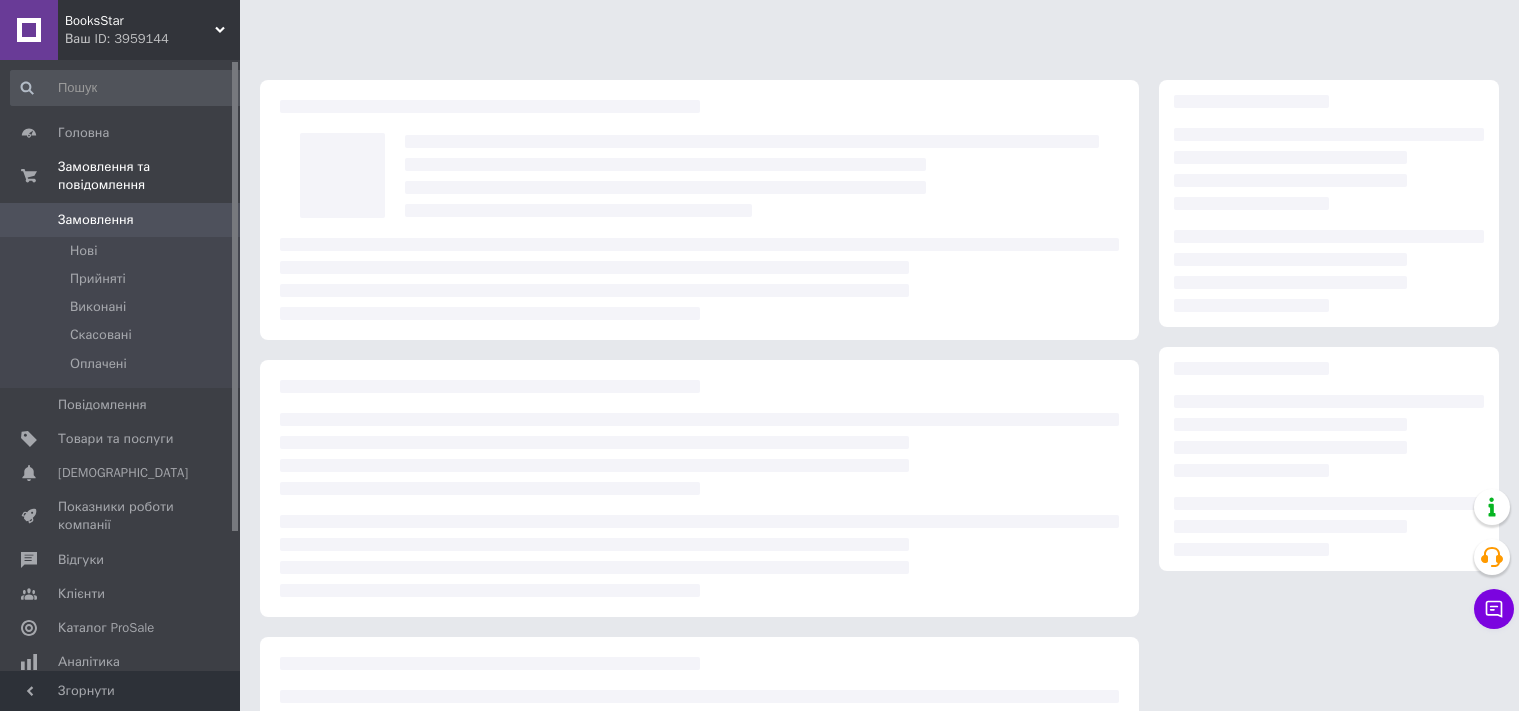 scroll, scrollTop: 0, scrollLeft: 0, axis: both 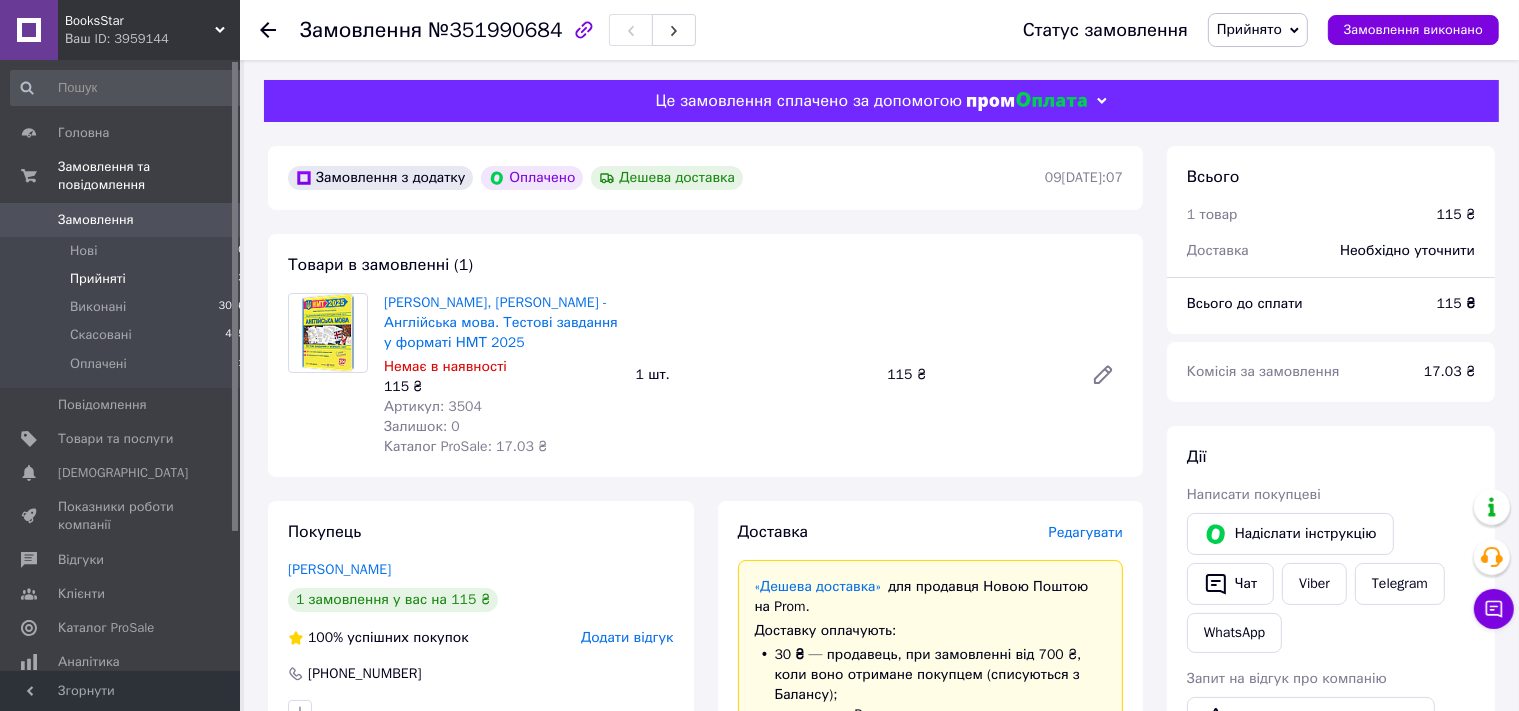 click on "Прийняті" at bounding box center [98, 279] 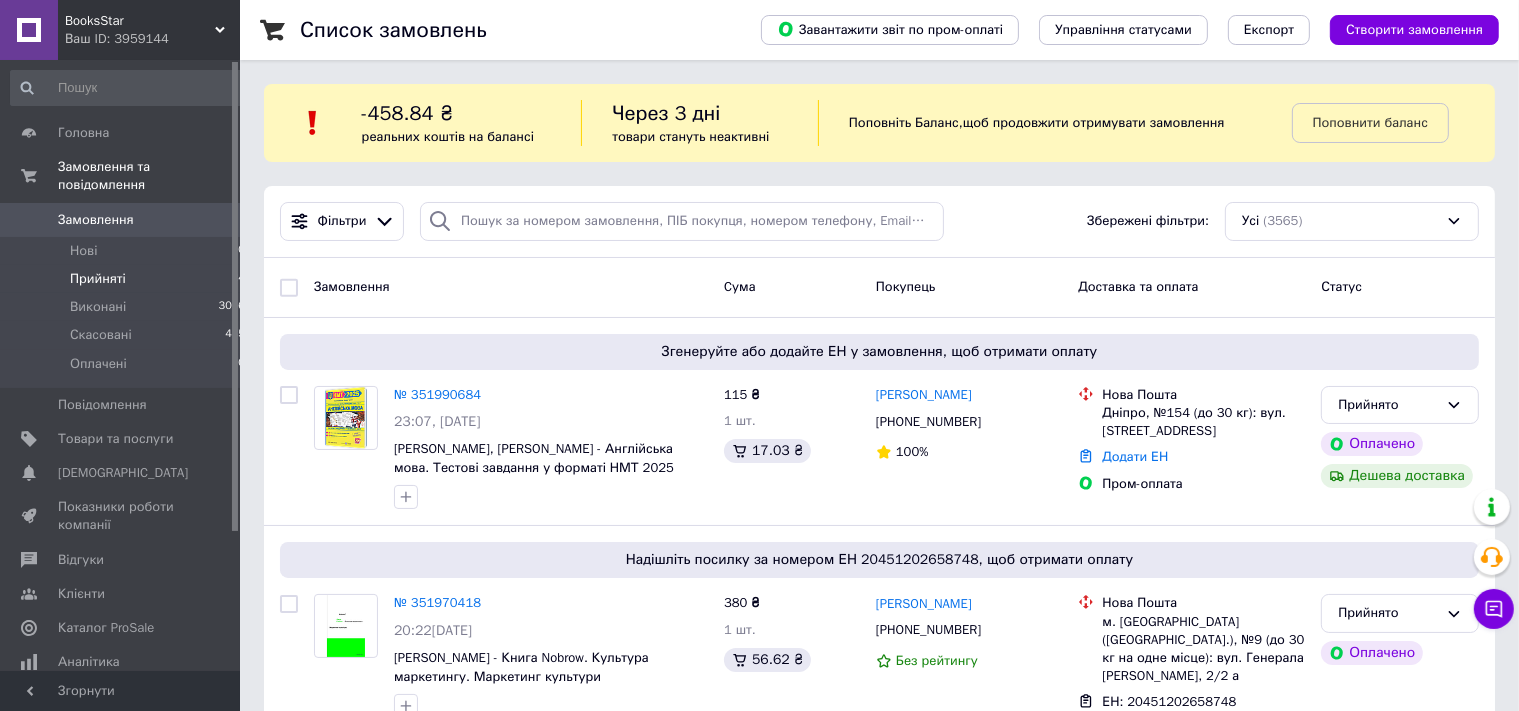 click on "Прийняті" at bounding box center [98, 279] 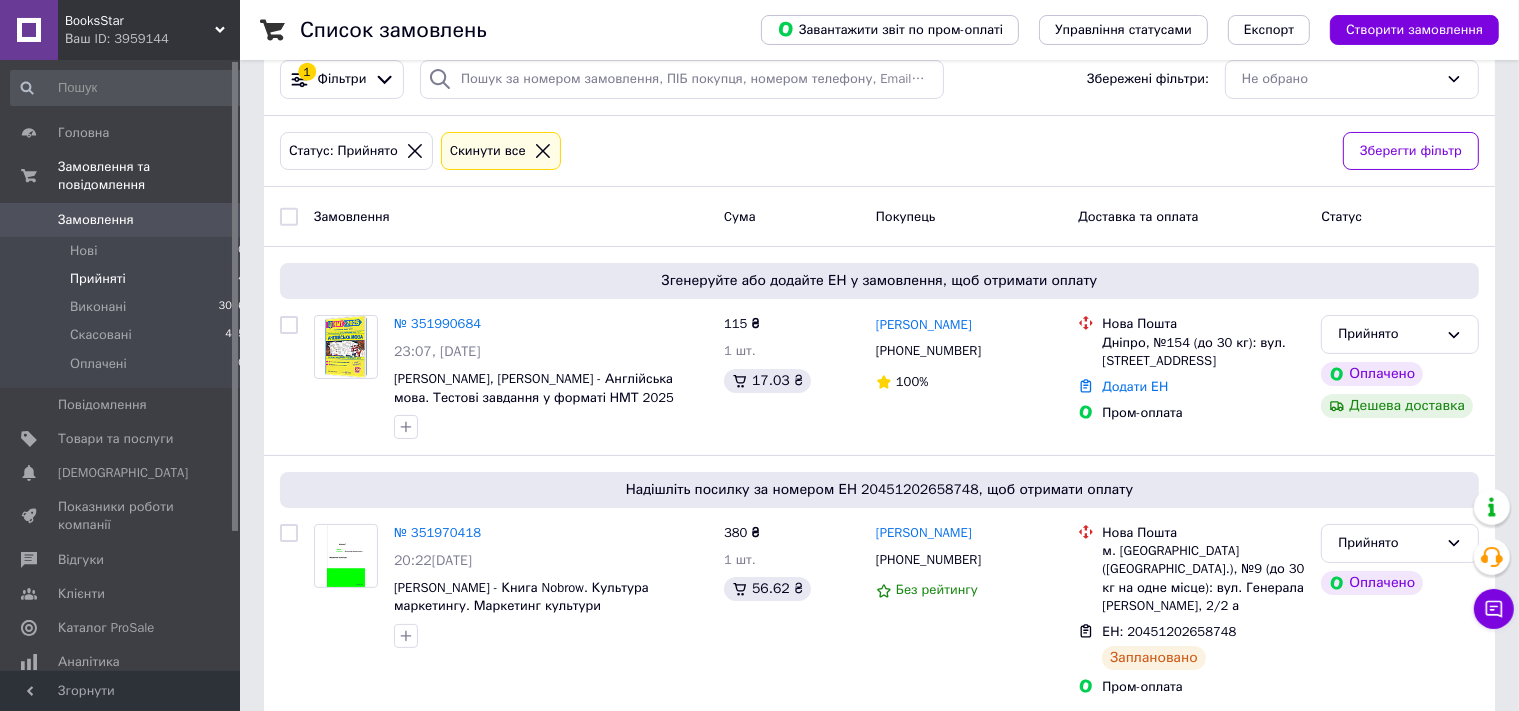 scroll, scrollTop: 0, scrollLeft: 0, axis: both 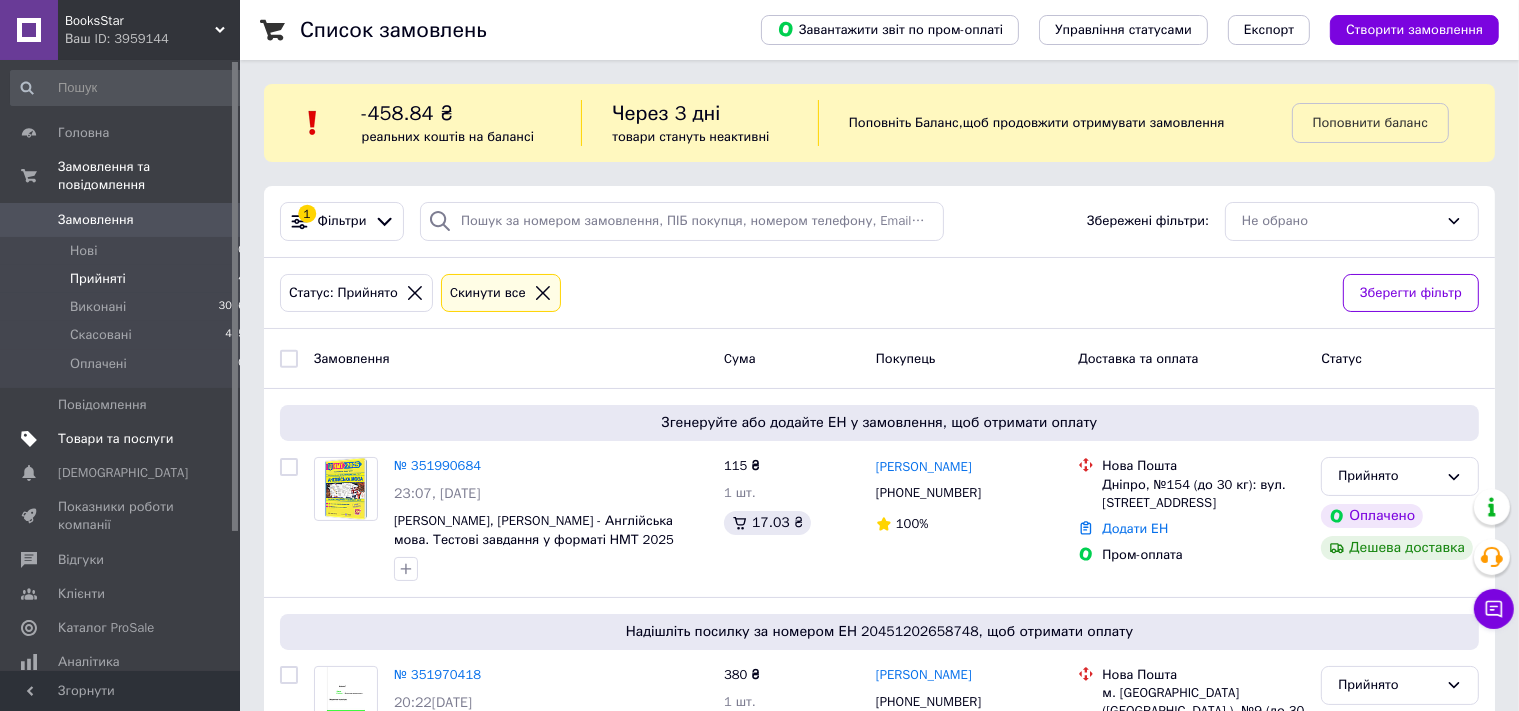 click on "Товари та послуги" at bounding box center [128, 439] 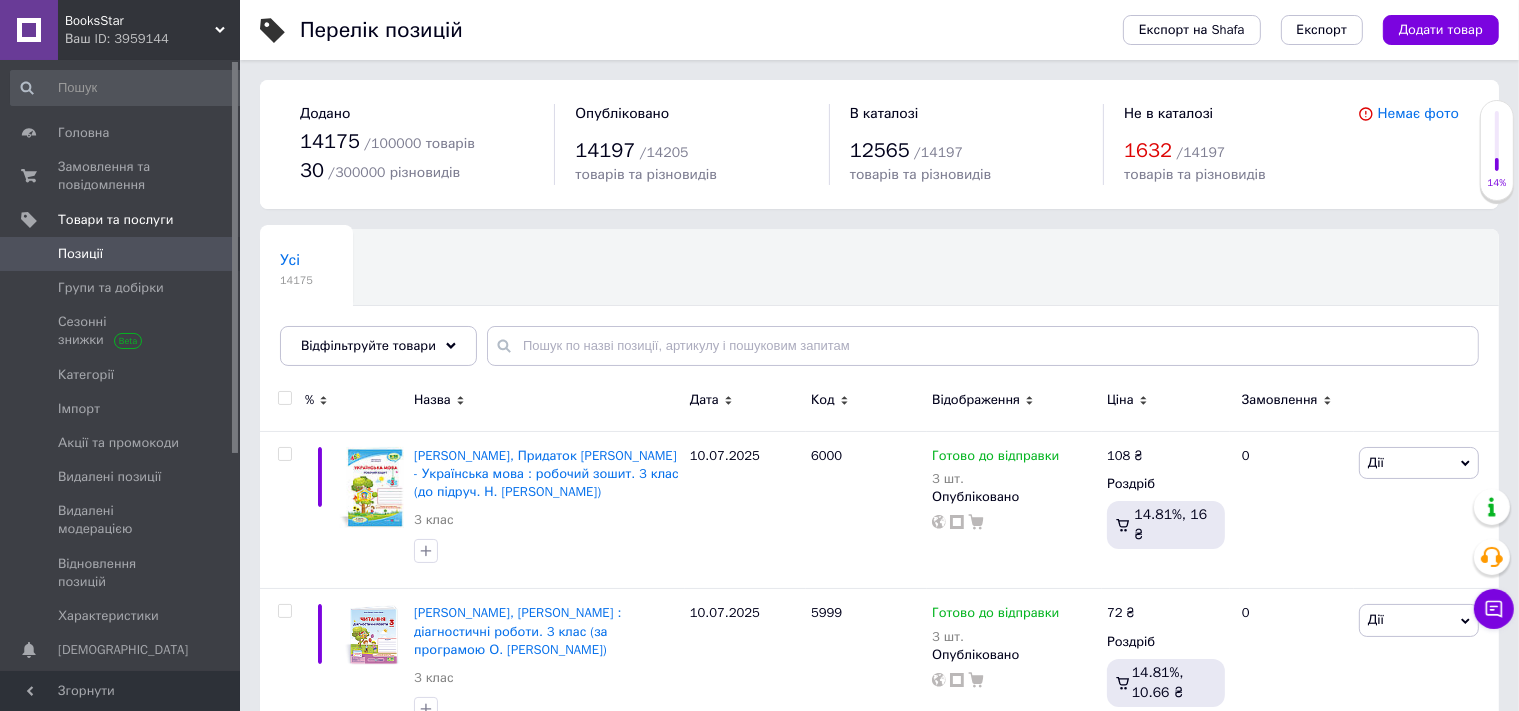 click on "Додати товар" at bounding box center [1441, 30] 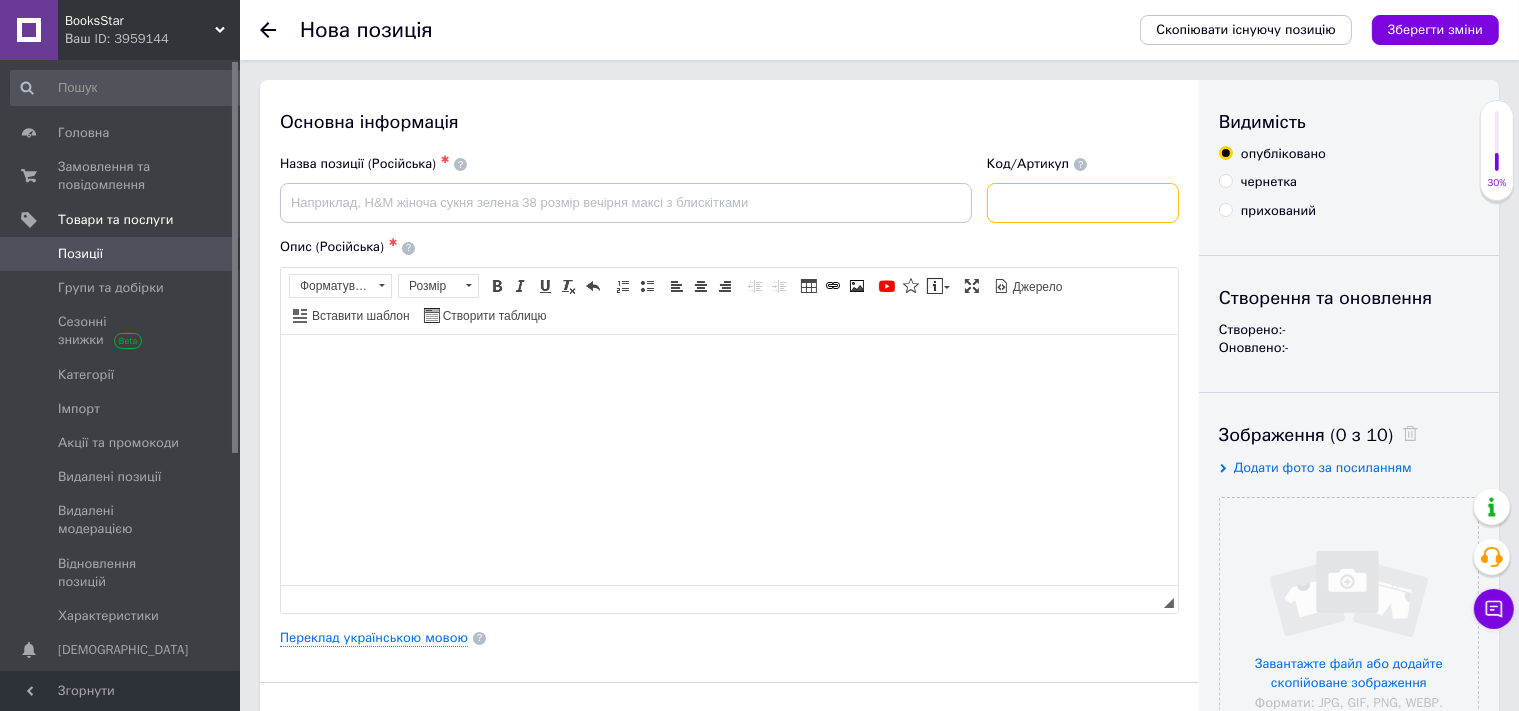 click at bounding box center (1083, 203) 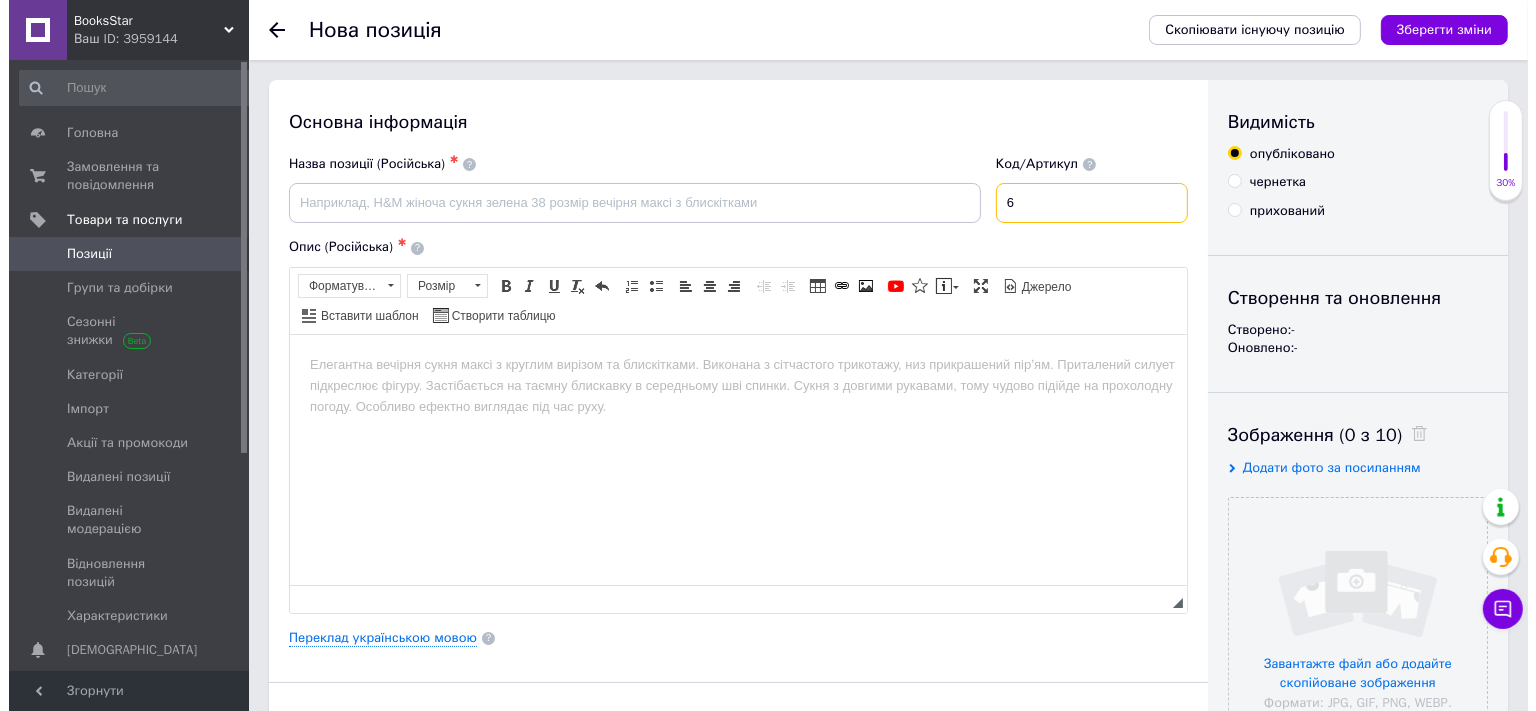 scroll, scrollTop: 0, scrollLeft: 0, axis: both 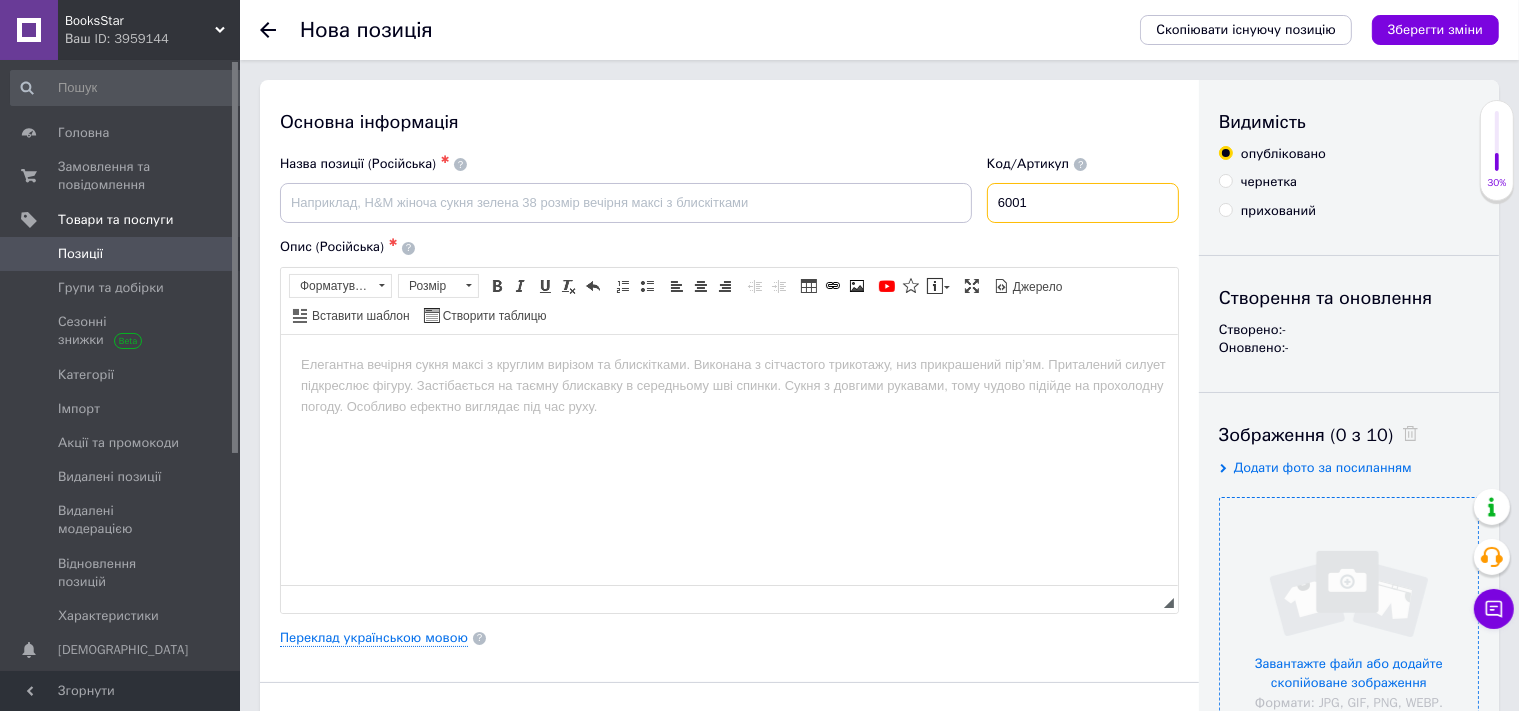 type on "6001" 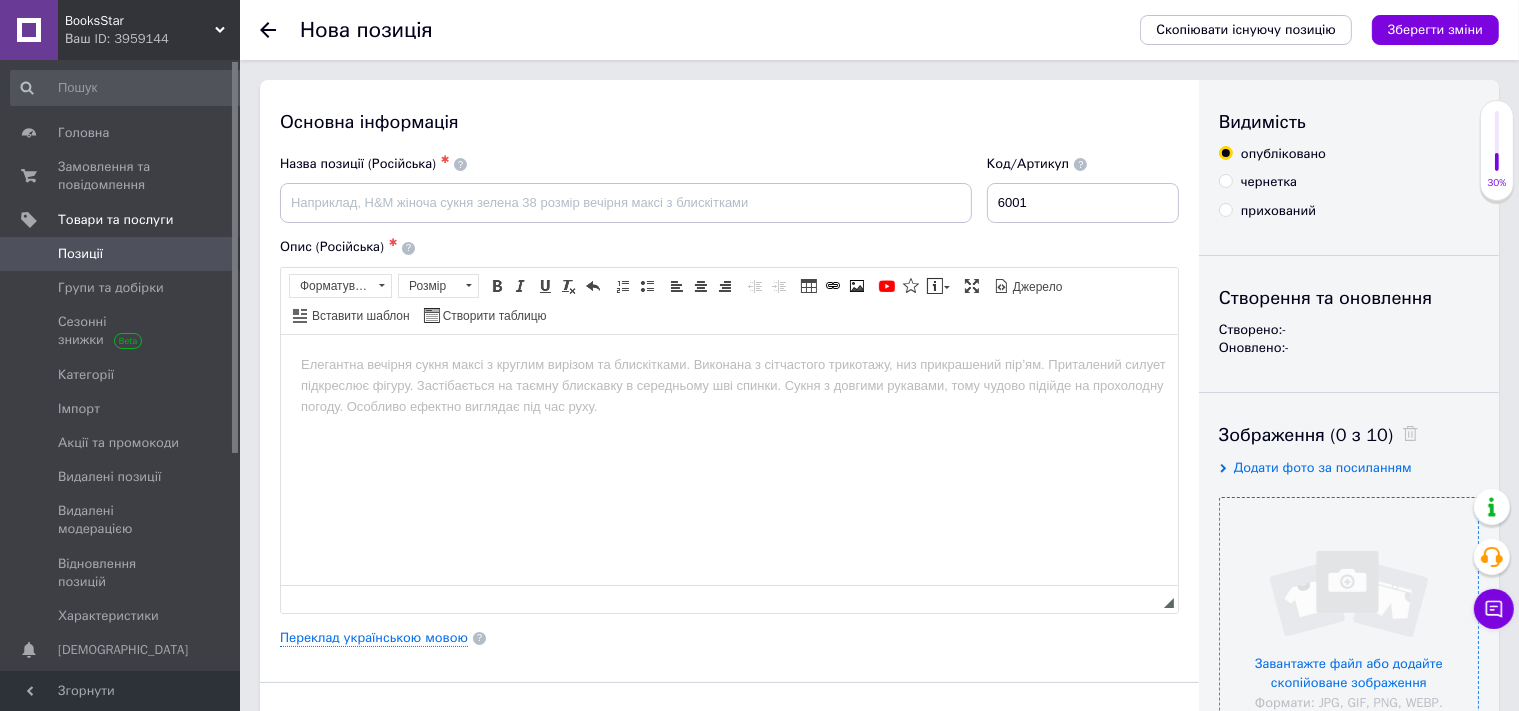 click at bounding box center [1349, 627] 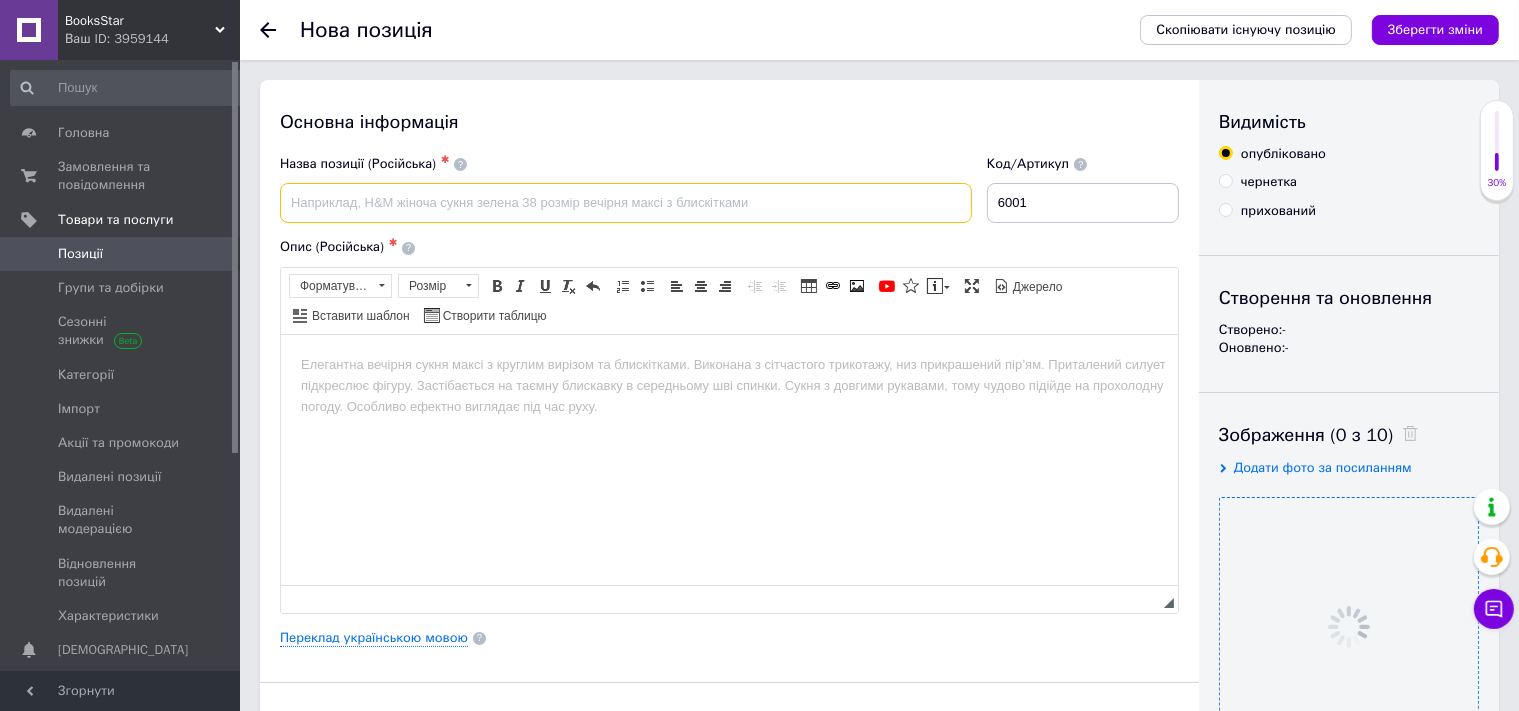 click at bounding box center [626, 203] 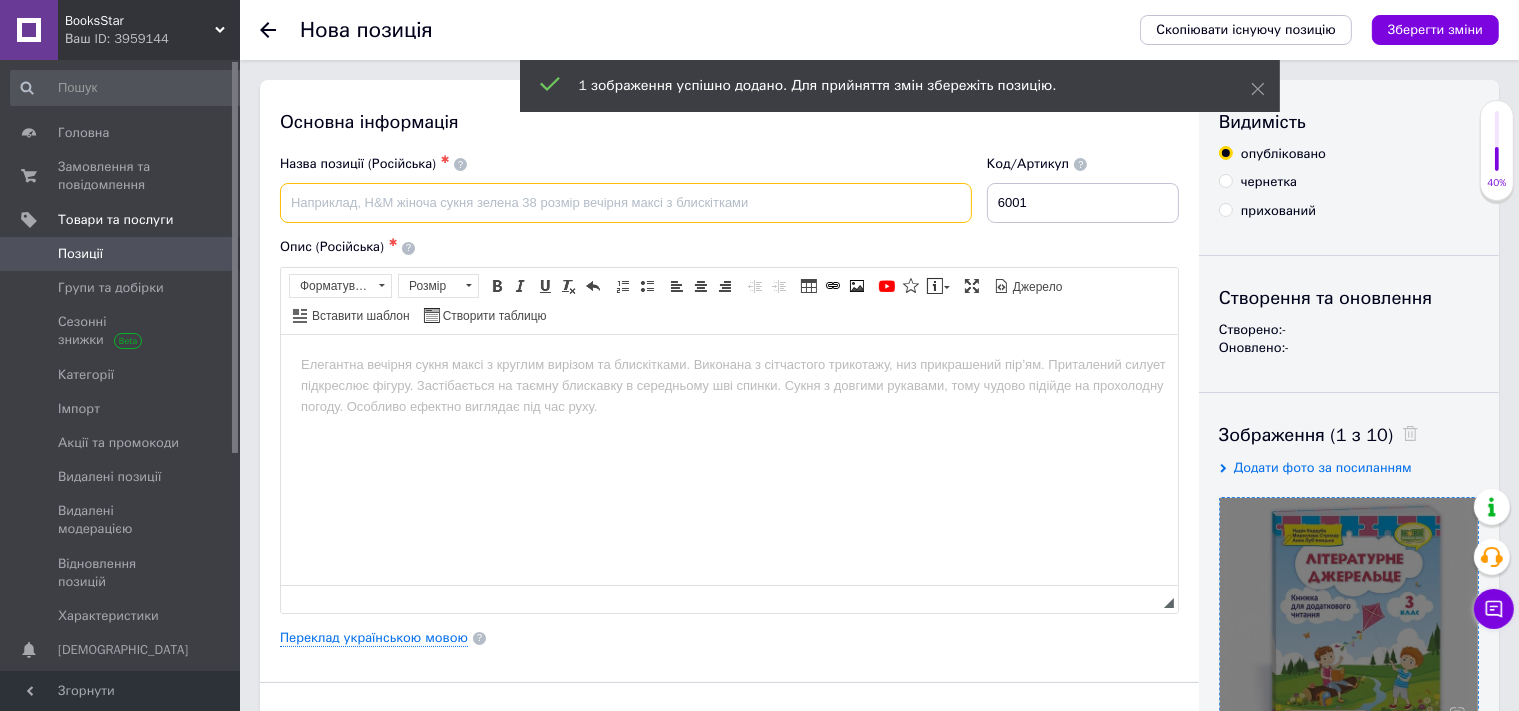 paste on "[PERSON_NAME] Н., [PERSON_NAME], Луб‘янецька [PERSON_NAME]" 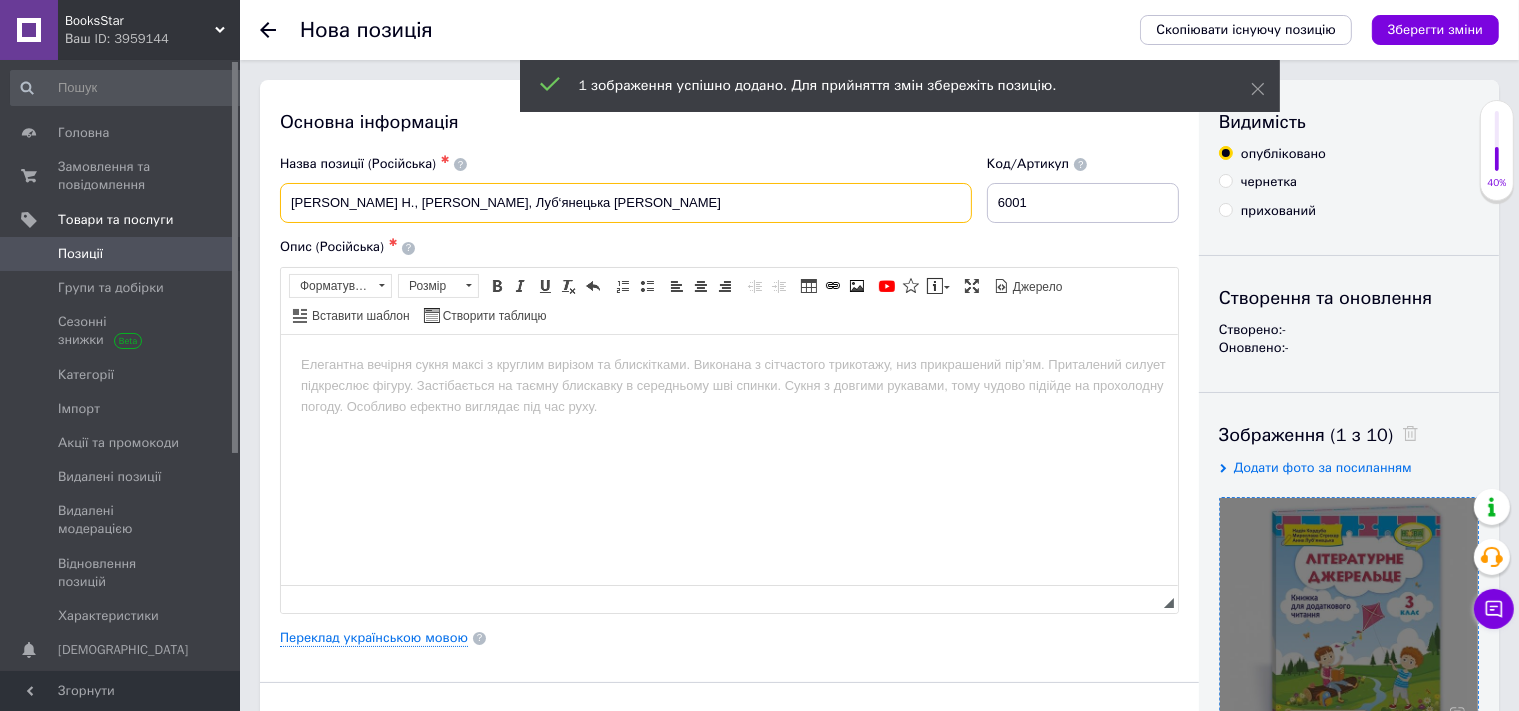 drag, startPoint x: 358, startPoint y: 200, endPoint x: 342, endPoint y: 207, distance: 17.464249 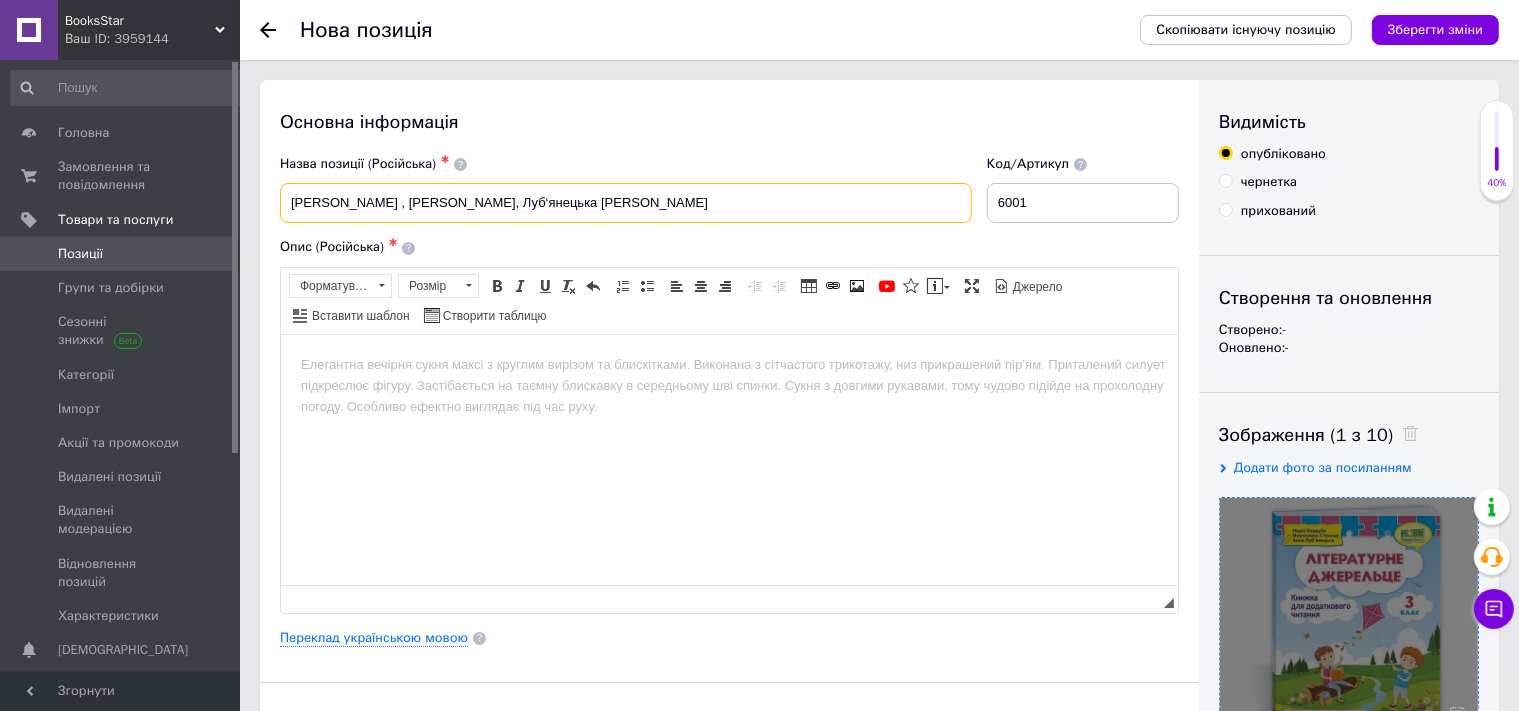 drag, startPoint x: 422, startPoint y: 206, endPoint x: 407, endPoint y: 207, distance: 15.033297 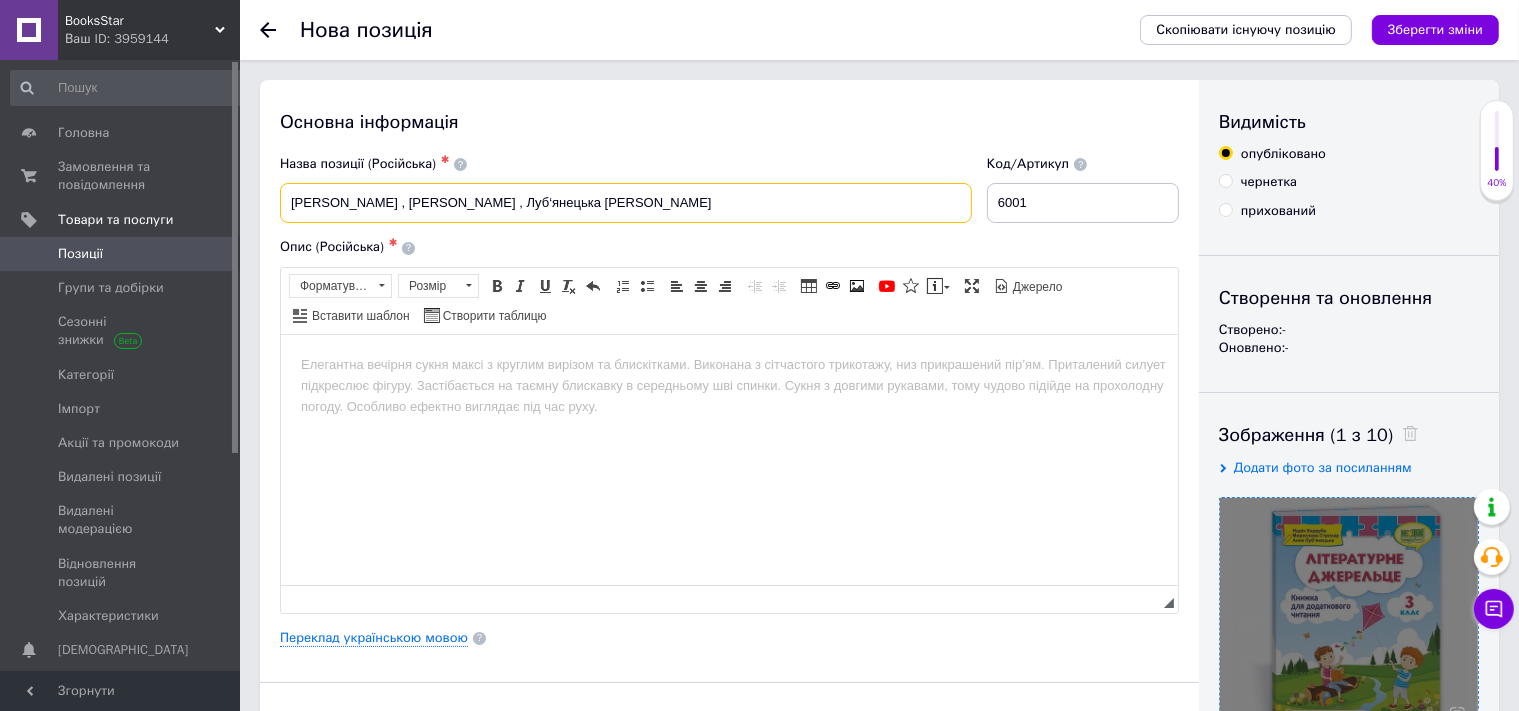 click on "[PERSON_NAME] , [PERSON_NAME] , Луб‘янецька [PERSON_NAME]" at bounding box center (626, 203) 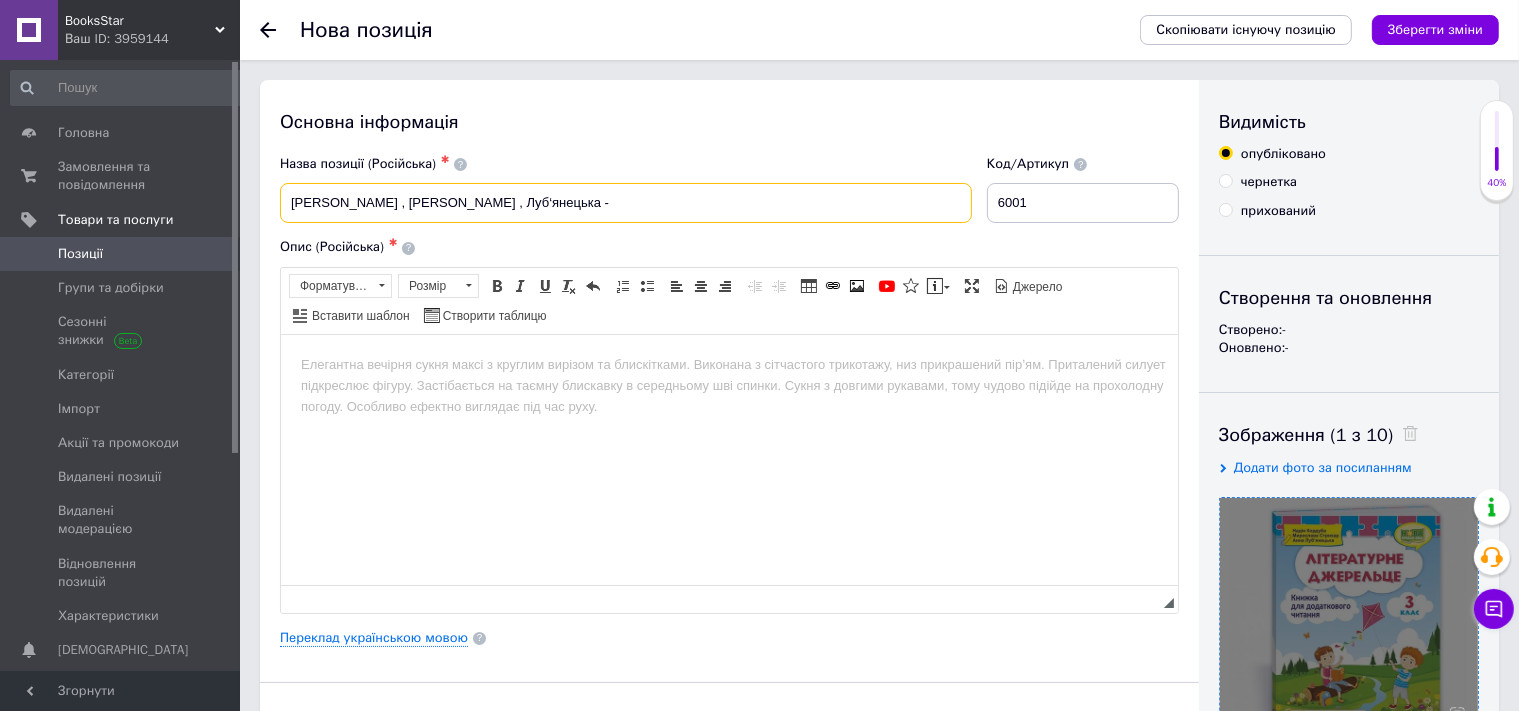 paste on "Літературне джерельце : книжка для додаткового читання. 3 клас" 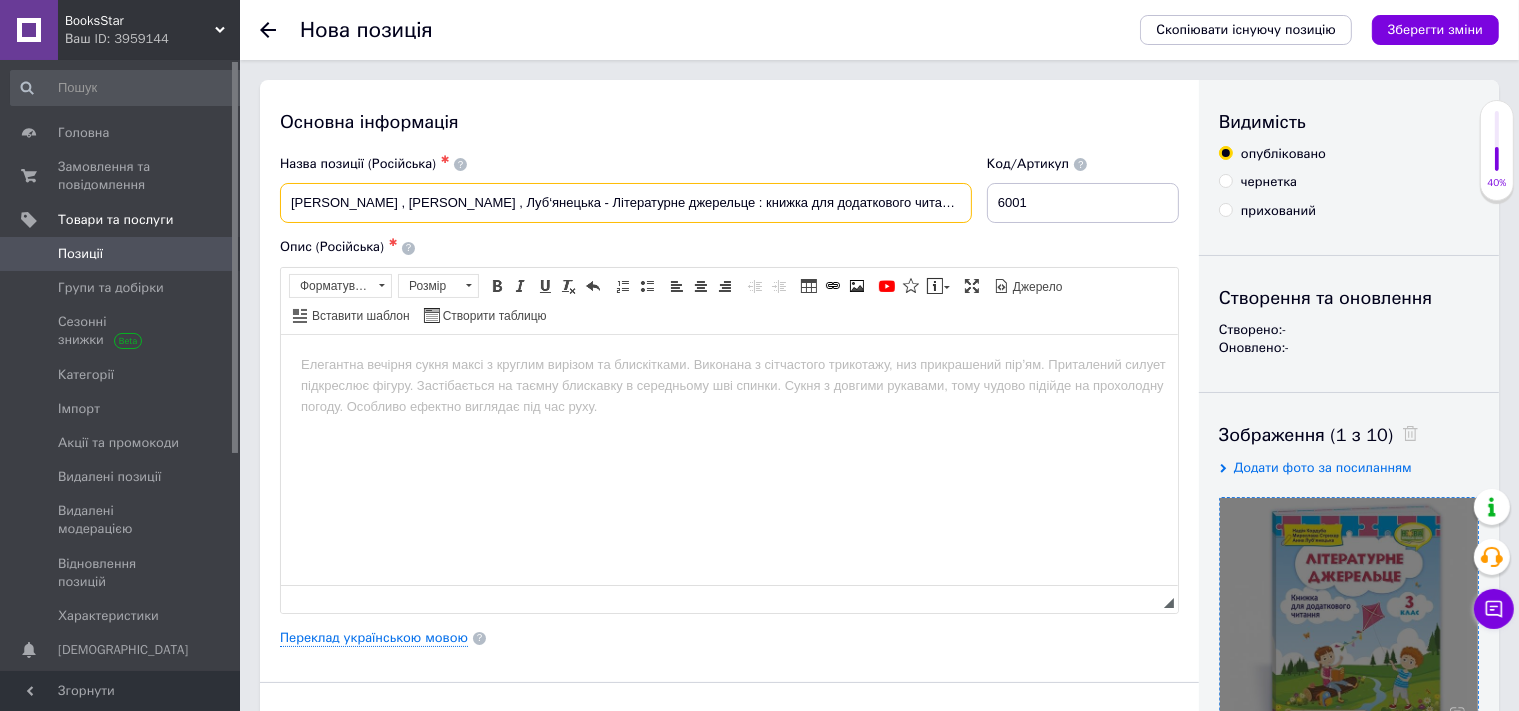 type on "[PERSON_NAME] , [PERSON_NAME] , Луб‘янецька - Літературне джерельце : книжка для додаткового читання. 3 клас" 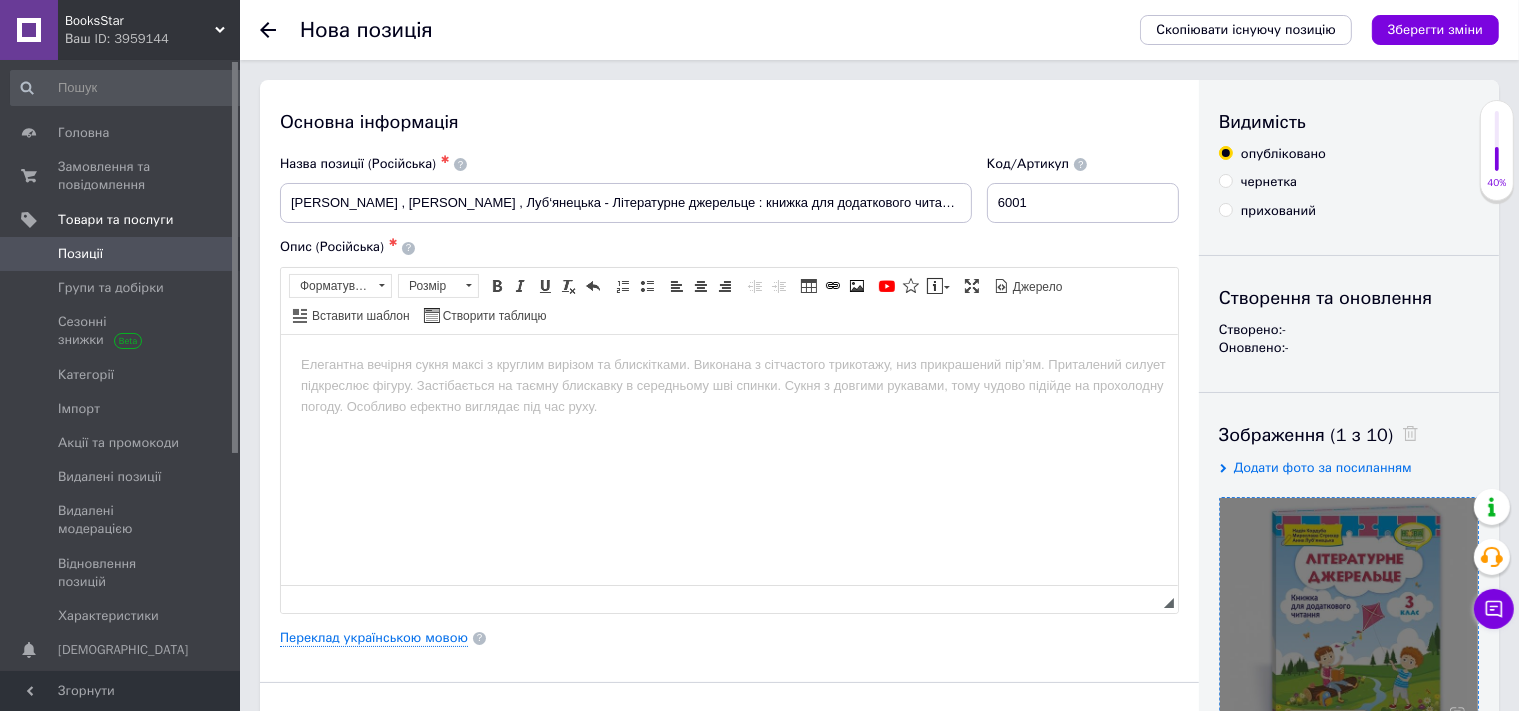 click at bounding box center [728, 459] 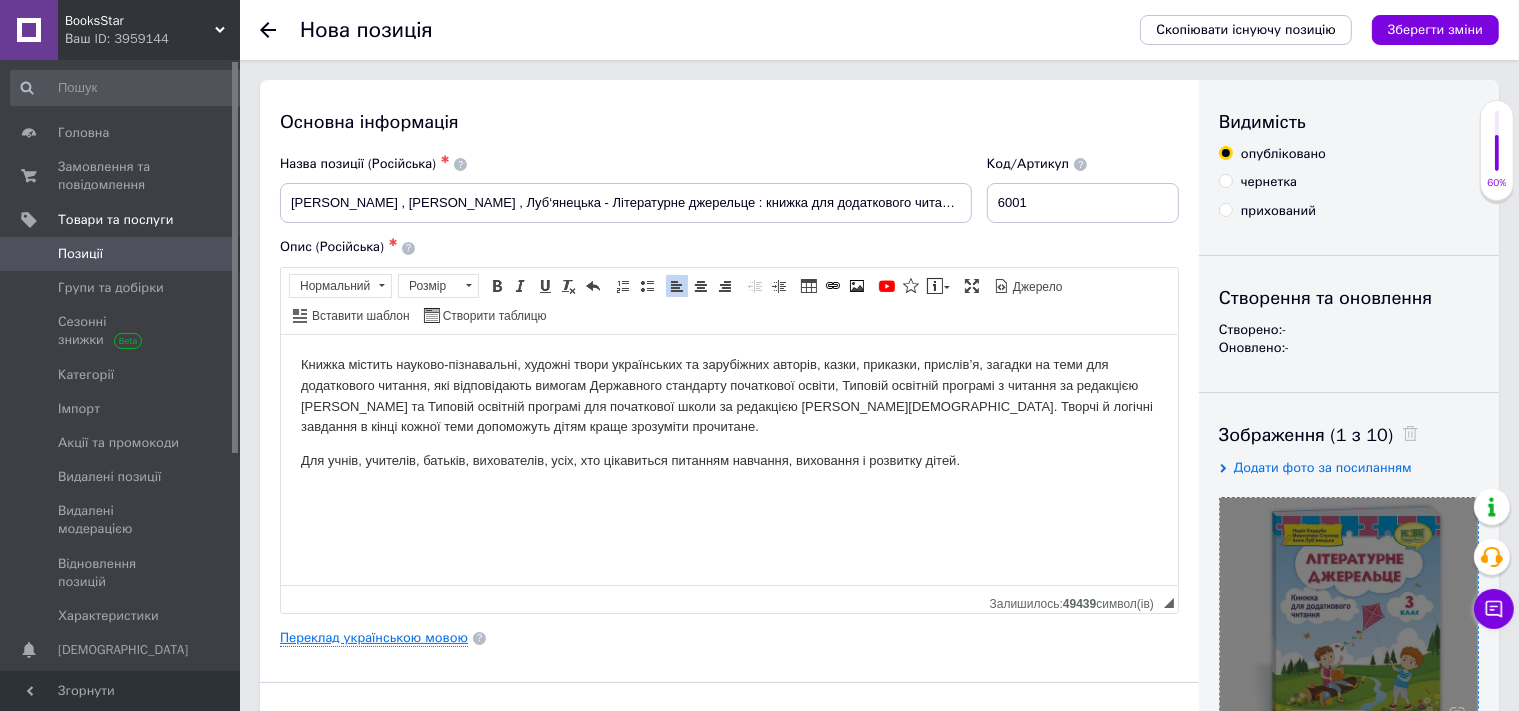 click on "Переклад українською мовою" at bounding box center [374, 638] 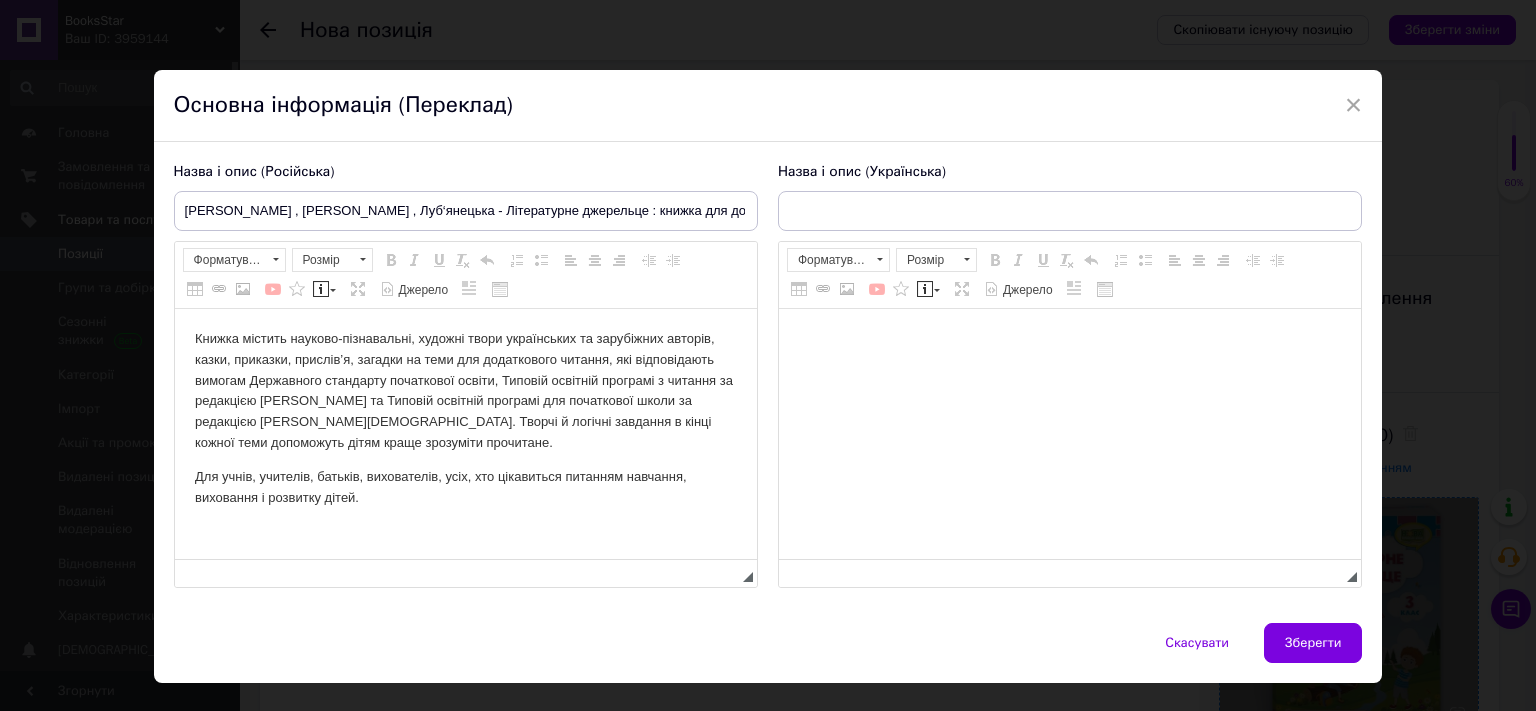 scroll, scrollTop: 0, scrollLeft: 0, axis: both 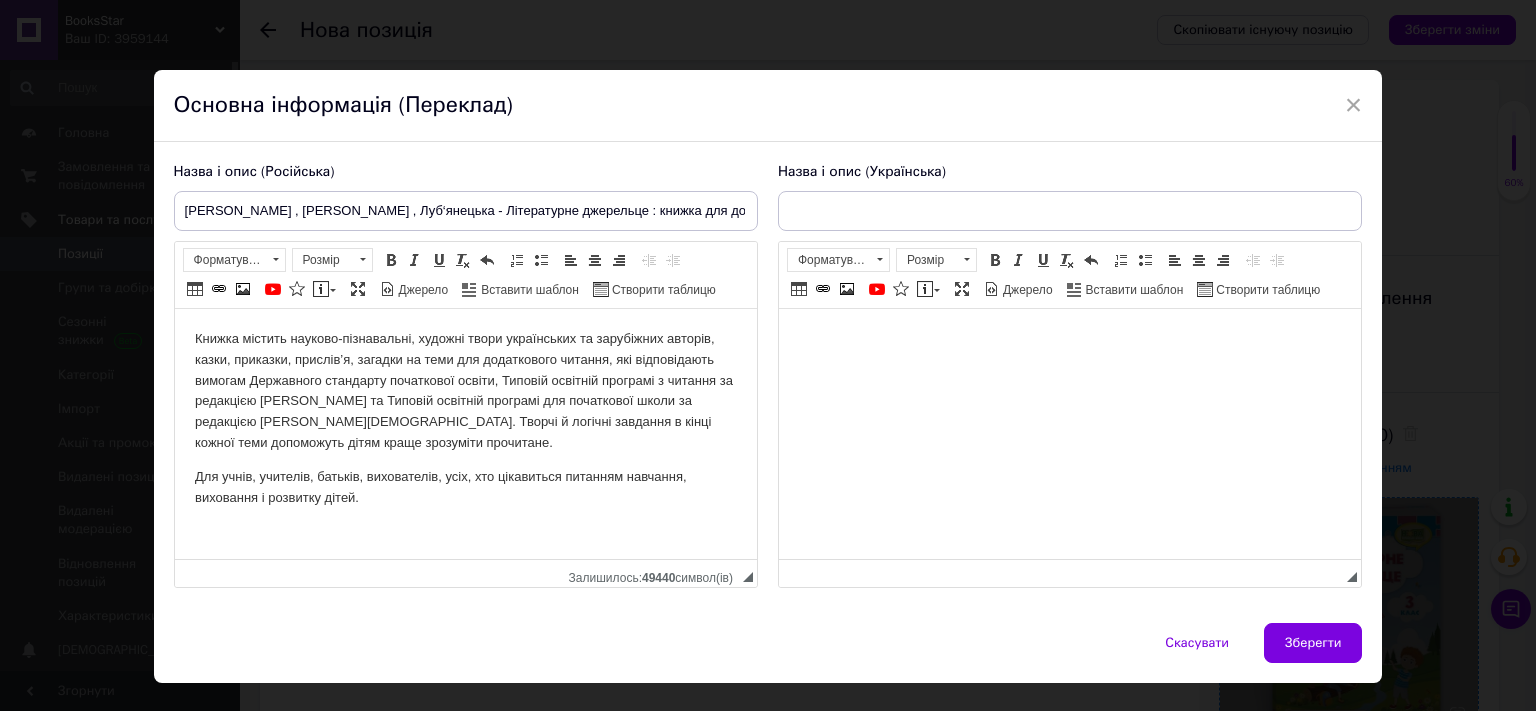 click at bounding box center [1069, 434] 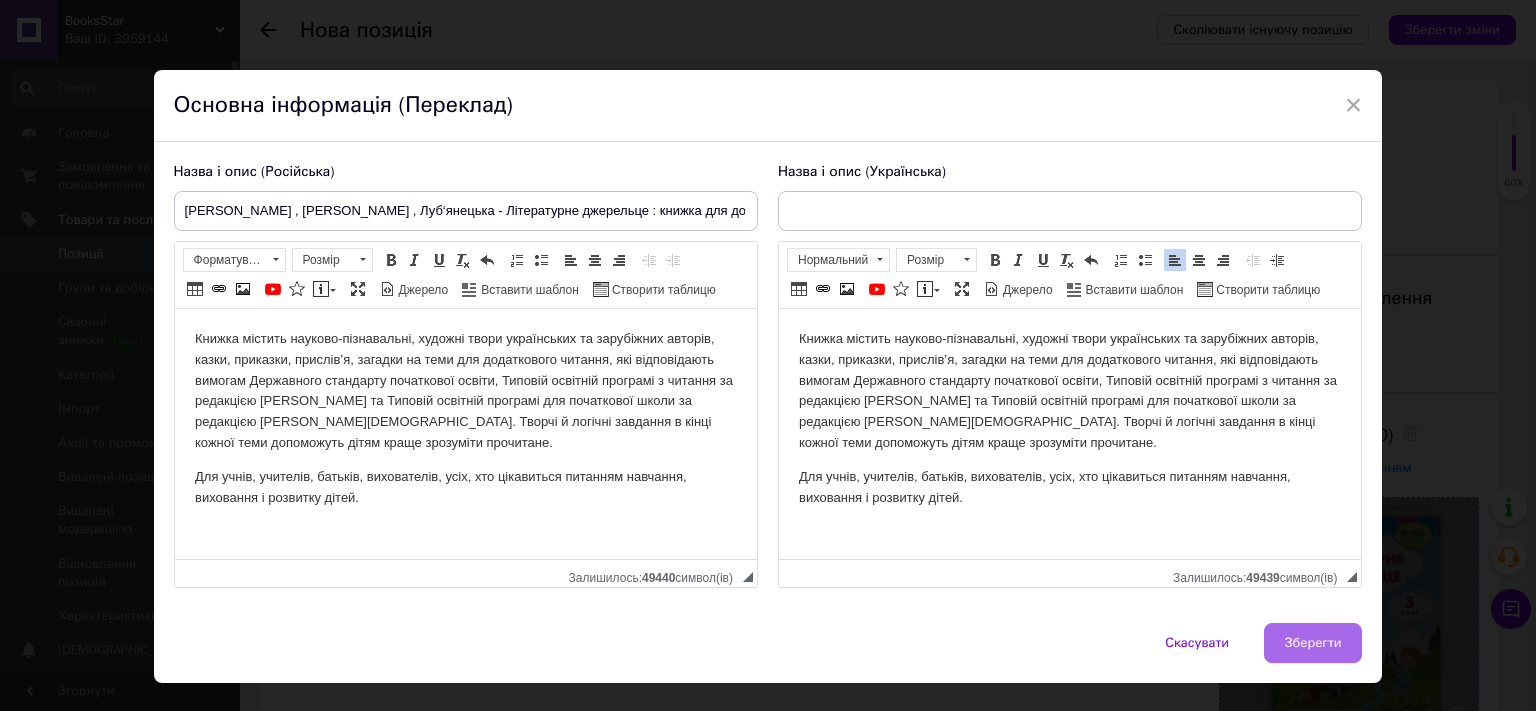 click on "Зберегти" at bounding box center (1313, 643) 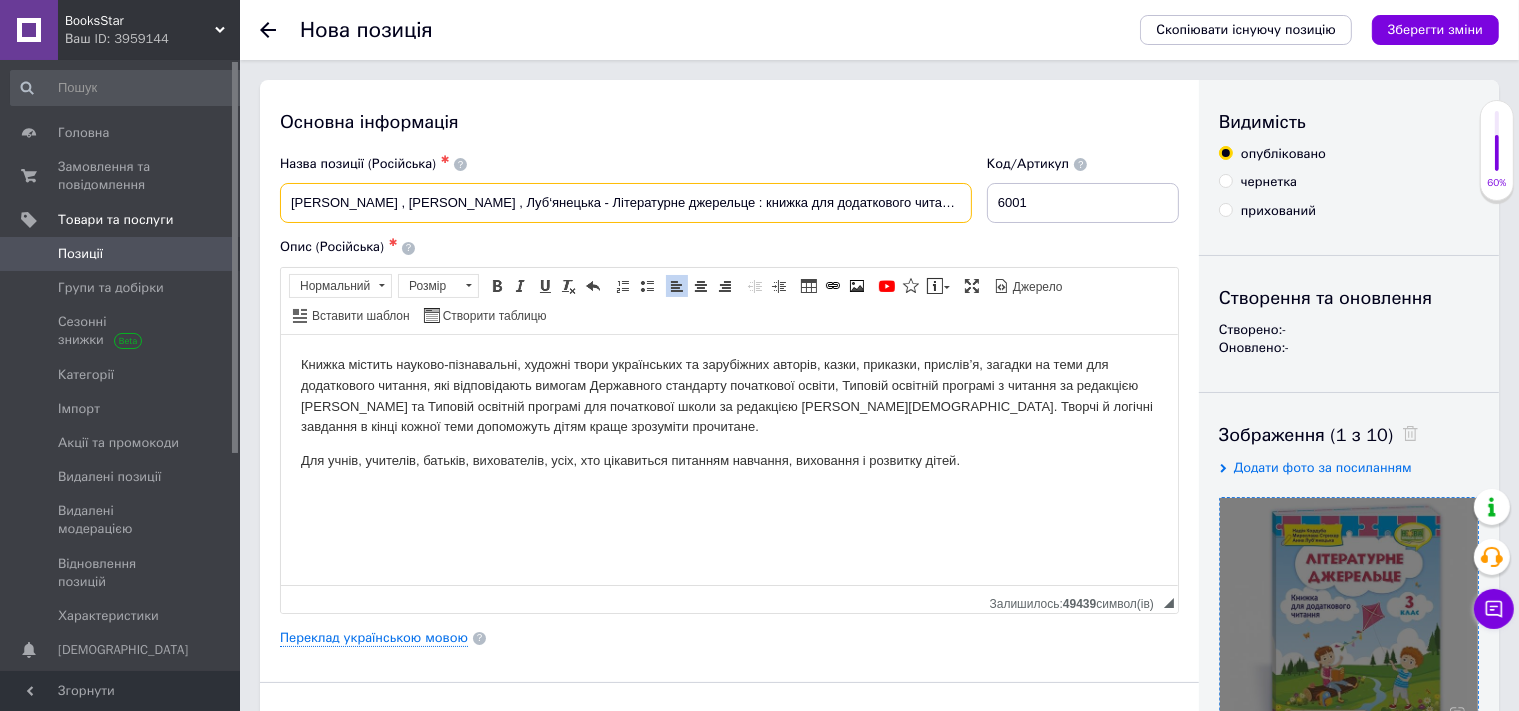 drag, startPoint x: 787, startPoint y: 211, endPoint x: 234, endPoint y: 177, distance: 554.04425 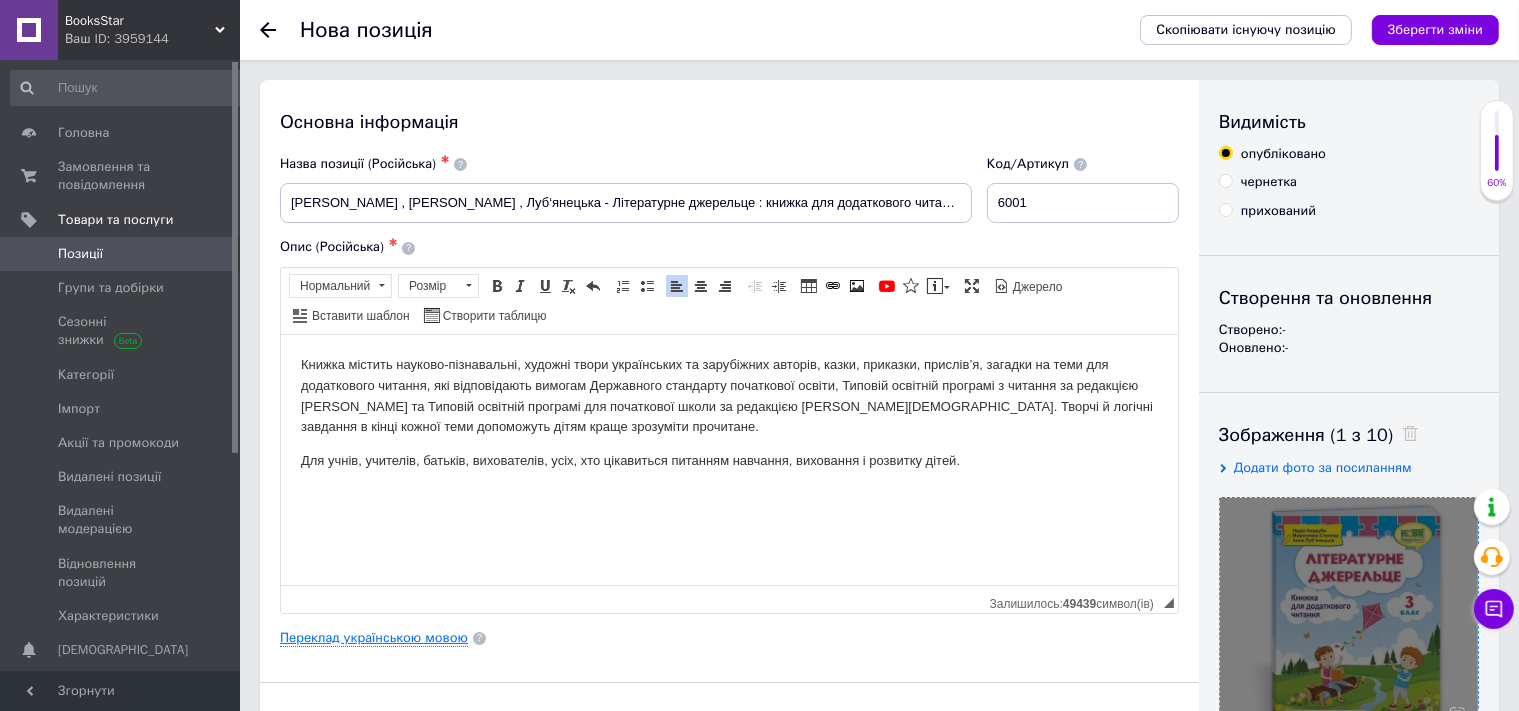 click on "Переклад українською мовою" at bounding box center (374, 638) 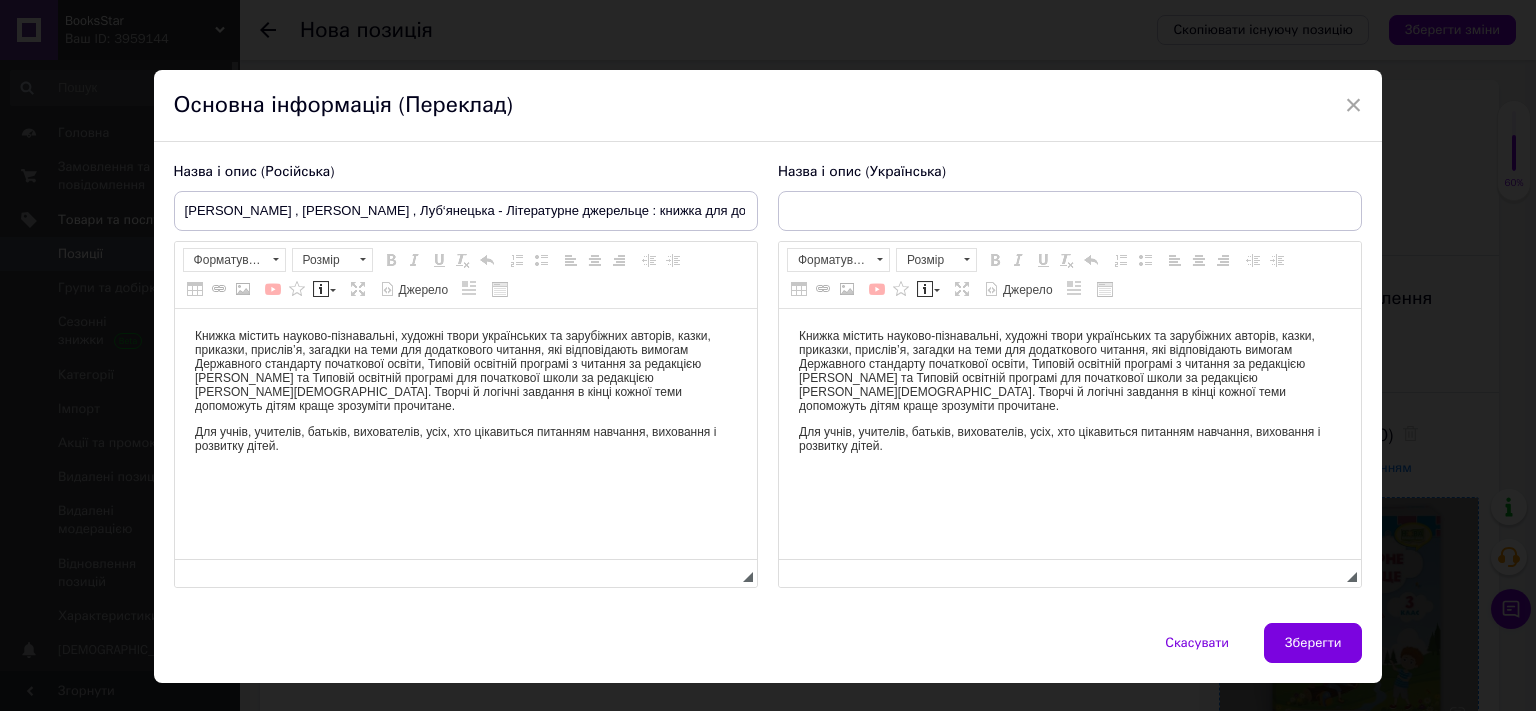 scroll, scrollTop: 0, scrollLeft: 0, axis: both 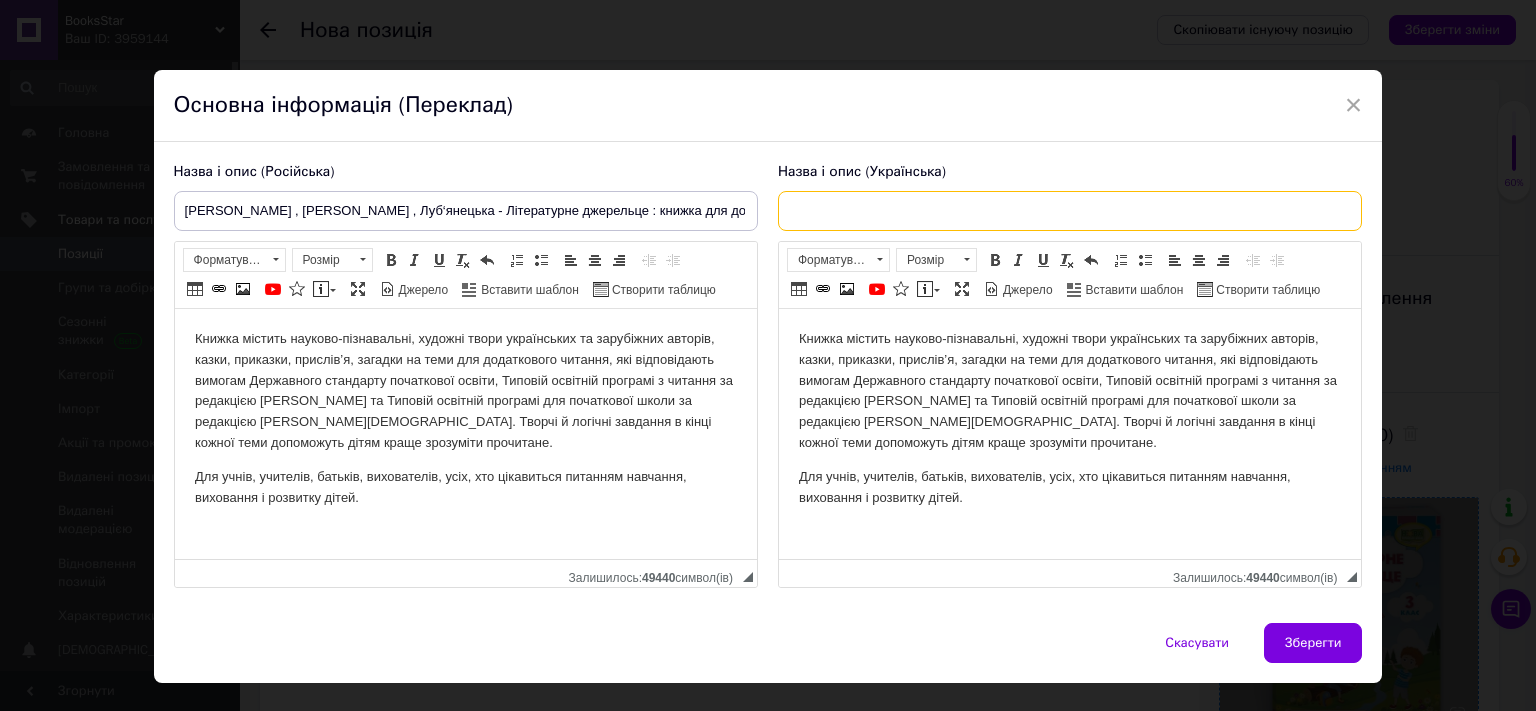 click at bounding box center (1070, 211) 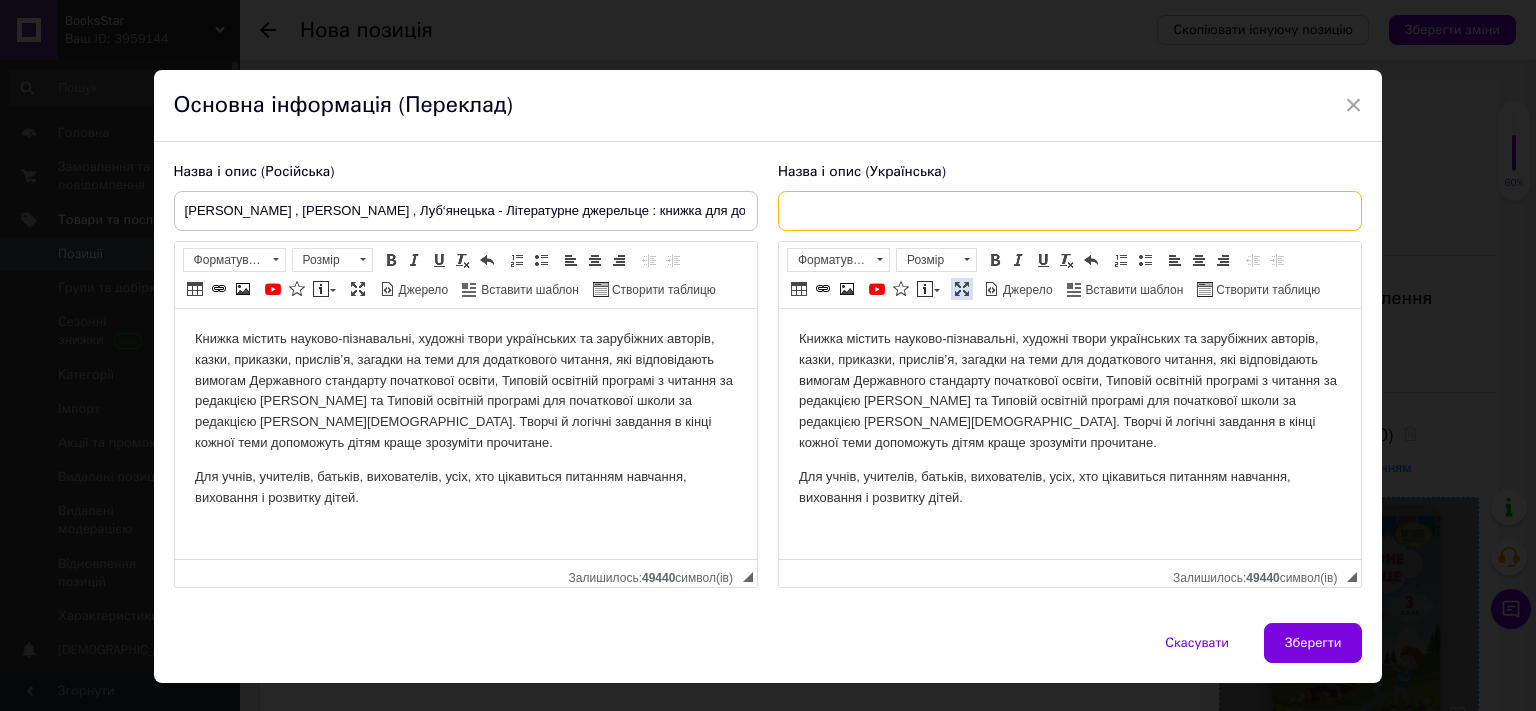 paste on "[PERSON_NAME] , [PERSON_NAME] , Луб‘янецька - Літературне джерельце : книжка для додаткового читання. 3 клас" 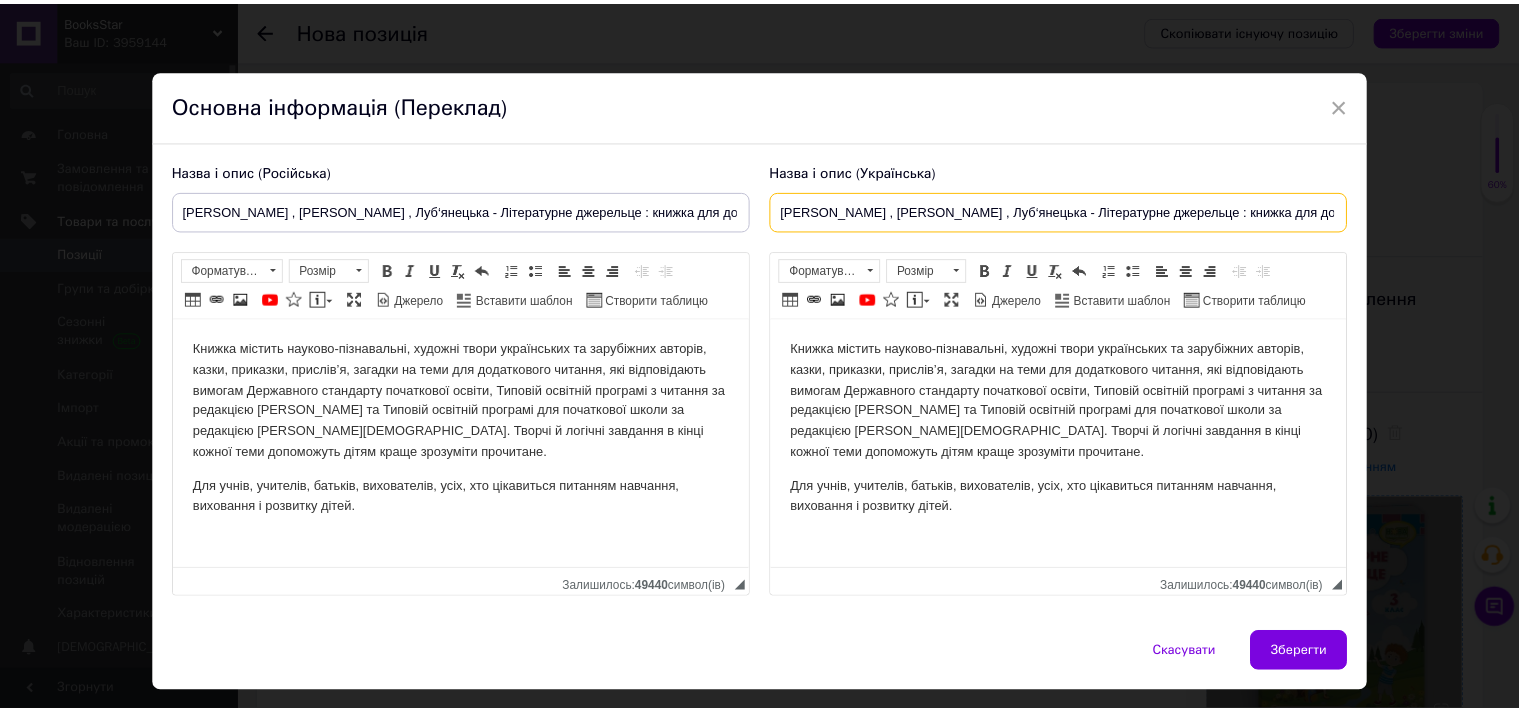 scroll, scrollTop: 0, scrollLeft: 54, axis: horizontal 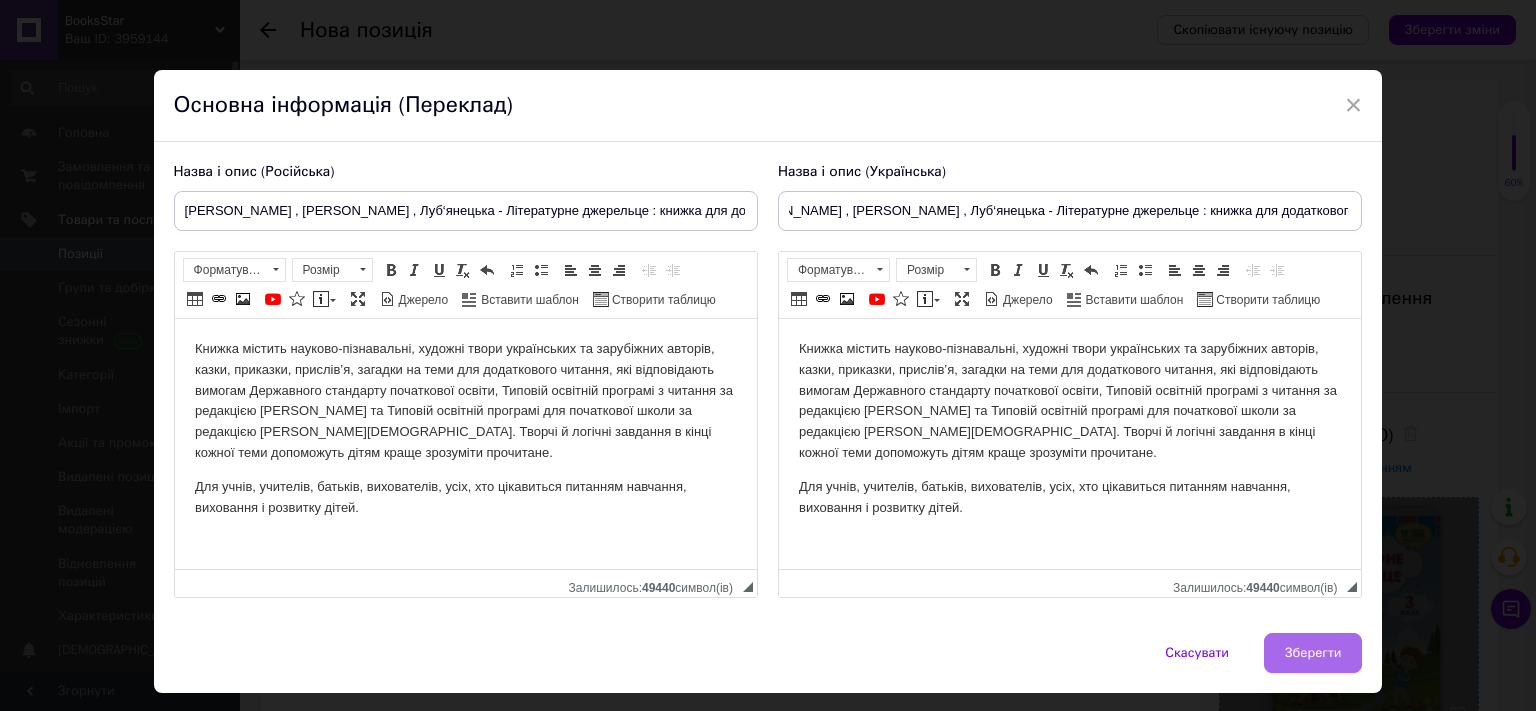 click on "Зберегти" at bounding box center (1313, 653) 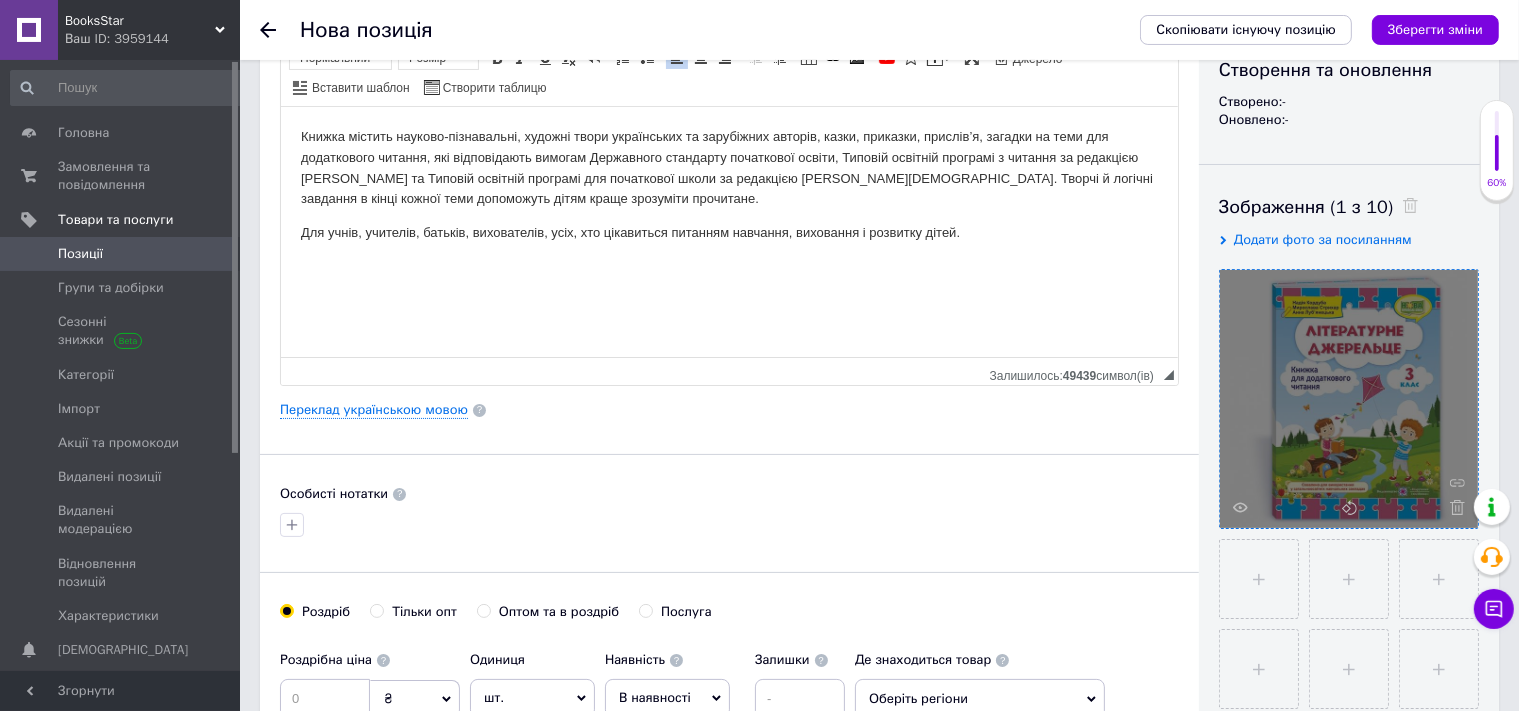 scroll, scrollTop: 642, scrollLeft: 0, axis: vertical 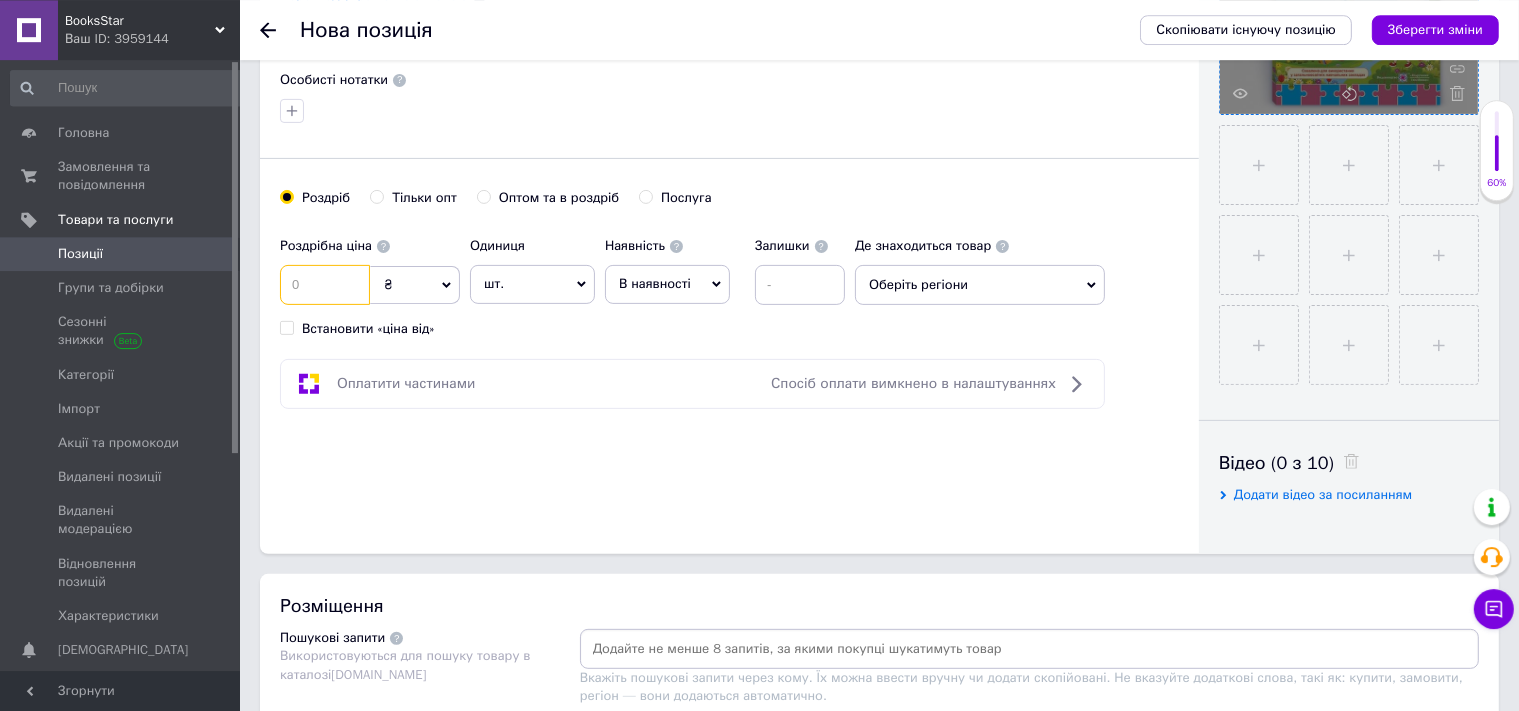 click at bounding box center [325, 285] 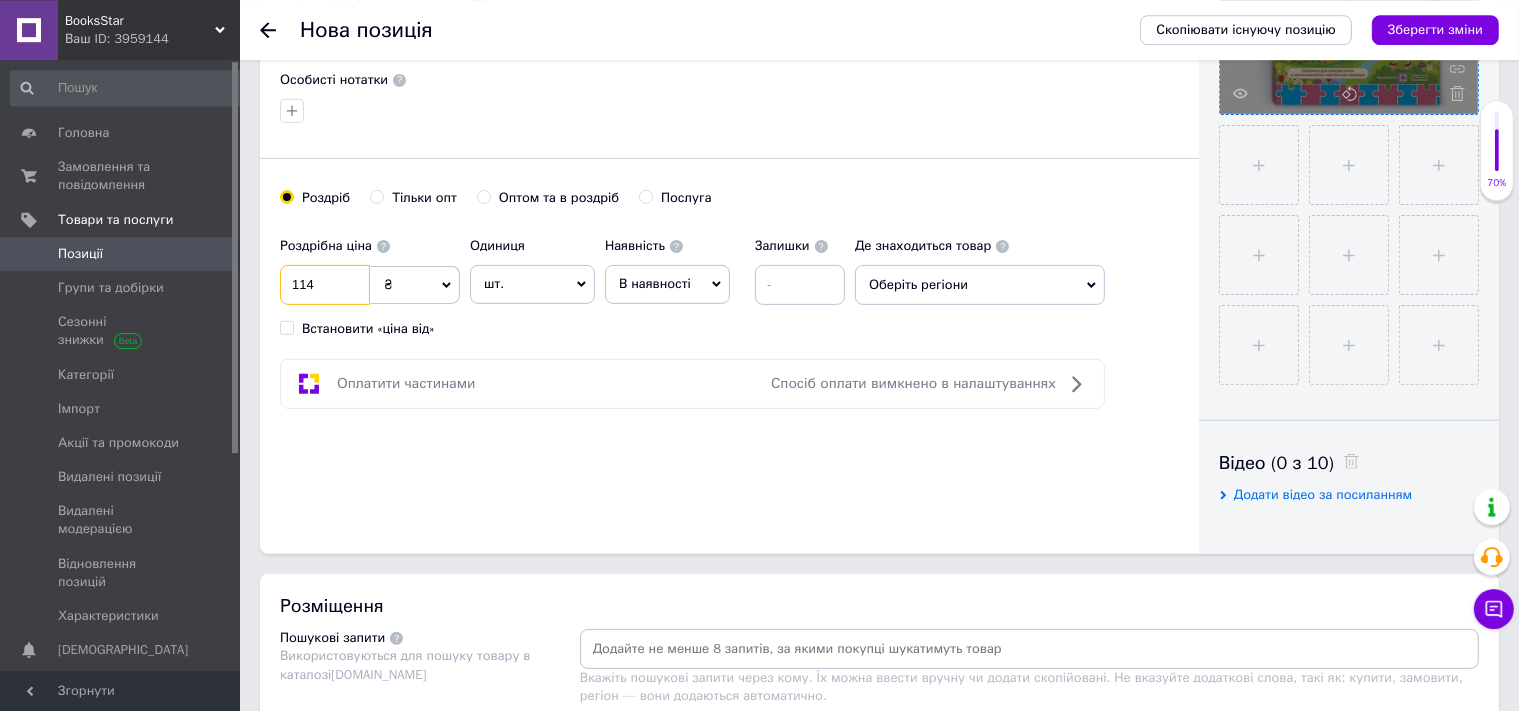 type on "114" 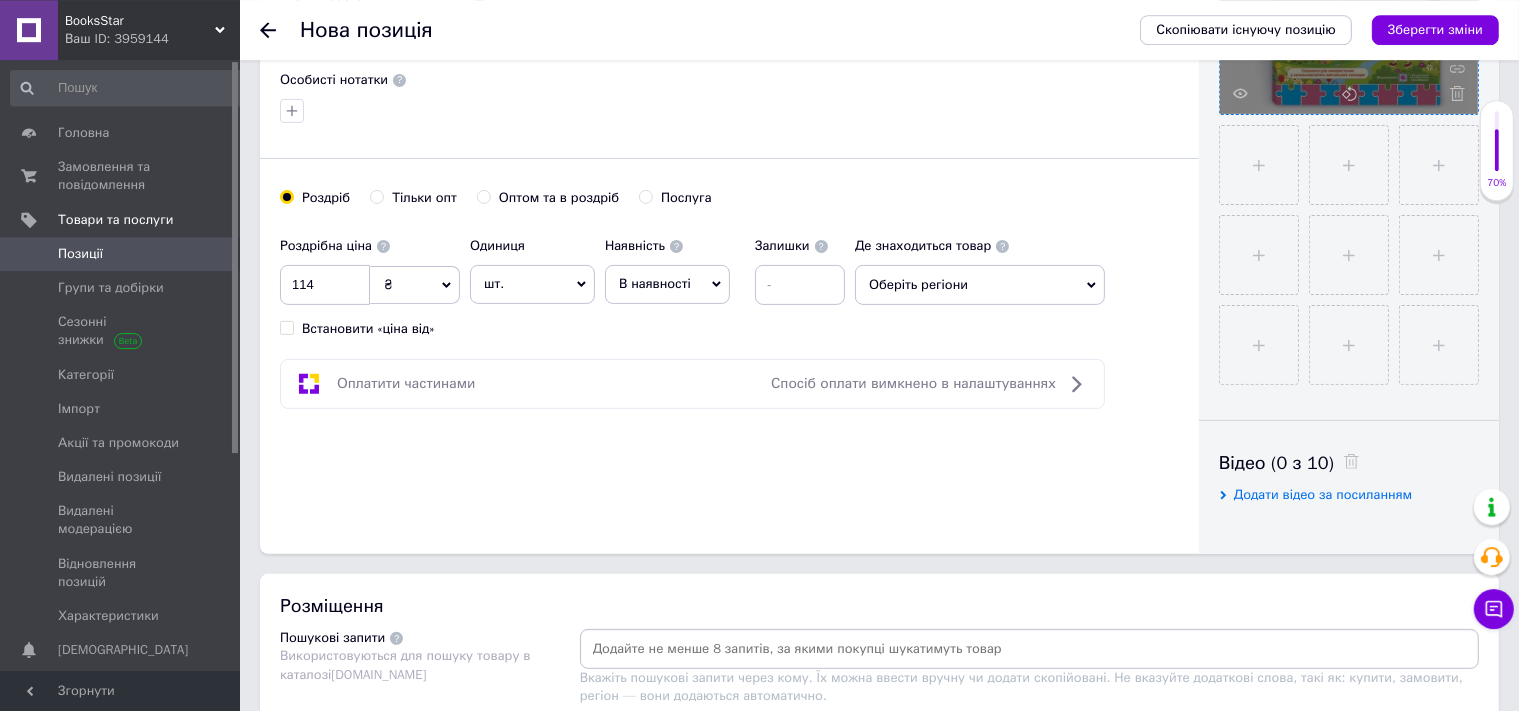 click on "В наявності" at bounding box center [667, 284] 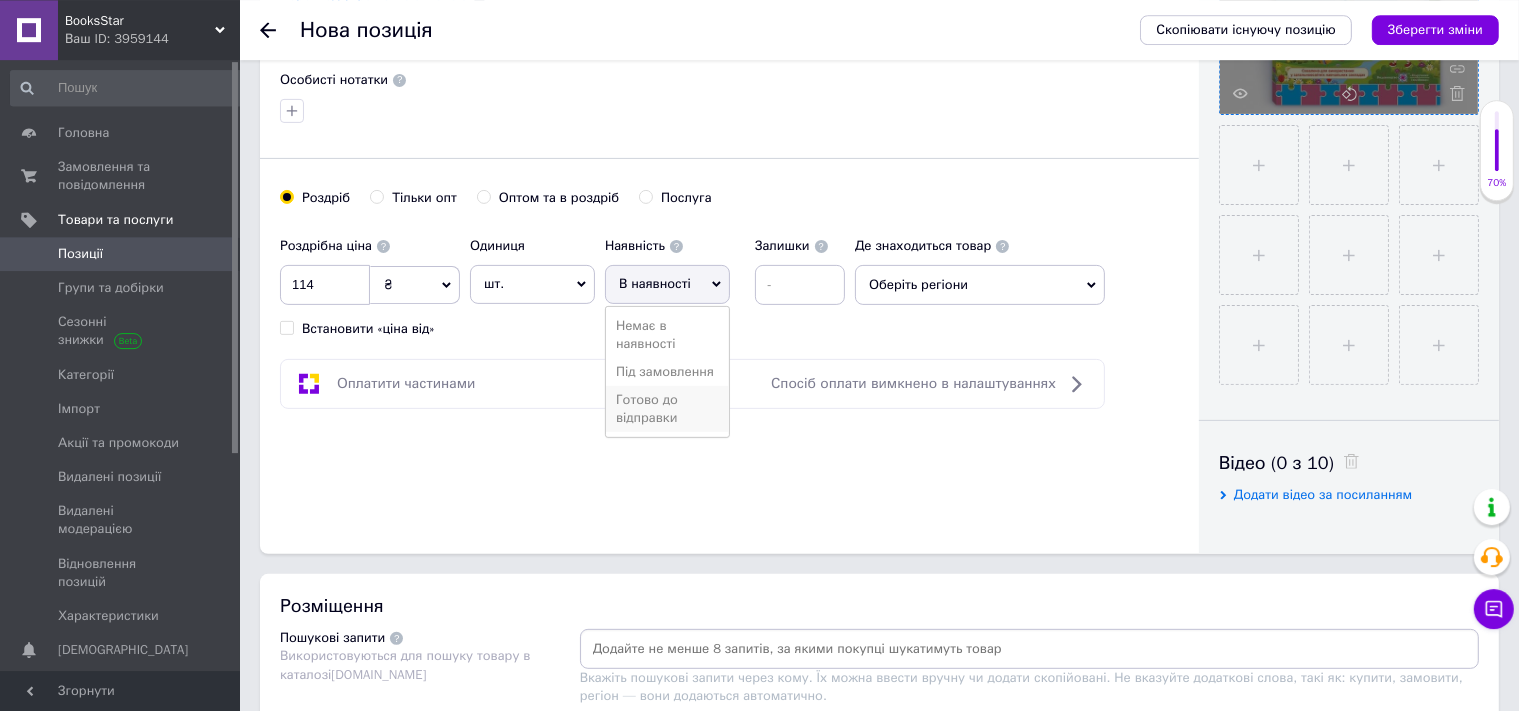click on "Готово до відправки" at bounding box center [667, 409] 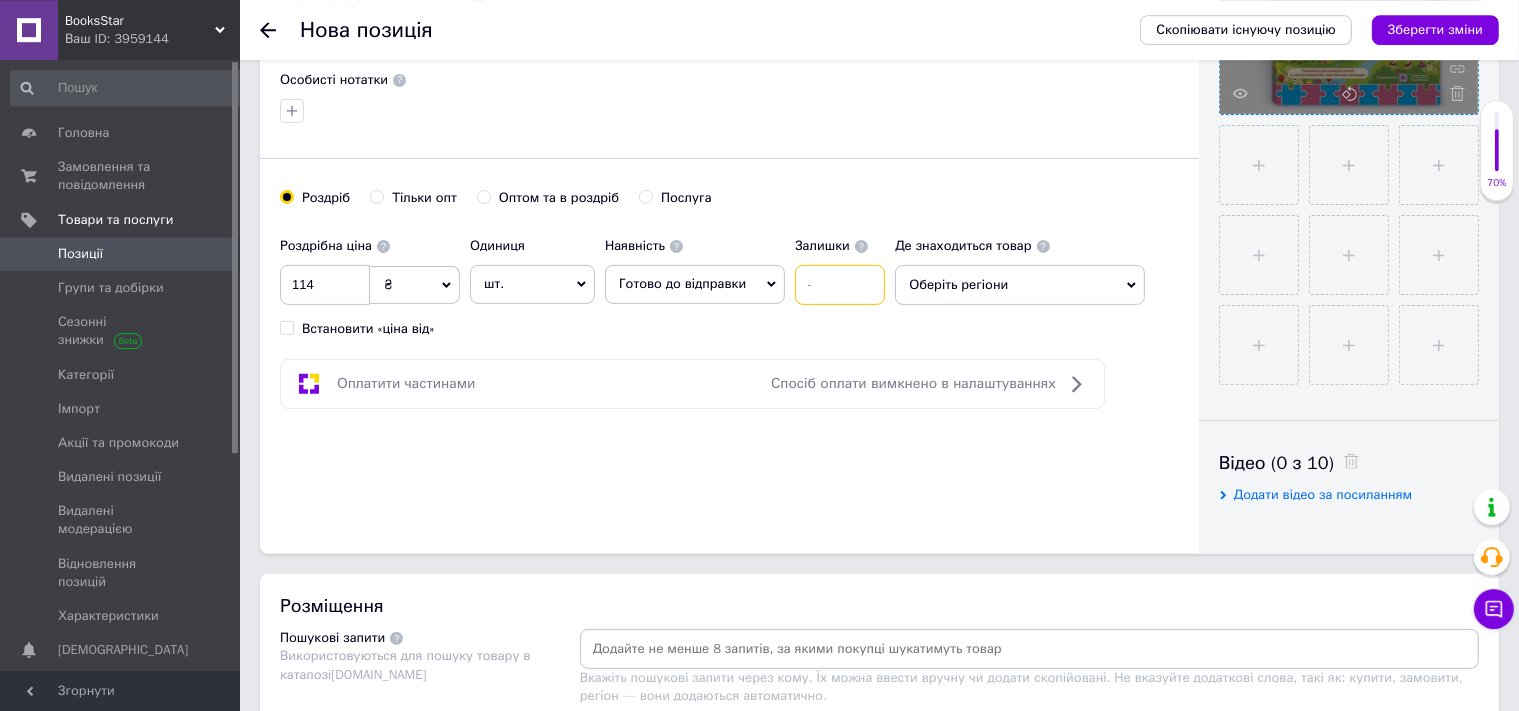 click at bounding box center [840, 285] 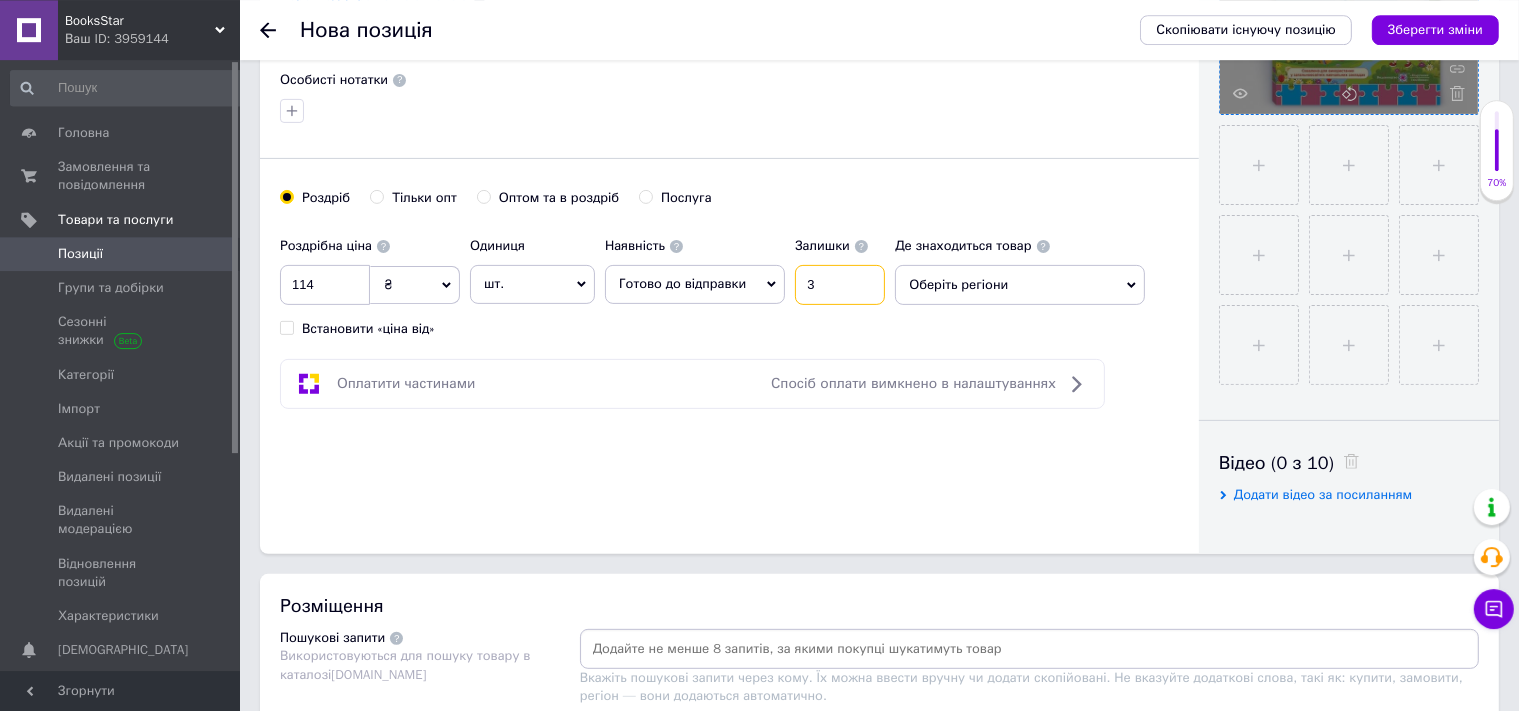 type on "3" 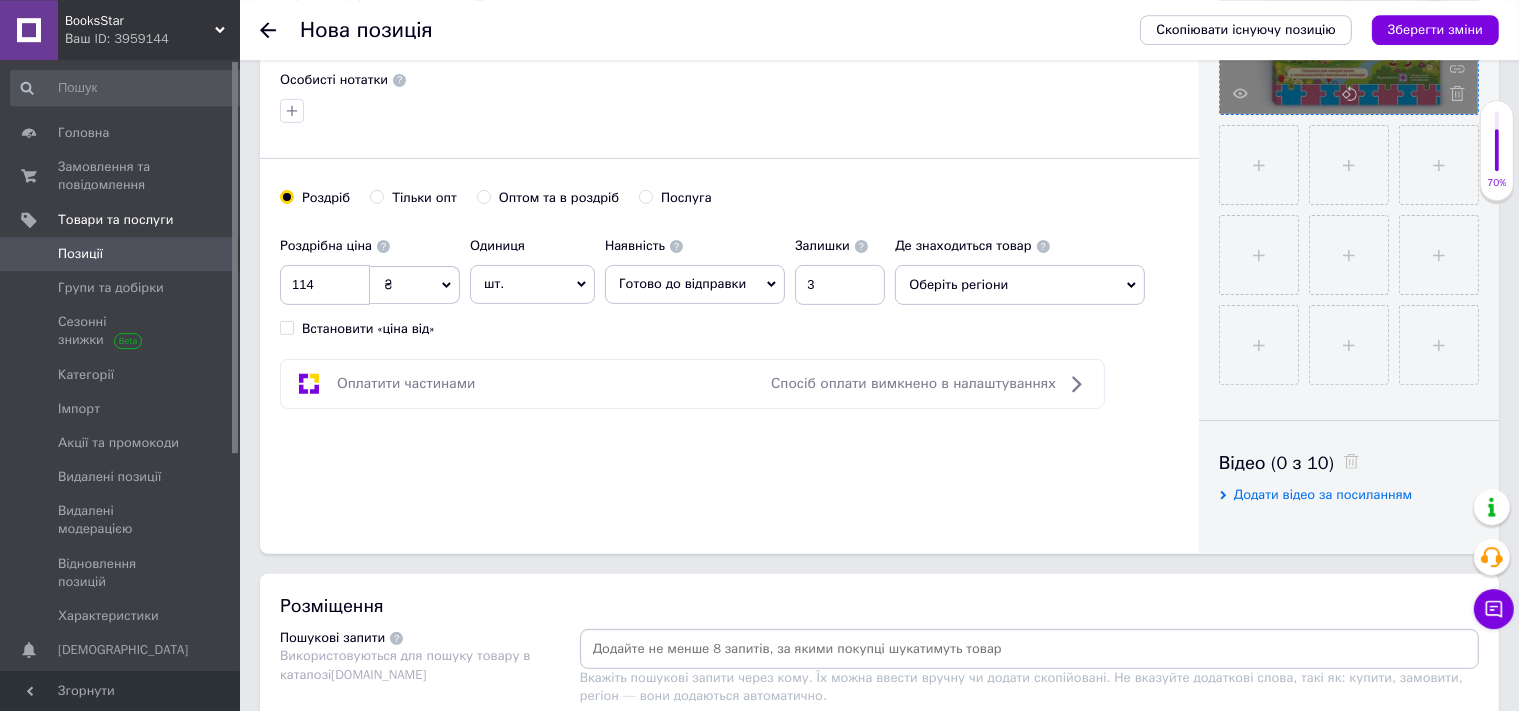 click on "Оберіть регіони" at bounding box center (1020, 285) 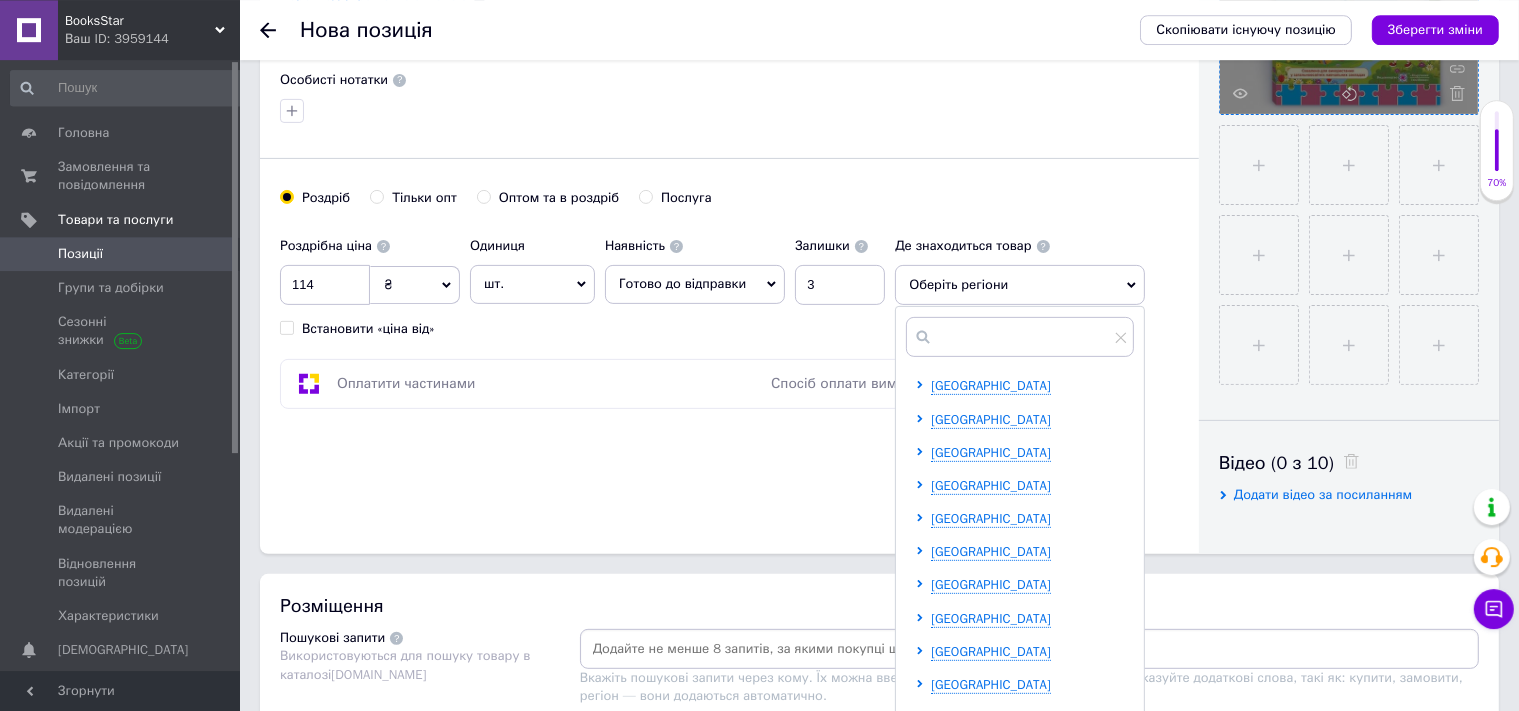 scroll, scrollTop: 782, scrollLeft: 0, axis: vertical 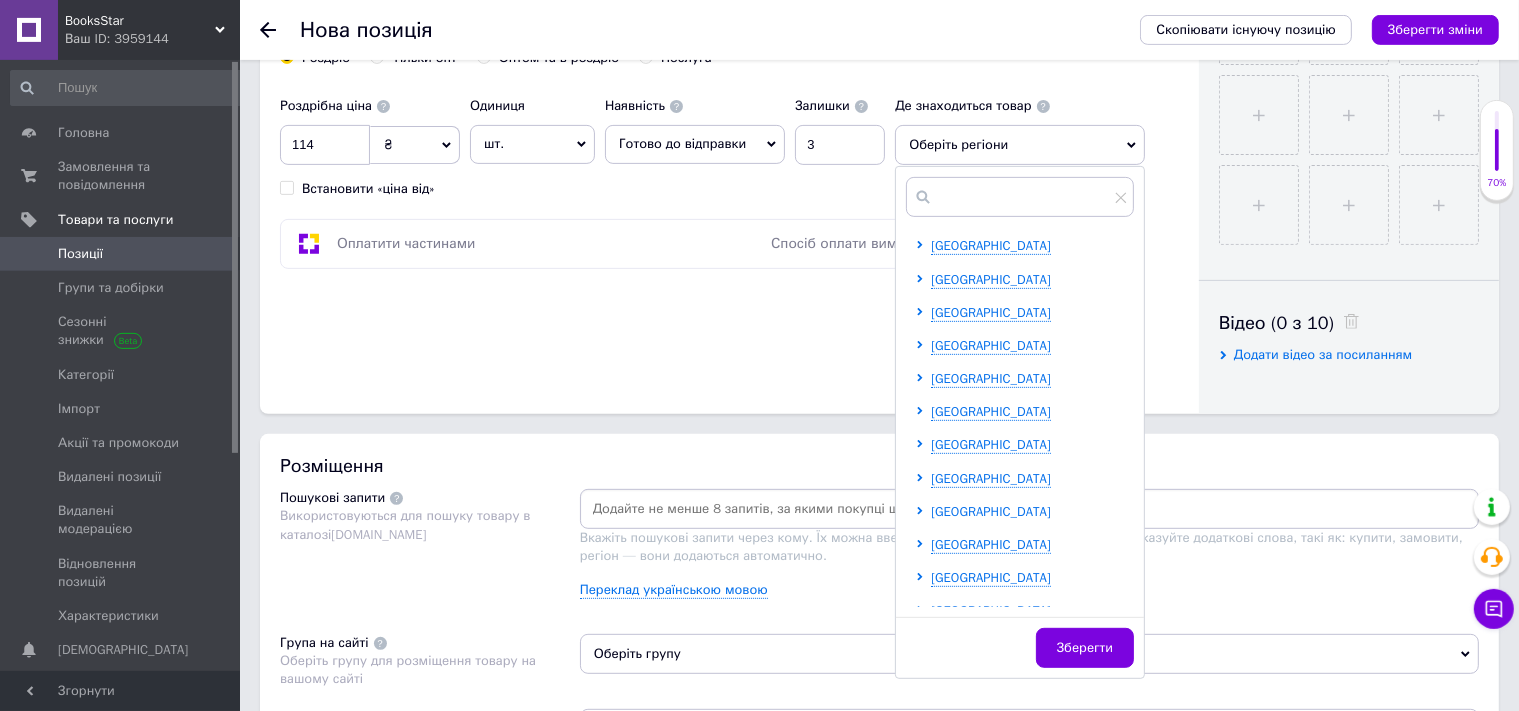 click on "[GEOGRAPHIC_DATA]" at bounding box center (991, 511) 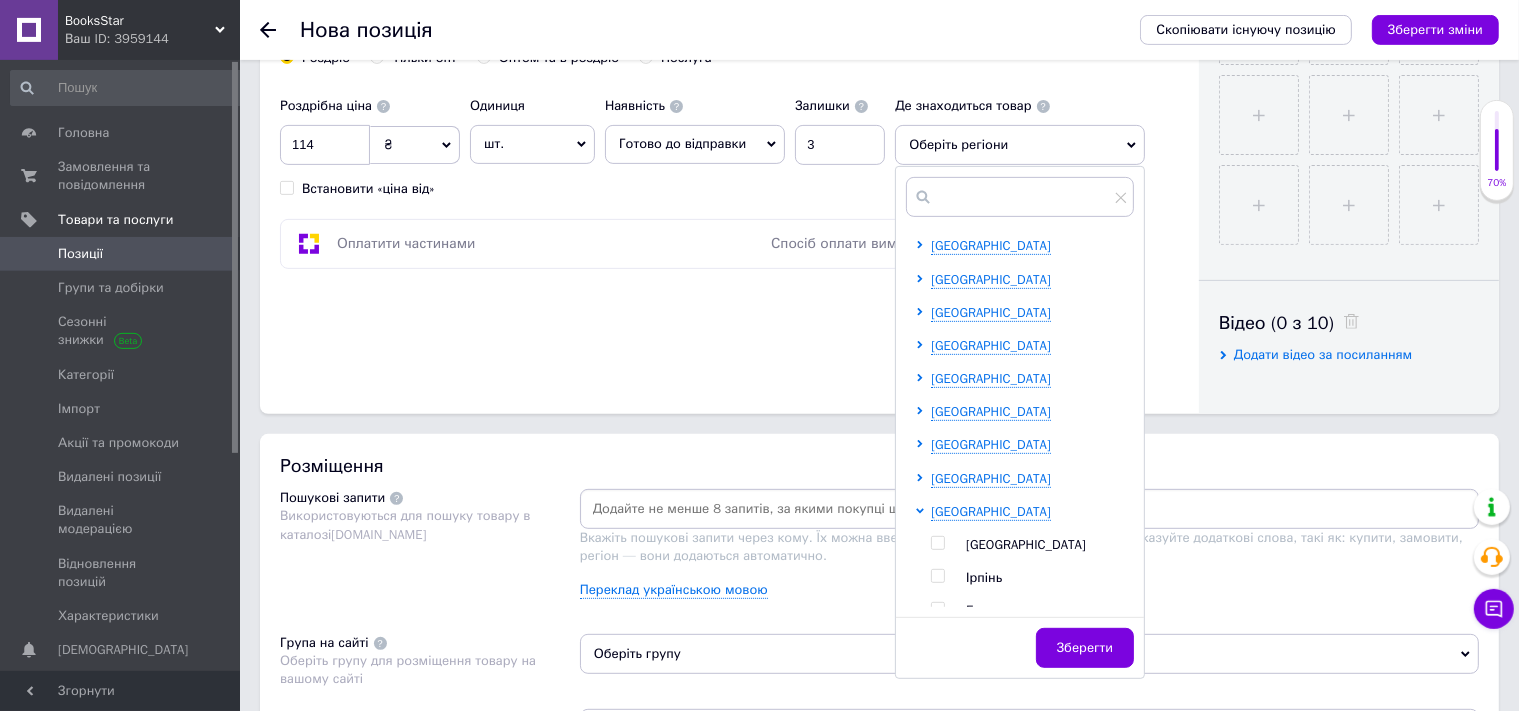 click on "[GEOGRAPHIC_DATA] [GEOGRAPHIC_DATA] Ірпінь Березань [GEOGRAPHIC_DATA] Боярка Бровари Буча Біла Церква [GEOGRAPHIC_DATA] [GEOGRAPHIC_DATA] [GEOGRAPHIC_DATA] [GEOGRAPHIC_DATA] [GEOGRAPHIC_DATA][PERSON_NAME][GEOGRAPHIC_DATA] [GEOGRAPHIC_DATA] [GEOGRAPHIC_DATA] [GEOGRAPHIC_DATA] Українка Фастів [GEOGRAPHIC_DATA]" at bounding box center (1032, 860) 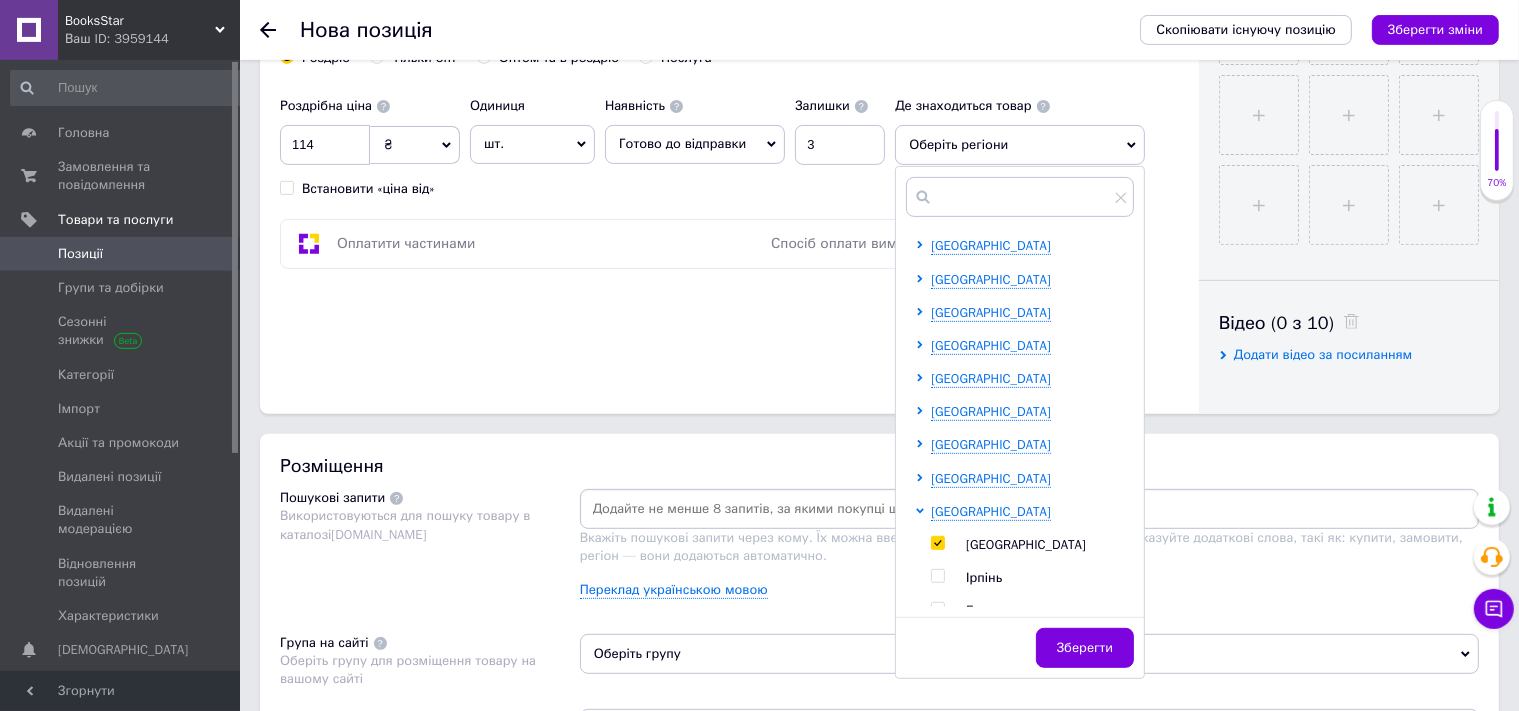 checkbox on "true" 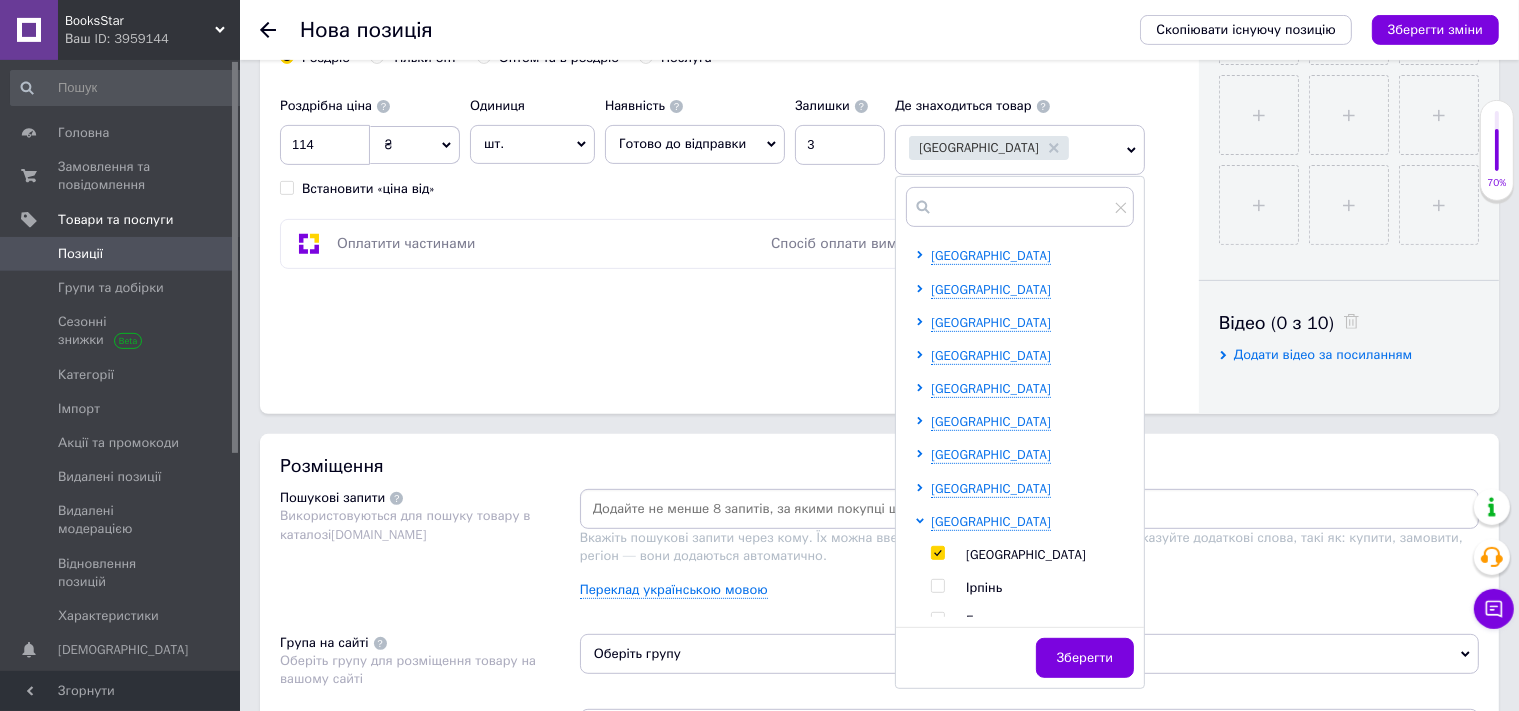 click at bounding box center (1029, 509) 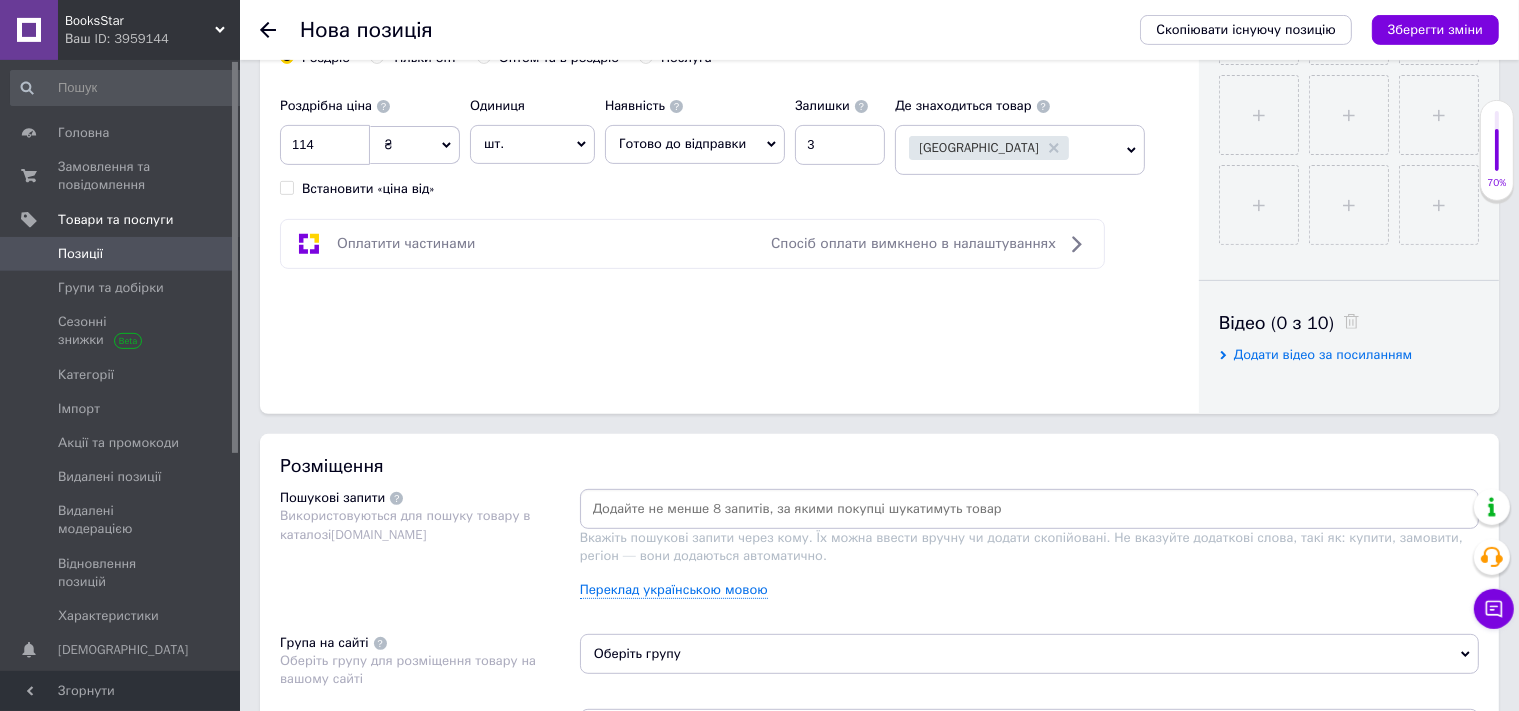 paste on "Літературне джерельце" 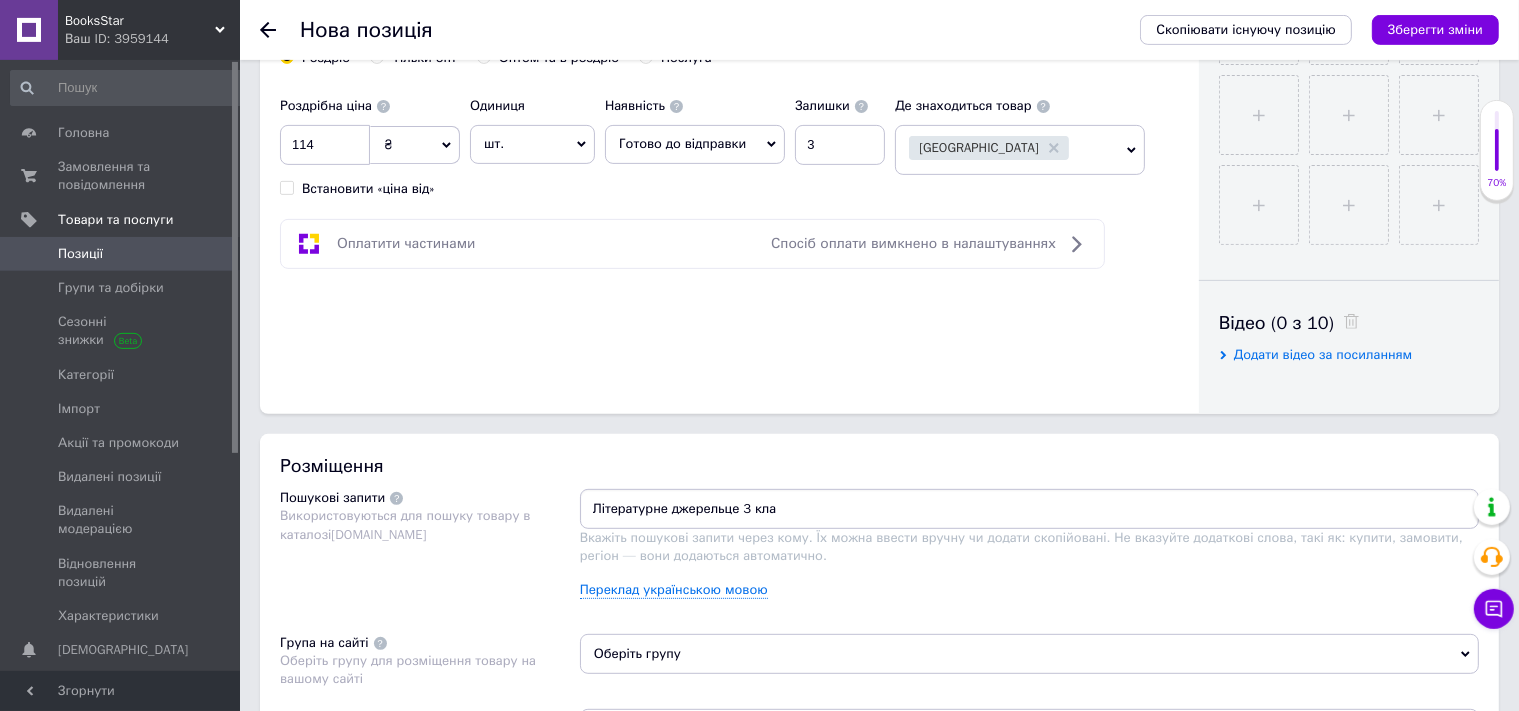 type on "Літературне джерельце 3 клас" 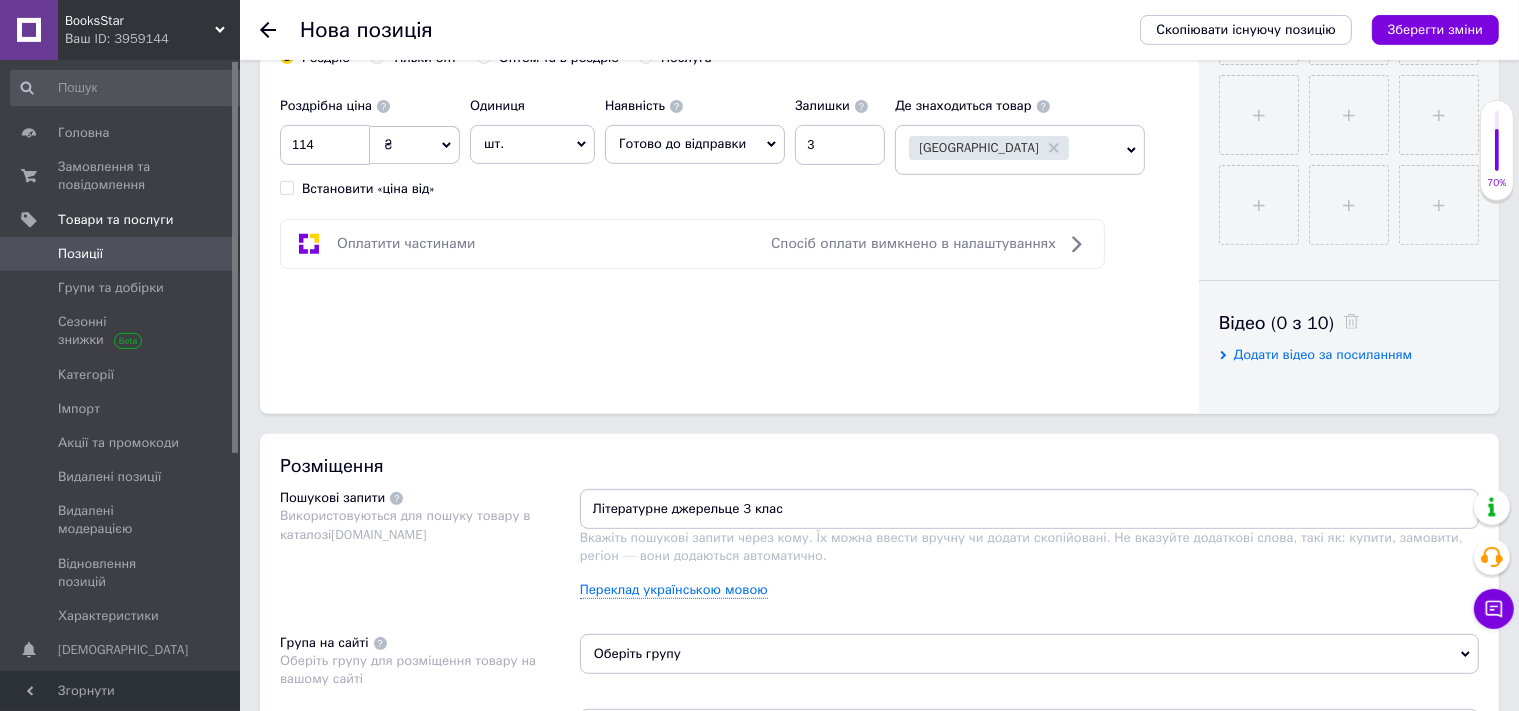 type 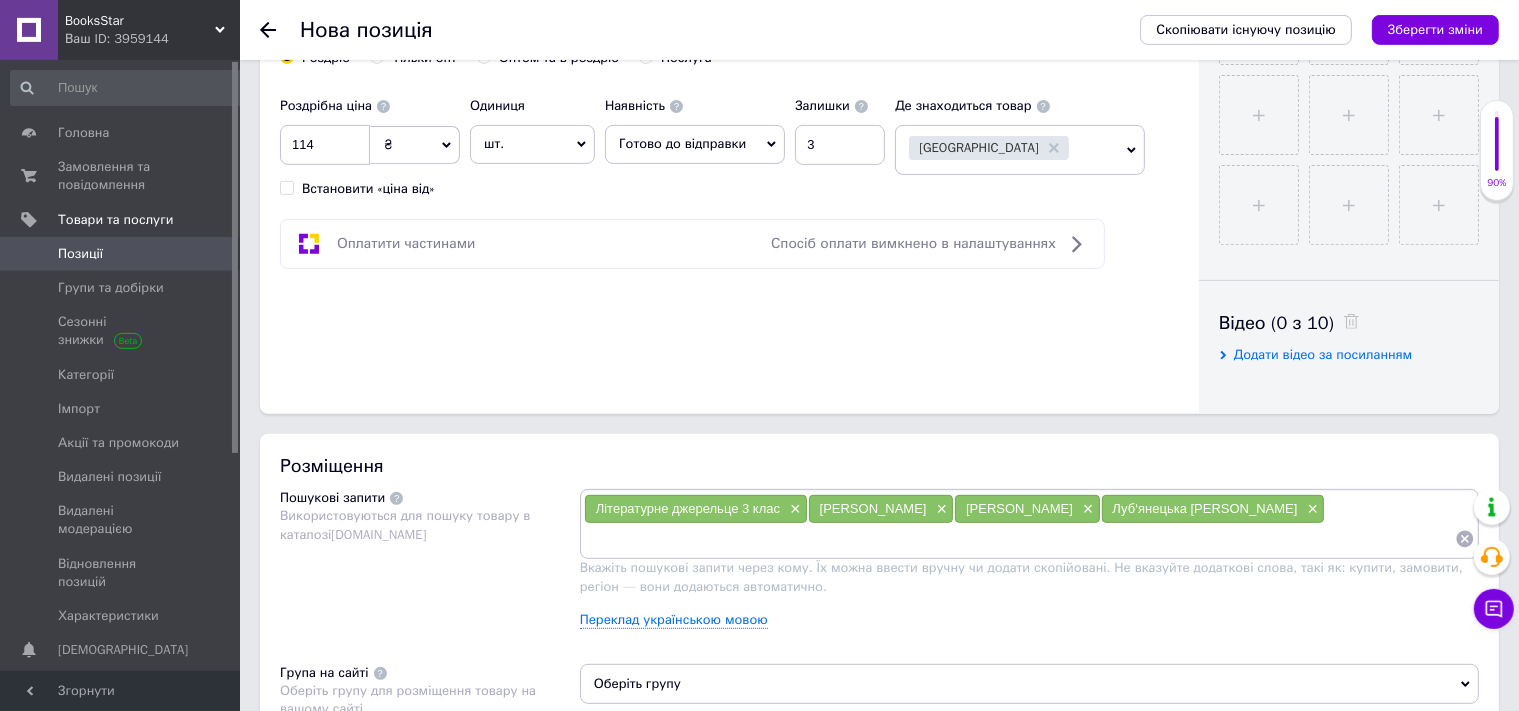 scroll, scrollTop: 1184, scrollLeft: 0, axis: vertical 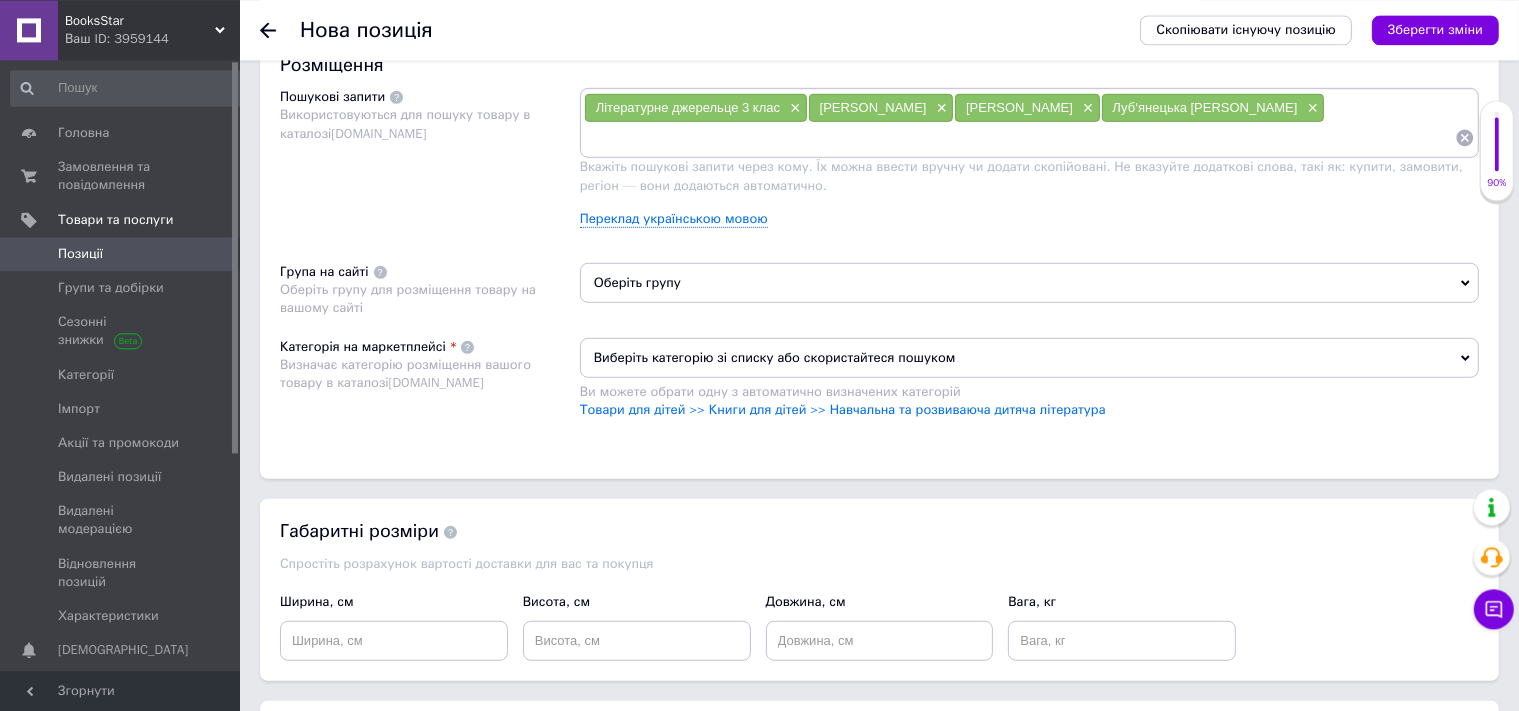click on "Оберіть групу" at bounding box center [1029, 282] 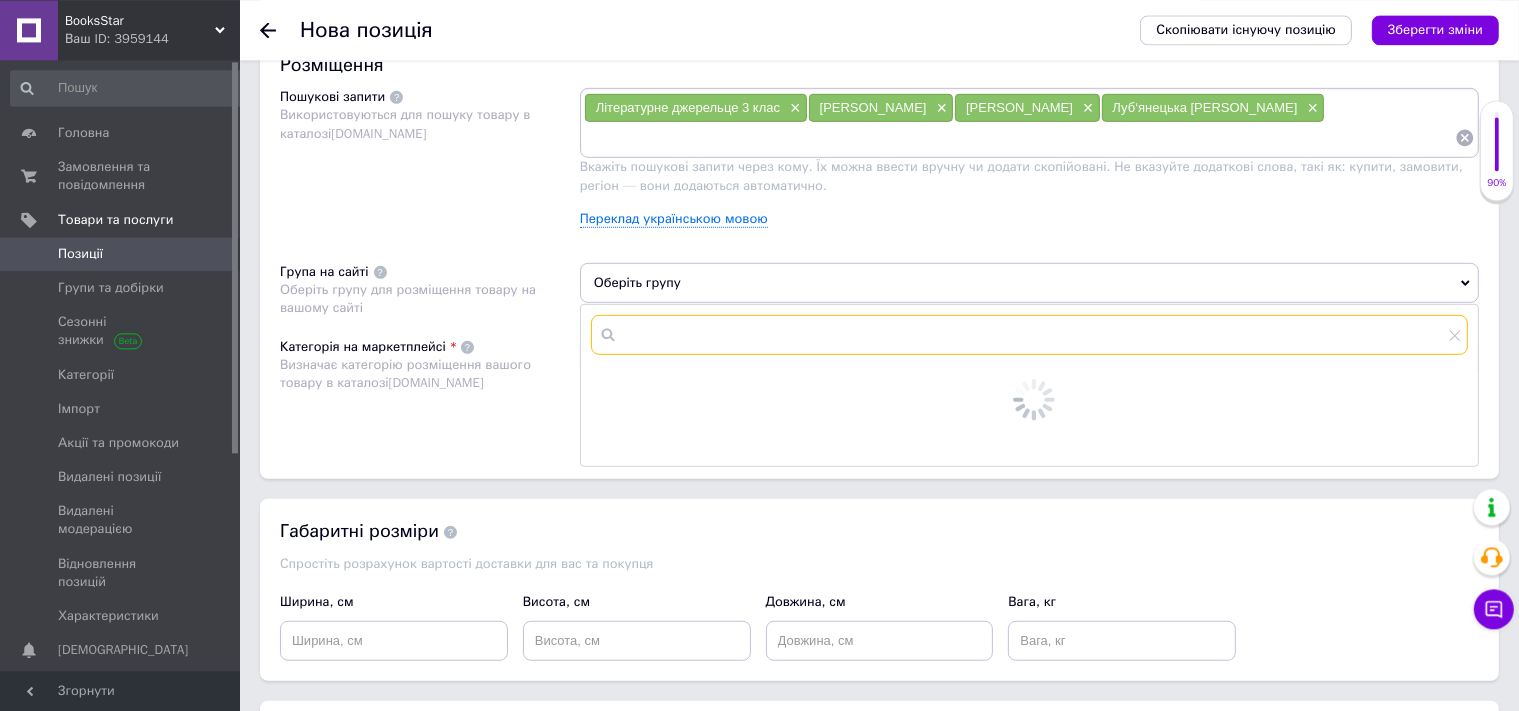 click at bounding box center (1029, 334) 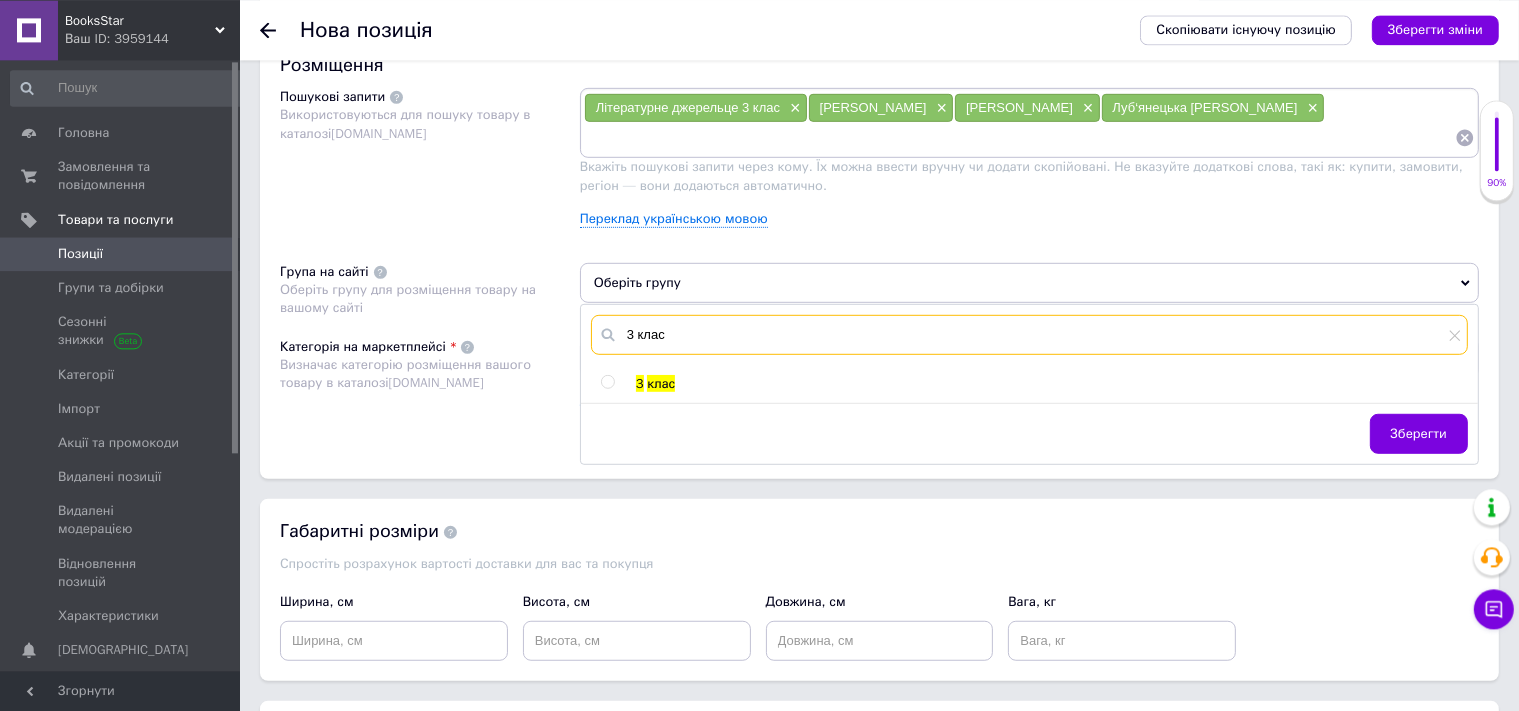 type on "3 клас" 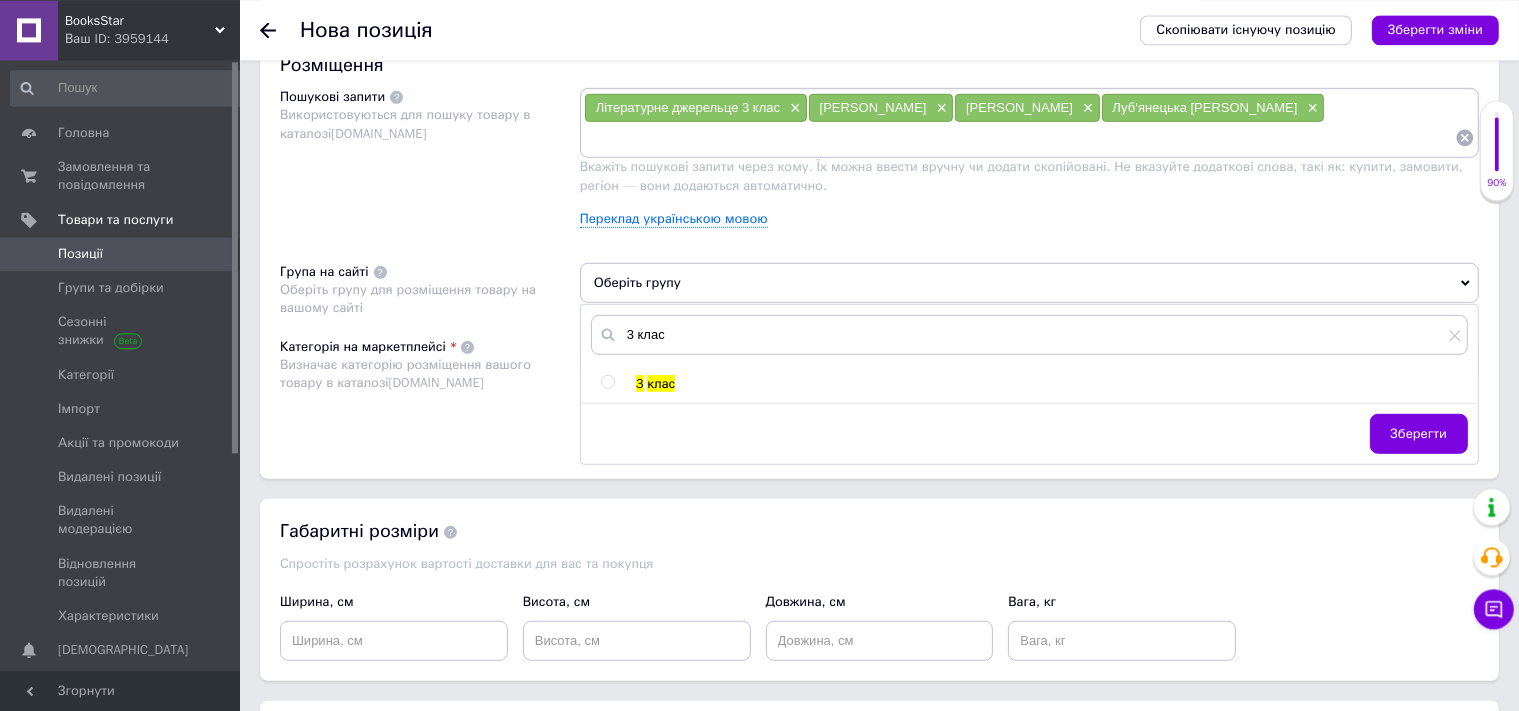 click at bounding box center (607, 381) 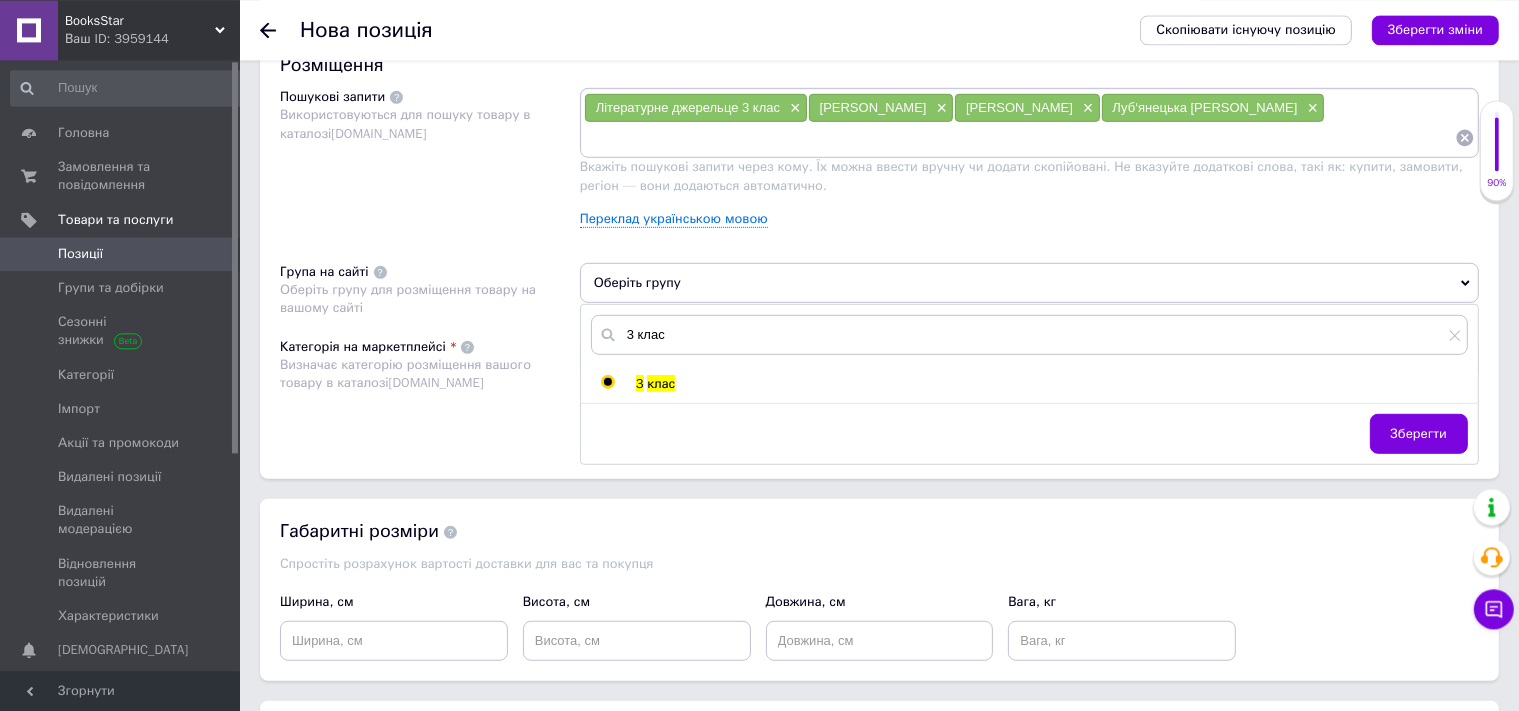 radio on "true" 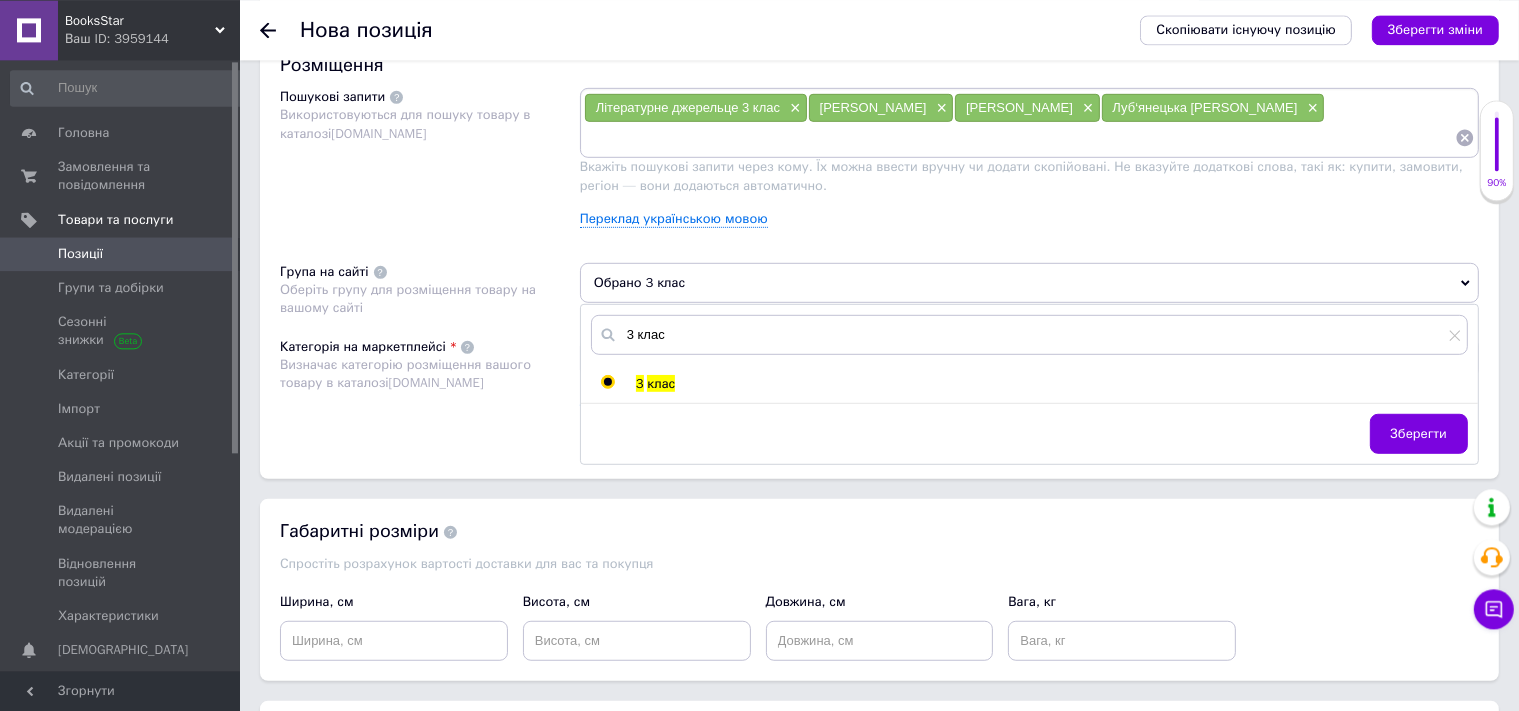 click on "Категорія на маркетплейсі Визначає категорію розміщення вашого товару в каталозі  [DOMAIN_NAME]" at bounding box center [430, 387] 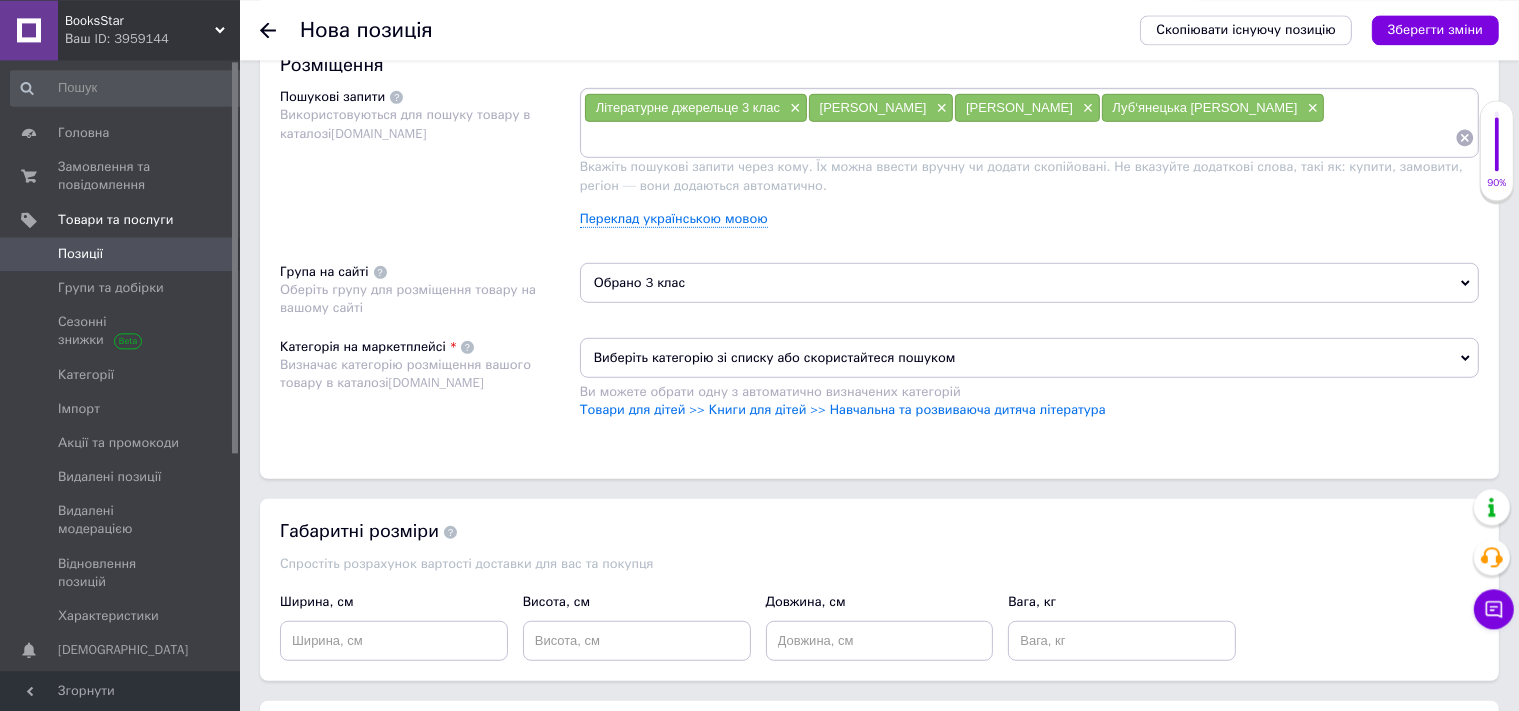 click on "Виберіть категорію зі списку або скористайтеся пошуком" at bounding box center (1029, 357) 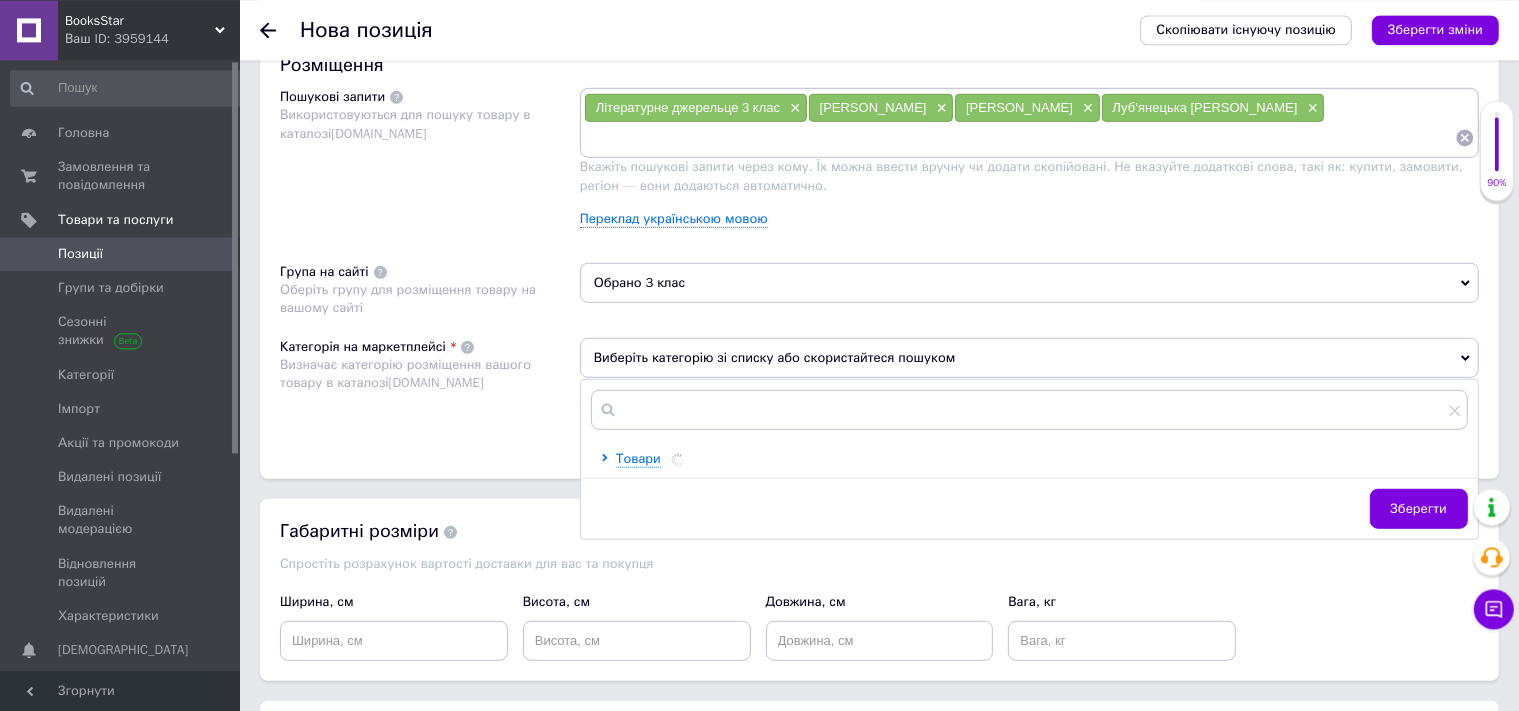 click at bounding box center [1029, 409] 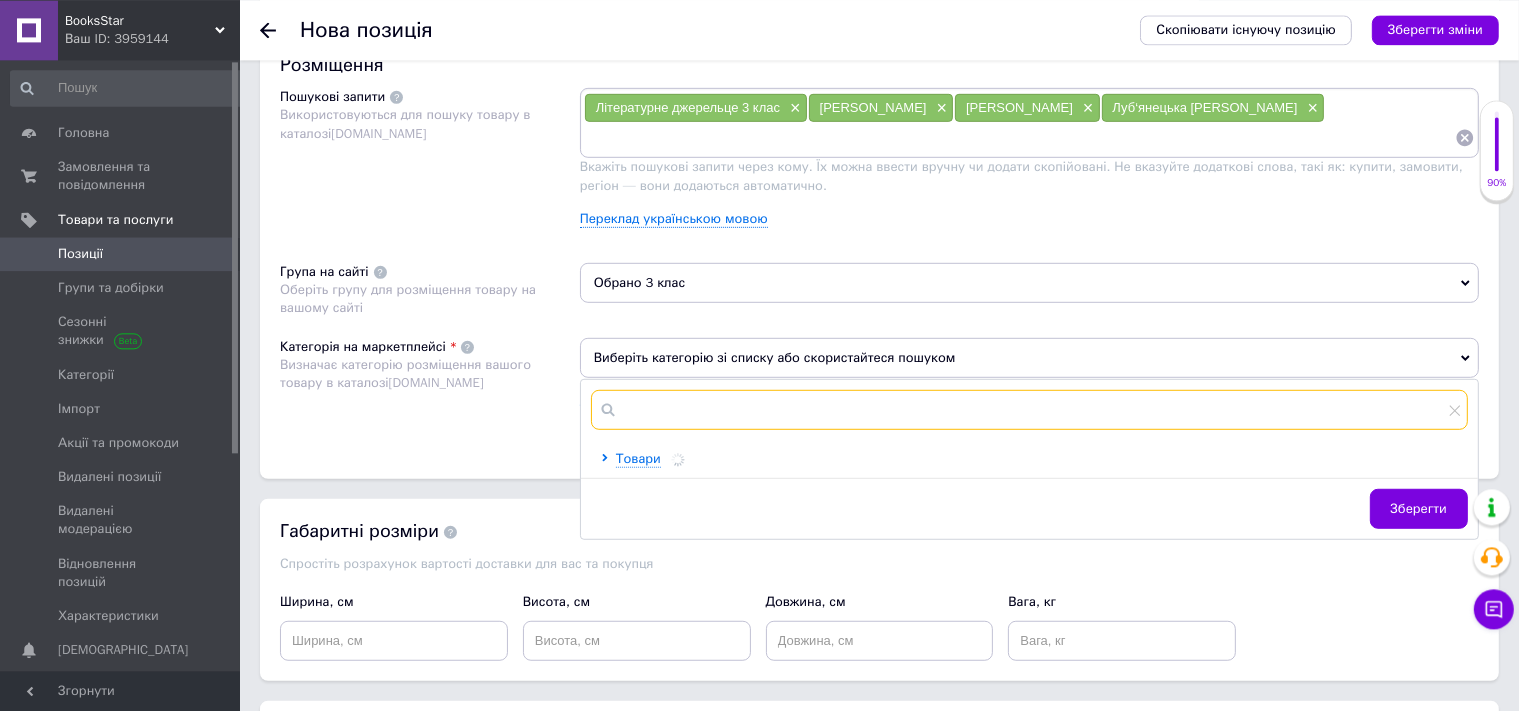 click at bounding box center (1029, 409) 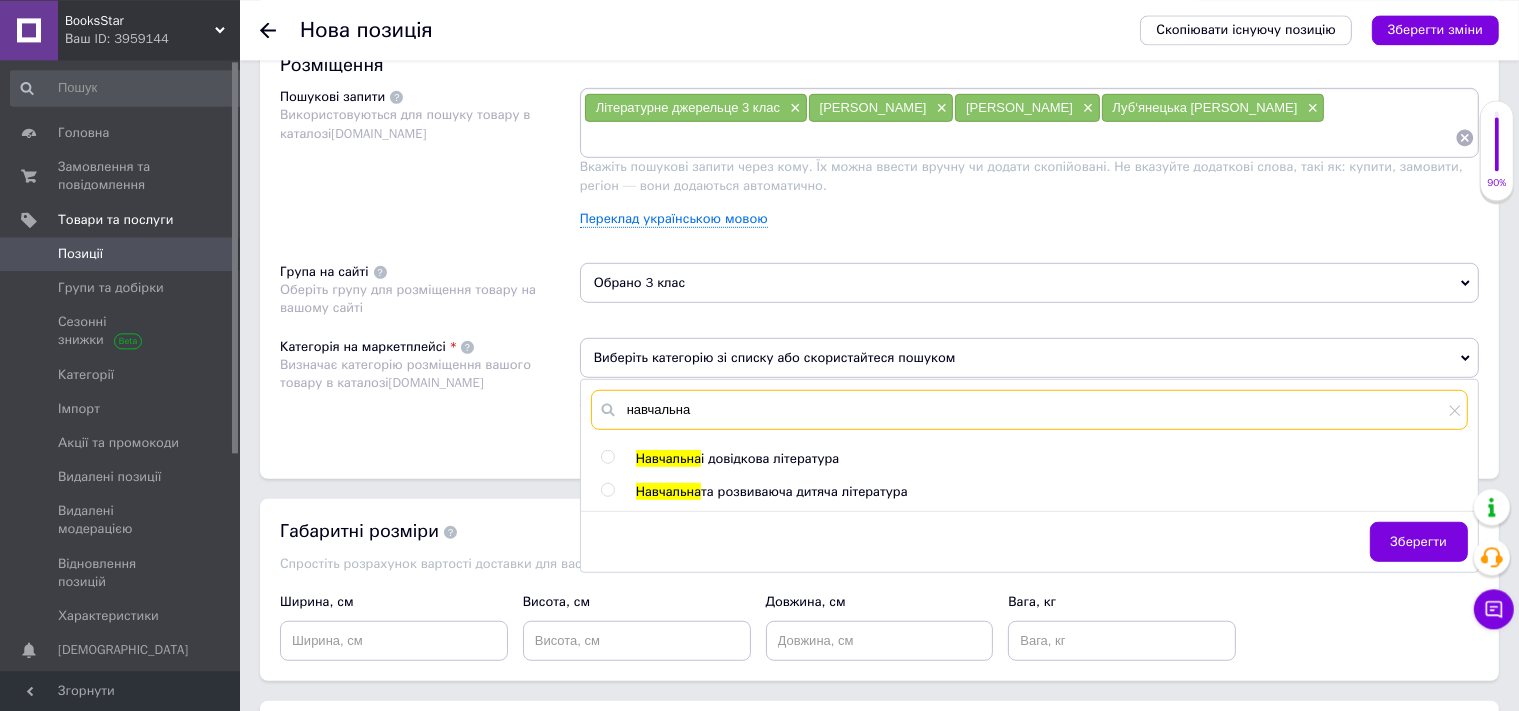 type on "навчальна" 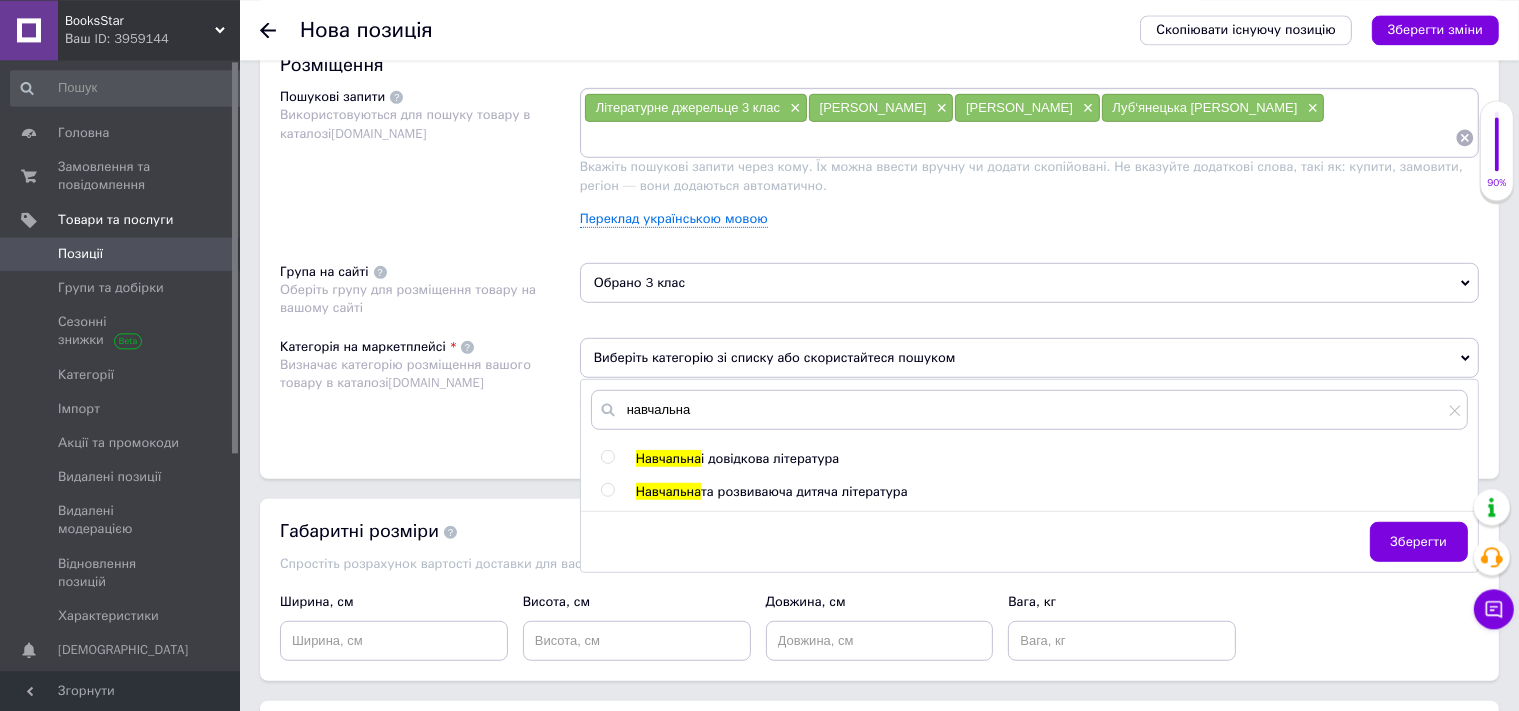 click on "і довідкова література" at bounding box center (770, 457) 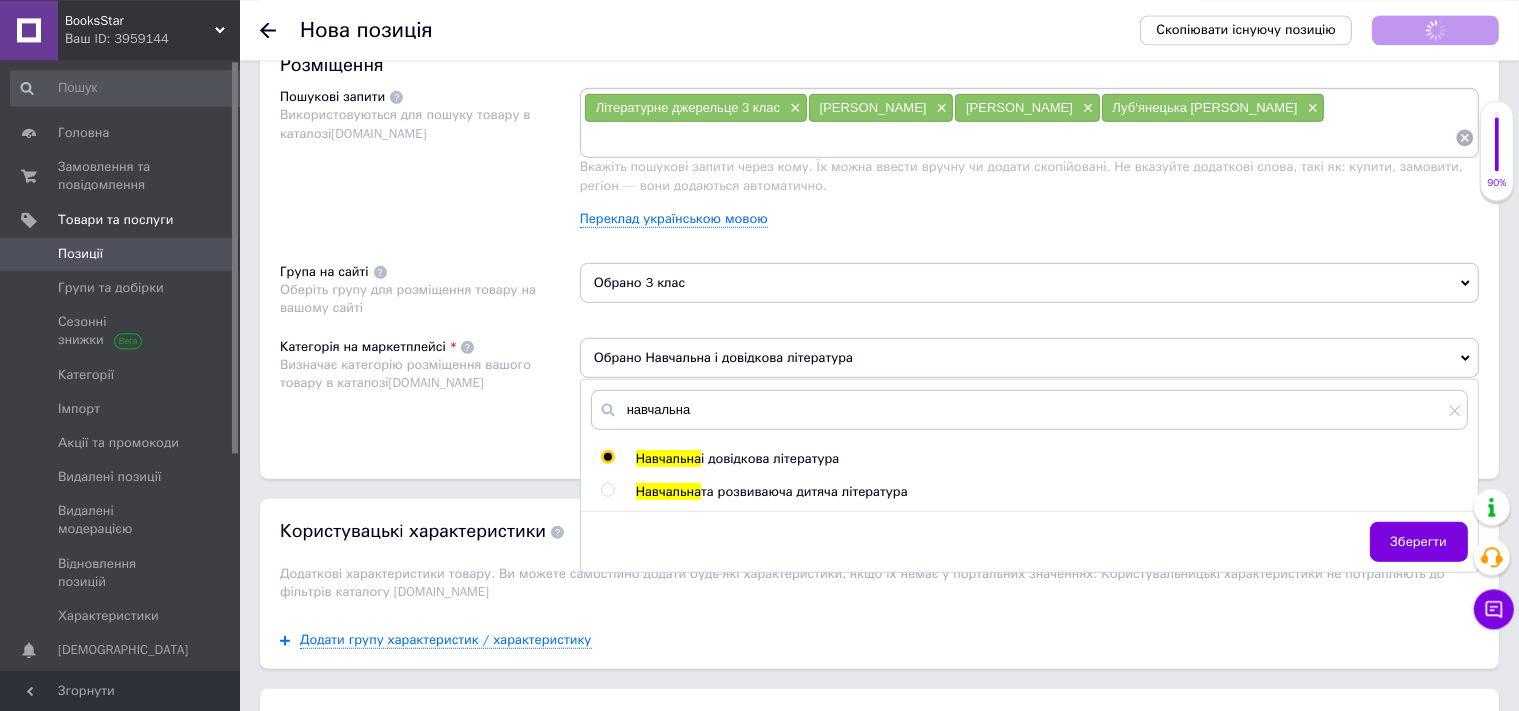 radio on "true" 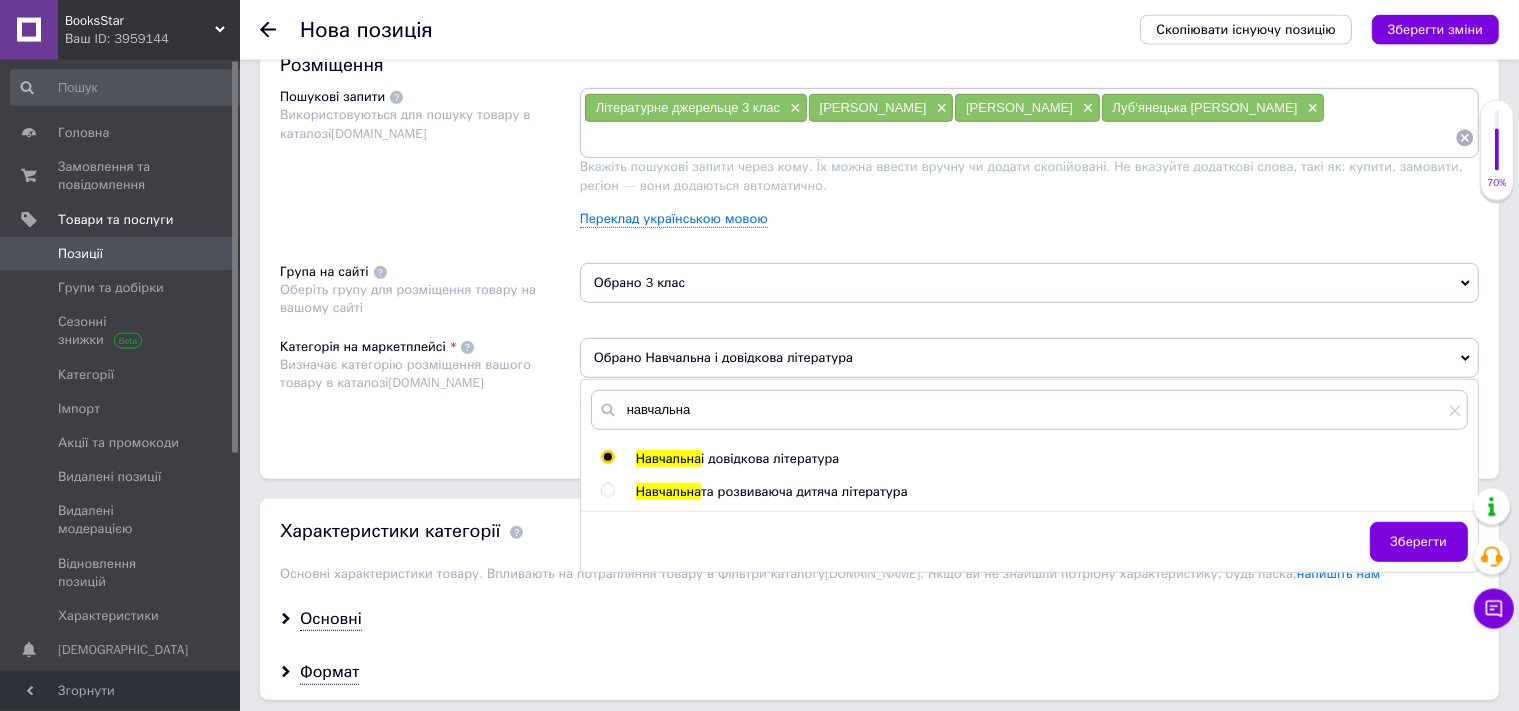click on "Категорія на маркетплейсі Визначає категорію розміщення вашого товару в каталозі  [DOMAIN_NAME]" at bounding box center [430, 388] 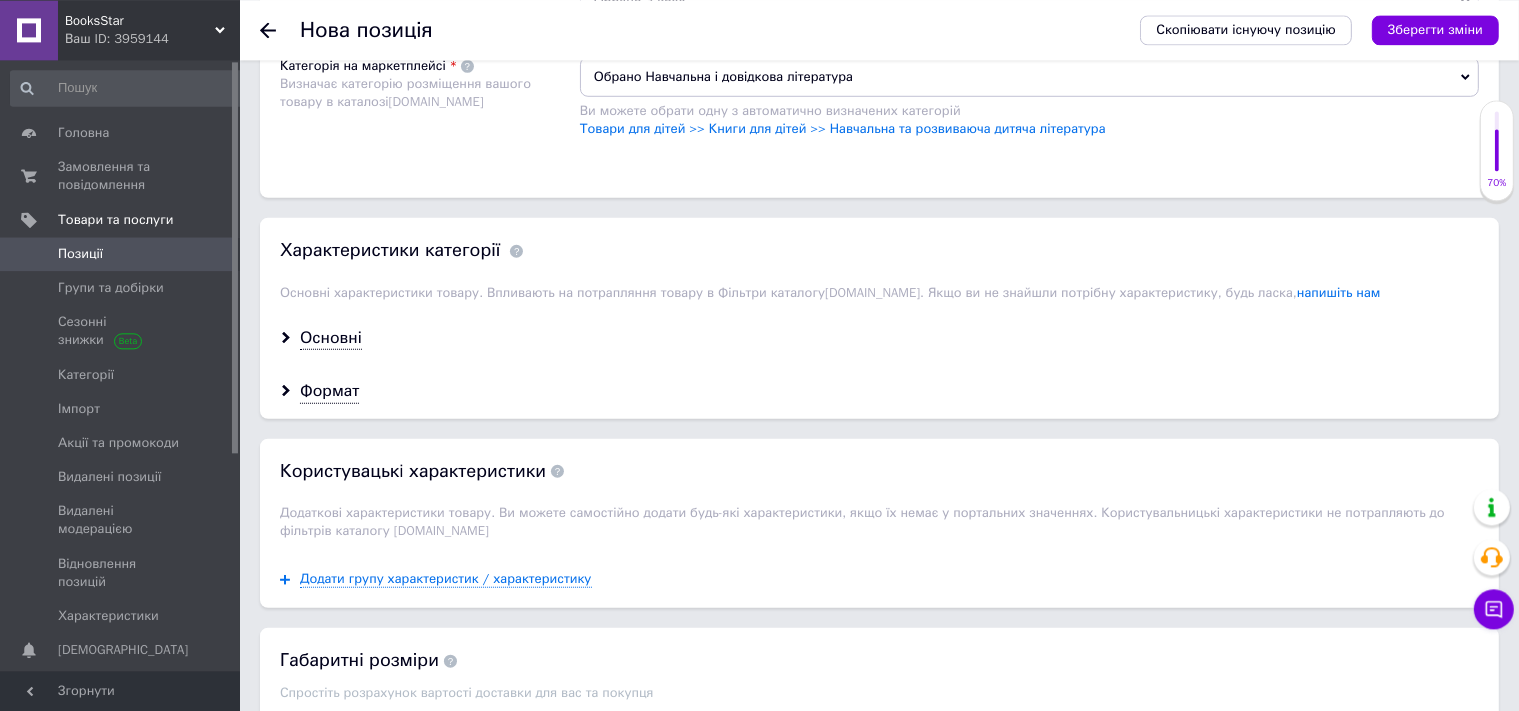 scroll, scrollTop: 1500, scrollLeft: 0, axis: vertical 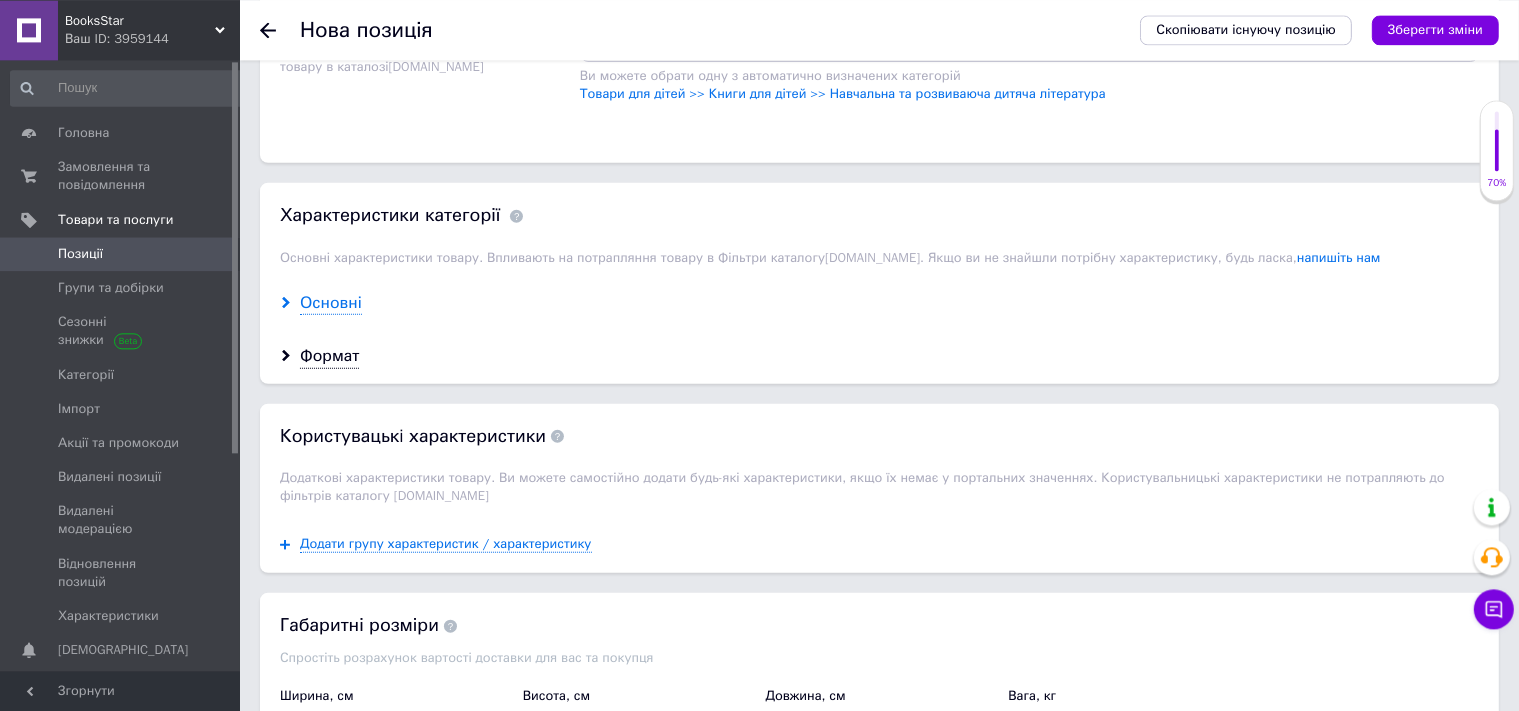 click on "Основні" at bounding box center [331, 302] 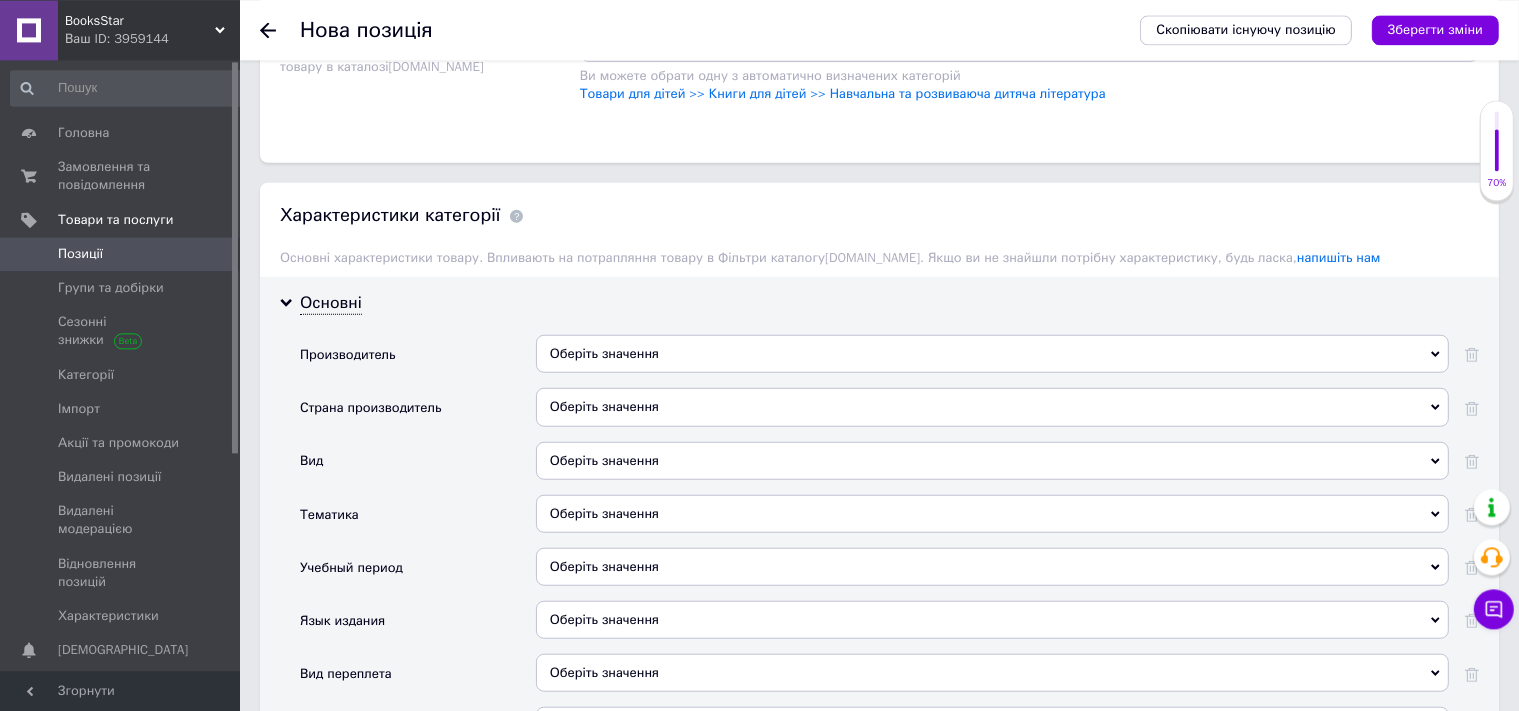 click on "Оберіть значення" at bounding box center (992, 353) 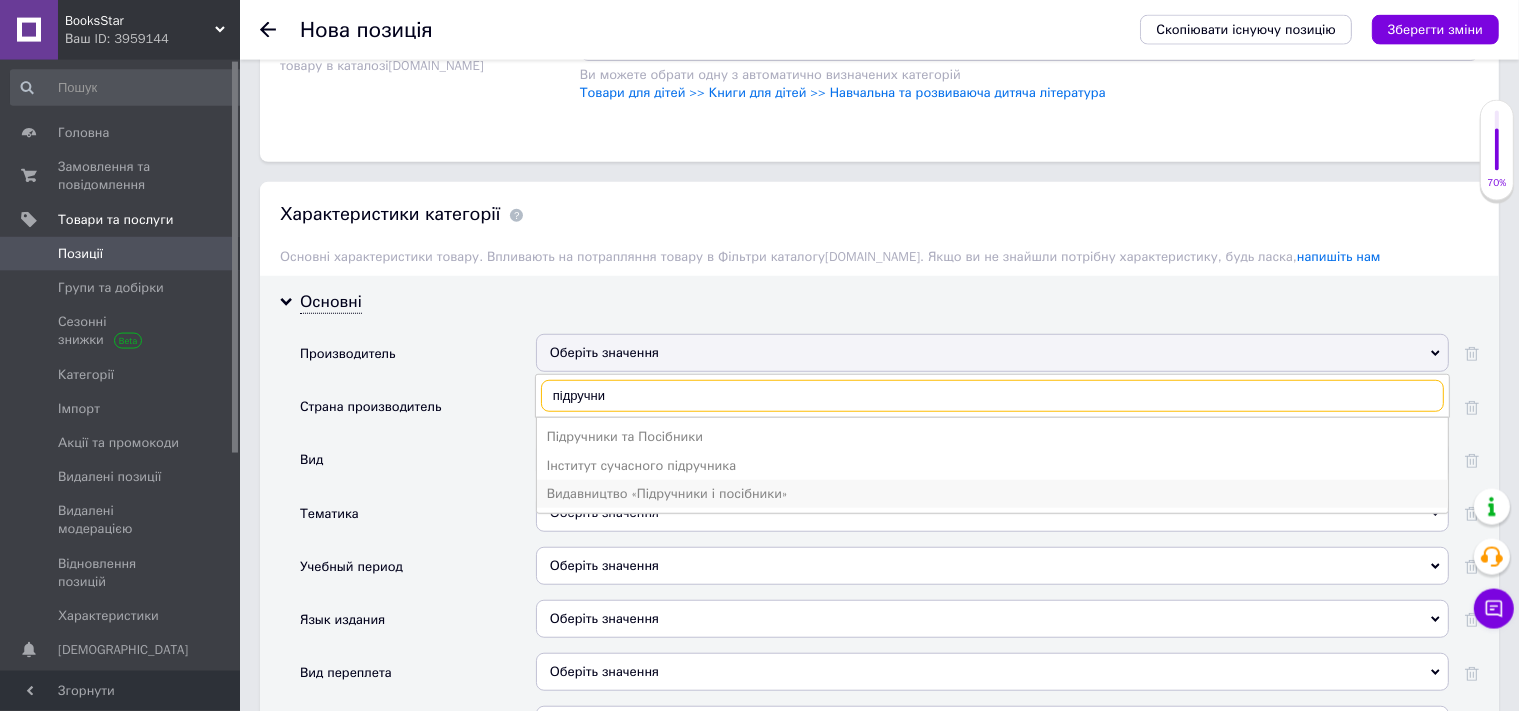 type on "підручни" 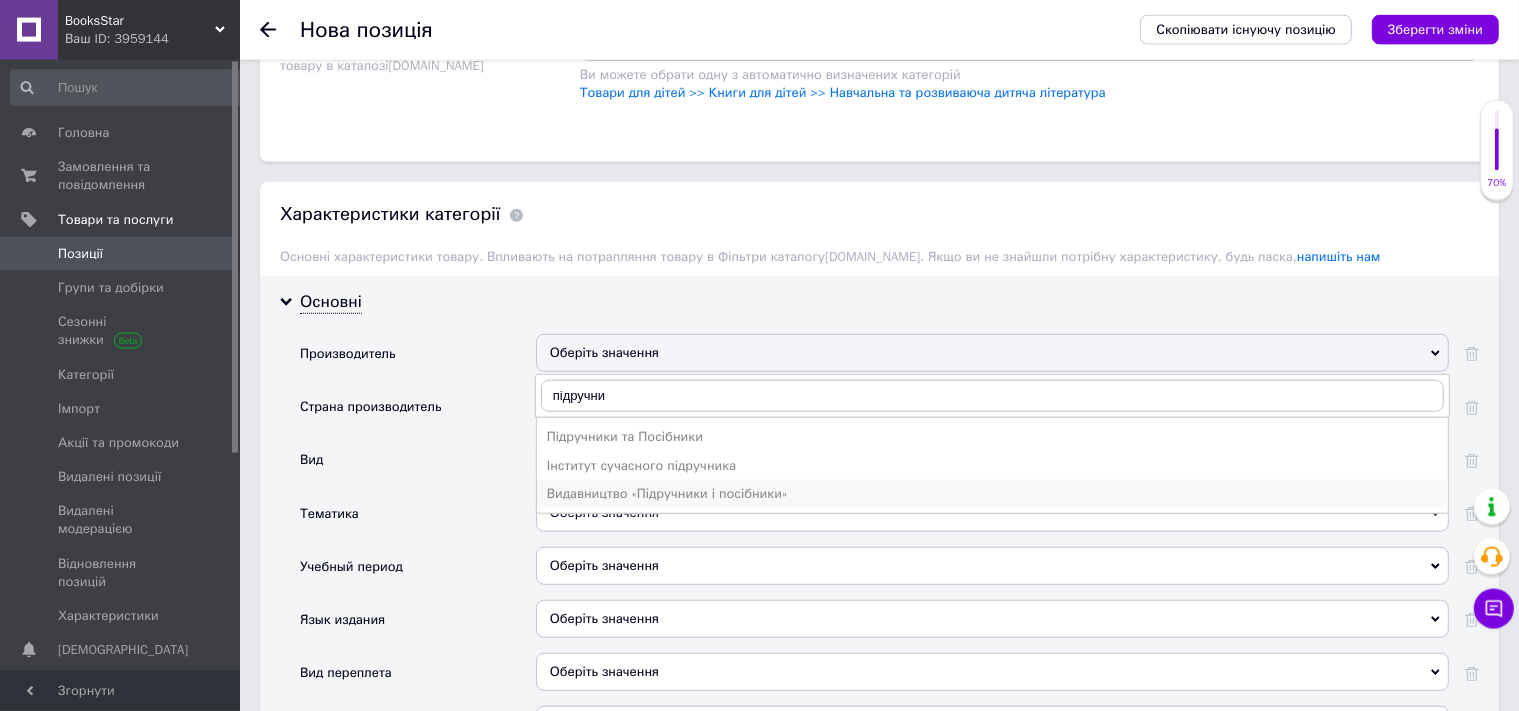 click on "Видавництво «Підручники і посібники»" at bounding box center (992, 494) 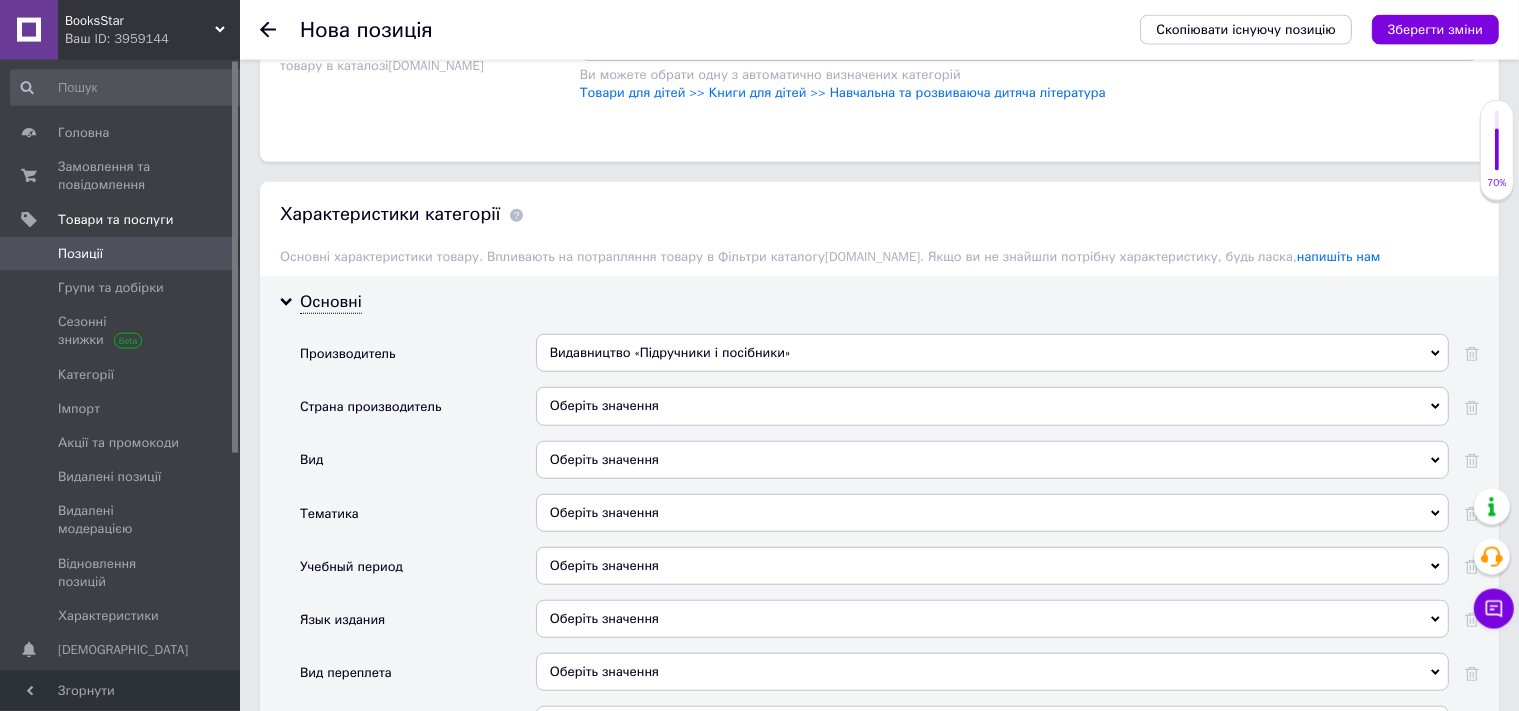 click on "Оберіть значення" at bounding box center (992, 406) 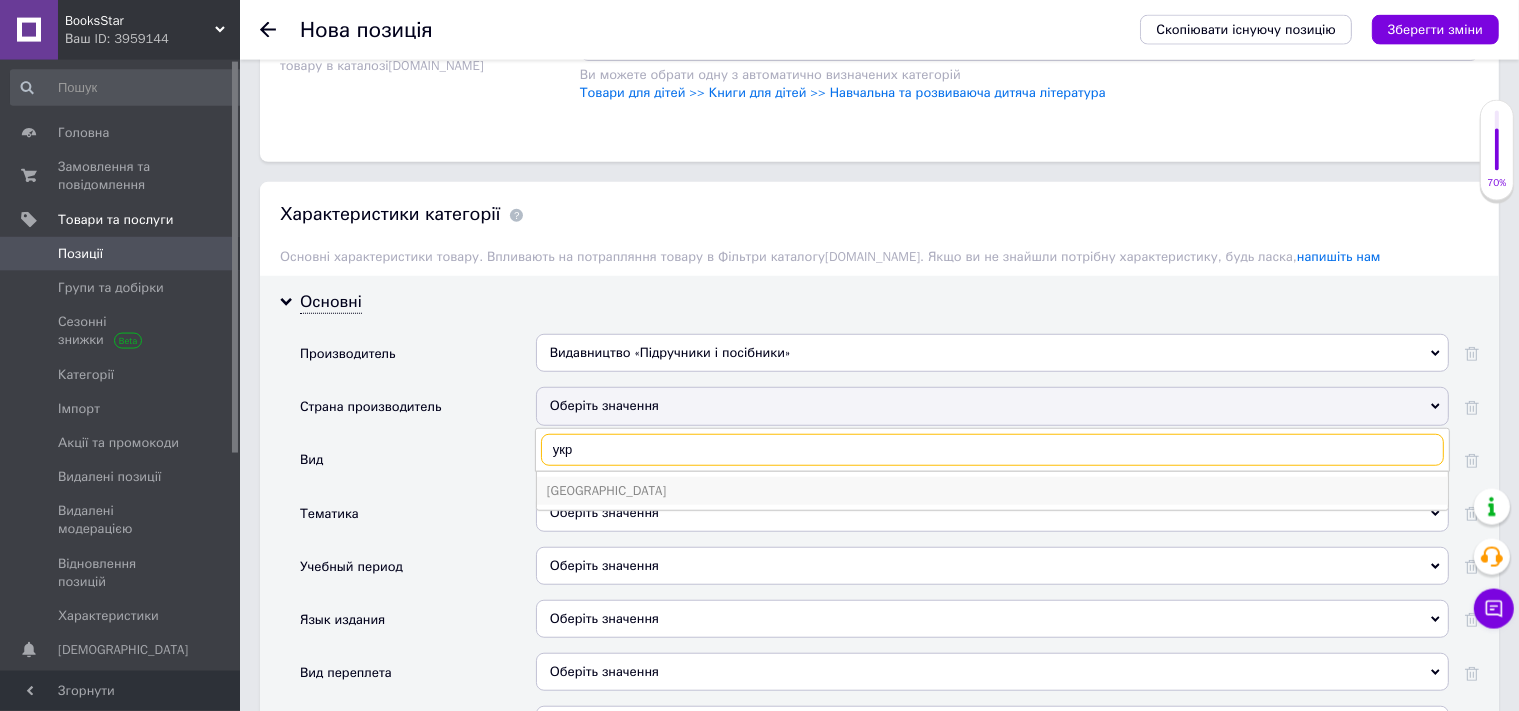 type on "укр" 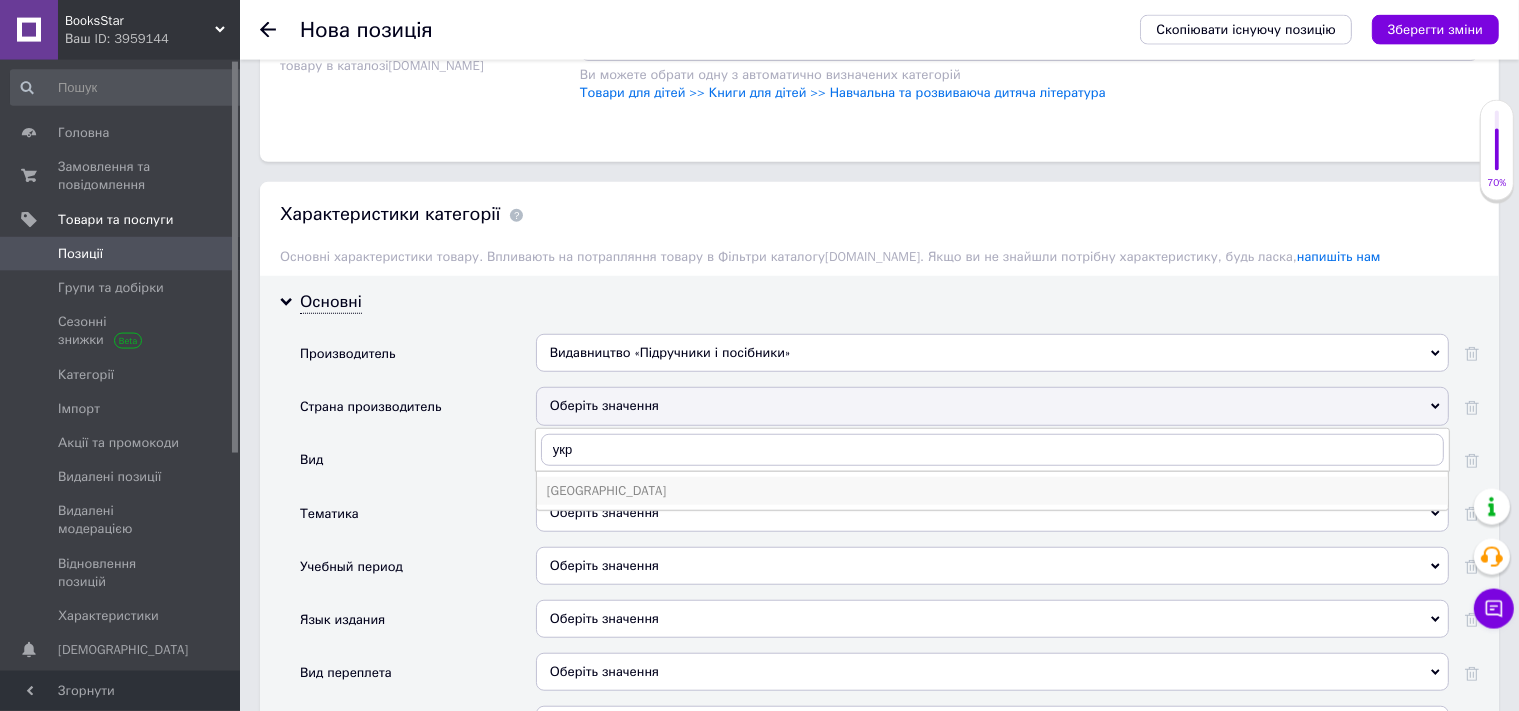 click on "[GEOGRAPHIC_DATA]" at bounding box center [992, 491] 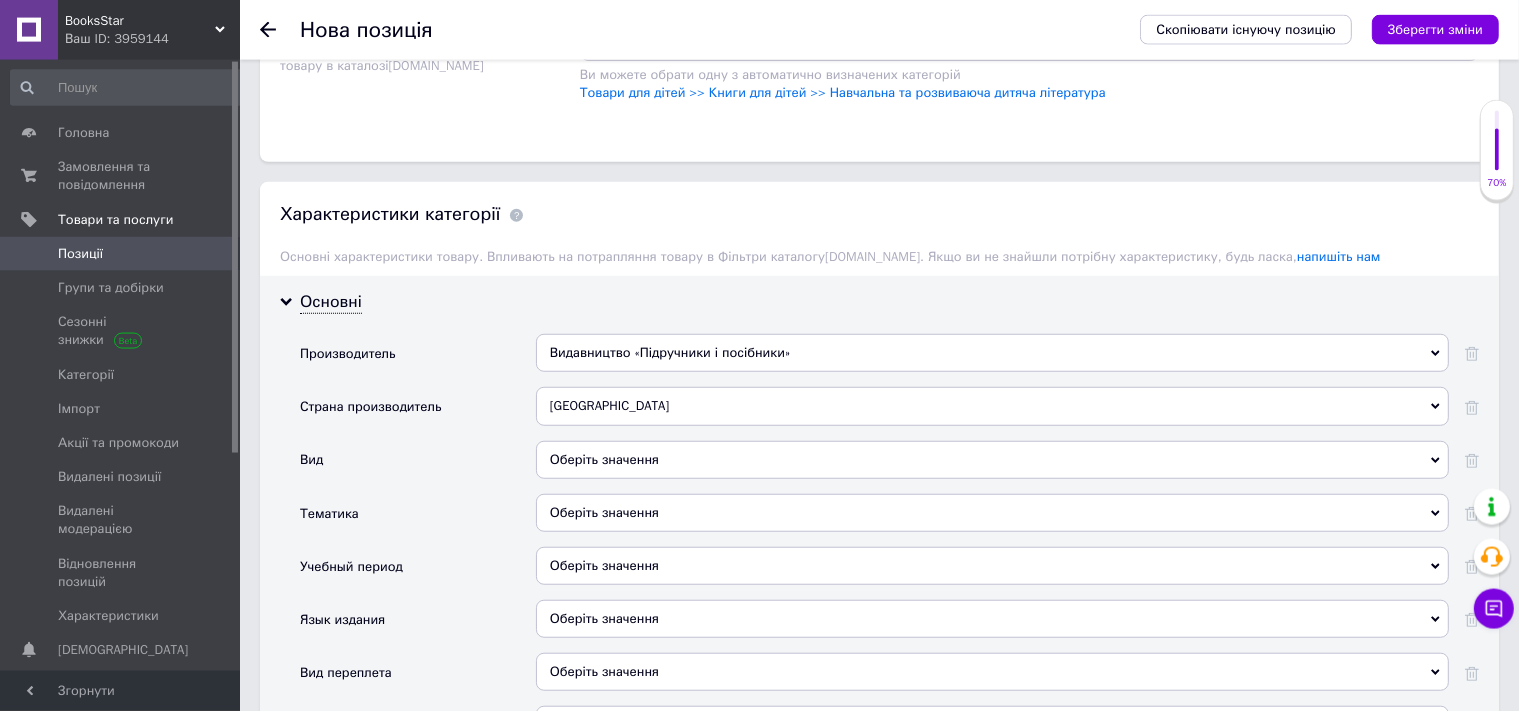 click on "Оберіть значення" at bounding box center (992, 460) 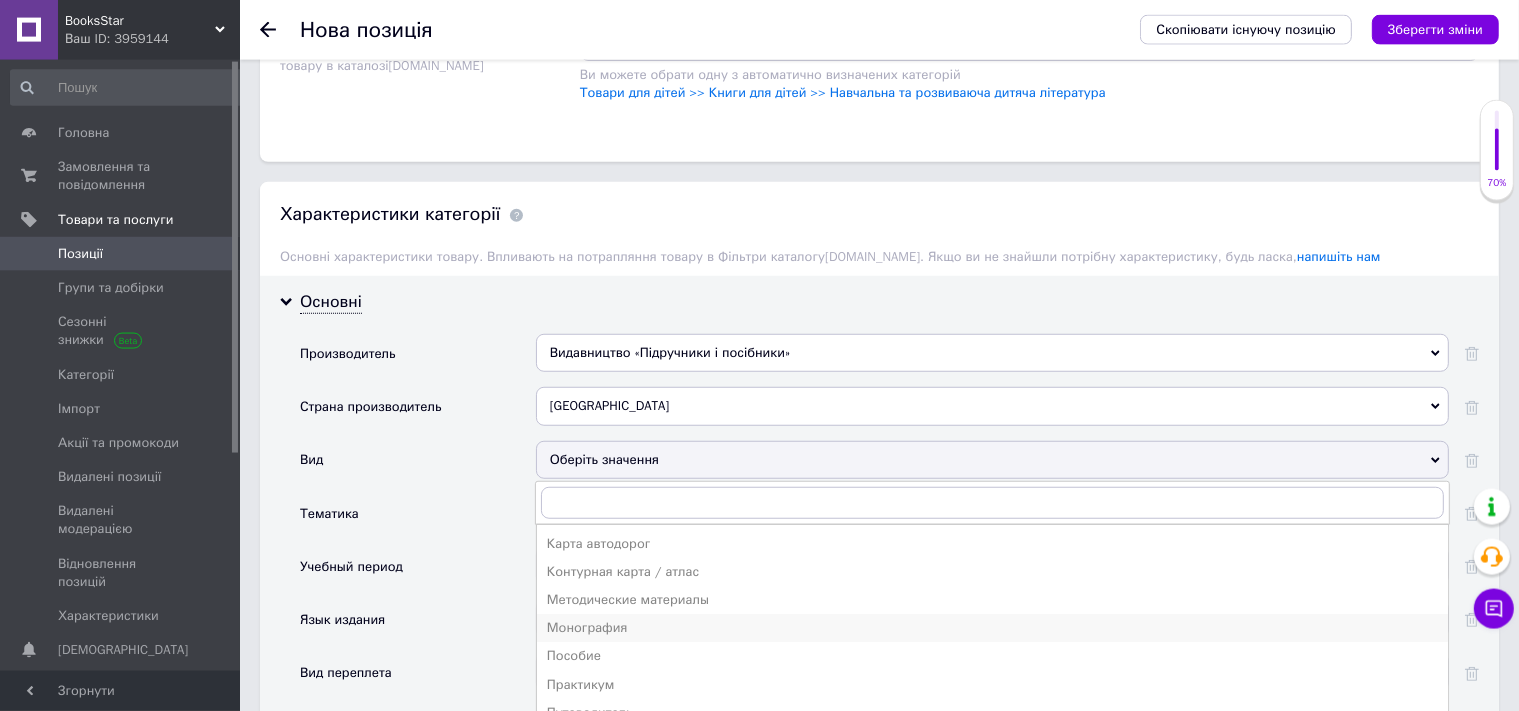 click on "Монография" at bounding box center [992, 628] 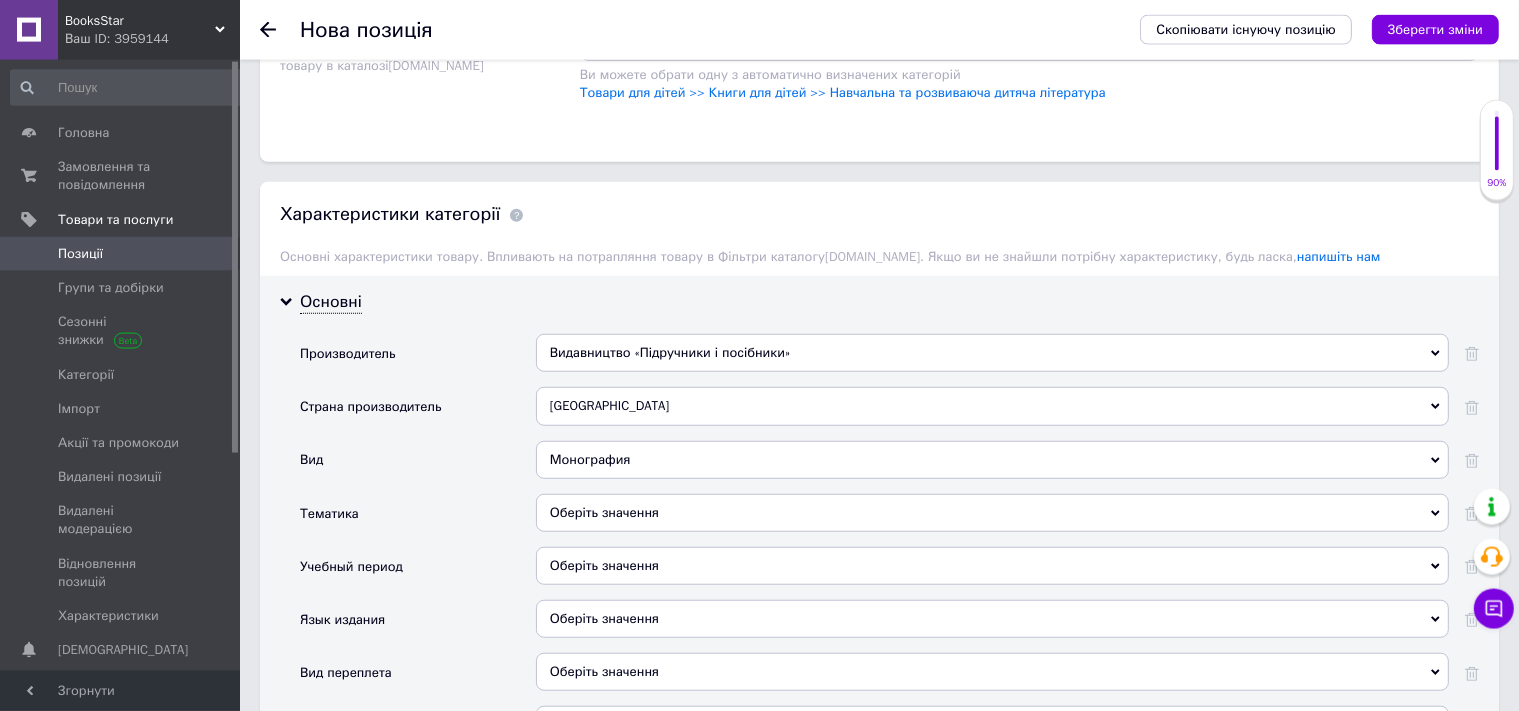 click on "Монография" at bounding box center [992, 460] 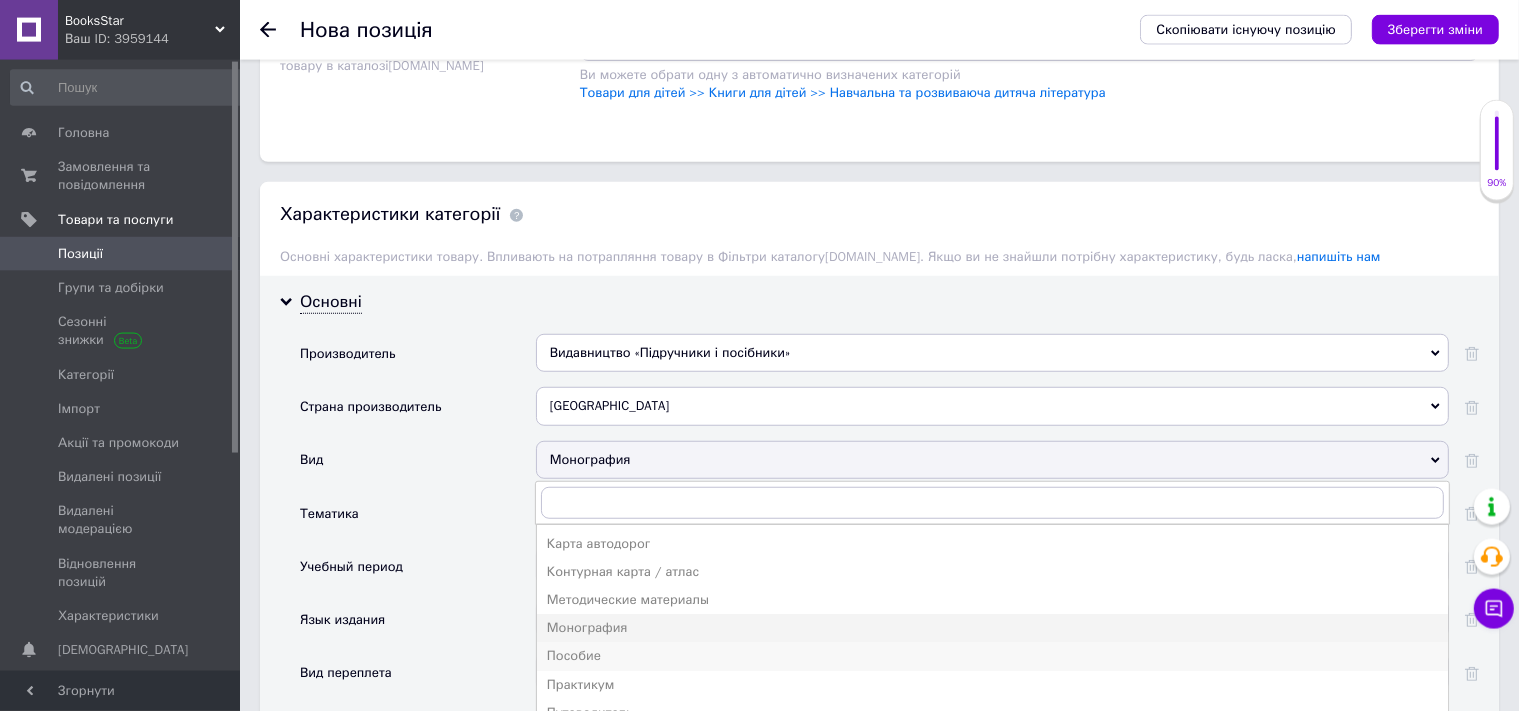 click on "Пособие" at bounding box center [992, 656] 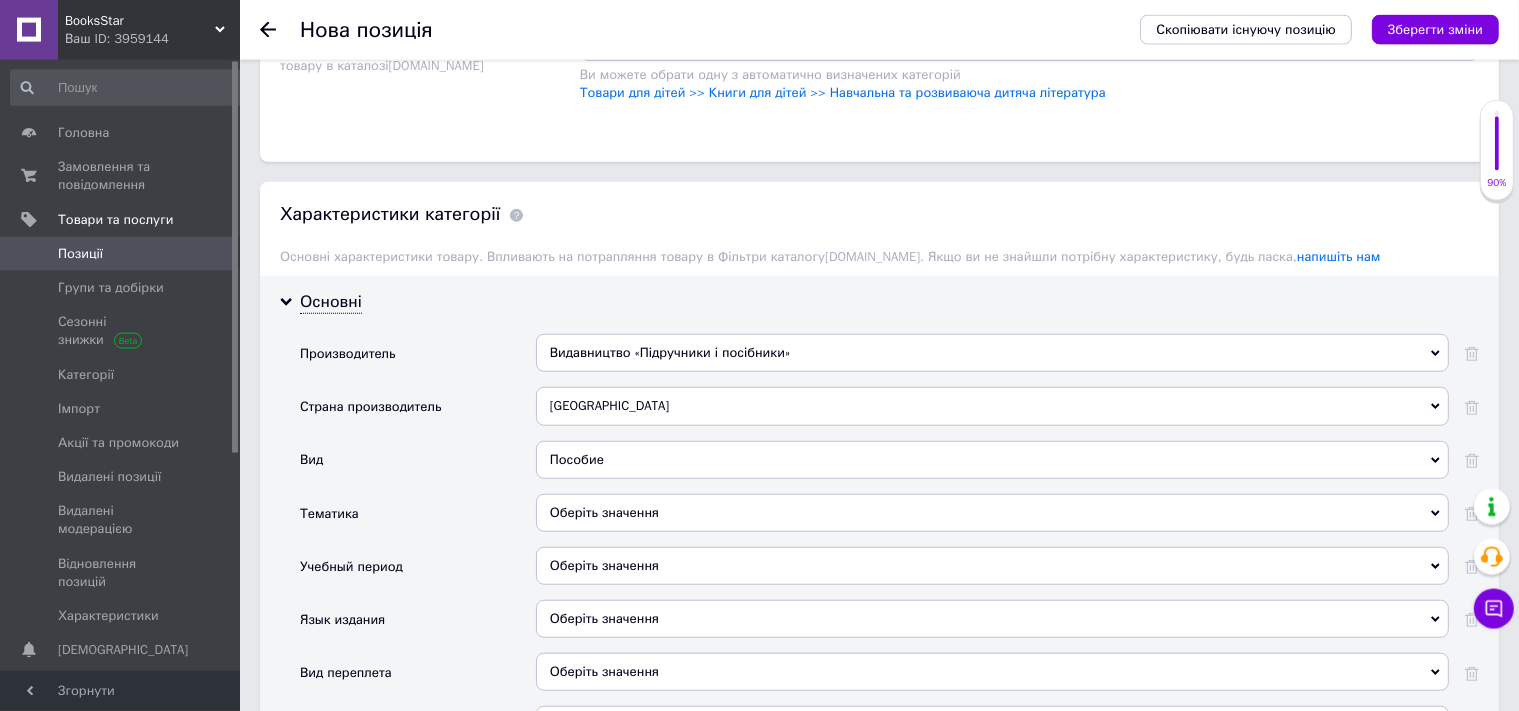 drag, startPoint x: 650, startPoint y: 451, endPoint x: 649, endPoint y: 467, distance: 16.03122 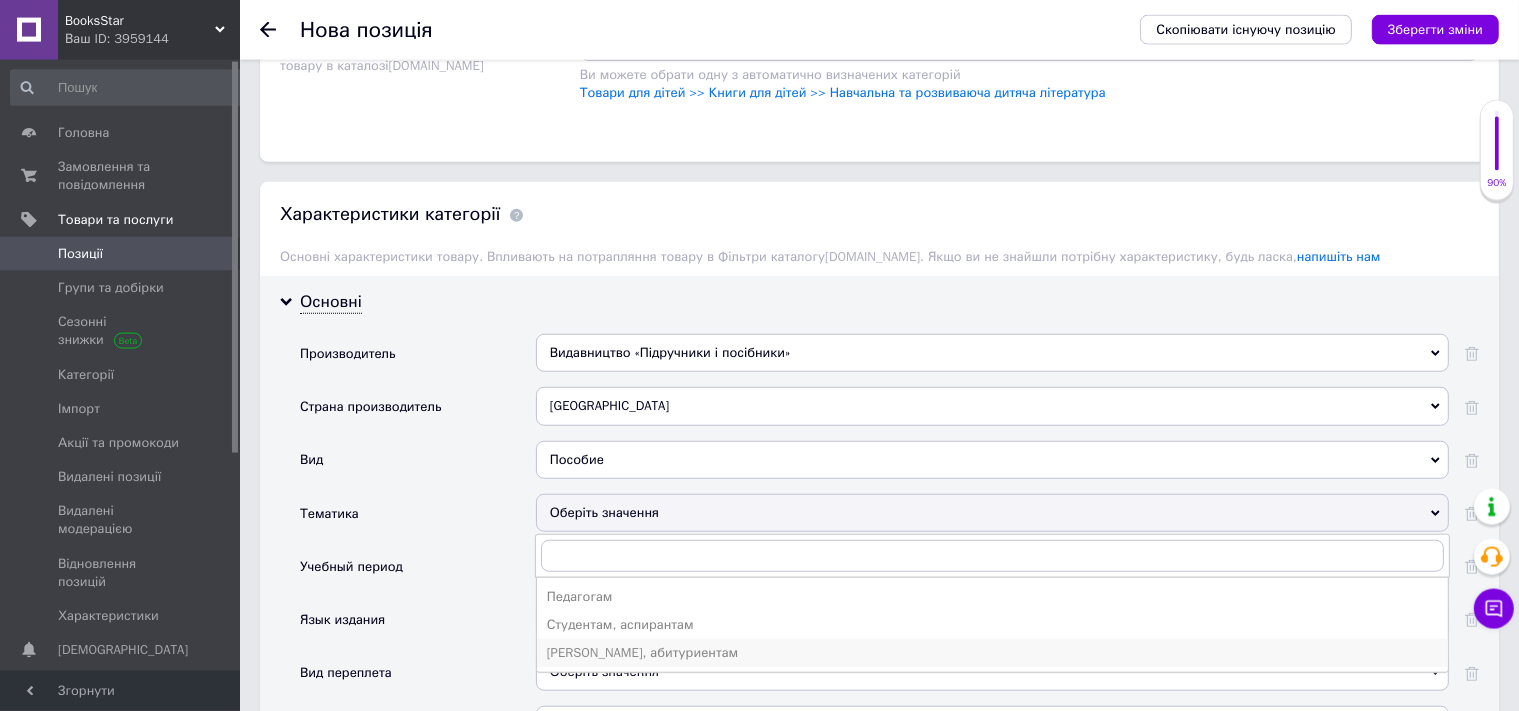 click on "[PERSON_NAME], абитуриентам" at bounding box center (992, 653) 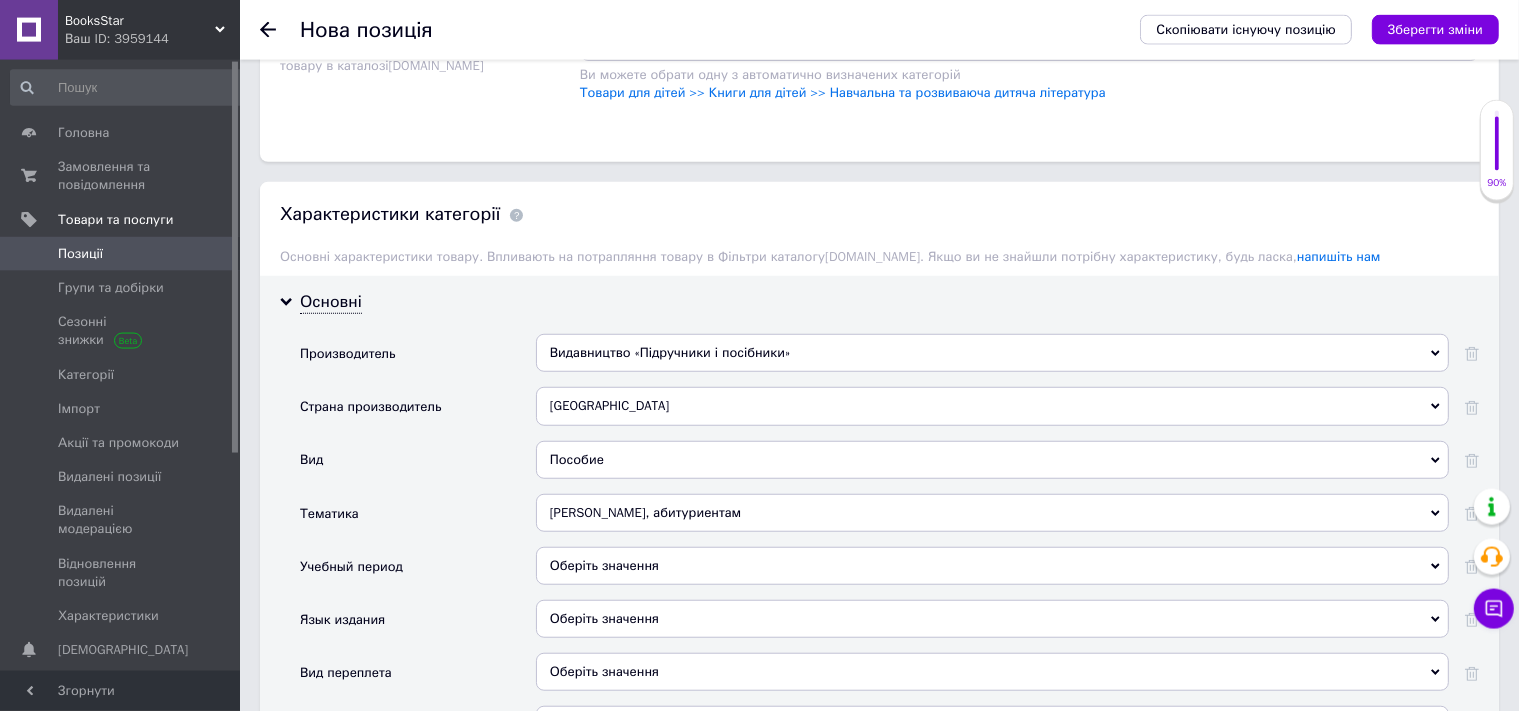 click on "Оберіть значення" at bounding box center [992, 566] 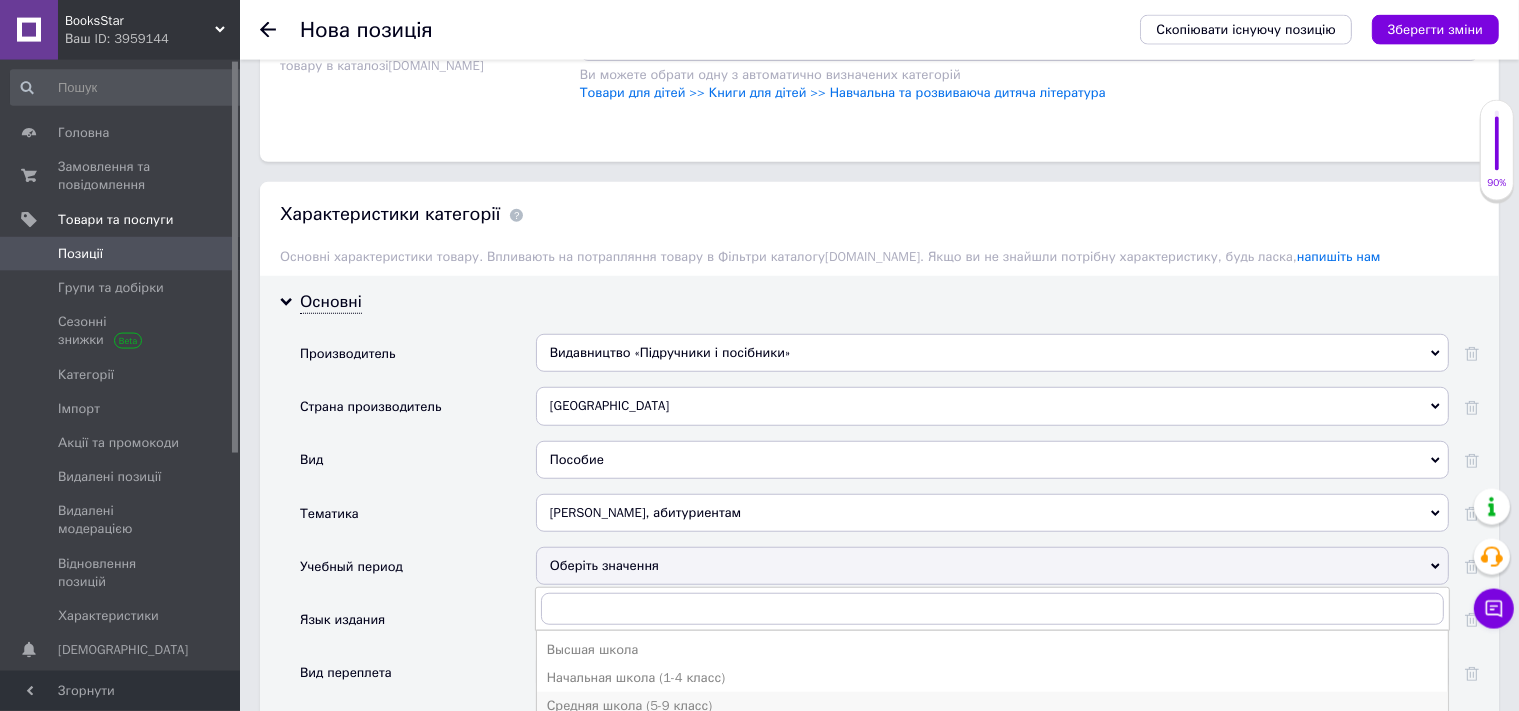 click on "Средняя школа (5-9 класс)" at bounding box center (992, 706) 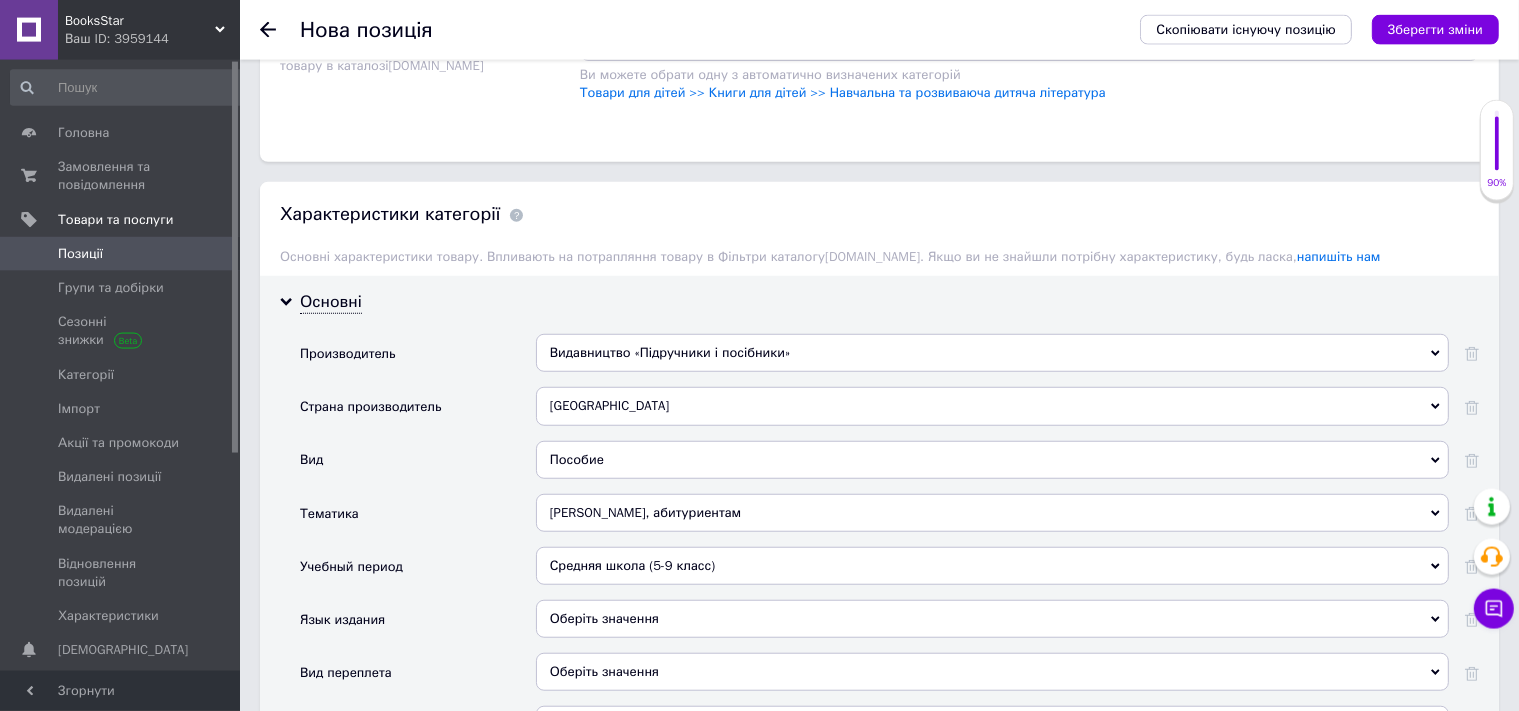 click on "Средняя школа (5-9 класс)" at bounding box center (992, 566) 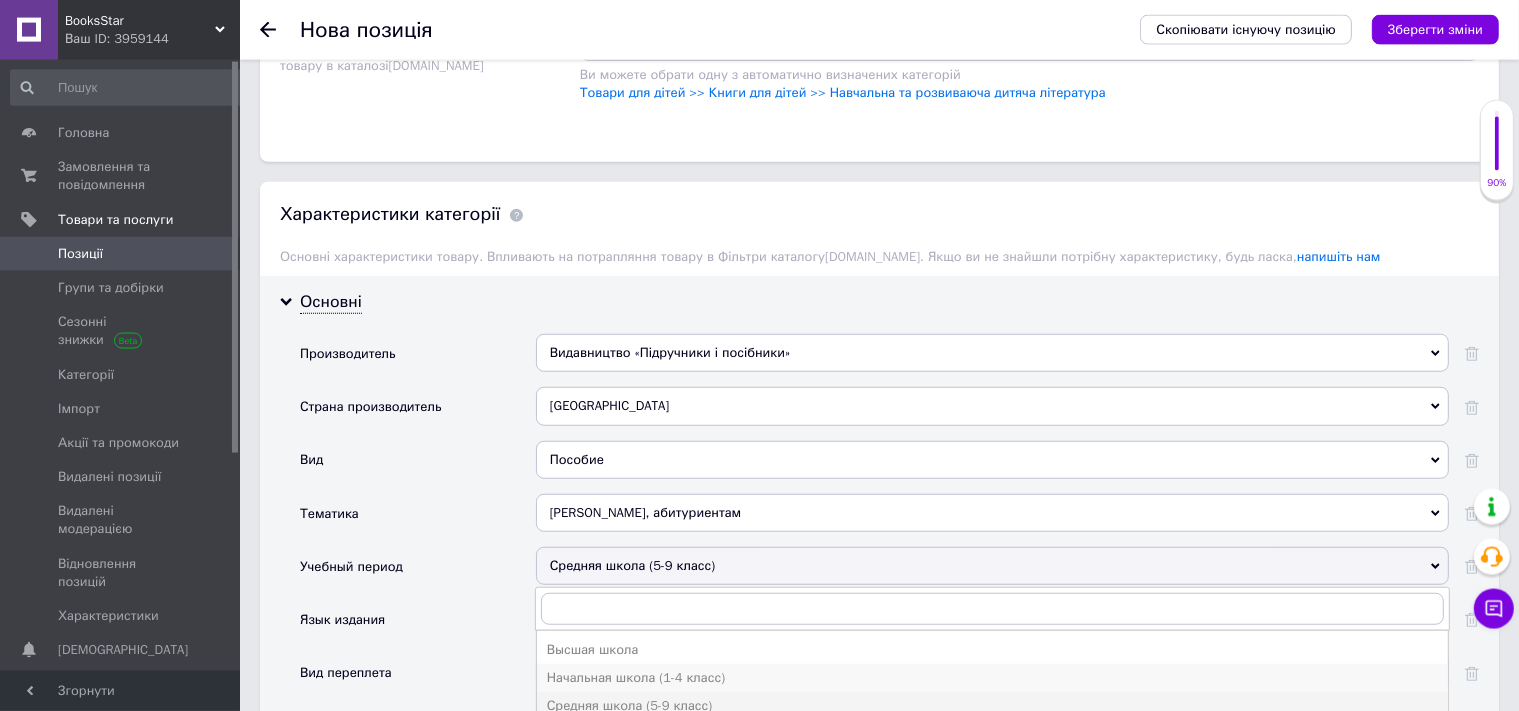 click on "Начальная школа (1-4 класс)" at bounding box center (992, 678) 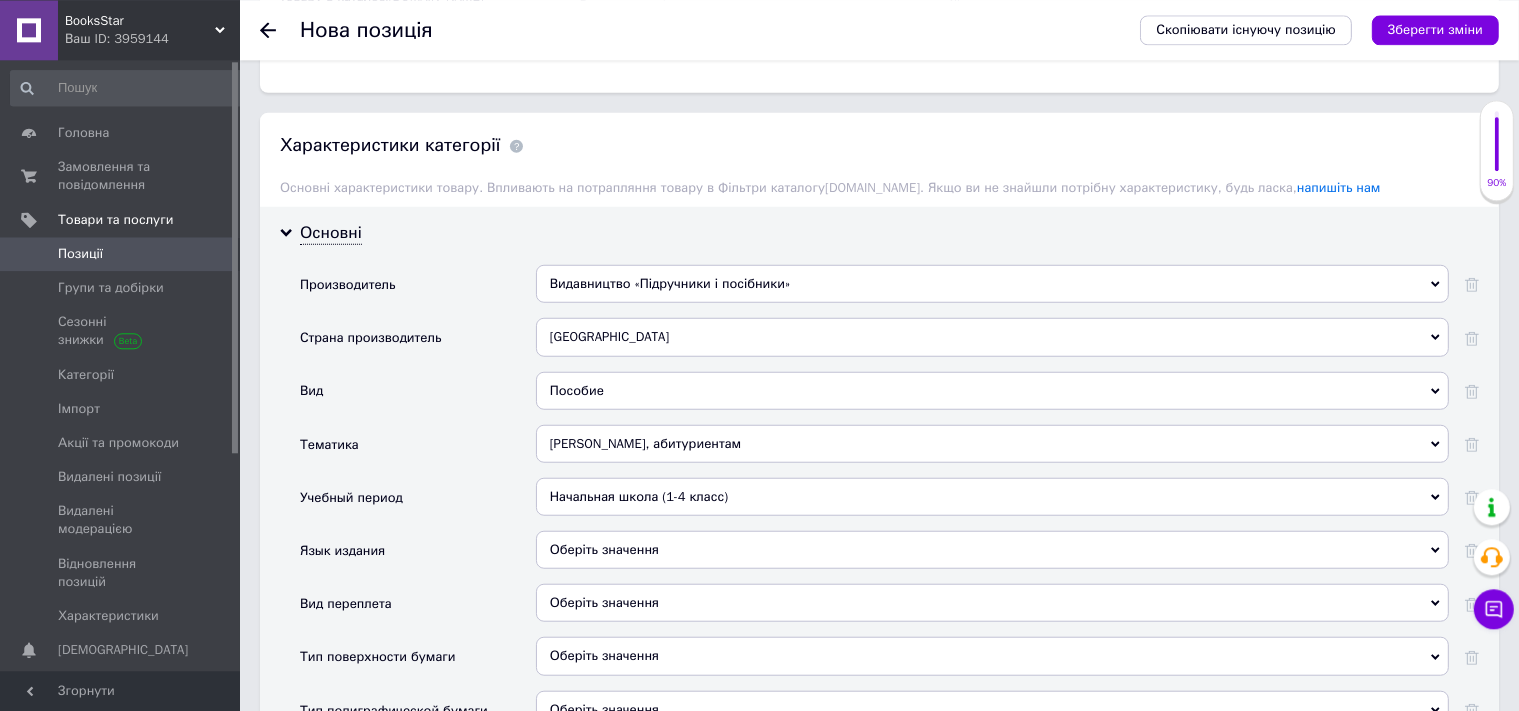 scroll, scrollTop: 1606, scrollLeft: 0, axis: vertical 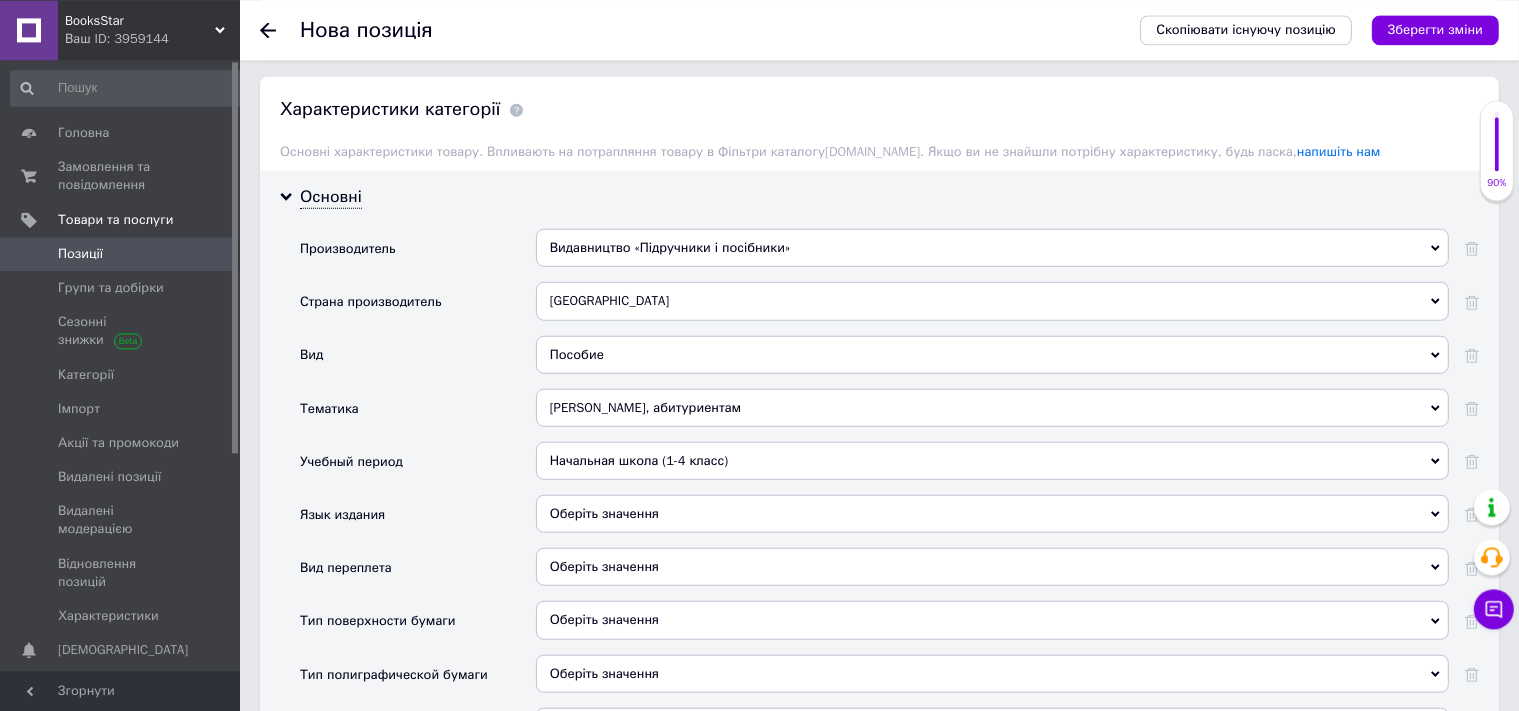 click on "Начальная школа (1-4 класс) Высшая школа Начальная школа (1-4 класс) Средняя школа (5-9 класс) Старшая школа (10-12 класс)" at bounding box center [992, 467] 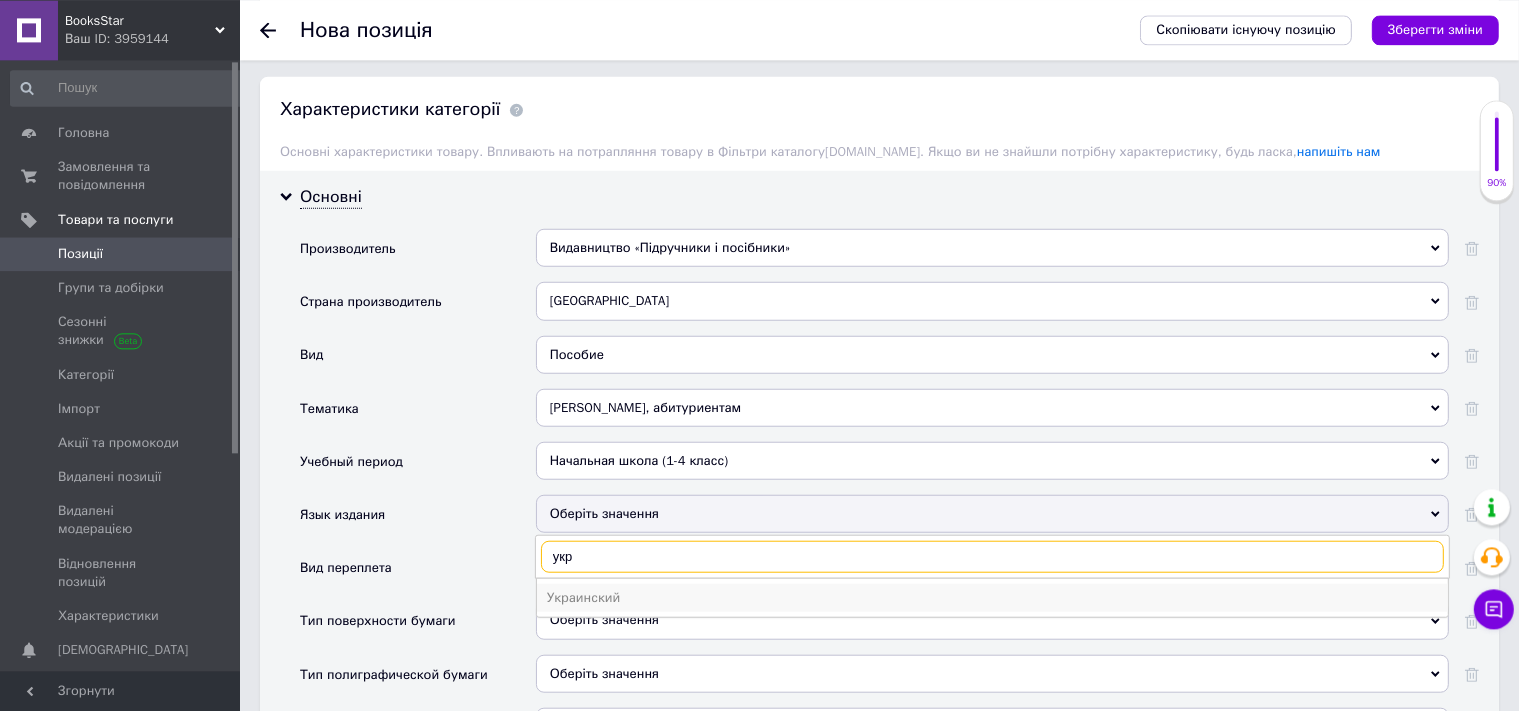 type on "укр" 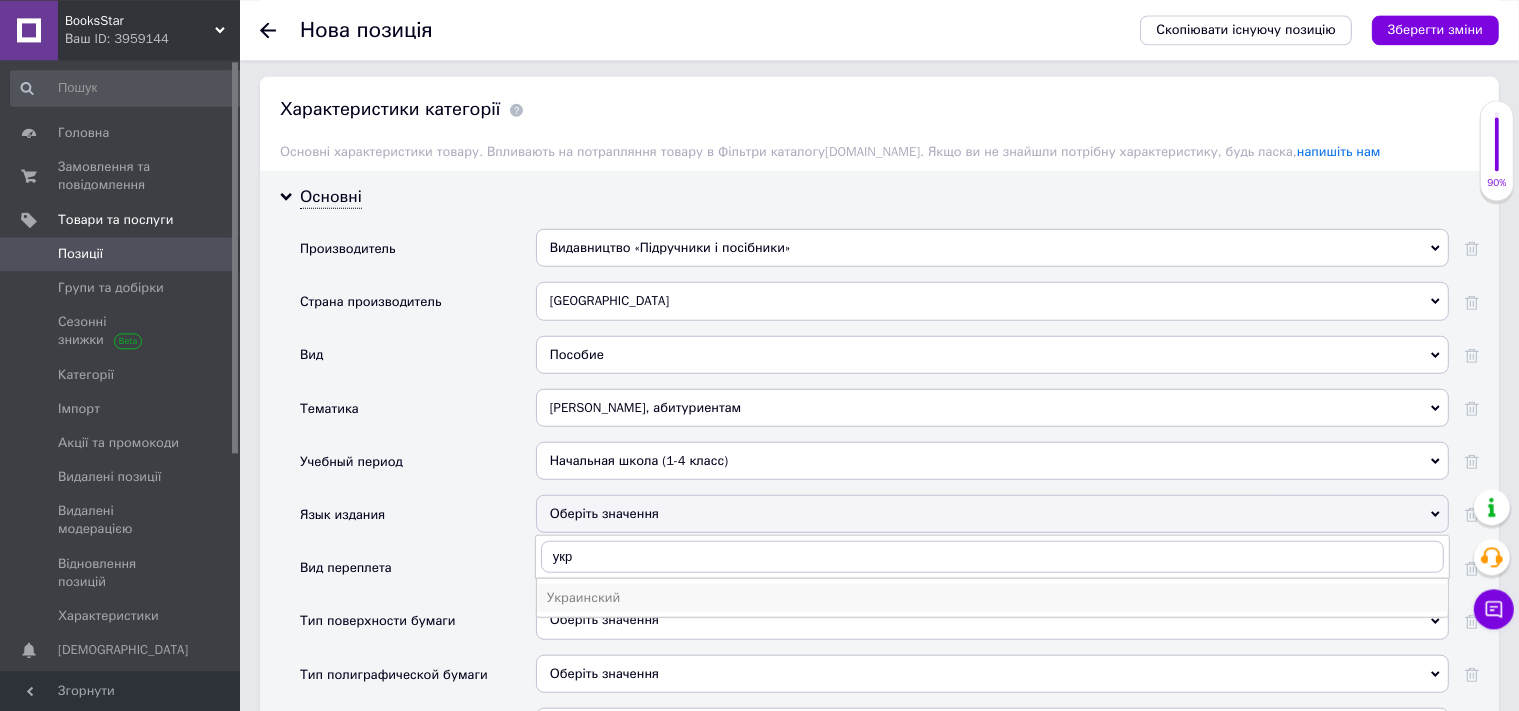 click on "Украинский" at bounding box center (992, 597) 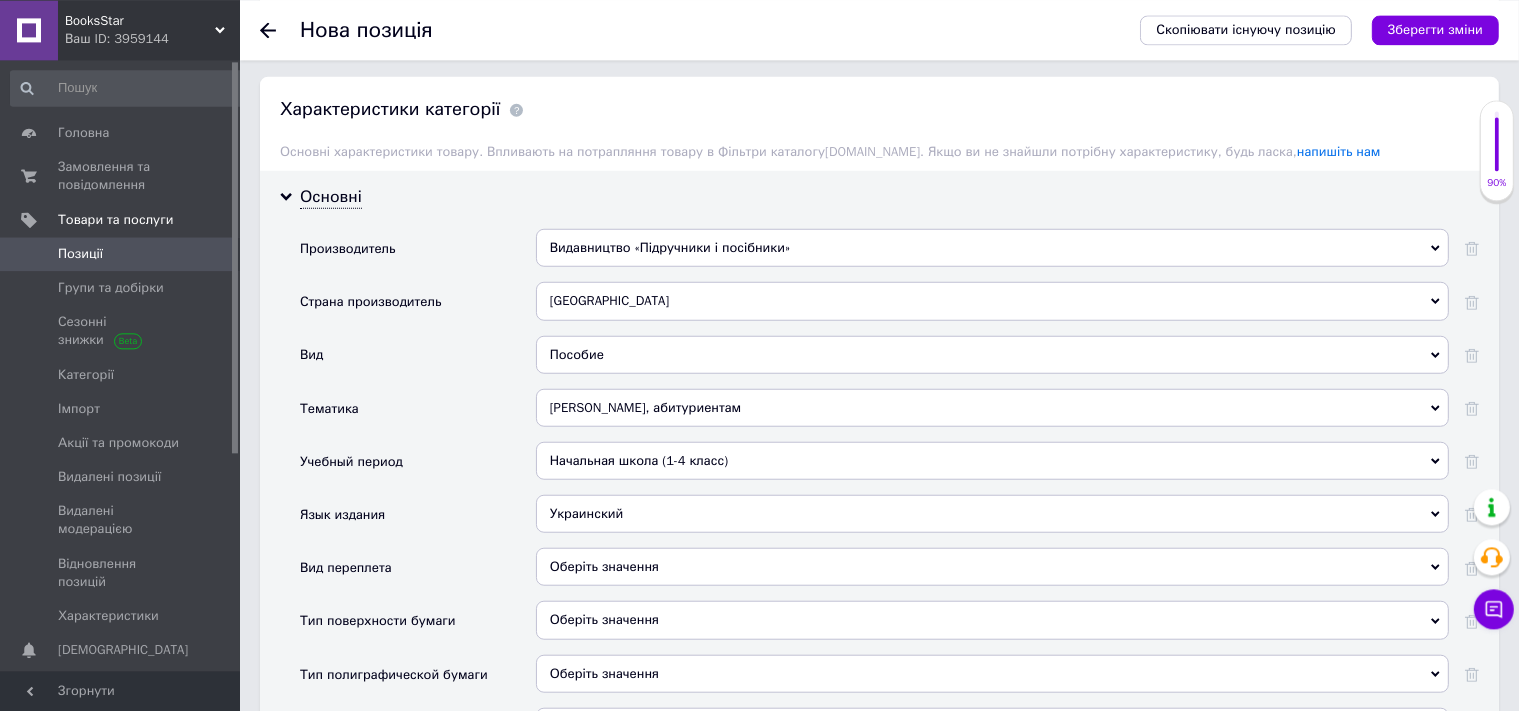 scroll, scrollTop: 1923, scrollLeft: 0, axis: vertical 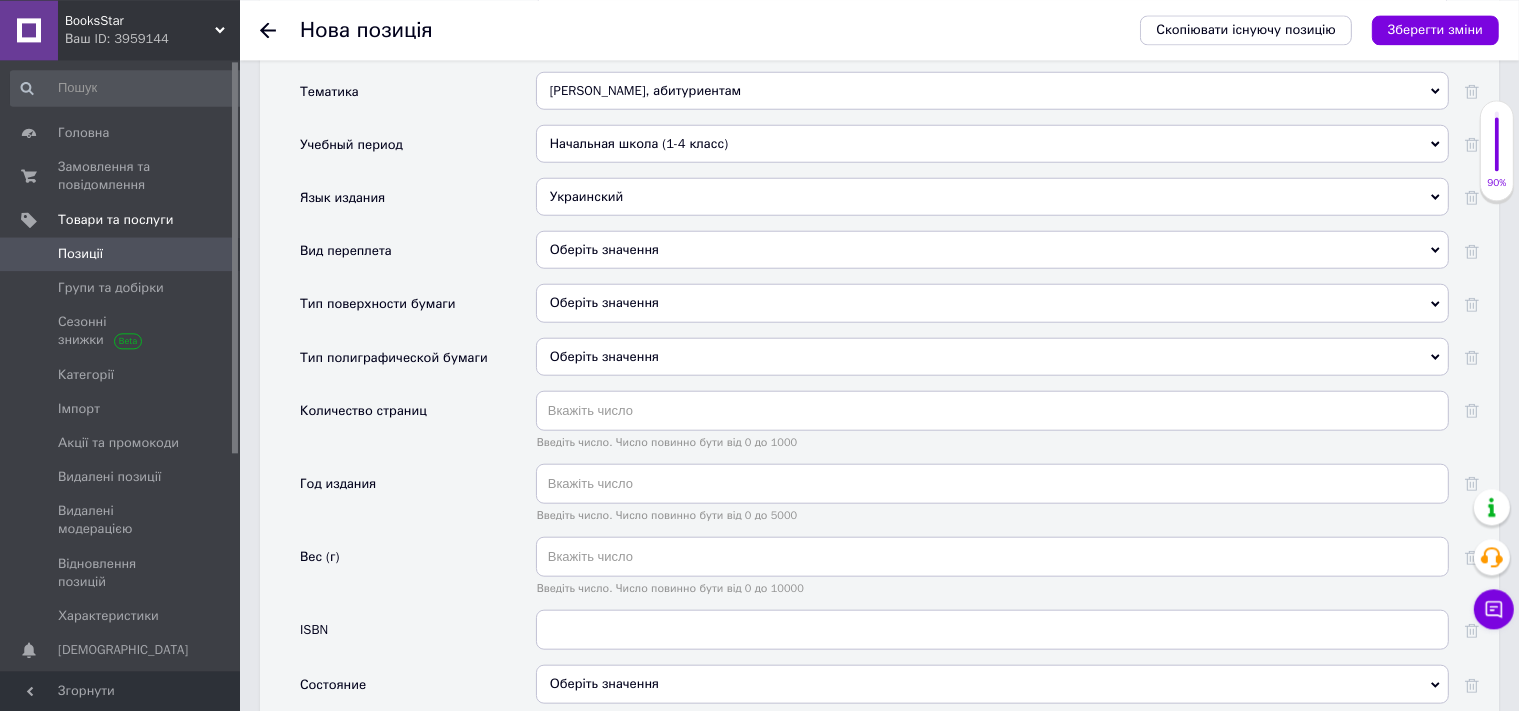 click on "Оберіть значення" at bounding box center (992, 249) 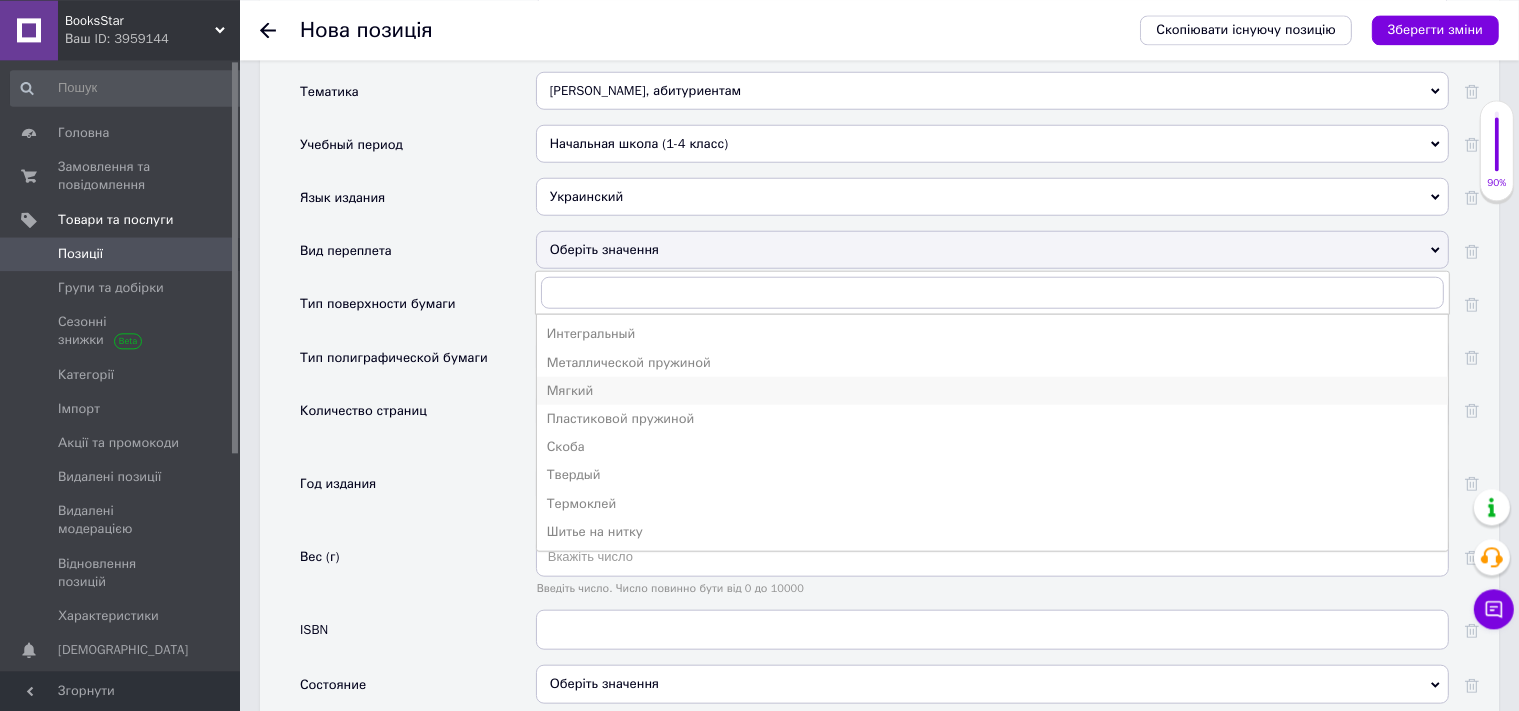 click on "Мягкий" at bounding box center [992, 390] 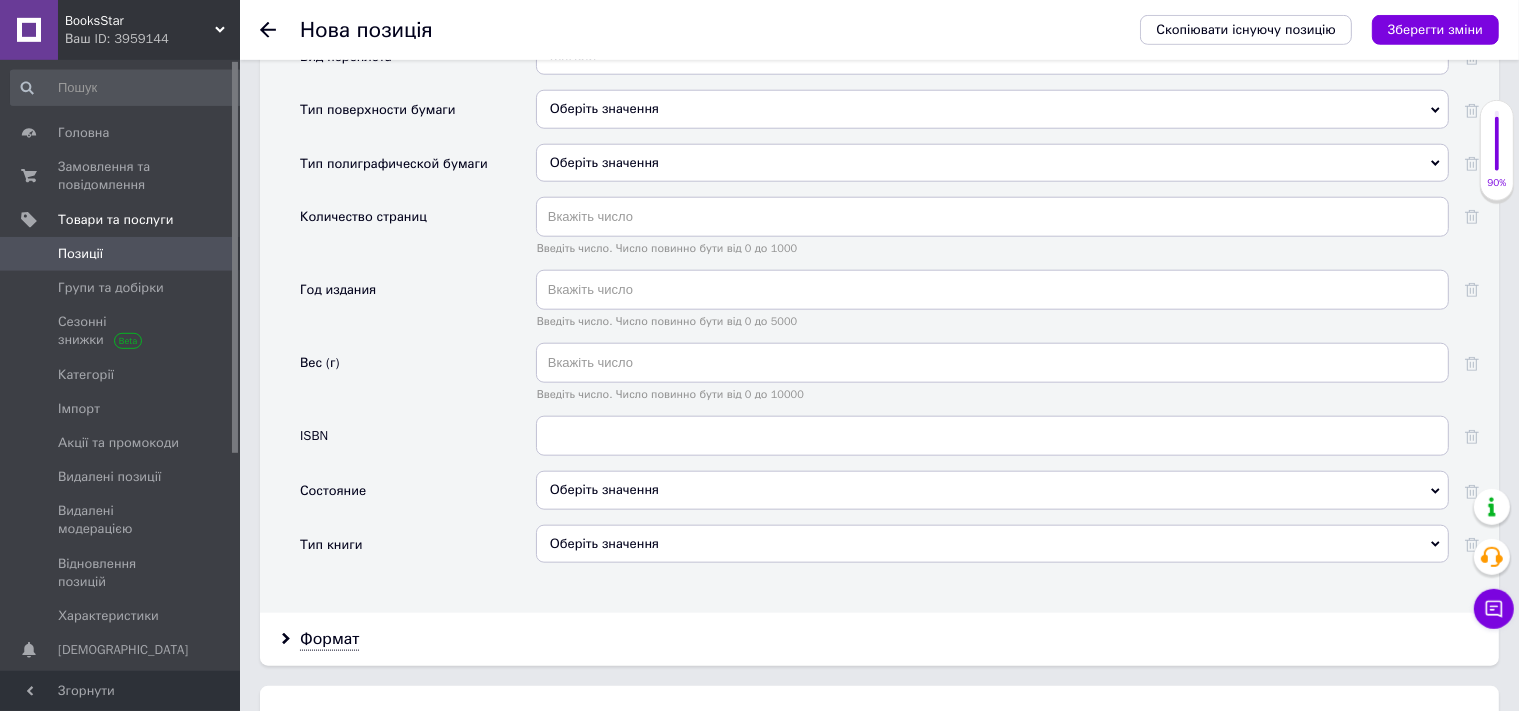 scroll, scrollTop: 2134, scrollLeft: 0, axis: vertical 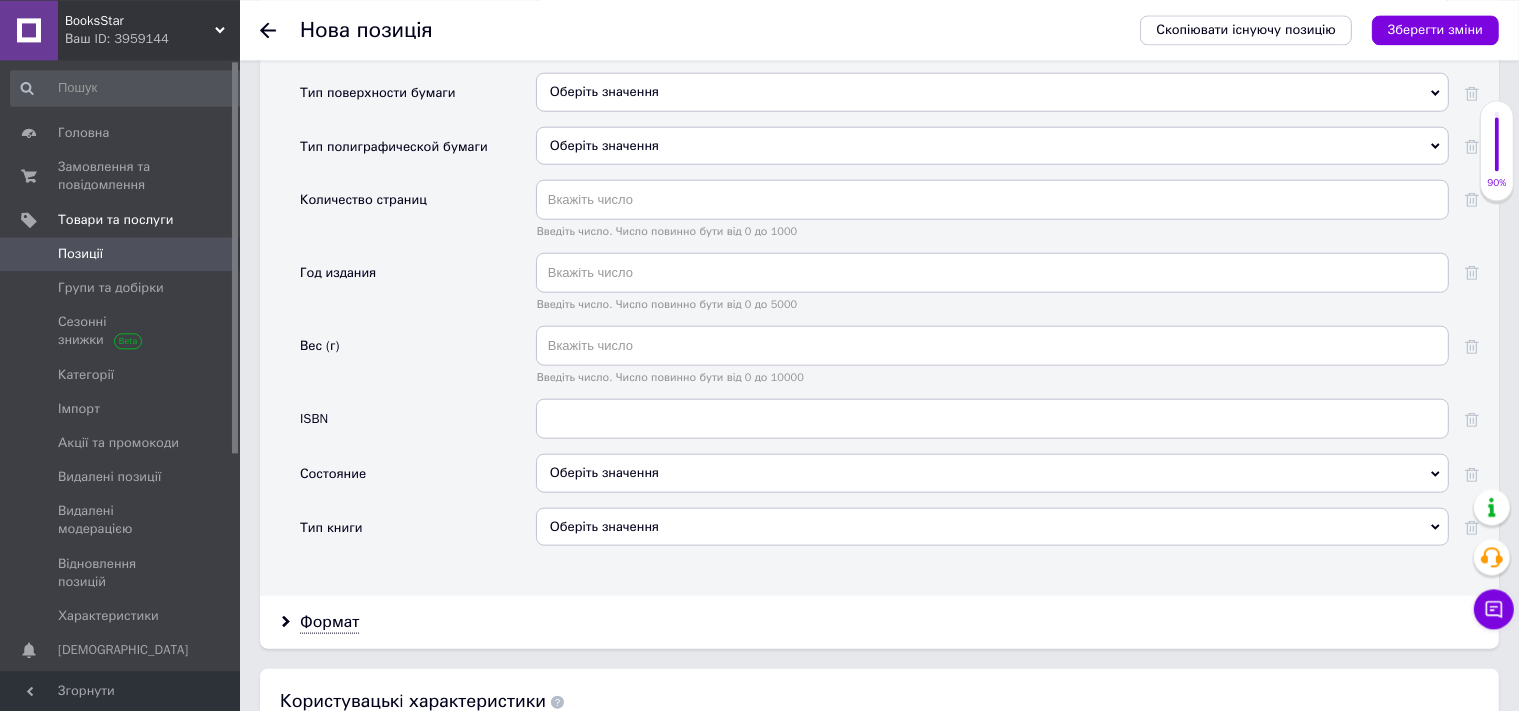 click on "Оберіть значення" at bounding box center (992, 472) 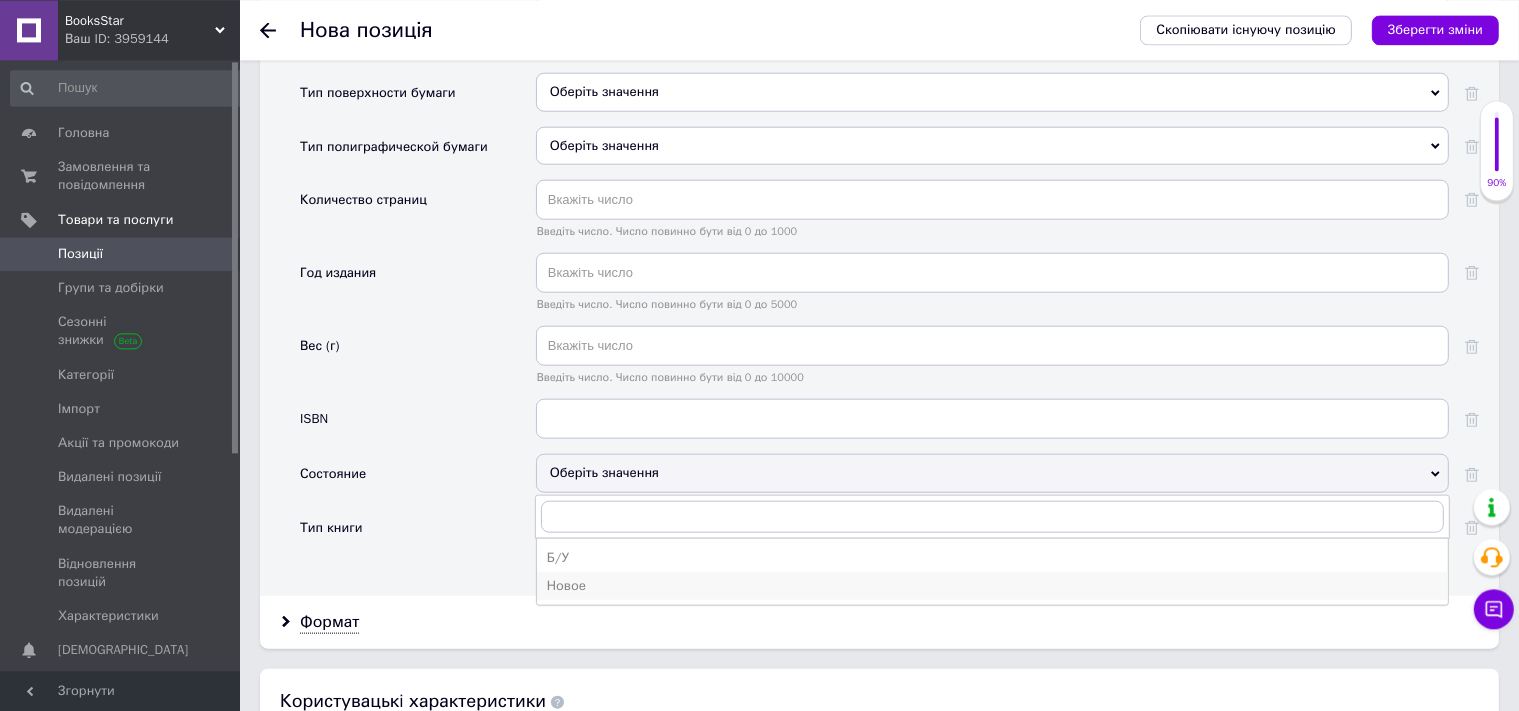 click on "Новое" at bounding box center [992, 585] 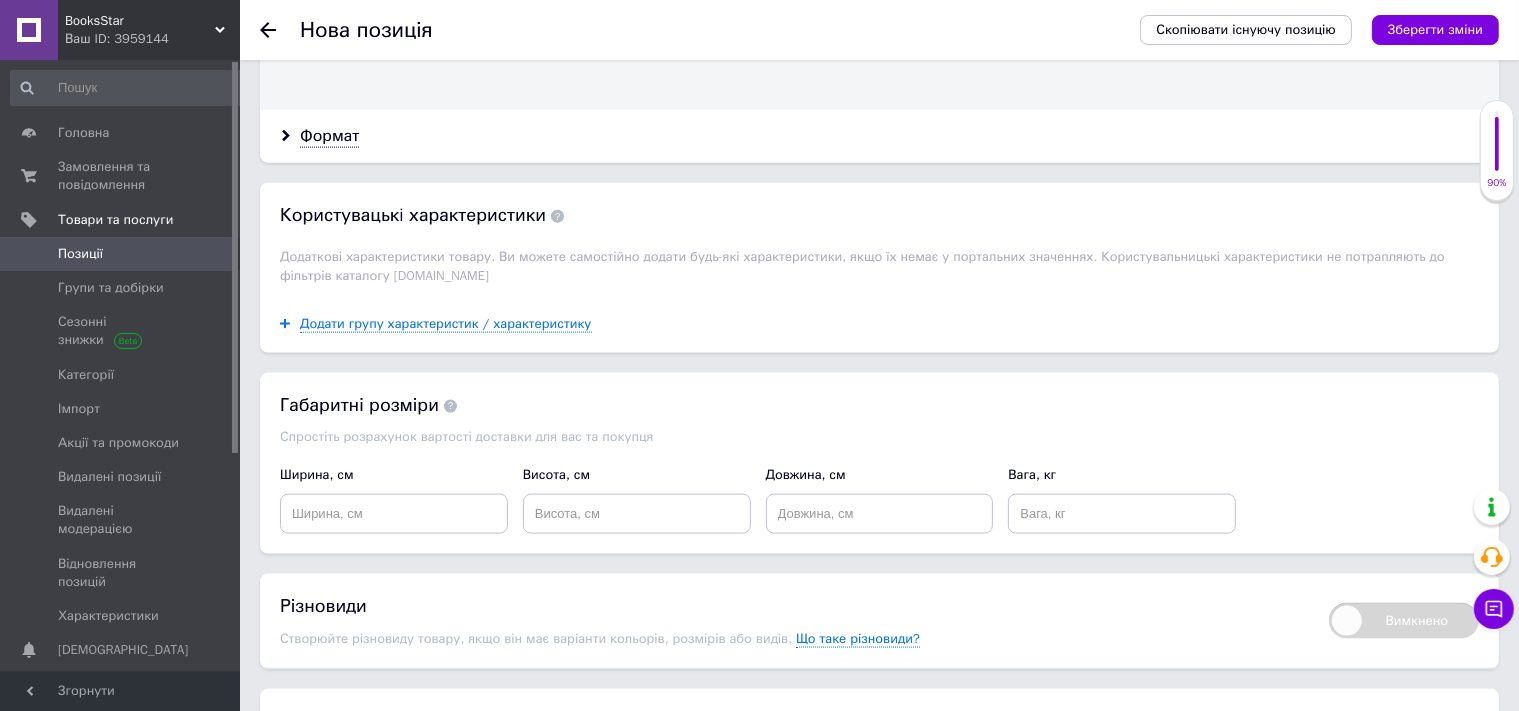 scroll, scrollTop: 2662, scrollLeft: 0, axis: vertical 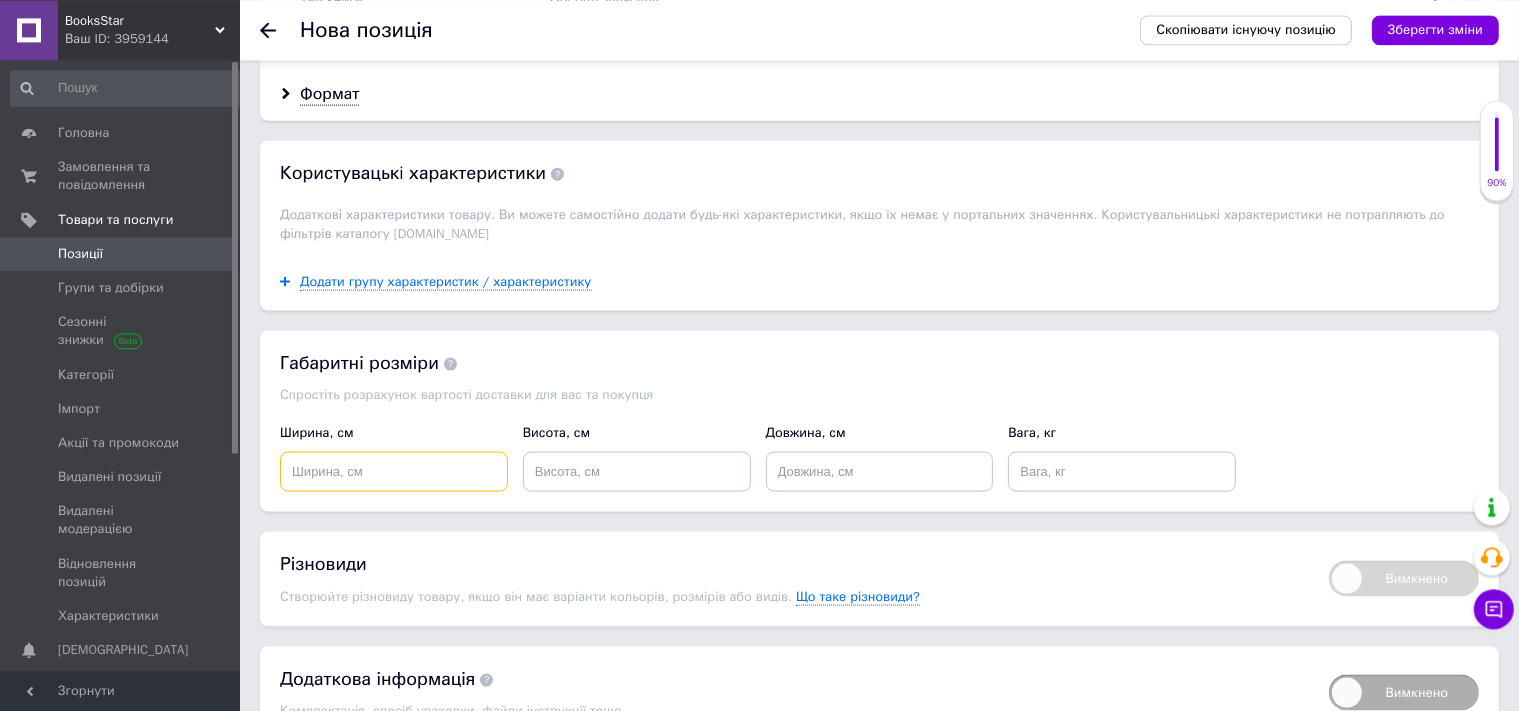 drag, startPoint x: 389, startPoint y: 448, endPoint x: 394, endPoint y: 430, distance: 18.681541 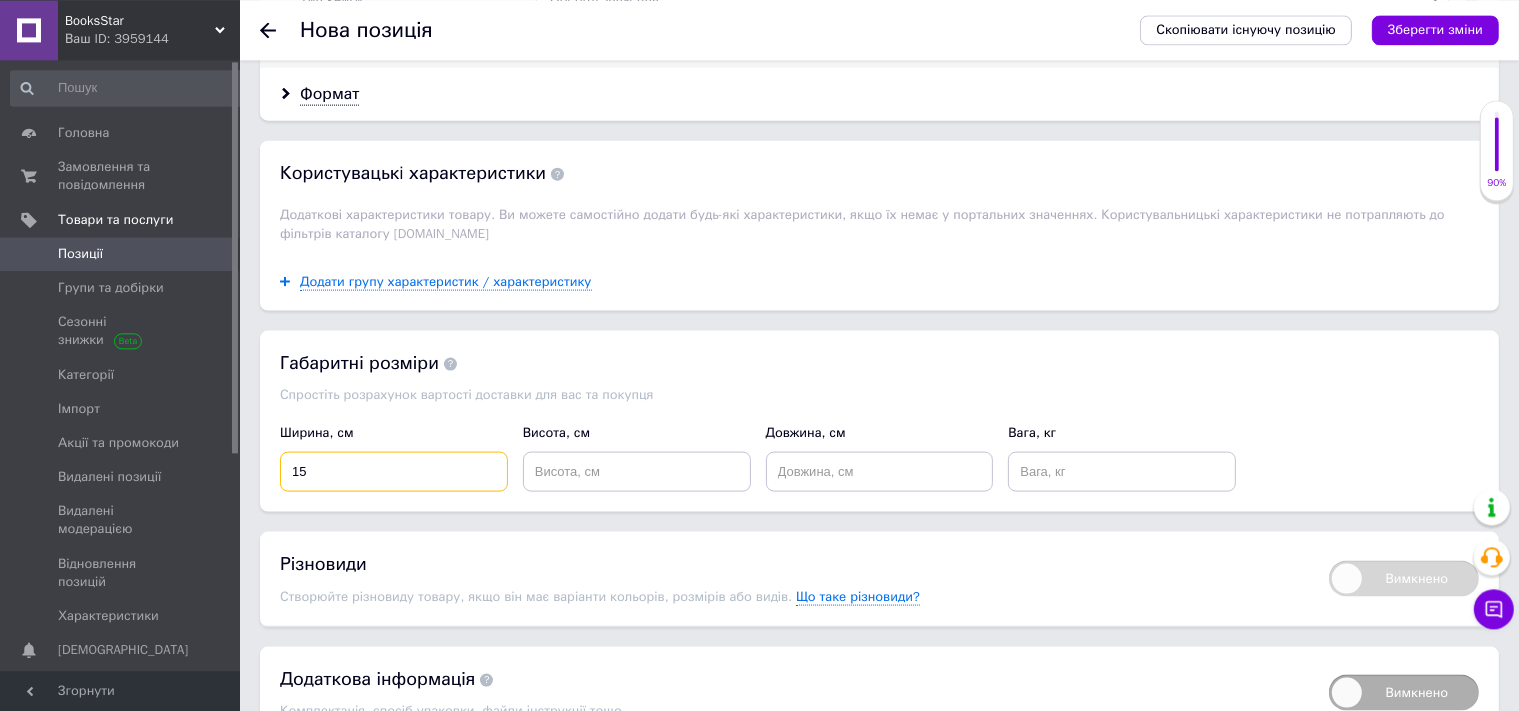 type on "15" 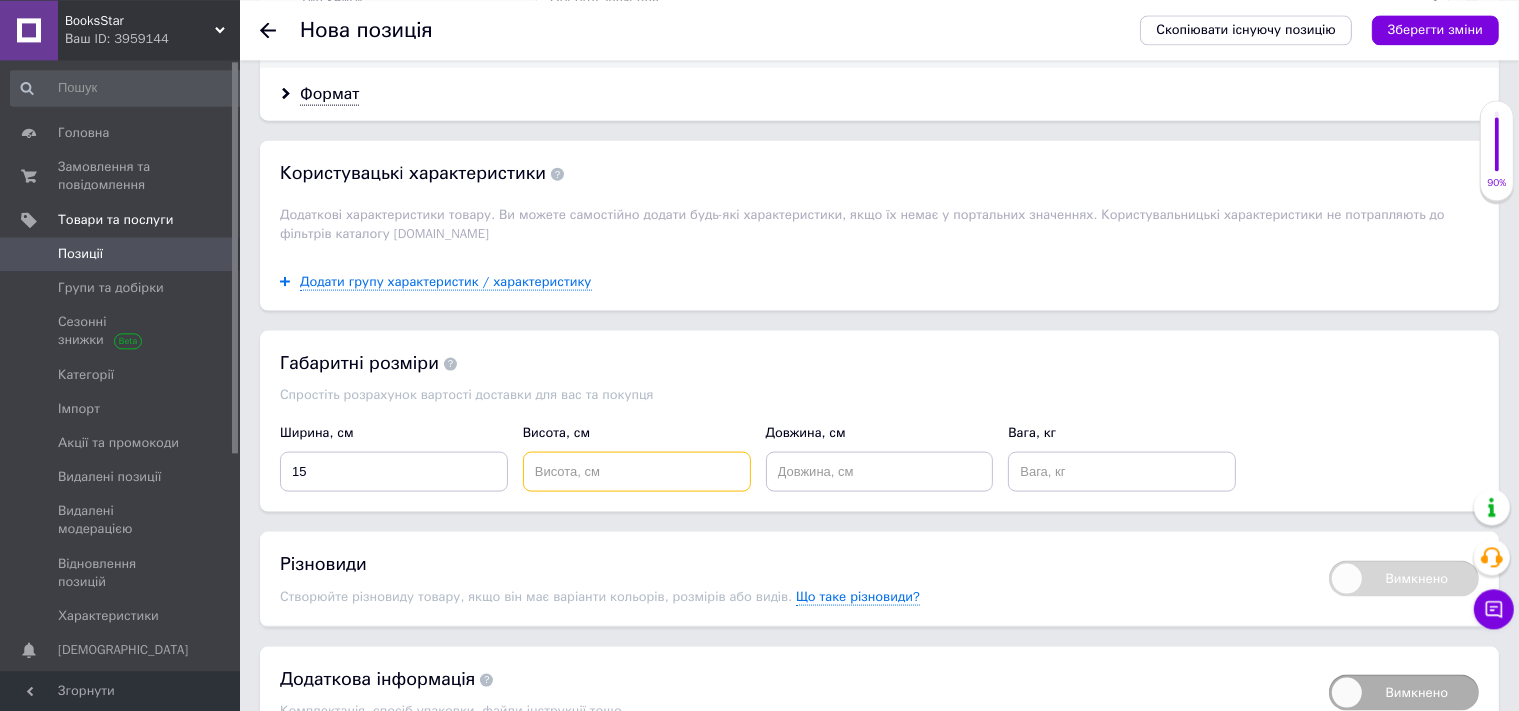 click at bounding box center [637, 471] 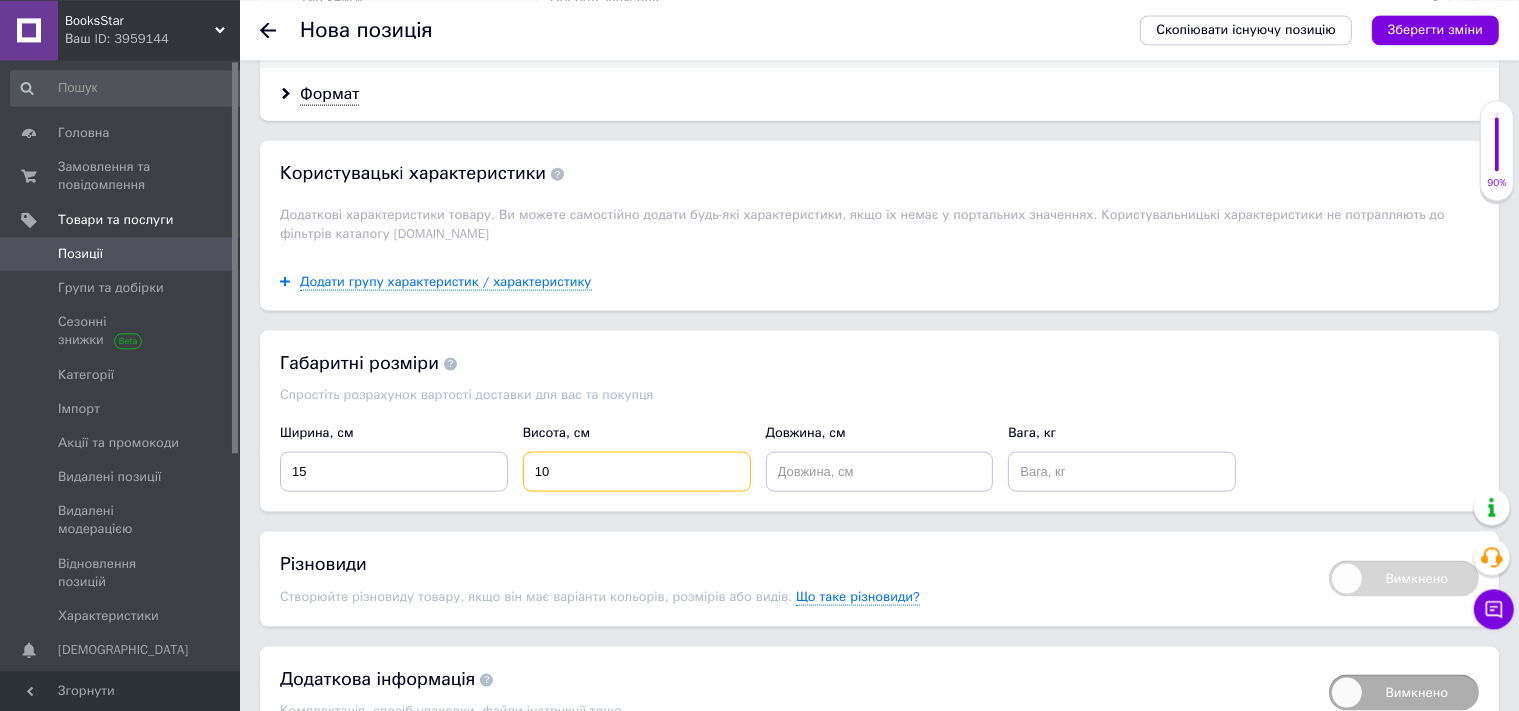 type on "10" 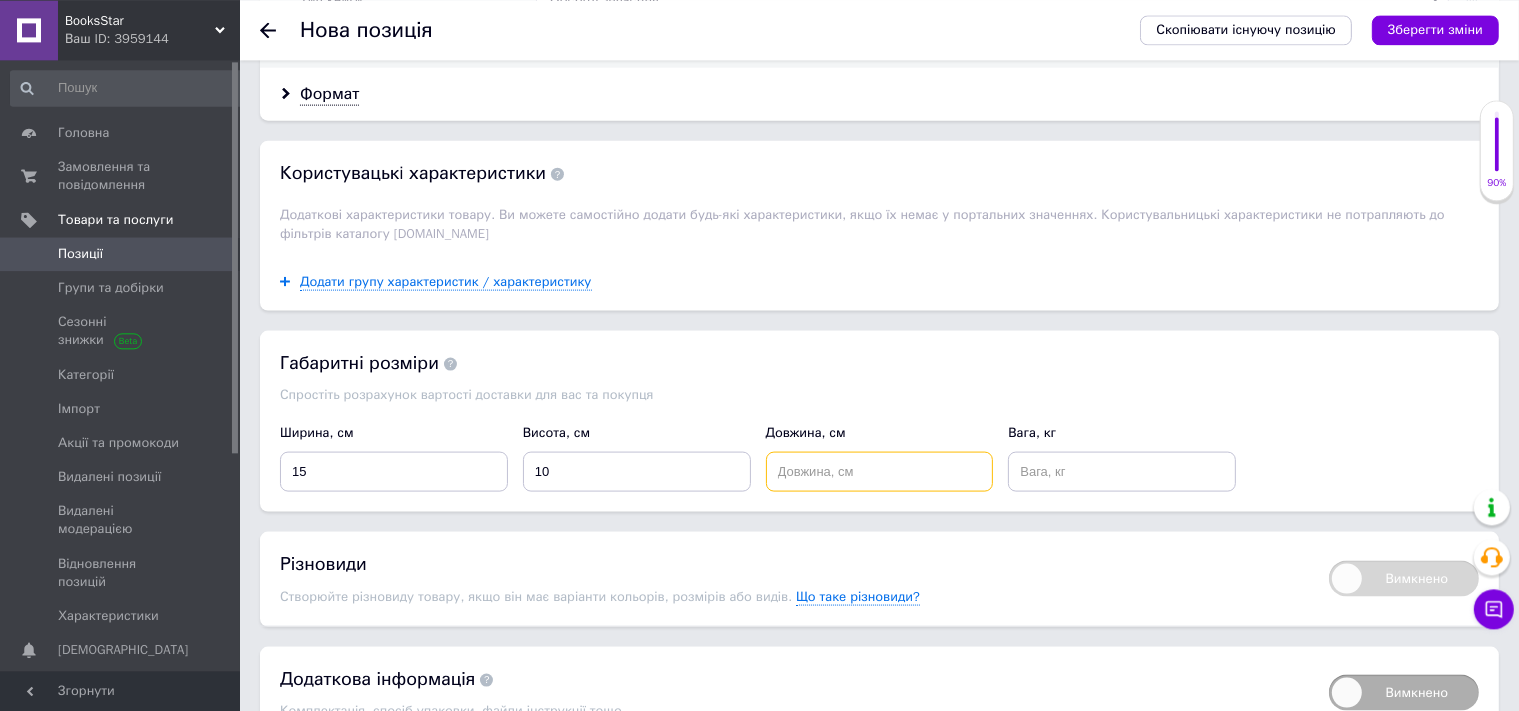 click at bounding box center [880, 471] 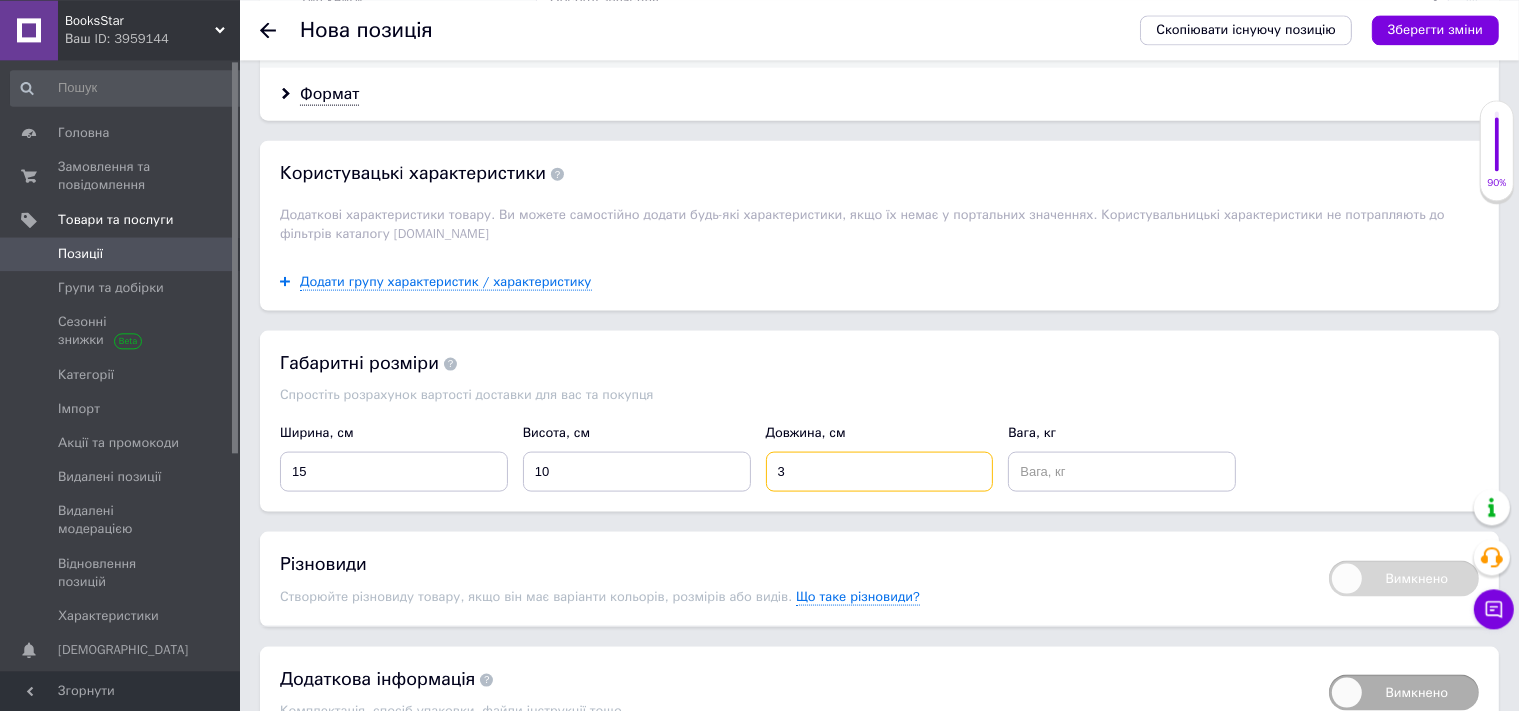 type on "3" 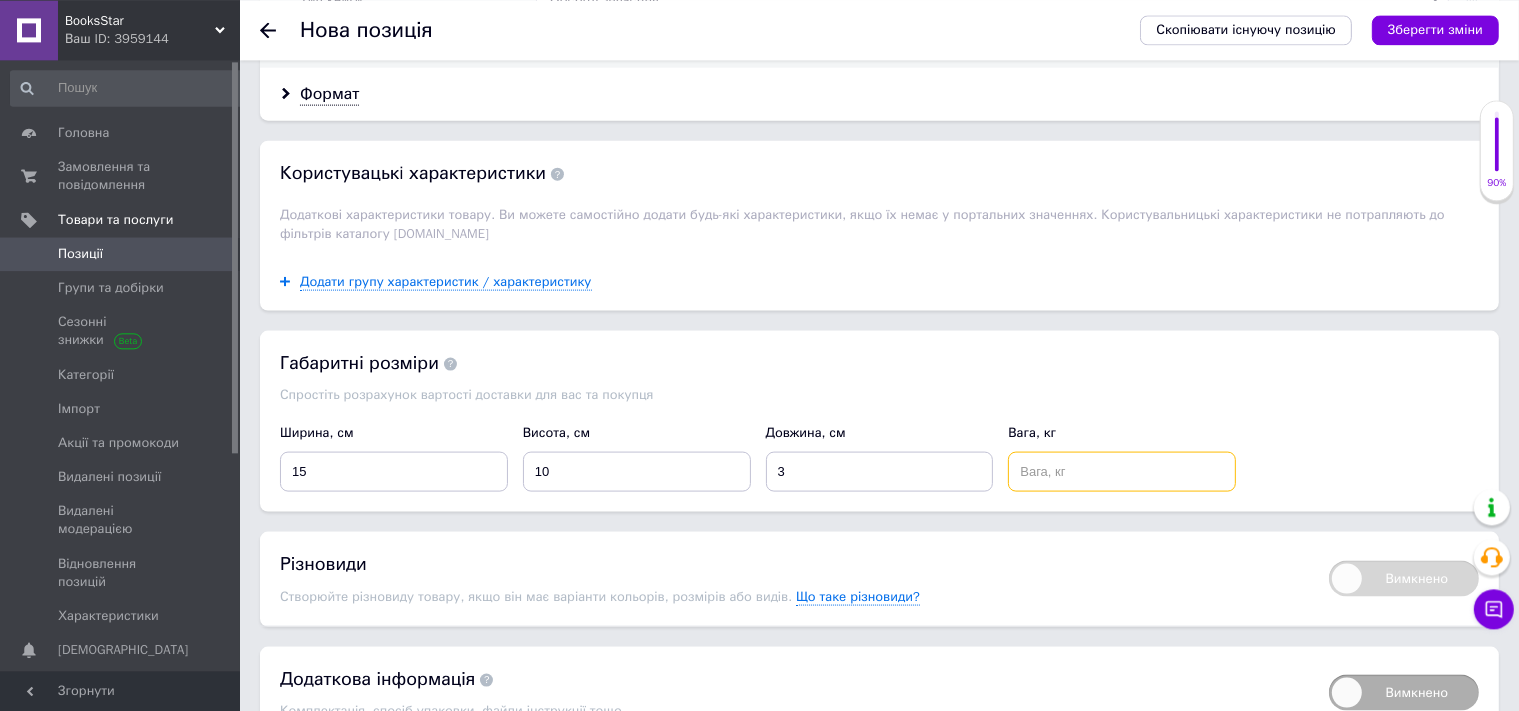 click at bounding box center [1122, 471] 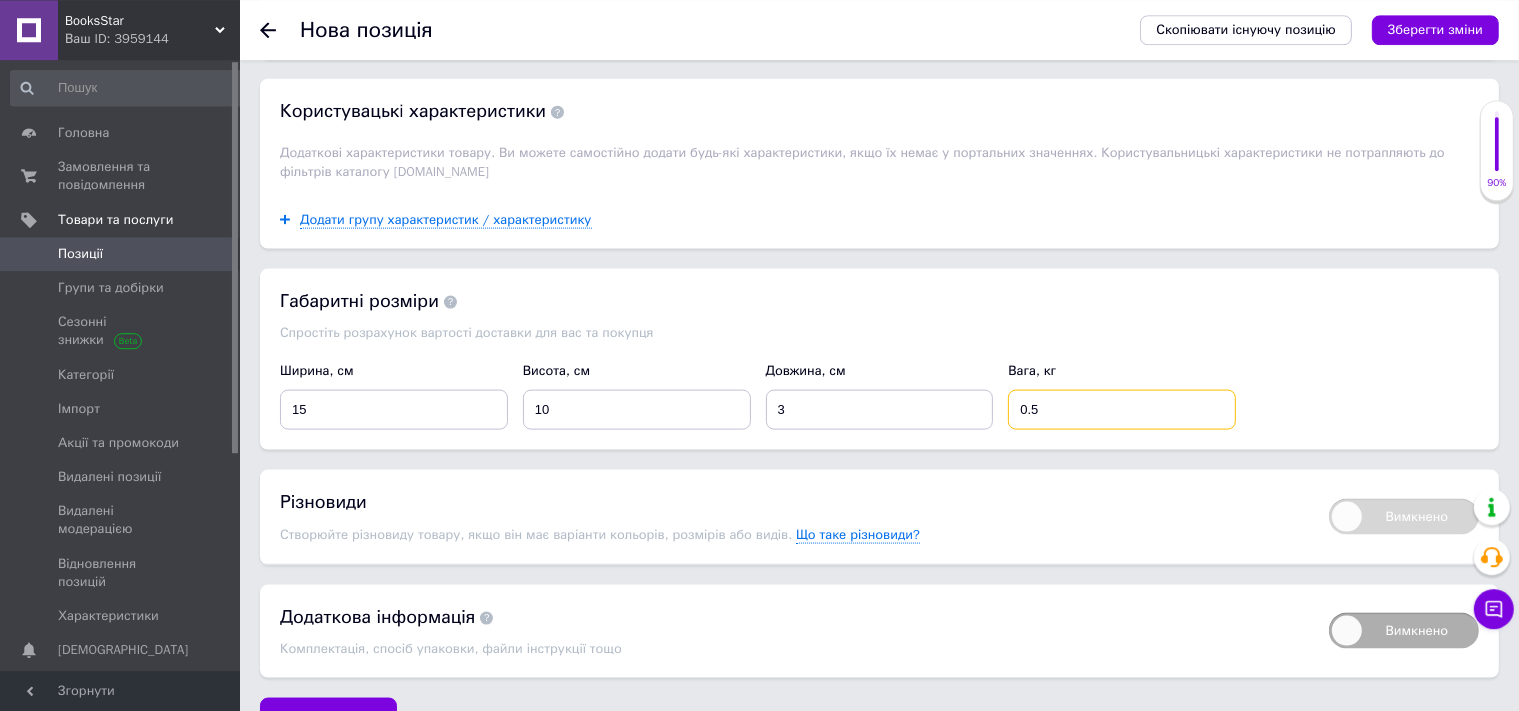 scroll, scrollTop: 2730, scrollLeft: 0, axis: vertical 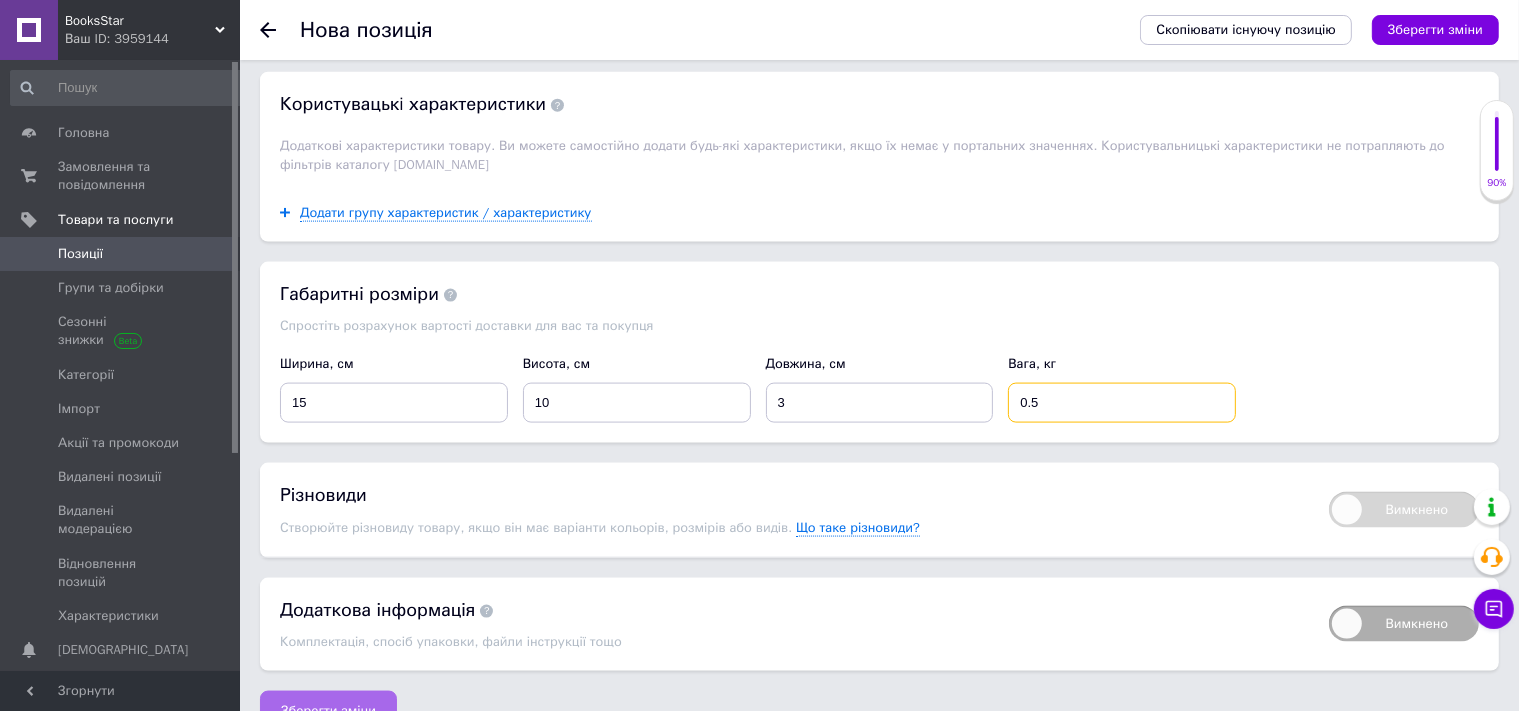 type on "0.5" 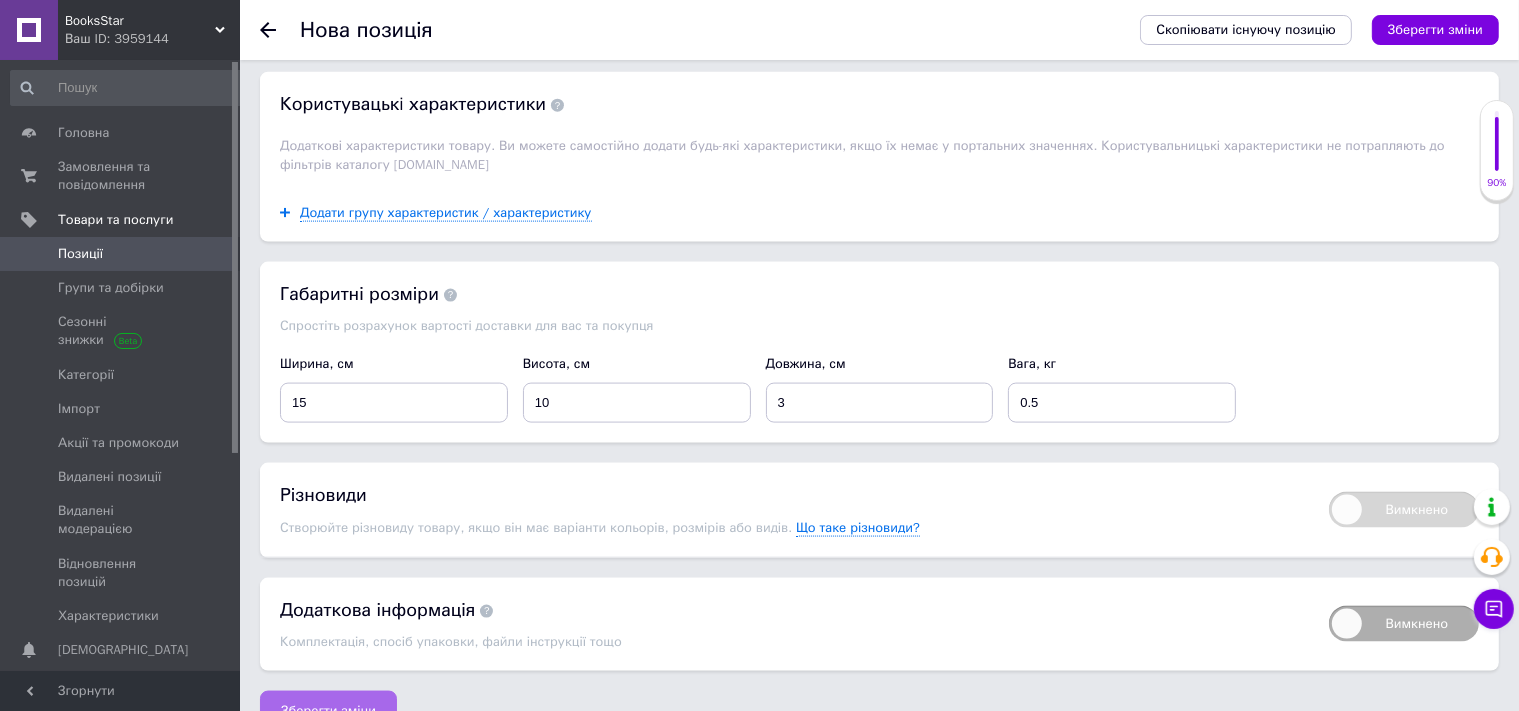 click on "Зберегти зміни" at bounding box center (328, 711) 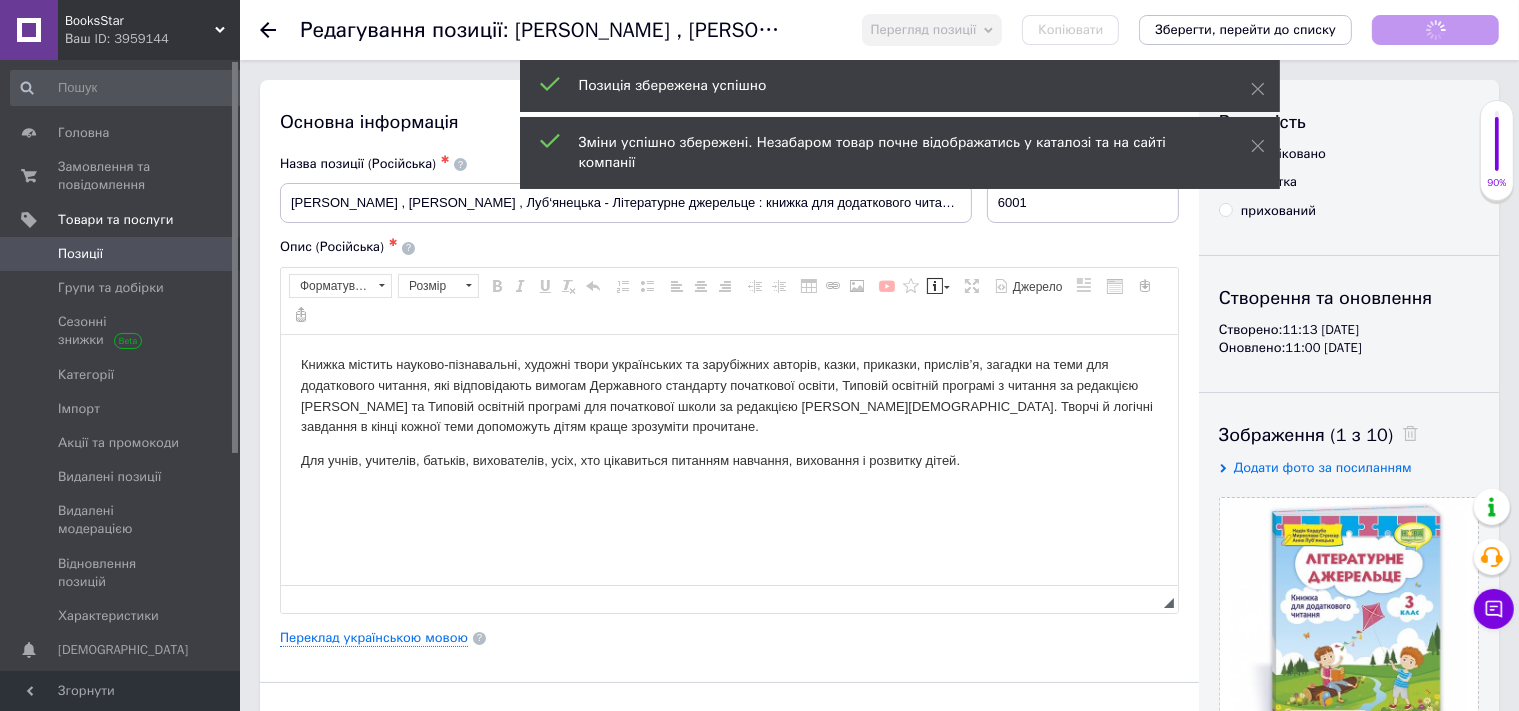 scroll, scrollTop: 0, scrollLeft: 0, axis: both 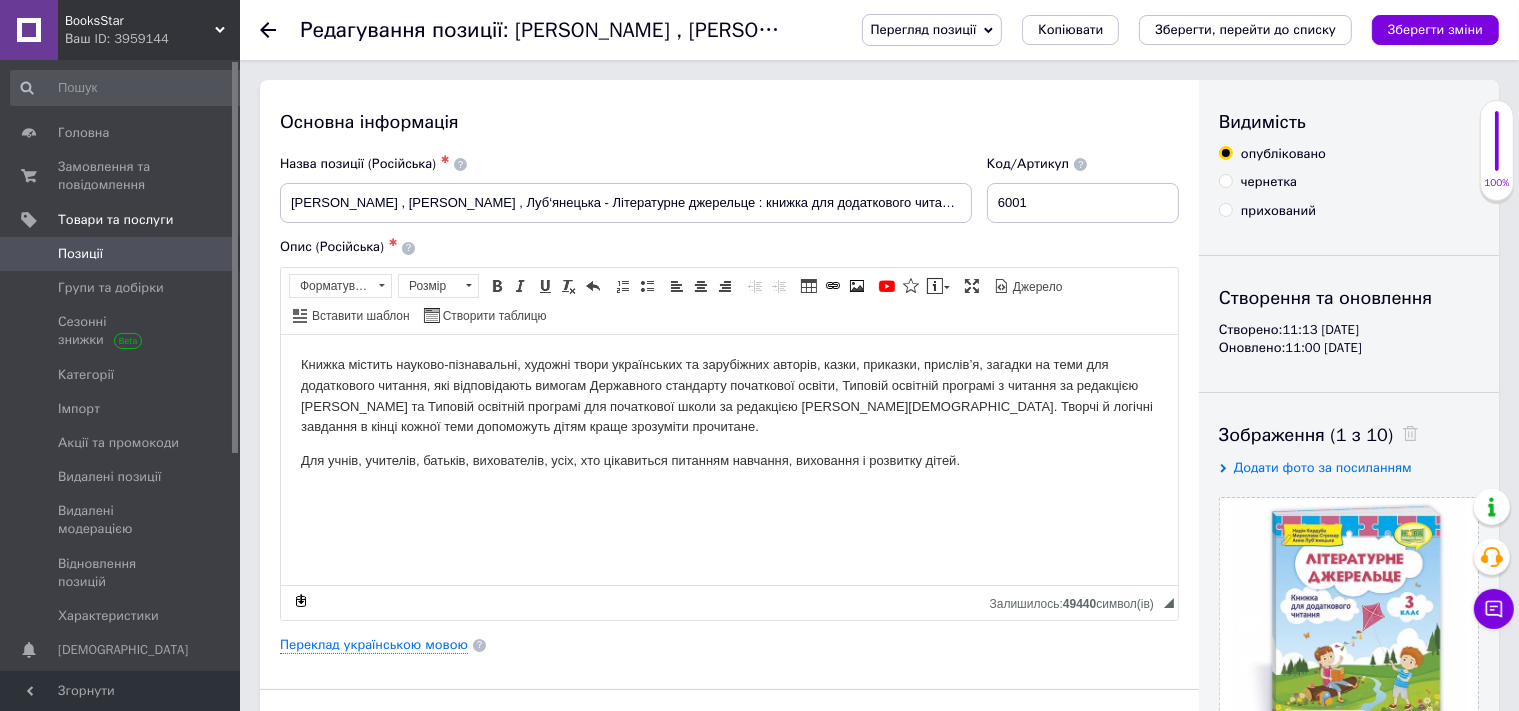 click on "Позиції" at bounding box center (121, 254) 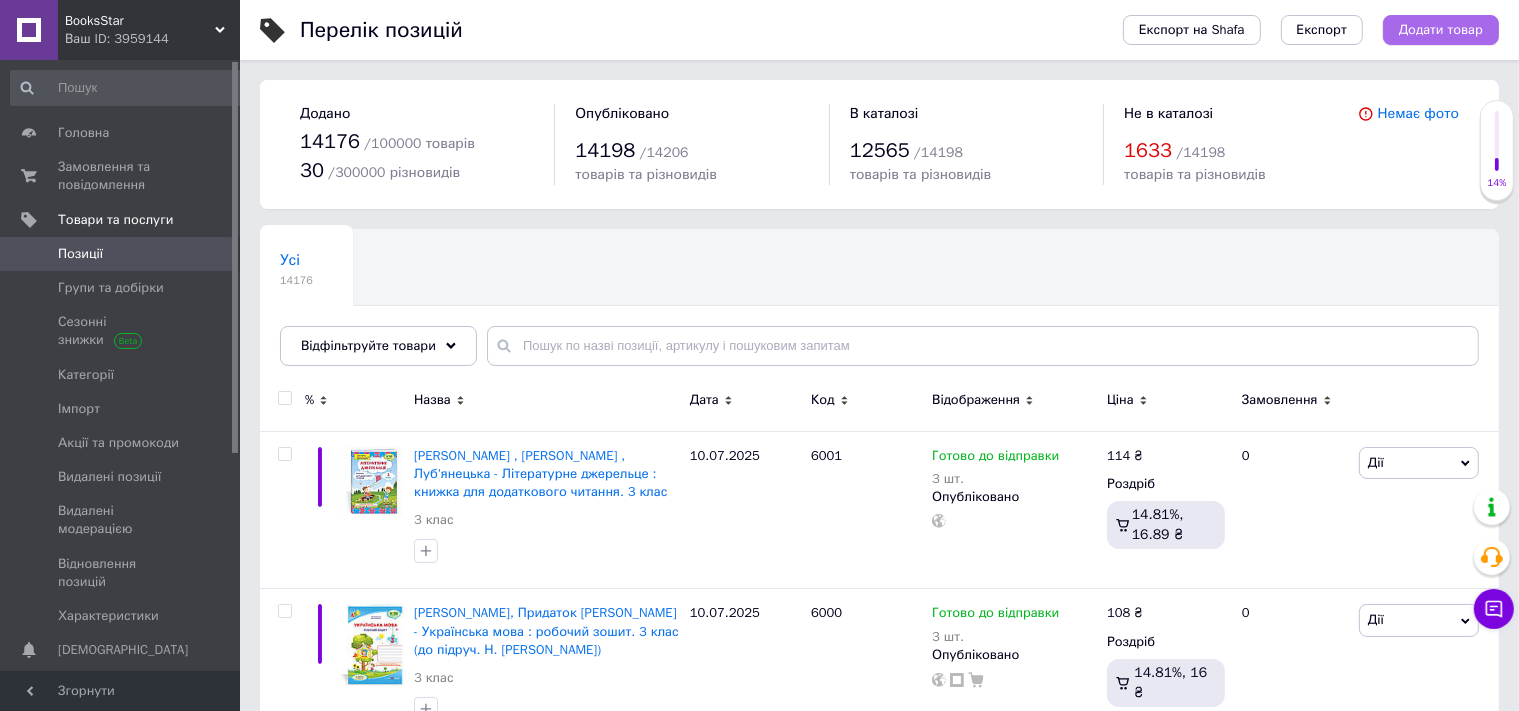 click on "Додати товар" at bounding box center [1441, 30] 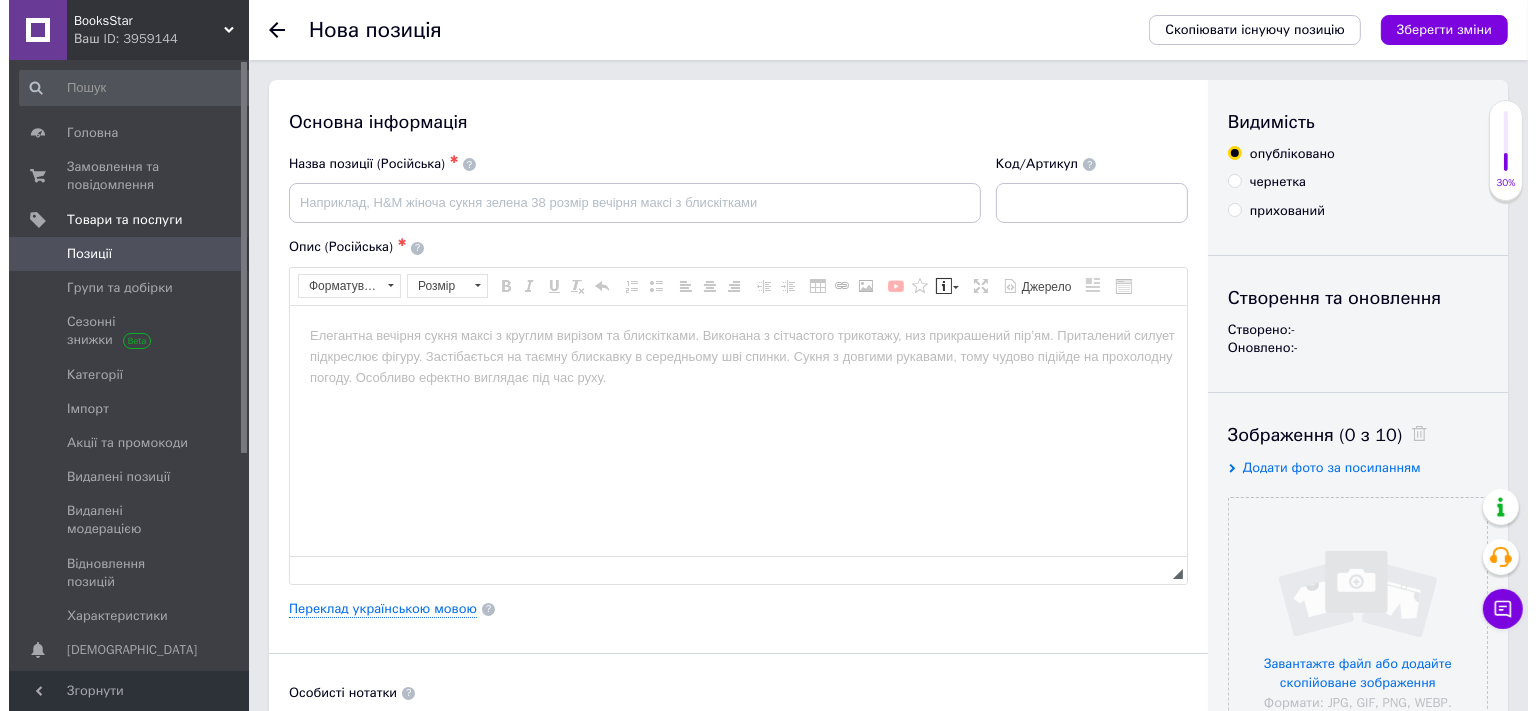 scroll, scrollTop: 0, scrollLeft: 0, axis: both 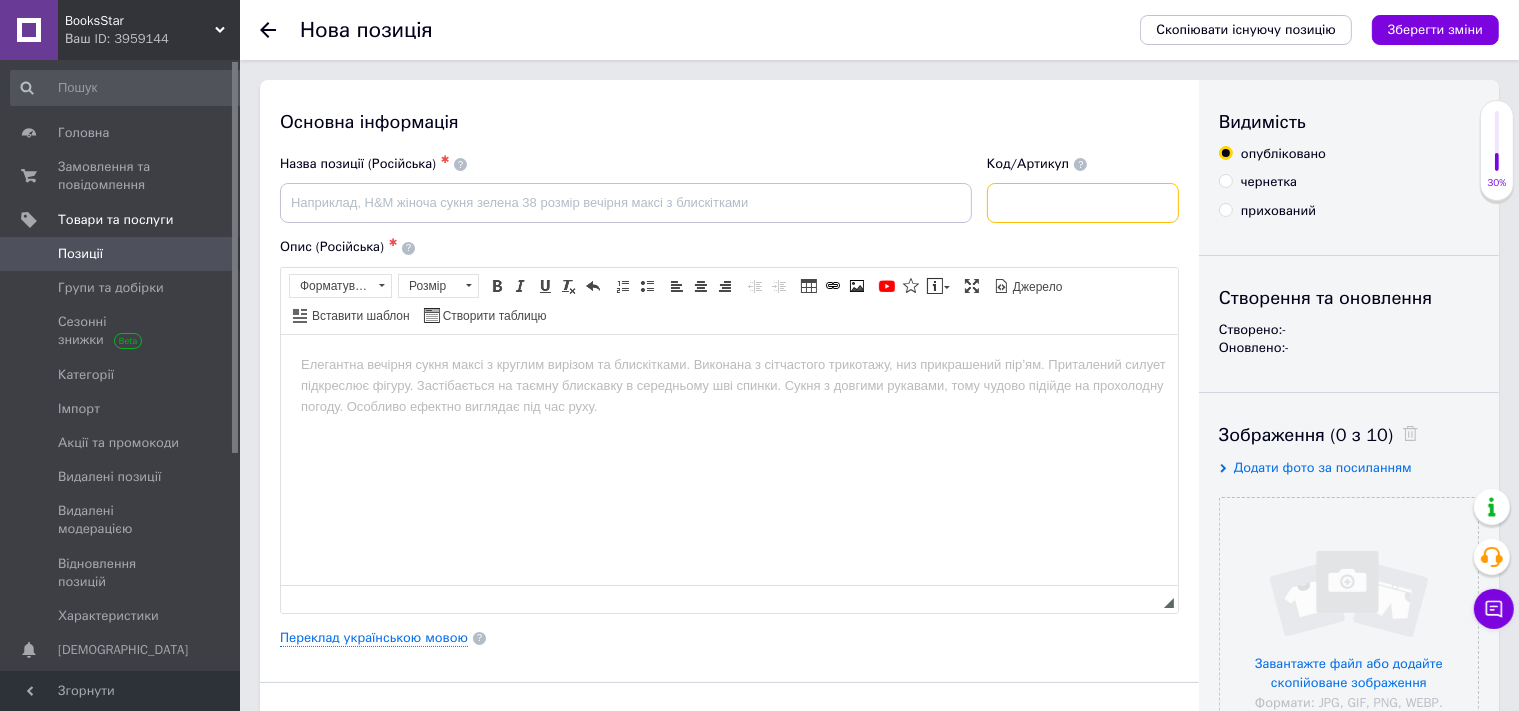 click at bounding box center (1083, 203) 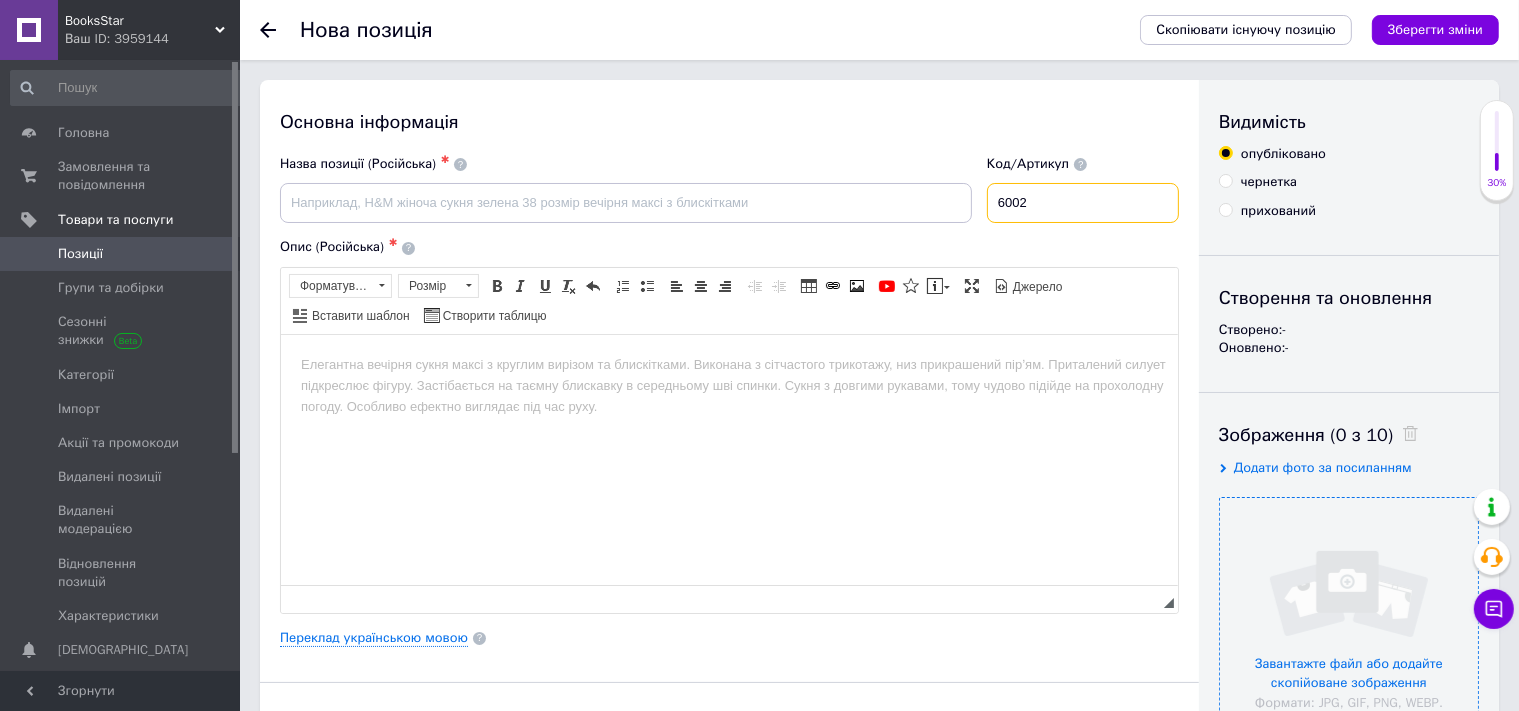type on "6002" 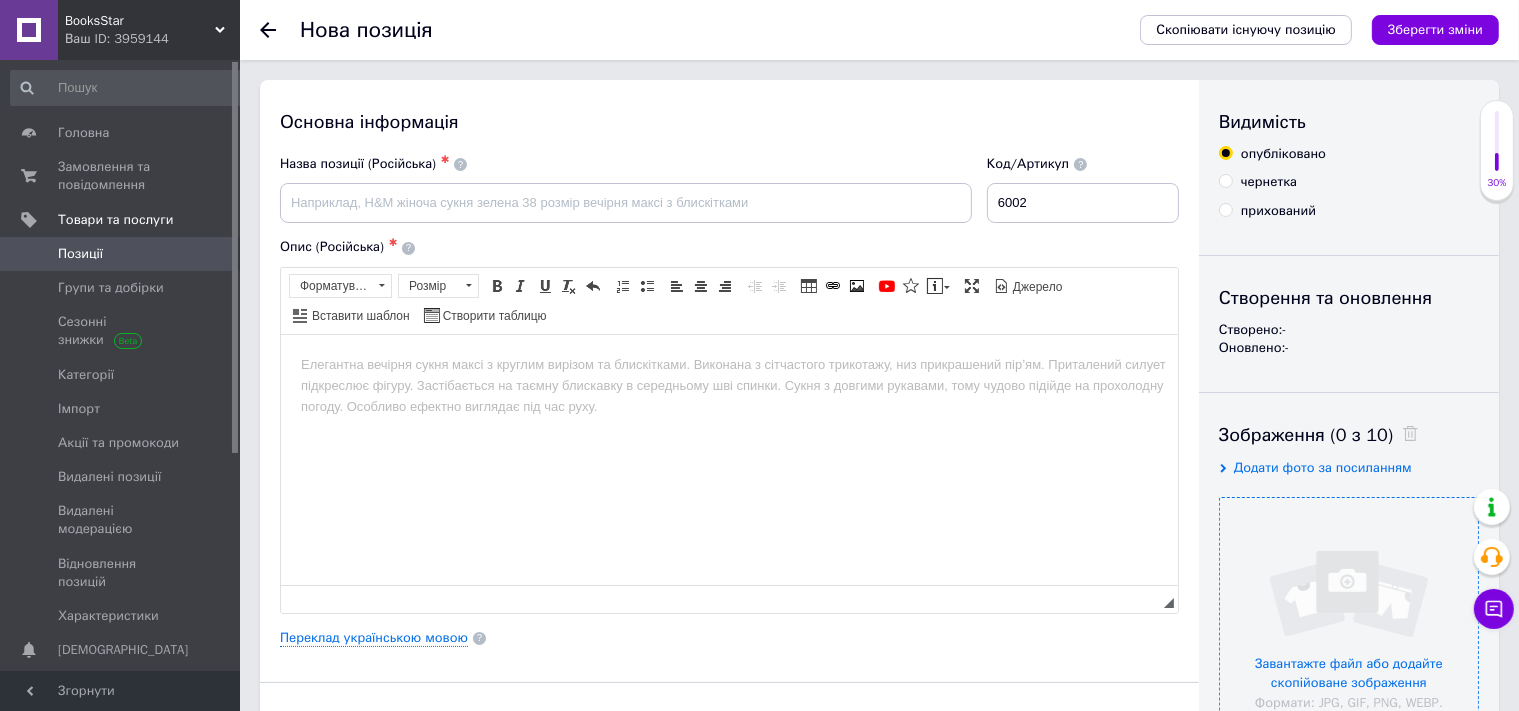 click at bounding box center (1349, 627) 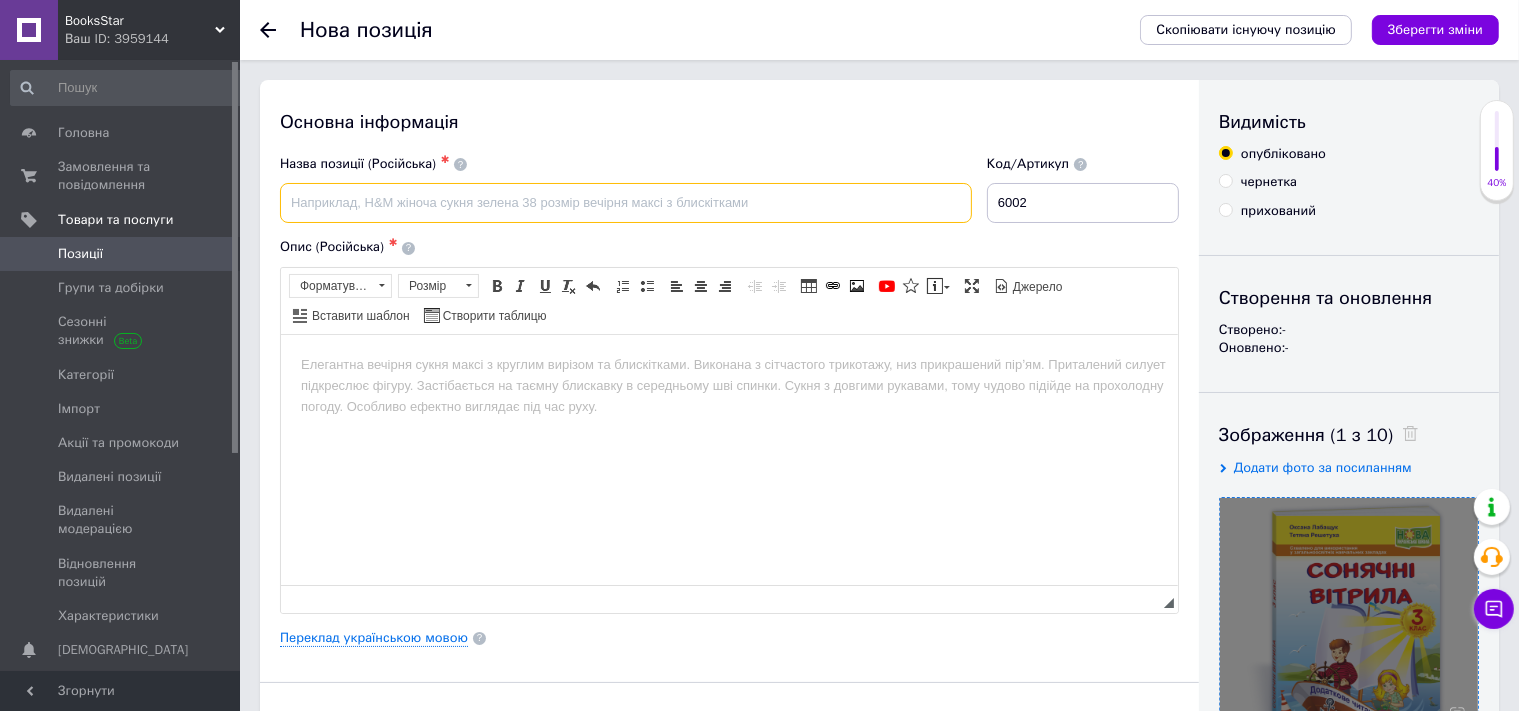 click at bounding box center (626, 203) 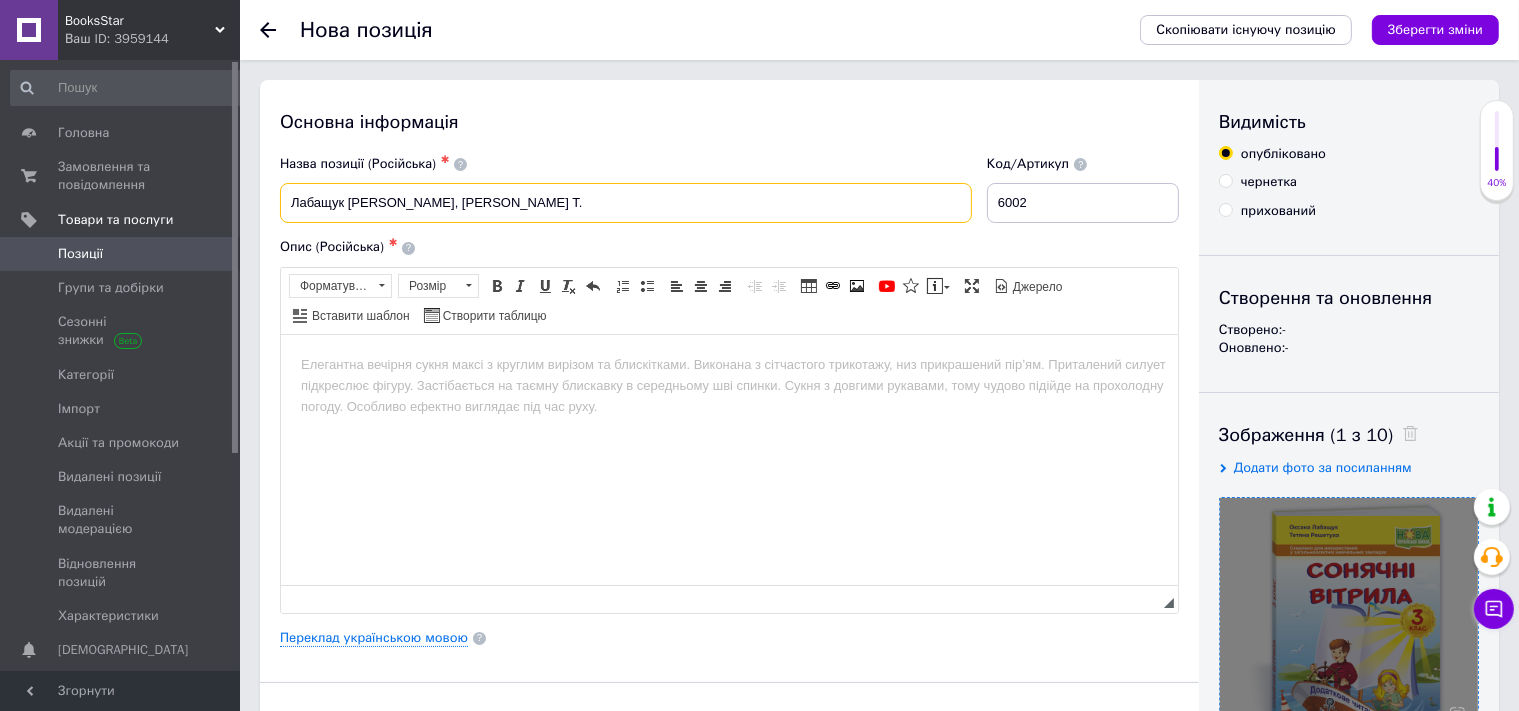 click on "Лабащук [PERSON_NAME], [PERSON_NAME] Т." at bounding box center [626, 203] 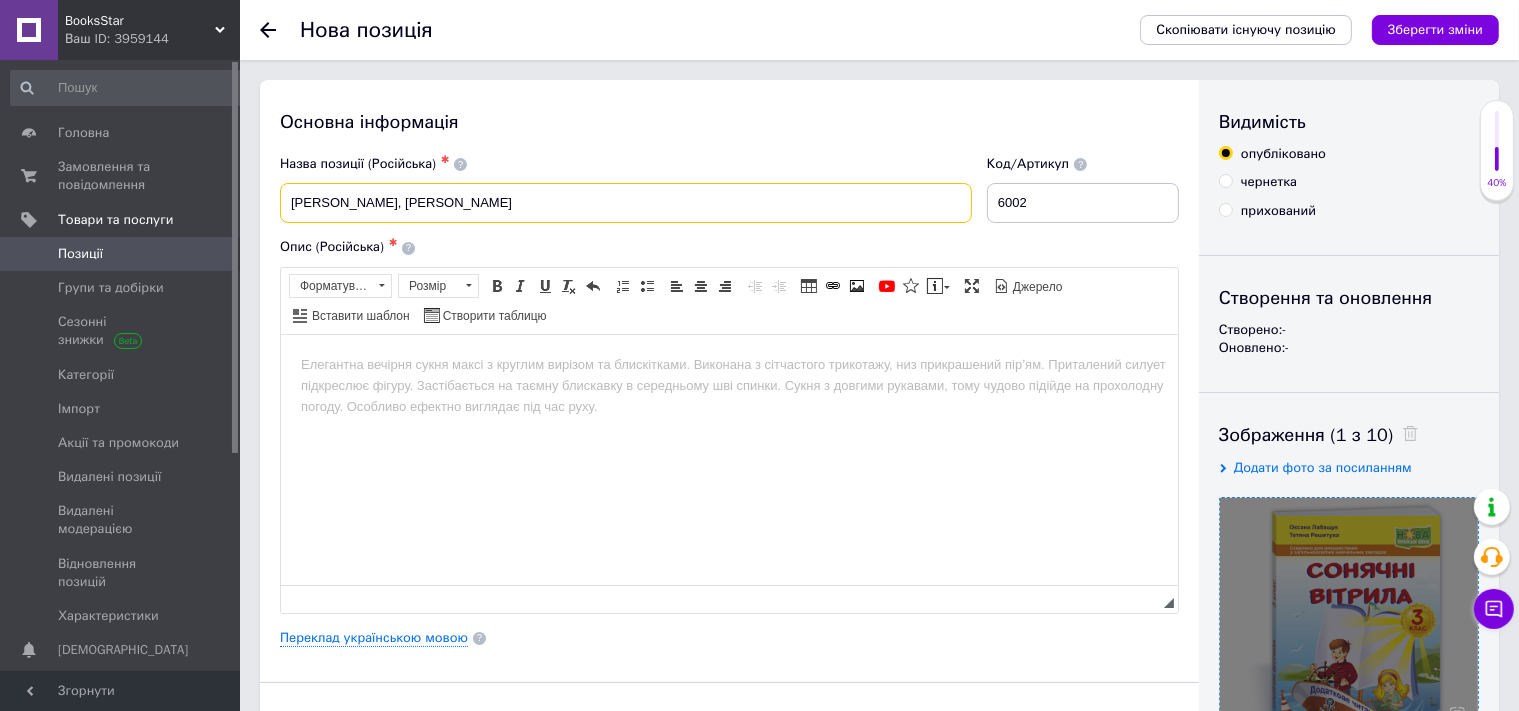 click on "[PERSON_NAME], [PERSON_NAME]" at bounding box center [626, 203] 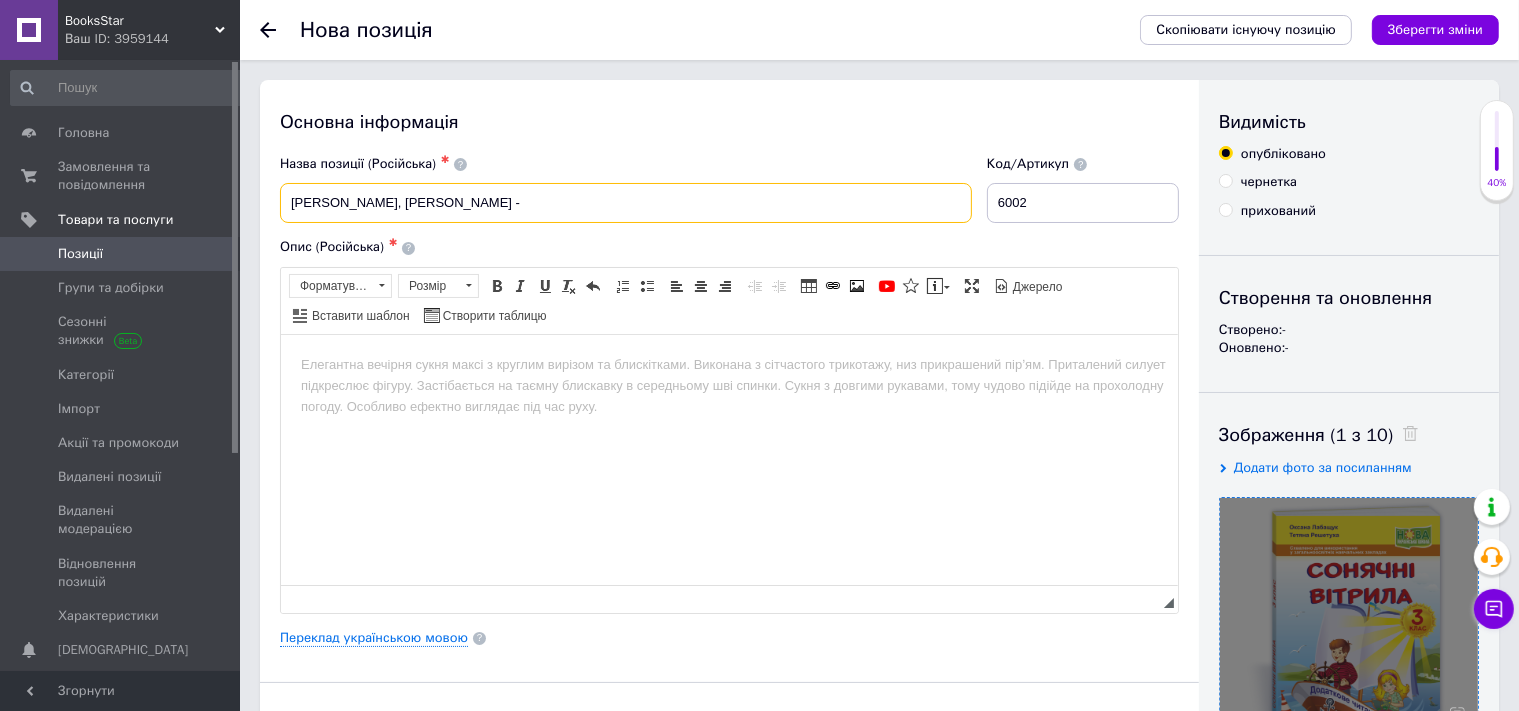 paste on "Сонячні вітрила : книжка для читання. 3 клас" 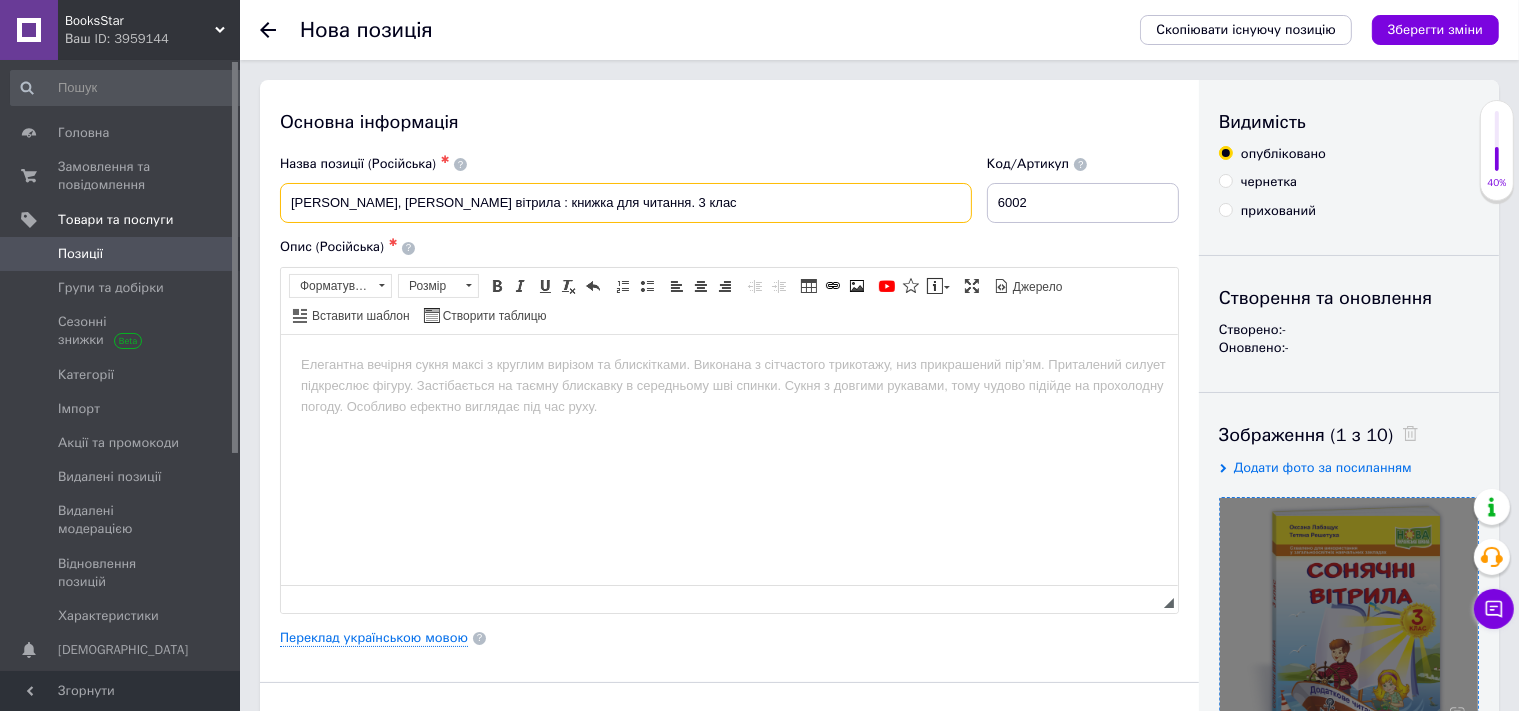 type on "[PERSON_NAME], [PERSON_NAME] вітрила : книжка для читання. 3 клас" 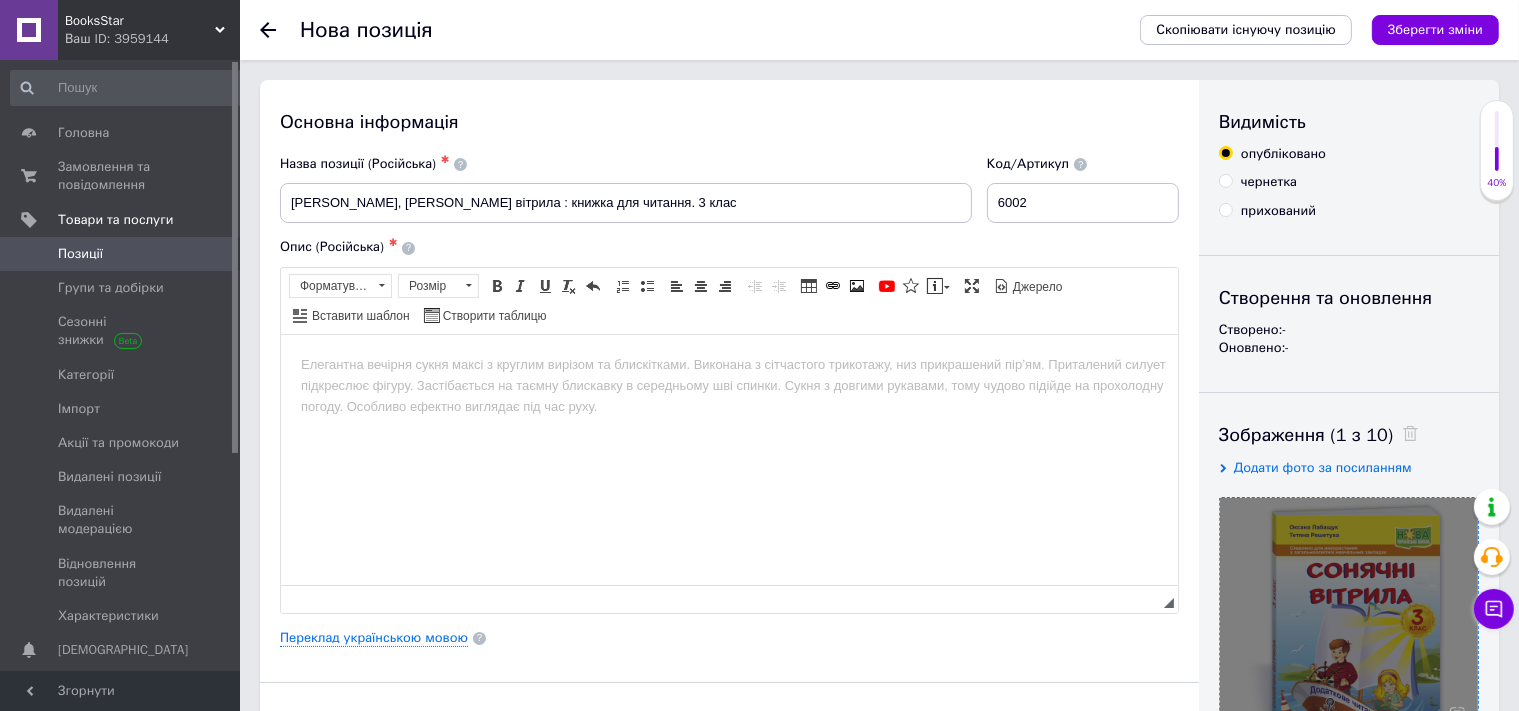 click at bounding box center (728, 459) 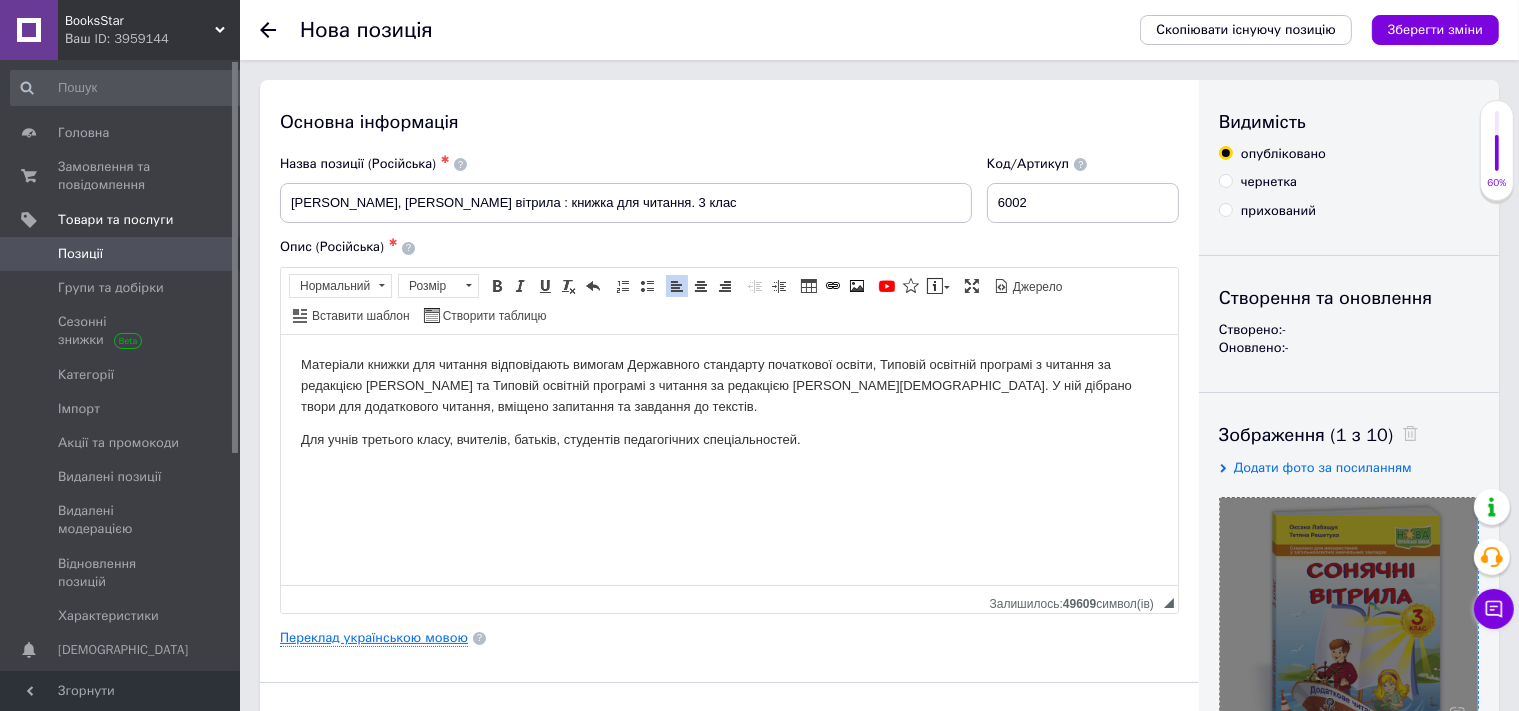 click on "Переклад українською мовою" at bounding box center (374, 638) 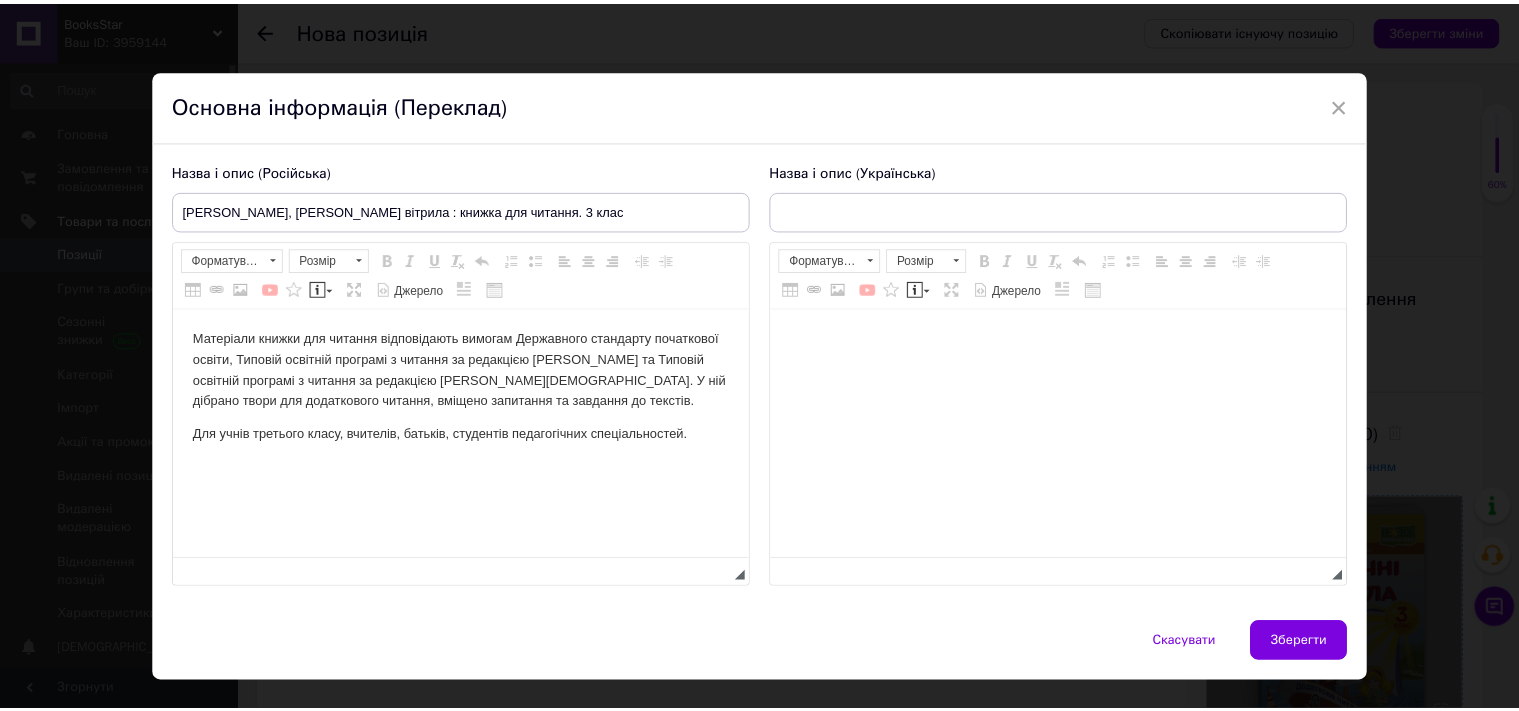 scroll, scrollTop: 0, scrollLeft: 0, axis: both 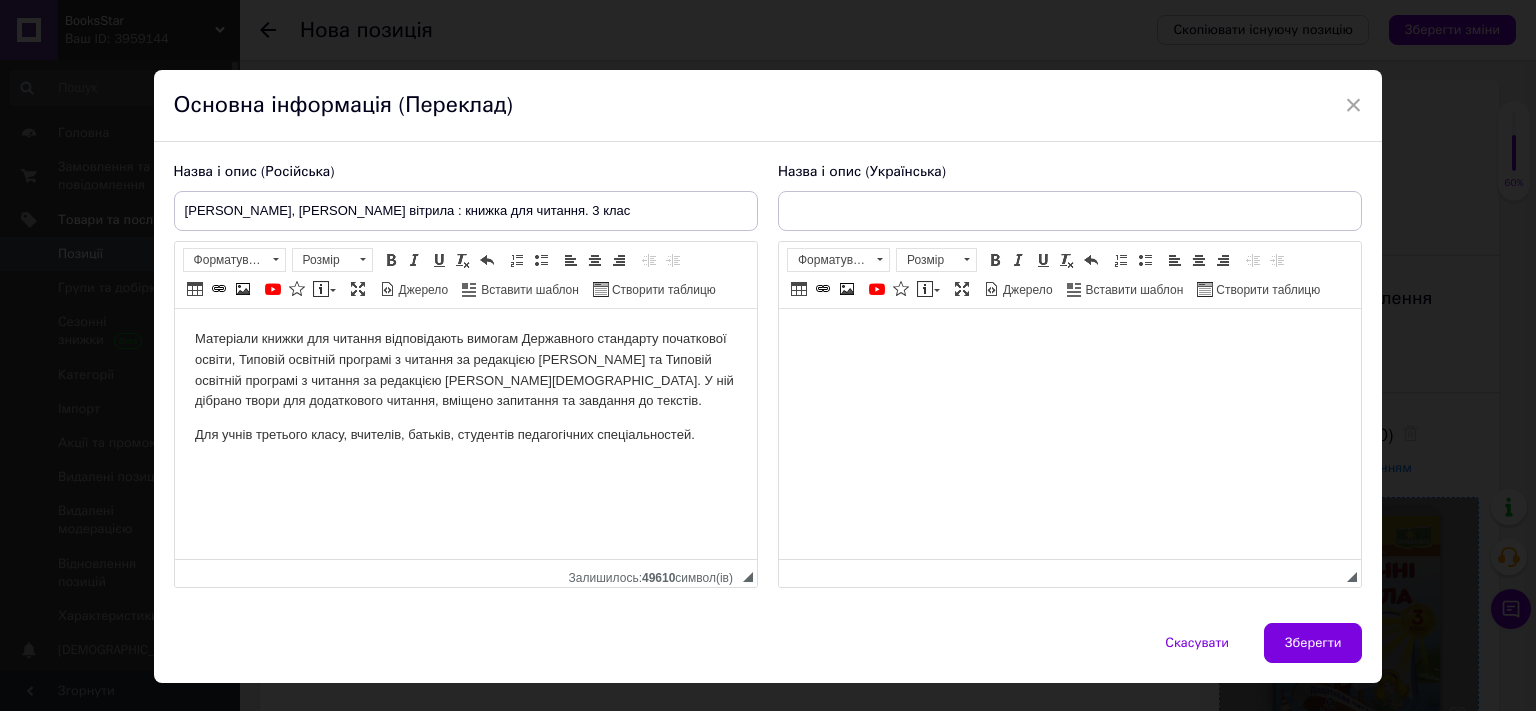 click at bounding box center (1069, 434) 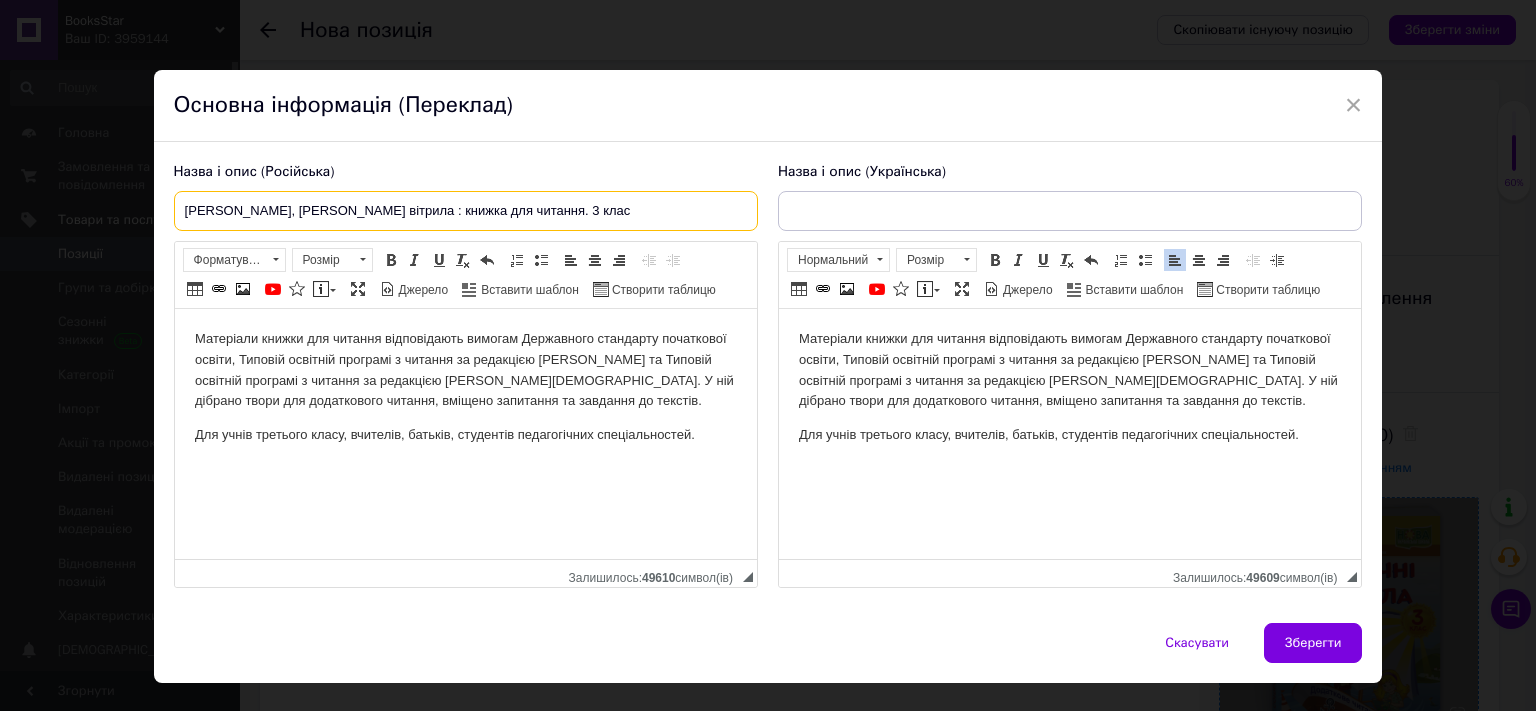 drag, startPoint x: 682, startPoint y: 197, endPoint x: 179, endPoint y: 195, distance: 503.00397 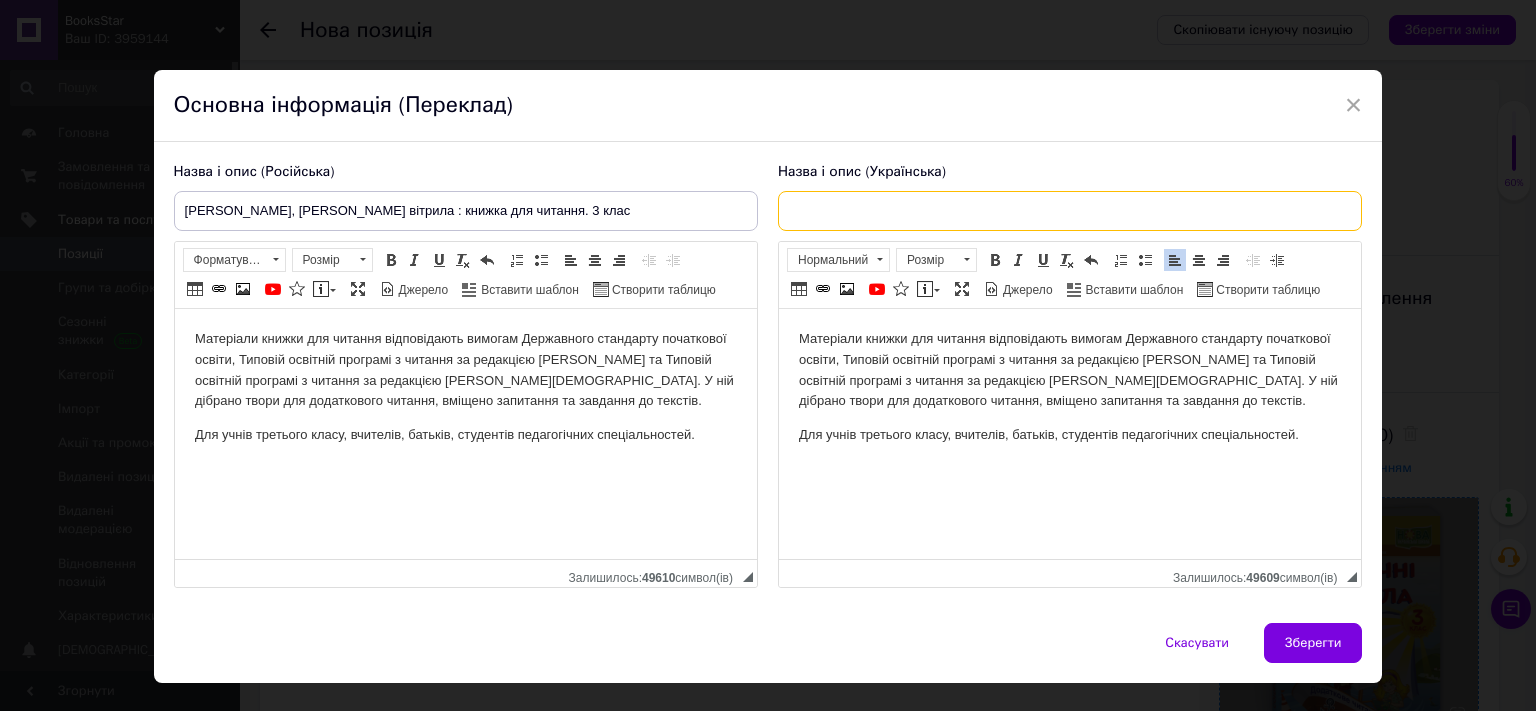 click at bounding box center [1070, 211] 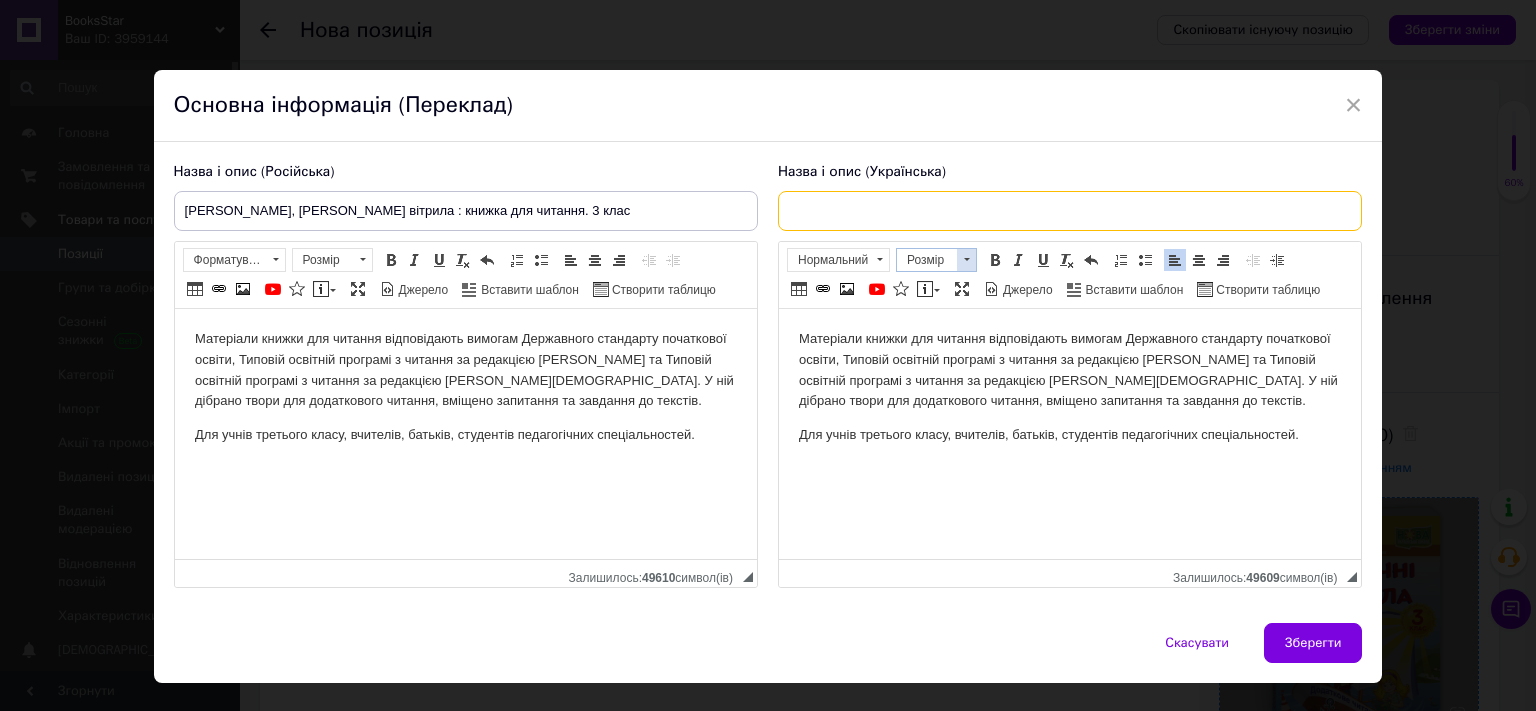 paste on "[PERSON_NAME], [PERSON_NAME] вітрила : книжка для читання. 3 клас" 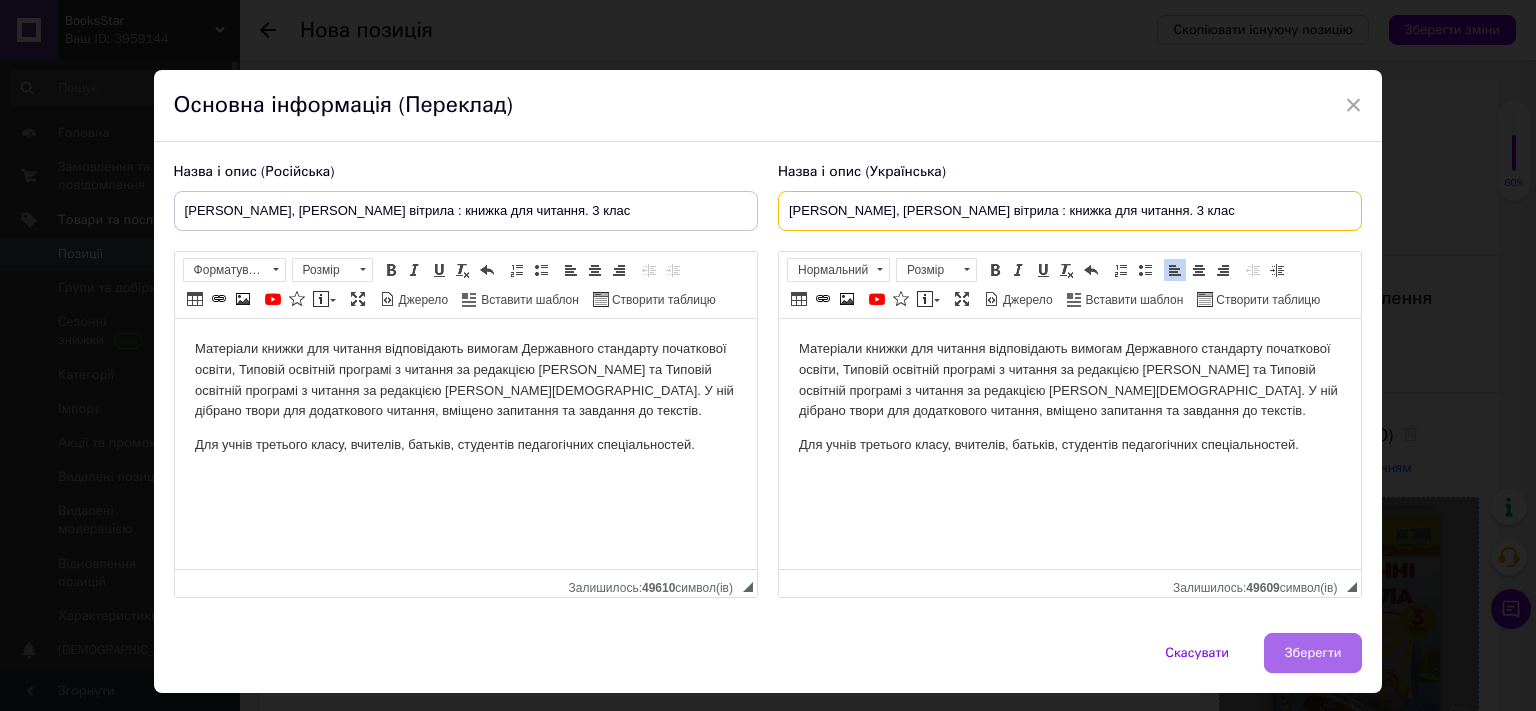 type on "[PERSON_NAME], [PERSON_NAME] вітрила : книжка для читання. 3 клас" 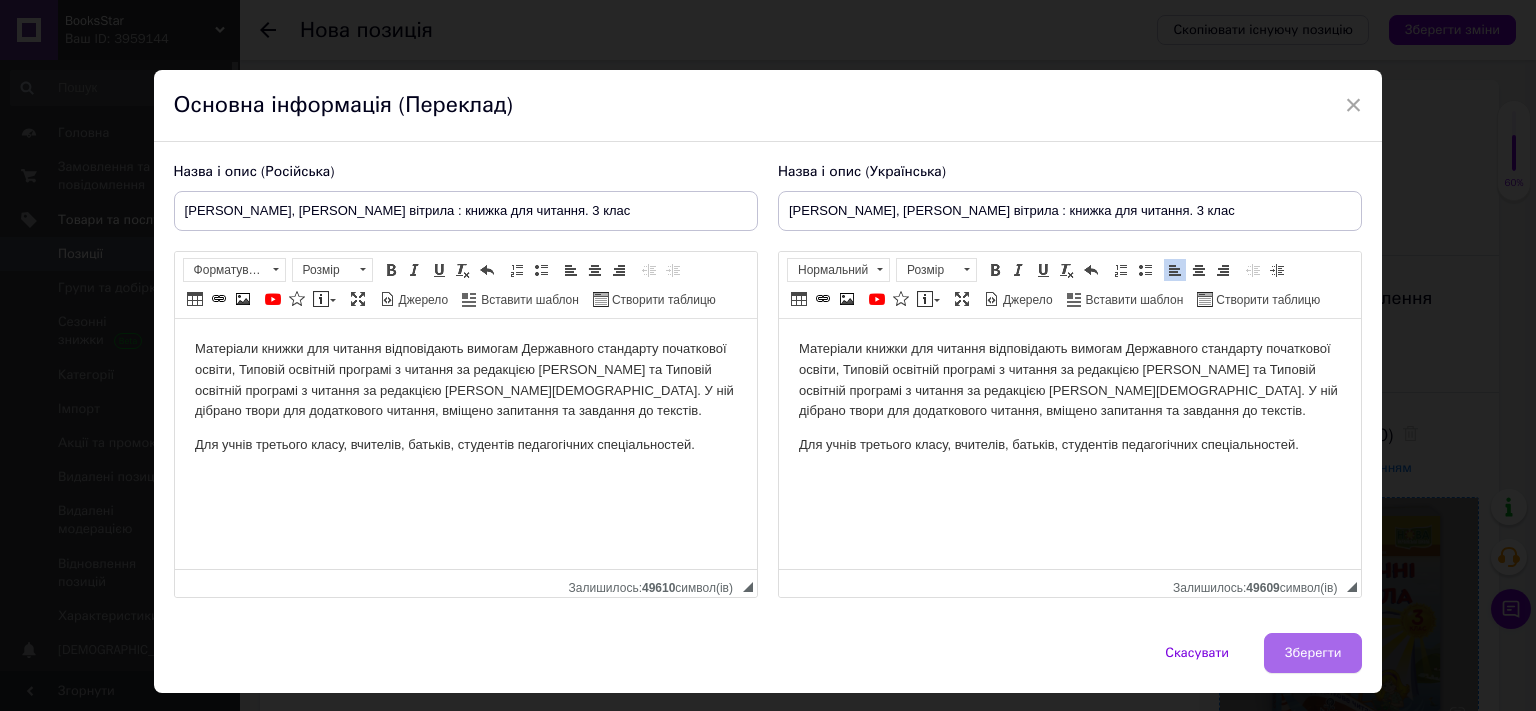 click on "Зберегти" at bounding box center [1313, 653] 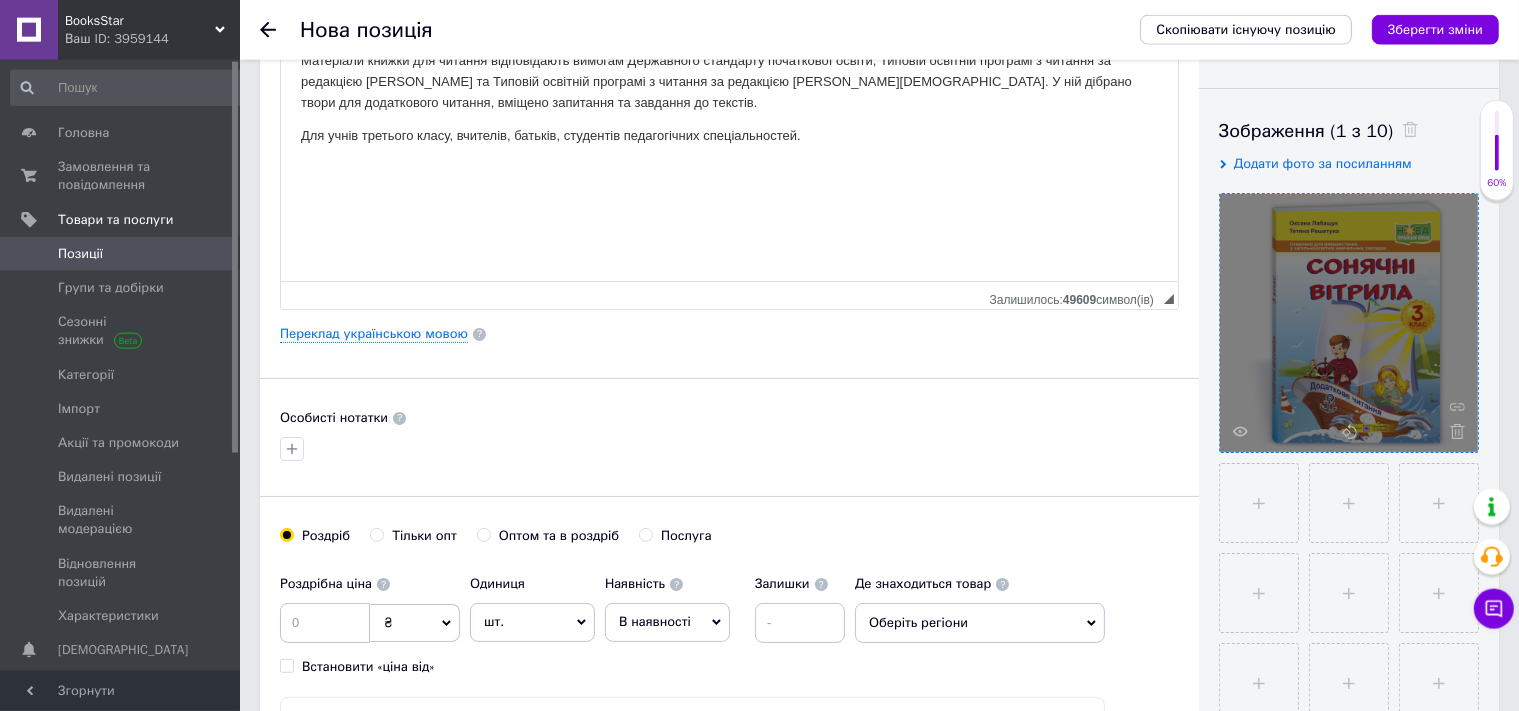 scroll, scrollTop: 371, scrollLeft: 0, axis: vertical 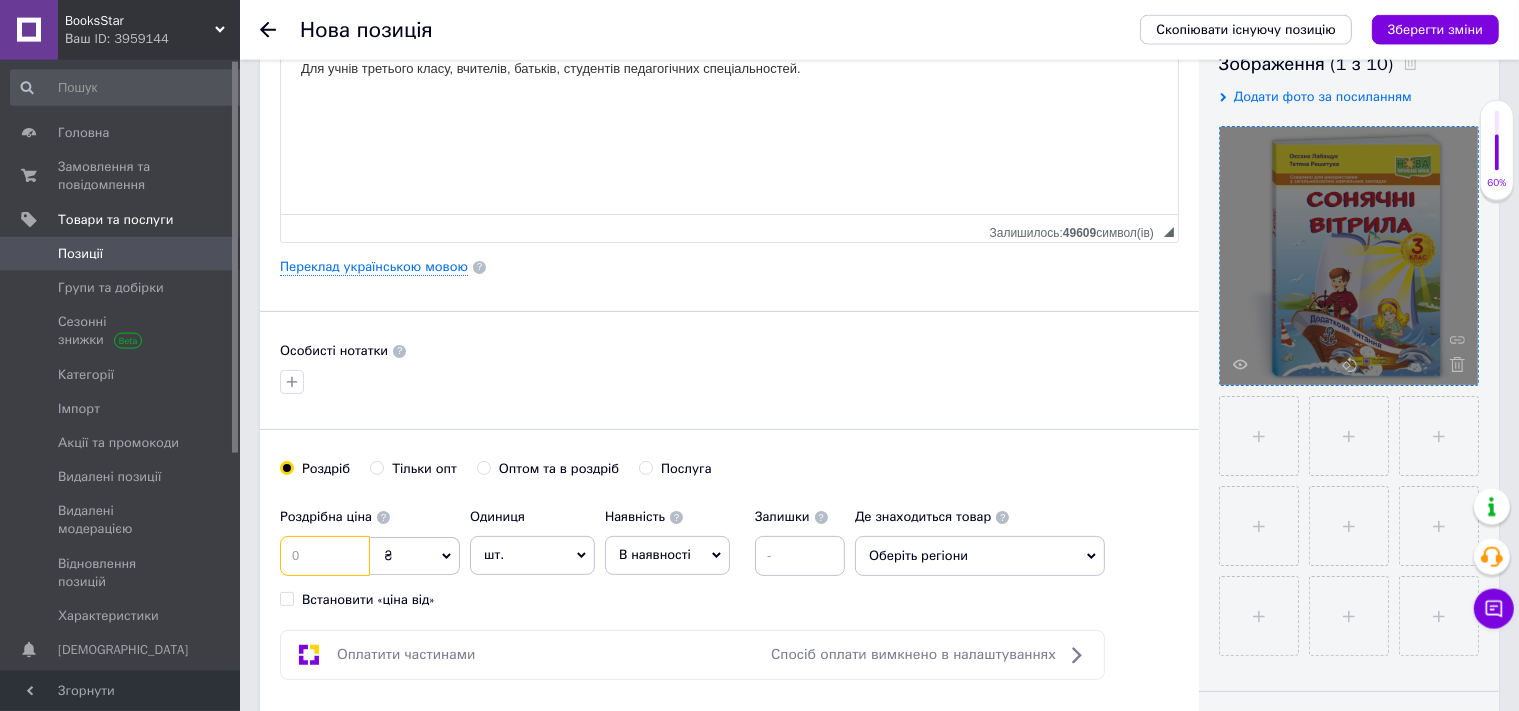 click at bounding box center [325, 556] 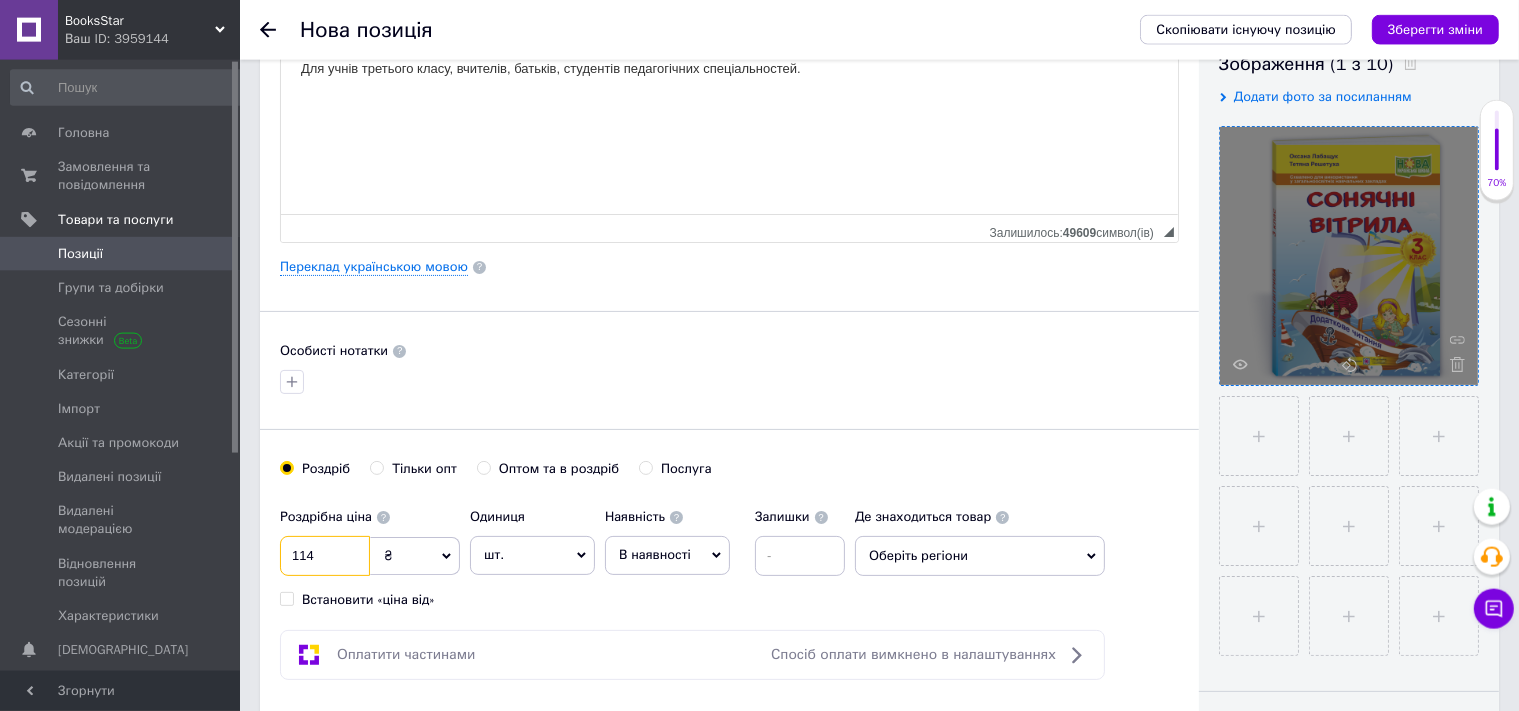 type on "114" 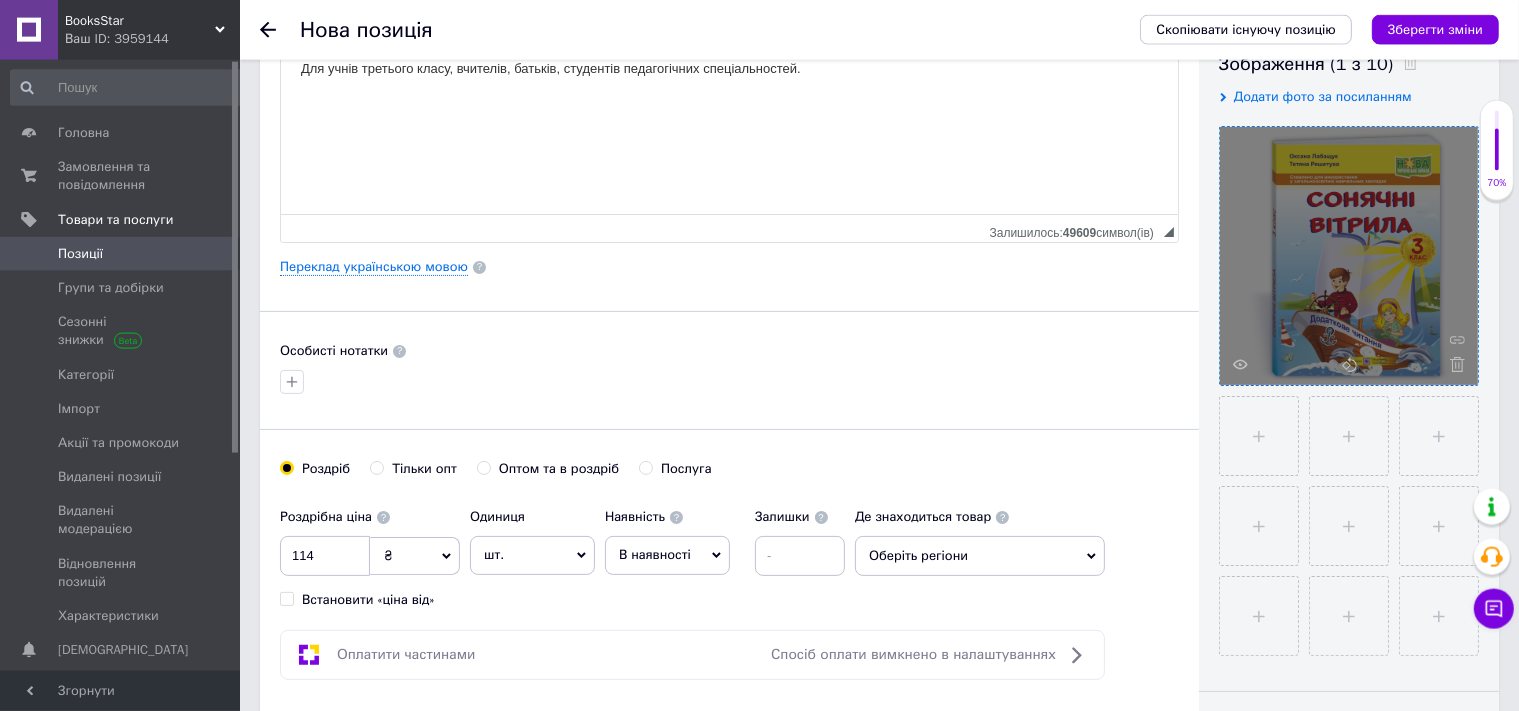 click on "В наявності" at bounding box center [667, 555] 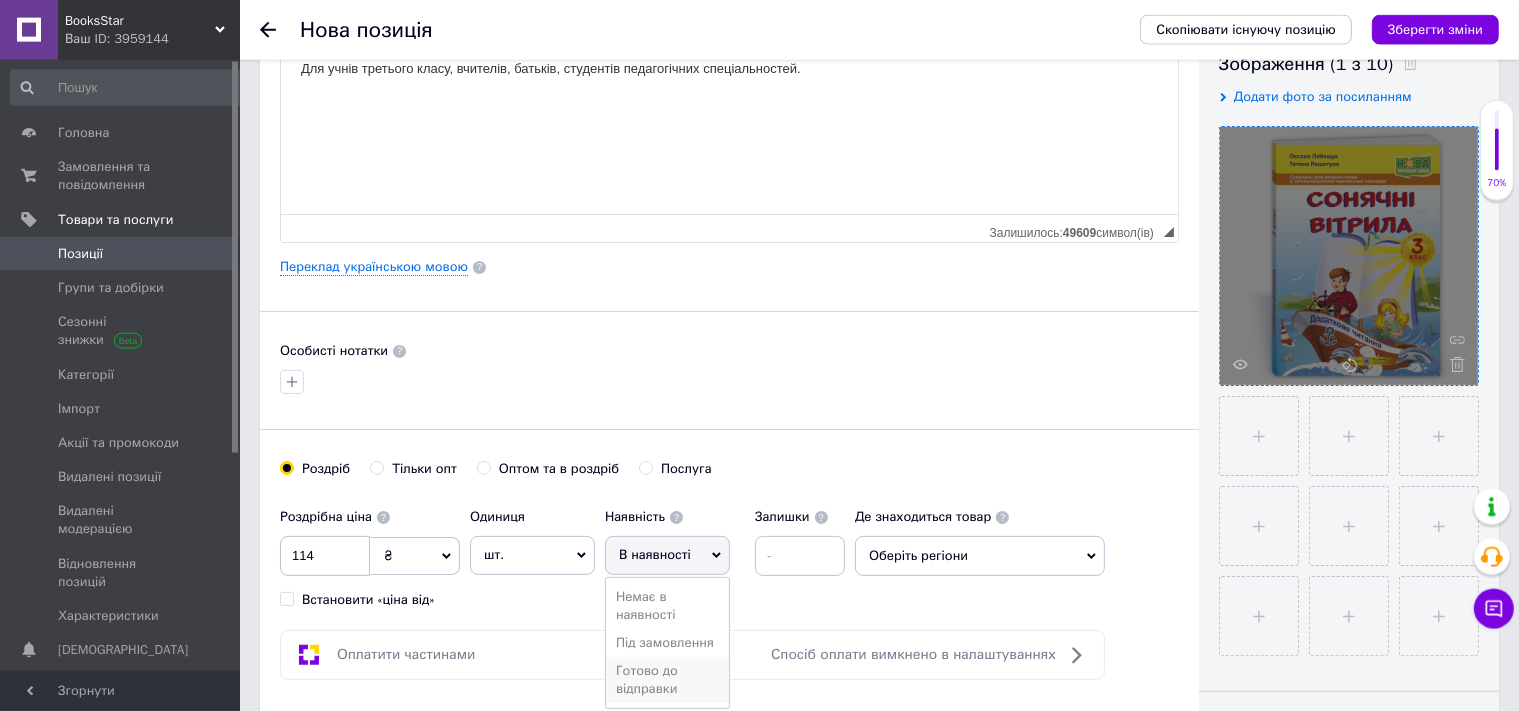 click on "Готово до відправки" at bounding box center (667, 680) 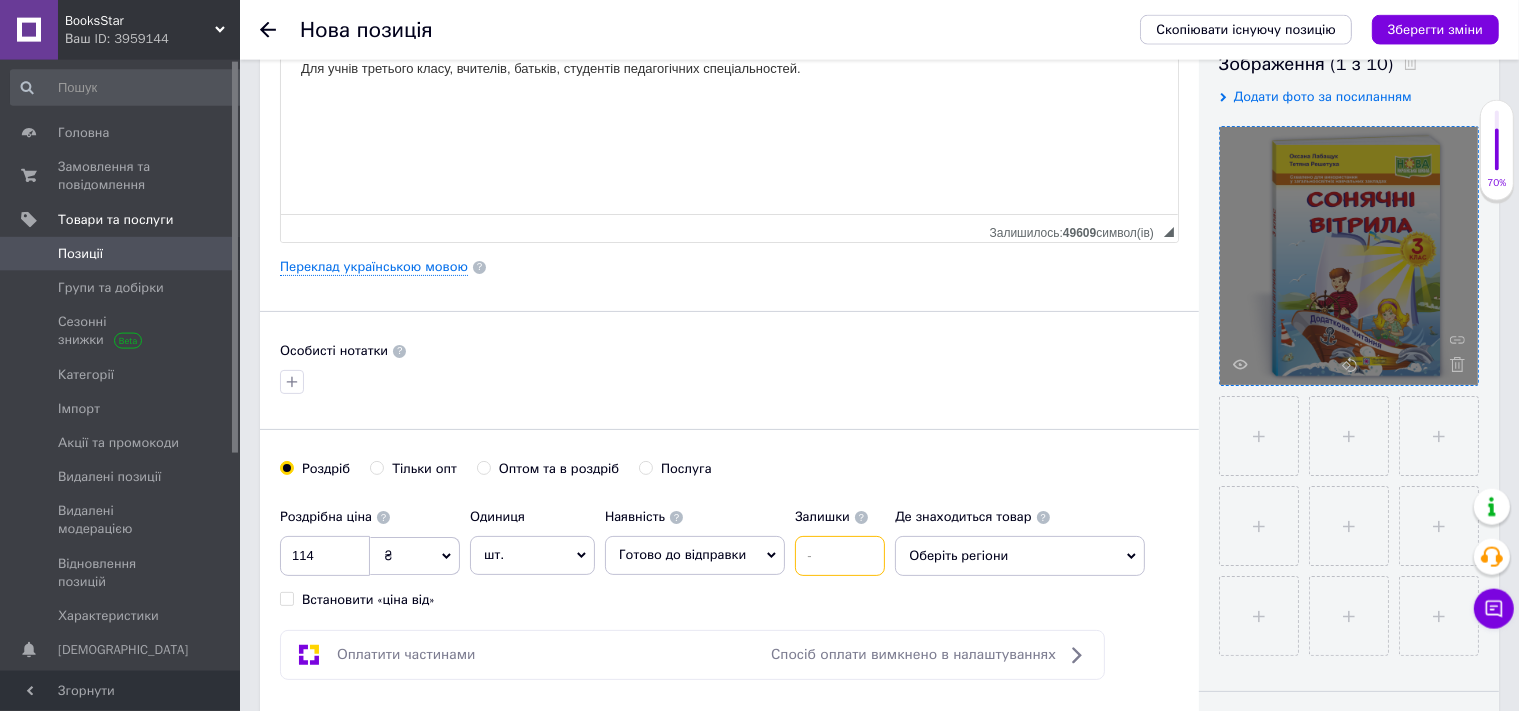 click at bounding box center (840, 556) 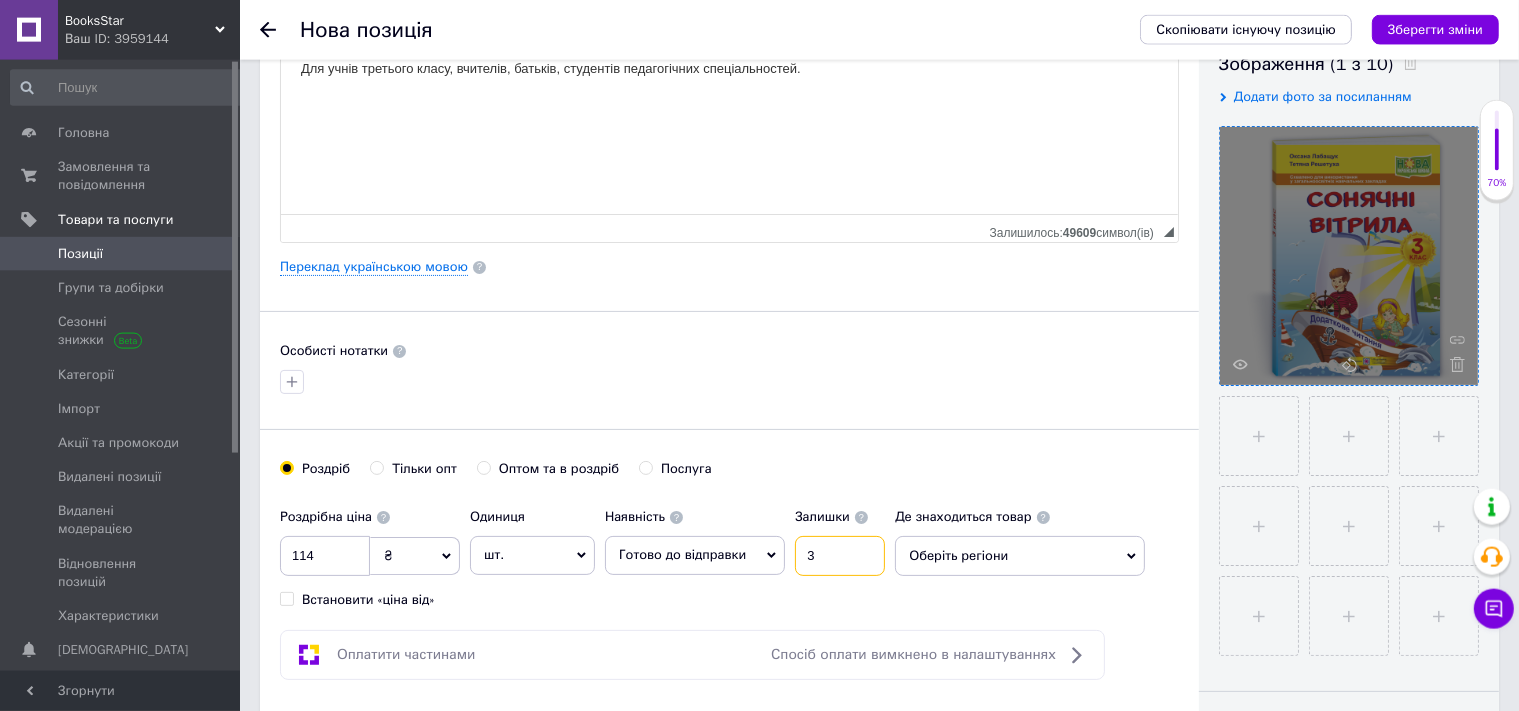 type on "3" 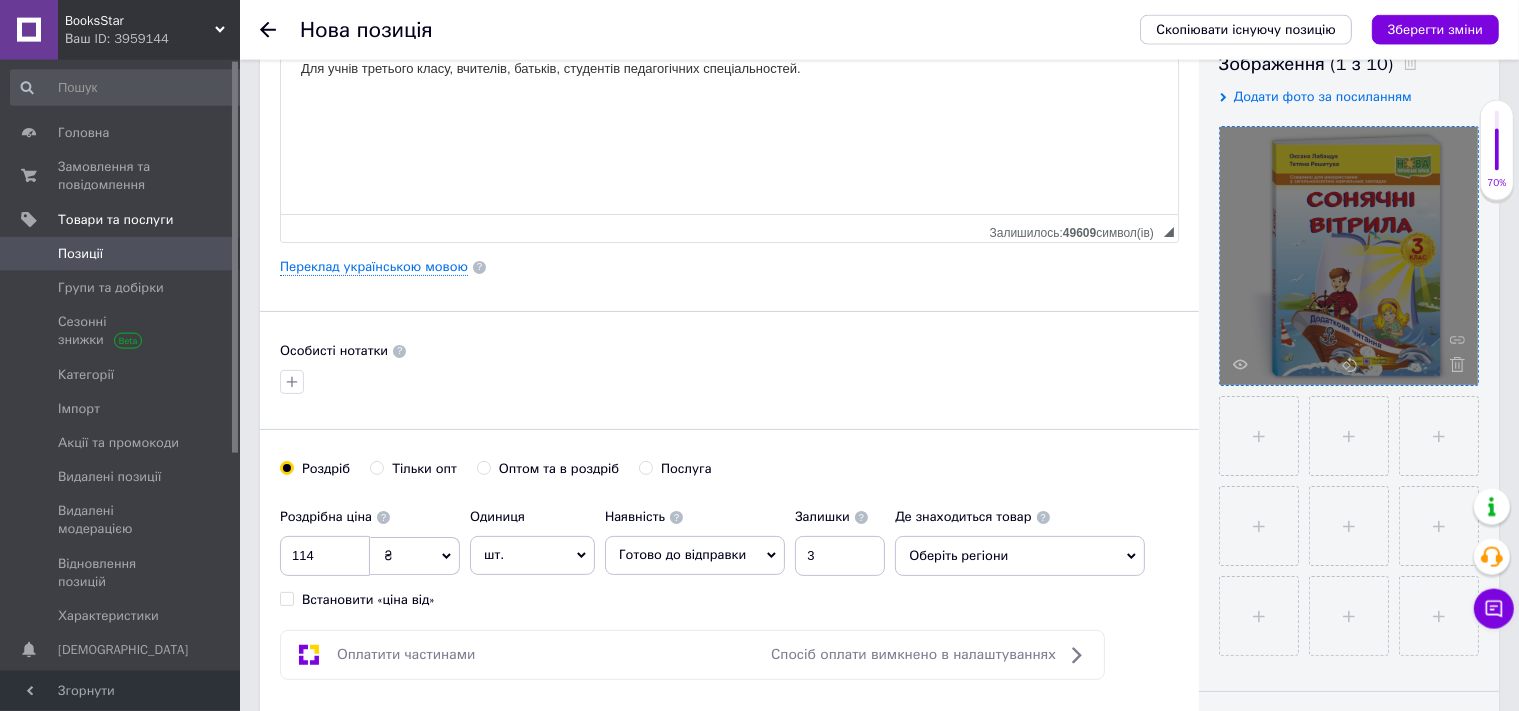 click on "Оберіть регіони" at bounding box center [1020, 556] 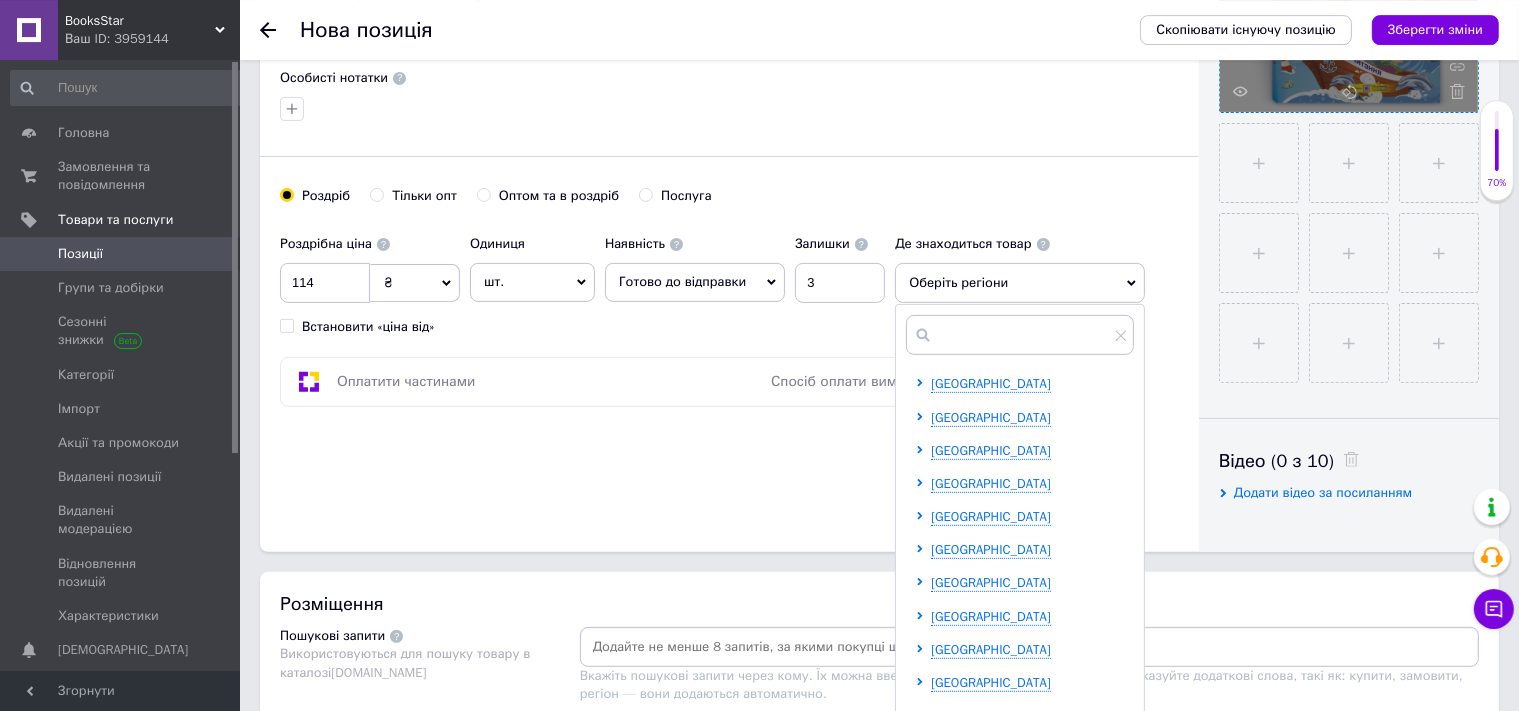 scroll, scrollTop: 768, scrollLeft: 0, axis: vertical 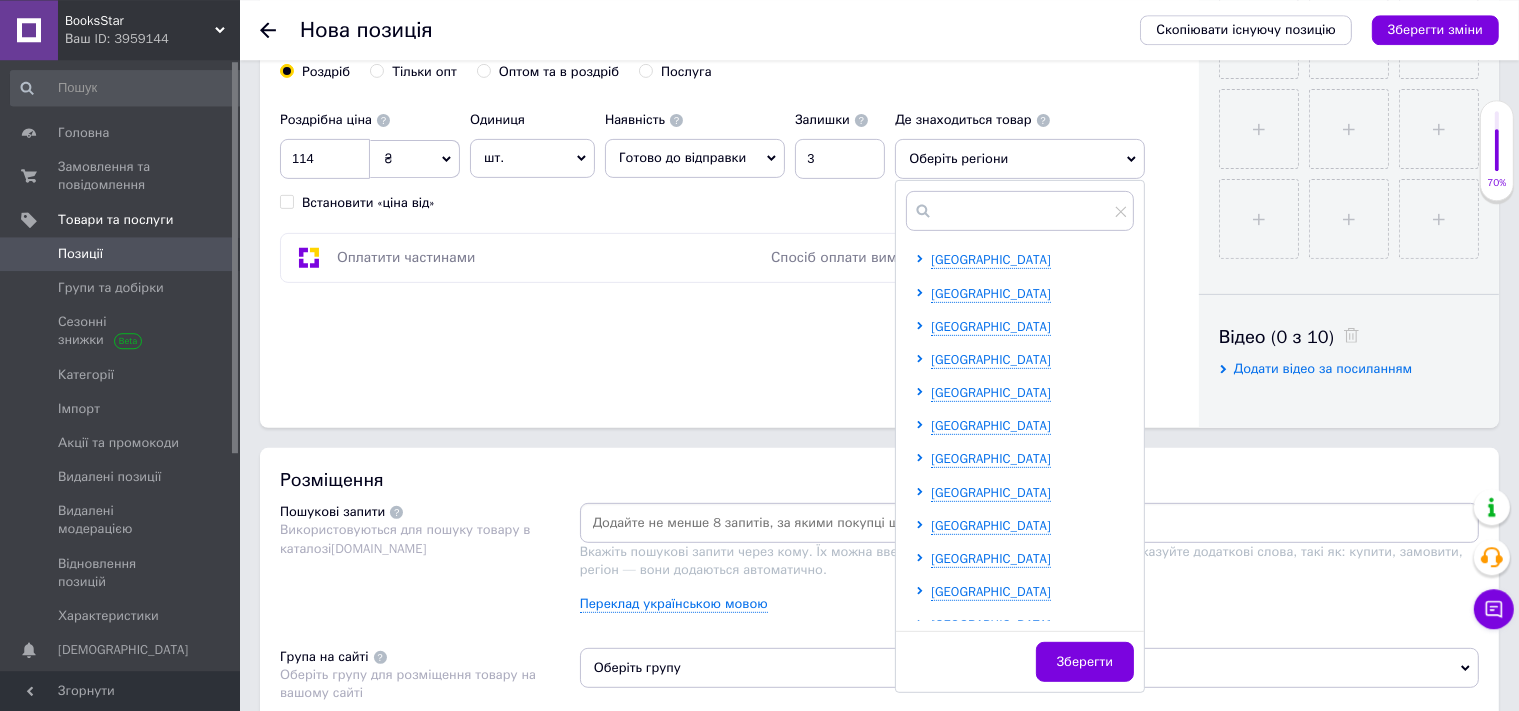 click on "[GEOGRAPHIC_DATA] [GEOGRAPHIC_DATA] [GEOGRAPHIC_DATA] [GEOGRAPHIC_DATA] [GEOGRAPHIC_DATA] [GEOGRAPHIC_DATA] [GEOGRAPHIC_DATA] [GEOGRAPHIC_DATA] [GEOGRAPHIC_DATA] [GEOGRAPHIC_DATA] [GEOGRAPHIC_DATA] [GEOGRAPHIC_DATA] [GEOGRAPHIC_DATA] [GEOGRAPHIC_DATA] [GEOGRAPHIC_DATA] [GEOGRAPHIC_DATA] [GEOGRAPHIC_DATA] [GEOGRAPHIC_DATA] [GEOGRAPHIC_DATA] [GEOGRAPHIC_DATA] [GEOGRAPHIC_DATA] [GEOGRAPHIC_DATA] [GEOGRAPHIC_DATA] [GEOGRAPHIC_DATA]" at bounding box center (1024, 642) 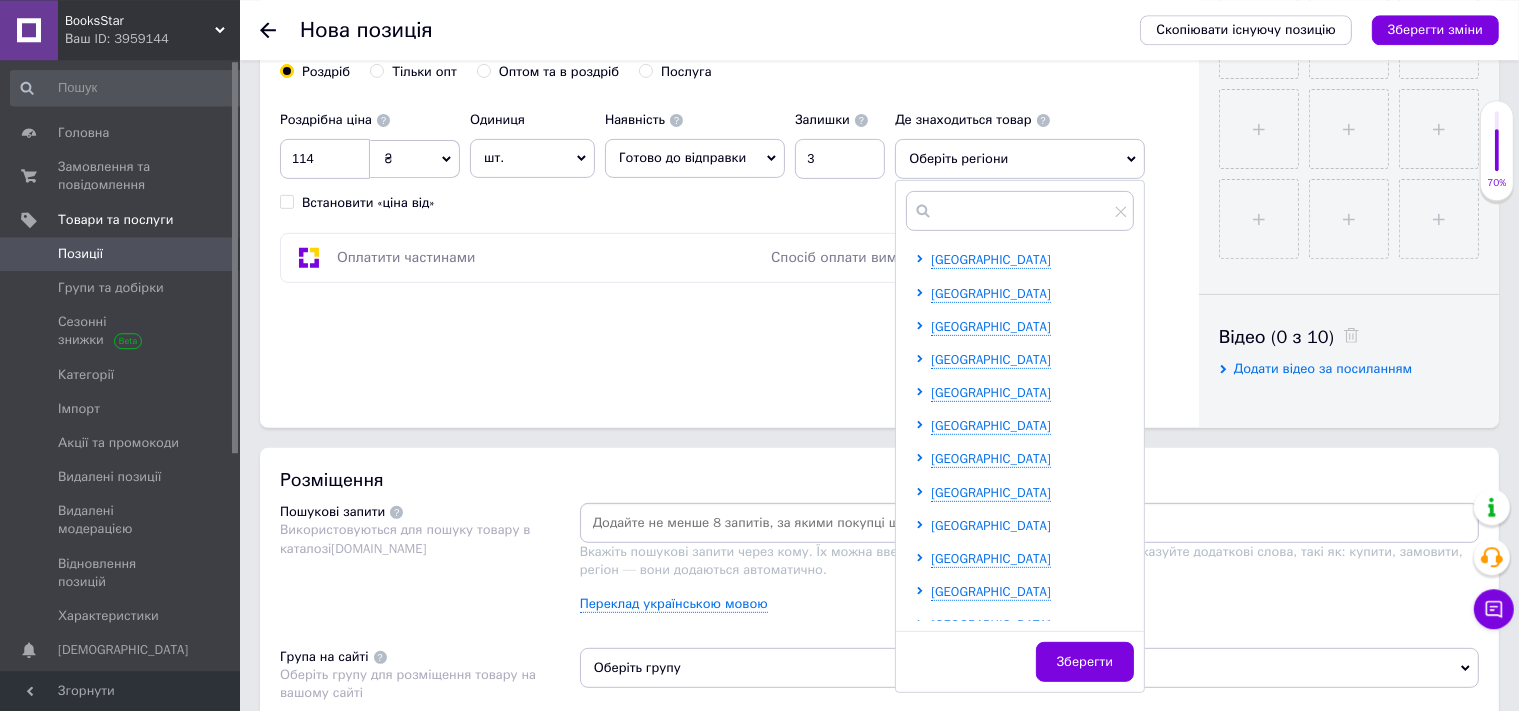 click on "[GEOGRAPHIC_DATA]" at bounding box center [991, 525] 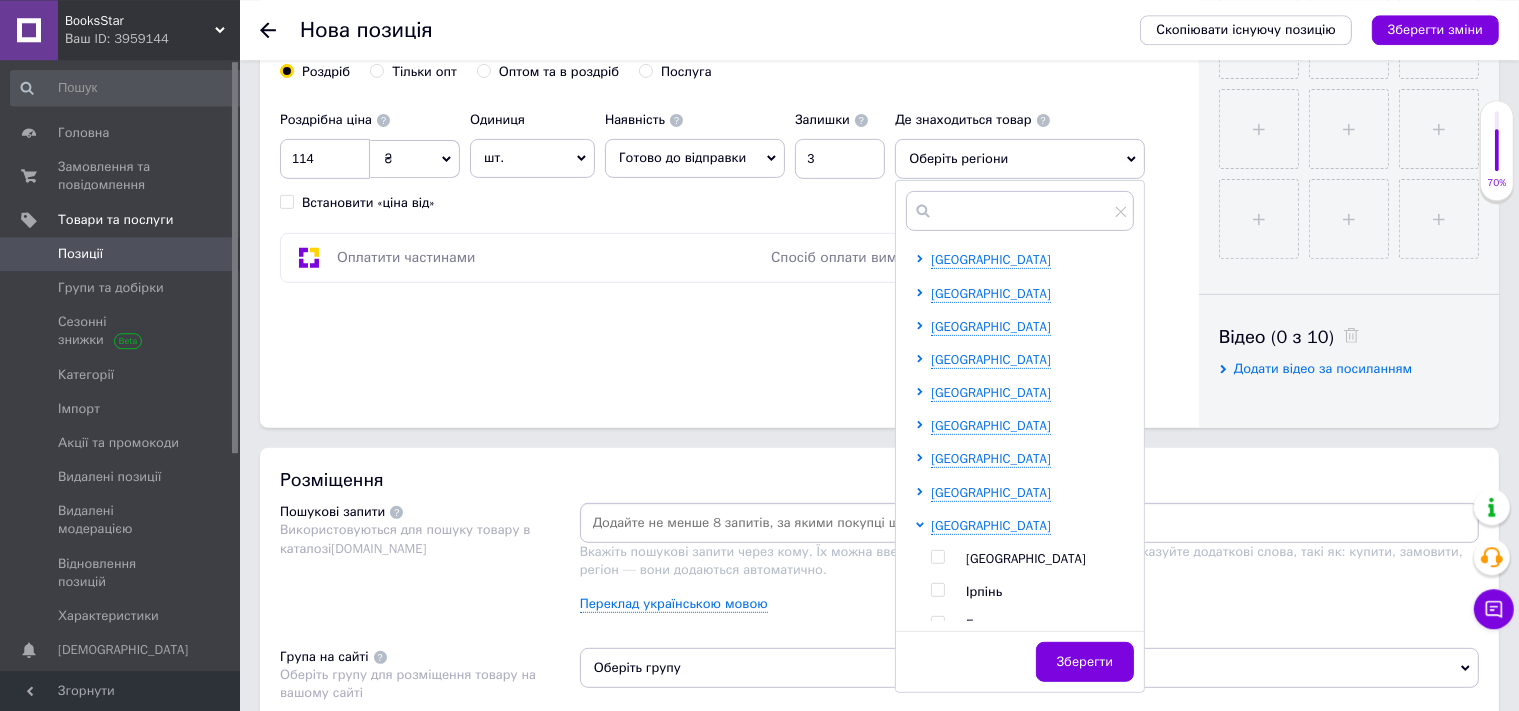 click on "[GEOGRAPHIC_DATA] Ірпінь Березань Бориспіль Боярка Бровари Буча [GEOGRAPHIC_DATA] [GEOGRAPHIC_DATA] Вишгород Вишневе Гостомель [PERSON_NAME][GEOGRAPHIC_DATA] [GEOGRAPHIC_DATA] [GEOGRAPHIC_DATA] [GEOGRAPHIC_DATA] Українка Фастів [GEOGRAPHIC_DATA]" at bounding box center (1032, 891) 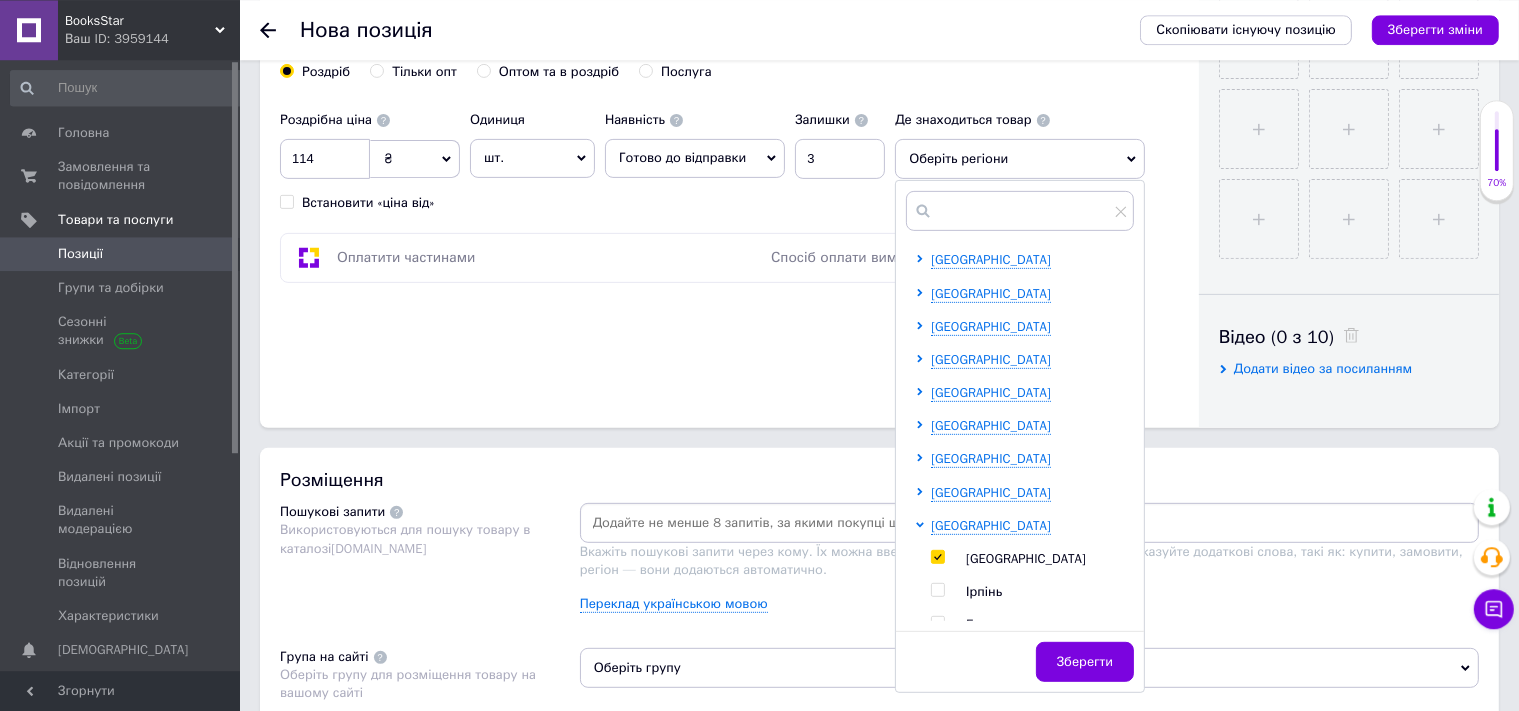 checkbox on "true" 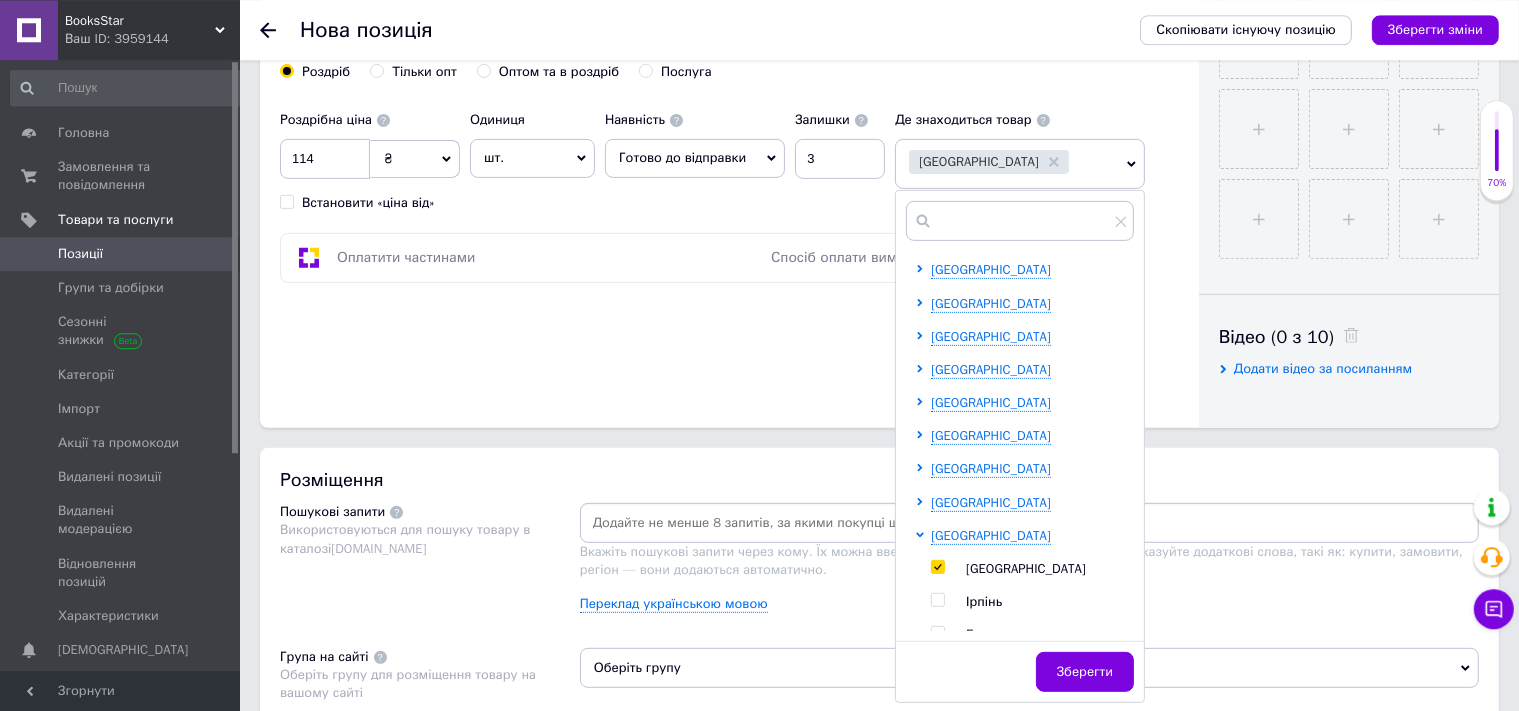 click at bounding box center [1029, 523] 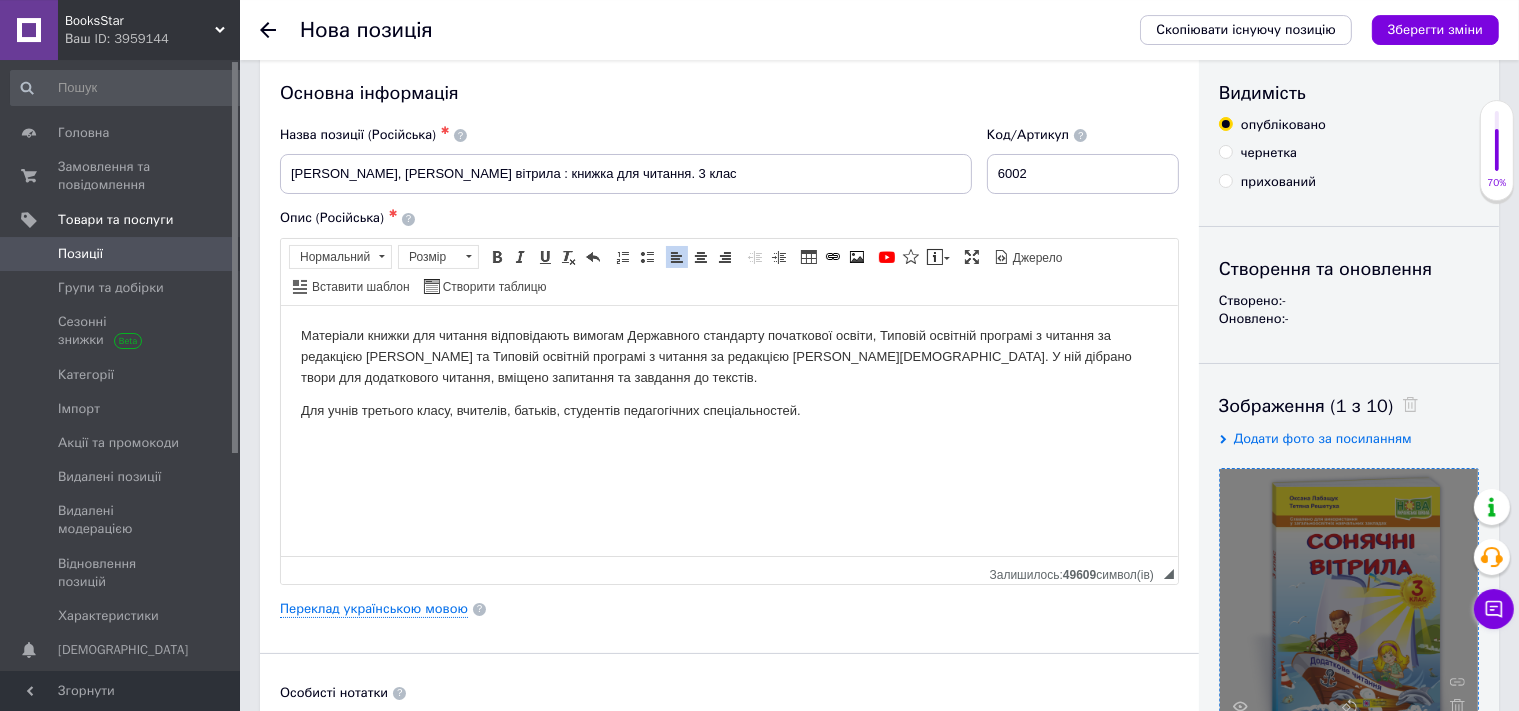 scroll, scrollTop: 22, scrollLeft: 0, axis: vertical 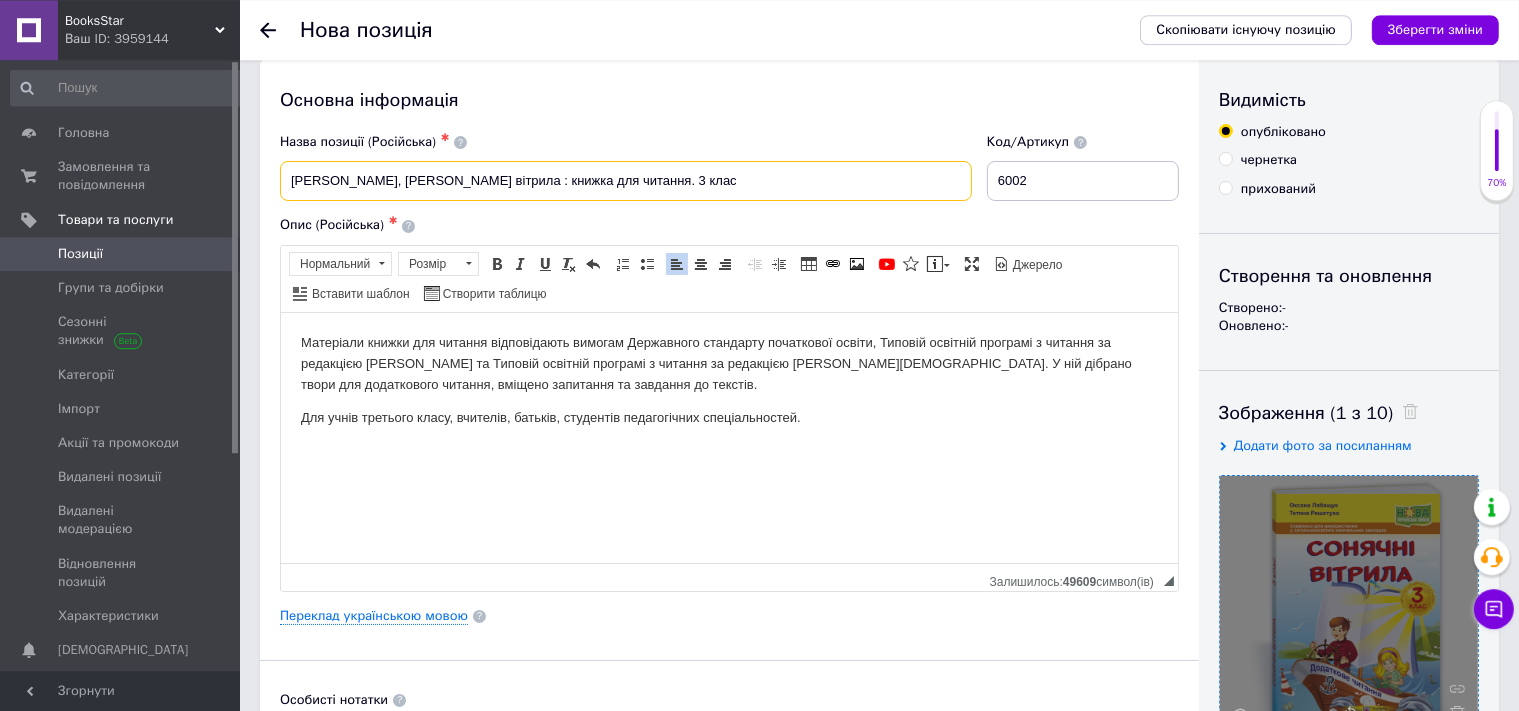 drag, startPoint x: 286, startPoint y: 174, endPoint x: 502, endPoint y: 188, distance: 216.45323 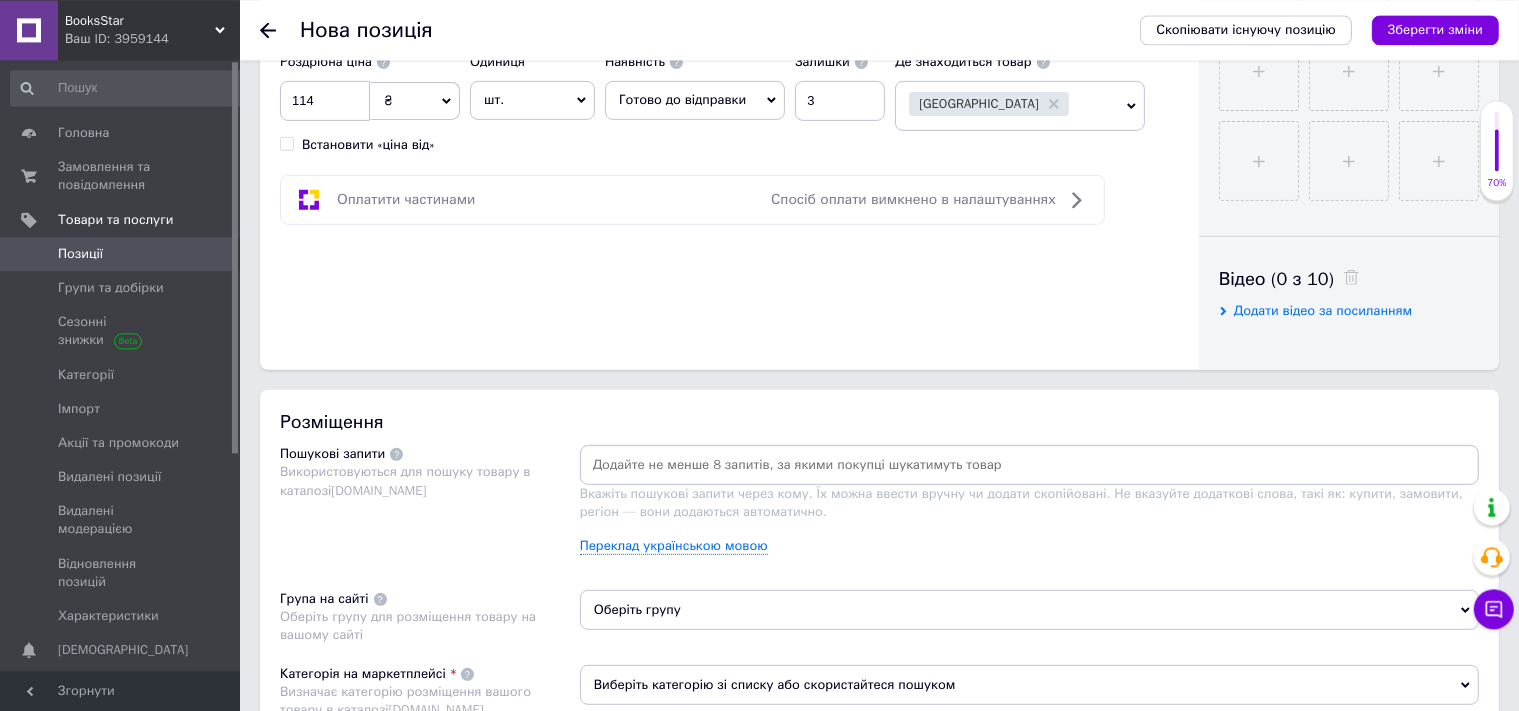 scroll, scrollTop: 1016, scrollLeft: 0, axis: vertical 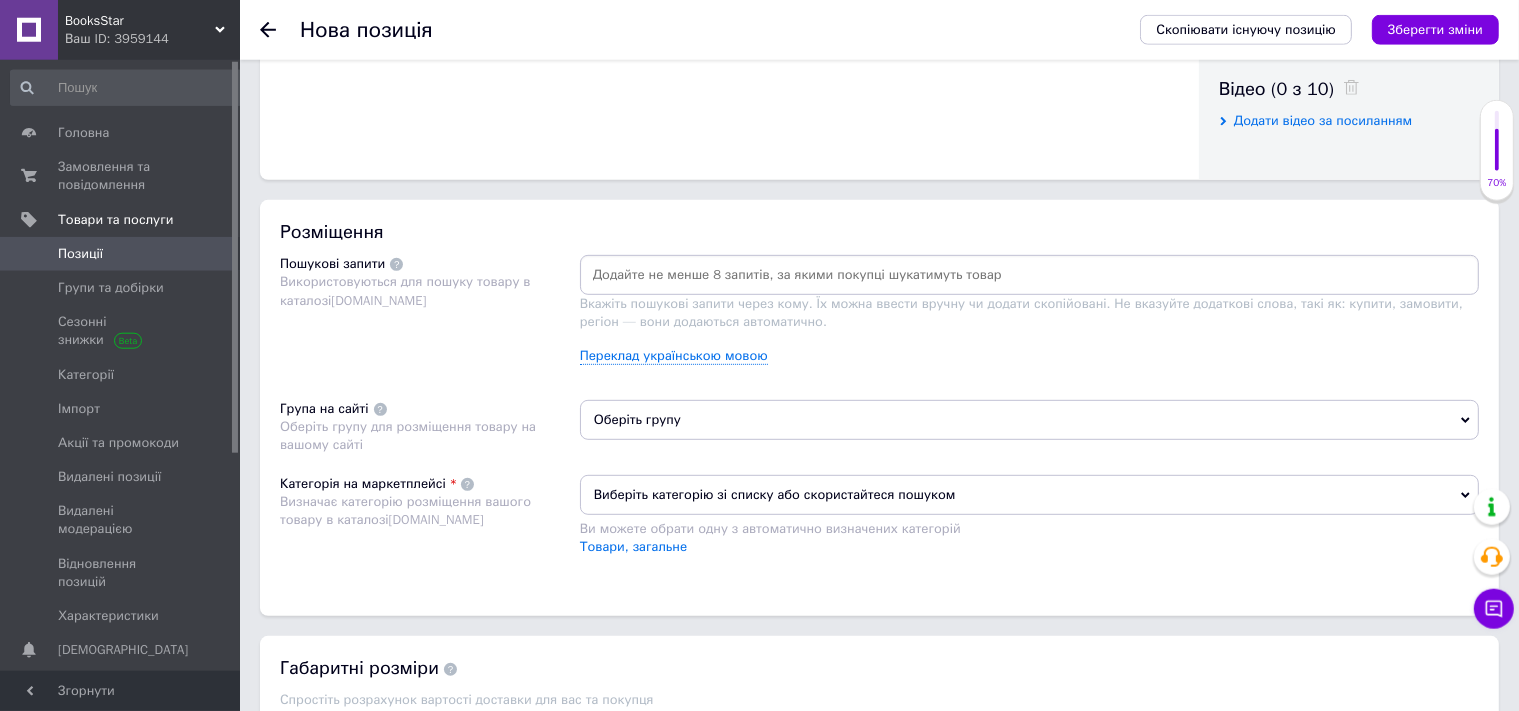 click at bounding box center [1029, 275] 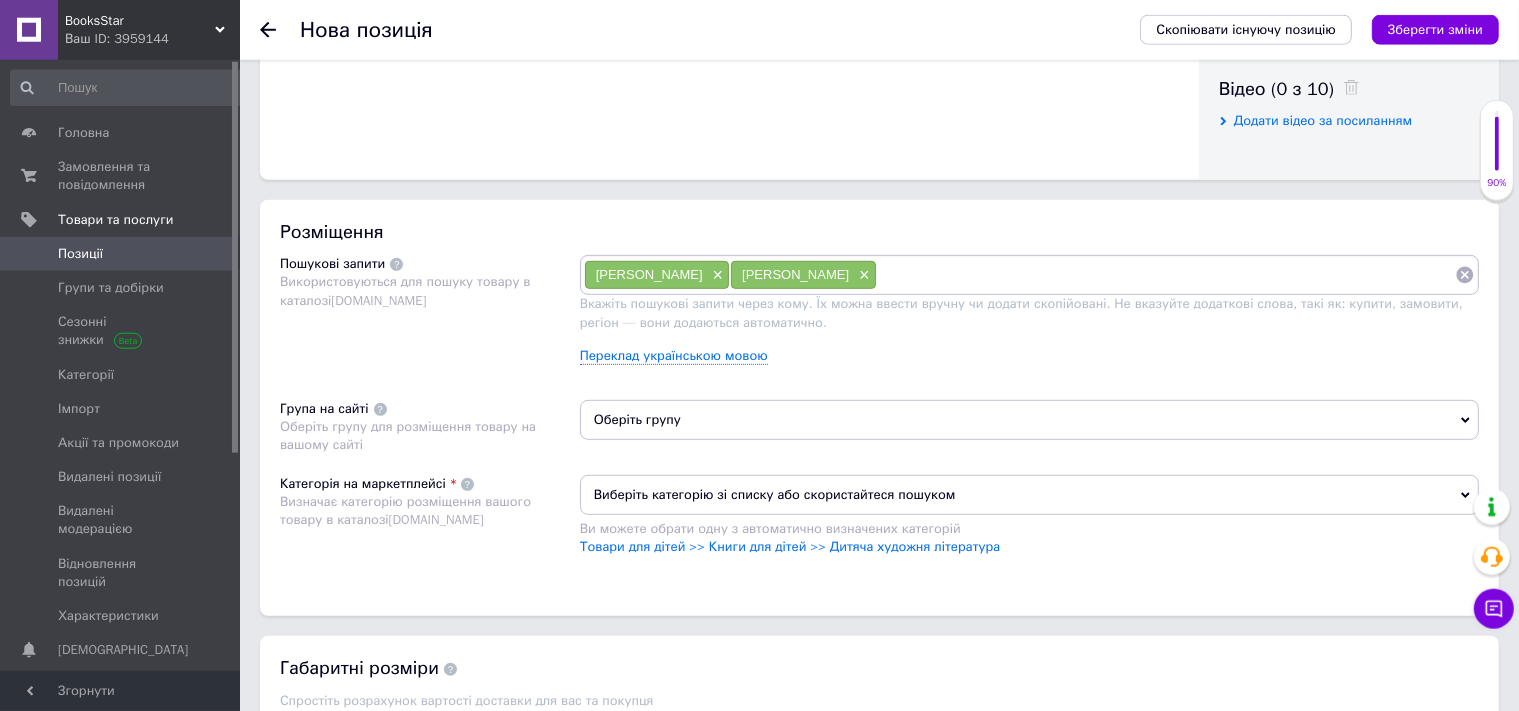 paste on "Сонячні вітрила" 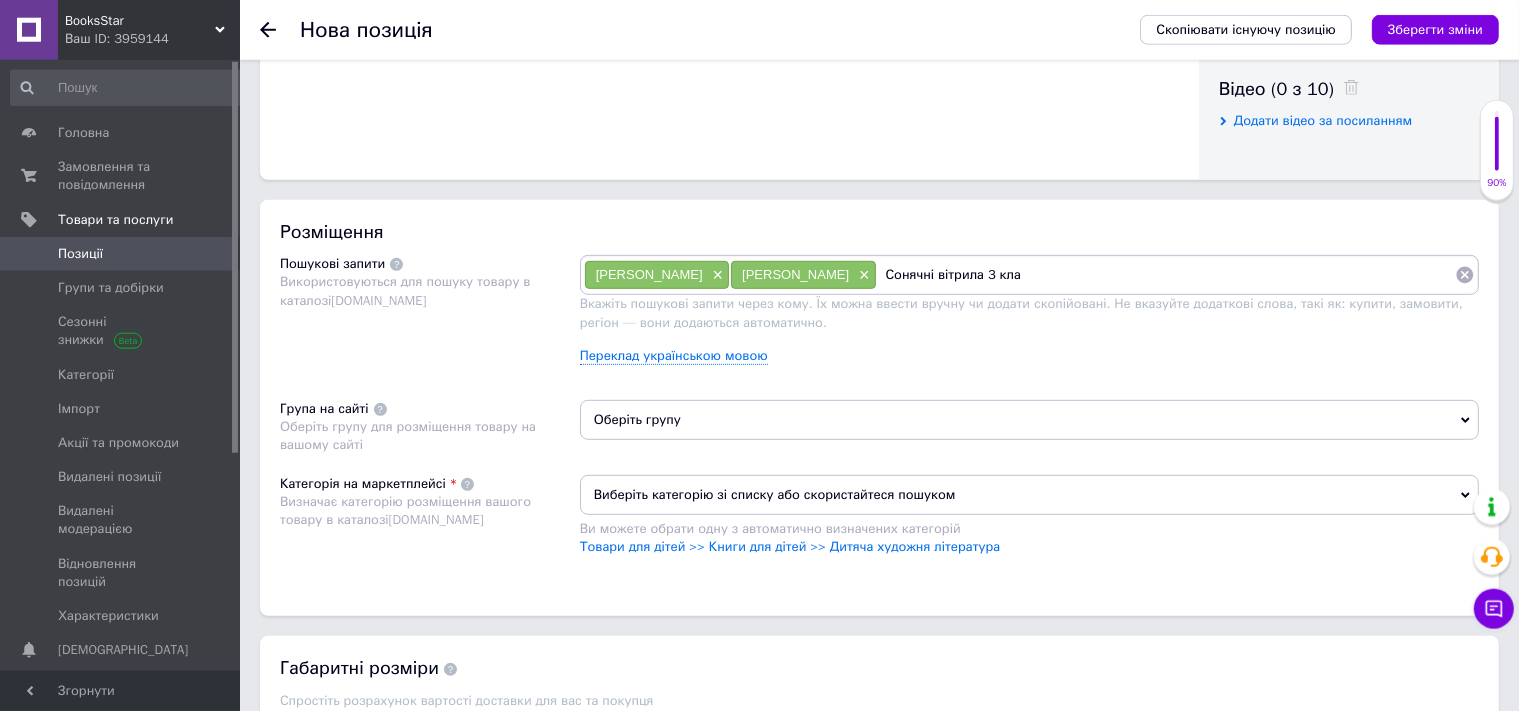 type on "Сонячні вітрила 3 клас" 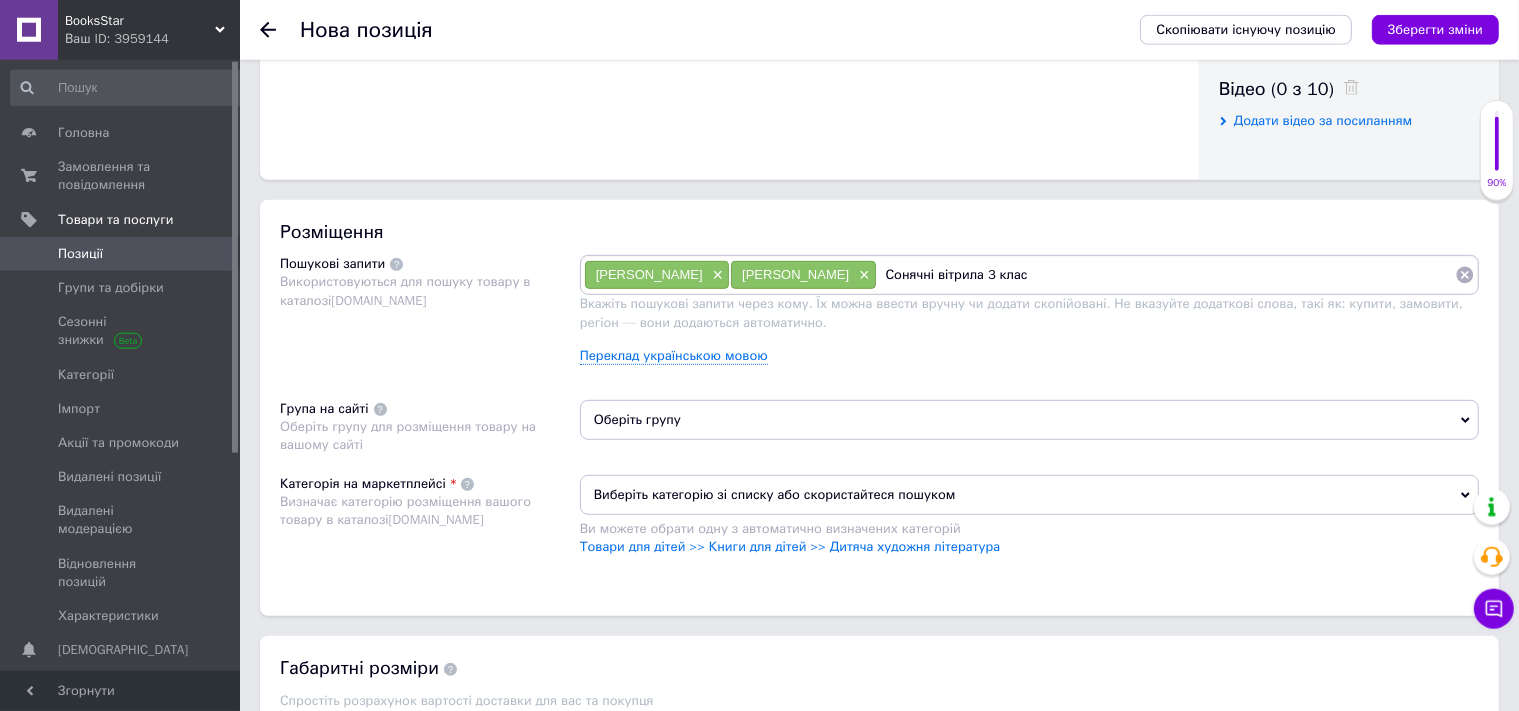 type 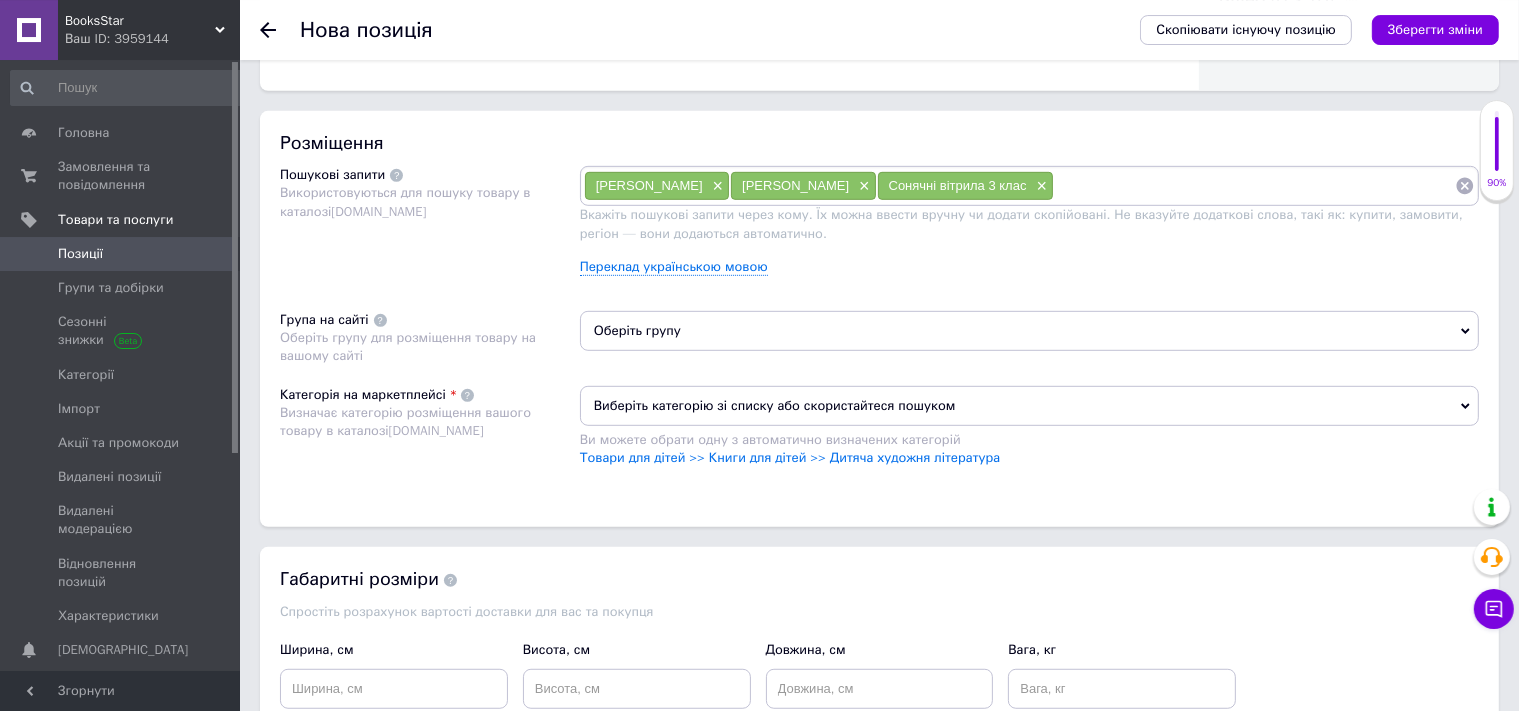 scroll, scrollTop: 1121, scrollLeft: 0, axis: vertical 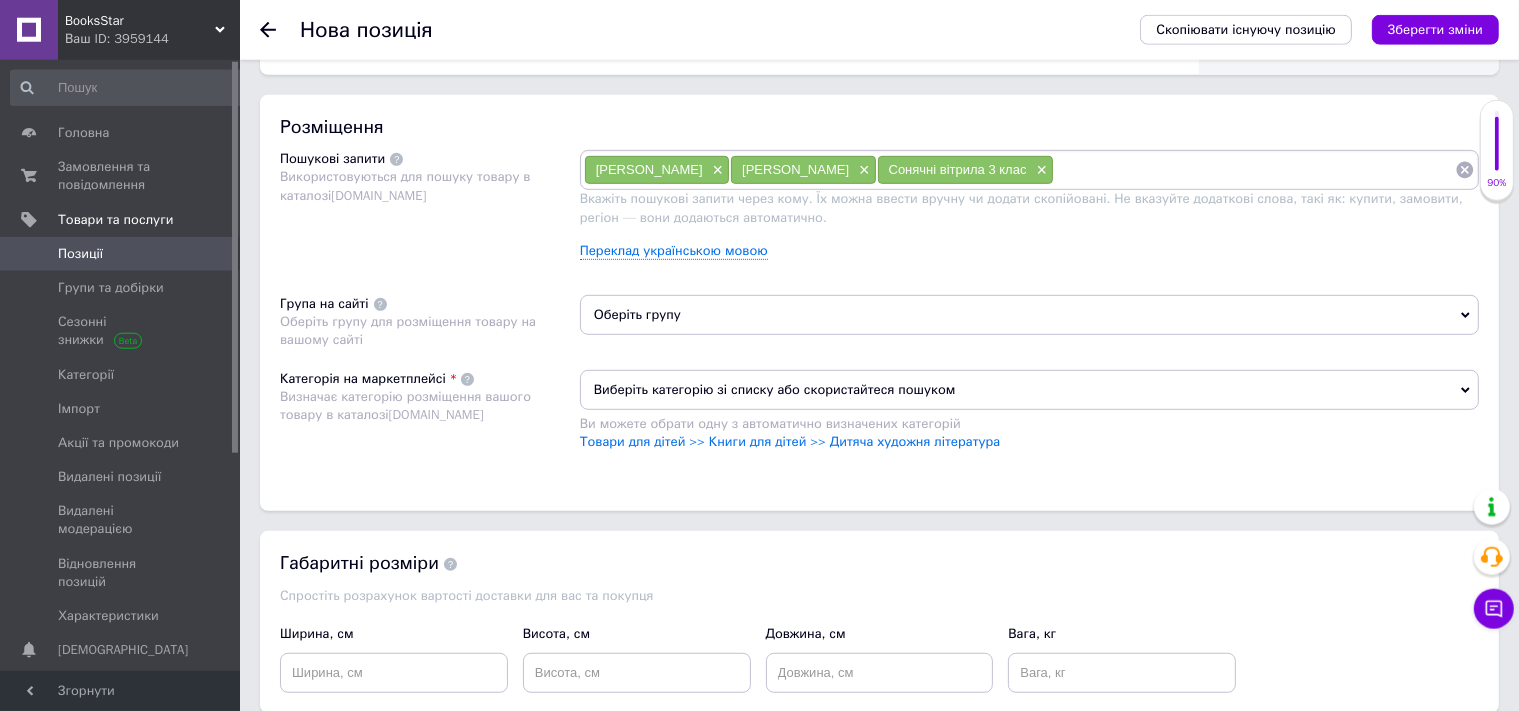 click on "Оберіть групу" at bounding box center [1029, 315] 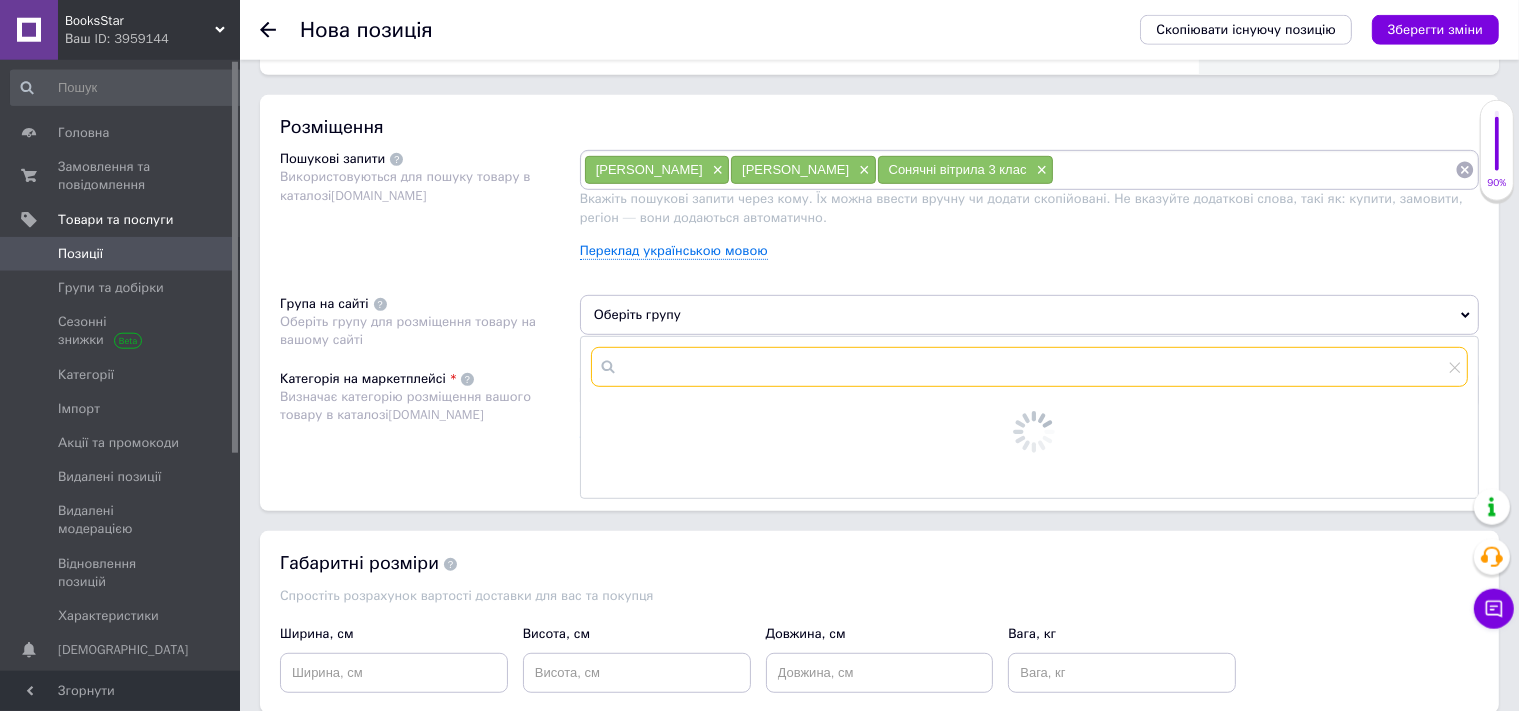 click at bounding box center (1029, 367) 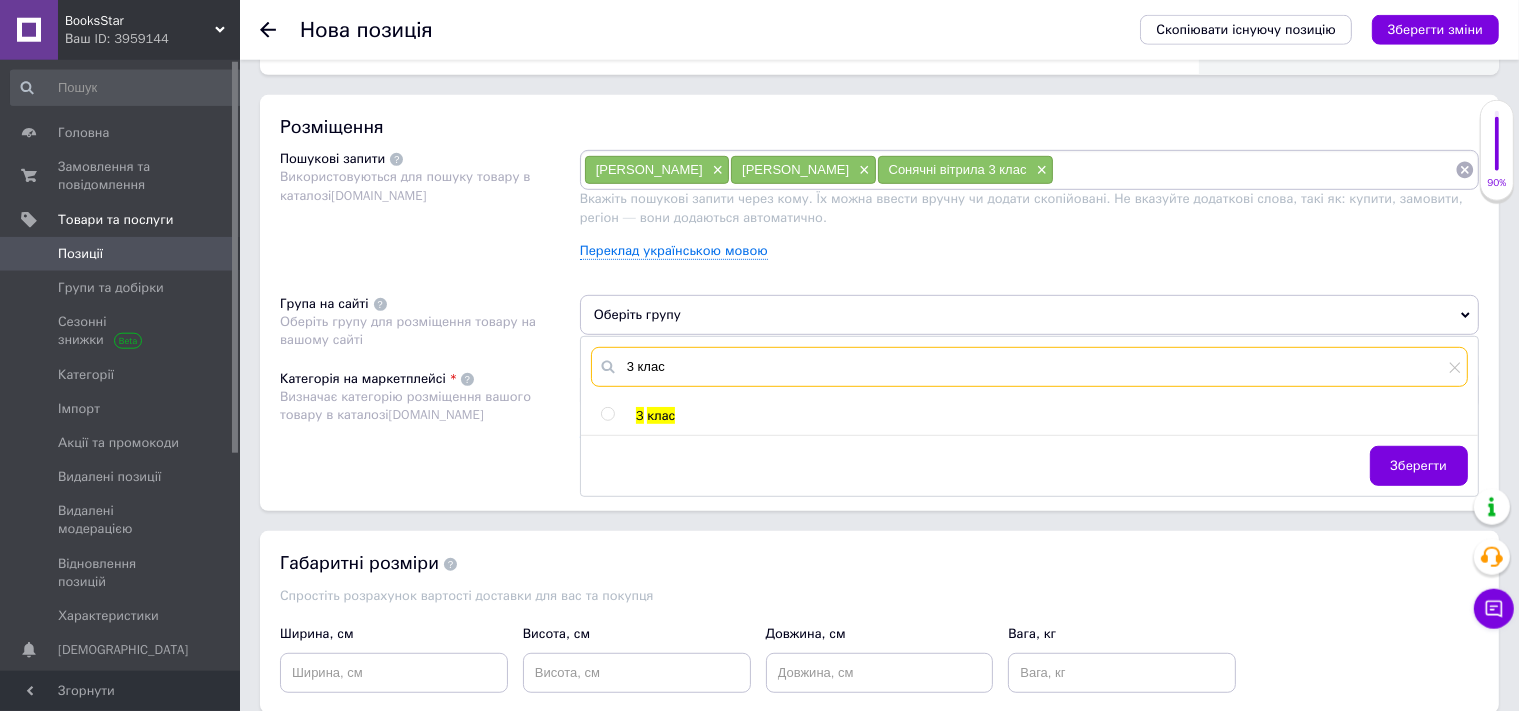 type on "3 клас" 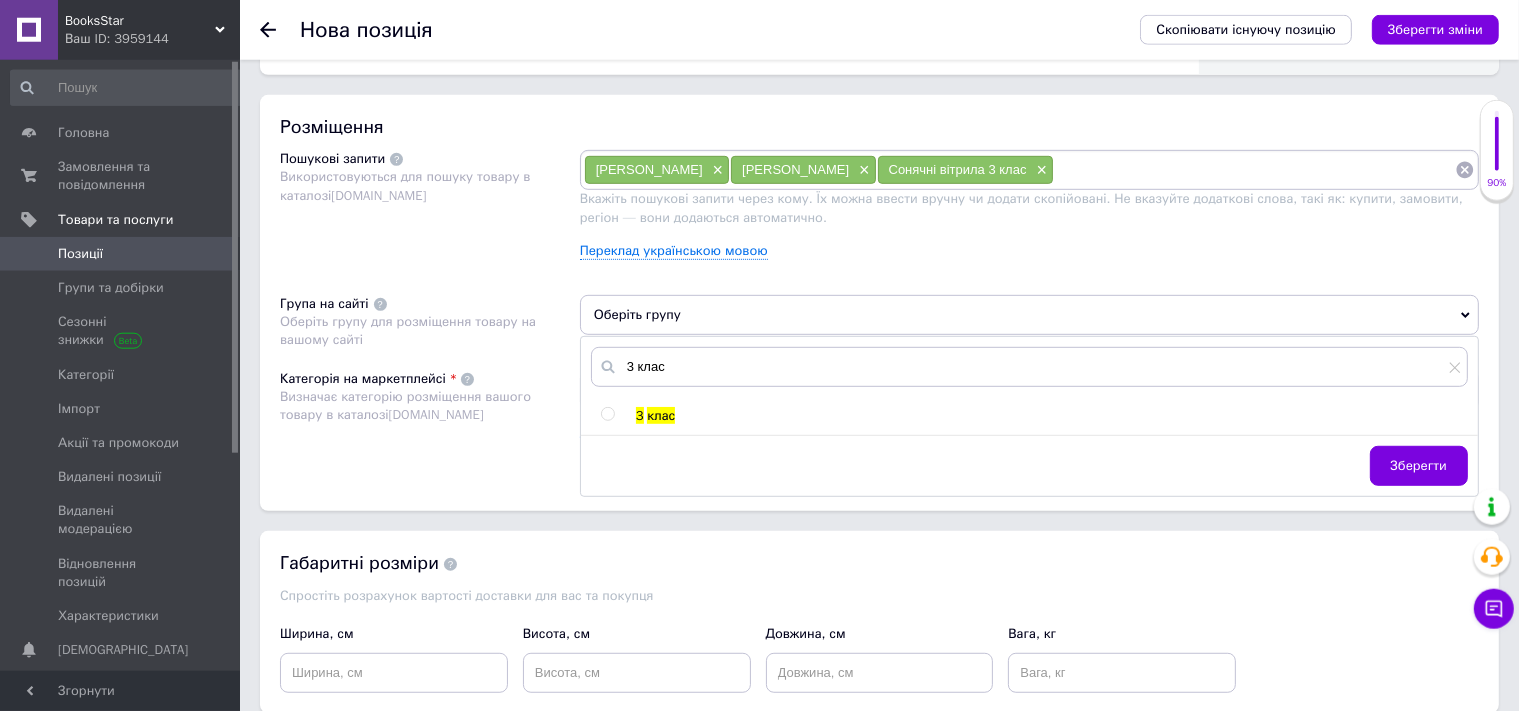 click at bounding box center (607, 414) 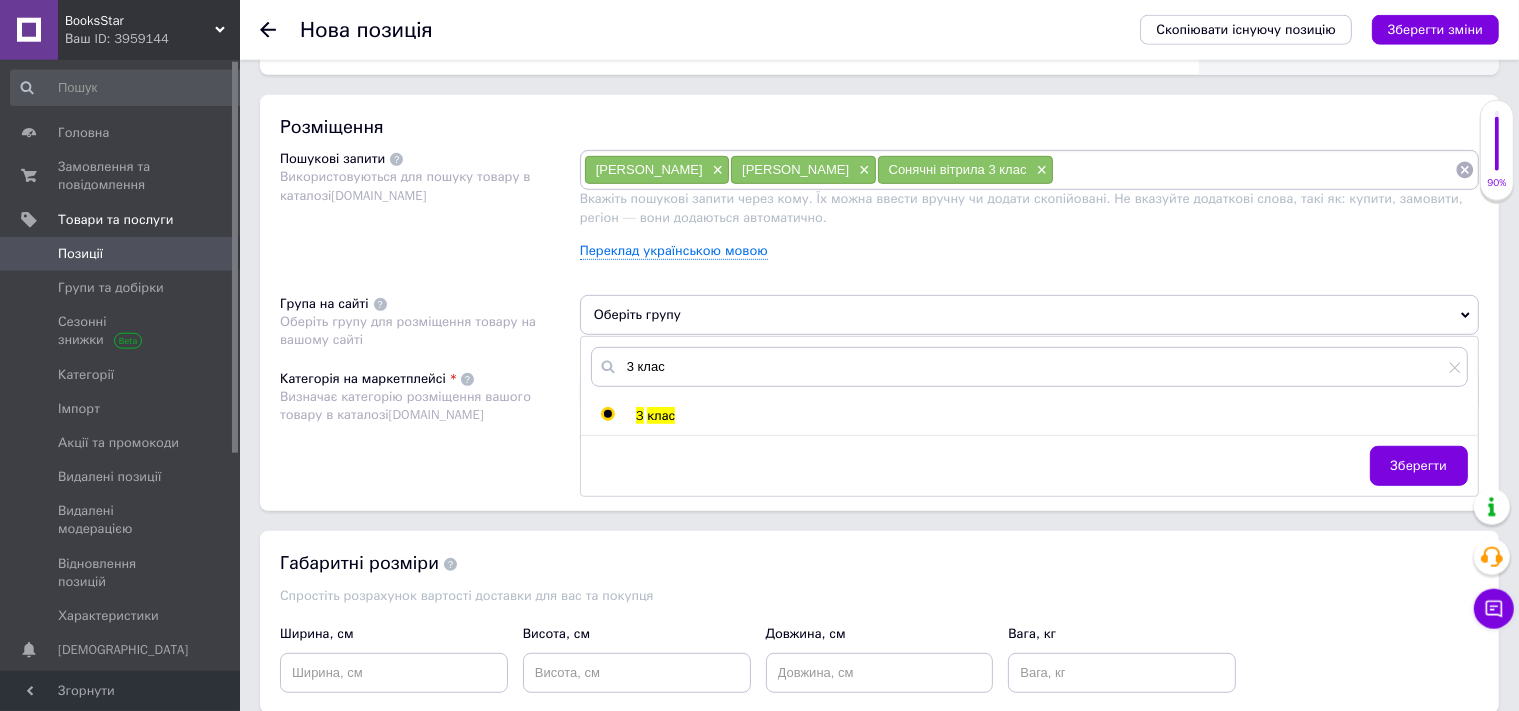 radio on "true" 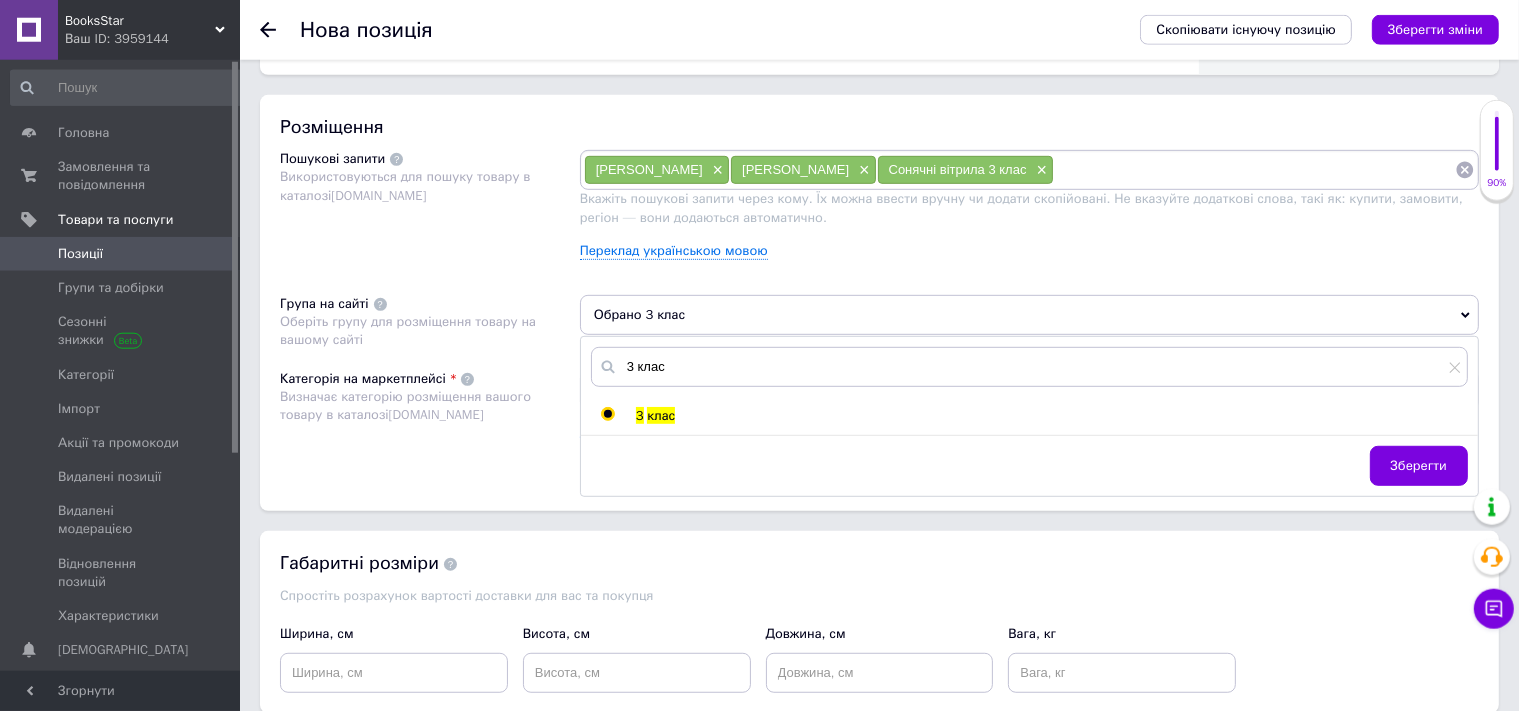 click on "Категорія на маркетплейсі Визначає категорію розміщення вашого товару в каталозі  [DOMAIN_NAME]" at bounding box center [430, 420] 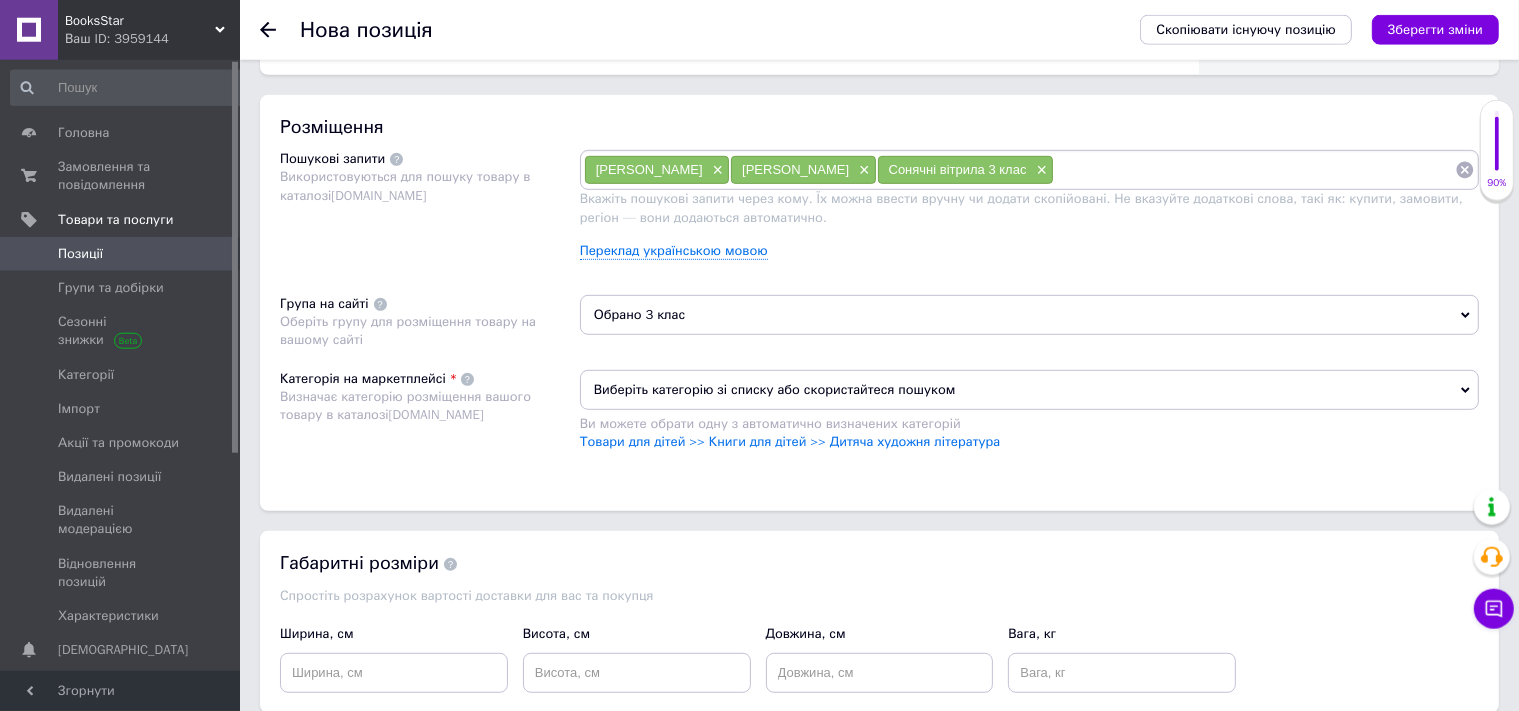 click on "Виберіть категорію зі списку або скористайтеся пошуком" at bounding box center (1029, 390) 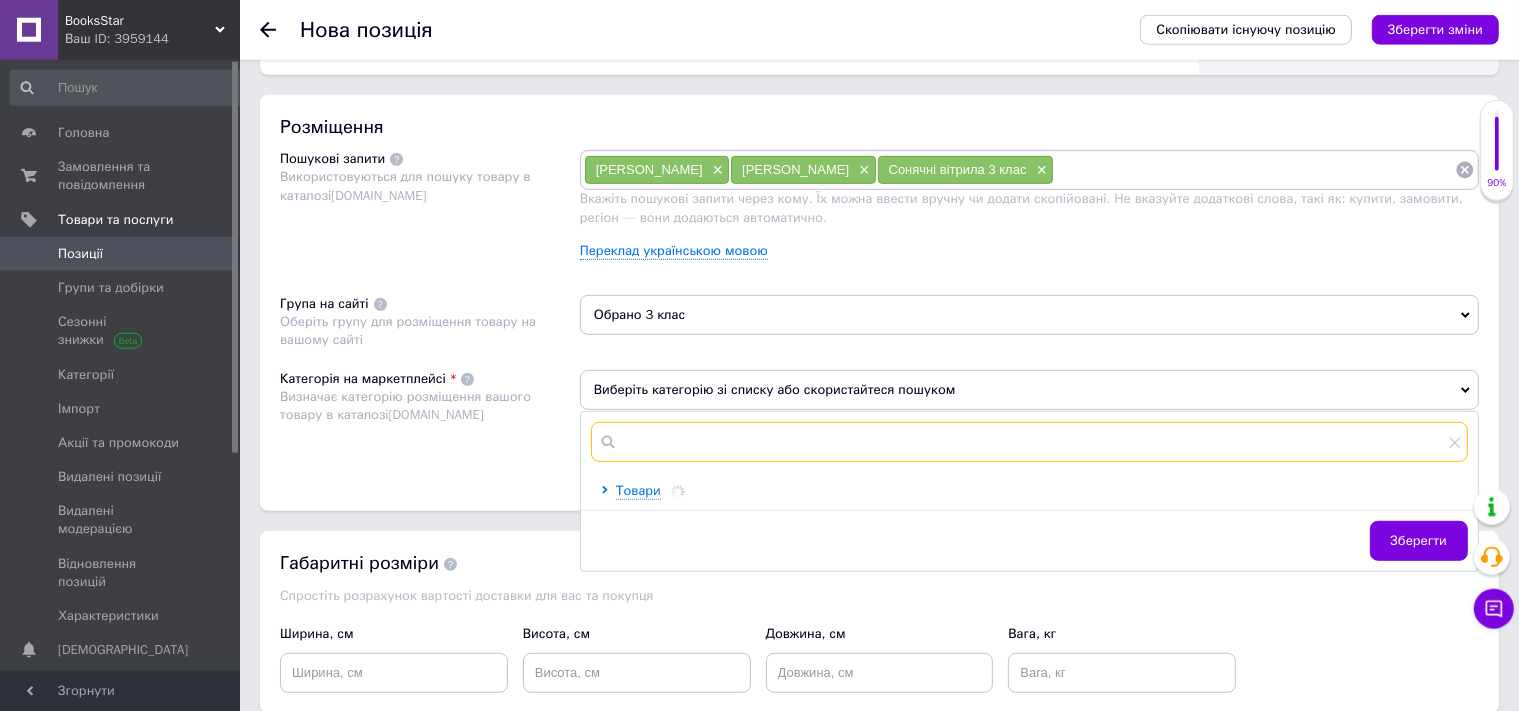 click at bounding box center [1029, 442] 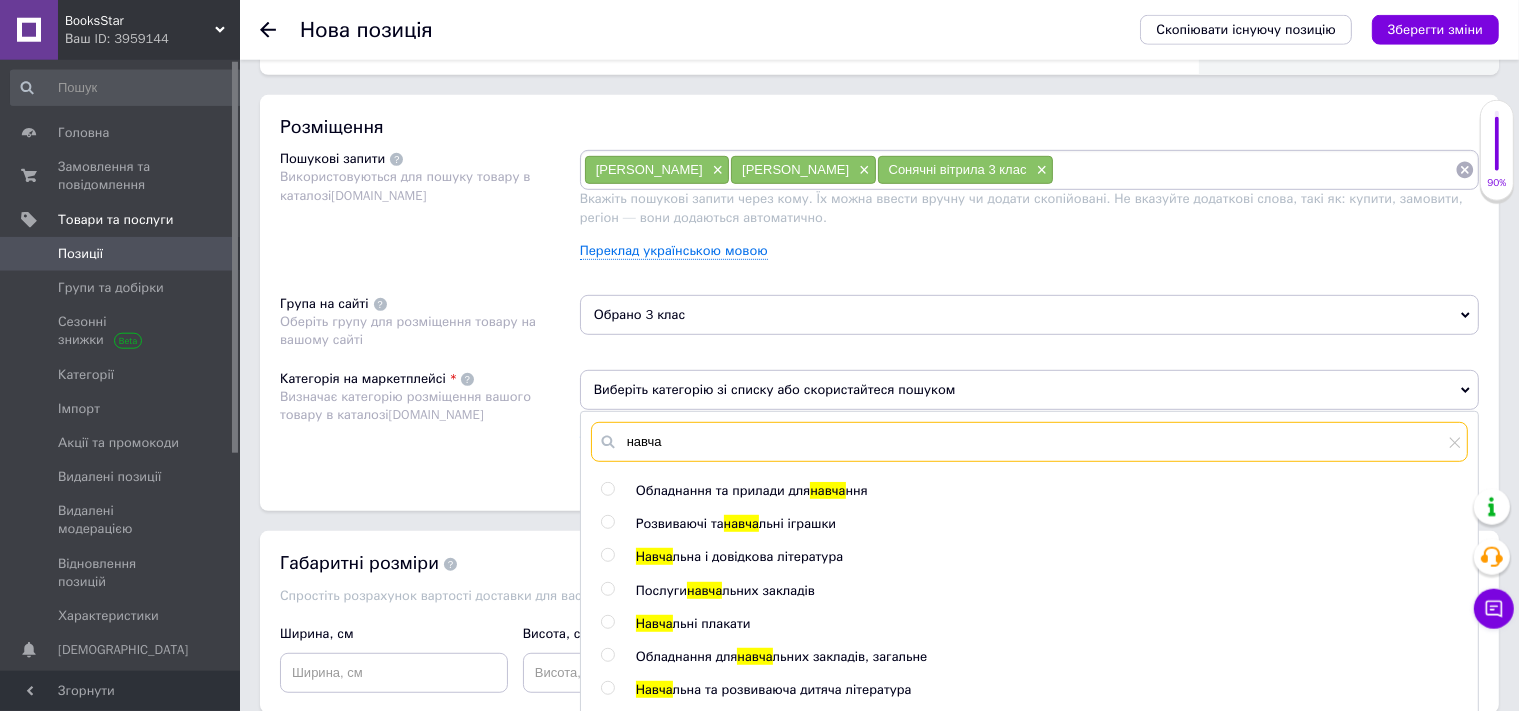 type on "навча" 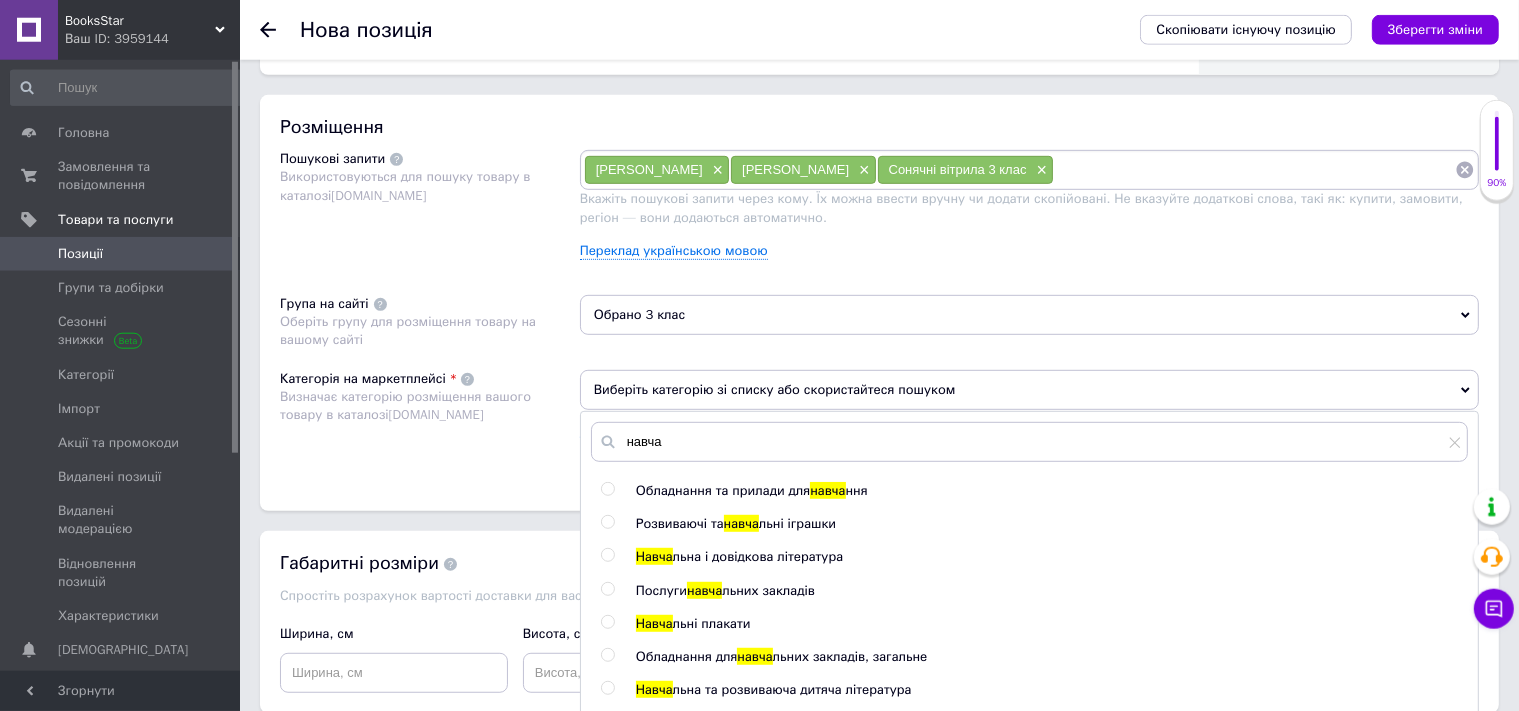 click on "льна і довідкова література" at bounding box center (758, 556) 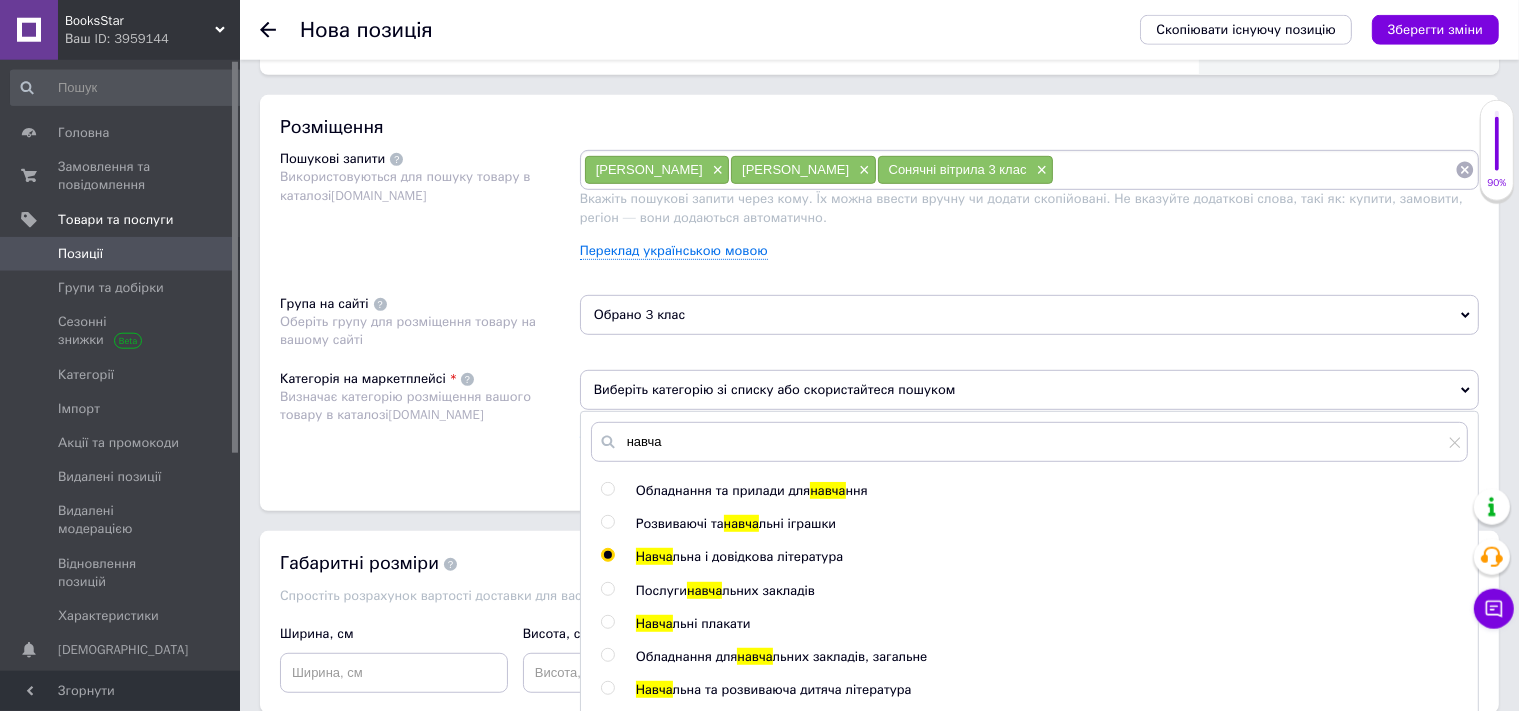 radio on "true" 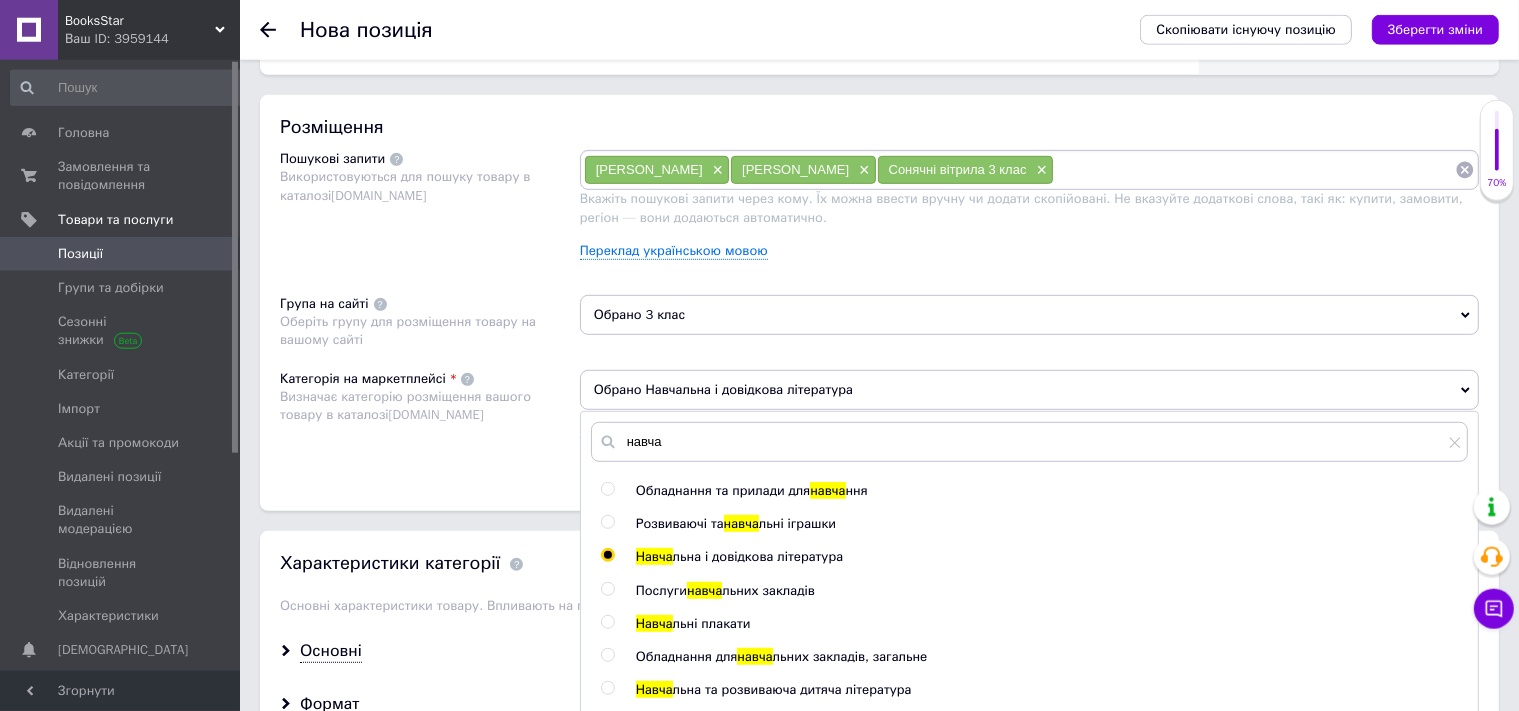 click on "Категорія на маркетплейсі Визначає категорію розміщення вашого товару в каталозі  [DOMAIN_NAME]" at bounding box center (430, 420) 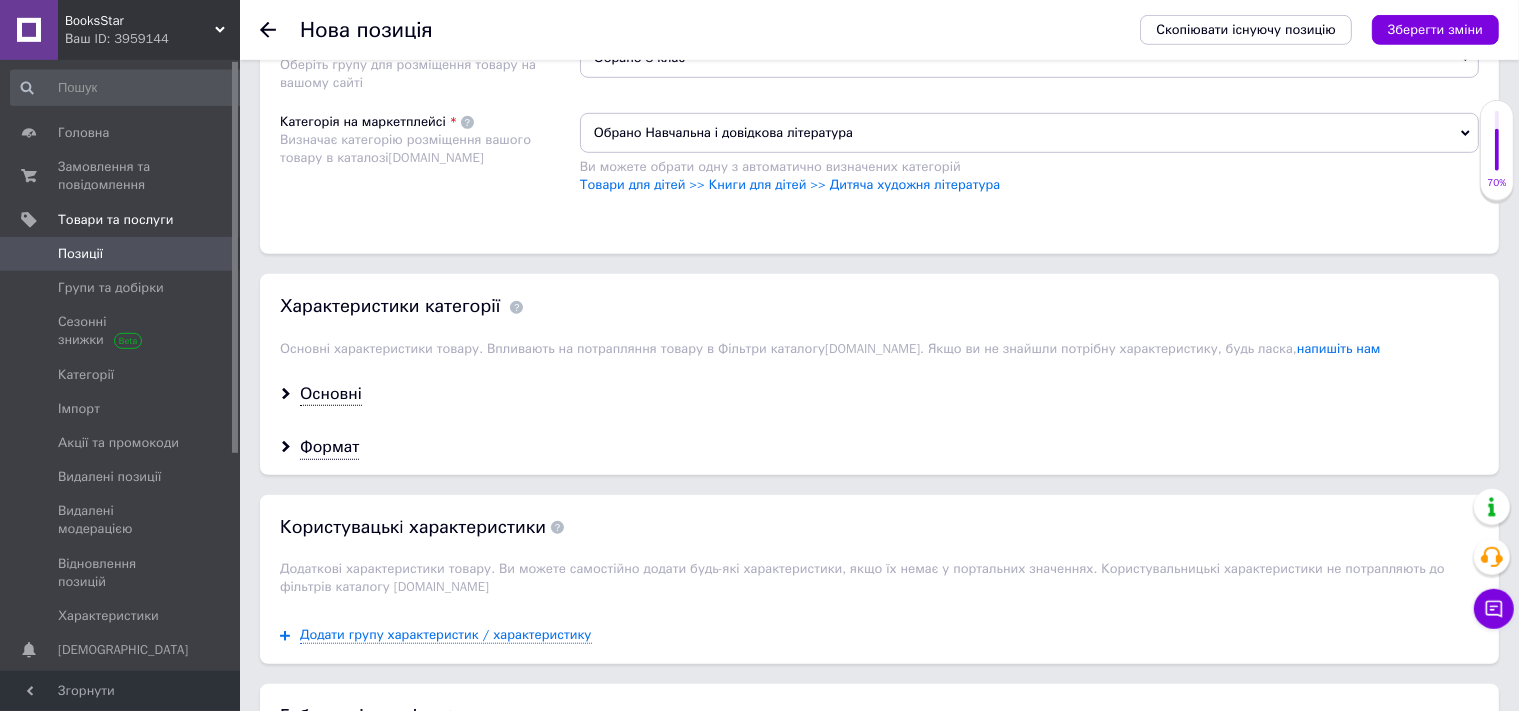 scroll, scrollTop: 1438, scrollLeft: 0, axis: vertical 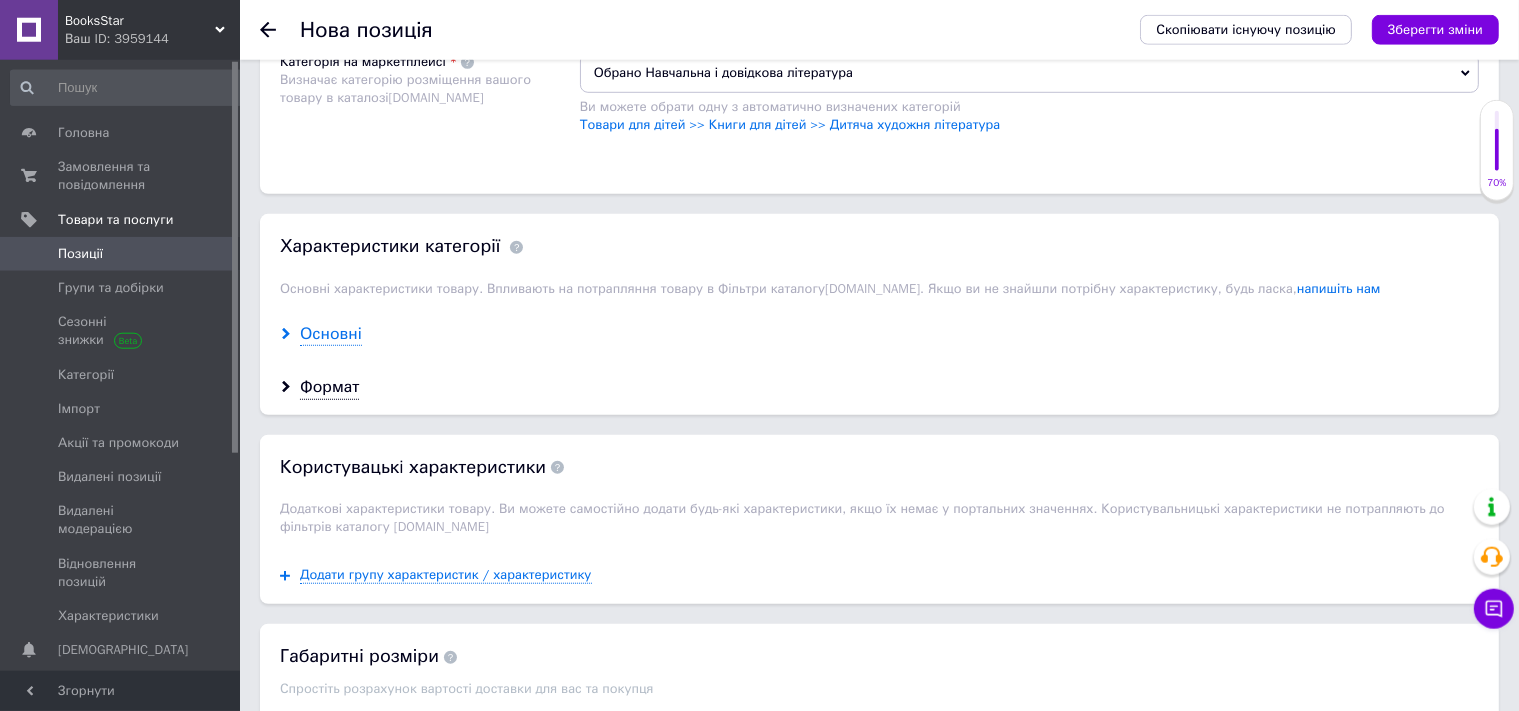 click on "Основні" at bounding box center (331, 334) 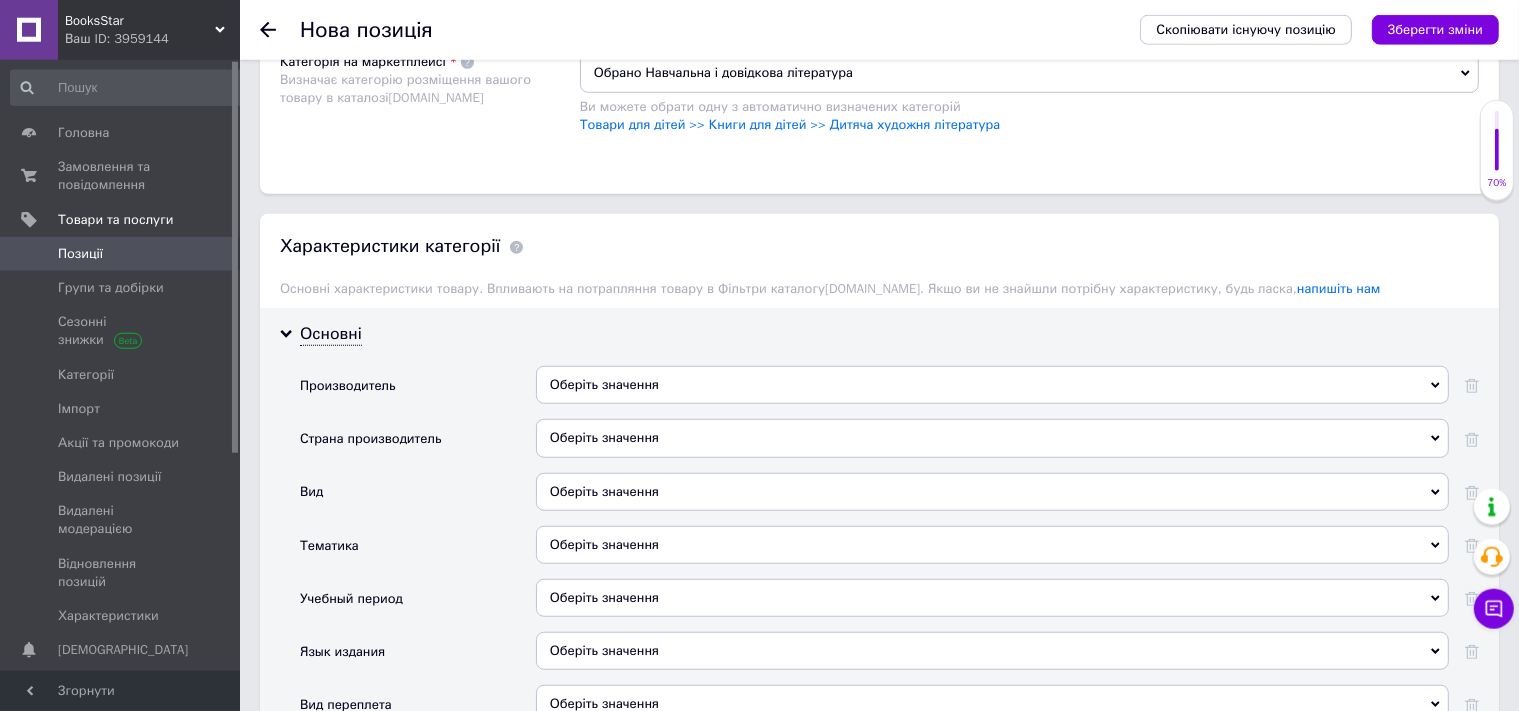click on "Оберіть значення" at bounding box center (992, 385) 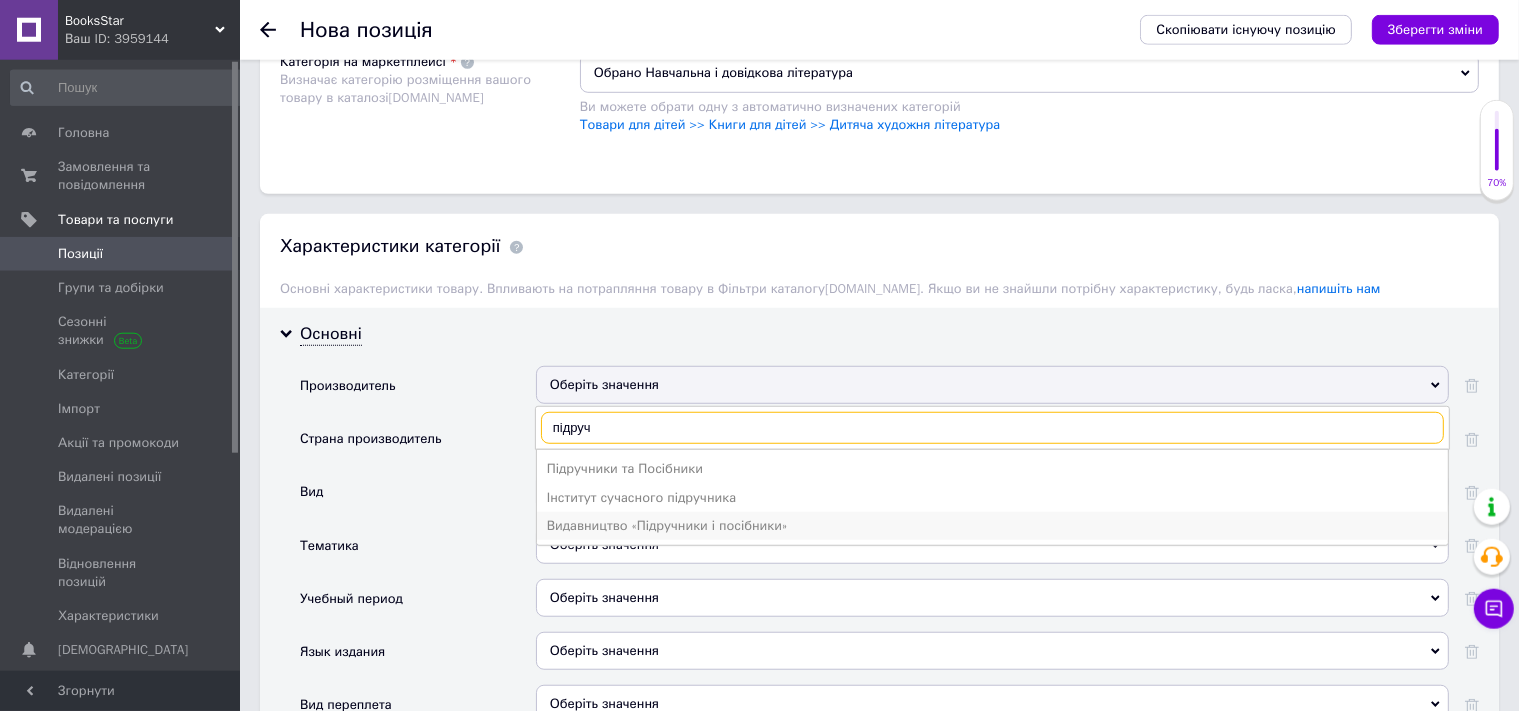 type on "підруч" 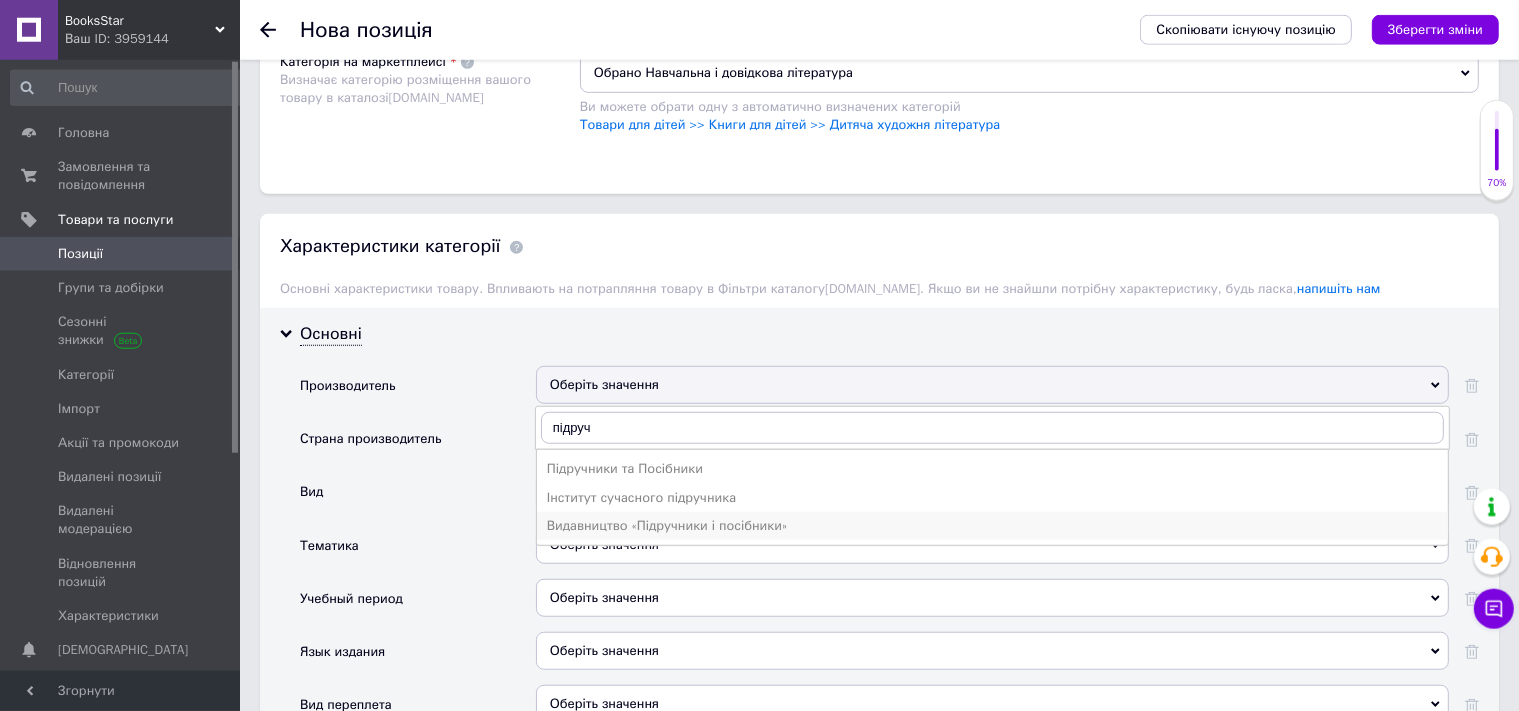 click on "Видавництво «Підручники і посібники»" at bounding box center [992, 526] 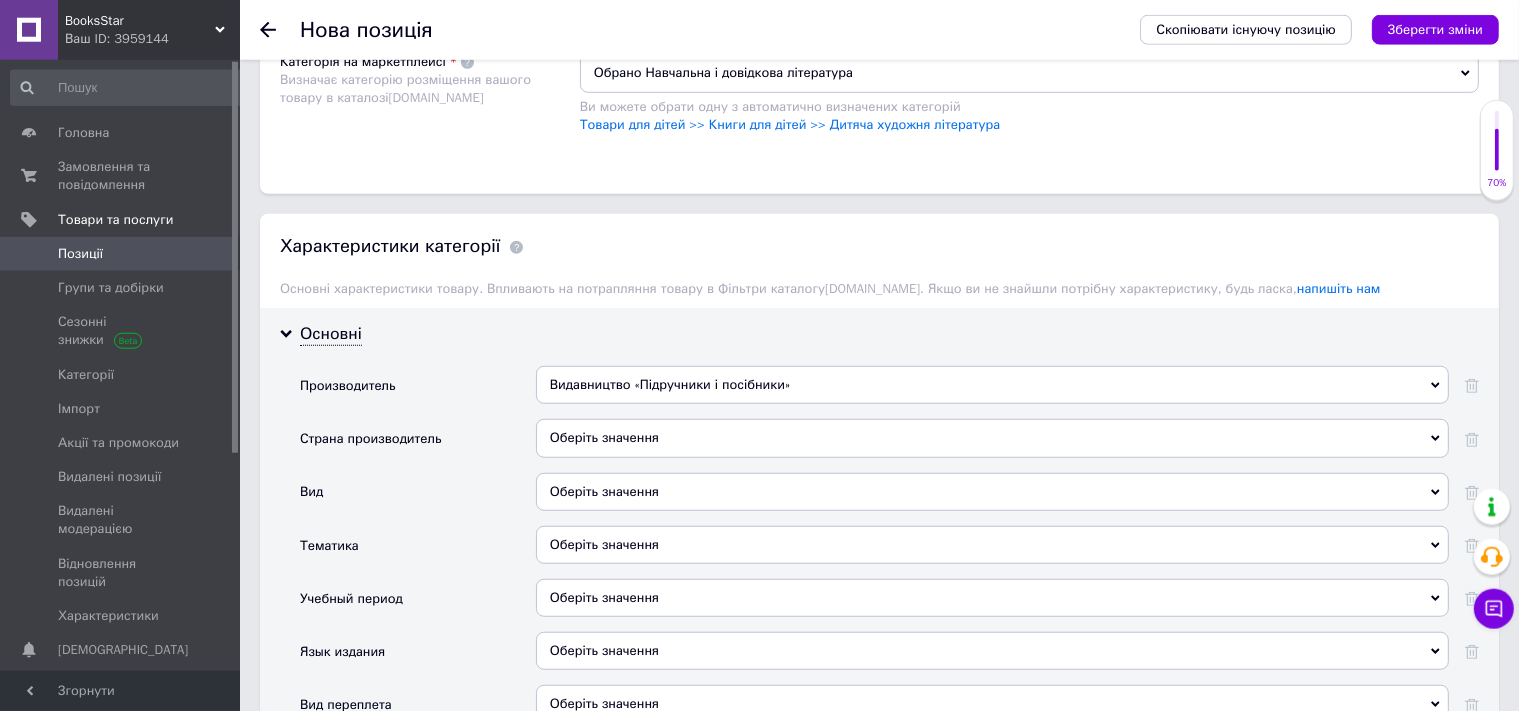 click on "Оберіть значення" at bounding box center (992, 438) 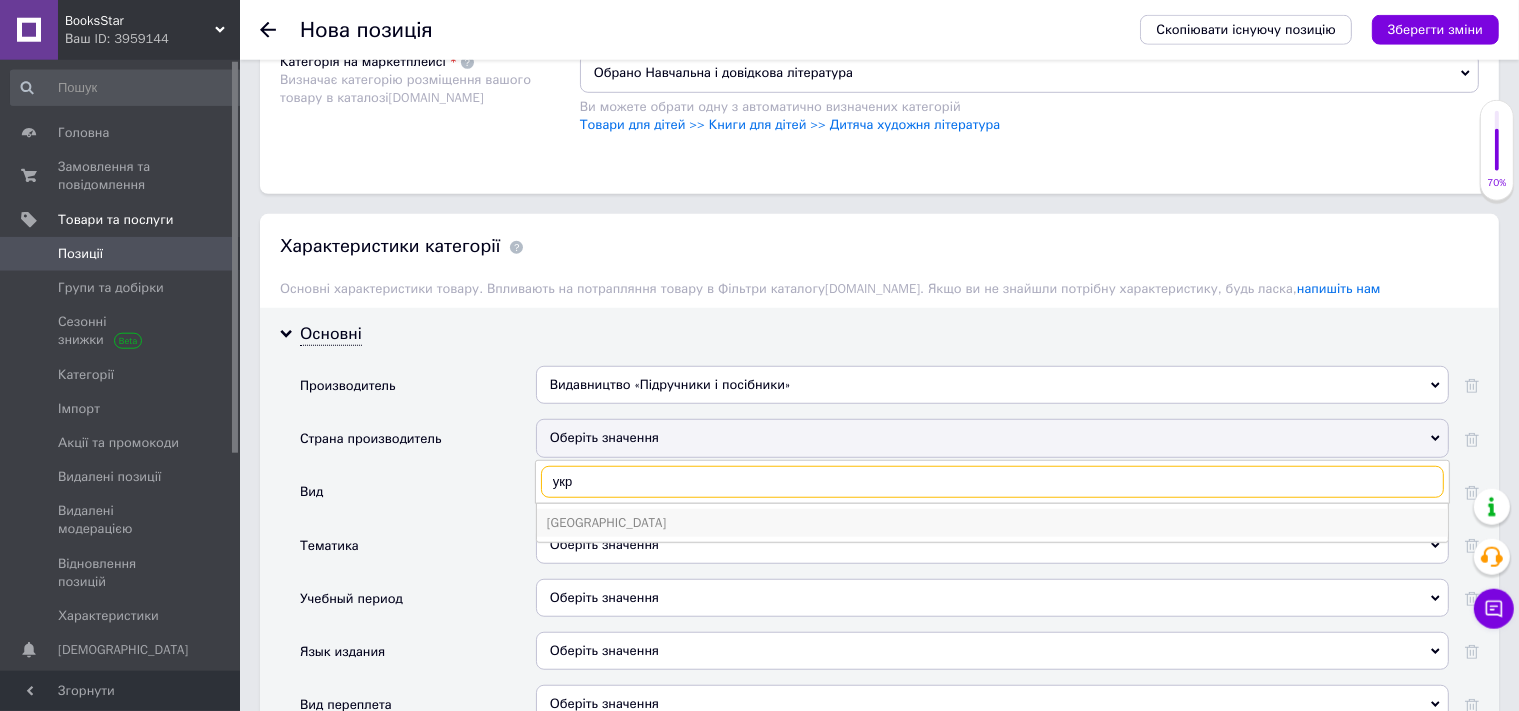 type on "укр" 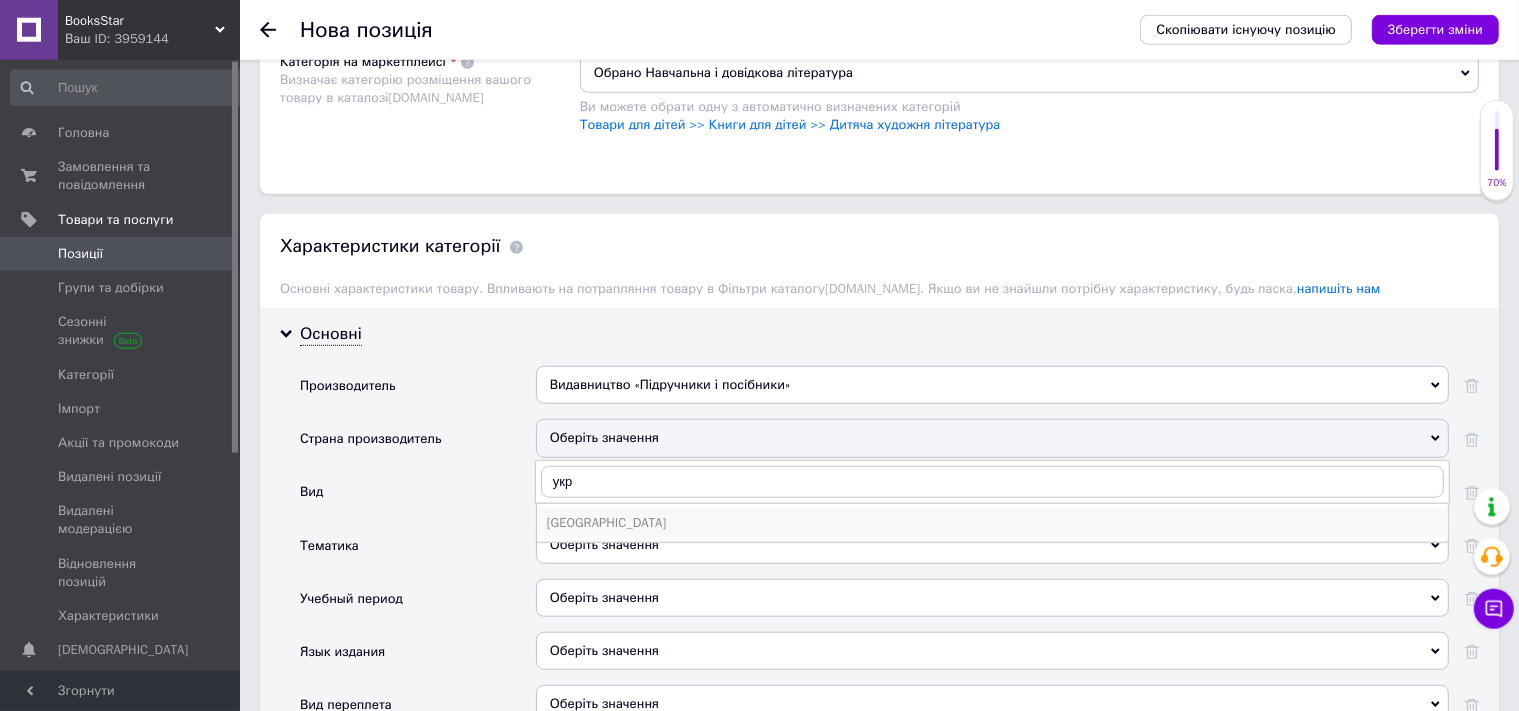 click on "[GEOGRAPHIC_DATA]" at bounding box center (992, 523) 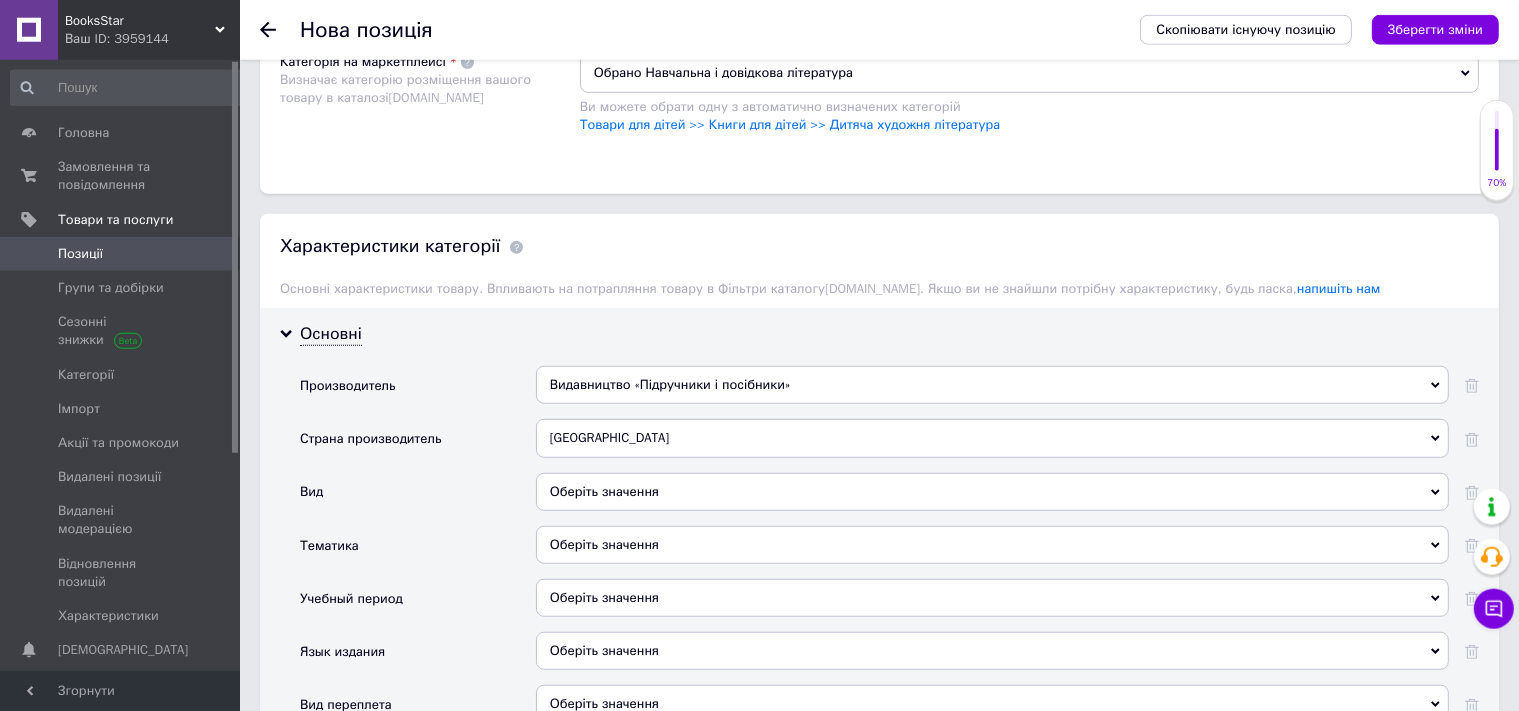 click on "Оберіть значення" at bounding box center (992, 492) 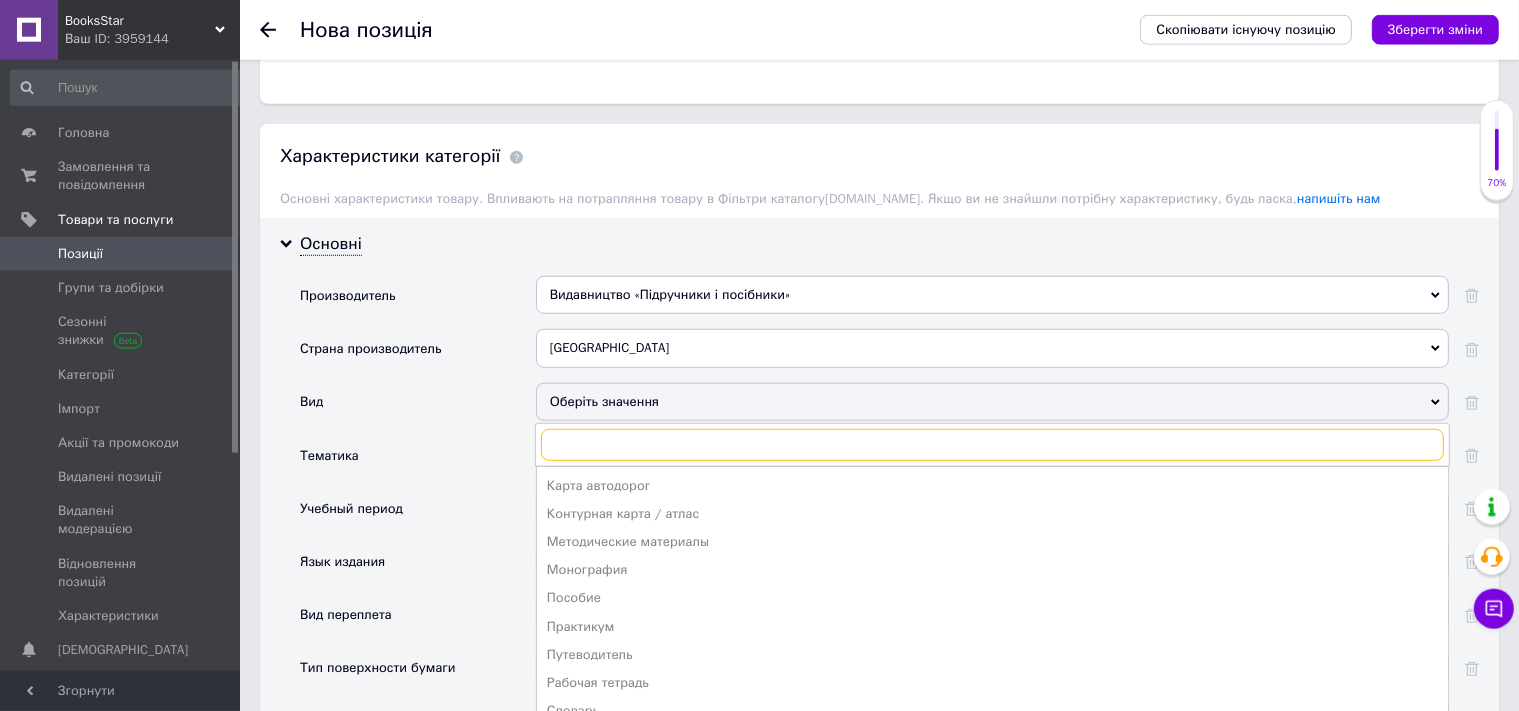 scroll, scrollTop: 1544, scrollLeft: 0, axis: vertical 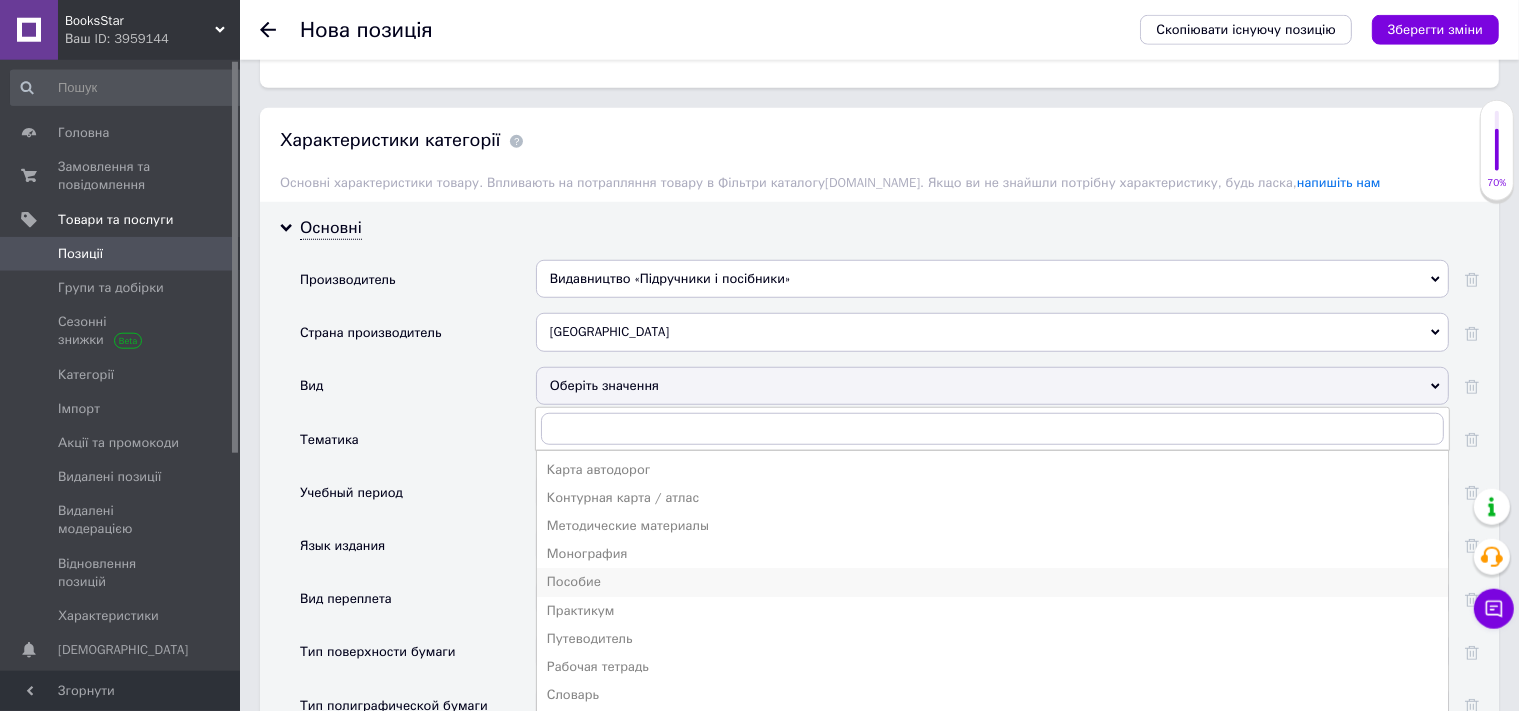 click on "Пособие" at bounding box center (992, 582) 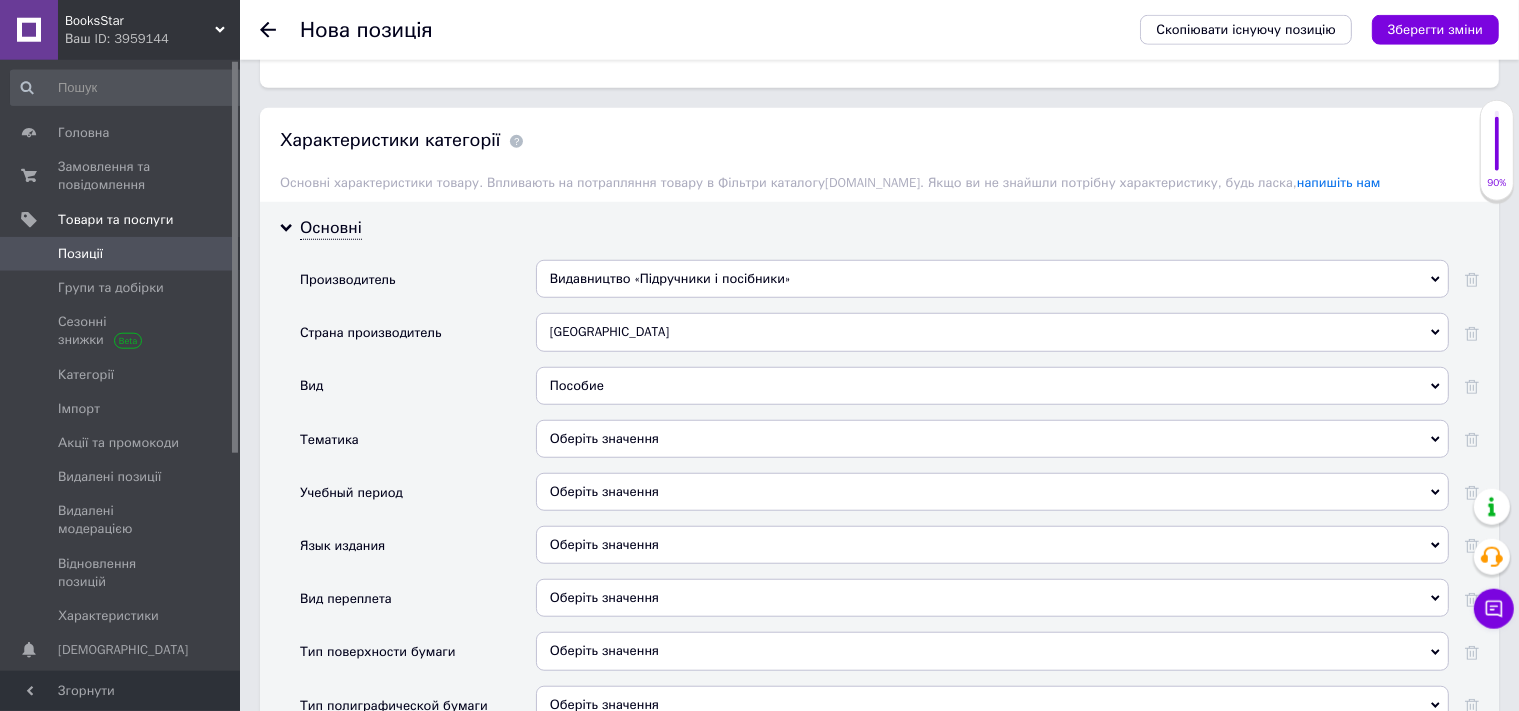 click on "Оберіть значення" at bounding box center (992, 439) 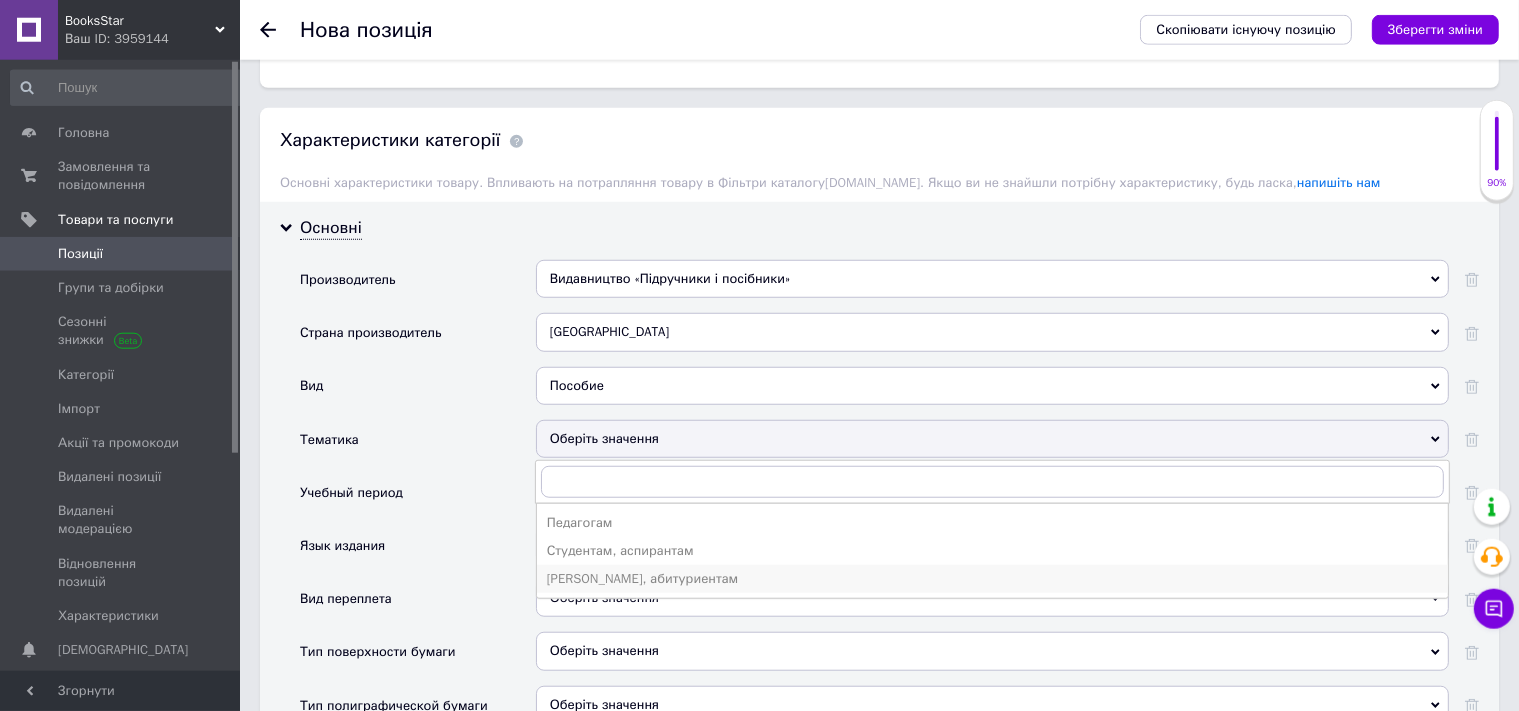 click on "[PERSON_NAME], абитуриентам" at bounding box center (992, 579) 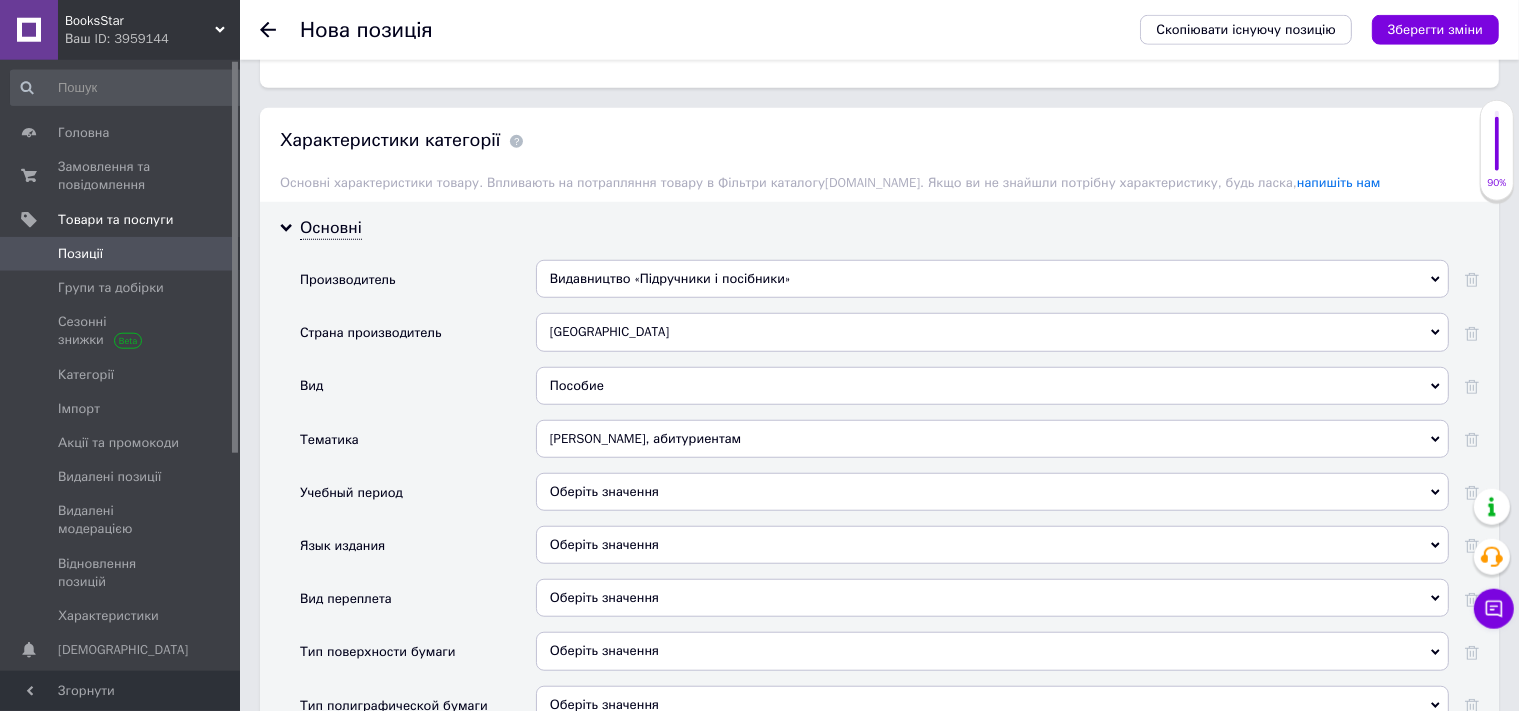 click on "Оберіть значення" at bounding box center (992, 492) 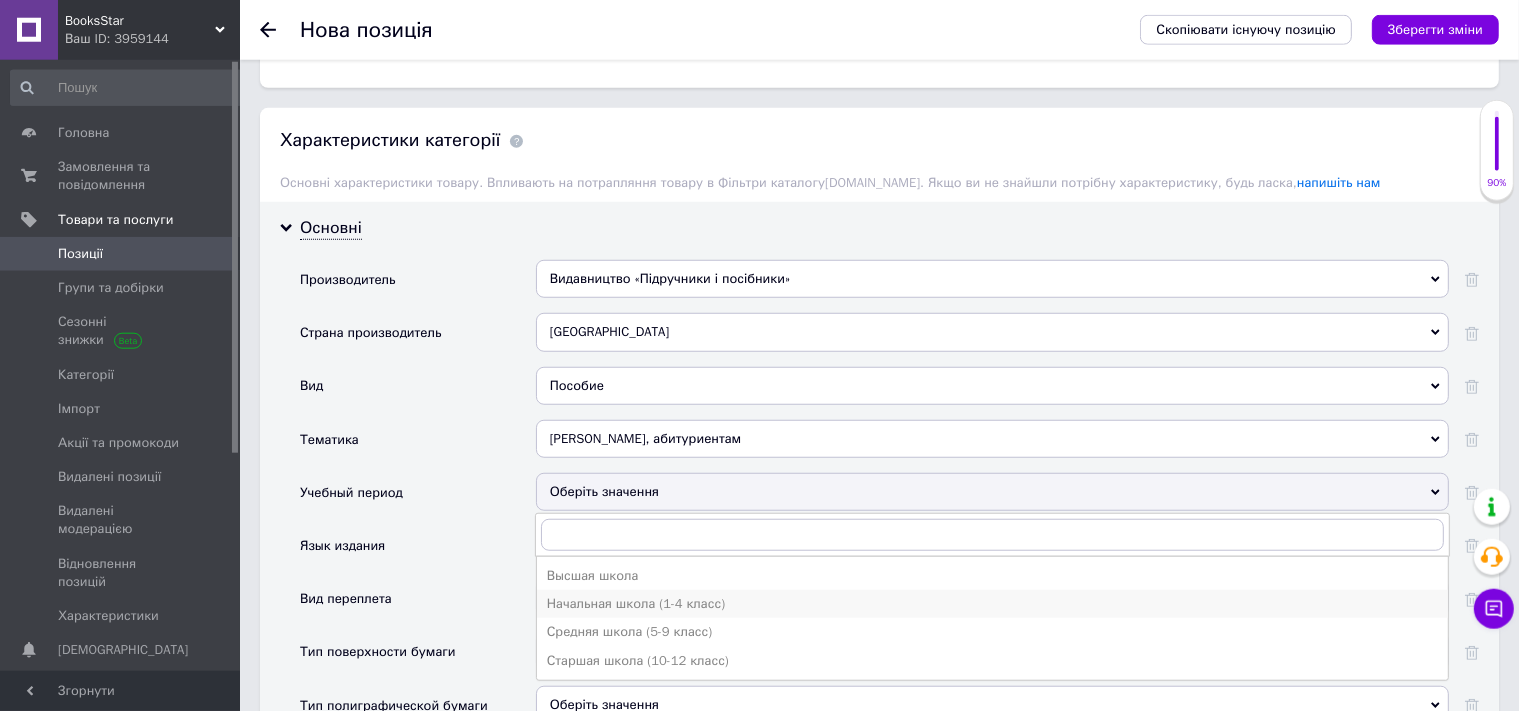 click on "Начальная школа (1-4 класс)" at bounding box center [992, 604] 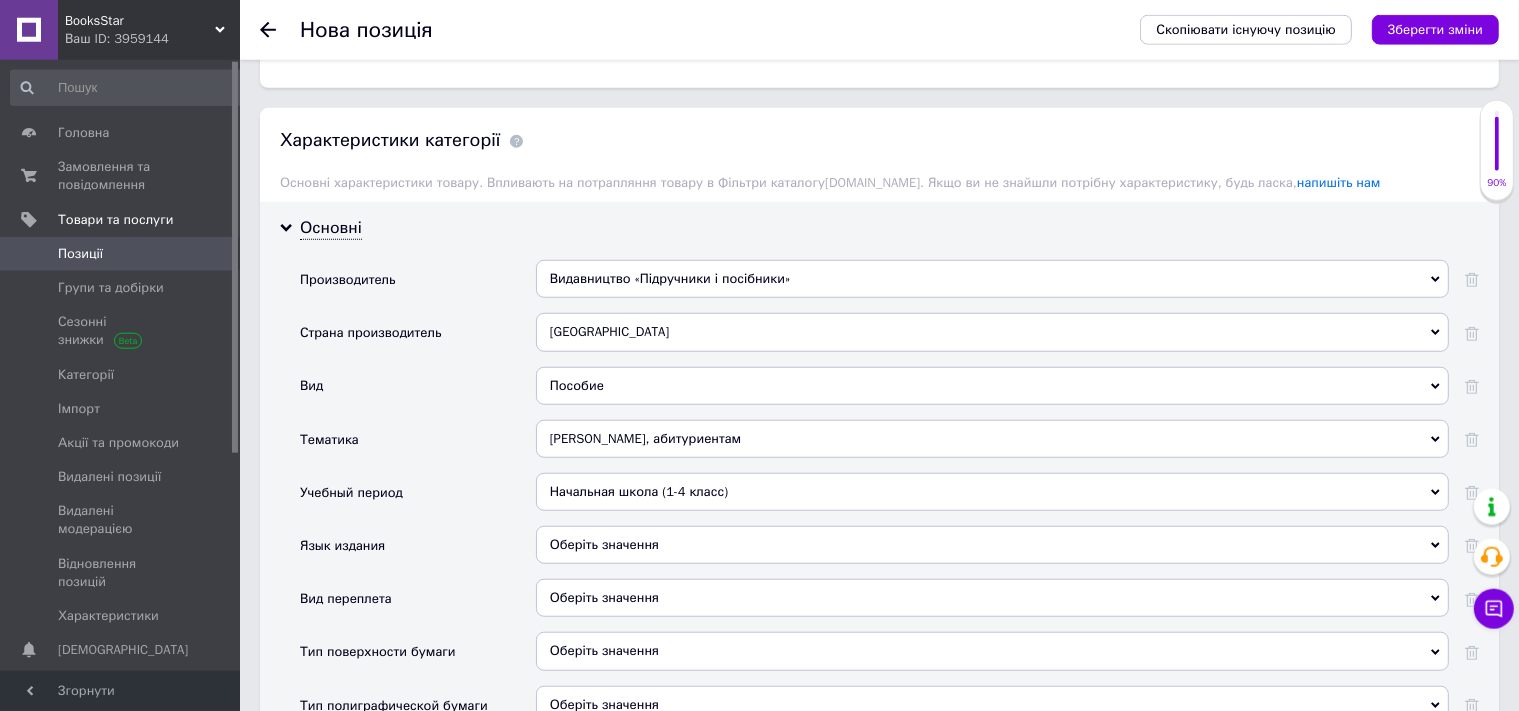 click on "Оберіть значення" at bounding box center (992, 545) 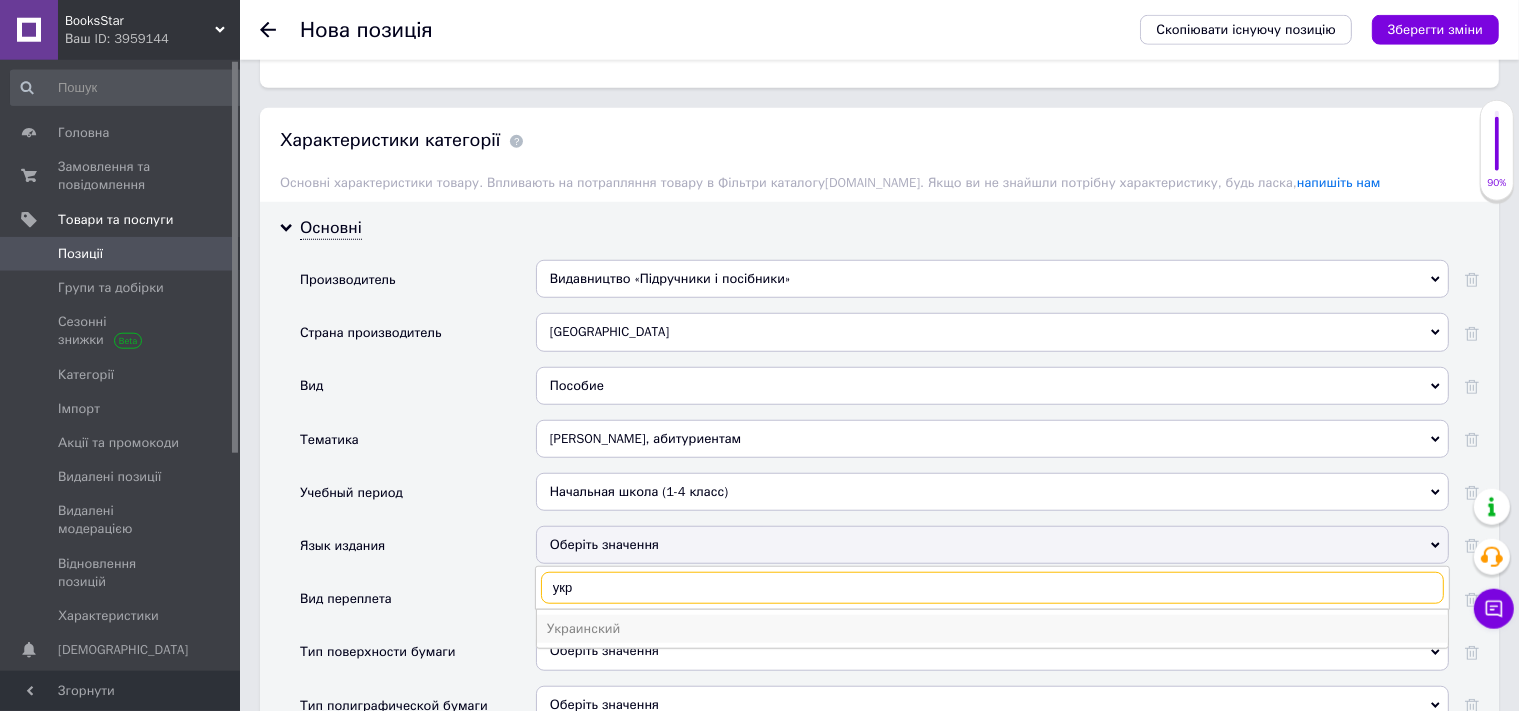 type on "укр" 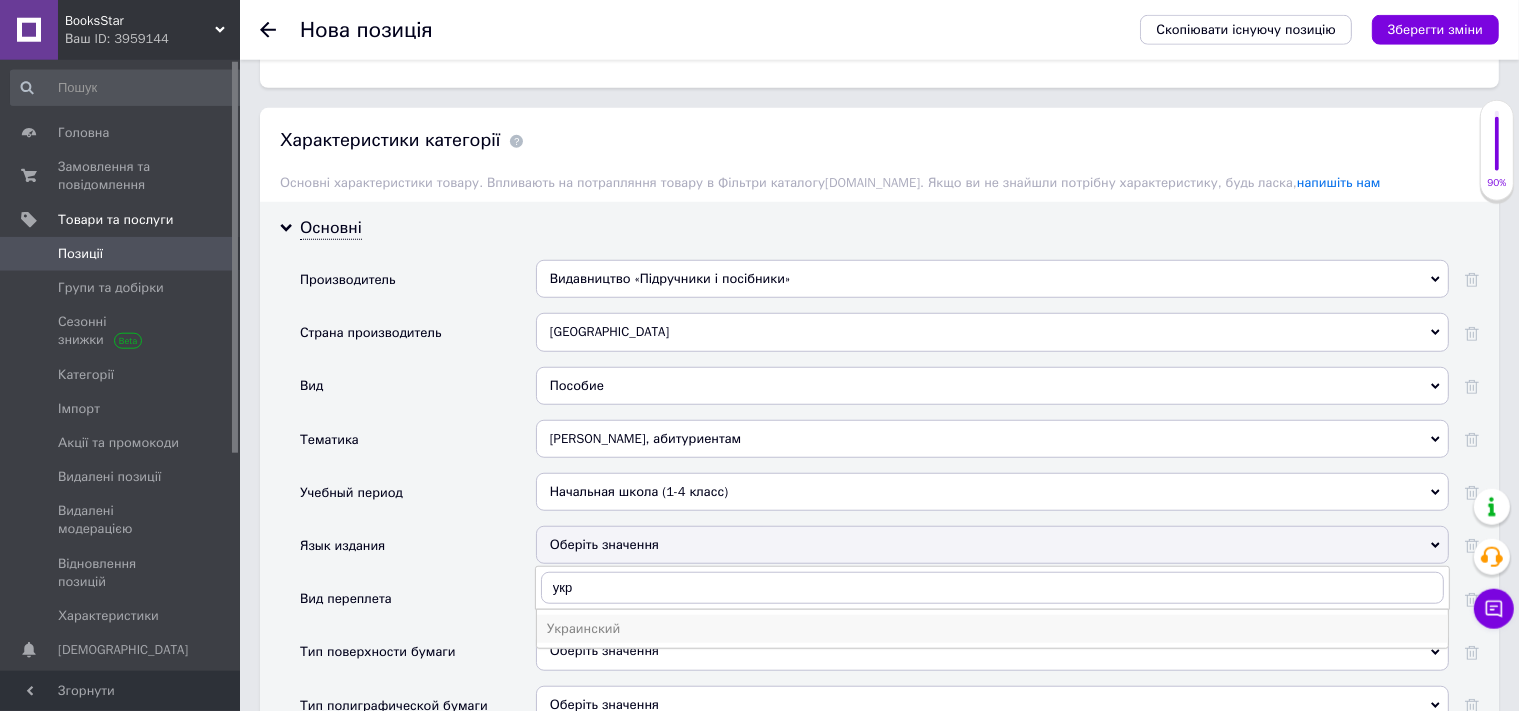 click on "Украинский" at bounding box center [992, 629] 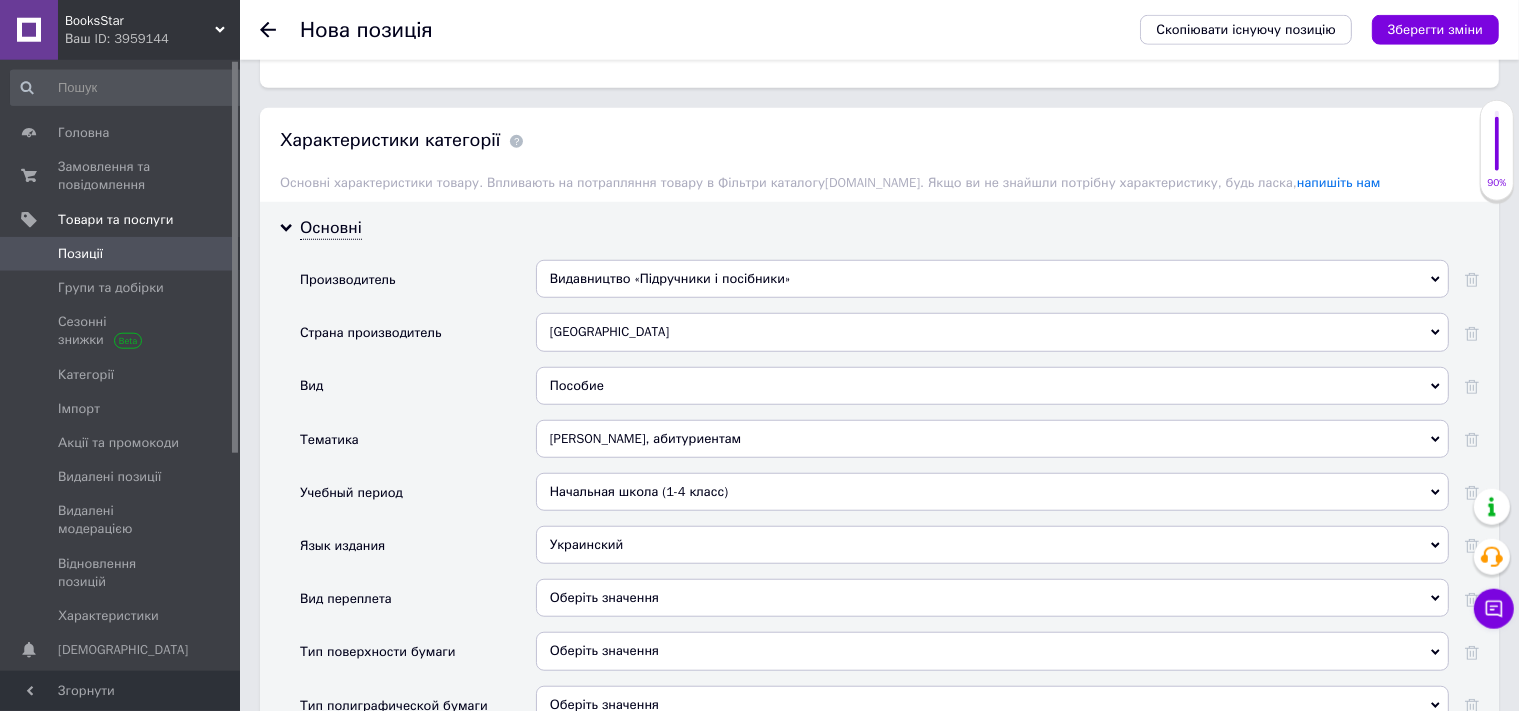 click on "Оберіть значення" at bounding box center [992, 598] 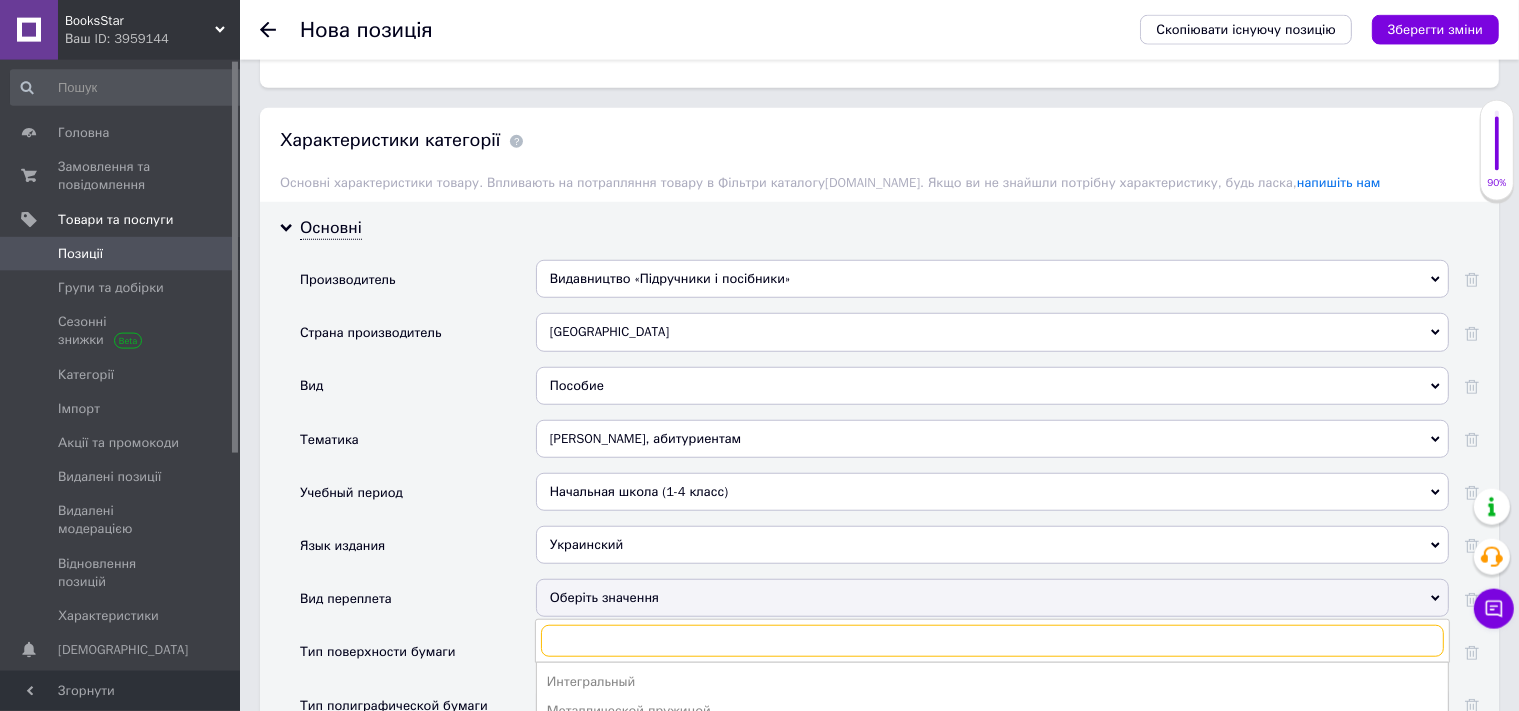 scroll, scrollTop: 1649, scrollLeft: 0, axis: vertical 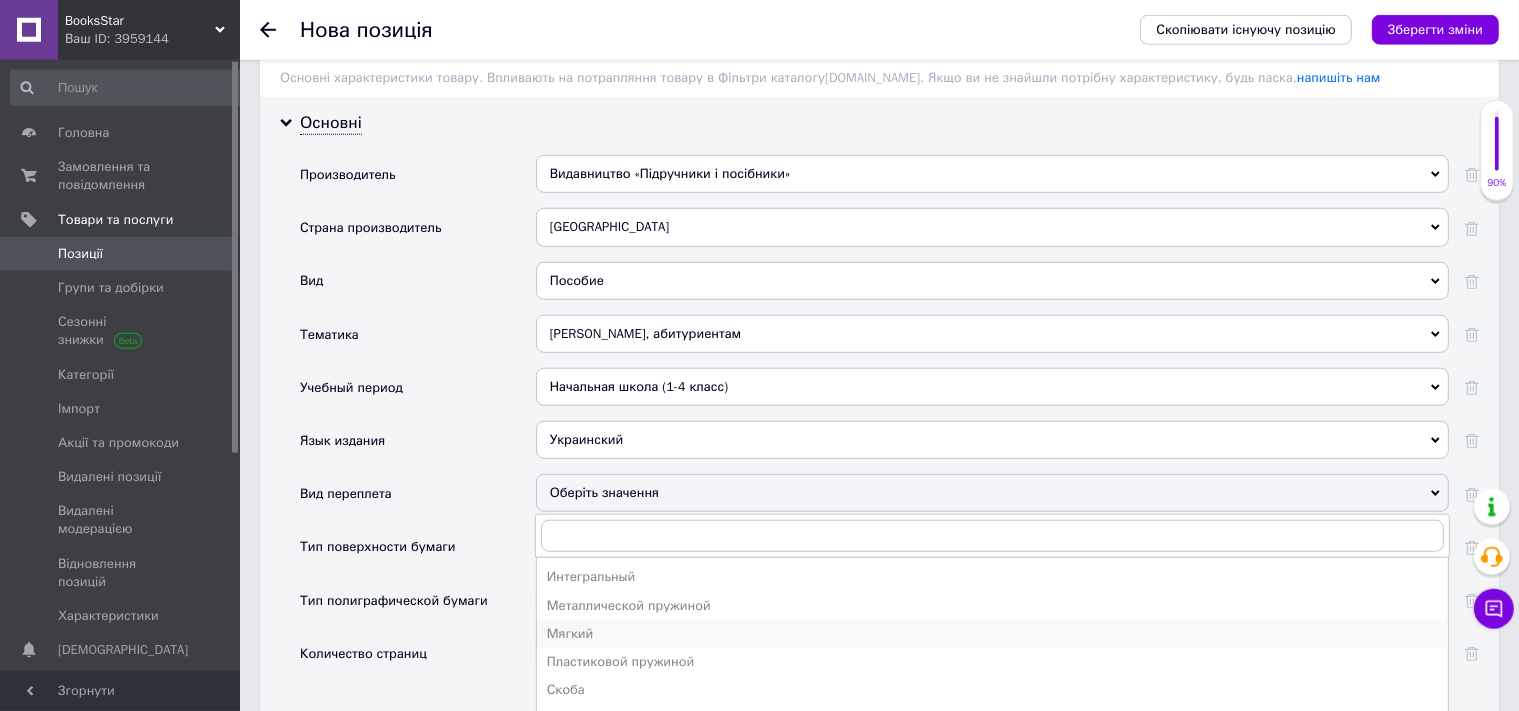 click on "Мягкий" at bounding box center [992, 634] 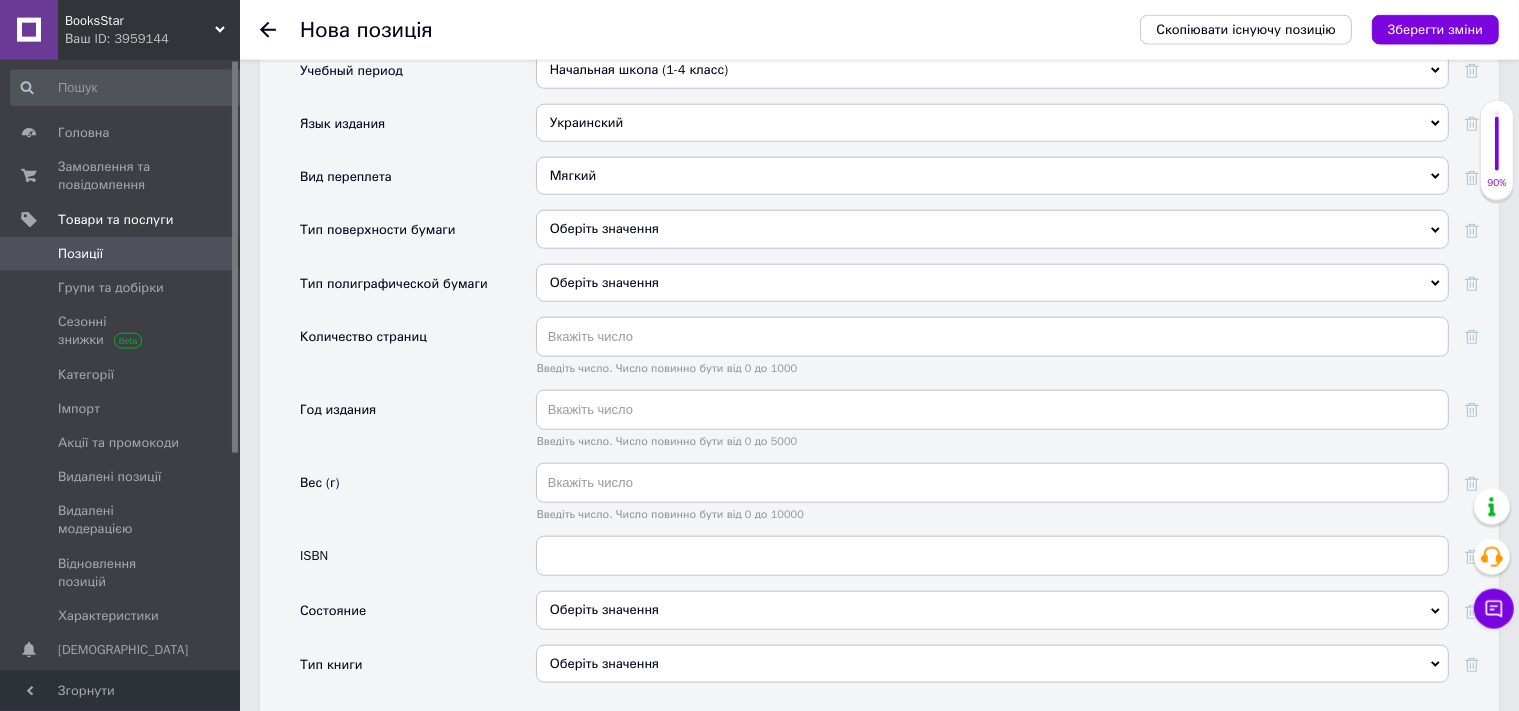 scroll, scrollTop: 2072, scrollLeft: 0, axis: vertical 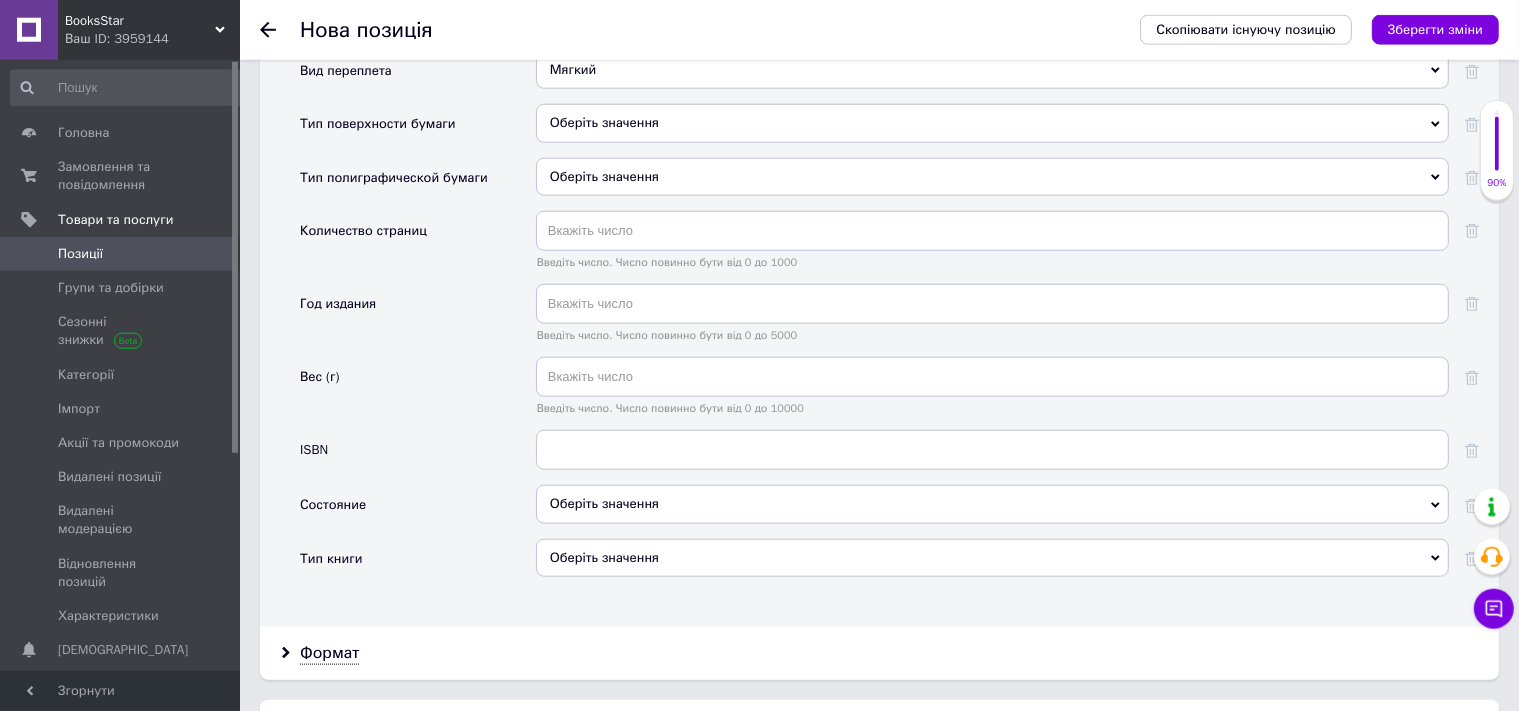 click at bounding box center (992, 457) 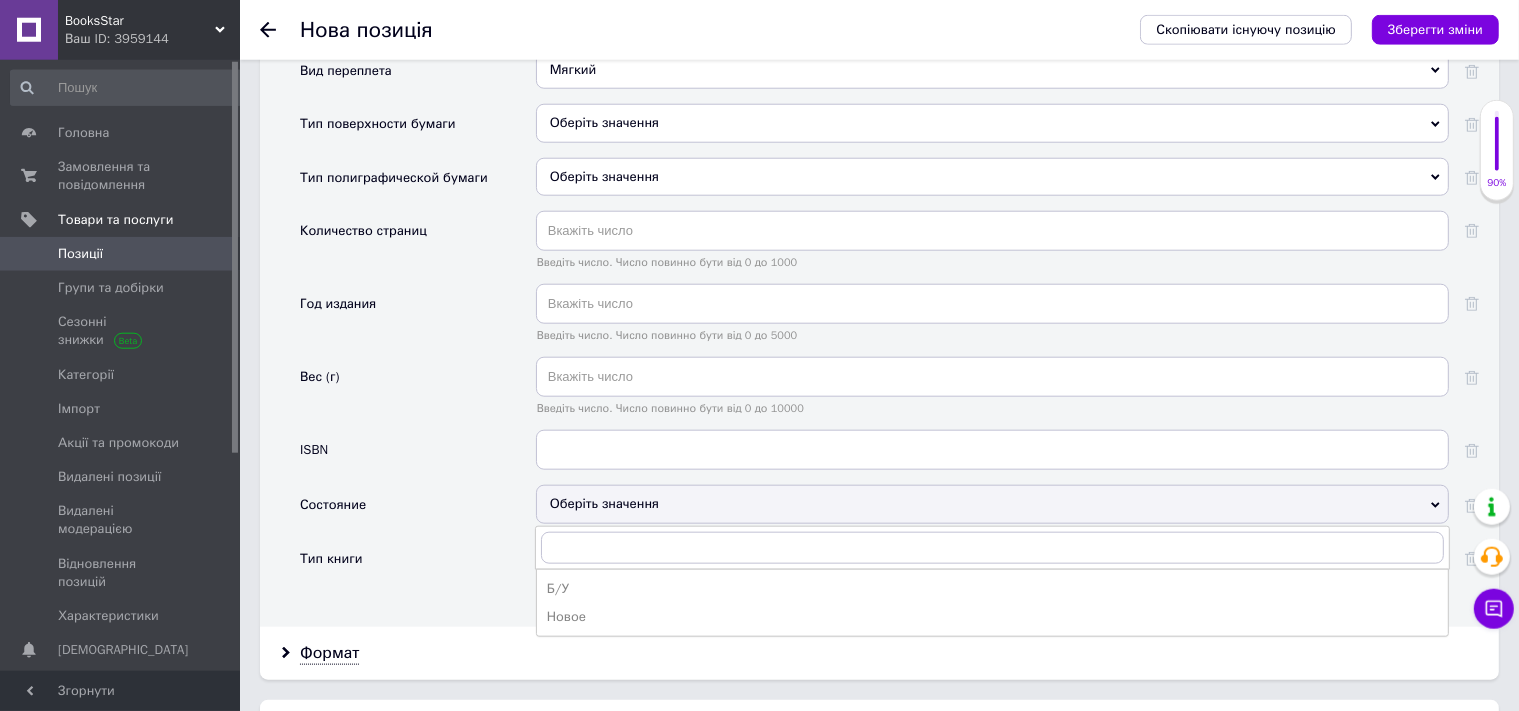 click on "Новое" at bounding box center (992, 617) 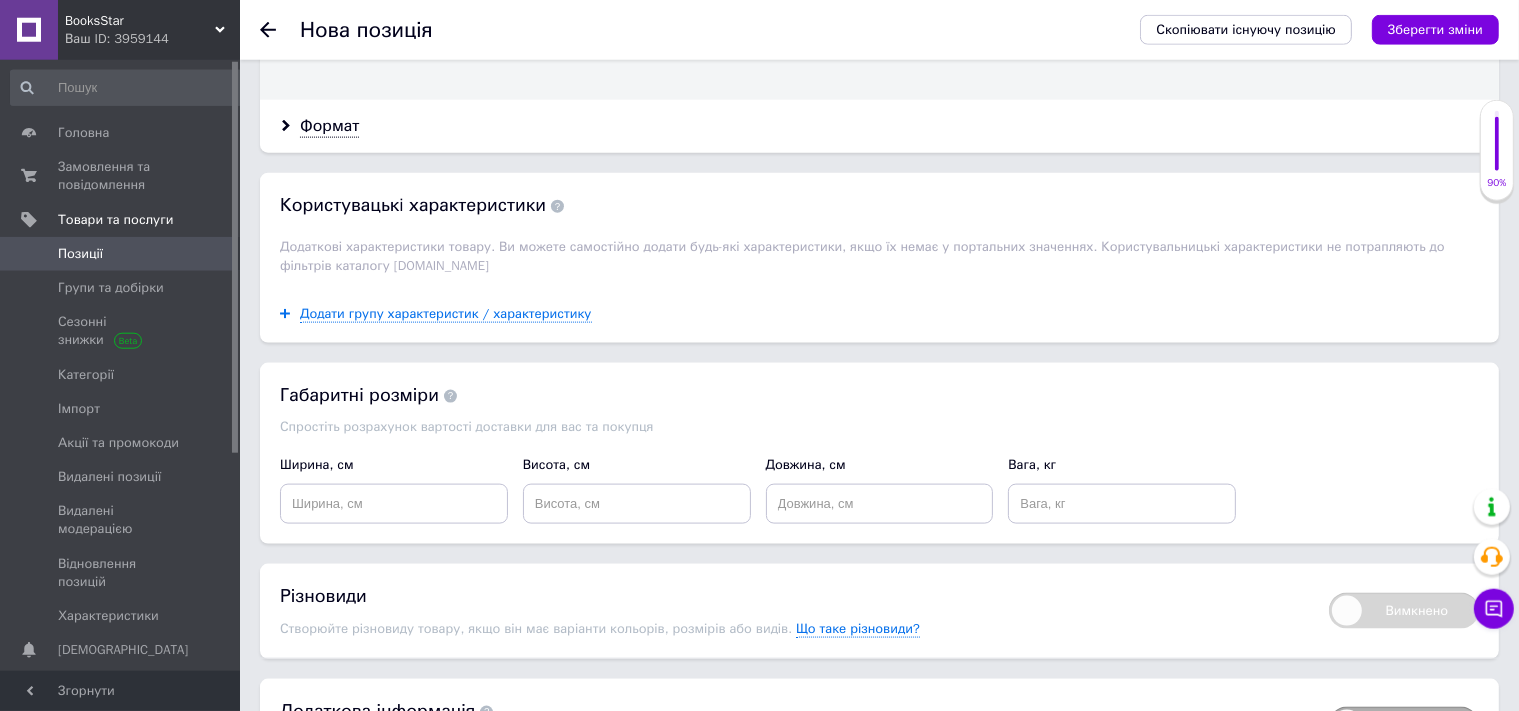 scroll, scrollTop: 2600, scrollLeft: 0, axis: vertical 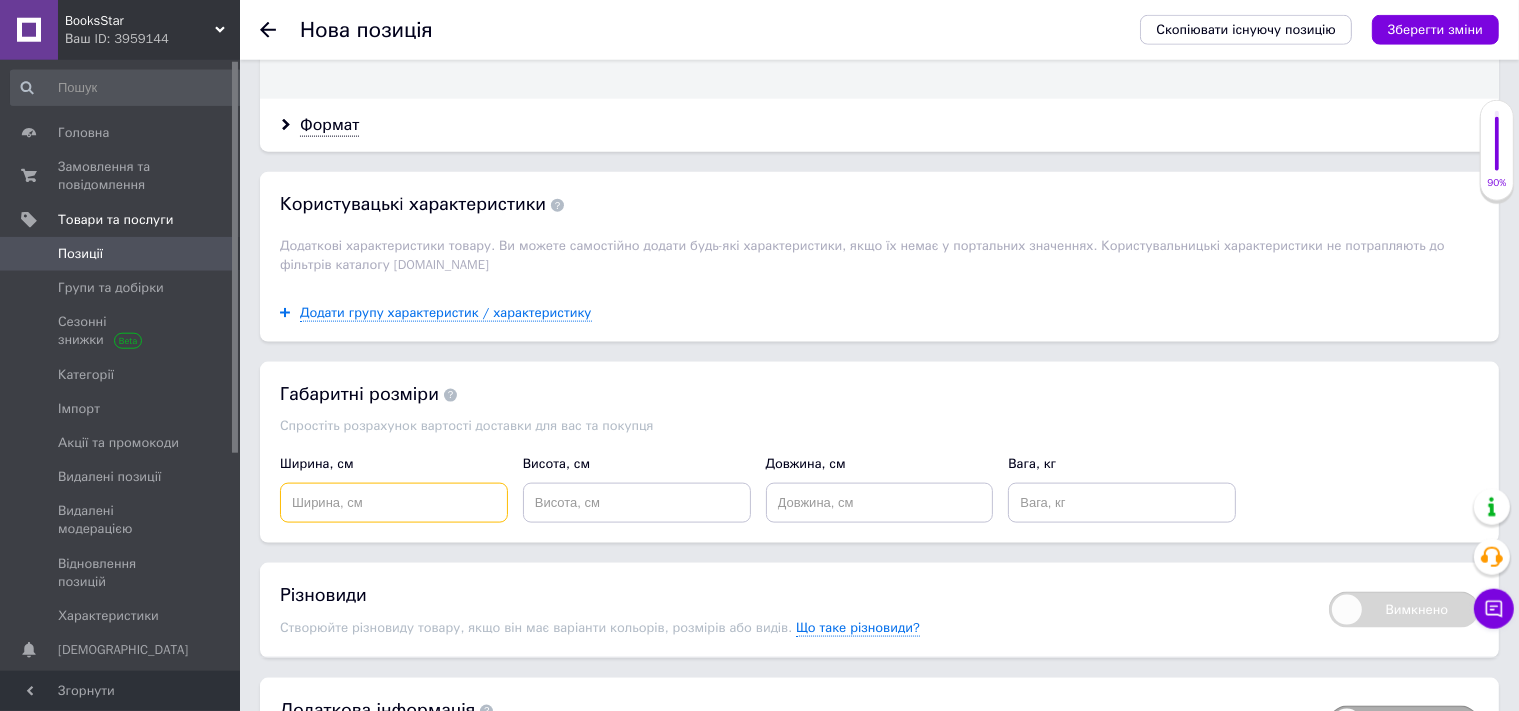 click at bounding box center (394, 503) 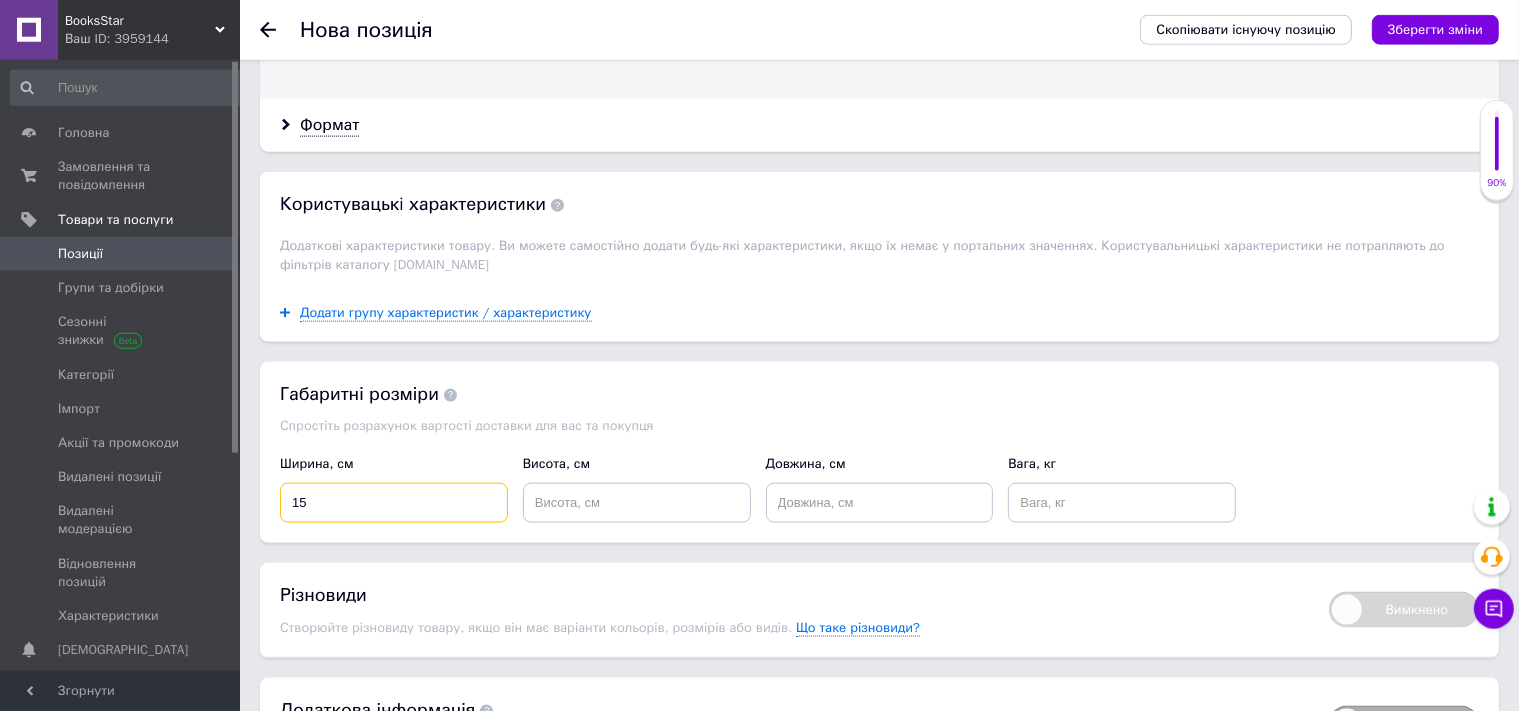 type on "15" 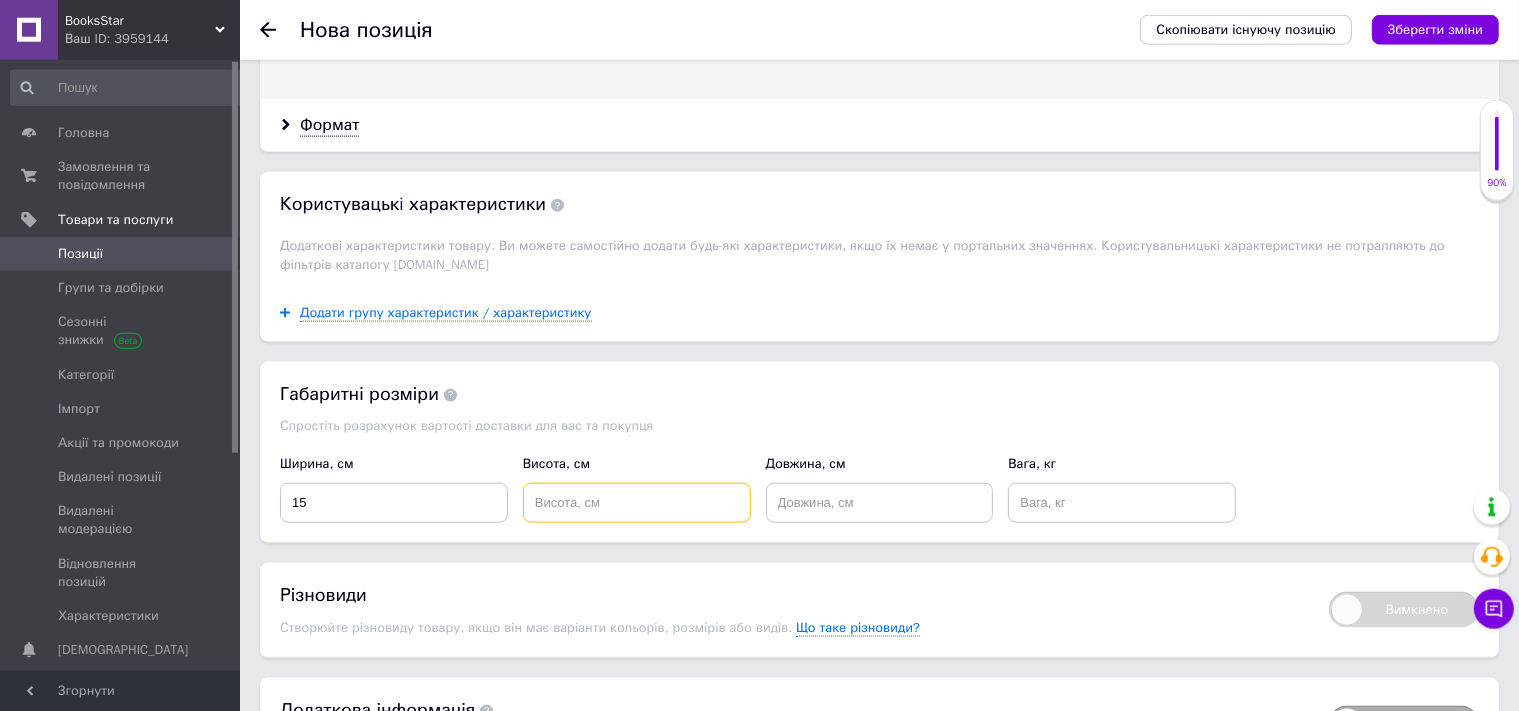 click at bounding box center [637, 503] 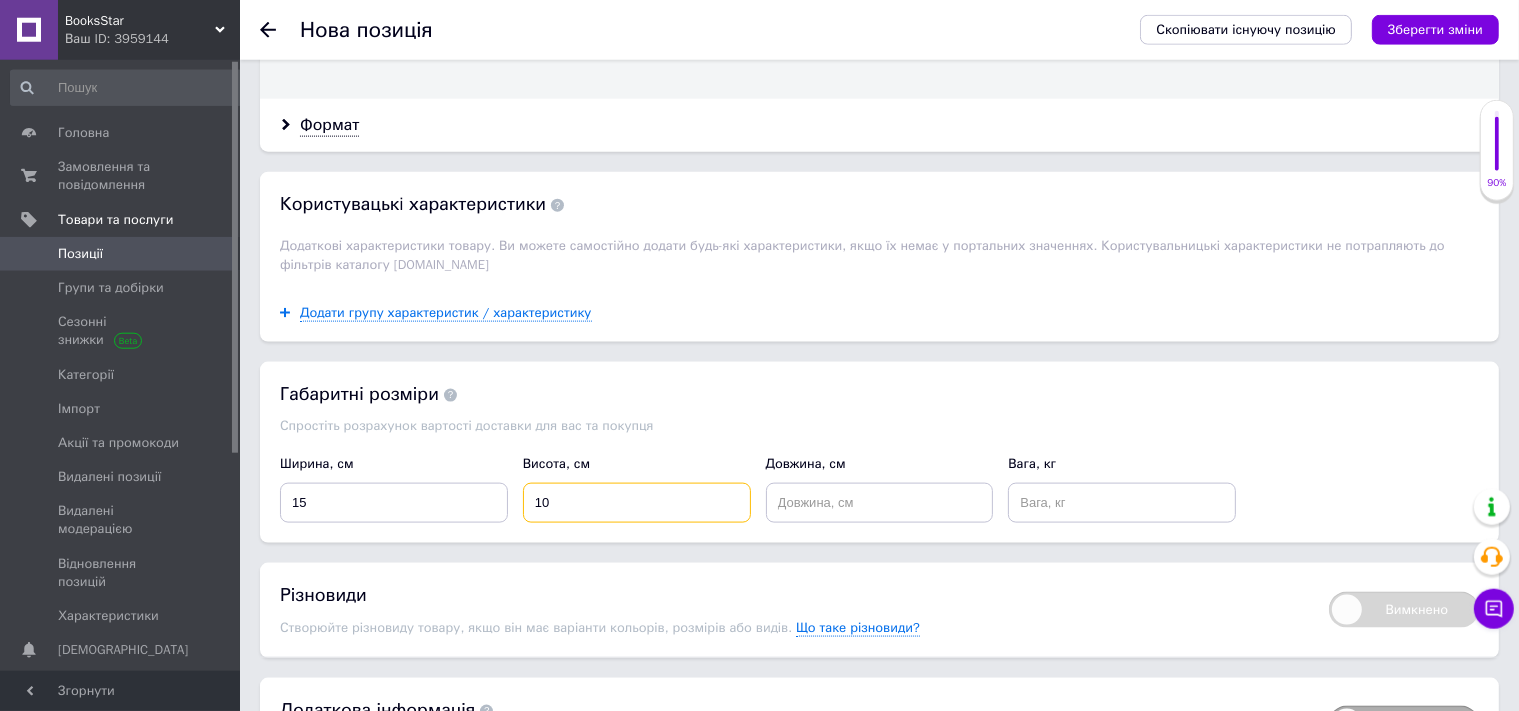 type on "10" 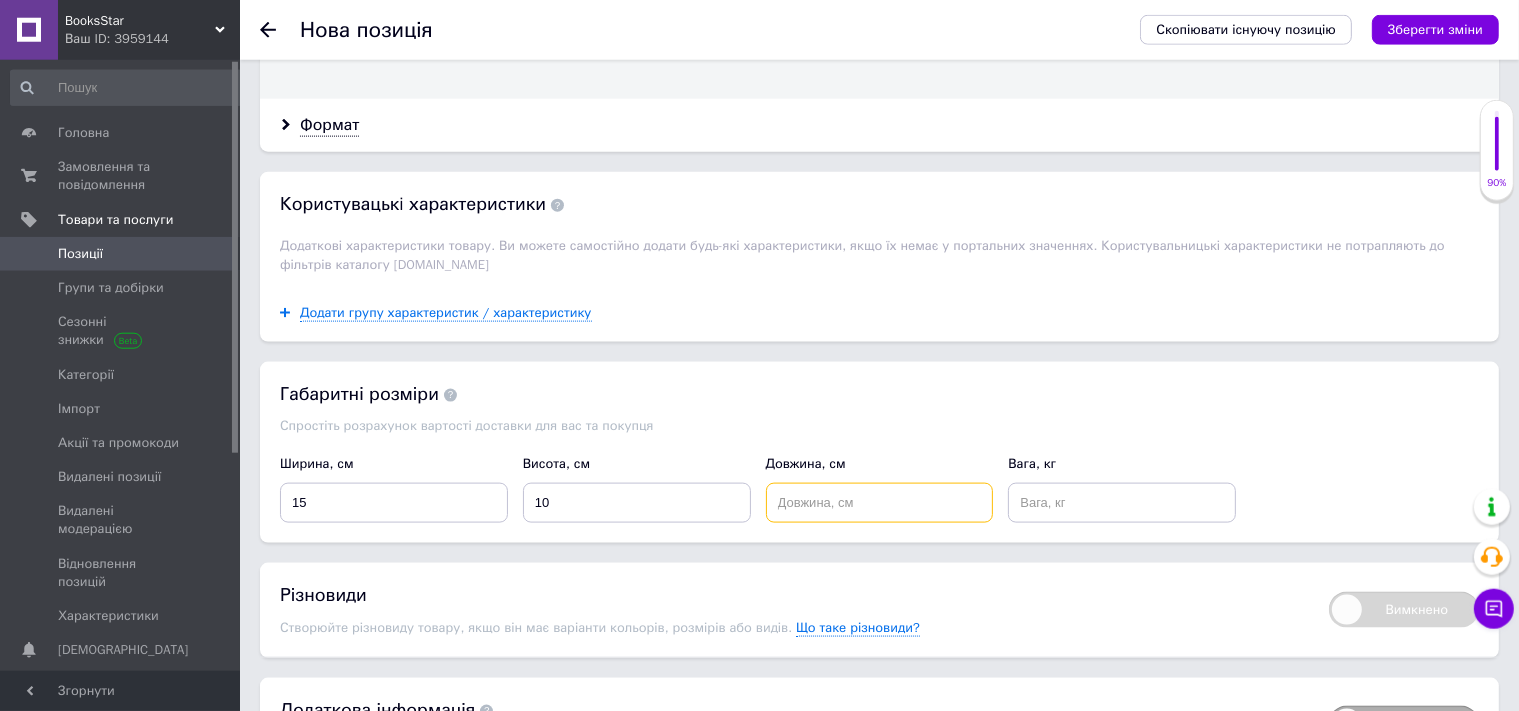 click at bounding box center [880, 503] 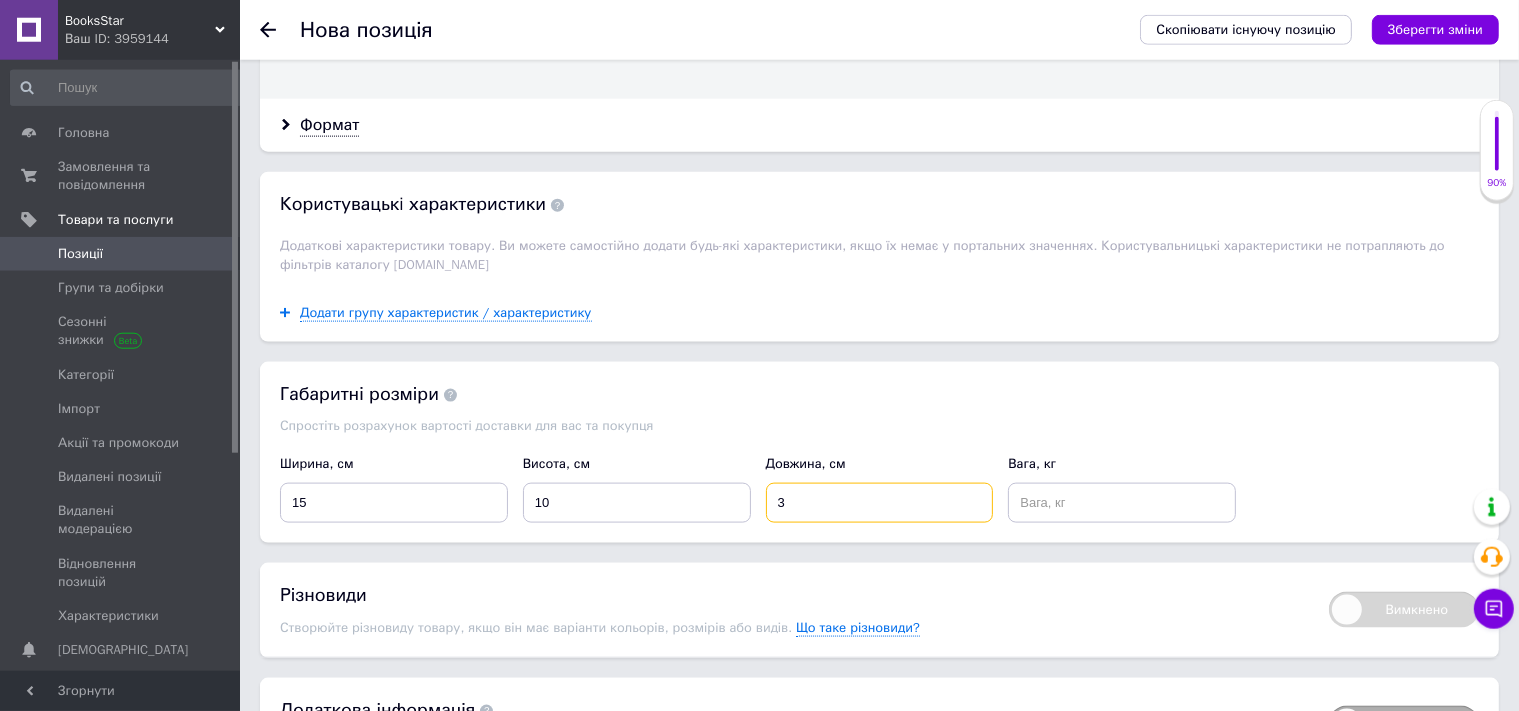 type on "3" 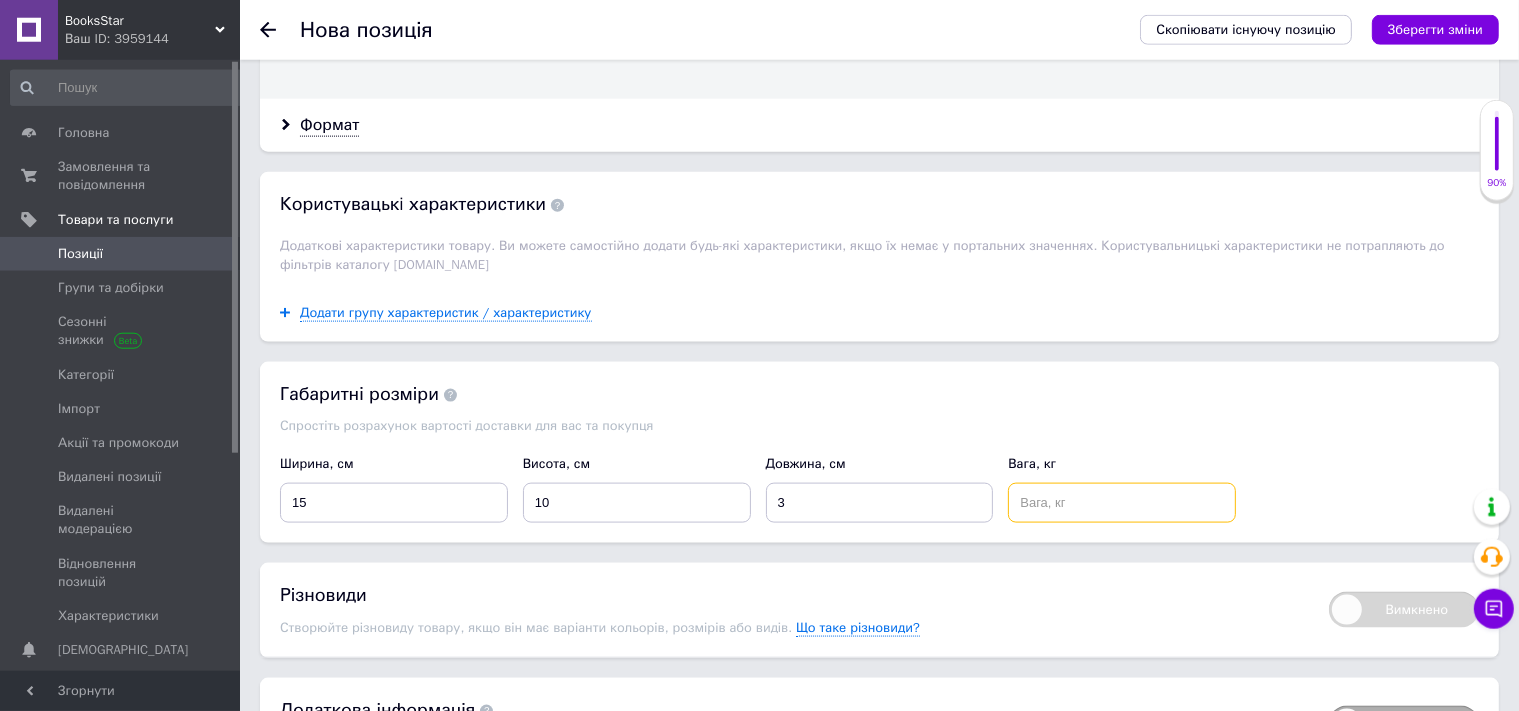 click at bounding box center (1122, 503) 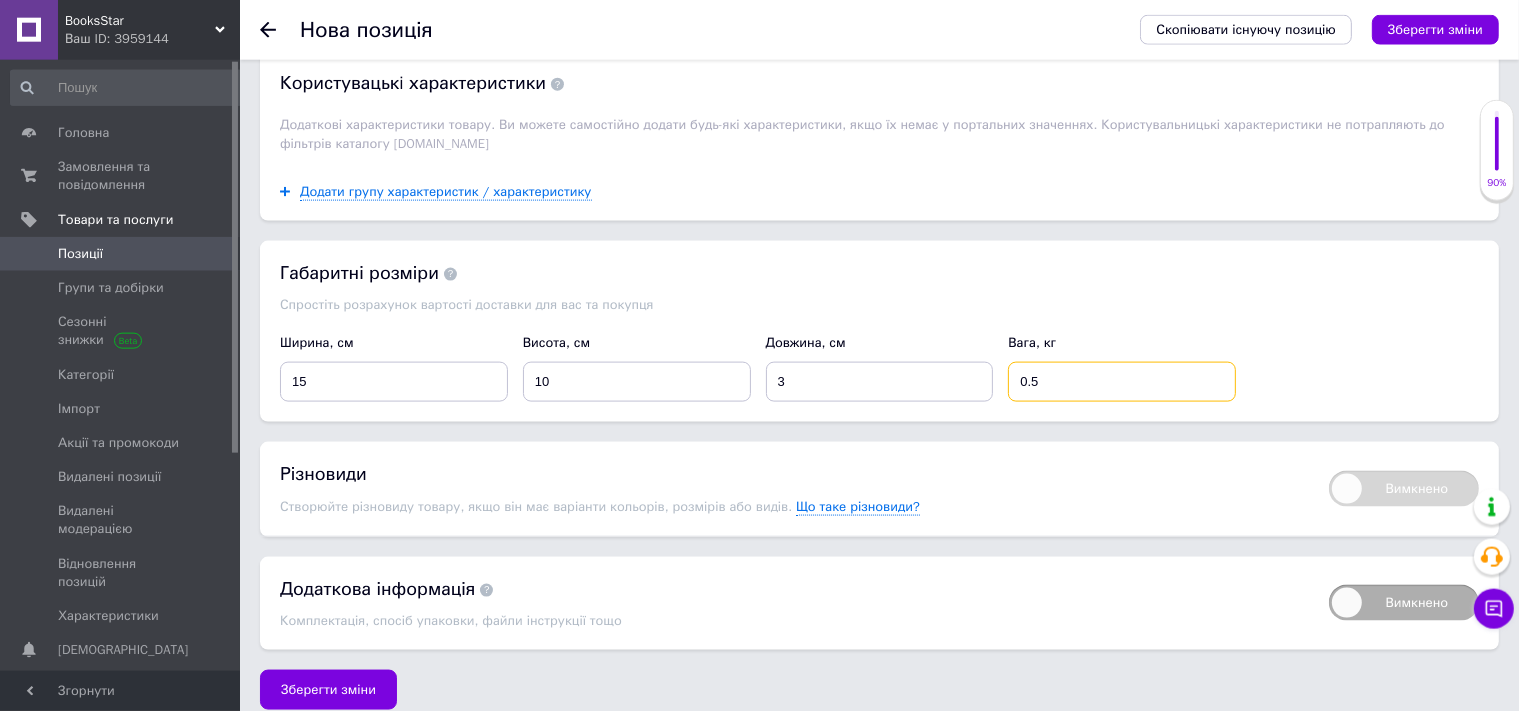 scroll, scrollTop: 2730, scrollLeft: 0, axis: vertical 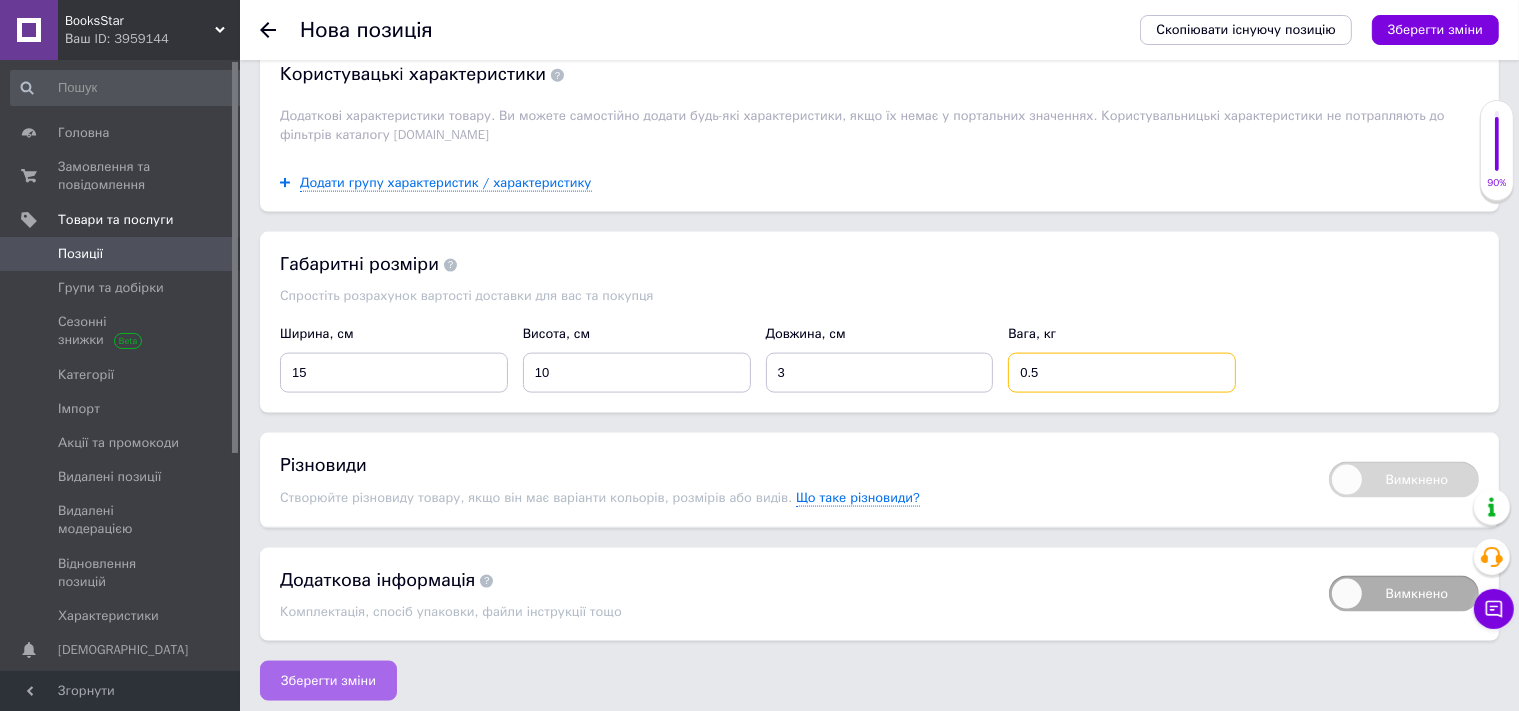 type on "0.5" 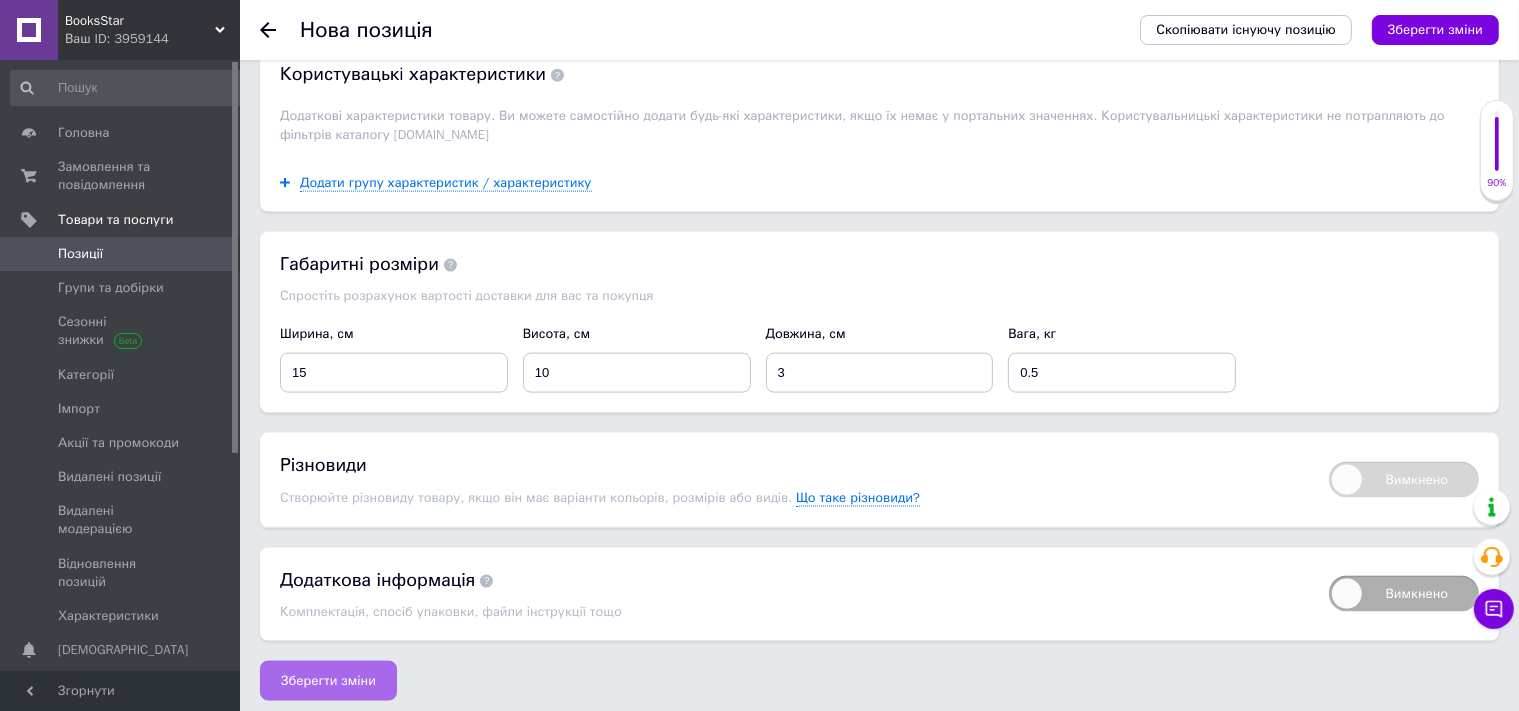 click on "Зберегти зміни" at bounding box center (328, 681) 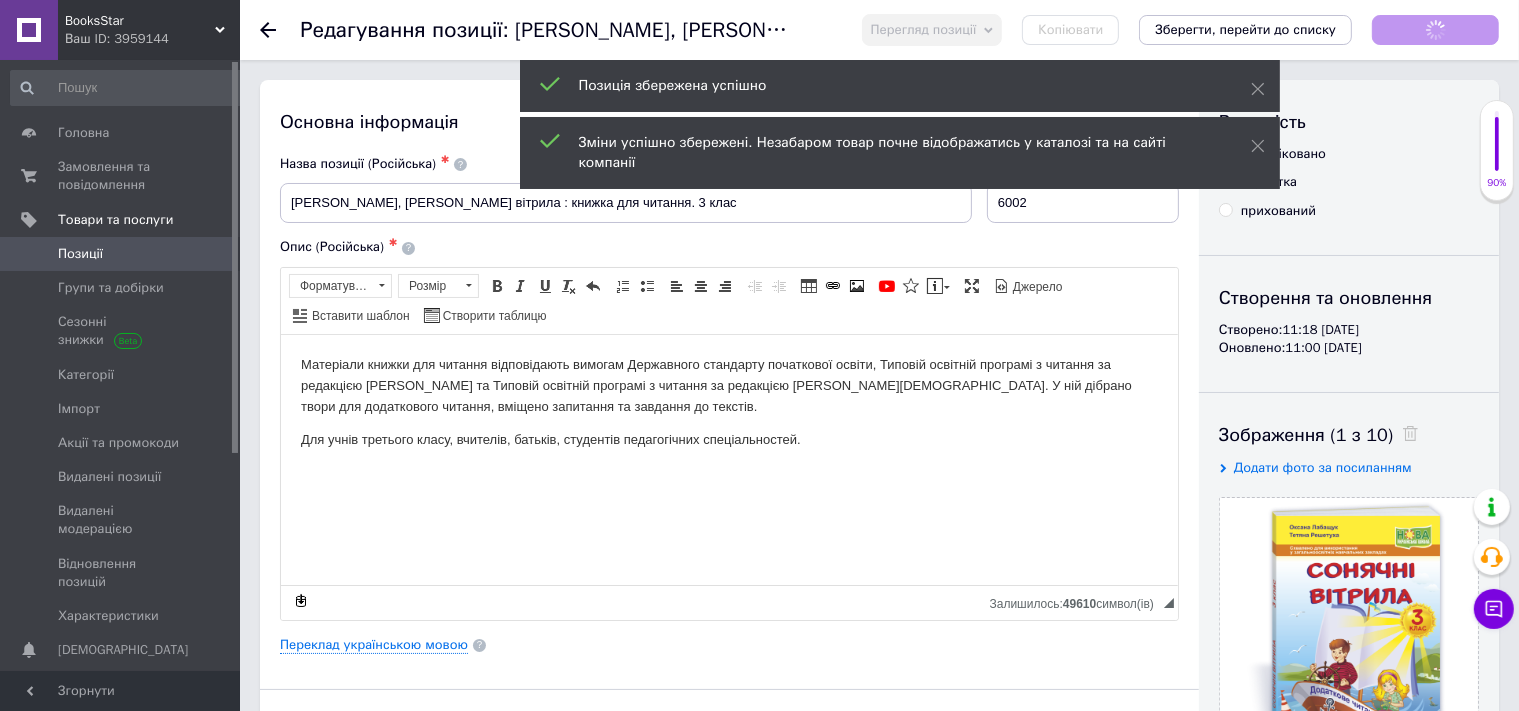 scroll, scrollTop: 0, scrollLeft: 0, axis: both 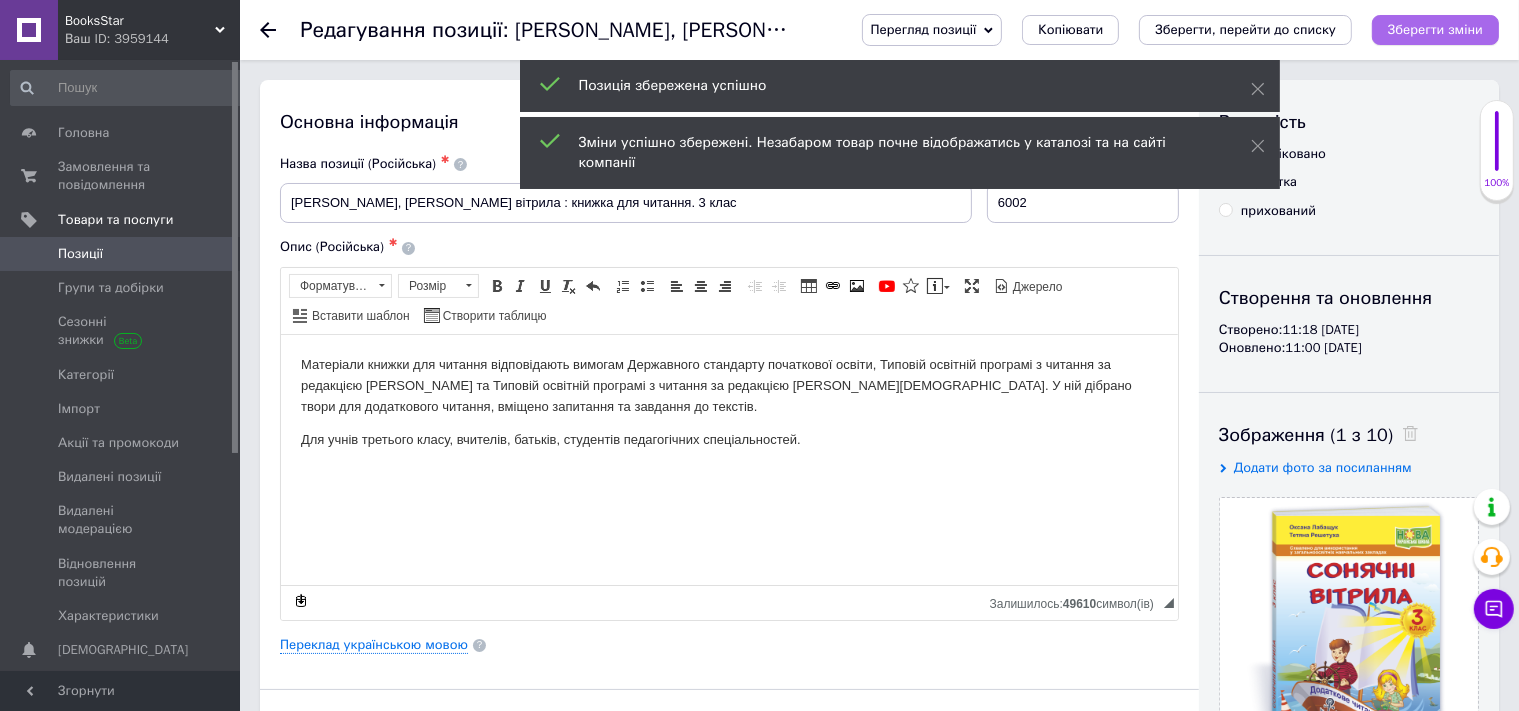 click on "Зберегти зміни" at bounding box center (1435, 29) 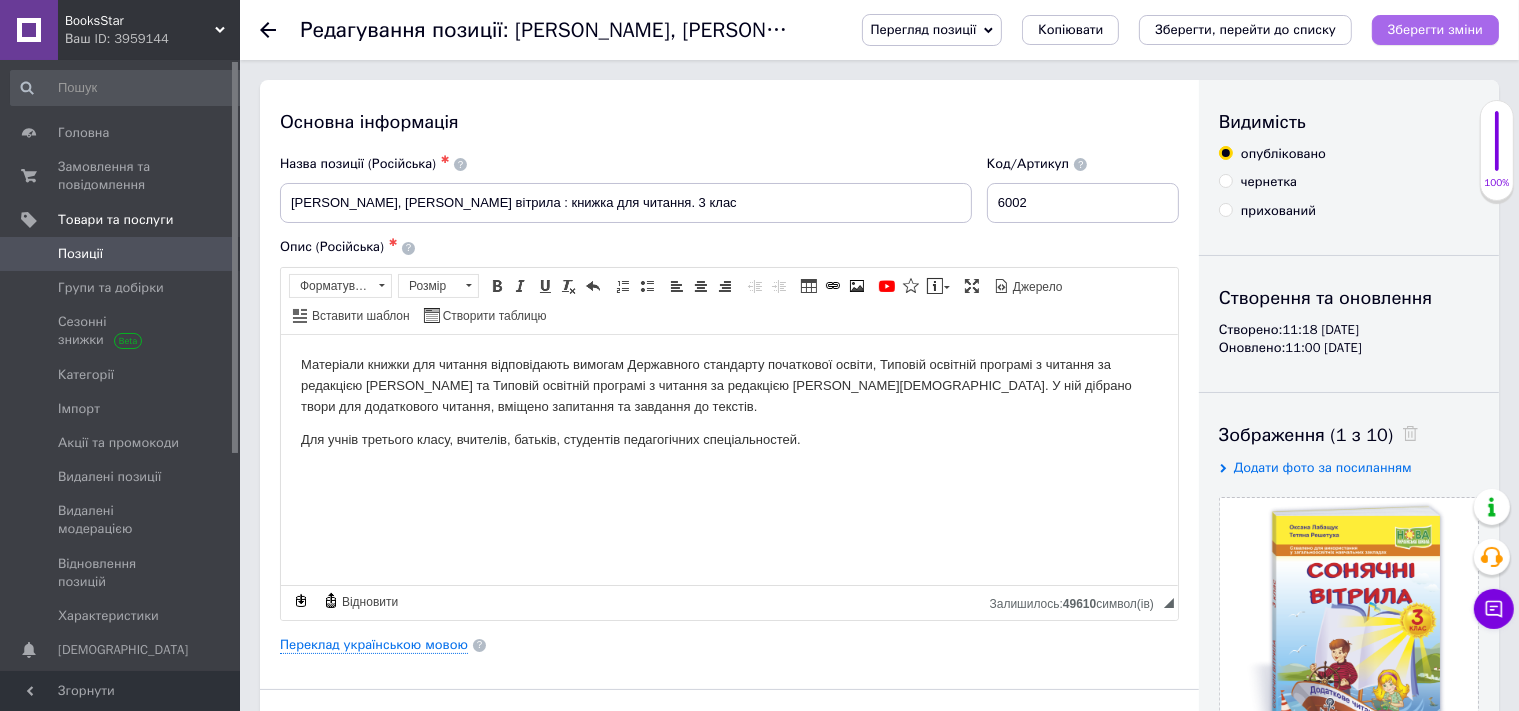 click on "Зберегти зміни" at bounding box center [1435, 30] 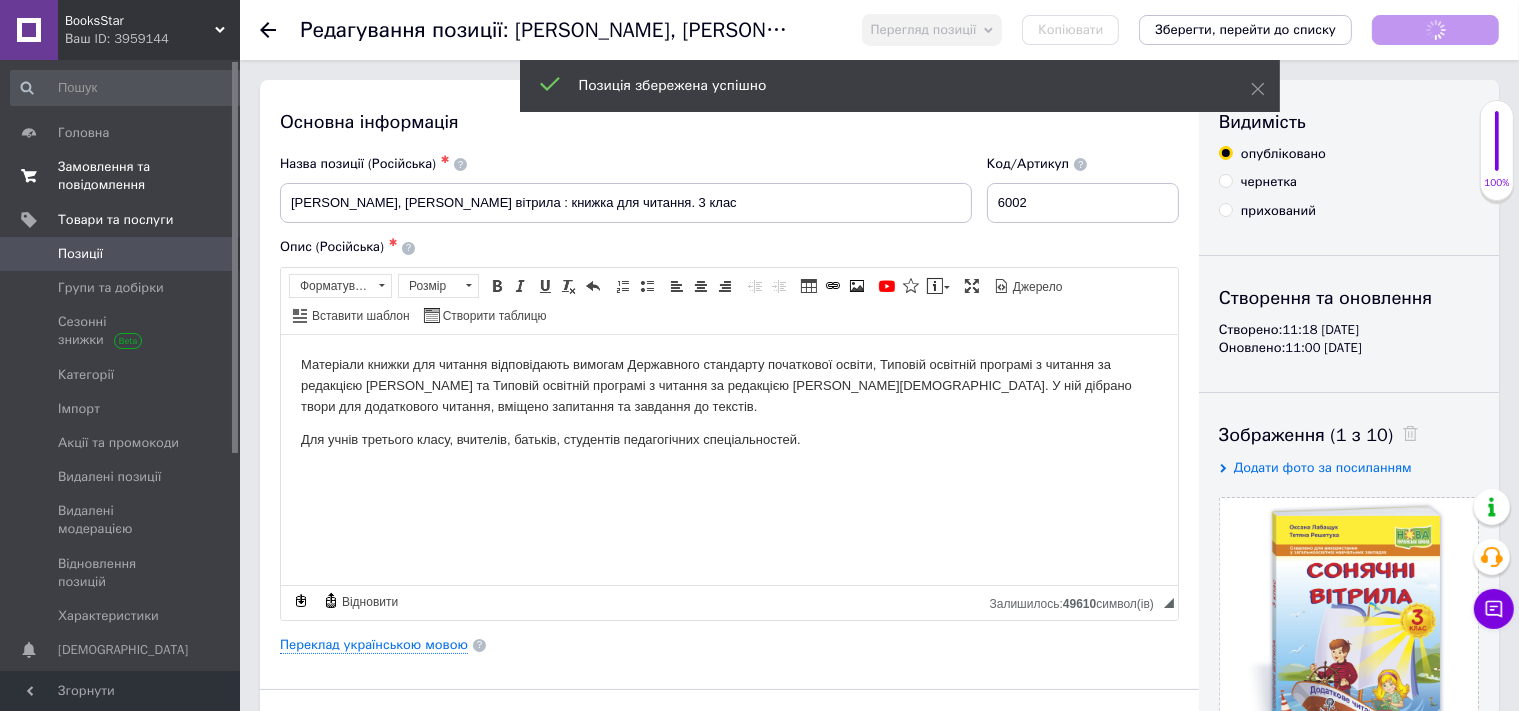 click on "Замовлення та повідомлення" at bounding box center (121, 176) 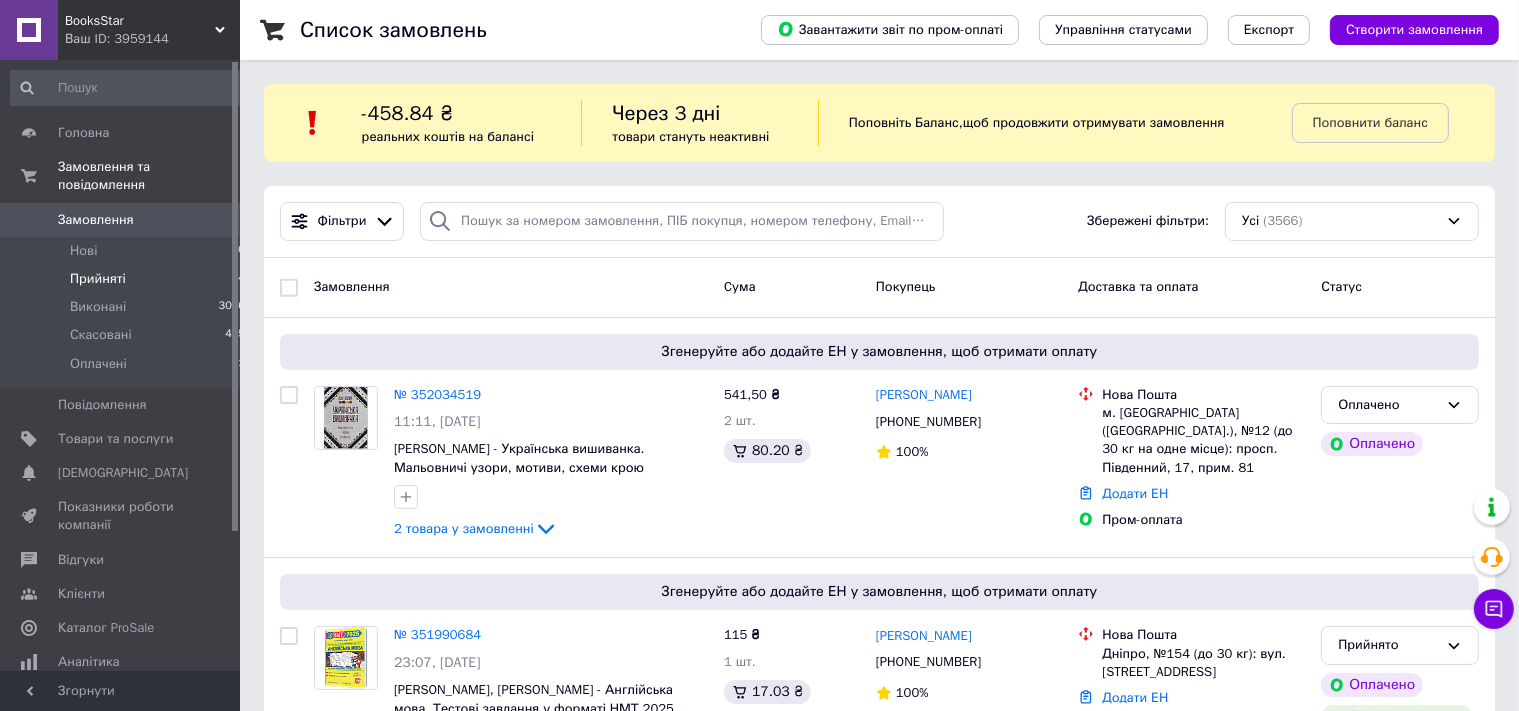click on "Прийняті 24" at bounding box center (128, 279) 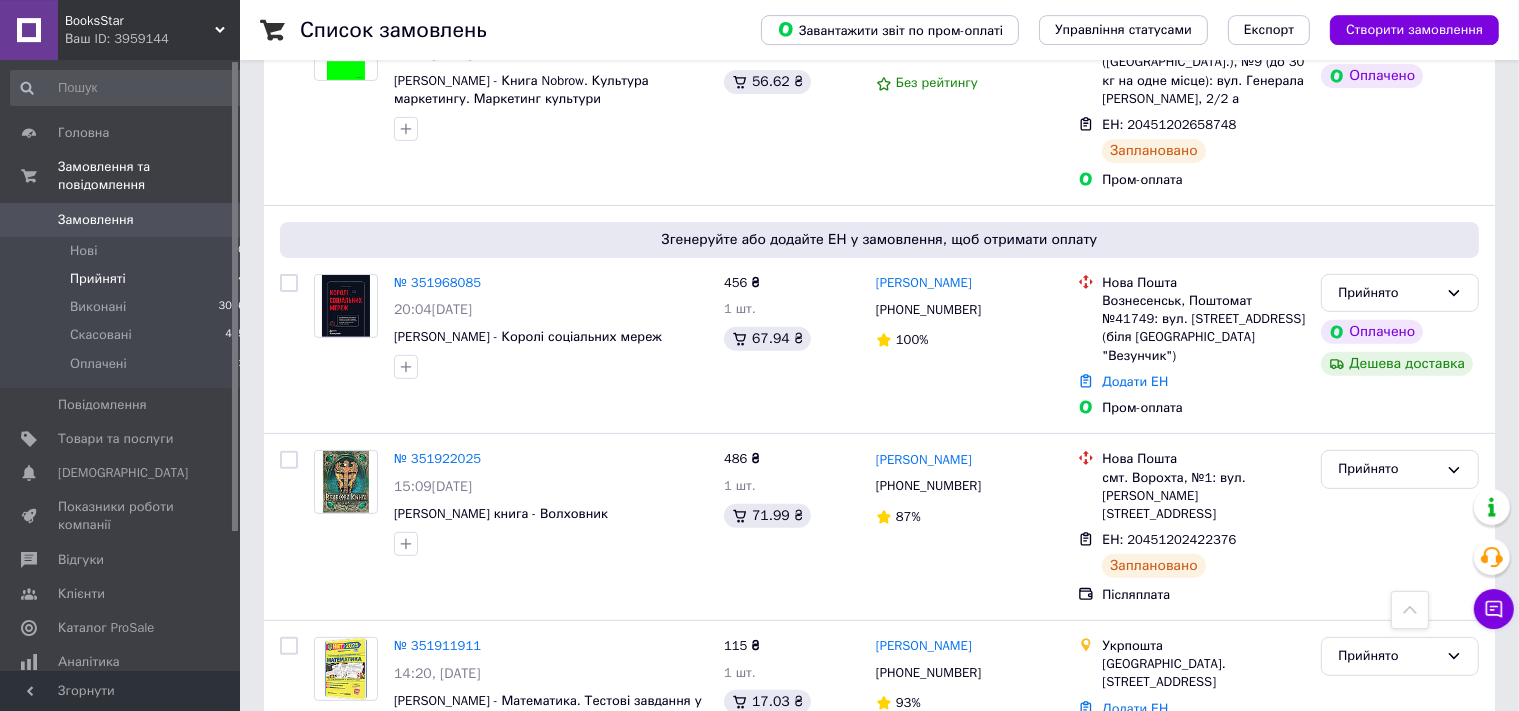 scroll, scrollTop: 655, scrollLeft: 0, axis: vertical 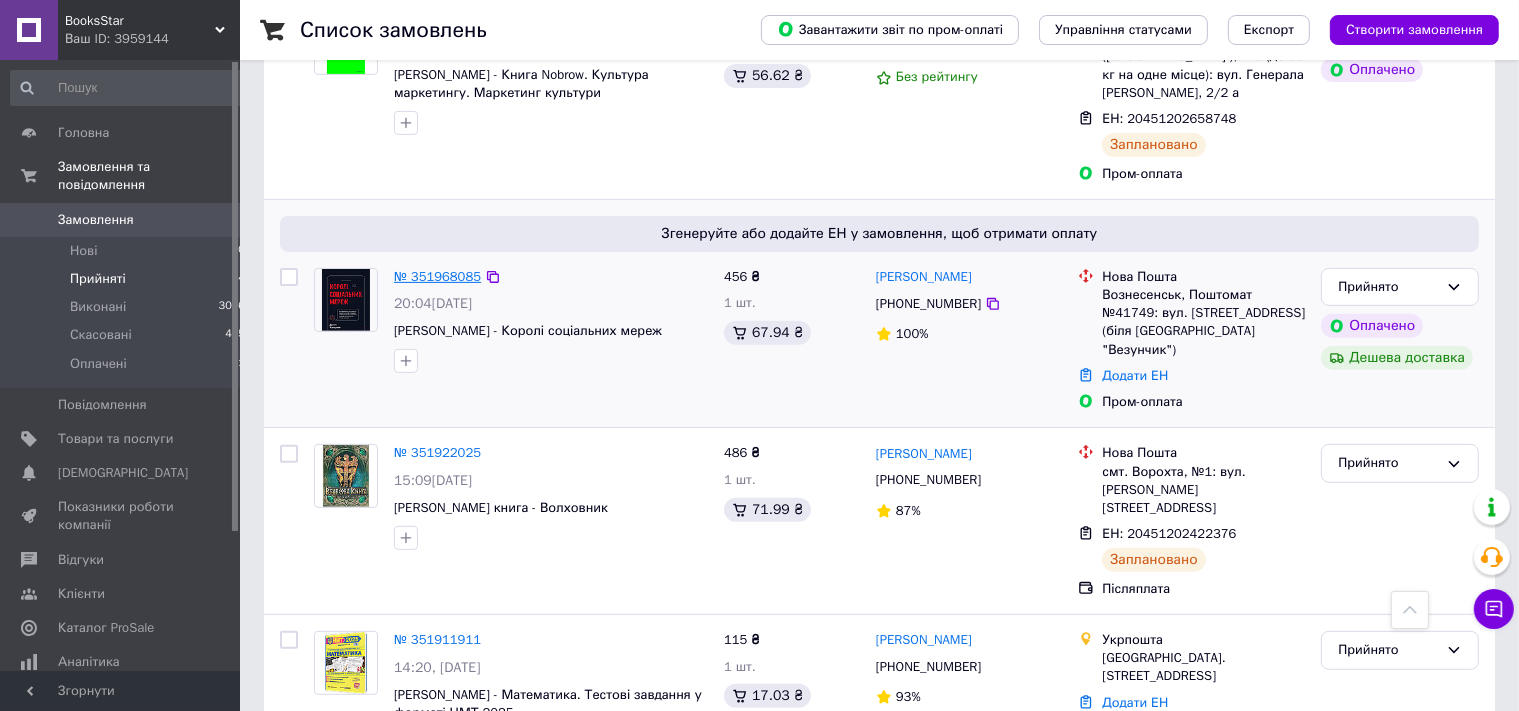click on "№ 351968085" at bounding box center (437, 276) 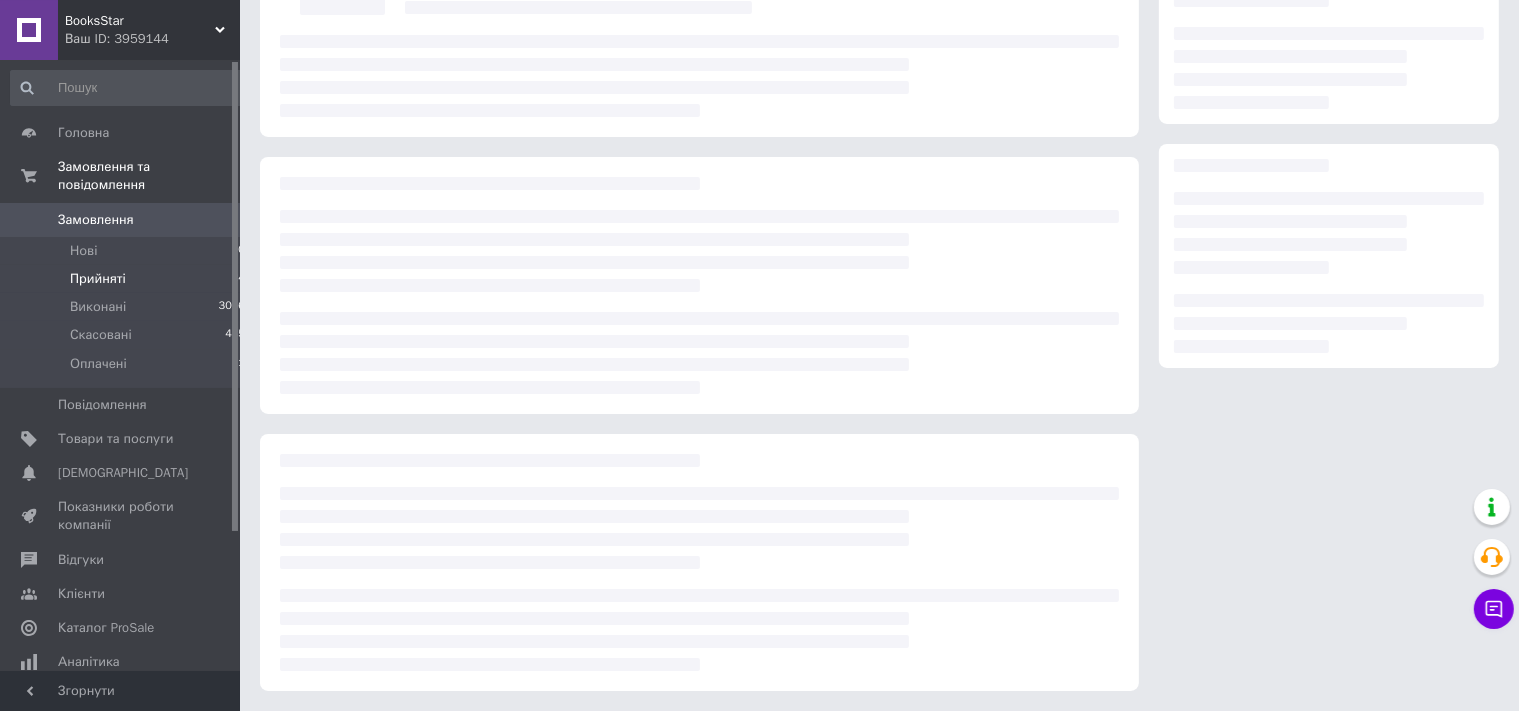scroll, scrollTop: 203, scrollLeft: 0, axis: vertical 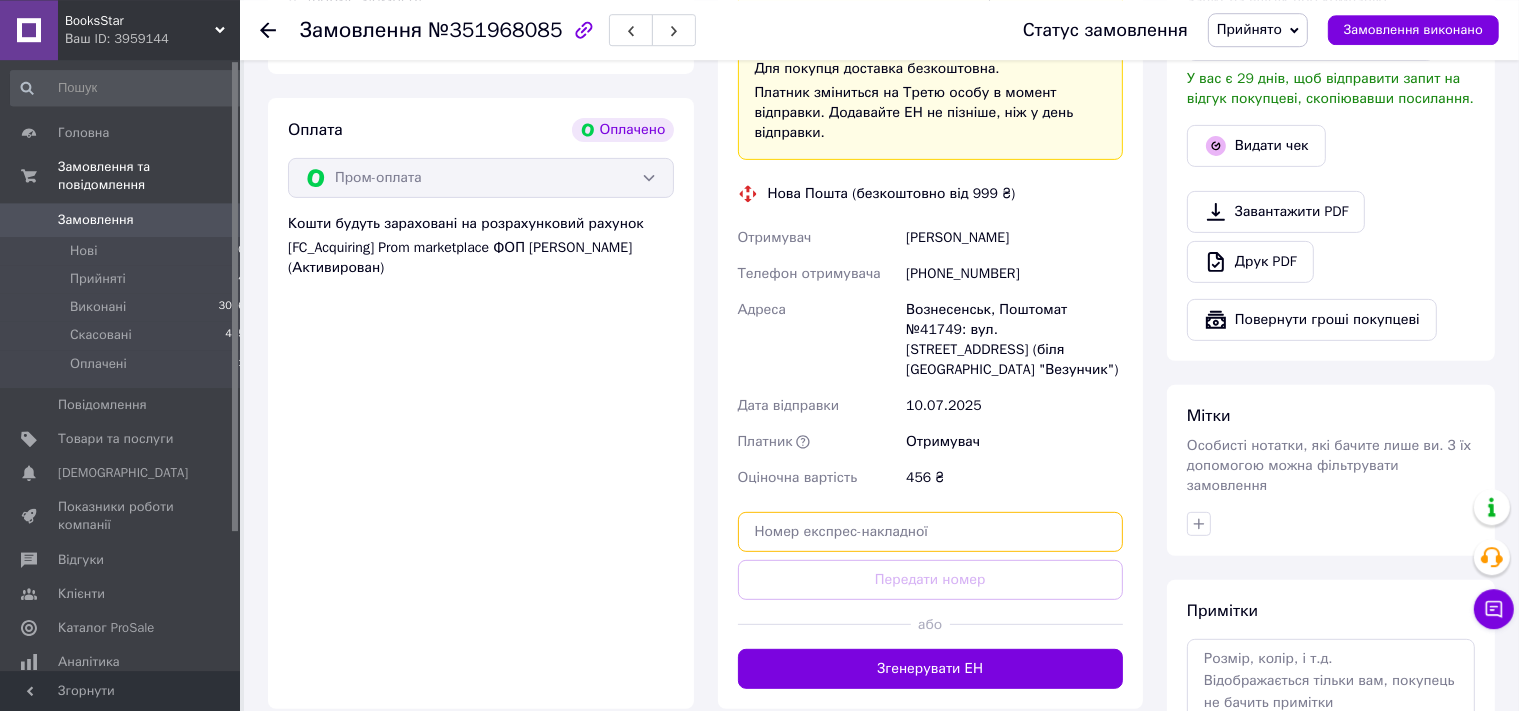 click at bounding box center [931, 532] 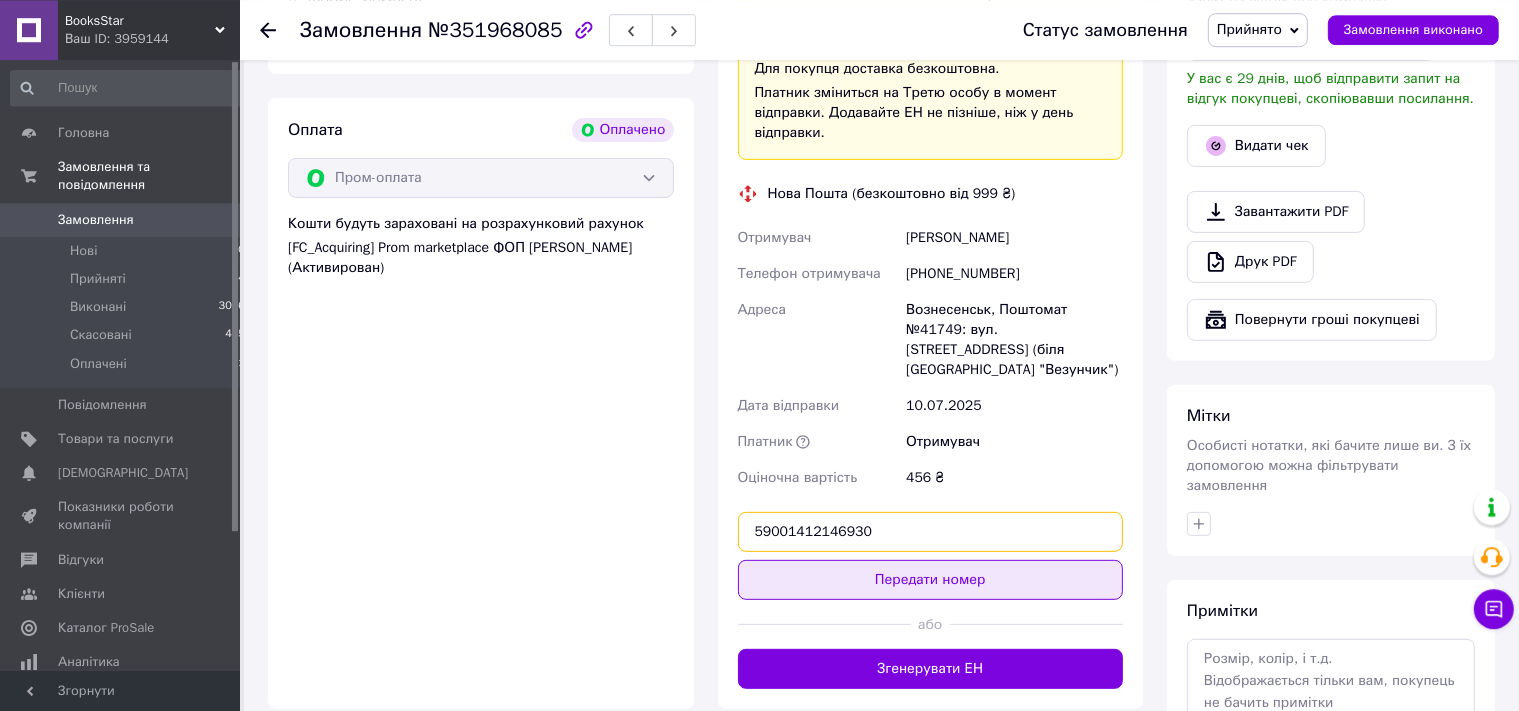 type on "59001412146930" 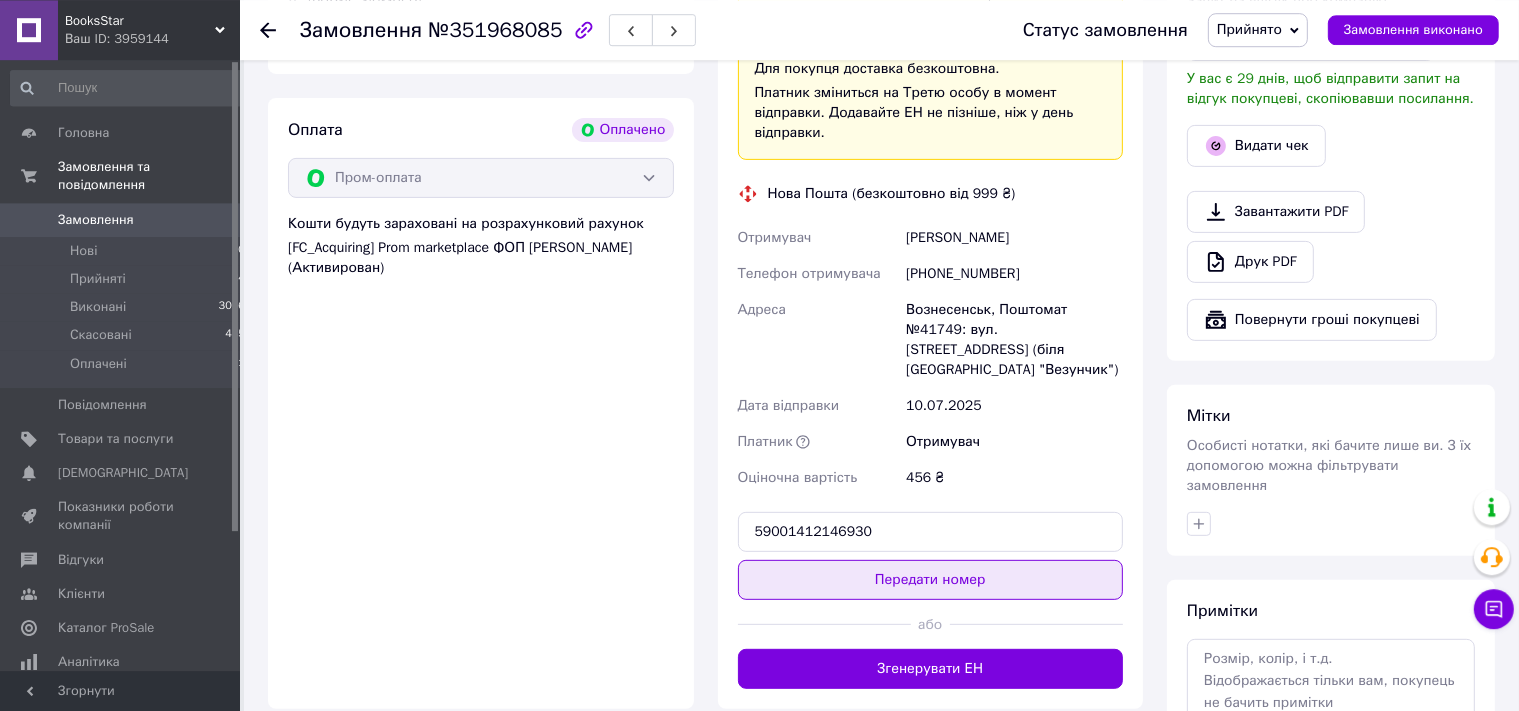 click on "Передати номер" at bounding box center [931, 580] 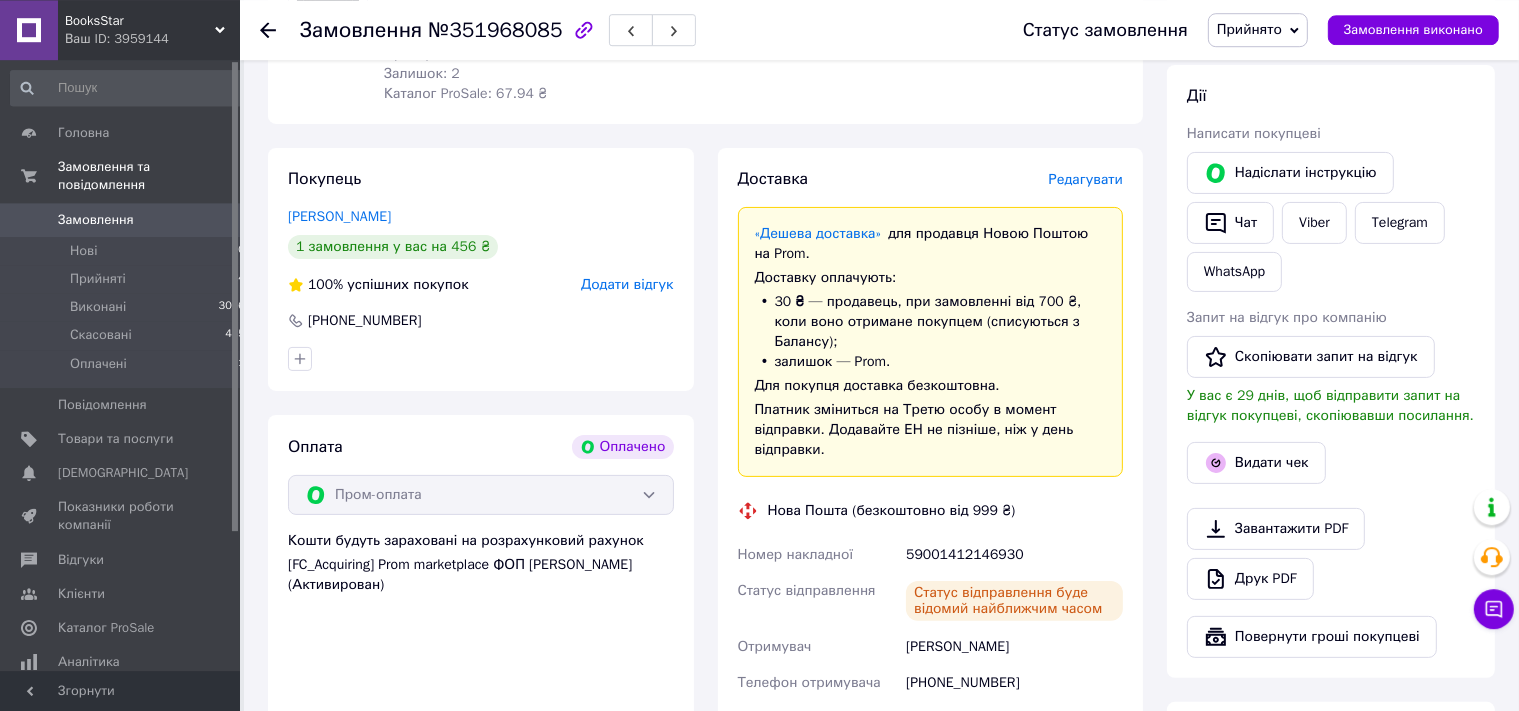 scroll, scrollTop: 44, scrollLeft: 0, axis: vertical 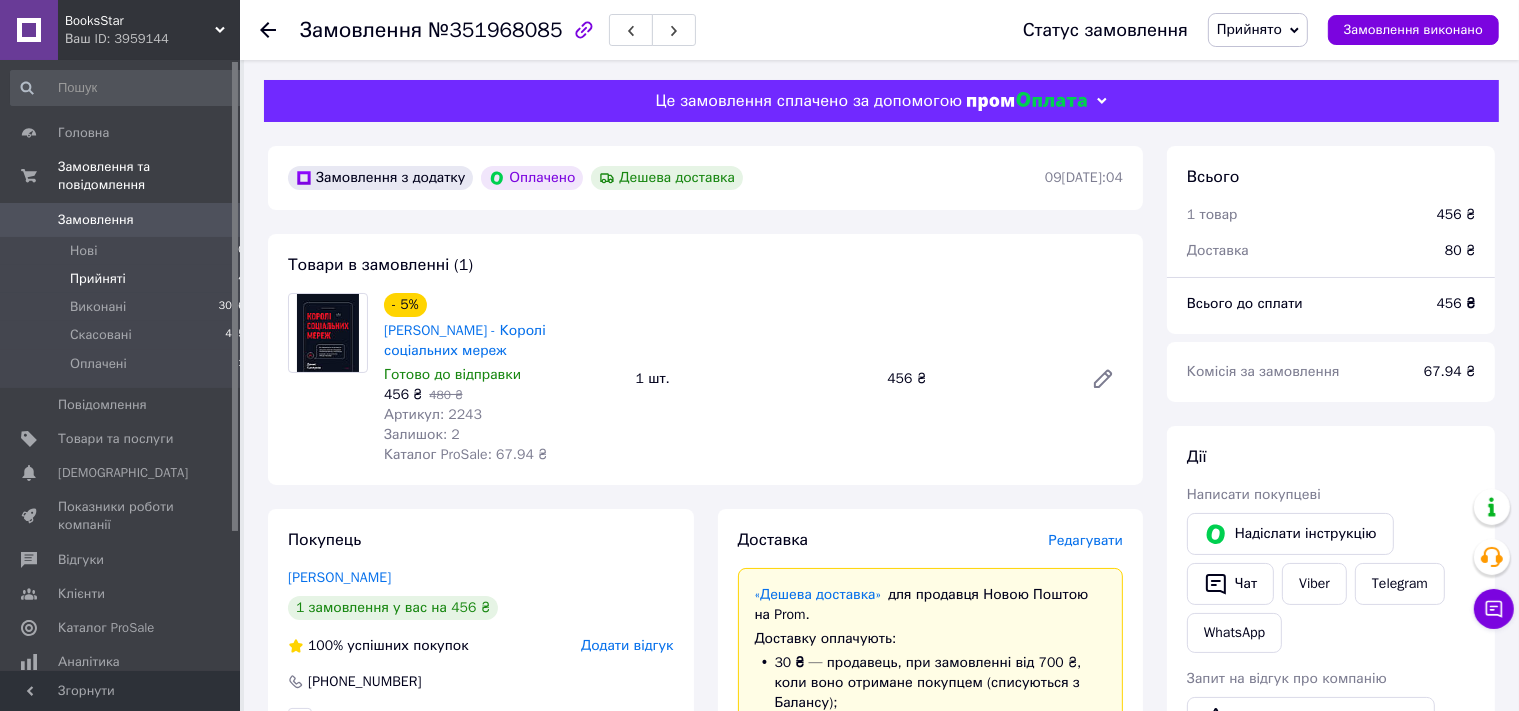 click on "Прийняті" at bounding box center [98, 279] 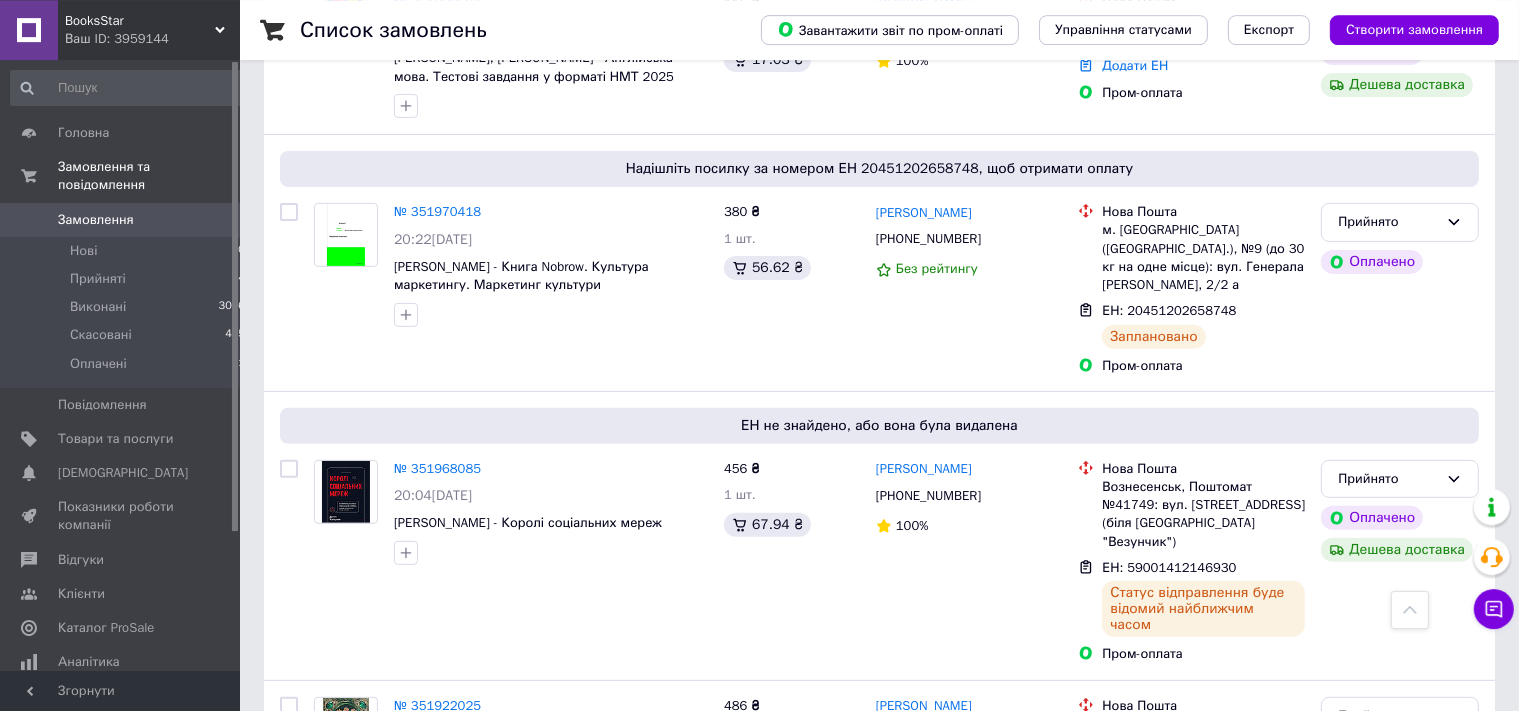 scroll, scrollTop: 643, scrollLeft: 0, axis: vertical 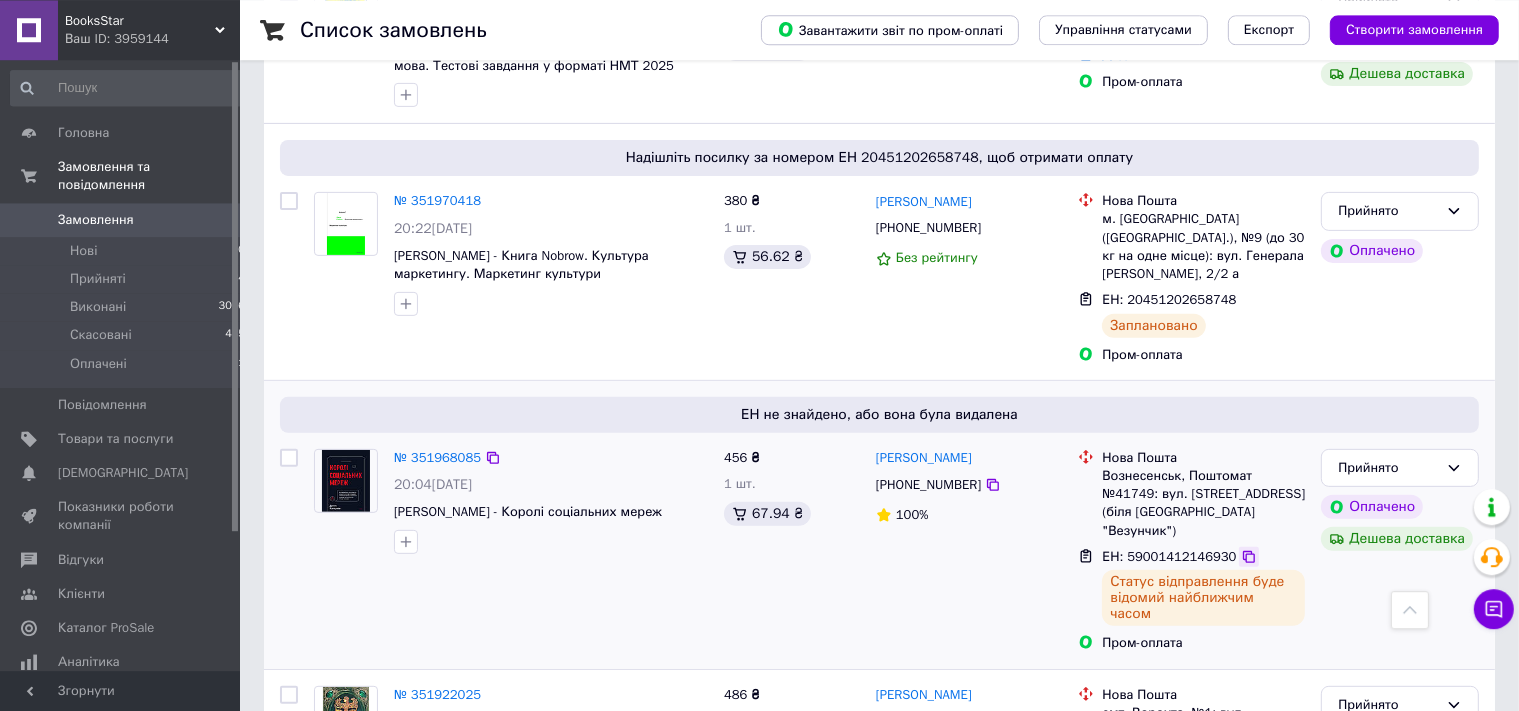 click 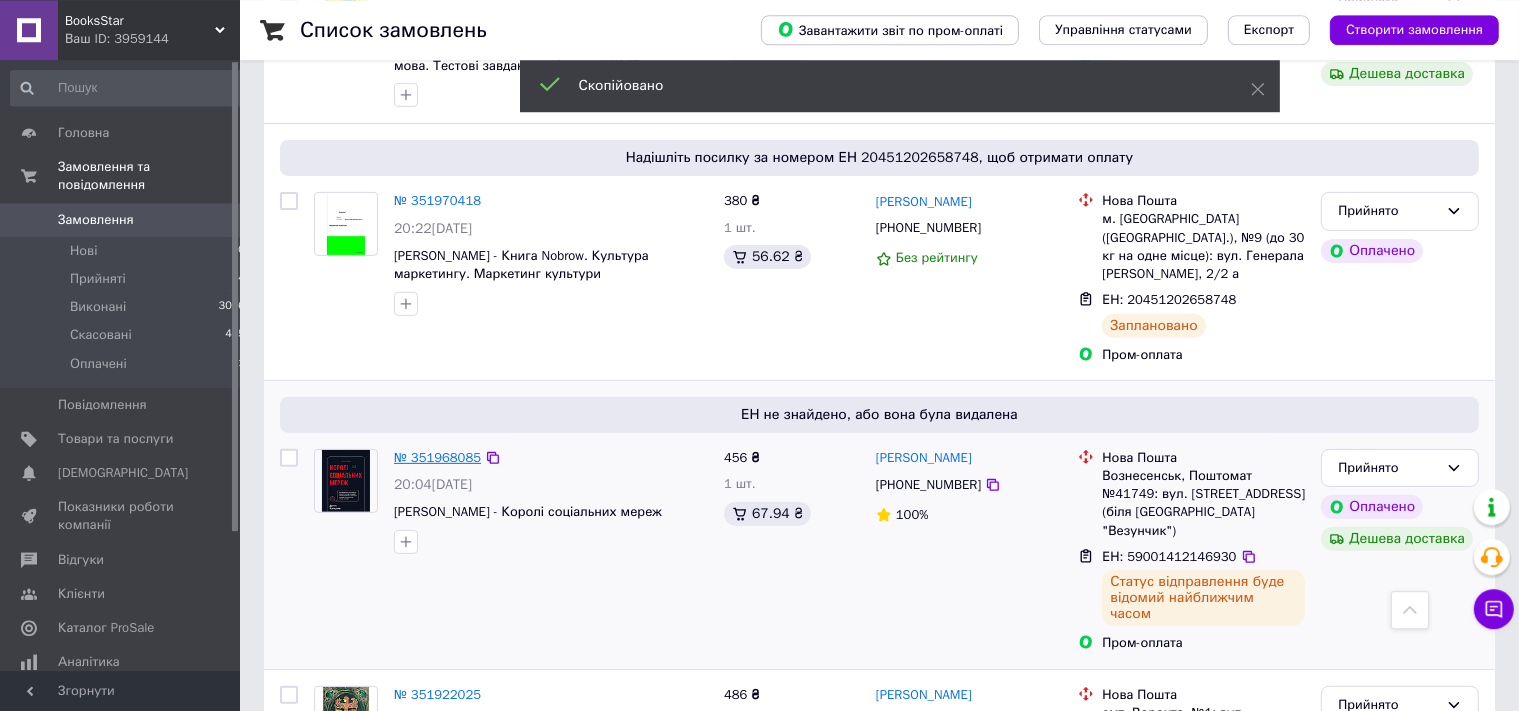click on "№ 351968085" at bounding box center (437, 457) 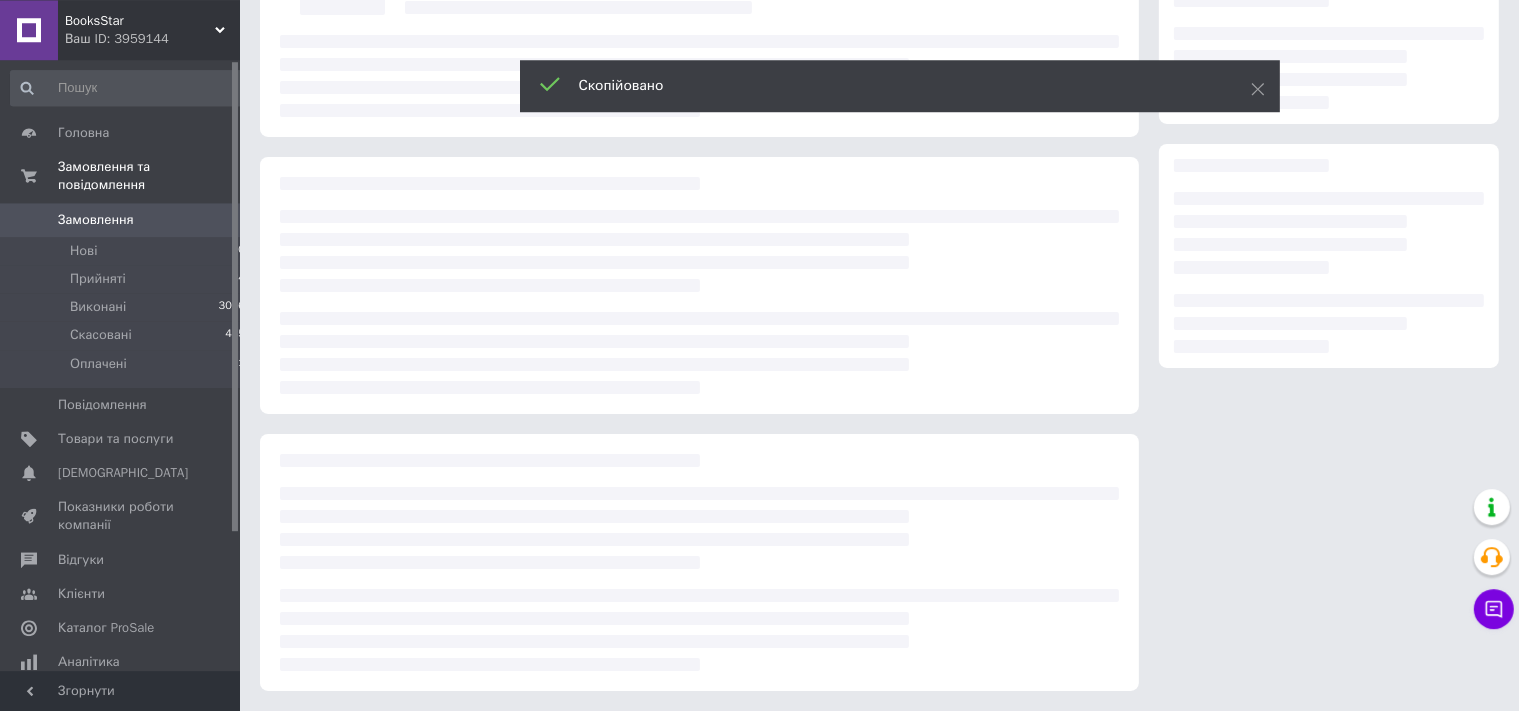 scroll, scrollTop: 203, scrollLeft: 0, axis: vertical 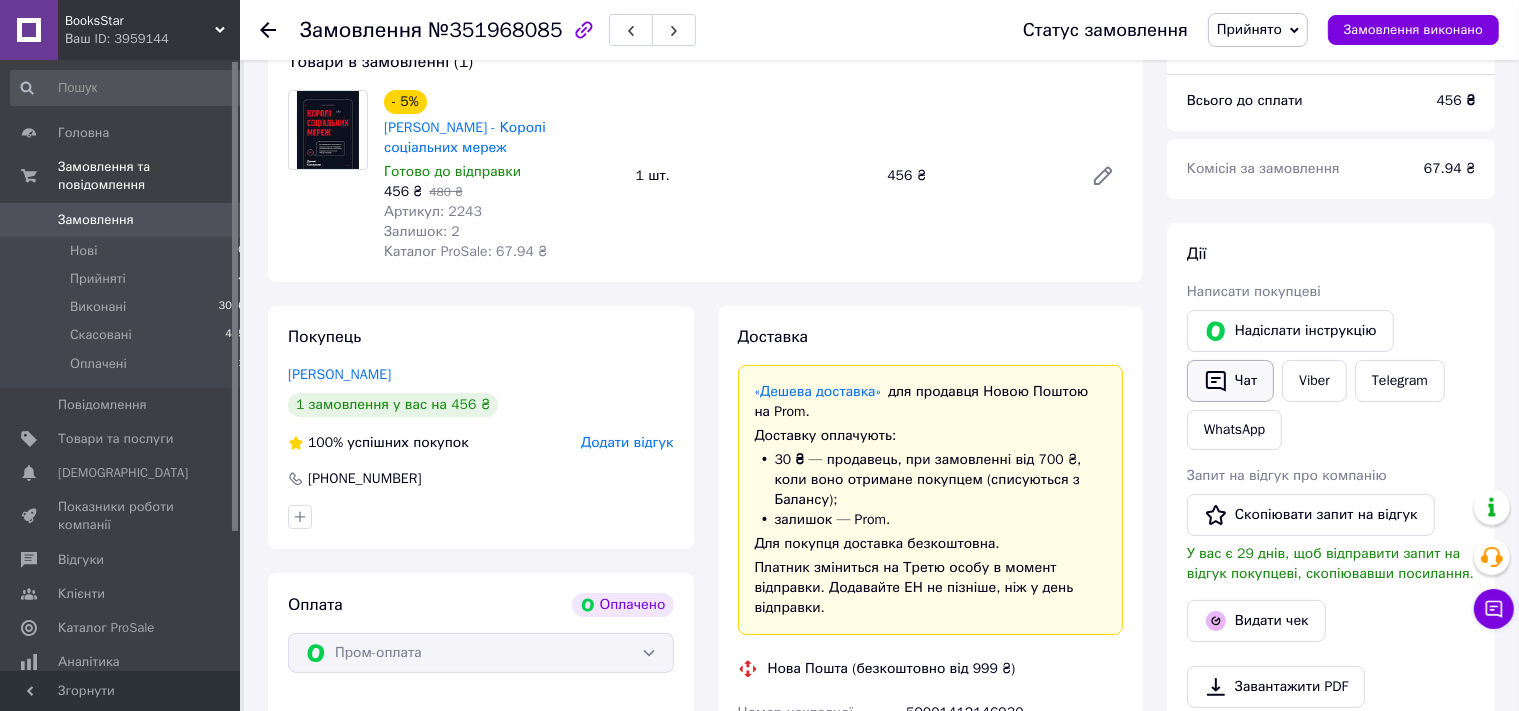 click 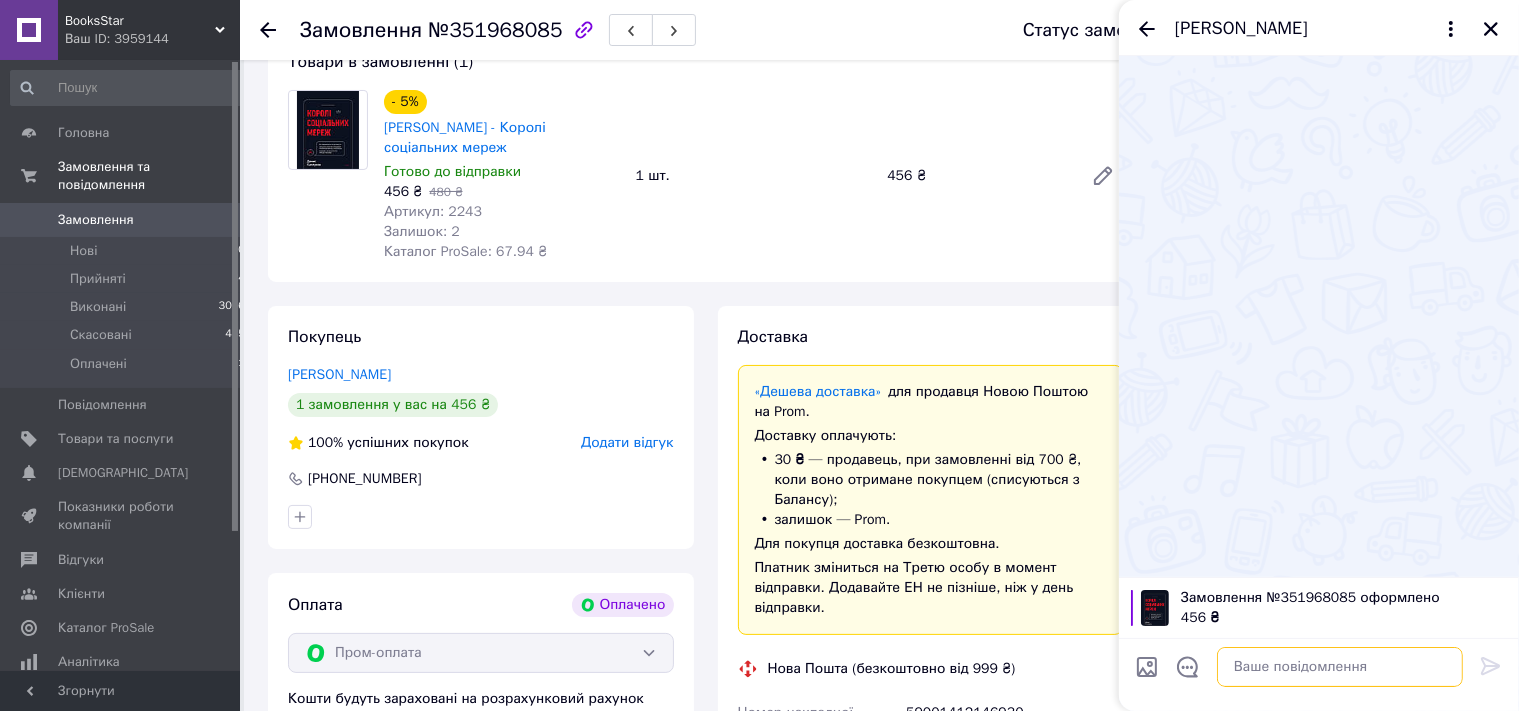 click at bounding box center [1340, 667] 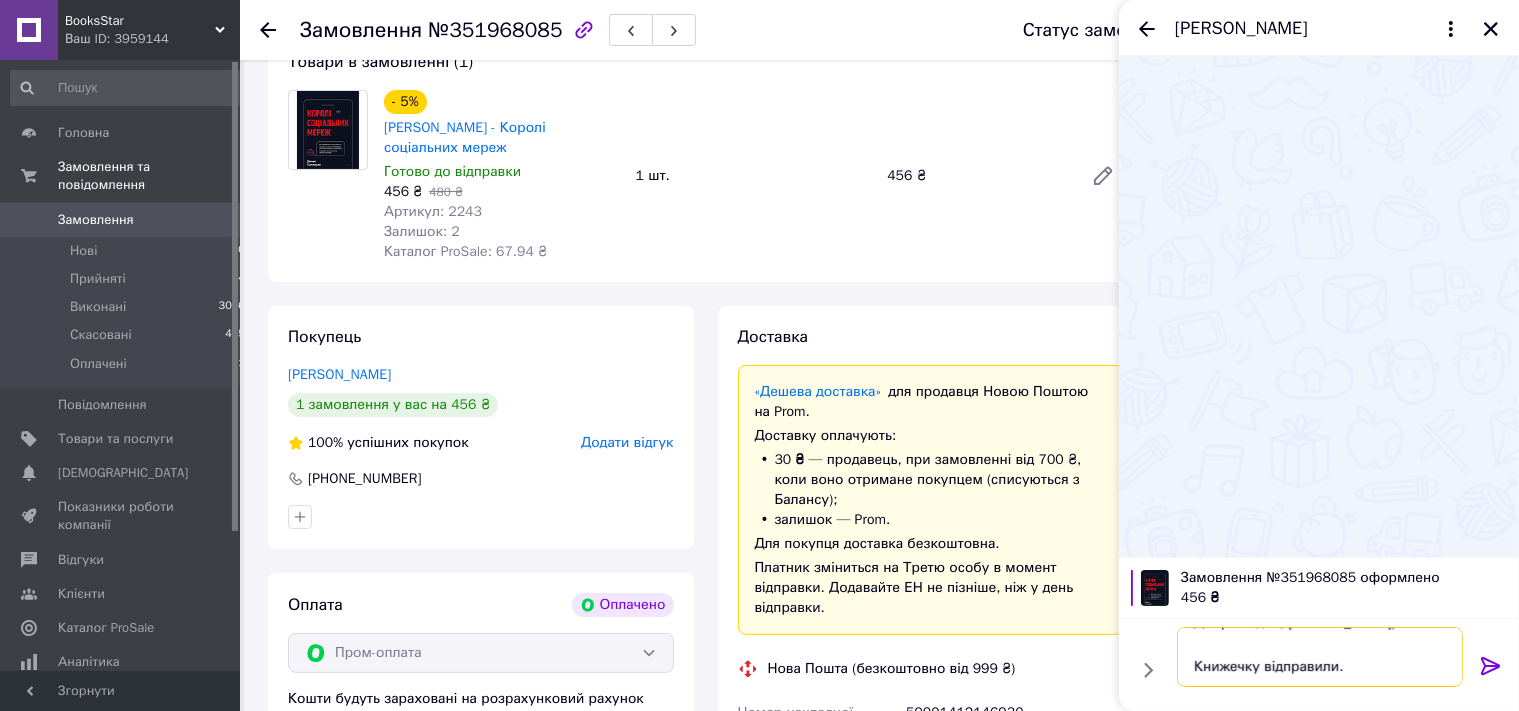 scroll, scrollTop: 60, scrollLeft: 0, axis: vertical 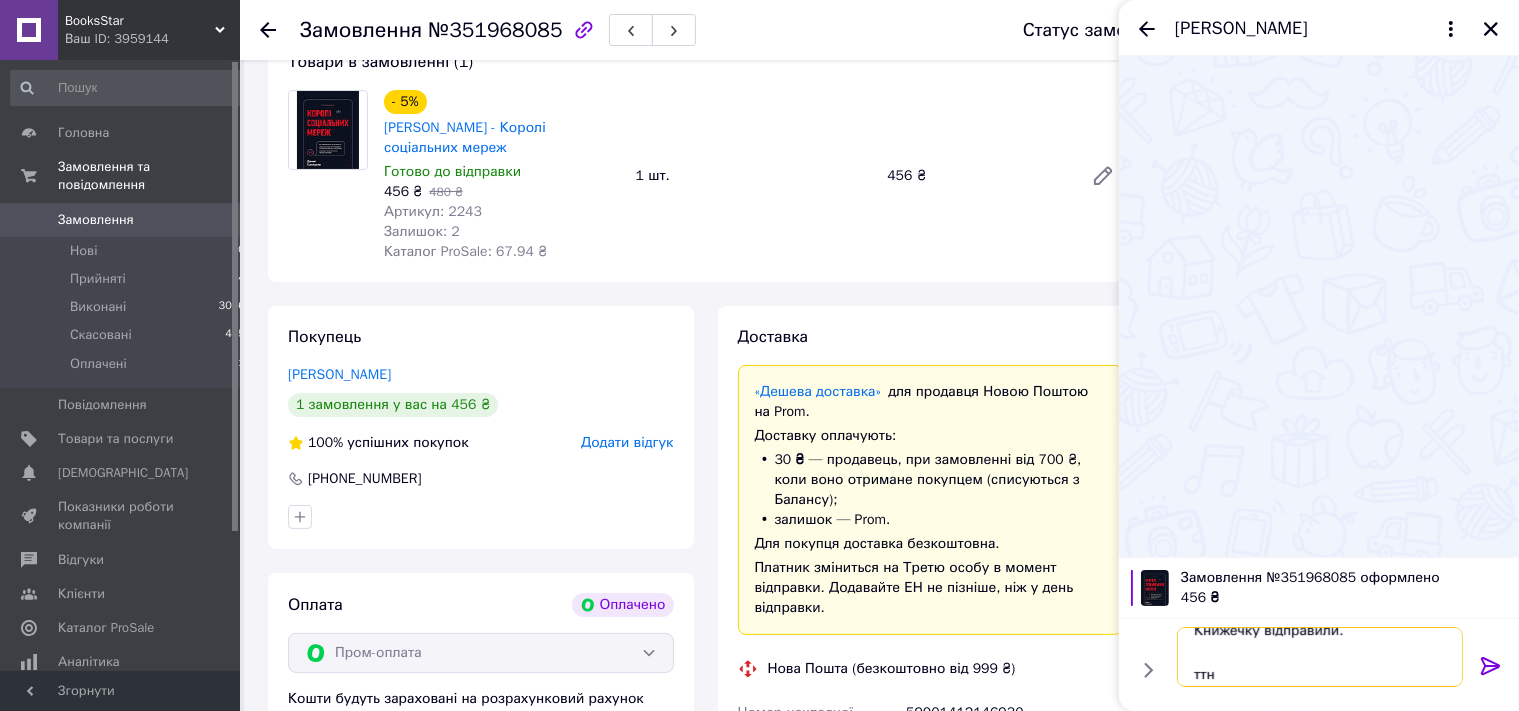 paste on "59001412146930" 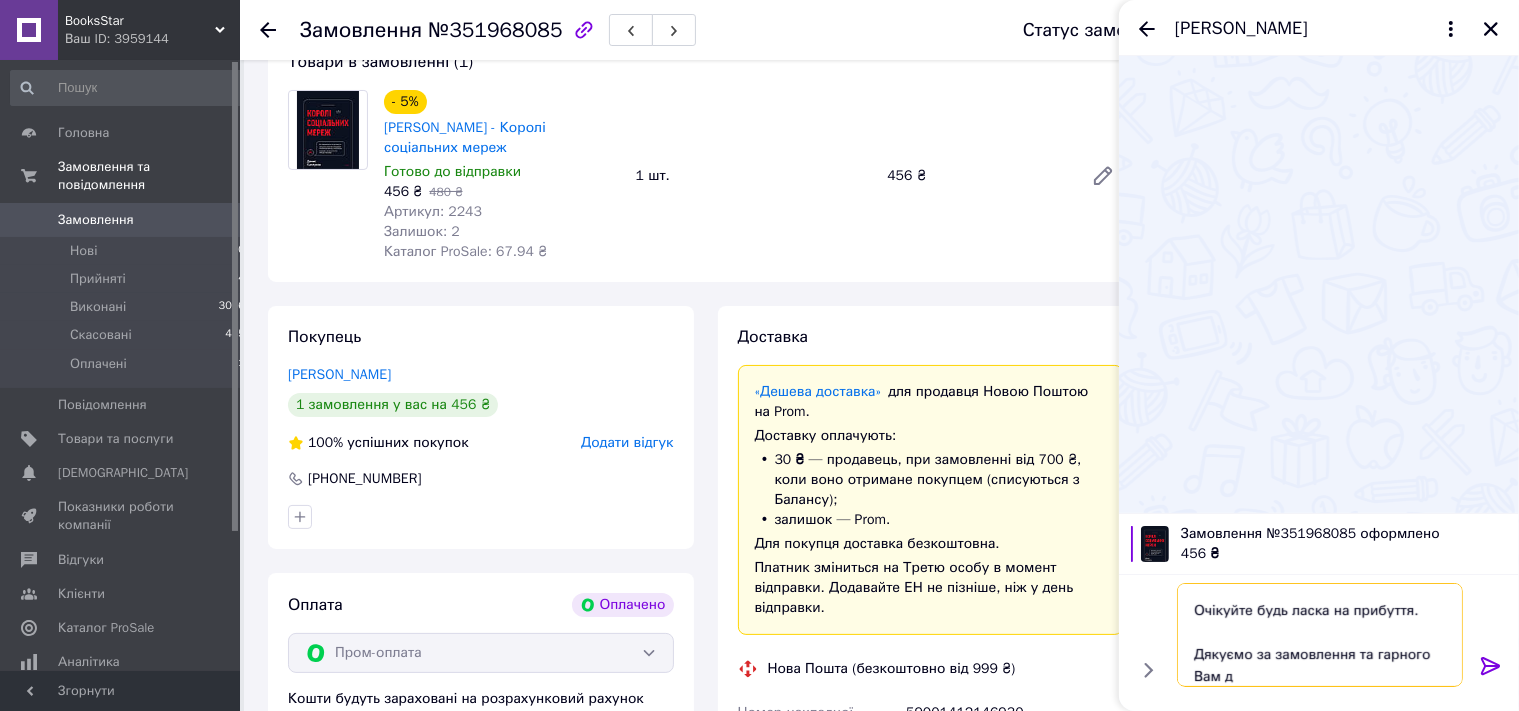 scroll, scrollTop: 112, scrollLeft: 0, axis: vertical 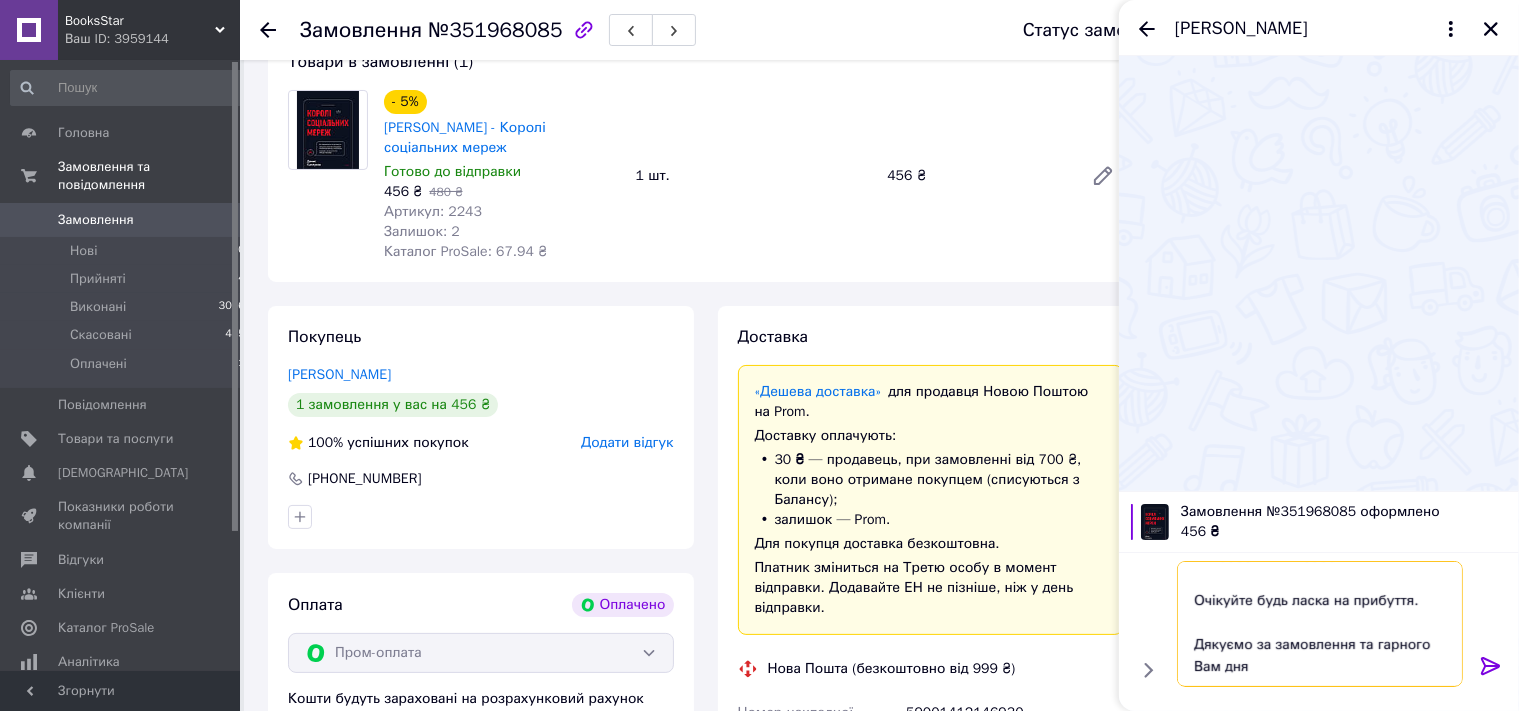 type on "Доброго дня, [PERSON_NAME])
Книжечку відправили.
ттн 59001412146930
Очікуйте будь ласка на прибуття.
Дякуємо за замовлення та гарного Вам дня)" 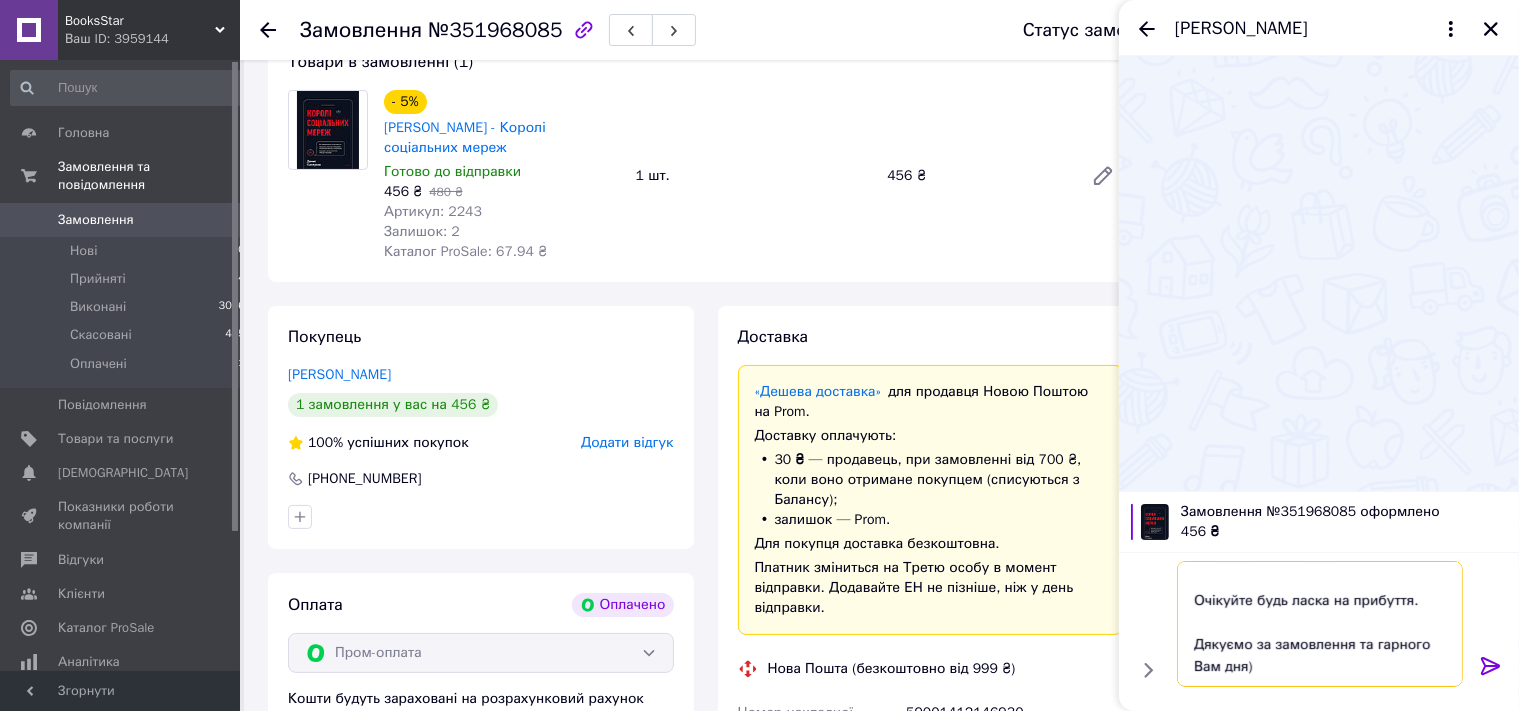 type 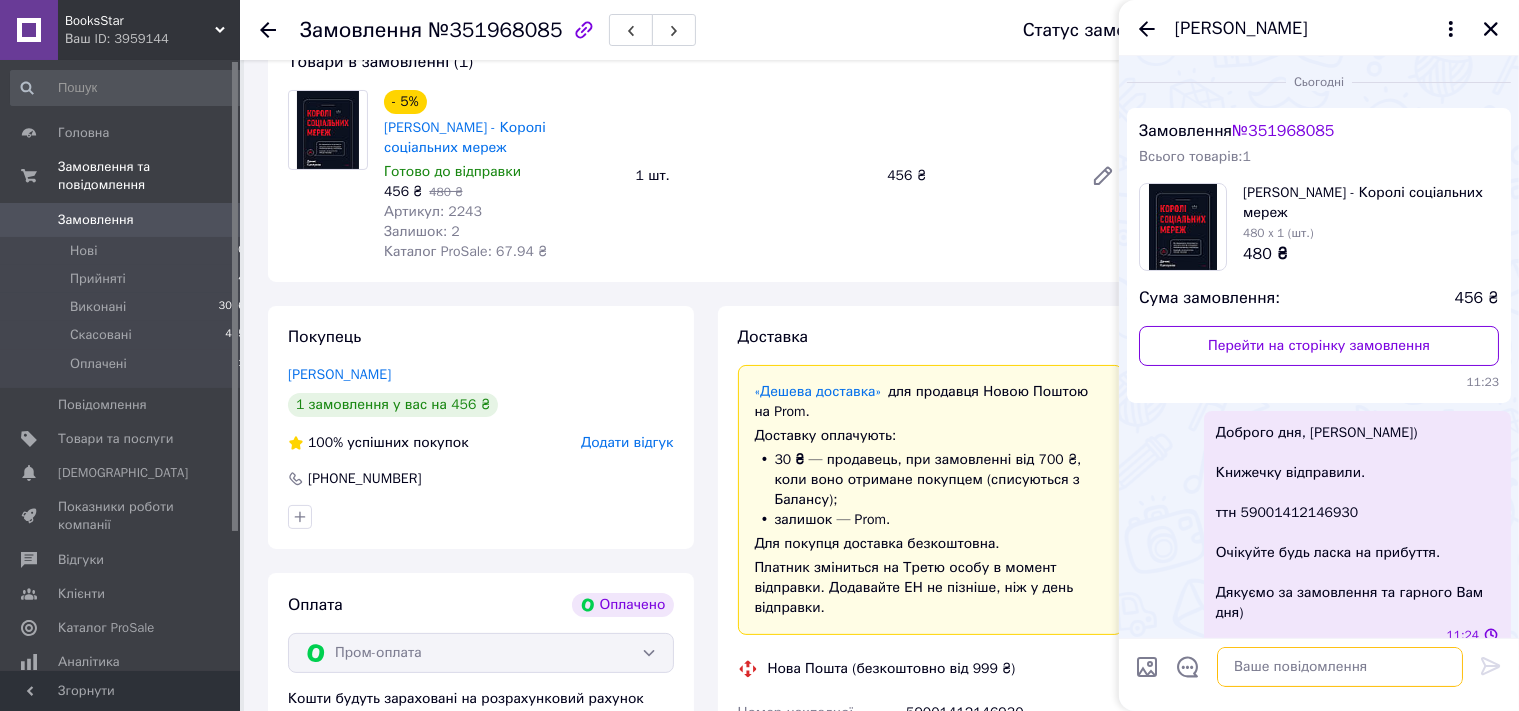 scroll, scrollTop: 0, scrollLeft: 0, axis: both 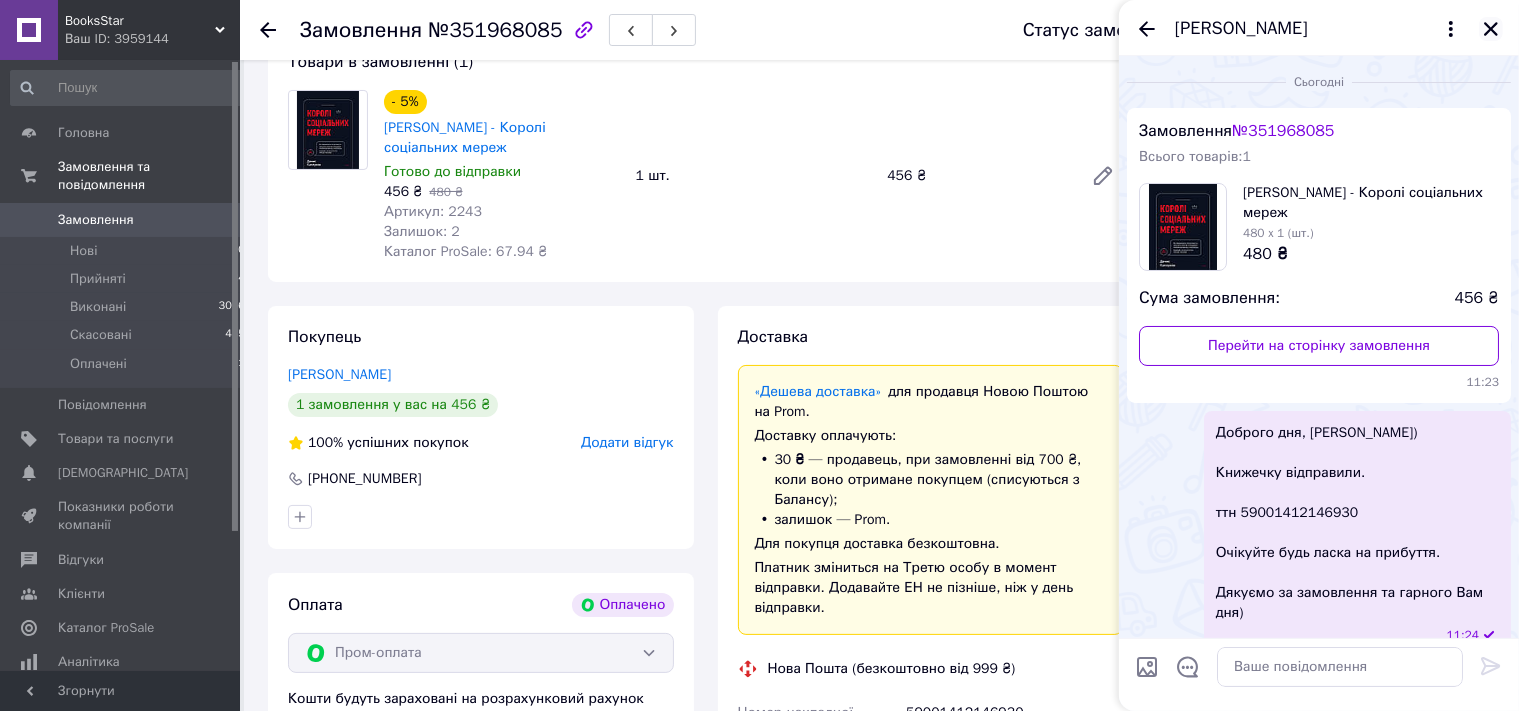 click 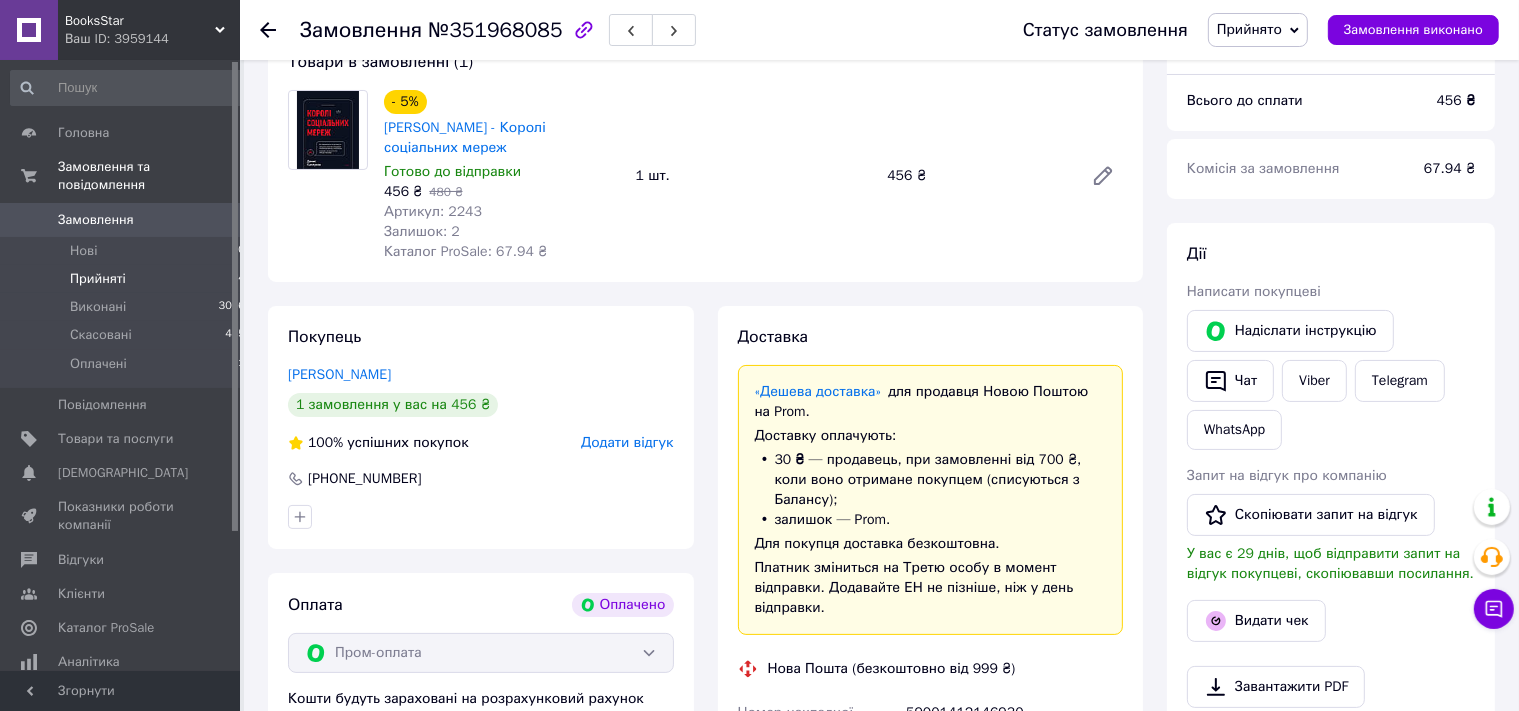 click on "Прийняті" at bounding box center (98, 279) 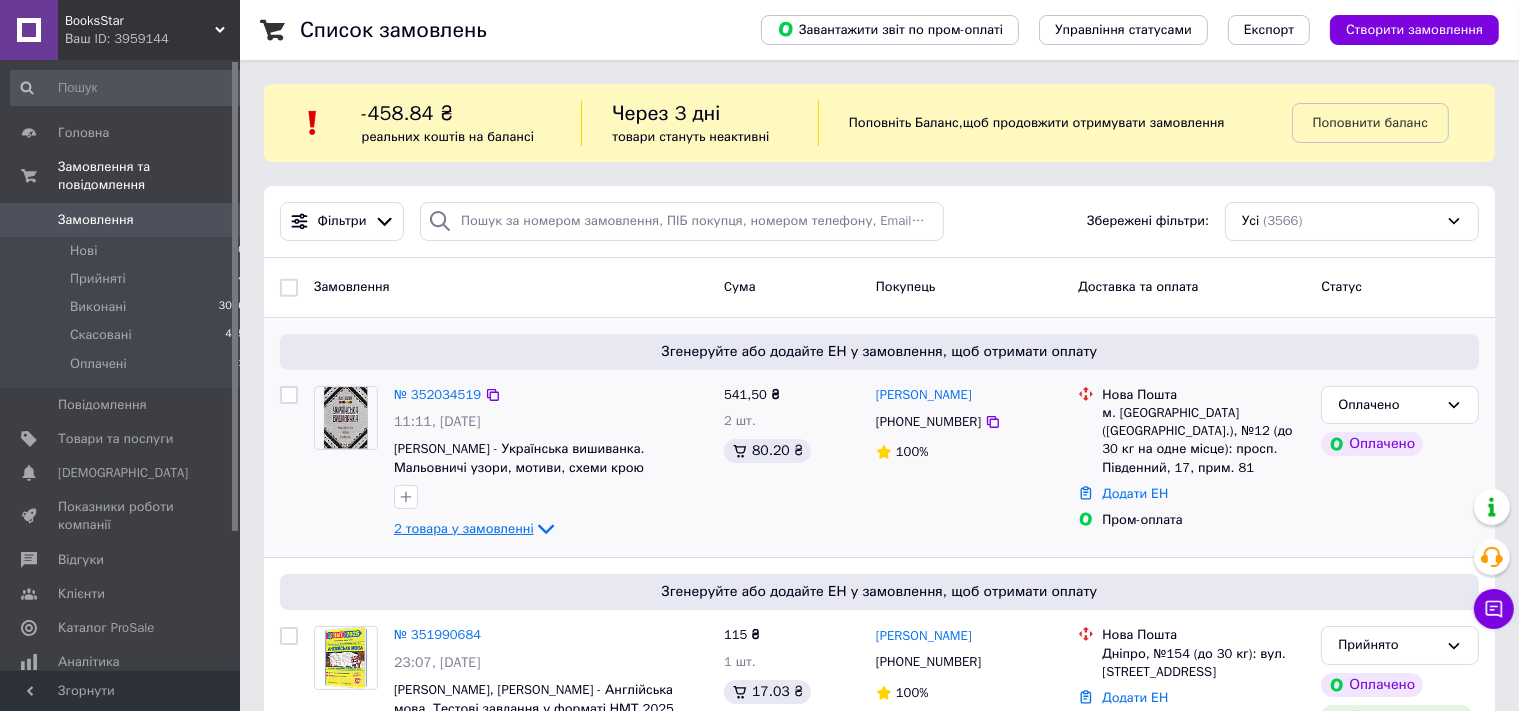 click 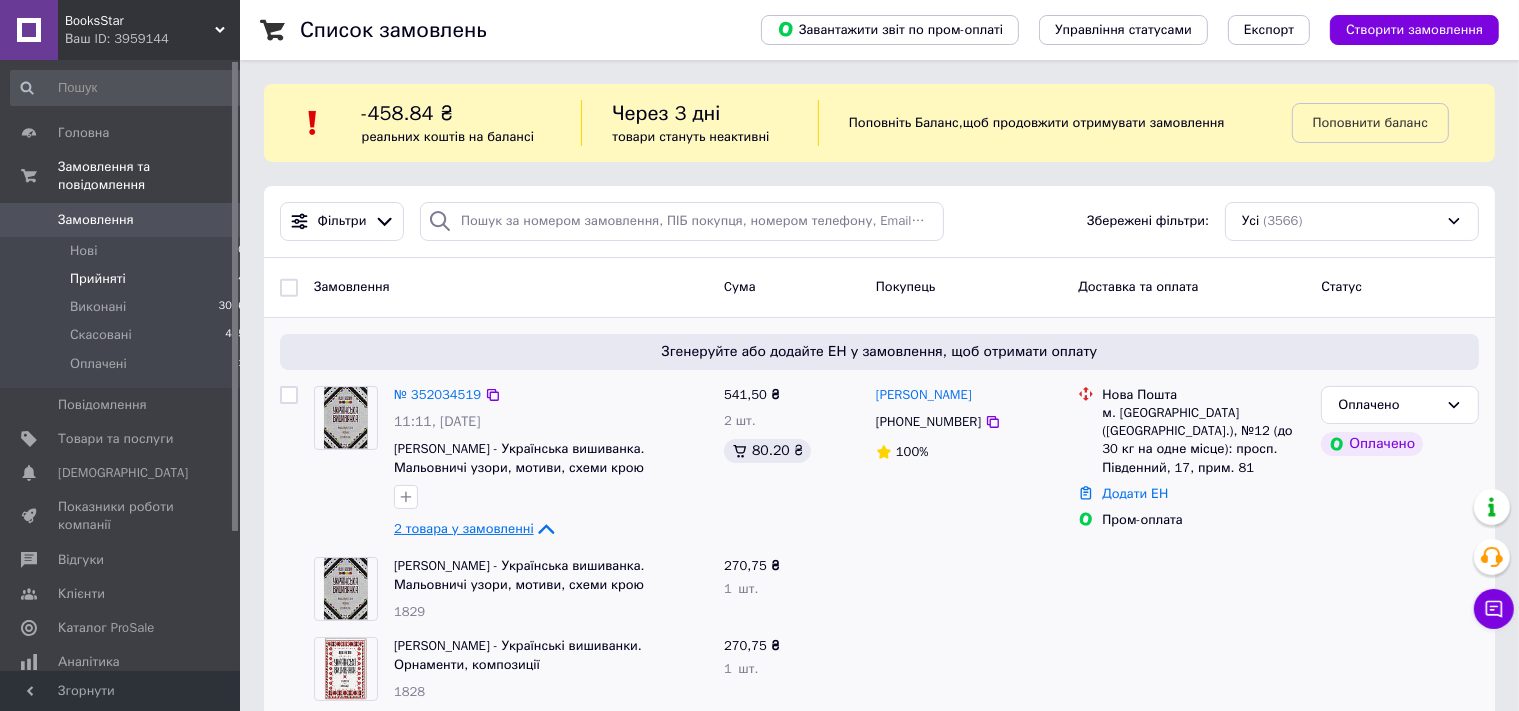 click on "Прийняті" at bounding box center (98, 279) 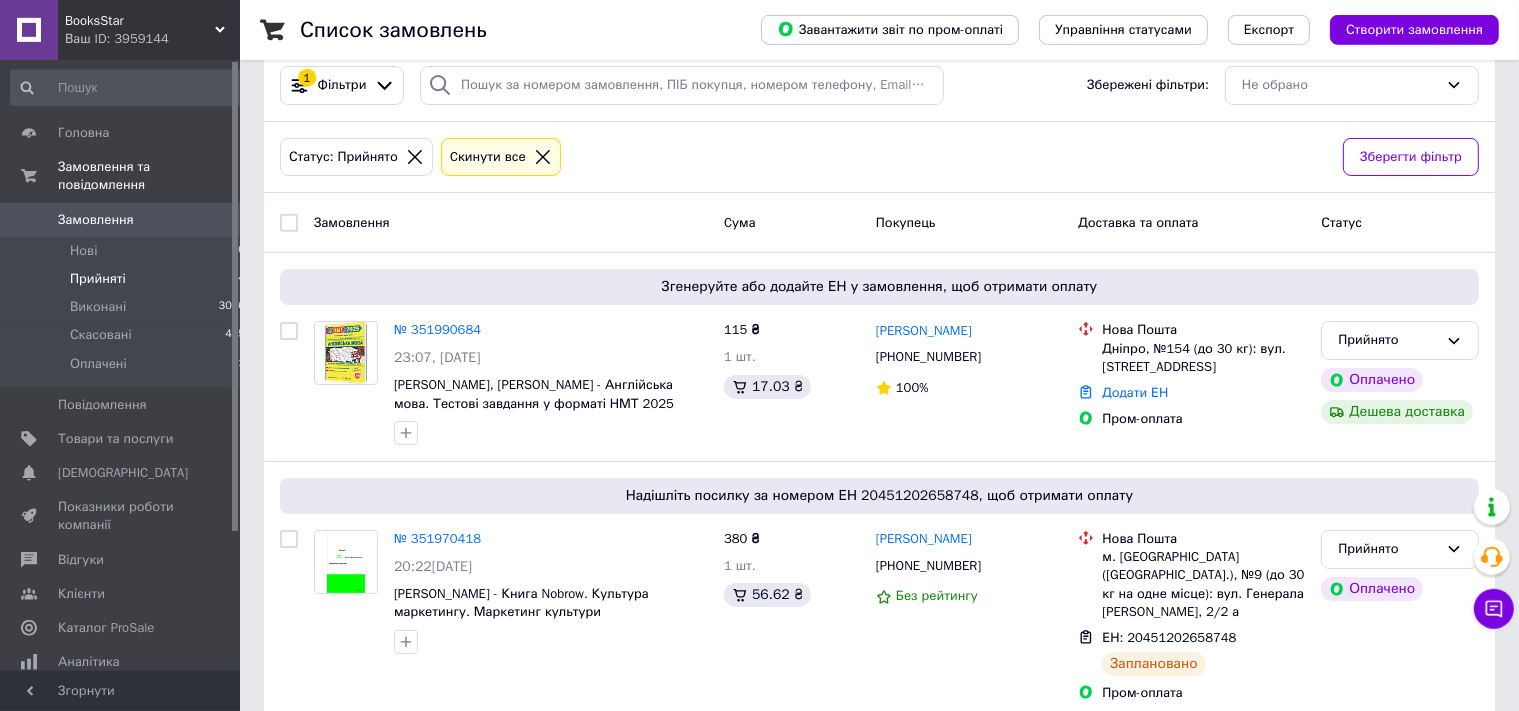 scroll, scrollTop: 0, scrollLeft: 0, axis: both 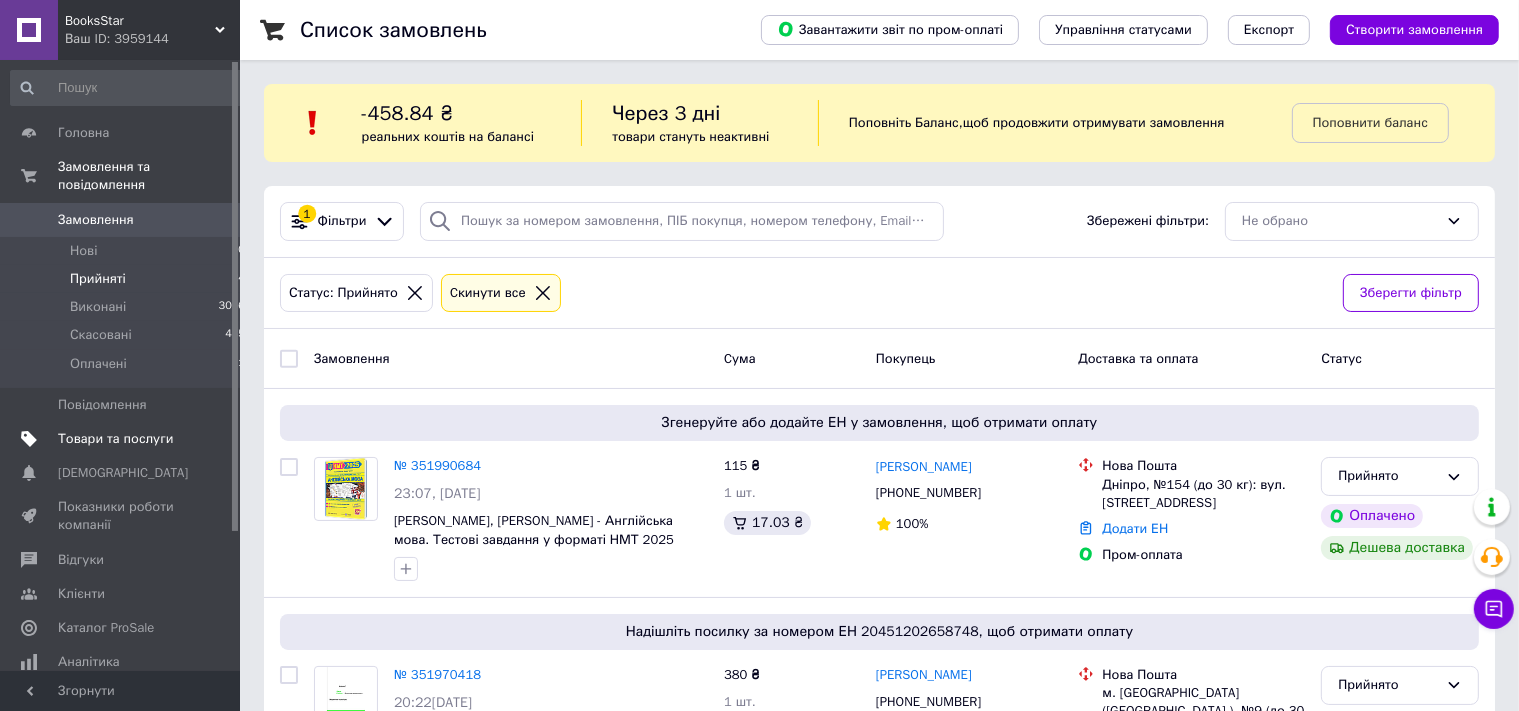 click on "Товари та послуги" at bounding box center [115, 439] 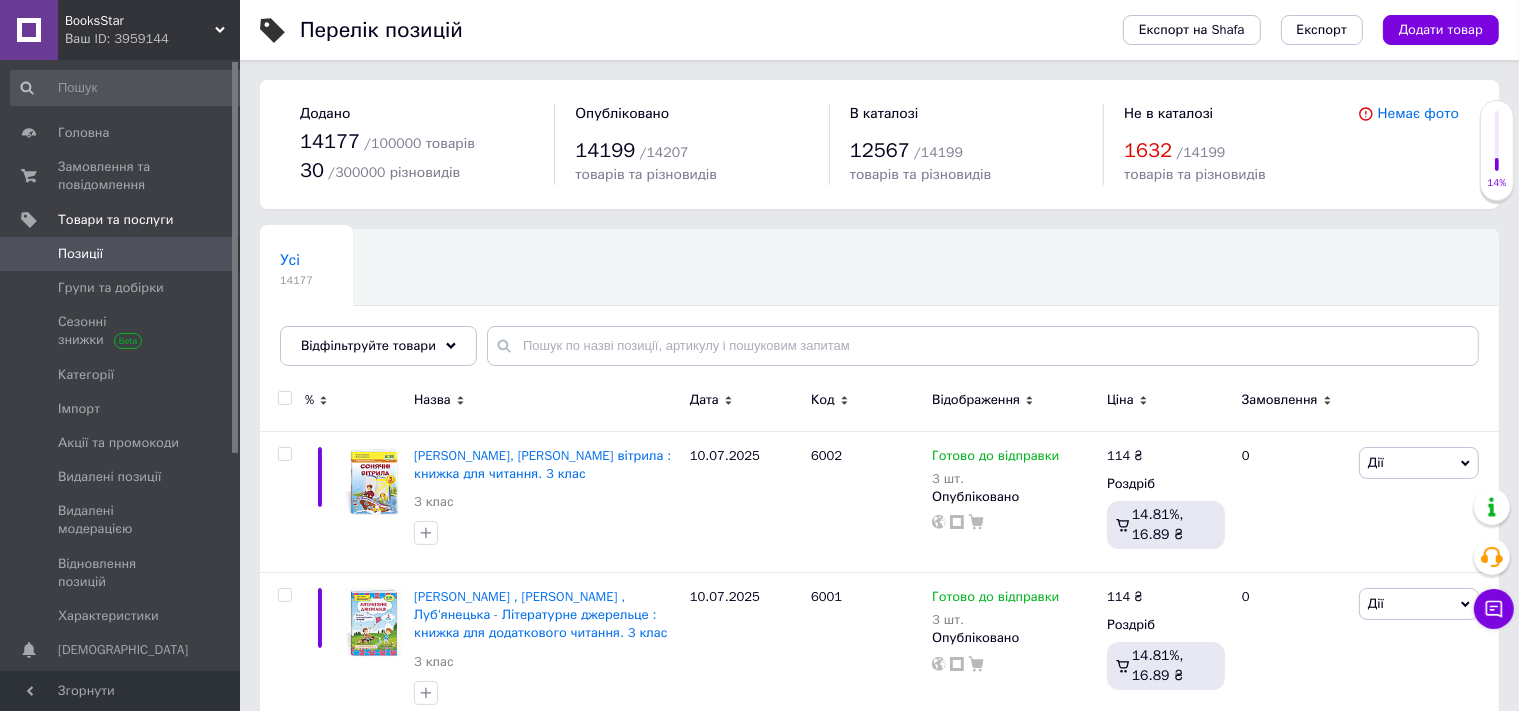 click on "Додати товар" at bounding box center (1441, 30) 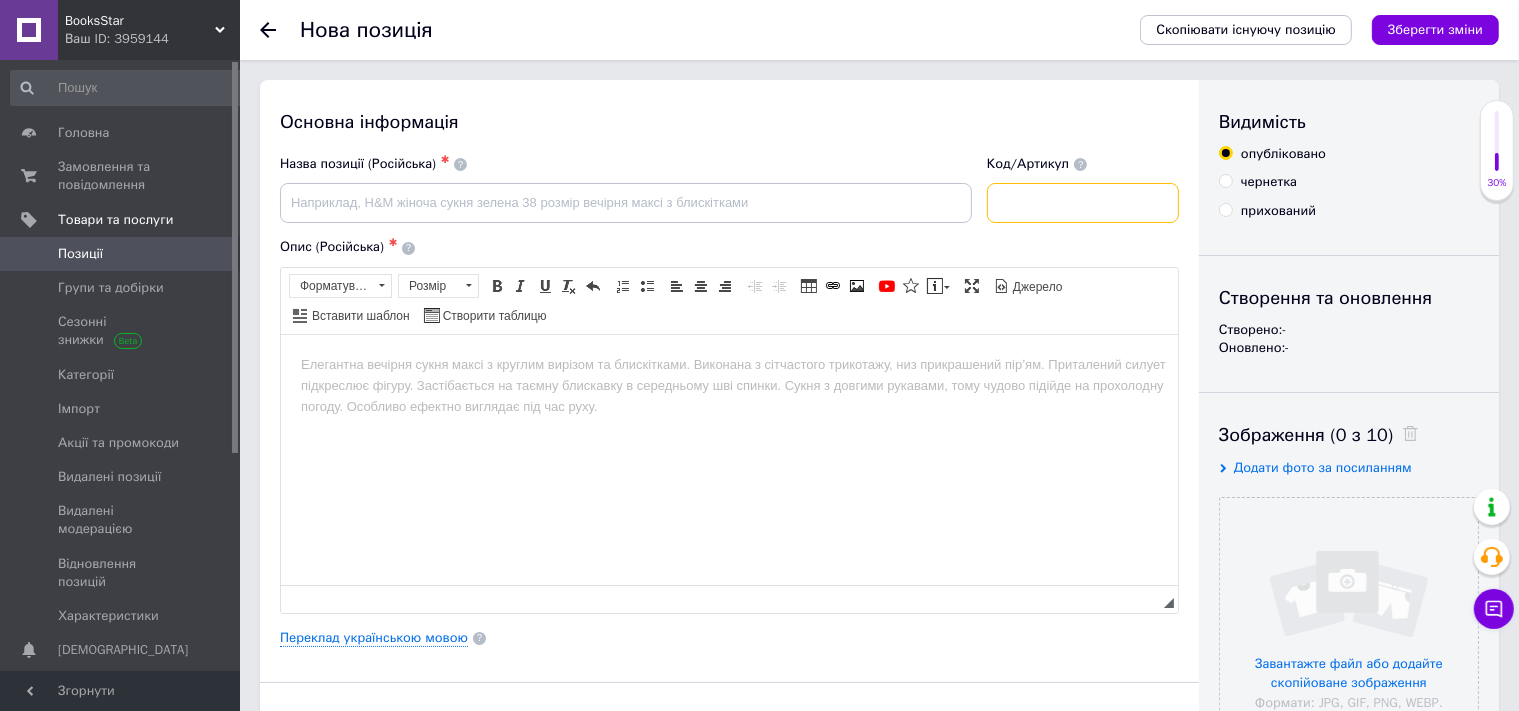click at bounding box center (1083, 203) 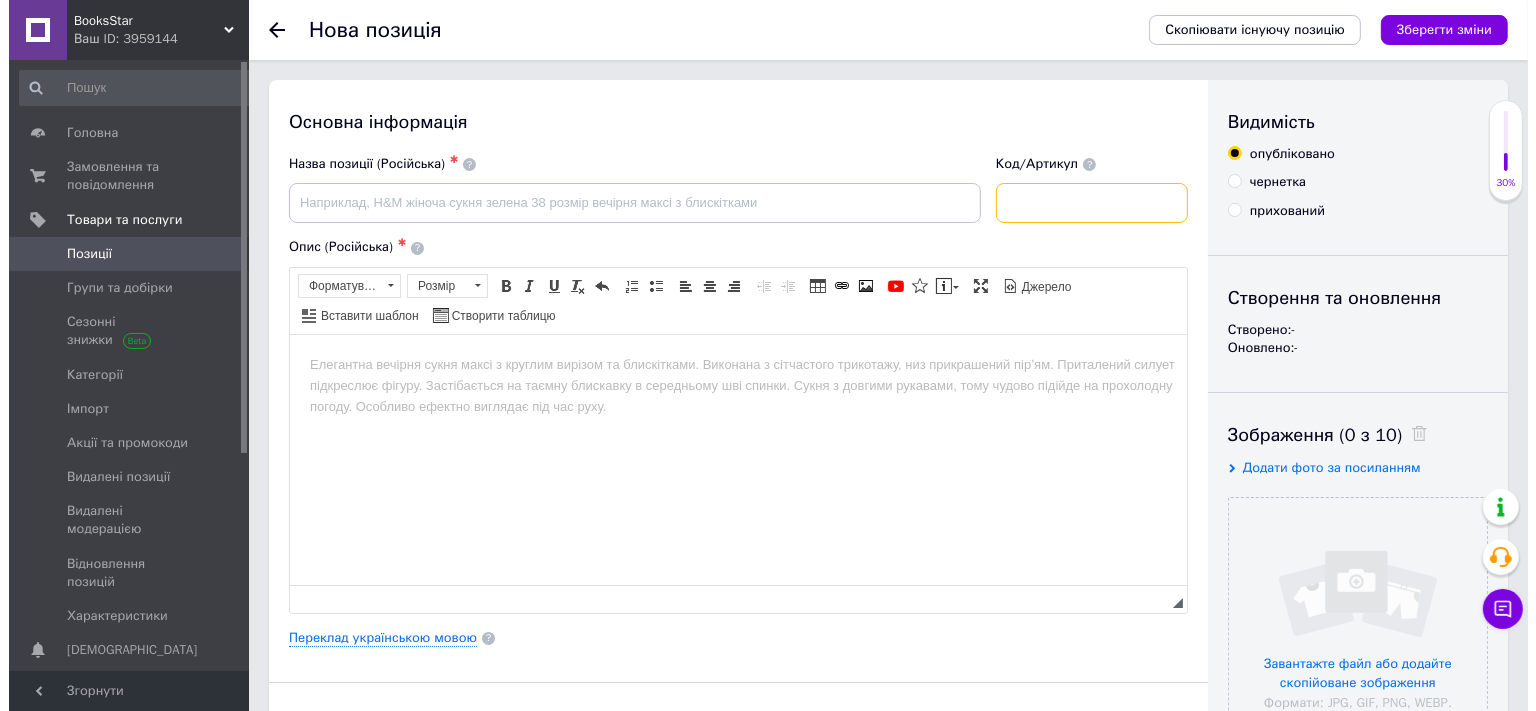 scroll, scrollTop: 0, scrollLeft: 0, axis: both 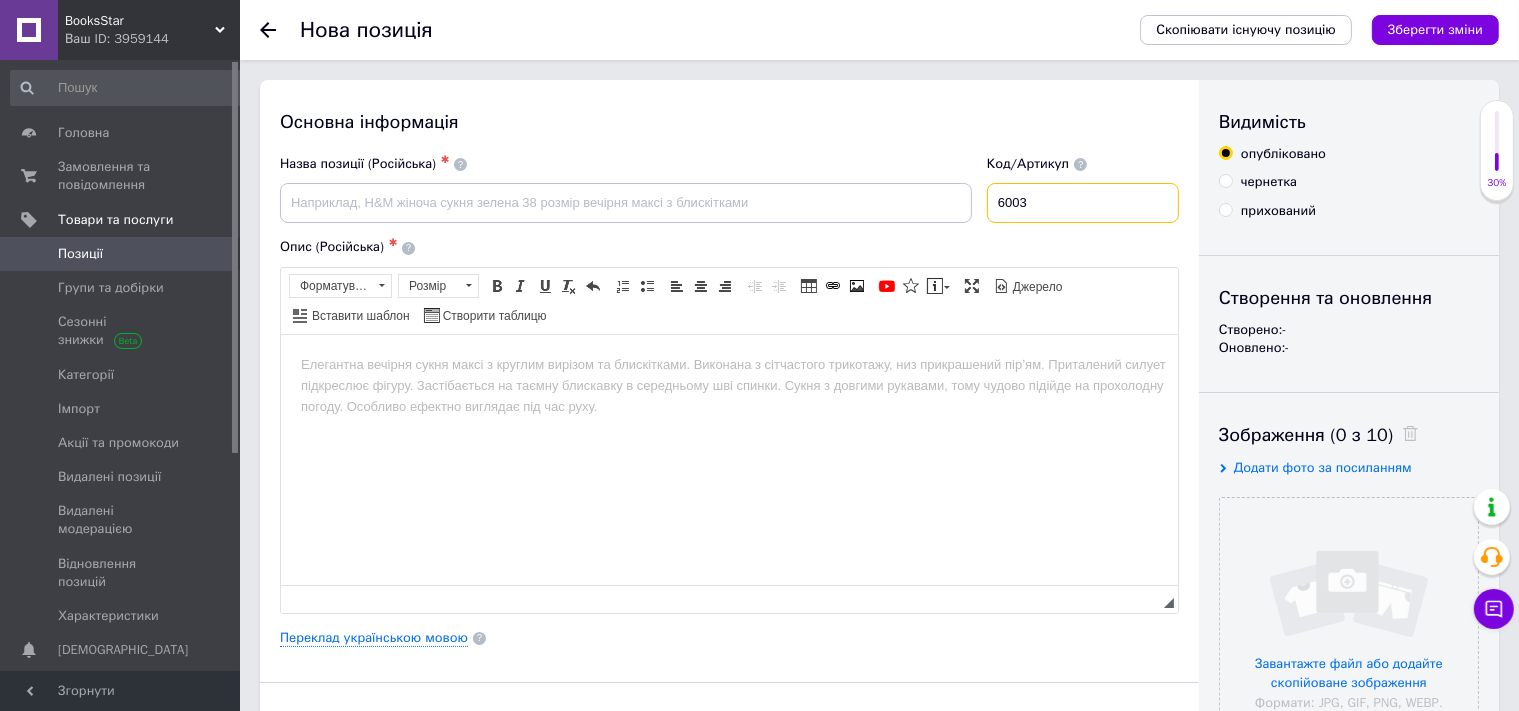 type on "6003" 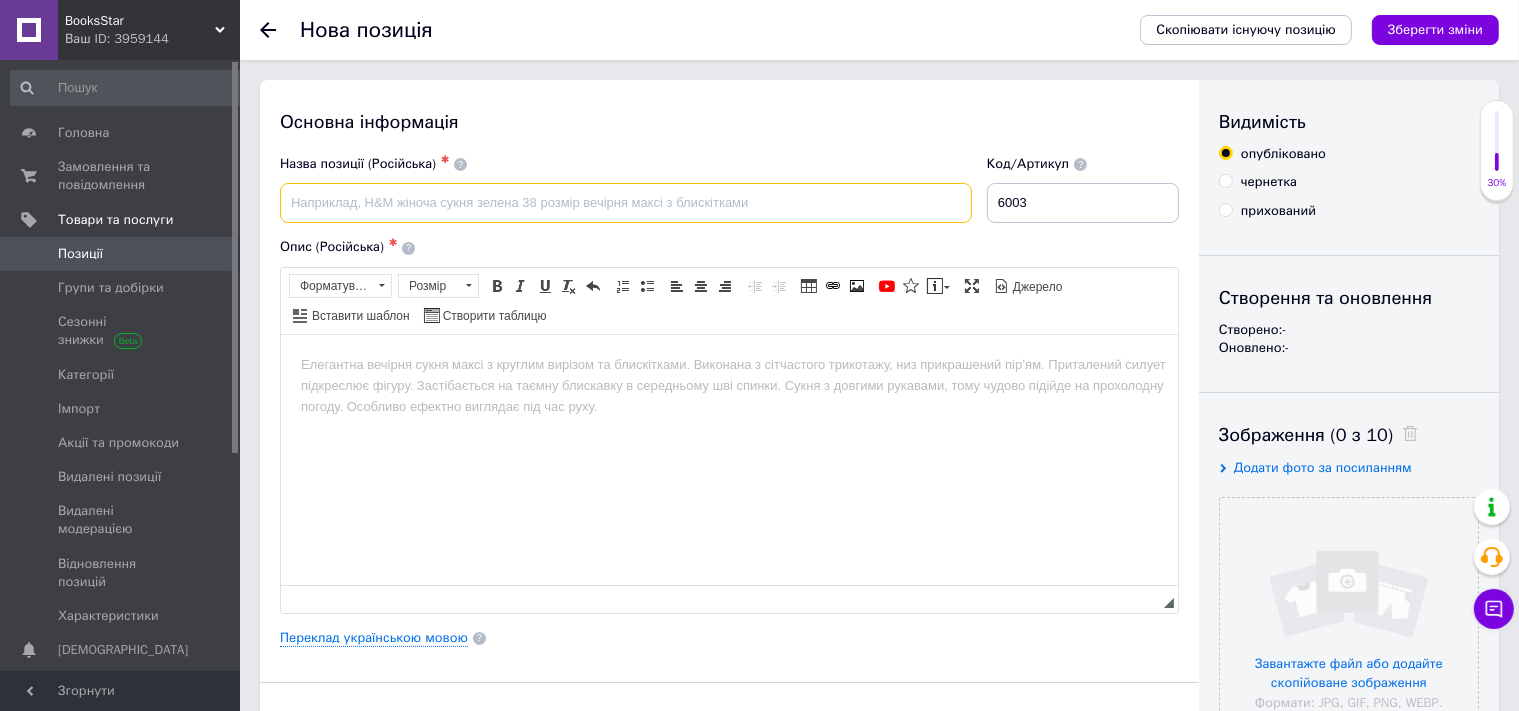click at bounding box center (626, 203) 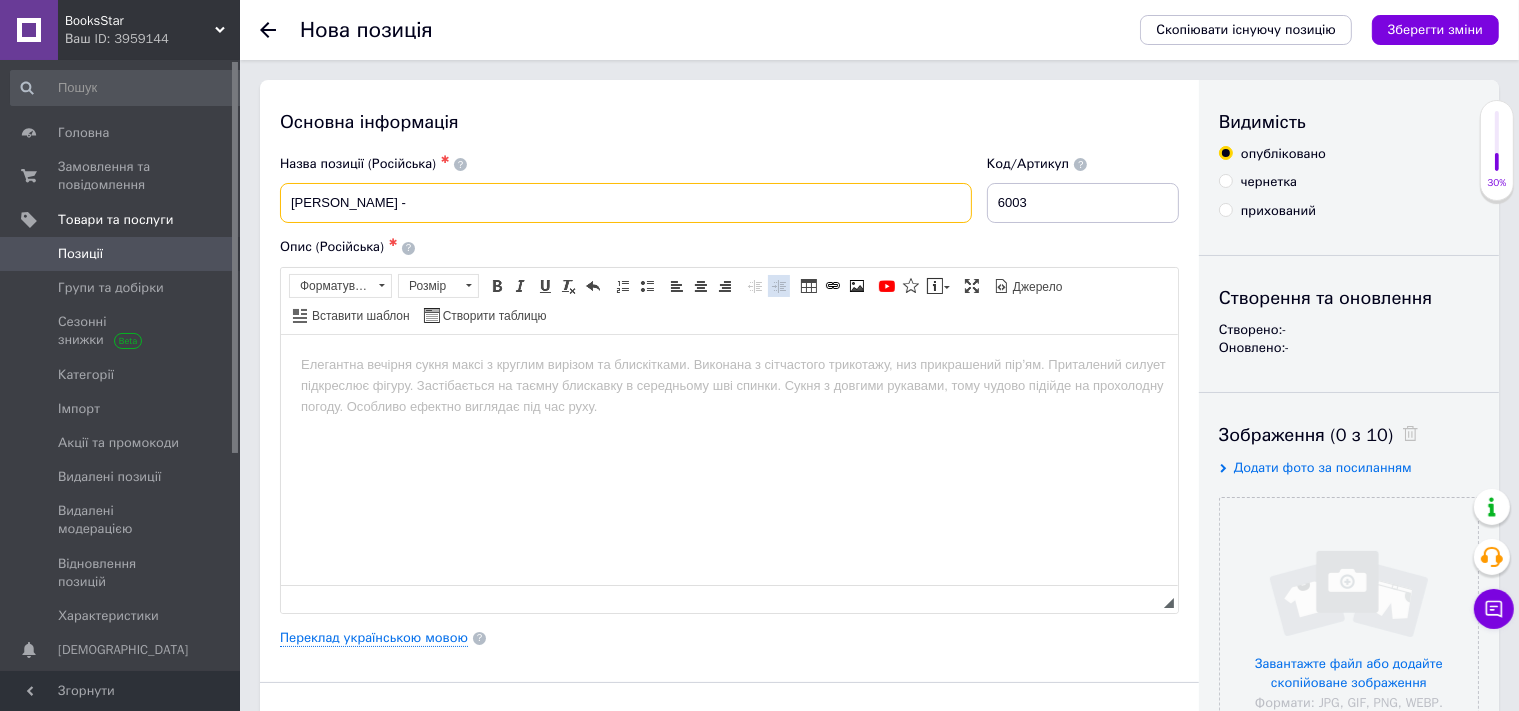 paste on "Українська мова та читання. 3 клас. Розробки уроків (до підручн. Г. [GEOGRAPHIC_DATA])" 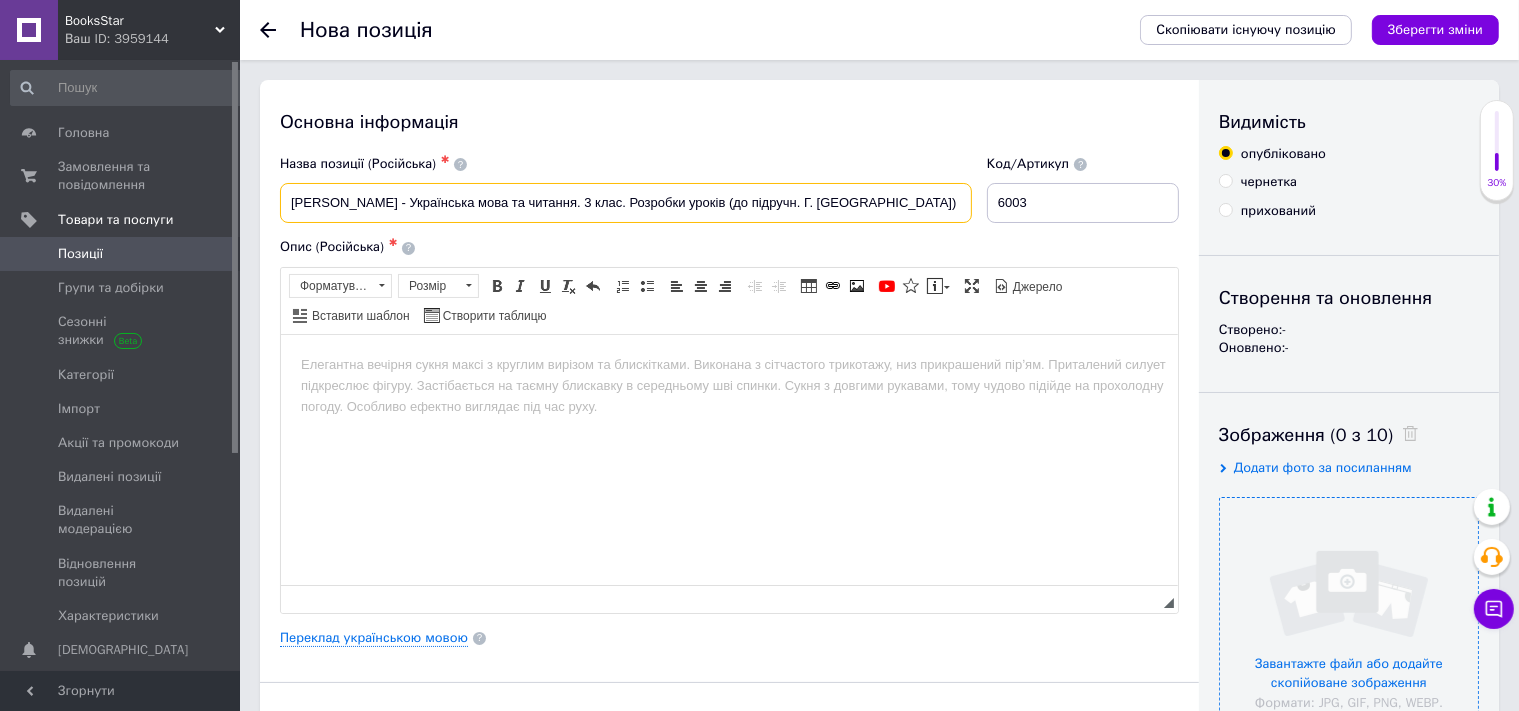type on "[PERSON_NAME] - Українська мова та читання. 3 клас. Розробки уроків (до підручн. Г. [GEOGRAPHIC_DATA])" 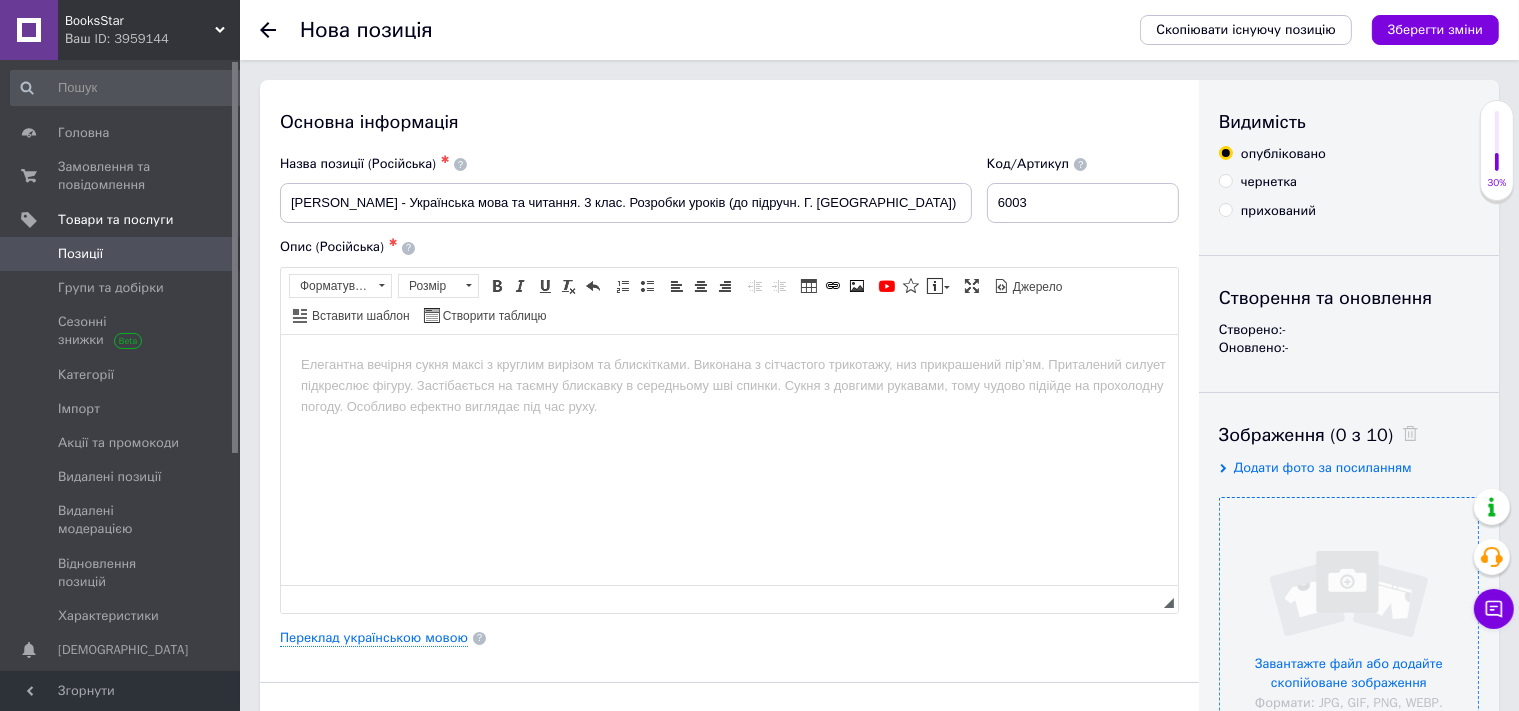 click at bounding box center (1349, 627) 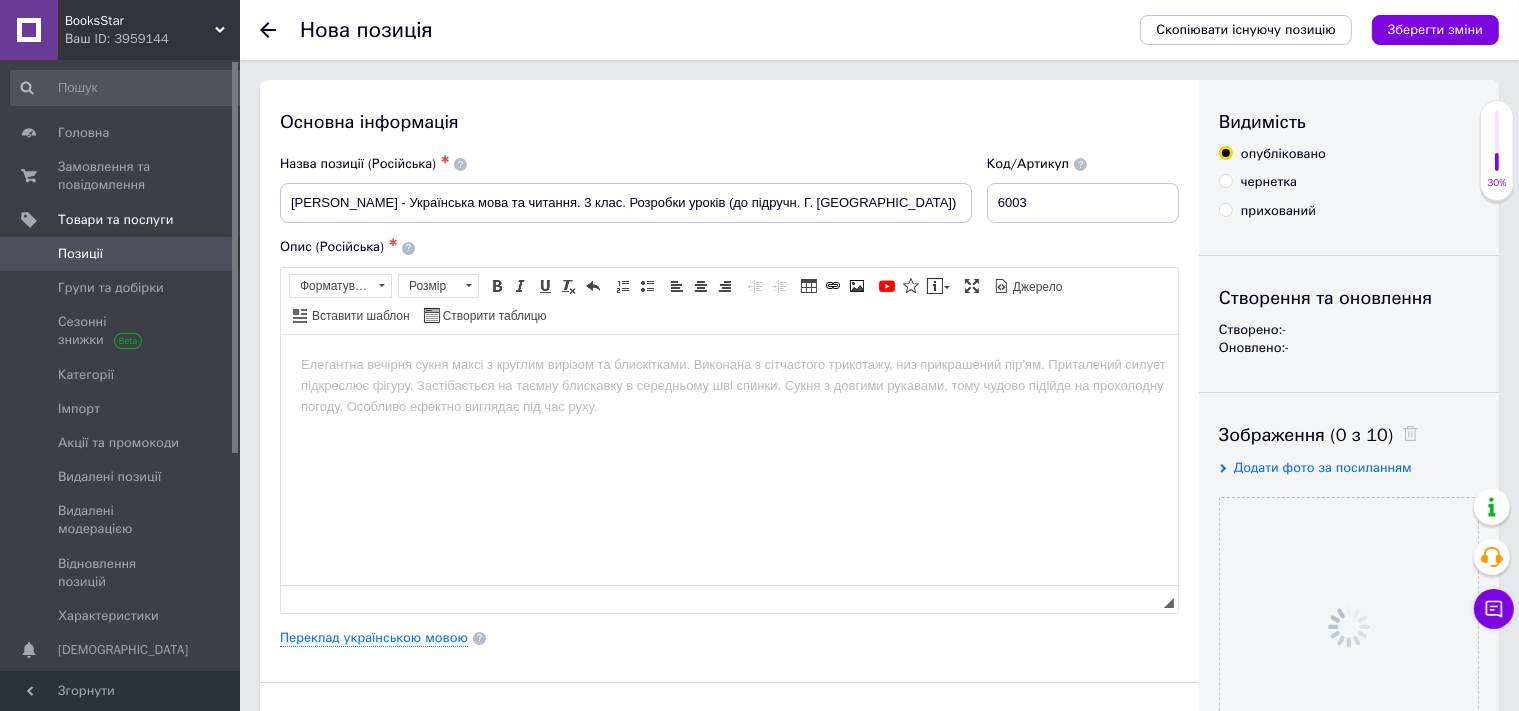 click at bounding box center [728, 459] 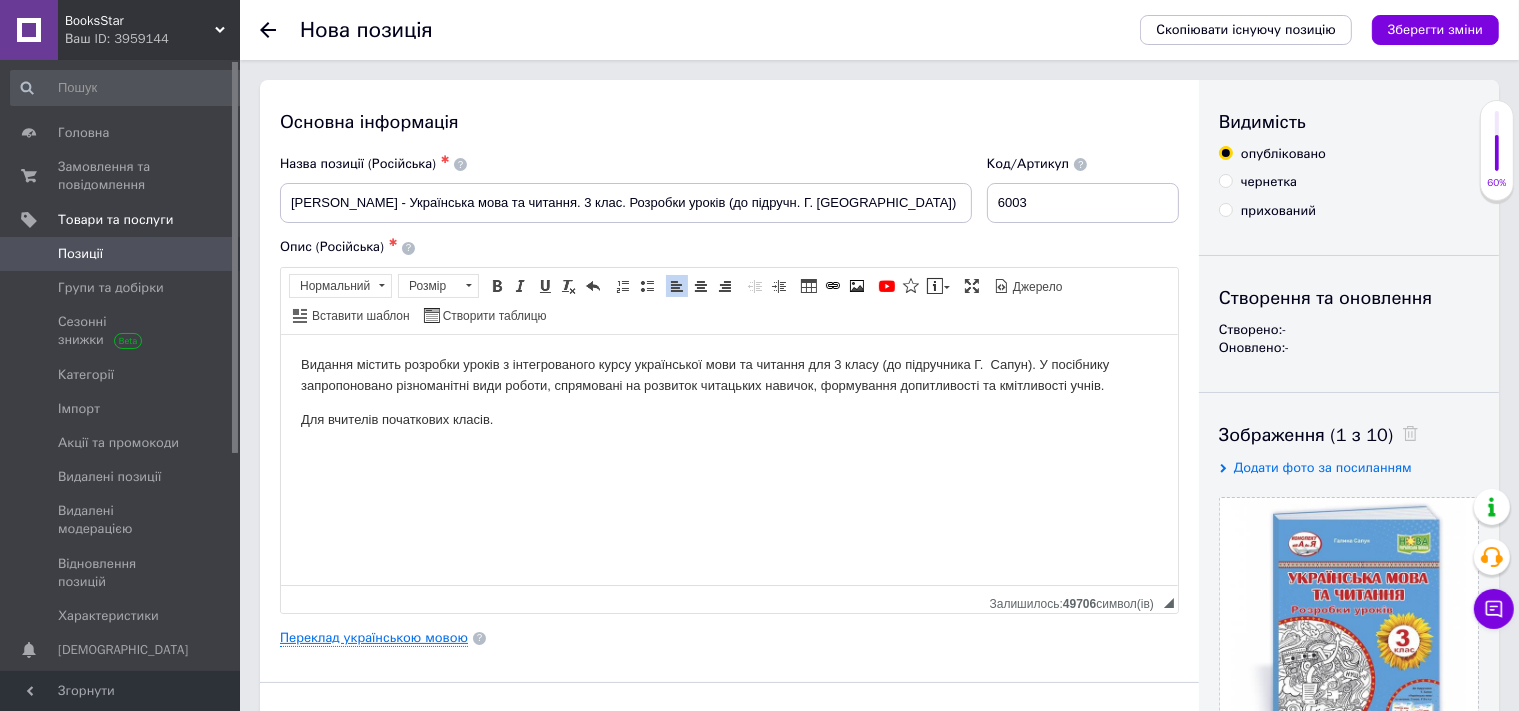 click on "Переклад українською мовою" at bounding box center (374, 638) 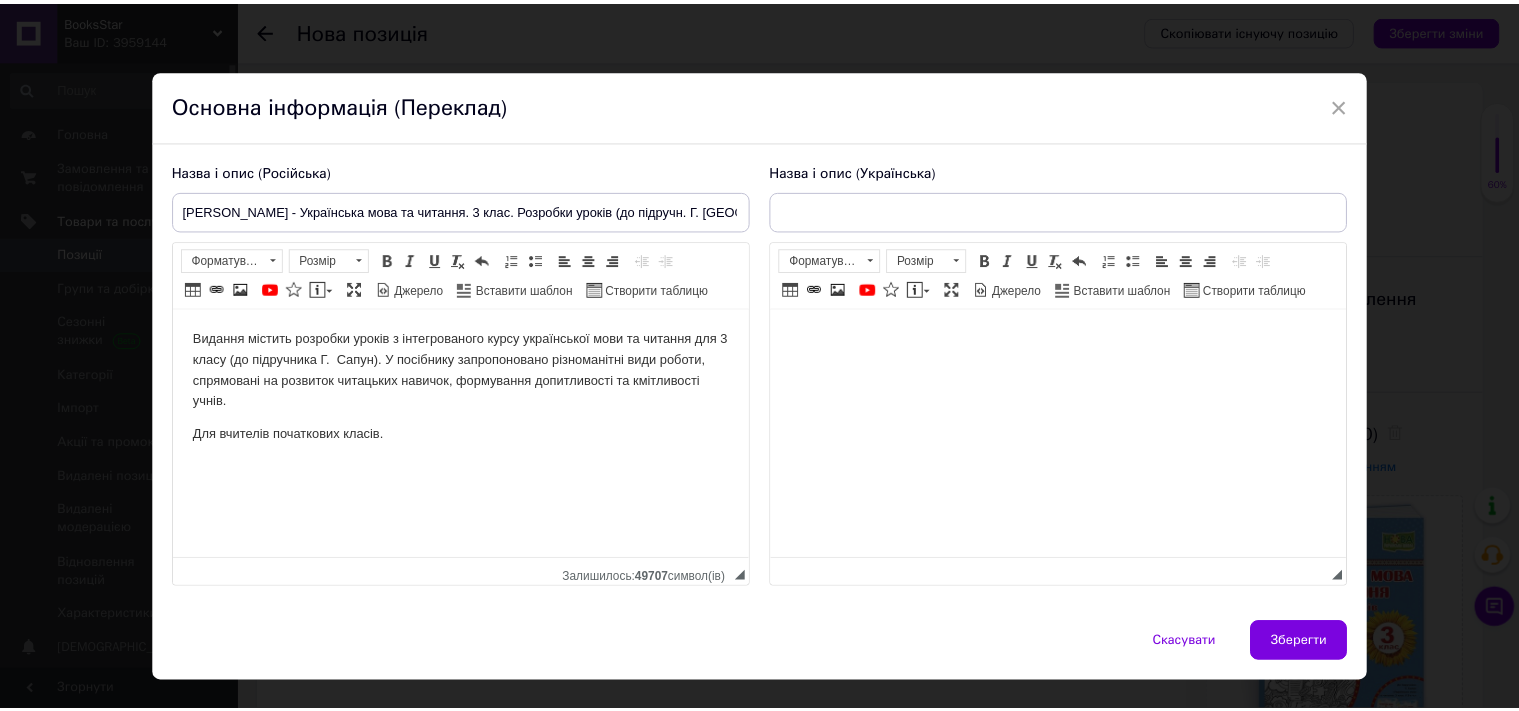 scroll, scrollTop: 0, scrollLeft: 0, axis: both 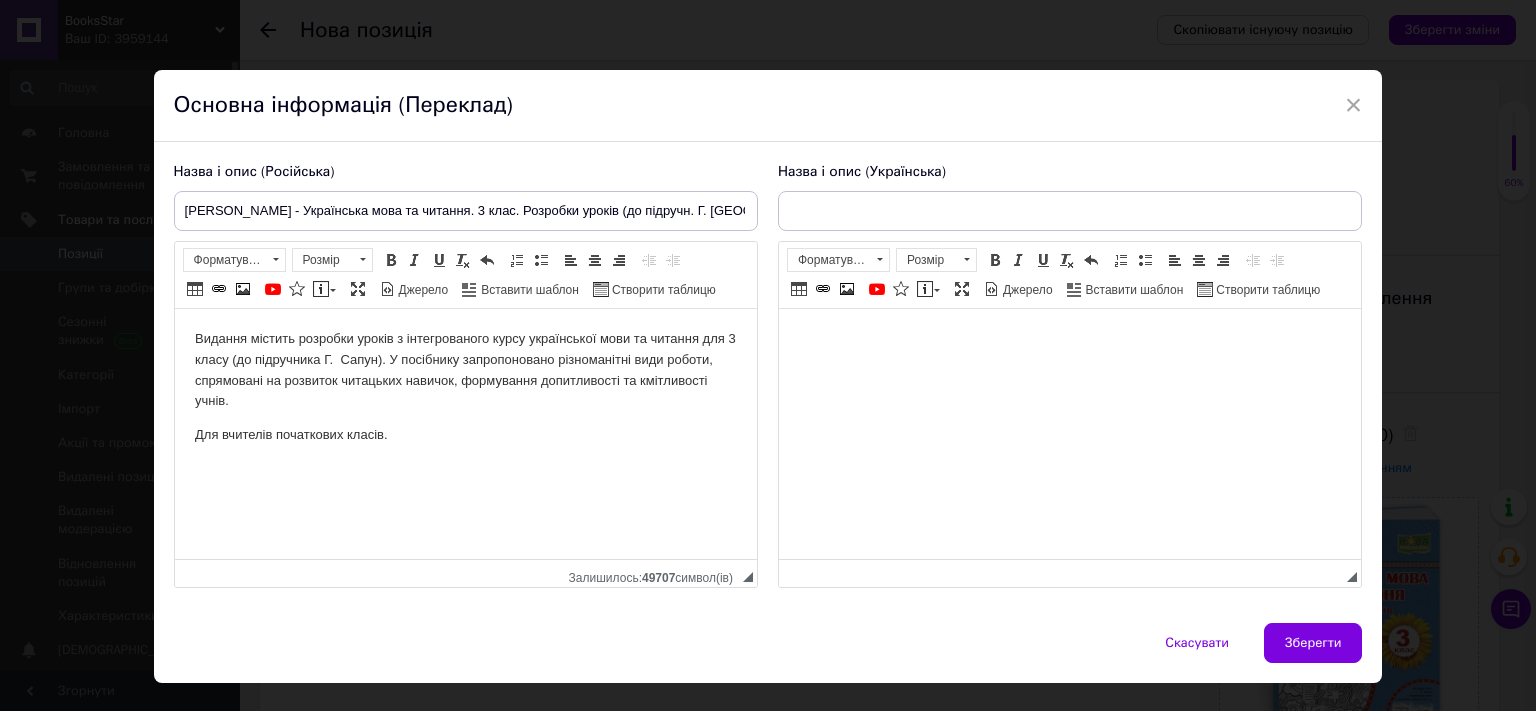 click at bounding box center [1069, 434] 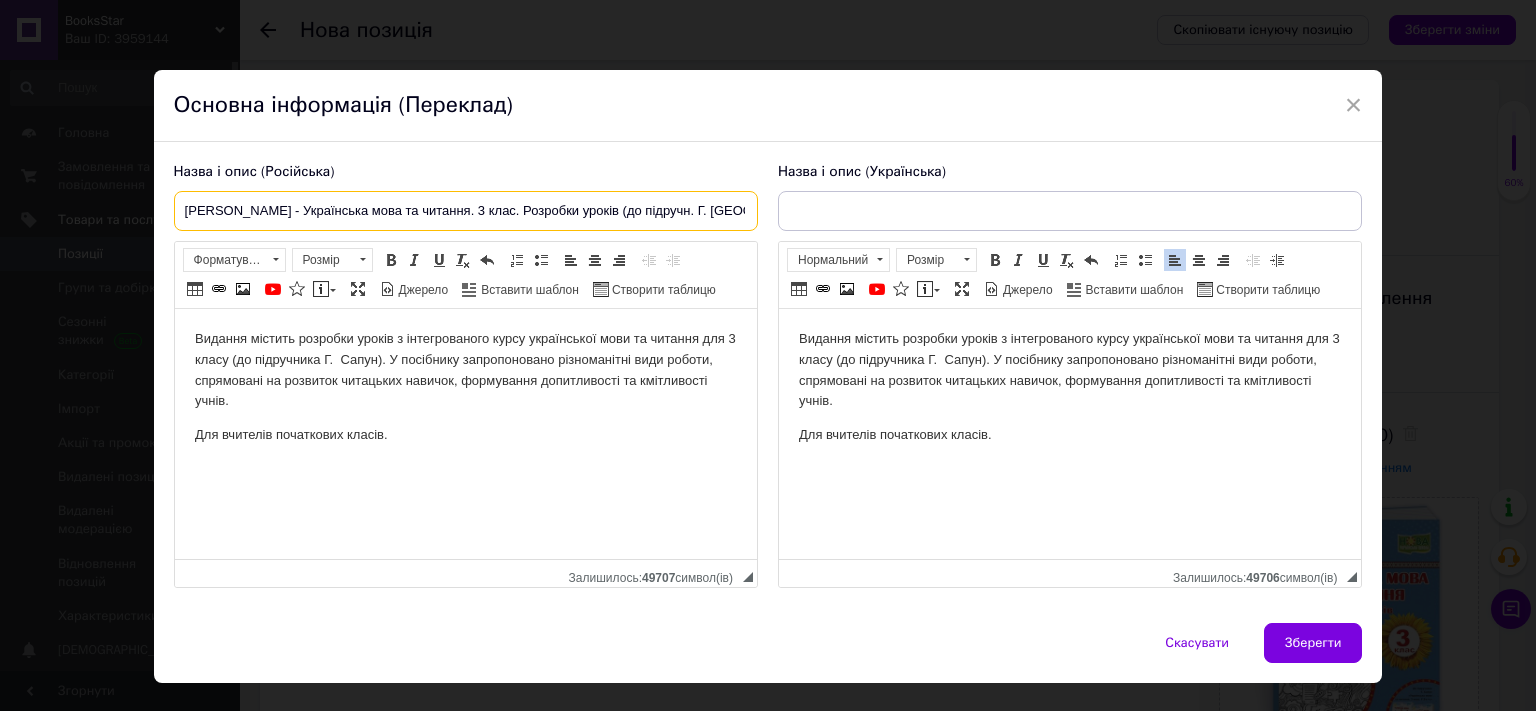 drag, startPoint x: 713, startPoint y: 210, endPoint x: 154, endPoint y: 234, distance: 559.51495 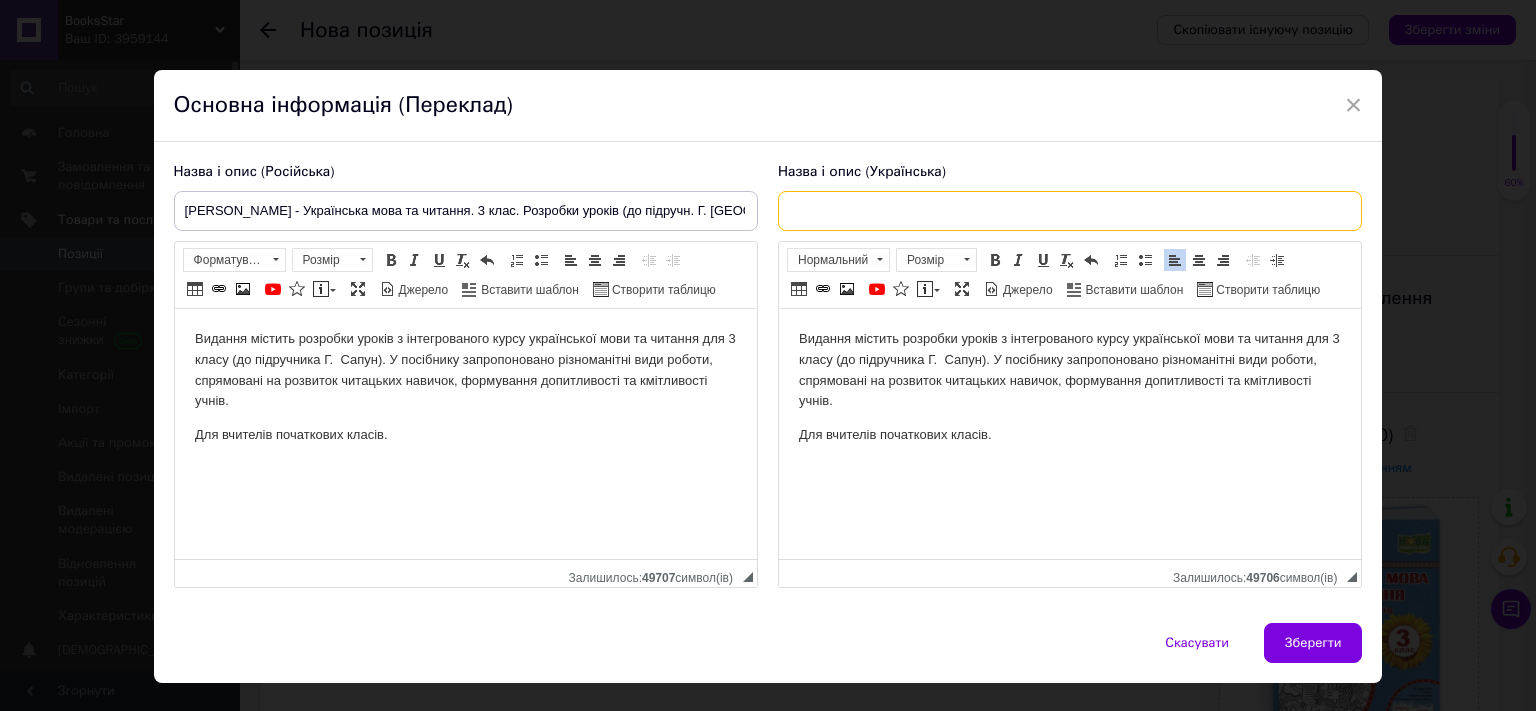 click at bounding box center [1070, 211] 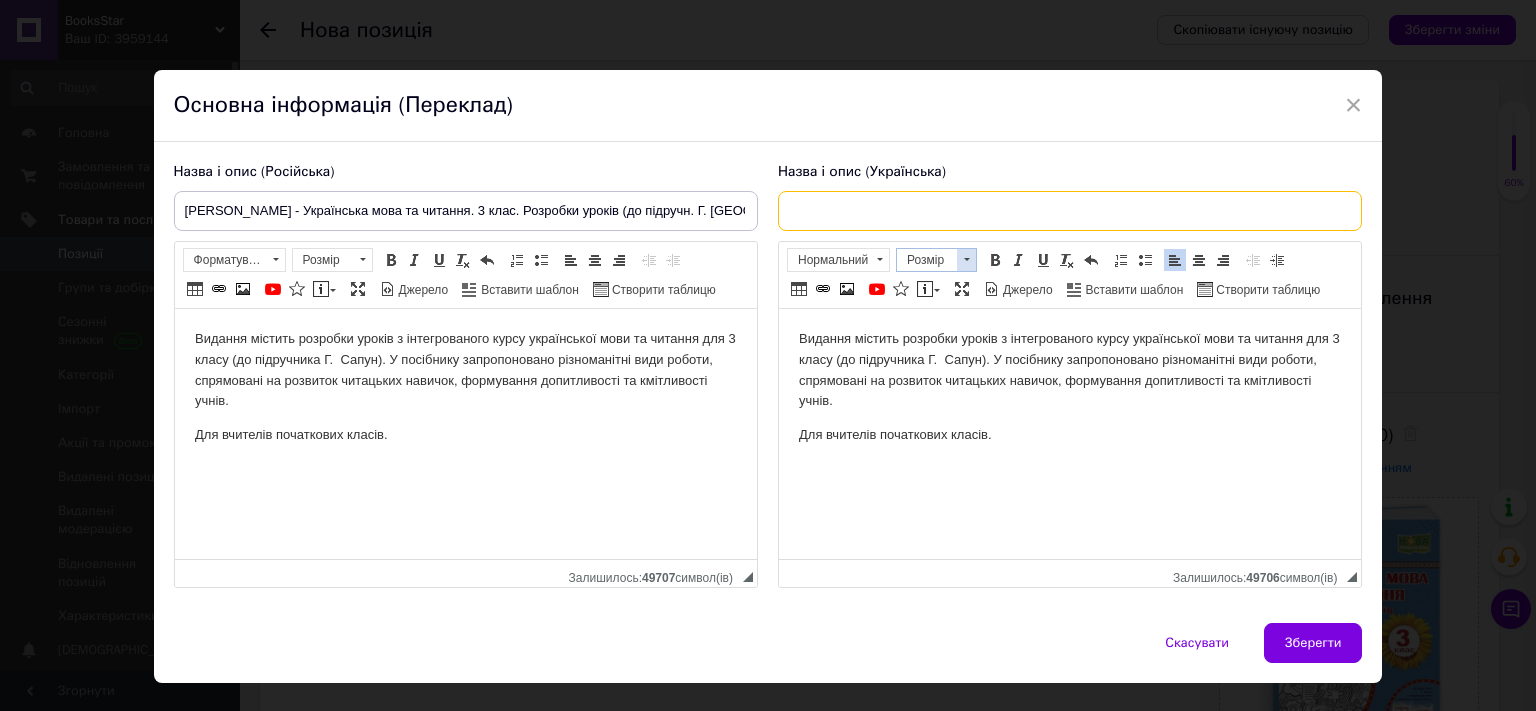 paste on "[PERSON_NAME] - Українська мова та читання. 3 клас. Розробки уроків (до підручн. Г. [GEOGRAPHIC_DATA])" 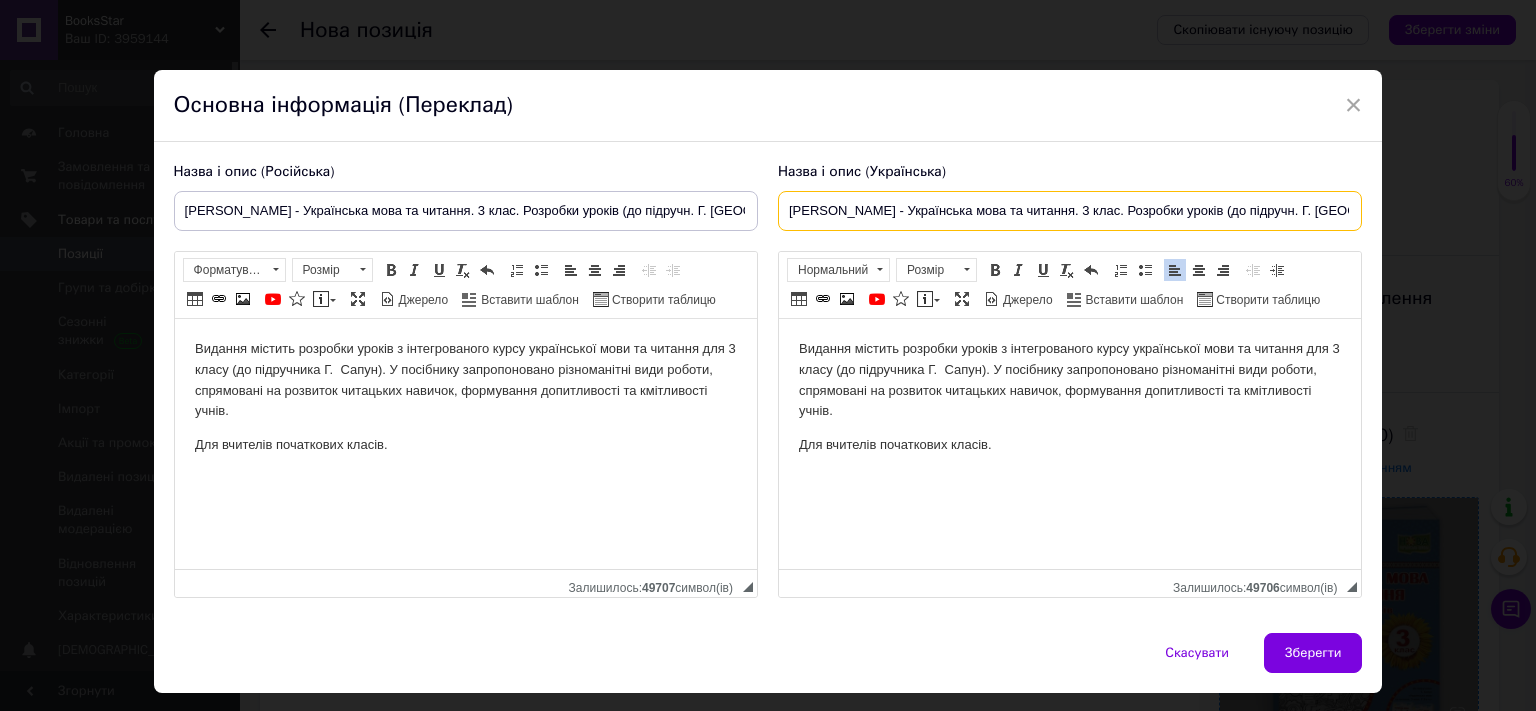 type on "[PERSON_NAME] - Українська мова та читання. 3 клас. Розробки уроків (до підручн. Г. [GEOGRAPHIC_DATA])" 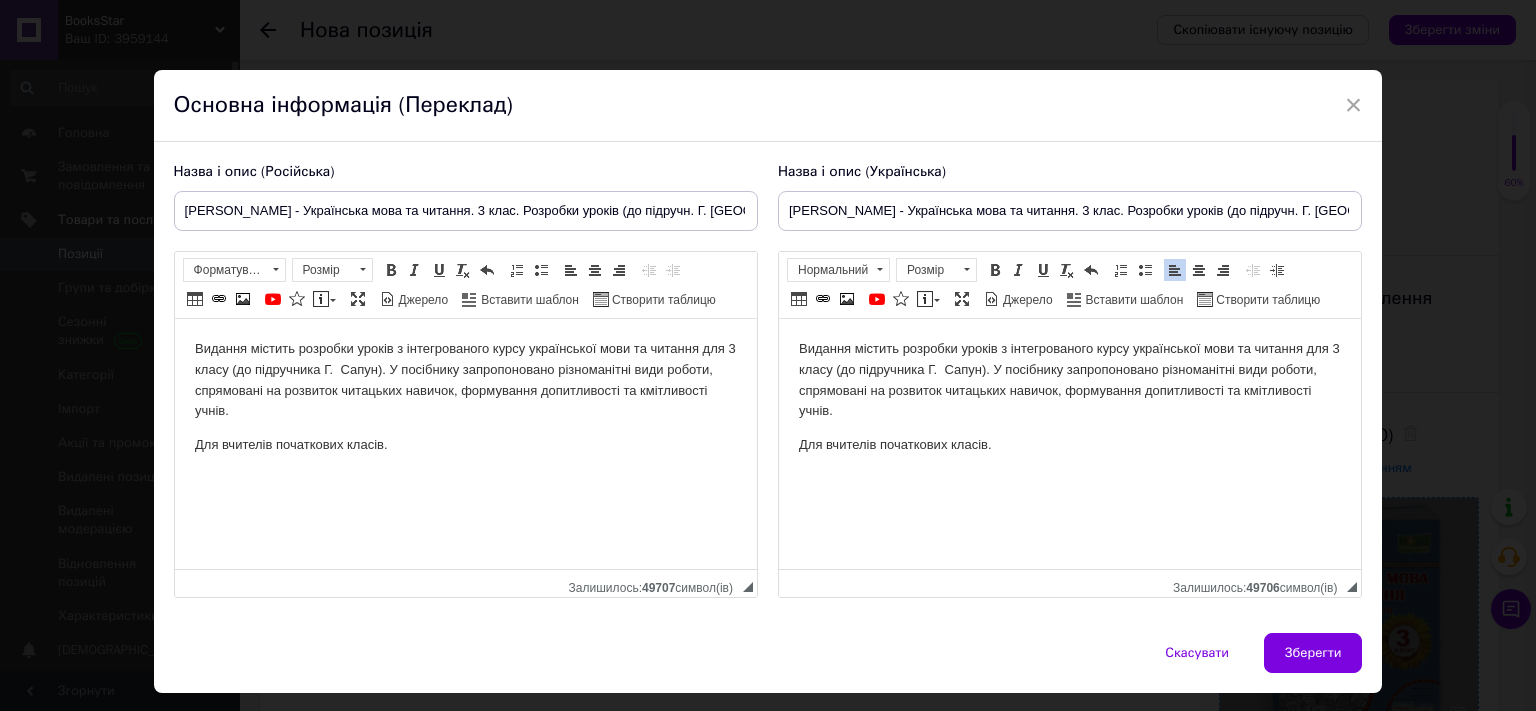 click on "Зберегти" at bounding box center (1313, 653) 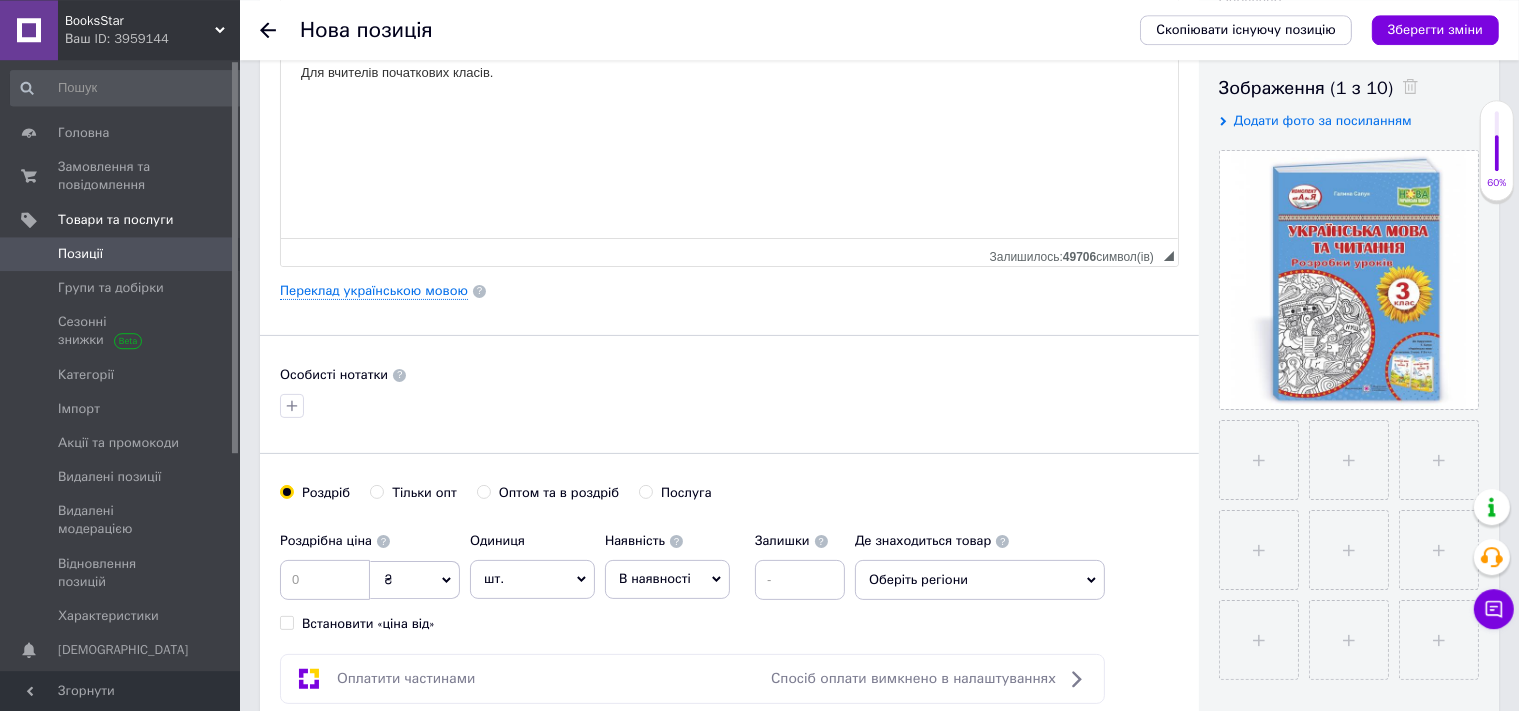 scroll, scrollTop: 480, scrollLeft: 0, axis: vertical 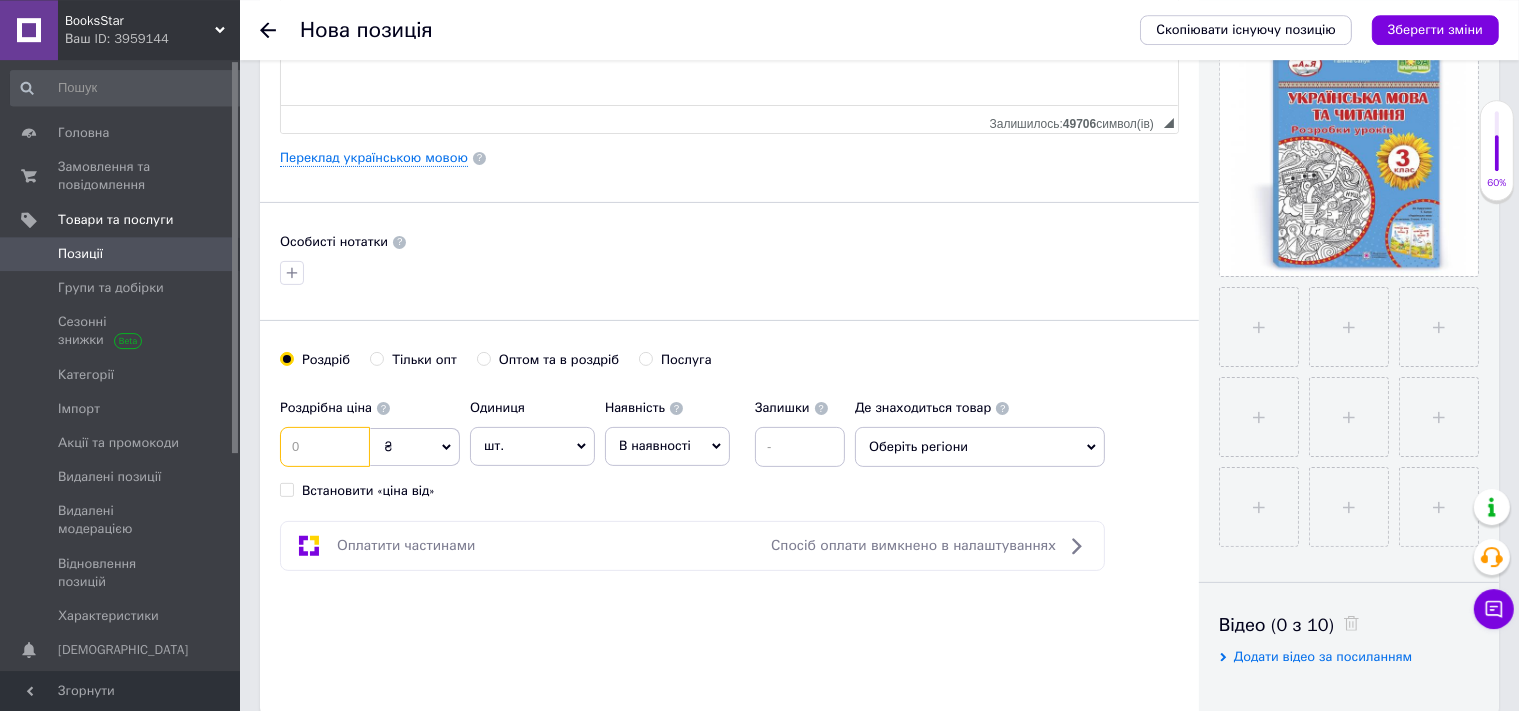 drag, startPoint x: 323, startPoint y: 429, endPoint x: 317, endPoint y: 453, distance: 24.738634 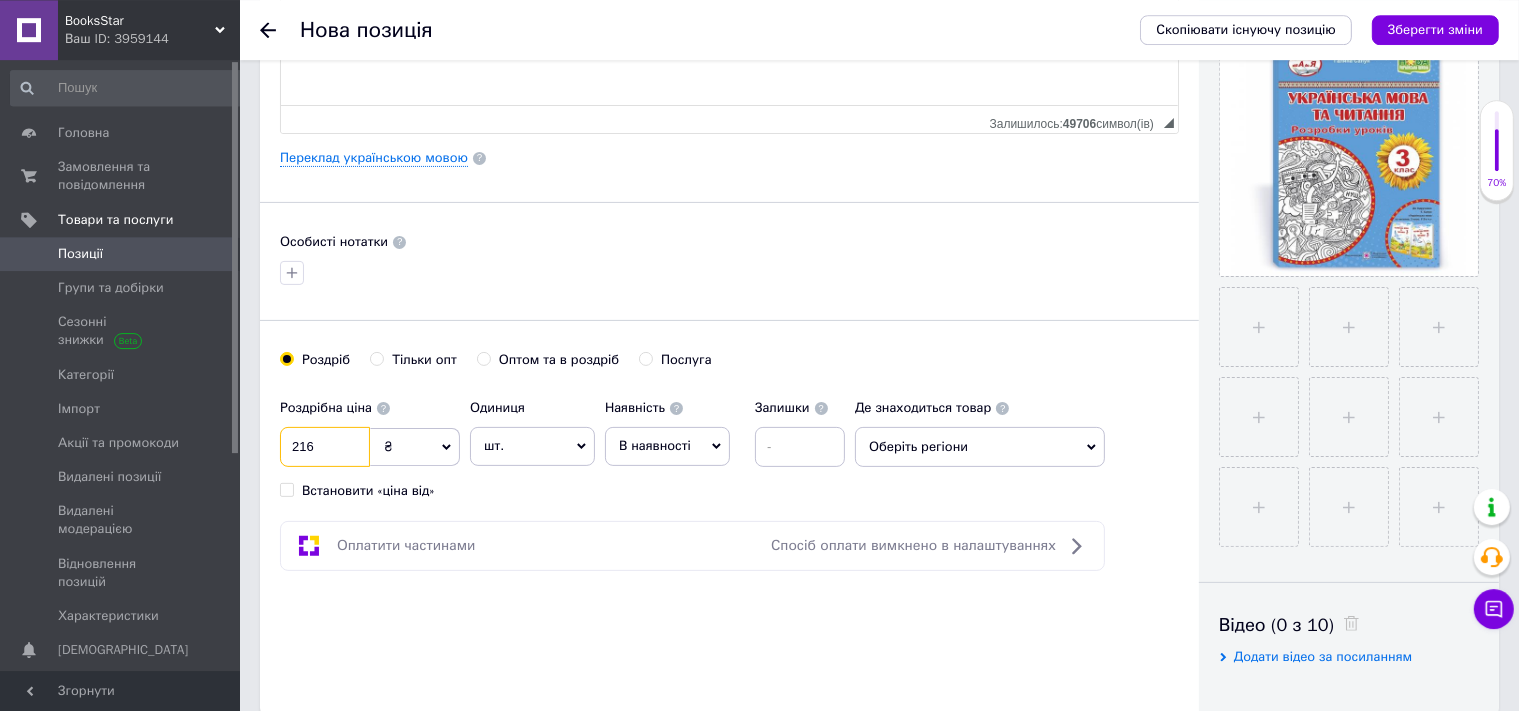 type on "216" 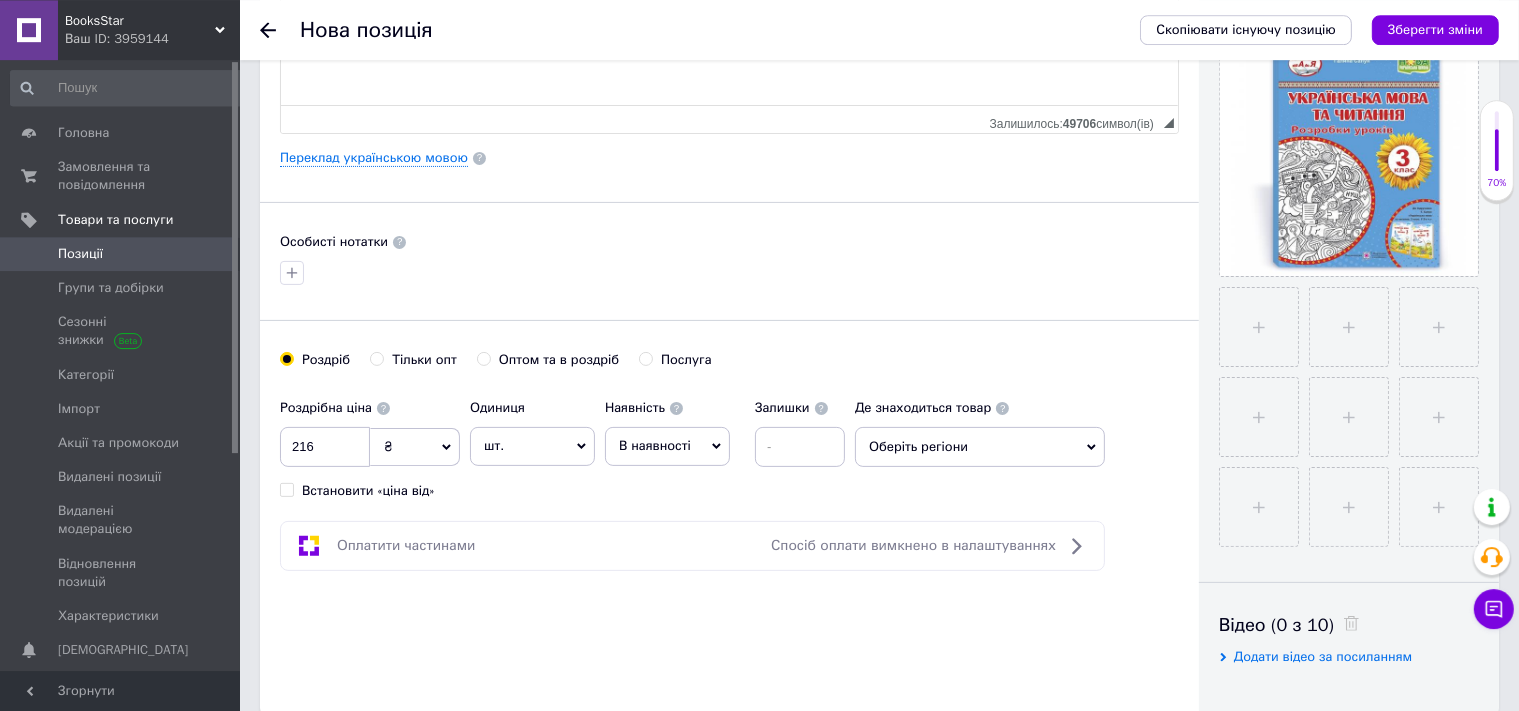 click on "В наявності" at bounding box center [655, 445] 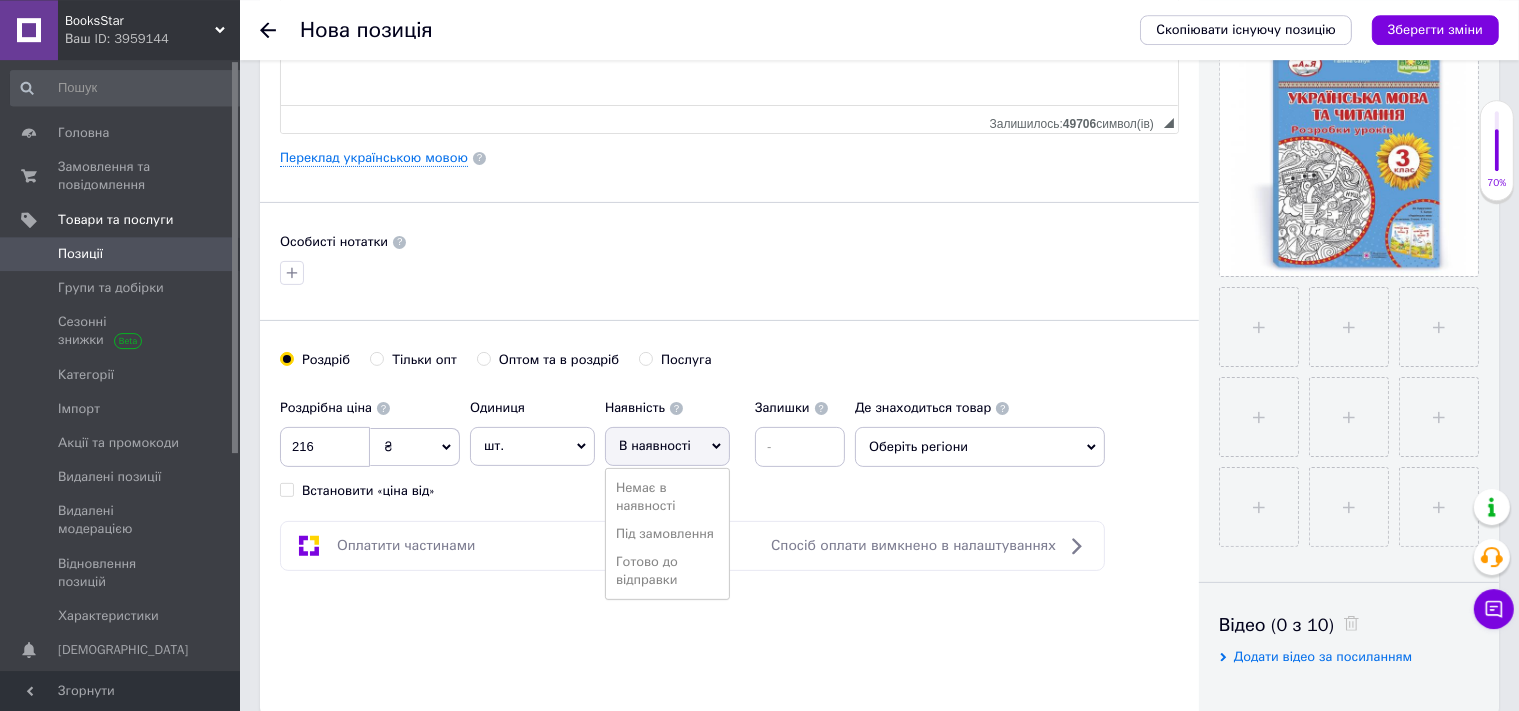 drag, startPoint x: 668, startPoint y: 566, endPoint x: 706, endPoint y: 537, distance: 47.801674 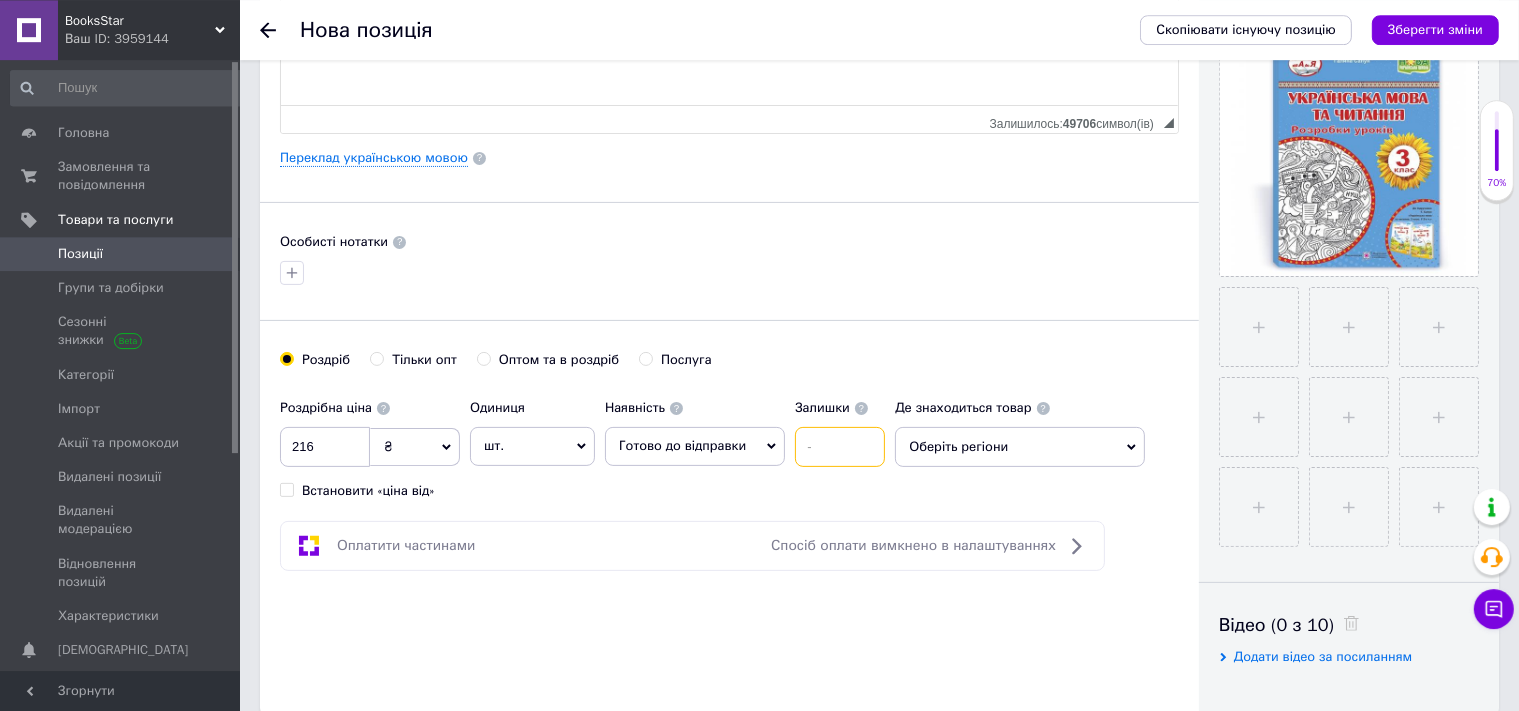 click at bounding box center (840, 447) 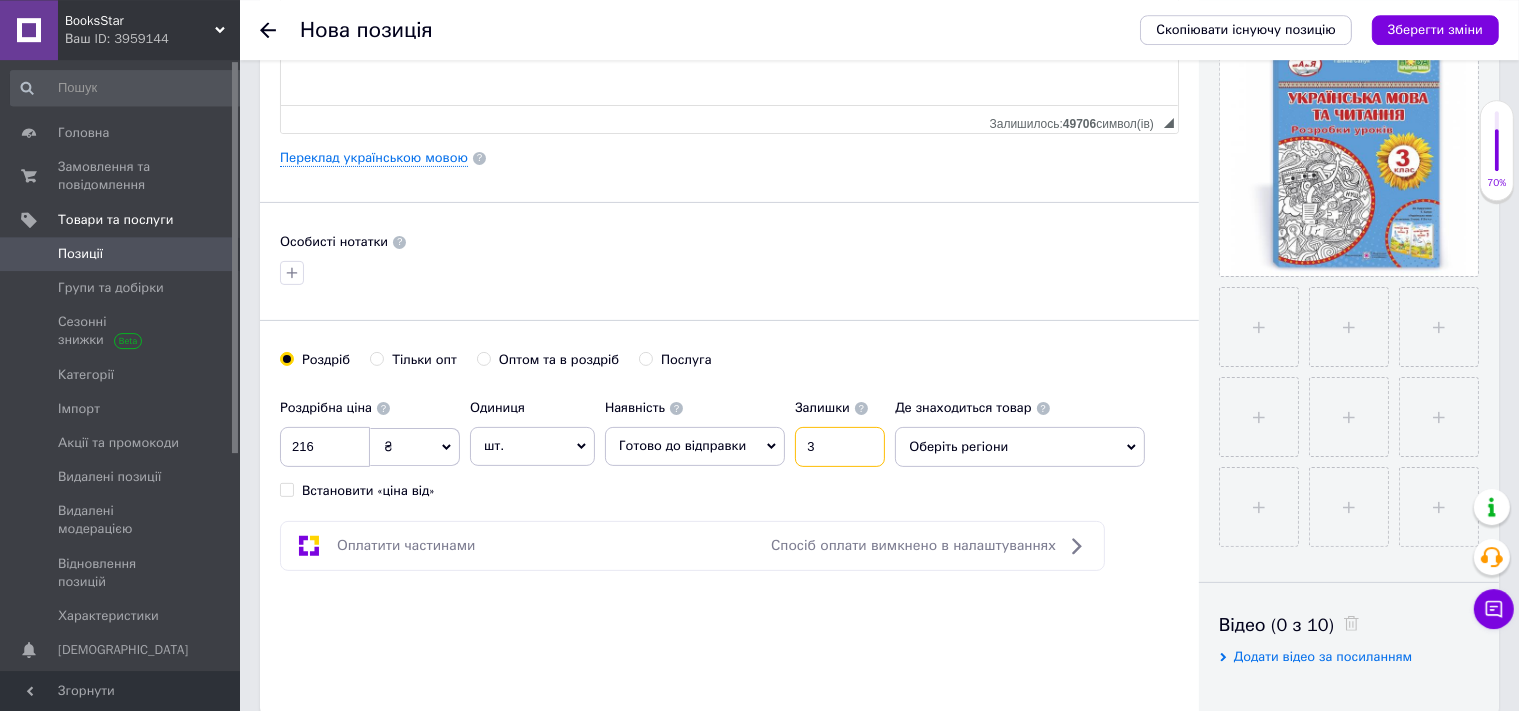 type on "3" 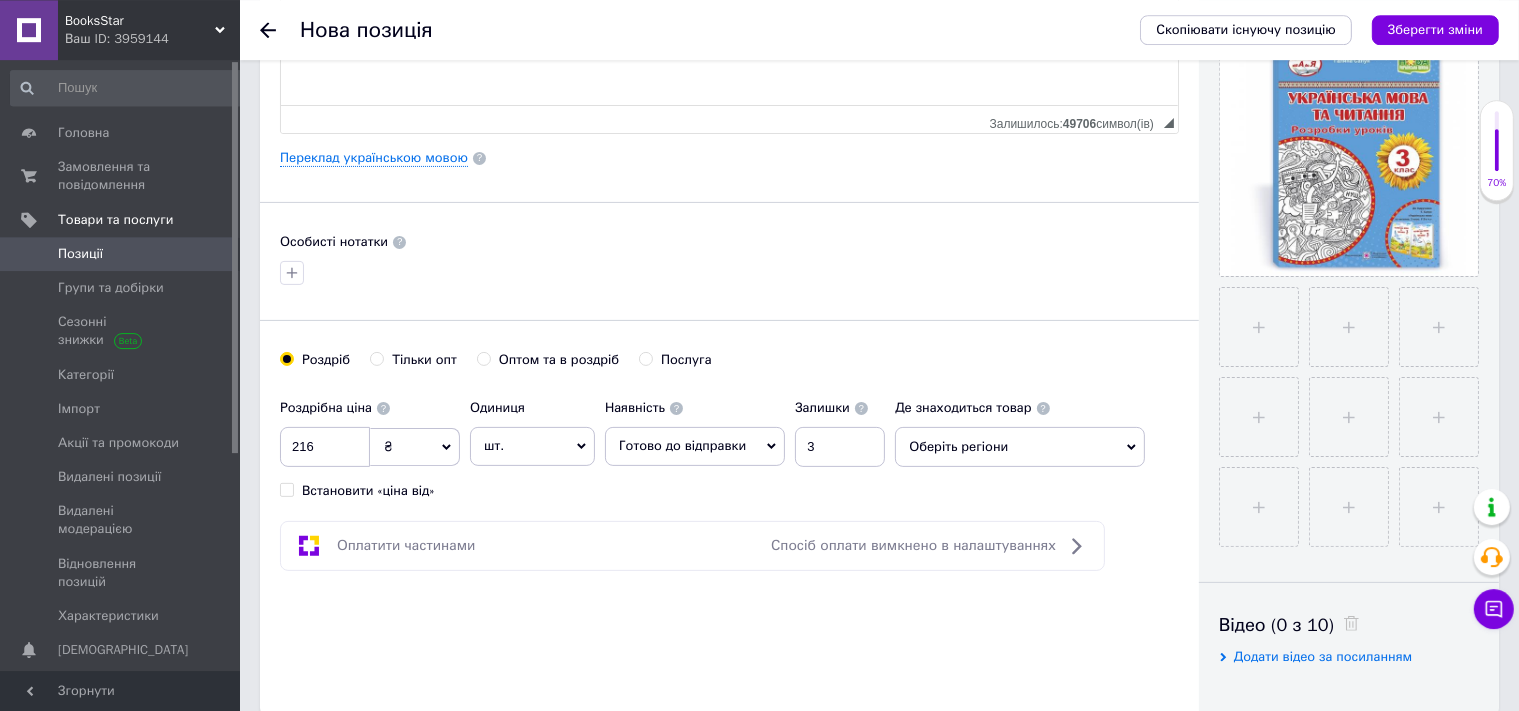 click on "Оберіть регіони" at bounding box center (1020, 447) 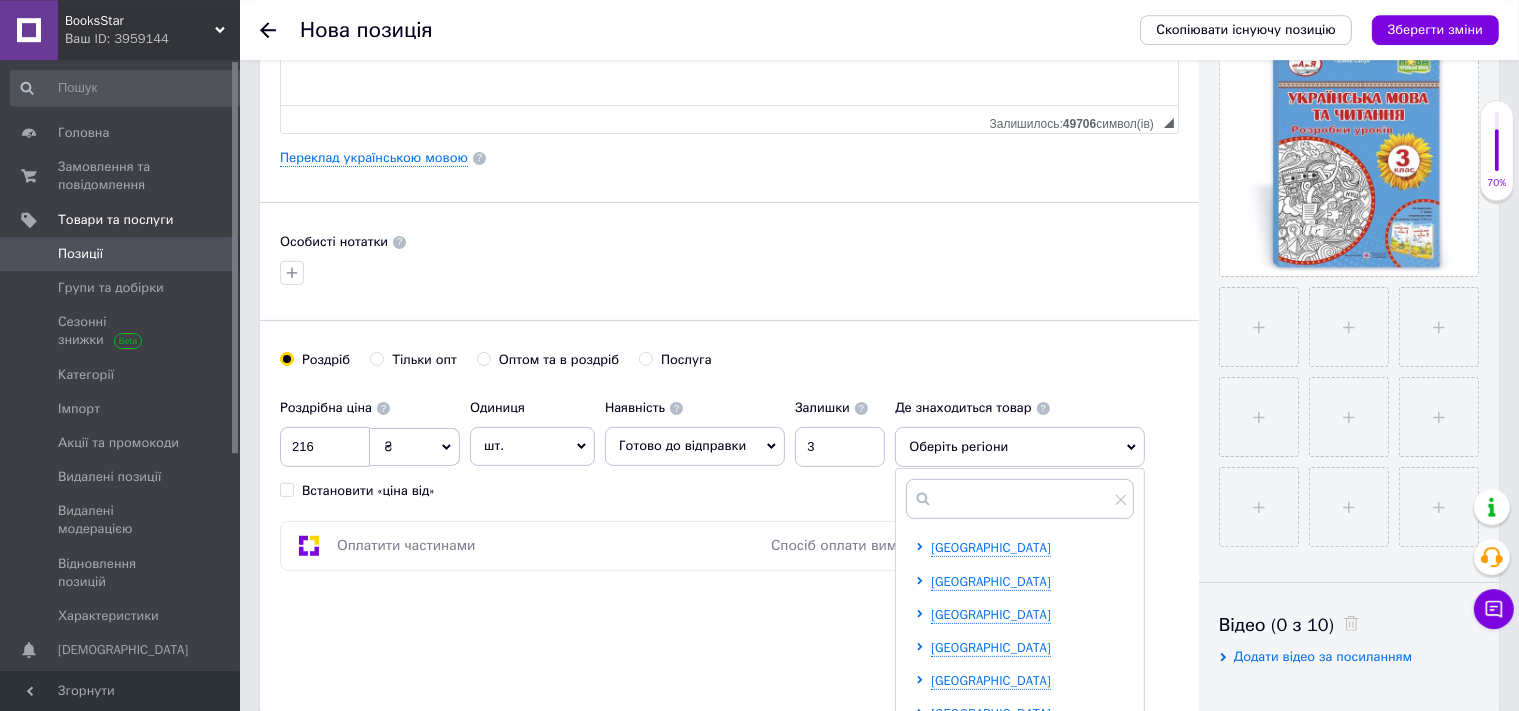 scroll, scrollTop: 760, scrollLeft: 0, axis: vertical 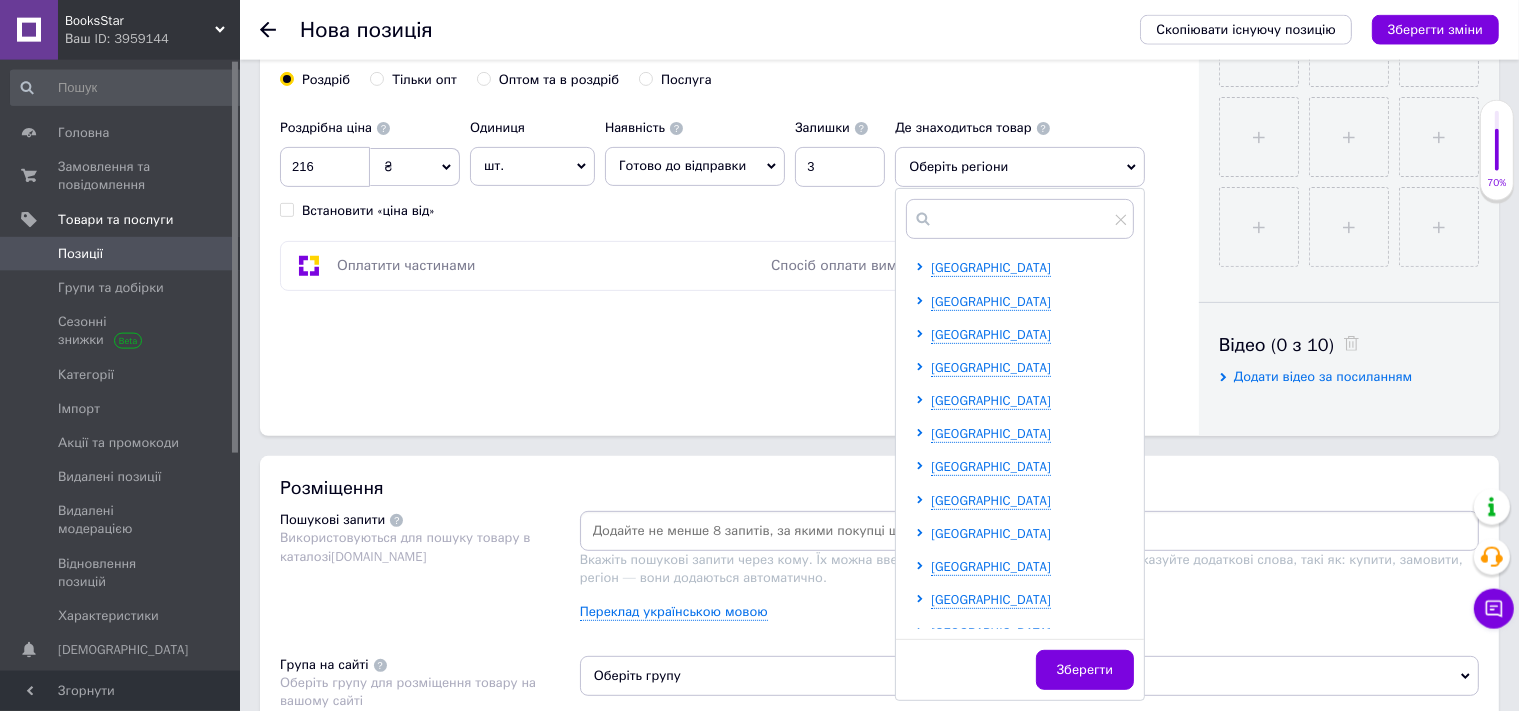 click on "[GEOGRAPHIC_DATA]" at bounding box center [991, 533] 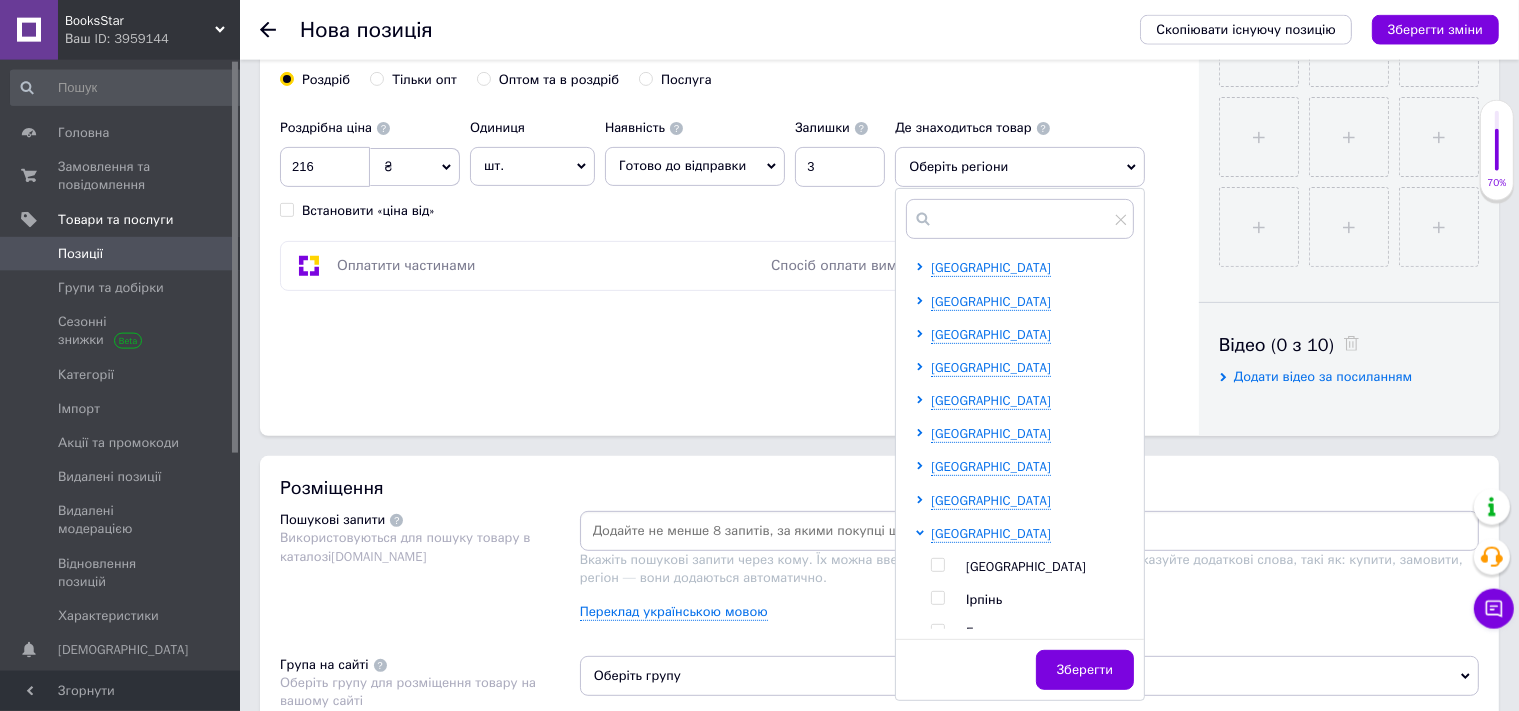 click on "[GEOGRAPHIC_DATA]" at bounding box center (1026, 566) 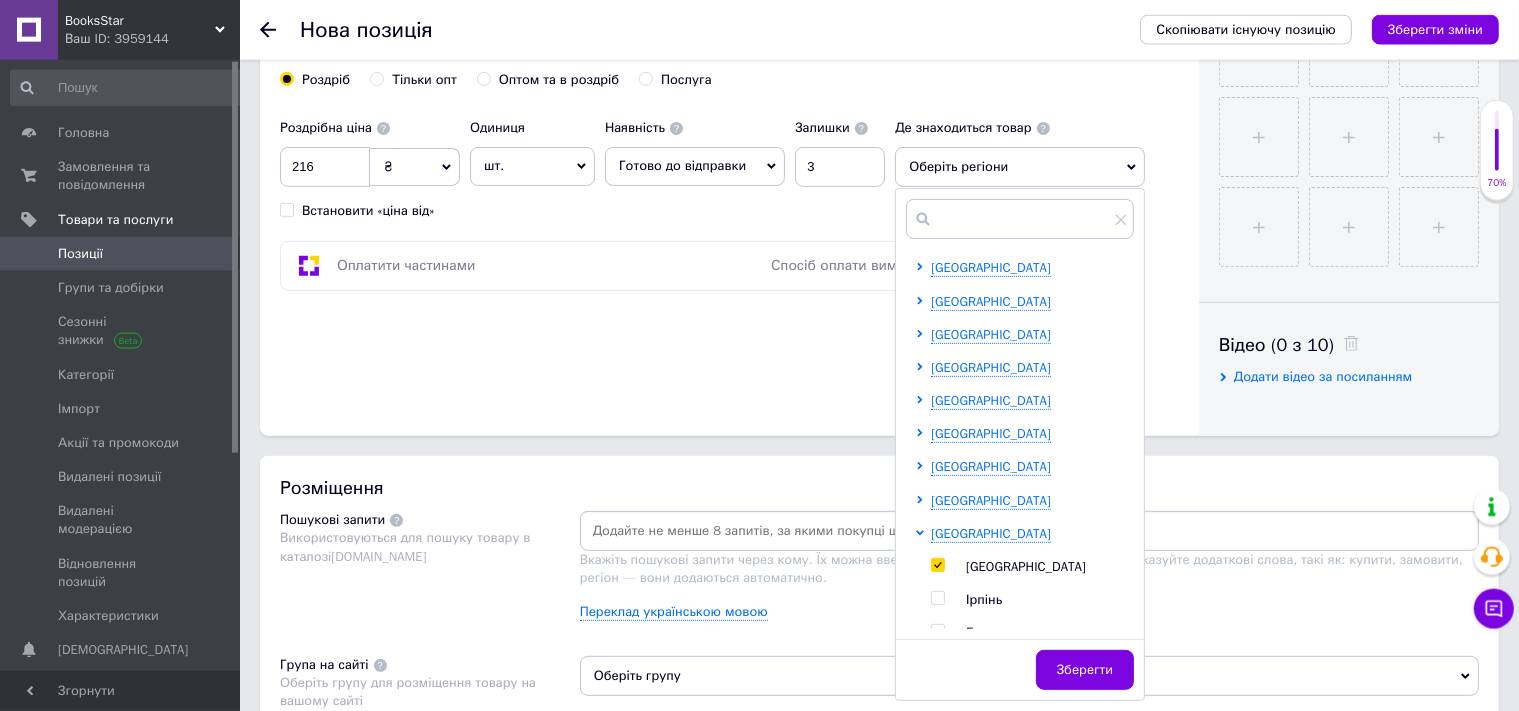 checkbox on "true" 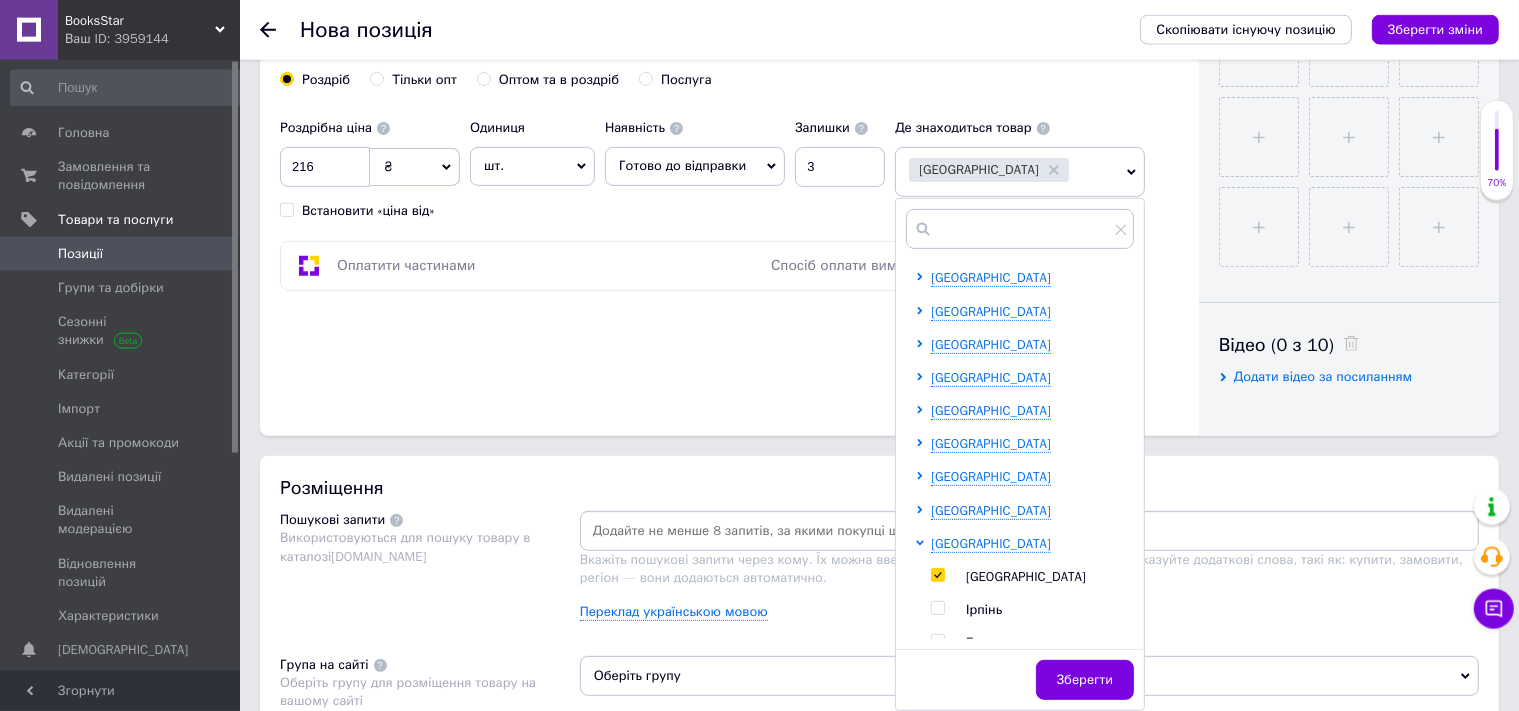 click at bounding box center [1029, 531] 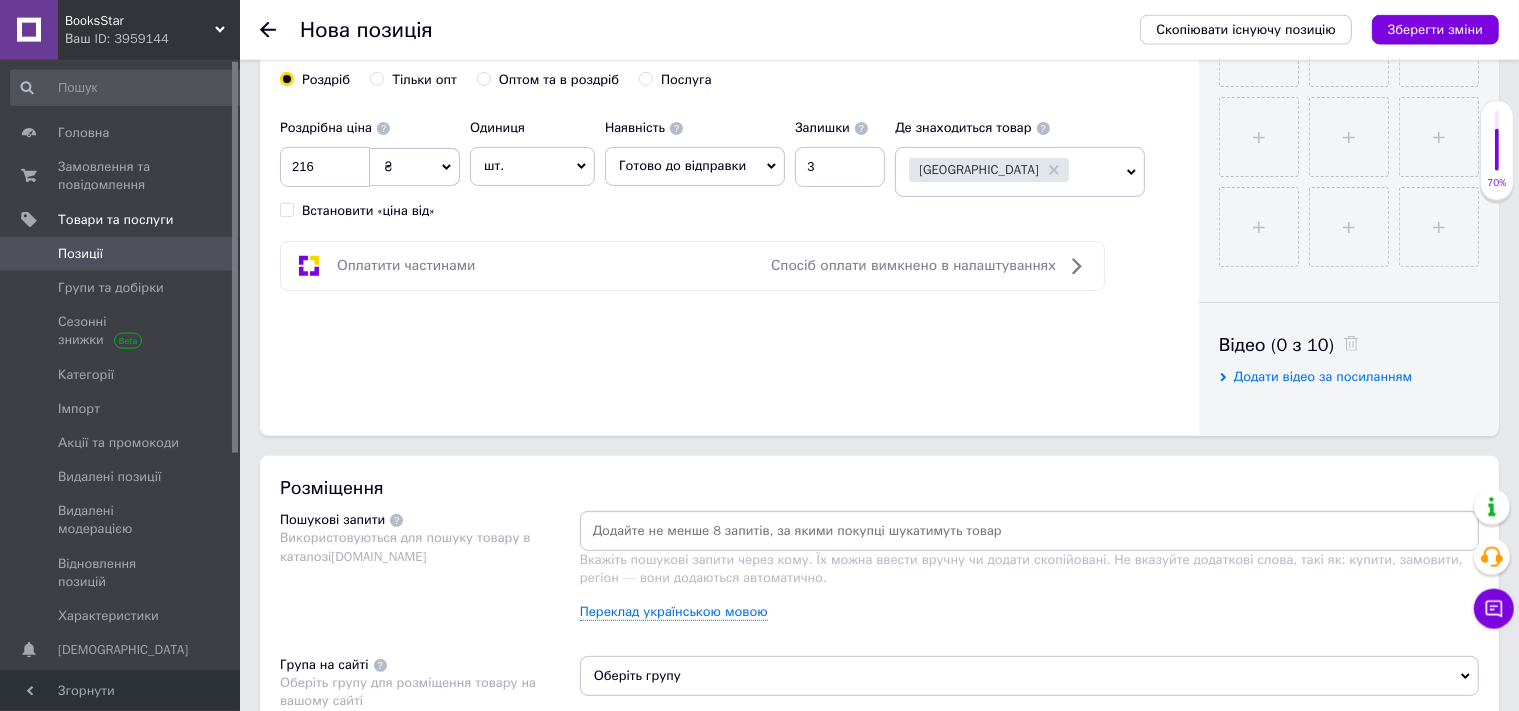 paste on "Сапун Г." 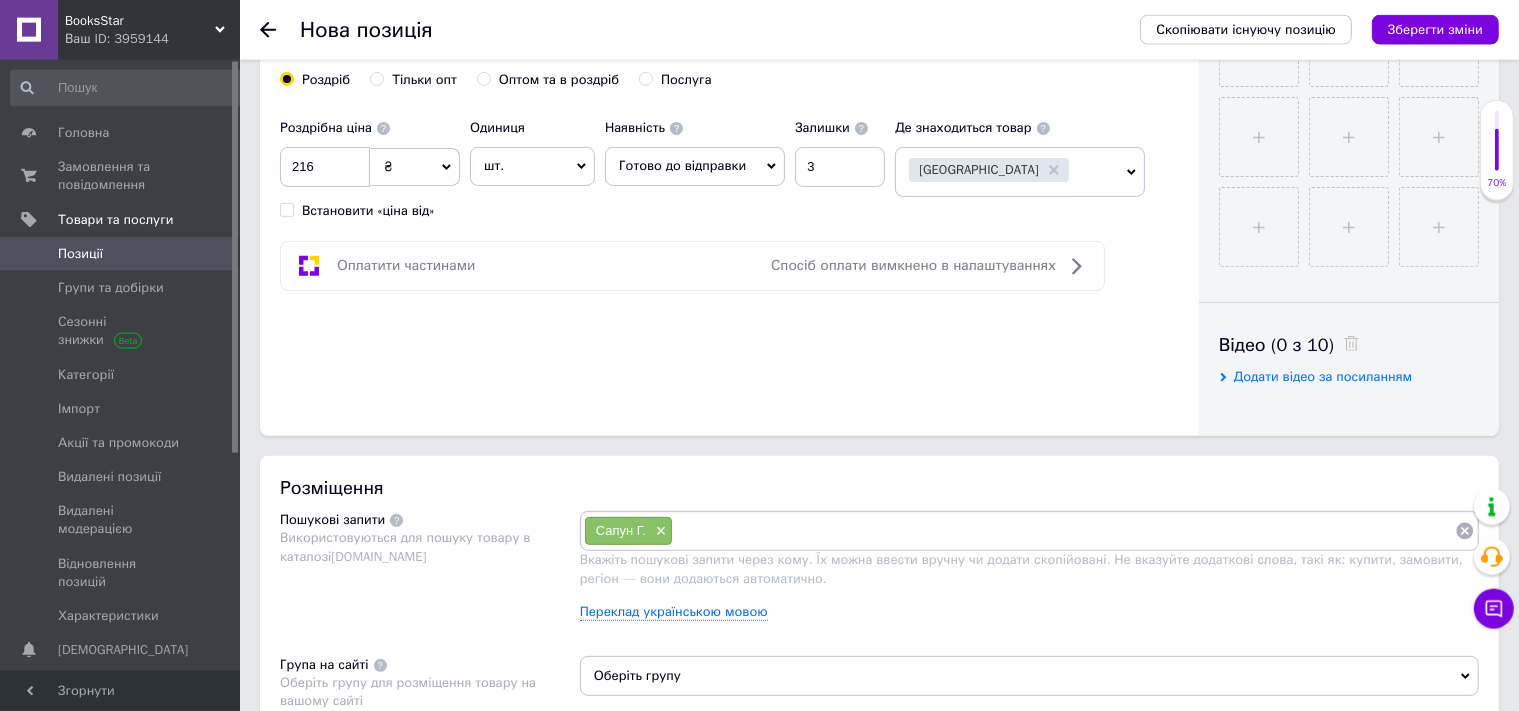 paste on "Українська мова та читання. 3" 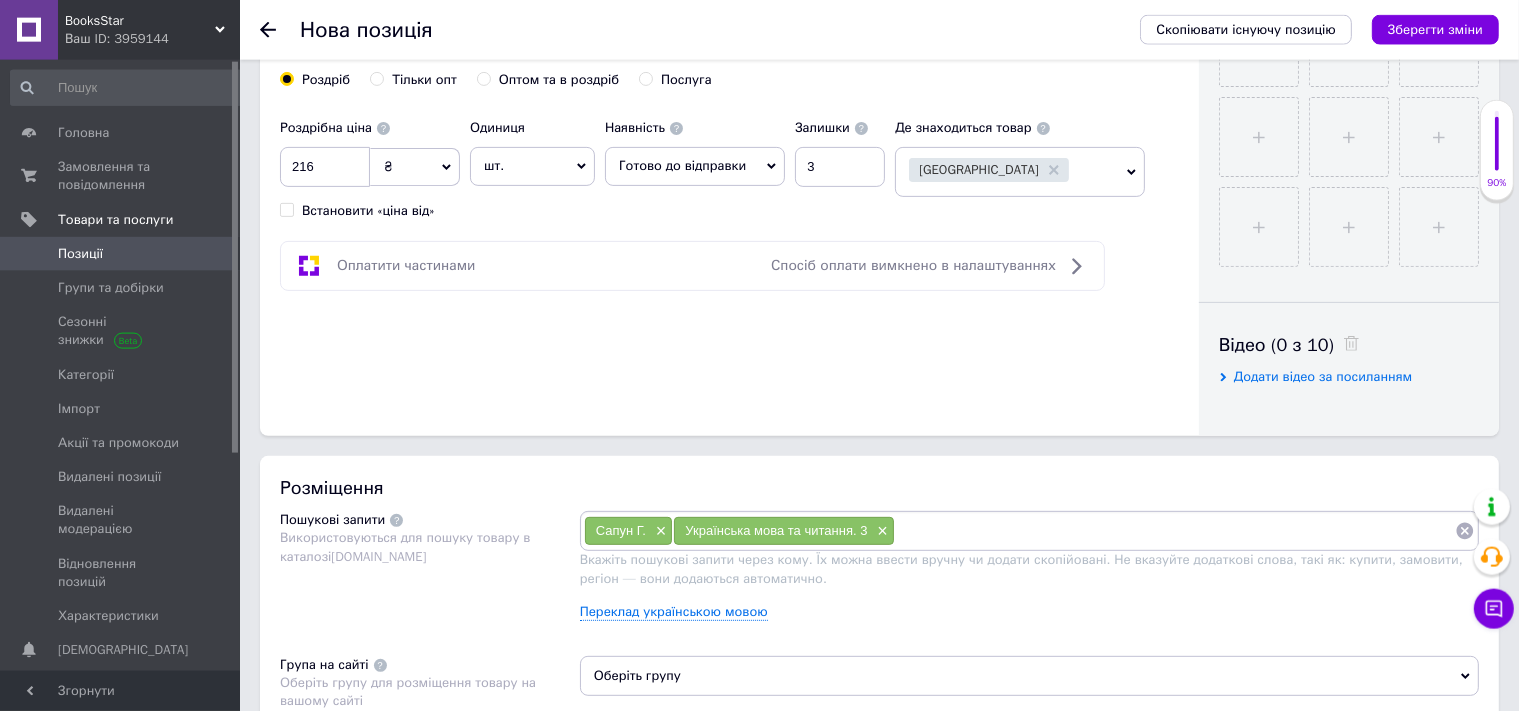 click at bounding box center (1175, 531) 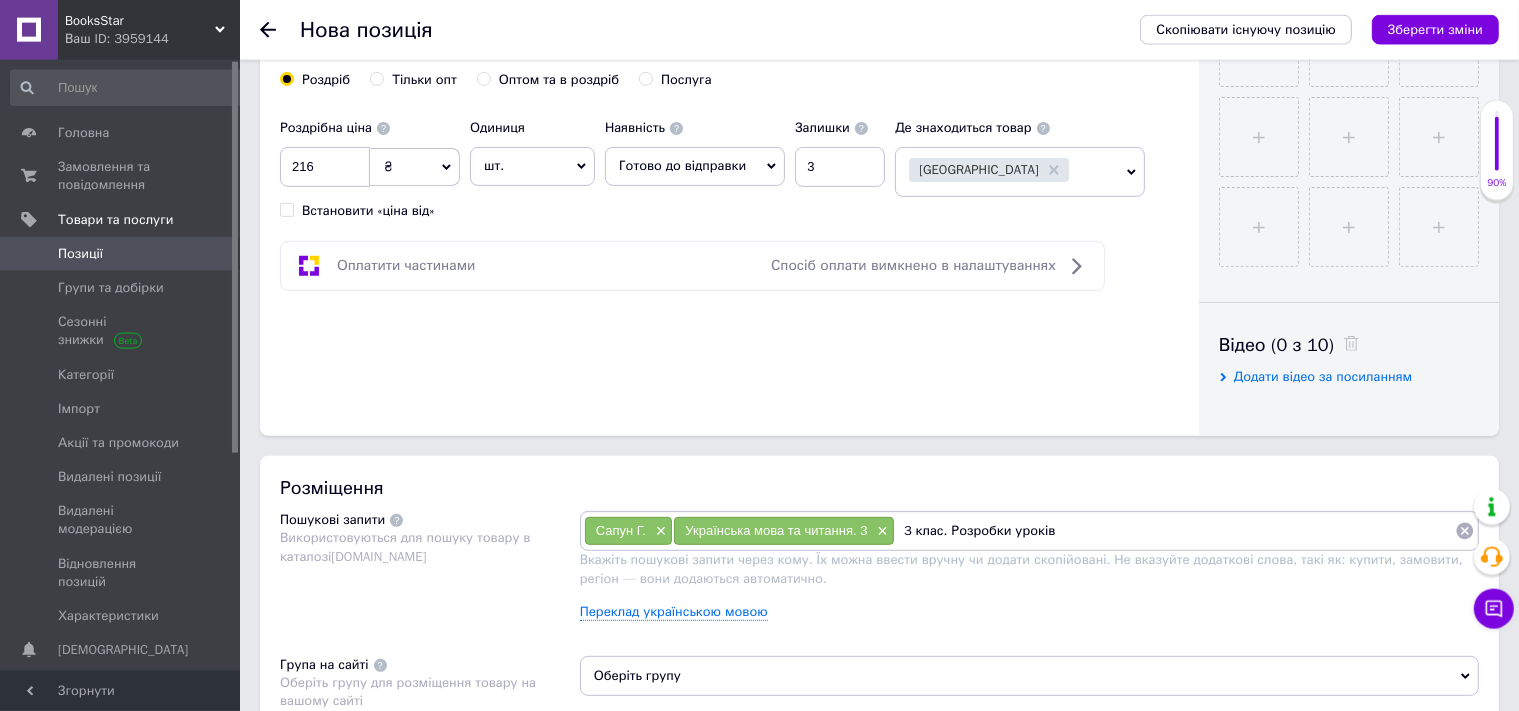 type 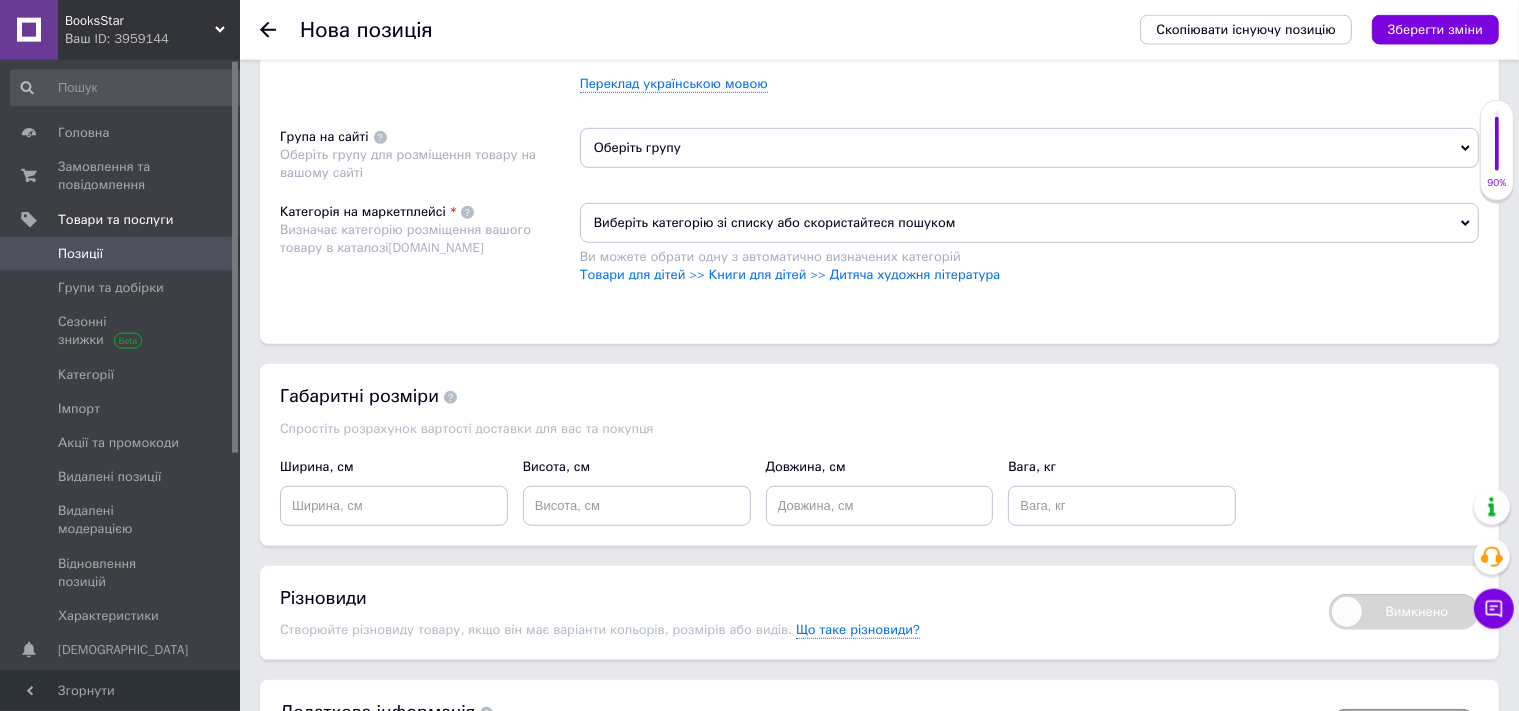 scroll, scrollTop: 1182, scrollLeft: 0, axis: vertical 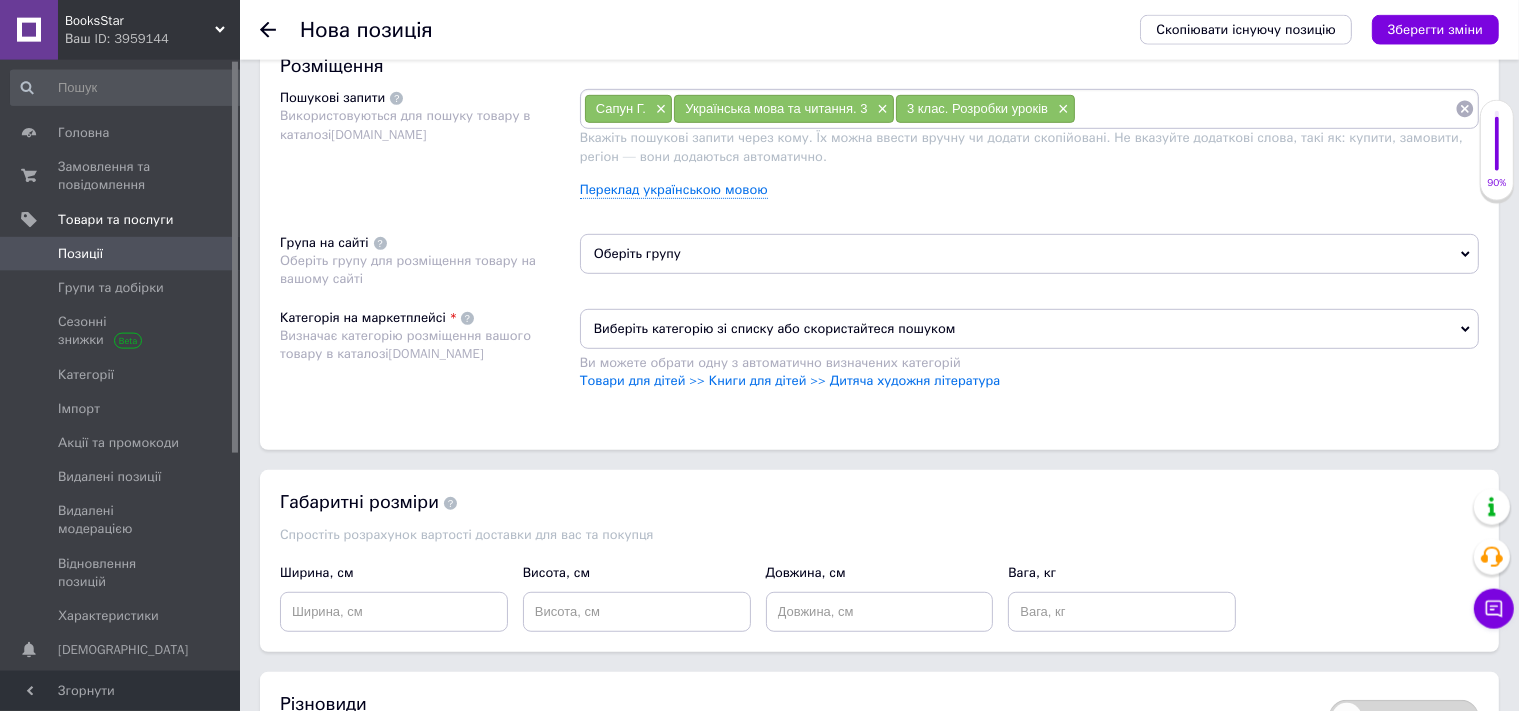 click on "Оберіть групу" at bounding box center [1029, 254] 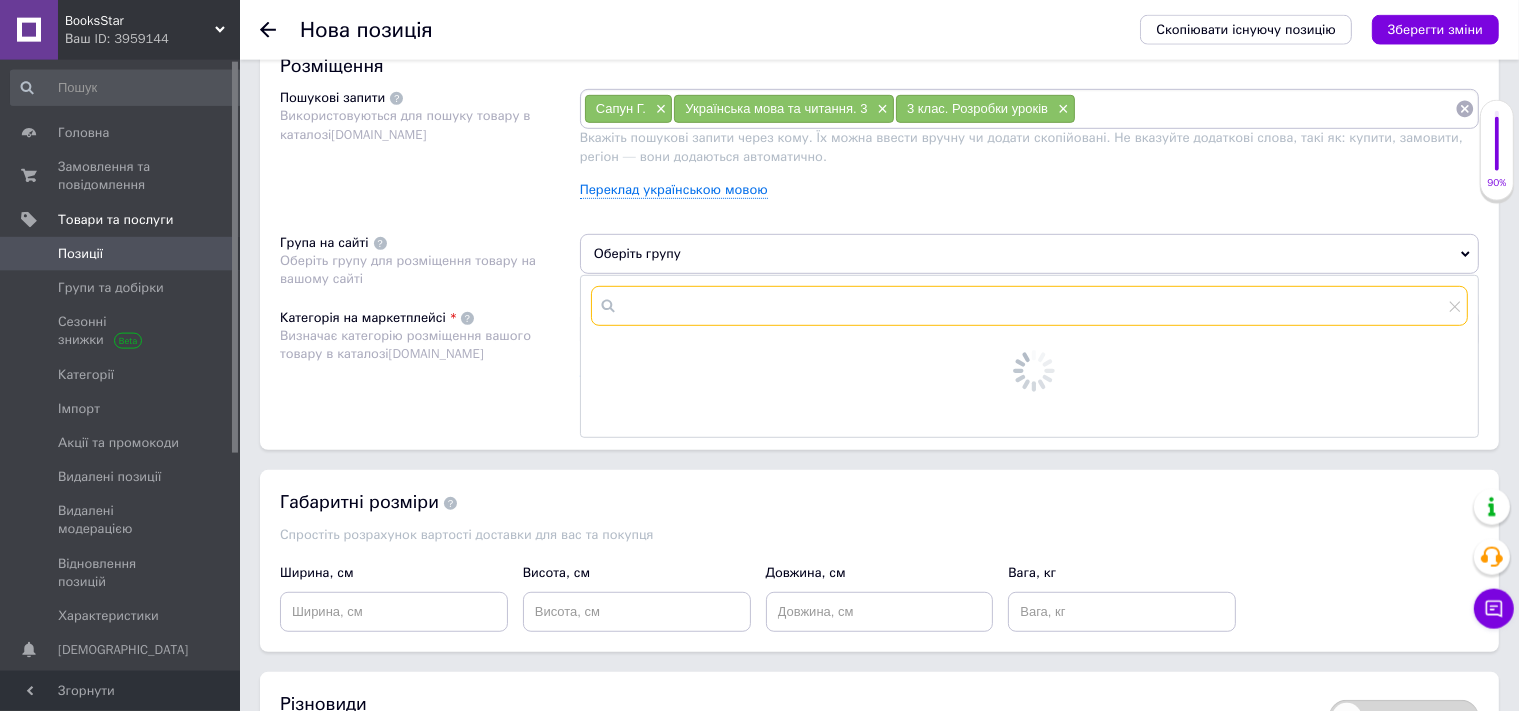 click at bounding box center [1029, 306] 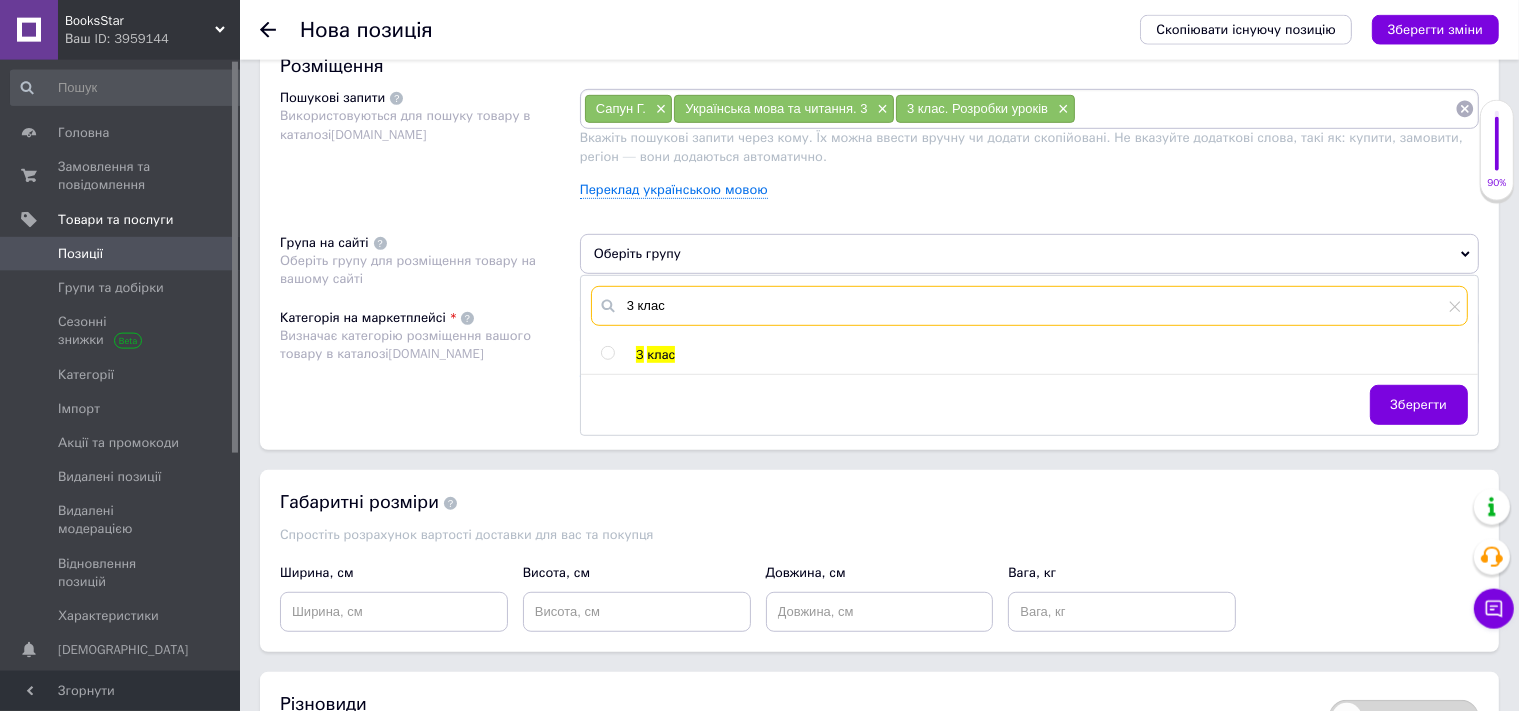 type on "3 клас" 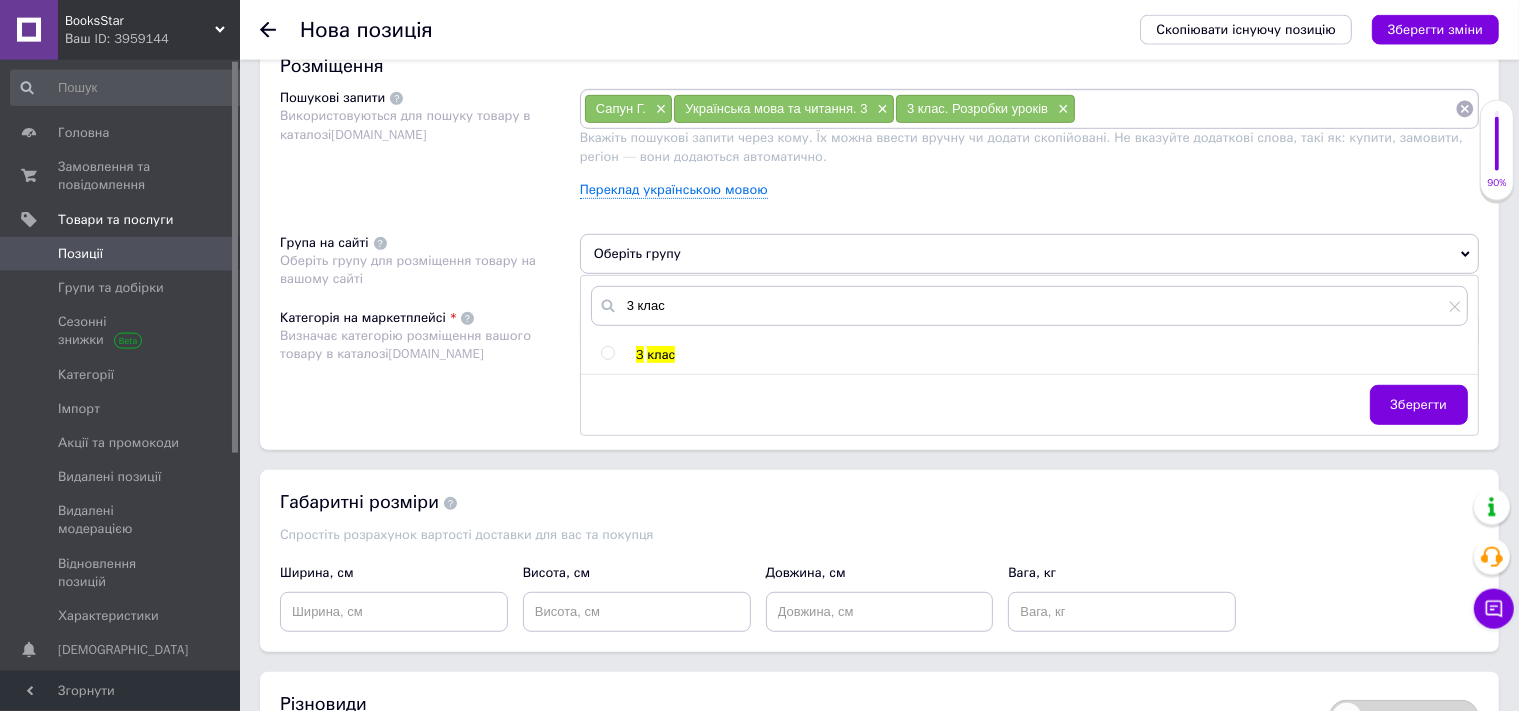 click at bounding box center (607, 353) 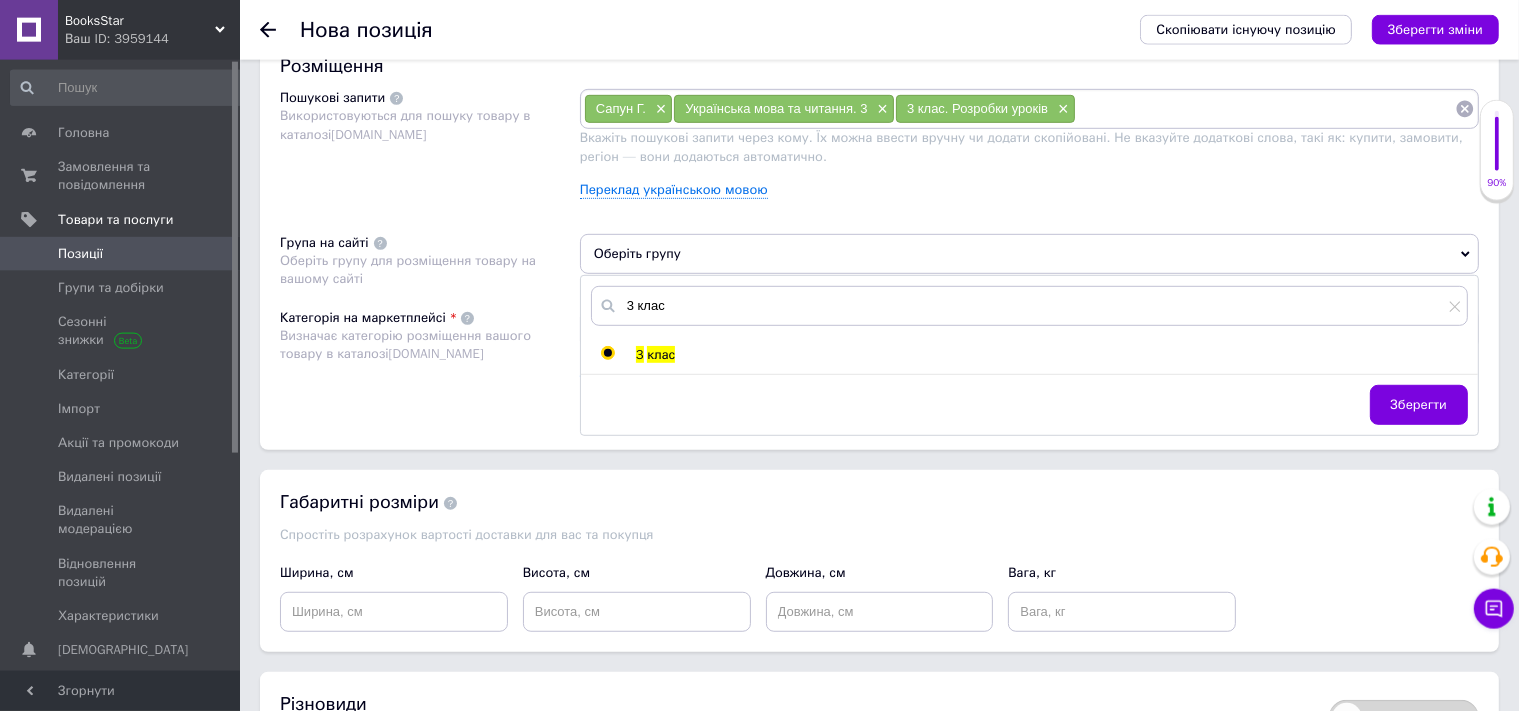 radio on "true" 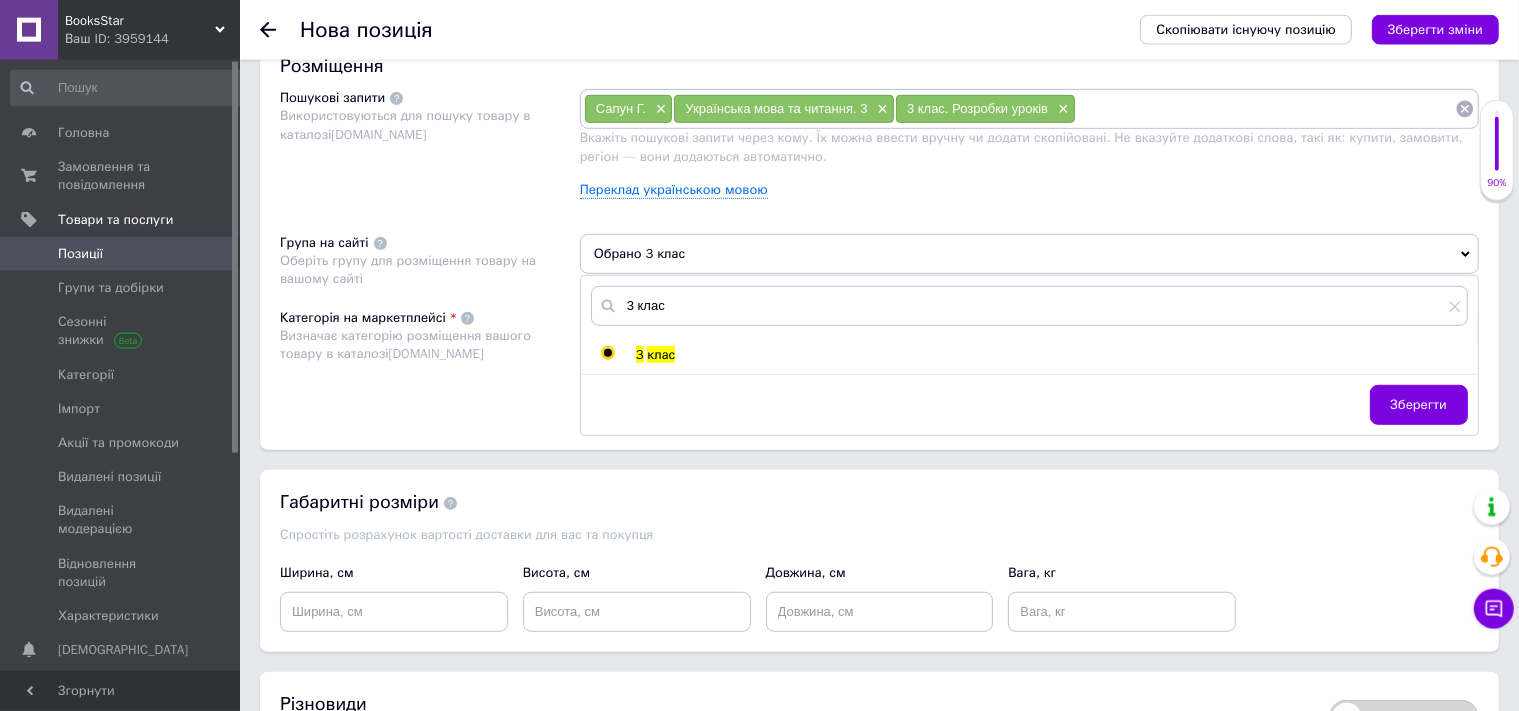 click on "Категорія на маркетплейсі Визначає категорію розміщення вашого товару в каталозі  [DOMAIN_NAME]" at bounding box center [430, 359] 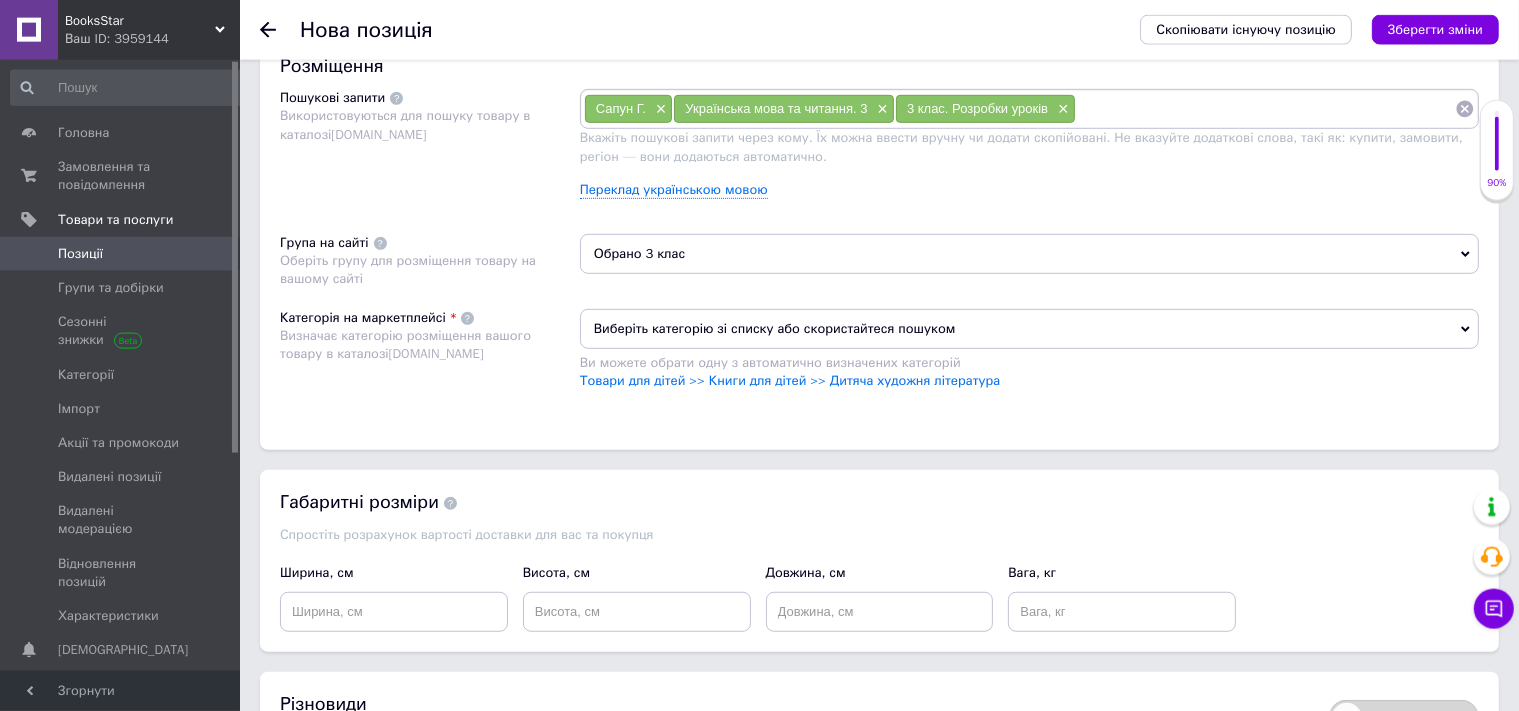 click on "Виберіть категорію зі списку або скористайтеся пошуком" at bounding box center (1029, 329) 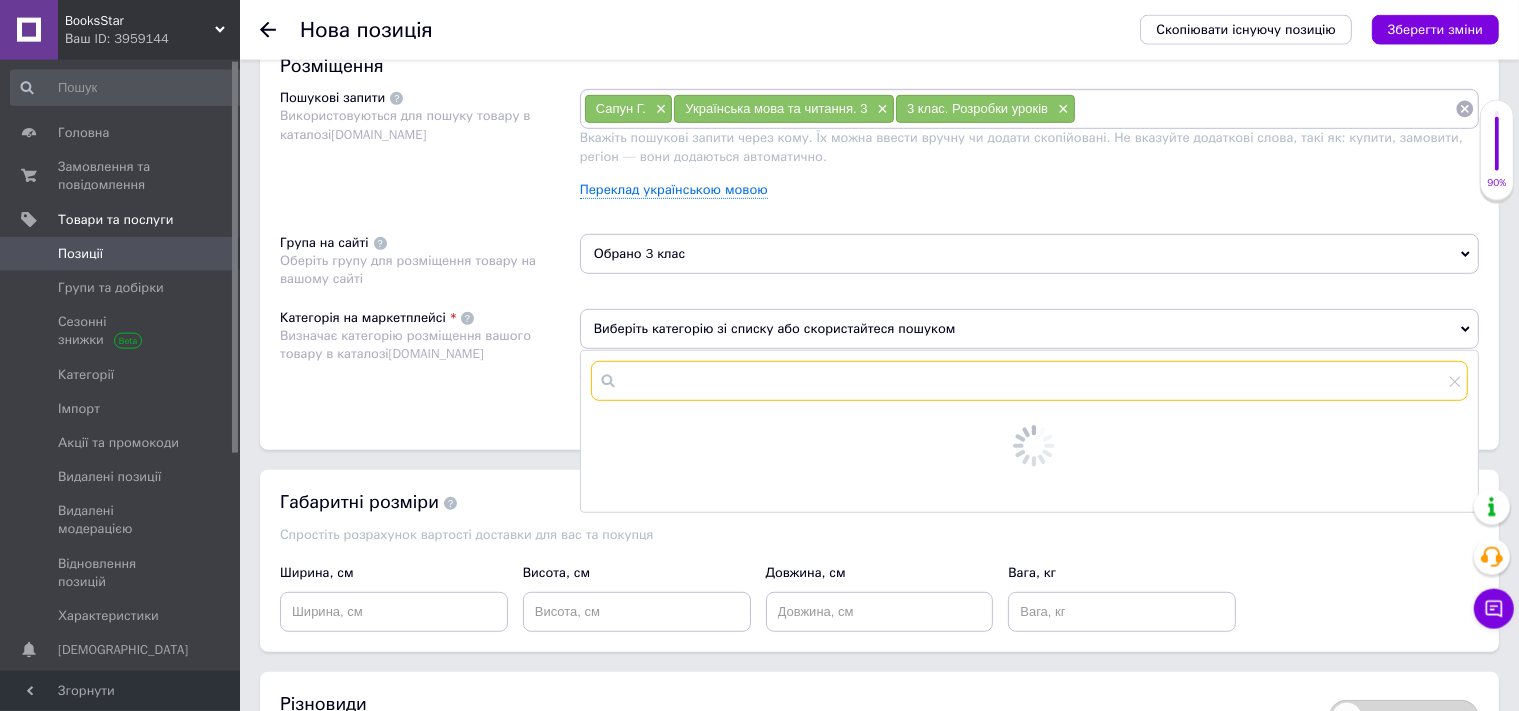 click at bounding box center [1029, 381] 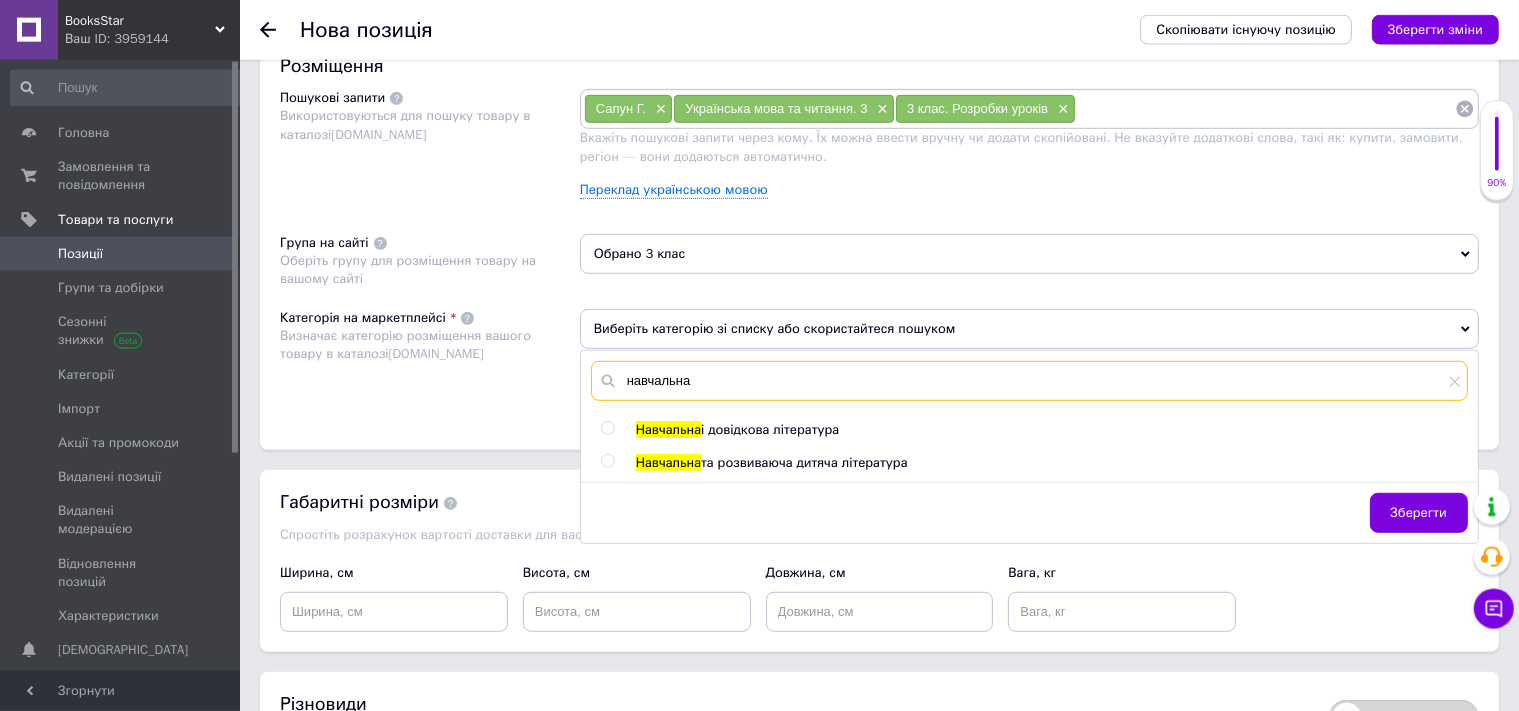 type on "навчальна" 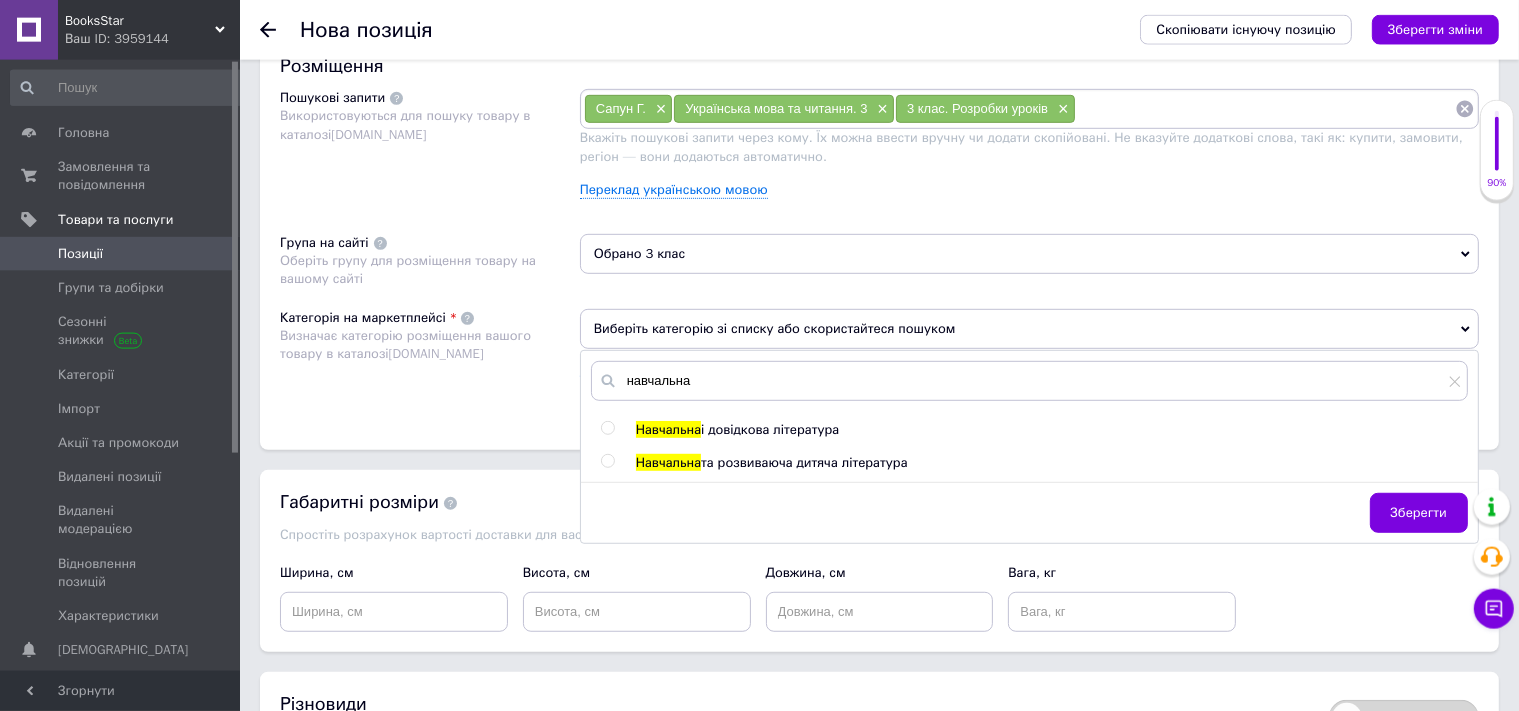 click on "і довідкова література" at bounding box center (770, 429) 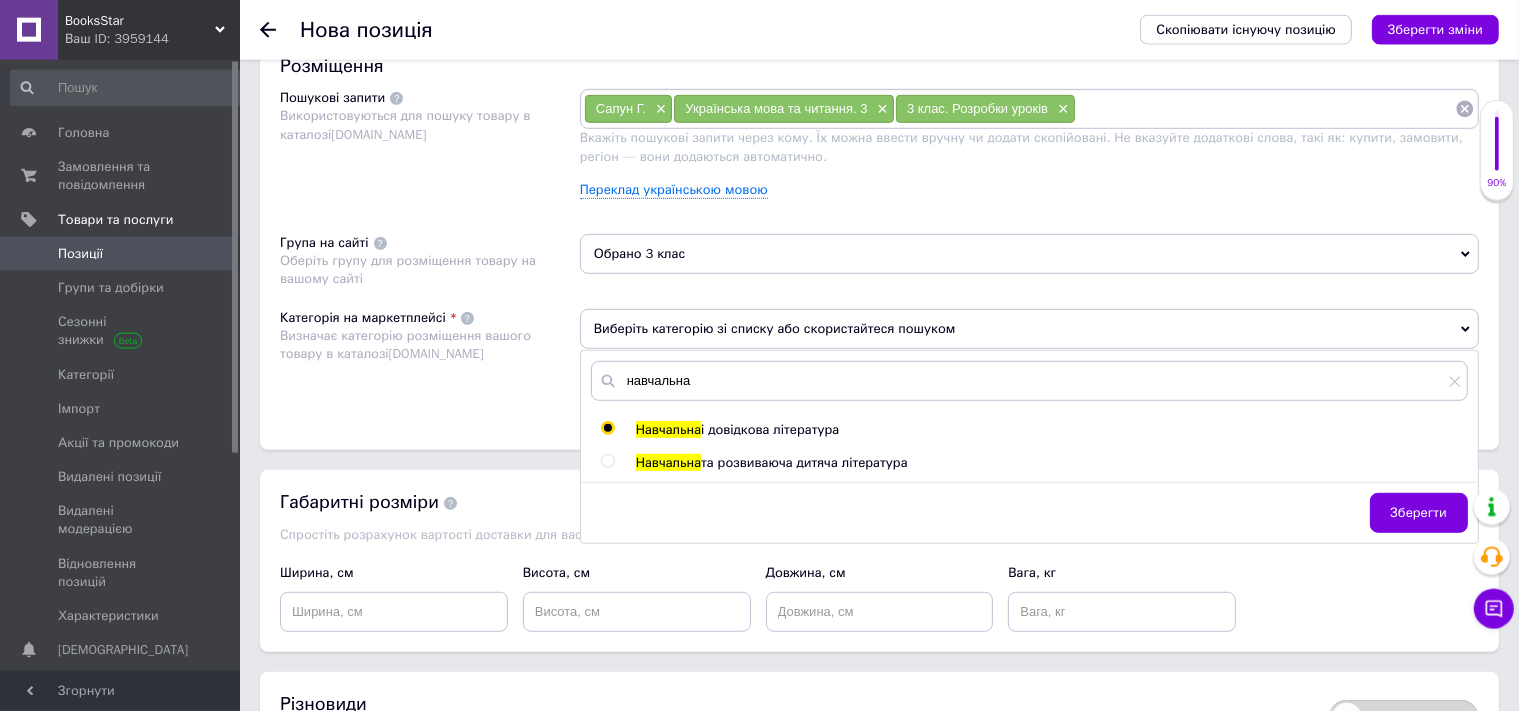 radio on "true" 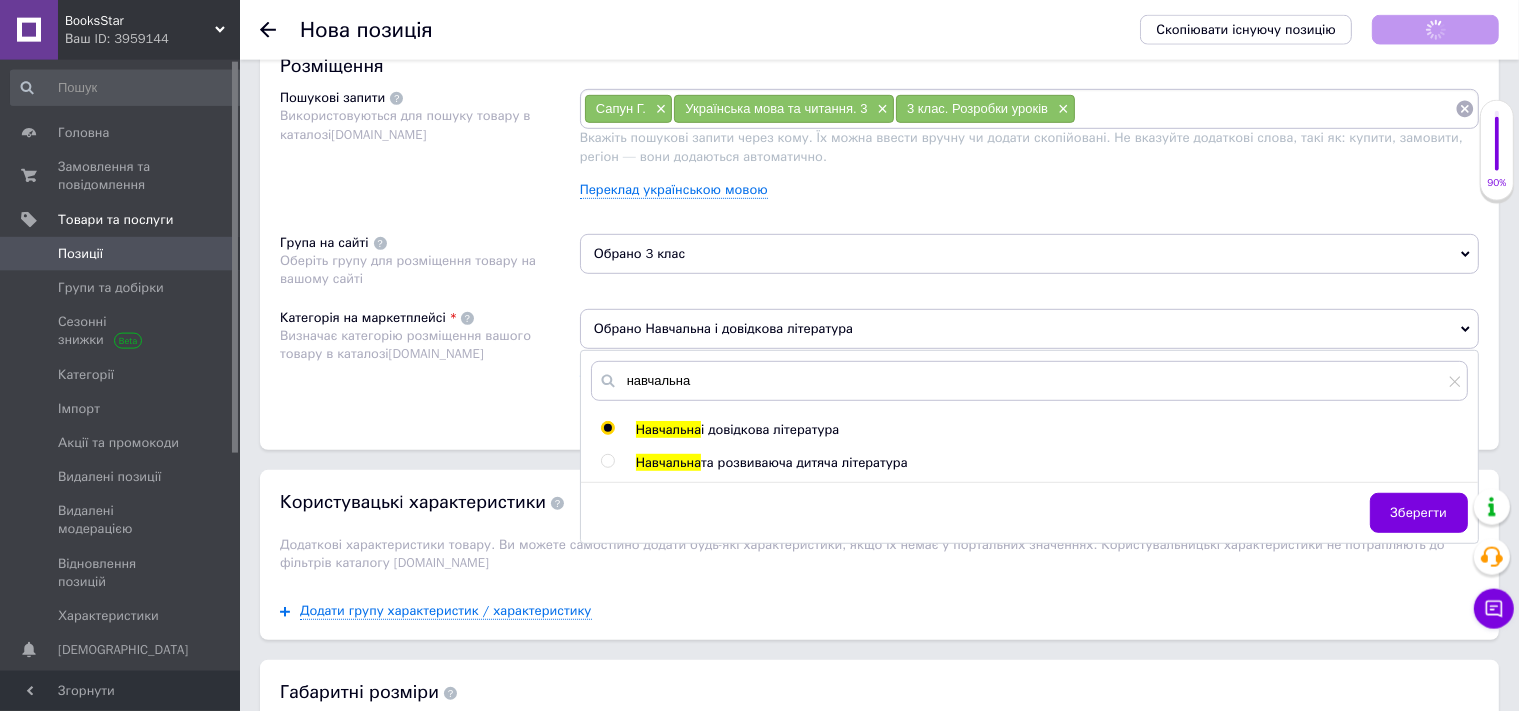 click on "Категорія на маркетплейсі Визначає категорію розміщення вашого товару в каталозі  [DOMAIN_NAME]" at bounding box center [430, 359] 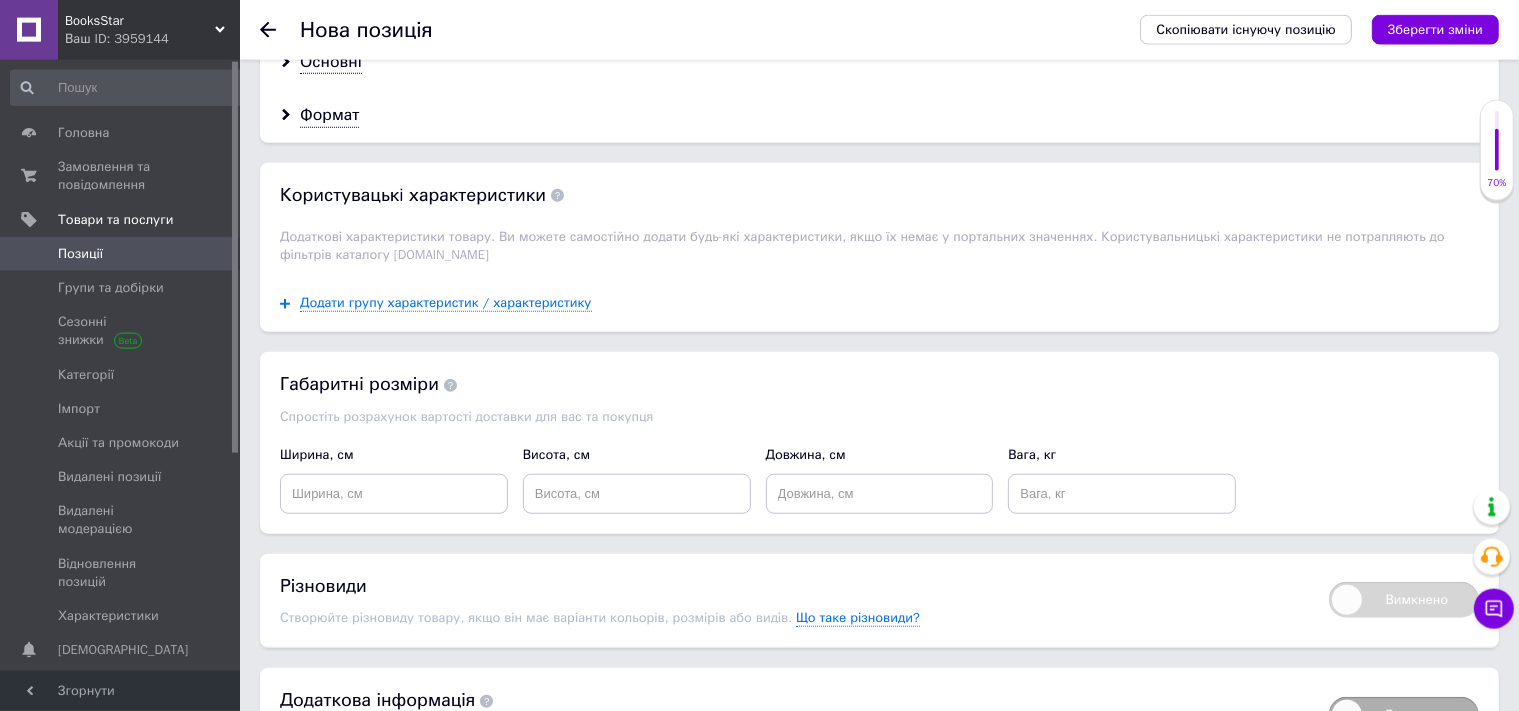 scroll, scrollTop: 1604, scrollLeft: 0, axis: vertical 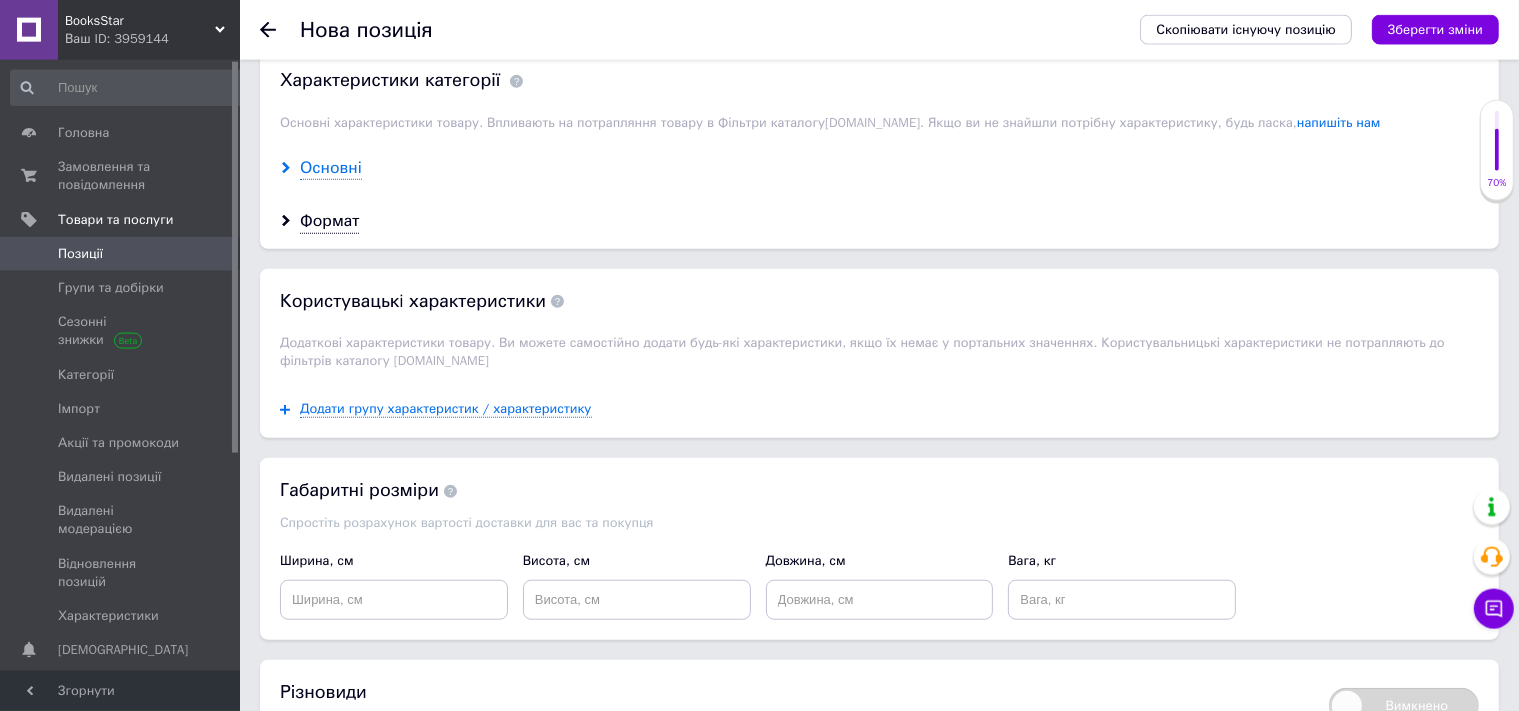 click on "Основні" at bounding box center (331, 168) 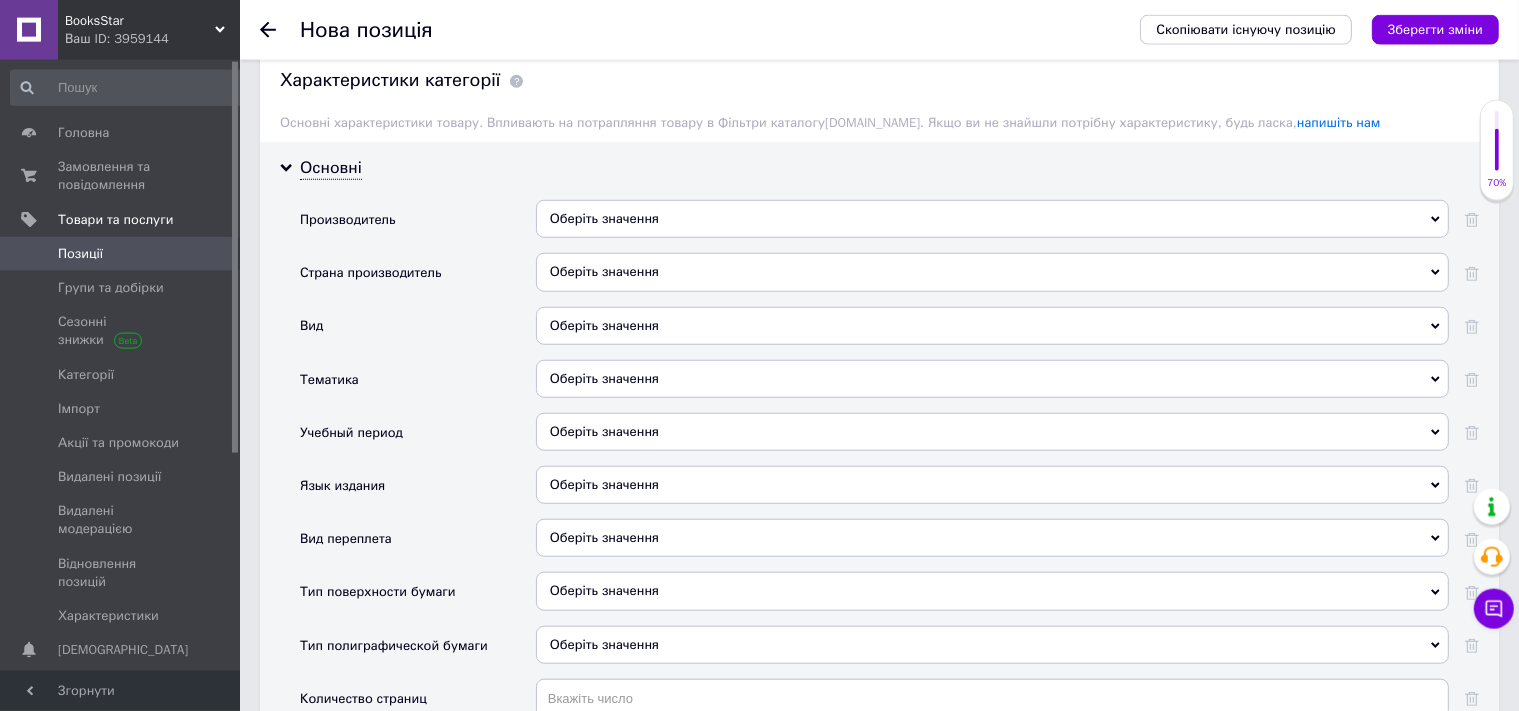 click on "Оберіть значення" at bounding box center (992, 219) 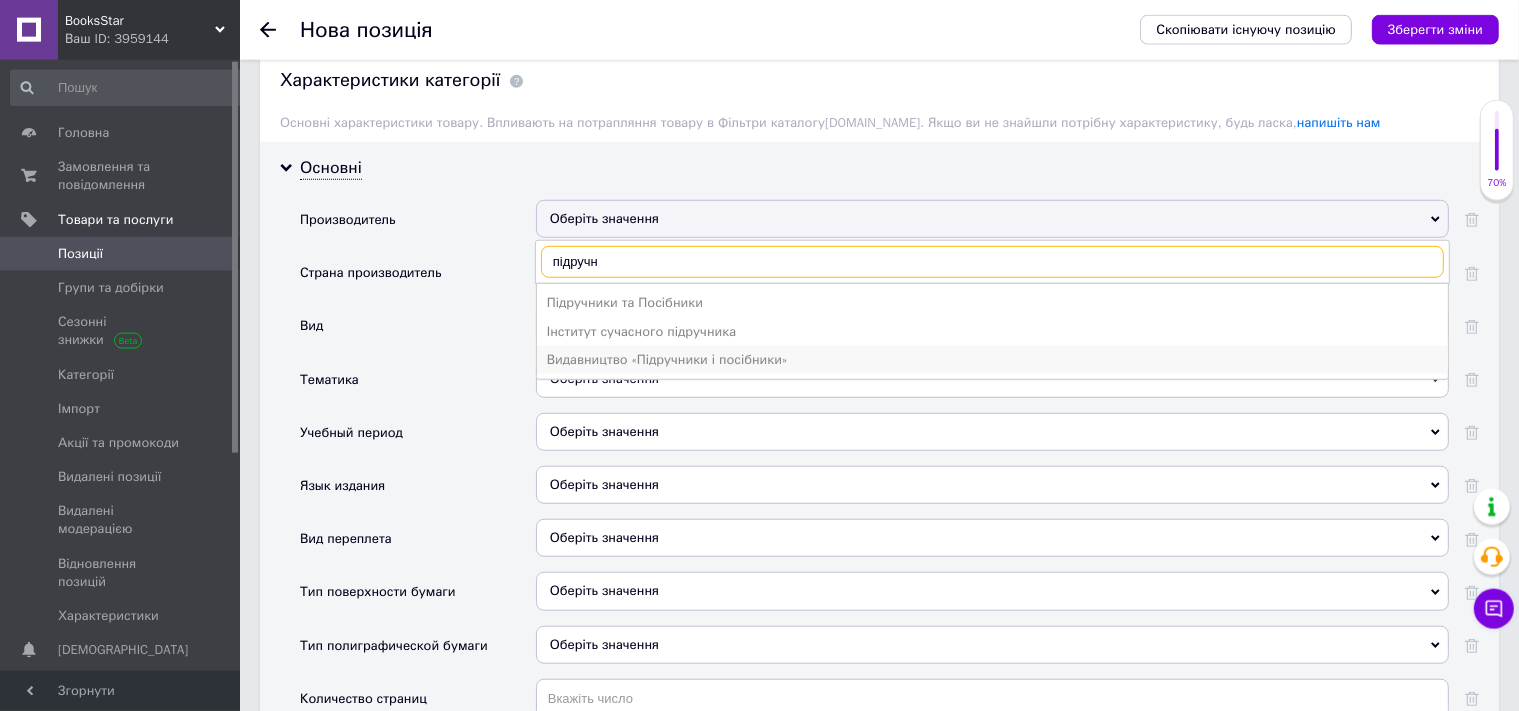 type on "підручн" 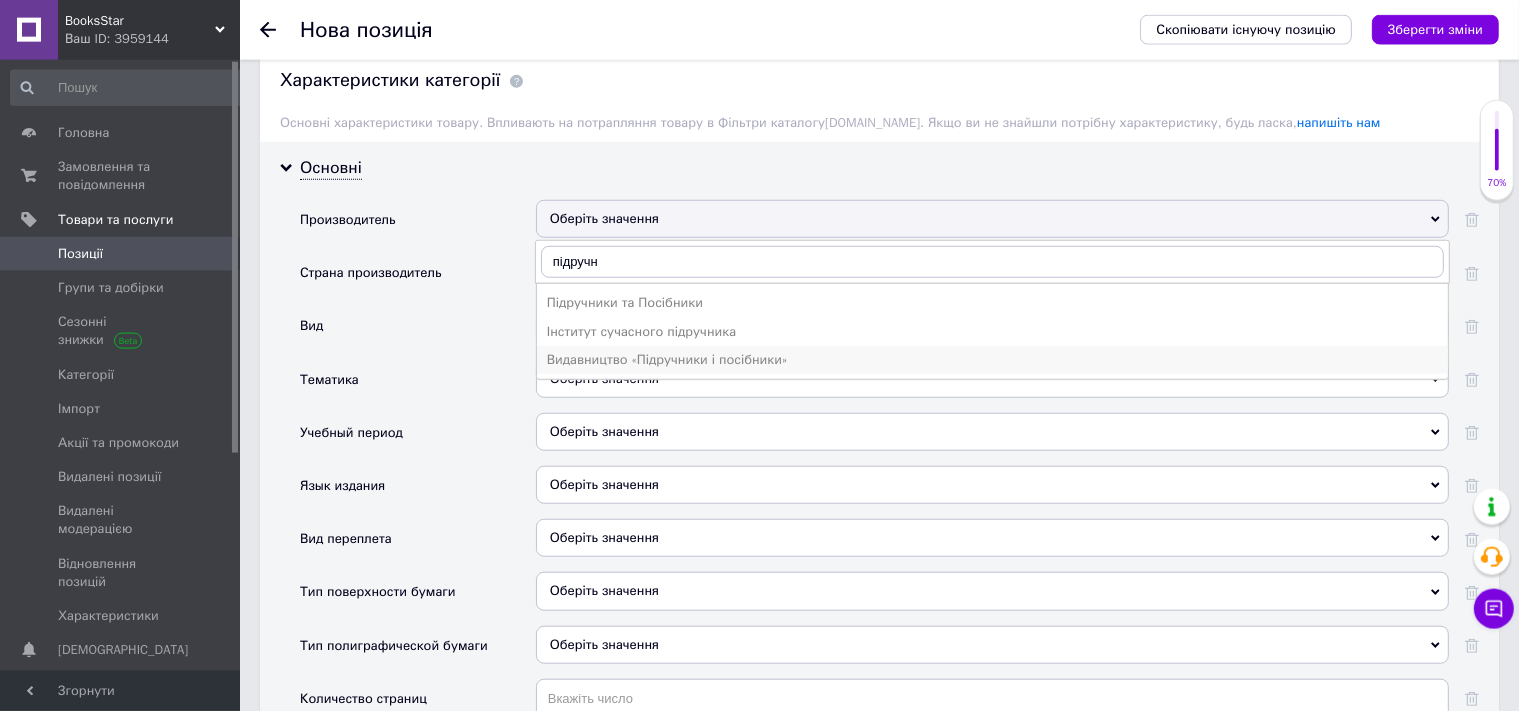 click on "Видавництво «Підручники і посібники»" at bounding box center [992, 360] 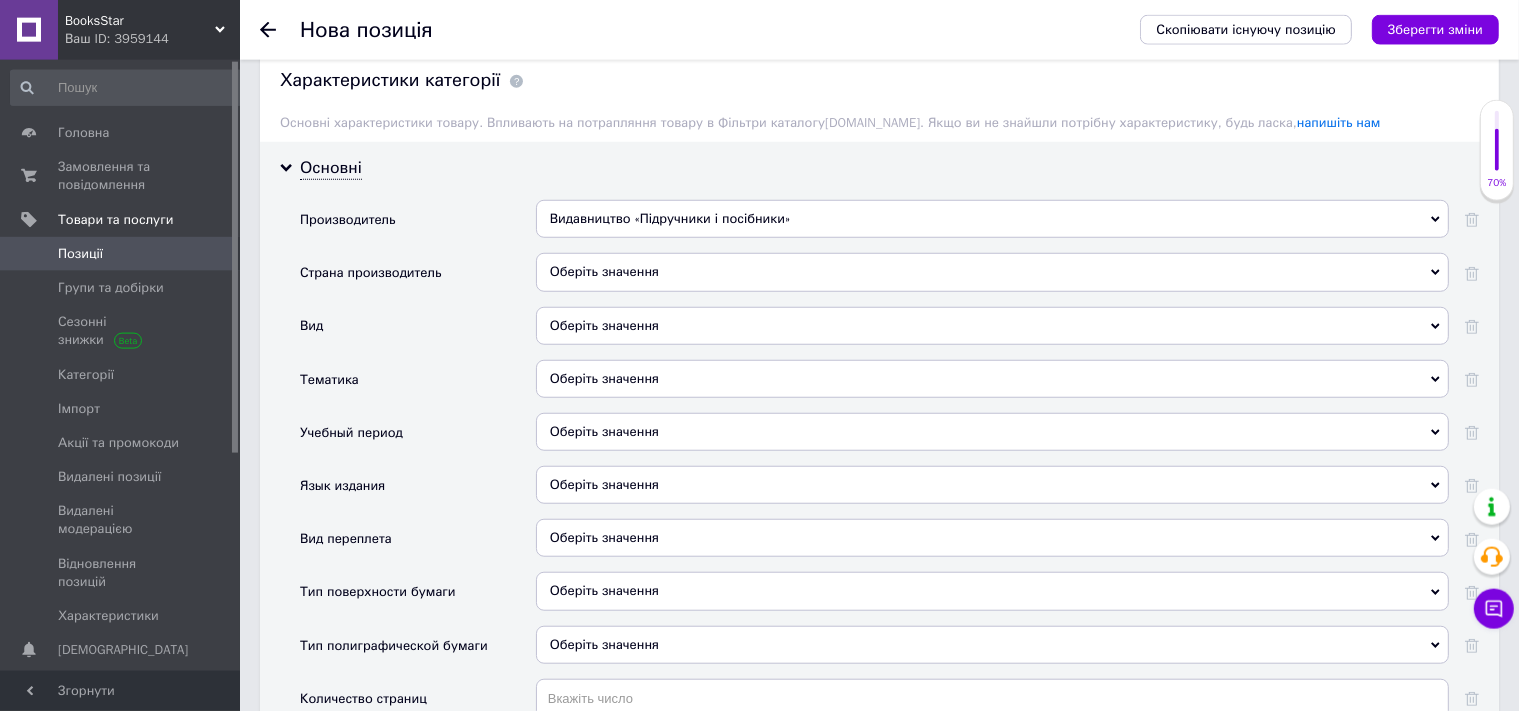 click on "Оберіть значення" at bounding box center [992, 272] 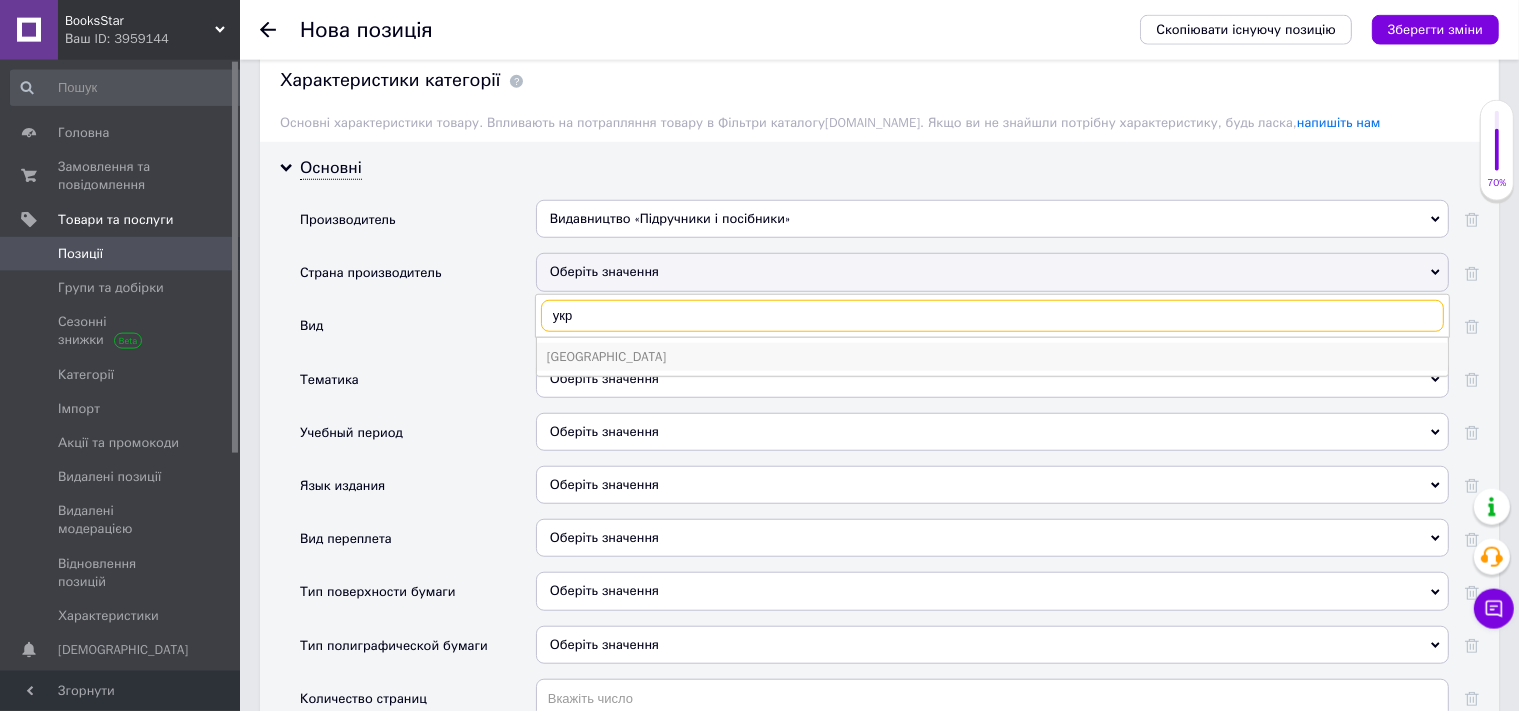 type on "укр" 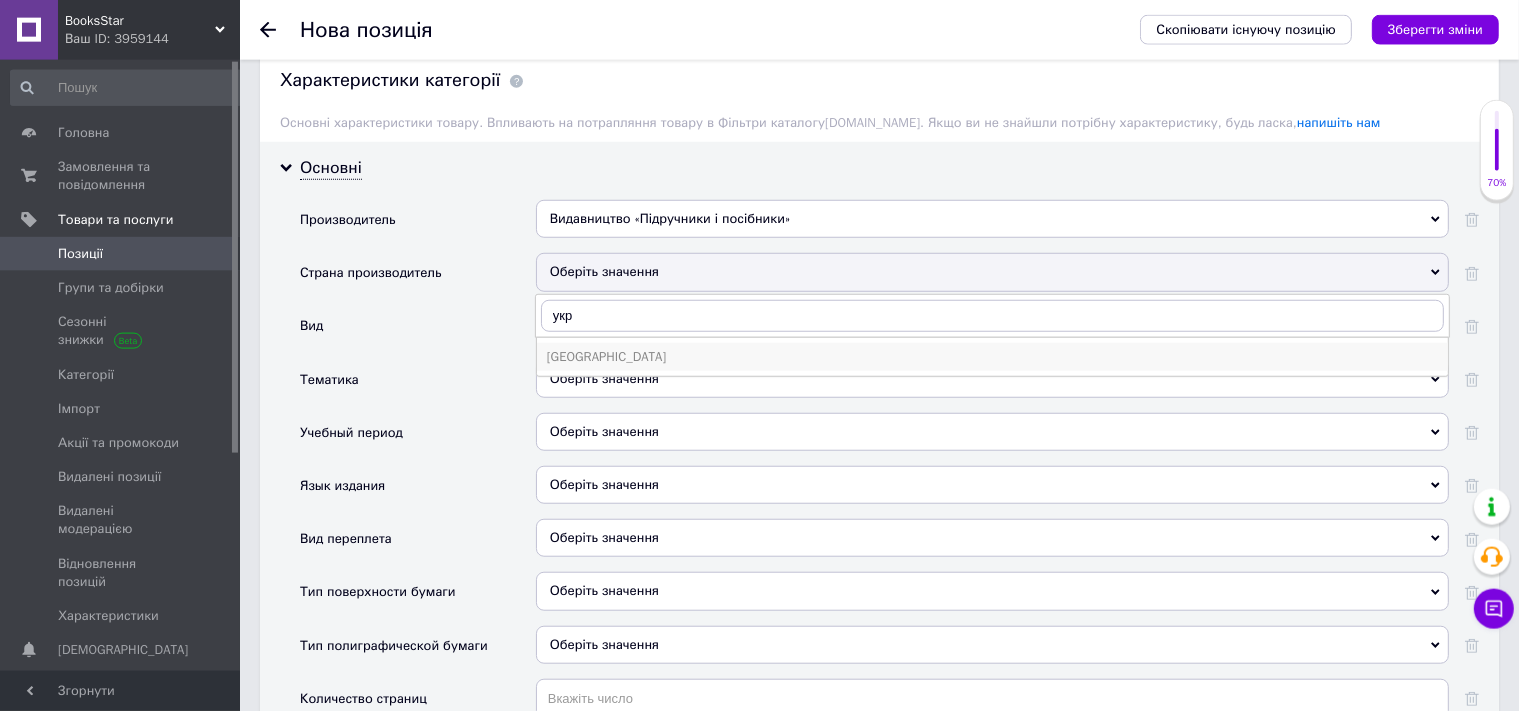 click on "[GEOGRAPHIC_DATA]" at bounding box center (992, 357) 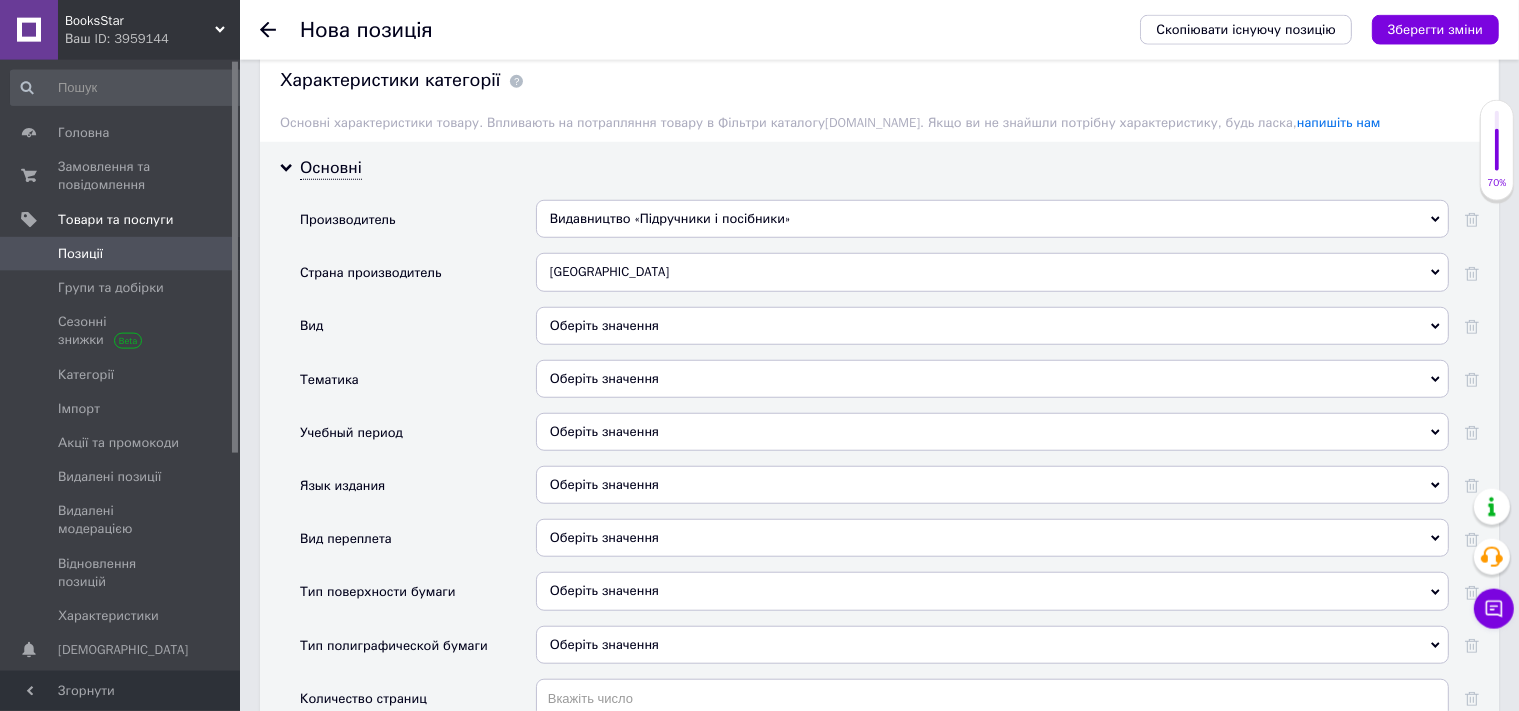 click on "Оберіть значення" at bounding box center (992, 326) 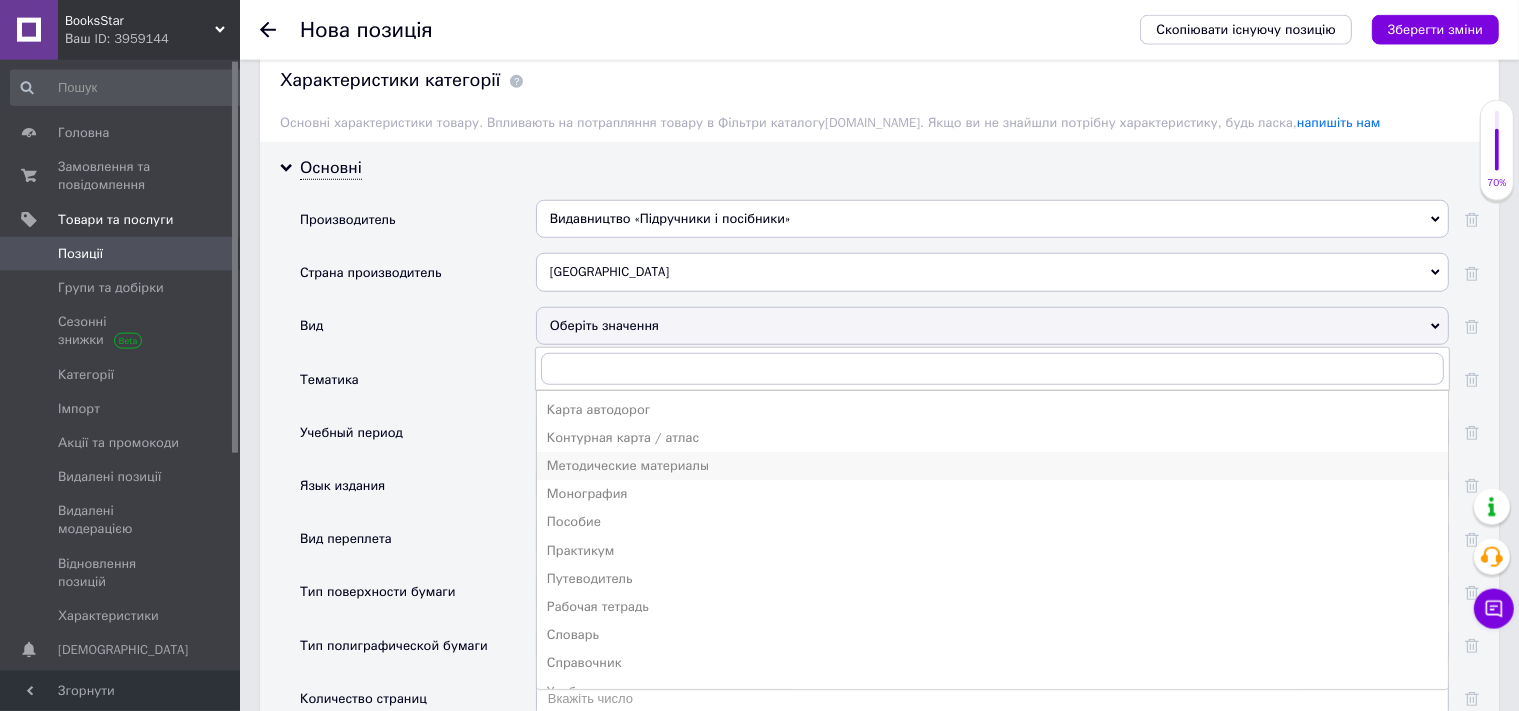 click on "Методические материалы" at bounding box center (992, 466) 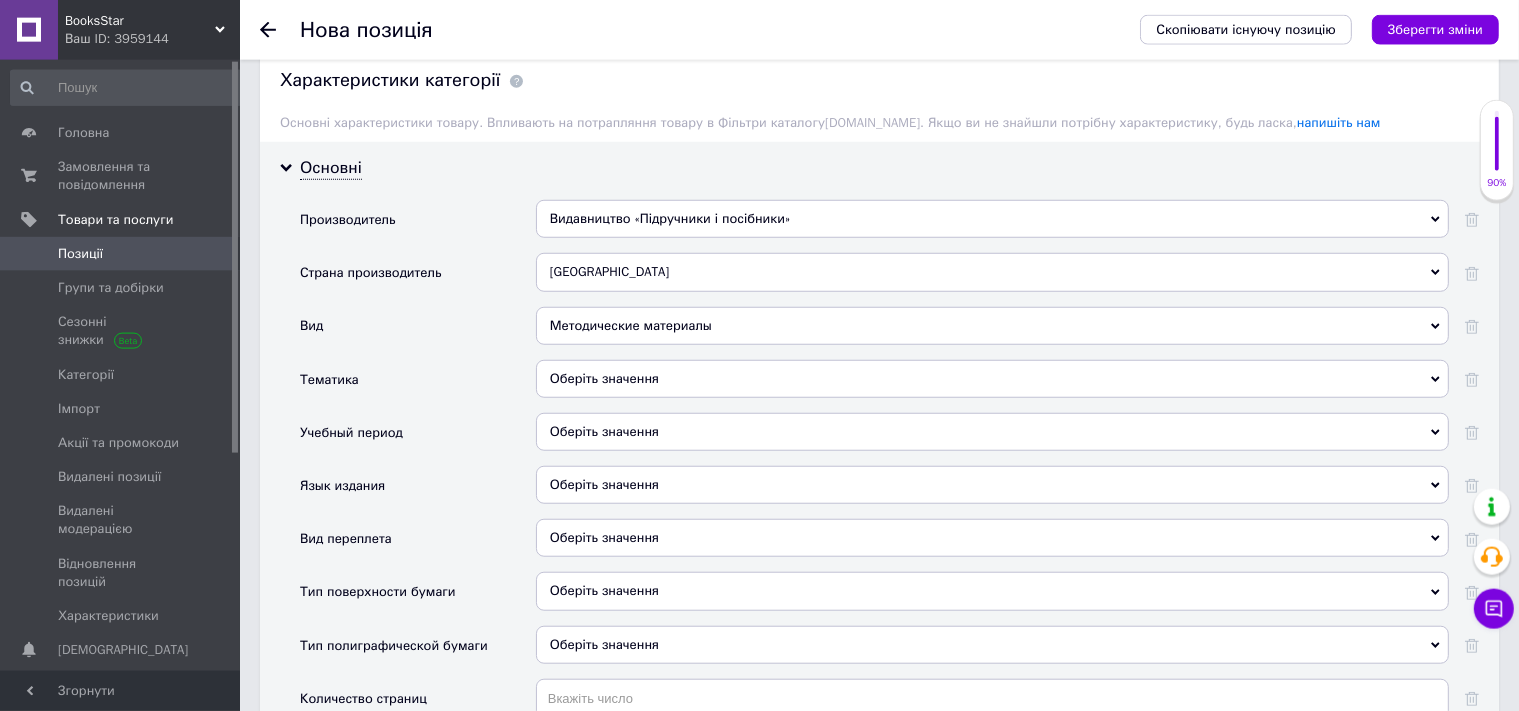 click on "Оберіть значення" at bounding box center (992, 379) 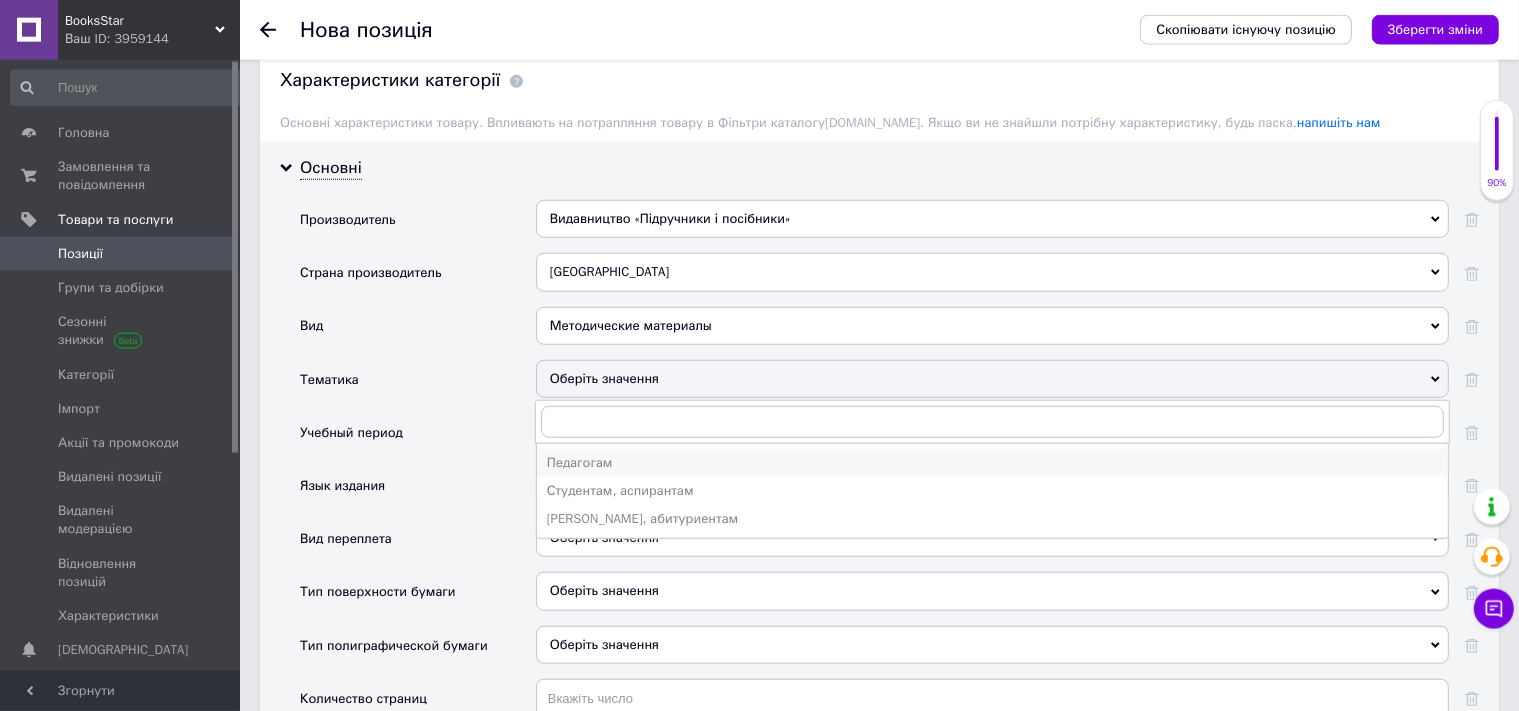 click on "Педагогам" at bounding box center (992, 463) 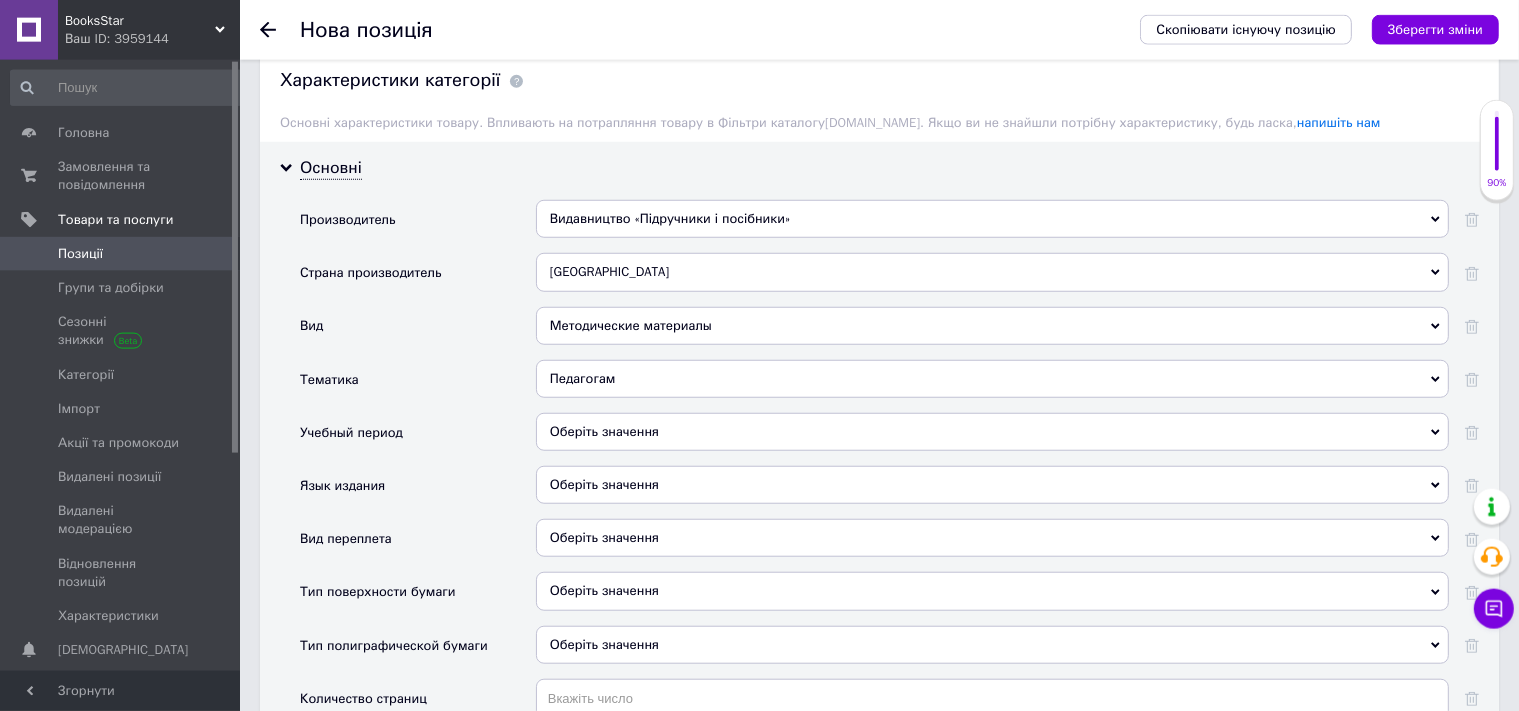 click on "Оберіть значення" at bounding box center [992, 432] 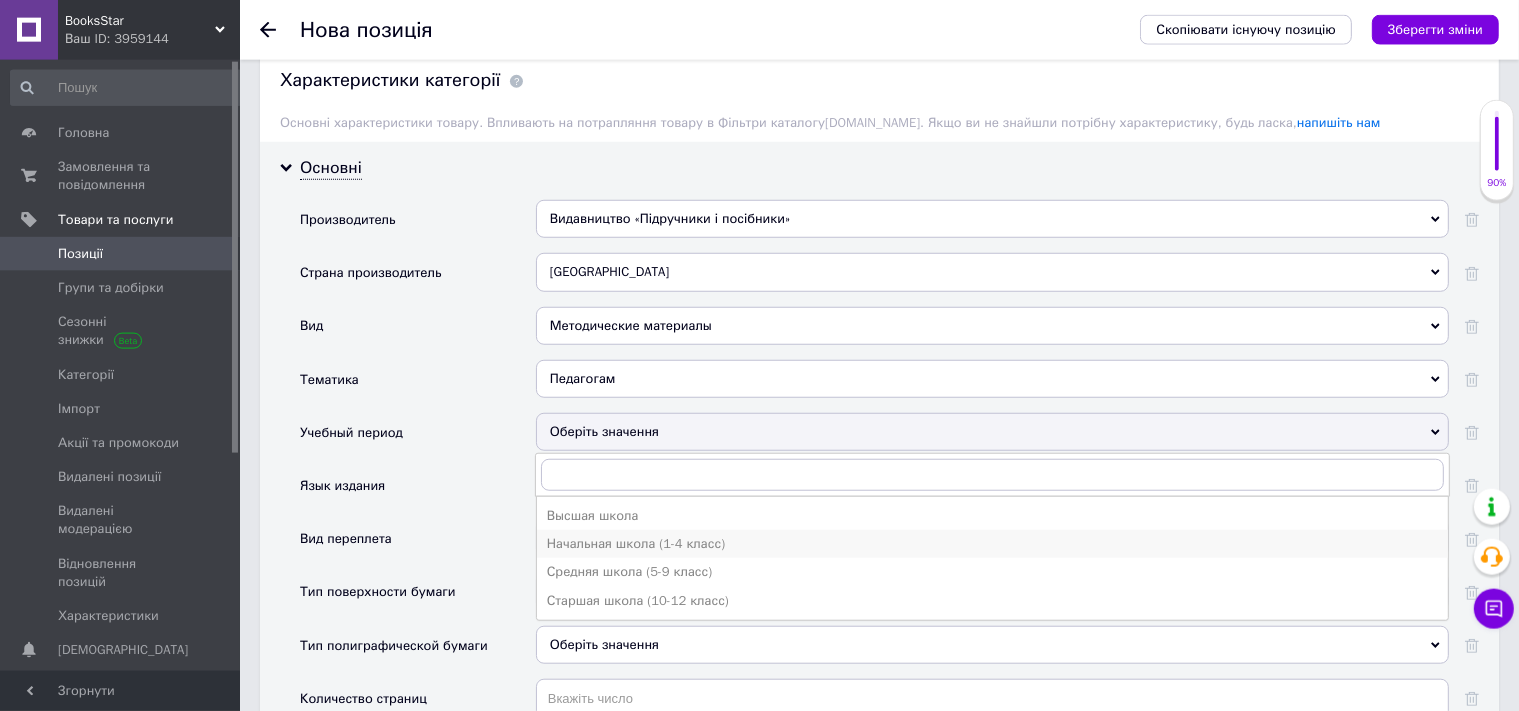 click on "Начальная школа (1-4 класс)" at bounding box center (992, 544) 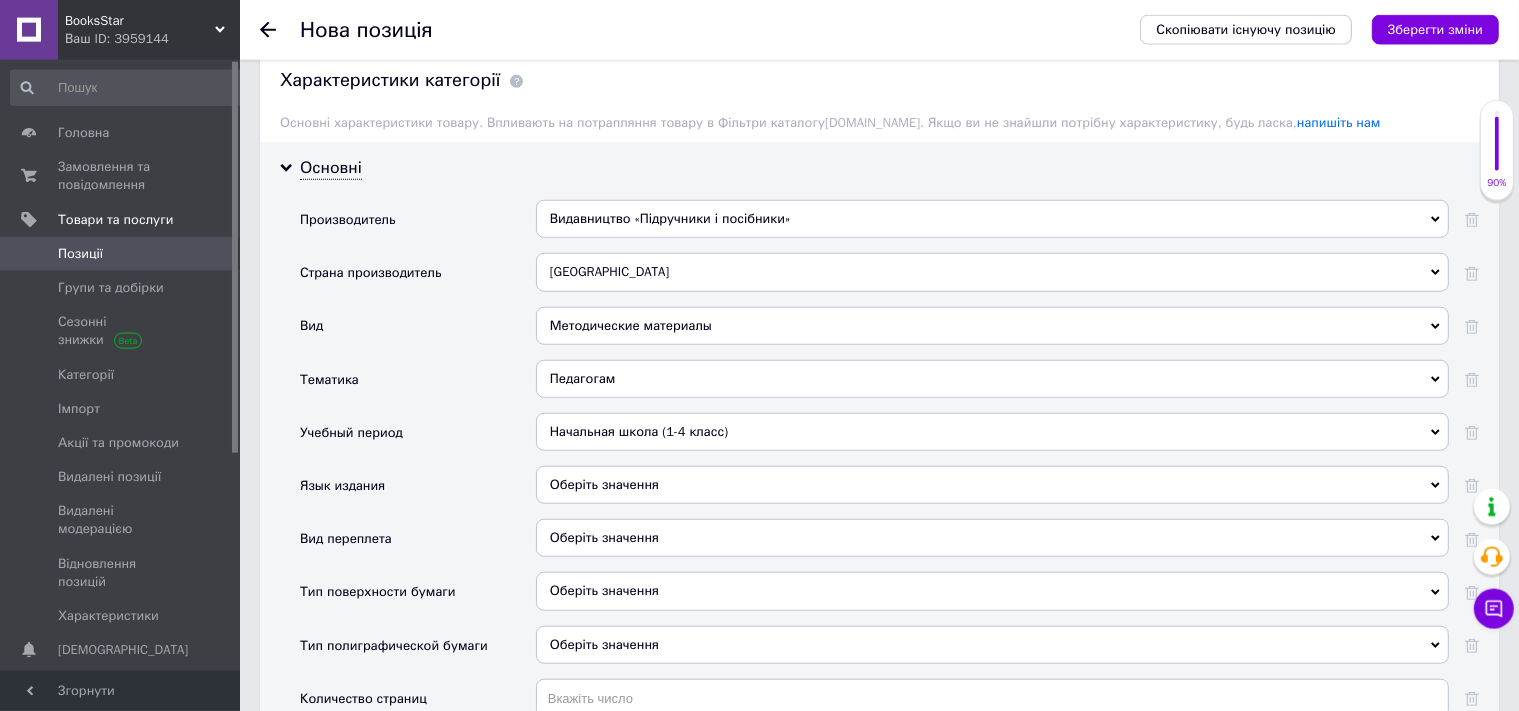 click on "Оберіть значення" at bounding box center [992, 485] 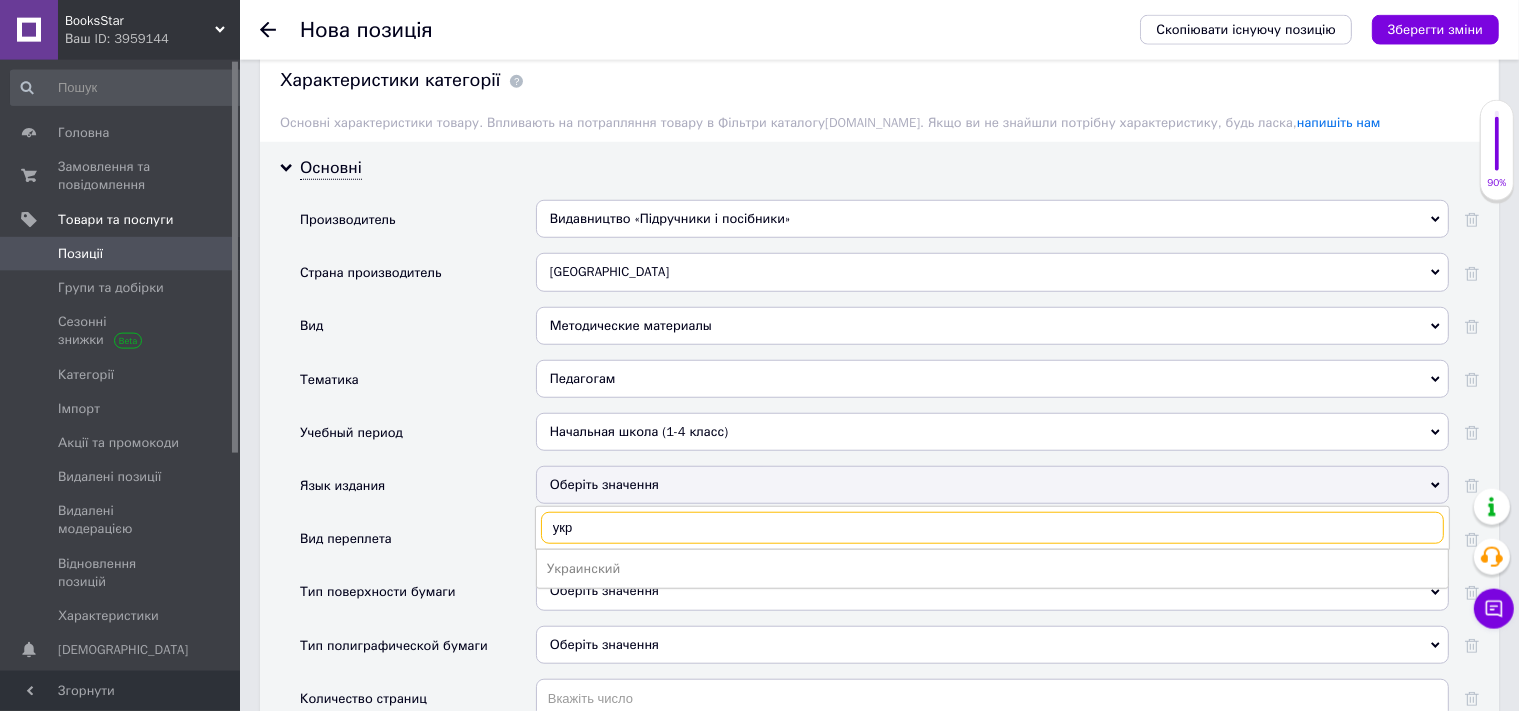 type on "укр" 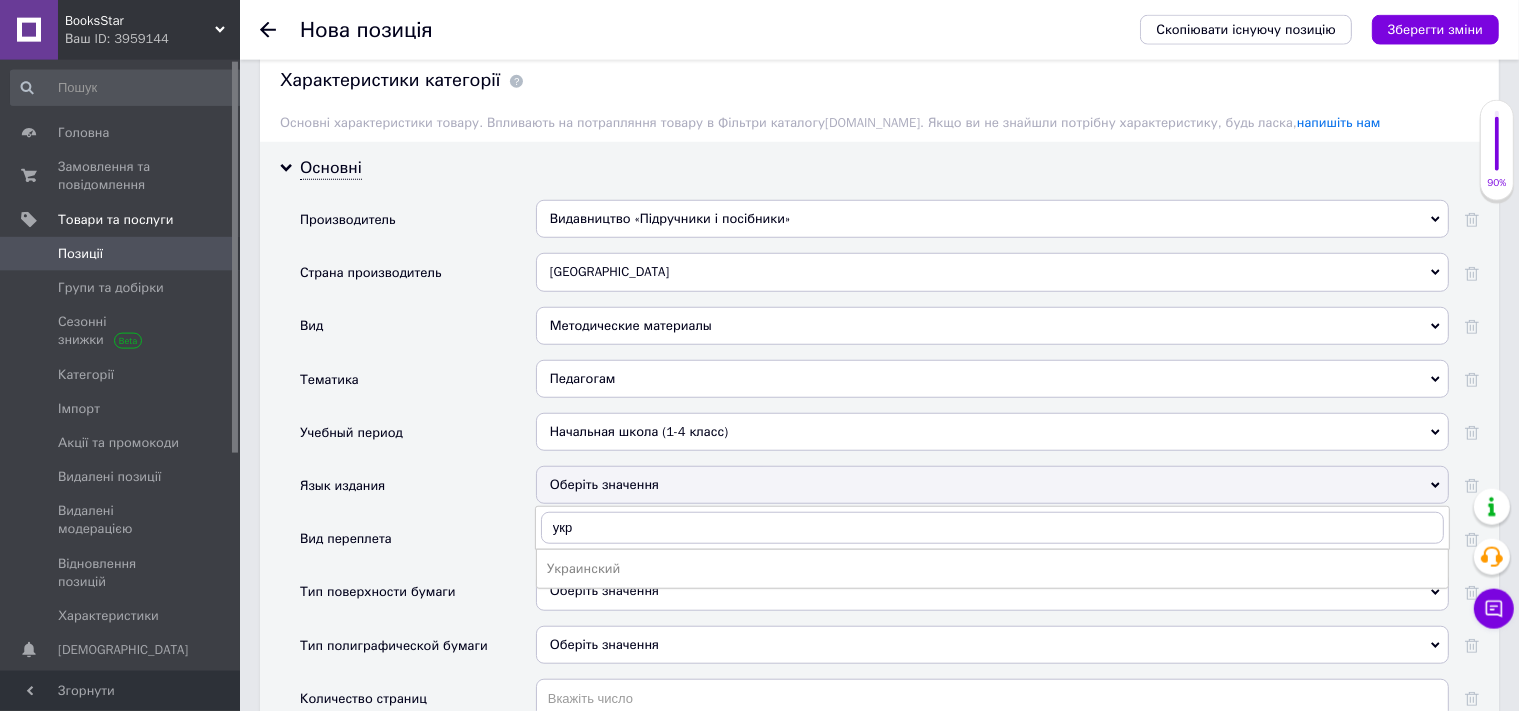 click on "Украинский" at bounding box center (992, 569) 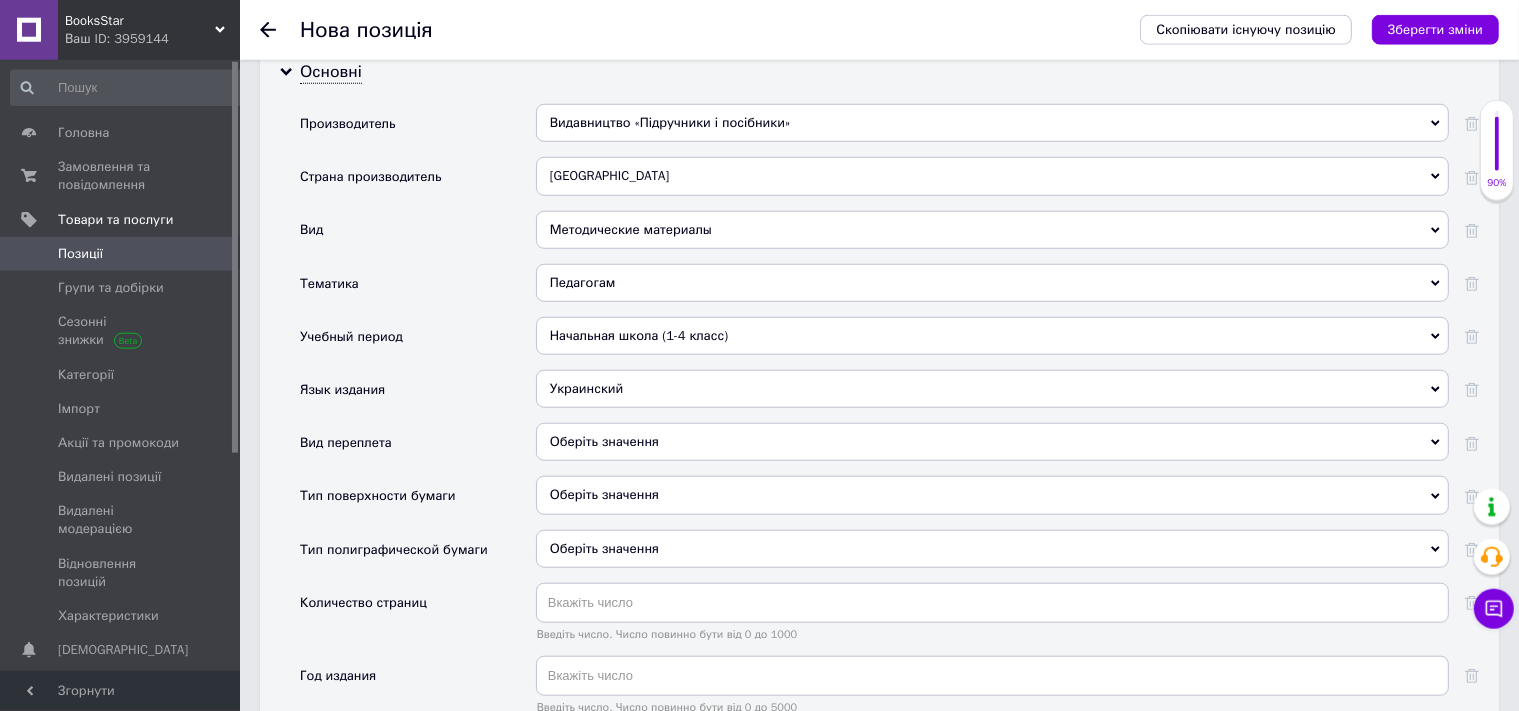 scroll, scrollTop: 1710, scrollLeft: 0, axis: vertical 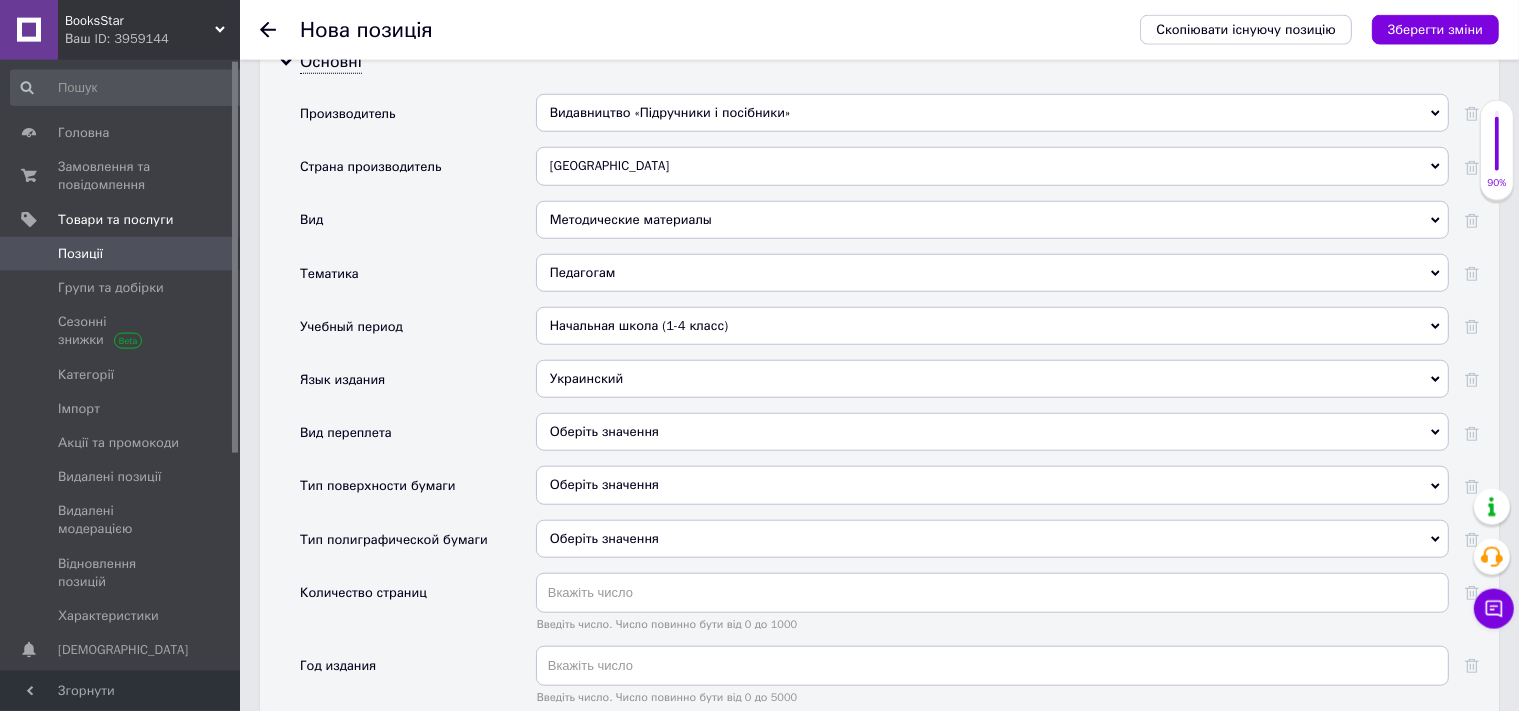 click on "Оберіть значення" at bounding box center [992, 432] 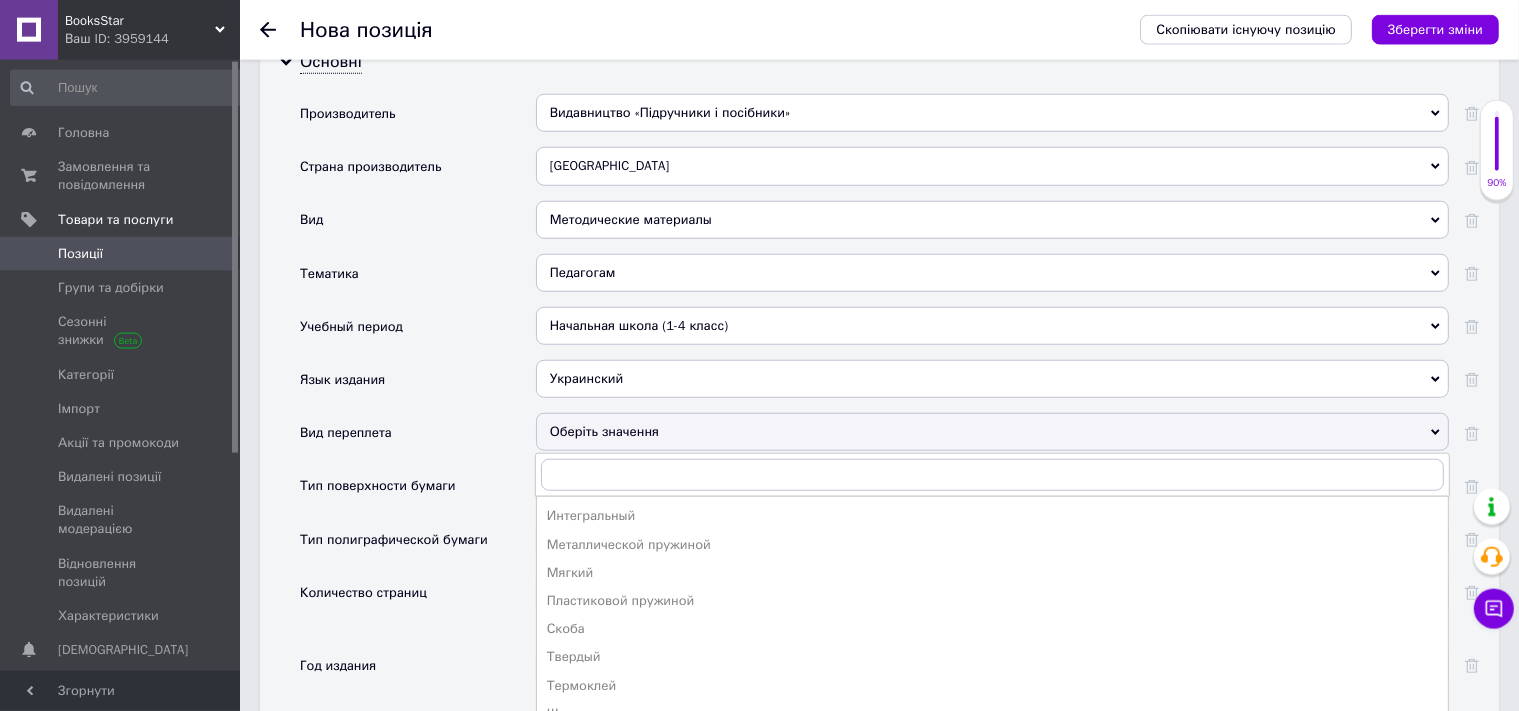 drag, startPoint x: 578, startPoint y: 571, endPoint x: 506, endPoint y: 334, distance: 247.69537 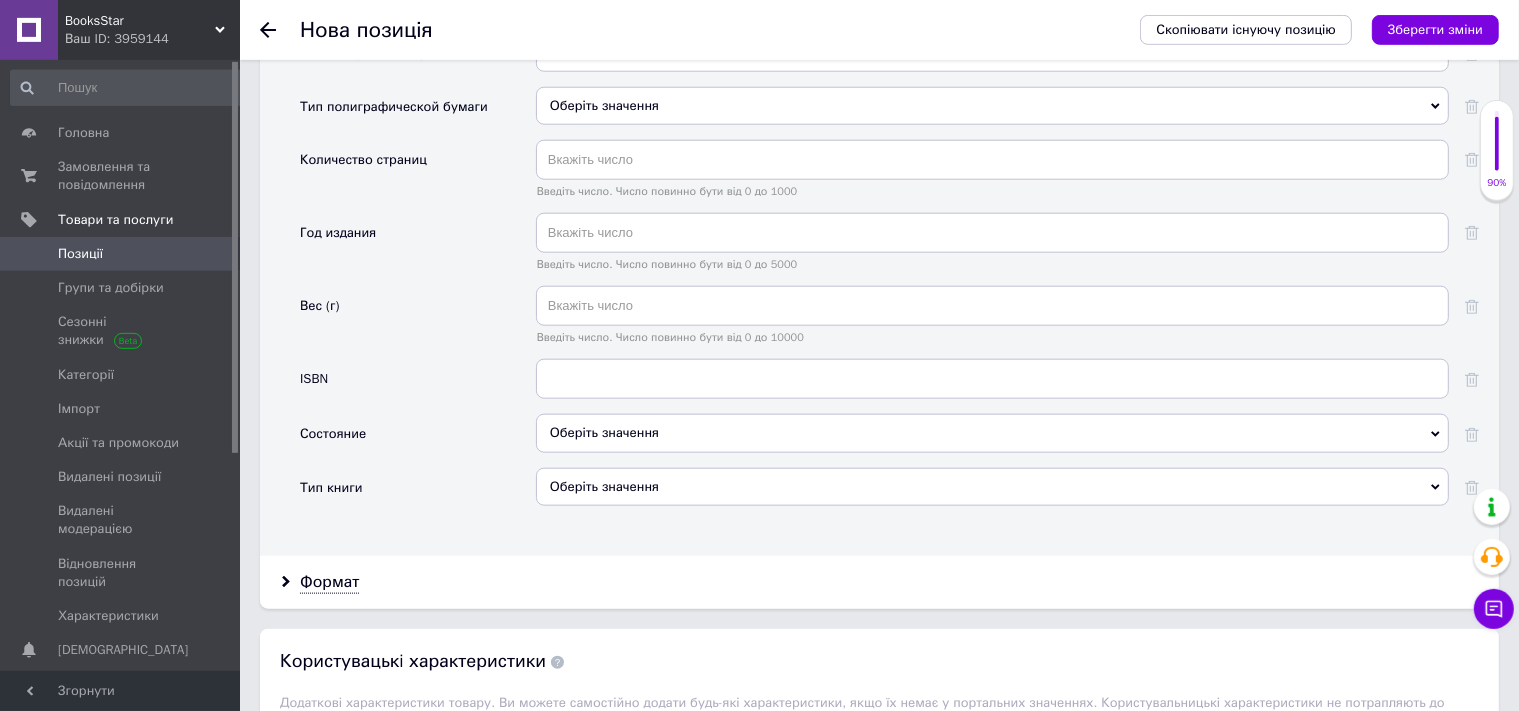 scroll, scrollTop: 2238, scrollLeft: 0, axis: vertical 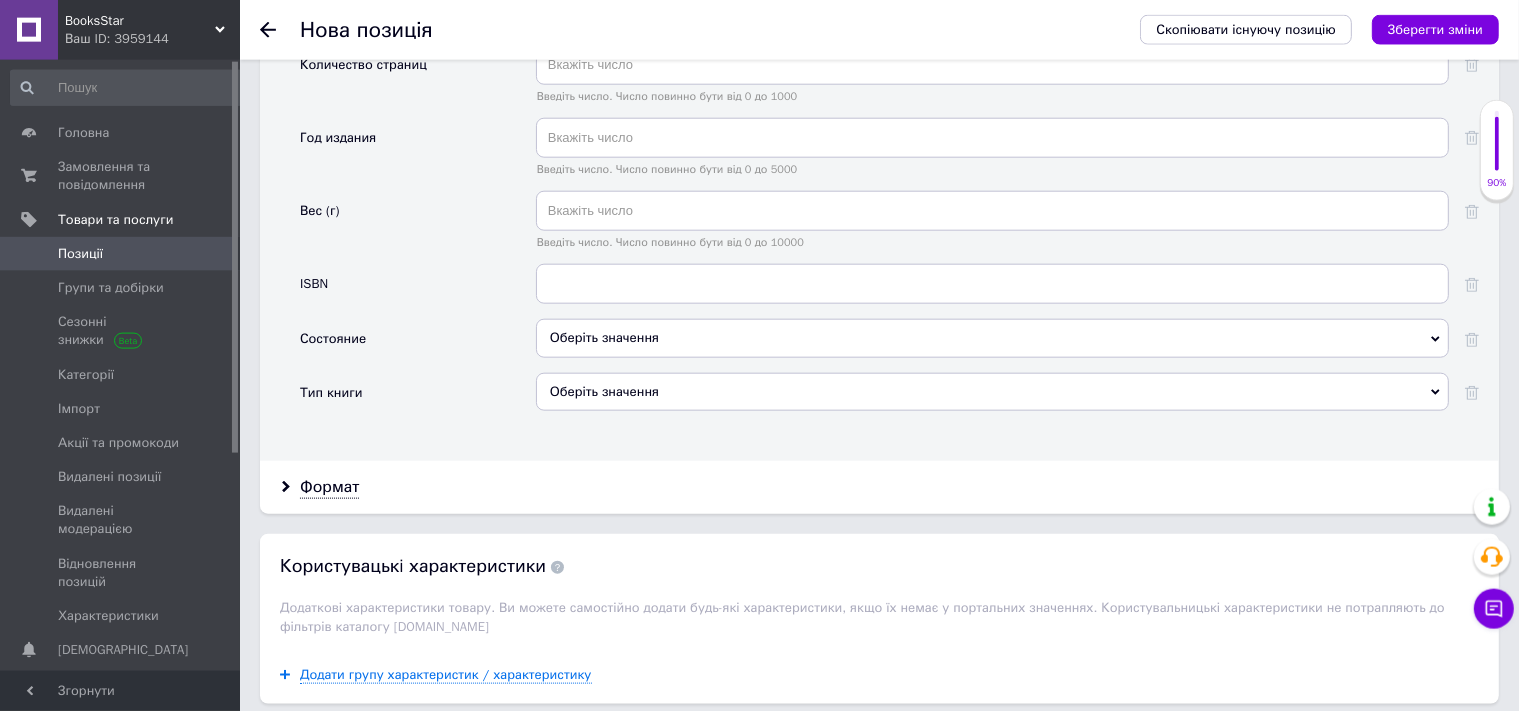click on "Оберіть значення" at bounding box center (992, 338) 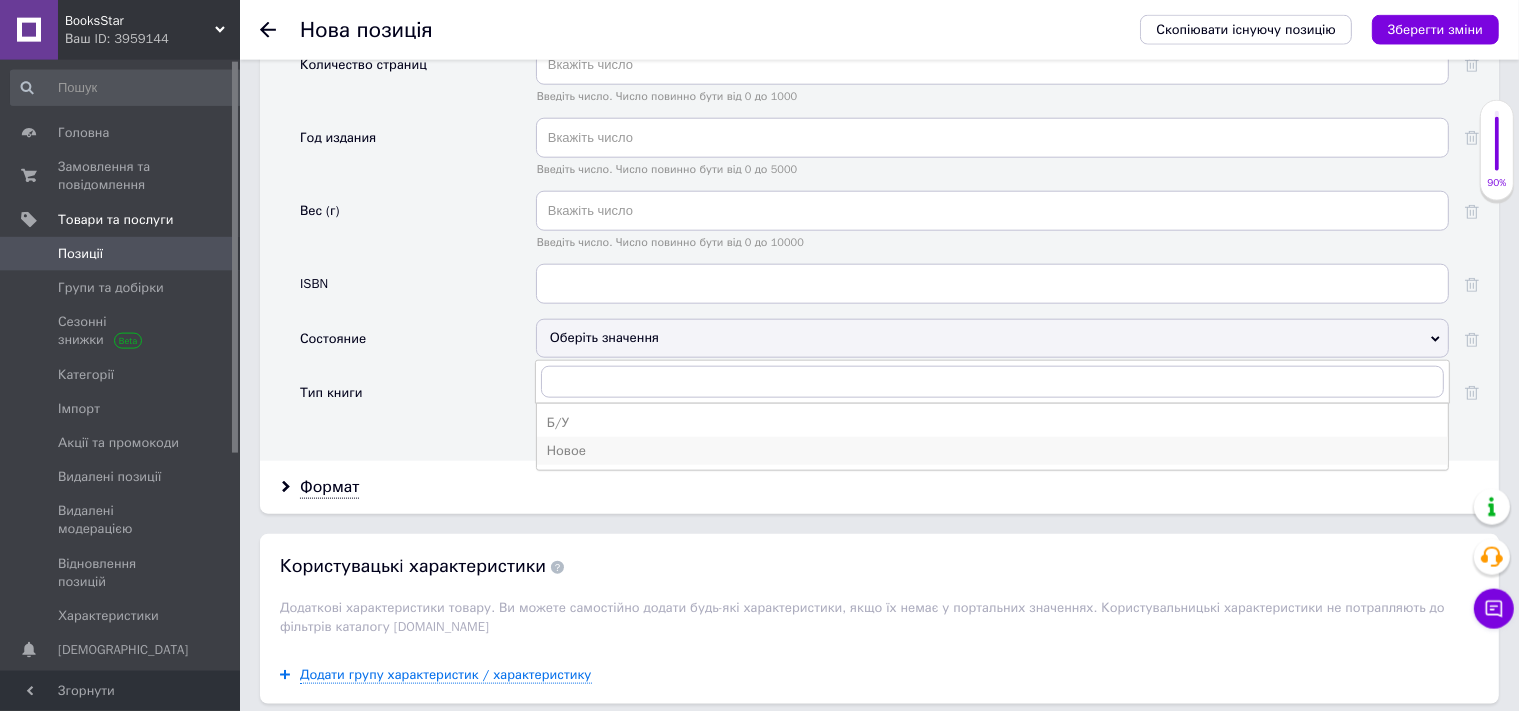 click on "Новое" at bounding box center (992, 451) 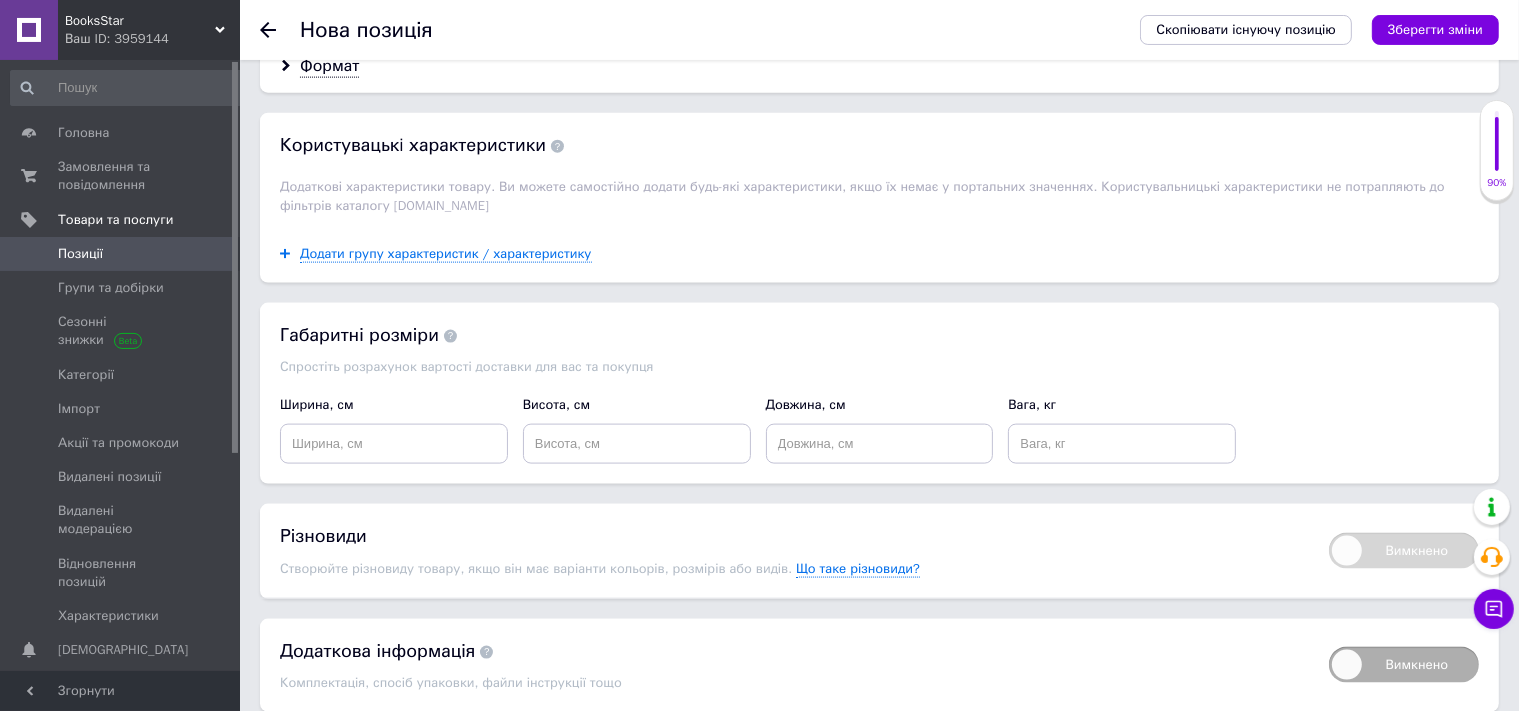 scroll, scrollTop: 2730, scrollLeft: 0, axis: vertical 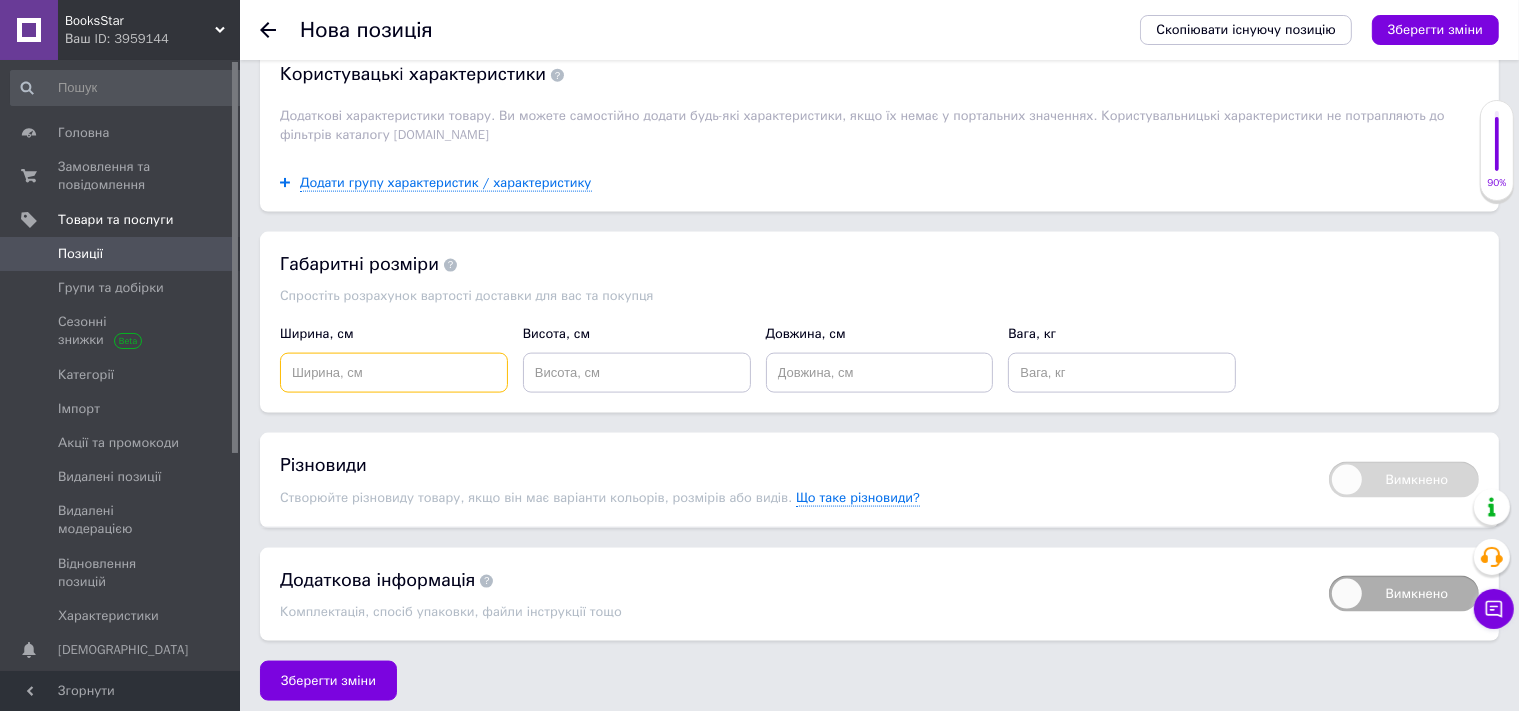 click at bounding box center [394, 373] 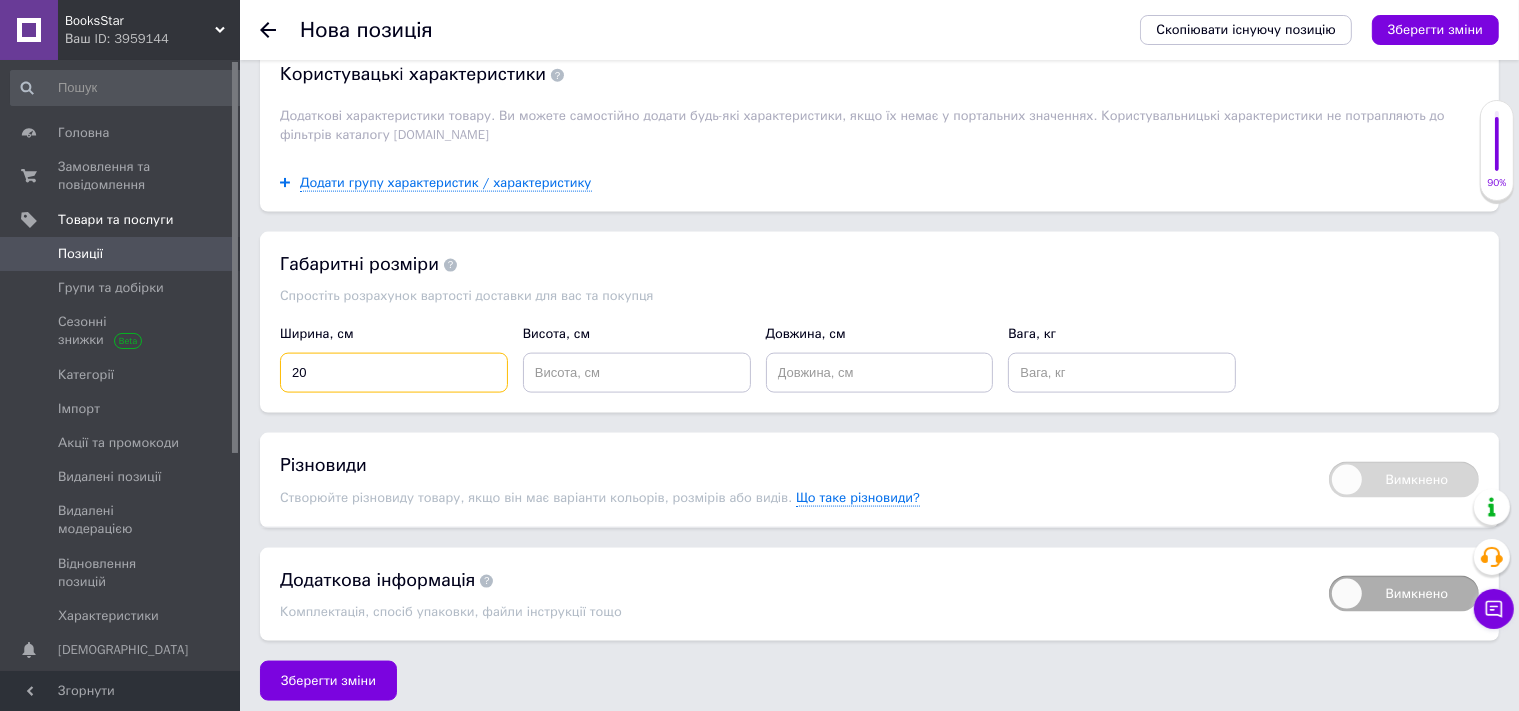 type on "20" 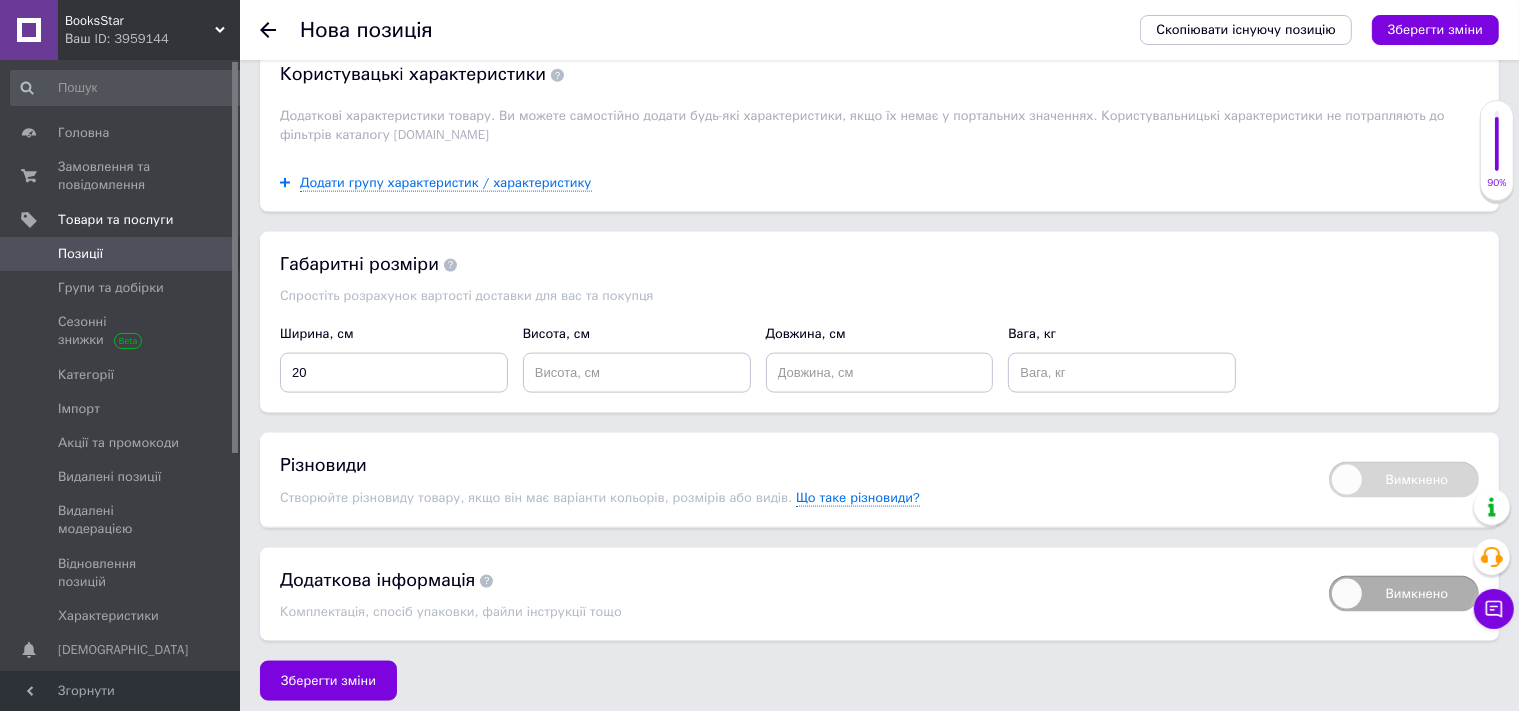 click on "Висота, см" at bounding box center (636, 359) 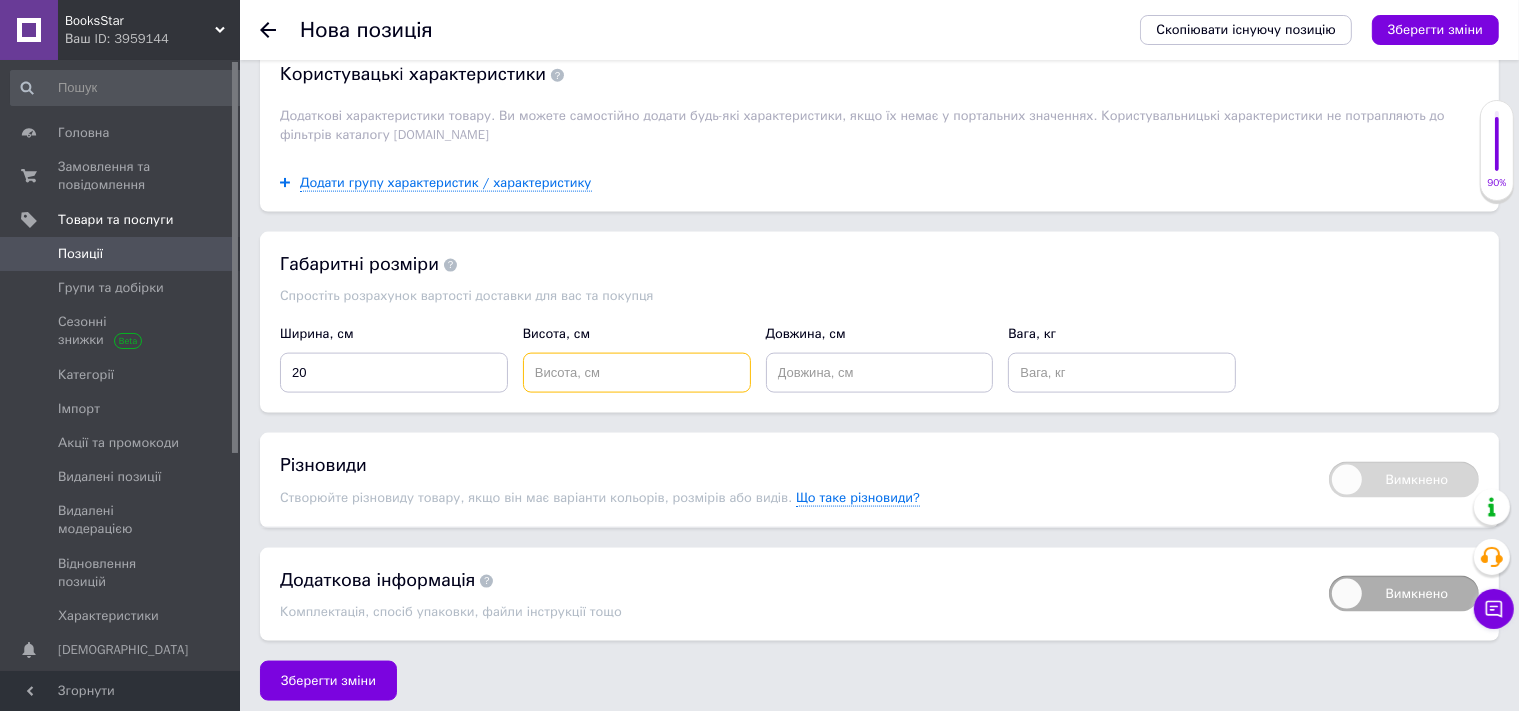 click at bounding box center [637, 373] 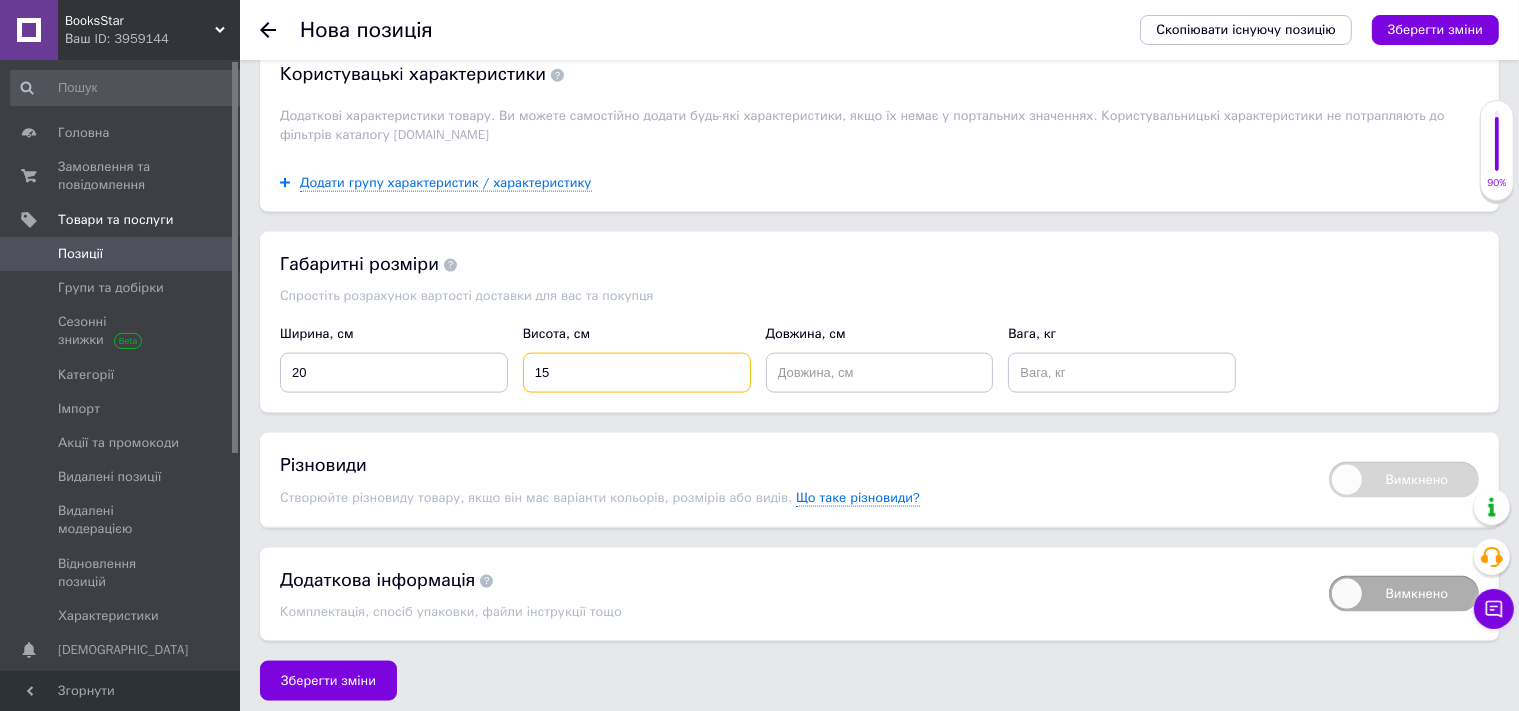 type on "15" 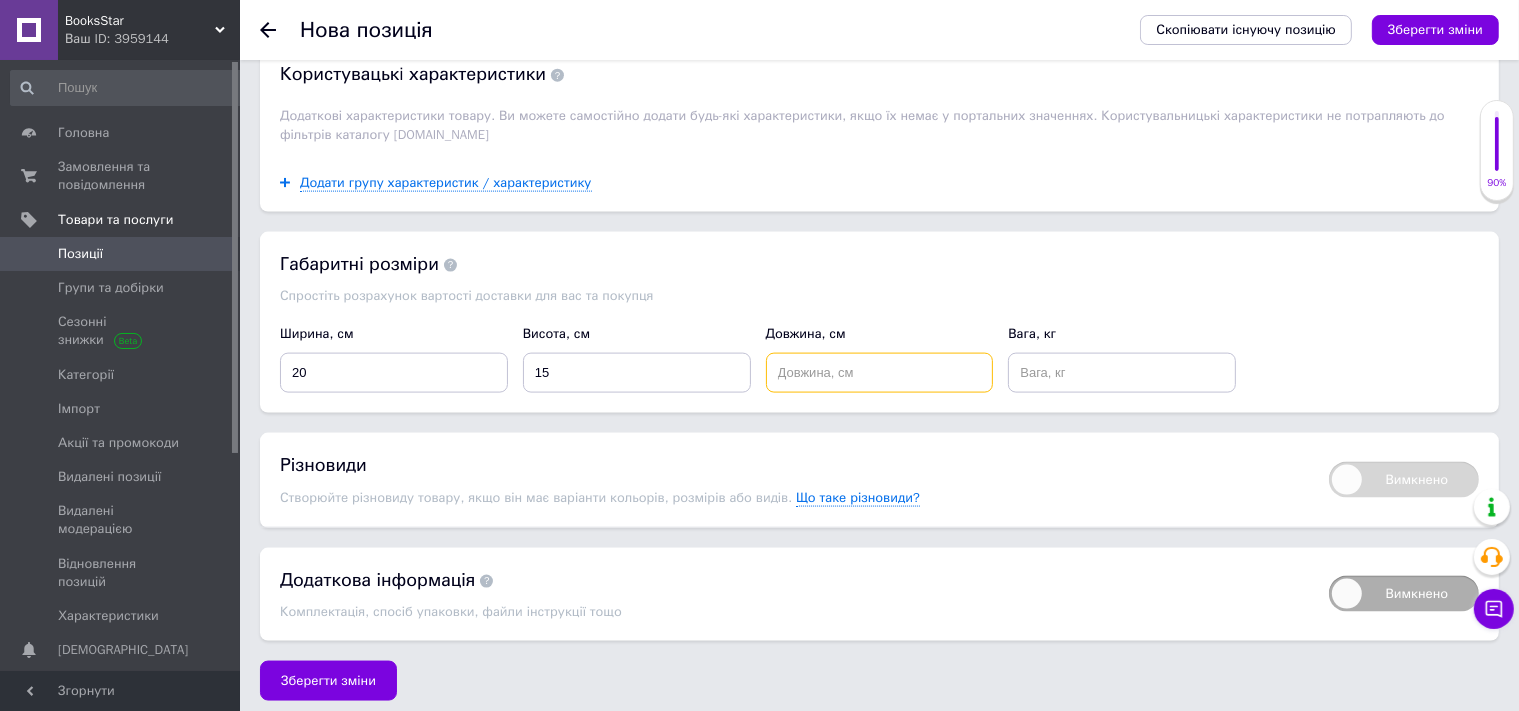 click at bounding box center [880, 373] 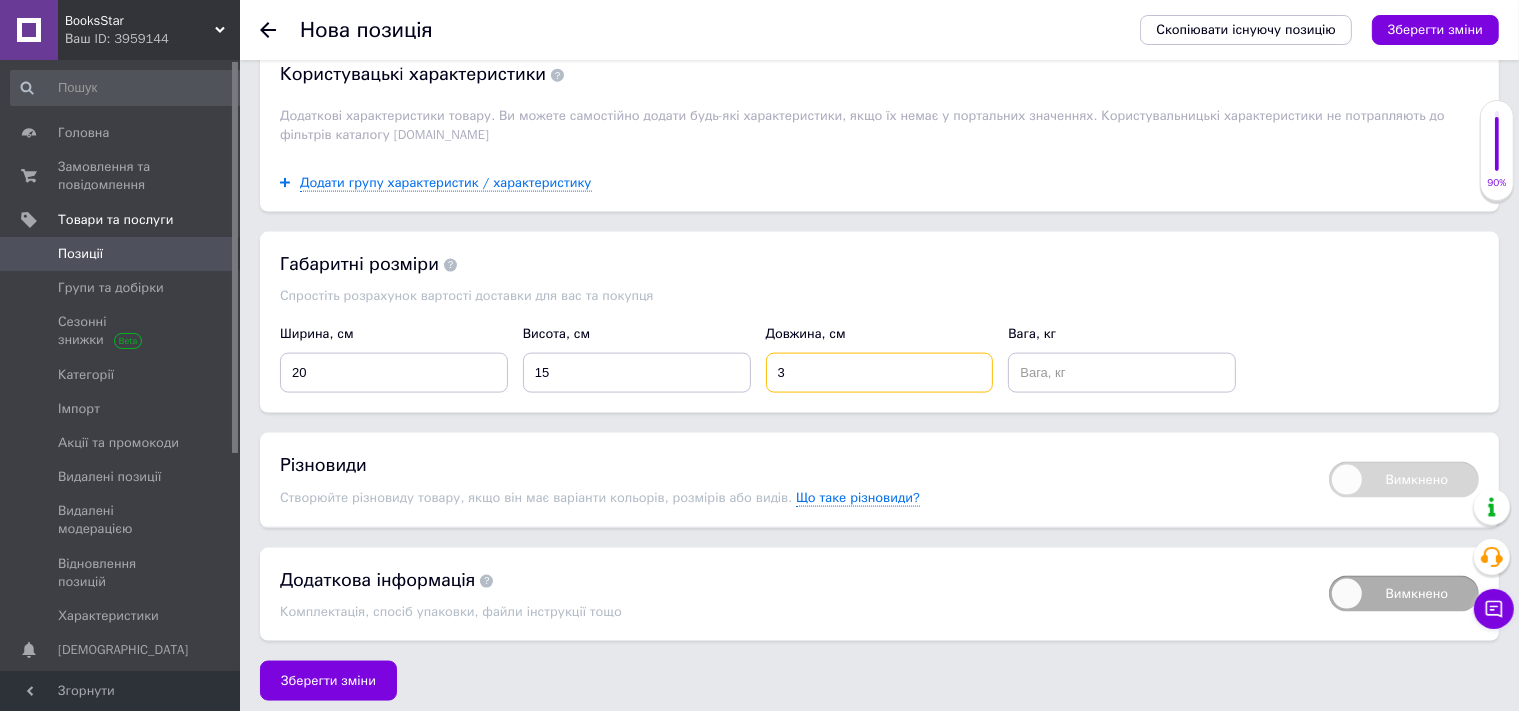 type on "3" 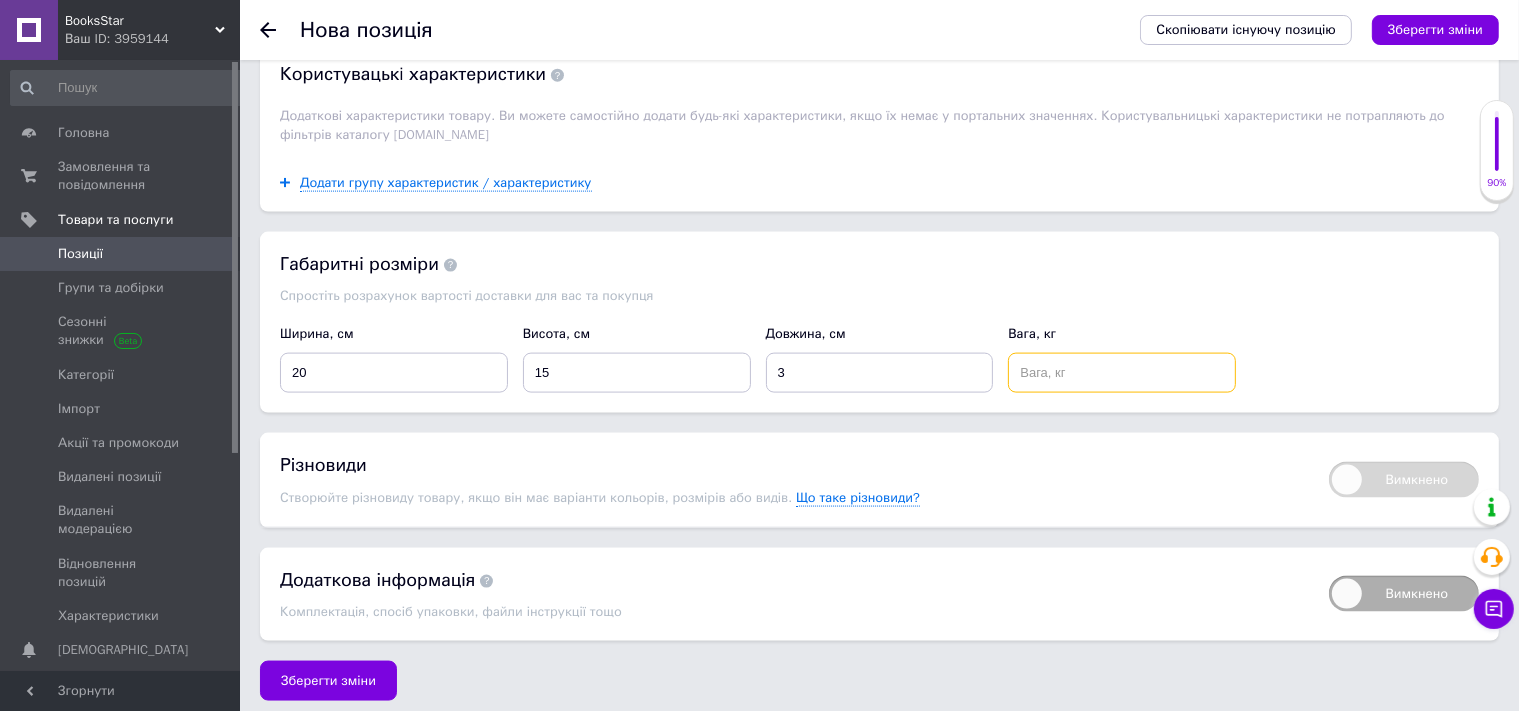click at bounding box center [1122, 373] 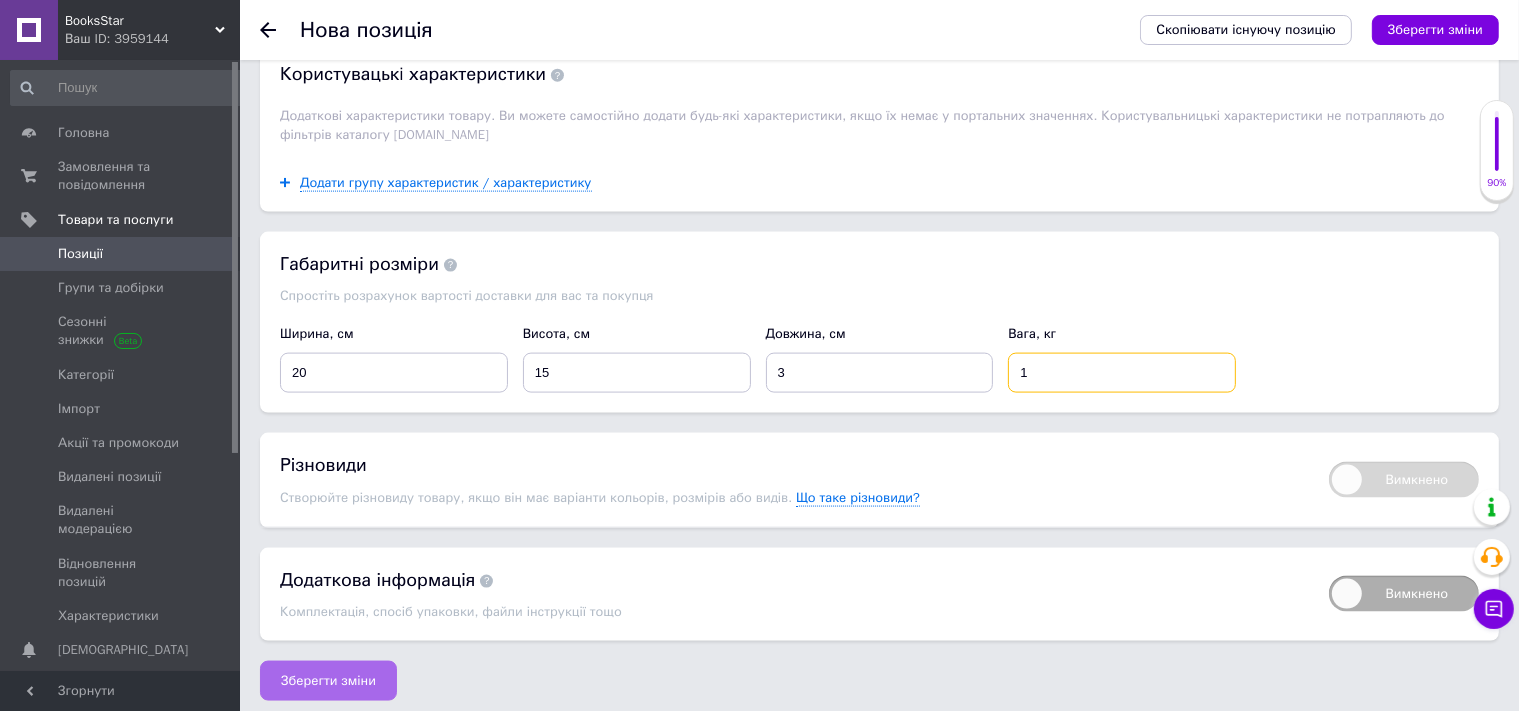 type on "1" 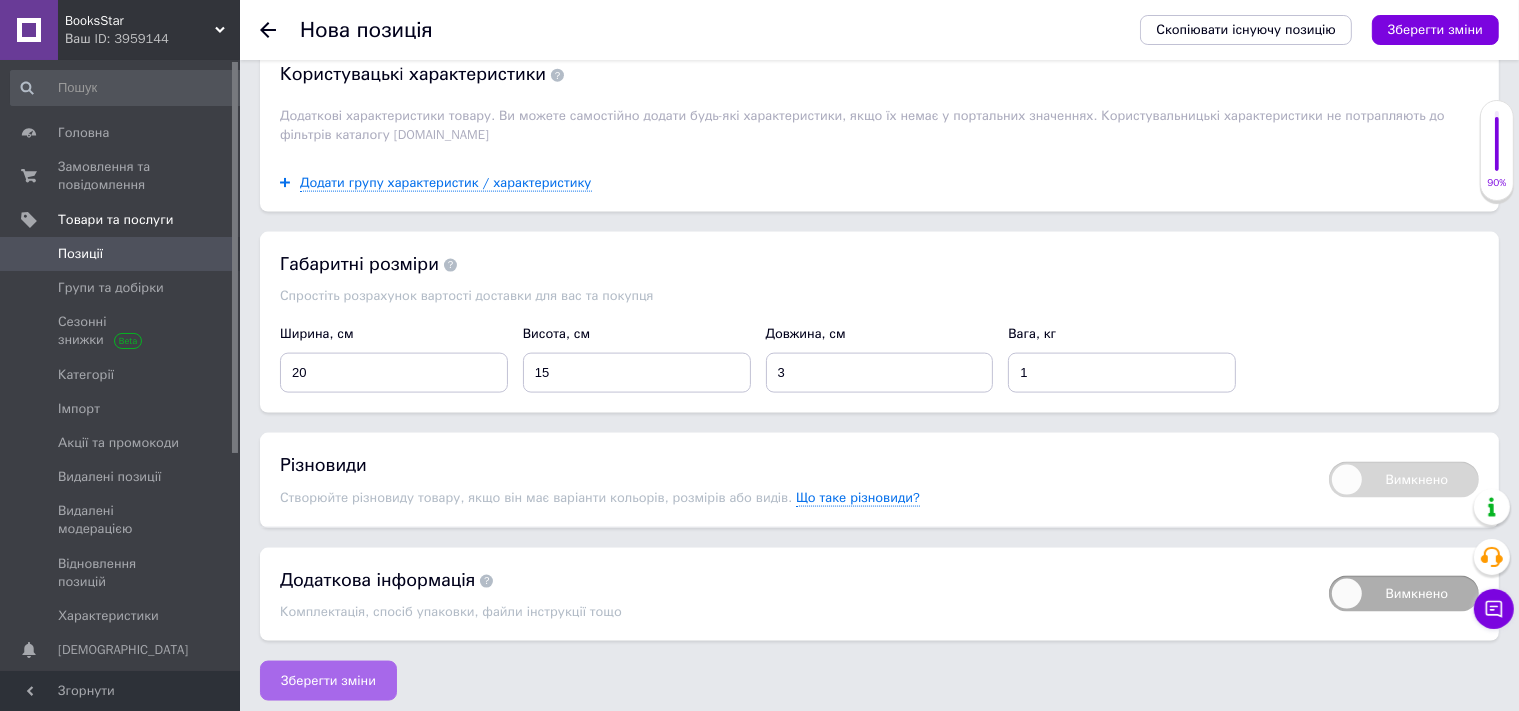 click on "Зберегти зміни" at bounding box center (328, 681) 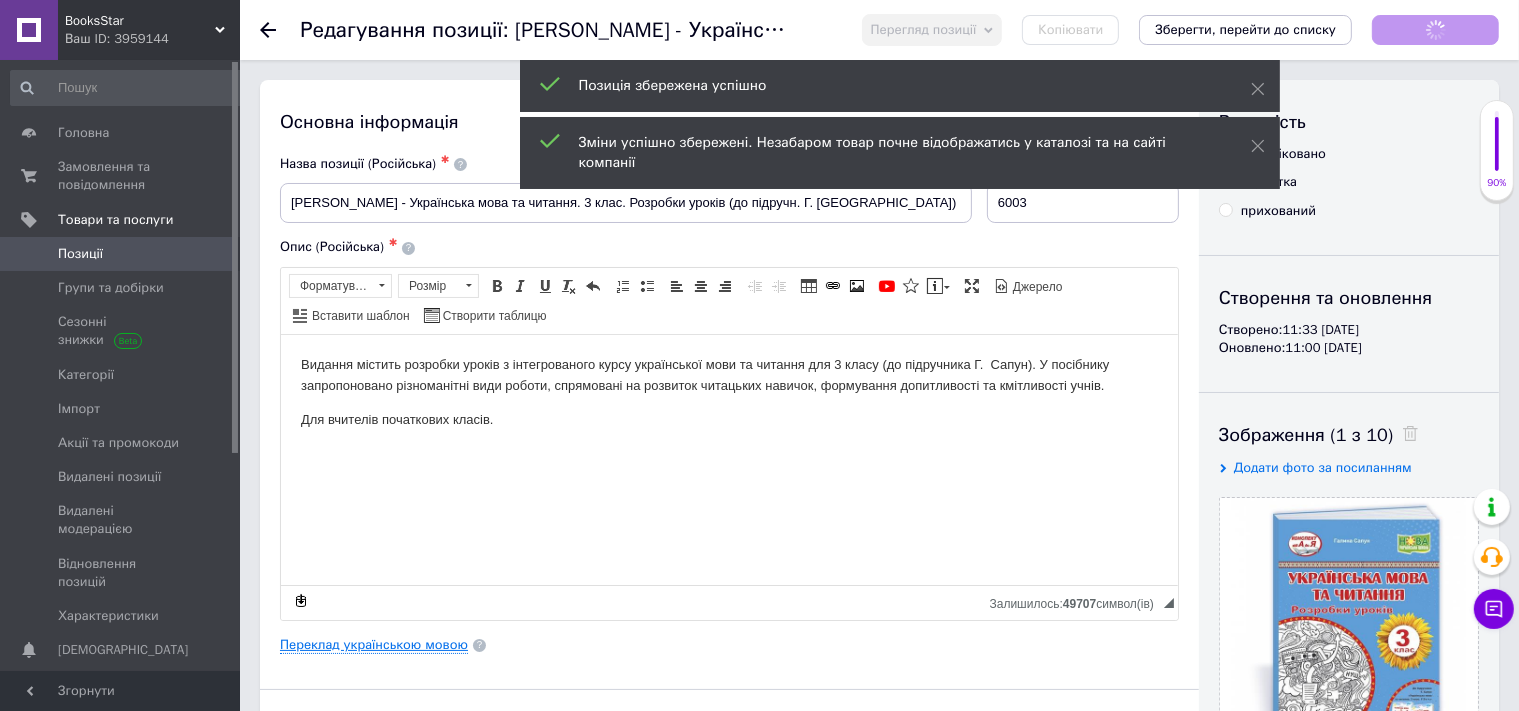 scroll, scrollTop: 0, scrollLeft: 0, axis: both 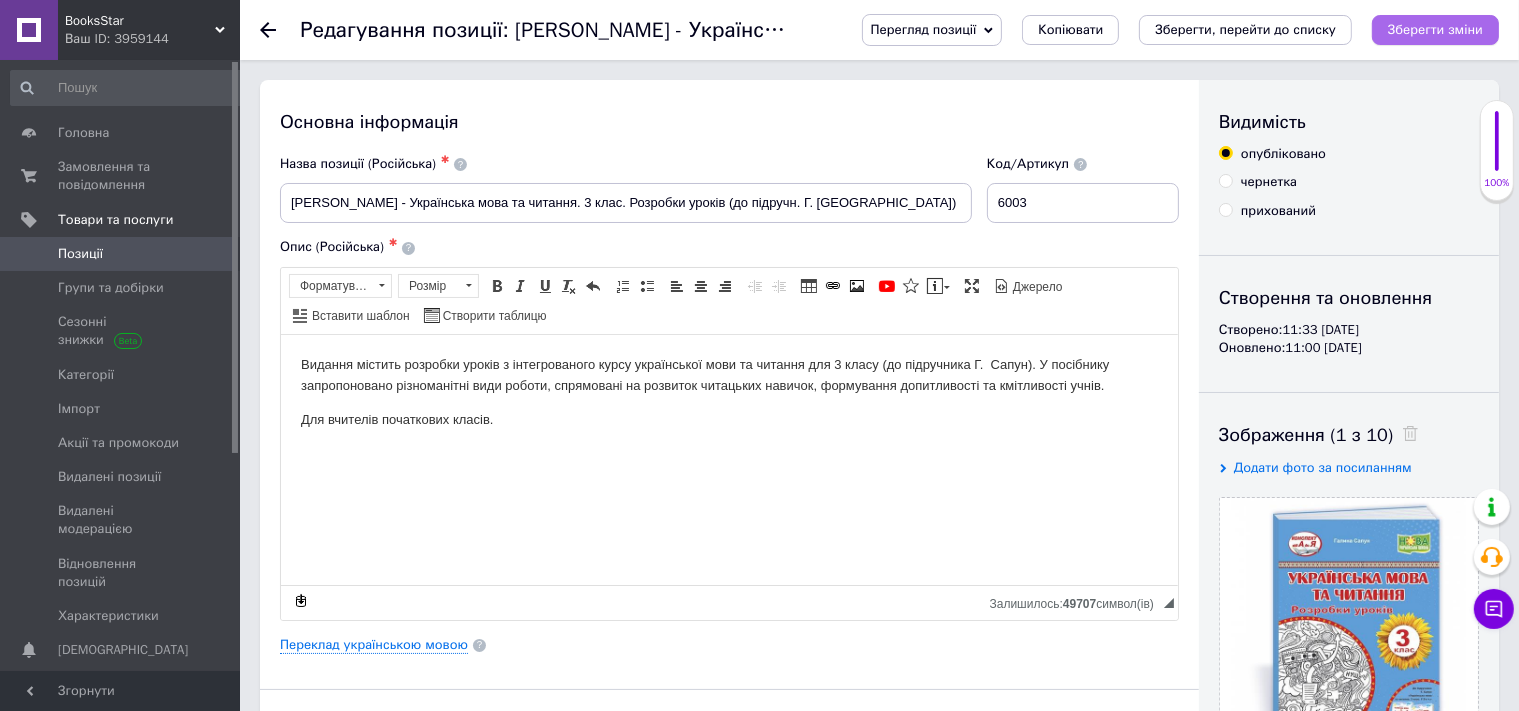 click on "Зберегти зміни" at bounding box center [1435, 29] 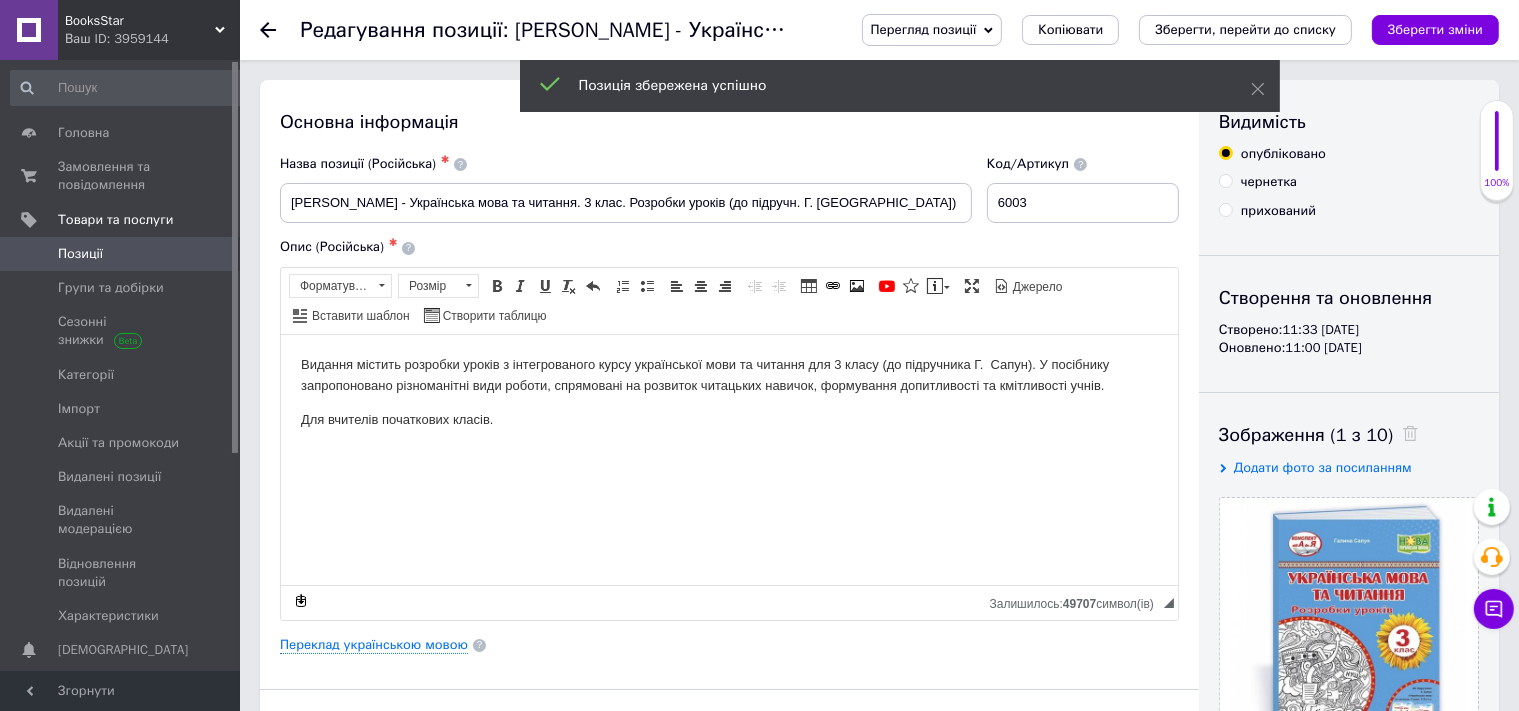 click on "Позиції" at bounding box center [121, 254] 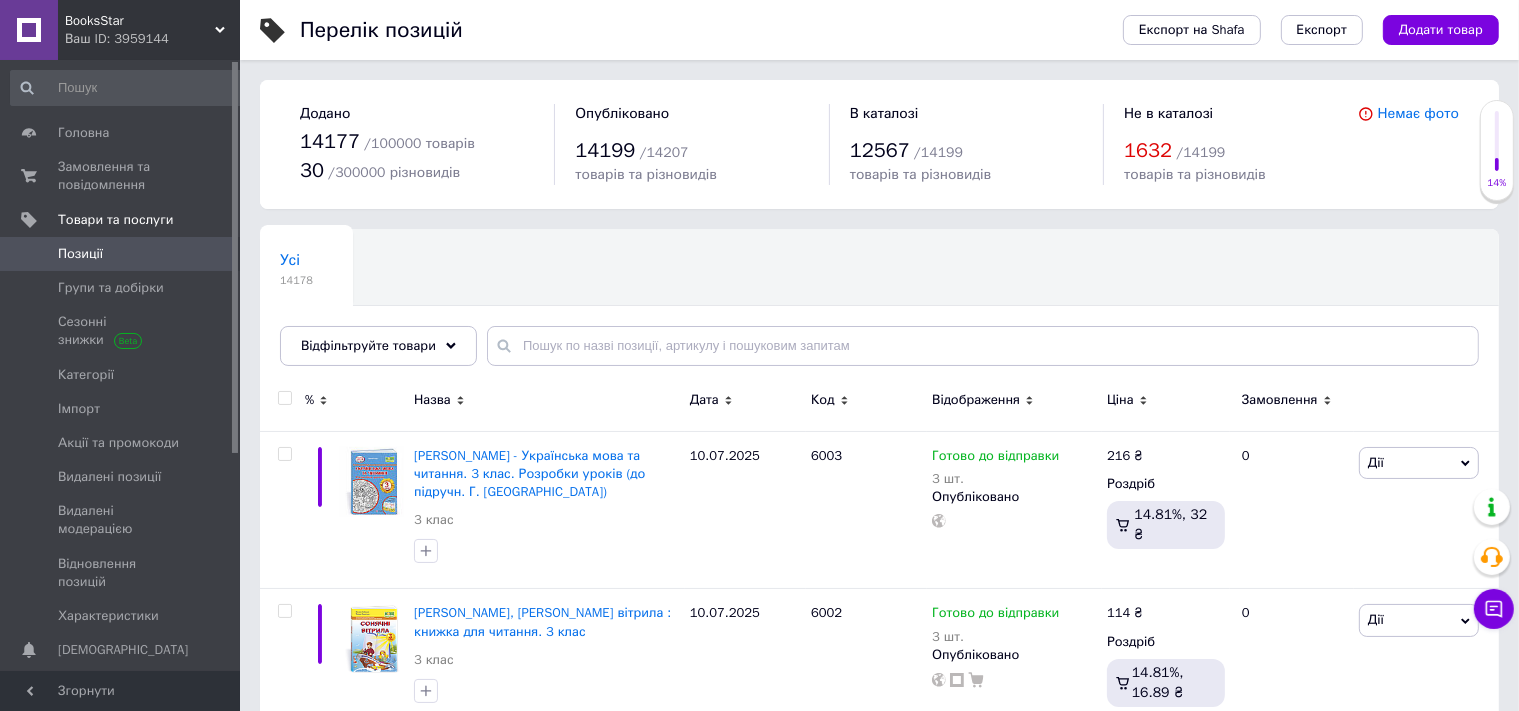 click on "Експорт на Shafa Експорт Додати товар" at bounding box center [1291, 30] 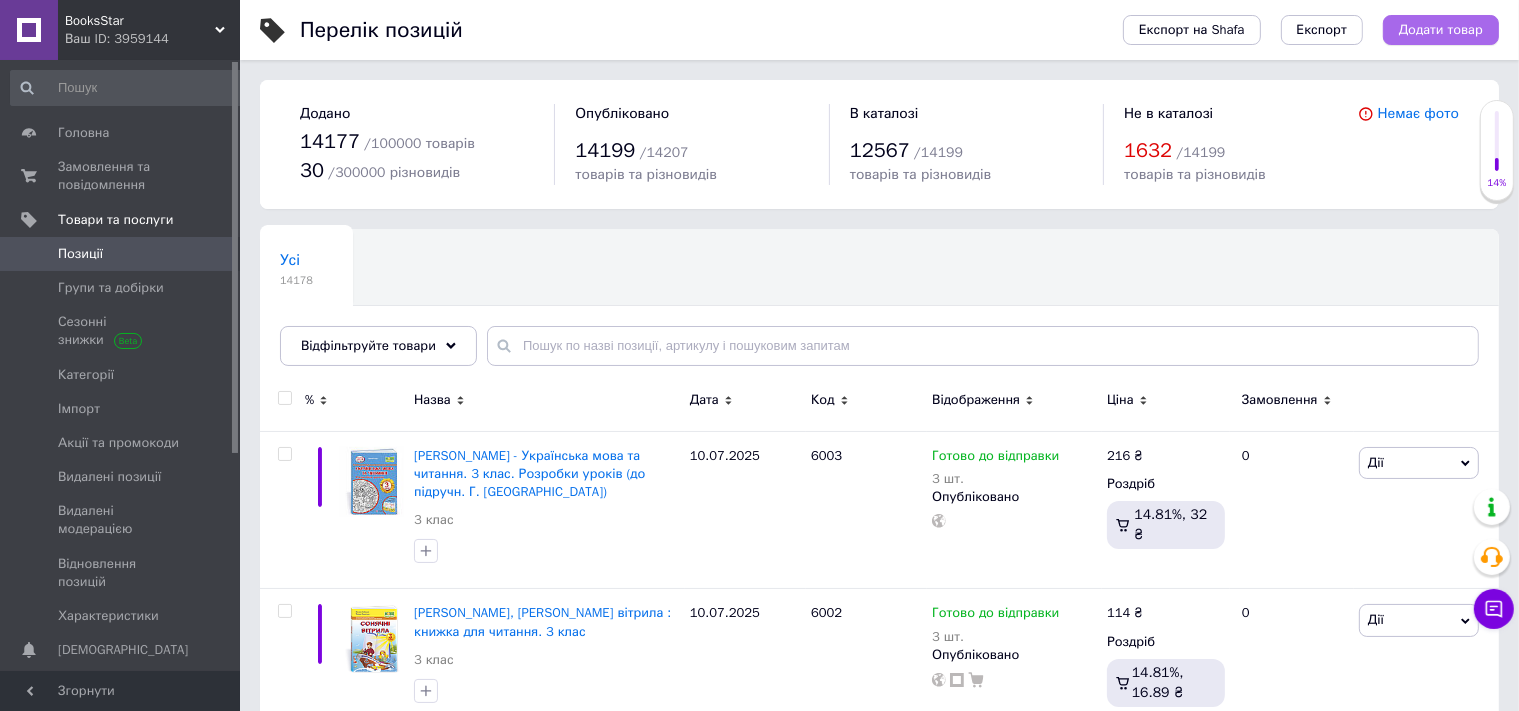 click on "Додати товар" at bounding box center [1441, 30] 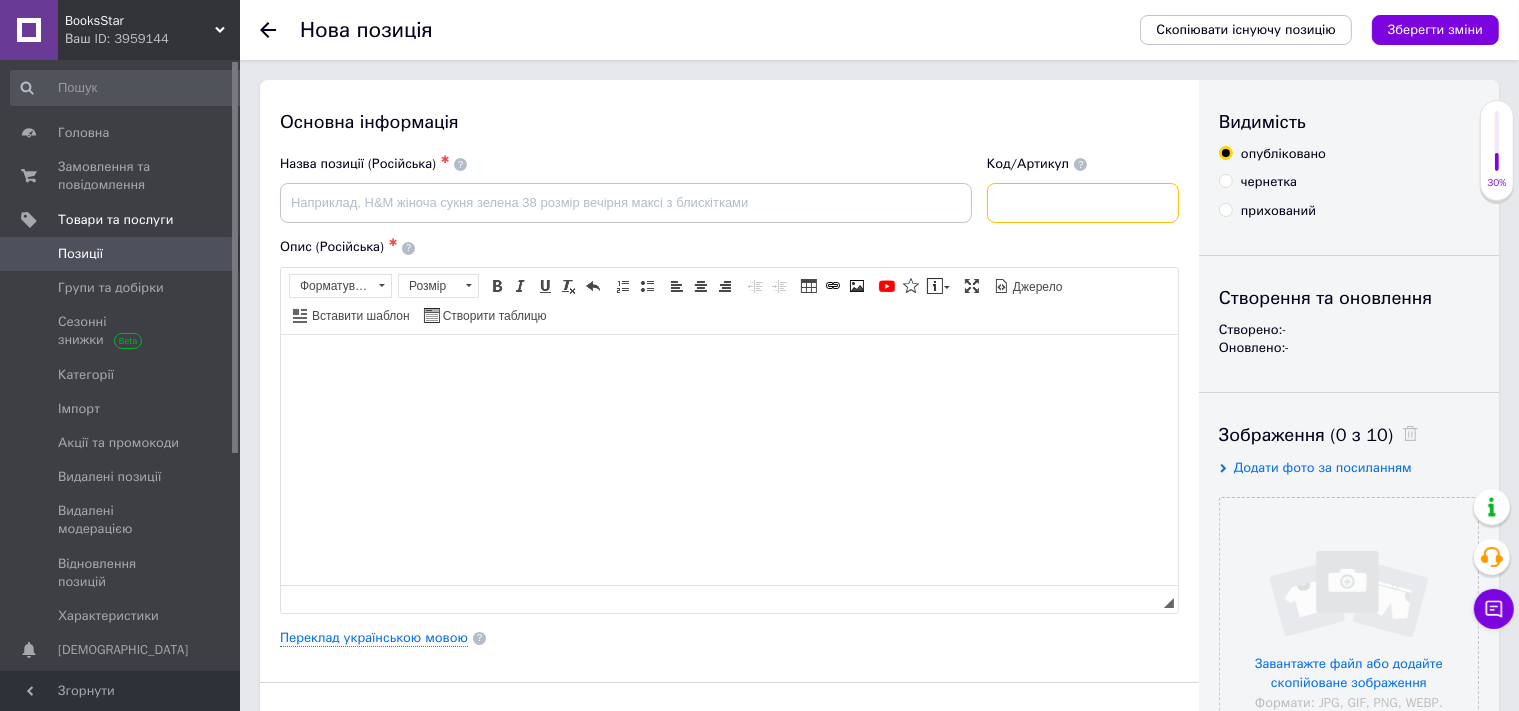 click at bounding box center (1083, 203) 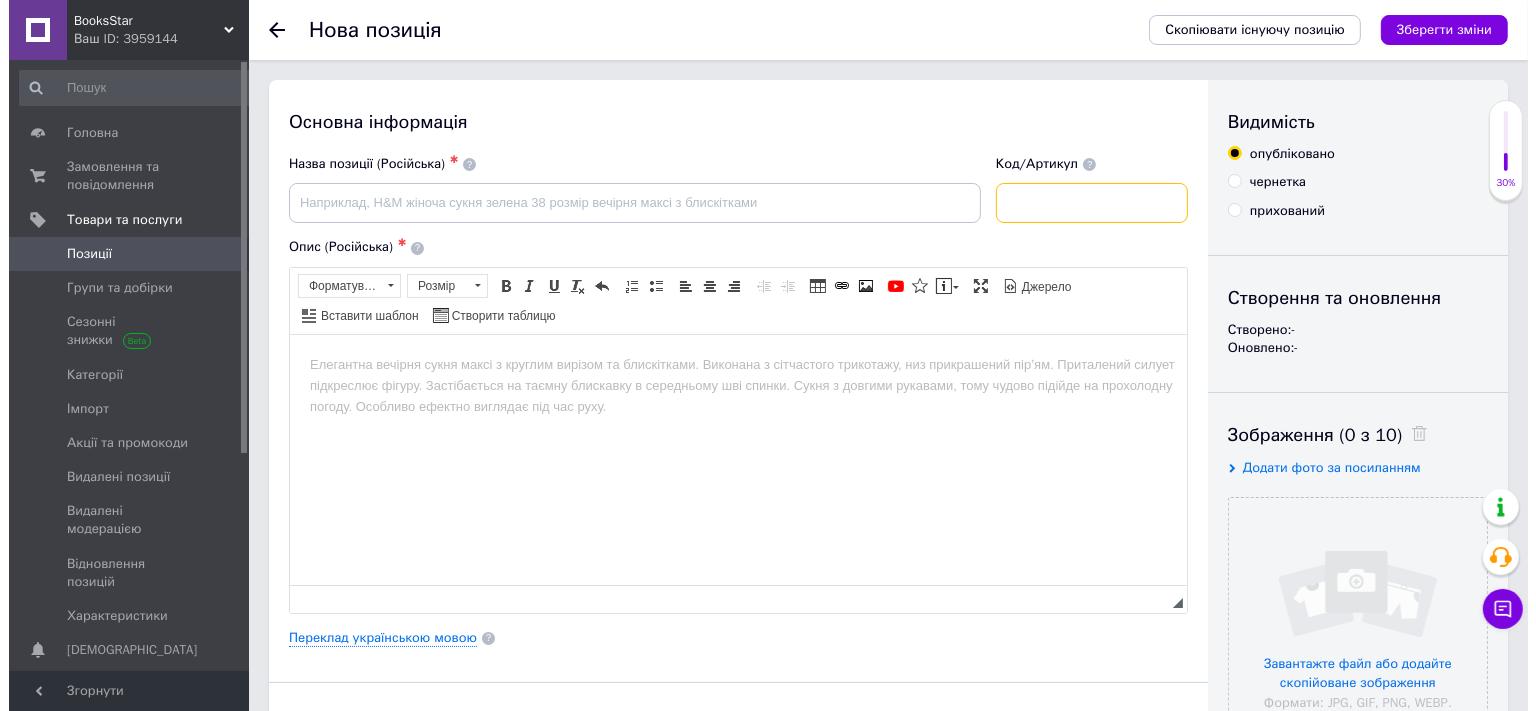 scroll, scrollTop: 0, scrollLeft: 0, axis: both 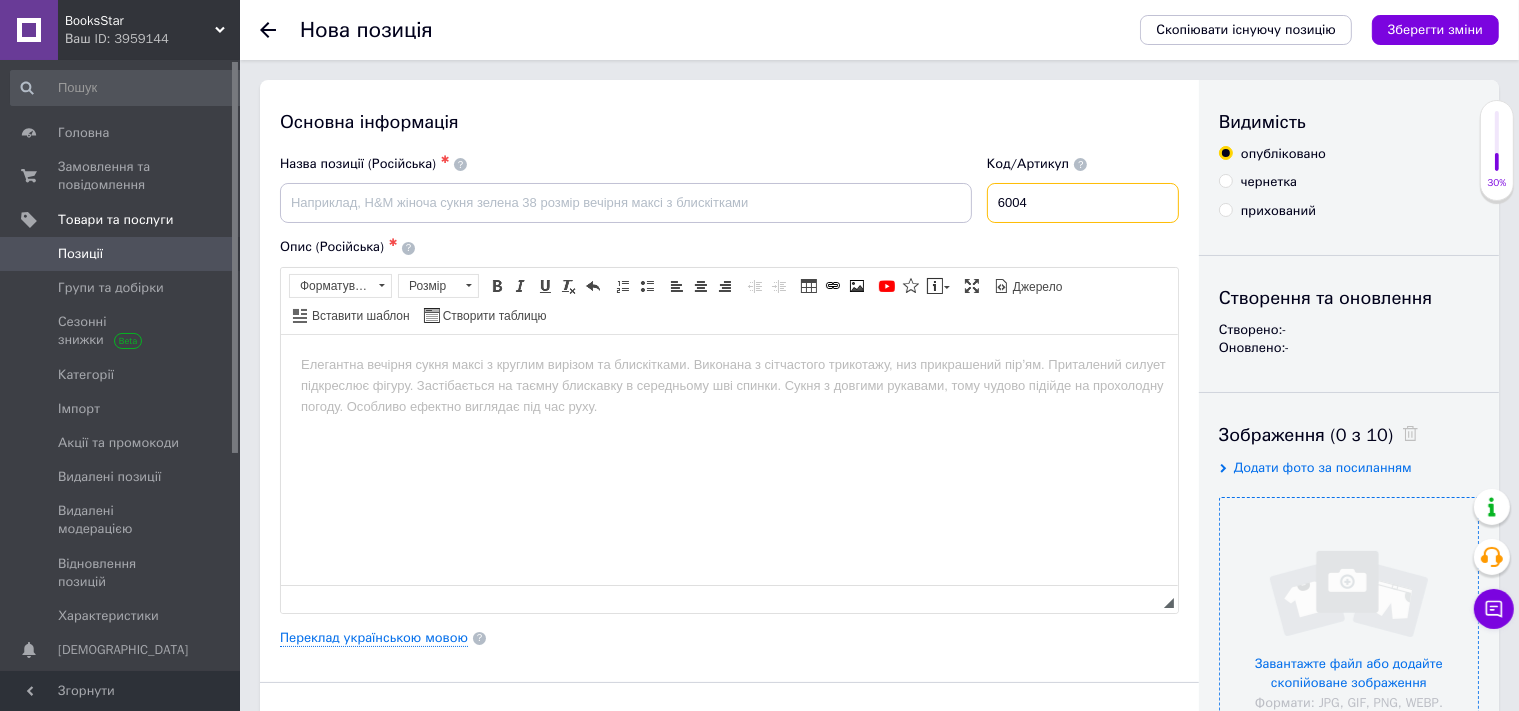 type on "6004" 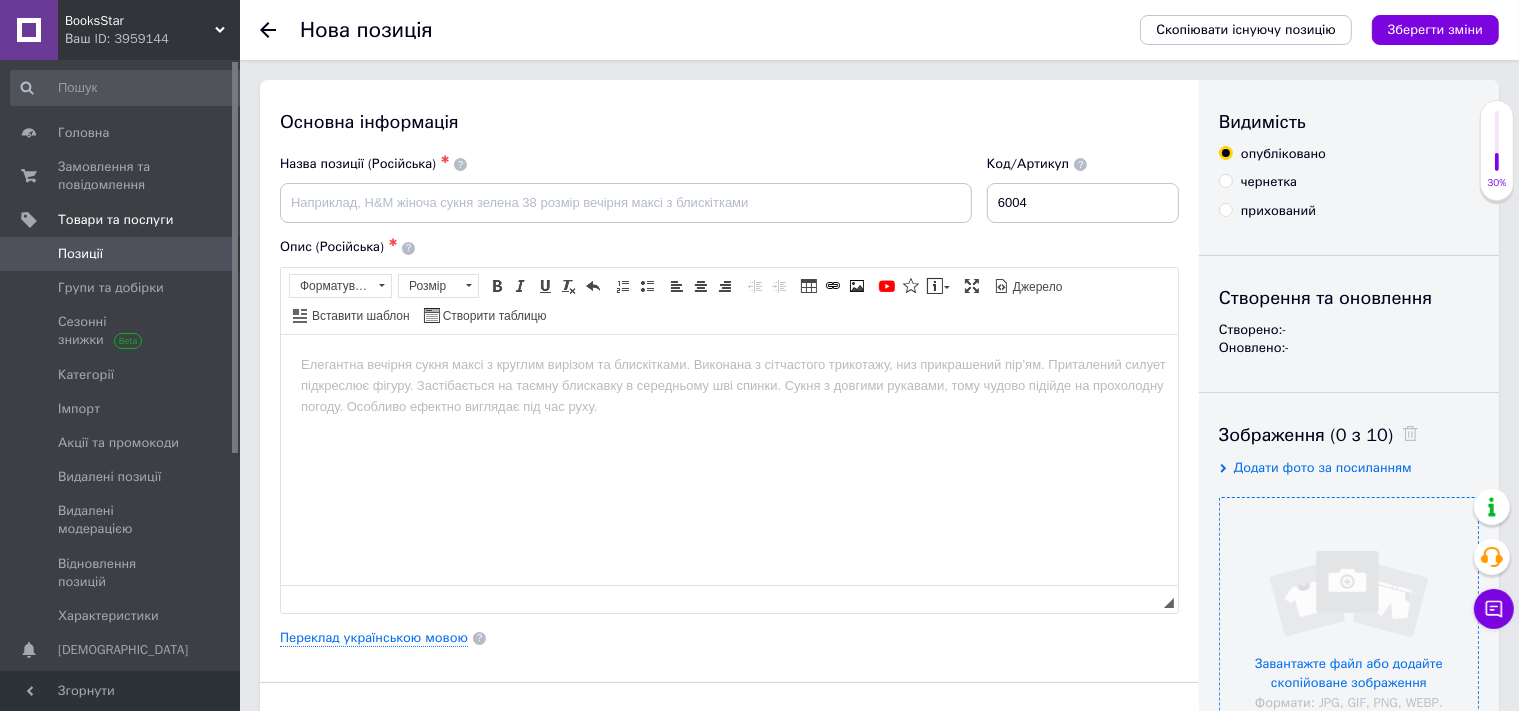click at bounding box center [1349, 627] 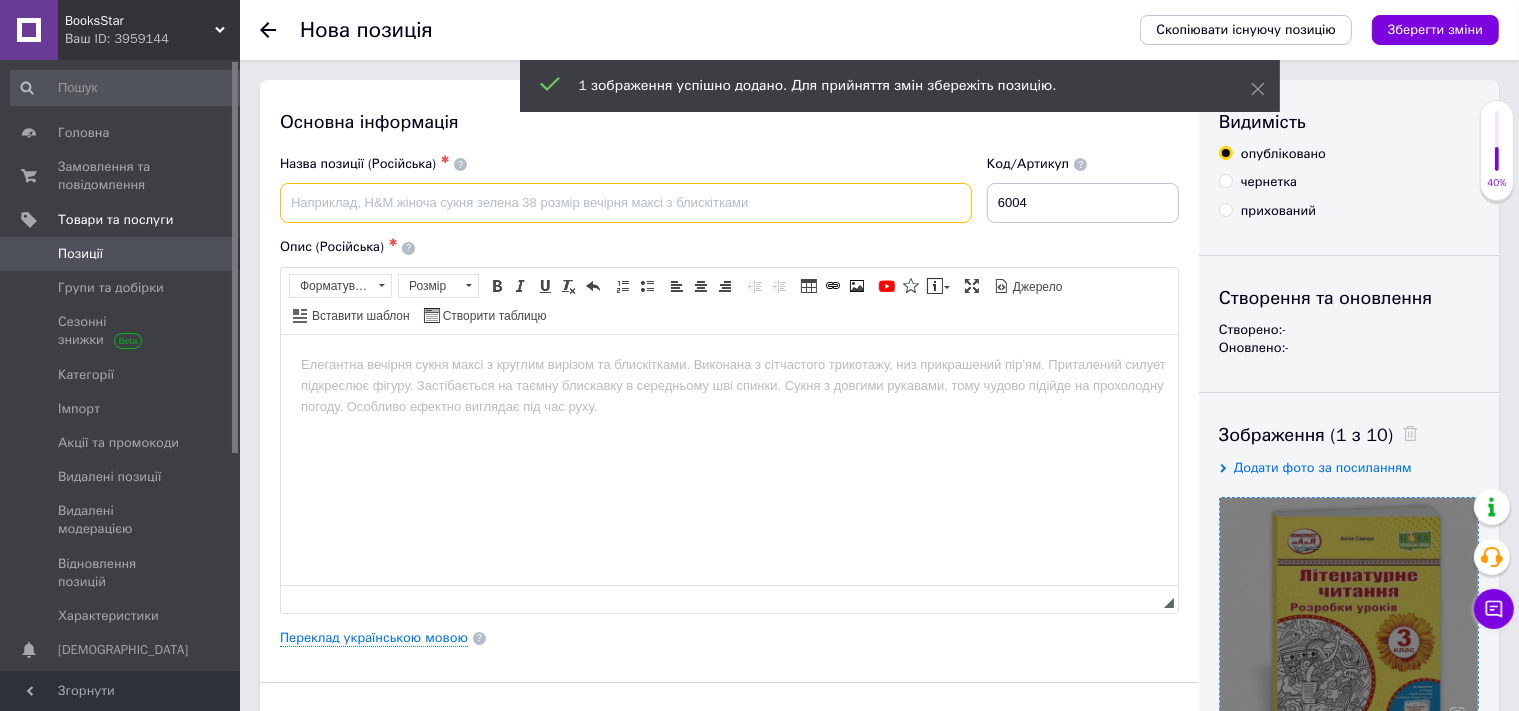 click at bounding box center (626, 203) 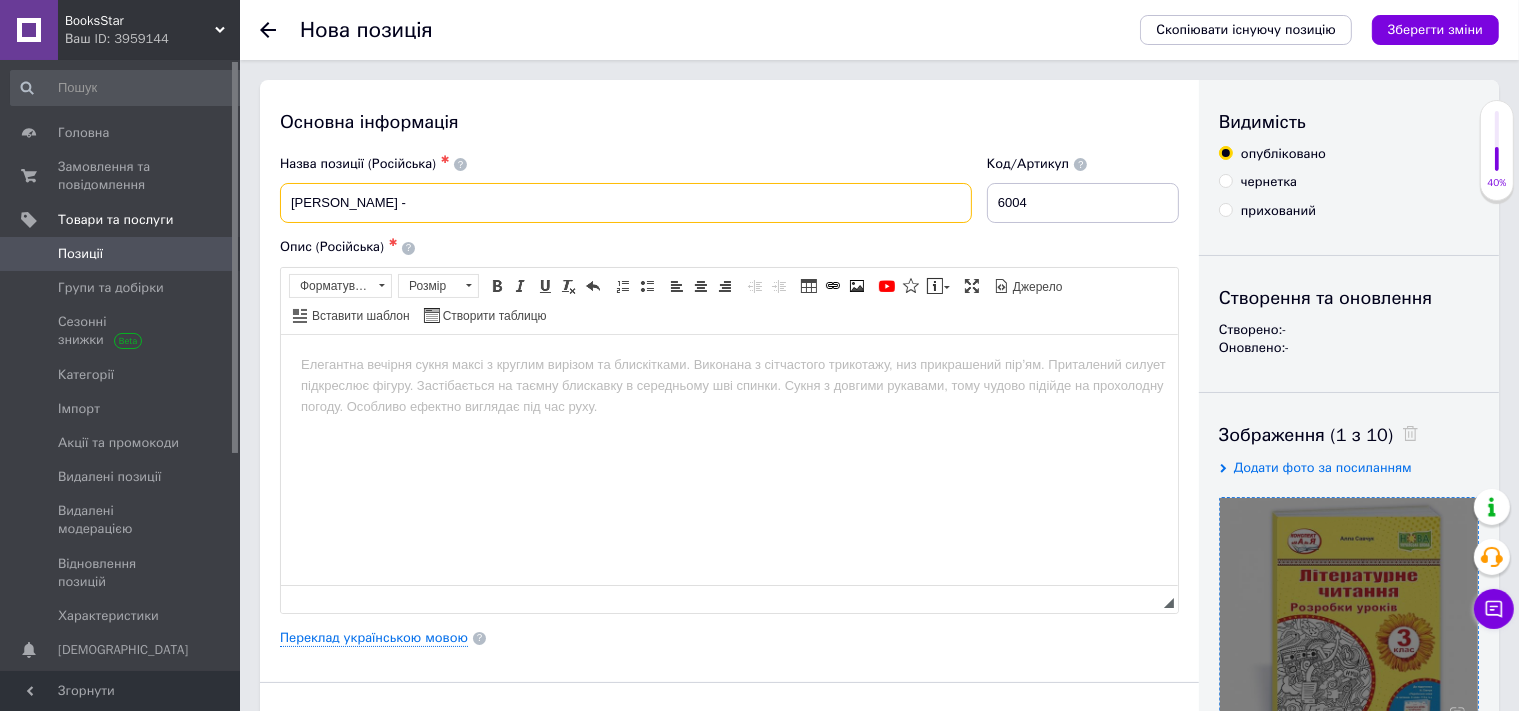 paste on "Літературне читання. 3 клас. Розробки уроків (до підручн. А. [PERSON_NAME] «Українська мова та читання." 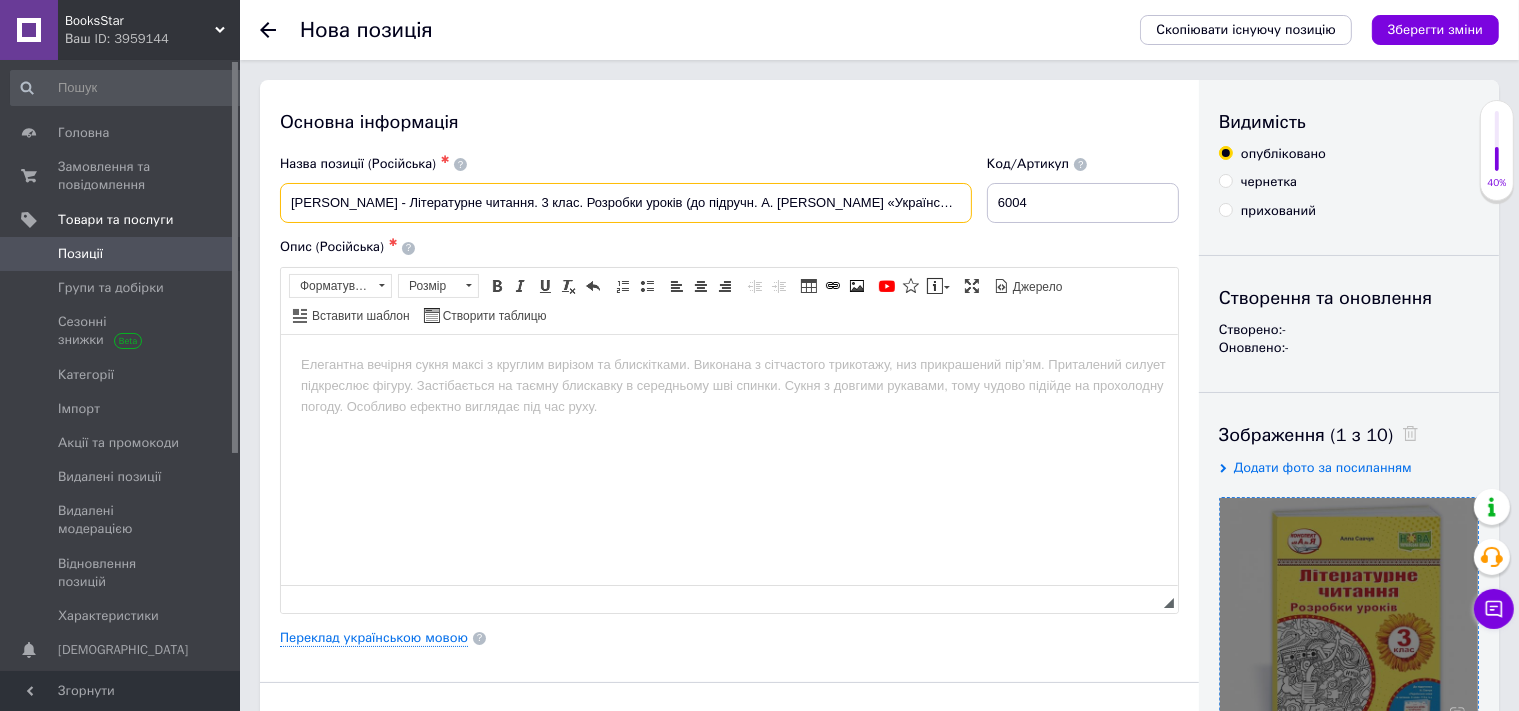 type on "[PERSON_NAME] - Літературне читання. 3 клас. Розробки уроків (до підручн. А. [PERSON_NAME] «Українська мова та читання)" 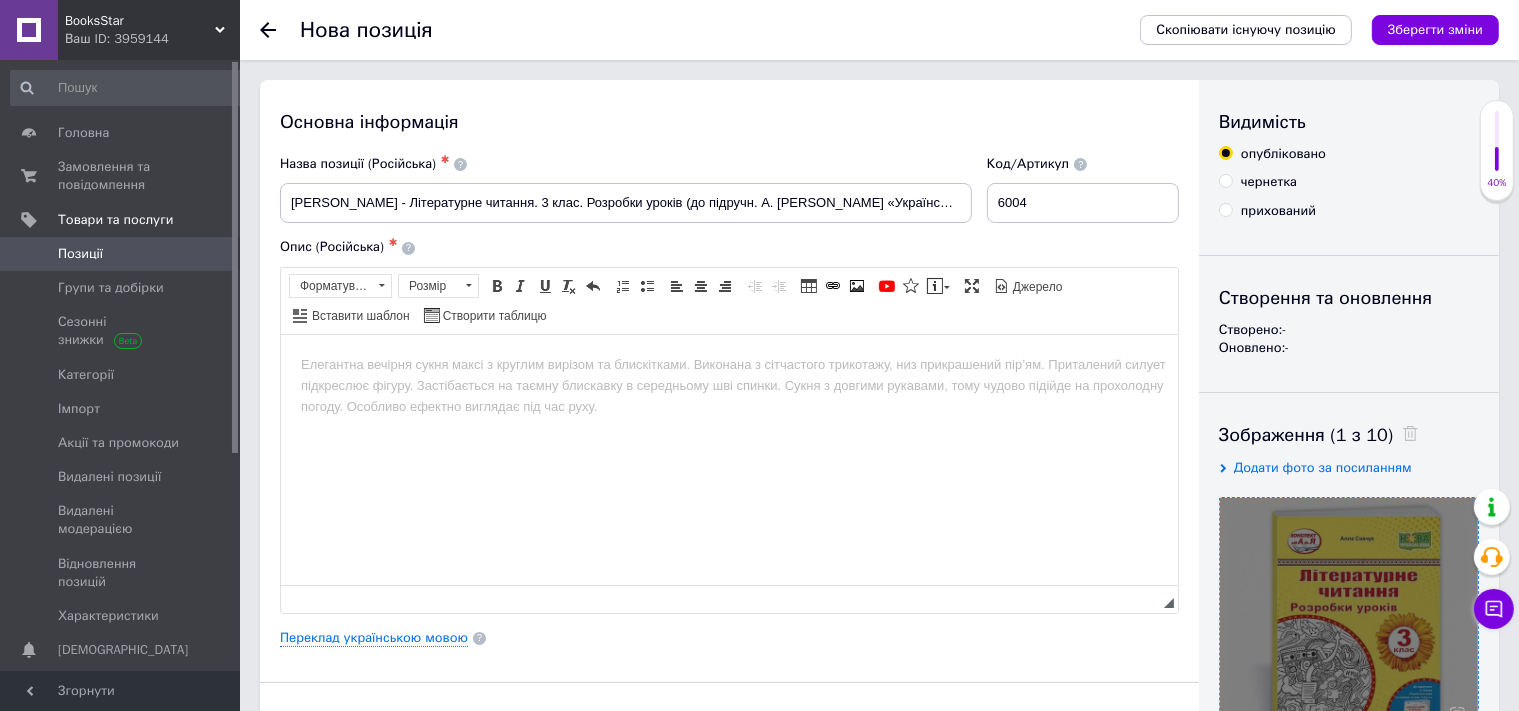 click at bounding box center (728, 459) 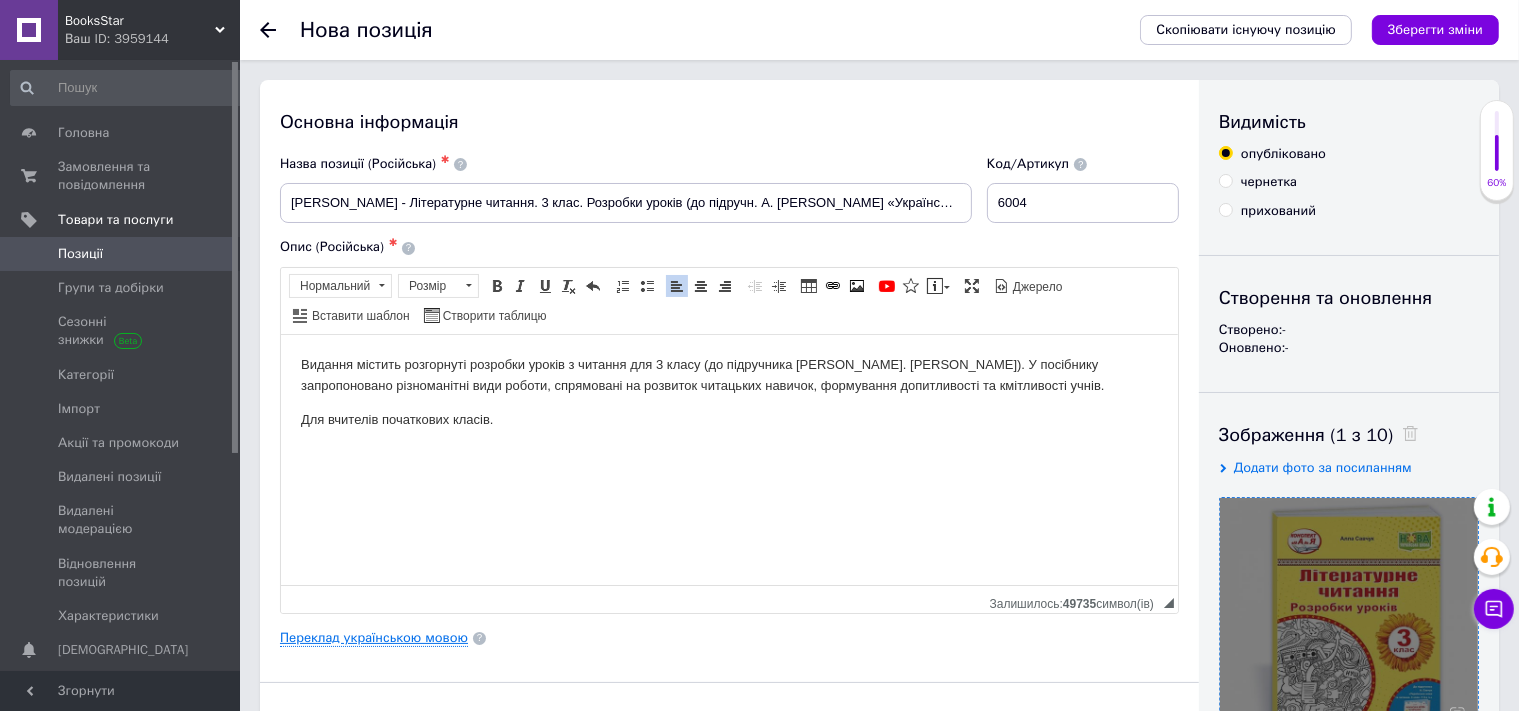click on "Переклад українською мовою" at bounding box center (374, 638) 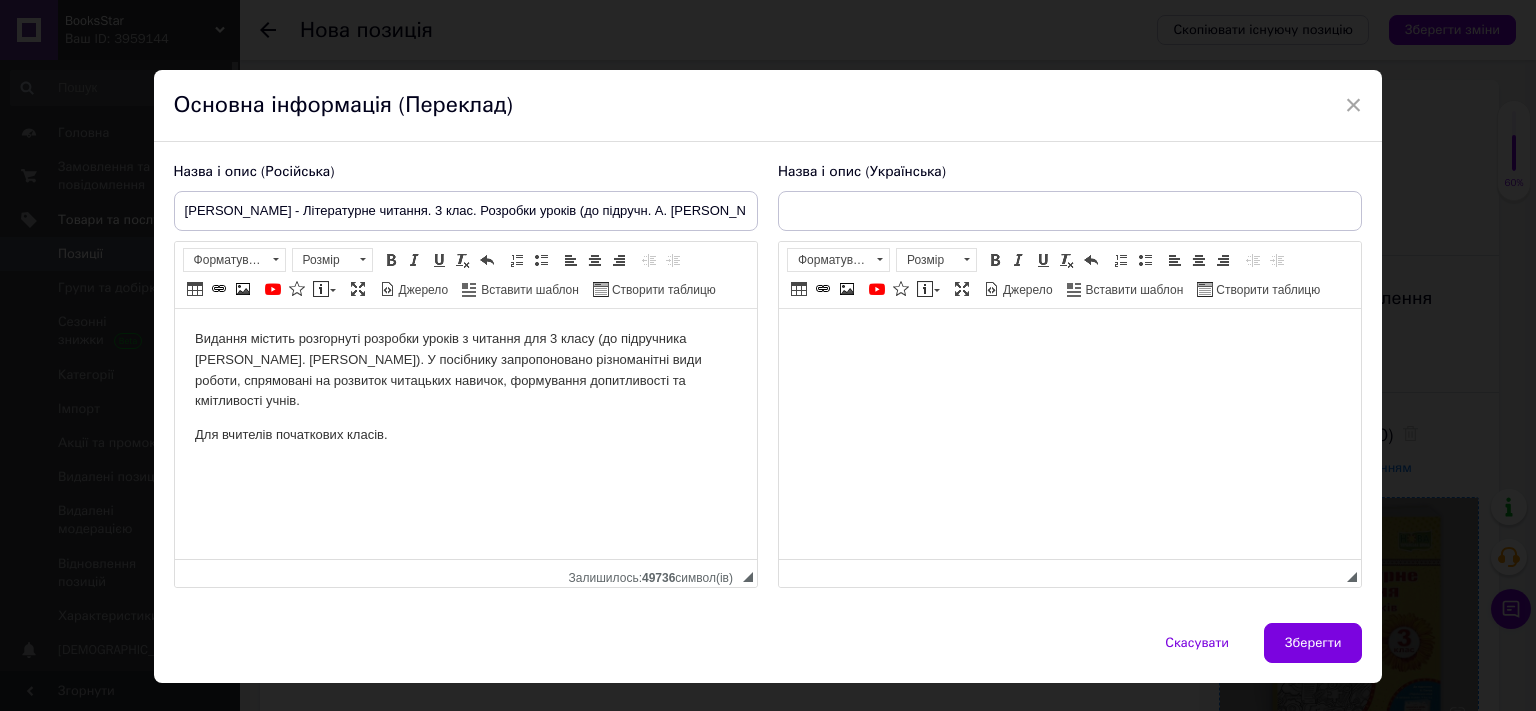 scroll, scrollTop: 0, scrollLeft: 0, axis: both 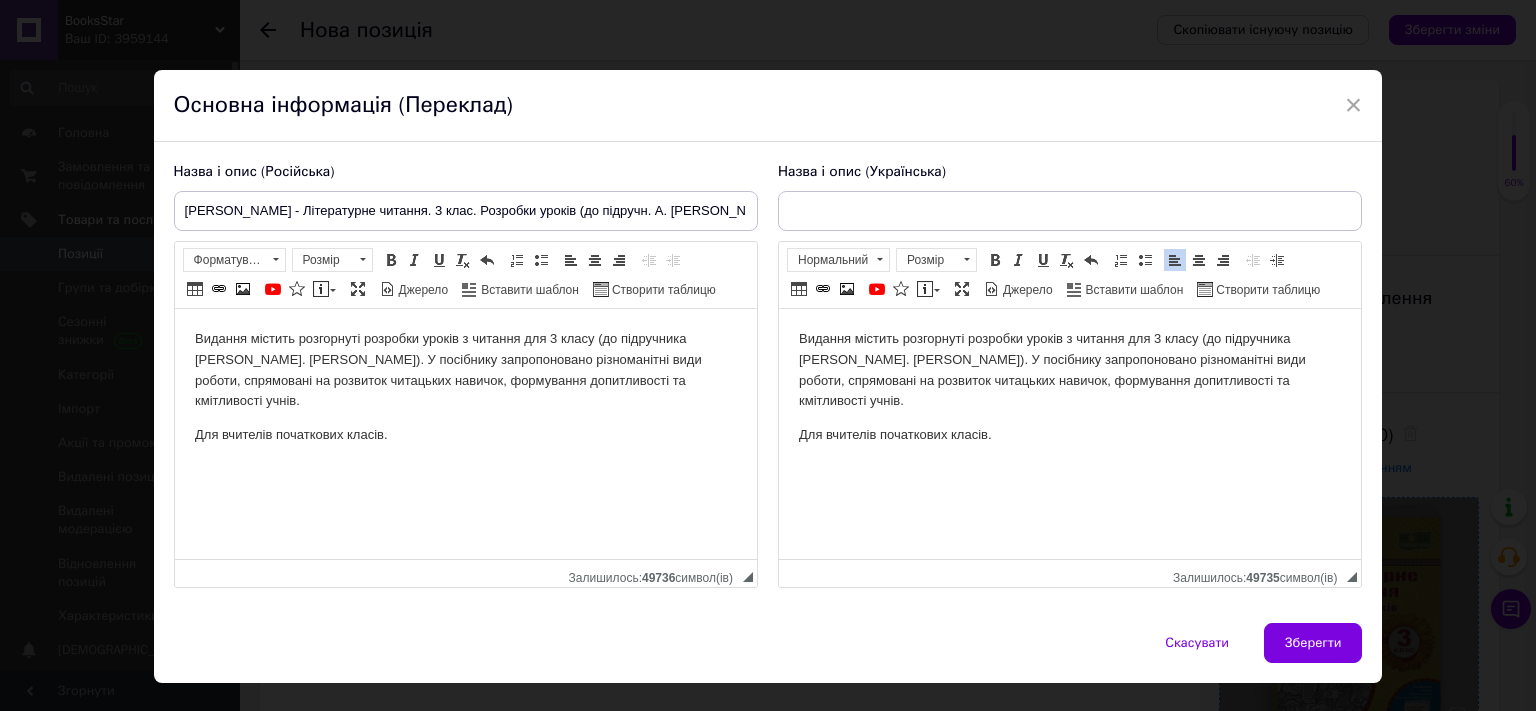 click on "Зберегти" at bounding box center (1313, 643) 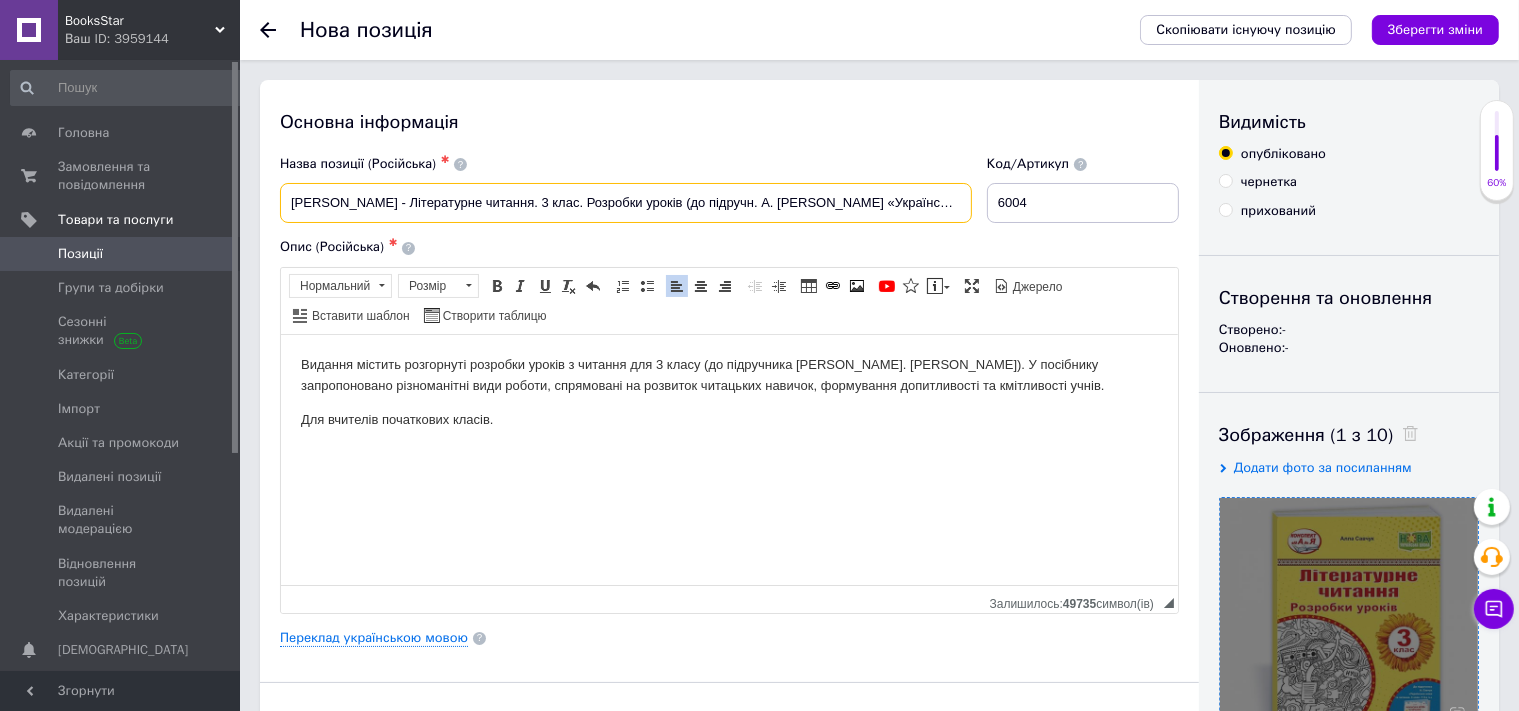 drag, startPoint x: 971, startPoint y: 205, endPoint x: 293, endPoint y: 208, distance: 678.00665 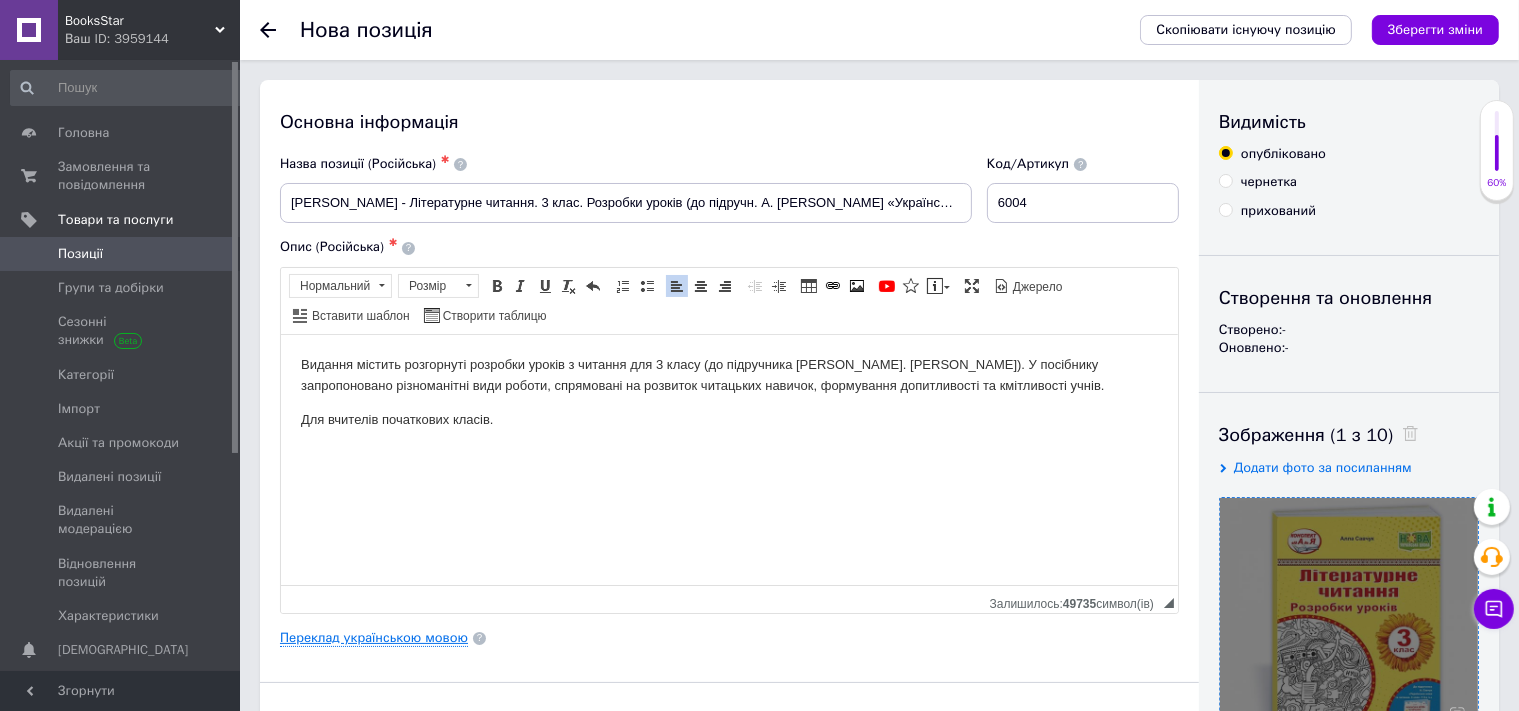 click on "Переклад українською мовою" at bounding box center (374, 638) 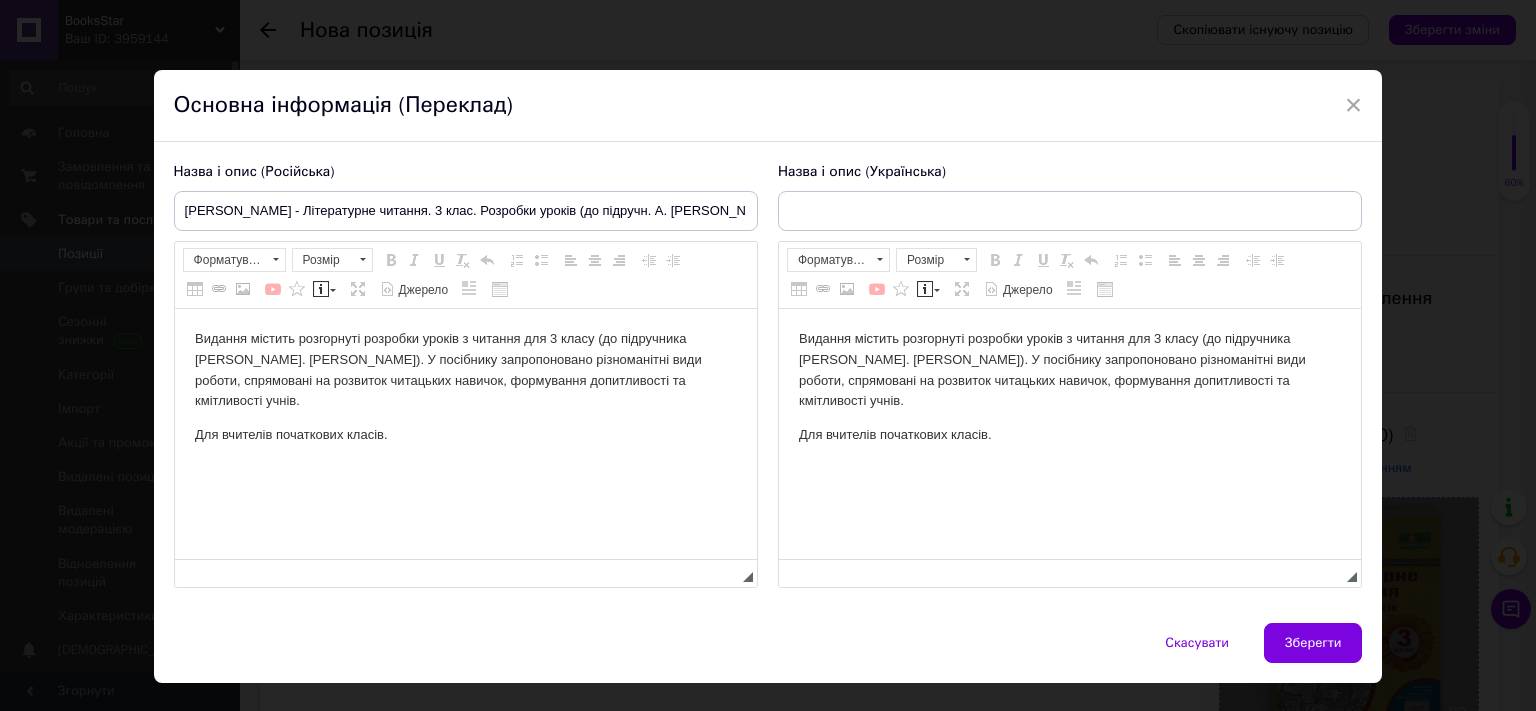 scroll, scrollTop: 0, scrollLeft: 0, axis: both 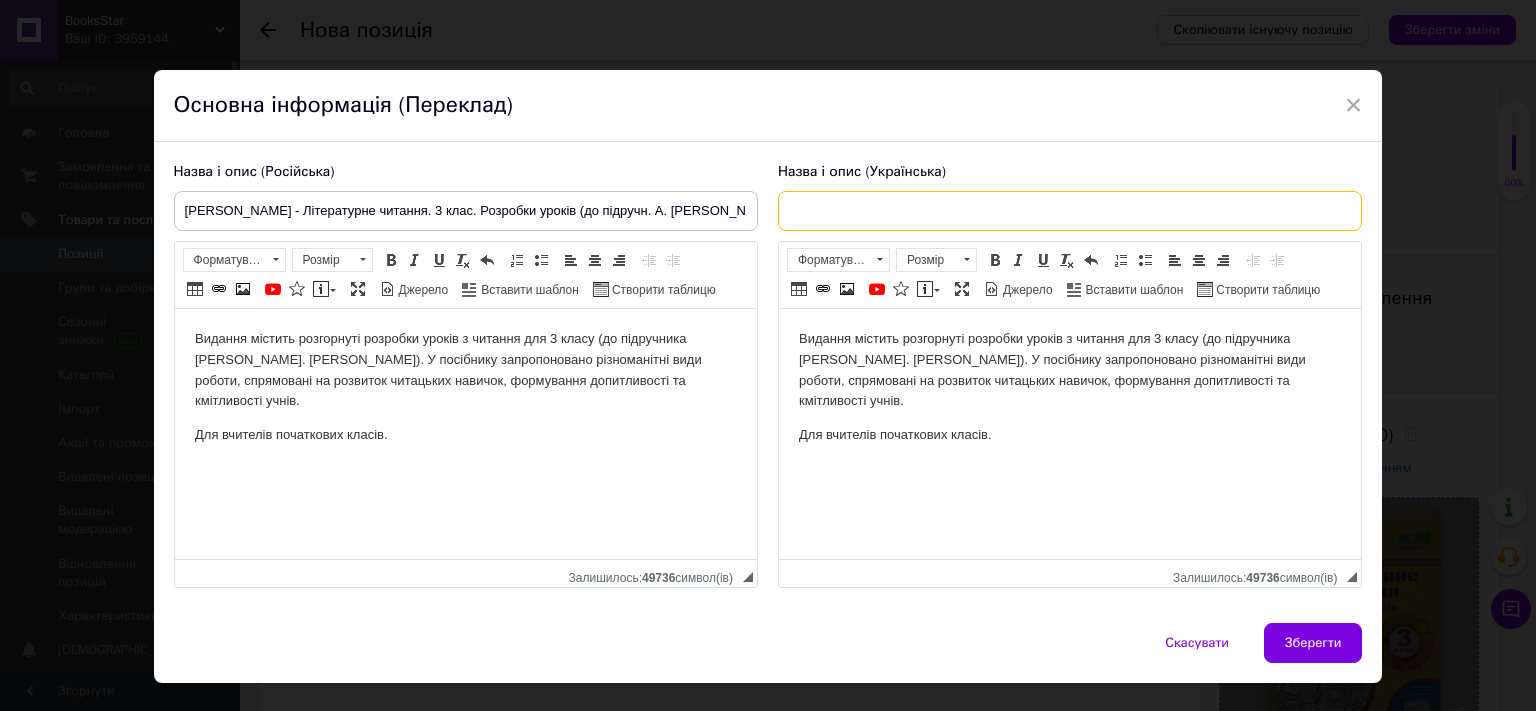 click at bounding box center [1070, 211] 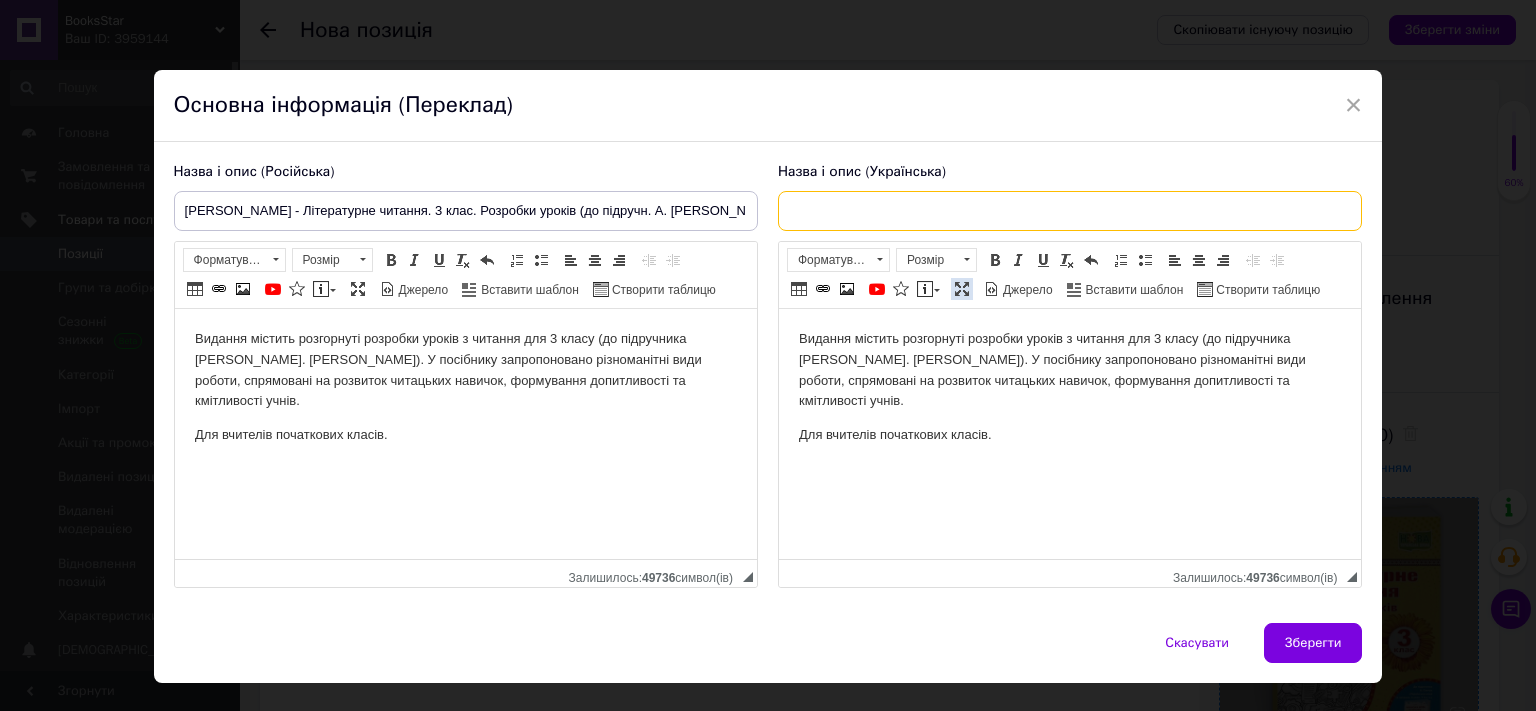 paste on "[PERSON_NAME] - Літературне читання. 3 клас. Розробки уроків (до підручн. А. [PERSON_NAME] «Українська мова та читання)" 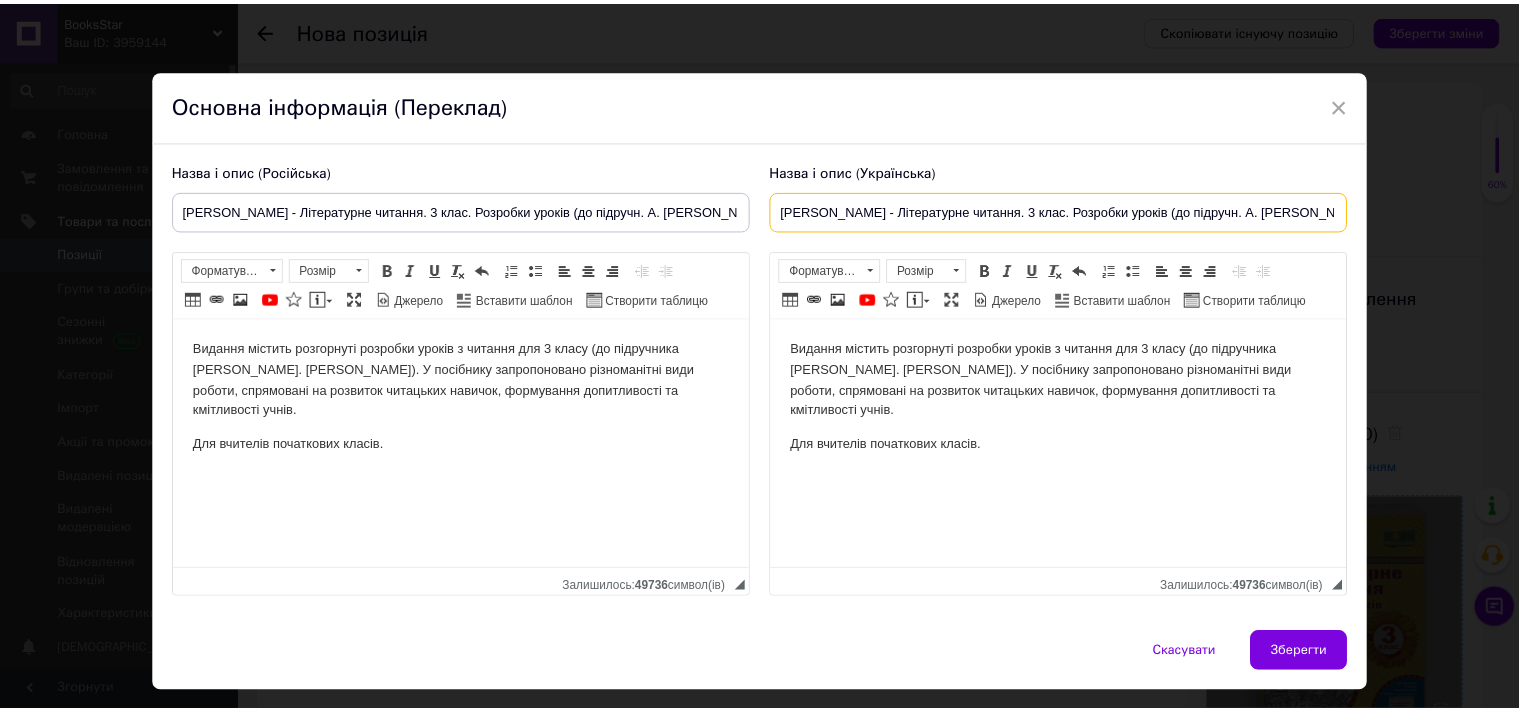 scroll, scrollTop: 0, scrollLeft: 127, axis: horizontal 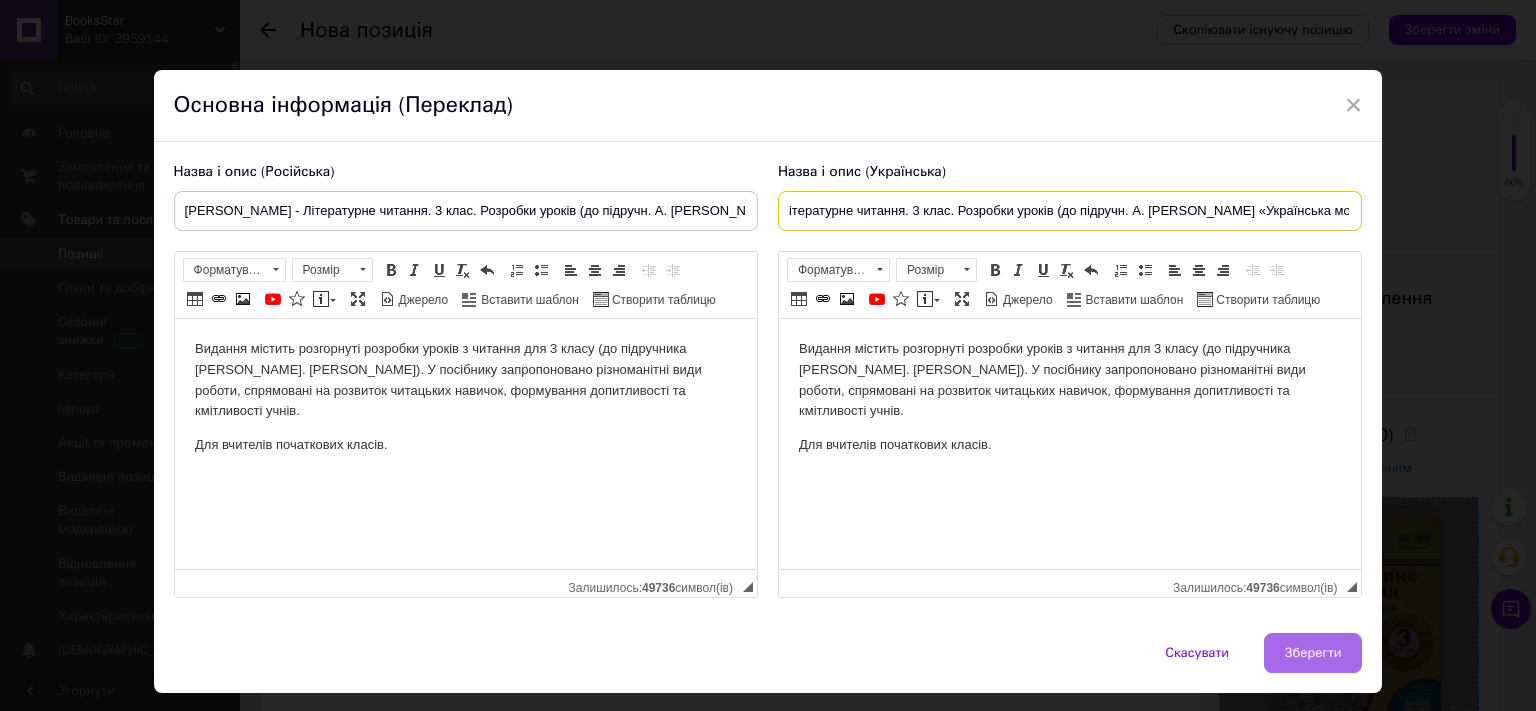 type on "[PERSON_NAME] - Літературне читання. 3 клас. Розробки уроків (до підручн. А. [PERSON_NAME] «Українська мова та читання)" 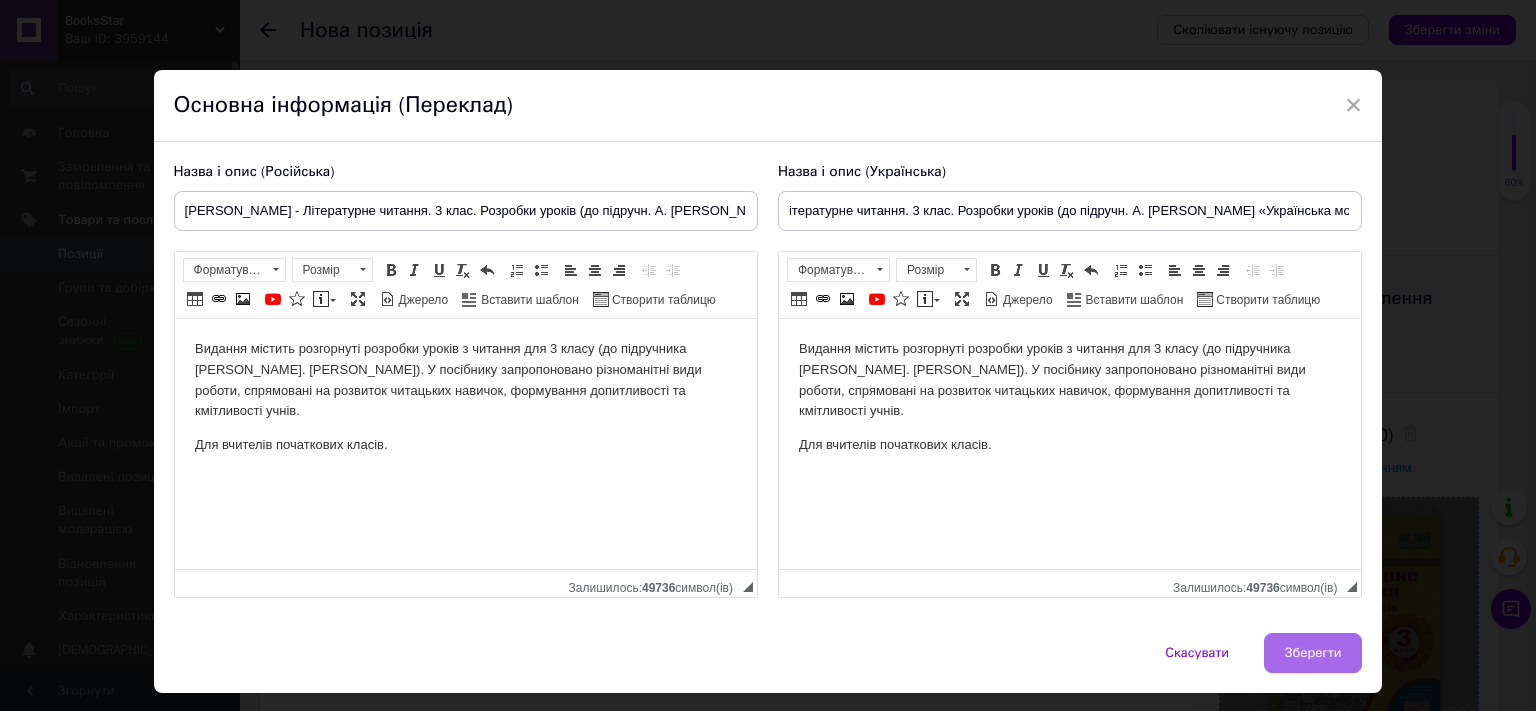 click on "Зберегти" at bounding box center (1313, 653) 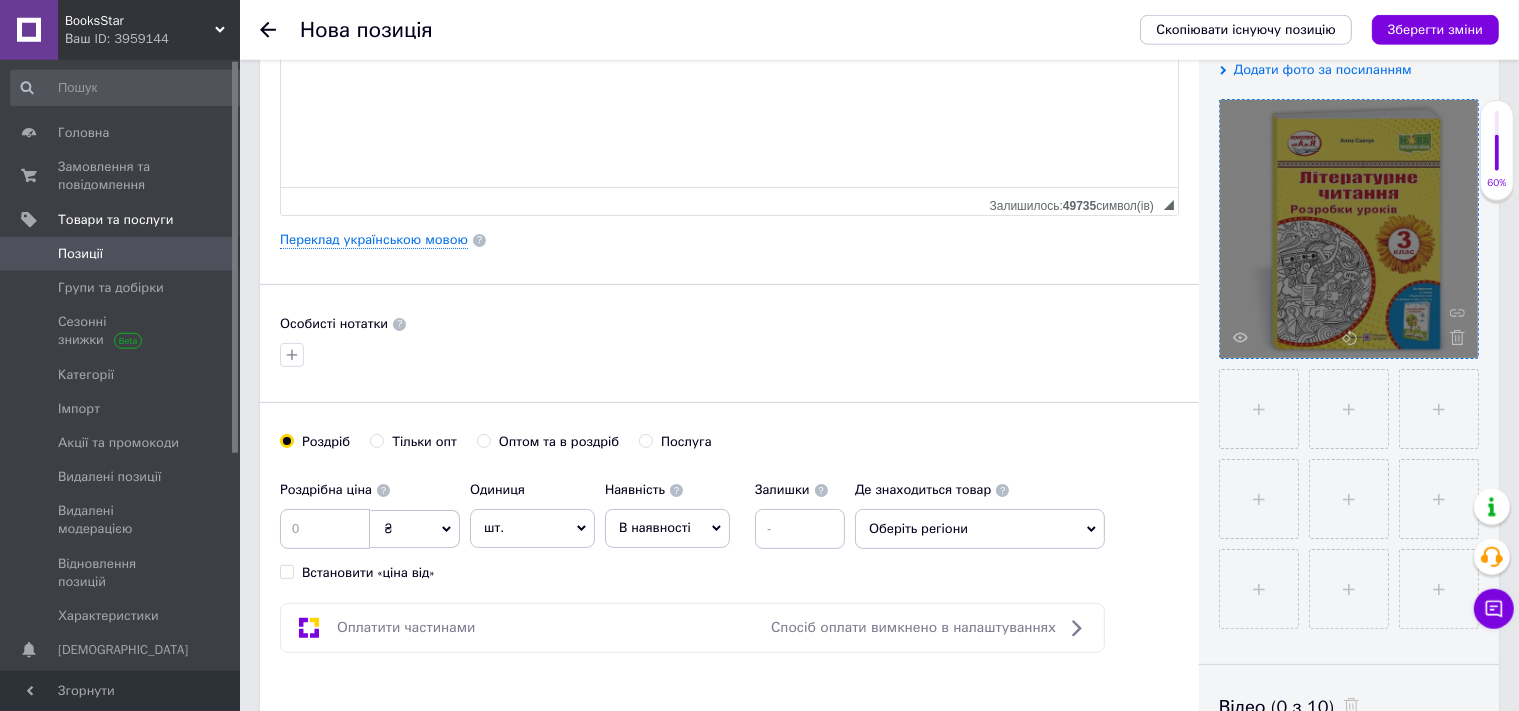 scroll, scrollTop: 519, scrollLeft: 0, axis: vertical 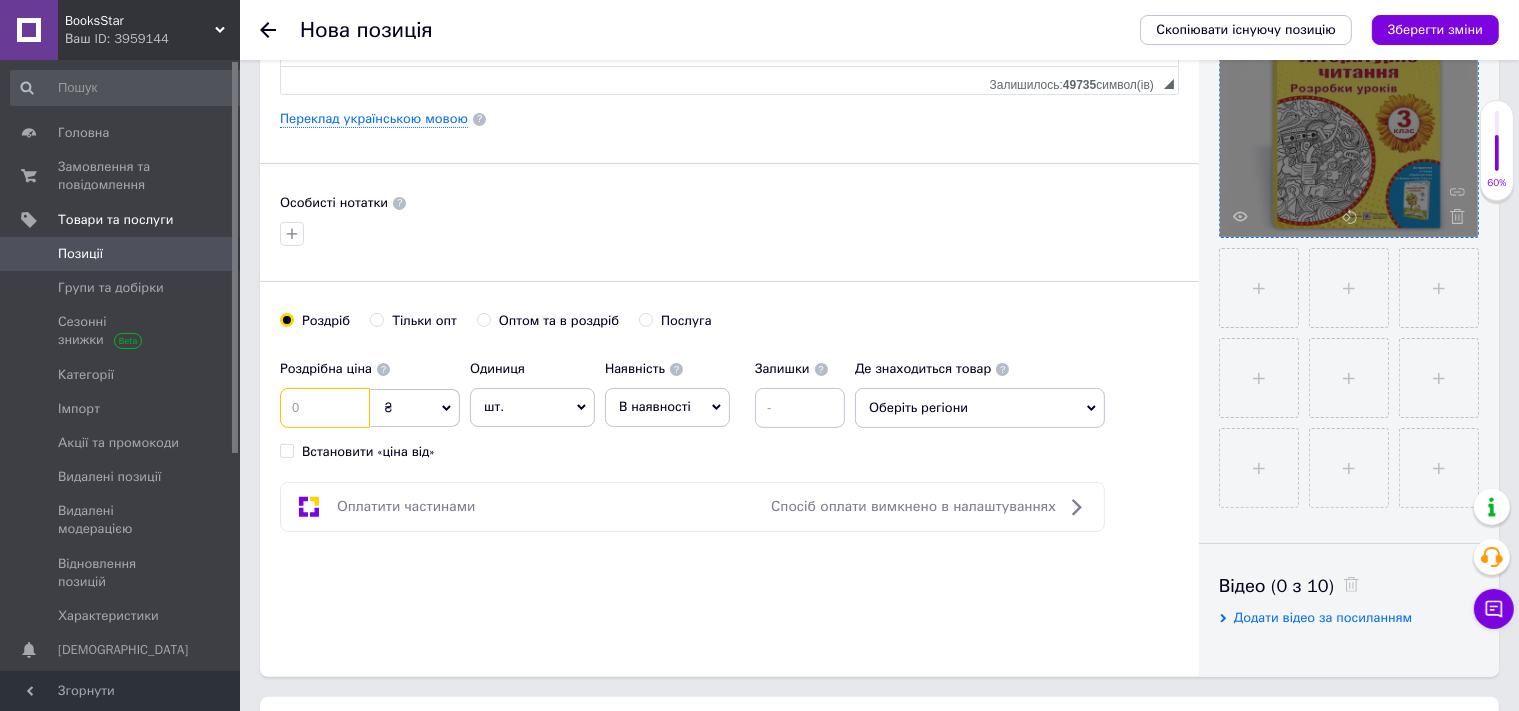 click at bounding box center (325, 408) 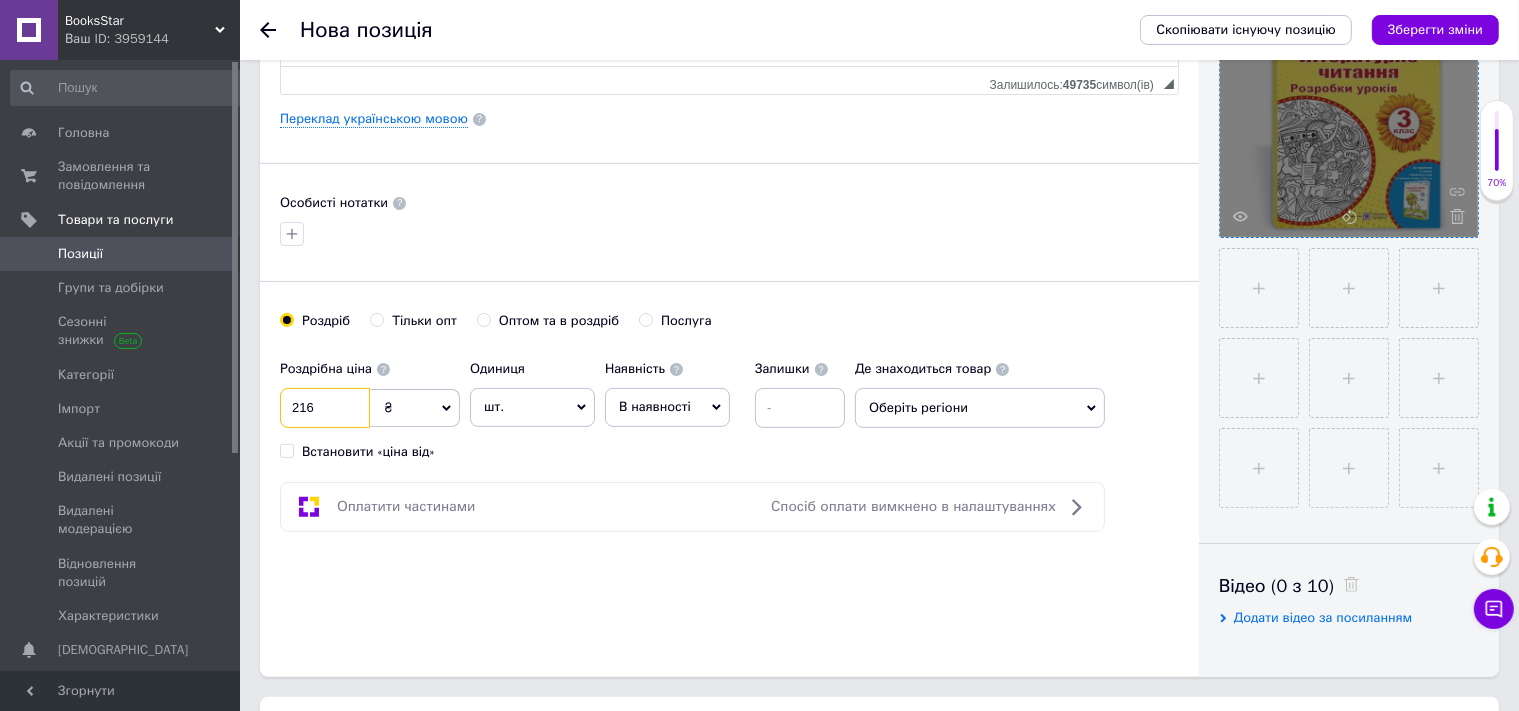 type on "216" 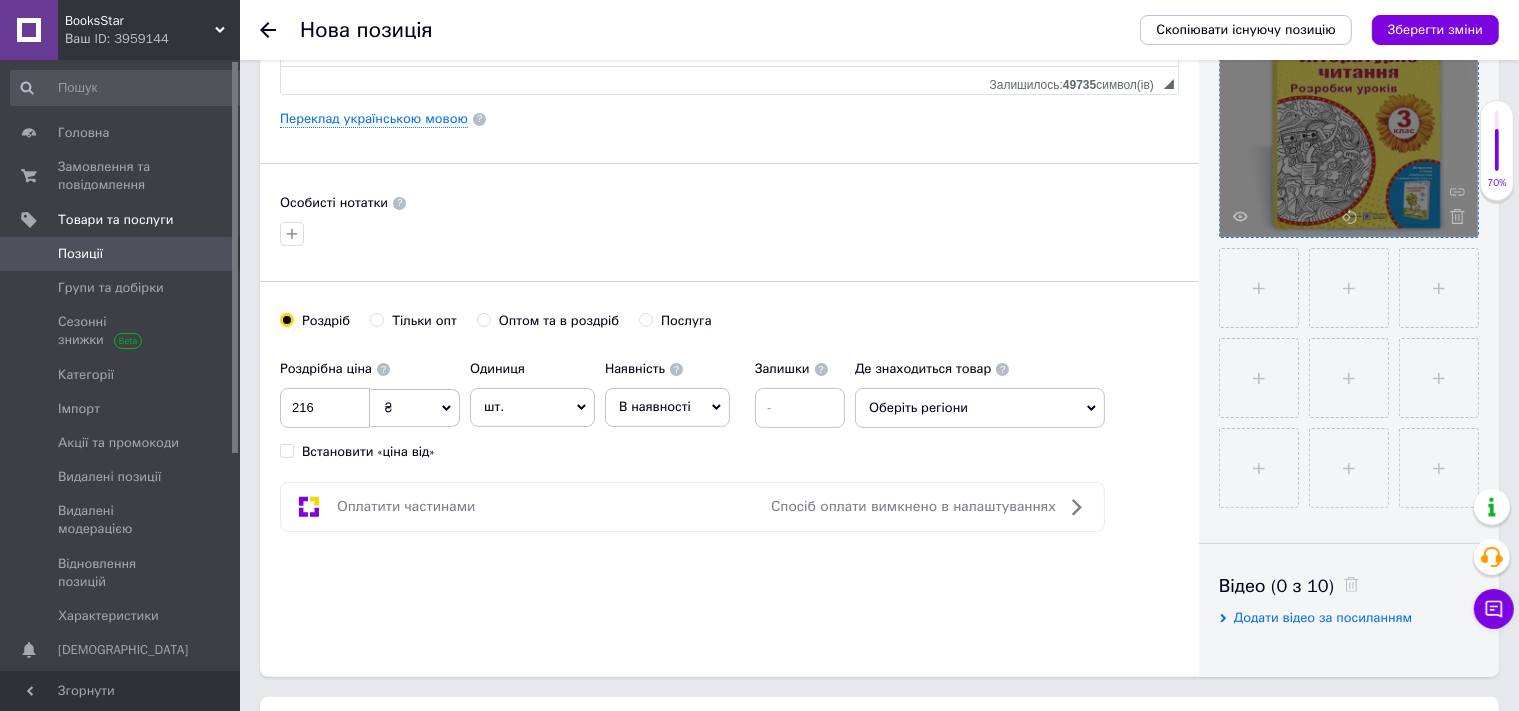 click at bounding box center [676, 369] 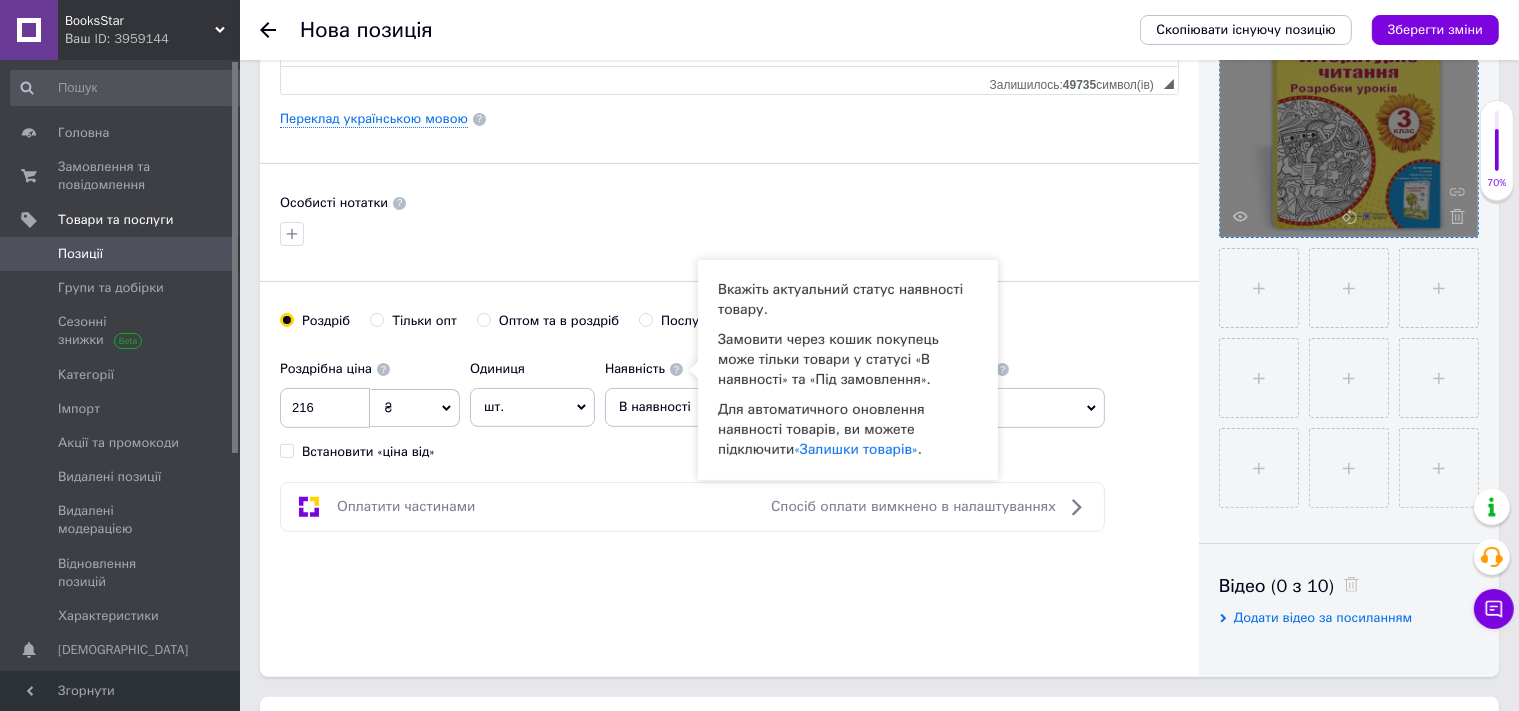 click on "В наявності" at bounding box center [655, 406] 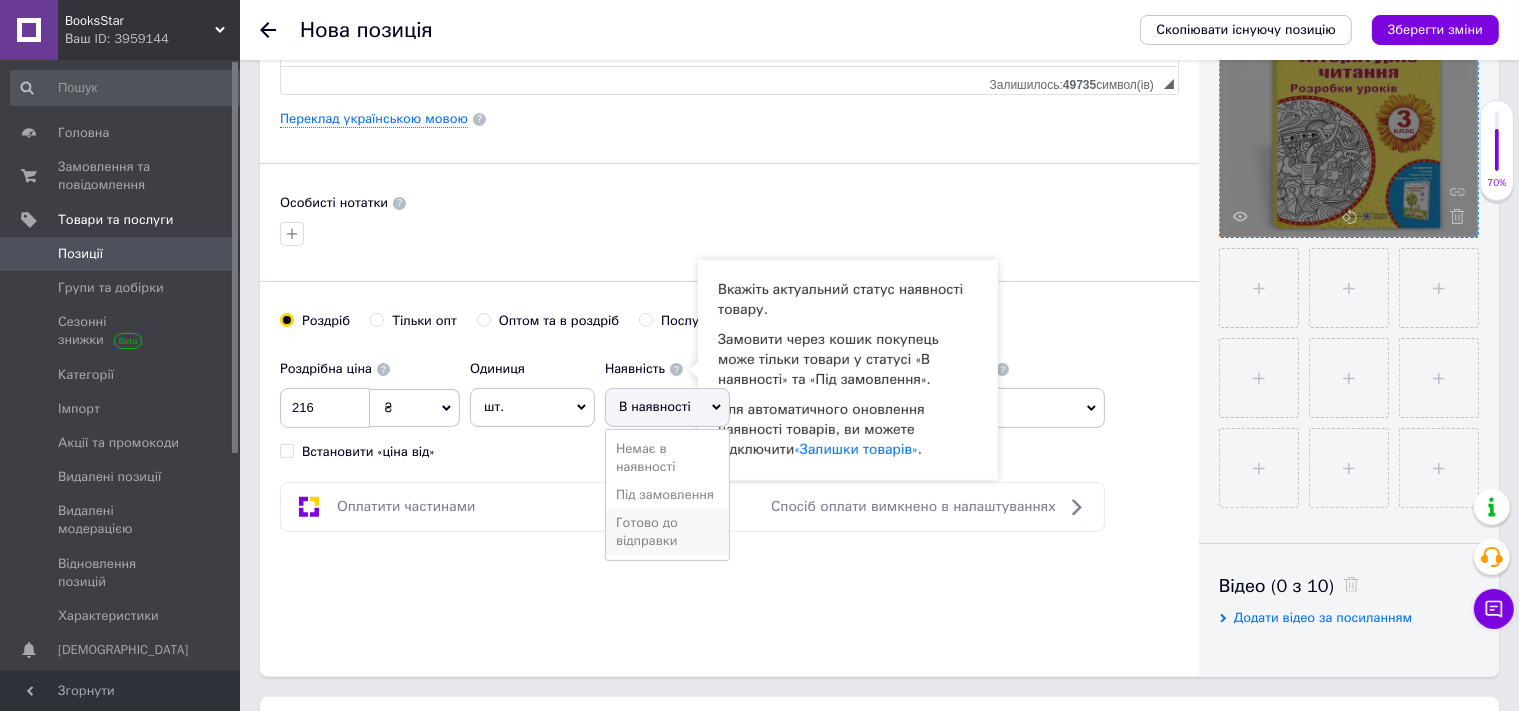 click on "Готово до відправки" at bounding box center (667, 532) 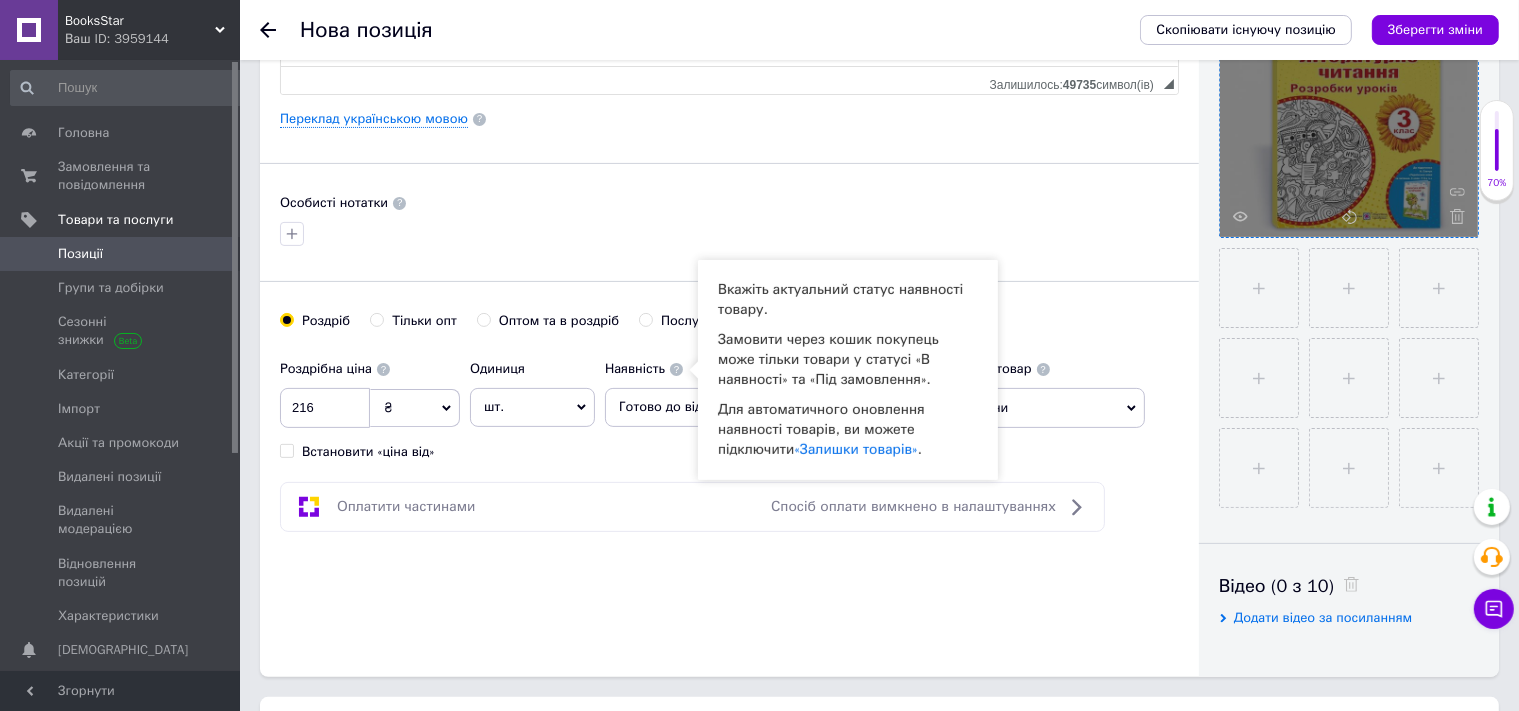 click on "Основна інформація Назва позиції (Російська) ✱ [PERSON_NAME] - Літературне читання. 3 клас. Розробки уроків (до підручн. А. [PERSON_NAME] «Українська мова та читання) Код/Артикул 6004 Опис (Російська) ✱
Видання містить розгорнуті розробки уроків з читання для 3 класу (до підручника [PERSON_NAME]. [PERSON_NAME]). У посібнику запропоновано різноманітні види роботи, спрямовані на розвиток читацьких навичок, формування допитливості та кмітливості учнів.
Для вчителів початкових класів.
Розширений текстовий редактор, E06A1FD8-000C-4028-9621-F1014E864B00 Панель інструментів редактора Форматування   $" at bounding box center [729, 119] 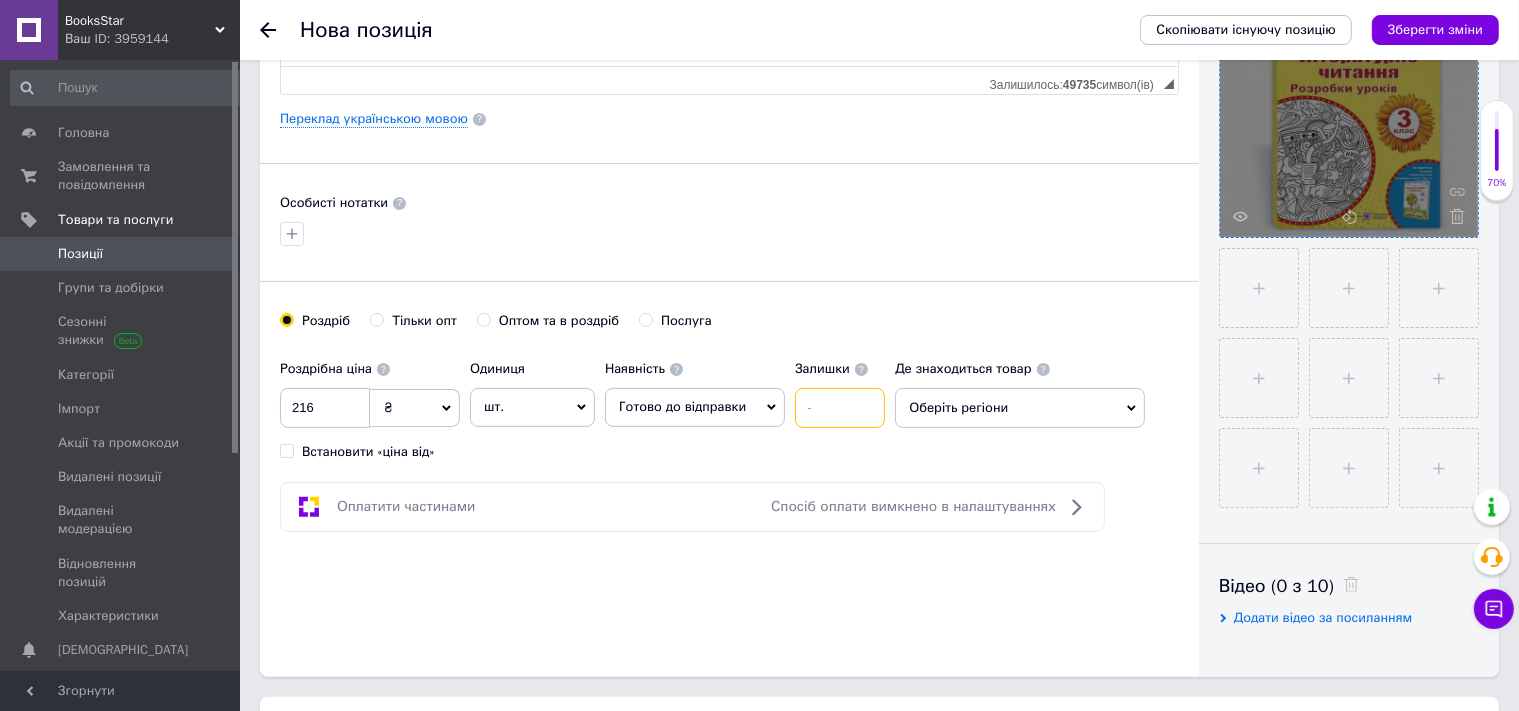 click at bounding box center [840, 408] 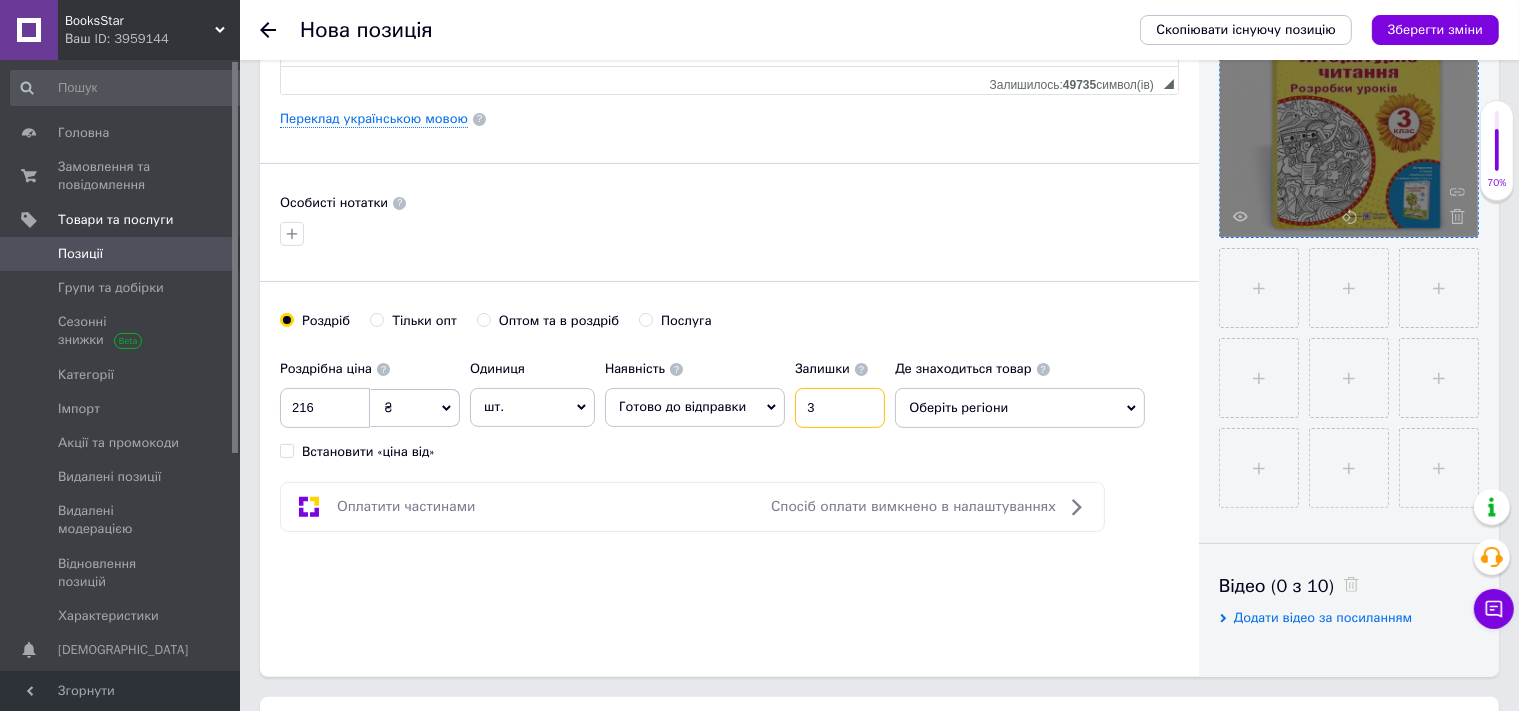 type on "3" 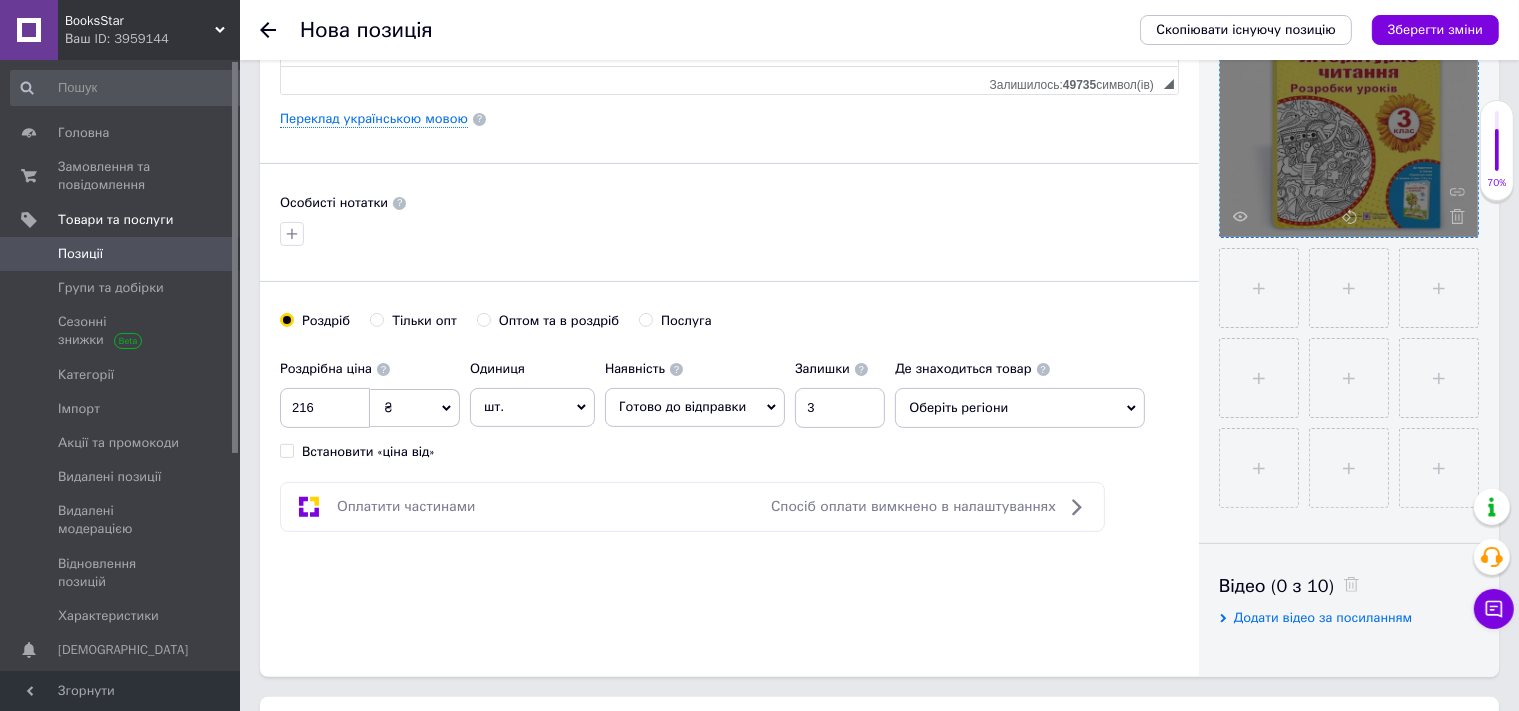 click on "Де знаходиться товар Оберіть регіони" at bounding box center (1020, 389) 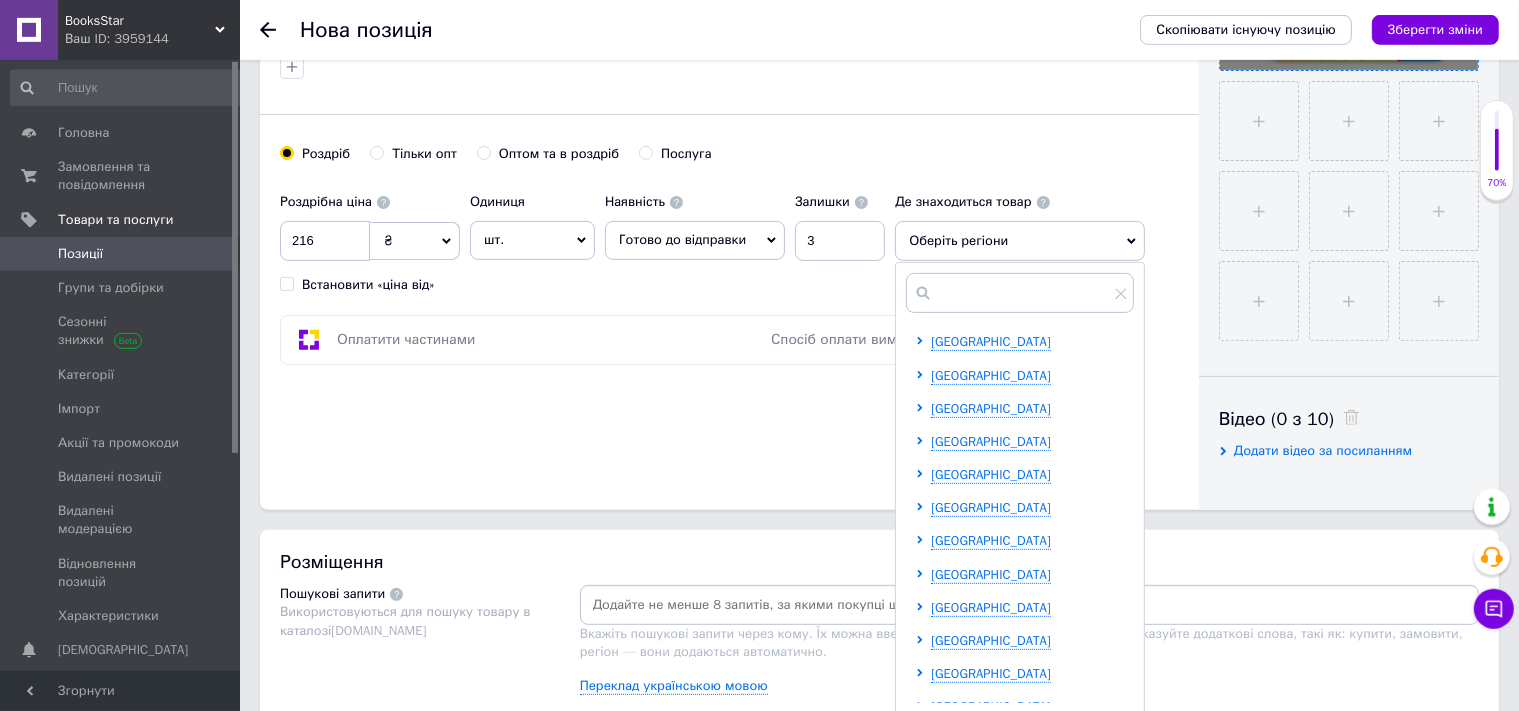 scroll, scrollTop: 711, scrollLeft: 0, axis: vertical 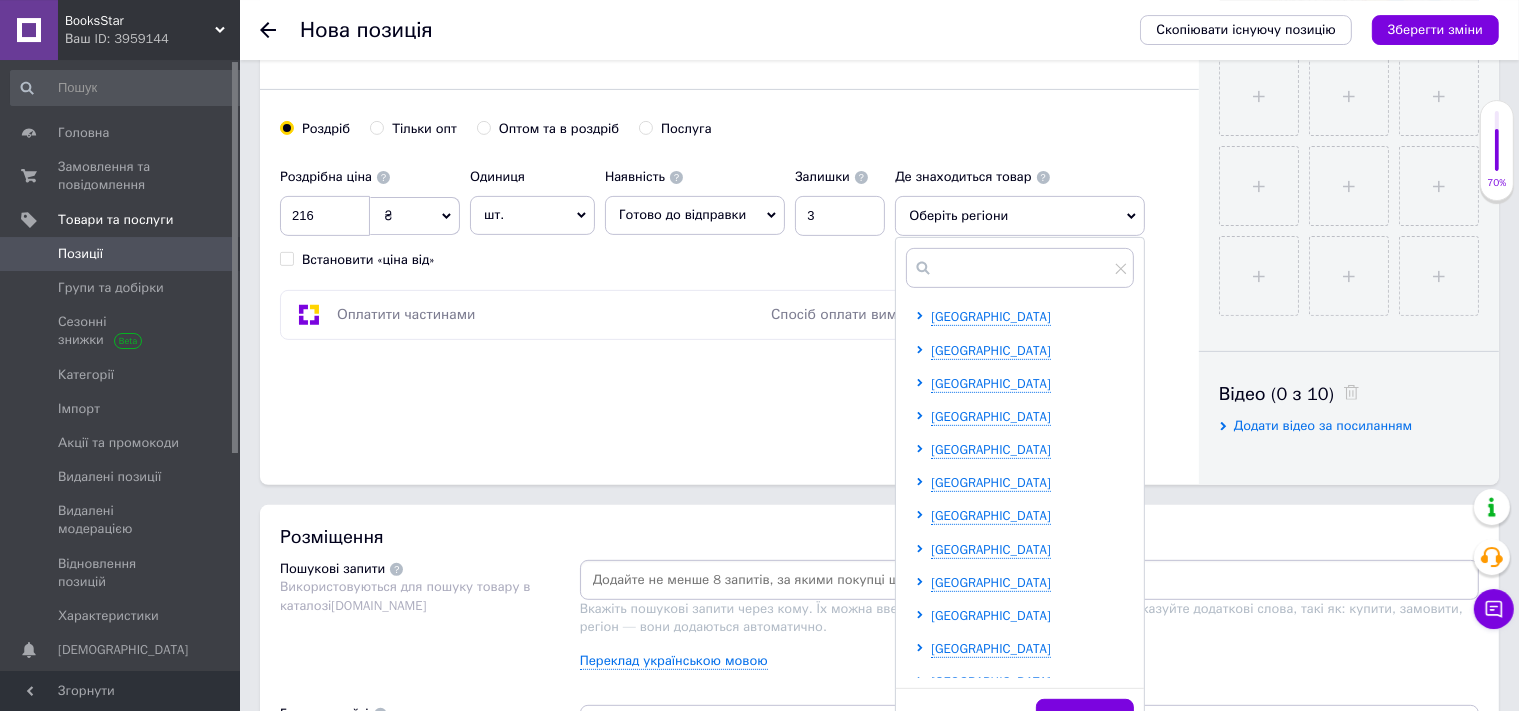 click on "[GEOGRAPHIC_DATA]" at bounding box center [991, 582] 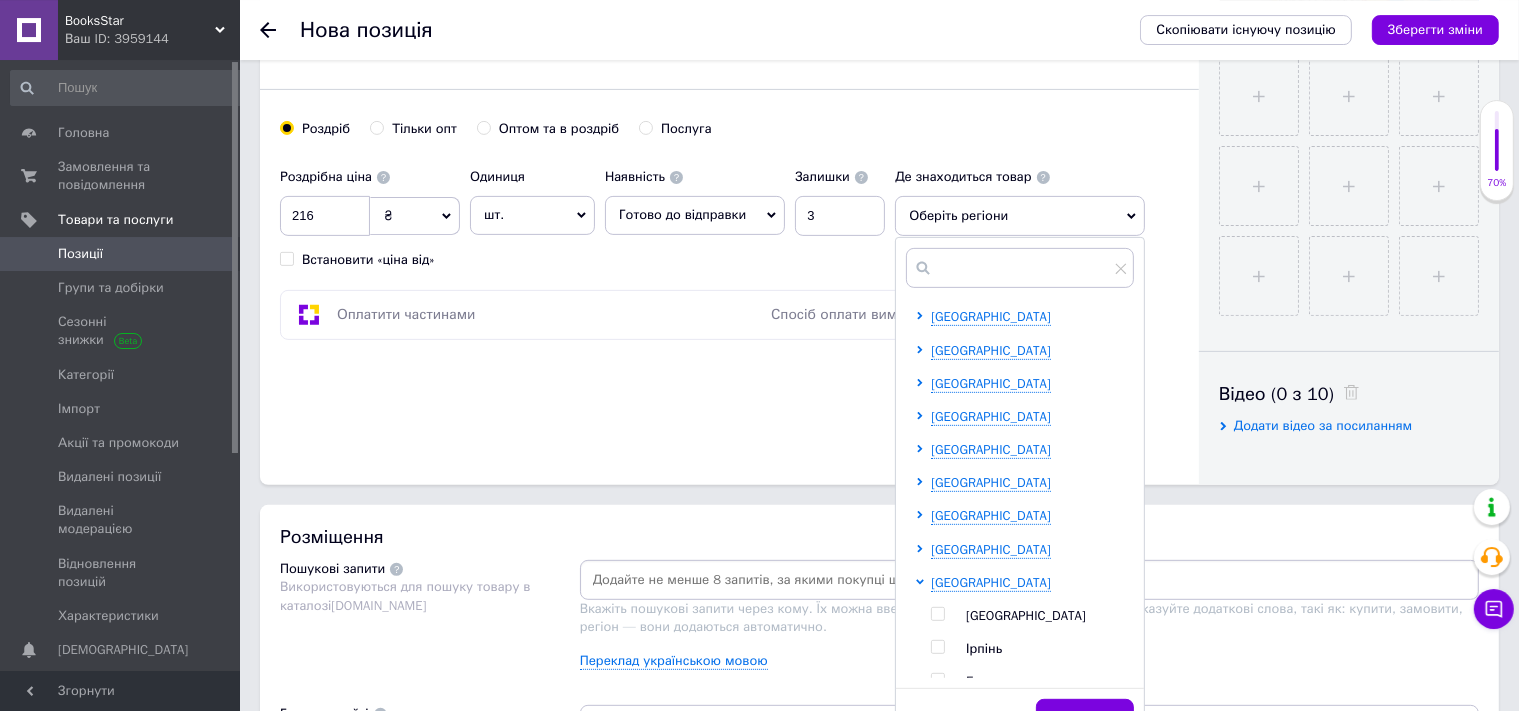 click on "[GEOGRAPHIC_DATA]" at bounding box center [1026, 615] 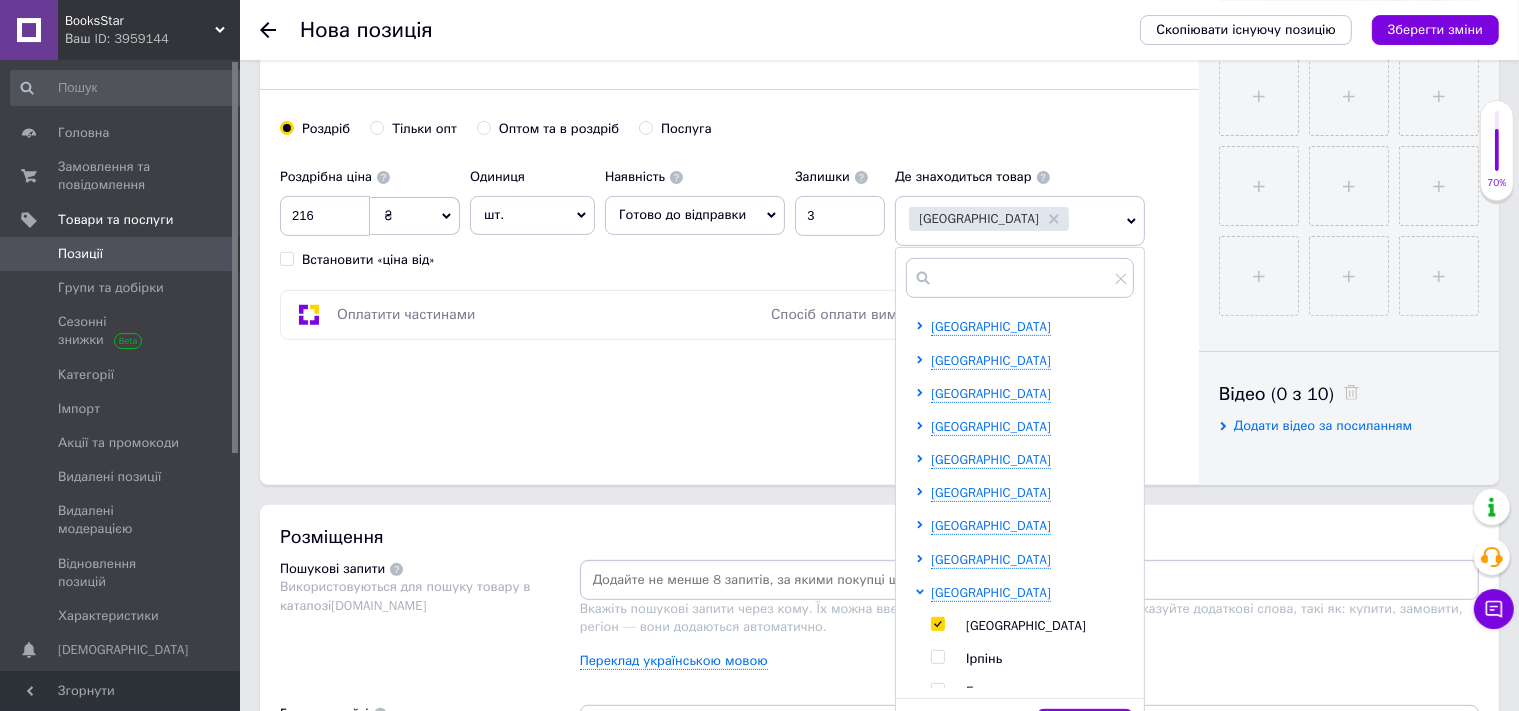 checkbox on "true" 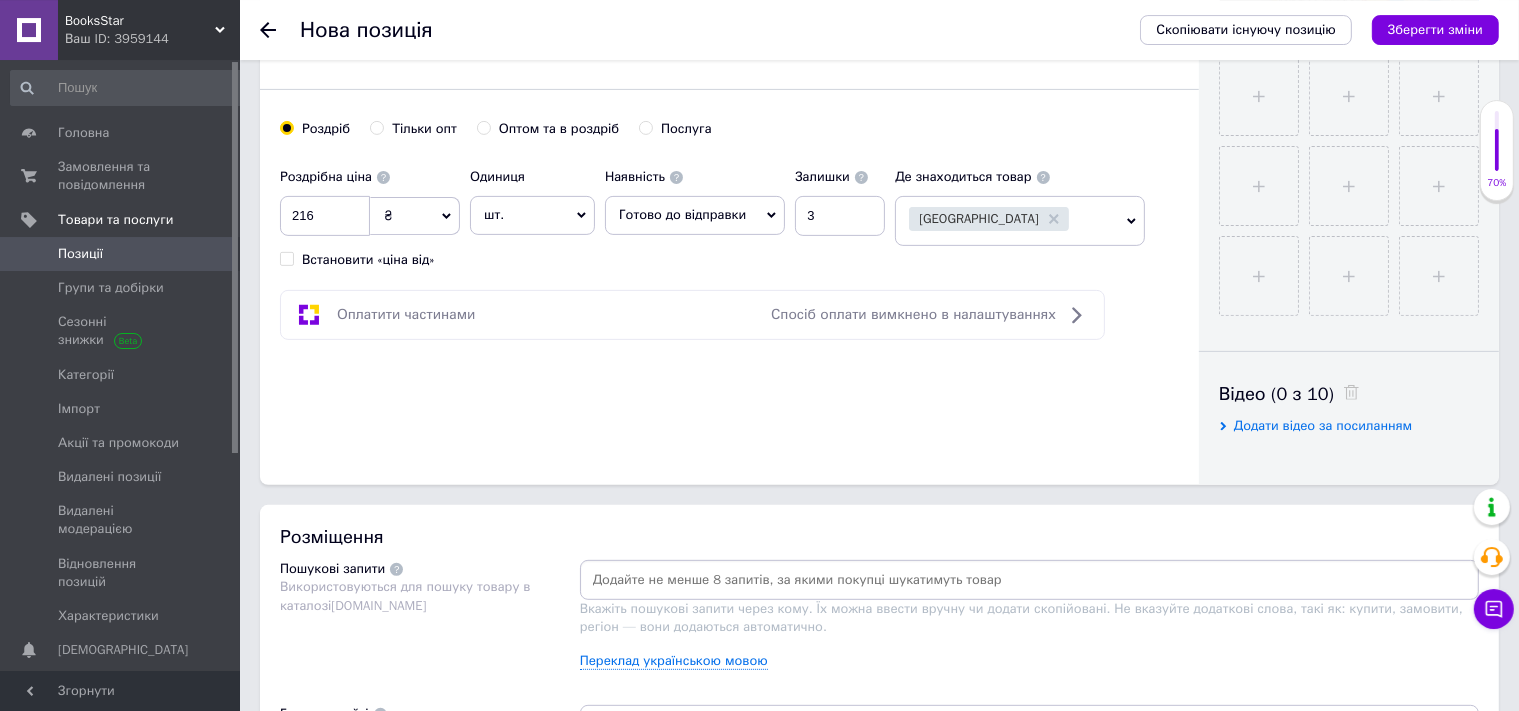 paste on "[PERSON_NAME]" 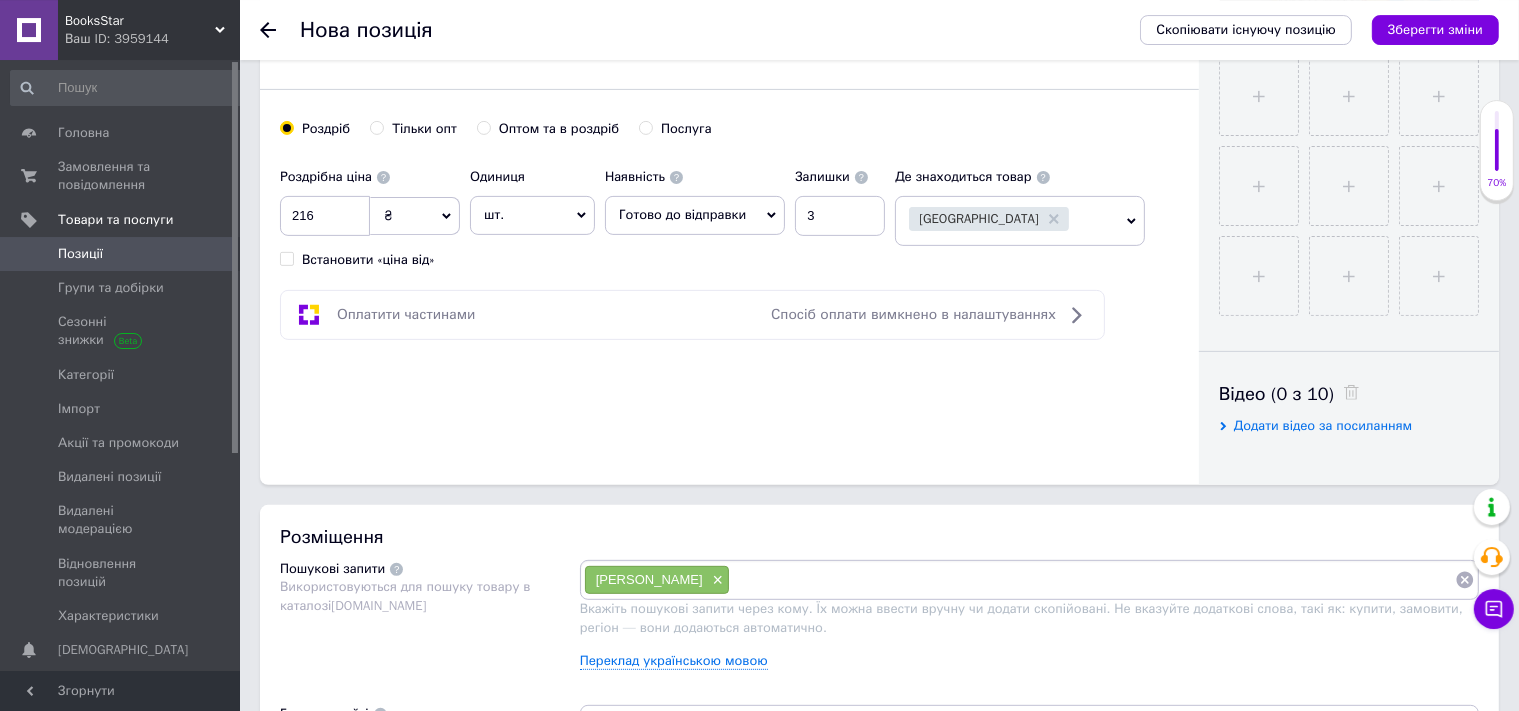 paste on "Літературне читання. 3 клас." 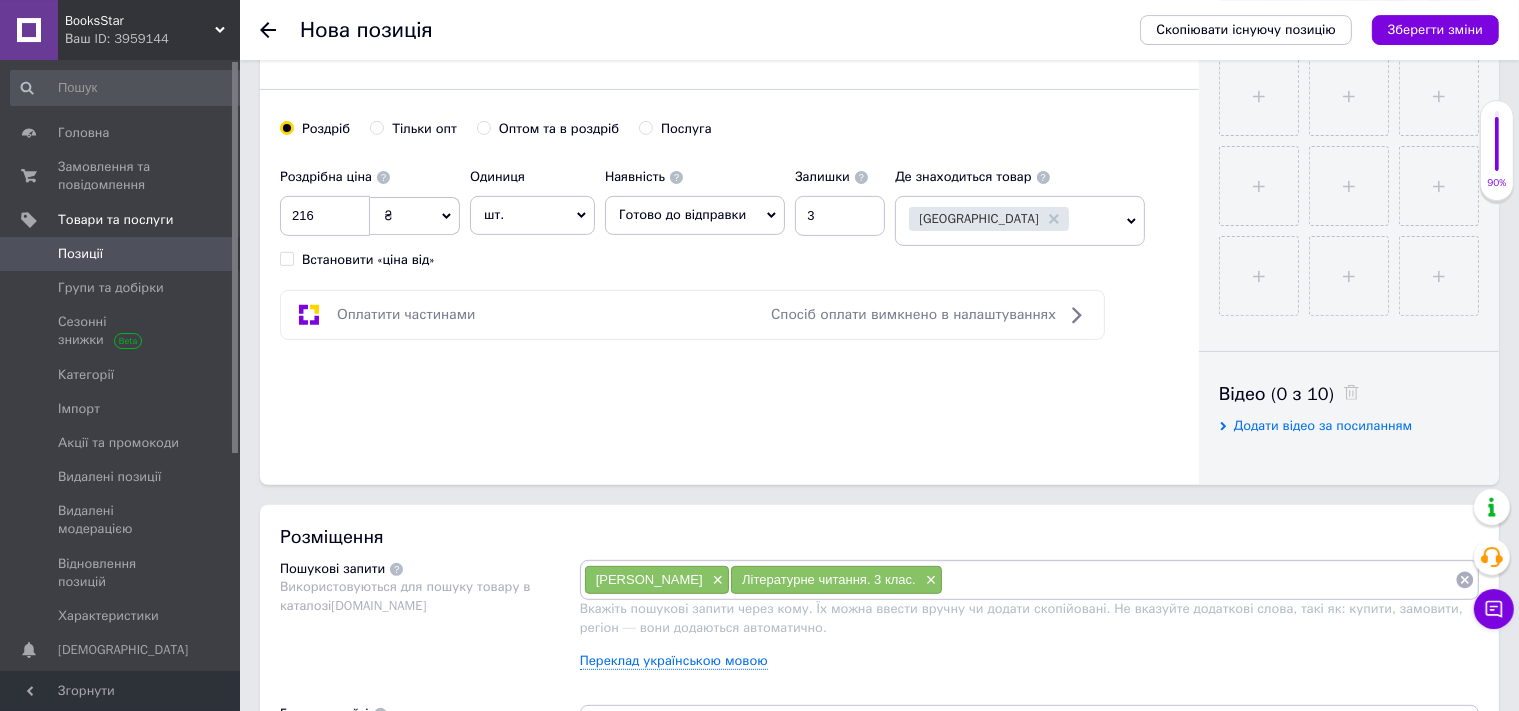 paste on "3 клас. Розробки уроків" 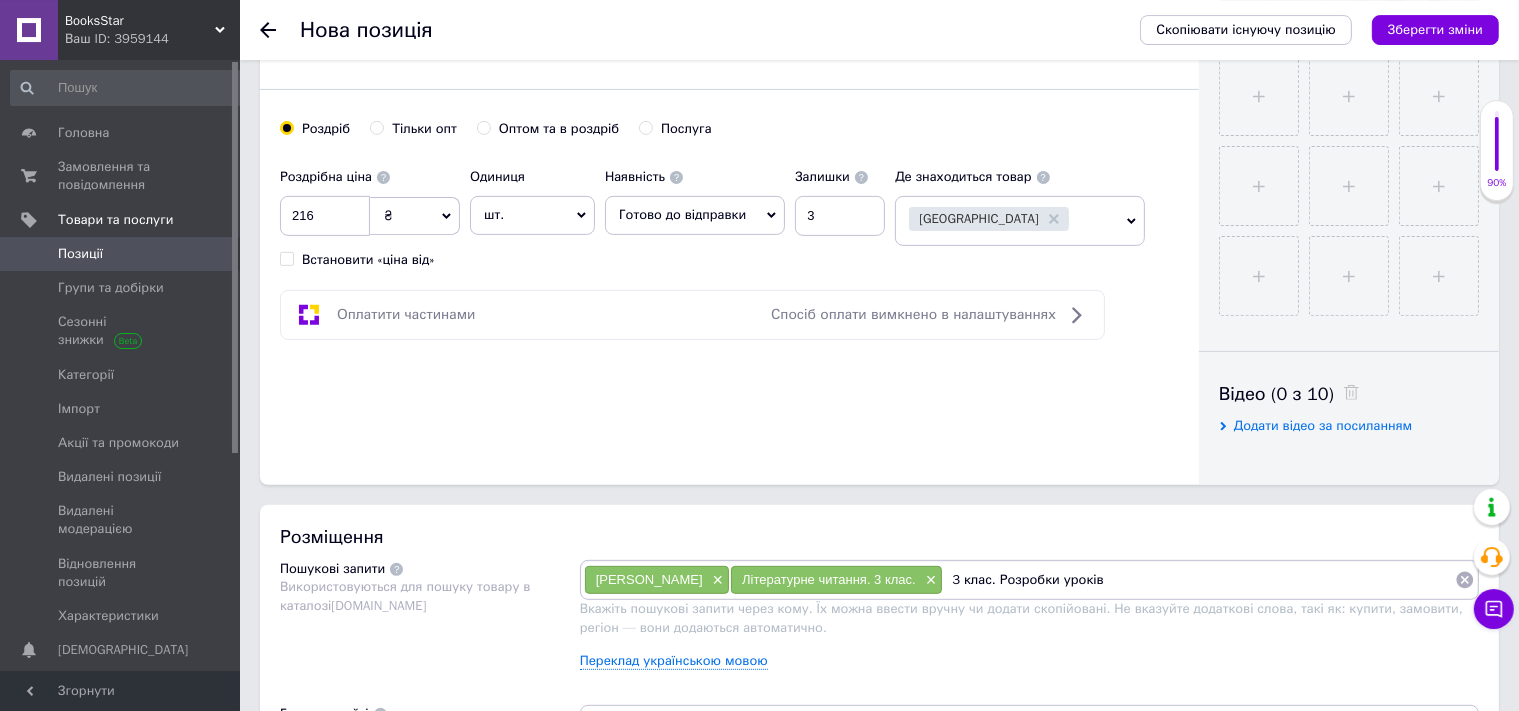 type 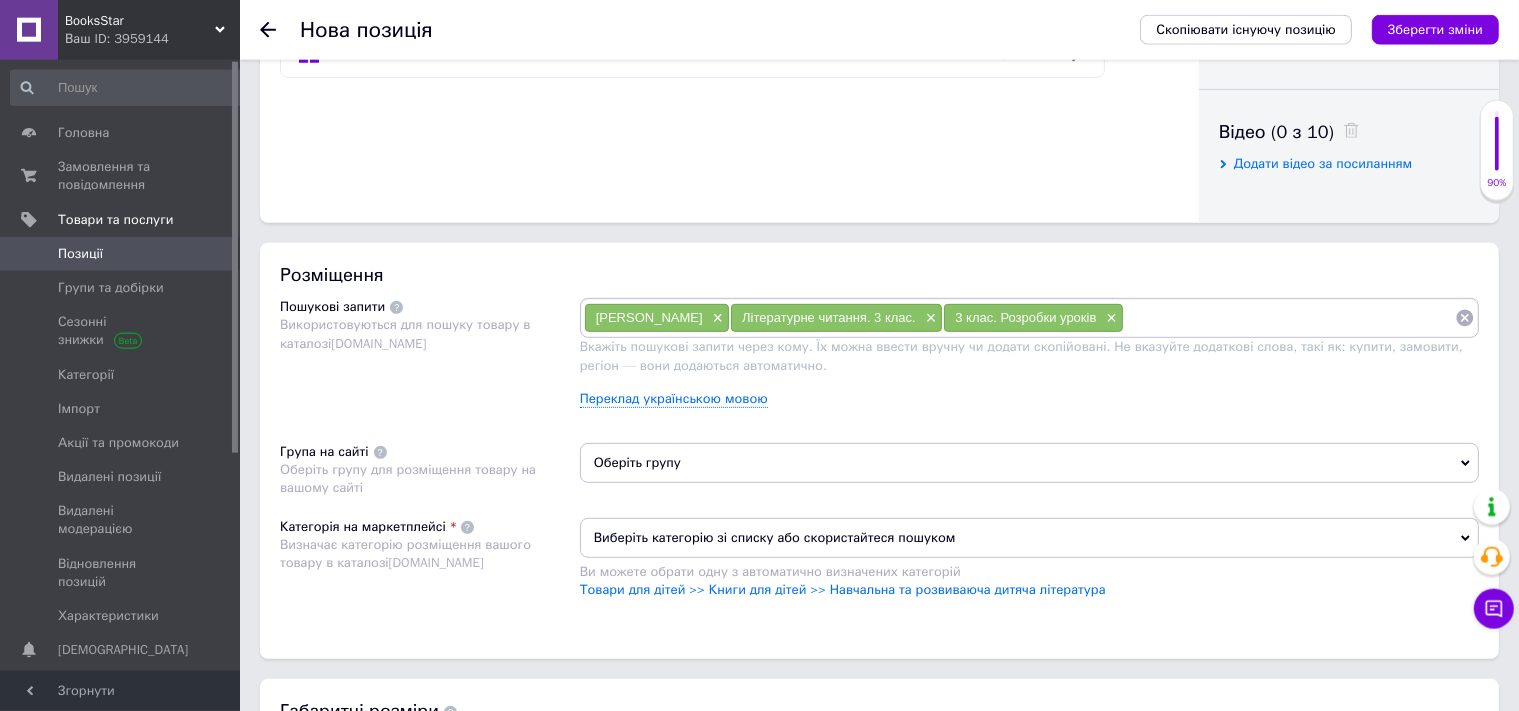 scroll, scrollTop: 1028, scrollLeft: 0, axis: vertical 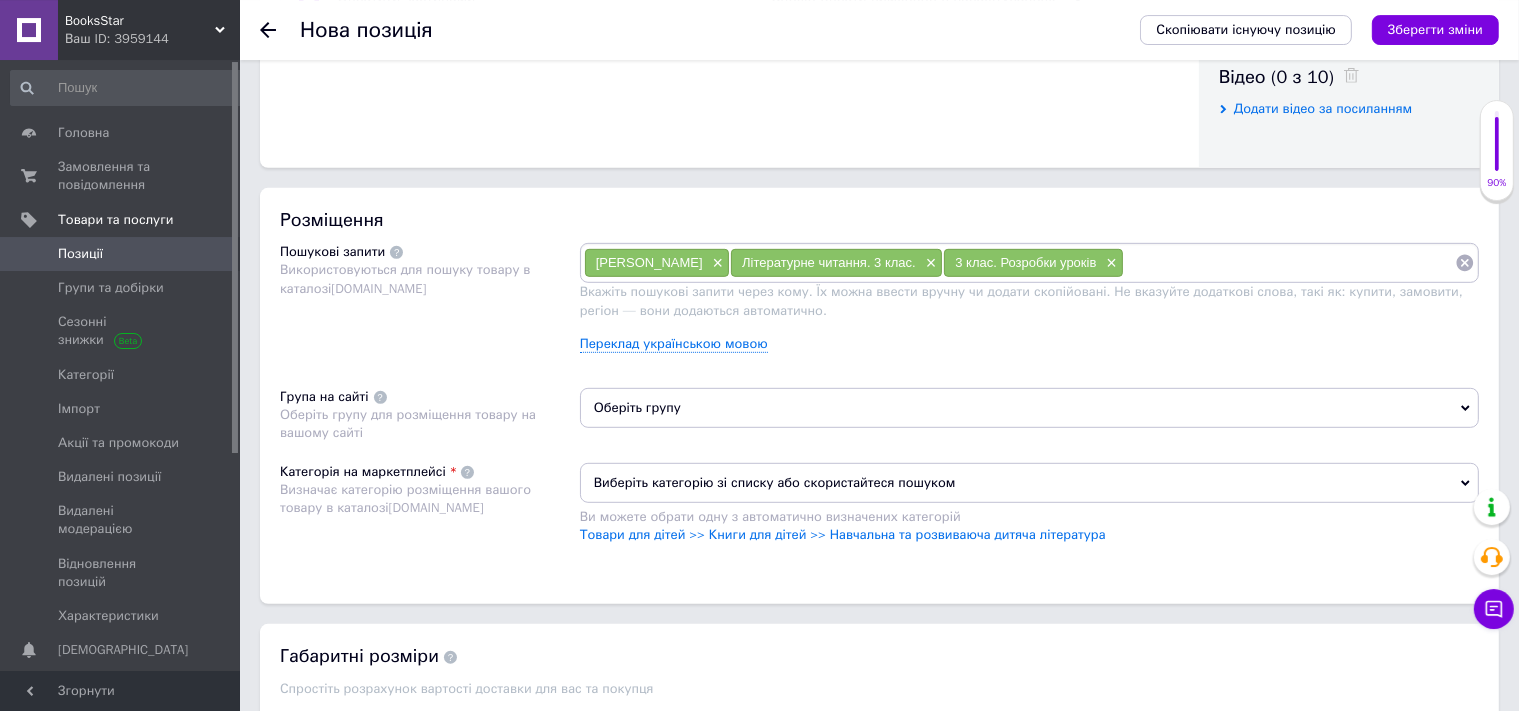 click on "Оберіть групу" at bounding box center [1029, 408] 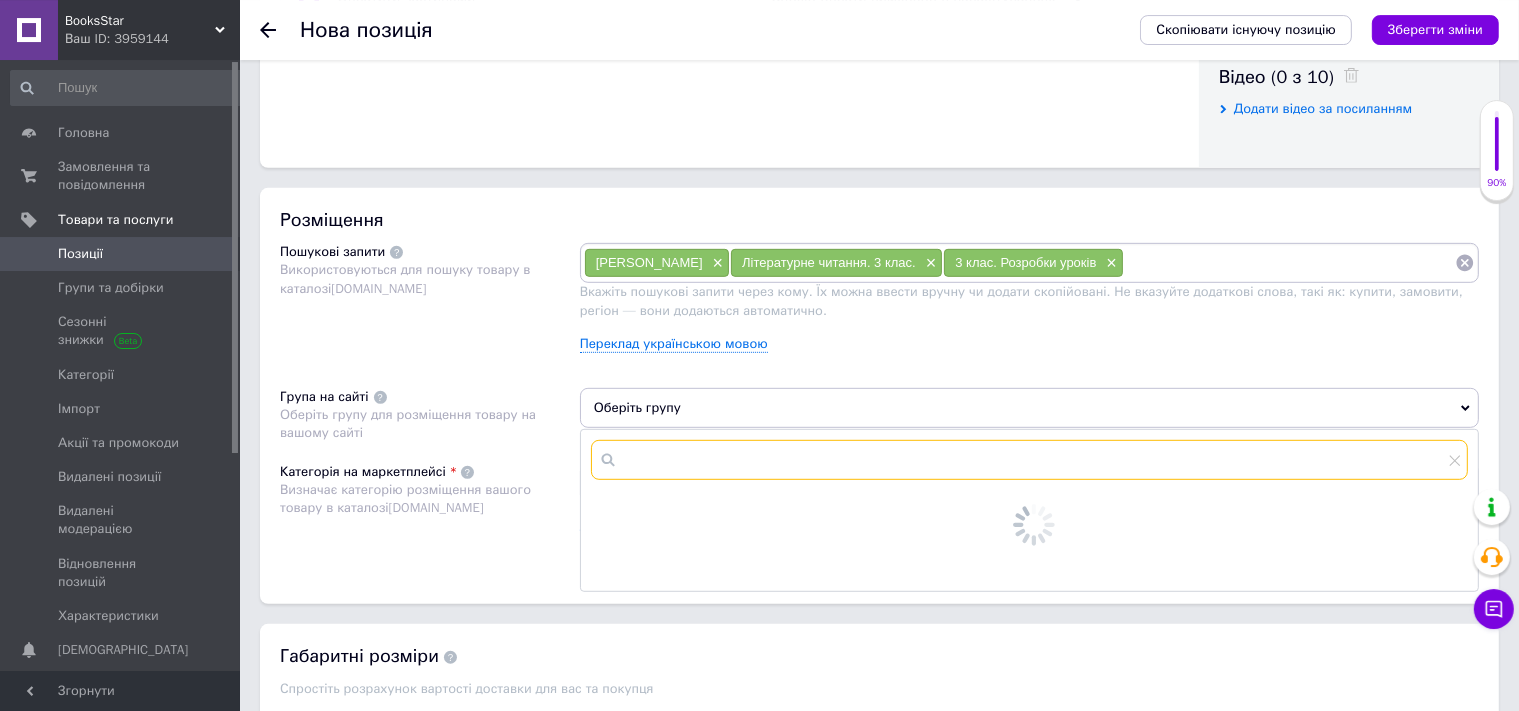 click at bounding box center [1029, 460] 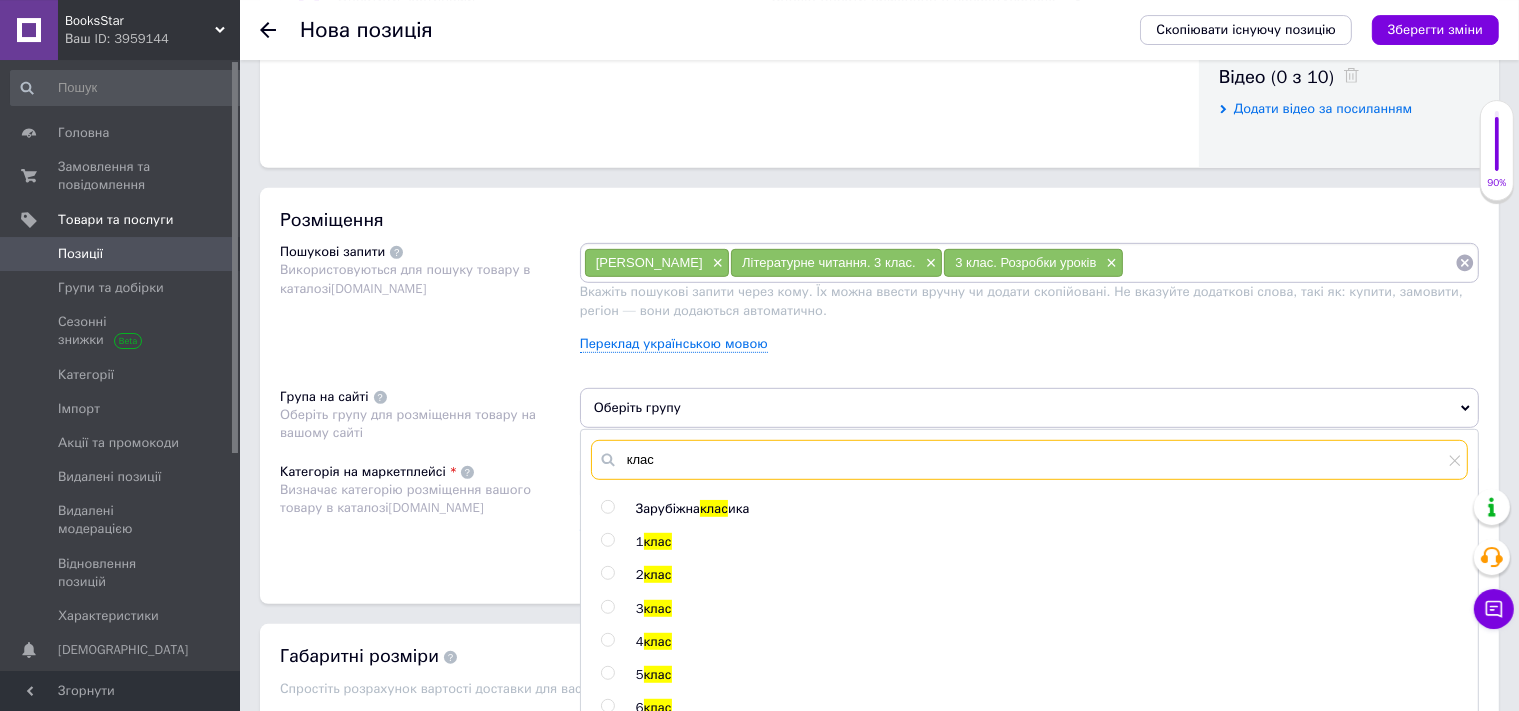 type on "клас" 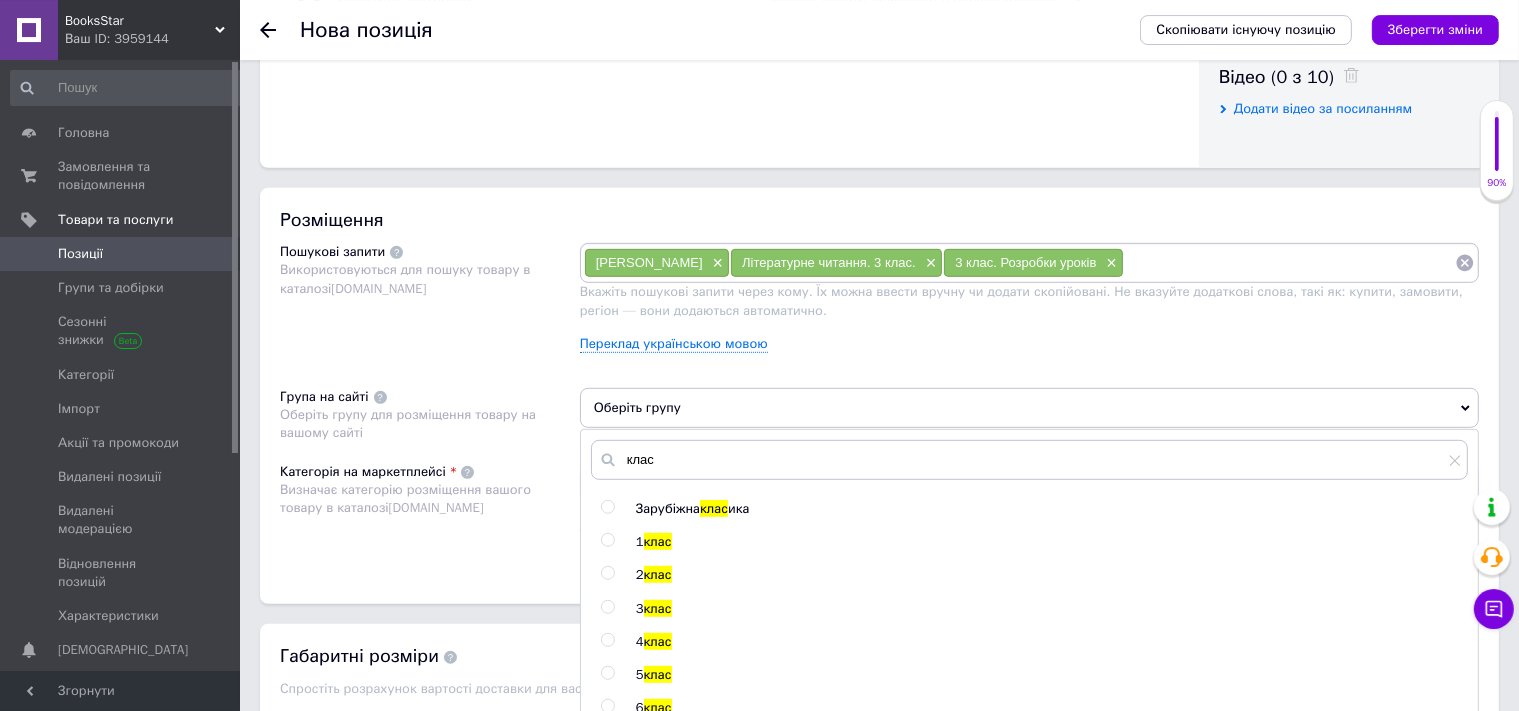 click at bounding box center [611, 609] 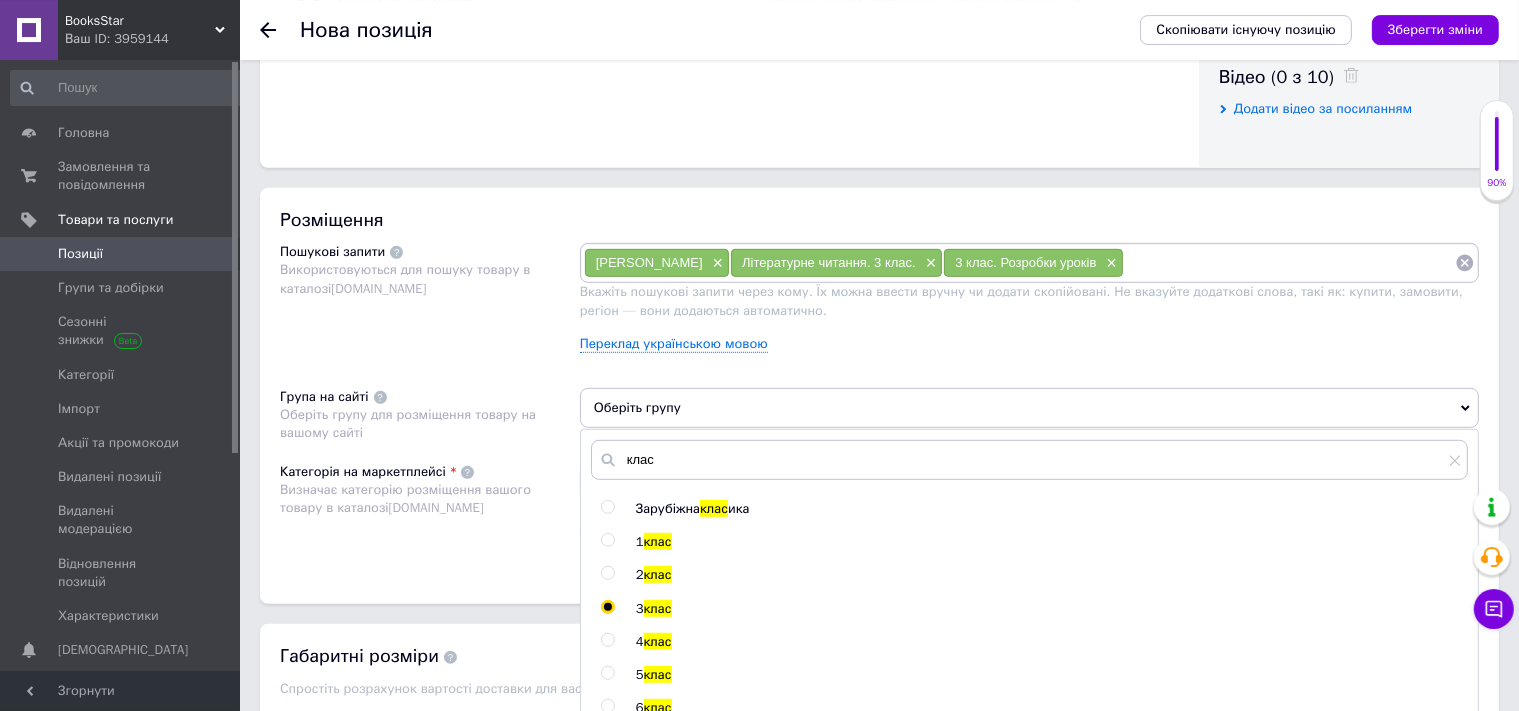 radio on "true" 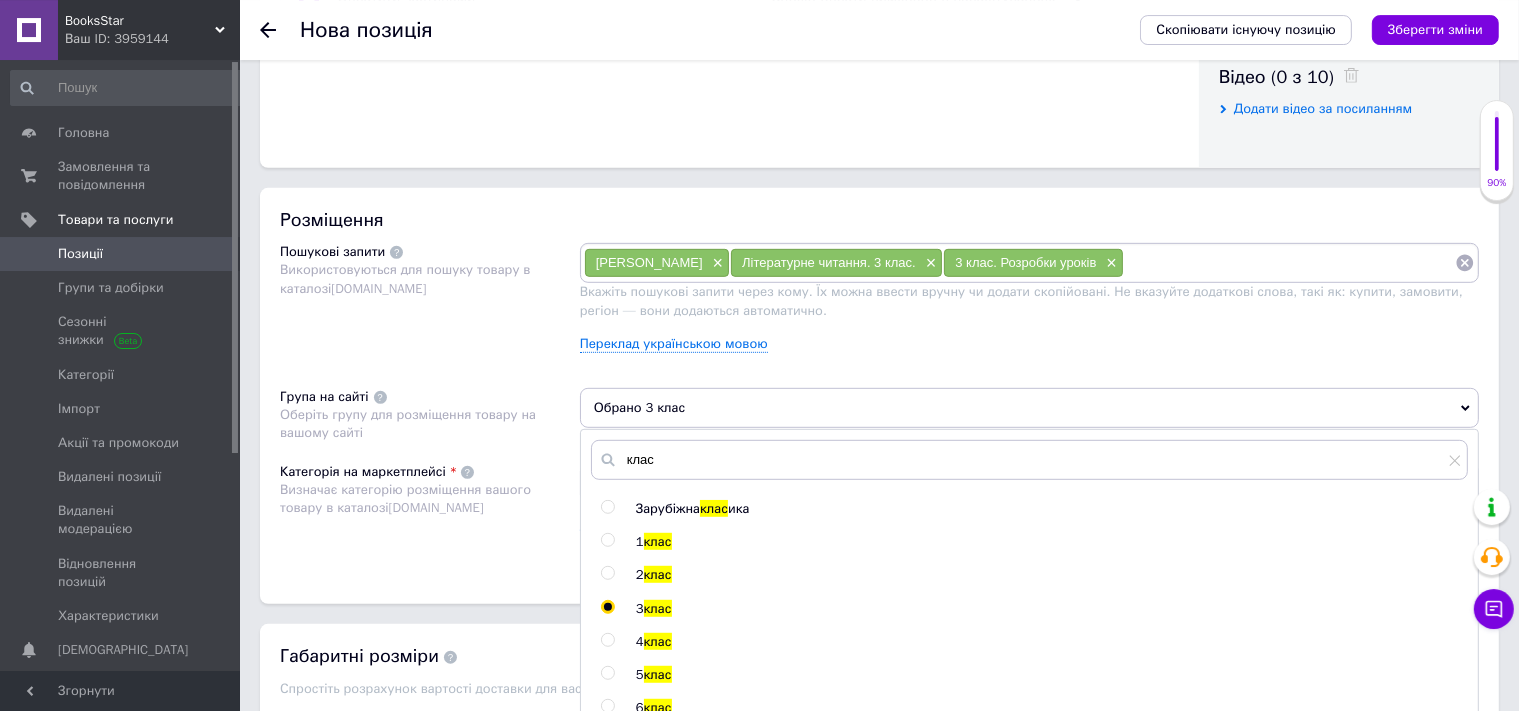 drag, startPoint x: 478, startPoint y: 570, endPoint x: 558, endPoint y: 549, distance: 82.710335 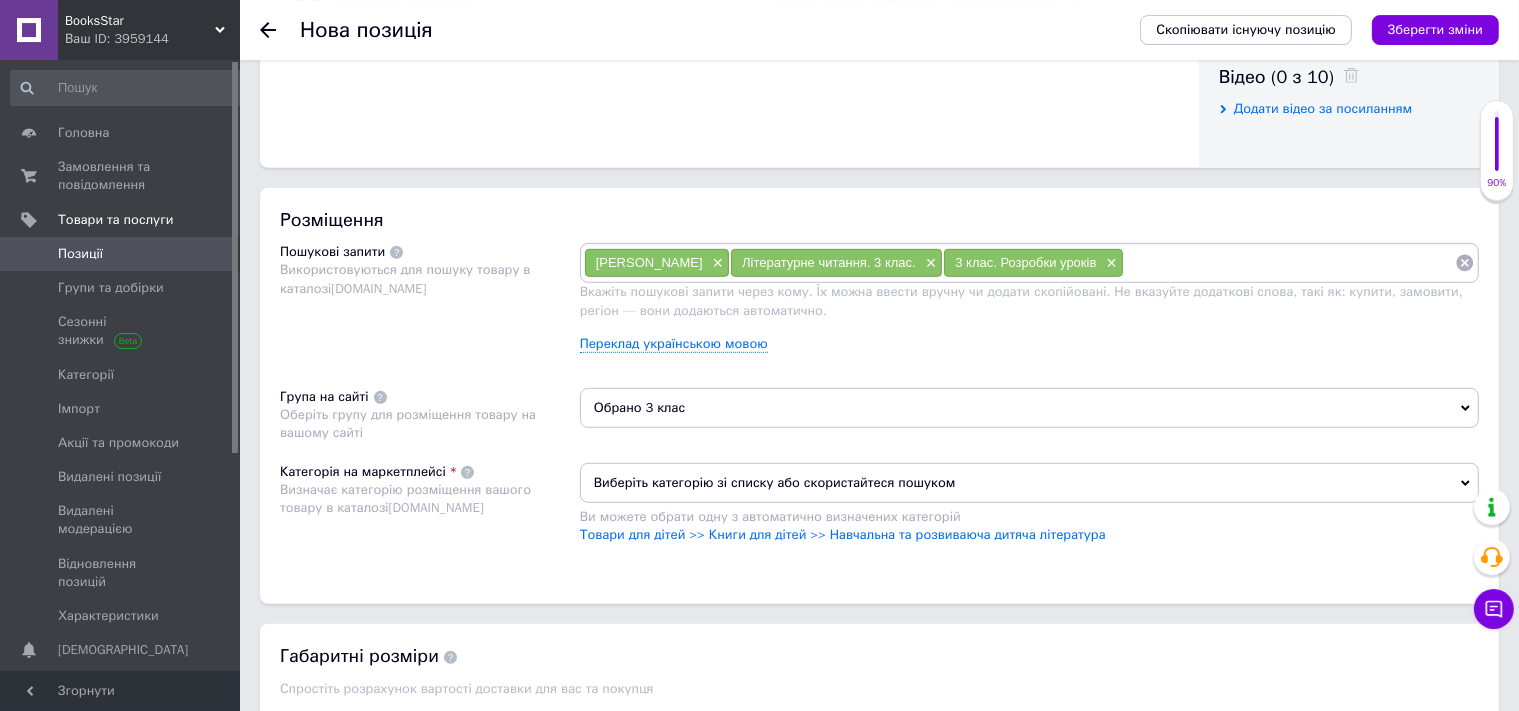 click on "Виберіть категорію зі списку або скористайтеся пошуком" at bounding box center (1029, 483) 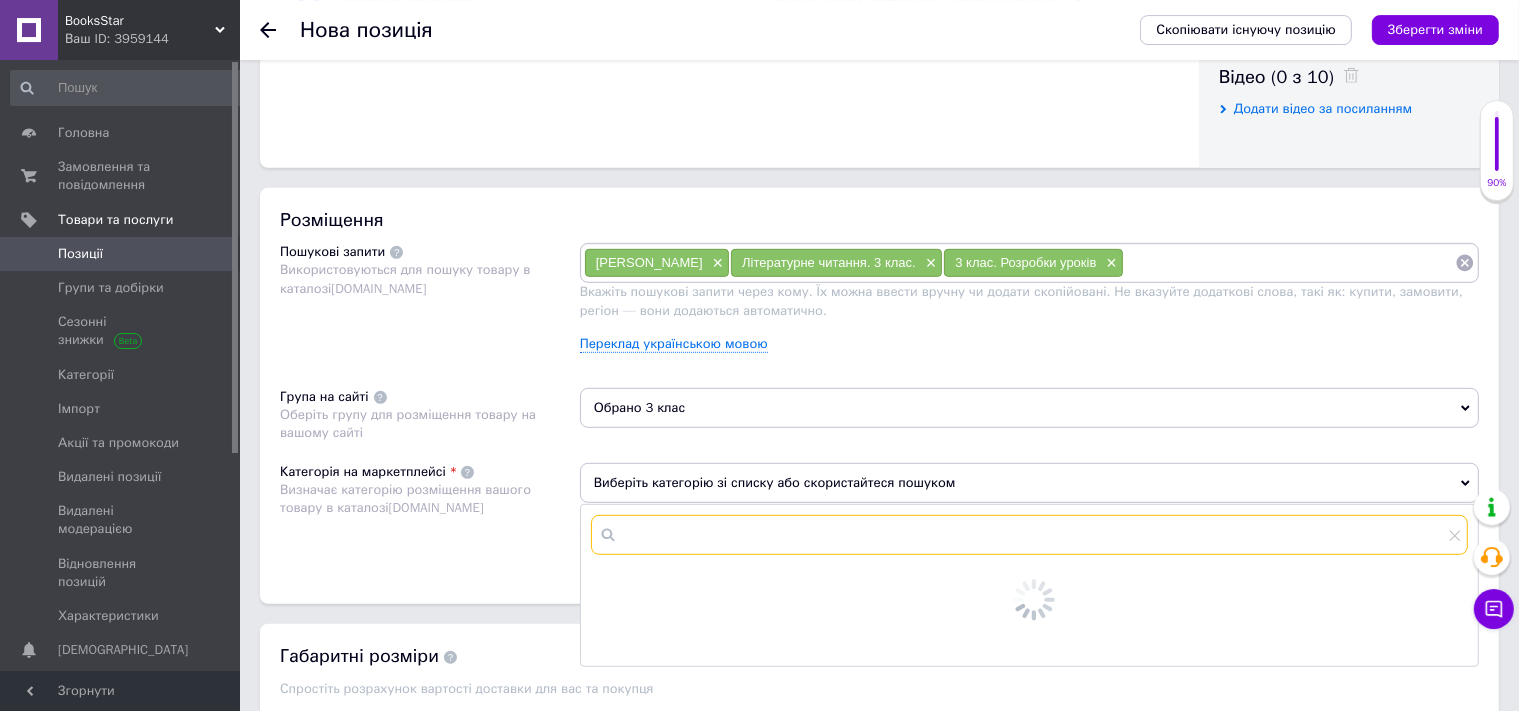 click at bounding box center [1029, 535] 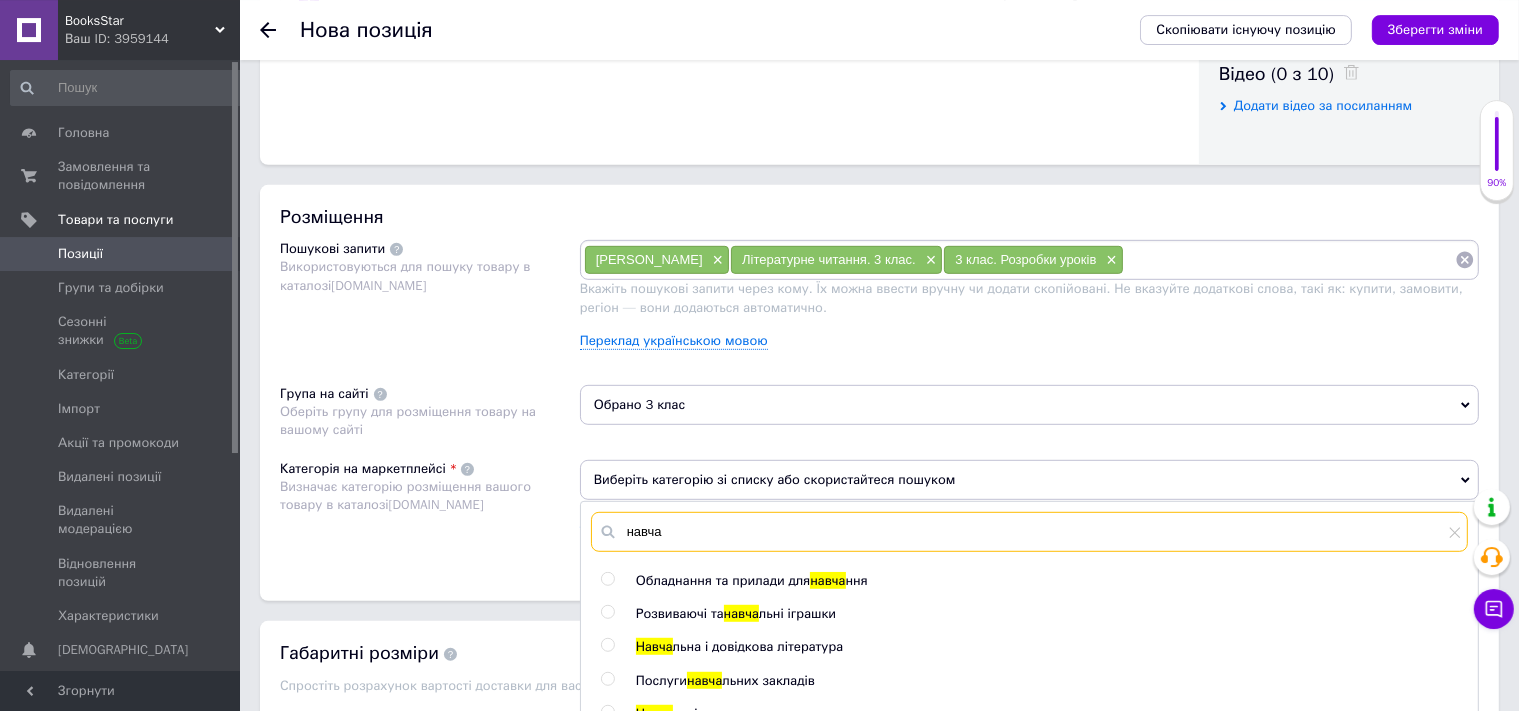 scroll, scrollTop: 1344, scrollLeft: 0, axis: vertical 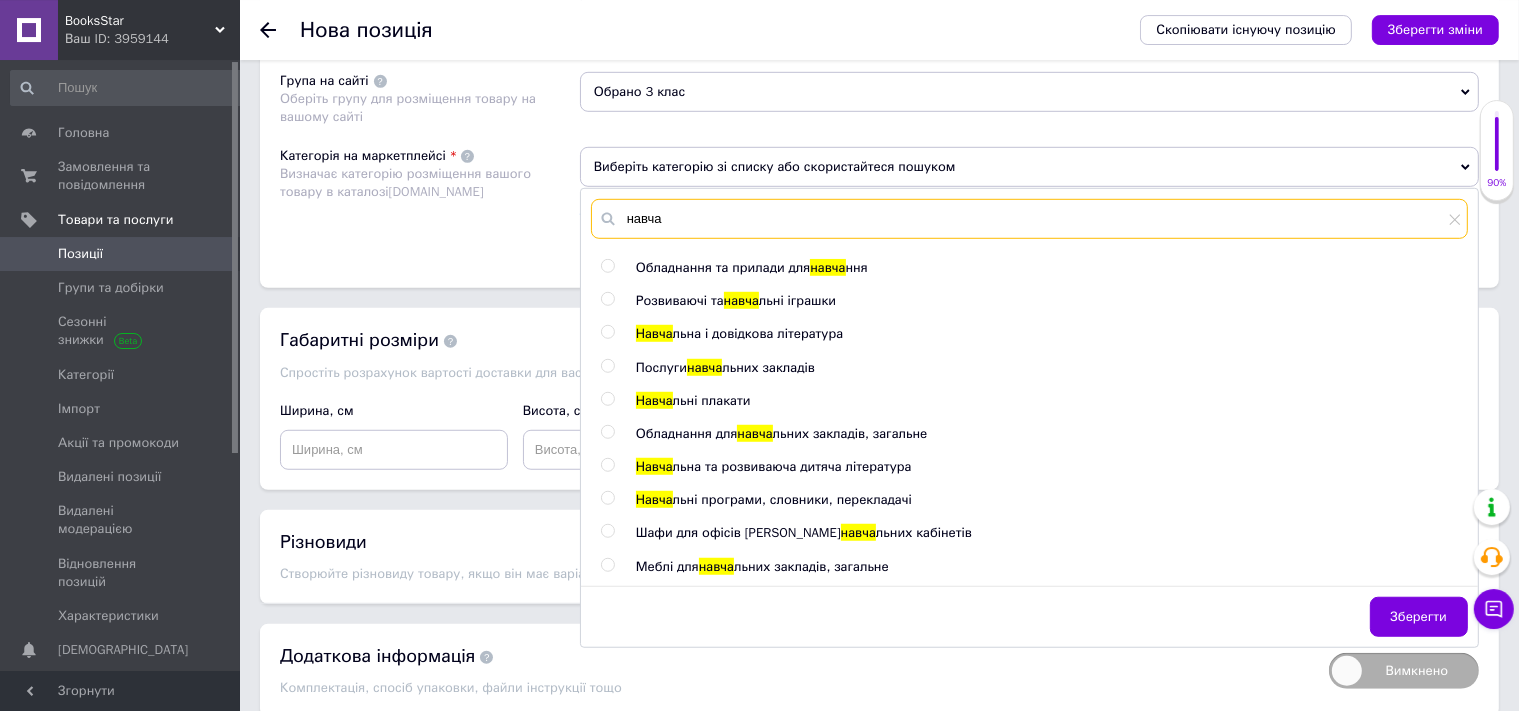 type on "навча" 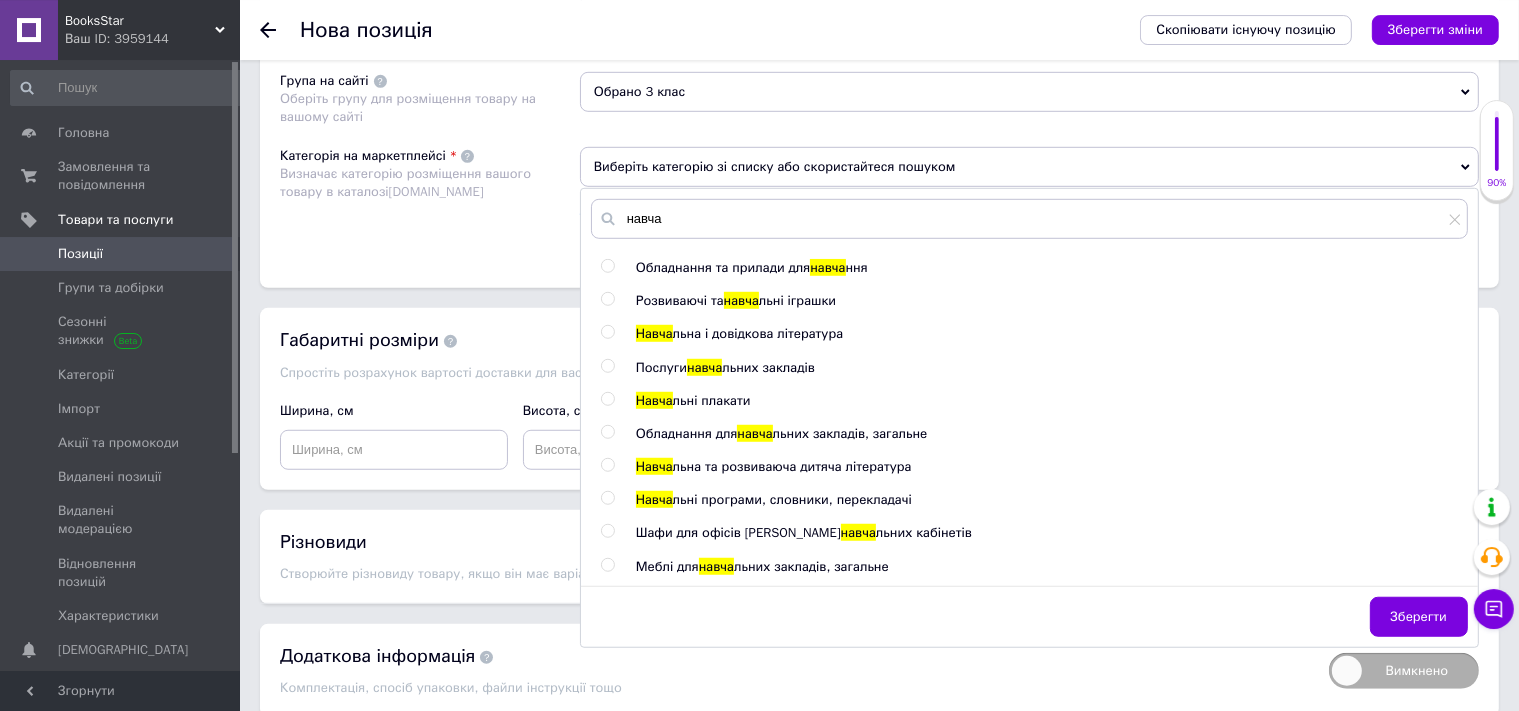 click on "льна і довідкова література" at bounding box center [758, 333] 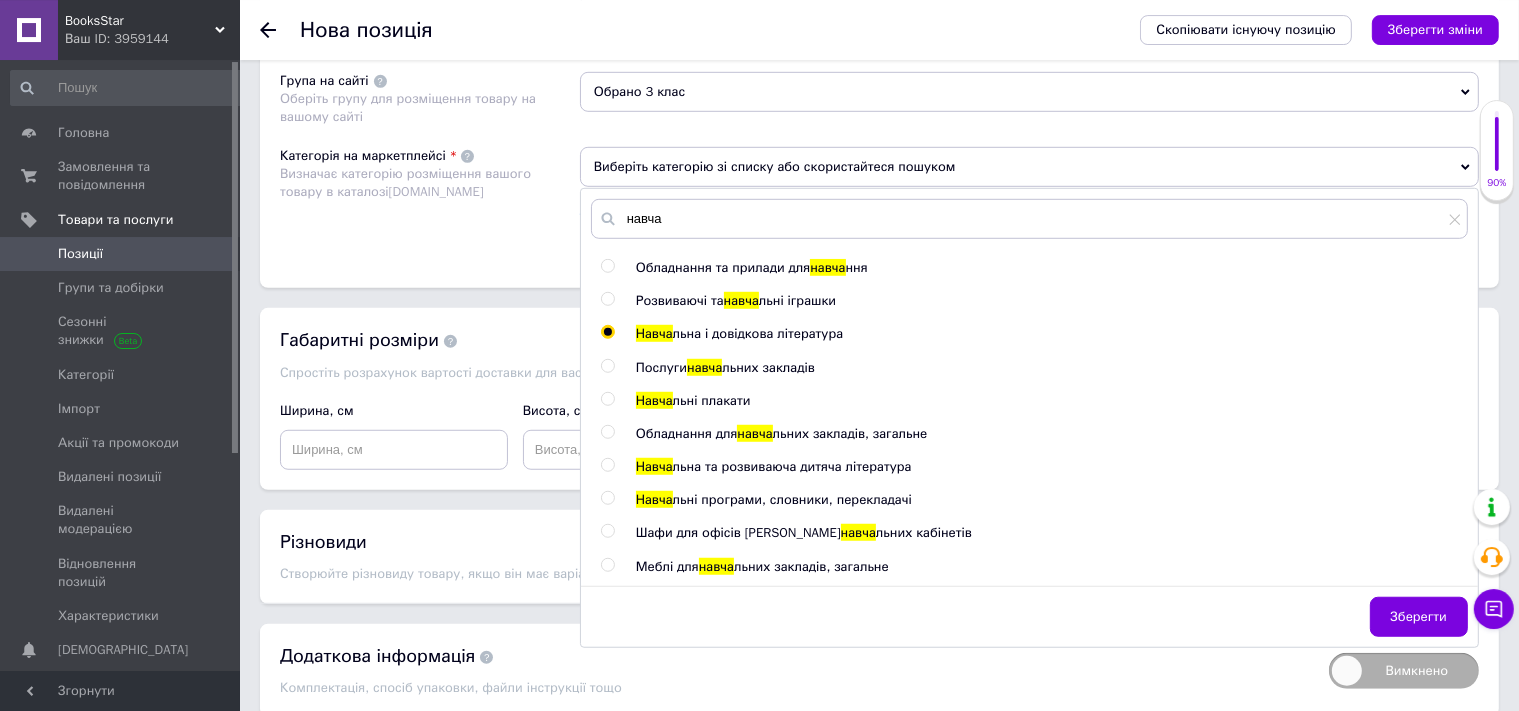 radio on "true" 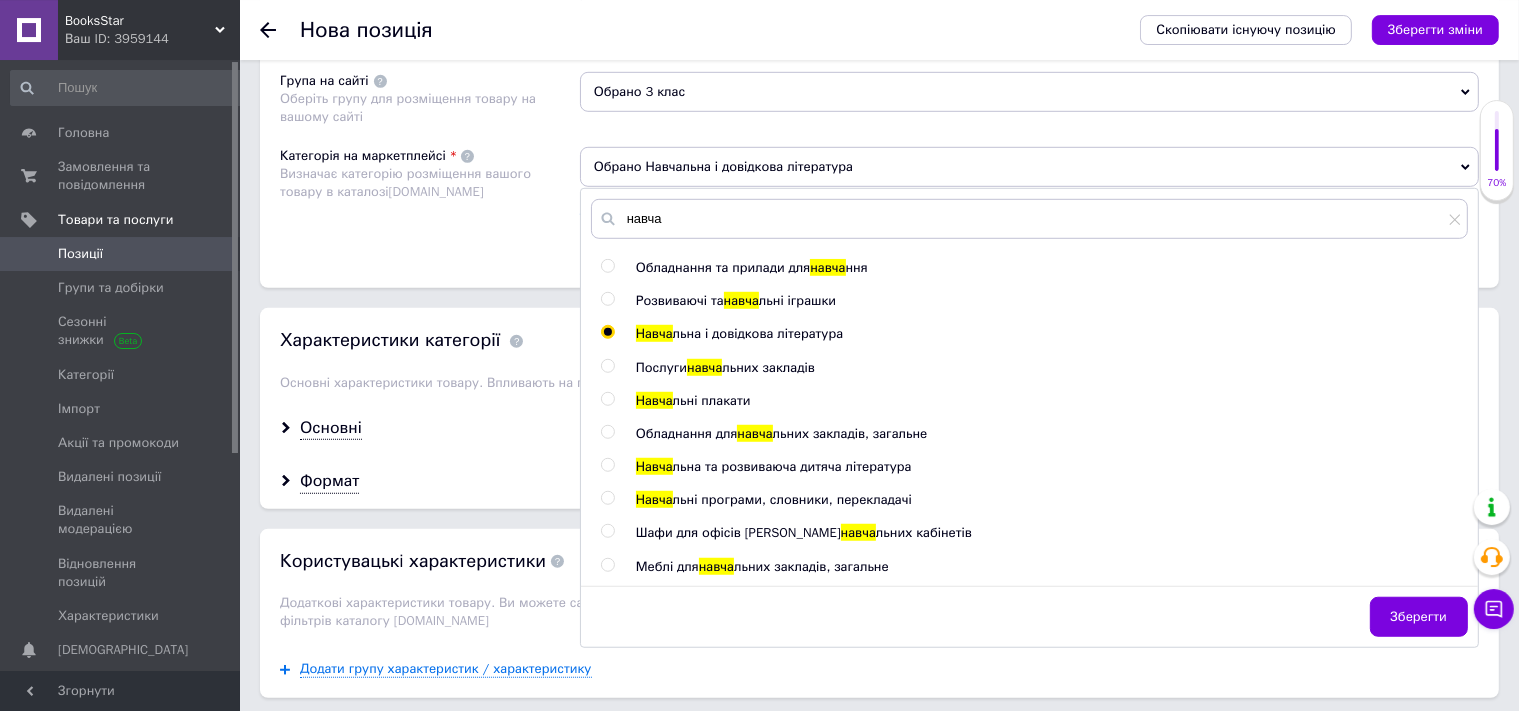 click on "Категорія на маркетплейсі Визначає категорію розміщення вашого товару в каталозі  [DOMAIN_NAME]" at bounding box center (430, 197) 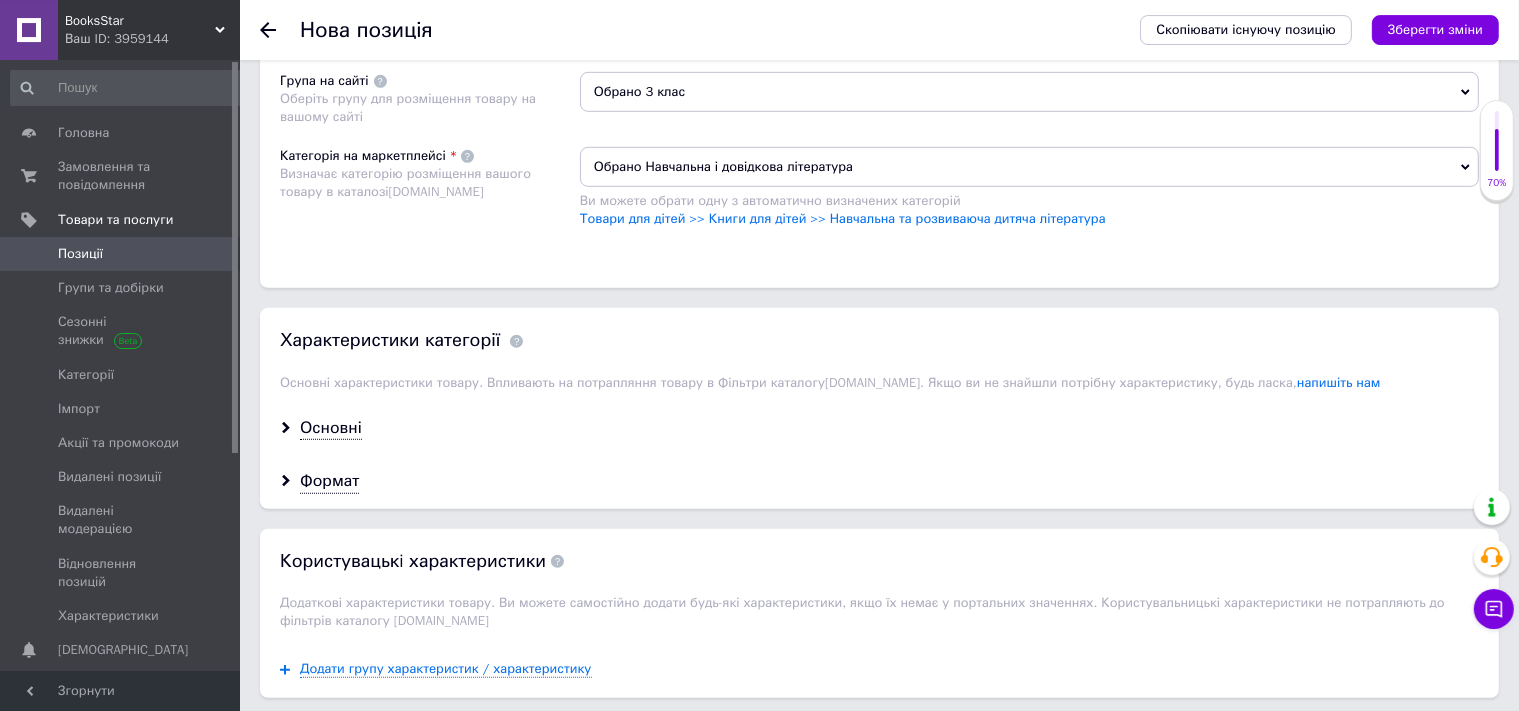 scroll, scrollTop: 1450, scrollLeft: 0, axis: vertical 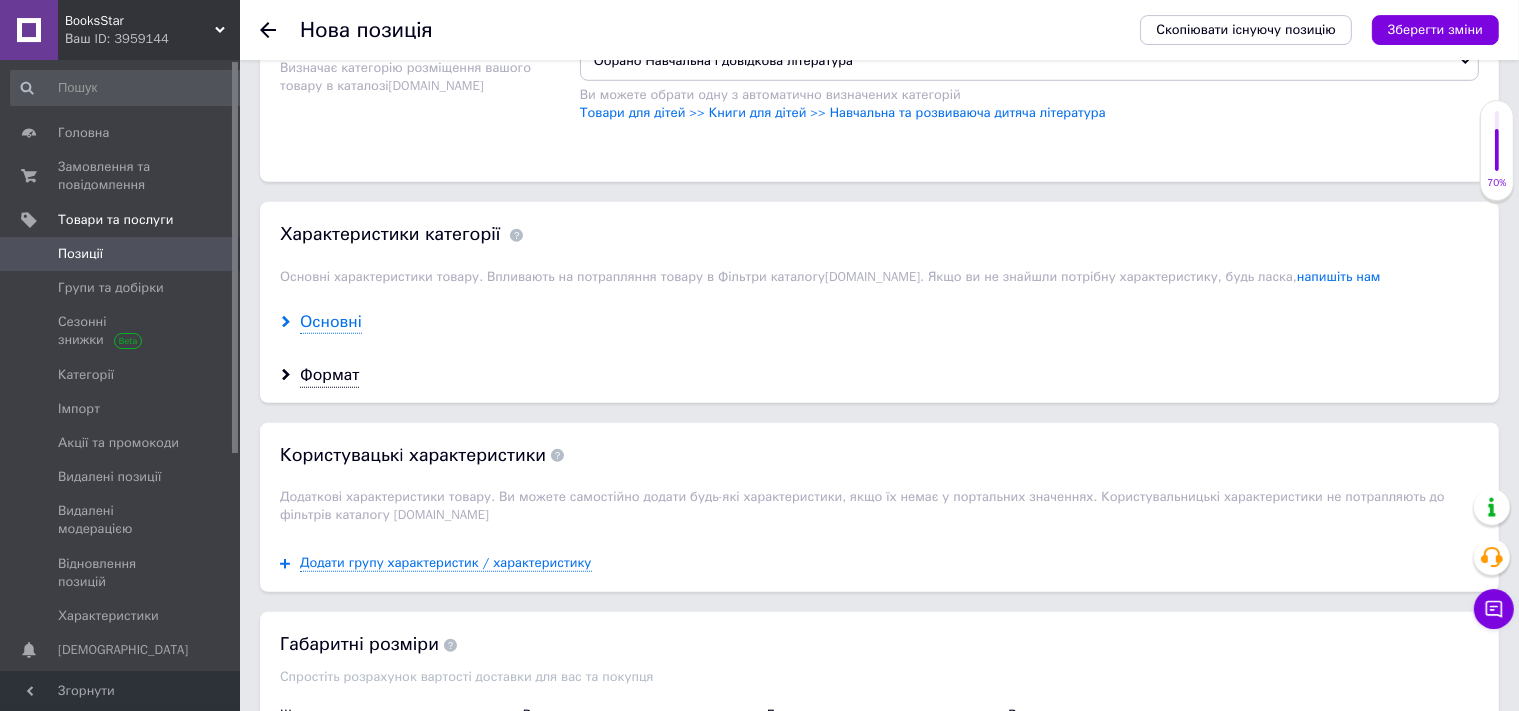 click on "Основні" at bounding box center (331, 322) 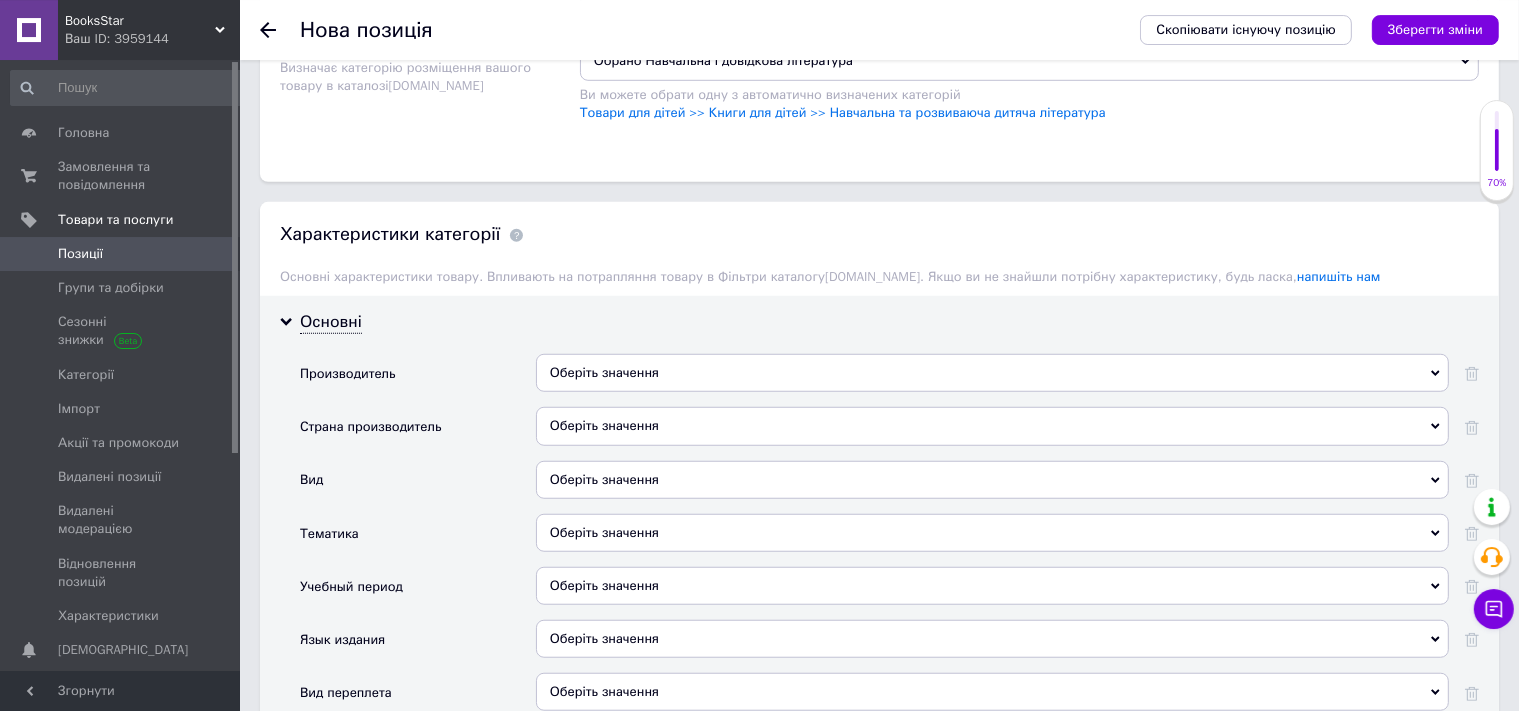 click on "Оберіть значення" at bounding box center (992, 373) 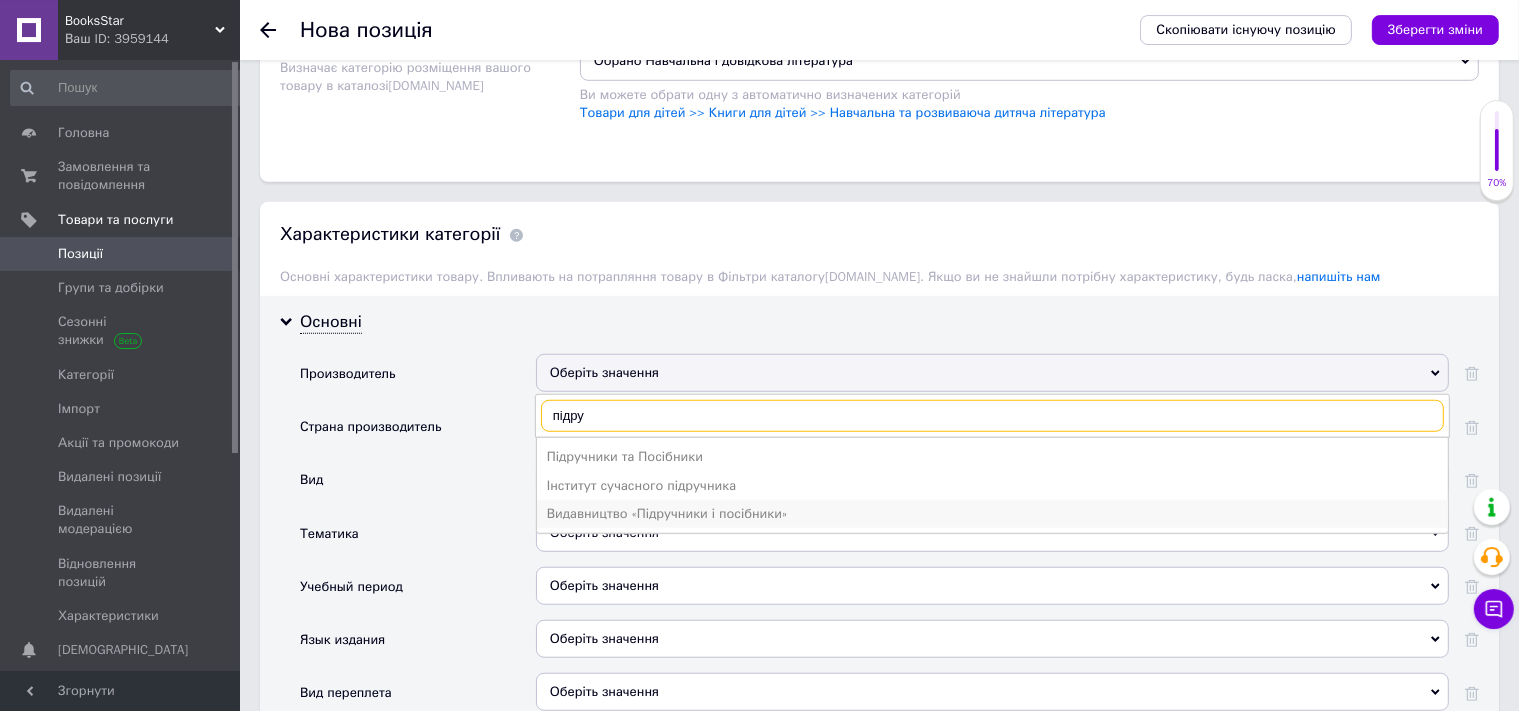 type on "підру" 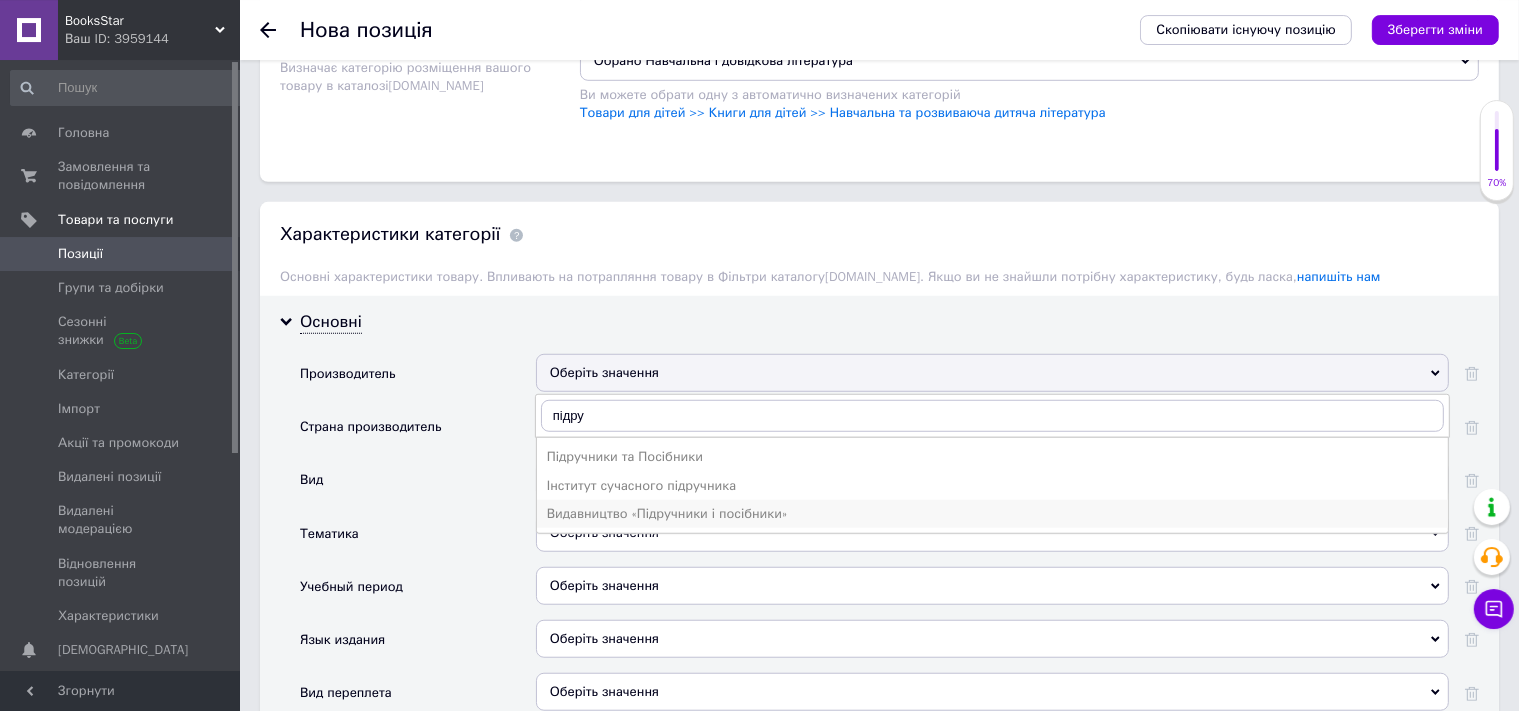 click on "Видавництво «Підручники і посібники»" at bounding box center [992, 514] 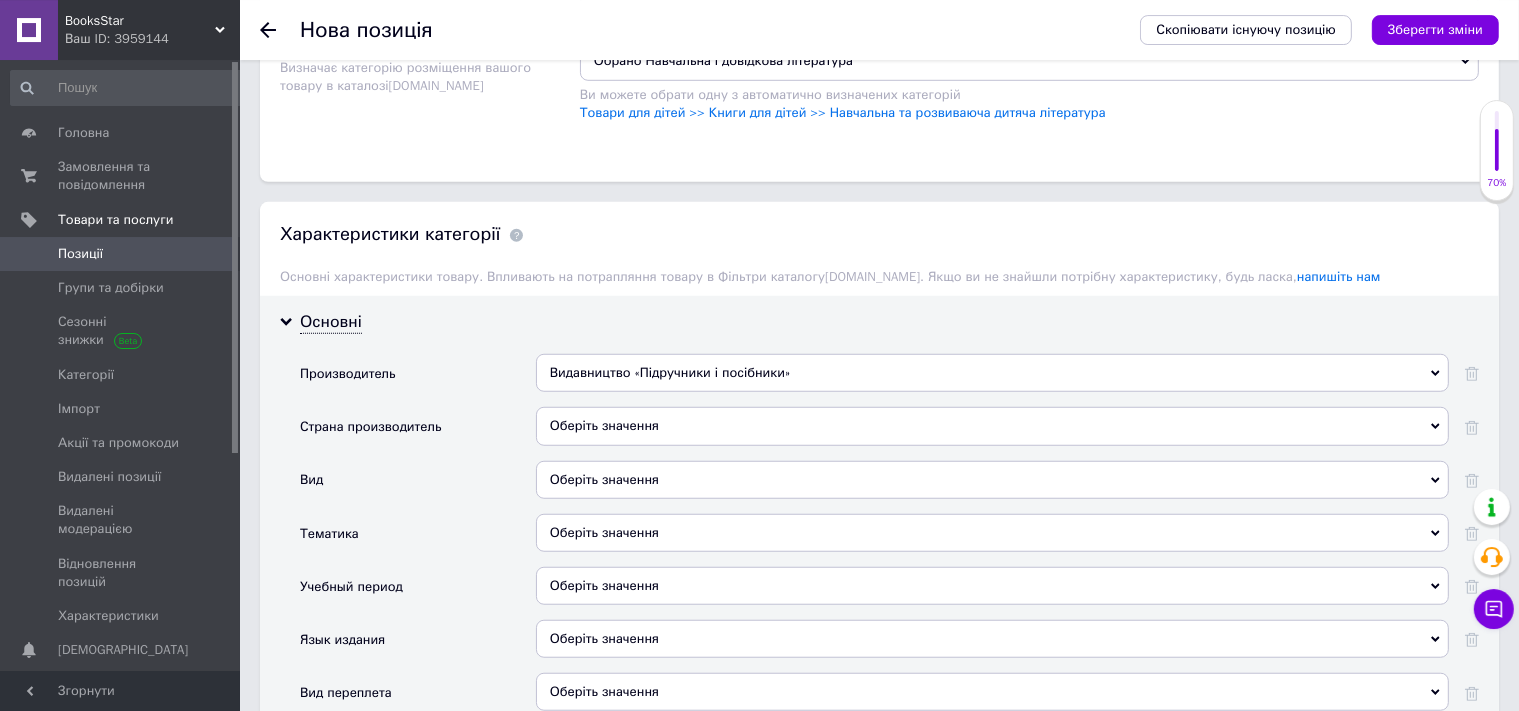 click on "Оберіть значення" at bounding box center (992, 426) 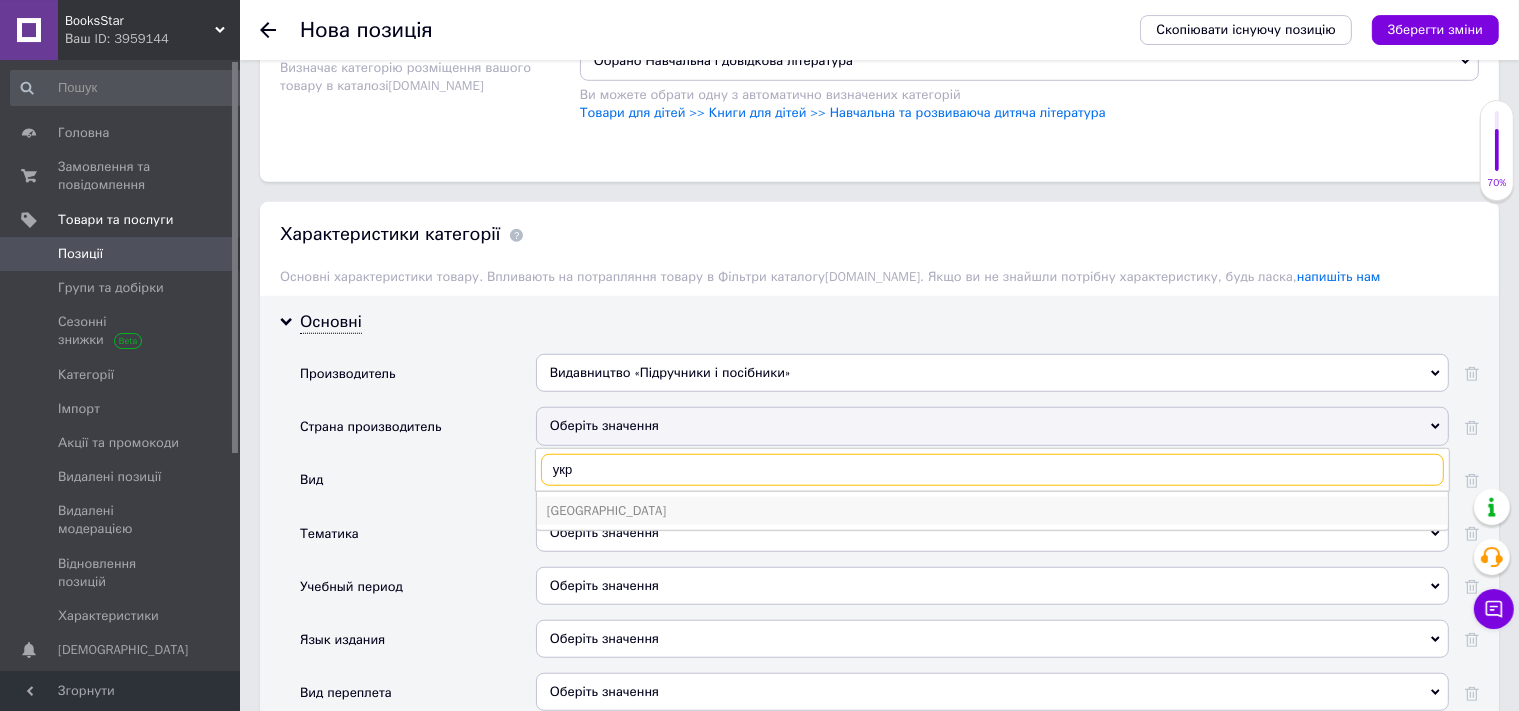 type on "укр" 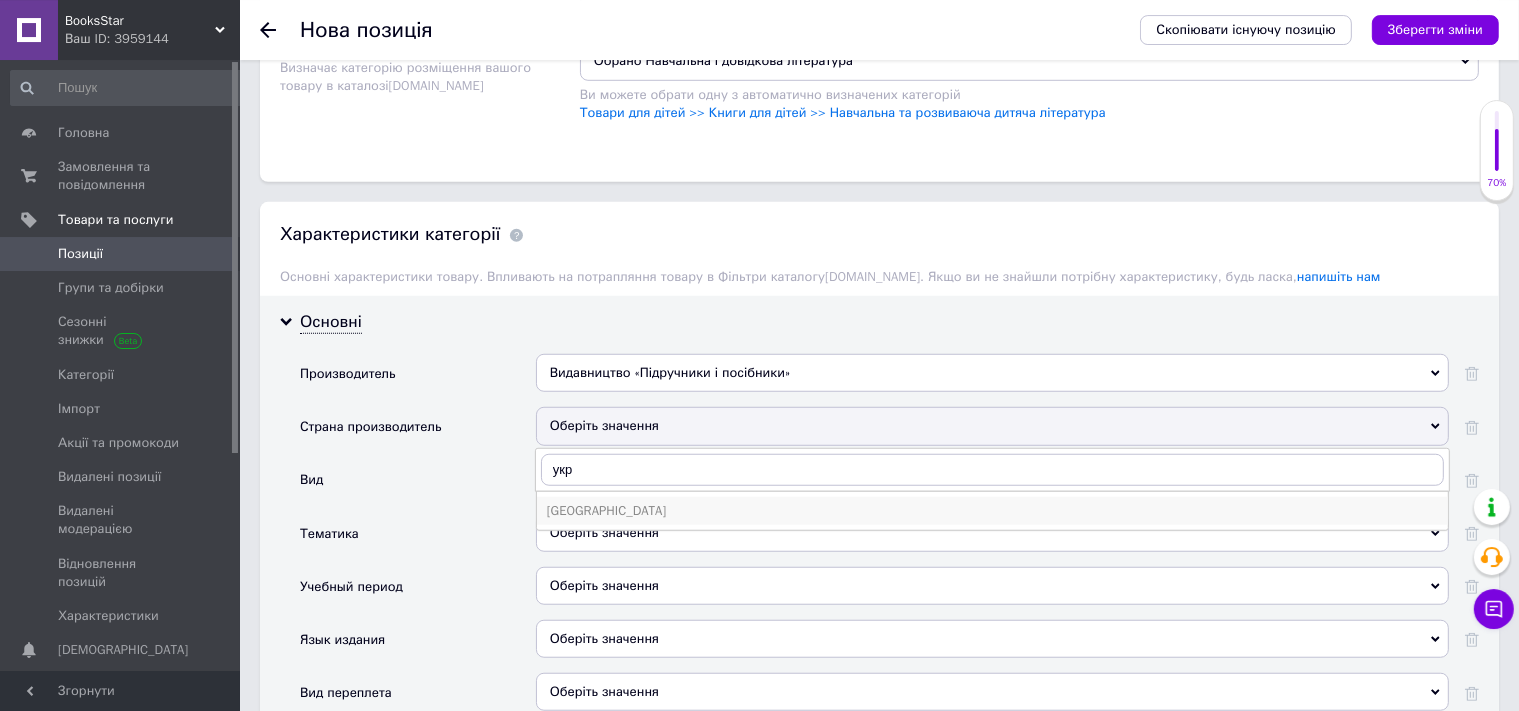 click on "[GEOGRAPHIC_DATA]" at bounding box center (992, 511) 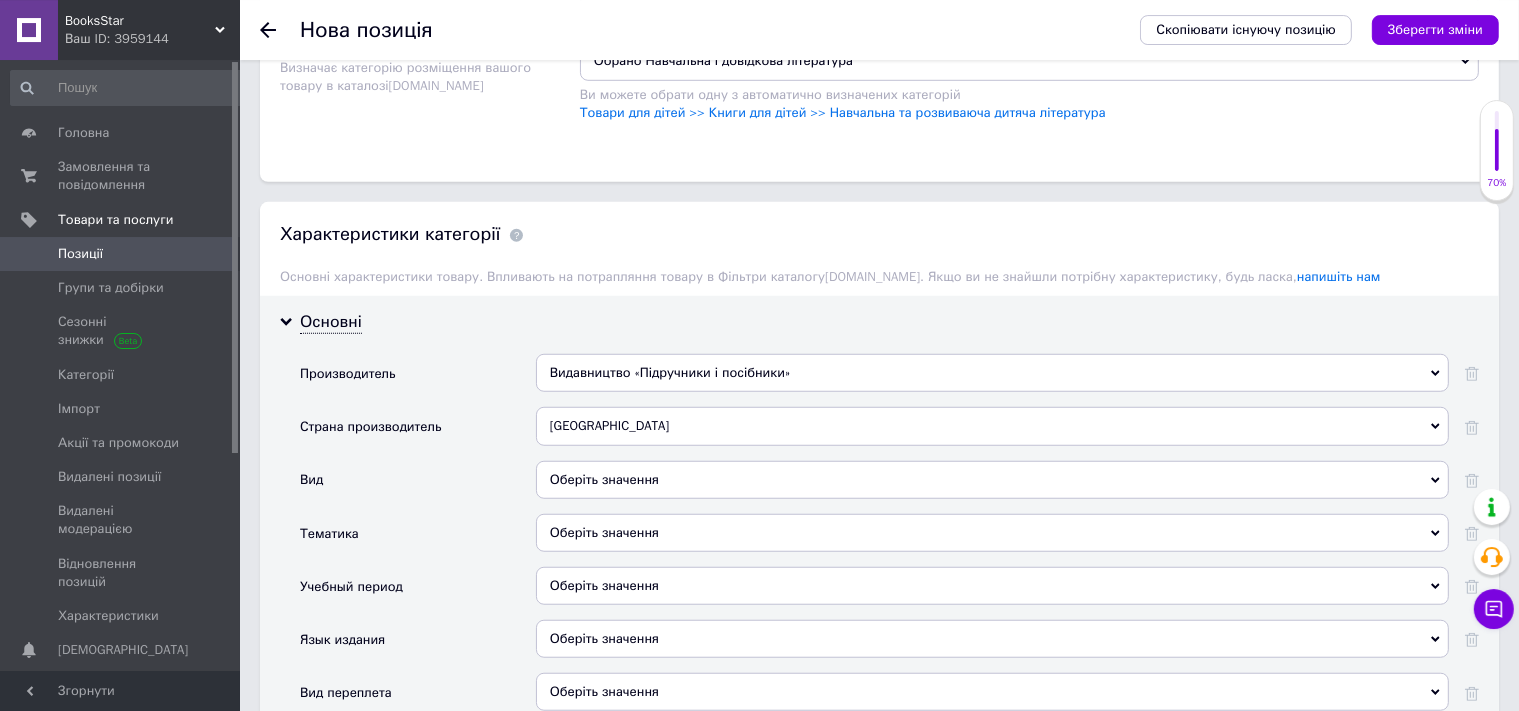 click on "Оберіть значення" at bounding box center (992, 480) 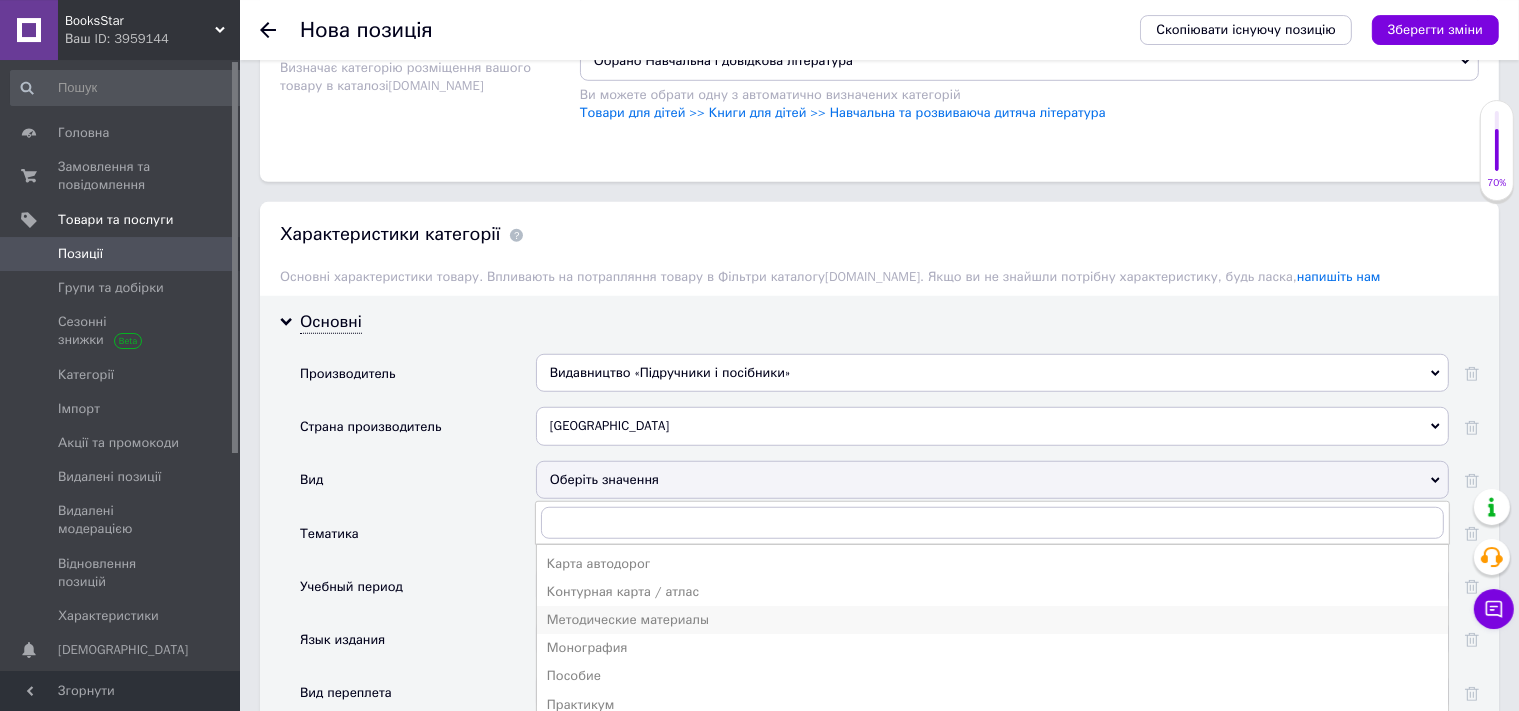 click on "Методические материалы" at bounding box center (992, 620) 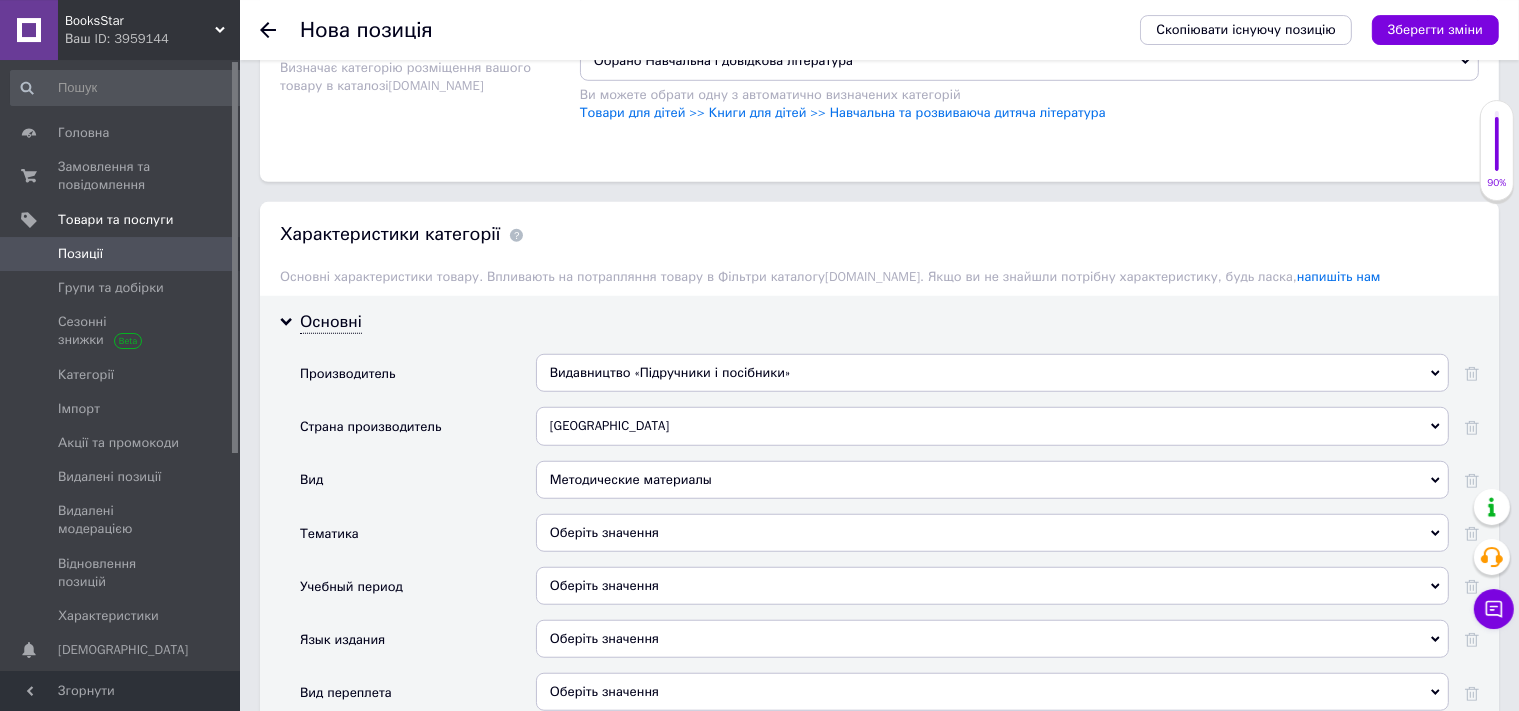 click on "Оберіть значення" at bounding box center [992, 533] 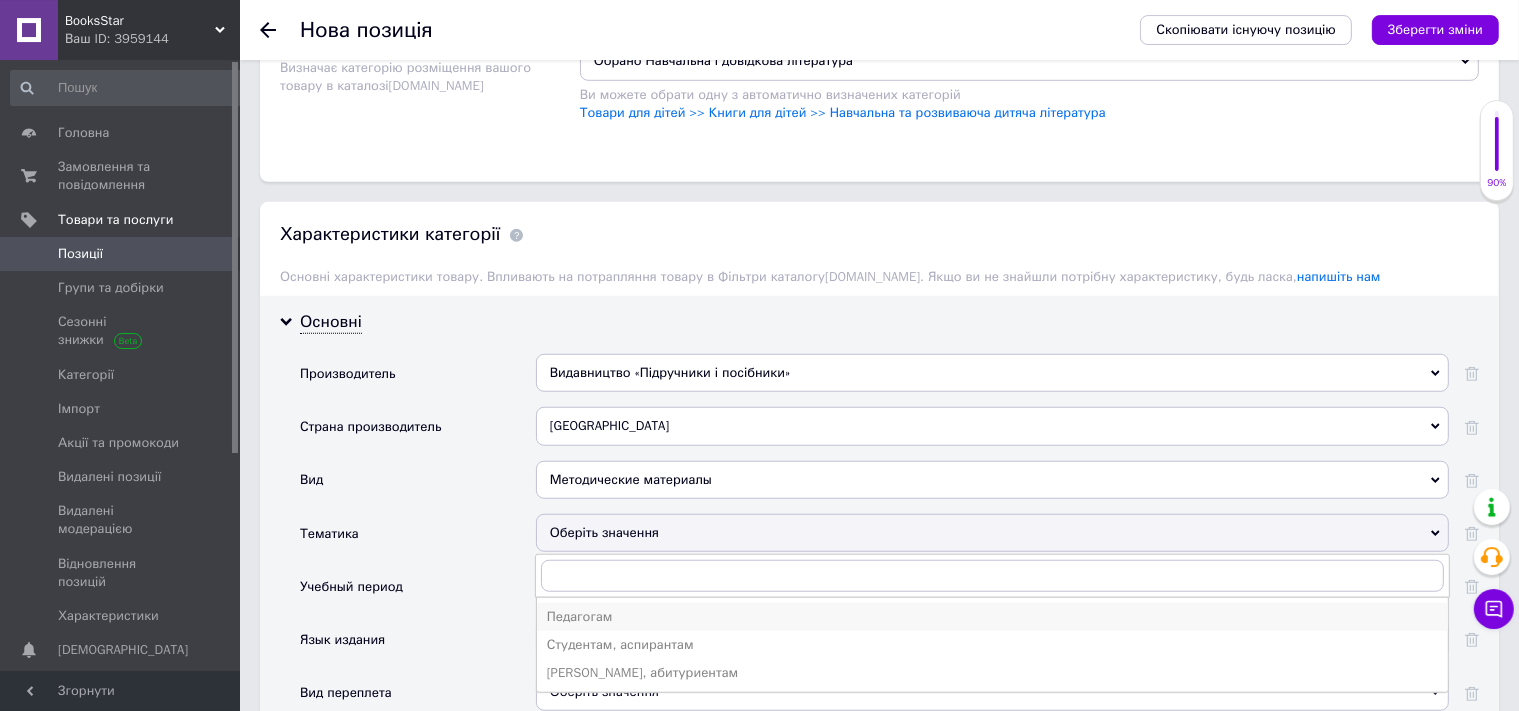 click on "Педагогам" at bounding box center (992, 617) 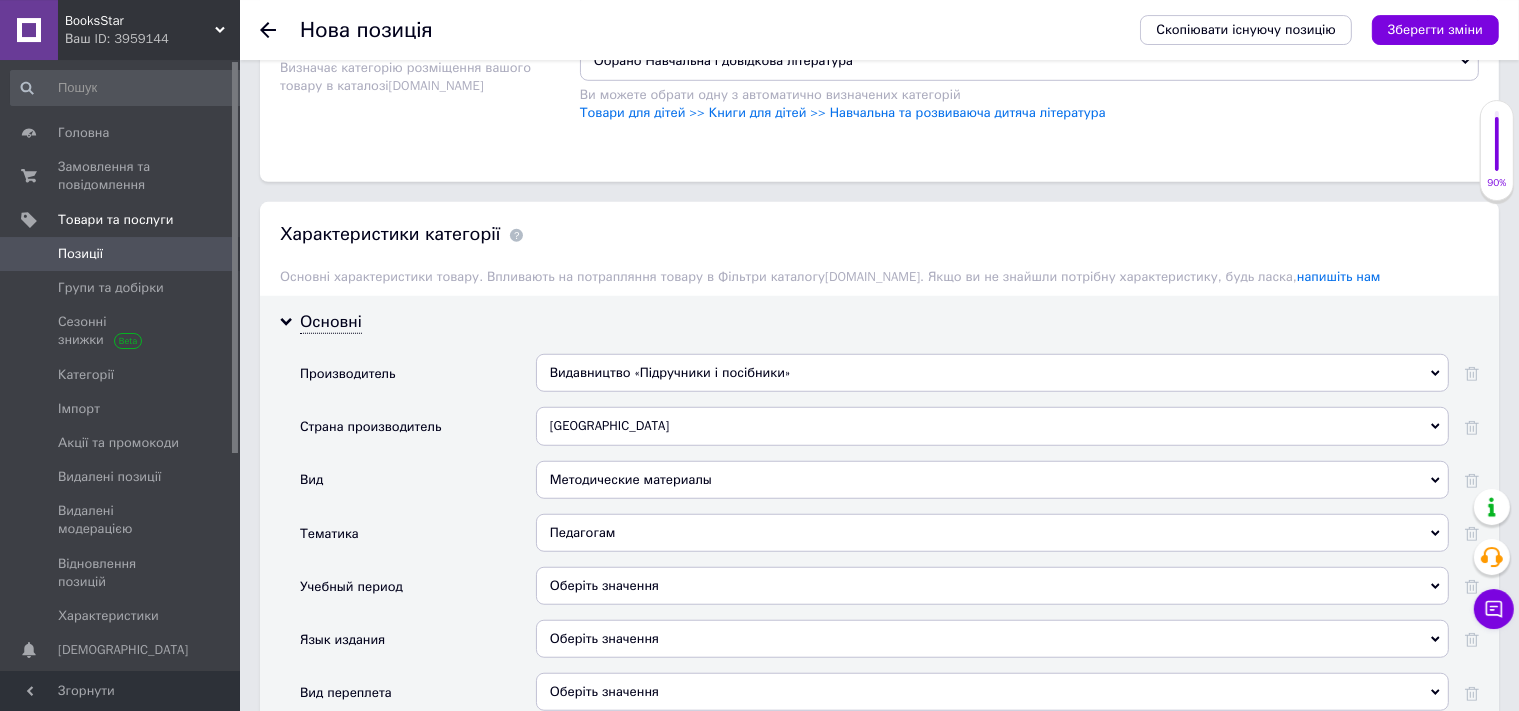click on "Оберіть значення" at bounding box center [992, 586] 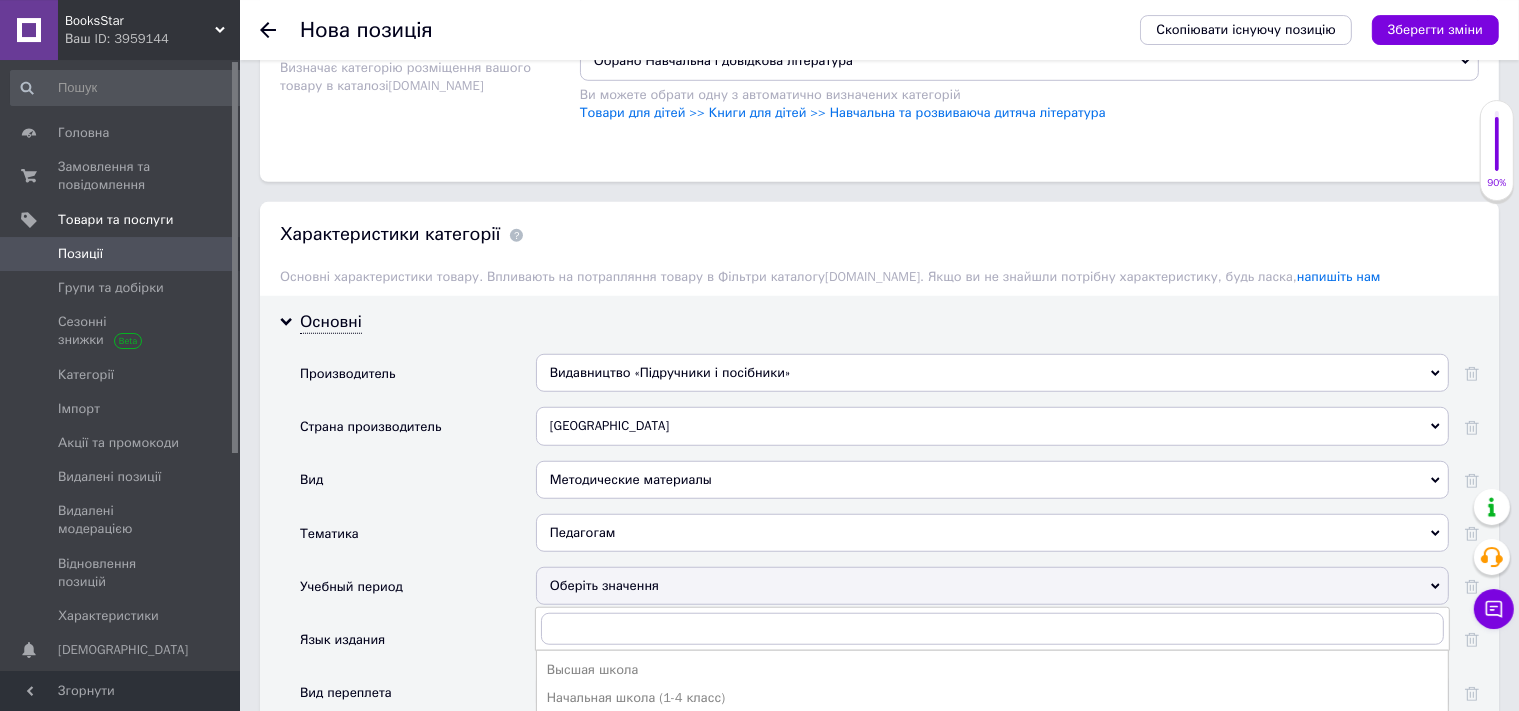 click on "Начальная школа (1-4 класс)" at bounding box center [992, 698] 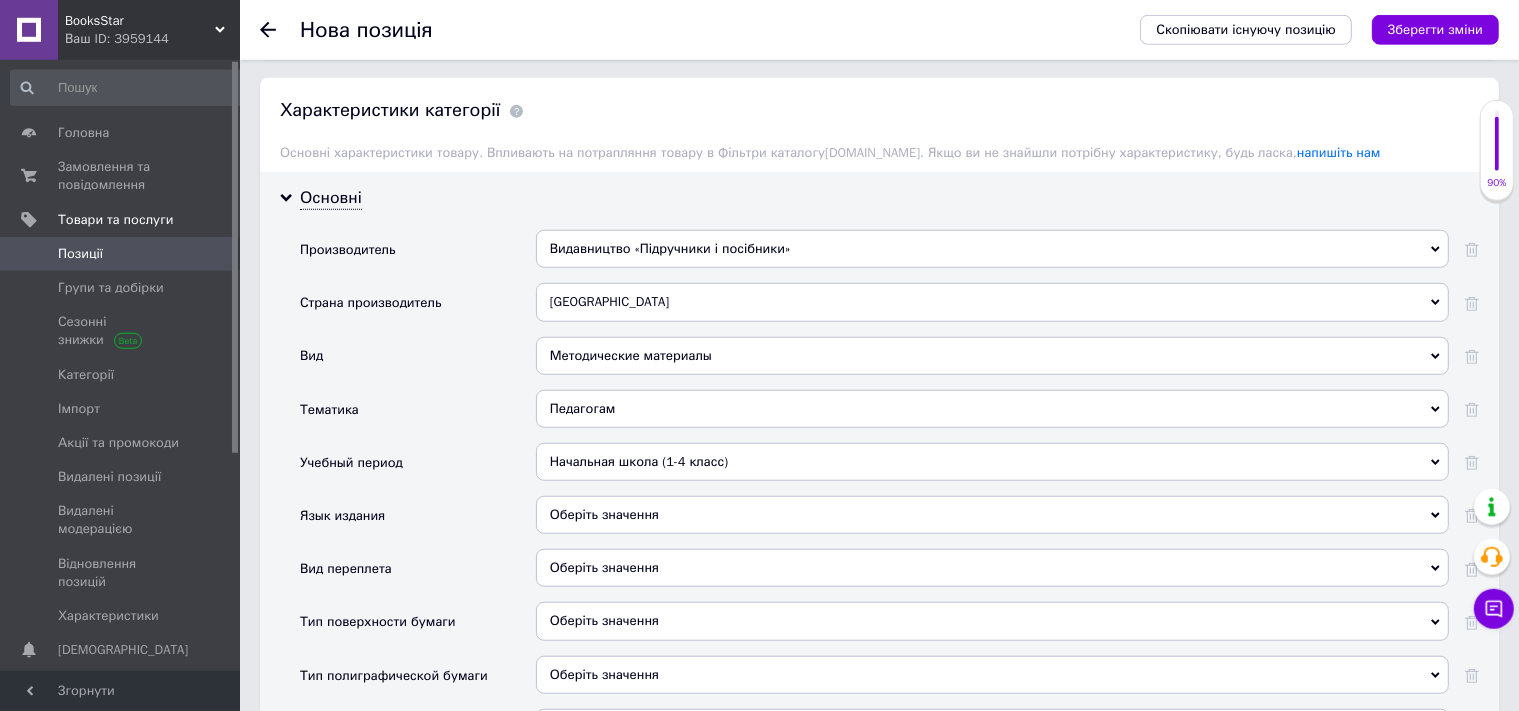 scroll, scrollTop: 1872, scrollLeft: 0, axis: vertical 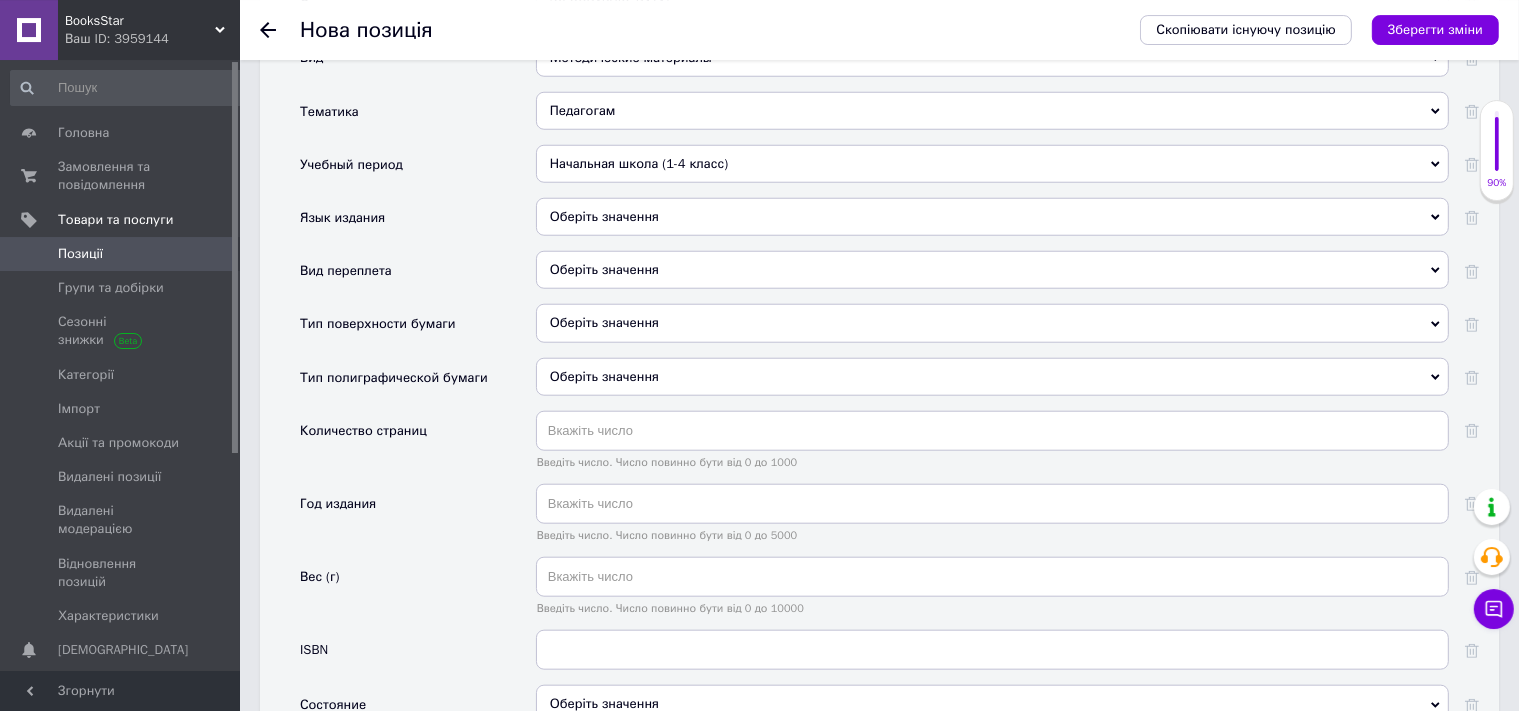 click on "Оберіть значення" at bounding box center (992, 217) 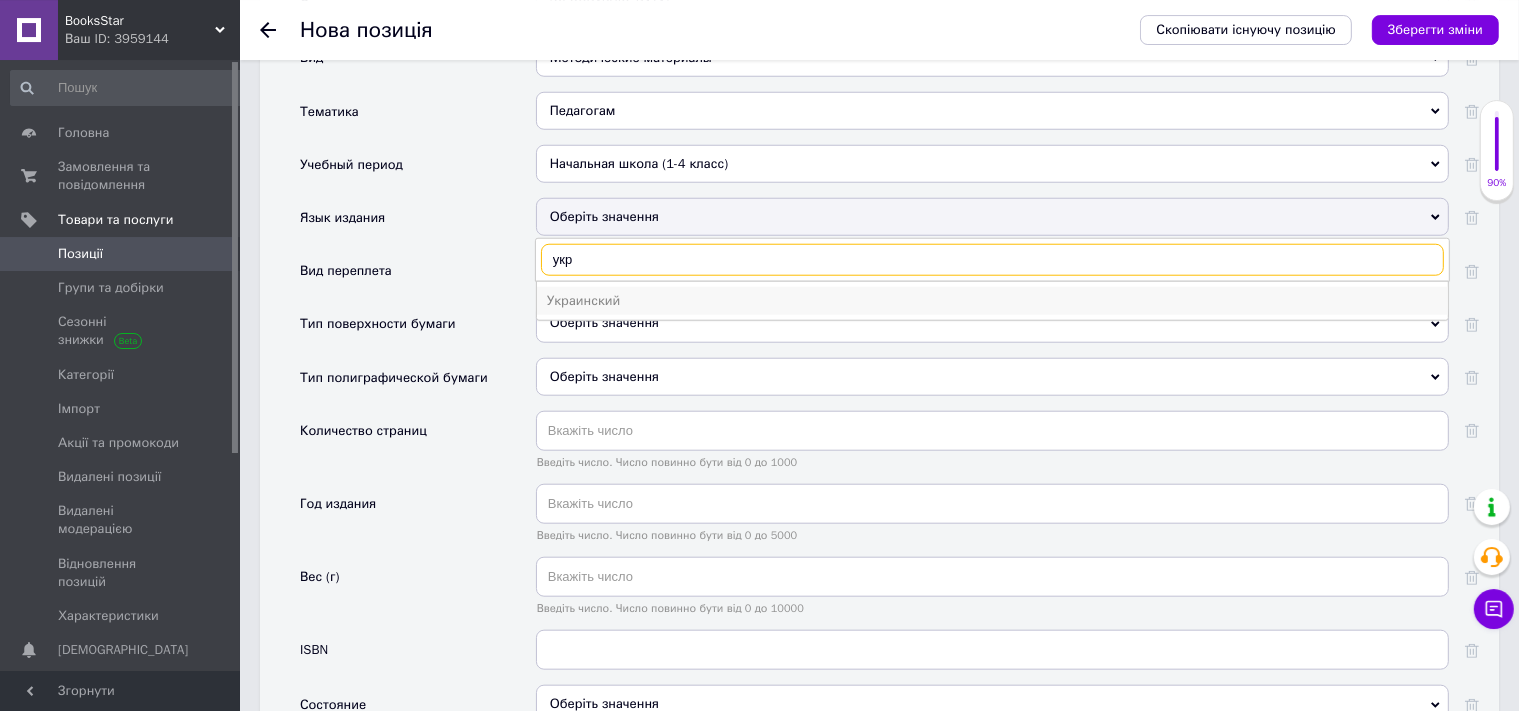 type on "укр" 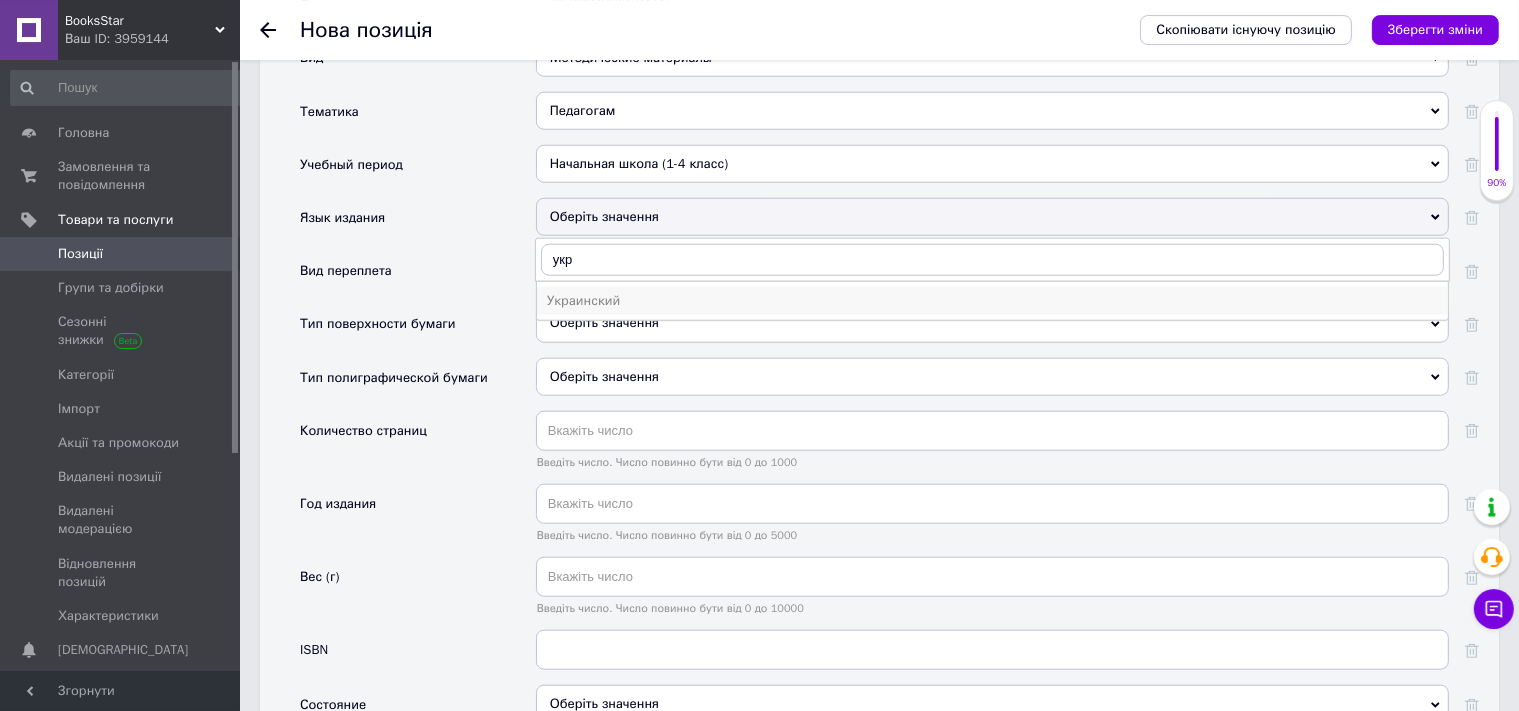 click on "Украинский" at bounding box center (992, 301) 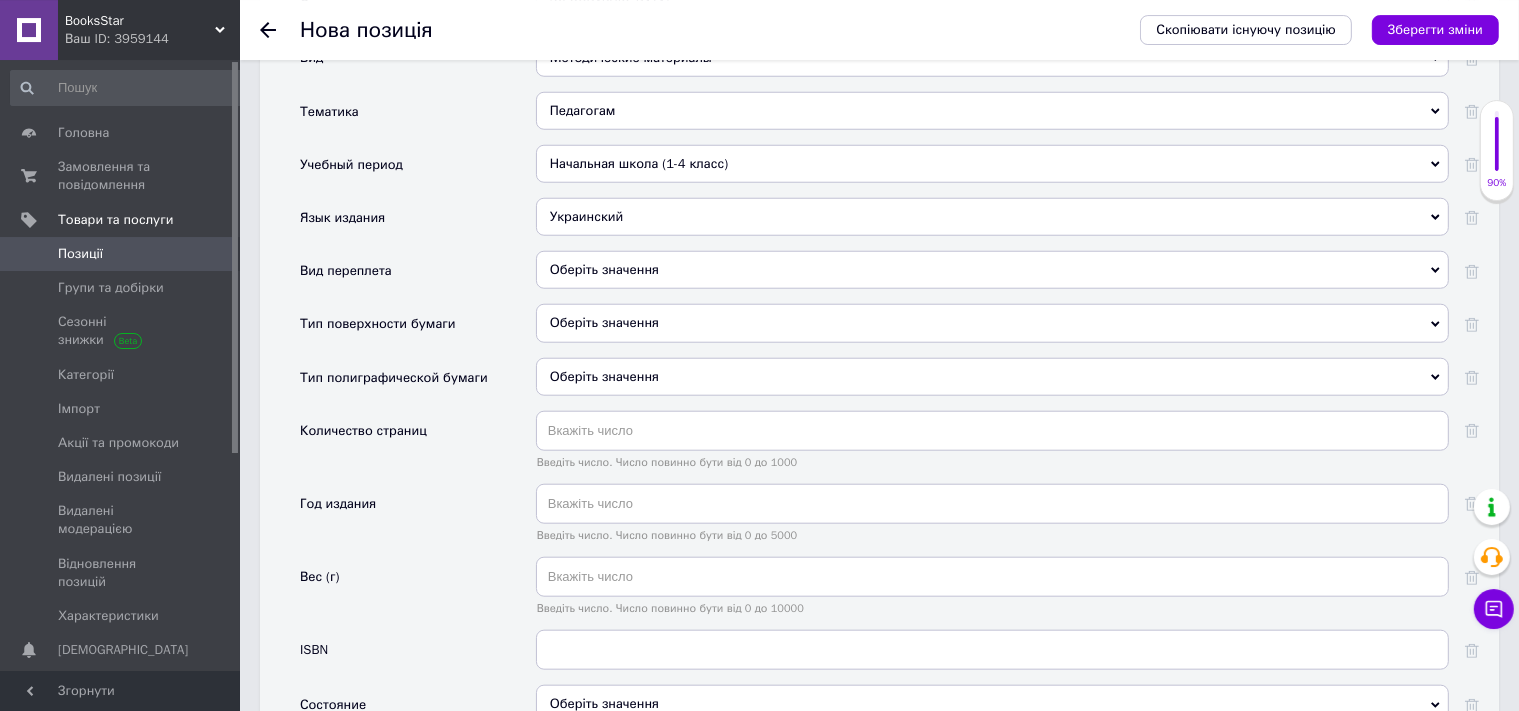 click on "Оберіть значення" at bounding box center (992, 270) 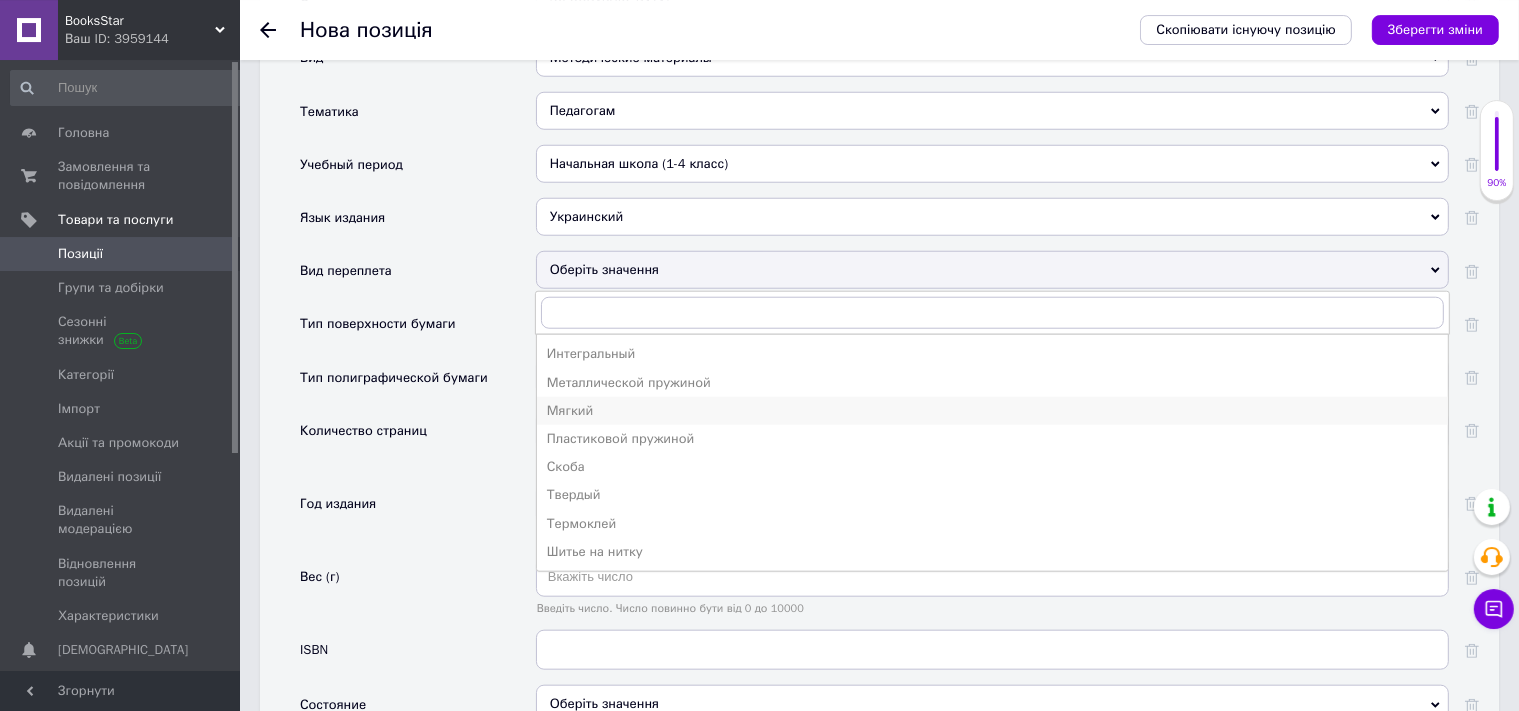 click on "Мягкий" at bounding box center (992, 411) 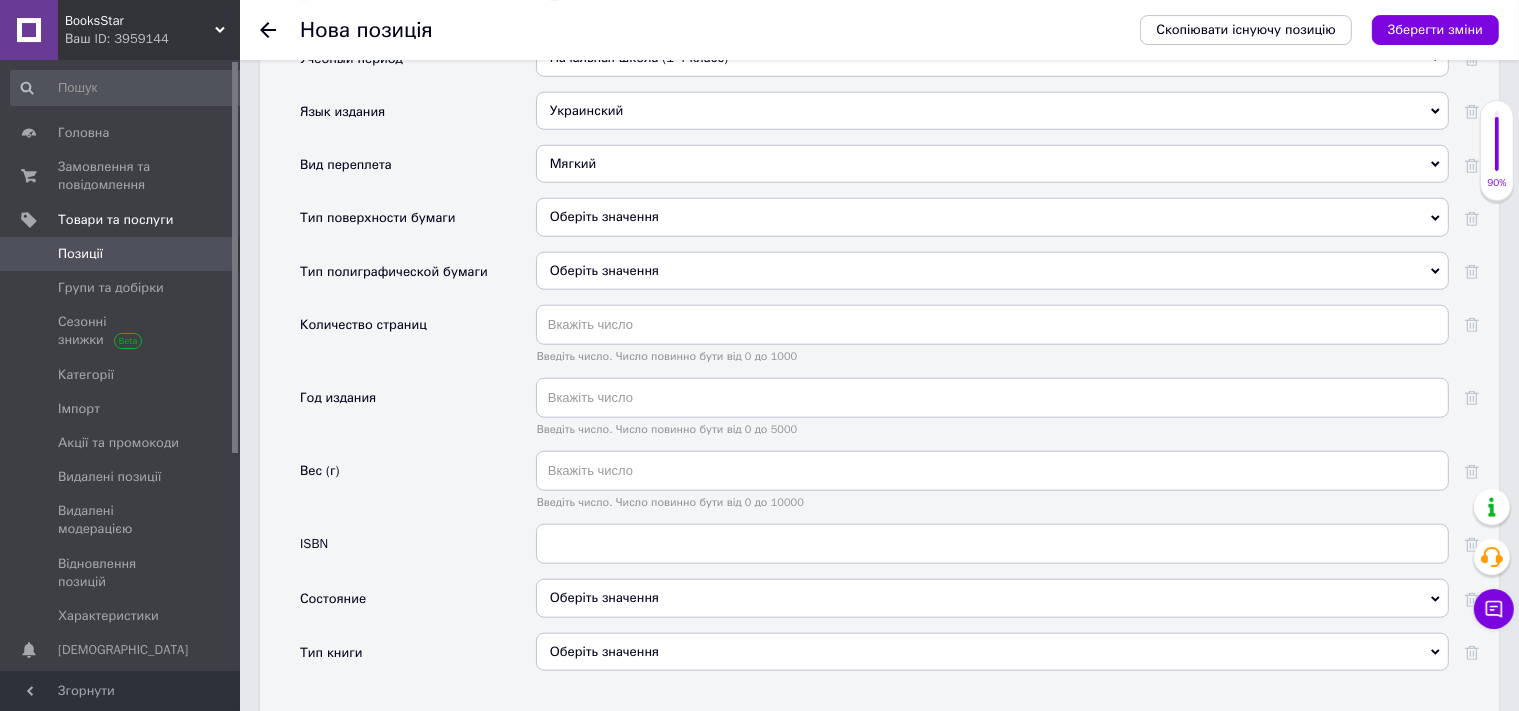 scroll, scrollTop: 2084, scrollLeft: 0, axis: vertical 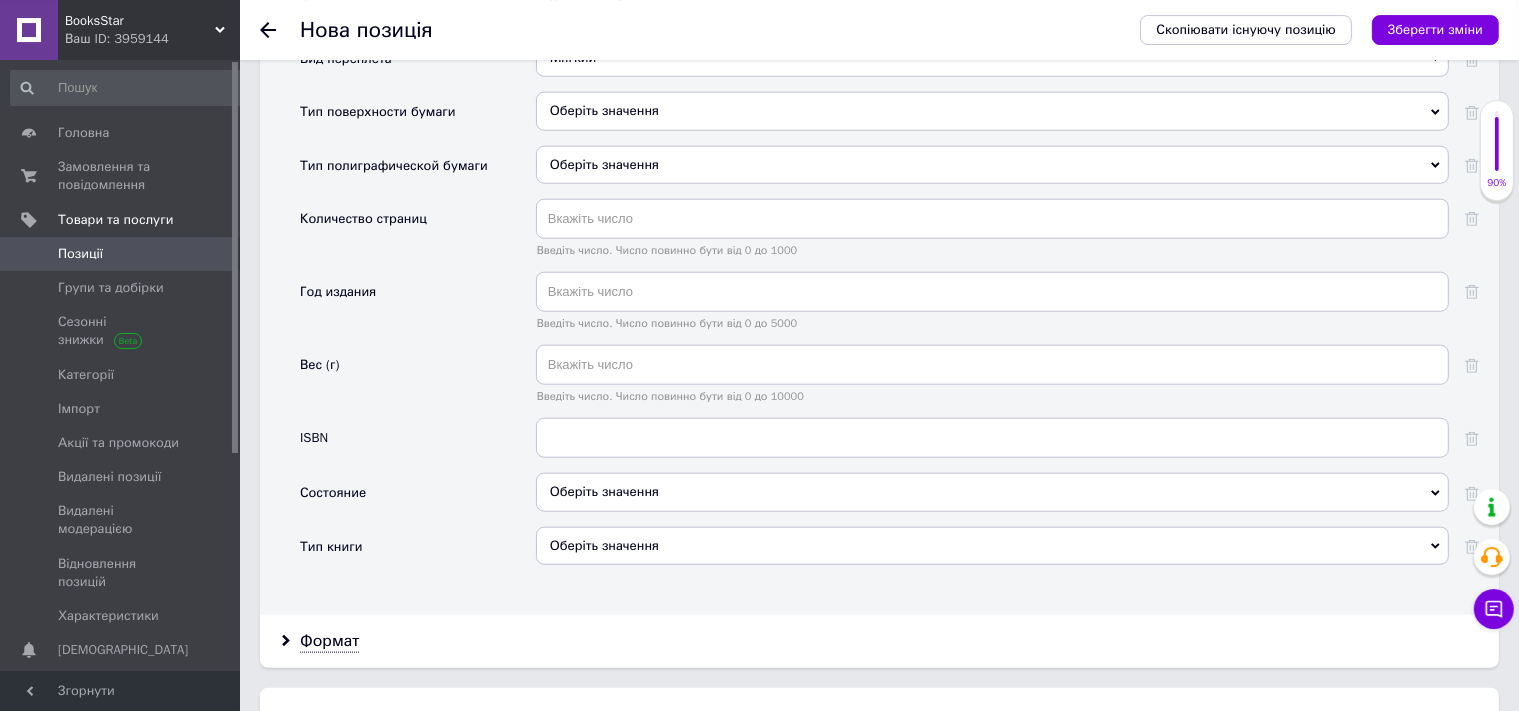 click on "Оберіть значення" at bounding box center [992, 492] 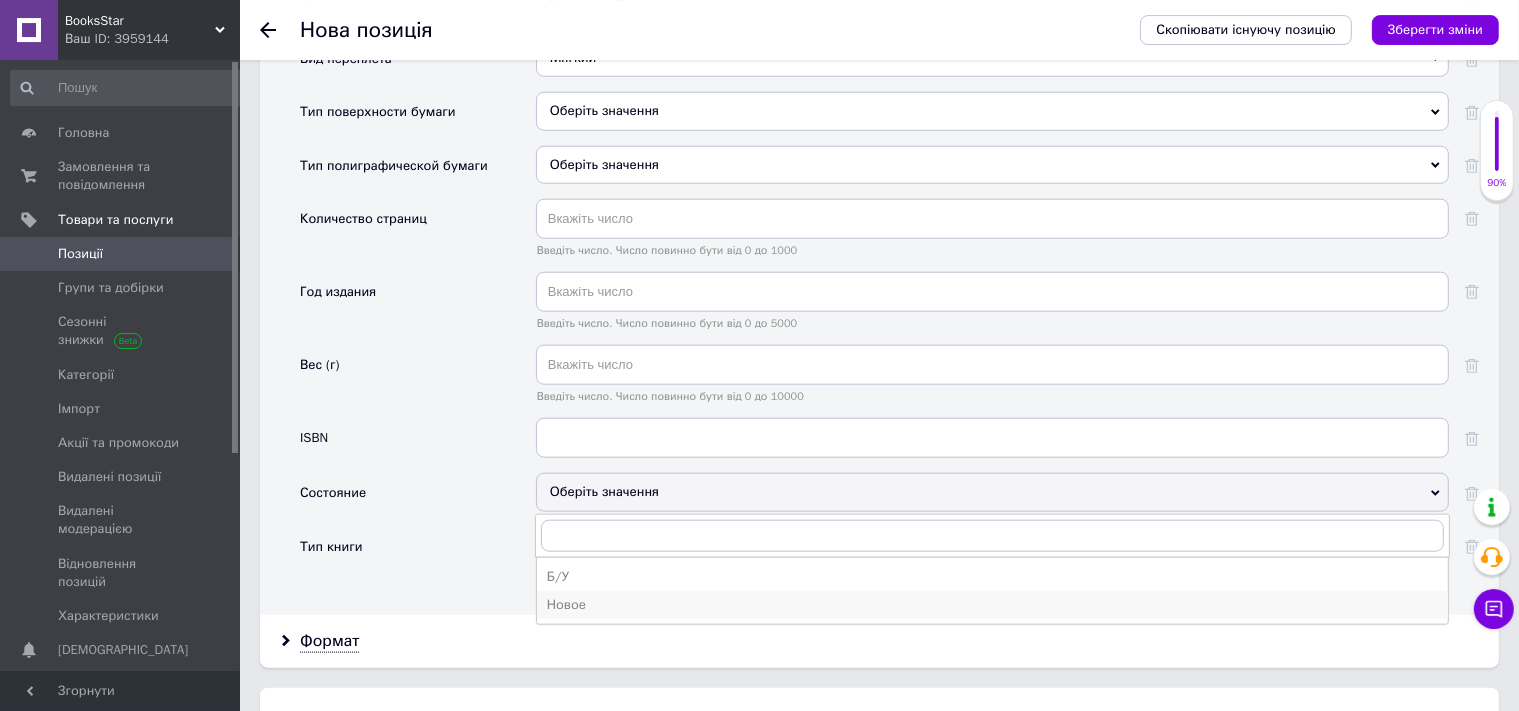 click on "Новое" at bounding box center [992, 605] 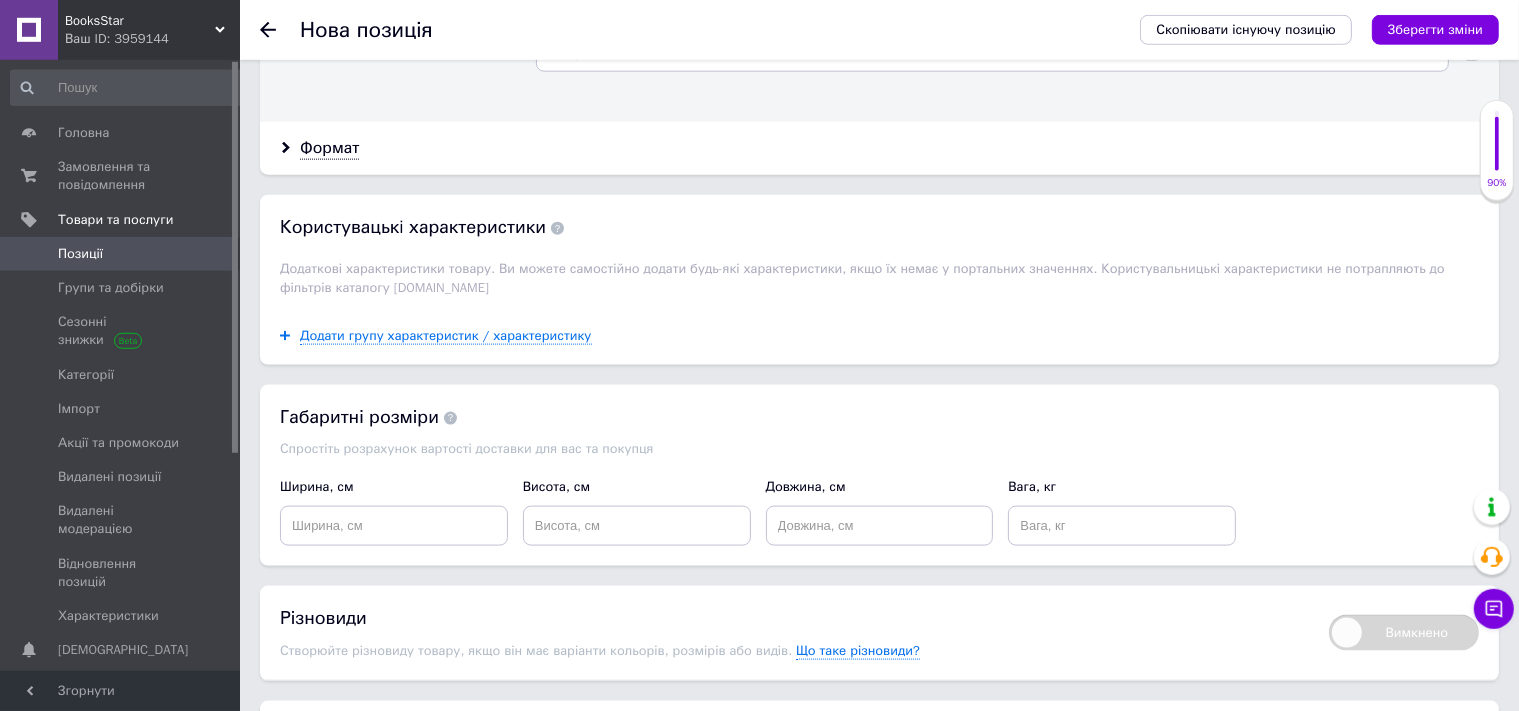 scroll, scrollTop: 2612, scrollLeft: 0, axis: vertical 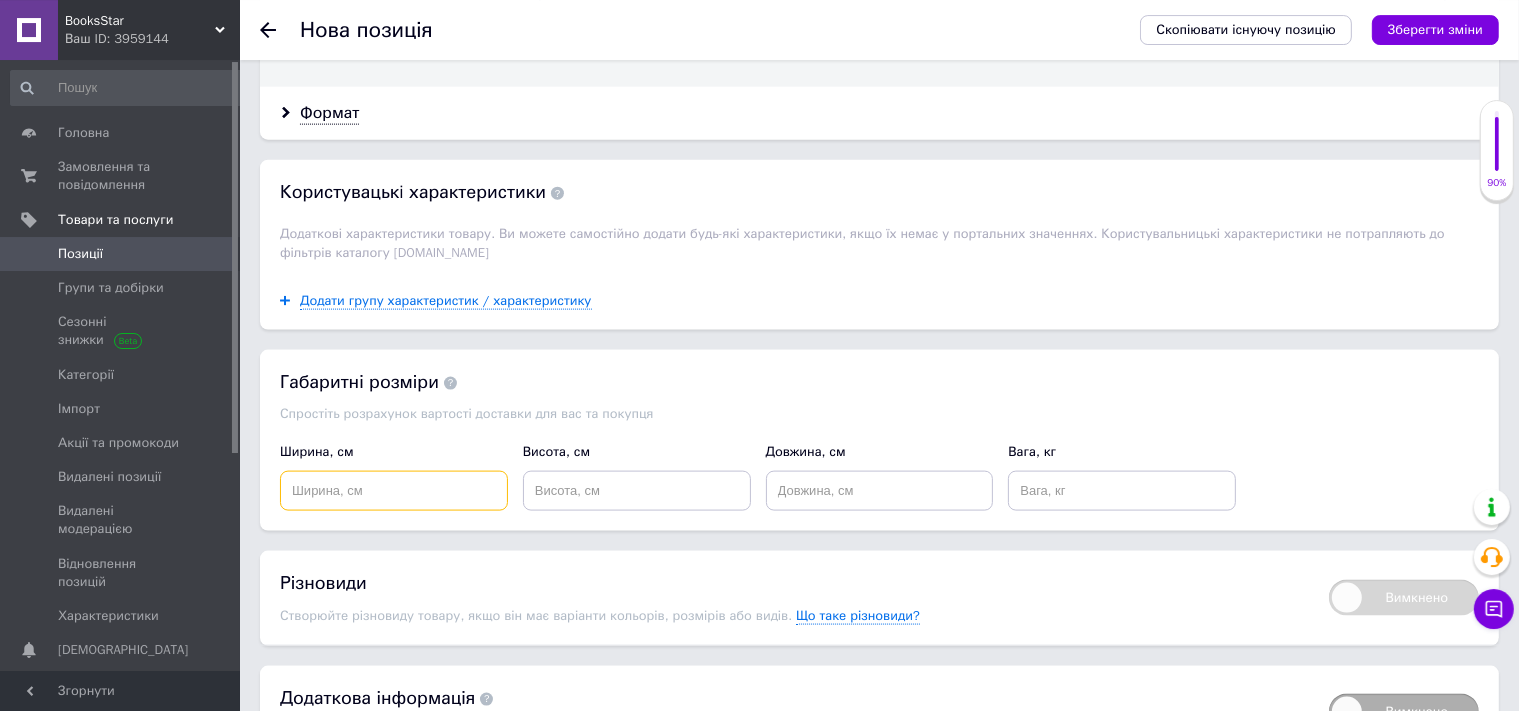 click at bounding box center [394, 491] 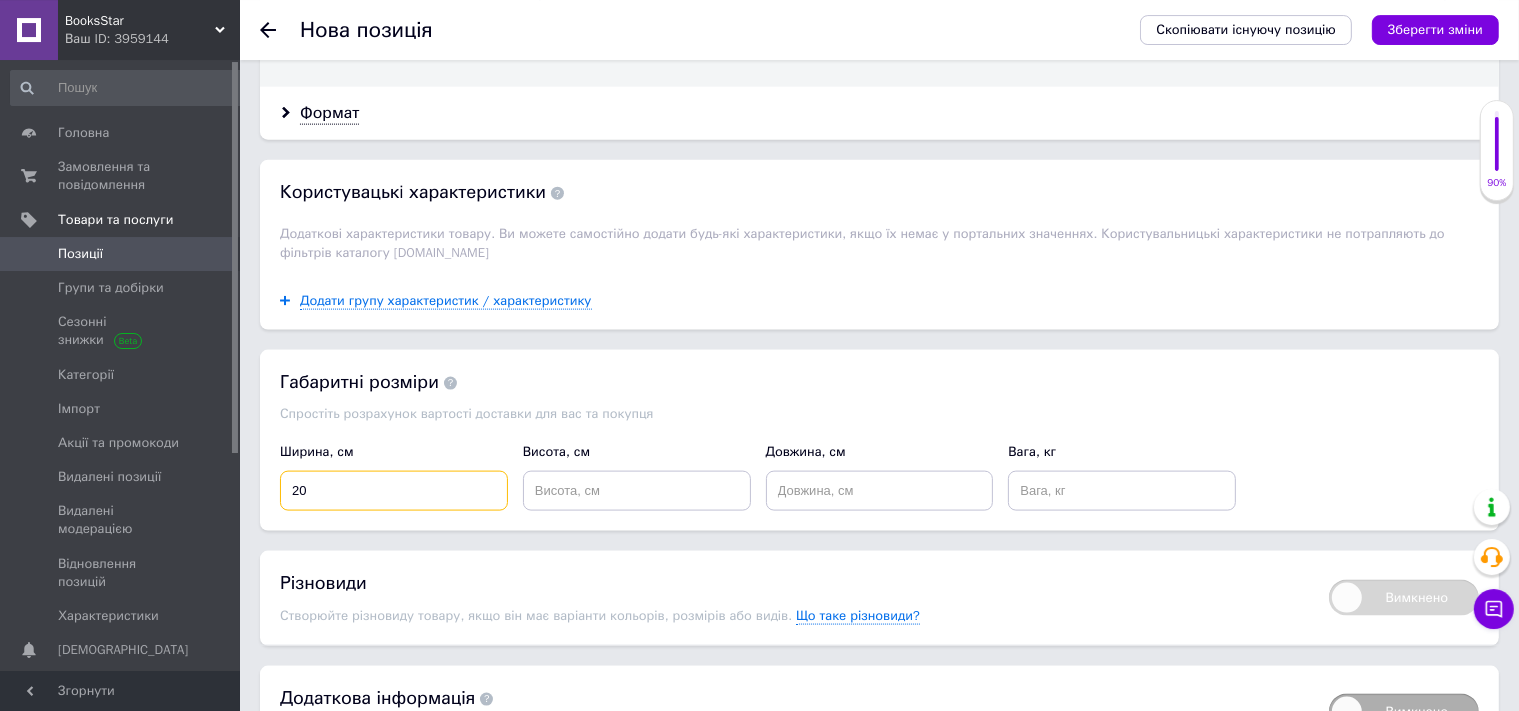 type on "20" 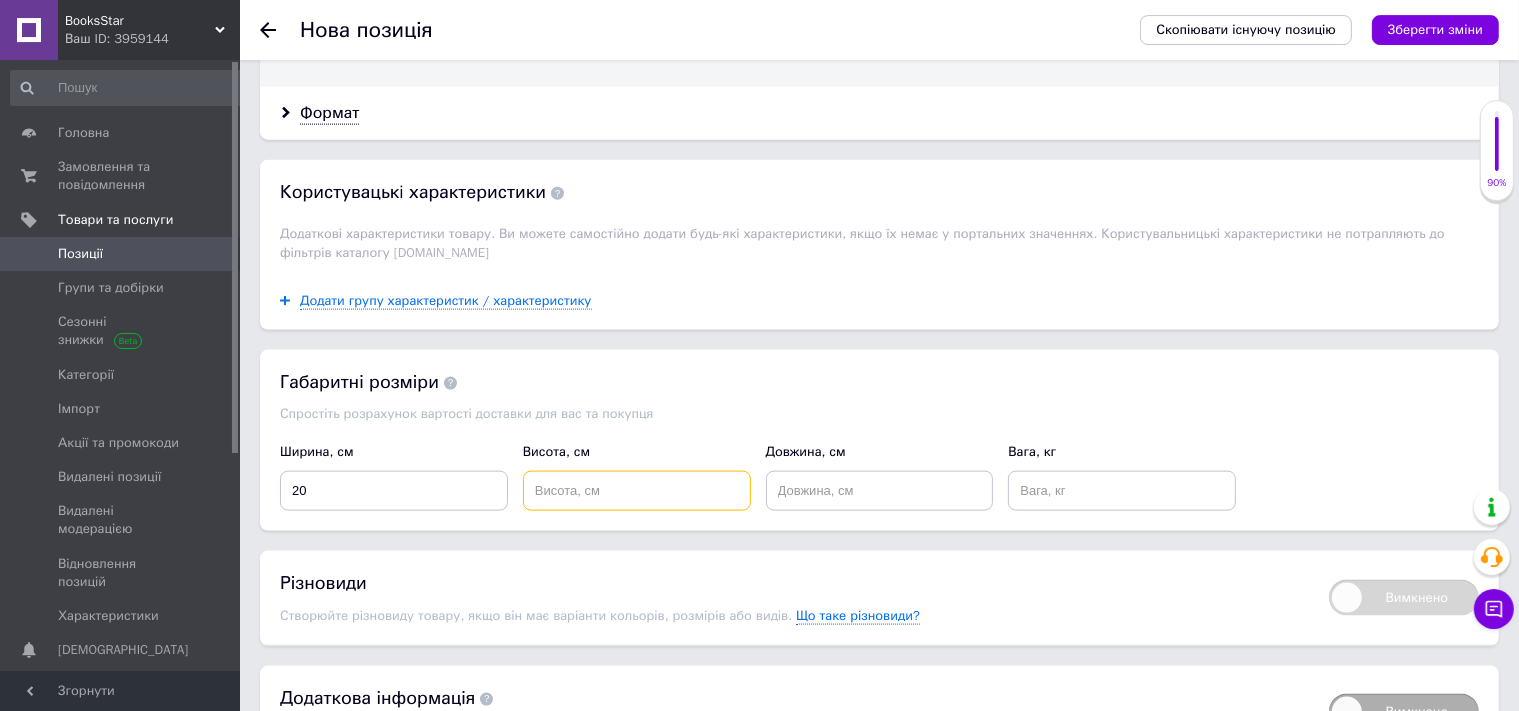 click at bounding box center [637, 491] 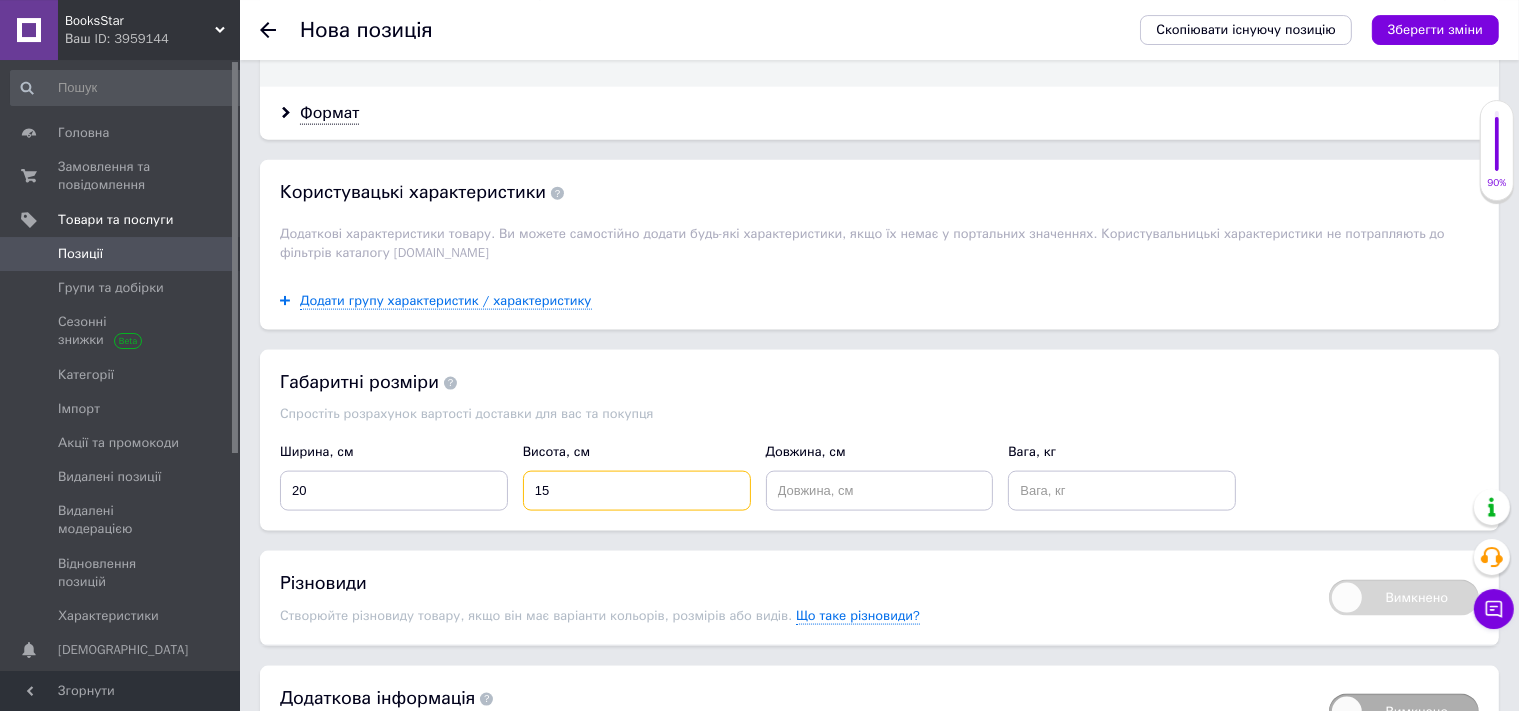 type on "15" 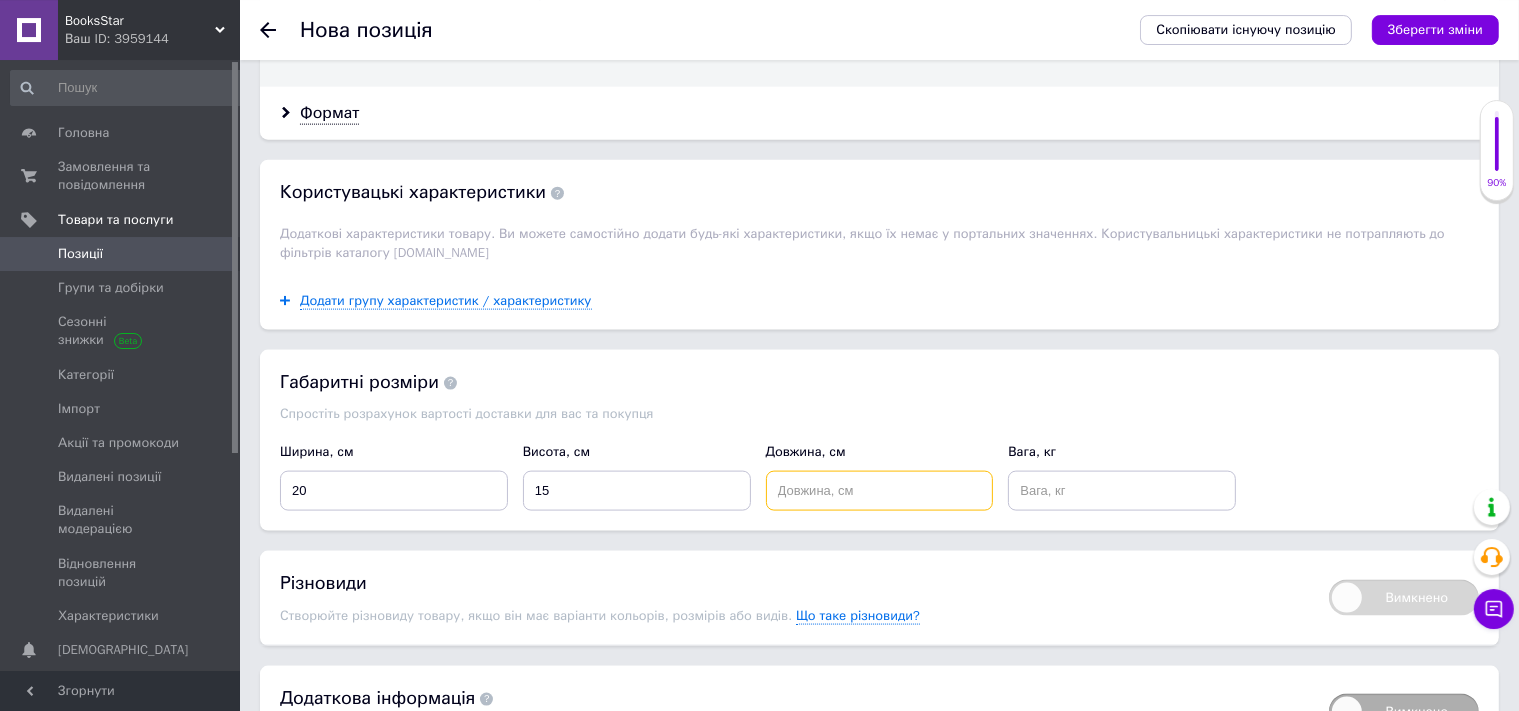 click at bounding box center (880, 491) 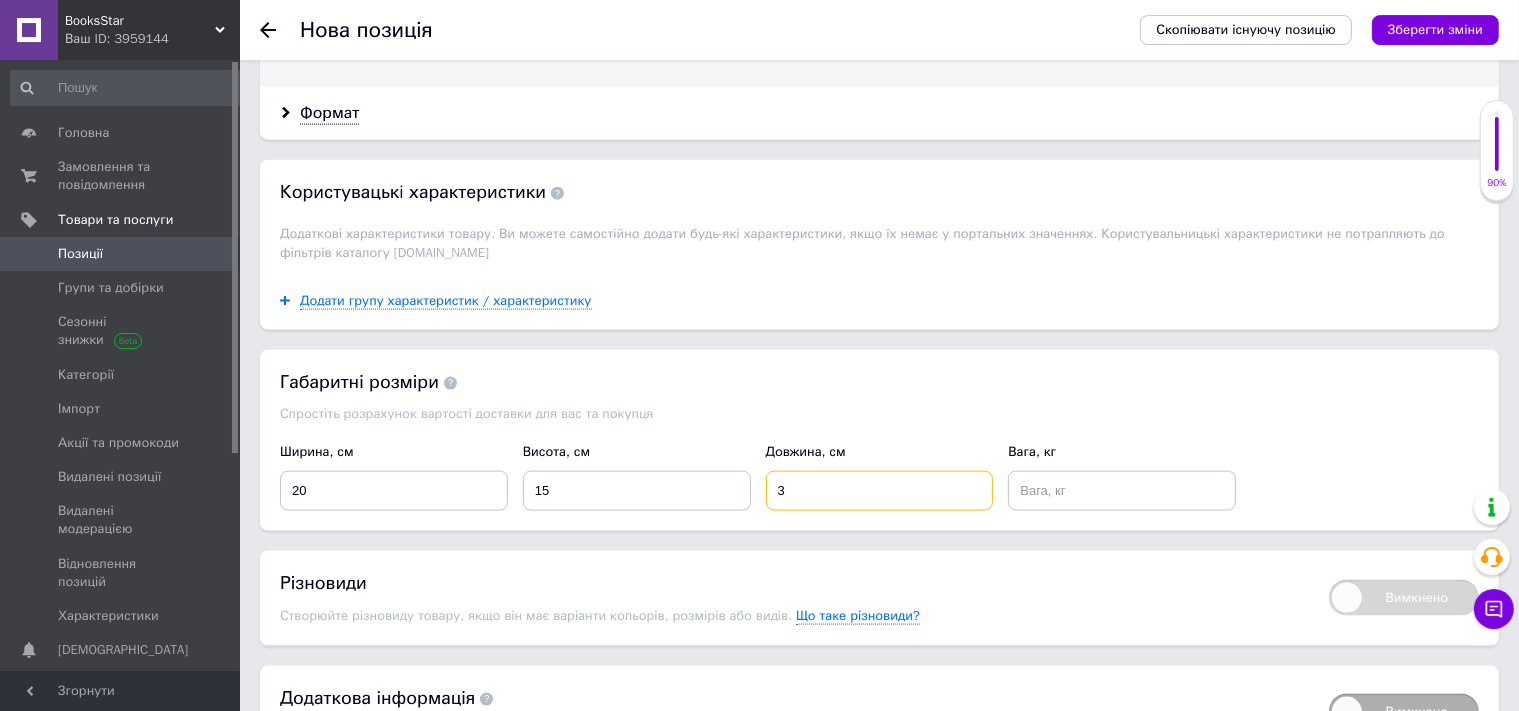 type on "3" 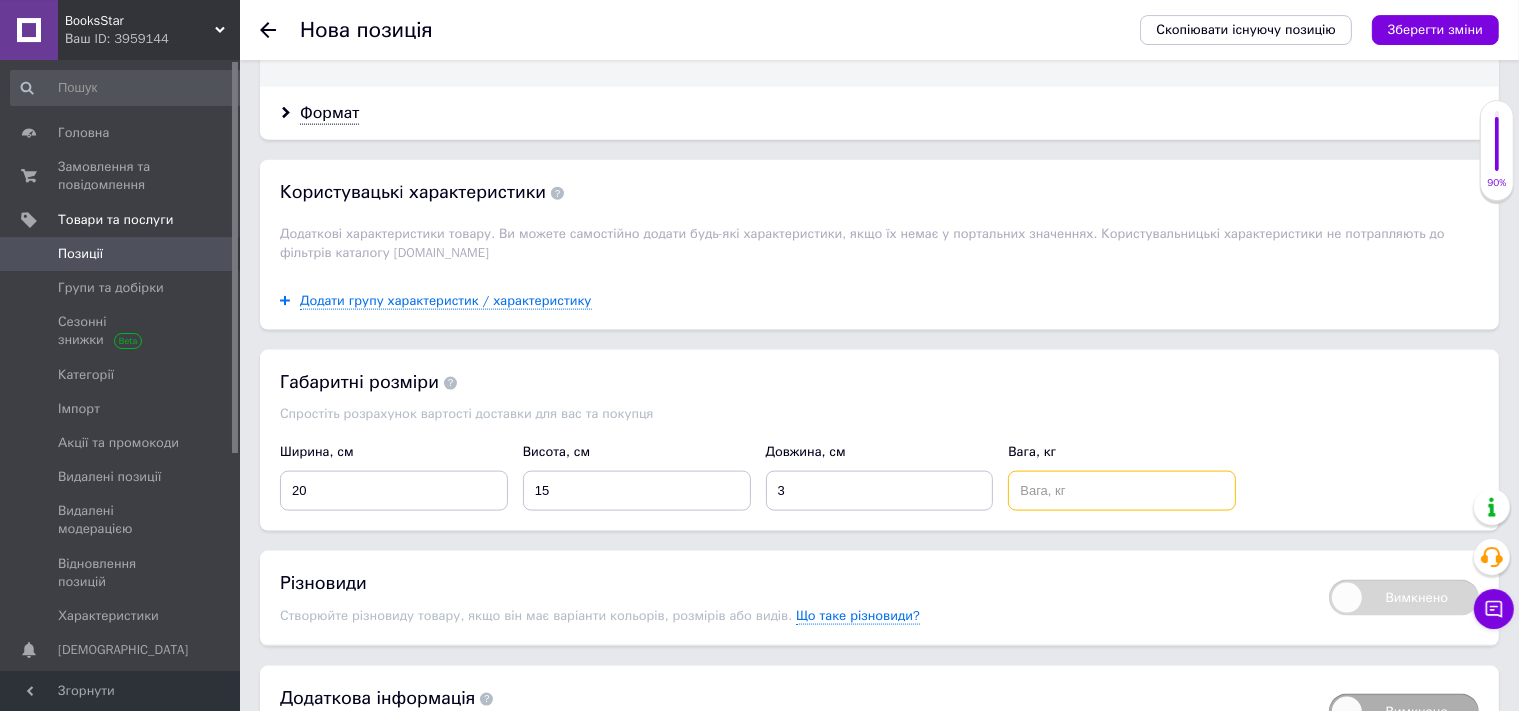 click at bounding box center [1122, 491] 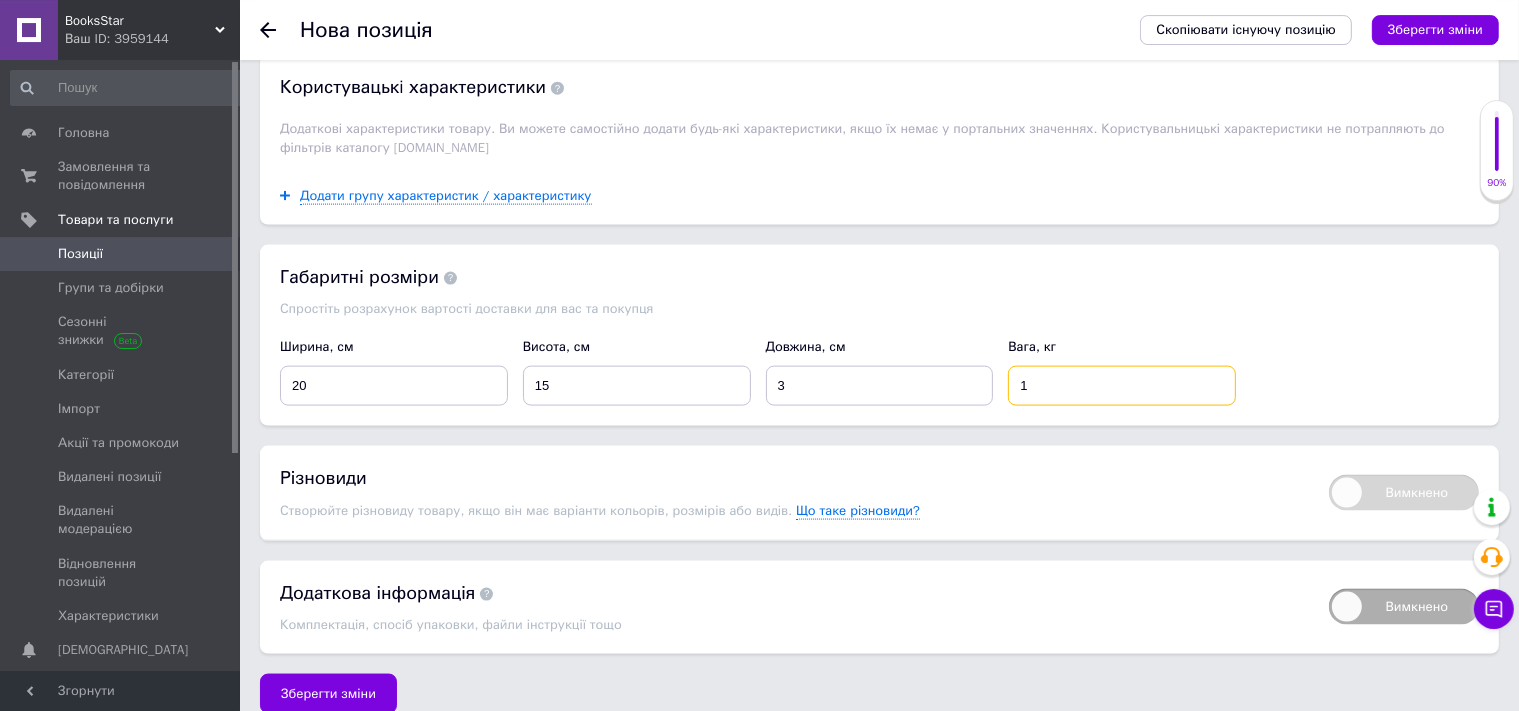 scroll, scrollTop: 2730, scrollLeft: 0, axis: vertical 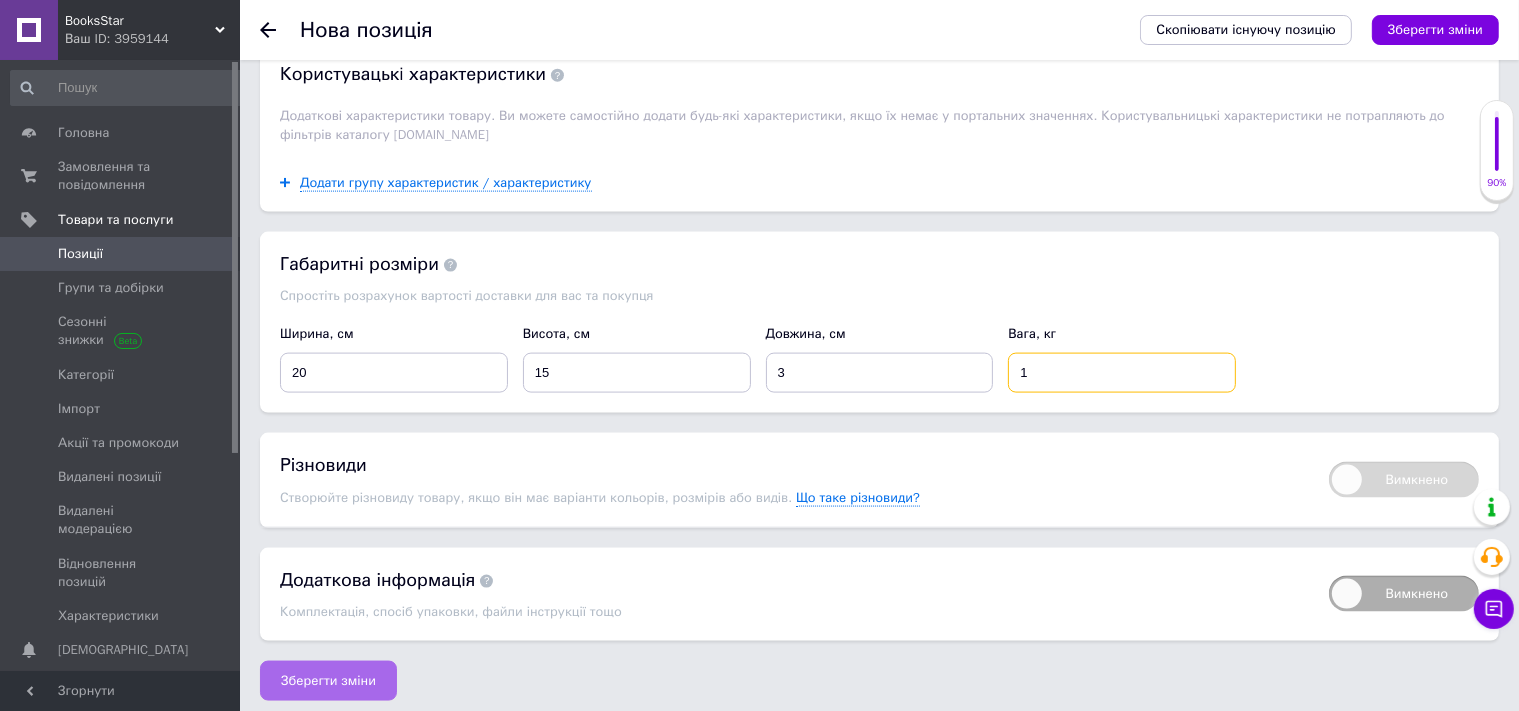 type on "1" 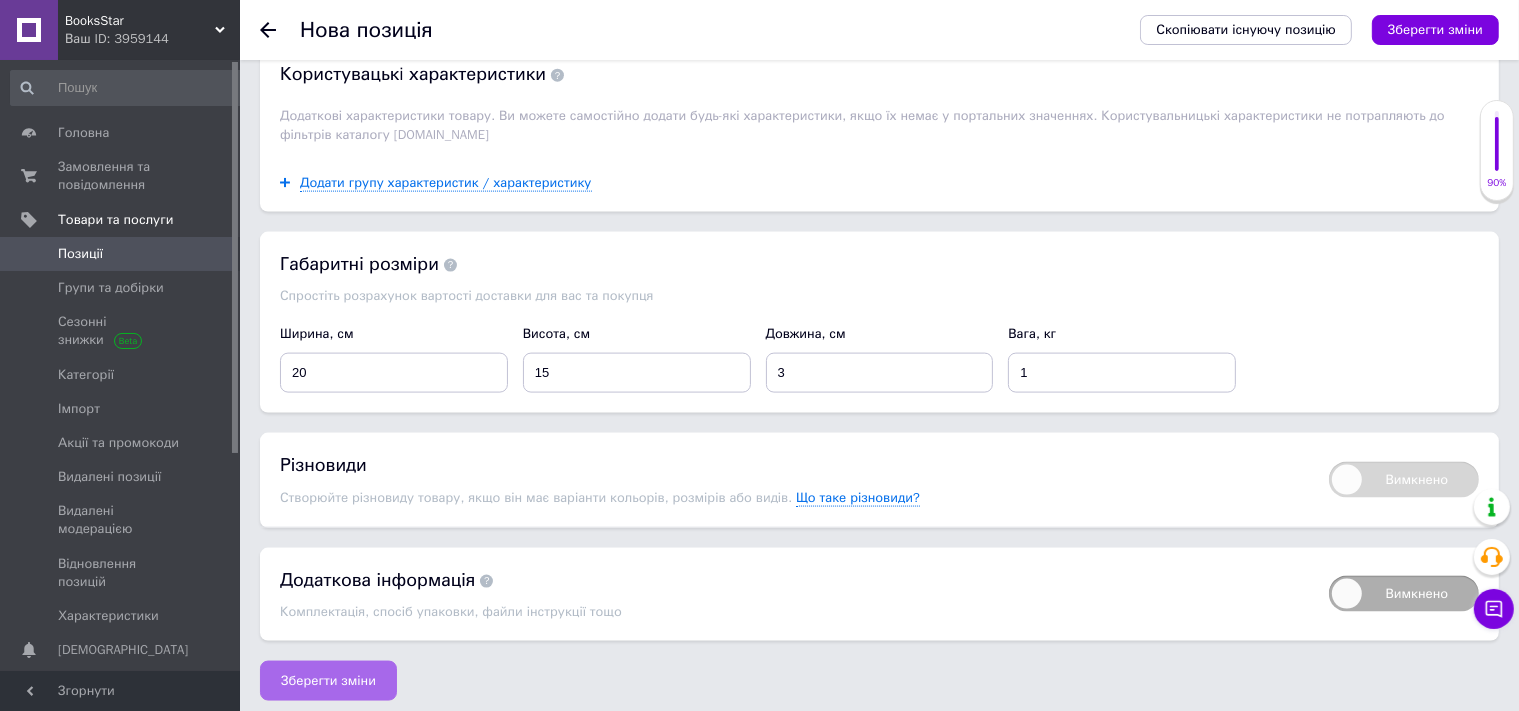 click on "Зберегти зміни" at bounding box center [328, 681] 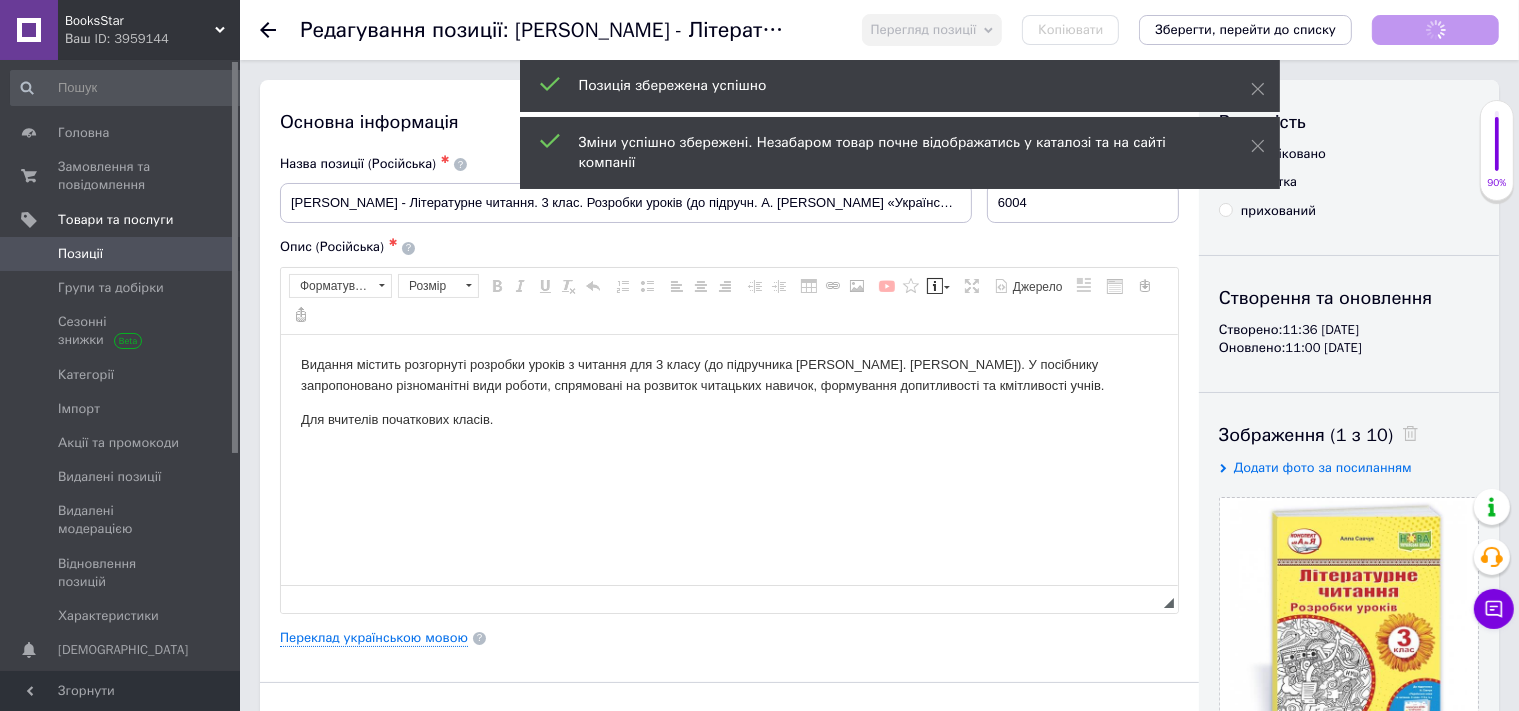 scroll, scrollTop: 0, scrollLeft: 0, axis: both 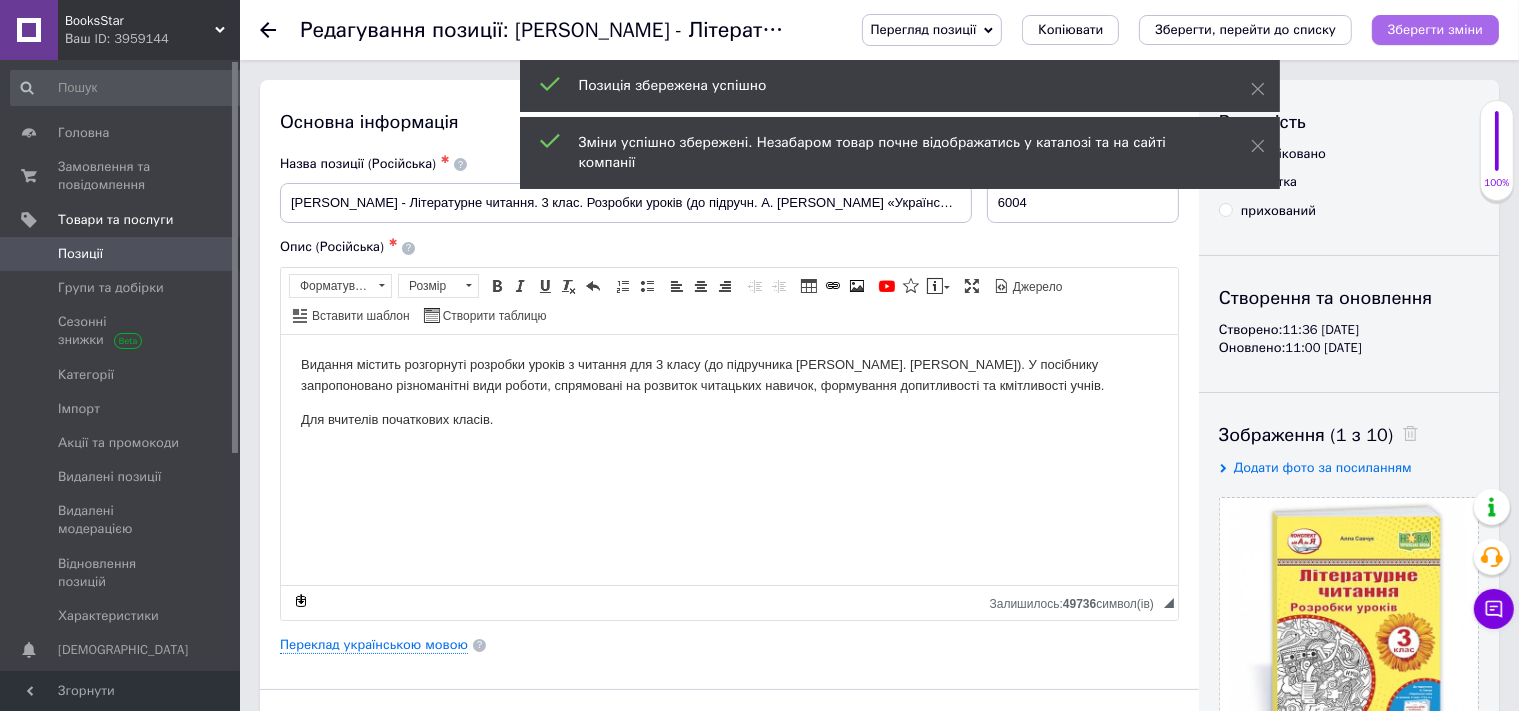 click on "Зберегти зміни" at bounding box center (1435, 29) 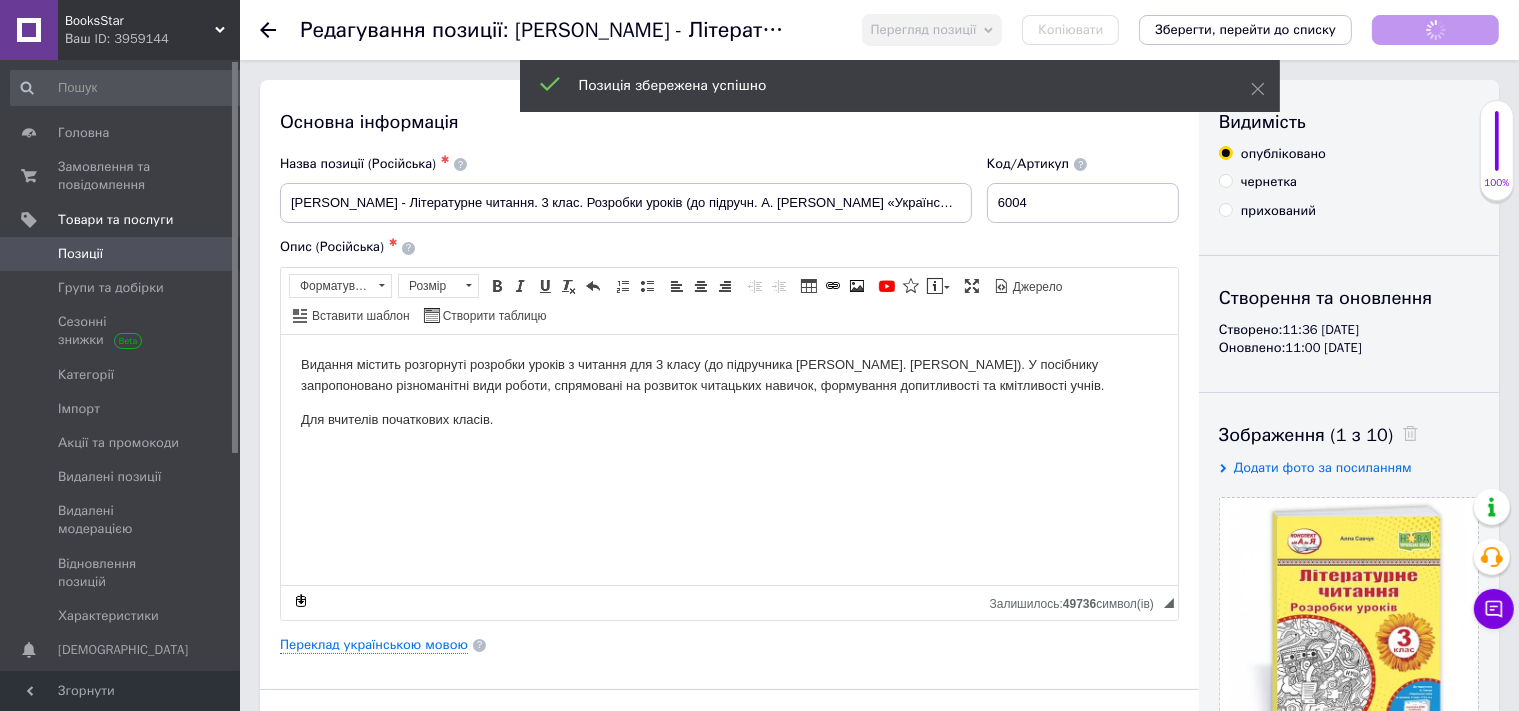 click on "Позиції" at bounding box center [121, 254] 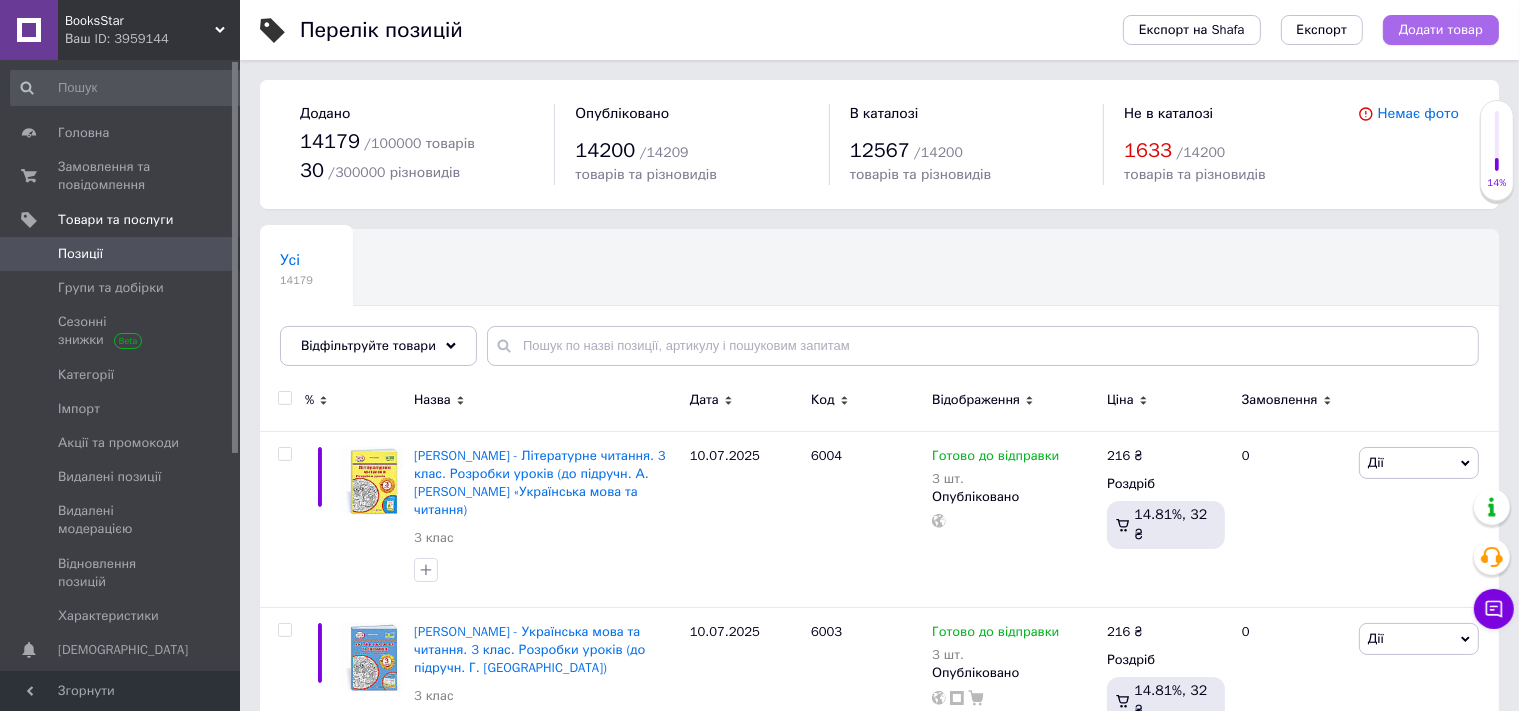 click on "Додати товар" at bounding box center [1441, 30] 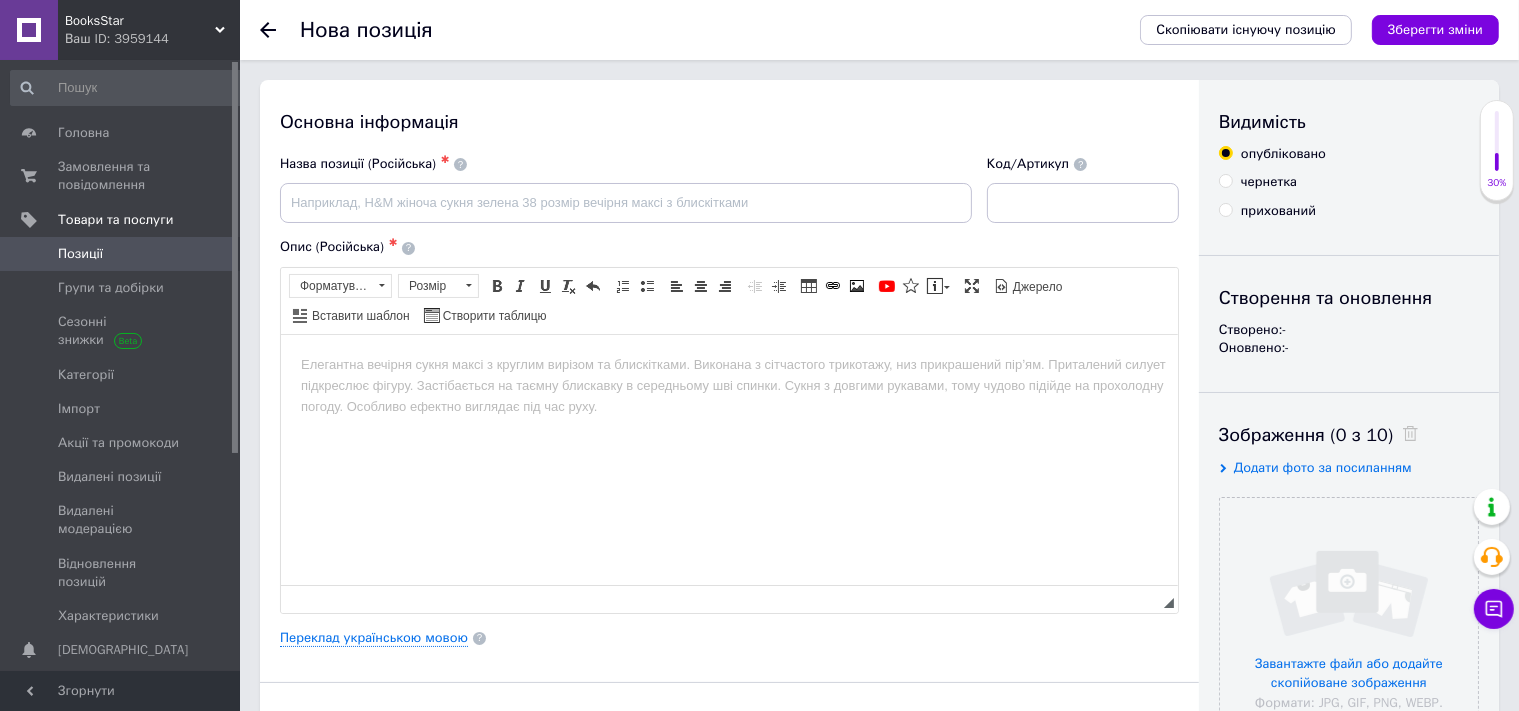 scroll, scrollTop: 0, scrollLeft: 0, axis: both 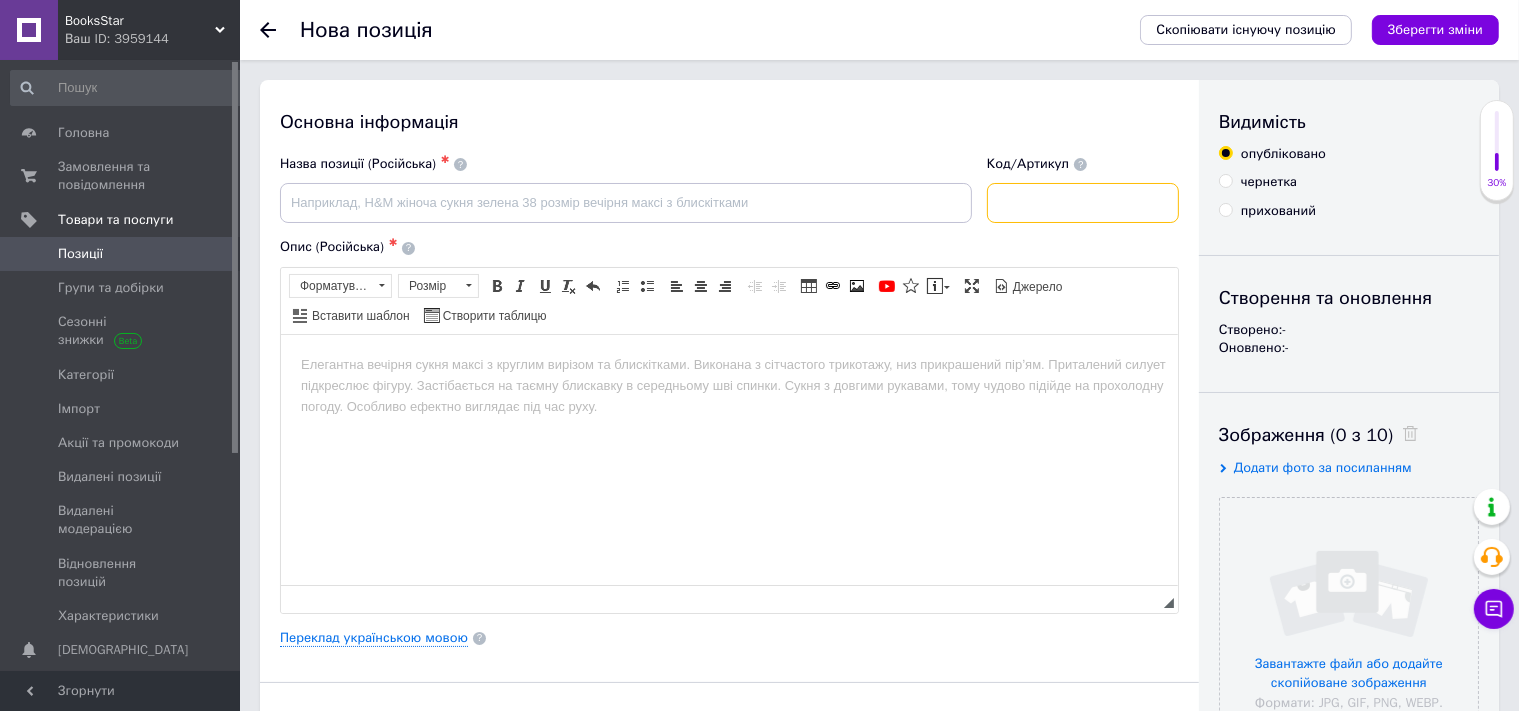 click at bounding box center (1083, 203) 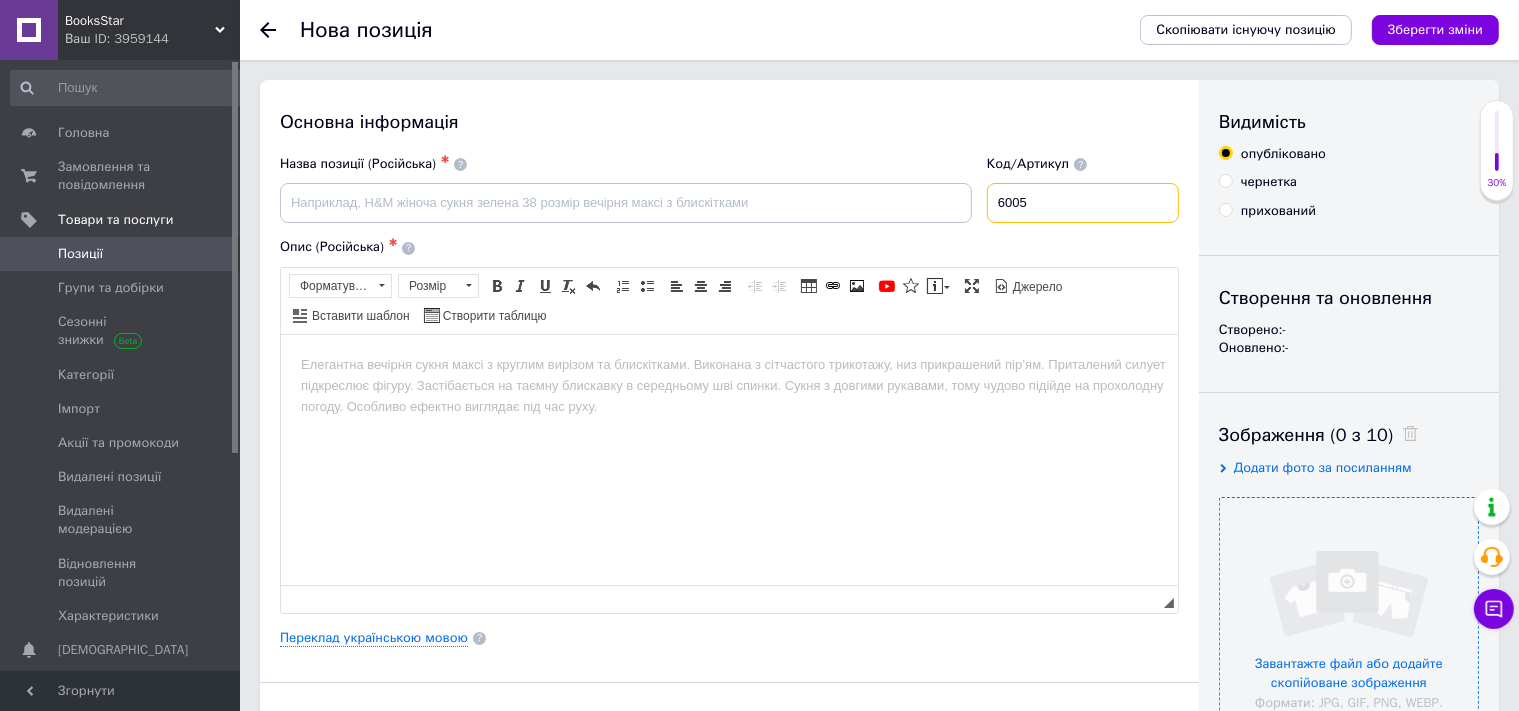 type on "6005" 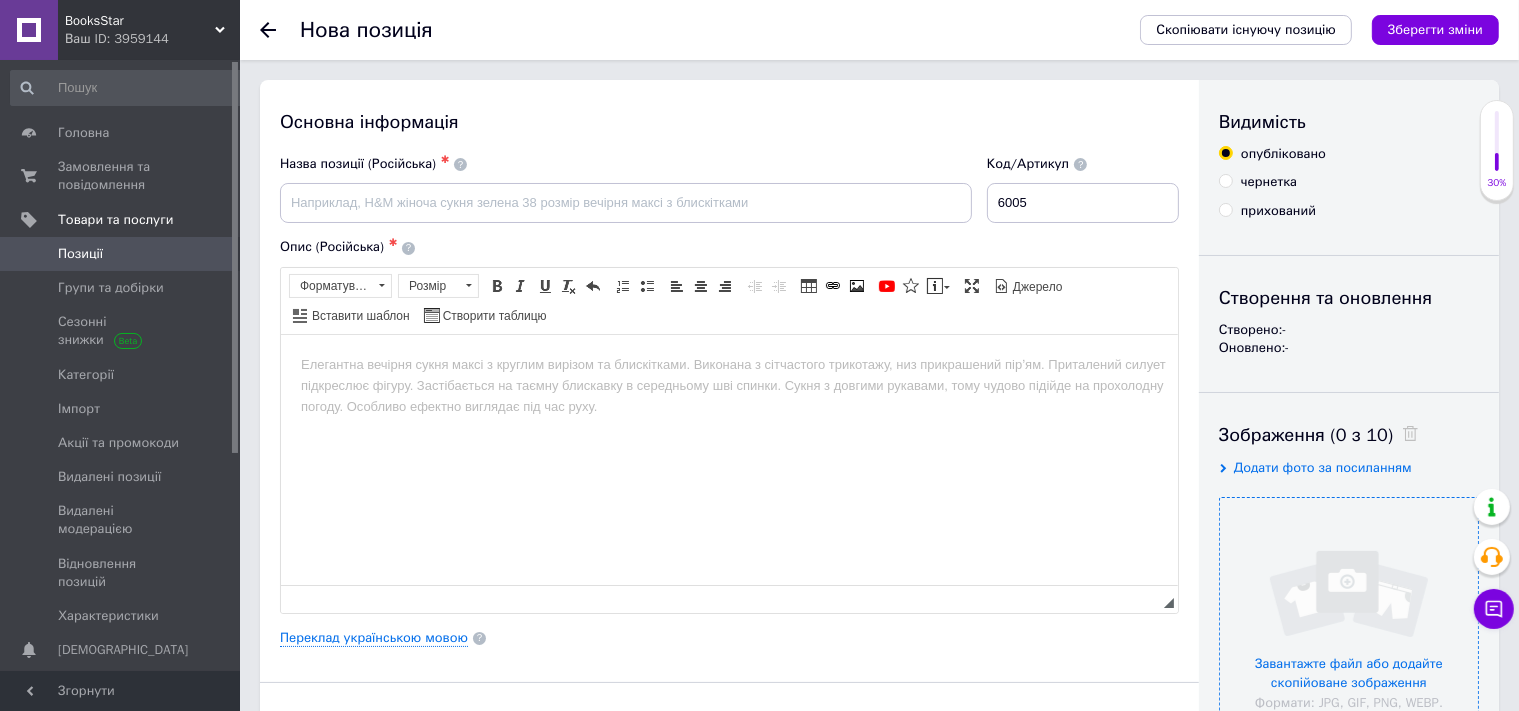 click at bounding box center (1349, 627) 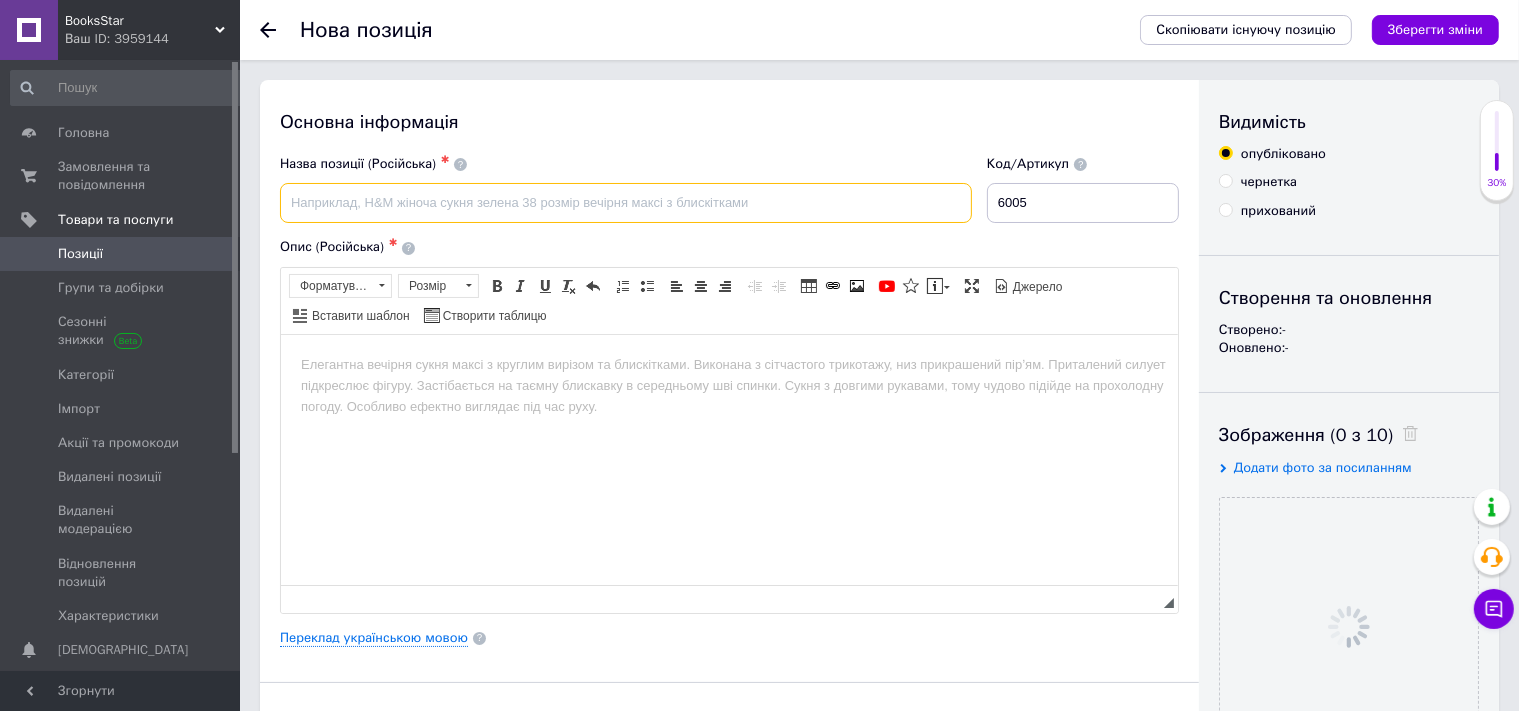 click at bounding box center (626, 203) 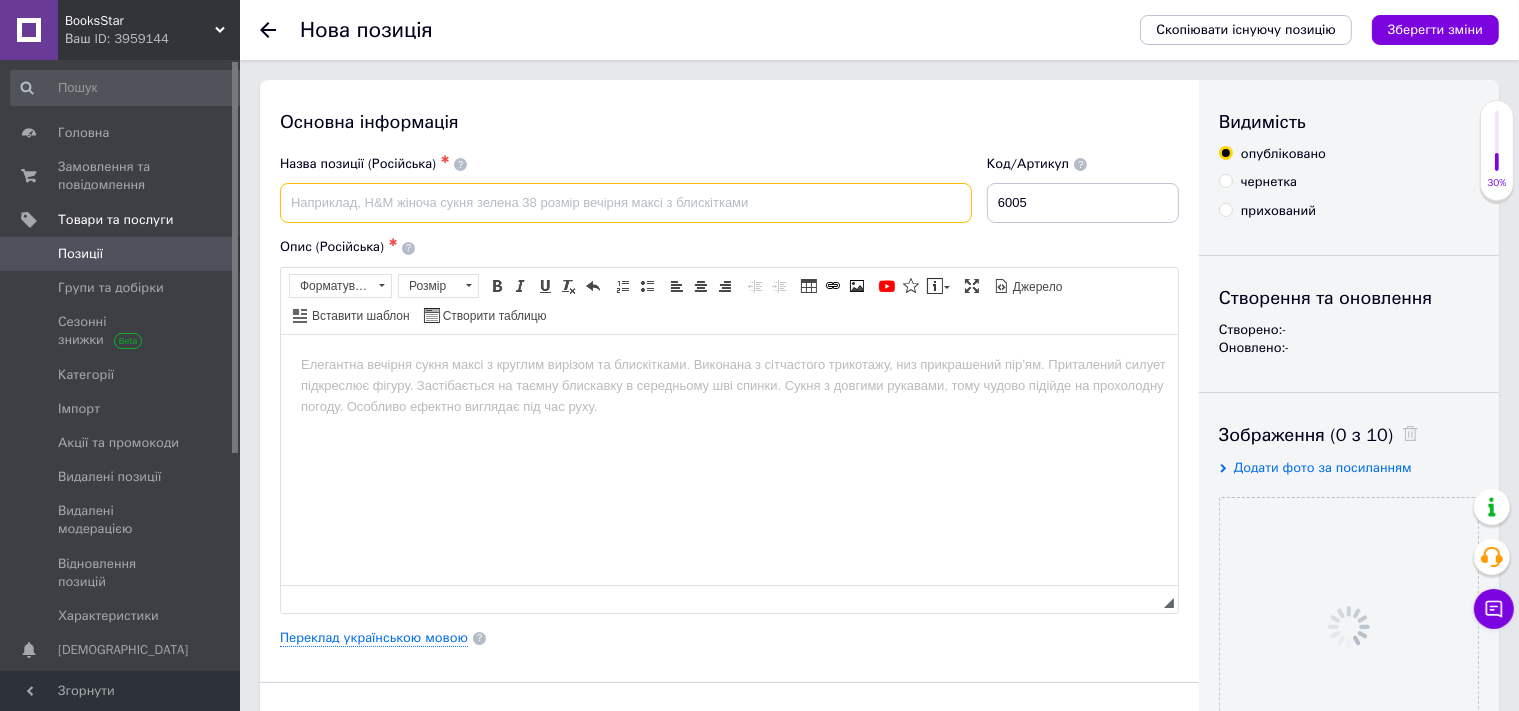 paste on "Сапун Г." 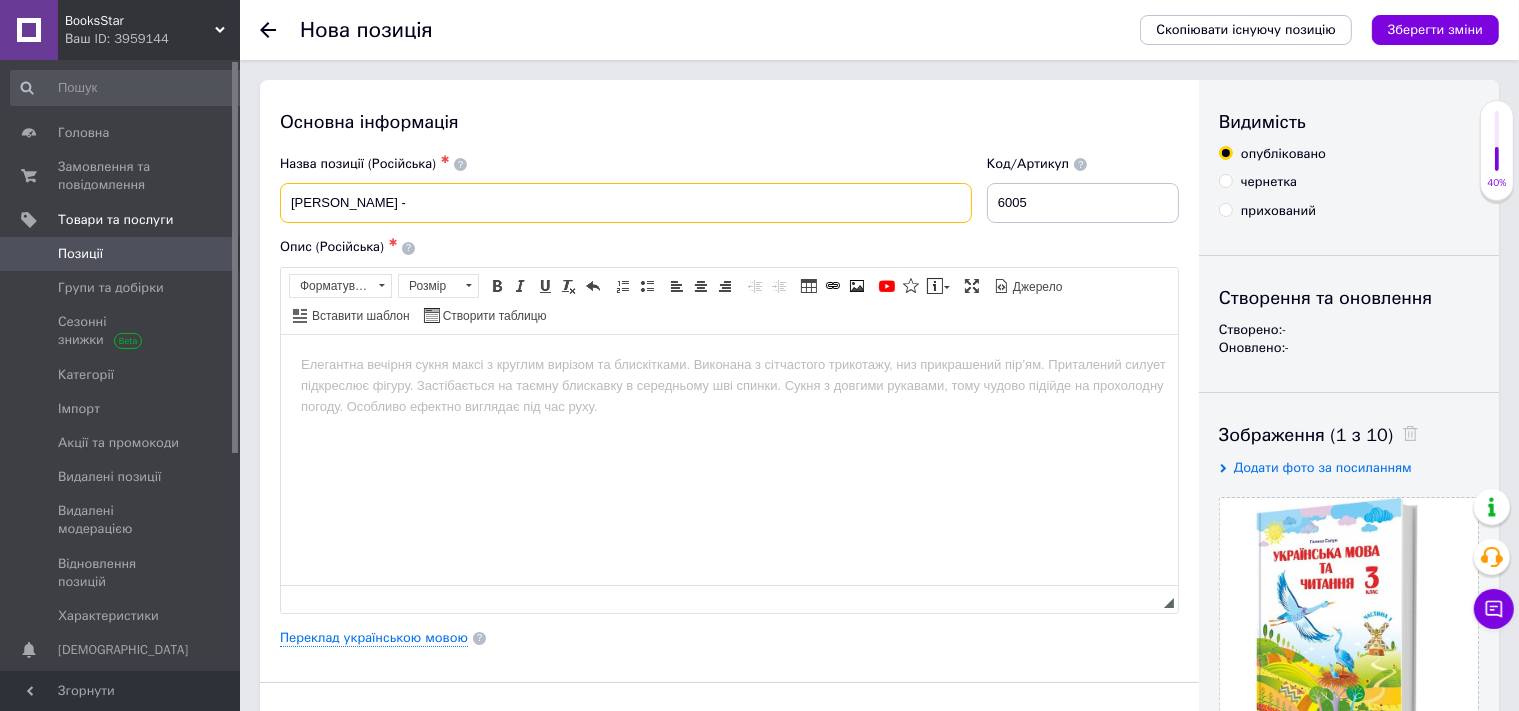 paste on "Українська мова та читання : підручник для 3 класу. У 2 частинах. Частина 1 (за програмою Р. Ши" 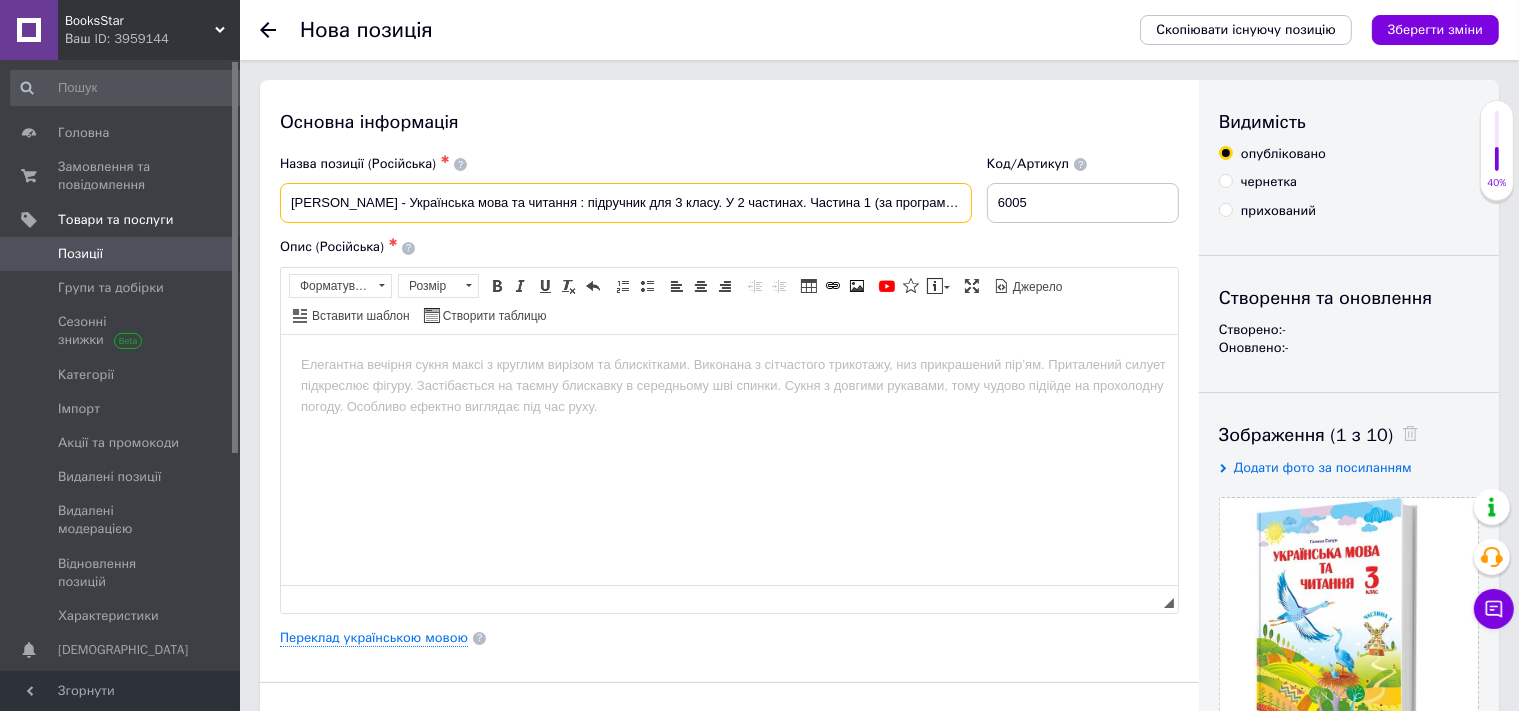scroll, scrollTop: 0, scrollLeft: 3, axis: horizontal 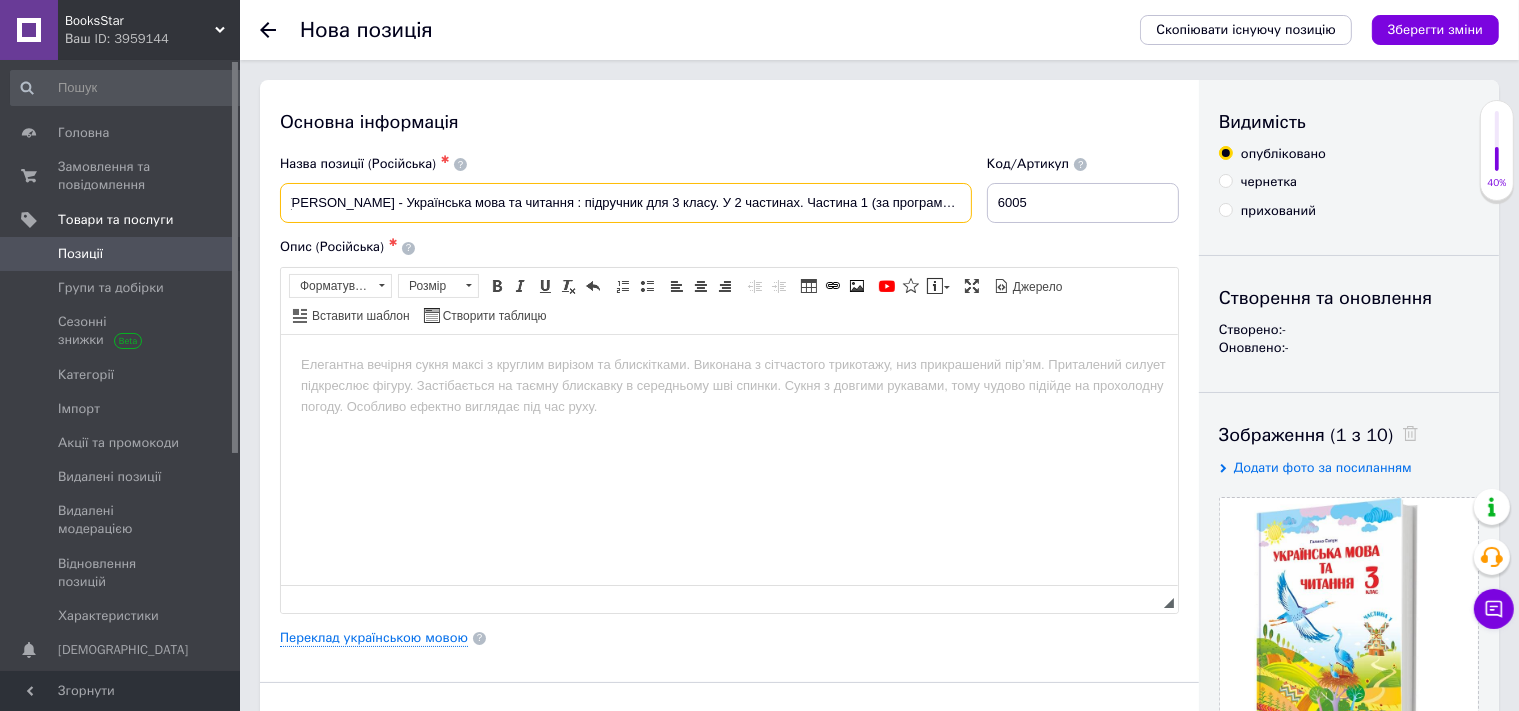 drag, startPoint x: 939, startPoint y: 201, endPoint x: 974, endPoint y: 206, distance: 35.35534 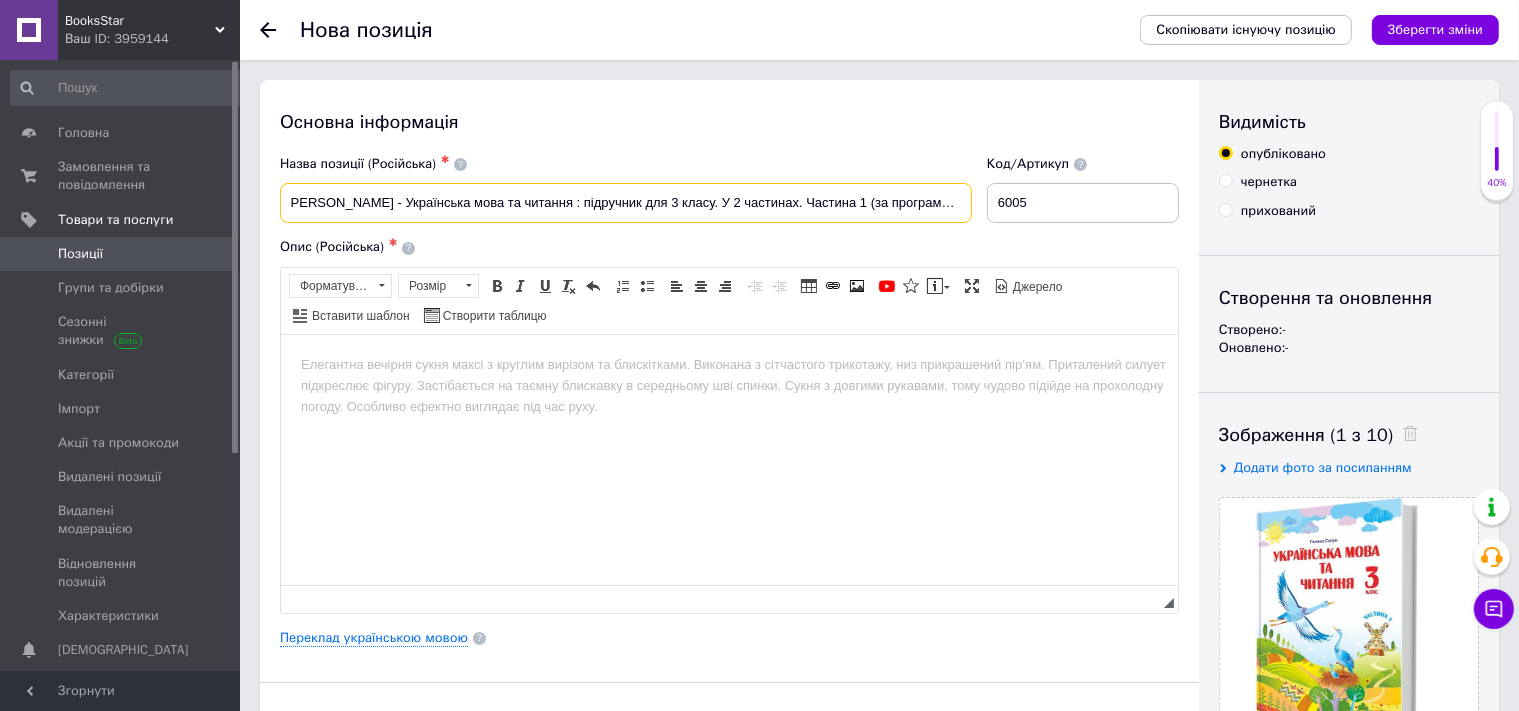 scroll, scrollTop: 0, scrollLeft: 8, axis: horizontal 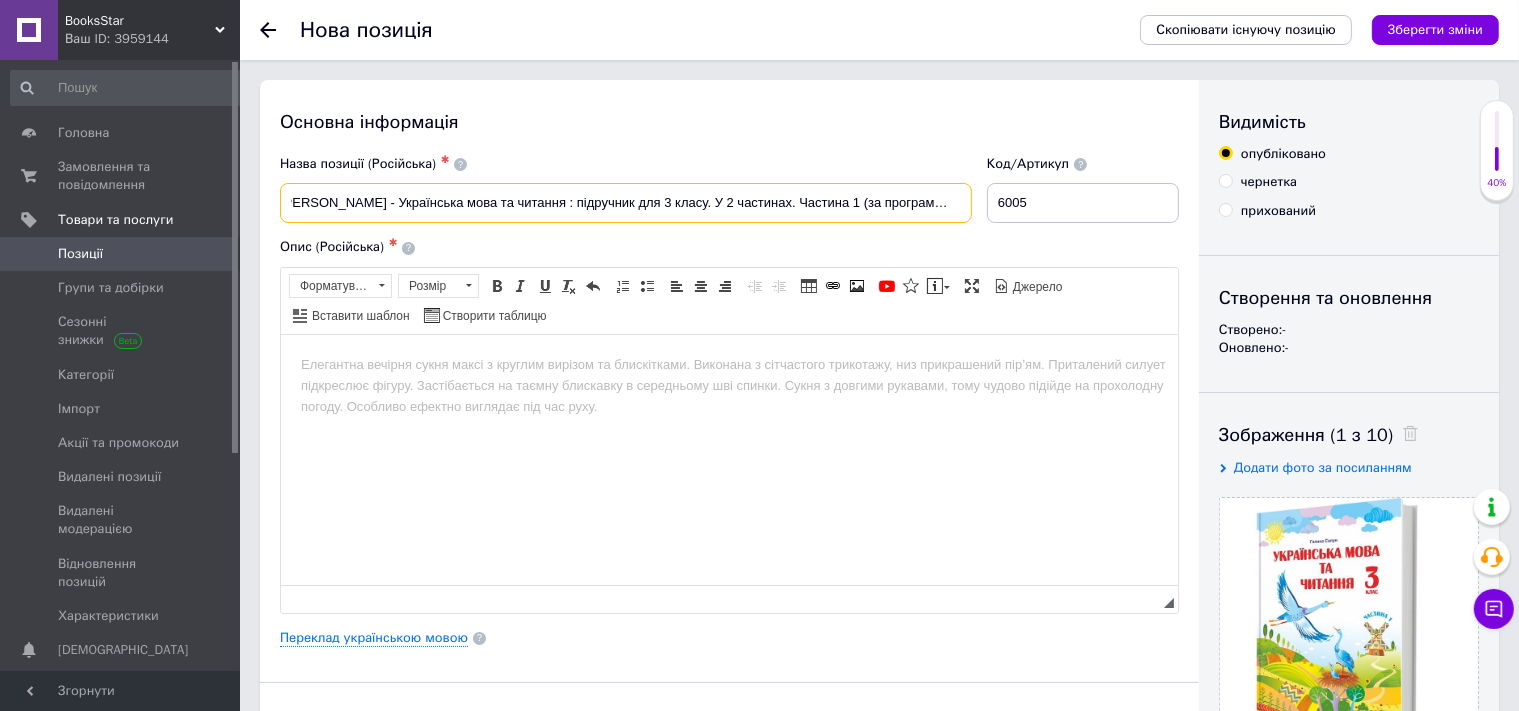 type on "[PERSON_NAME] - Українська мова та читання : підручник для 3 класу. У 2 частинах. Частина 1 (за програмою [PERSON_NAME]" 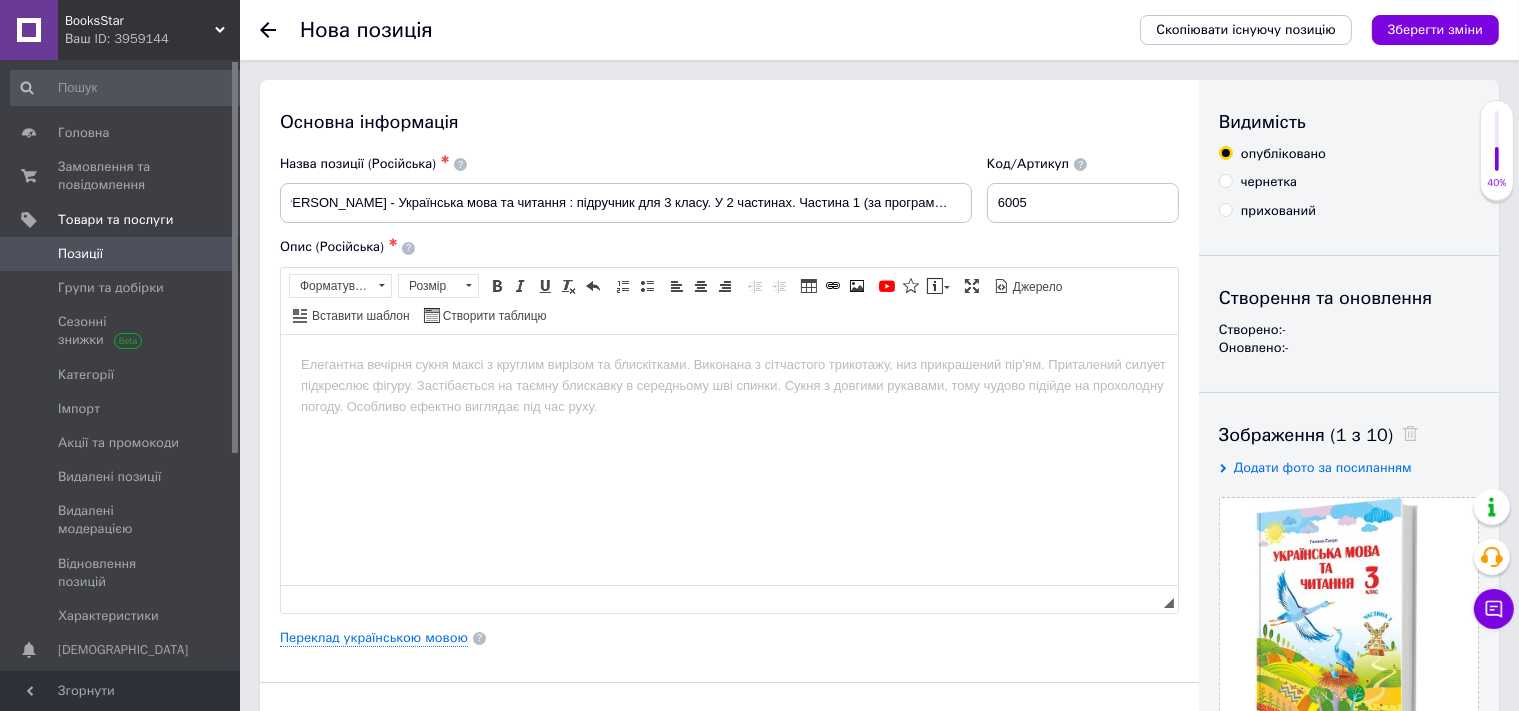 click at bounding box center (728, 459) 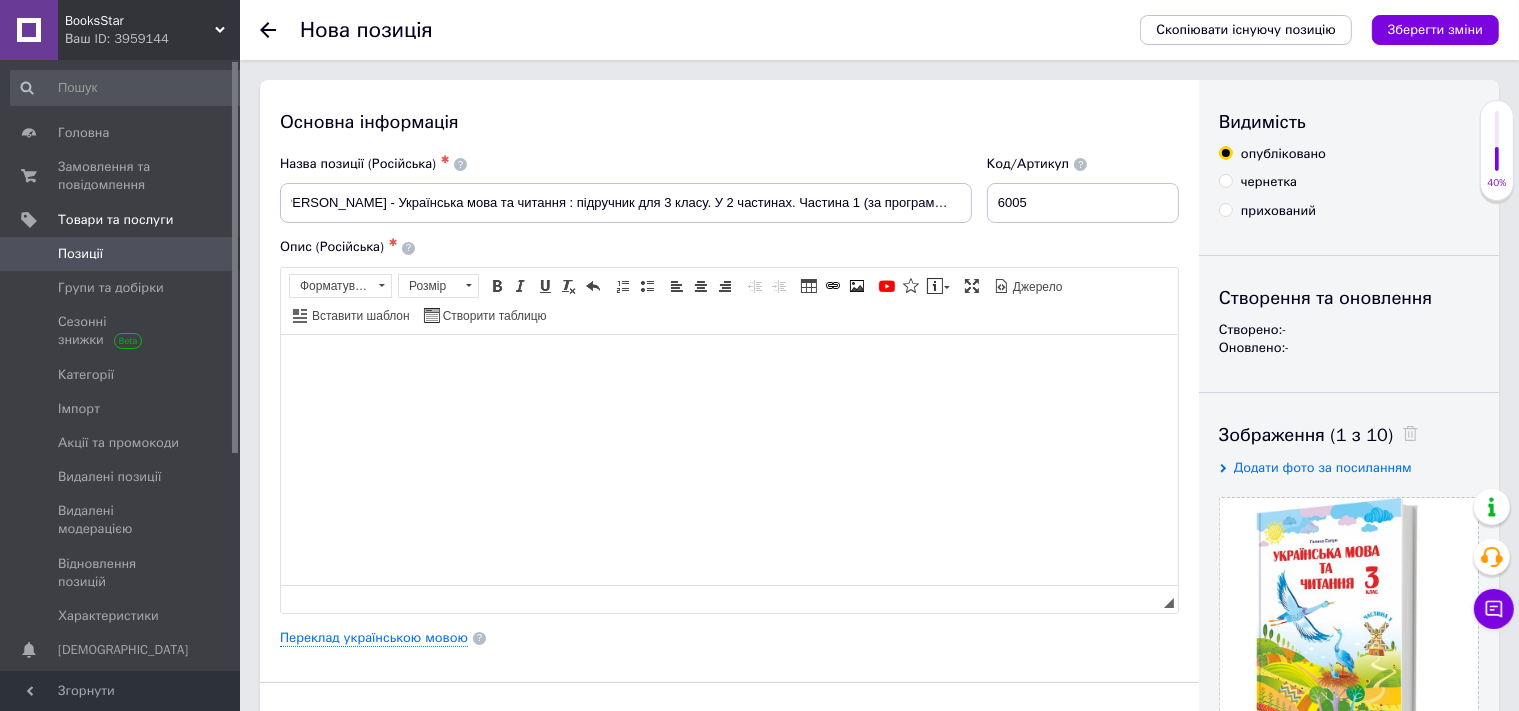 click at bounding box center (728, 459) 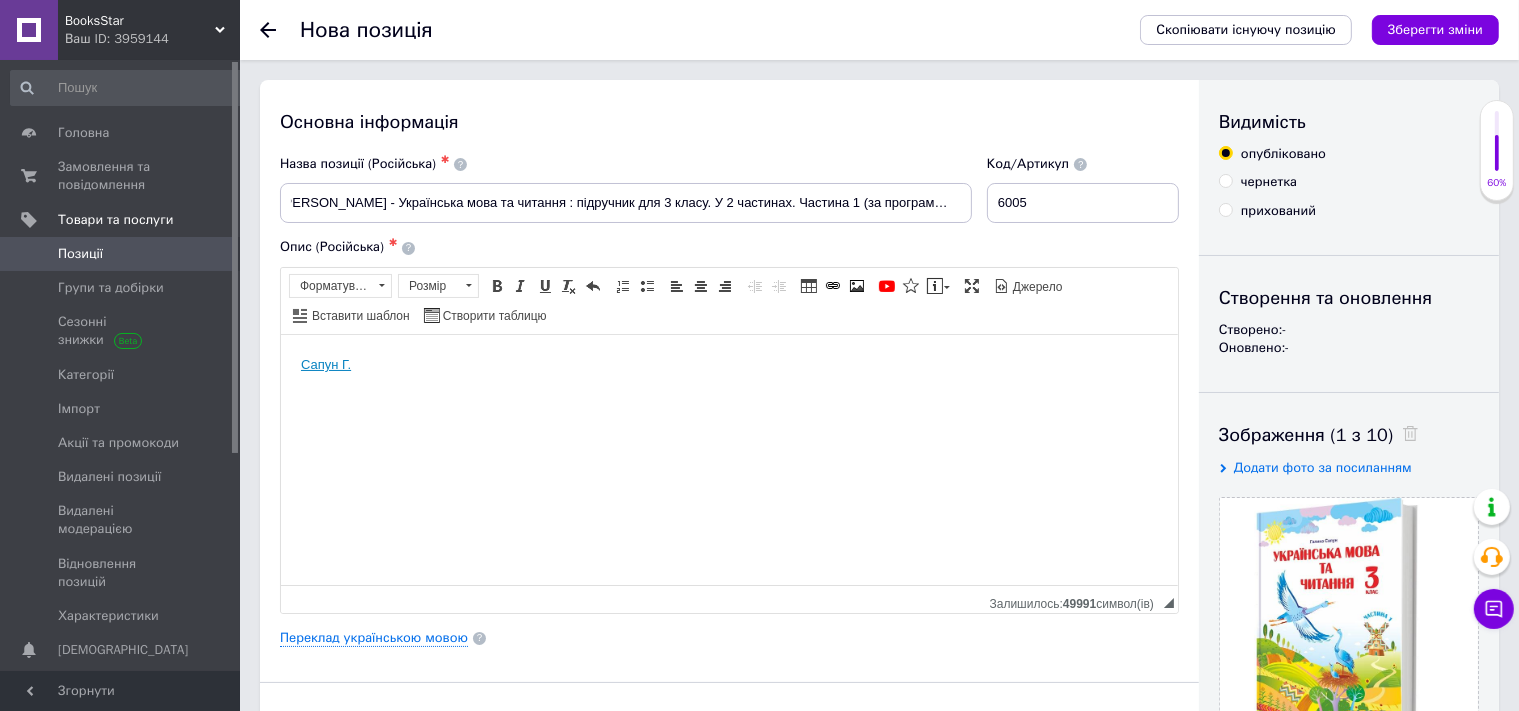 type 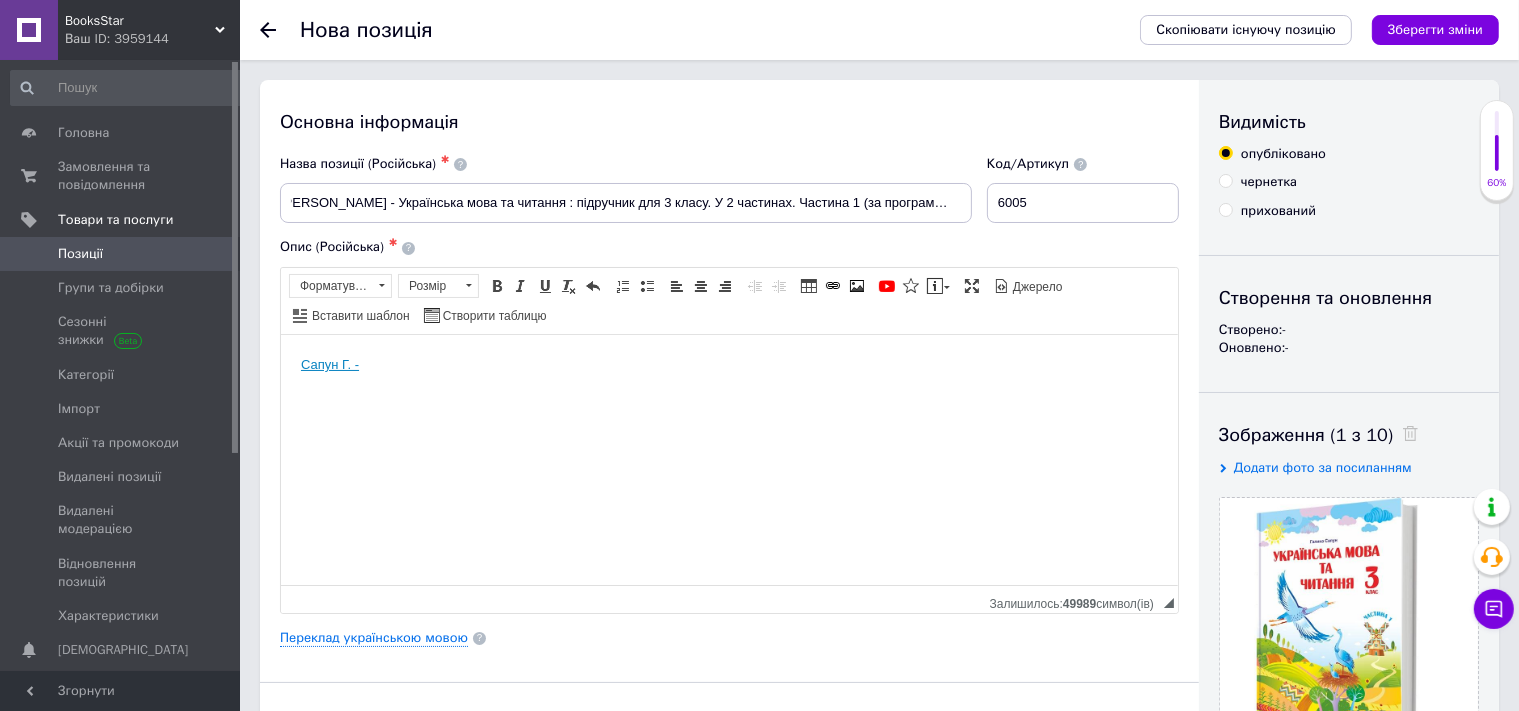 drag, startPoint x: 72, startPoint y: 367, endPoint x: 47, endPoint y: 362, distance: 25.495098 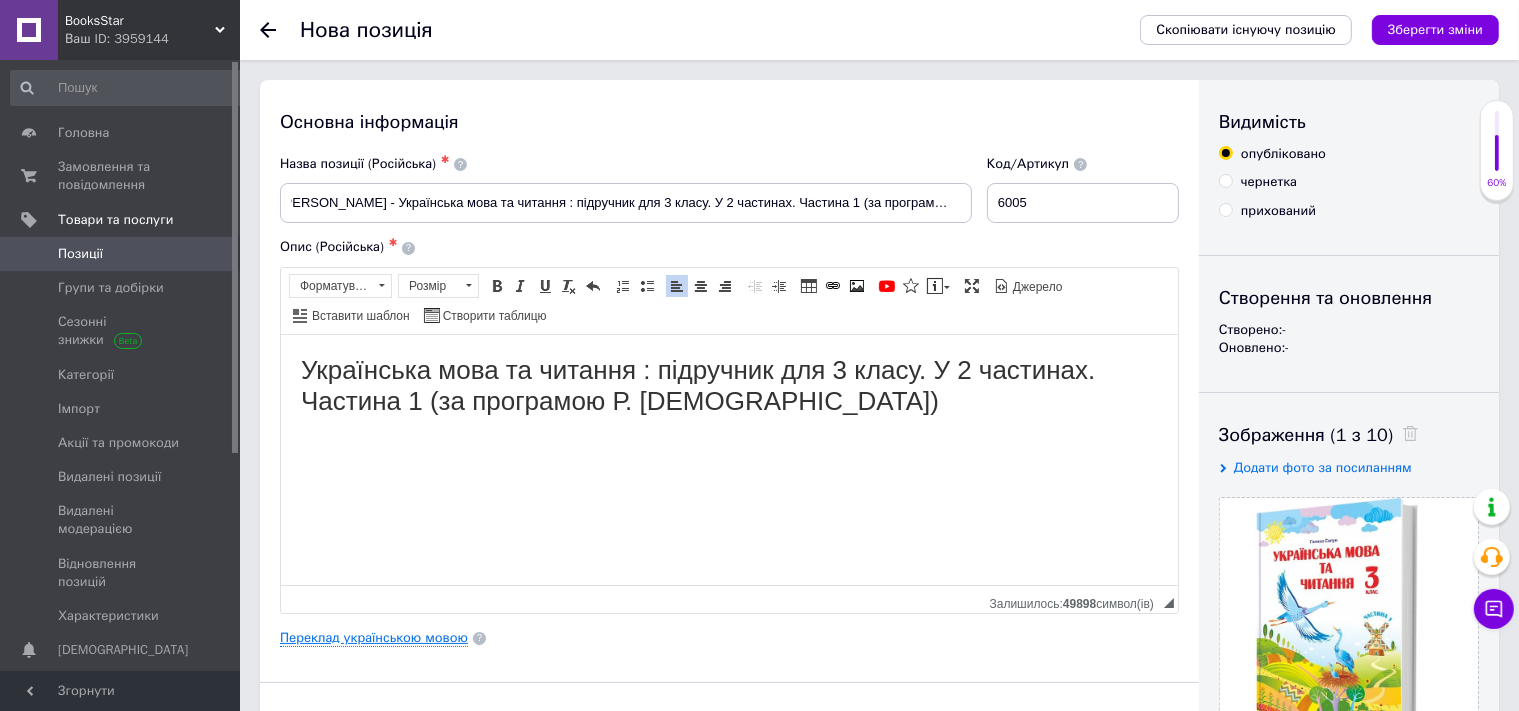 click on "Переклад українською мовою" at bounding box center (374, 638) 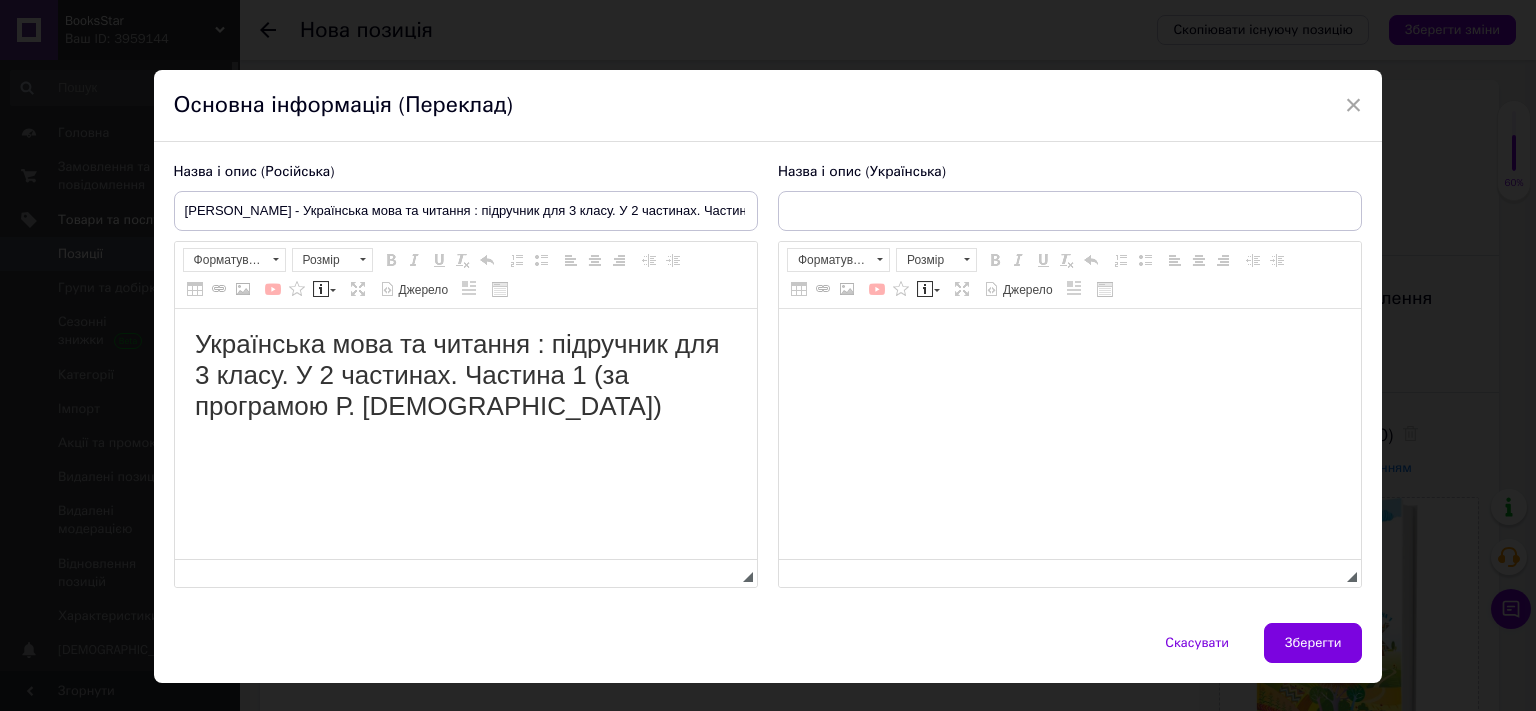 scroll, scrollTop: 0, scrollLeft: 0, axis: both 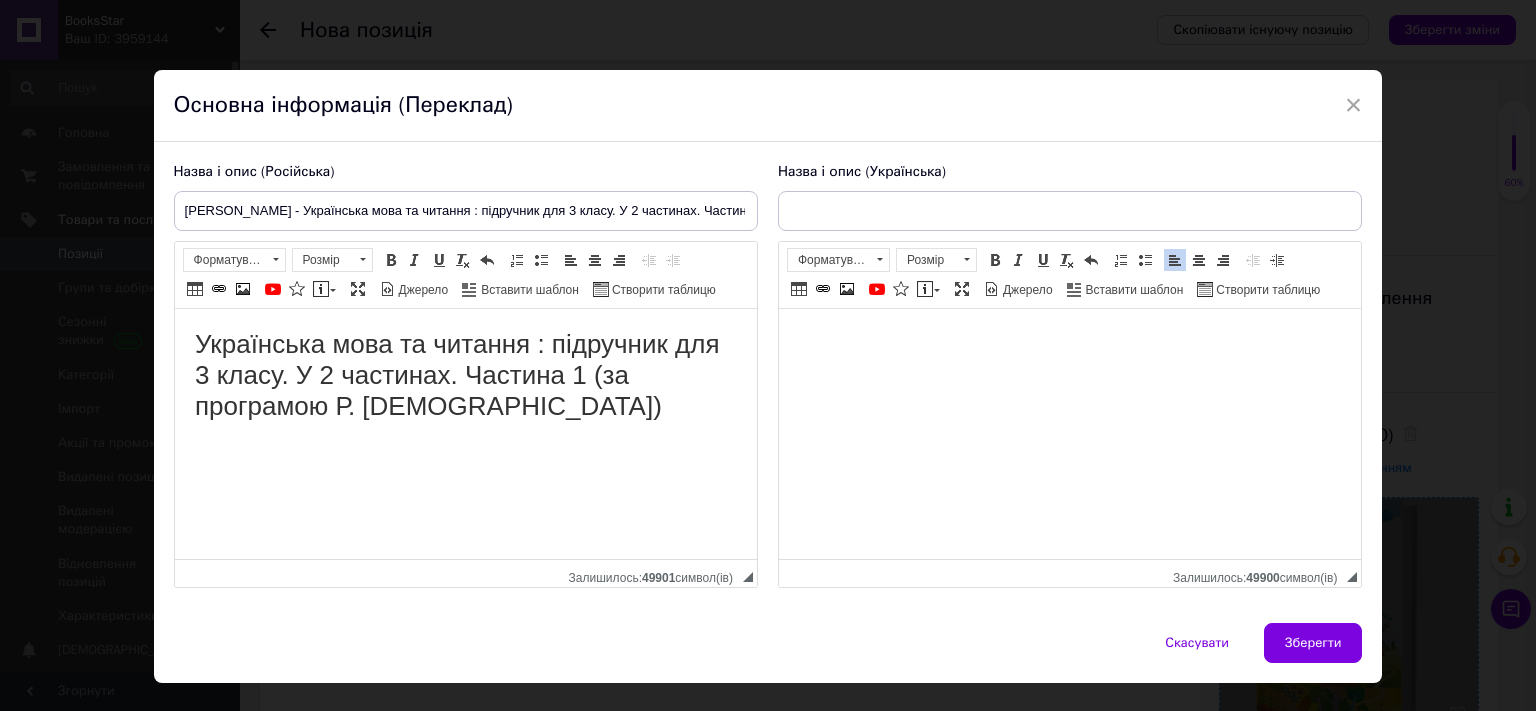 click on "Зберегти" at bounding box center (1313, 643) 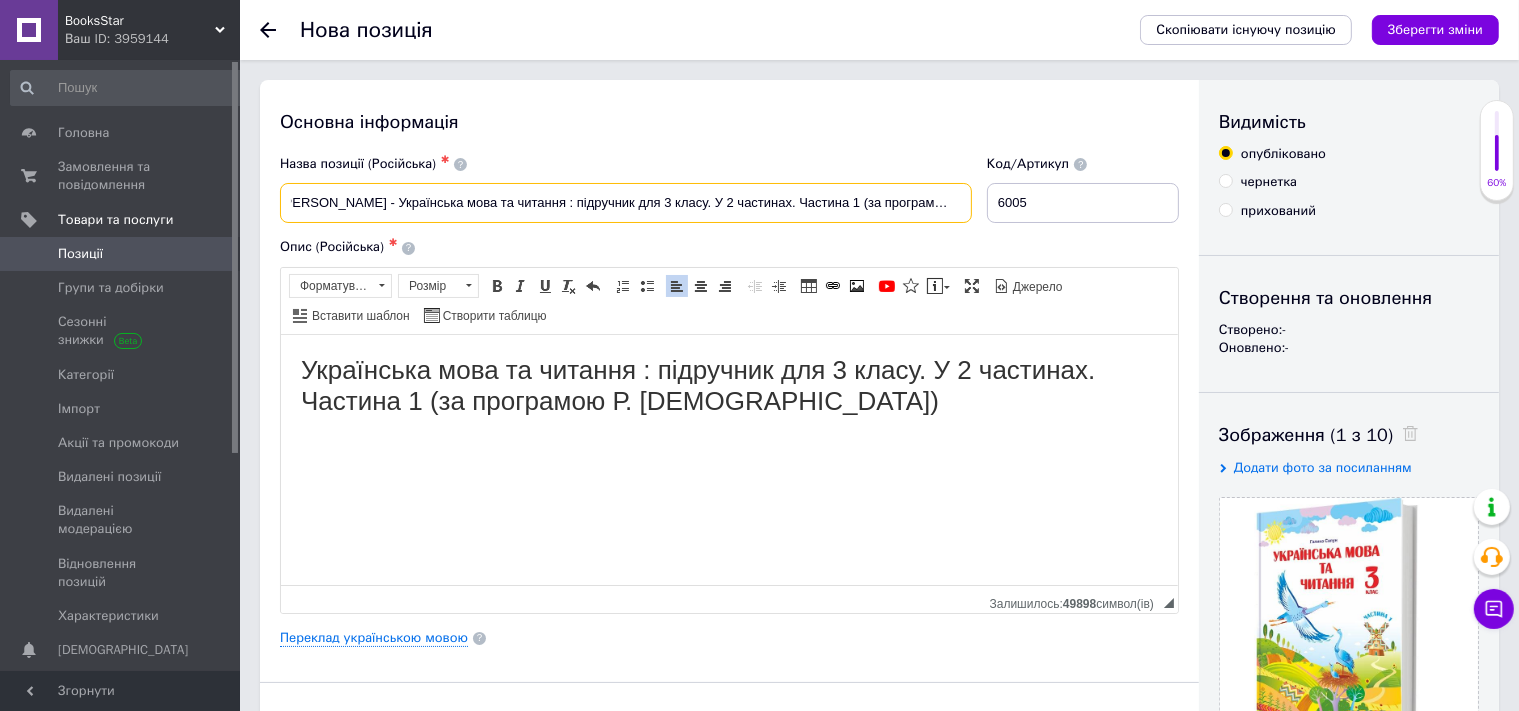 drag, startPoint x: 980, startPoint y: 203, endPoint x: 281, endPoint y: 202, distance: 699.00073 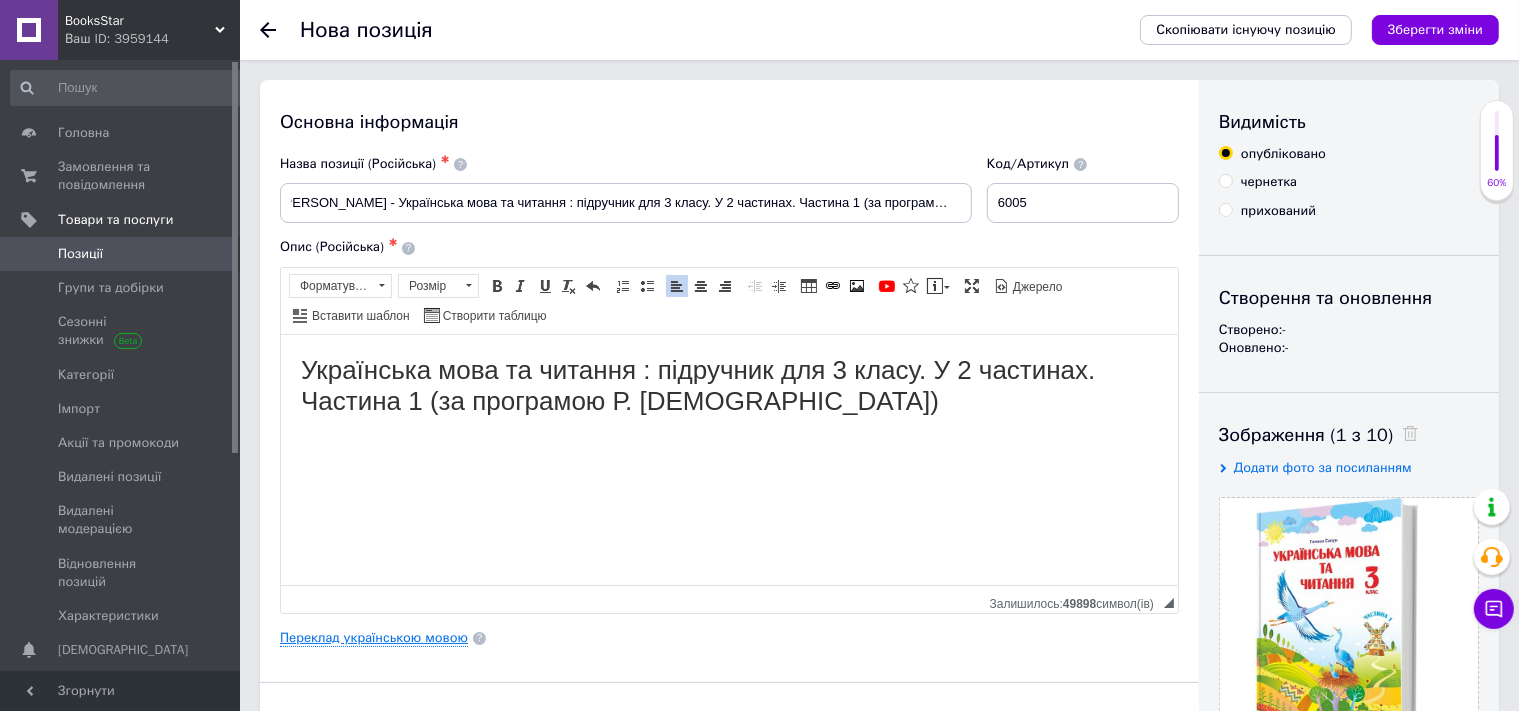 click on "Переклад українською мовою" at bounding box center (374, 638) 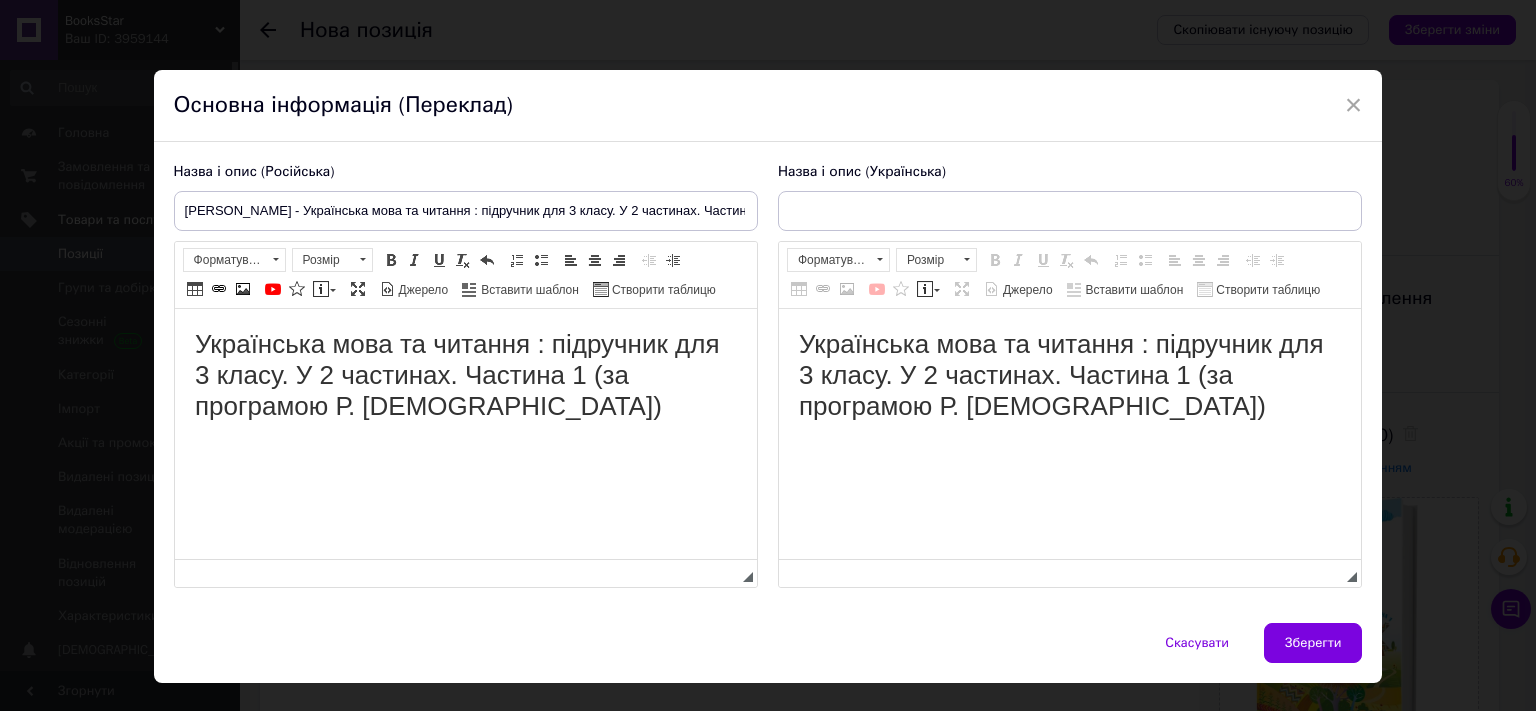 scroll, scrollTop: 0, scrollLeft: 0, axis: both 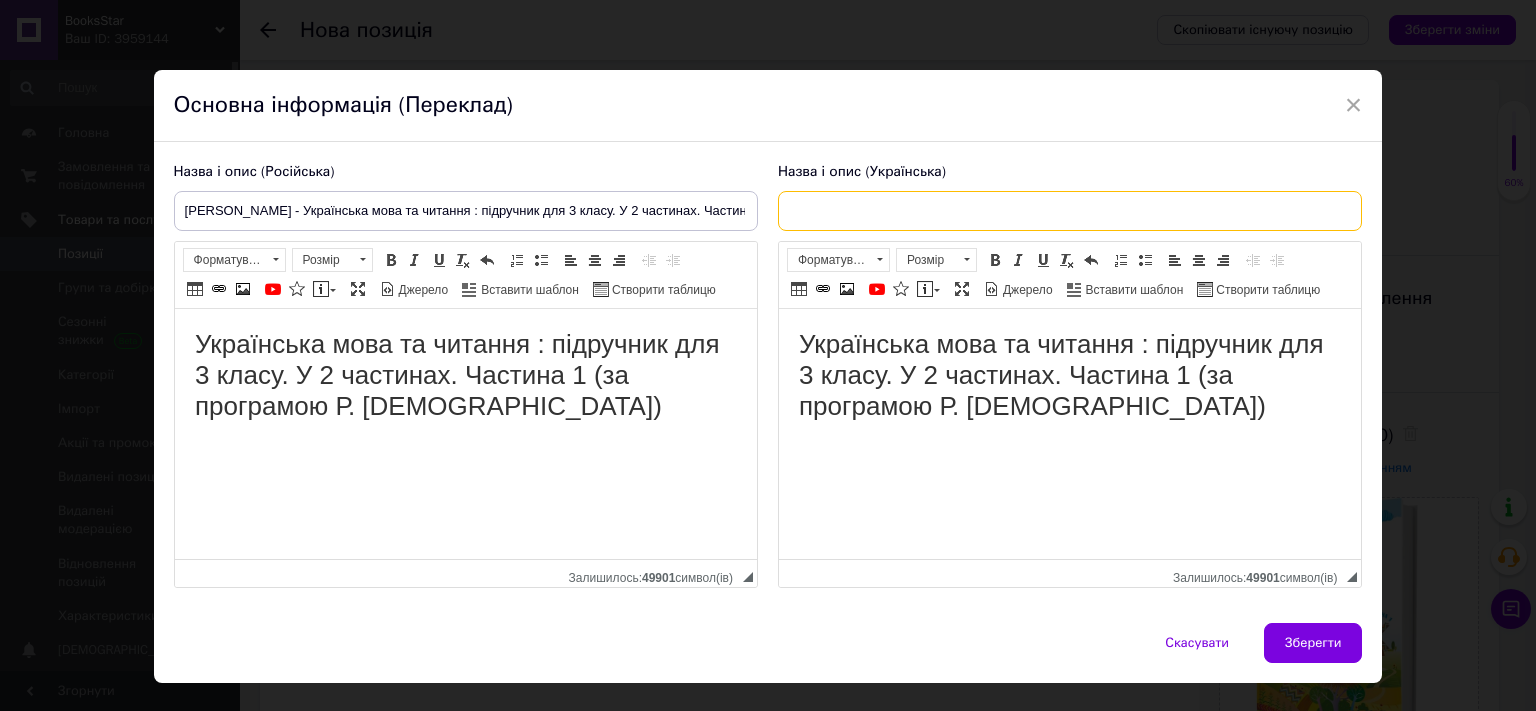 click at bounding box center [1070, 211] 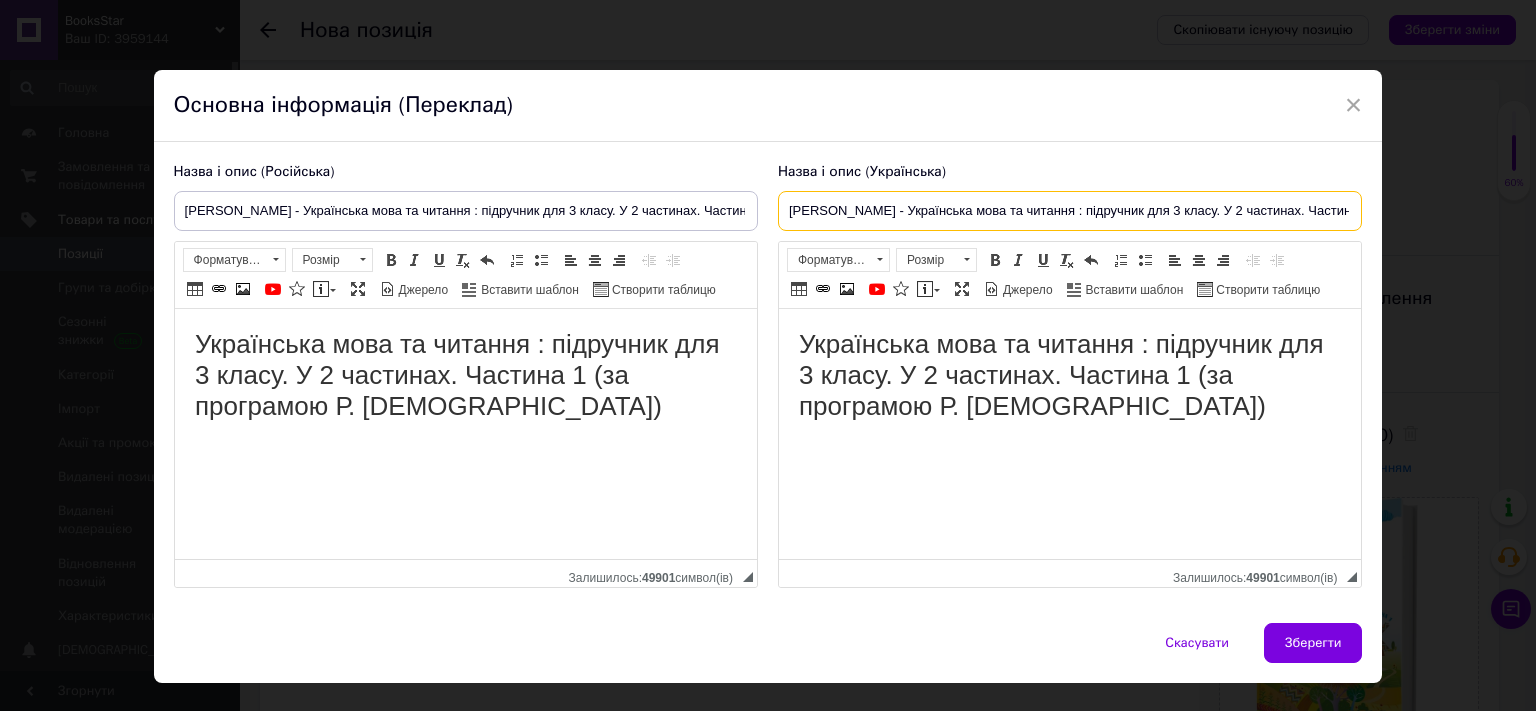 scroll, scrollTop: 0, scrollLeft: 139, axis: horizontal 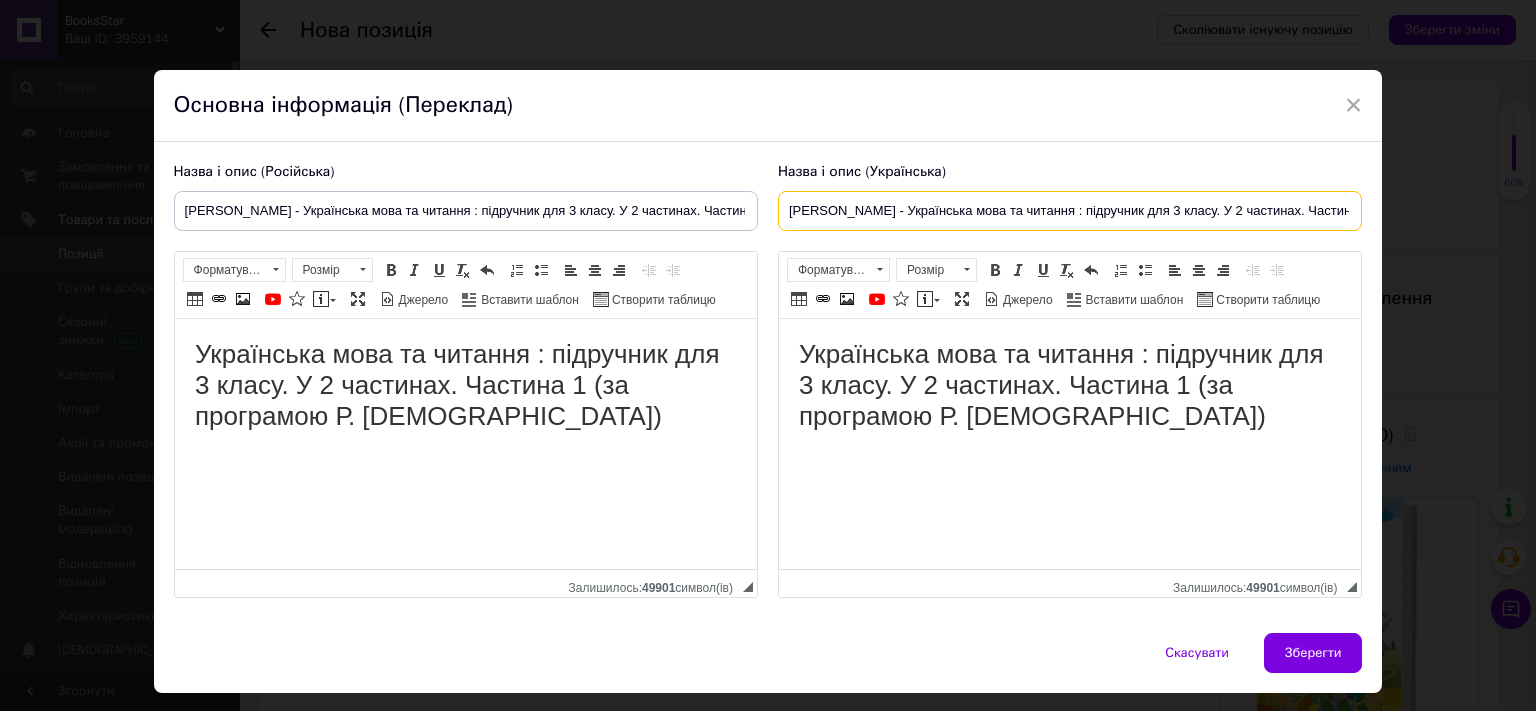 drag, startPoint x: 939, startPoint y: 205, endPoint x: 574, endPoint y: 218, distance: 365.23145 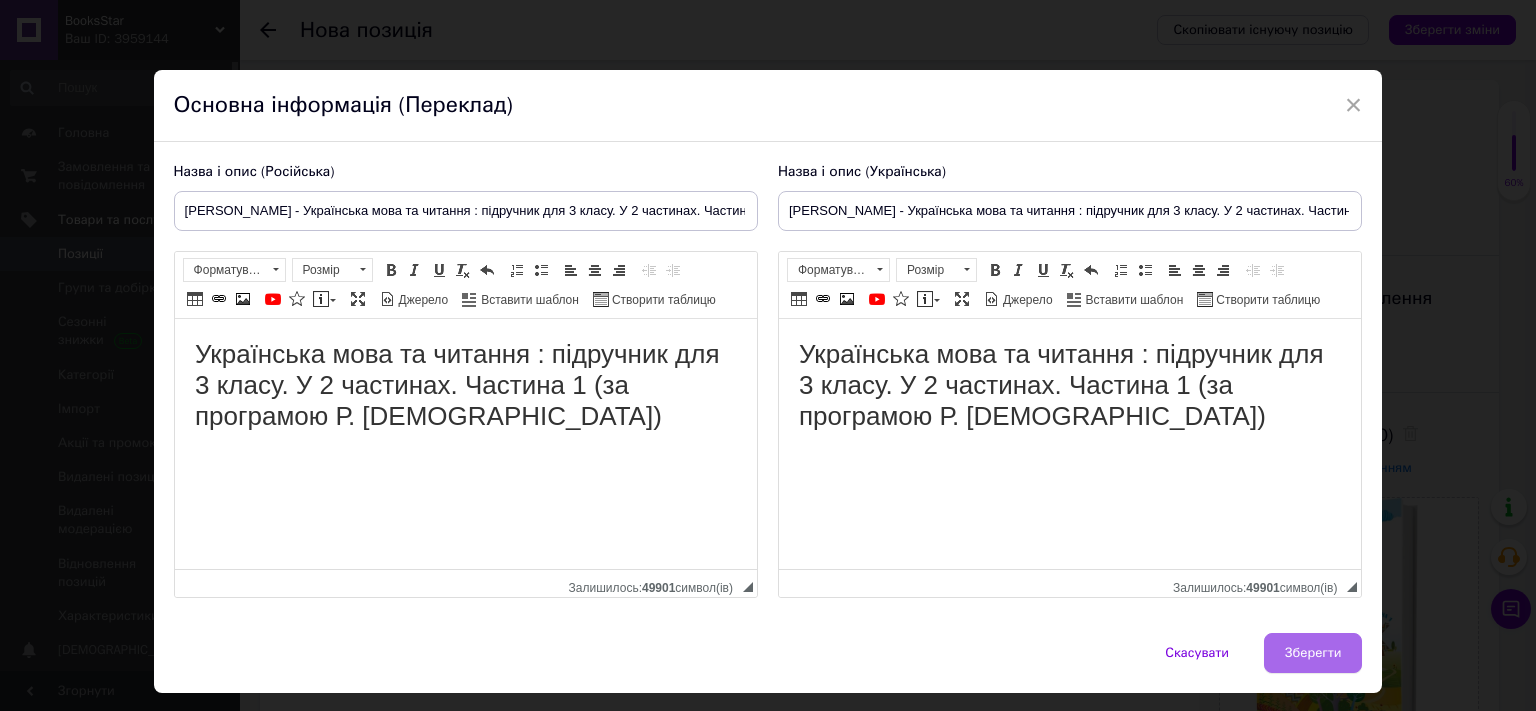 click on "Зберегти" at bounding box center (1313, 653) 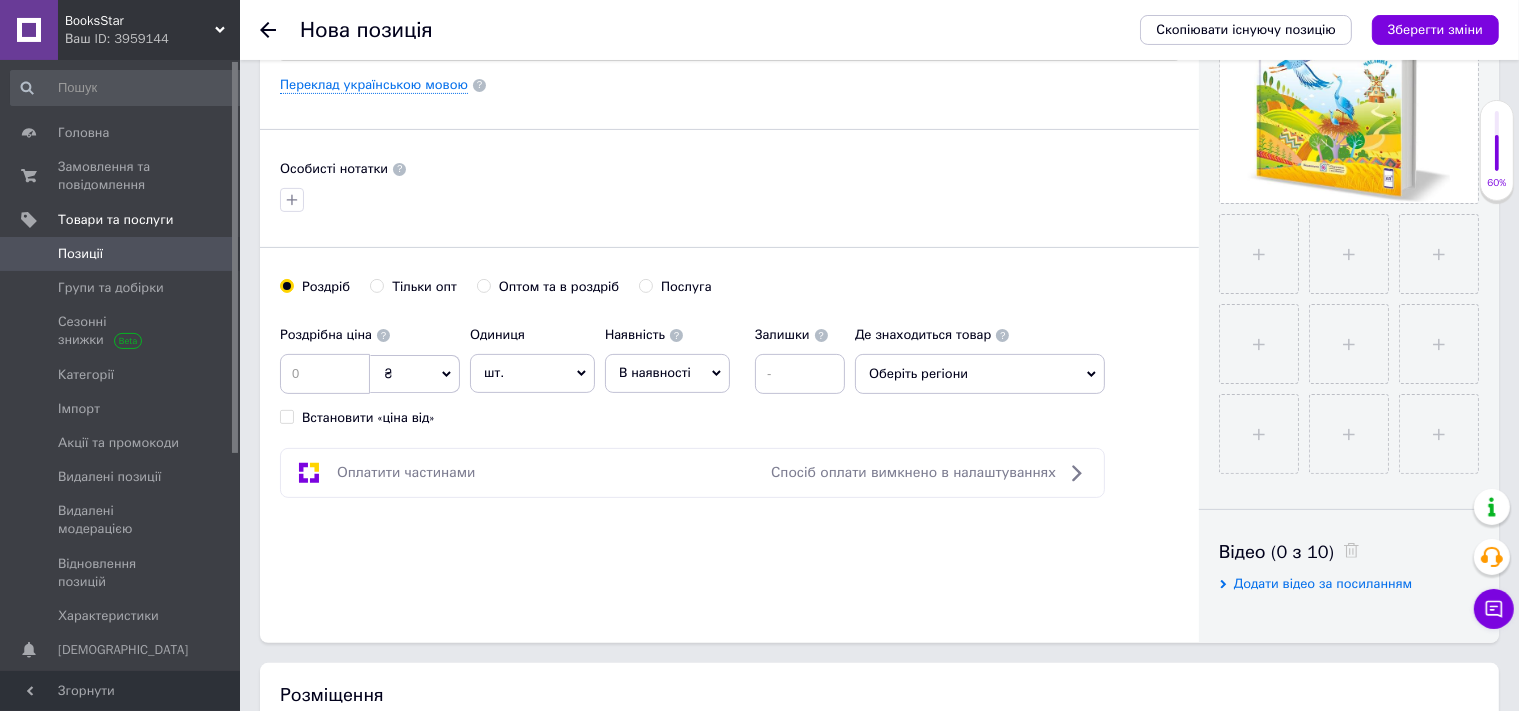 scroll, scrollTop: 558, scrollLeft: 0, axis: vertical 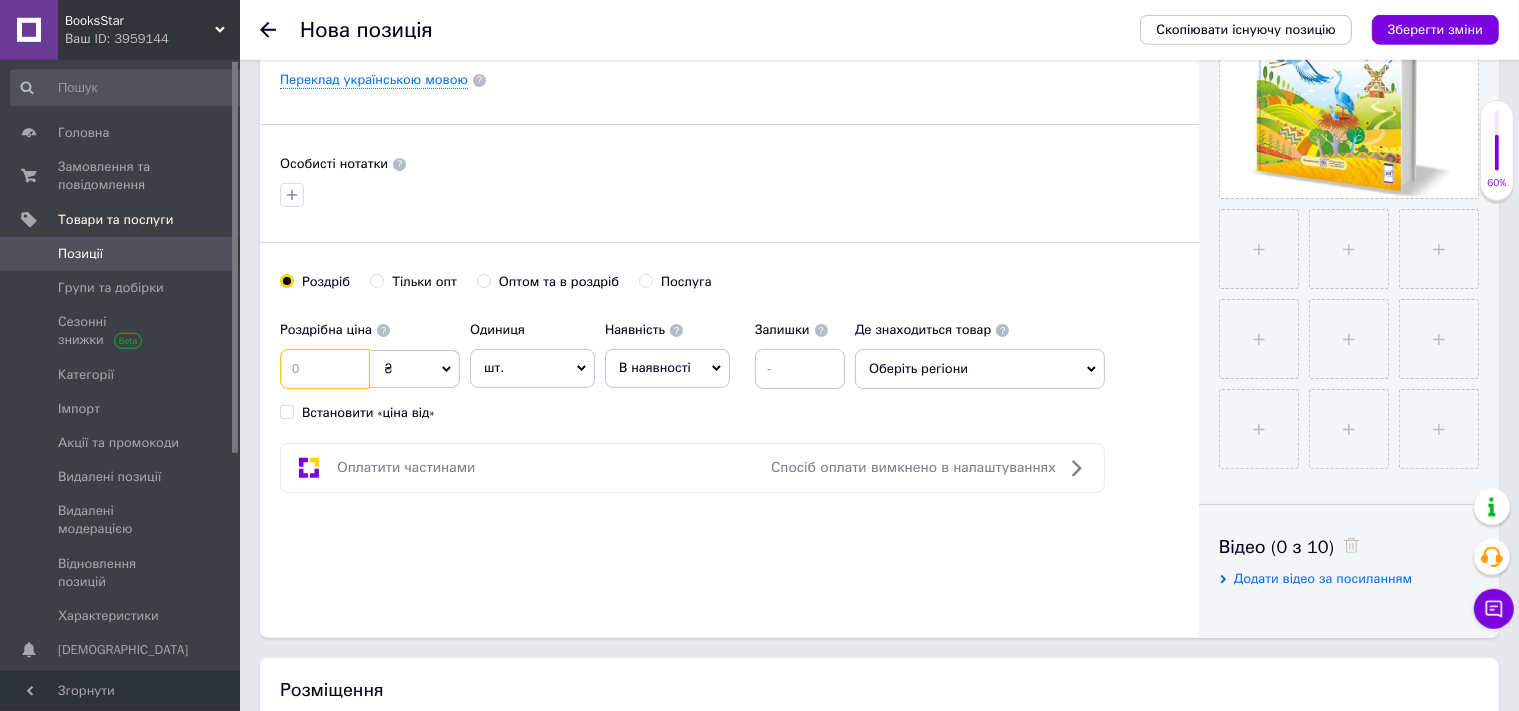 click at bounding box center (325, 369) 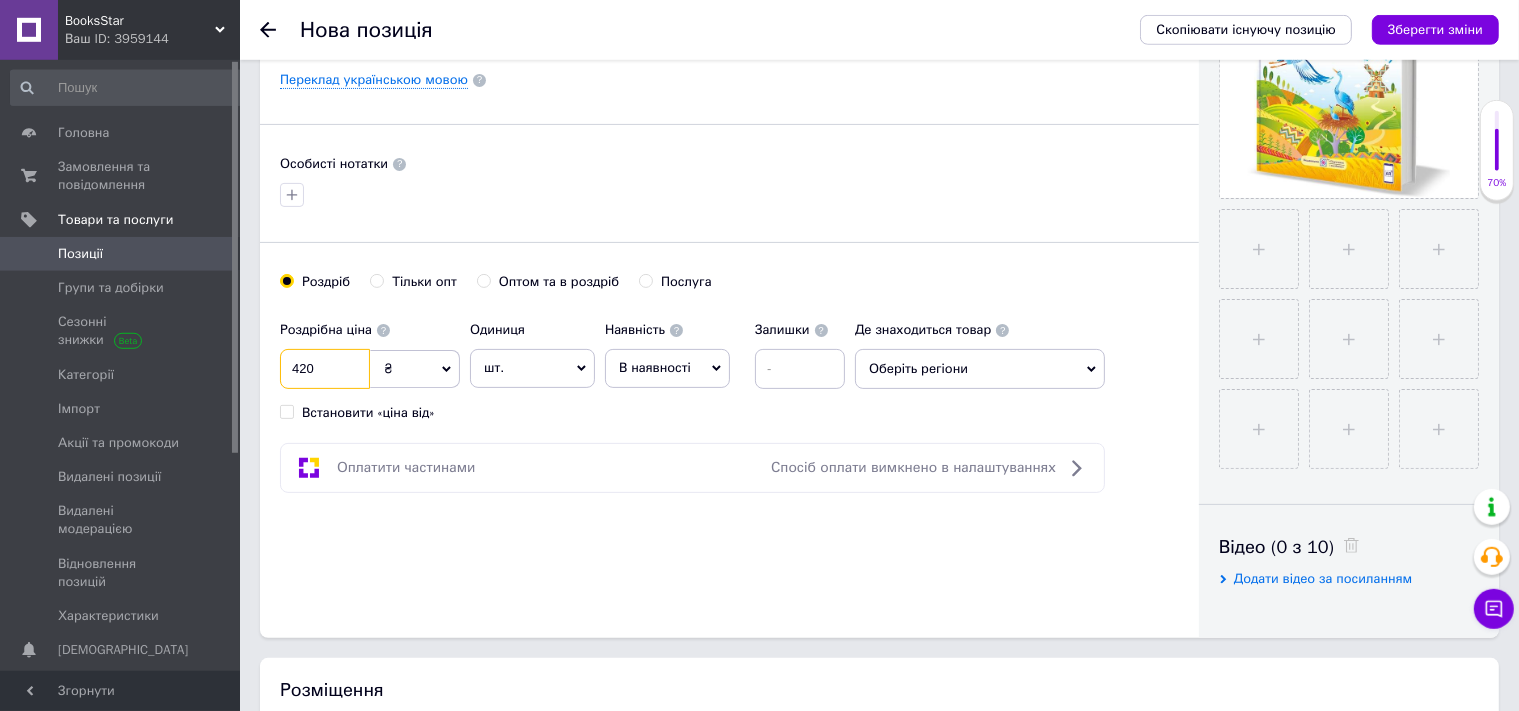 type on "420" 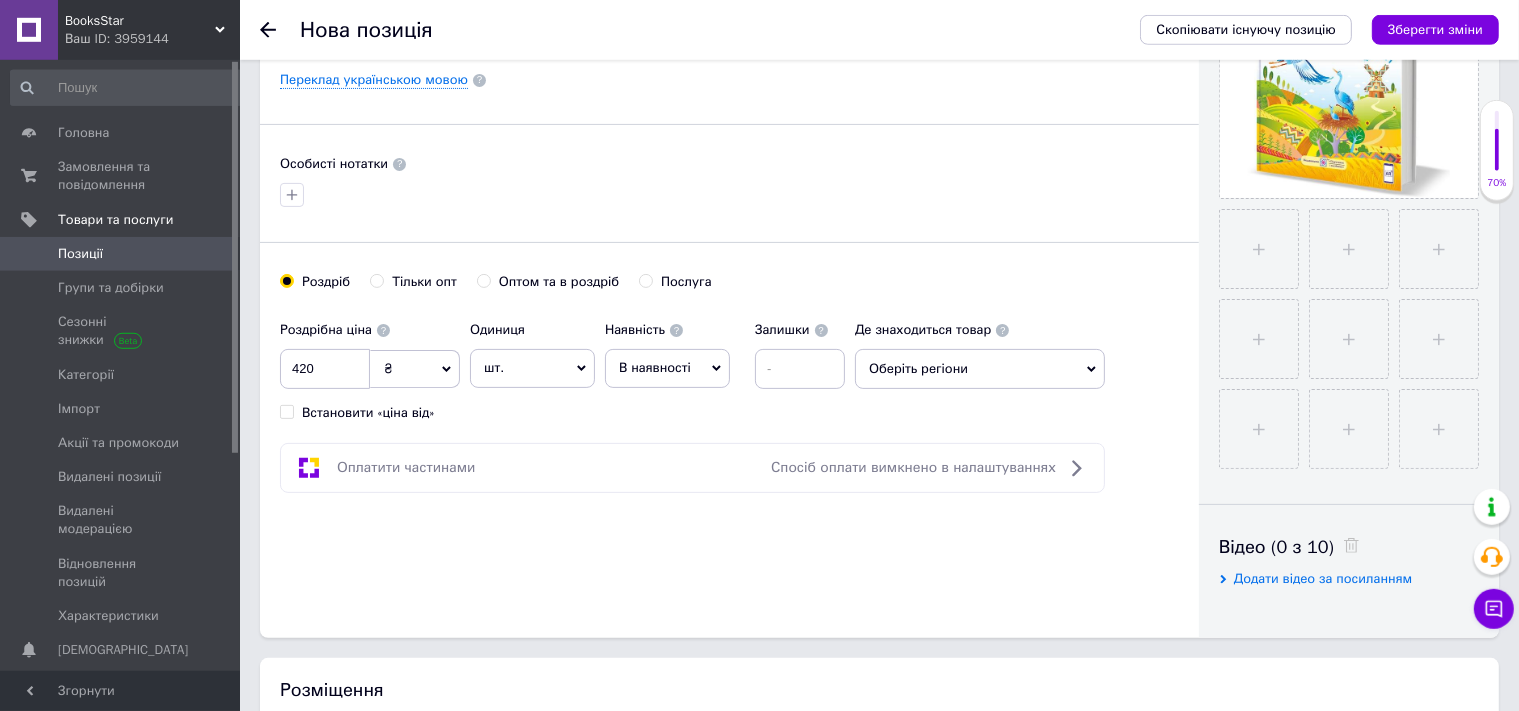 click on "В наявності" at bounding box center [655, 367] 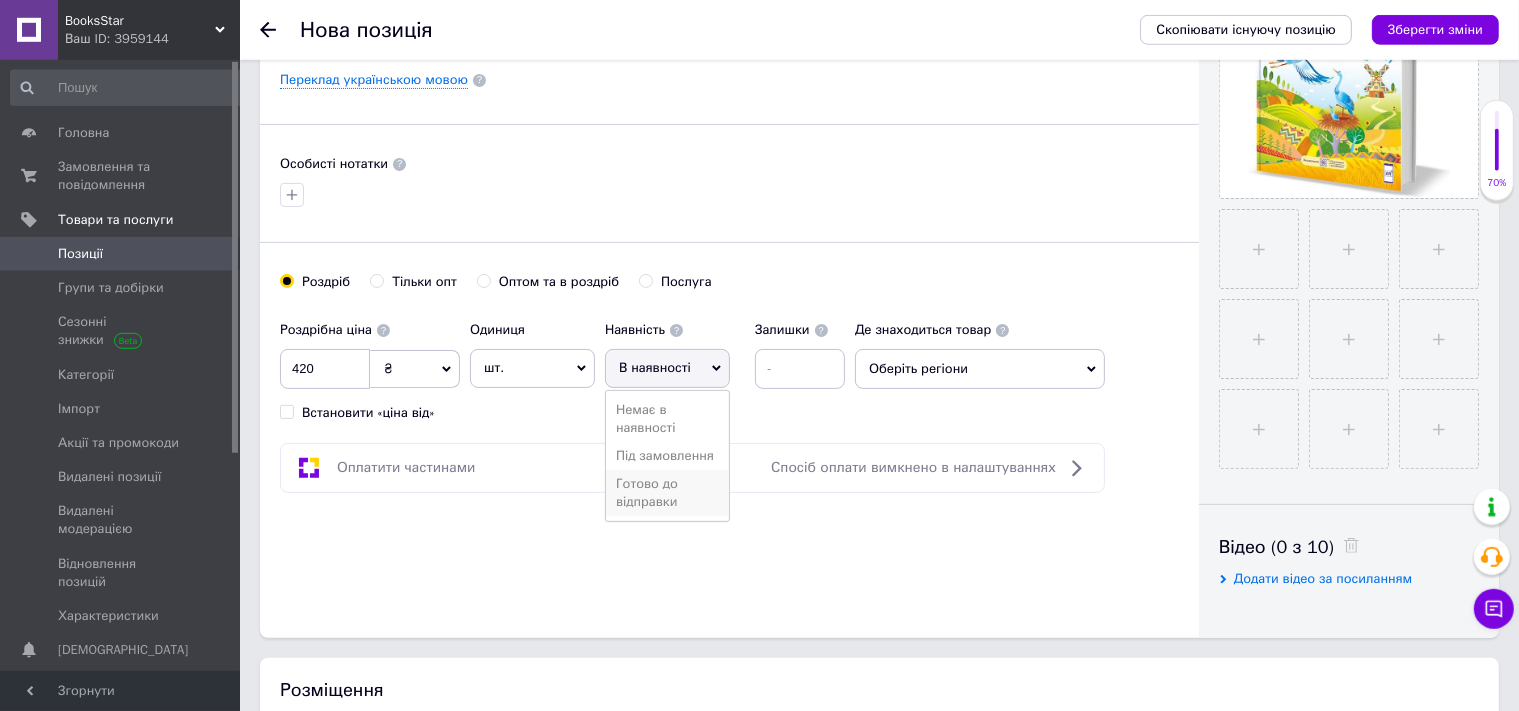 click on "Готово до відправки" at bounding box center (667, 493) 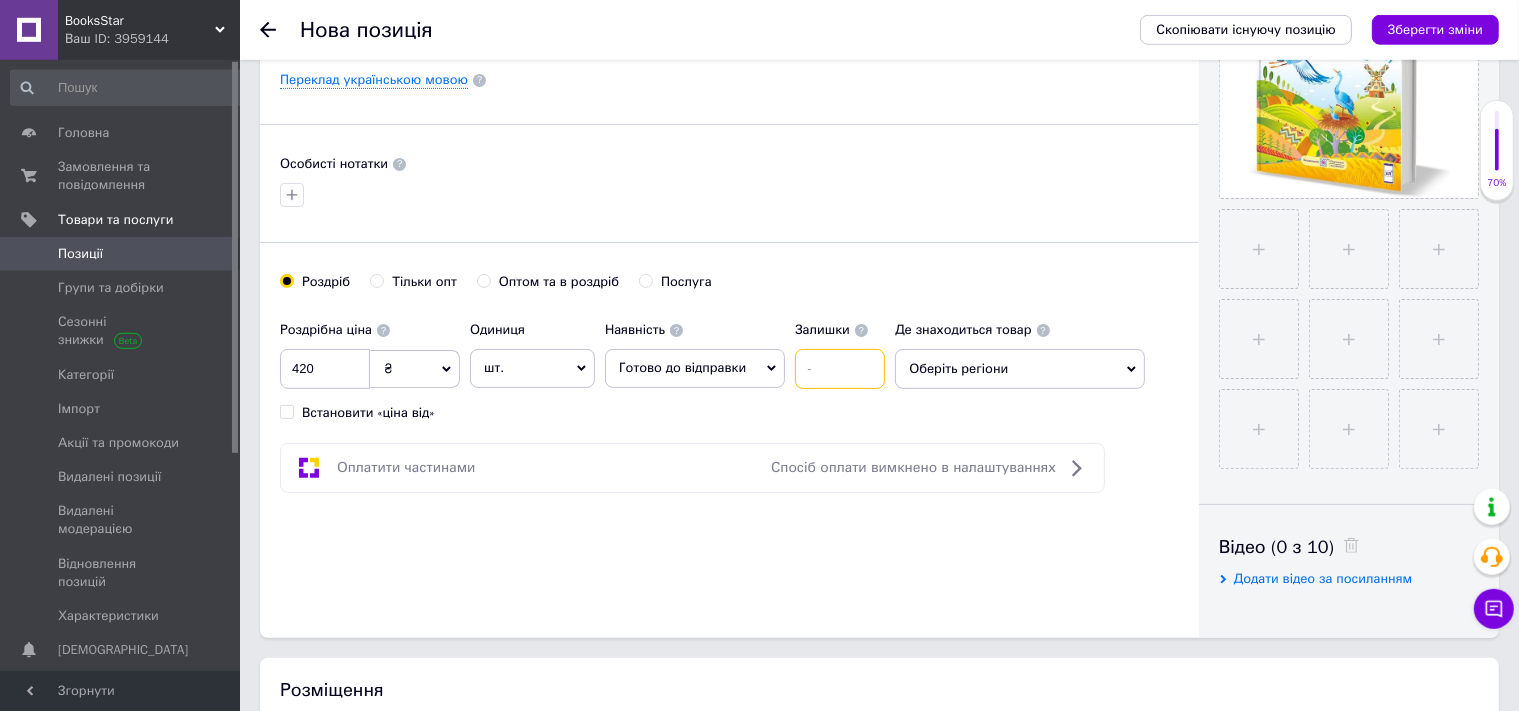 click at bounding box center (840, 369) 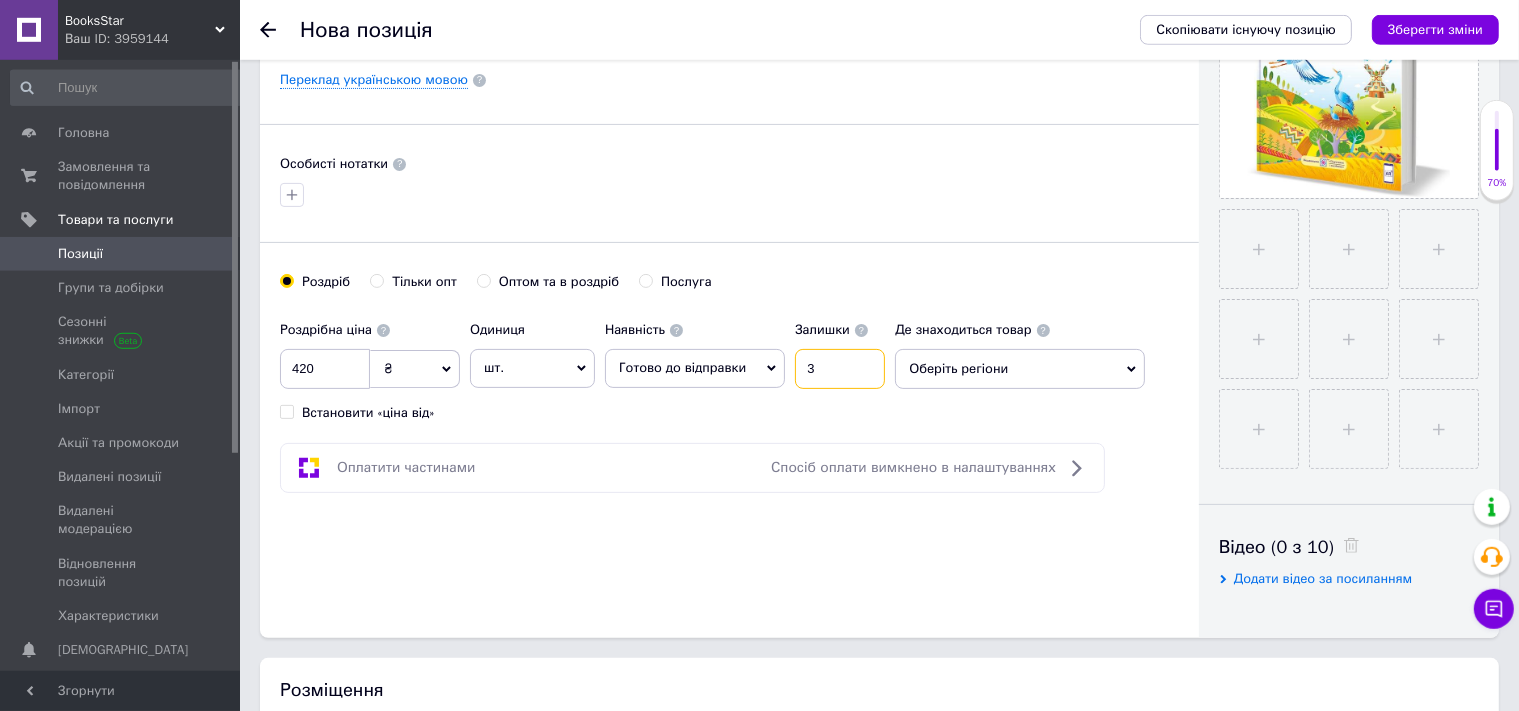 type on "3" 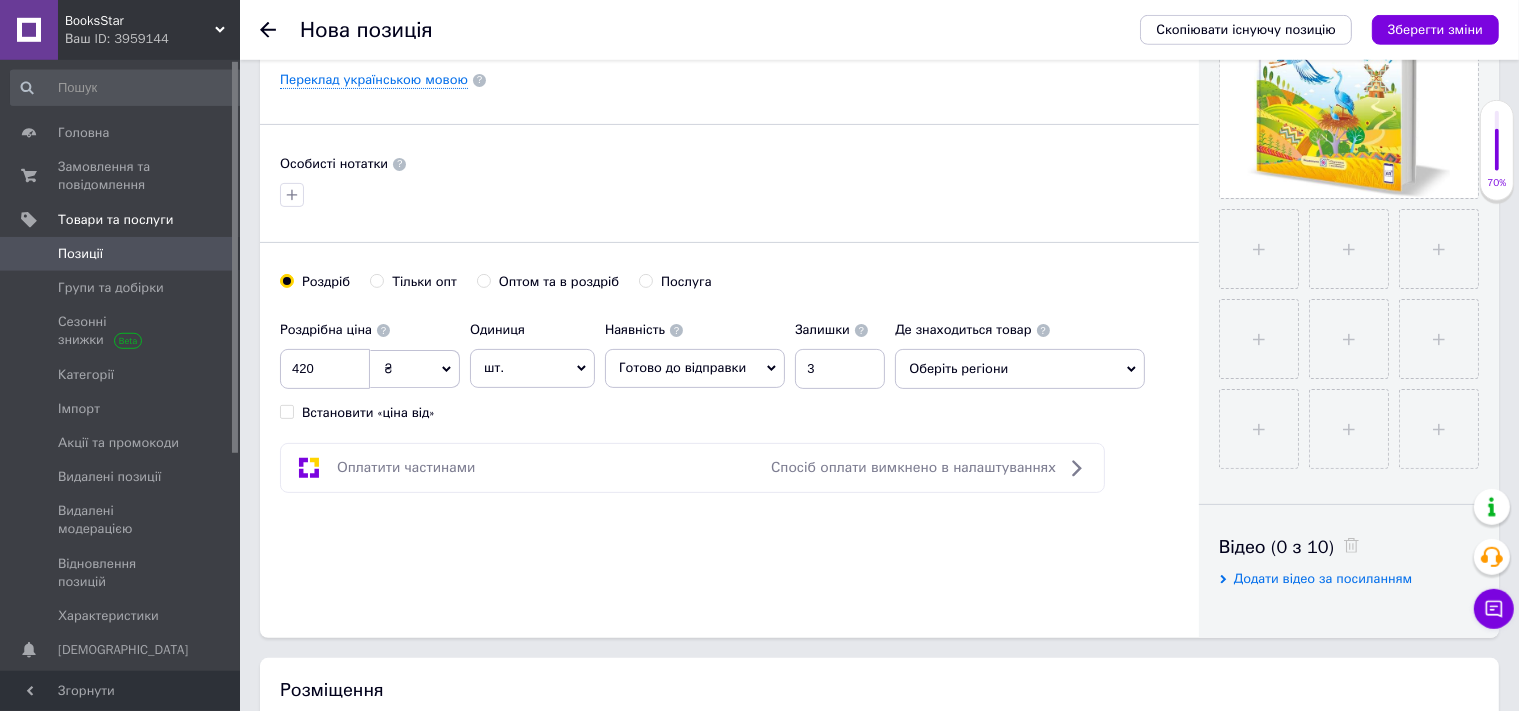click on "Оберіть регіони" at bounding box center [1020, 369] 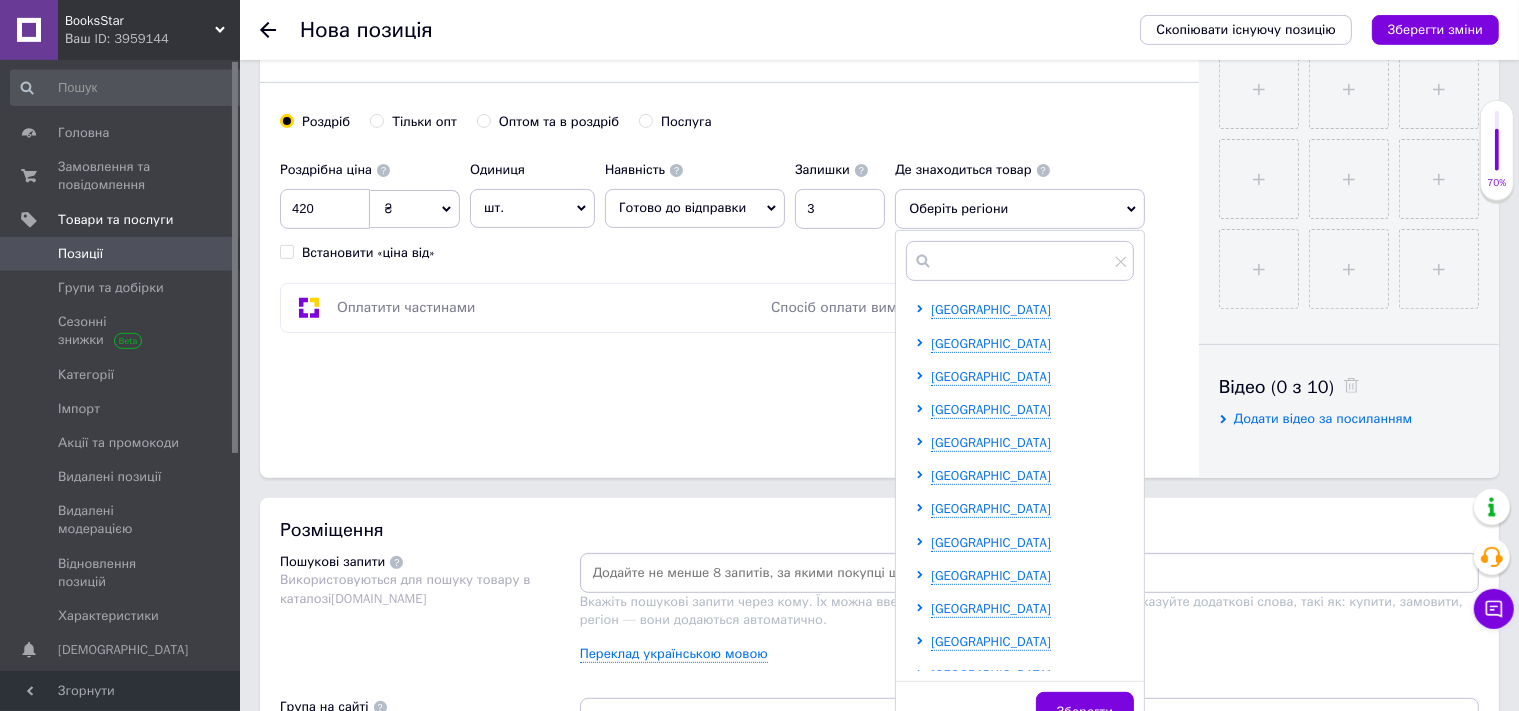 scroll, scrollTop: 795, scrollLeft: 0, axis: vertical 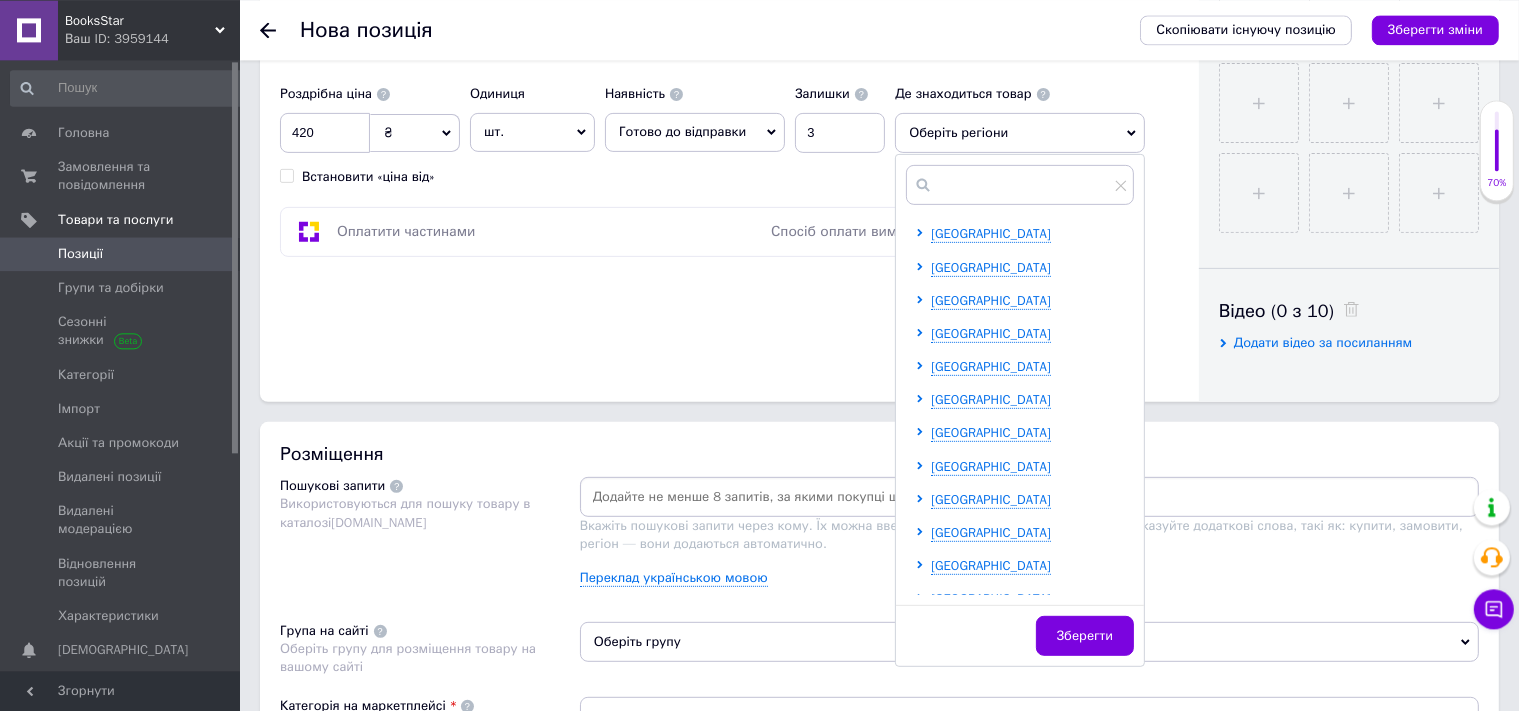 click on "[GEOGRAPHIC_DATA] [GEOGRAPHIC_DATA] [GEOGRAPHIC_DATA] [GEOGRAPHIC_DATA] [GEOGRAPHIC_DATA] [GEOGRAPHIC_DATA] [GEOGRAPHIC_DATA] [GEOGRAPHIC_DATA] [GEOGRAPHIC_DATA] [GEOGRAPHIC_DATA] [GEOGRAPHIC_DATA] [GEOGRAPHIC_DATA] [GEOGRAPHIC_DATA] [GEOGRAPHIC_DATA] [GEOGRAPHIC_DATA] [GEOGRAPHIC_DATA] [GEOGRAPHIC_DATA] [GEOGRAPHIC_DATA] [GEOGRAPHIC_DATA] [GEOGRAPHIC_DATA] [GEOGRAPHIC_DATA] [GEOGRAPHIC_DATA] [GEOGRAPHIC_DATA] [GEOGRAPHIC_DATA]" at bounding box center [1024, 615] 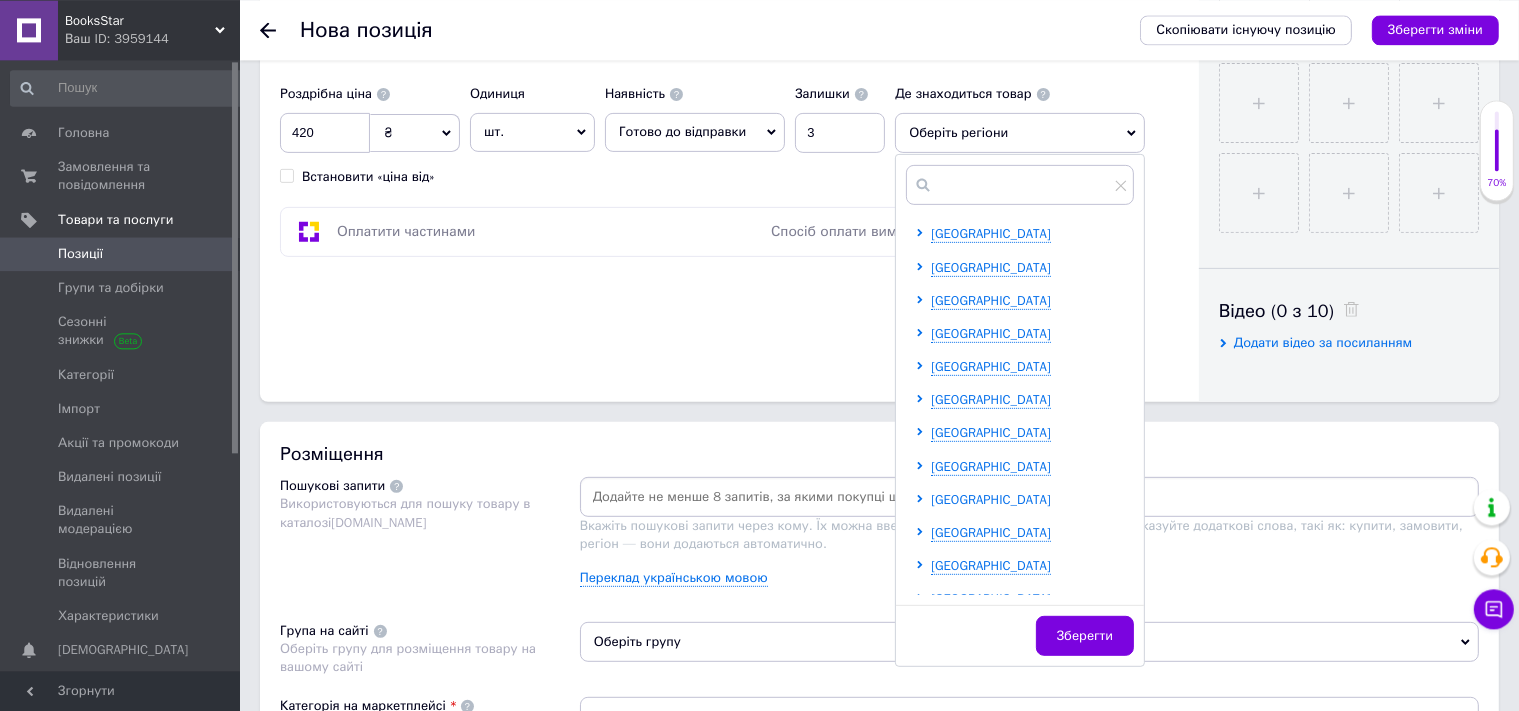 click on "[GEOGRAPHIC_DATA]" at bounding box center [991, 498] 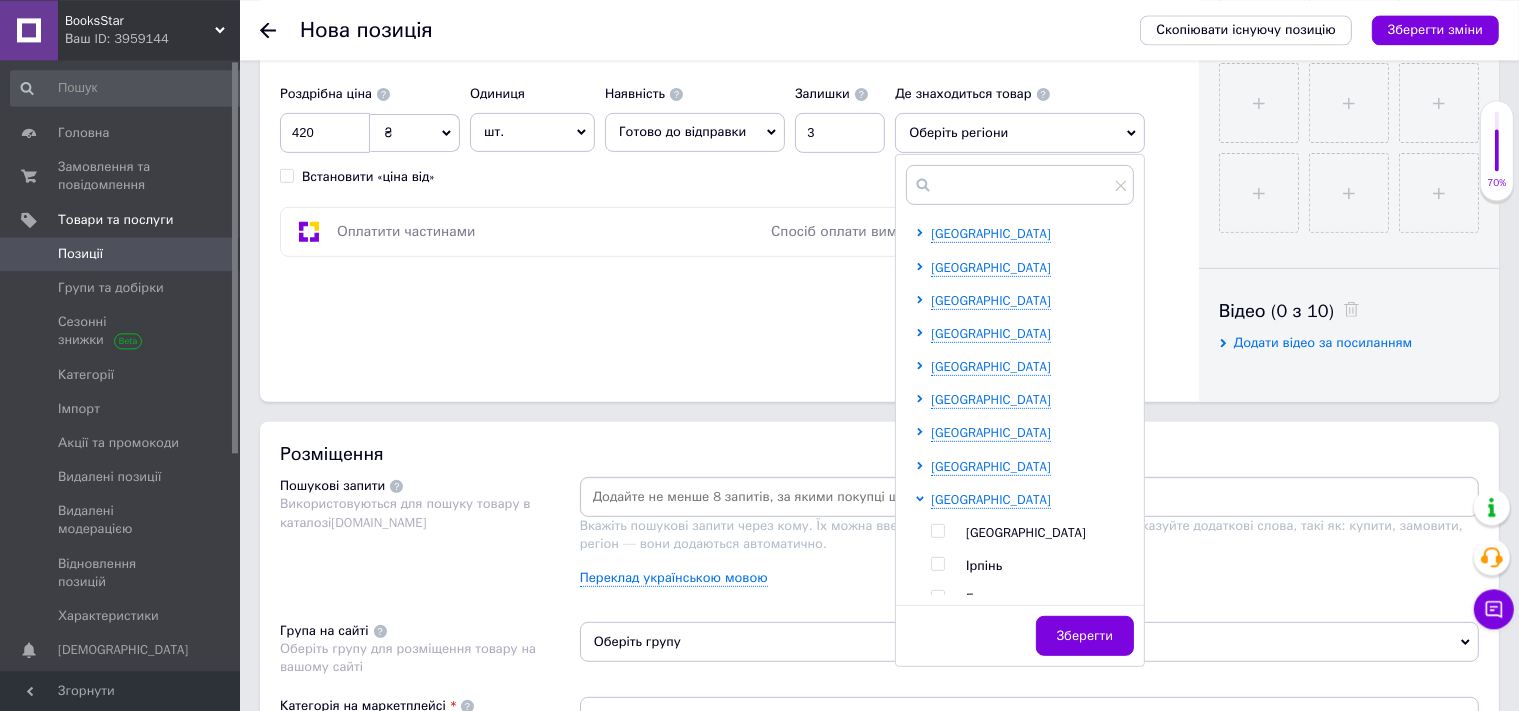 click on "[GEOGRAPHIC_DATA] [GEOGRAPHIC_DATA] Ірпінь Березань [GEOGRAPHIC_DATA] Боярка Бровари Буча Біла Церква [GEOGRAPHIC_DATA] [GEOGRAPHIC_DATA] [GEOGRAPHIC_DATA] [GEOGRAPHIC_DATA] [GEOGRAPHIC_DATA][PERSON_NAME][GEOGRAPHIC_DATA] [GEOGRAPHIC_DATA] [GEOGRAPHIC_DATA] [GEOGRAPHIC_DATA] Українка Фастів [GEOGRAPHIC_DATA]" at bounding box center (1032, 847) 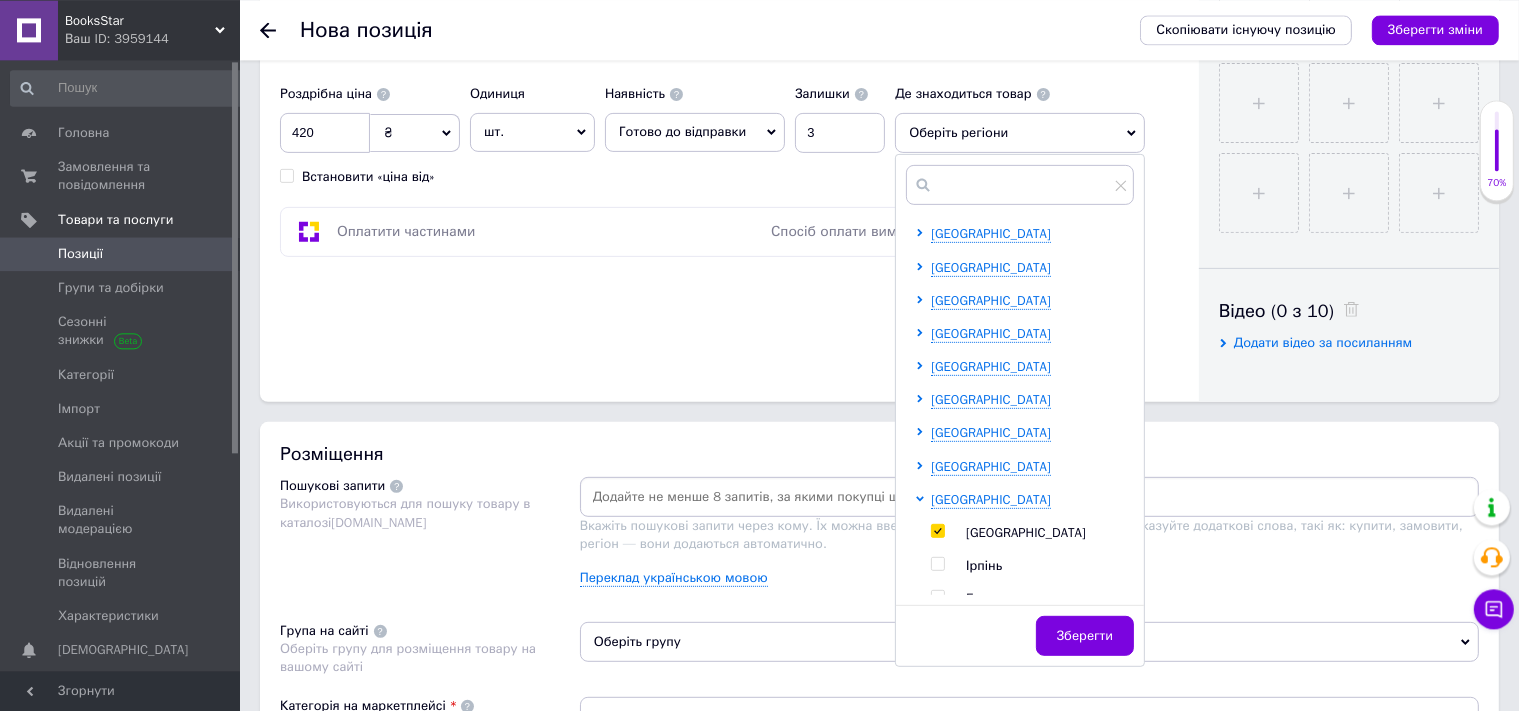 checkbox on "true" 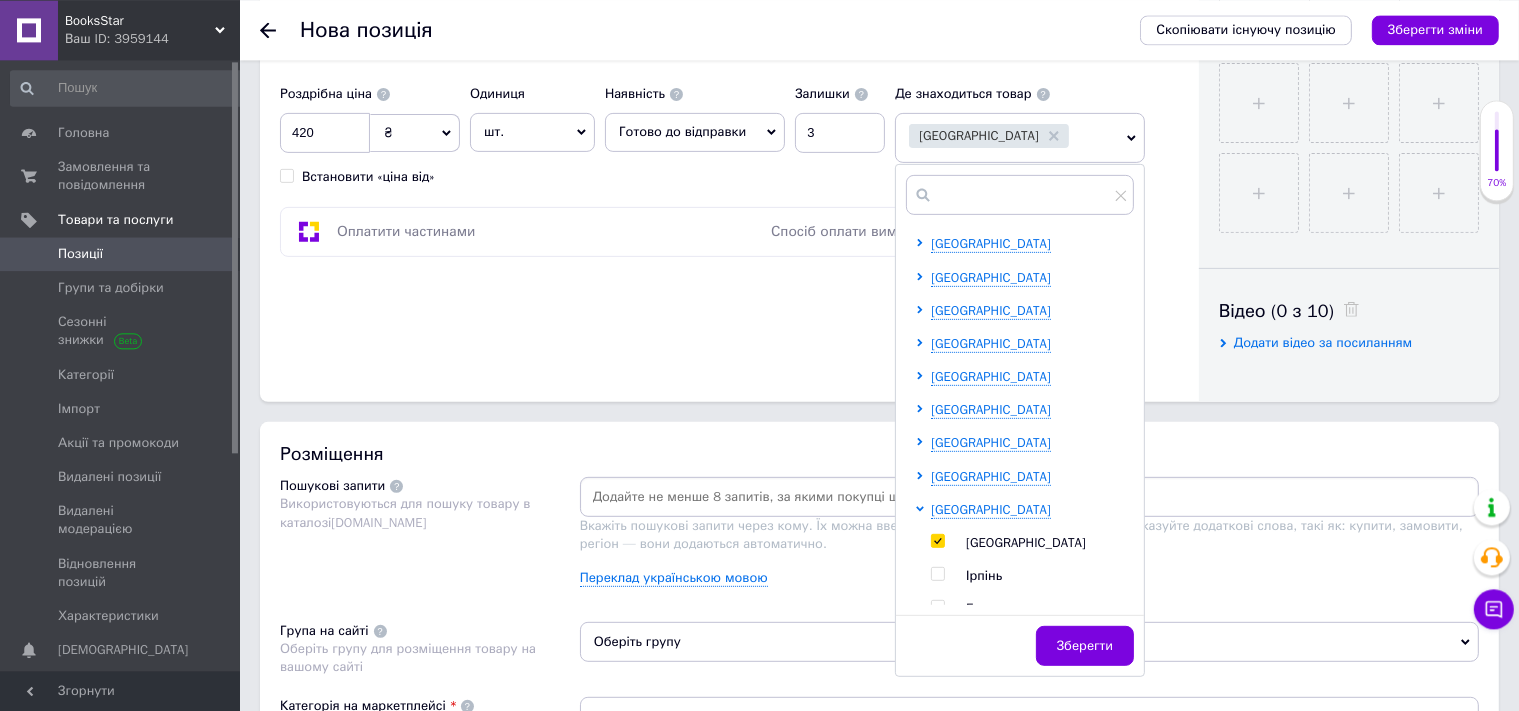 click at bounding box center [1029, 496] 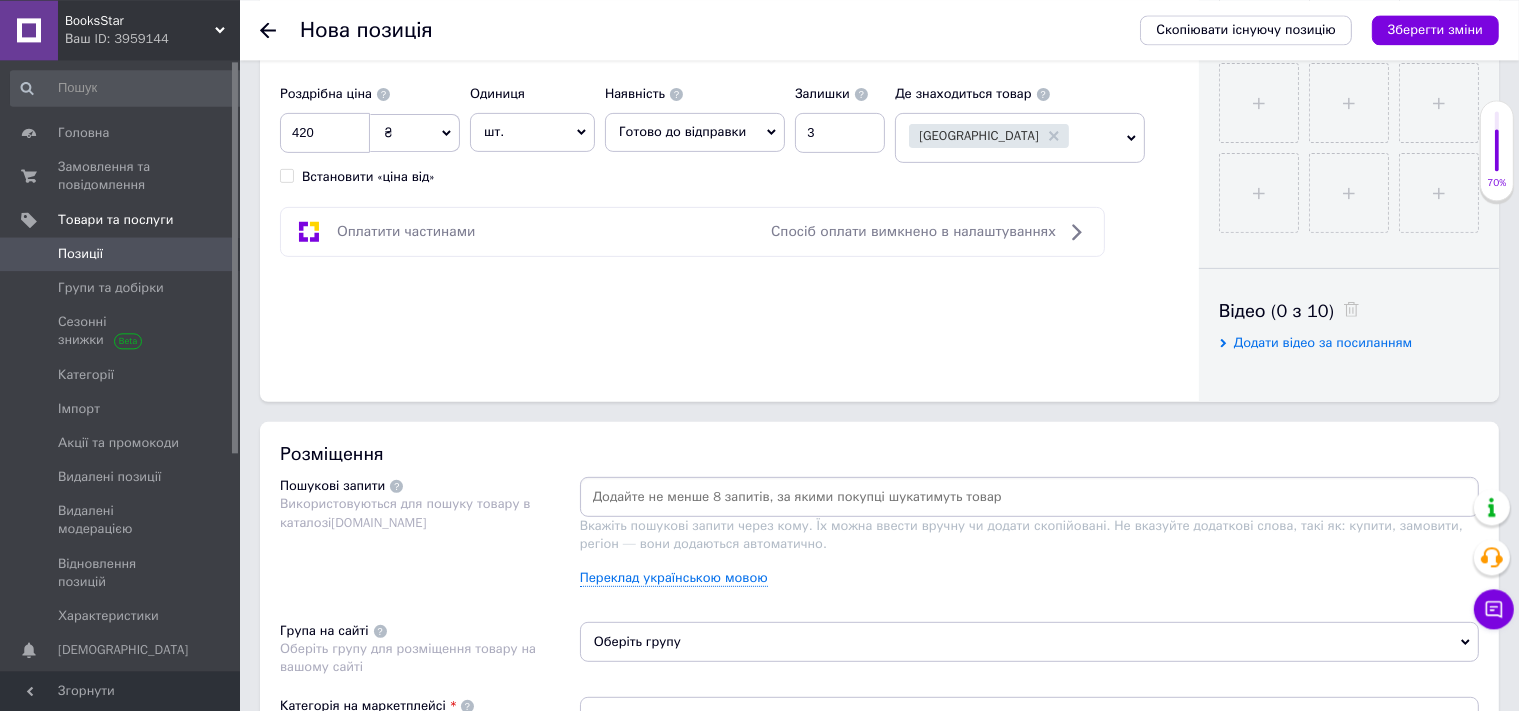 paste on "Сапун Г." 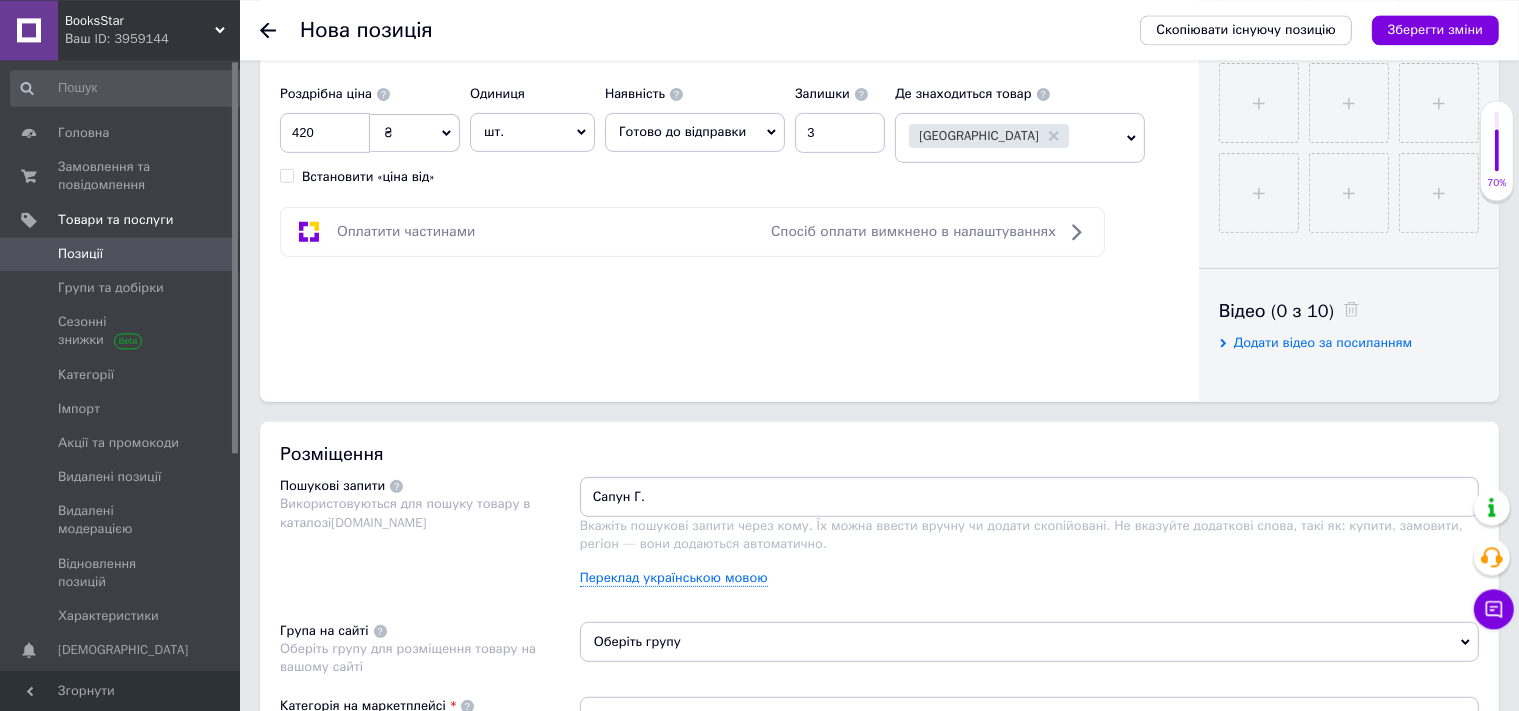 type on "Сапун Г." 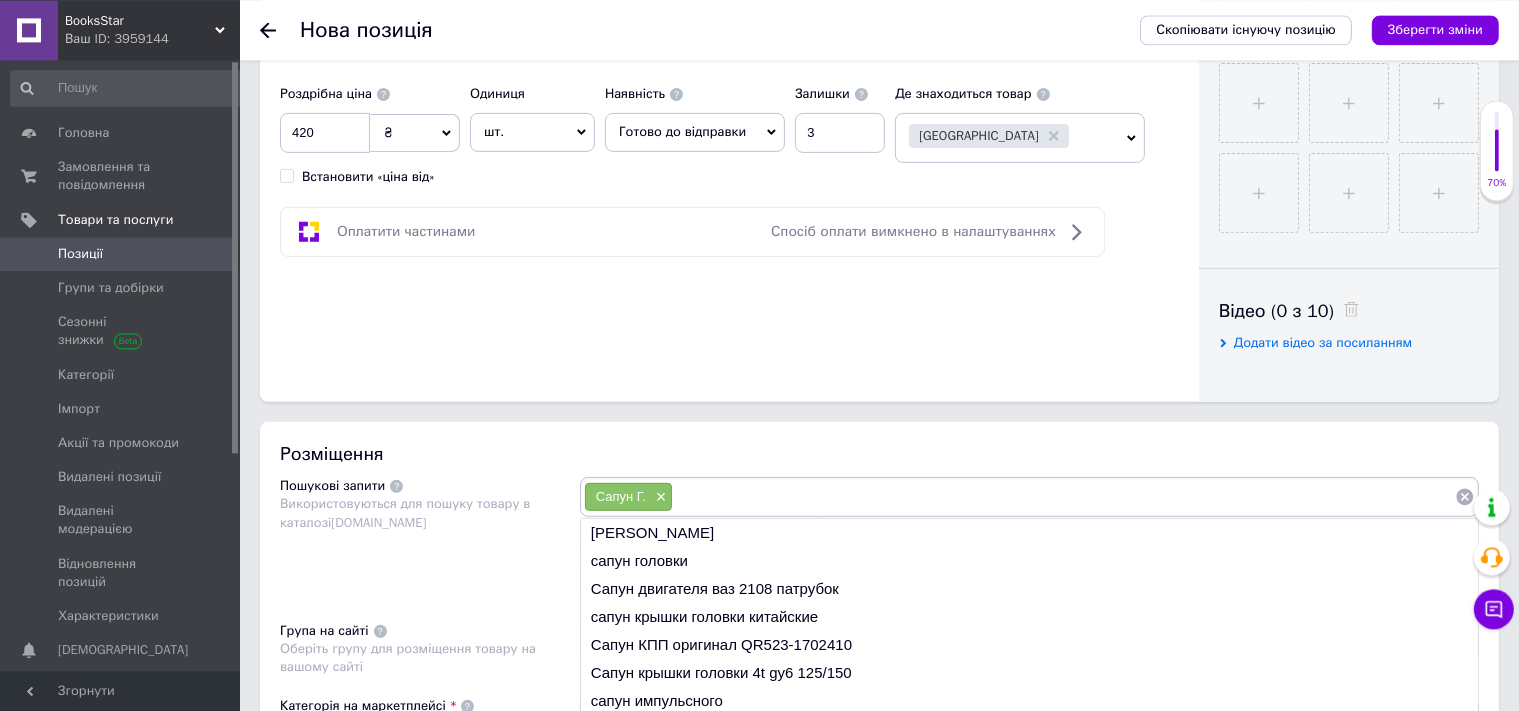 paste on "Українська мова та читання" 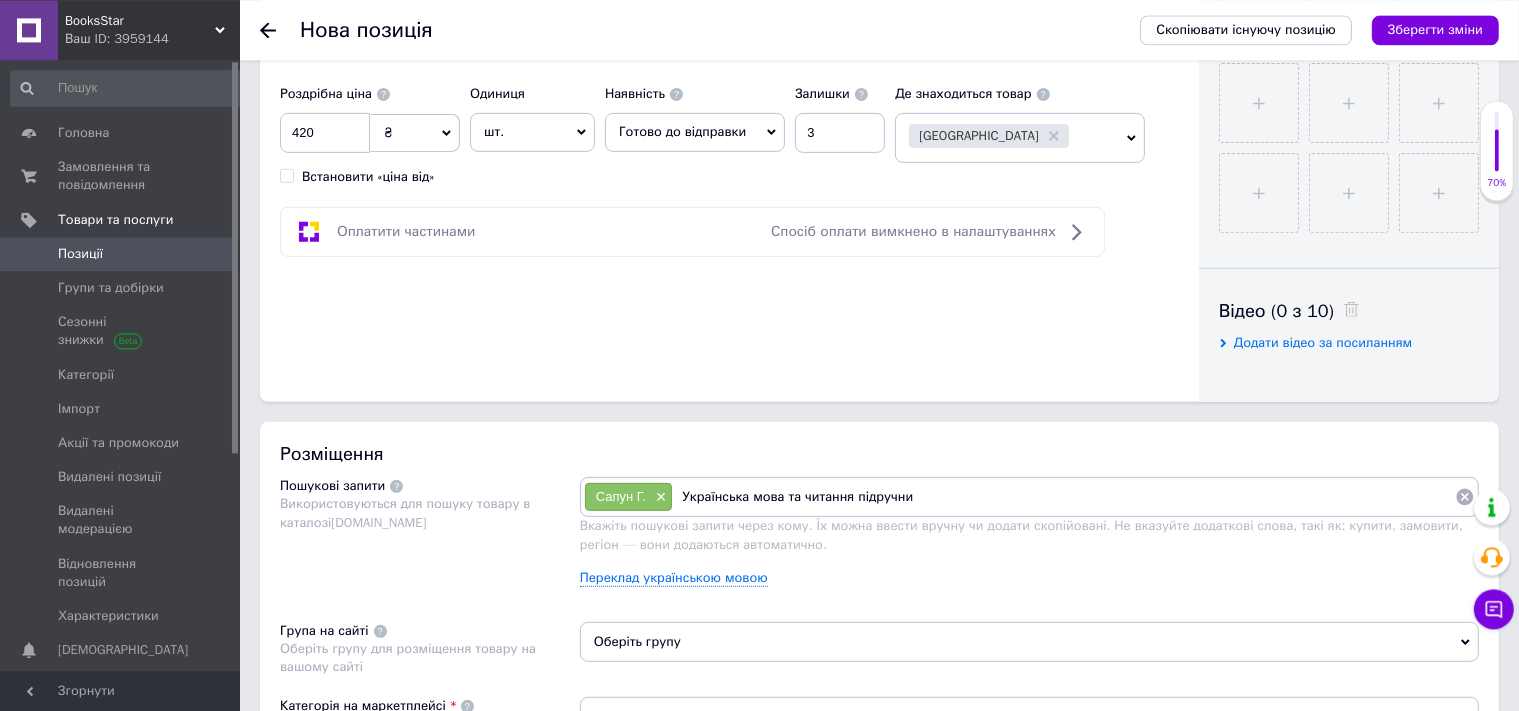 type on "Українська мова та читання підручник" 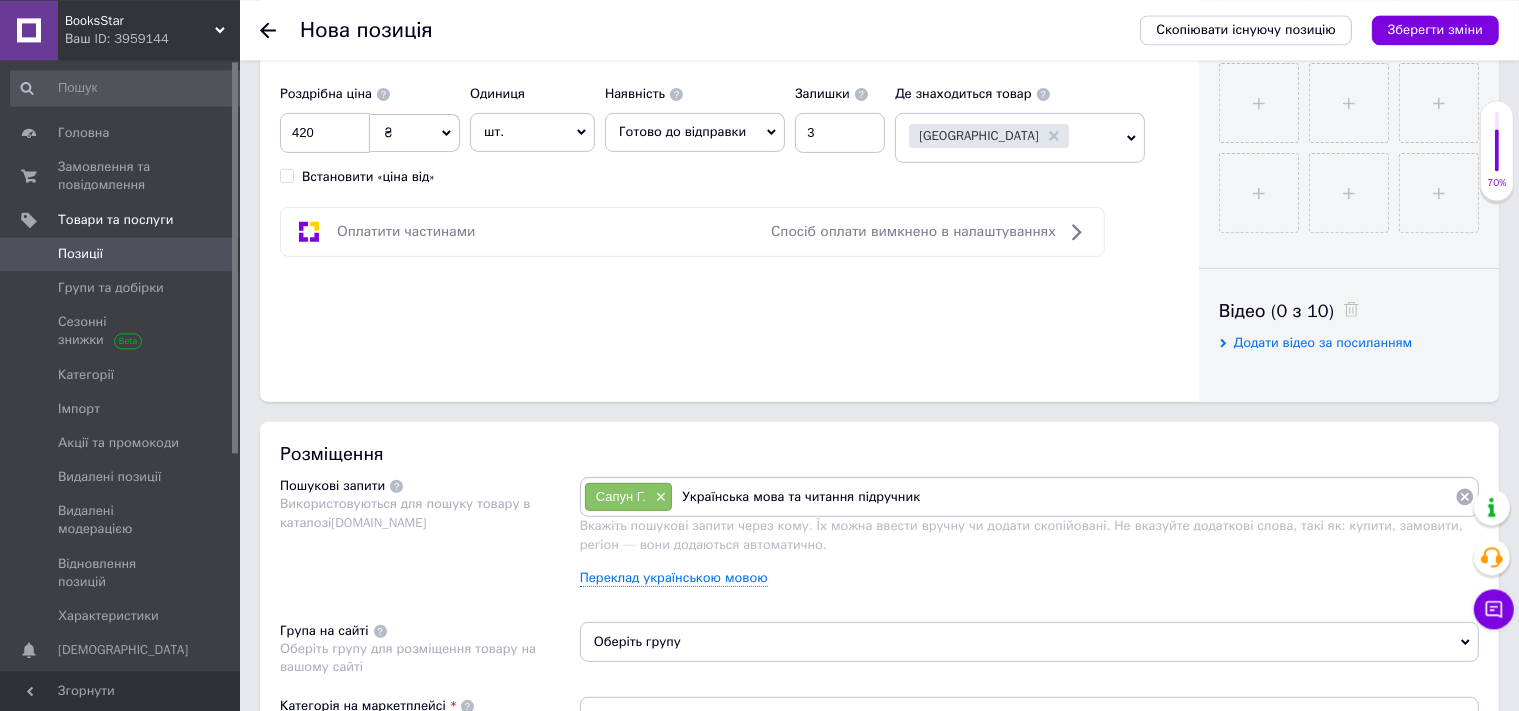 type 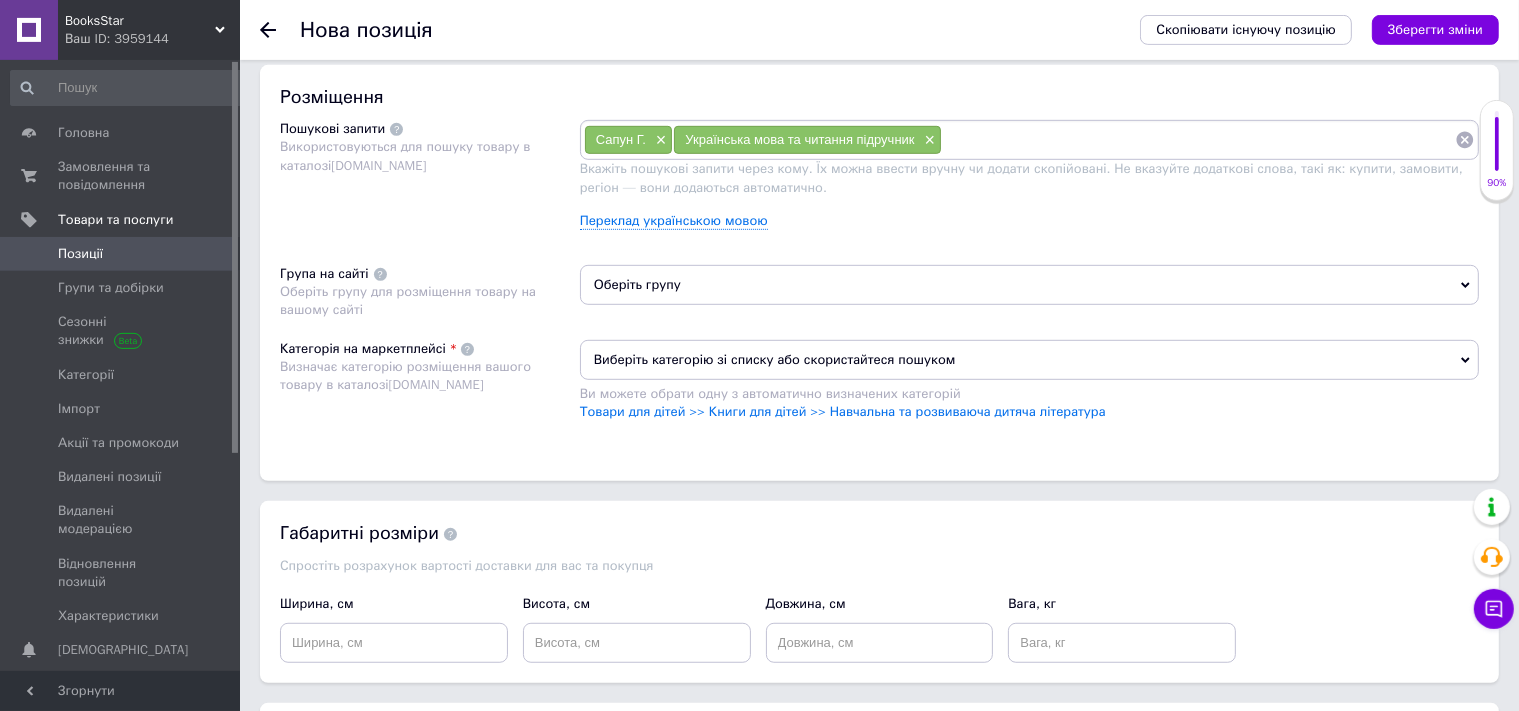 scroll, scrollTop: 1216, scrollLeft: 0, axis: vertical 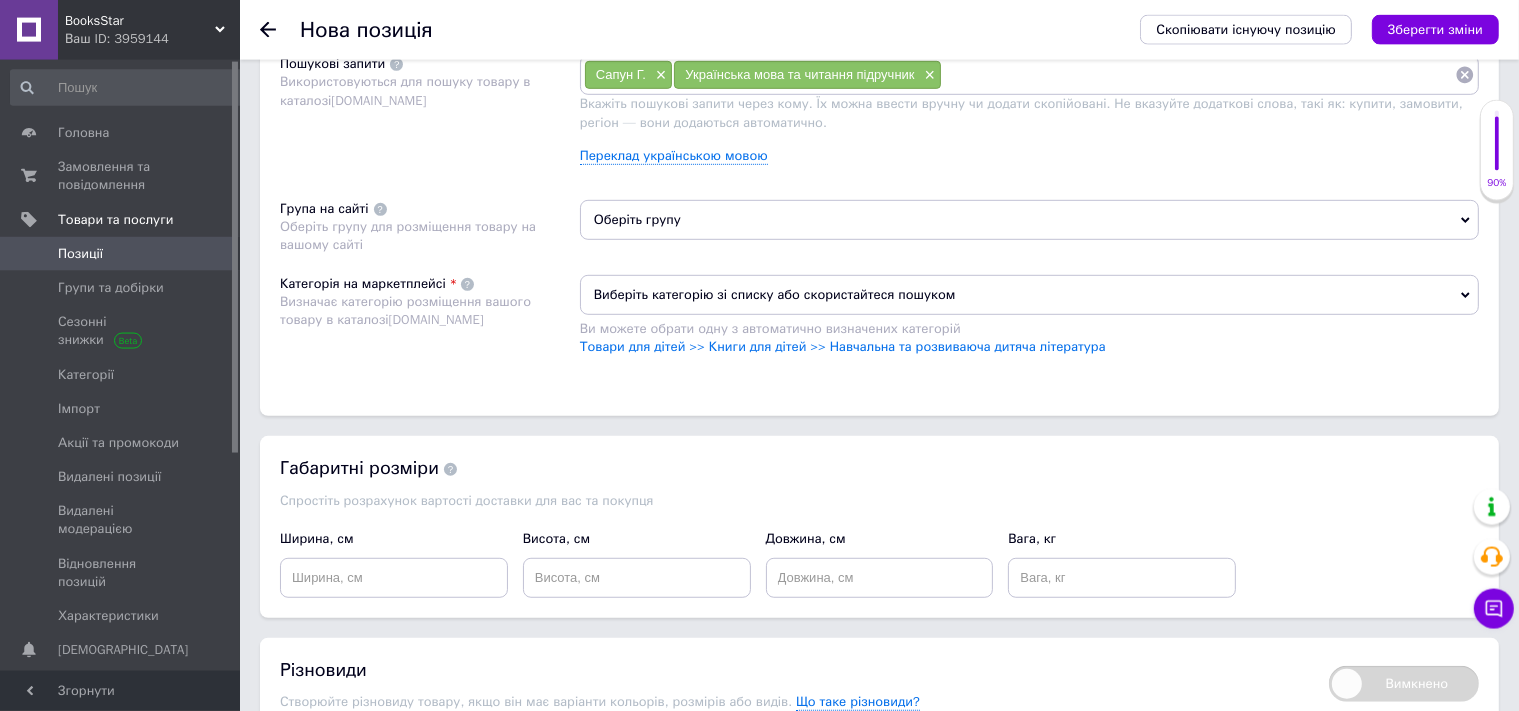 click on "Оберіть групу" at bounding box center [1029, 220] 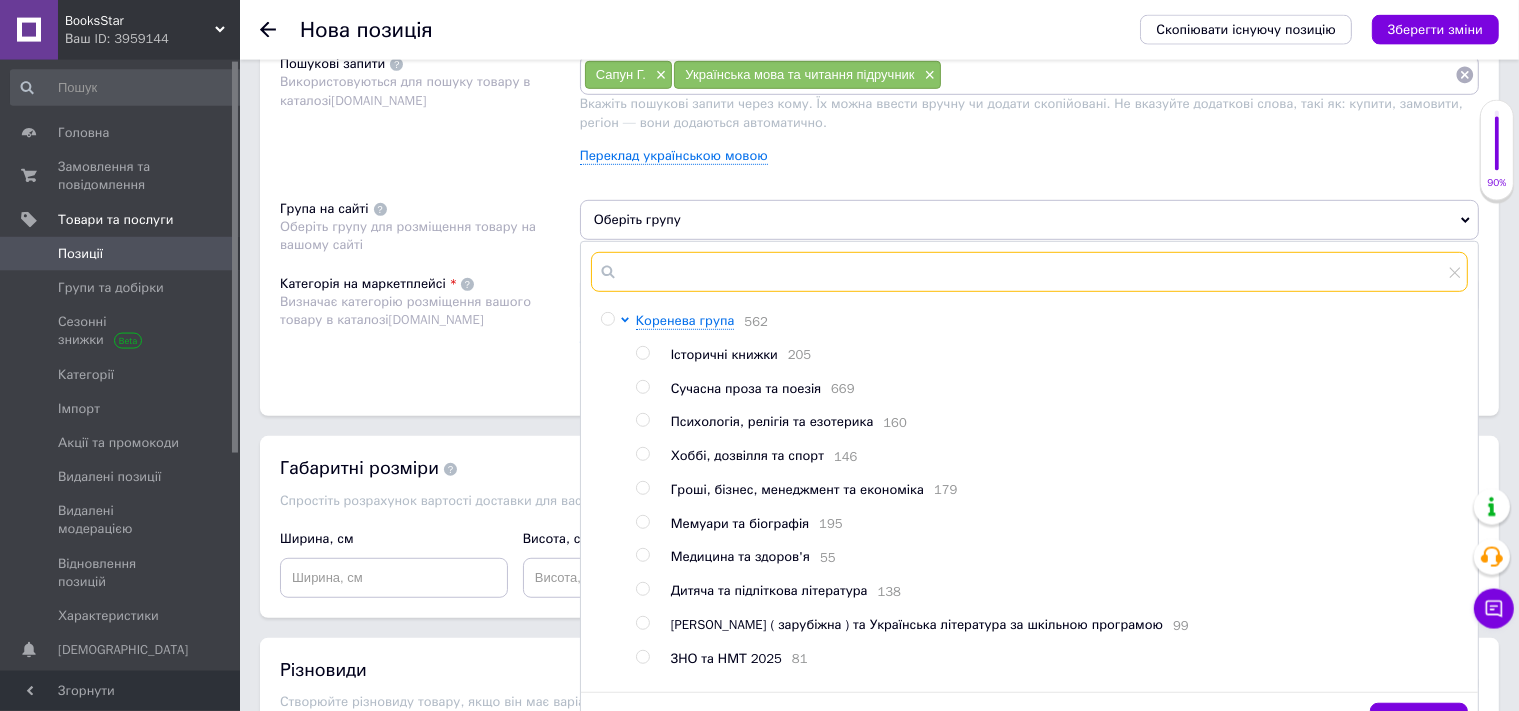 click at bounding box center [1029, 272] 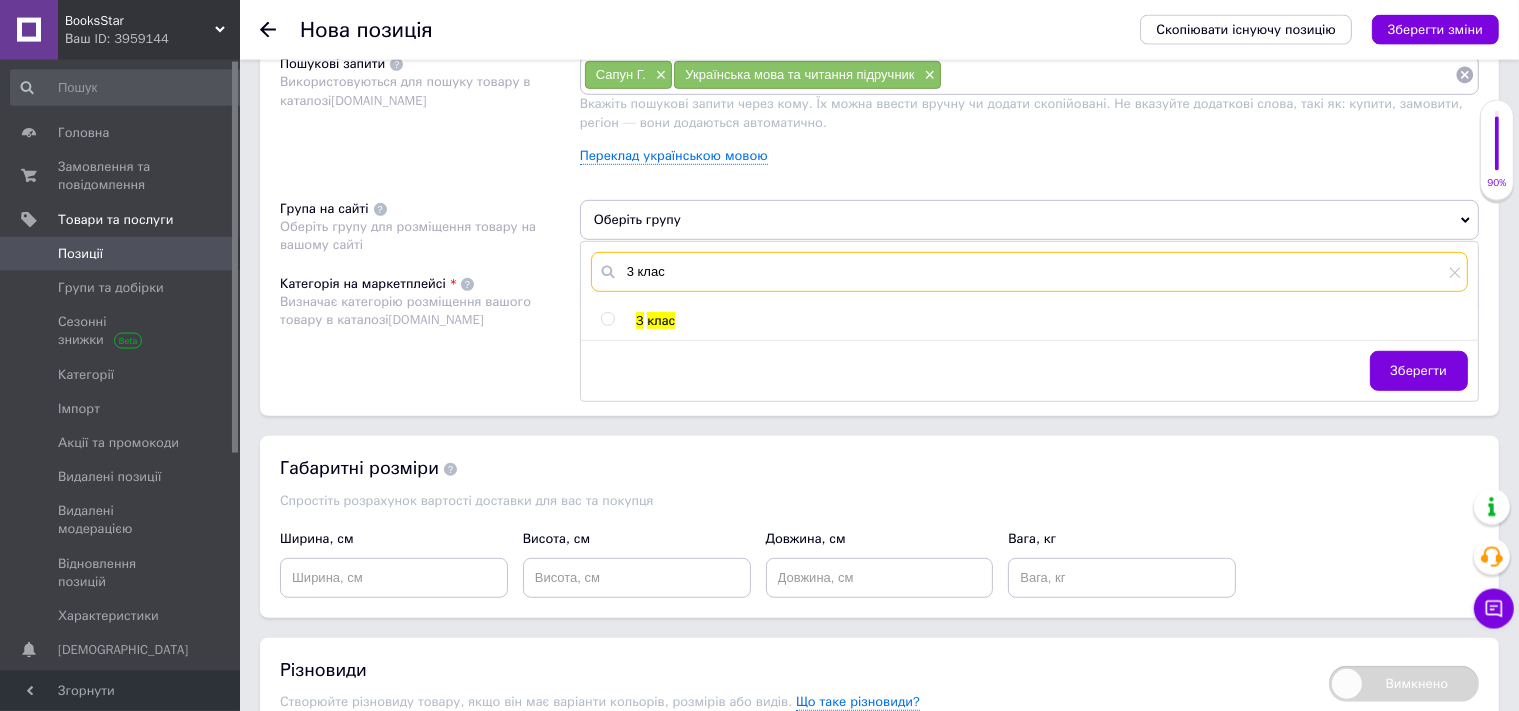 type on "3 клас" 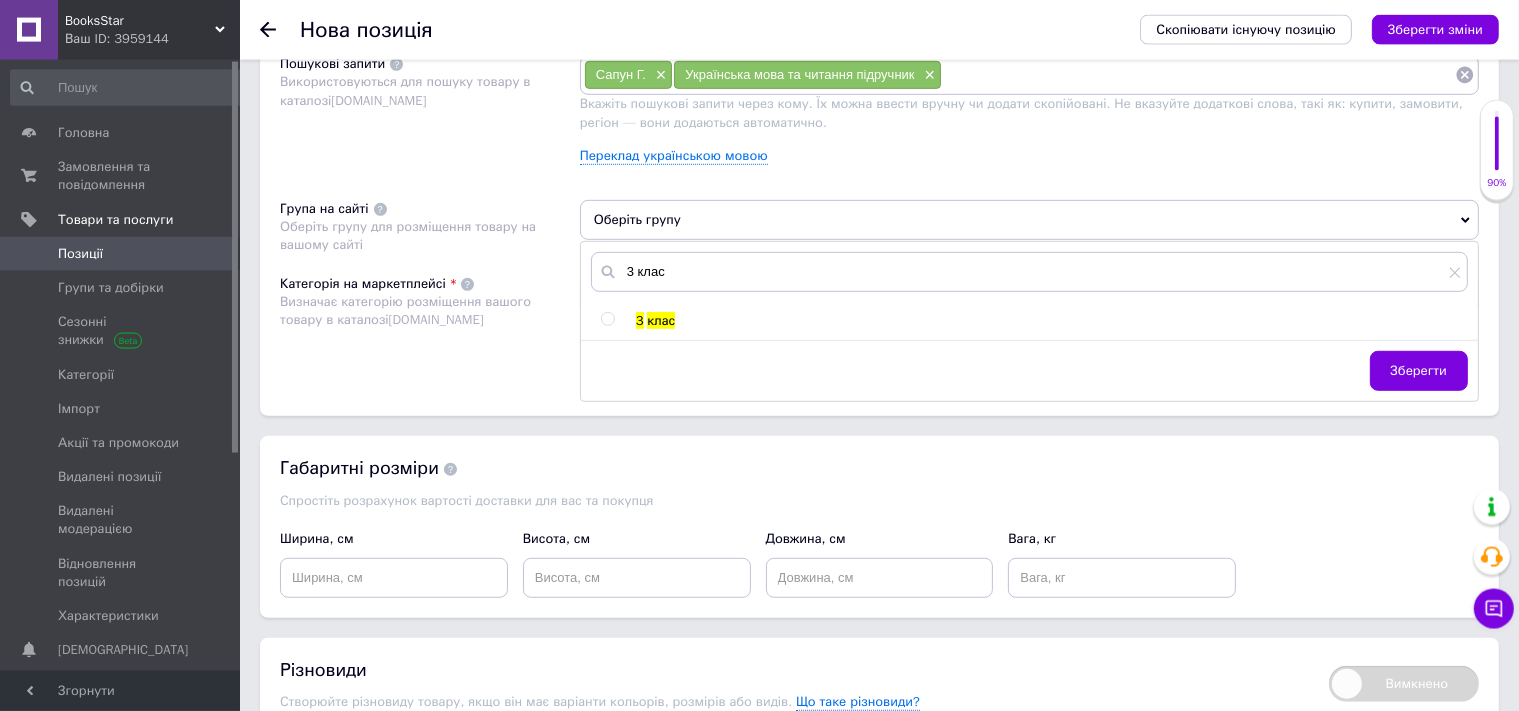 click at bounding box center [607, 319] 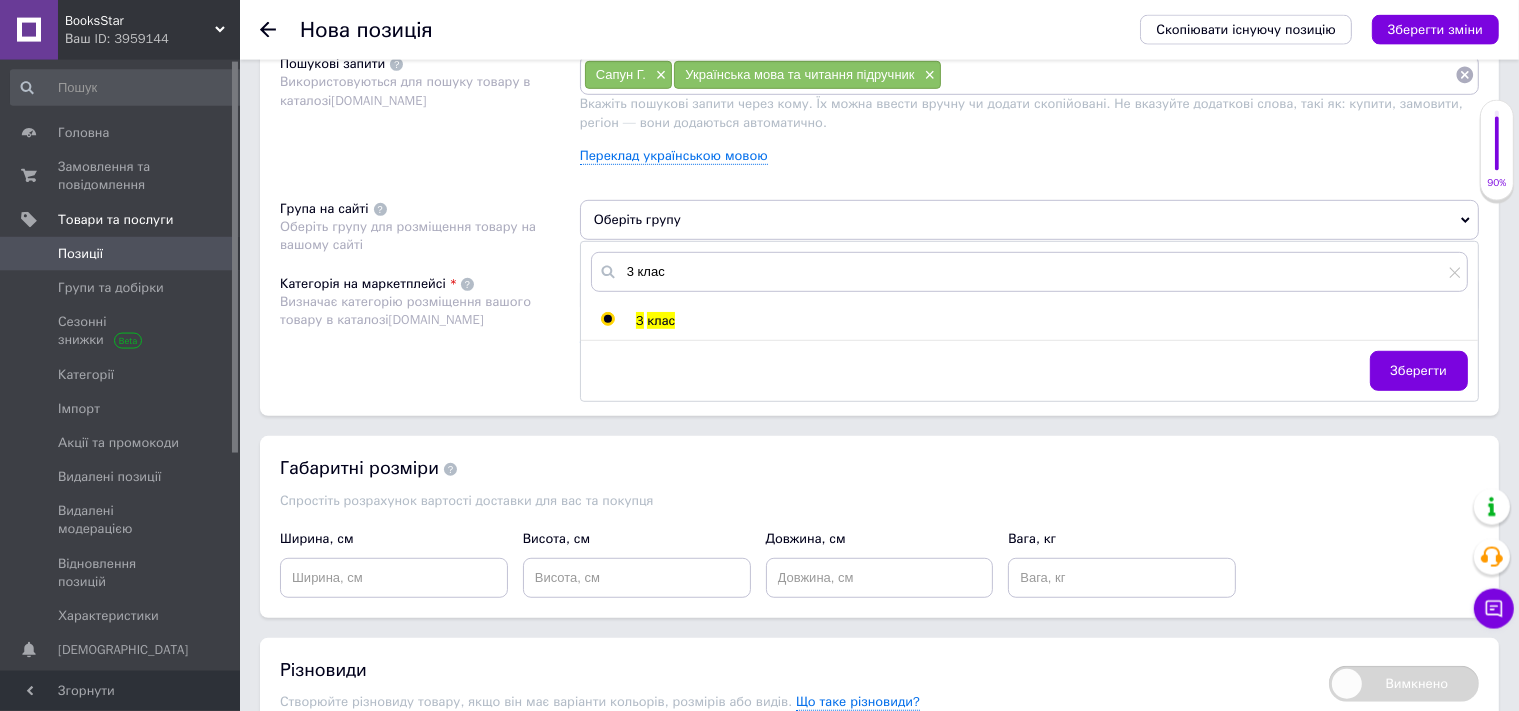 radio on "true" 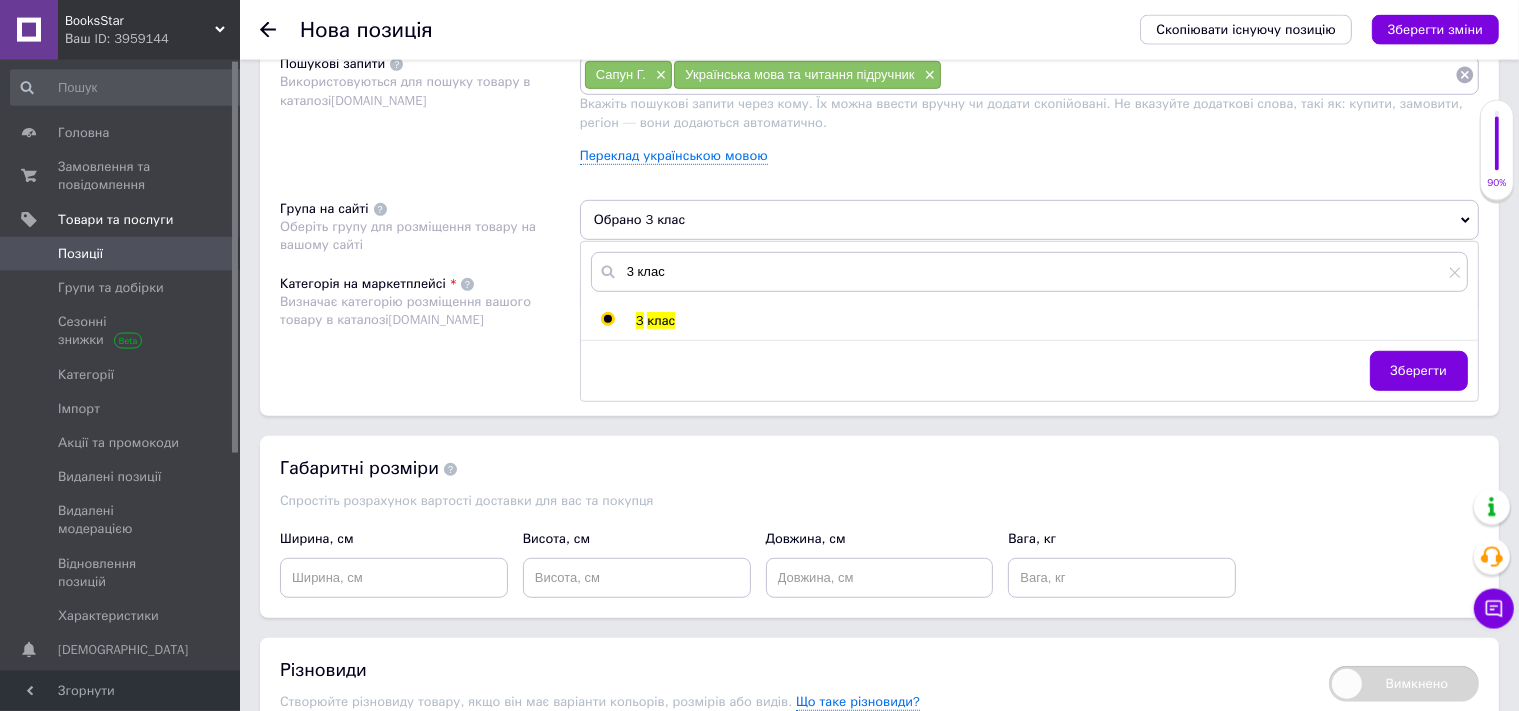 click on "Категорія на маркетплейсі Визначає категорію розміщення вашого товару в каталозі  [DOMAIN_NAME]" at bounding box center (430, 325) 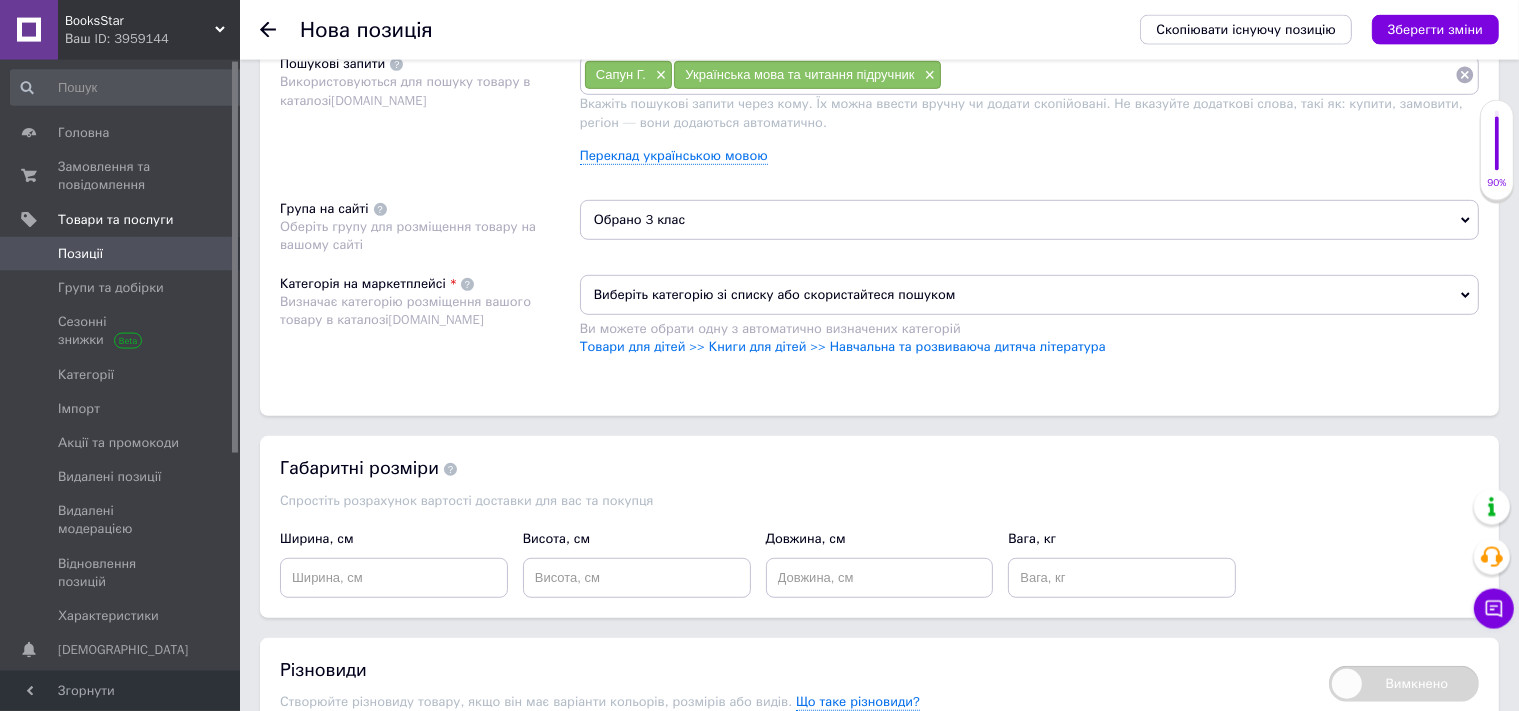 click on "Виберіть категорію зі списку або скористайтеся пошуком" at bounding box center (1029, 295) 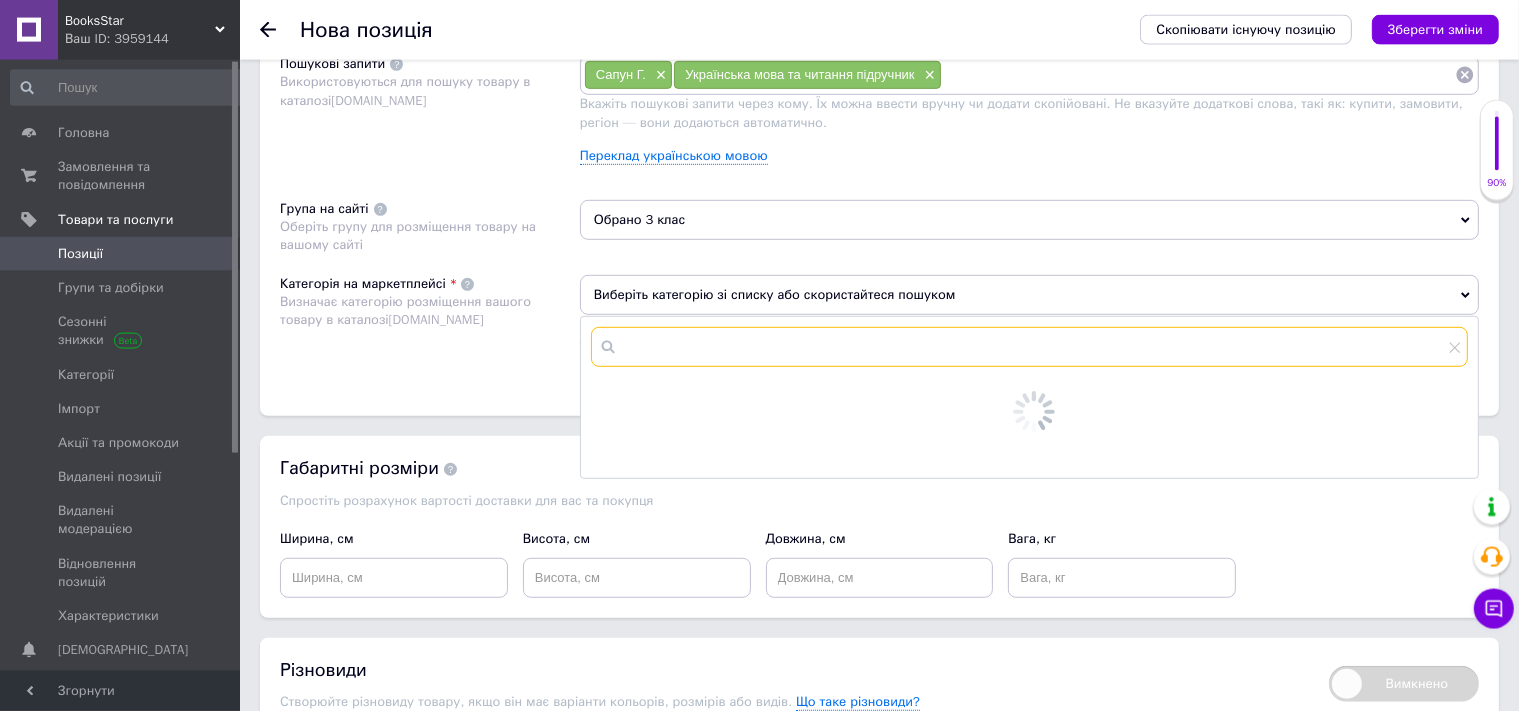 click at bounding box center (1029, 347) 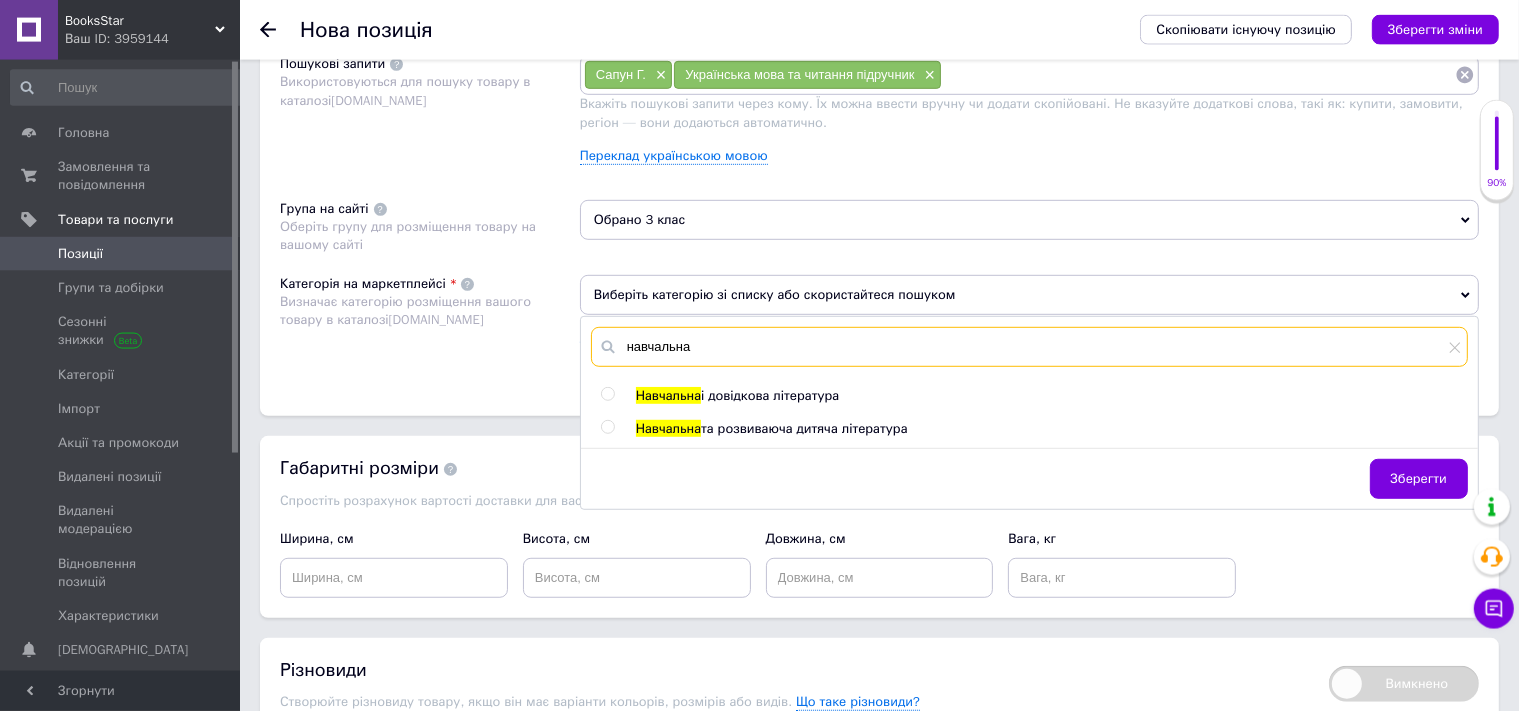 type on "навчальна" 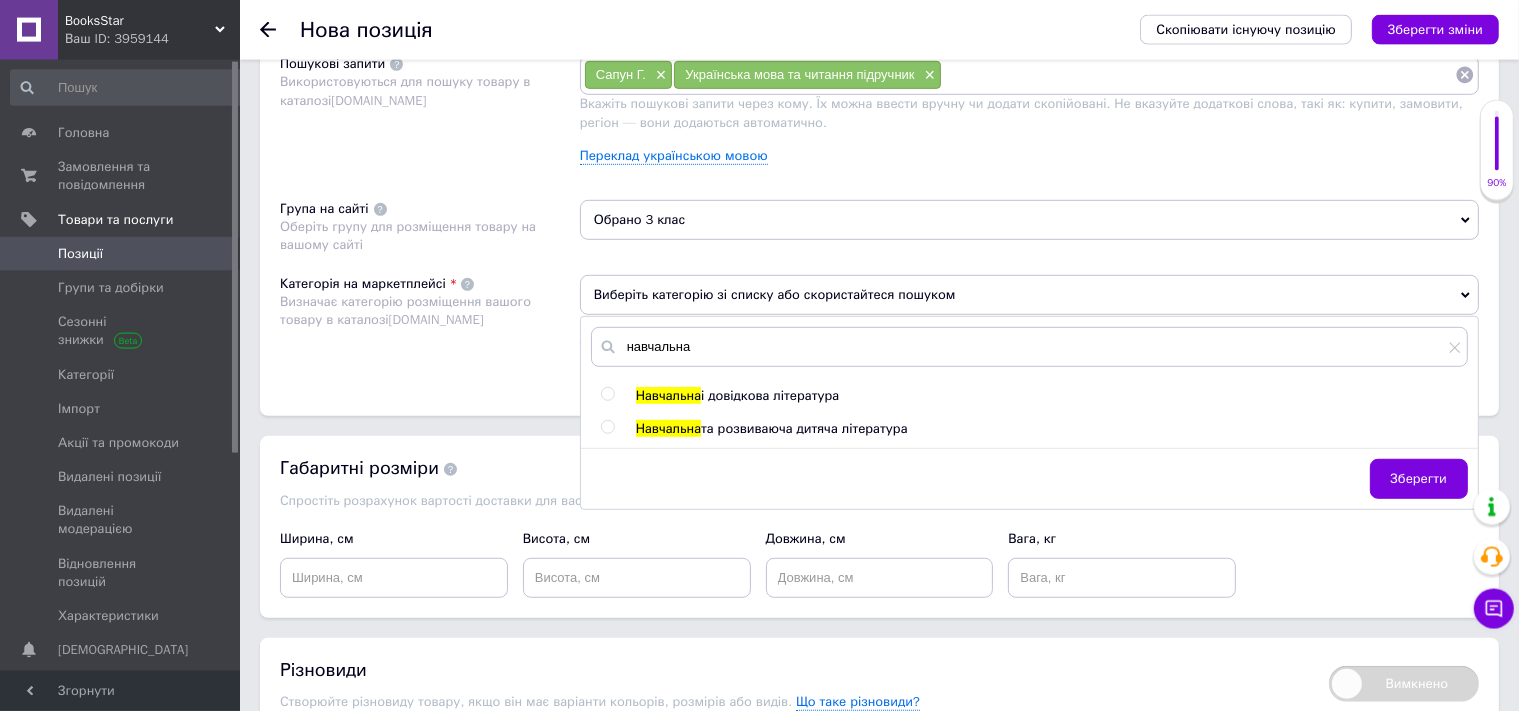click on "і довідкова література" at bounding box center (770, 395) 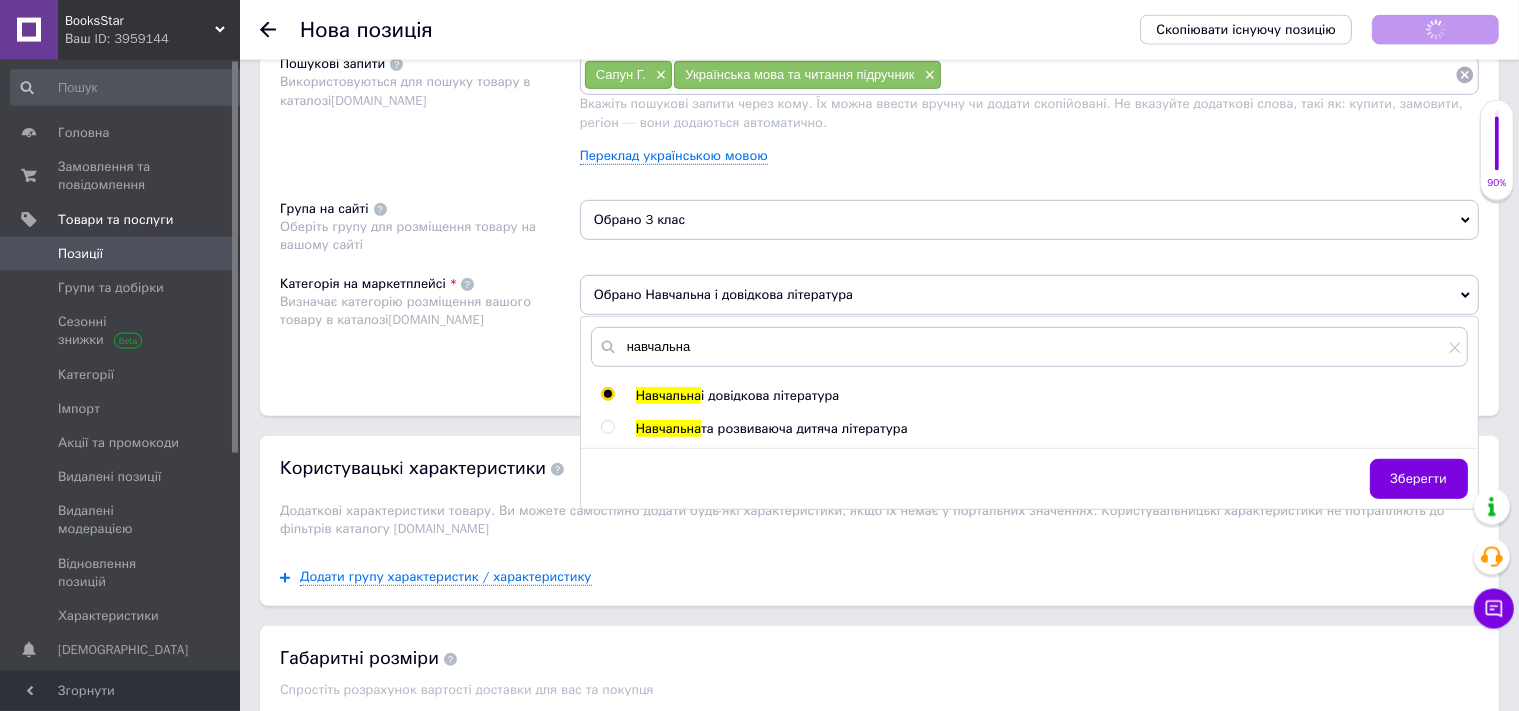 radio on "true" 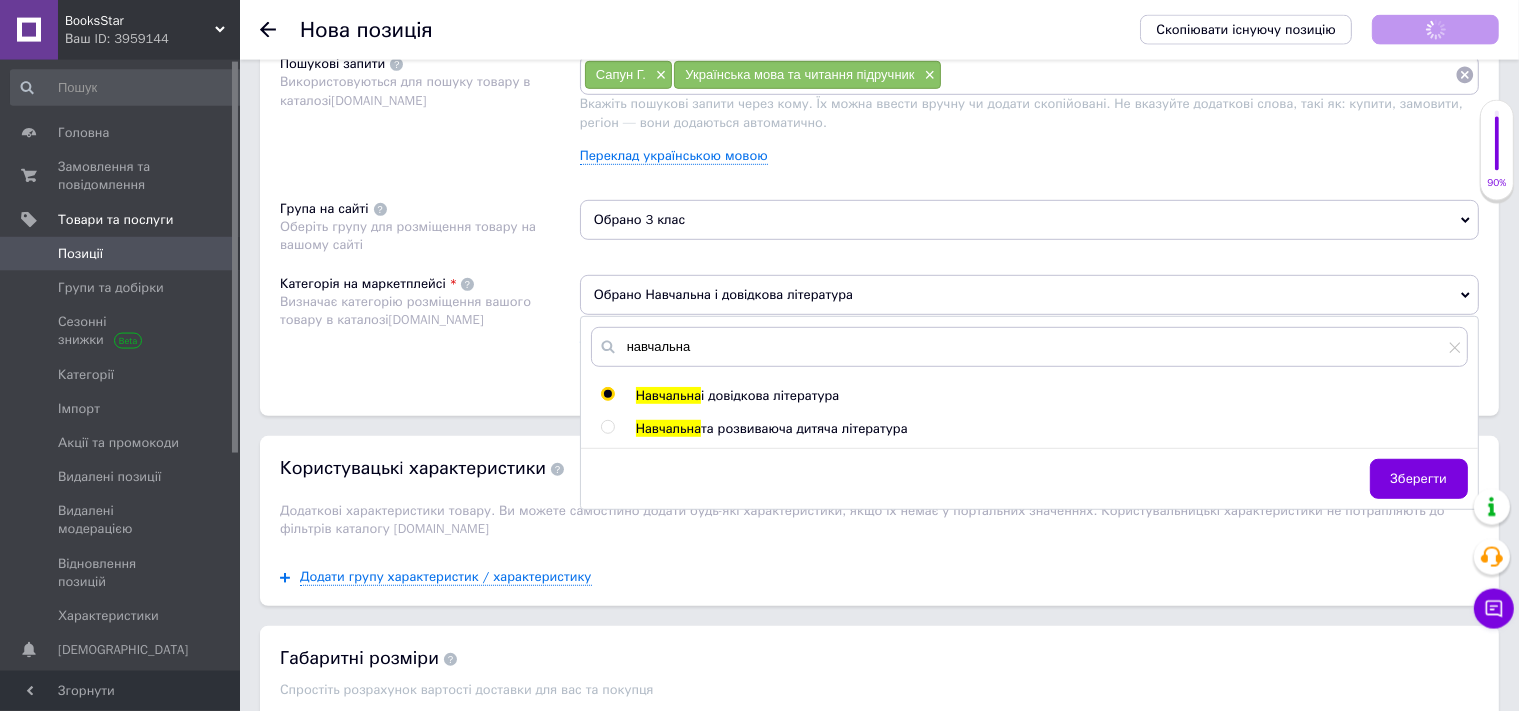 click on "Розміщення Пошукові запити Використовуються для пошуку товару в каталозі  [DOMAIN_NAME] Сапун Г. × Українська мова та читання підручник × Вкажіть пошукові запити через кому. Їх можна ввести вручну чи додати скопійовані. Не вказуйте додаткові слова, такі як: купити, замовити, регіон — вони додаються автоматично. Переклад українською мовою Група на сайті Оберіть групу для розміщення товару на вашому сайті Обрано 3 клас Категорія на маркетплейсі Визначає категорію розміщення вашого товару в каталозі  [DOMAIN_NAME] Обрано Навчальна і довідкова література навчальна Зберегти" at bounding box center [879, 208] 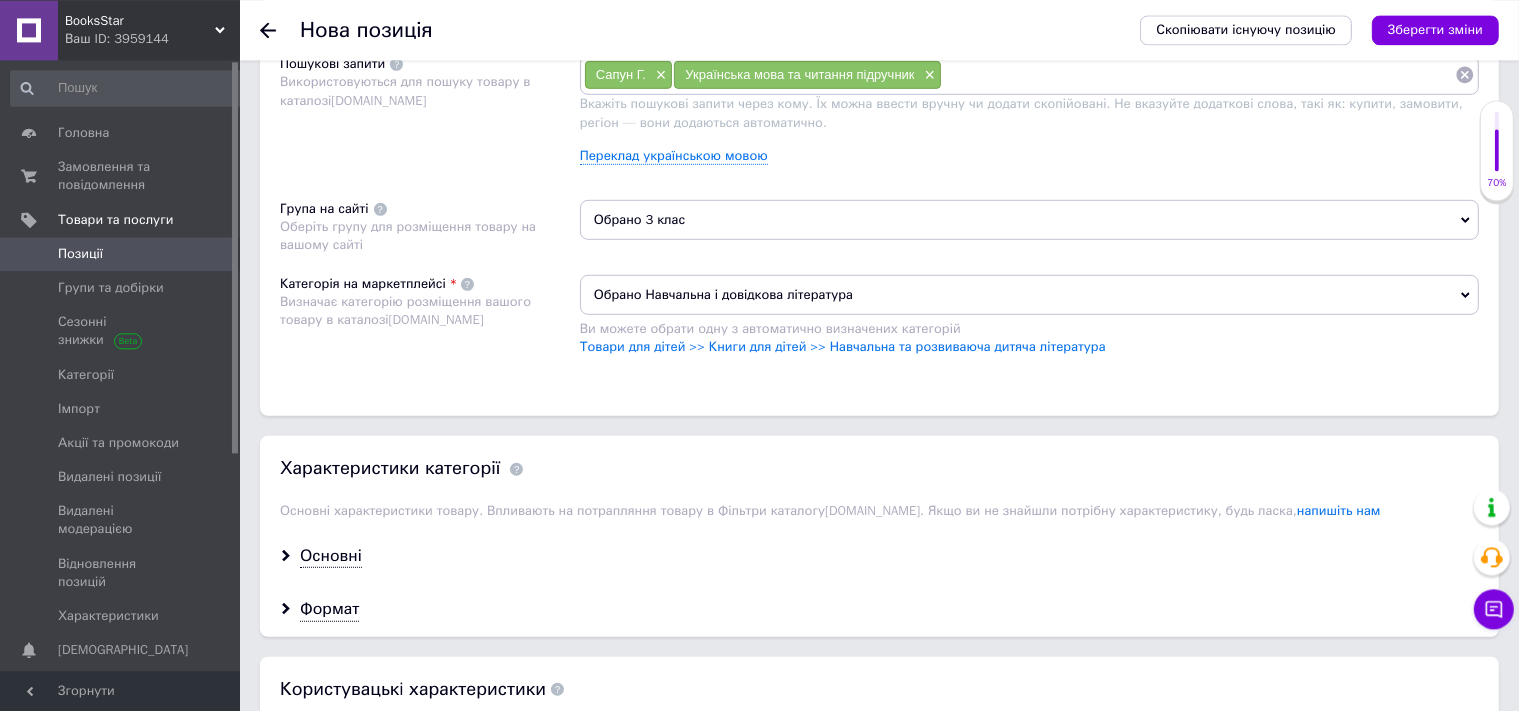 scroll, scrollTop: 1428, scrollLeft: 0, axis: vertical 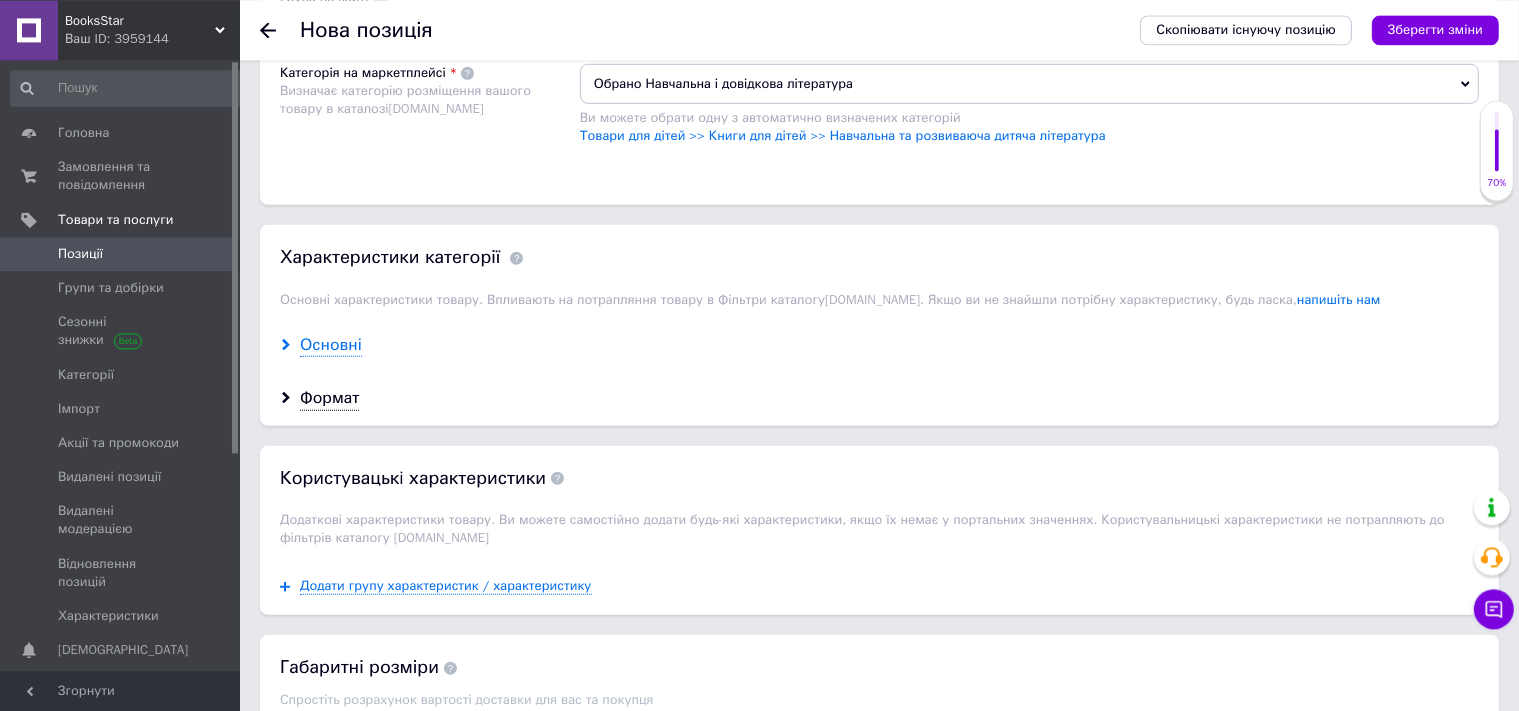 click on "Основні" at bounding box center (331, 344) 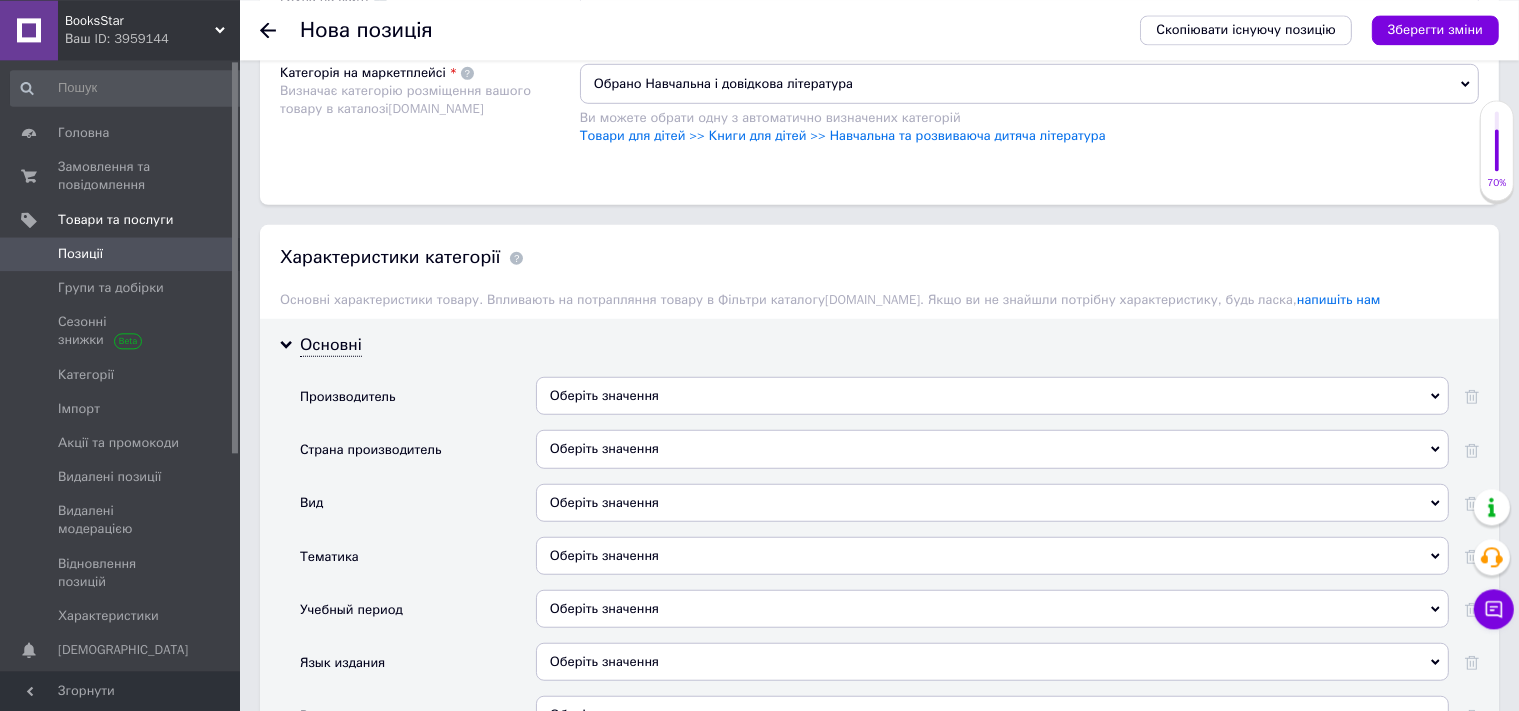 click on "Оберіть значення" at bounding box center [992, 395] 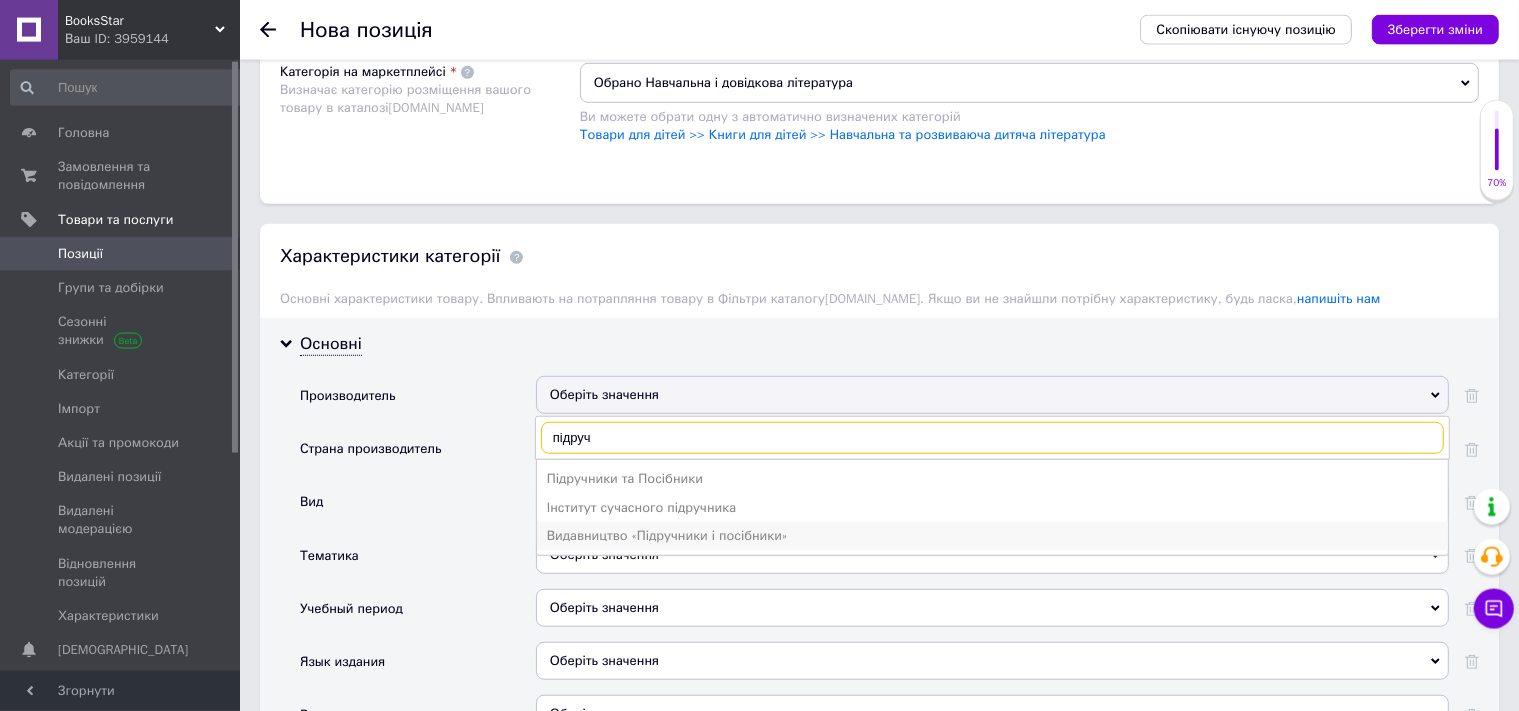 type on "підруч" 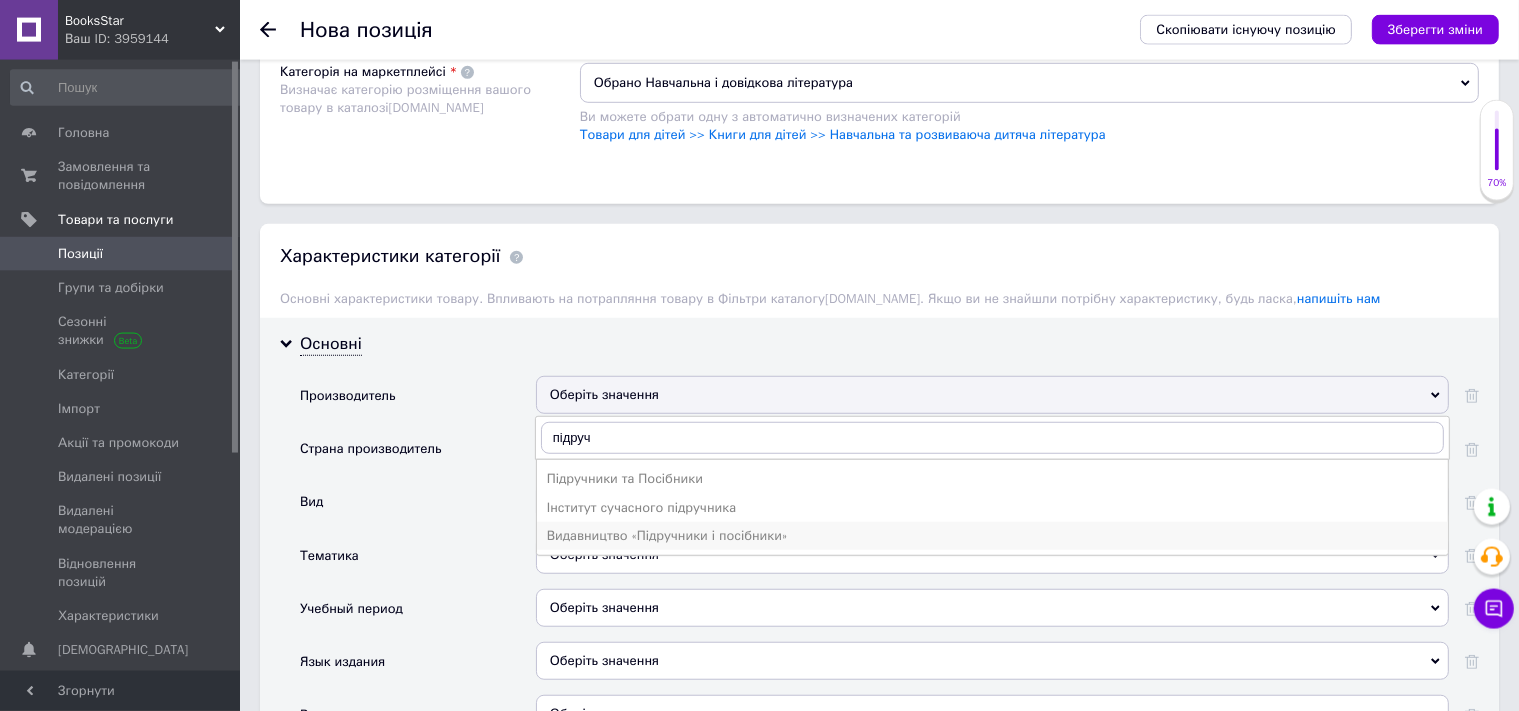 click on "Видавництво «Підручники і посібники»" at bounding box center (992, 536) 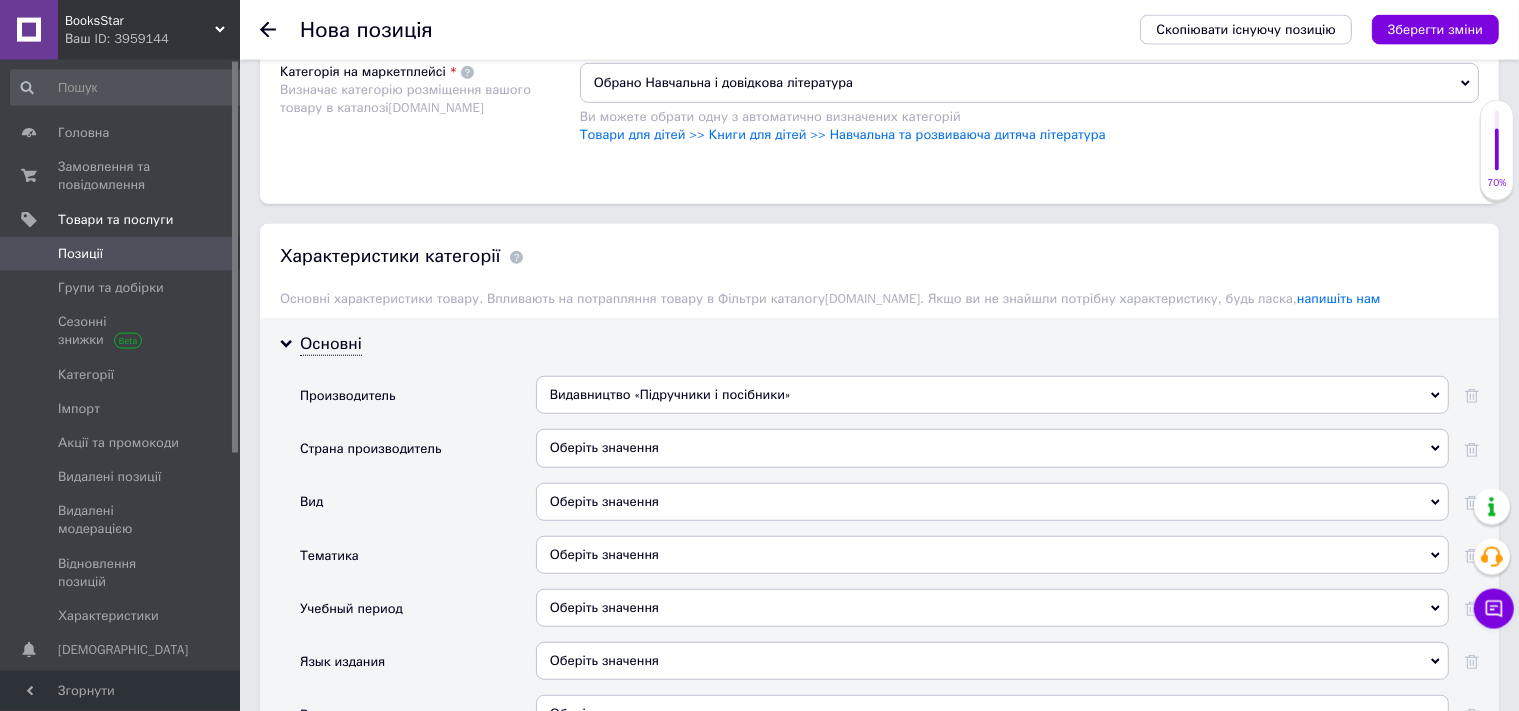 click on "Оберіть значення" at bounding box center (992, 448) 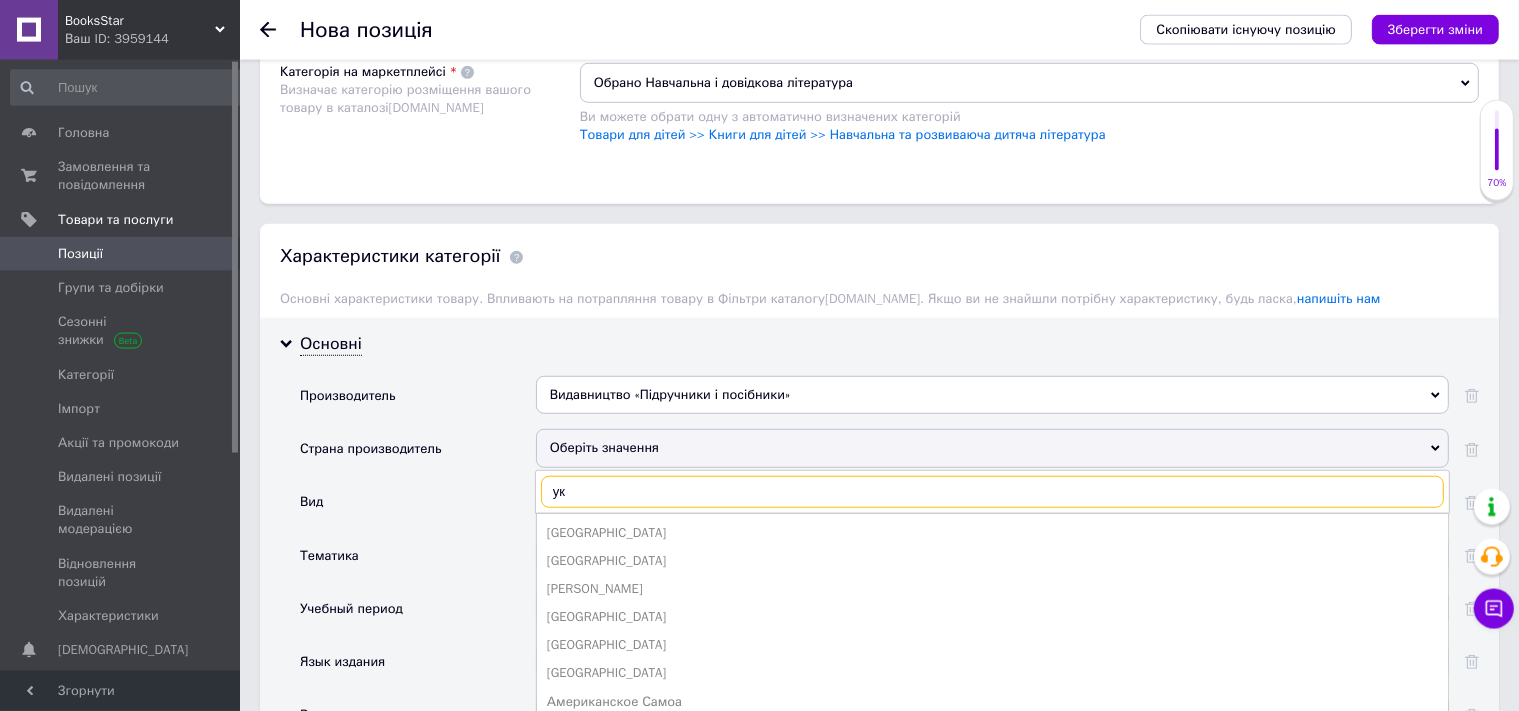 type on "укр" 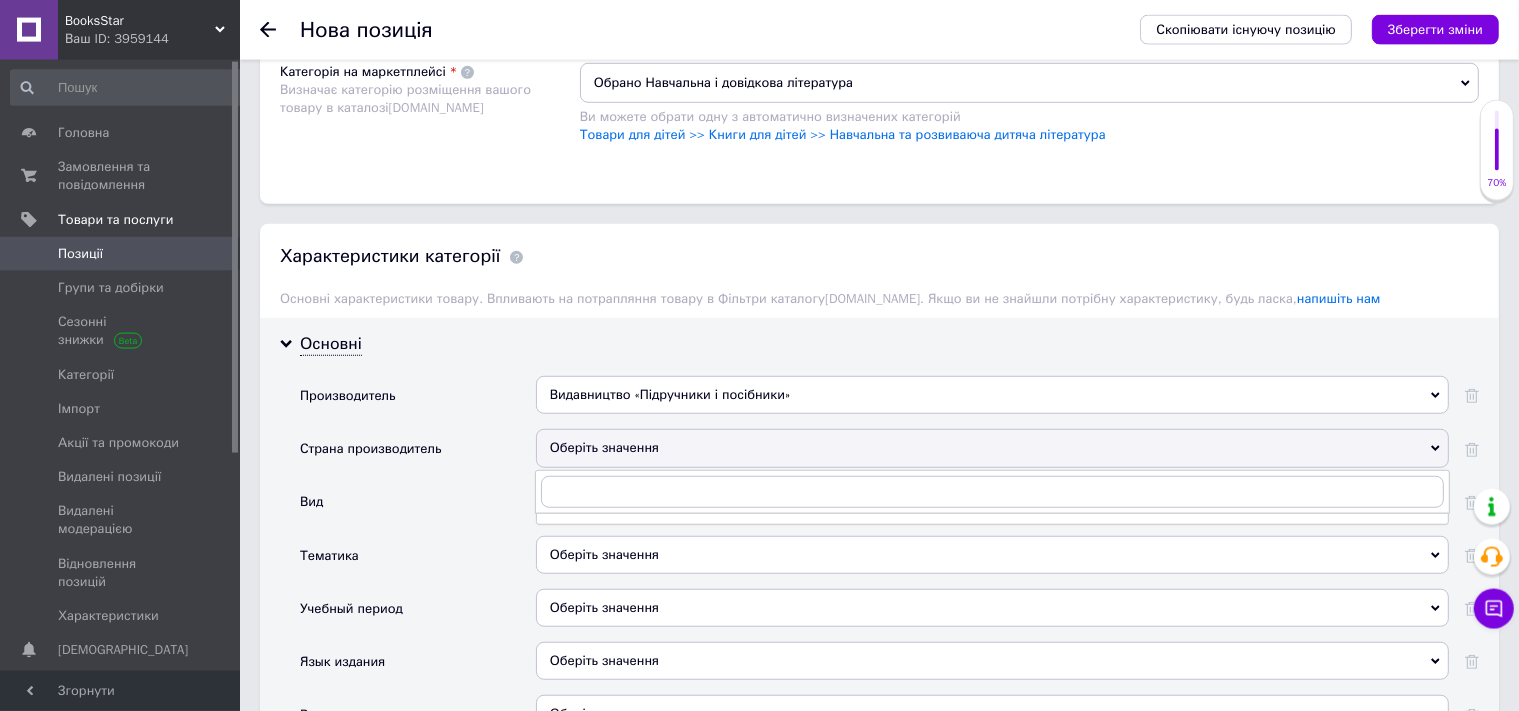 click on "Оберіть значення" at bounding box center (992, 555) 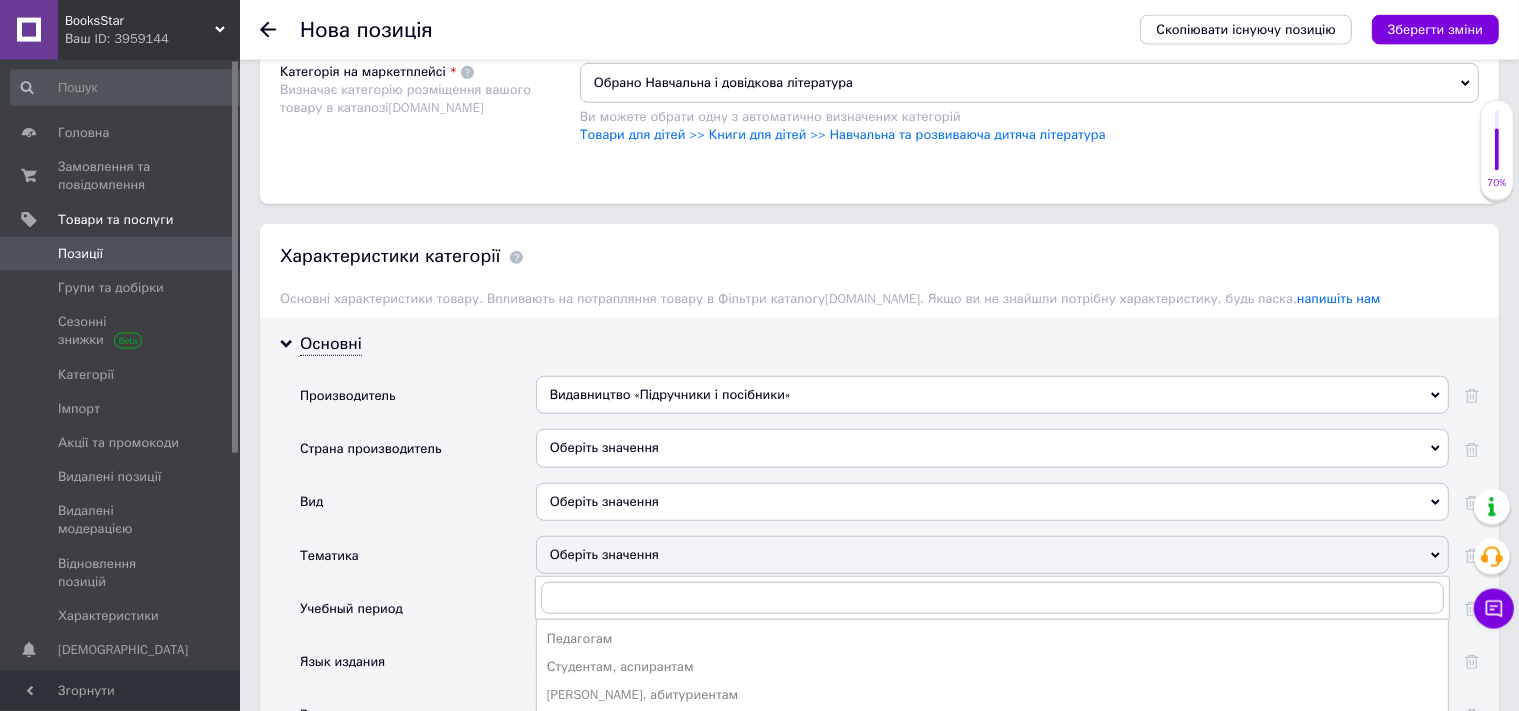 click on "Оберіть значення" at bounding box center (992, 502) 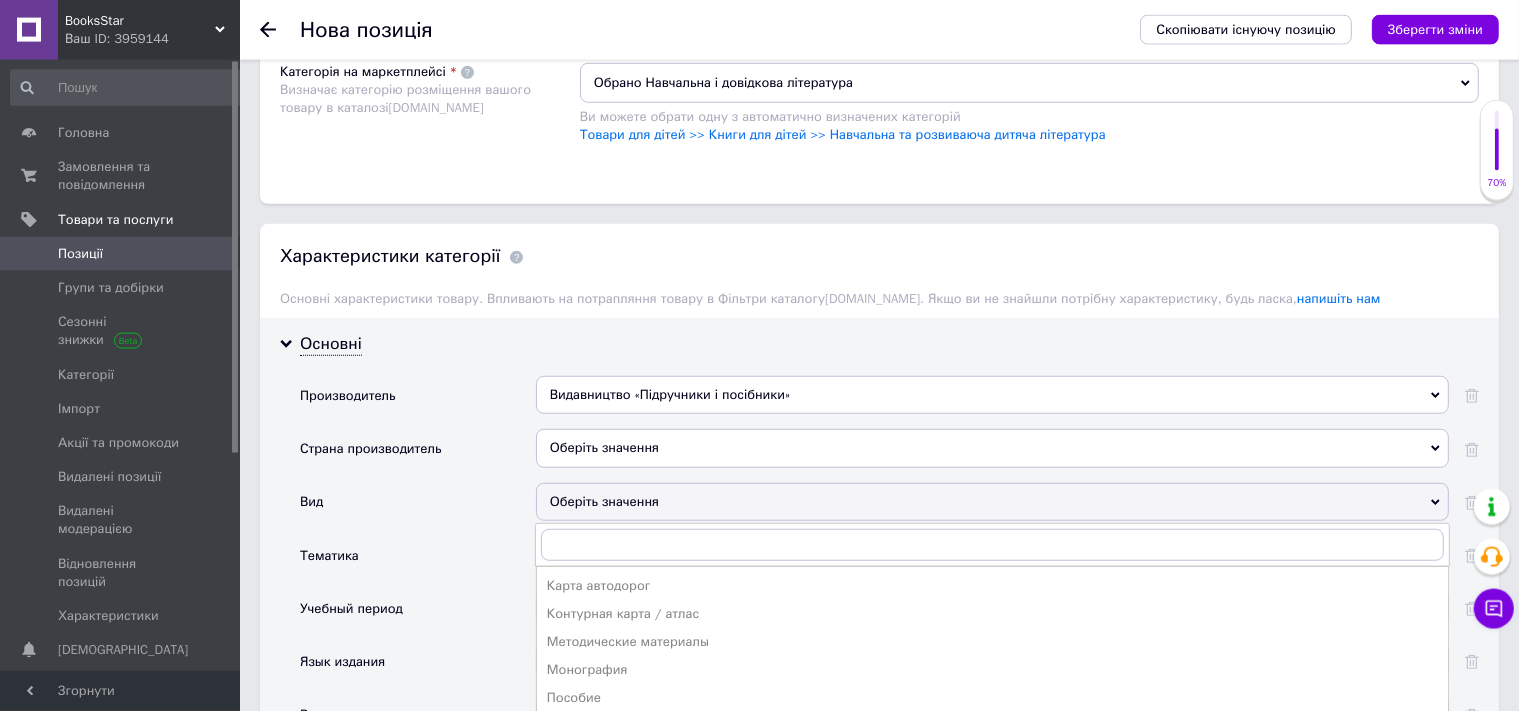 click on "Оберіть значення [GEOGRAPHIC_DATA]" at bounding box center (992, 455) 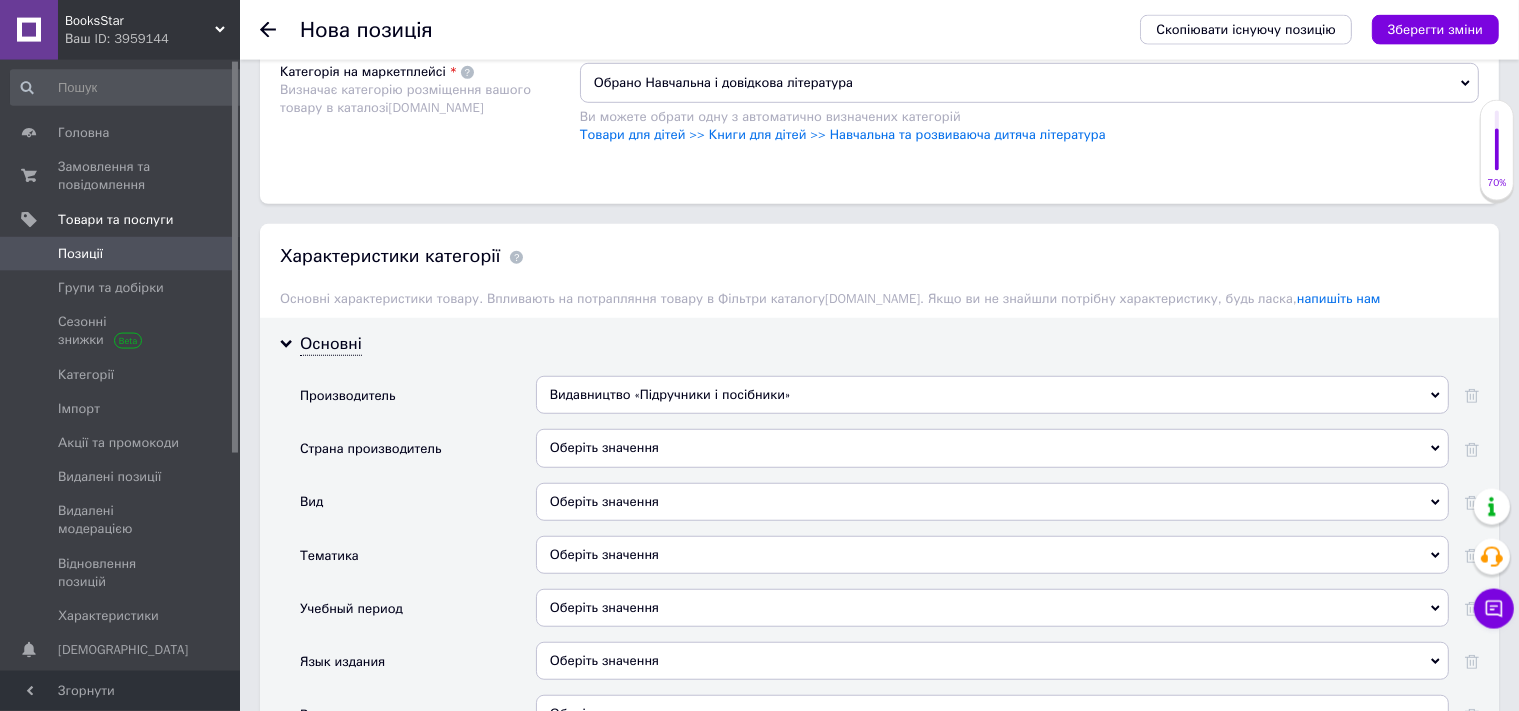 click on "Оберіть значення" at bounding box center [992, 448] 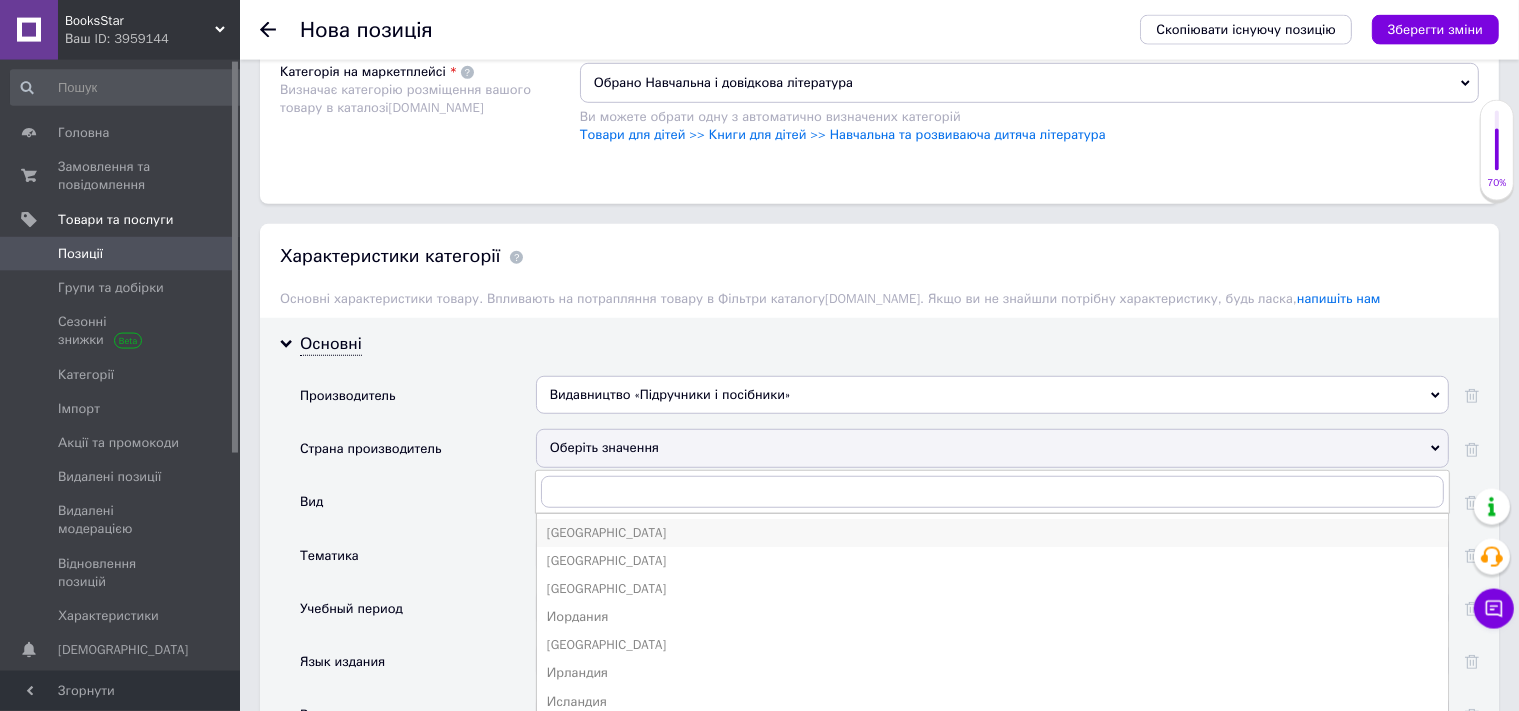 click on "[GEOGRAPHIC_DATA]" at bounding box center [992, 533] 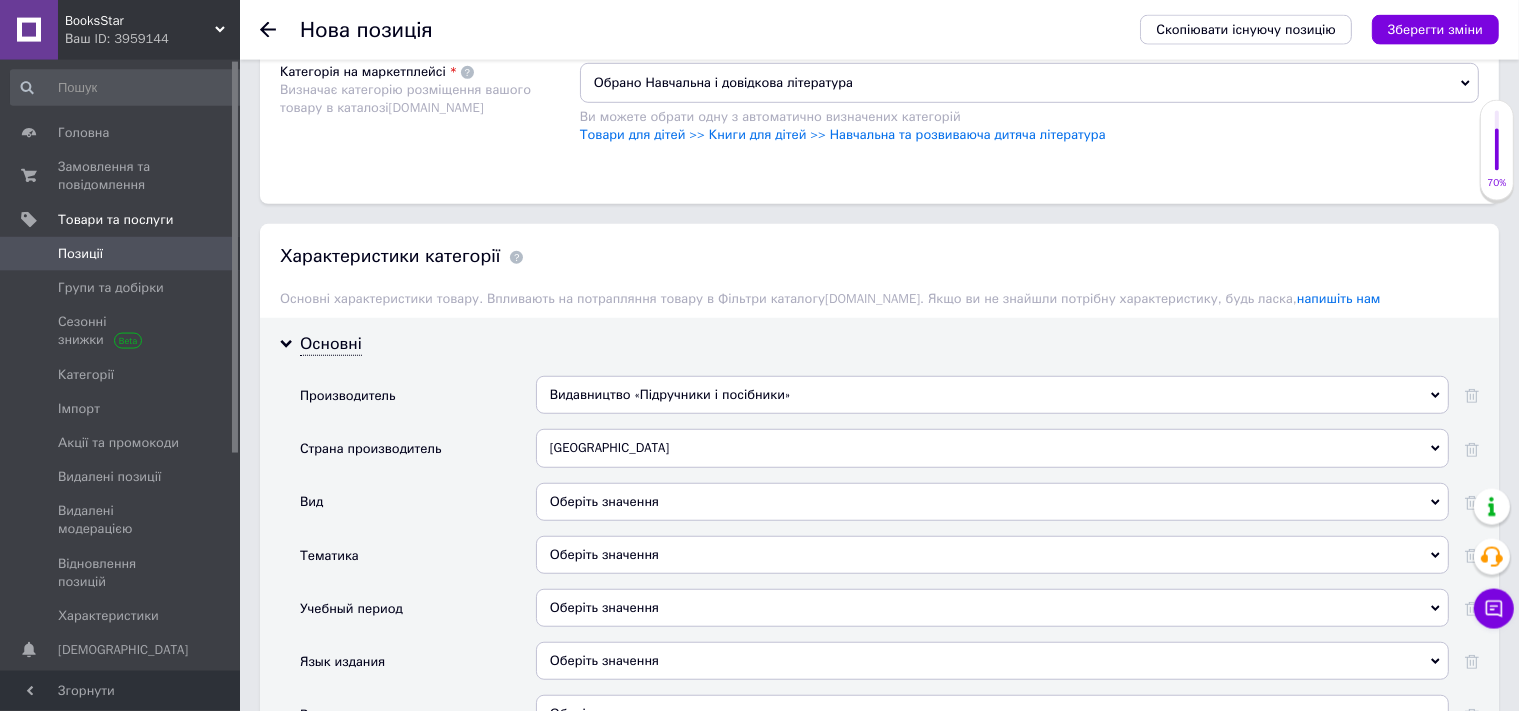 click on "[GEOGRAPHIC_DATA] [GEOGRAPHIC_DATA] [GEOGRAPHIC_DATA] [GEOGRAPHIC_DATA] [GEOGRAPHIC_DATA] [GEOGRAPHIC_DATA] [GEOGRAPHIC_DATA] [GEOGRAPHIC_DATA] [GEOGRAPHIC_DATA] [GEOGRAPHIC_DATA] [GEOGRAPHIC_DATA] [GEOGRAPHIC_DATA] [GEOGRAPHIC_DATA] [GEOGRAPHIC_DATA] [GEOGRAPHIC_DATA] [GEOGRAPHIC_DATA] [GEOGRAPHIC_DATA] [GEOGRAPHIC_DATA] [GEOGRAPHIC_DATA] [GEOGRAPHIC_DATA] [GEOGRAPHIC_DATA] [GEOGRAPHIC_DATA] [GEOGRAPHIC_DATA] [GEOGRAPHIC_DATA] [GEOGRAPHIC_DATA] [GEOGRAPHIC_DATA] [GEOGRAPHIC_DATA] [GEOGRAPHIC_DATA] [GEOGRAPHIC_DATA] [GEOGRAPHIC_DATA] [GEOGRAPHIC_DATA] Восточный Тимор [GEOGRAPHIC_DATA] [GEOGRAPHIC_DATA] [GEOGRAPHIC_DATA] [GEOGRAPHIC_DATA] [GEOGRAPHIC_DATA] [GEOGRAPHIC_DATA] [GEOGRAPHIC_DATA] [GEOGRAPHIC_DATA] [GEOGRAPHIC_DATA] Гонконг Гренада Греция [GEOGRAPHIC_DATA] [GEOGRAPHIC_DATA] [GEOGRAPHIC_DATA] Доминиканская [GEOGRAPHIC_DATA] [GEOGRAPHIC_DATA] [GEOGRAPHIC_DATA] [GEOGRAPHIC_DATA] [GEOGRAPHIC_DATA] [GEOGRAPHIC_DATA] Уругвай [GEOGRAPHIC_DATA]" at bounding box center (992, 455) 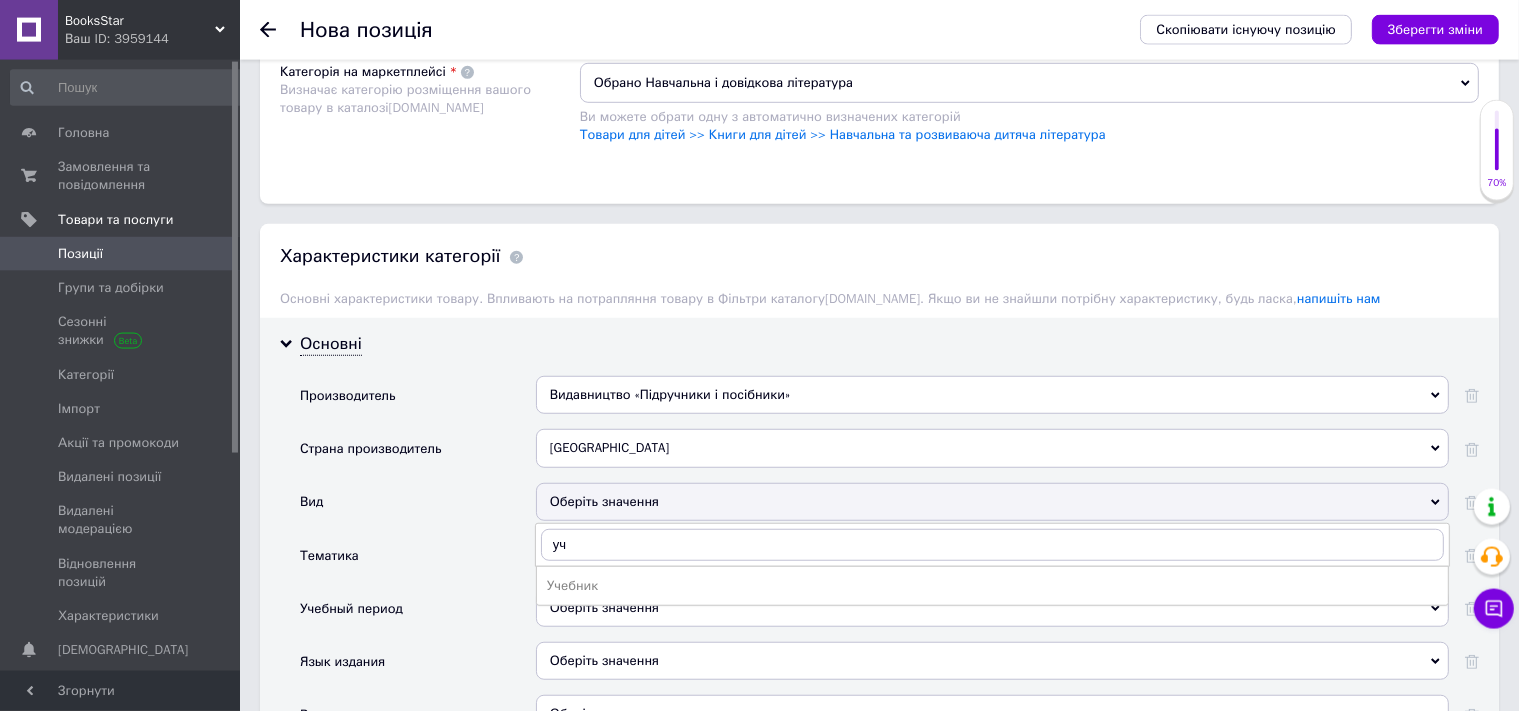 click on "Учебник" at bounding box center [992, 586] 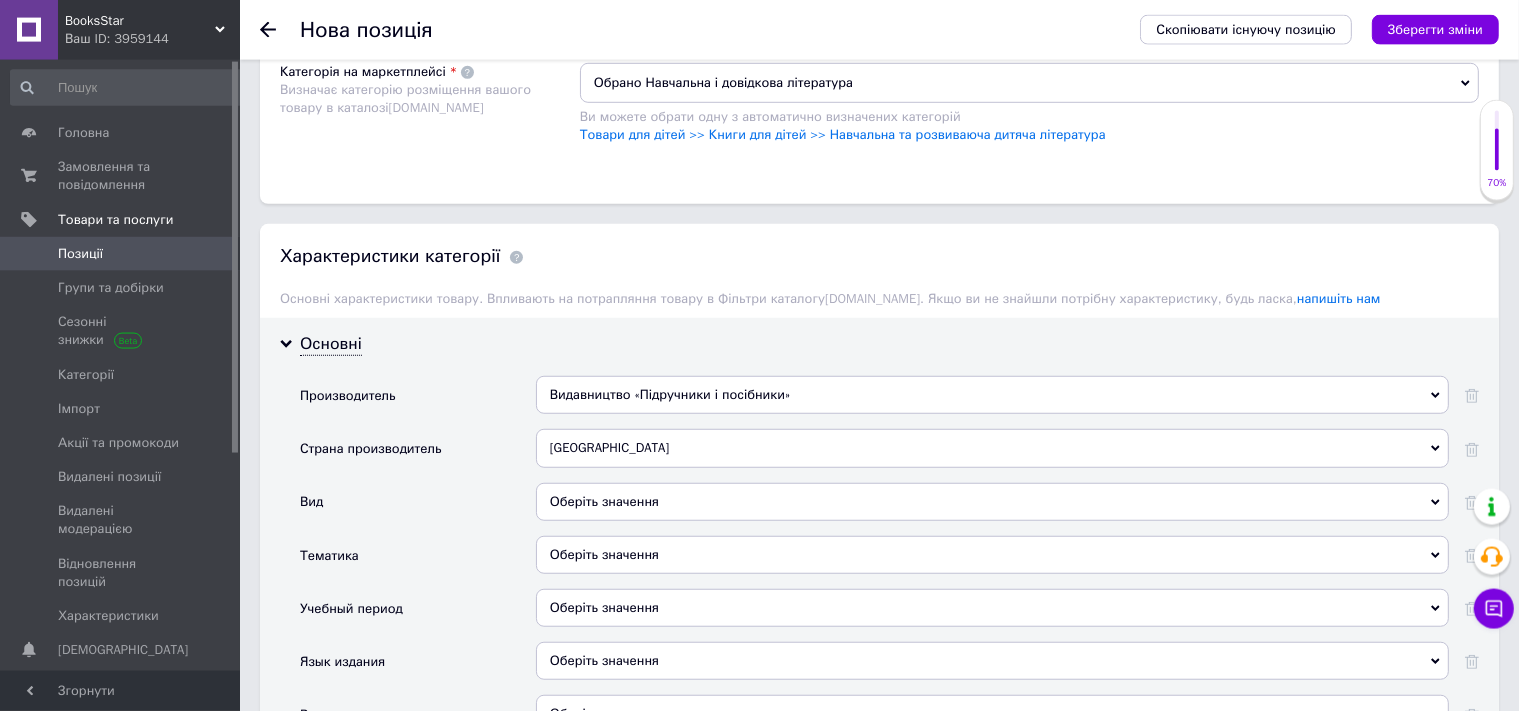 click on "Оберіть значення" at bounding box center (992, 502) 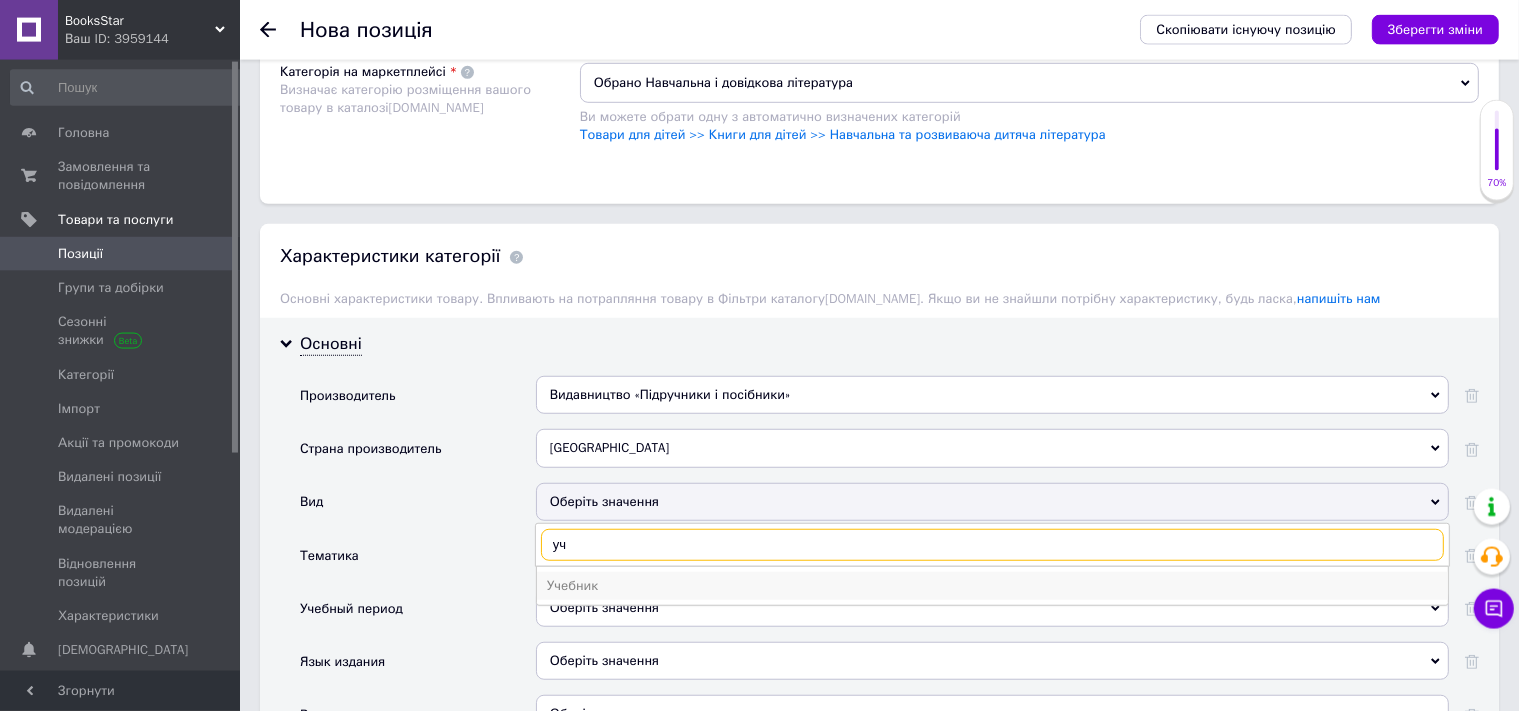 type on "уч" 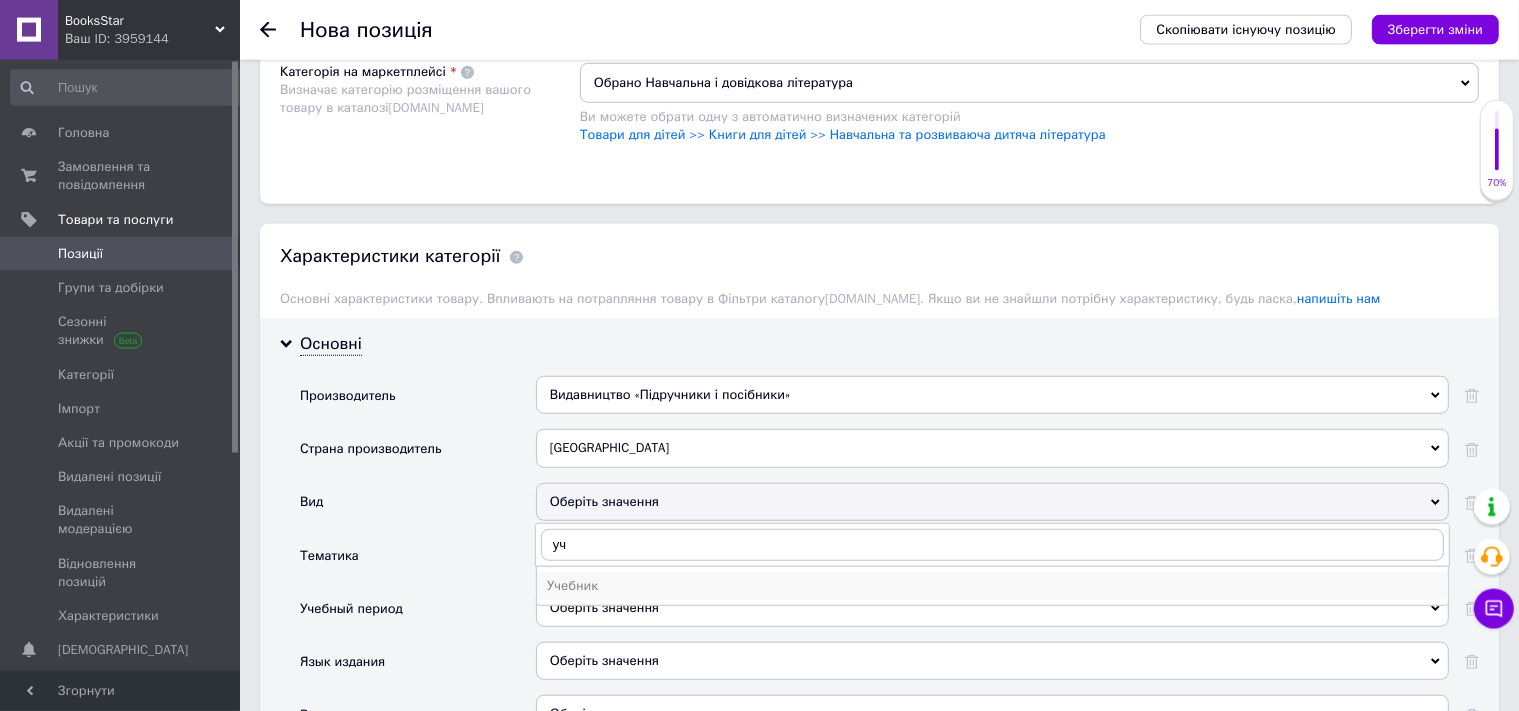 click on "Учебник" at bounding box center [992, 586] 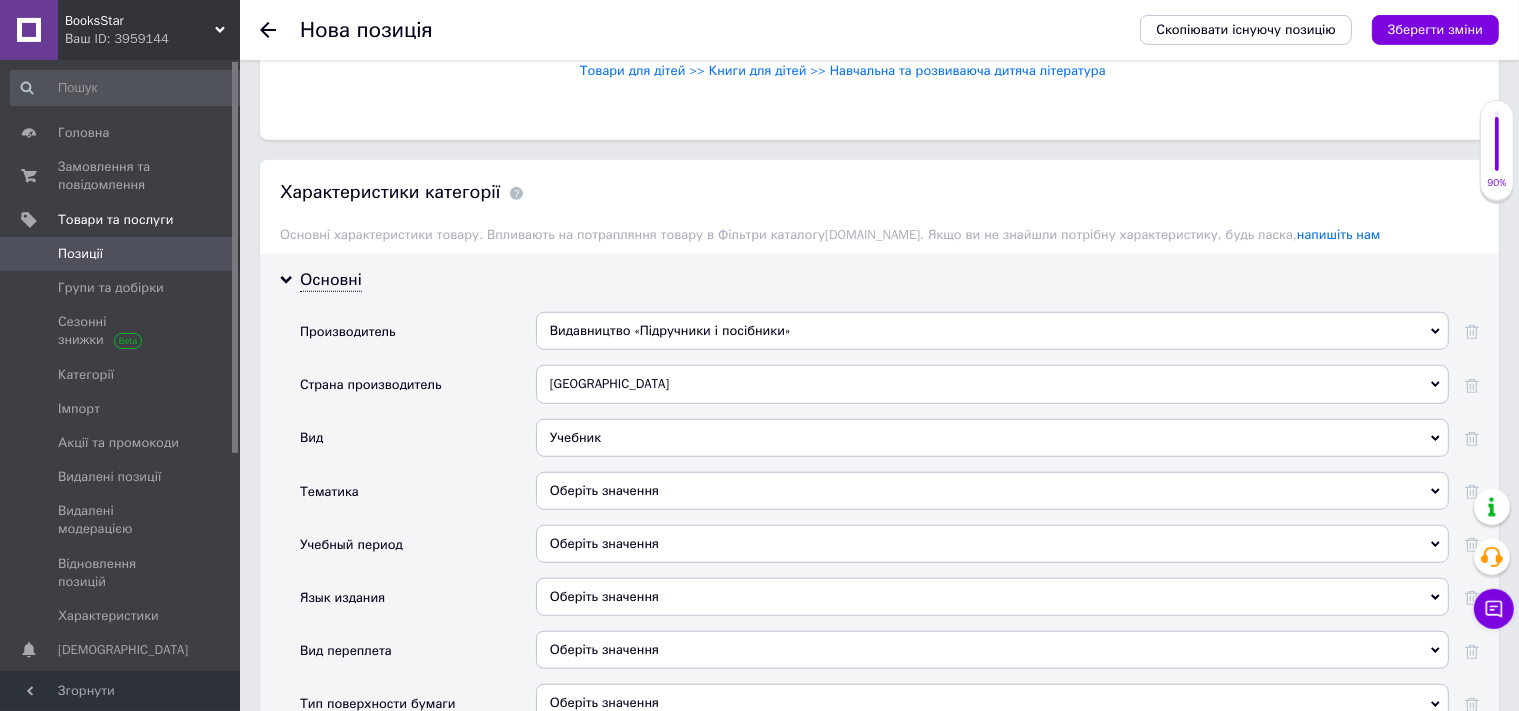 scroll, scrollTop: 1534, scrollLeft: 0, axis: vertical 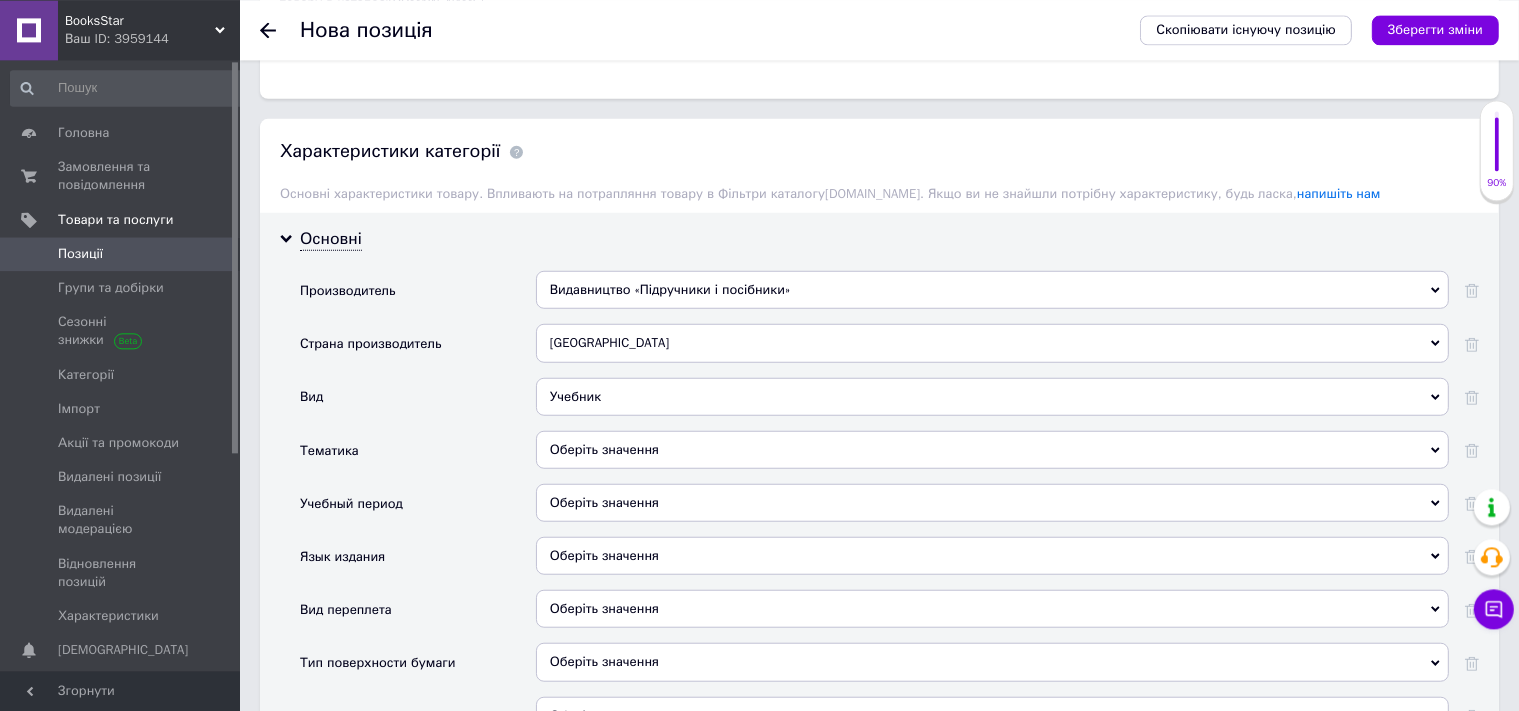 click on "Оберіть значення" at bounding box center [992, 449] 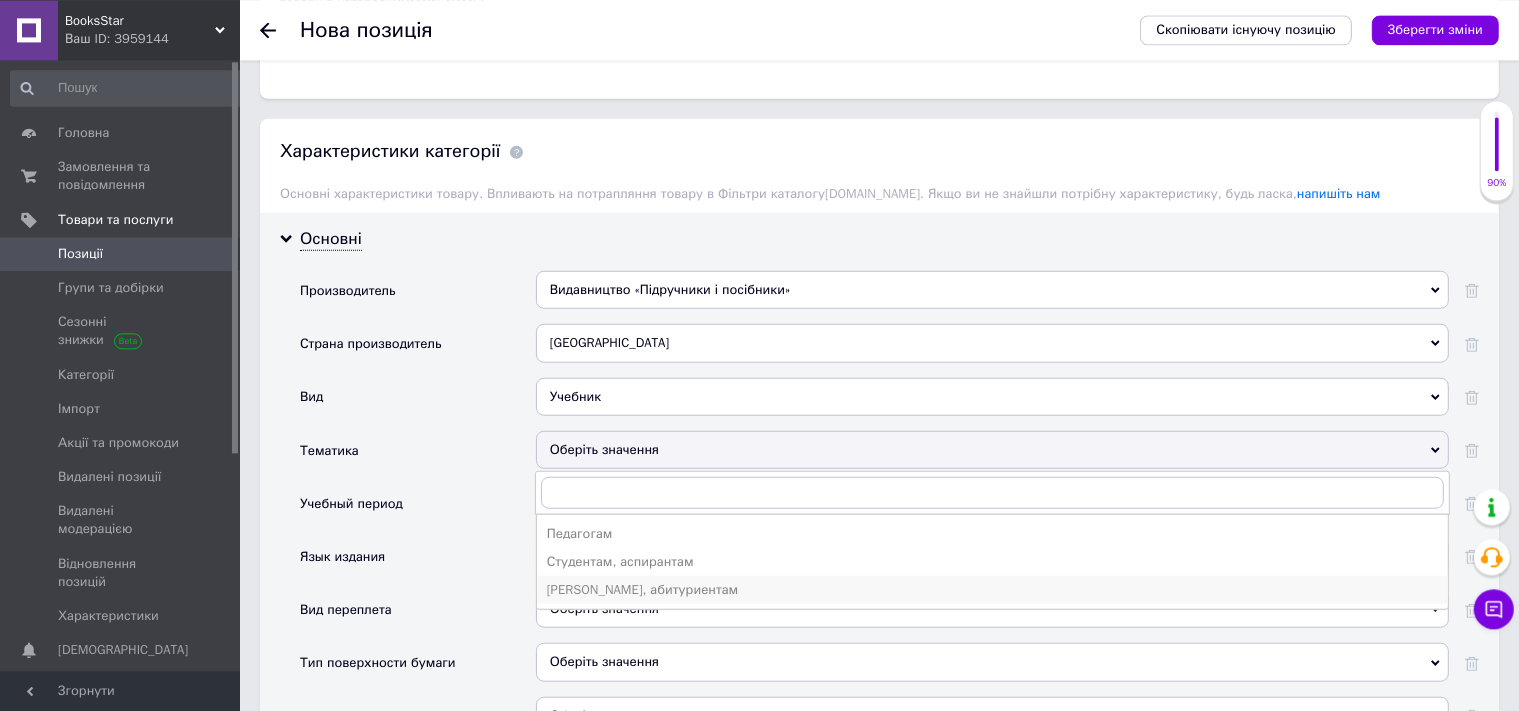 click on "[PERSON_NAME], абитуриентам" at bounding box center [992, 589] 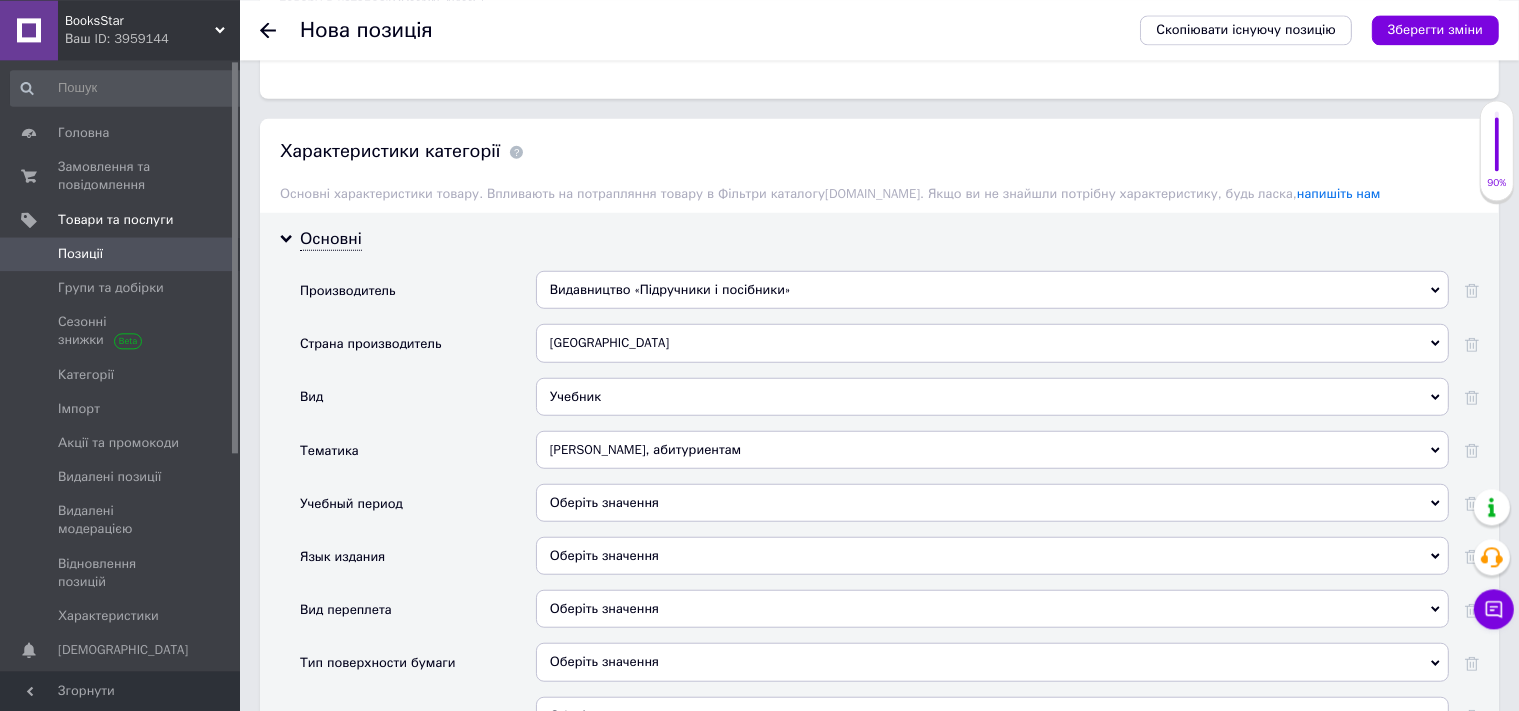 click on "Оберіть значення" at bounding box center (992, 502) 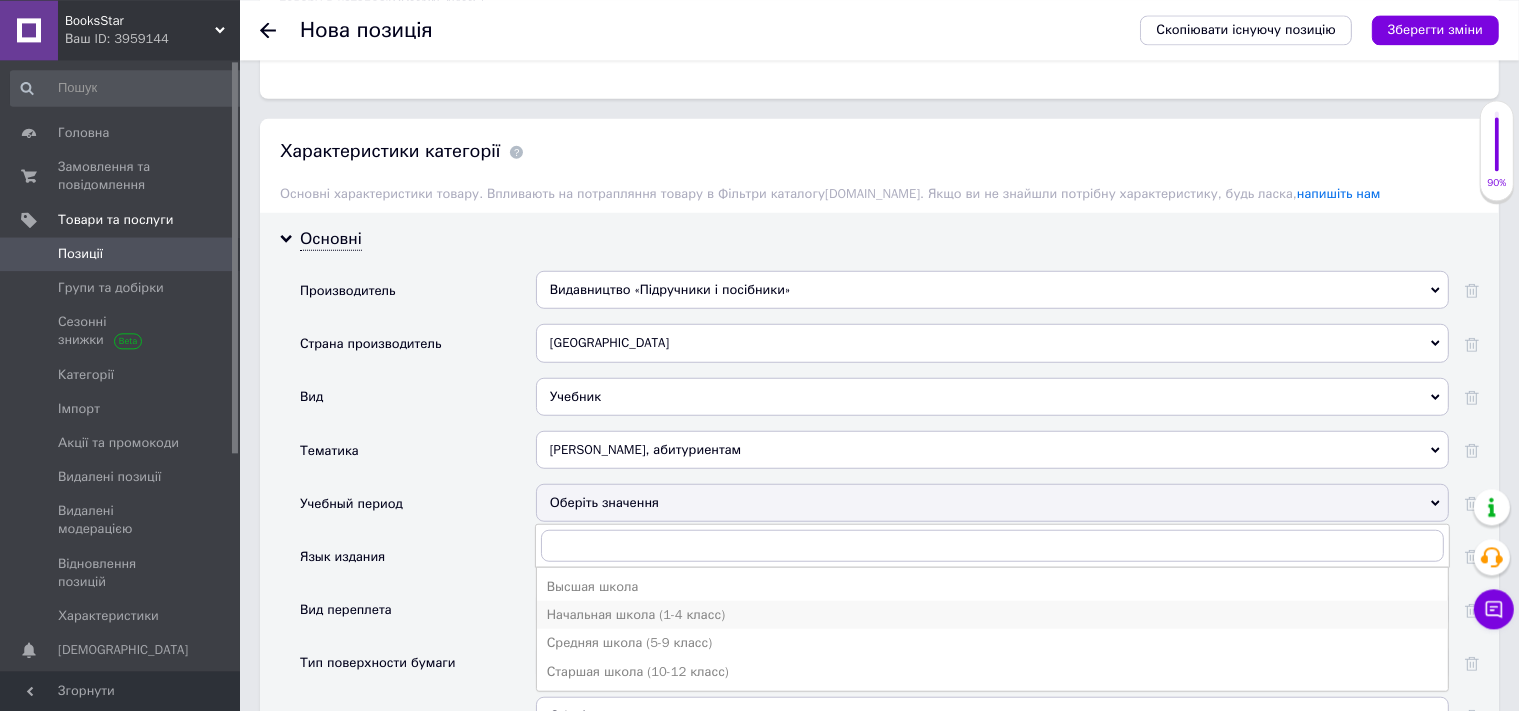 click on "Начальная школа (1-4 класс)" at bounding box center [992, 614] 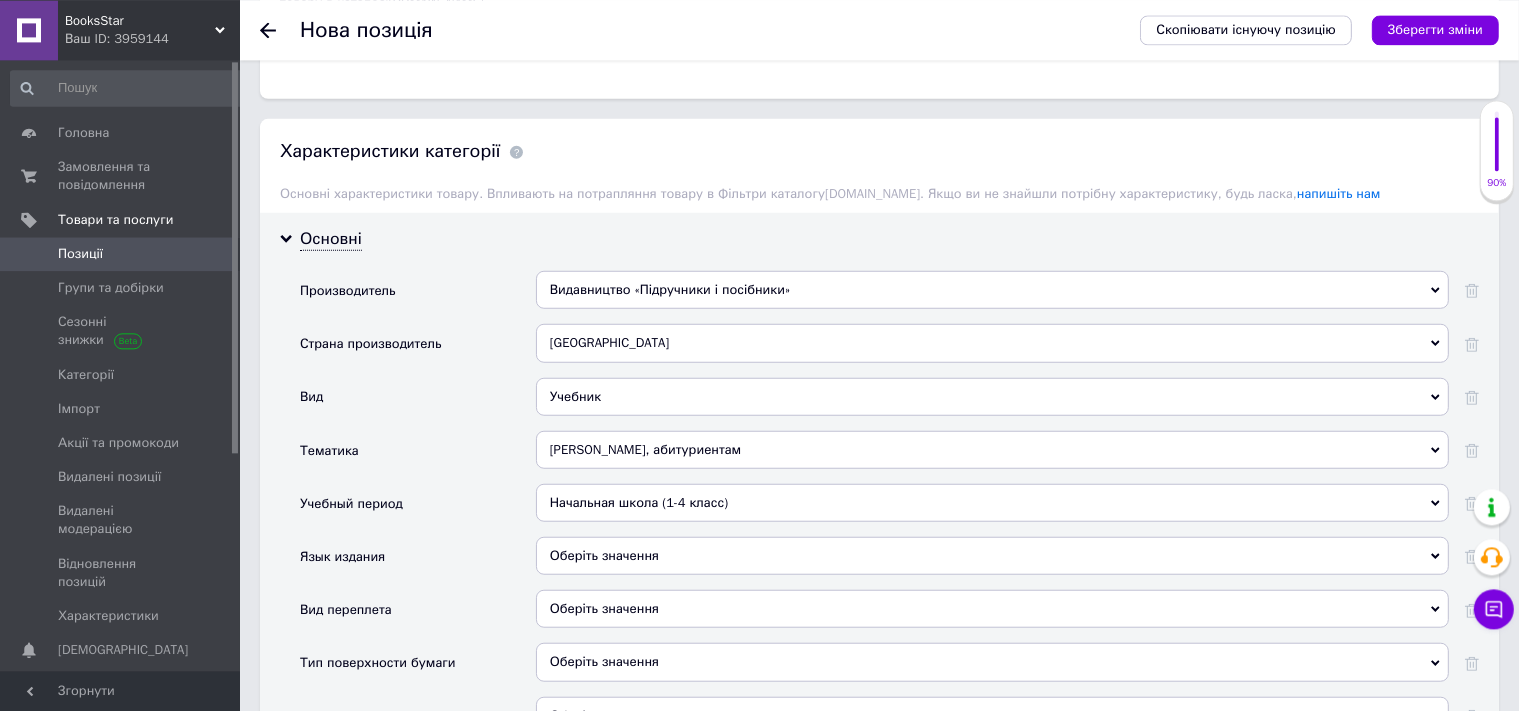 click on "Оберіть значення" at bounding box center (992, 555) 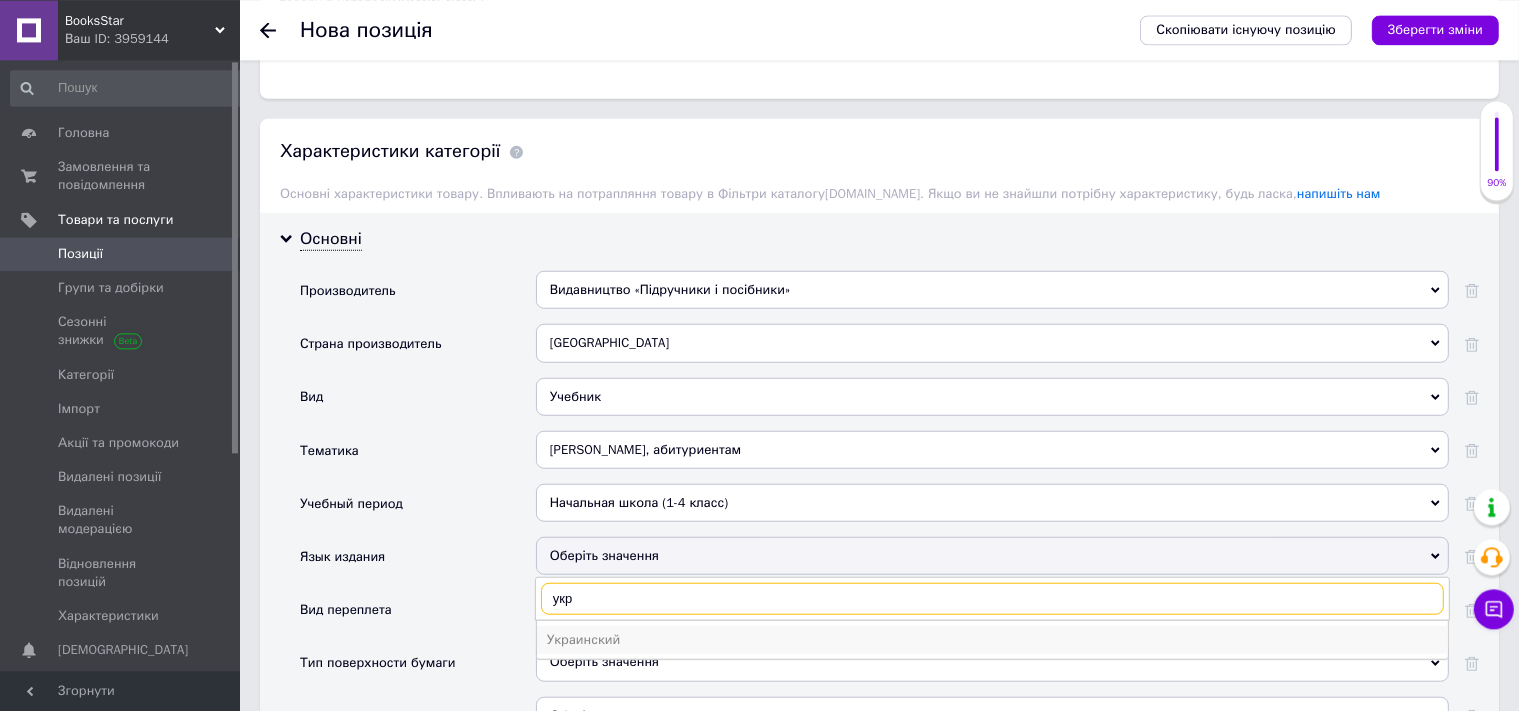 type on "укр" 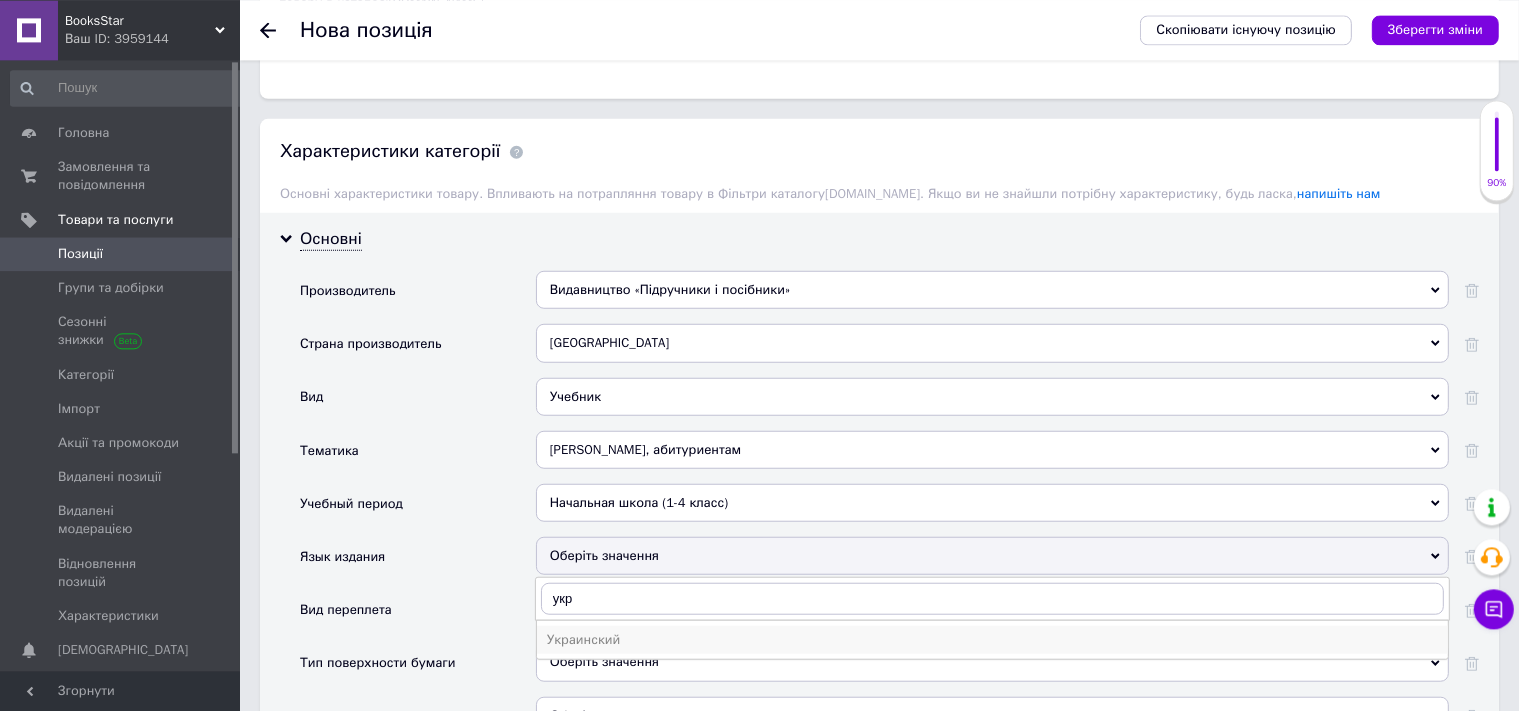 click on "Украинский" at bounding box center (992, 639) 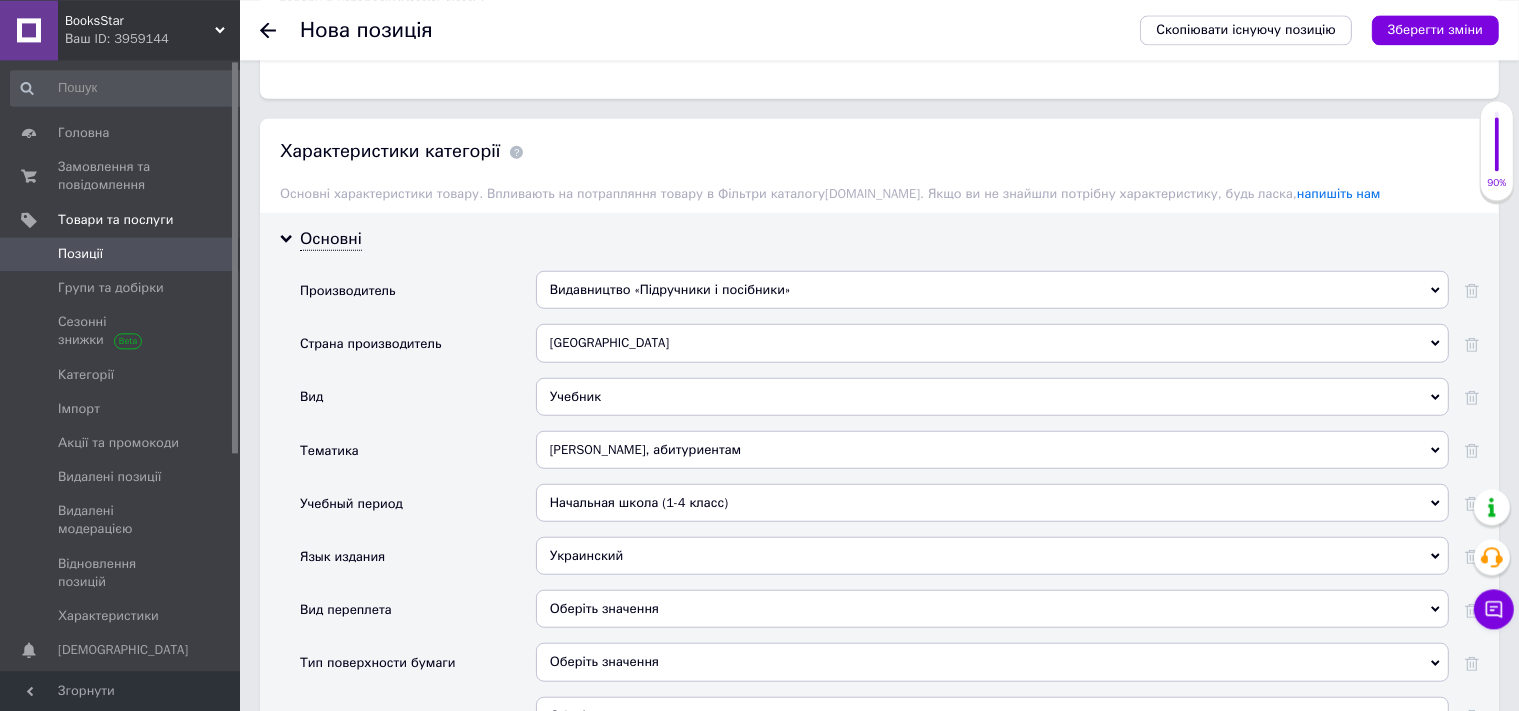 scroll, scrollTop: 1640, scrollLeft: 0, axis: vertical 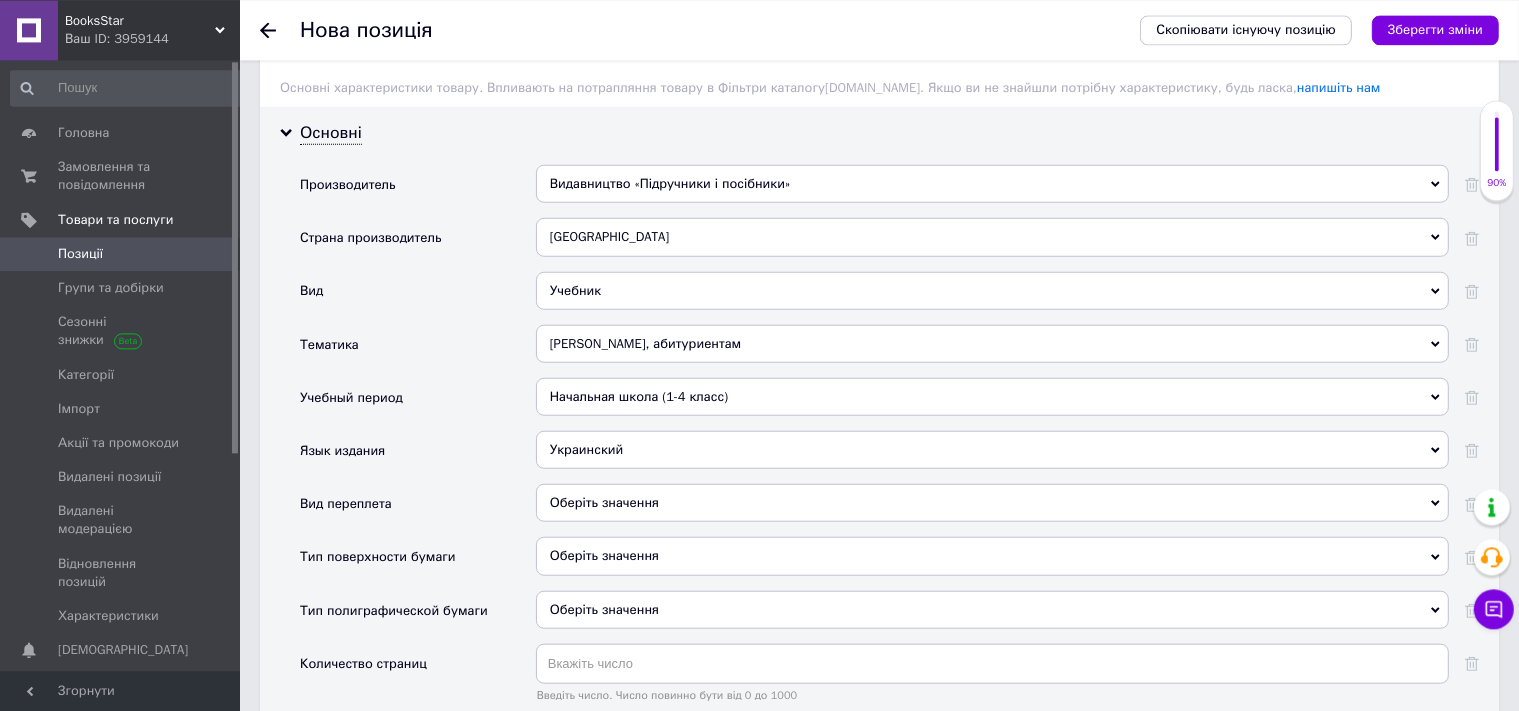 click on "Оберіть значення" at bounding box center (992, 502) 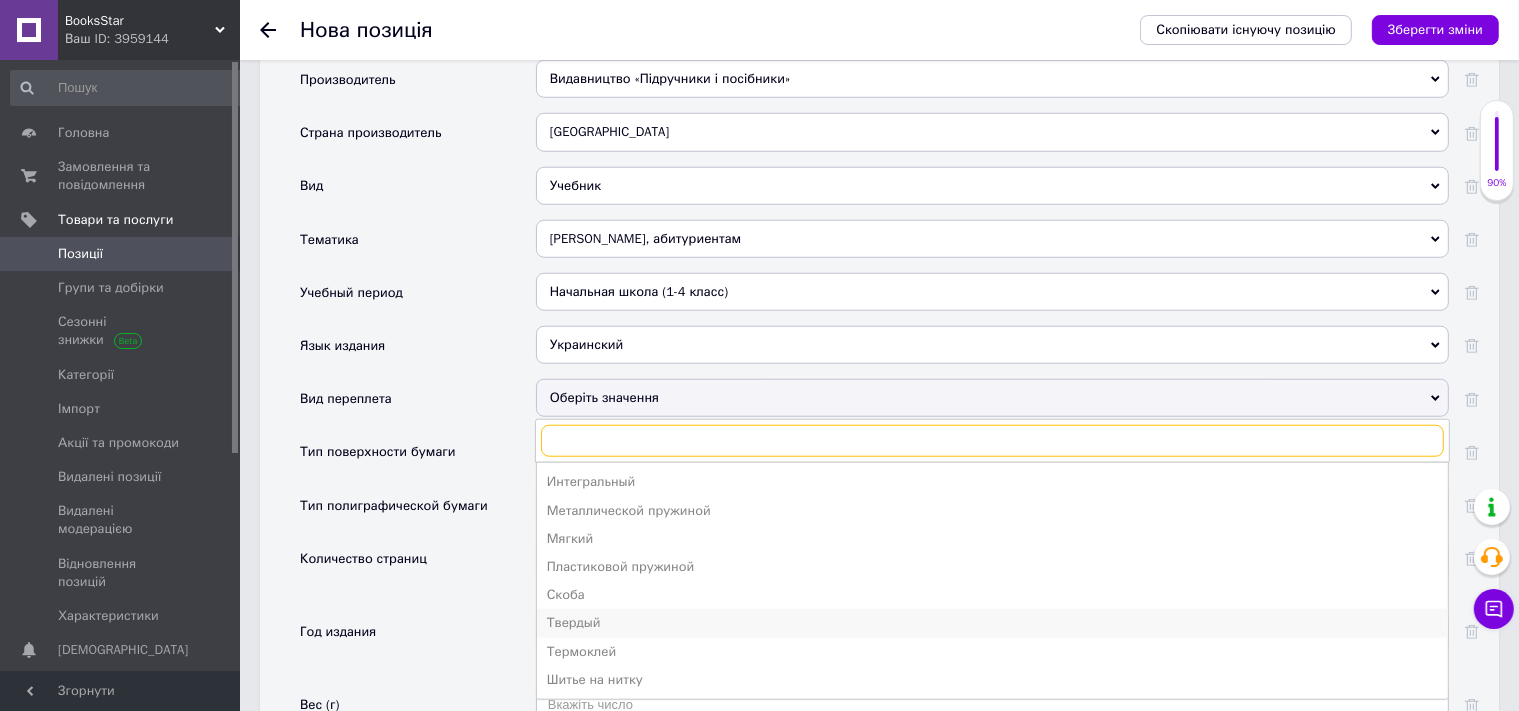 scroll, scrollTop: 1745, scrollLeft: 0, axis: vertical 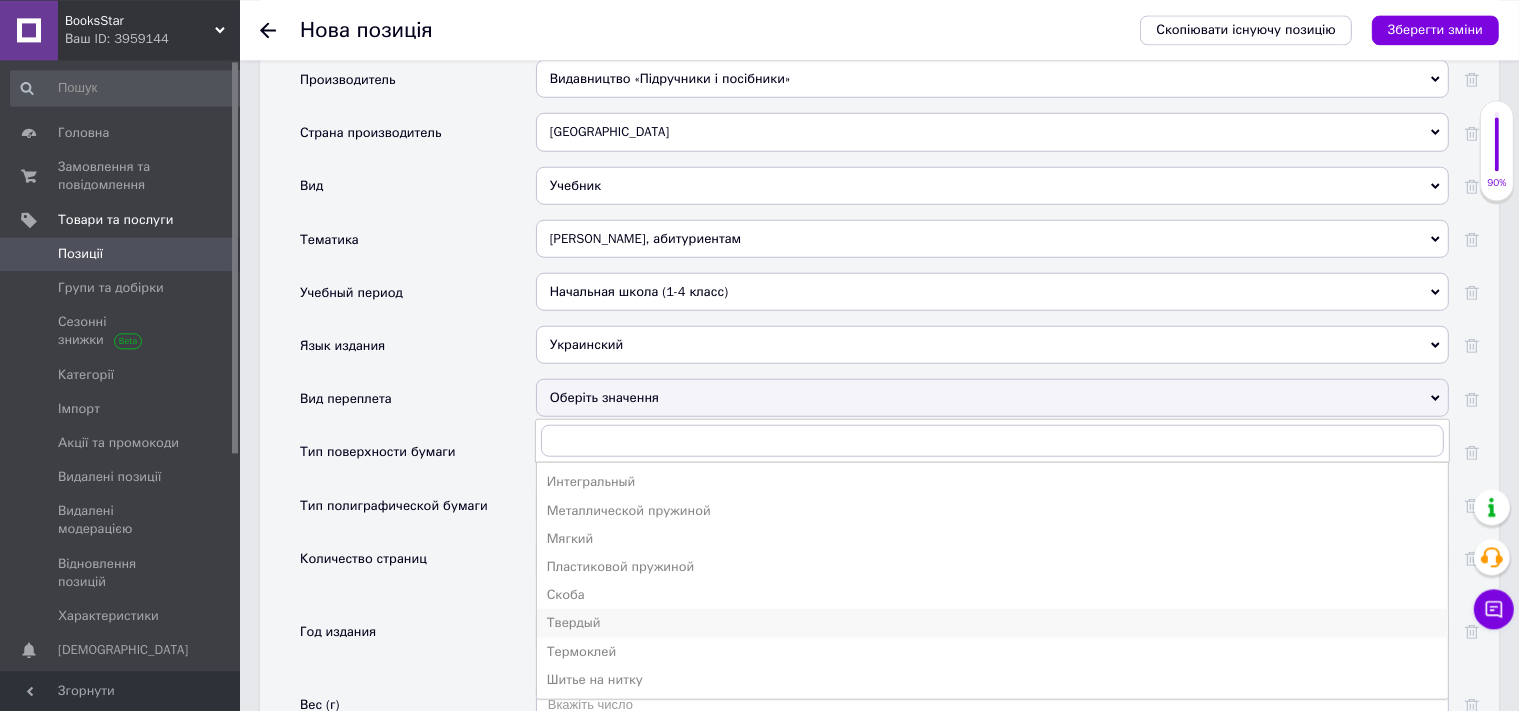 click on "Твердый" at bounding box center [992, 622] 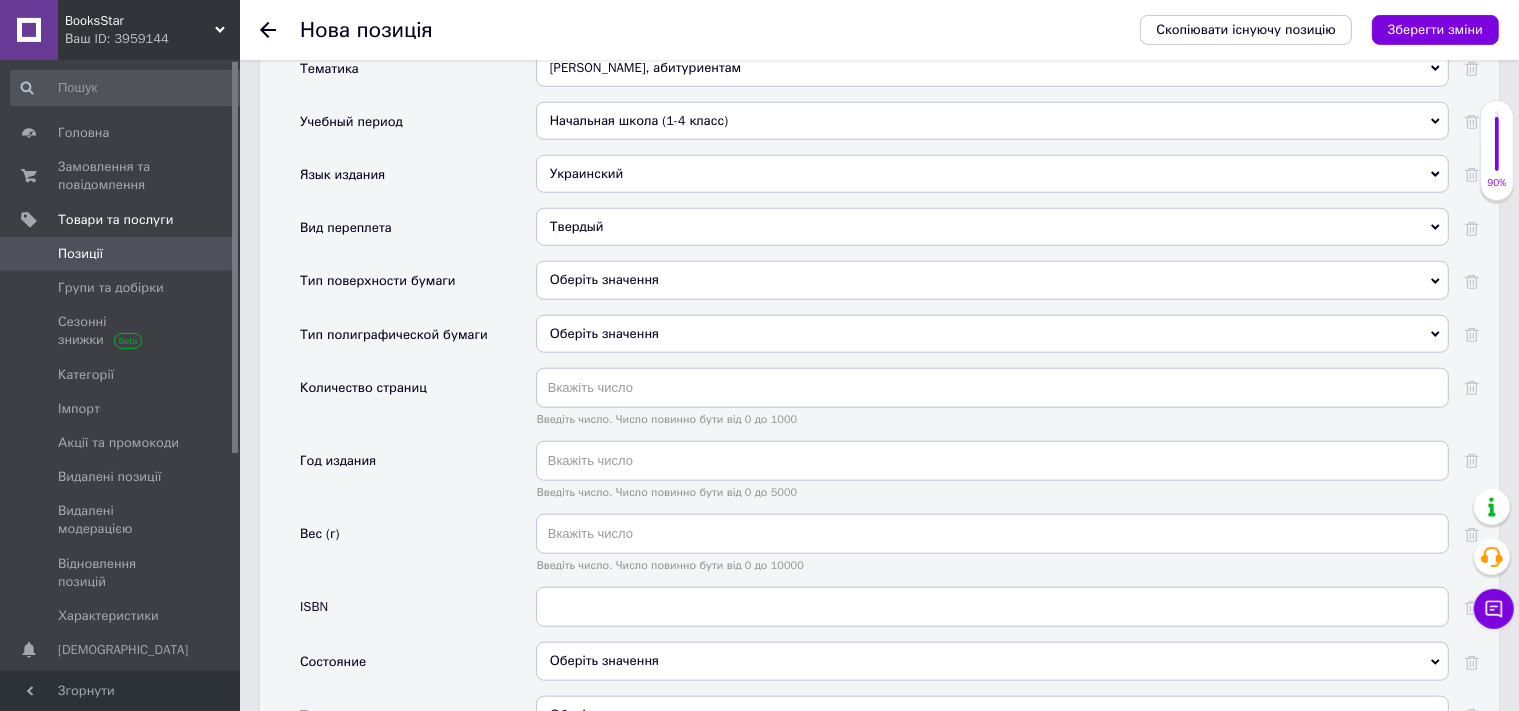 scroll, scrollTop: 2062, scrollLeft: 0, axis: vertical 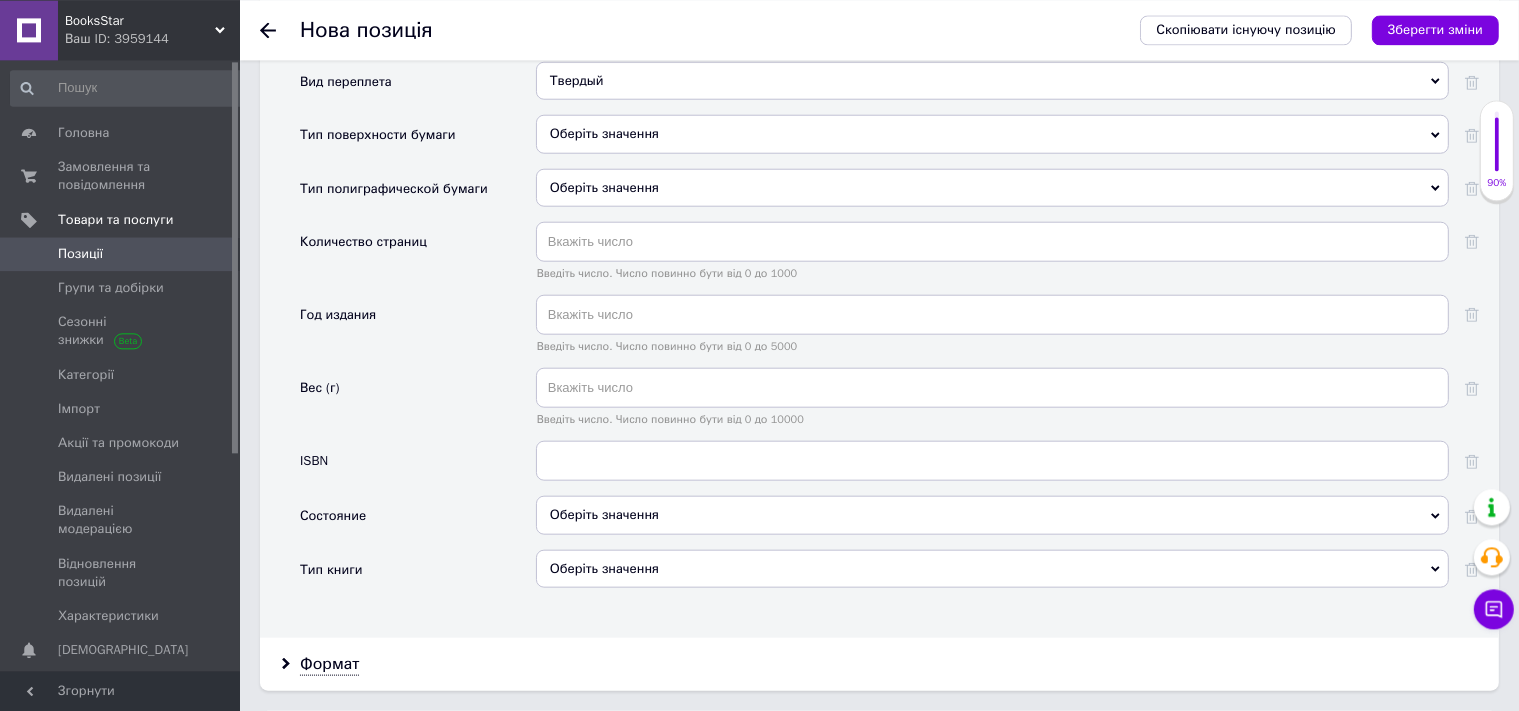 click on "Оберіть значення" at bounding box center [992, 514] 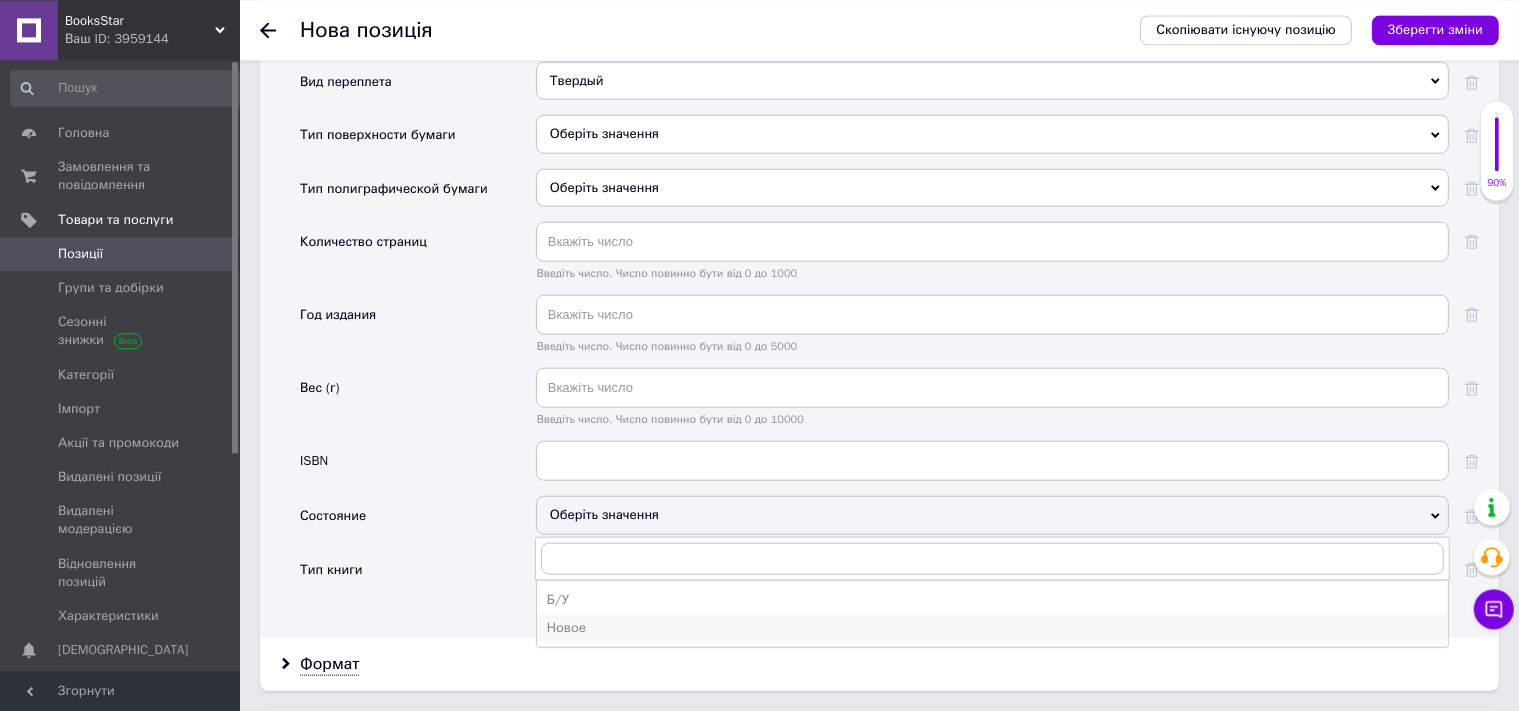click on "Новое" at bounding box center (992, 627) 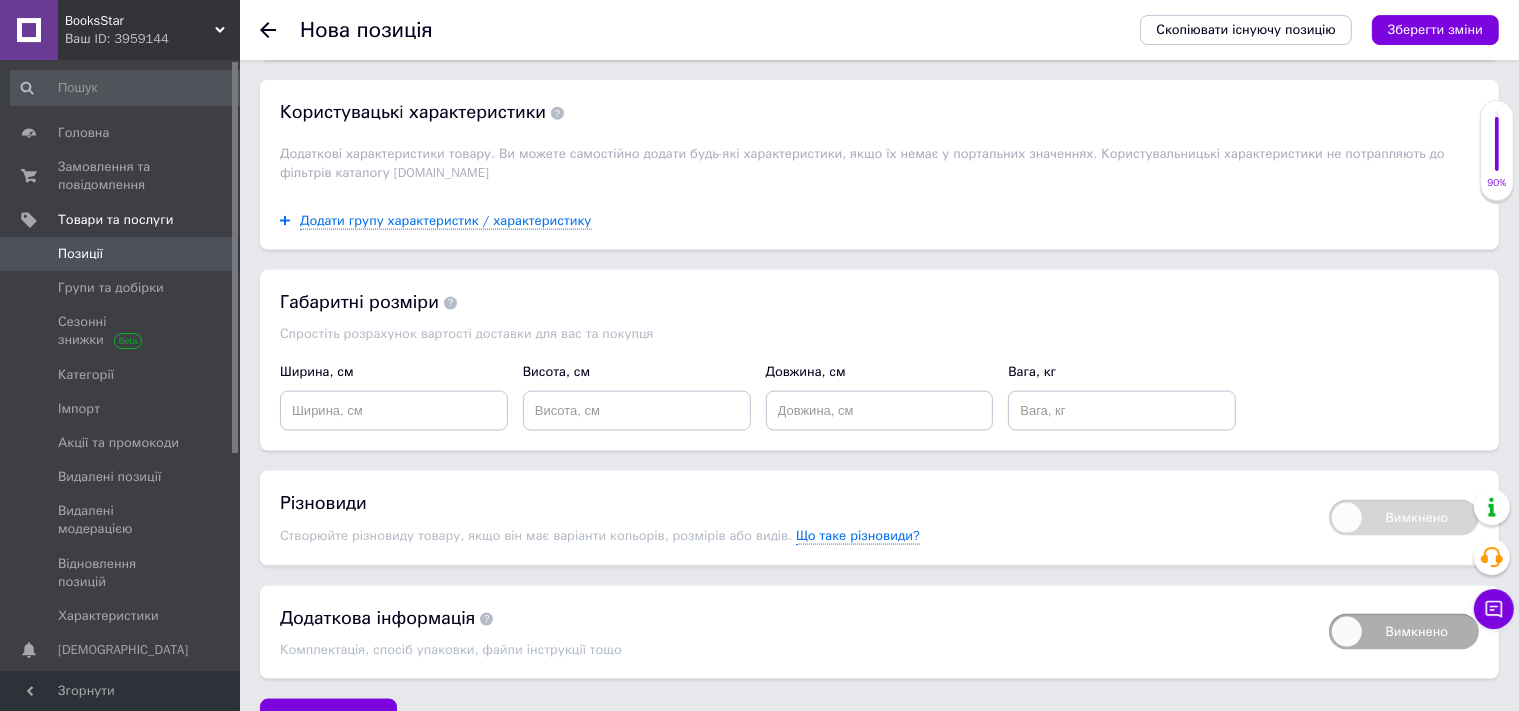 scroll, scrollTop: 2730, scrollLeft: 0, axis: vertical 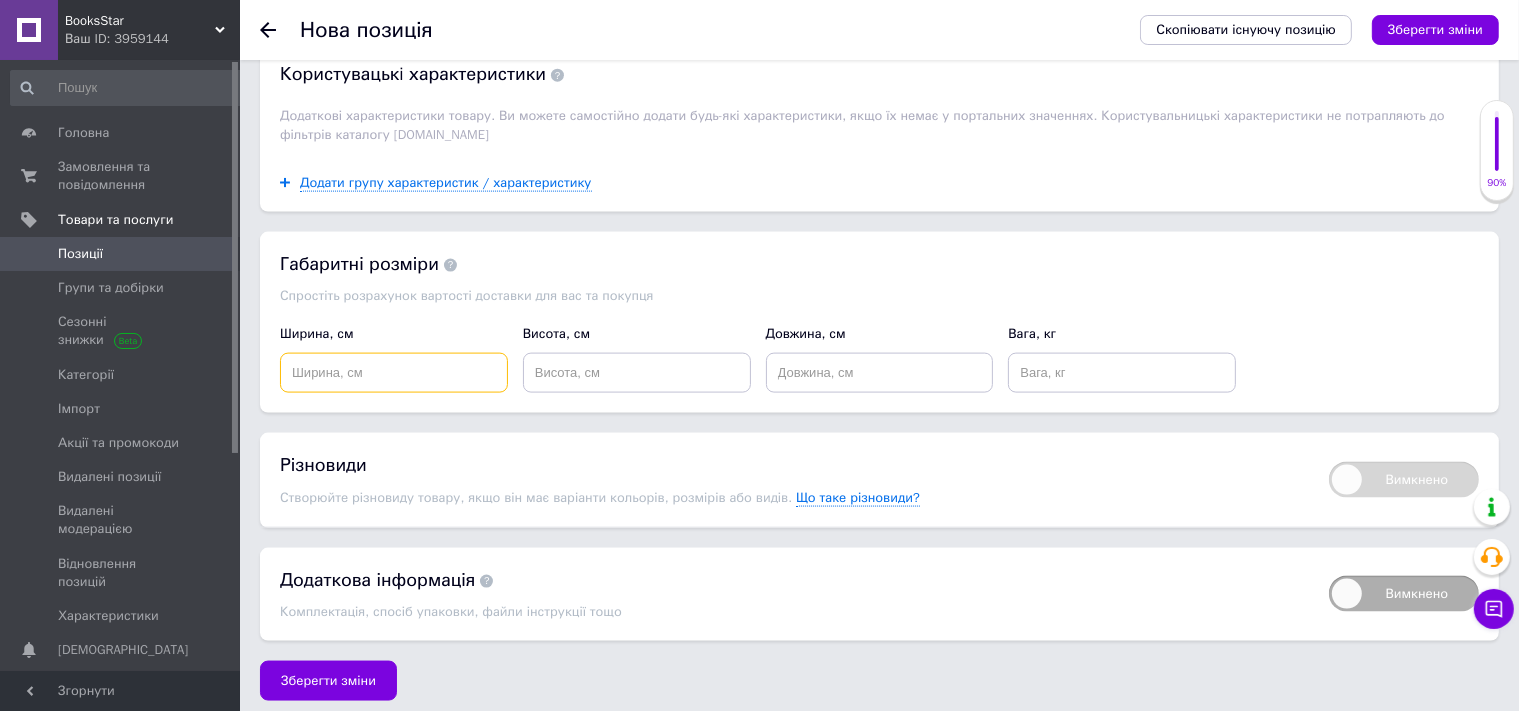 click at bounding box center [394, 373] 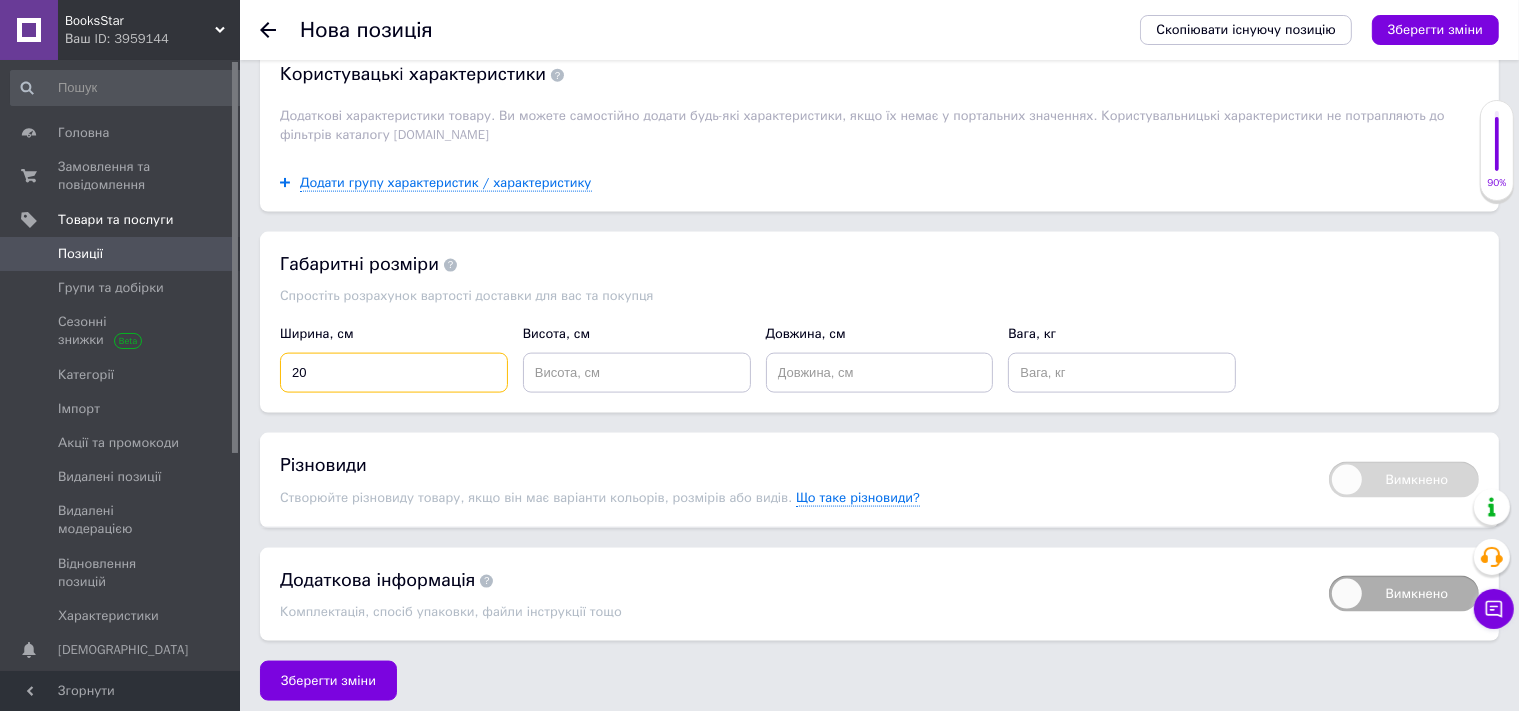 type on "20" 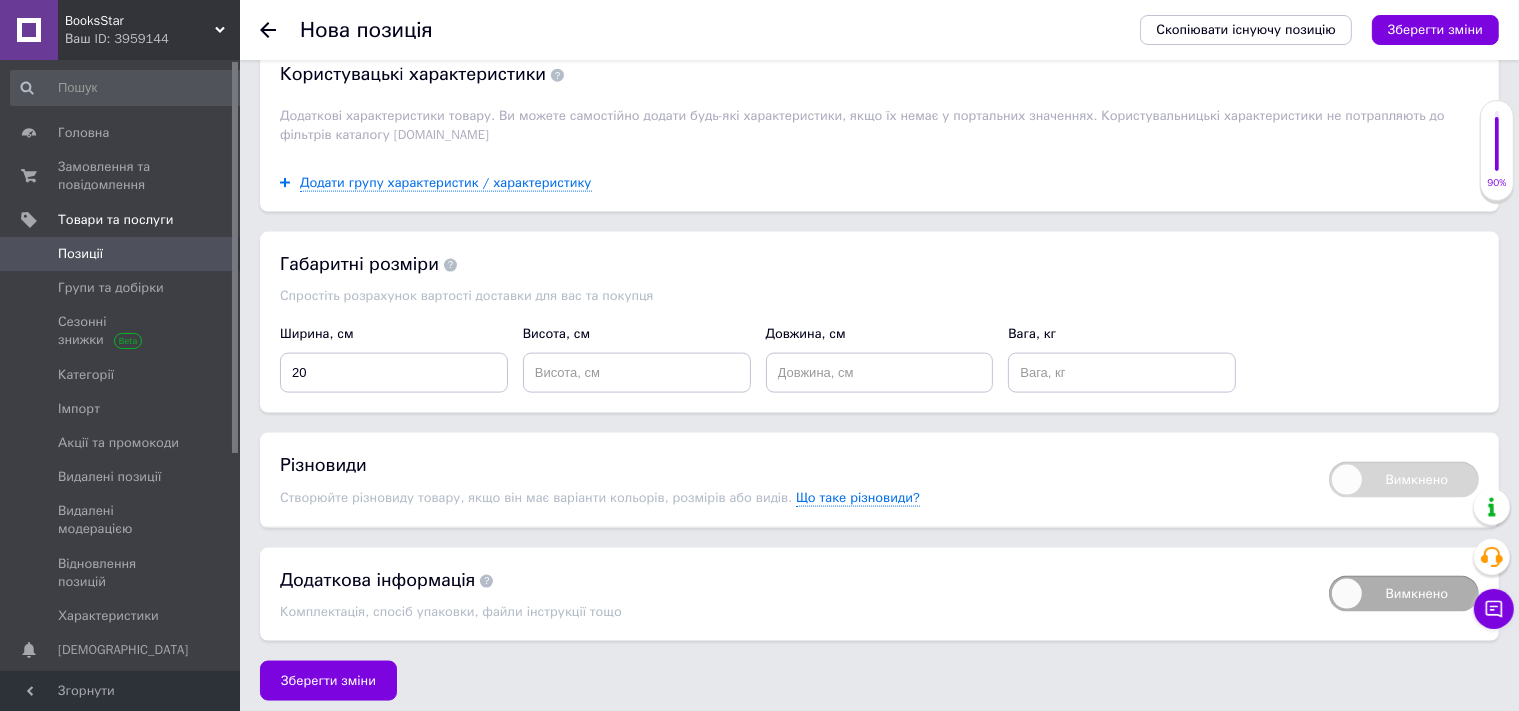 click on "Висота, см" at bounding box center [636, 359] 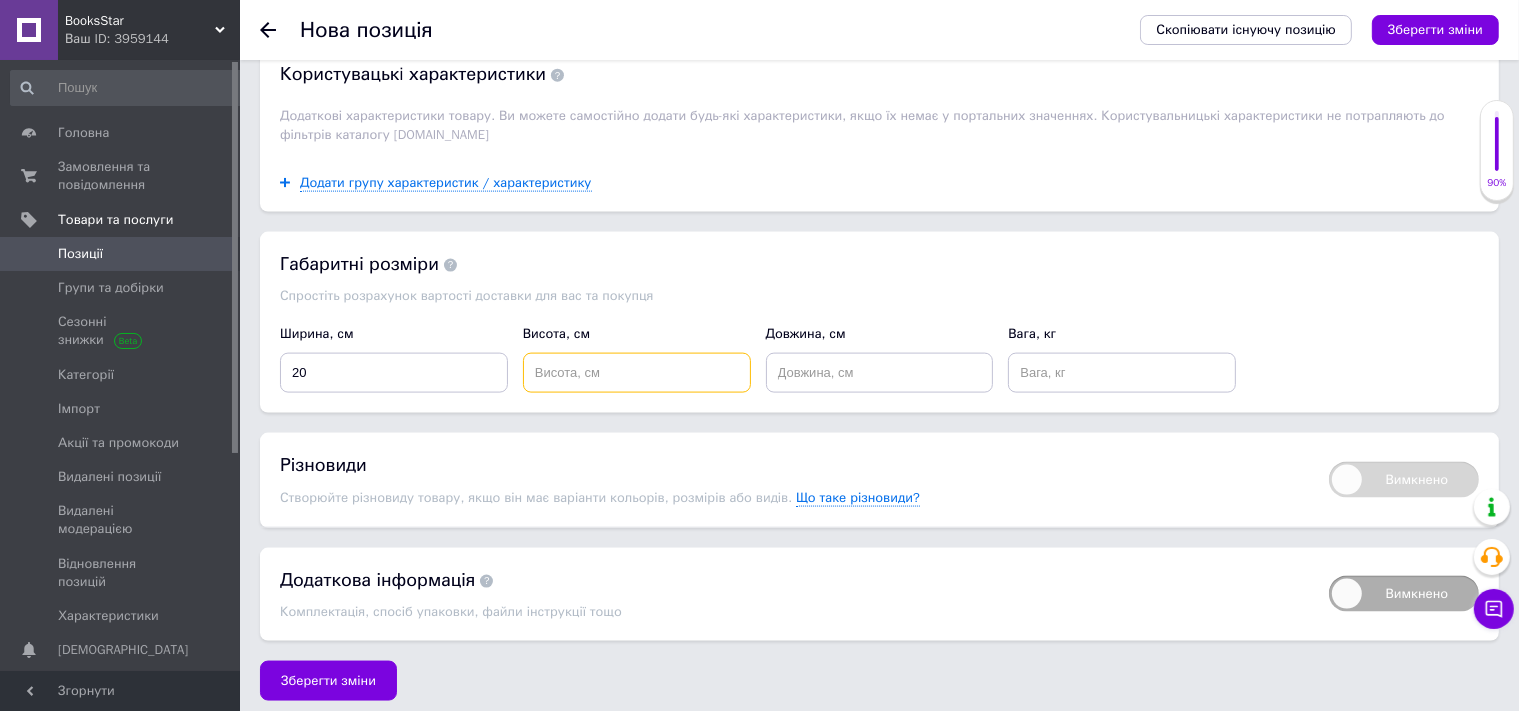 click at bounding box center (637, 373) 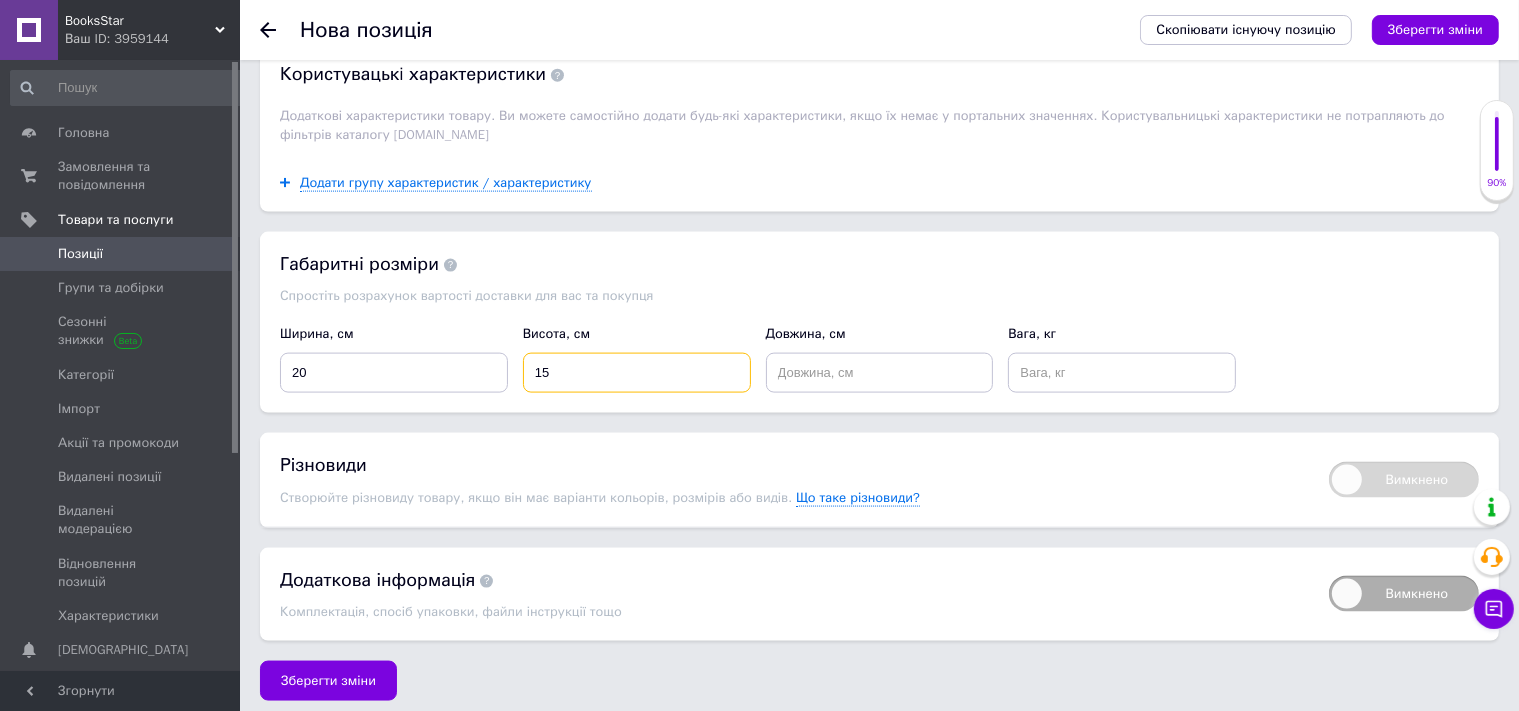 type on "15" 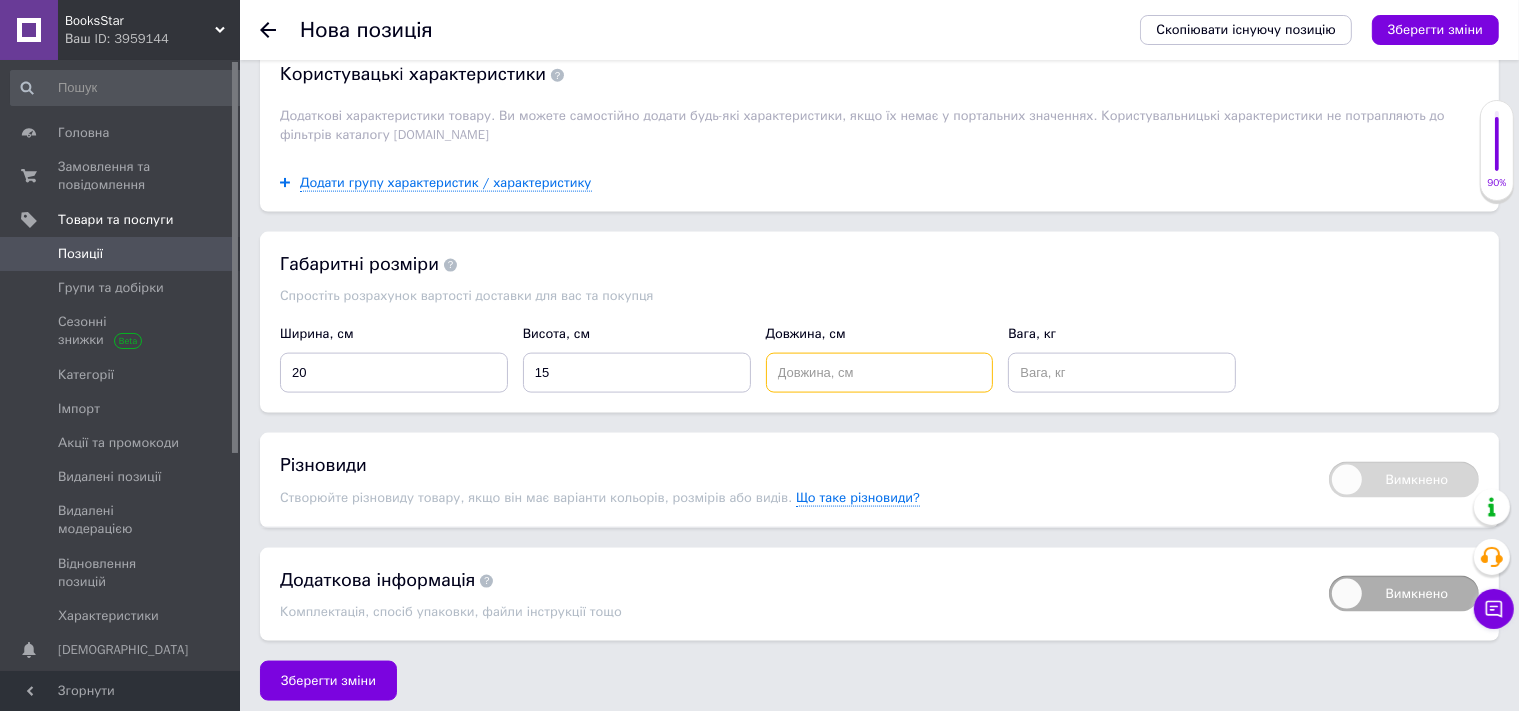 click at bounding box center [880, 373] 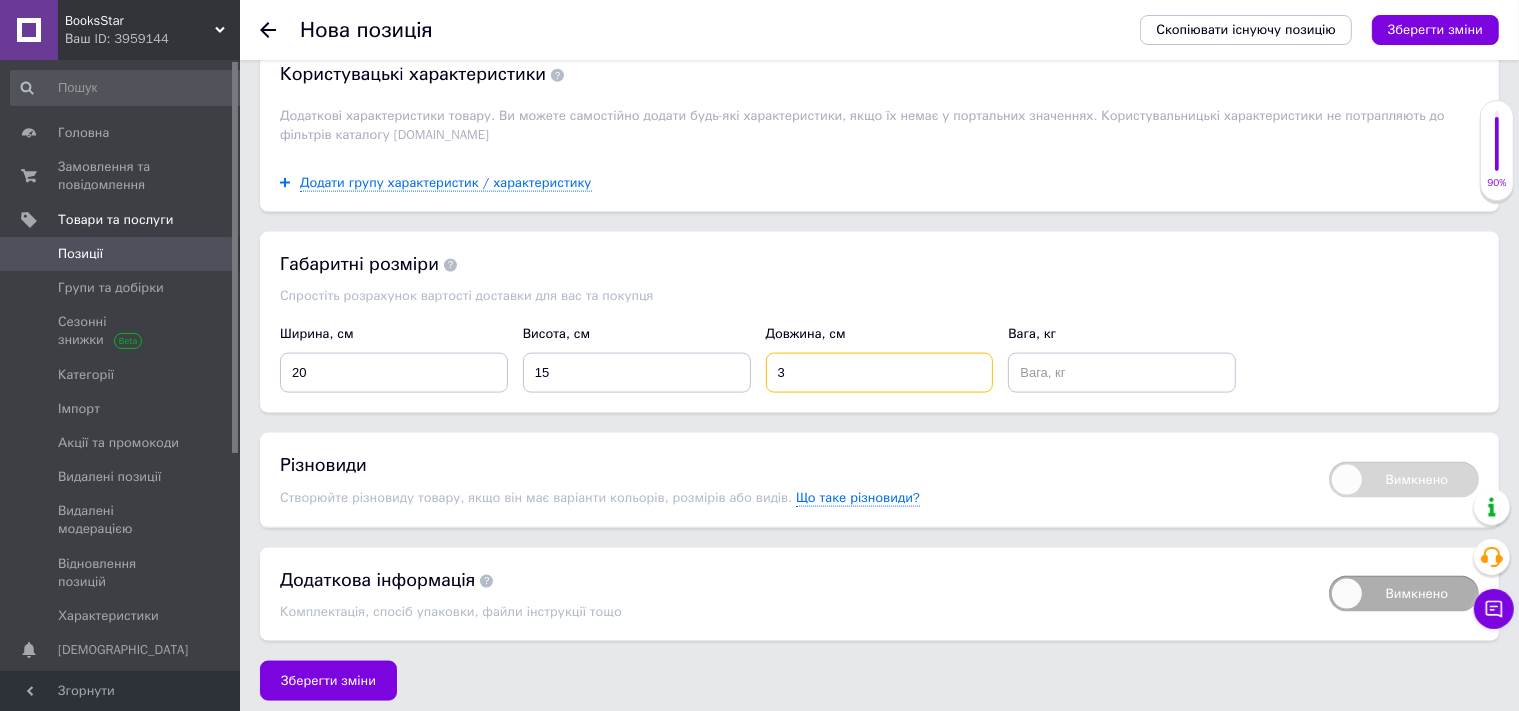 type on "3" 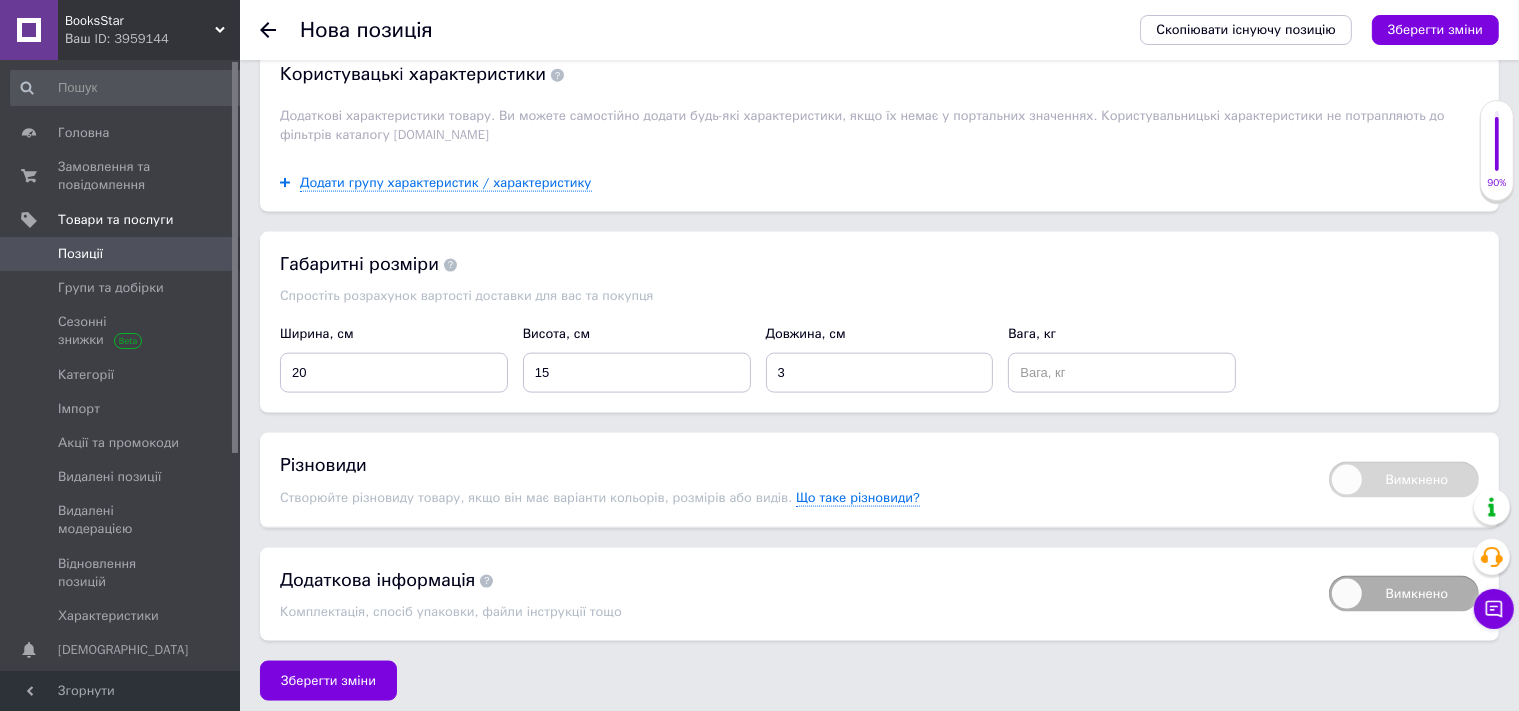 click on "Вага, кг" at bounding box center [1122, 359] 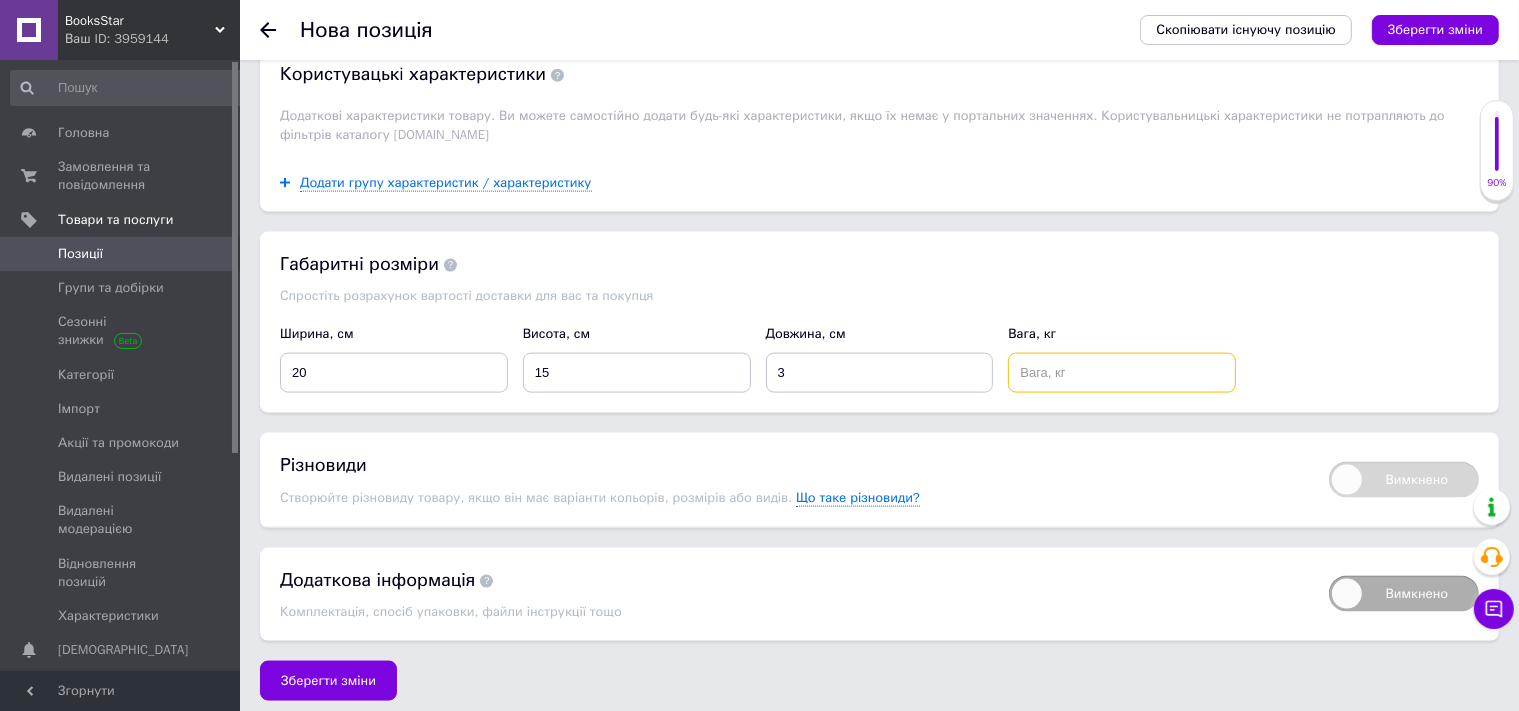 click at bounding box center (1122, 373) 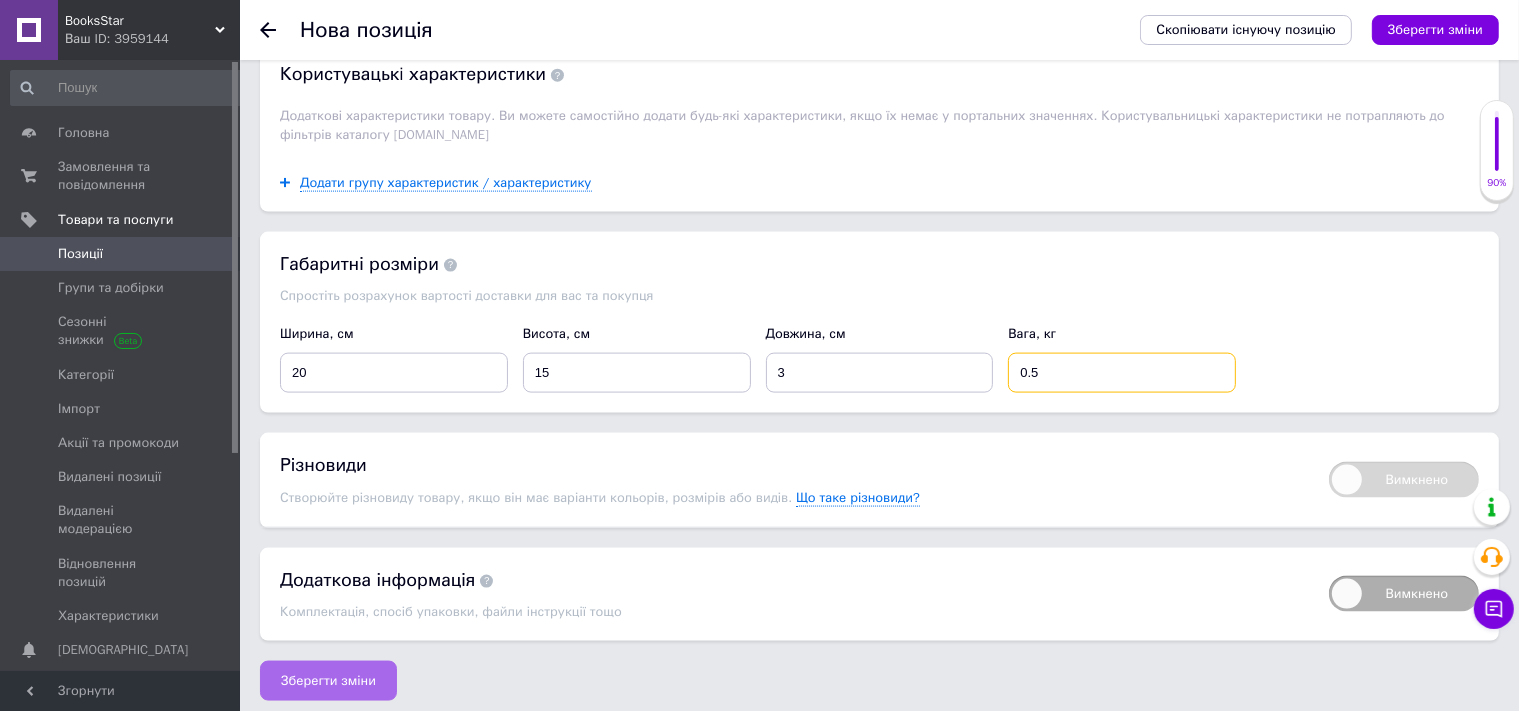 type on "0.5" 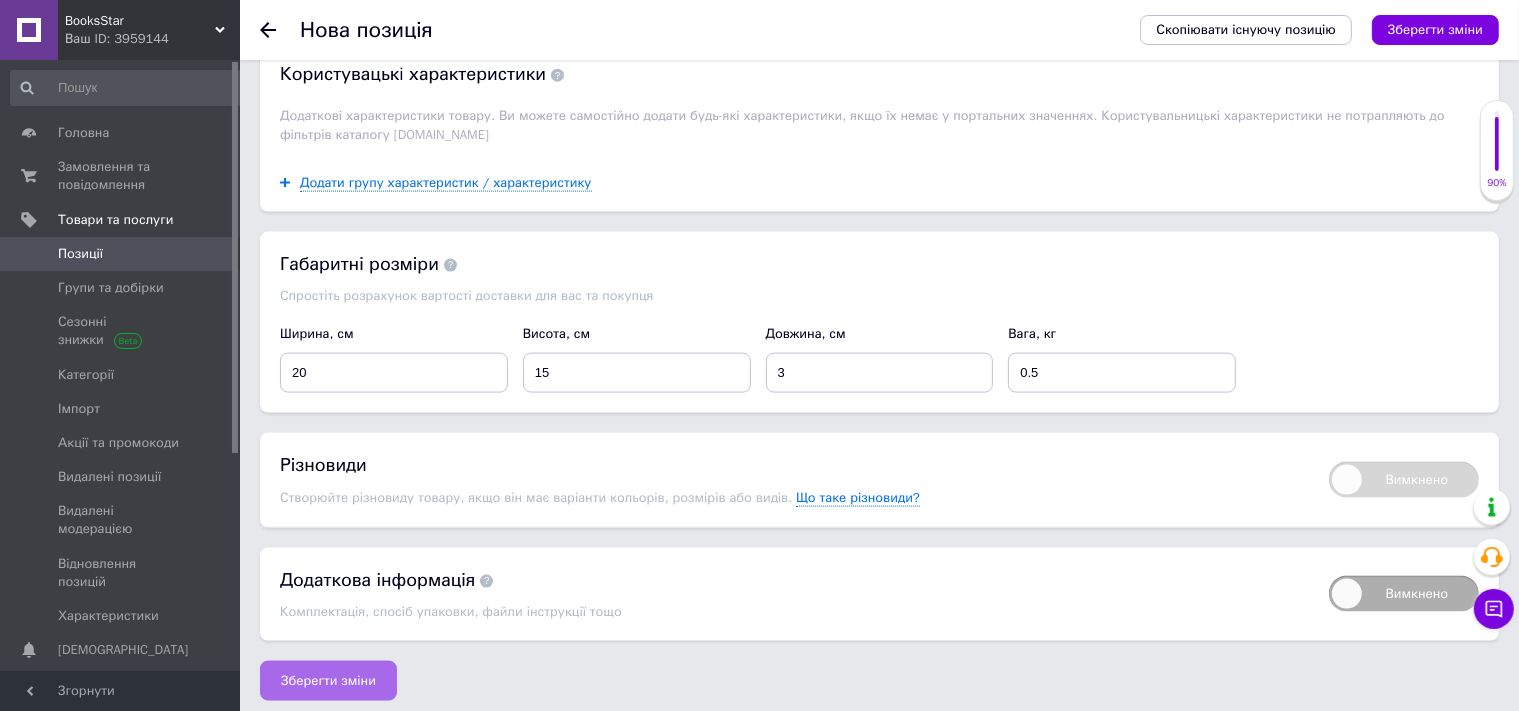 click on "Зберегти зміни" at bounding box center (328, 681) 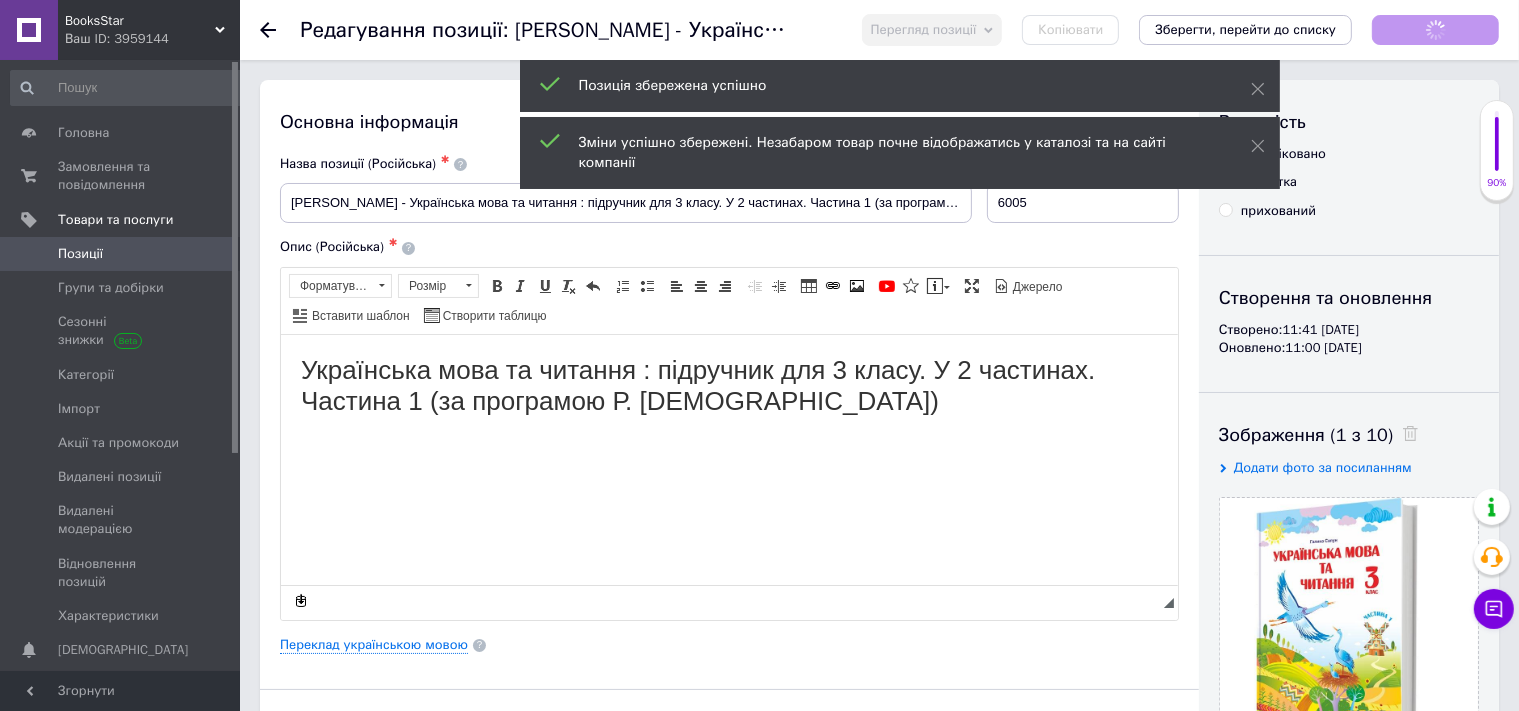 scroll, scrollTop: 0, scrollLeft: 0, axis: both 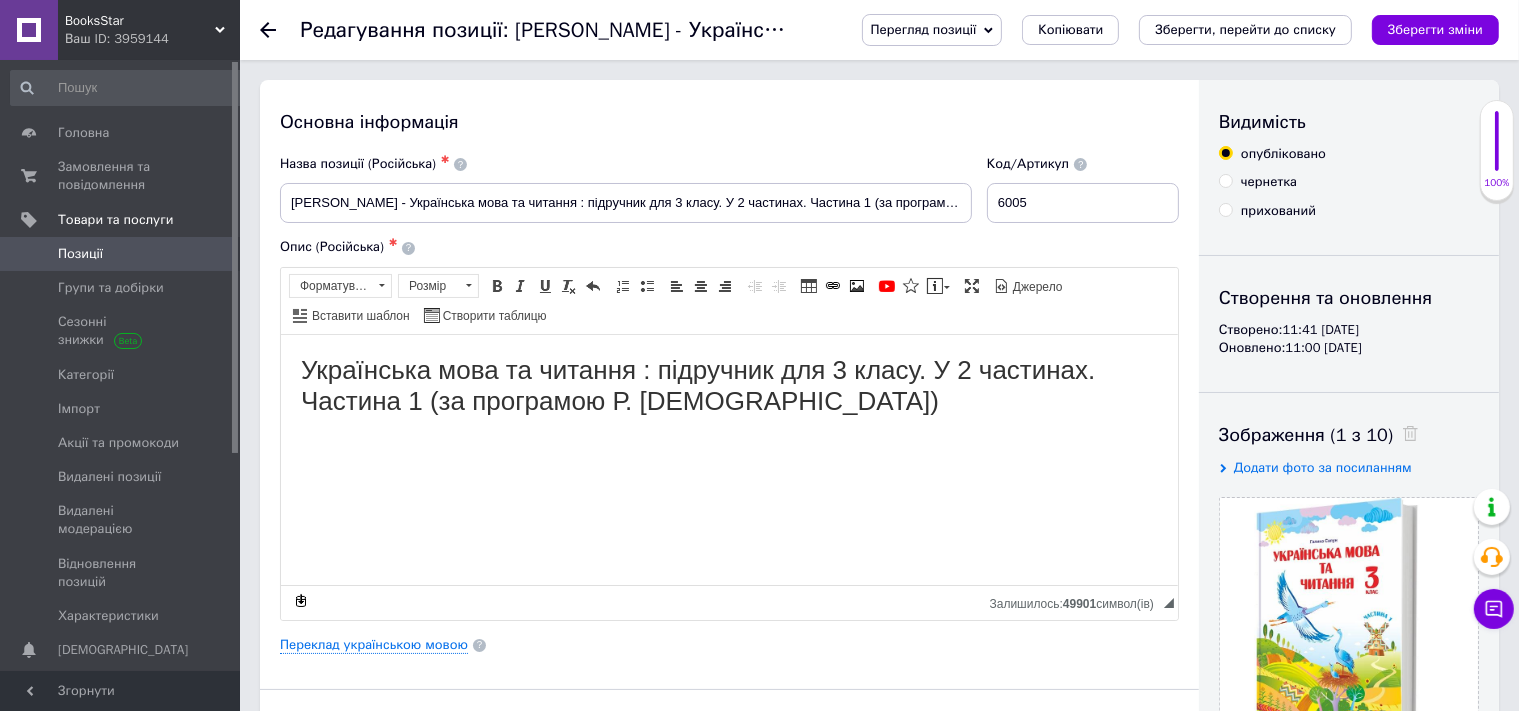 click on "Зберегти зміни" at bounding box center (1435, 29) 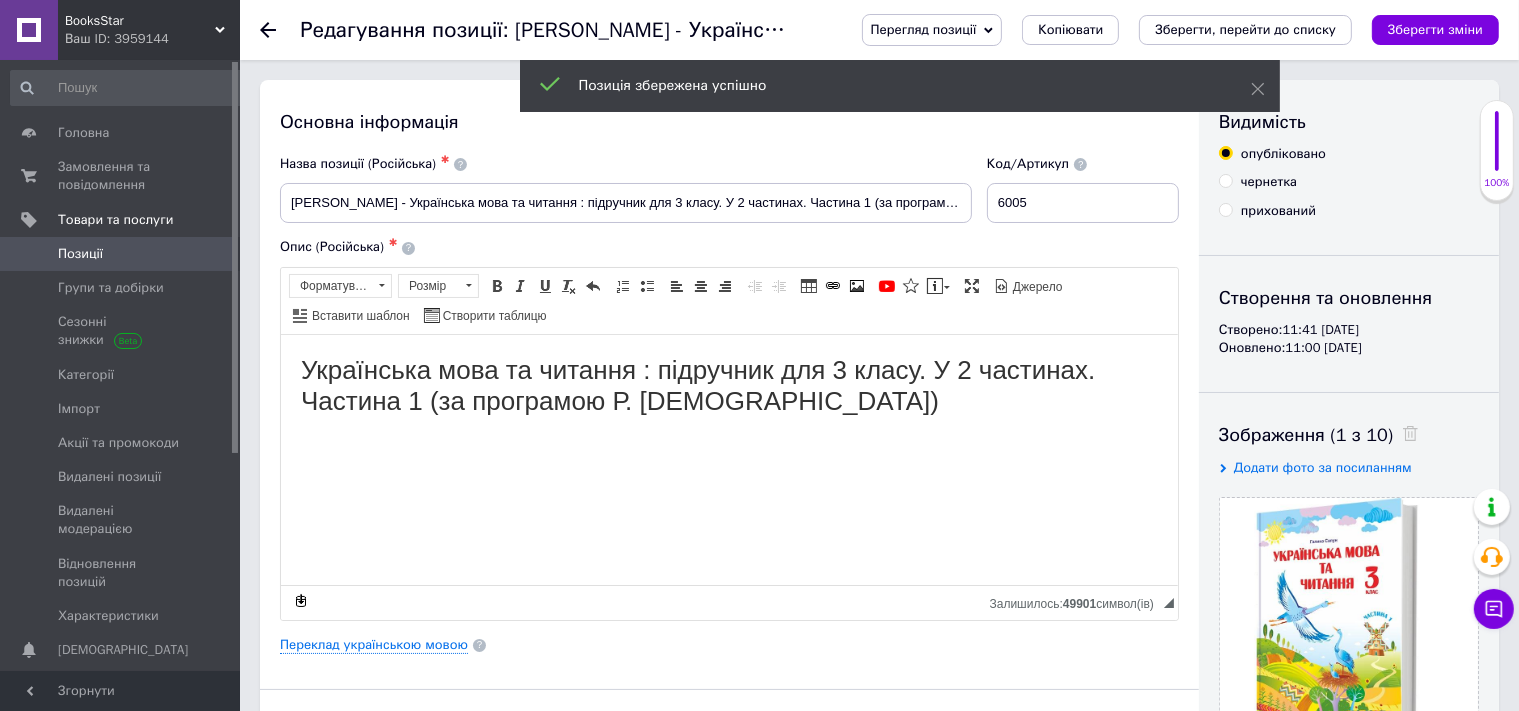 click on "Позиції" at bounding box center [121, 254] 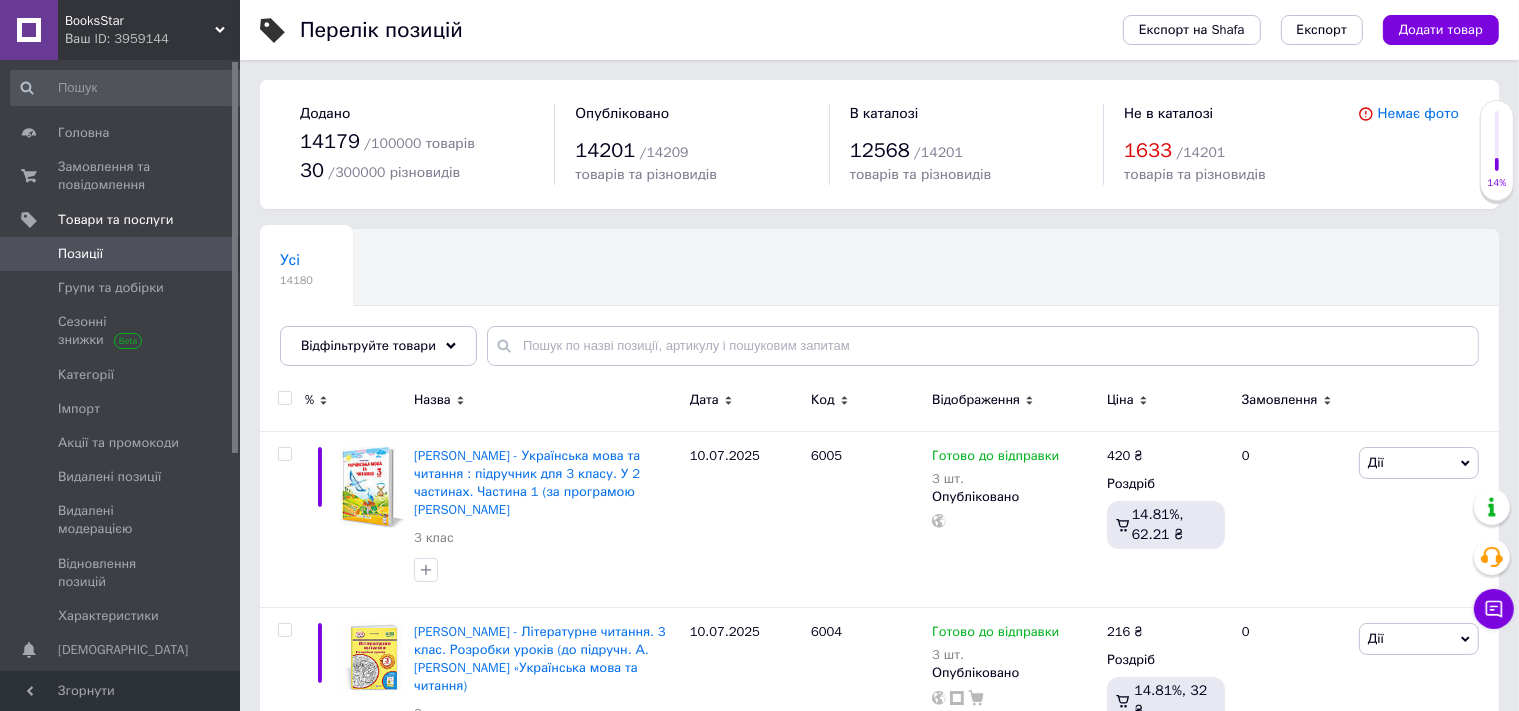 click on "Додати товар" at bounding box center [1441, 30] 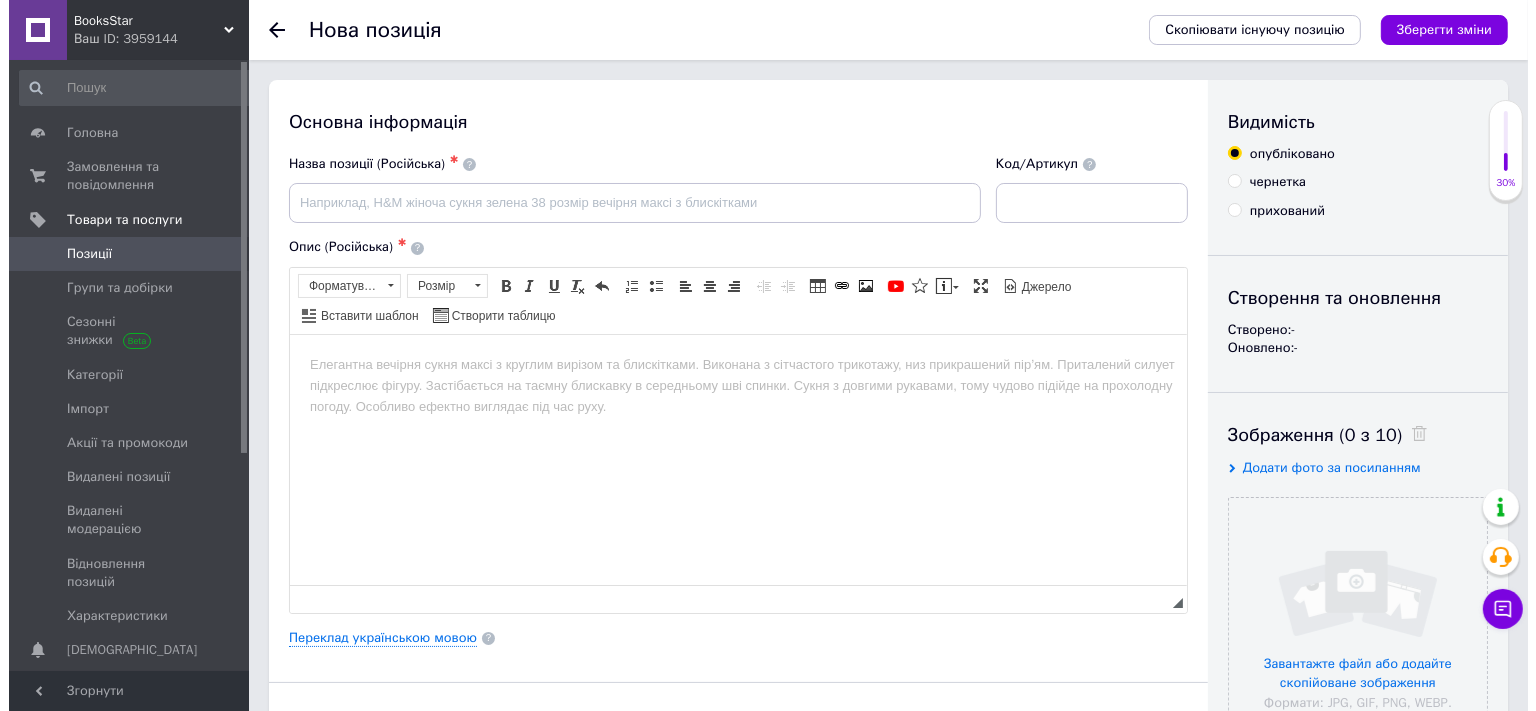 scroll, scrollTop: 0, scrollLeft: 0, axis: both 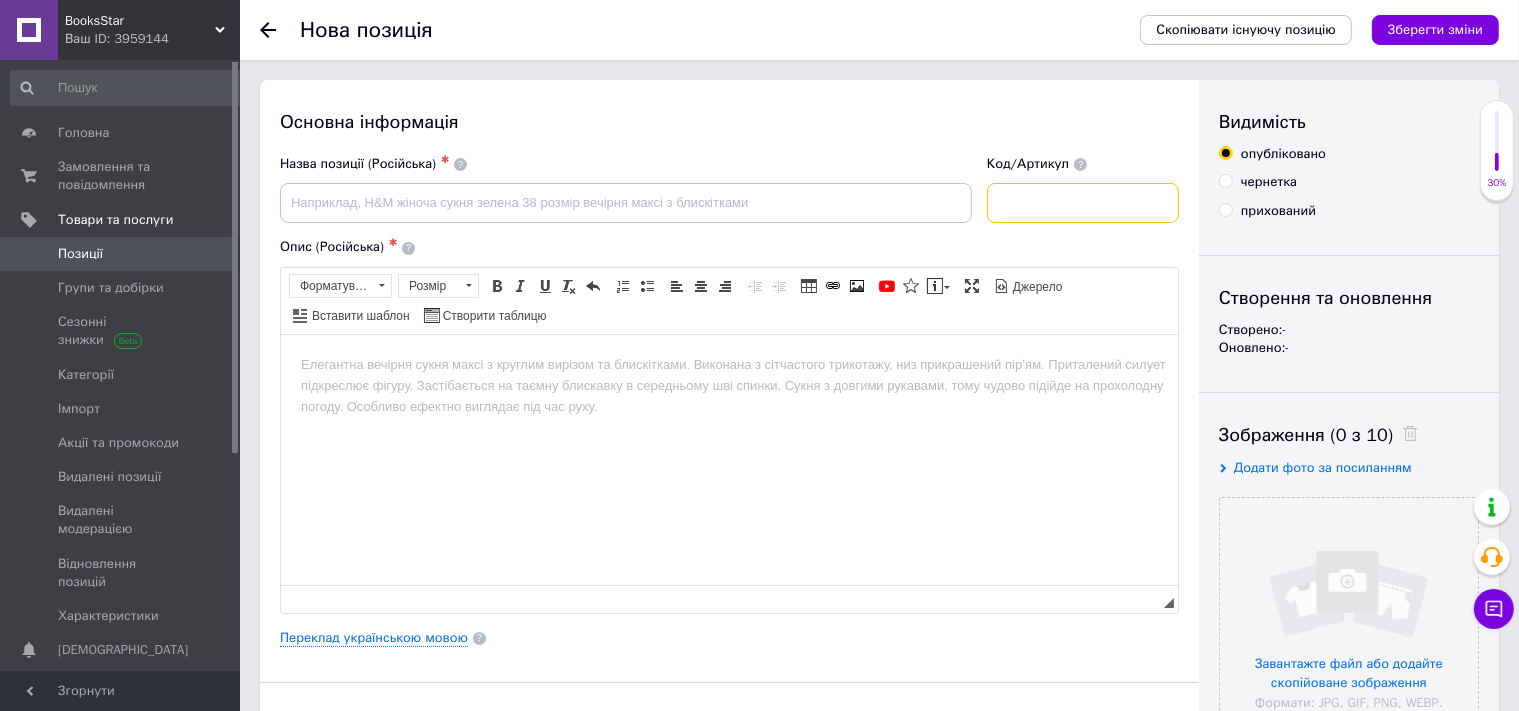 click at bounding box center [1083, 203] 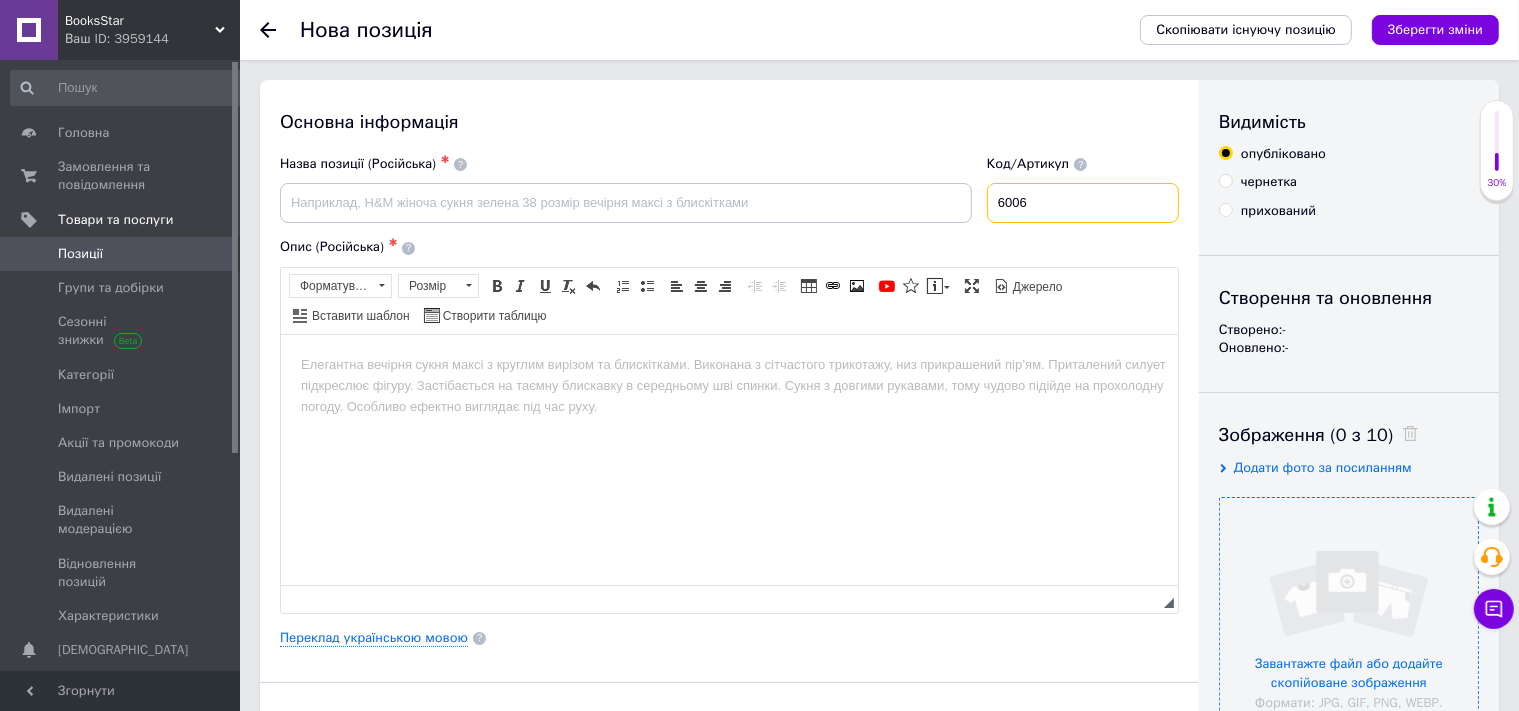 type on "6006" 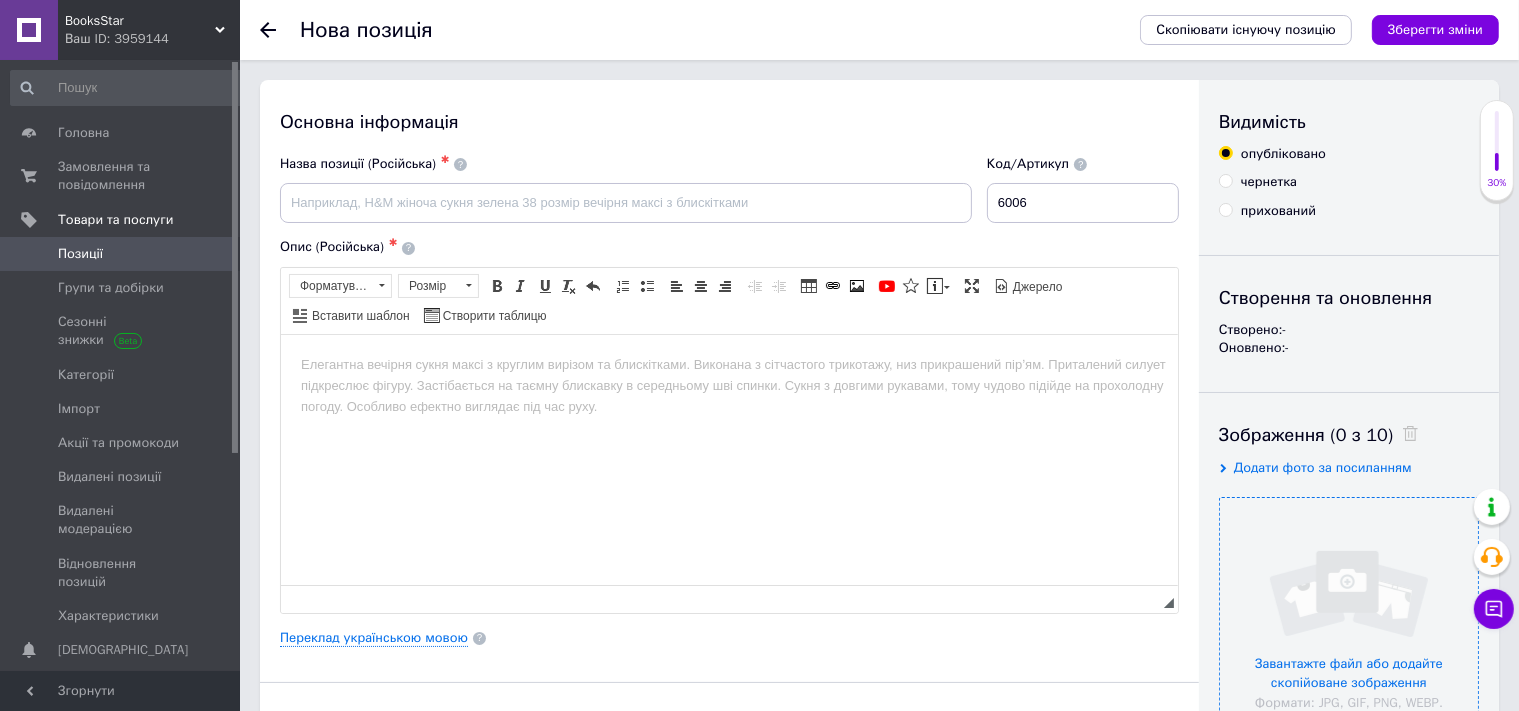 click at bounding box center [1349, 627] 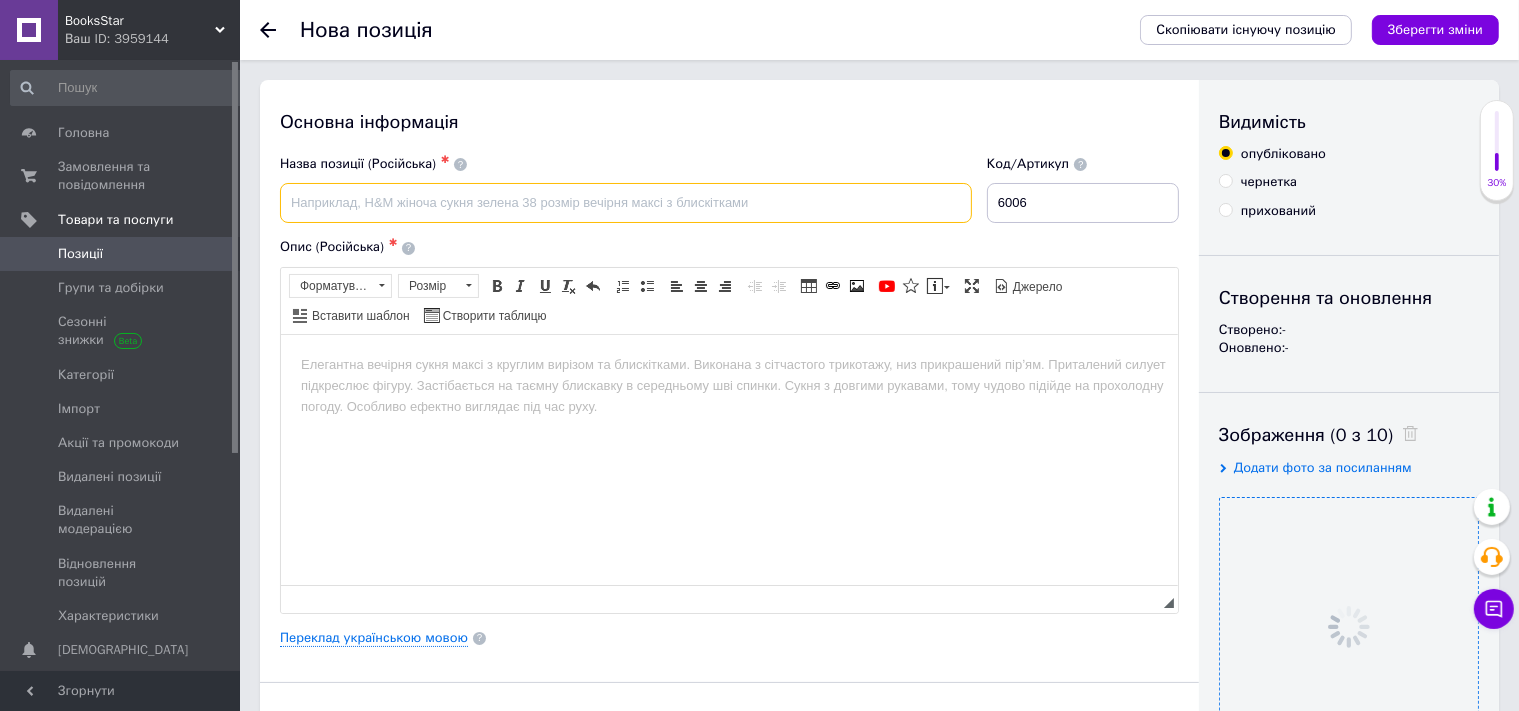 click at bounding box center [626, 203] 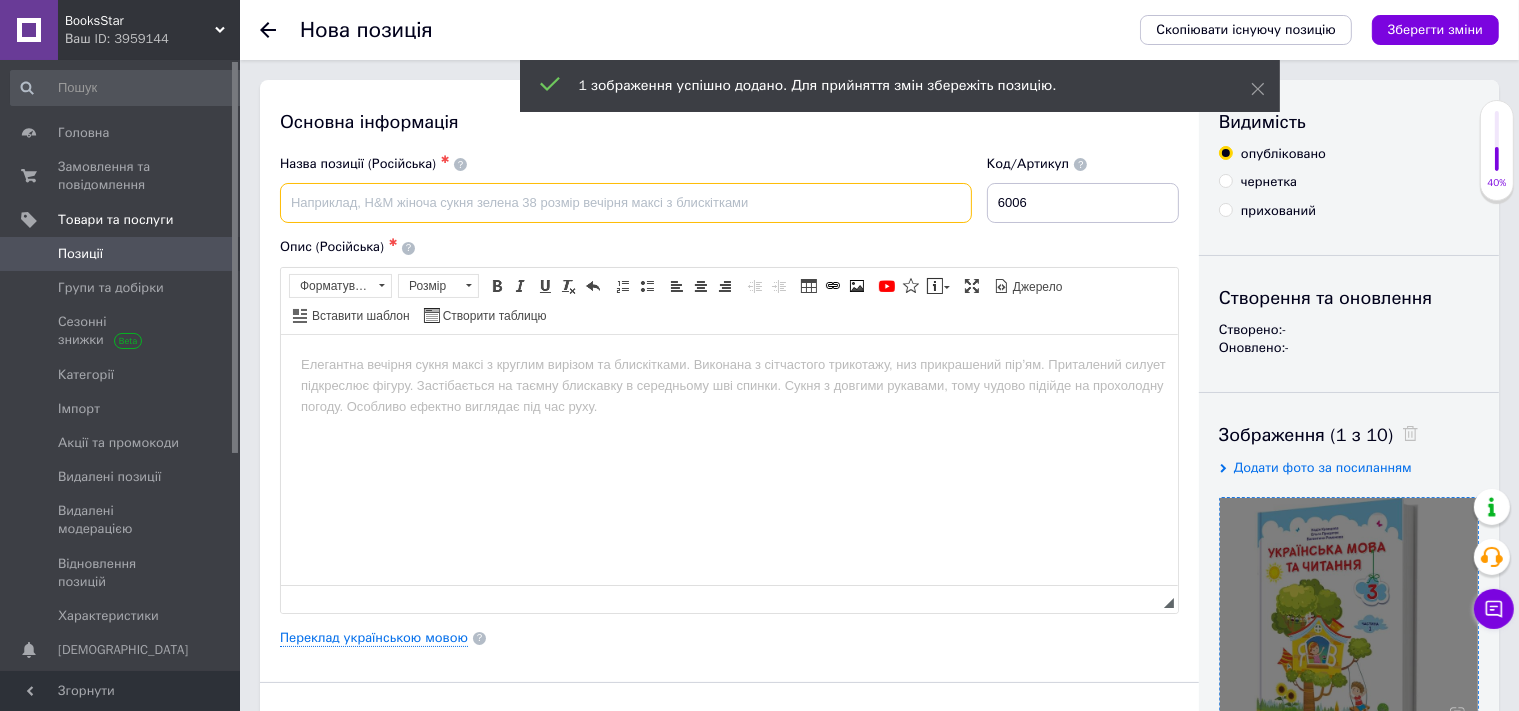 paste on "Українська мова та читання : підручник для 3 класу. У 2 частинах. Частина 1 (за програмою О. [PERSON_NAME])" 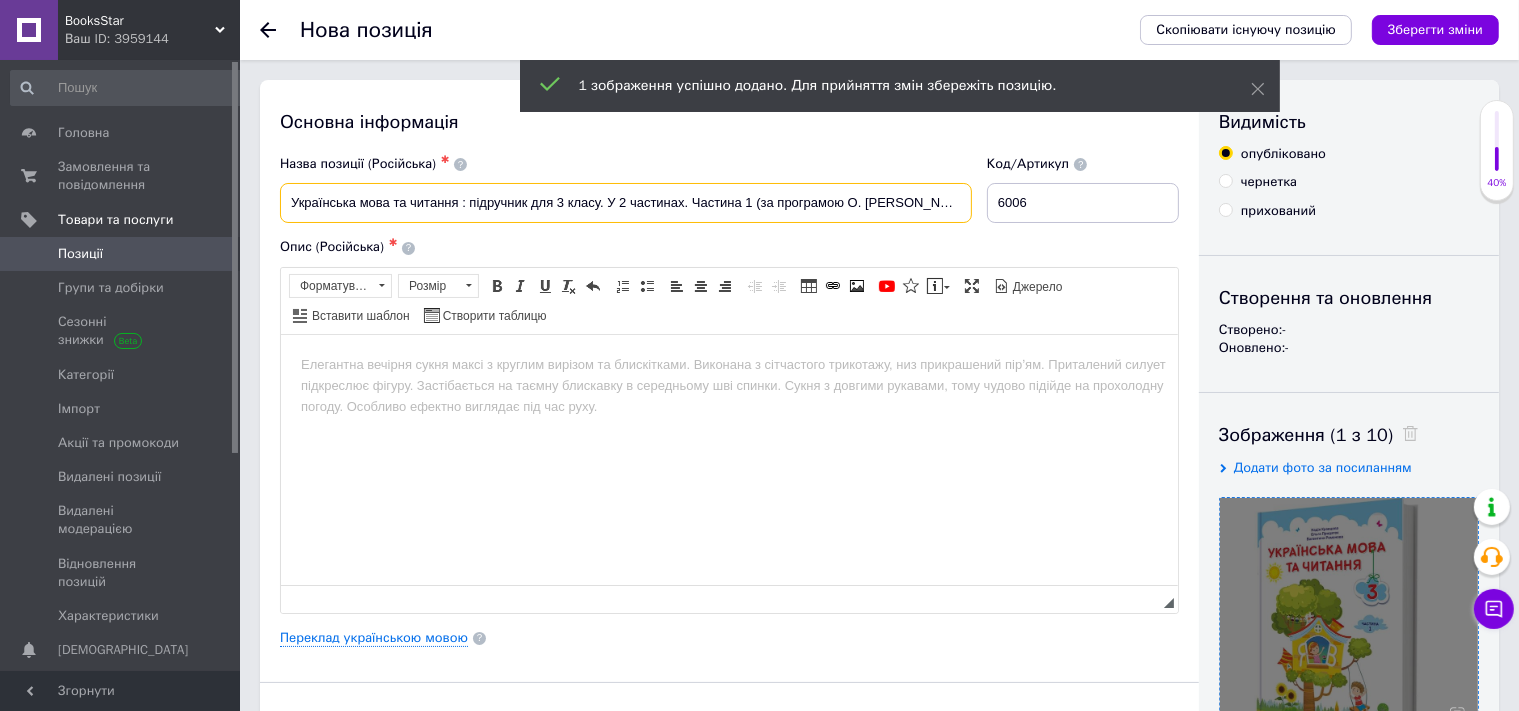 drag, startPoint x: 866, startPoint y: 199, endPoint x: 850, endPoint y: 213, distance: 21.260292 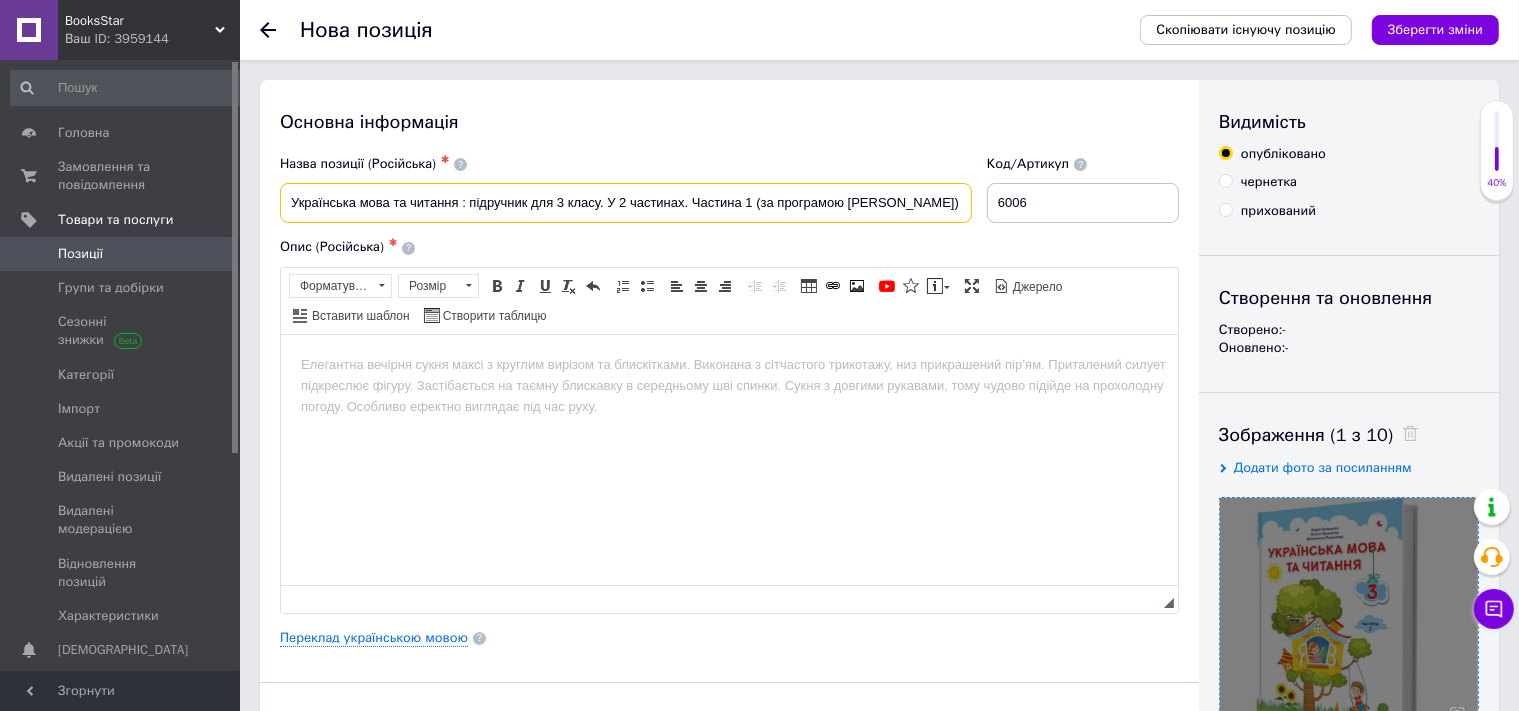 click on "Українська мова та читання : підручник для 3 класу. У 2 частинах. Частина 1 (за програмою [PERSON_NAME])" at bounding box center (626, 203) 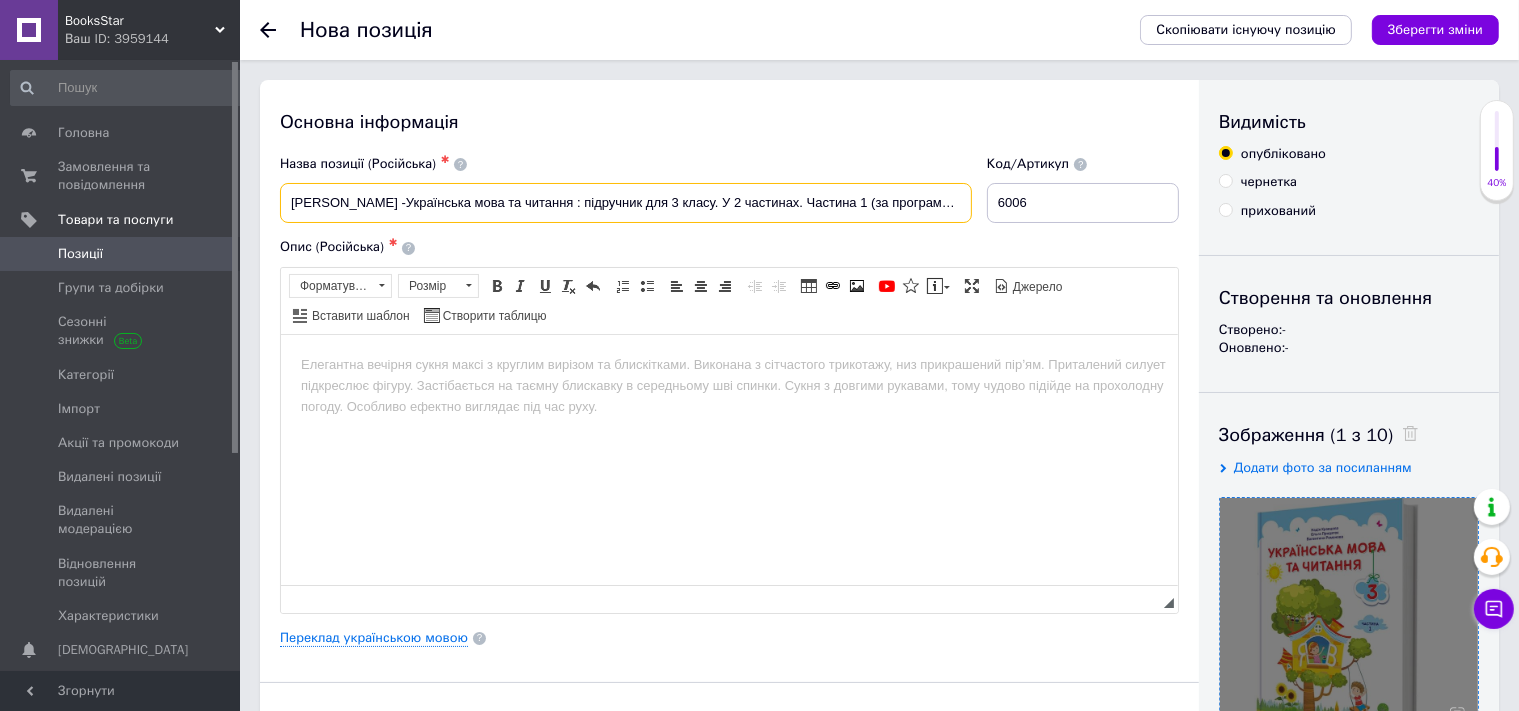 type on "[PERSON_NAME] -Українська мова та читання : підручник для 3 класу. У 2 частинах. Частина 1 (за програмою [PERSON_NAME])" 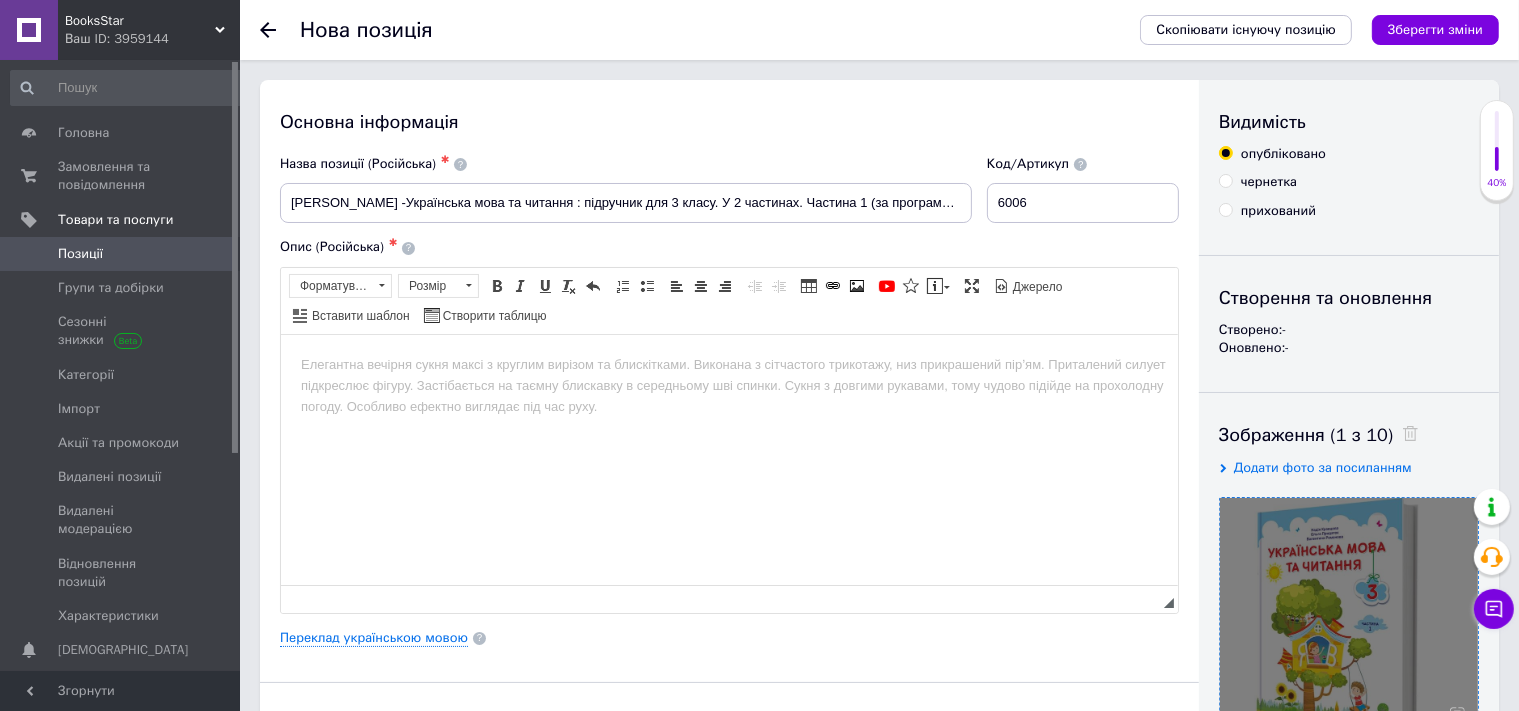 click at bounding box center [728, 459] 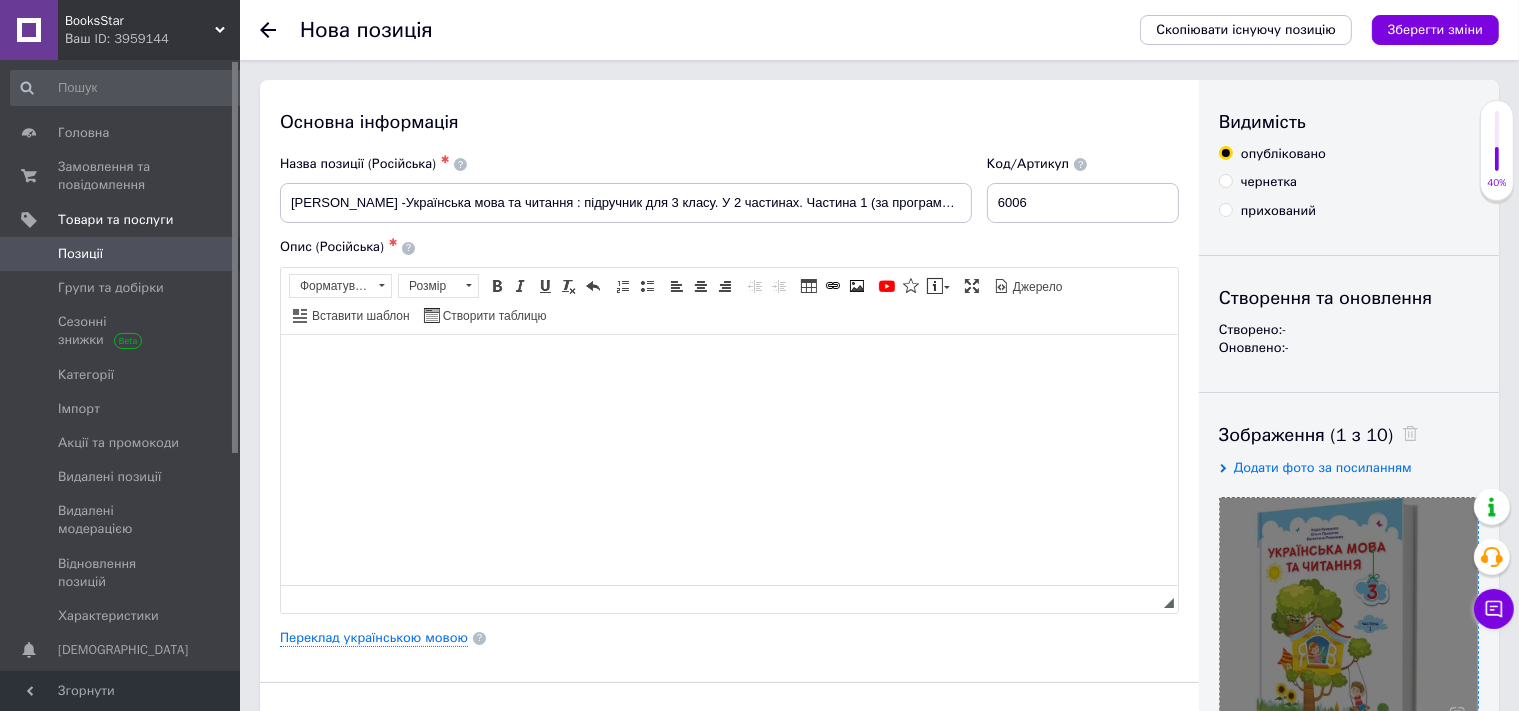 paste 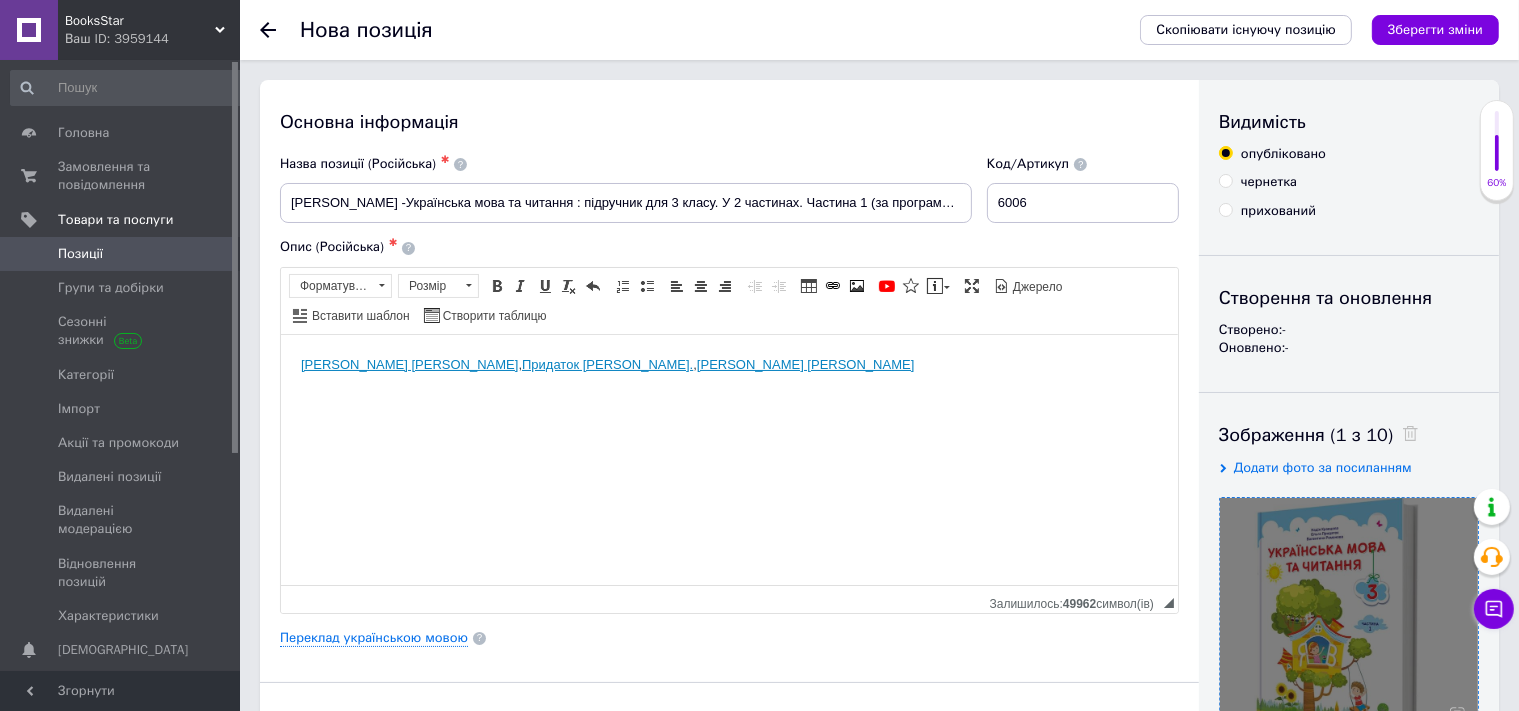 type 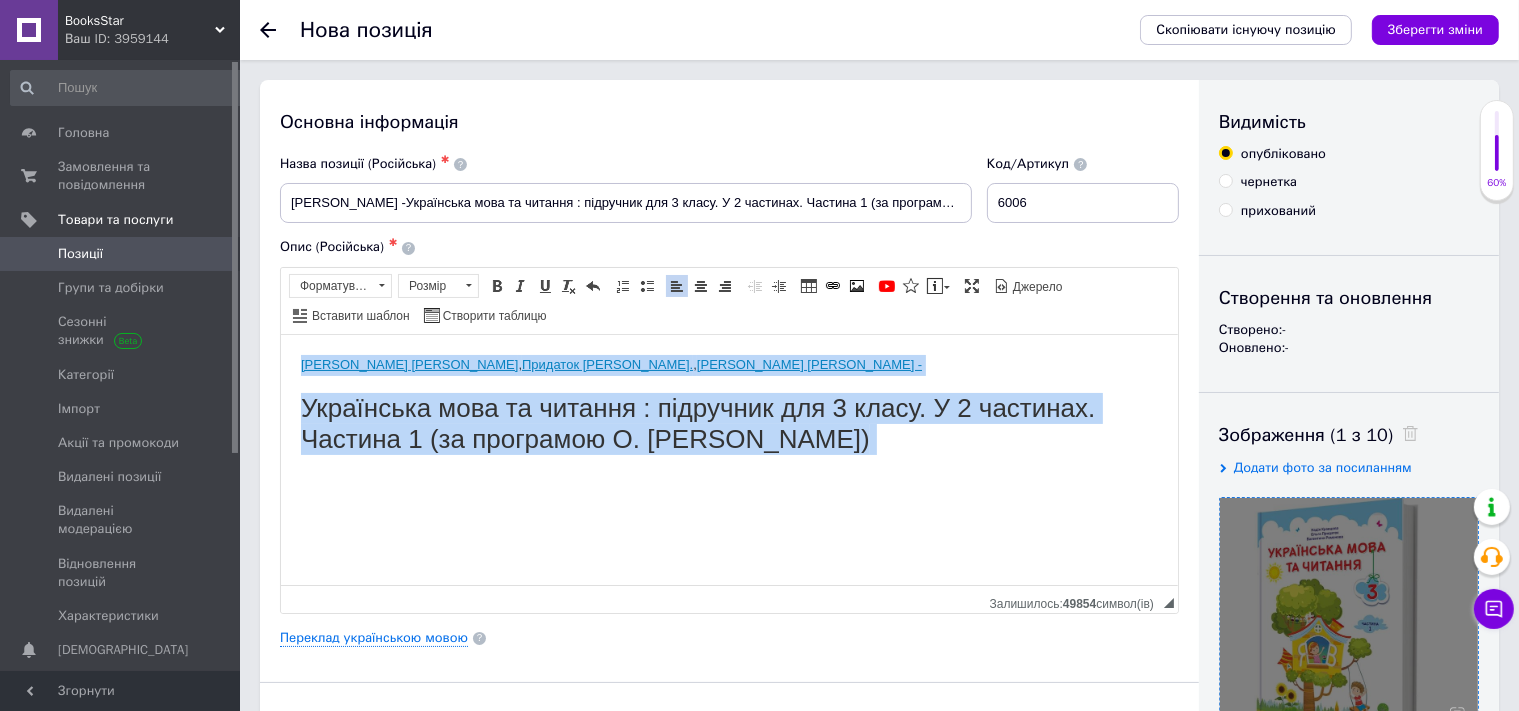 drag, startPoint x: 794, startPoint y: 475, endPoint x: 210, endPoint y: 304, distance: 608.5203 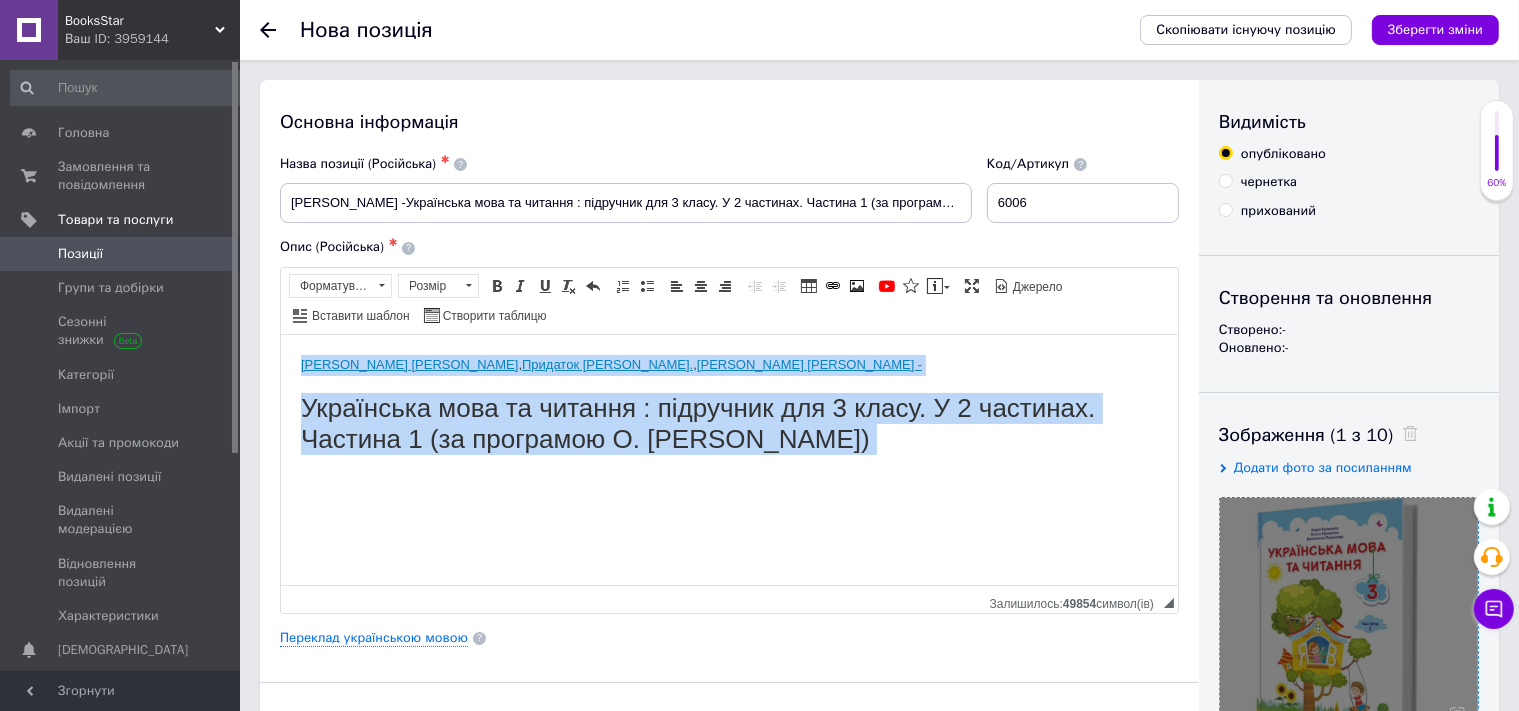 copy on "[PERSON_NAME] [PERSON_NAME] ,  [PERSON_NAME] [PERSON_NAME] ,  [PERSON_NAME] [PERSON_NAME] -  Українська мова та читання : підручник для 3 класу. У 2 частинах. Частина 1 (за програмою О. [PERSON_NAME])" 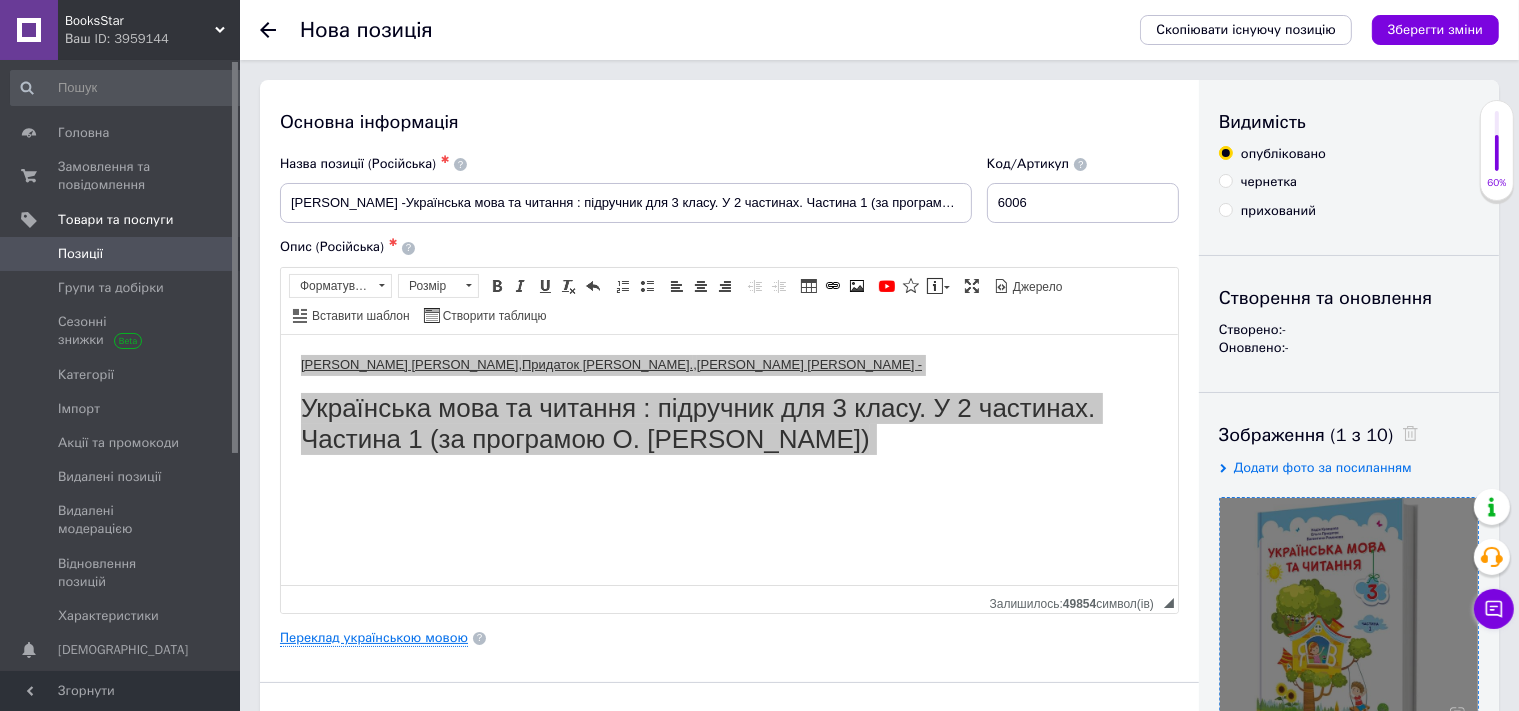 click on "Основна інформація Назва позиції (Російська) ✱ [PERSON_NAME] -Українська мова та читання : підручник для 3 класу. У 2 частинах. Частина 1 (за програмою [PERSON_NAME]) Код/Артикул 6006 Опис (Російська) ✱ [PERSON_NAME] [PERSON_NAME], Придаток [PERSON_NAME], [PERSON_NAME] [PERSON_NAME] -
Українська мова та читання : підручник для 3 класу. У 2 частинах. Частина 1 (за програмою О. [PERSON_NAME]) Розширений текстовий редактор, B7C7987D-DC32-4B51-961B-5E3A969C5FC8 Панель інструментів редактора Форматування Форматування Розмір Розмір   Жирний  Сполучення клавіш Ctrl+B   Курсив  Сполучення клавіш Ctrl+I   Підкреслений  Сполучення клавіш Ctrl+U" at bounding box center [729, 638] 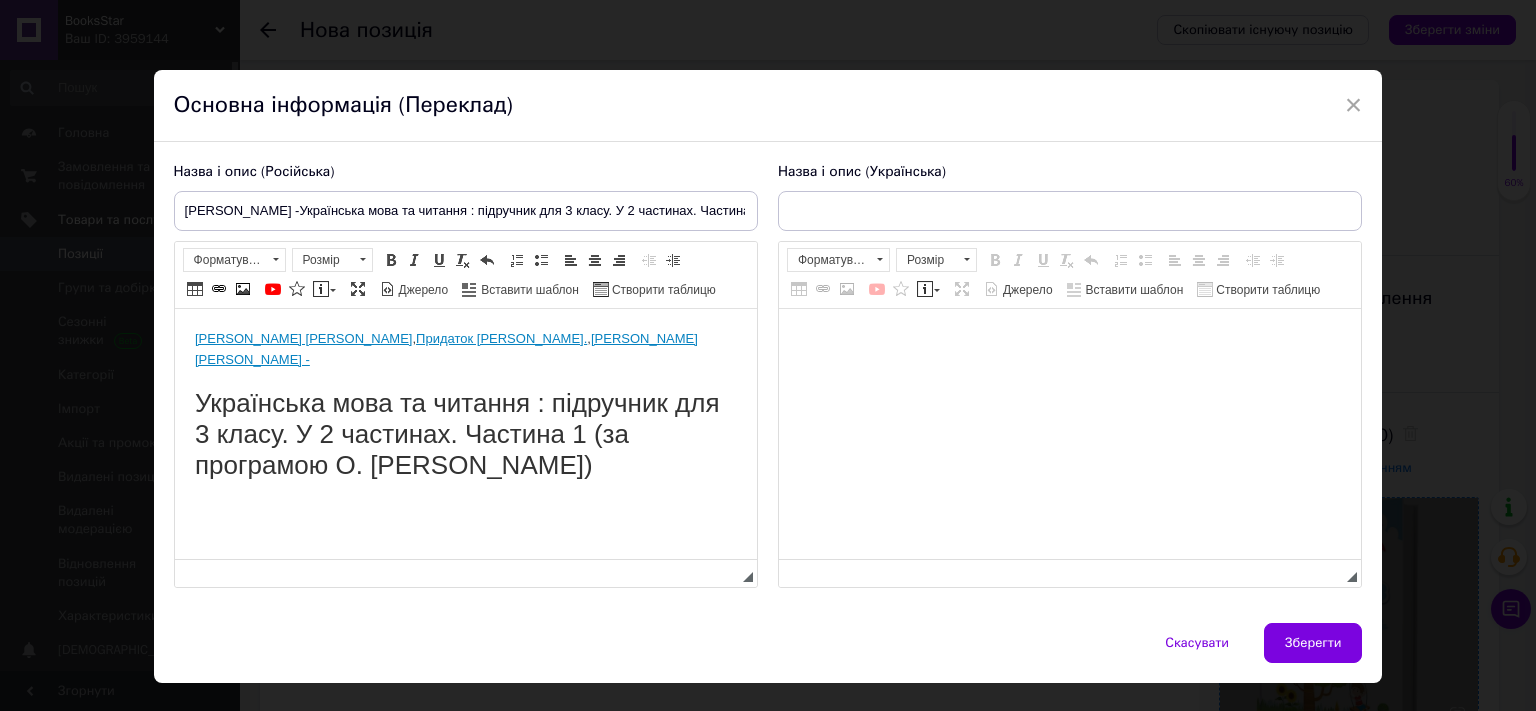 scroll, scrollTop: 0, scrollLeft: 0, axis: both 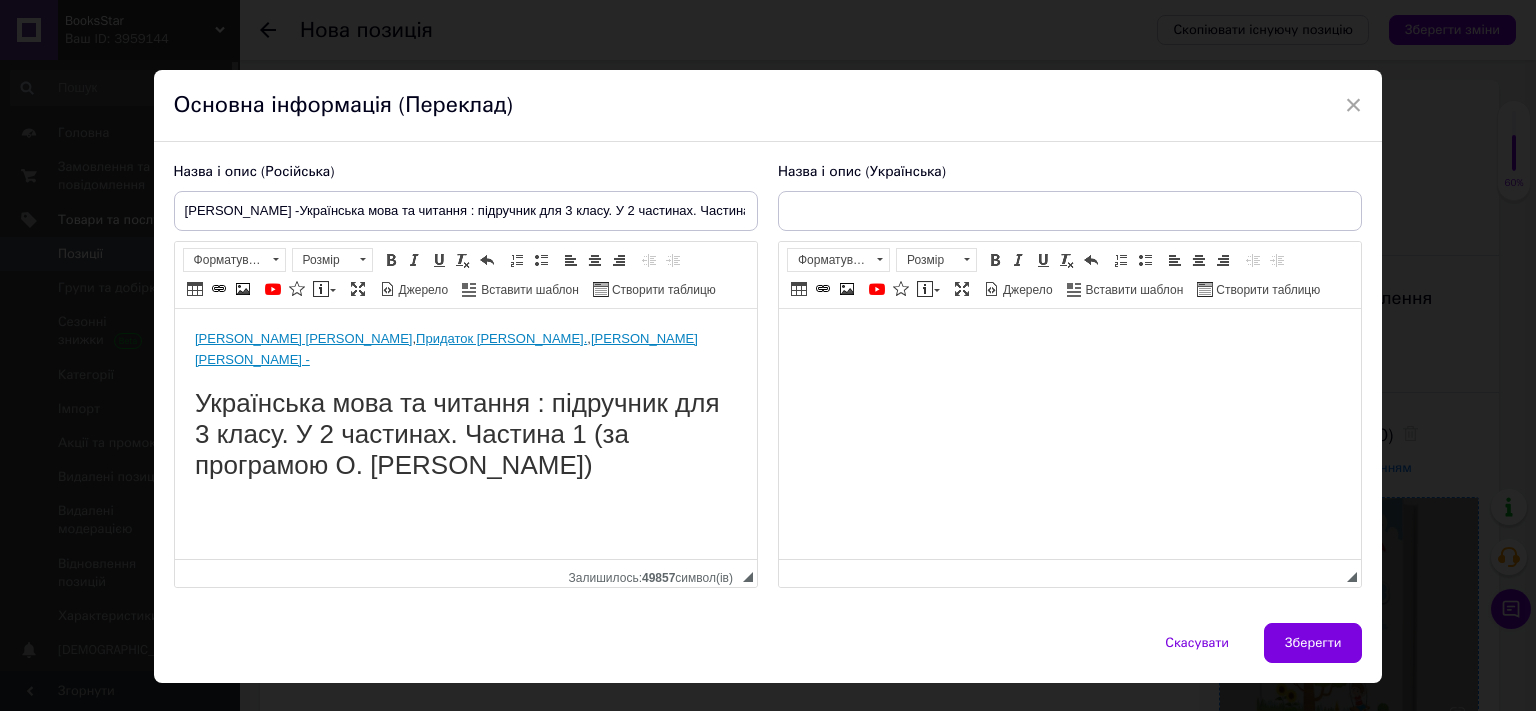click at bounding box center [1069, 434] 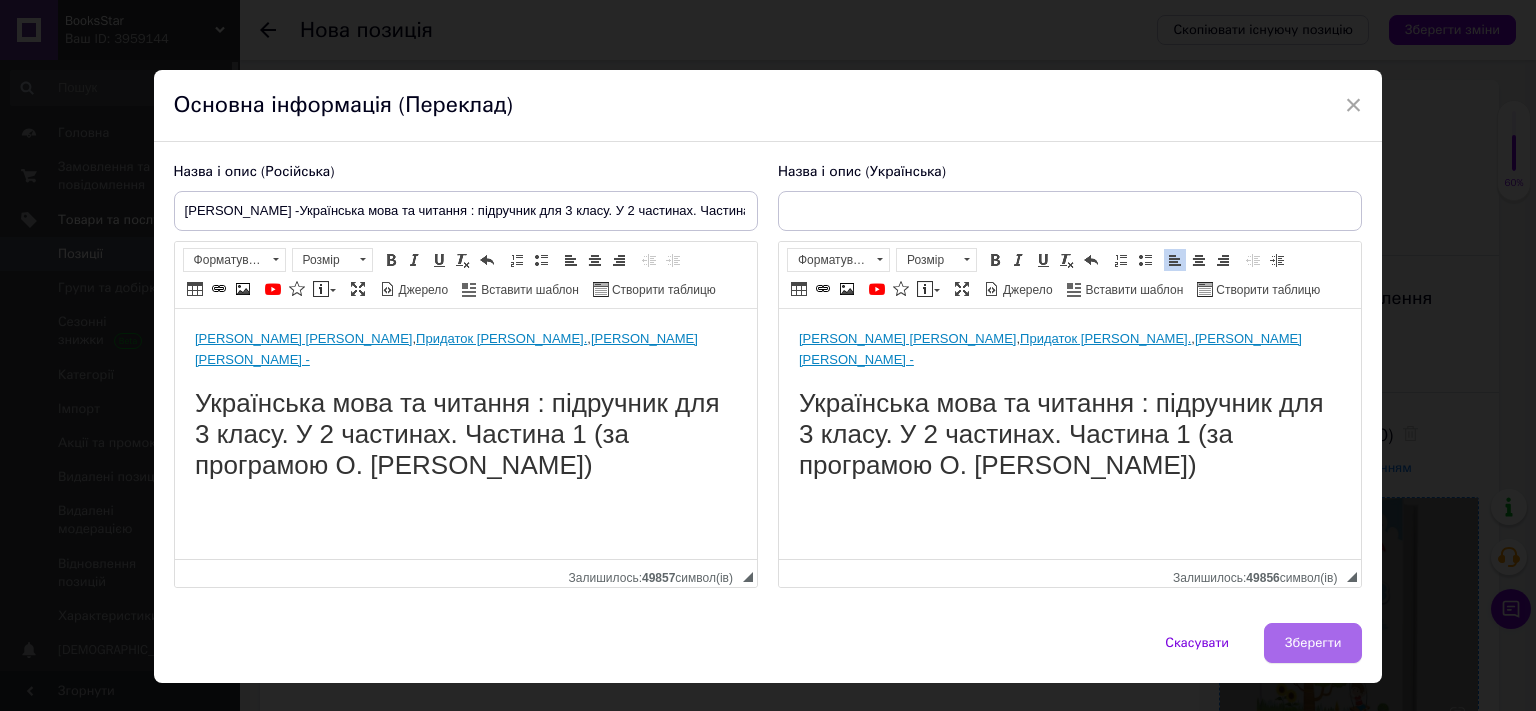 click on "Зберегти" at bounding box center [1313, 643] 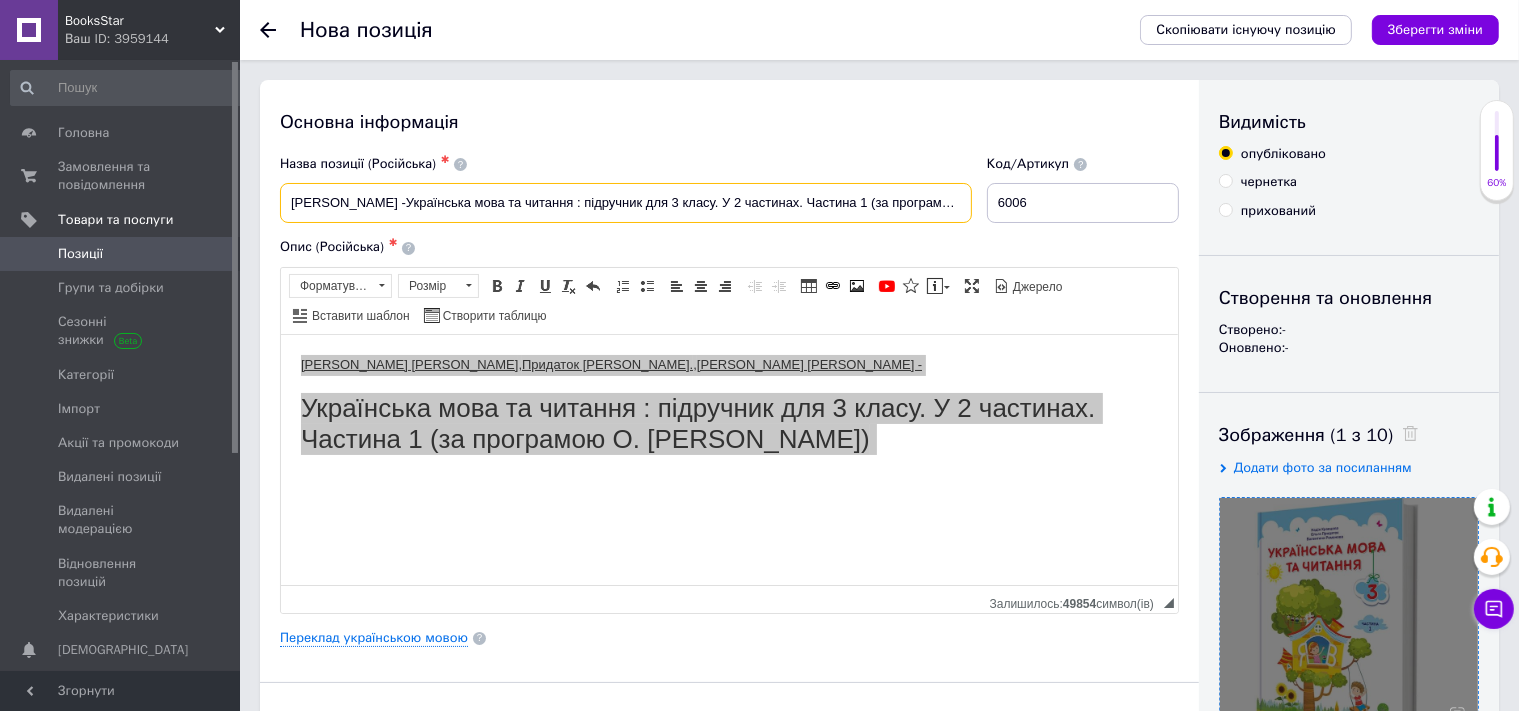 drag, startPoint x: 289, startPoint y: 208, endPoint x: 1002, endPoint y: 213, distance: 713.0175 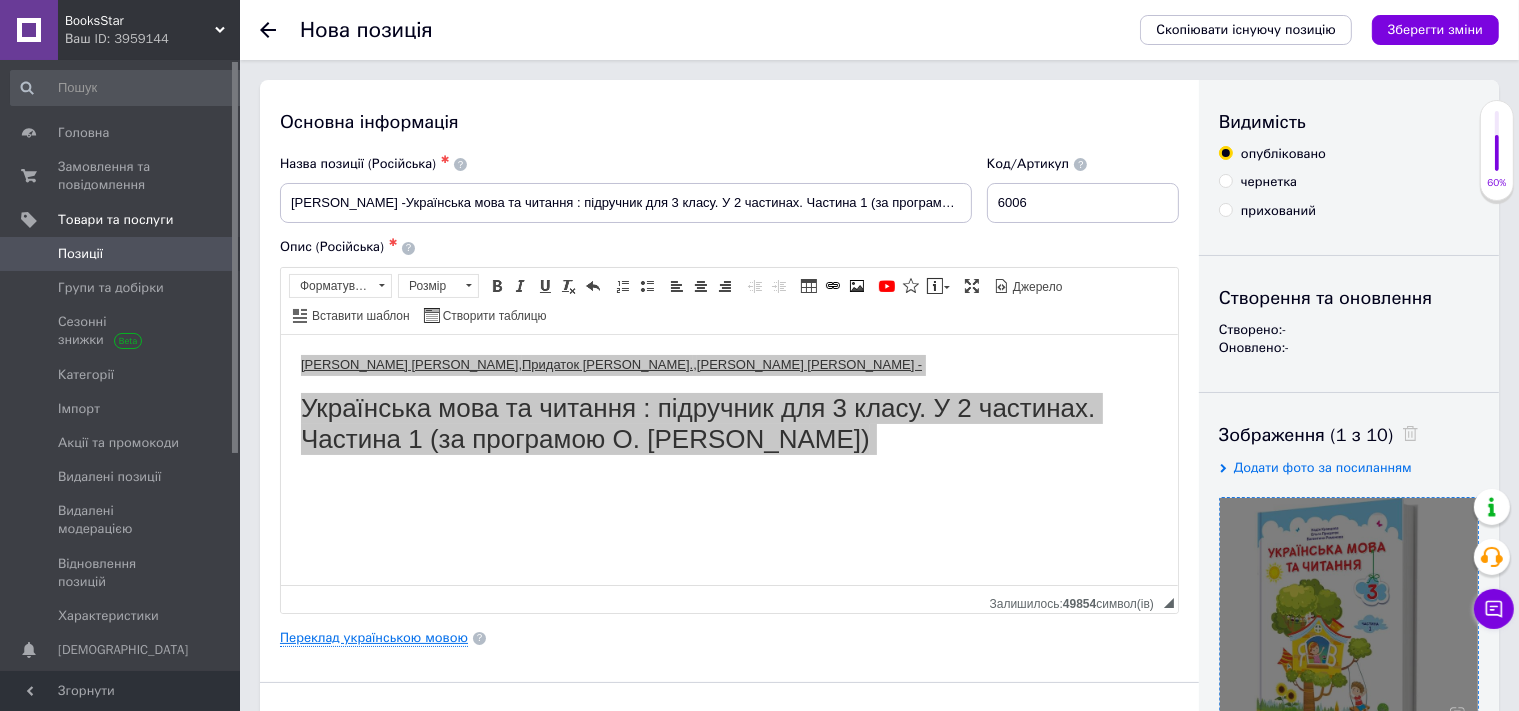click on "Переклад українською мовою" at bounding box center (374, 638) 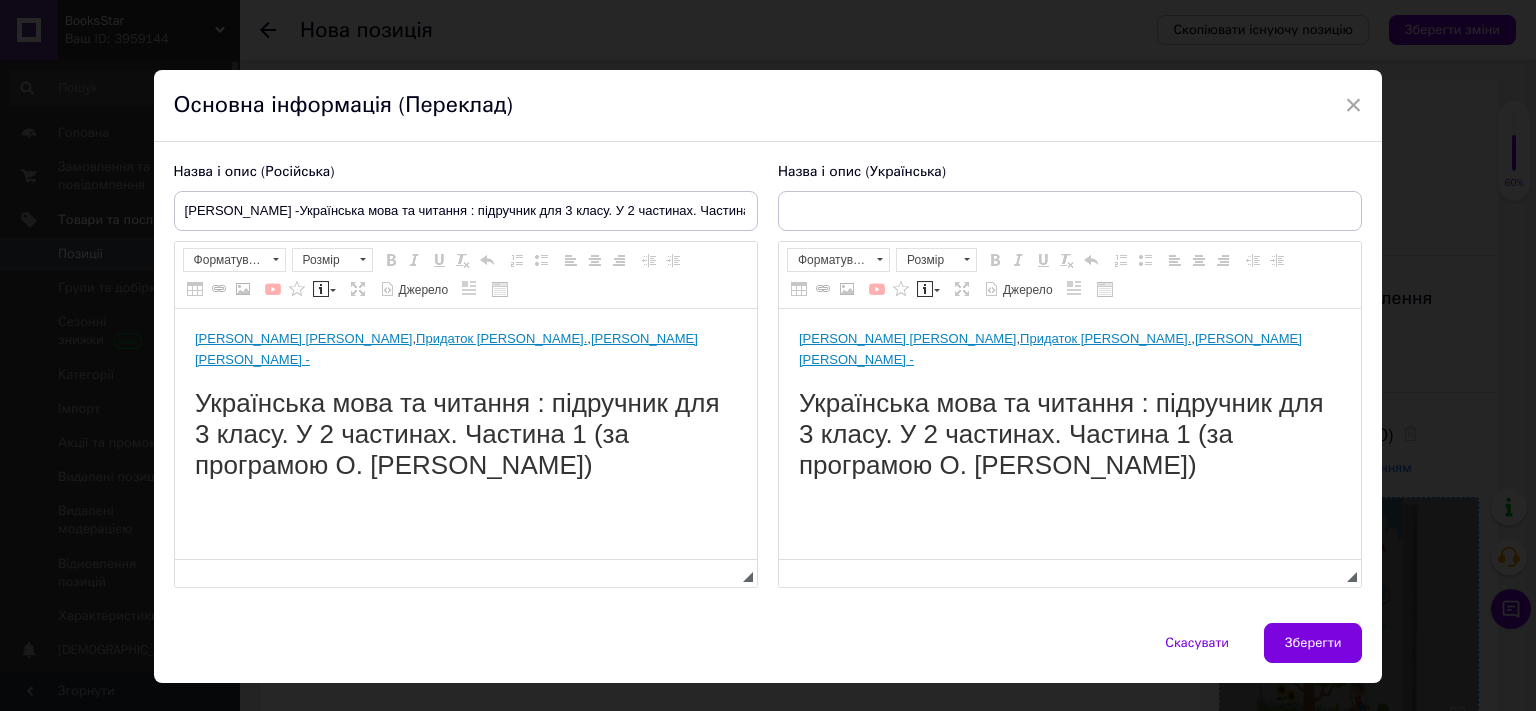 scroll, scrollTop: 0, scrollLeft: 0, axis: both 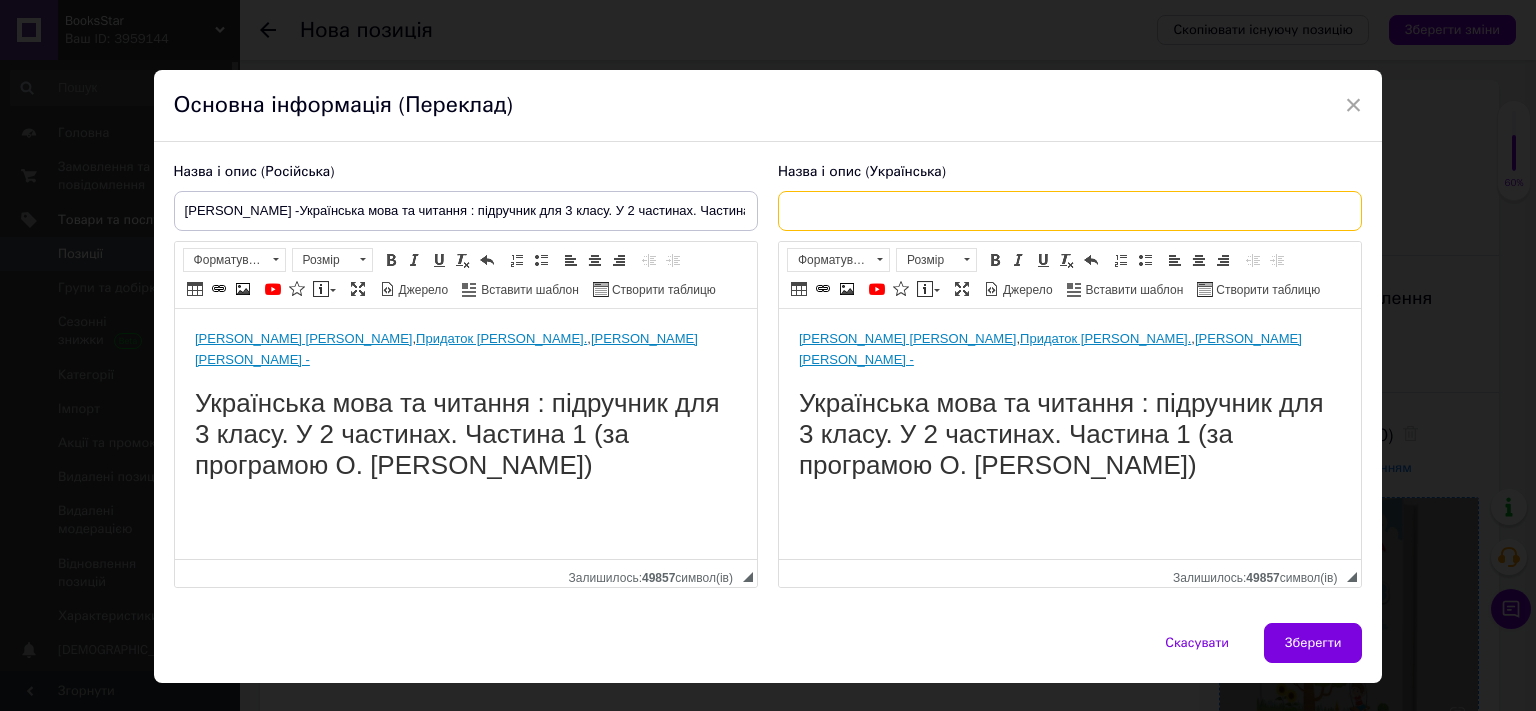 click at bounding box center [1070, 211] 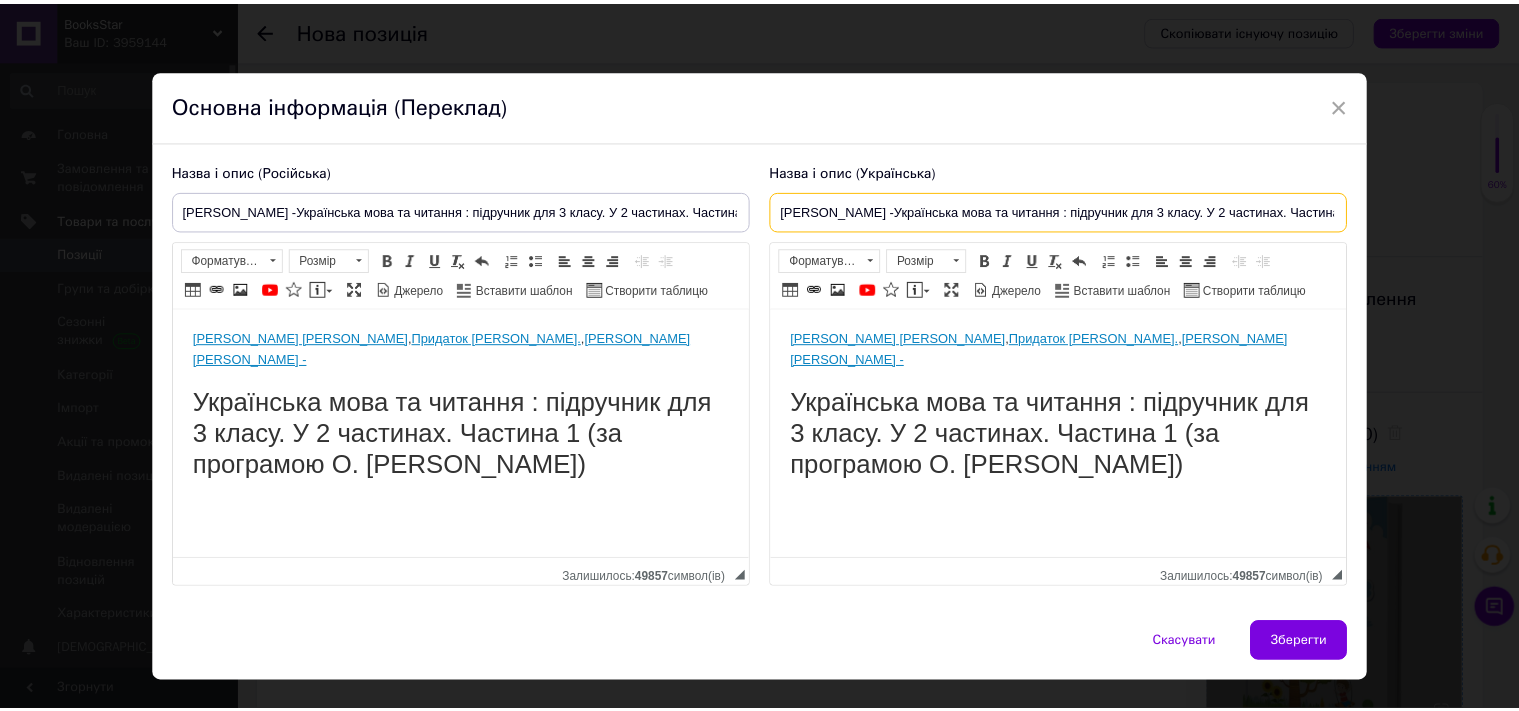 scroll, scrollTop: 0, scrollLeft: 134, axis: horizontal 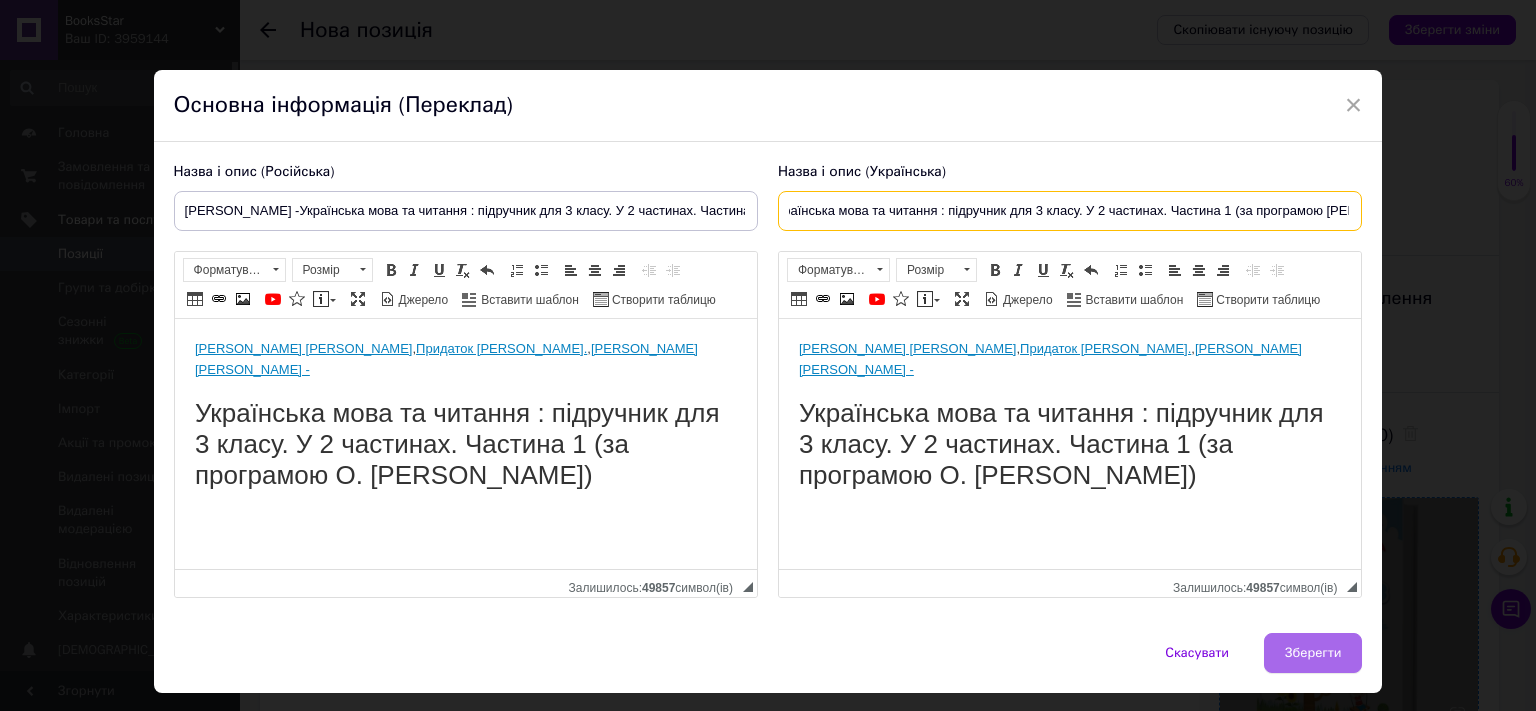 type on "[PERSON_NAME] -Українська мова та читання : підручник для 3 класу. У 2 частинах. Частина 1 (за програмою [PERSON_NAME])" 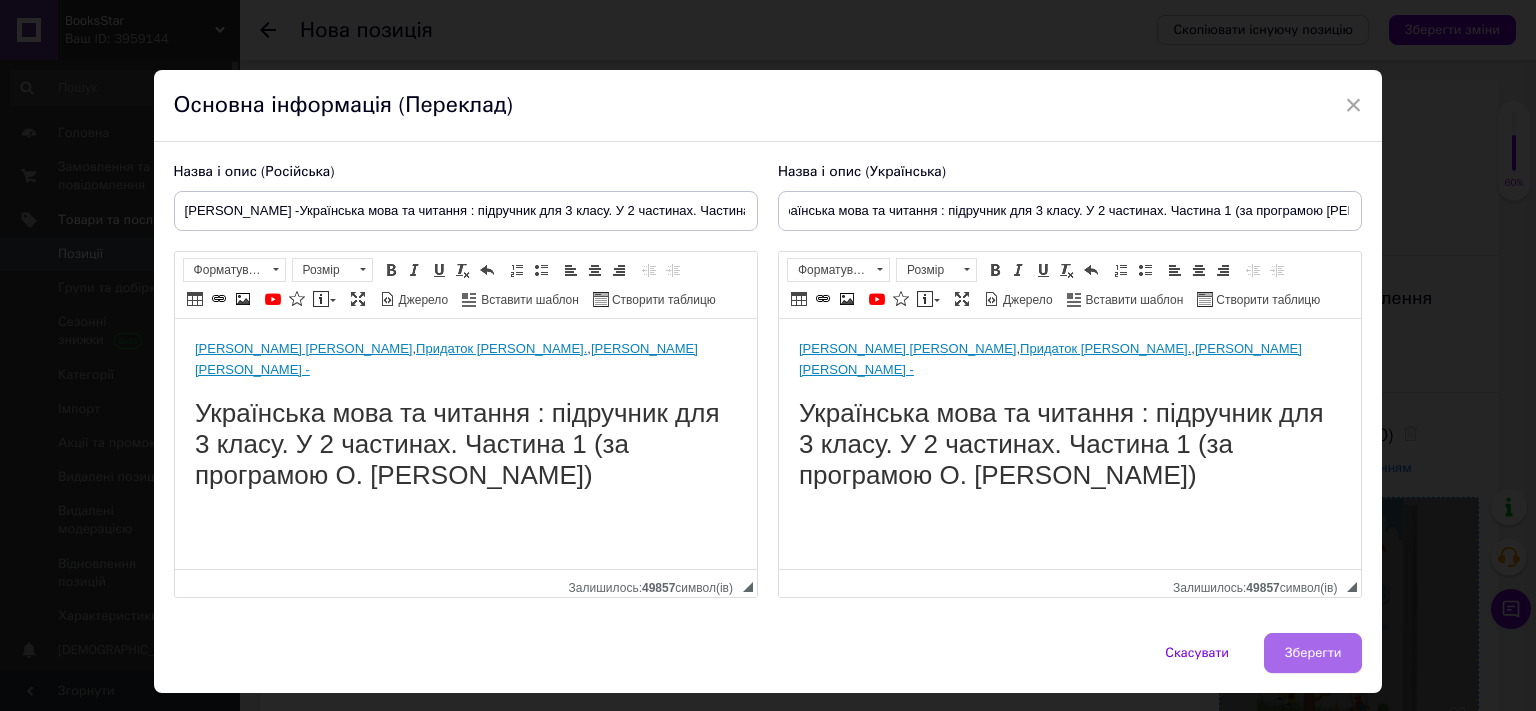 click on "Зберегти" at bounding box center [1313, 653] 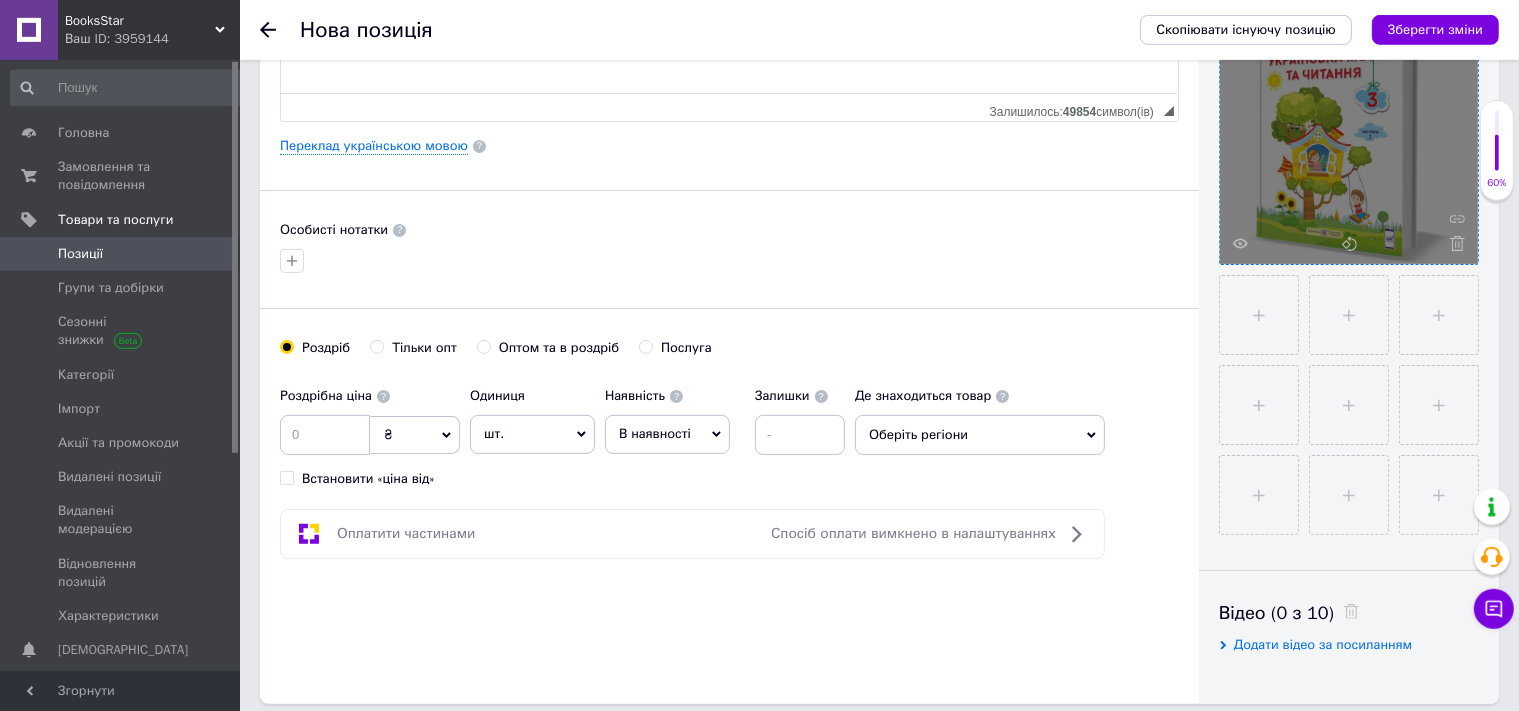 scroll, scrollTop: 514, scrollLeft: 0, axis: vertical 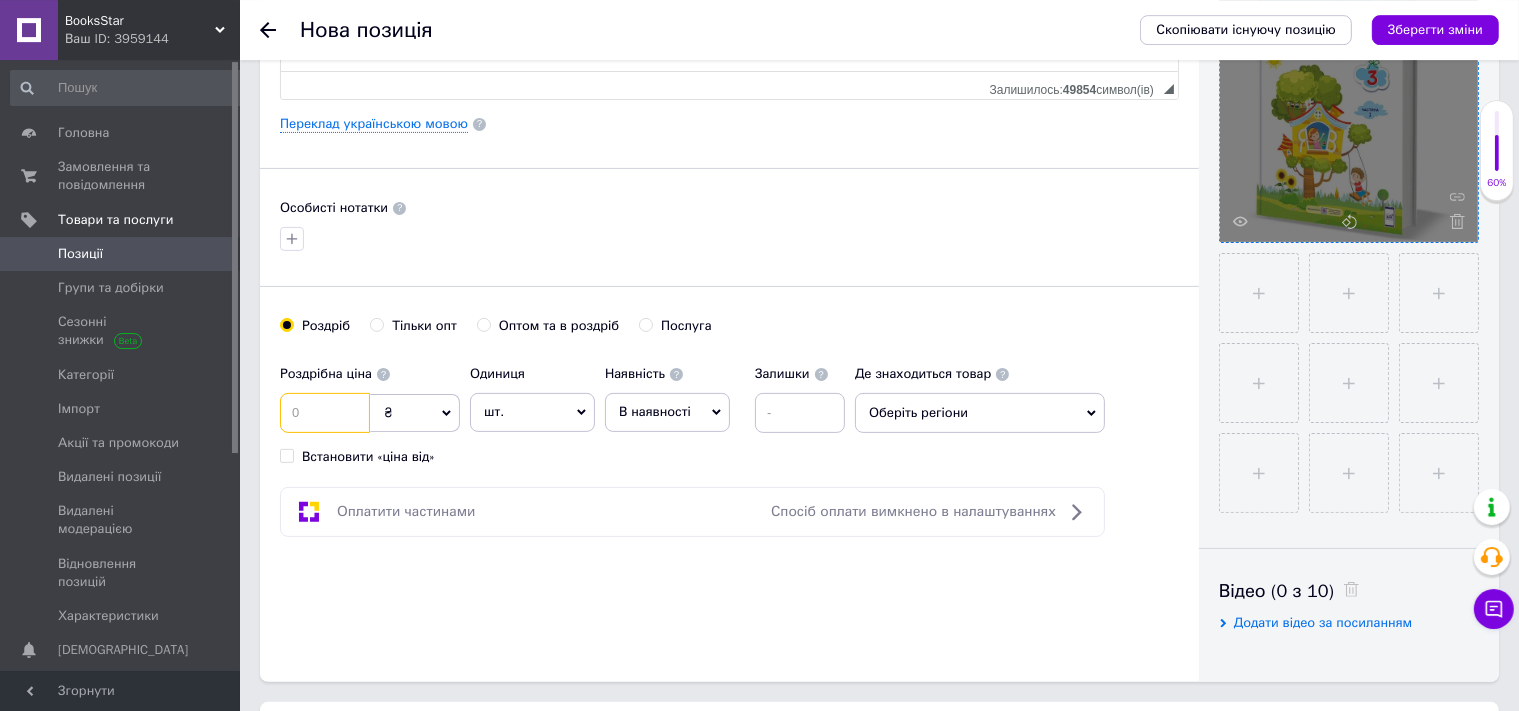 click at bounding box center (325, 413) 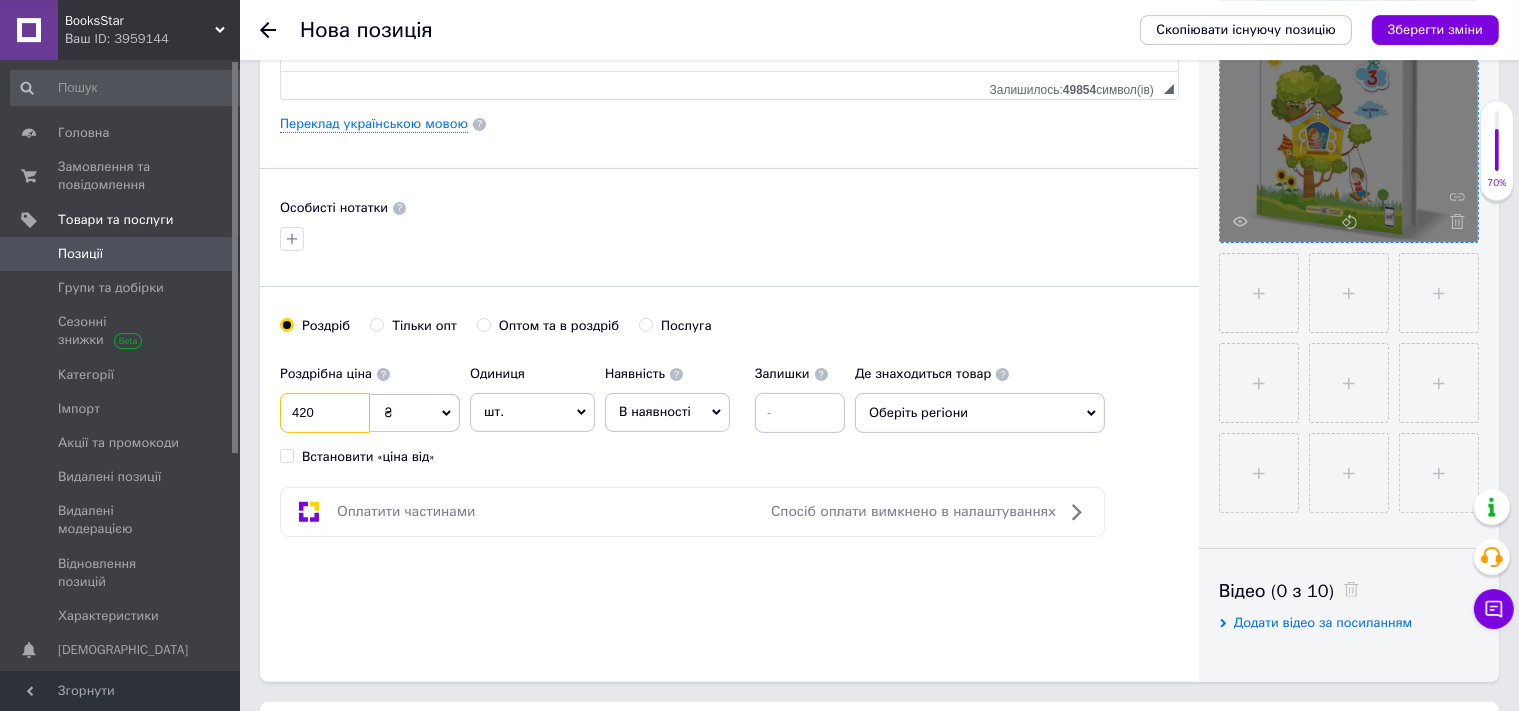 type on "420" 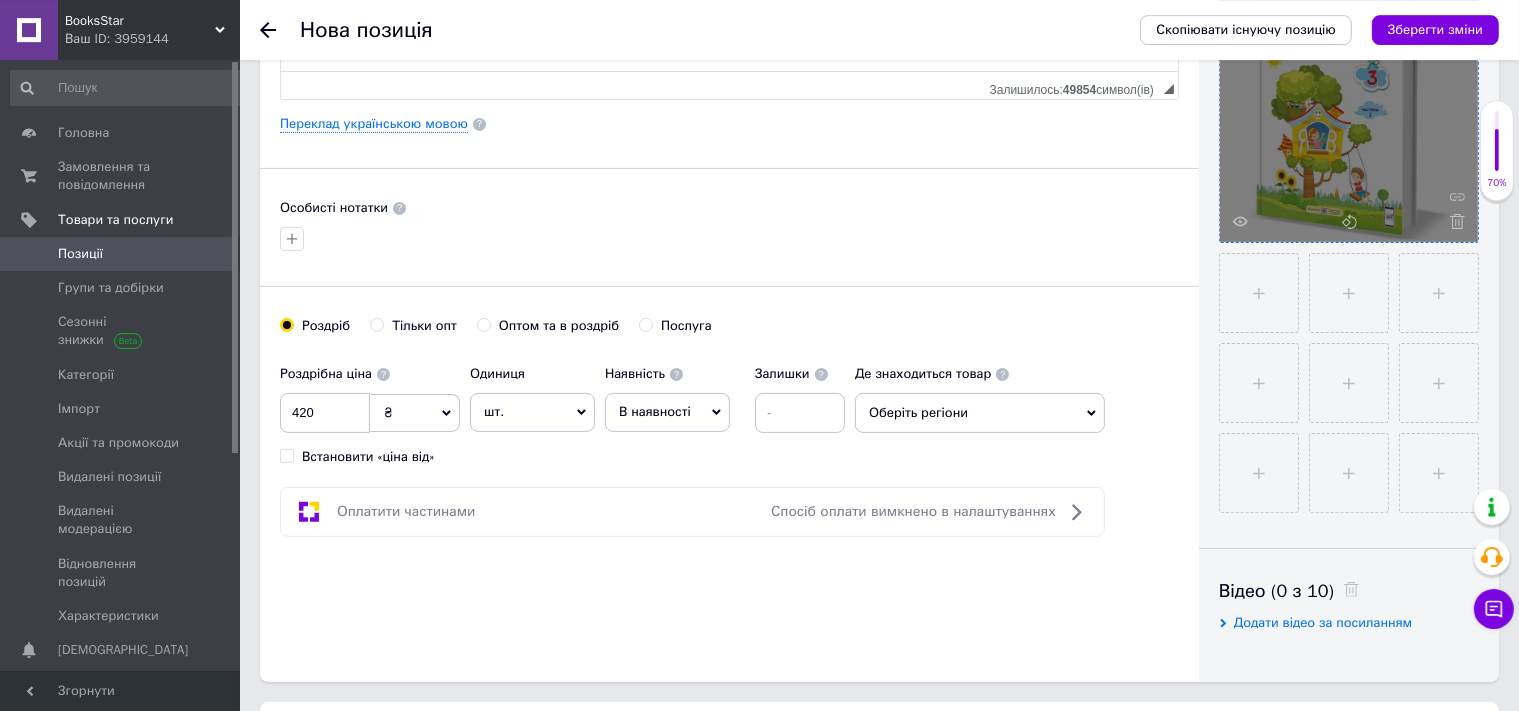click on "В наявності" at bounding box center (667, 412) 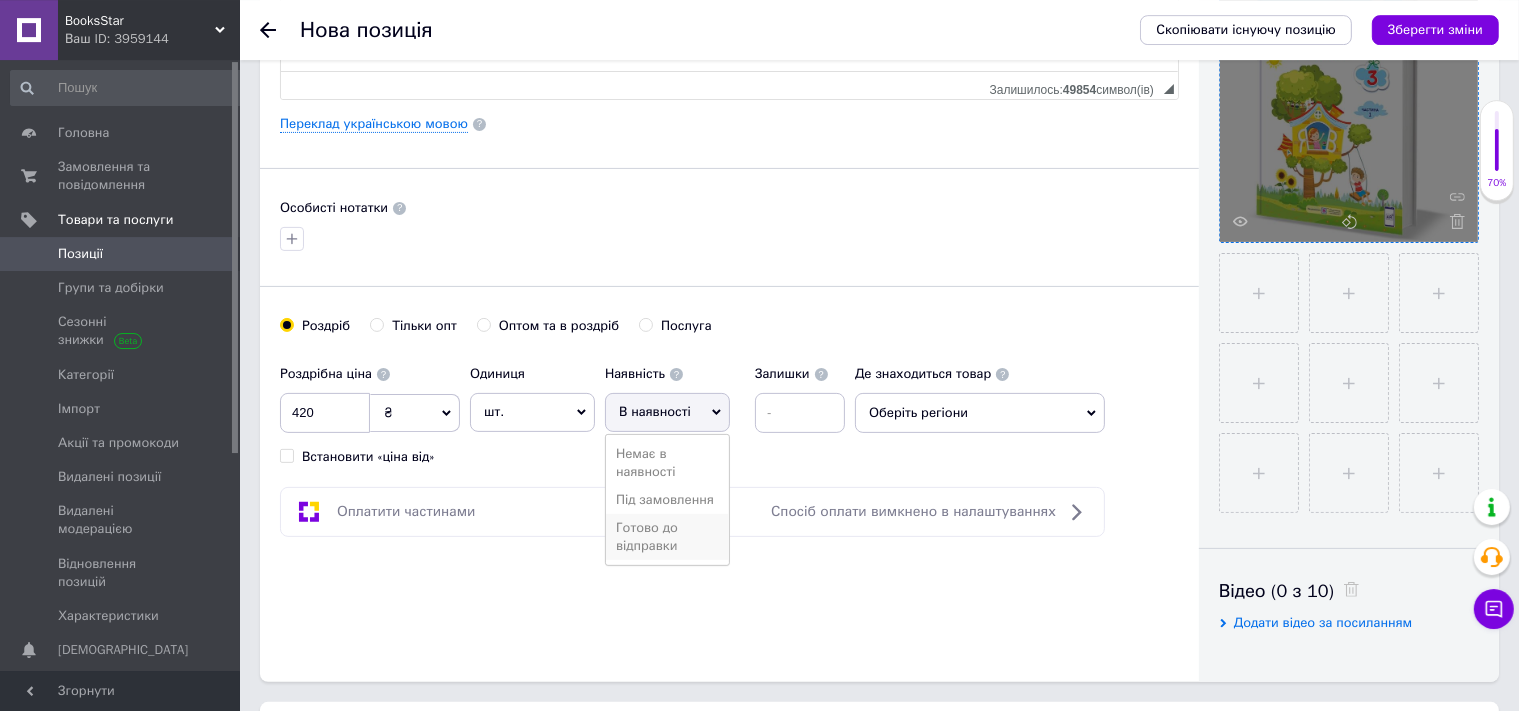 click on "Готово до відправки" at bounding box center [667, 537] 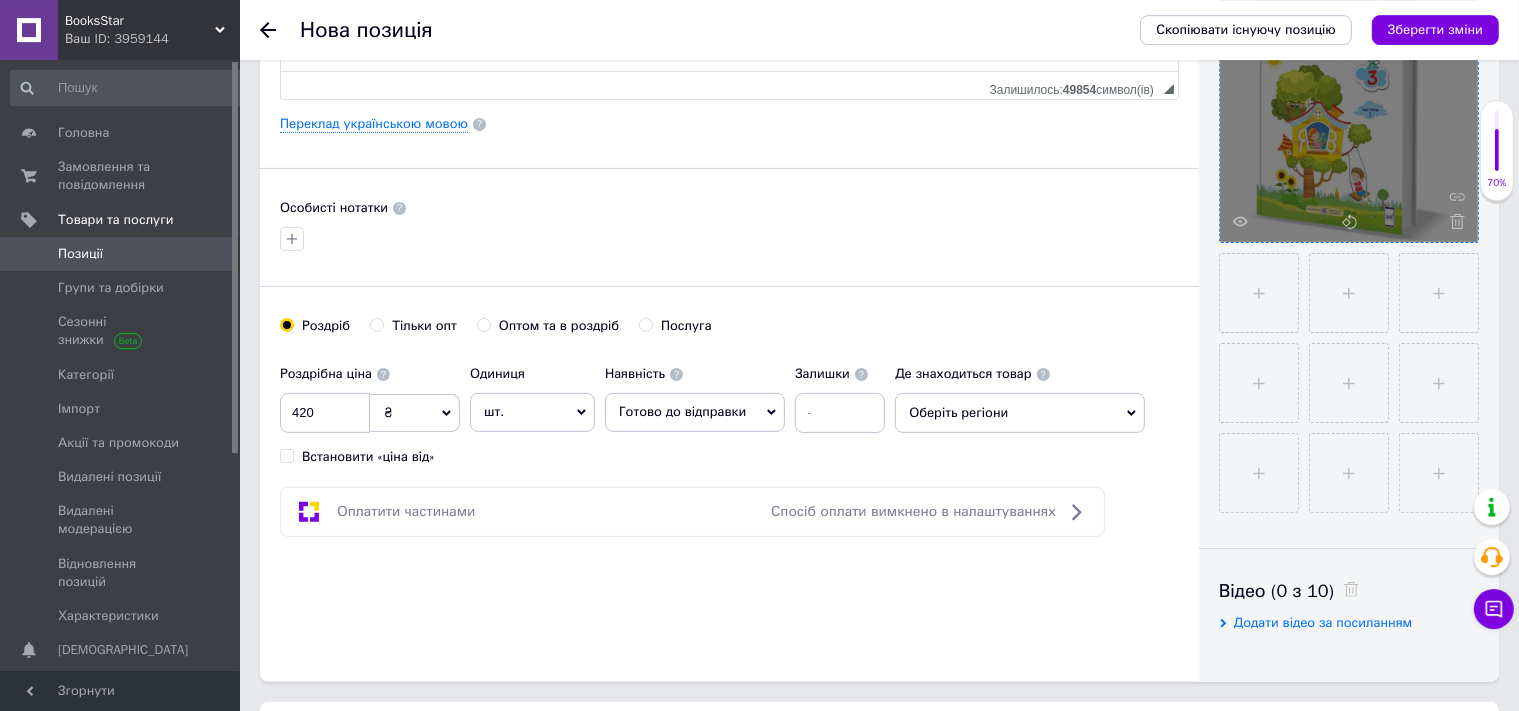 click on "Роздрібна ціна 420 ₴ $ EUR CHF GBP ¥ PLN ₸ MDL HUF KGS CNY TRY KRW lei Встановити «ціна від» Одиниця шт. Популярне комплект упаковка кв.м пара м кг пог.м послуга т а автоцистерна ампула б балон банка блістер бобіна бочка [PERSON_NAME] бухта в ват виїзд відро г г га година гр/кв.м гігакалорія д дав два місяці день доба доза є єврокуб з зміна к кВт каністра карат кв.дм кв.м кв.см кв.фут квартал кг кг/кв.м км колесо комплект коробка куб.дм куб.м л л лист м м мВт мл мм моток місяць мішок н набір номер о об'єкт од. п палетомісце пара партія пач пог.м послуга посівна одиниця птахомісце півроку пігулка" at bounding box center (587, 410) 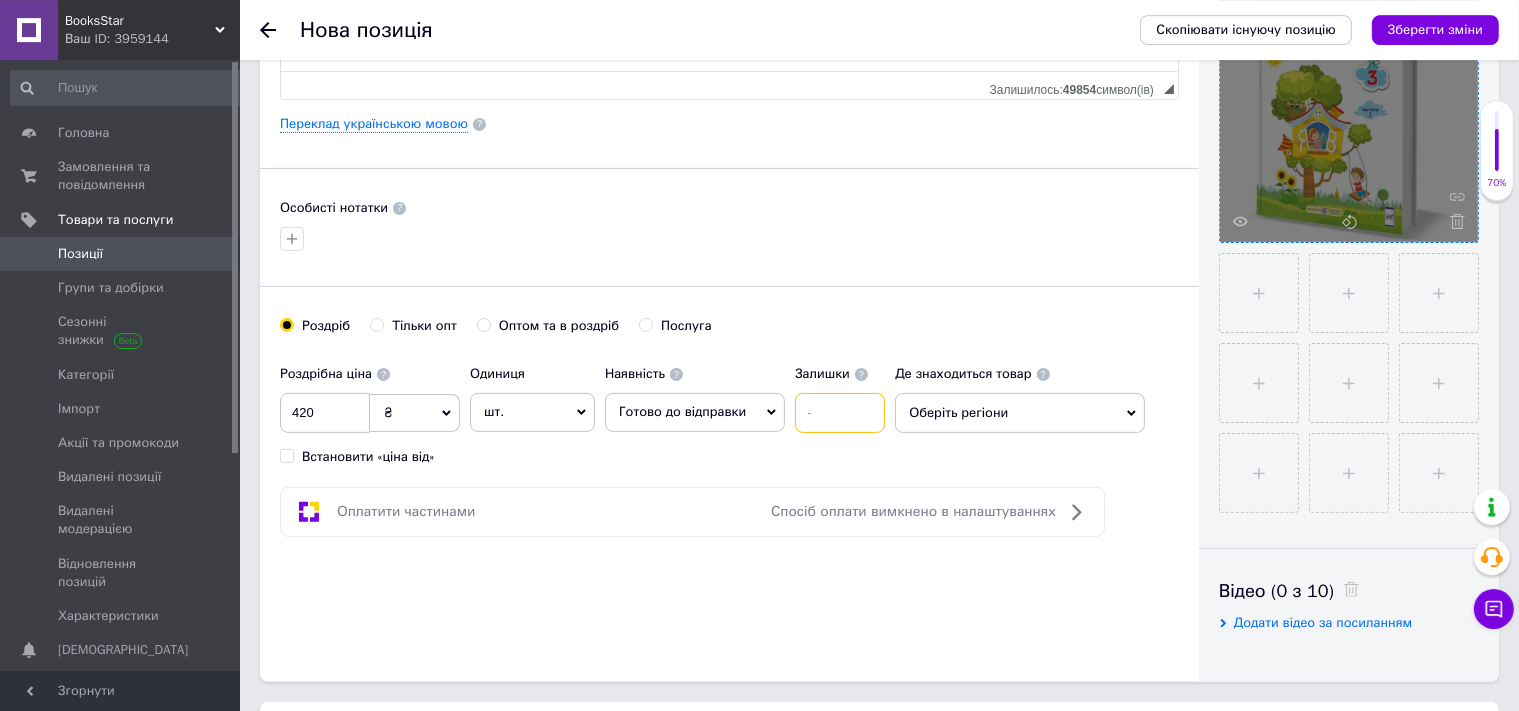 click at bounding box center (840, 413) 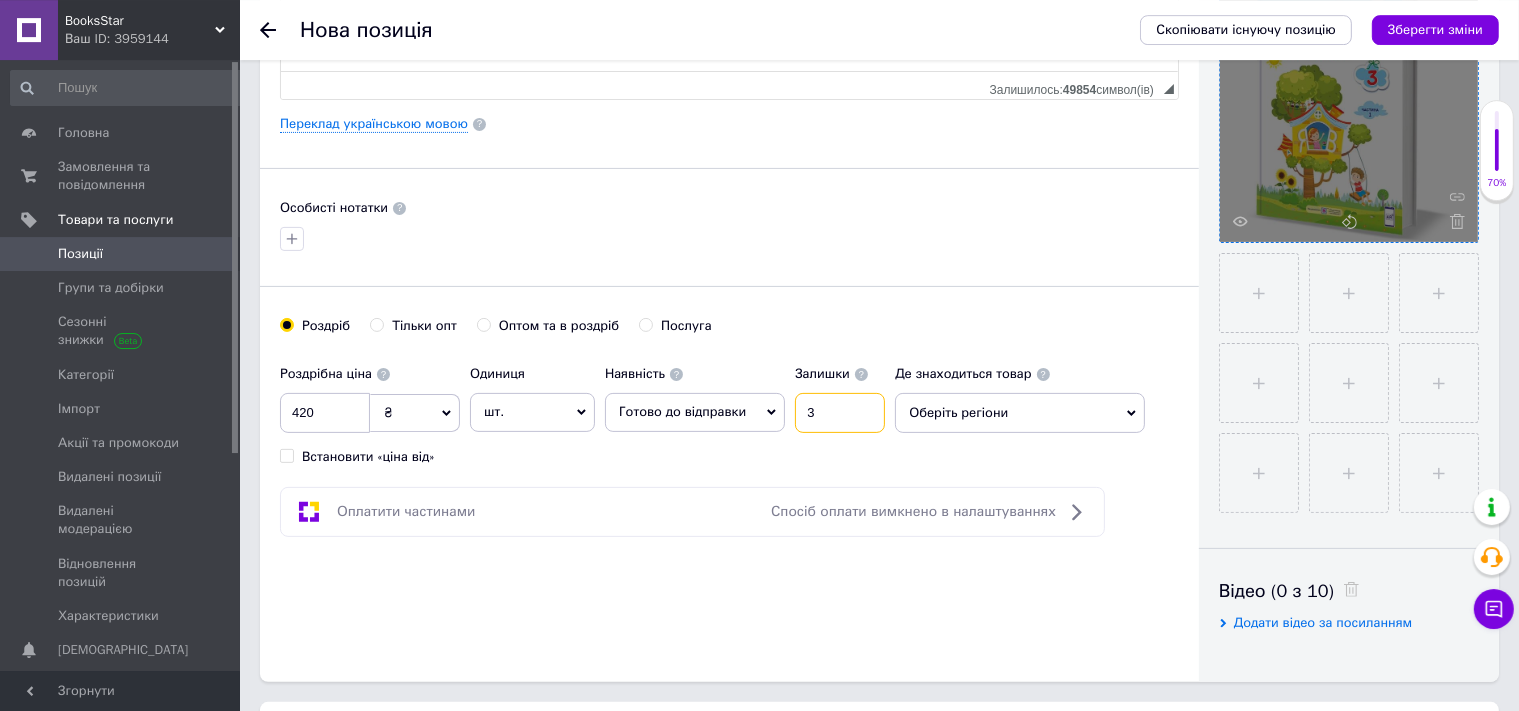 type on "3" 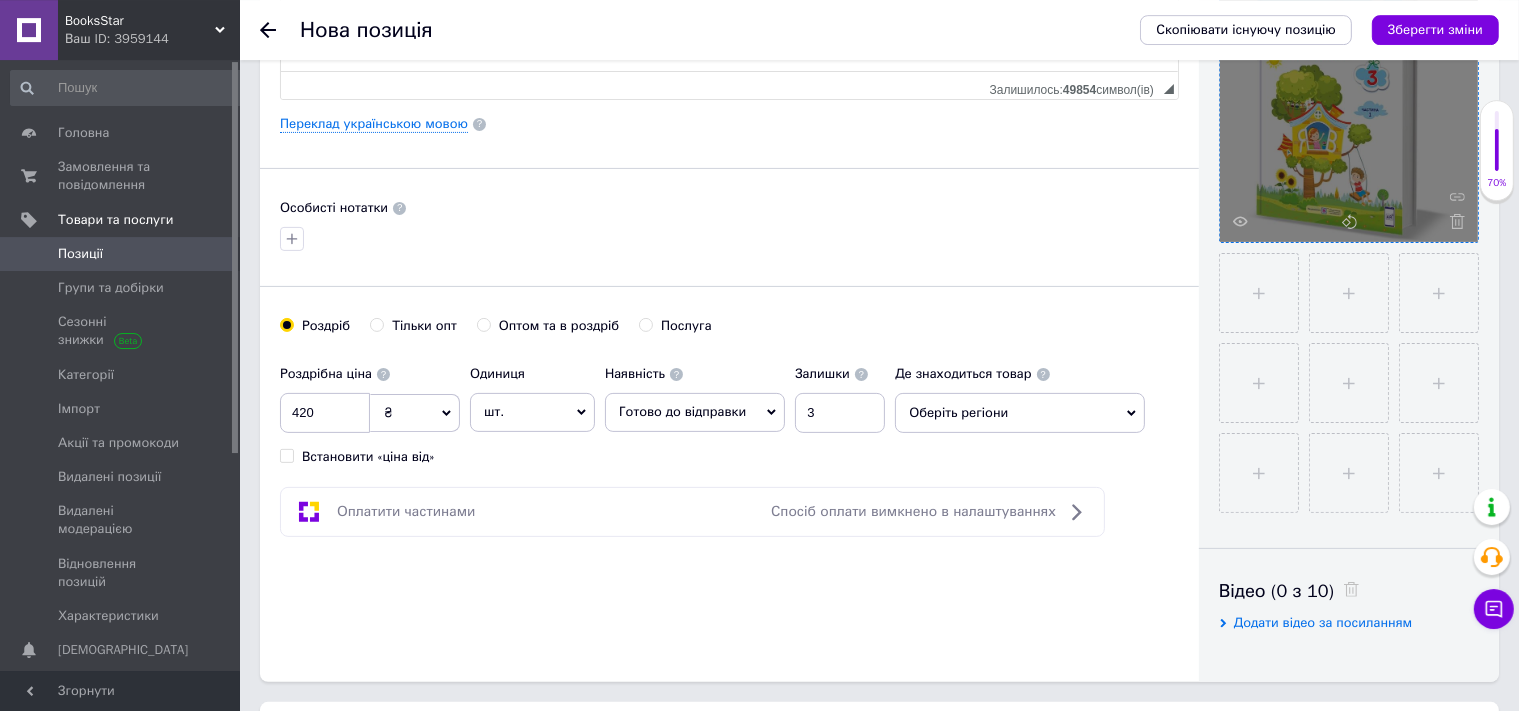 click on "Оберіть регіони" at bounding box center (1020, 413) 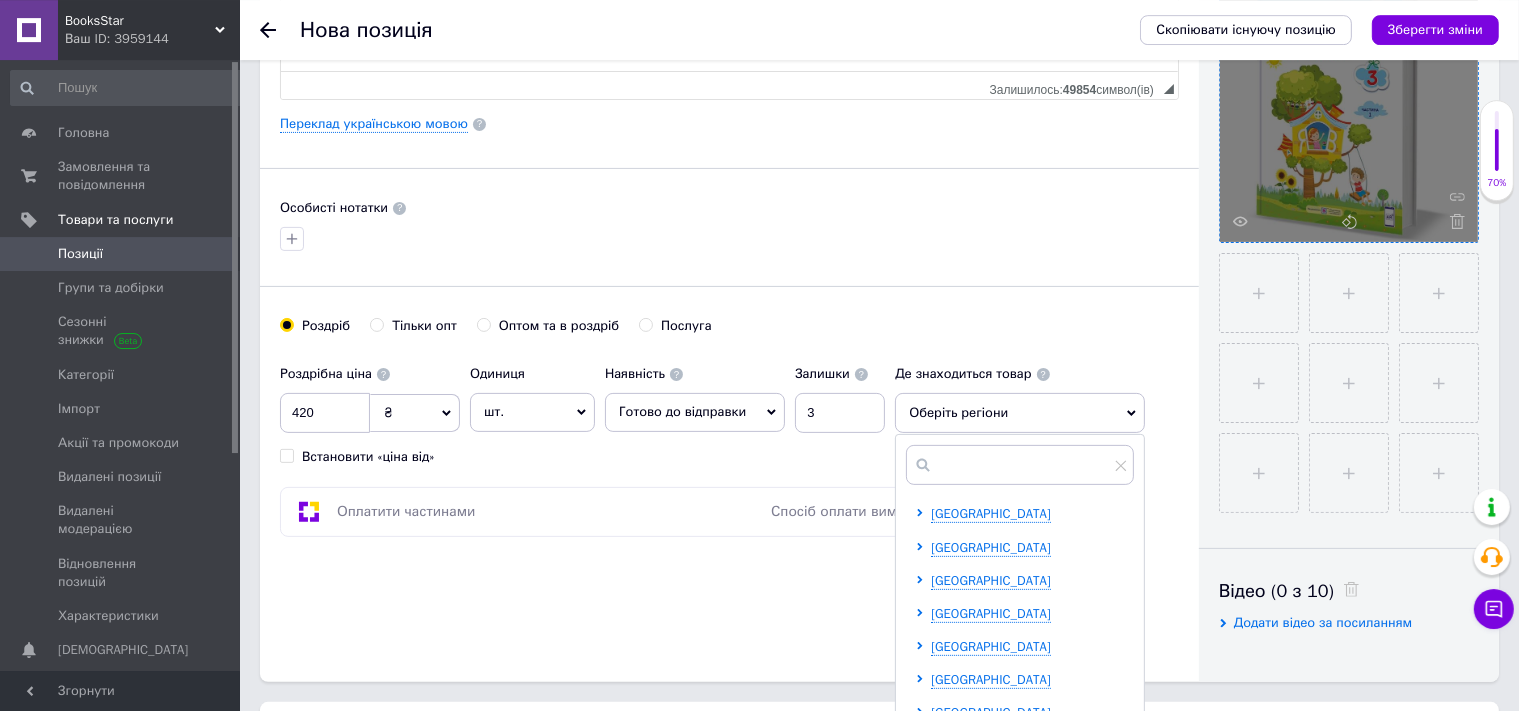 scroll, scrollTop: 841, scrollLeft: 0, axis: vertical 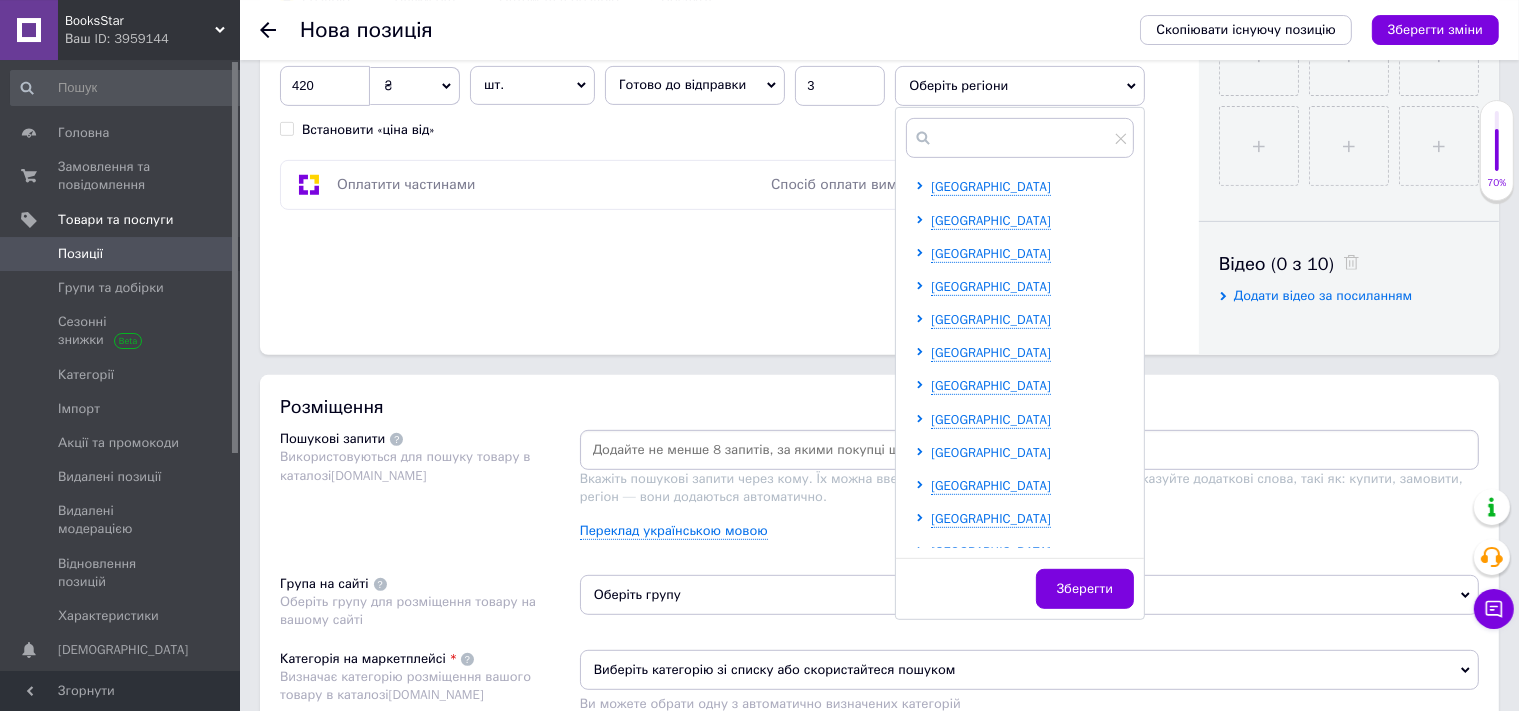 click on "[GEOGRAPHIC_DATA]" at bounding box center [991, 453] 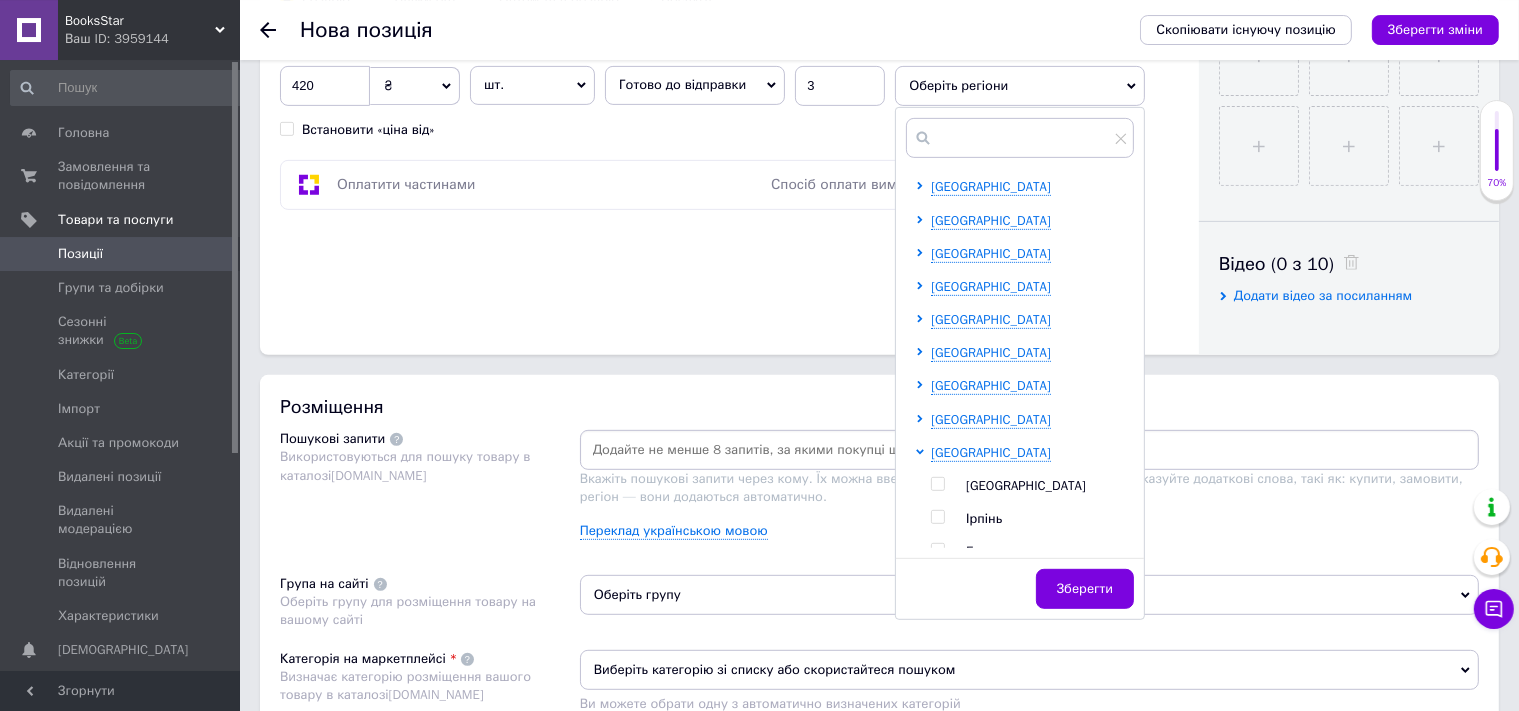 click on "[GEOGRAPHIC_DATA]" at bounding box center [1026, 485] 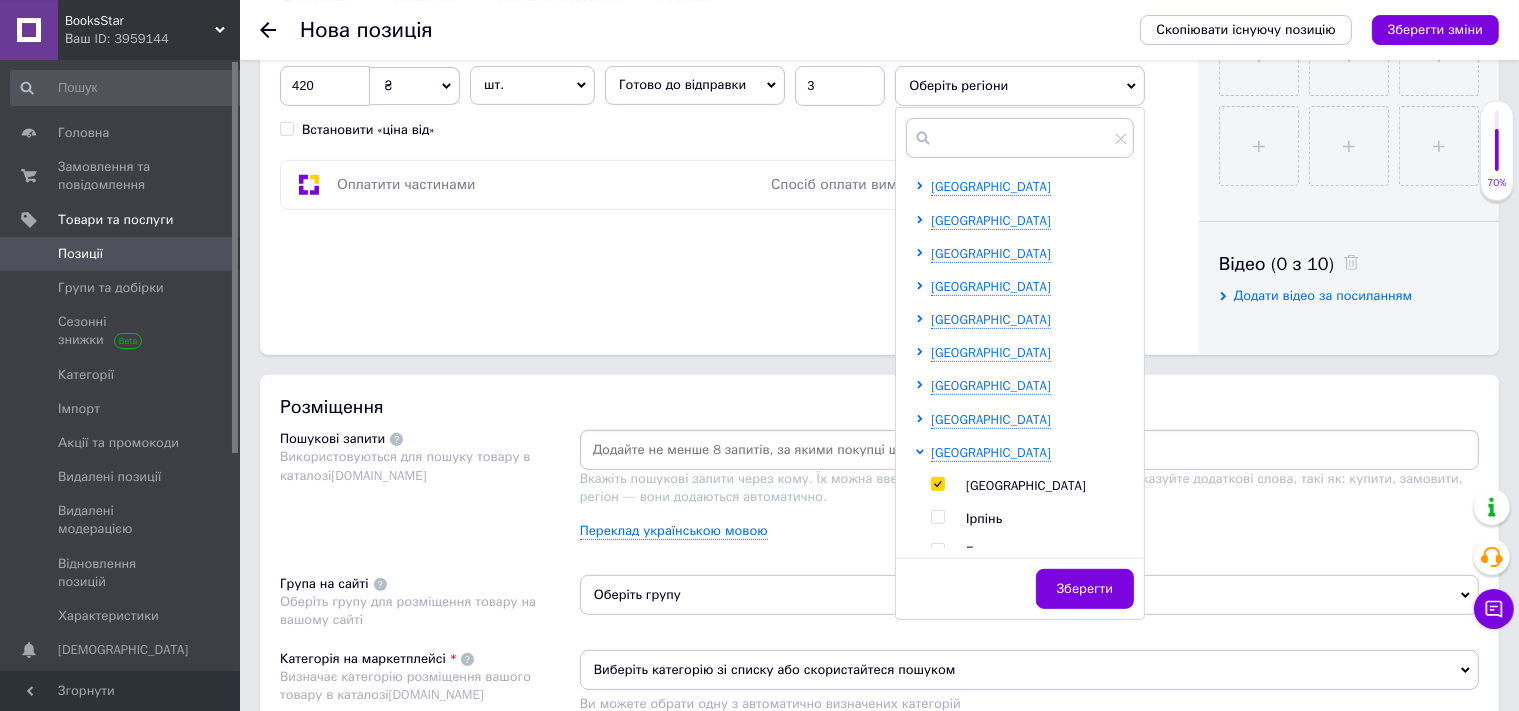 checkbox on "true" 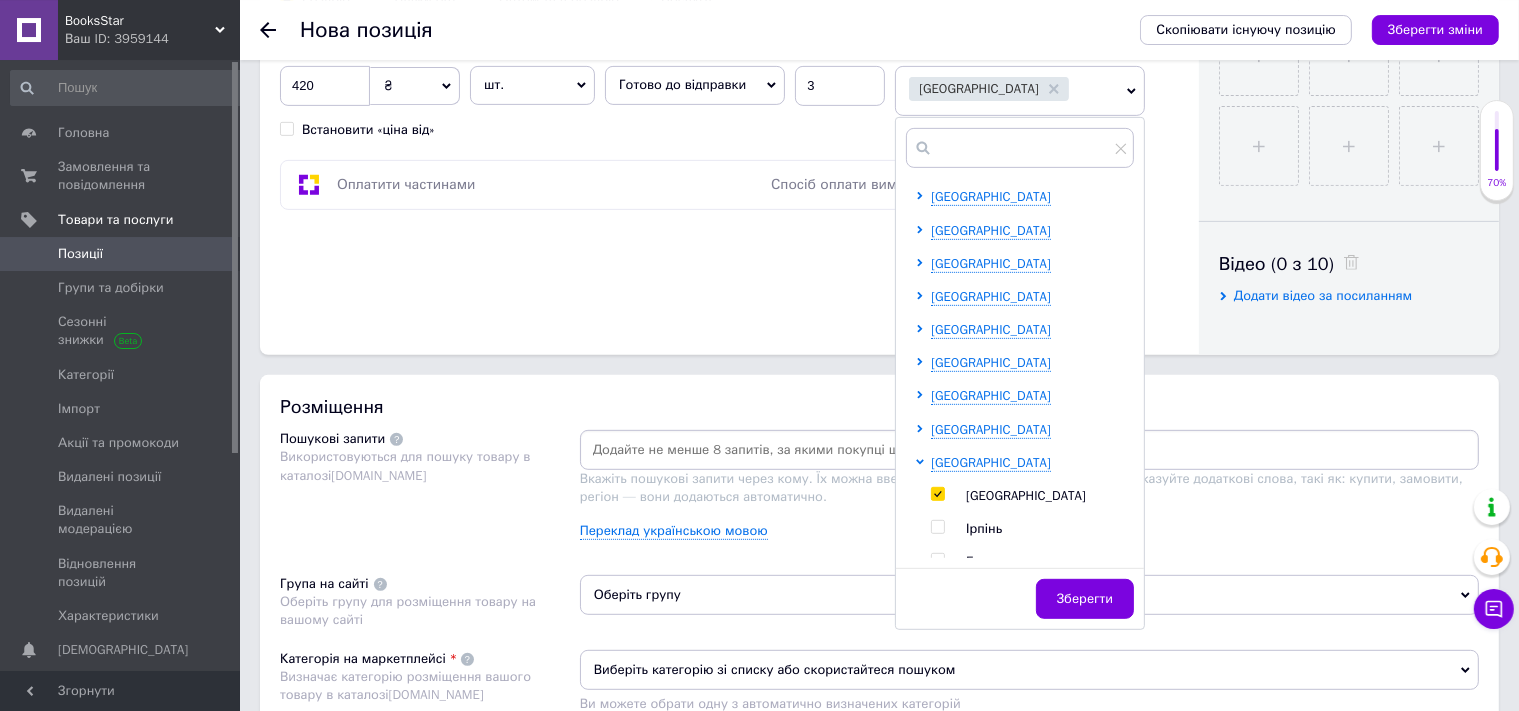 click at bounding box center (1029, 450) 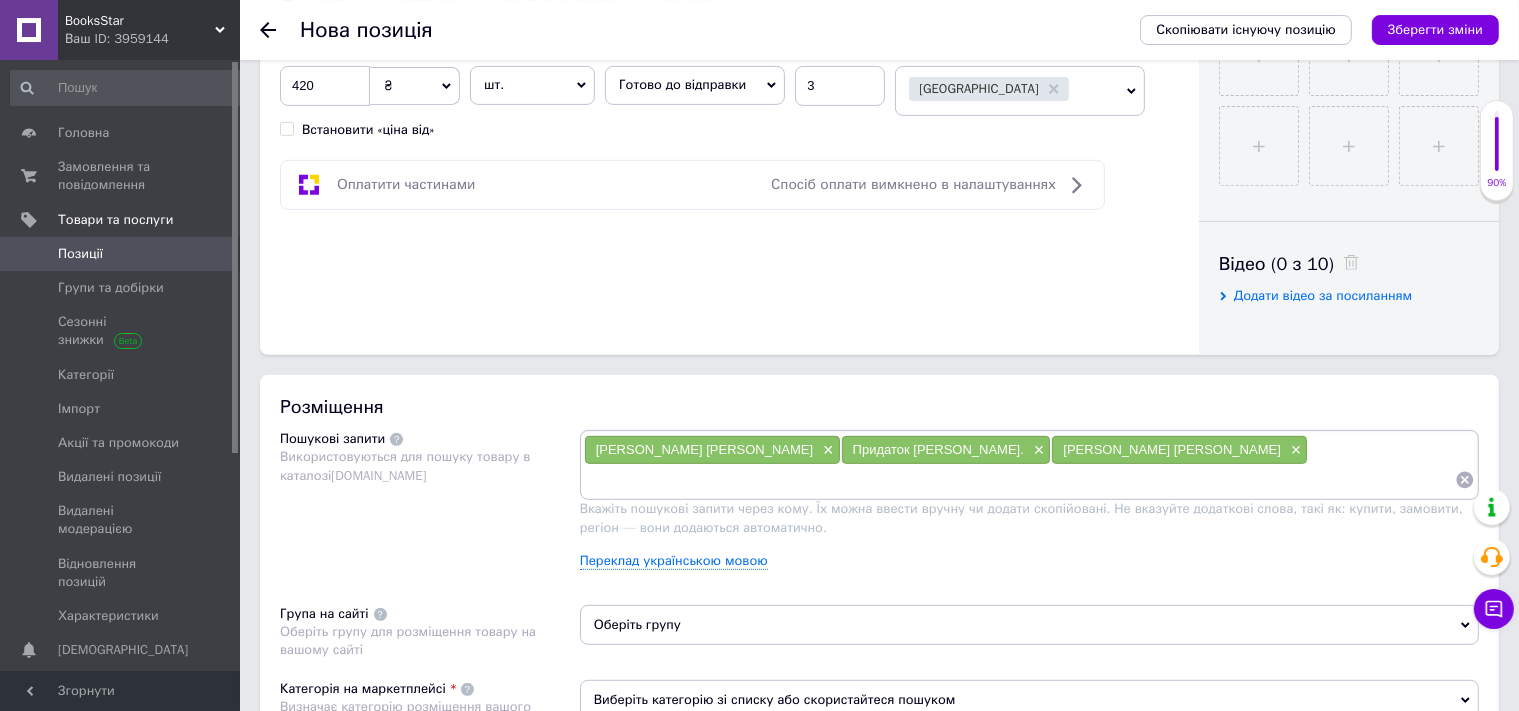 paste on "Українська мова та читання" 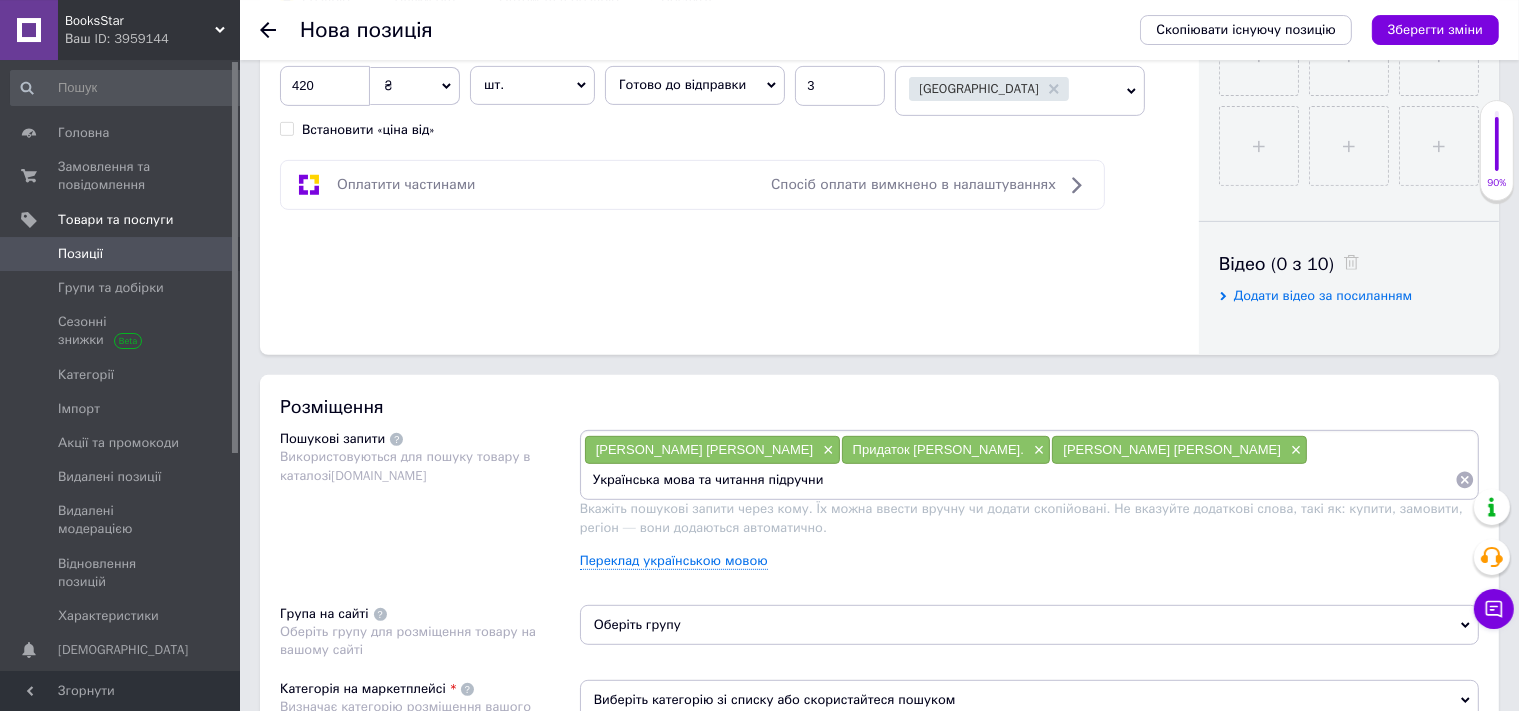 type on "Українська мова та читання підручник" 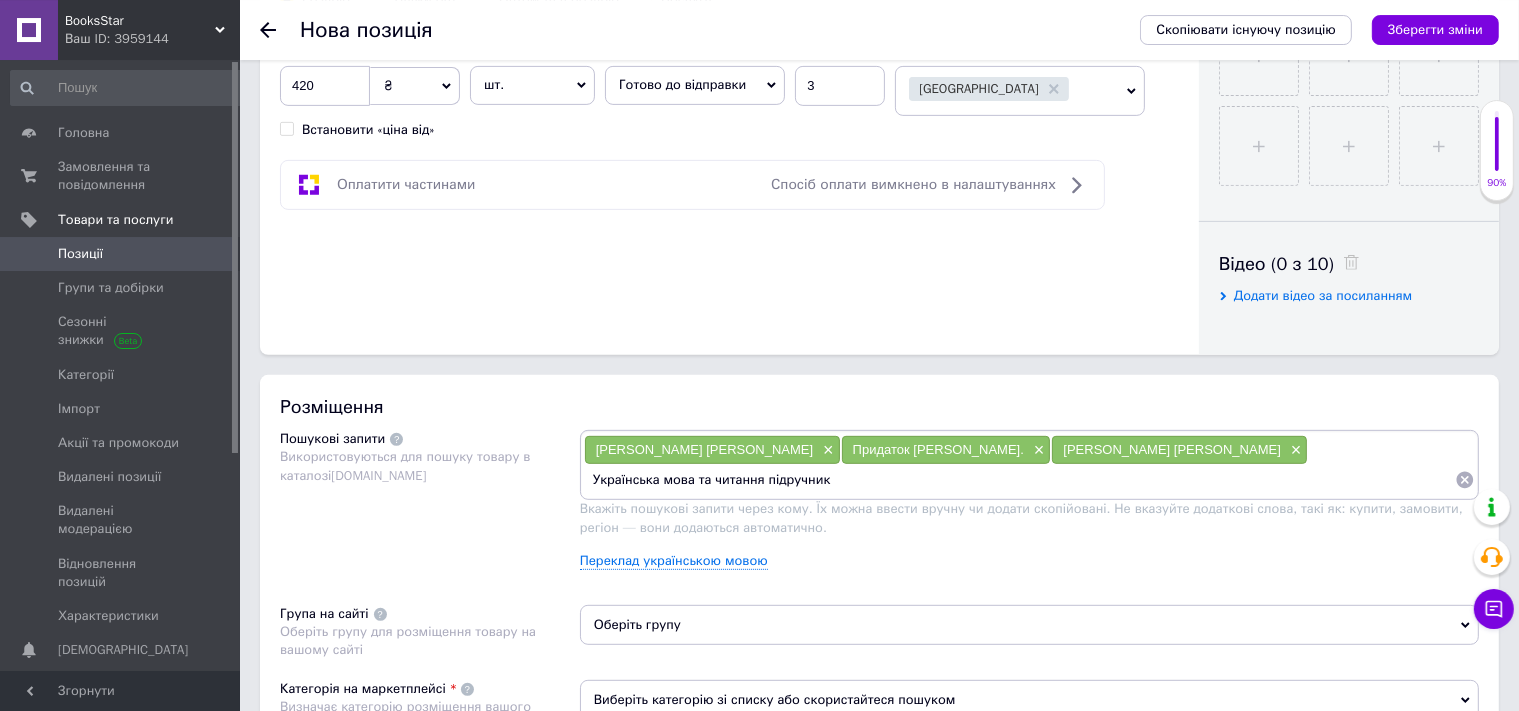 type 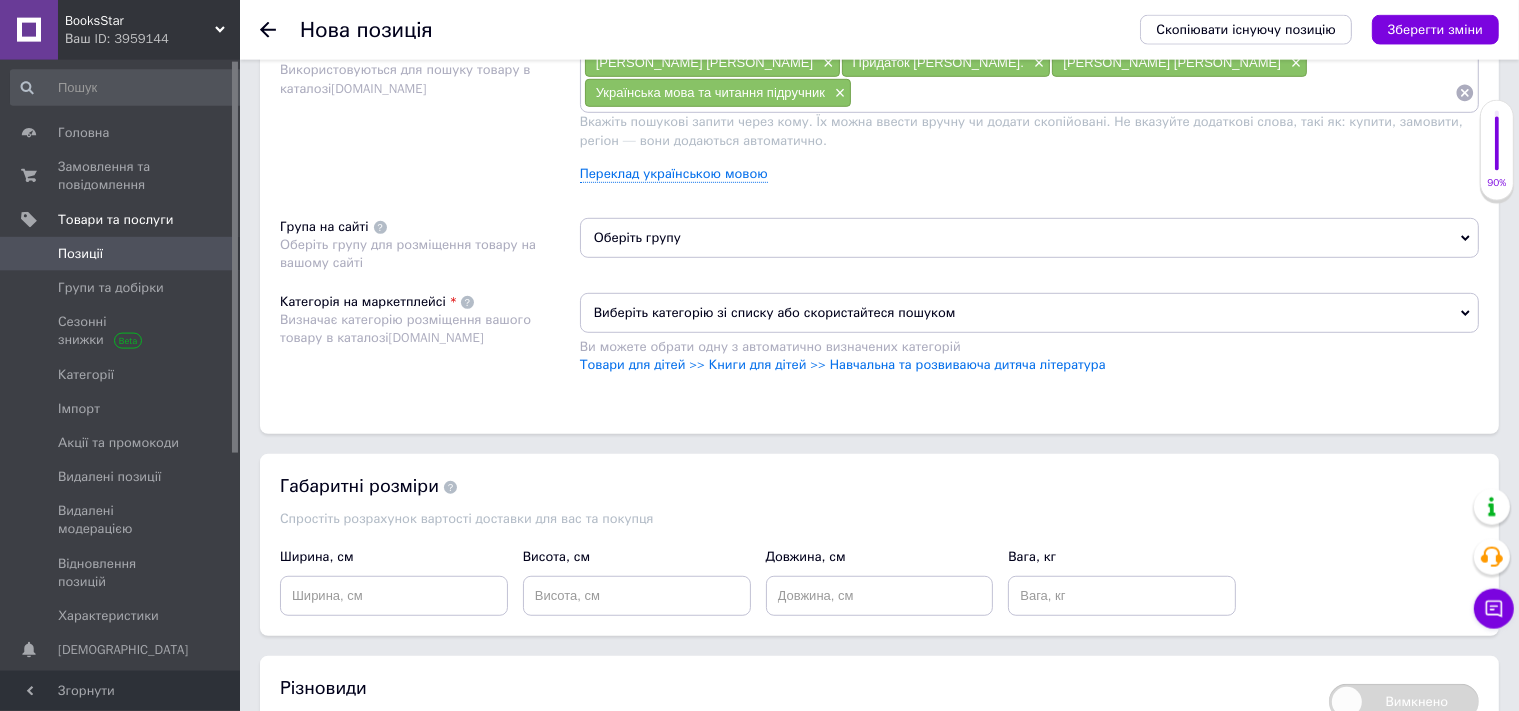 scroll, scrollTop: 1264, scrollLeft: 0, axis: vertical 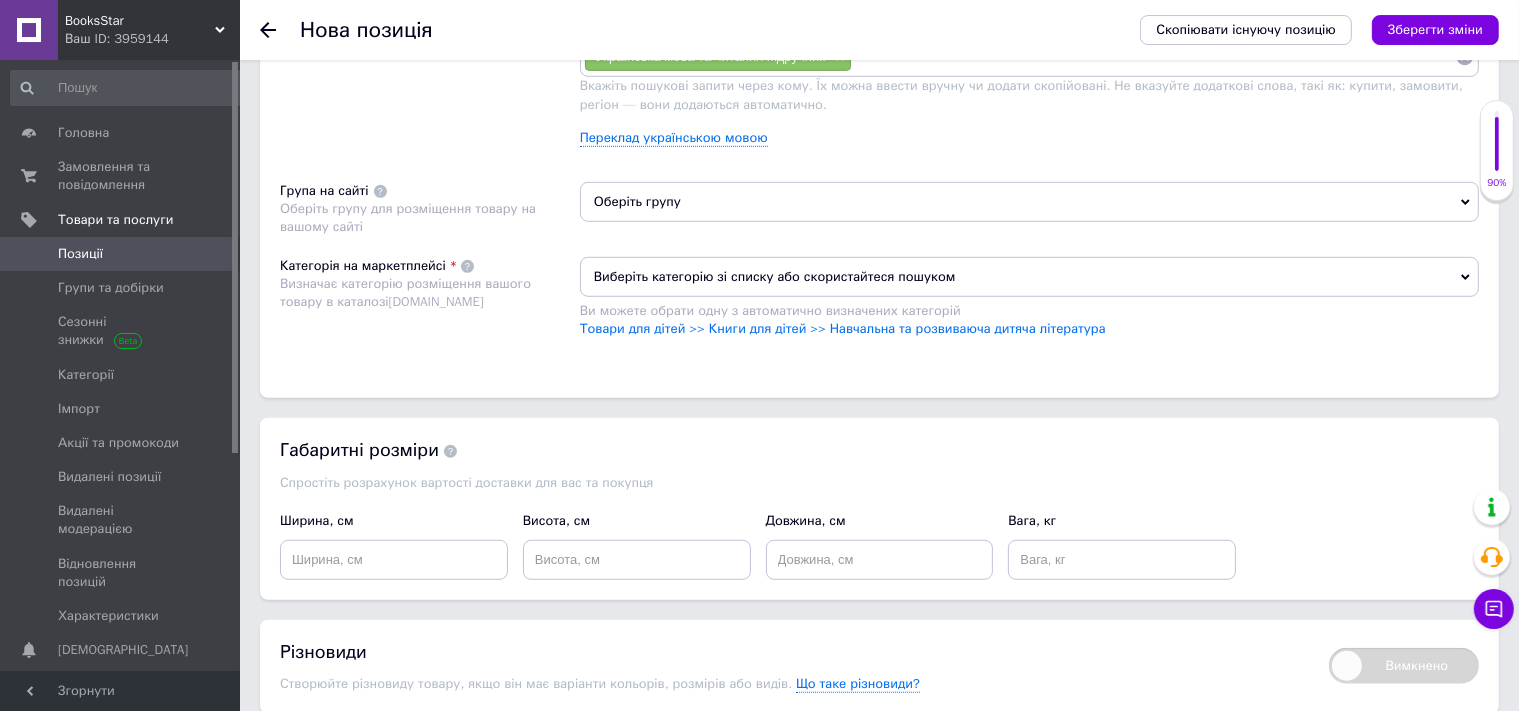 click on "Оберіть групу" at bounding box center (1029, 202) 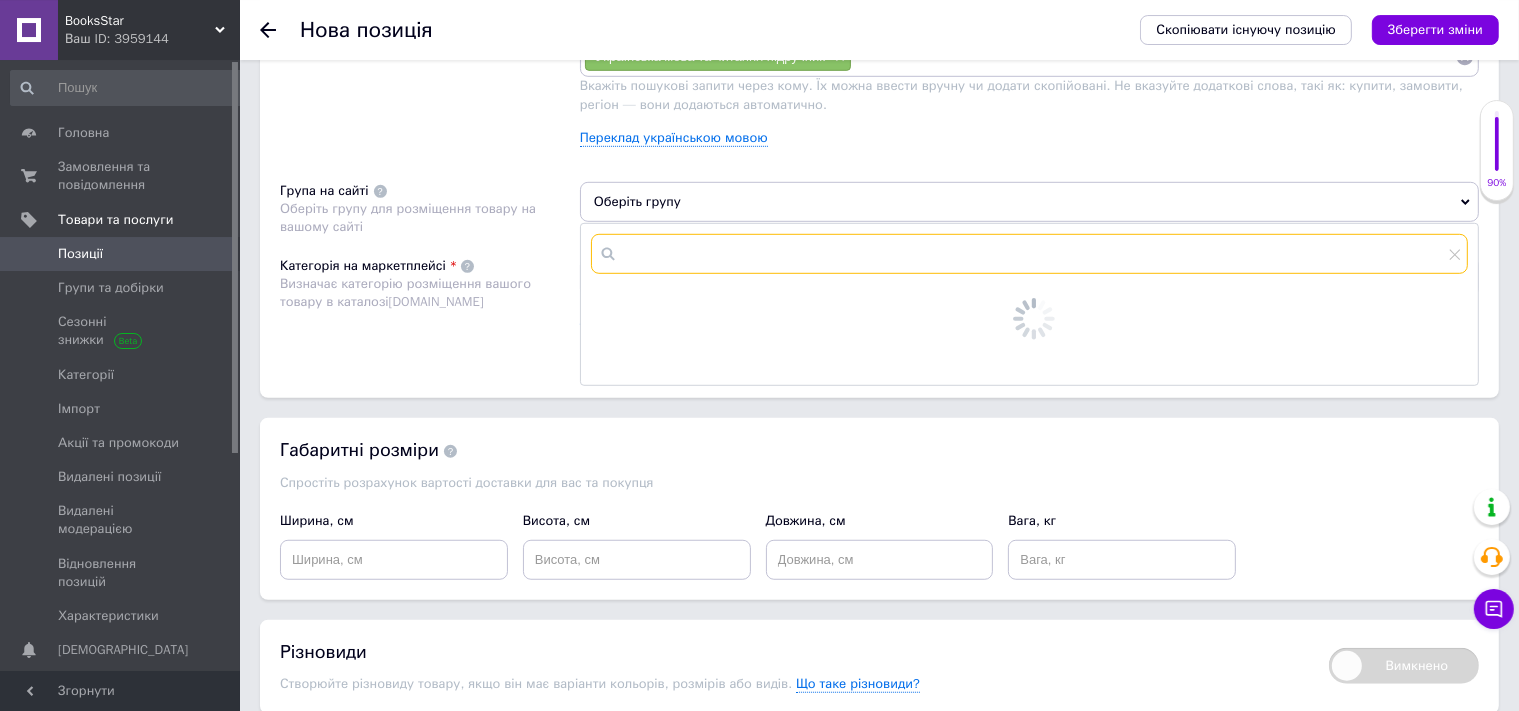 click at bounding box center [1029, 254] 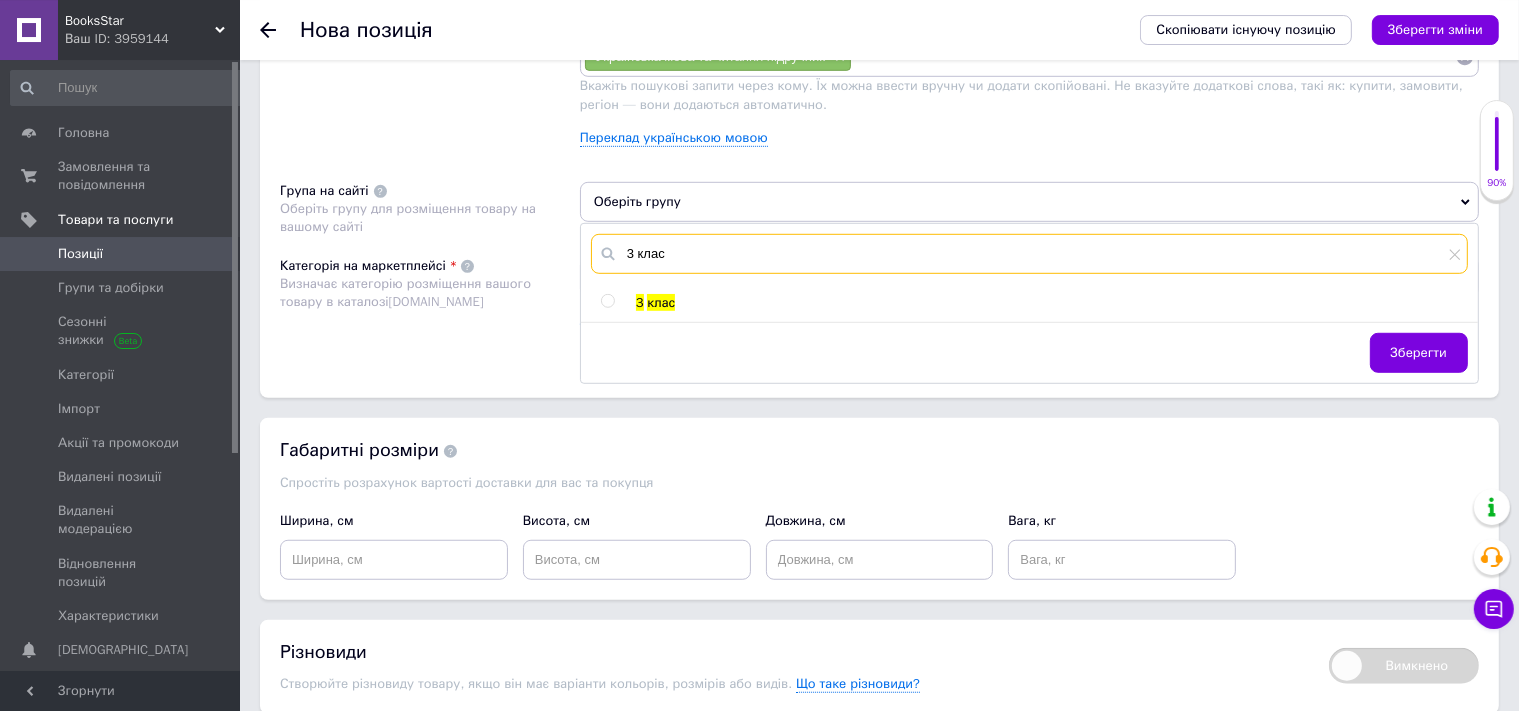 type on "3 клас" 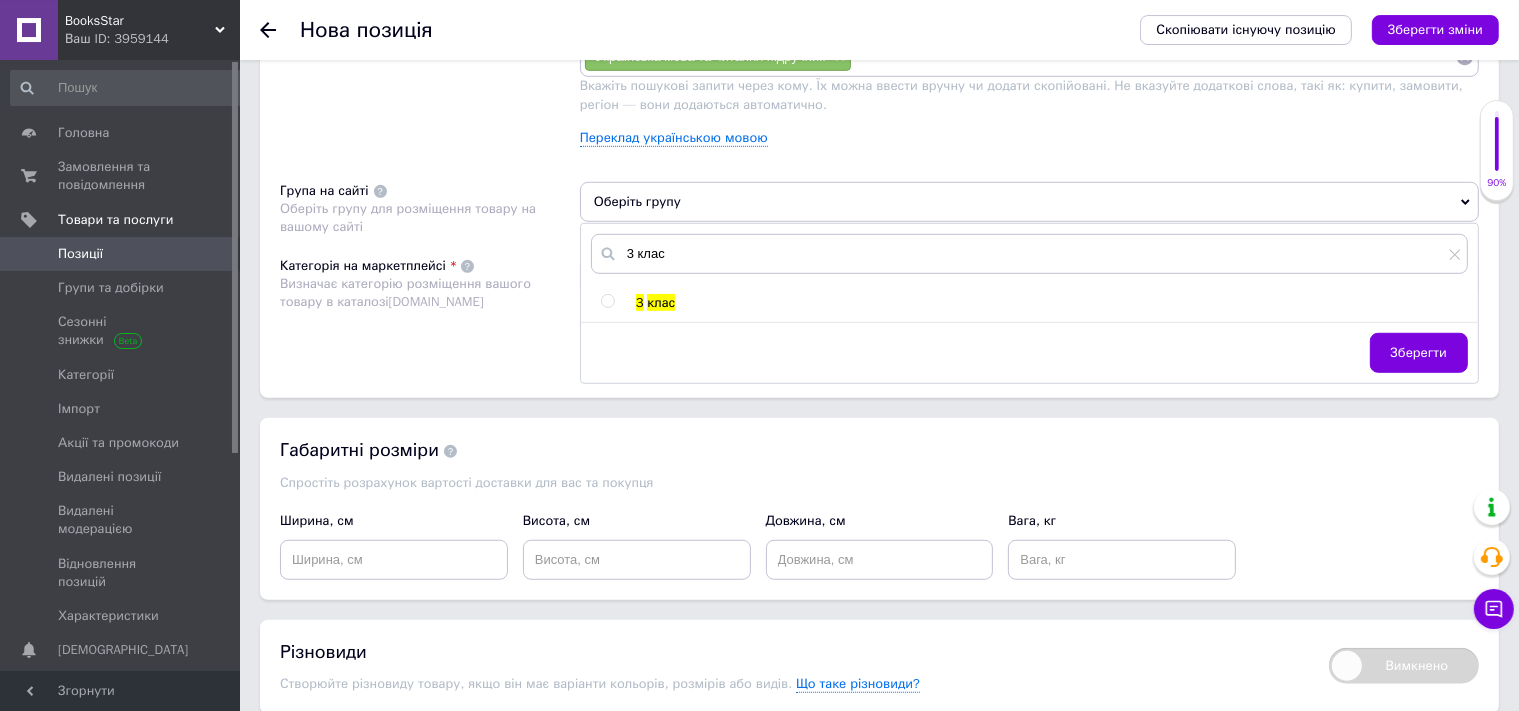 drag, startPoint x: 606, startPoint y: 311, endPoint x: 611, endPoint y: 299, distance: 13 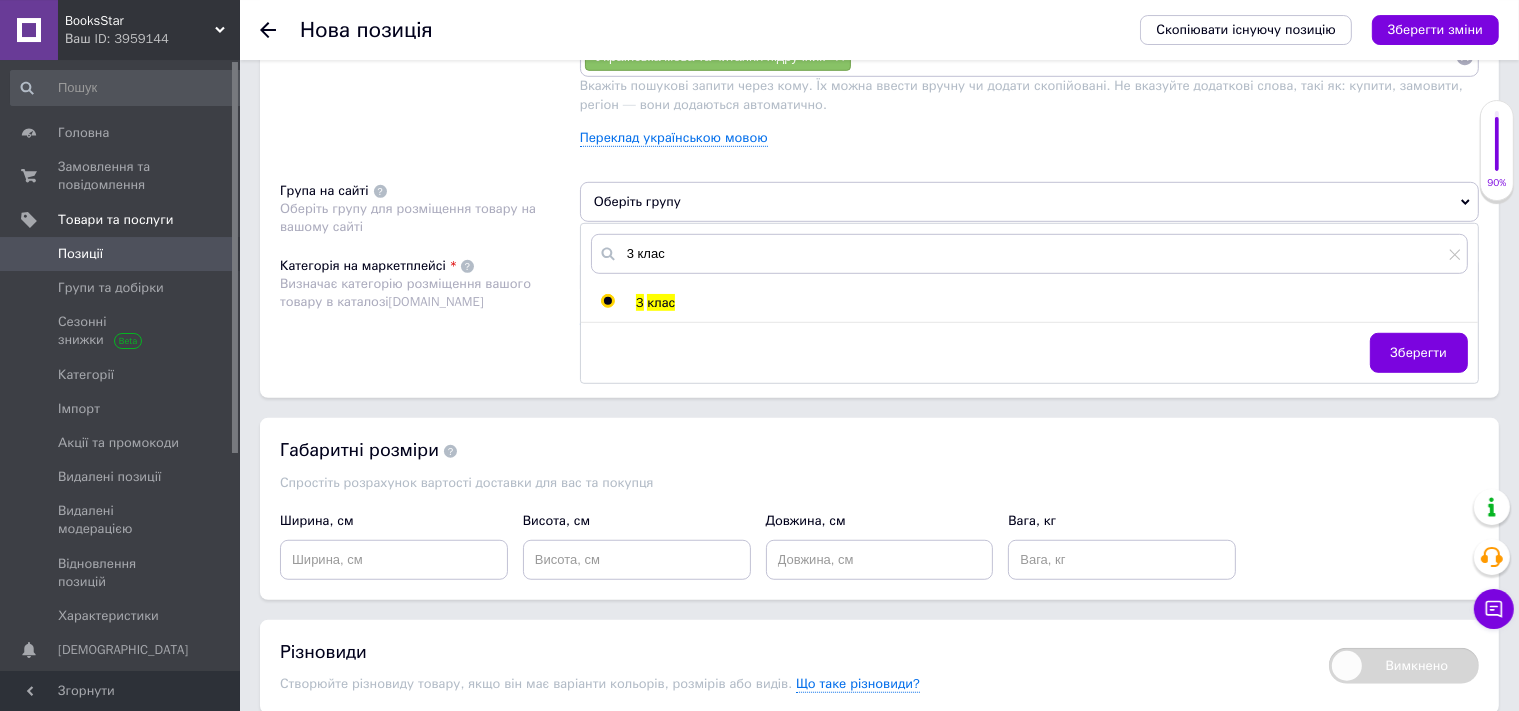 radio on "true" 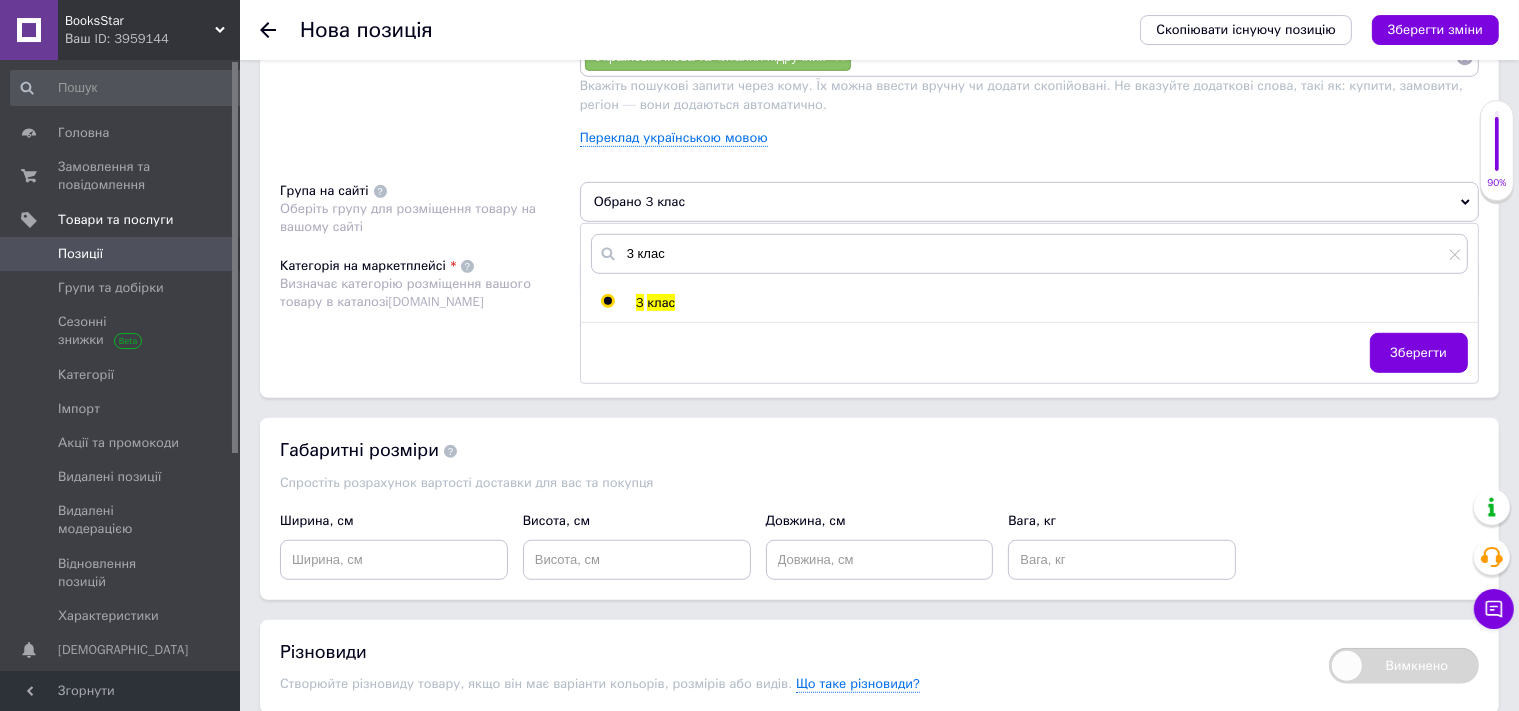 click on "Категорія на маркетплейсі Визначає категорію розміщення вашого товару в каталозі  [DOMAIN_NAME]" at bounding box center [430, 307] 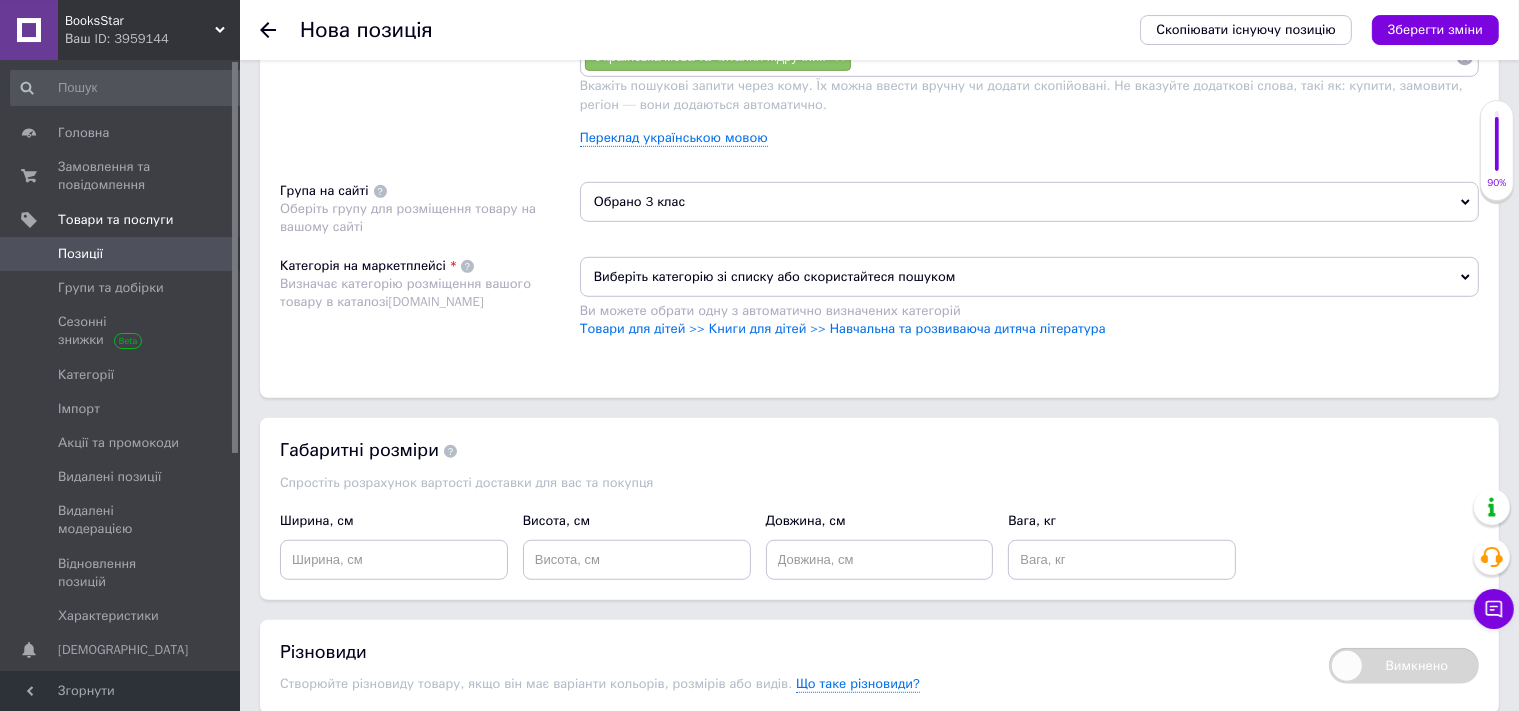 click on "Виберіть категорію зі списку або скористайтеся пошуком" at bounding box center [1029, 277] 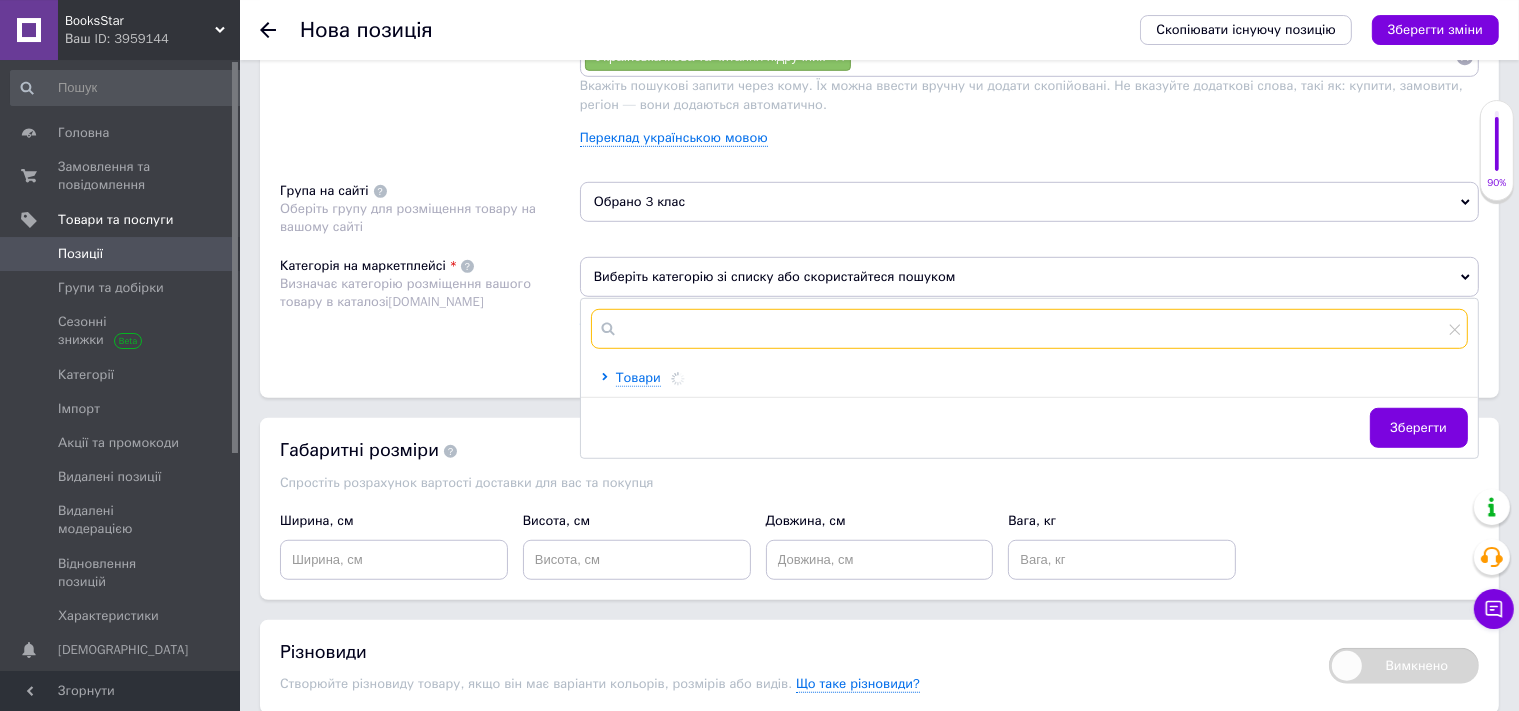click at bounding box center [1029, 329] 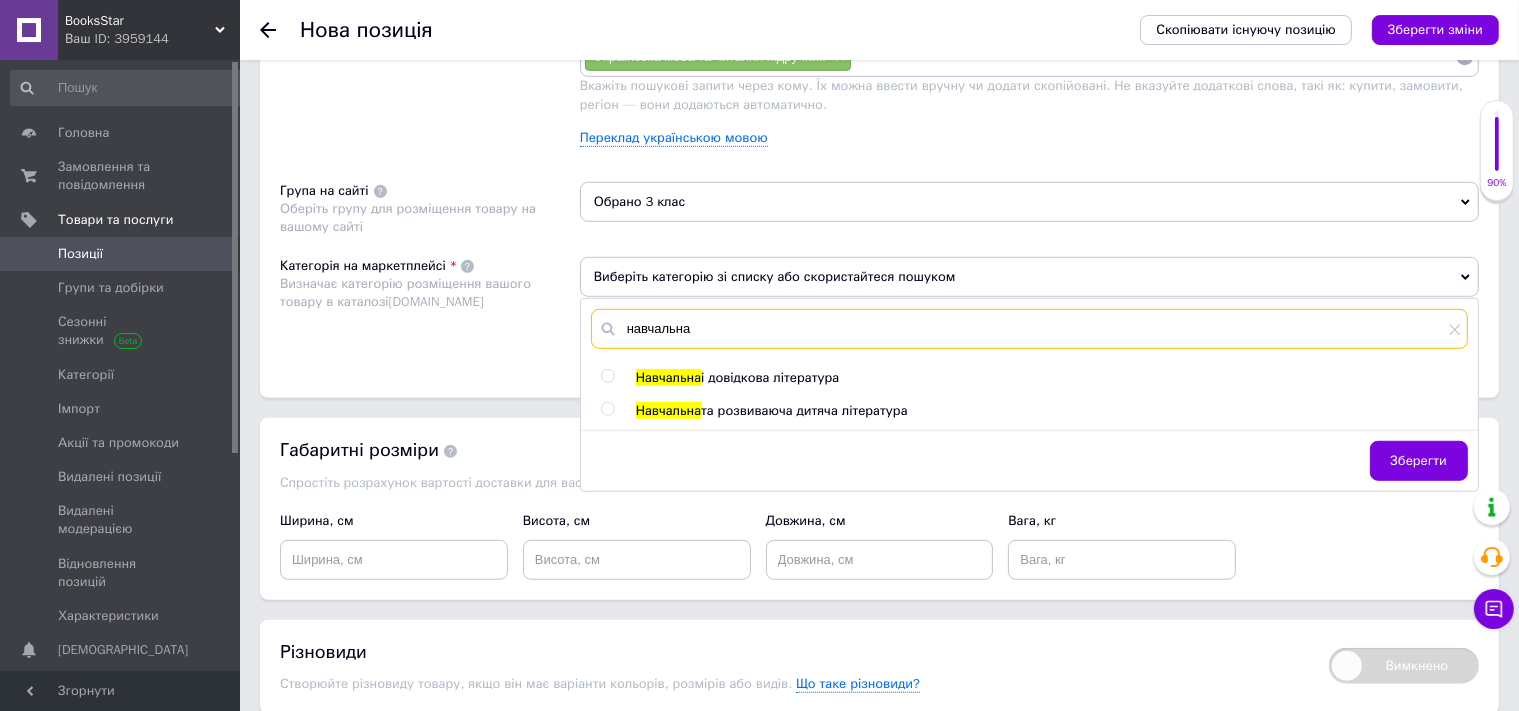 type on "навчальна" 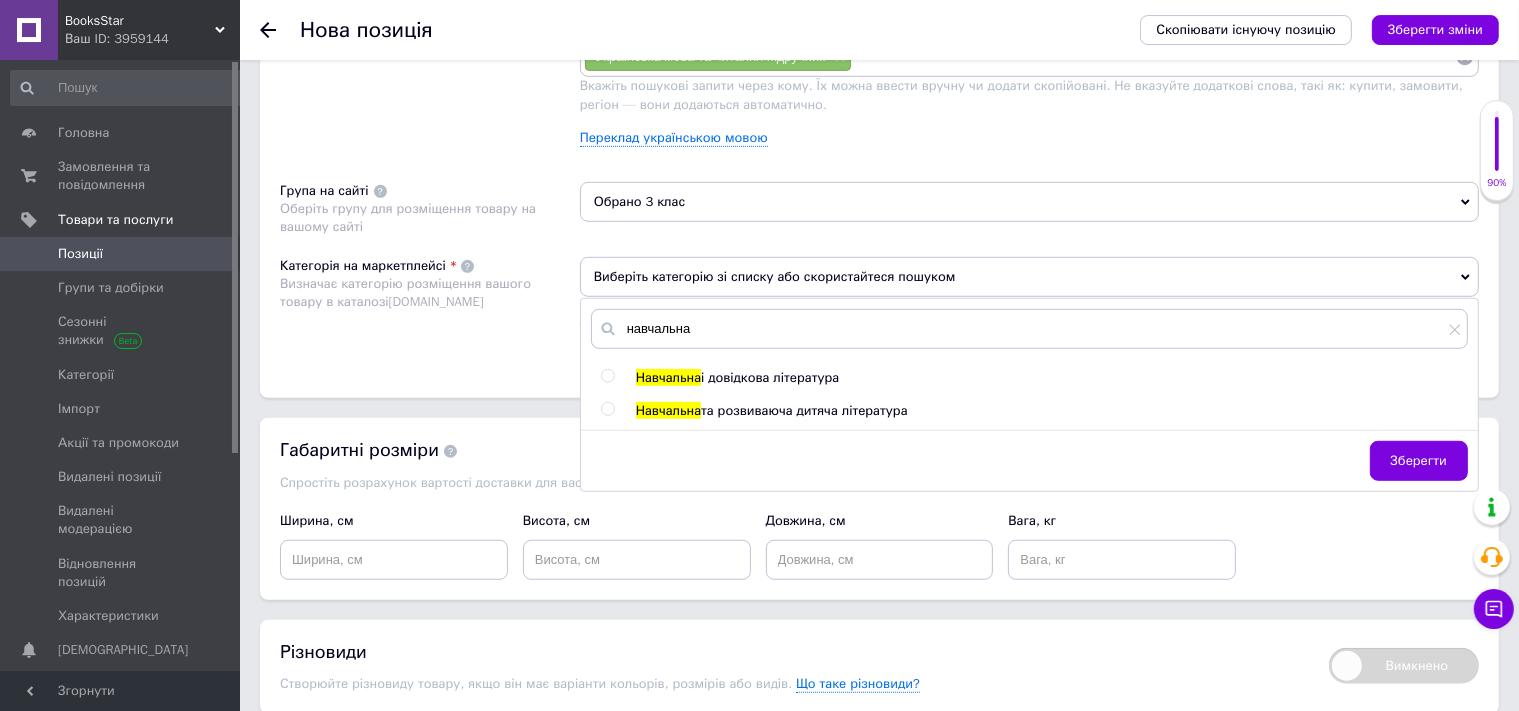 click on "і довідкова література" at bounding box center [770, 377] 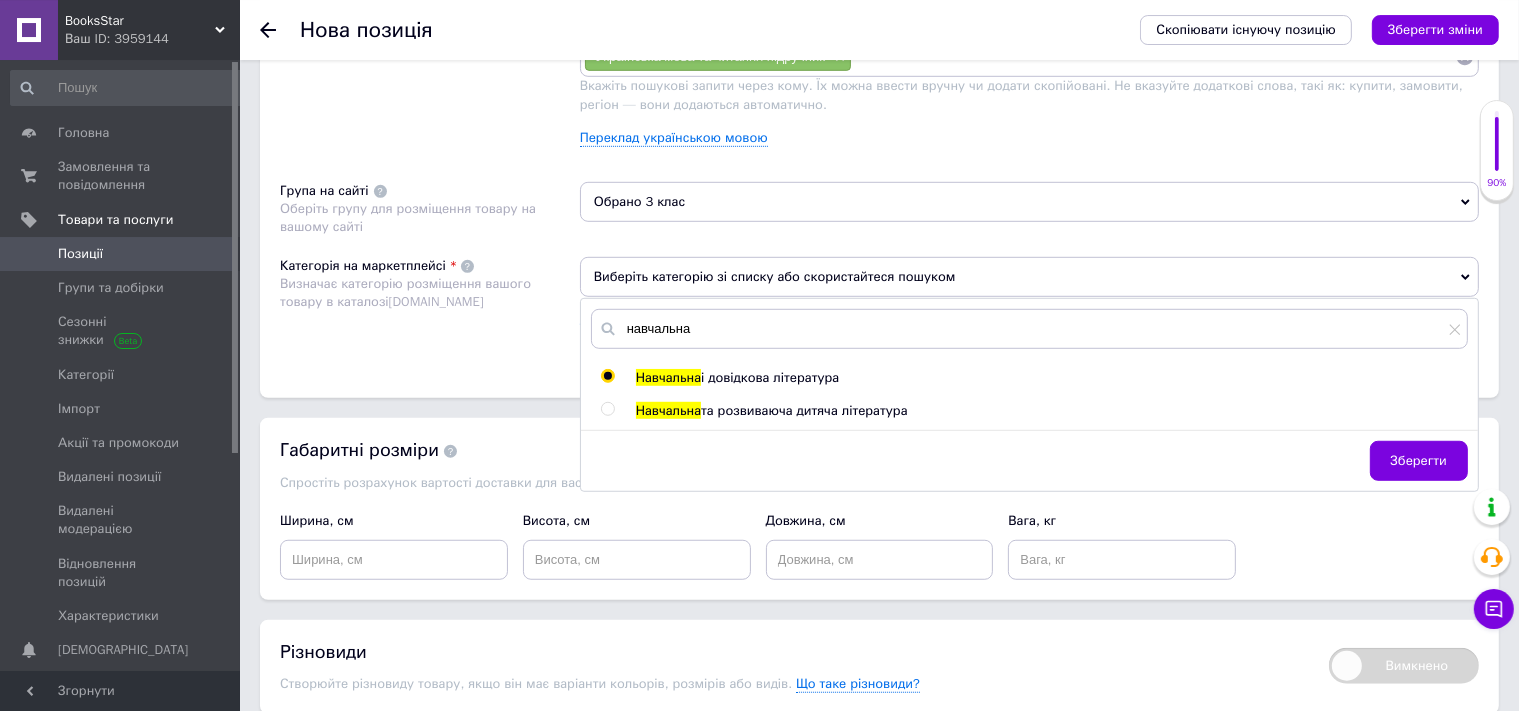 radio on "true" 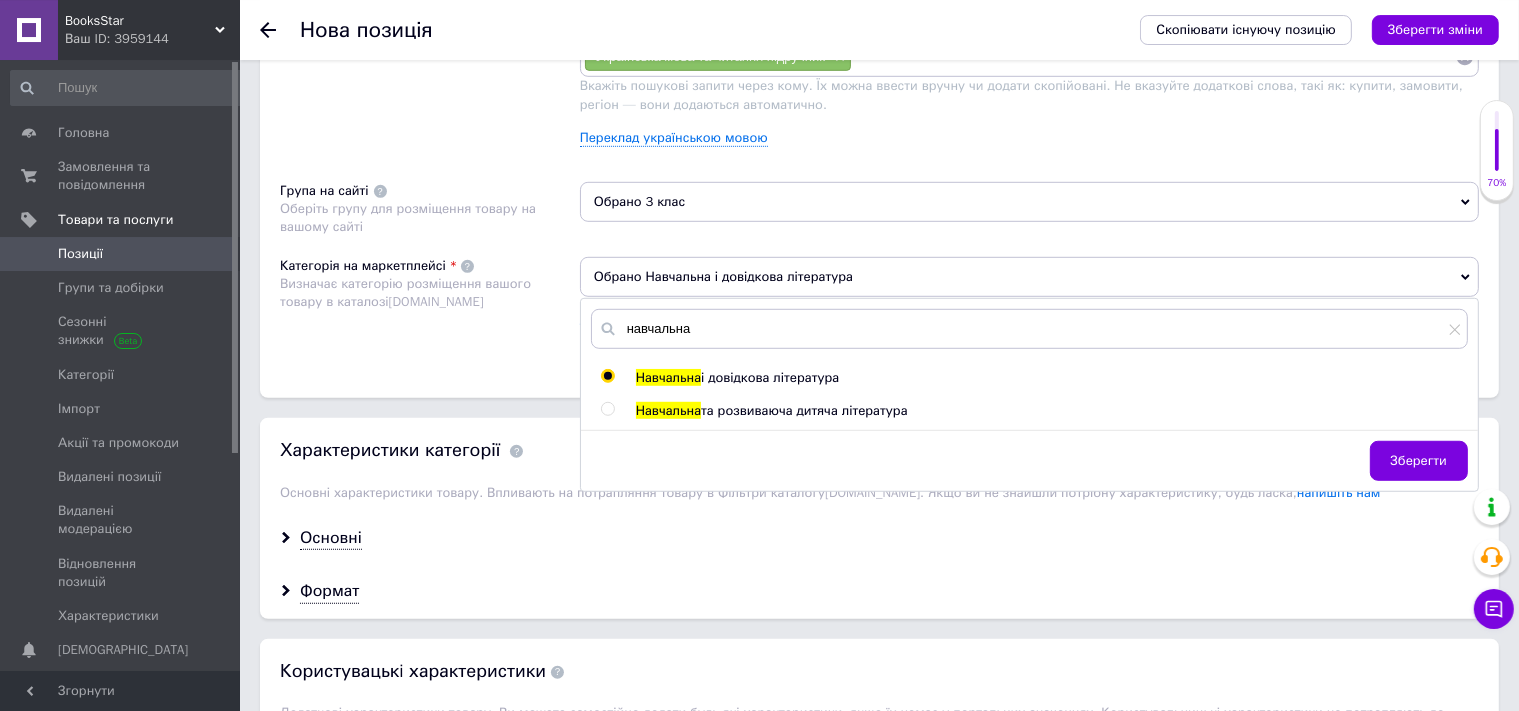 click on "Розміщення Пошукові запити Використовуються для пошуку товару в каталозі  [DOMAIN_NAME] [PERSON_NAME] [PERSON_NAME] × Придаток О. × [PERSON_NAME] [PERSON_NAME] × Українська мова та читання підручник × Вкажіть пошукові запити через кому. Їх можна ввести вручну чи додати скопійовані. Не вказуйте додаткові слова, такі як: купити, замовити, регіон — вони додаються автоматично. Переклад українською мовою Група на сайті Оберіть групу для розміщення товару на вашому сайті Обрано 3 клас Категорія на маркетплейсі Визначає категорію розміщення вашого товару в каталозі  [DOMAIN_NAME] навчальна Навчальна Навчальна" at bounding box center (879, 175) 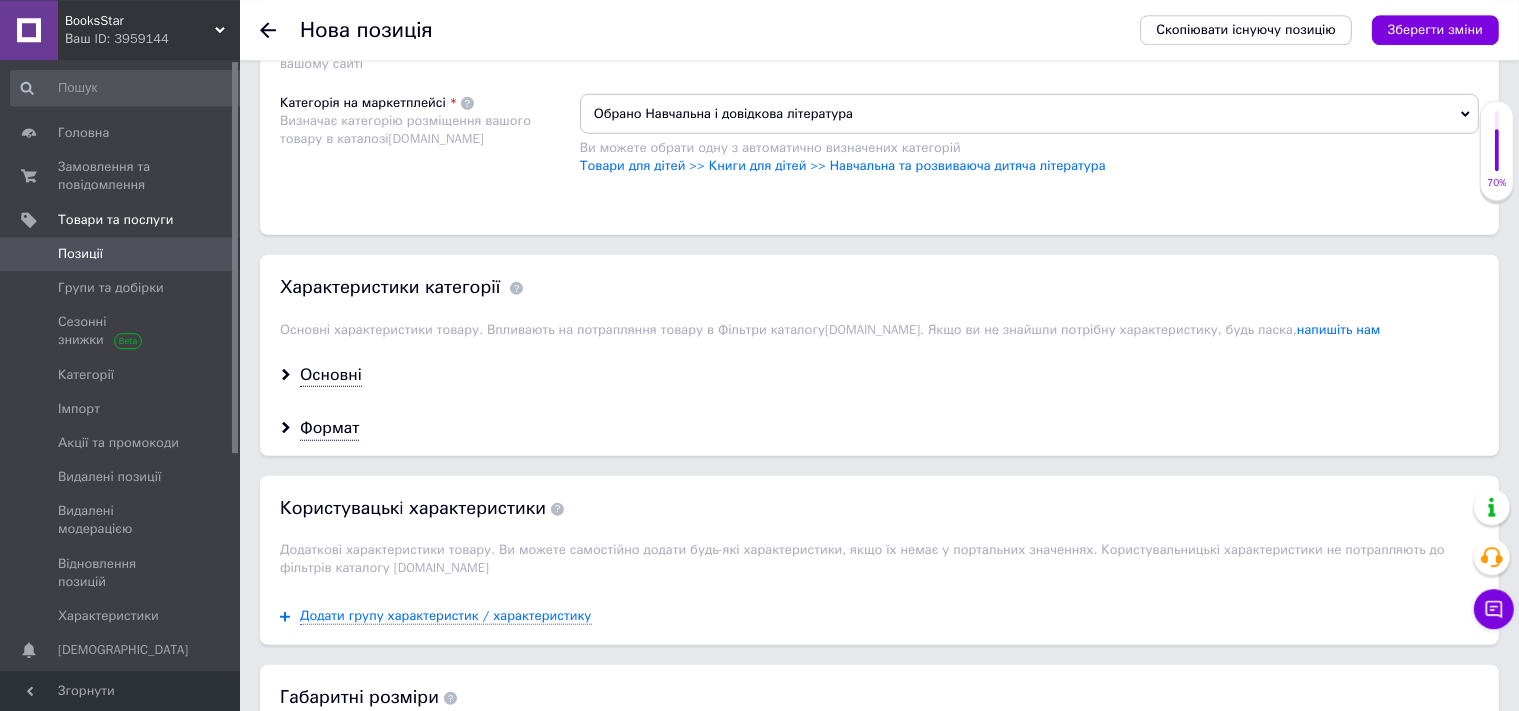scroll, scrollTop: 1475, scrollLeft: 0, axis: vertical 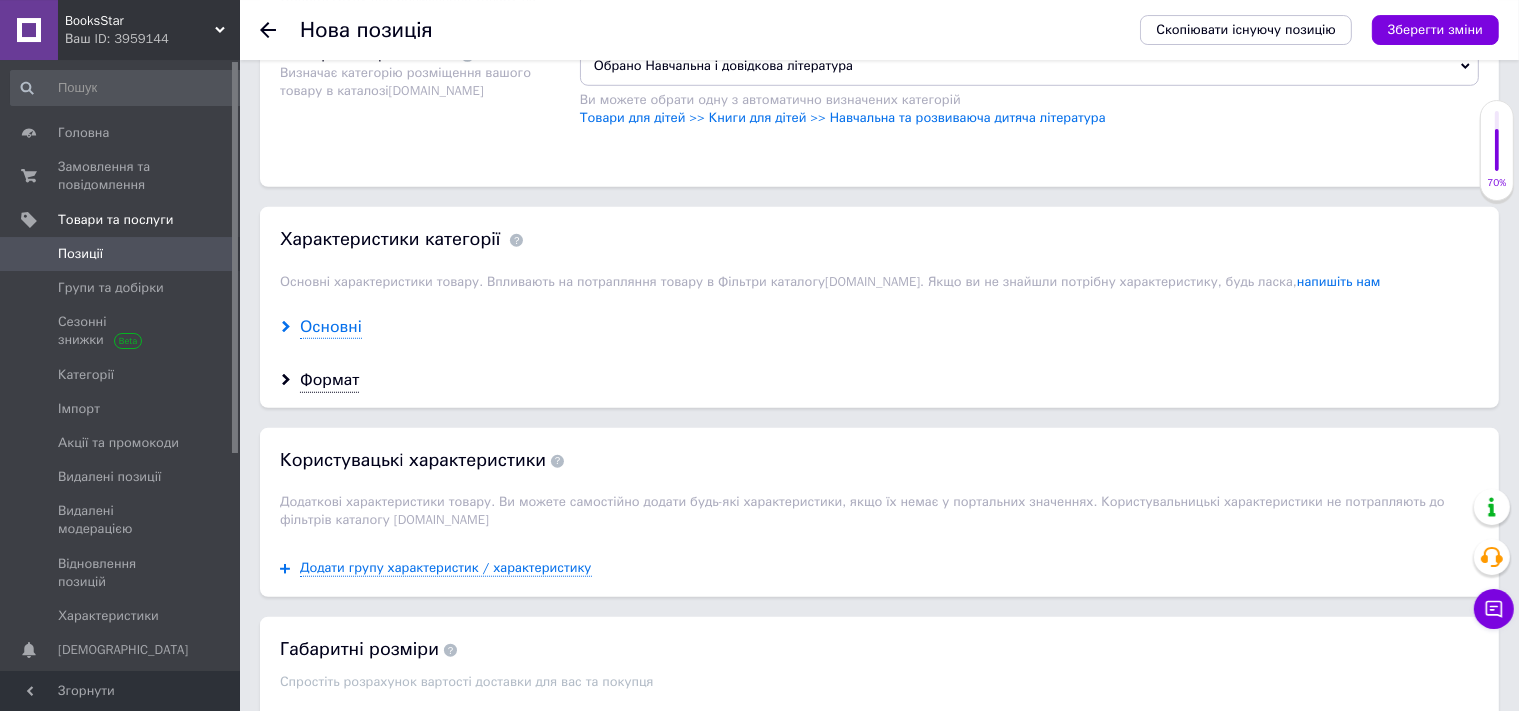 click on "Основні" at bounding box center [331, 327] 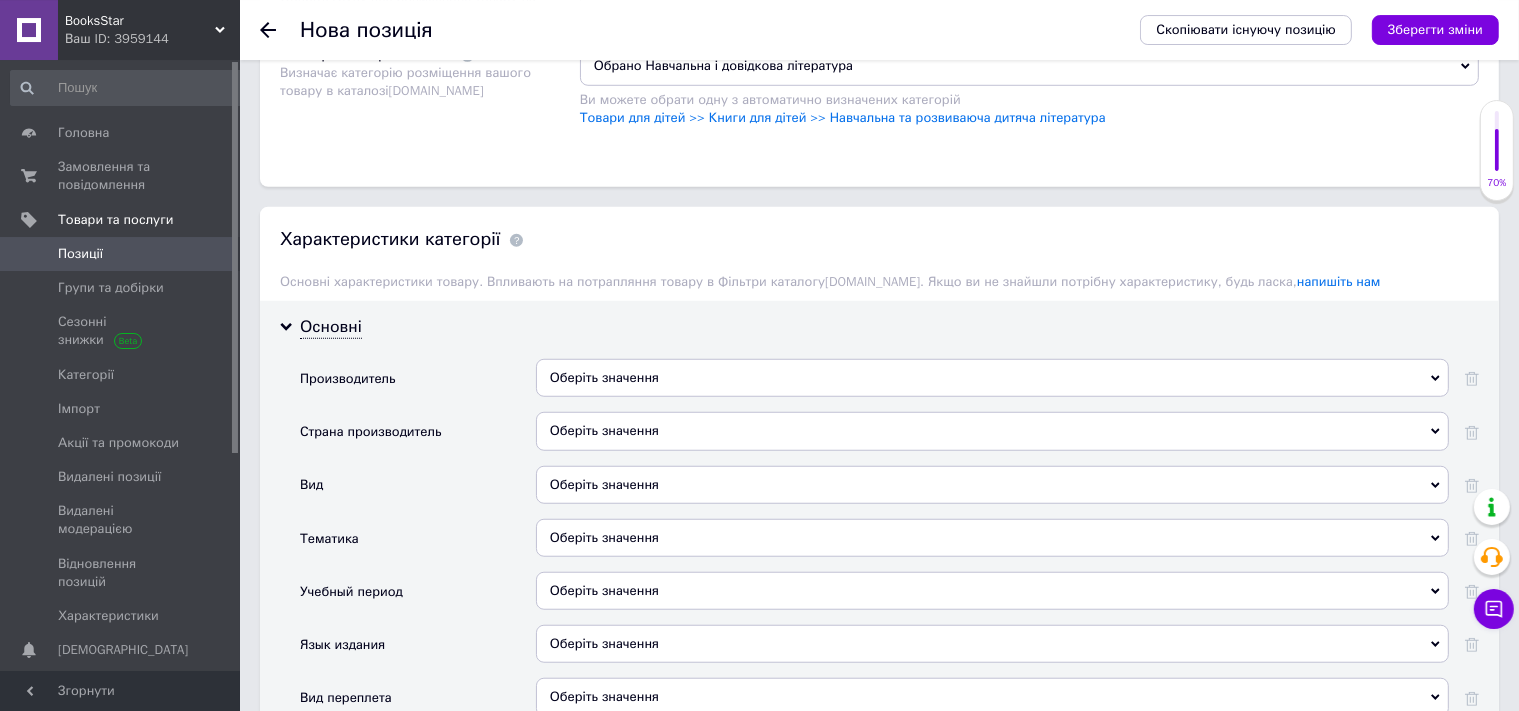 click on "Оберіть значення" at bounding box center [992, 378] 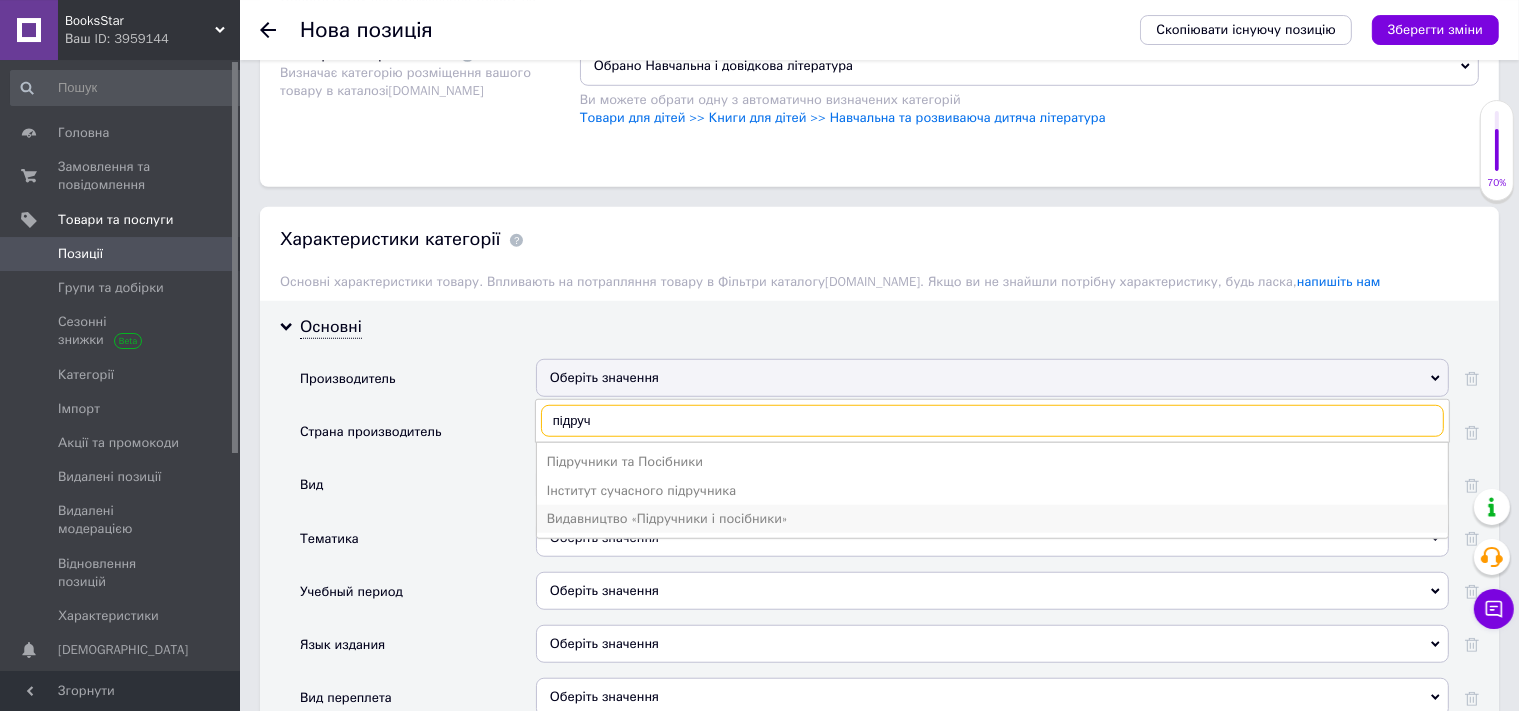 type on "підруч" 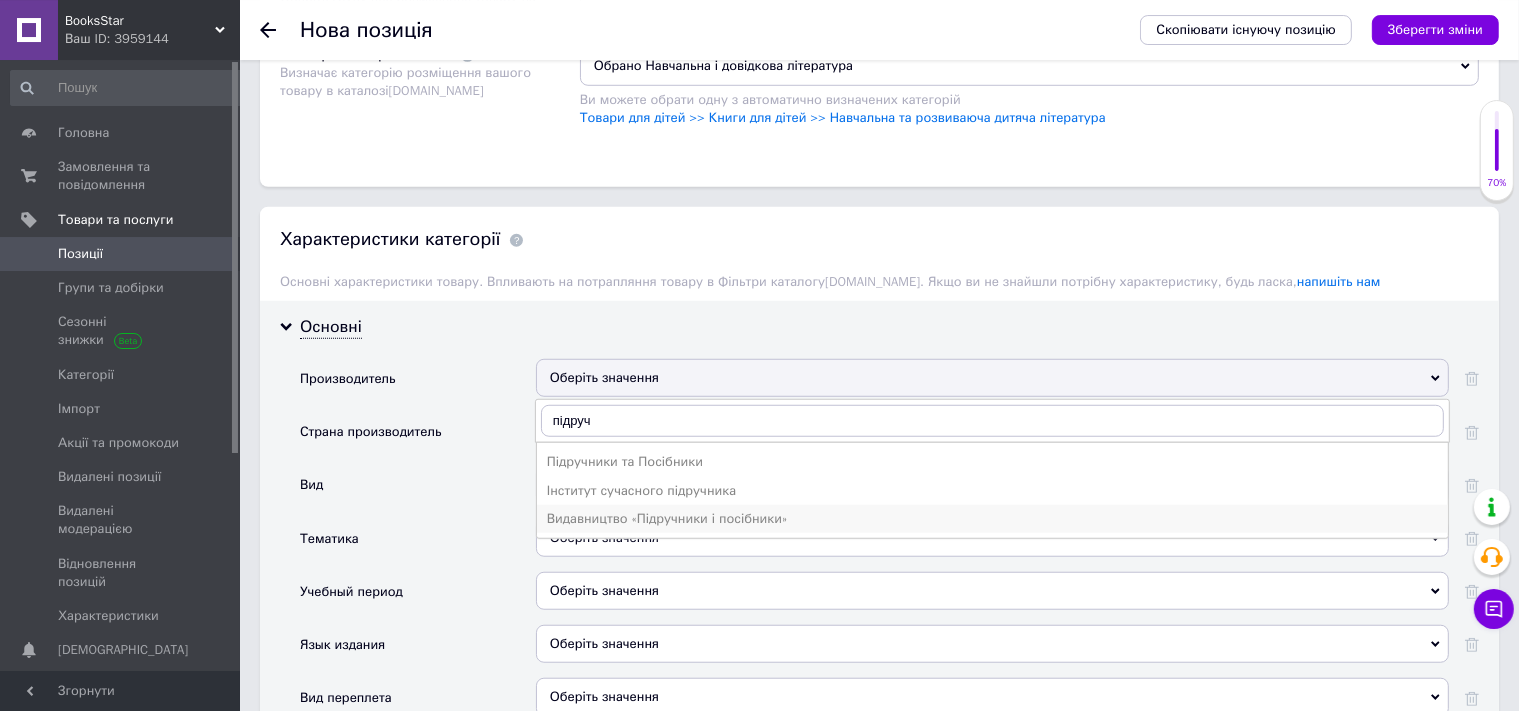 click on "Видавництво «Підручники і посібники»" at bounding box center (992, 519) 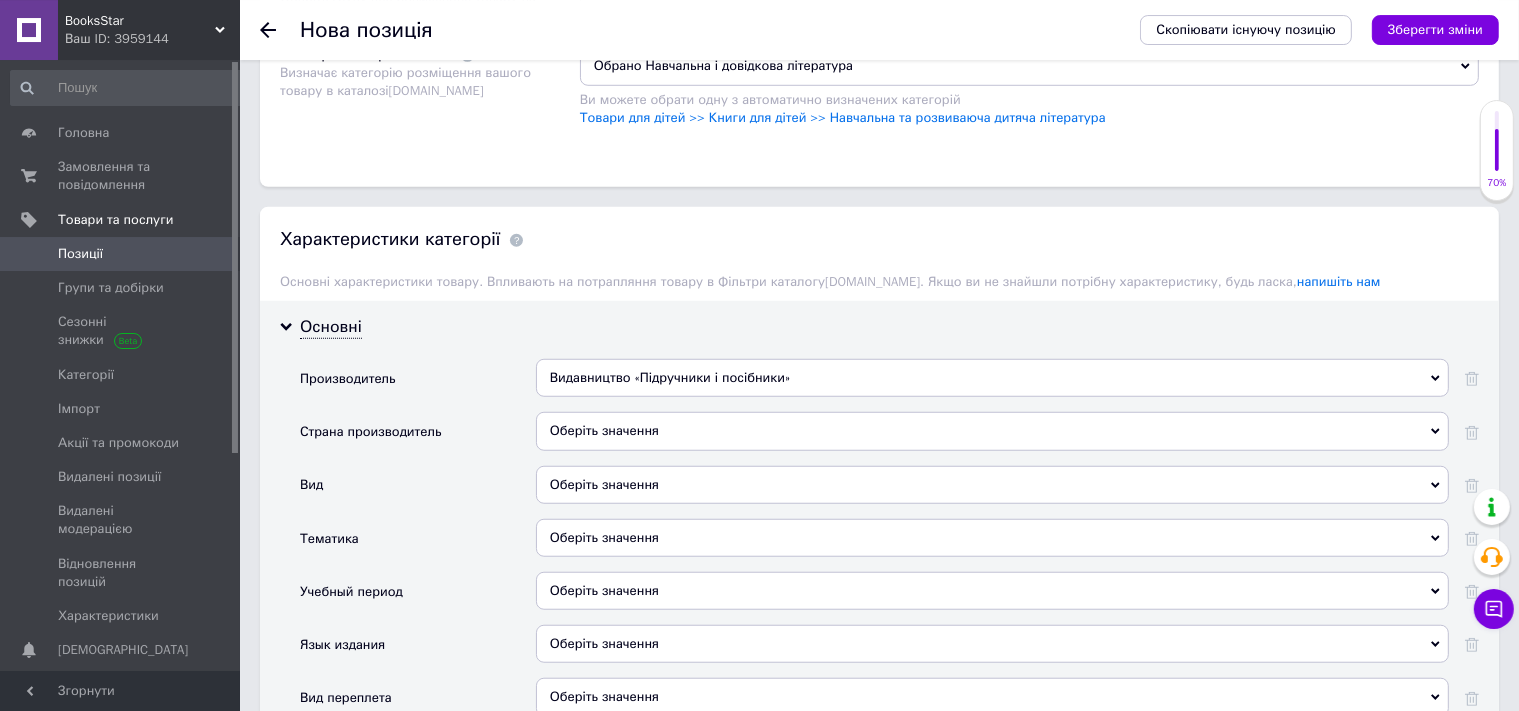 click on "Оберіть значення" at bounding box center [992, 431] 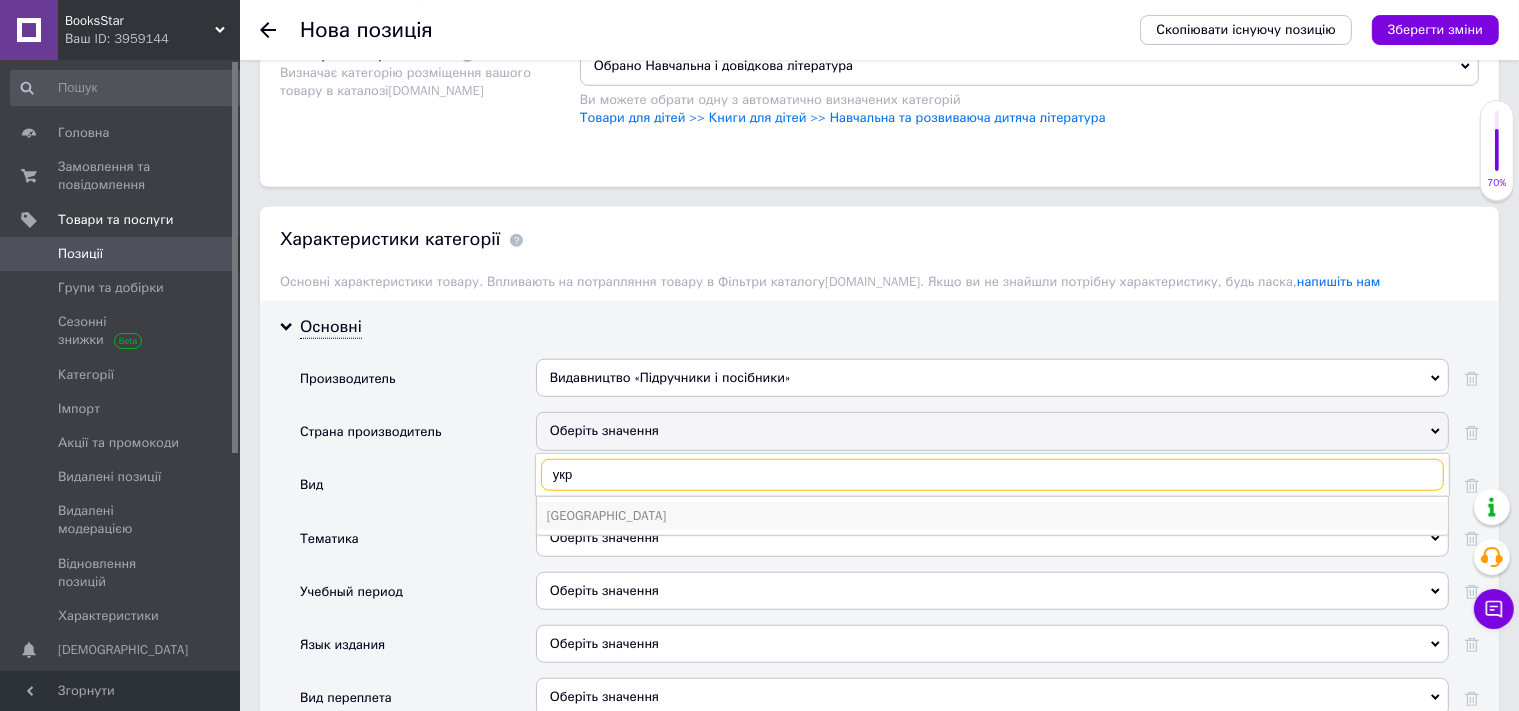 type on "укр" 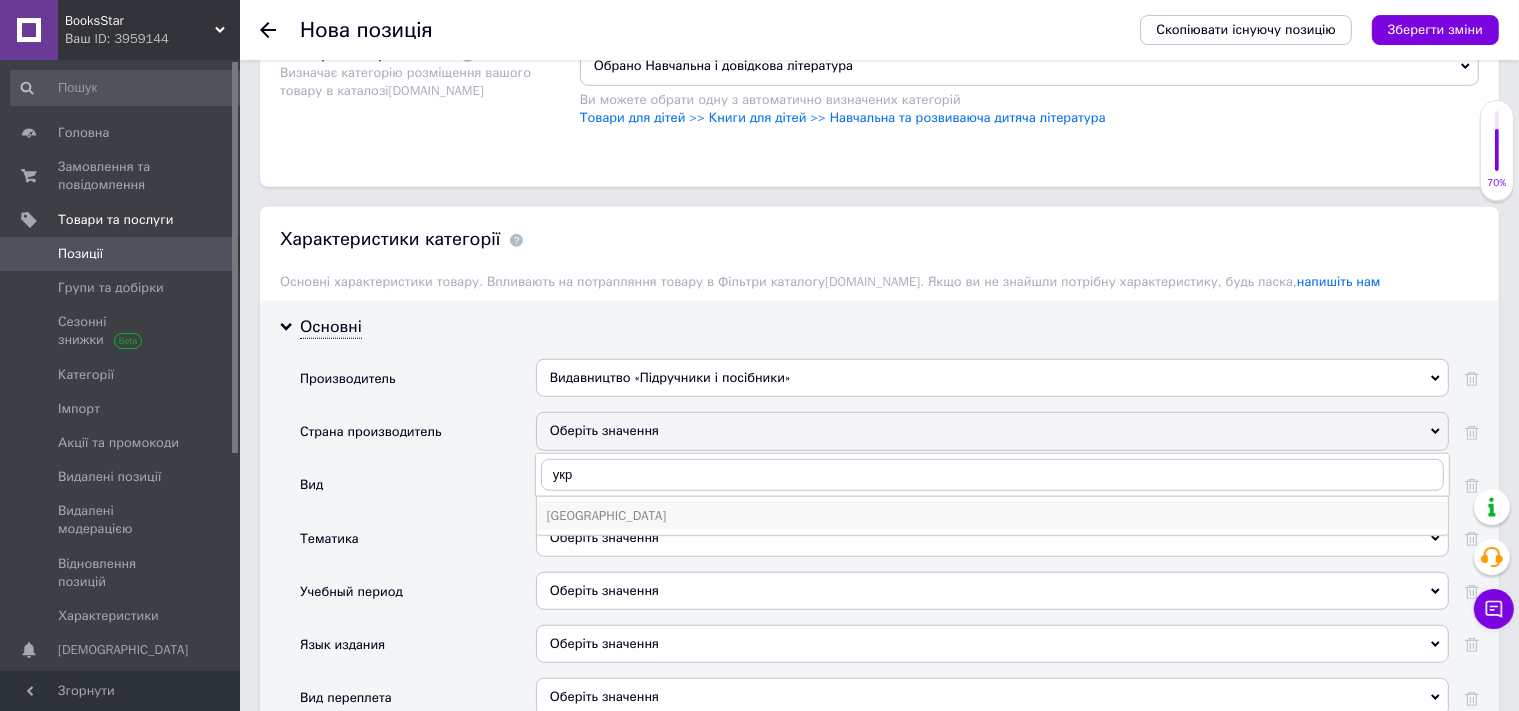 click on "[GEOGRAPHIC_DATA]" at bounding box center (992, 516) 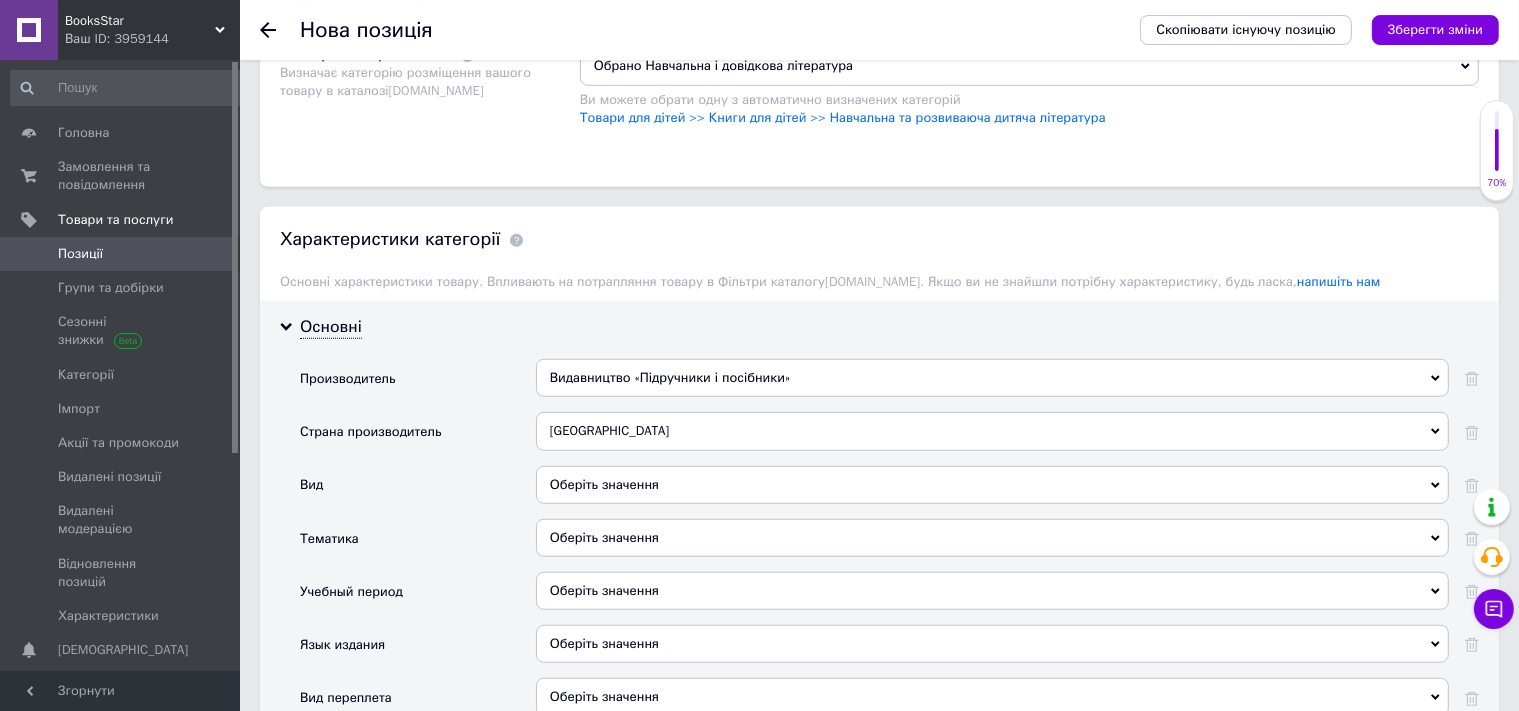 click on "Оберіть значення" at bounding box center (992, 485) 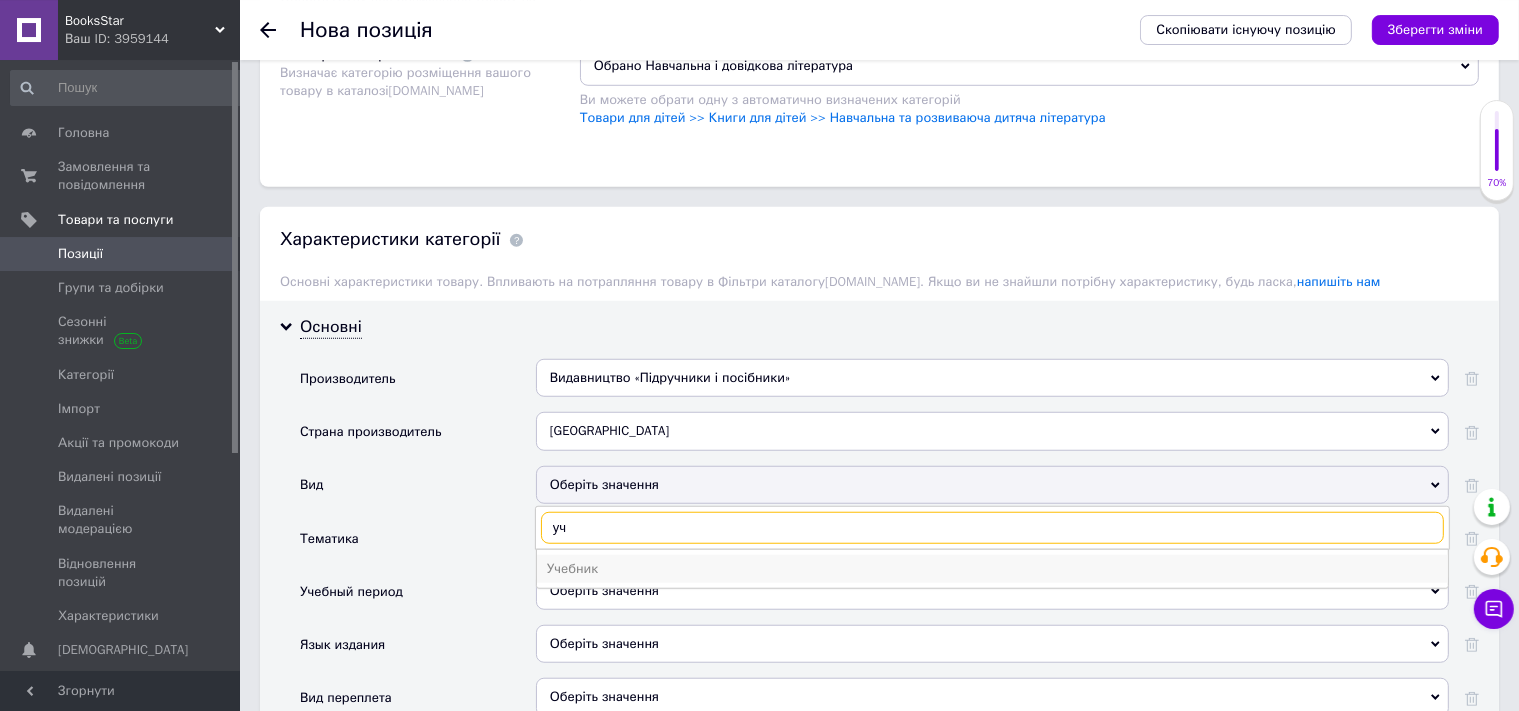 type on "уч" 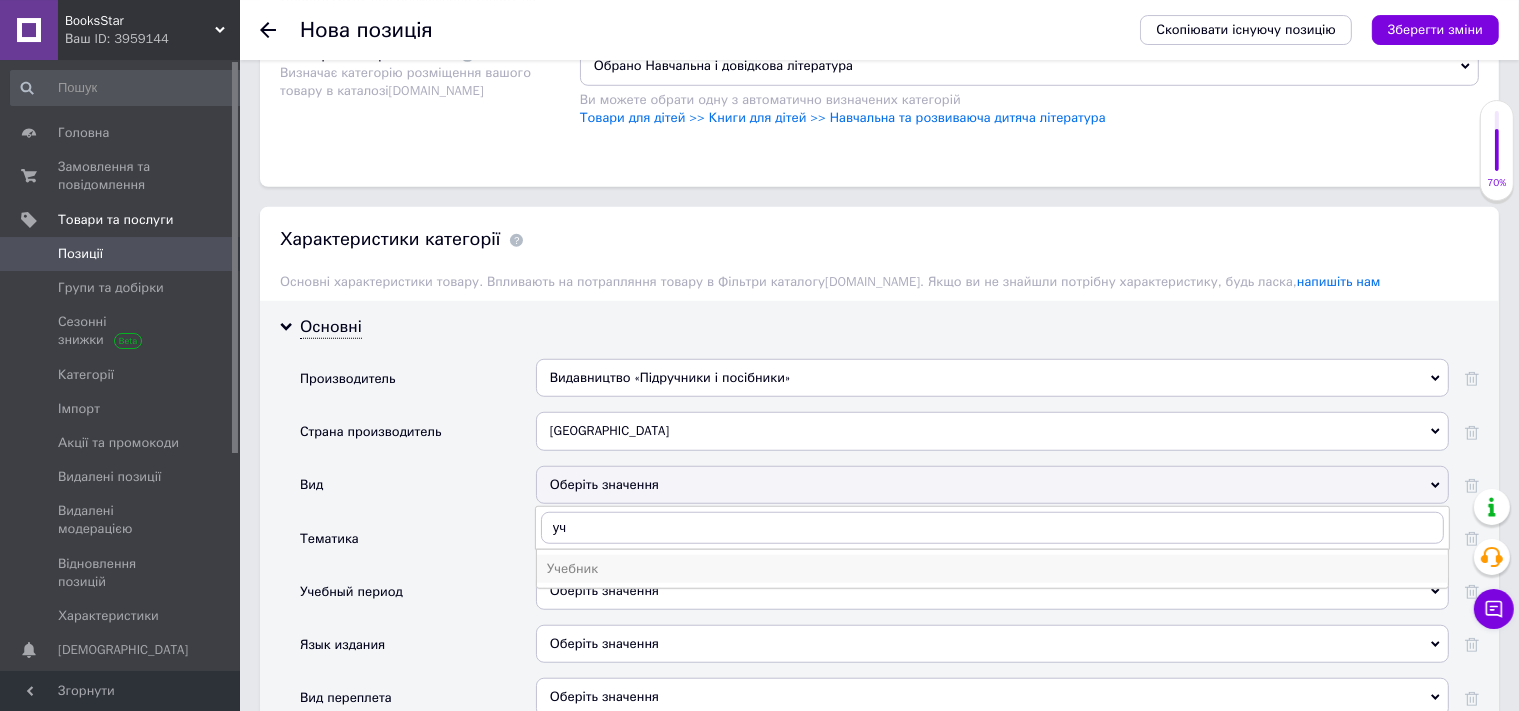 click on "Учебник" at bounding box center (992, 569) 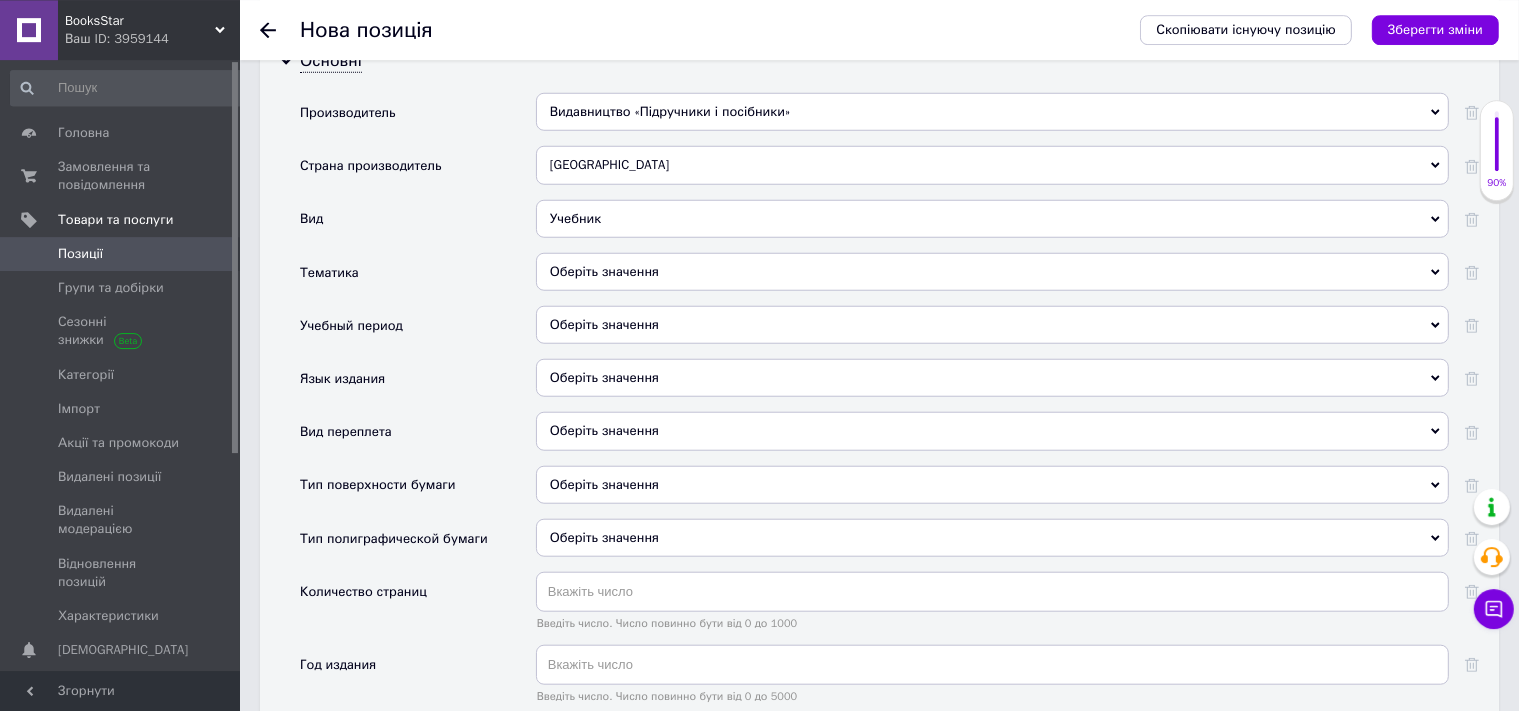 scroll, scrollTop: 1792, scrollLeft: 0, axis: vertical 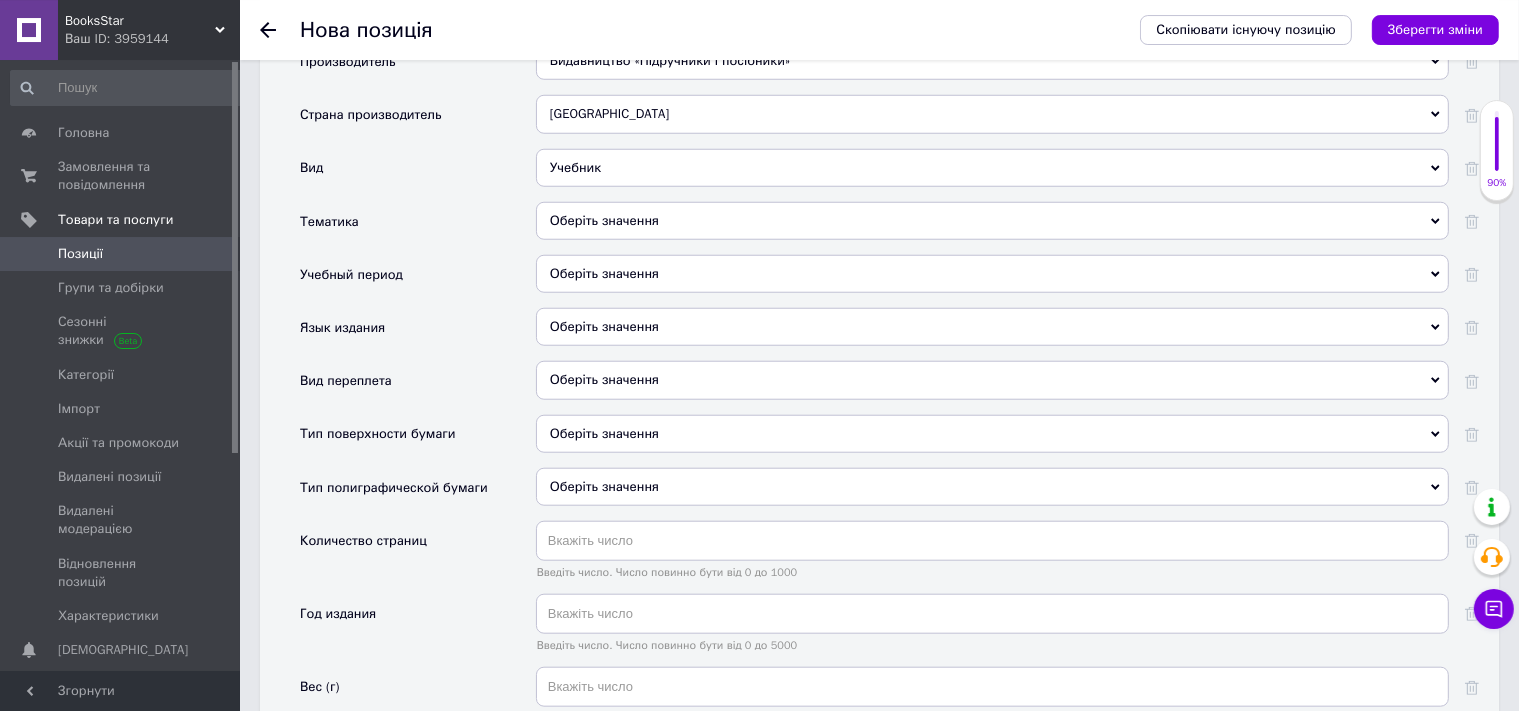 click on "Оберіть значення" at bounding box center (992, 221) 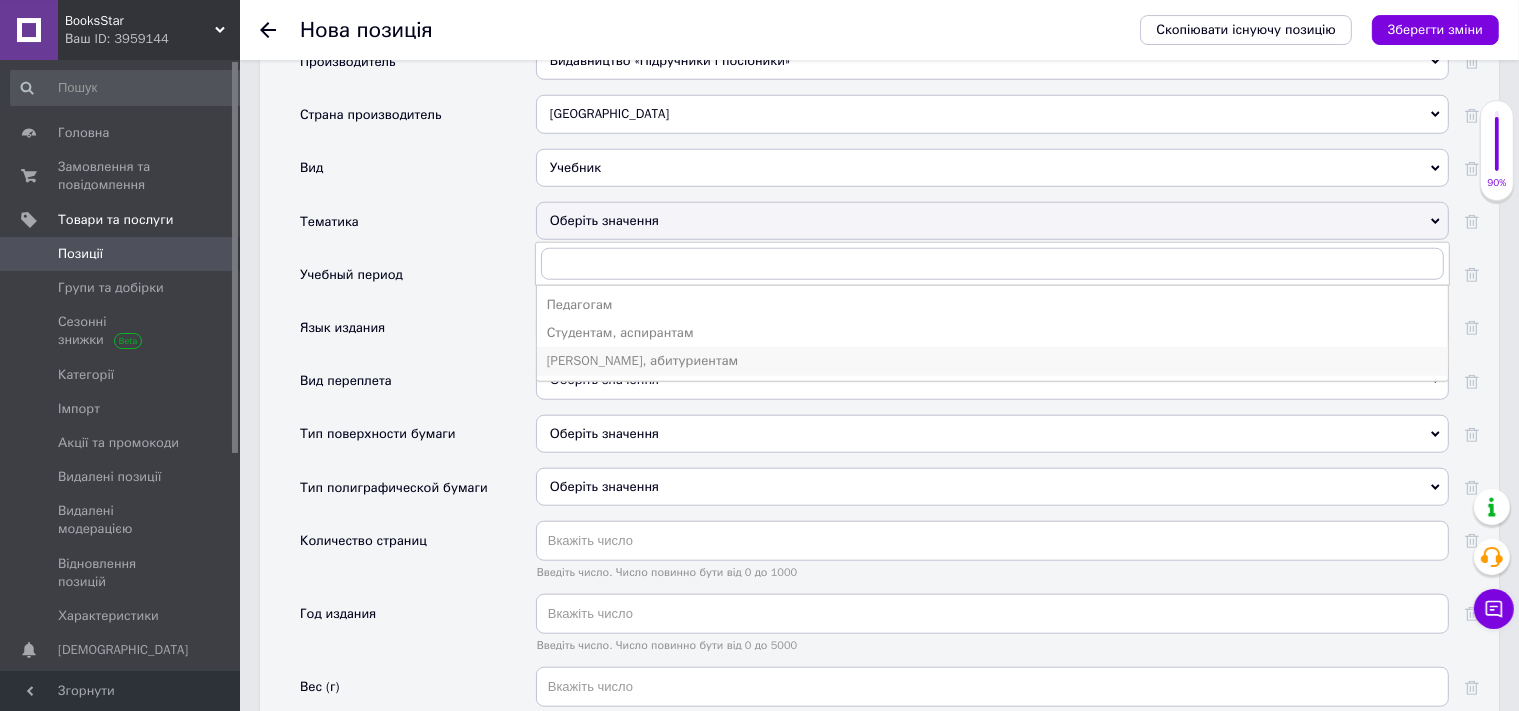 click on "[PERSON_NAME], абитуриентам" at bounding box center [992, 361] 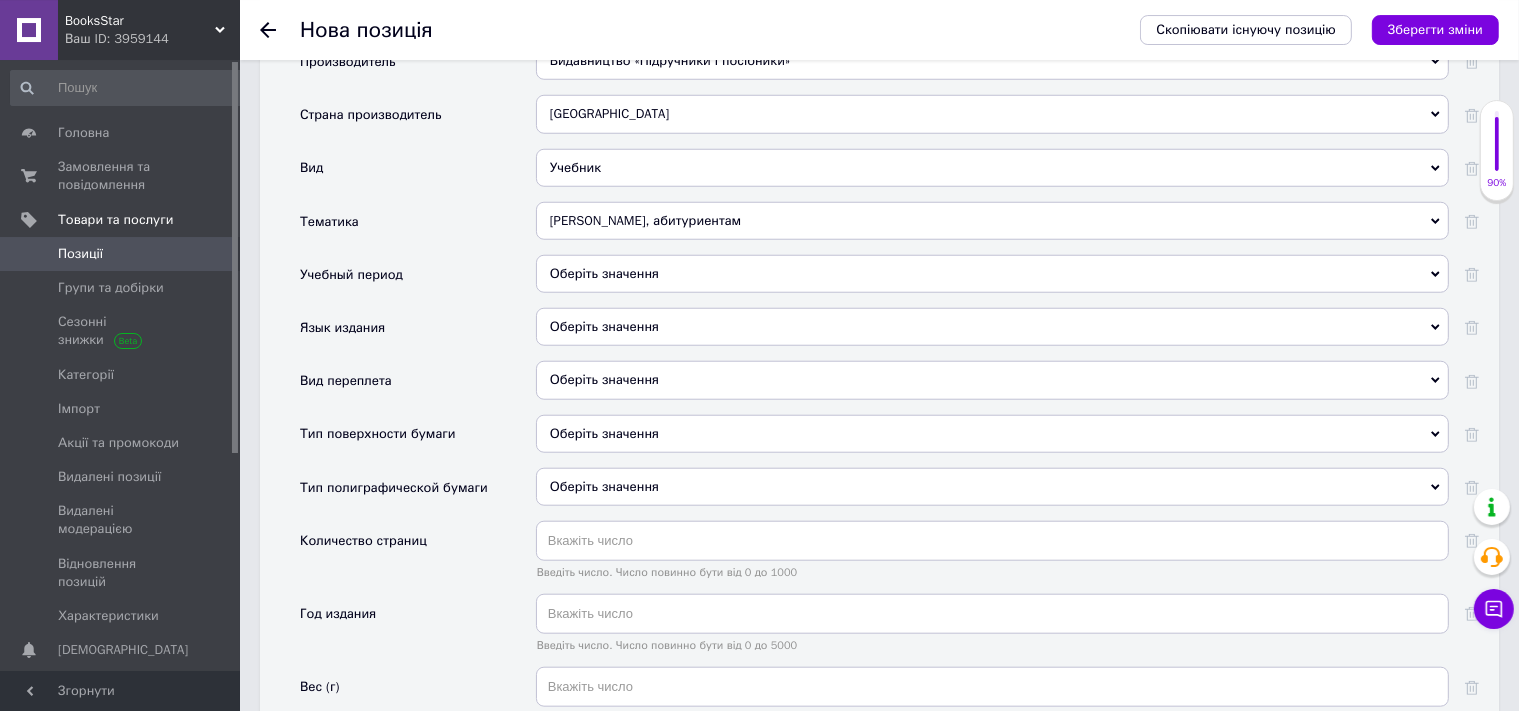 click on "Оберіть значення" at bounding box center [992, 274] 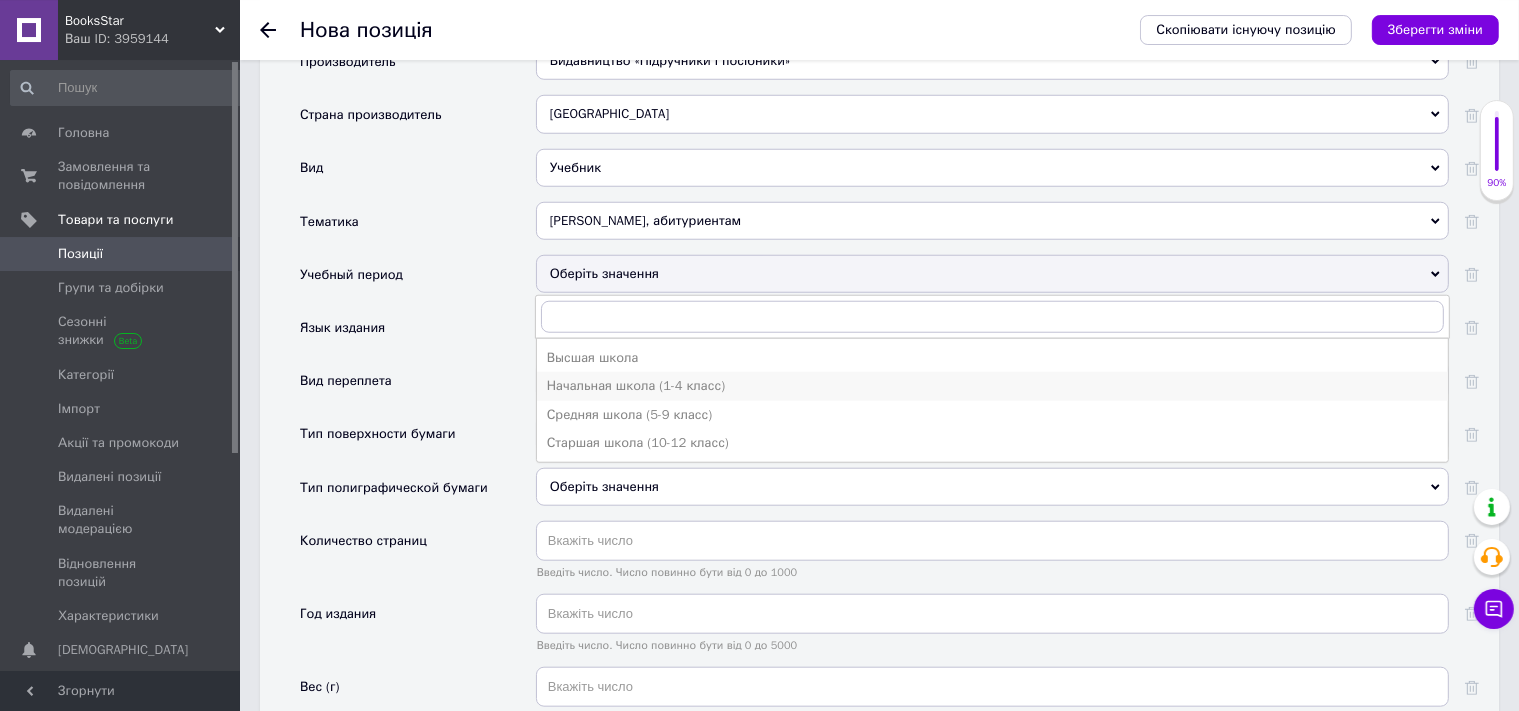 click on "Начальная школа (1-4 класс)" at bounding box center (992, 386) 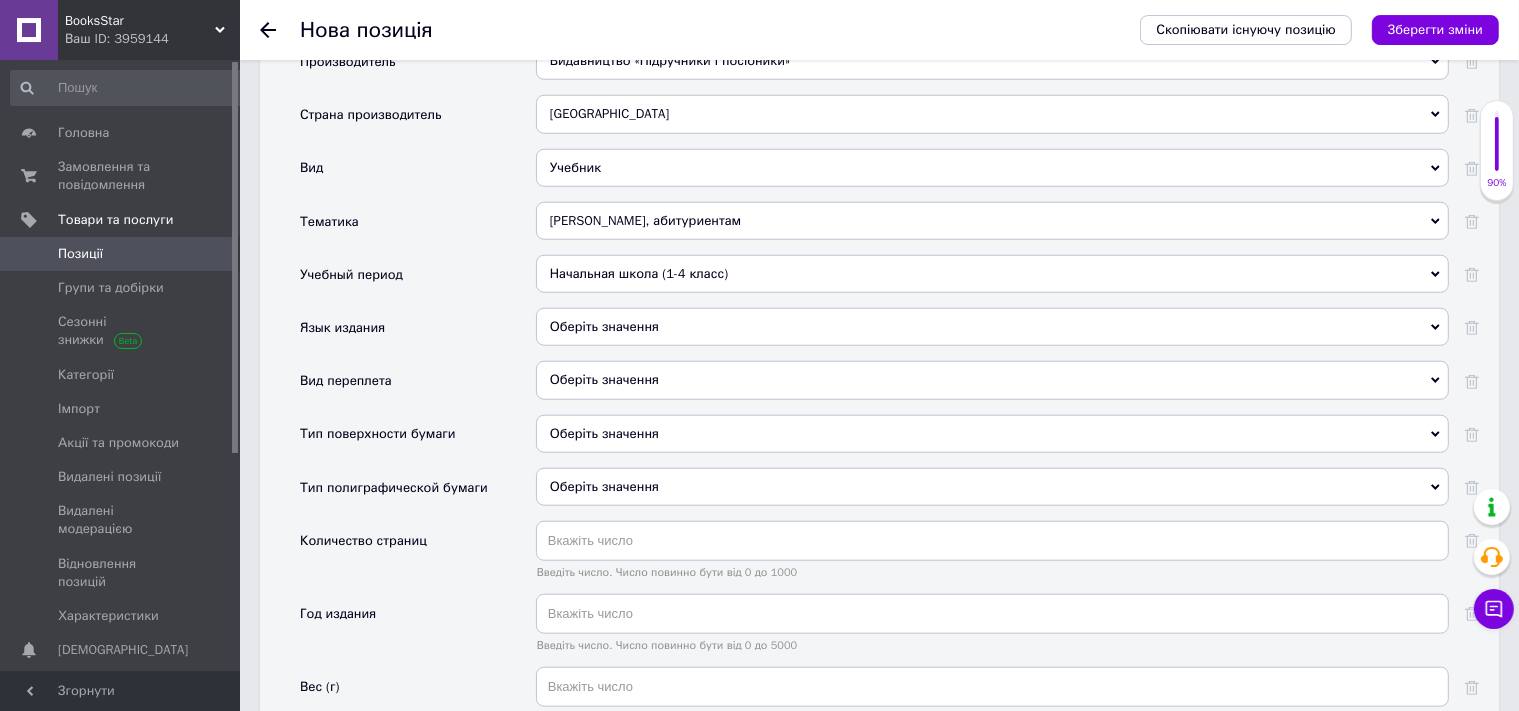 click on "Оберіть значення" at bounding box center [992, 327] 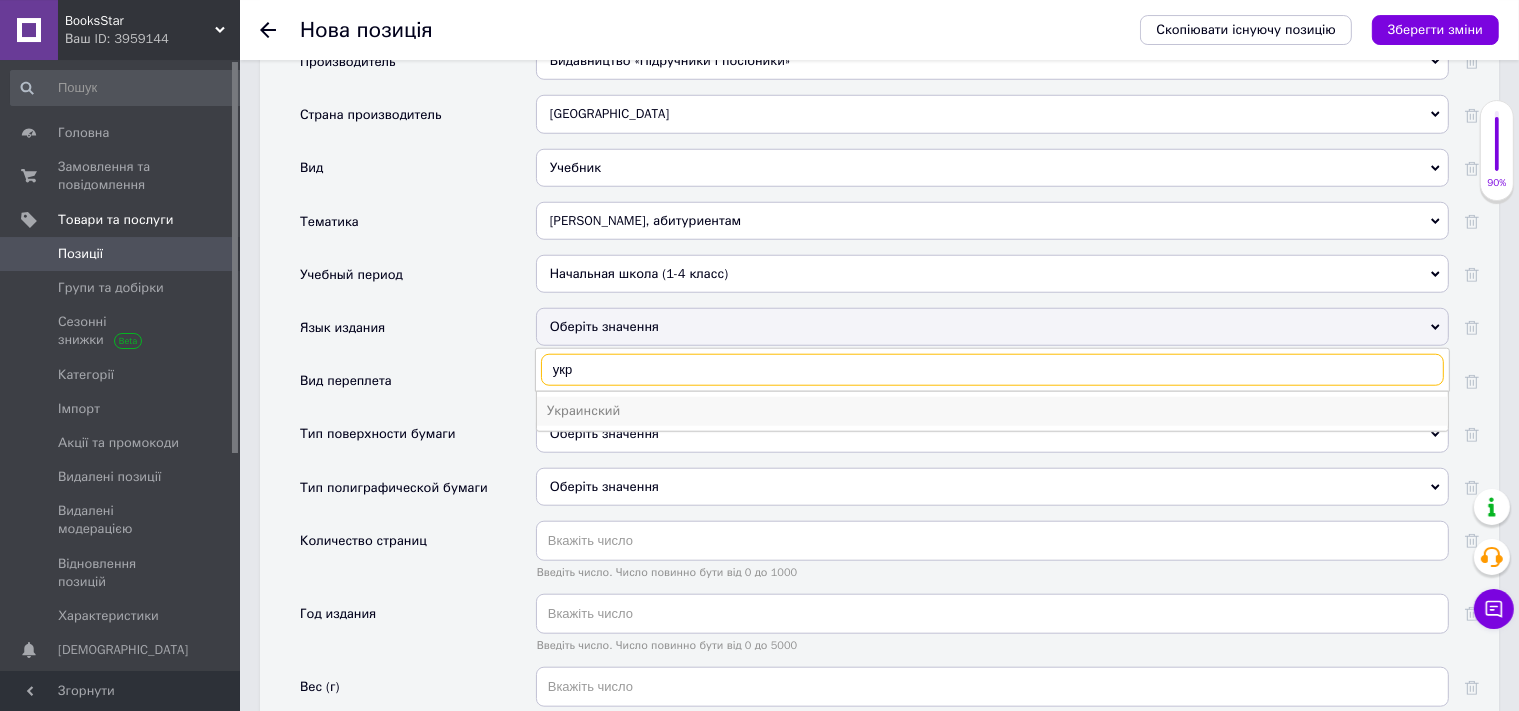 type on "укр" 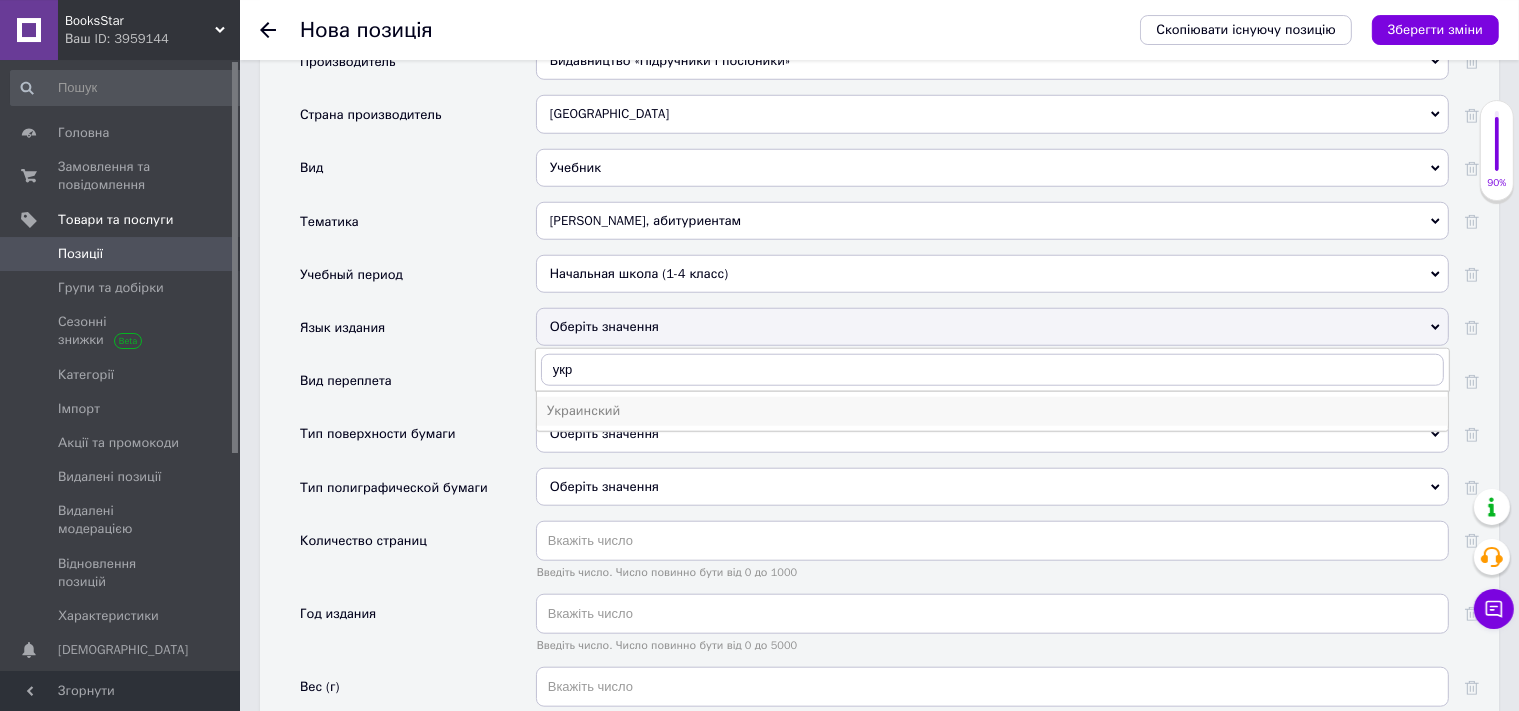 click on "Украинский" at bounding box center [992, 411] 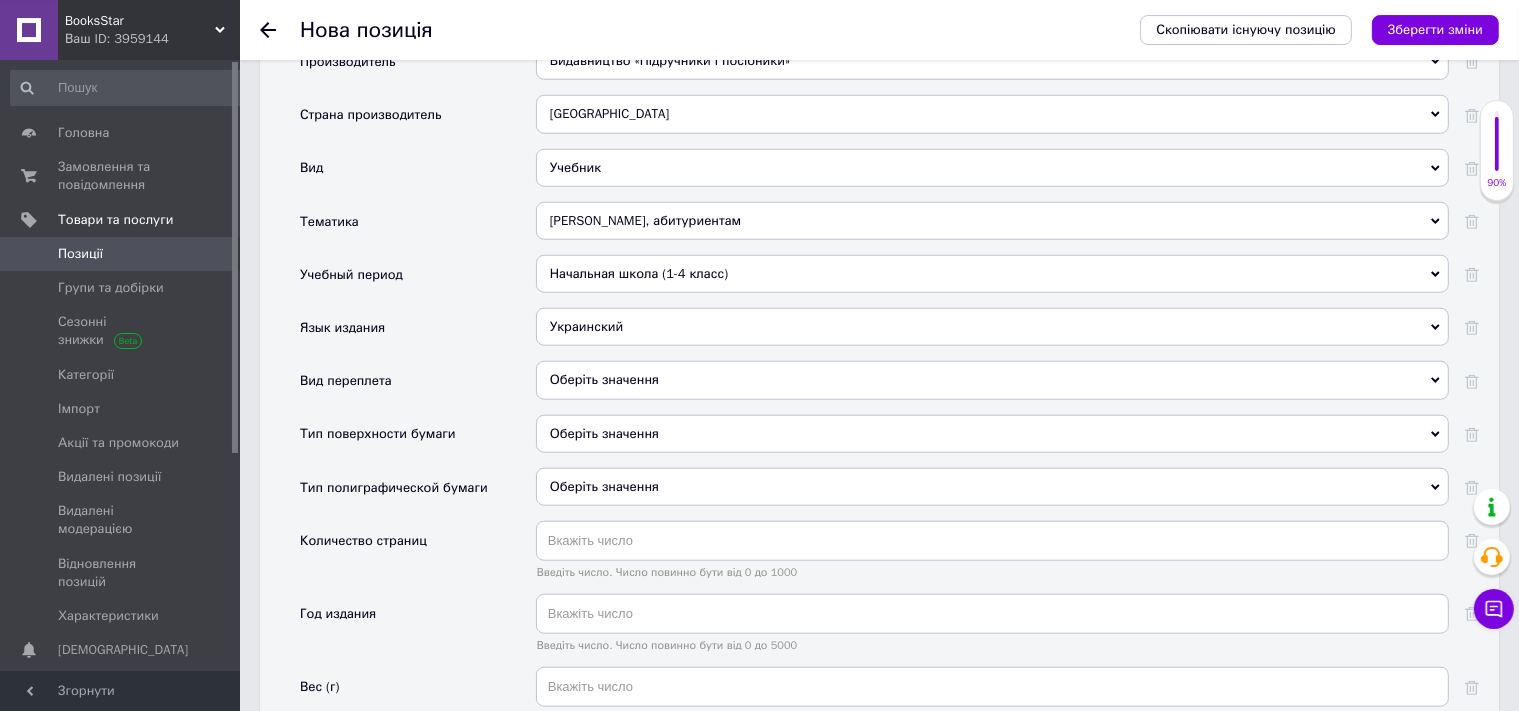 click on "Оберіть значення" at bounding box center [992, 380] 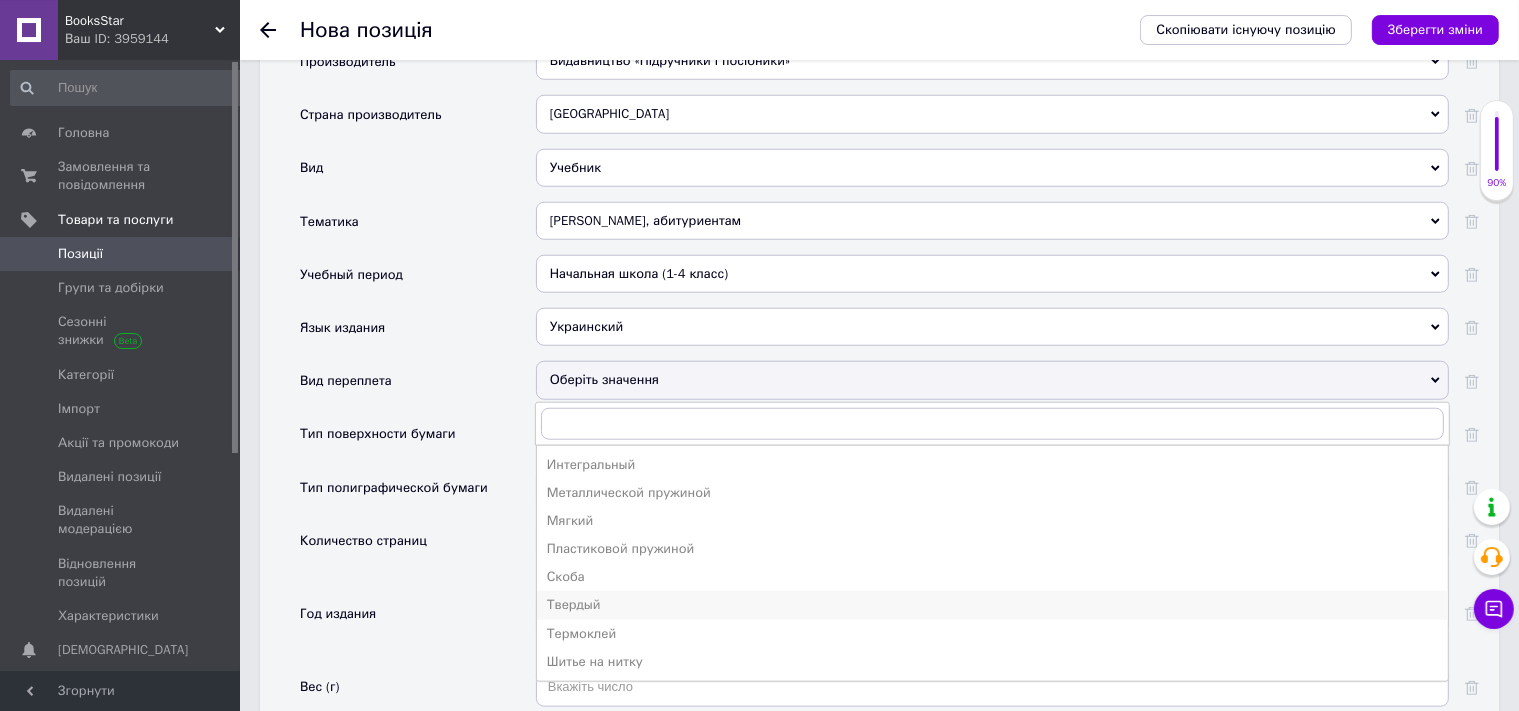 click on "Твердый" at bounding box center (992, 605) 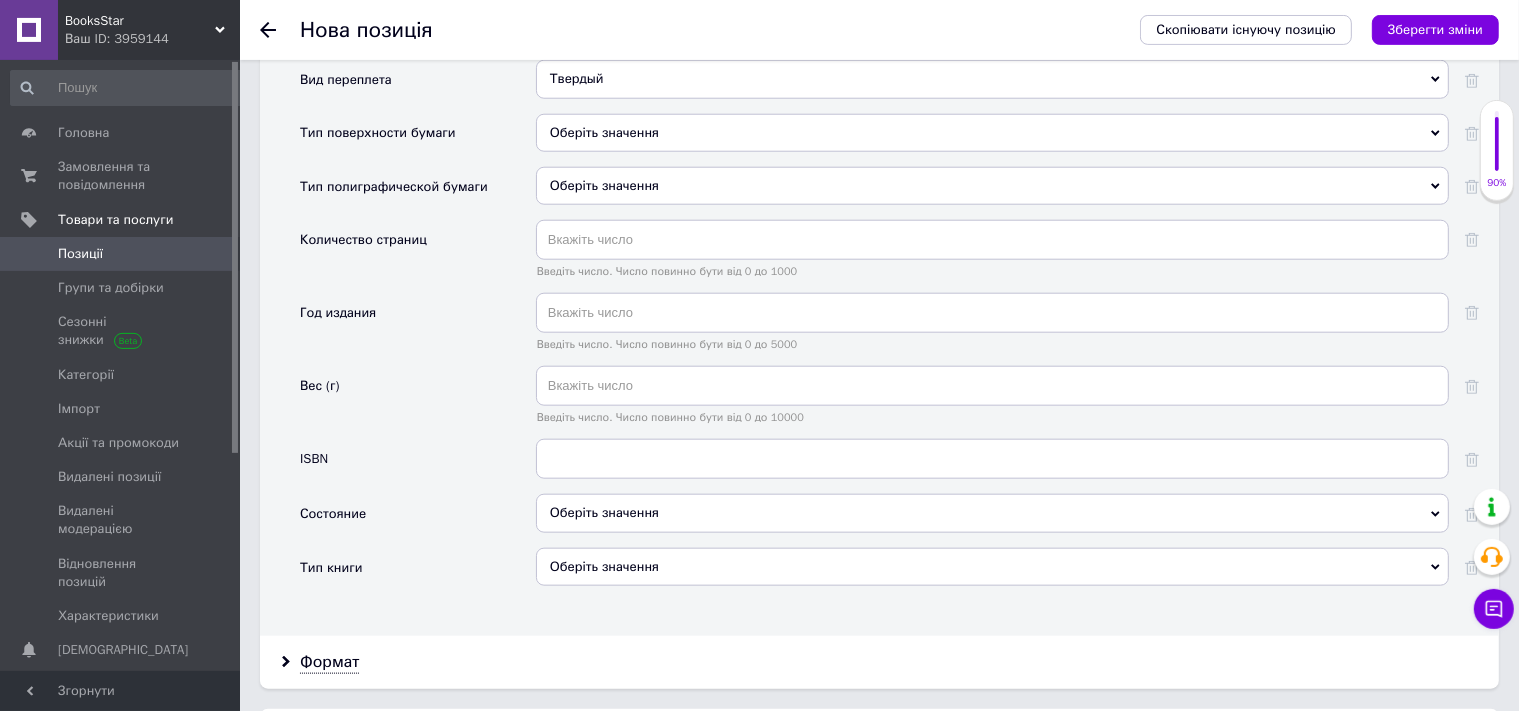 scroll, scrollTop: 2320, scrollLeft: 0, axis: vertical 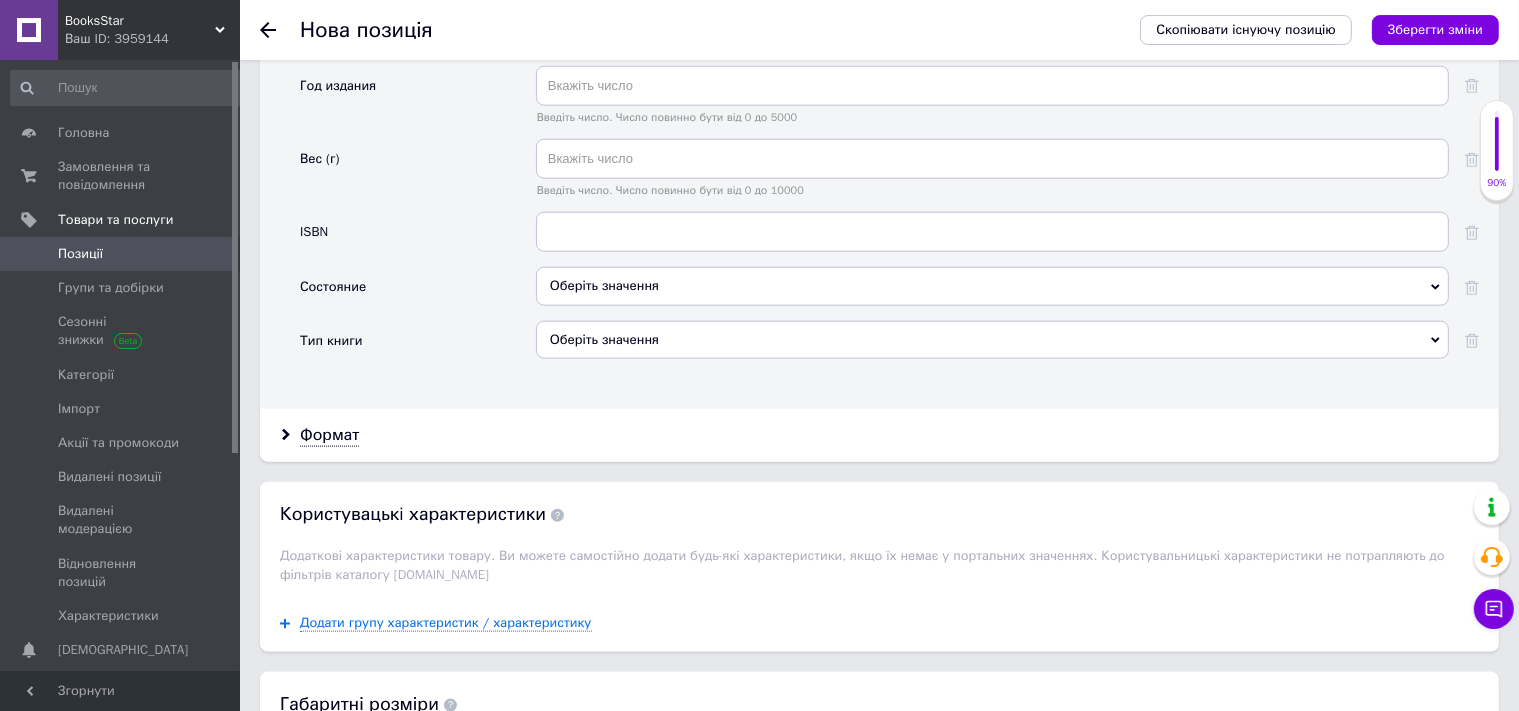 click on "Оберіть значення" at bounding box center (992, 286) 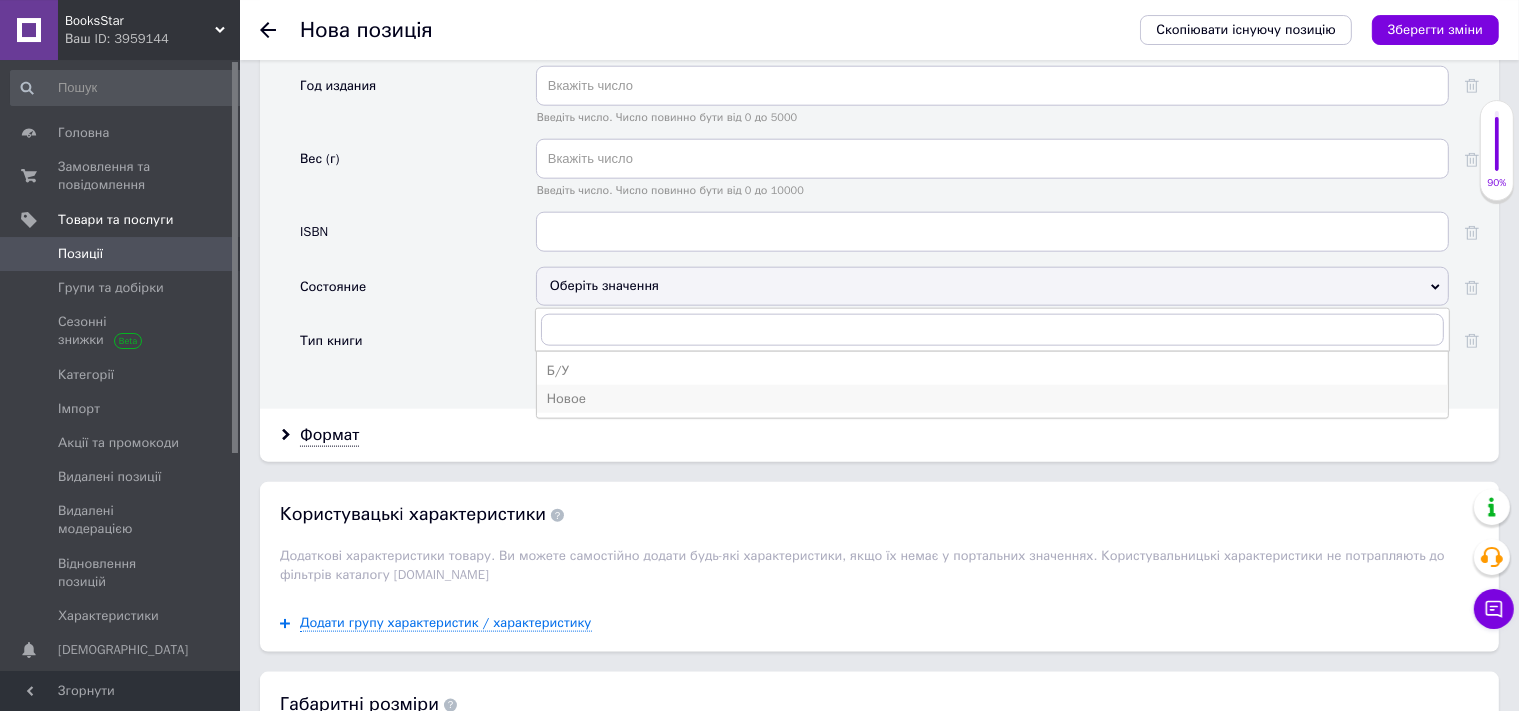click on "Новое" at bounding box center (992, 399) 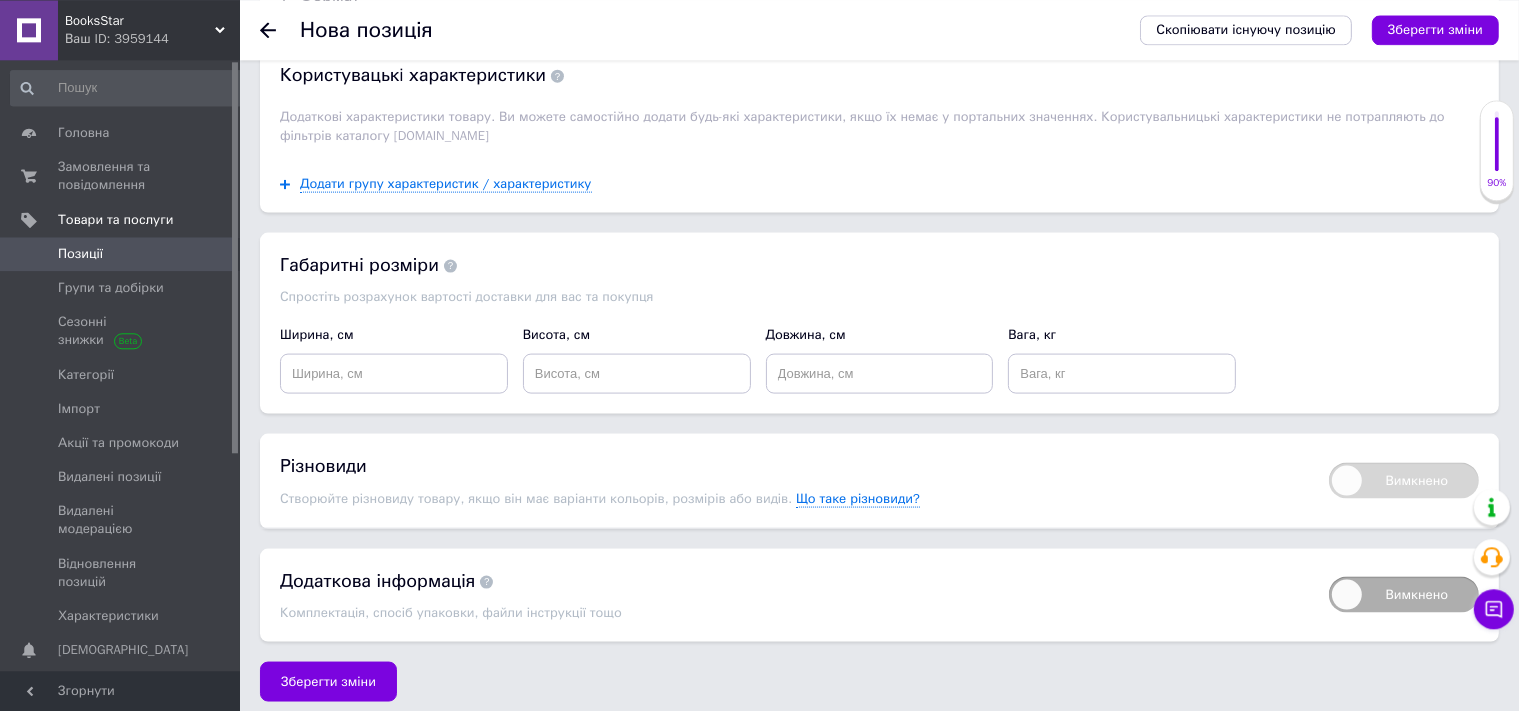 scroll, scrollTop: 2760, scrollLeft: 0, axis: vertical 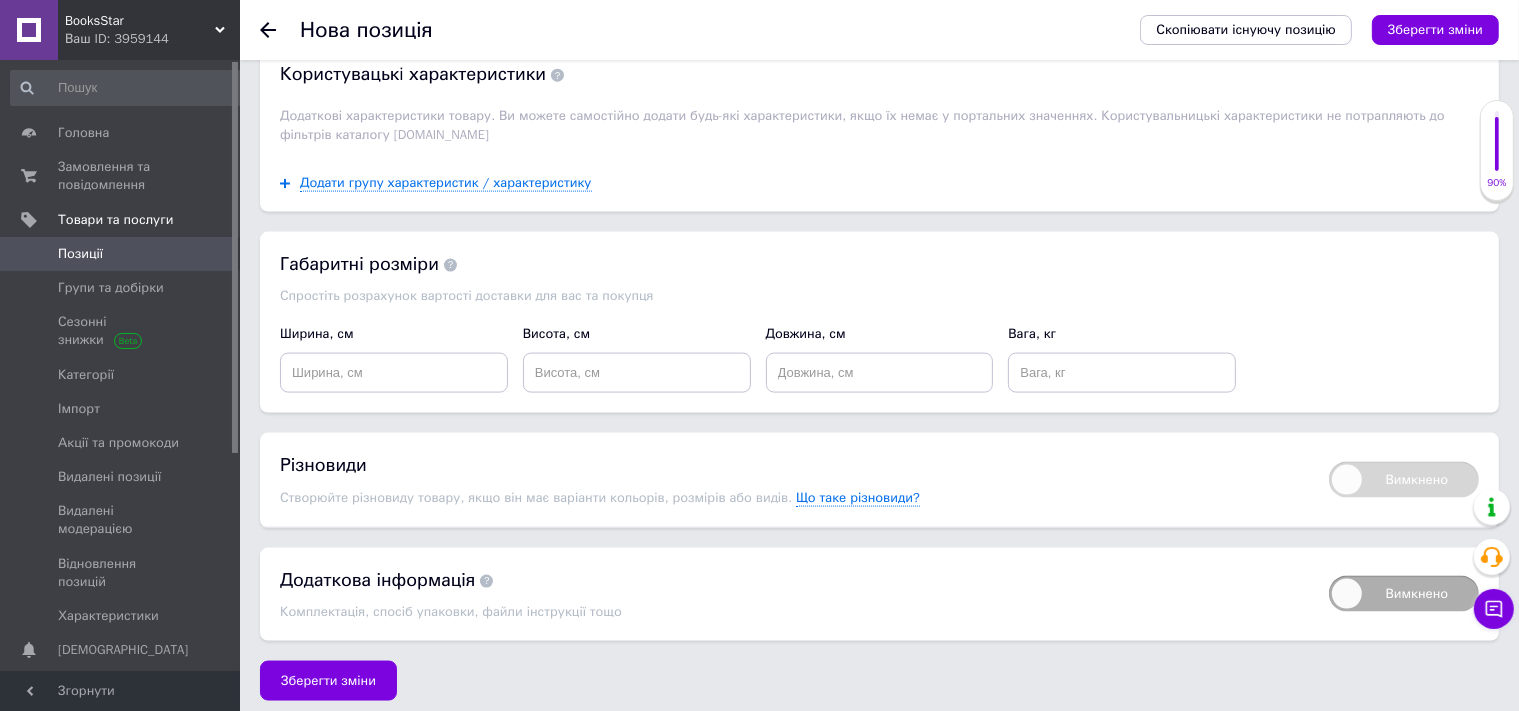 click on "Ширина, см" at bounding box center (317, 333) 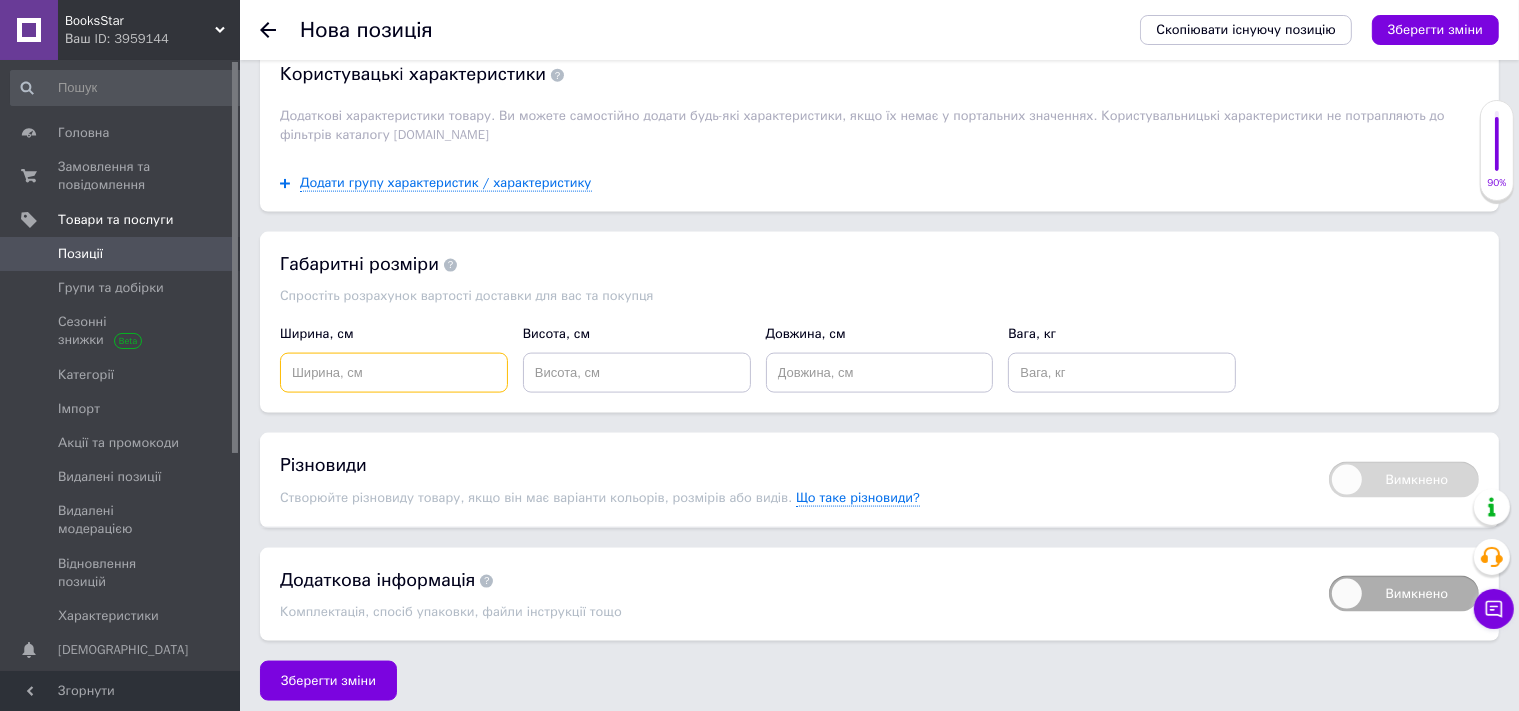 click at bounding box center [394, 373] 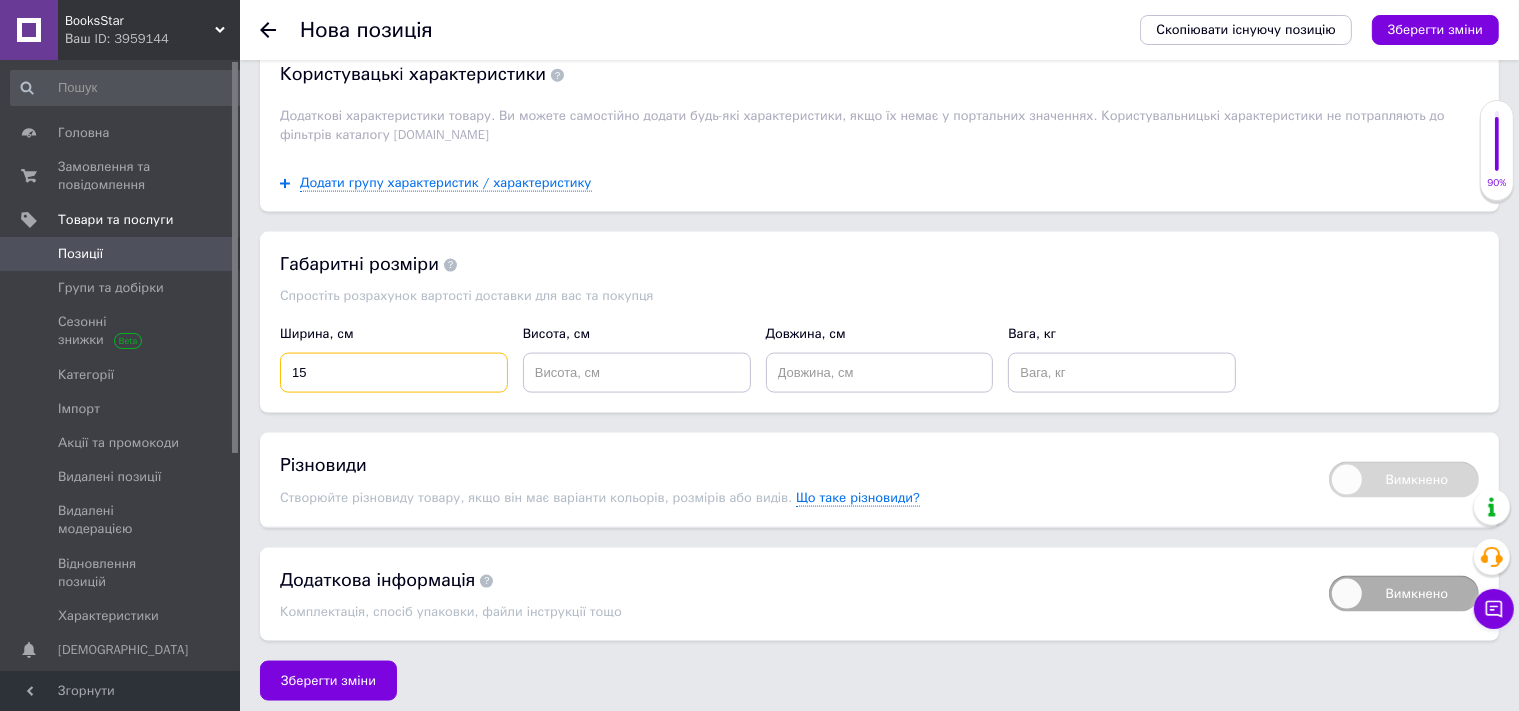 type on "15" 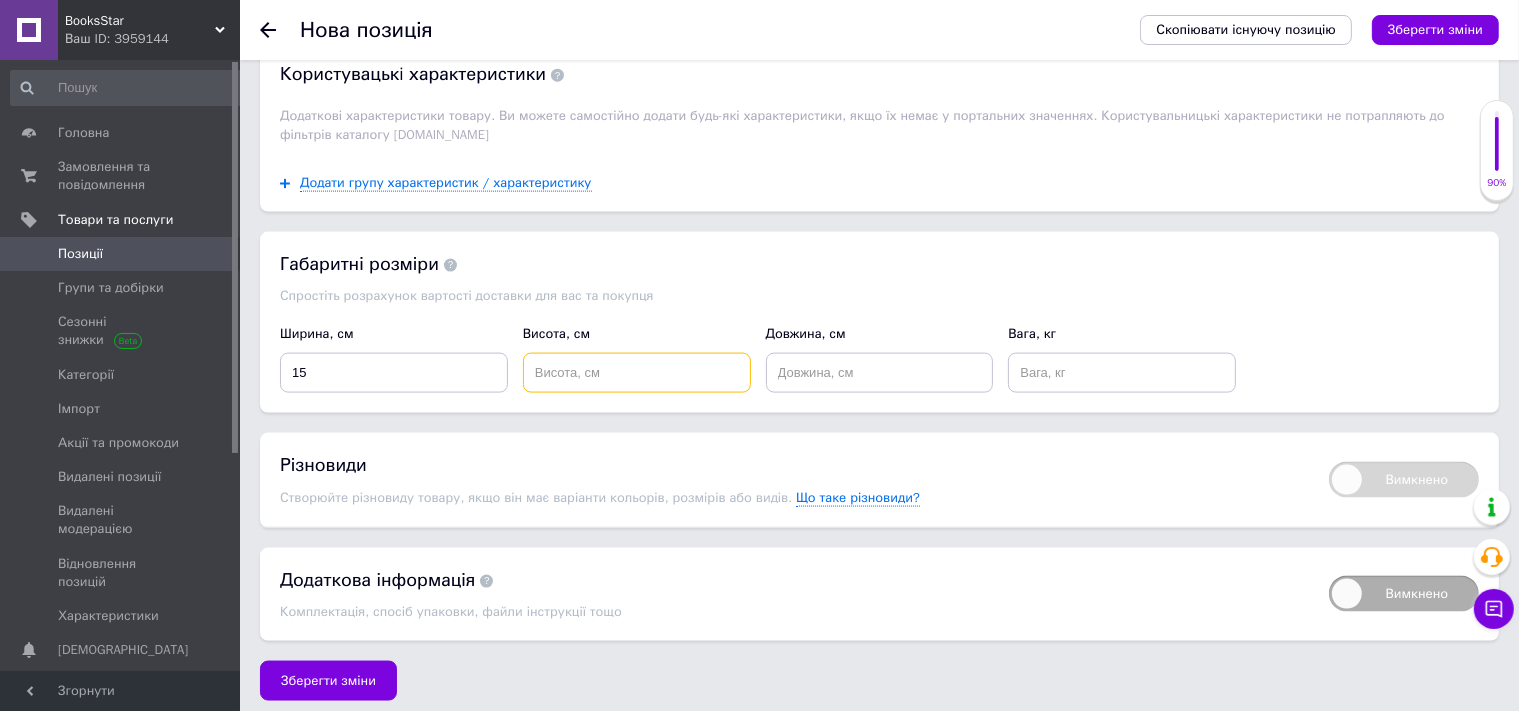 click at bounding box center [637, 373] 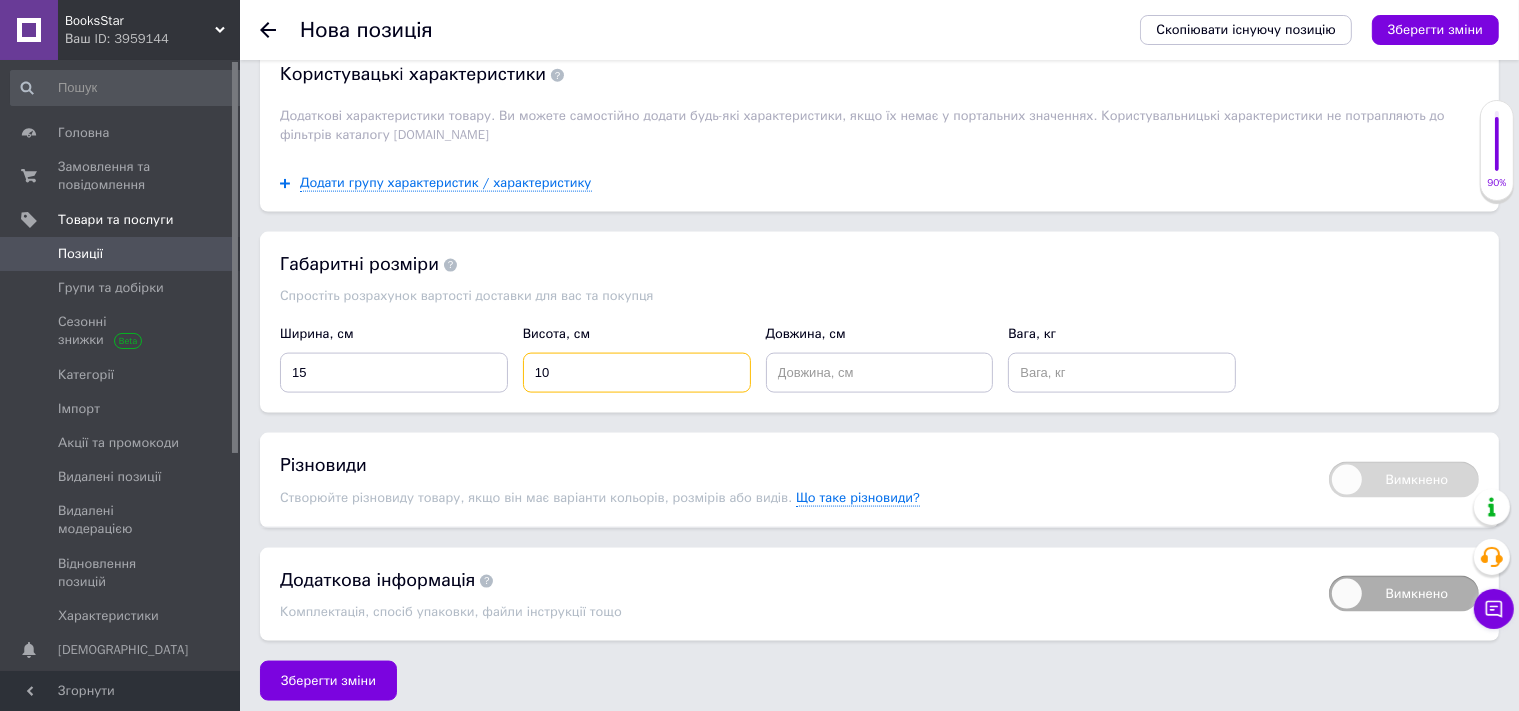 type on "10" 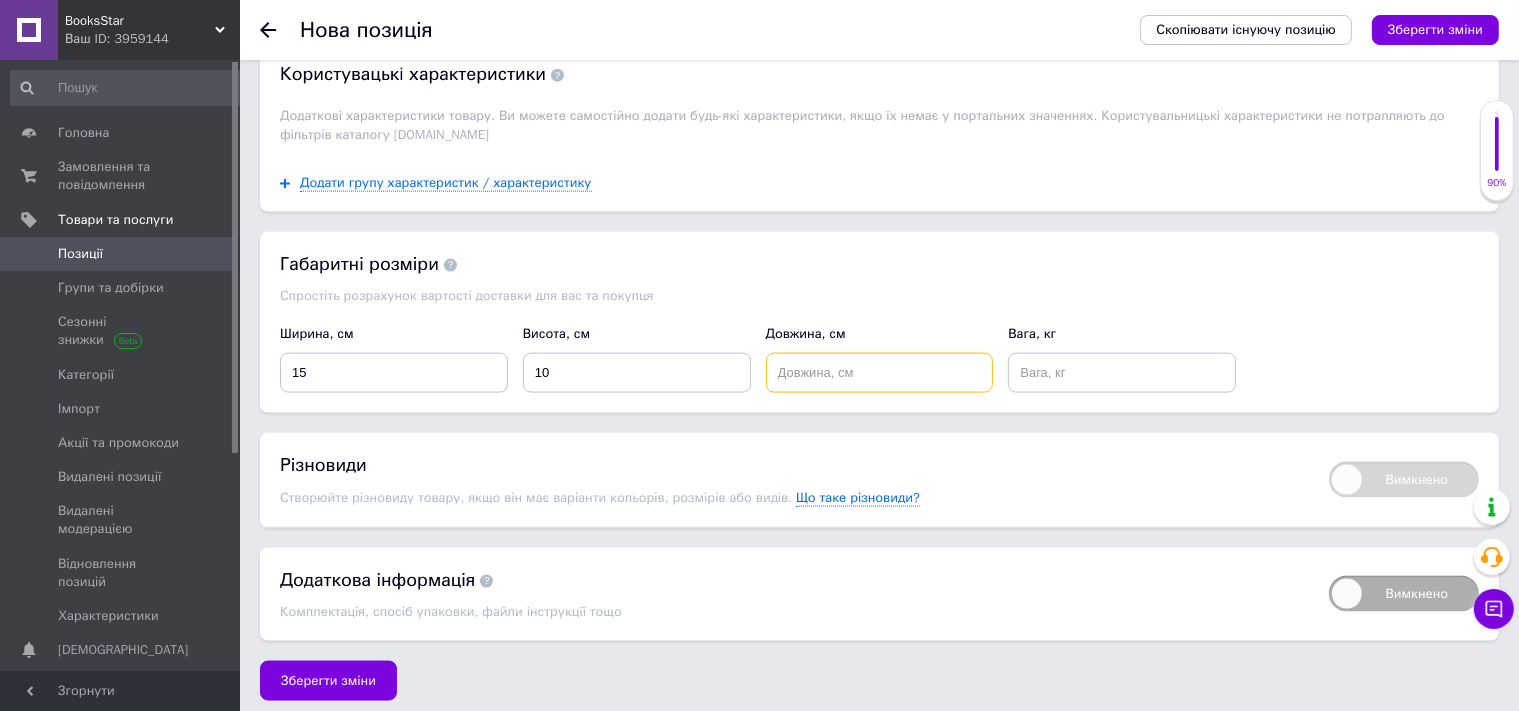 click at bounding box center [880, 373] 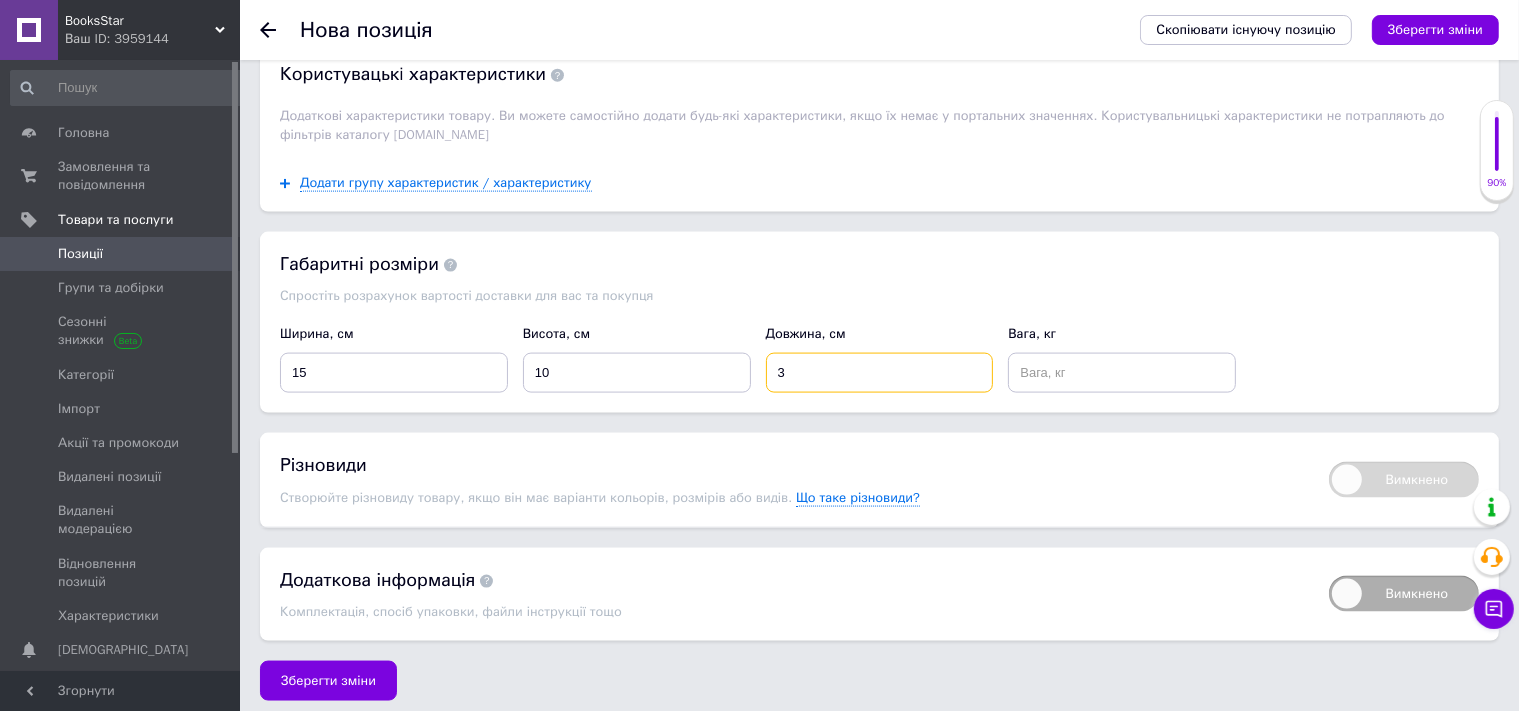 type on "3" 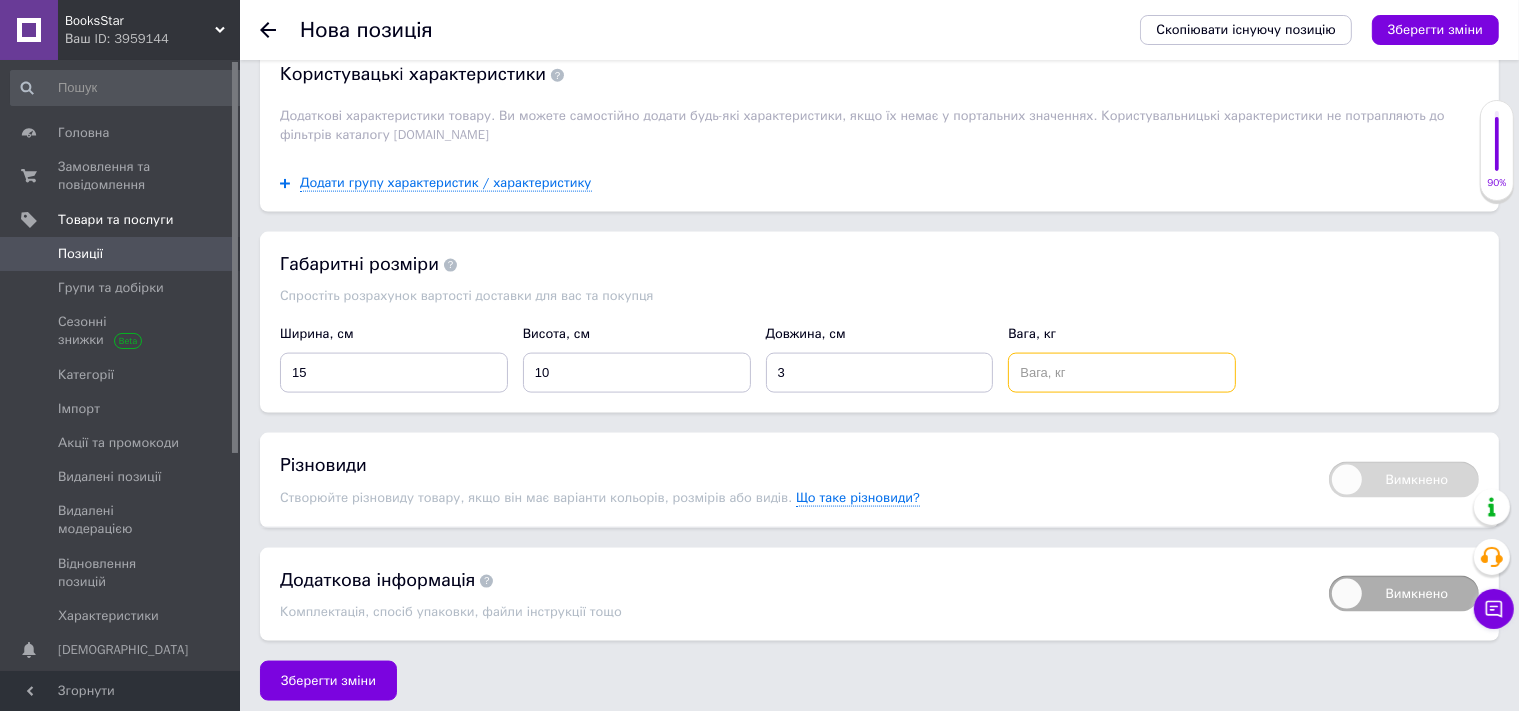 drag, startPoint x: 1106, startPoint y: 381, endPoint x: 1071, endPoint y: 367, distance: 37.696156 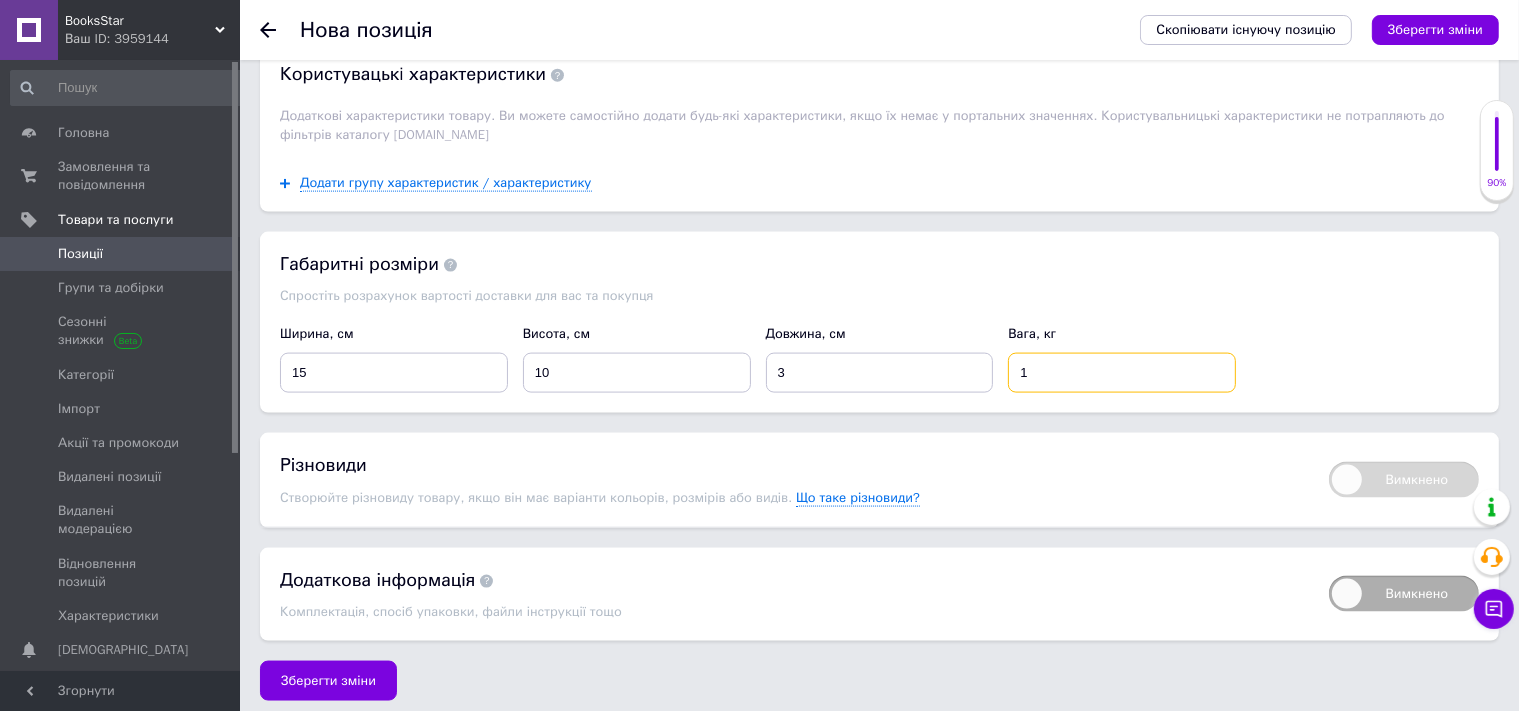 type on "1" 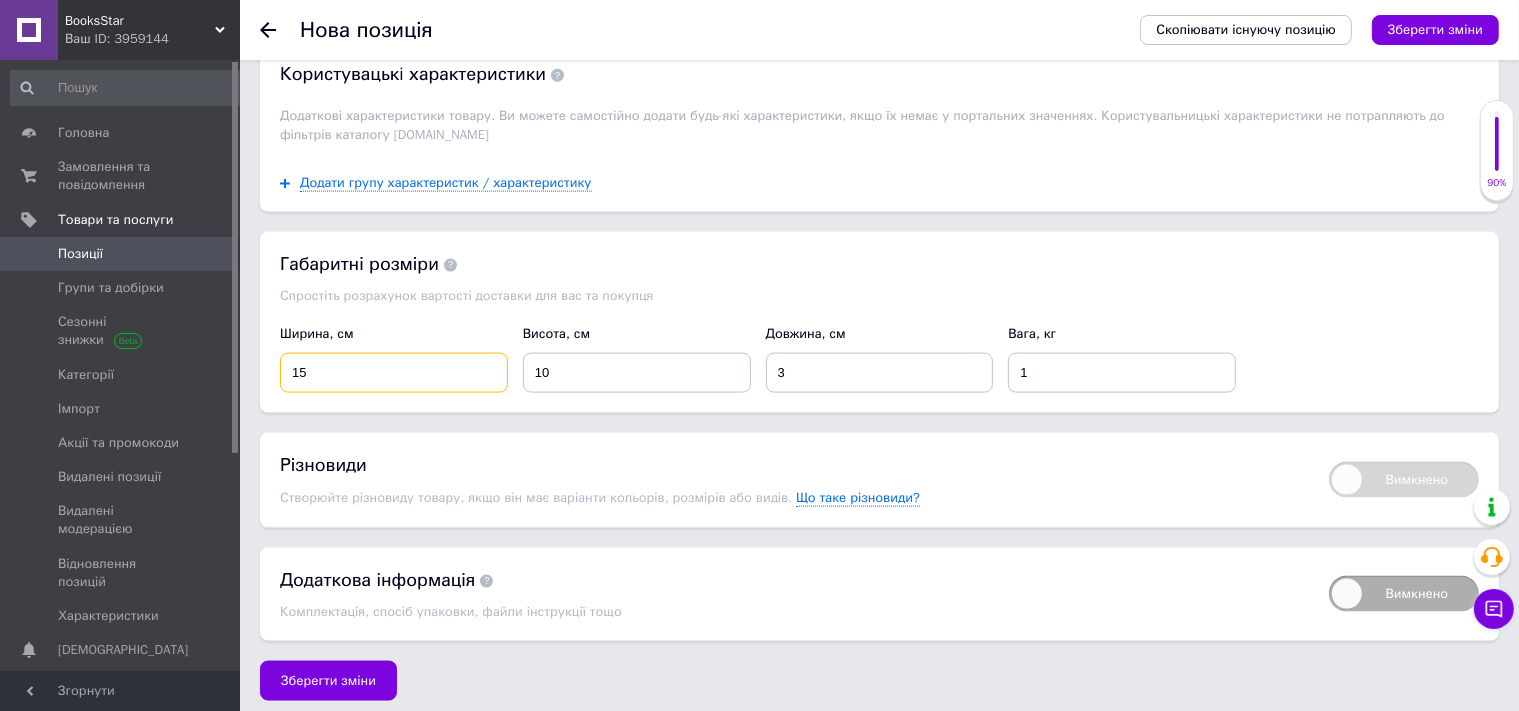 click on "15" at bounding box center [394, 373] 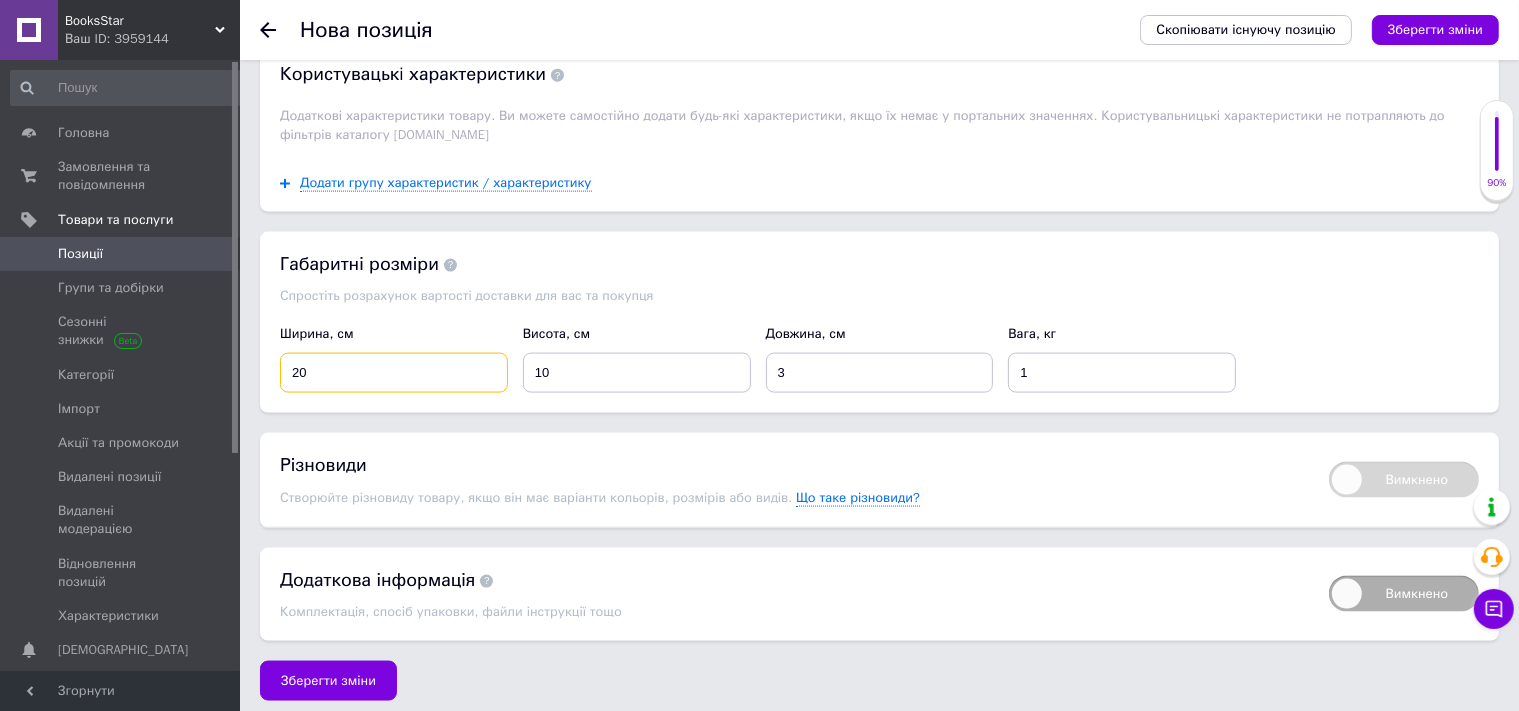 type on "20" 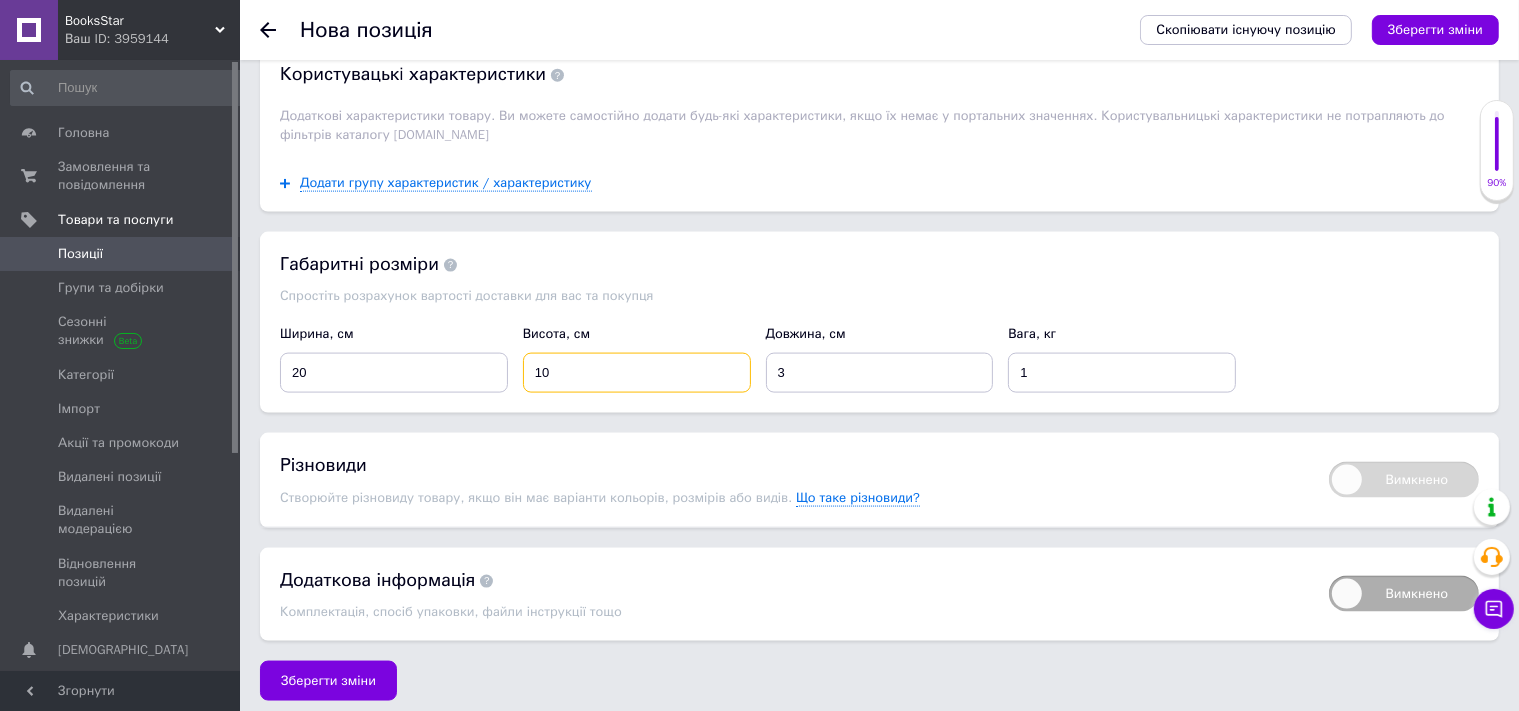 click on "10" at bounding box center (637, 373) 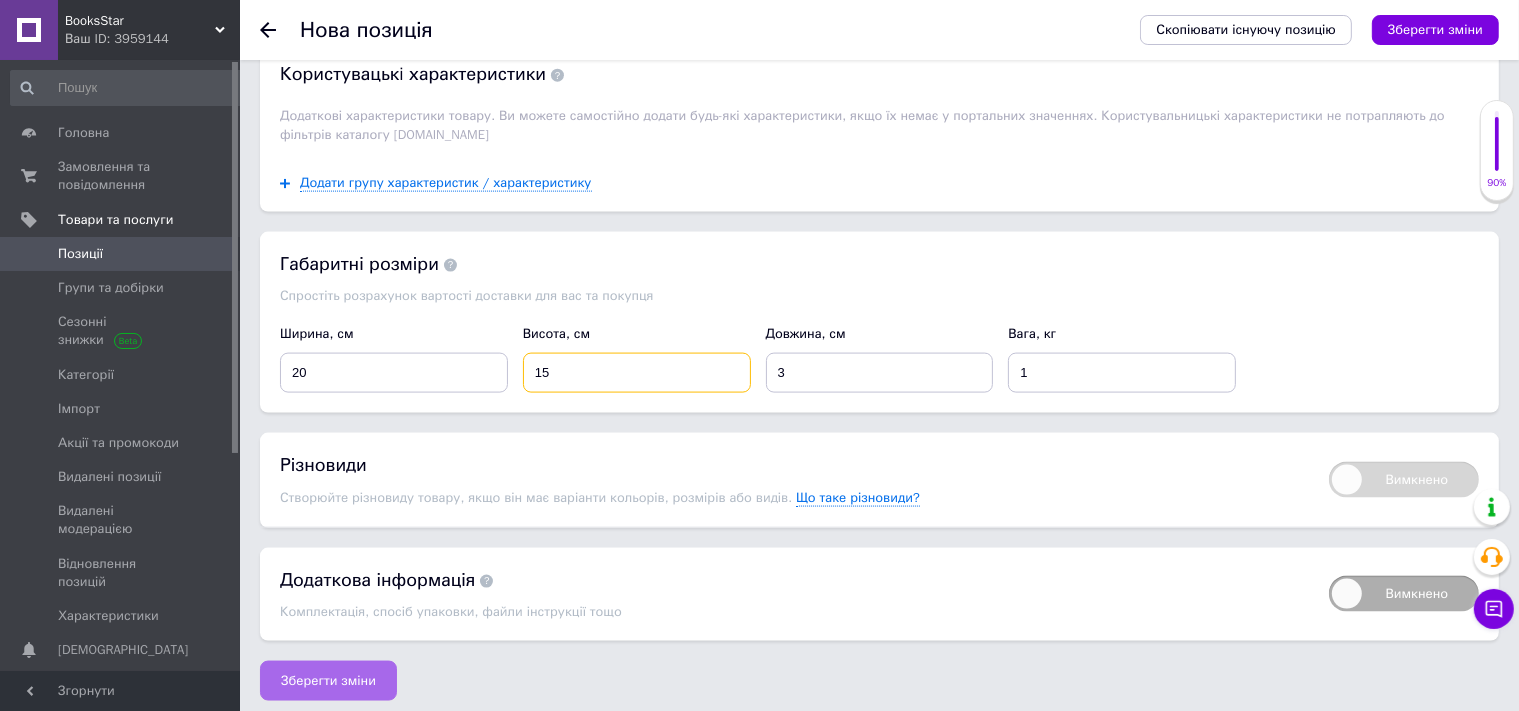 type on "15" 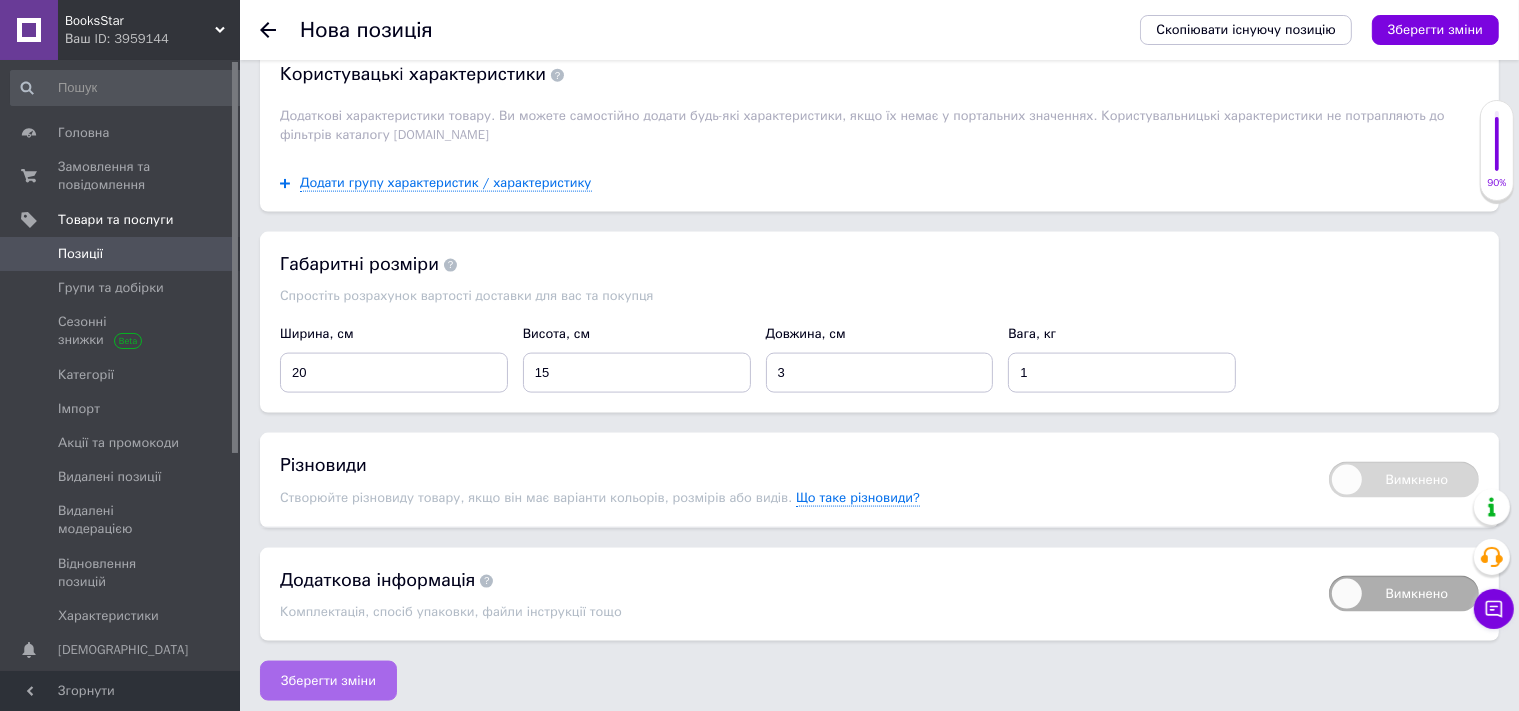click on "Зберегти зміни" at bounding box center (328, 681) 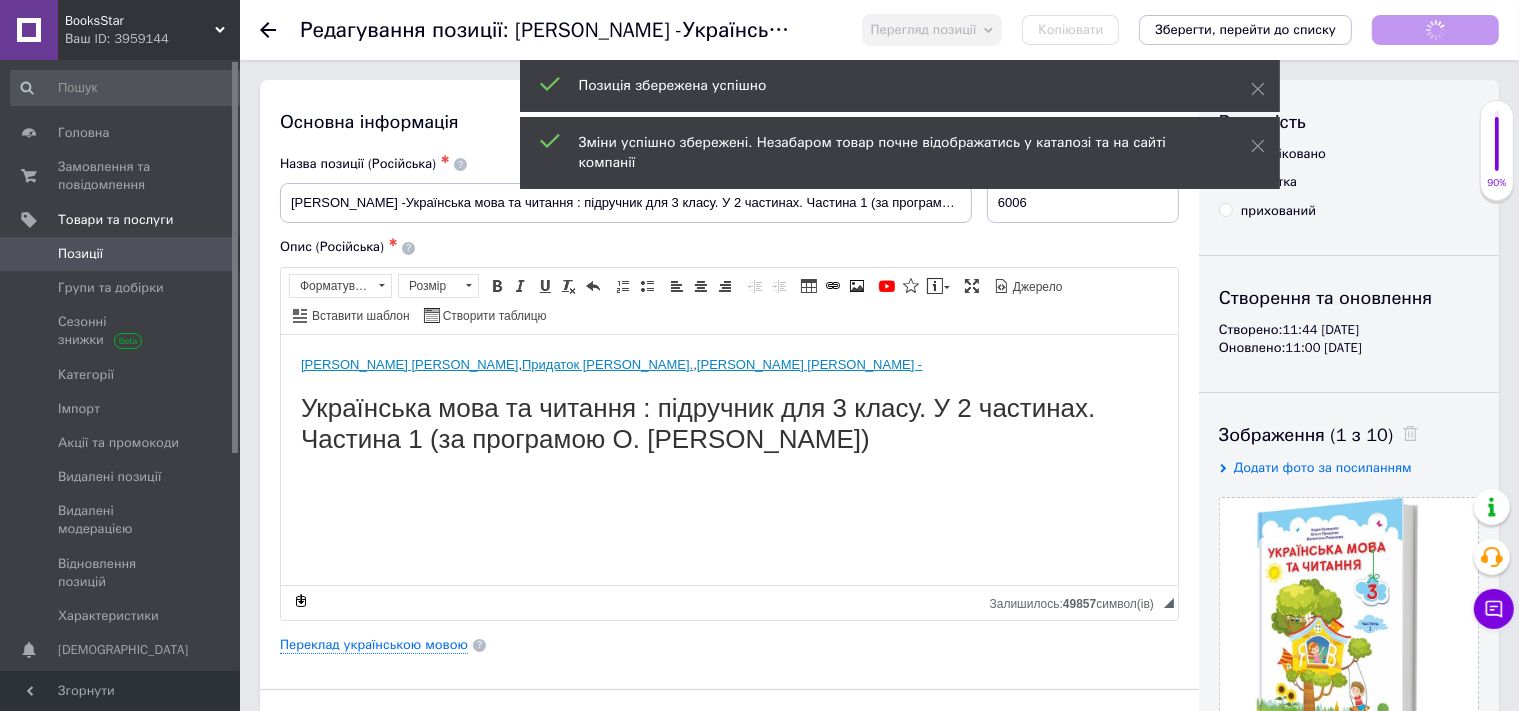 scroll, scrollTop: 0, scrollLeft: 0, axis: both 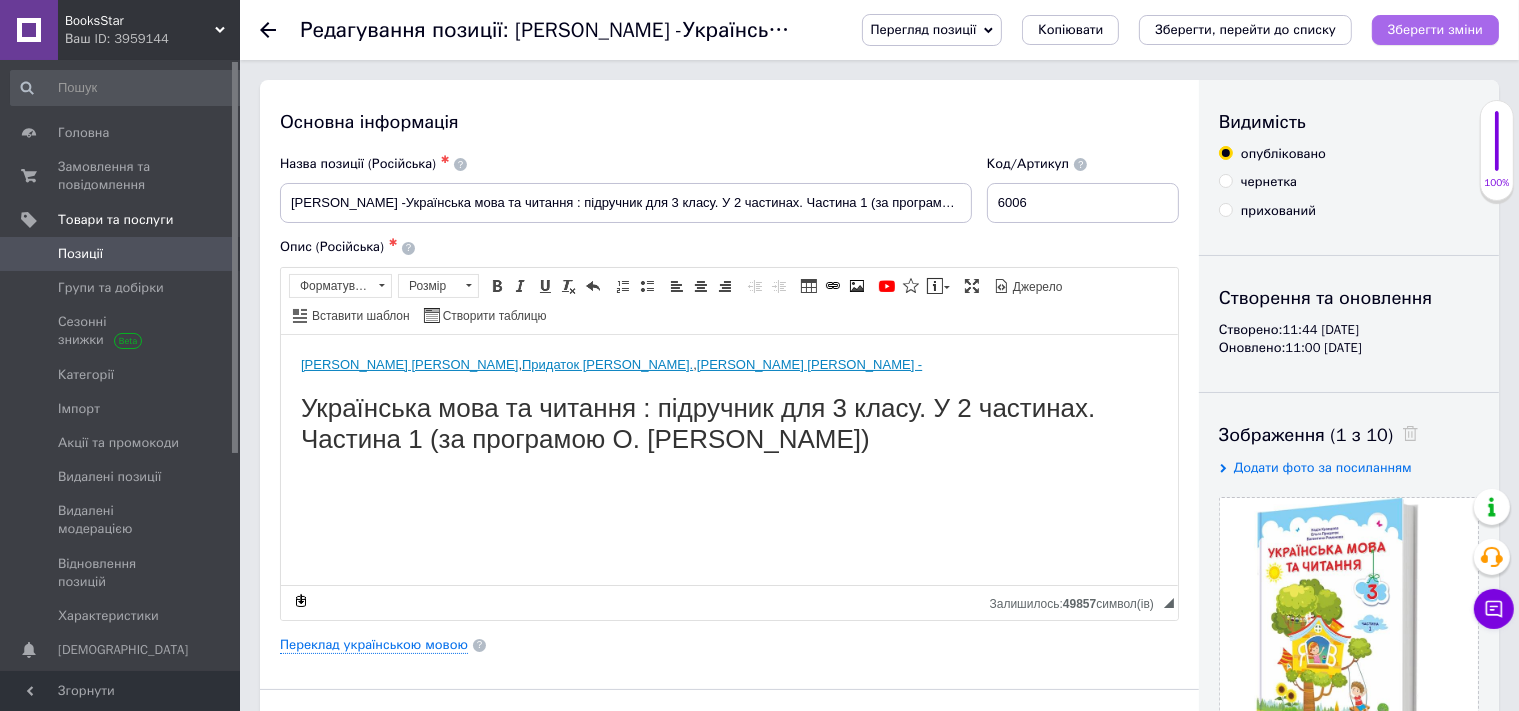 click on "Зберегти зміни" at bounding box center (1435, 29) 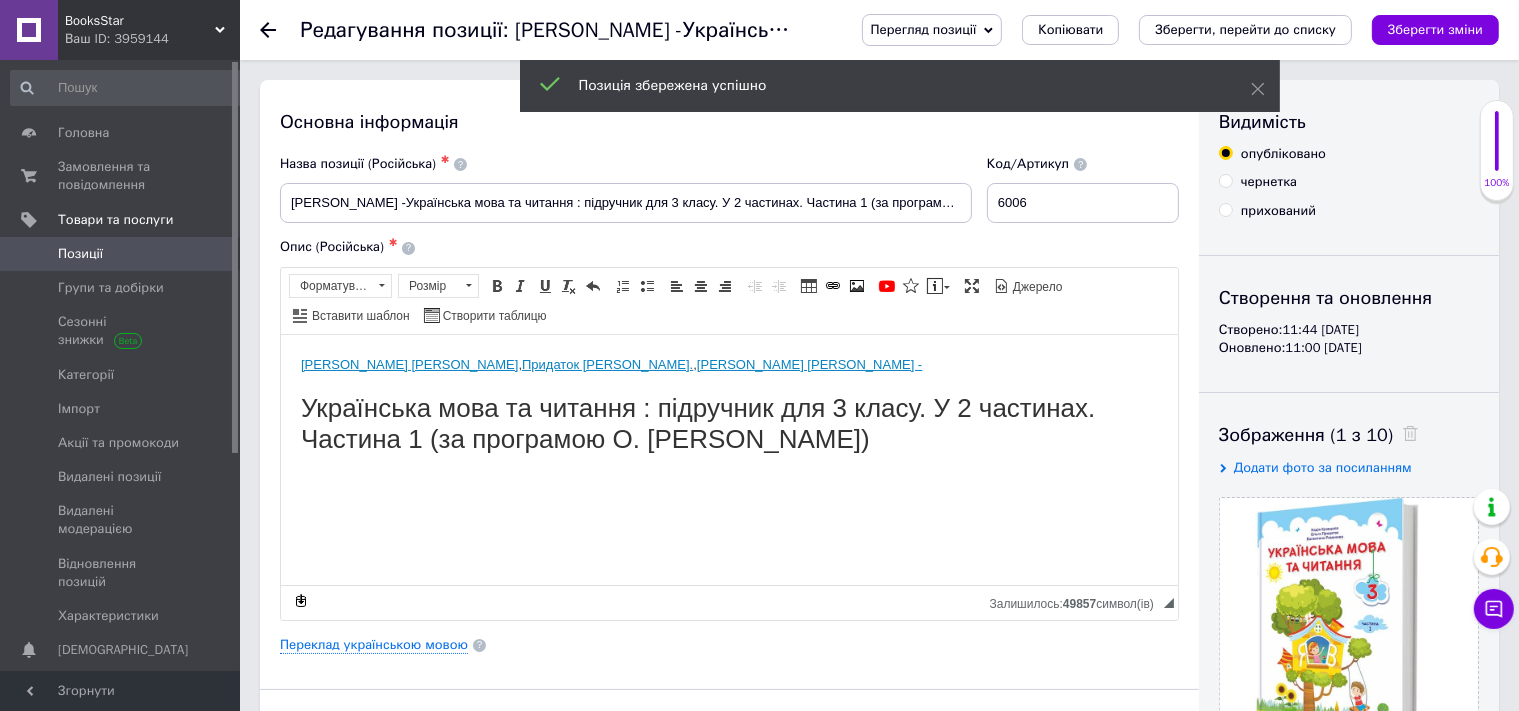 click on "Позиції" at bounding box center (121, 254) 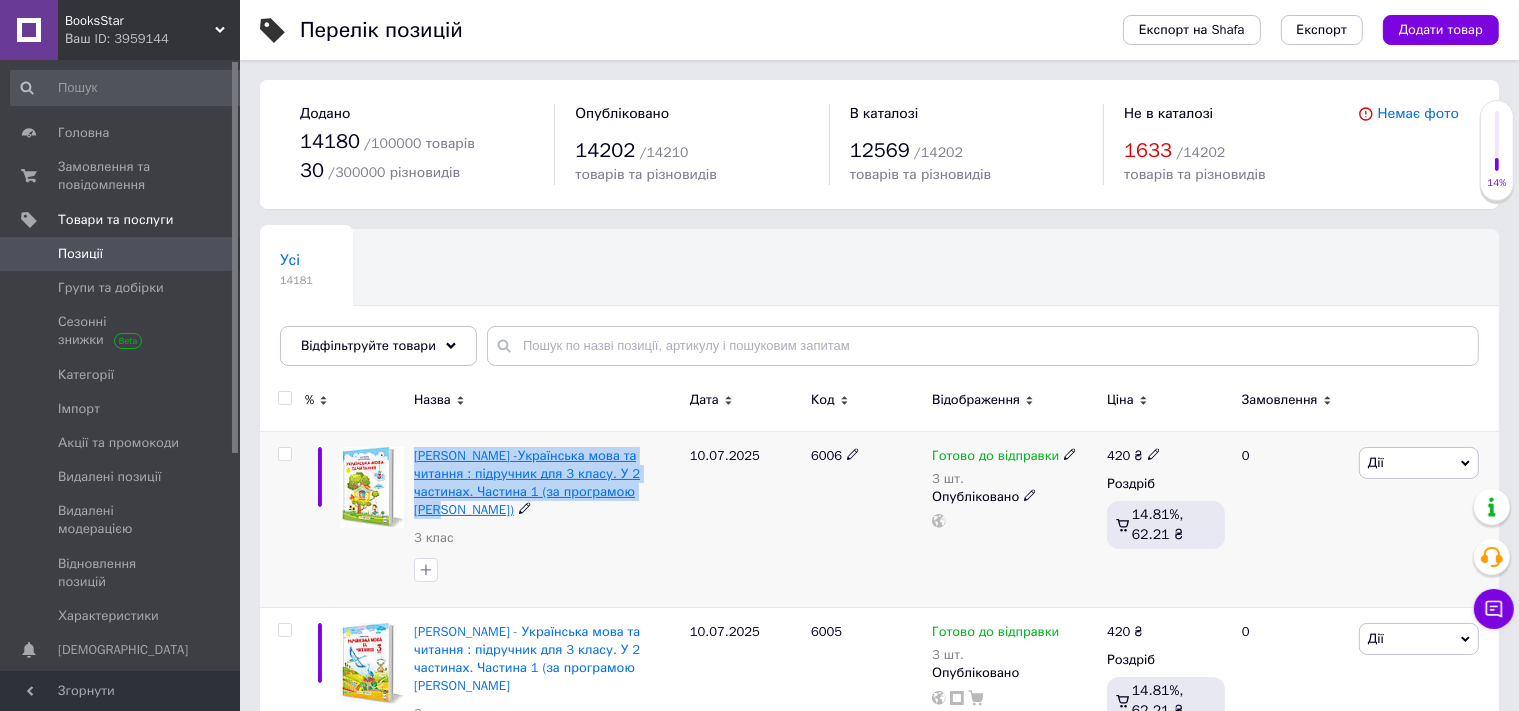 drag, startPoint x: 413, startPoint y: 439, endPoint x: 632, endPoint y: 497, distance: 226.55022 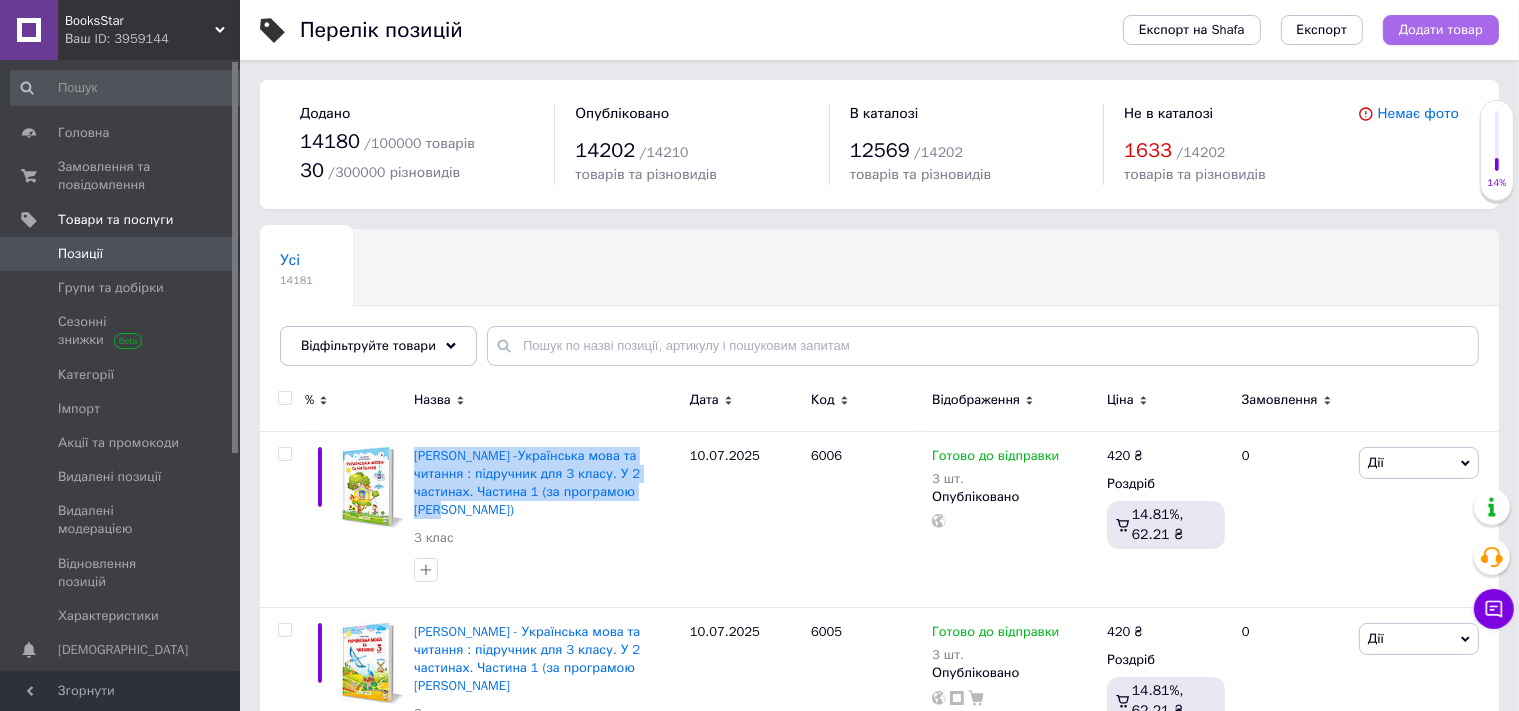 click on "Додати товар" at bounding box center (1441, 30) 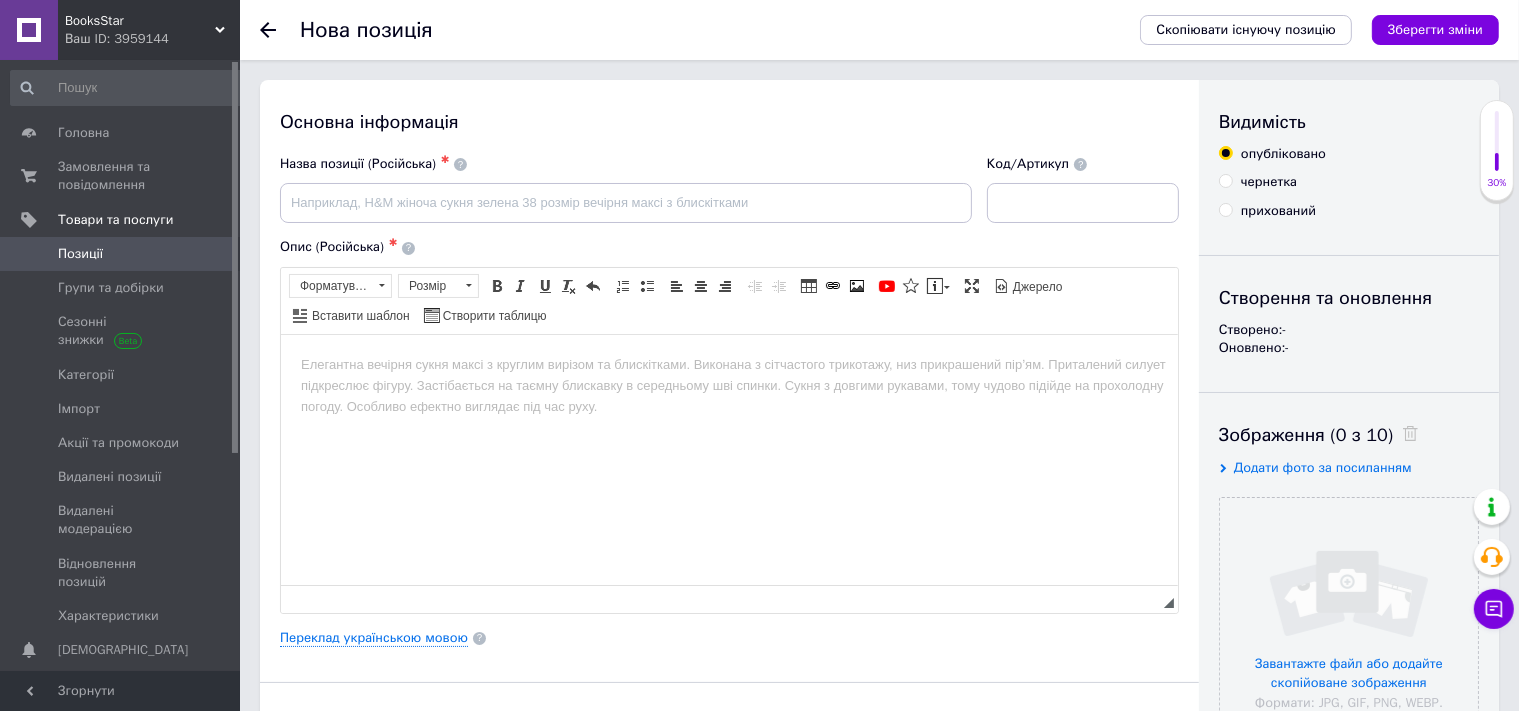 scroll, scrollTop: 0, scrollLeft: 0, axis: both 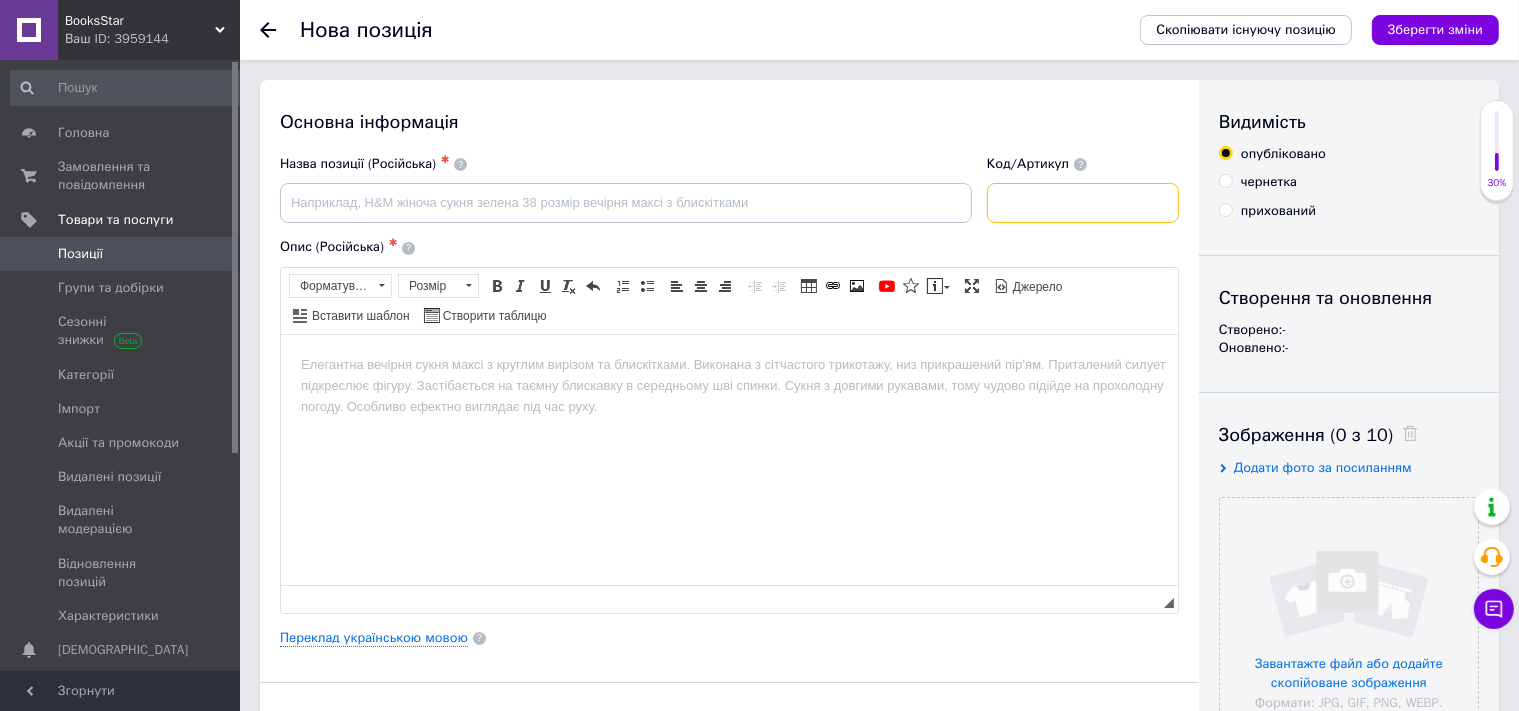 click at bounding box center [1083, 203] 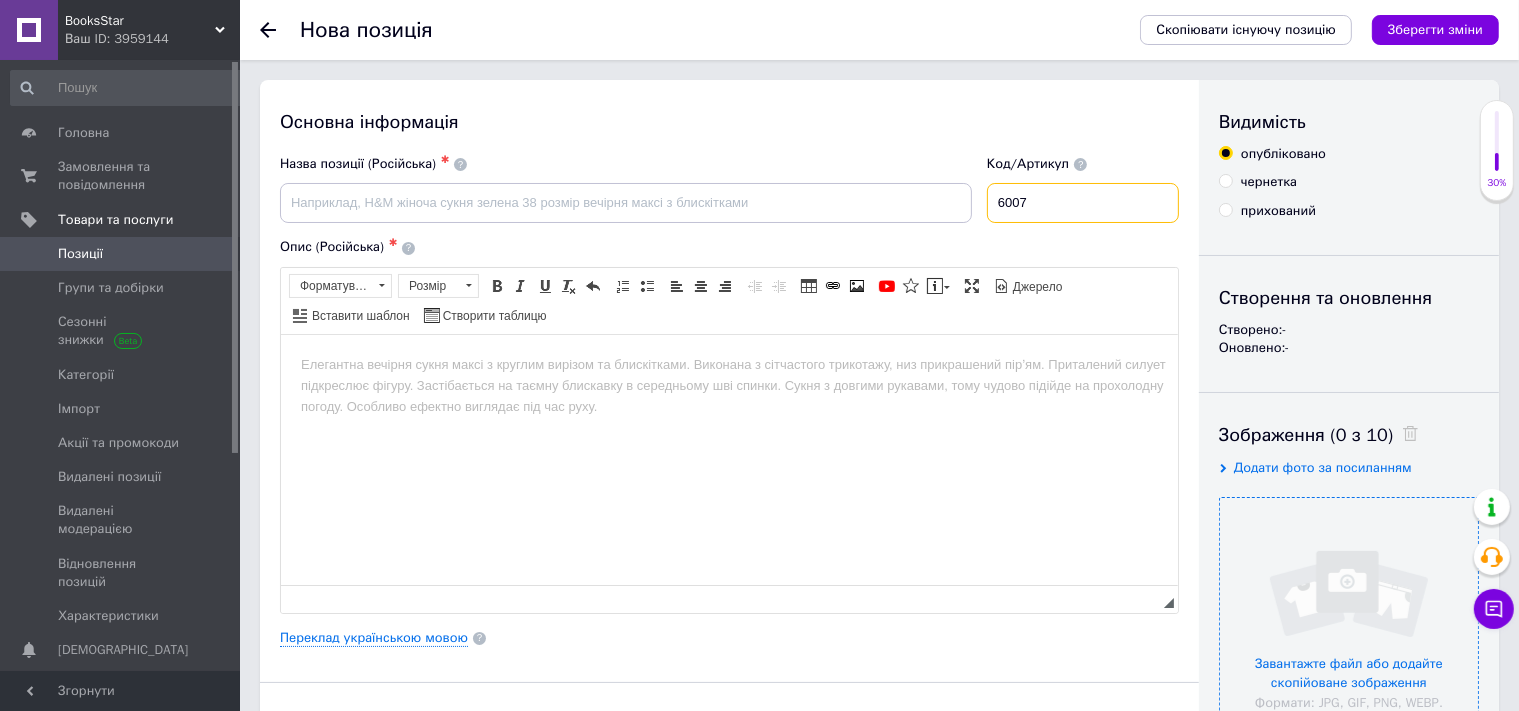 type on "6007" 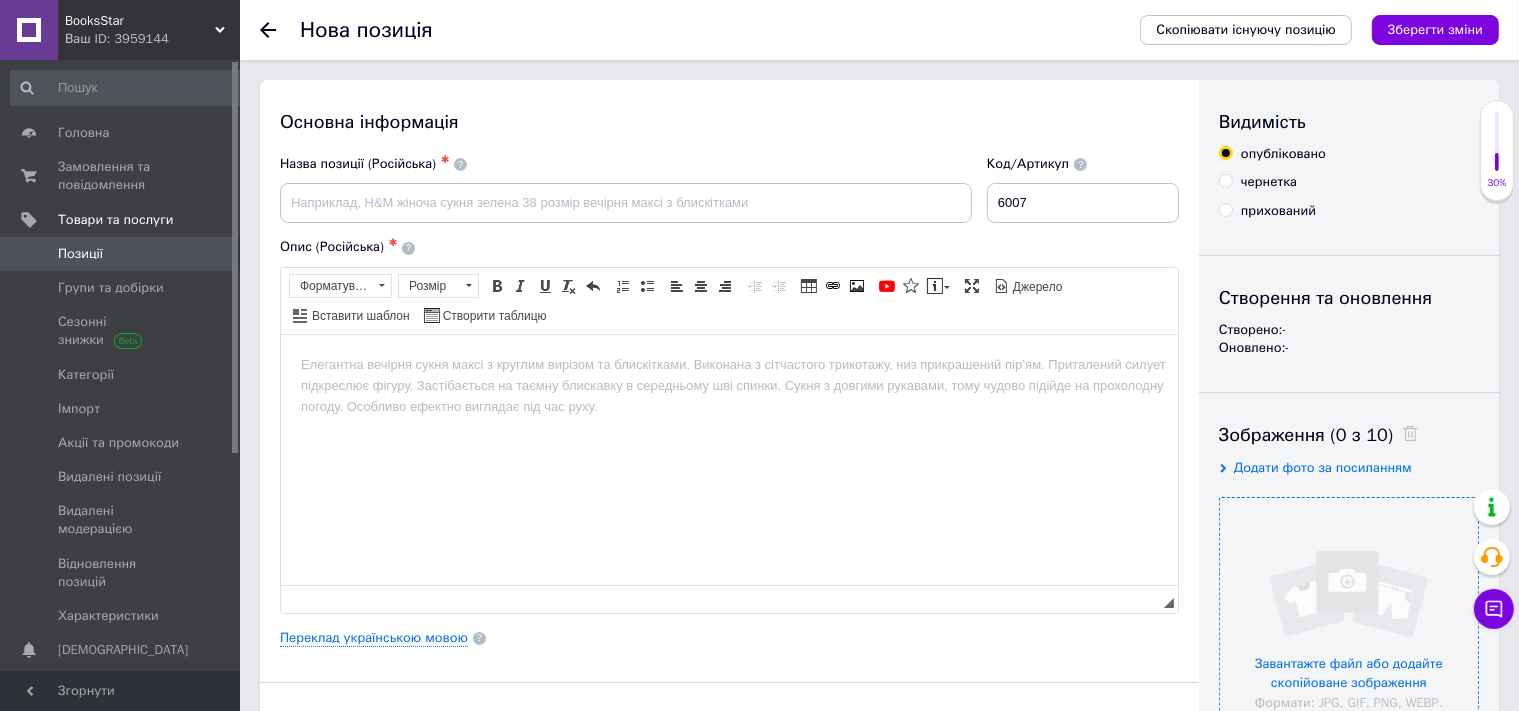 click at bounding box center (1349, 627) 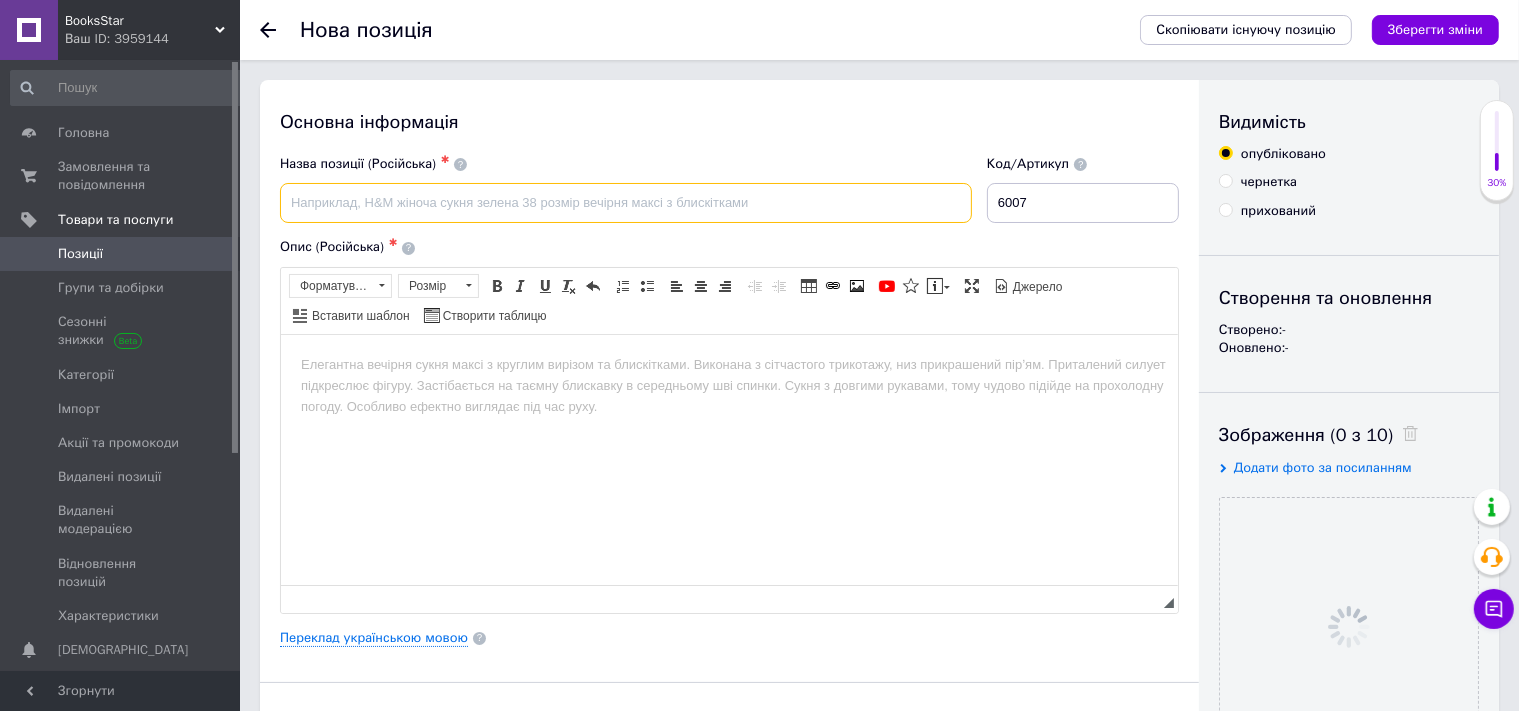 click at bounding box center (626, 203) 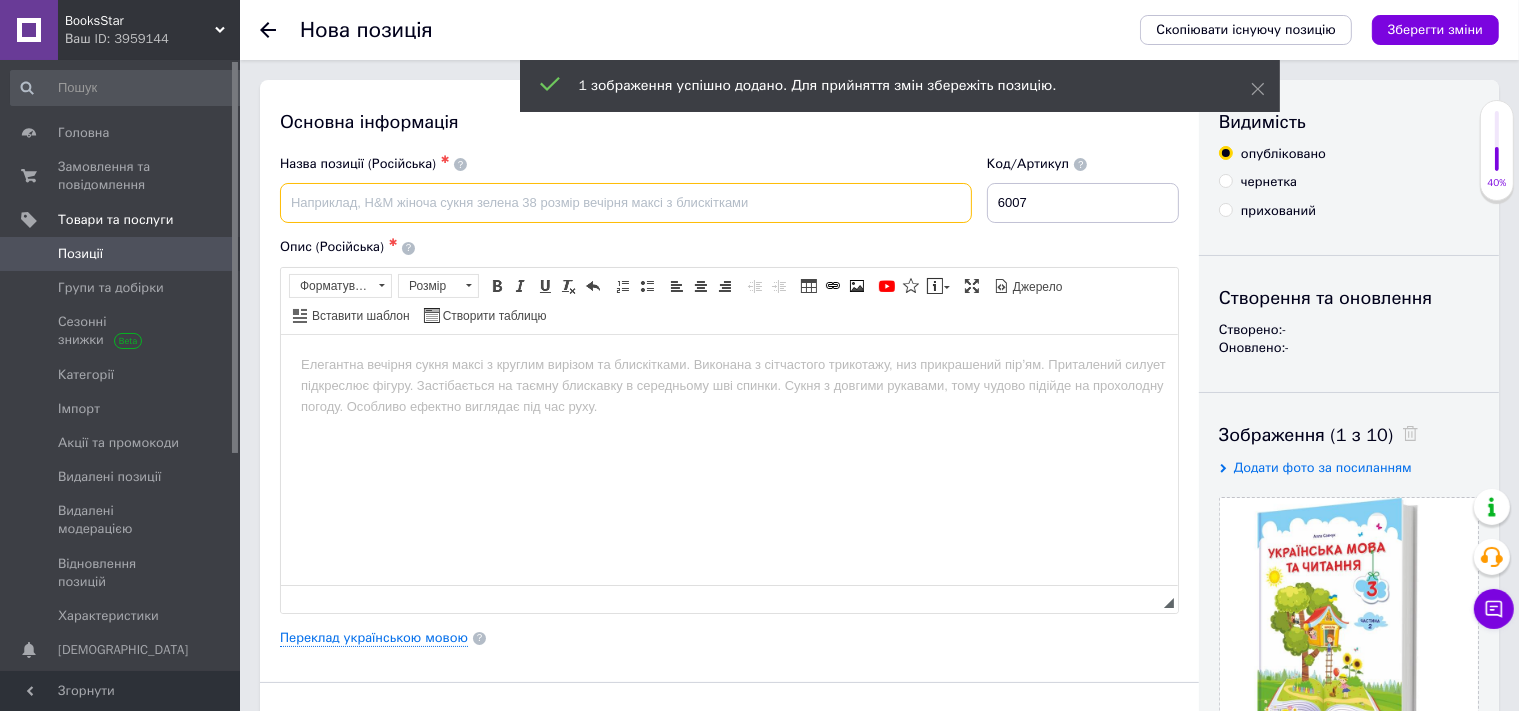 paste on "[PERSON_NAME] -Українська мова та читання : підручник для 3 класу. У 2 частинах. Частина 1 (за програмою [PERSON_NAME])" 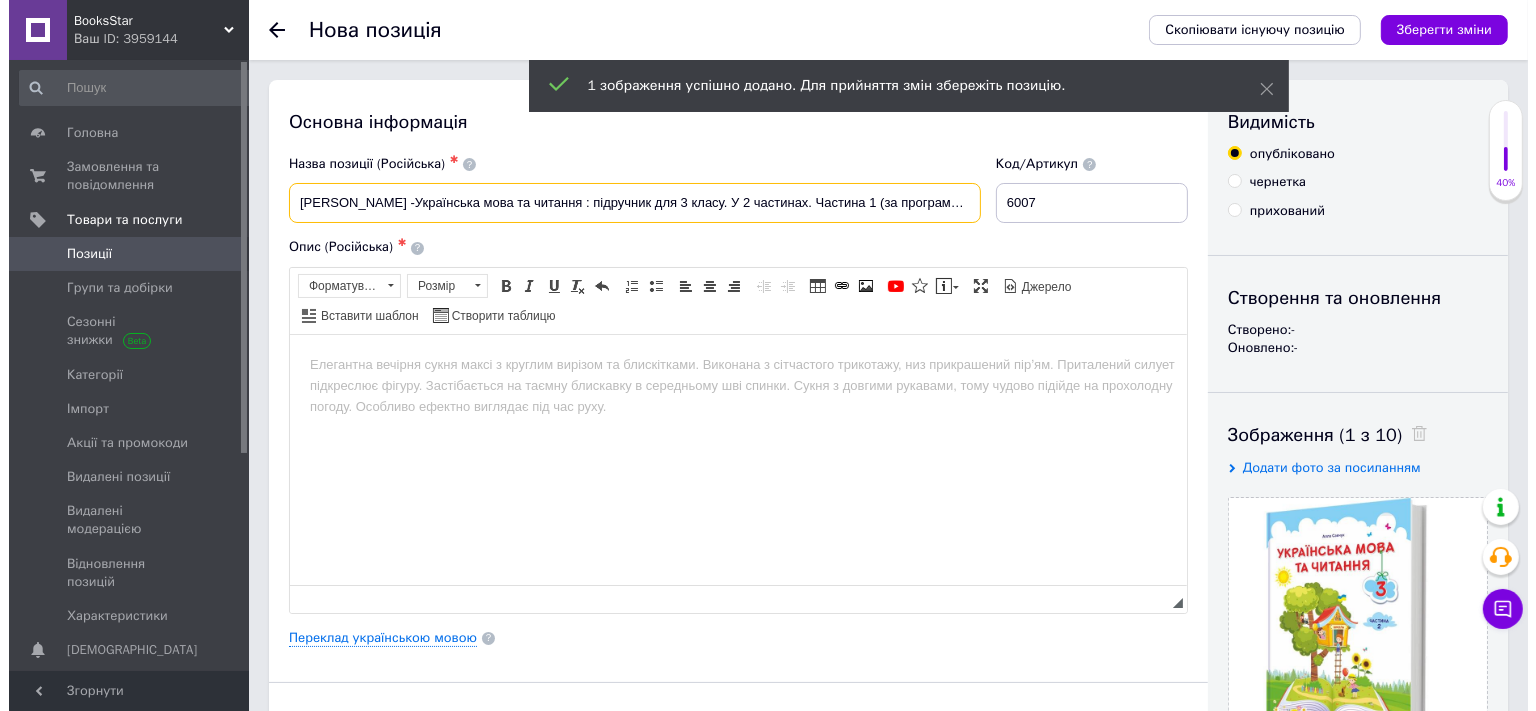 scroll, scrollTop: 0, scrollLeft: 2, axis: horizontal 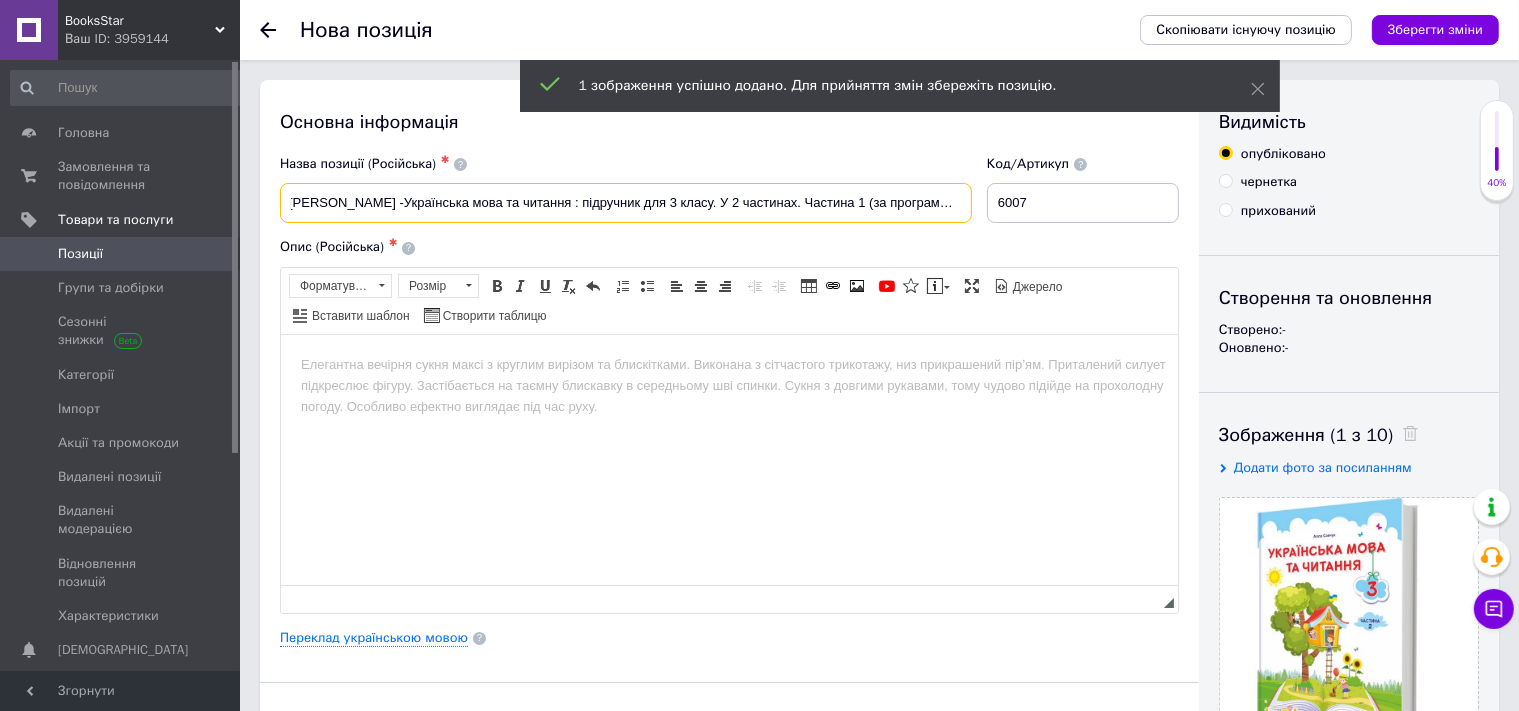 click on "[PERSON_NAME] -Українська мова та читання : підручник для 3 класу. У 2 частинах. Частина 1 (за програмою [PERSON_NAME])" at bounding box center [626, 203] 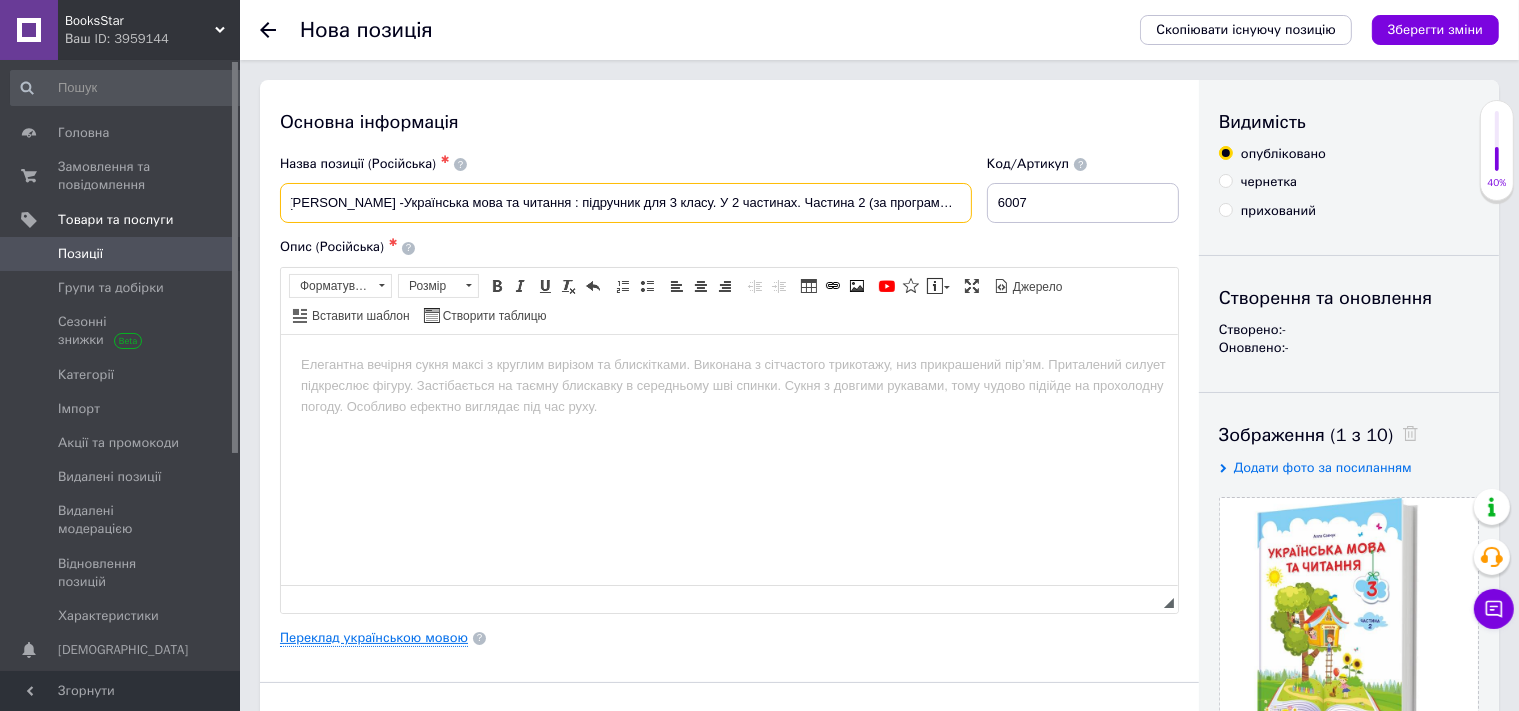 type on "[PERSON_NAME] -Українська мова та читання : підручник для 3 класу. У 2 частинах. Частина 2 (за програмою [PERSON_NAME])" 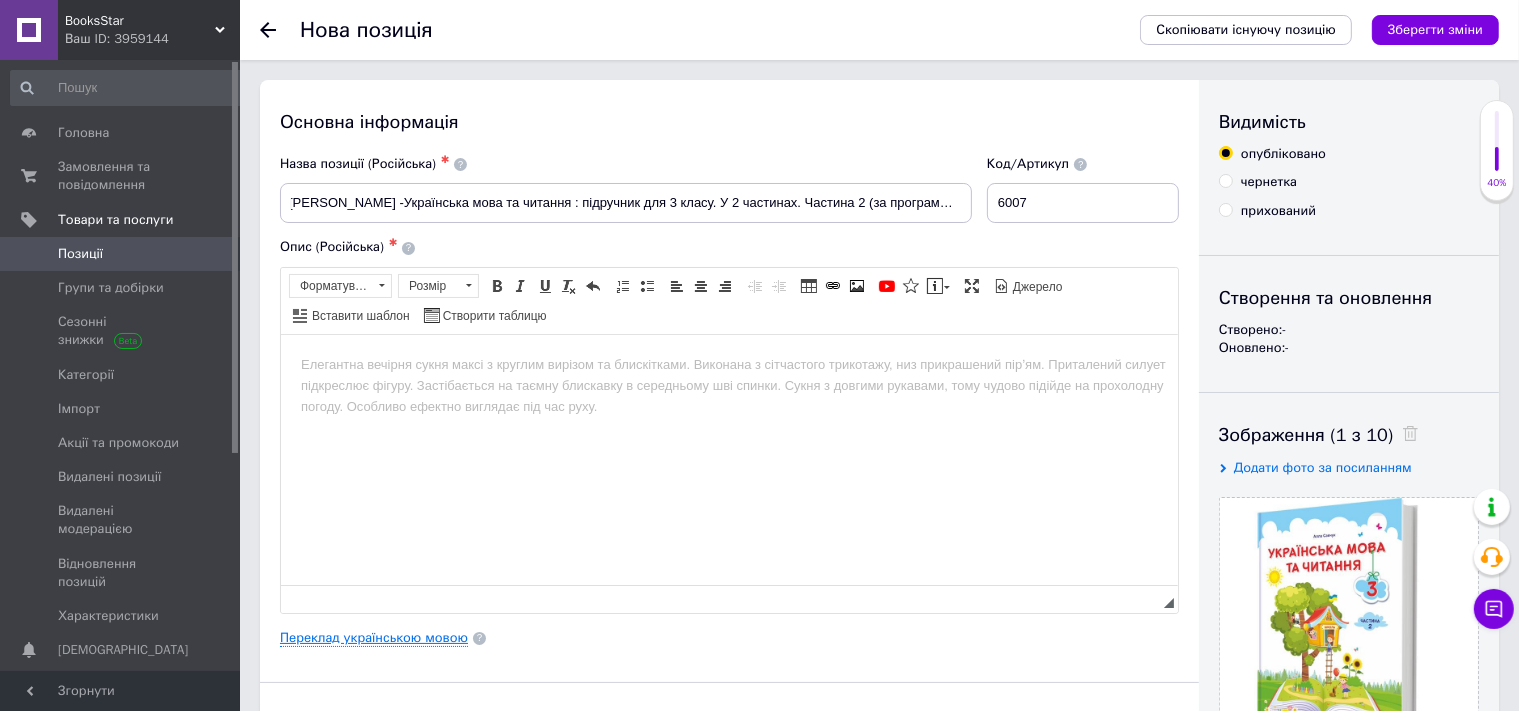 click on "Переклад українською мовою" at bounding box center [374, 638] 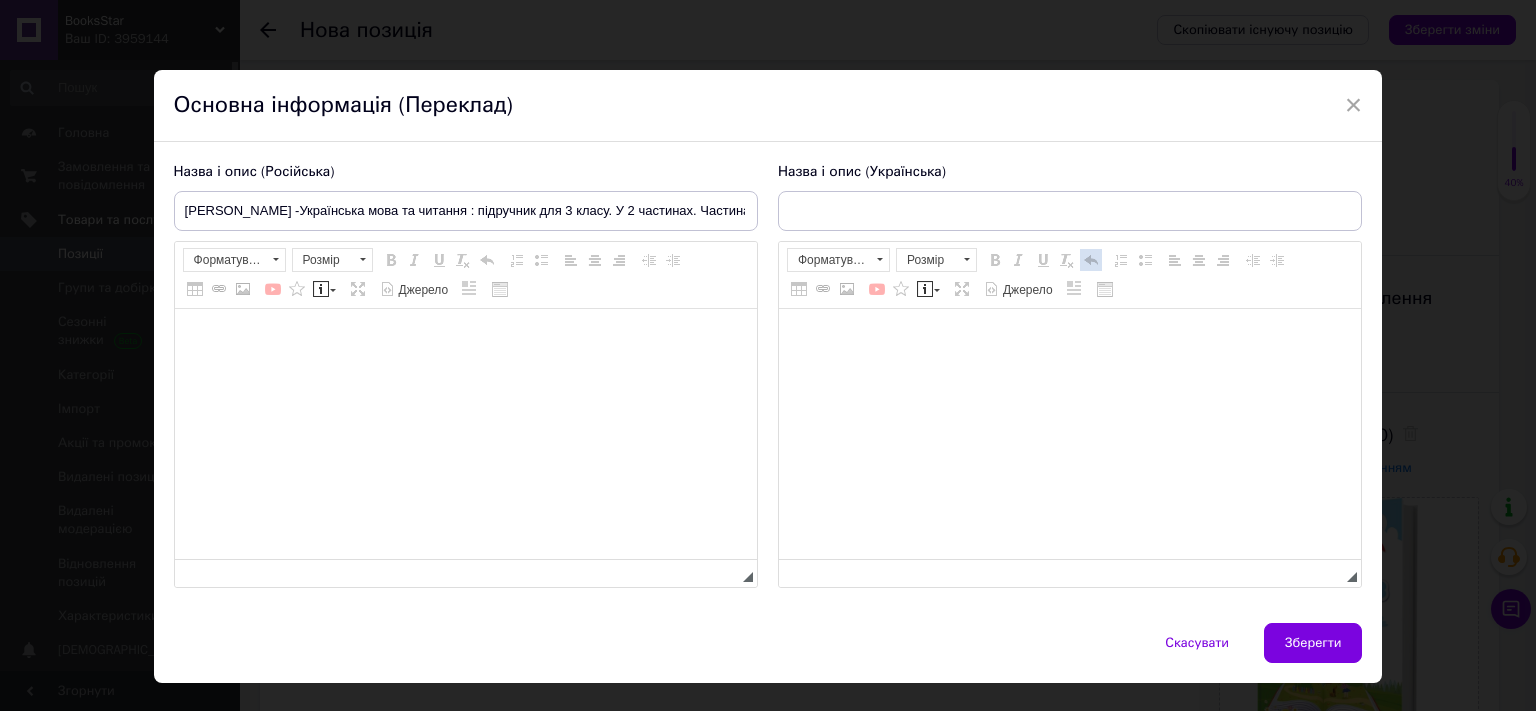 scroll, scrollTop: 0, scrollLeft: 0, axis: both 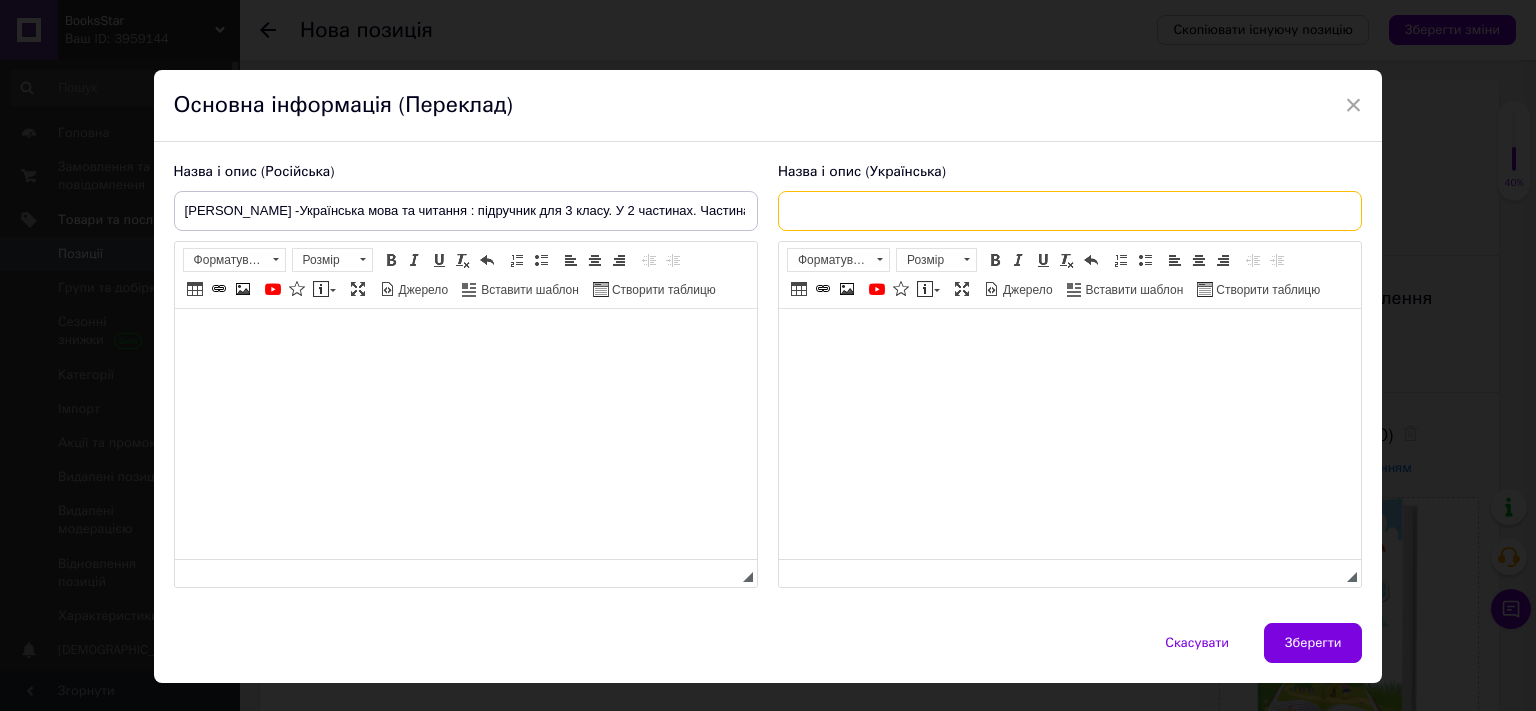 click at bounding box center [1070, 211] 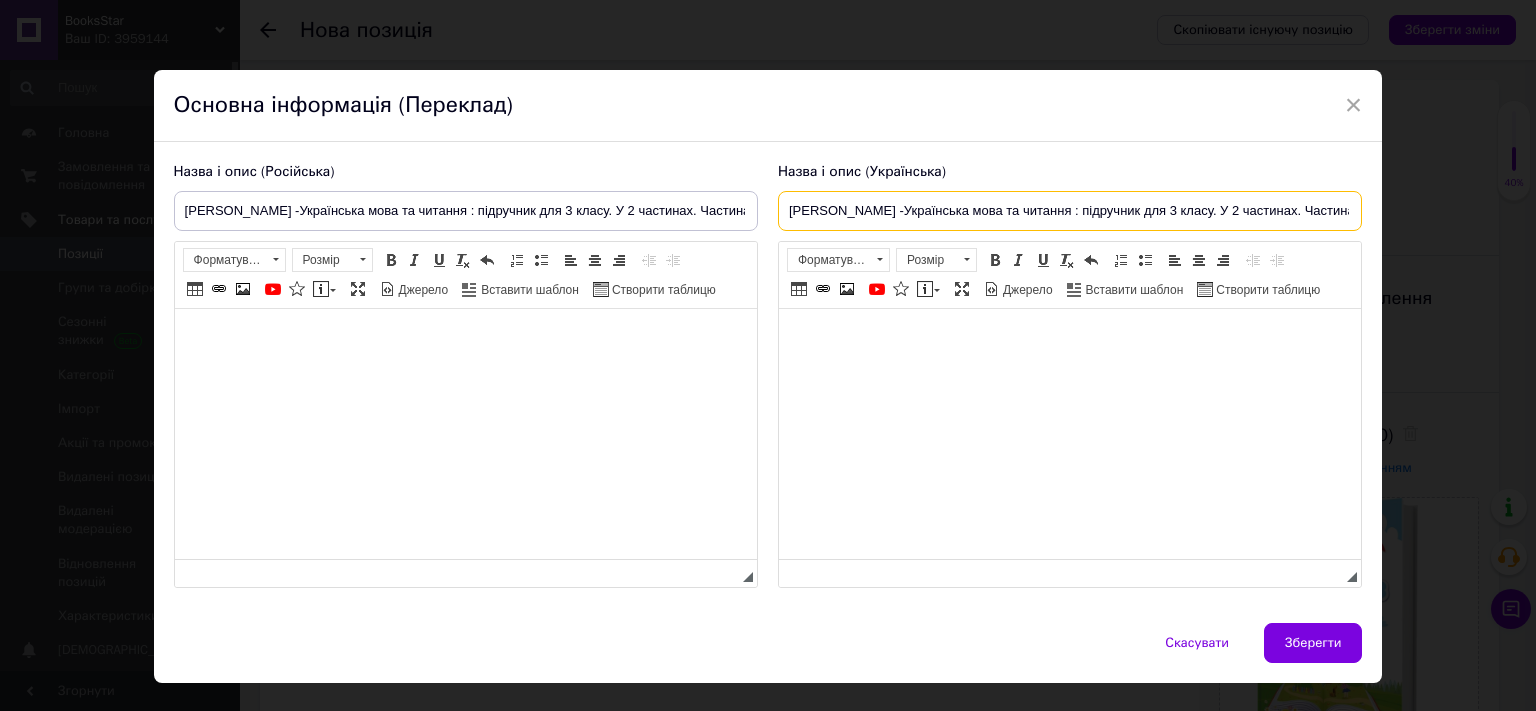 scroll, scrollTop: 0, scrollLeft: 130, axis: horizontal 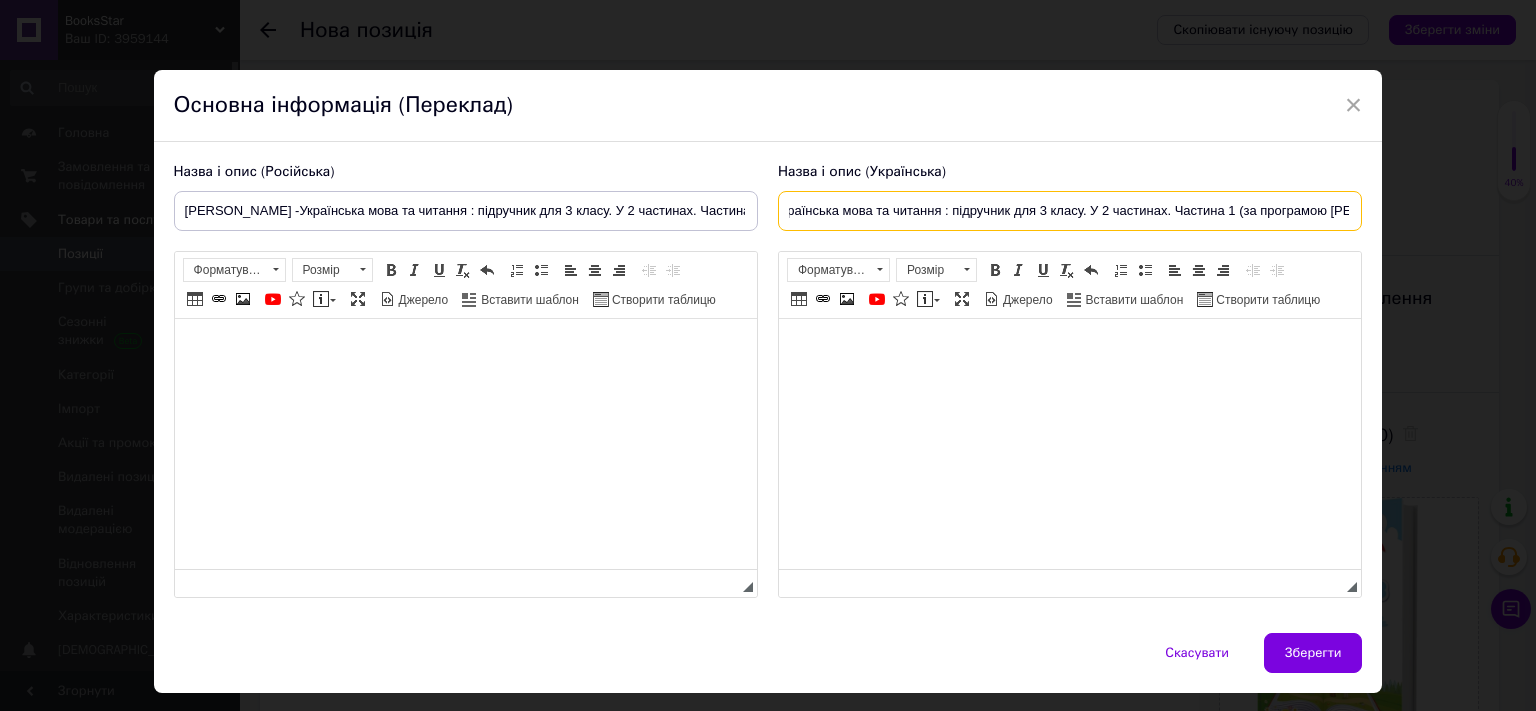 click on "[PERSON_NAME] -Українська мова та читання : підручник для 3 класу. У 2 частинах. Частина 1 (за програмою [PERSON_NAME])" at bounding box center [1070, 211] 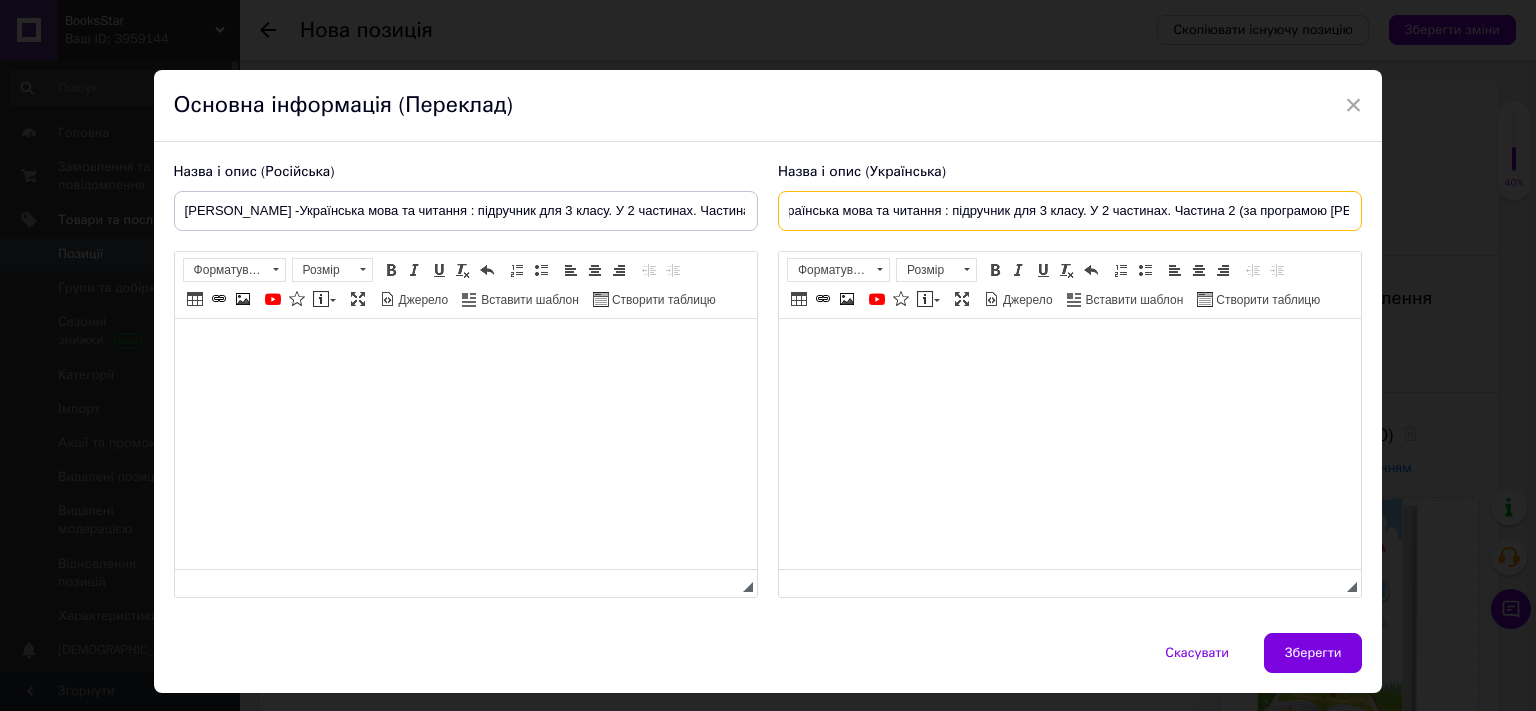 type on "[PERSON_NAME] -Українська мова та читання : підручник для 3 класу. У 2 частинах. Частина 2 (за програмою [PERSON_NAME])" 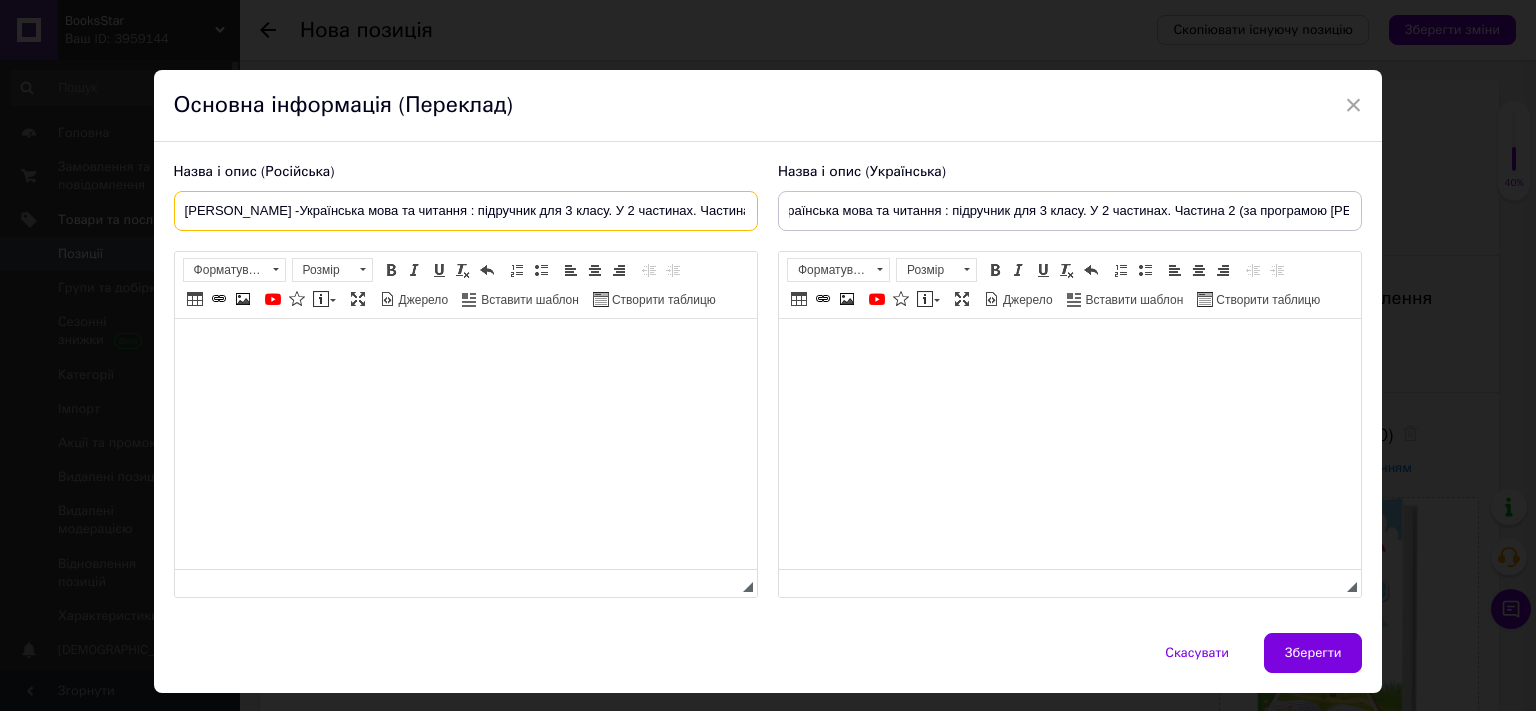 drag, startPoint x: 239, startPoint y: 209, endPoint x: 109, endPoint y: 198, distance: 130.46455 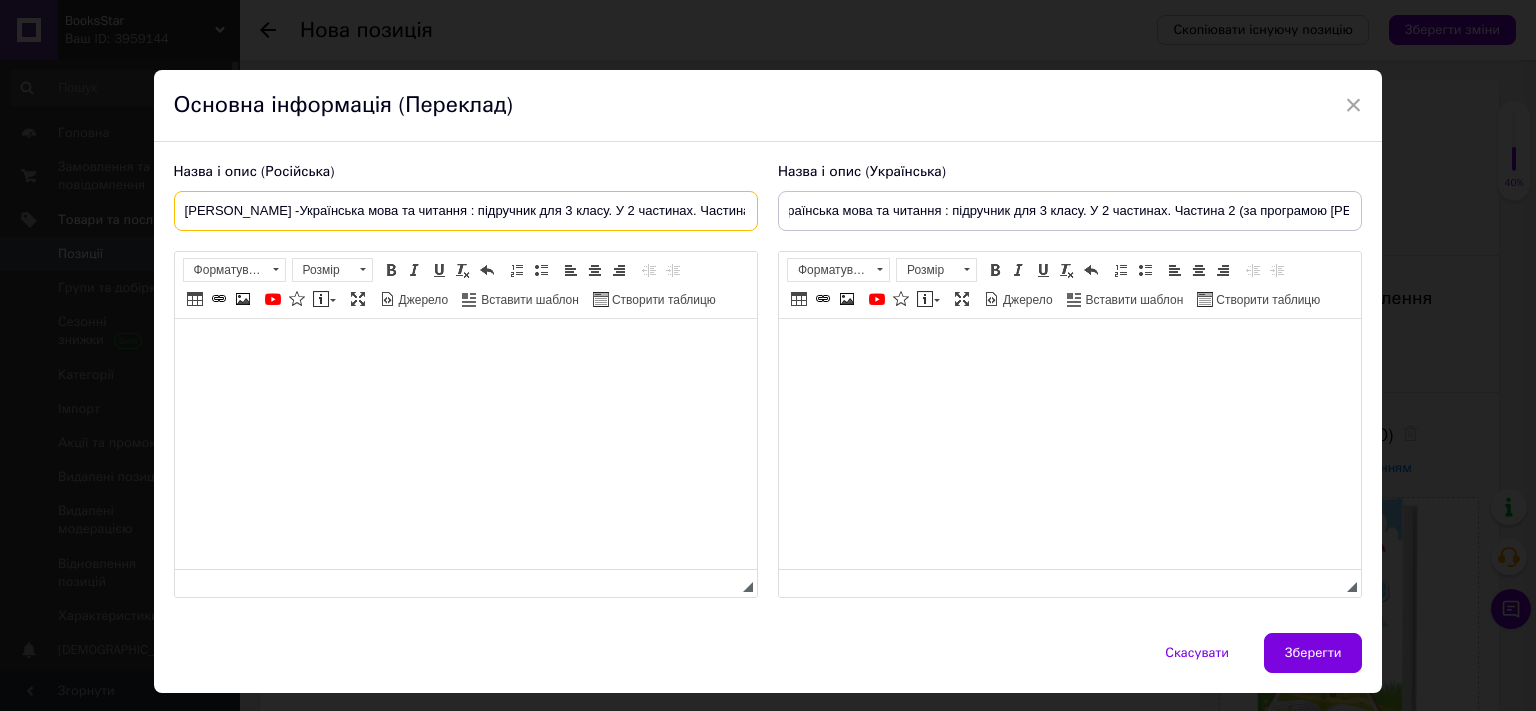 type on "[PERSON_NAME] -Українська мова та читання : підручник для 3 класу. У 2 частинах. Частина 2 (за програмою [PERSON_NAME])" 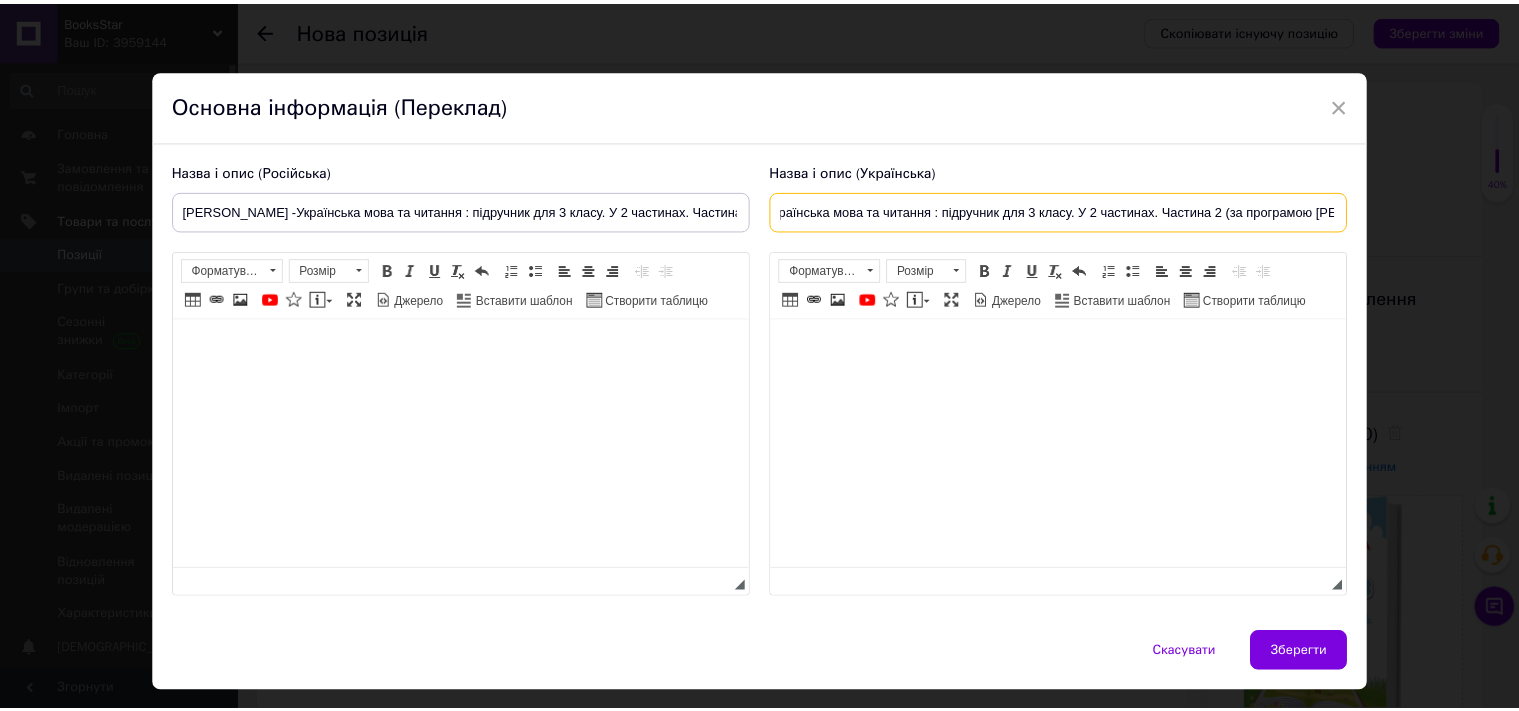 scroll, scrollTop: 0, scrollLeft: 0, axis: both 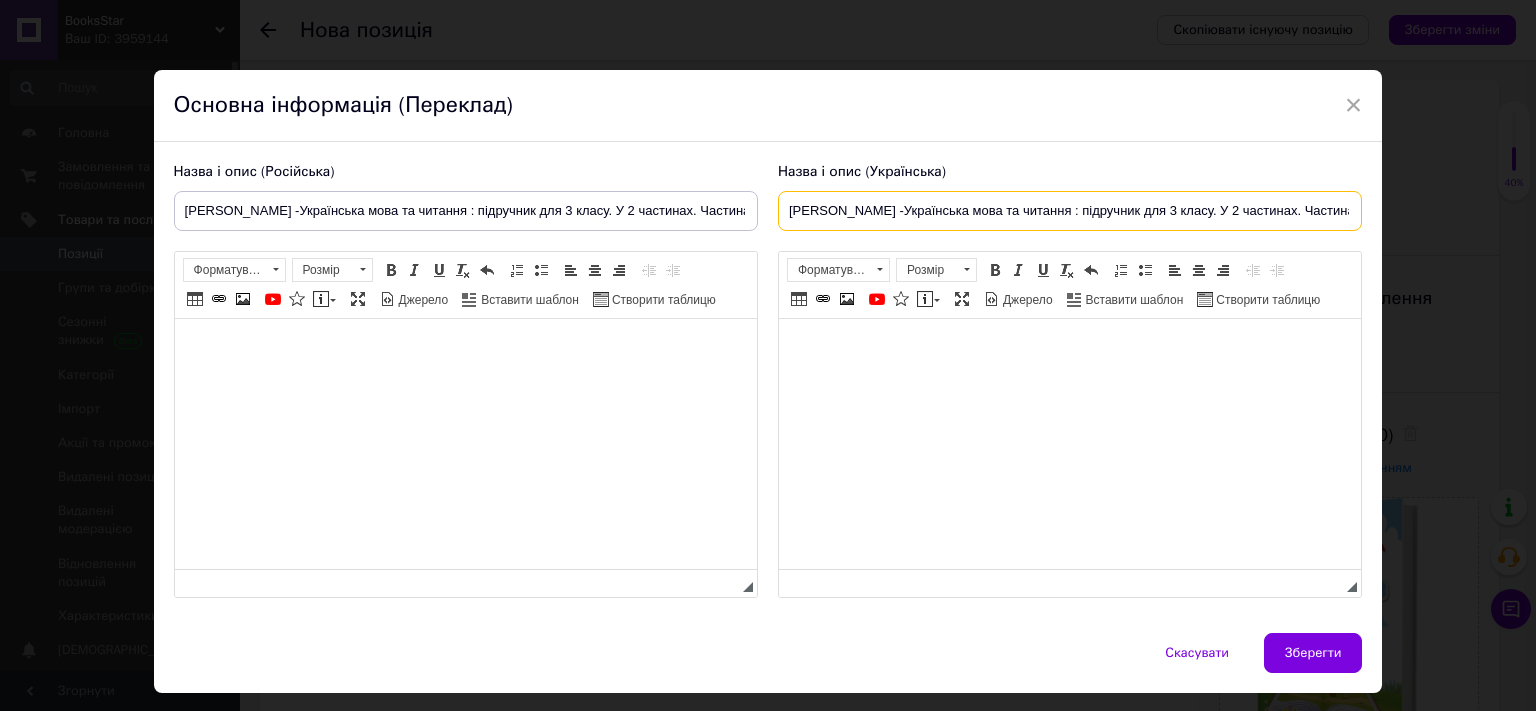 drag, startPoint x: 926, startPoint y: 218, endPoint x: 681, endPoint y: 207, distance: 245.24681 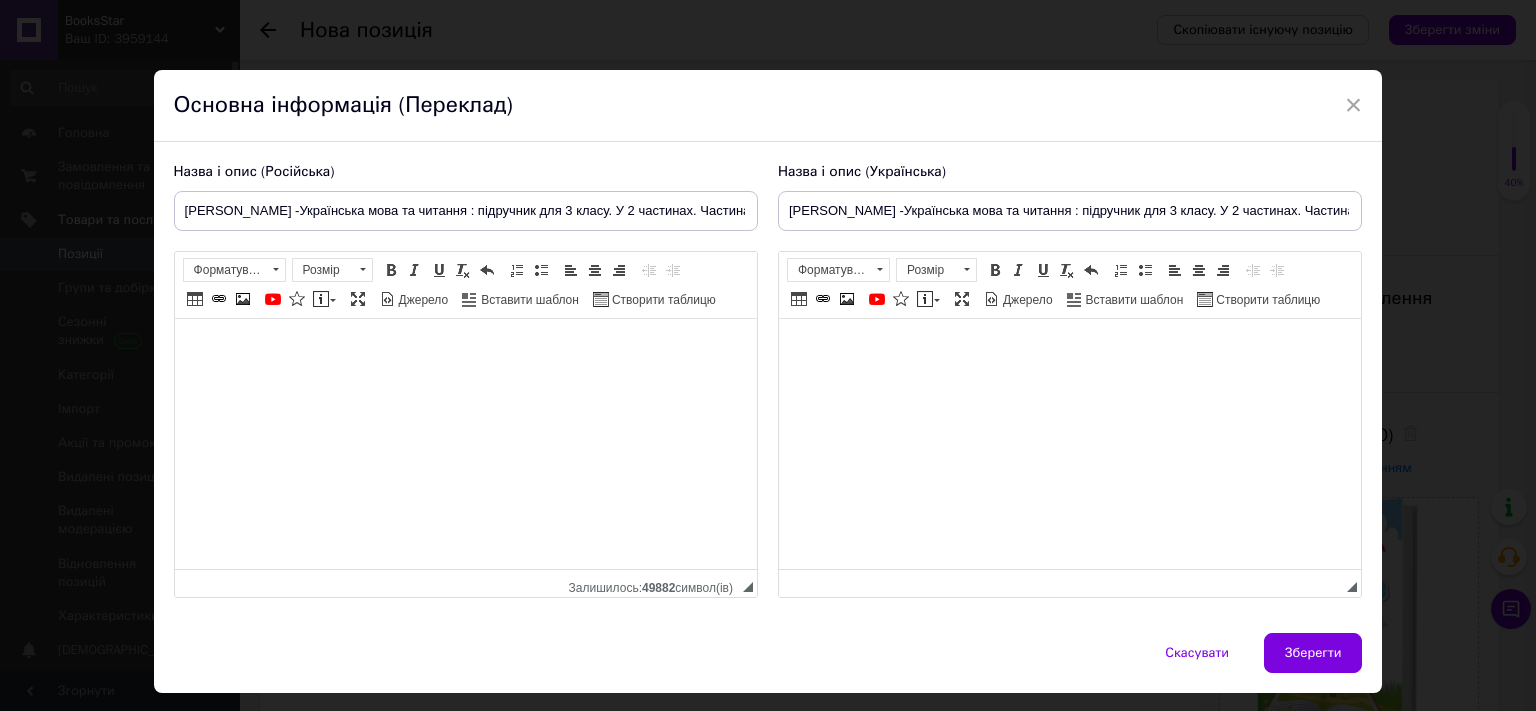 click at bounding box center (1069, 444) 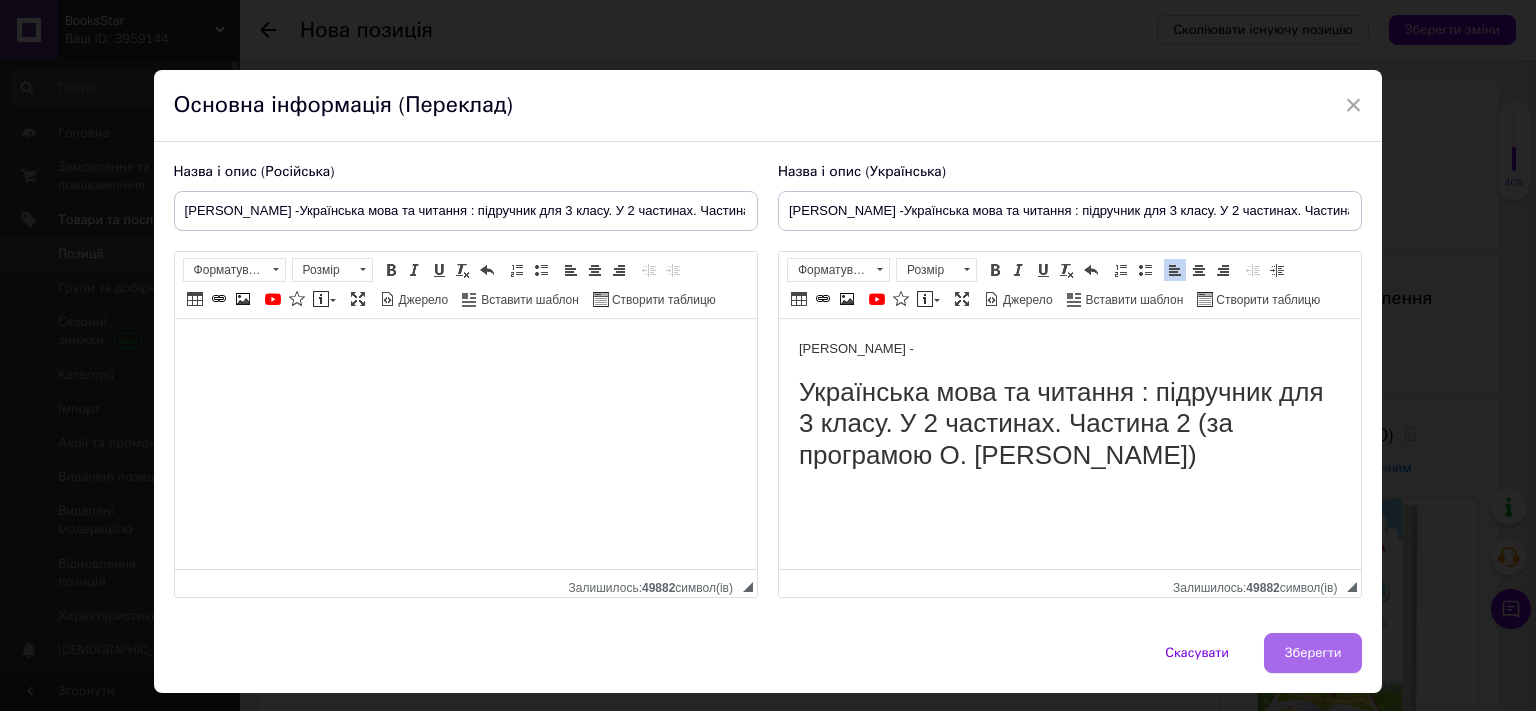 drag, startPoint x: 1316, startPoint y: 630, endPoint x: 1310, endPoint y: 663, distance: 33.54102 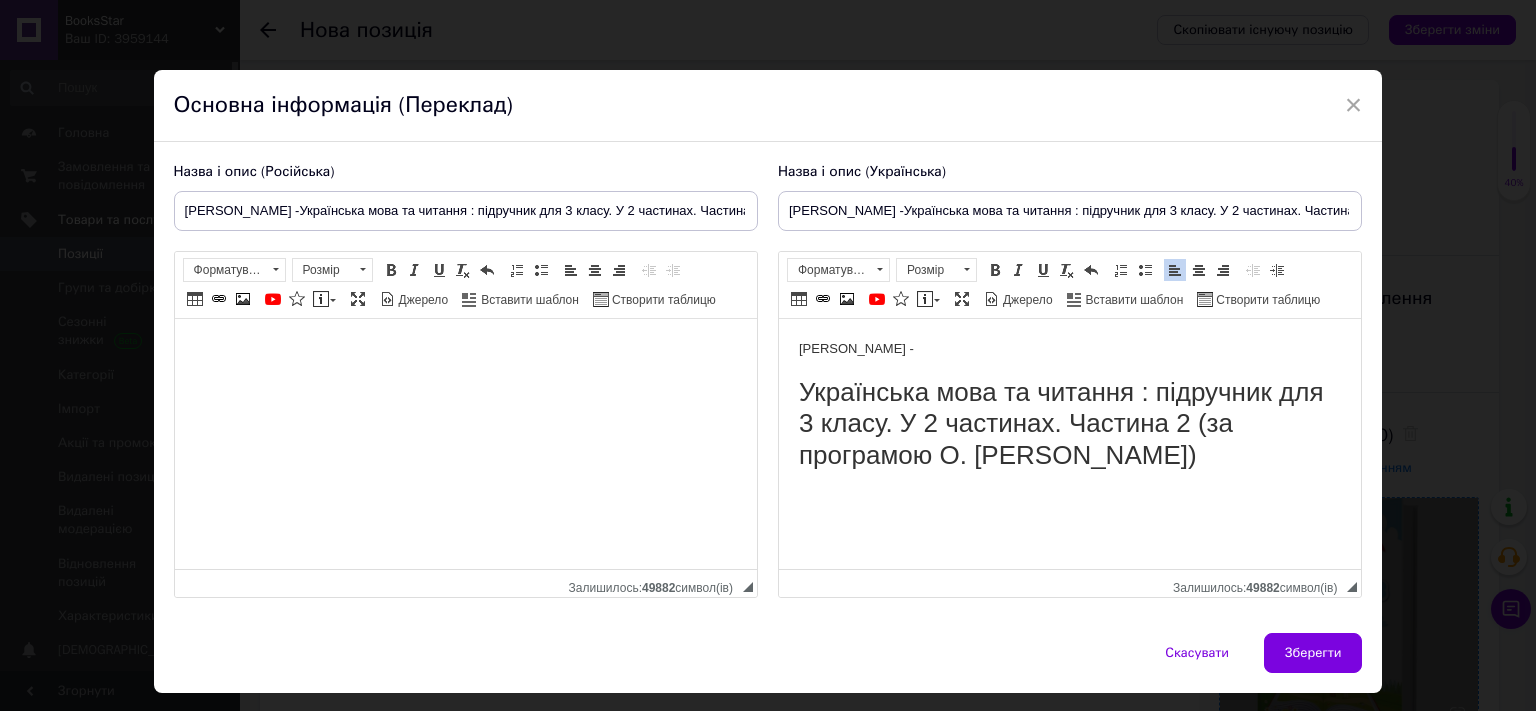 click on "Зберегти" at bounding box center [1313, 653] 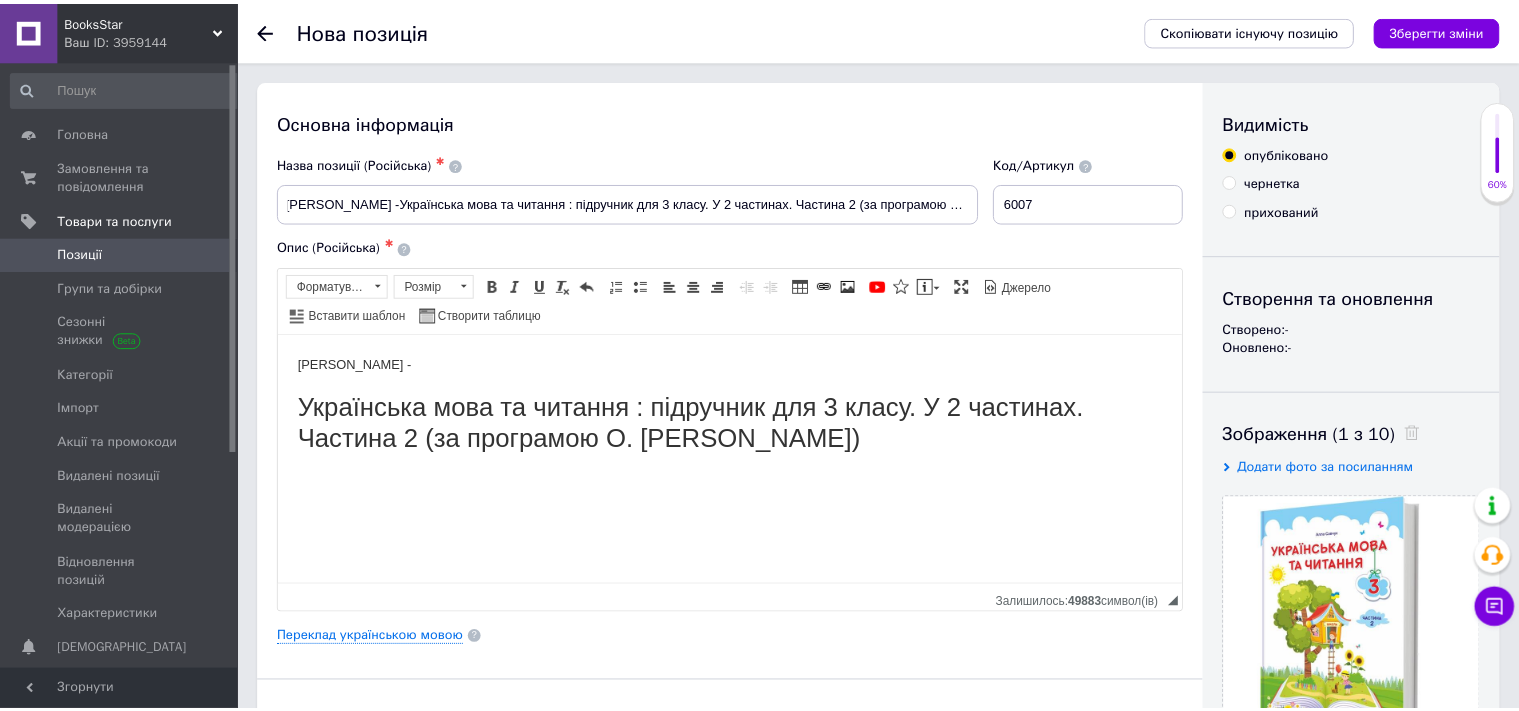 scroll, scrollTop: 0, scrollLeft: 0, axis: both 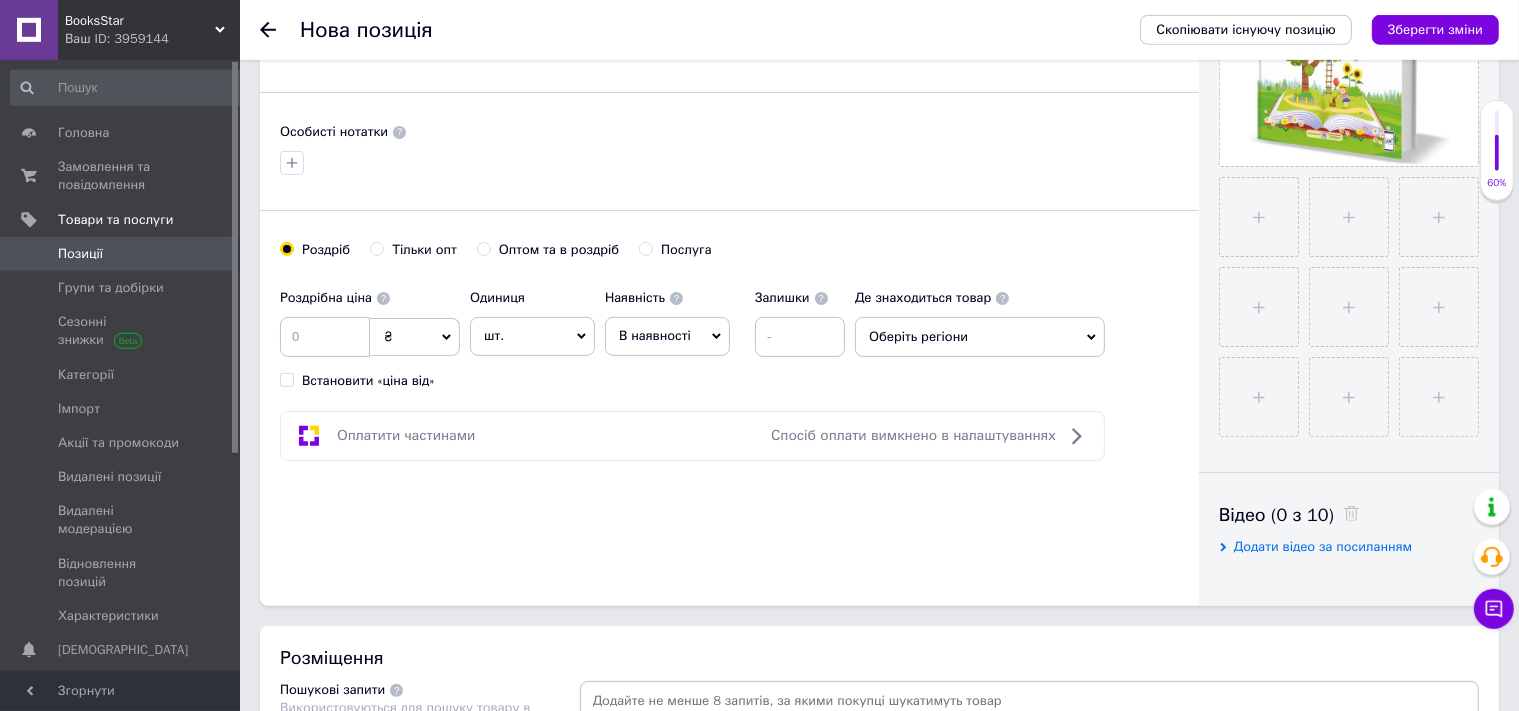 click at bounding box center (325, 337) 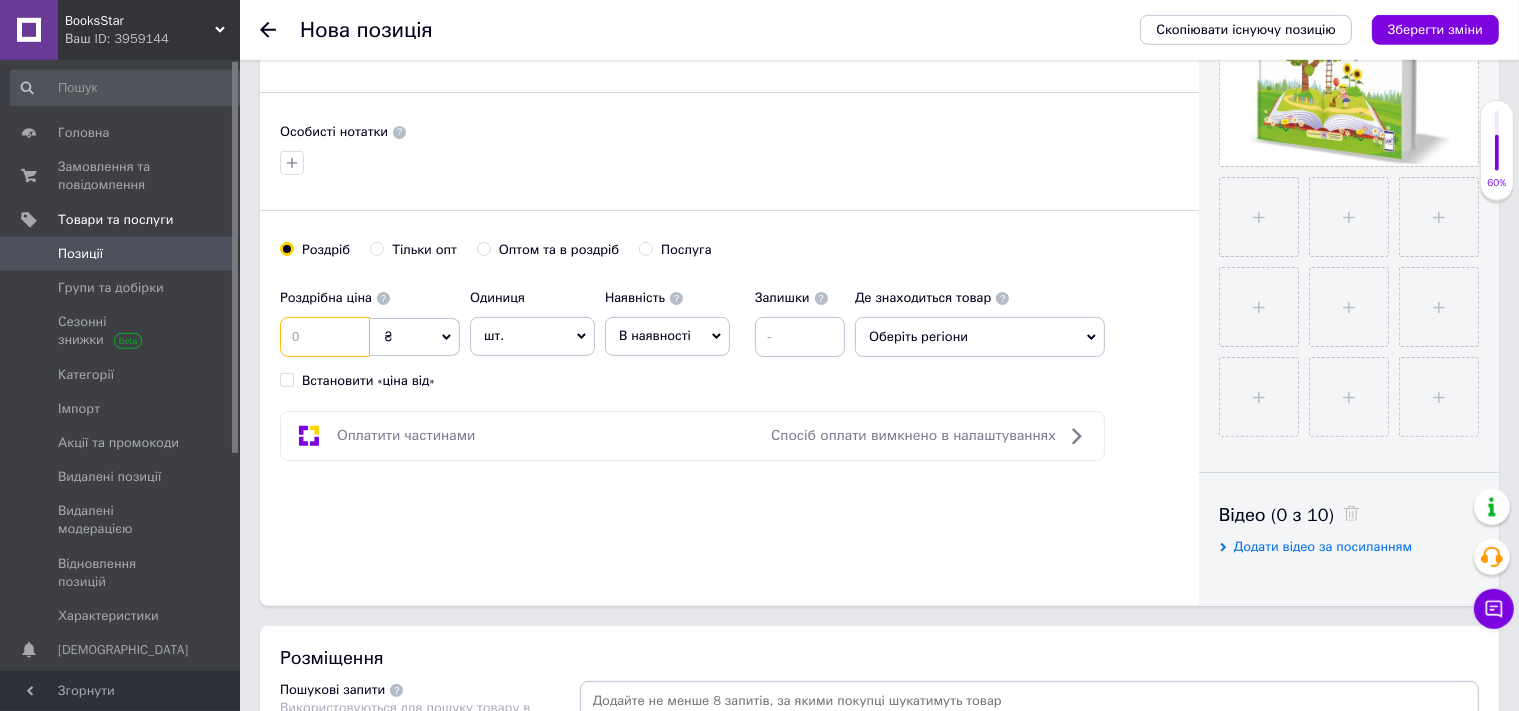 click at bounding box center [325, 337] 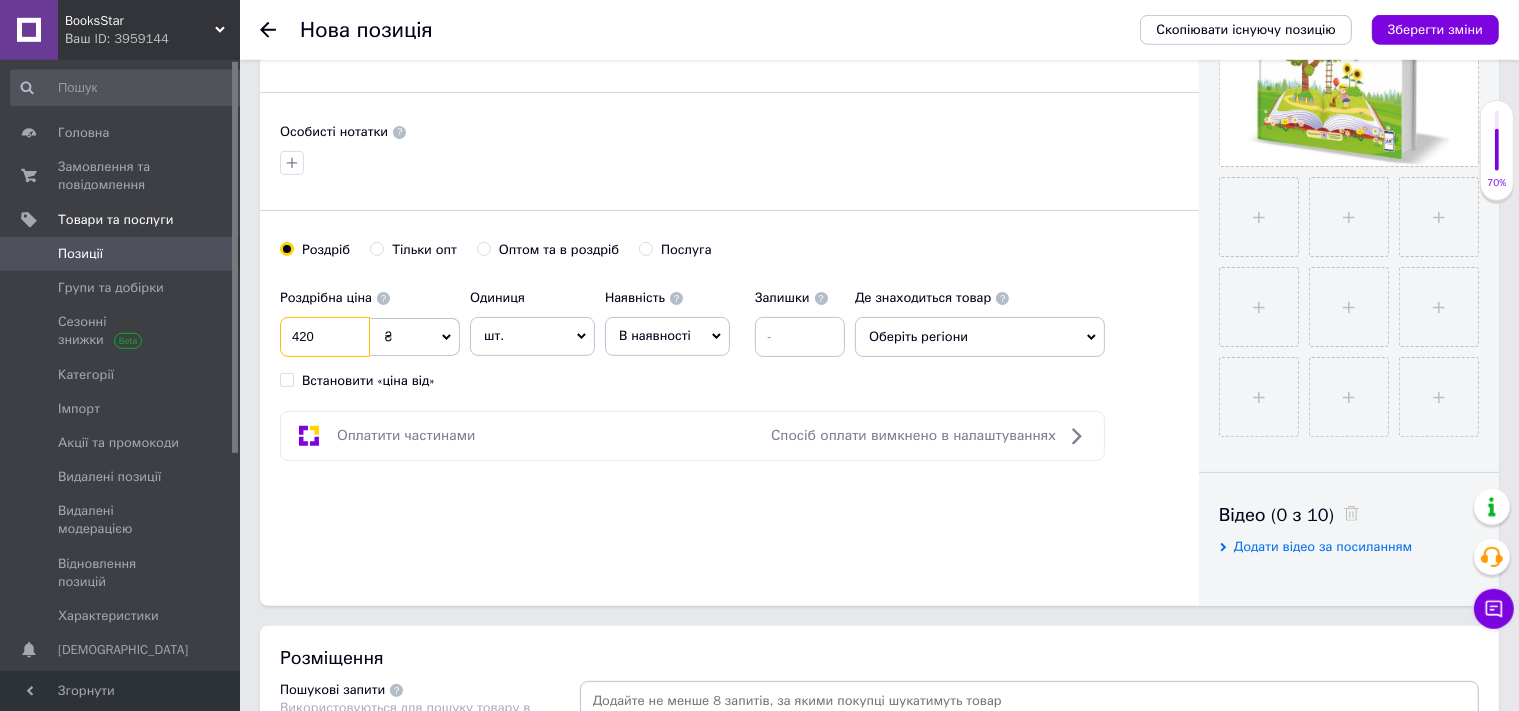 type on "420" 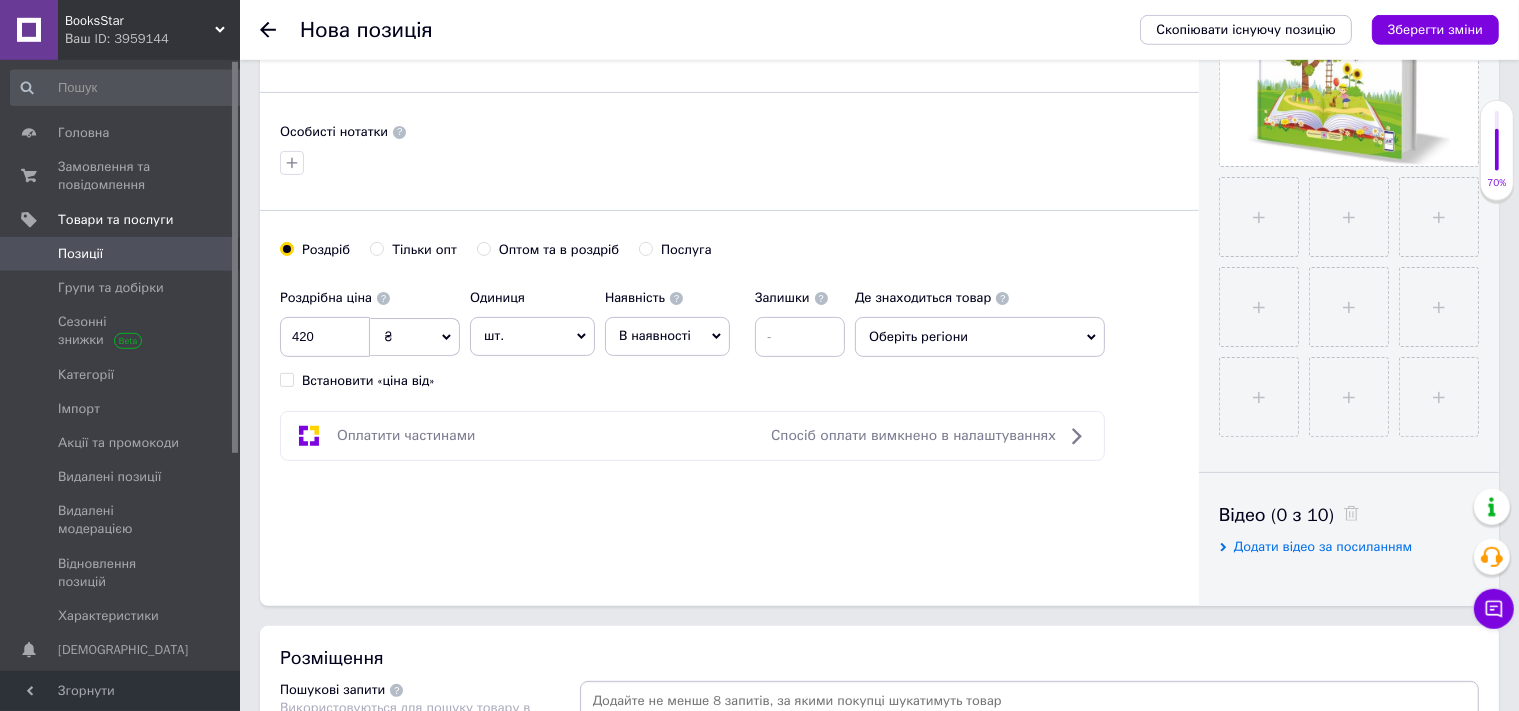 click on "В наявності" at bounding box center (655, 335) 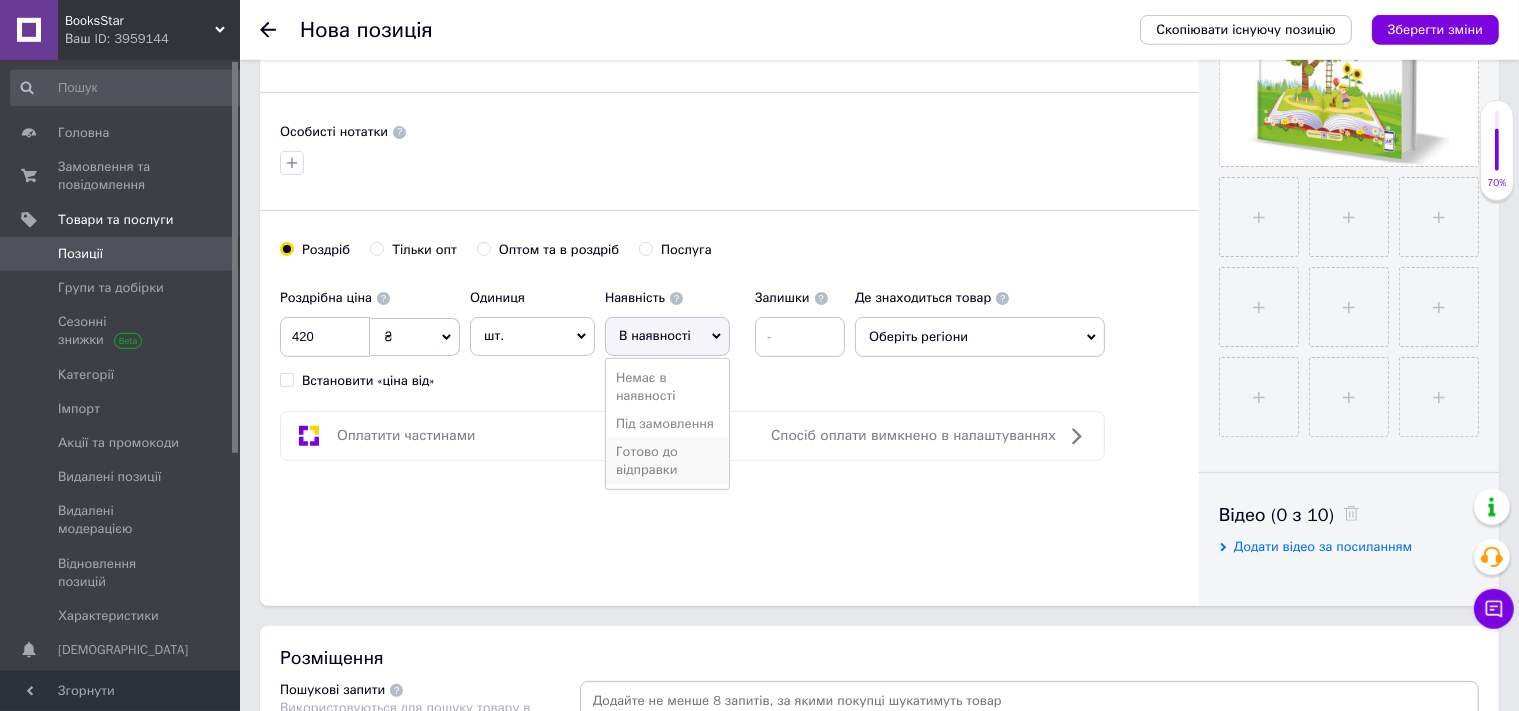click on "Готово до відправки" at bounding box center [667, 461] 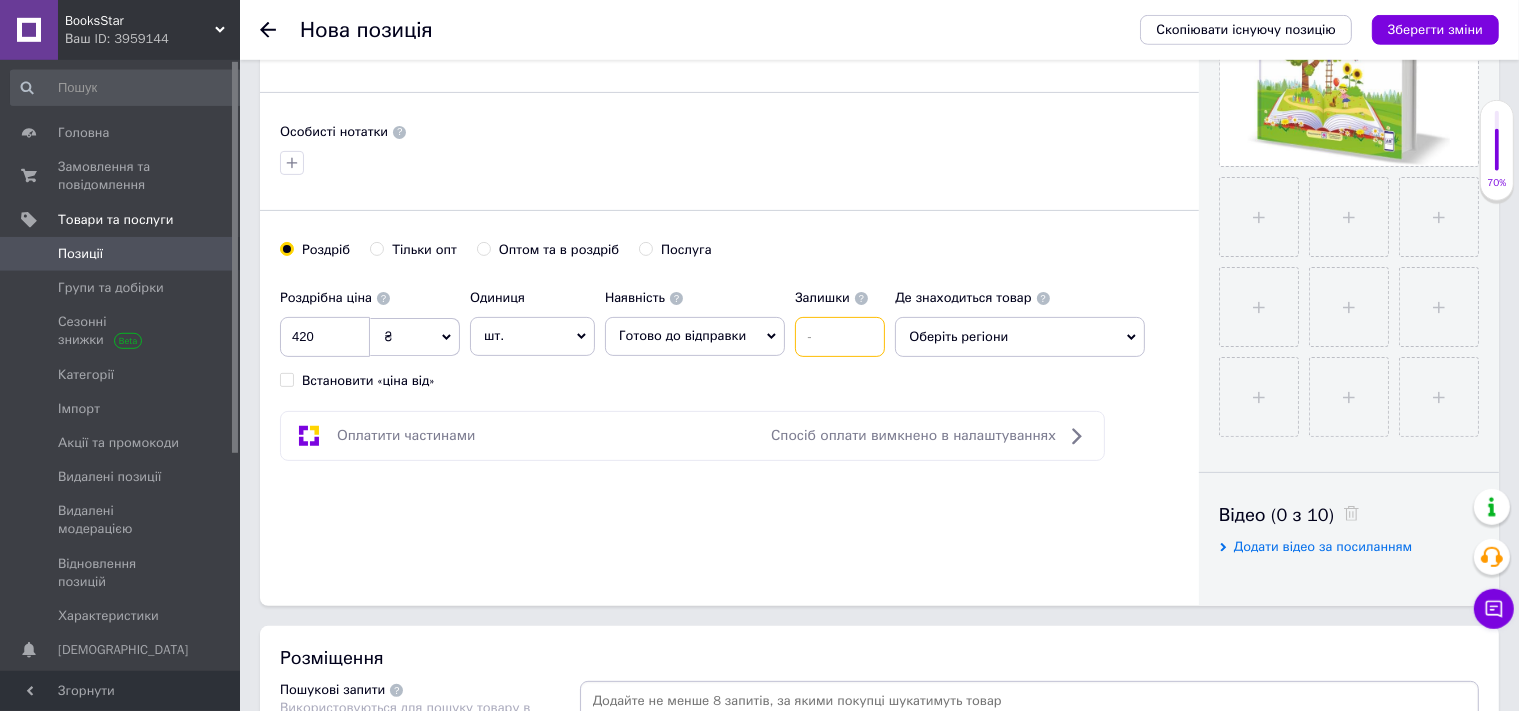 click at bounding box center [840, 337] 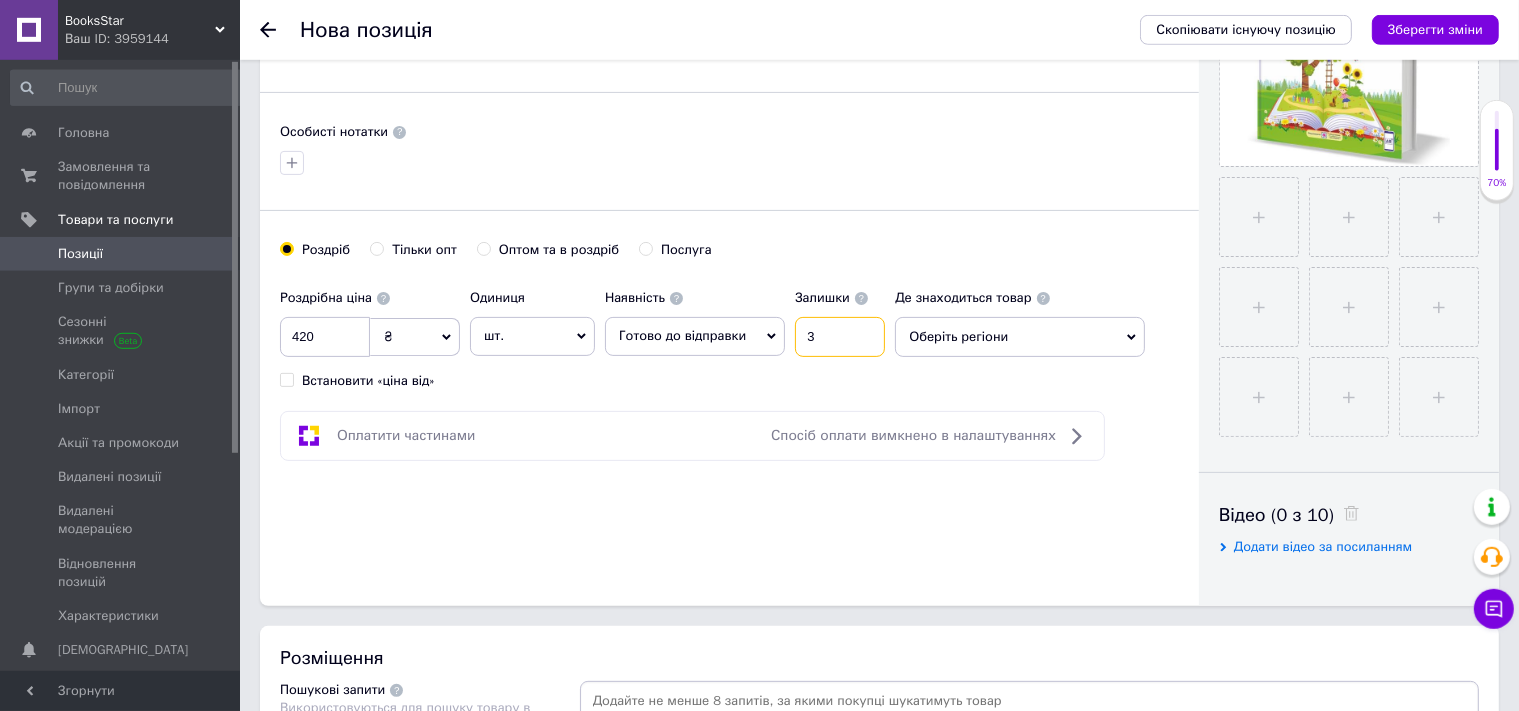 type on "3" 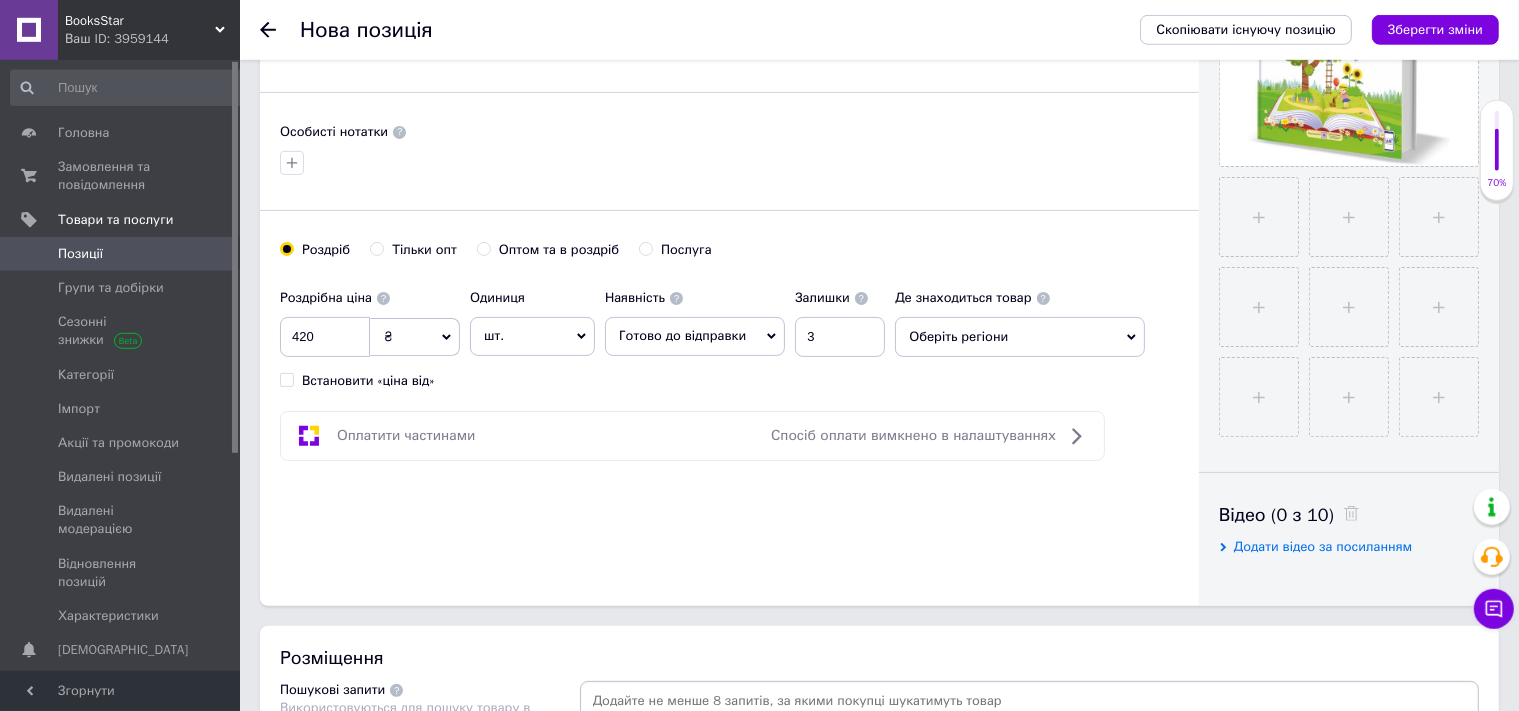 click on "Оберіть регіони" at bounding box center (1020, 337) 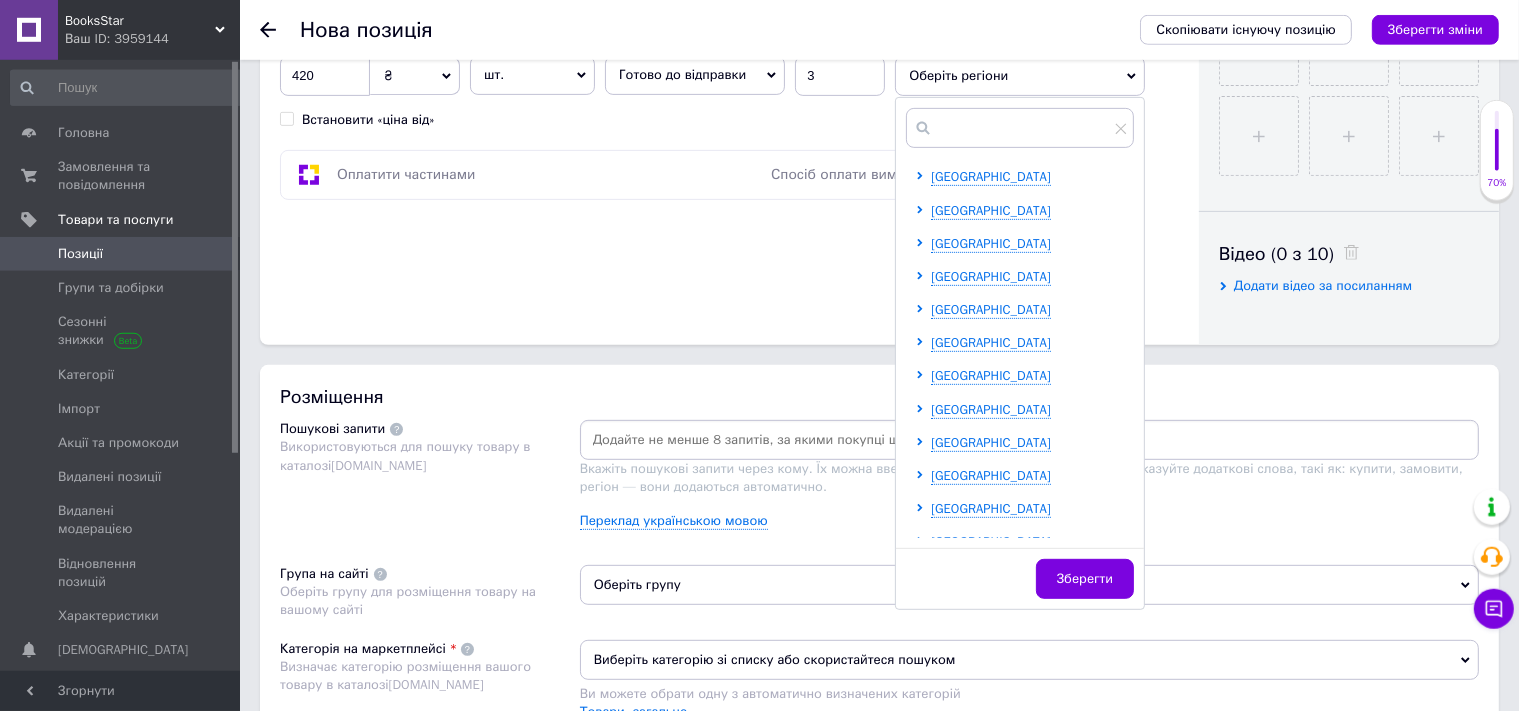 scroll, scrollTop: 853, scrollLeft: 0, axis: vertical 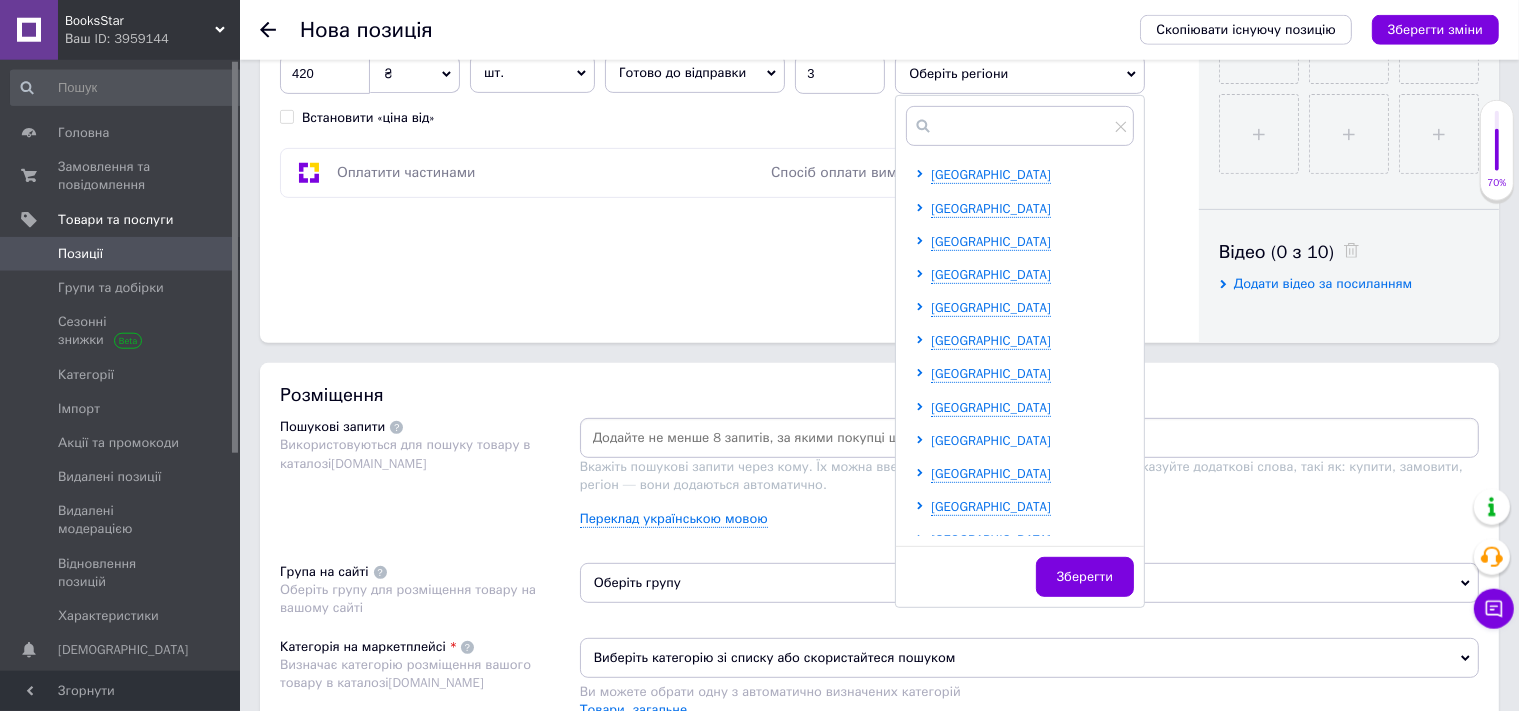 click on "[GEOGRAPHIC_DATA]" at bounding box center (991, 440) 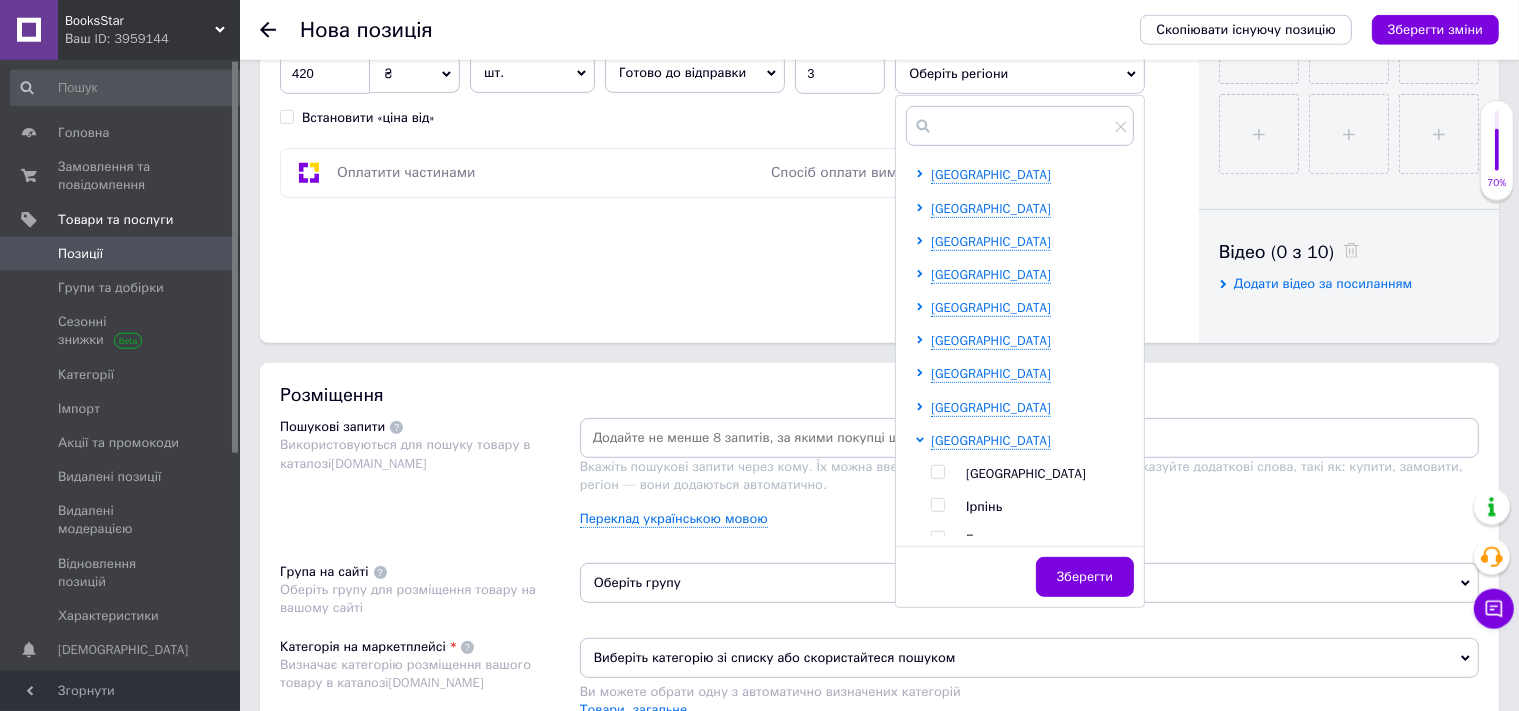 click on "[GEOGRAPHIC_DATA]" at bounding box center (1049, 474) 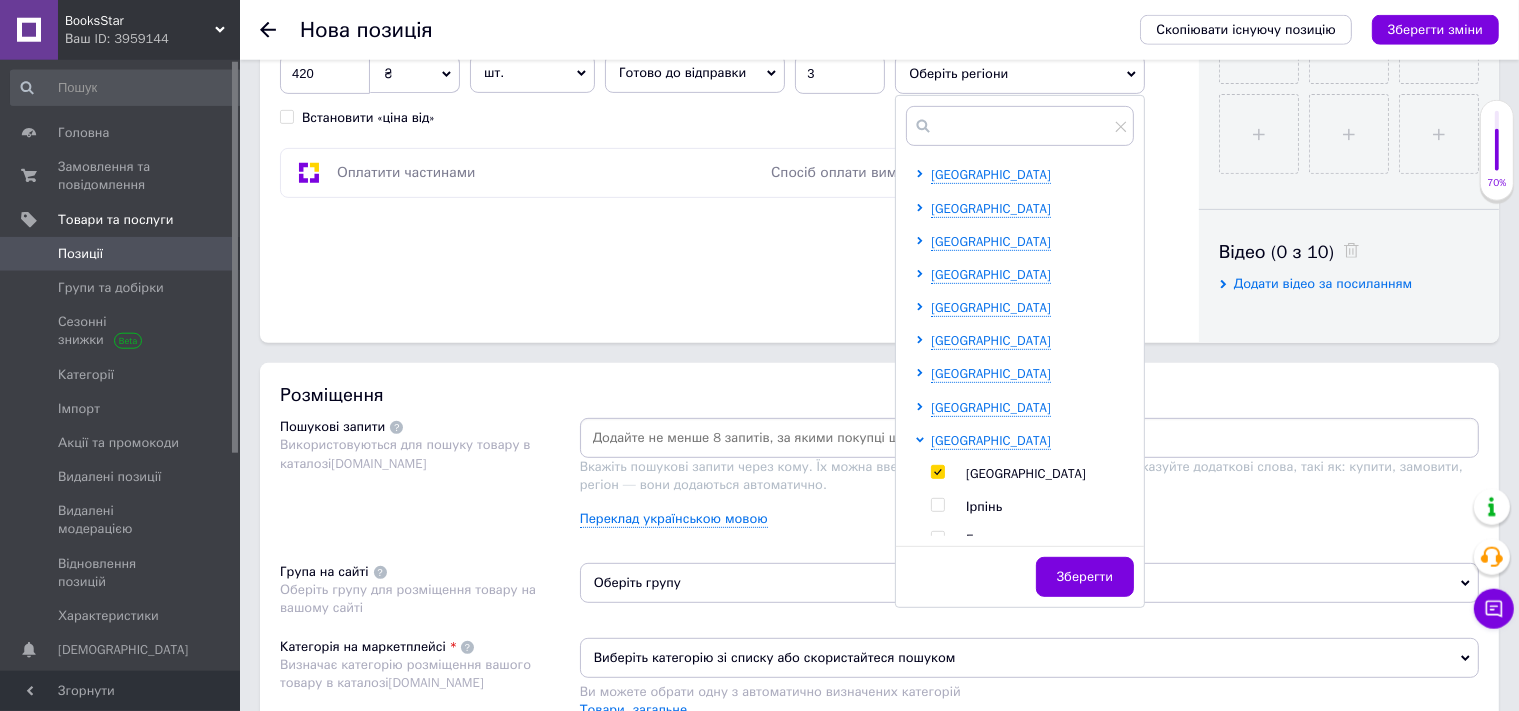 checkbox on "true" 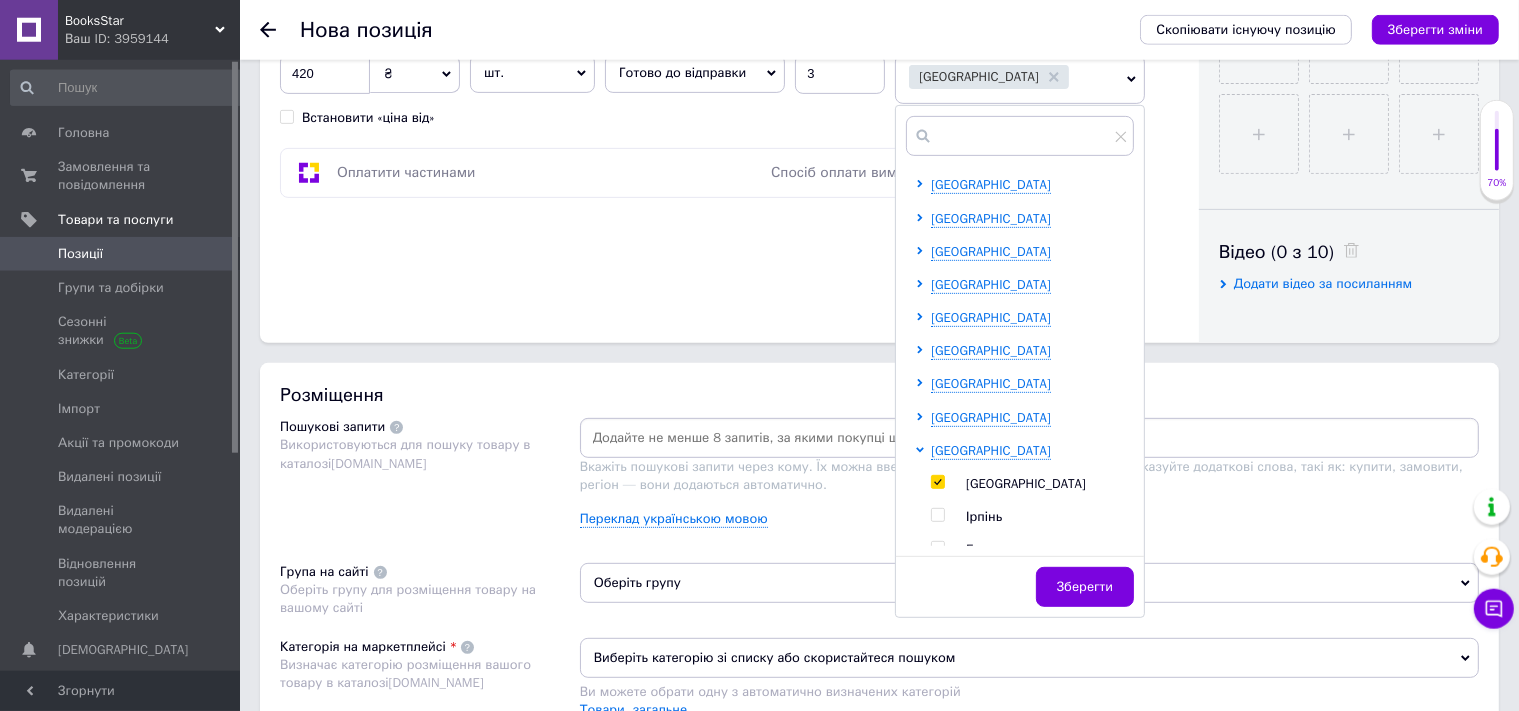 click at bounding box center [1029, 438] 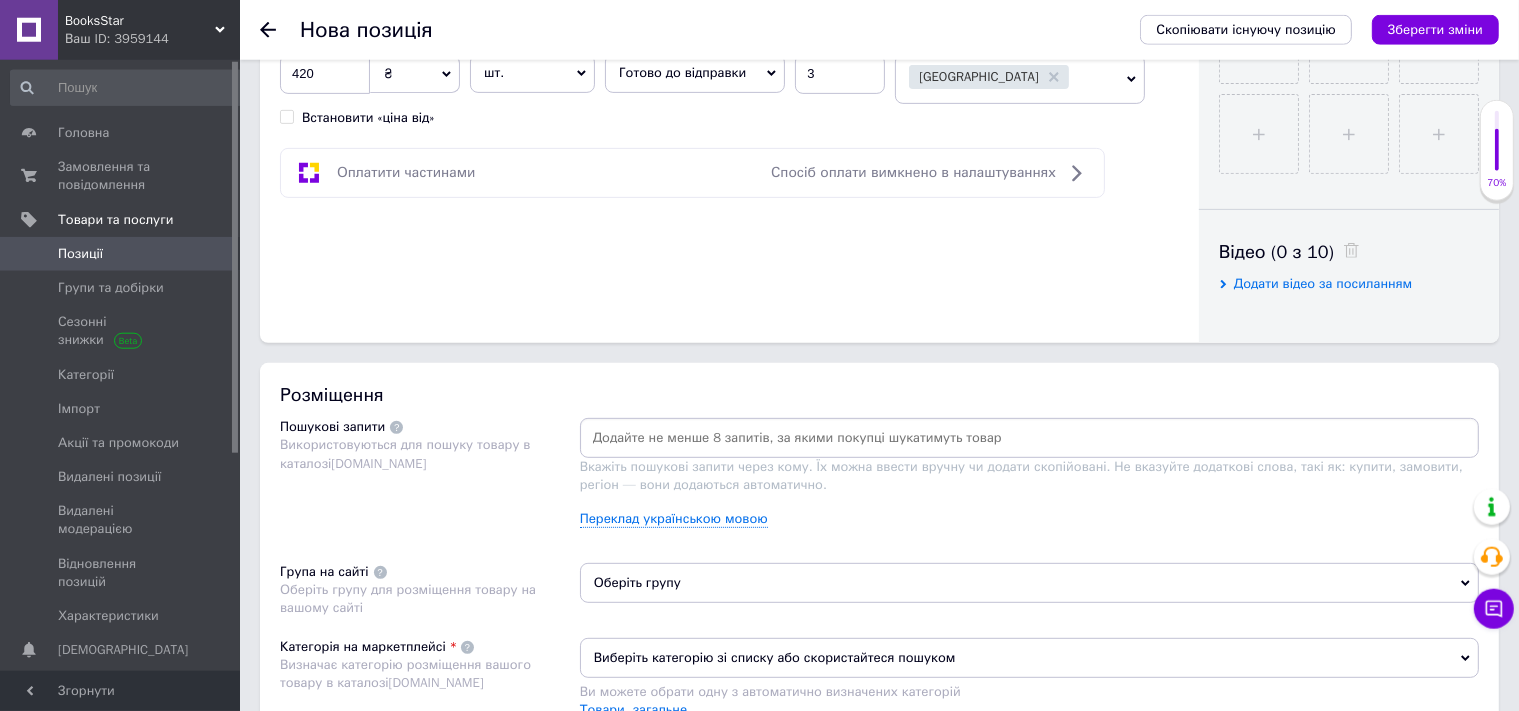 paste on "[PERSON_NAME]" 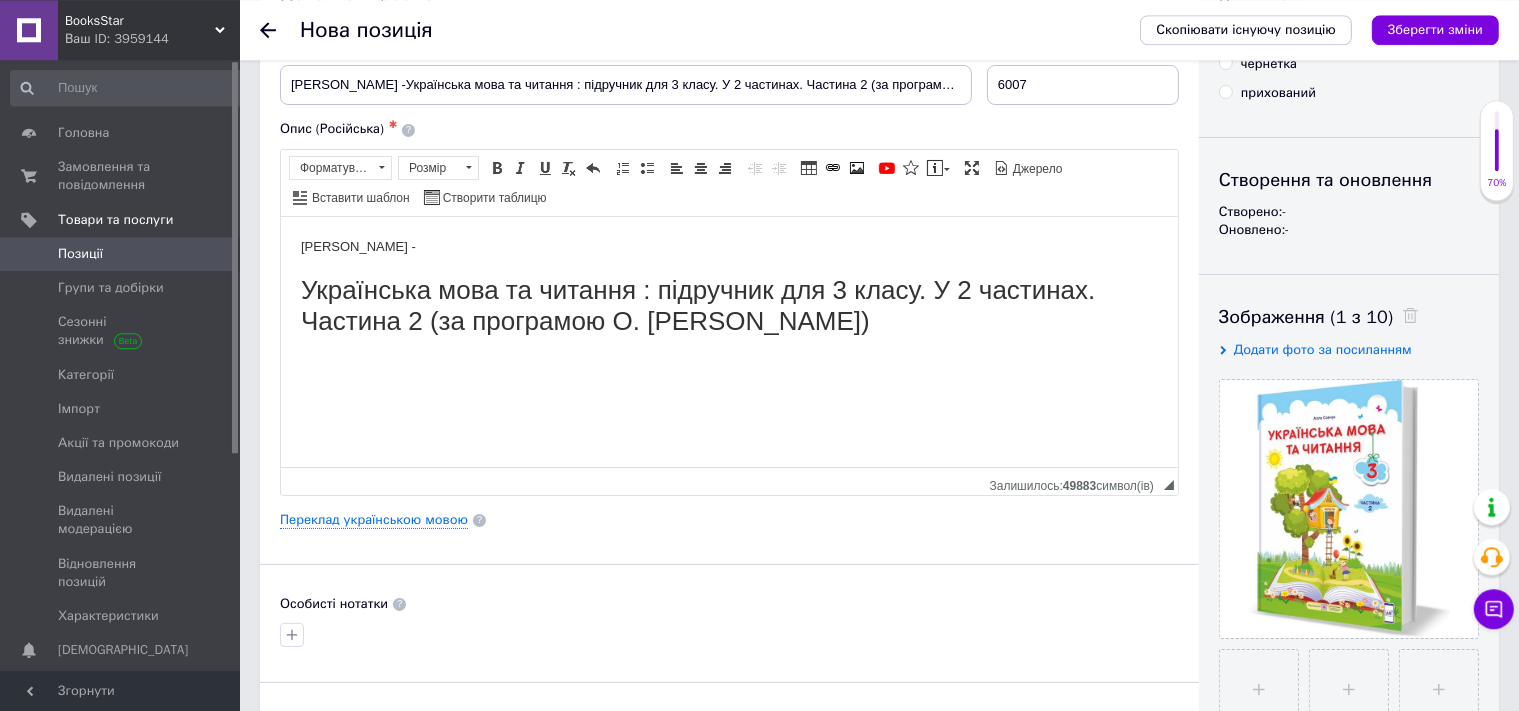 scroll, scrollTop: 116, scrollLeft: 0, axis: vertical 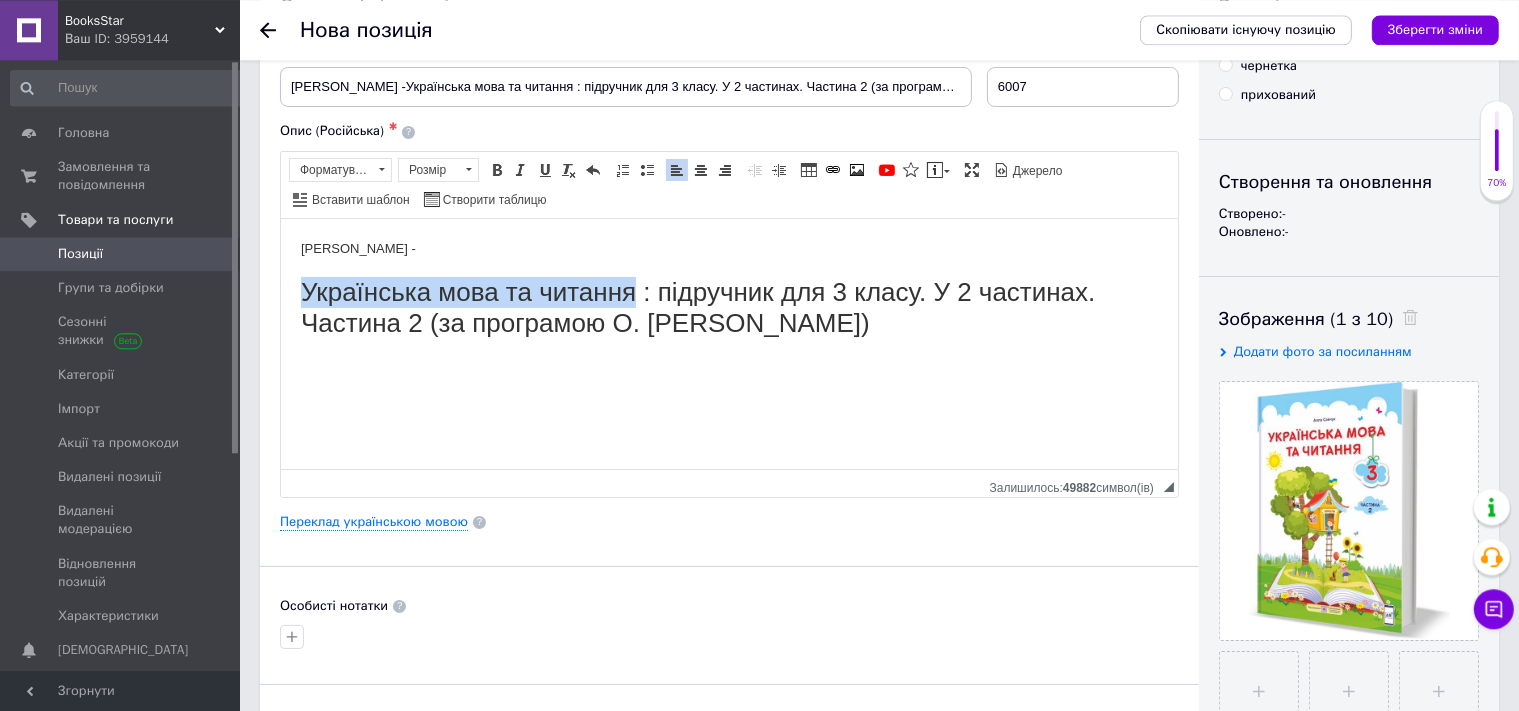 drag, startPoint x: 302, startPoint y: 288, endPoint x: 631, endPoint y: 305, distance: 329.4389 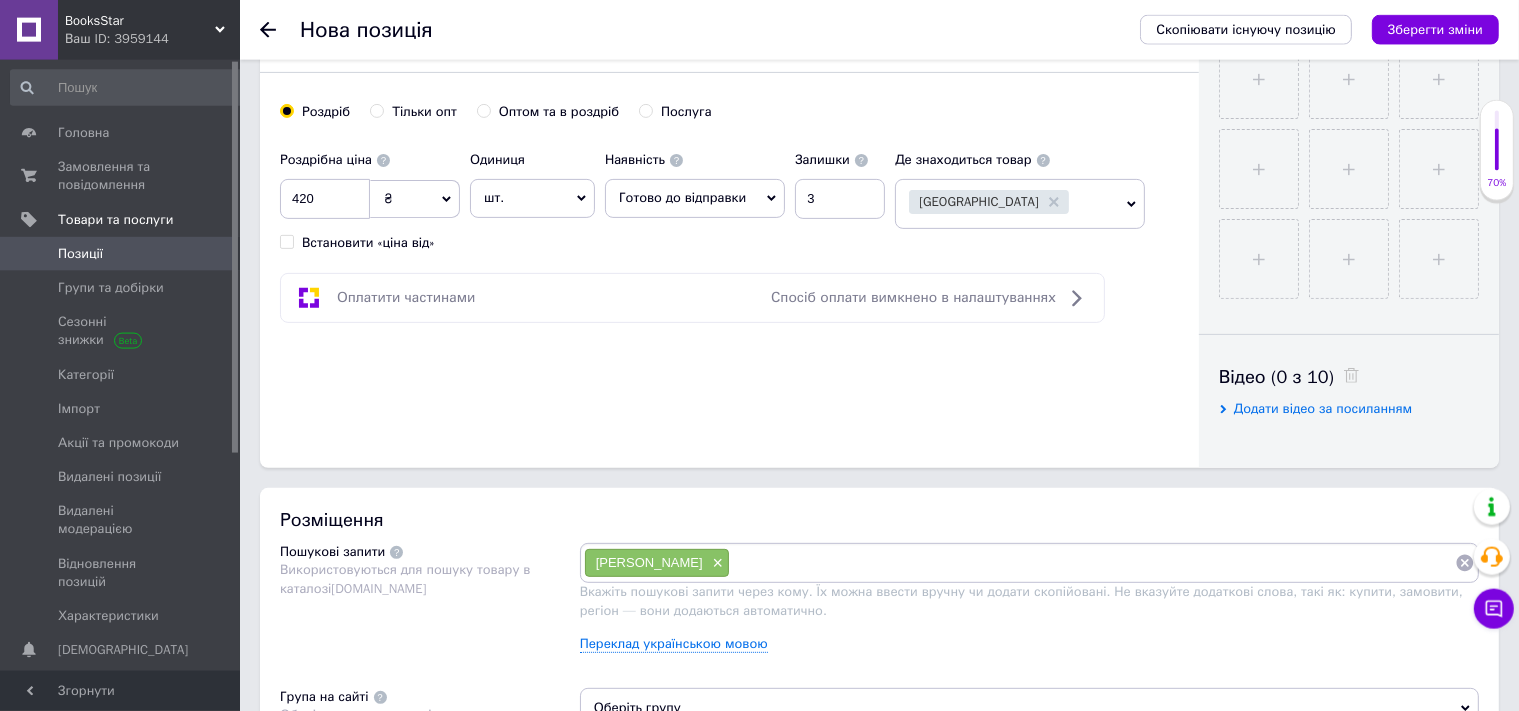 scroll, scrollTop: 812, scrollLeft: 0, axis: vertical 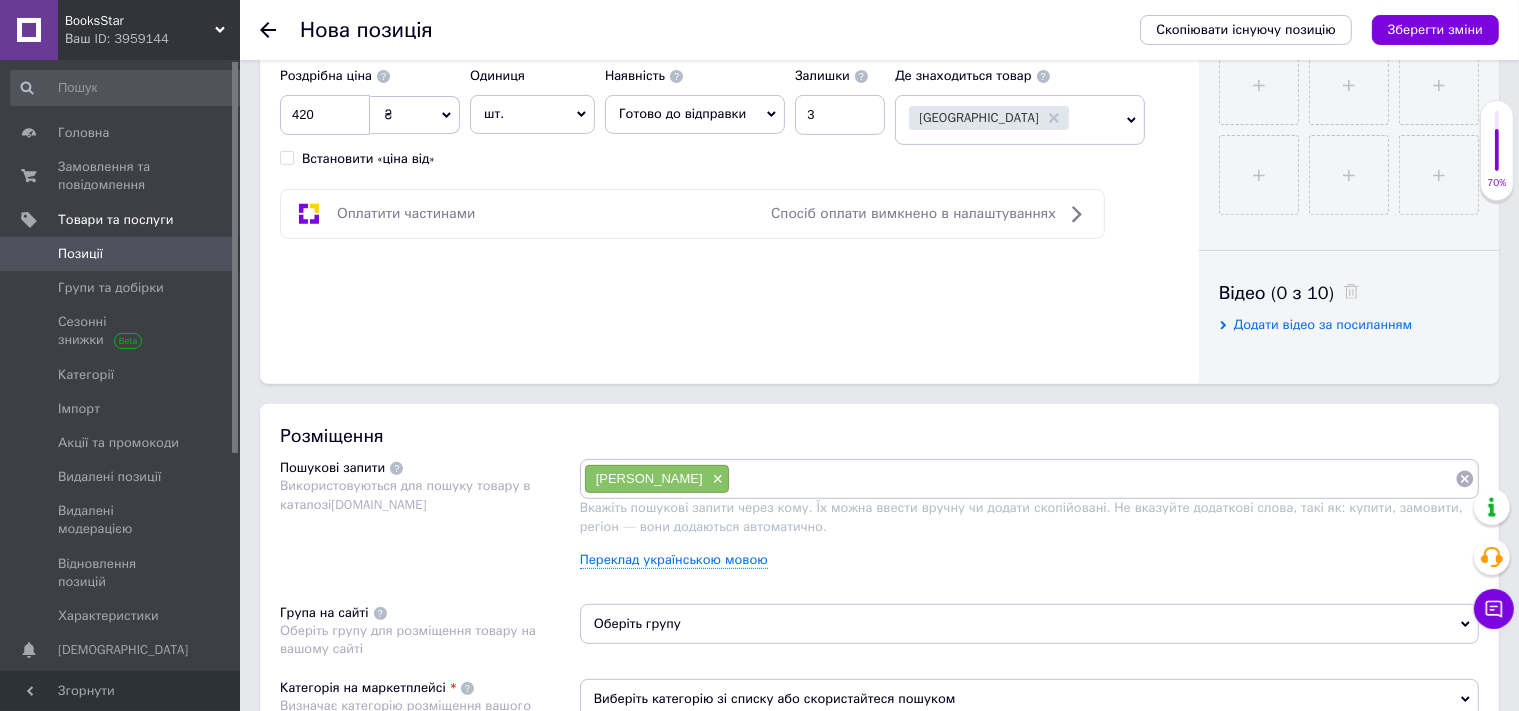 click at bounding box center (1092, 479) 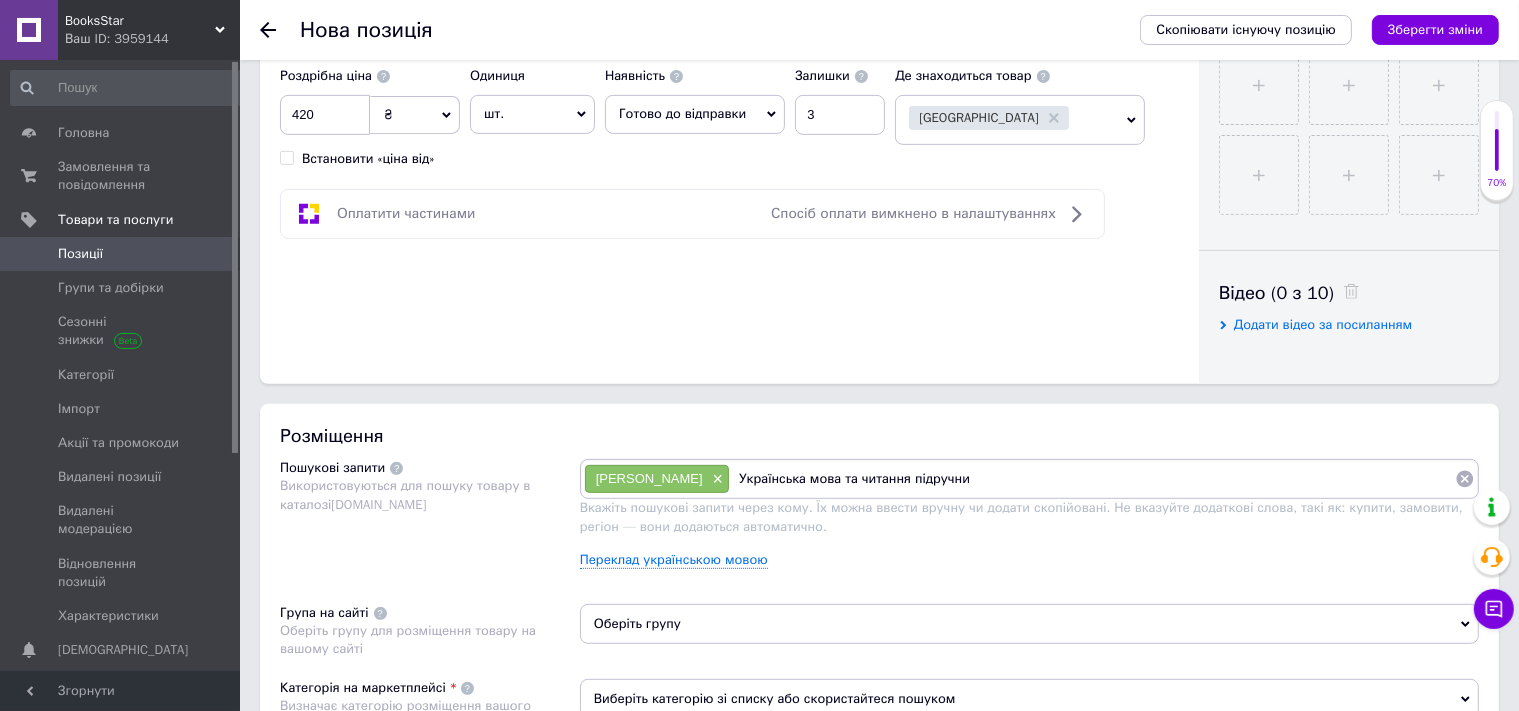 type on "Українська мова та читання підручник" 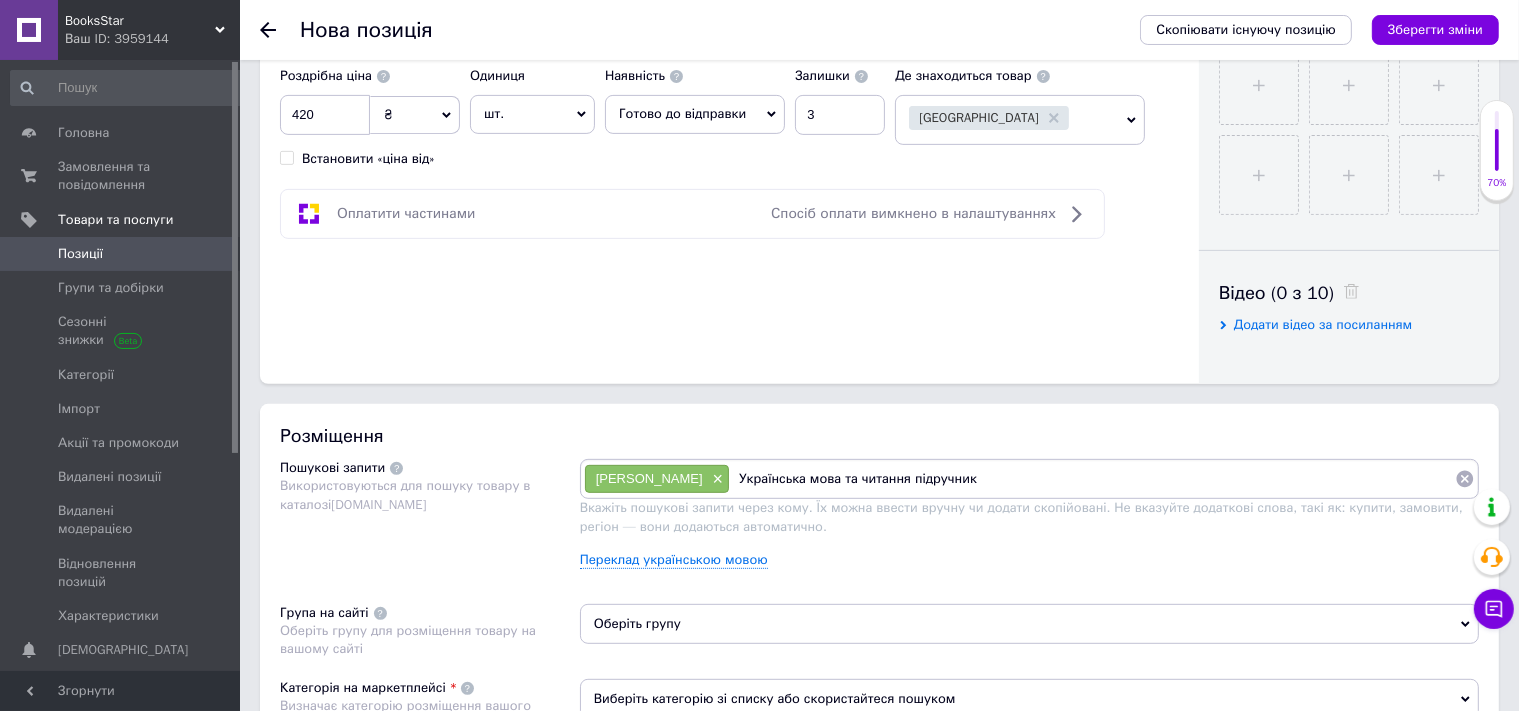 type 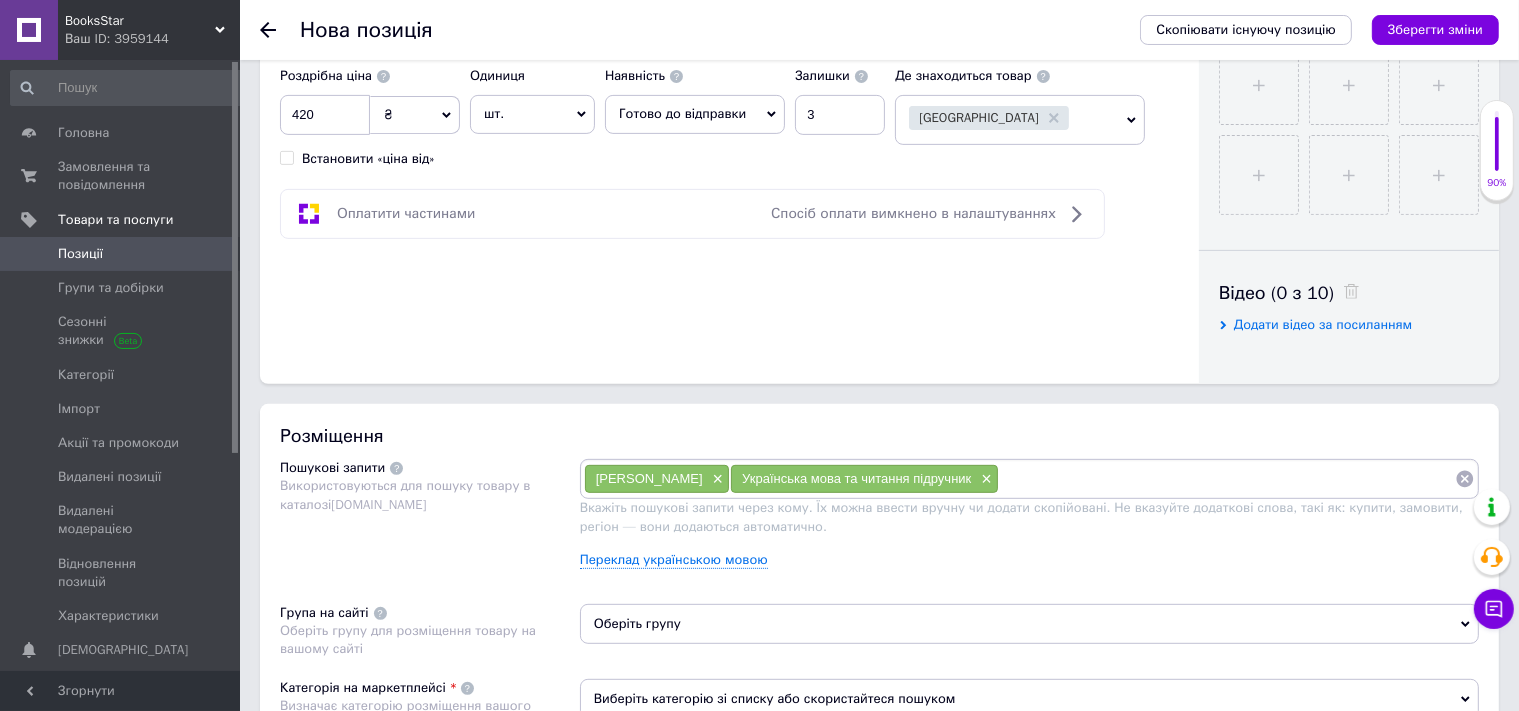 scroll, scrollTop: 1128, scrollLeft: 0, axis: vertical 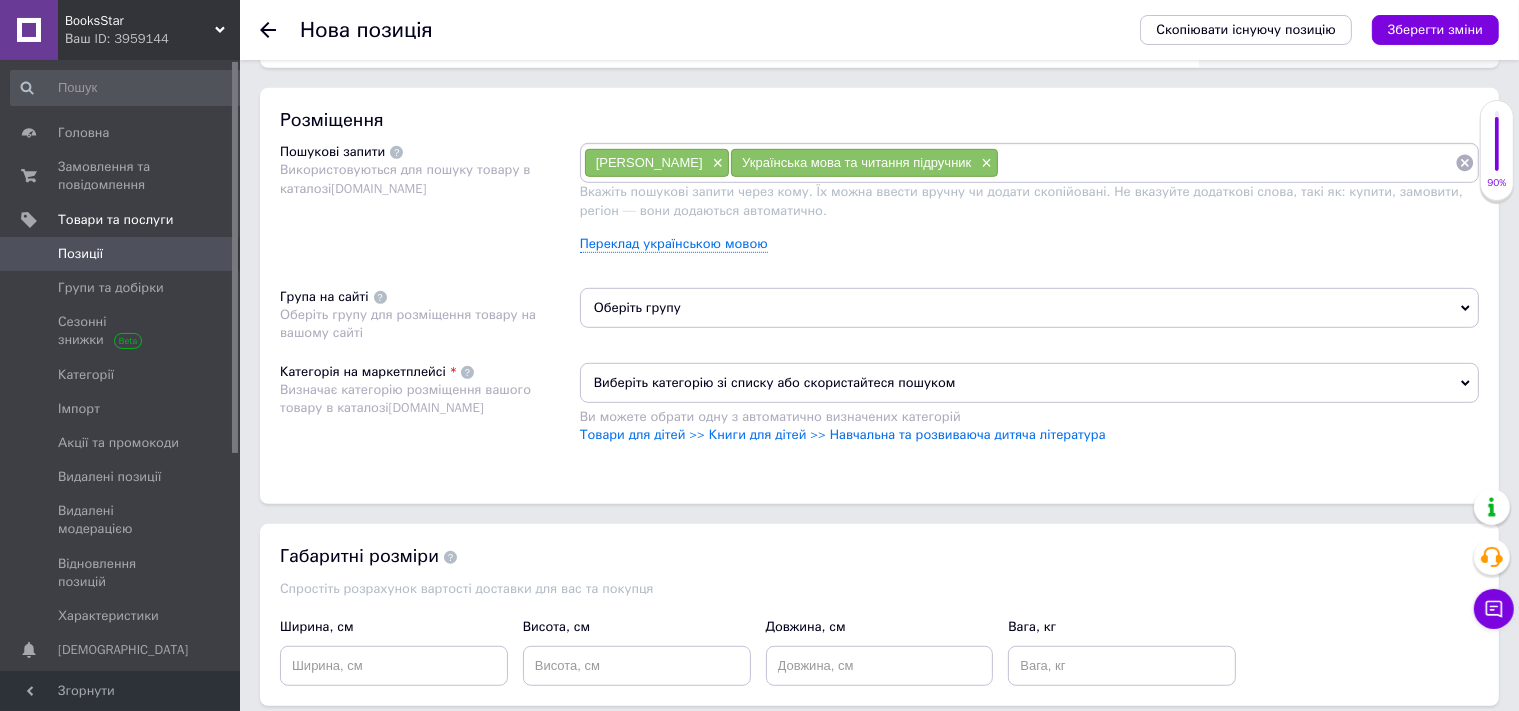 click on "Оберіть групу" at bounding box center [1029, 308] 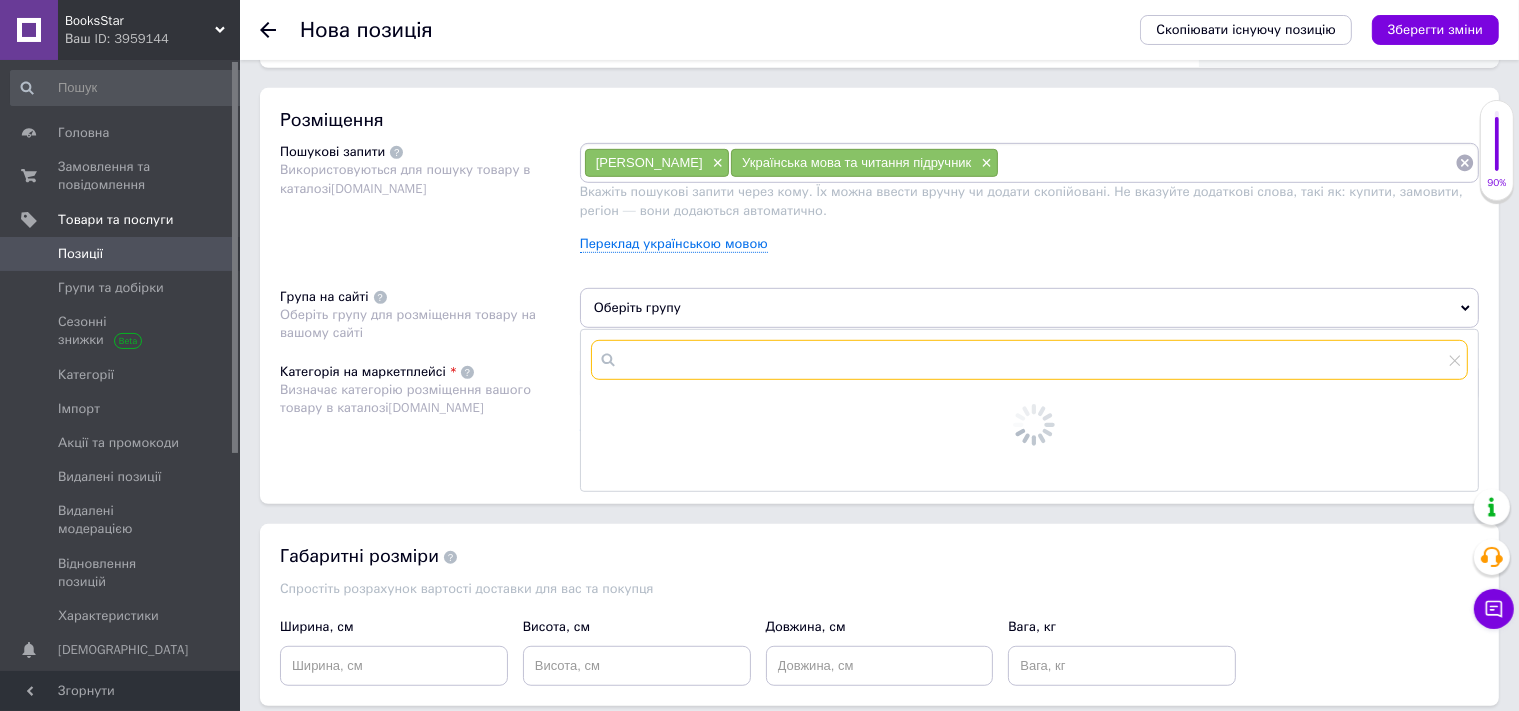 click at bounding box center (1029, 360) 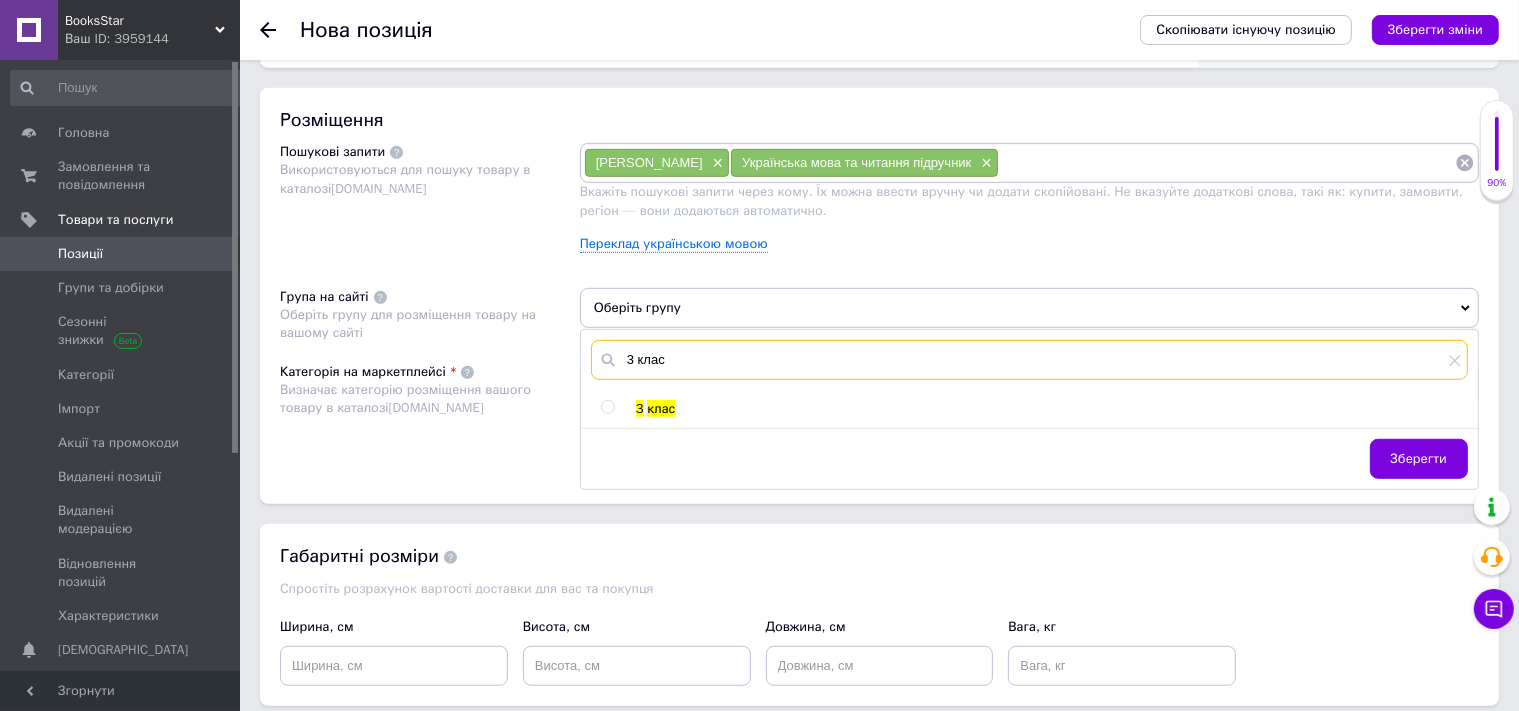 type on "3 клас" 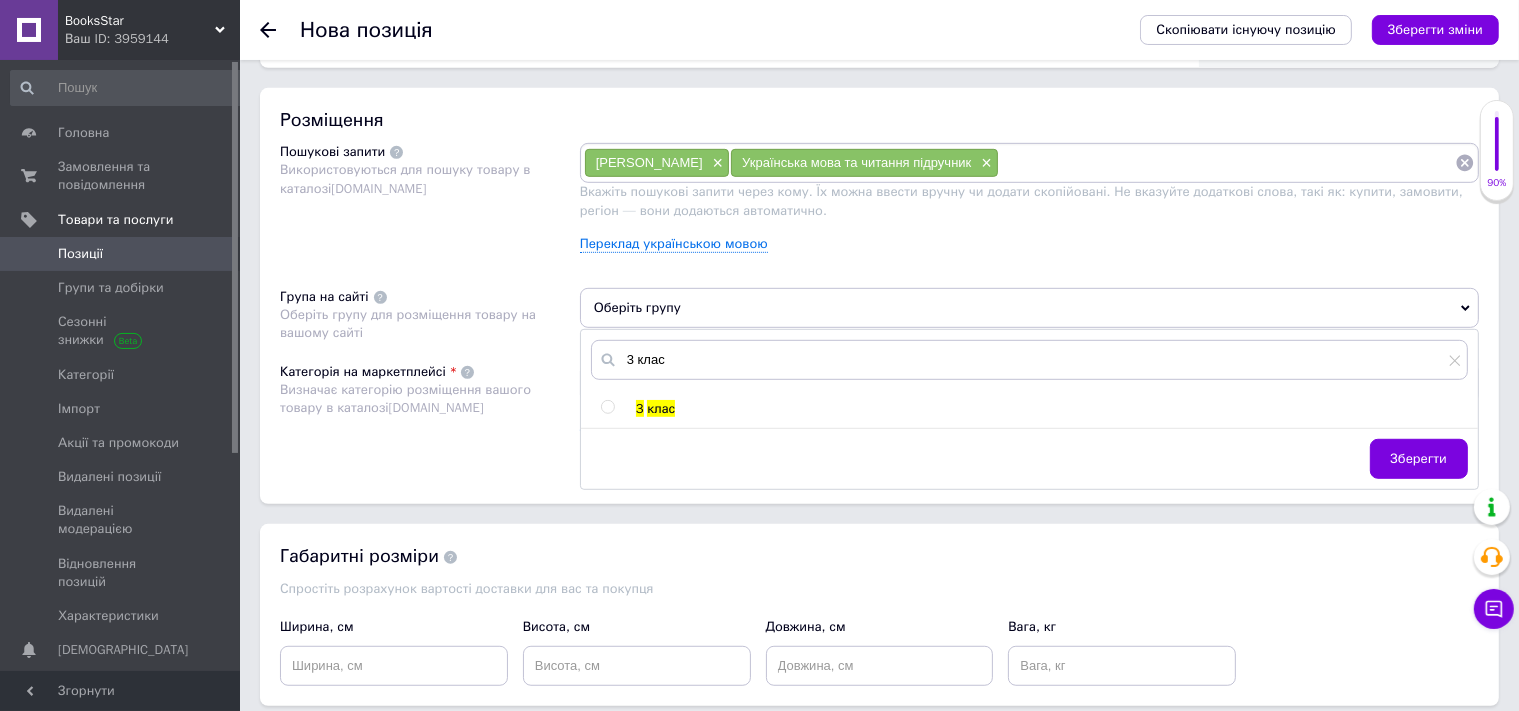 click at bounding box center (607, 407) 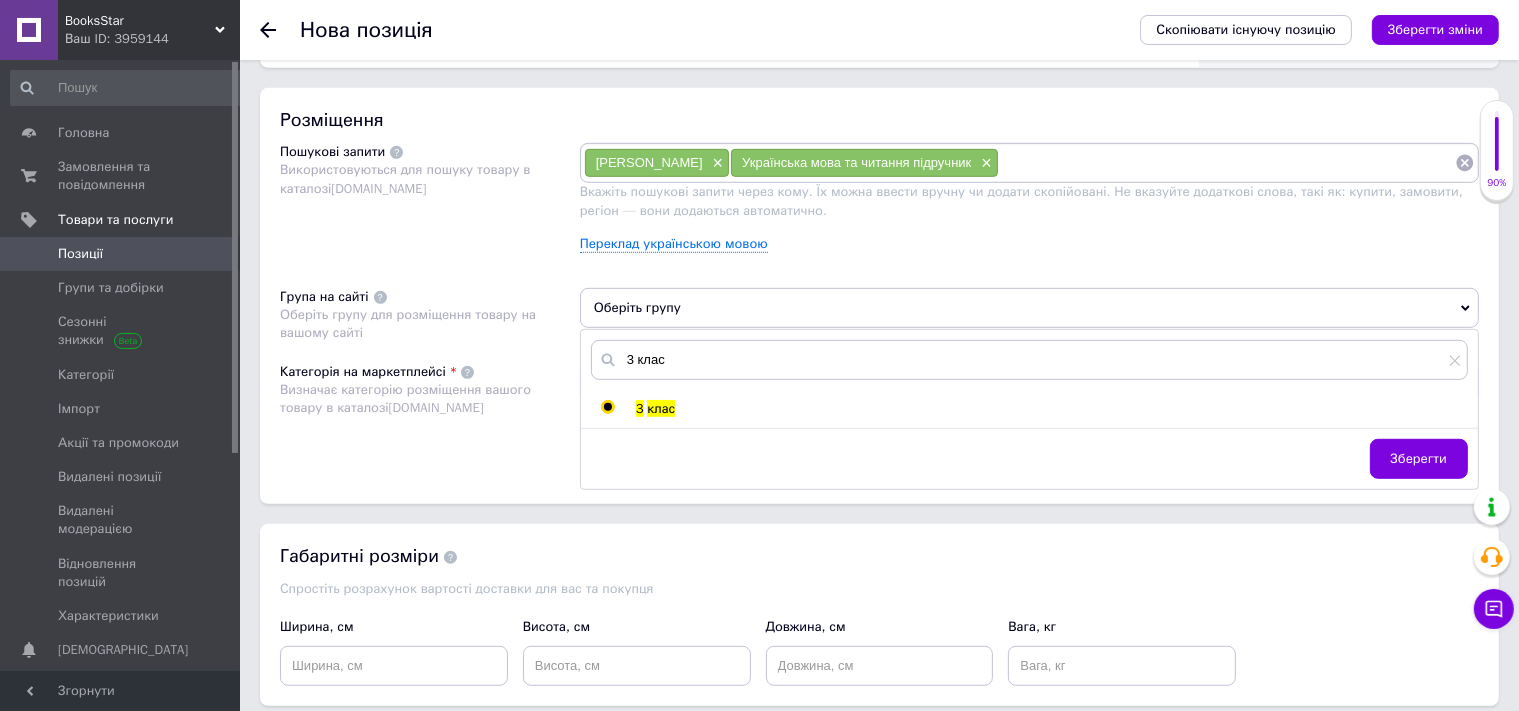 radio on "true" 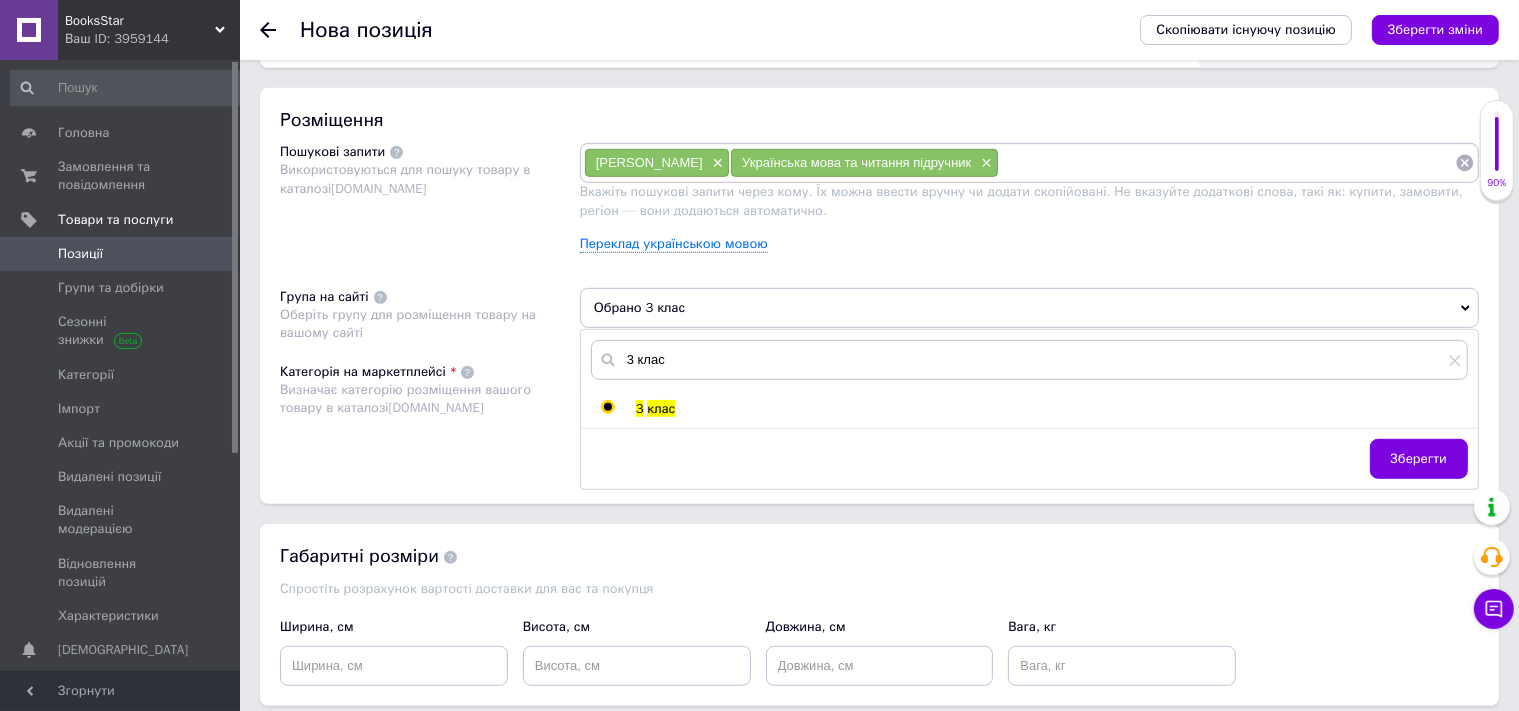 click on "Категорія на маркетплейсі Визначає категорію розміщення вашого товару в каталозі  [DOMAIN_NAME]" at bounding box center (430, 413) 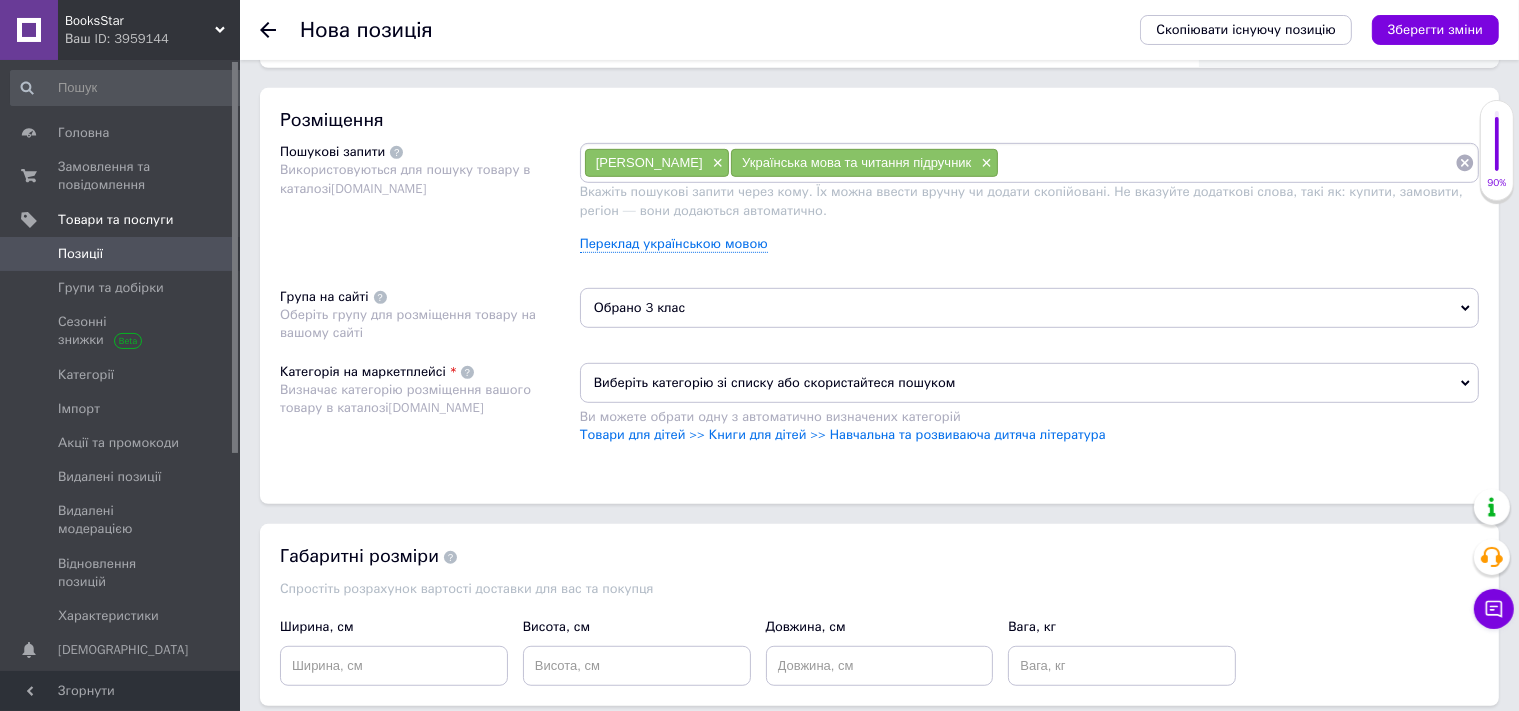 click on "Виберіть категорію зі списку або скористайтеся пошуком" at bounding box center (1029, 383) 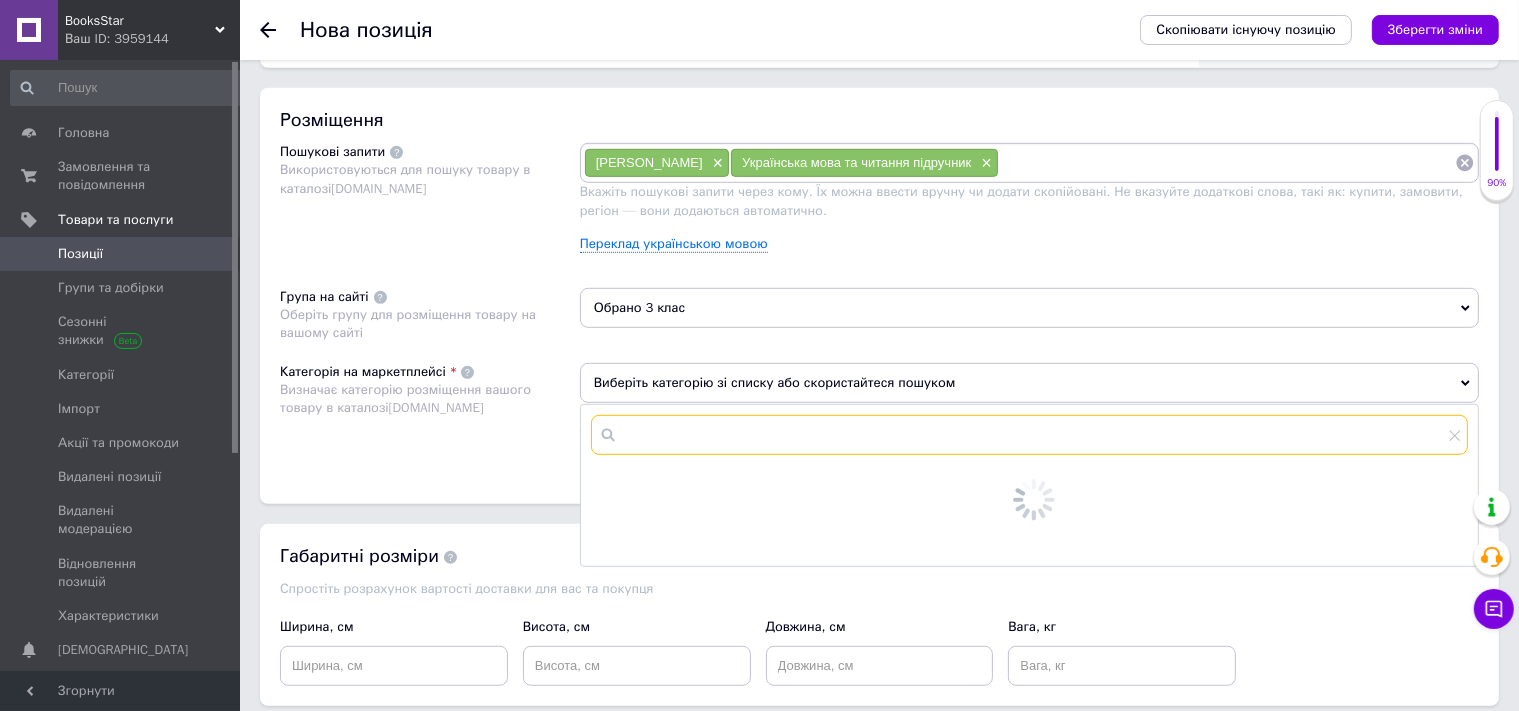 click at bounding box center [1029, 435] 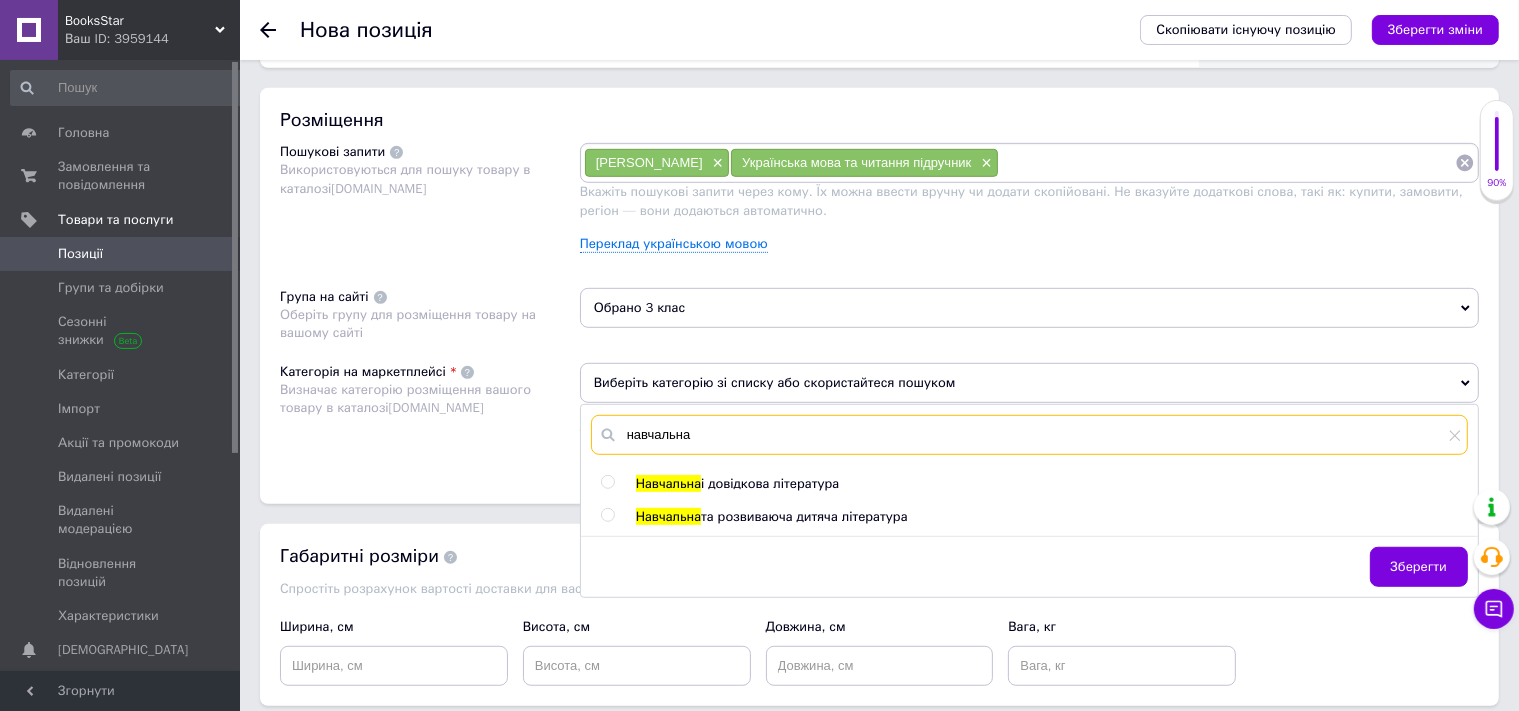 type on "навчальна" 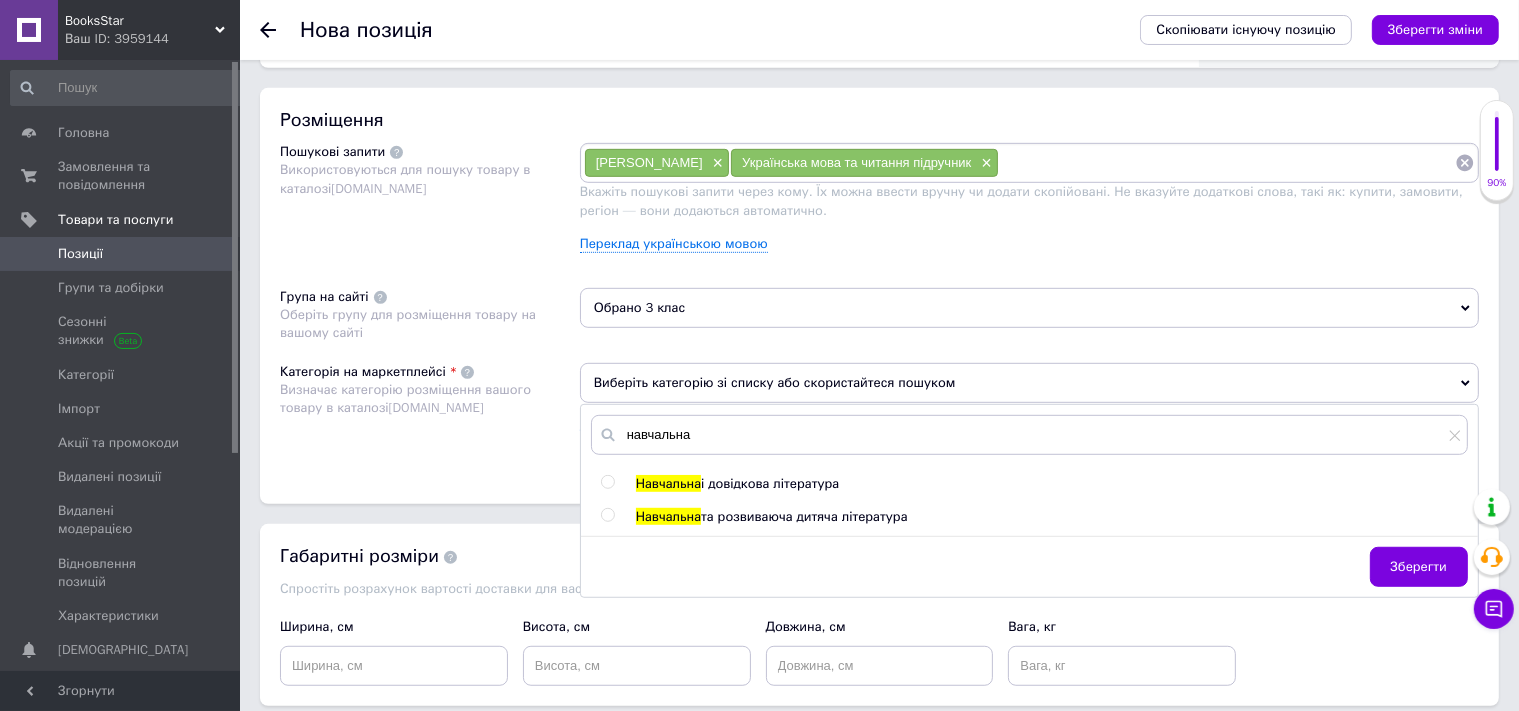 click on "і довідкова література" at bounding box center [770, 483] 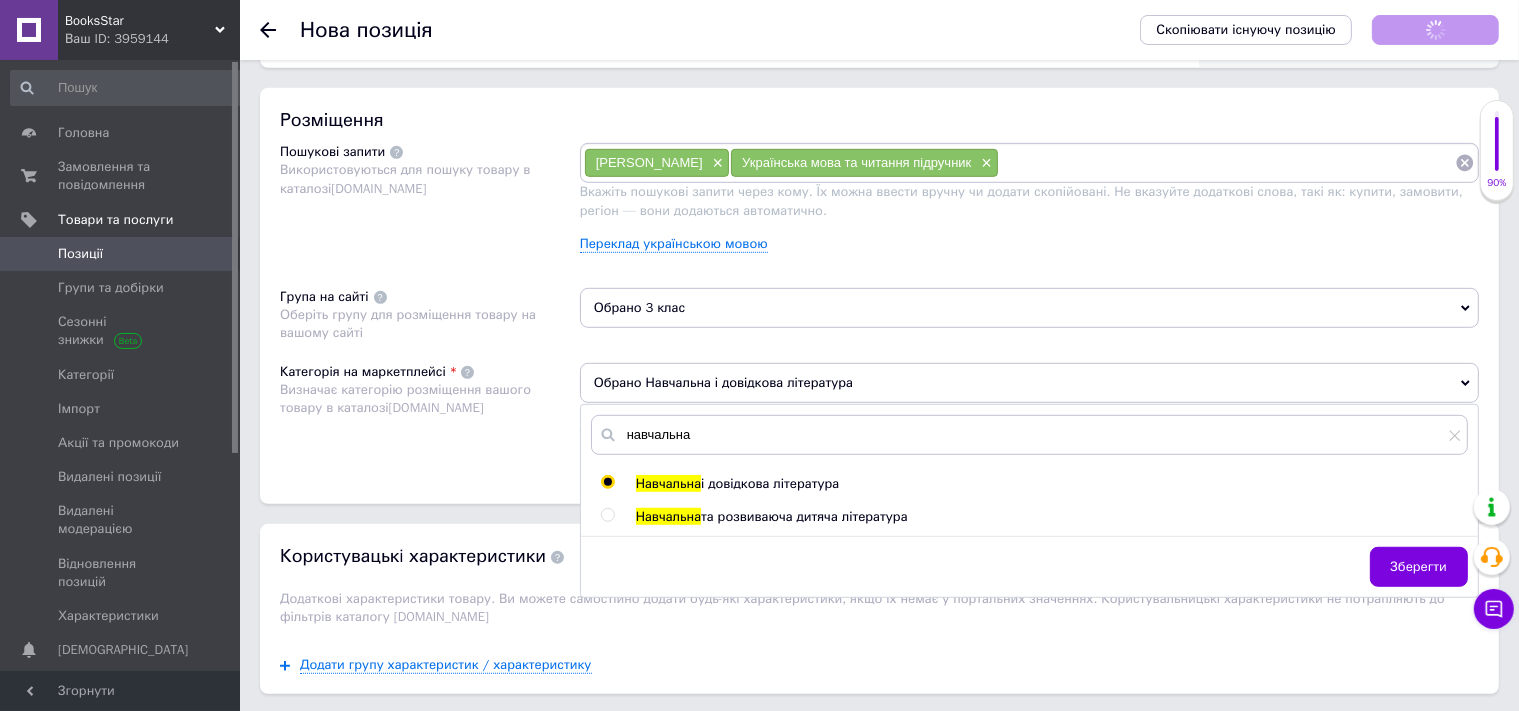 radio on "true" 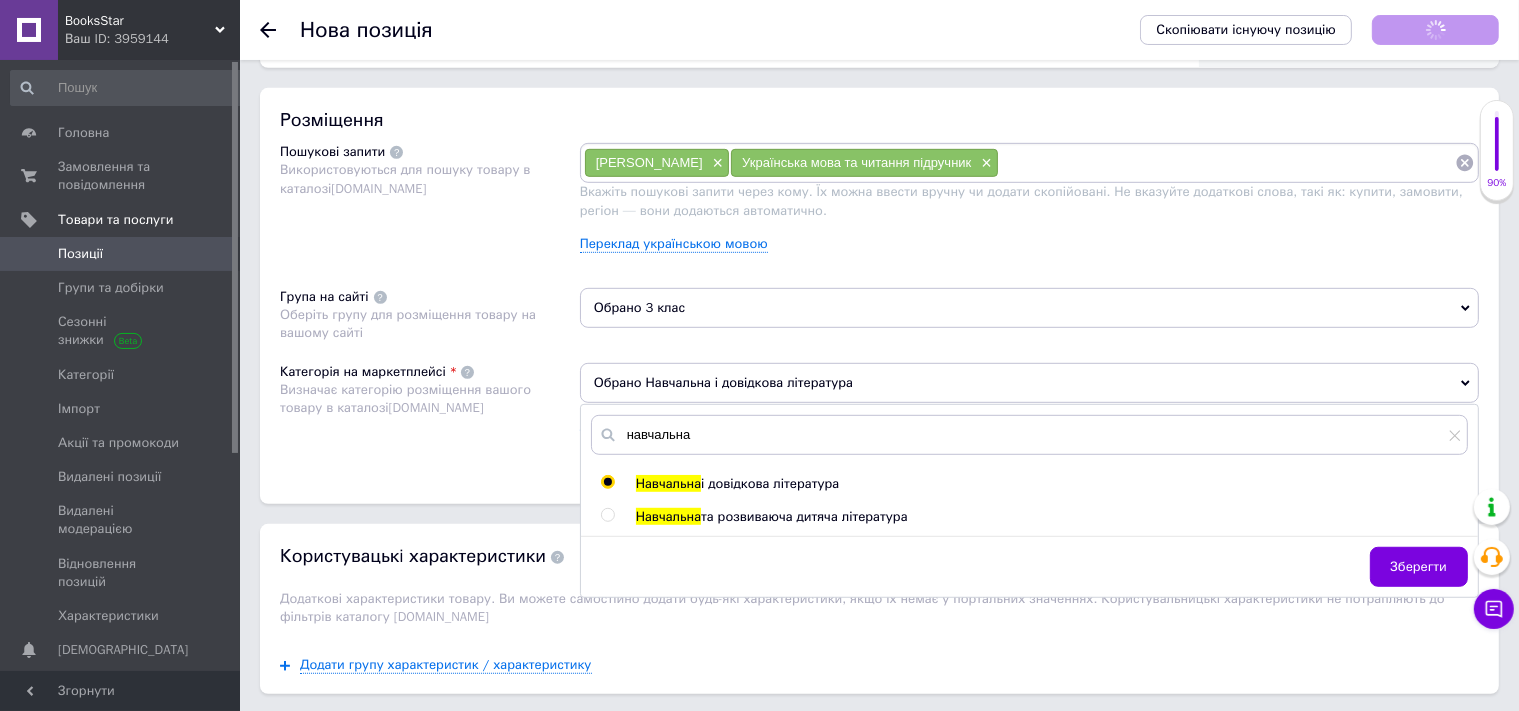 click on "Категорія на маркетплейсі Визначає категорію розміщення вашого товару в каталозі  [DOMAIN_NAME]" at bounding box center (430, 413) 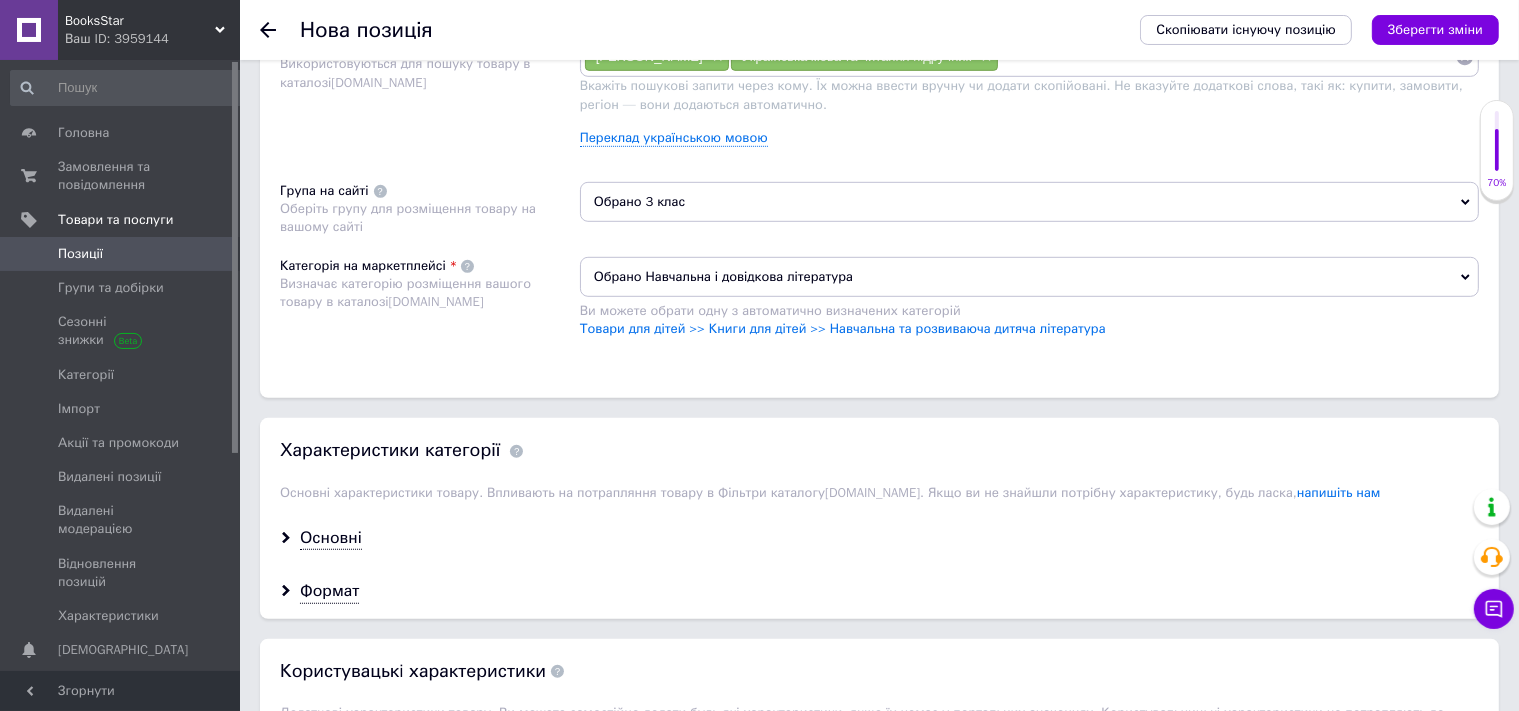 scroll, scrollTop: 1340, scrollLeft: 0, axis: vertical 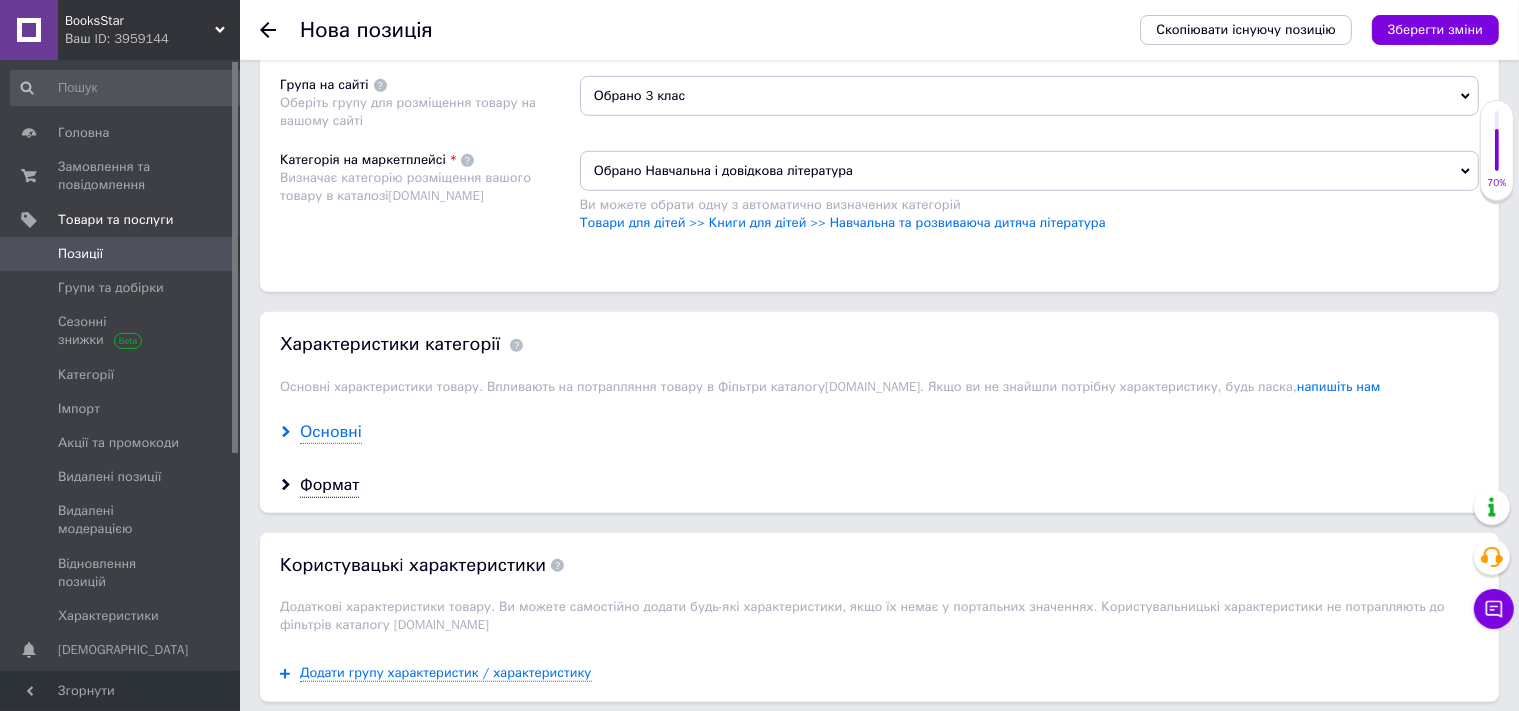 click on "Основні" at bounding box center [331, 432] 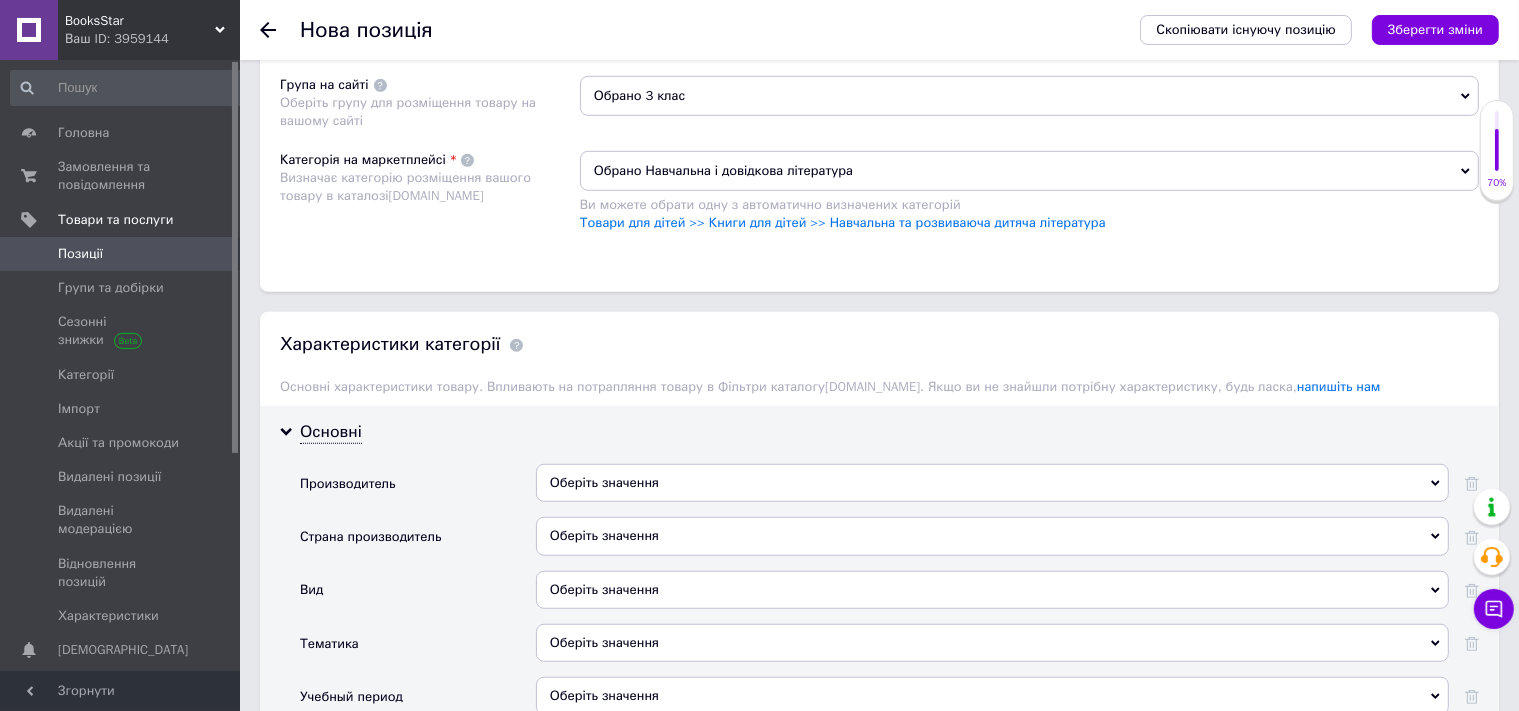 click on "Оберіть значення" at bounding box center (992, 483) 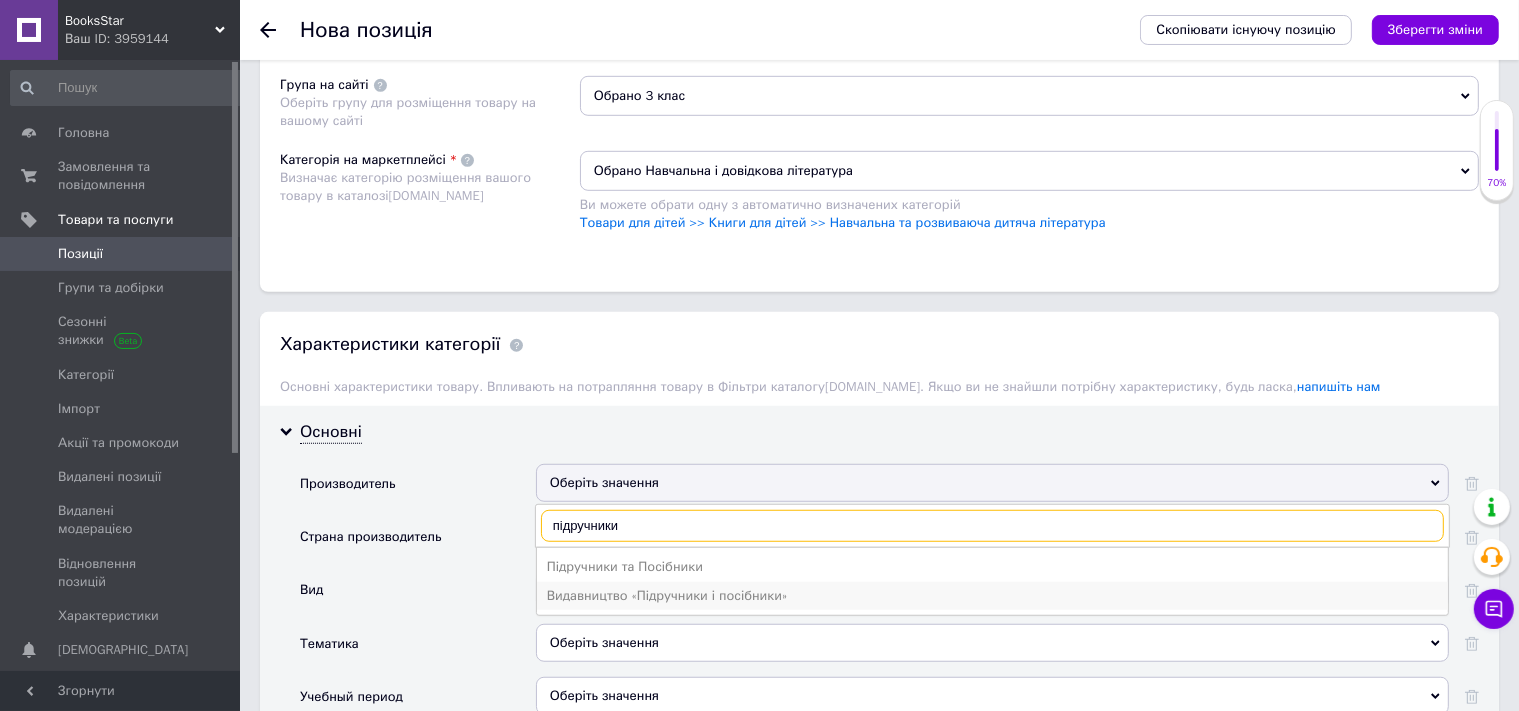 type on "підручники" 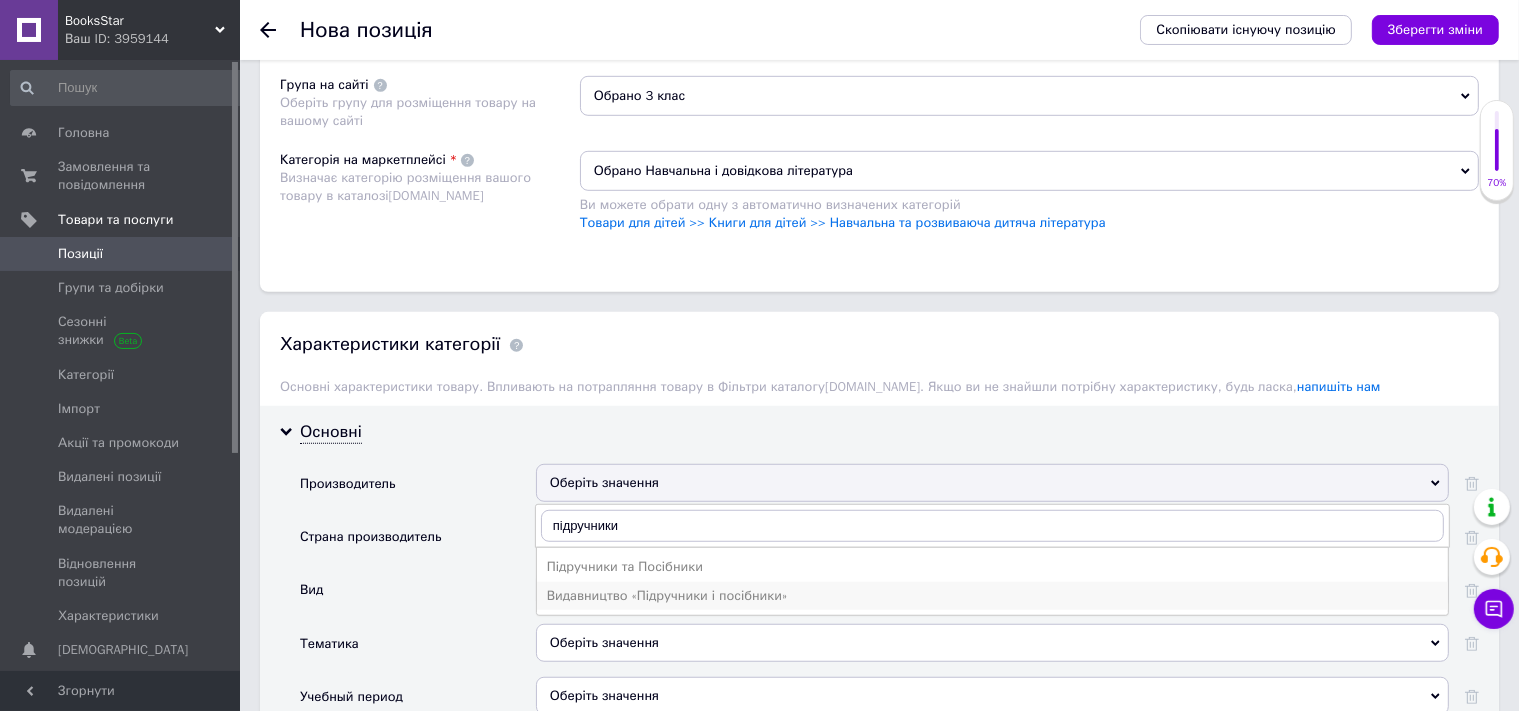 click on "Видавництво «Підручники і посібники»" at bounding box center [992, 596] 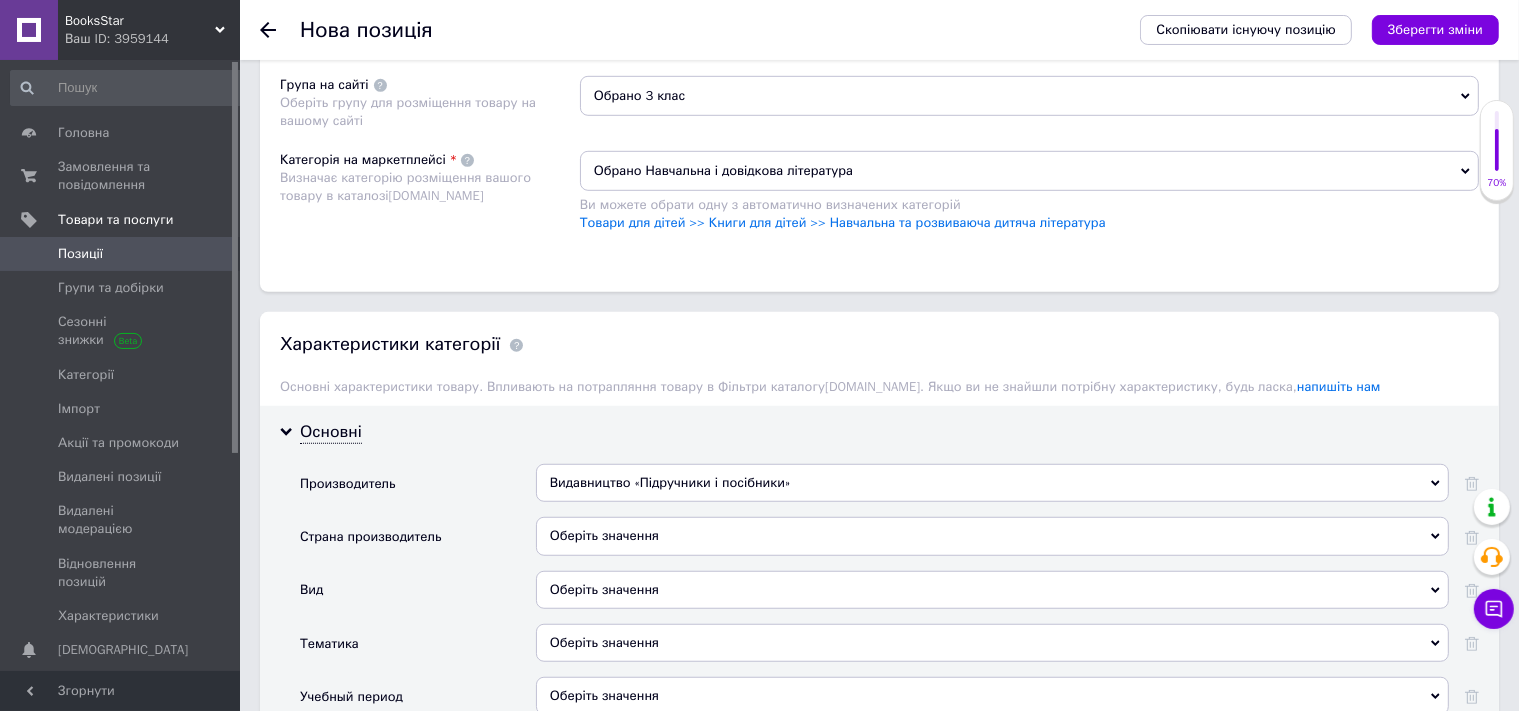 click on "Оберіть значення" at bounding box center [992, 536] 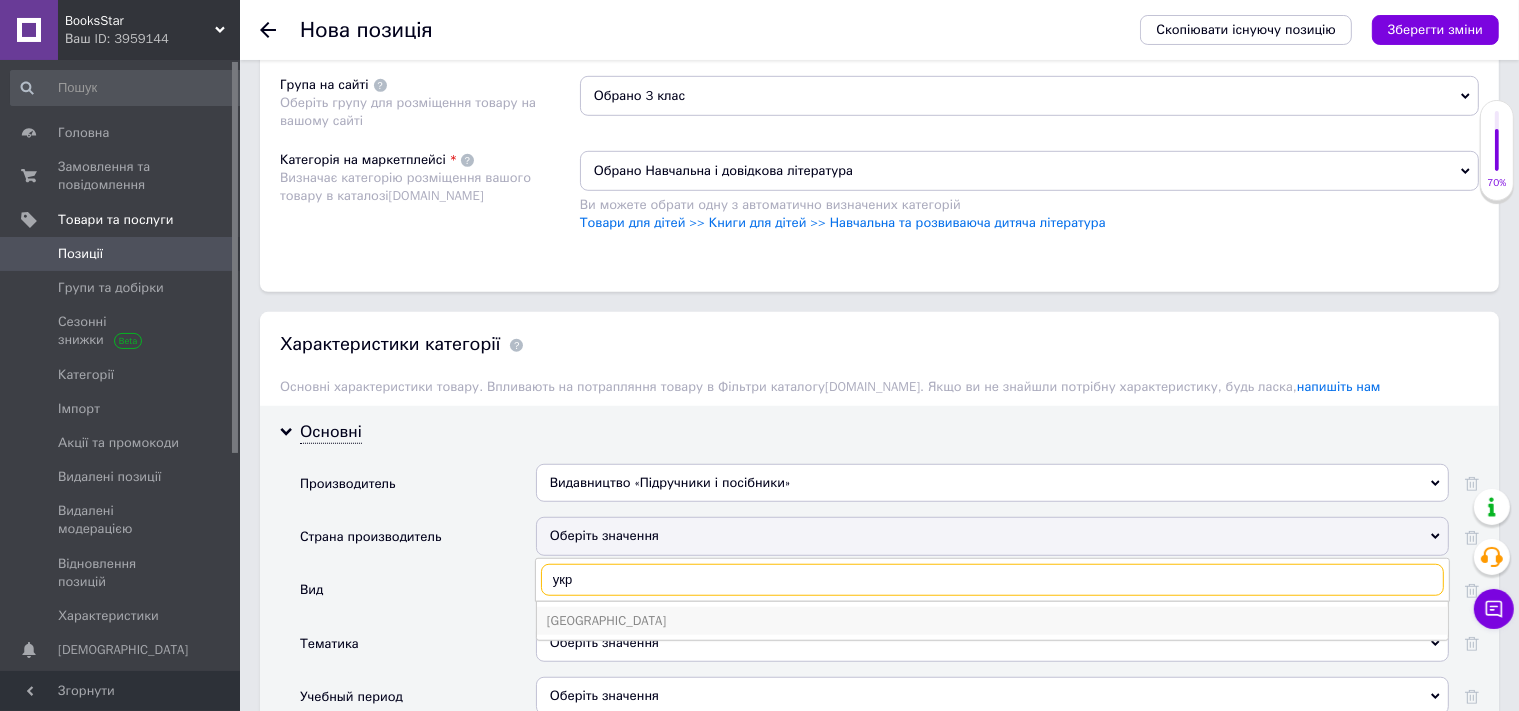 type on "укр" 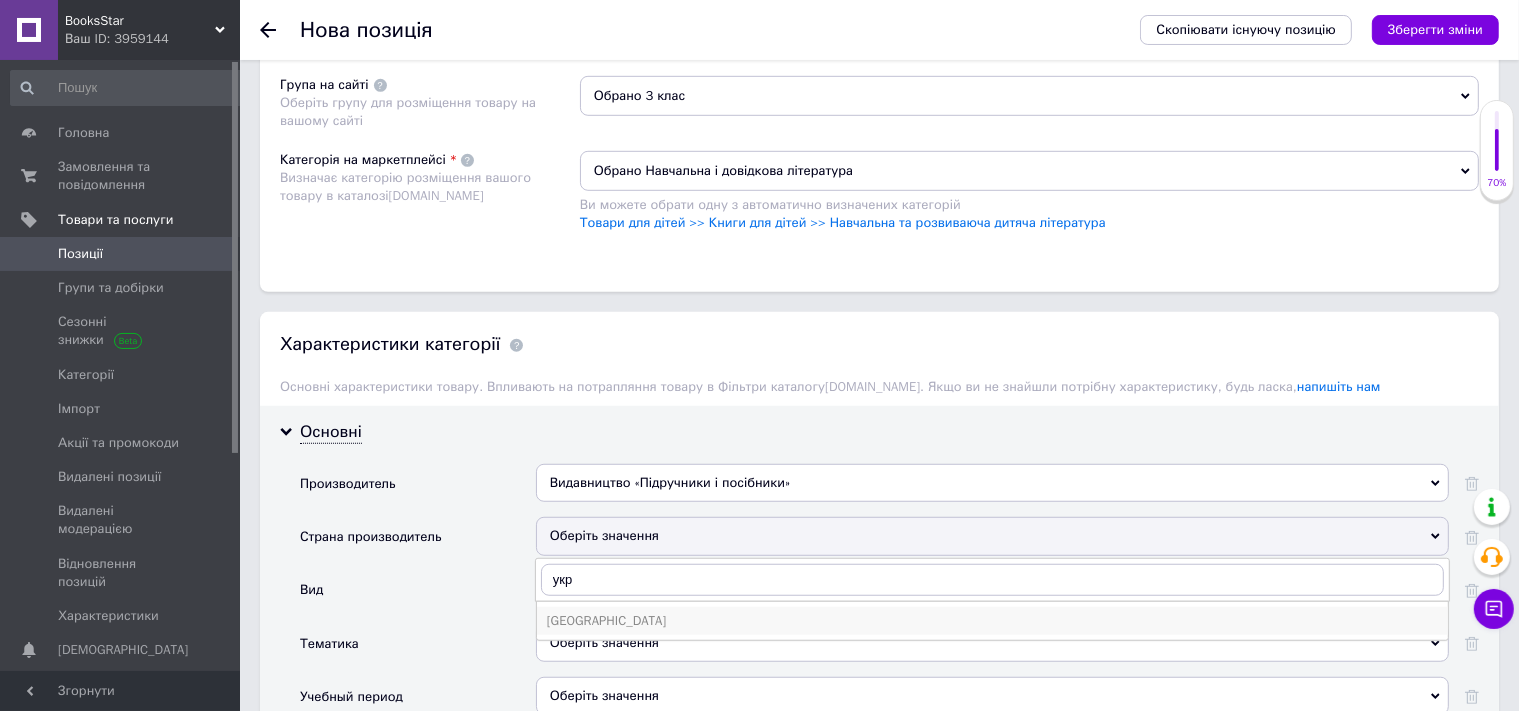 click on "[GEOGRAPHIC_DATA]" at bounding box center (992, 621) 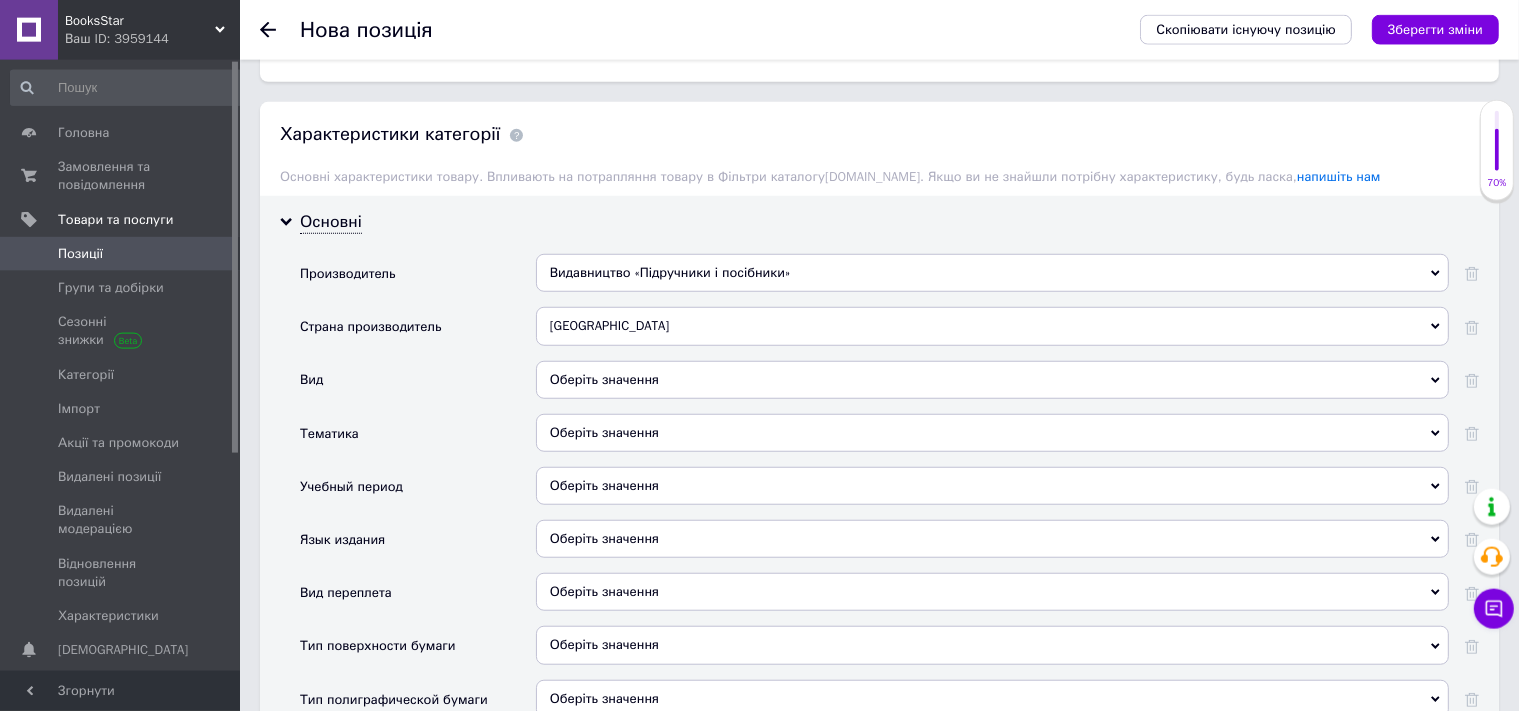 scroll, scrollTop: 1656, scrollLeft: 0, axis: vertical 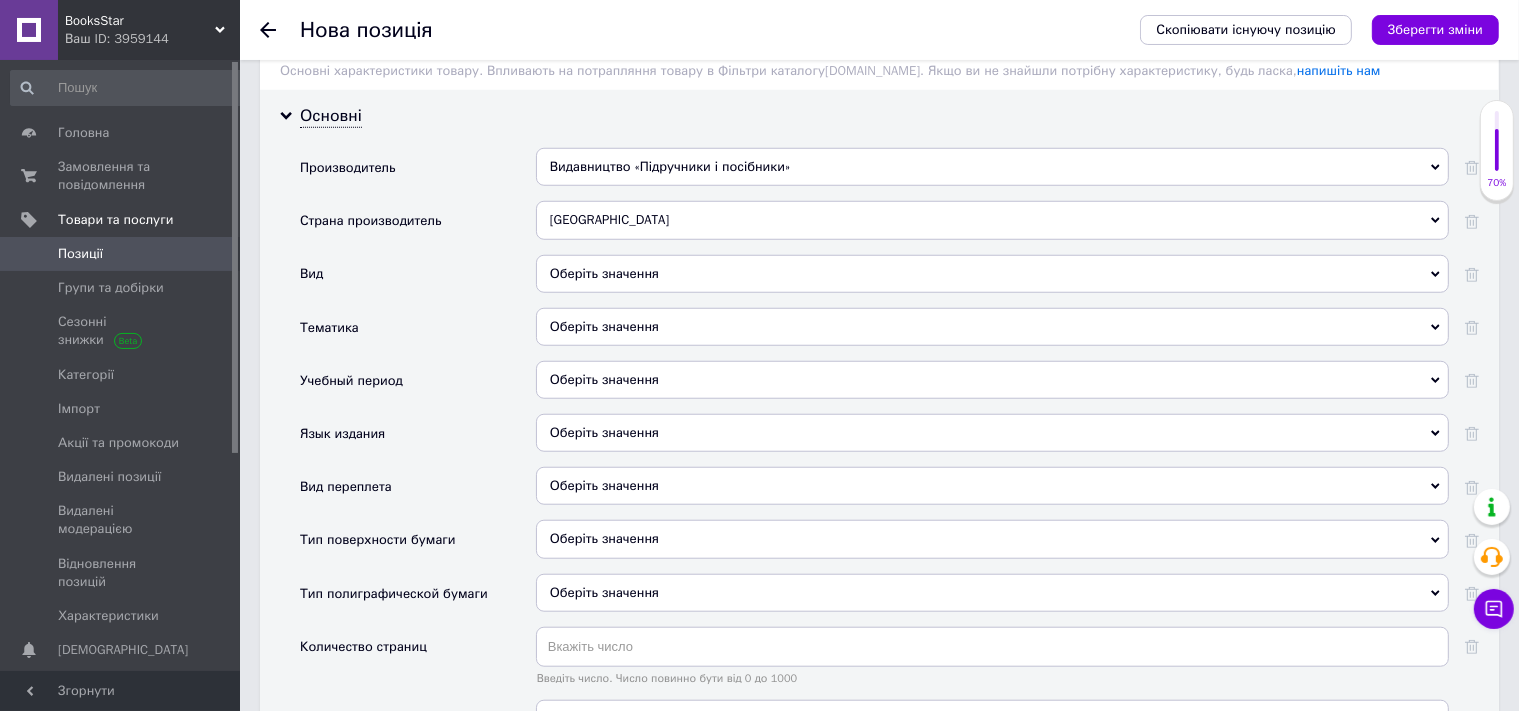 click on "Оберіть значення" at bounding box center [992, 274] 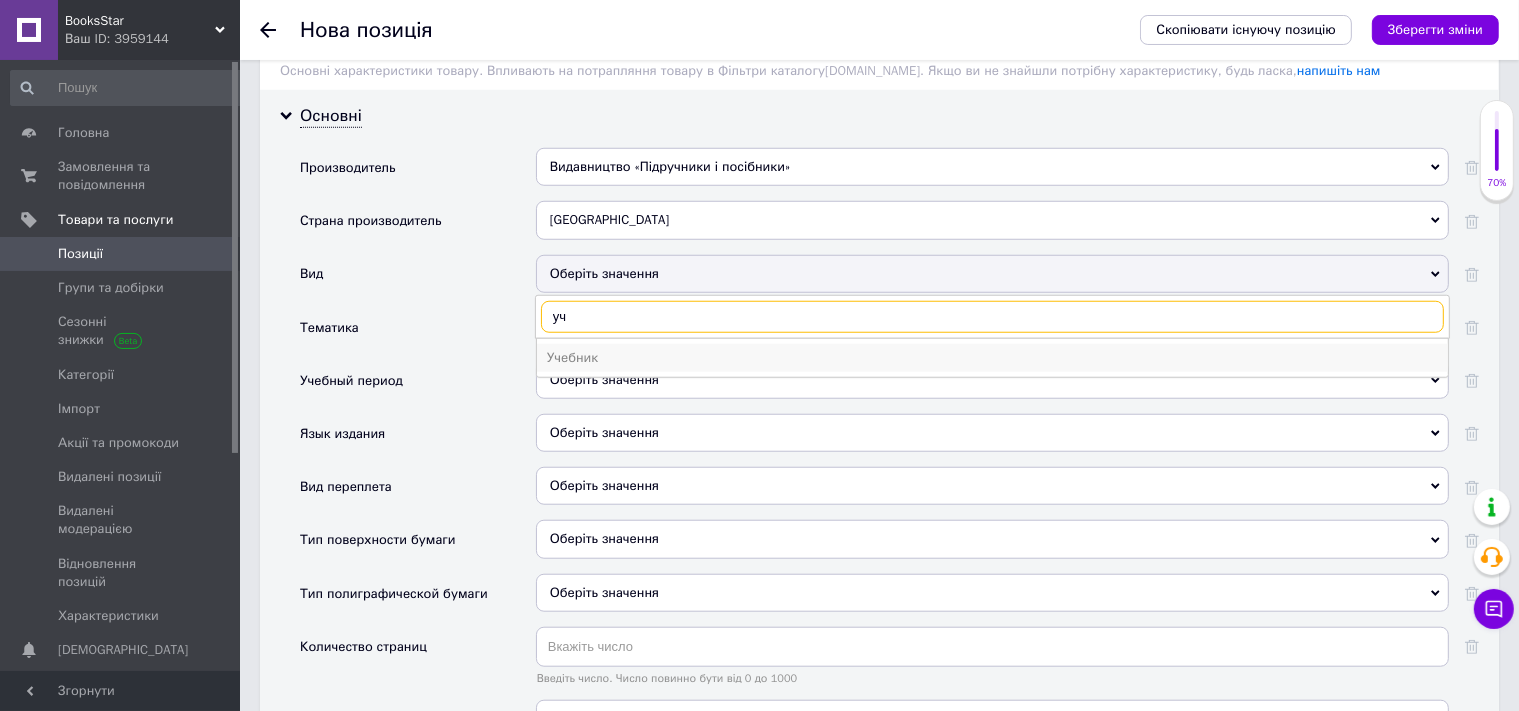type on "уч" 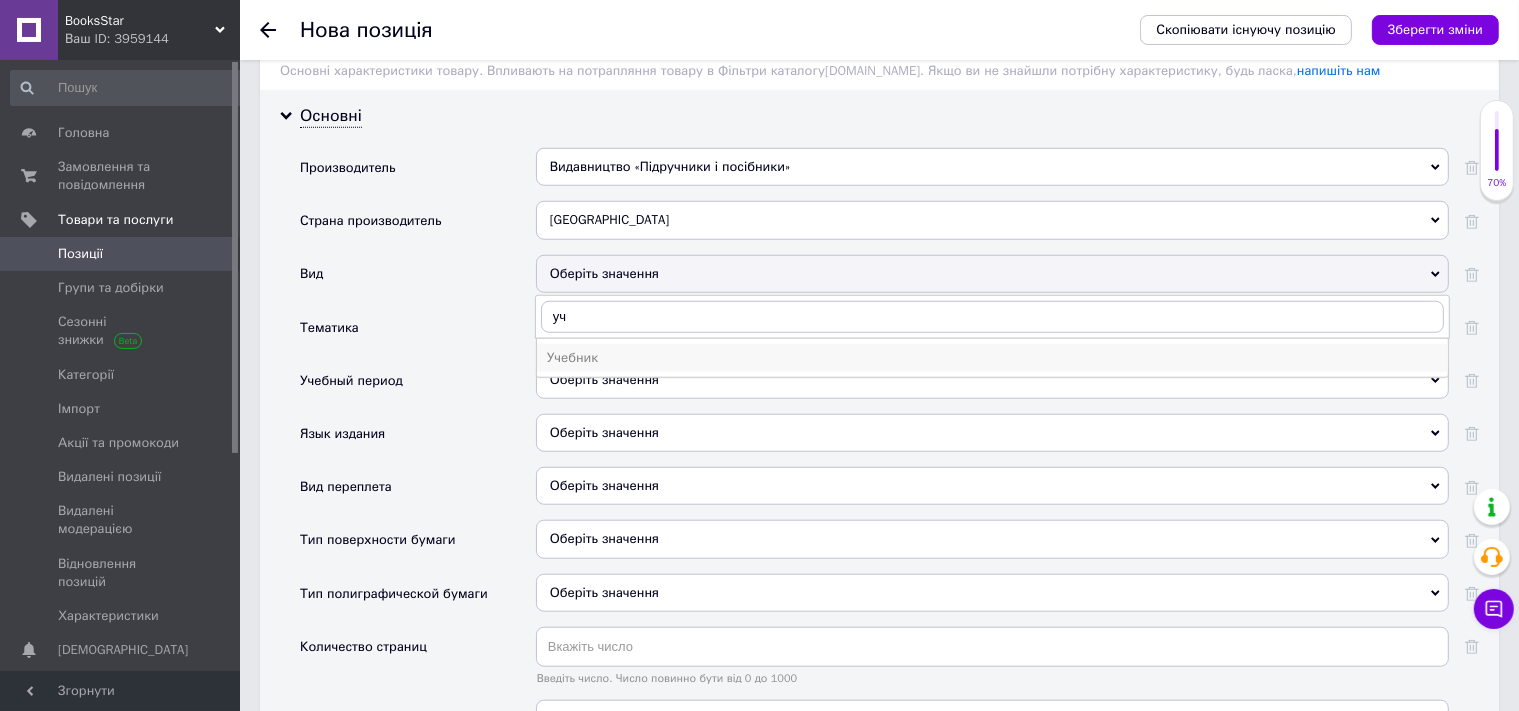 click on "Учебник" at bounding box center (992, 358) 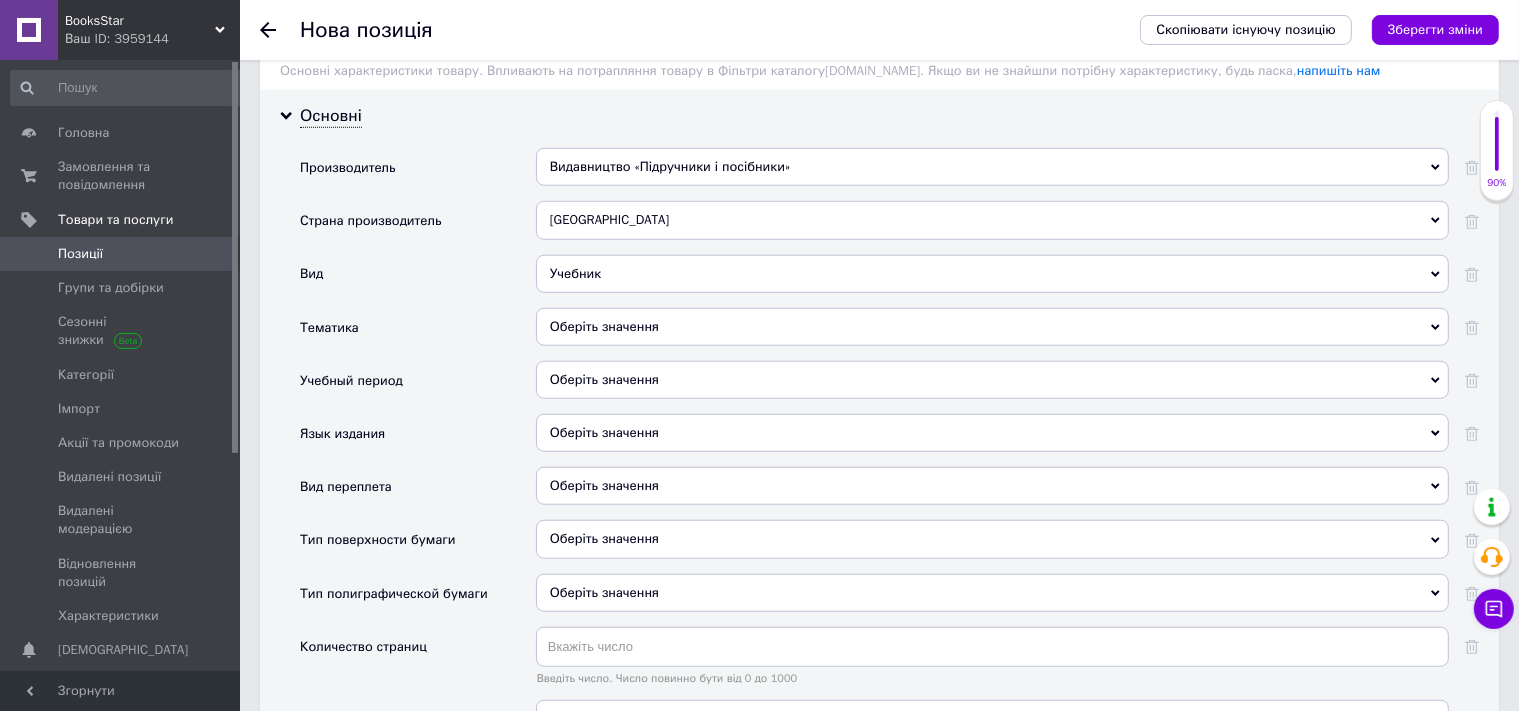 click on "Оберіть значення" at bounding box center (992, 327) 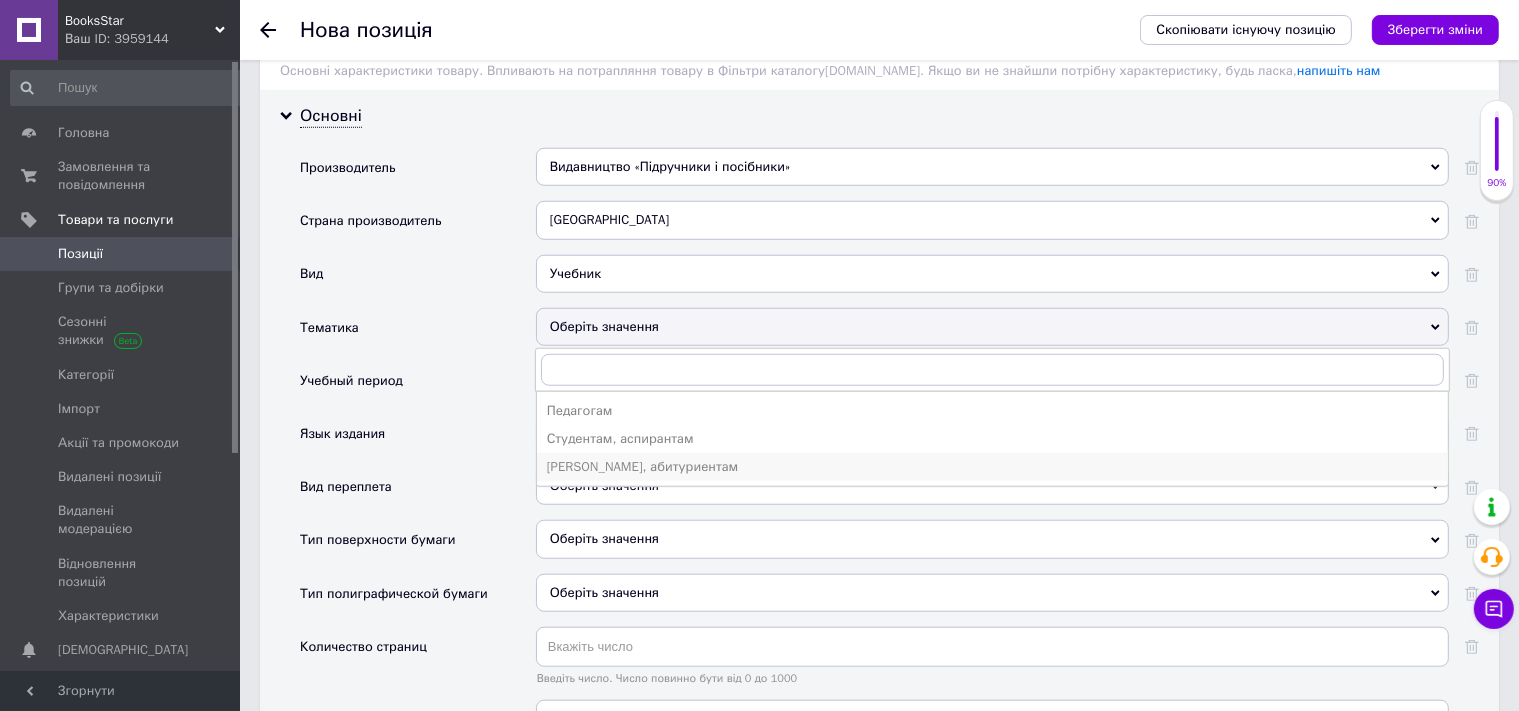 click on "[PERSON_NAME], абитуриентам" at bounding box center (992, 467) 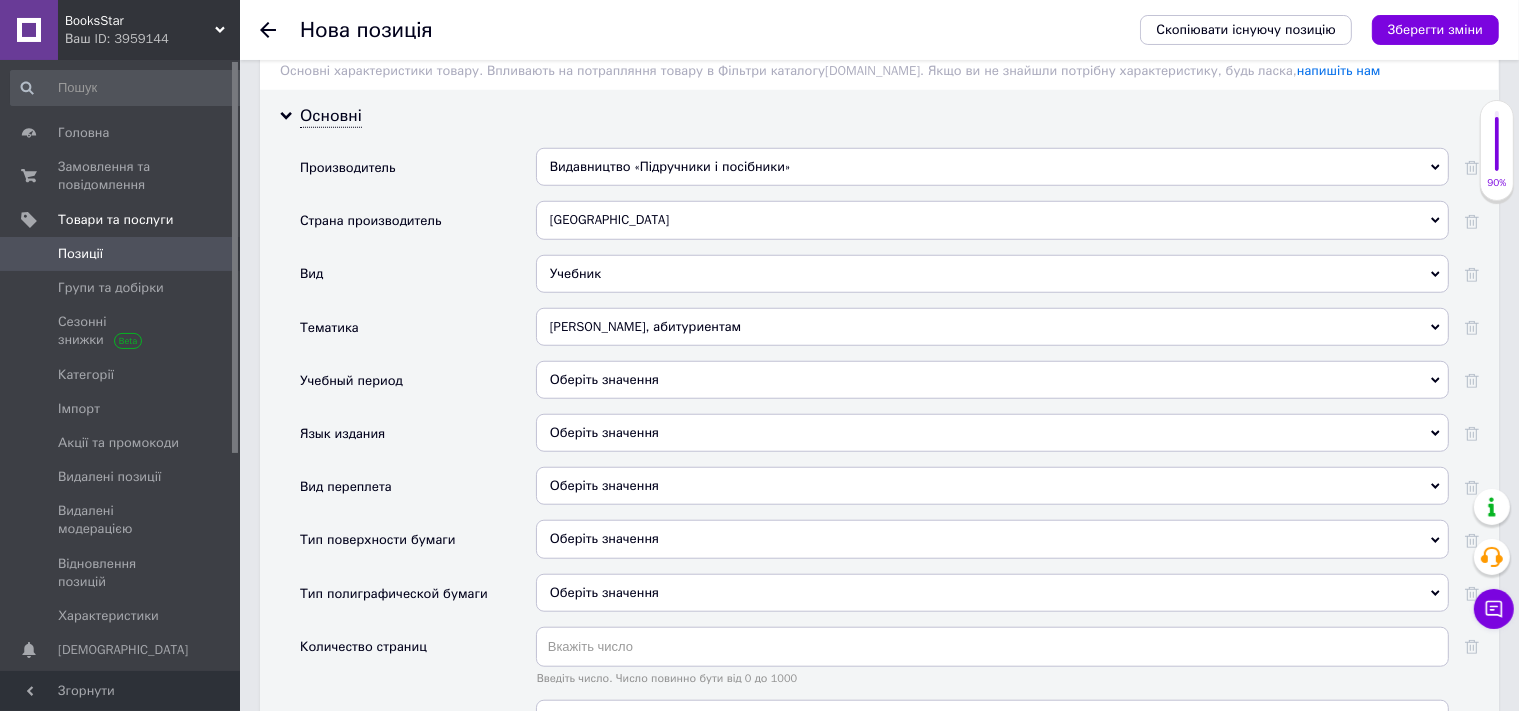 click on "Оберіть значення" at bounding box center (992, 380) 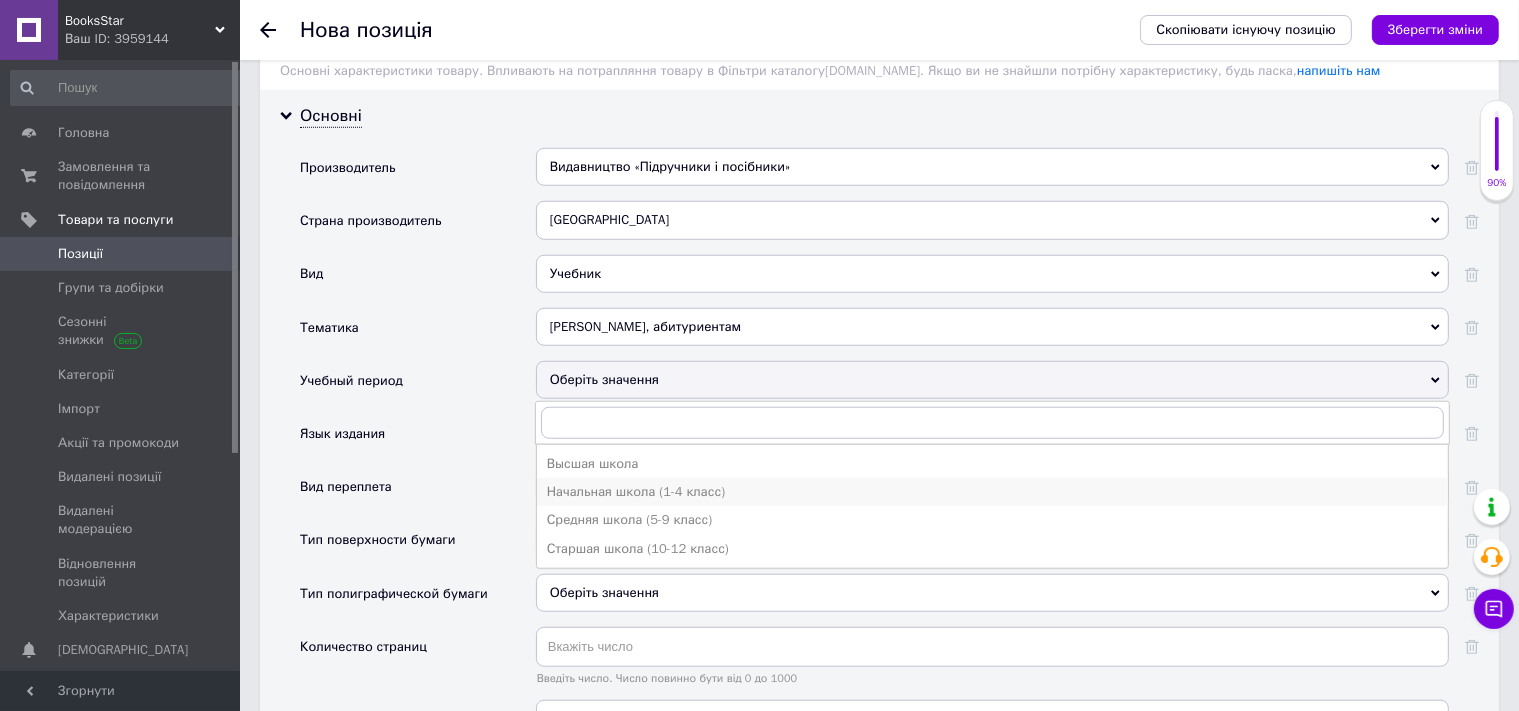 click on "Начальная школа (1-4 класс)" at bounding box center [992, 492] 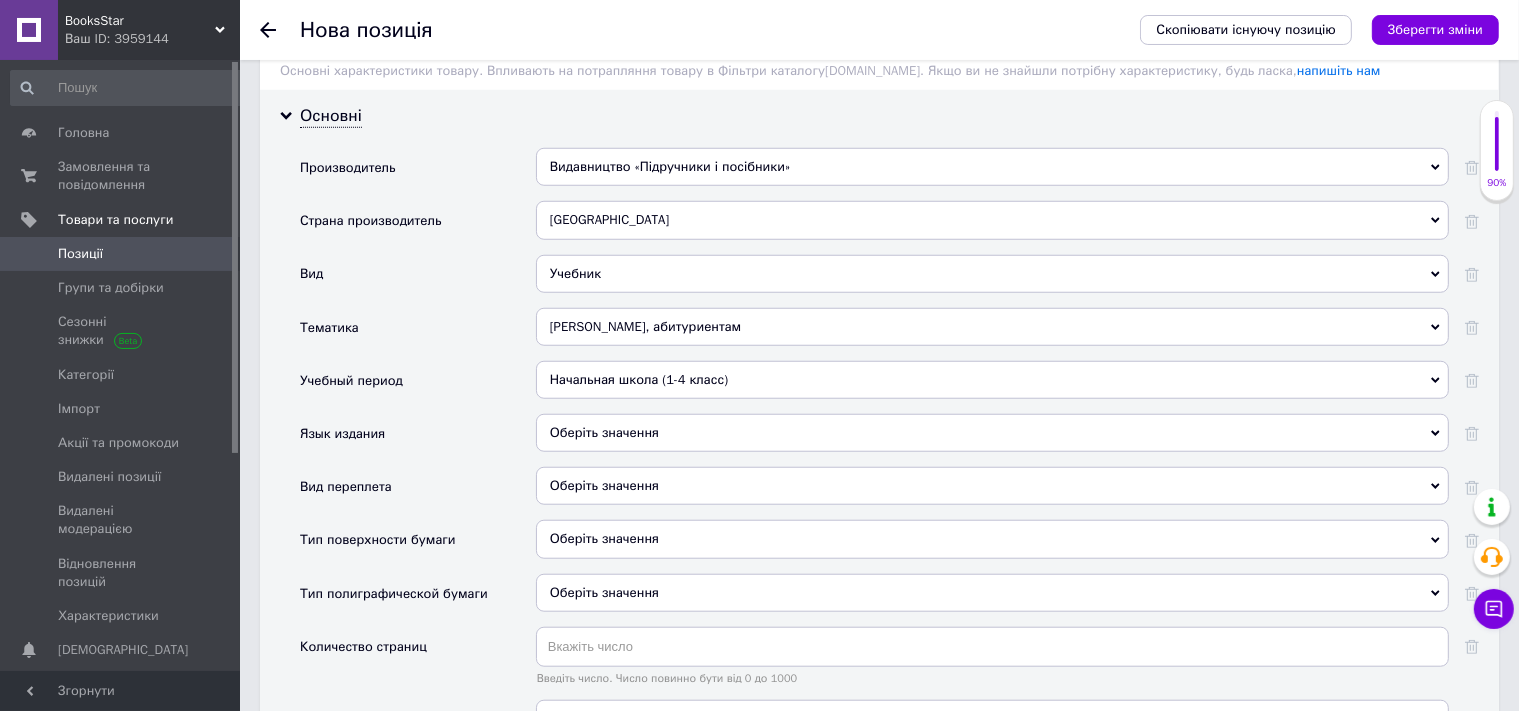 click on "Оберіть значення" at bounding box center [992, 433] 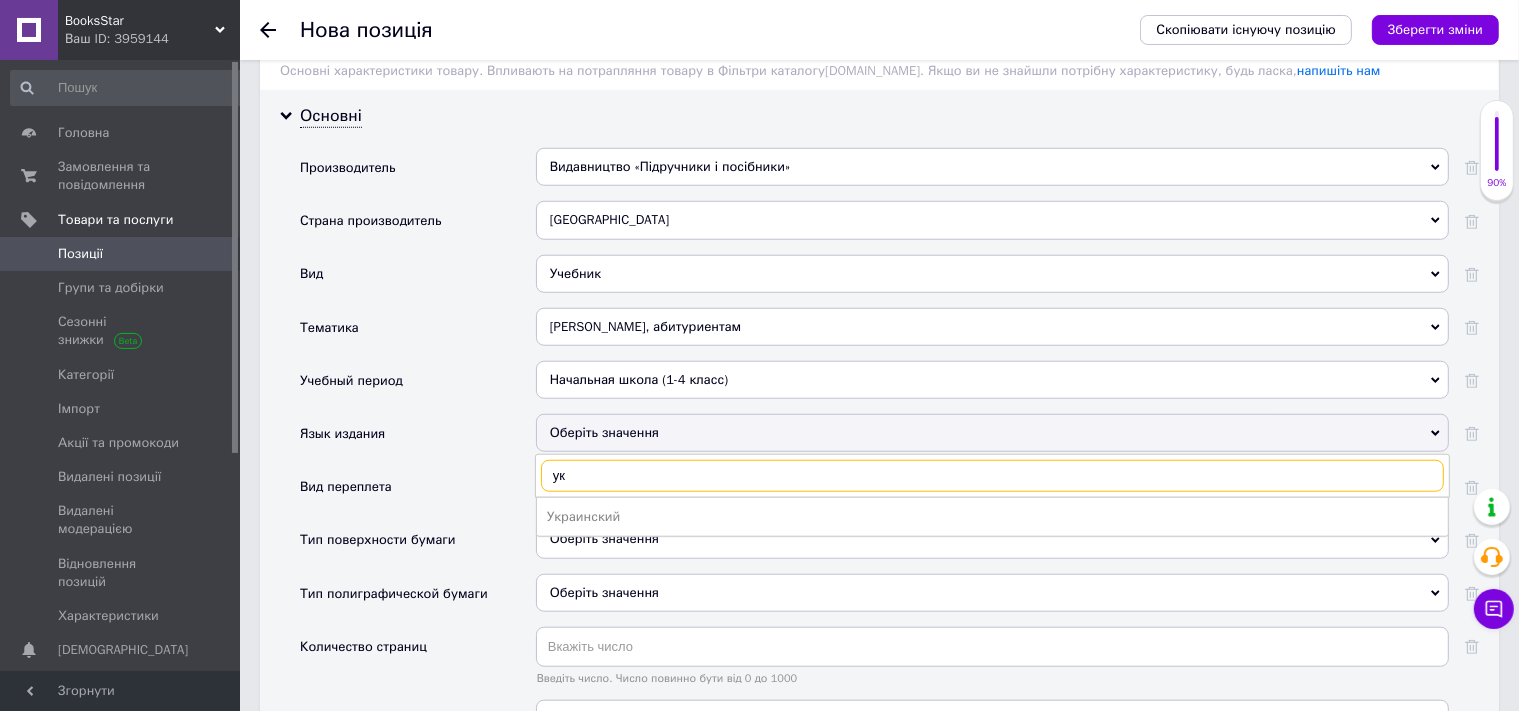 type on "укр" 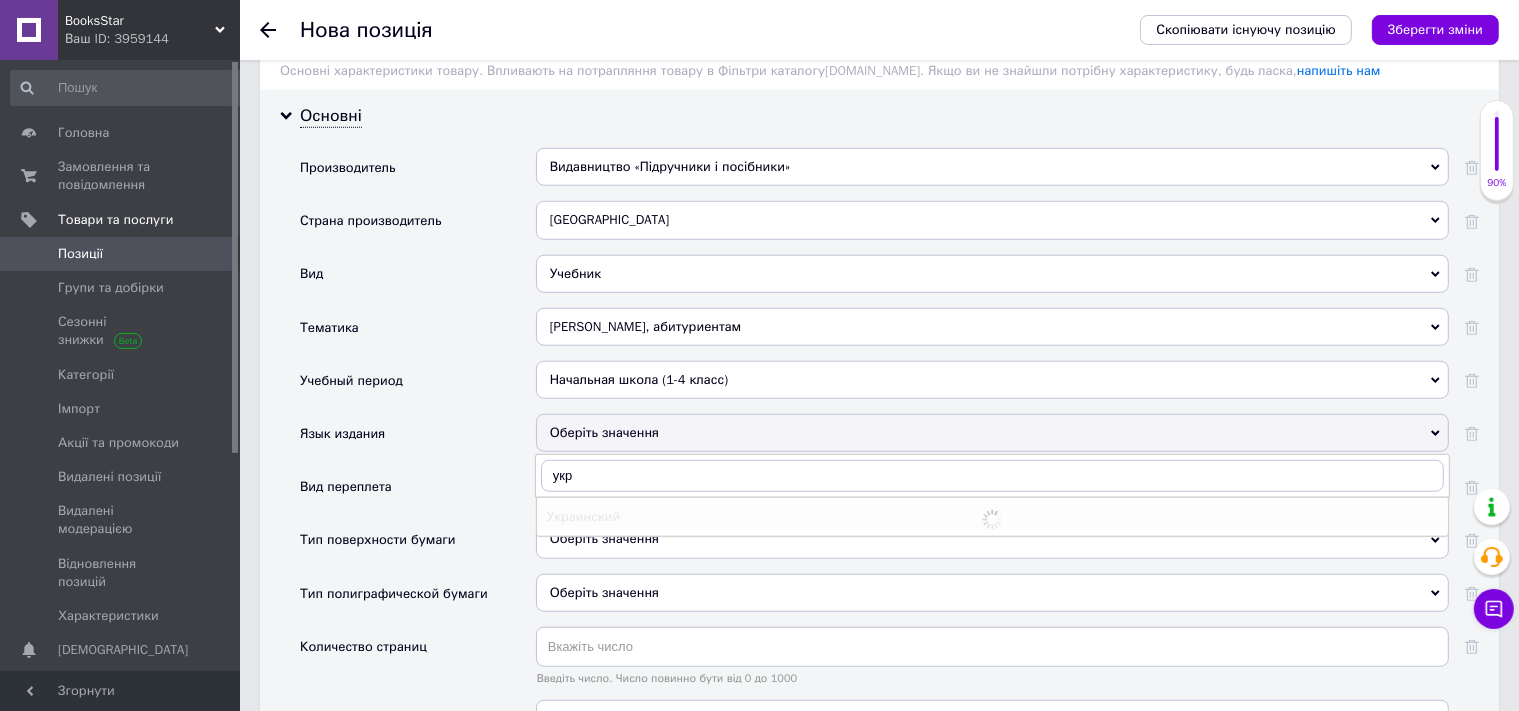 click at bounding box center [992, 520] 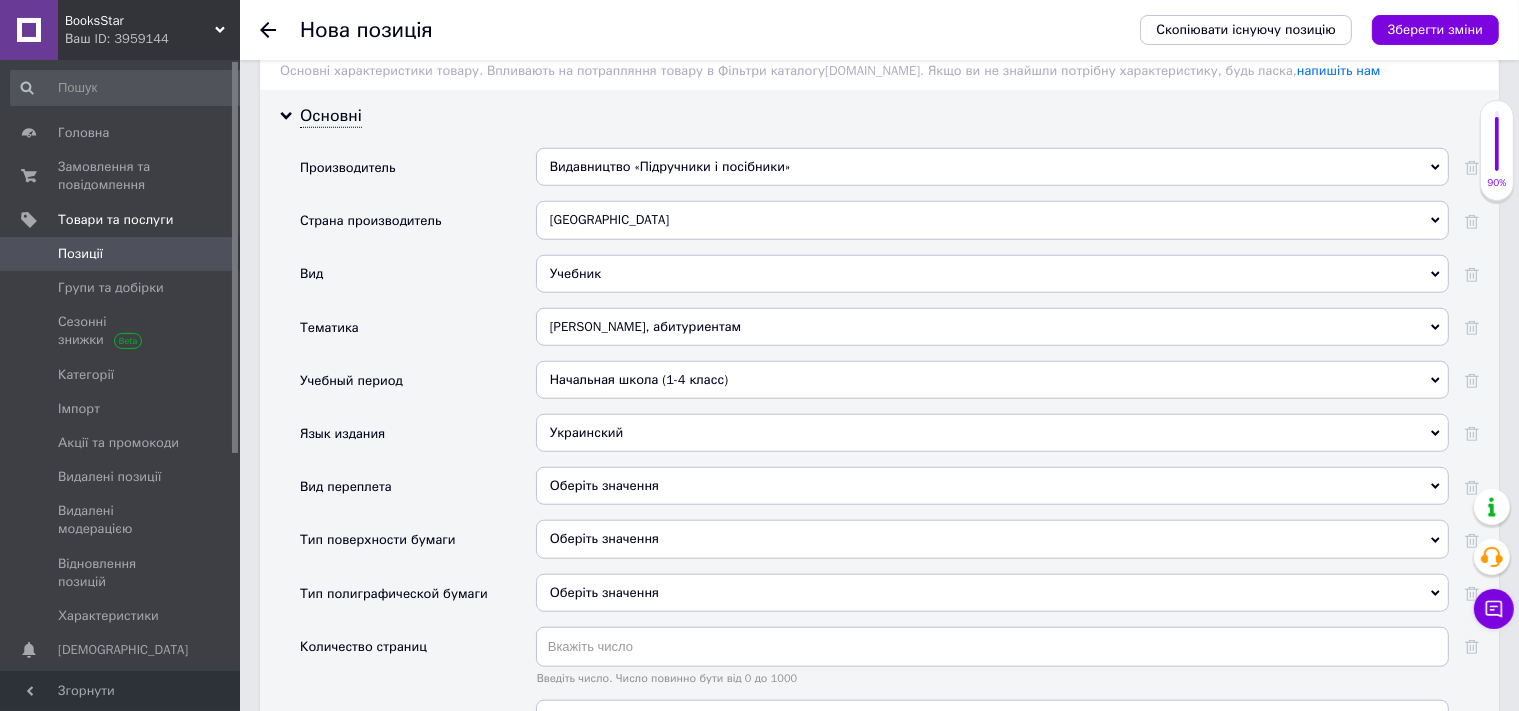 click on "Оберіть значення" at bounding box center [992, 486] 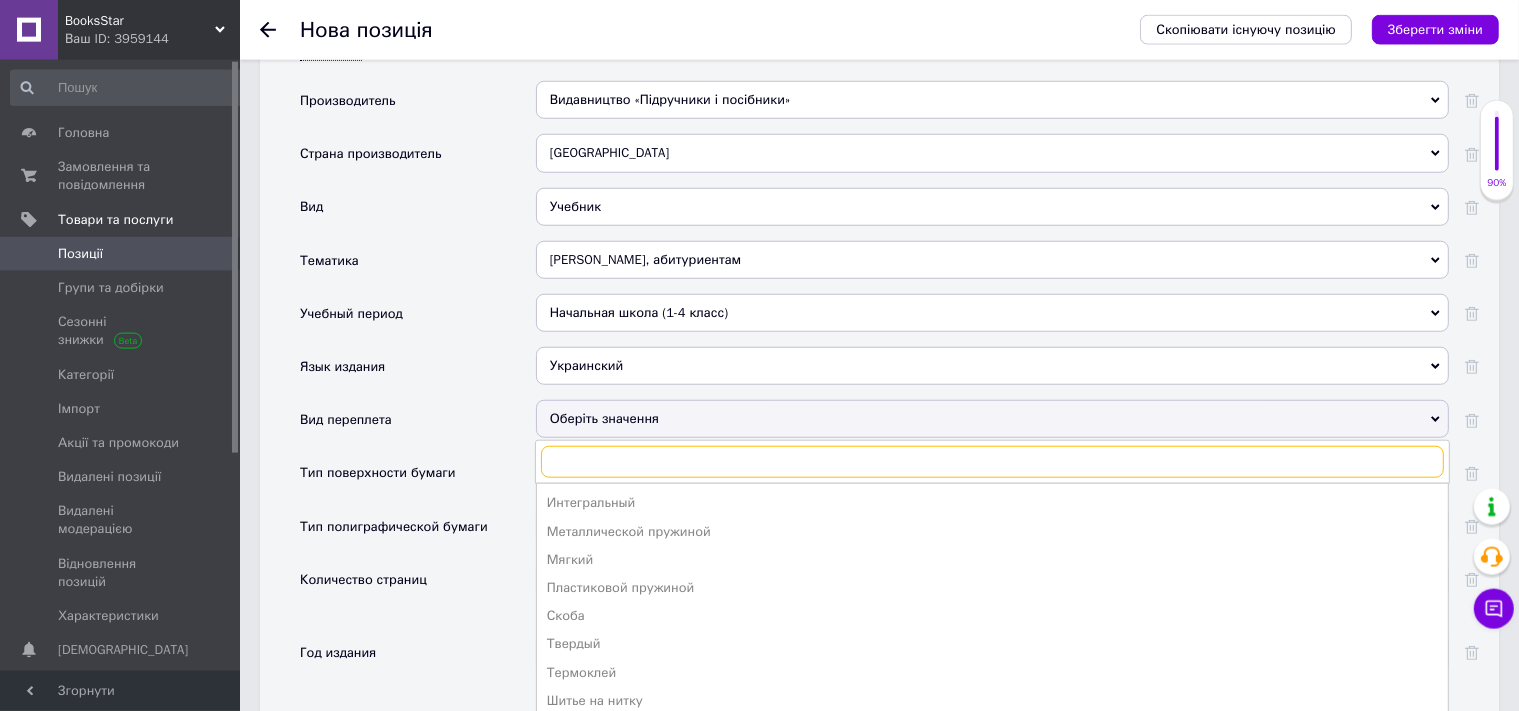 scroll, scrollTop: 1762, scrollLeft: 0, axis: vertical 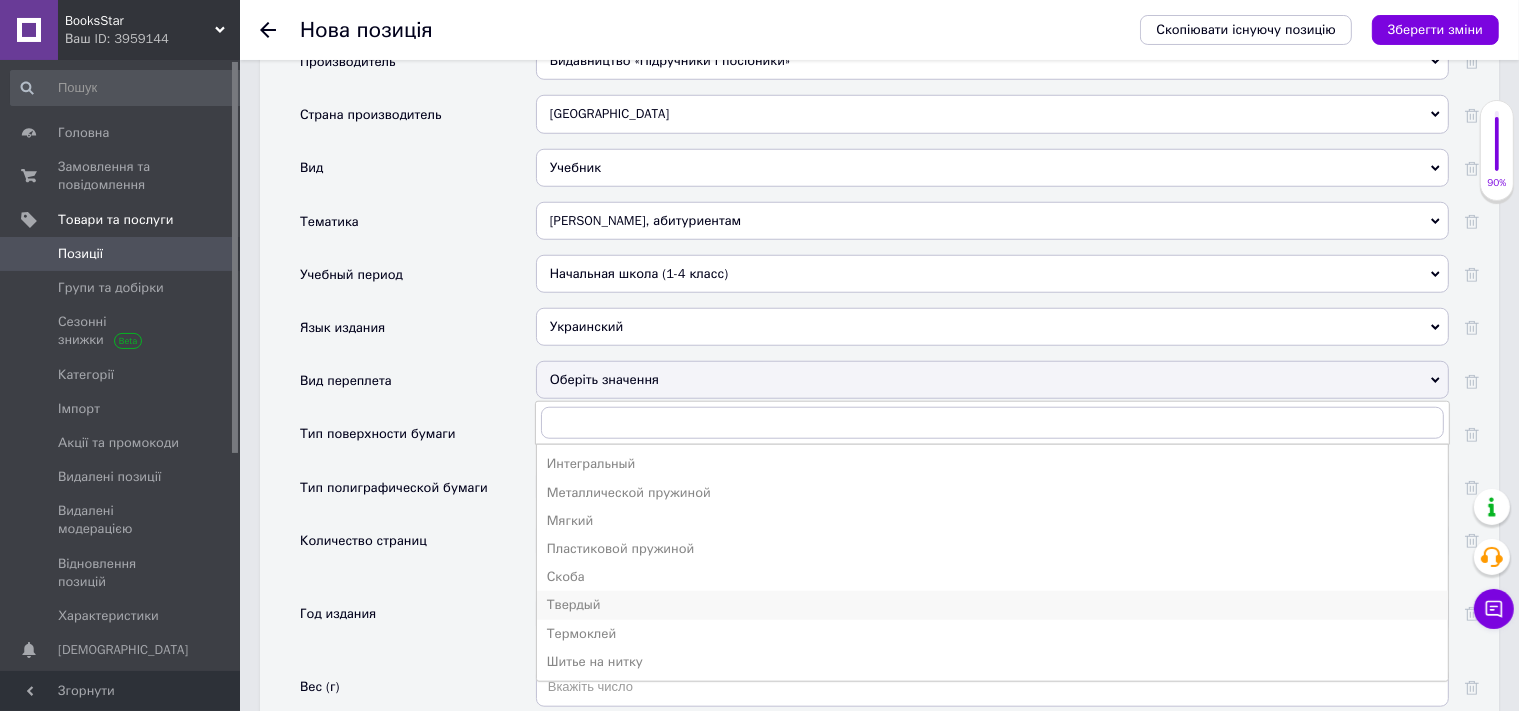 click on "Твердый" at bounding box center (992, 605) 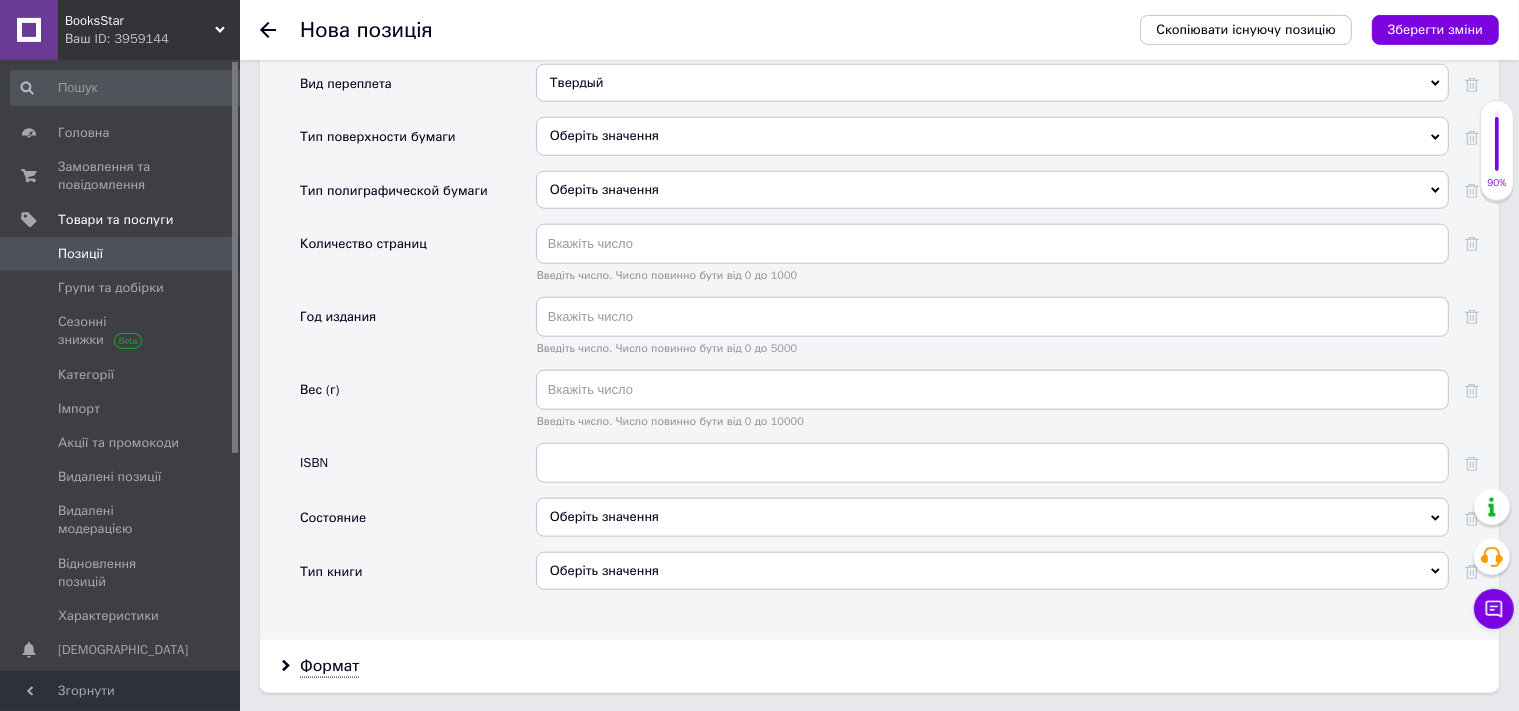 scroll, scrollTop: 2079, scrollLeft: 0, axis: vertical 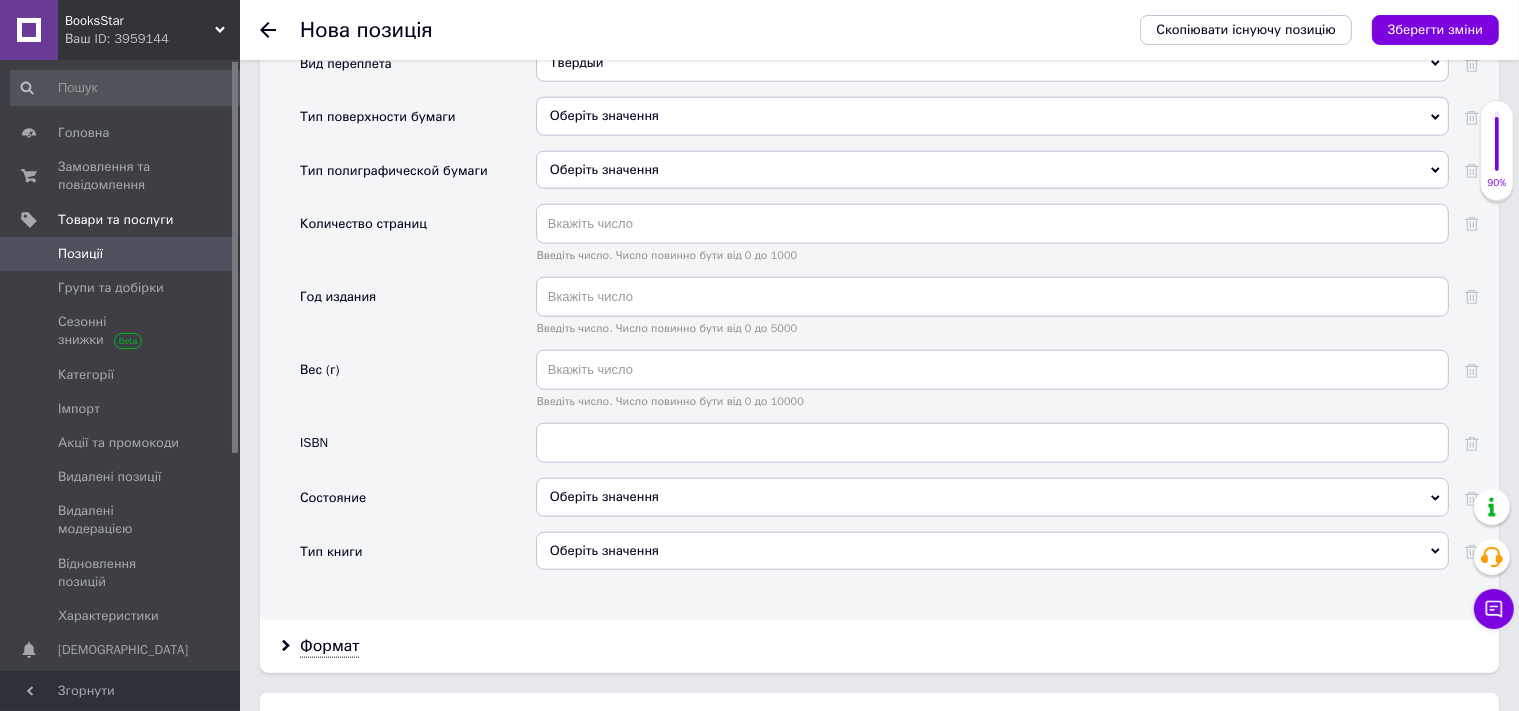 click on "Оберіть значення" at bounding box center (992, 497) 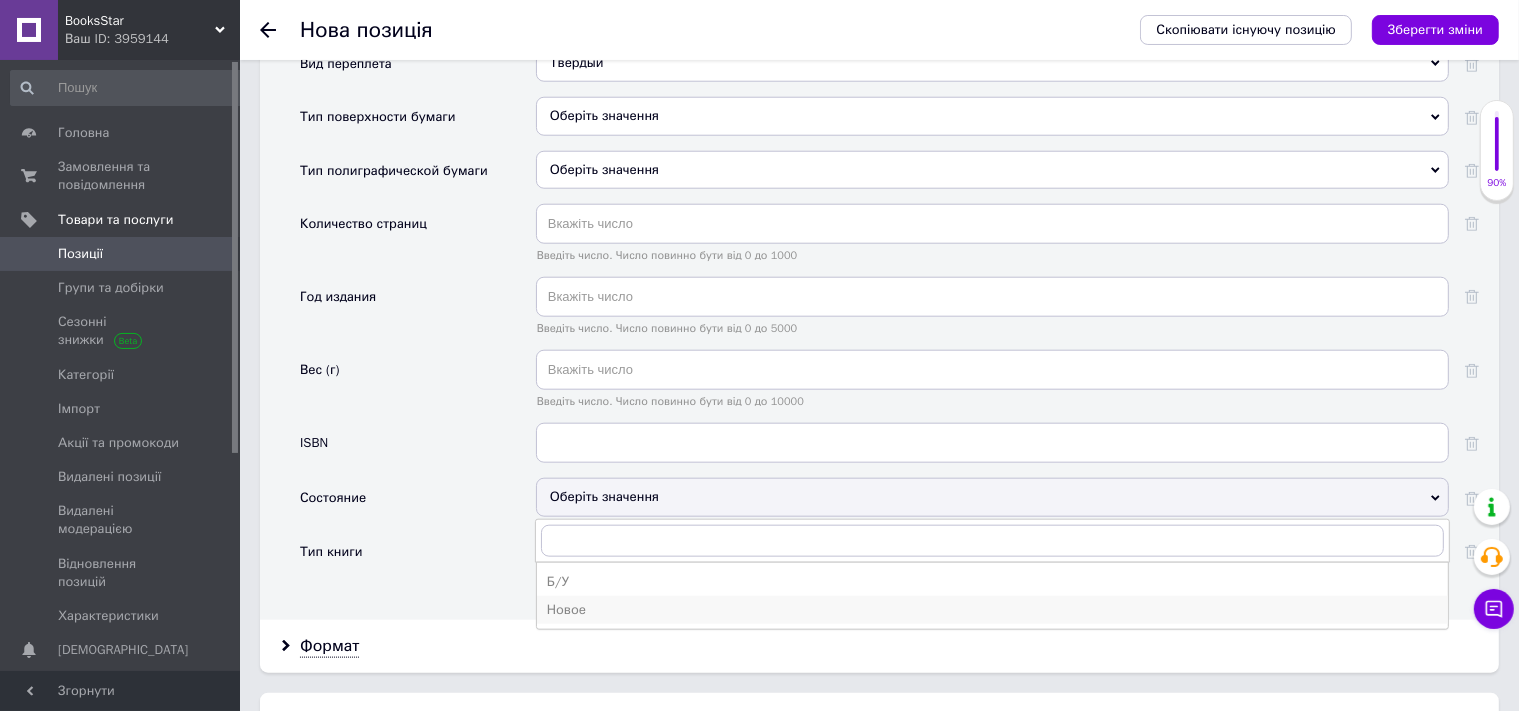 click on "Новое" at bounding box center (992, 610) 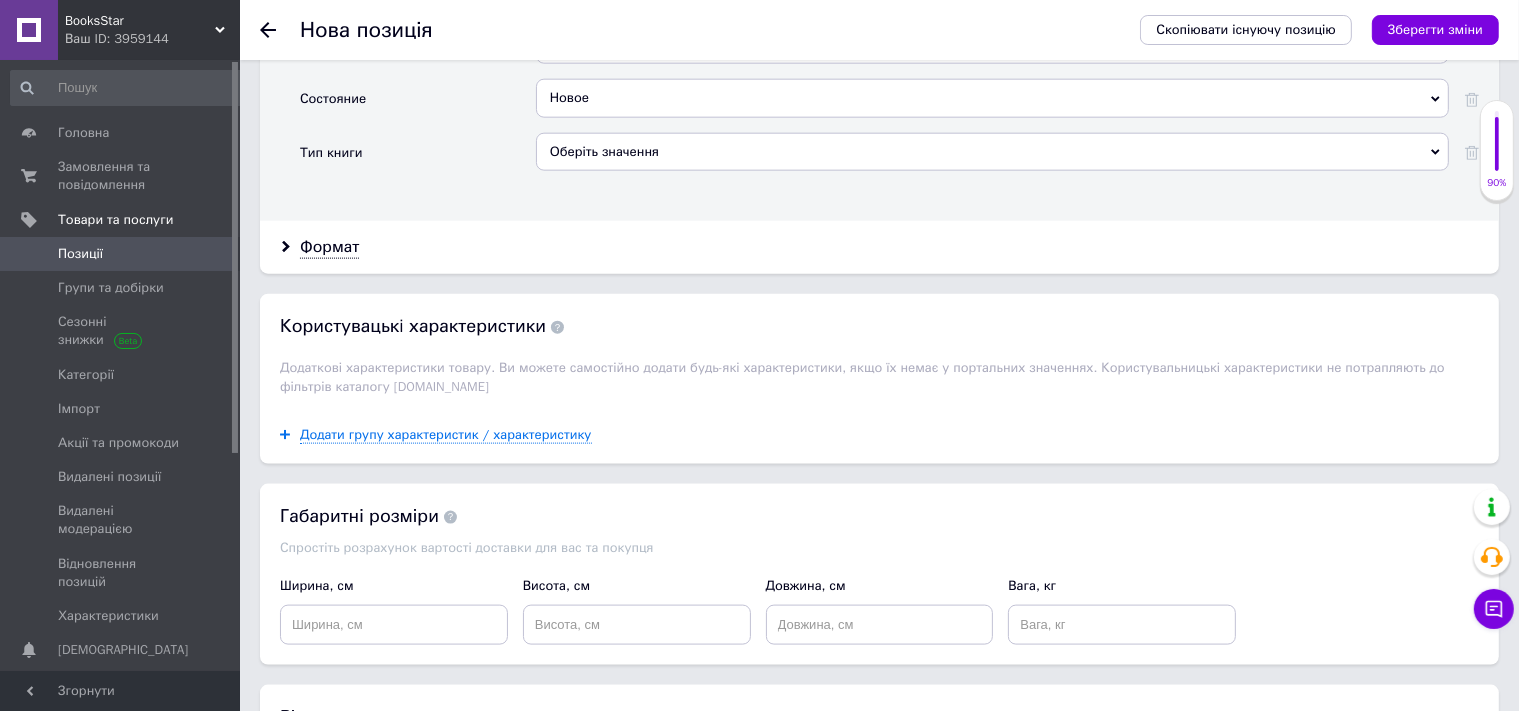 scroll, scrollTop: 2501, scrollLeft: 0, axis: vertical 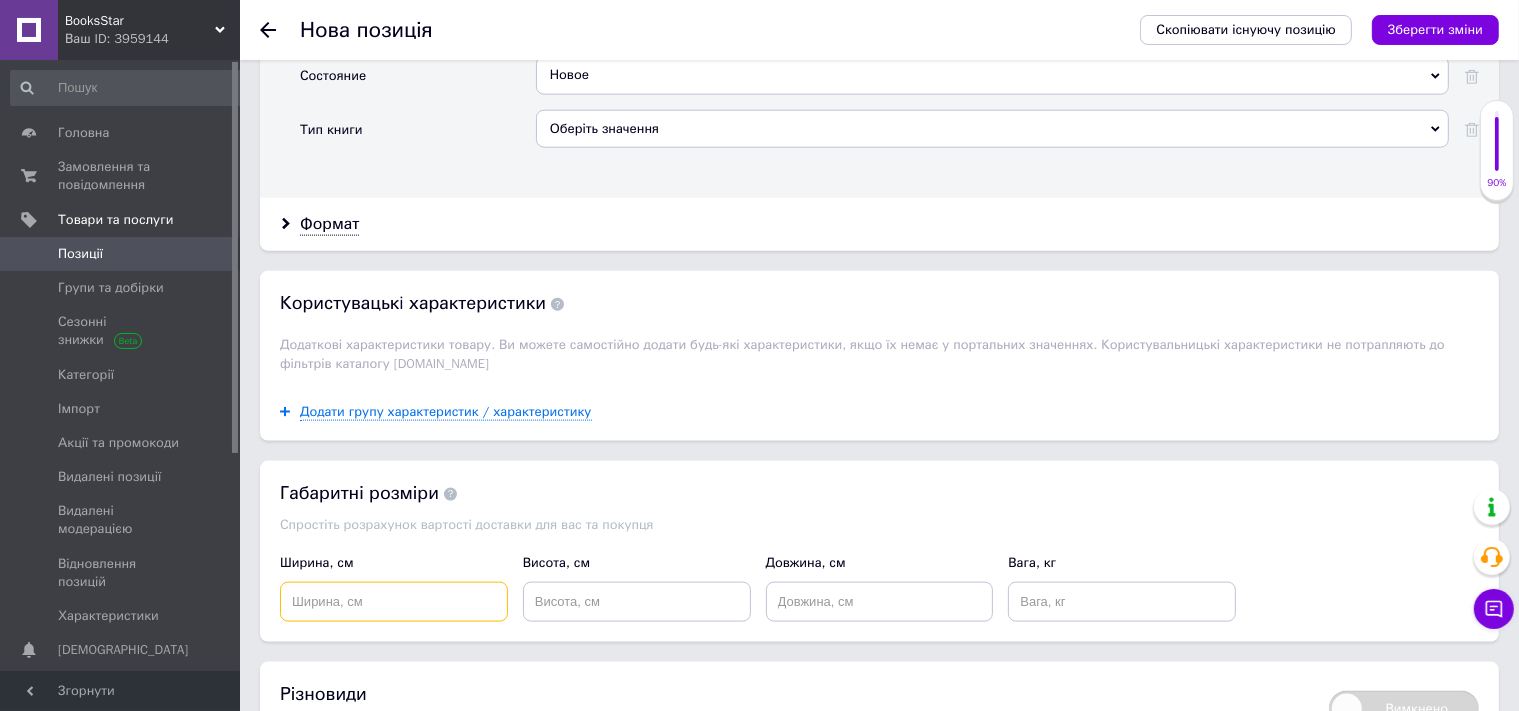 click at bounding box center (394, 602) 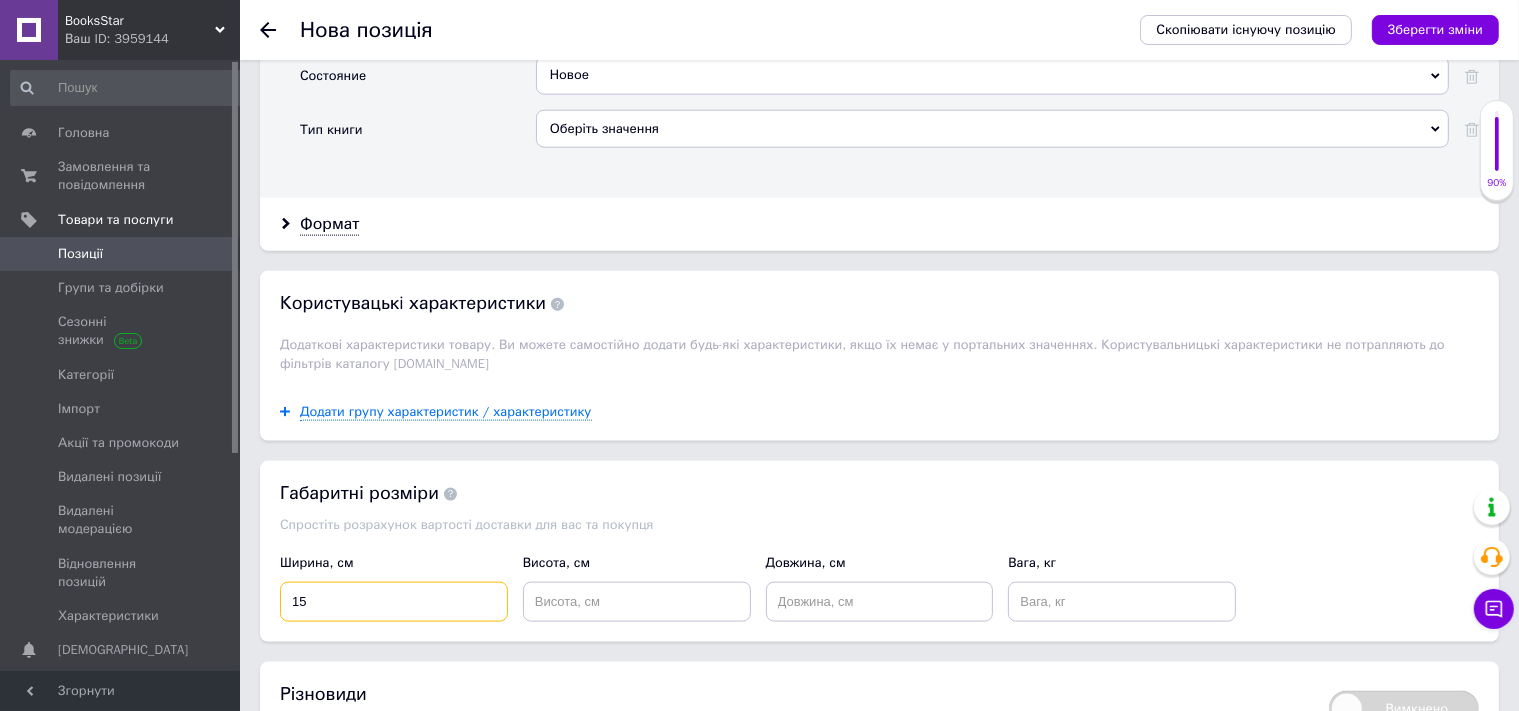 type on "15" 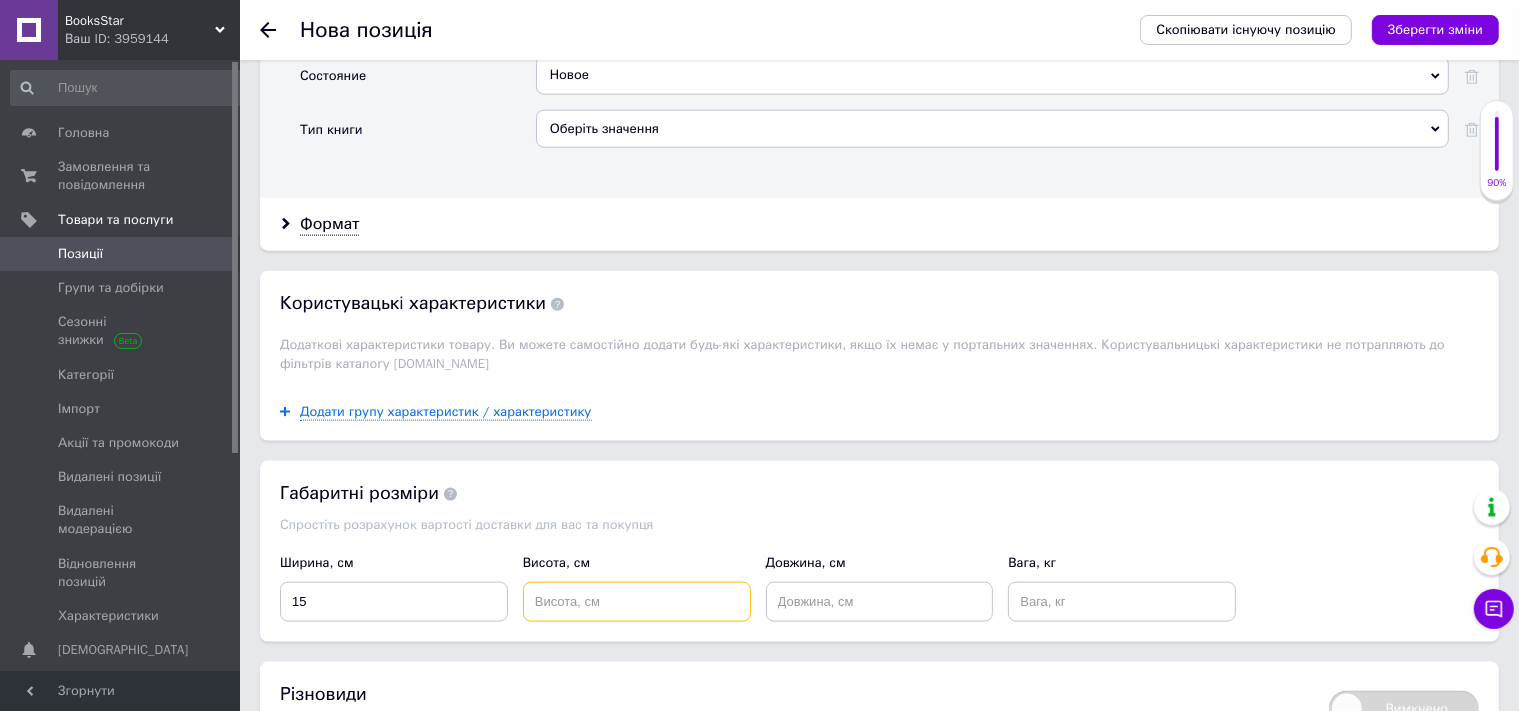 click at bounding box center [637, 602] 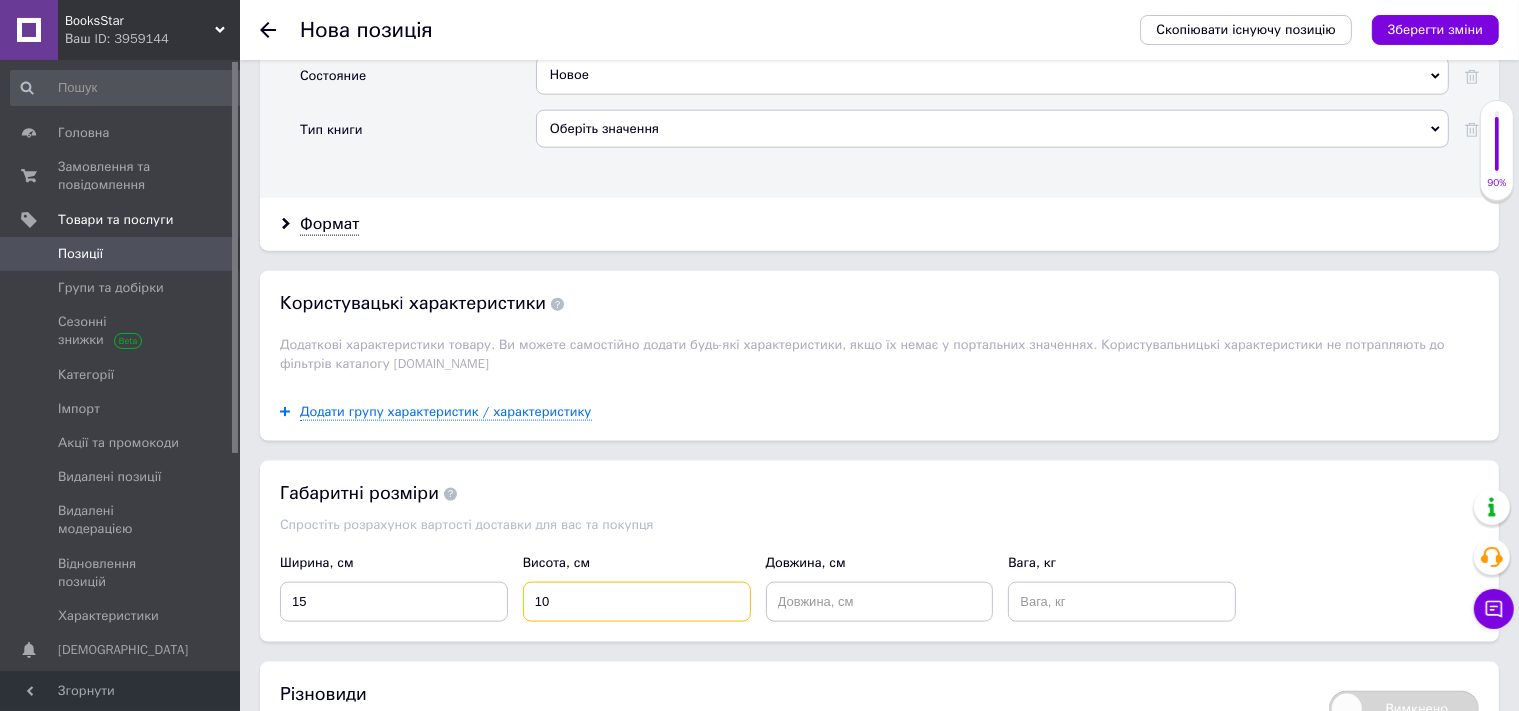 type on "10" 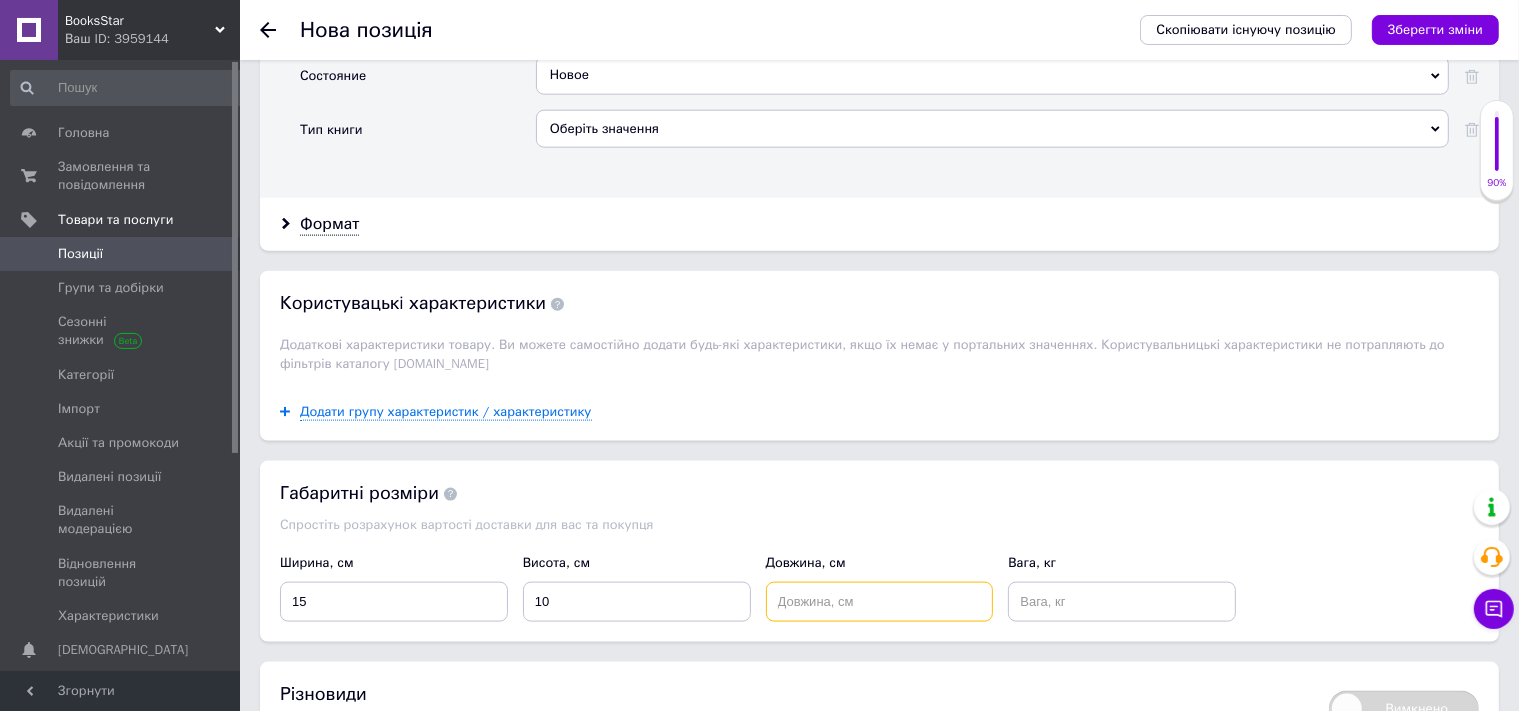 click at bounding box center [880, 602] 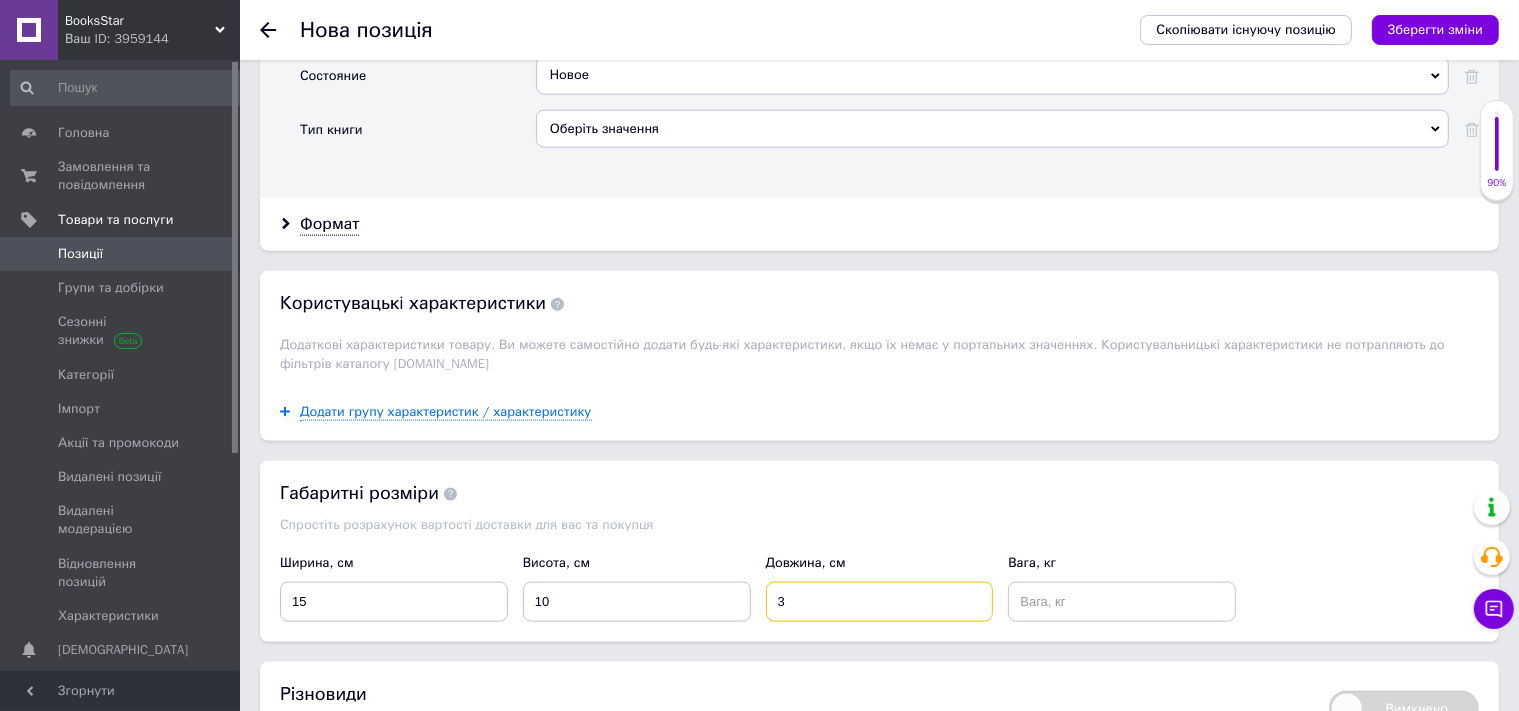 type on "3" 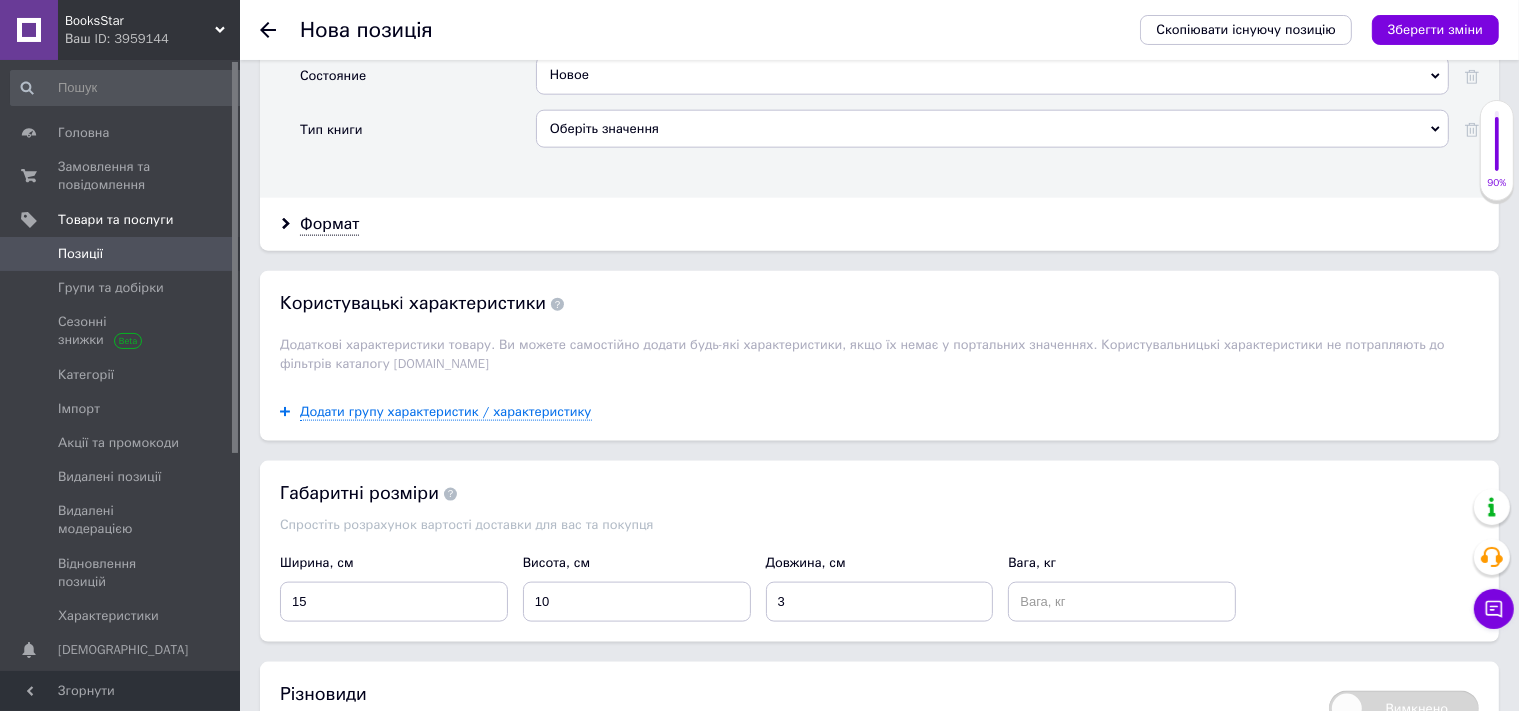 click on "Вага, кг" at bounding box center [1122, 588] 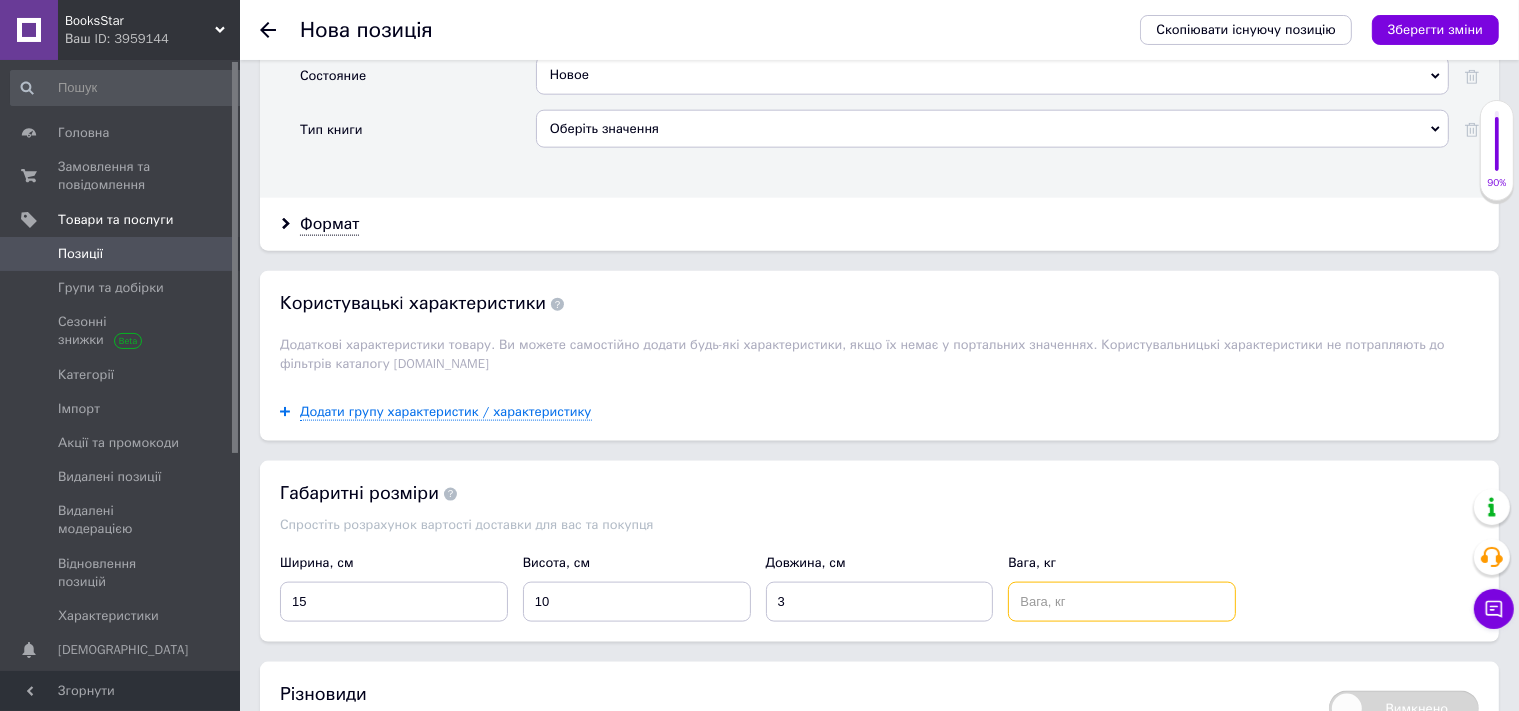 click at bounding box center [1122, 602] 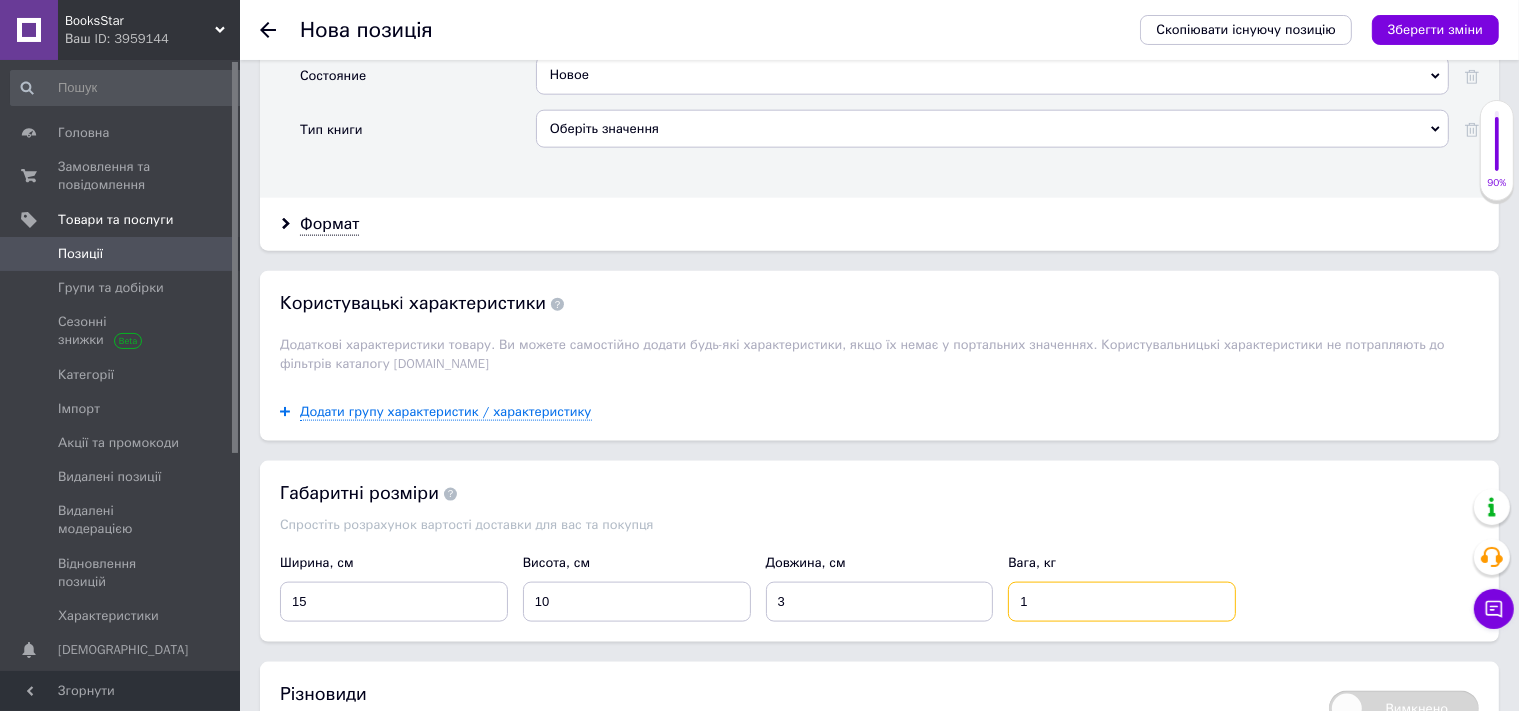 type on "1" 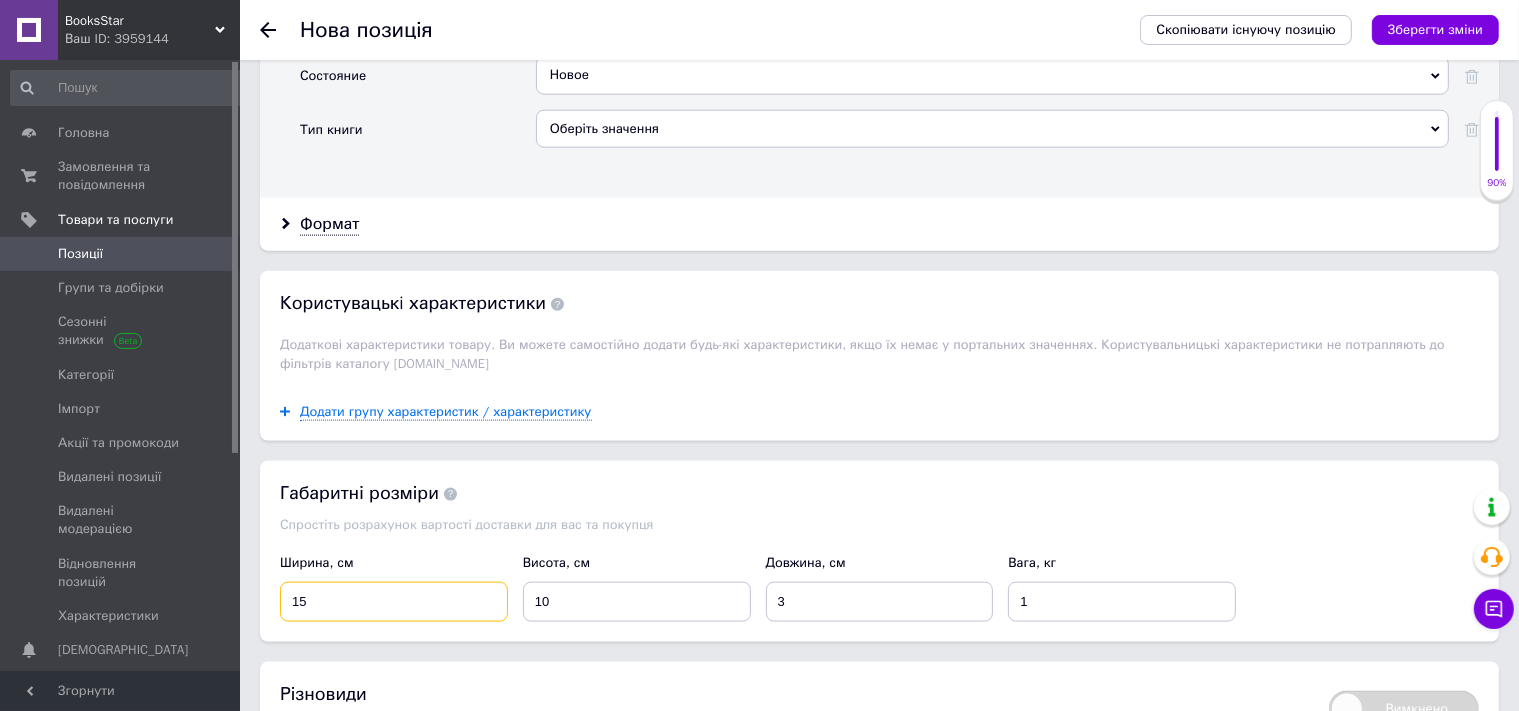 click on "15" at bounding box center [394, 602] 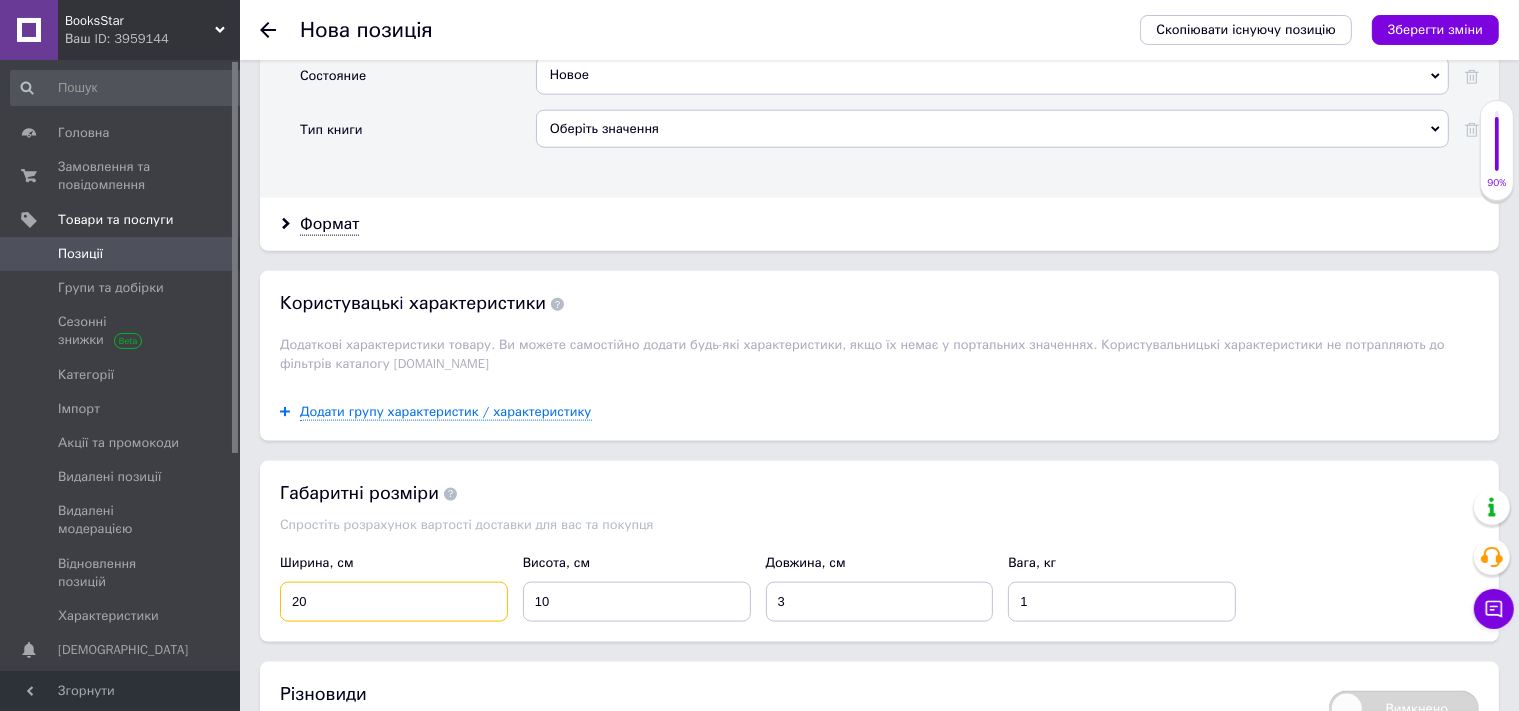 type on "20" 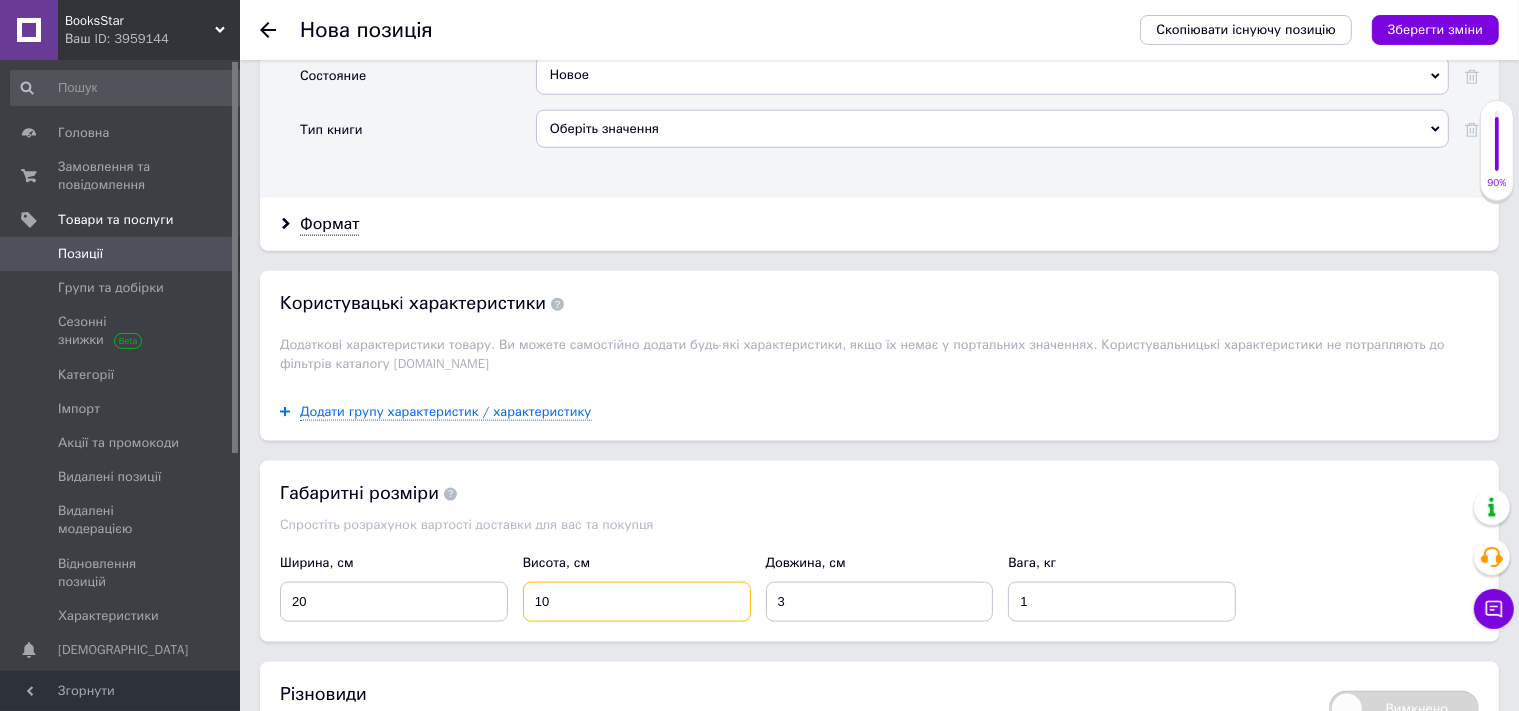 click on "10" at bounding box center (637, 602) 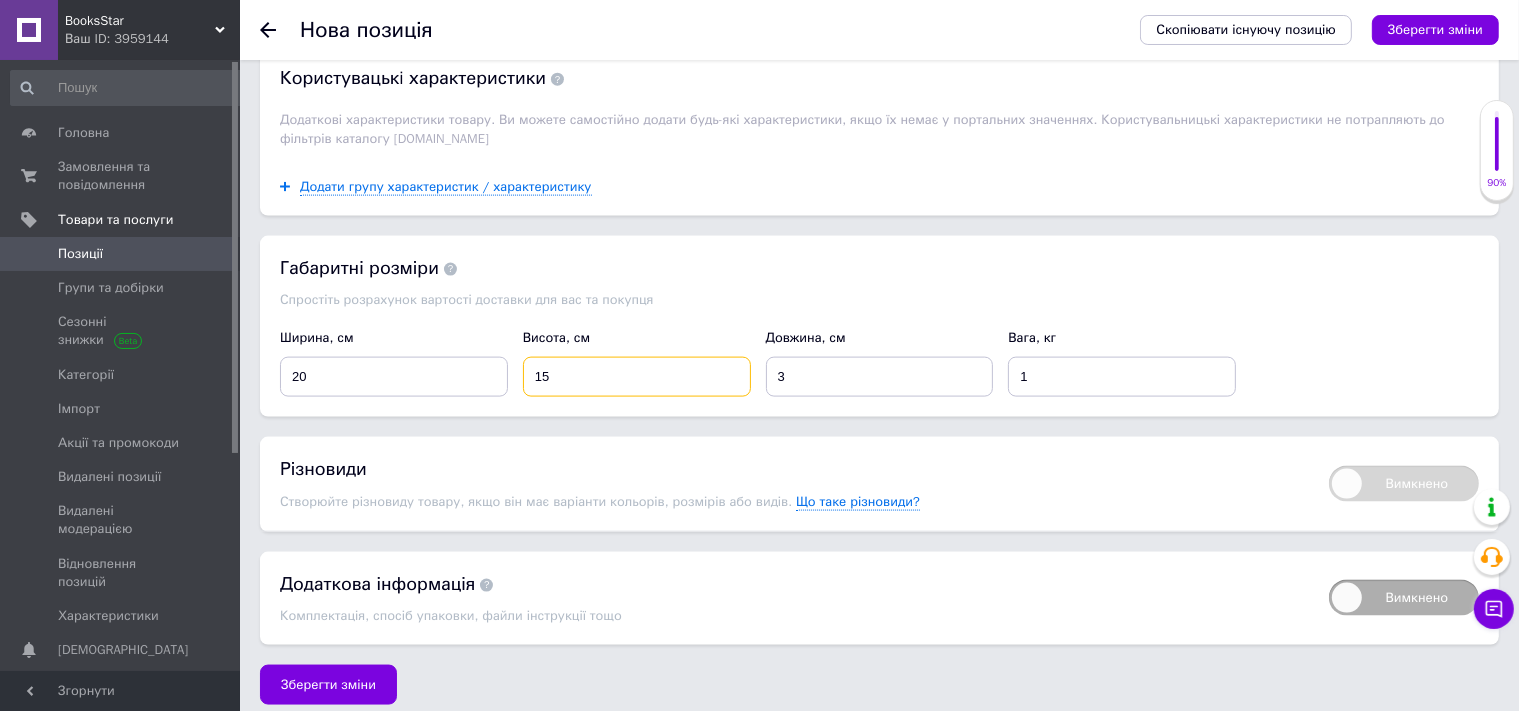 scroll, scrollTop: 2730, scrollLeft: 0, axis: vertical 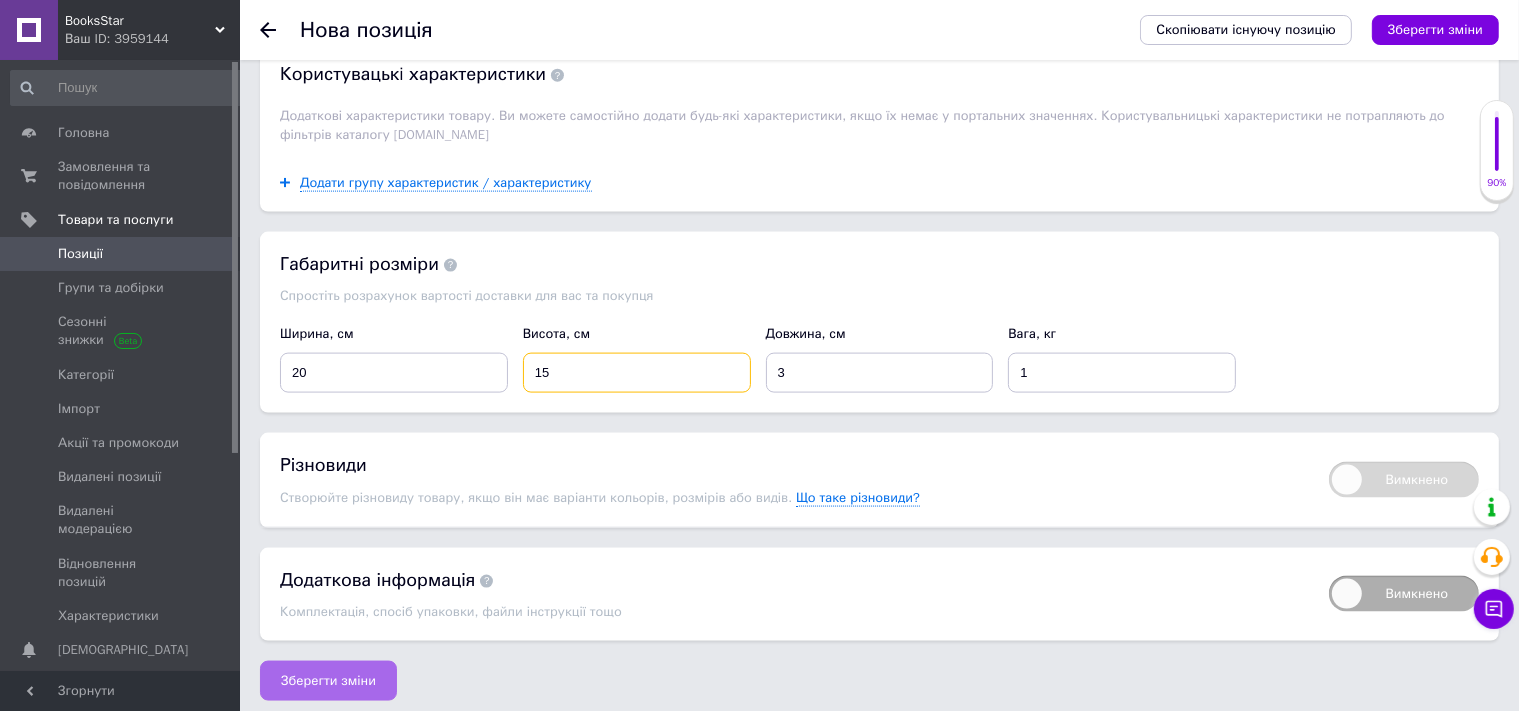 type on "15" 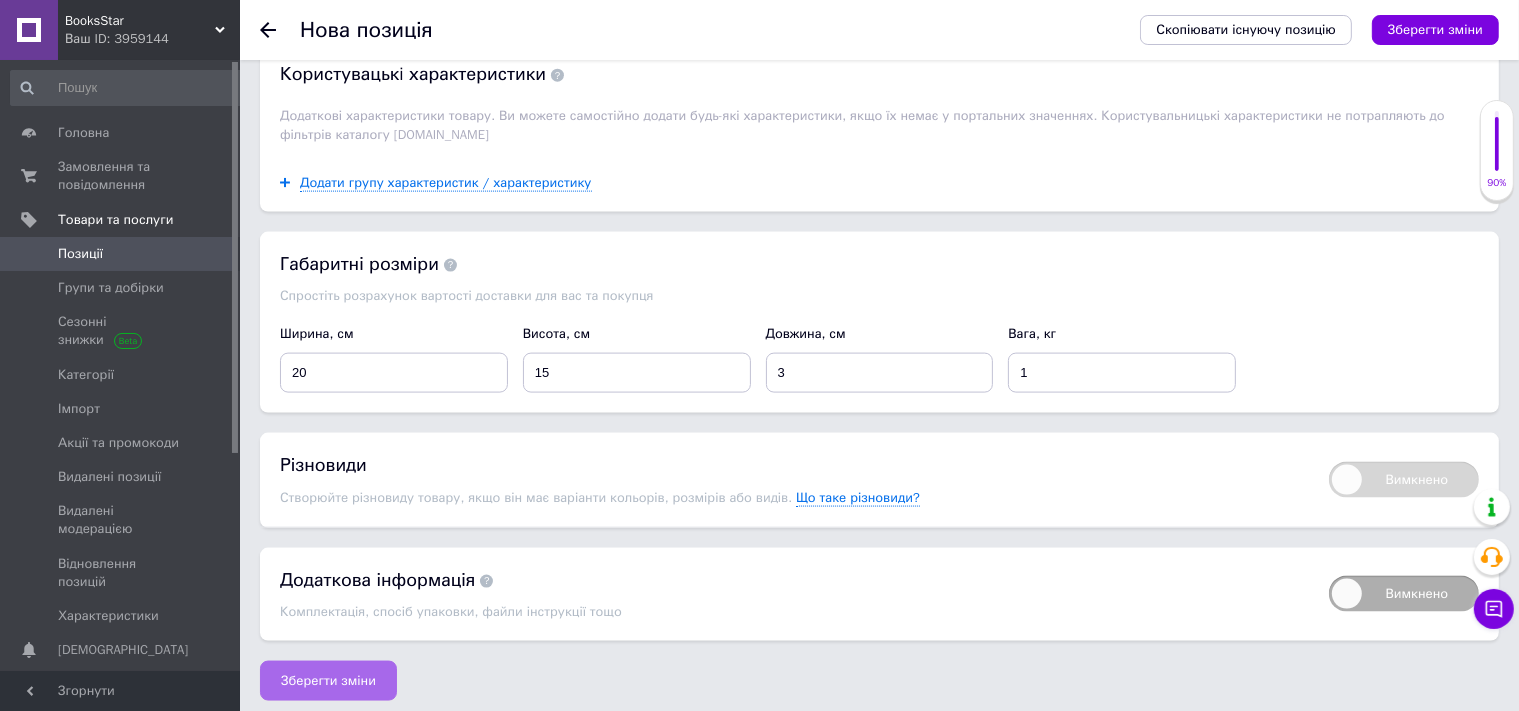 click on "Зберегти зміни" at bounding box center [328, 681] 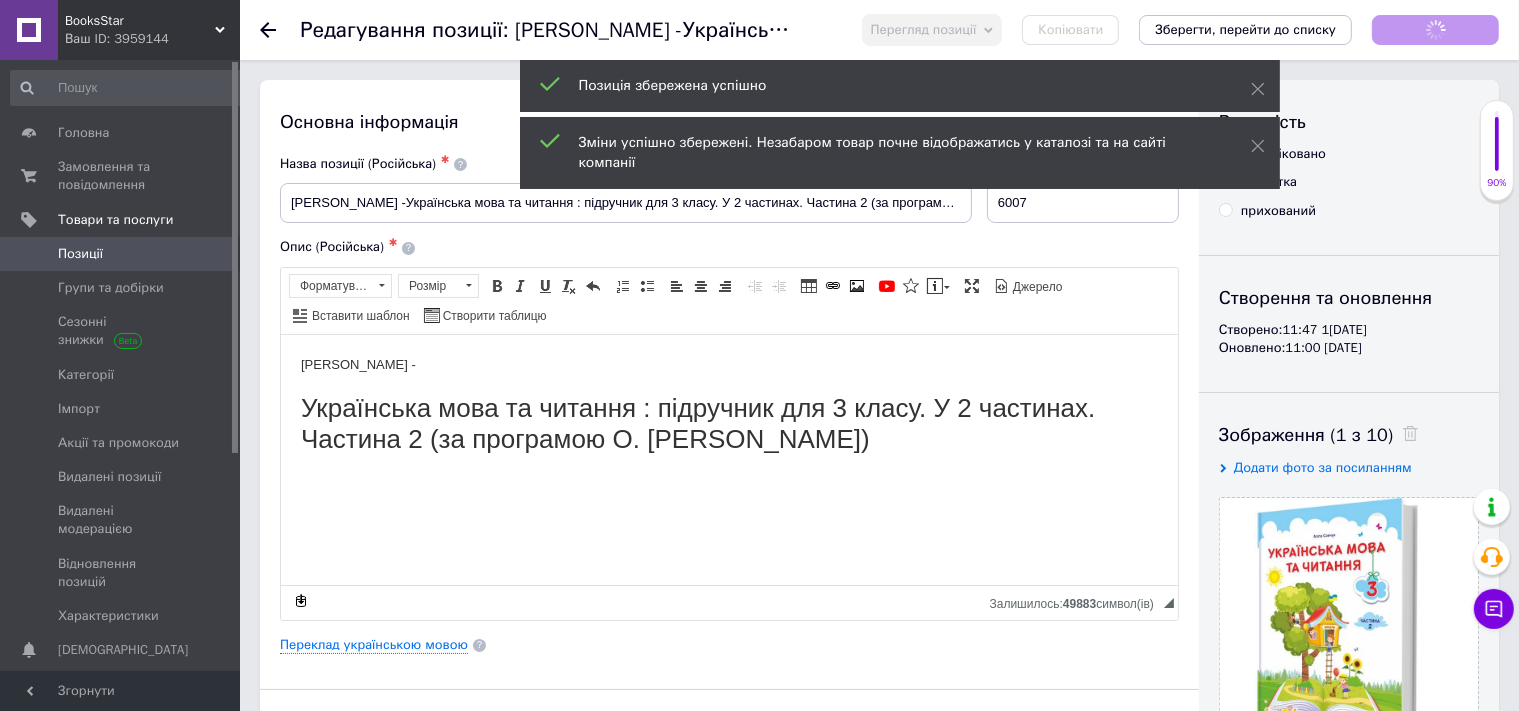 scroll, scrollTop: 0, scrollLeft: 0, axis: both 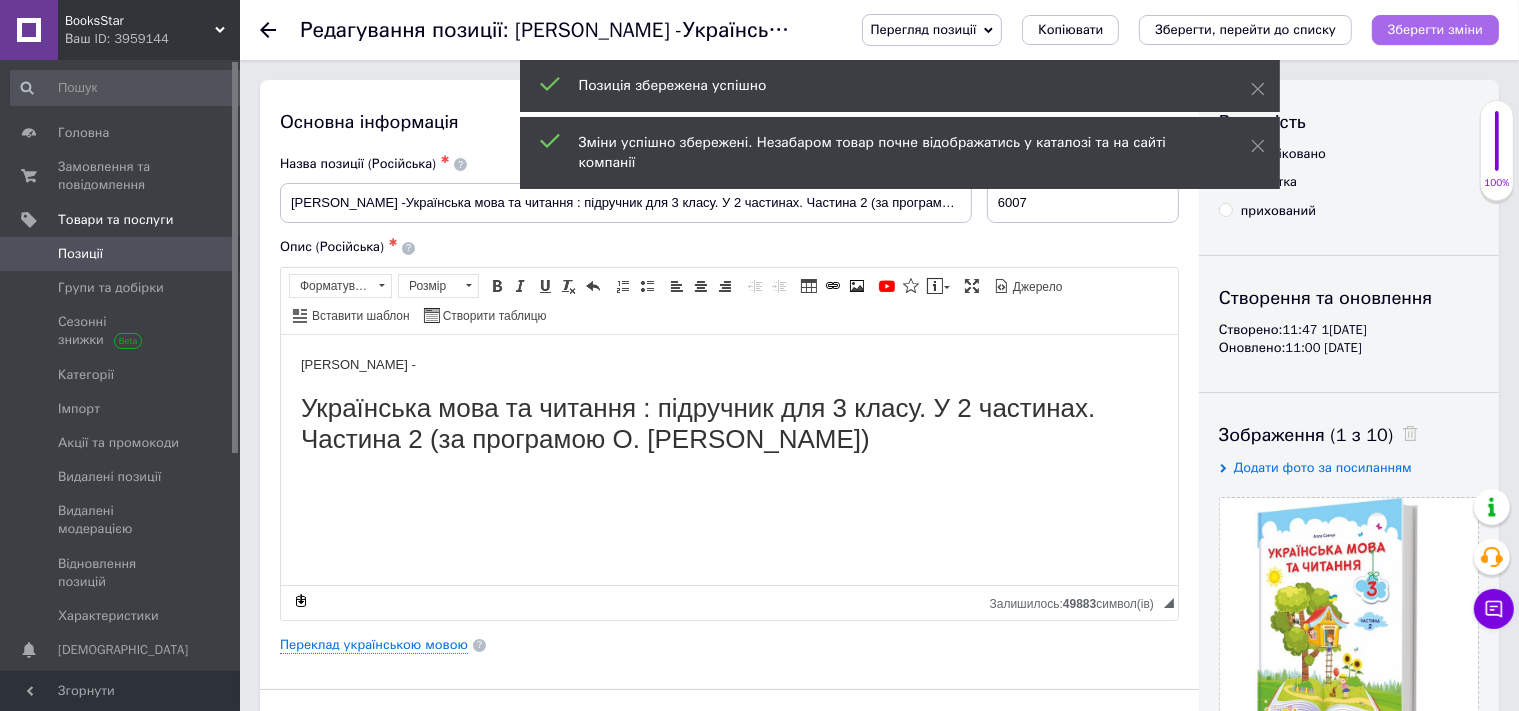click on "Зберегти зміни" at bounding box center [1435, 29] 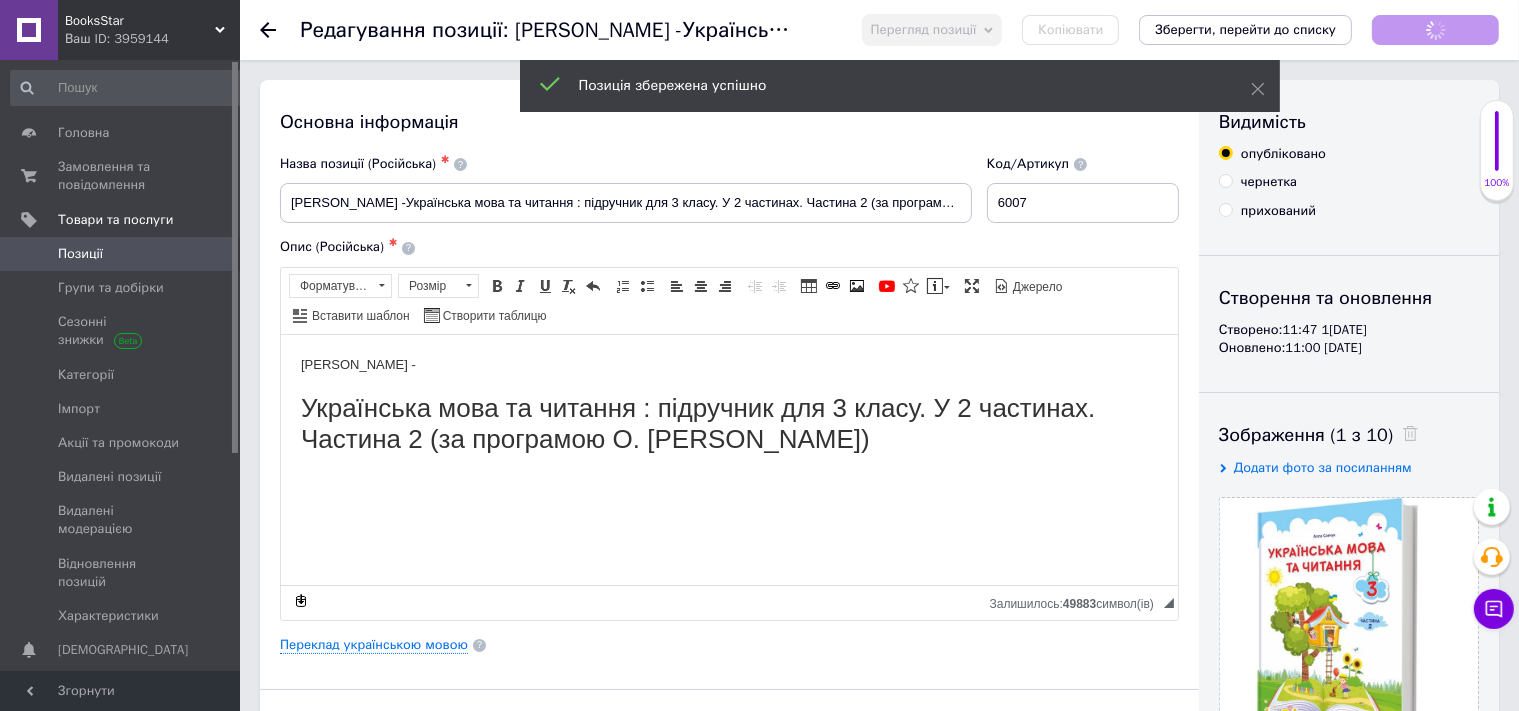 click on "Позиції" at bounding box center [121, 254] 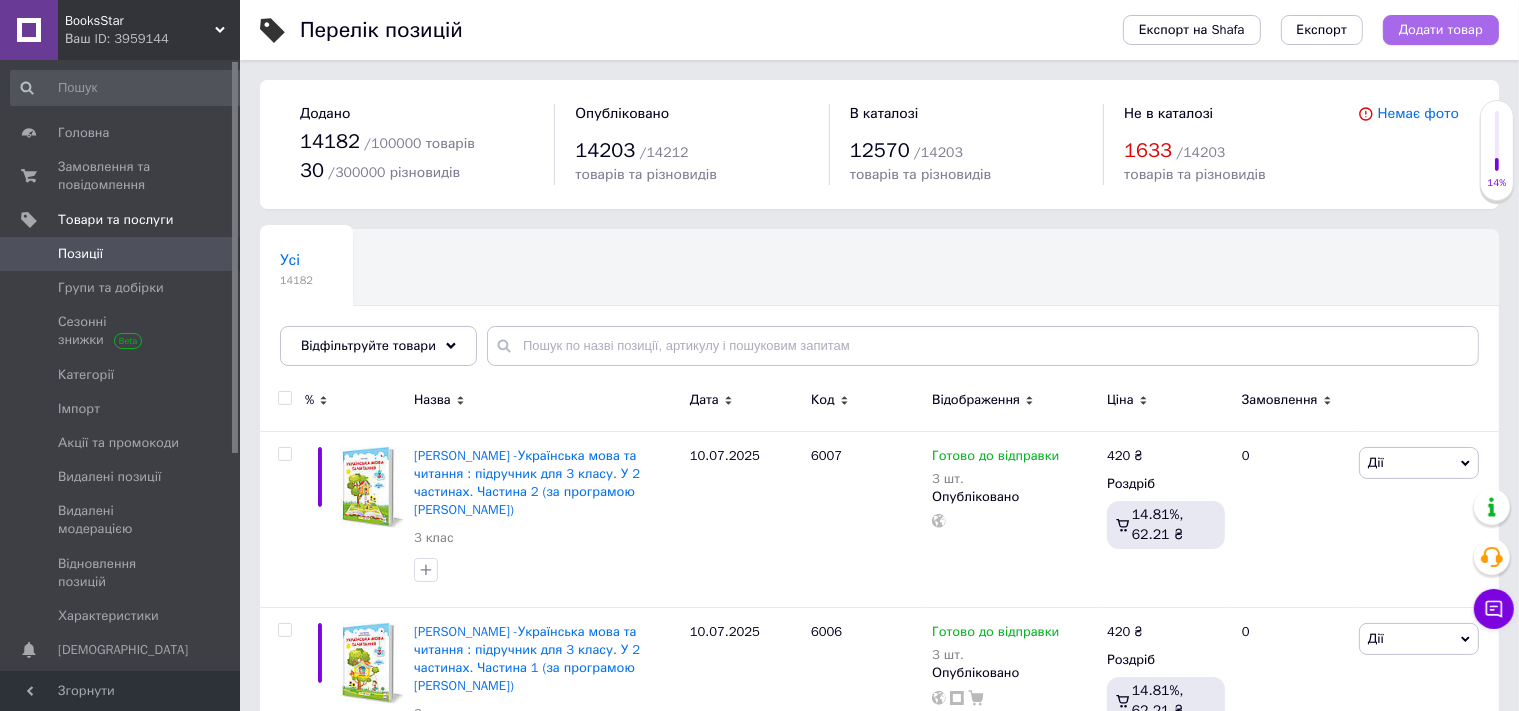 click on "Додати товар" at bounding box center (1441, 30) 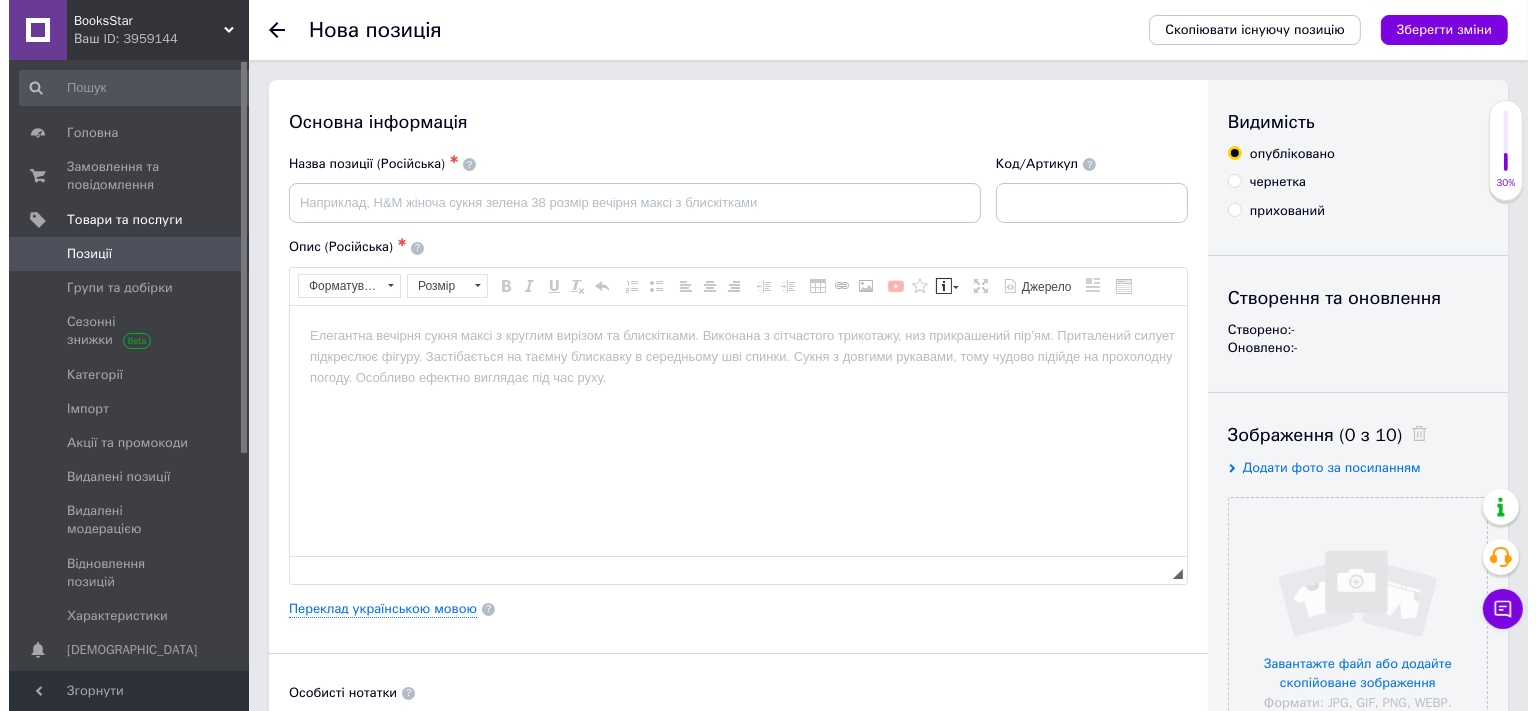 scroll, scrollTop: 0, scrollLeft: 0, axis: both 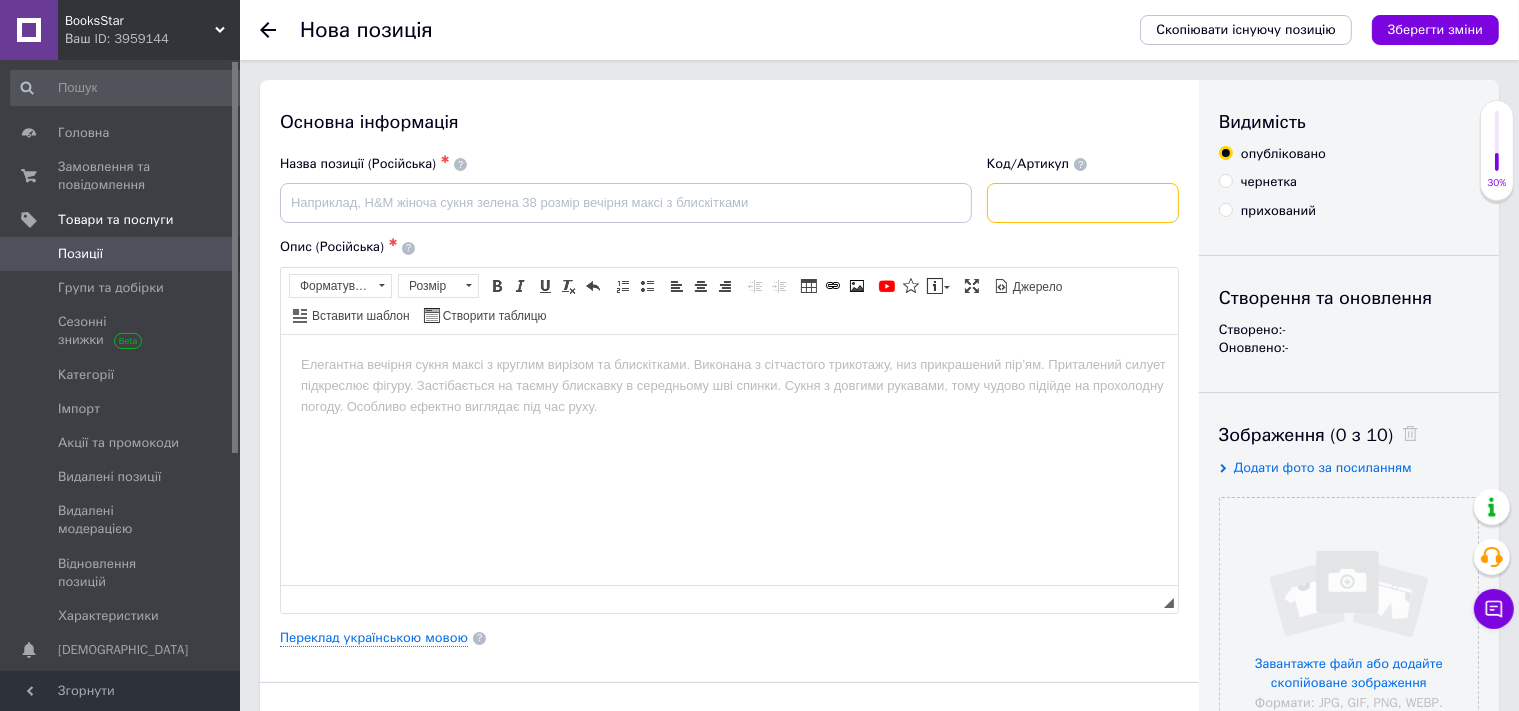 click at bounding box center [1083, 203] 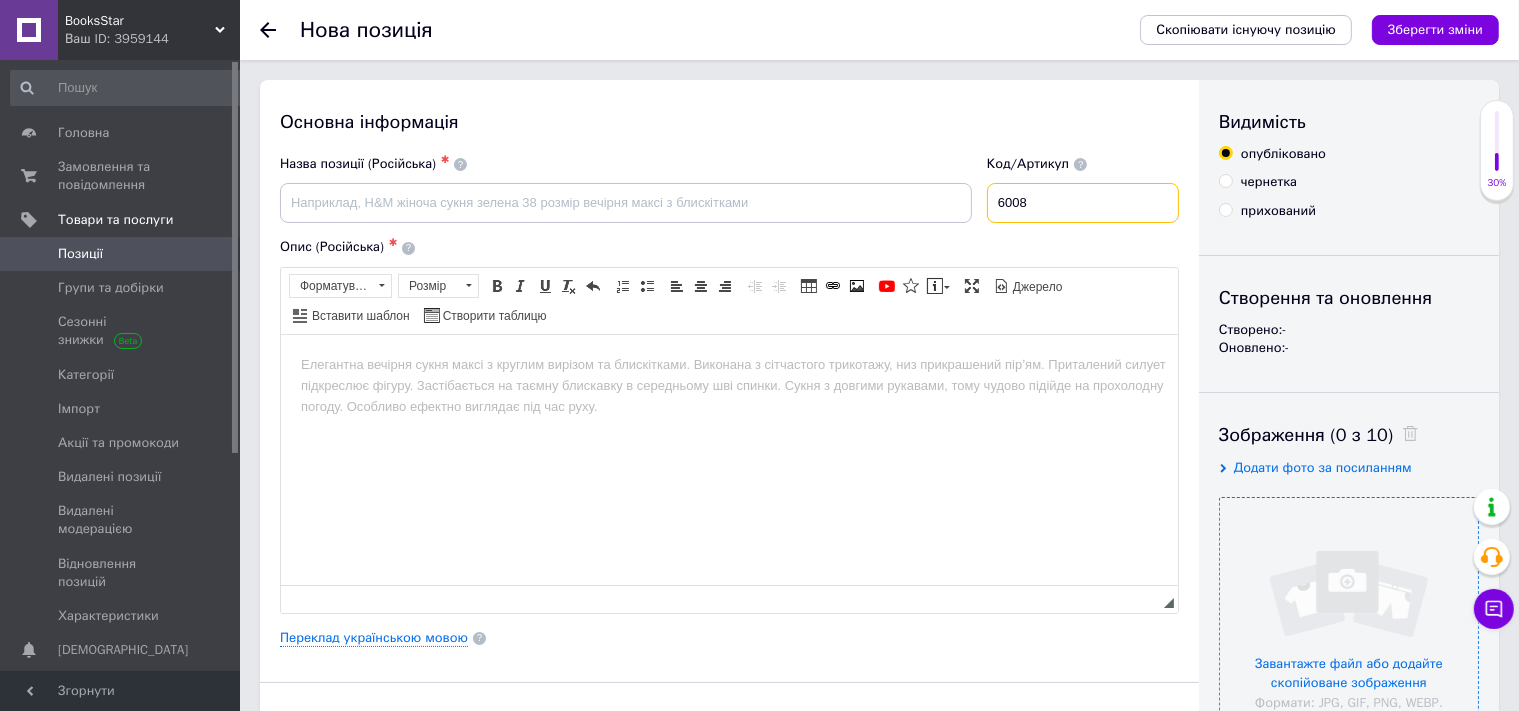 type on "6008" 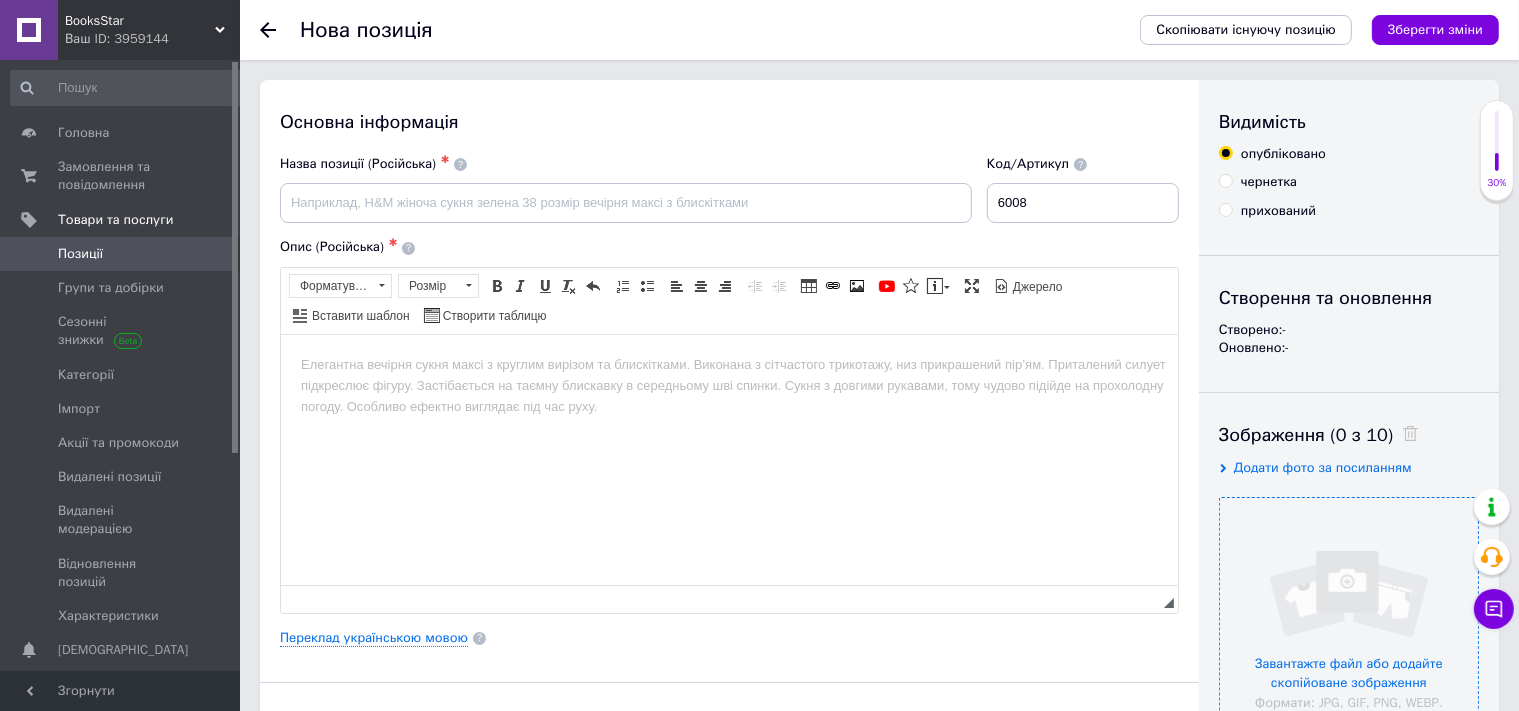 click at bounding box center (1349, 627) 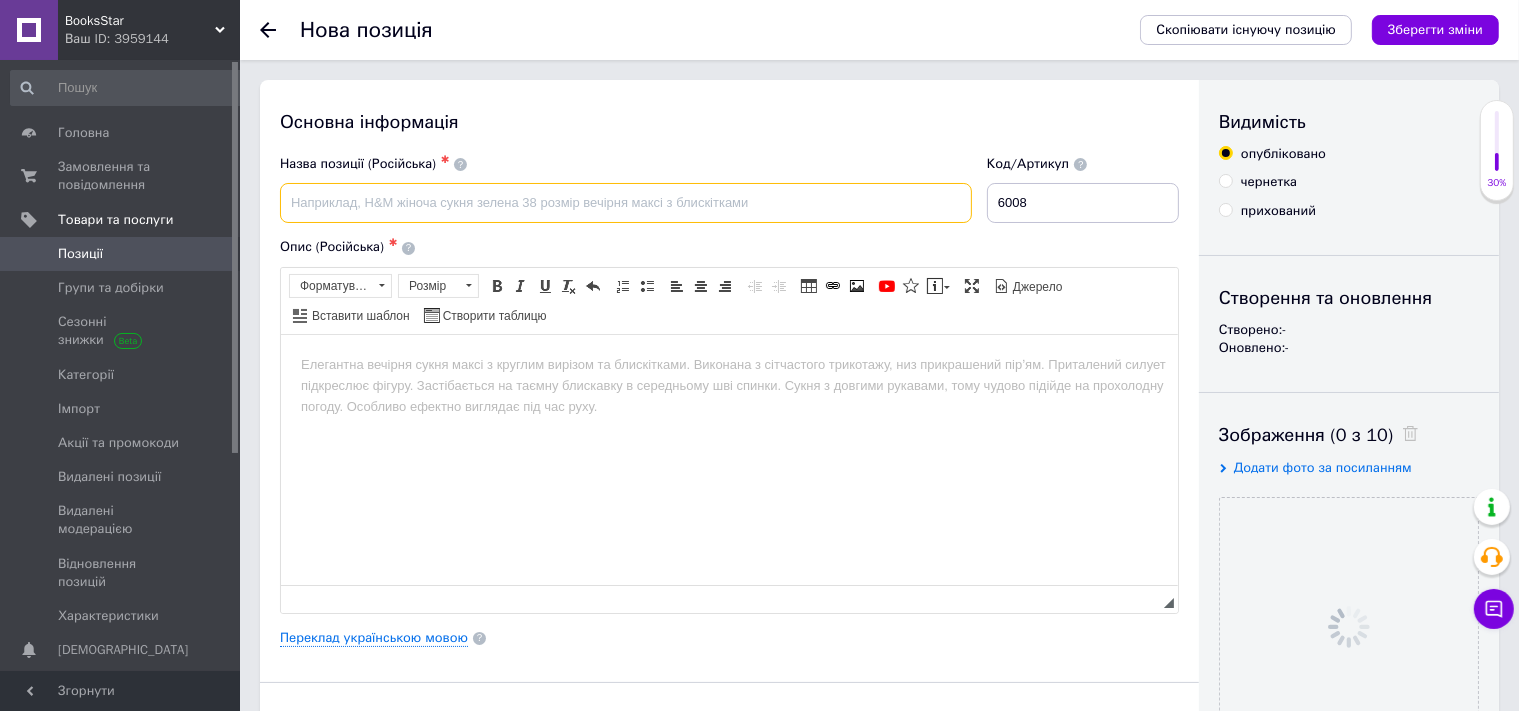 click at bounding box center [626, 203] 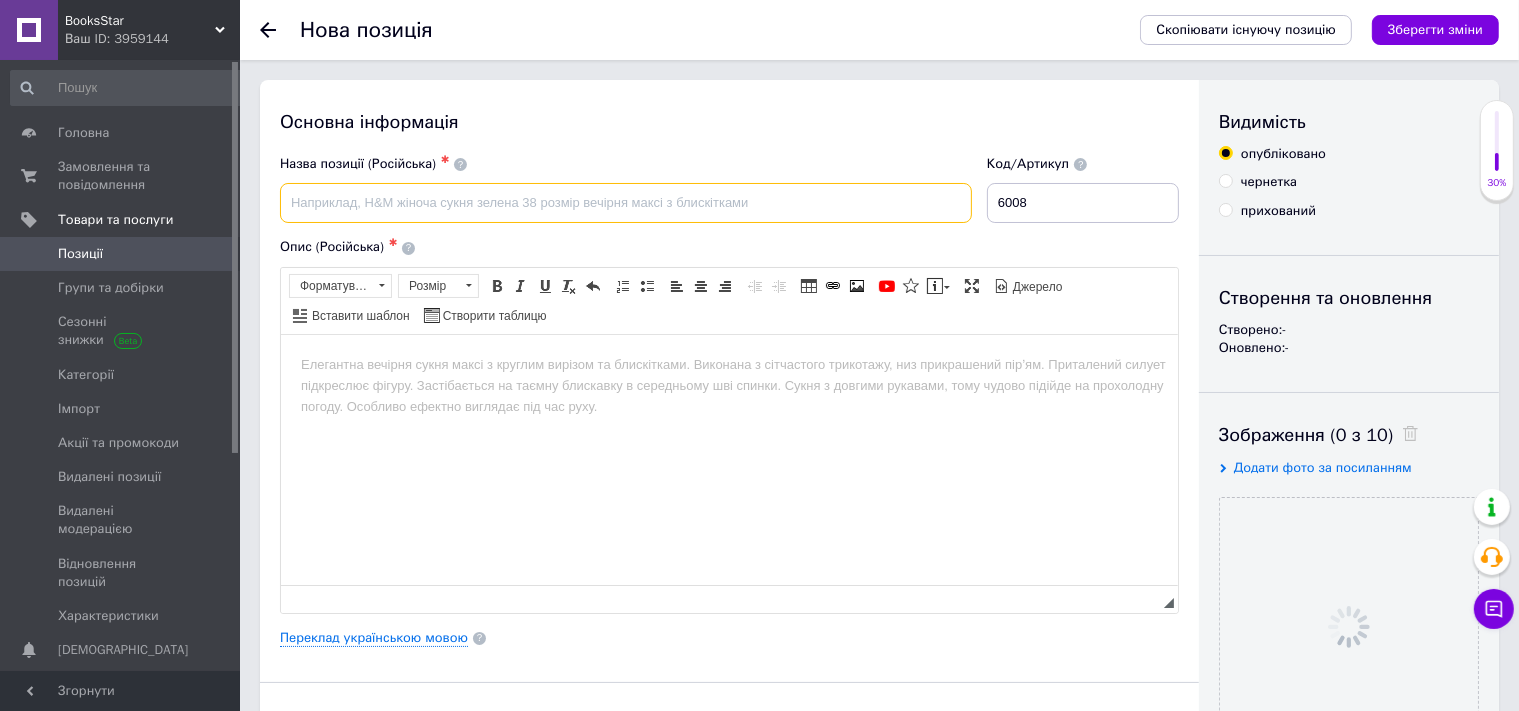paste on "[PERSON_NAME] [PERSON_NAME]" 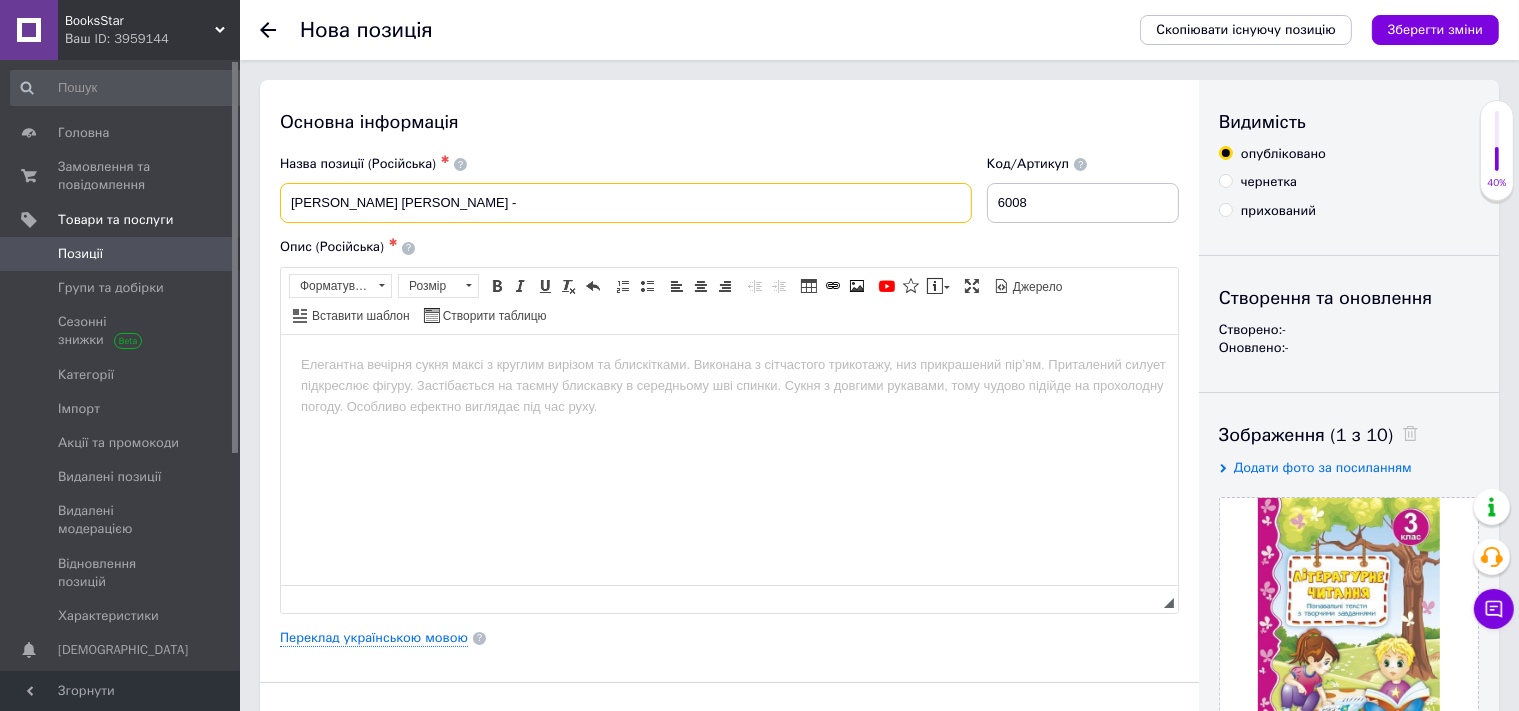 paste on "Літературне читання. 3 клас. Пізнавальні тексти з творчими завданнями" 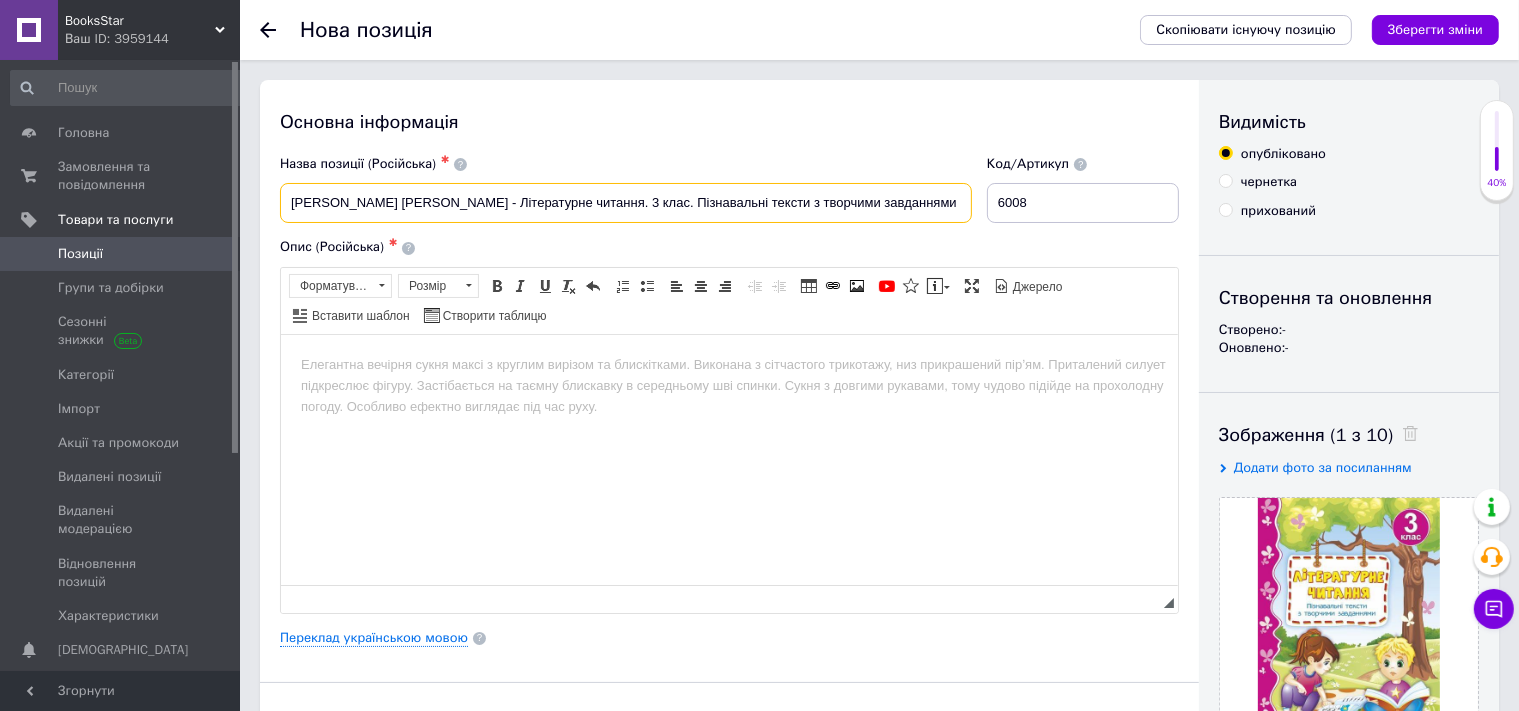type on "[PERSON_NAME] [PERSON_NAME] - Літературне читання. 3 клас. Пізнавальні тексти з творчими завданнями" 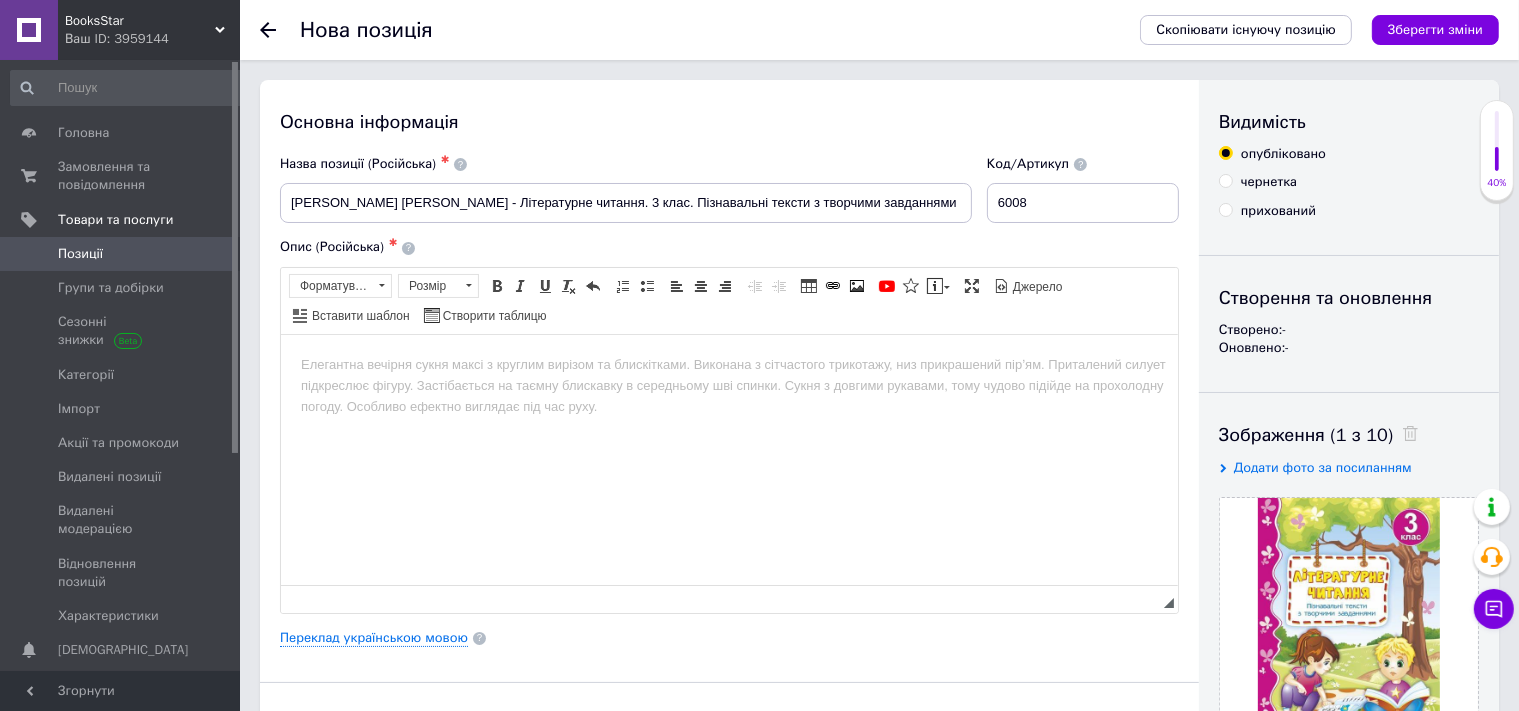 click at bounding box center [728, 459] 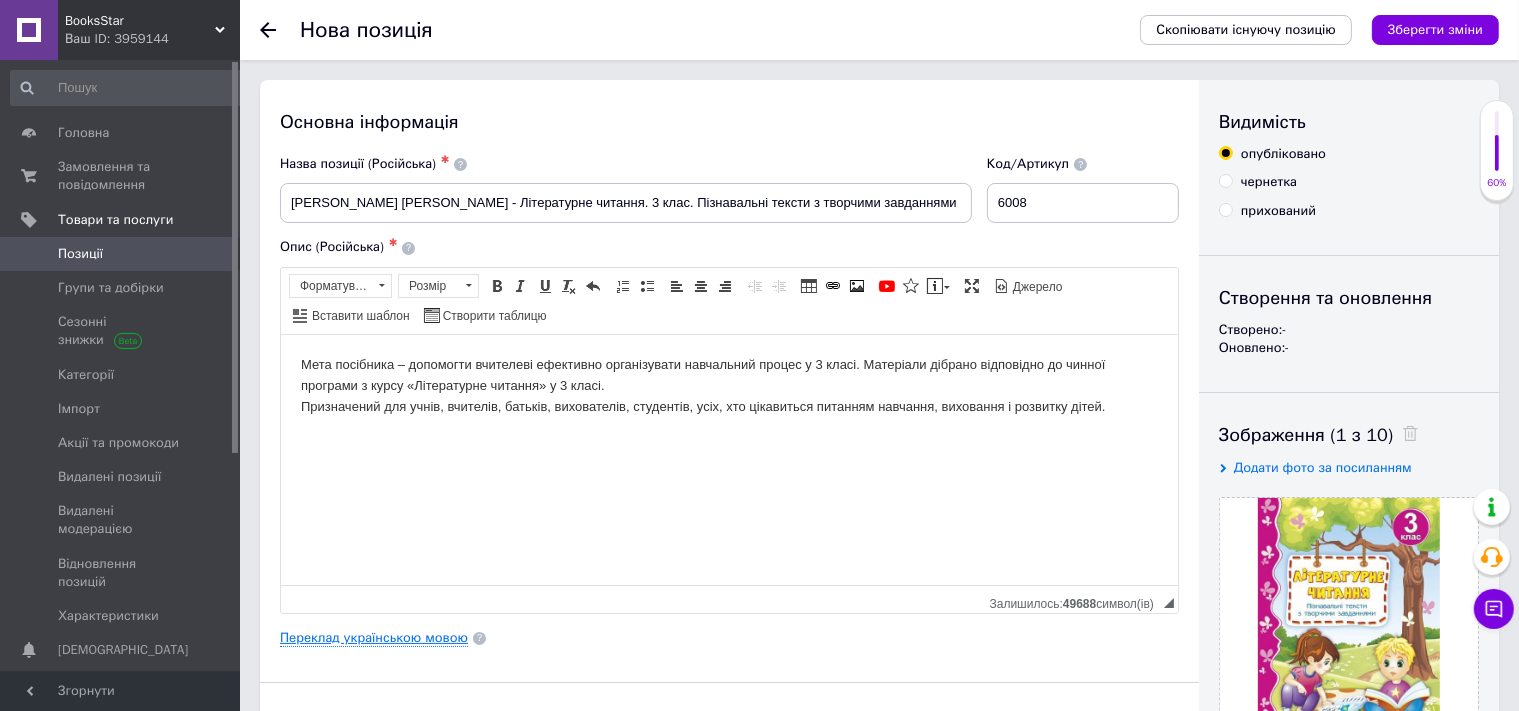 click on "Переклад українською мовою" at bounding box center [374, 638] 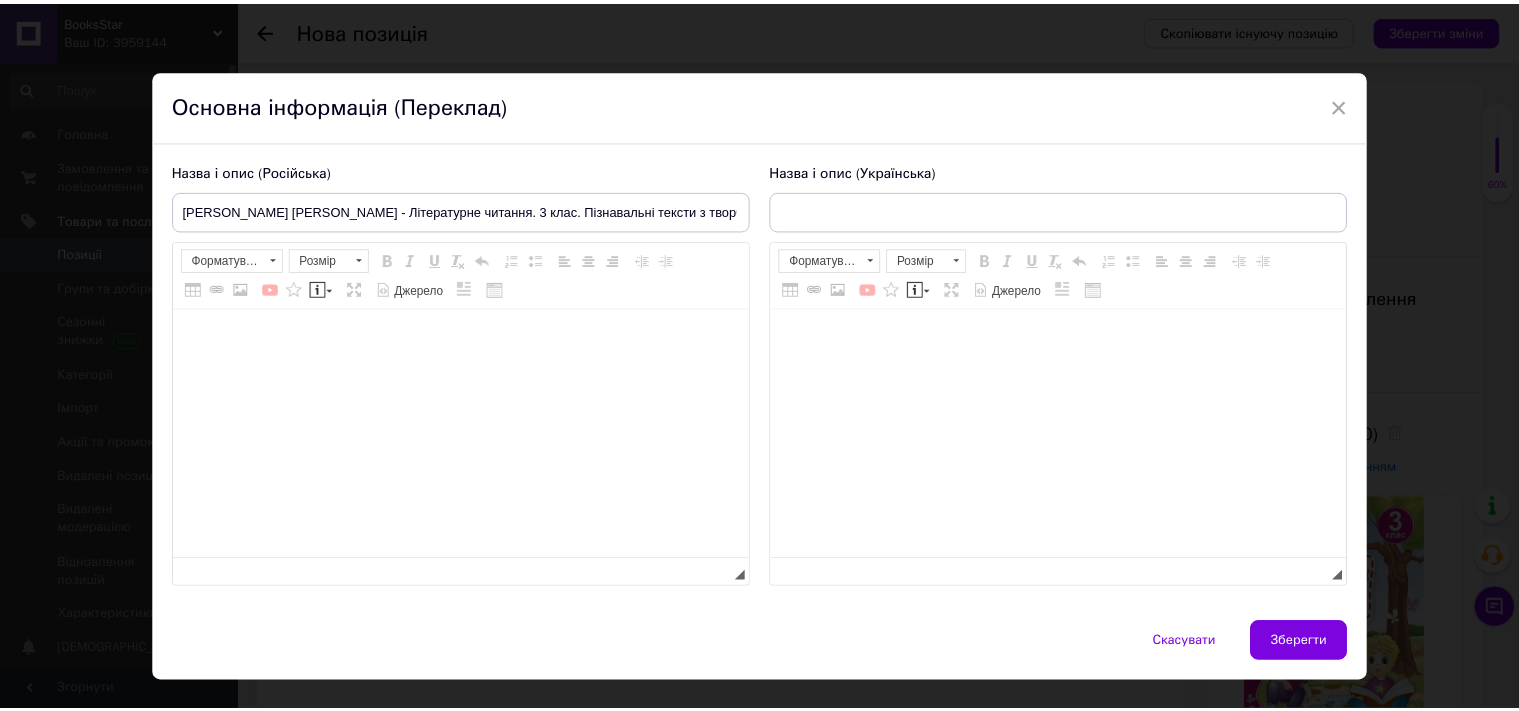 scroll, scrollTop: 0, scrollLeft: 0, axis: both 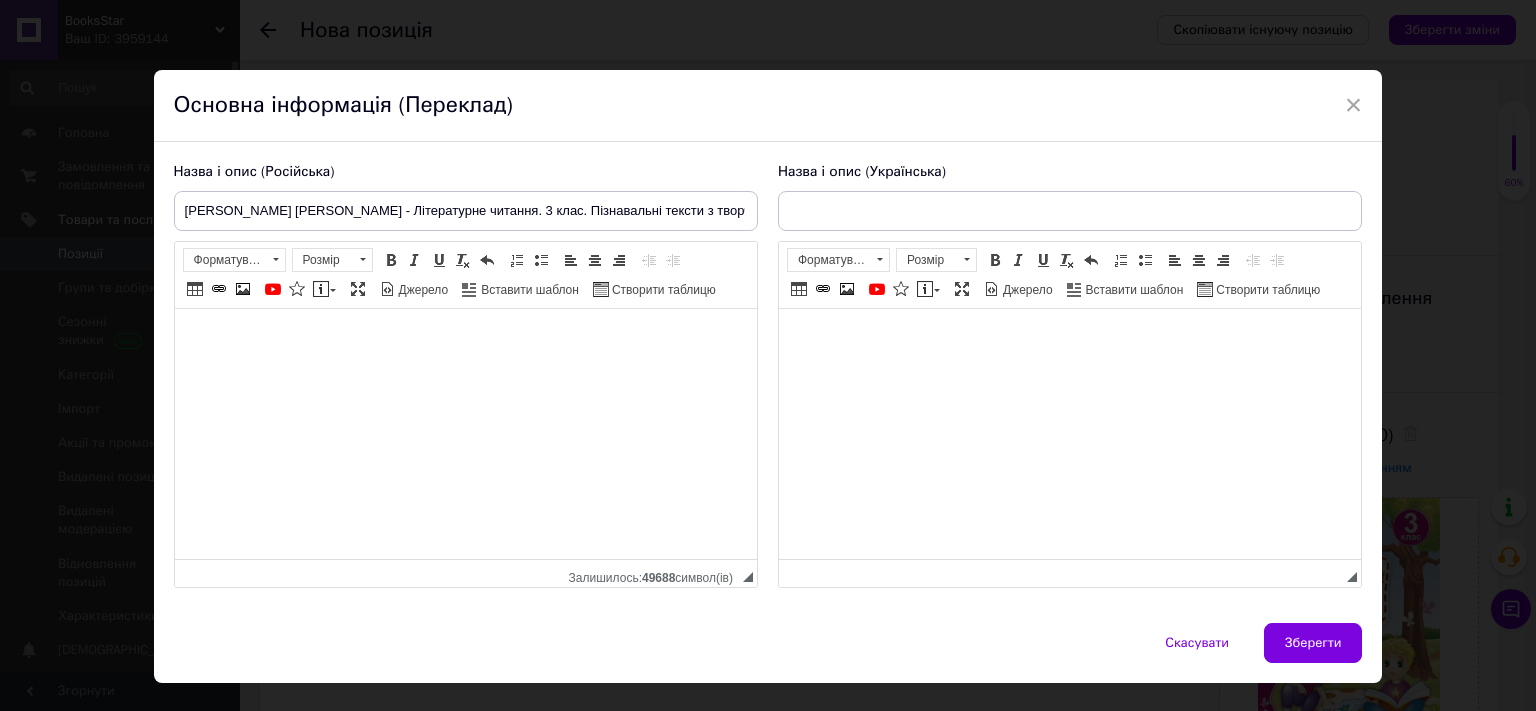 click at bounding box center (1069, 434) 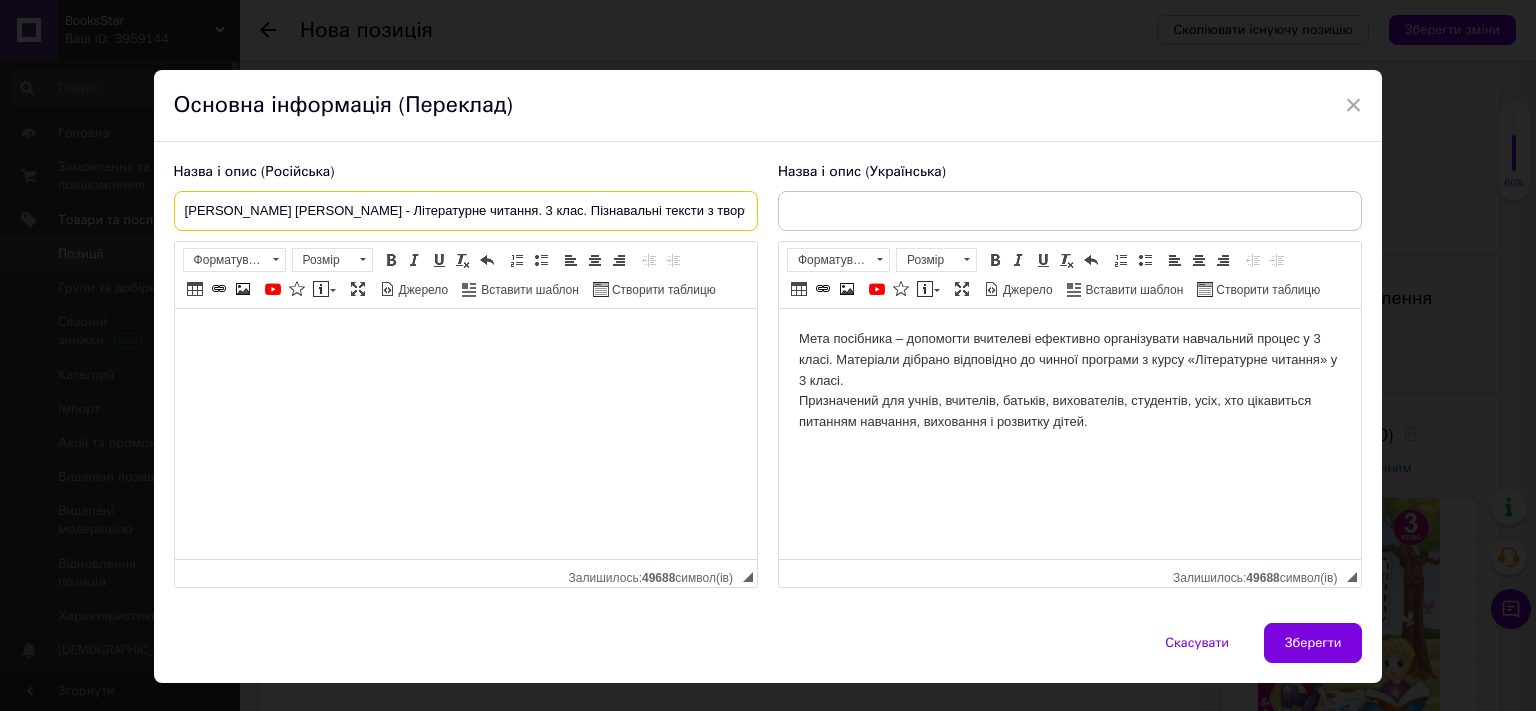 drag, startPoint x: 721, startPoint y: 220, endPoint x: 126, endPoint y: 234, distance: 595.1647 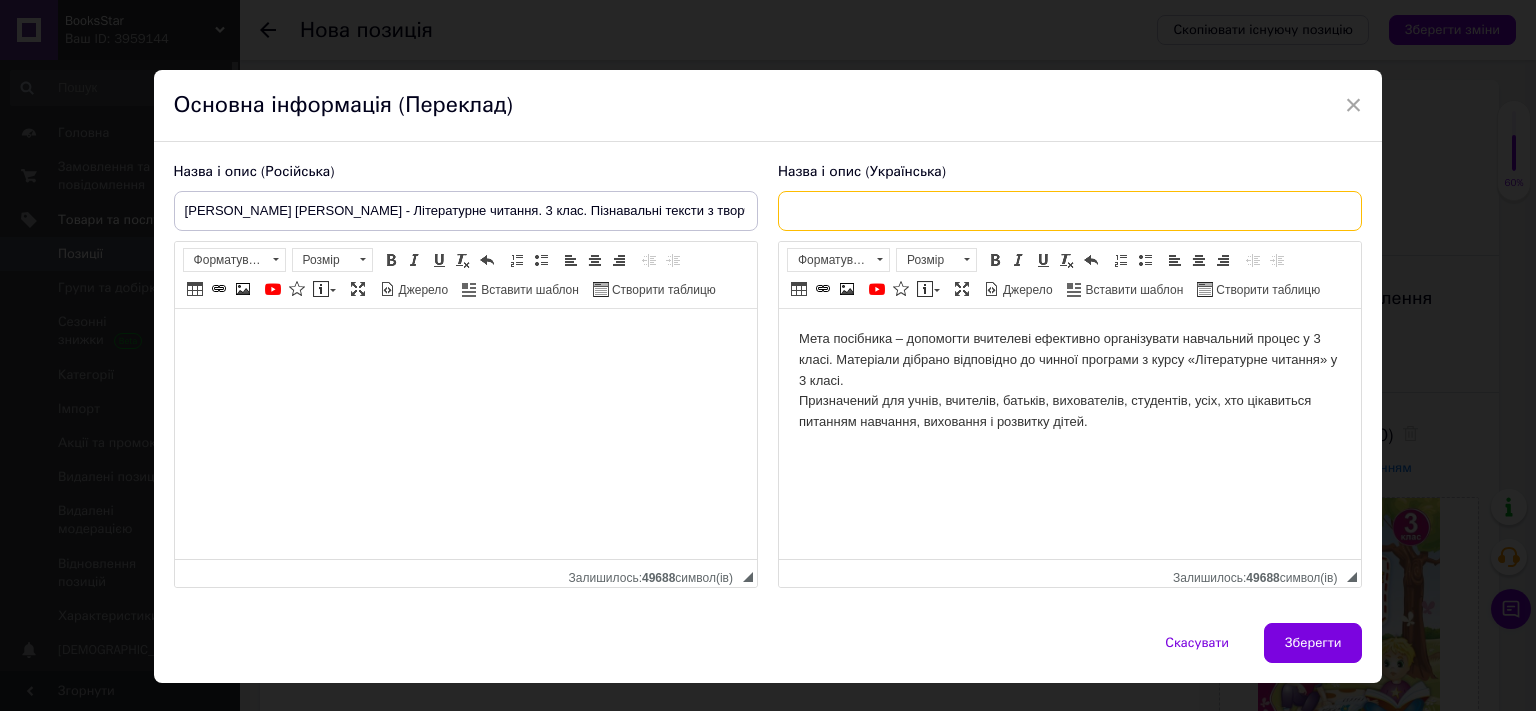 click at bounding box center (1070, 211) 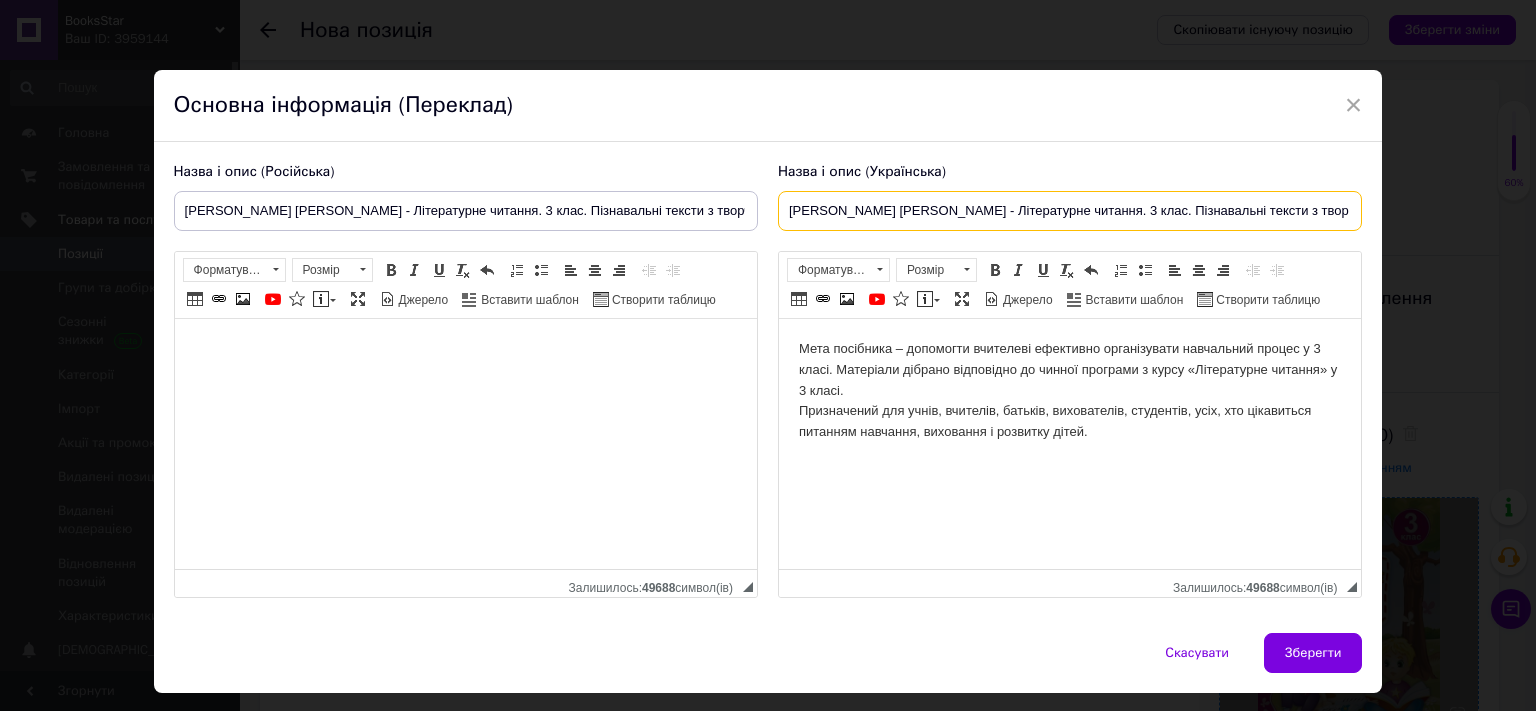 type on "[PERSON_NAME] [PERSON_NAME] - Літературне читання. 3 клас. Пізнавальні тексти з творчими завданнями" 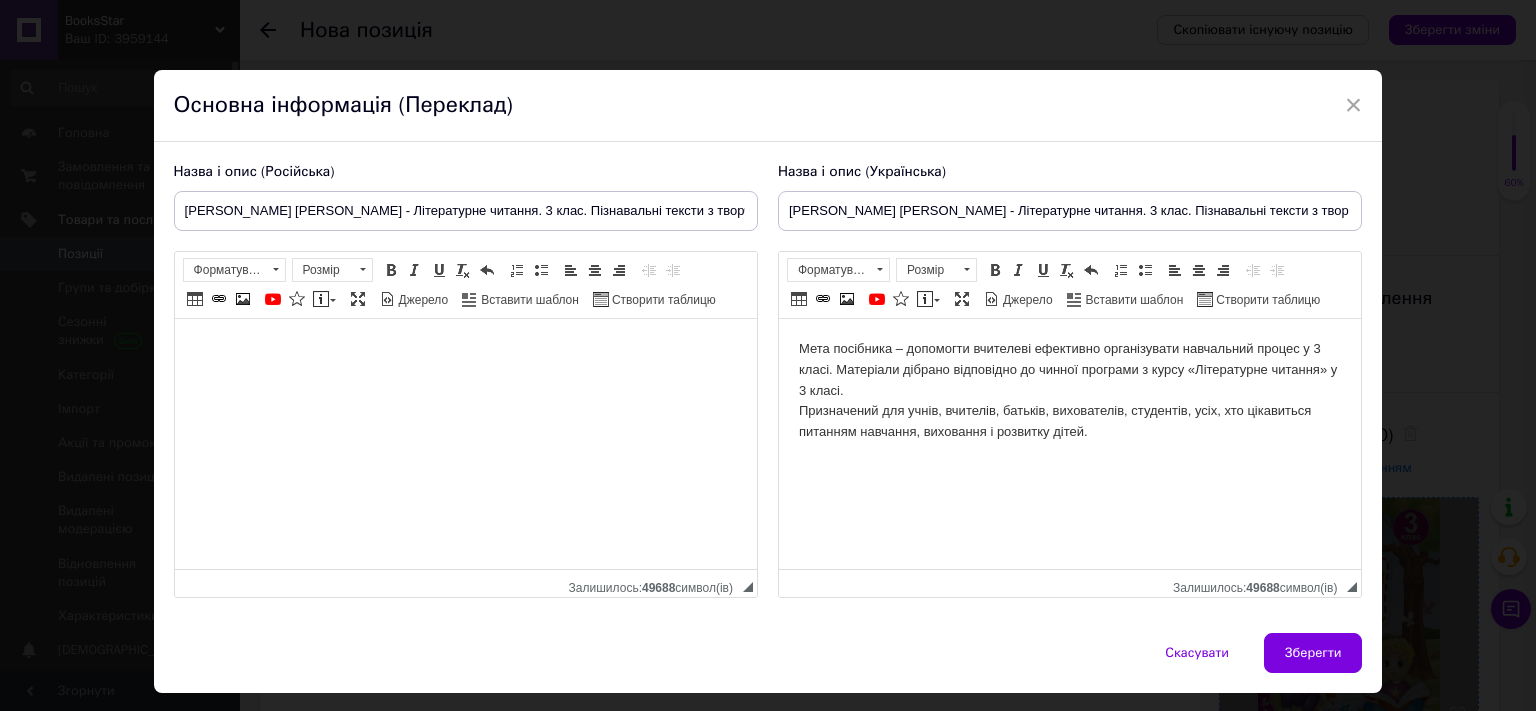 click on "Зберегти" at bounding box center (1313, 653) 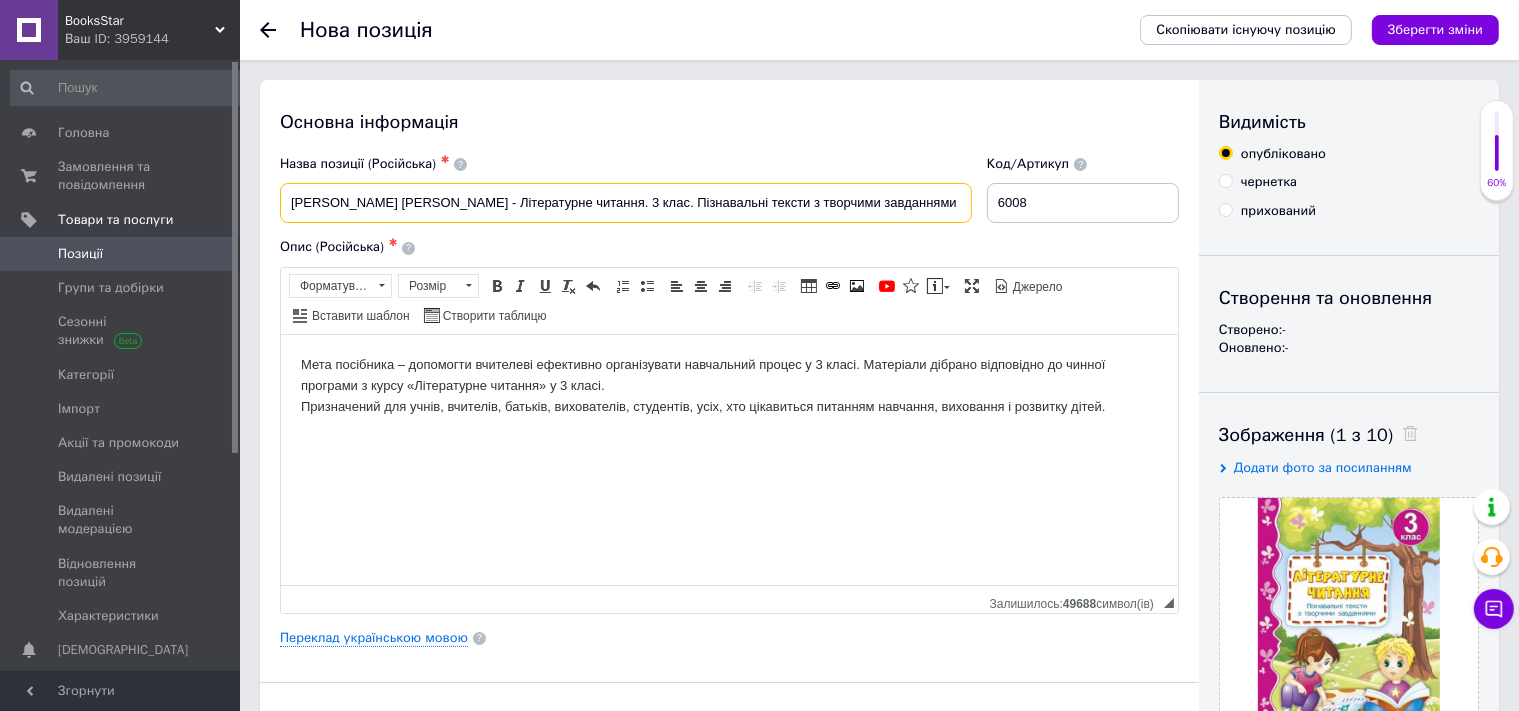 drag, startPoint x: 350, startPoint y: 206, endPoint x: 290, endPoint y: 205, distance: 60.00833 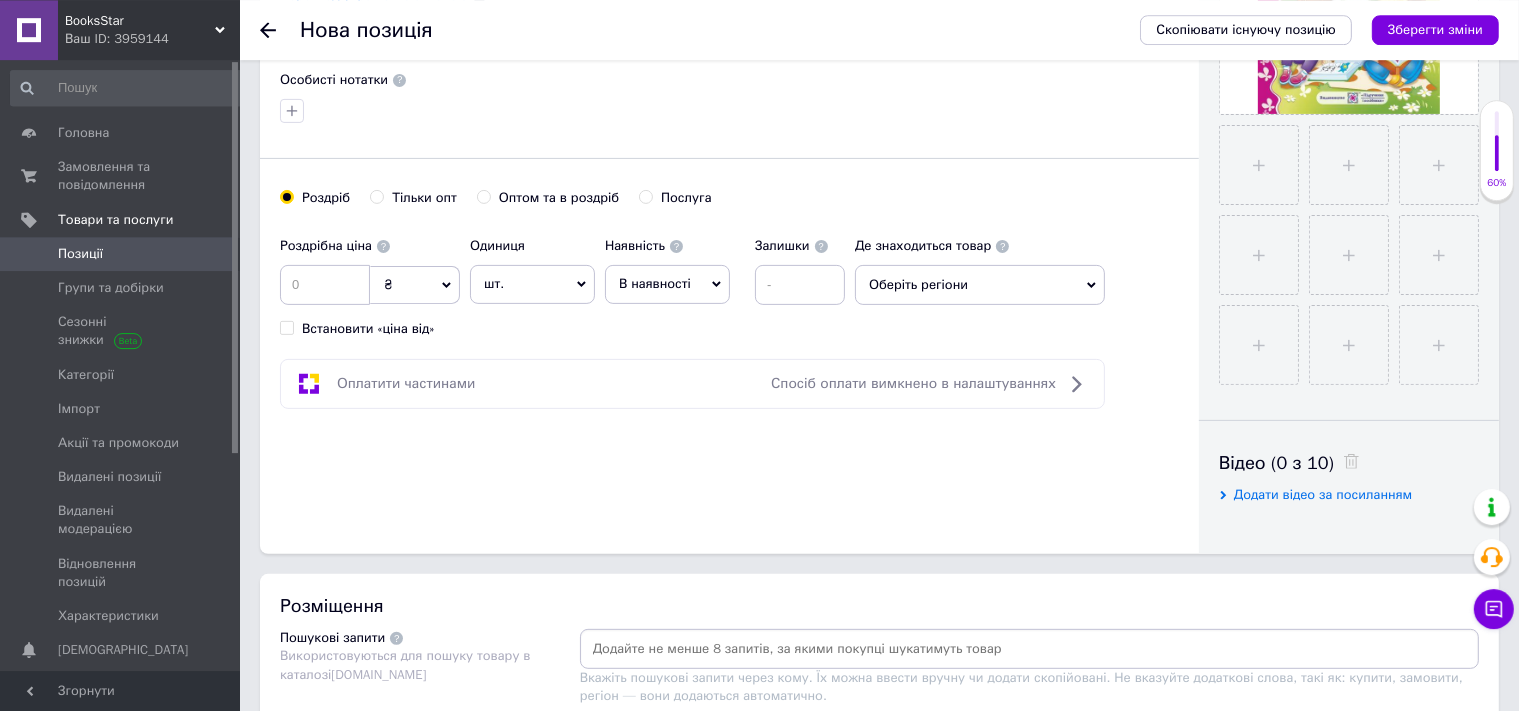 drag, startPoint x: 264, startPoint y: 277, endPoint x: 288, endPoint y: 284, distance: 25 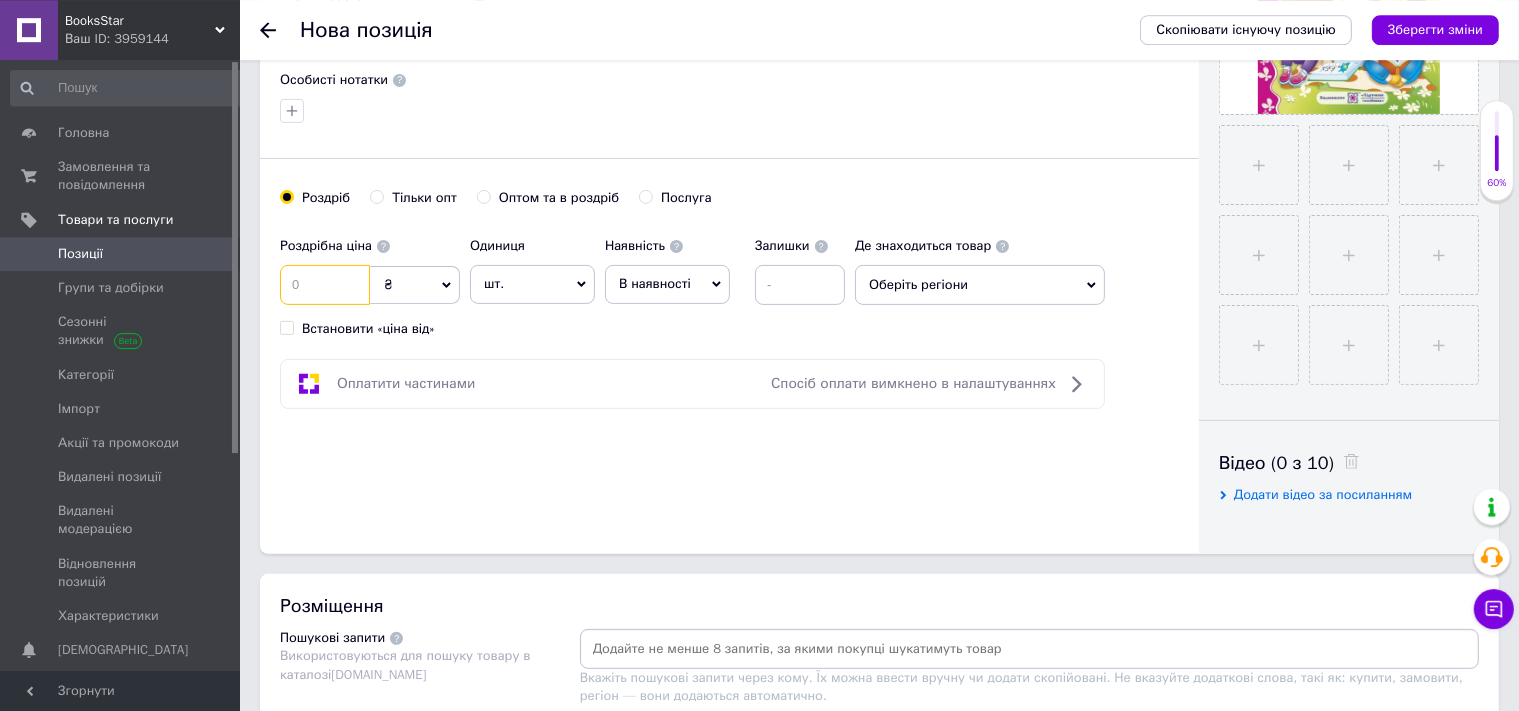 click at bounding box center (325, 285) 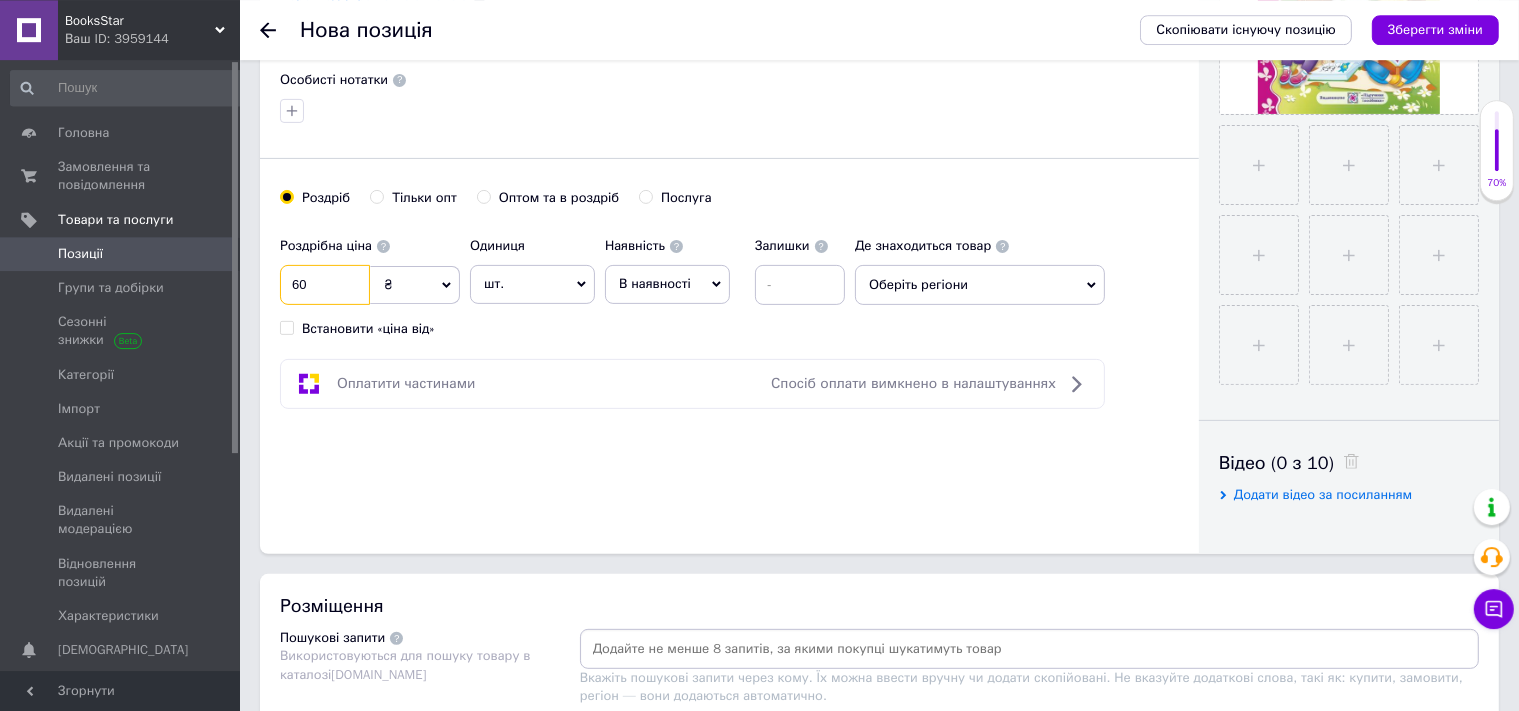 type on "60" 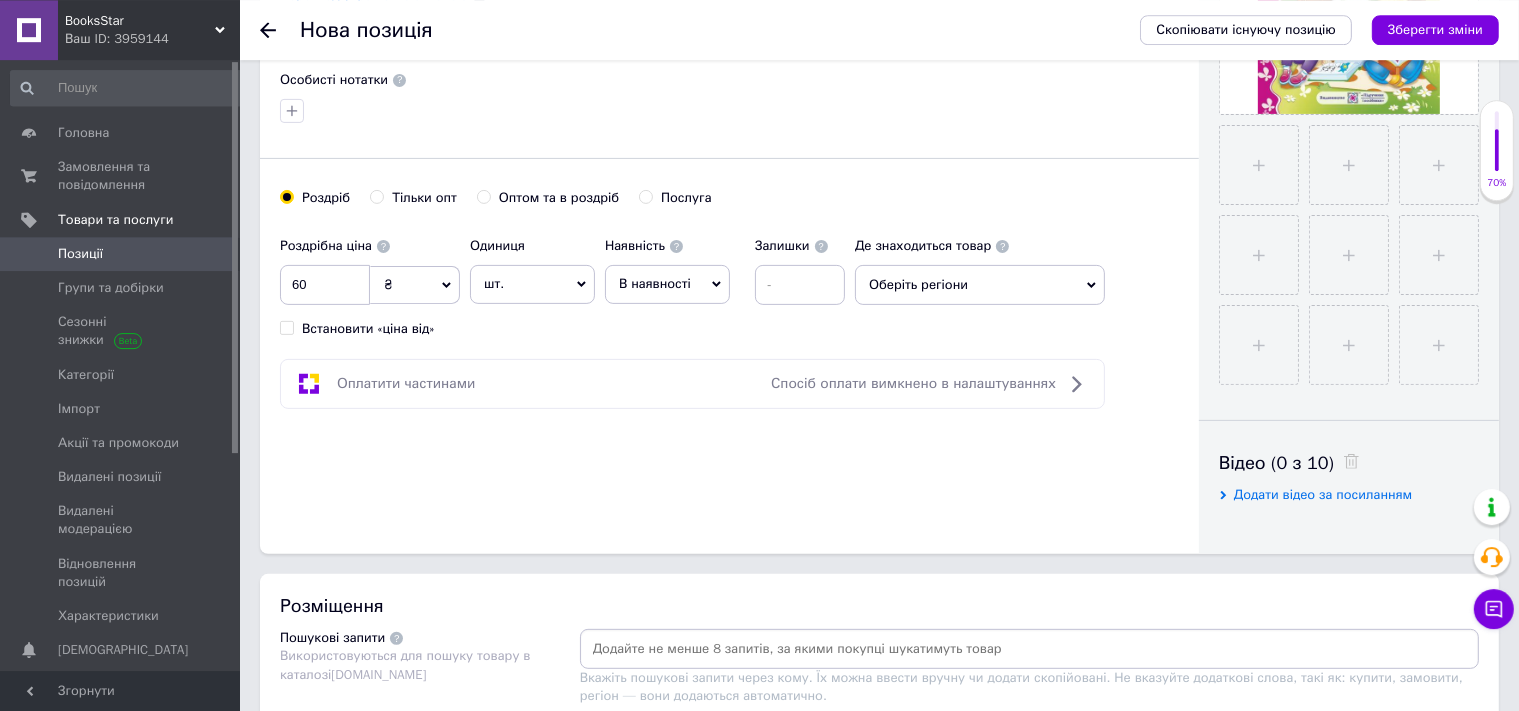 click on "В наявності" at bounding box center (667, 284) 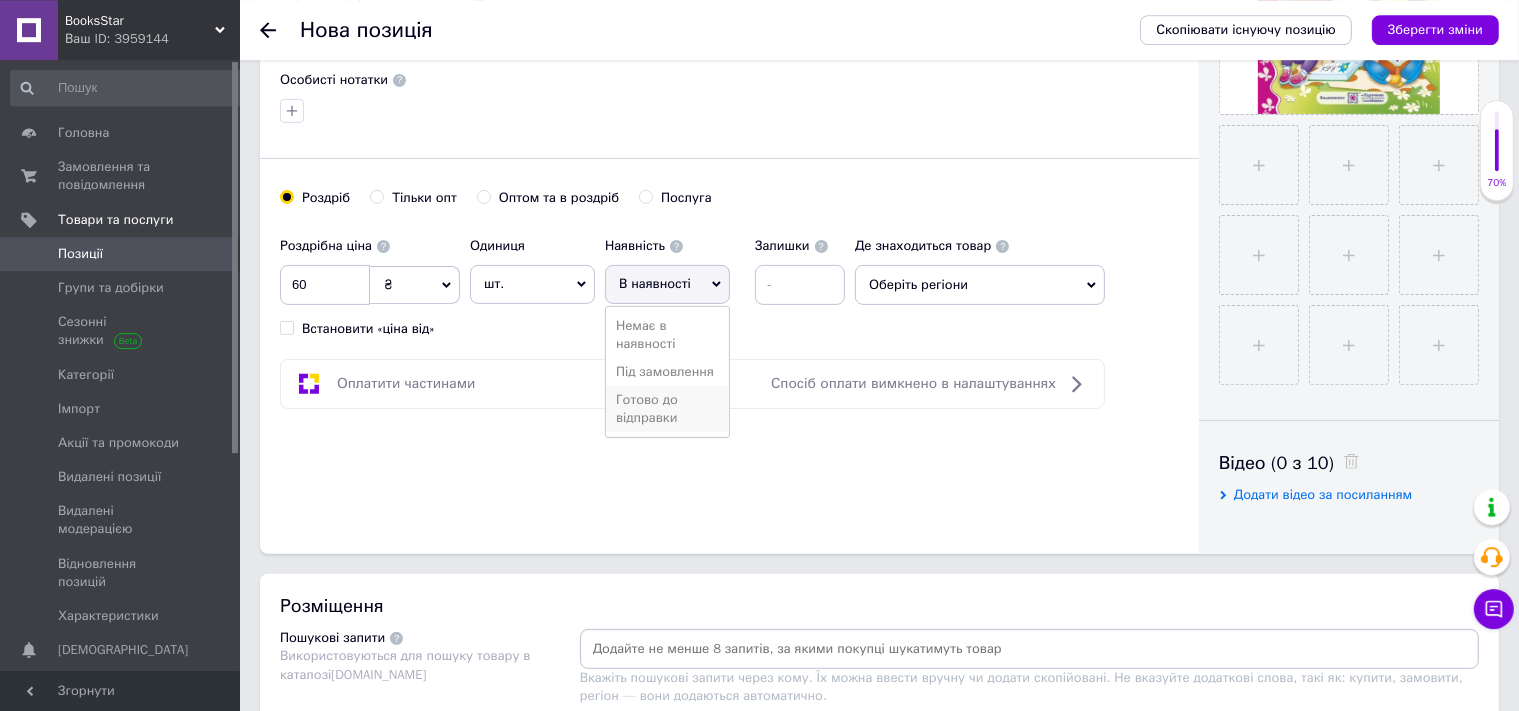 click on "Готово до відправки" at bounding box center (667, 409) 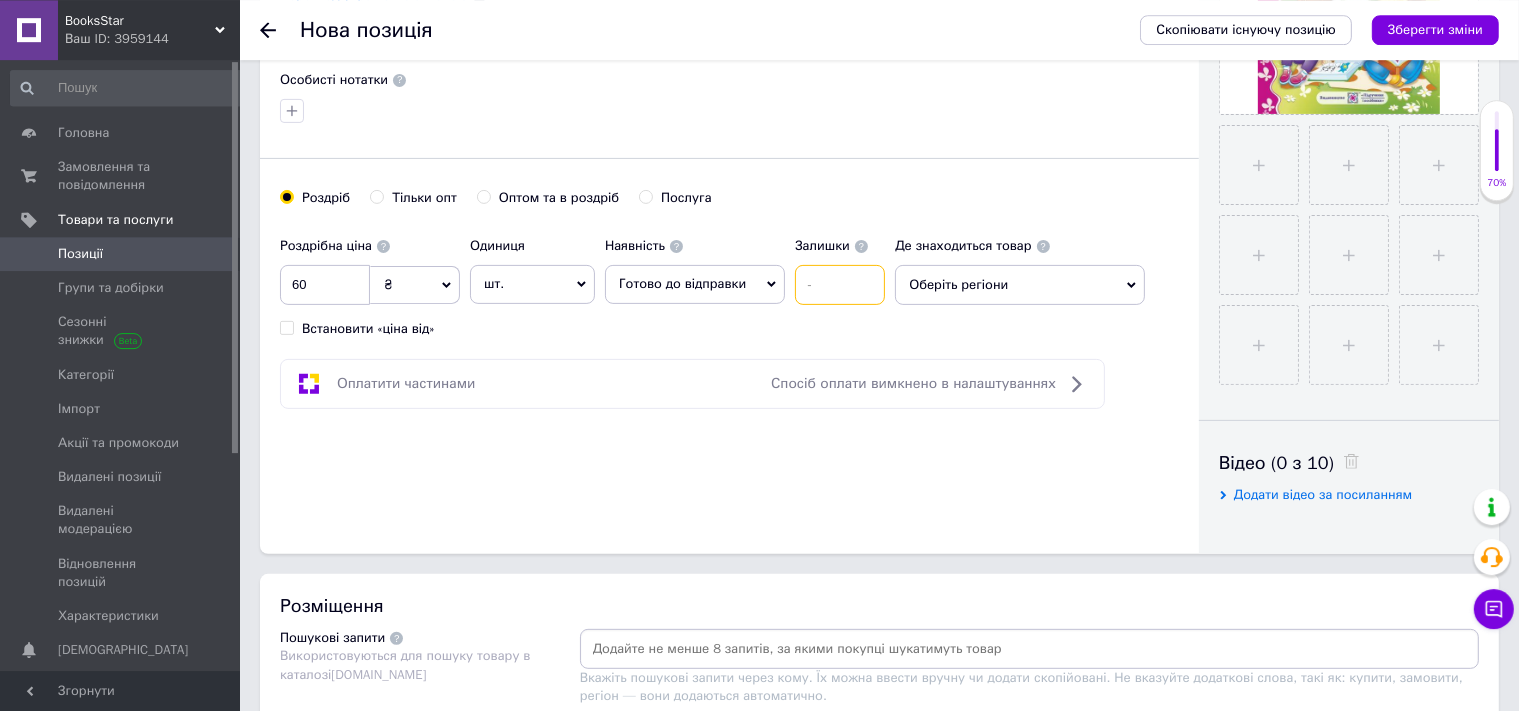 click at bounding box center [840, 285] 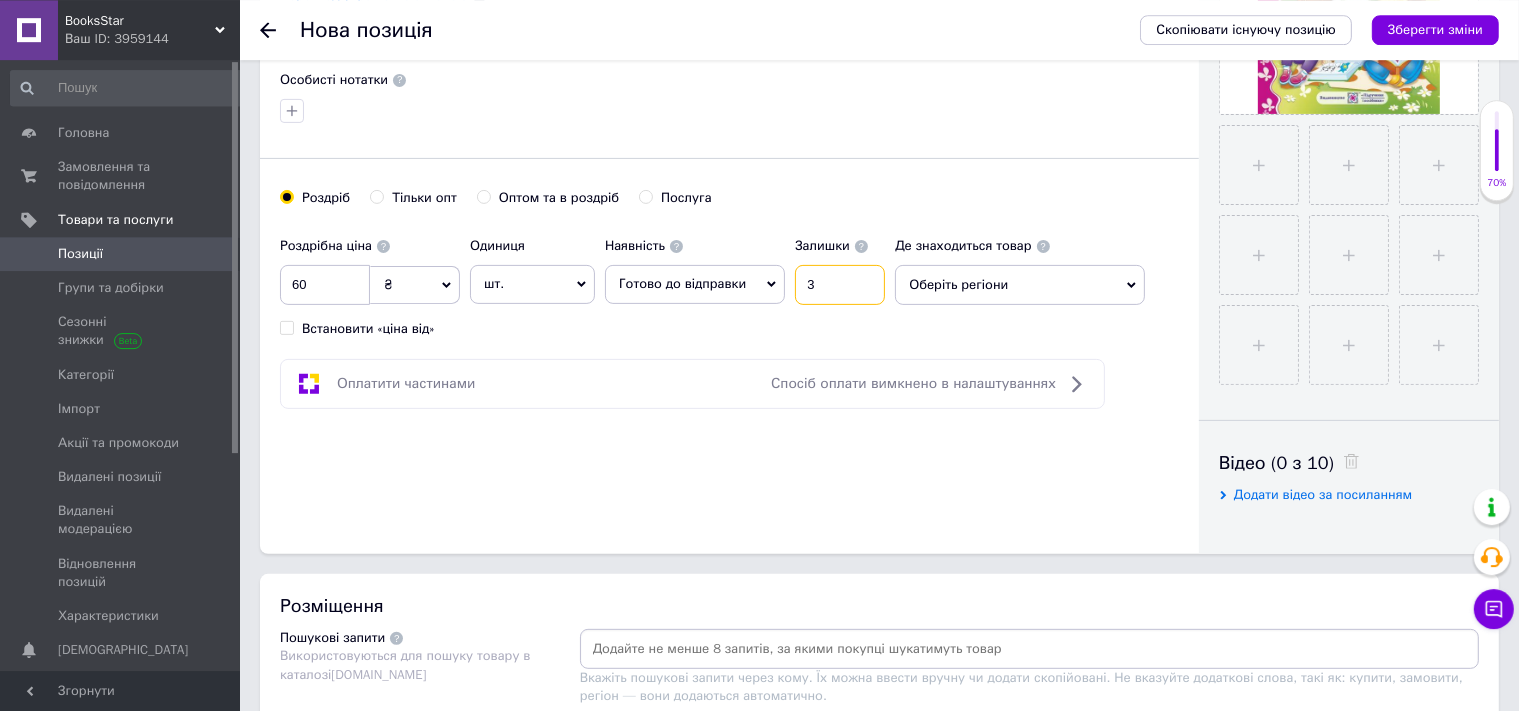 type on "3" 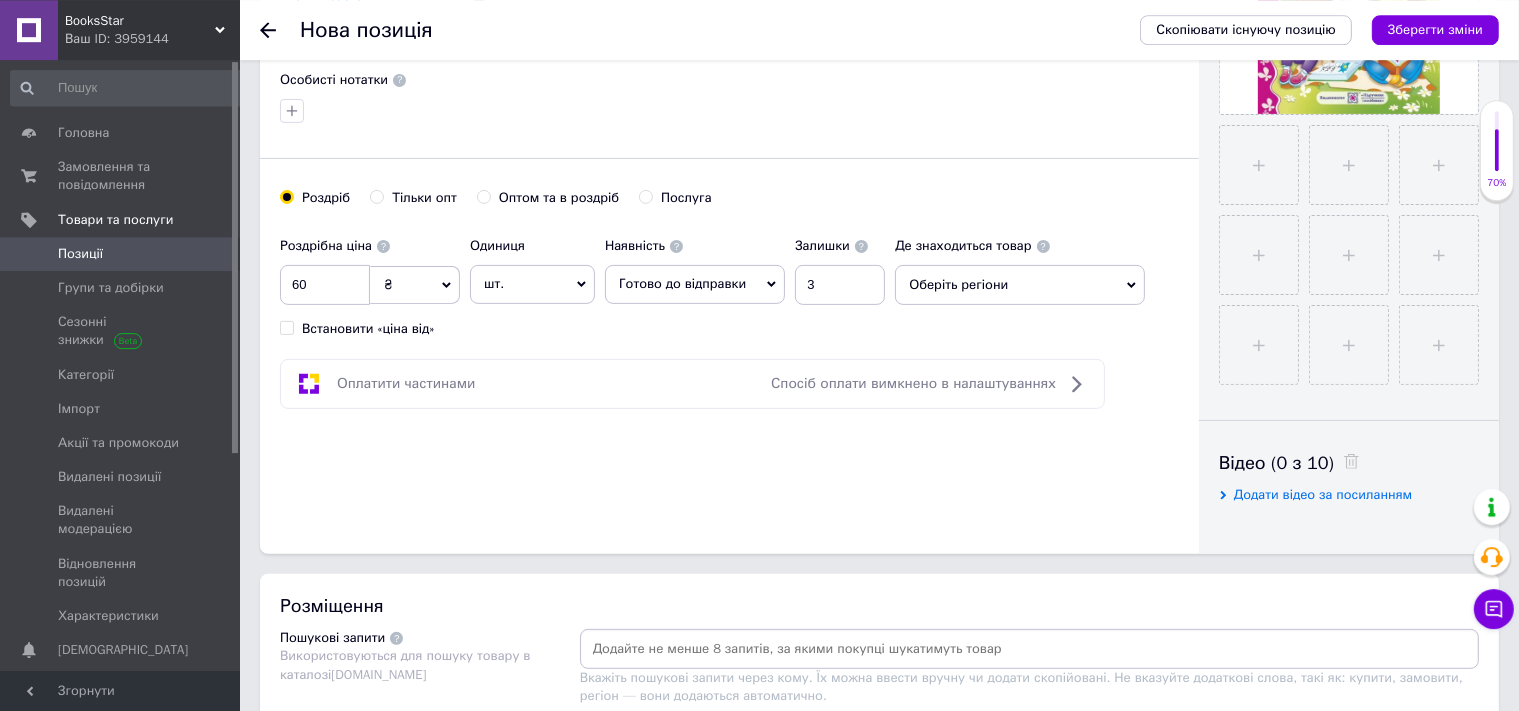 click on "Оберіть регіони" at bounding box center (1020, 285) 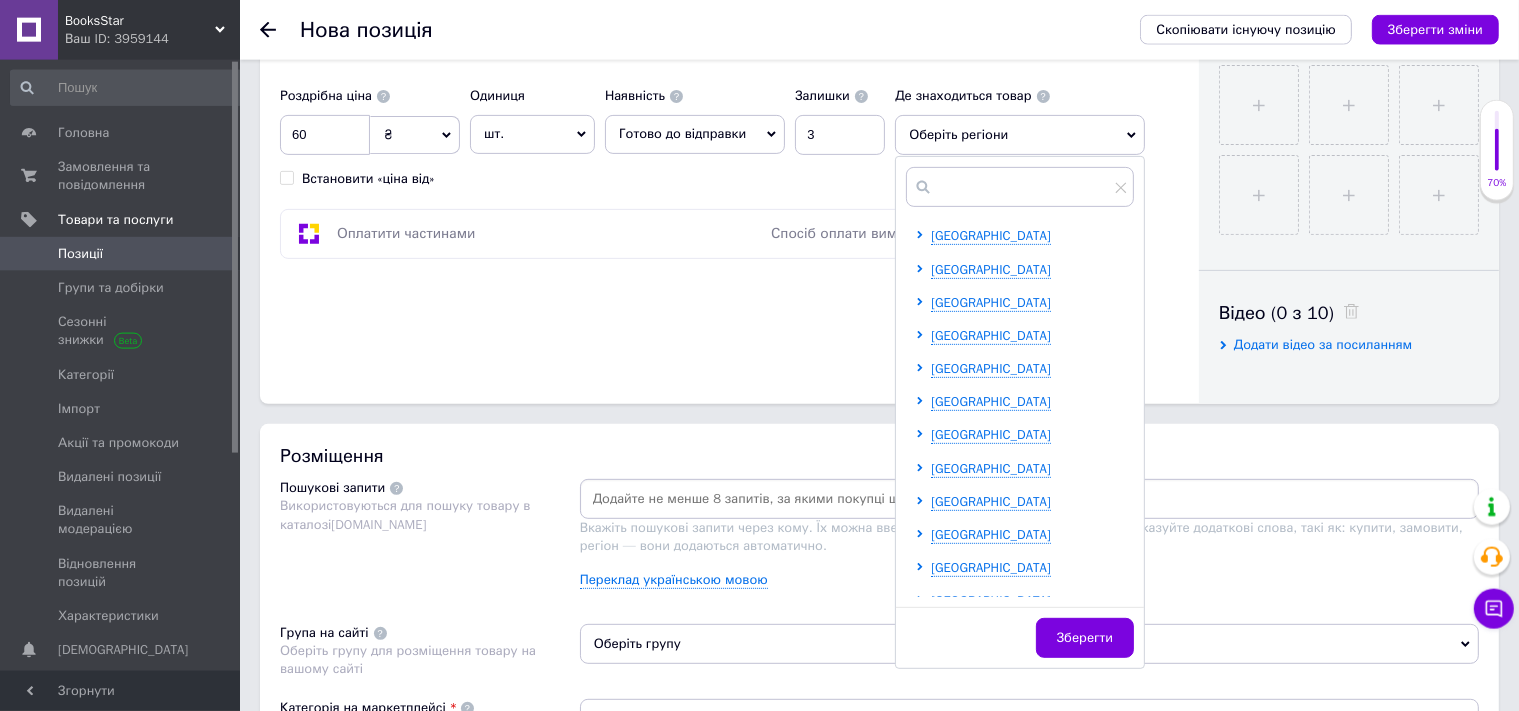 scroll, scrollTop: 824, scrollLeft: 0, axis: vertical 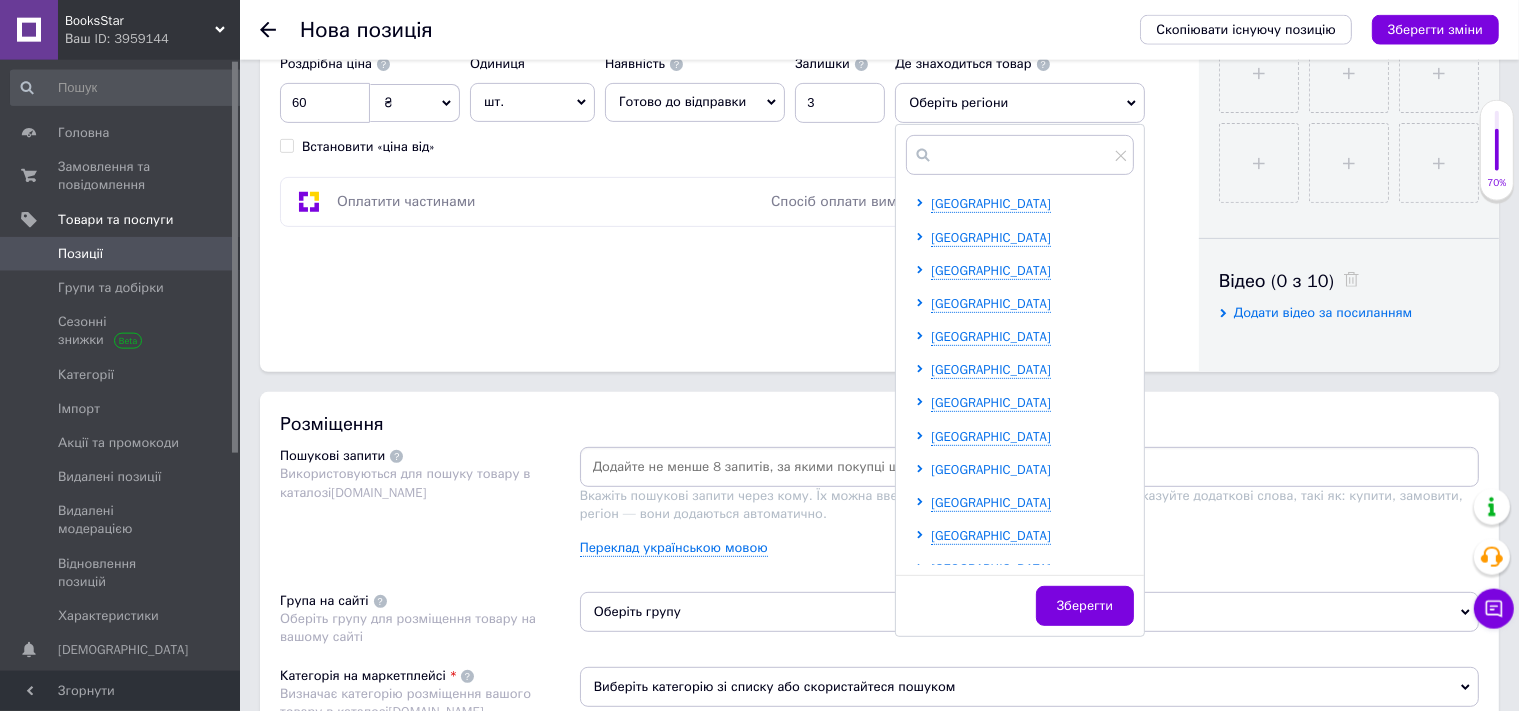 click on "[GEOGRAPHIC_DATA]" at bounding box center [991, 469] 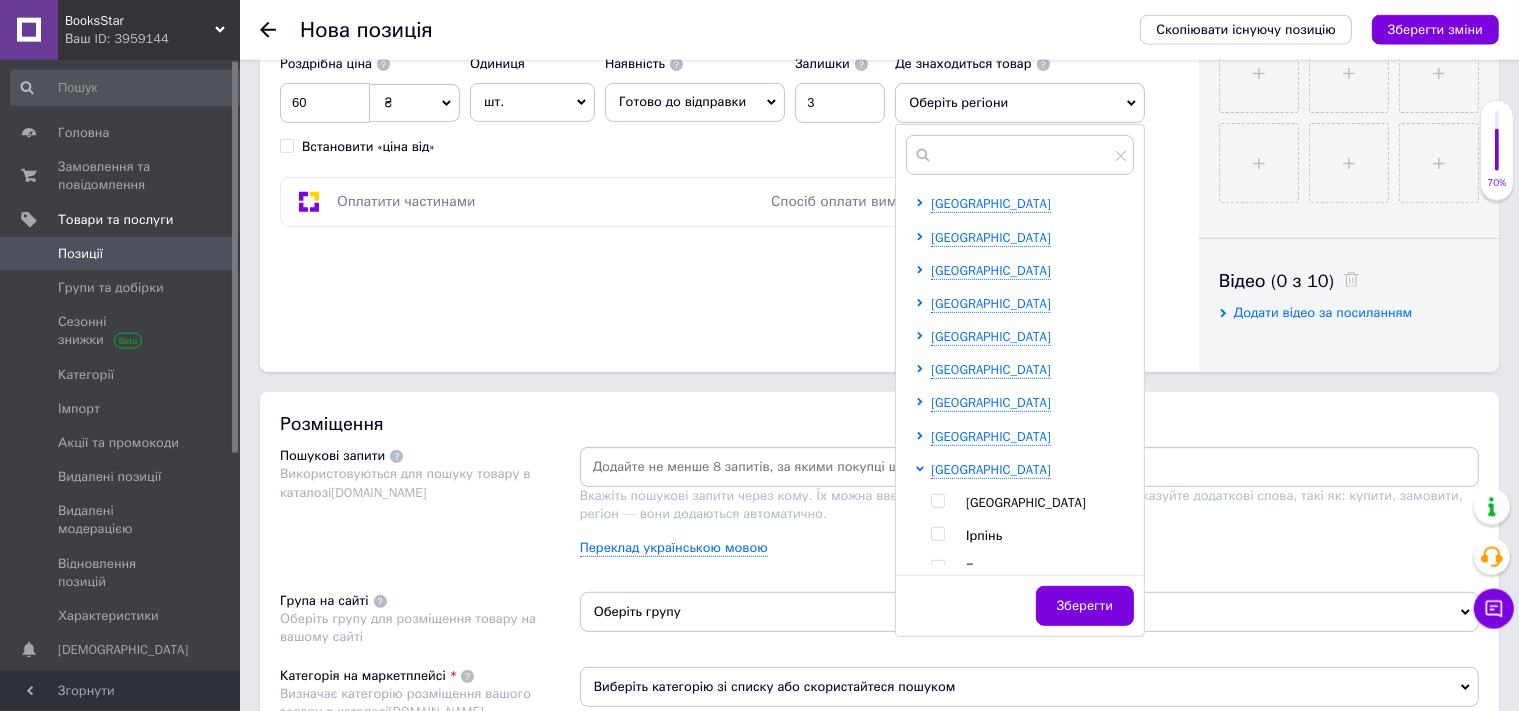 click on "[GEOGRAPHIC_DATA]" at bounding box center [1026, 502] 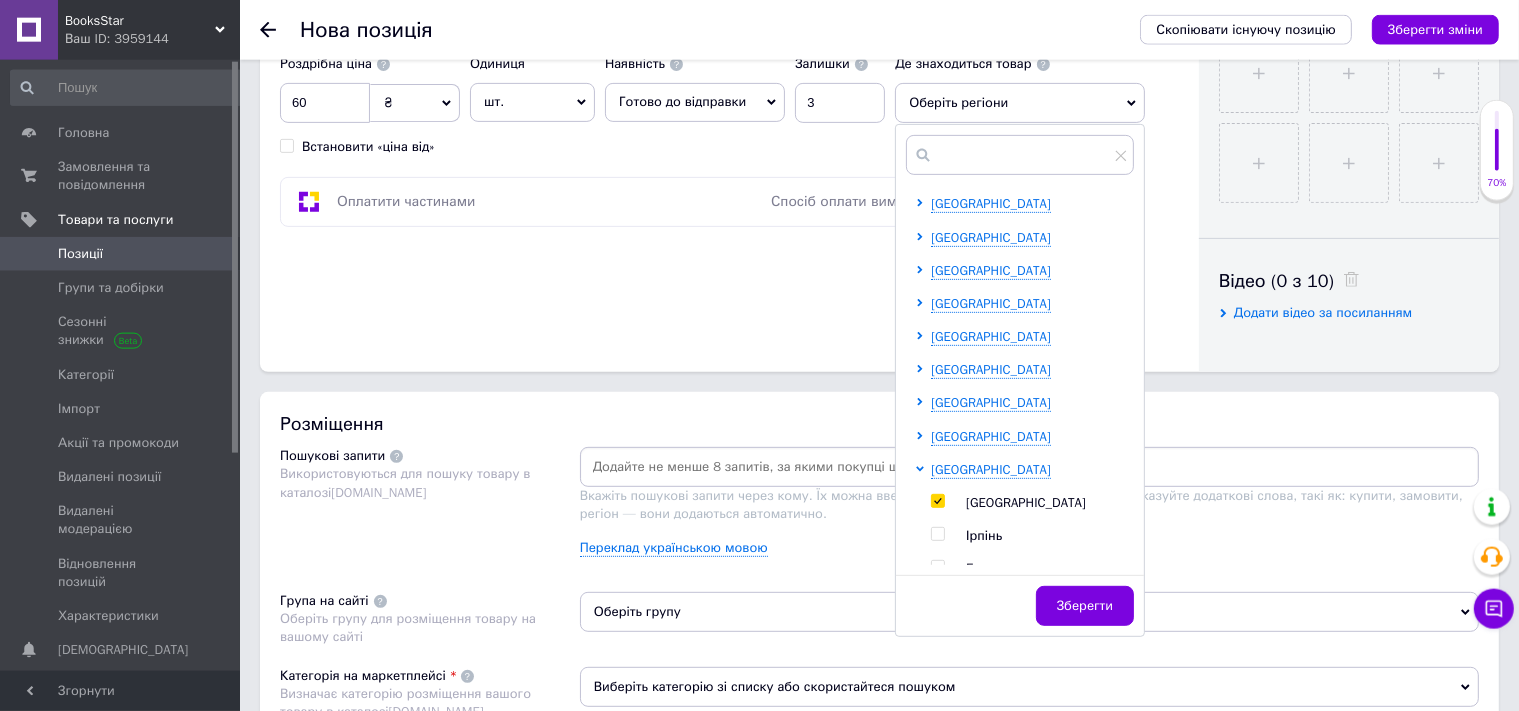 checkbox on "true" 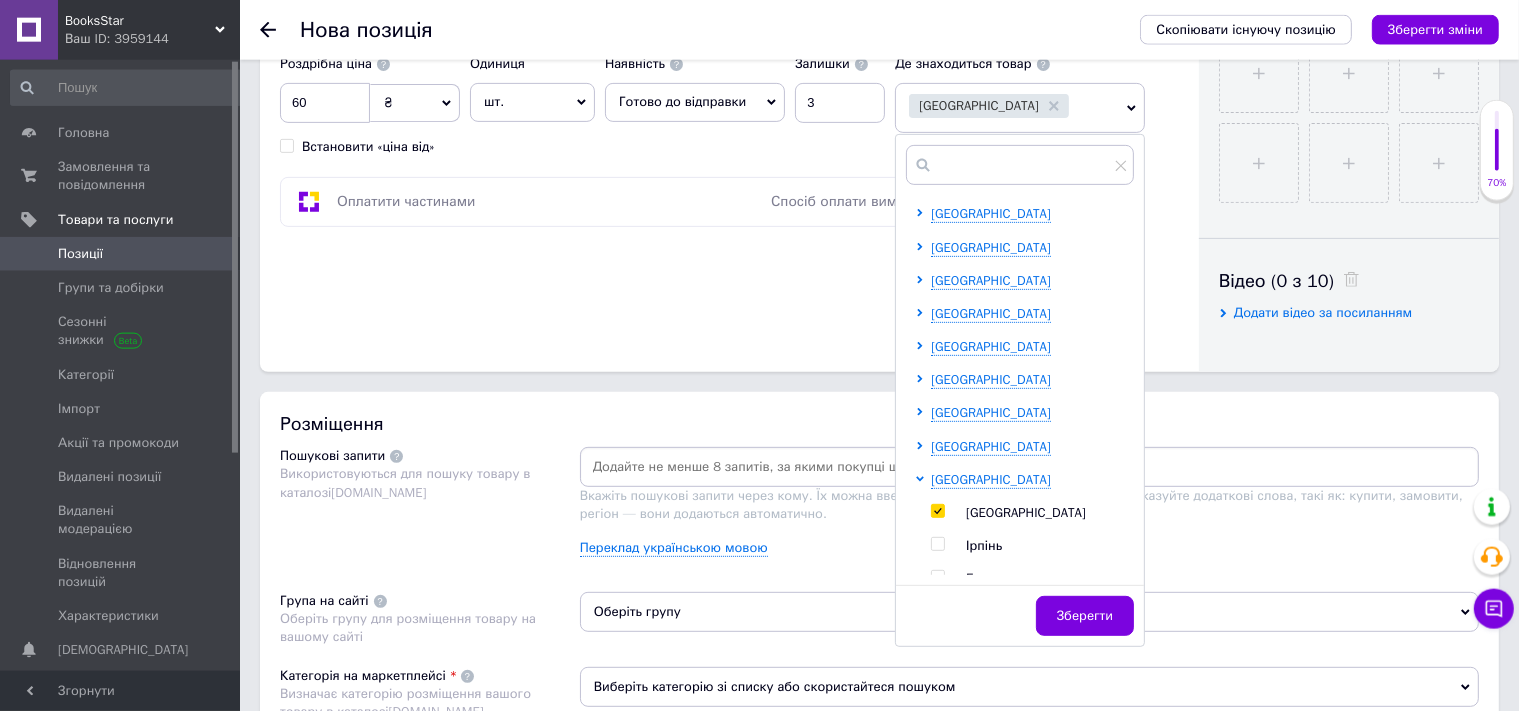 click at bounding box center (1029, 467) 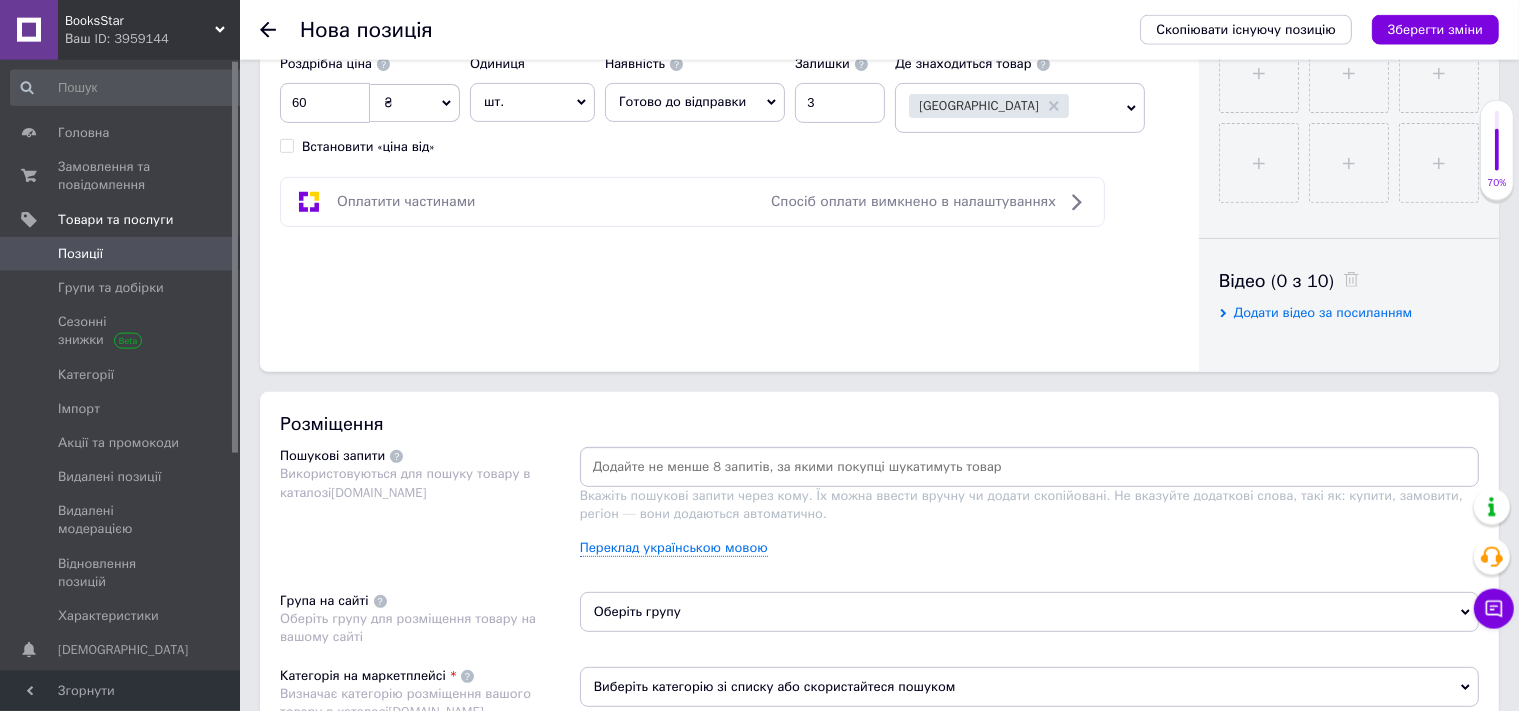 paste on "[PERSON_NAME] [PERSON_NAME]" 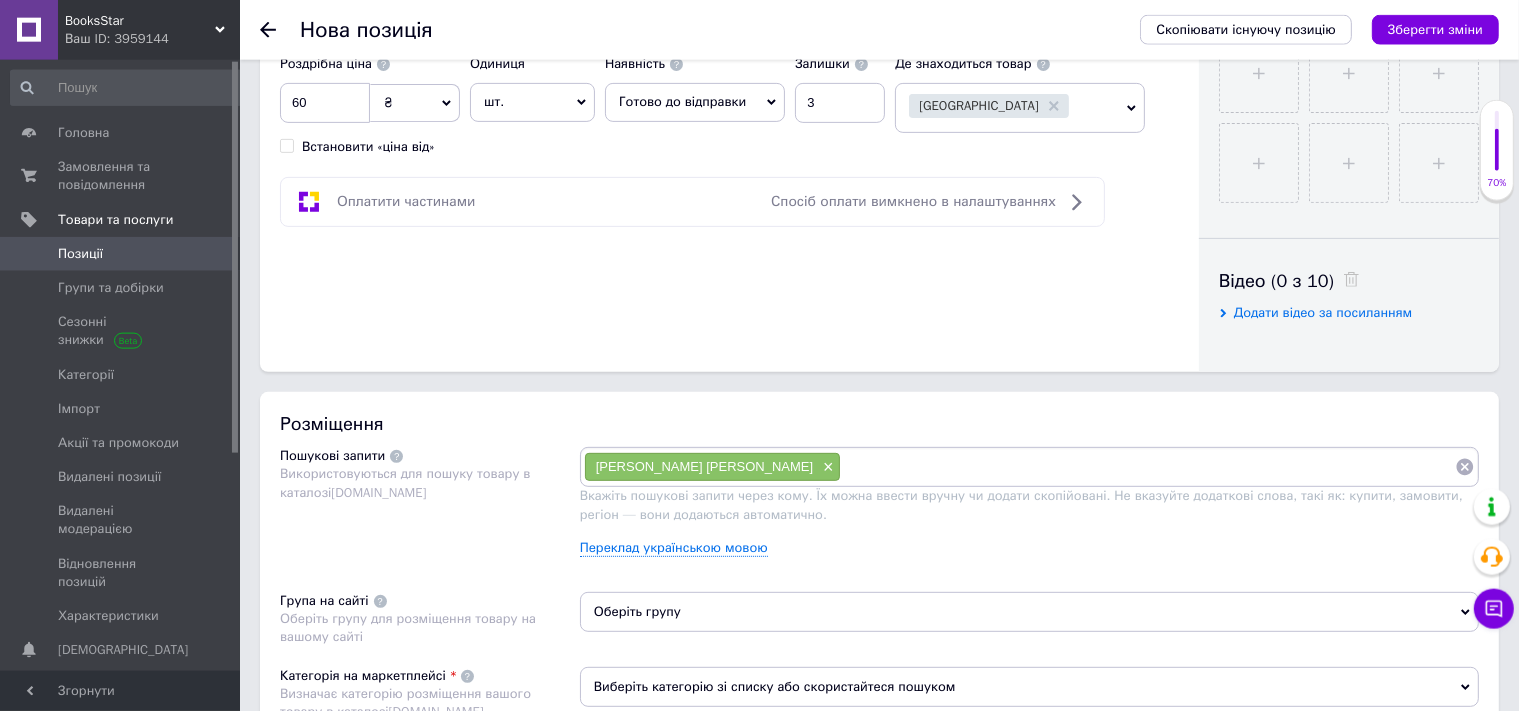 paste on "Літературне читання. 3 клас" 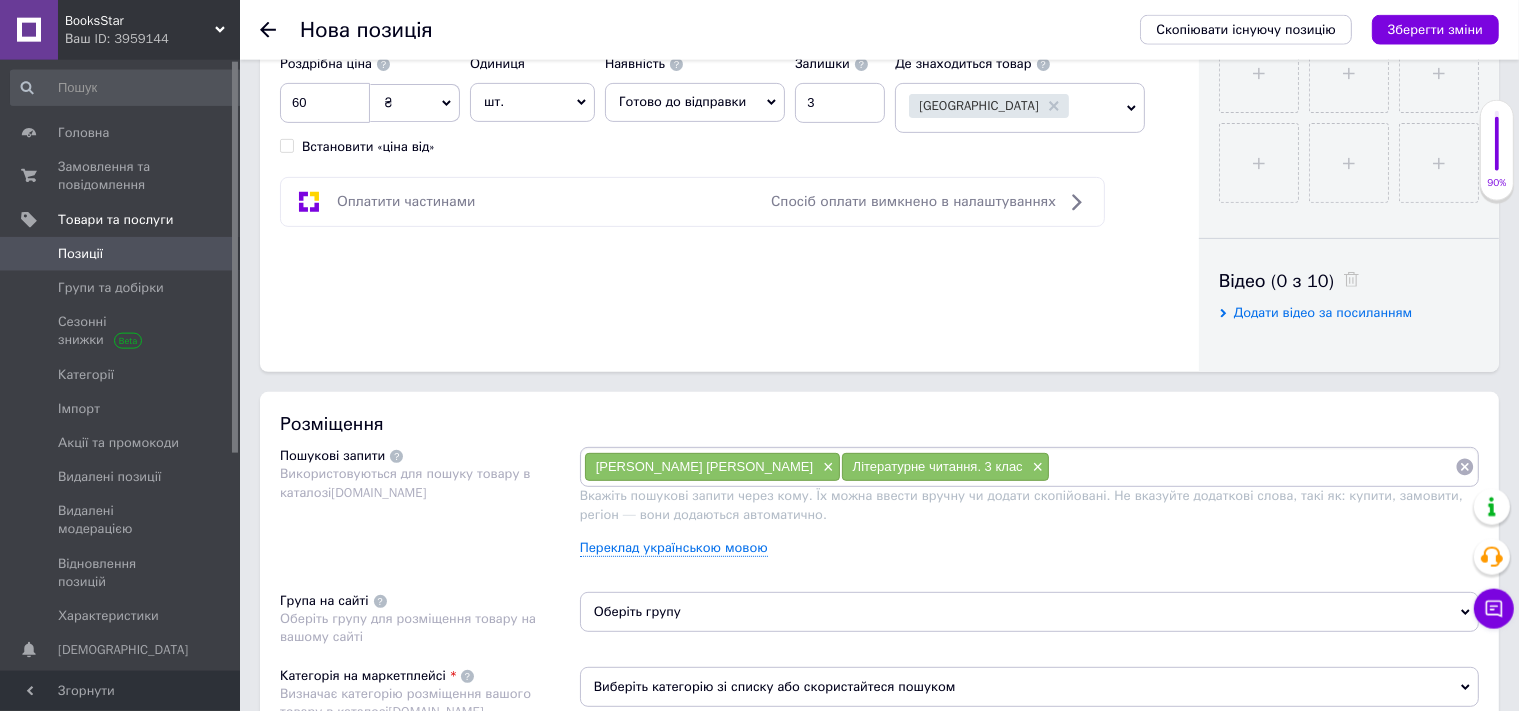 paste on "Пізнавальні тексти з творчими завданнями" 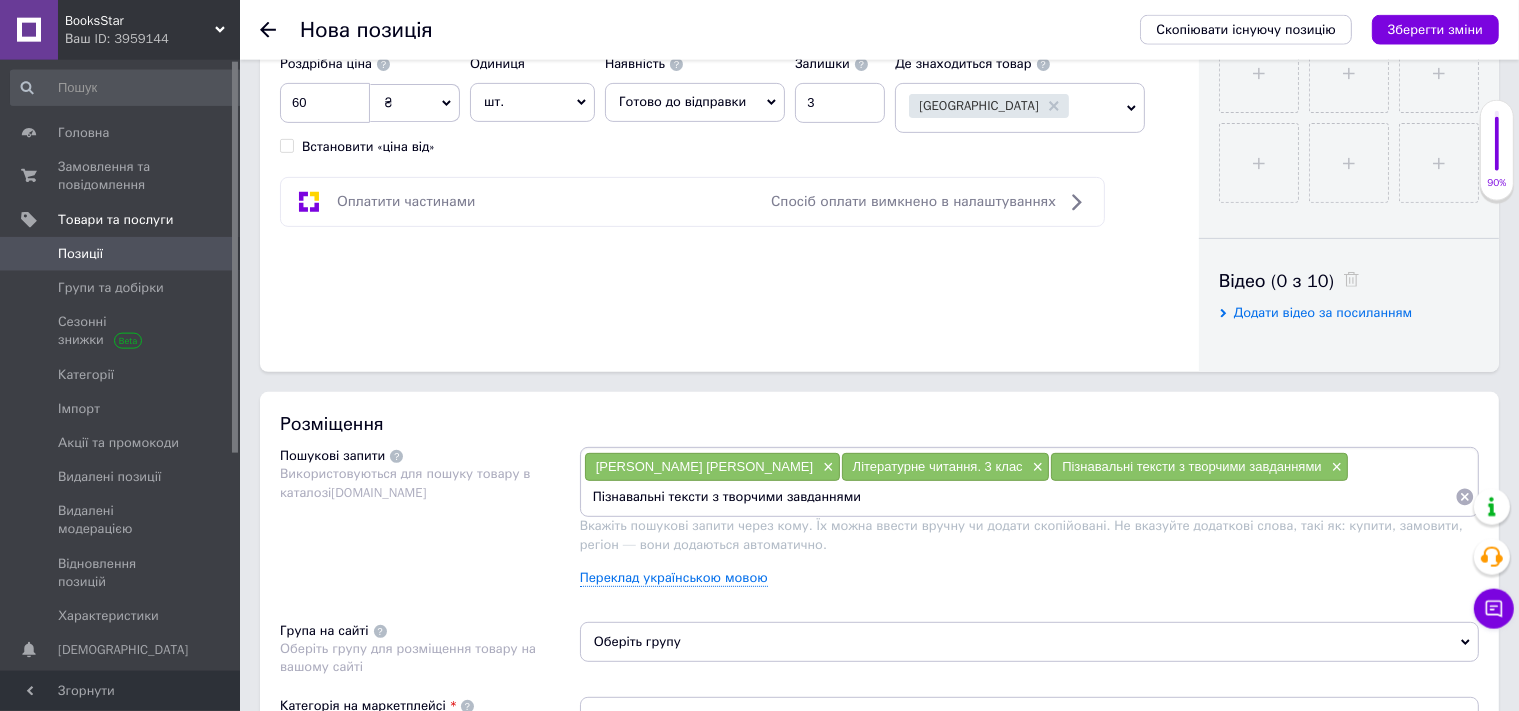 type 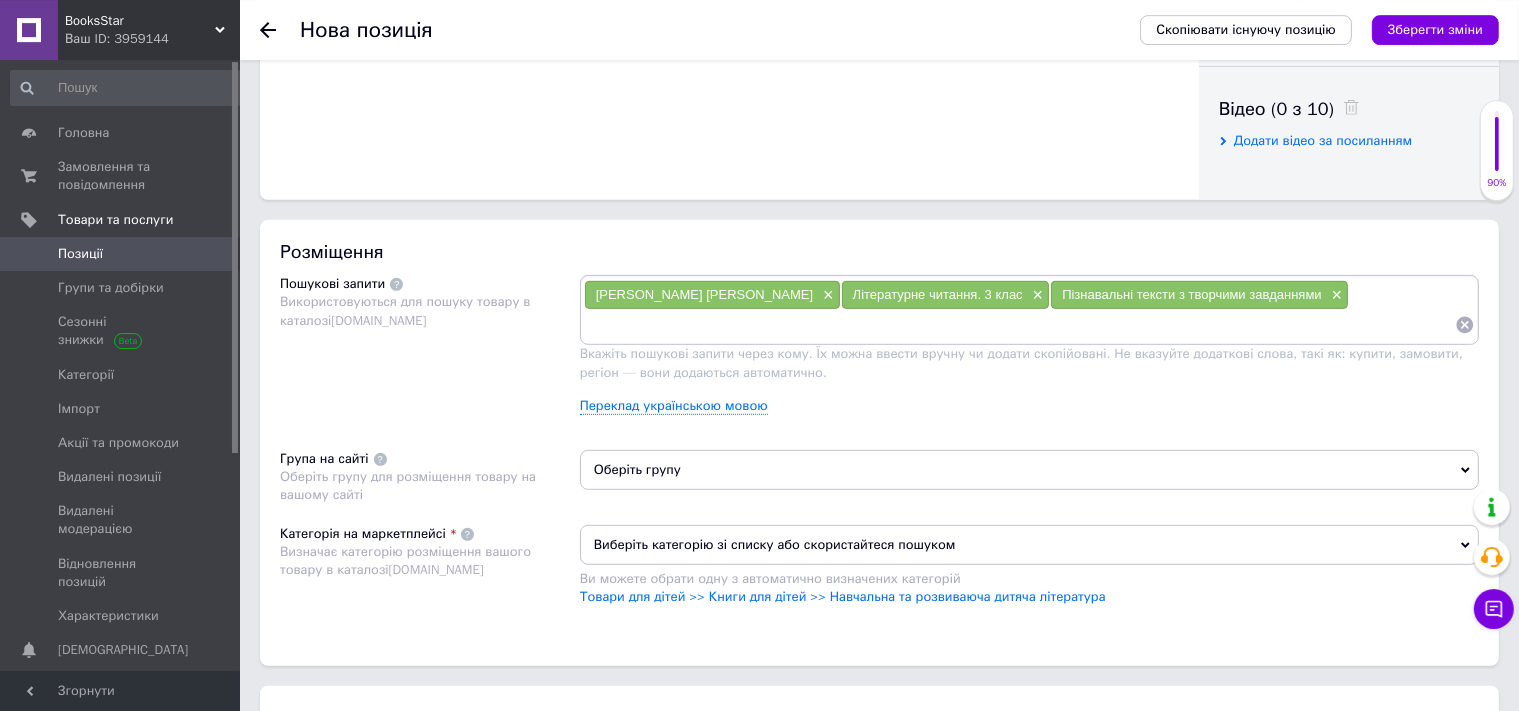 scroll, scrollTop: 1035, scrollLeft: 0, axis: vertical 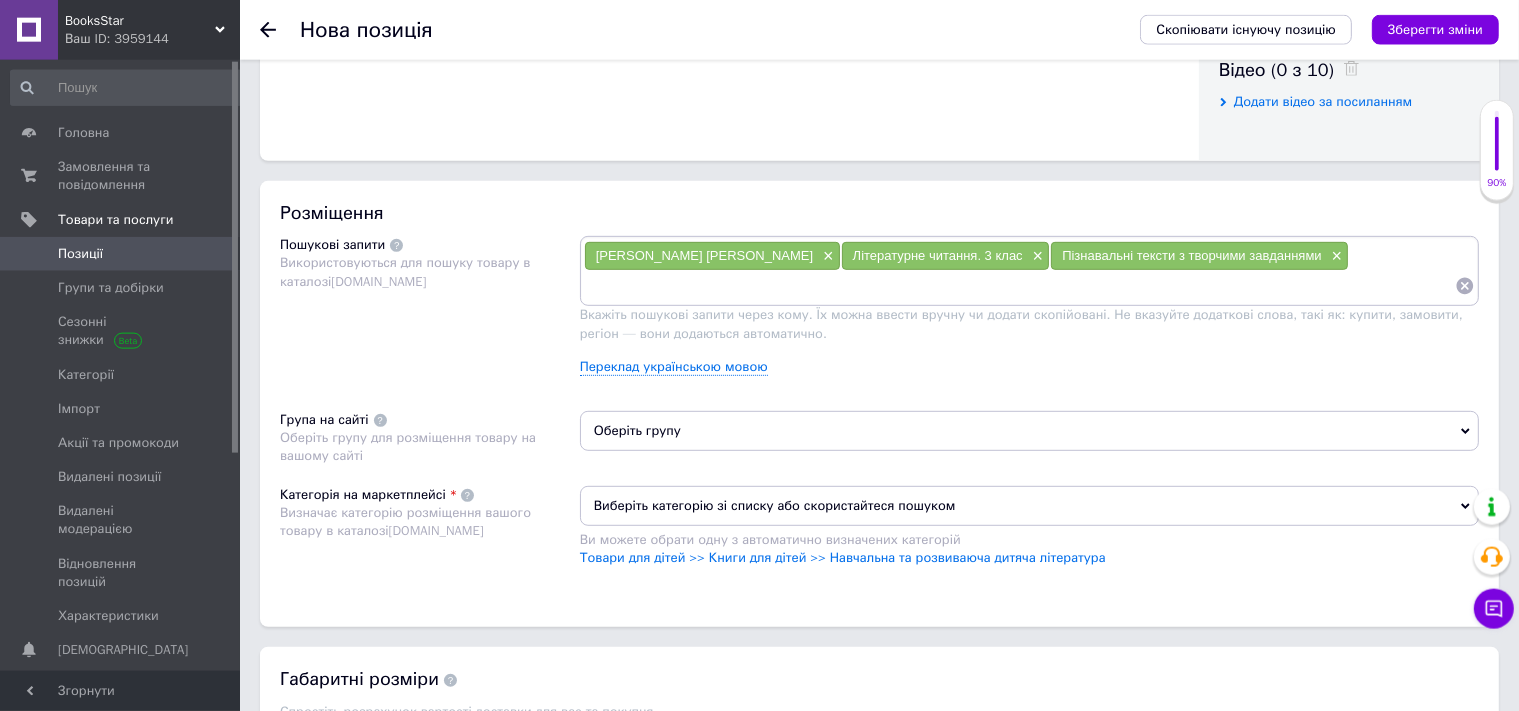 click on "Оберіть групу" at bounding box center (1029, 431) 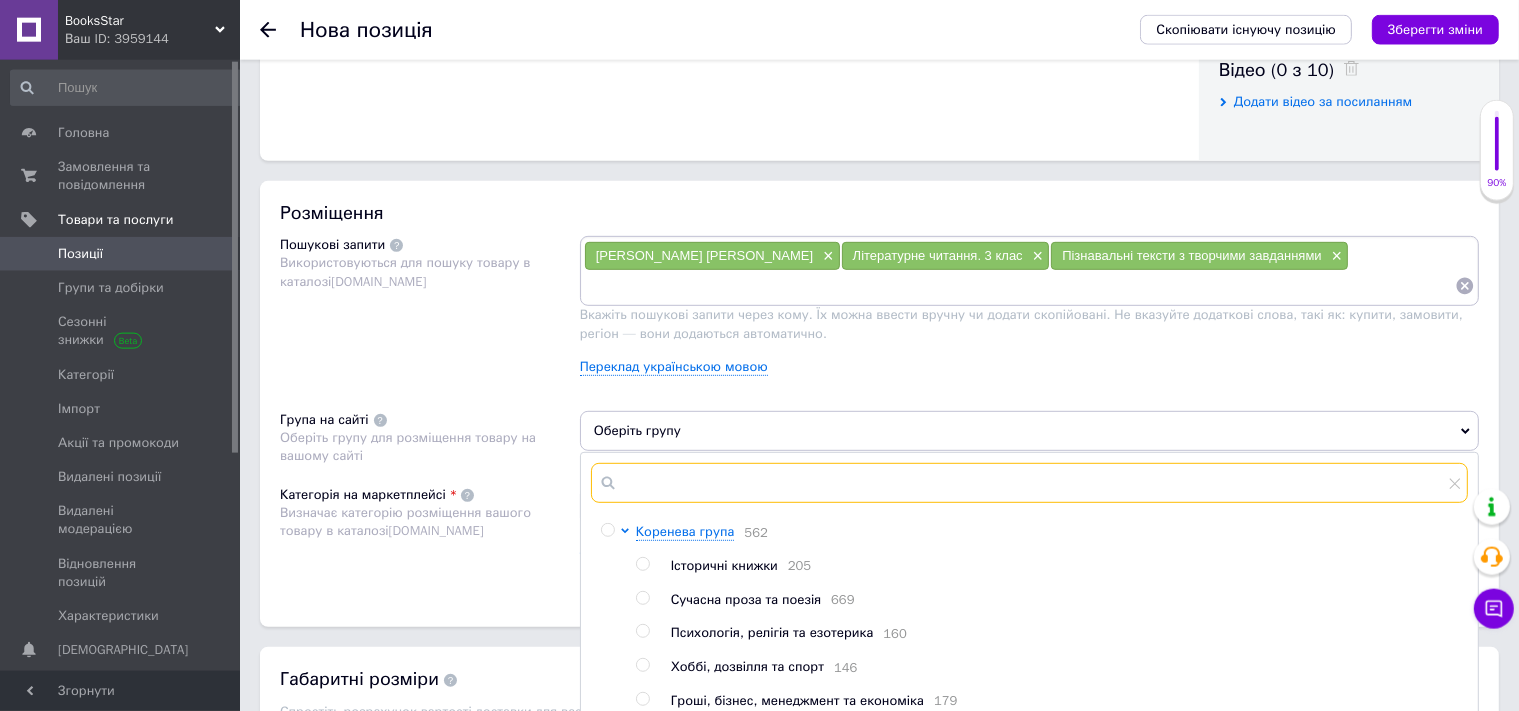 click at bounding box center (1029, 483) 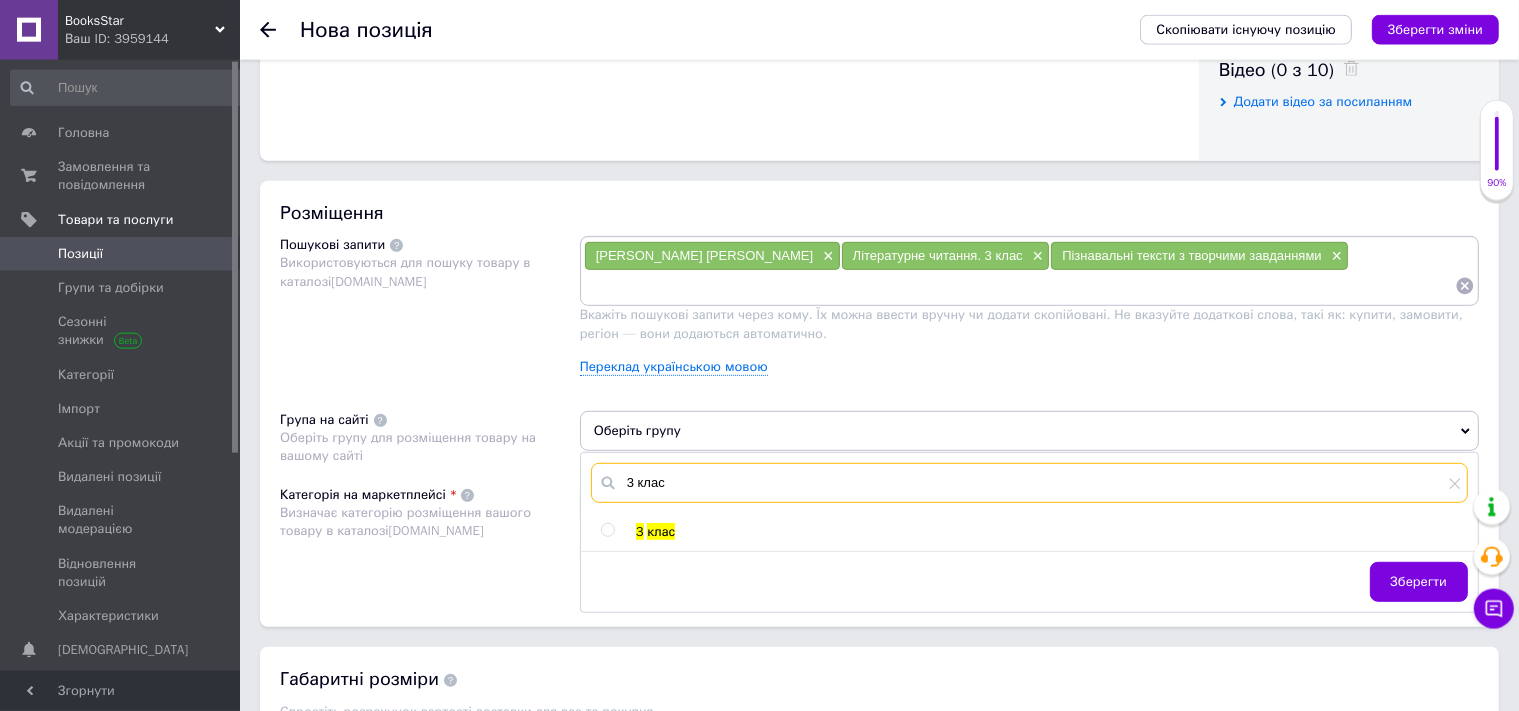 type on "3 клас" 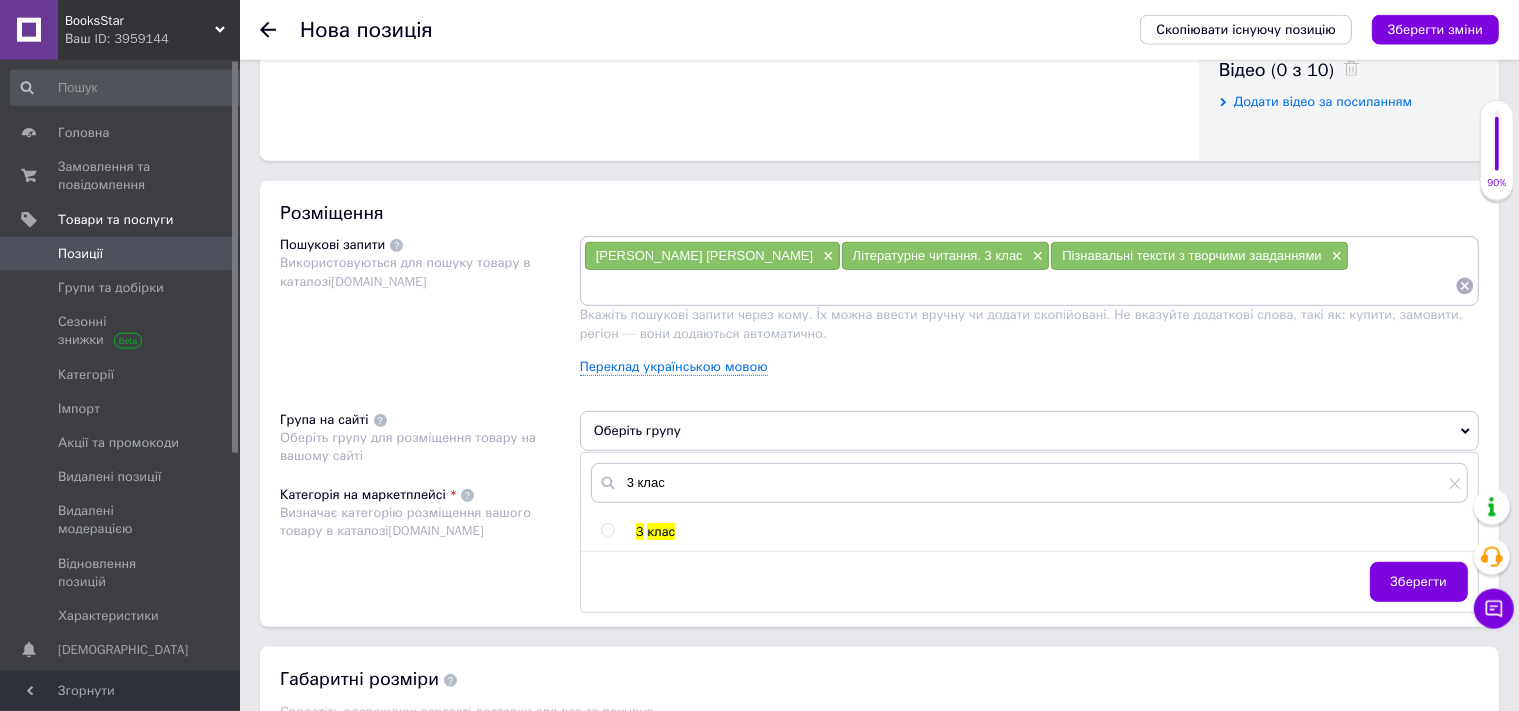 click at bounding box center (628, 532) 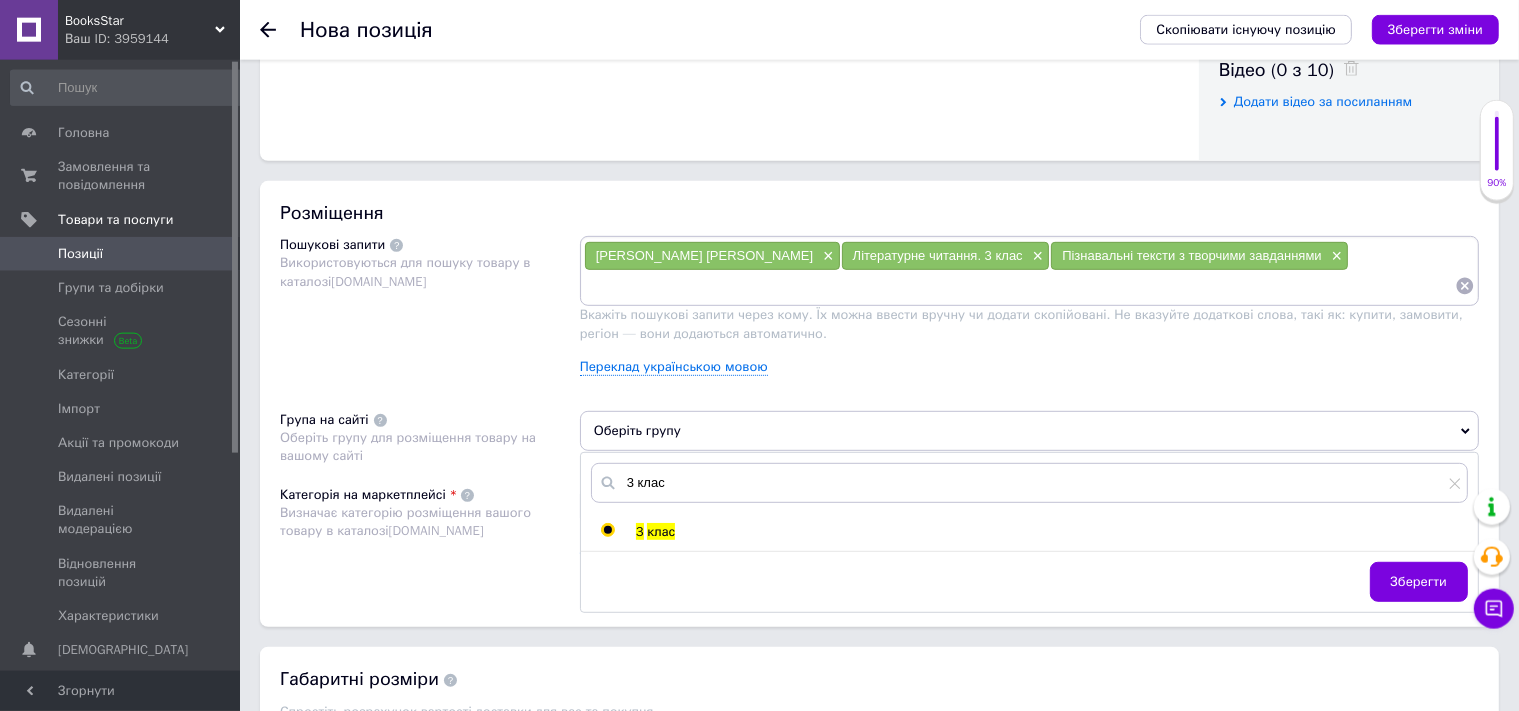 radio on "true" 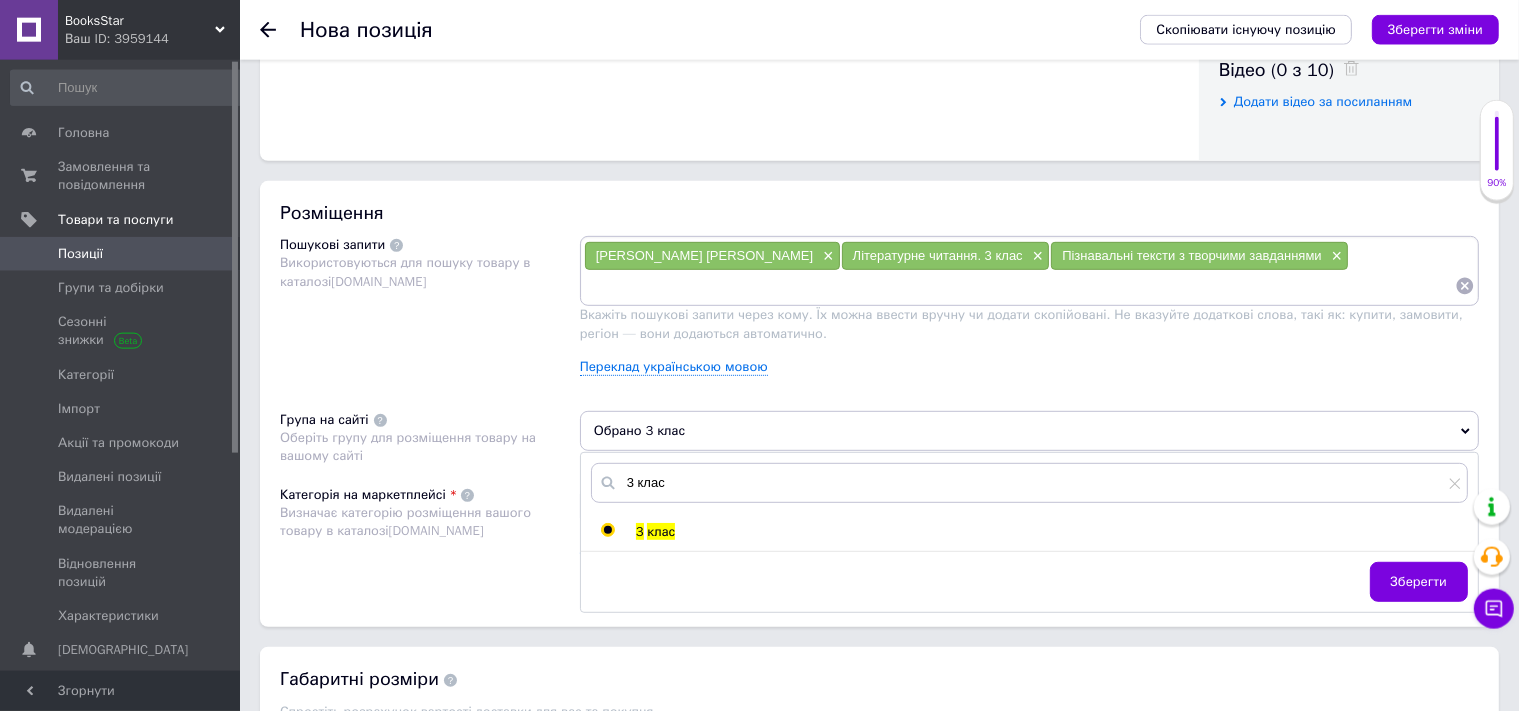 drag, startPoint x: 544, startPoint y: 540, endPoint x: 570, endPoint y: 541, distance: 26.019224 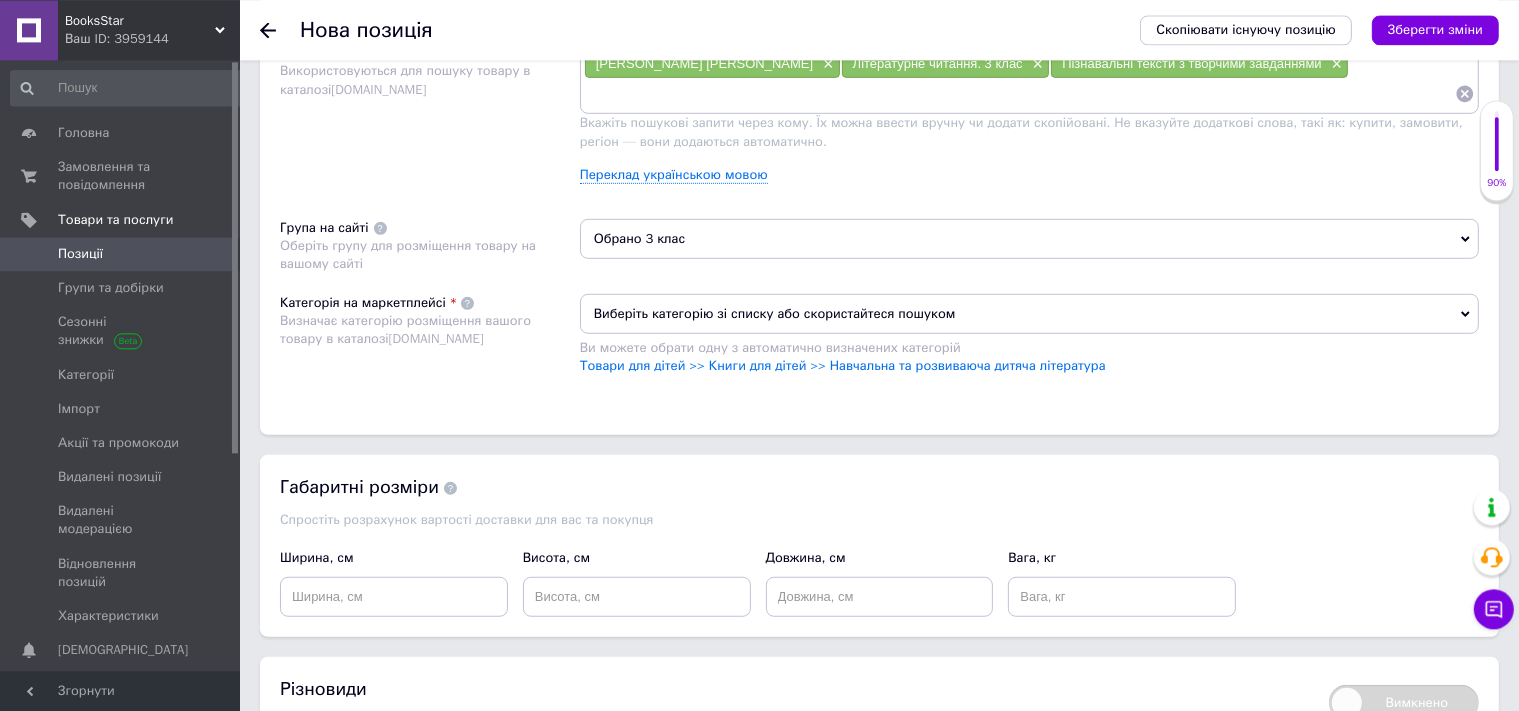scroll, scrollTop: 1352, scrollLeft: 0, axis: vertical 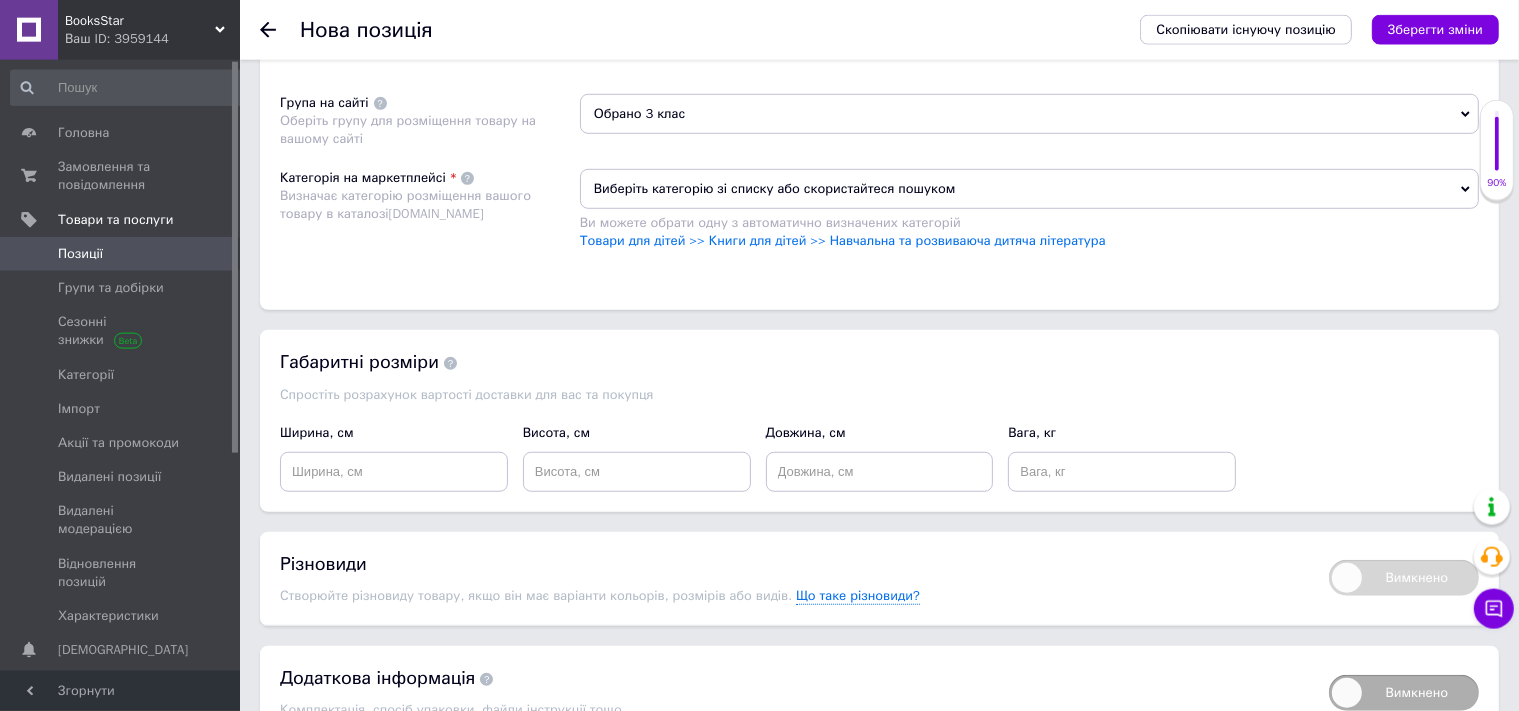 click on "Виберіть категорію зі списку або скористайтеся пошуком" at bounding box center [1029, 189] 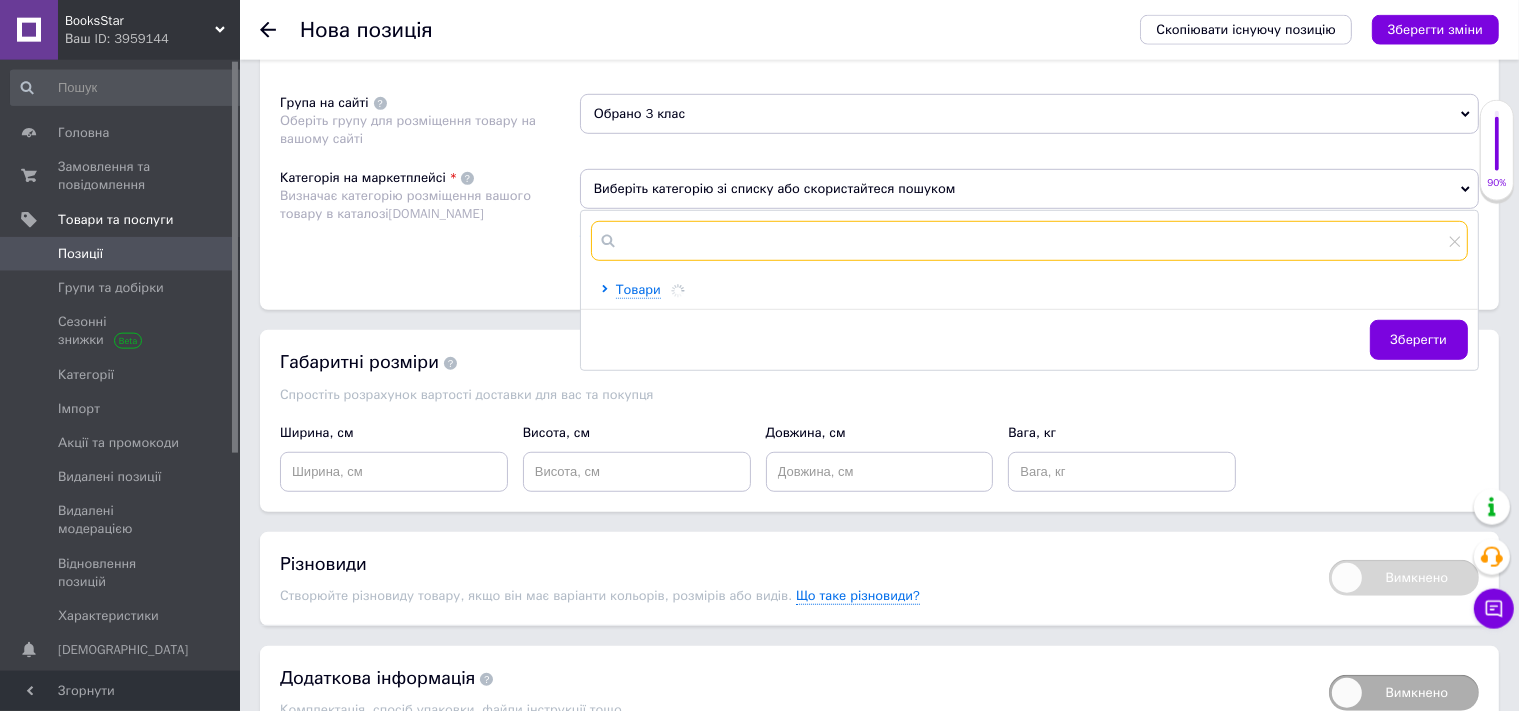 click at bounding box center [1029, 241] 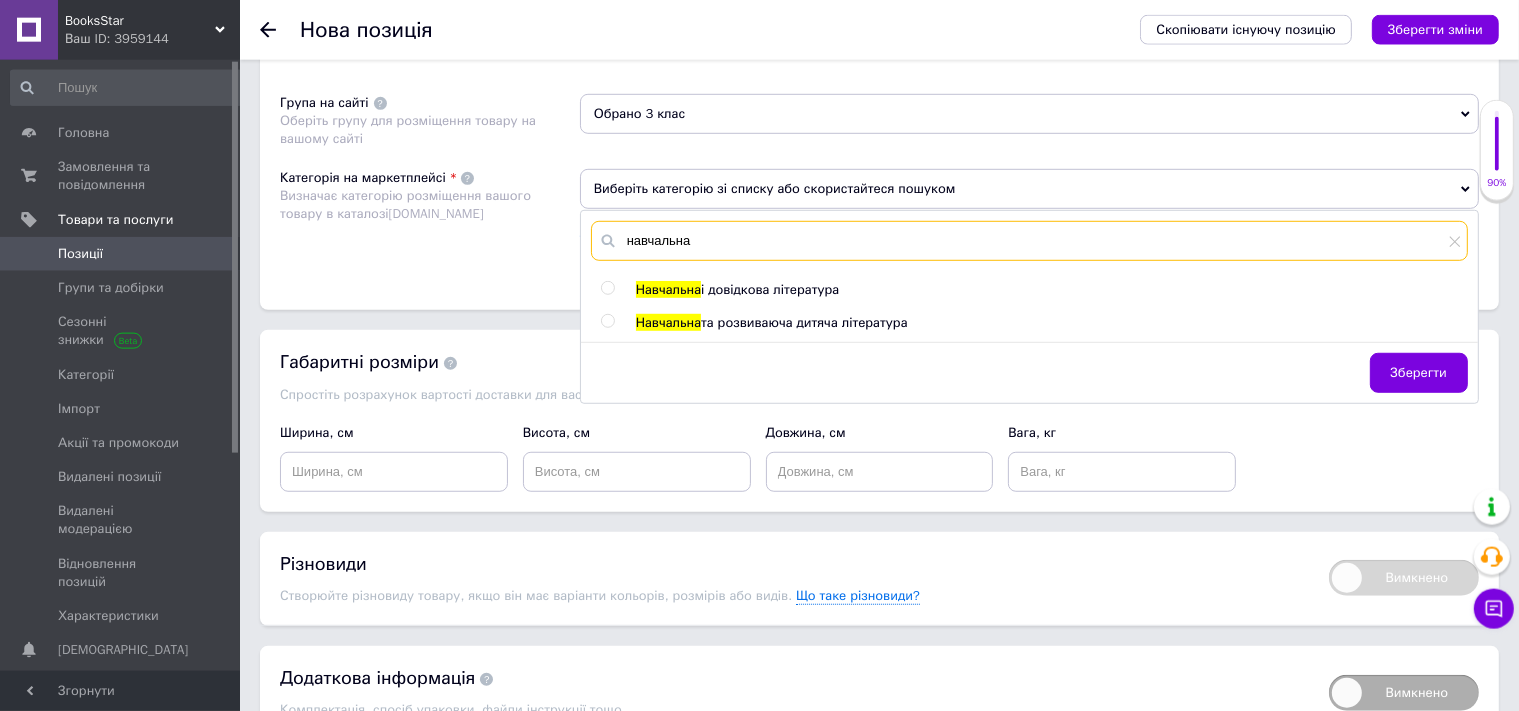 type on "навчальна" 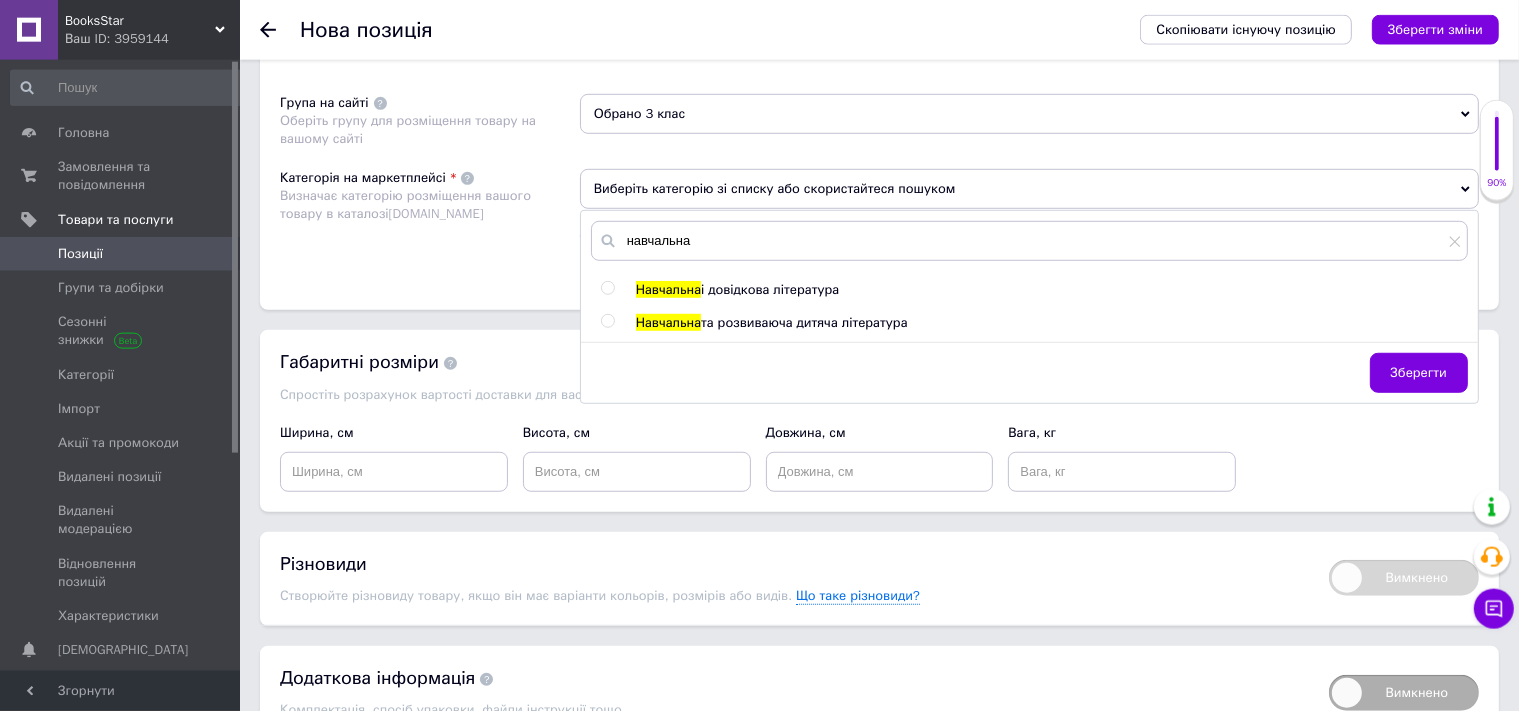 click on "Навчальна  і довідкова література Навчальна  та розвиваюча дитяча література" 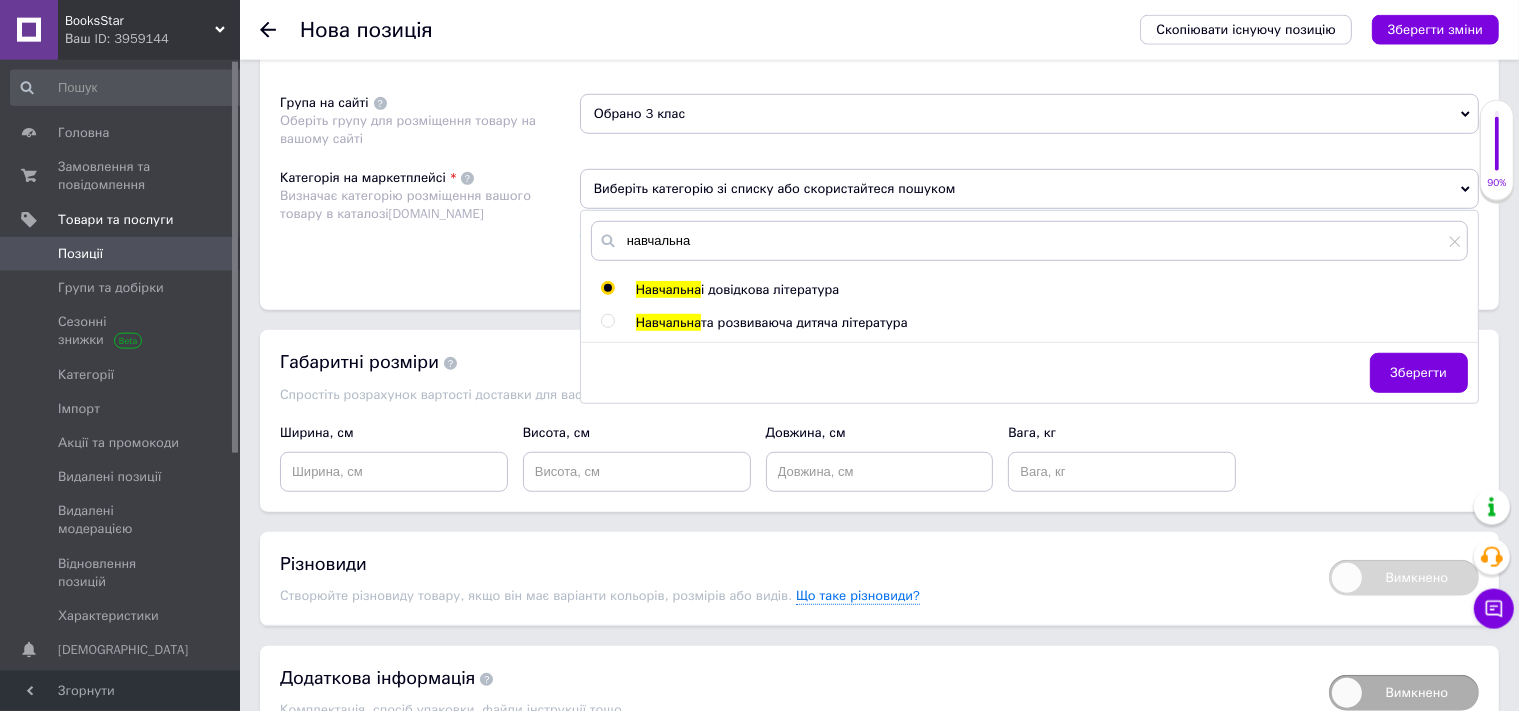 radio on "true" 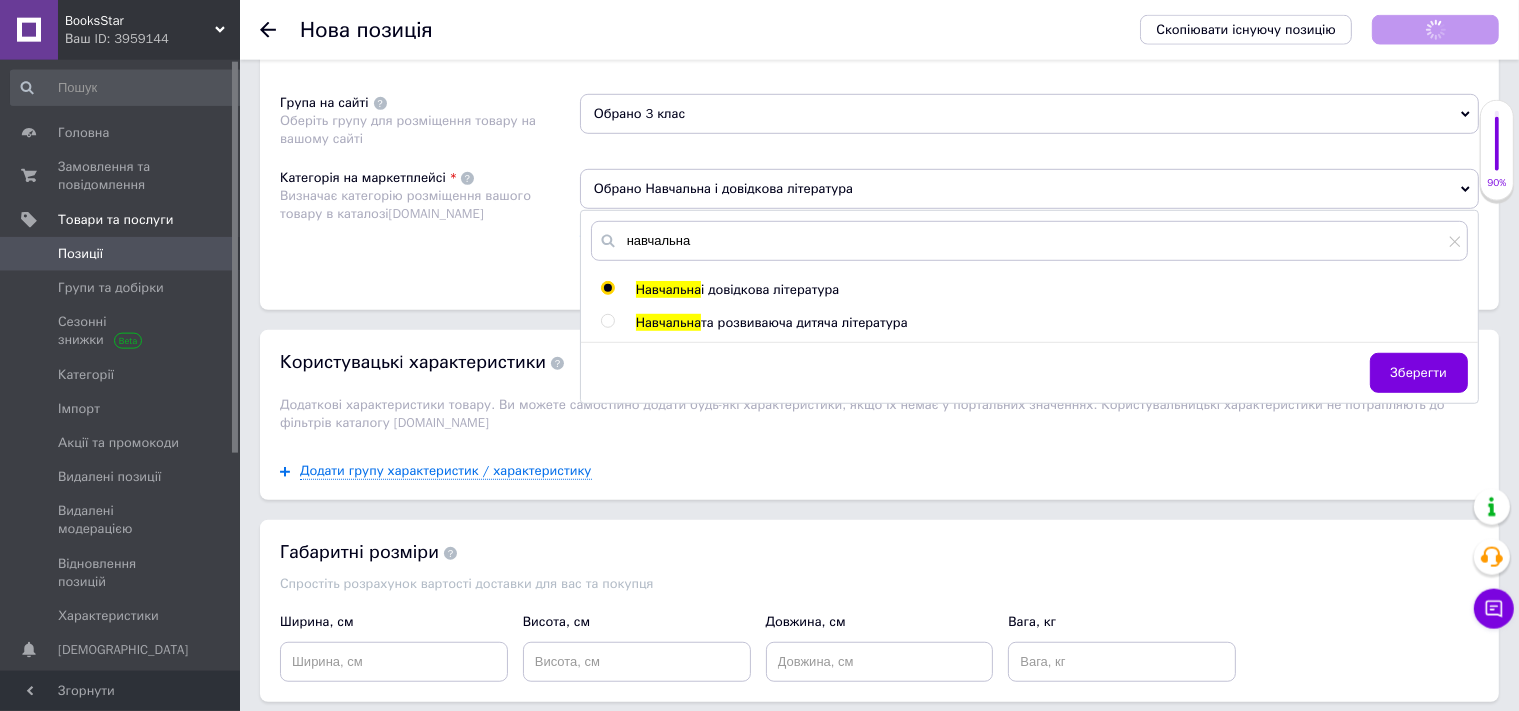 click on "Розміщення Пошукові запити Використовуються для пошуку товару в каталозі  [DOMAIN_NAME] [PERSON_NAME] [PERSON_NAME] × Літературне читання. 3 клас × Пізнавальні тексти з творчими завданнями × Вкажіть пошукові запити через кому. Їх можна ввести вручну чи додати скопійовані. Не вказуйте додаткові слова, такі як: купити, замовити, регіон — вони додаються автоматично. Переклад українською мовою Група на сайті Оберіть групу для розміщення товару на вашому сайті Обрано 3 клас Категорія на маркетплейсі Визначає категорію розміщення вашого товару в каталозі  [DOMAIN_NAME] навчальна Навчальна" at bounding box center [879, 87] 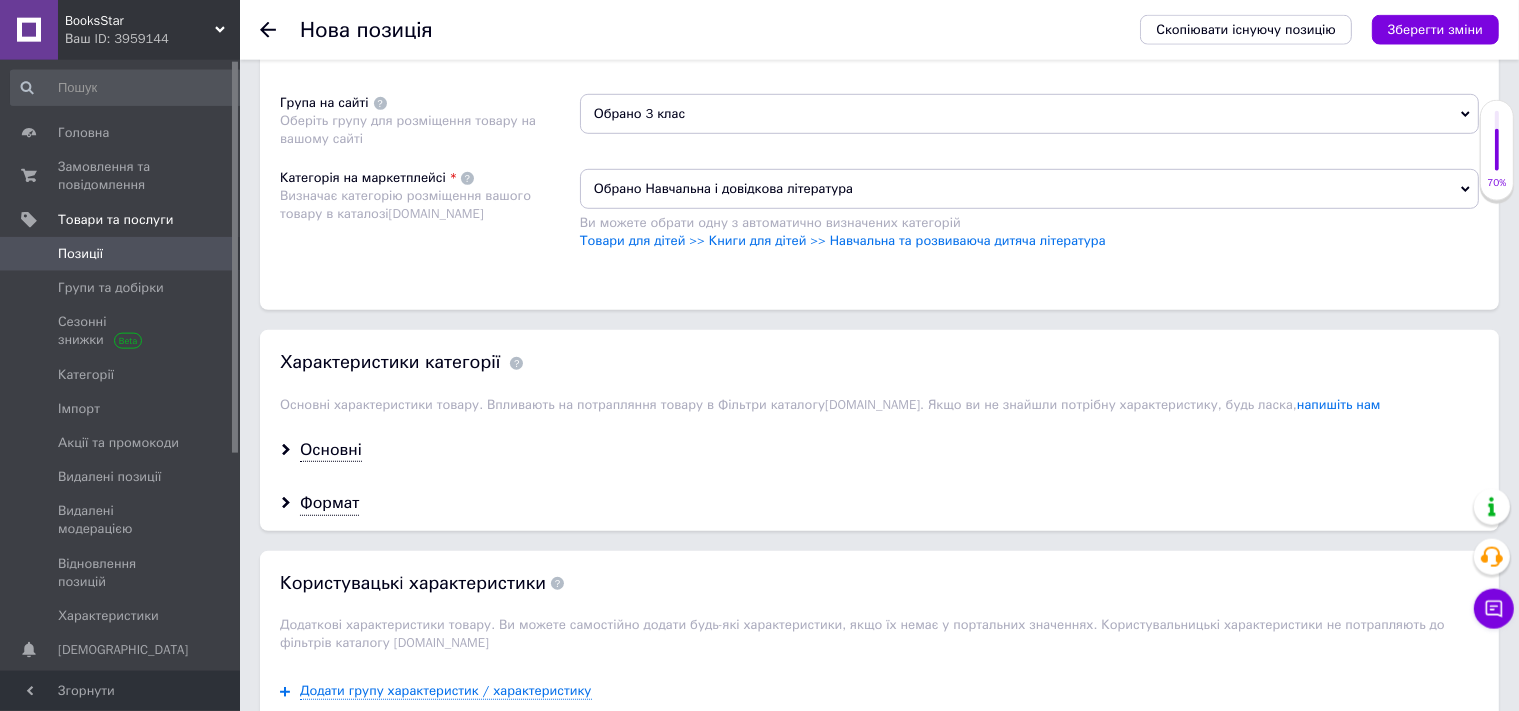 scroll, scrollTop: 1457, scrollLeft: 0, axis: vertical 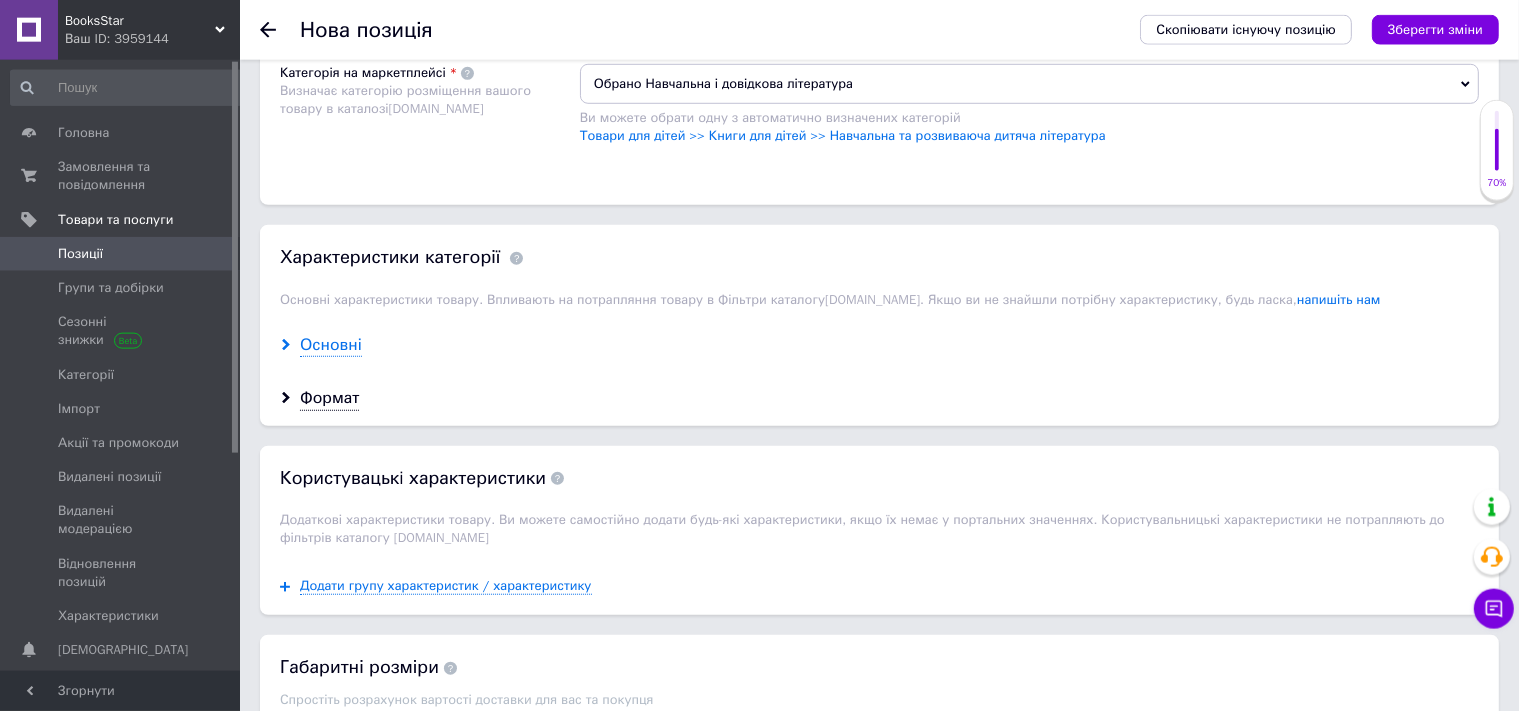 click on "Основні" at bounding box center [331, 345] 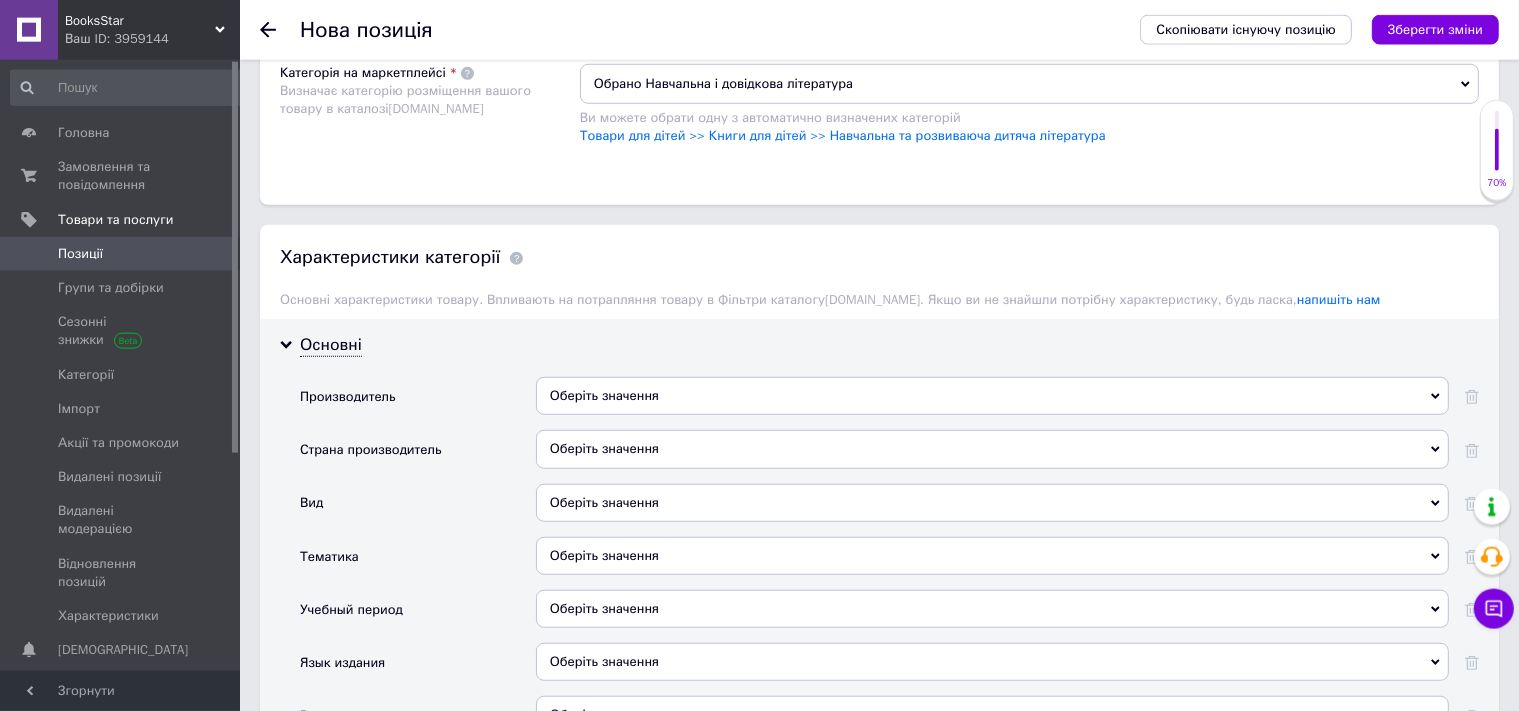 click on "Оберіть значення" at bounding box center (992, 396) 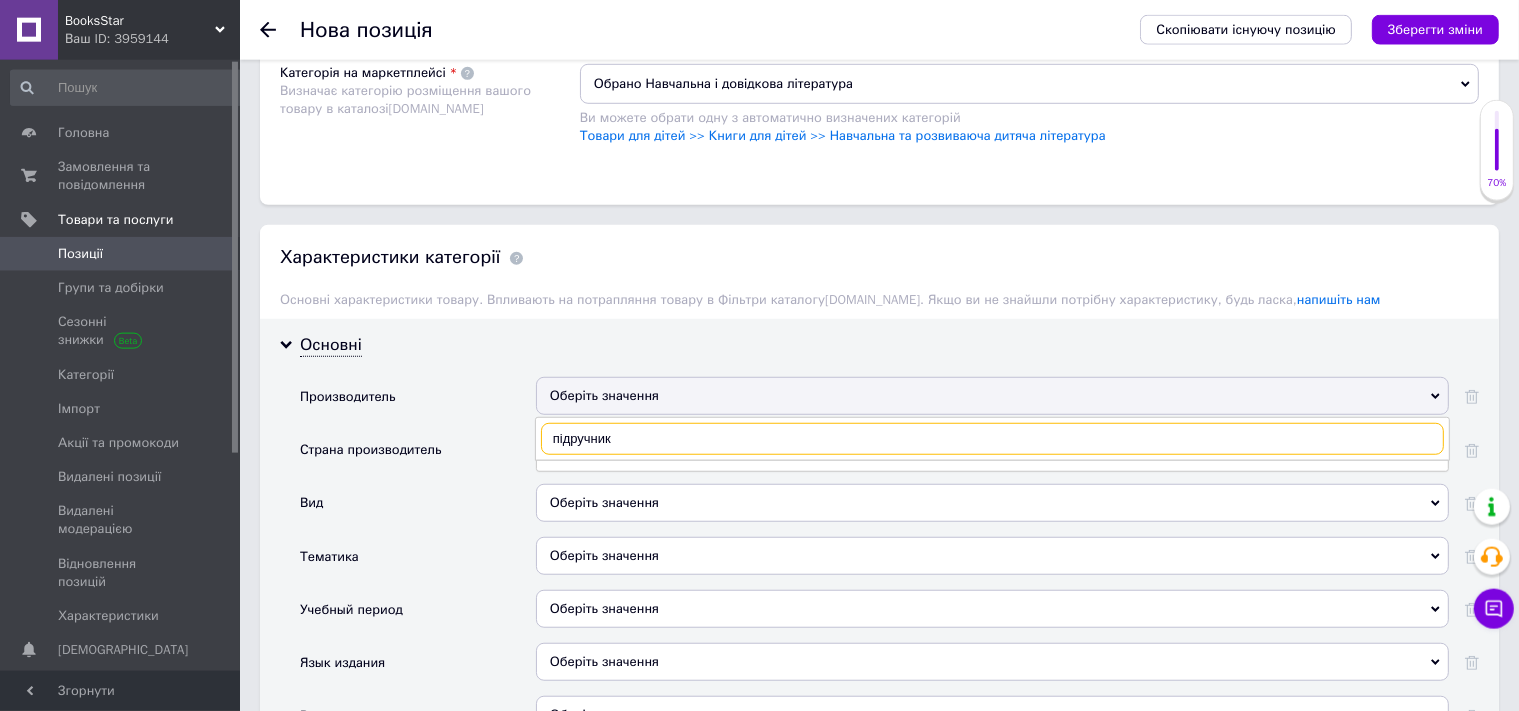 type on "підручники" 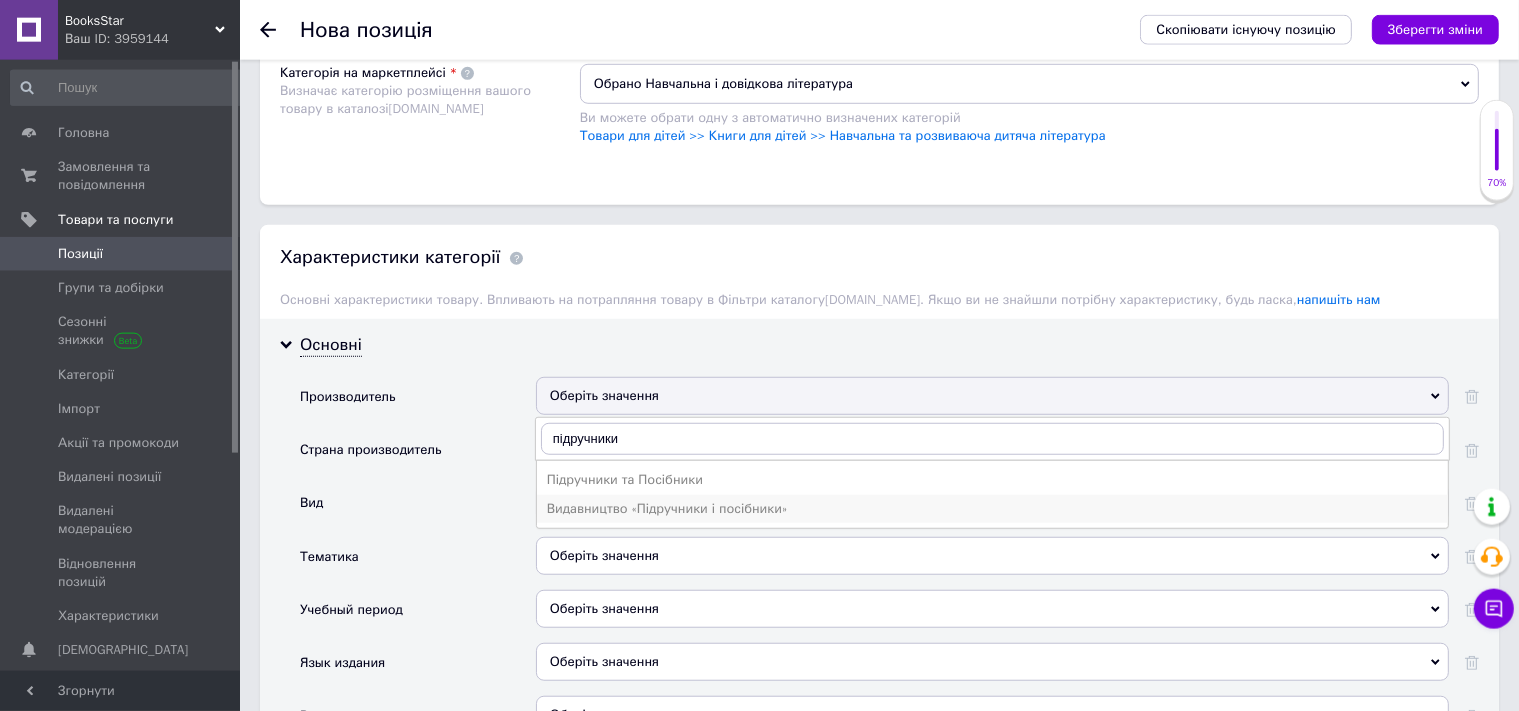 click on "Видавництво «Підручники і посібники»" at bounding box center (992, 509) 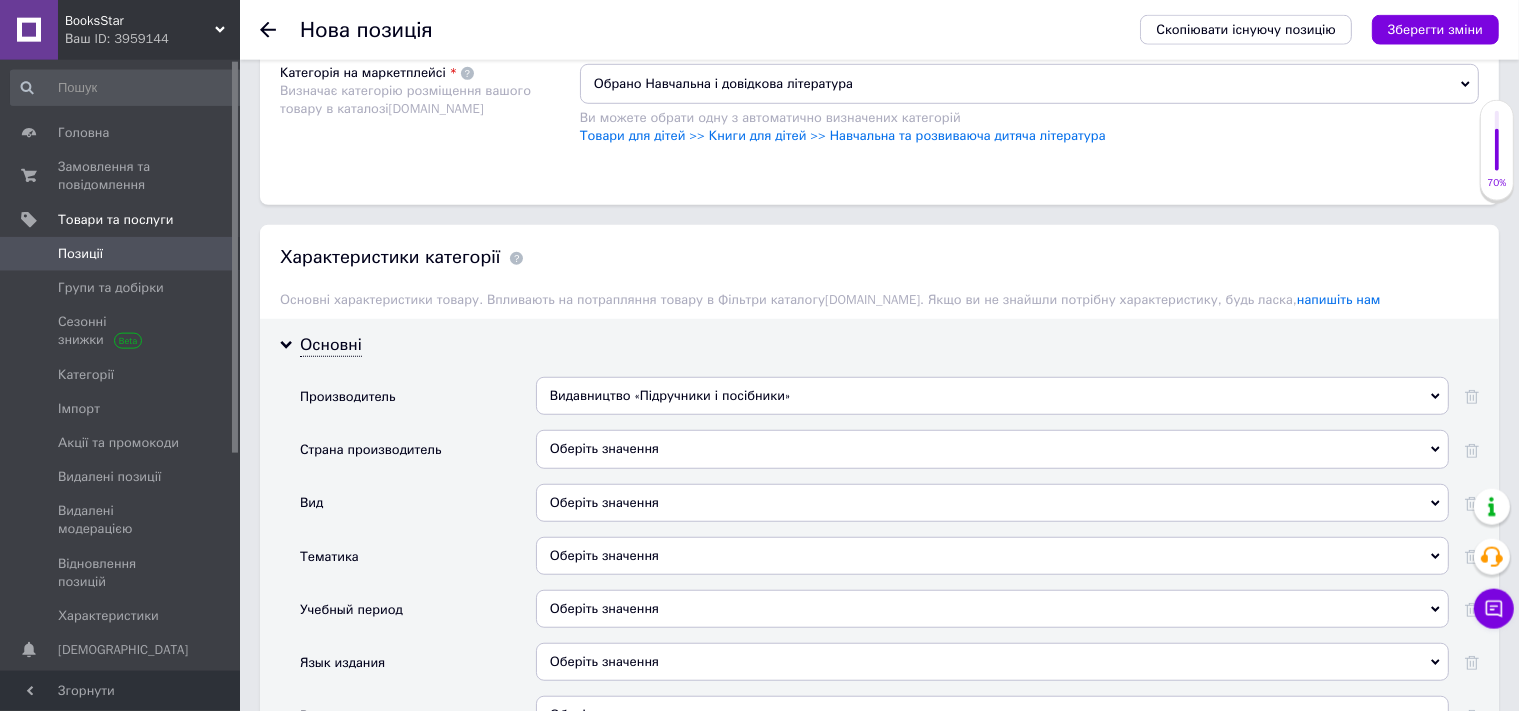 click on "Оберіть значення" at bounding box center (992, 449) 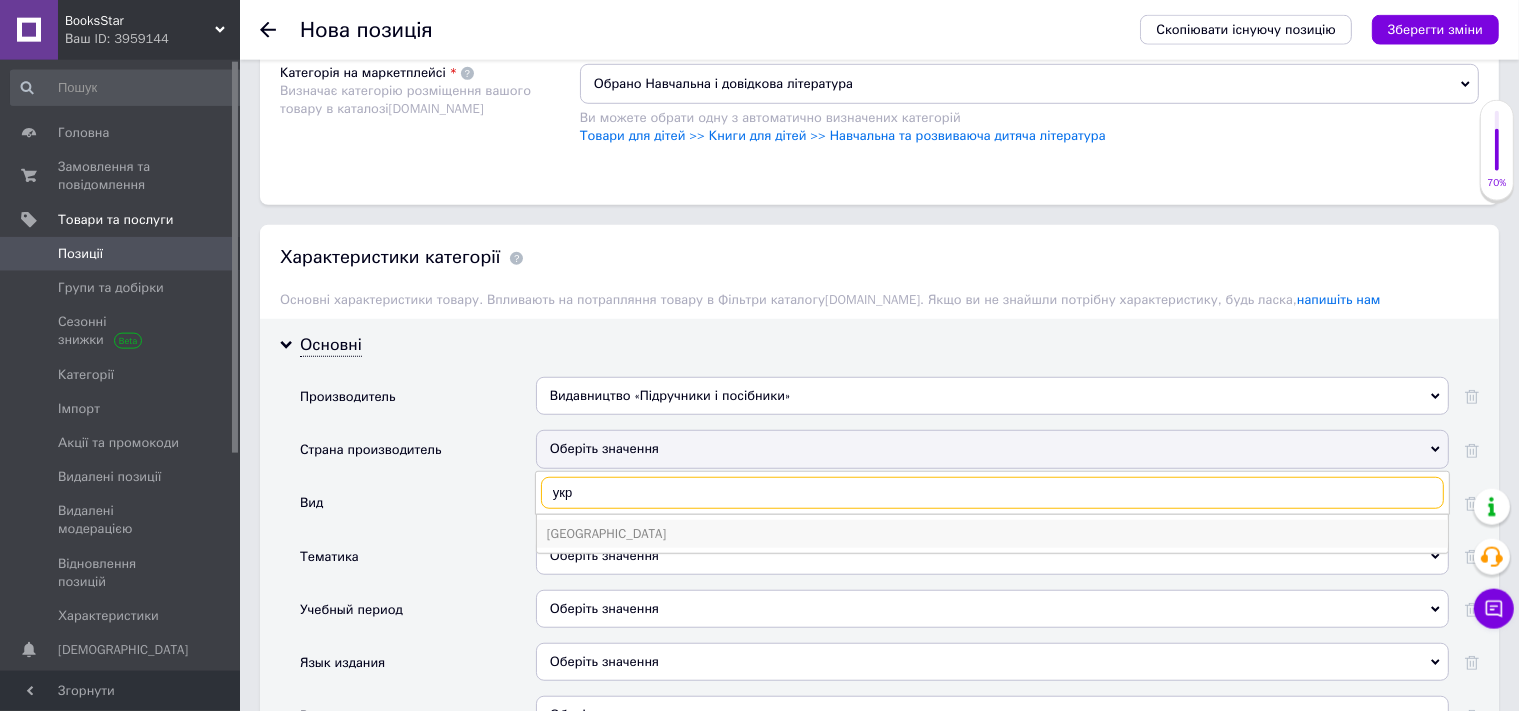 type on "укр" 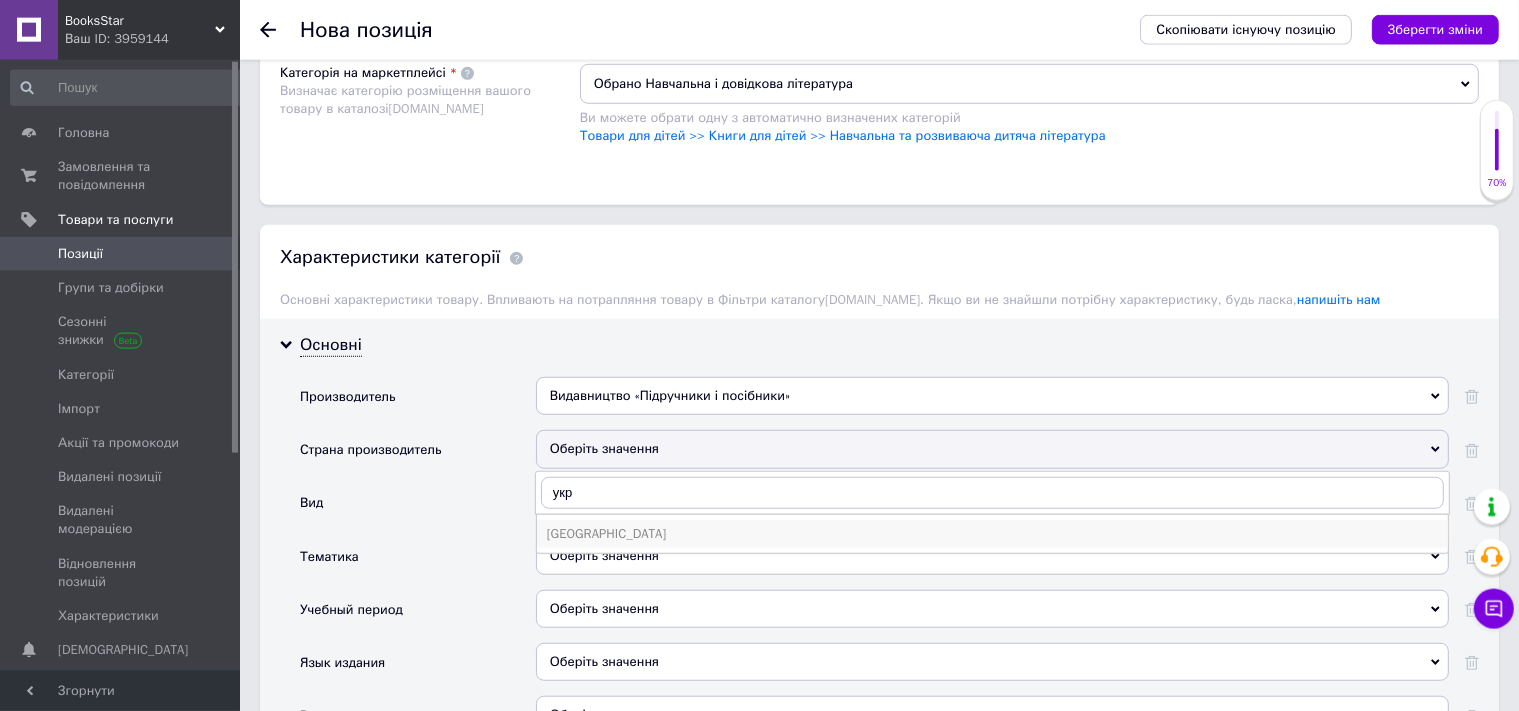 click on "[GEOGRAPHIC_DATA]" at bounding box center (992, 534) 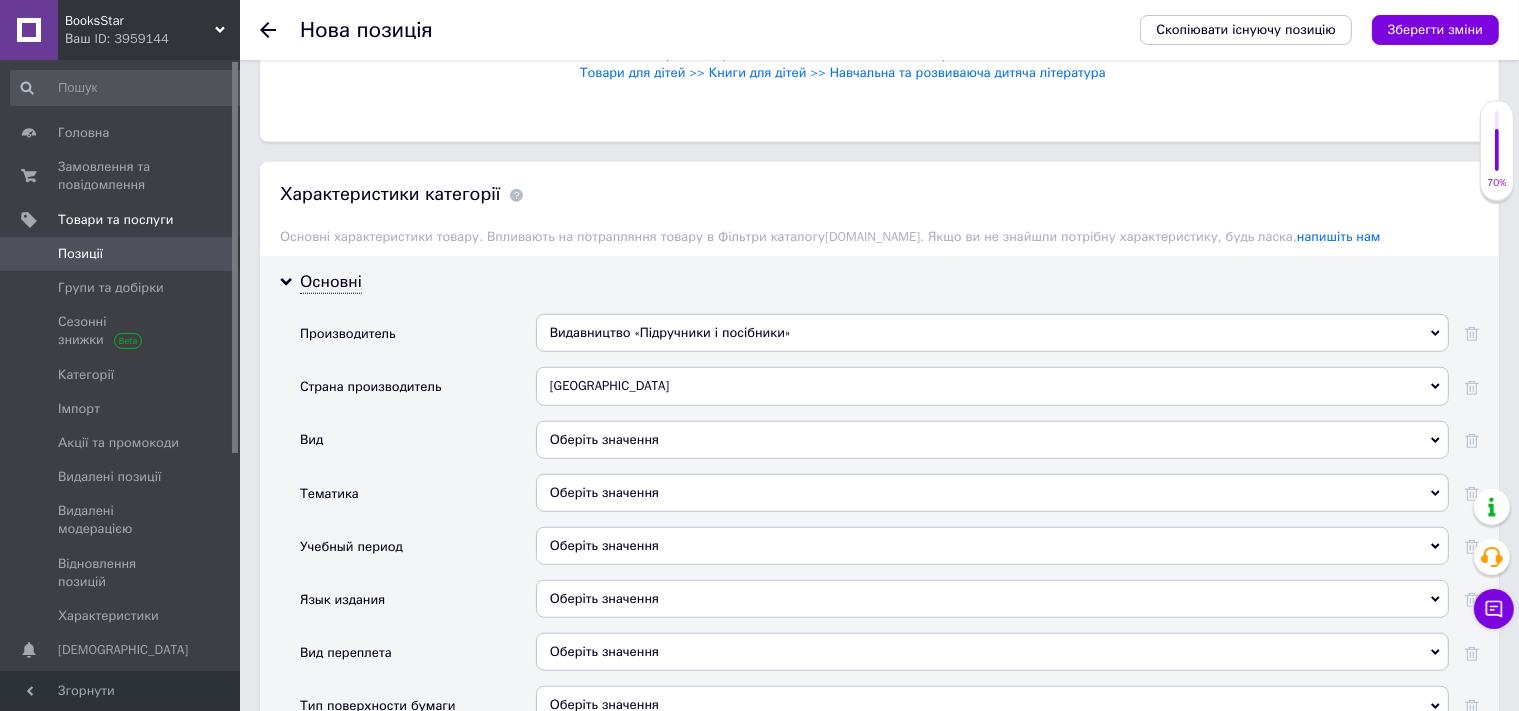 scroll, scrollTop: 1563, scrollLeft: 0, axis: vertical 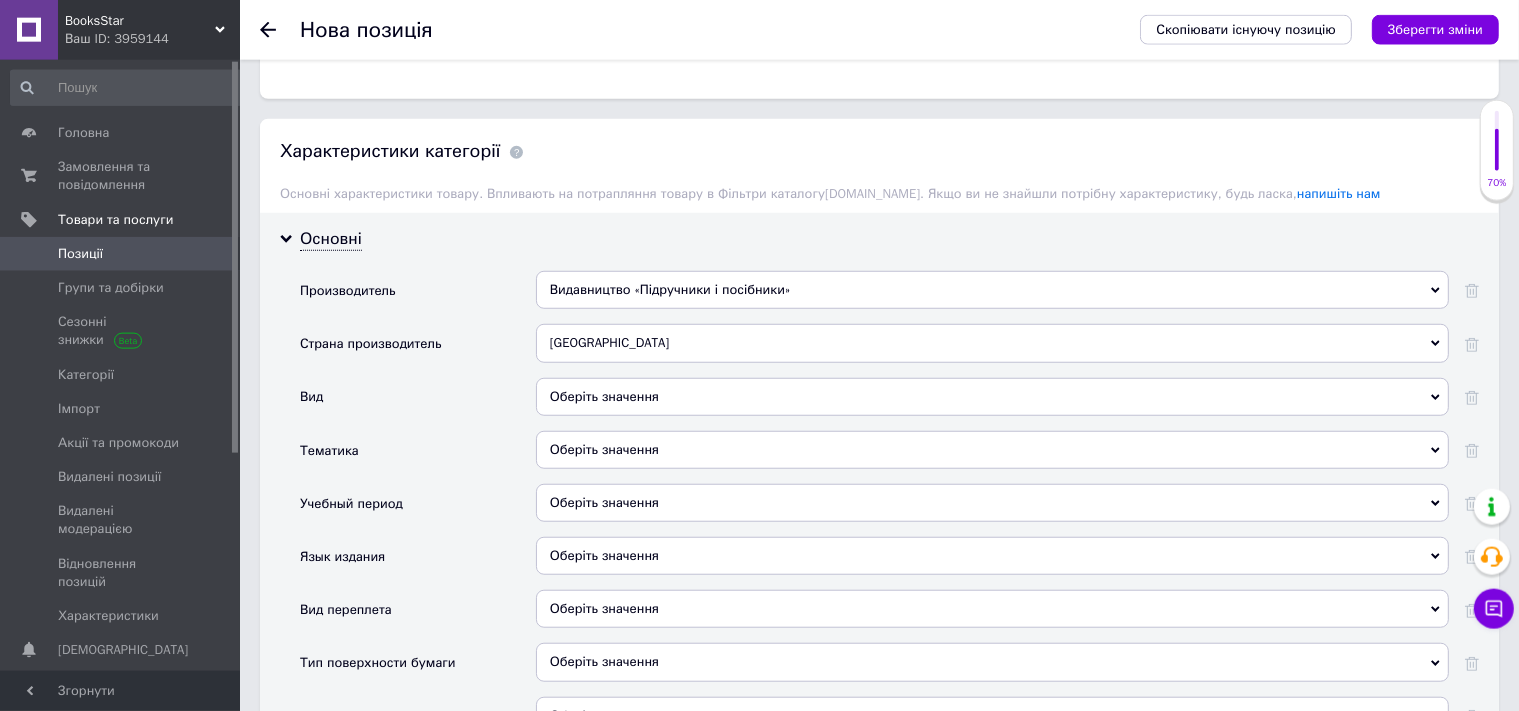 click on "Оберіть значення" at bounding box center (992, 397) 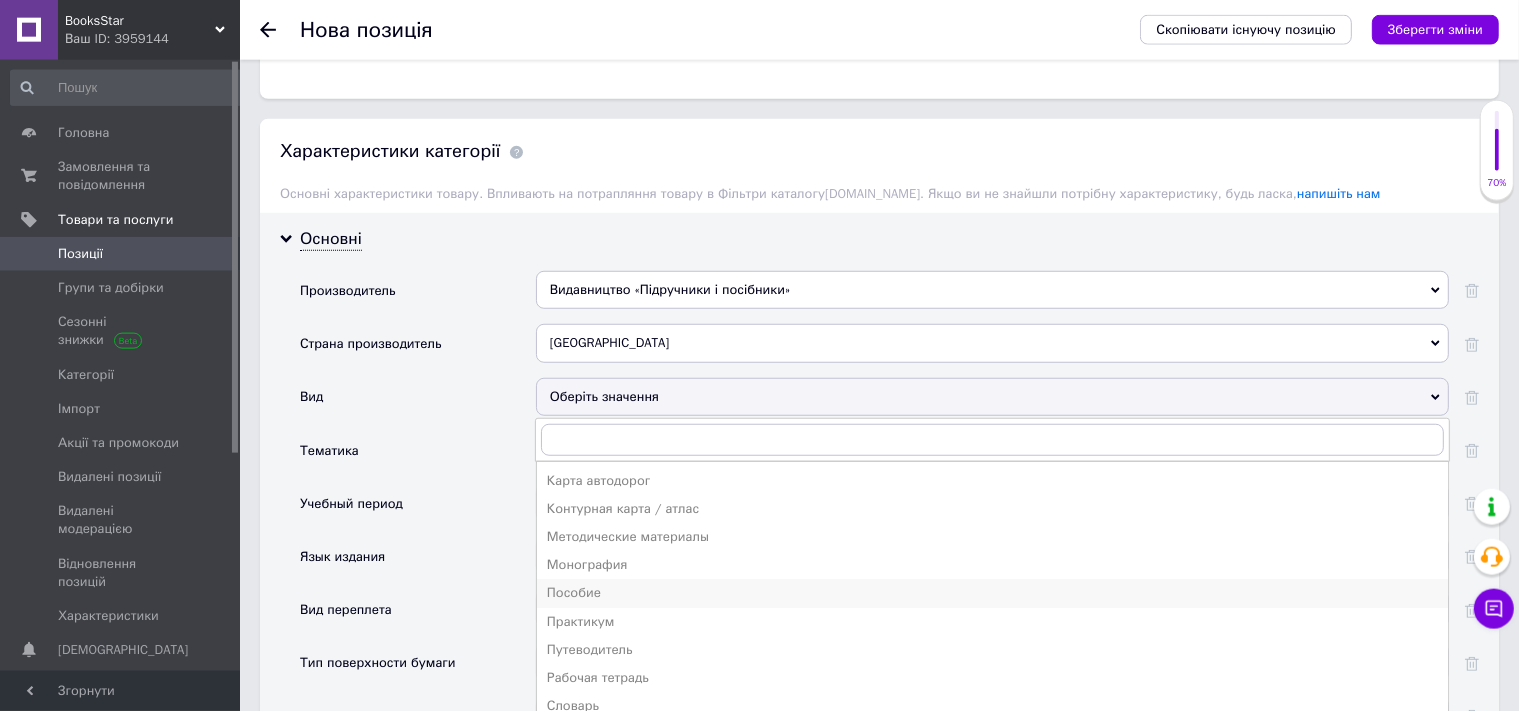 click on "Пособие" at bounding box center [992, 593] 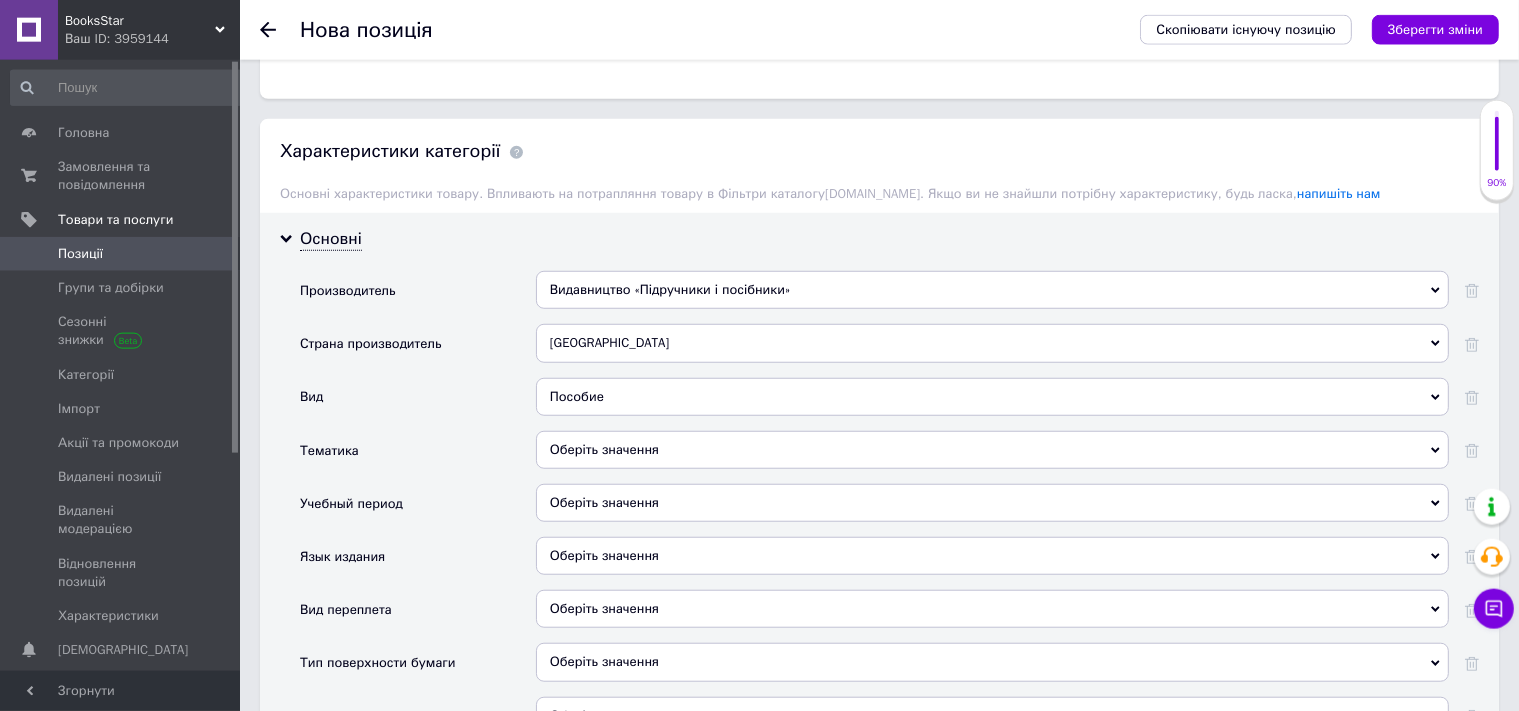 click on "Оберіть значення" at bounding box center (992, 450) 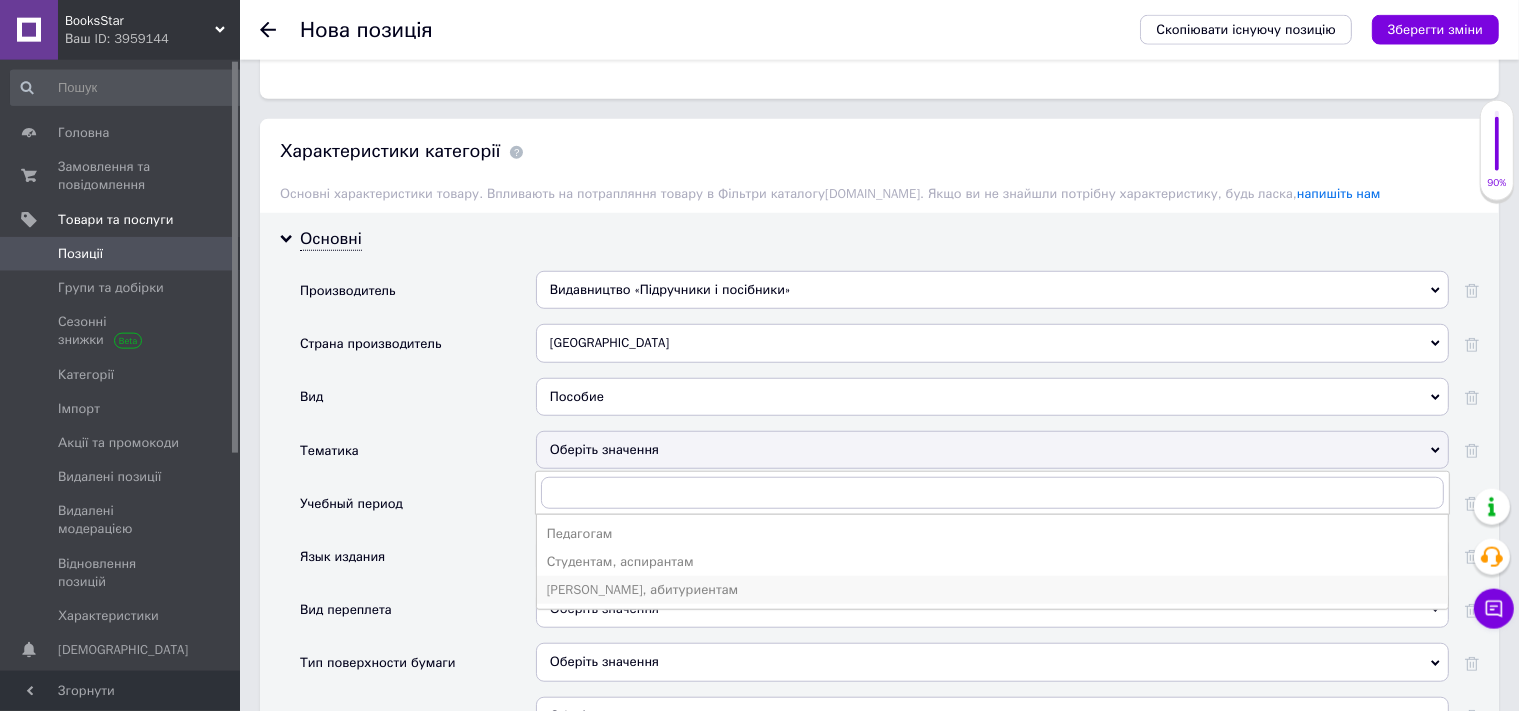 click on "[PERSON_NAME], абитуриентам" at bounding box center [992, 590] 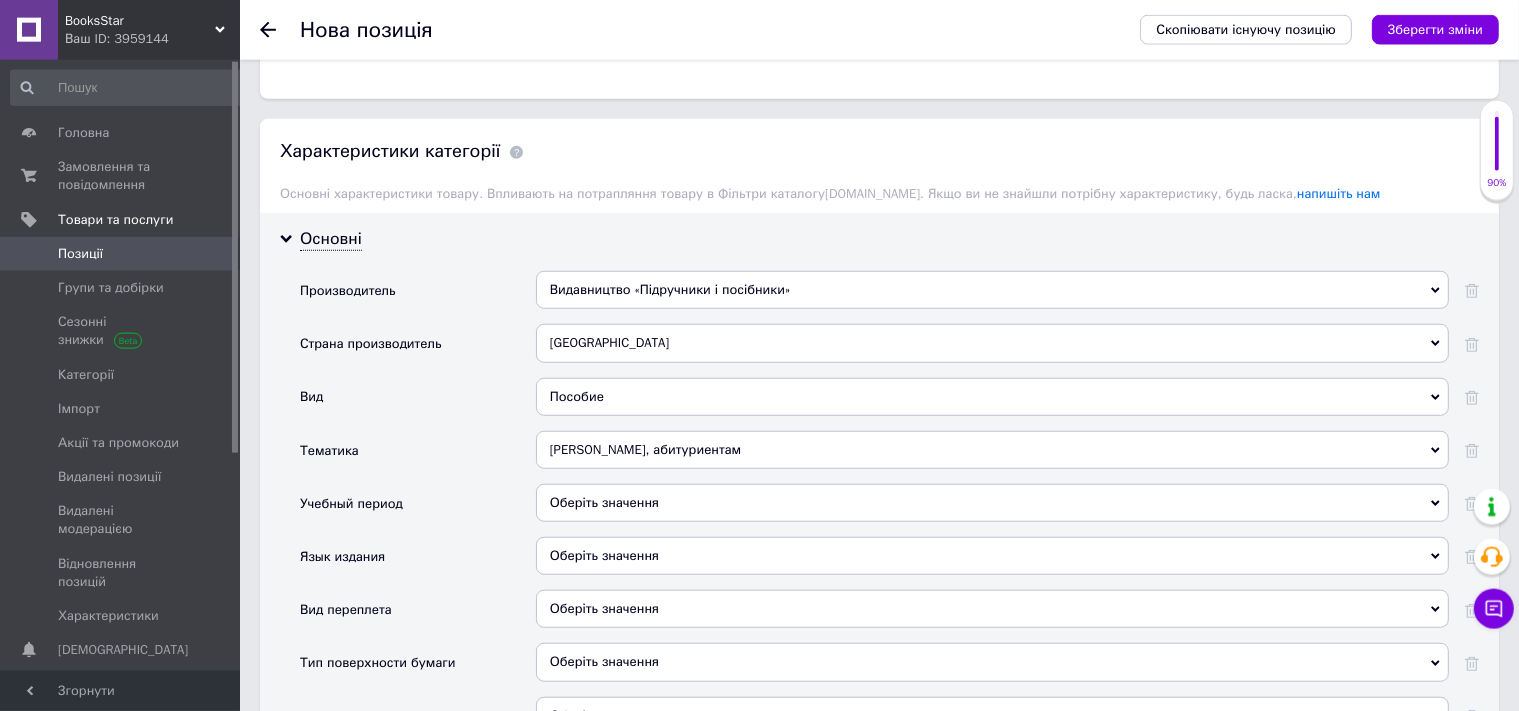 click on "Оберіть значення" at bounding box center [992, 503] 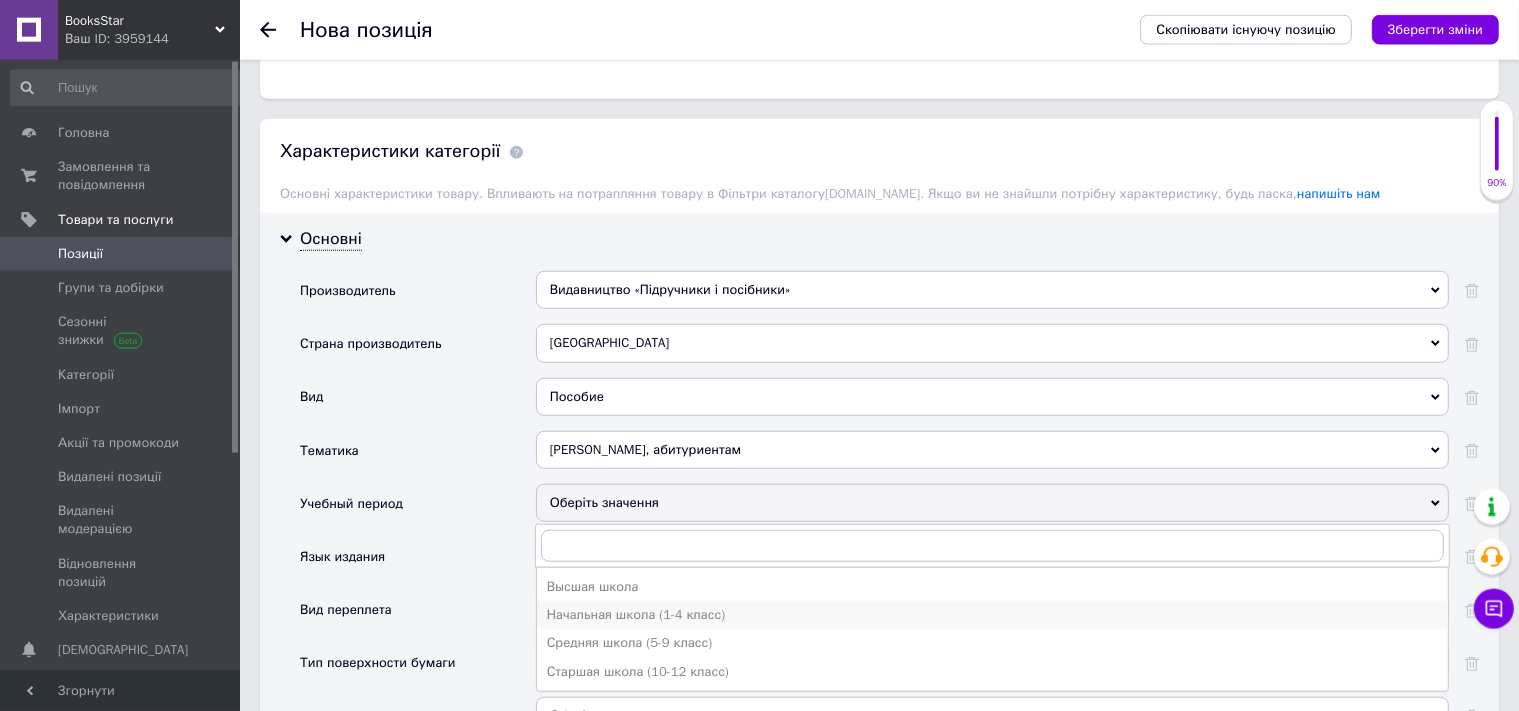 click on "Начальная школа (1-4 класс)" at bounding box center [992, 615] 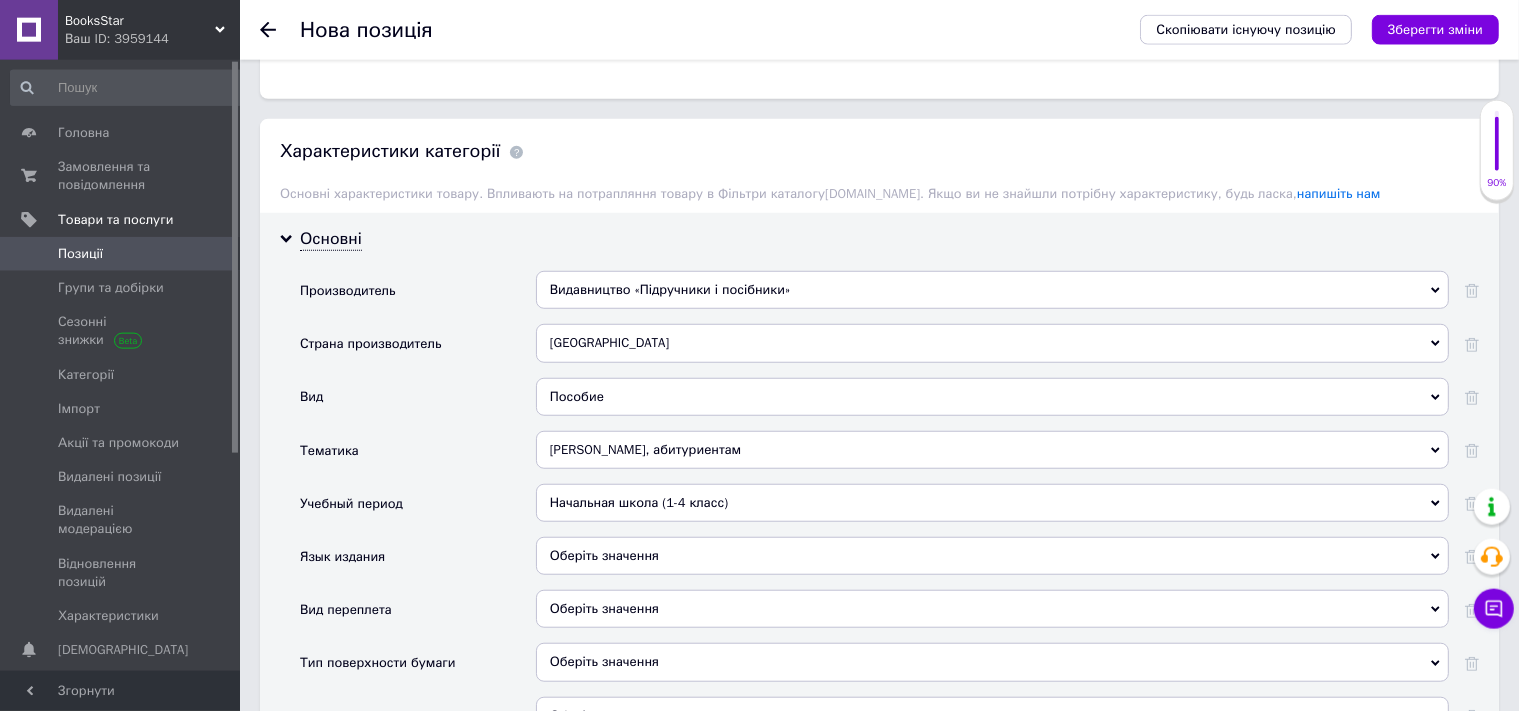 click on "Оберіть значення" at bounding box center (992, 556) 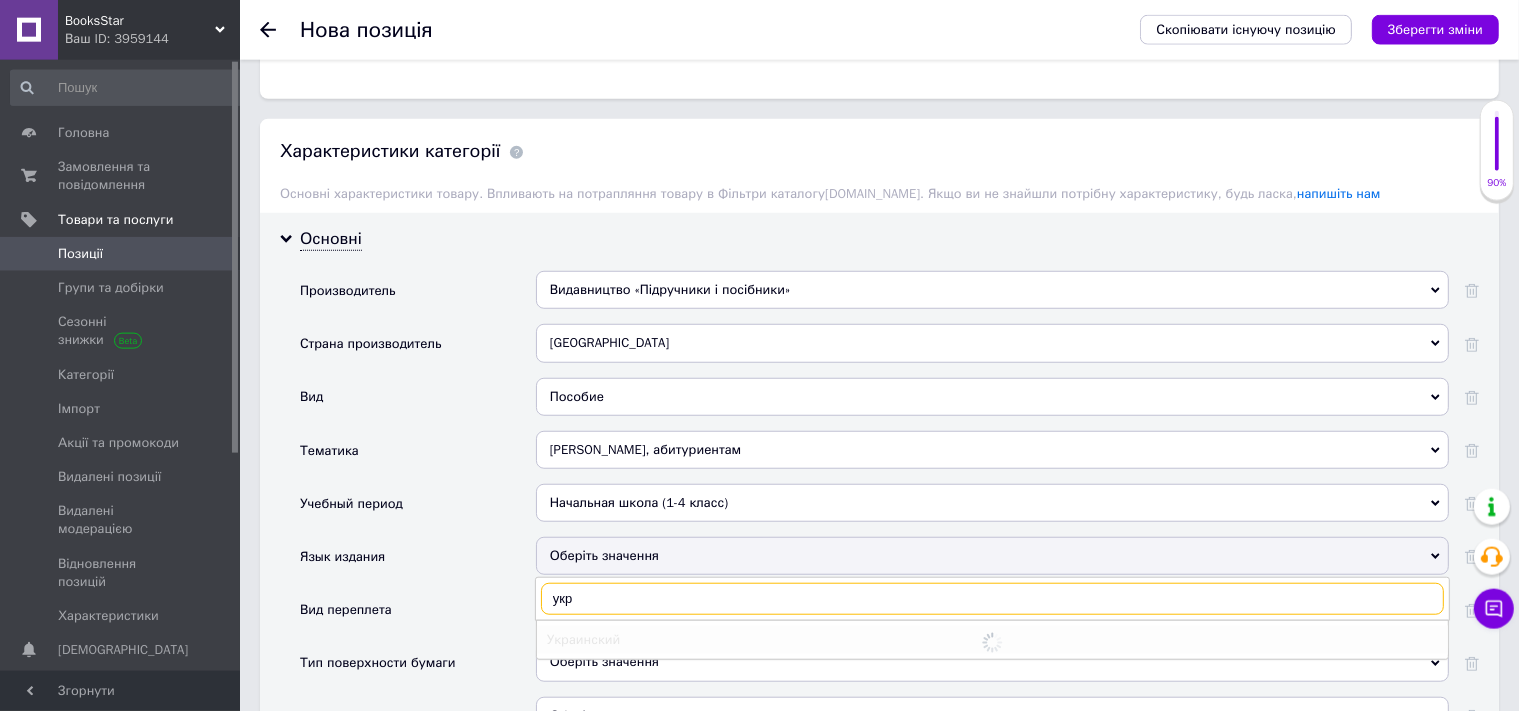 type on "укр" 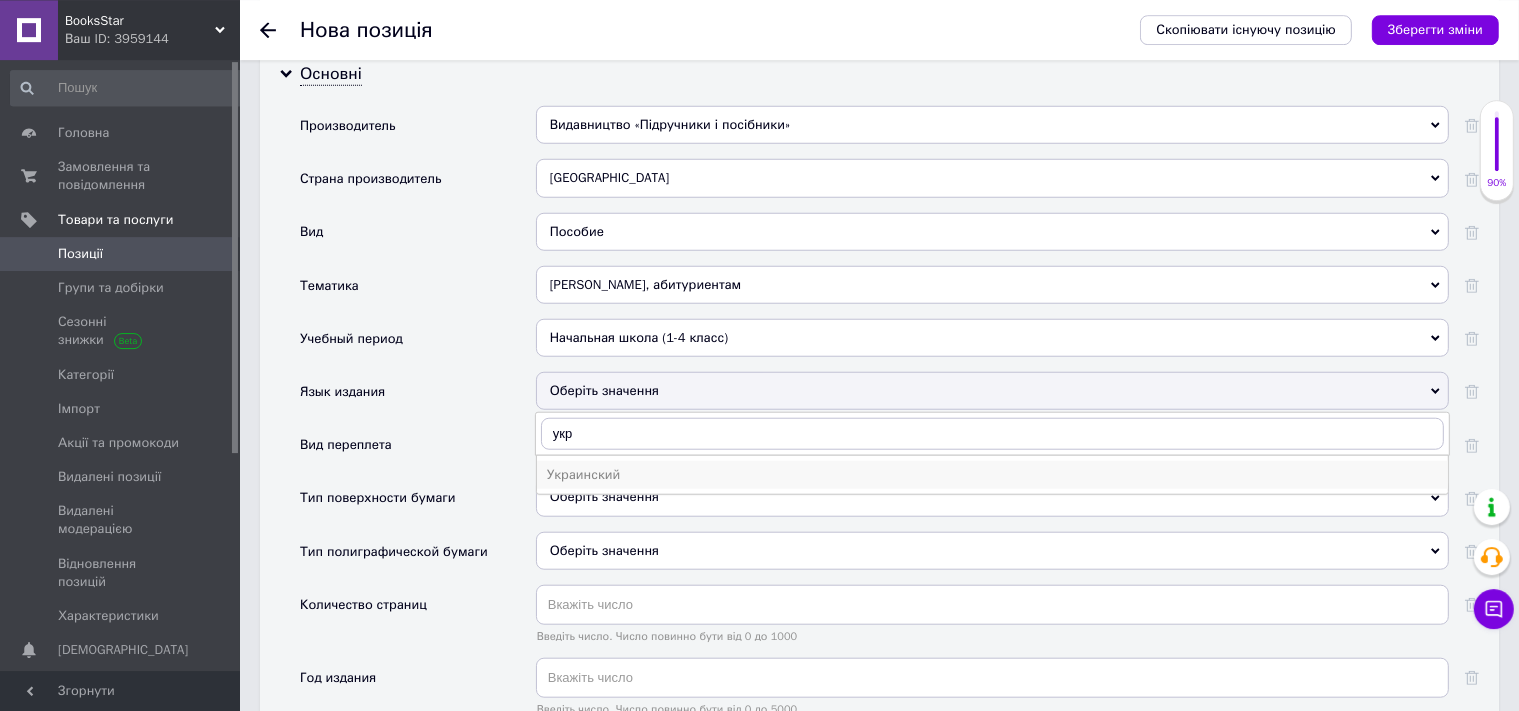 scroll, scrollTop: 1774, scrollLeft: 0, axis: vertical 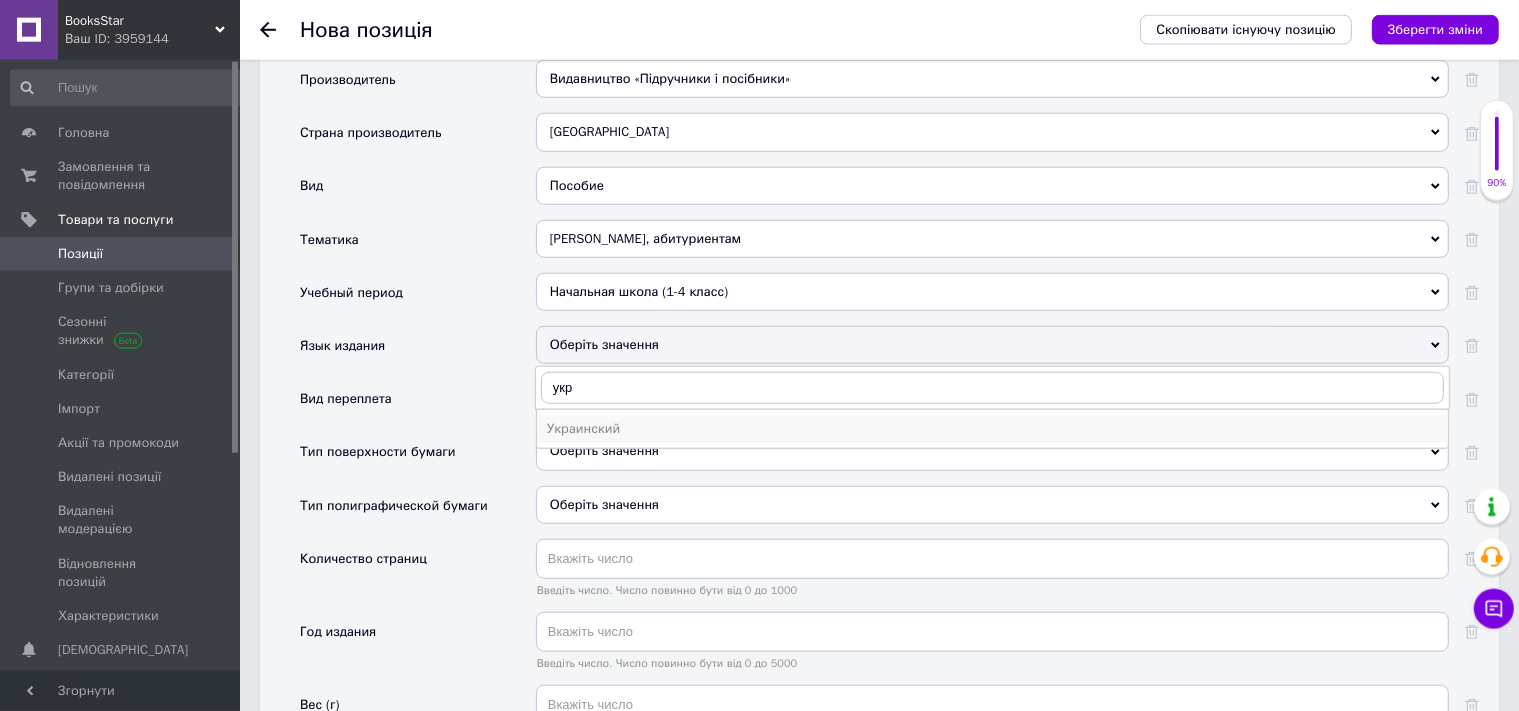 click on "Украинский" at bounding box center [992, 429] 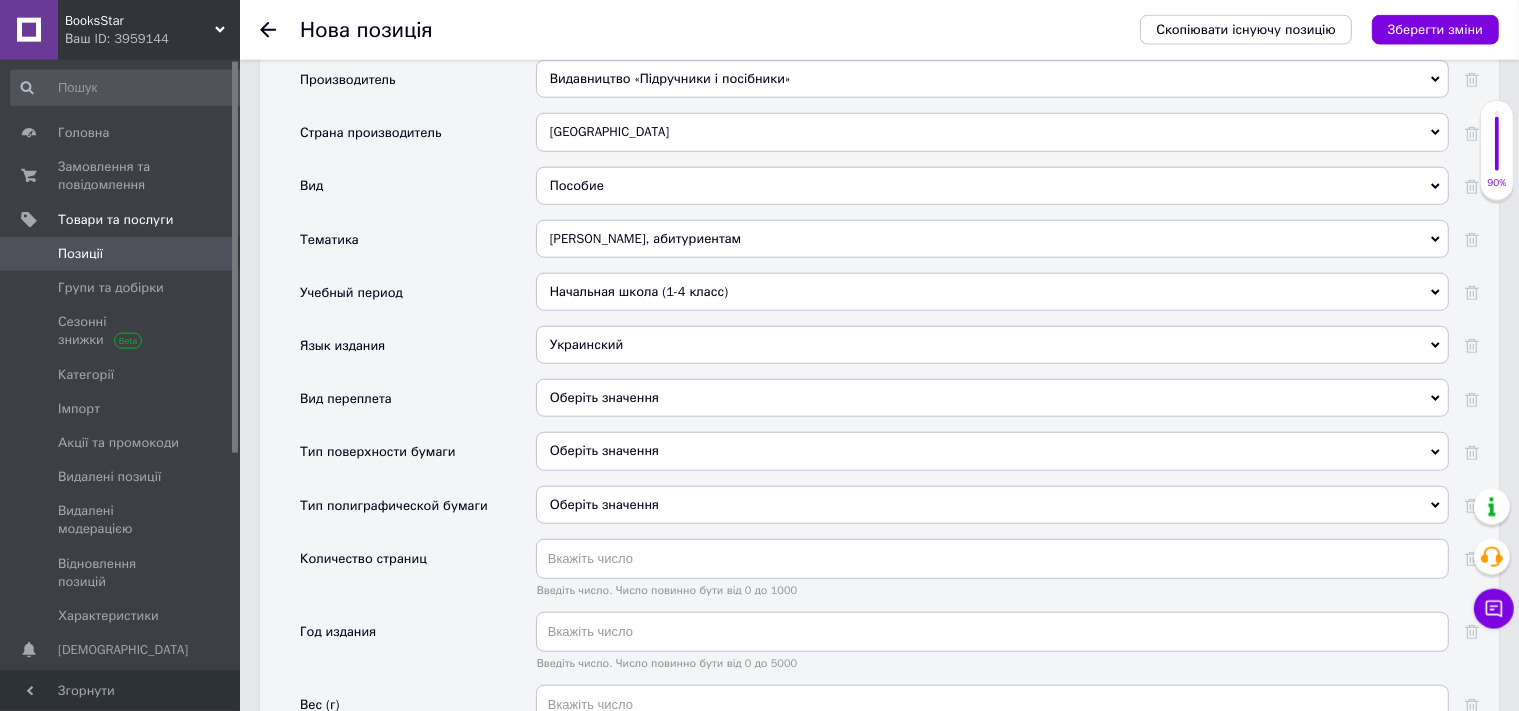 click on "Оберіть значення" at bounding box center [992, 398] 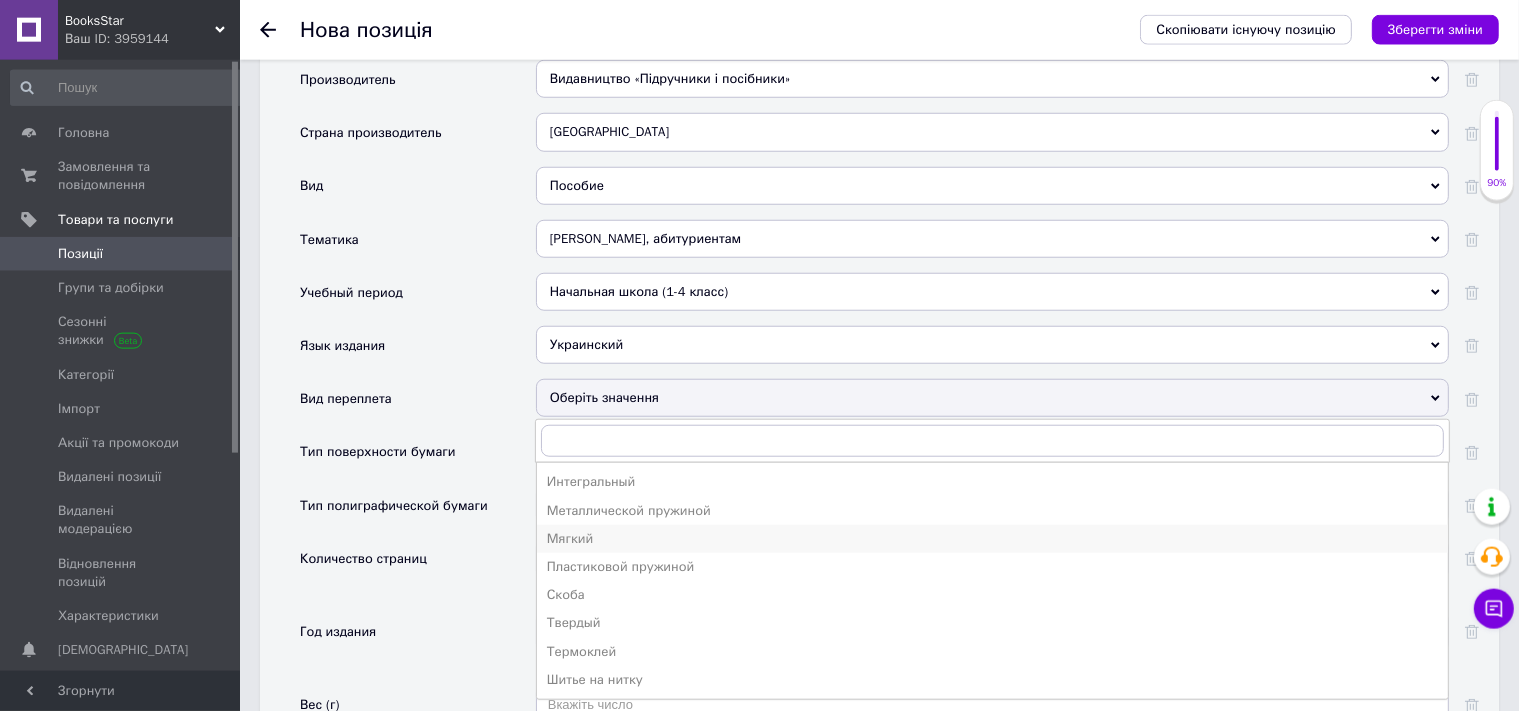 click on "Мягкий" at bounding box center [992, 539] 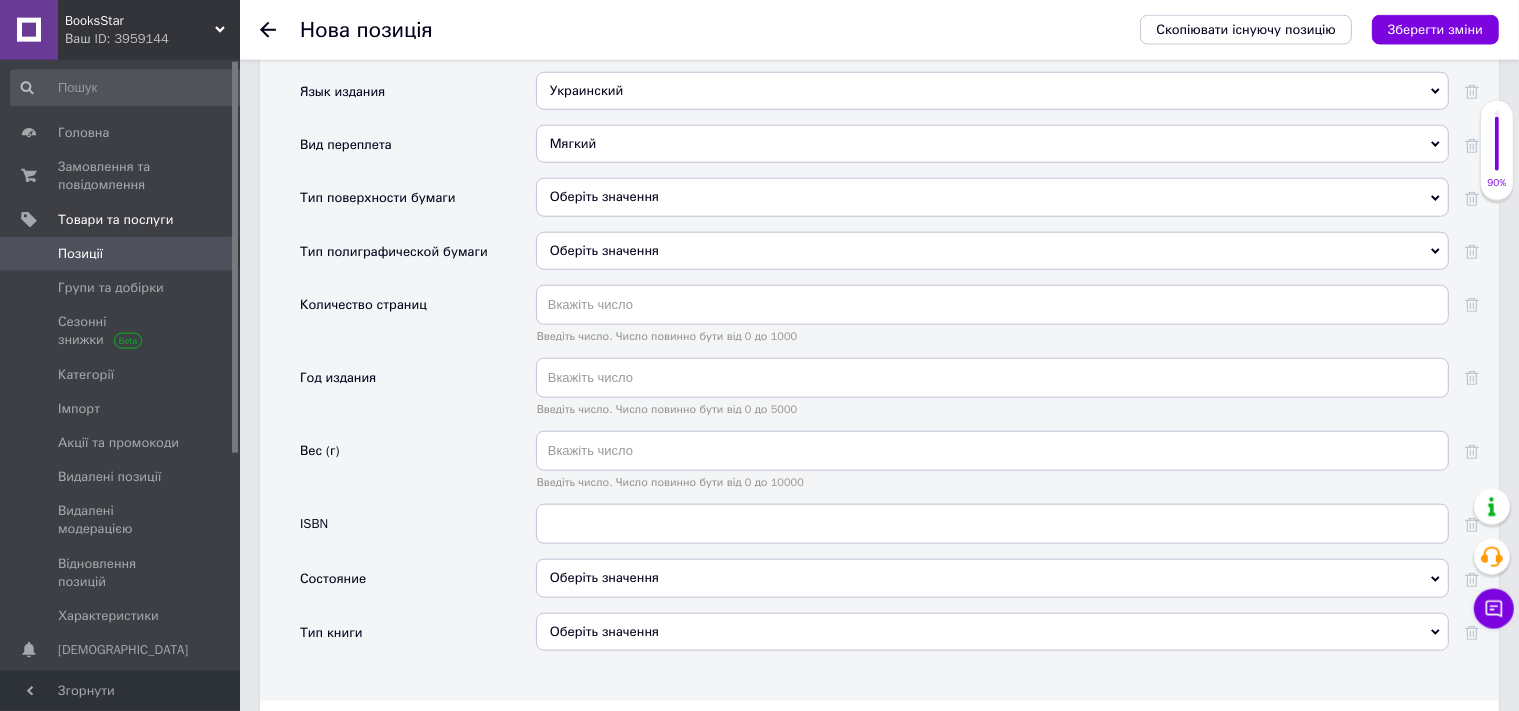 scroll, scrollTop: 2091, scrollLeft: 0, axis: vertical 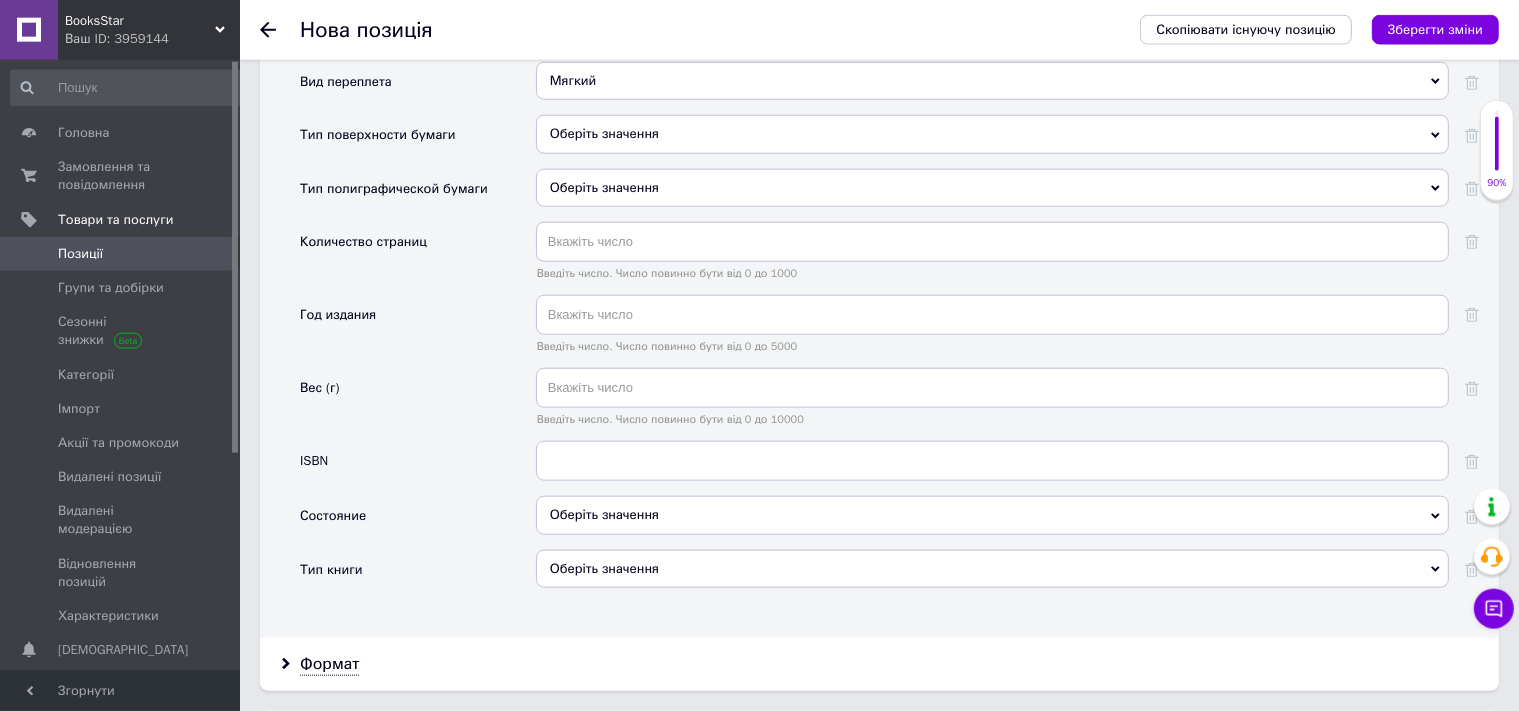 click on "Оберіть значення" at bounding box center [992, 515] 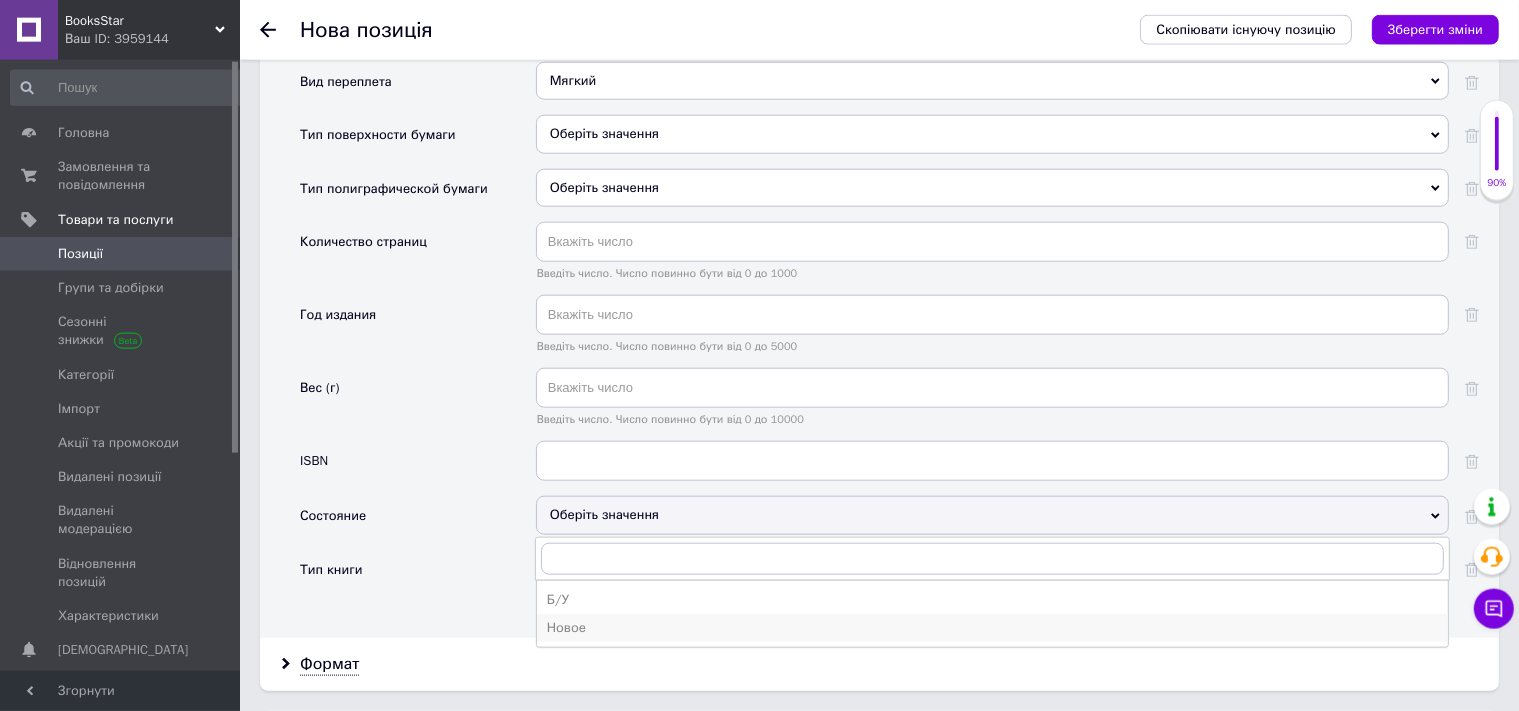 click on "Новое" at bounding box center (992, 628) 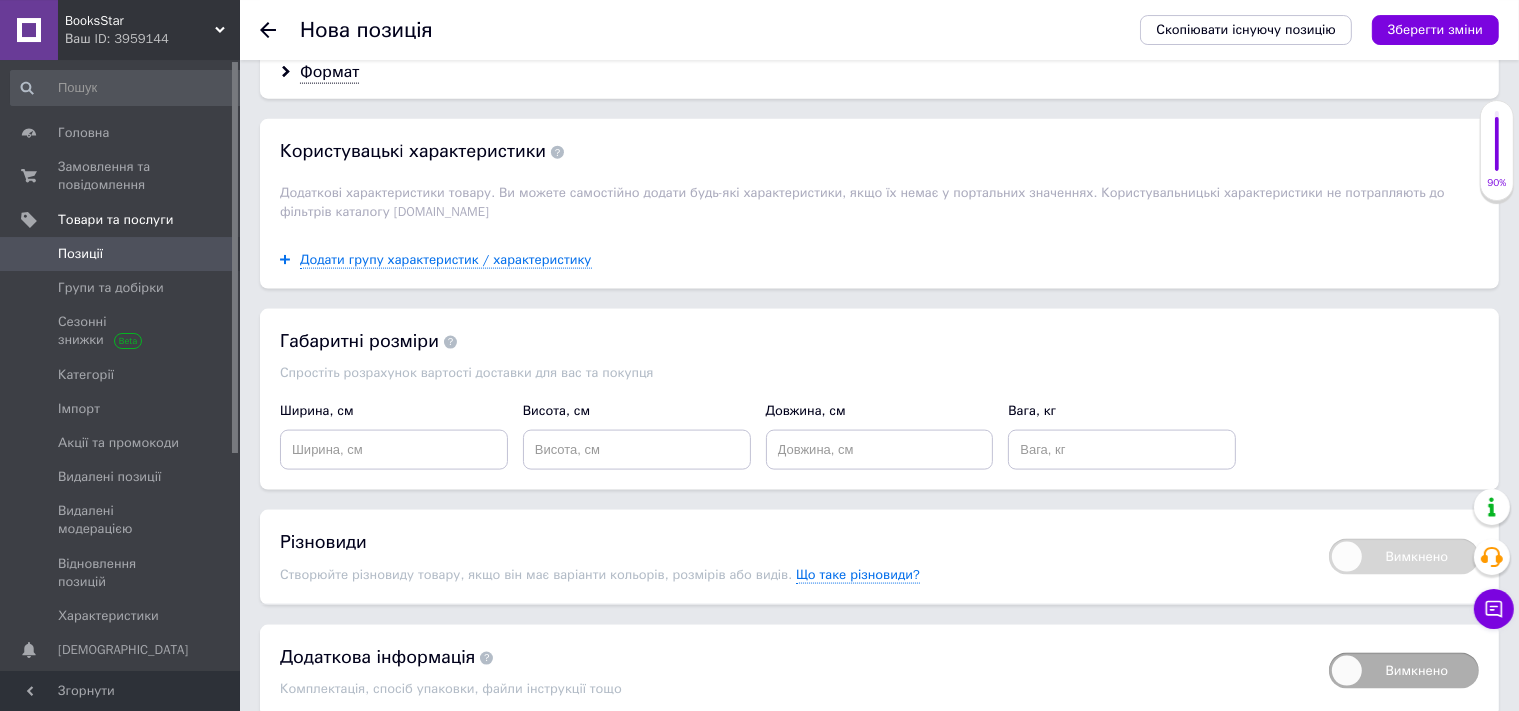 scroll, scrollTop: 2724, scrollLeft: 0, axis: vertical 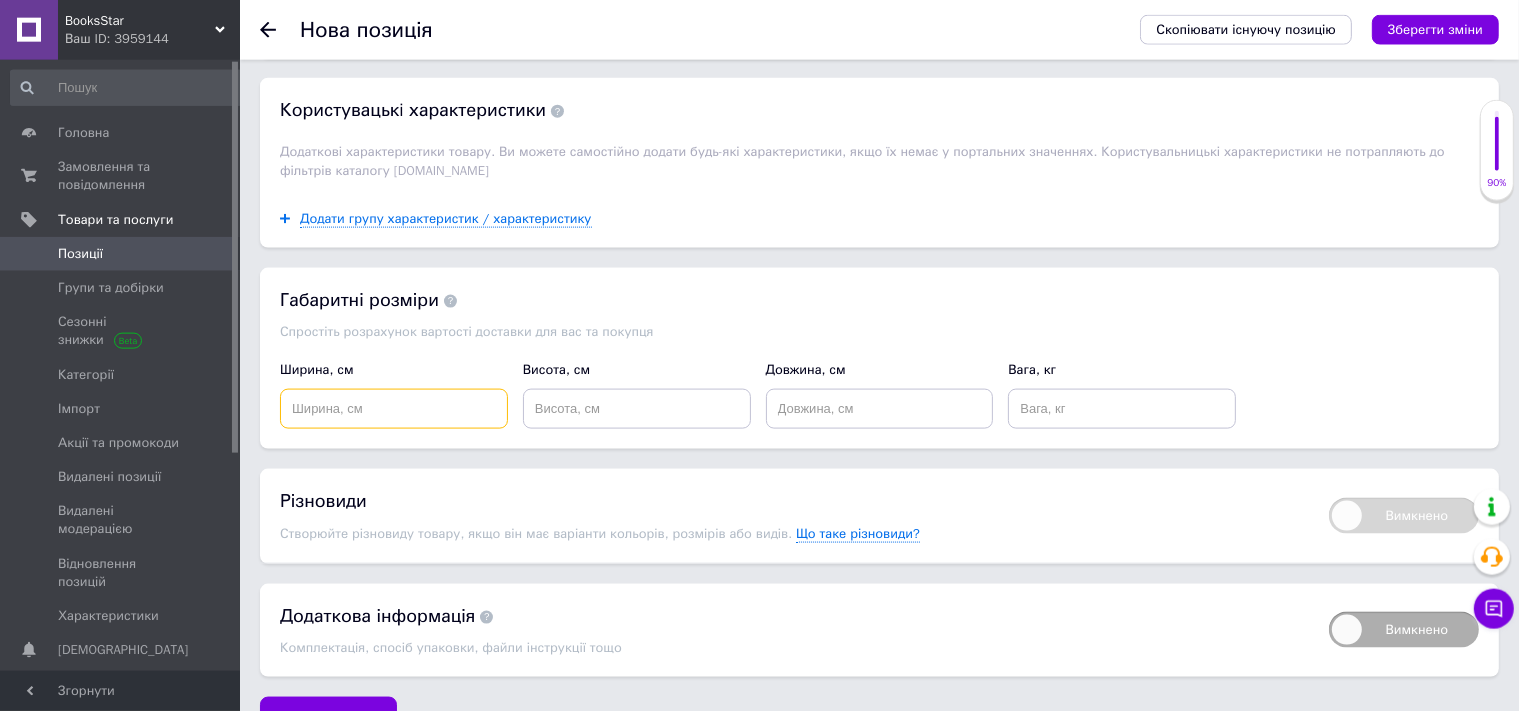 click at bounding box center (394, 409) 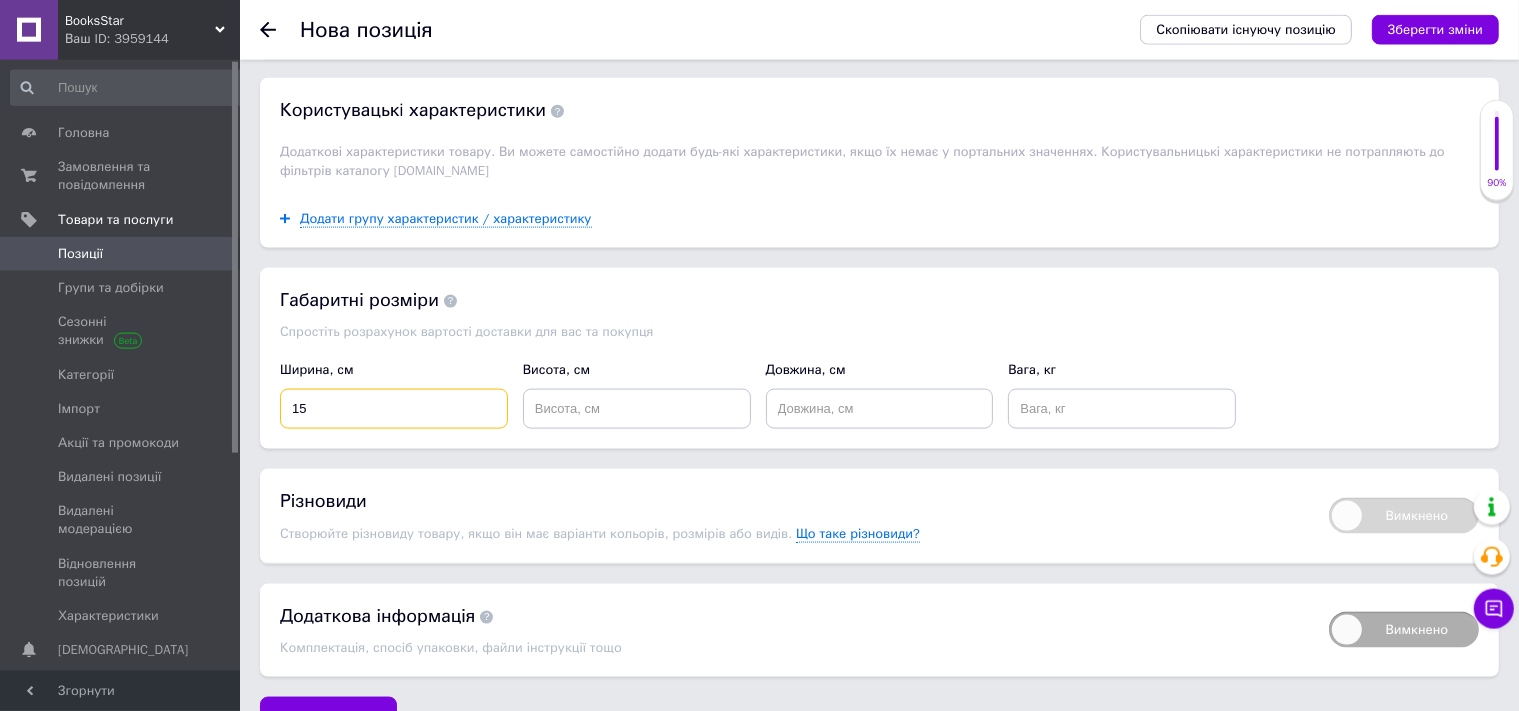 type on "15" 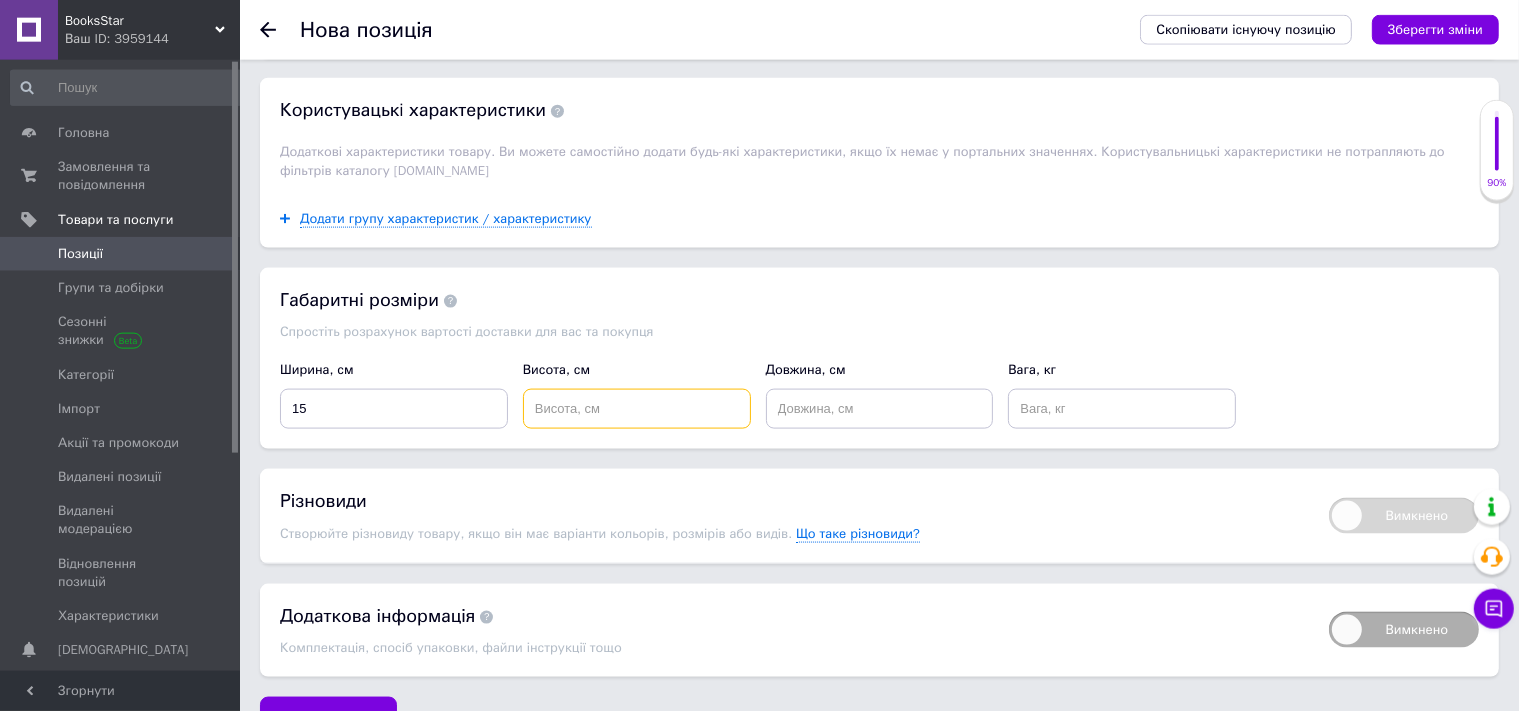click at bounding box center [637, 409] 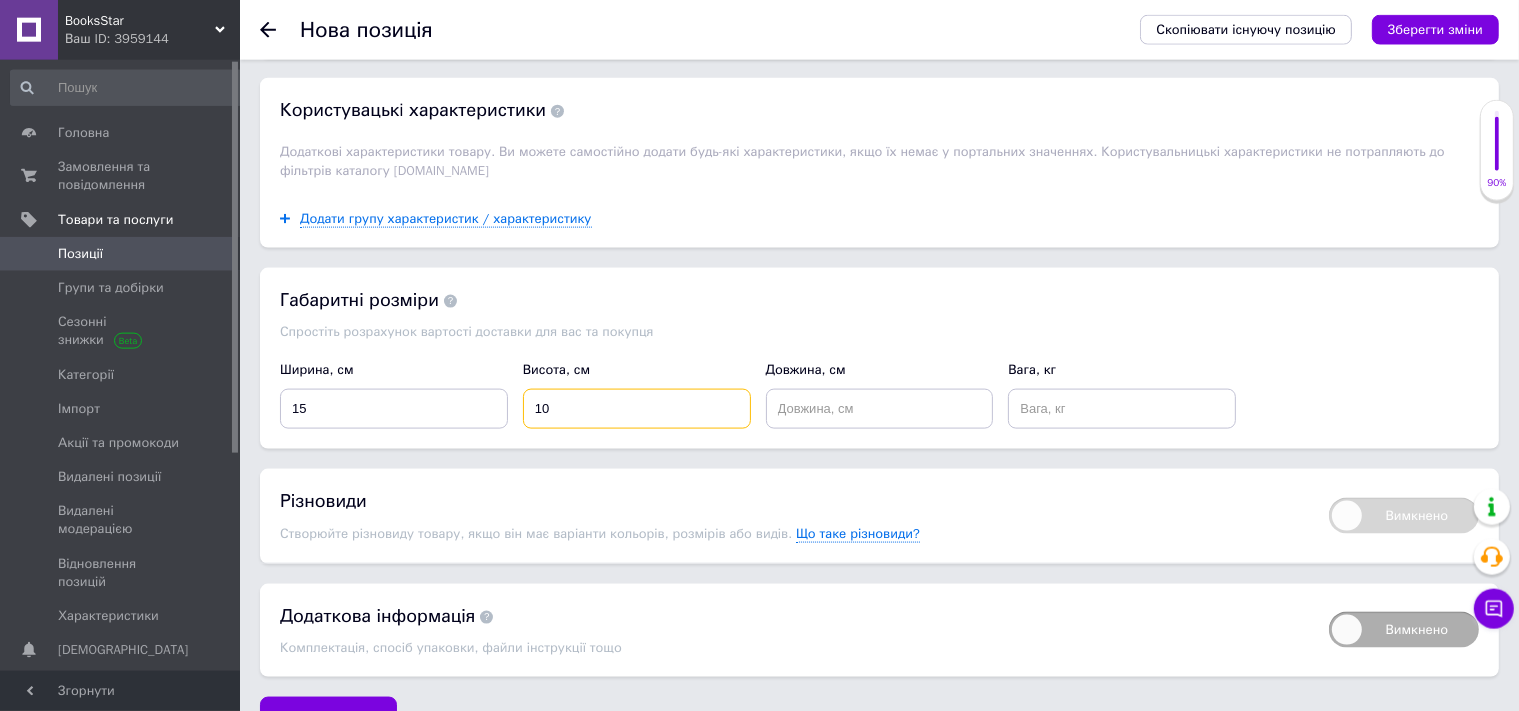 type on "10" 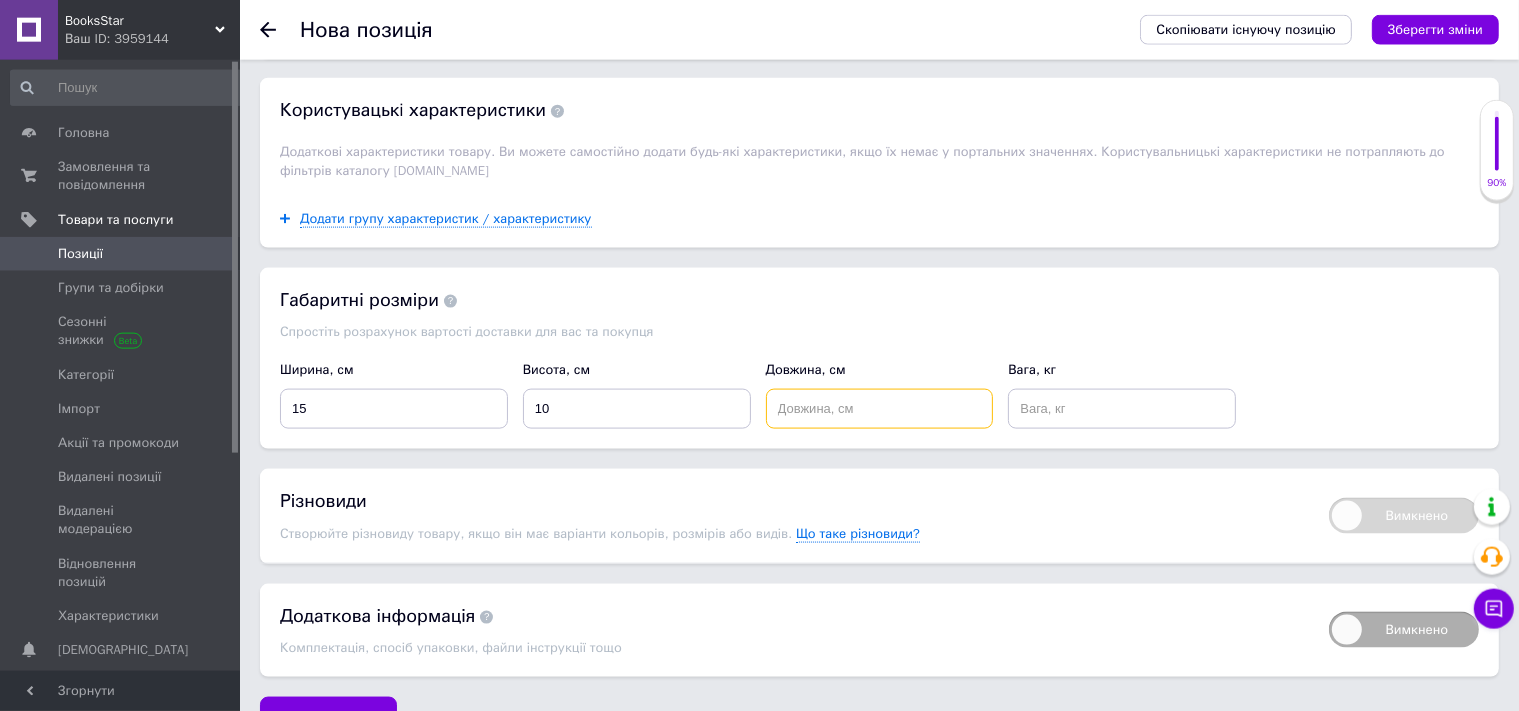 click at bounding box center (880, 409) 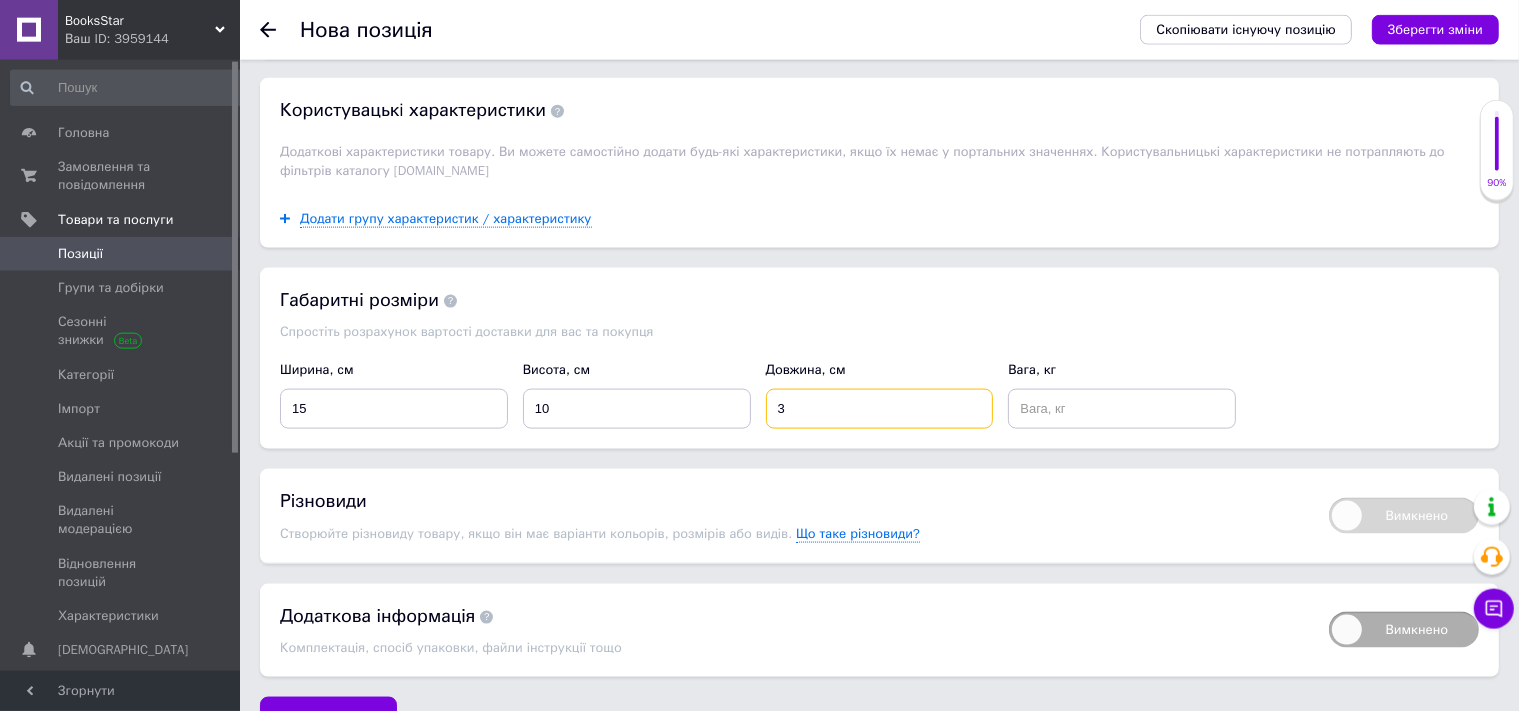 type on "3" 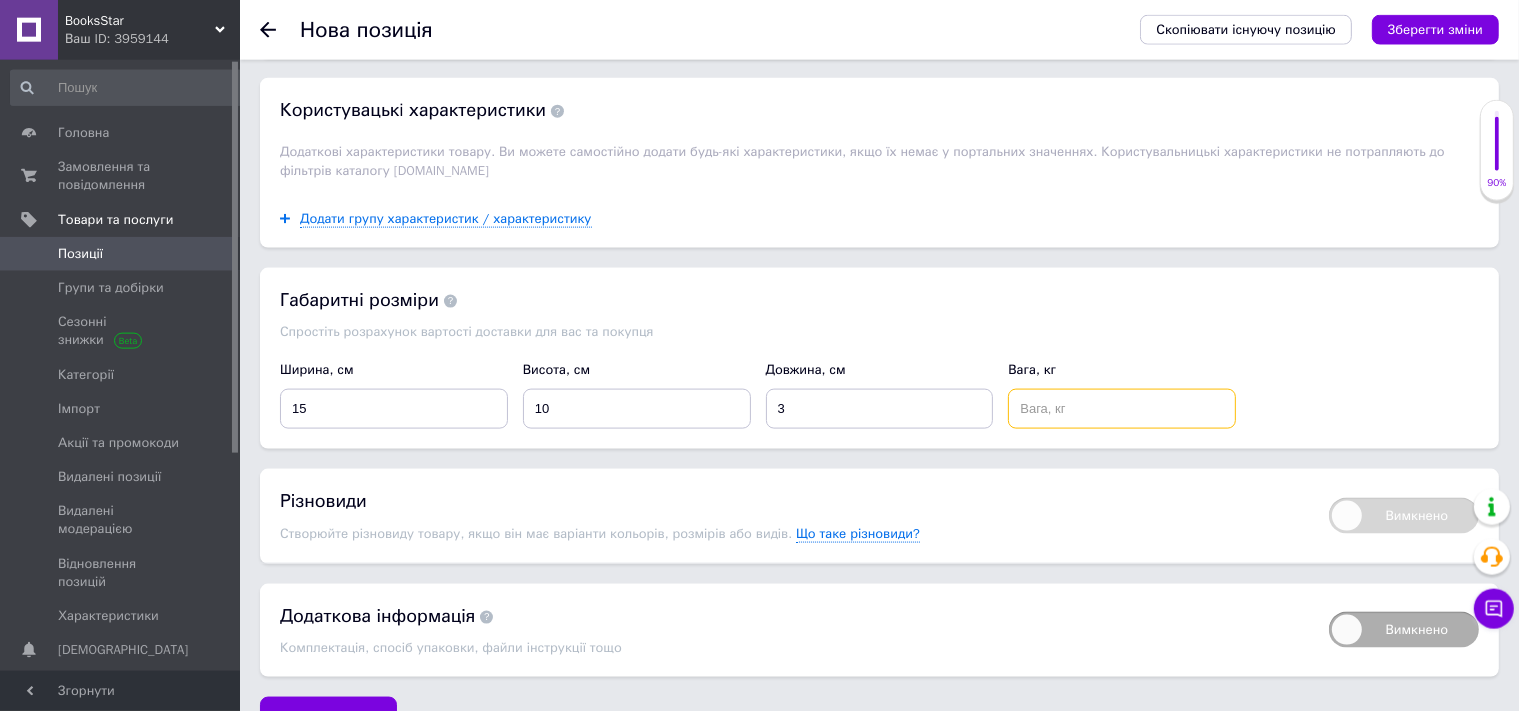 click at bounding box center [1122, 409] 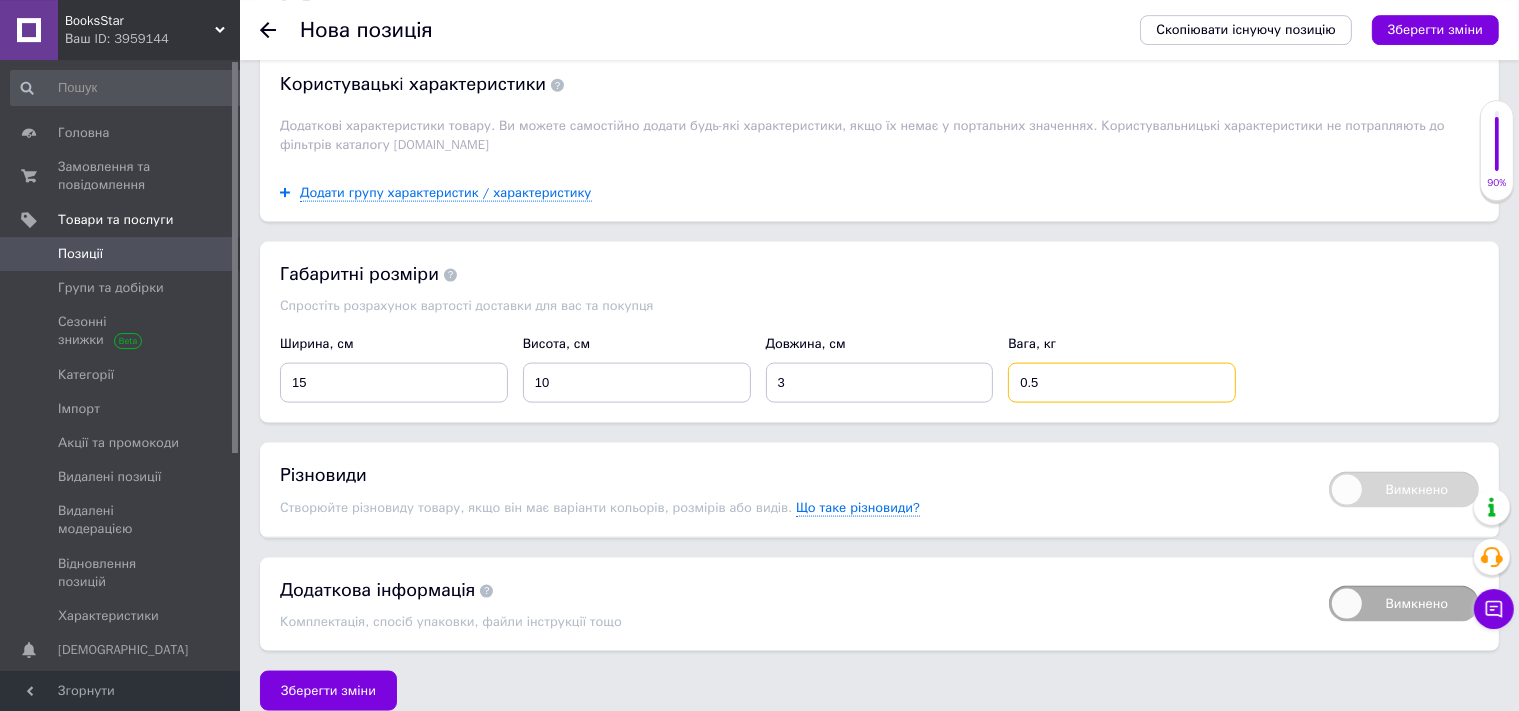 scroll, scrollTop: 2760, scrollLeft: 0, axis: vertical 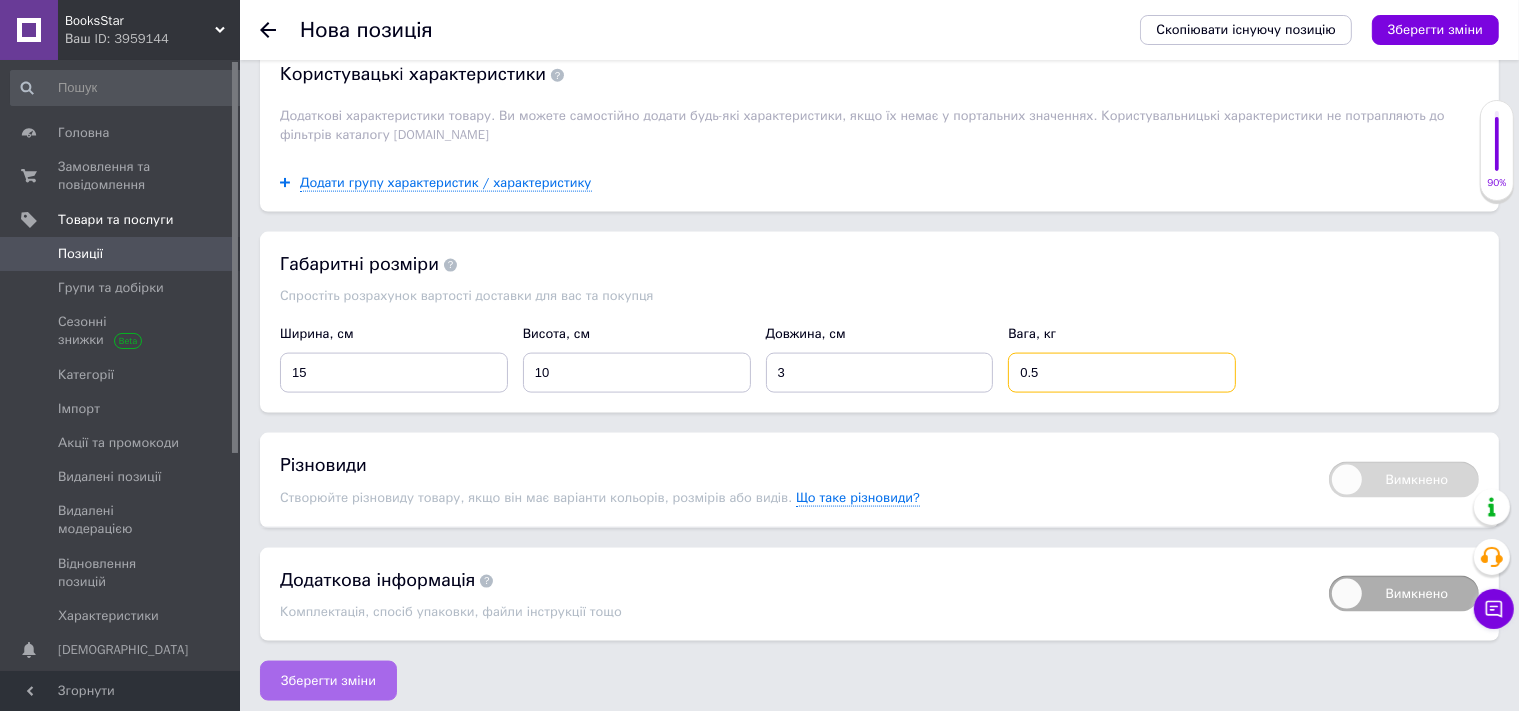 type on "0.5" 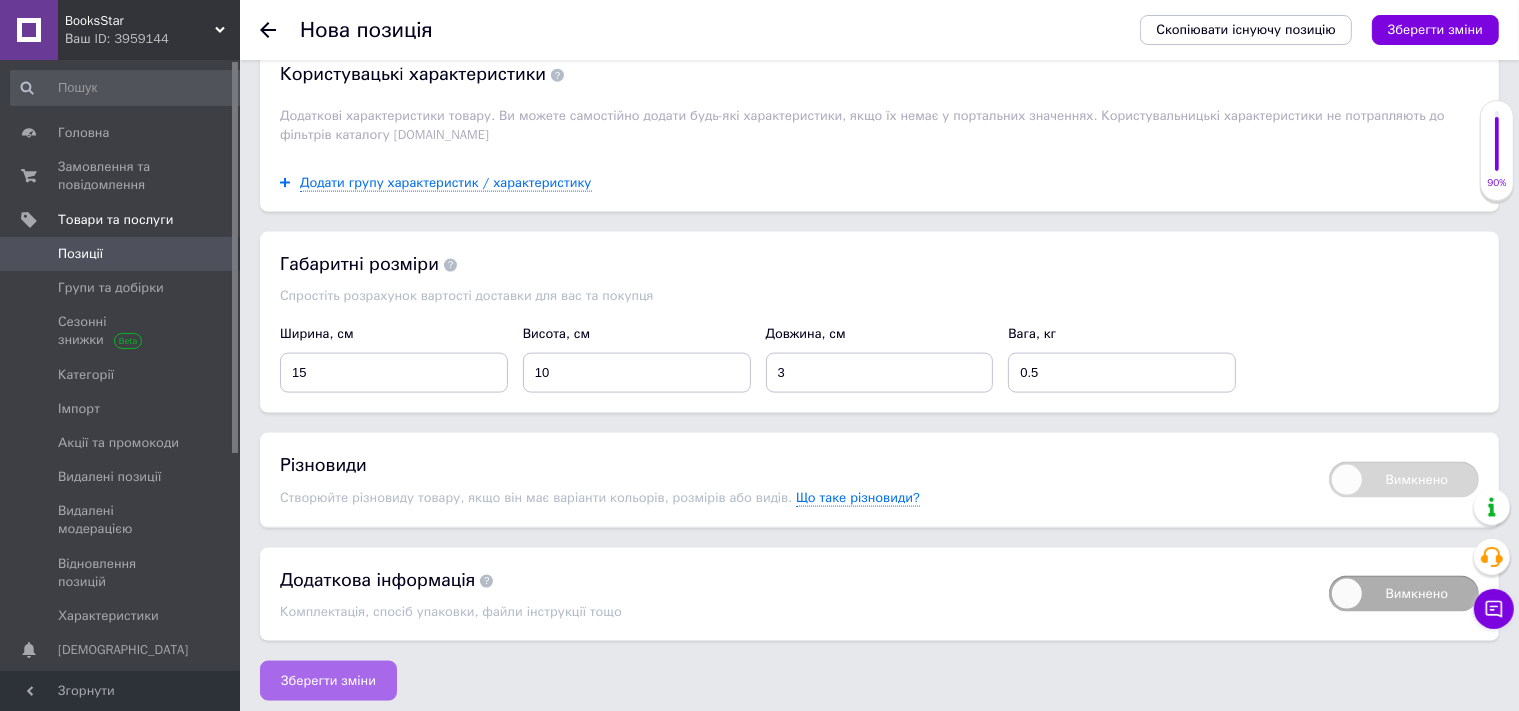 click on "Зберегти зміни" at bounding box center [328, 681] 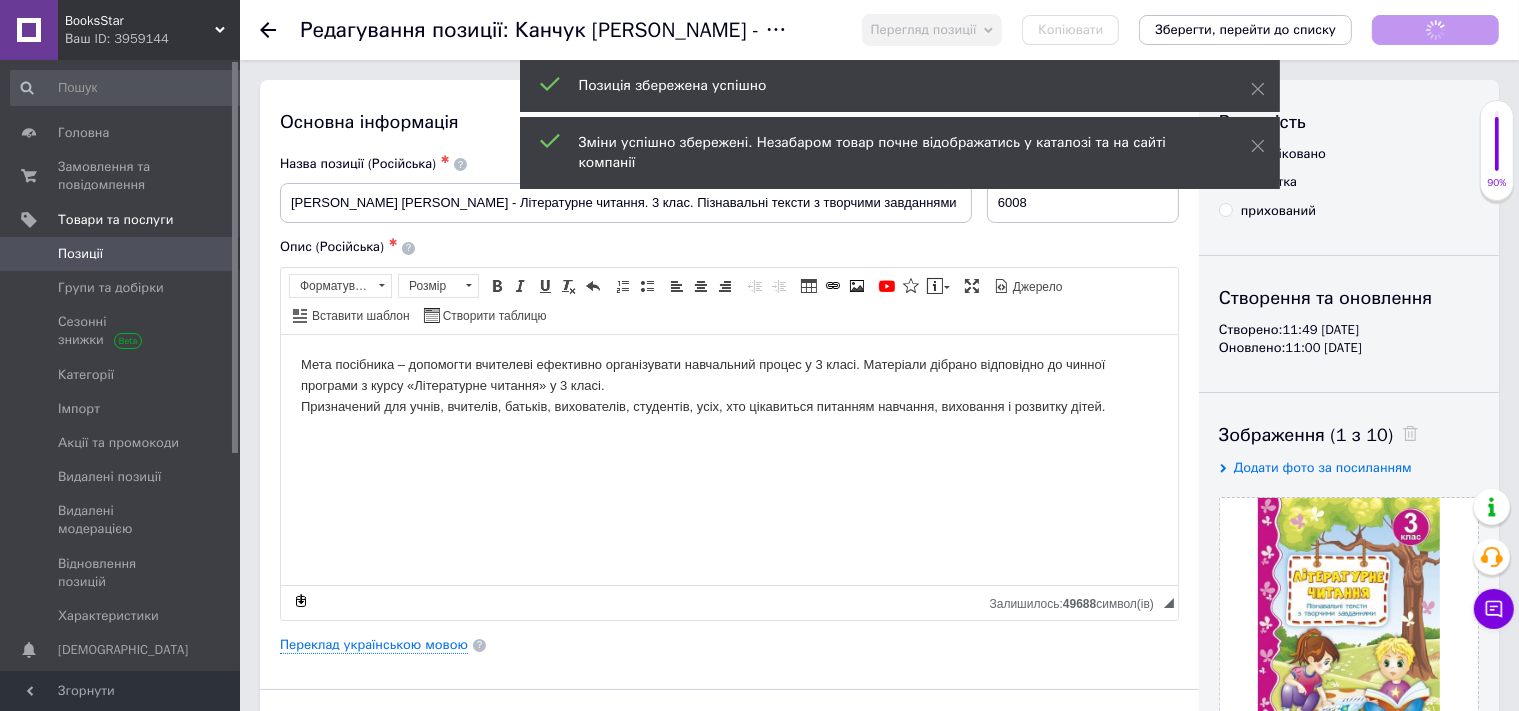 scroll, scrollTop: 0, scrollLeft: 0, axis: both 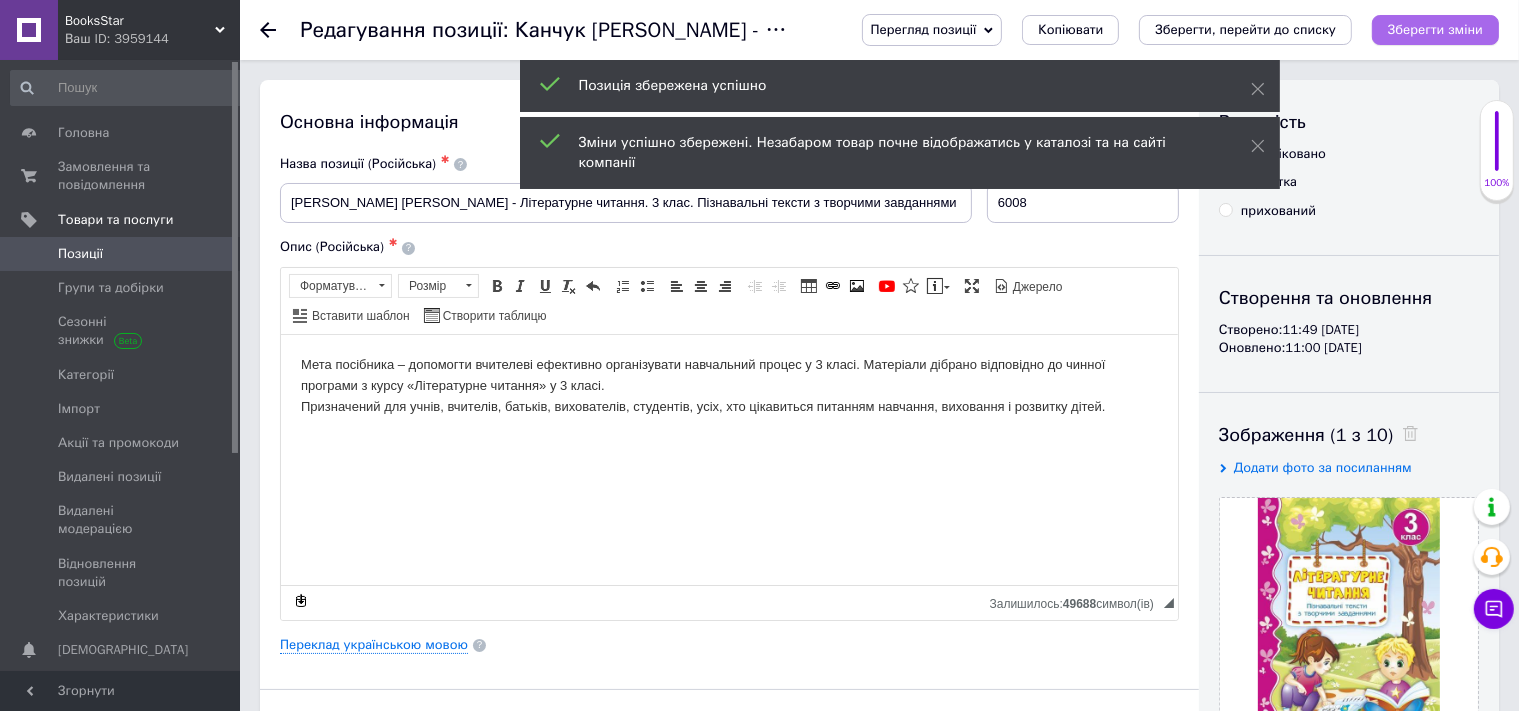 click on "Зберегти зміни" at bounding box center (1435, 29) 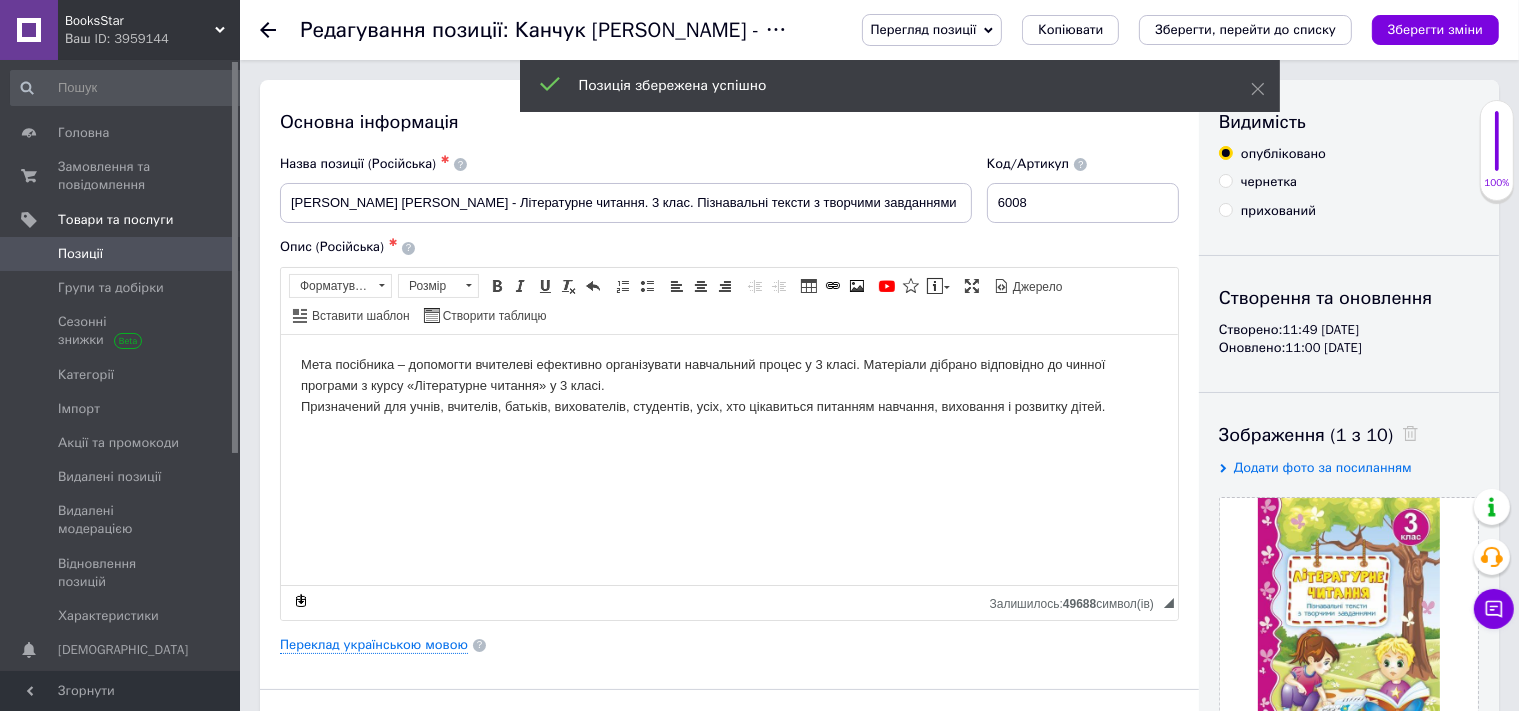click on "Позиції" at bounding box center (121, 254) 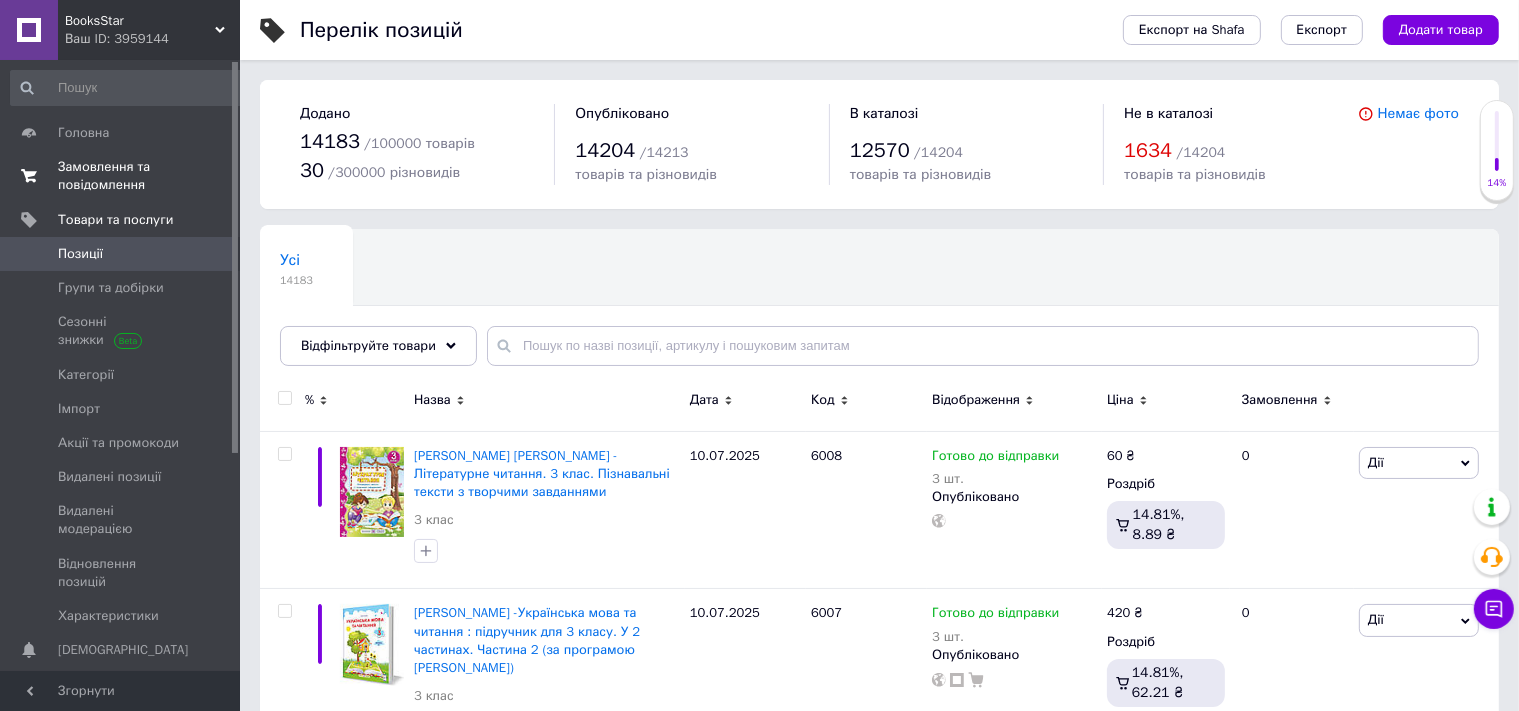 click on "Замовлення та повідомлення" at bounding box center (121, 176) 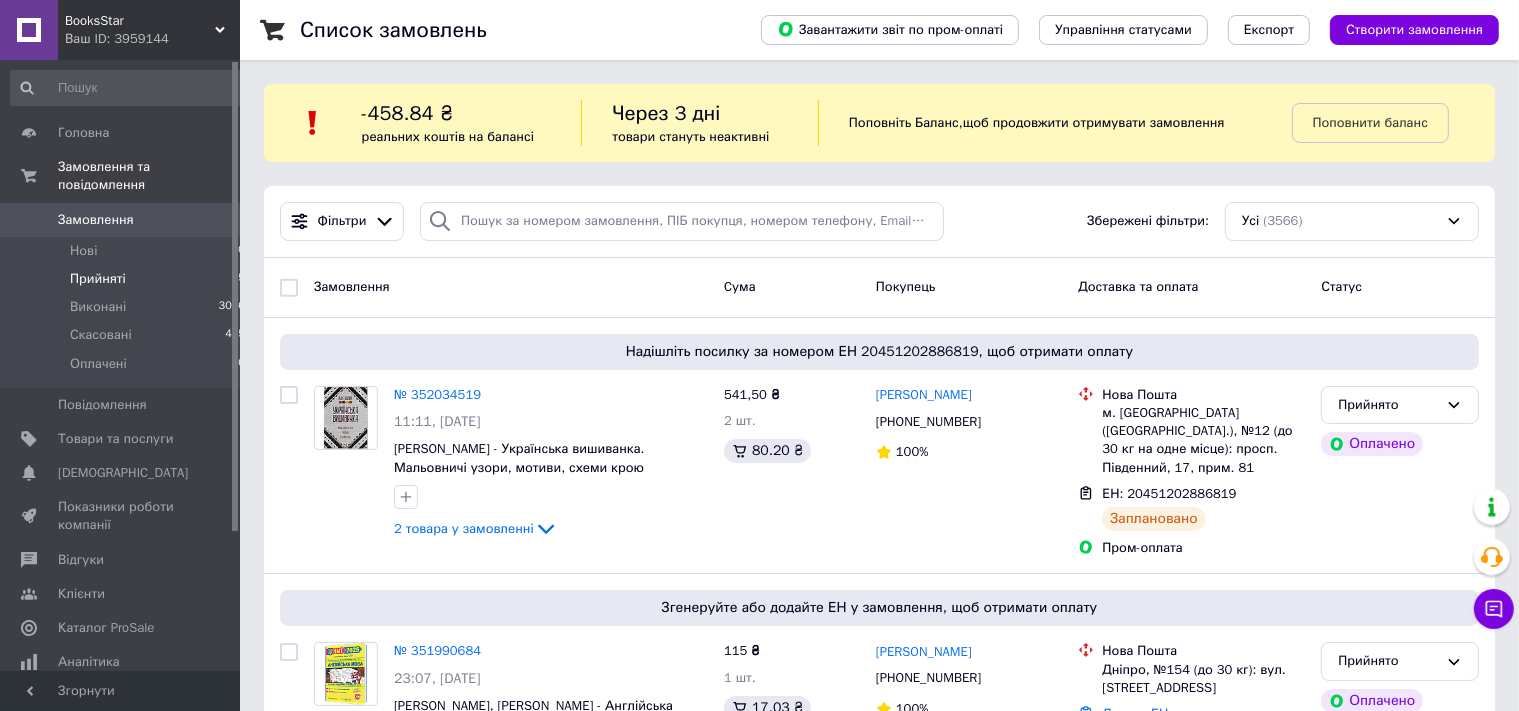click on "Прийняті" at bounding box center (98, 279) 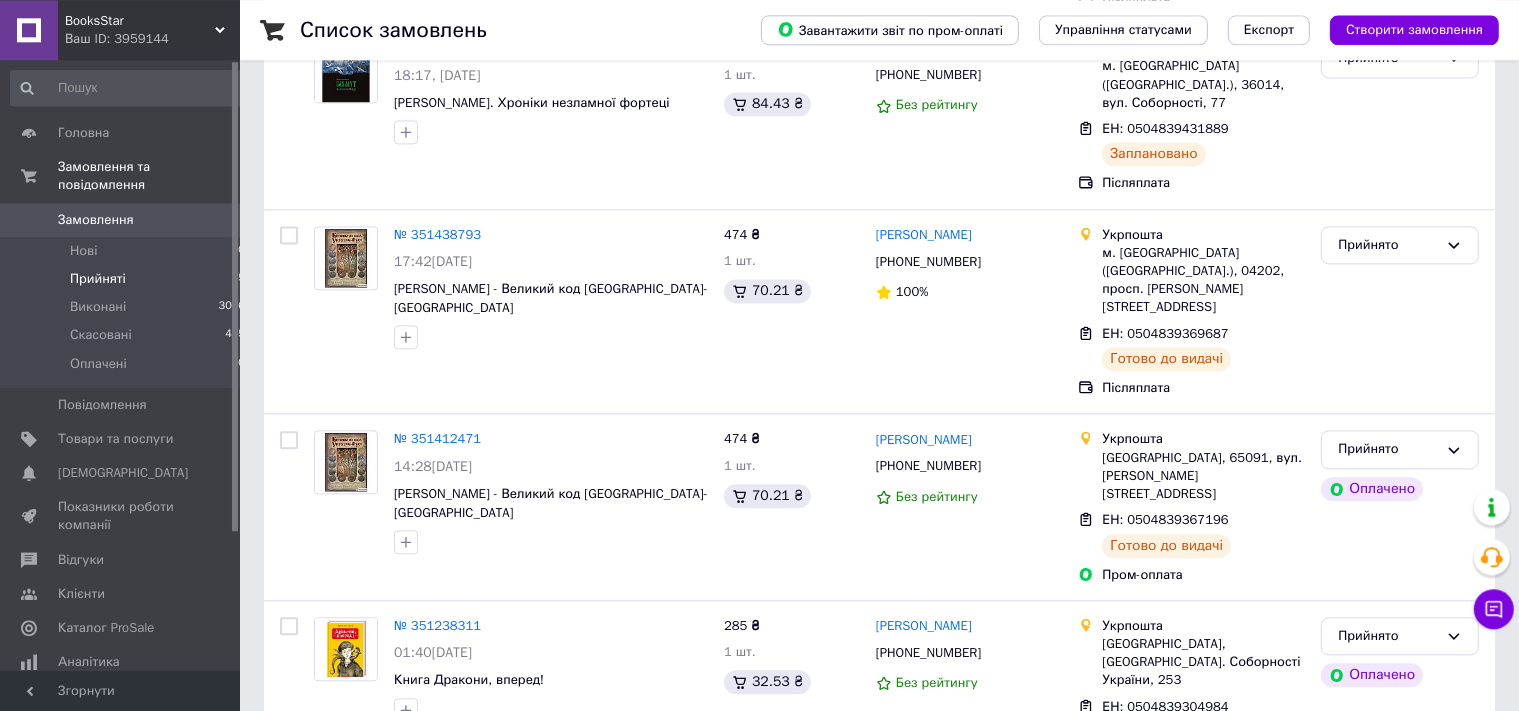 scroll, scrollTop: 4403, scrollLeft: 0, axis: vertical 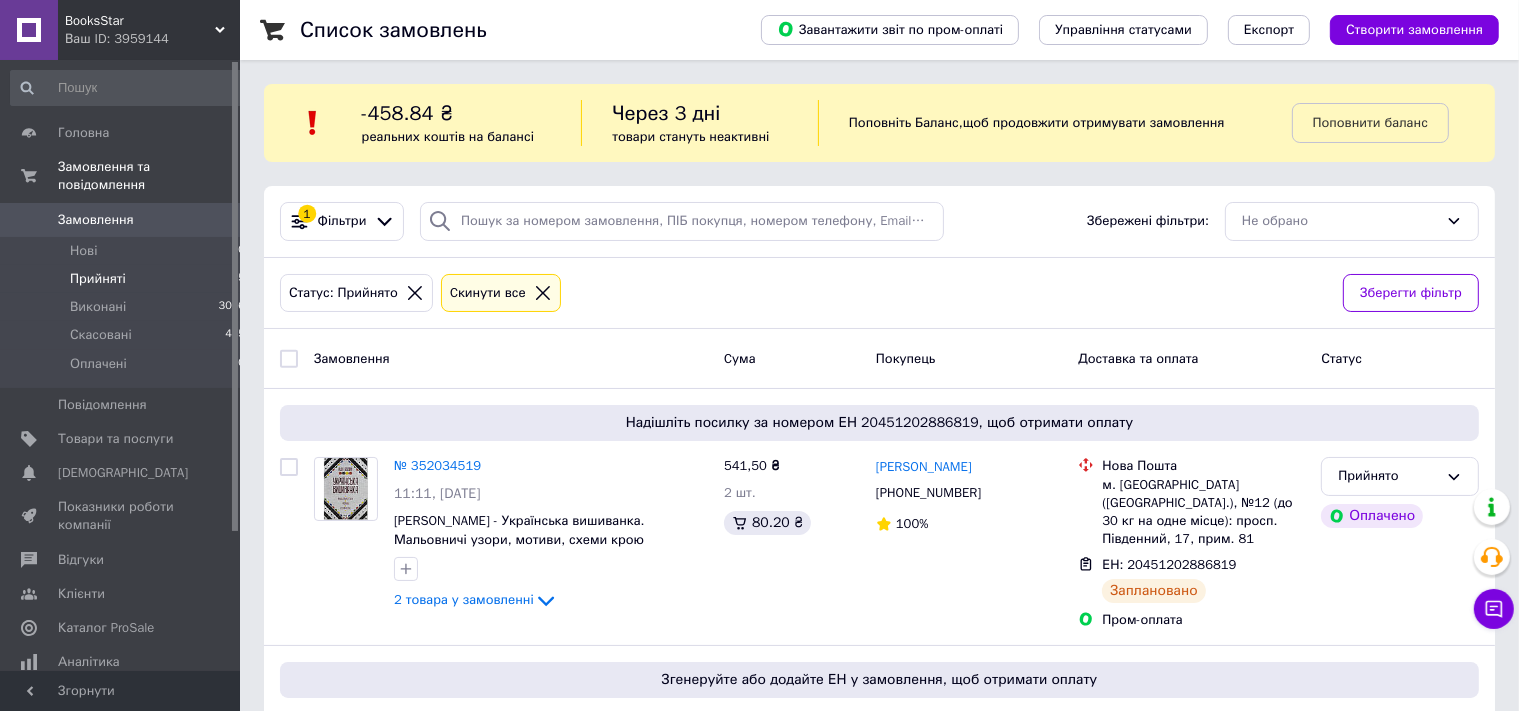 click on "Прийняті 25" at bounding box center (128, 279) 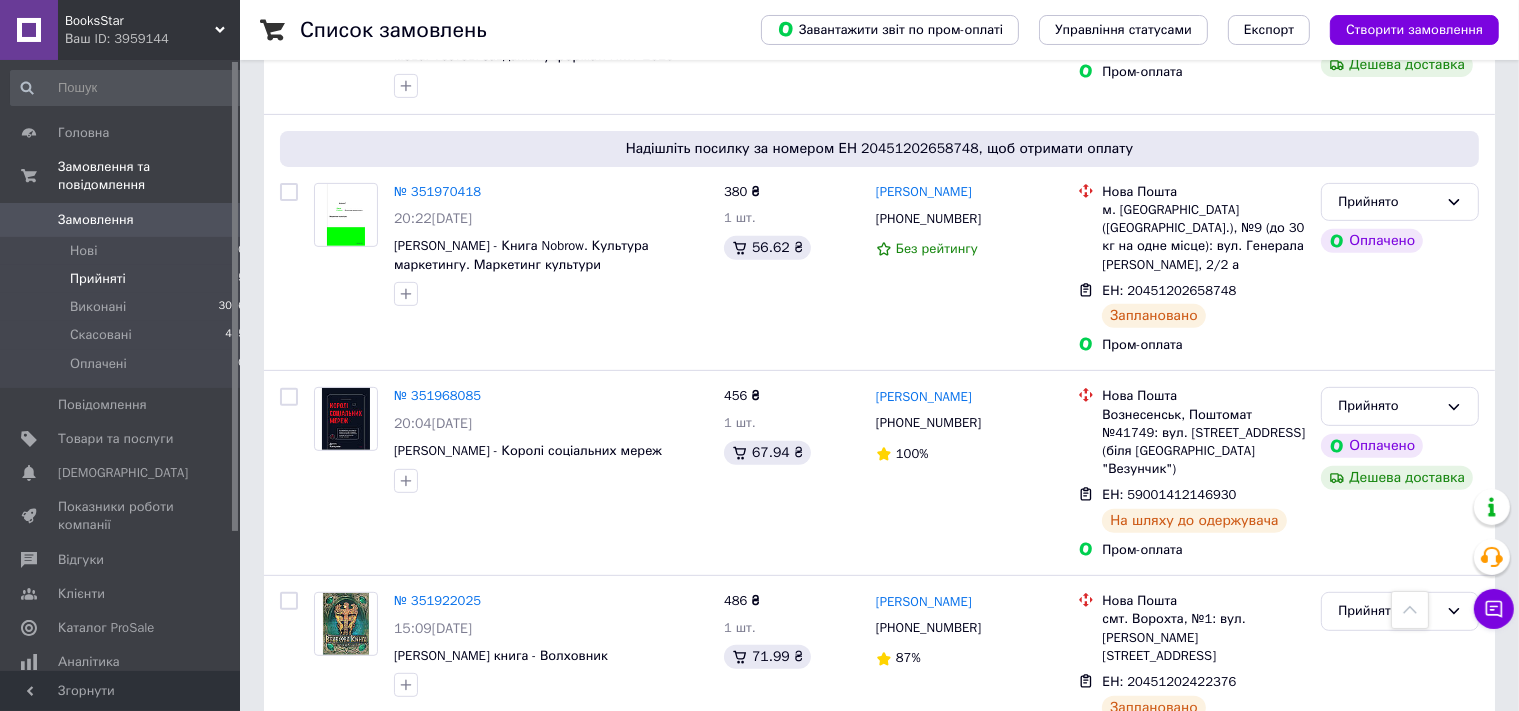 scroll, scrollTop: 0, scrollLeft: 0, axis: both 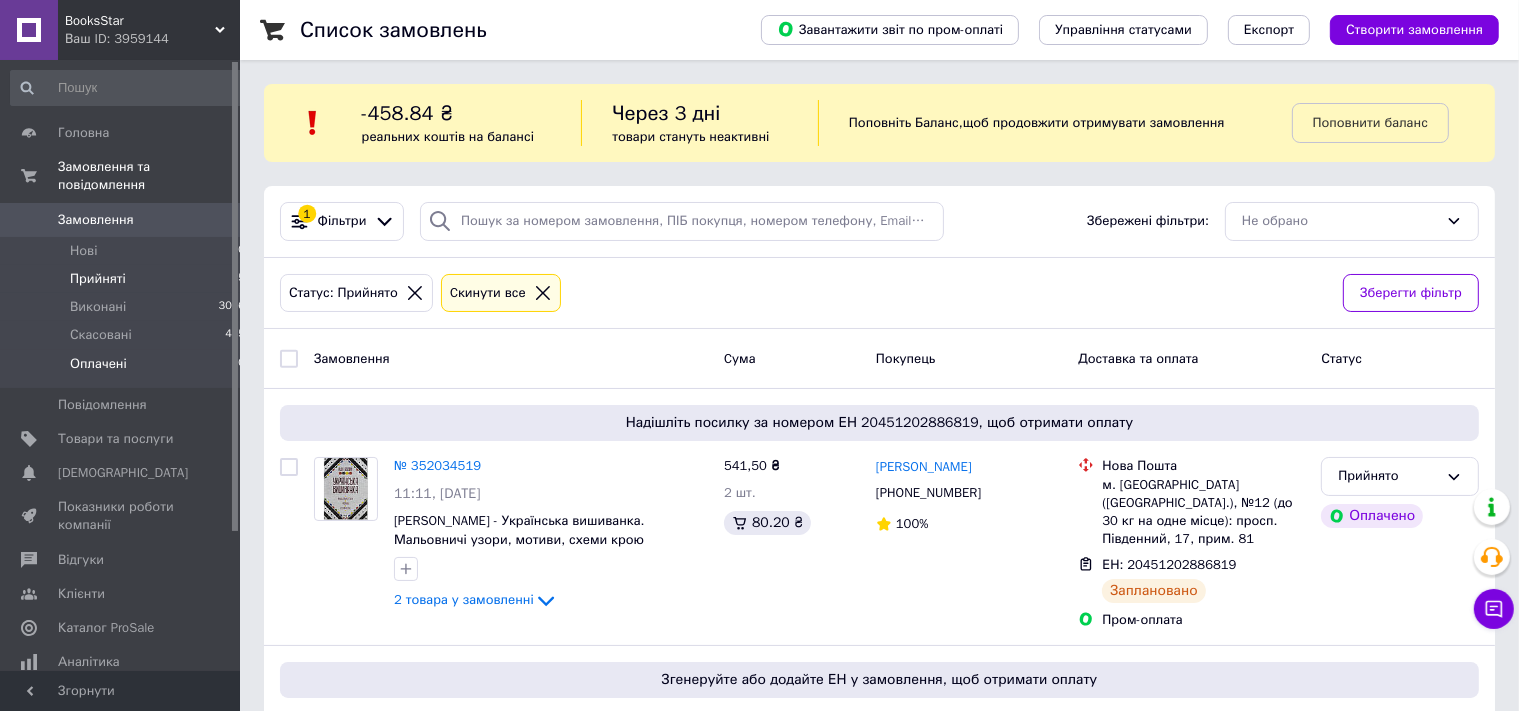 click on "Оплачені 0" at bounding box center [128, 369] 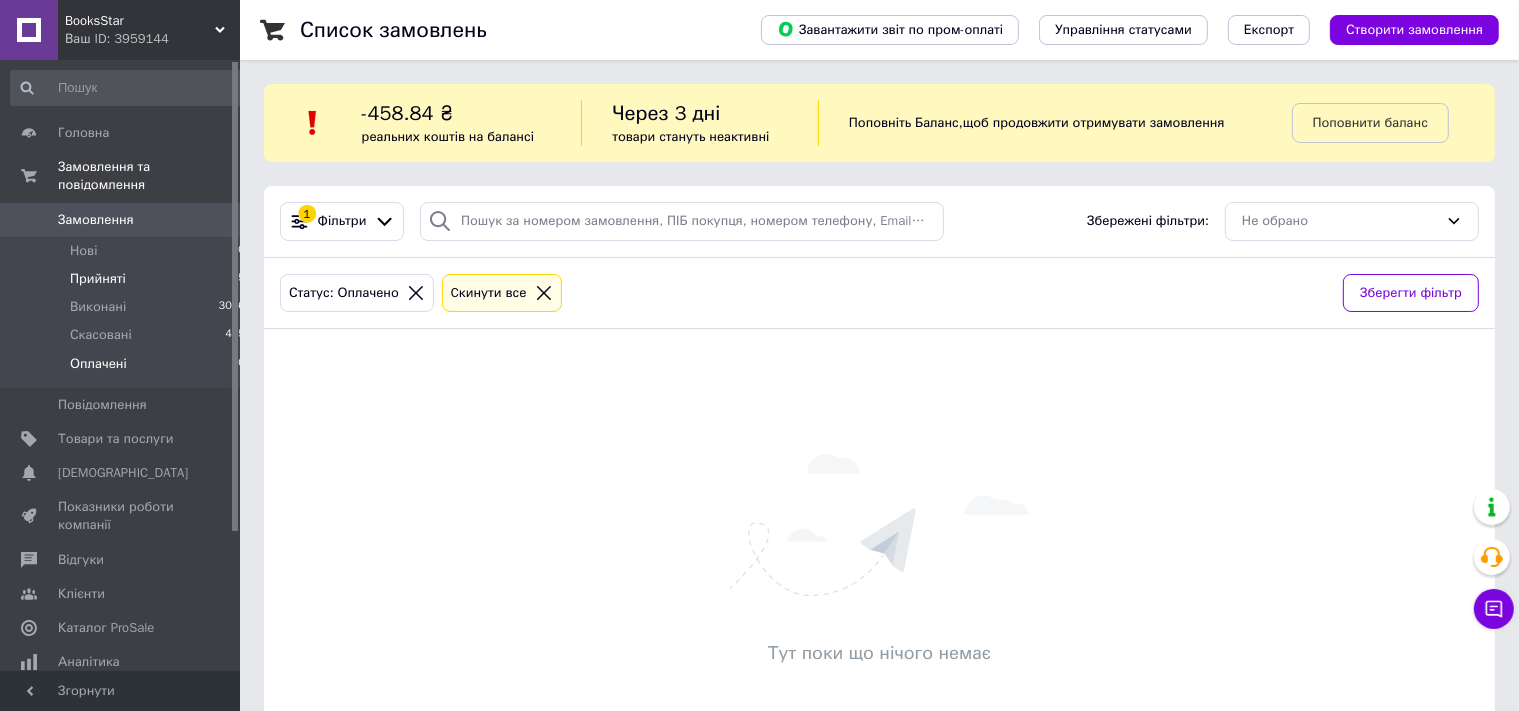 click on "Прийняті 25" at bounding box center (128, 279) 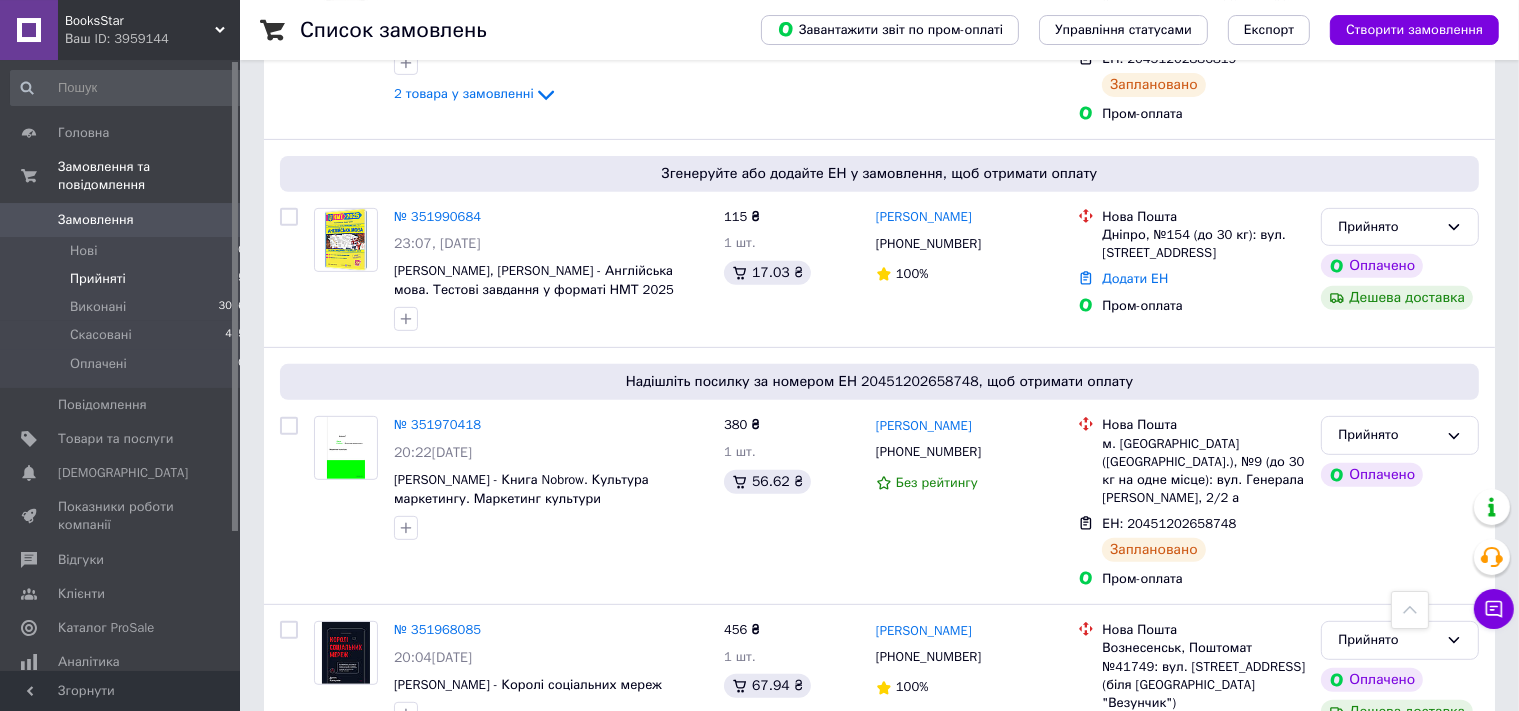 scroll, scrollTop: 0, scrollLeft: 0, axis: both 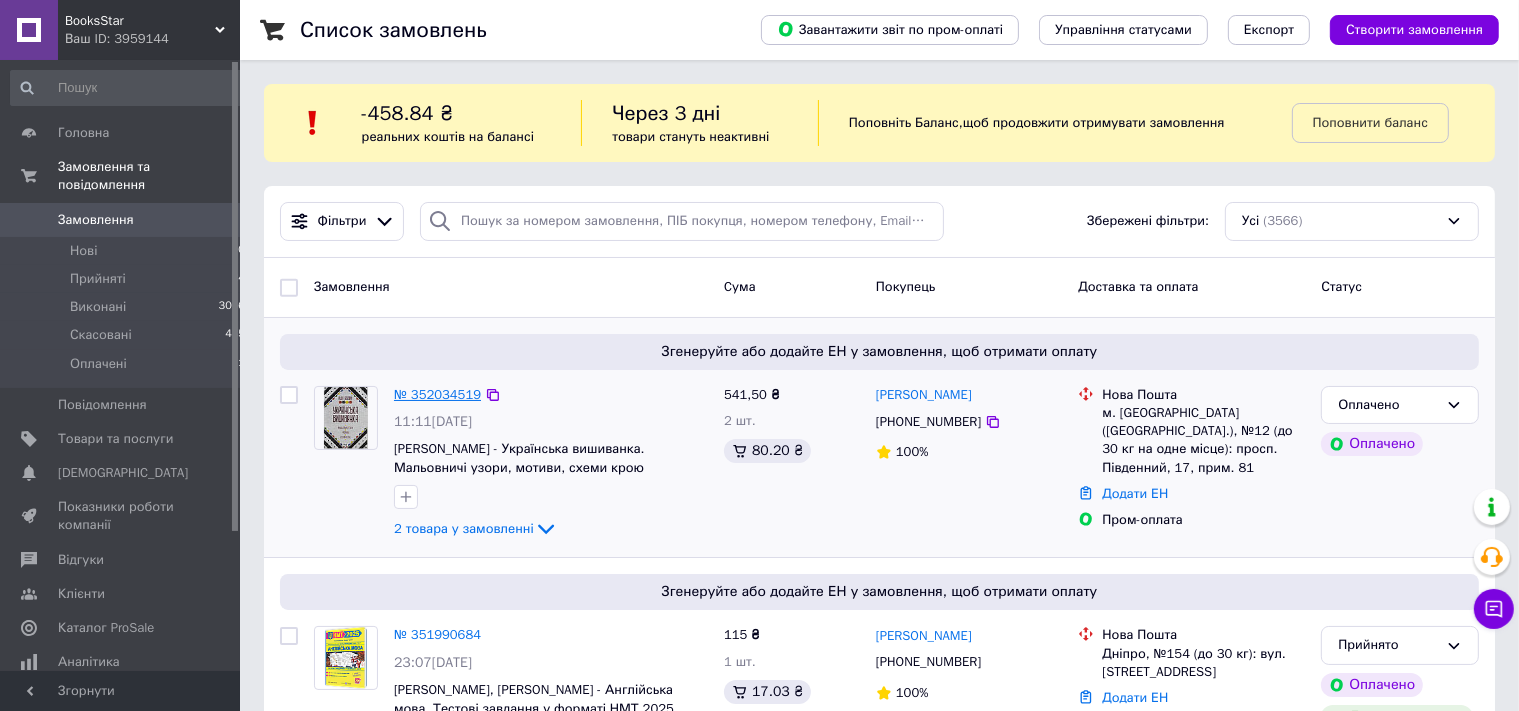 click on "№ 352034519" at bounding box center (437, 394) 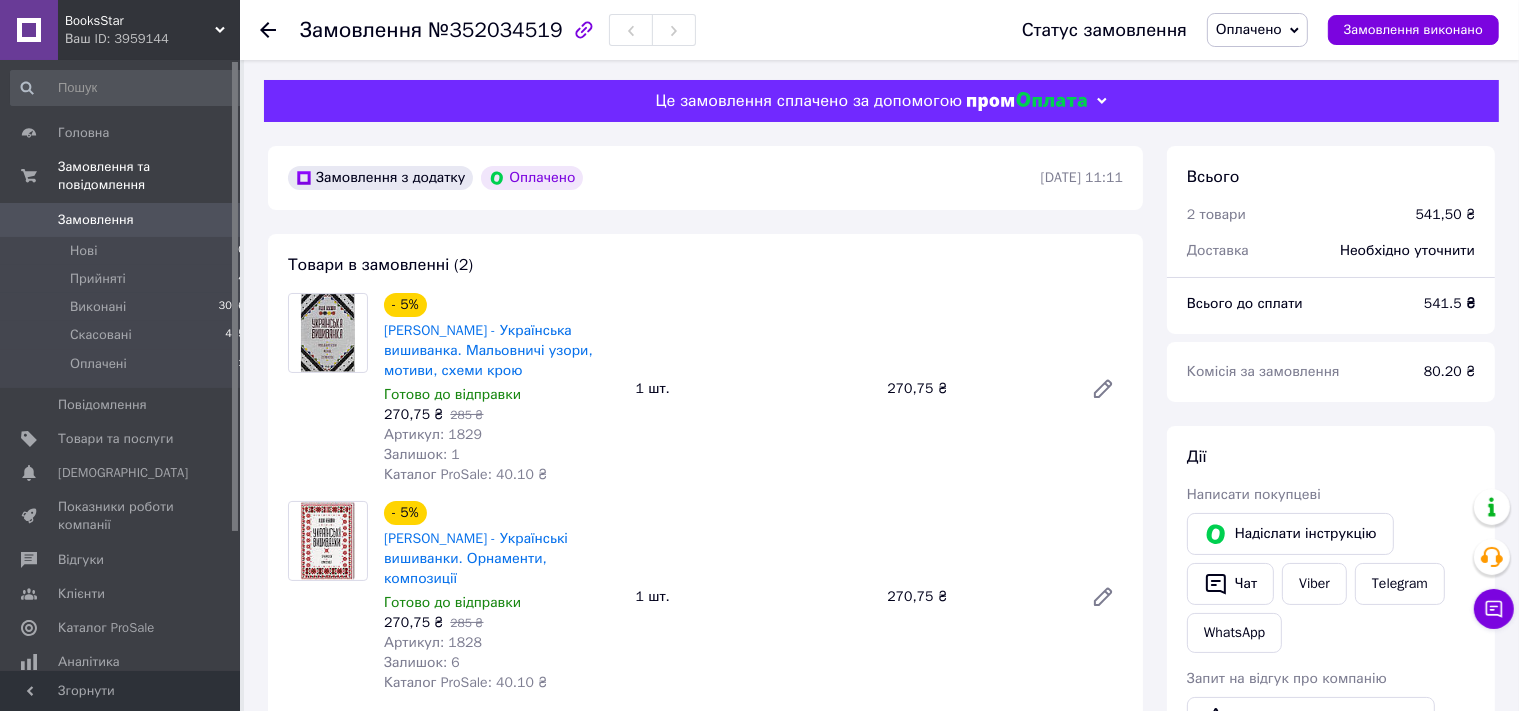 click on "Оплачено" at bounding box center (1249, 29) 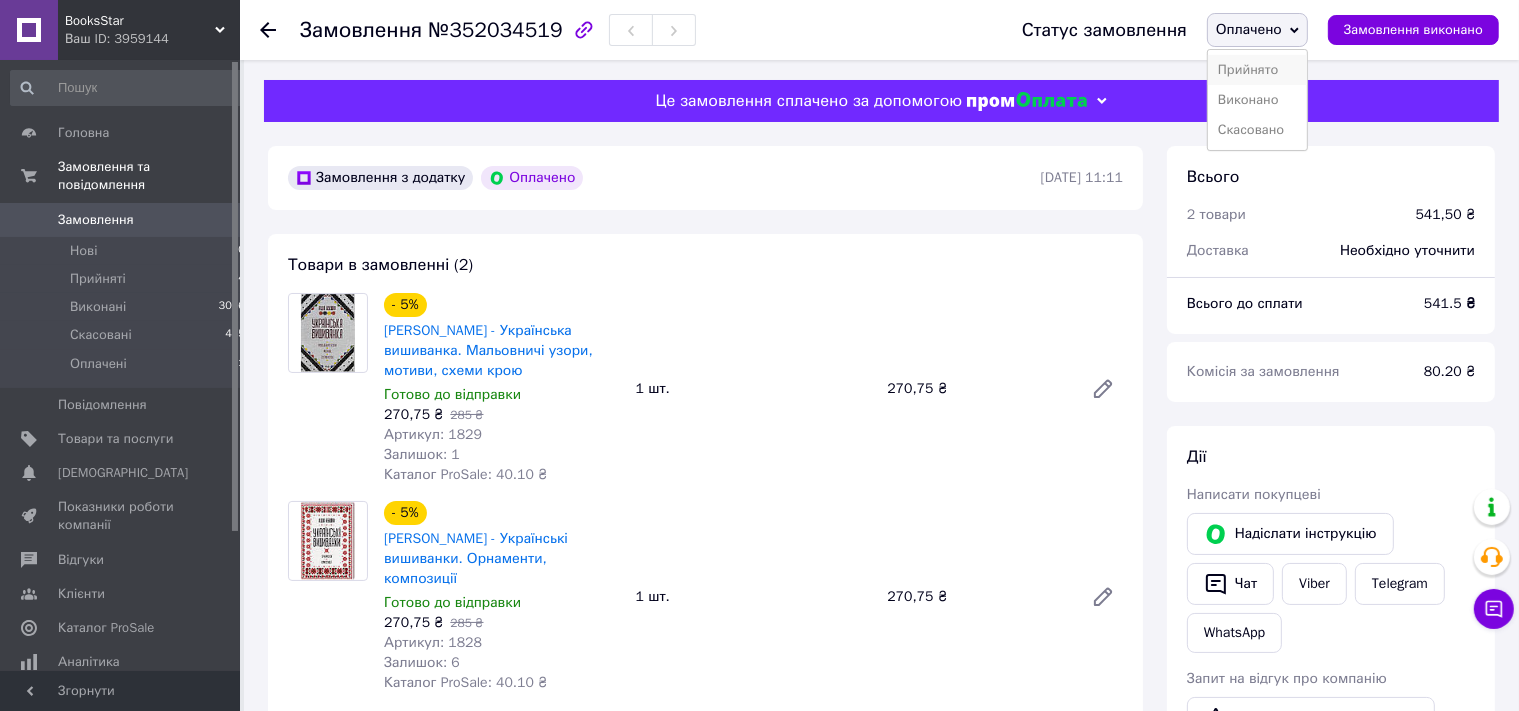 click on "Прийнято" at bounding box center [1257, 70] 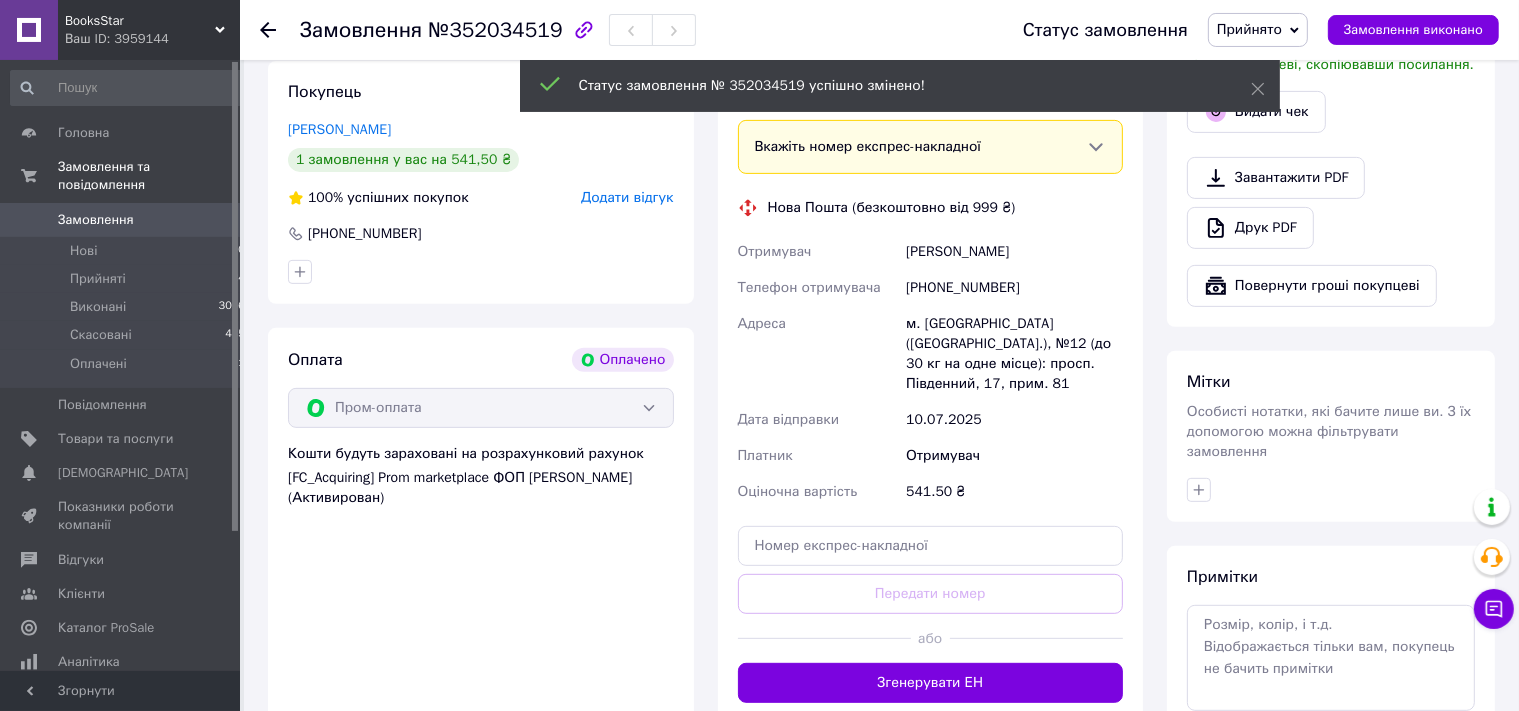 scroll, scrollTop: 728, scrollLeft: 0, axis: vertical 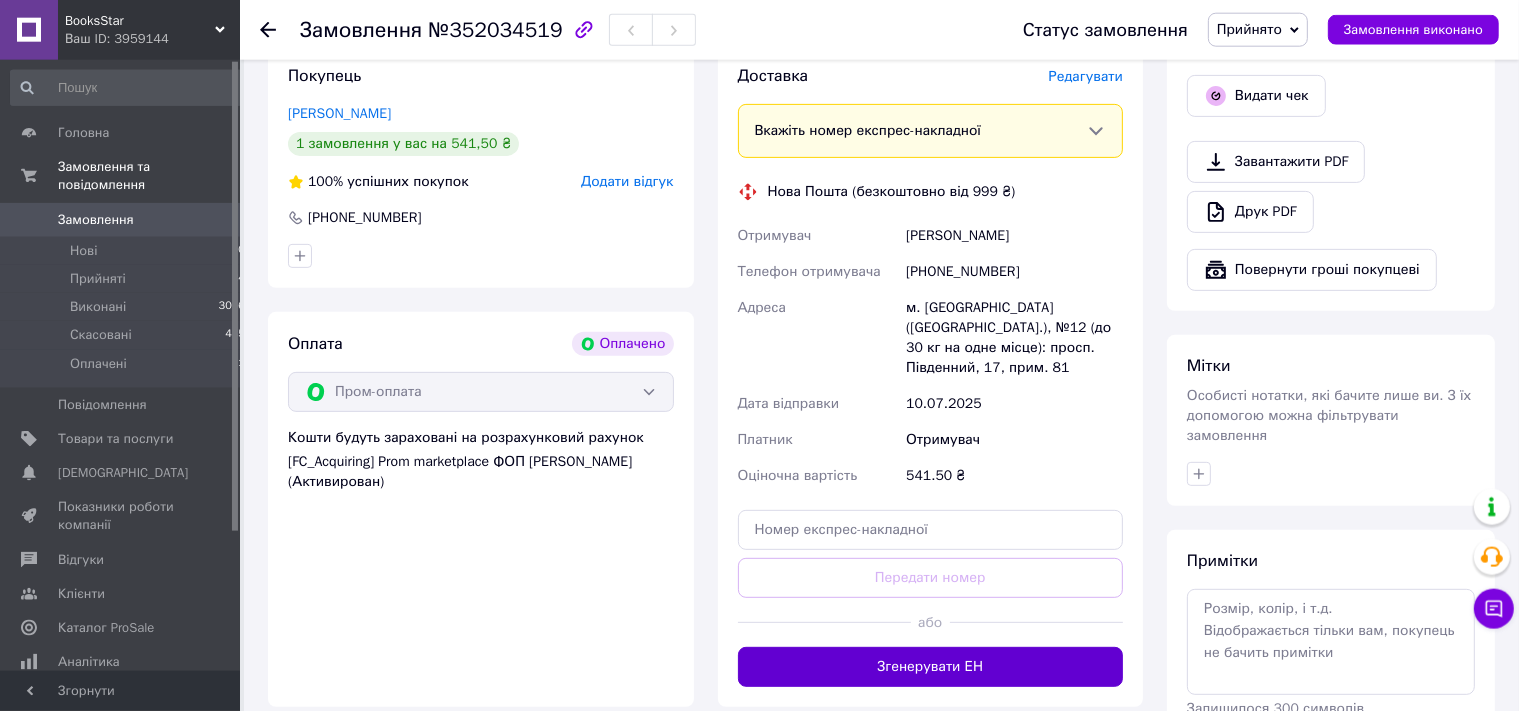 click on "Згенерувати ЕН" at bounding box center [931, 667] 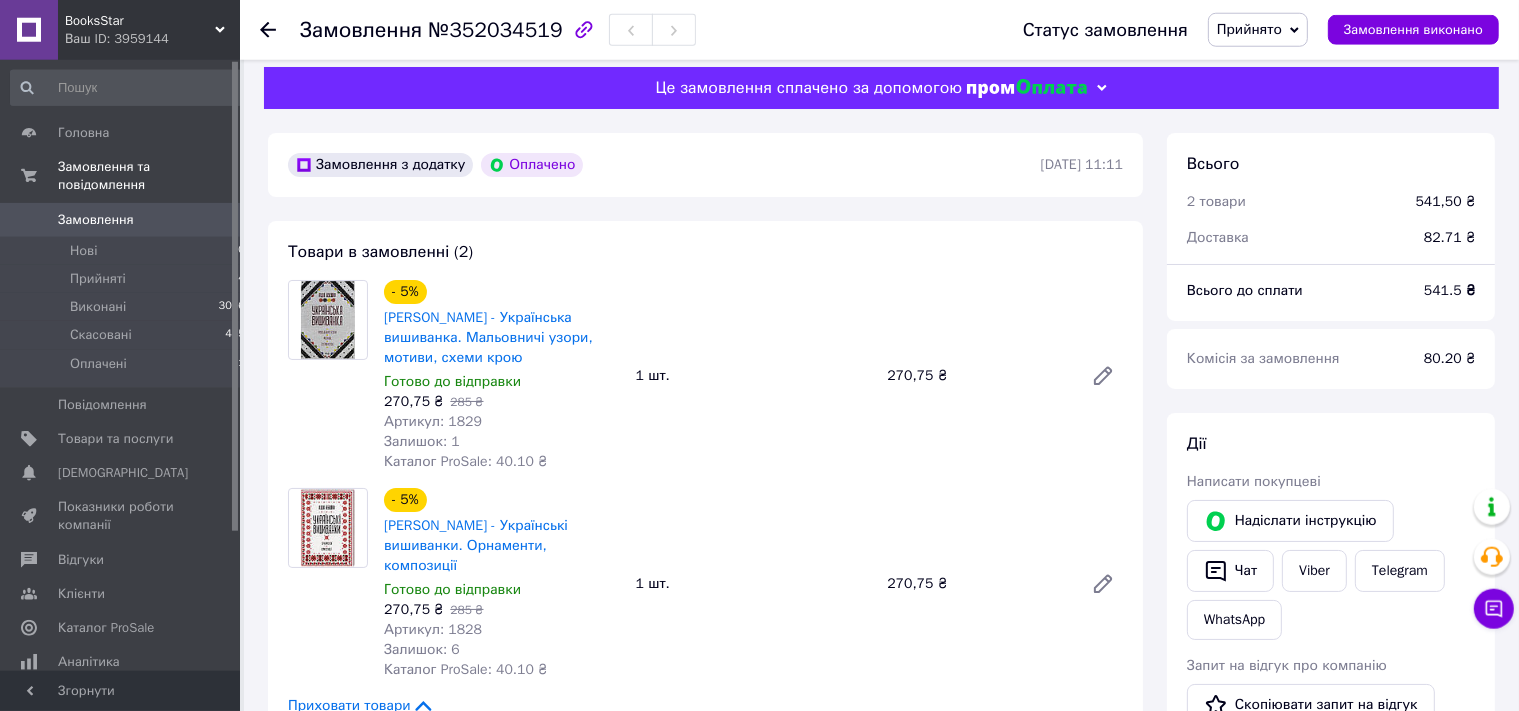 scroll, scrollTop: 0, scrollLeft: 0, axis: both 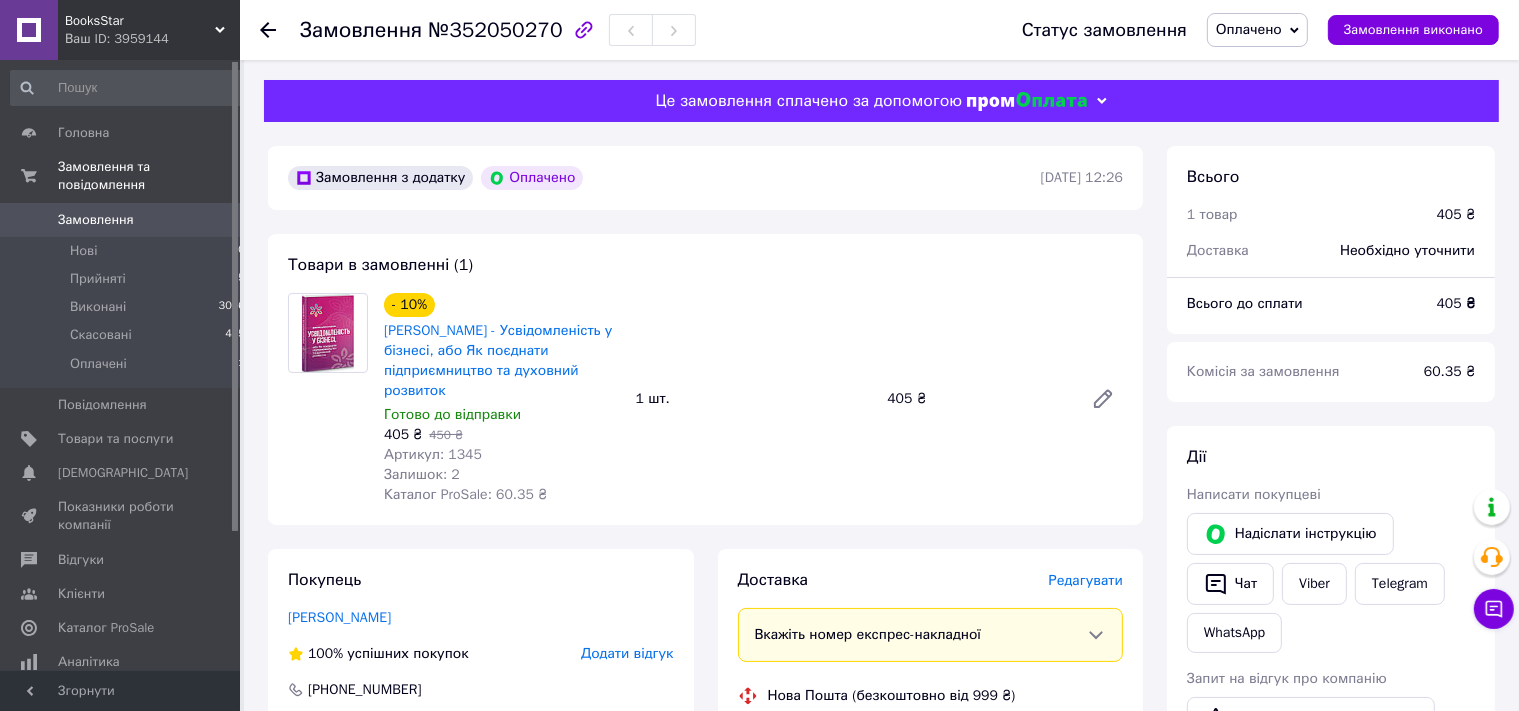 click on "Оплачено" at bounding box center (1249, 29) 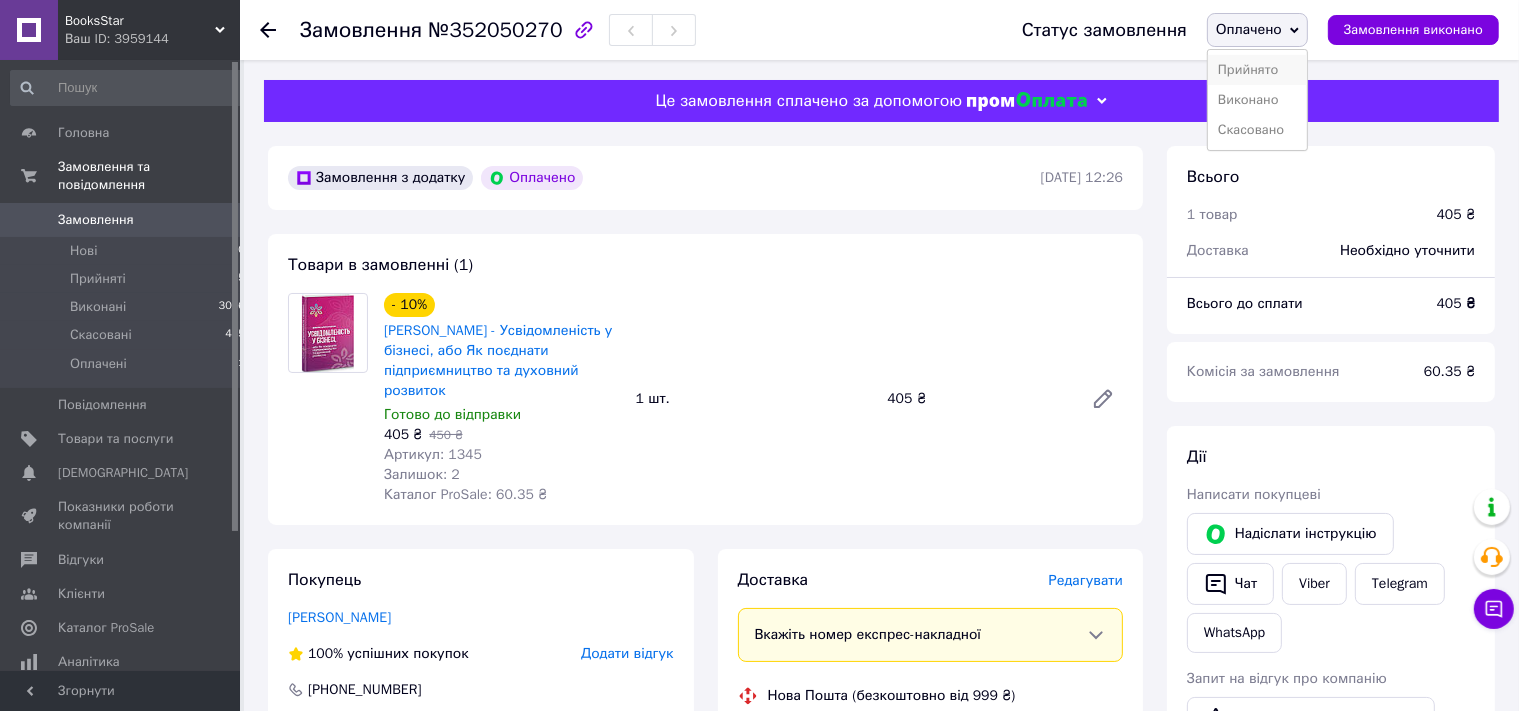 click on "Прийнято" at bounding box center (1257, 70) 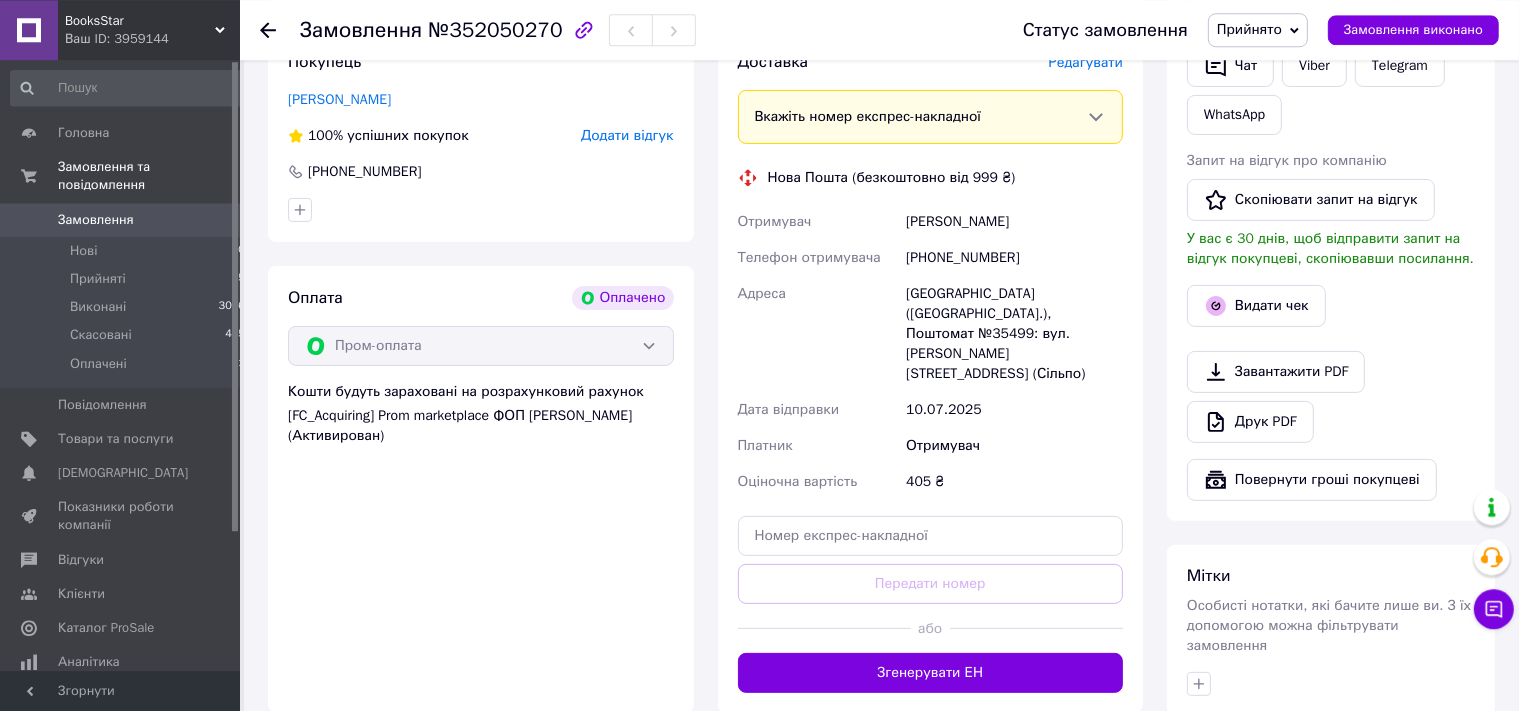 scroll, scrollTop: 528, scrollLeft: 0, axis: vertical 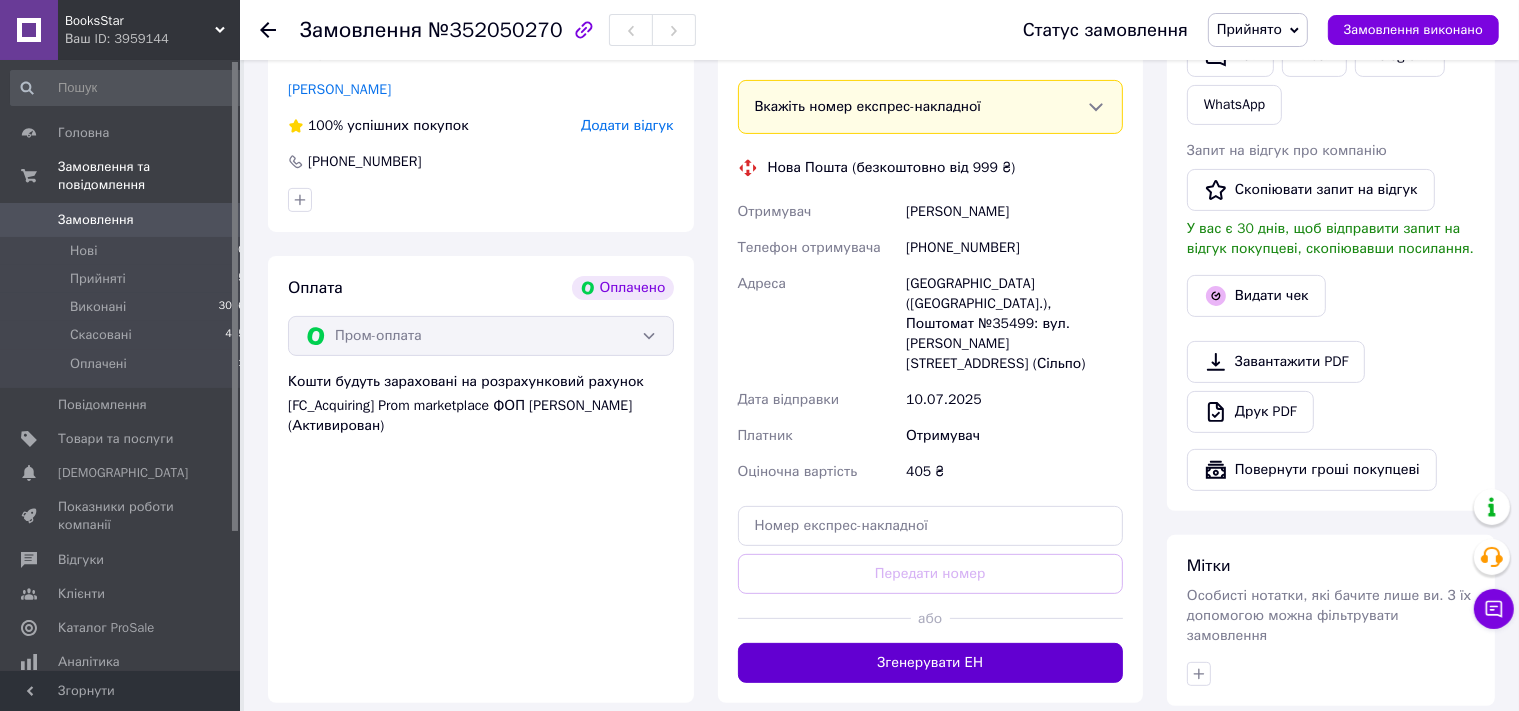 click on "Згенерувати ЕН" at bounding box center [931, 663] 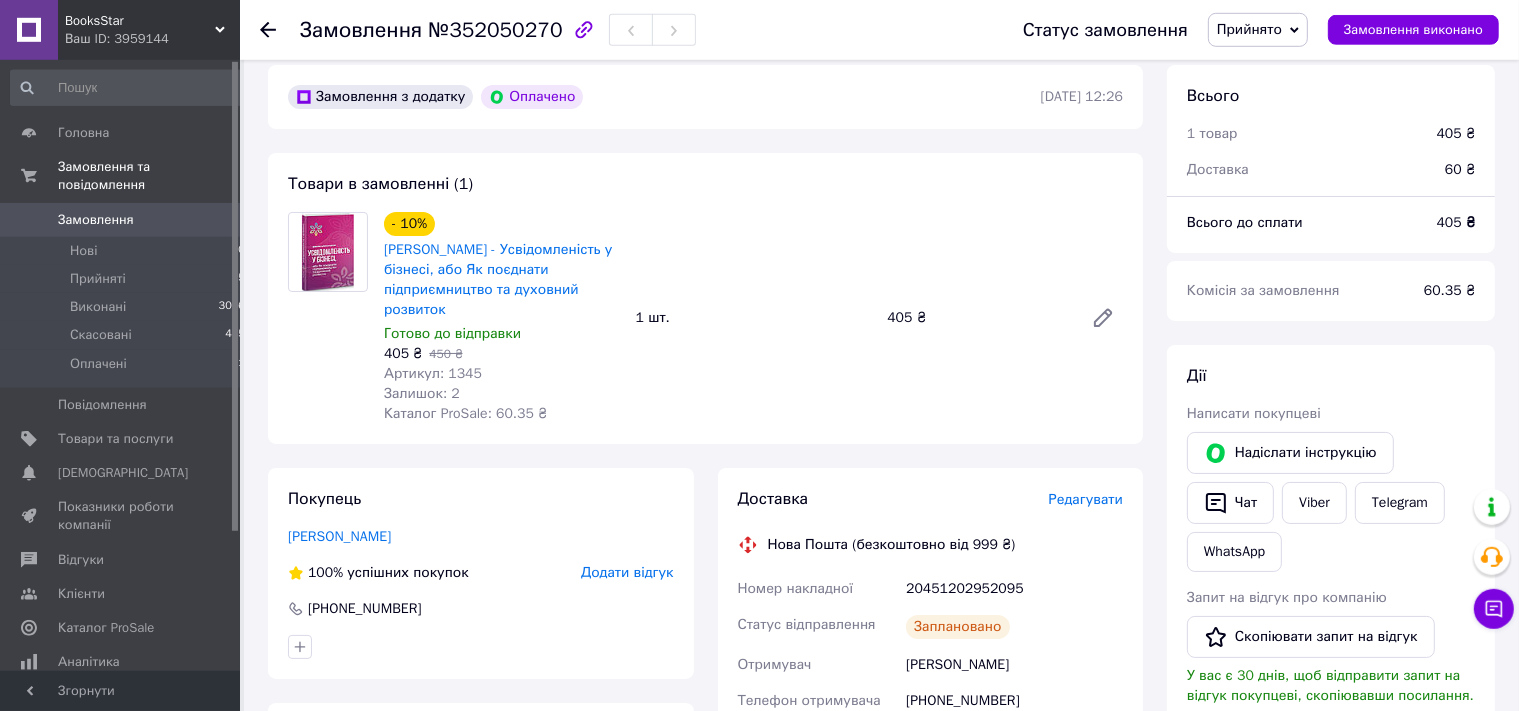 scroll, scrollTop: 76, scrollLeft: 0, axis: vertical 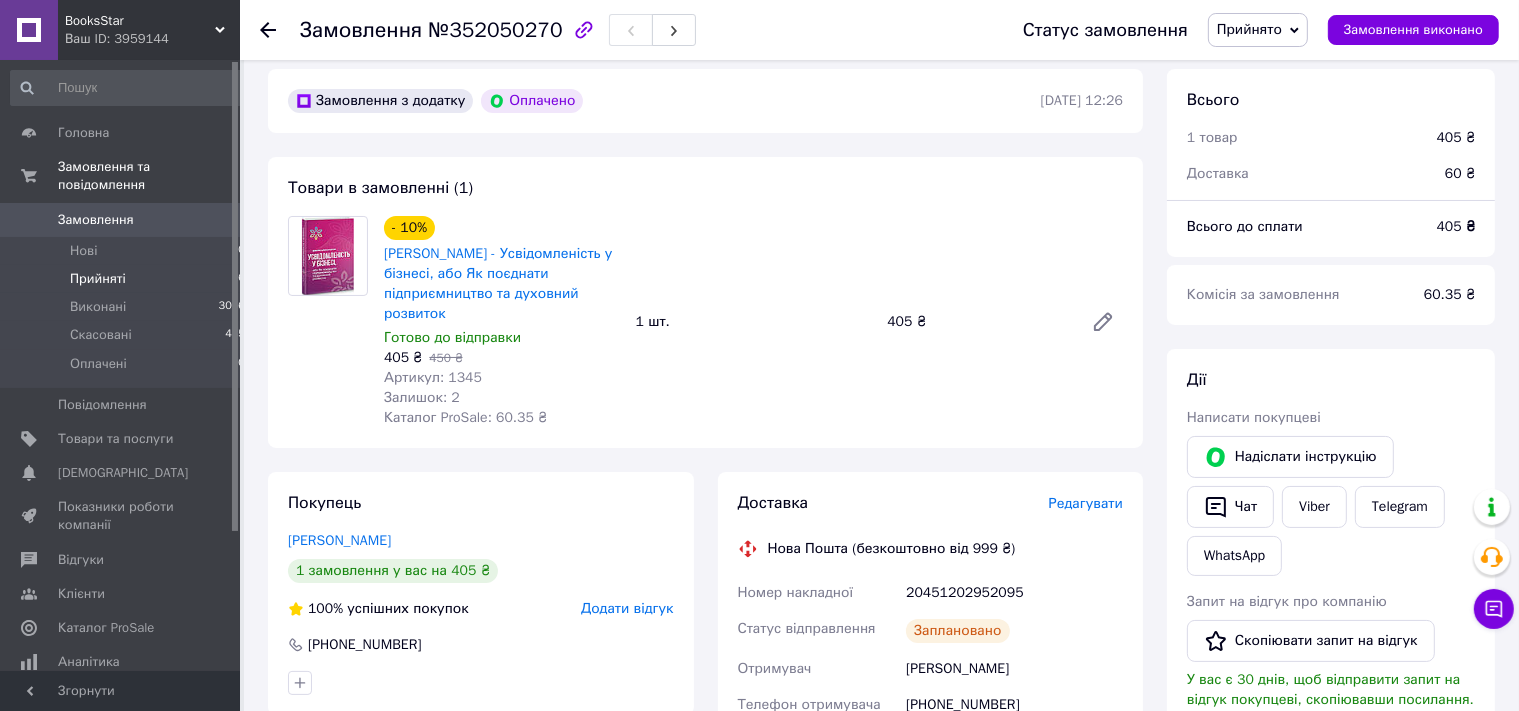 click on "Прийняті" at bounding box center [98, 279] 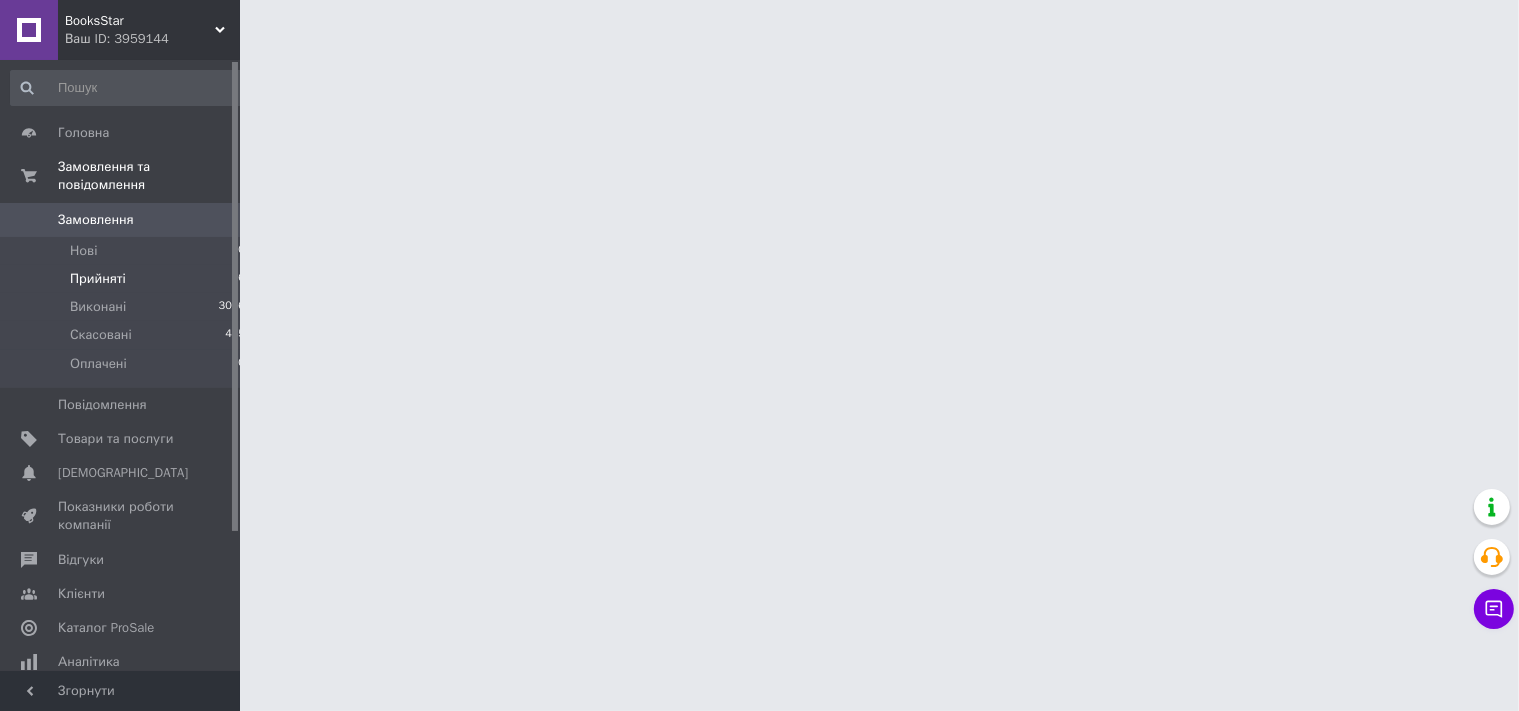 scroll, scrollTop: 0, scrollLeft: 0, axis: both 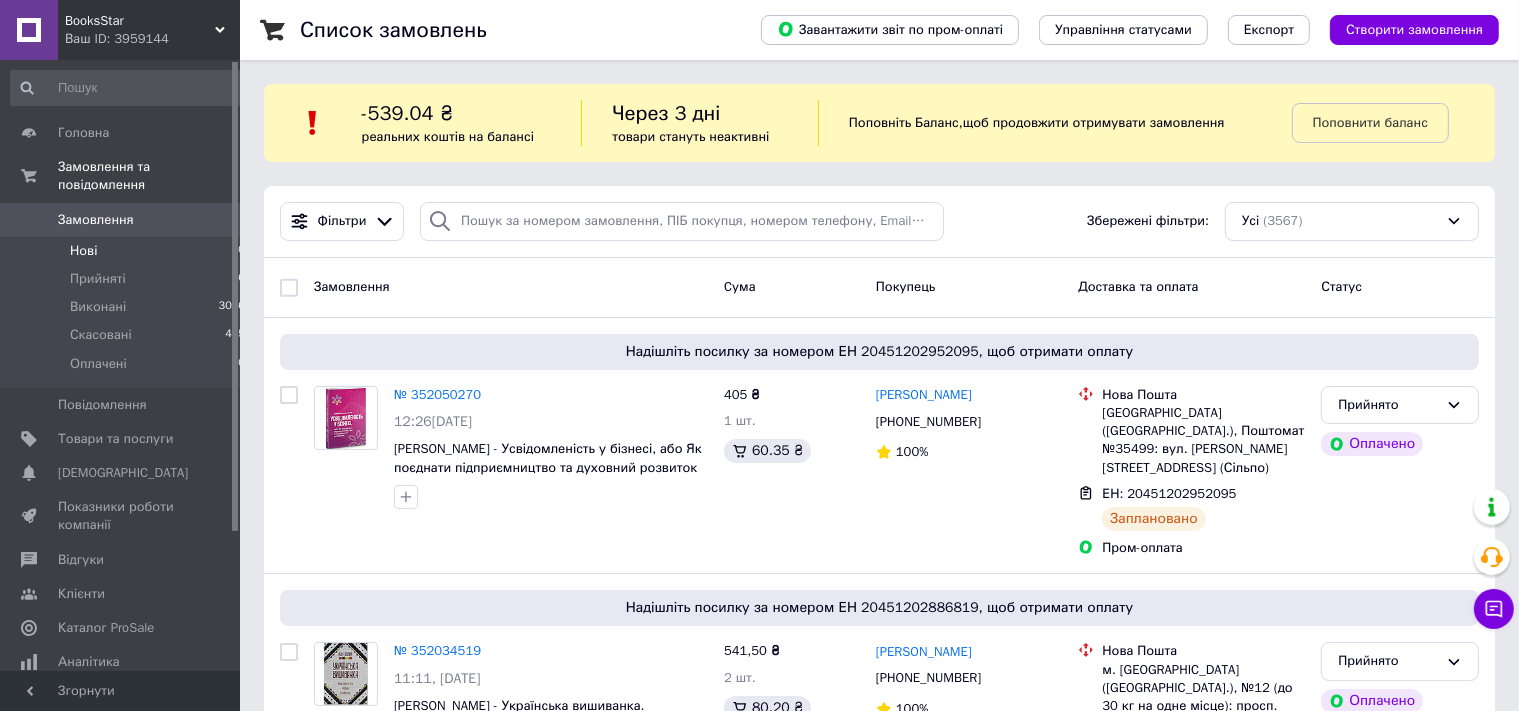 click on "Прийняті" at bounding box center [98, 279] 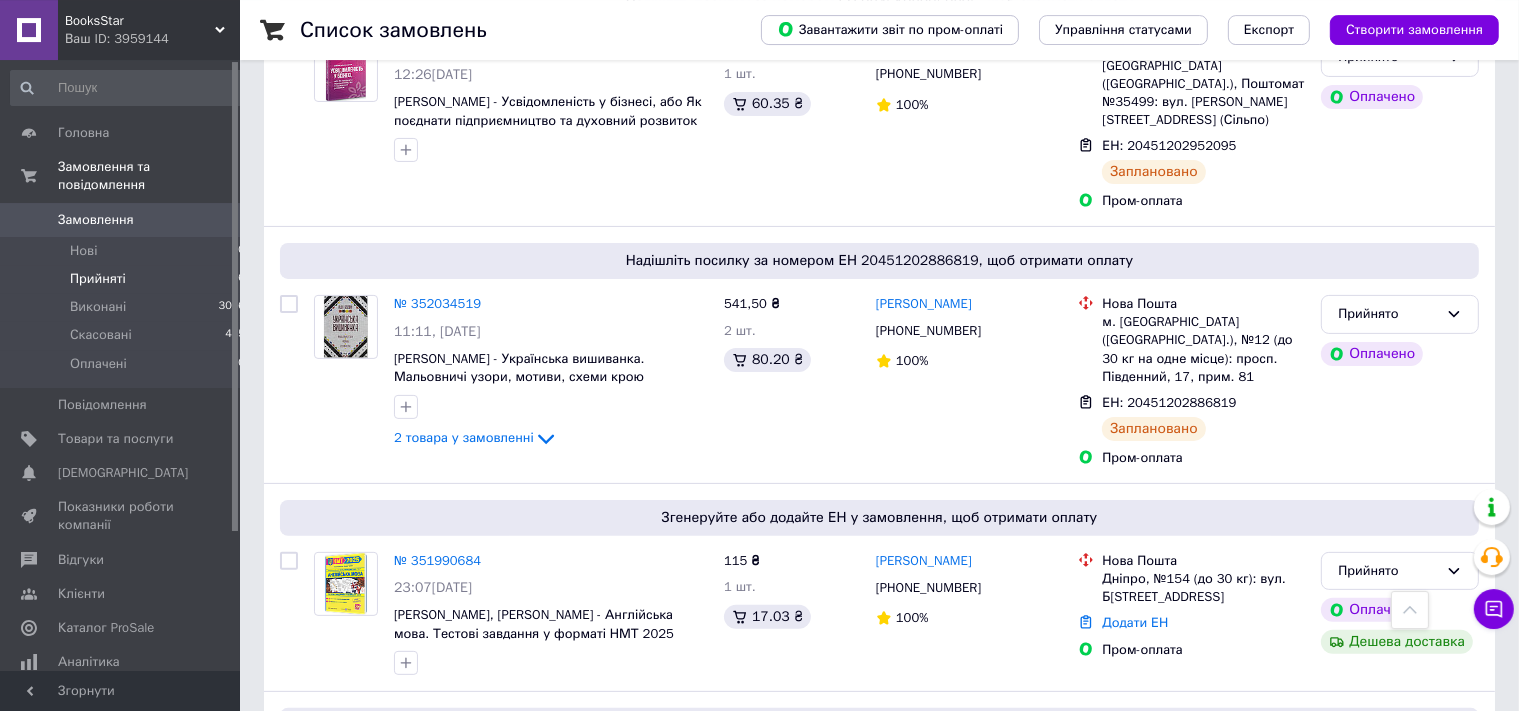 scroll, scrollTop: 0, scrollLeft: 0, axis: both 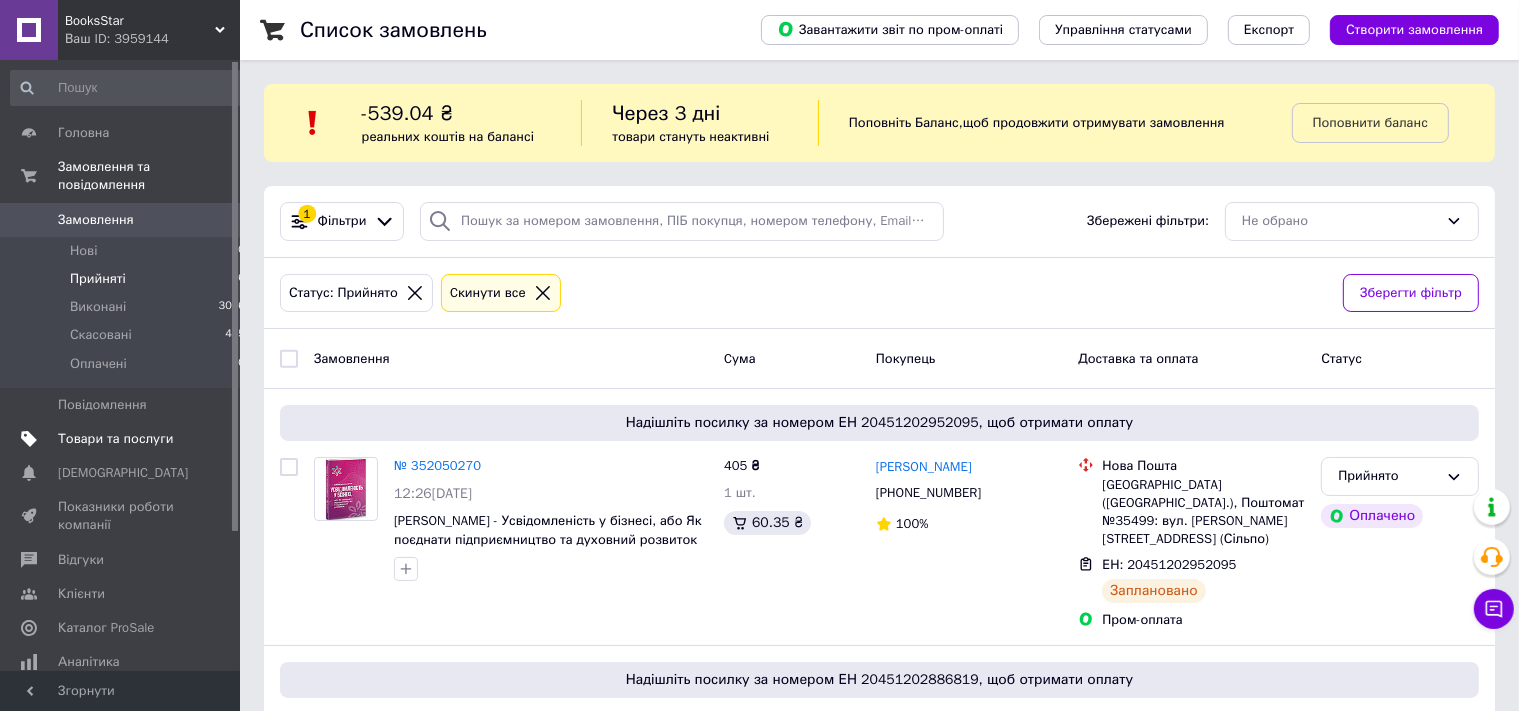 click on "Товари та послуги" at bounding box center [115, 439] 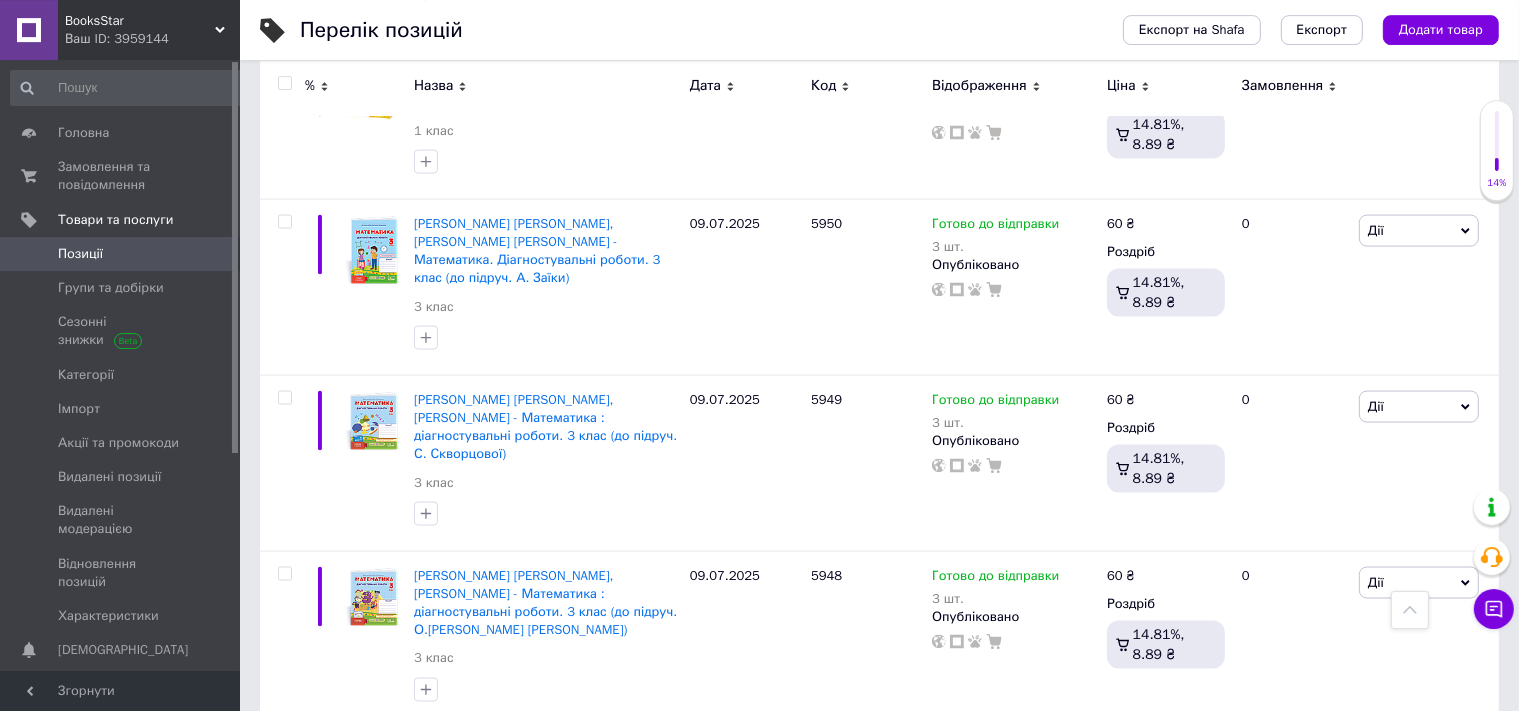 scroll, scrollTop: 10644, scrollLeft: 0, axis: vertical 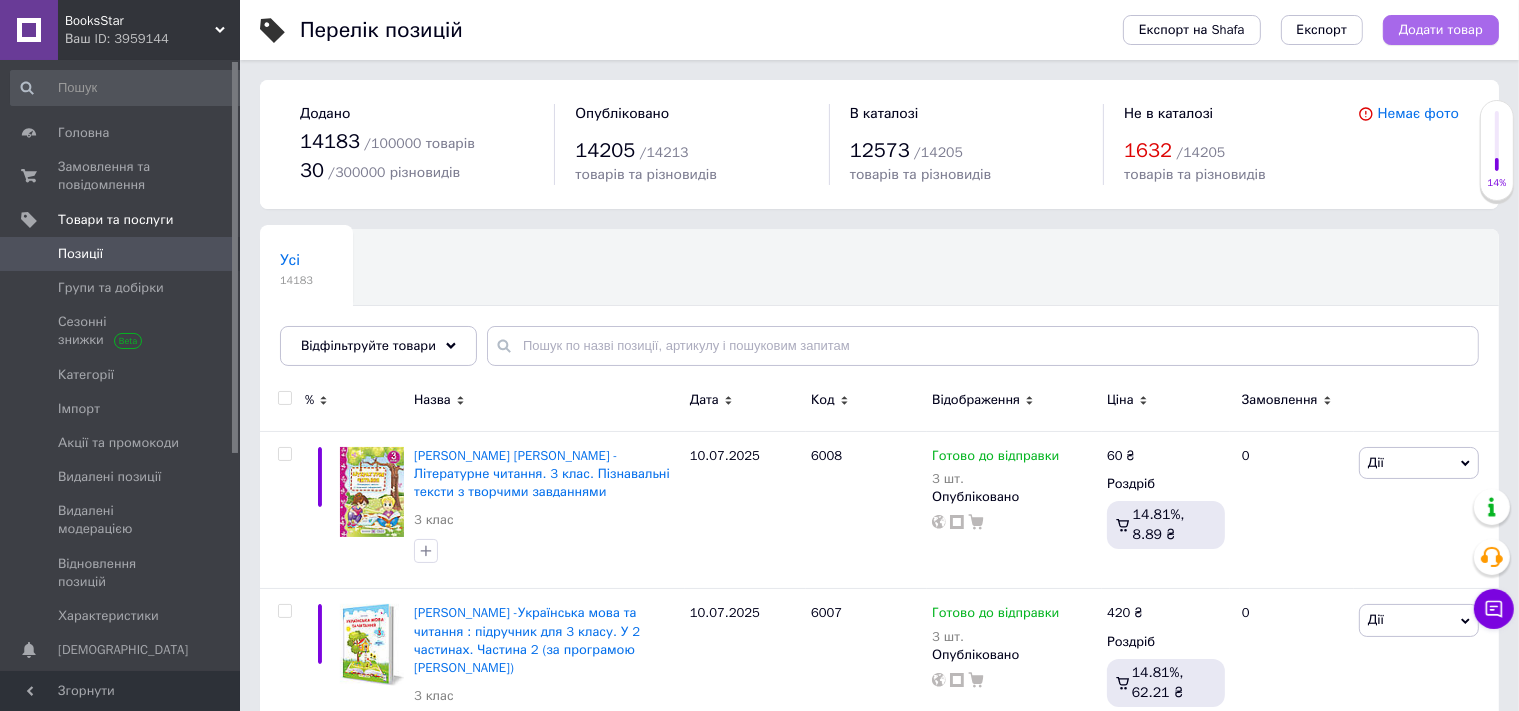click on "Додати товар" at bounding box center (1441, 30) 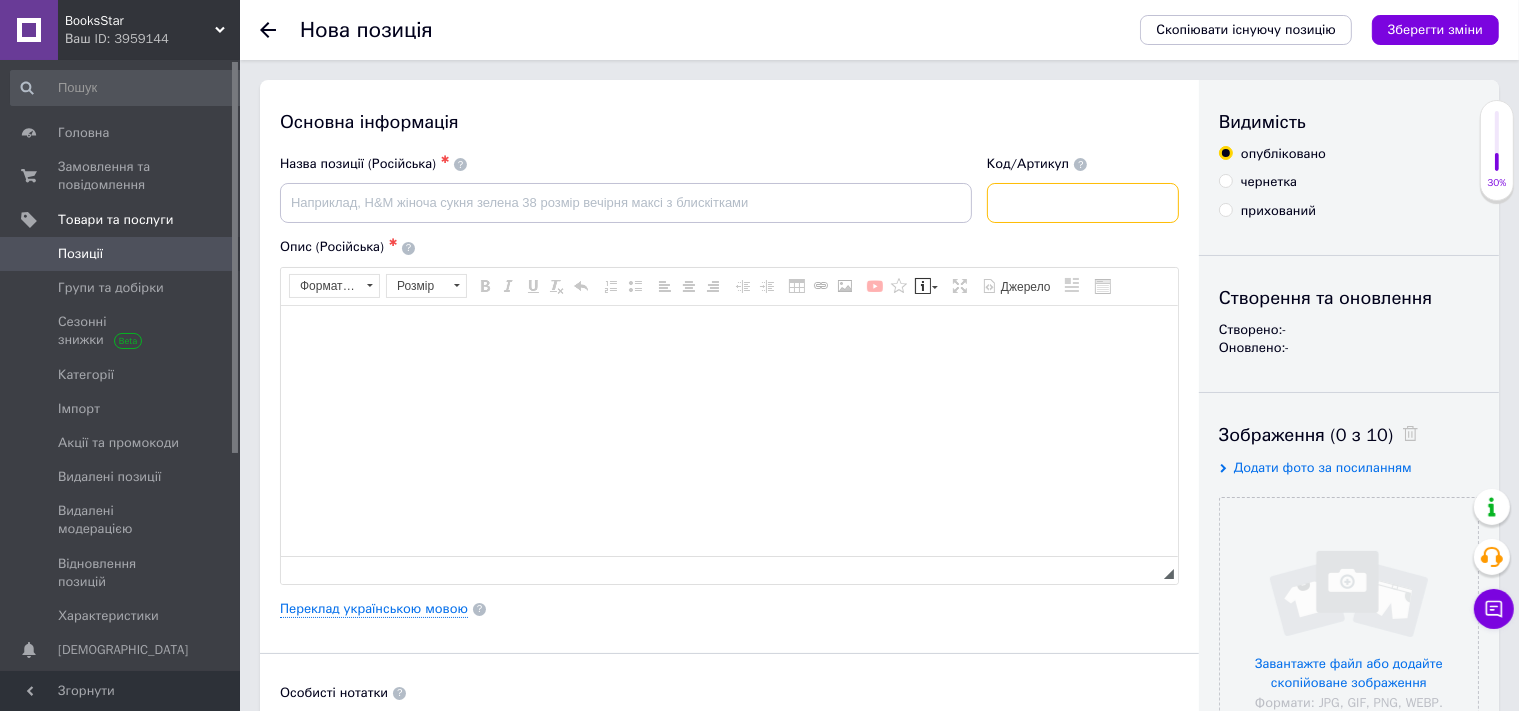 click at bounding box center (1083, 203) 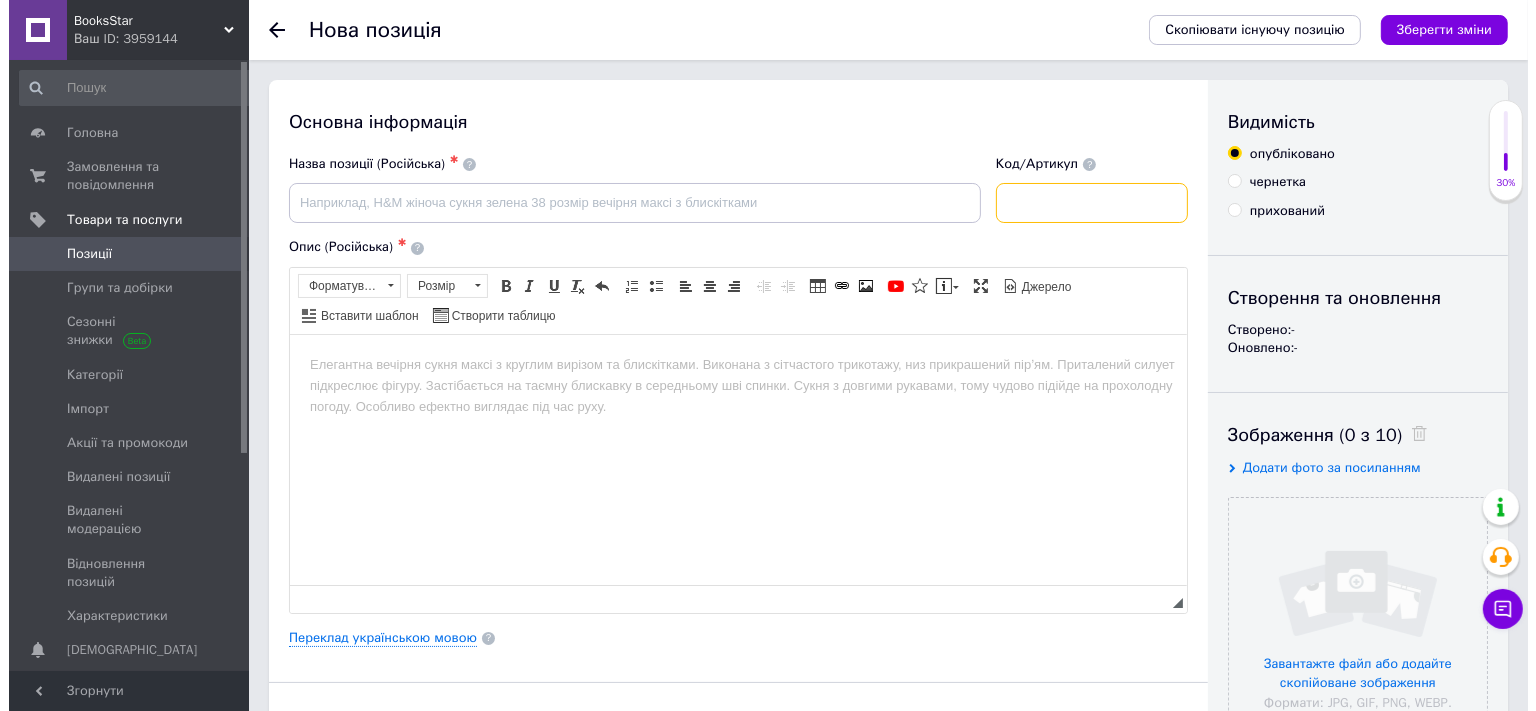 scroll, scrollTop: 0, scrollLeft: 0, axis: both 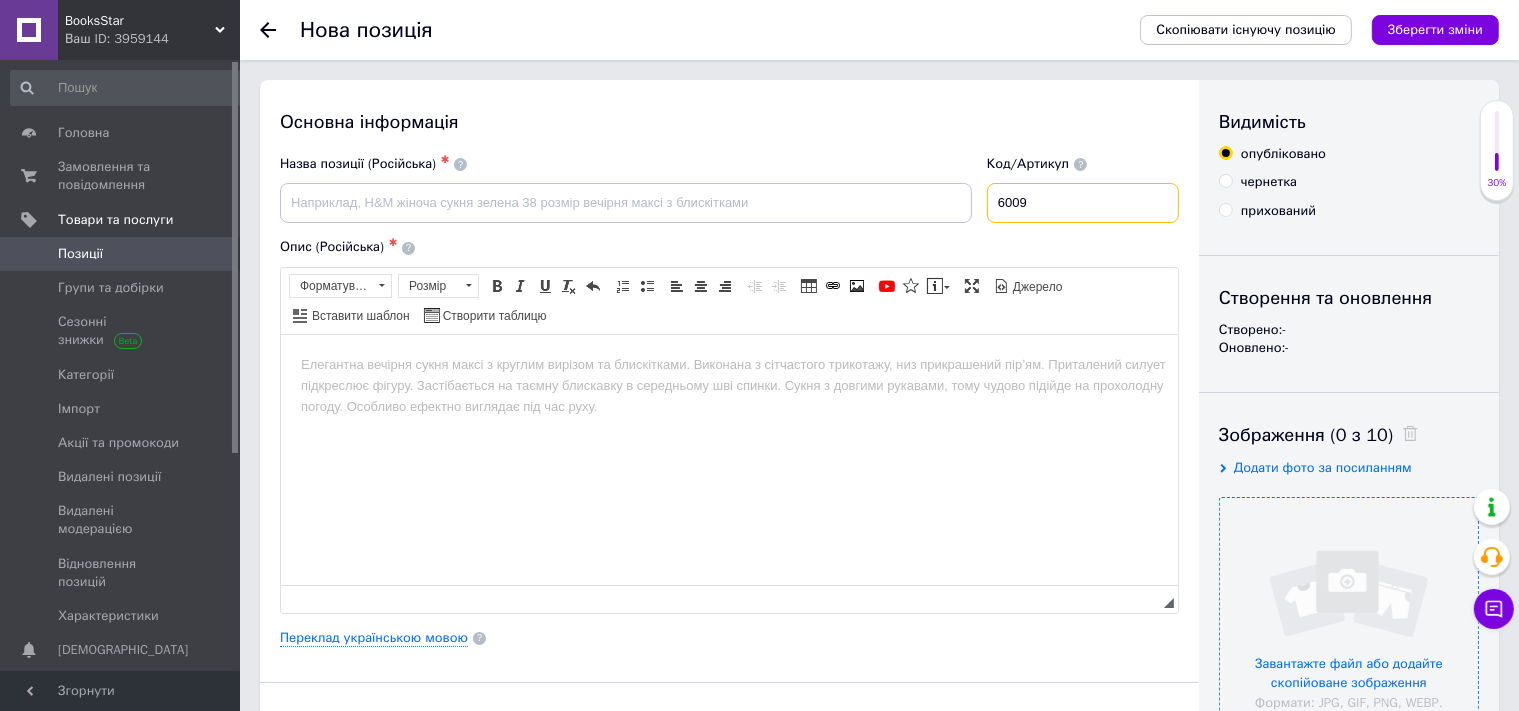 type on "6009" 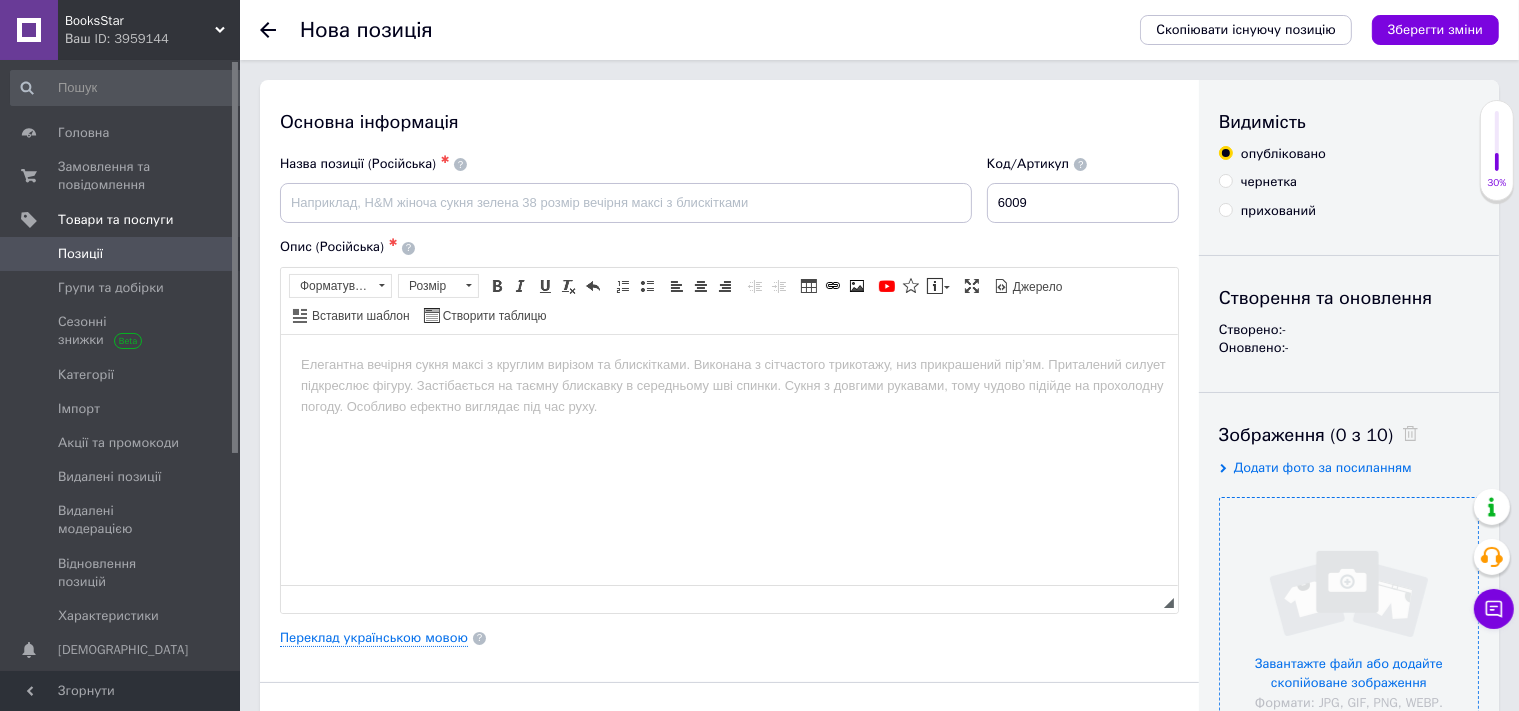 click at bounding box center [1349, 627] 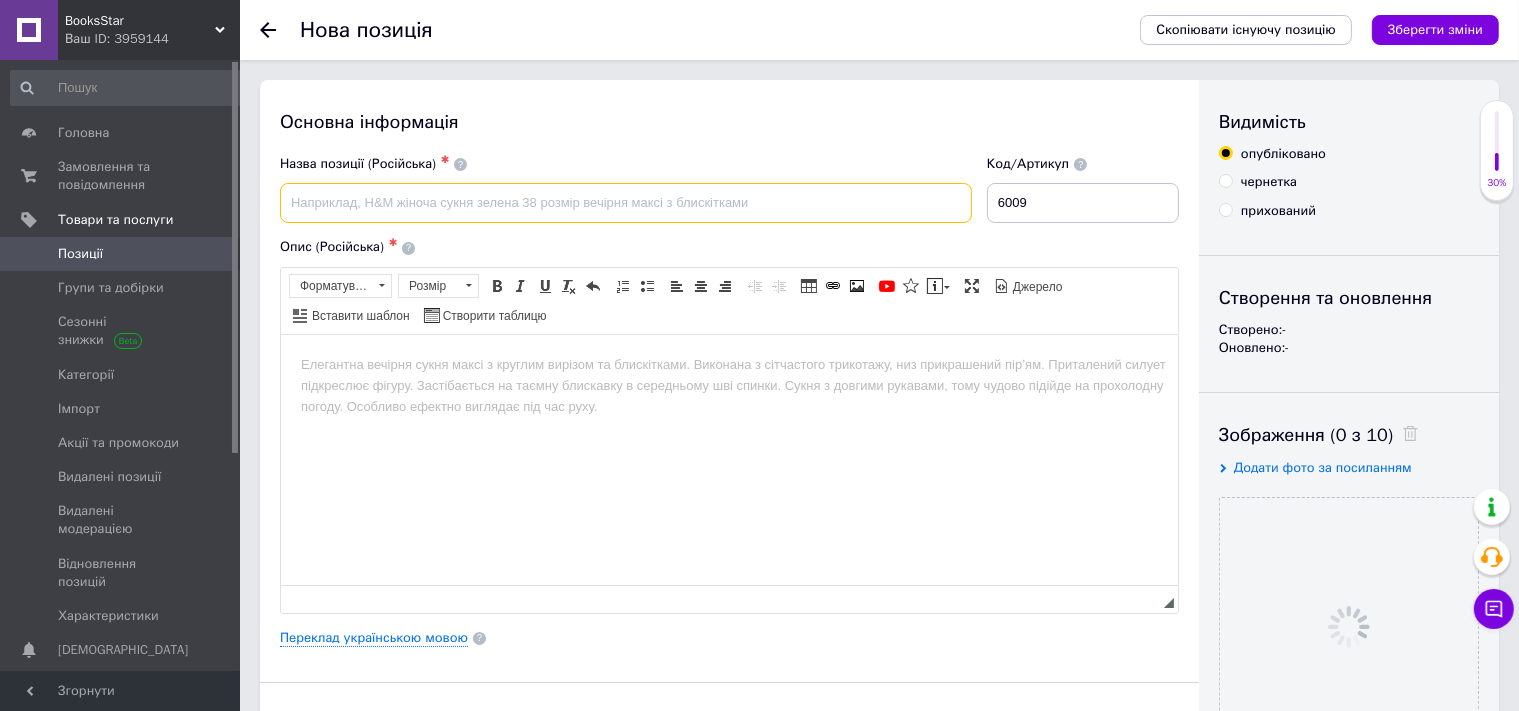 click at bounding box center [626, 203] 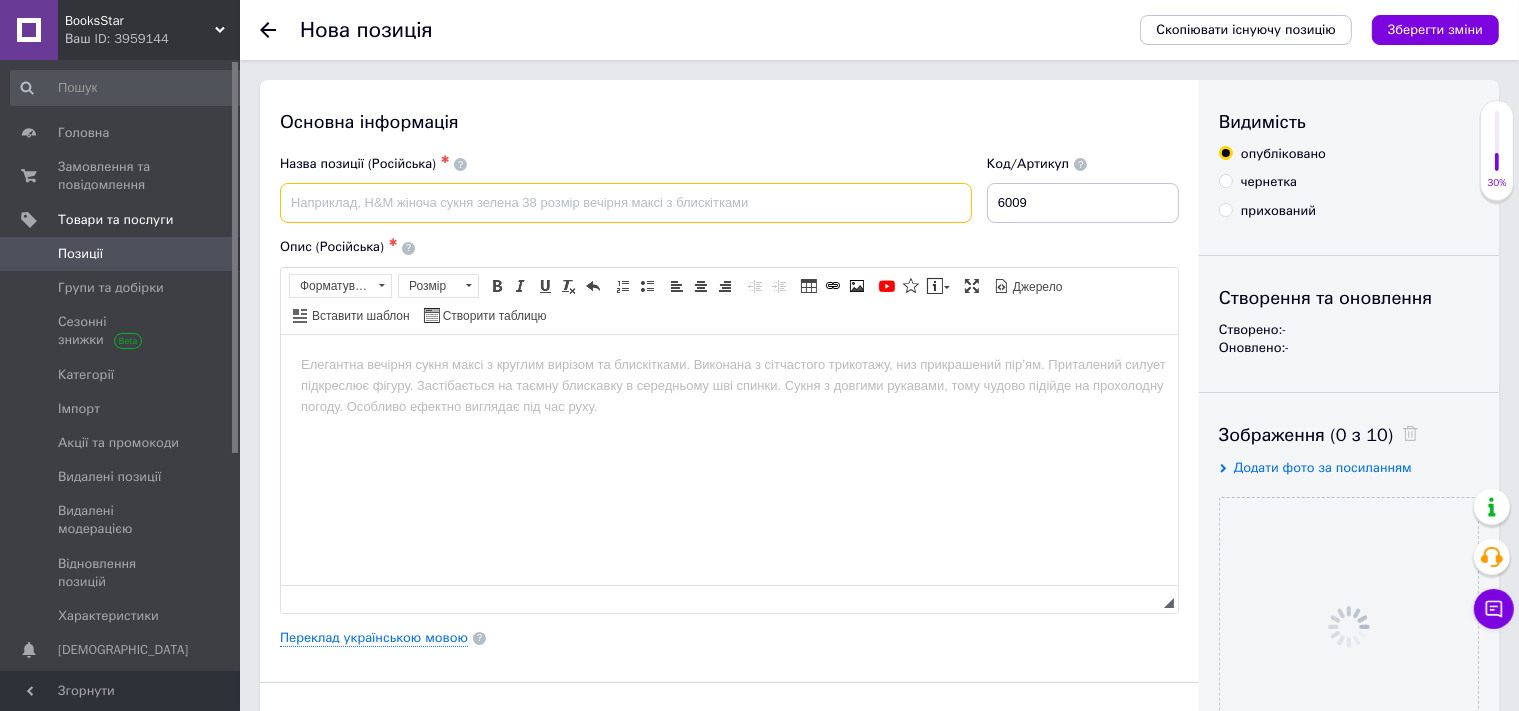 paste on "Сапун Г., Савчук А." 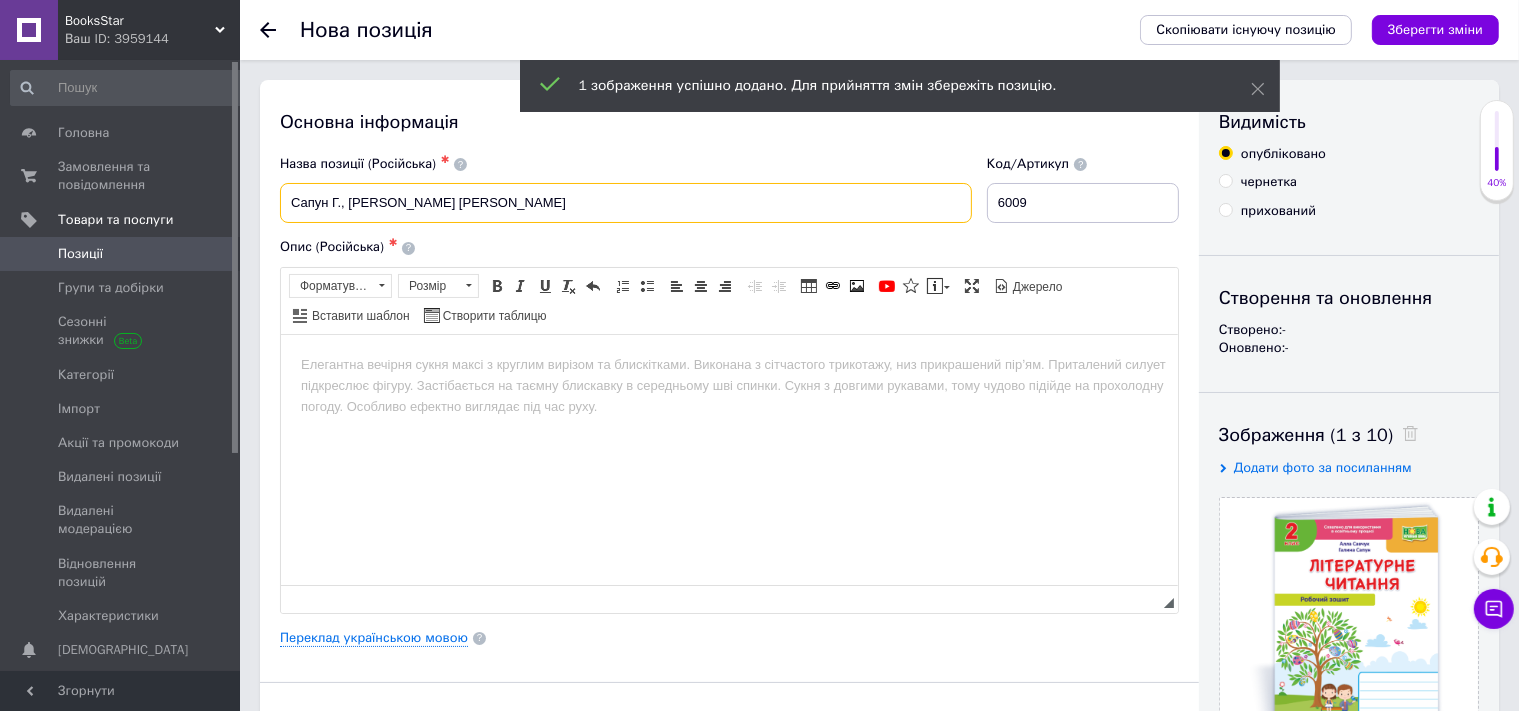 click on "Сапун Г., Савчук А." at bounding box center [626, 203] 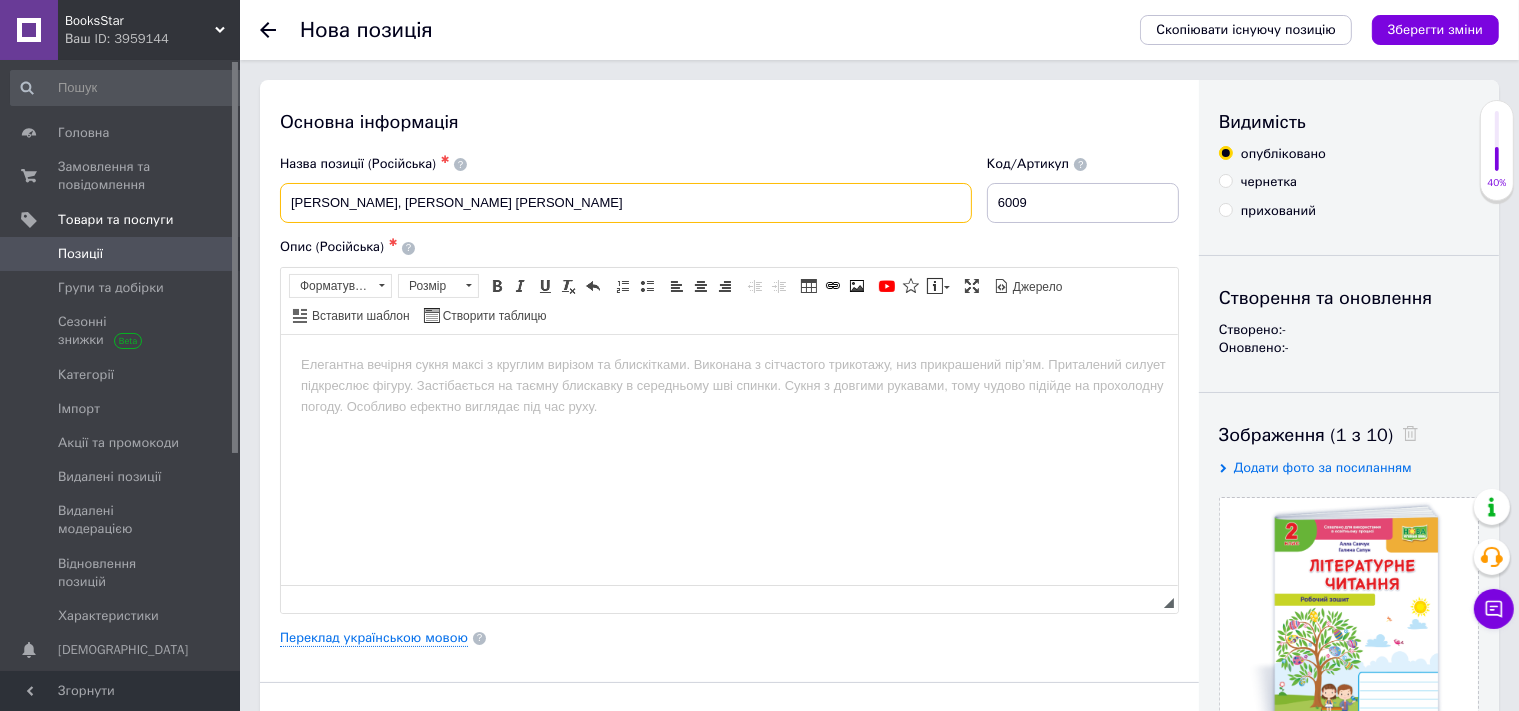 click on "Сапун Галина, Савчук А." at bounding box center (626, 203) 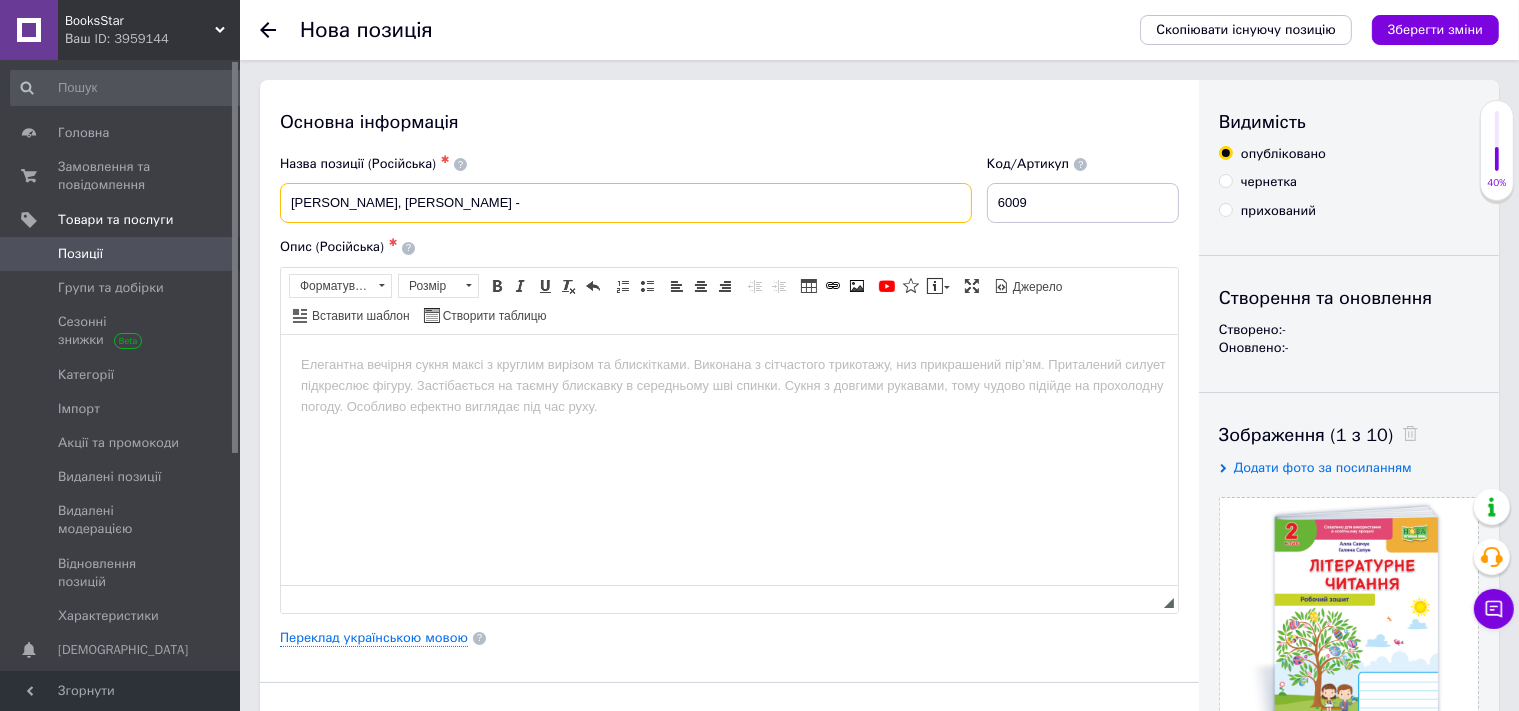 paste on "Літературне читання : робочий зошит для 2 класу (до підруч. А. Савчук)" 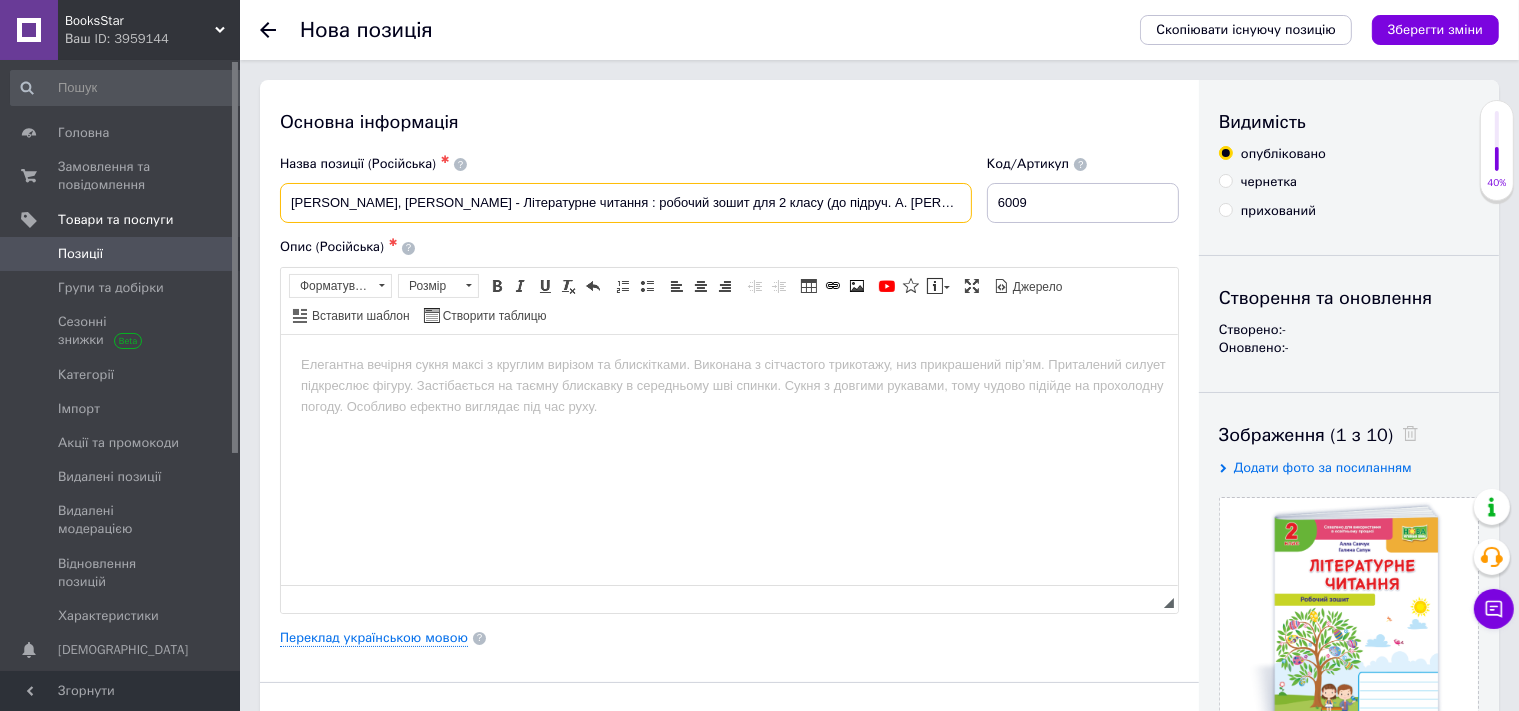 type on "Сапун Галина, Савчук Алла - Літературне читання : робочий зошит для 2 класу (до підруч. А. Савчук)" 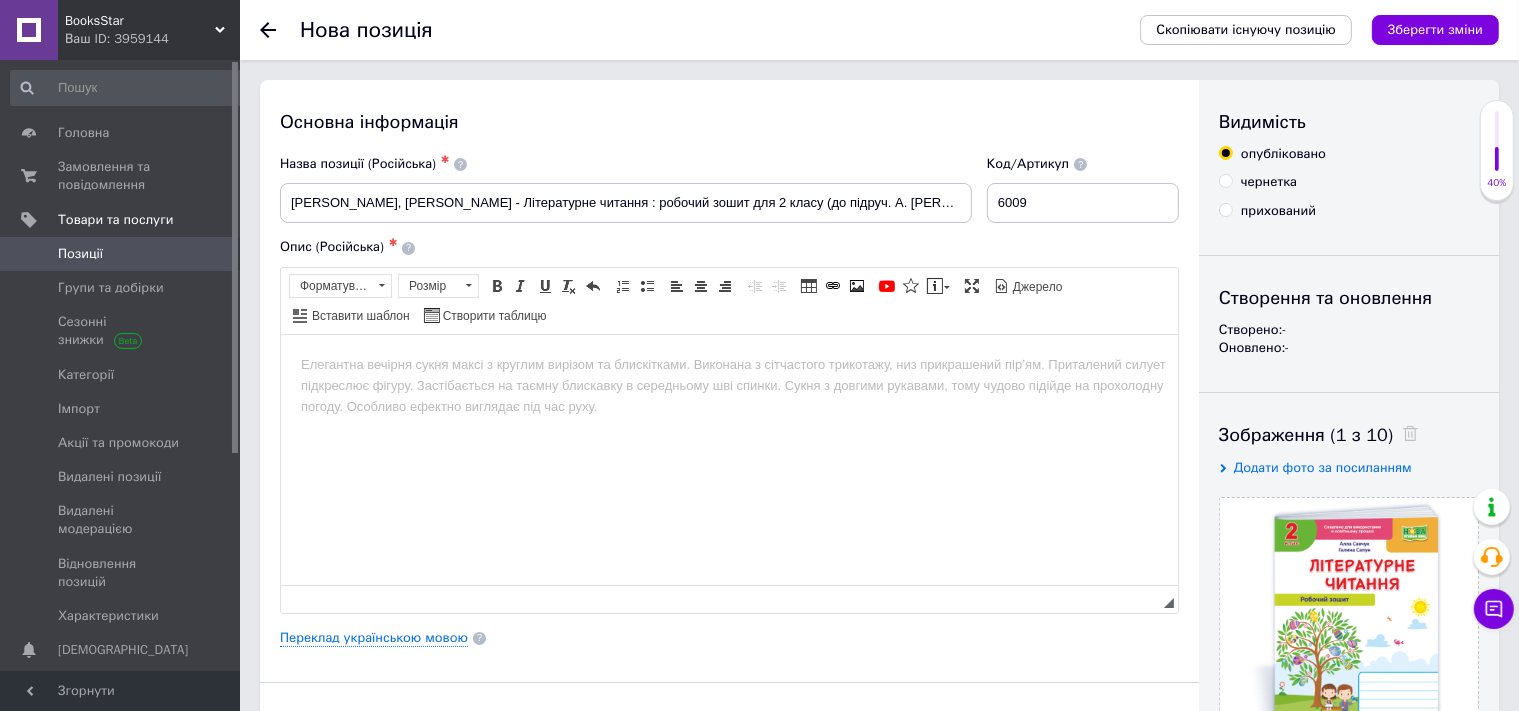 click at bounding box center (728, 459) 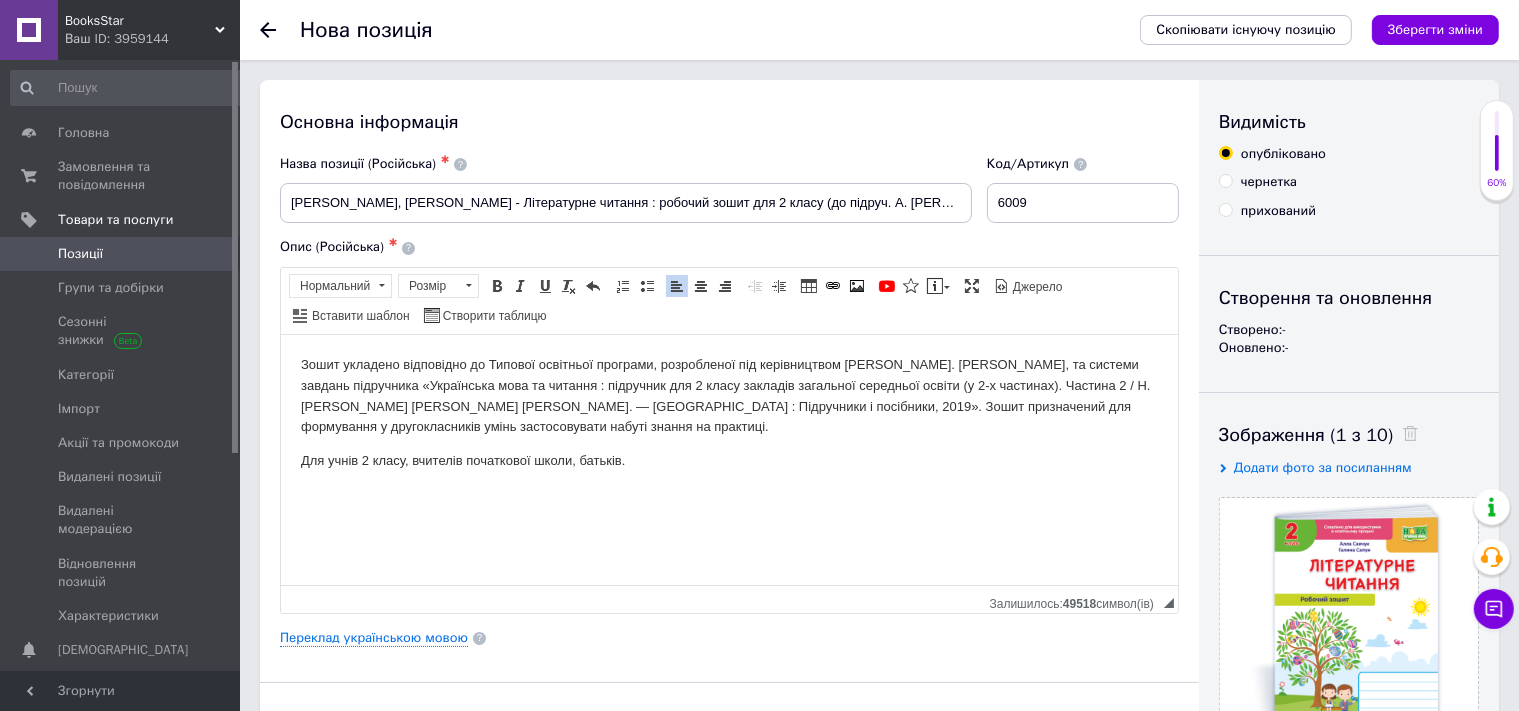 click on "Основна інформація Назва позиції (Російська) ✱ Сапун Галина, Савчук Алла - Літературне читання : робочий зошит для 2 класу (до підруч. А. Савчук) Код/Артикул 6009 Опис (Російська) ✱
Для учнів 2 класу, вчителів початкової школи, батьків.
Розширений текстовий редактор, 8F582B46-62E9-4D87-B032-3EF08B350B10 Панель інструментів редактора Форматування Нормальний Розмір Розмір   Жирний  Сполучення клавіш Ctrl+B   Курсив  Сполучення клавіш Ctrl+I   Підкреслений  Сполучення клавіш Ctrl+U   Видалити форматування   Повернути  Сполучення клавіш Ctrl+Z       По лівому краю   По центру" at bounding box center (729, 638) 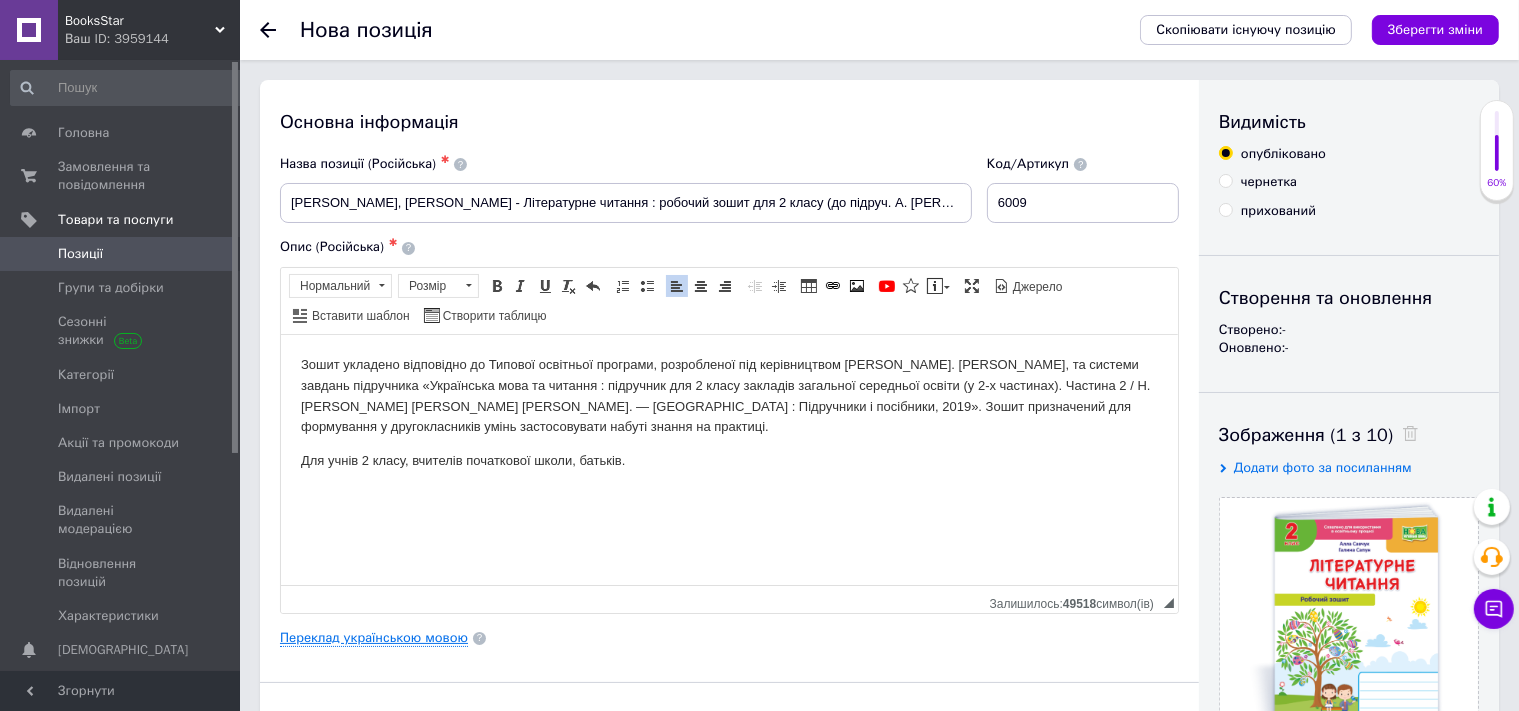 click on "Переклад українською мовою" at bounding box center (374, 638) 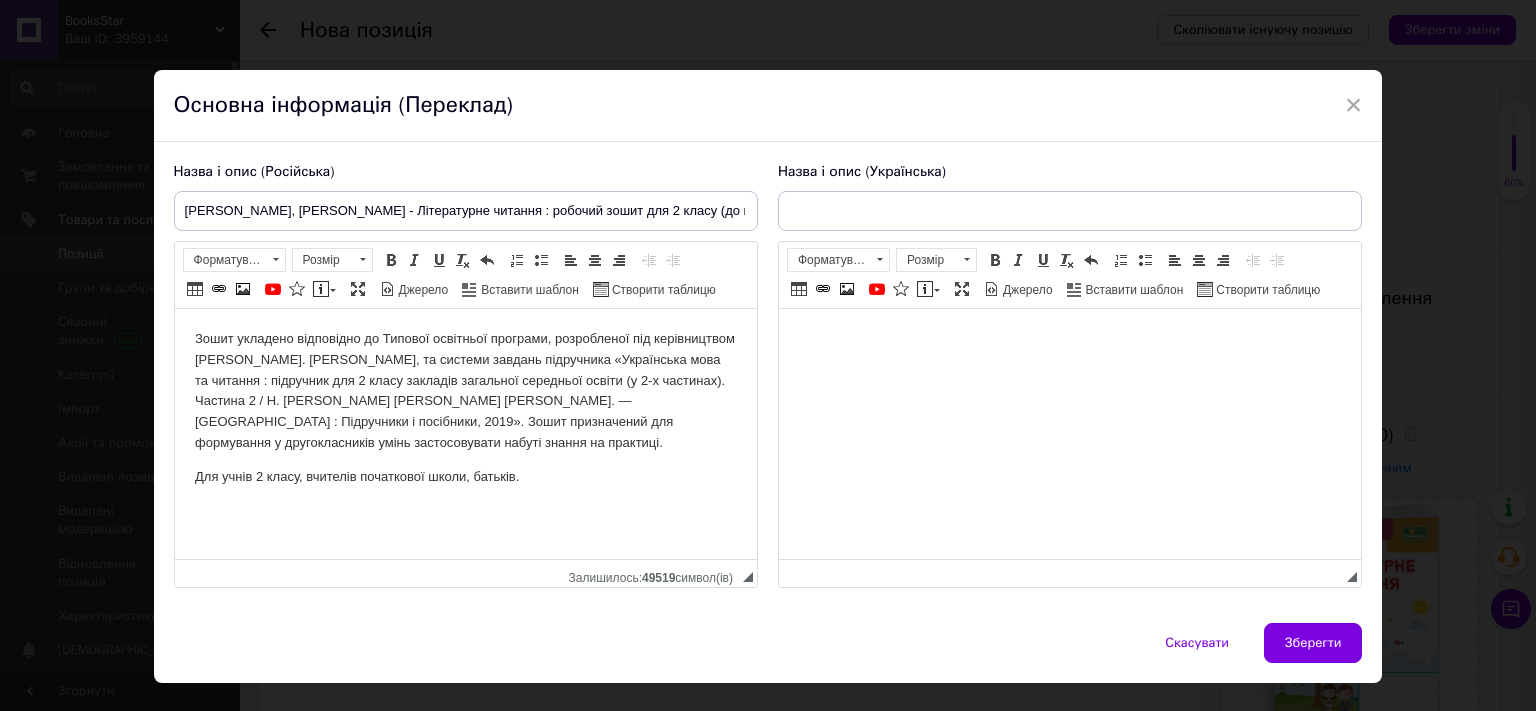 scroll, scrollTop: 0, scrollLeft: 0, axis: both 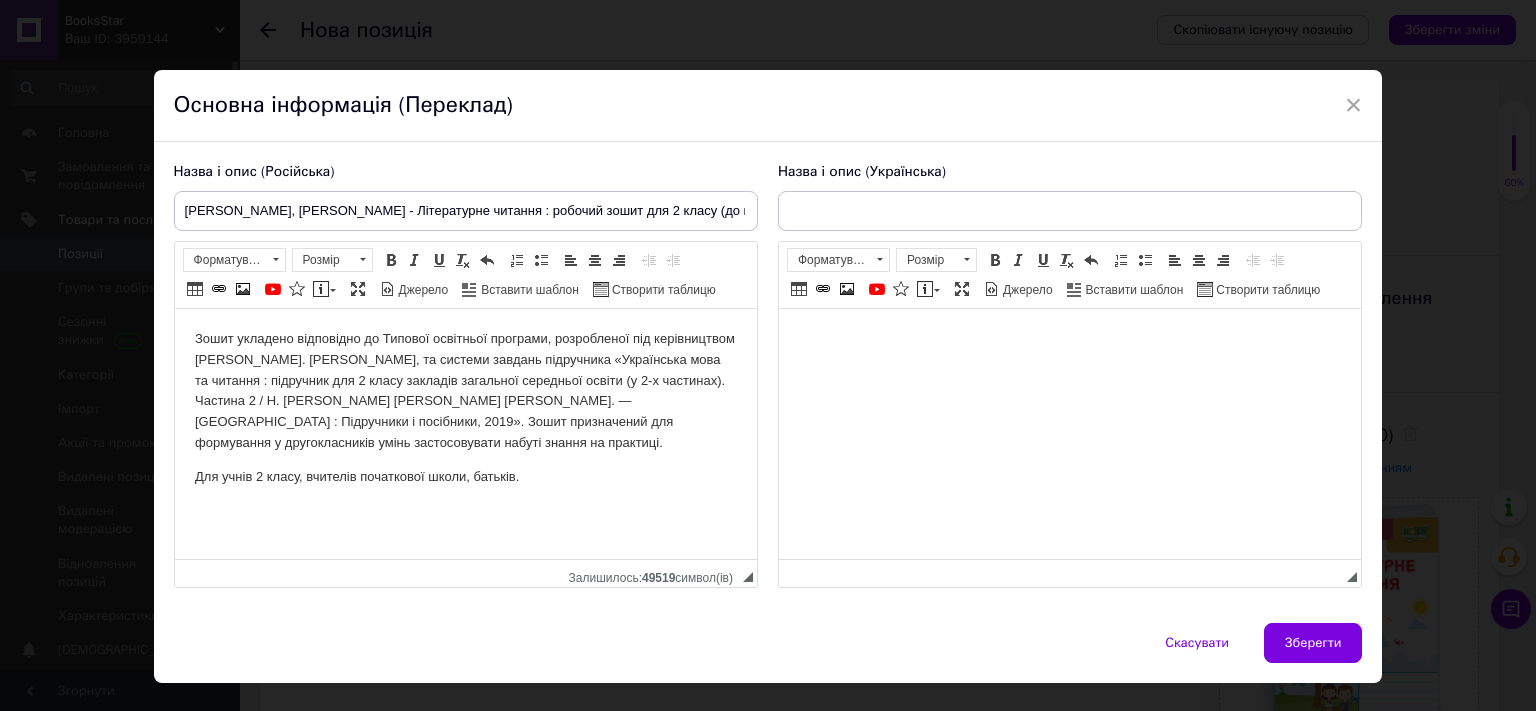 click at bounding box center (1069, 434) 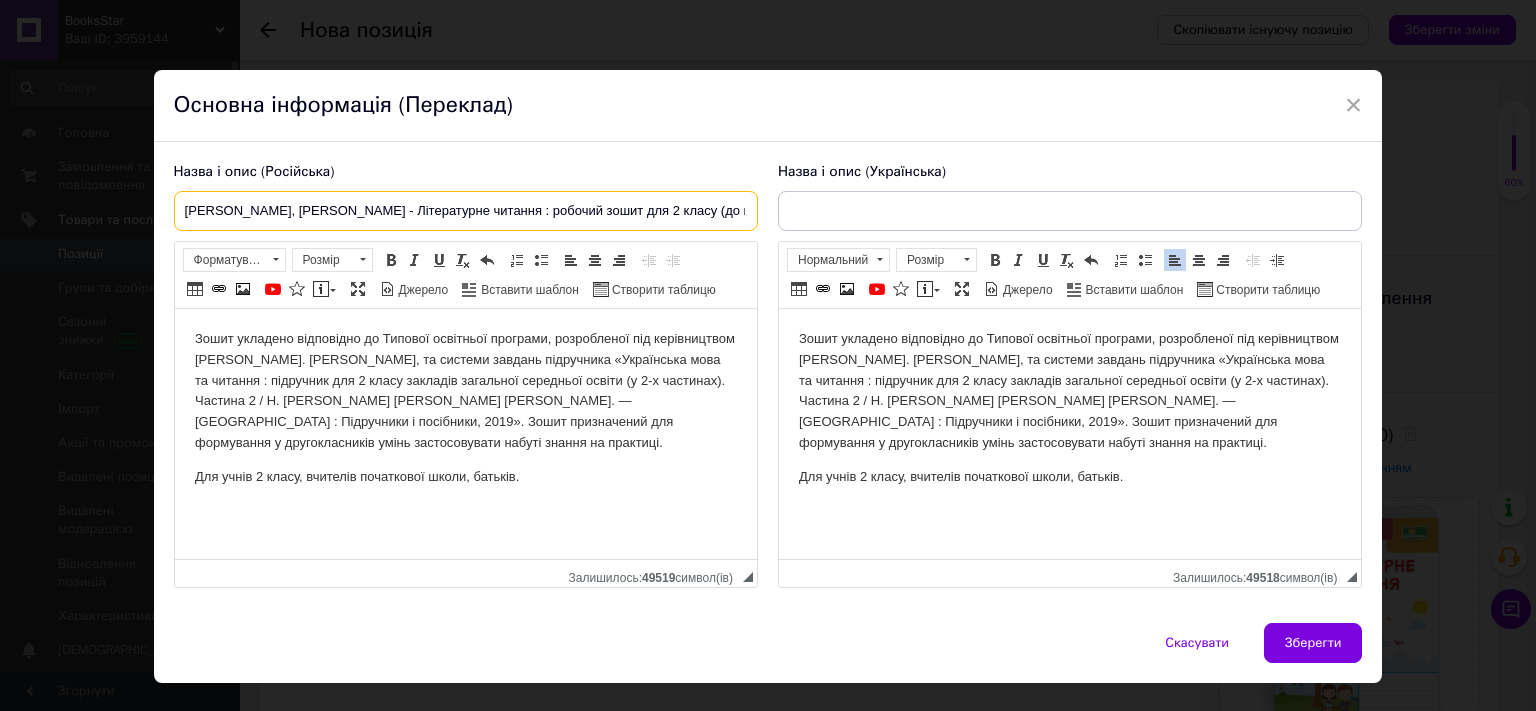 drag, startPoint x: 180, startPoint y: 213, endPoint x: 884, endPoint y: 208, distance: 704.01776 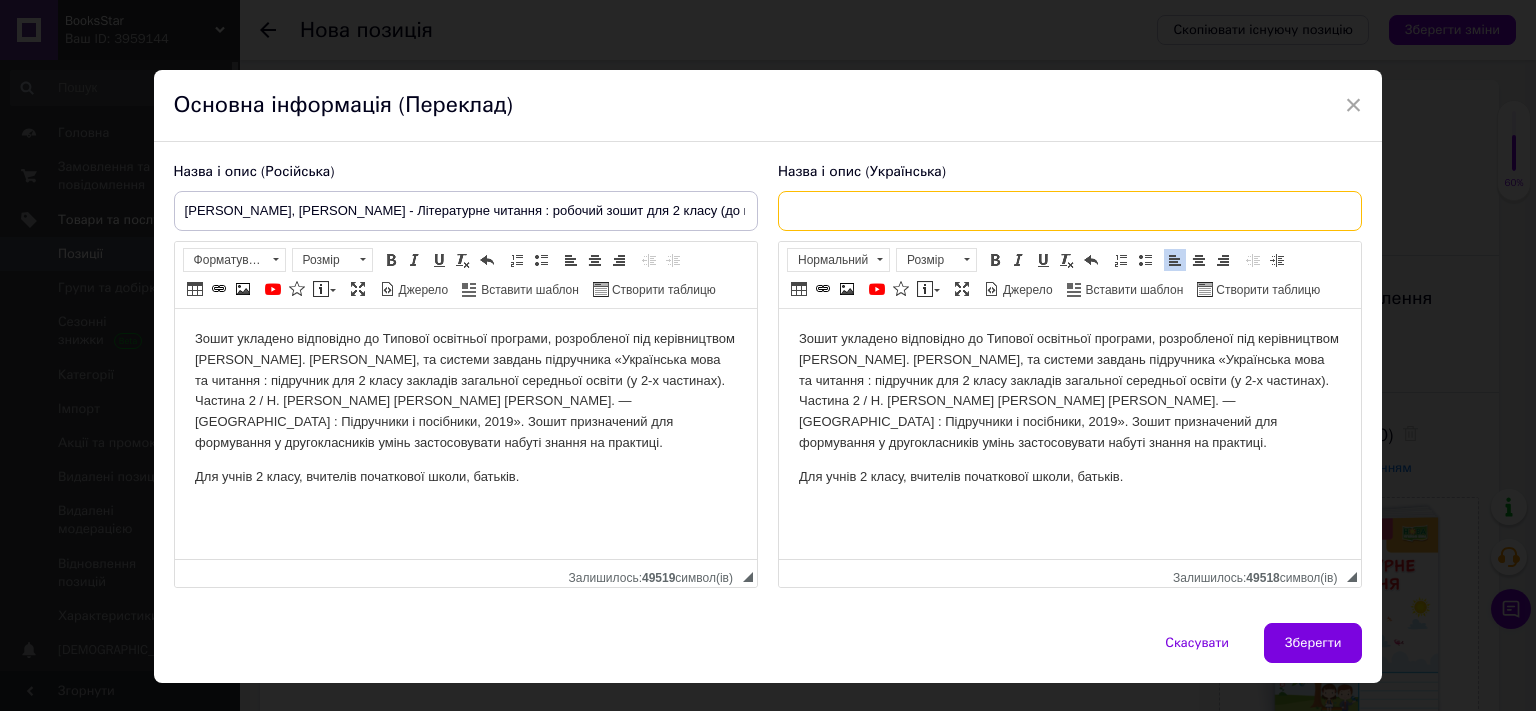 click at bounding box center (1070, 211) 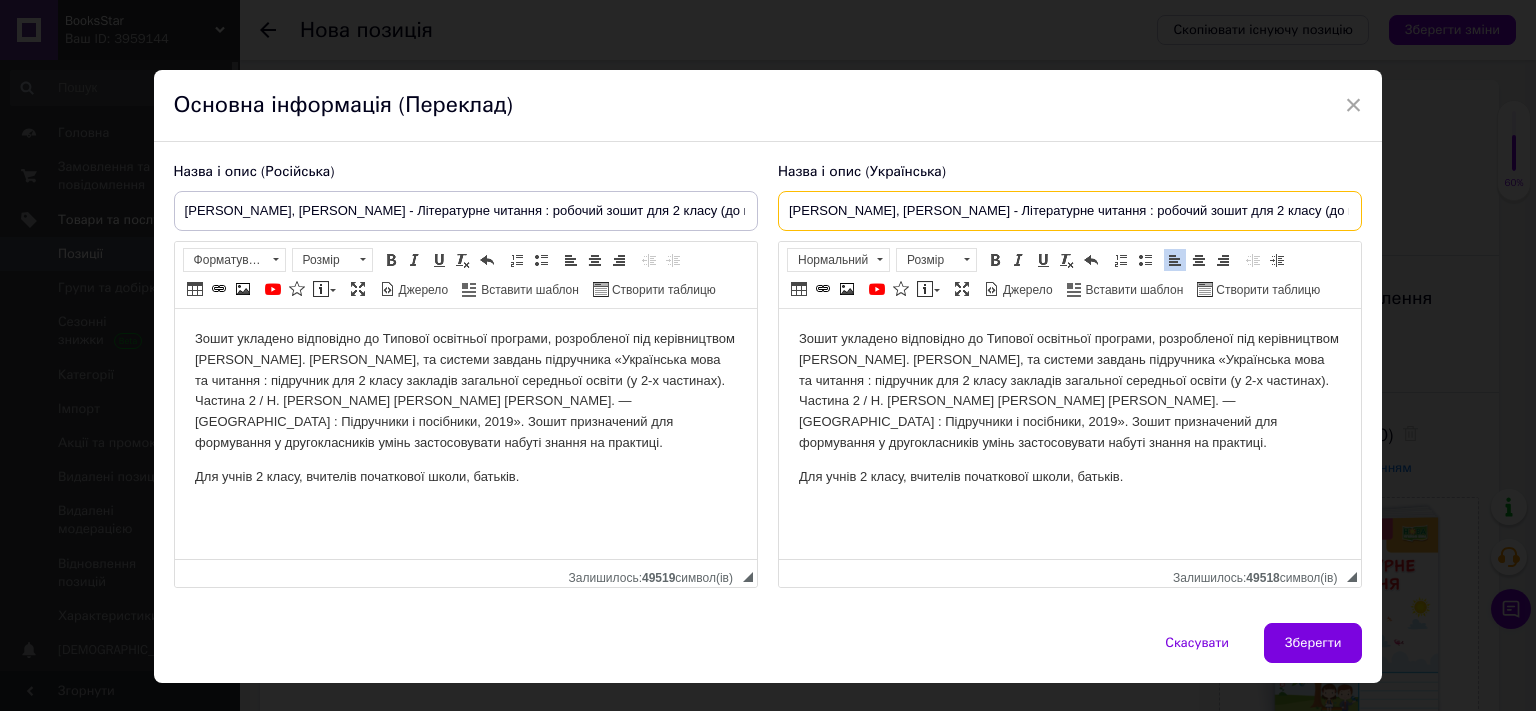 scroll, scrollTop: 0, scrollLeft: 6, axis: horizontal 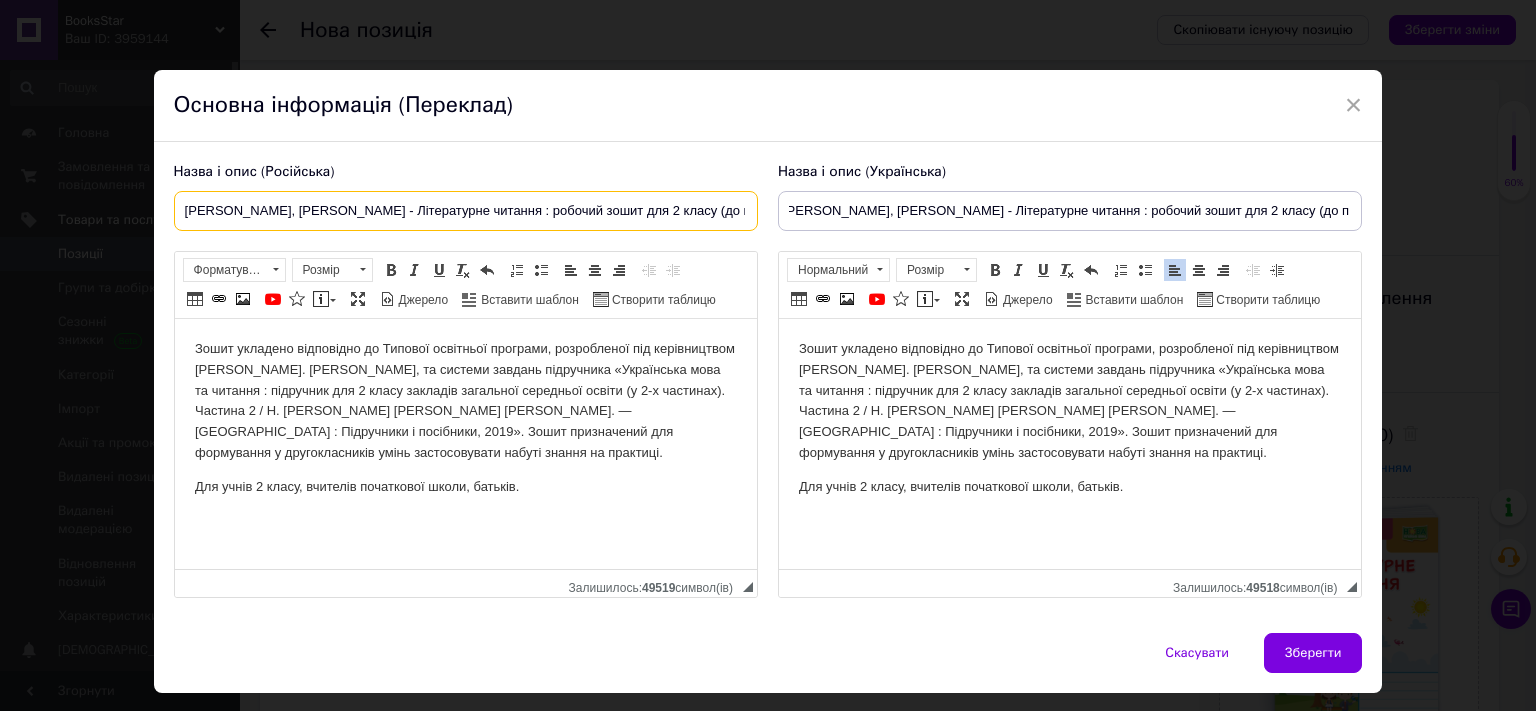 click on "Сапун Галина, Савчук Алла - Літературне читання : робочий зошит для 2 класу (до підруч. А. Савчук)" at bounding box center [466, 211] 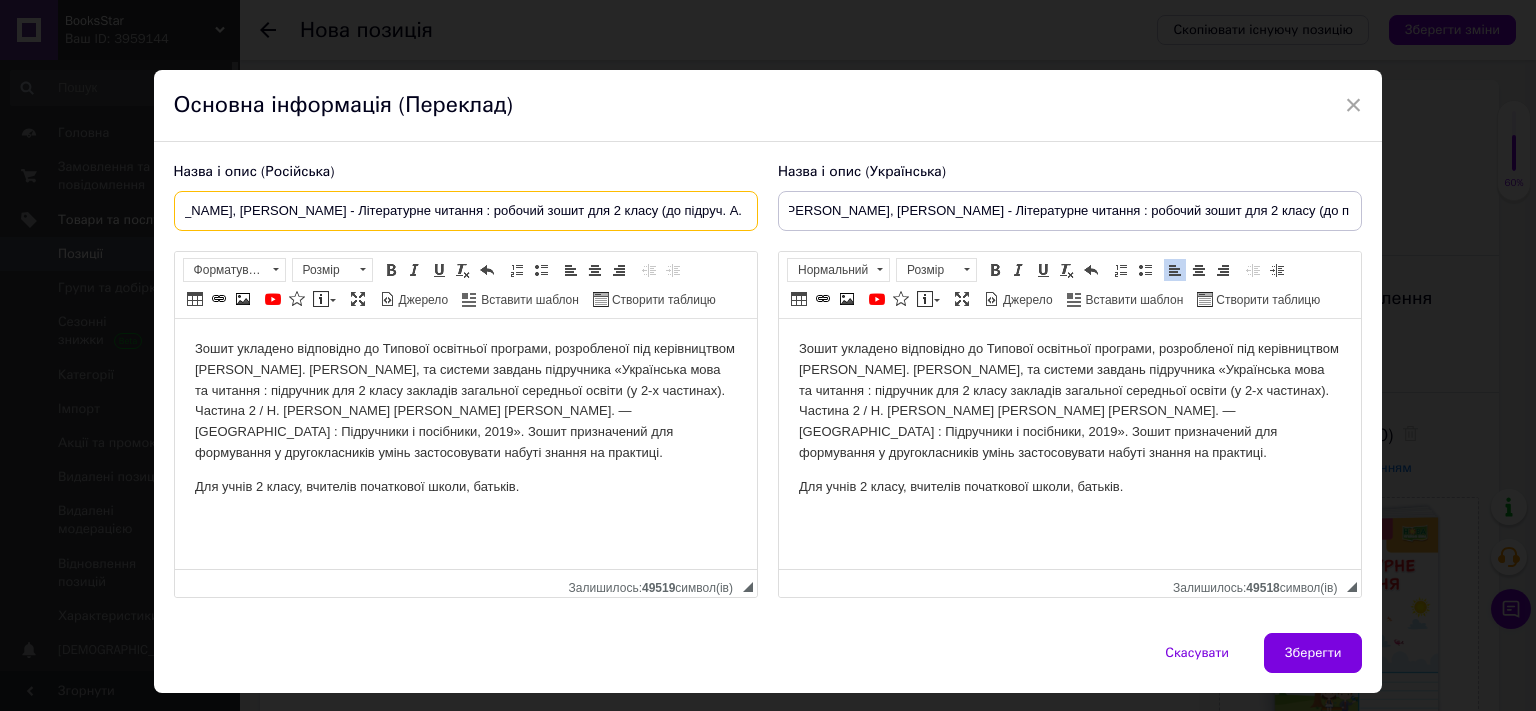 drag, startPoint x: 722, startPoint y: 209, endPoint x: 965, endPoint y: 244, distance: 245.50764 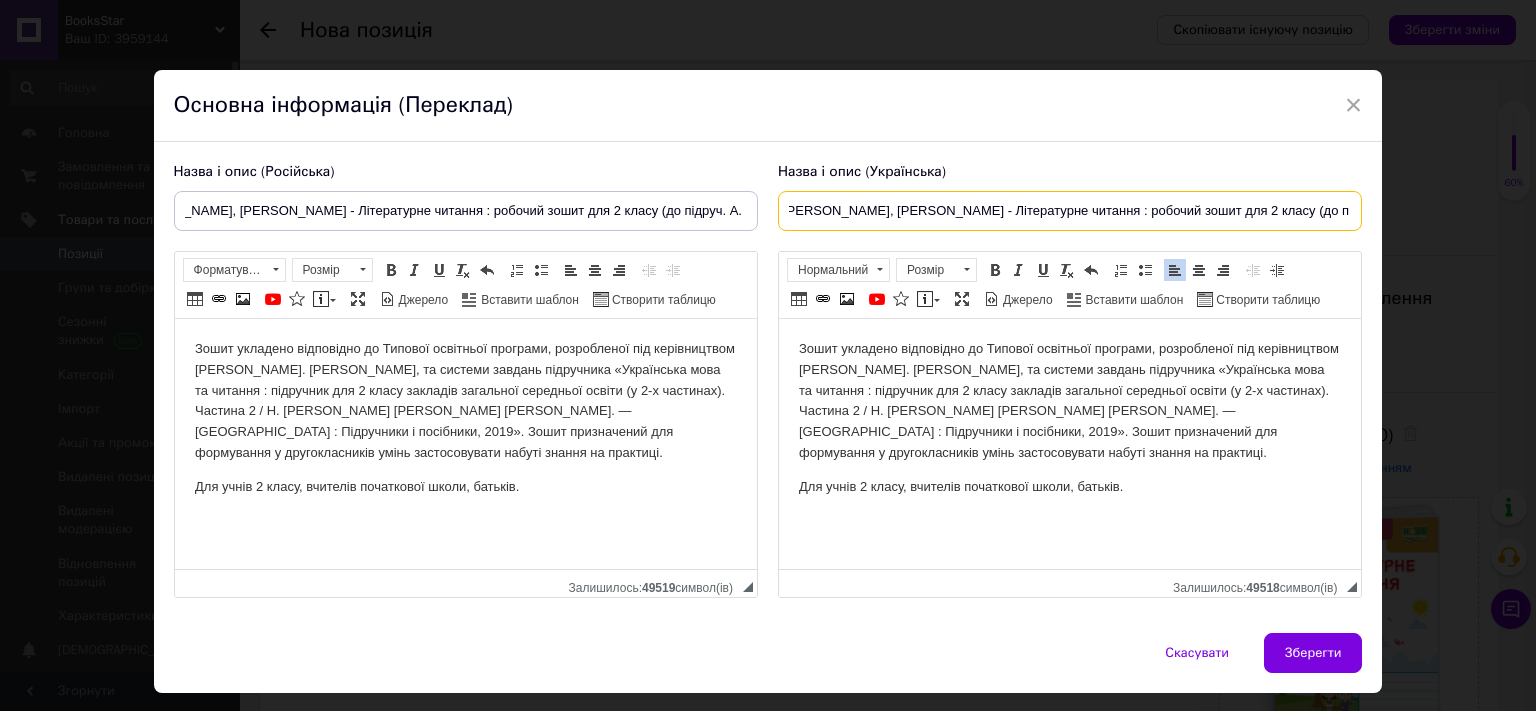 click on "Сапун Галина, Савчук Алла - Літературне читання : робочий зошит для 2 класу (до підруч. А" at bounding box center [1070, 211] 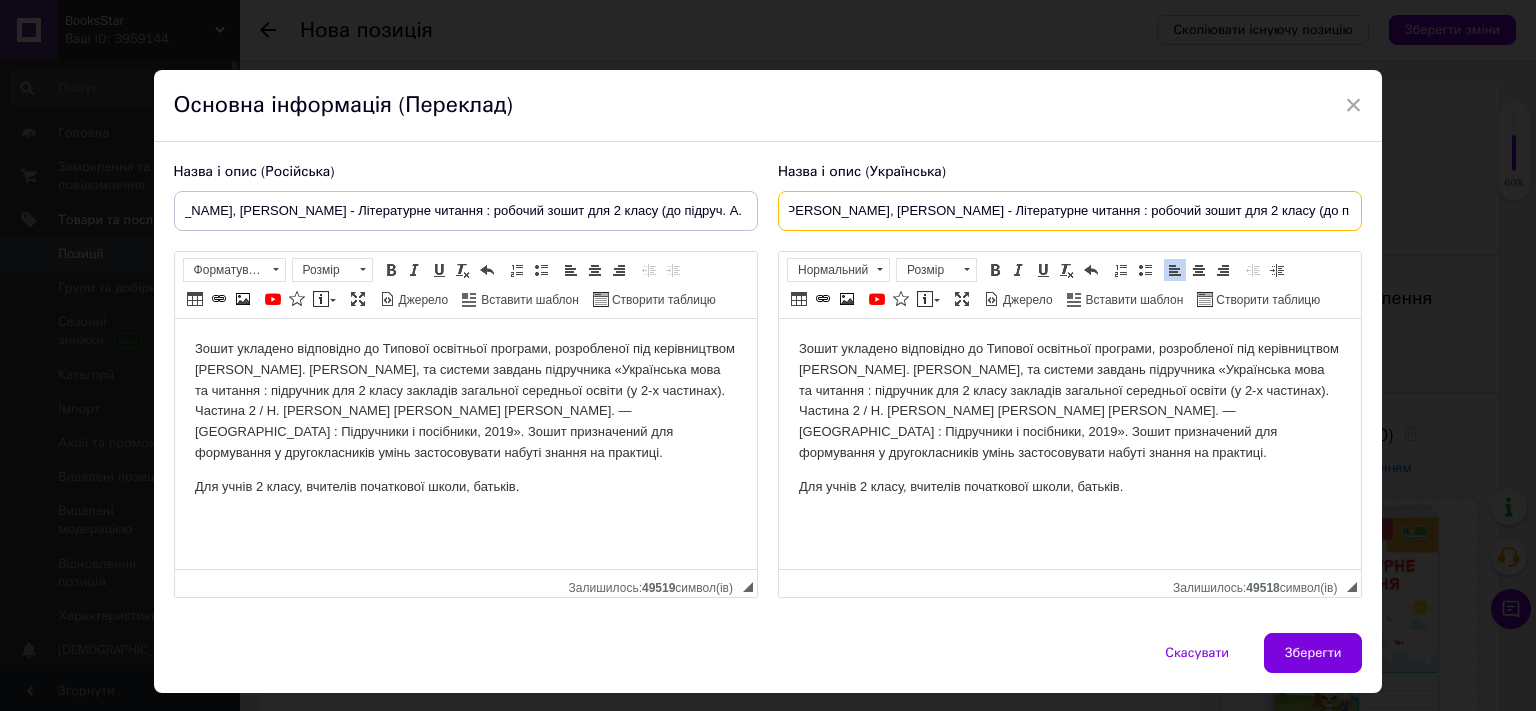 drag, startPoint x: 1237, startPoint y: 204, endPoint x: 1447, endPoint y: 213, distance: 210.19276 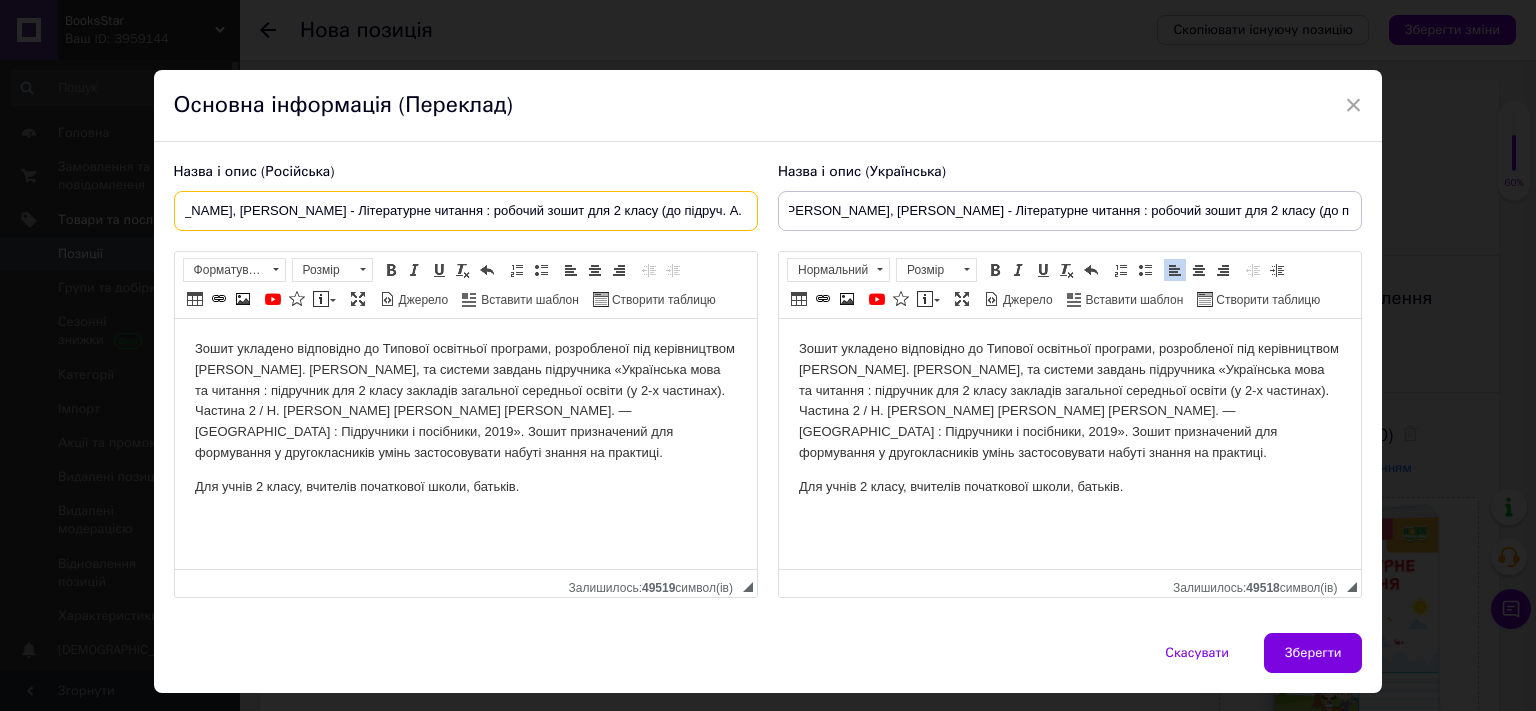 click on "Сапун Галина, Савчук Алла - Літературне читання : робочий зошит для 2 класу (до підруч. А. Савчук)" at bounding box center (466, 211) 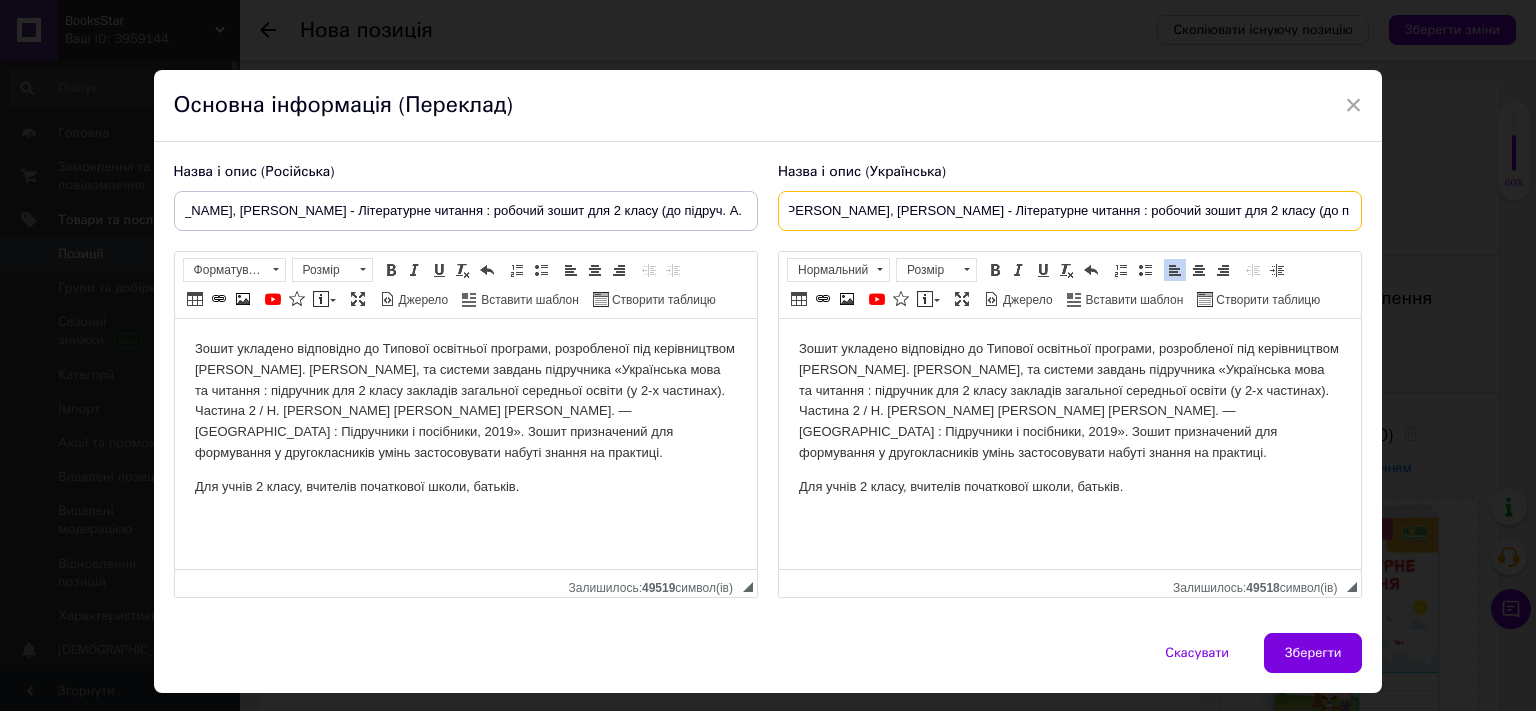 click on "Сапун Галина, Савчук Алла - Літературне читання : робочий зошит для 2 класу (до підруч. А" at bounding box center [1070, 211] 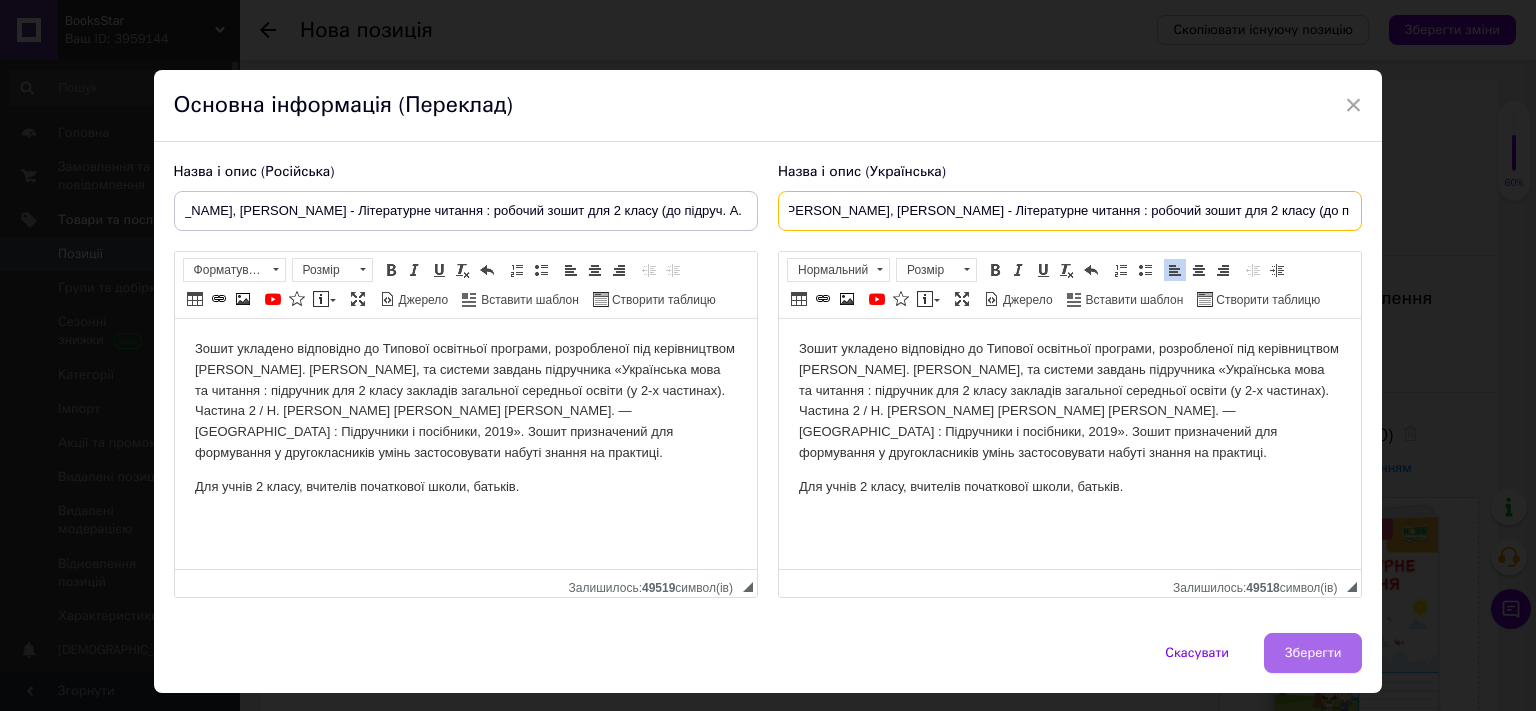 type on "Сапун Галина, Савчук Алла - Літературне читання : робочий зошит для 2 класу (до підруч. А. Савчук)" 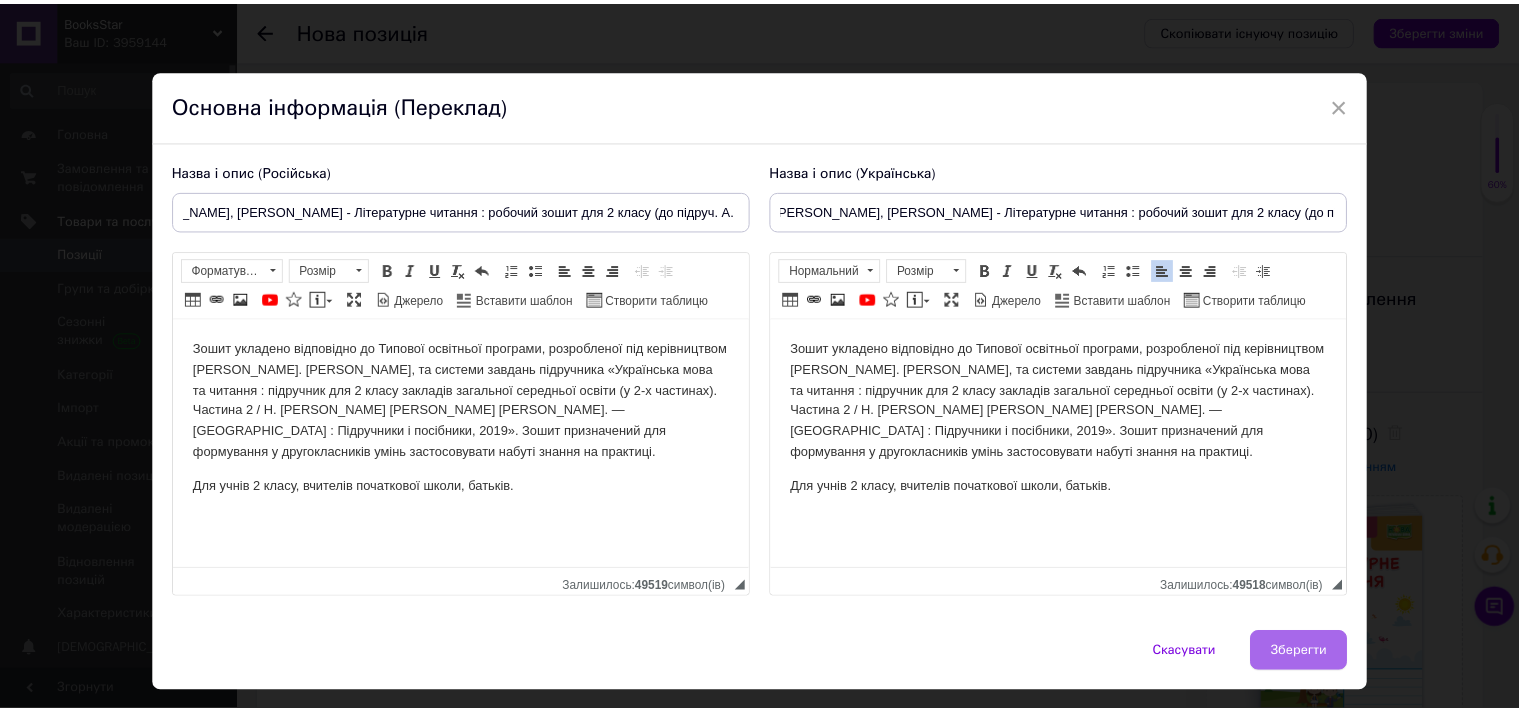 scroll, scrollTop: 0, scrollLeft: 59, axis: horizontal 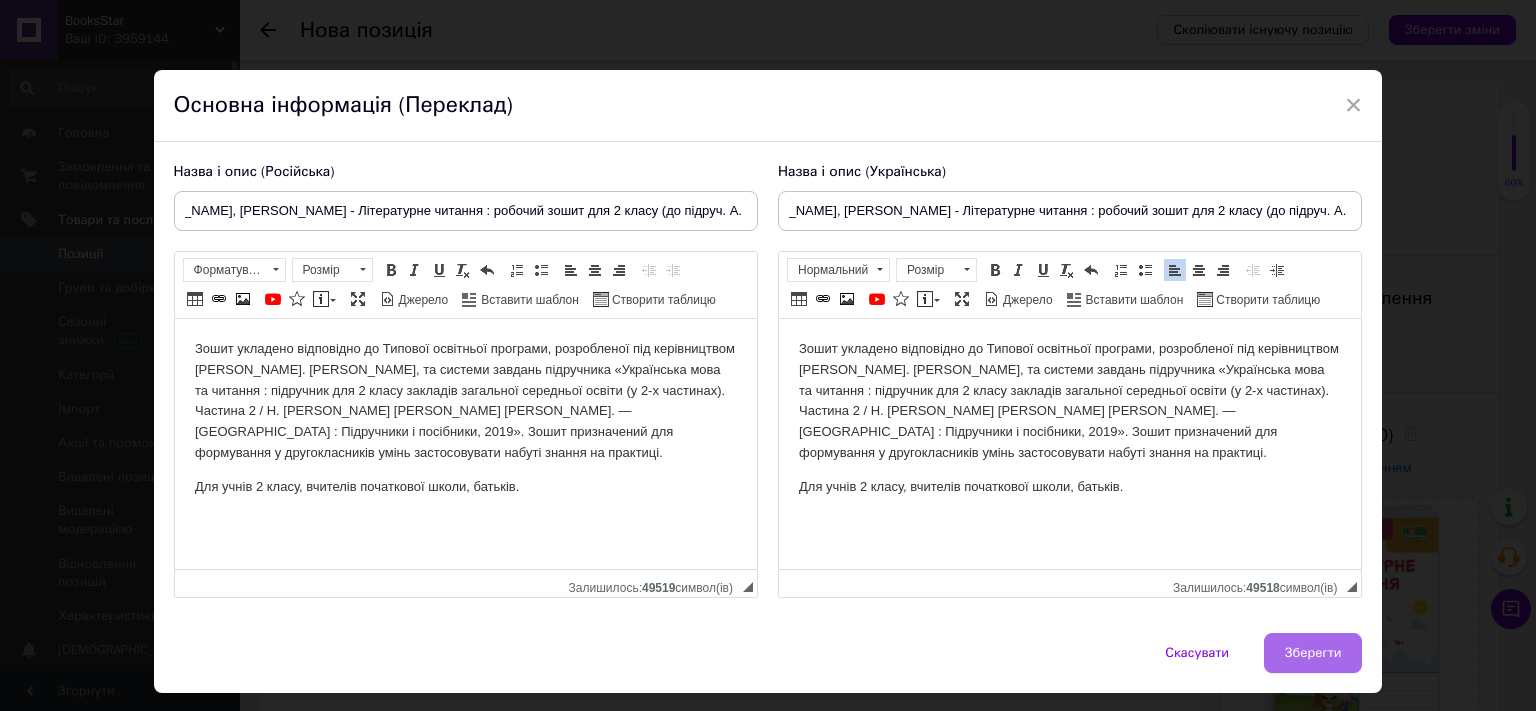 click on "Зберегти" at bounding box center [1313, 653] 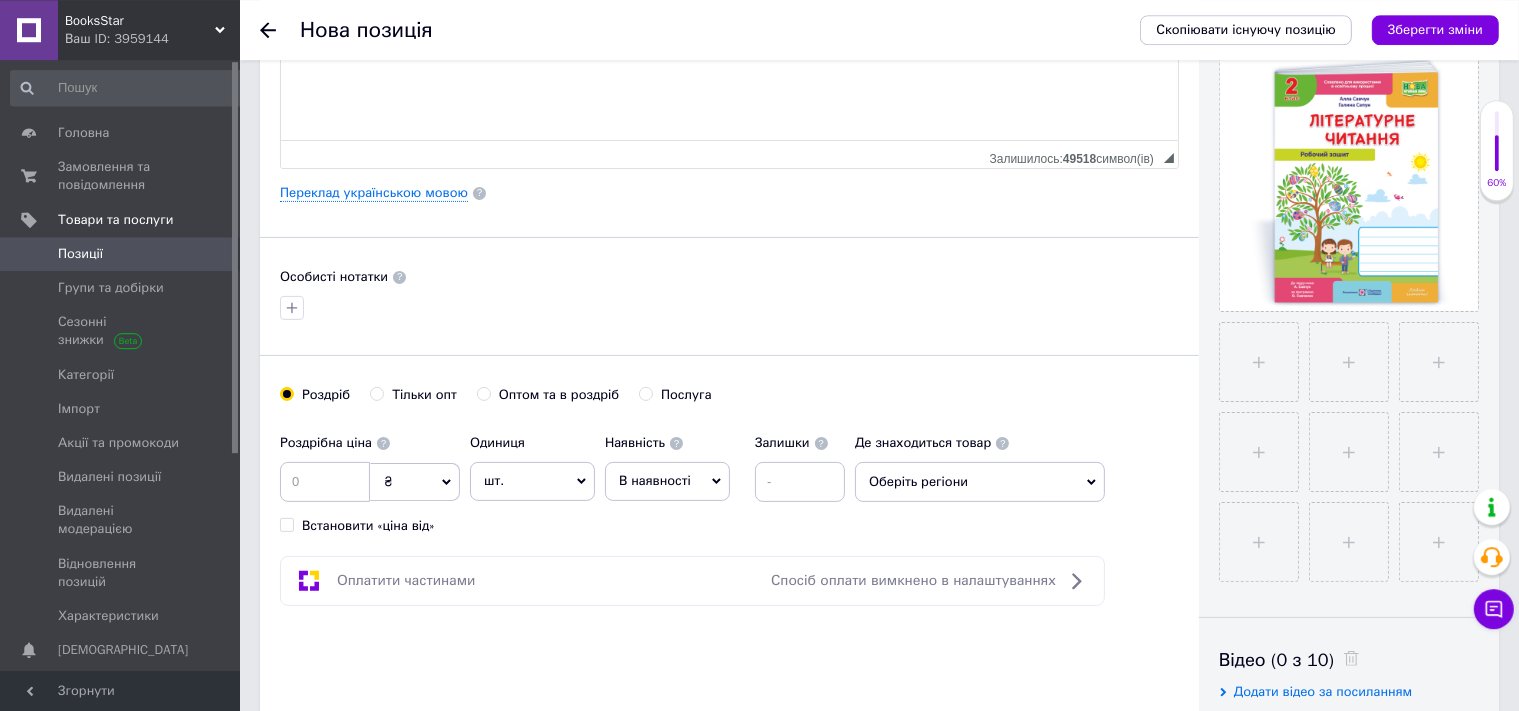 scroll, scrollTop: 583, scrollLeft: 0, axis: vertical 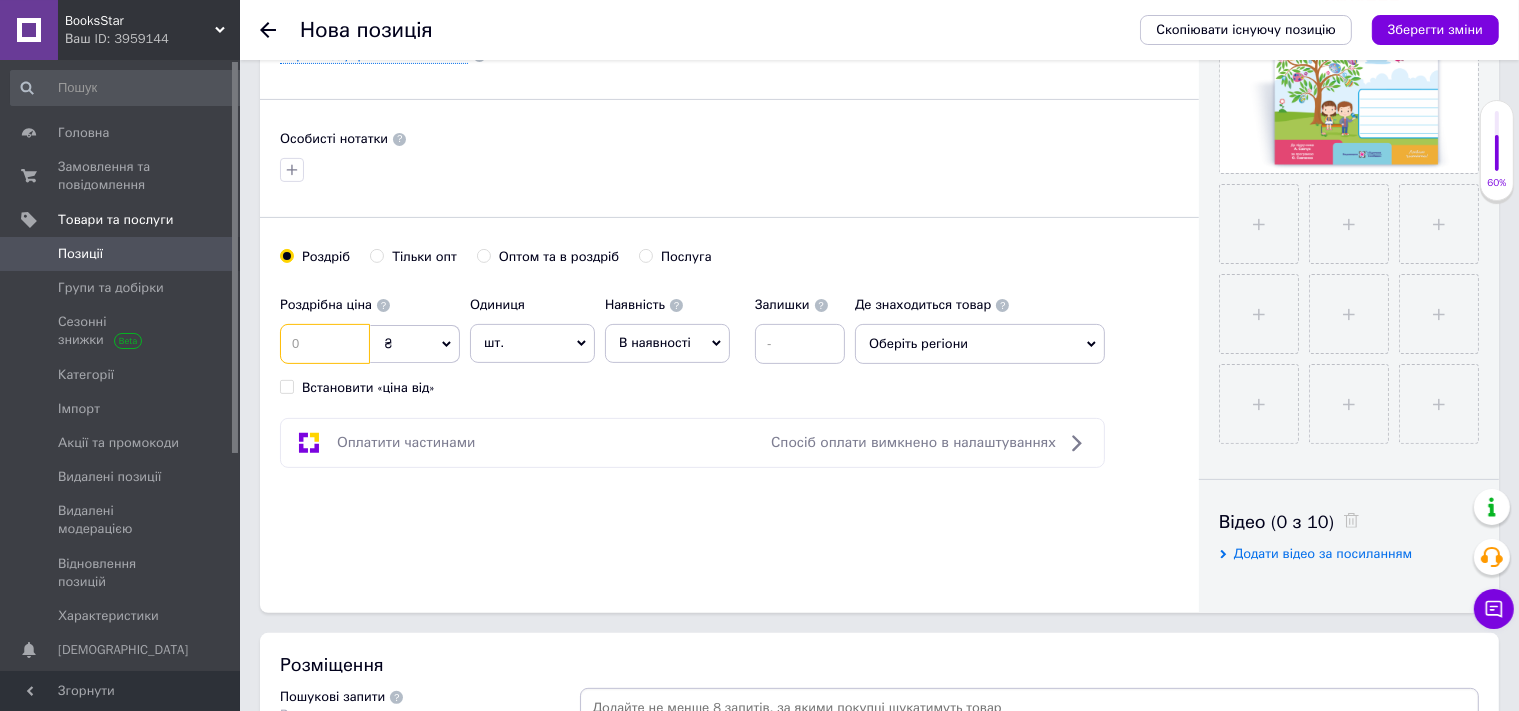 click at bounding box center (325, 344) 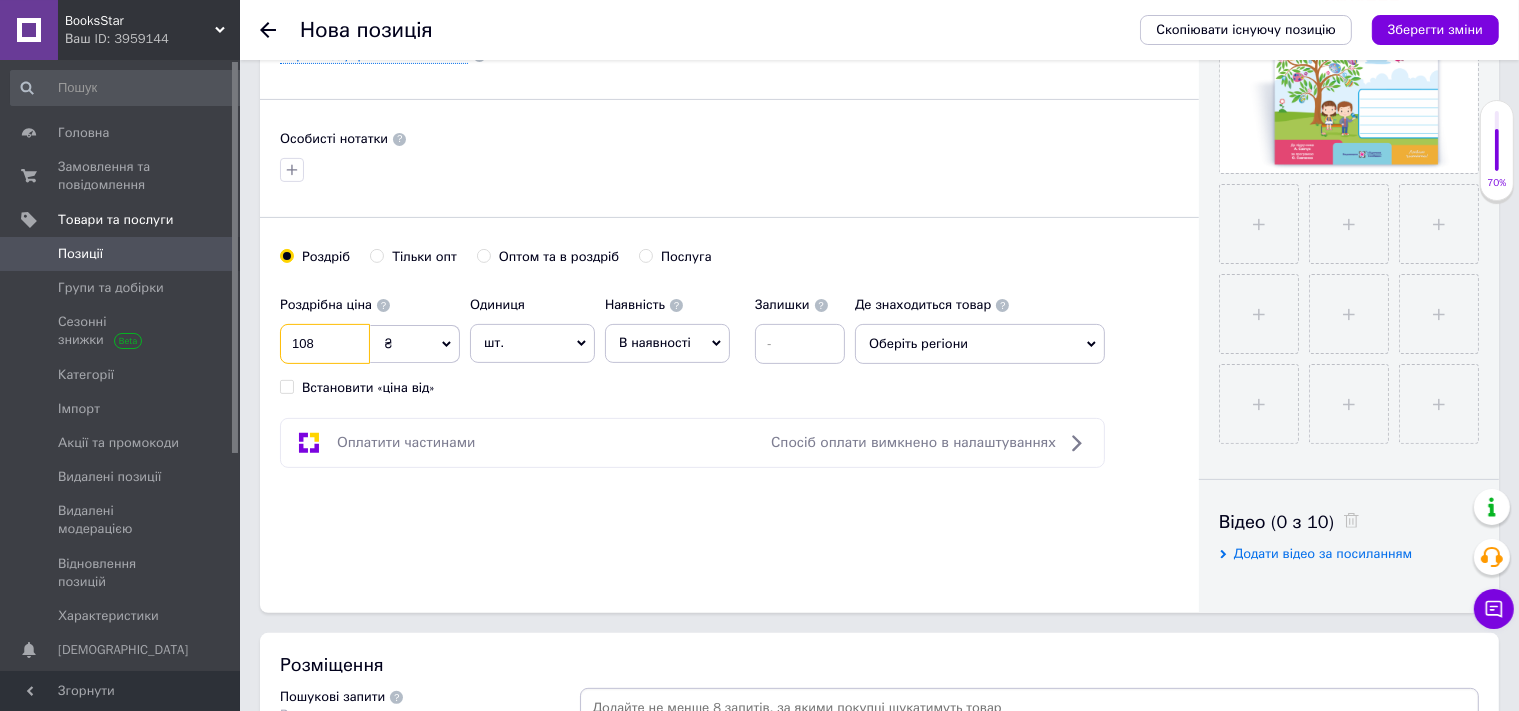 type on "108" 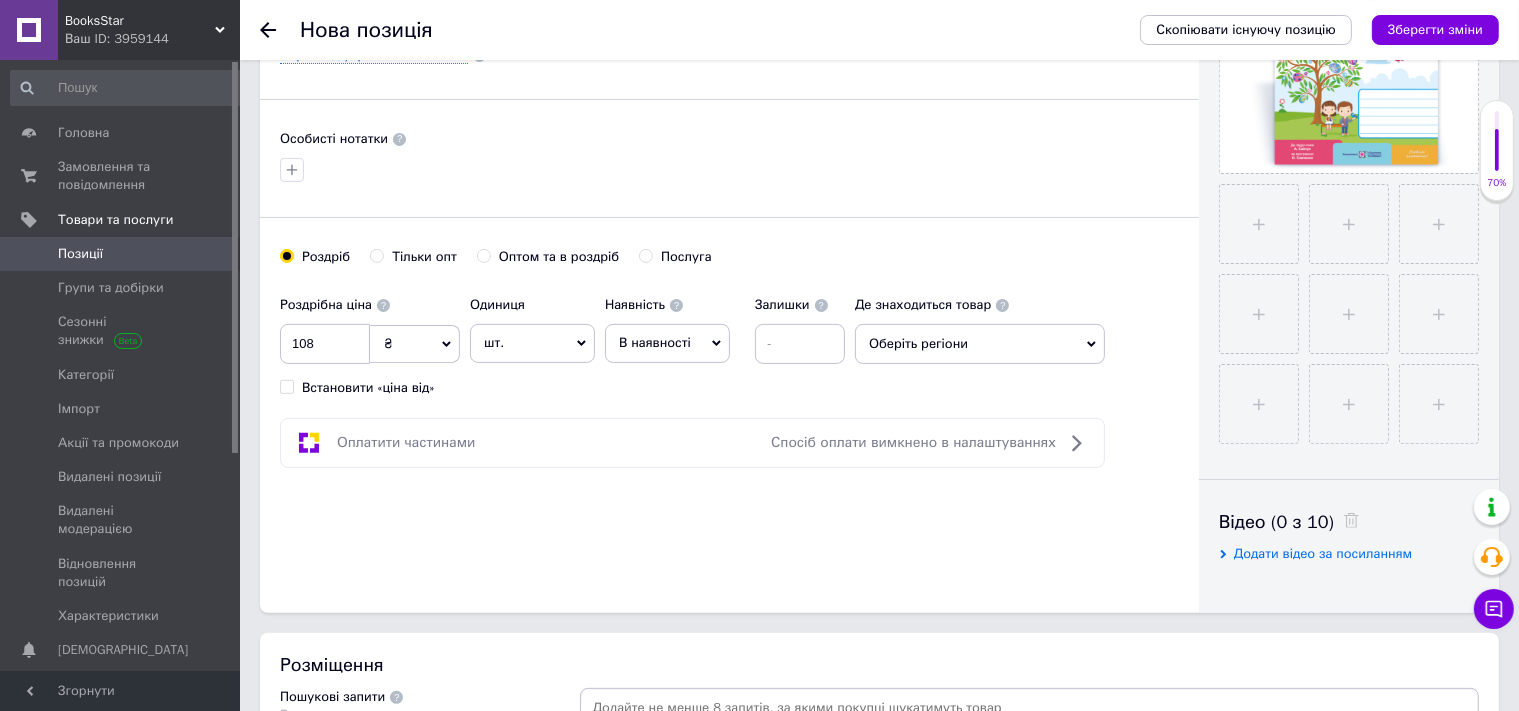 click on "В наявності" at bounding box center (667, 343) 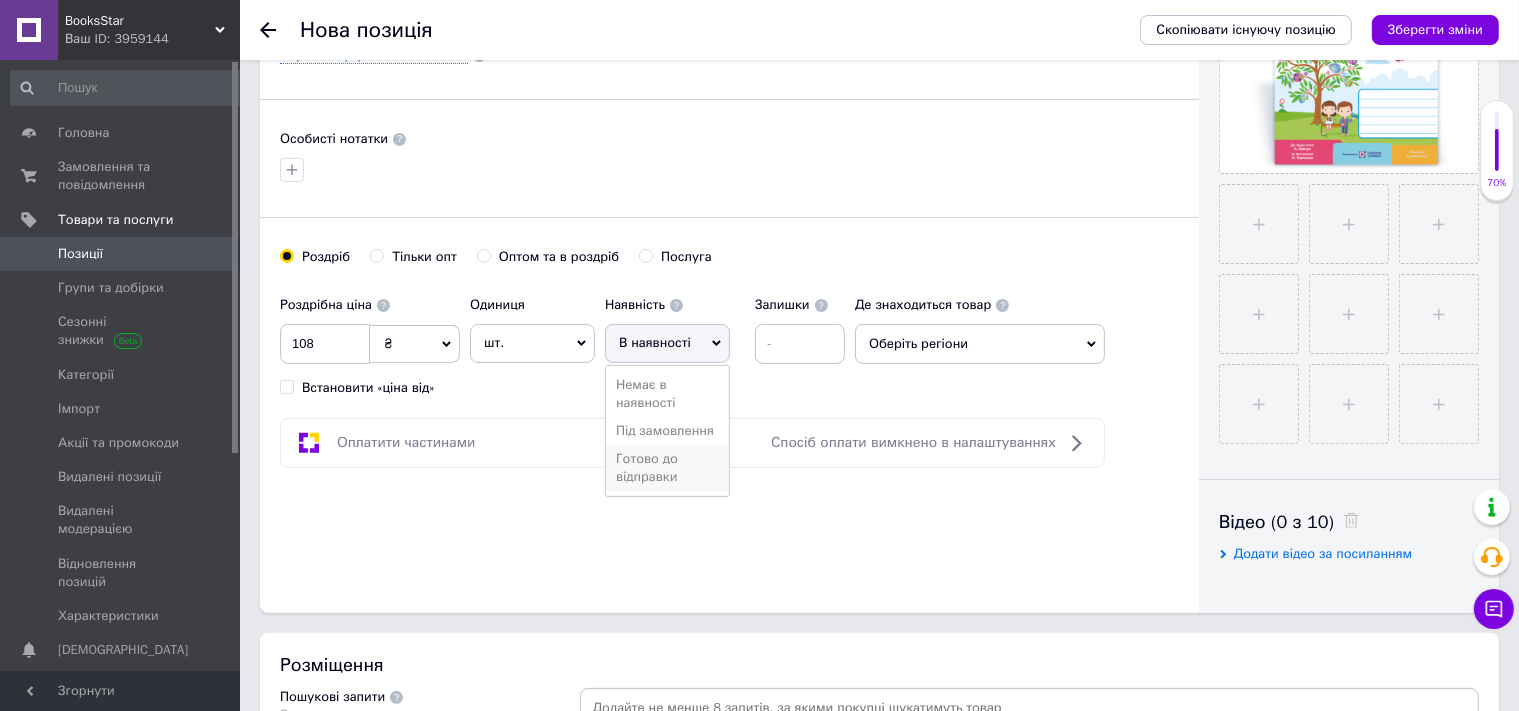 click on "Готово до відправки" at bounding box center [667, 468] 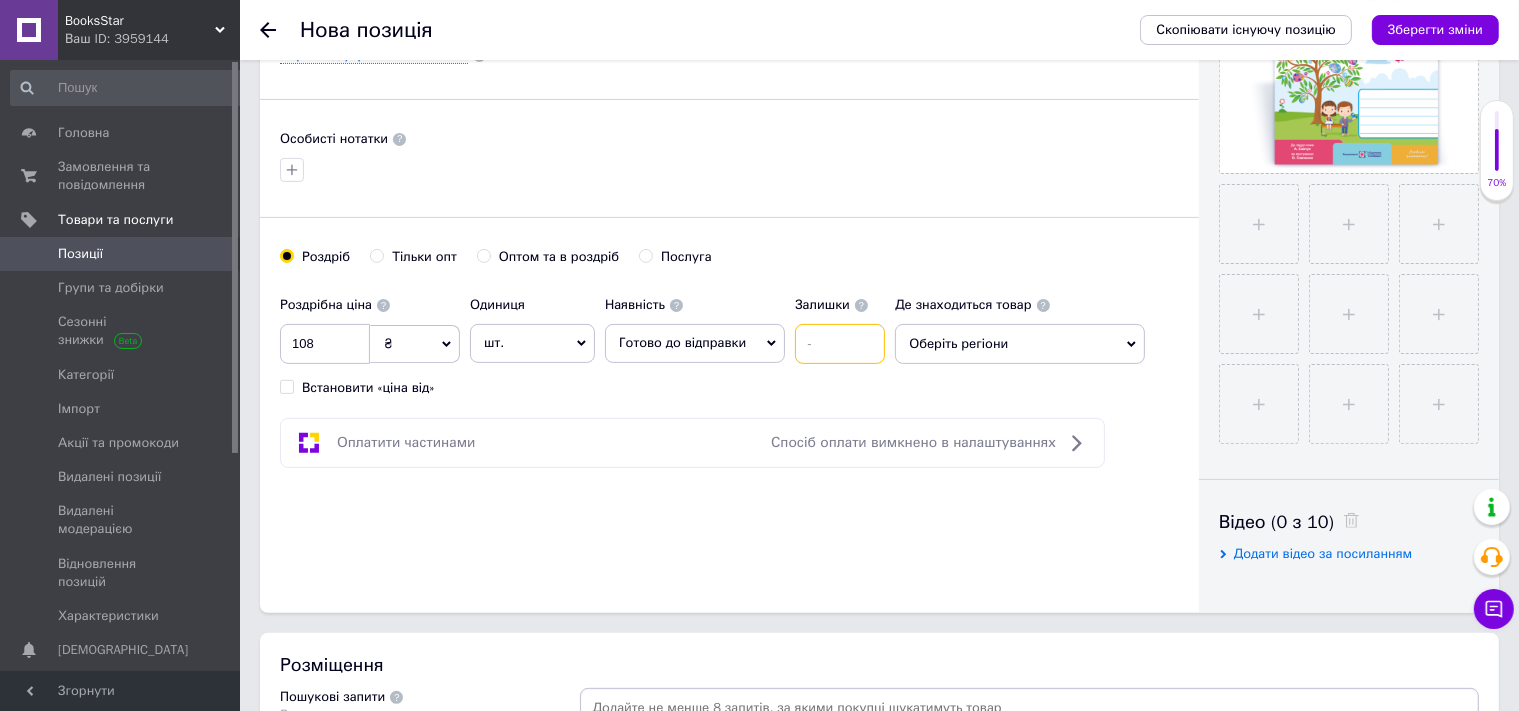 click at bounding box center [840, 344] 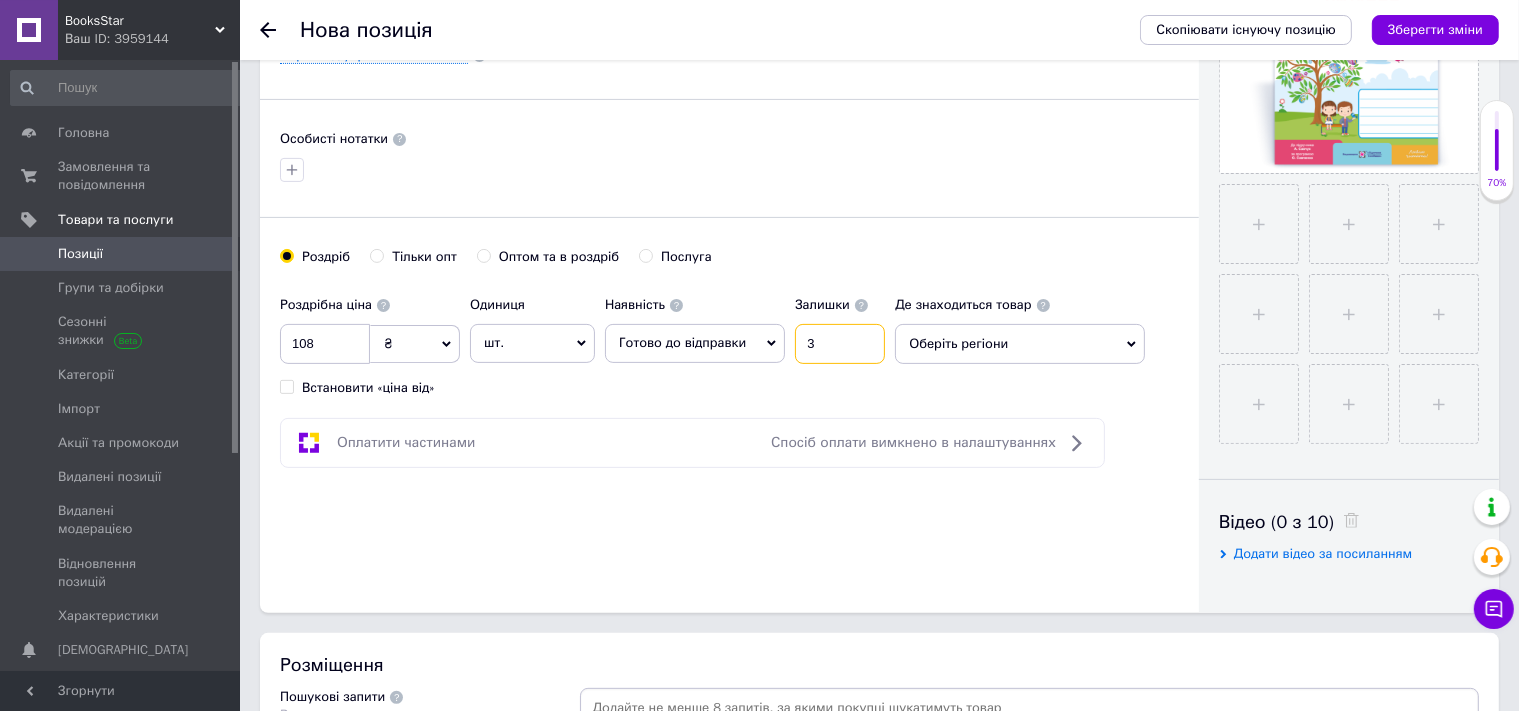 type on "3" 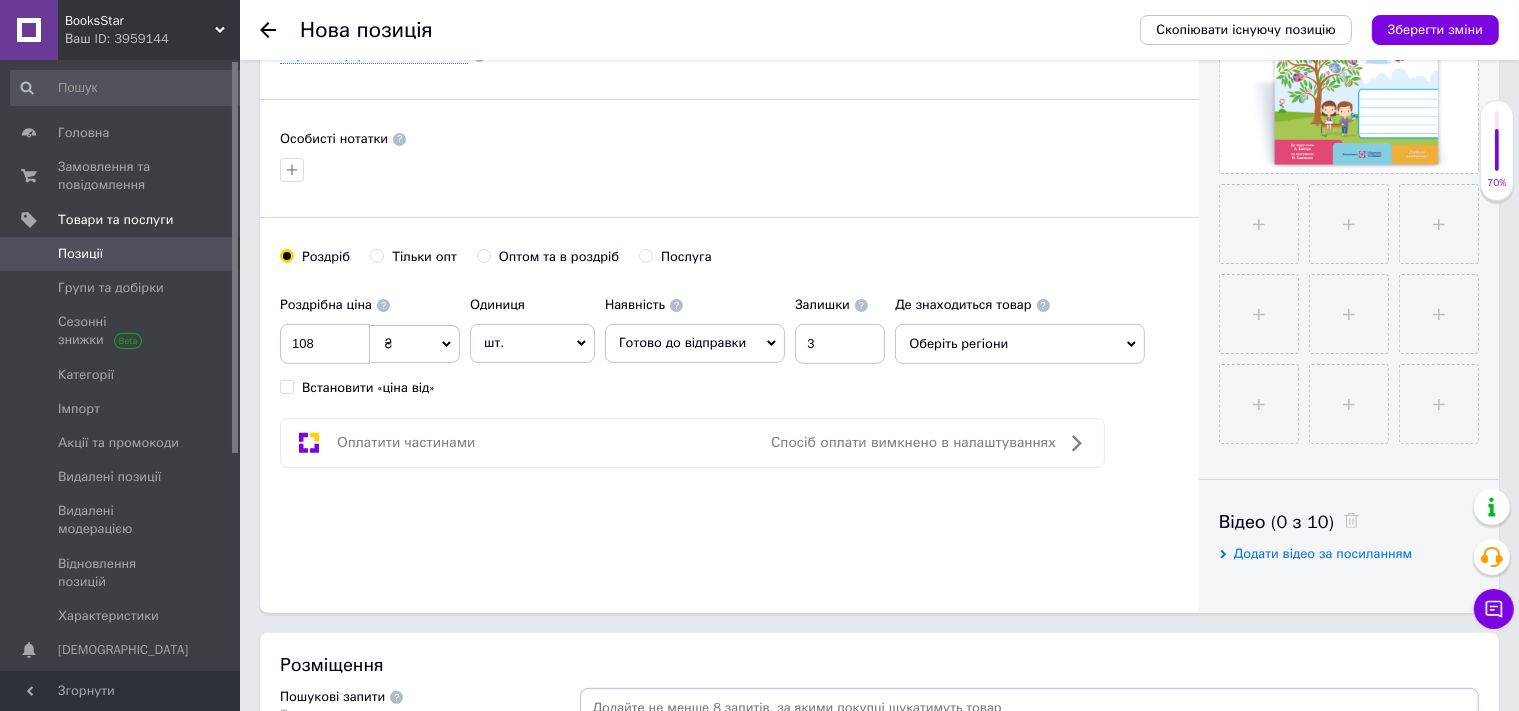 click on "Оберіть регіони" at bounding box center (1020, 344) 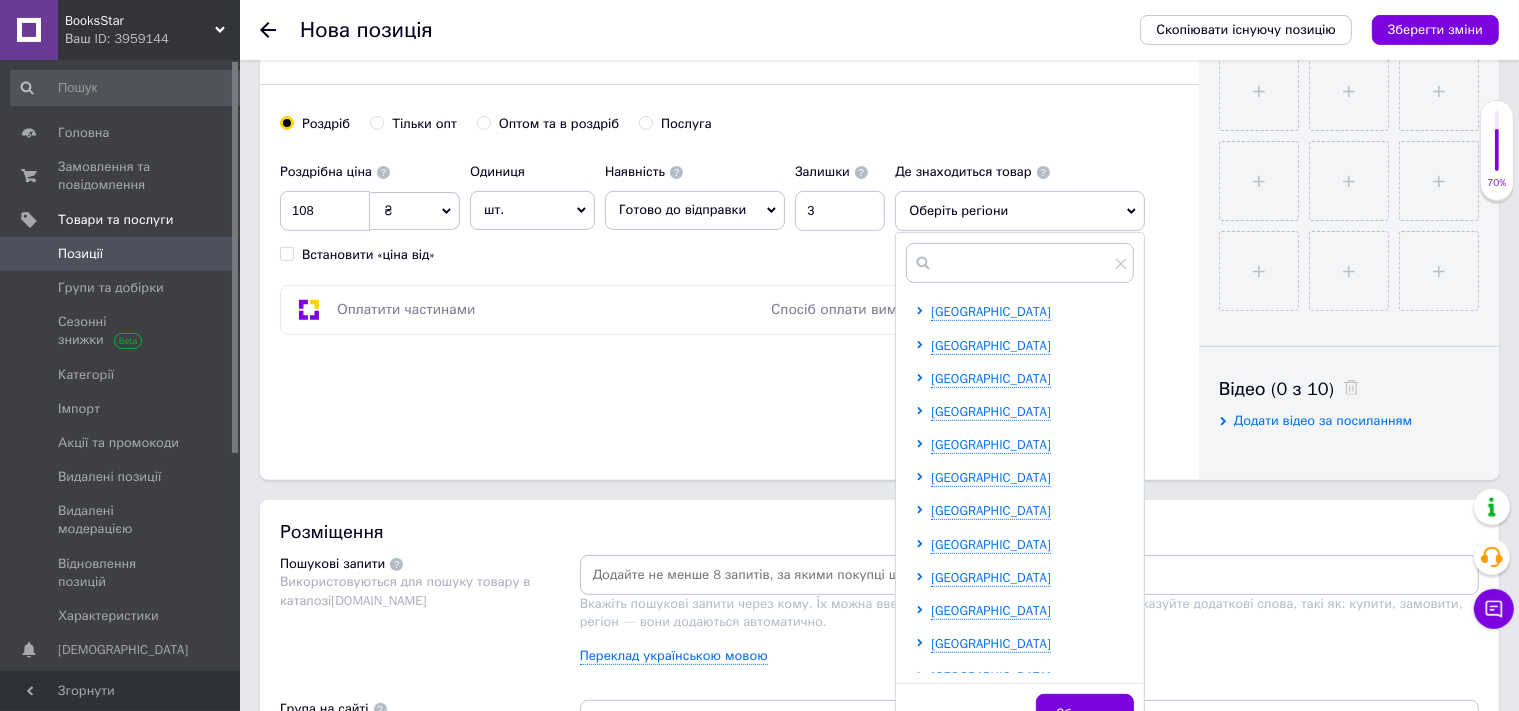 scroll, scrollTop: 718, scrollLeft: 0, axis: vertical 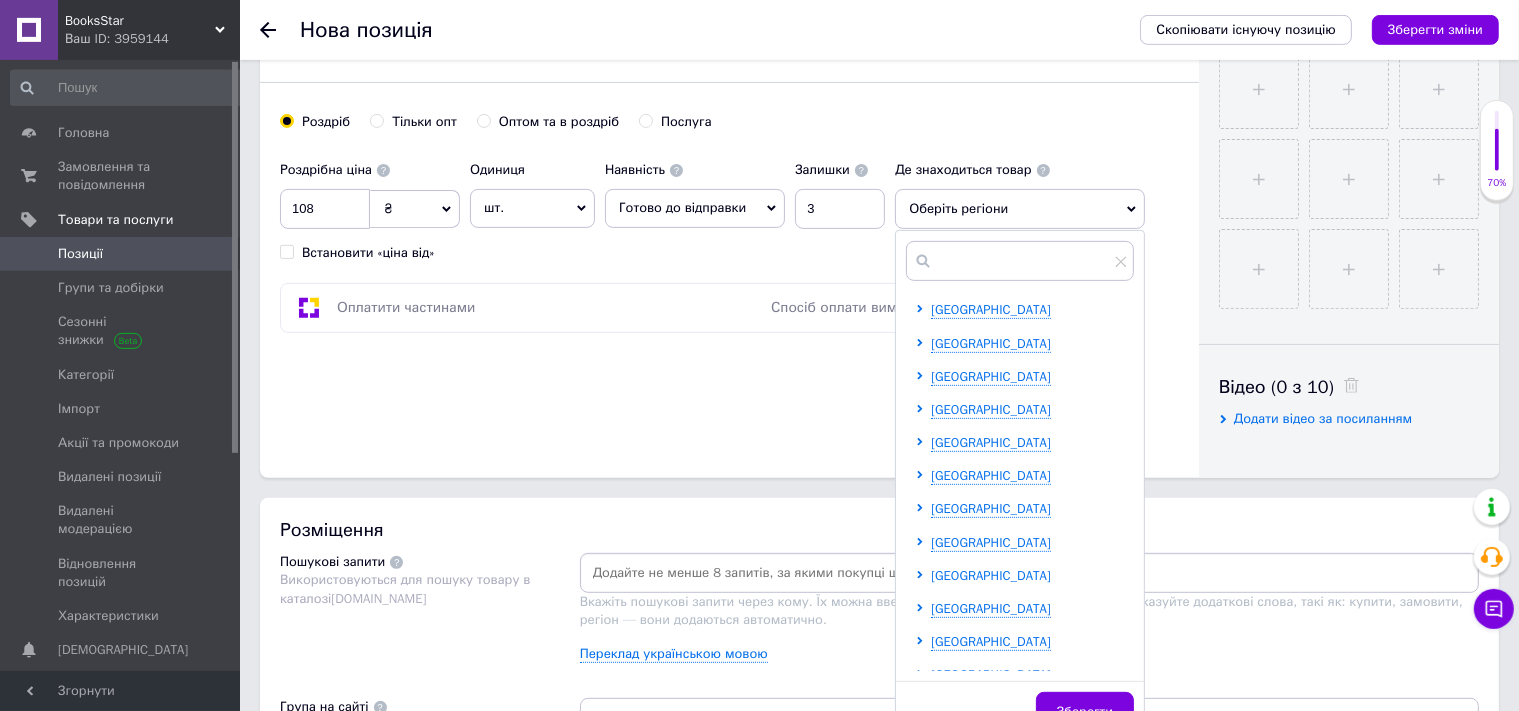 click on "[GEOGRAPHIC_DATA]" at bounding box center (991, 575) 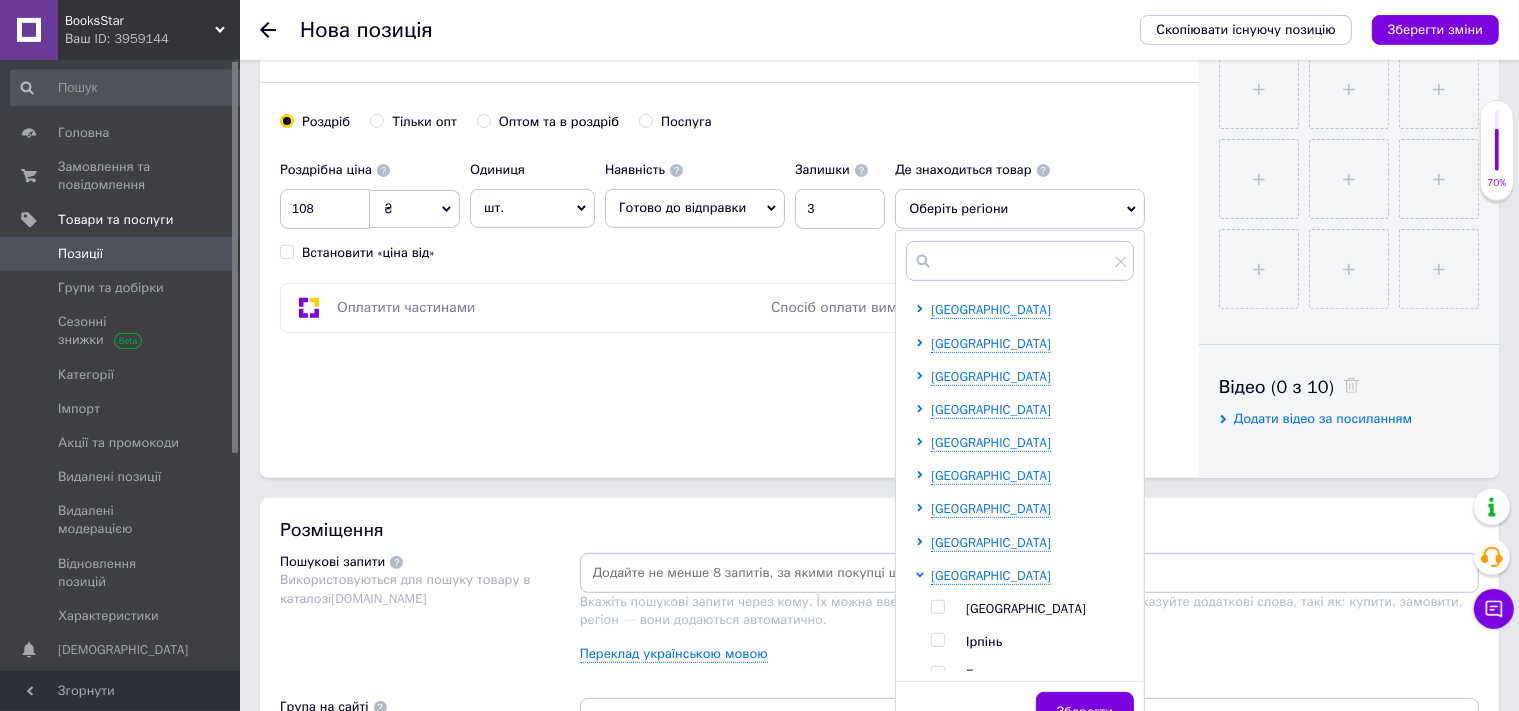 click on "[GEOGRAPHIC_DATA]" at bounding box center (1026, 608) 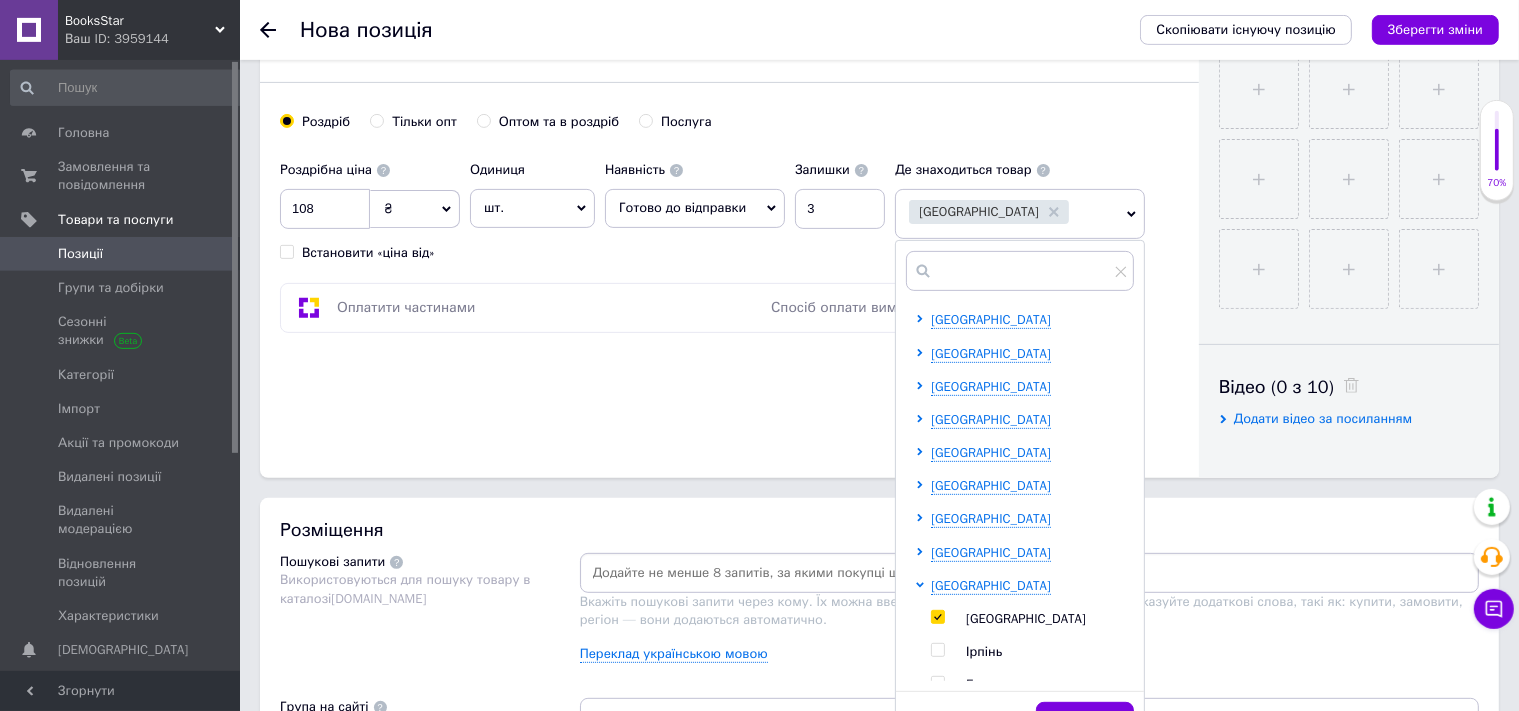 checkbox on "true" 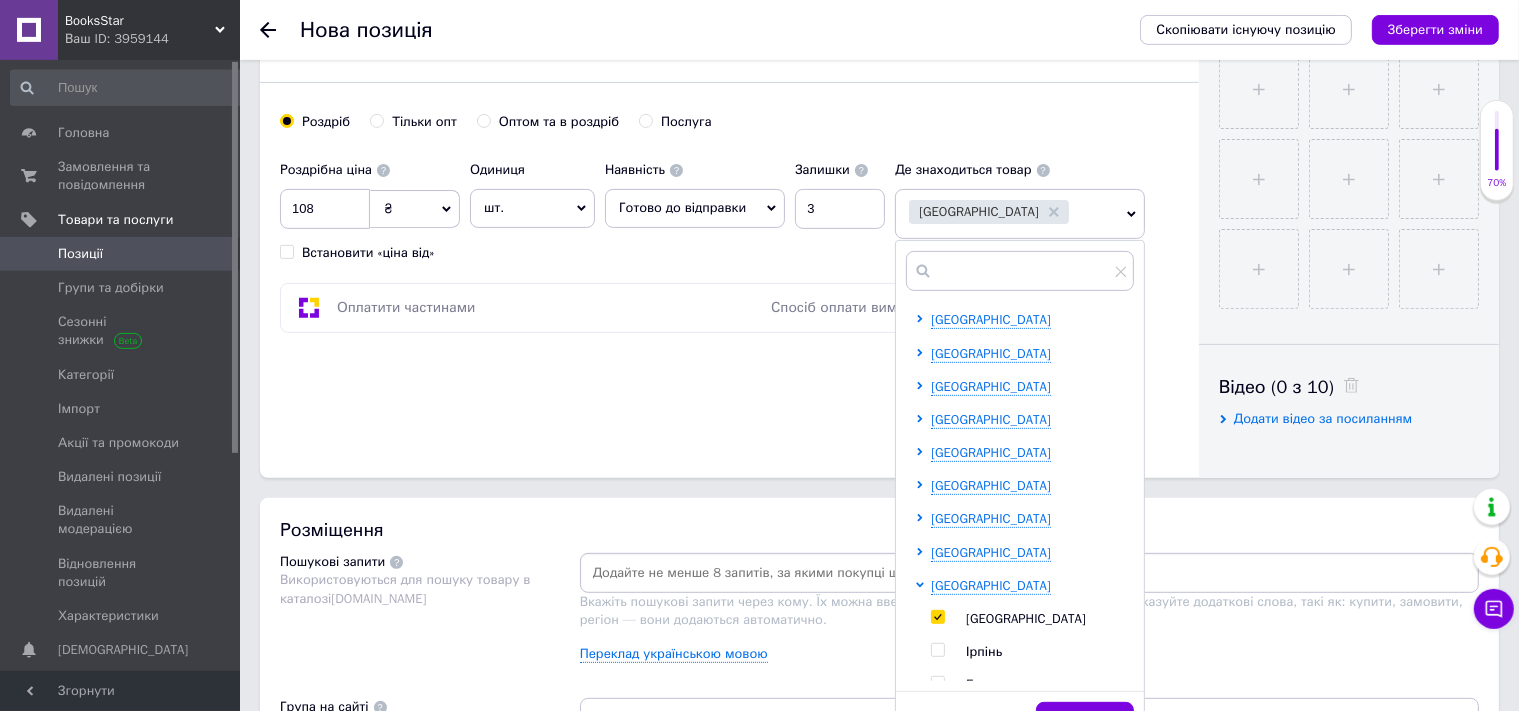 click at bounding box center (1029, 573) 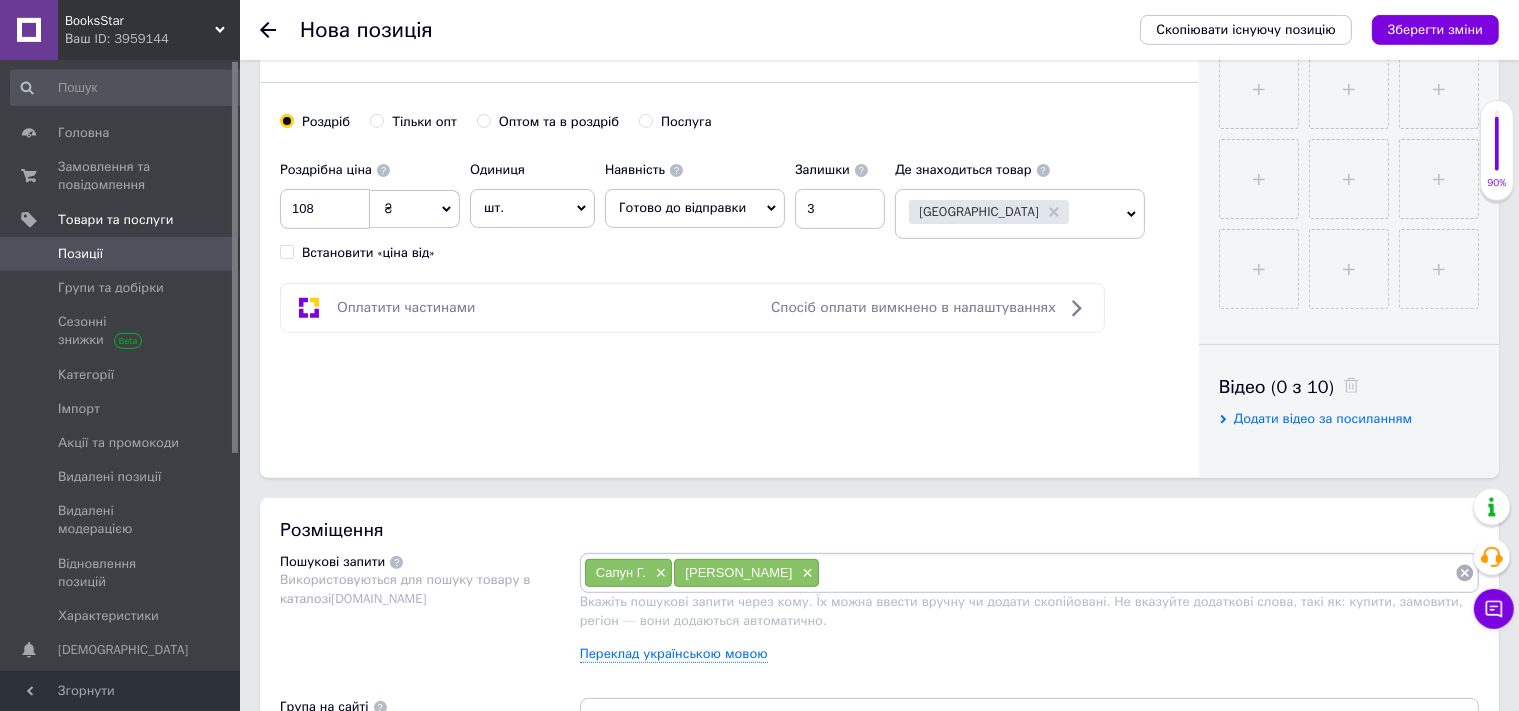 paste on "Літературне читання" 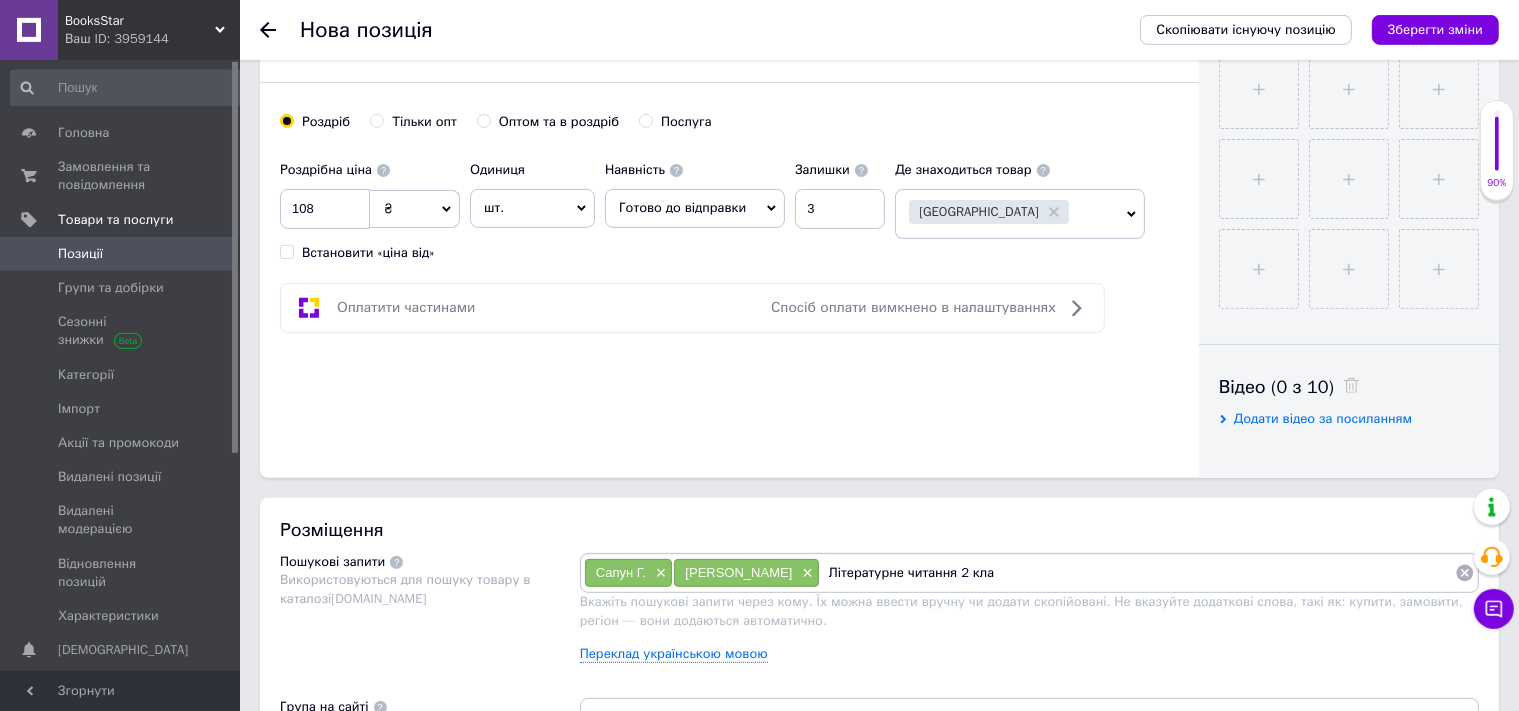 type on "Літературне читання 2 клас" 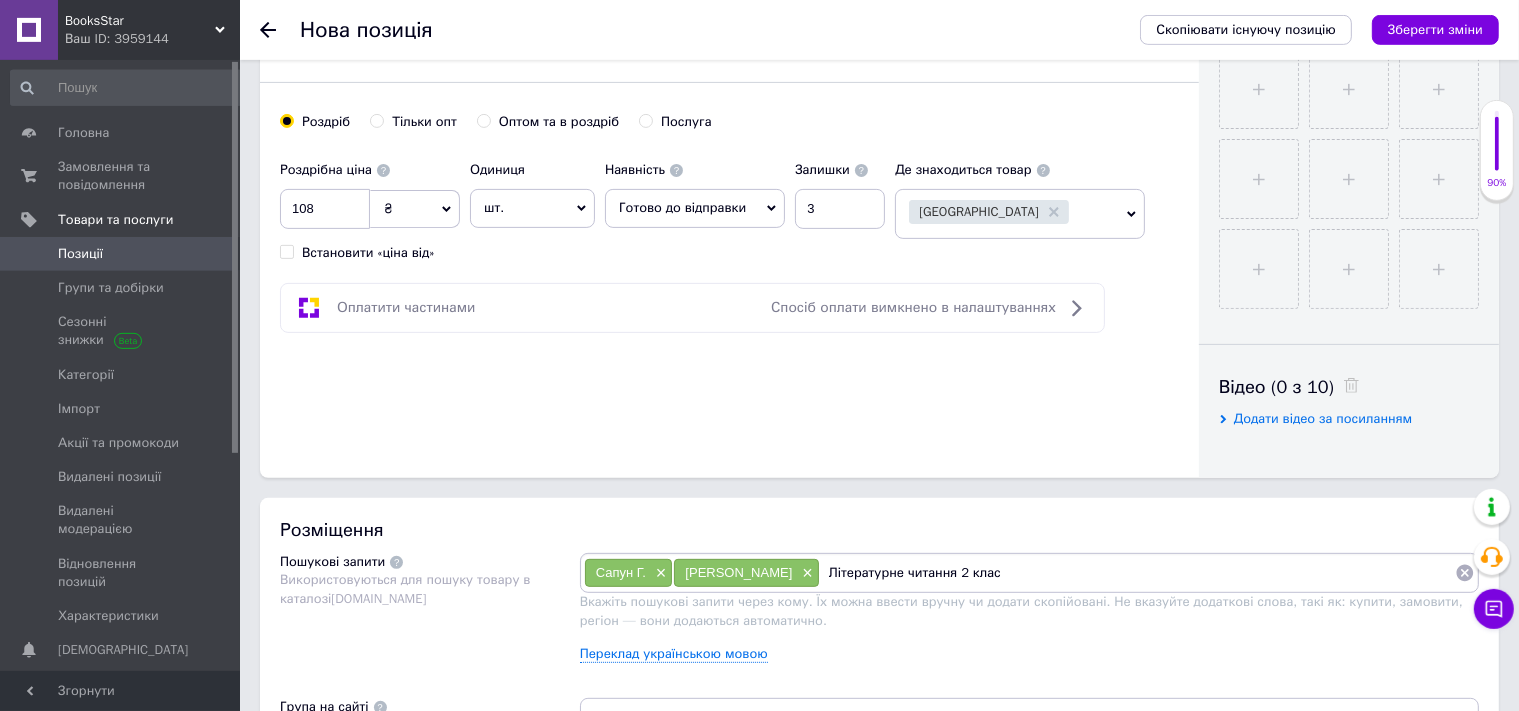 type 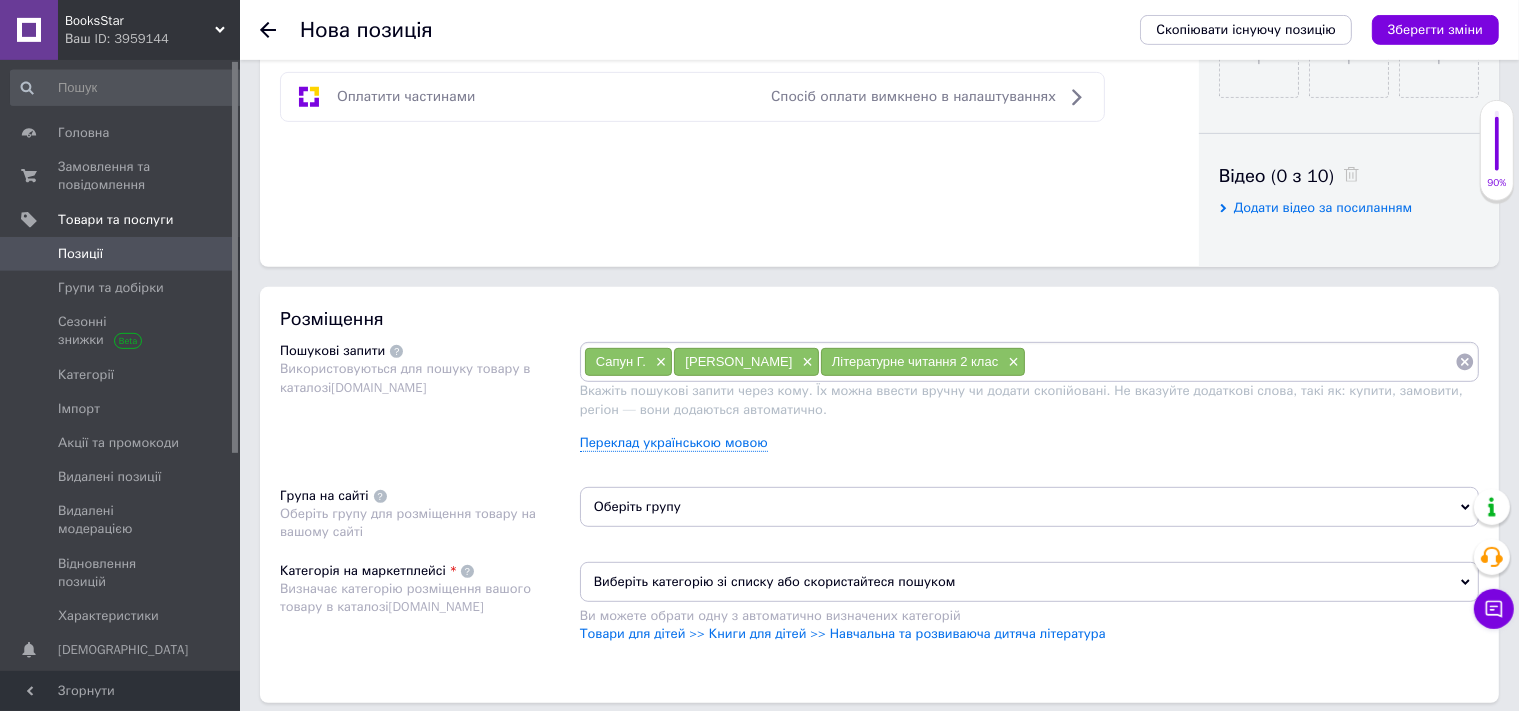 scroll, scrollTop: 1246, scrollLeft: 0, axis: vertical 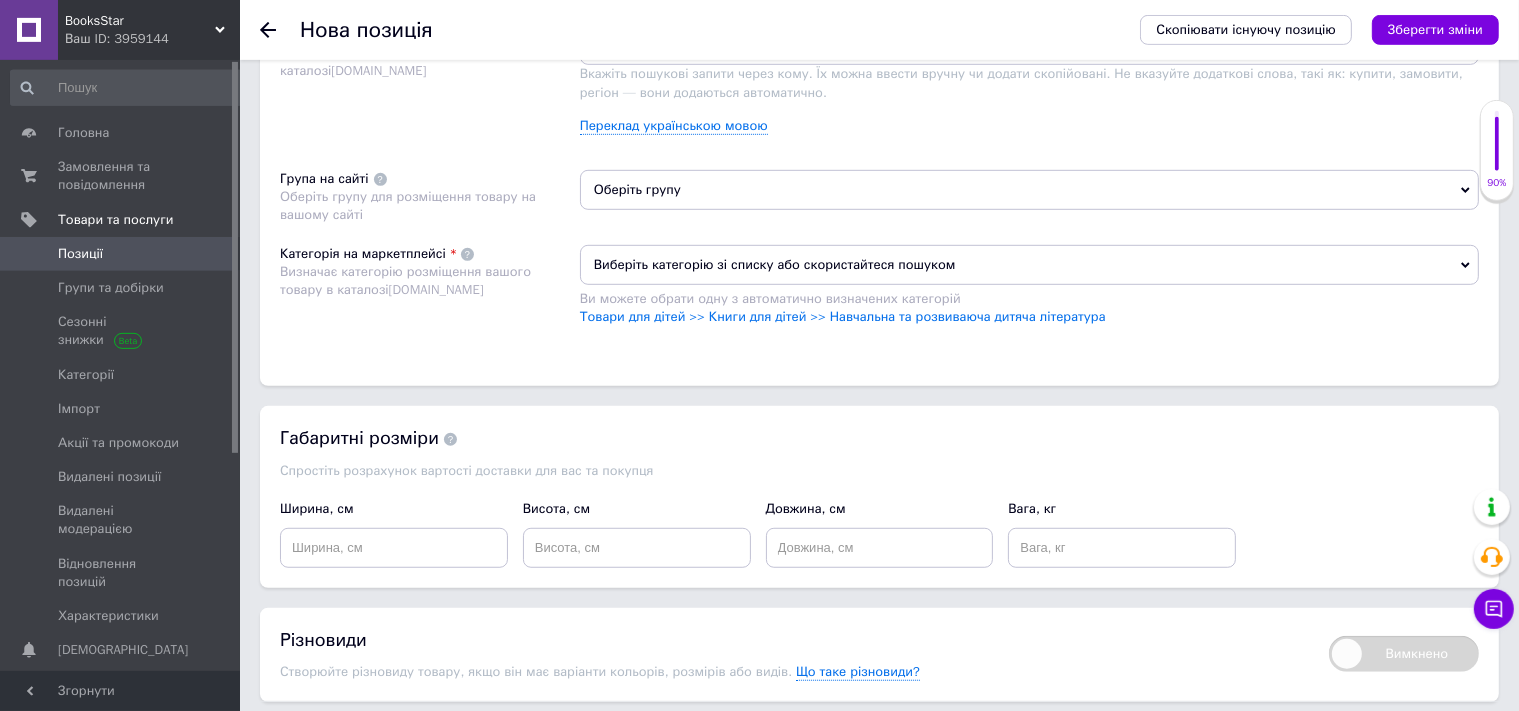 click on "Оберіть групу" at bounding box center [1029, 190] 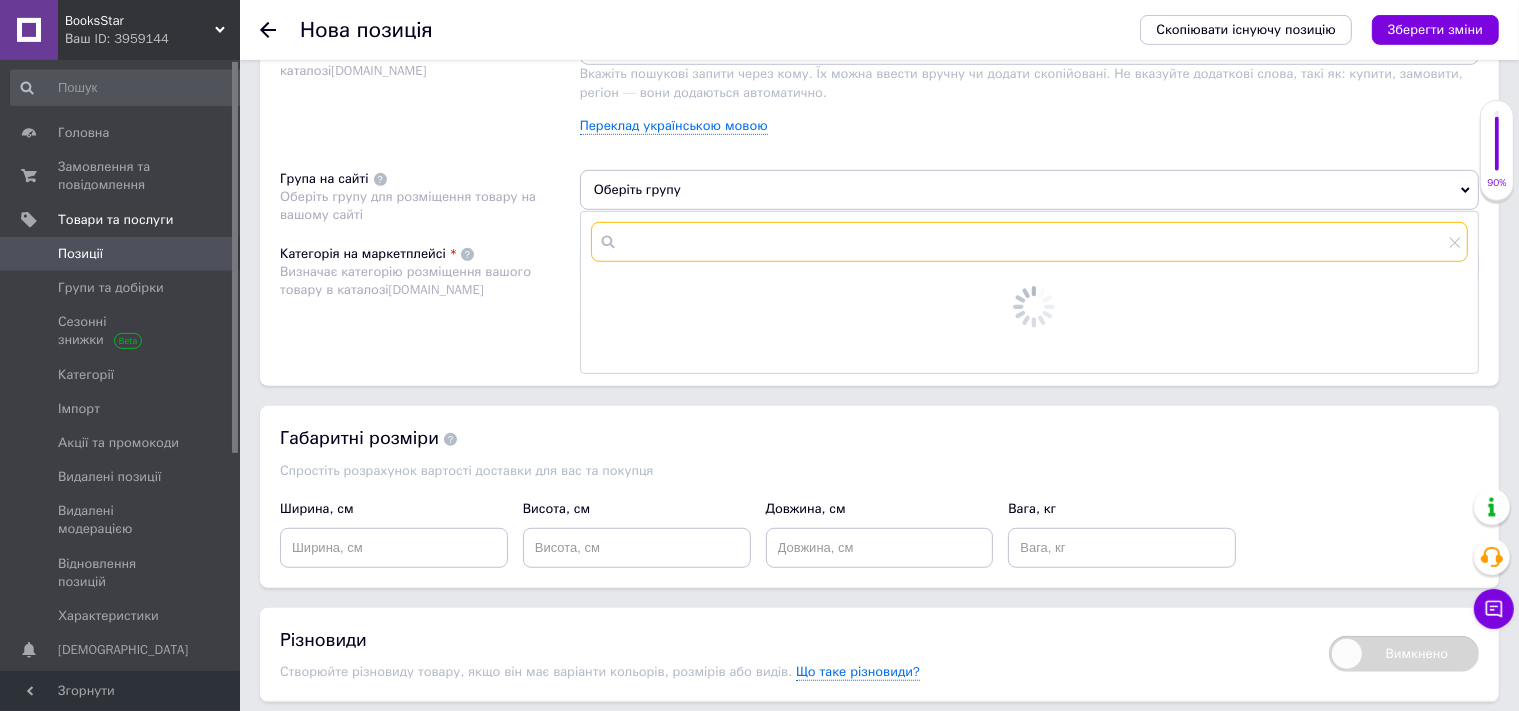 click at bounding box center (1029, 242) 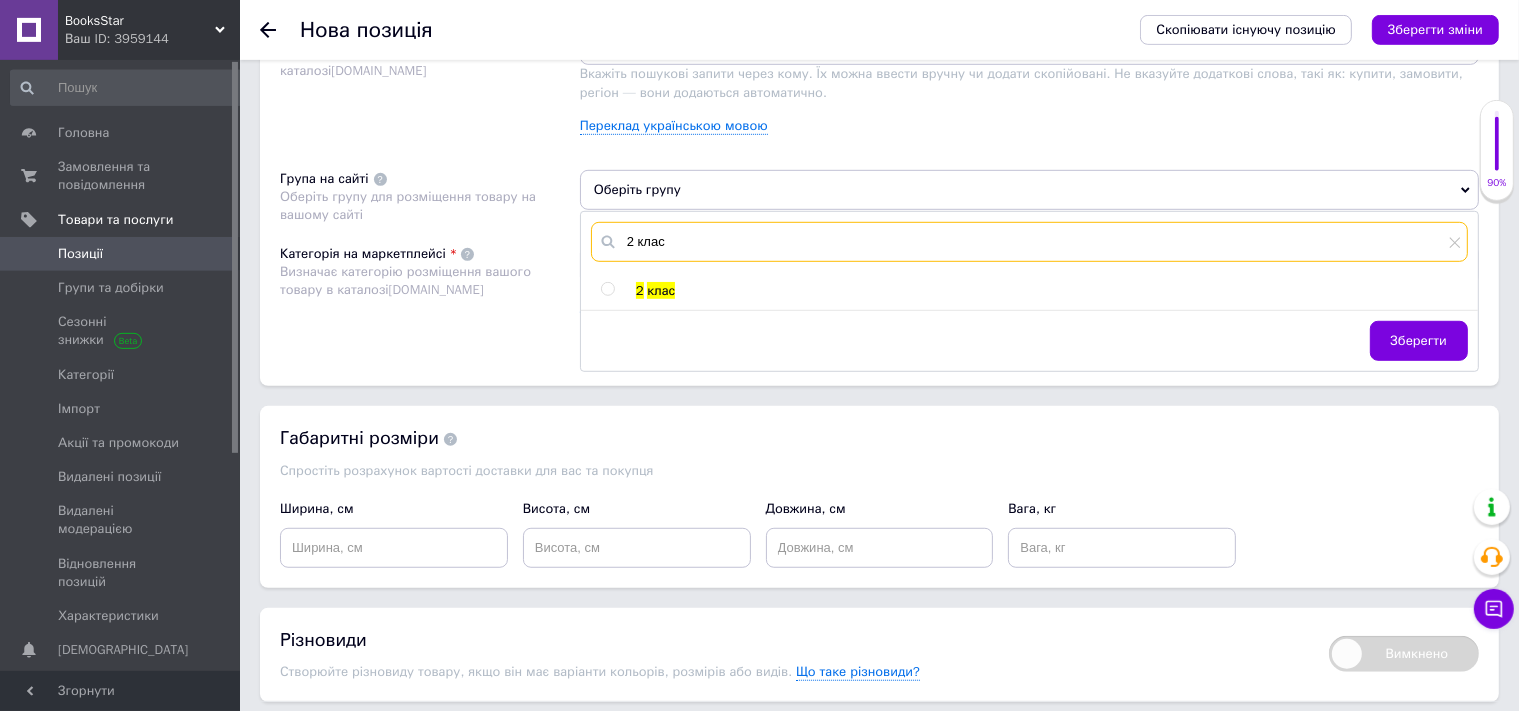 type on "2 клас" 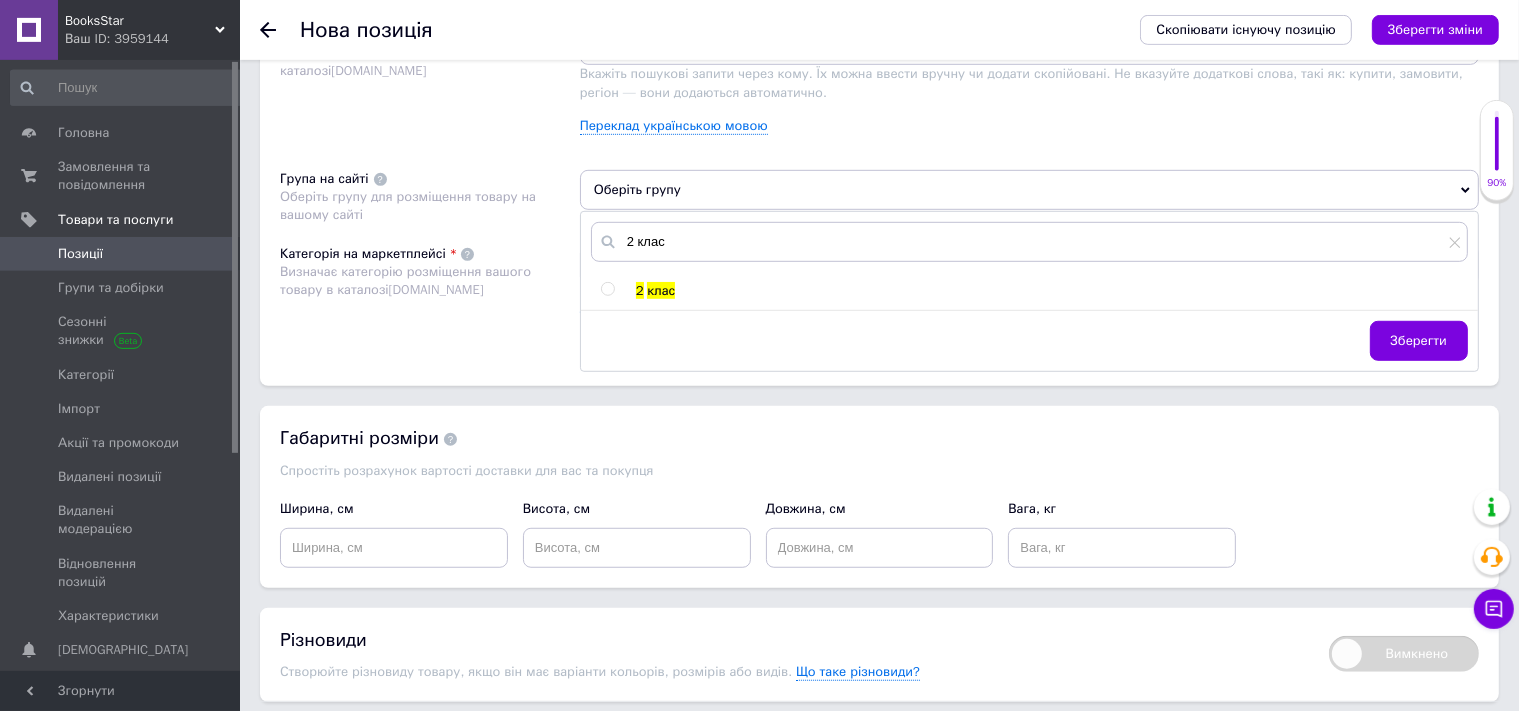 click at bounding box center (607, 289) 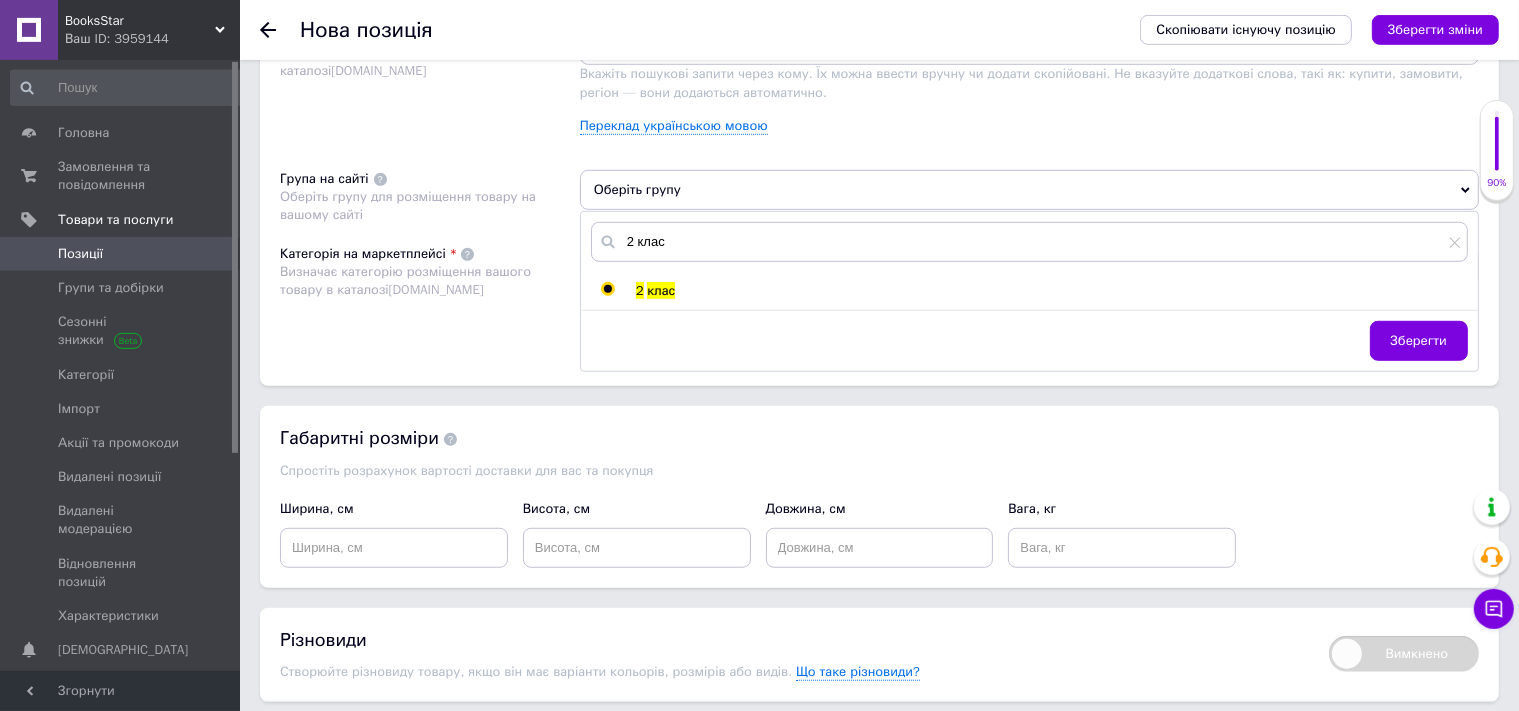 radio on "true" 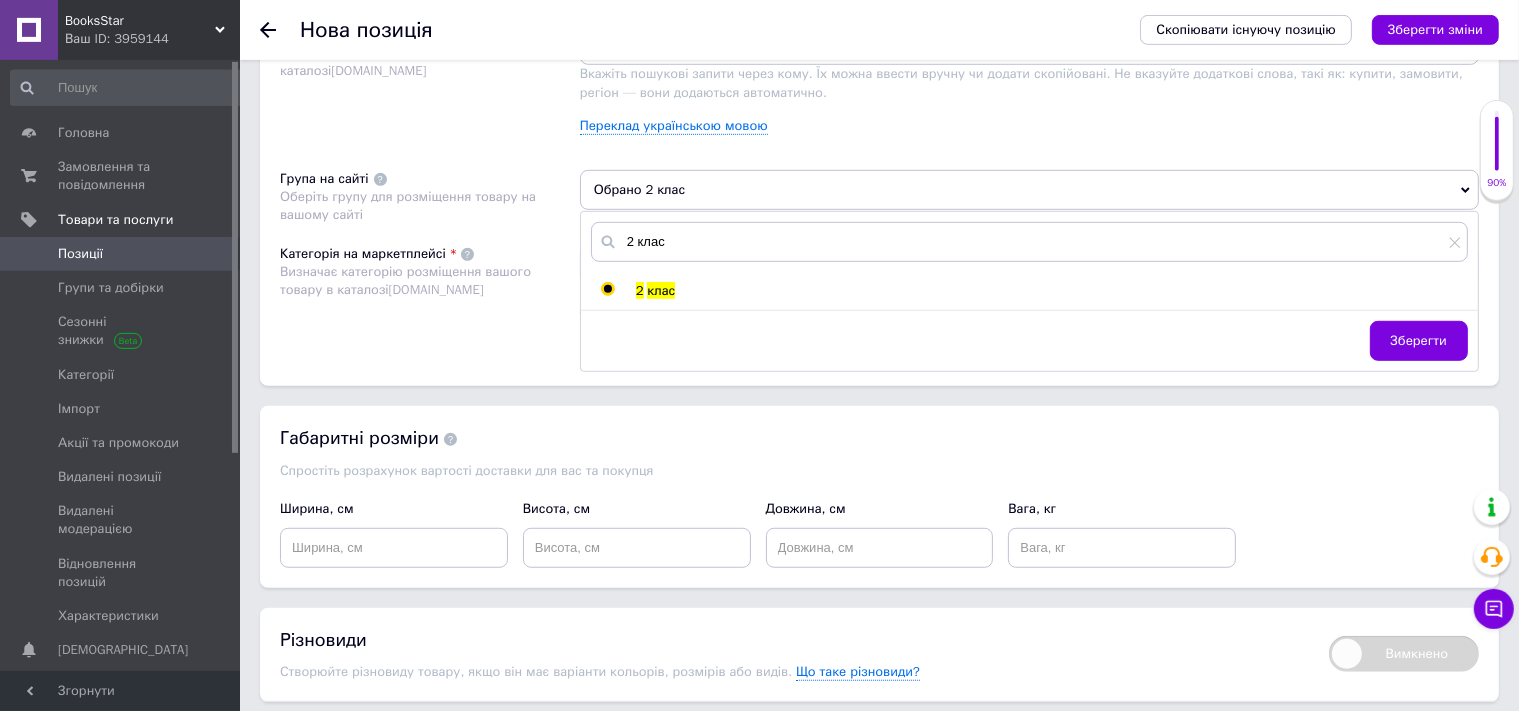click on "Категорія на маркетплейсі Визначає категорію розміщення вашого товару в каталозі  [DOMAIN_NAME]" at bounding box center (430, 295) 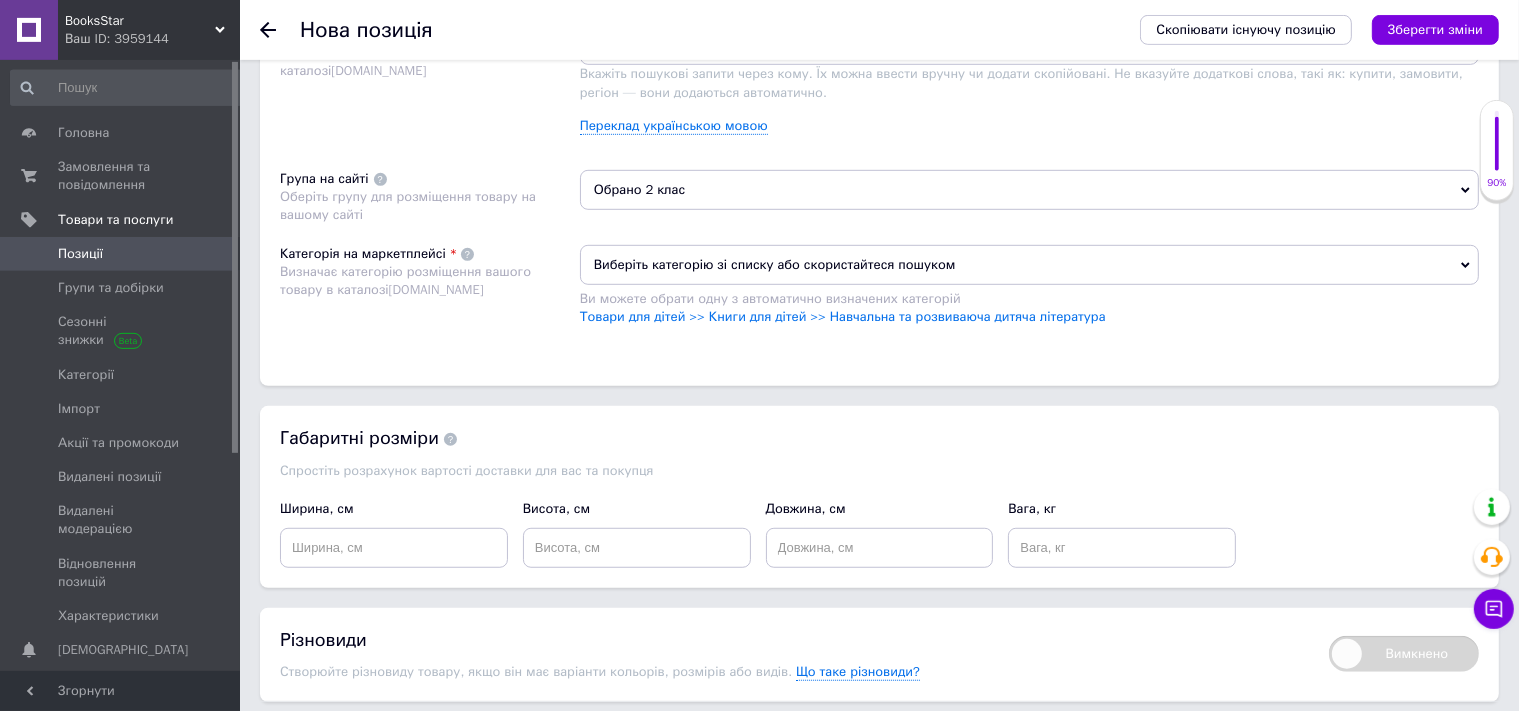 click on "Виберіть категорію зі списку або скористайтеся пошуком" at bounding box center (1029, 265) 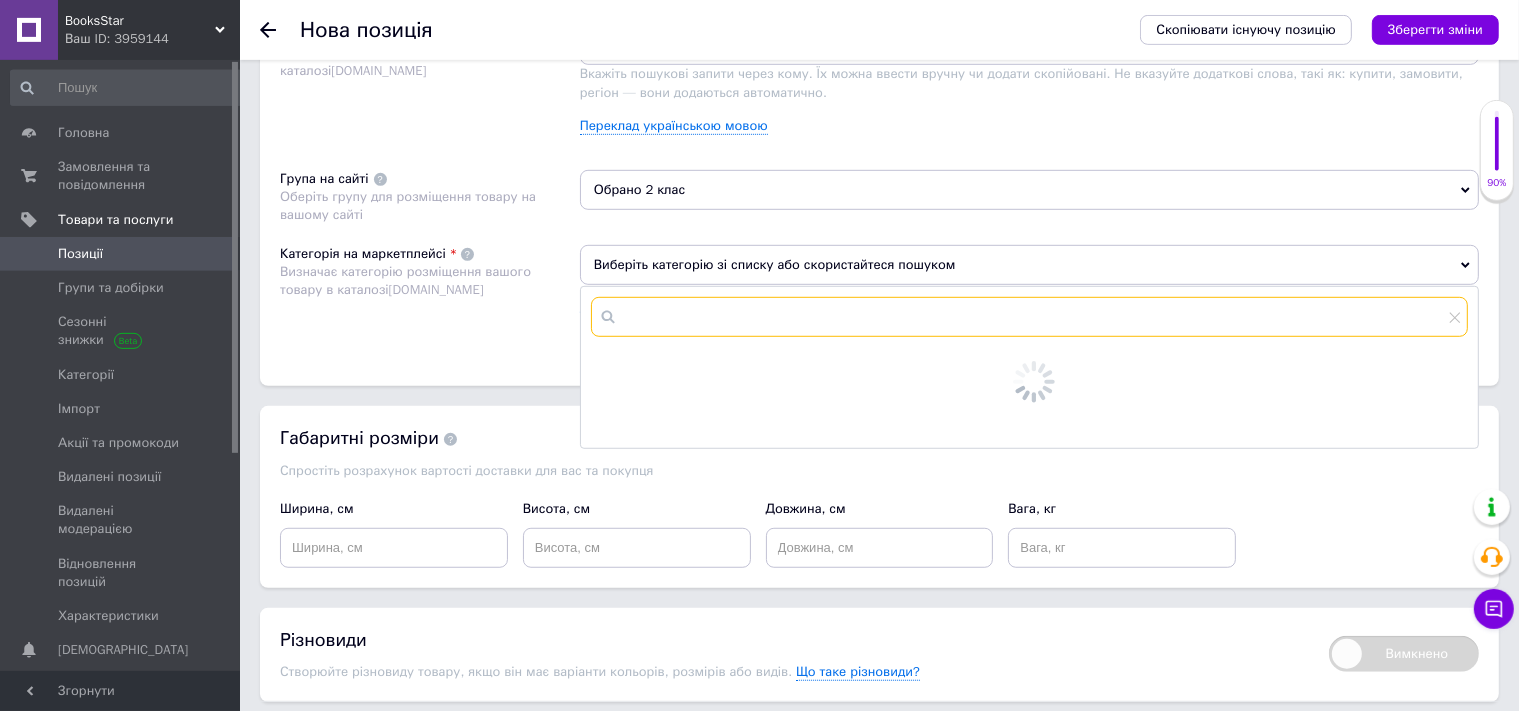 click at bounding box center (1029, 317) 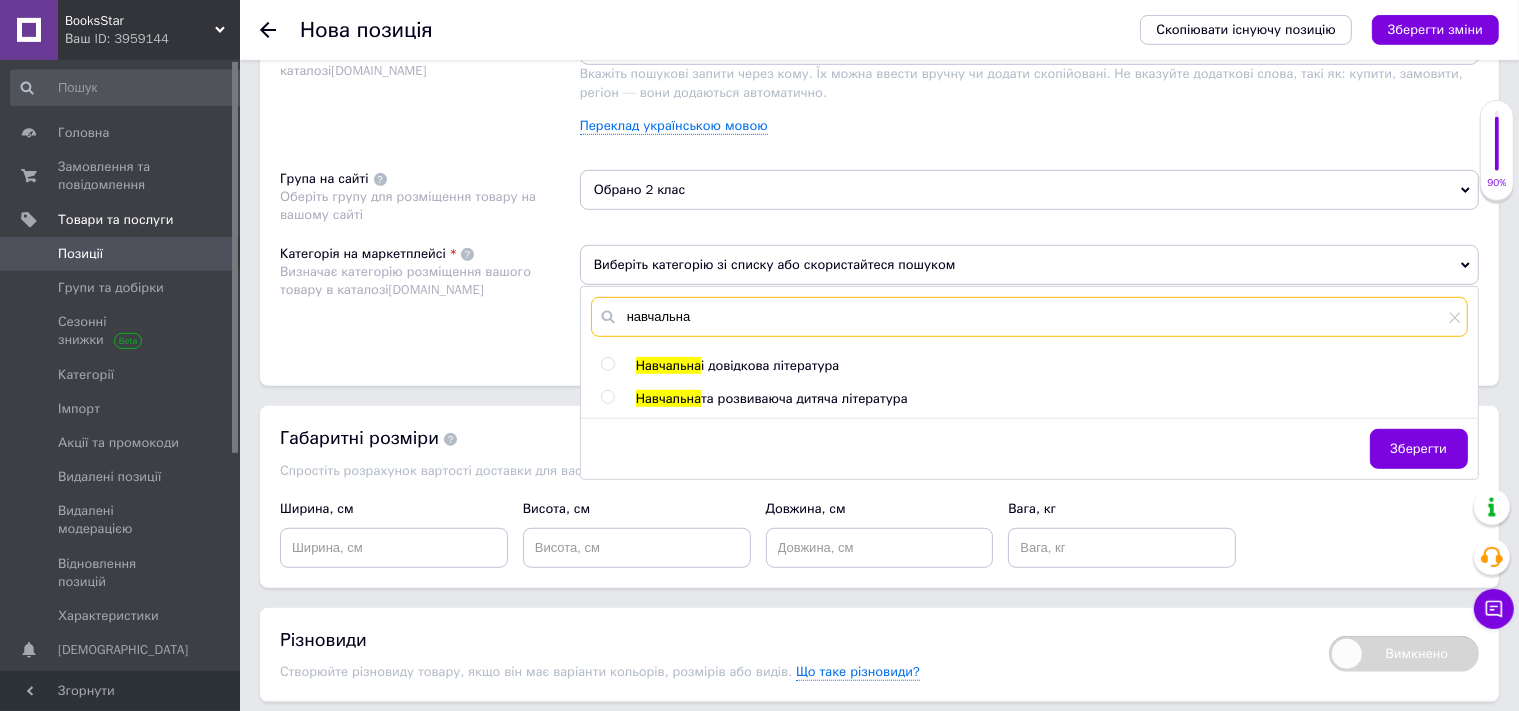 type on "навчальна" 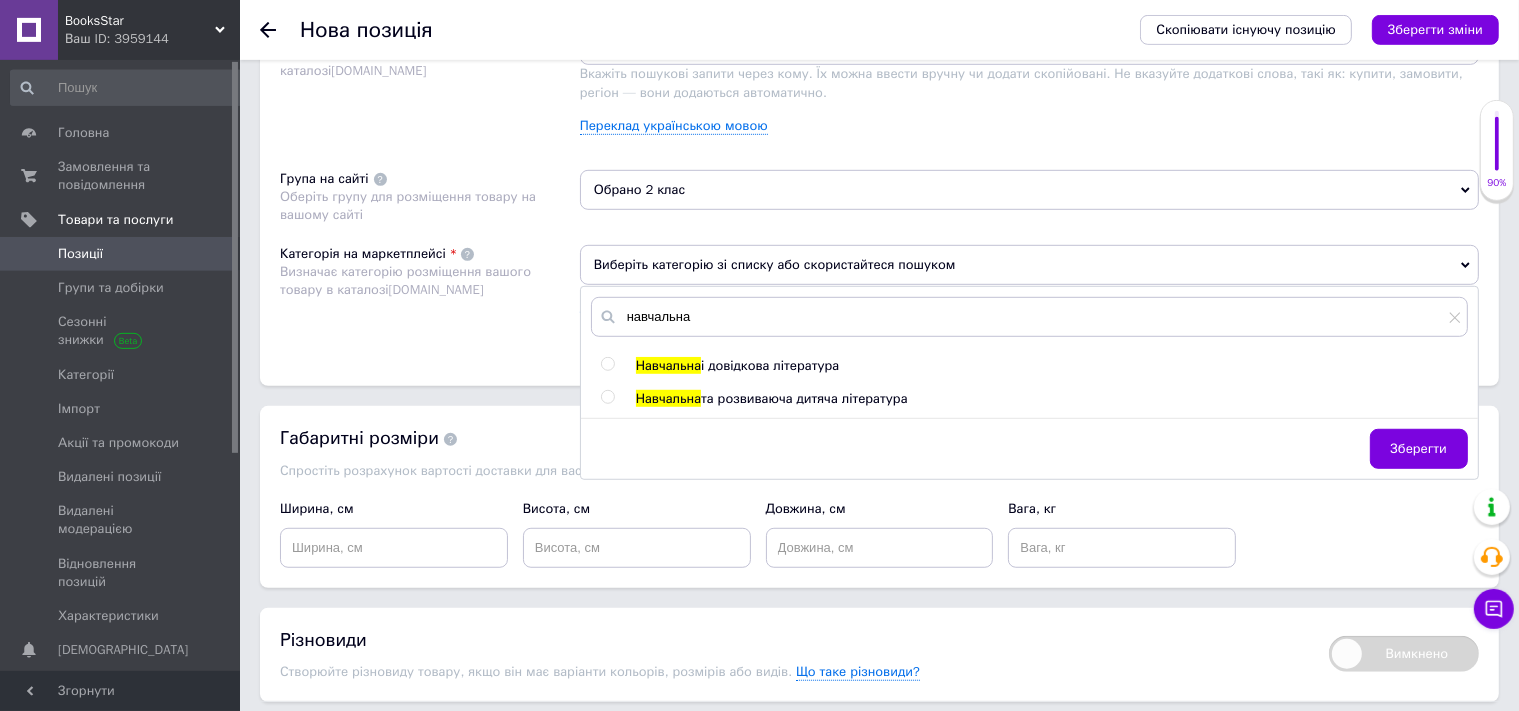 click on "і довідкова література" at bounding box center (770, 365) 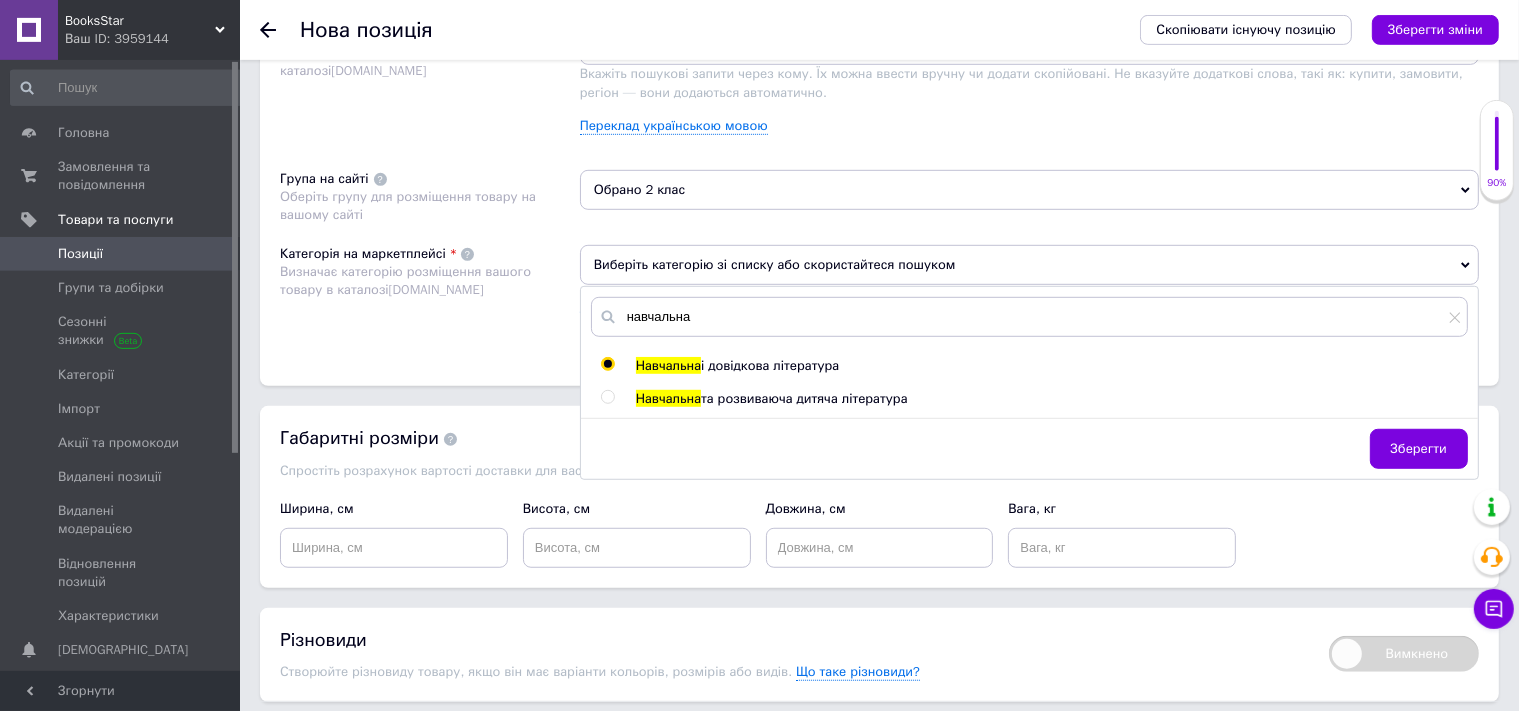 radio on "true" 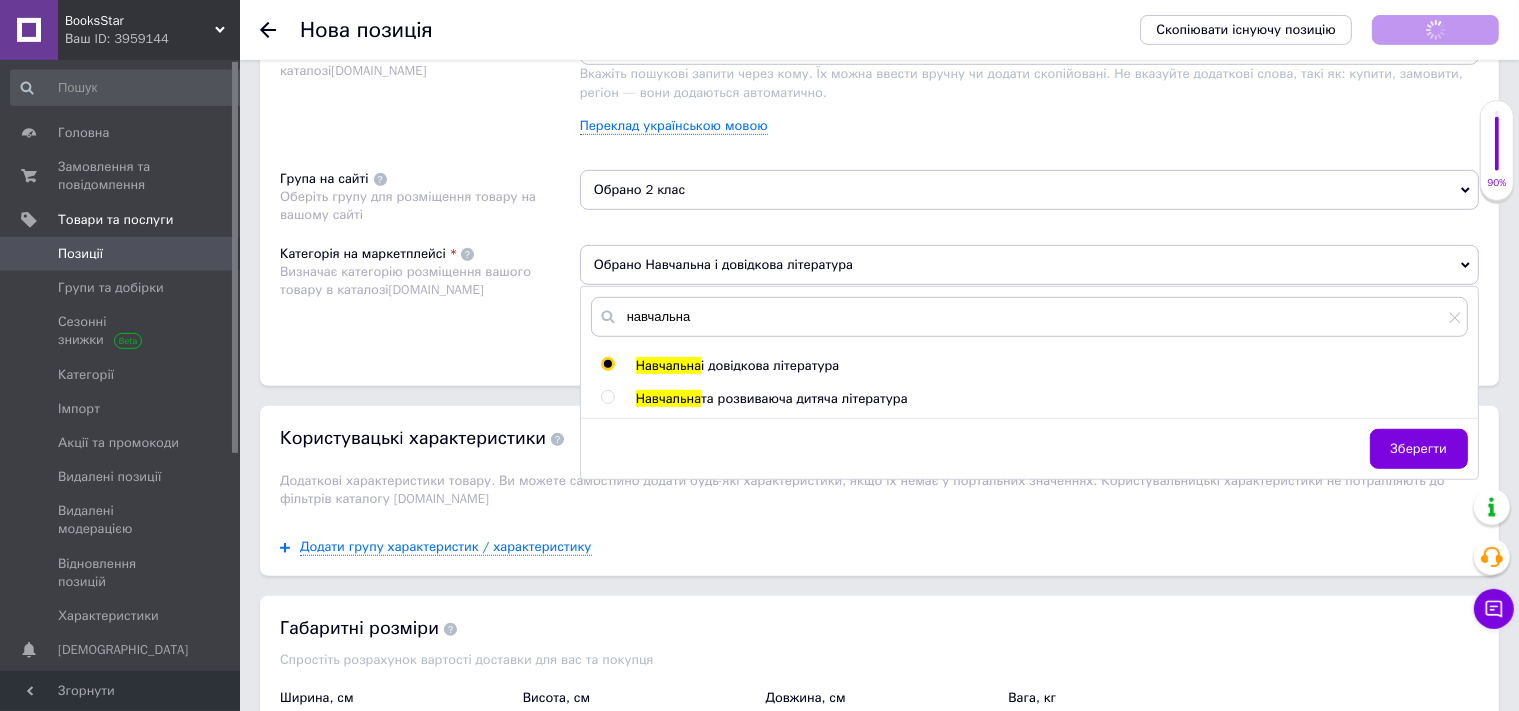 click on "Категорія на маркетплейсі Визначає категорію розміщення вашого товару в каталозі  [DOMAIN_NAME]" at bounding box center (430, 295) 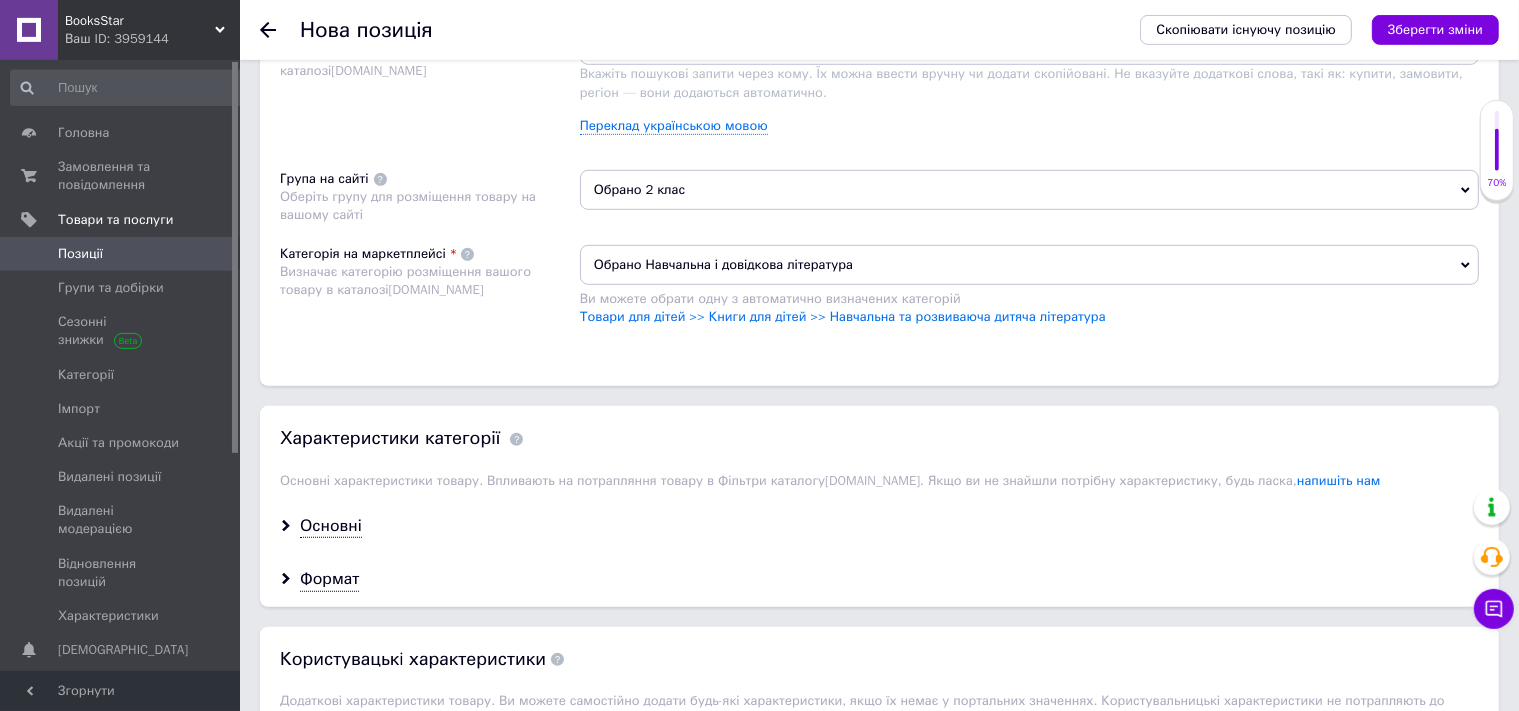 click on "Категорія на маркетплейсі Визначає категорію розміщення вашого товару в каталозі  [DOMAIN_NAME]" at bounding box center [430, 295] 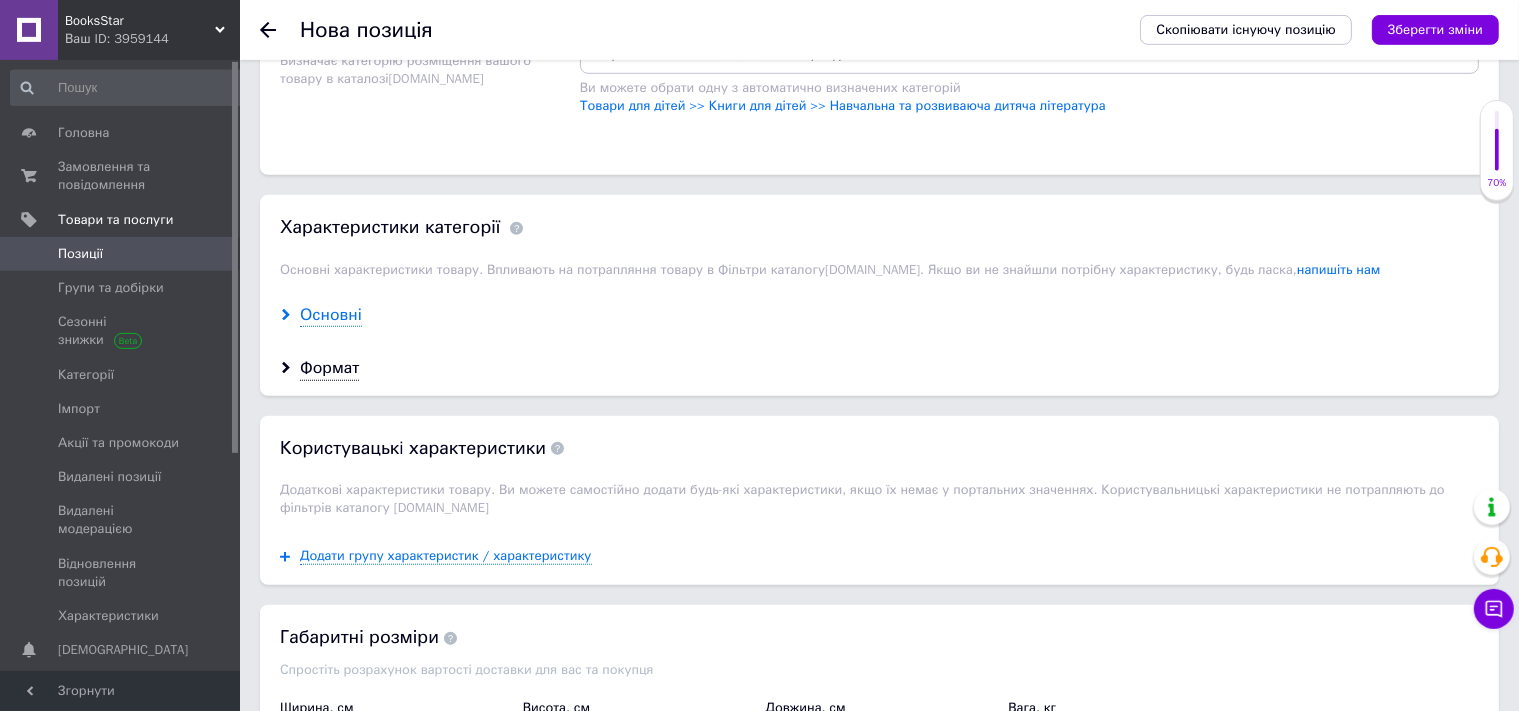 click on "Основні" at bounding box center (331, 315) 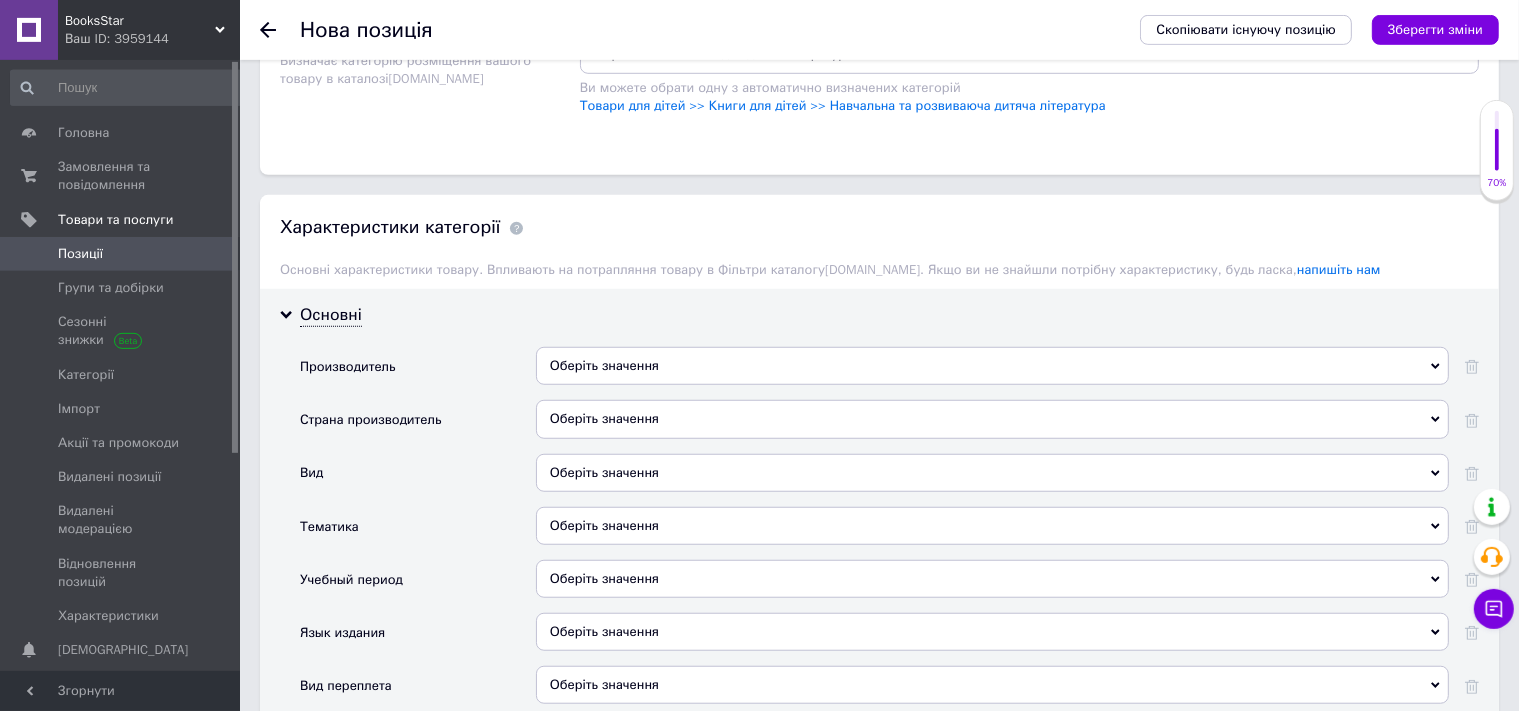 click on "Оберіть значення" at bounding box center (992, 366) 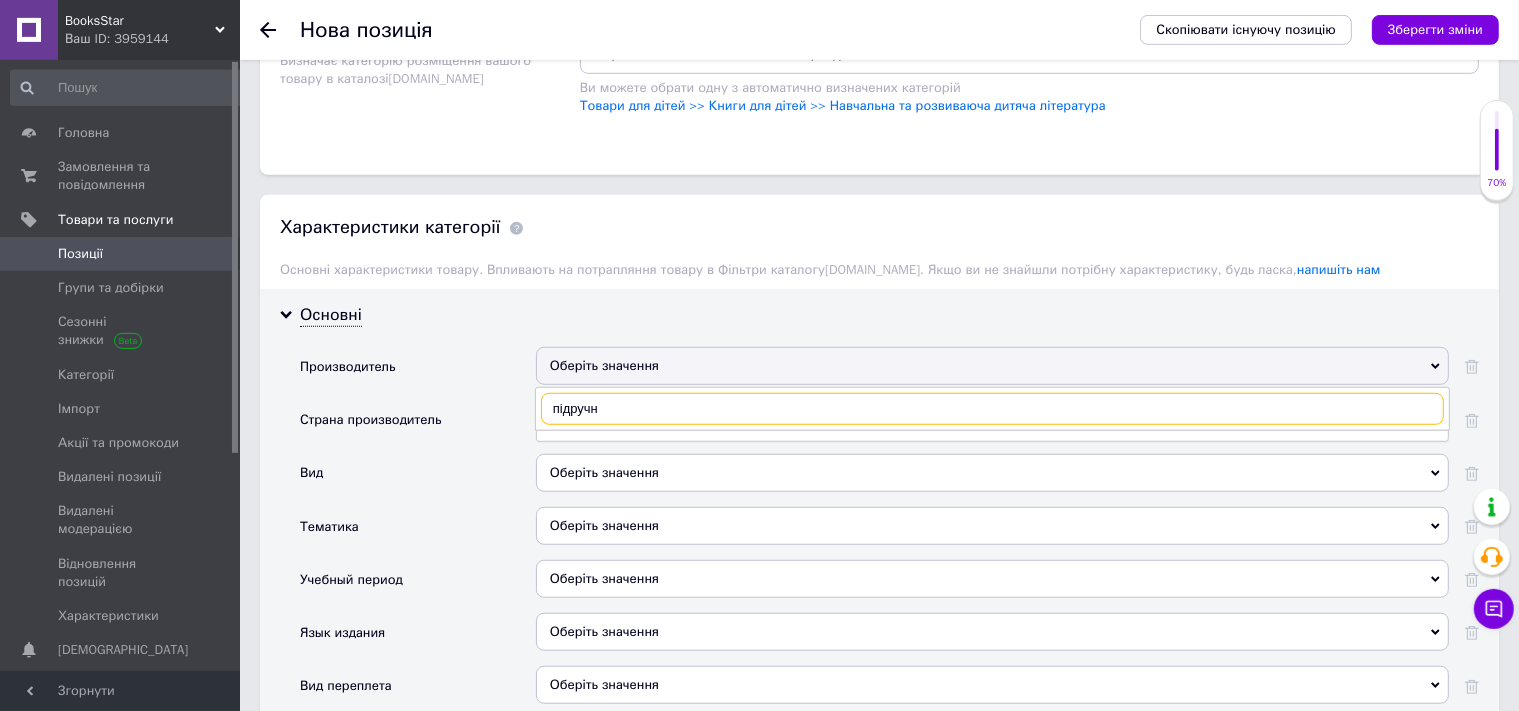 type on "підручни" 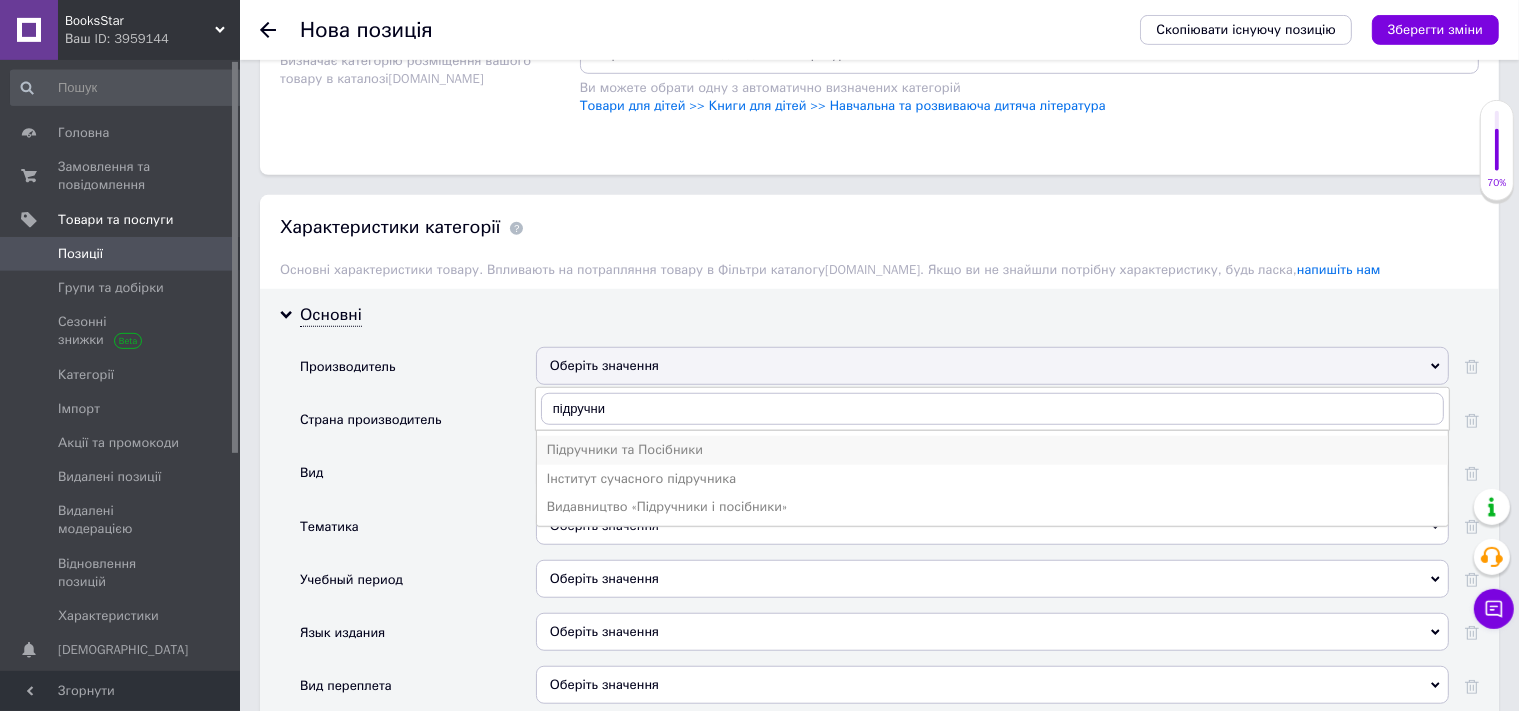 click on "Видавництво «Підручники і посібники»" at bounding box center (992, 507) 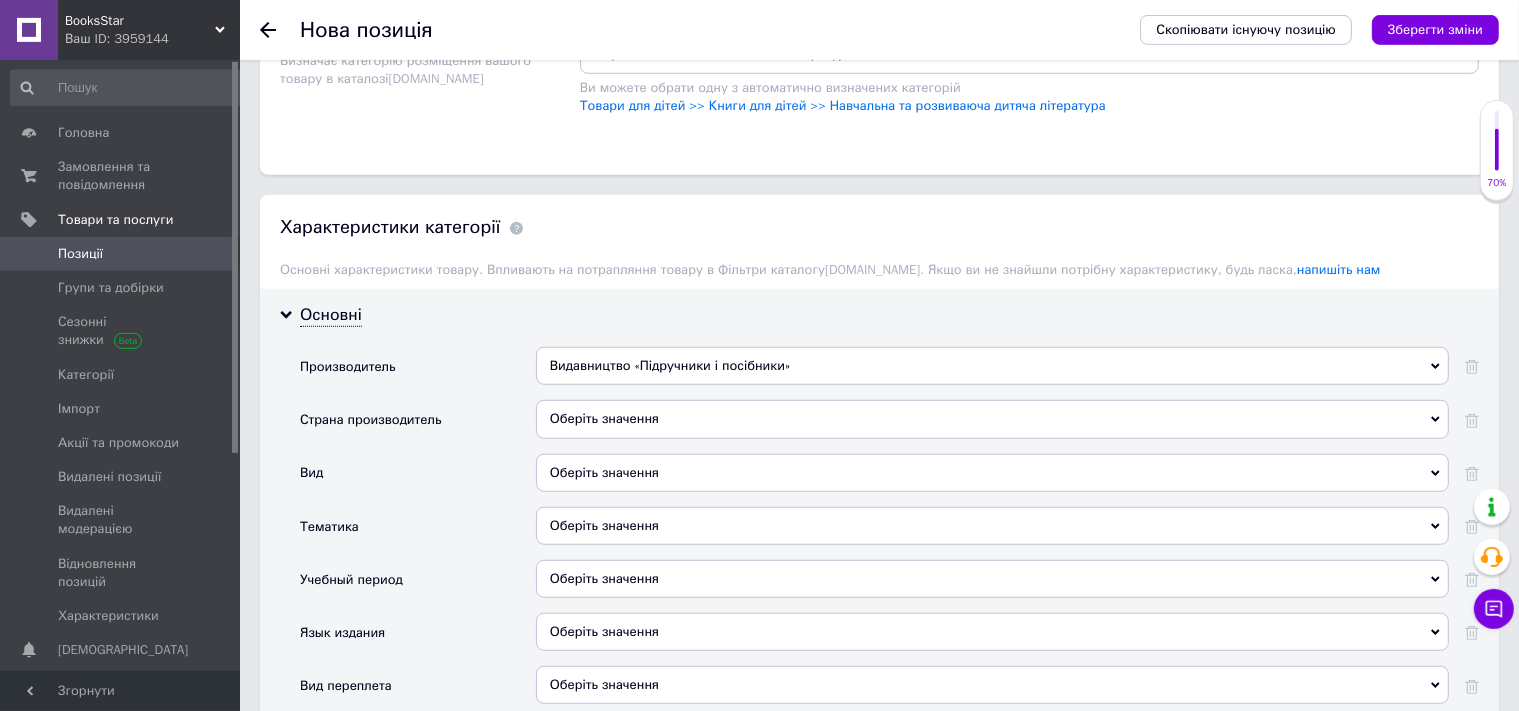 click on "Оберіть значення" at bounding box center [992, 419] 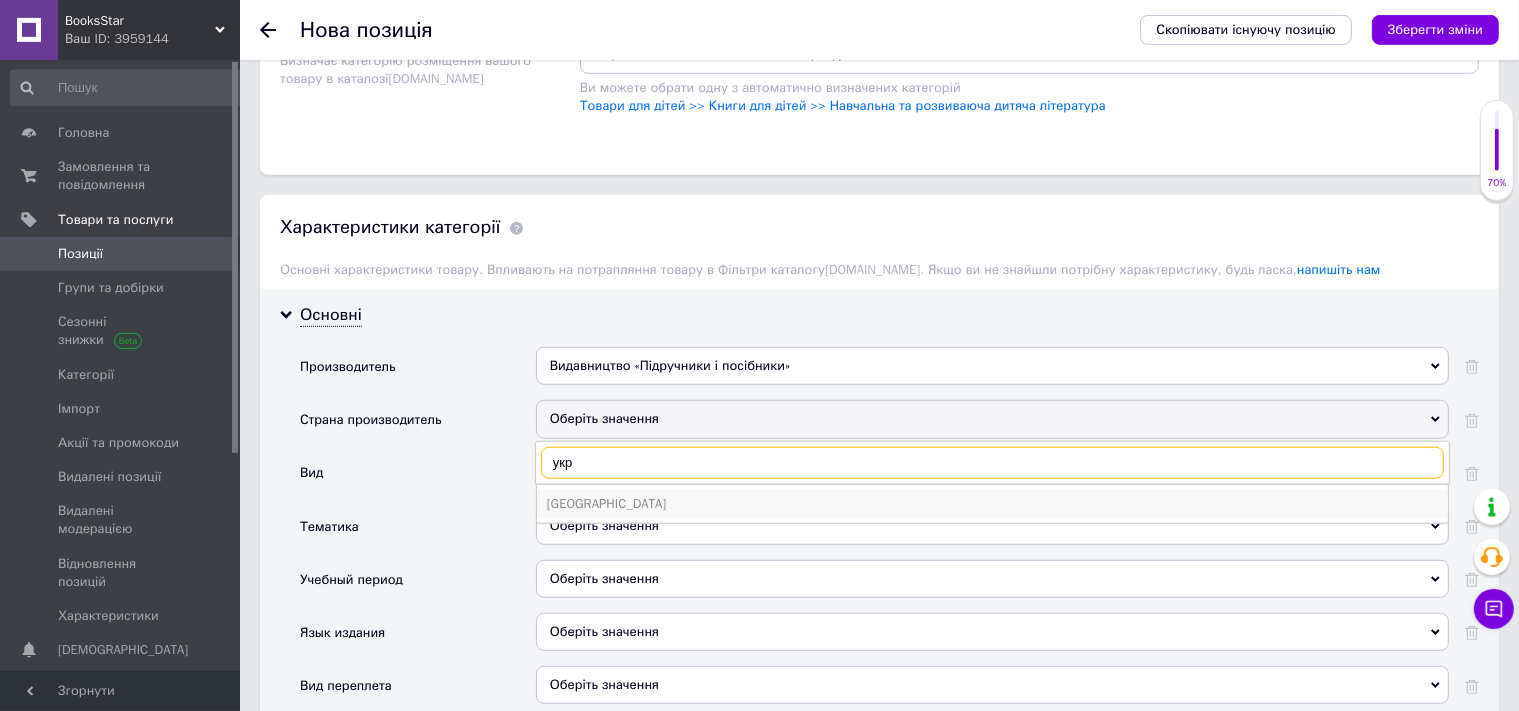 type on "укр" 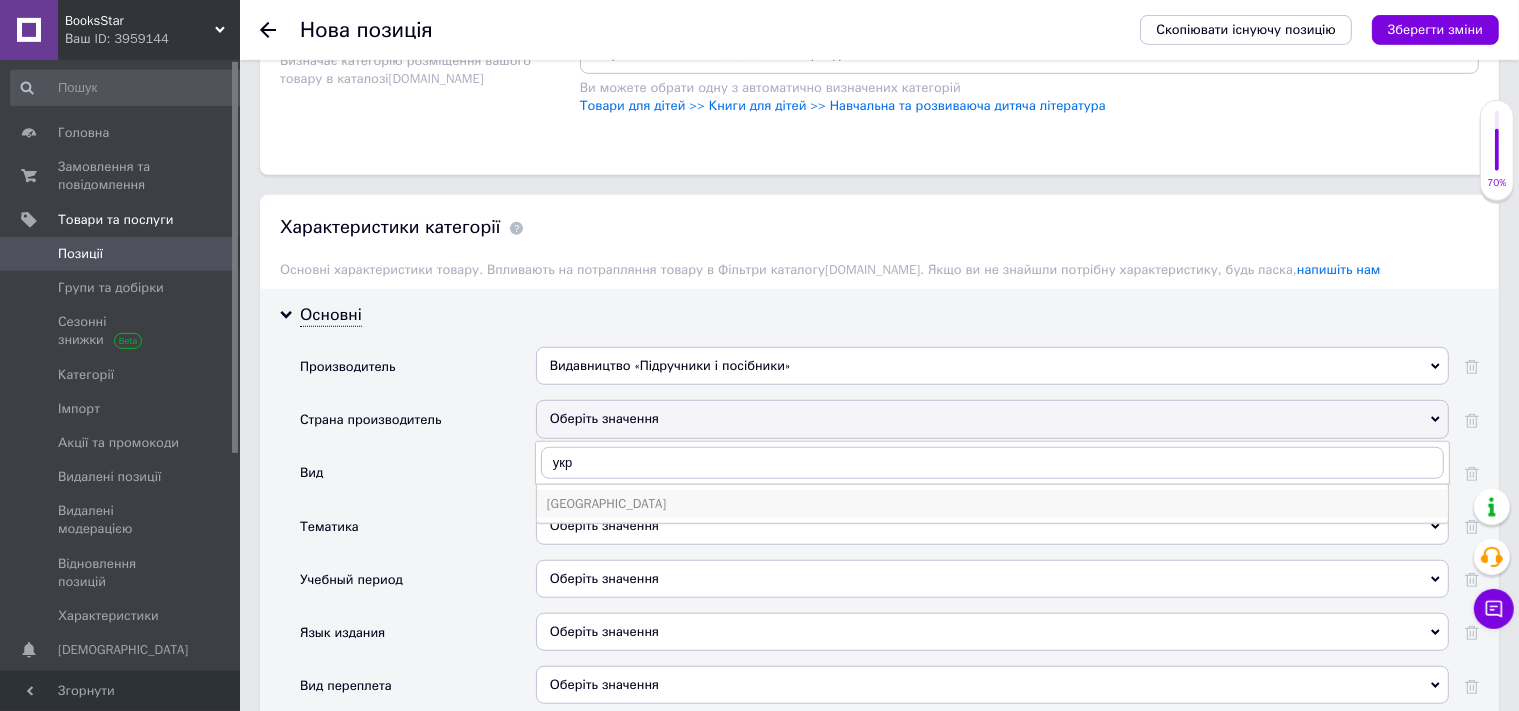 click on "[GEOGRAPHIC_DATA]" at bounding box center [992, 504] 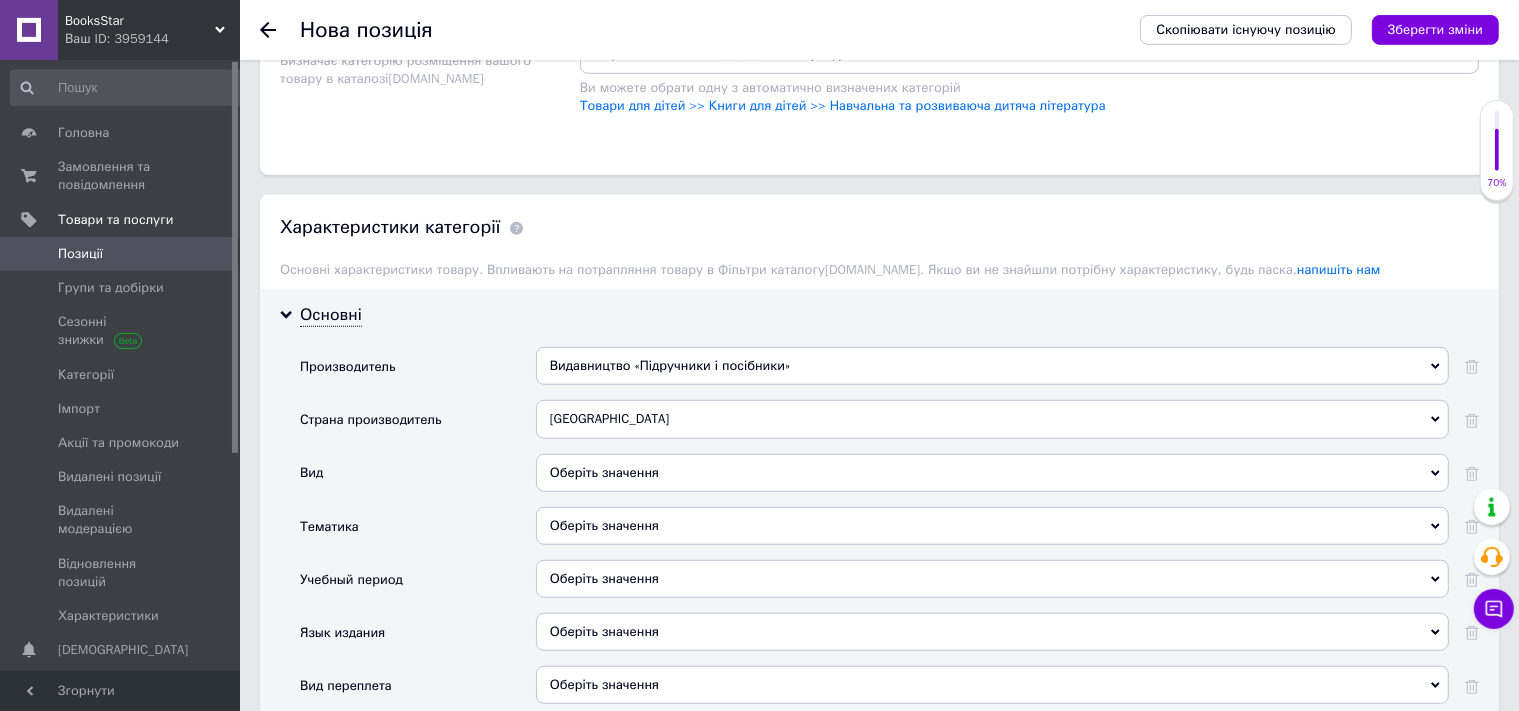 click on "Оберіть значення" at bounding box center [992, 473] 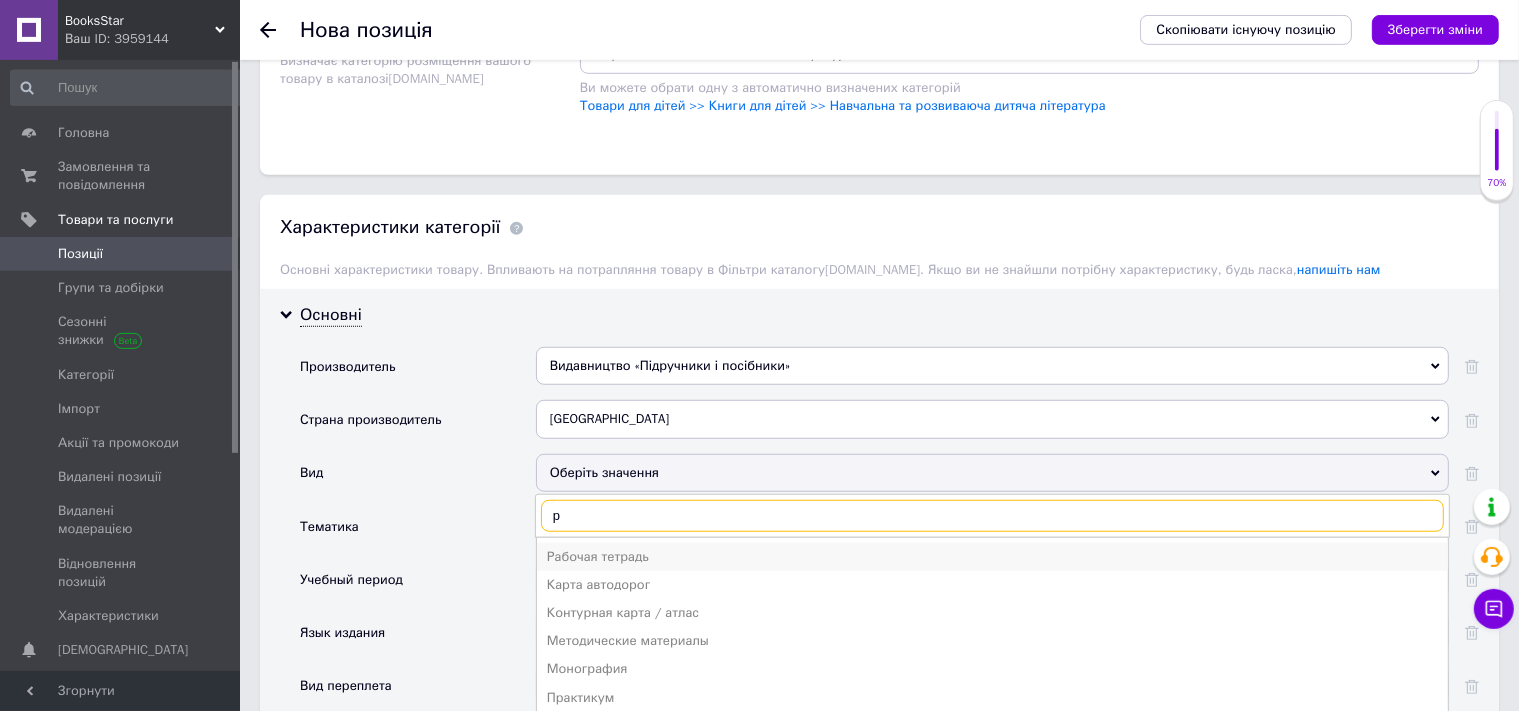 type on "р" 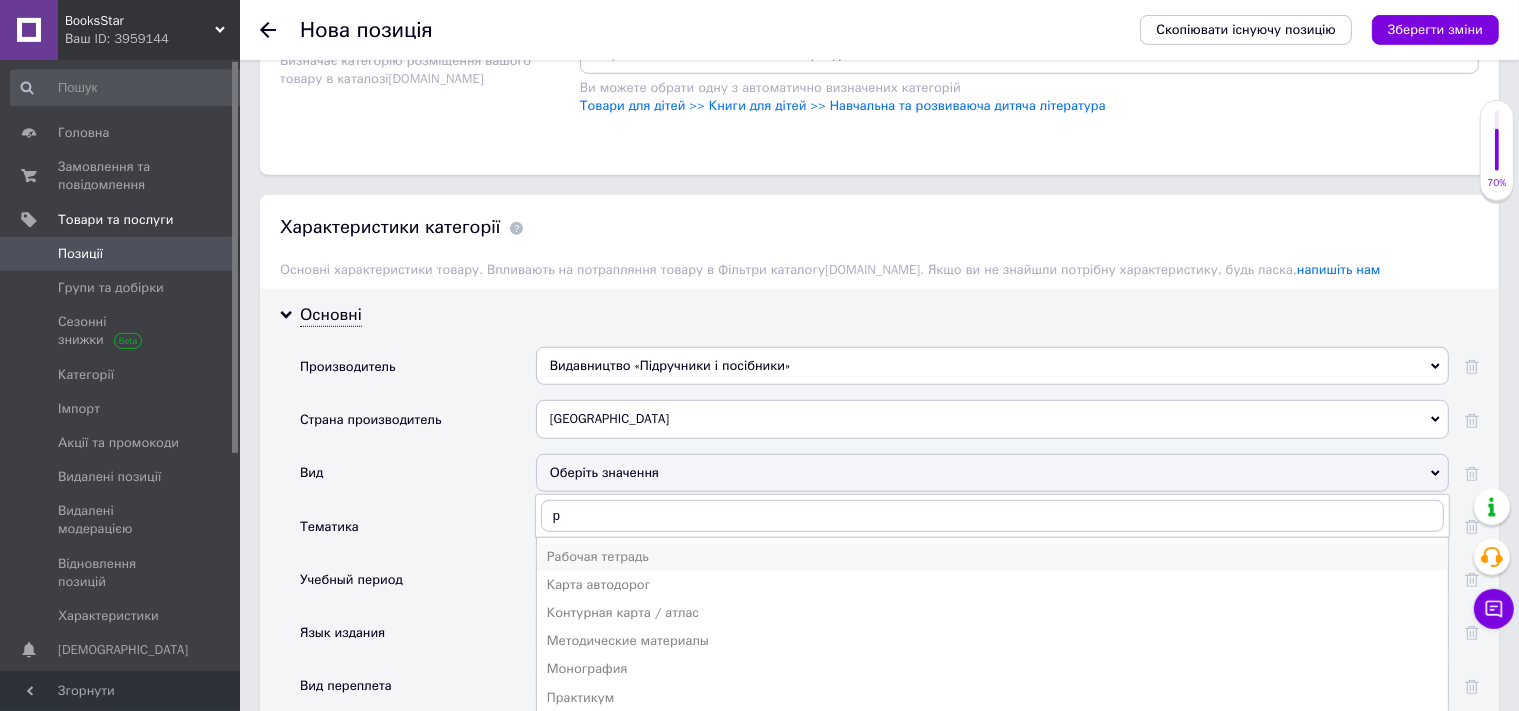 click on "Рабочая тетрадь" at bounding box center (992, 557) 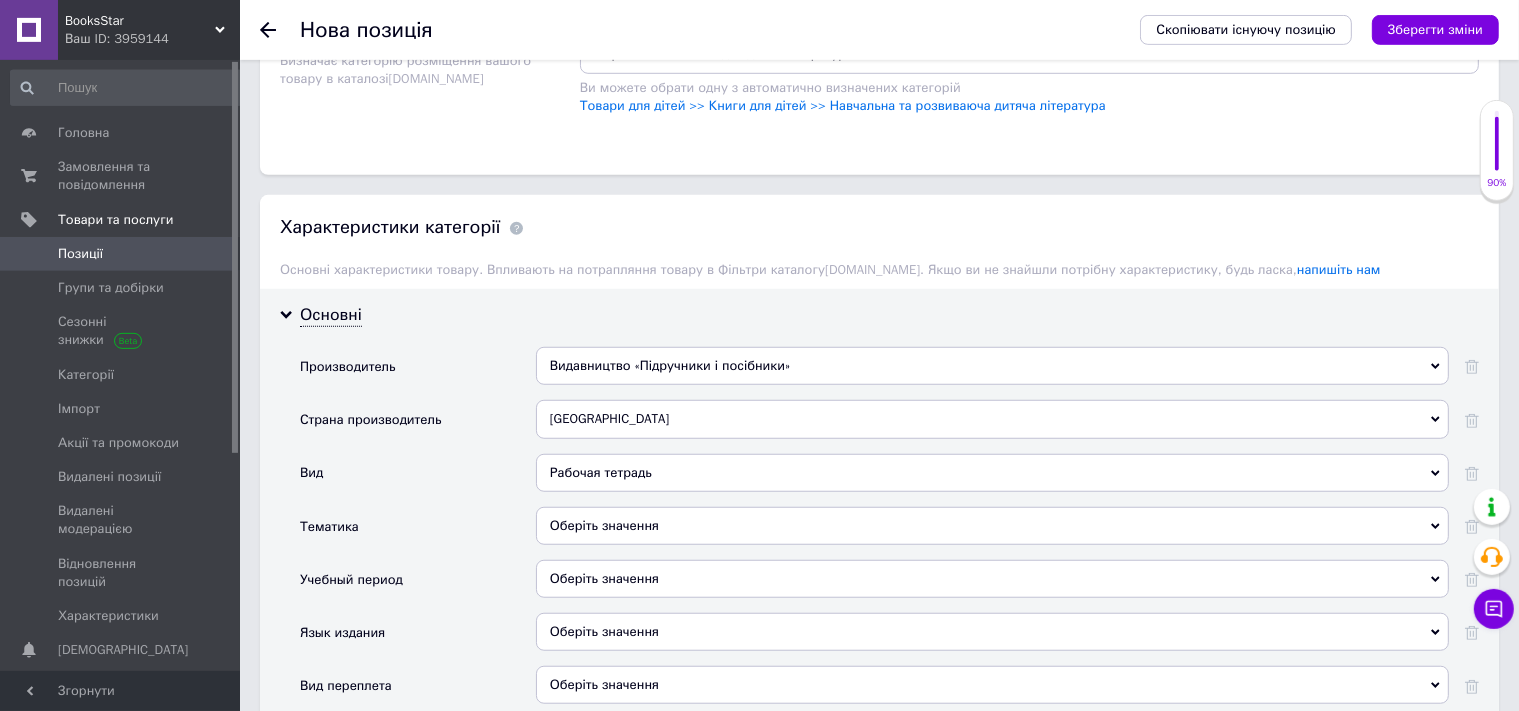 click on "Оберіть значення" at bounding box center [992, 526] 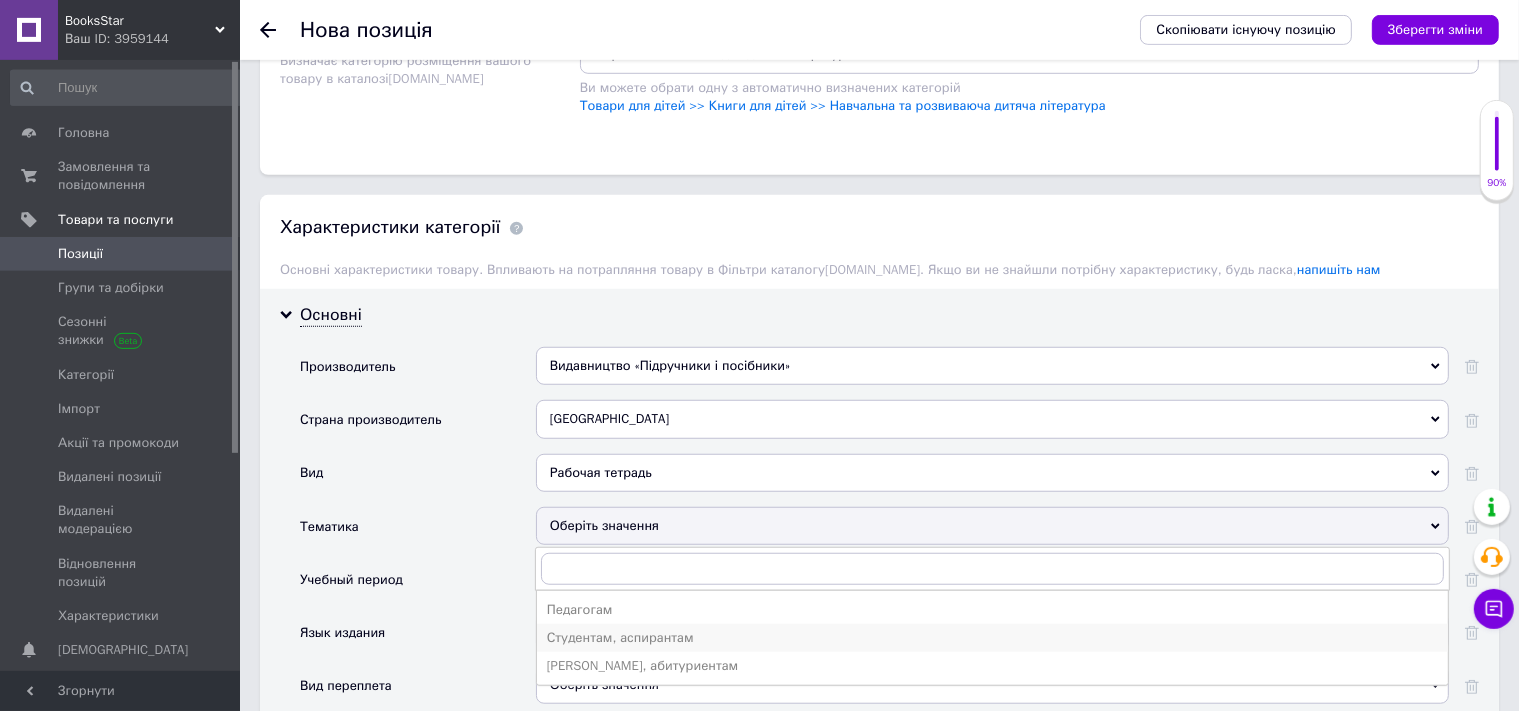click on "[PERSON_NAME], абитуриентам" at bounding box center (992, 666) 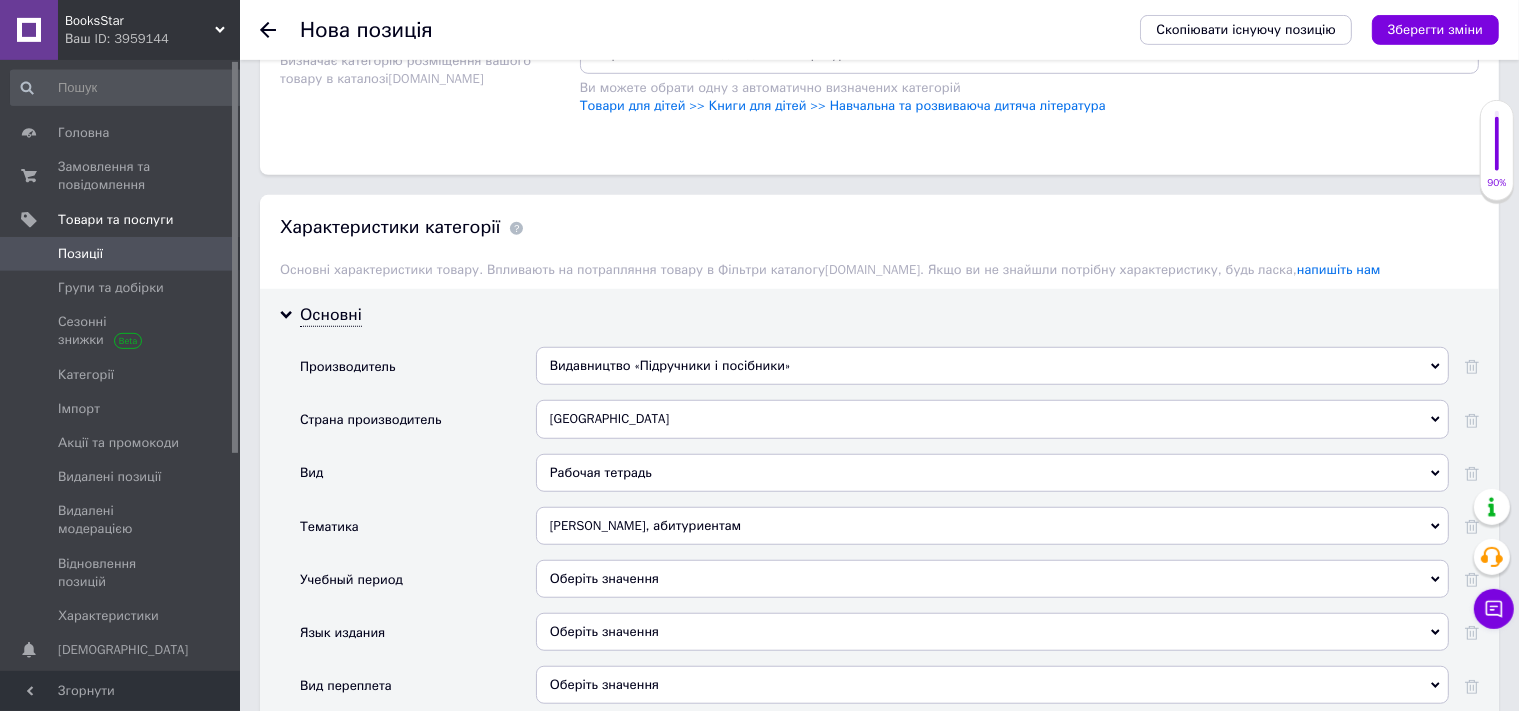 scroll, scrollTop: 1563, scrollLeft: 0, axis: vertical 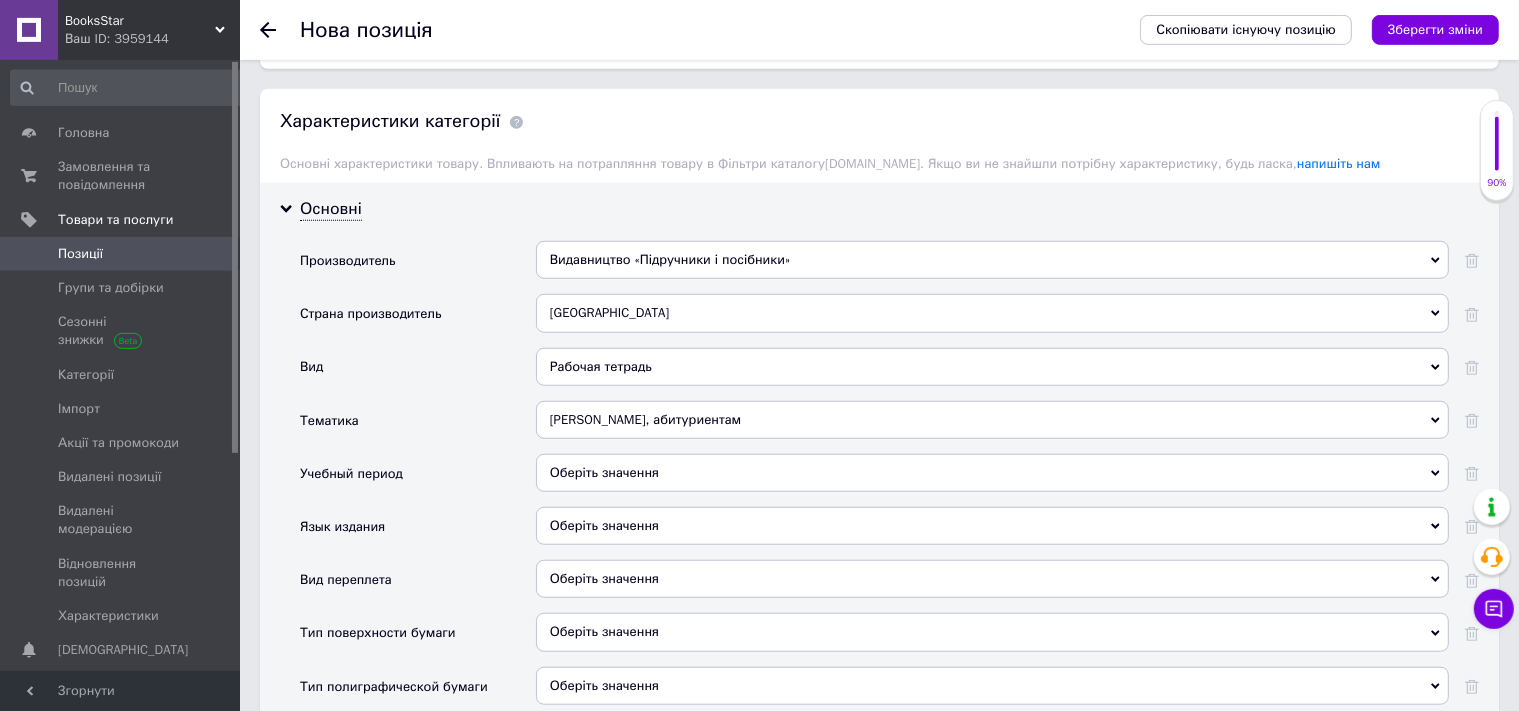 click on "Оберіть значення" at bounding box center (992, 473) 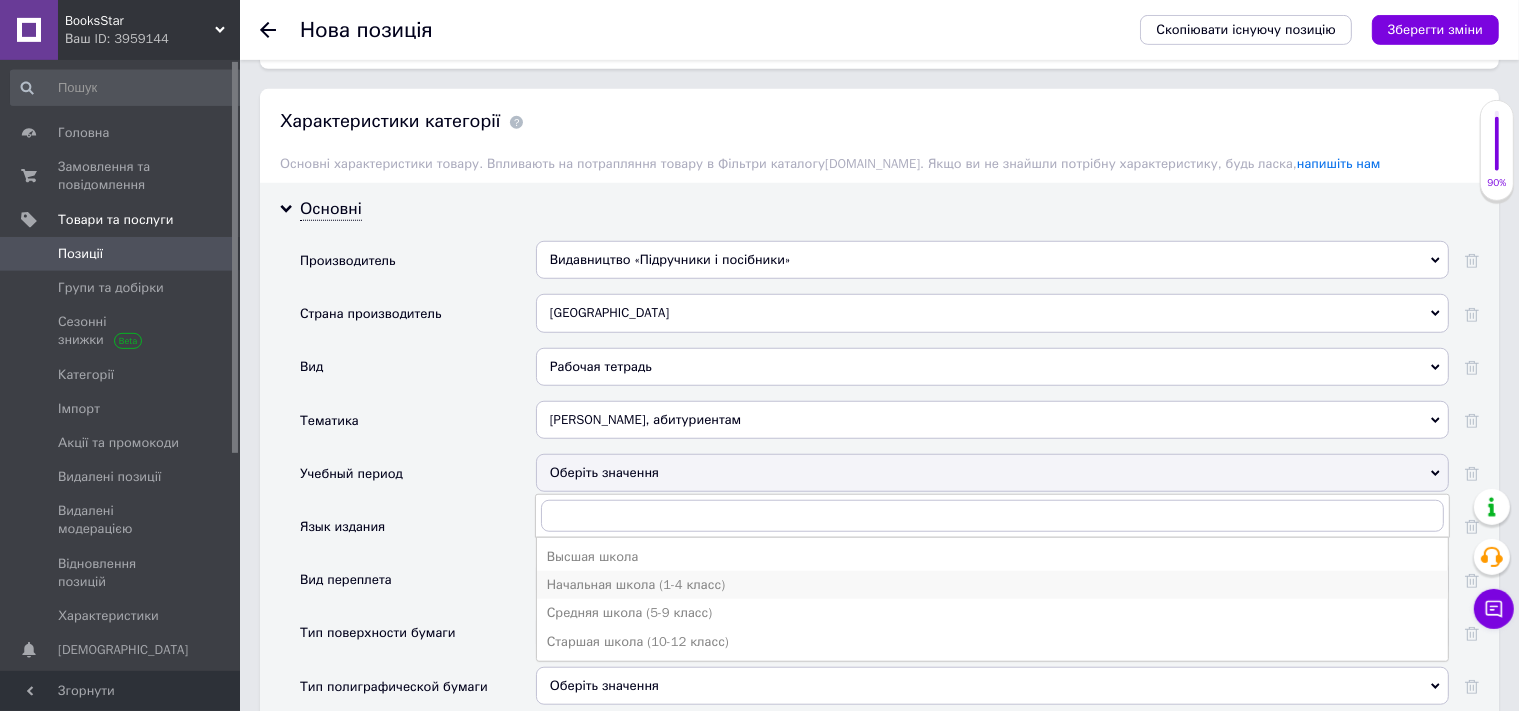 click on "Начальная школа (1-4 класс)" at bounding box center [992, 585] 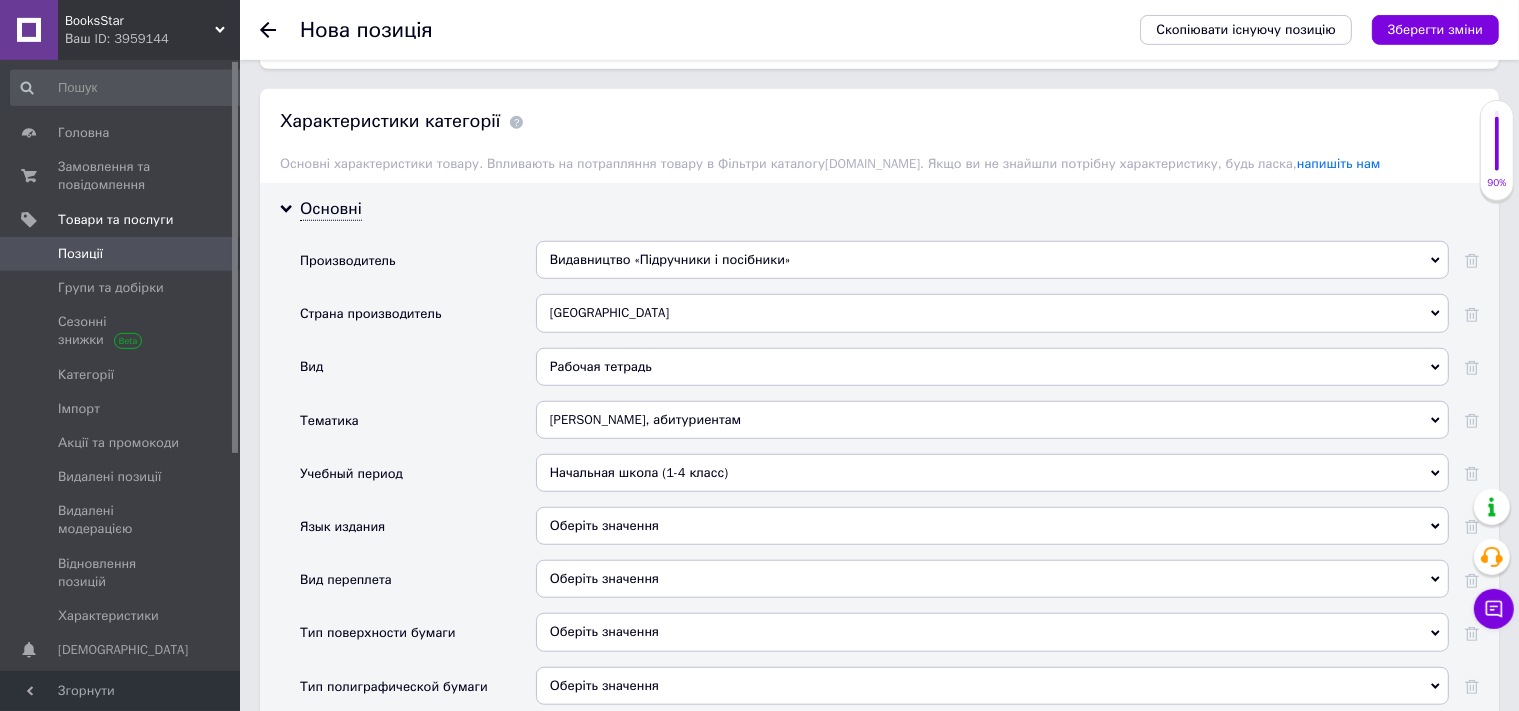 click on "Оберіть значення" at bounding box center [992, 526] 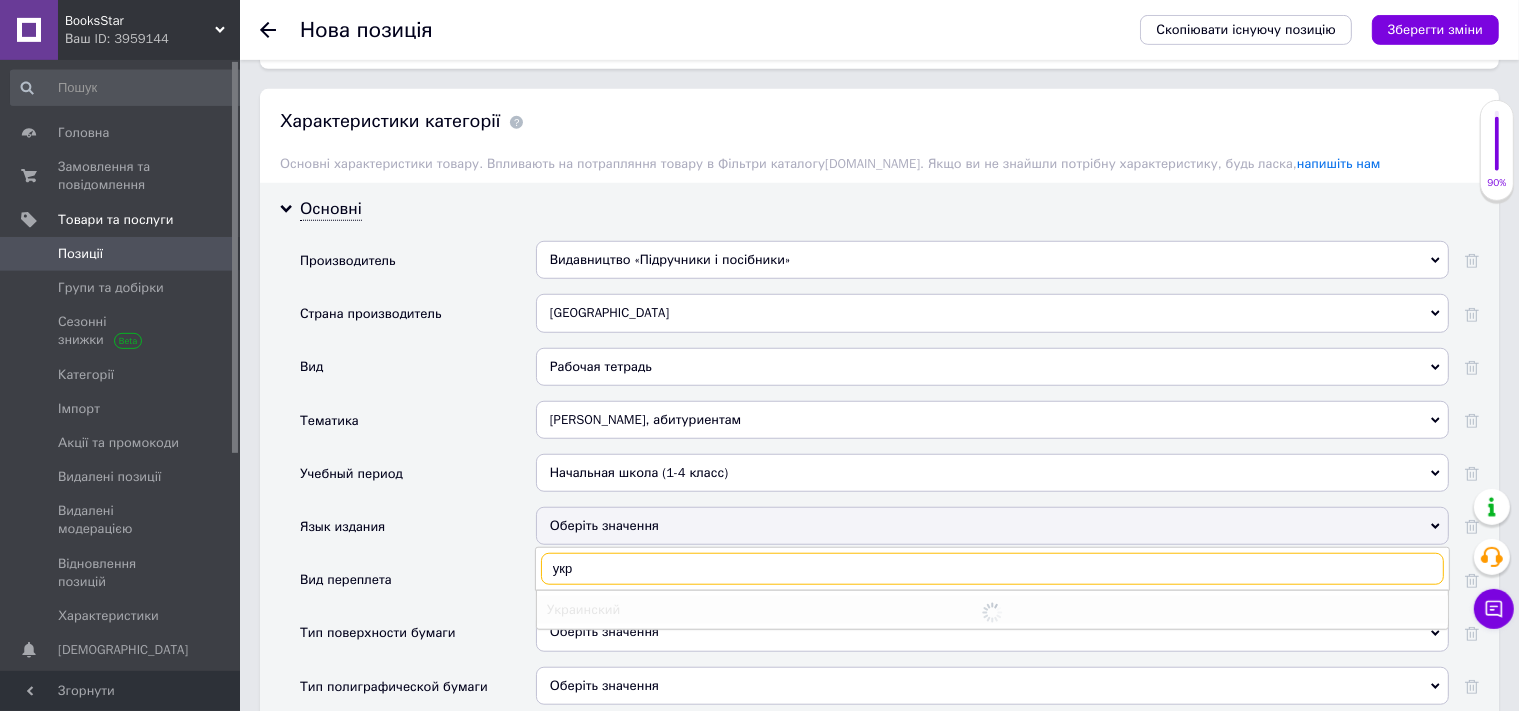 type on "укр" 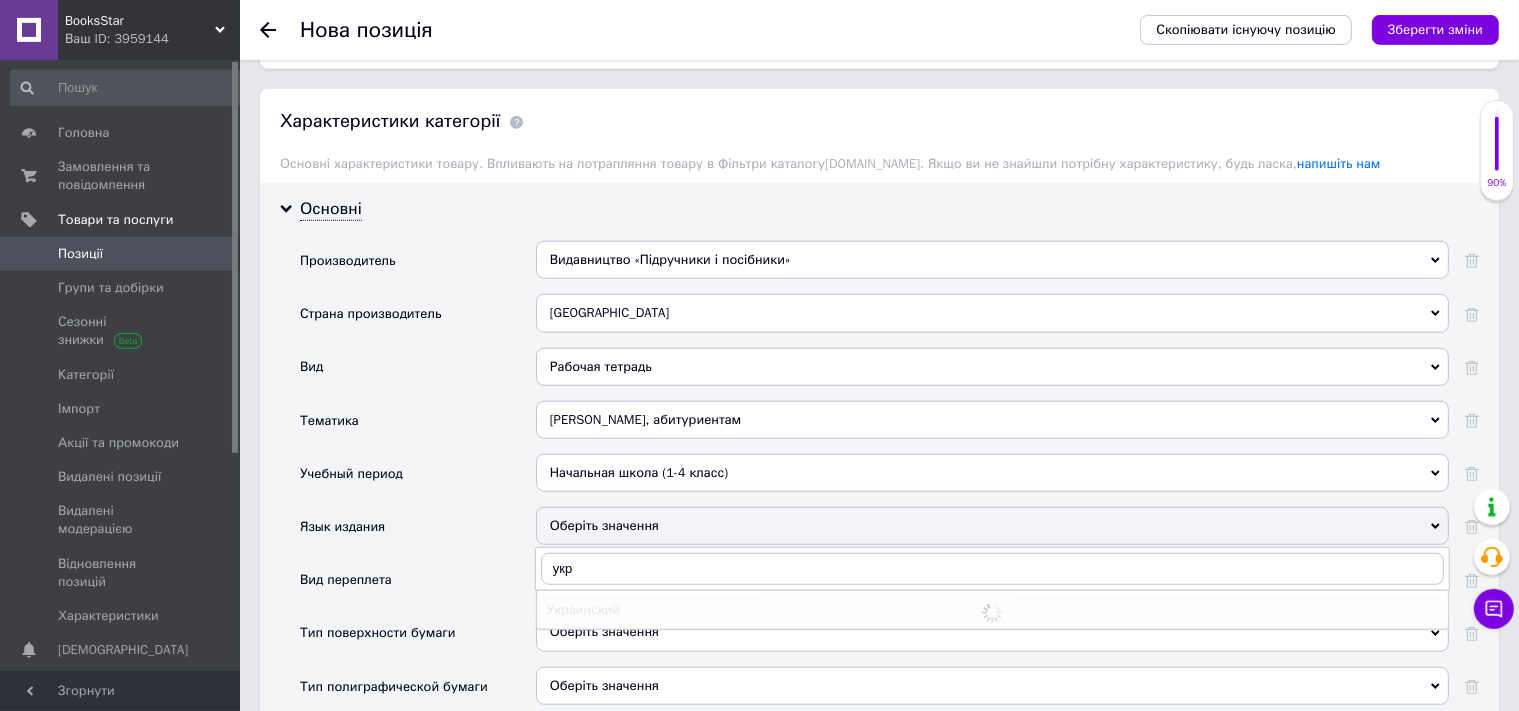 click at bounding box center [992, 610] 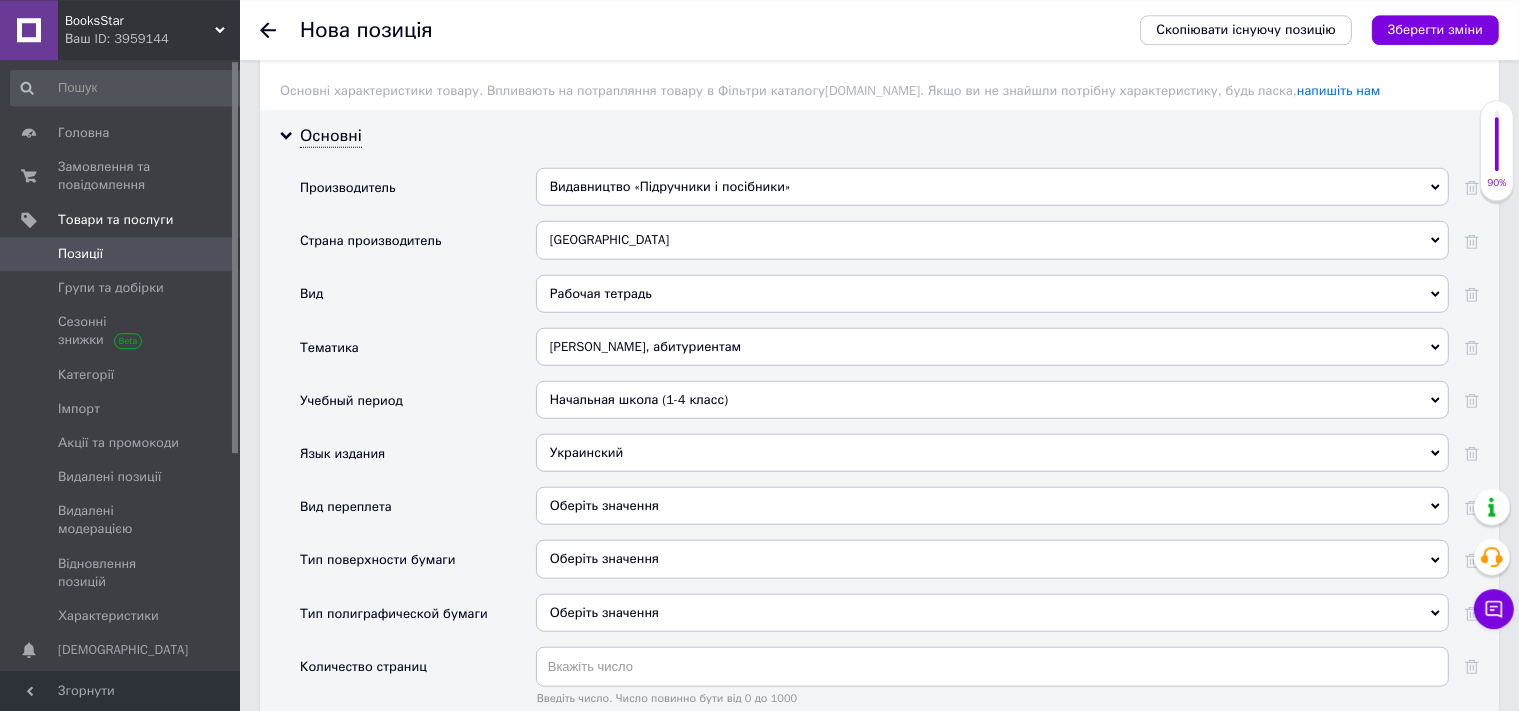 scroll, scrollTop: 1668, scrollLeft: 0, axis: vertical 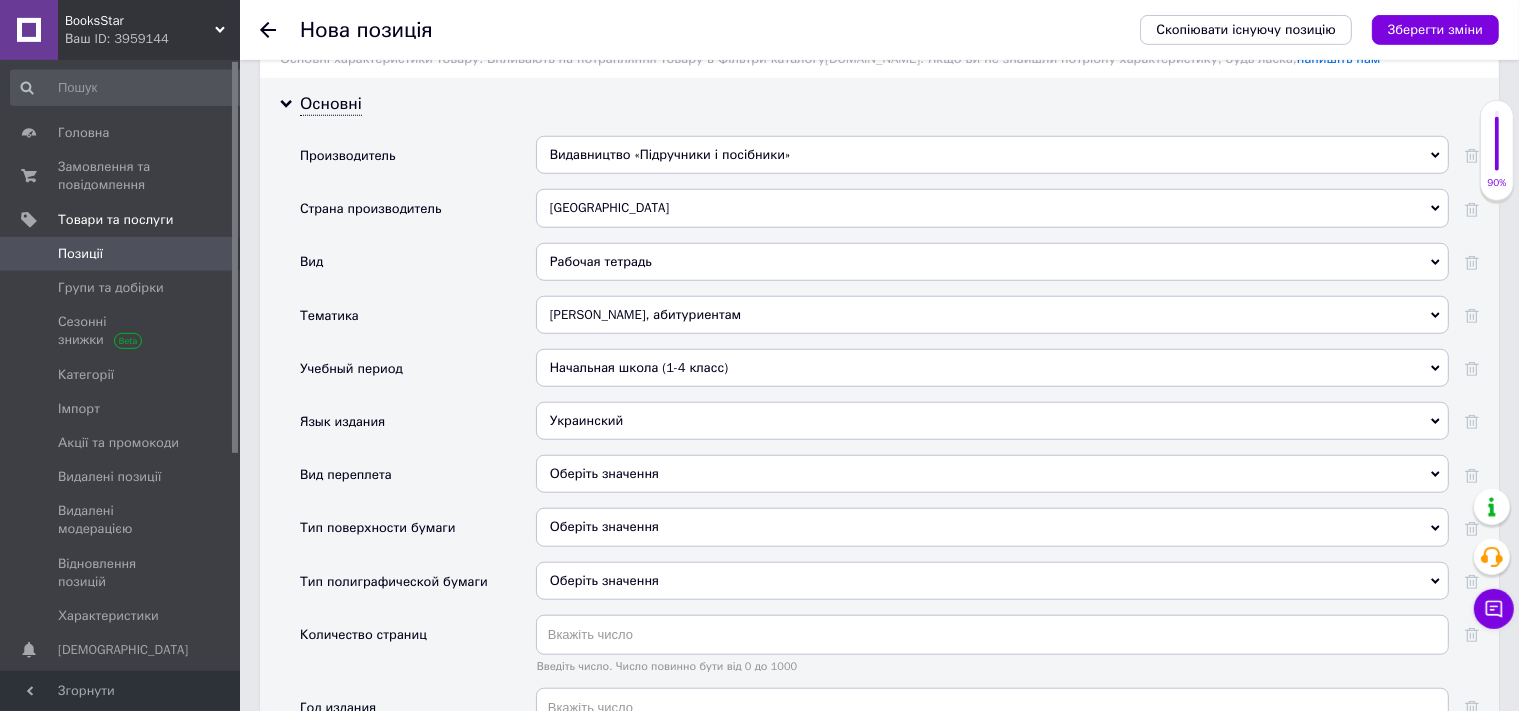 click on "Оберіть значення" at bounding box center [992, 474] 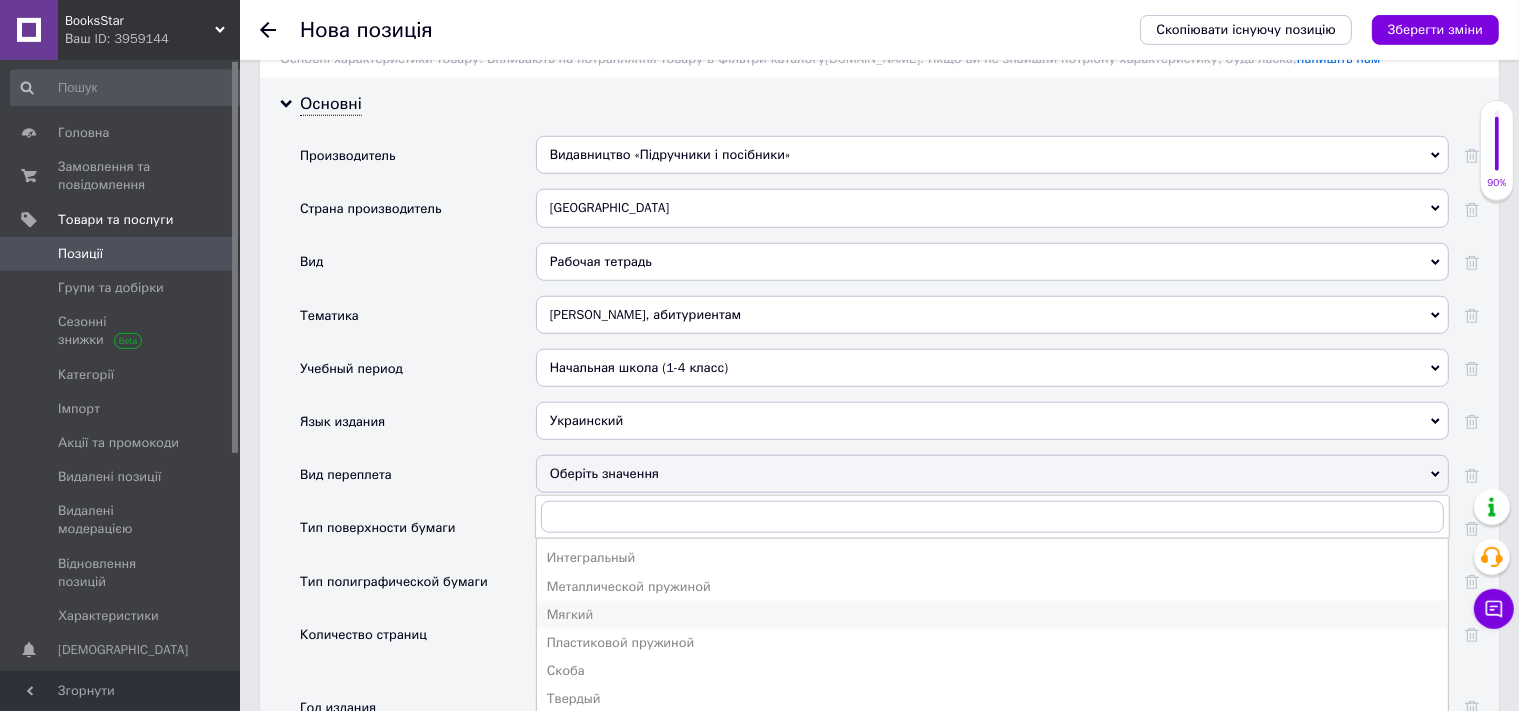 click on "Мягкий" at bounding box center (992, 615) 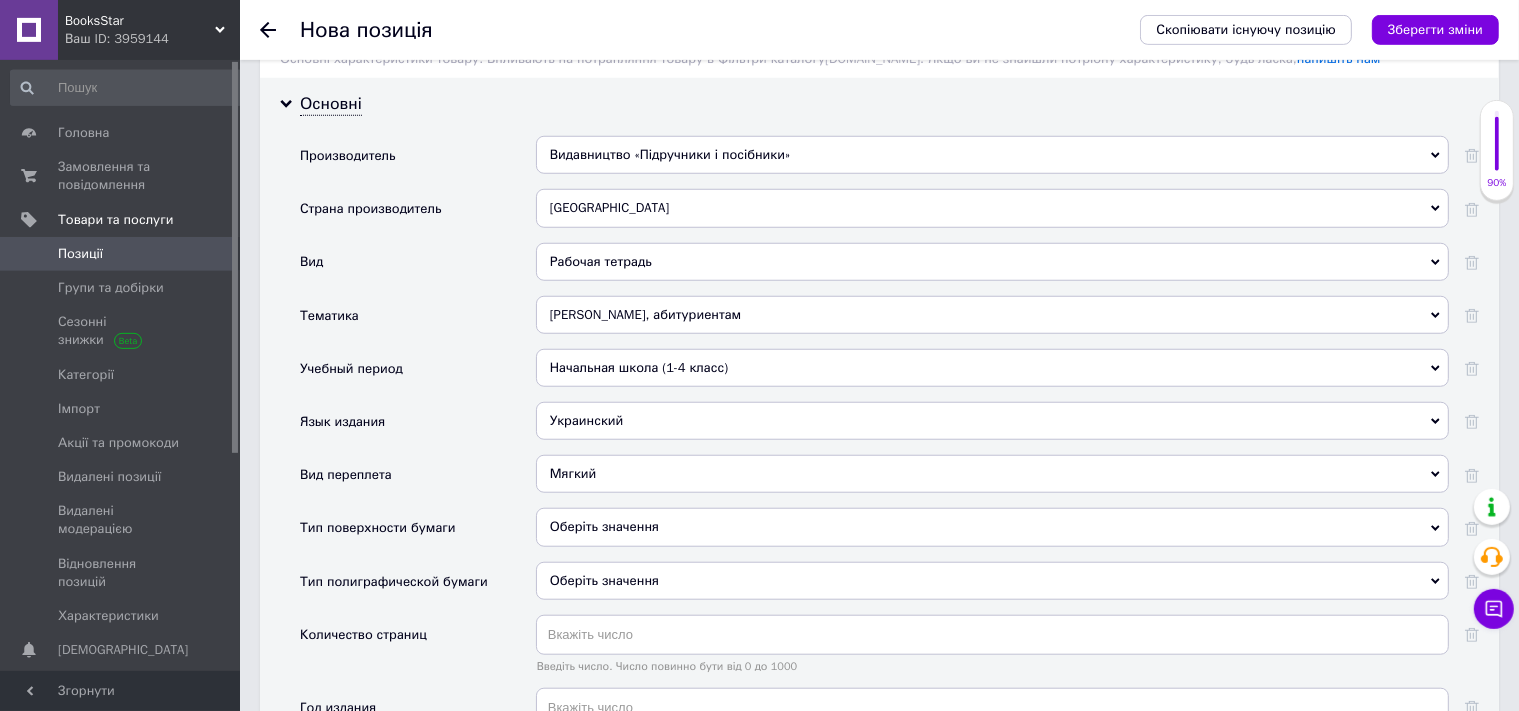 scroll, scrollTop: 2091, scrollLeft: 0, axis: vertical 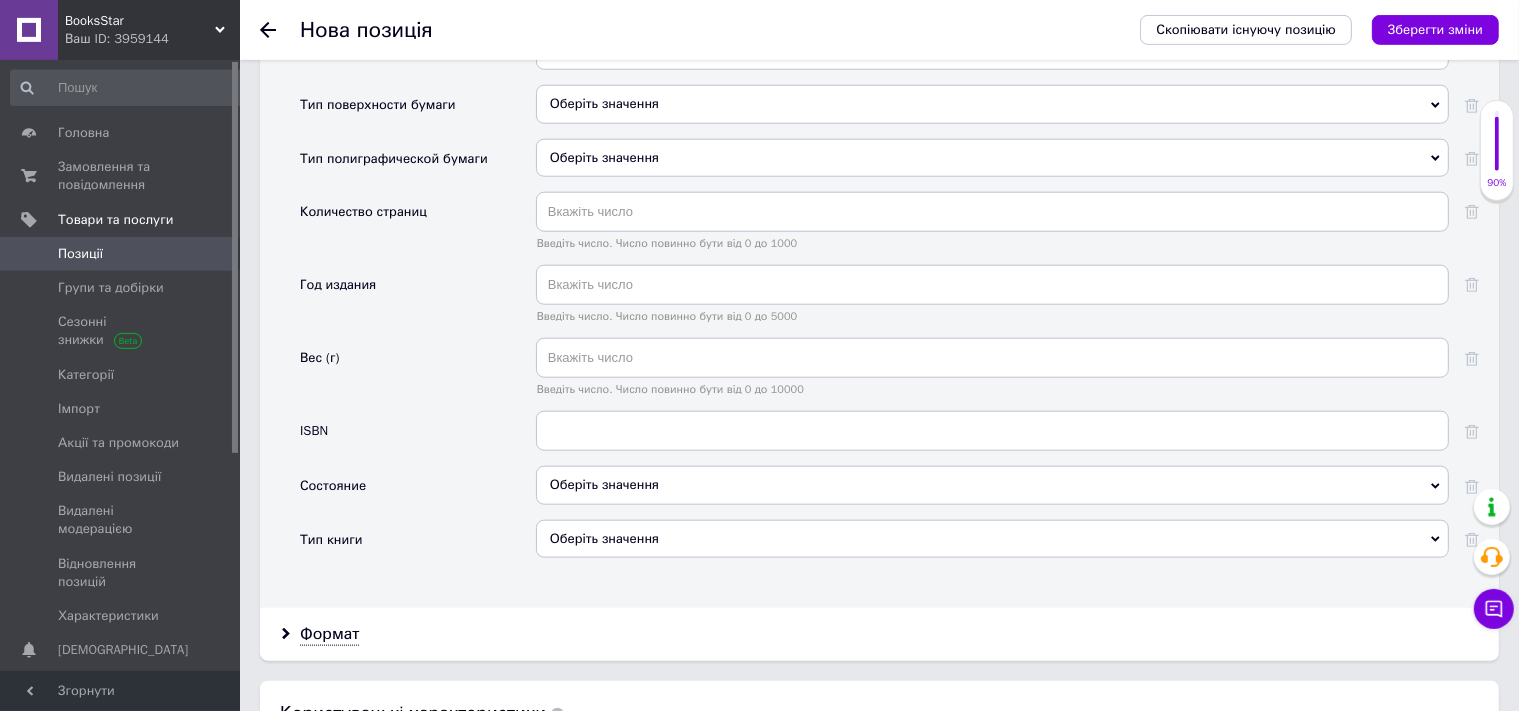 click on "Оберіть значення" at bounding box center [992, 485] 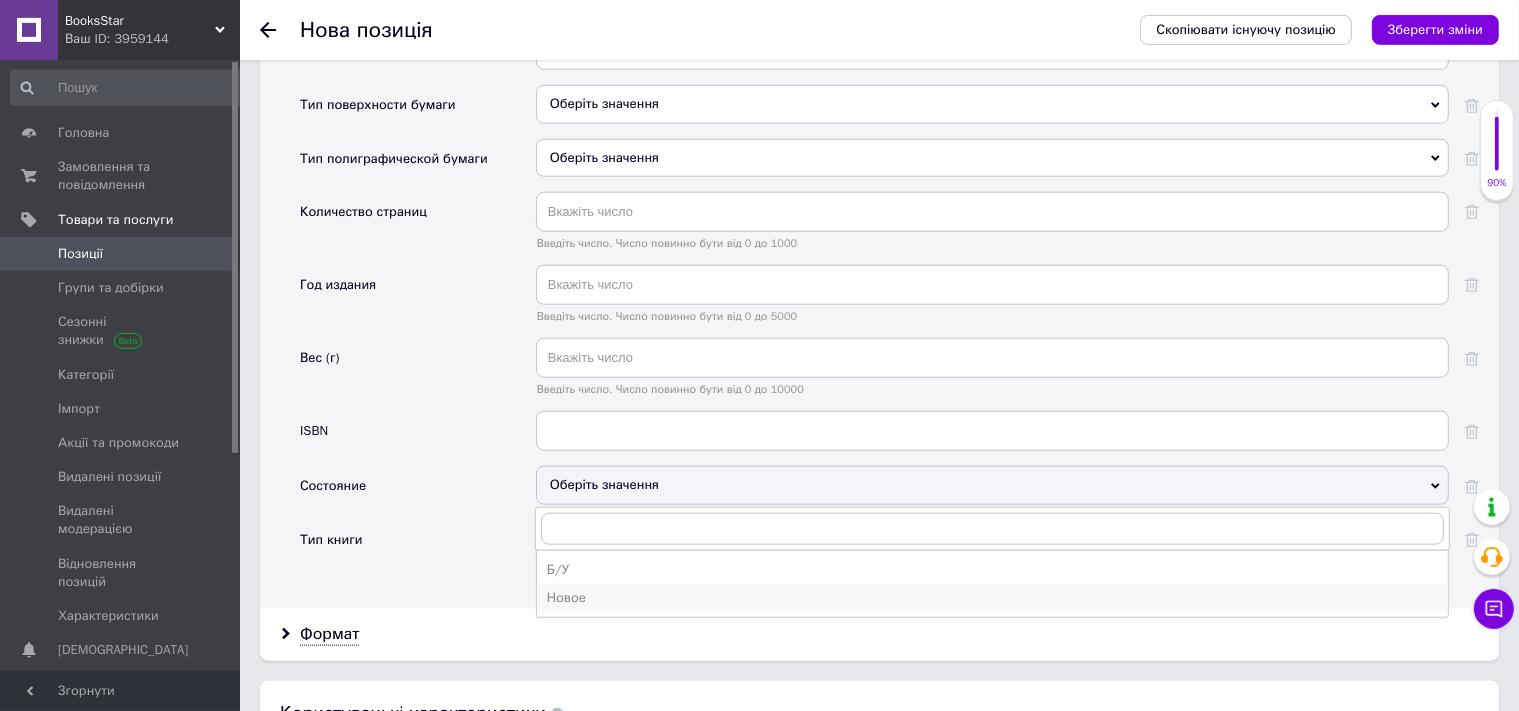 click on "Новое" at bounding box center (992, 598) 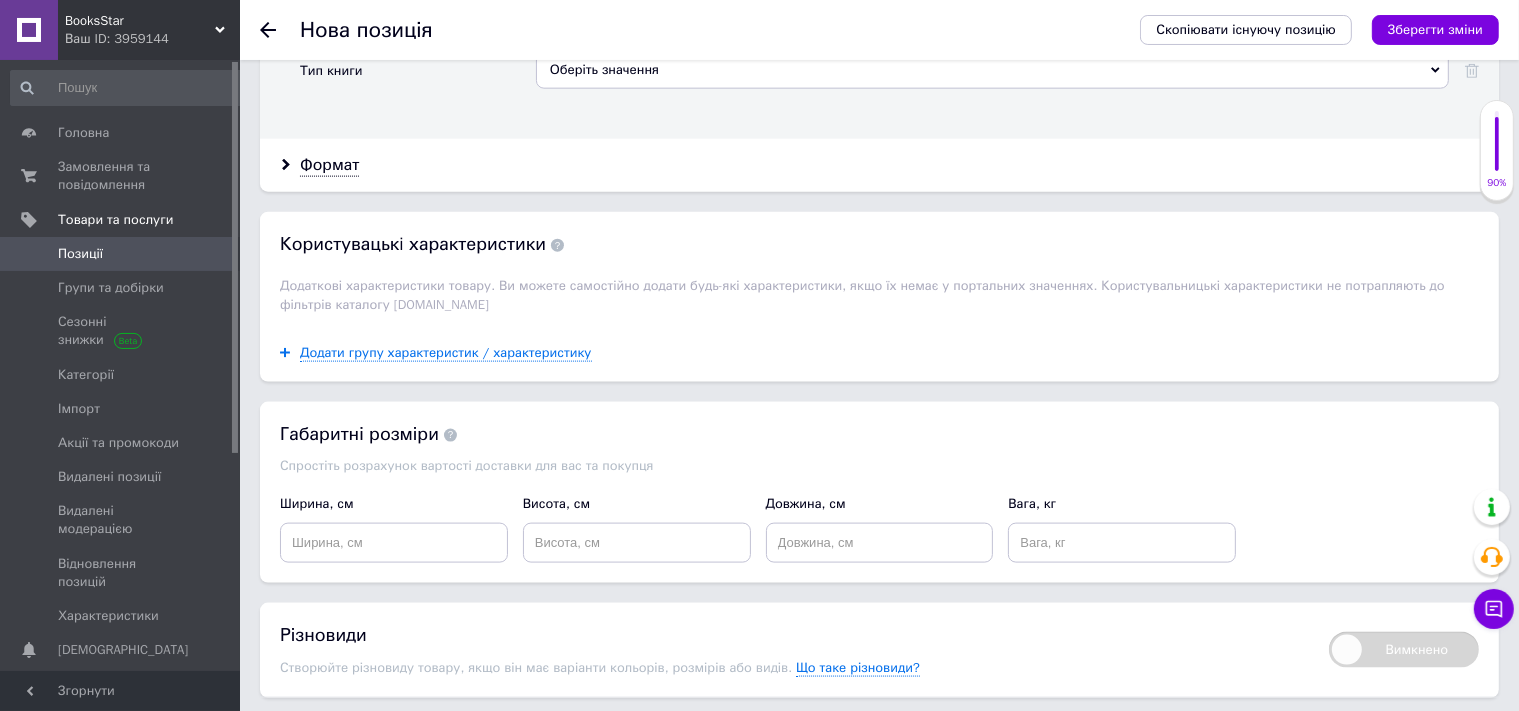 scroll, scrollTop: 2619, scrollLeft: 0, axis: vertical 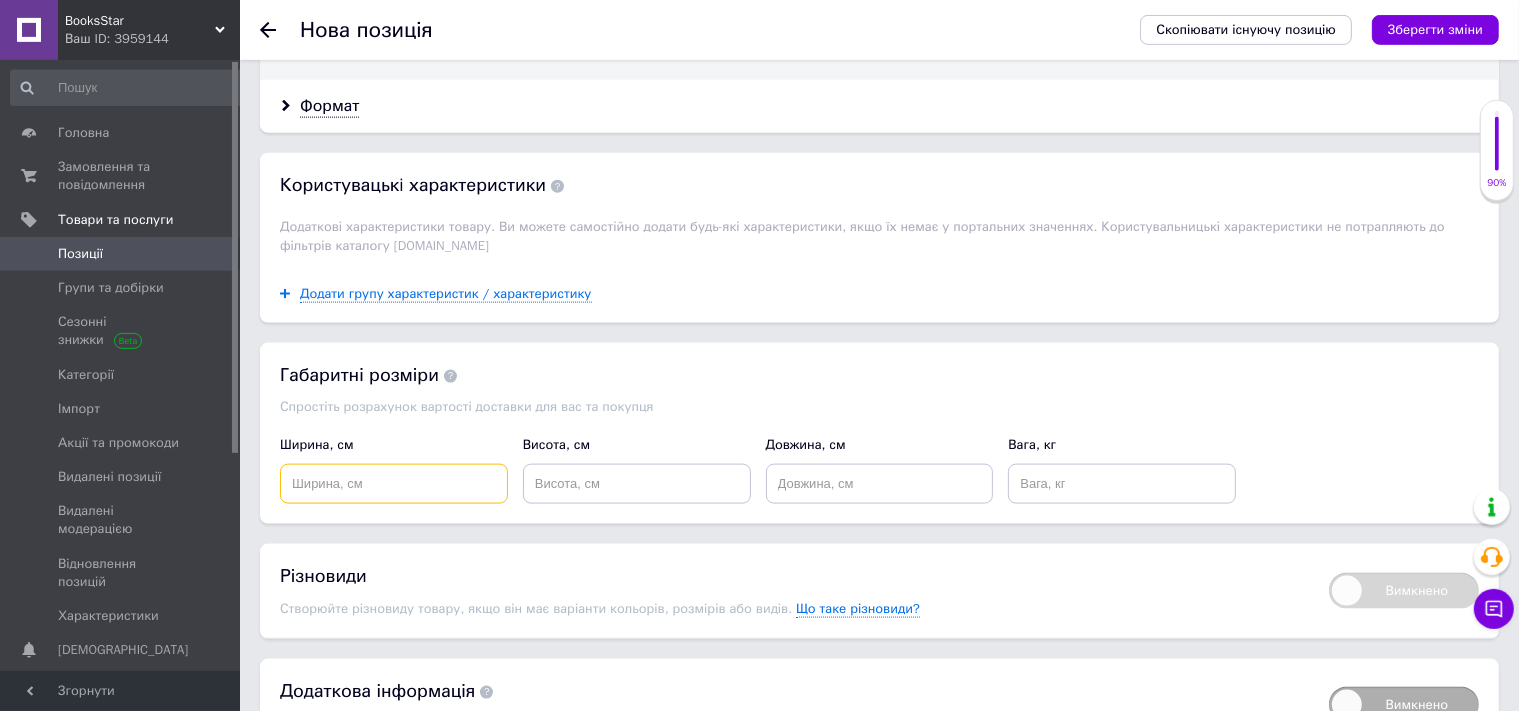 click at bounding box center [394, 484] 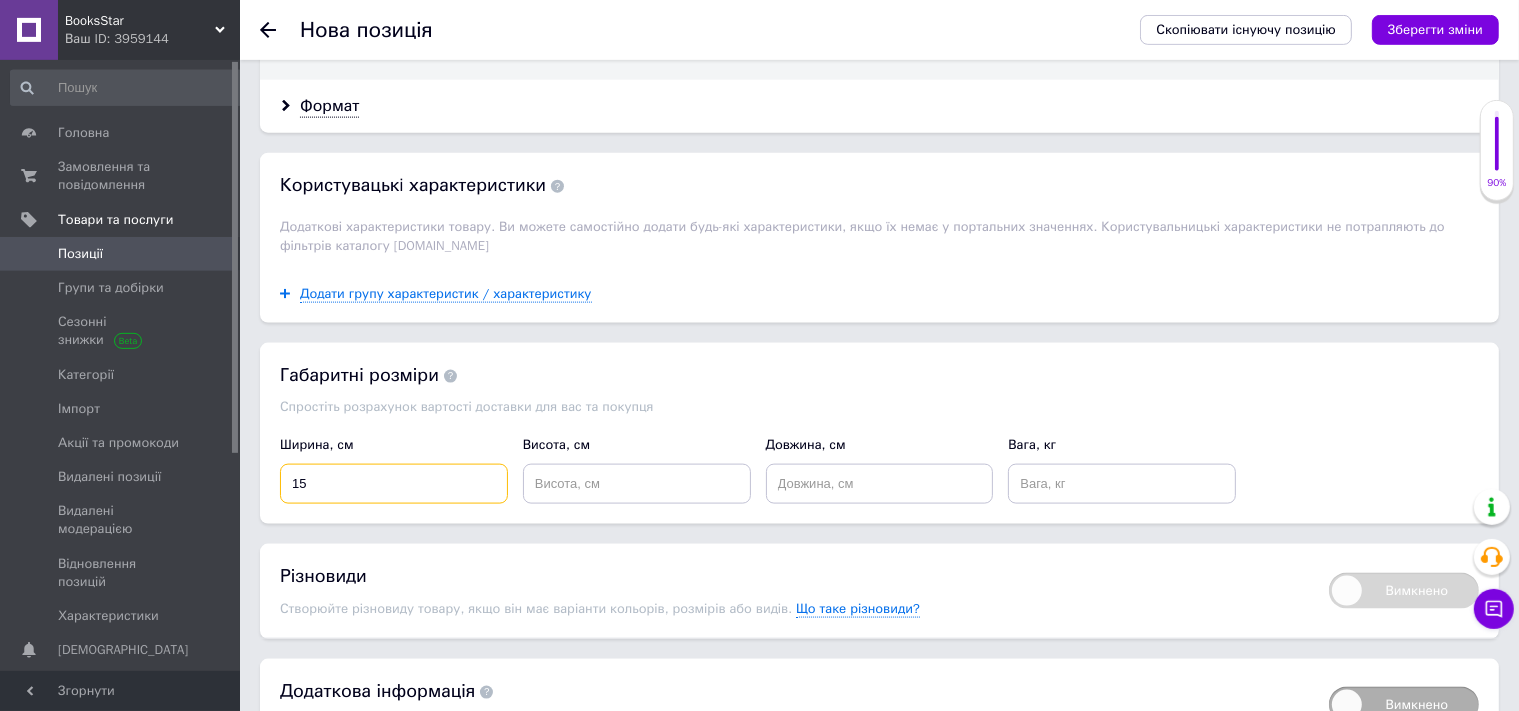 type on "15" 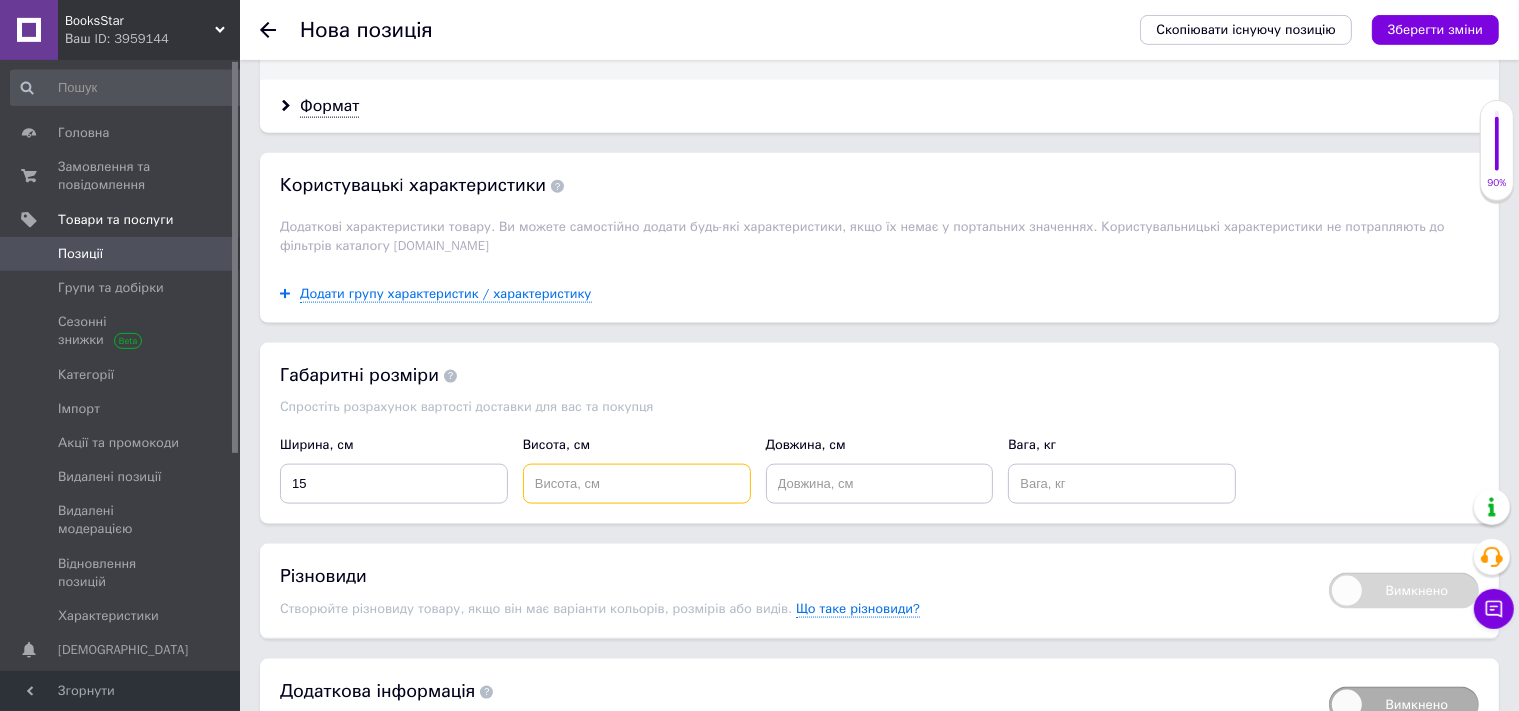 click at bounding box center (637, 484) 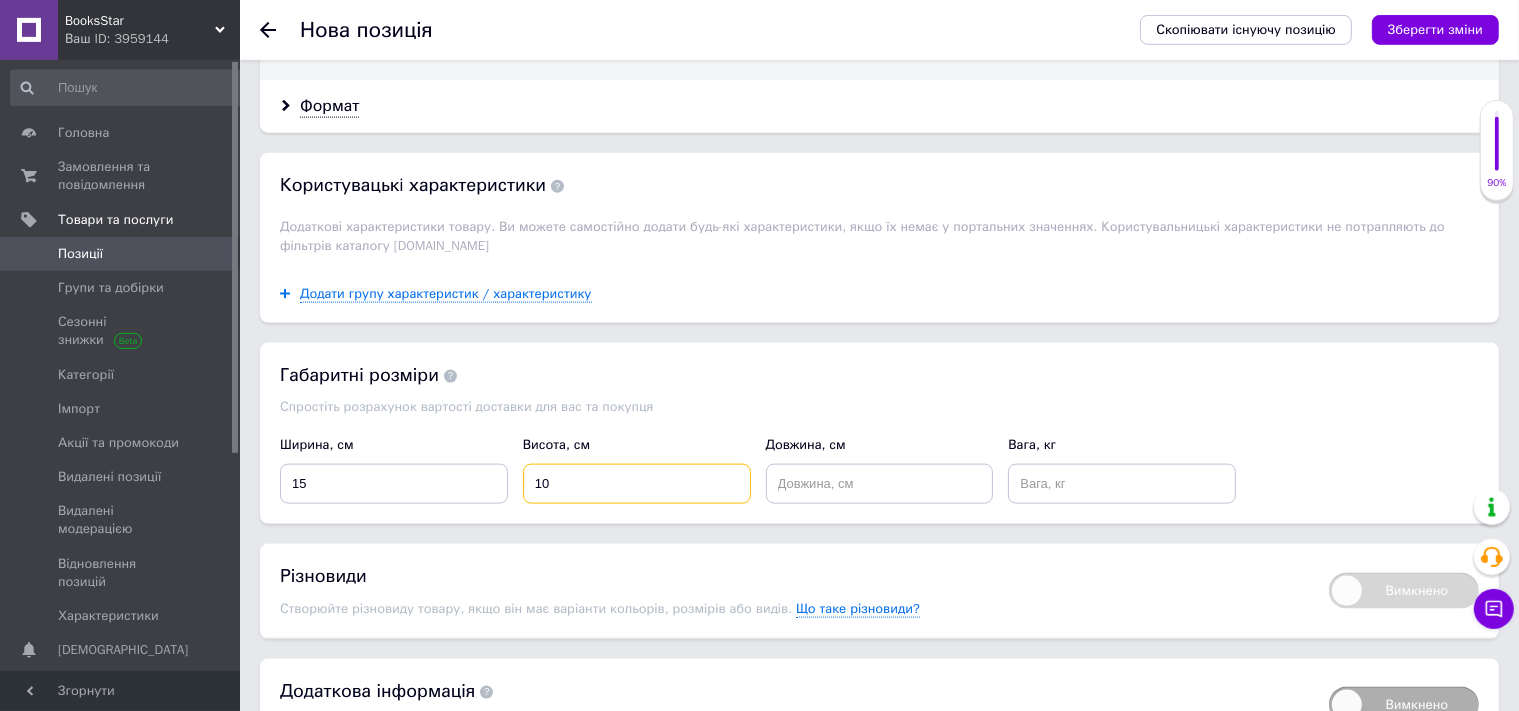 type on "10" 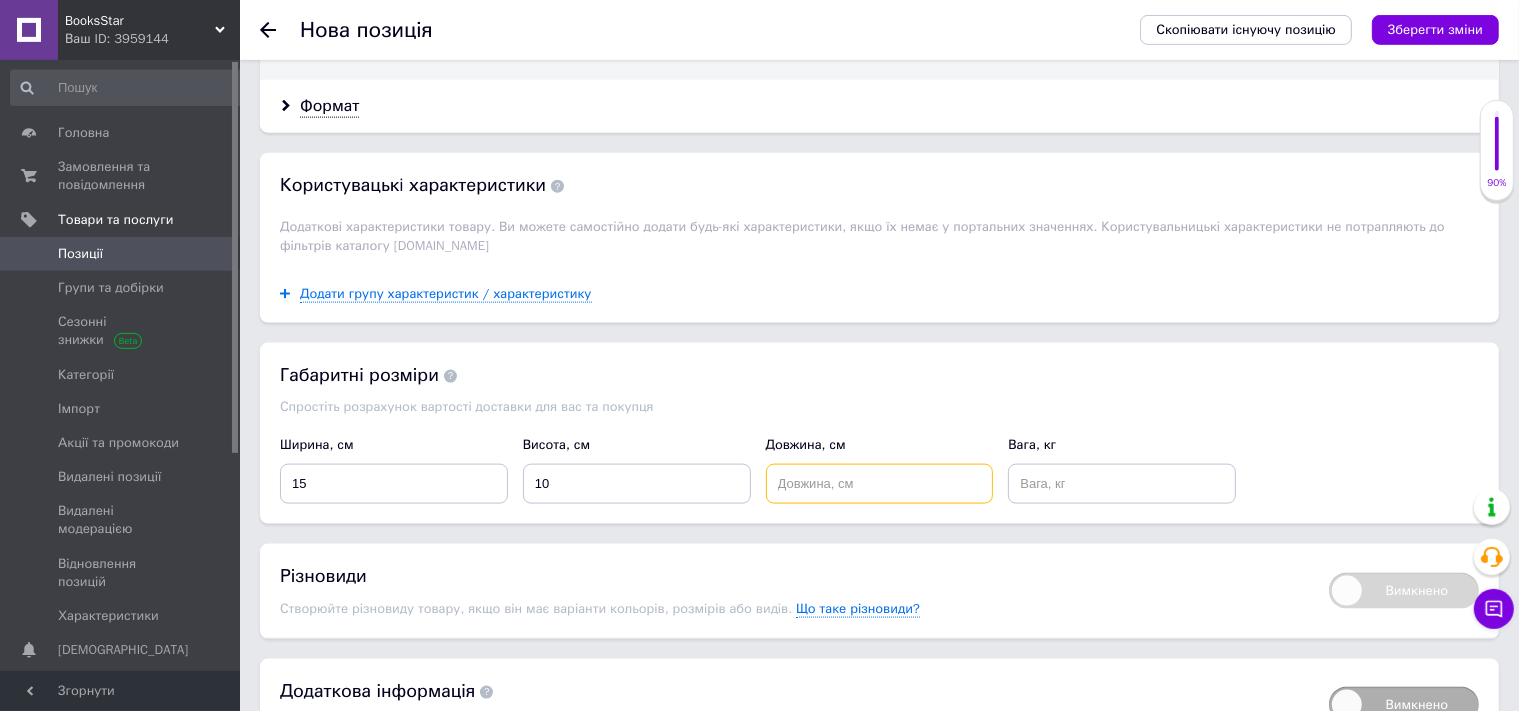 click at bounding box center (880, 484) 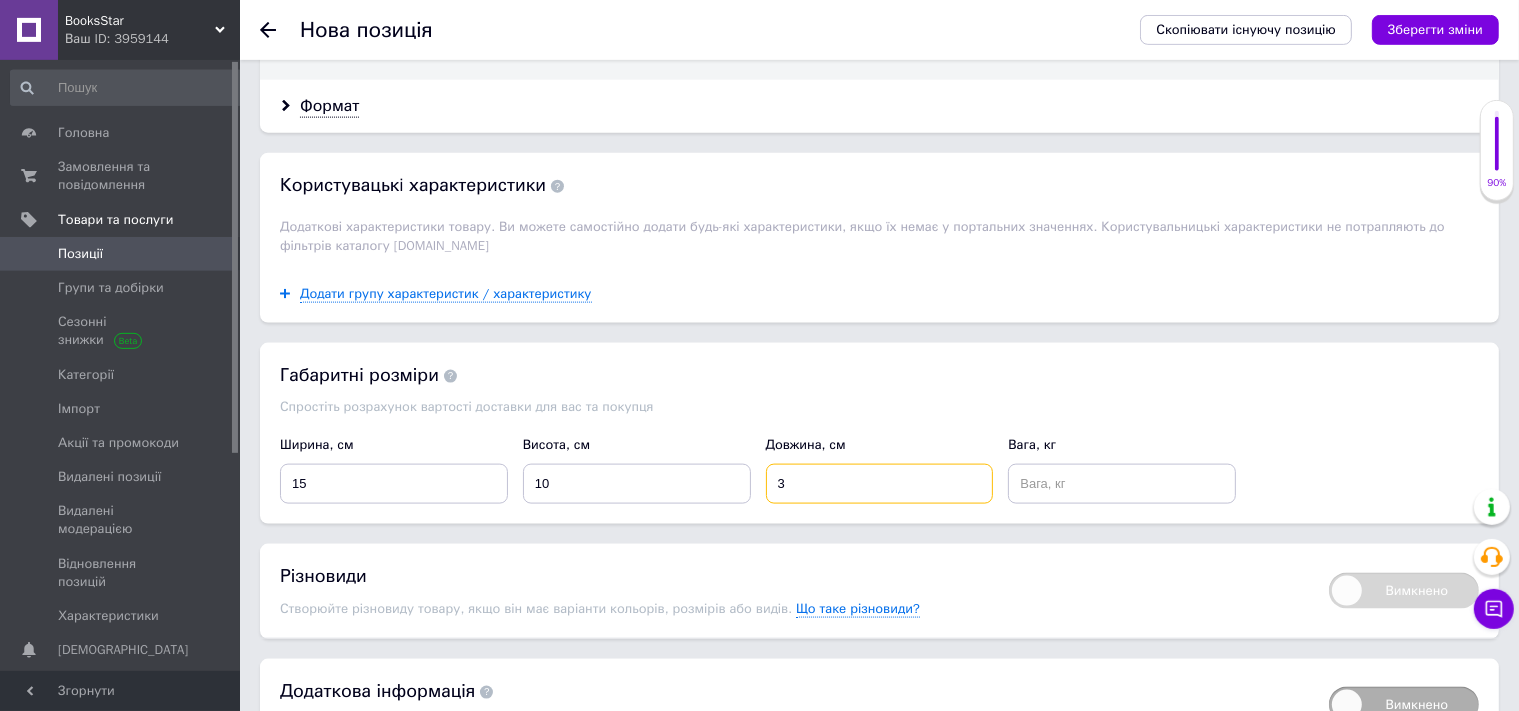 type on "3" 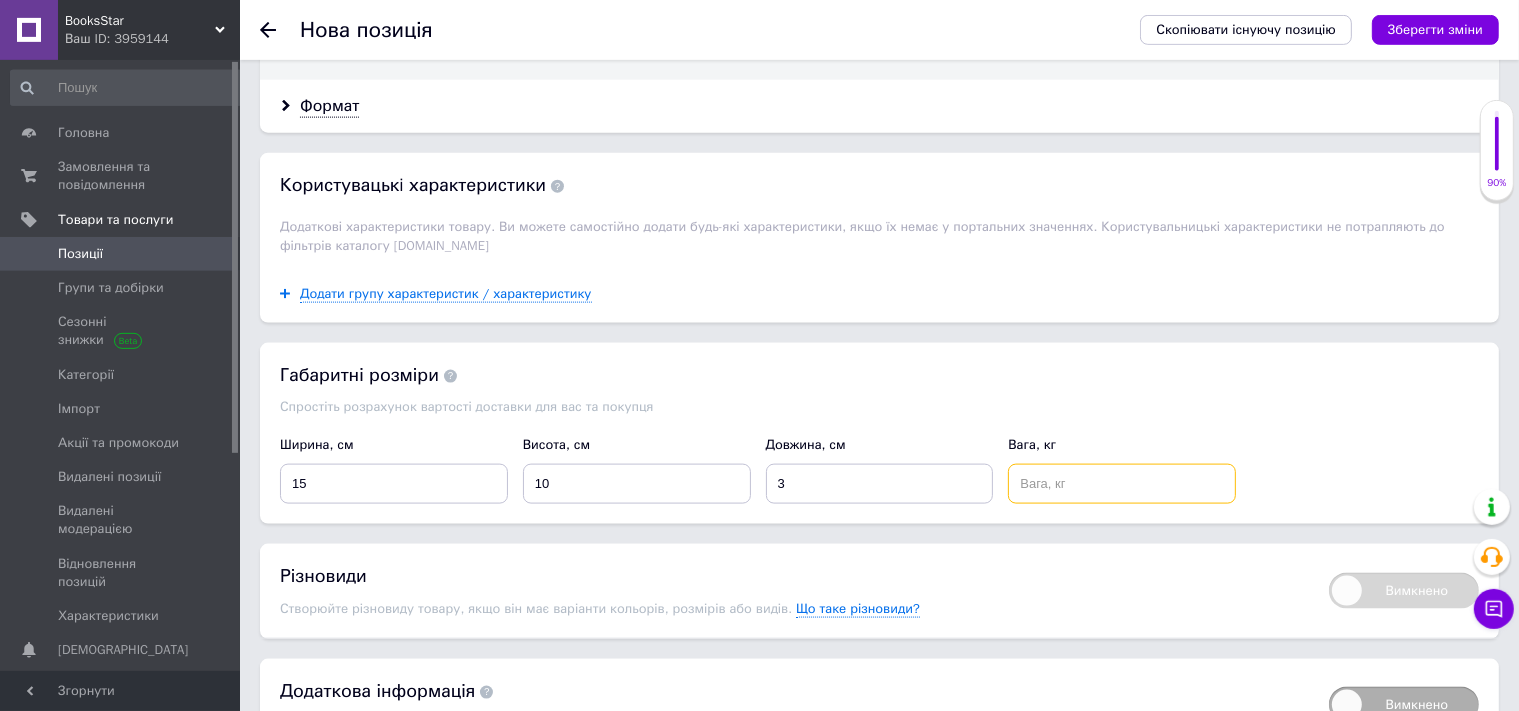 click at bounding box center [1122, 484] 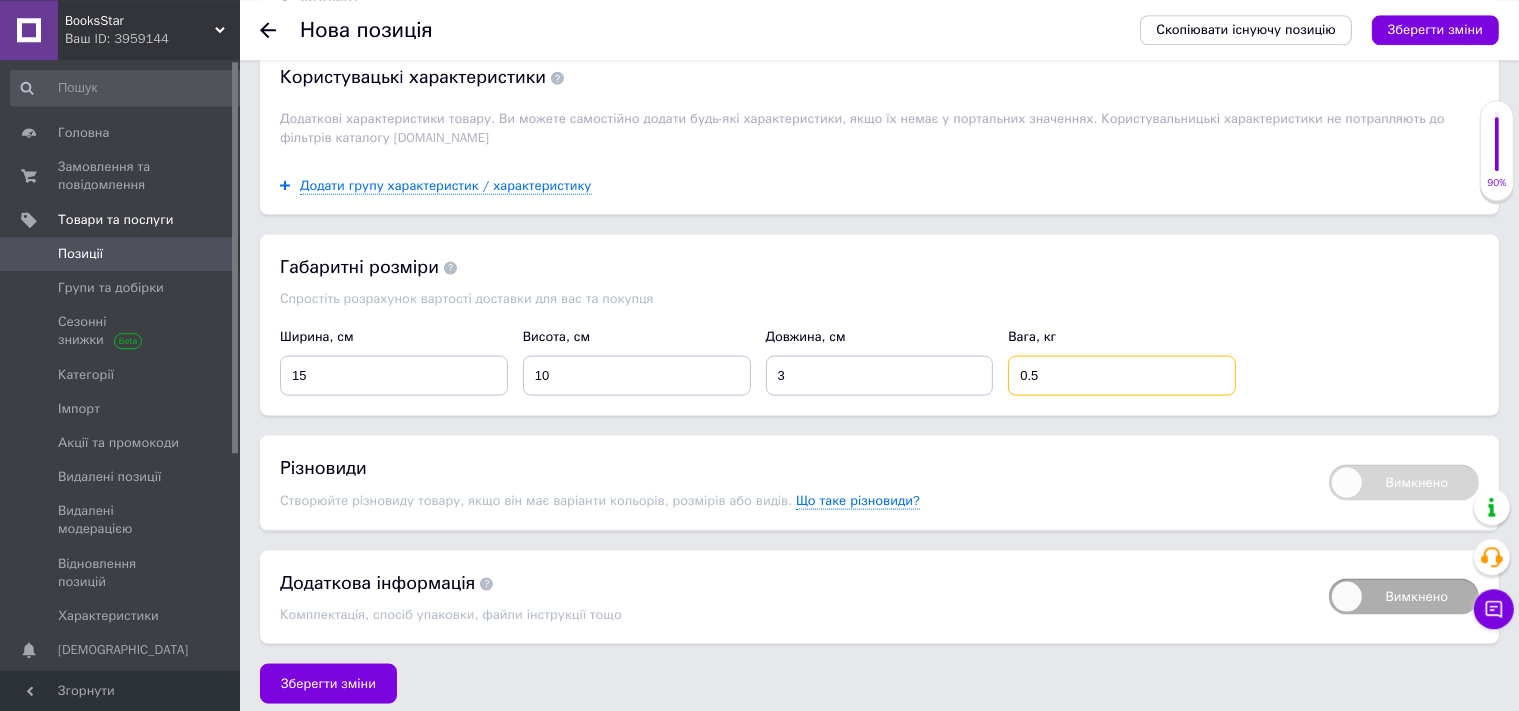 scroll, scrollTop: 2730, scrollLeft: 0, axis: vertical 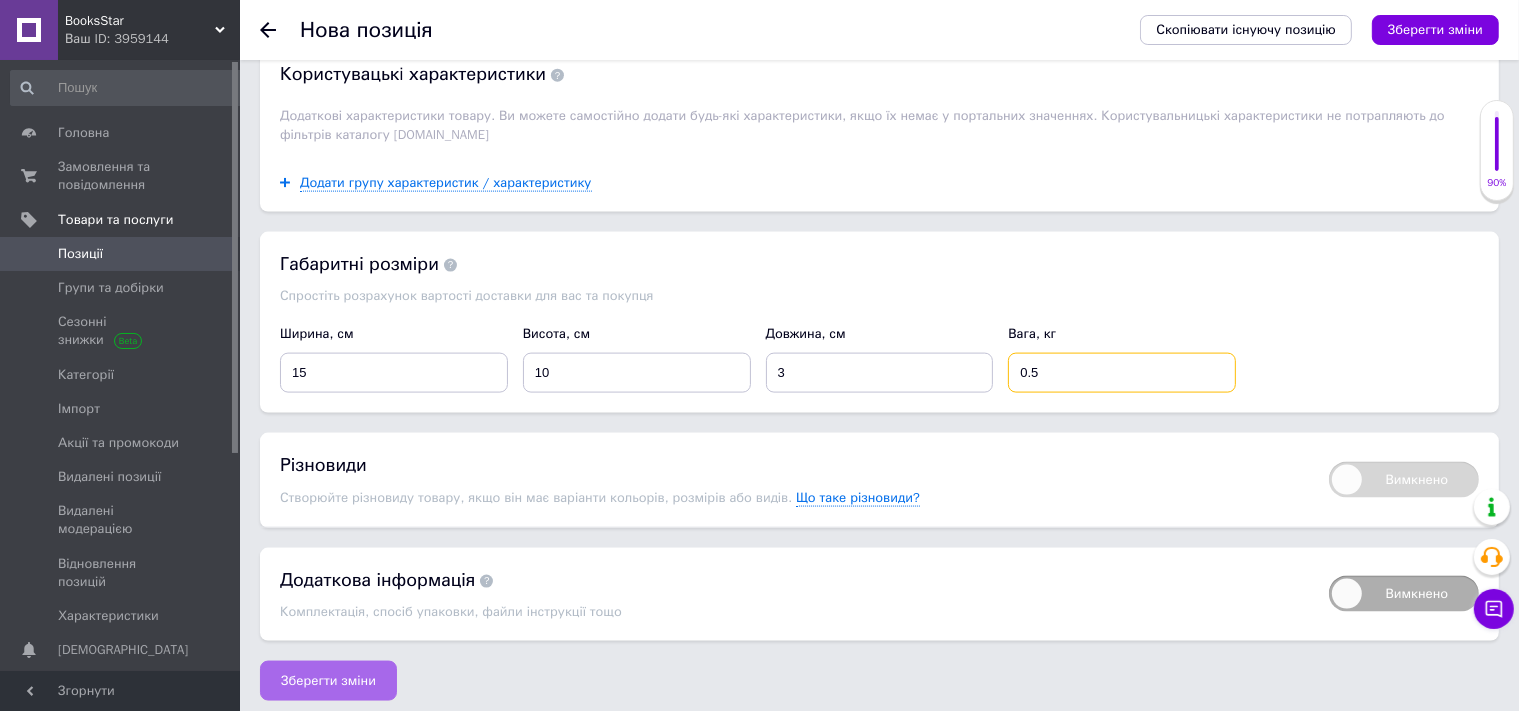 type on "0.5" 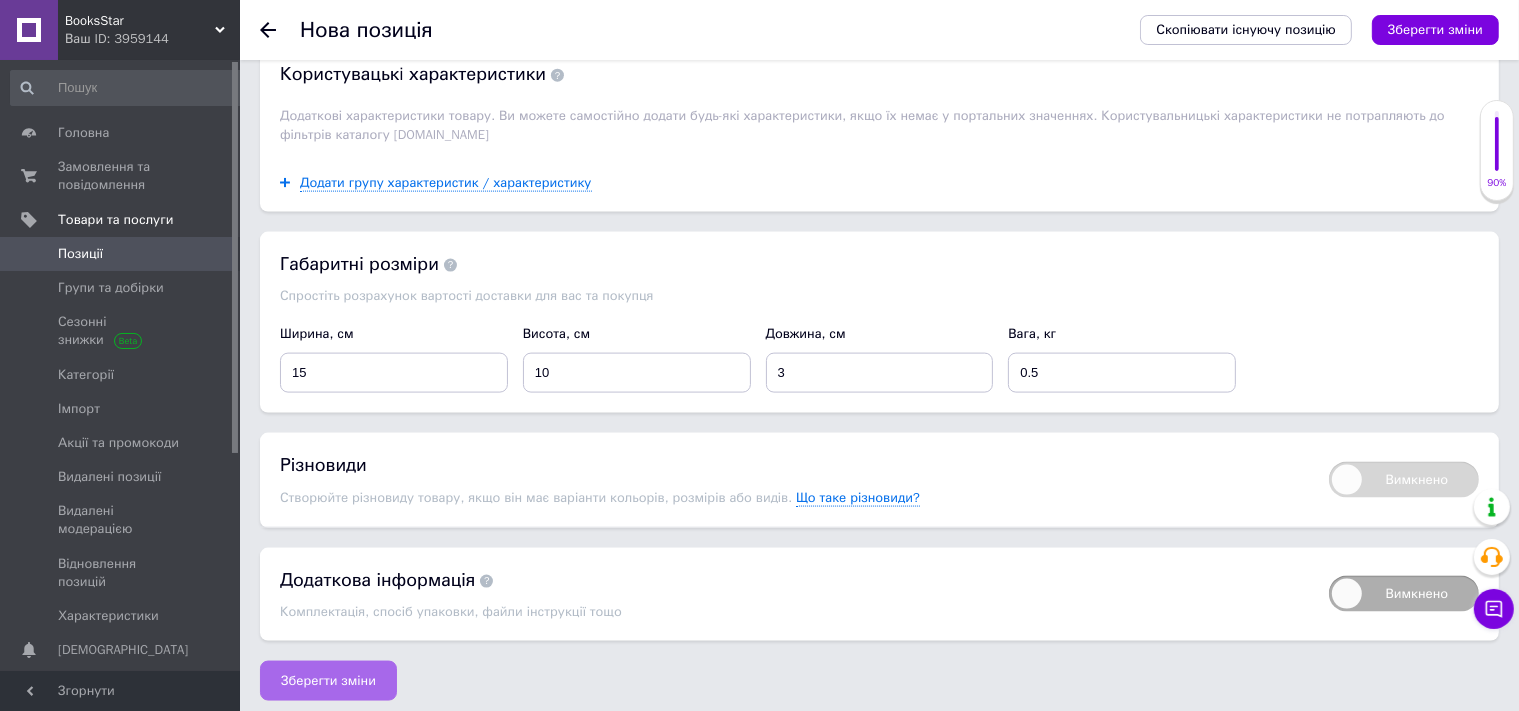 click on "Зберегти зміни" at bounding box center [328, 681] 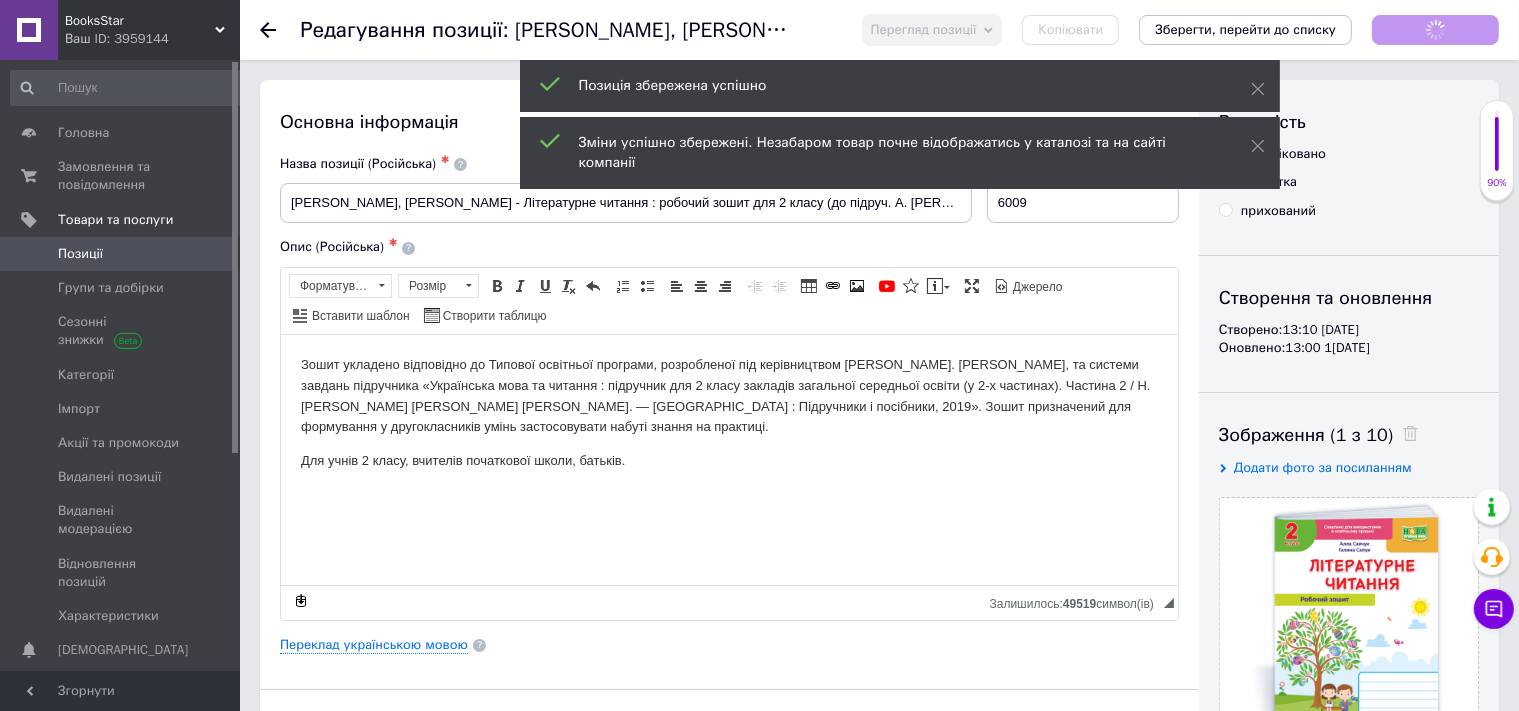 scroll, scrollTop: 0, scrollLeft: 0, axis: both 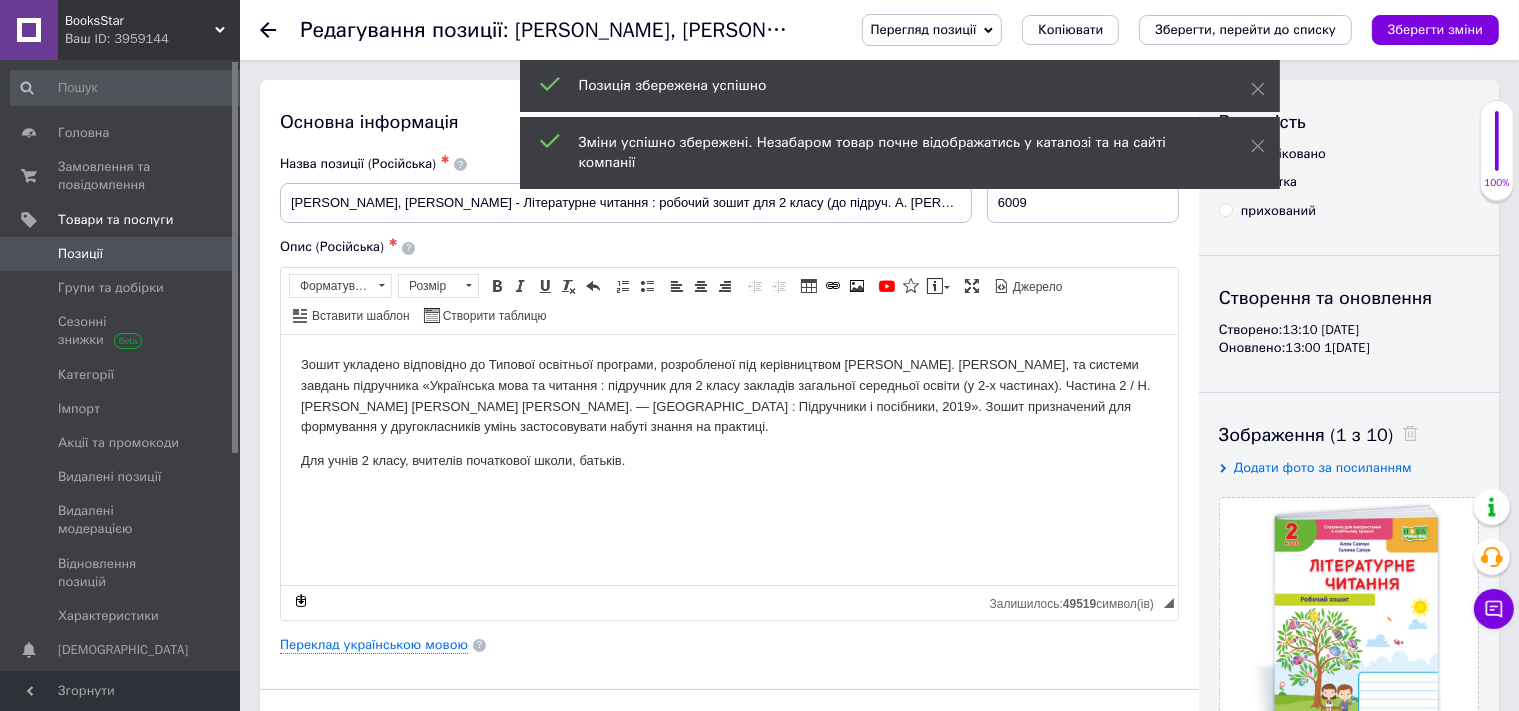 click on "Зберегти зміни" at bounding box center (1435, 29) 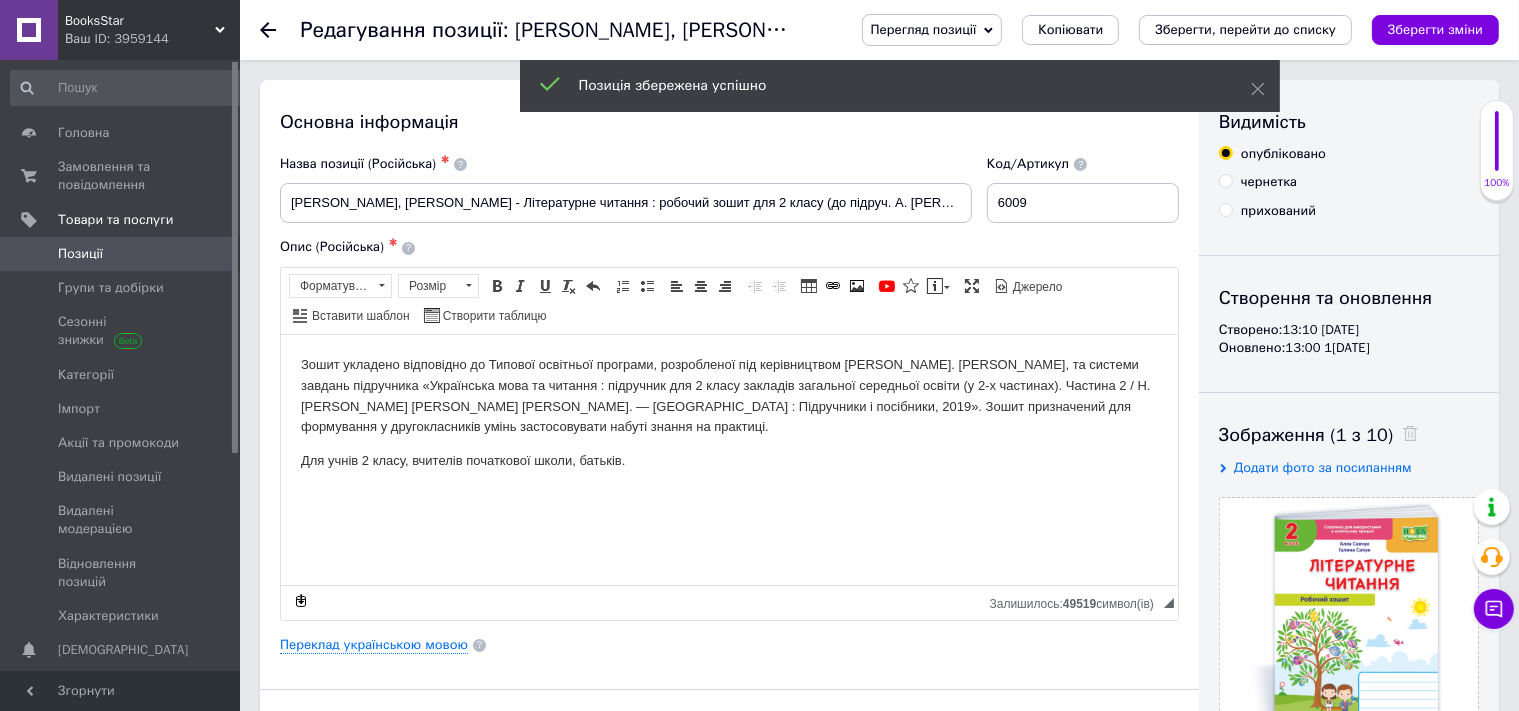 click on "Позиції" at bounding box center [121, 254] 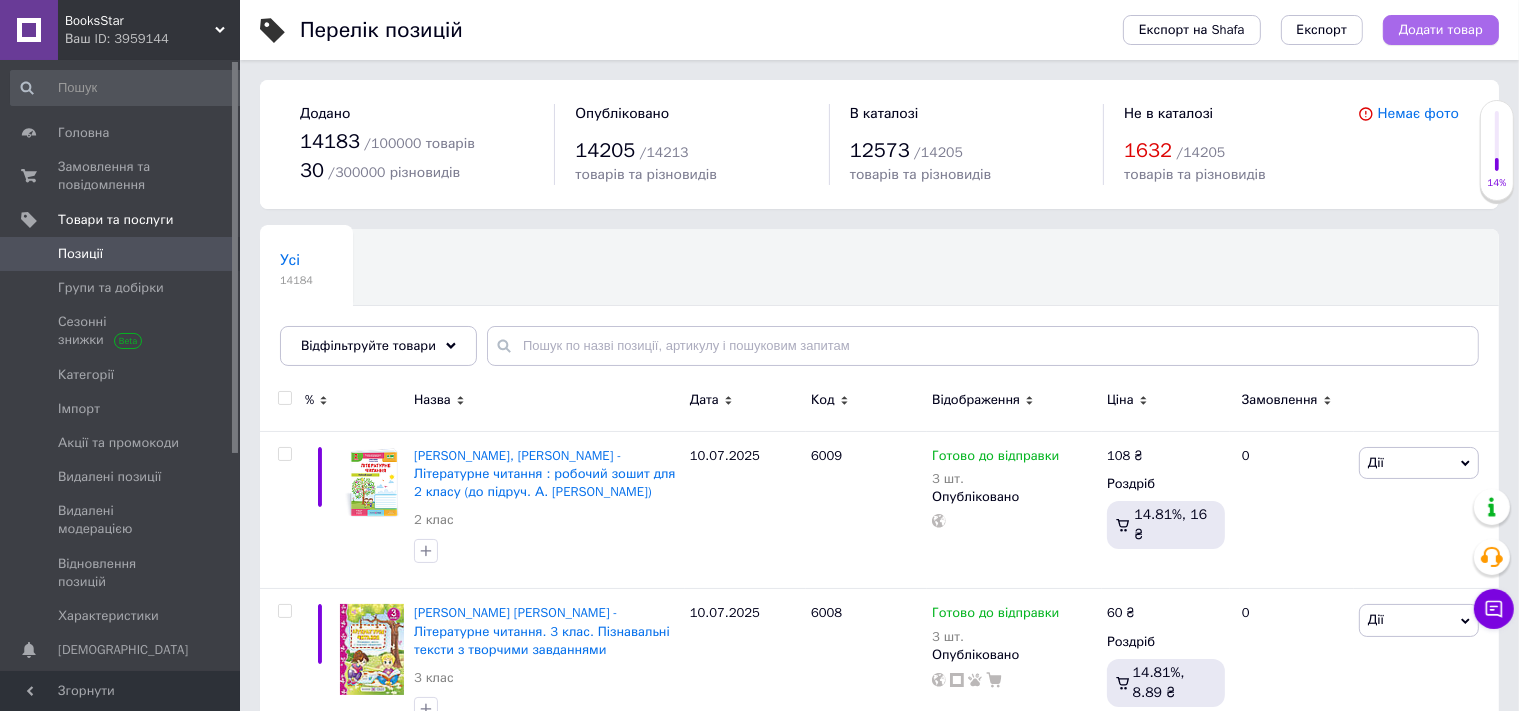 click on "Додати товар" at bounding box center (1441, 30) 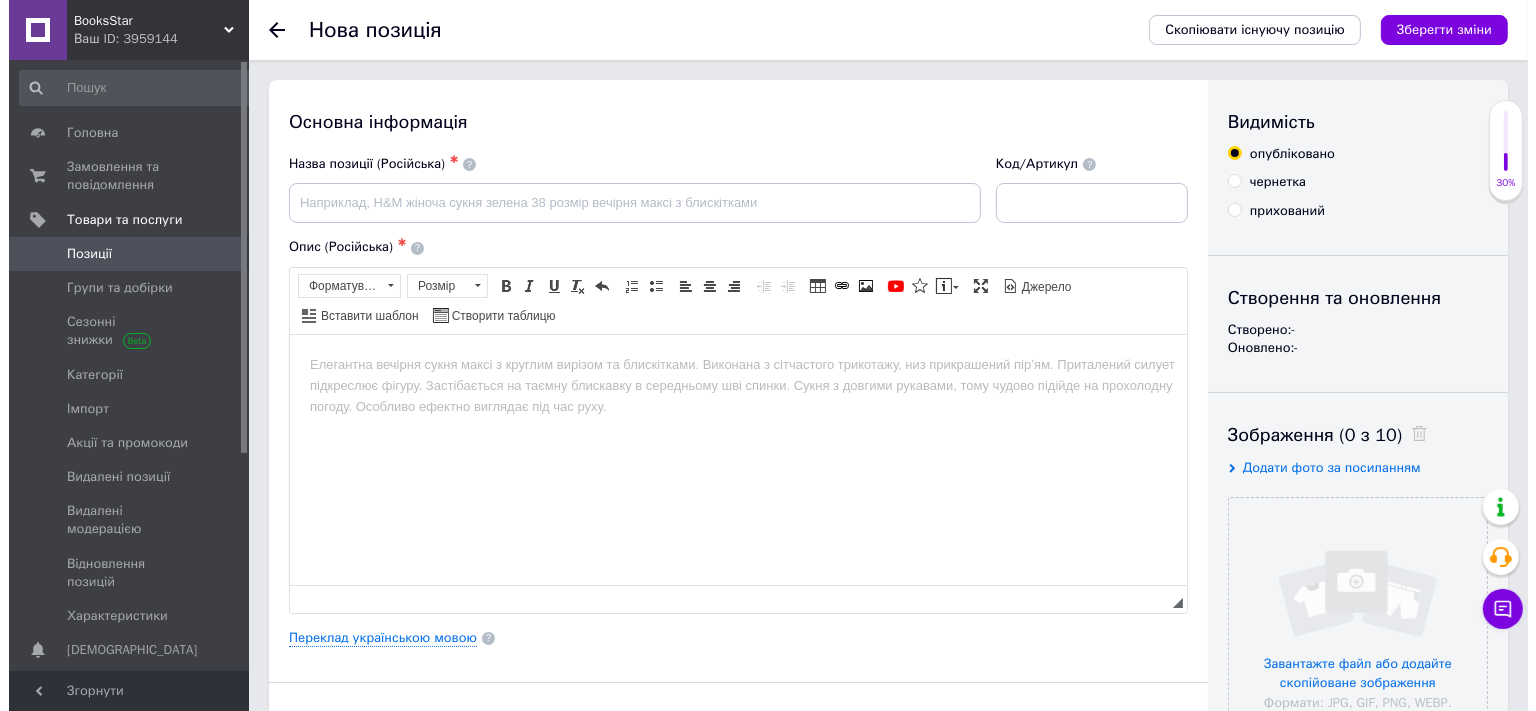 scroll, scrollTop: 0, scrollLeft: 0, axis: both 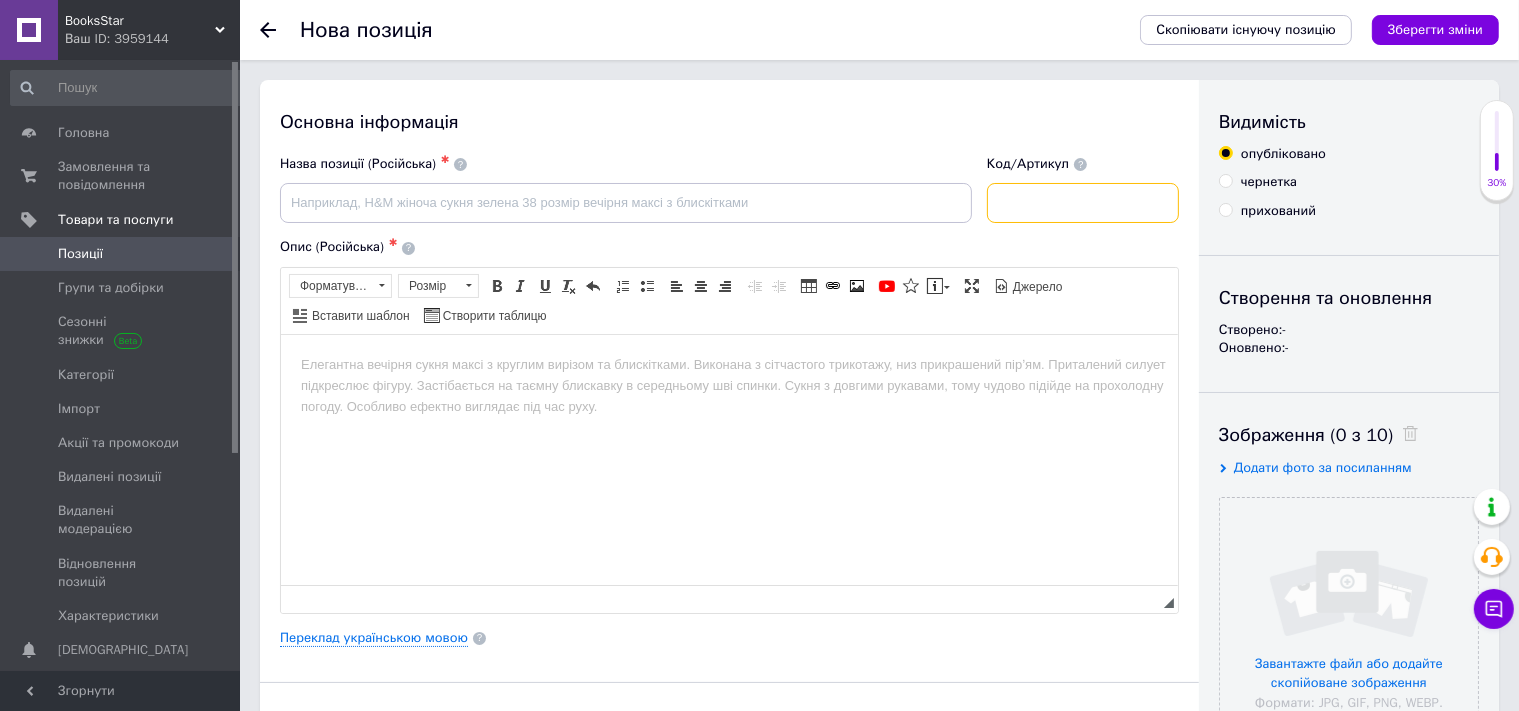 click at bounding box center [1083, 203] 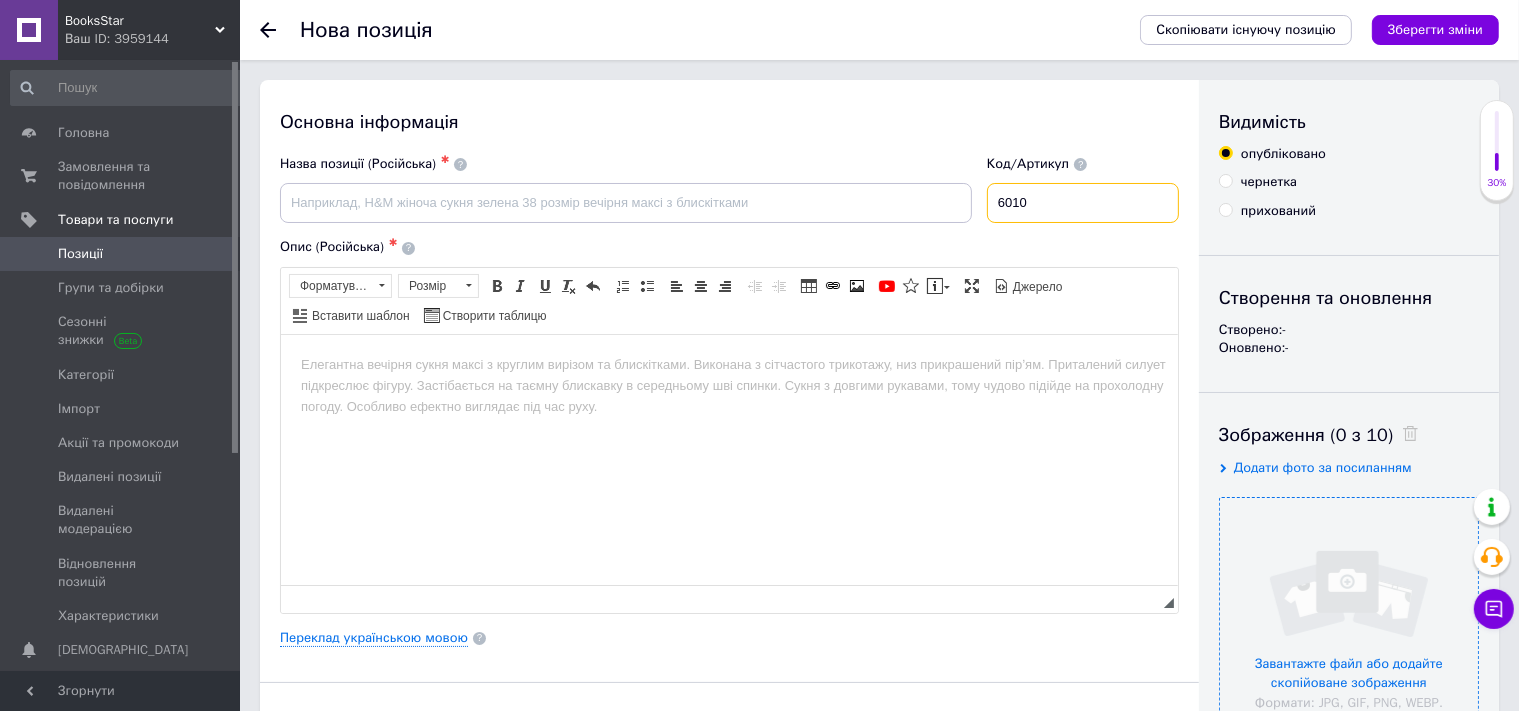 type on "6010" 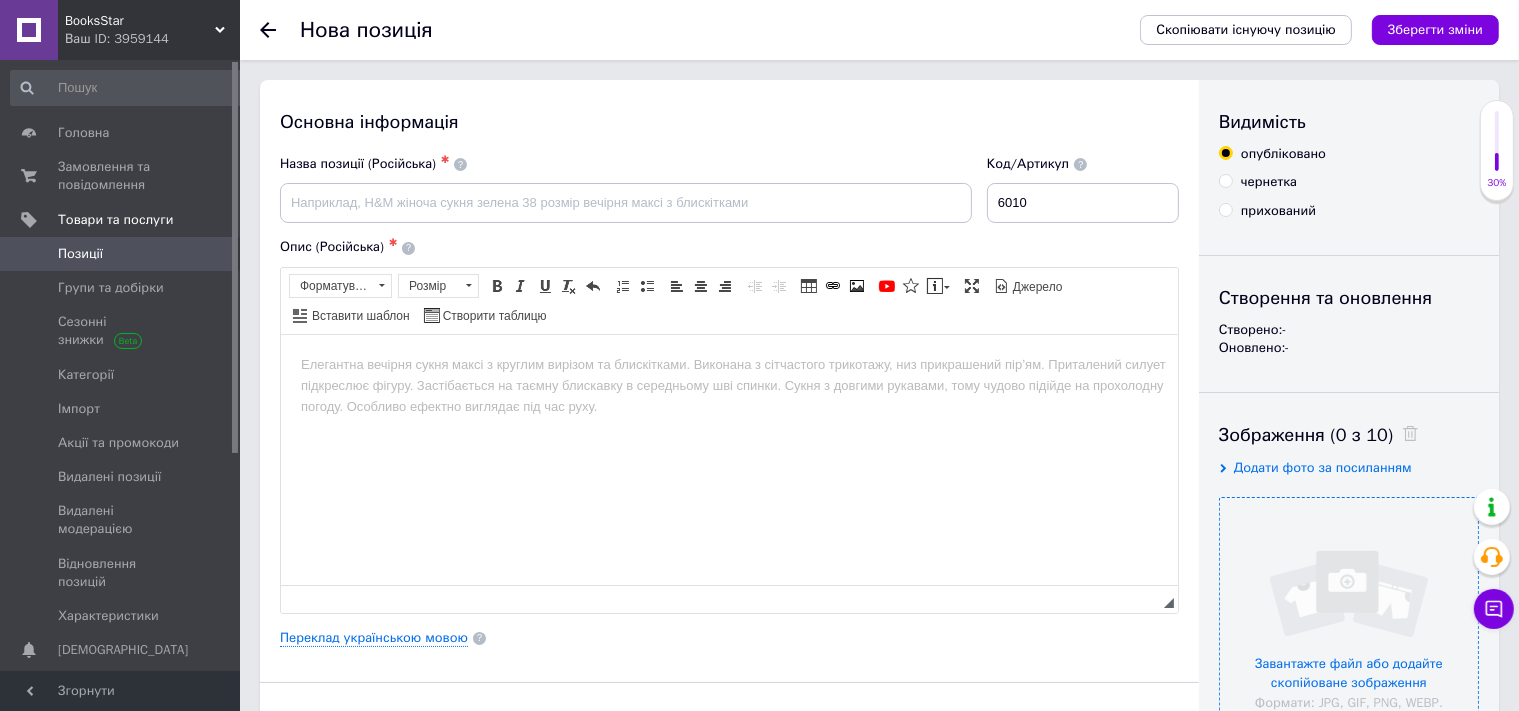 click at bounding box center (1349, 627) 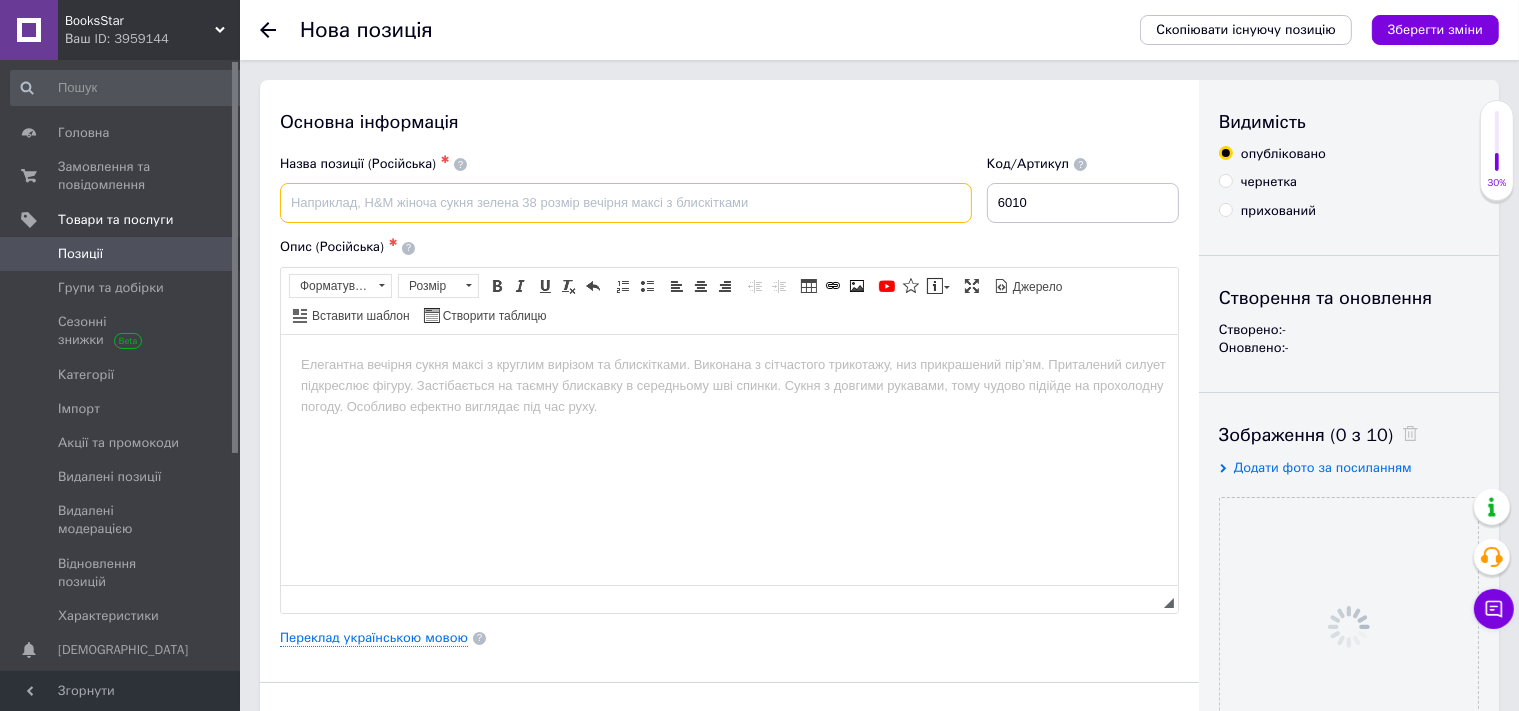 click at bounding box center (626, 203) 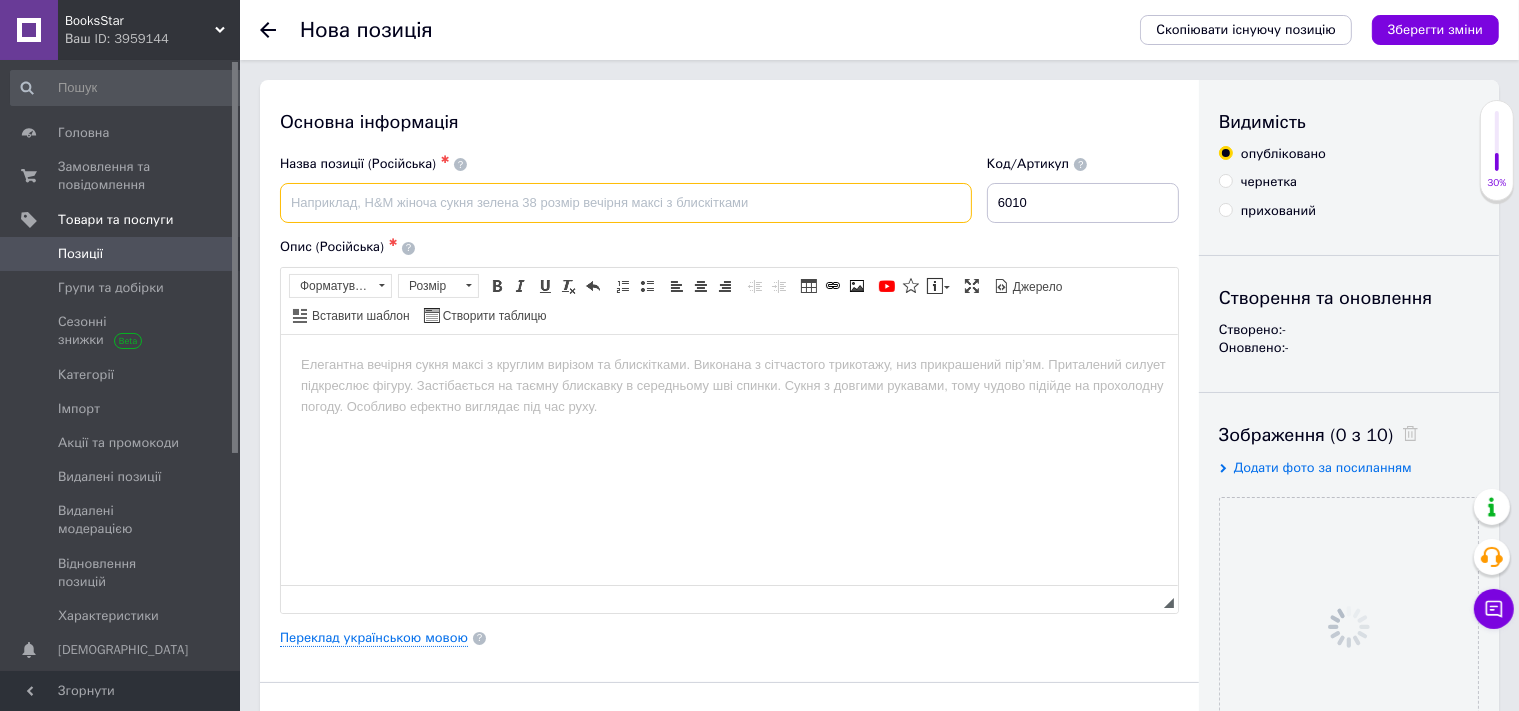 paste on "Панчук Г." 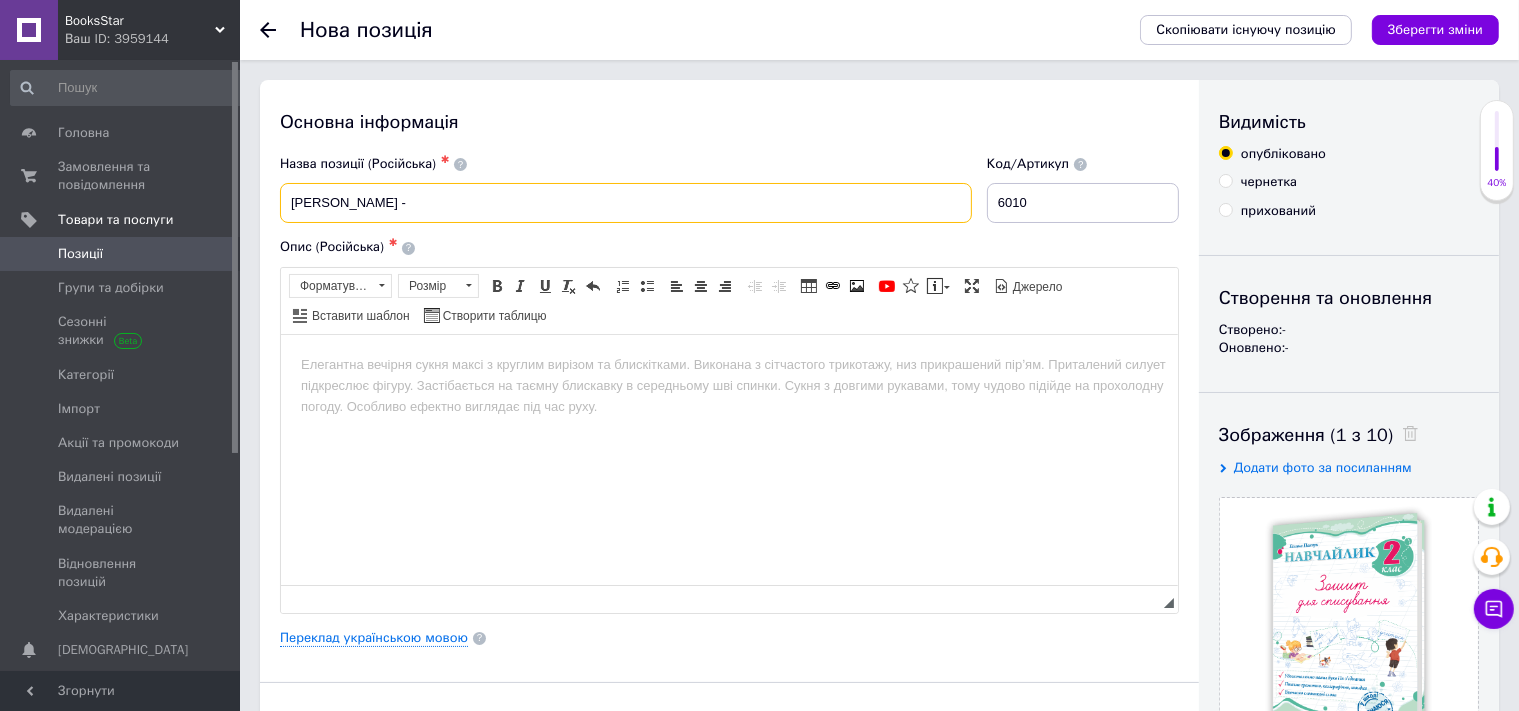 paste on "Навчайлик. Зошит для списування. 2 клас" 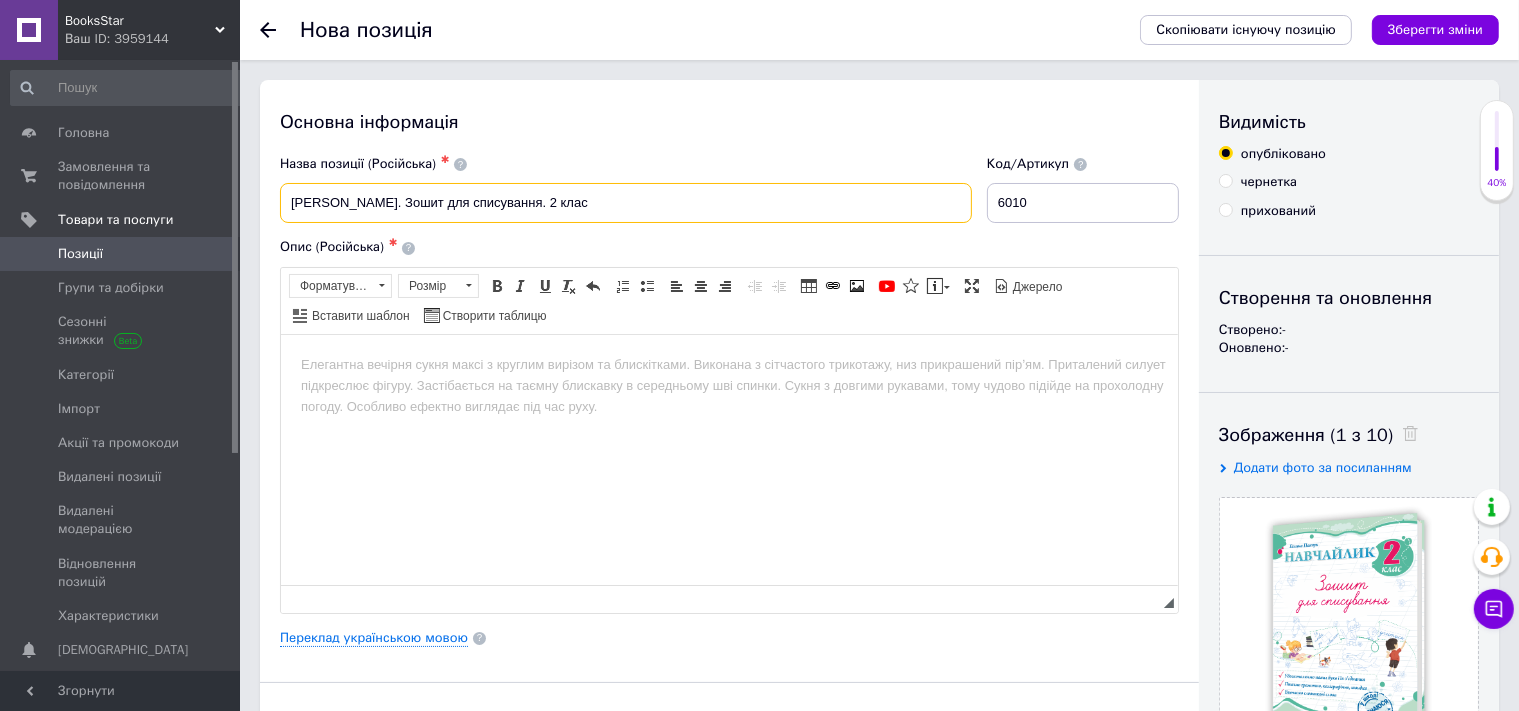 type on "Панчук Галина - Навчайлик. Зошит для списування. 2 клас" 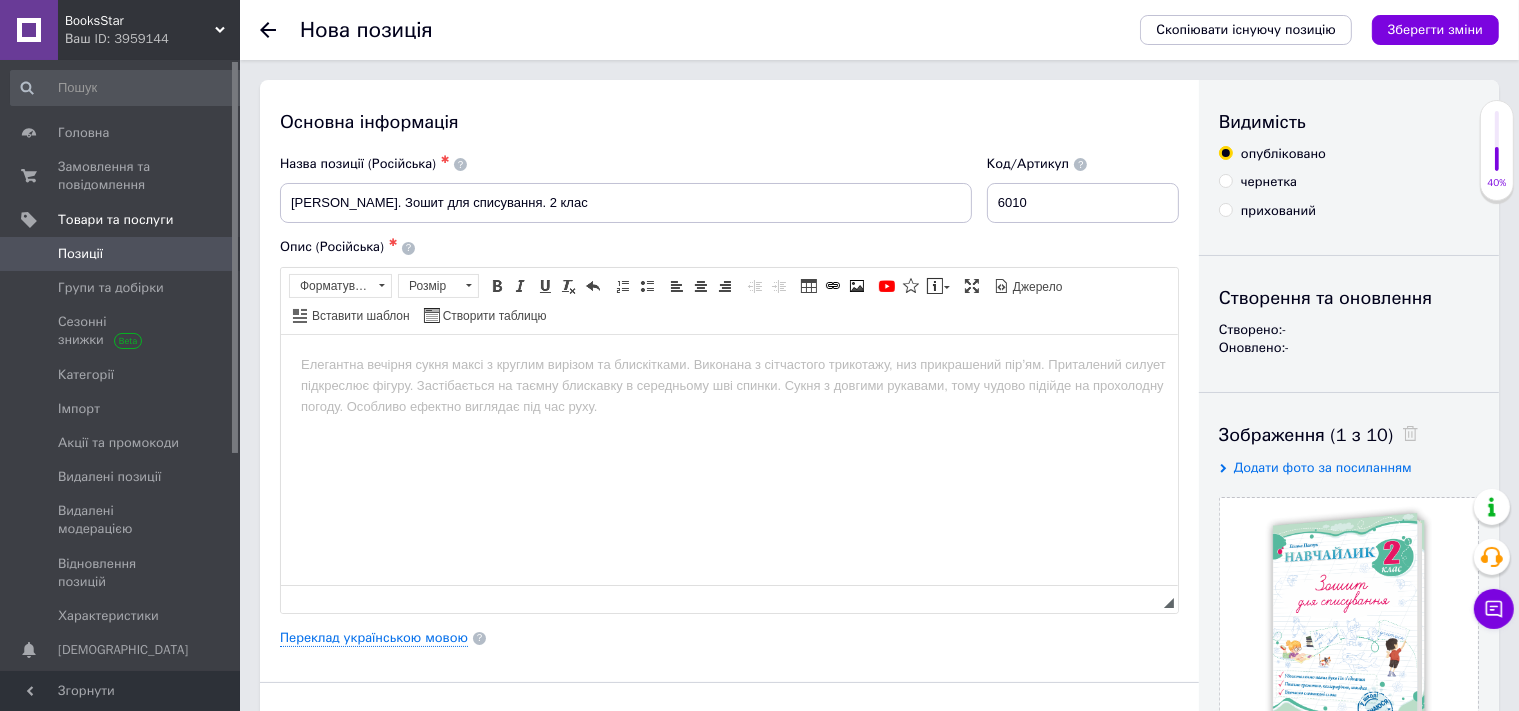 click at bounding box center (728, 459) 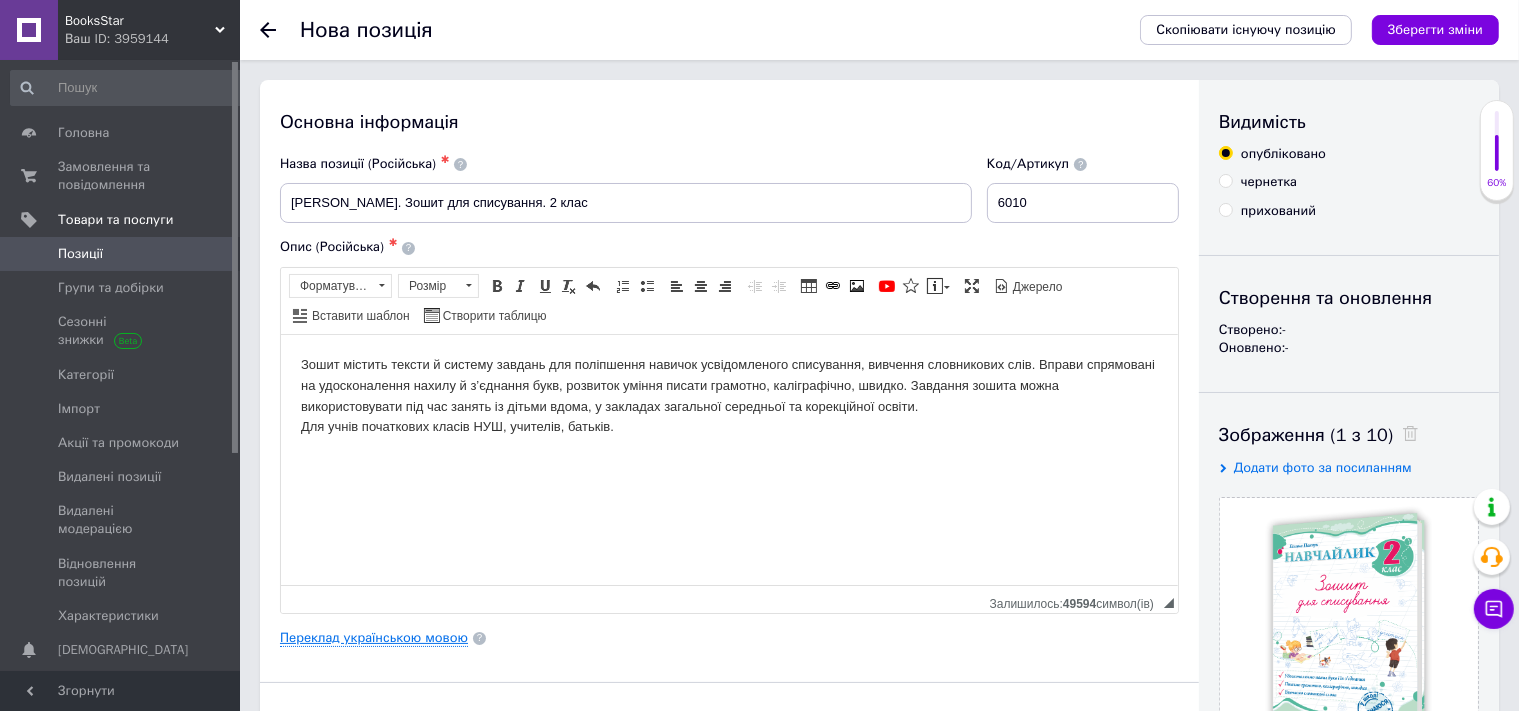 click on "Переклад українською мовою" at bounding box center [374, 638] 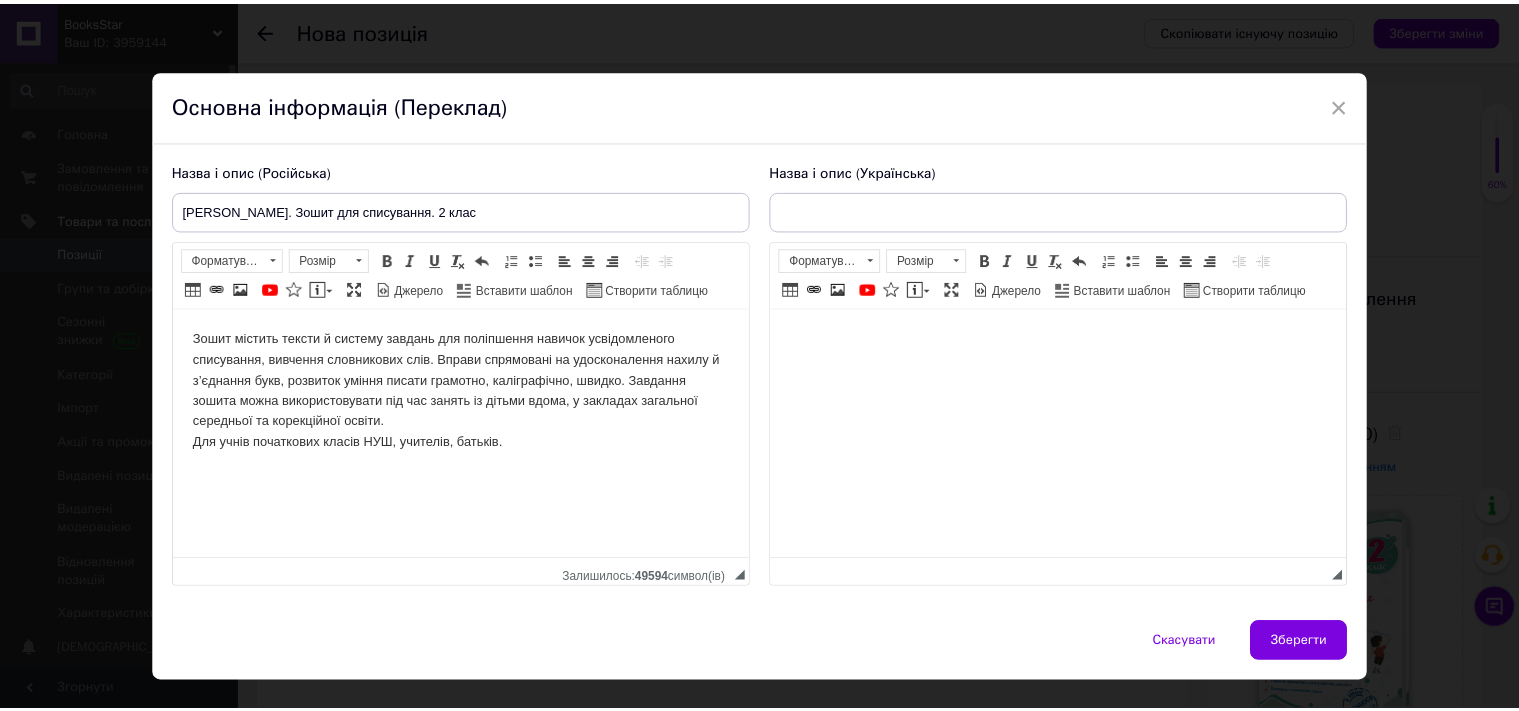 scroll, scrollTop: 0, scrollLeft: 0, axis: both 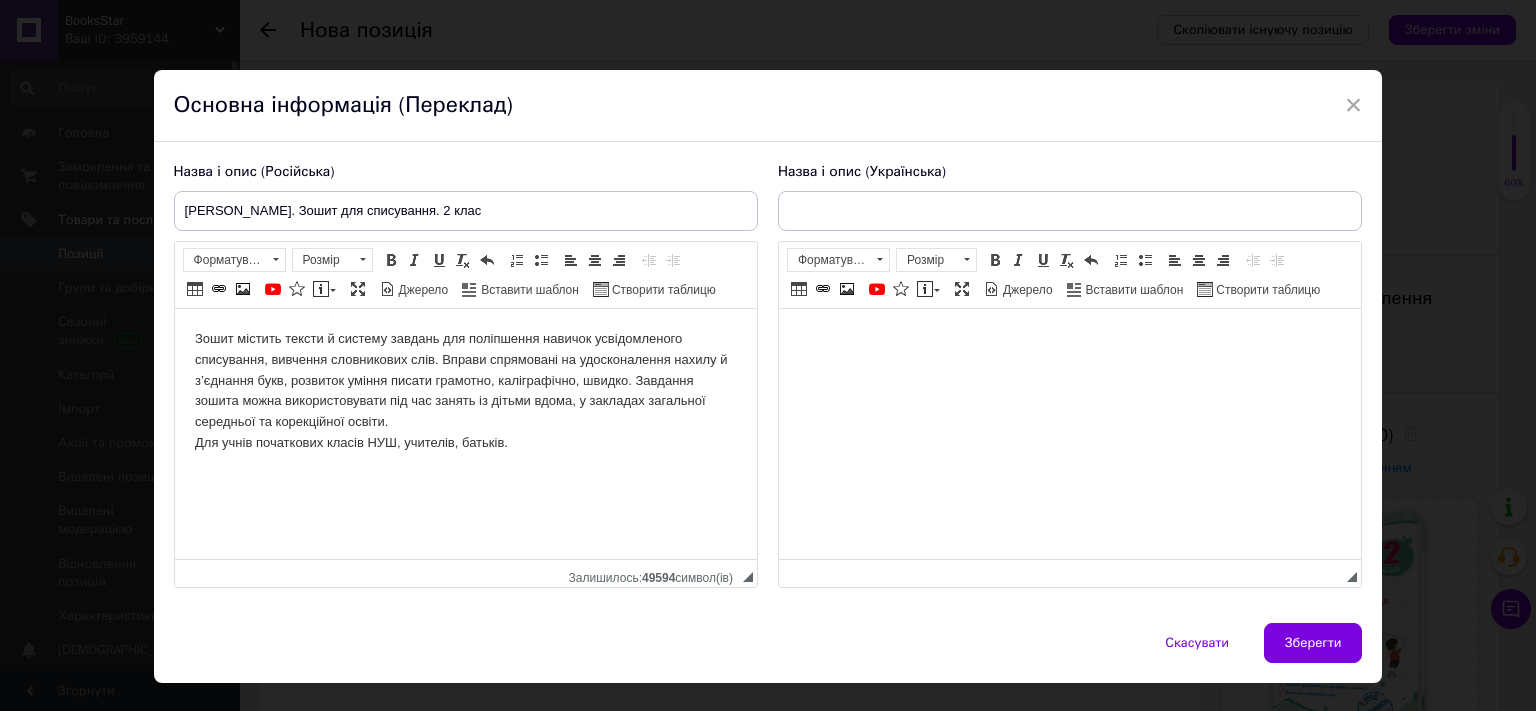 click at bounding box center (1069, 434) 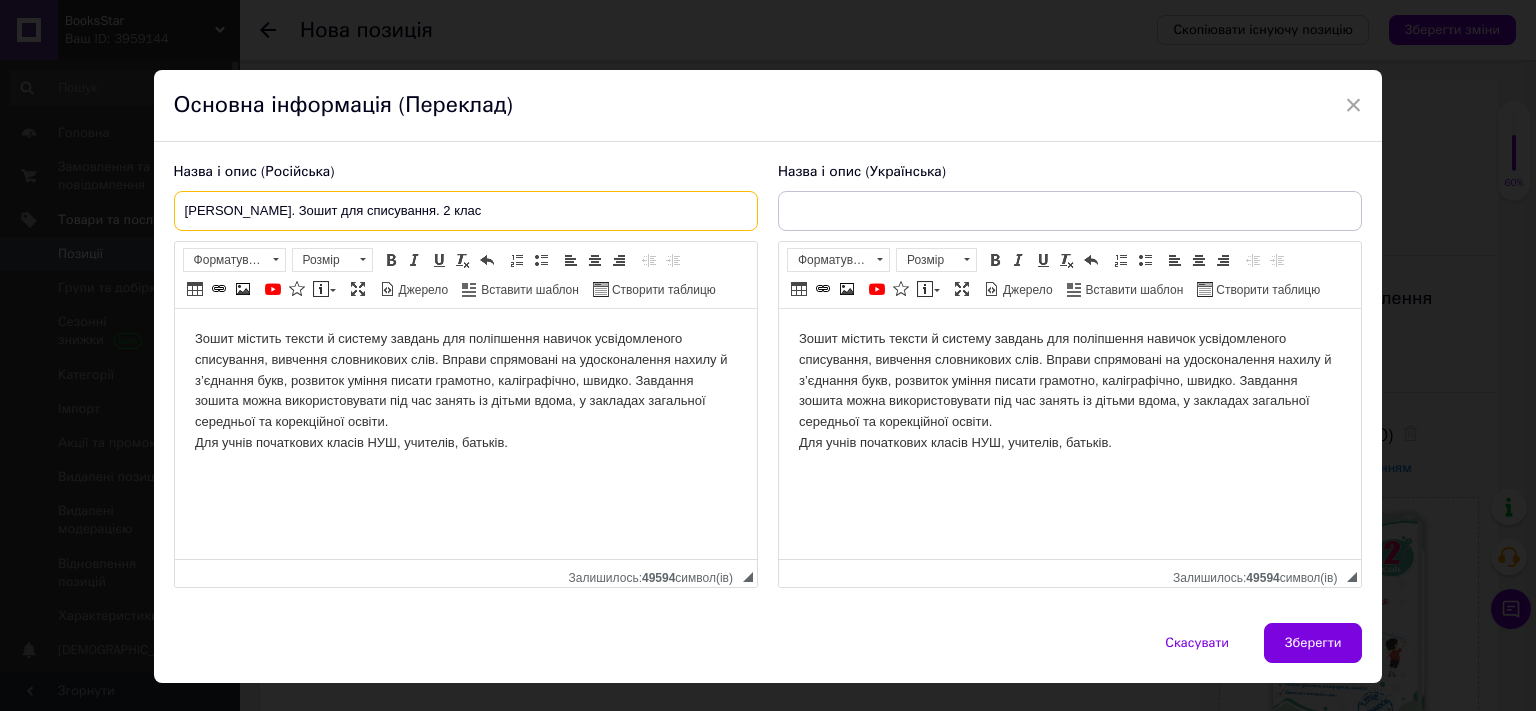 drag, startPoint x: 474, startPoint y: 215, endPoint x: 106, endPoint y: 209, distance: 368.04892 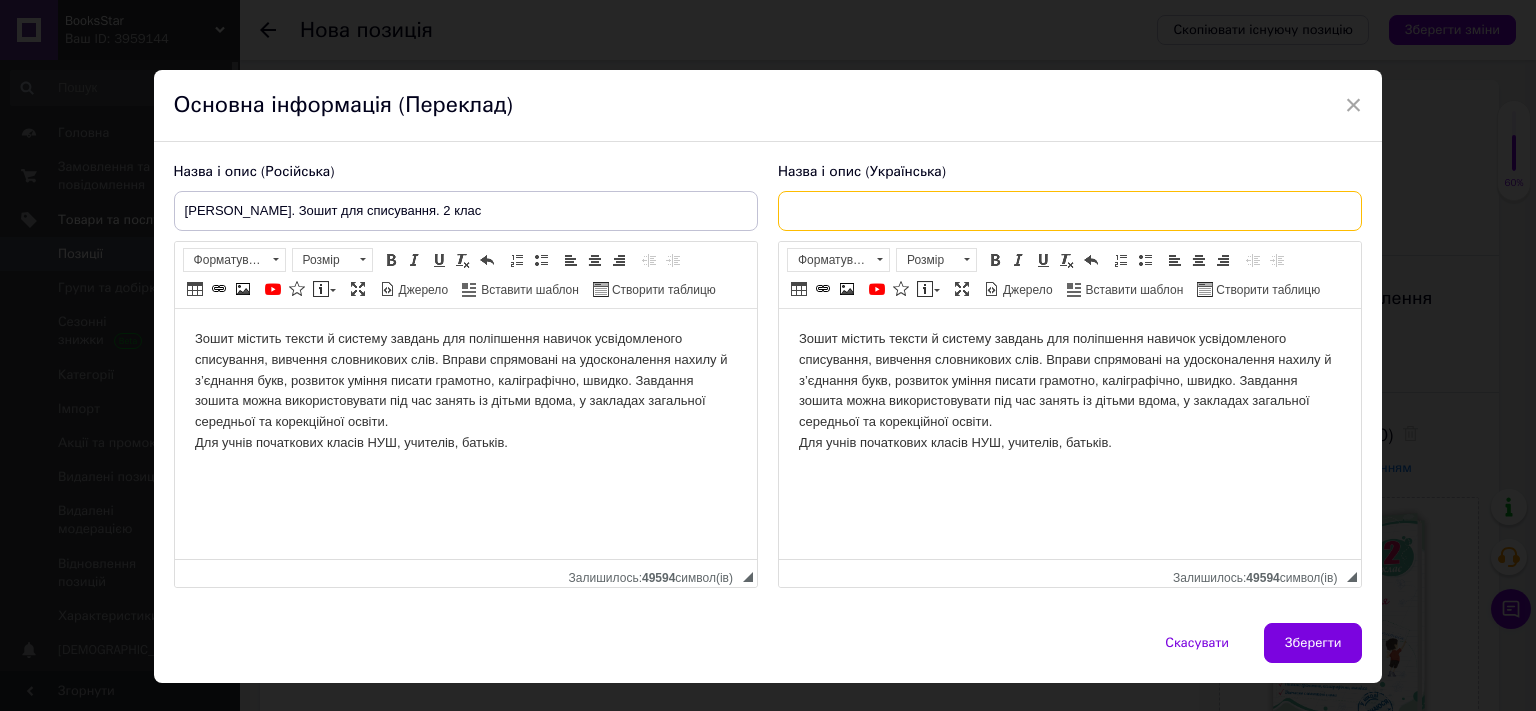 click at bounding box center (1070, 211) 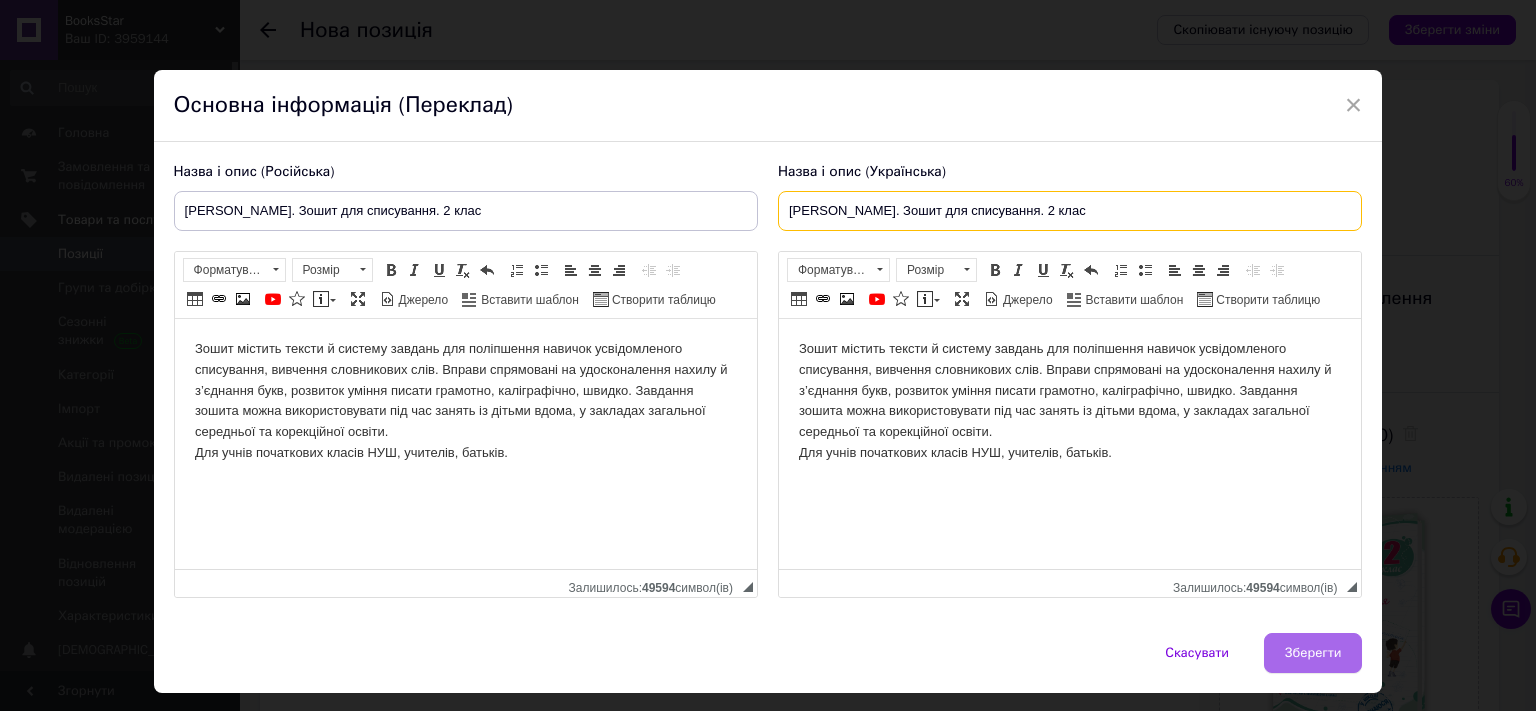 type on "Панчук Галина - Навчайлик. Зошит для списування. 2 клас" 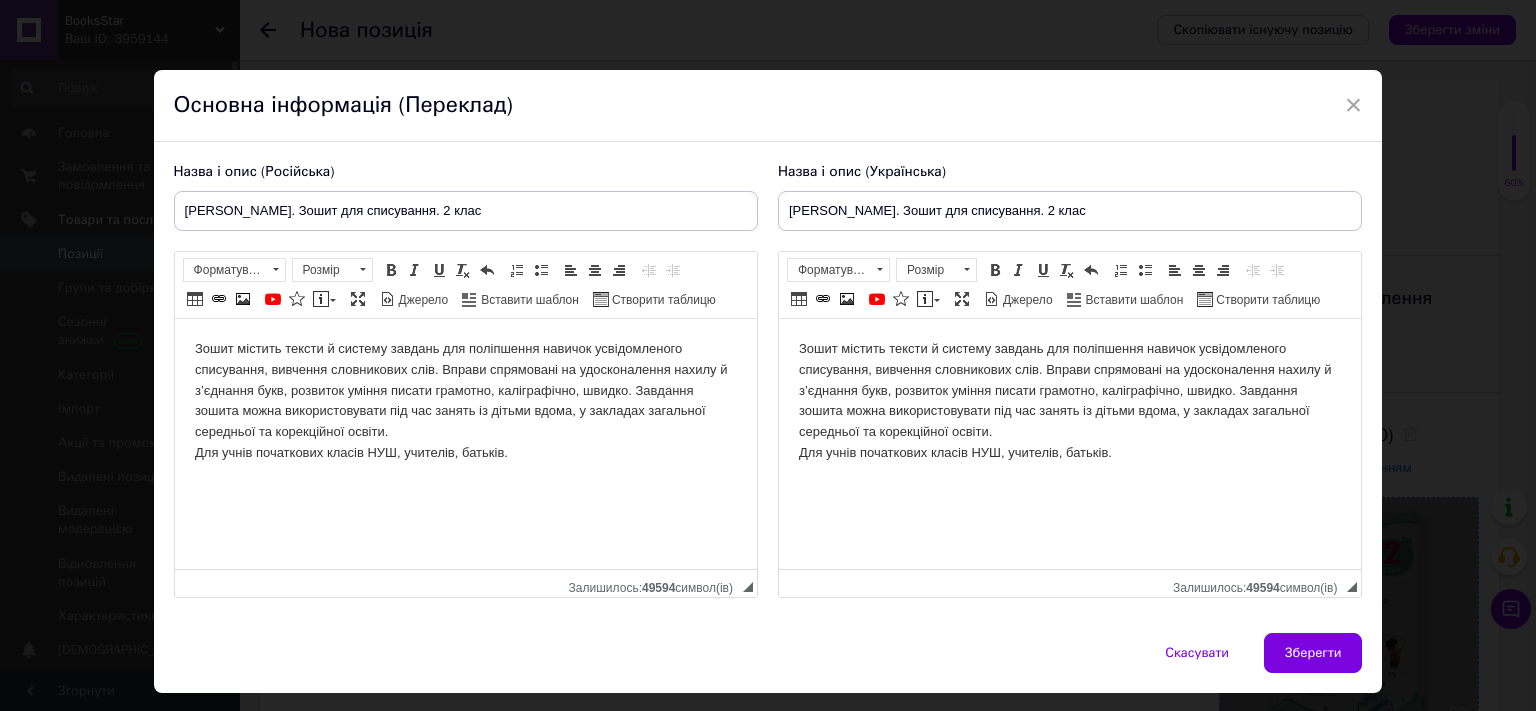 click on "Зберегти" at bounding box center [1313, 653] 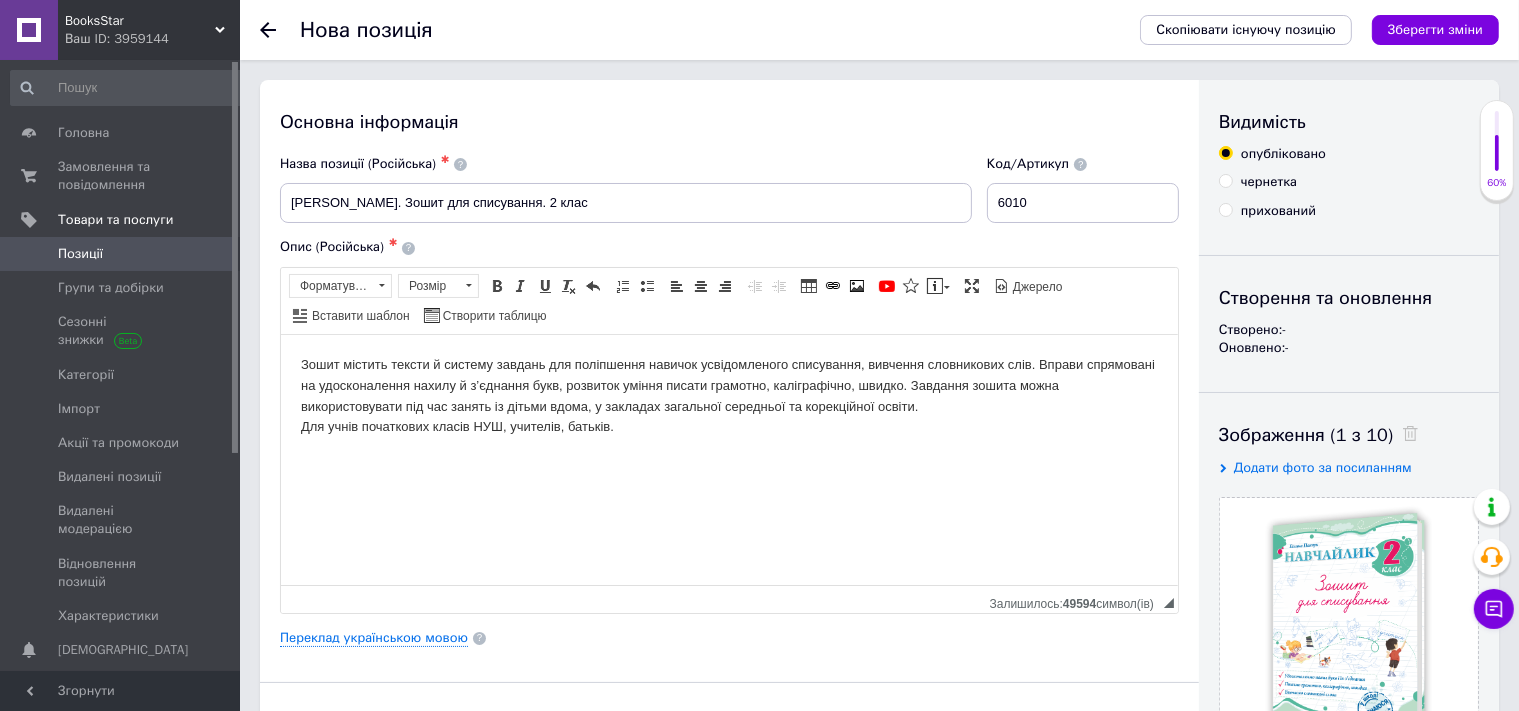 scroll, scrollTop: 354, scrollLeft: 0, axis: vertical 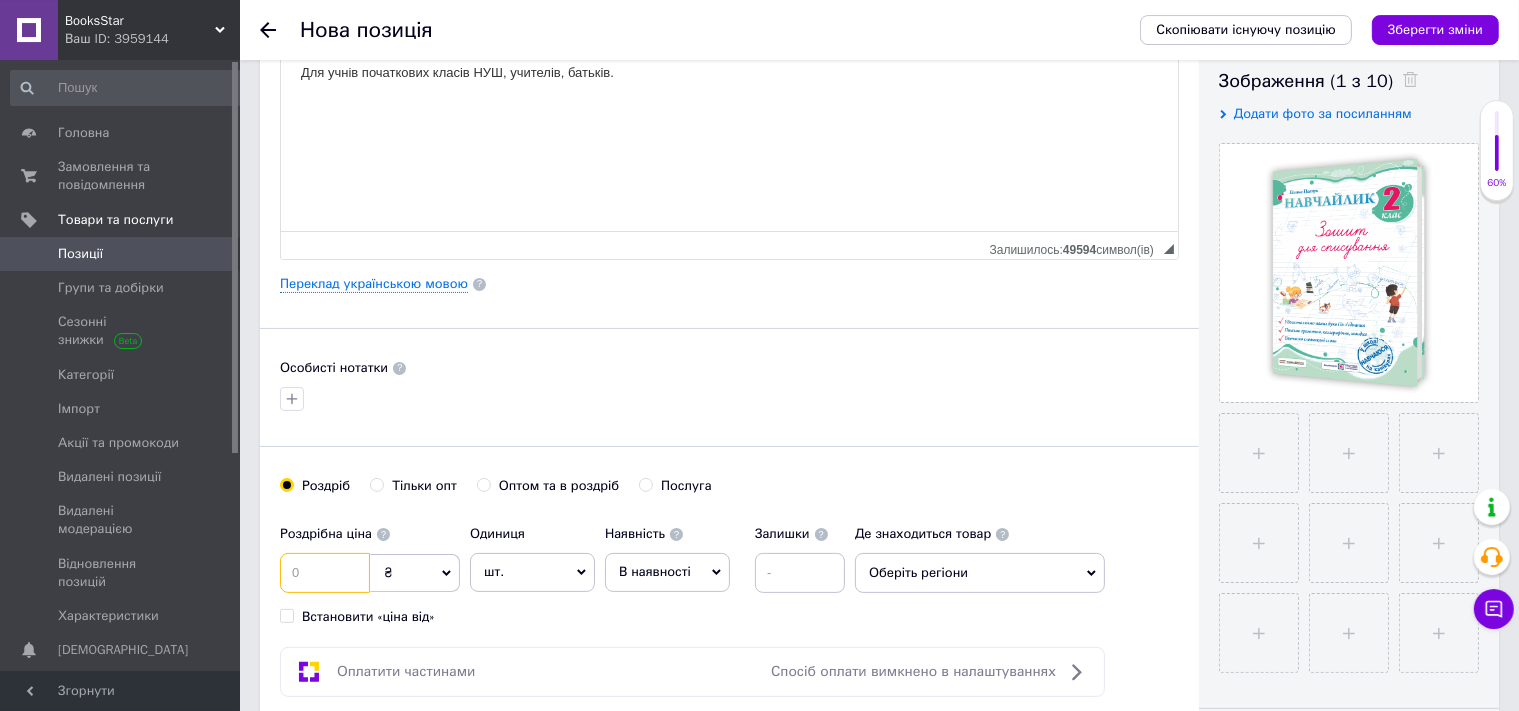 click at bounding box center (325, 573) 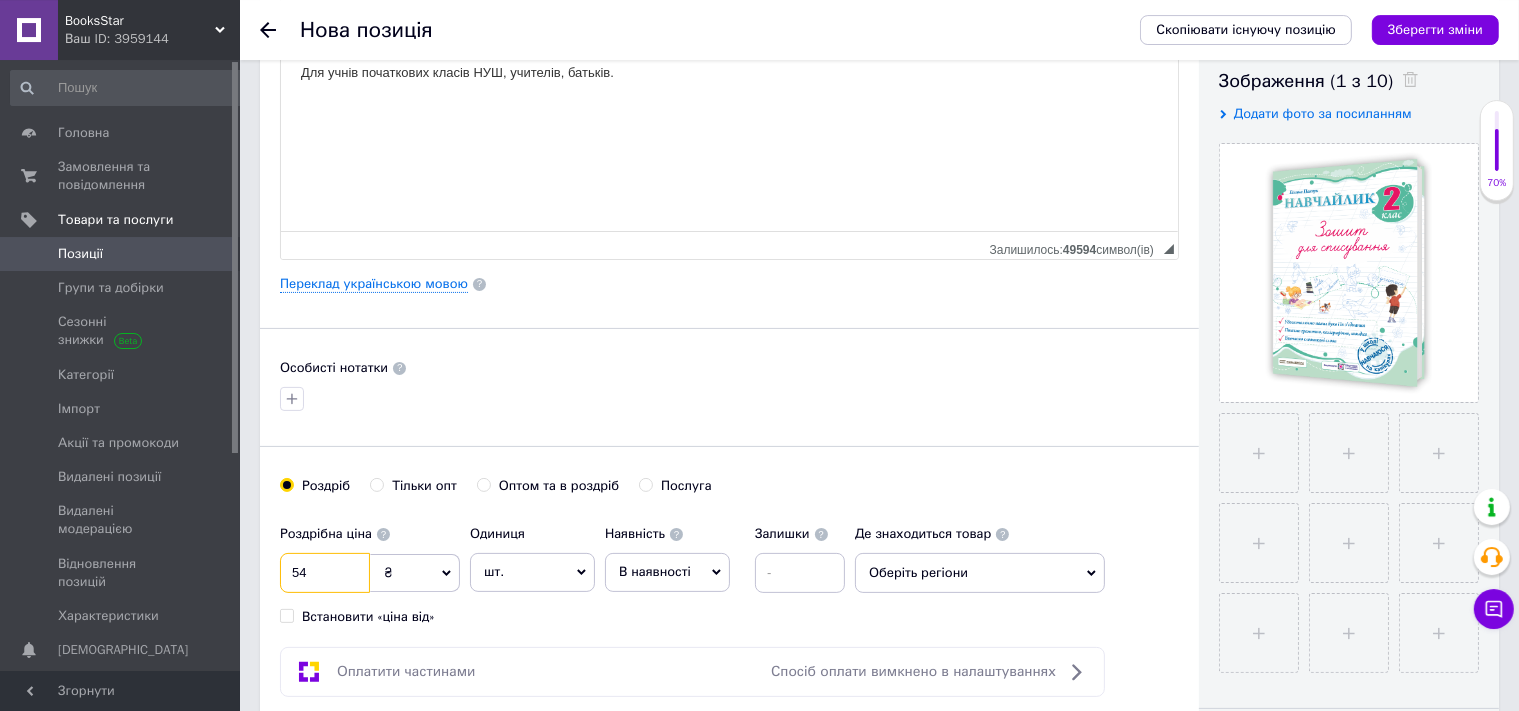 scroll, scrollTop: 460, scrollLeft: 0, axis: vertical 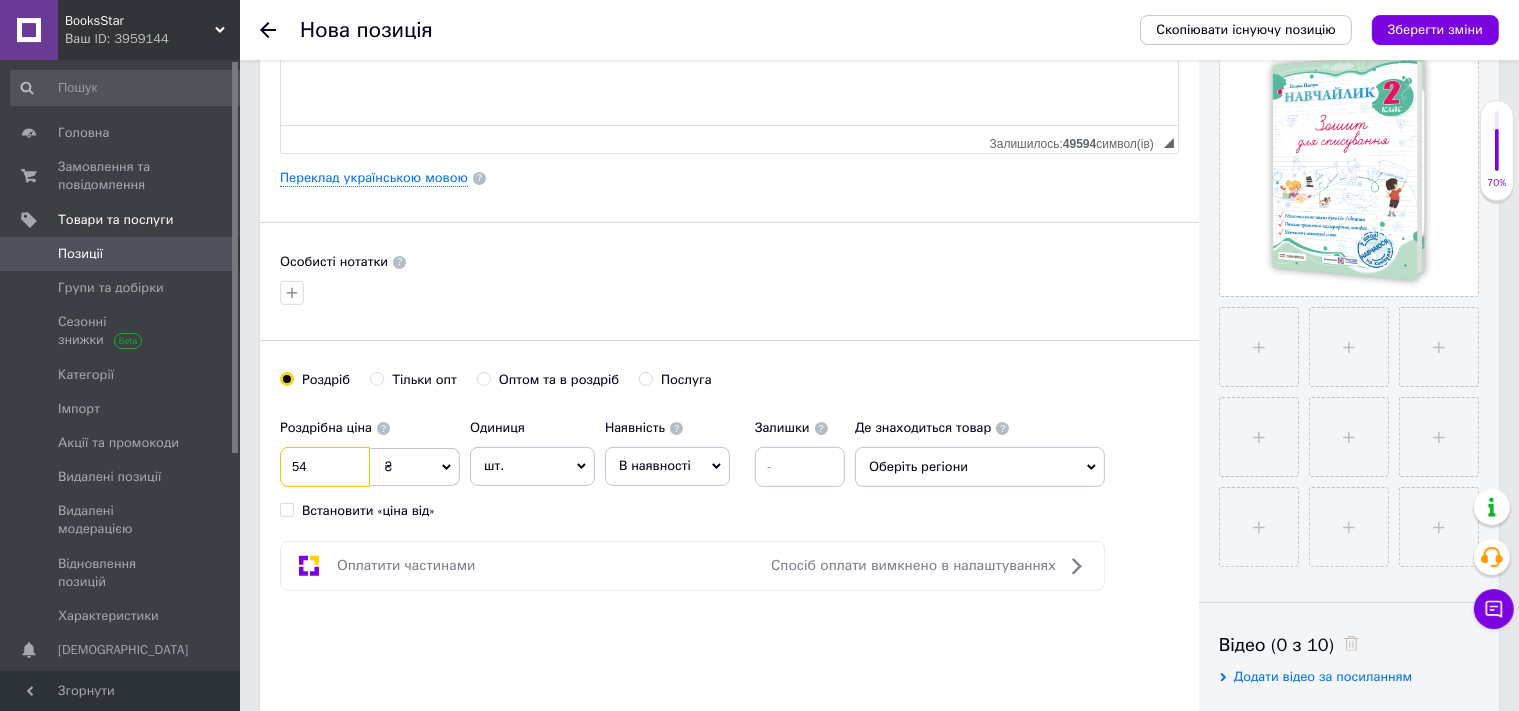 type on "54" 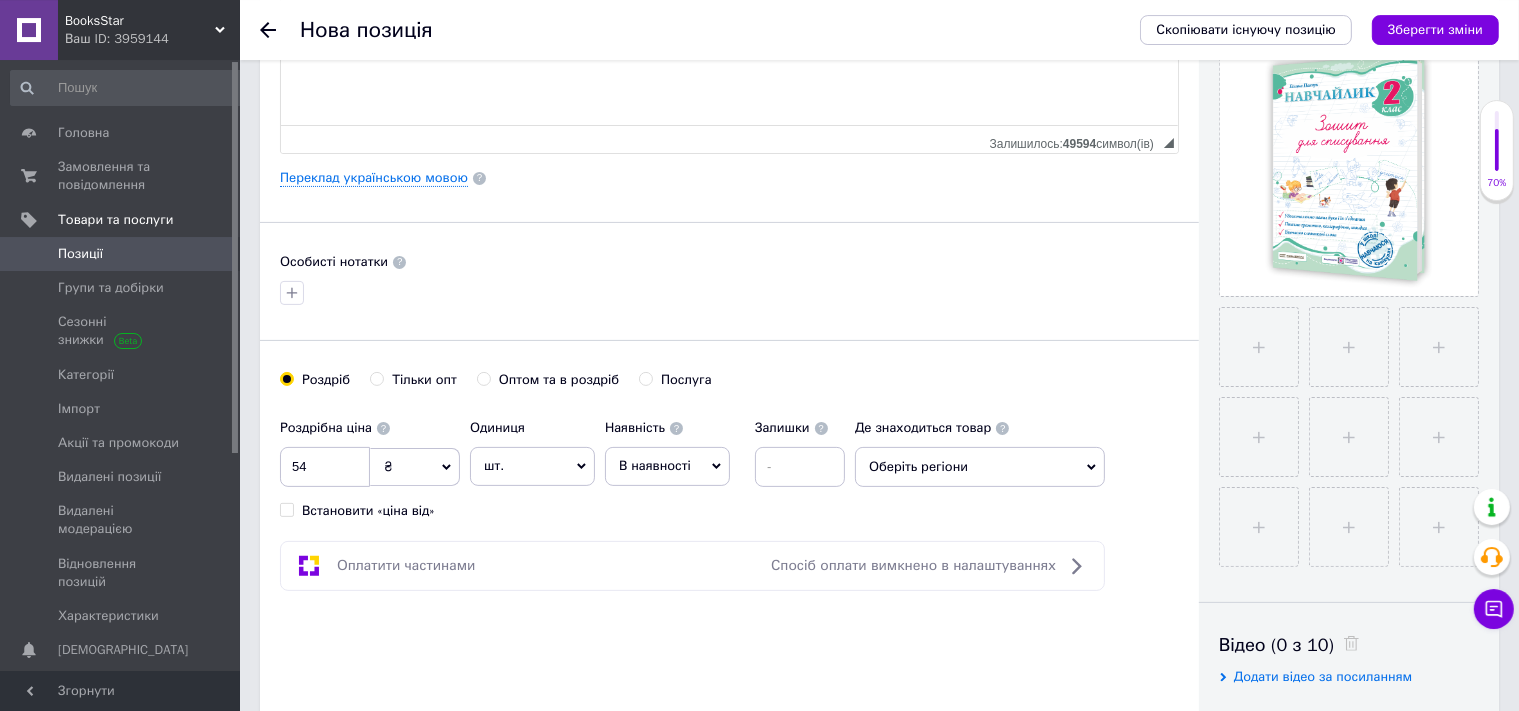 click on "В наявності" at bounding box center [667, 466] 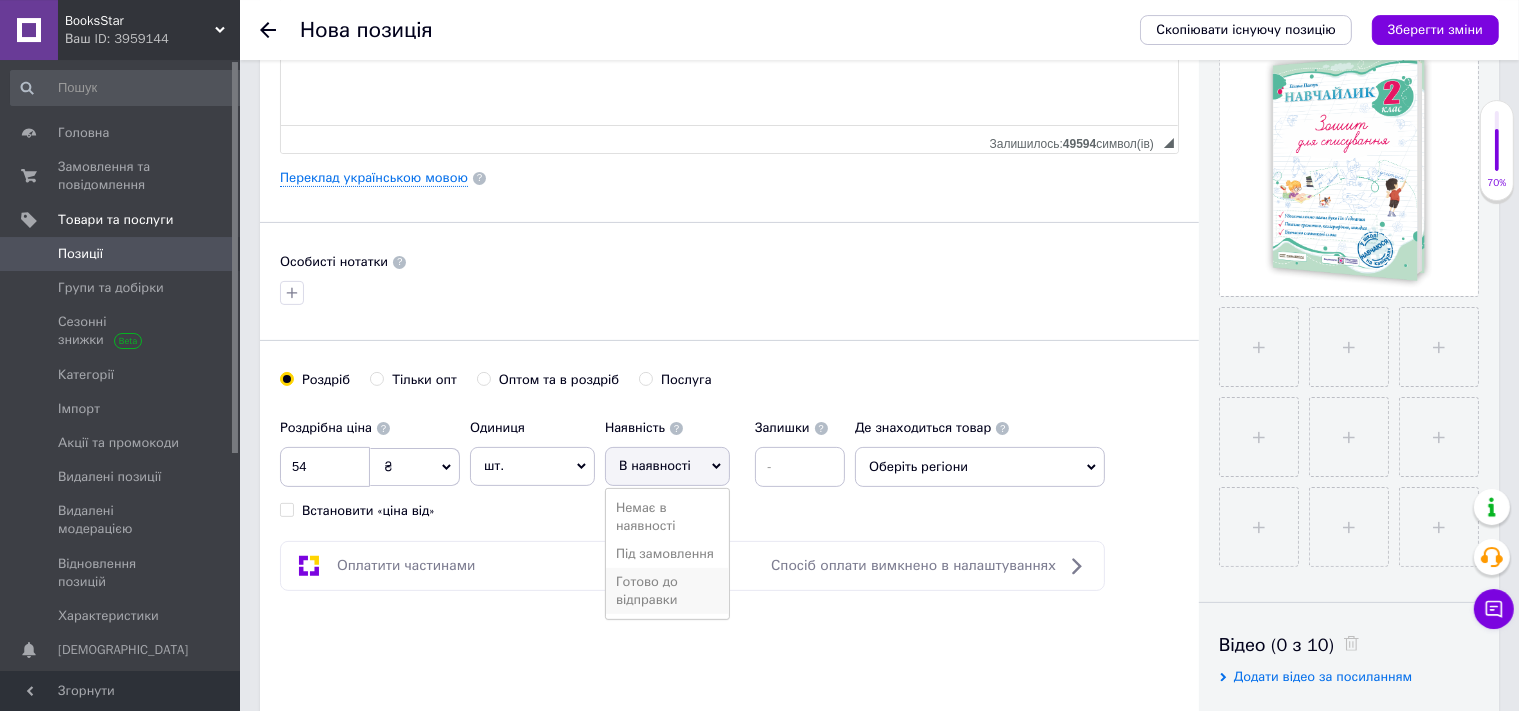 click on "Готово до відправки" at bounding box center [667, 591] 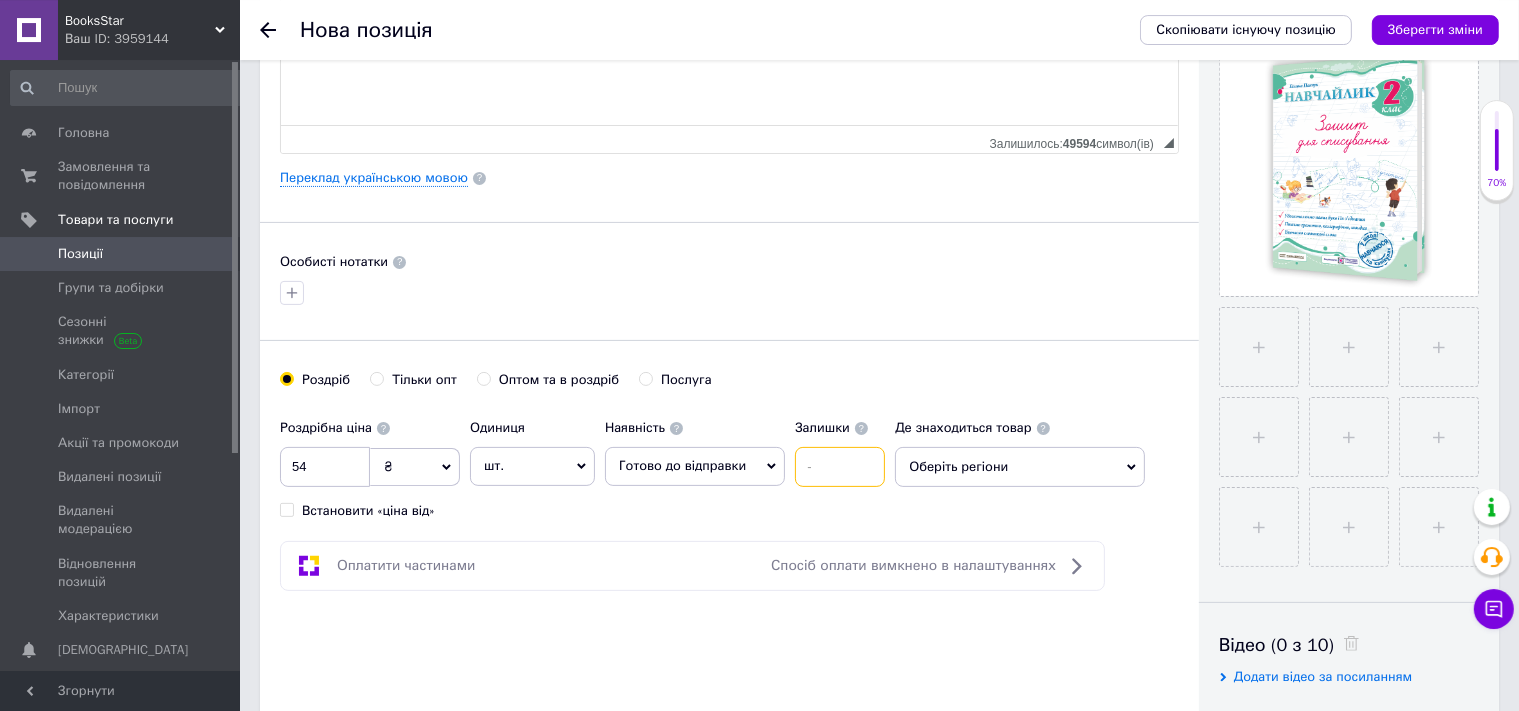 click at bounding box center (840, 467) 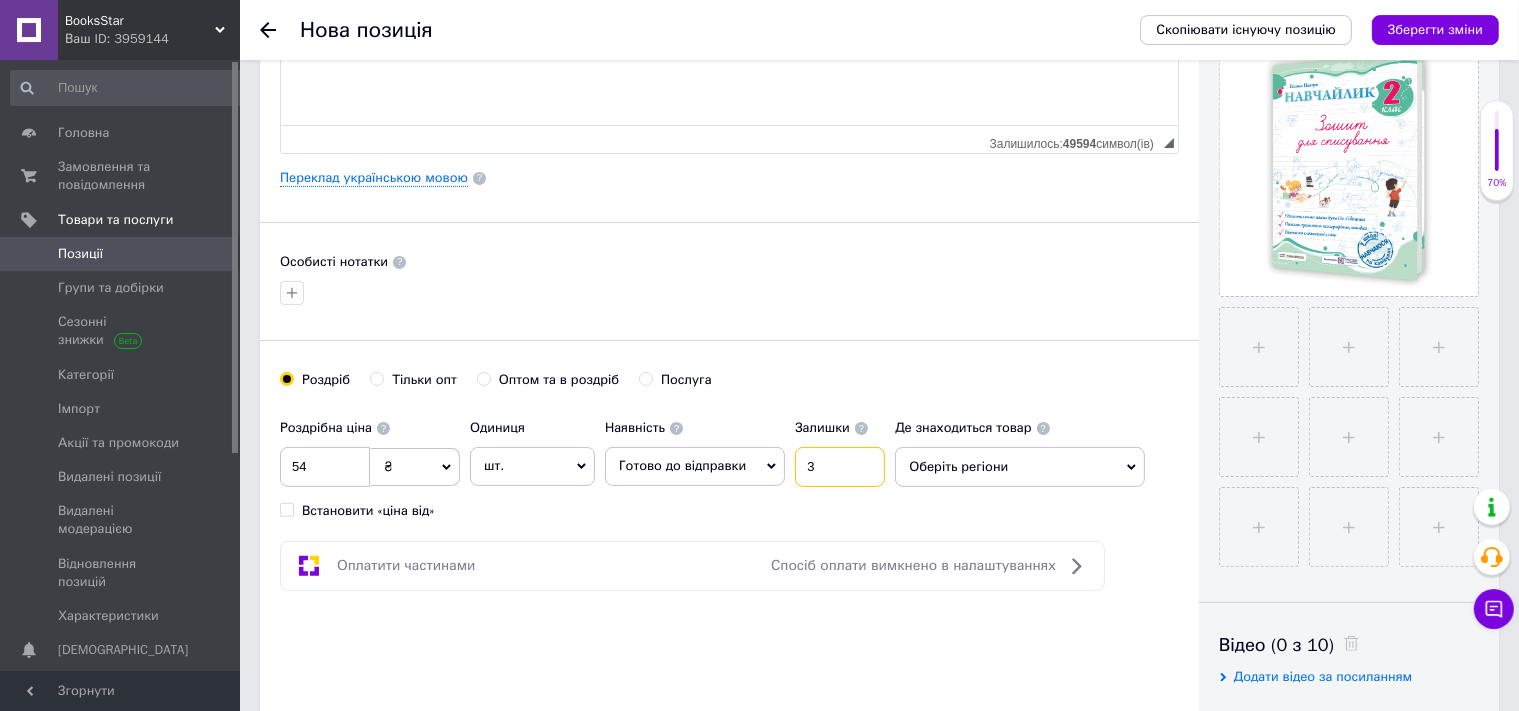 type on "3" 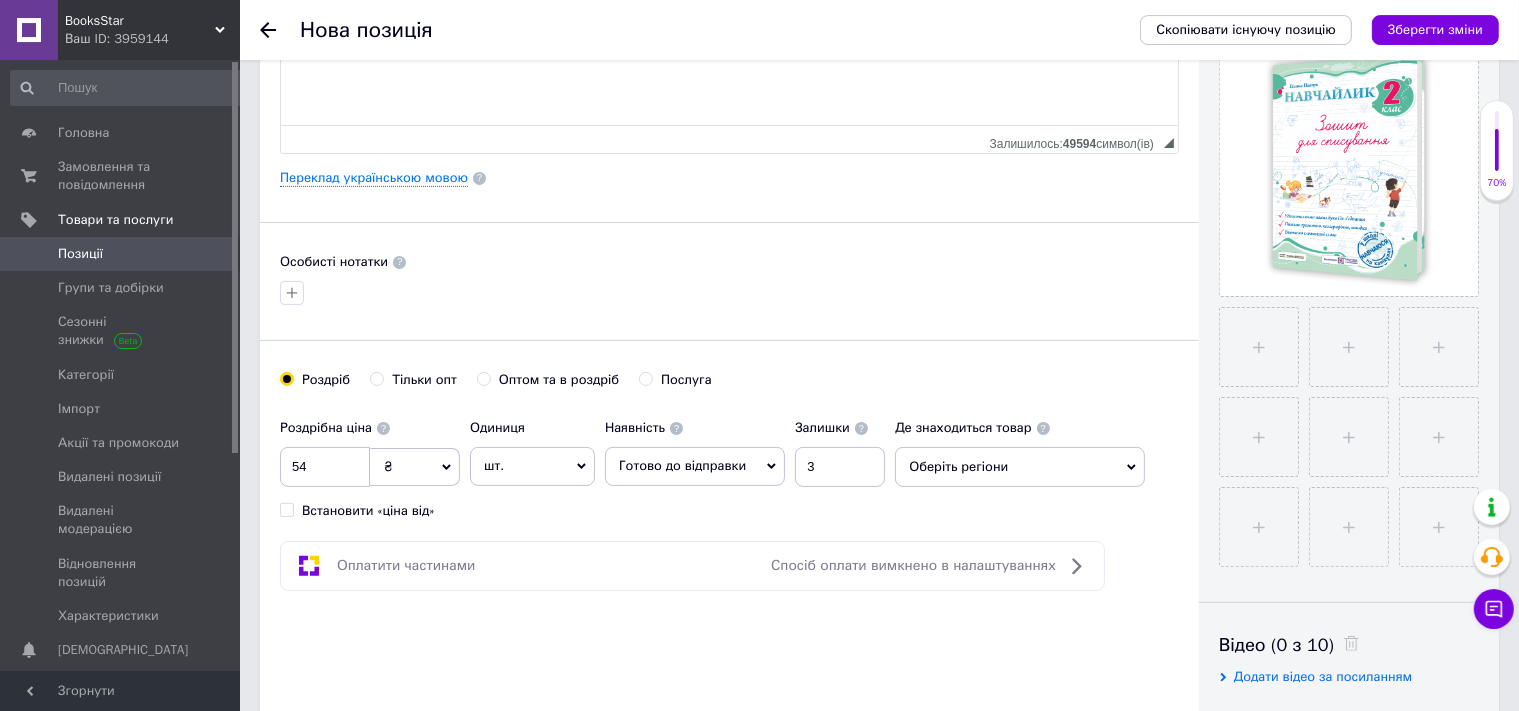 click on "Оберіть регіони" at bounding box center (1020, 467) 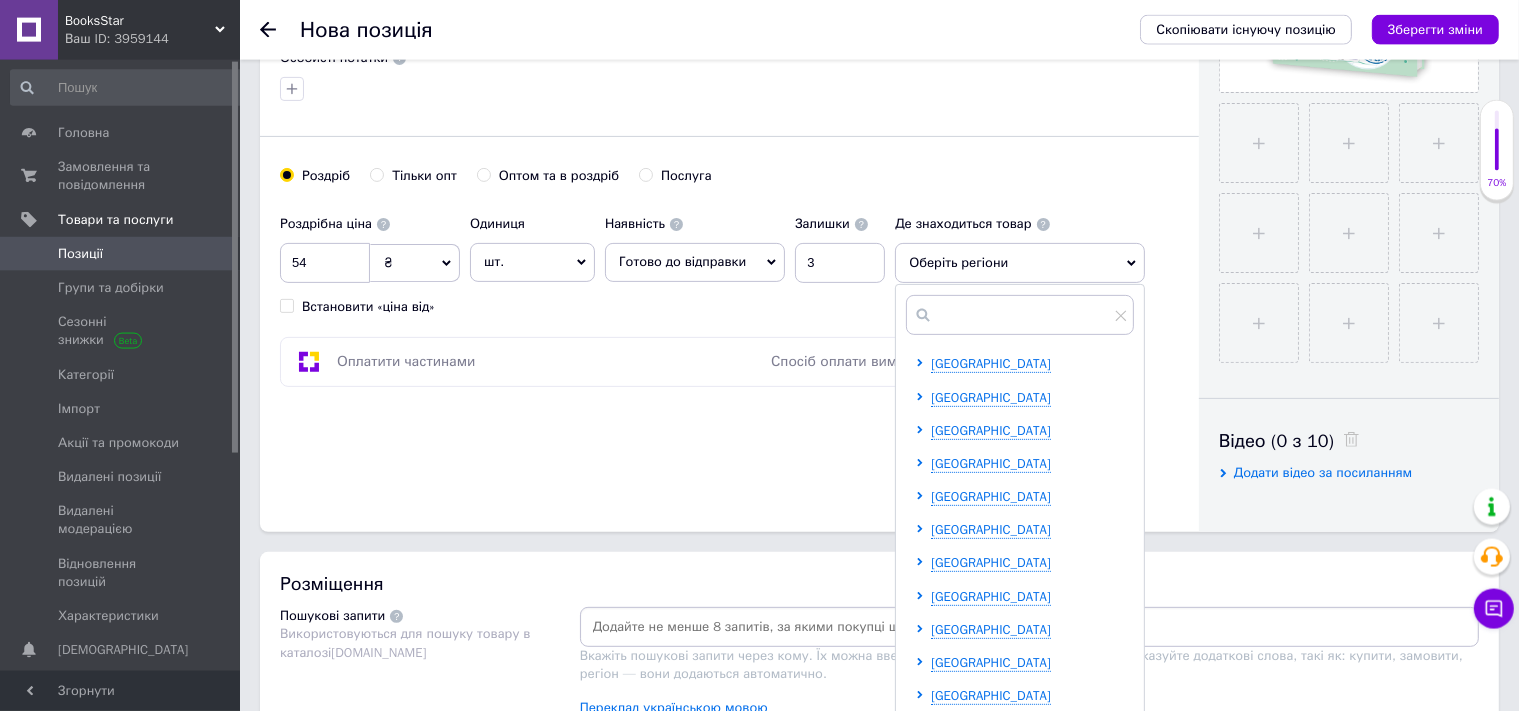 scroll, scrollTop: 681, scrollLeft: 0, axis: vertical 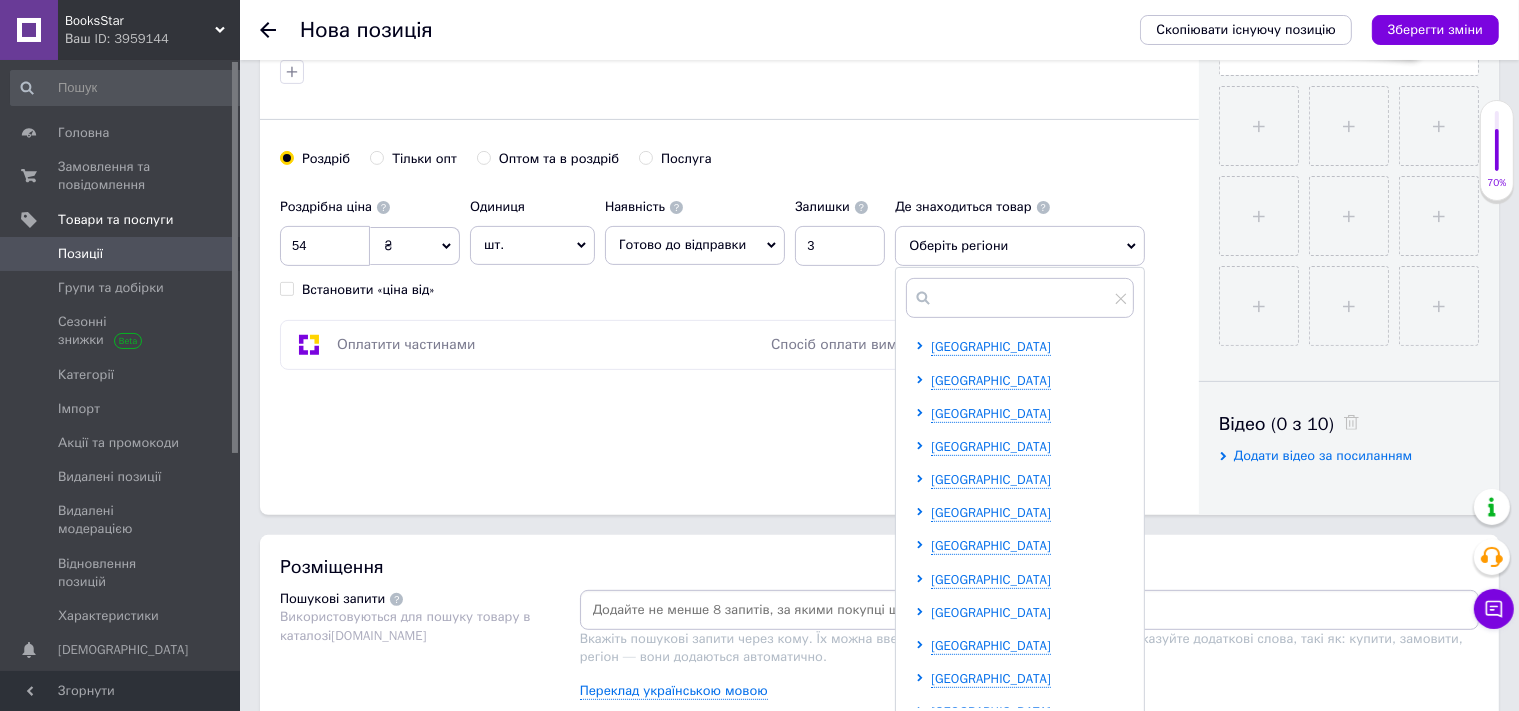 click on "[GEOGRAPHIC_DATA]" at bounding box center [991, 612] 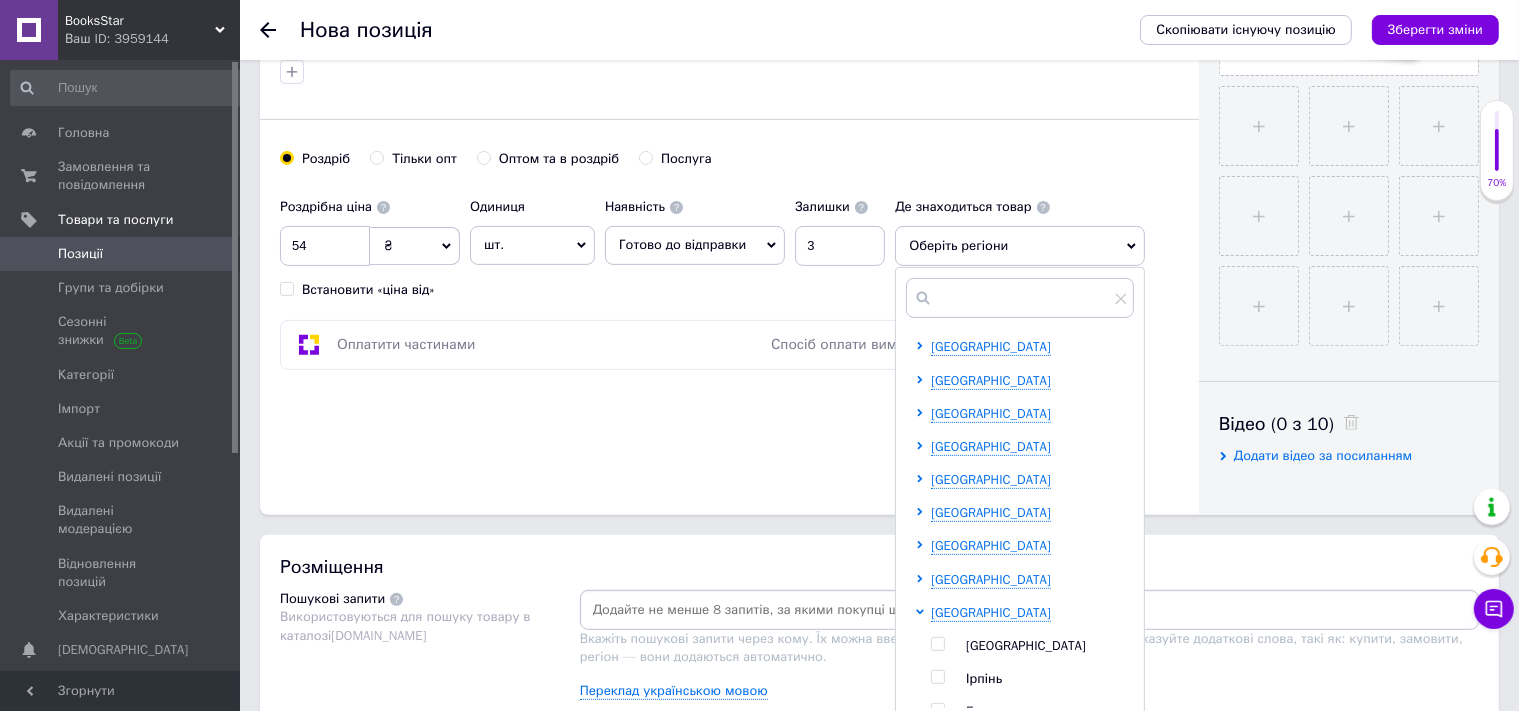 click on "[GEOGRAPHIC_DATA]" at bounding box center (1026, 645) 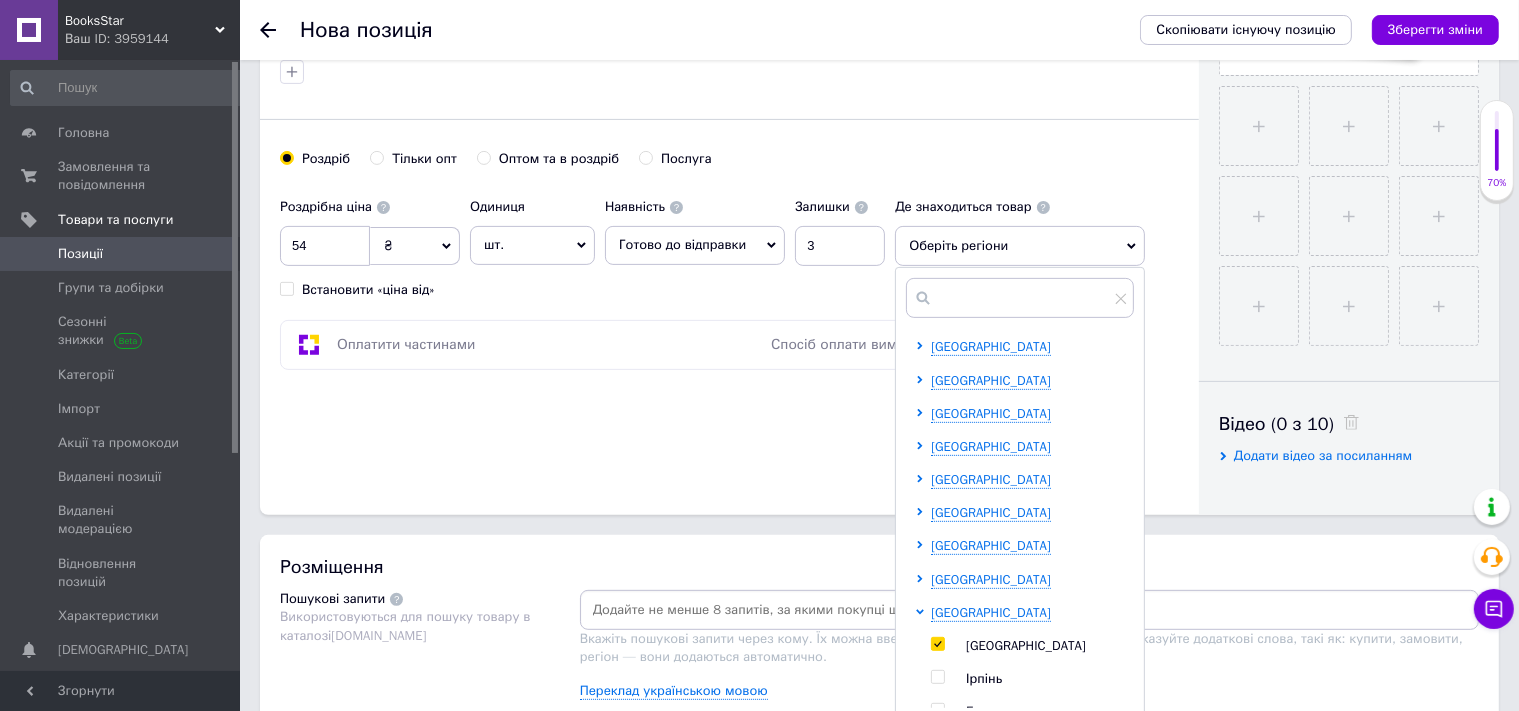 checkbox on "true" 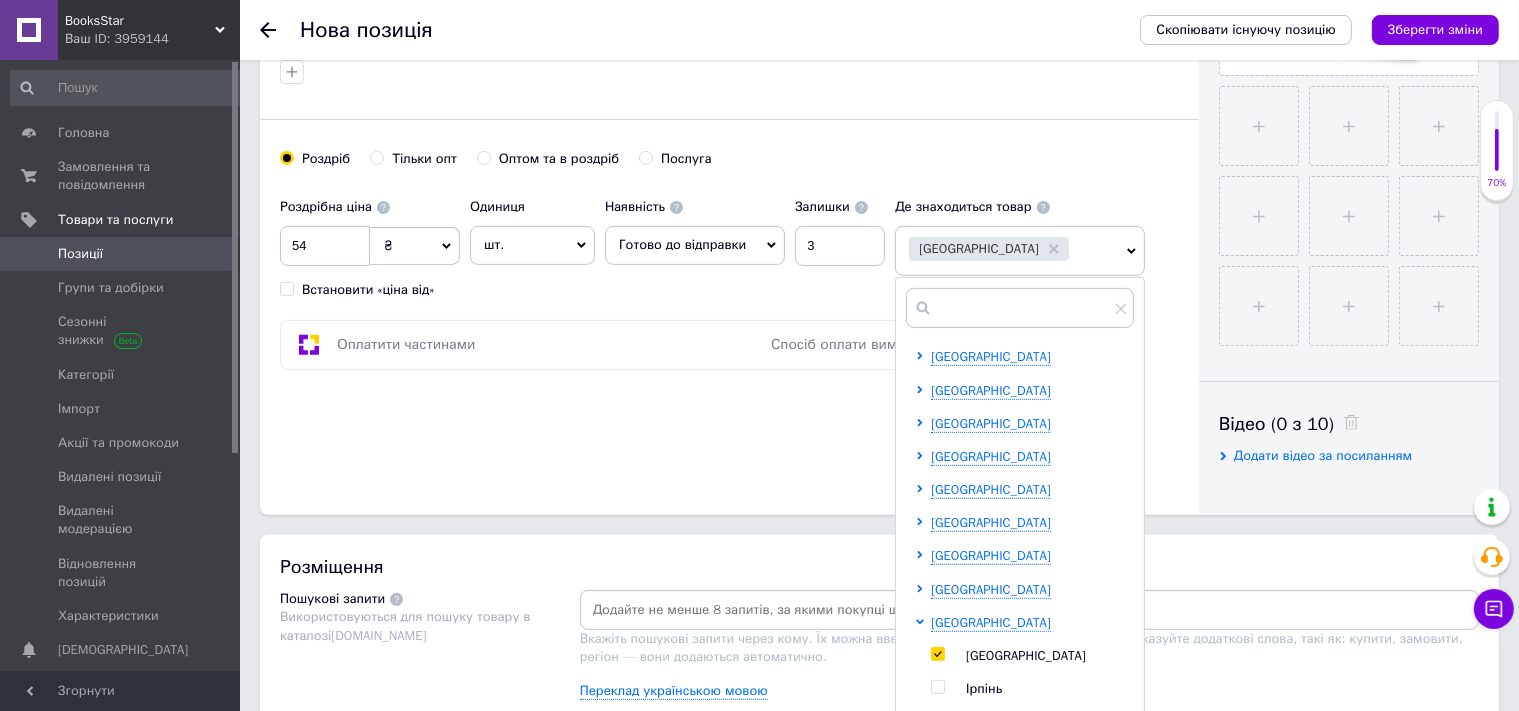 drag, startPoint x: 639, startPoint y: 620, endPoint x: 930, endPoint y: 2, distance: 683.0849 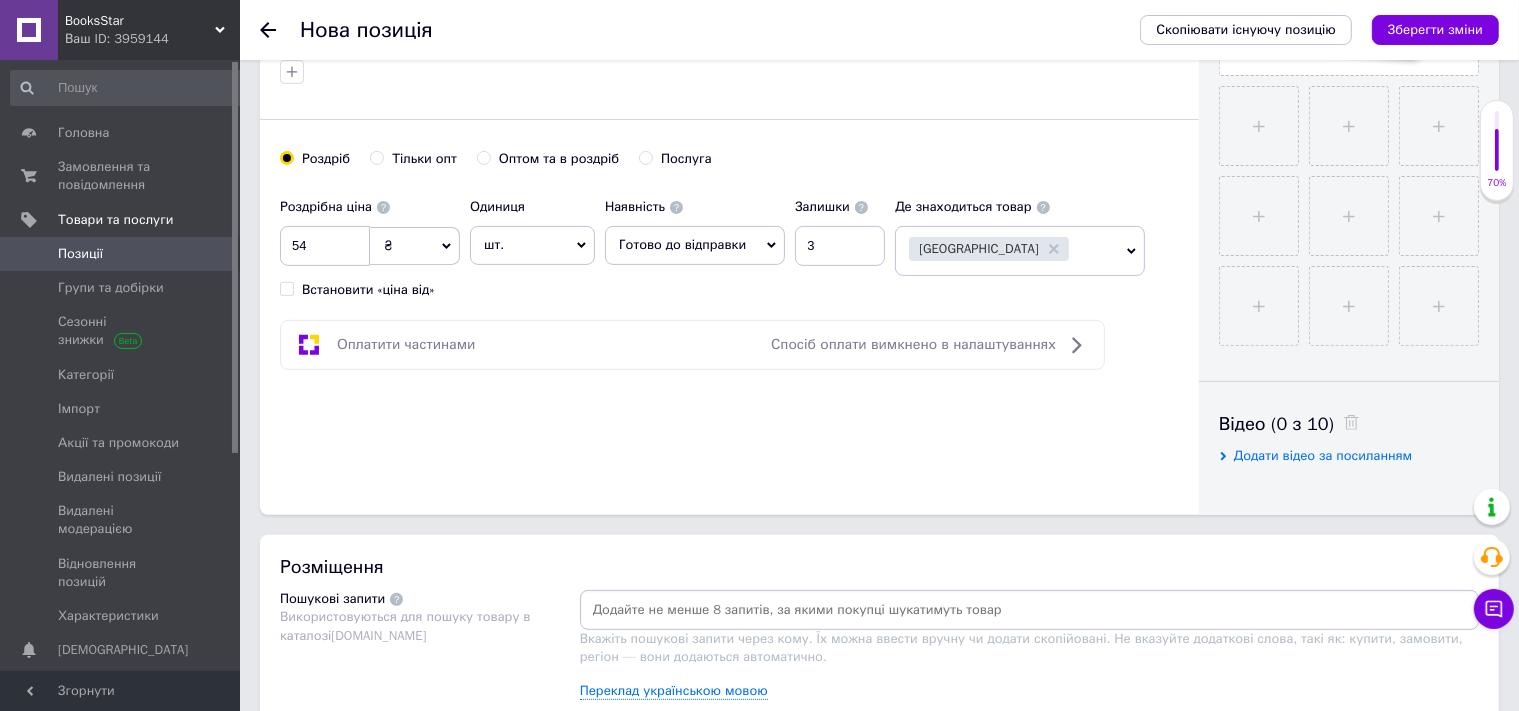 paste on "Панчук Г." 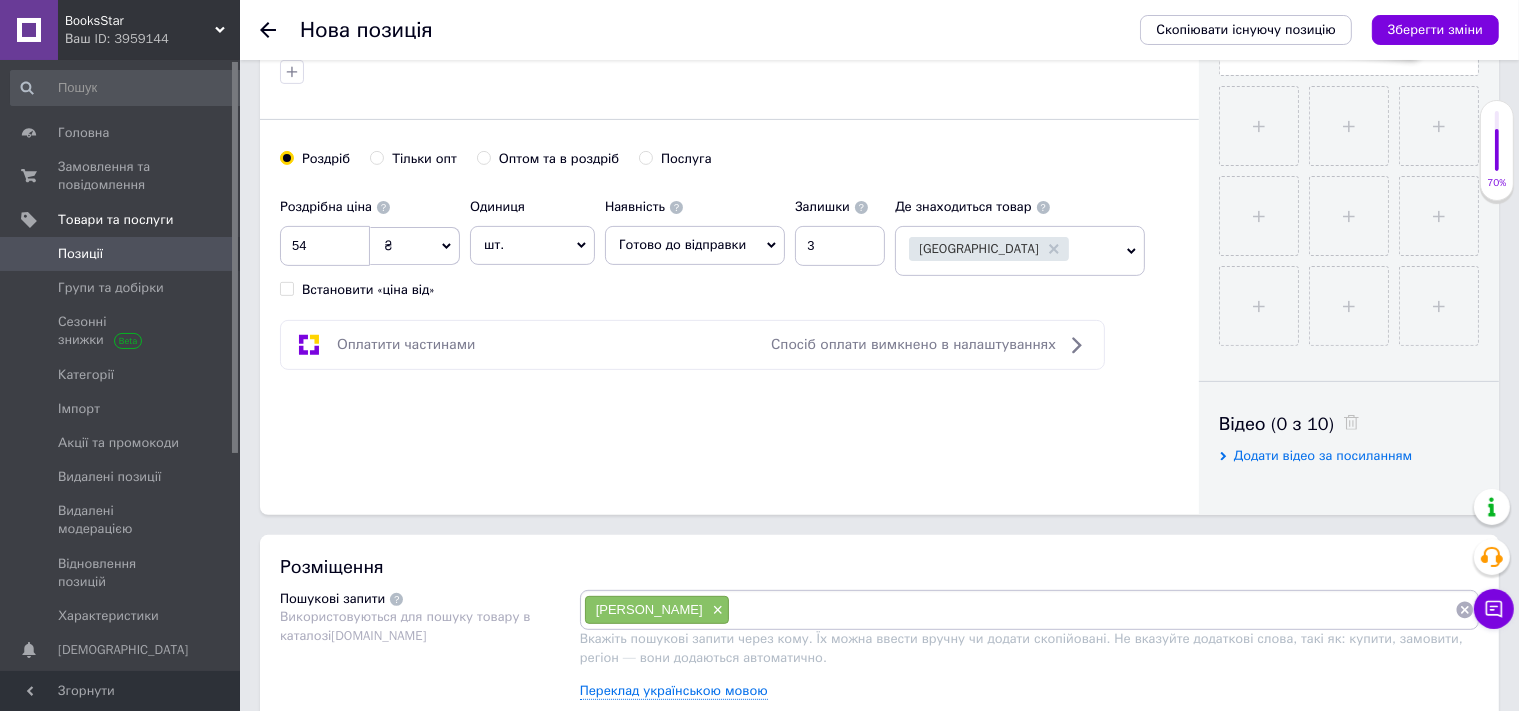 paste on "Навчайлик. Зошит для списування" 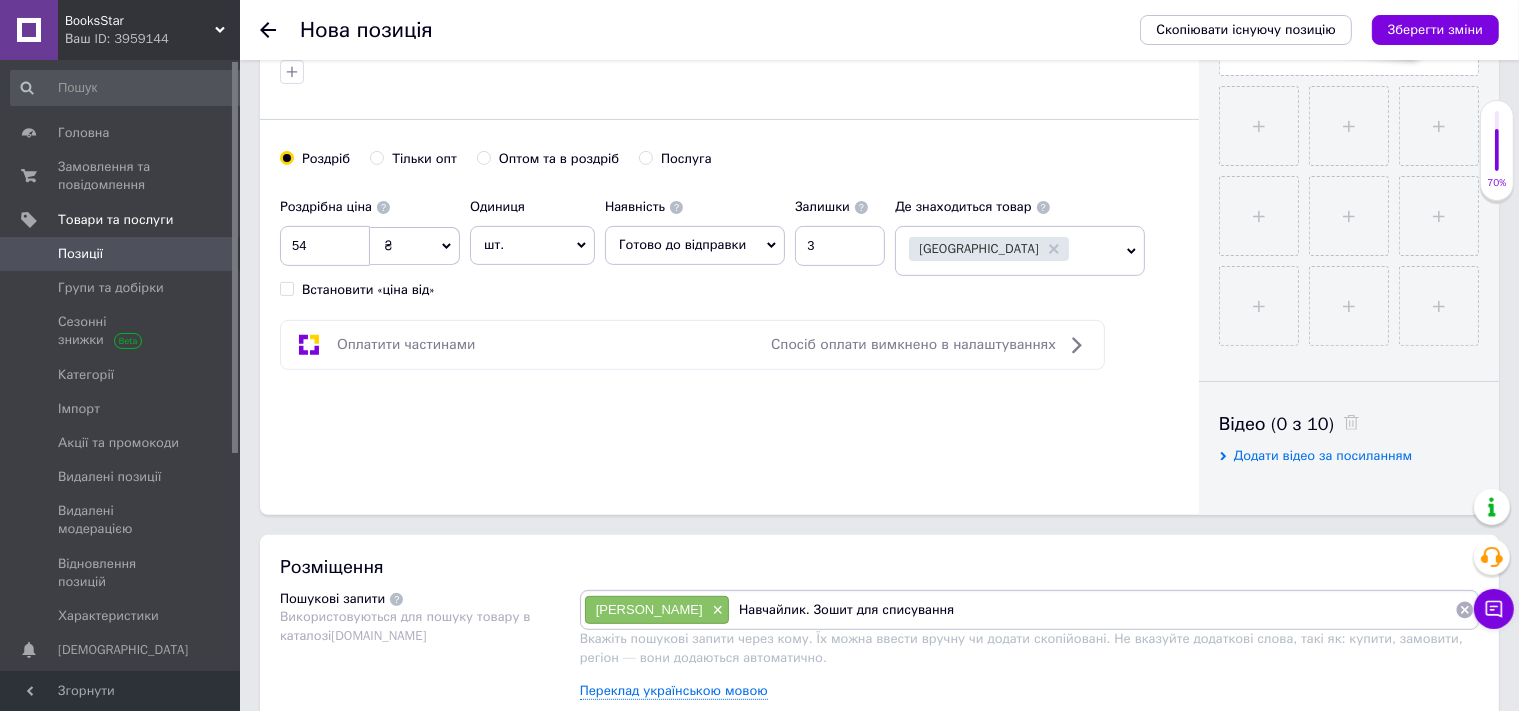 type 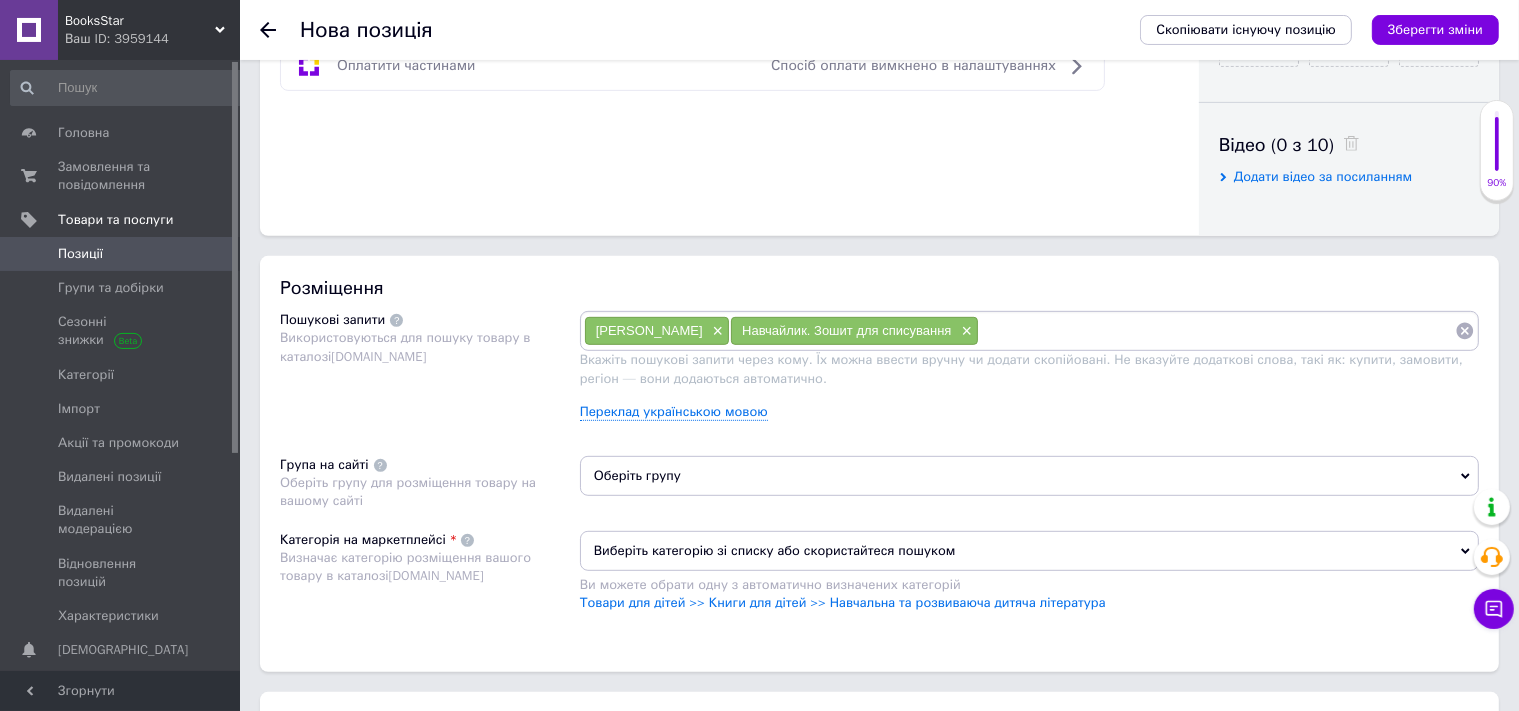scroll, scrollTop: 998, scrollLeft: 0, axis: vertical 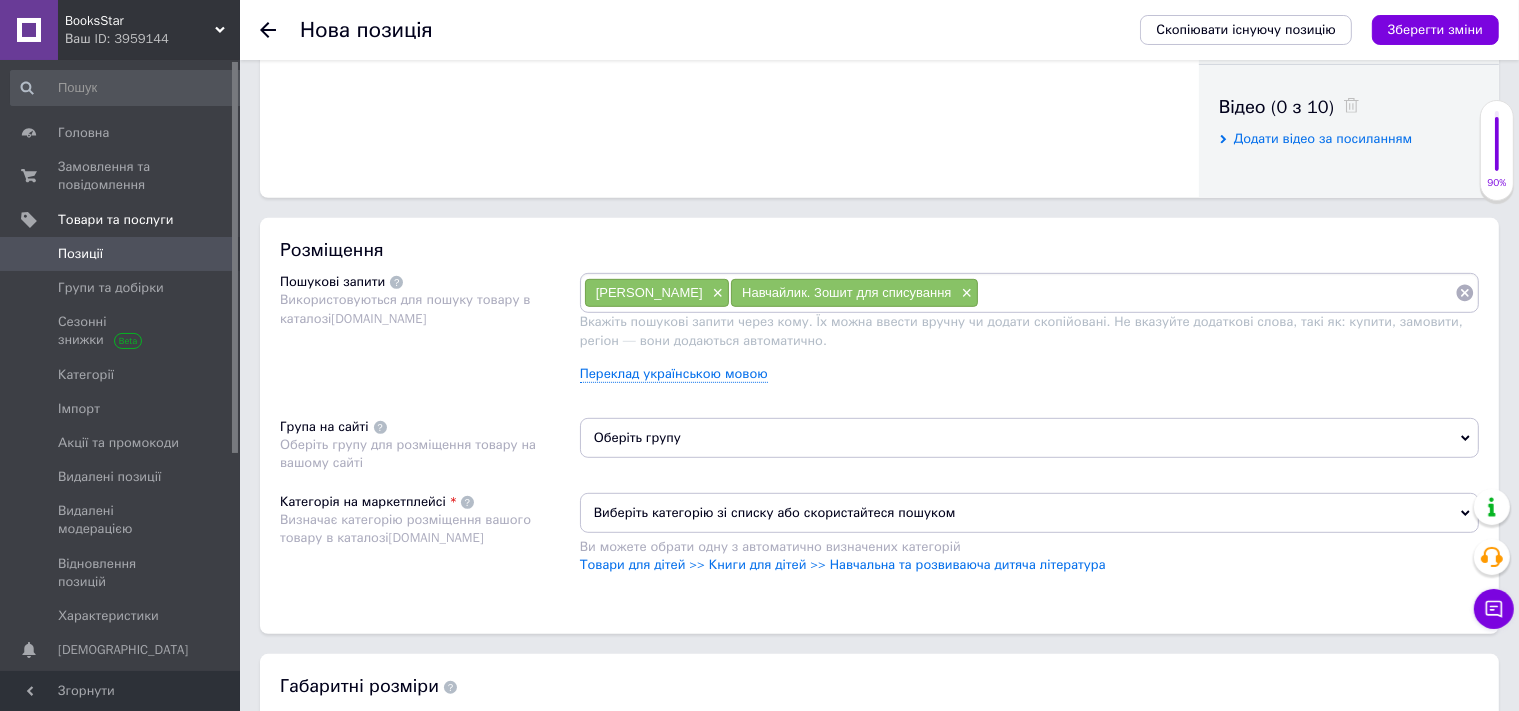 click on "Оберіть групу" at bounding box center (1029, 438) 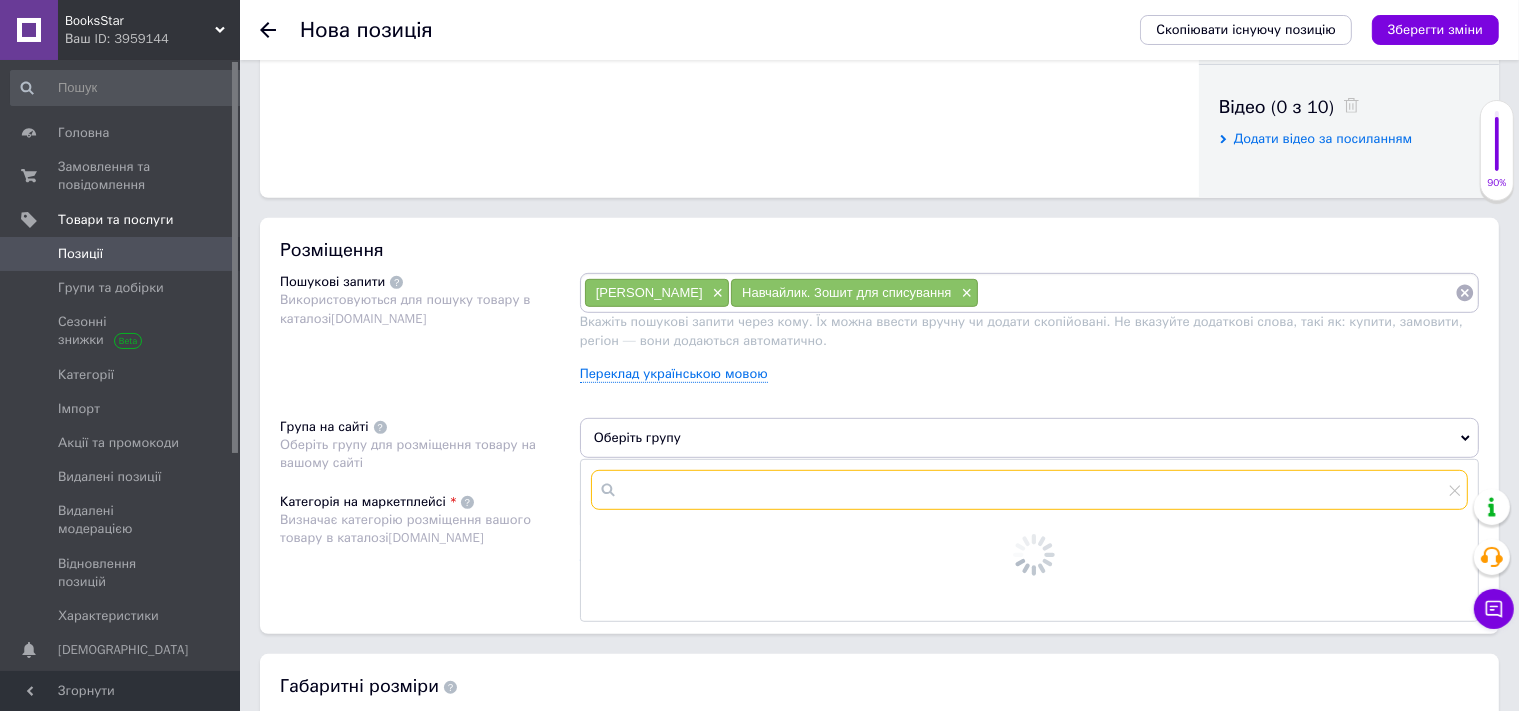 click at bounding box center [1029, 490] 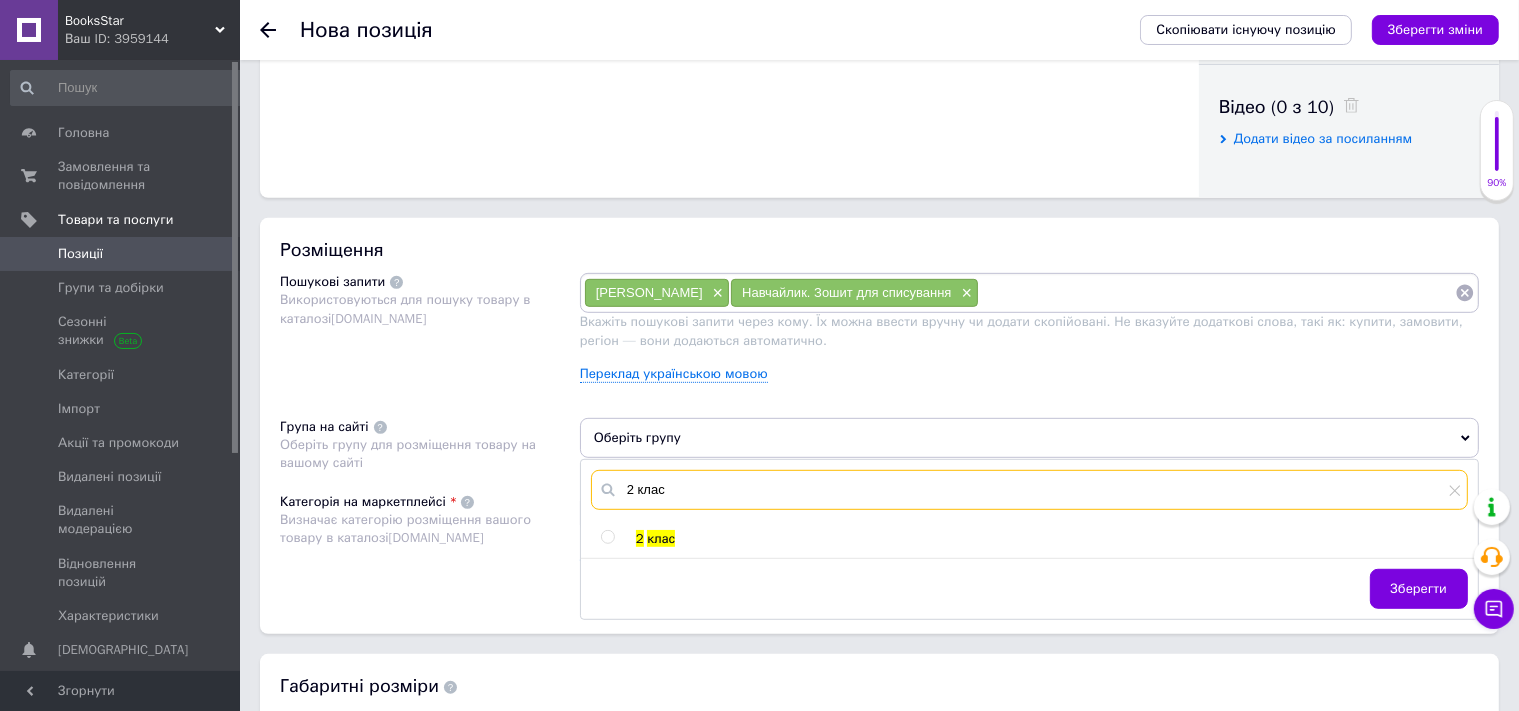 type on "2 клас" 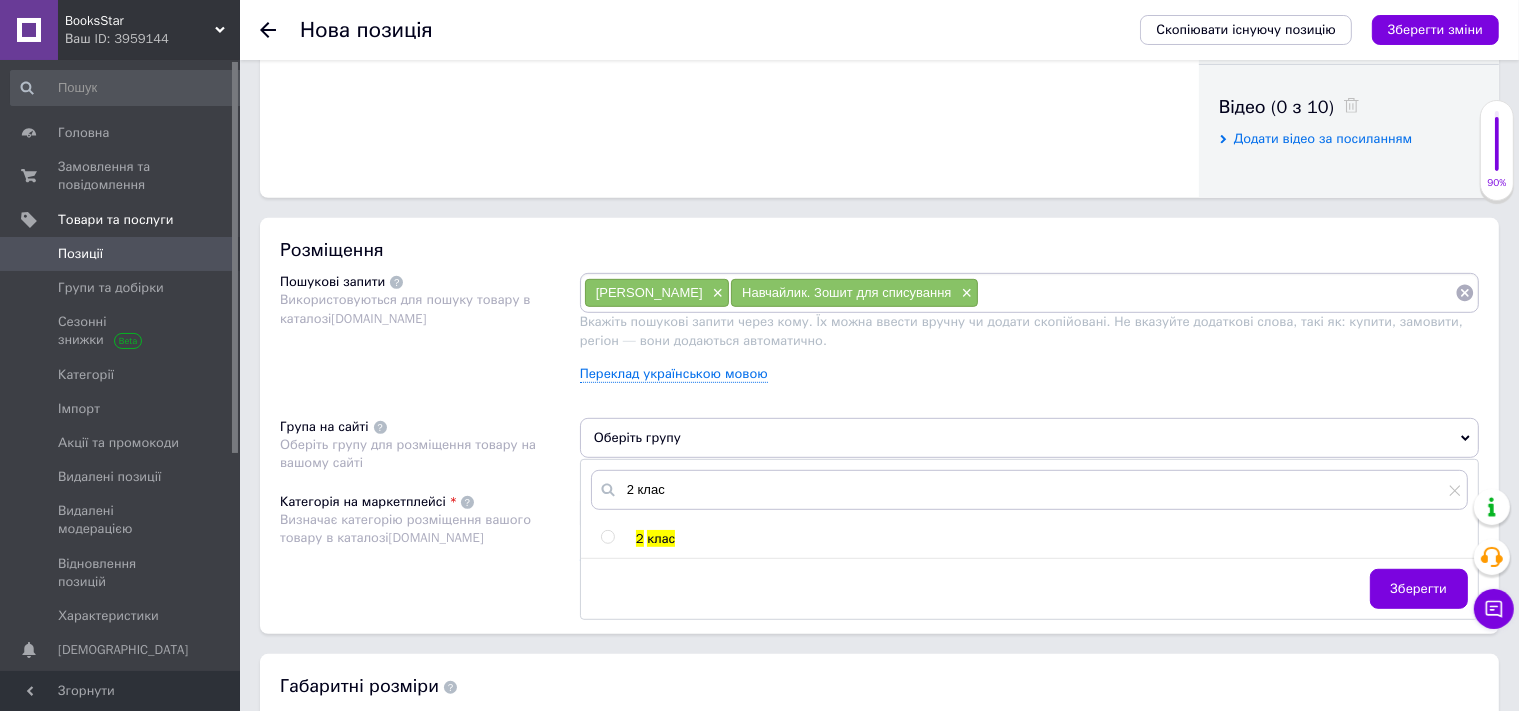 drag, startPoint x: 606, startPoint y: 534, endPoint x: 546, endPoint y: 570, distance: 69.97142 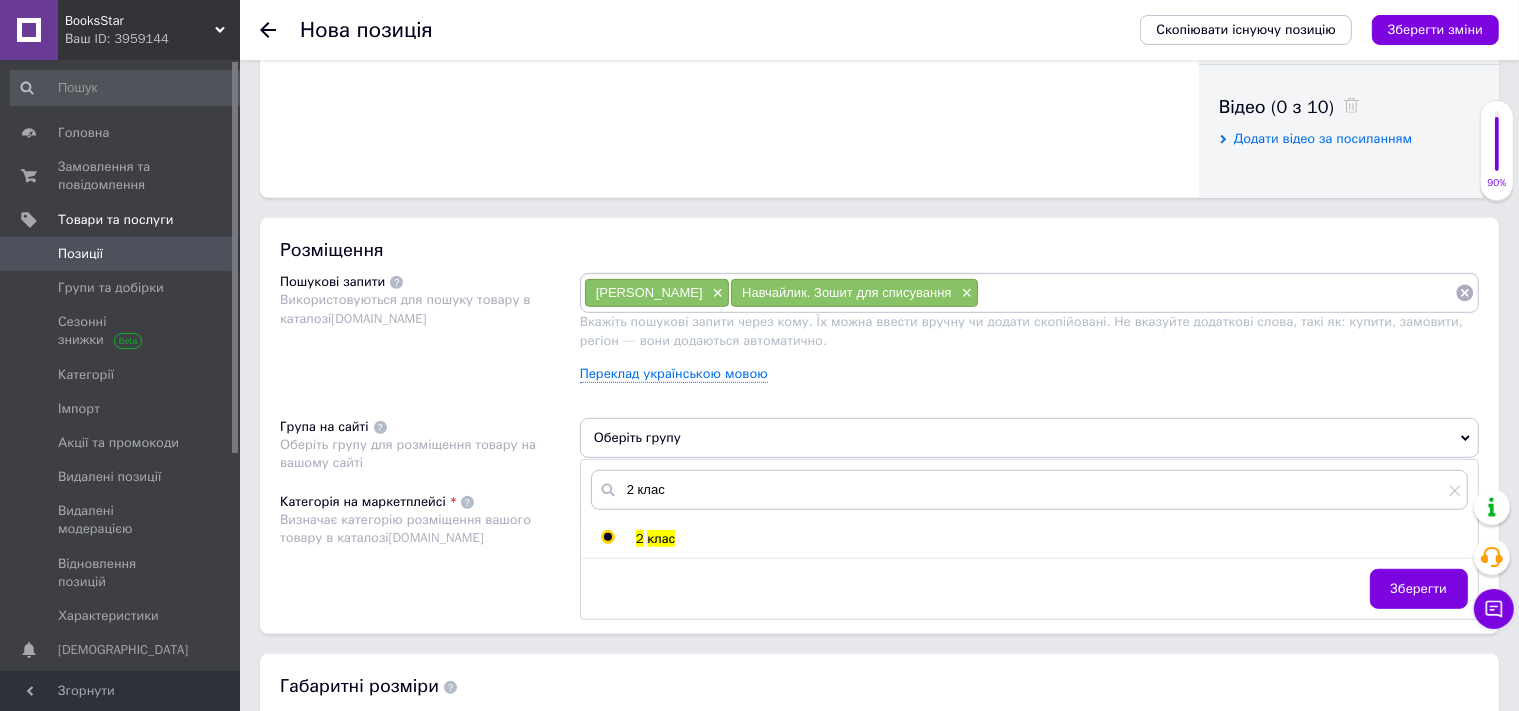 radio on "true" 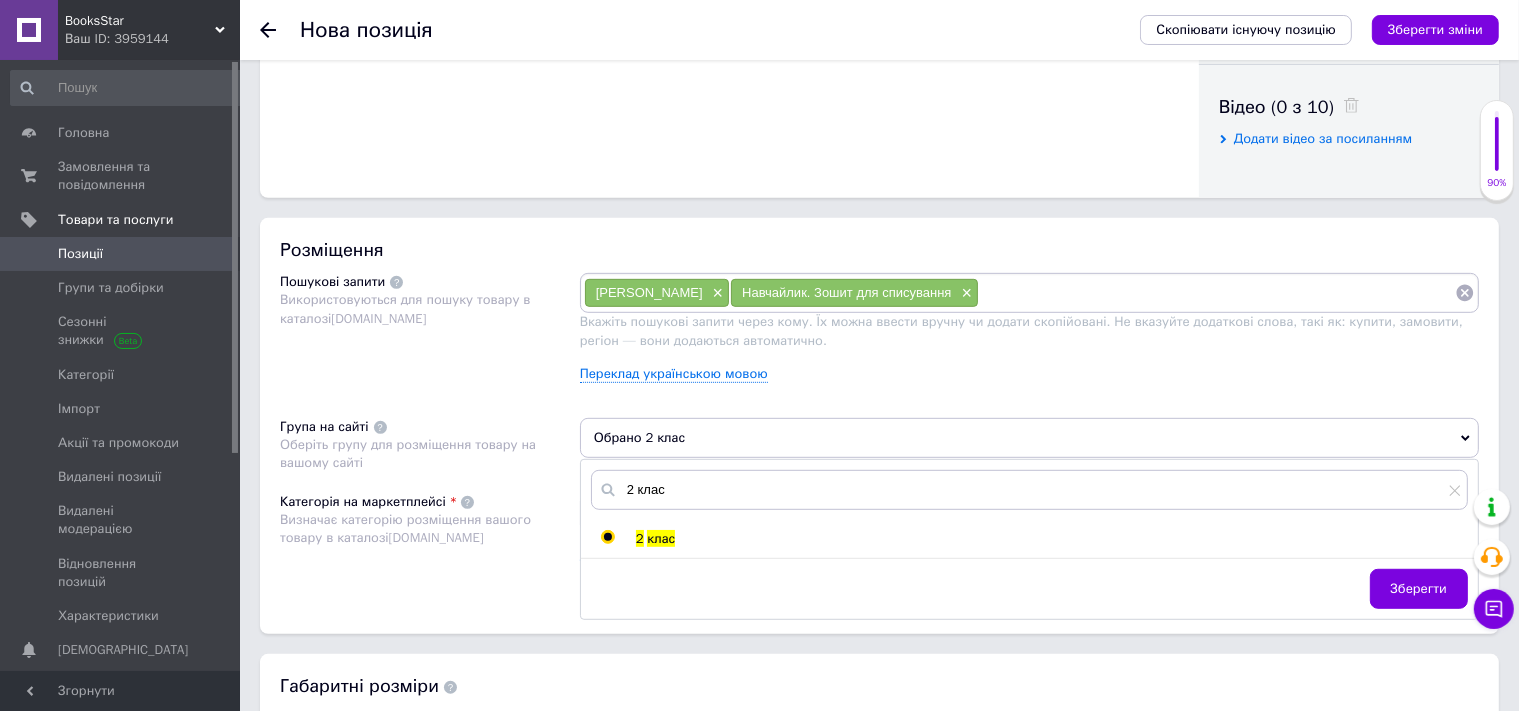 click on "Категорія на маркетплейсі Визначає категорію розміщення вашого товару в каталозі  [DOMAIN_NAME]" at bounding box center (430, 543) 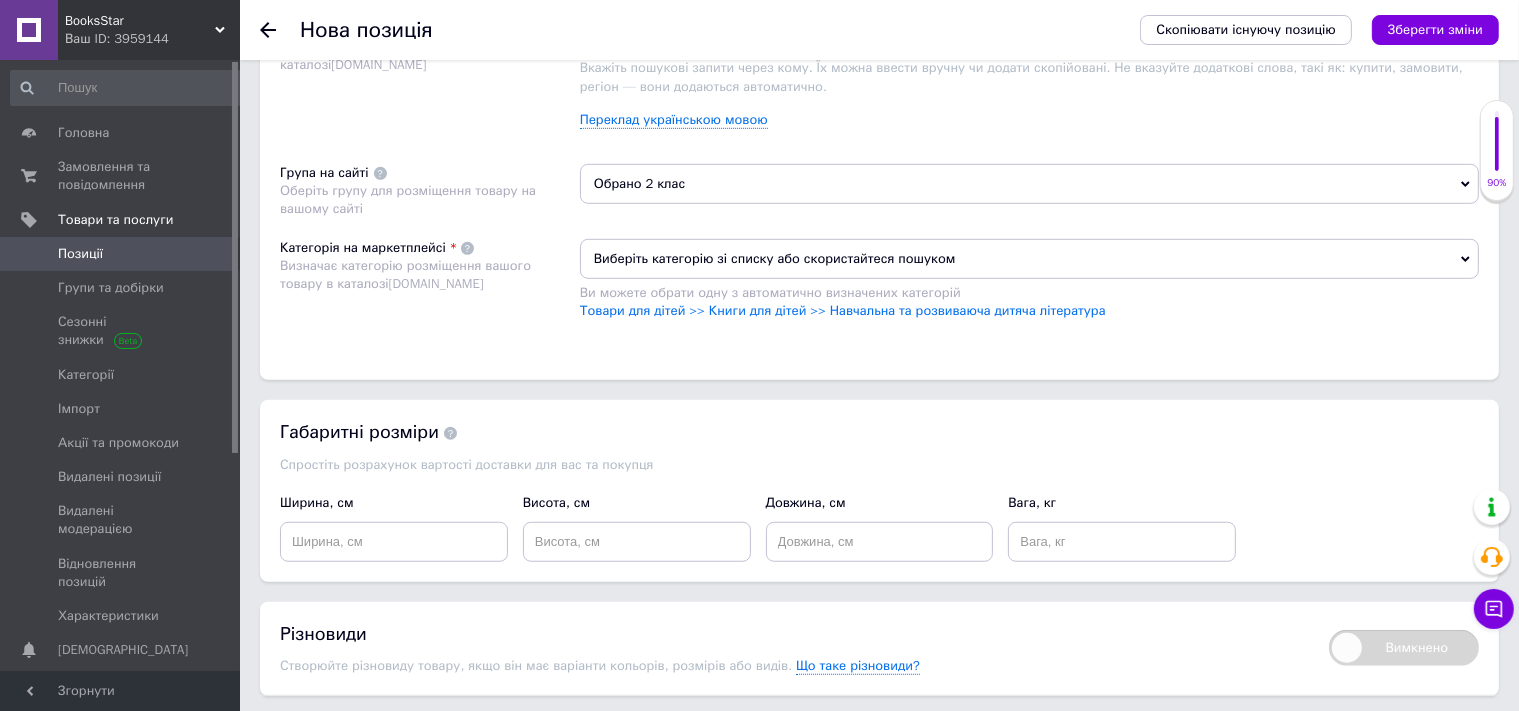 scroll, scrollTop: 1209, scrollLeft: 0, axis: vertical 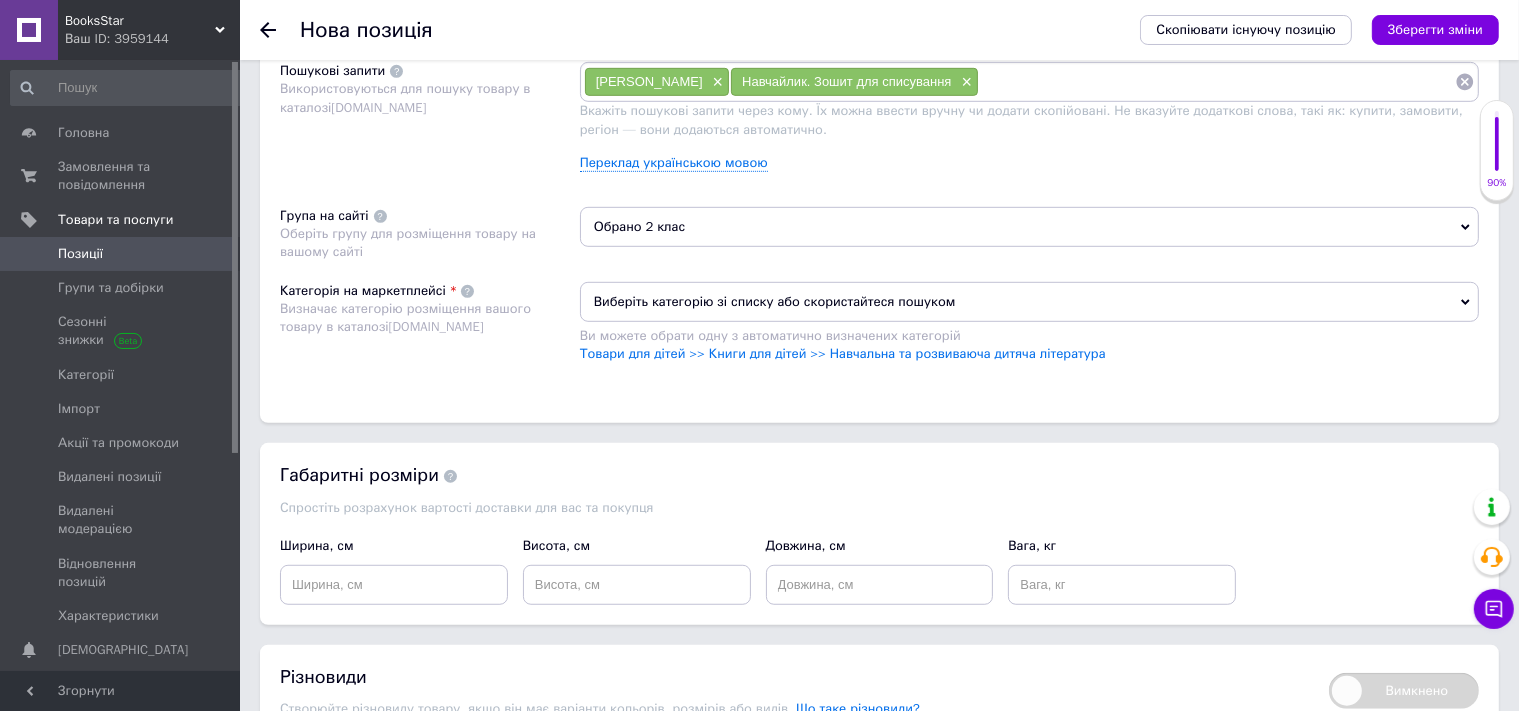 click on "Виберіть категорію зі списку або скористайтеся пошуком" at bounding box center [1029, 302] 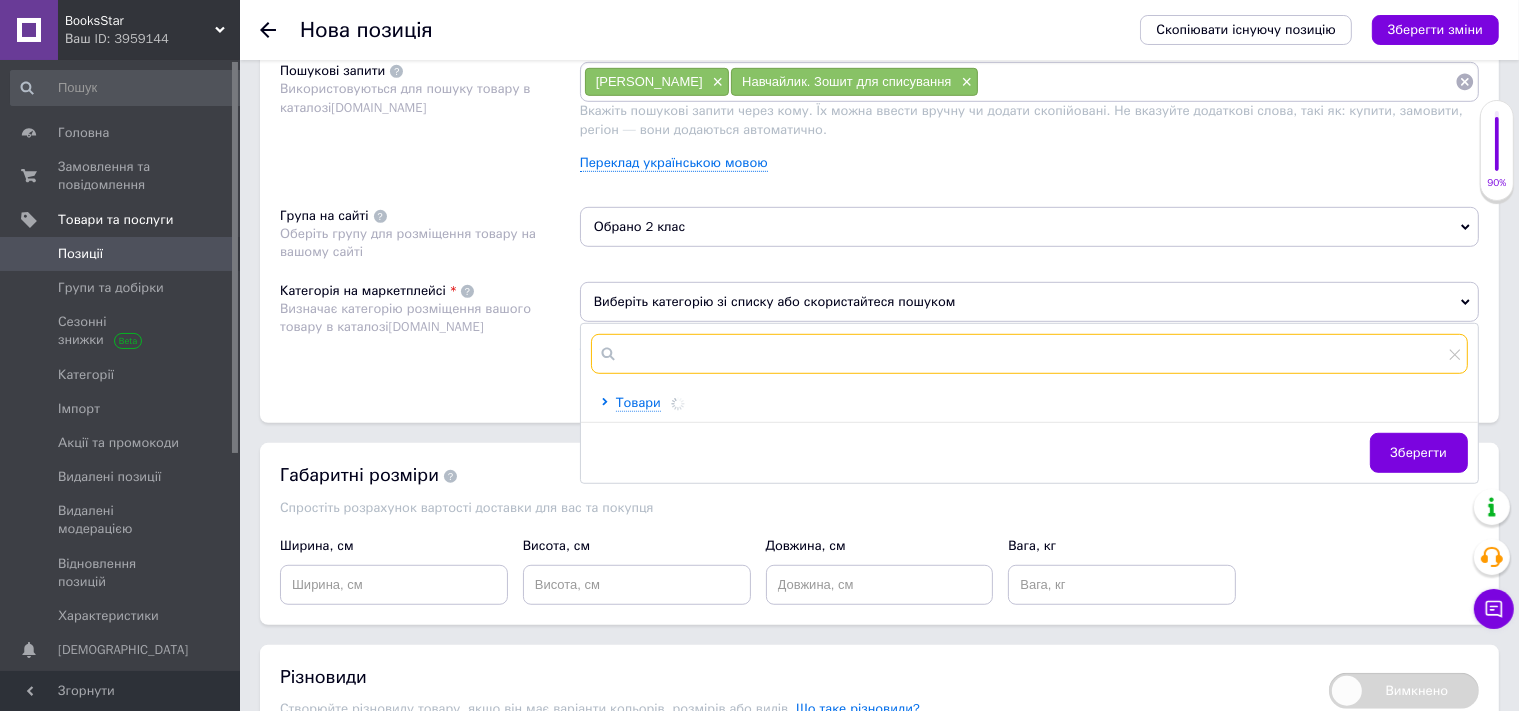 click at bounding box center (1029, 354) 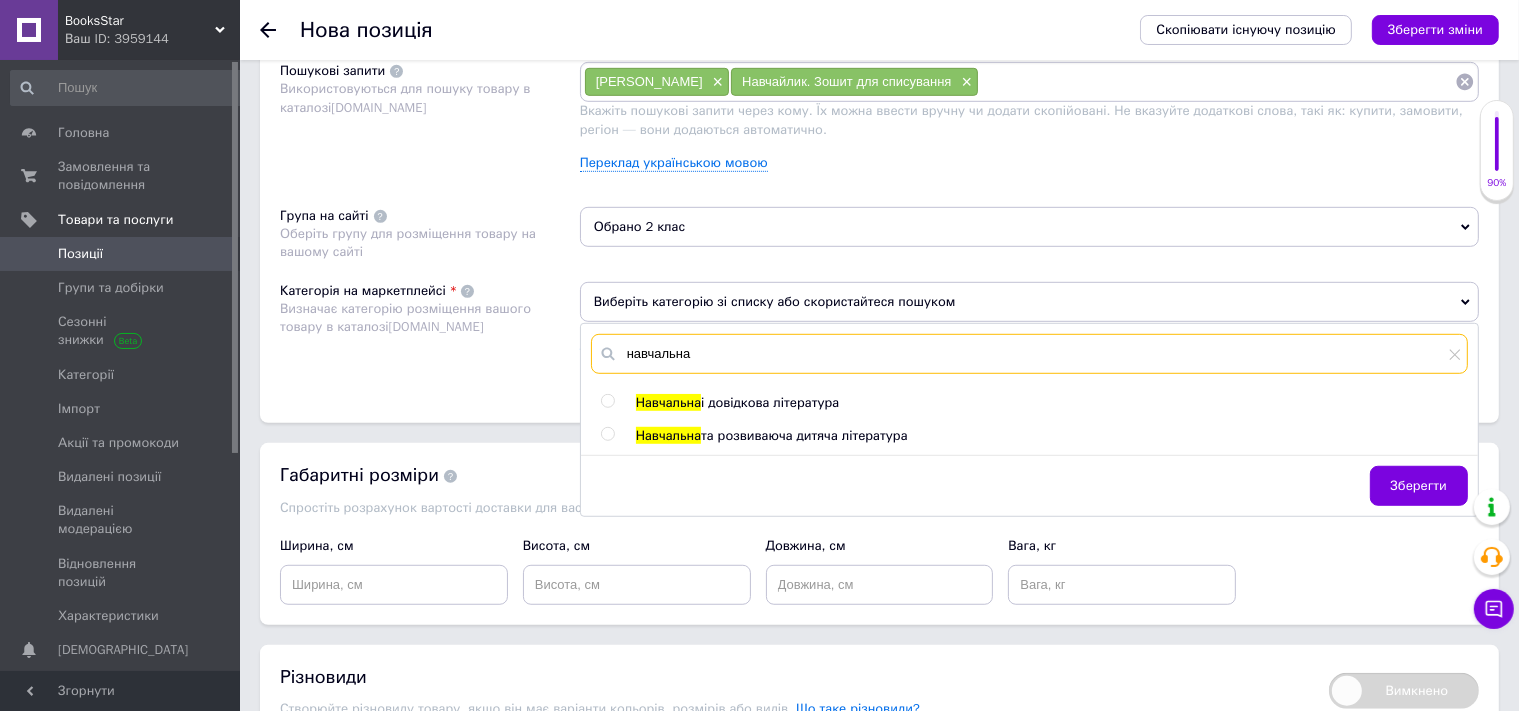 type on "навчальна" 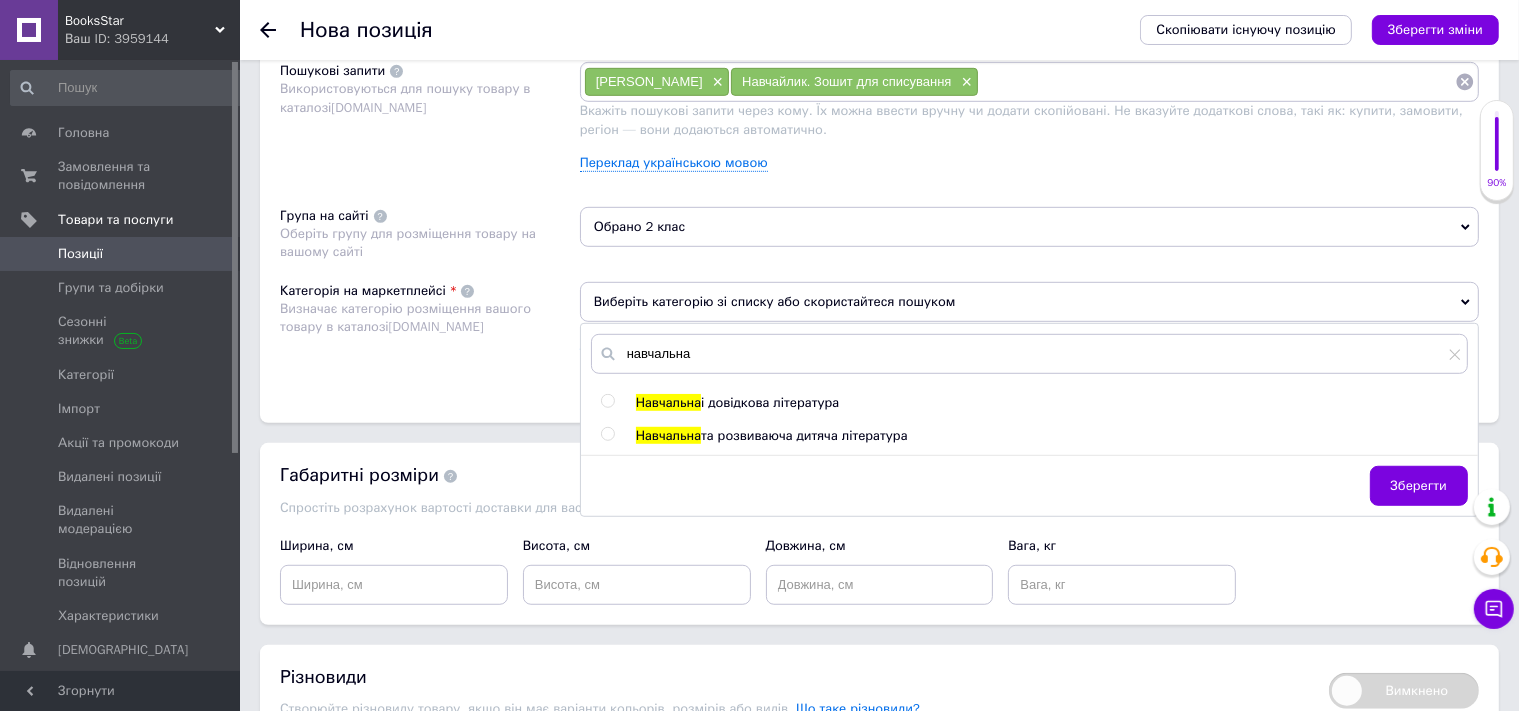 click on "Навчальна" at bounding box center [668, 402] 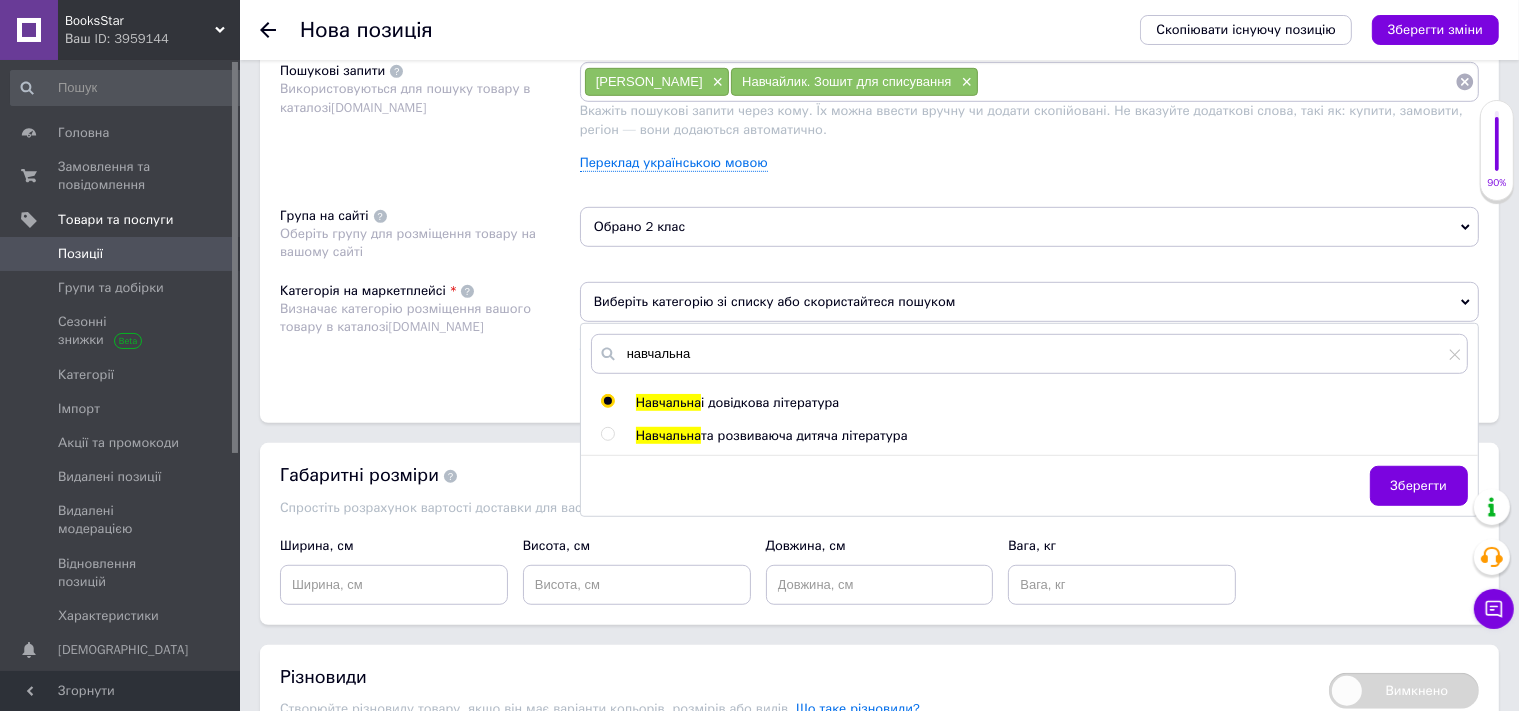 radio on "true" 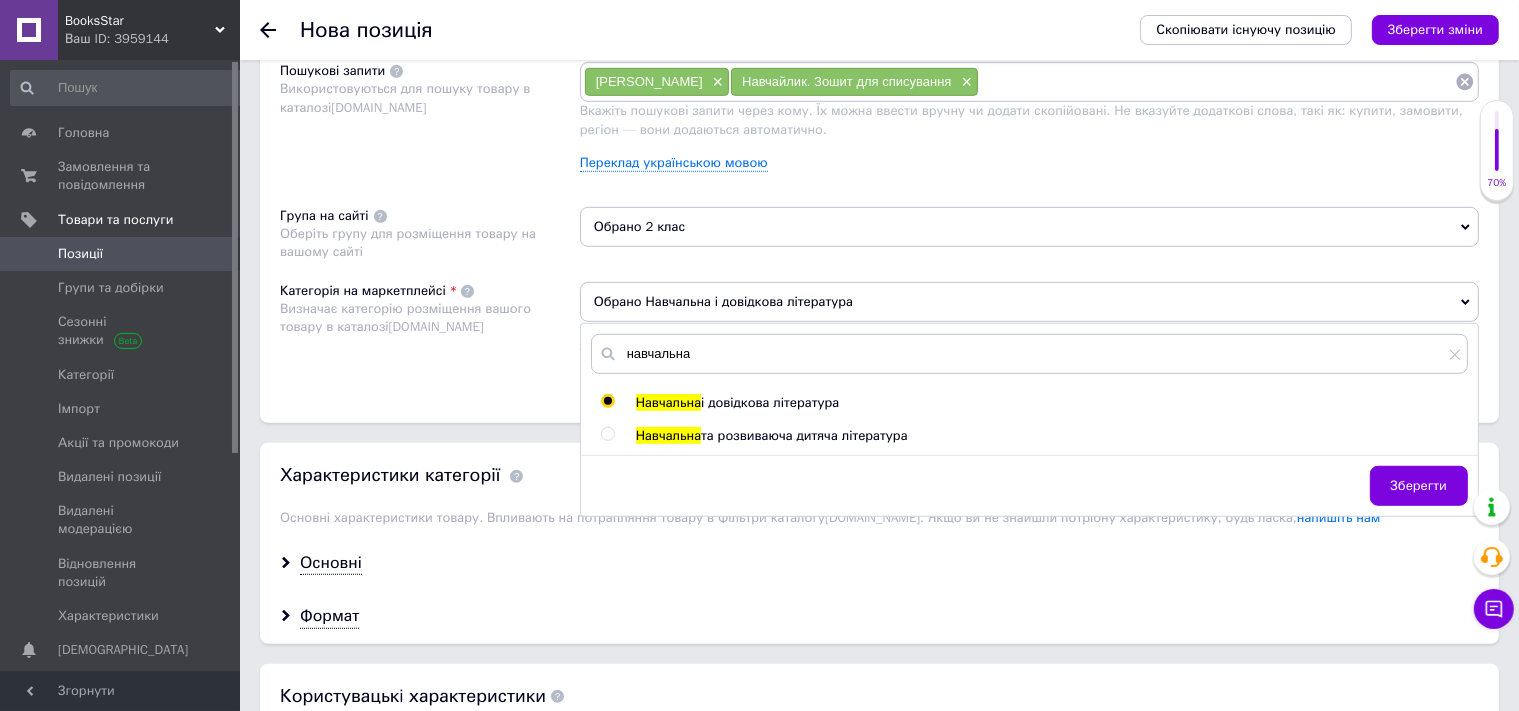 click on "Категорія на маркетплейсі Визначає категорію розміщення вашого товару в каталозі  [DOMAIN_NAME]" at bounding box center (430, 332) 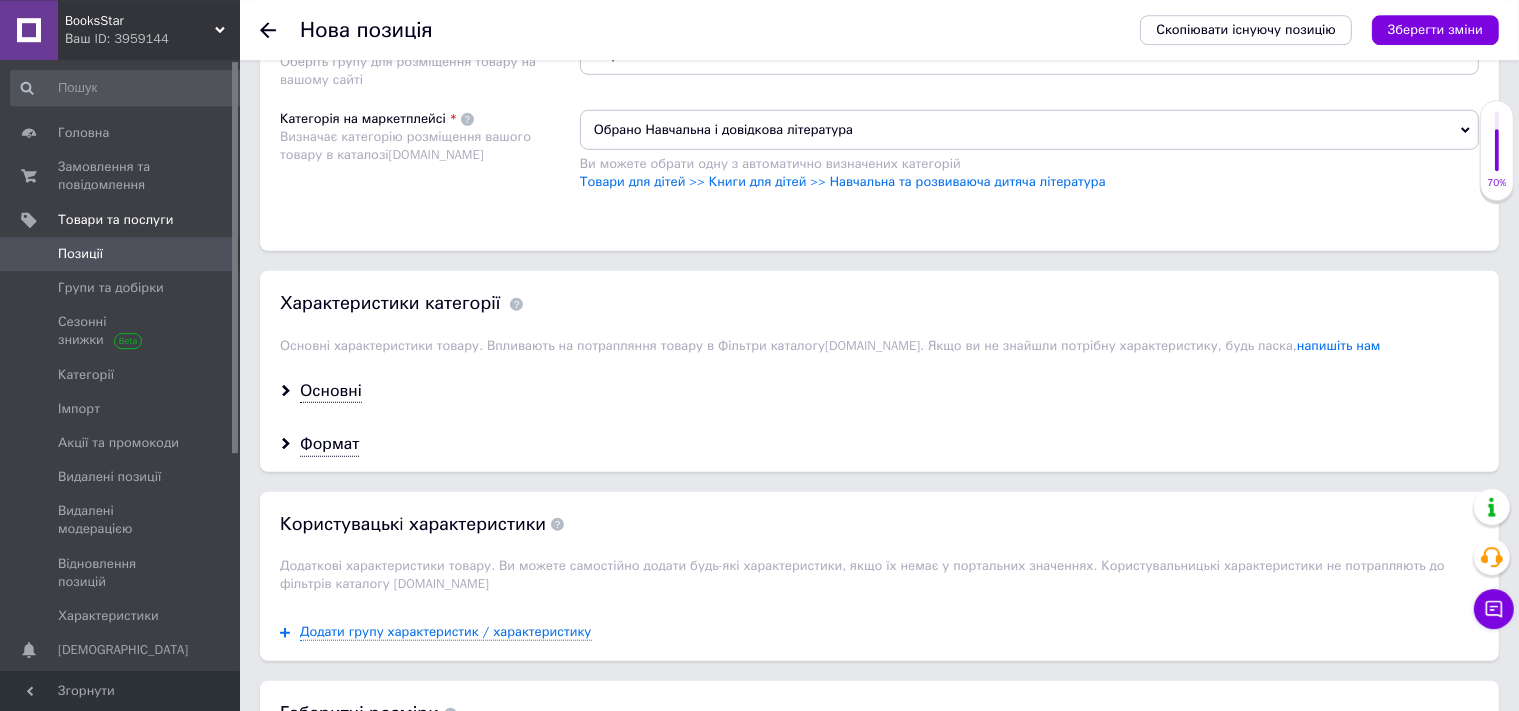 scroll, scrollTop: 1420, scrollLeft: 0, axis: vertical 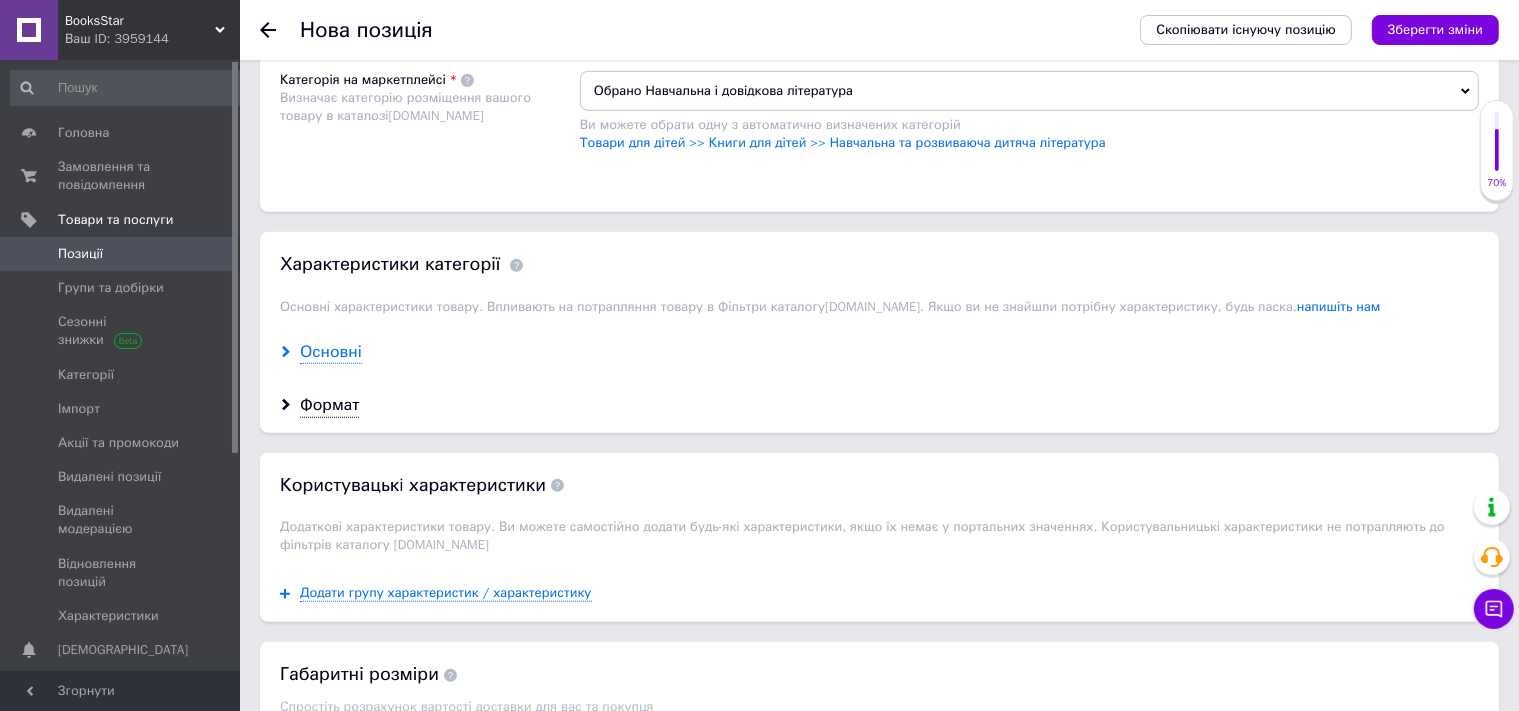 click on "Основні" at bounding box center (331, 352) 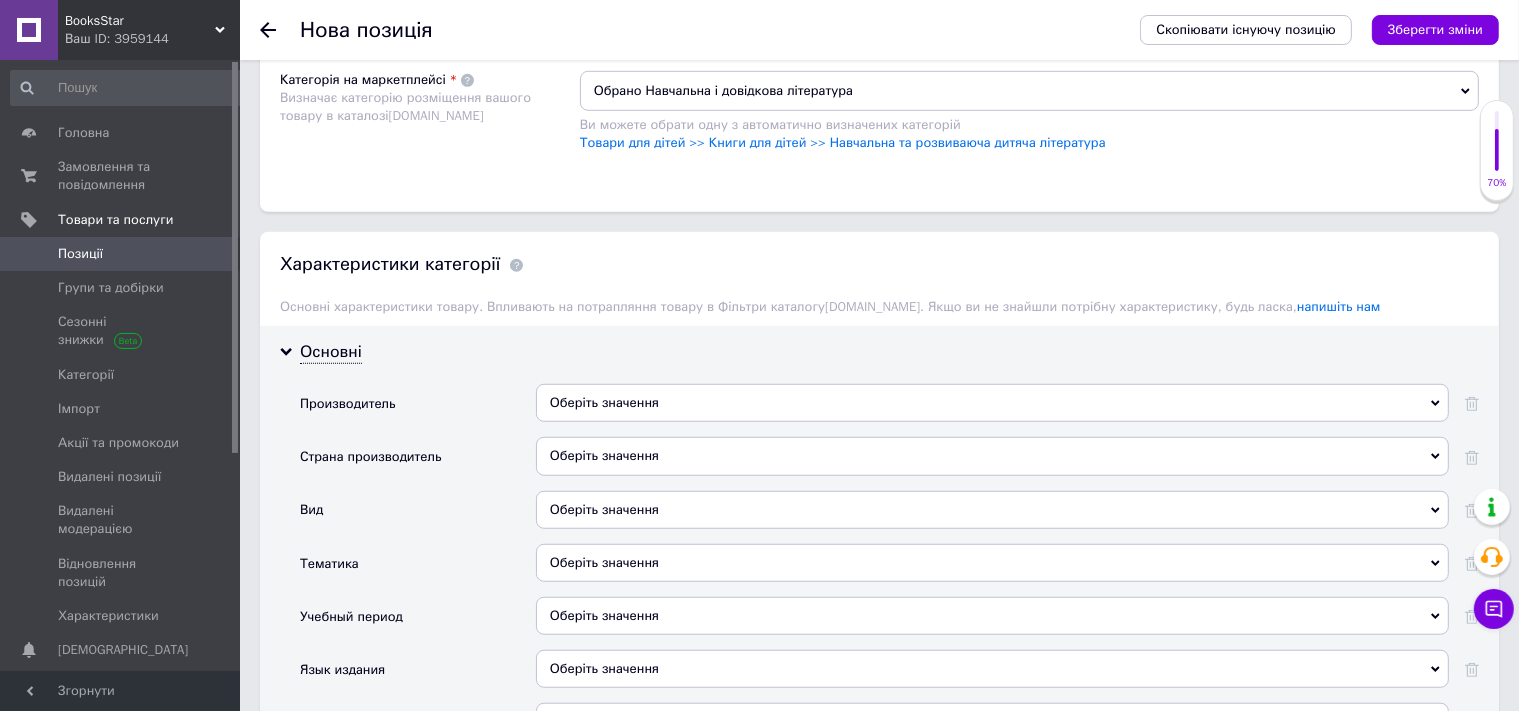 click on "Оберіть значення" at bounding box center [992, 403] 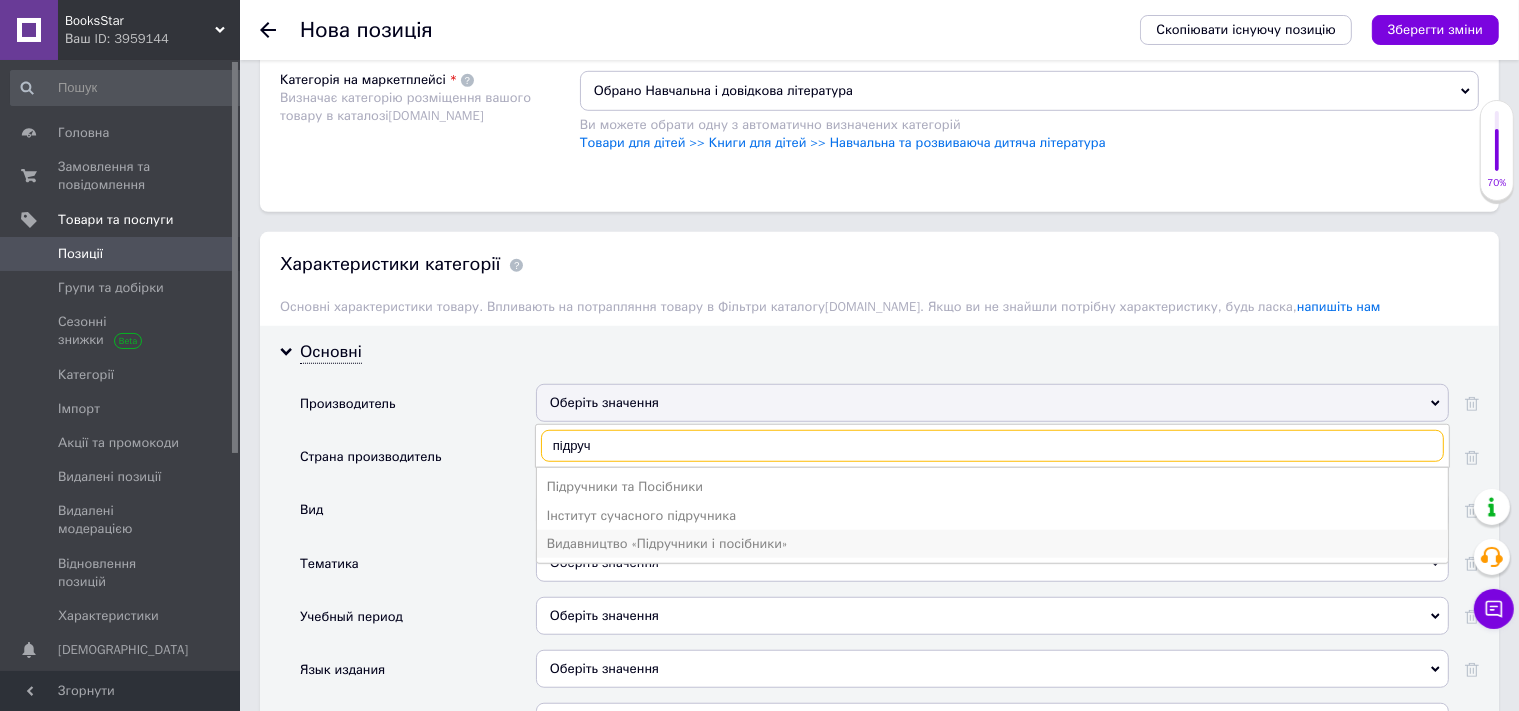 type on "підруч" 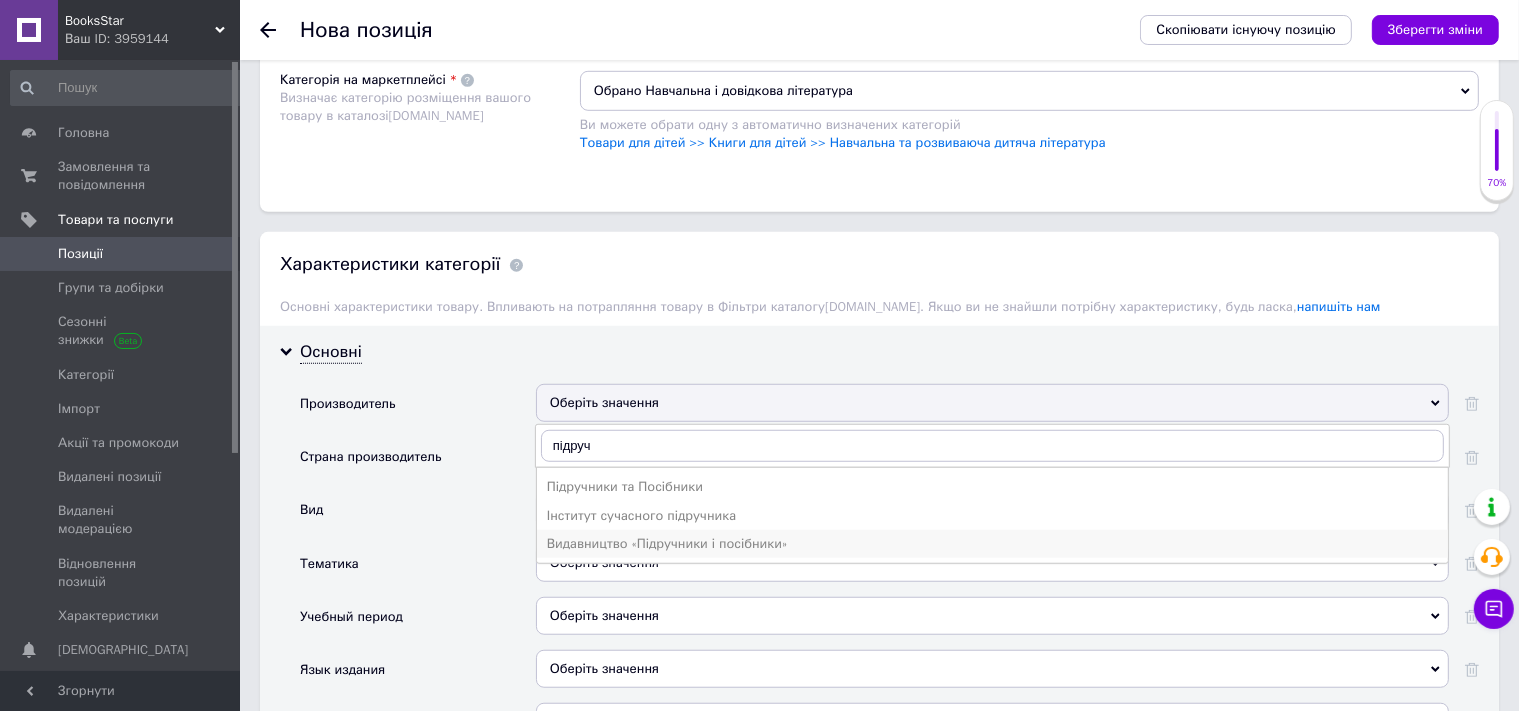 click on "Видавництво «Підручники і посібники»" at bounding box center [992, 544] 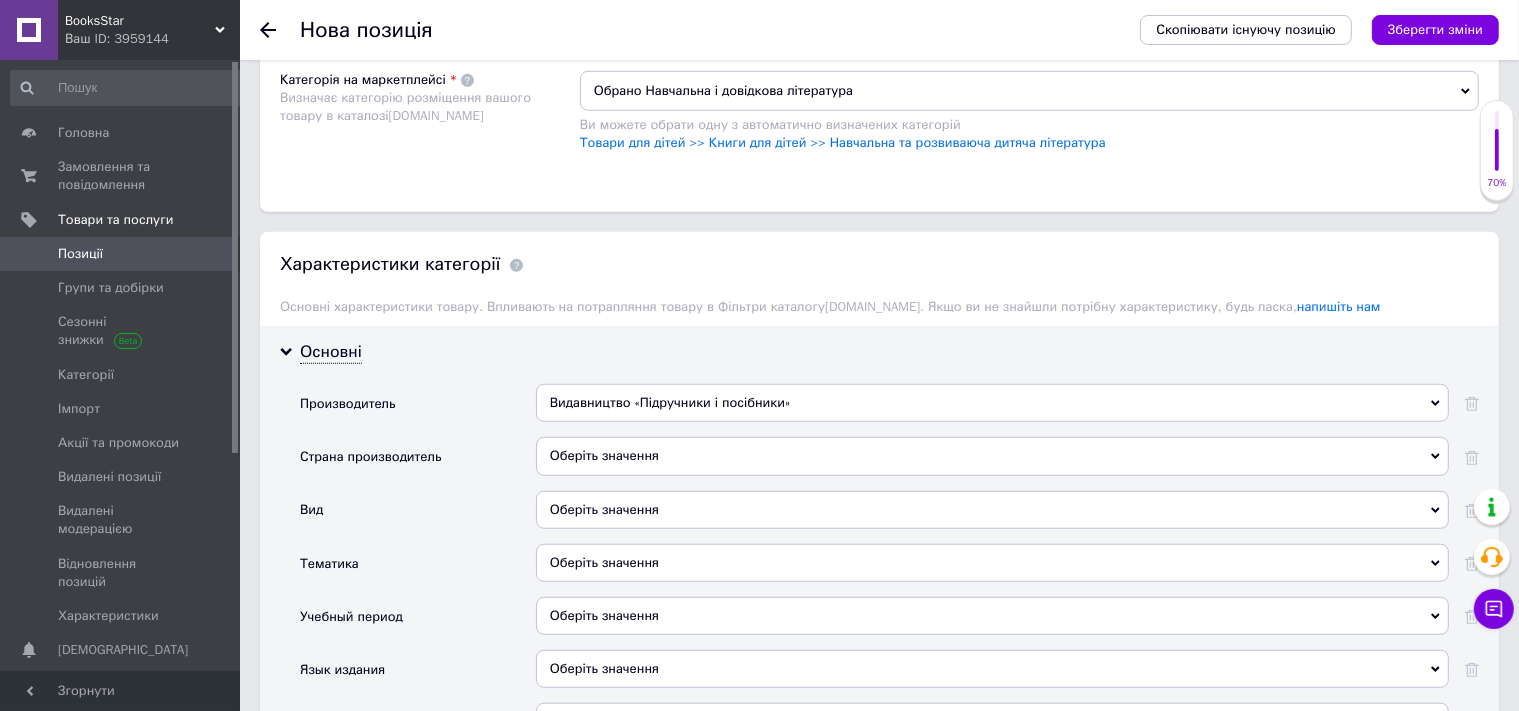 click on "Оберіть значення" at bounding box center (992, 456) 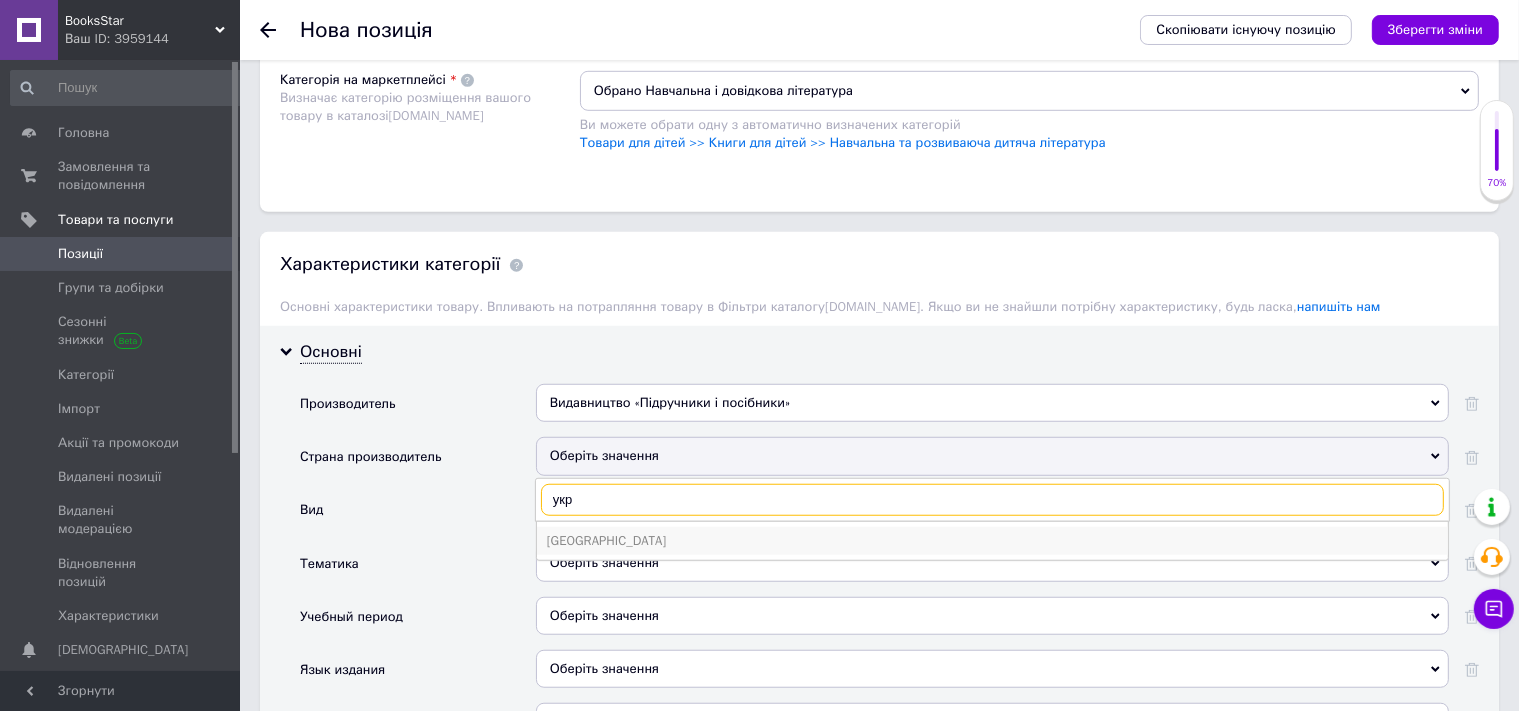 type on "укр" 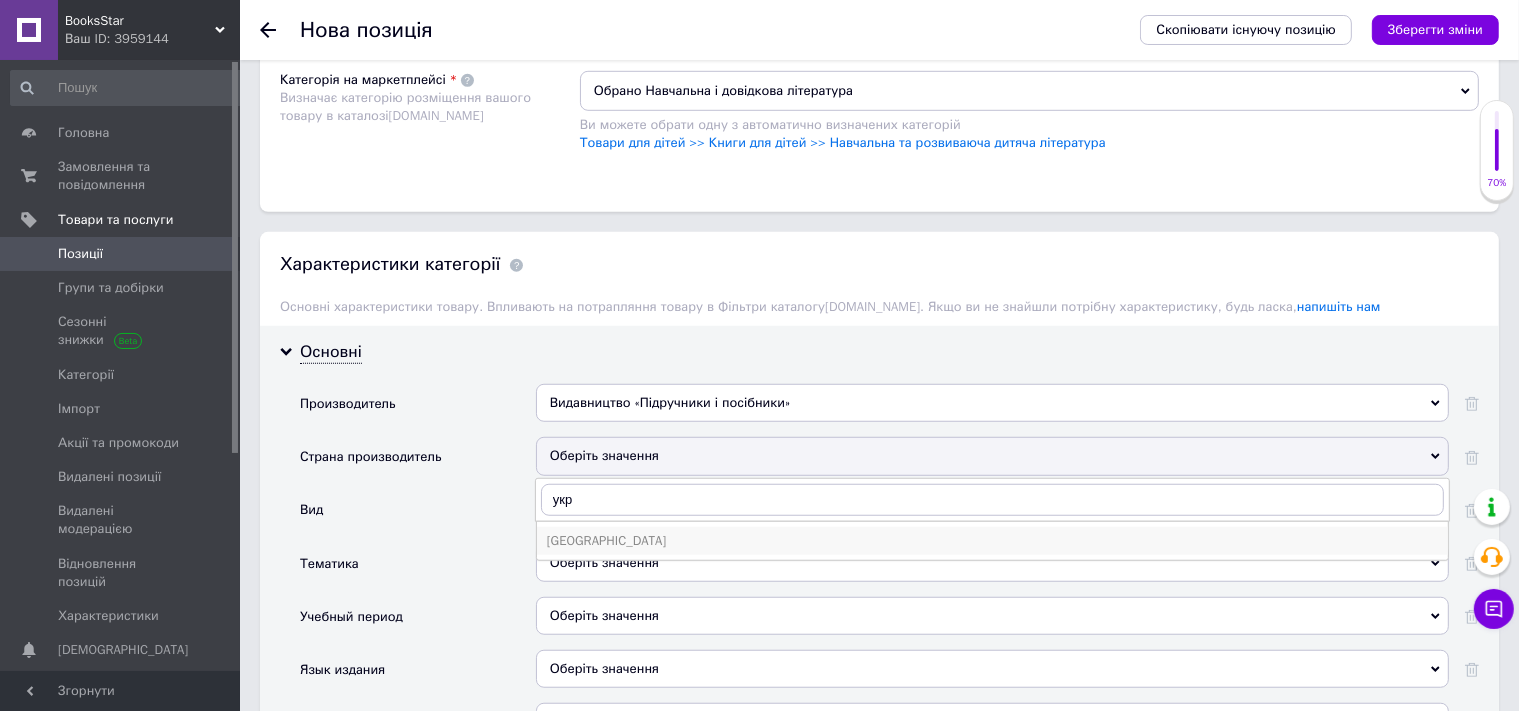 click on "[GEOGRAPHIC_DATA]" at bounding box center [992, 541] 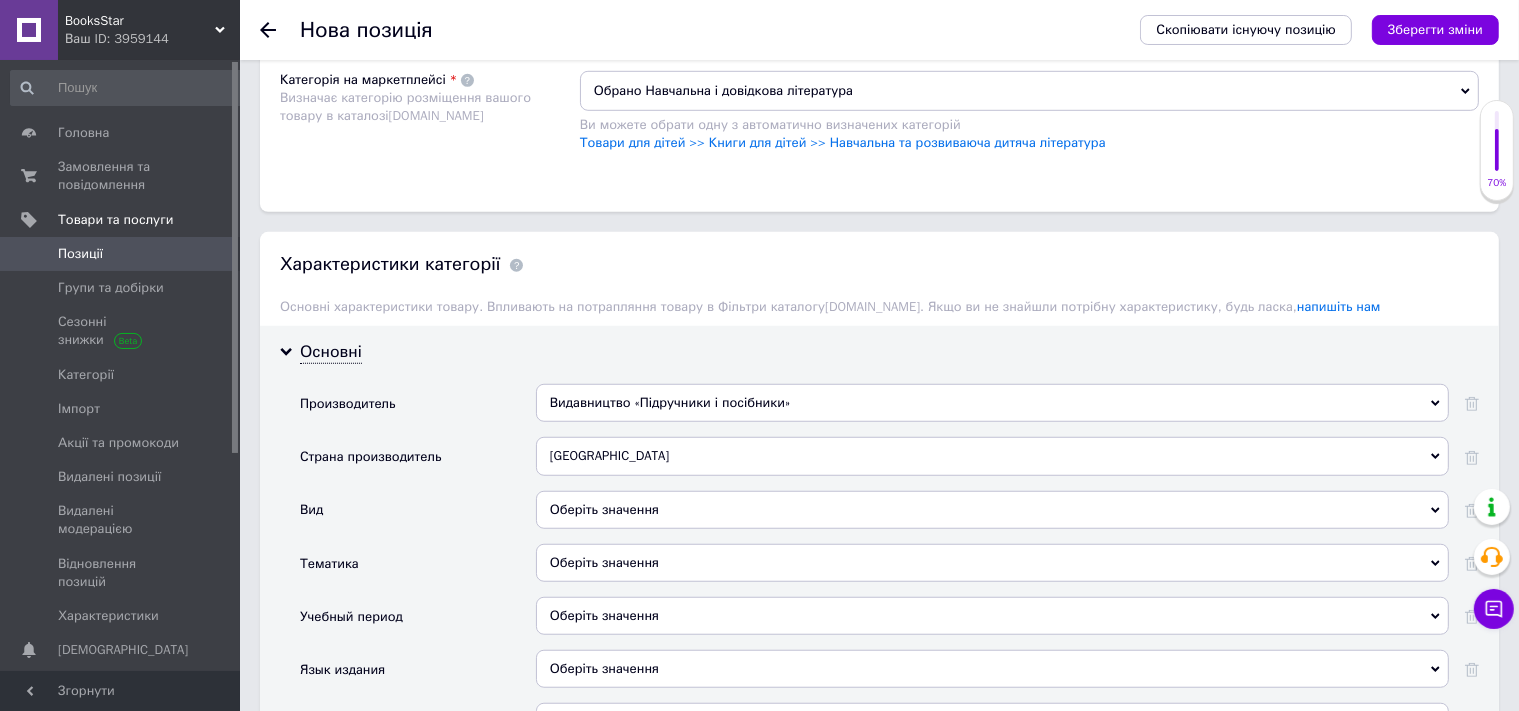 click on "Оберіть значення" at bounding box center [992, 510] 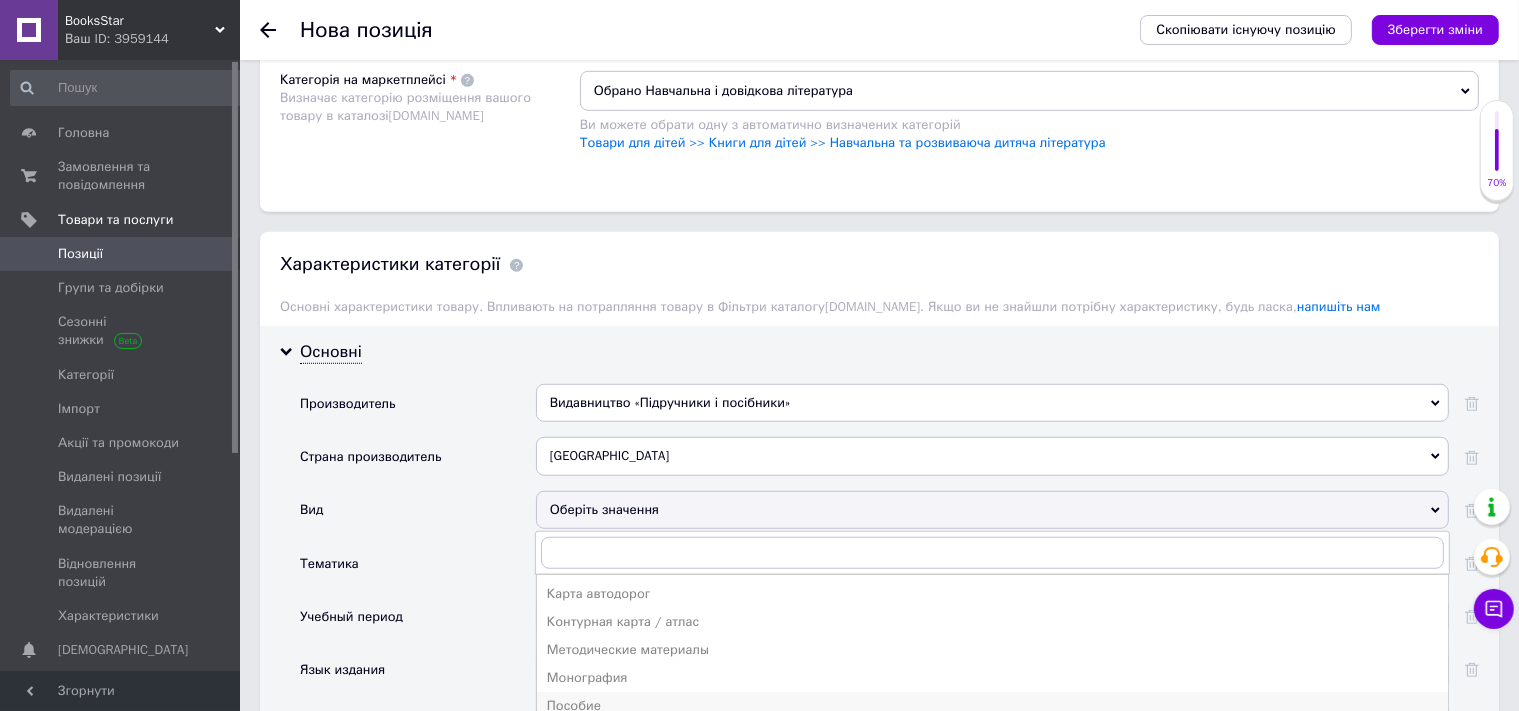 click on "Пособие" at bounding box center [992, 706] 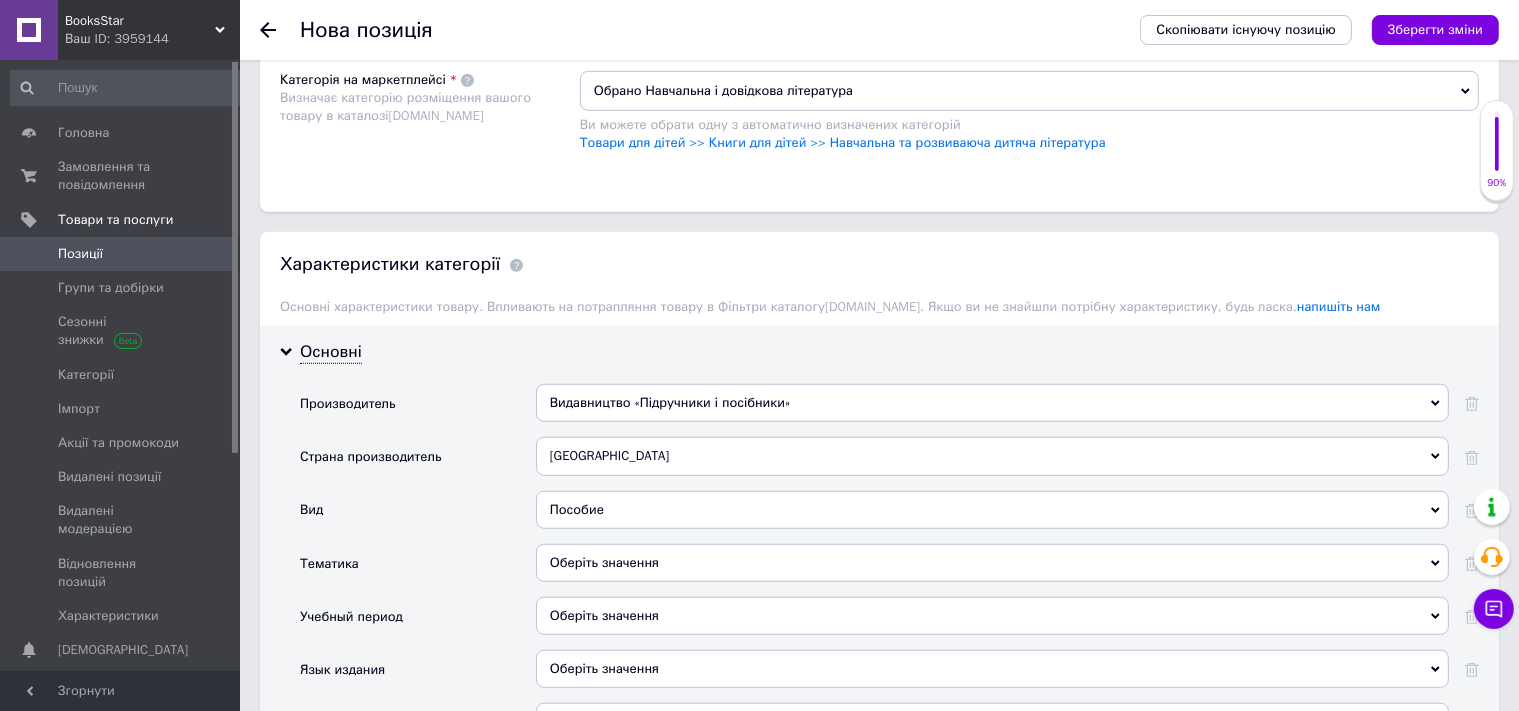 click on "Оберіть значення" at bounding box center [992, 563] 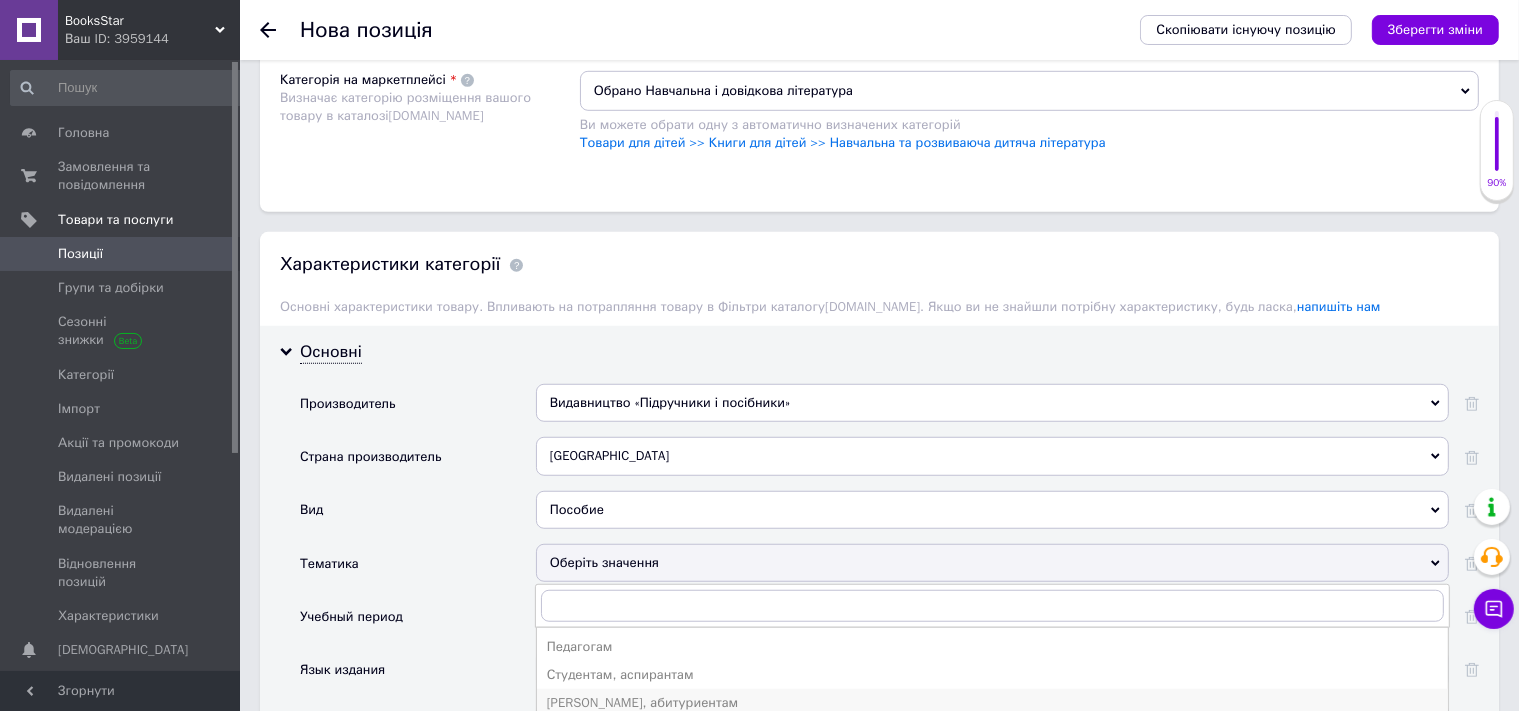 click on "[PERSON_NAME], абитуриентам" at bounding box center (992, 703) 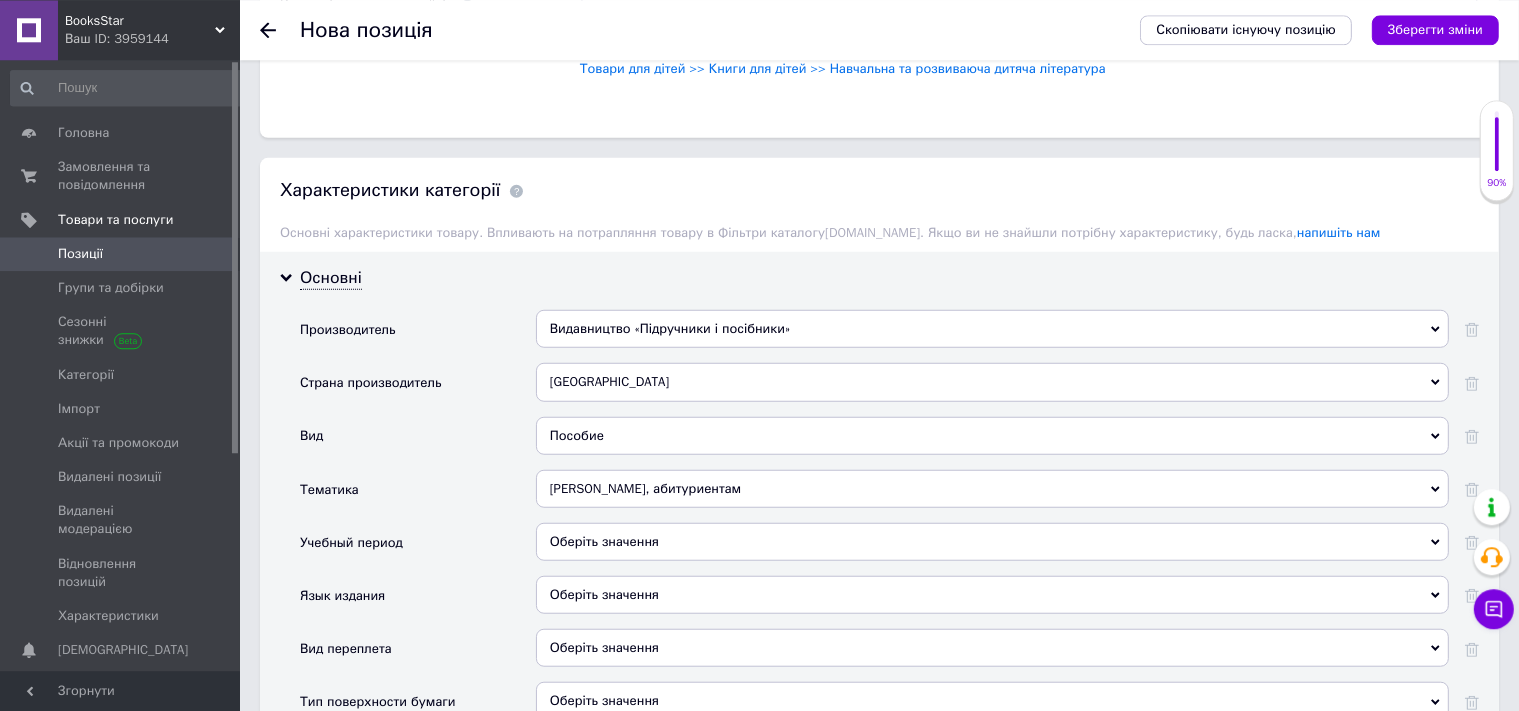 scroll, scrollTop: 1632, scrollLeft: 0, axis: vertical 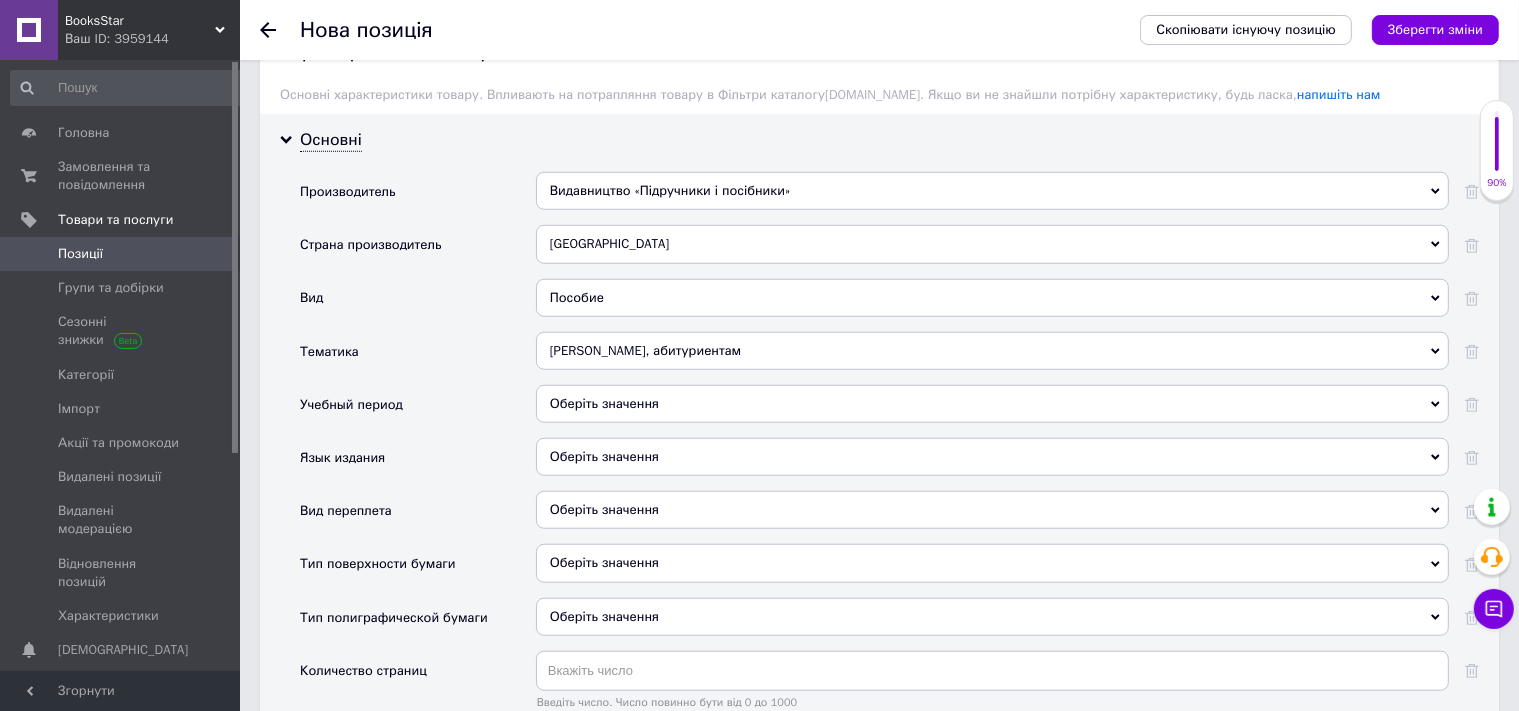 click on "Оберіть значення" at bounding box center (992, 404) 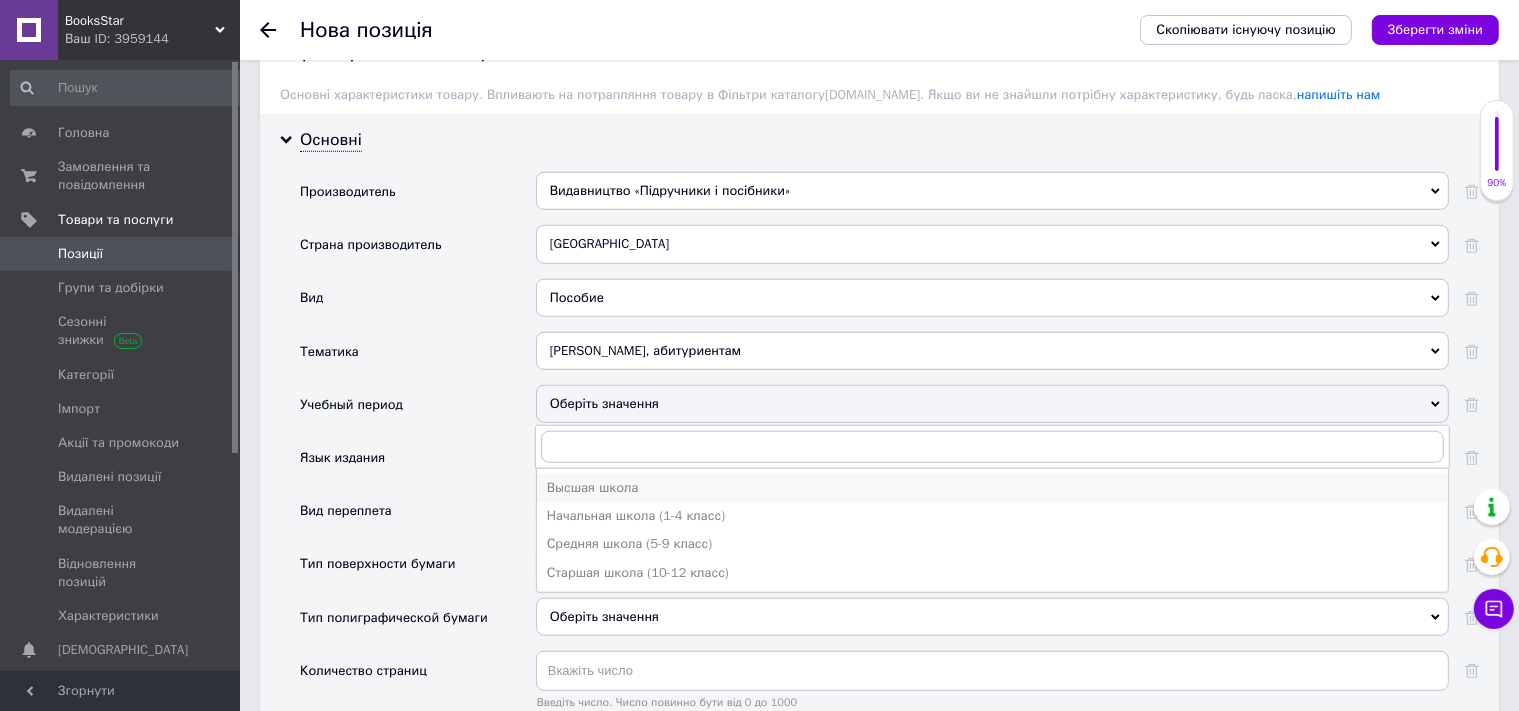click on "Начальная школа (1-4 класс)" at bounding box center (992, 516) 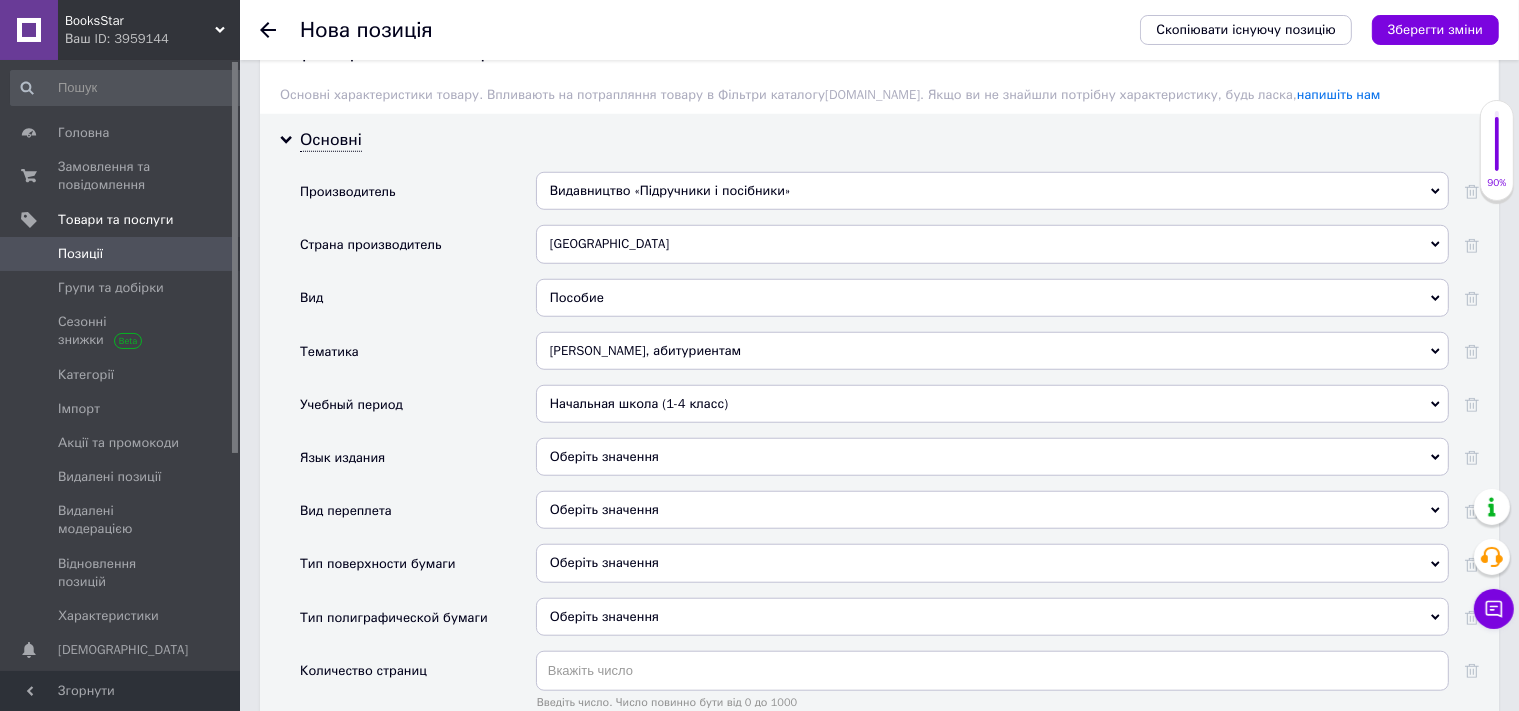 click on "Оберіть значення" at bounding box center (992, 457) 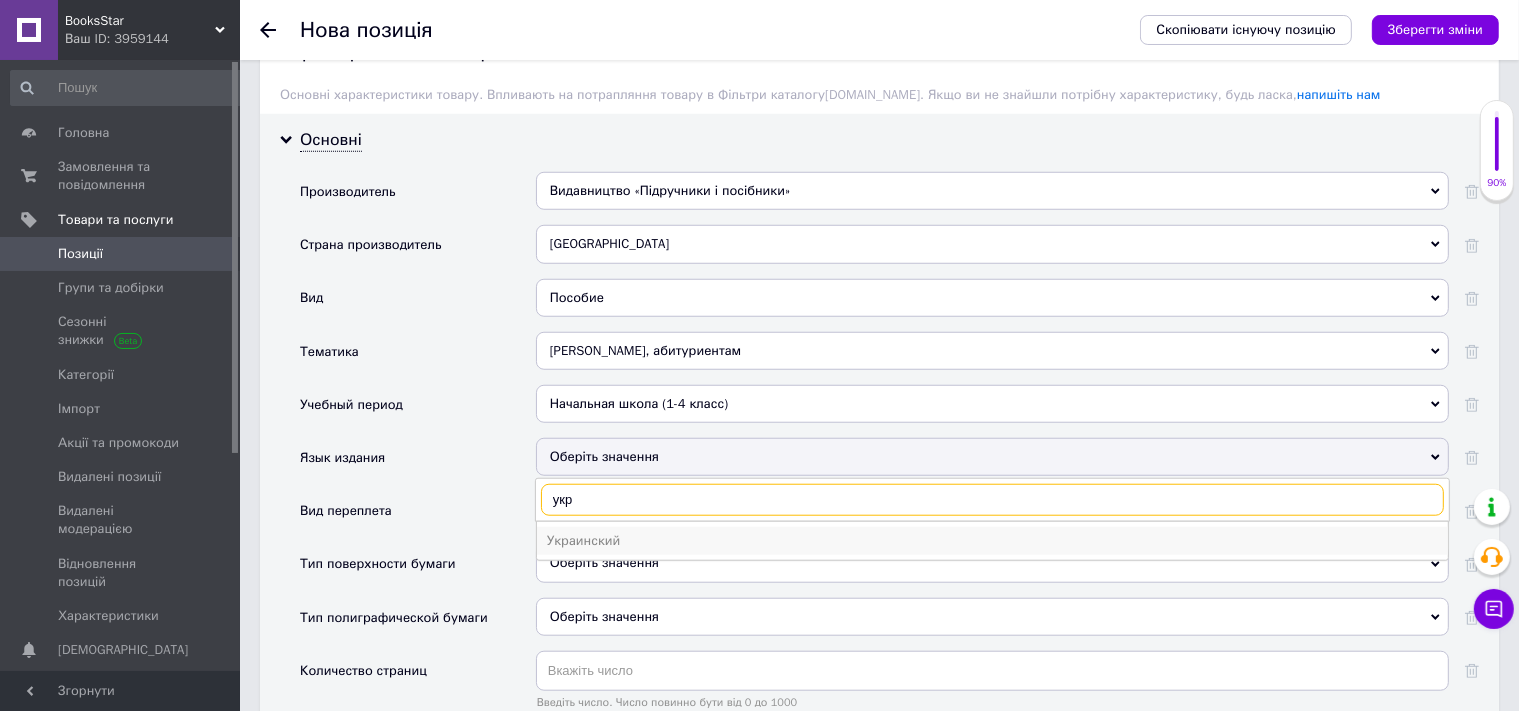 type on "укр" 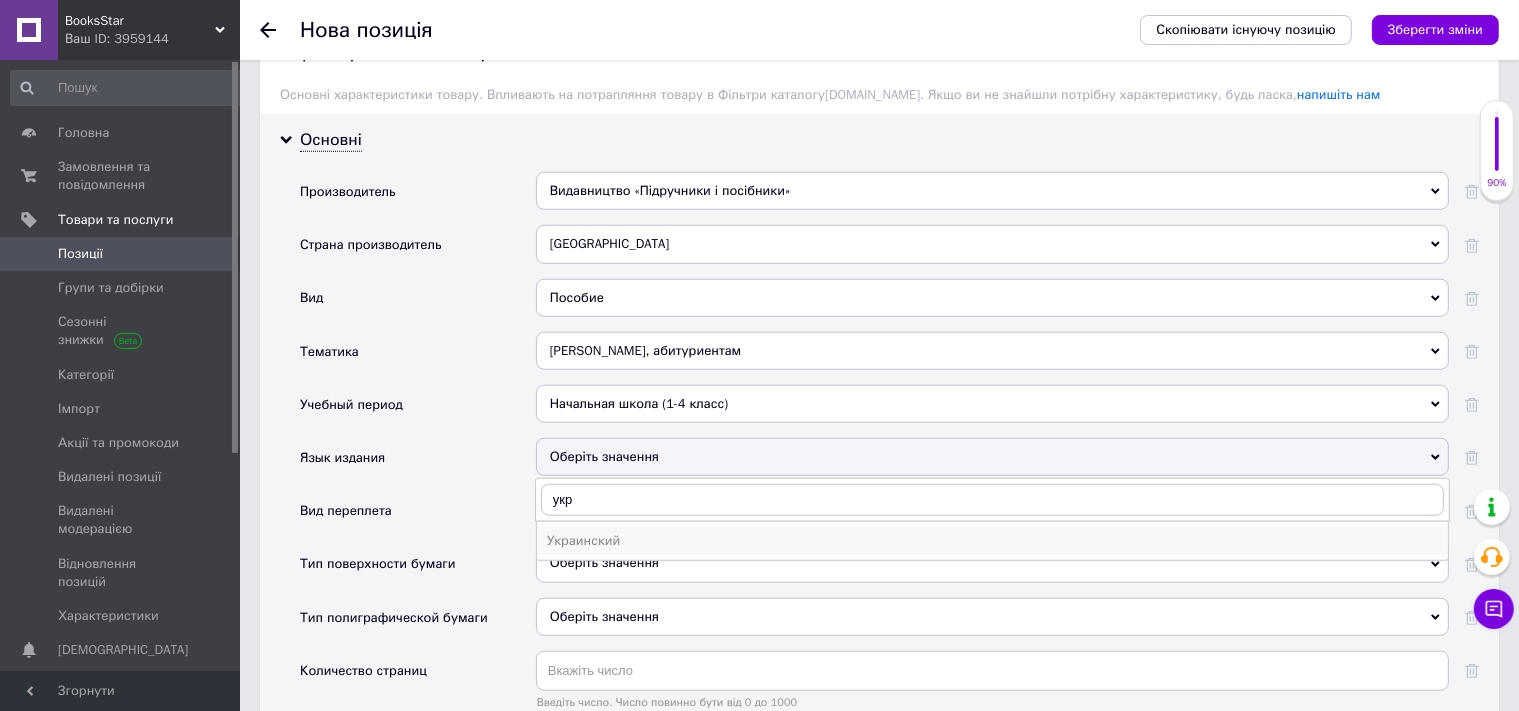 click on "Украинский" at bounding box center (992, 541) 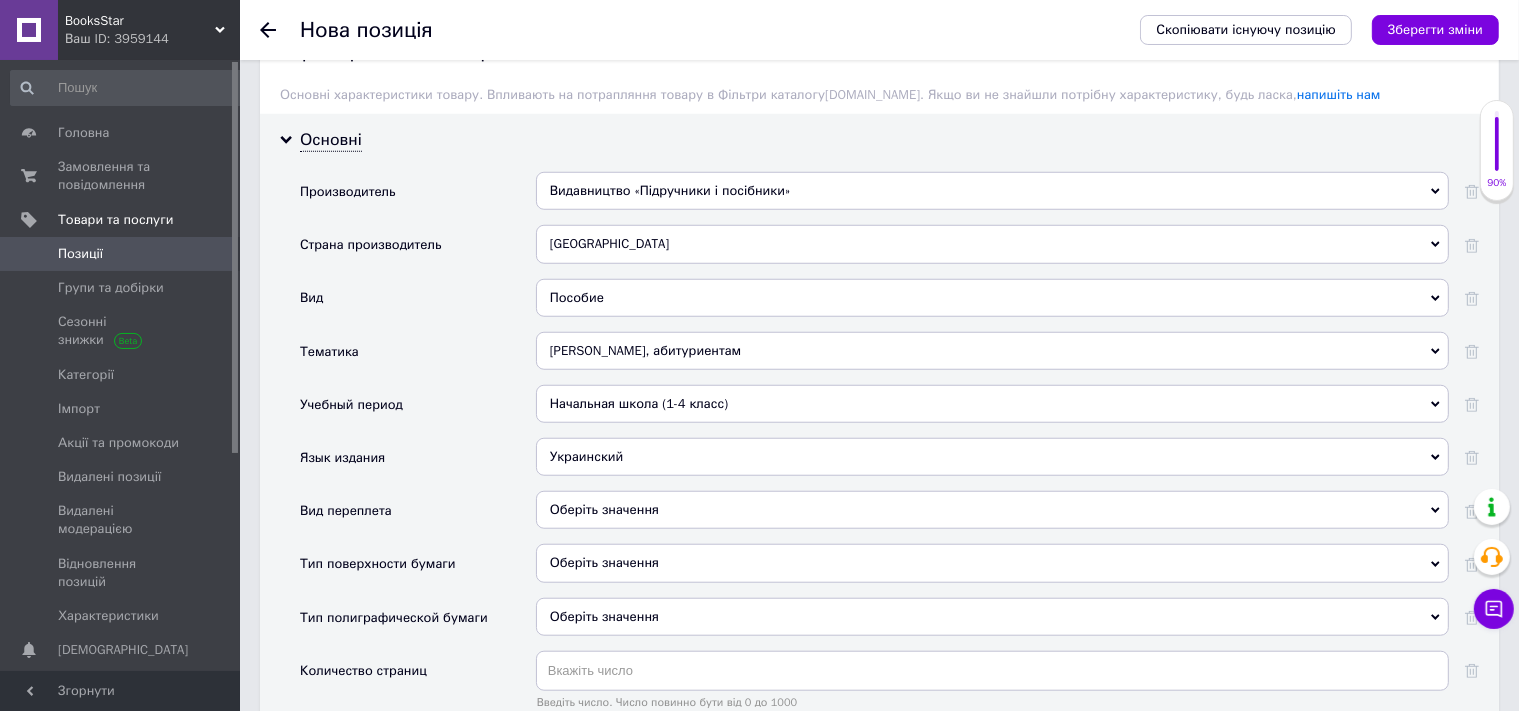 click on "Оберіть значення" at bounding box center [992, 510] 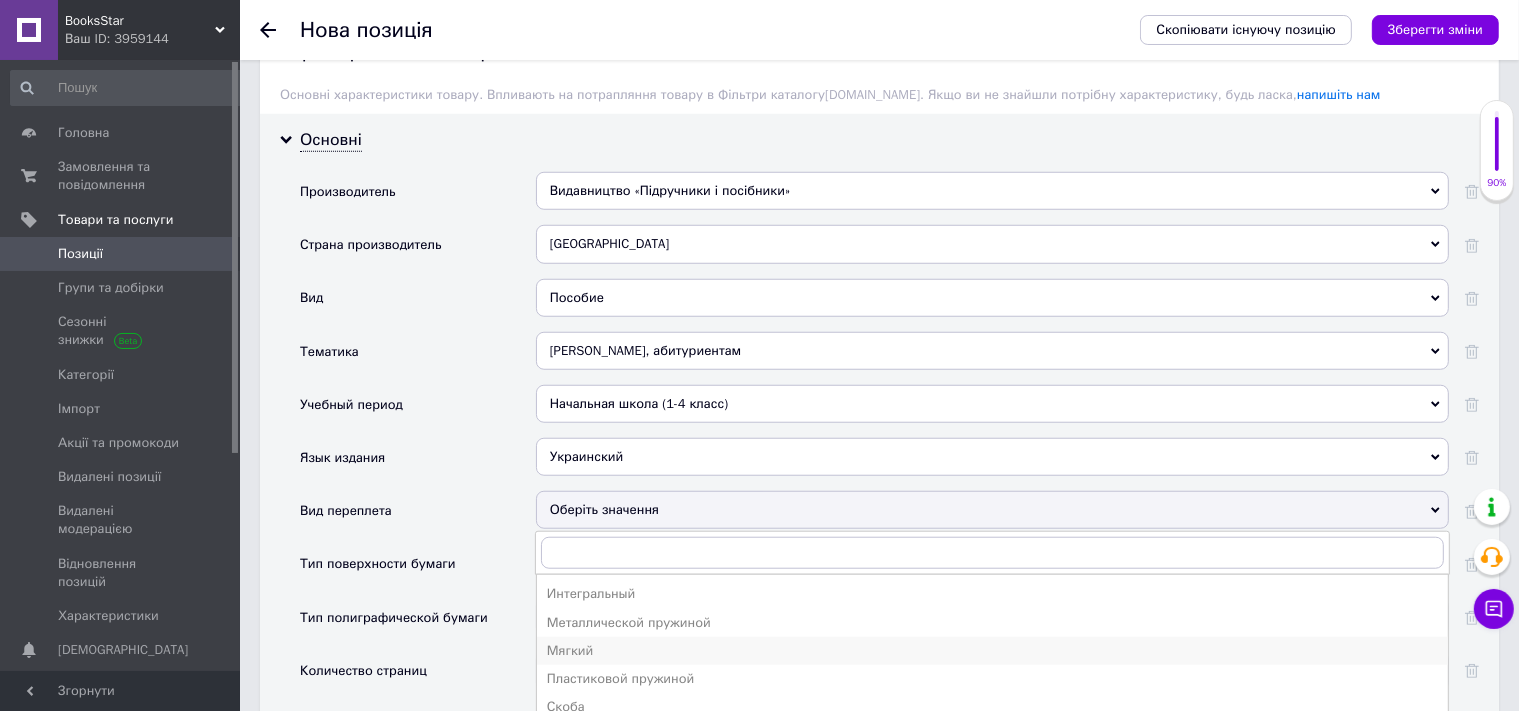 click on "Мягкий" at bounding box center (992, 651) 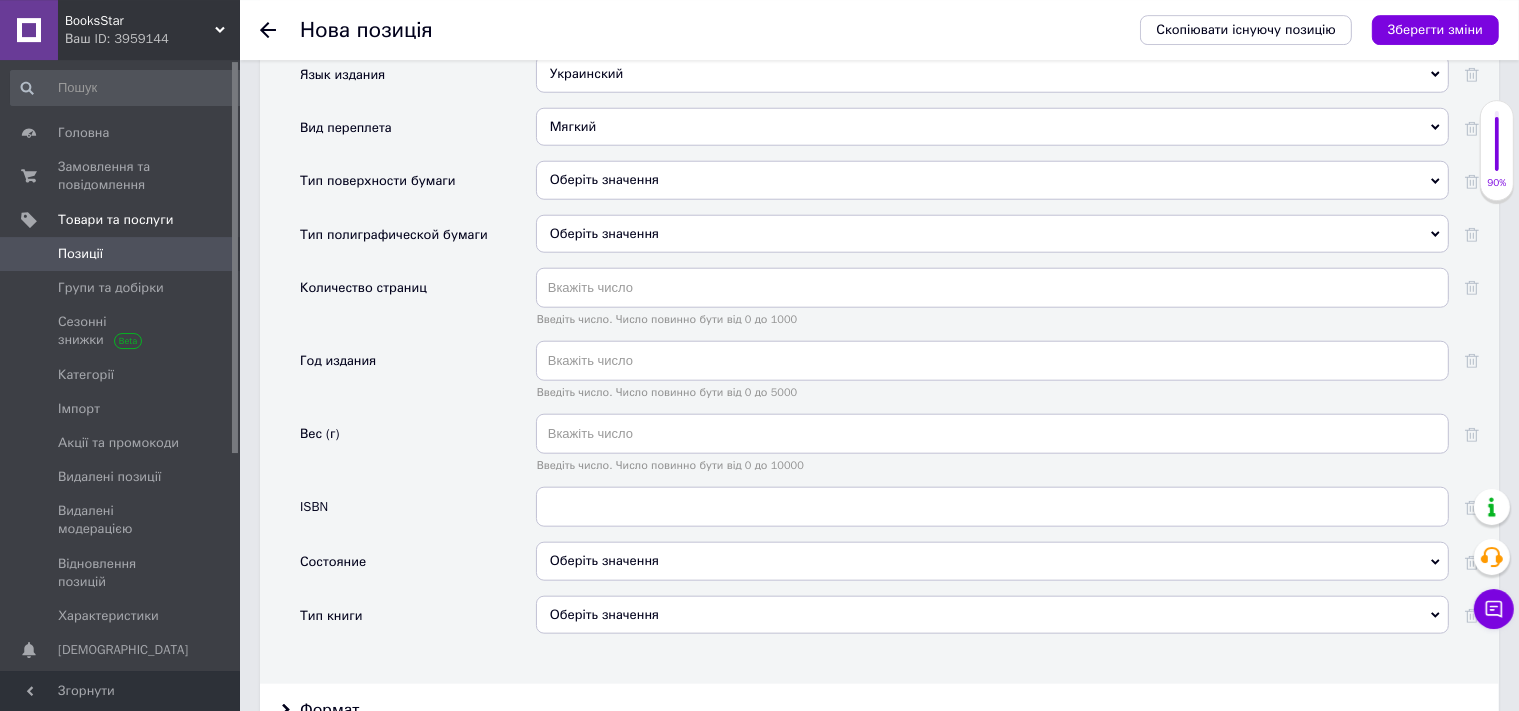 scroll, scrollTop: 2054, scrollLeft: 0, axis: vertical 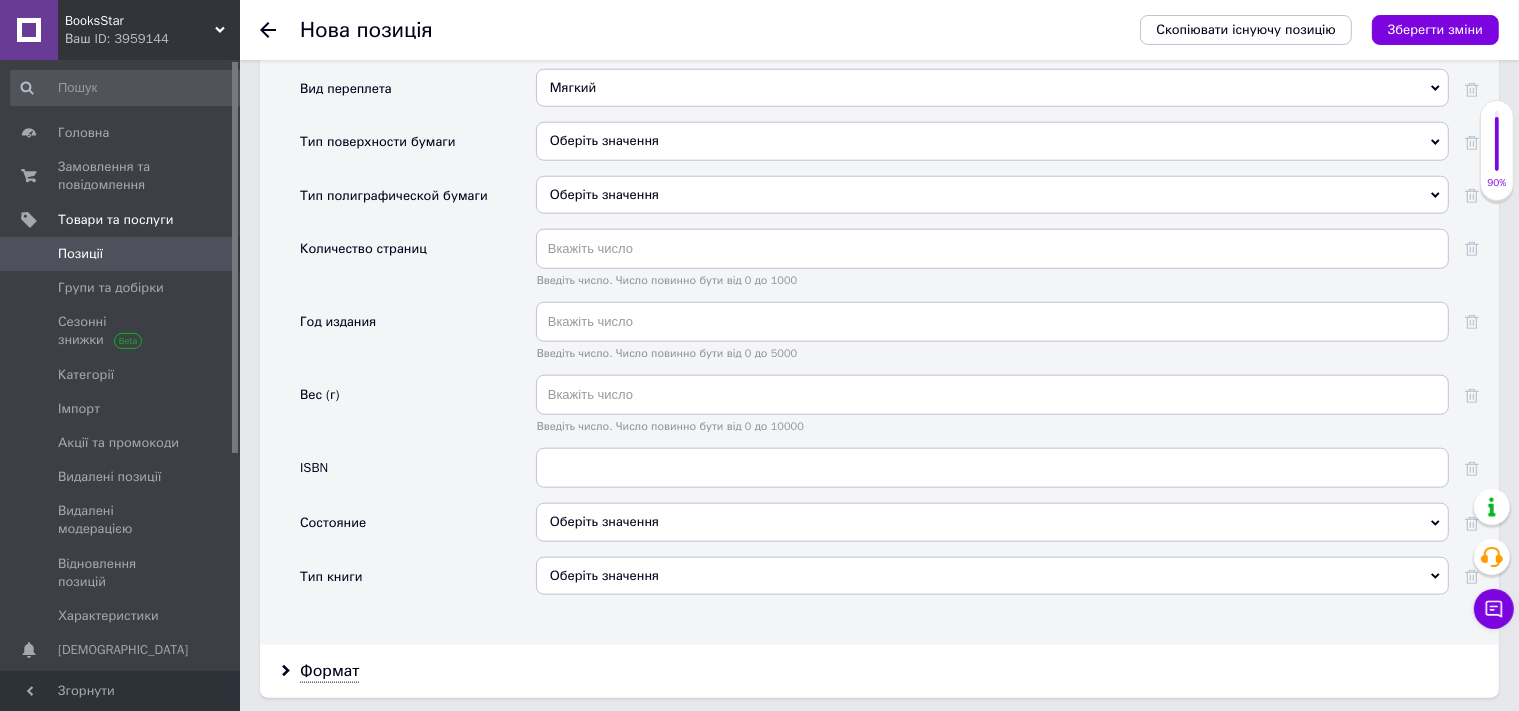 click on "Оберіть значення" at bounding box center (992, 522) 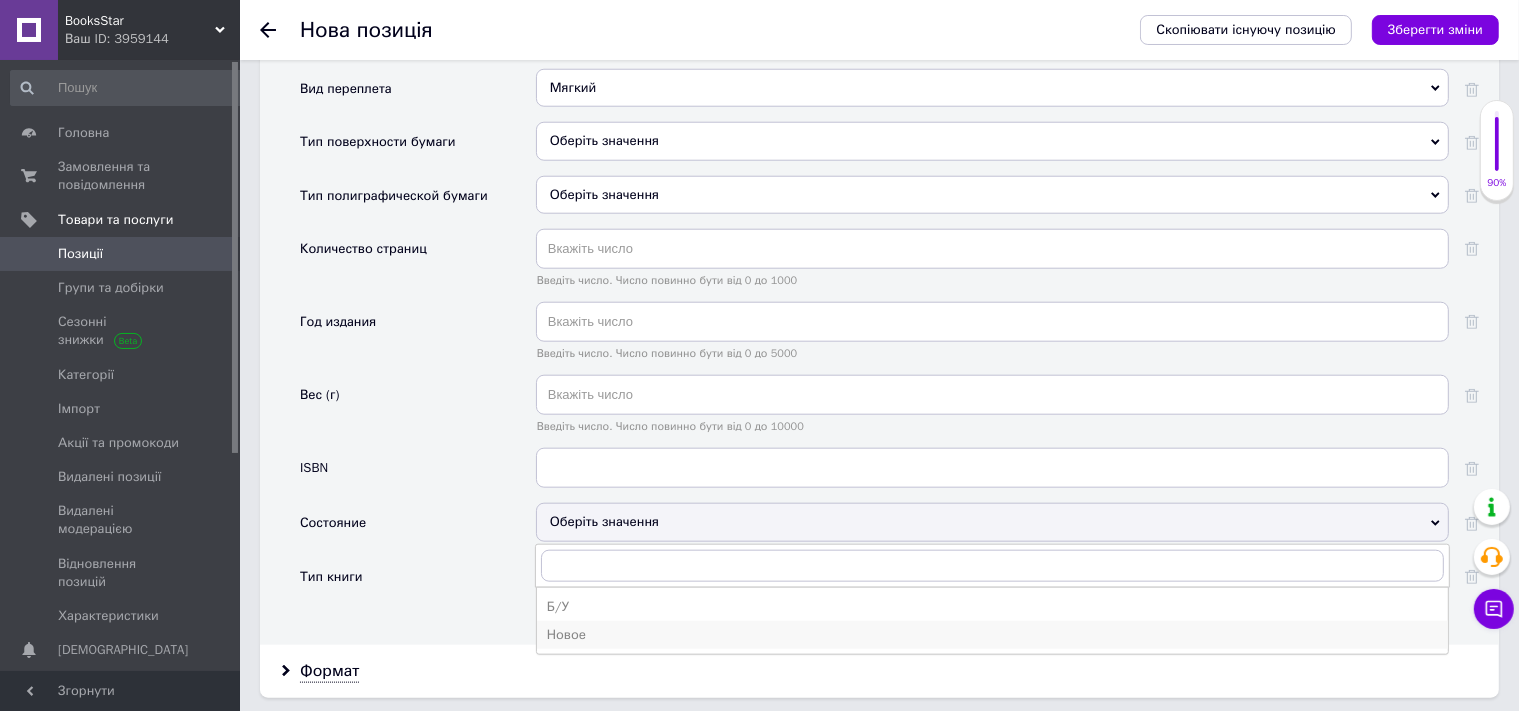 click on "Новое" at bounding box center (992, 635) 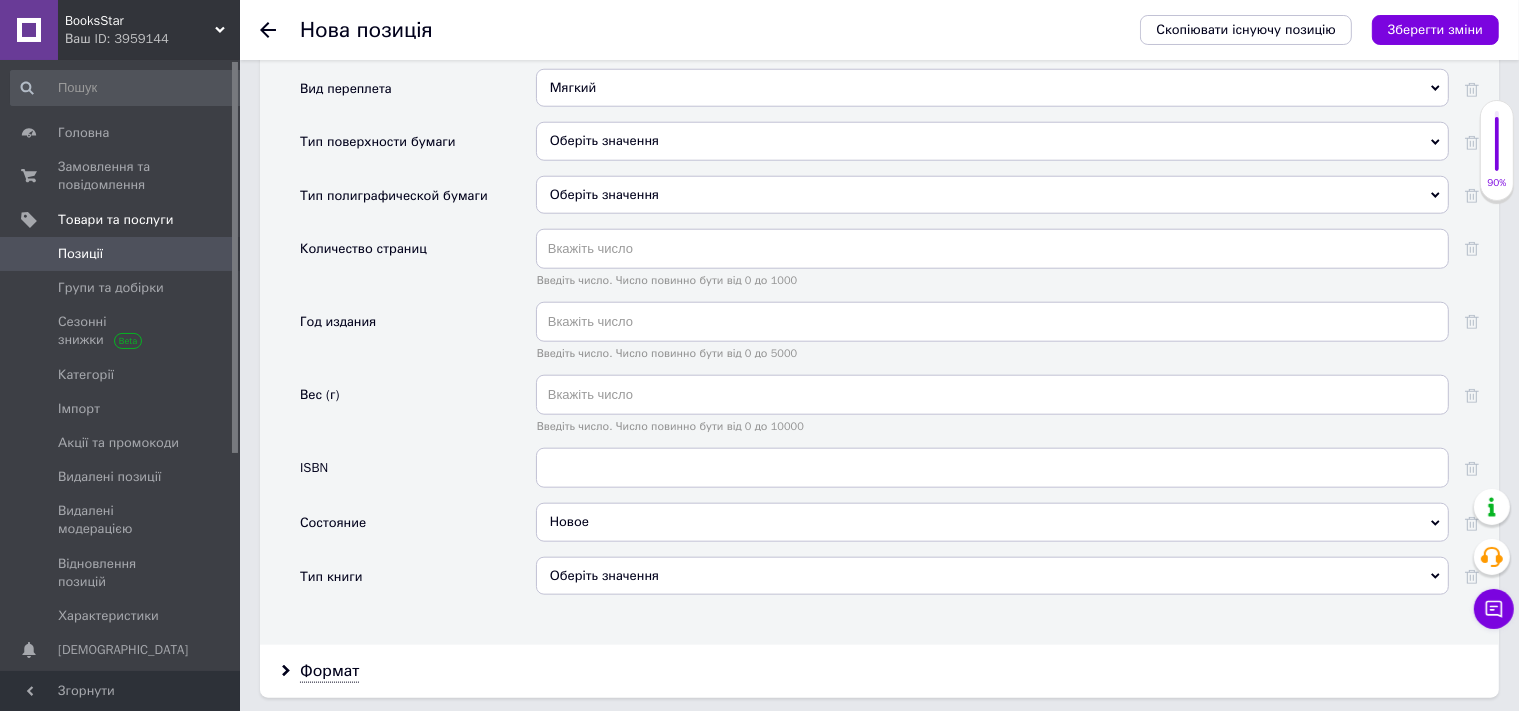 scroll, scrollTop: 2371, scrollLeft: 0, axis: vertical 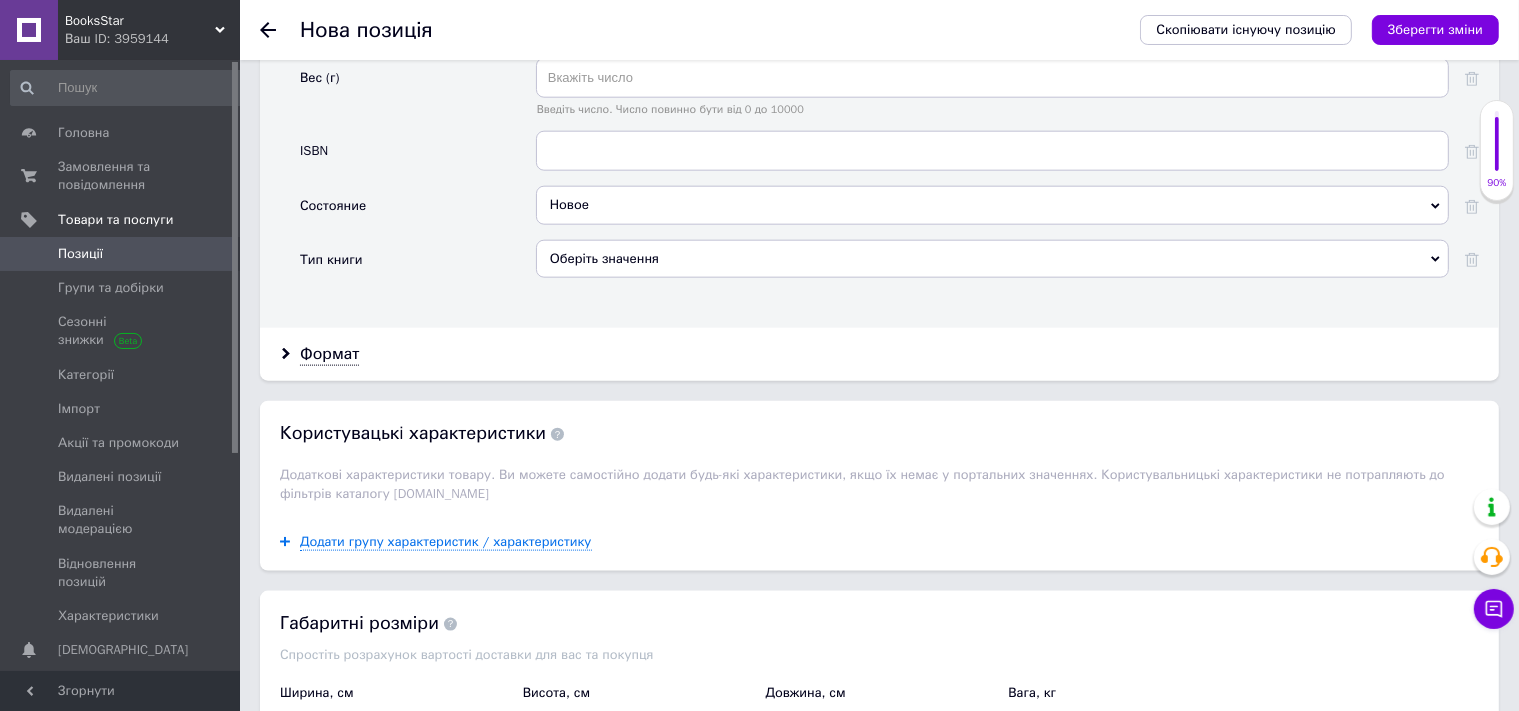 click on "Додаткові характеристики товару.
Ви можете самостійно додати будь-які характеристики, якщо їх немає
у портальних значеннях. Користувальницькі
характеристики не потрапляють до фільтрів каталогу [DOMAIN_NAME]" at bounding box center (862, 483) 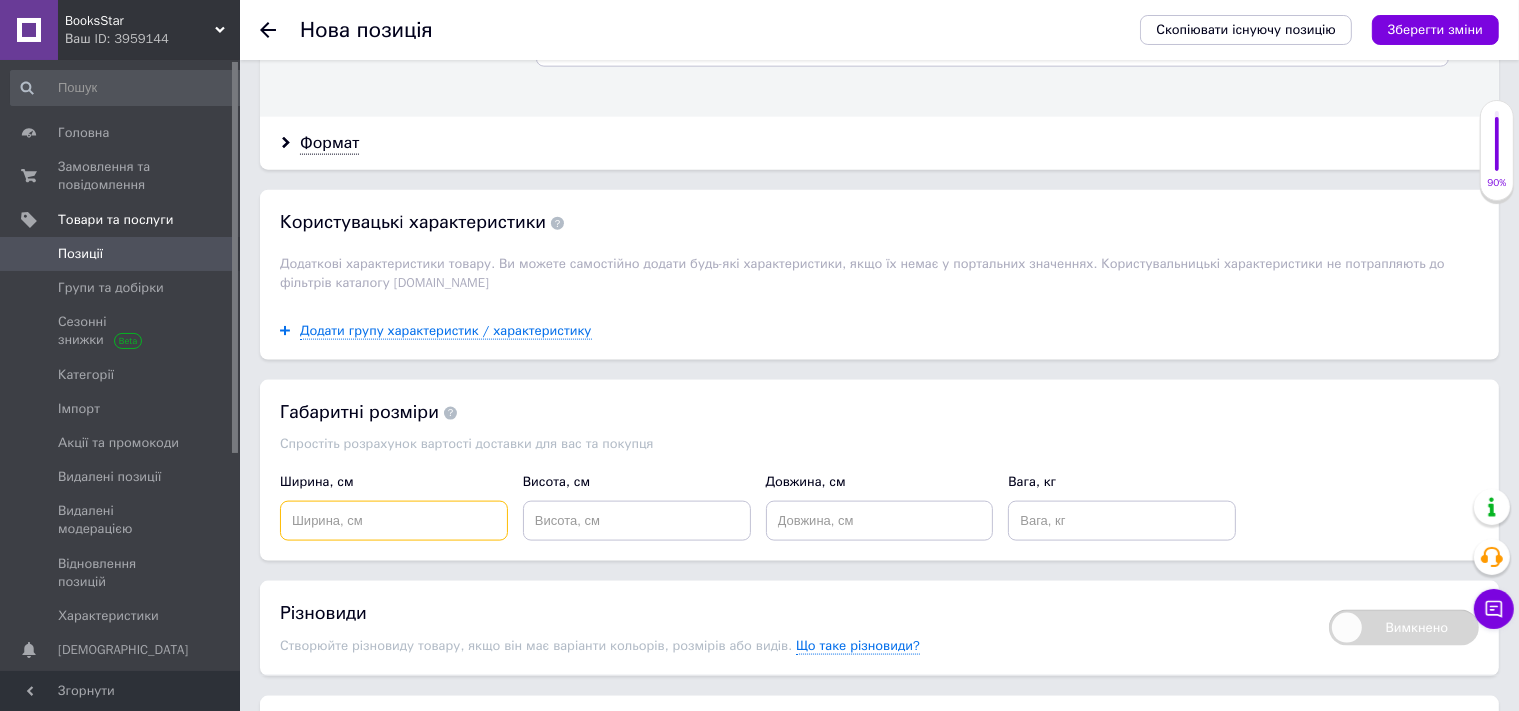 click at bounding box center (394, 521) 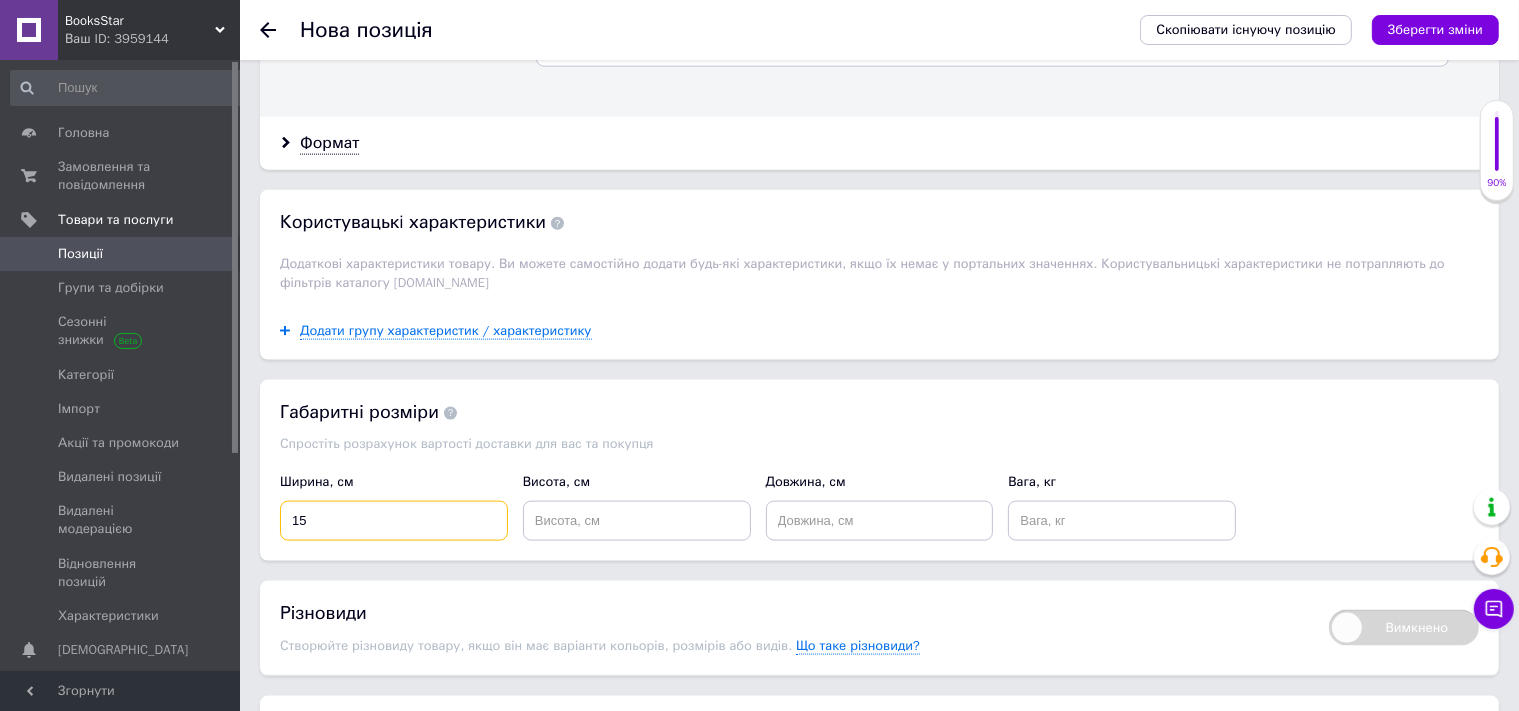 type on "15" 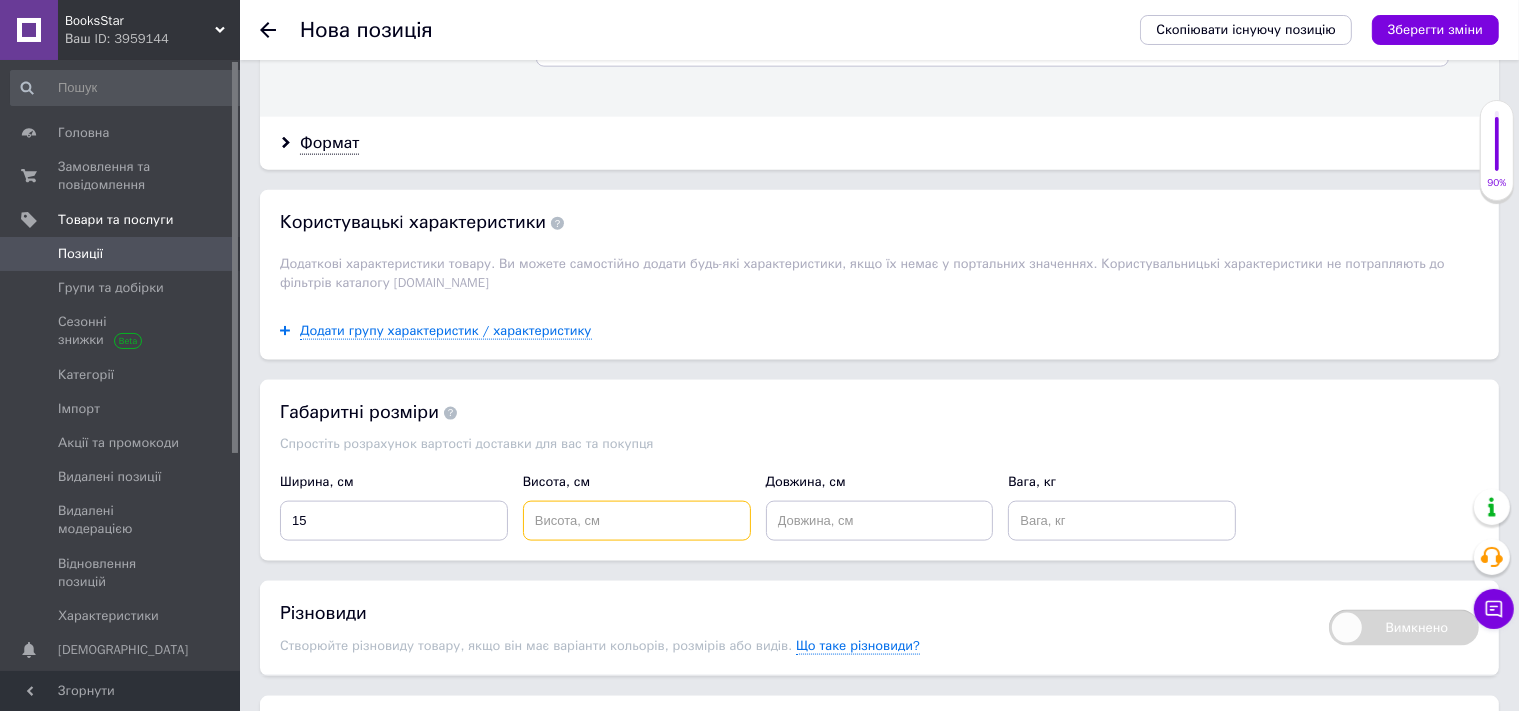 click at bounding box center (637, 521) 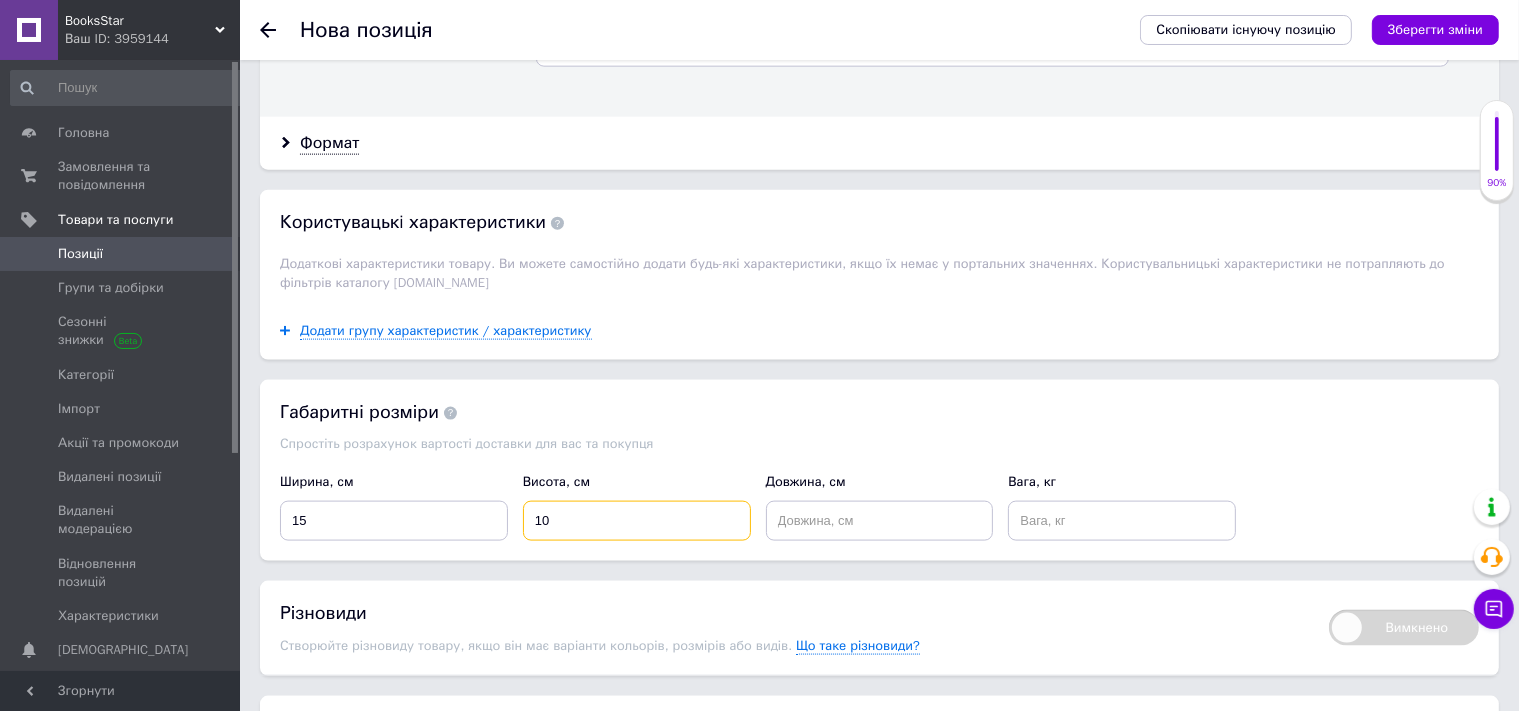 type on "10" 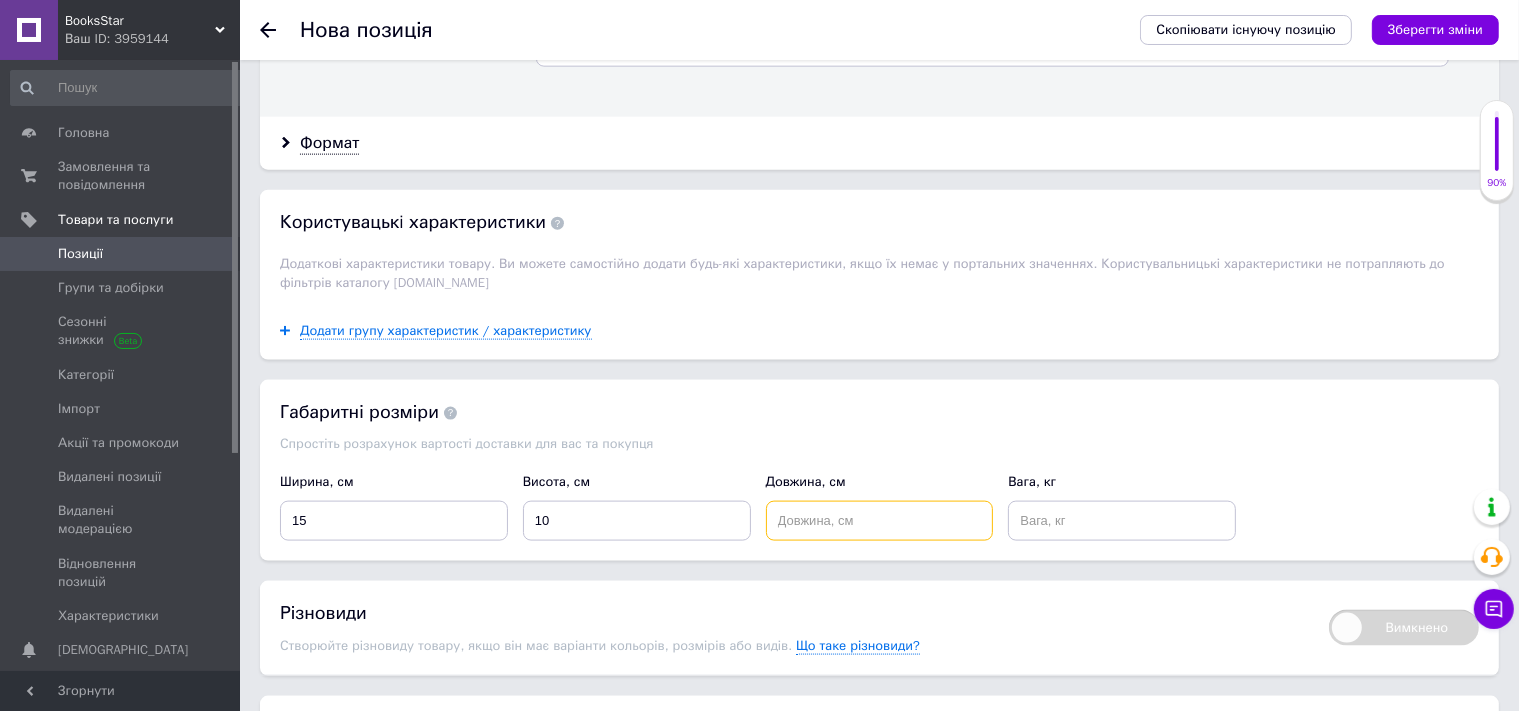 click at bounding box center (880, 521) 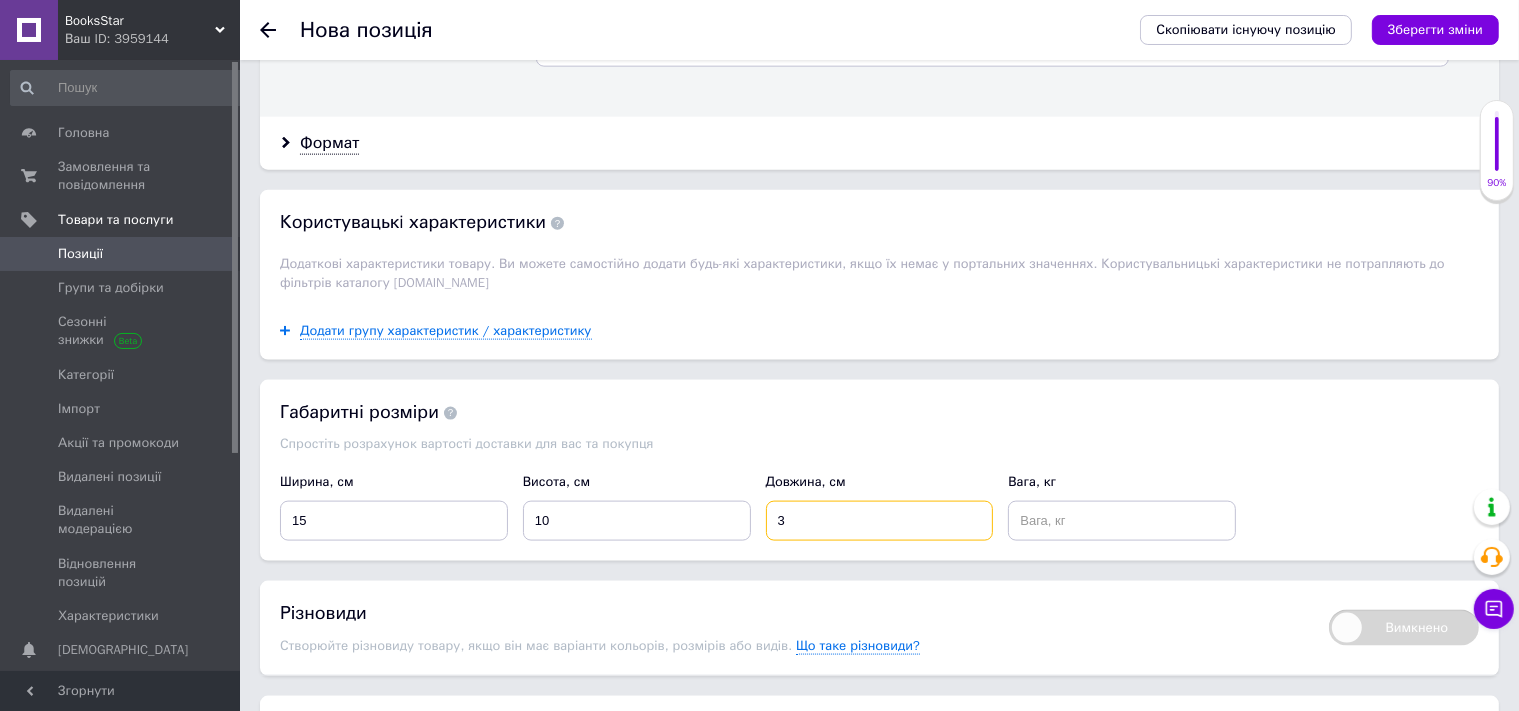 type on "3" 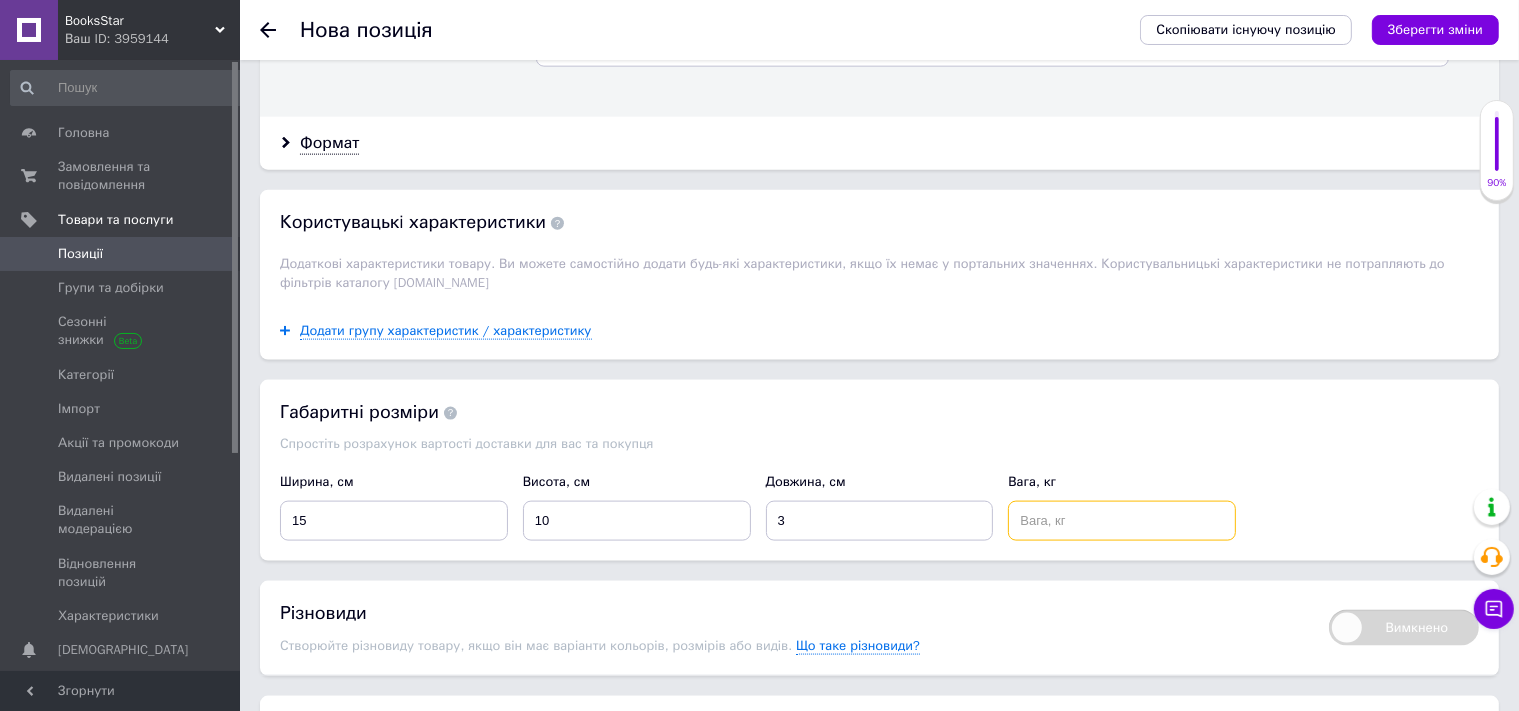 click at bounding box center (1122, 521) 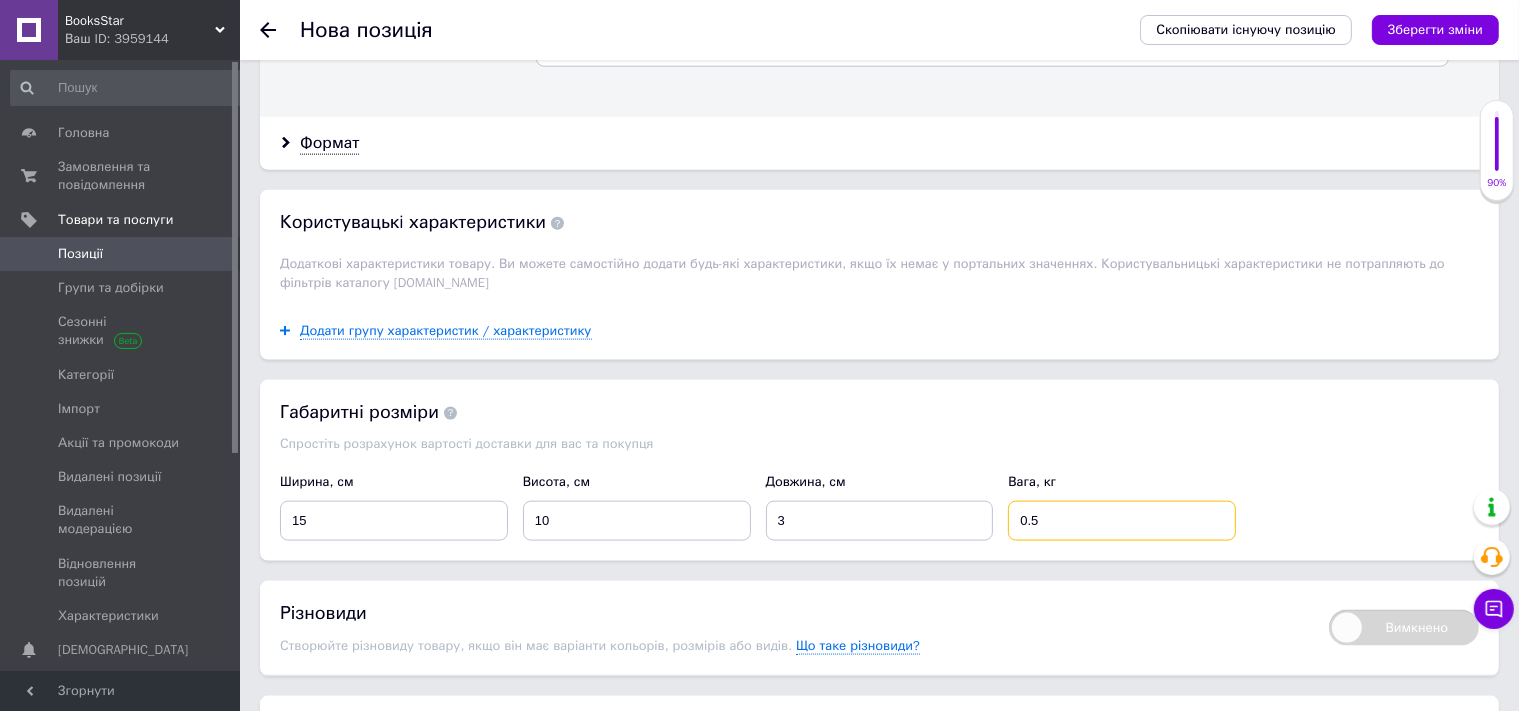 scroll, scrollTop: 2730, scrollLeft: 0, axis: vertical 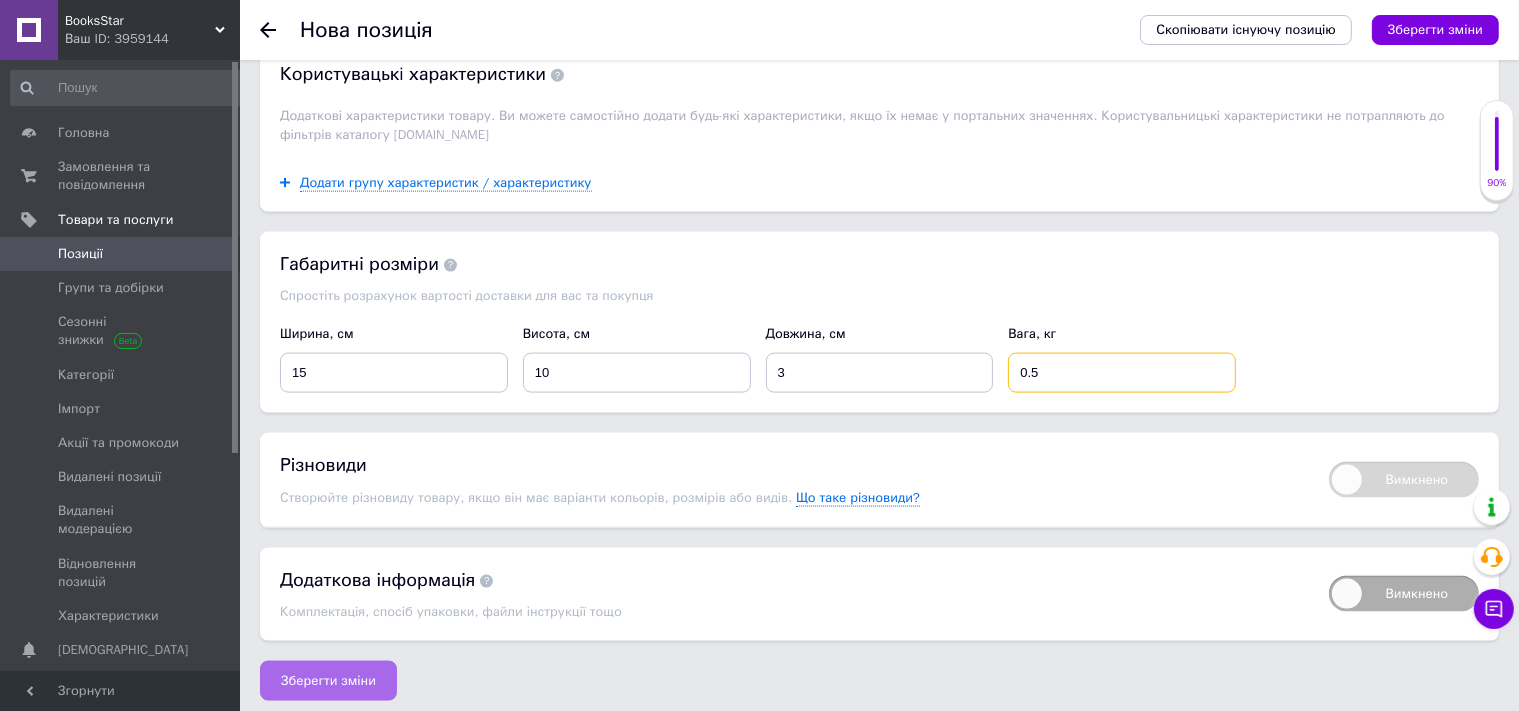 type on "0.5" 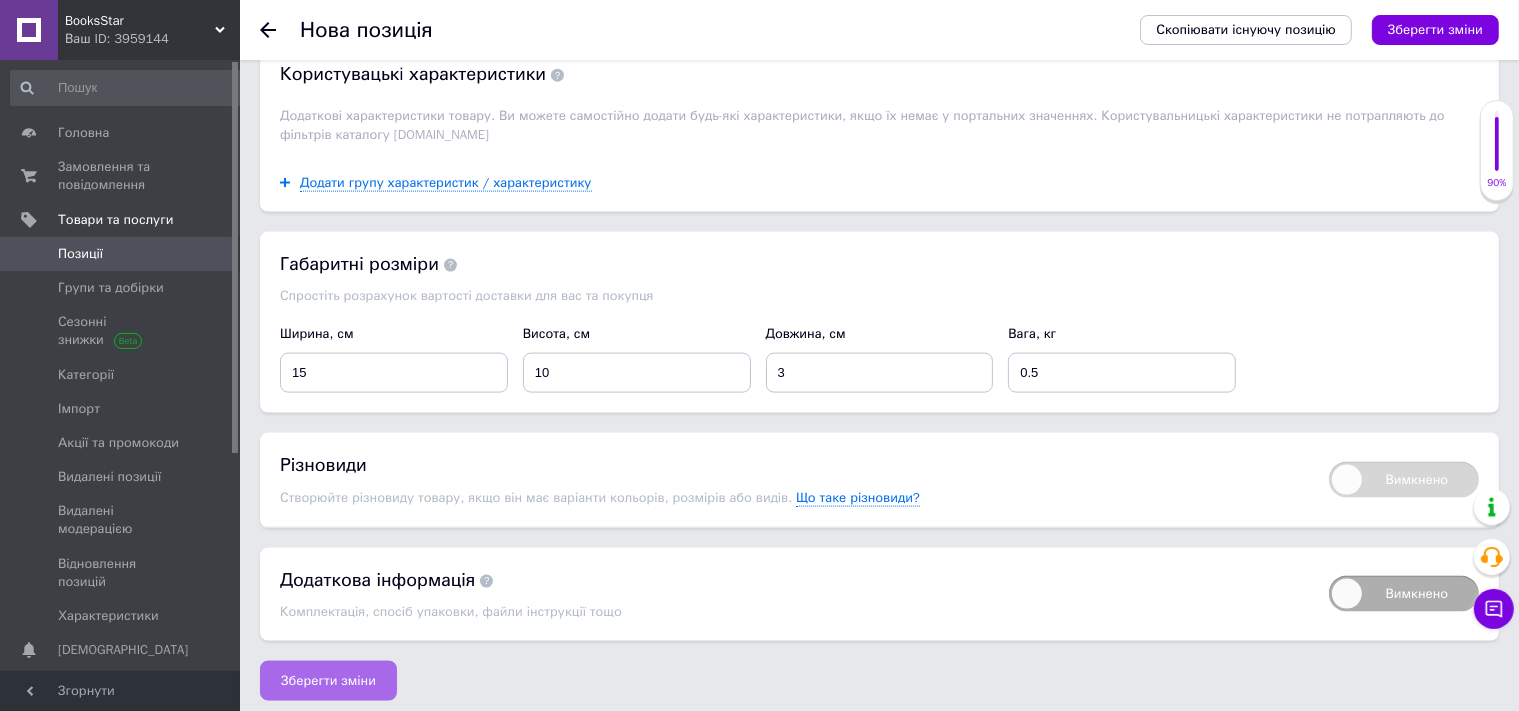 click on "Зберегти зміни" at bounding box center (328, 681) 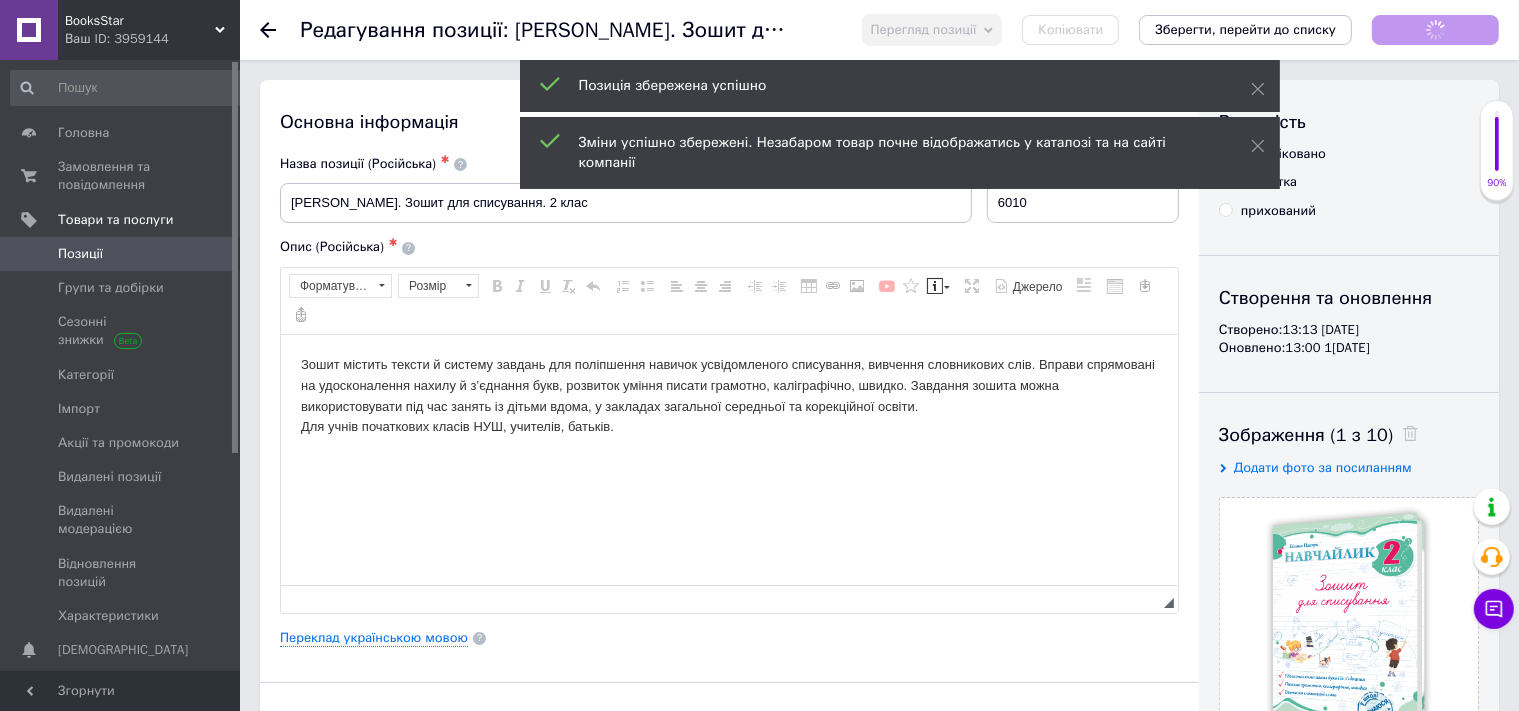 scroll, scrollTop: 0, scrollLeft: 0, axis: both 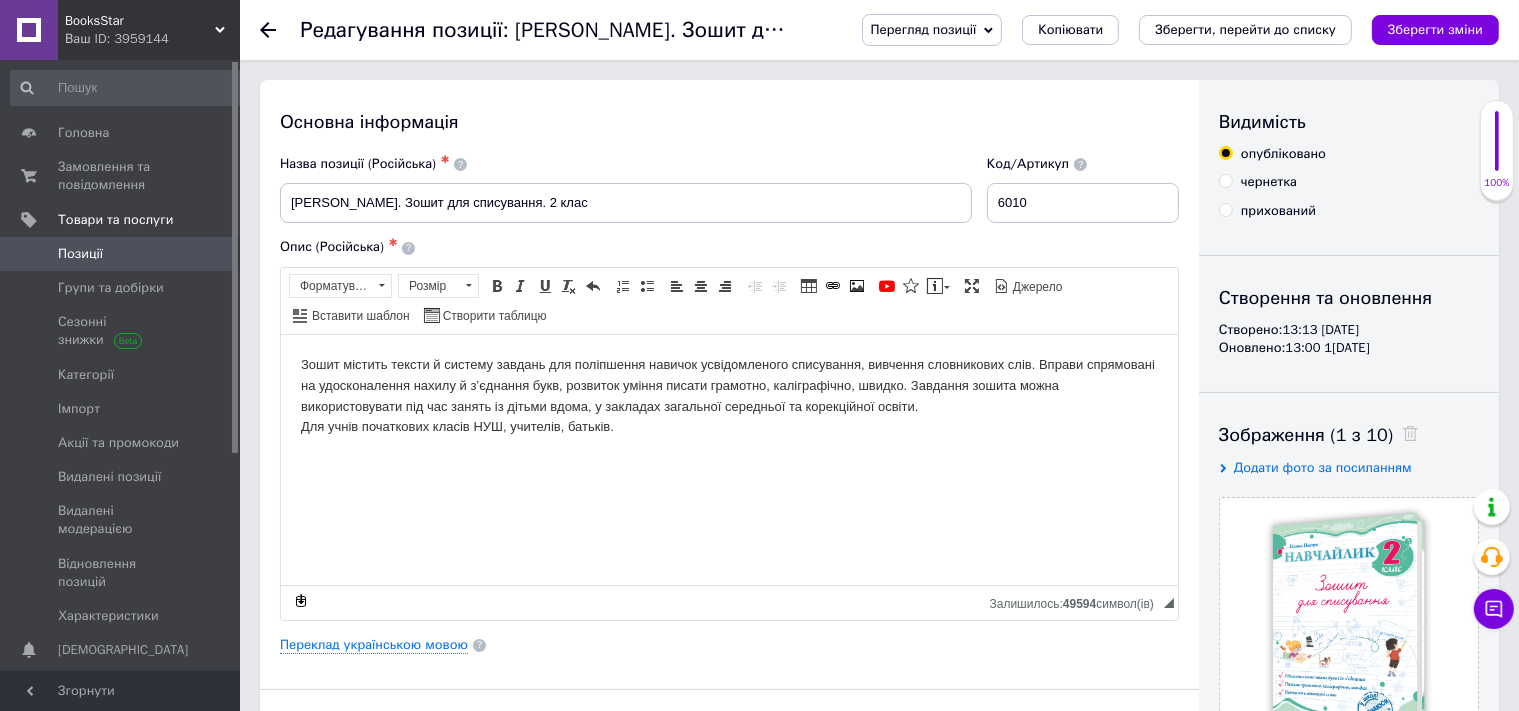 click on "Позиції" at bounding box center (121, 254) 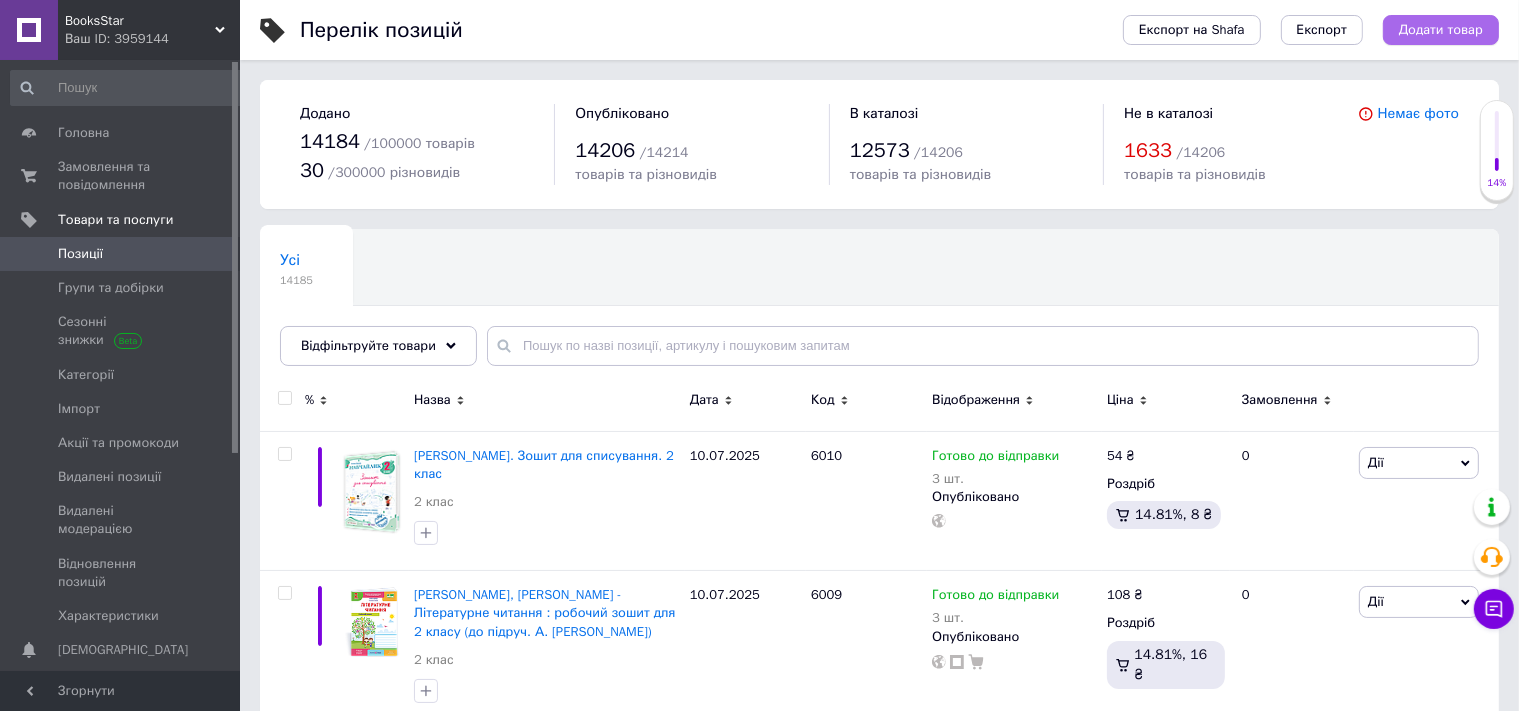 click on "Додати товар" at bounding box center (1441, 30) 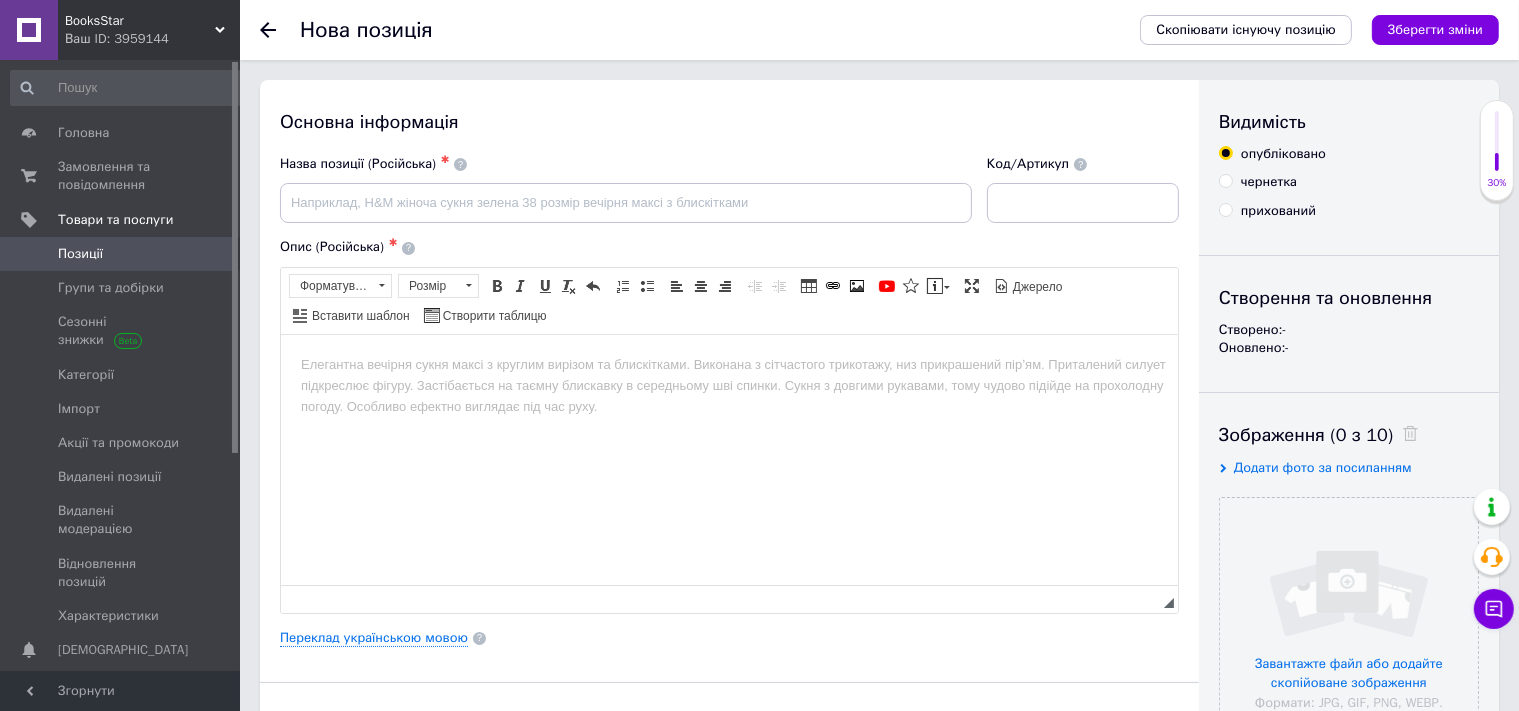scroll, scrollTop: 0, scrollLeft: 0, axis: both 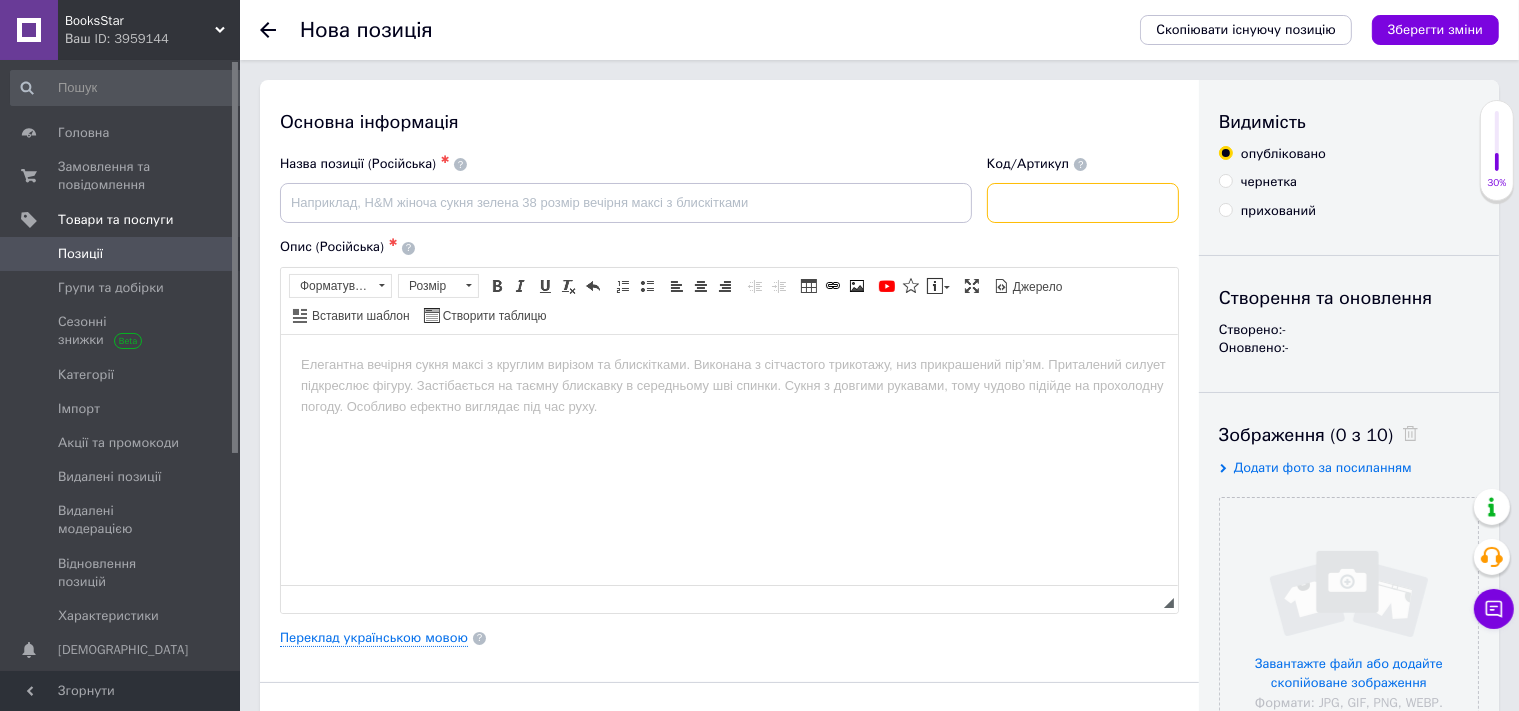 click at bounding box center [1083, 203] 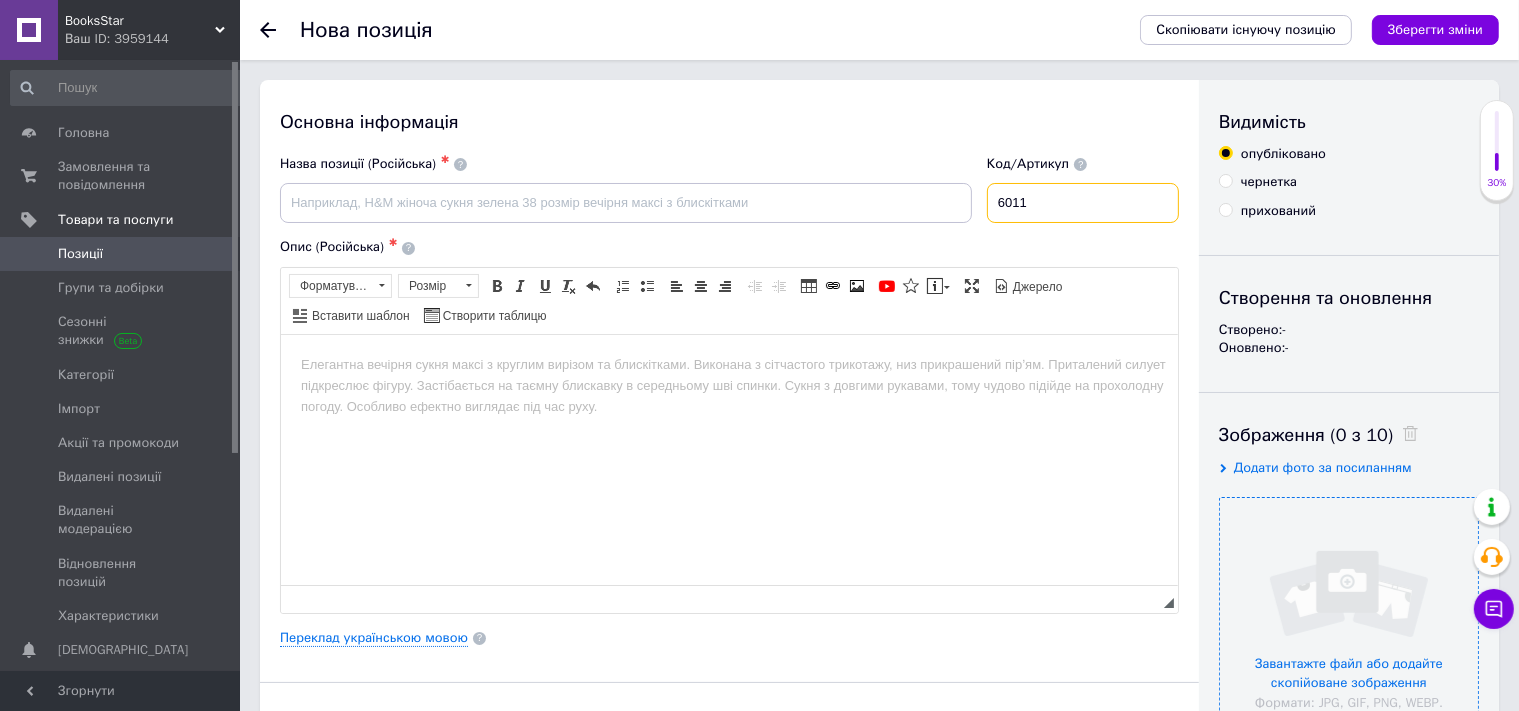 type on "6011" 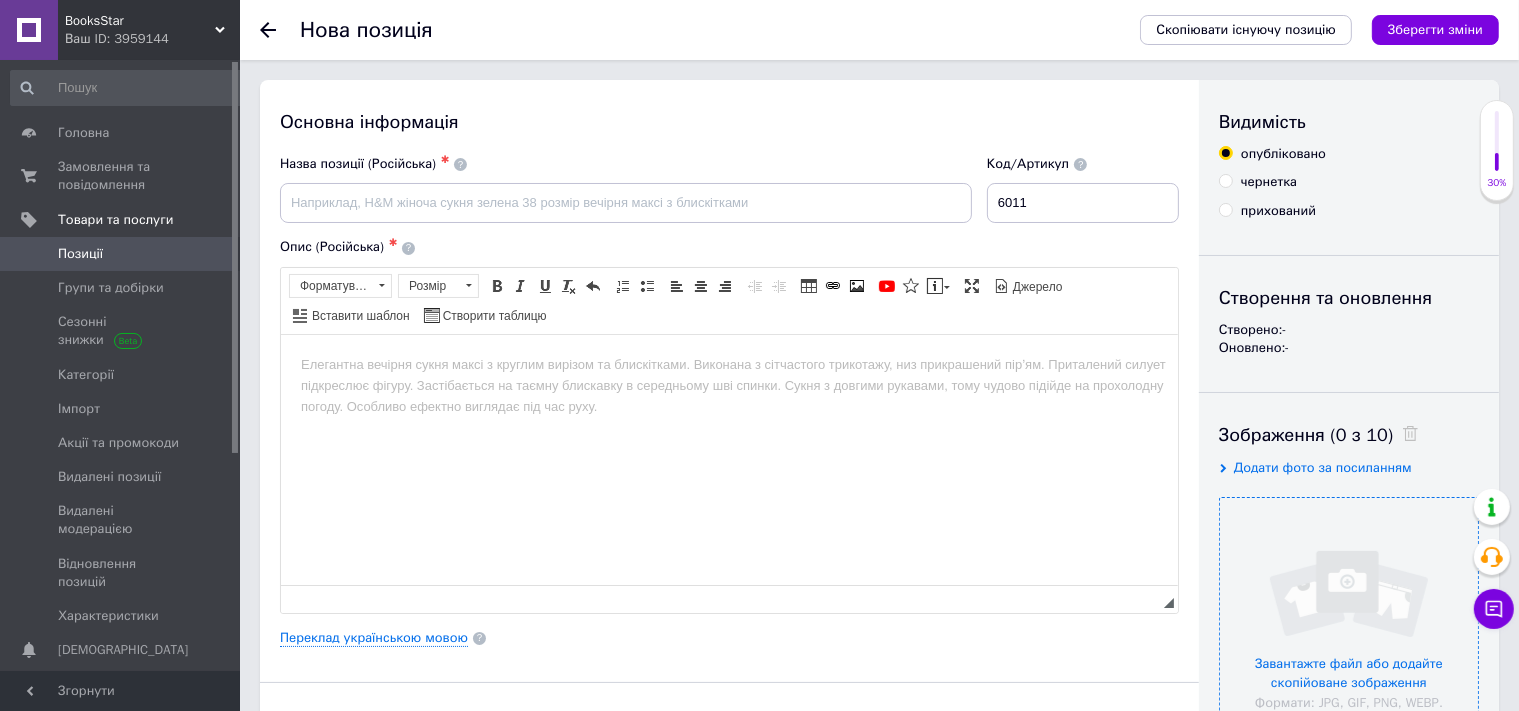 click at bounding box center (1349, 627) 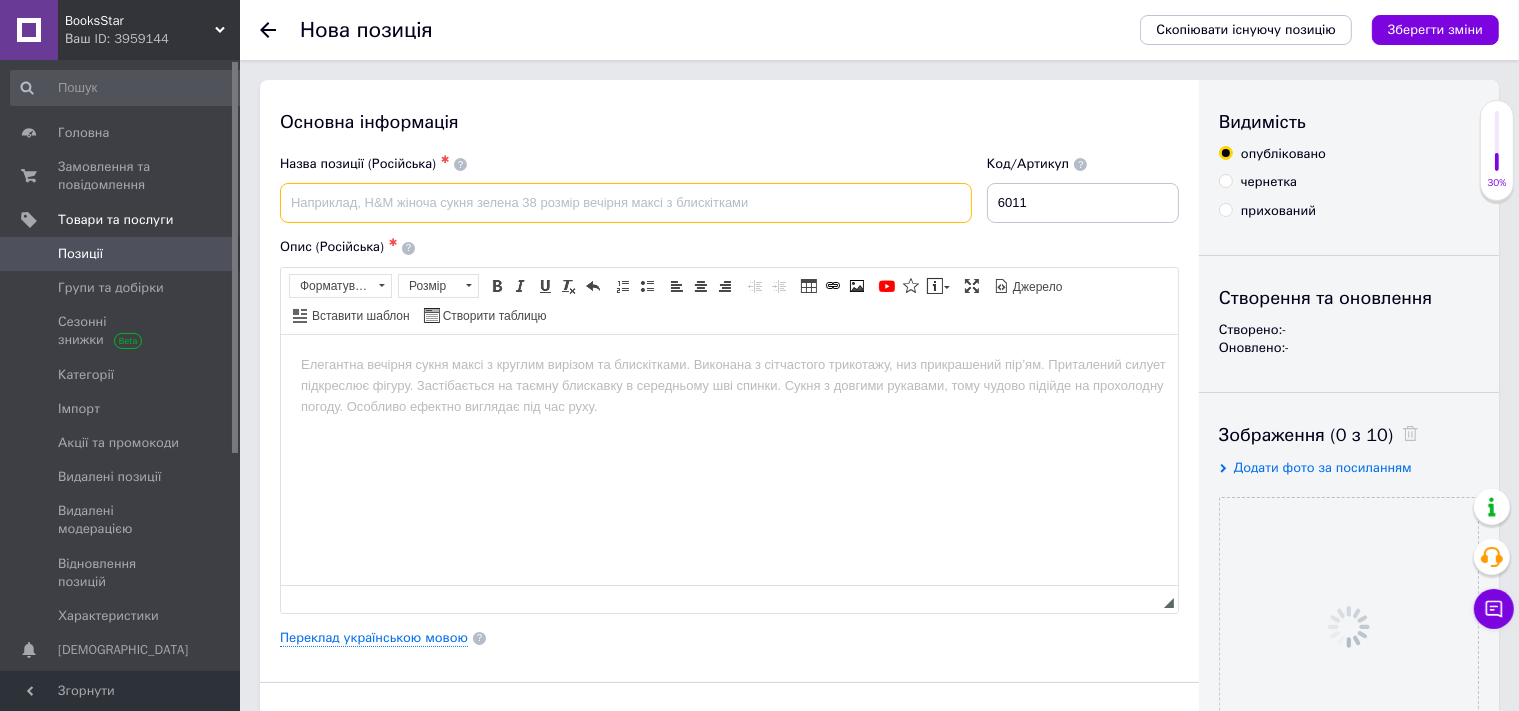 click at bounding box center (626, 203) 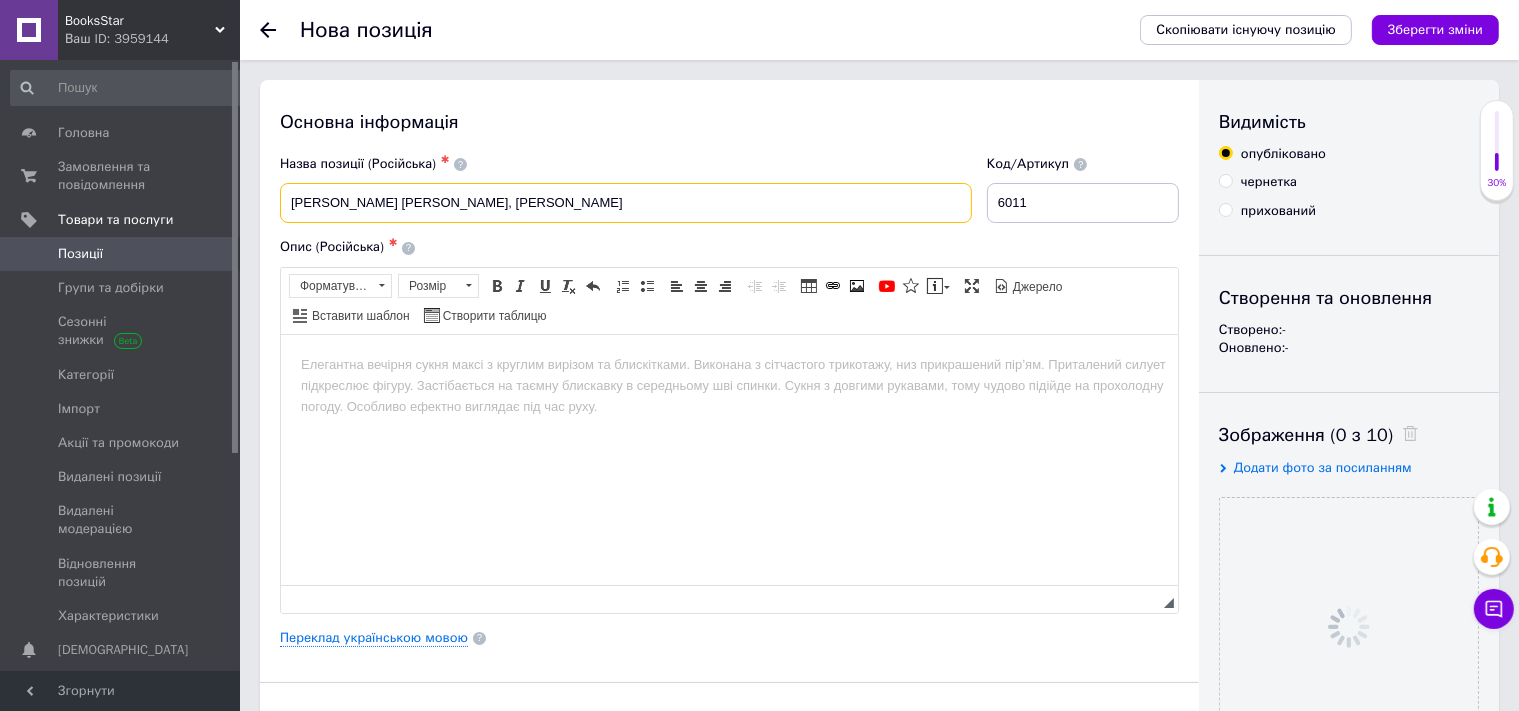 click on "Антонова О., Мартинюк С." at bounding box center [626, 203] 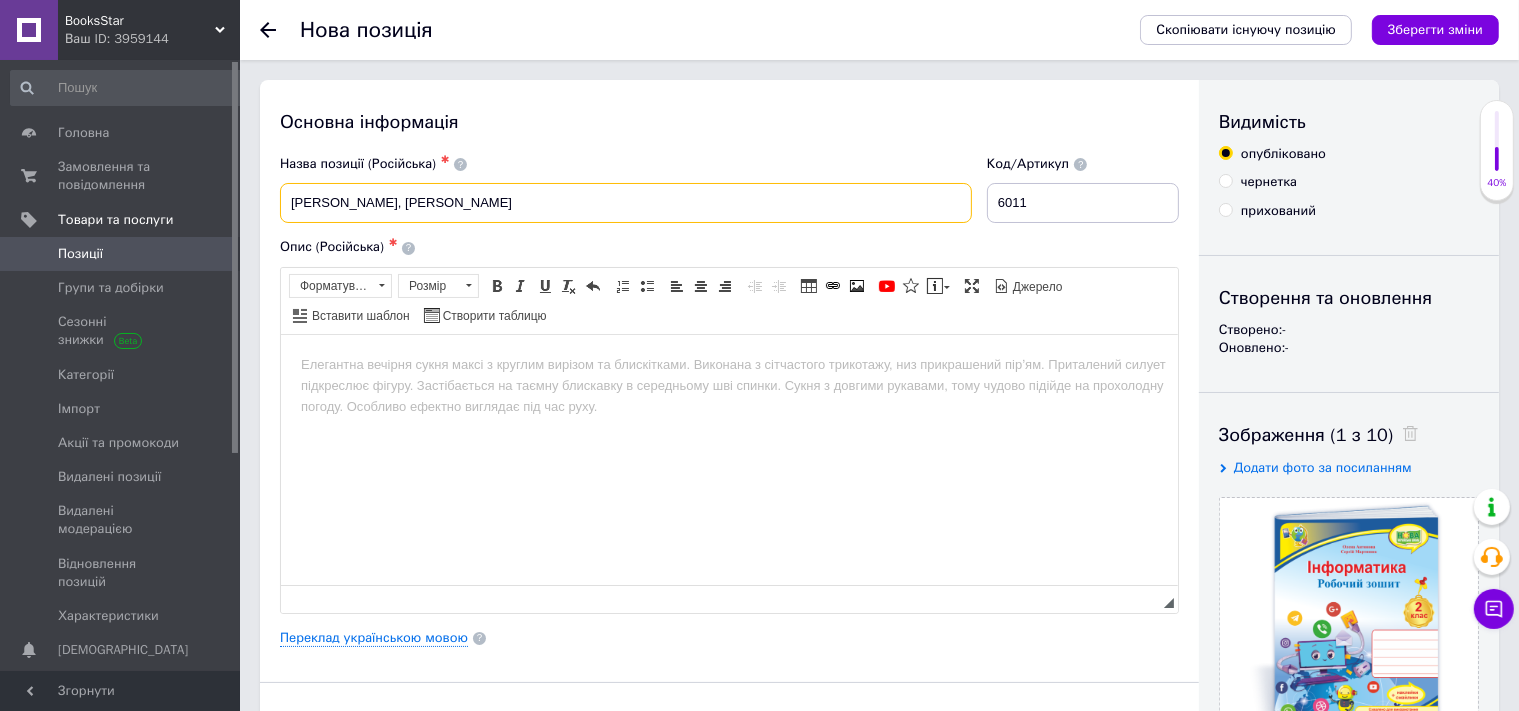 drag, startPoint x: 495, startPoint y: 205, endPoint x: 491, endPoint y: 195, distance: 10.770329 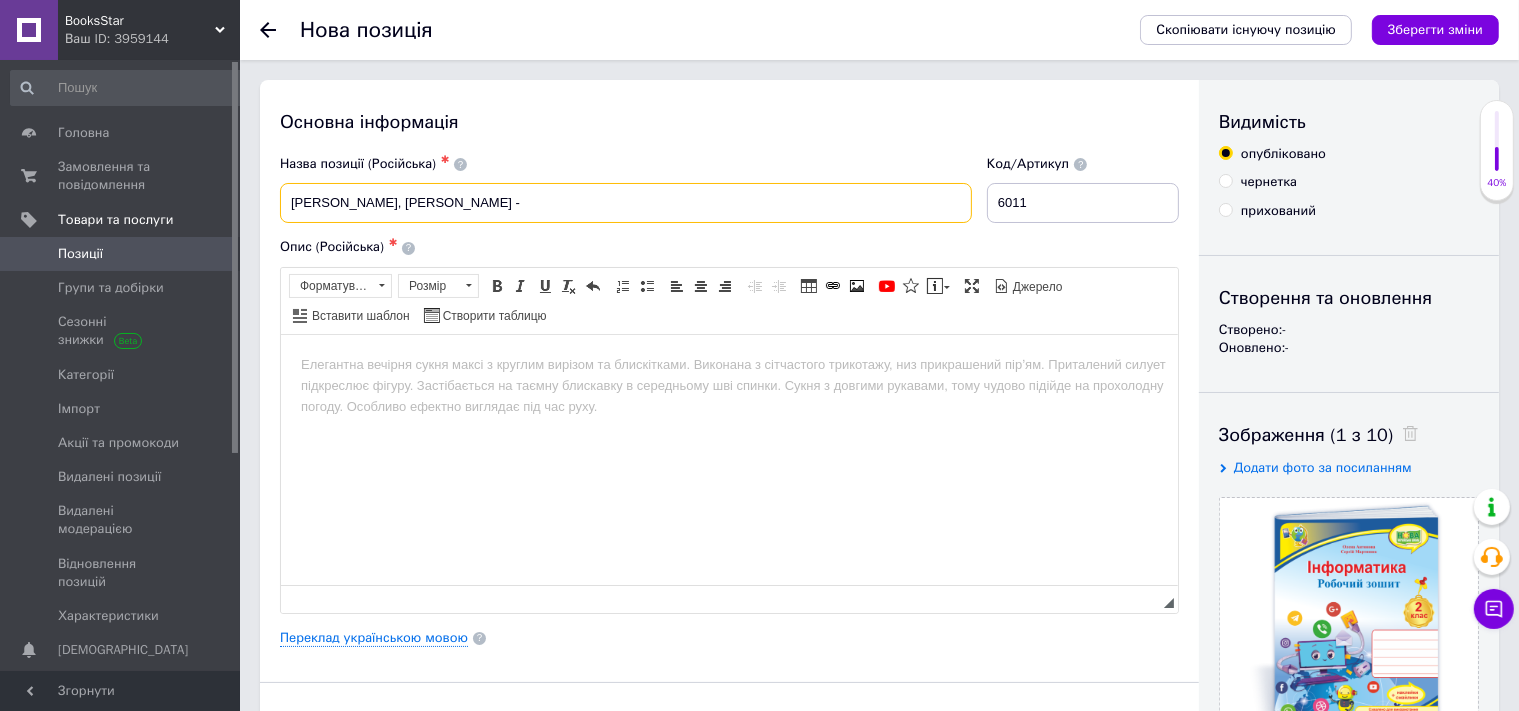 paste on "Інформатика : робочий зошит. 2 клас (за програмою О. Савченко) + НАЛІПКИ" 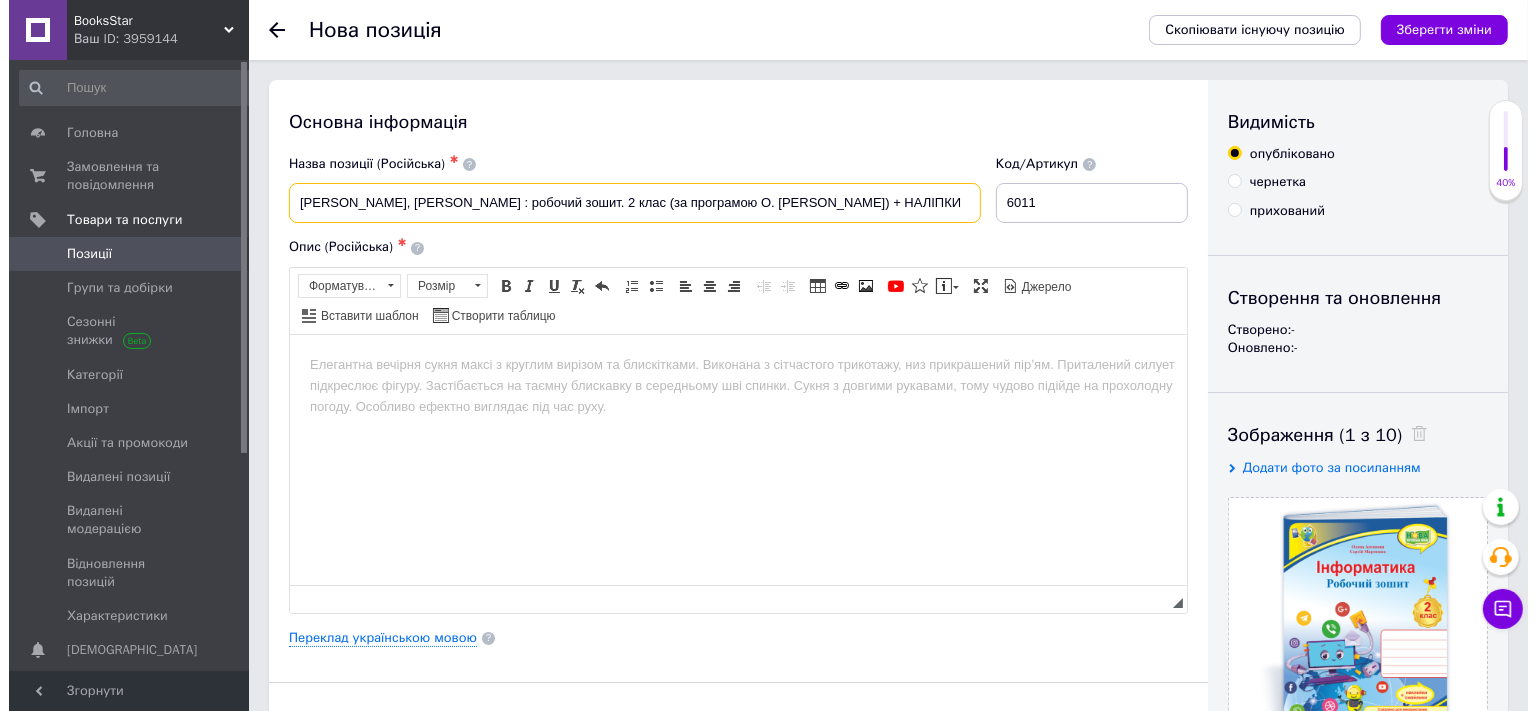 scroll, scrollTop: 0, scrollLeft: 10, axis: horizontal 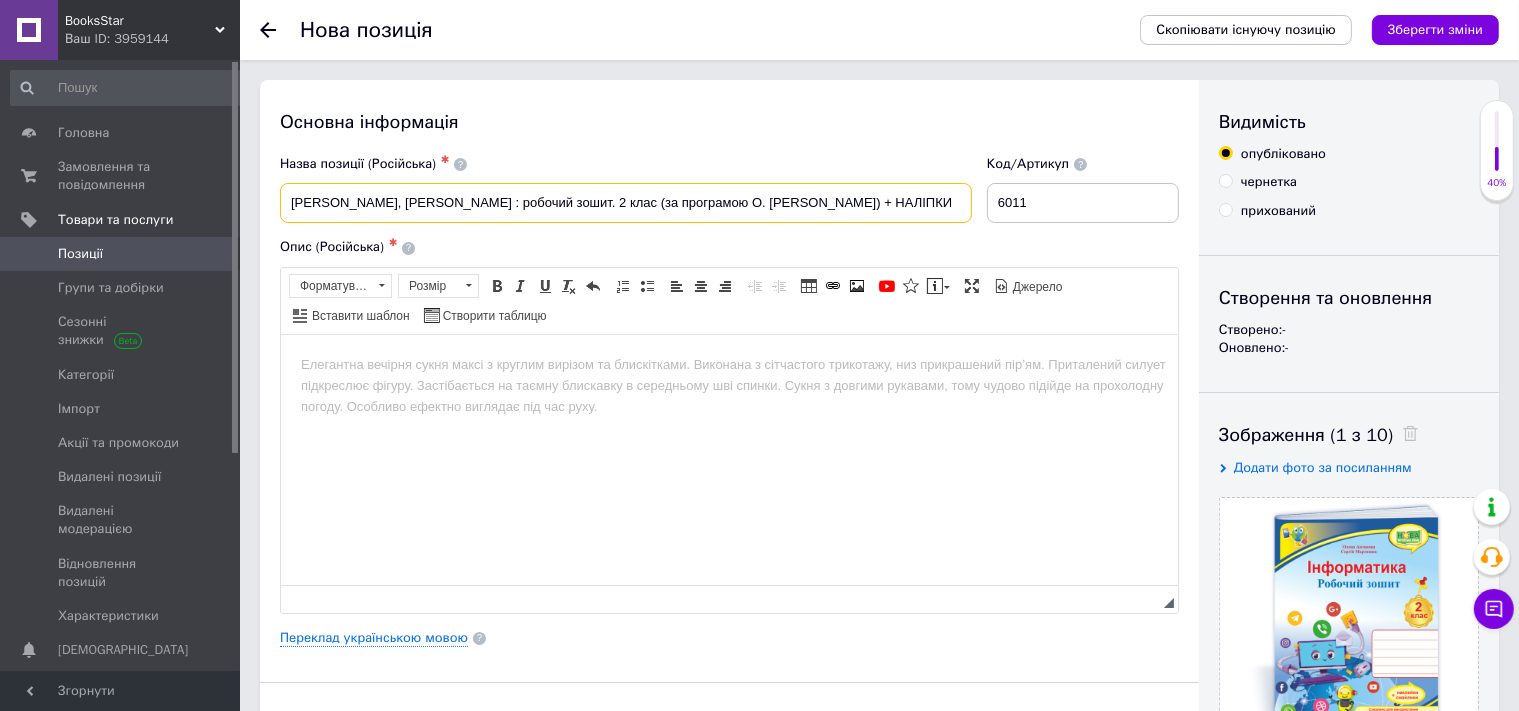 type on "Антонова Олена, Мартинюк Сергій - Інформатика : робочий зошит. 2 клас (за програмою О. Савченко) + НАЛІПКИ" 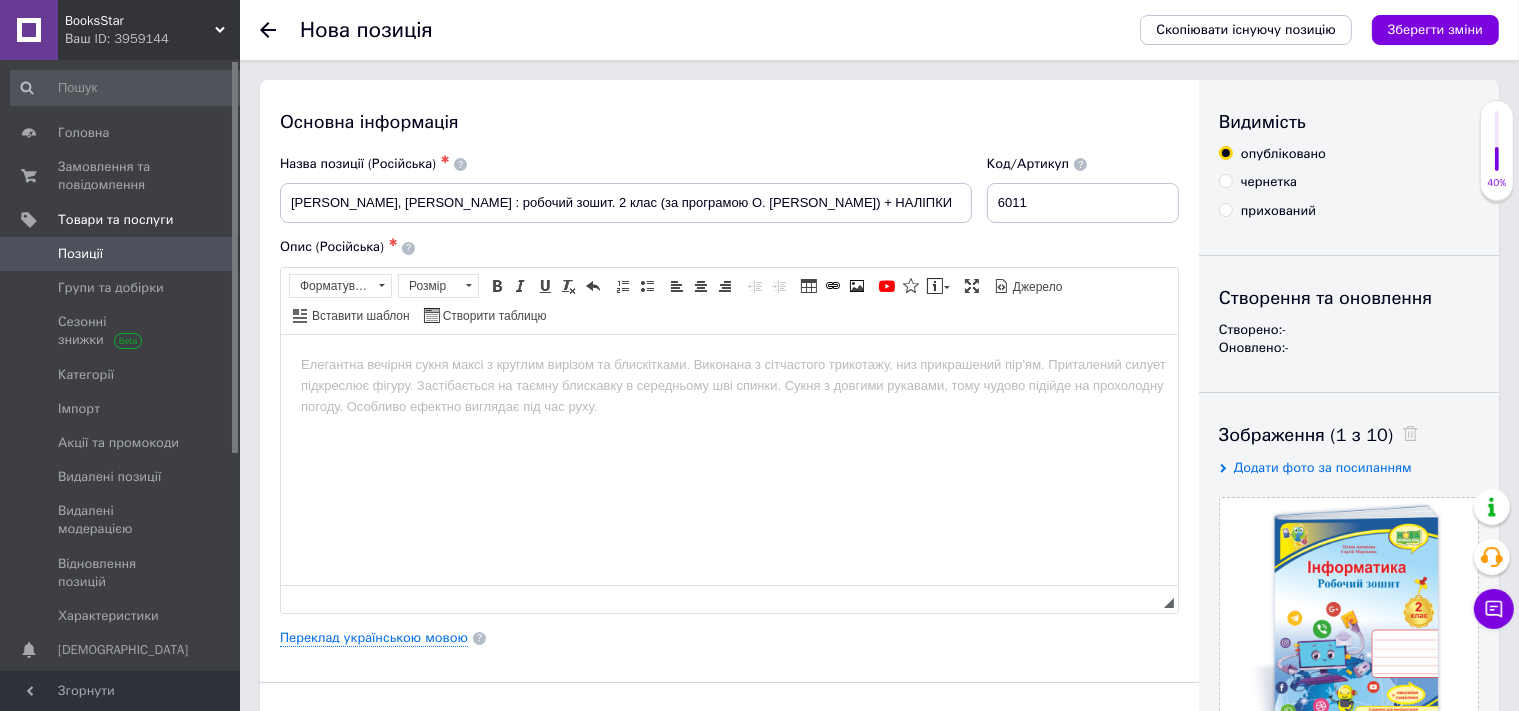 click at bounding box center [728, 459] 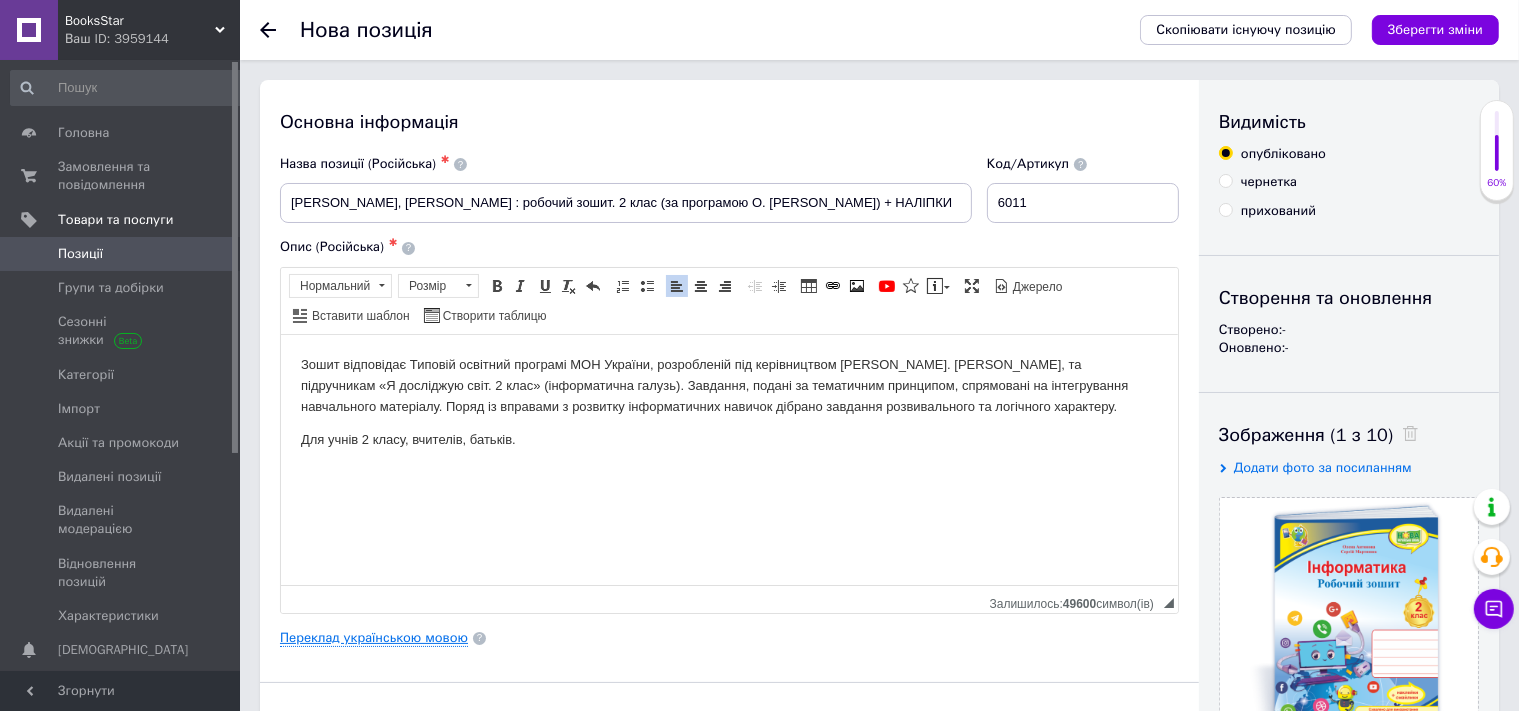 click on "Переклад українською мовою" at bounding box center (374, 638) 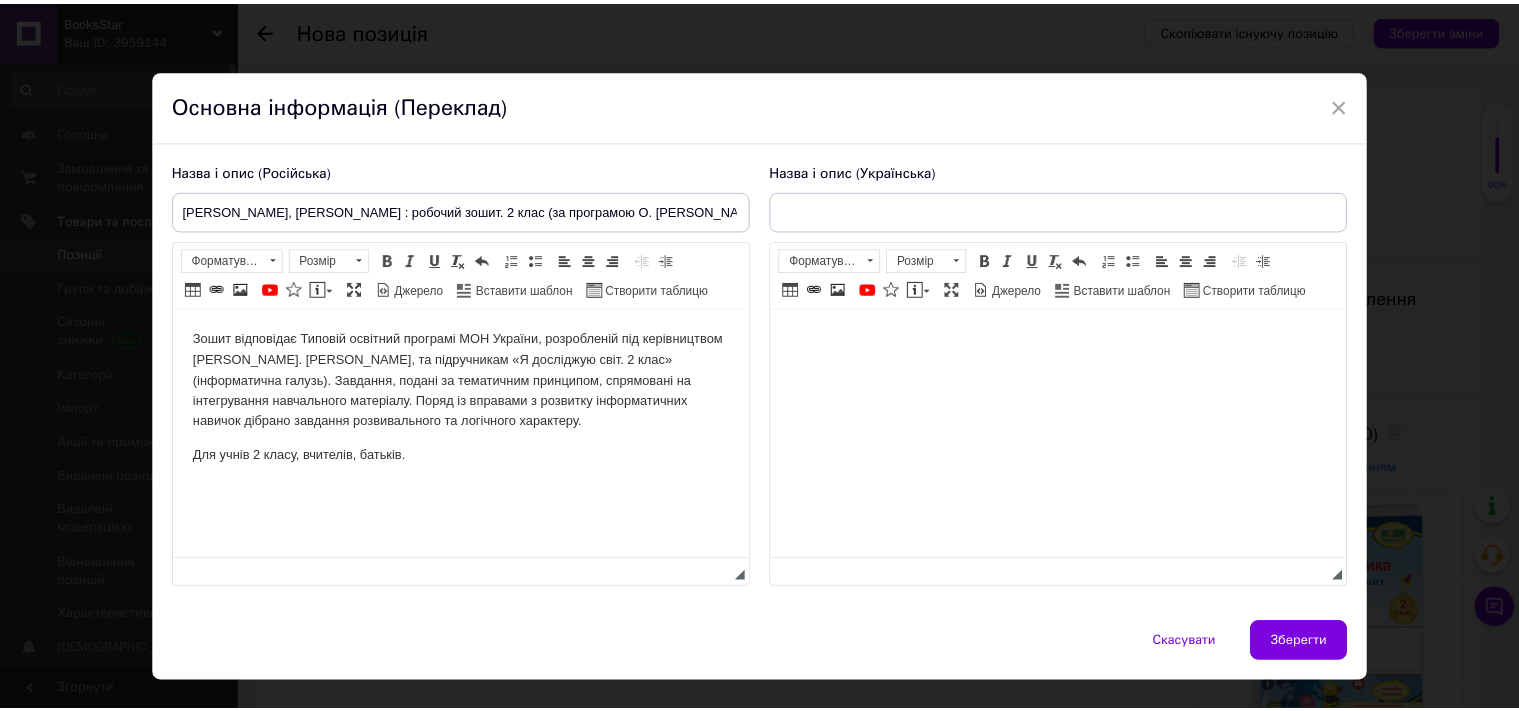 scroll, scrollTop: 0, scrollLeft: 0, axis: both 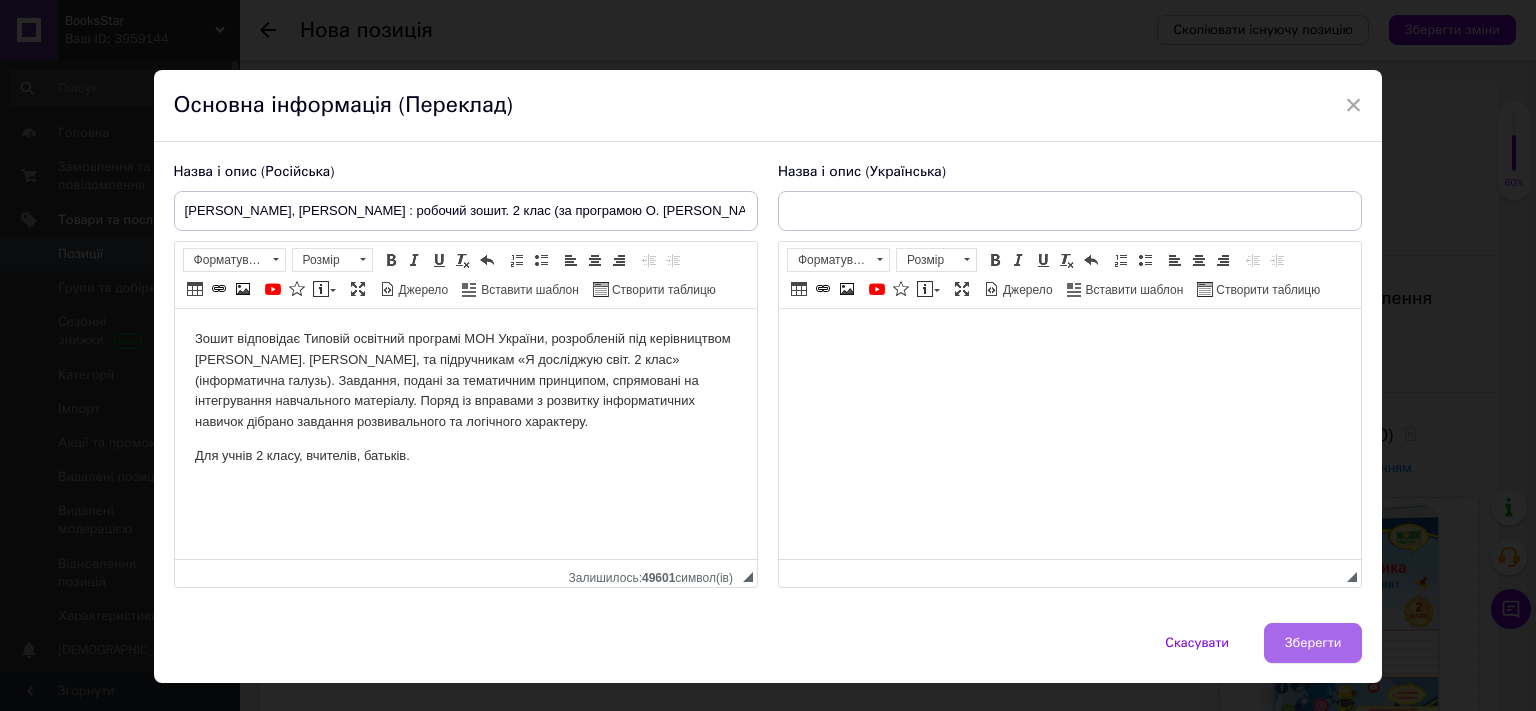 click on "Зберегти" at bounding box center [1313, 643] 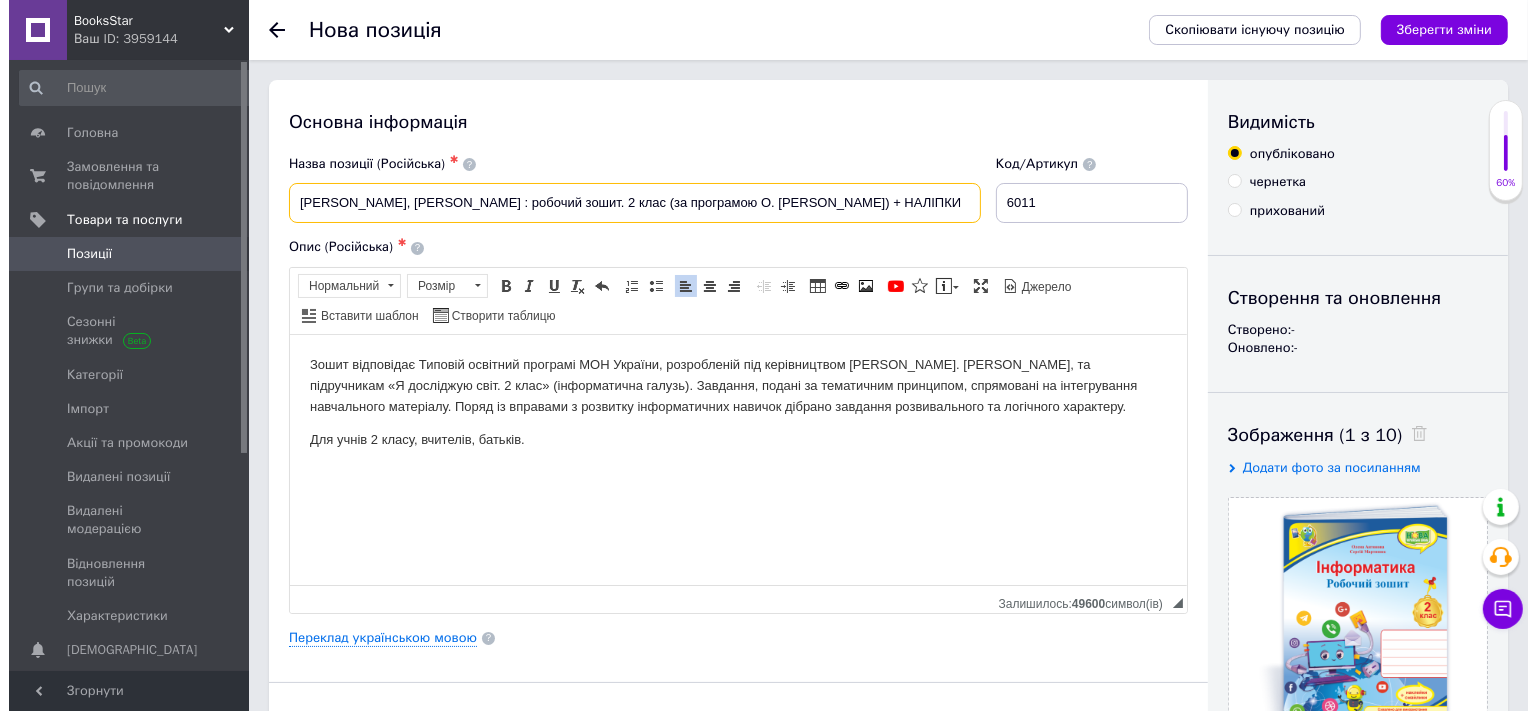 scroll, scrollTop: 0, scrollLeft: 0, axis: both 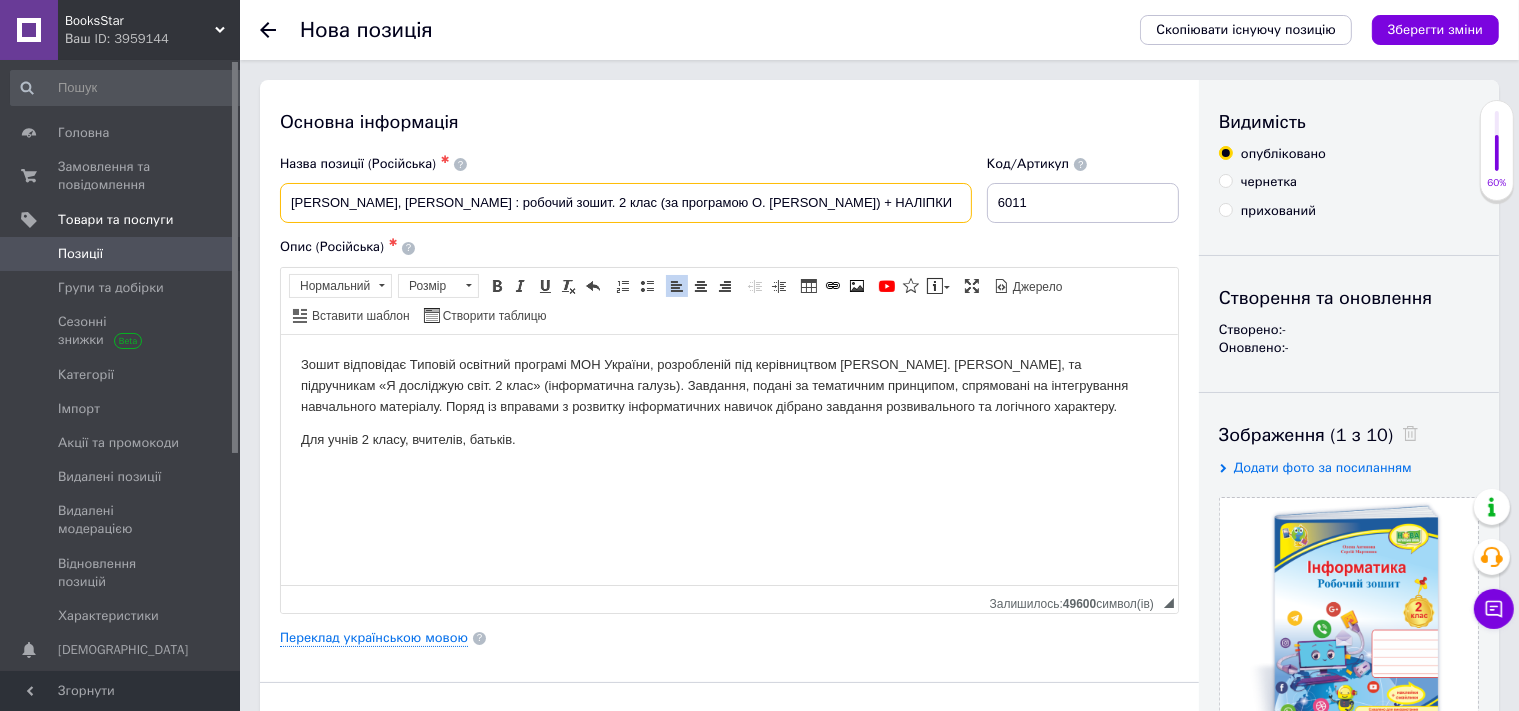 drag, startPoint x: 386, startPoint y: 198, endPoint x: 274, endPoint y: 210, distance: 112.64102 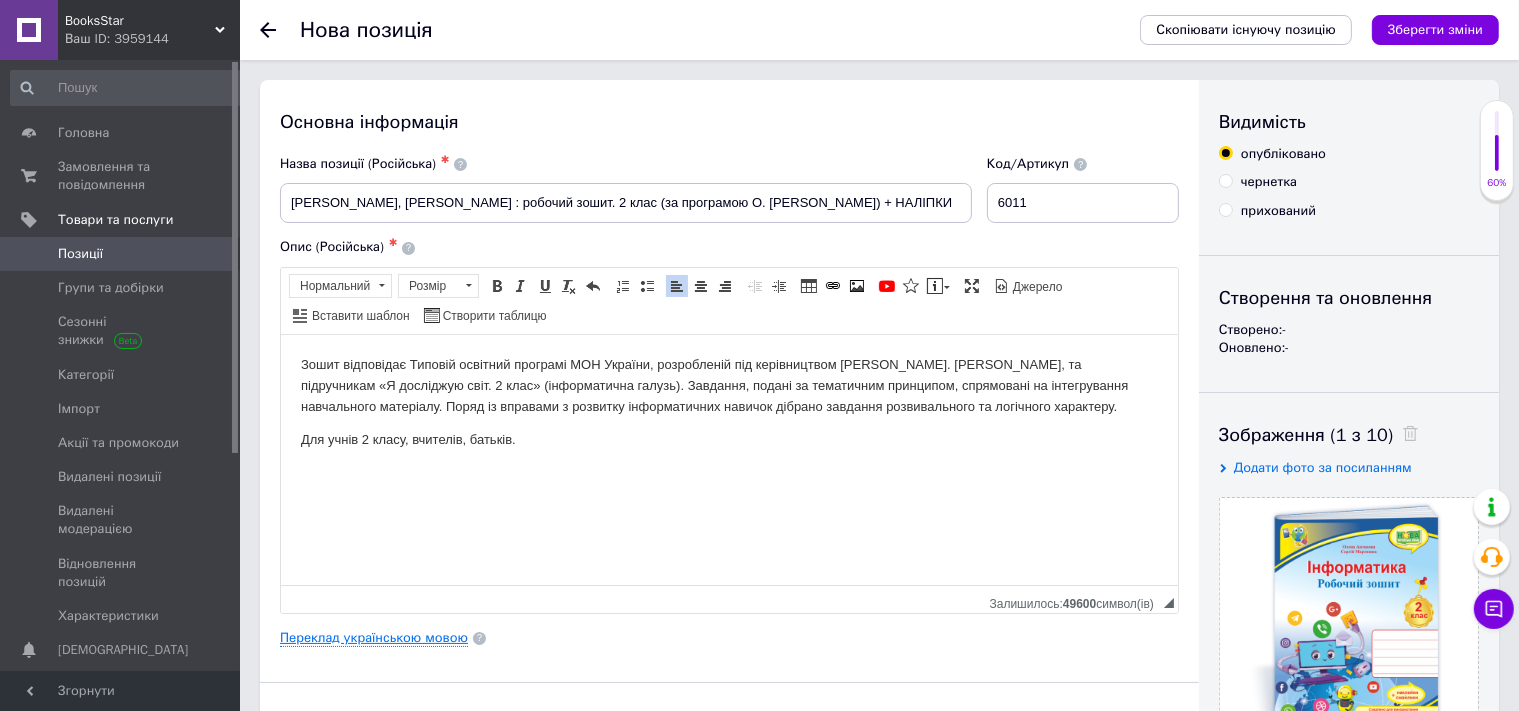 click on "Переклад українською мовою" at bounding box center (374, 638) 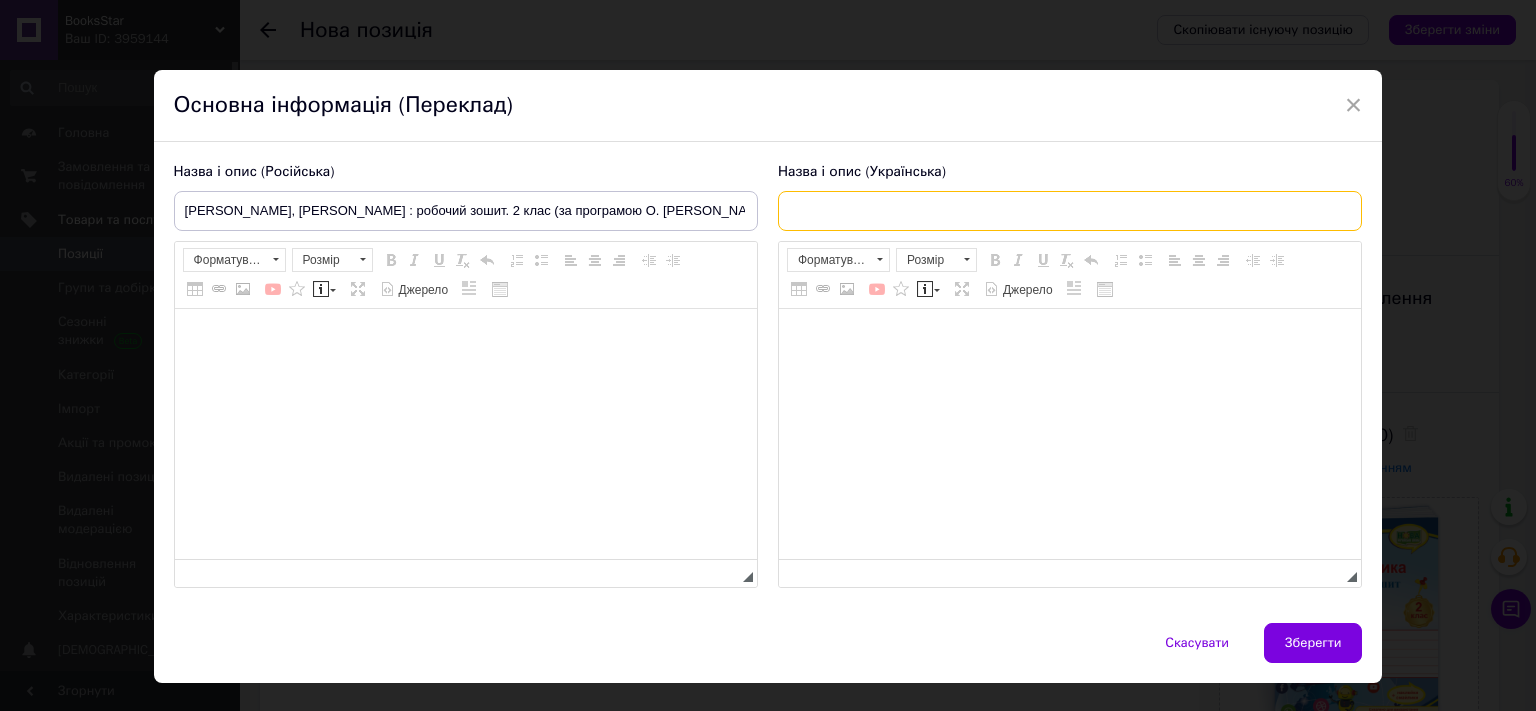 click at bounding box center (1070, 211) 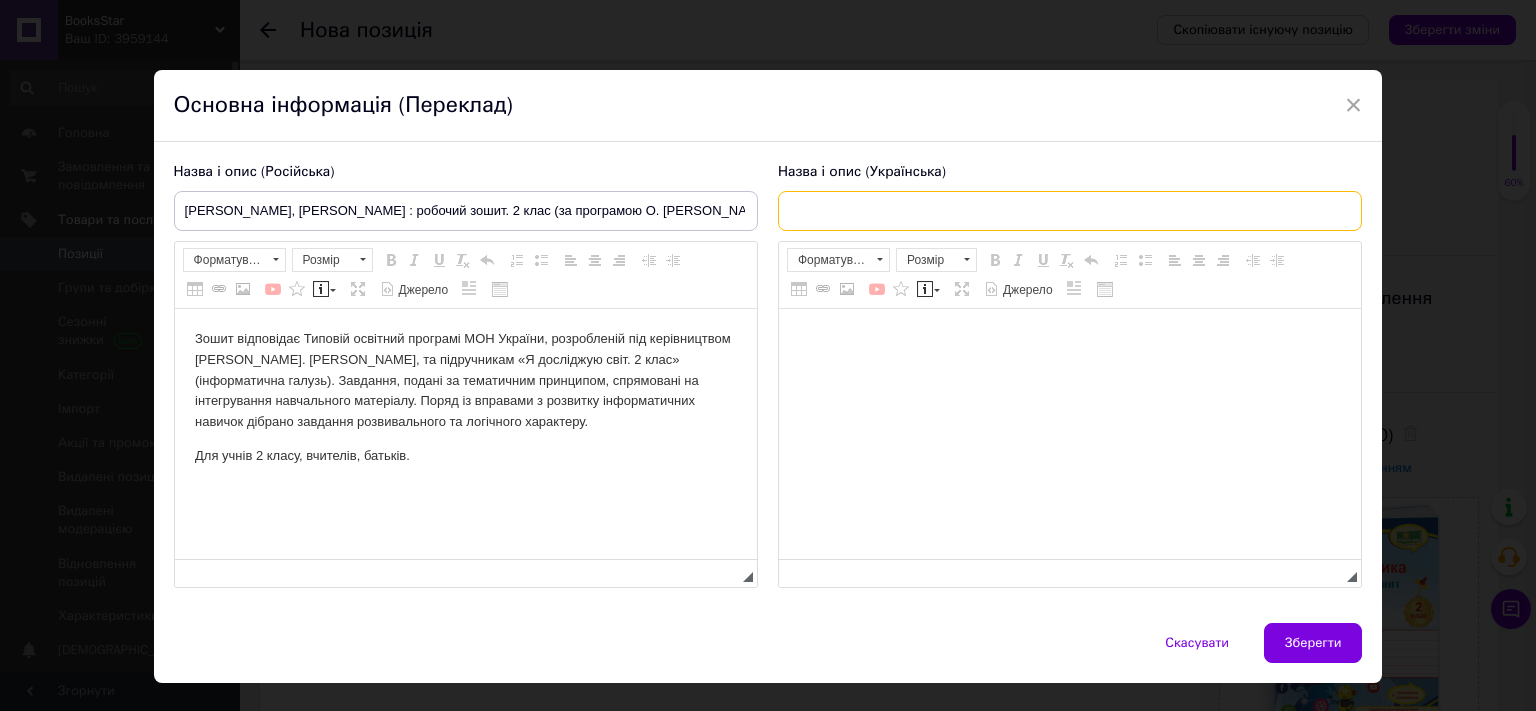 scroll, scrollTop: 0, scrollLeft: 0, axis: both 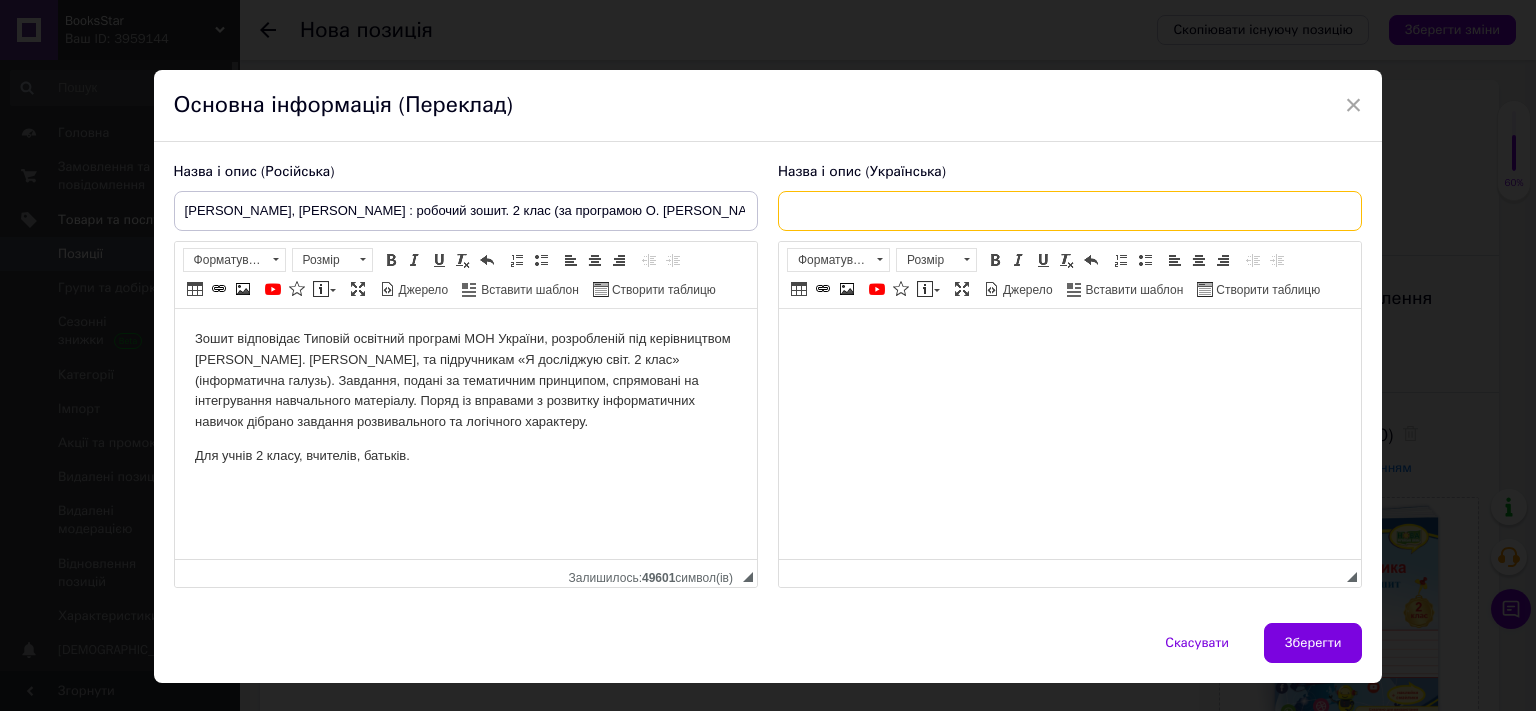 paste on "Антонова Олена, Мартинюк Сергій - Інформатика : робочий зошит. 2 клас (за програмою О. Савченко) + НАЛІПКИ" 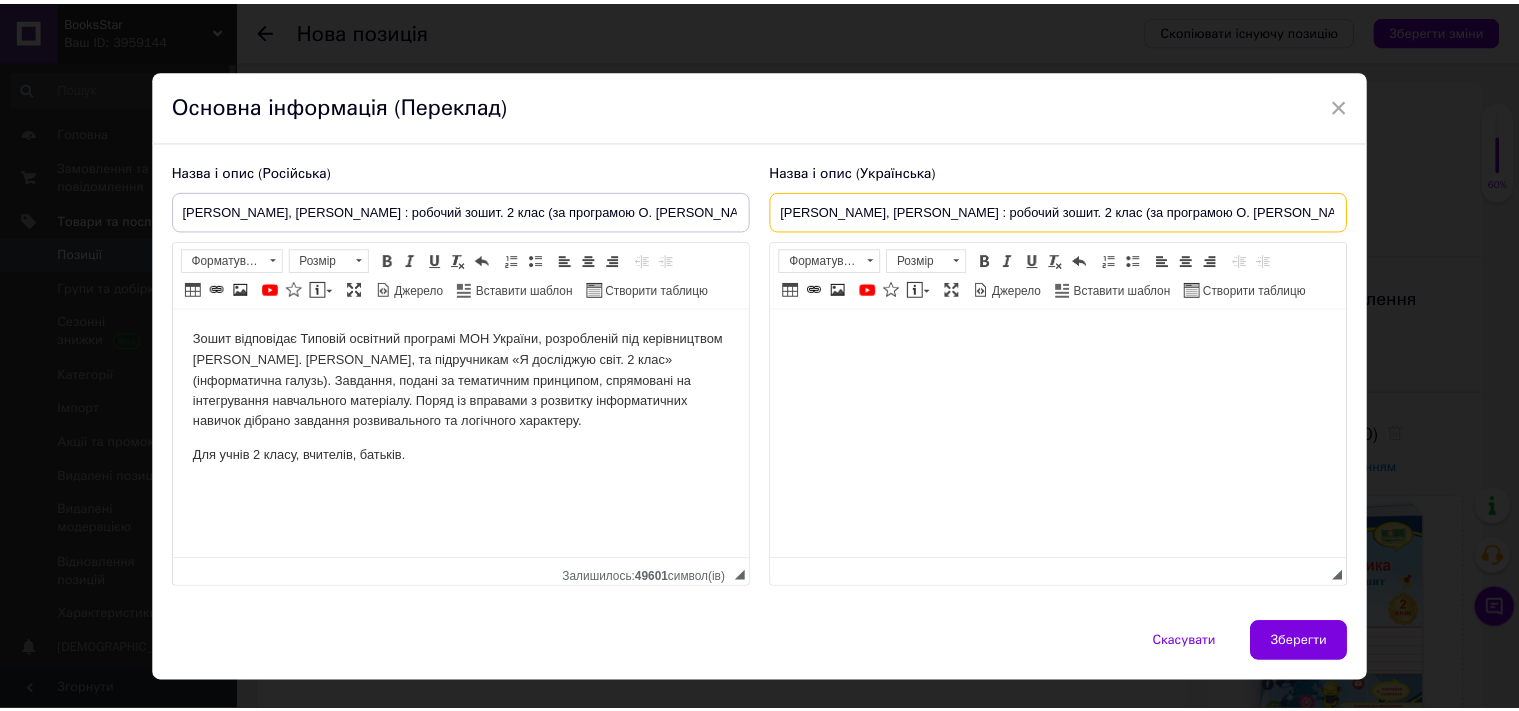 scroll, scrollTop: 0, scrollLeft: 138, axis: horizontal 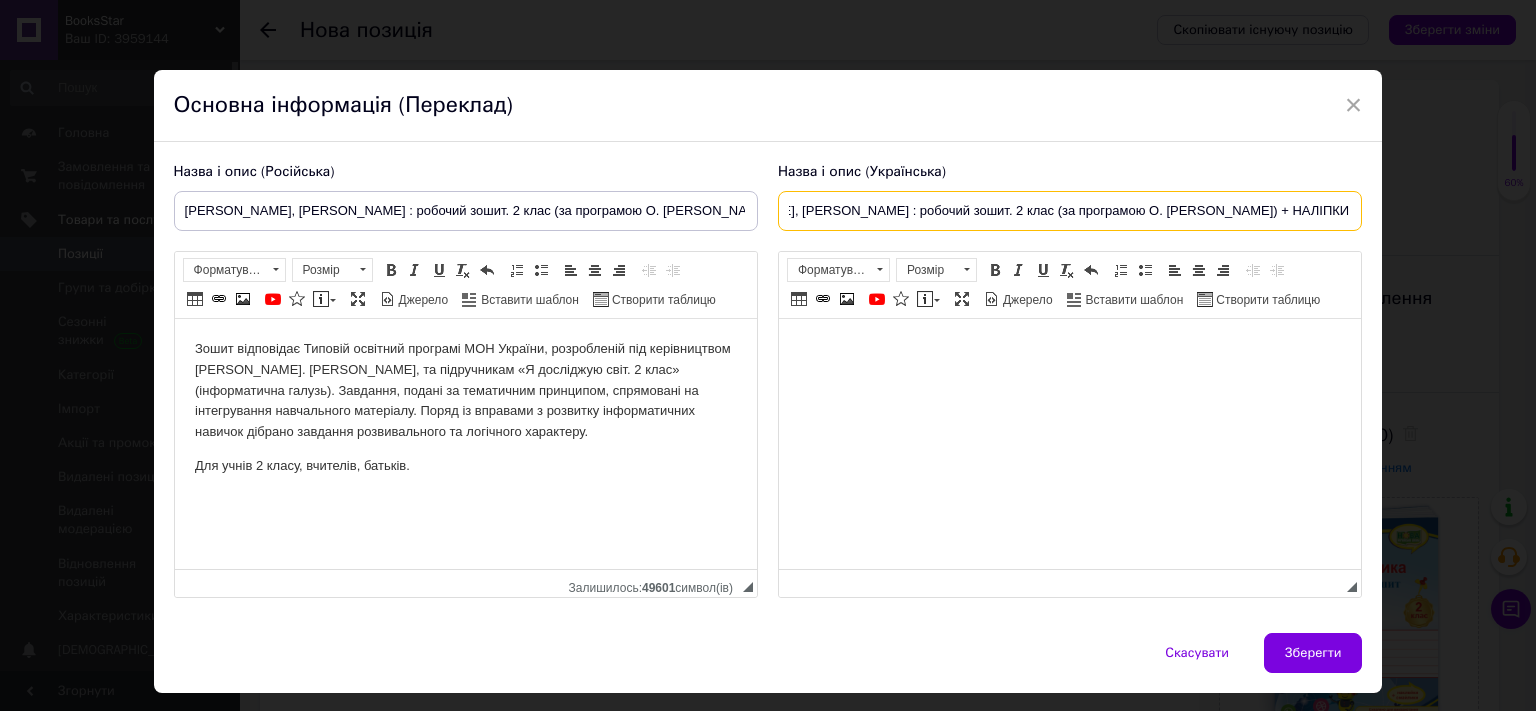 type on "Антонова Олена, Мартинюк Сергій - Інформатика : робочий зошит. 2 клас (за програмою О. Савченко) + НАЛІПКИ" 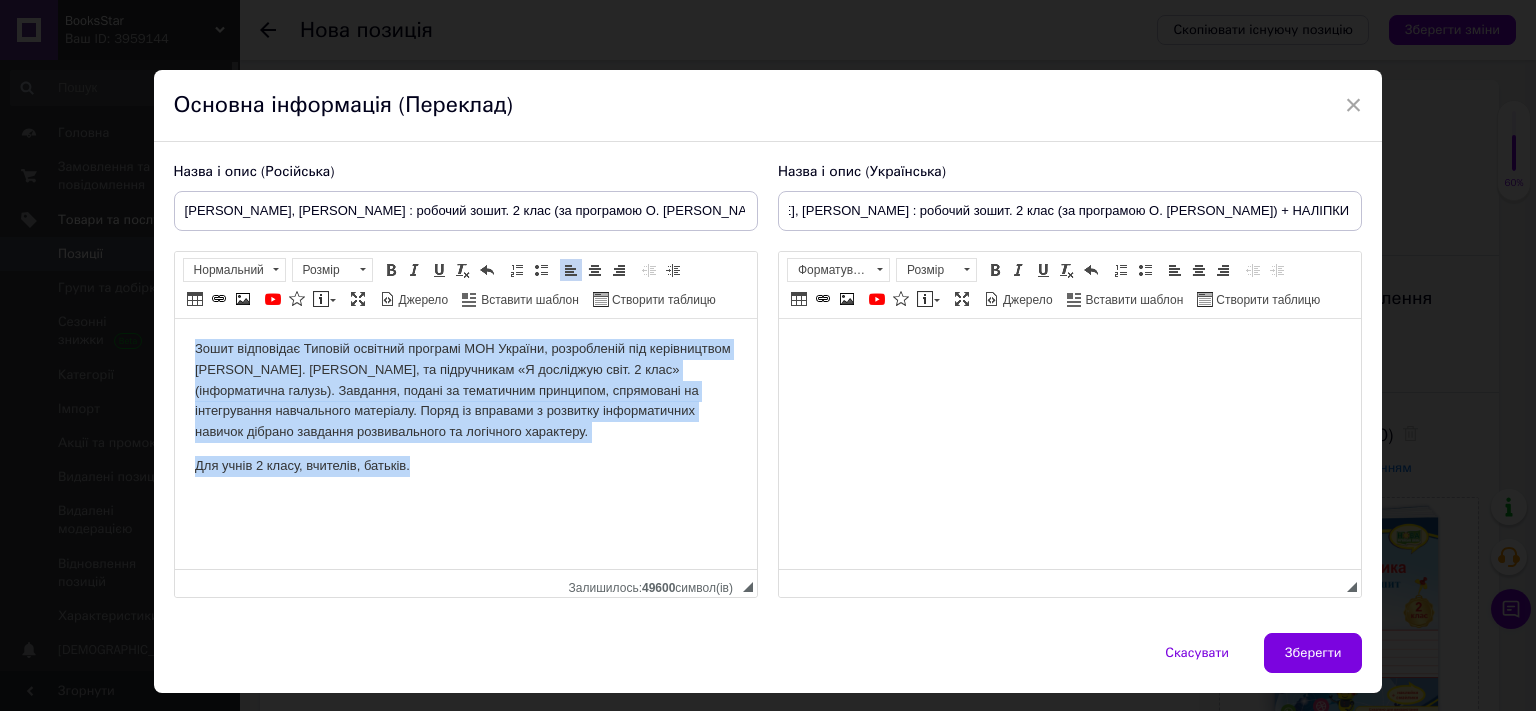 drag, startPoint x: 577, startPoint y: 490, endPoint x: 176, endPoint y: 336, distance: 429.5544 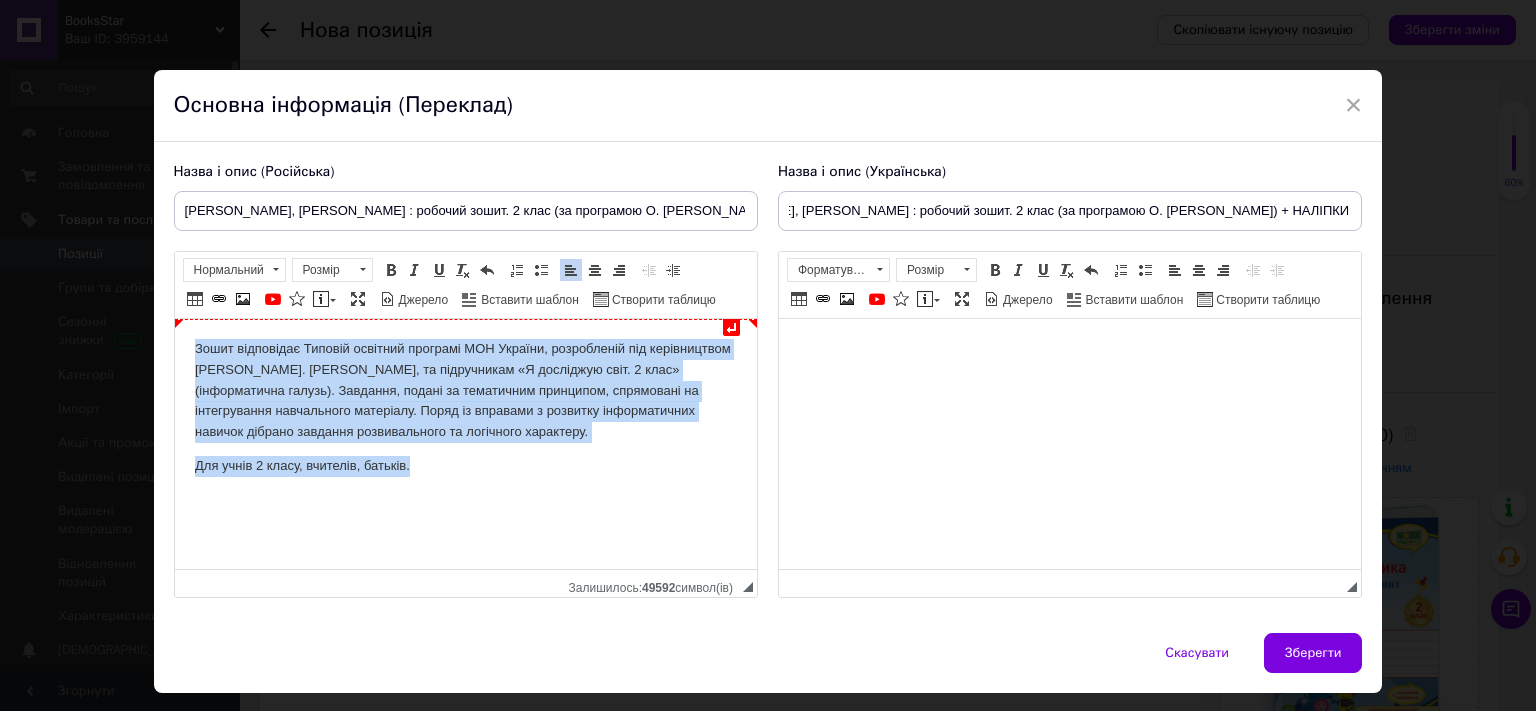 copy on "Зошит відповідає Типовій освітний програмі МОН України, розробленій під керівництвом О. Савченко, та підручникам «Я досліджую світ. 2 клас» (інформатична галузь). Завдання, подані за тематичним принципом, спрямовані на інтегрування навчального матеріалу. Поряд із вправами з розвитку інформатичних навичок дібрано завдання розвивального та логічного характеру. Для учнів 2 класу, вчителів, батьків." 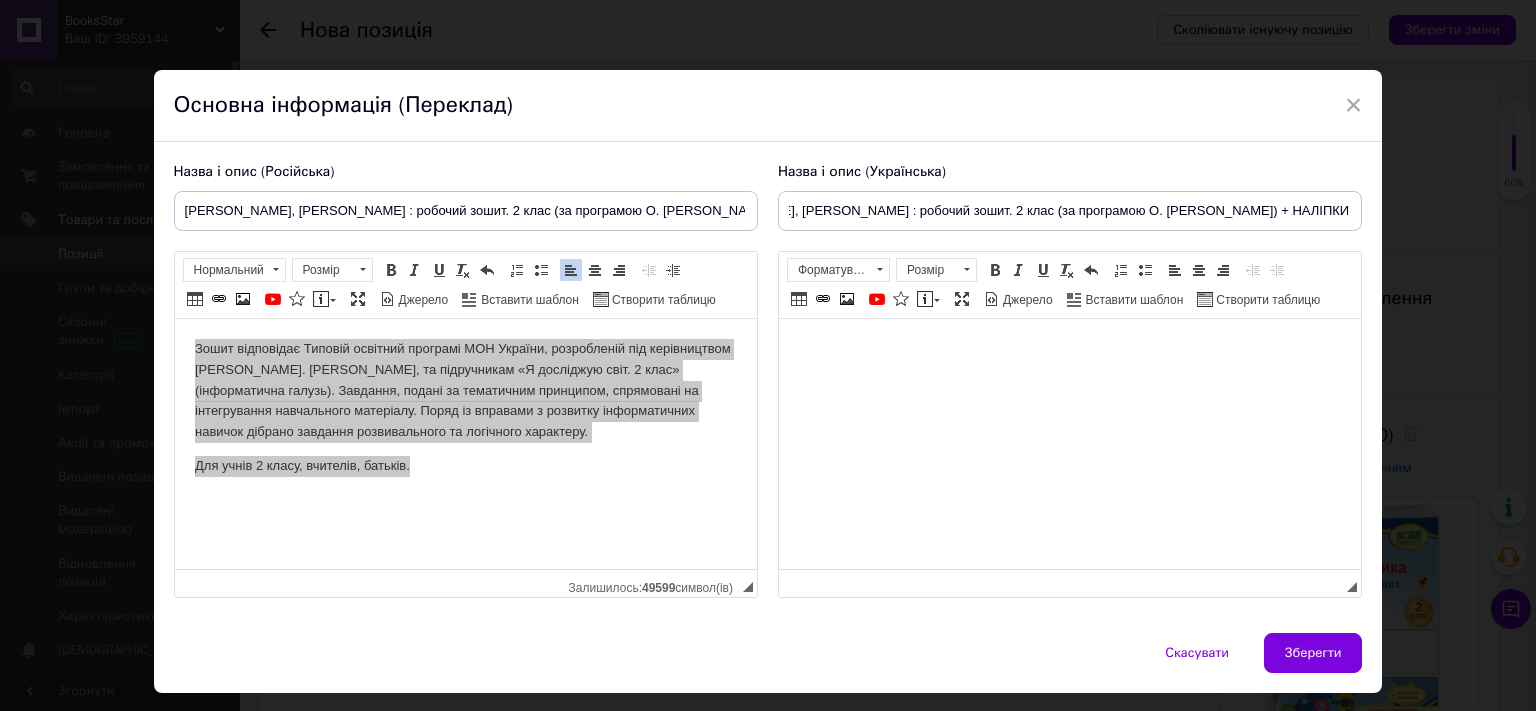 click at bounding box center (1069, 444) 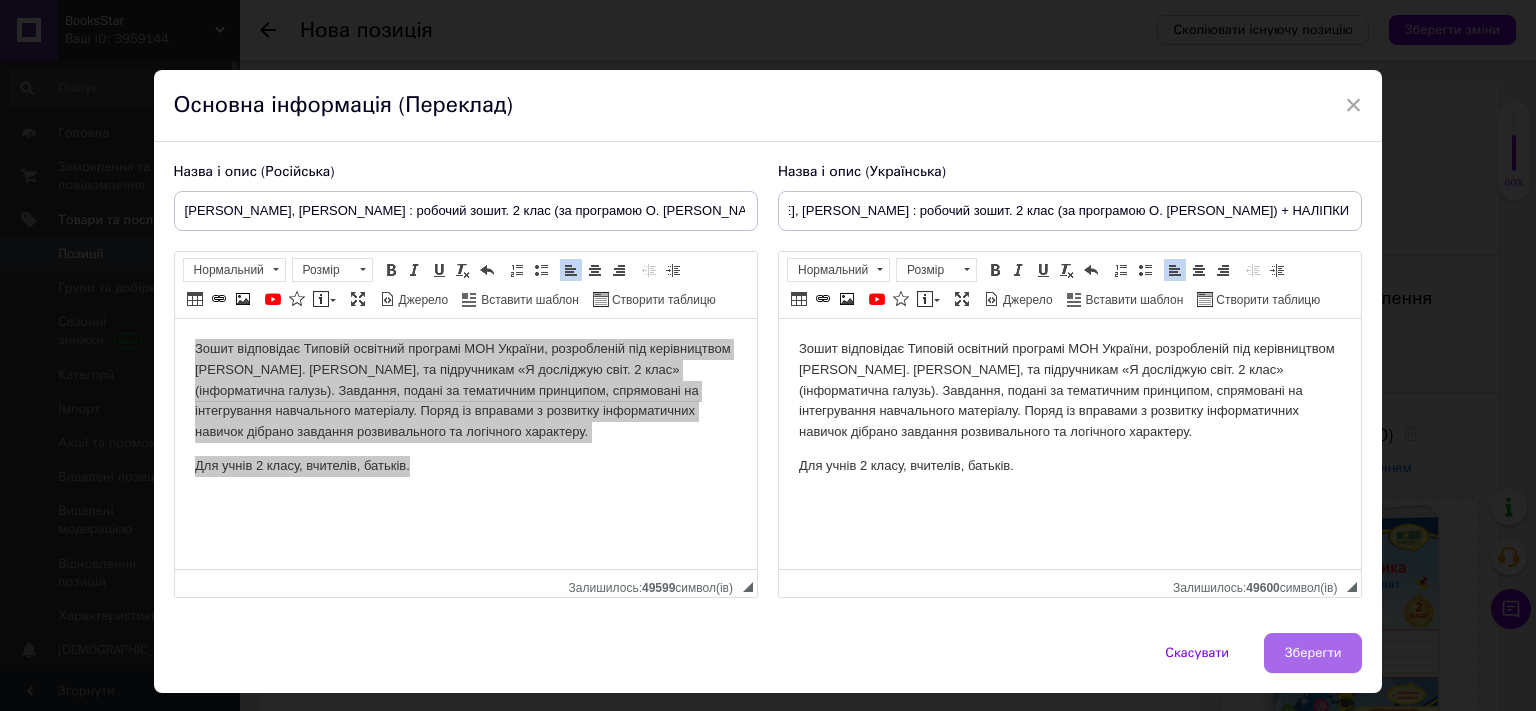 click on "Зберегти" at bounding box center [1313, 653] 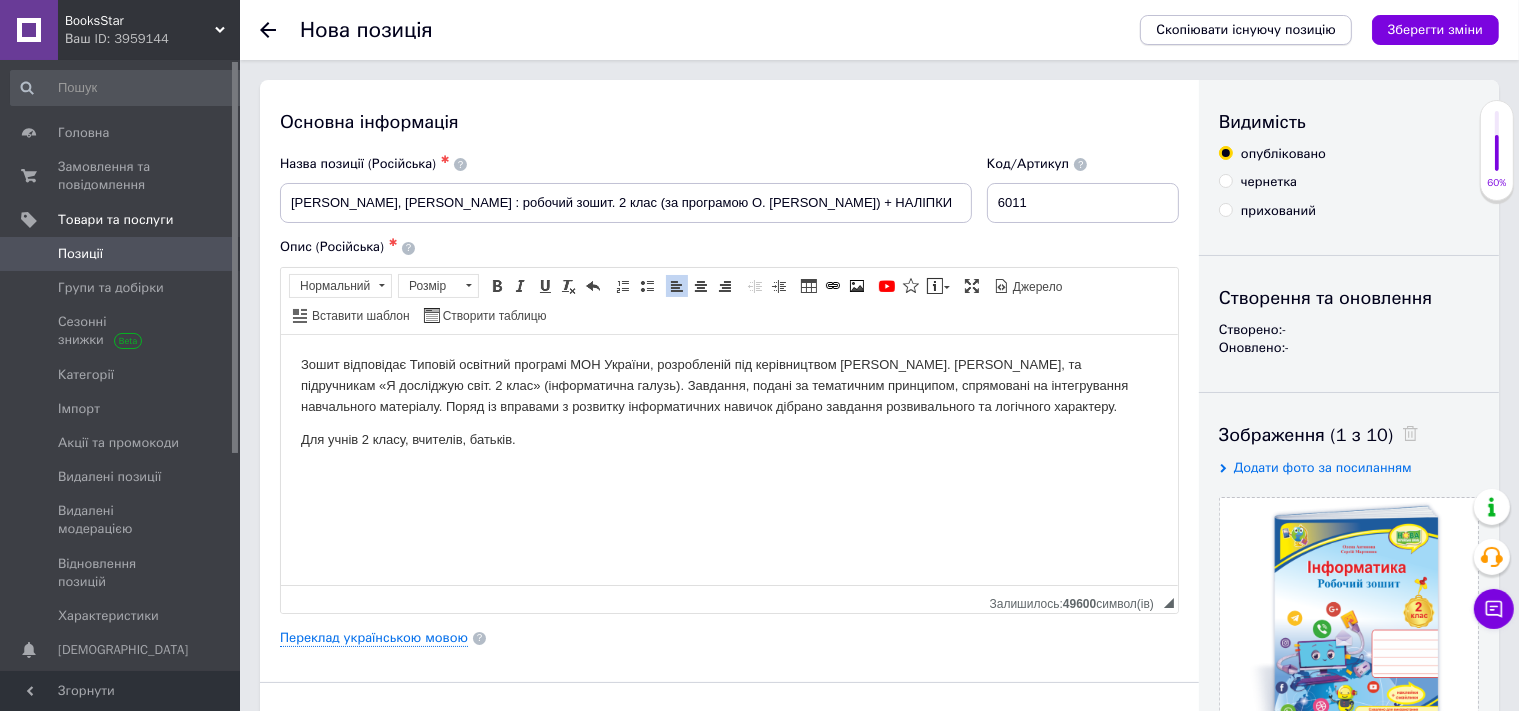 scroll, scrollTop: 248, scrollLeft: 0, axis: vertical 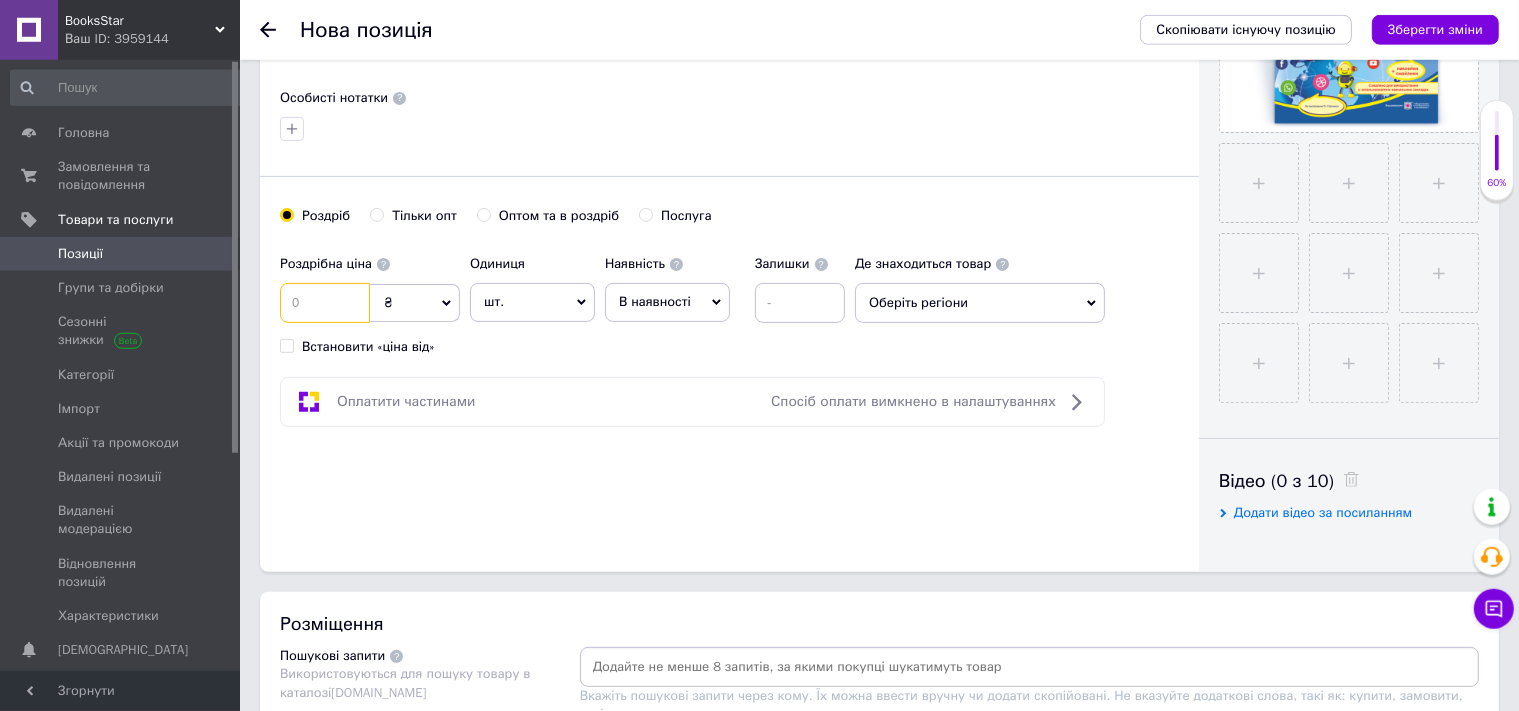 click at bounding box center [325, 303] 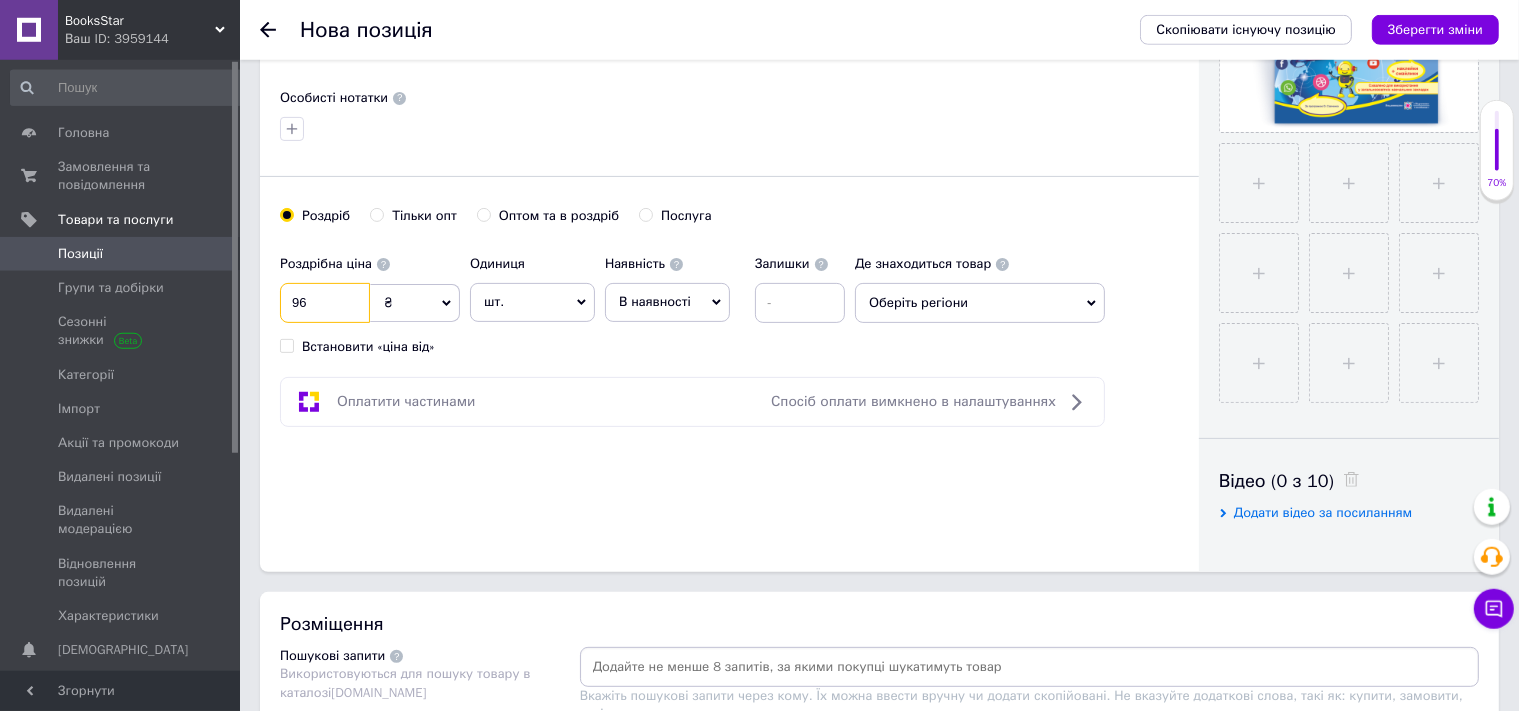 type on "96" 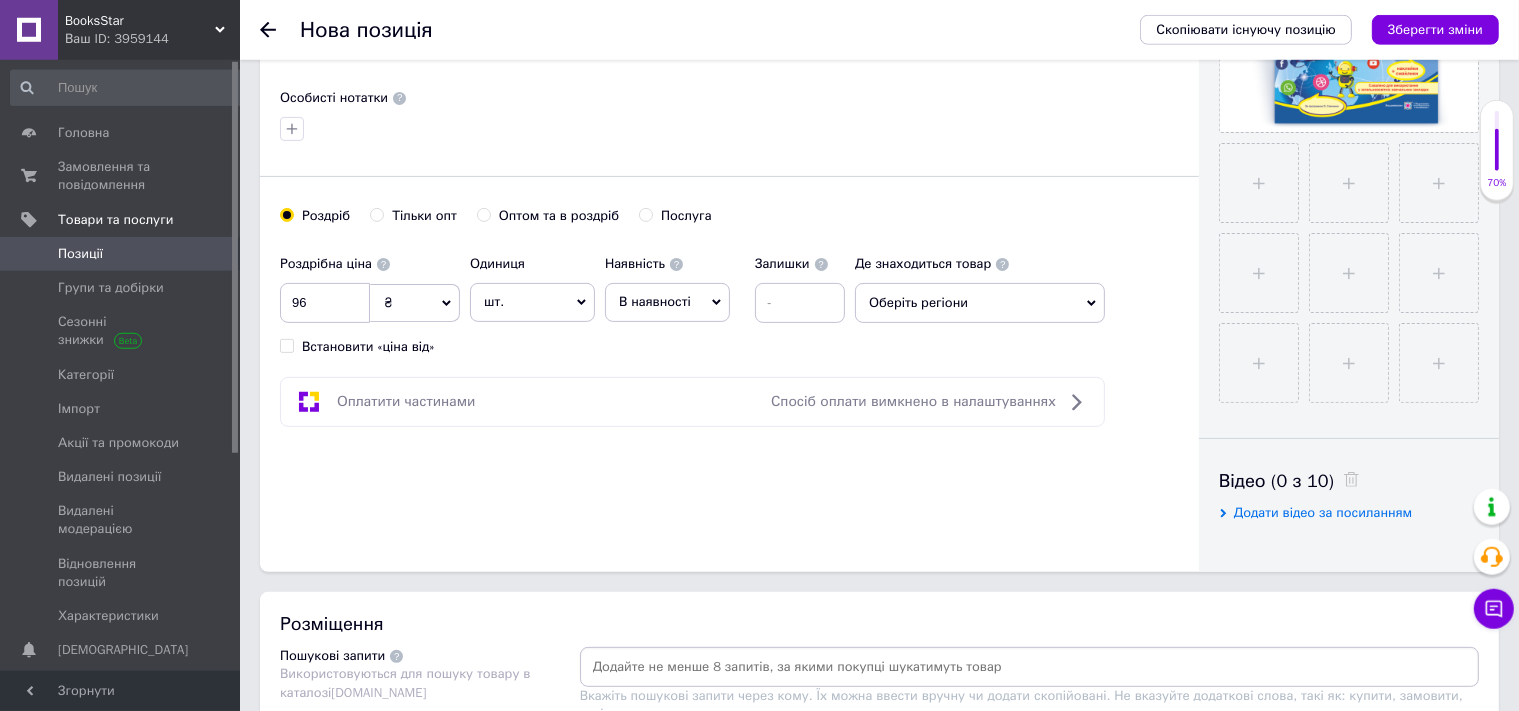 click on "В наявності" at bounding box center [667, 302] 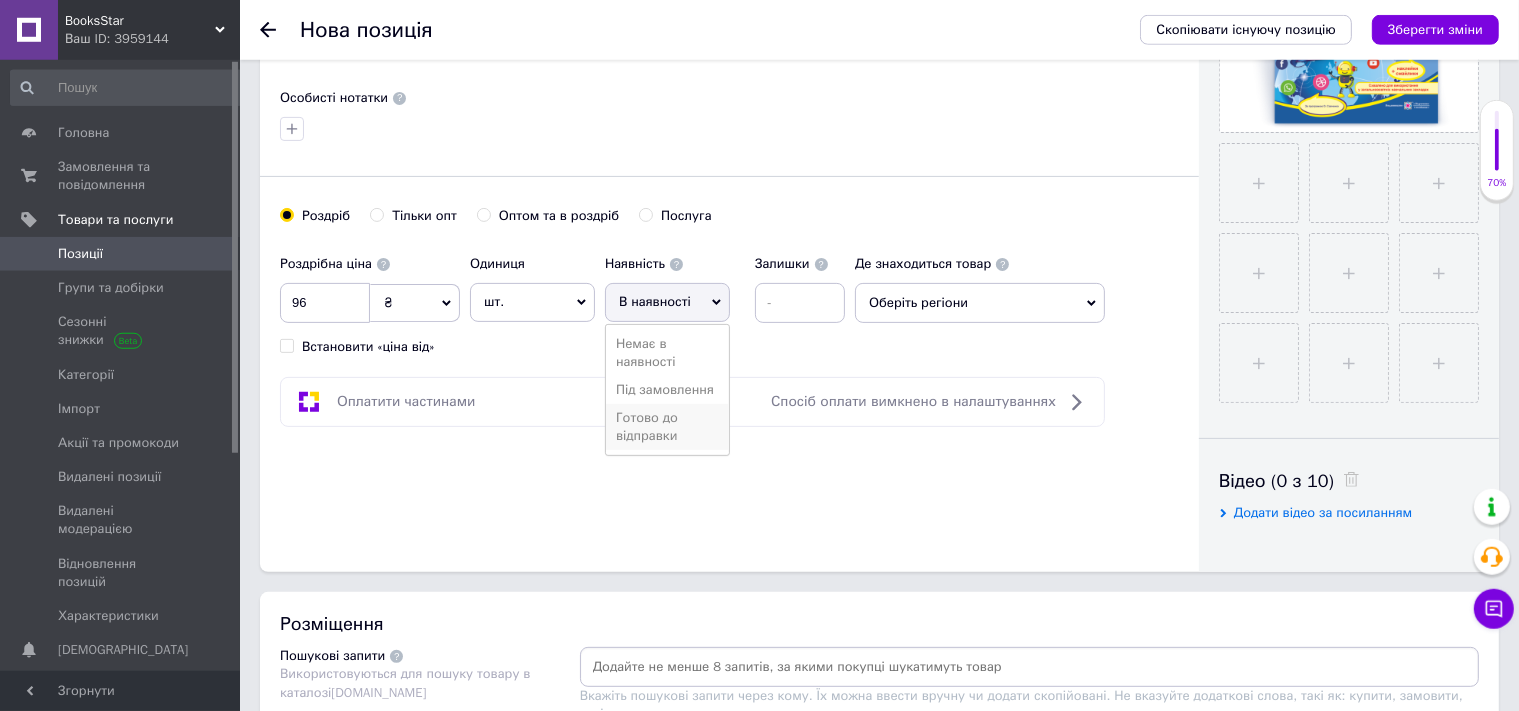 click on "Готово до відправки" at bounding box center (667, 427) 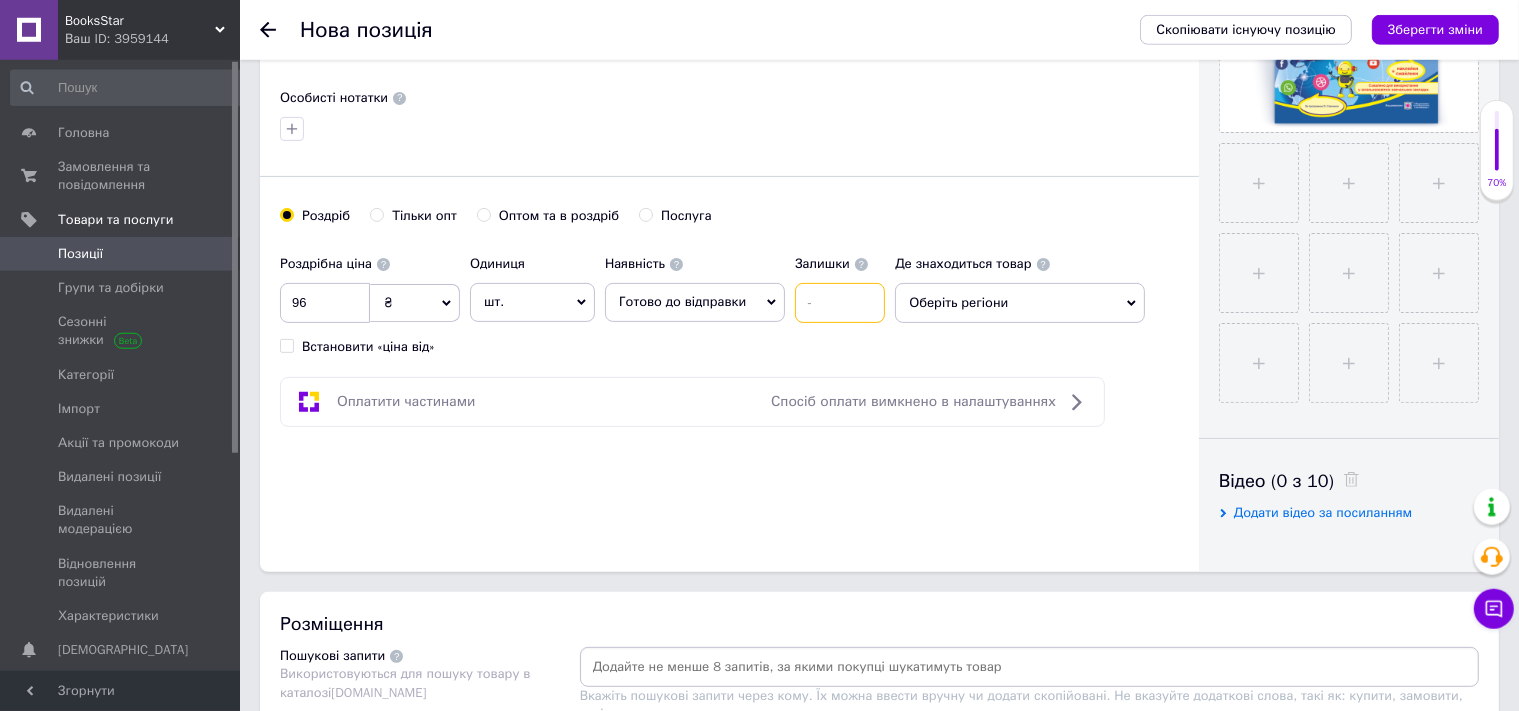 click at bounding box center (840, 303) 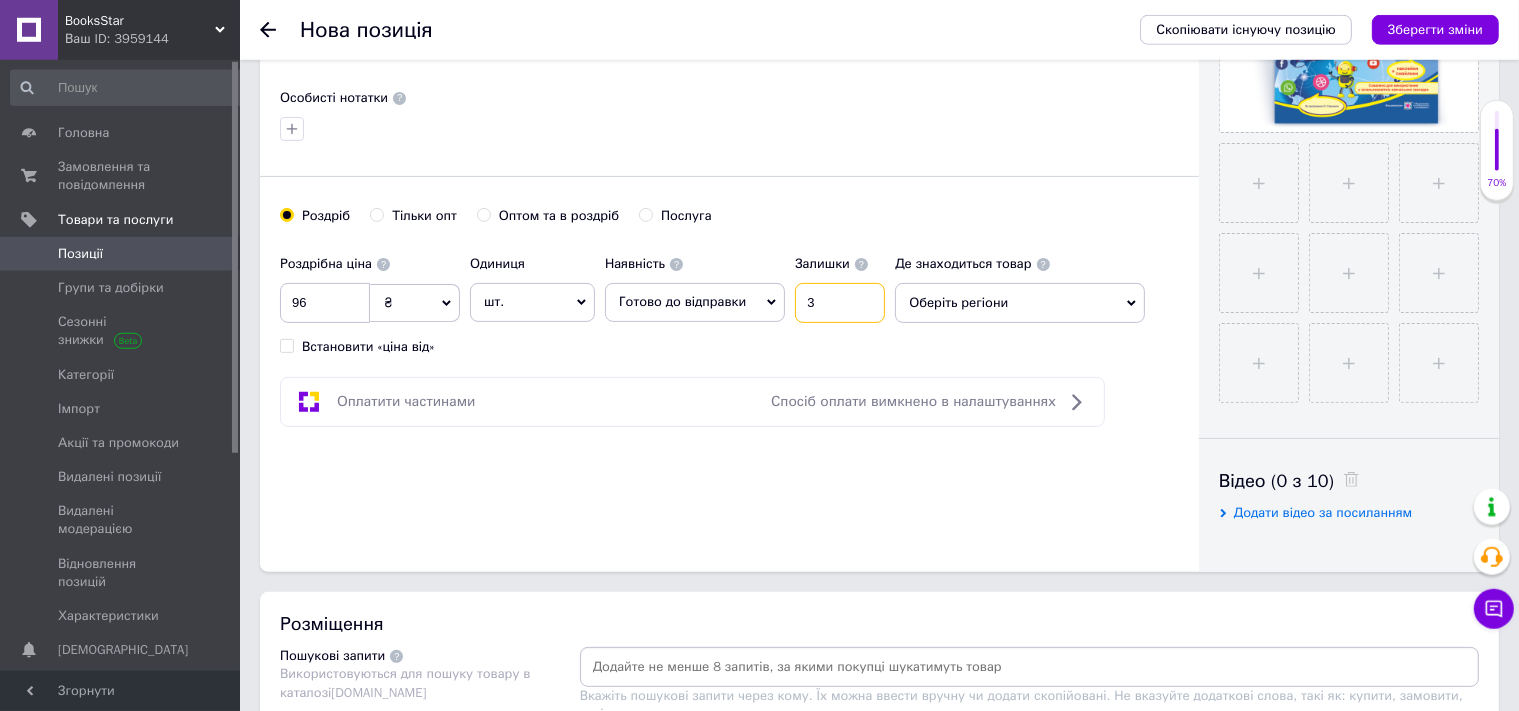 type on "3" 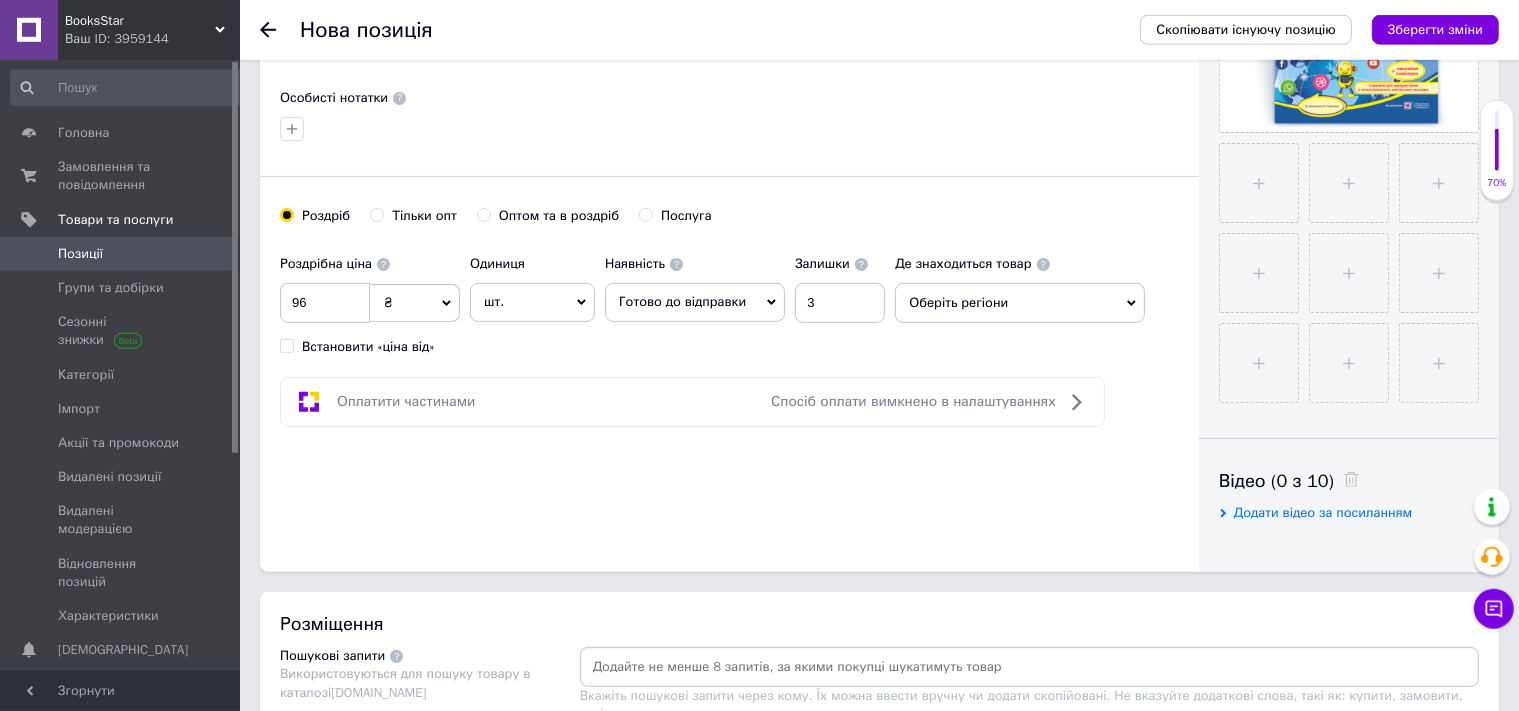 click on "Оберіть регіони" at bounding box center (1020, 303) 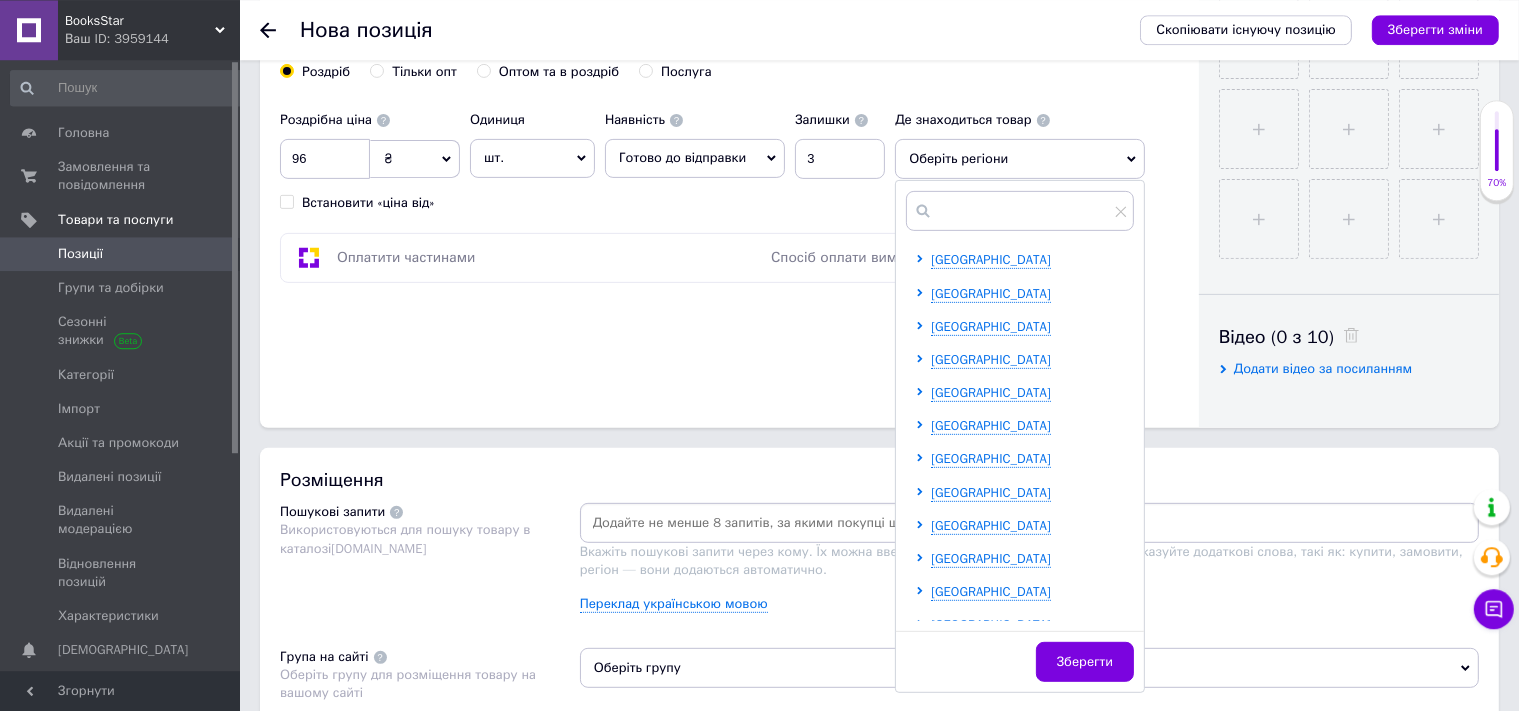 scroll, scrollTop: 866, scrollLeft: 0, axis: vertical 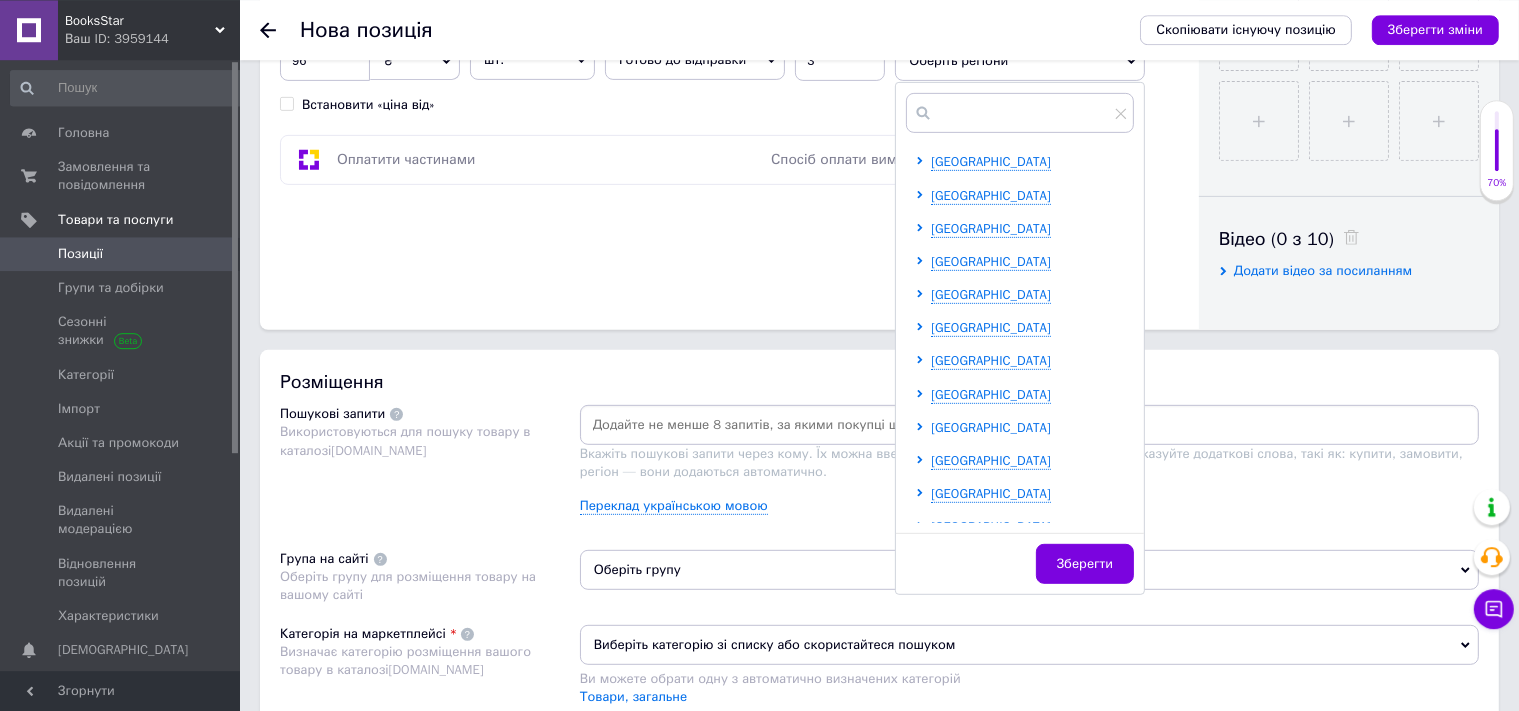 click on "[GEOGRAPHIC_DATA]" at bounding box center [991, 427] 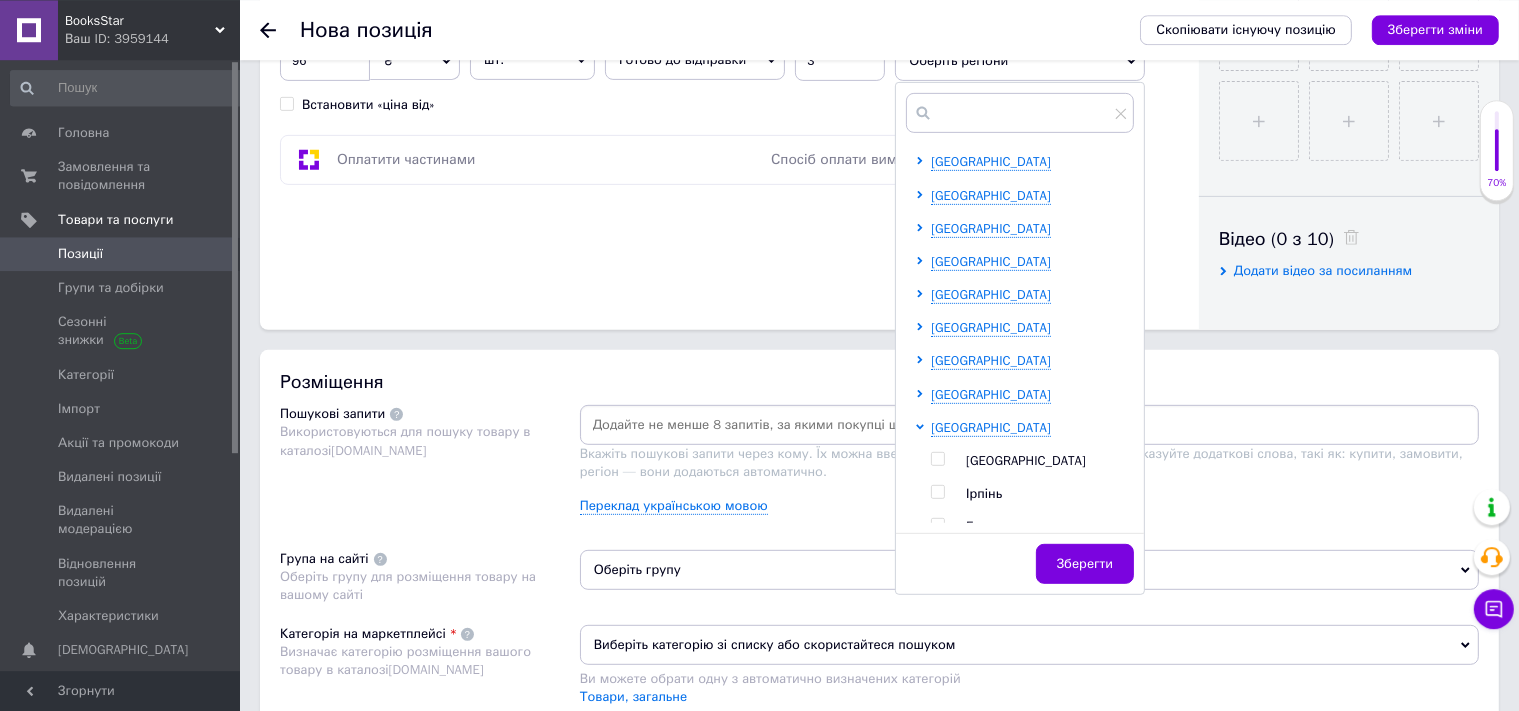 click on "[GEOGRAPHIC_DATA]" at bounding box center (1026, 460) 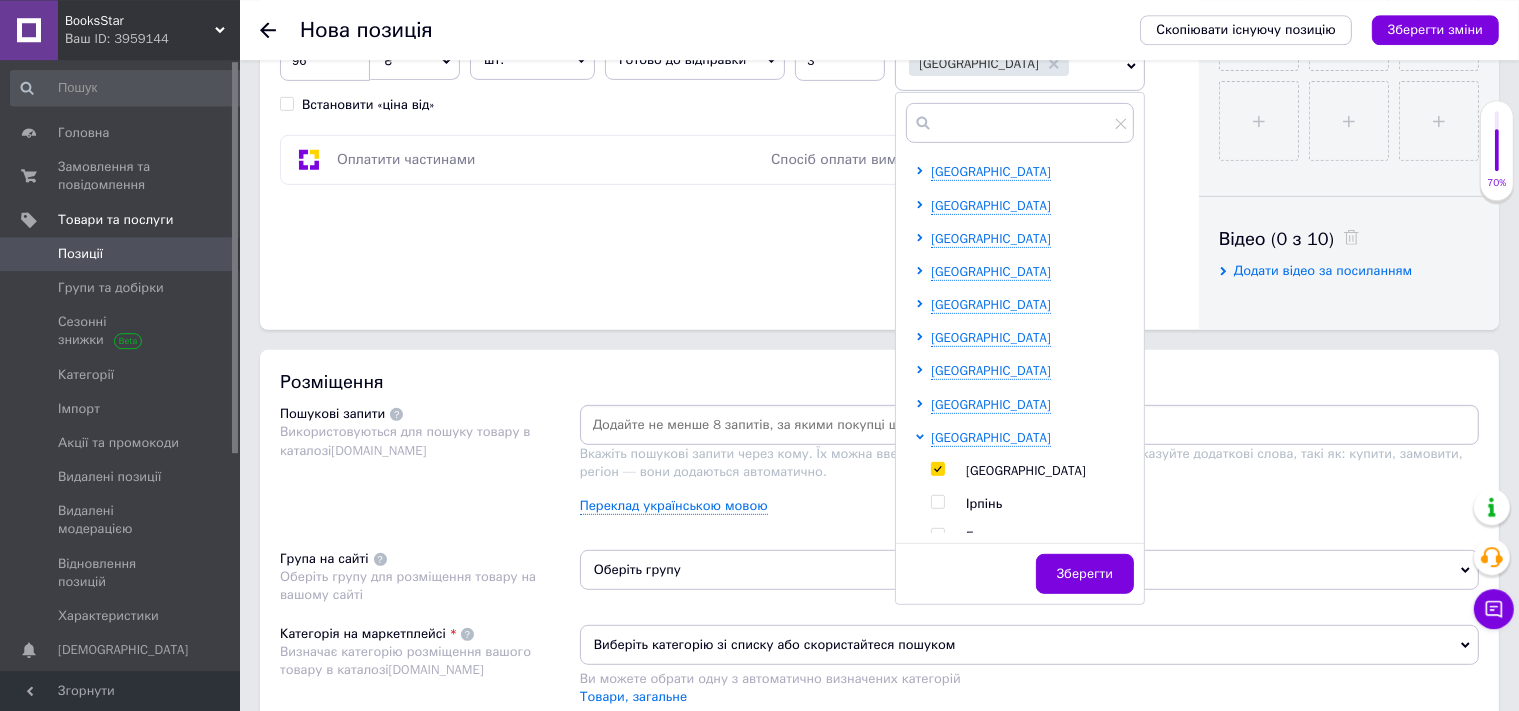 checkbox on "true" 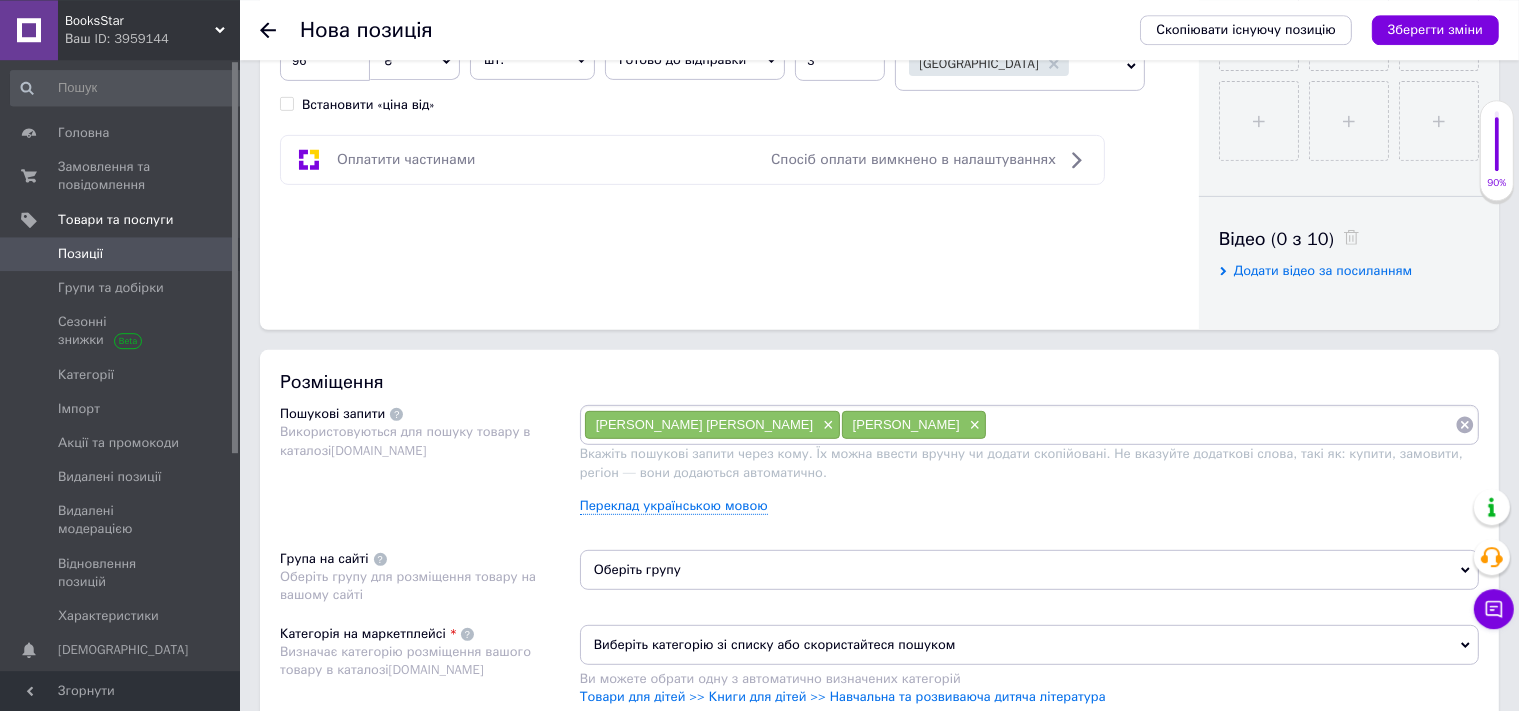 paste on "Інформатика : робочий зошит. 2 клас" 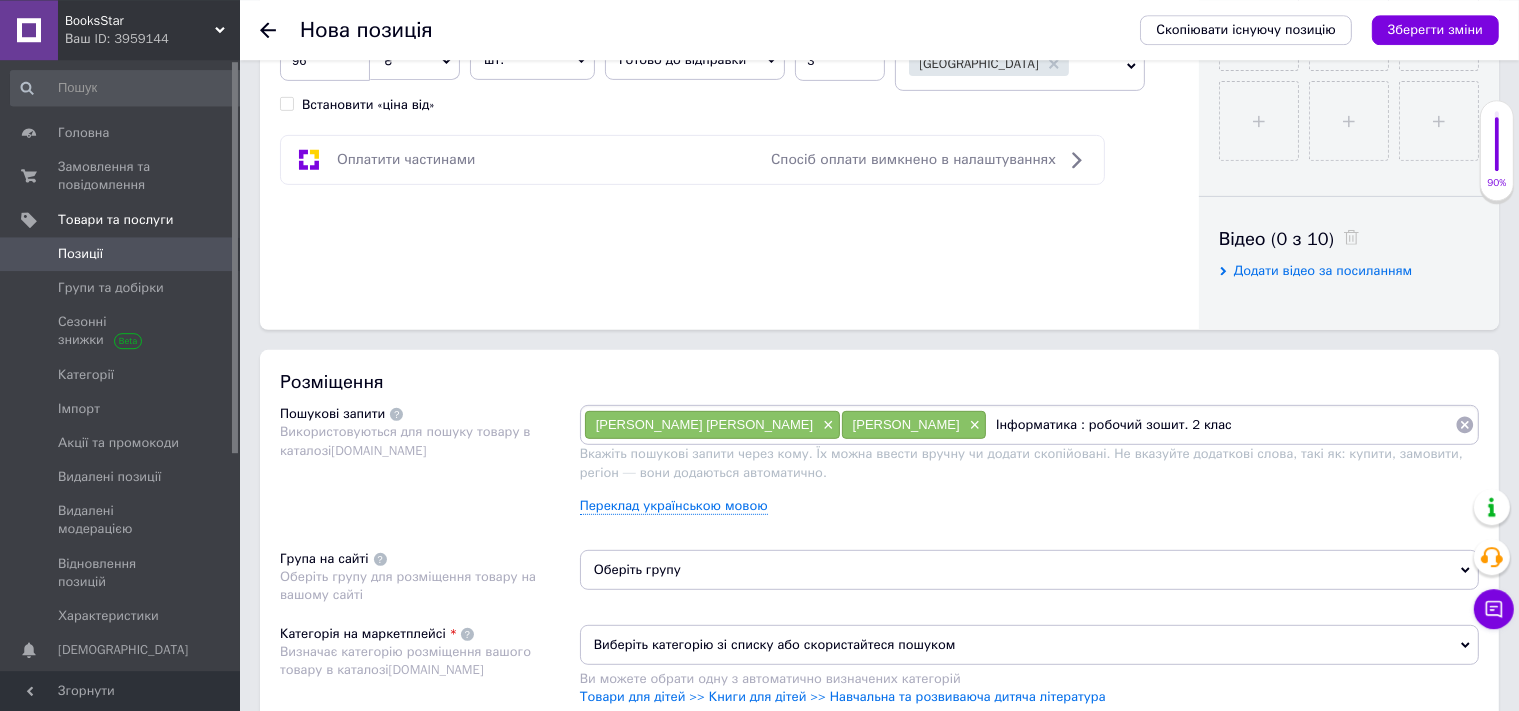 type 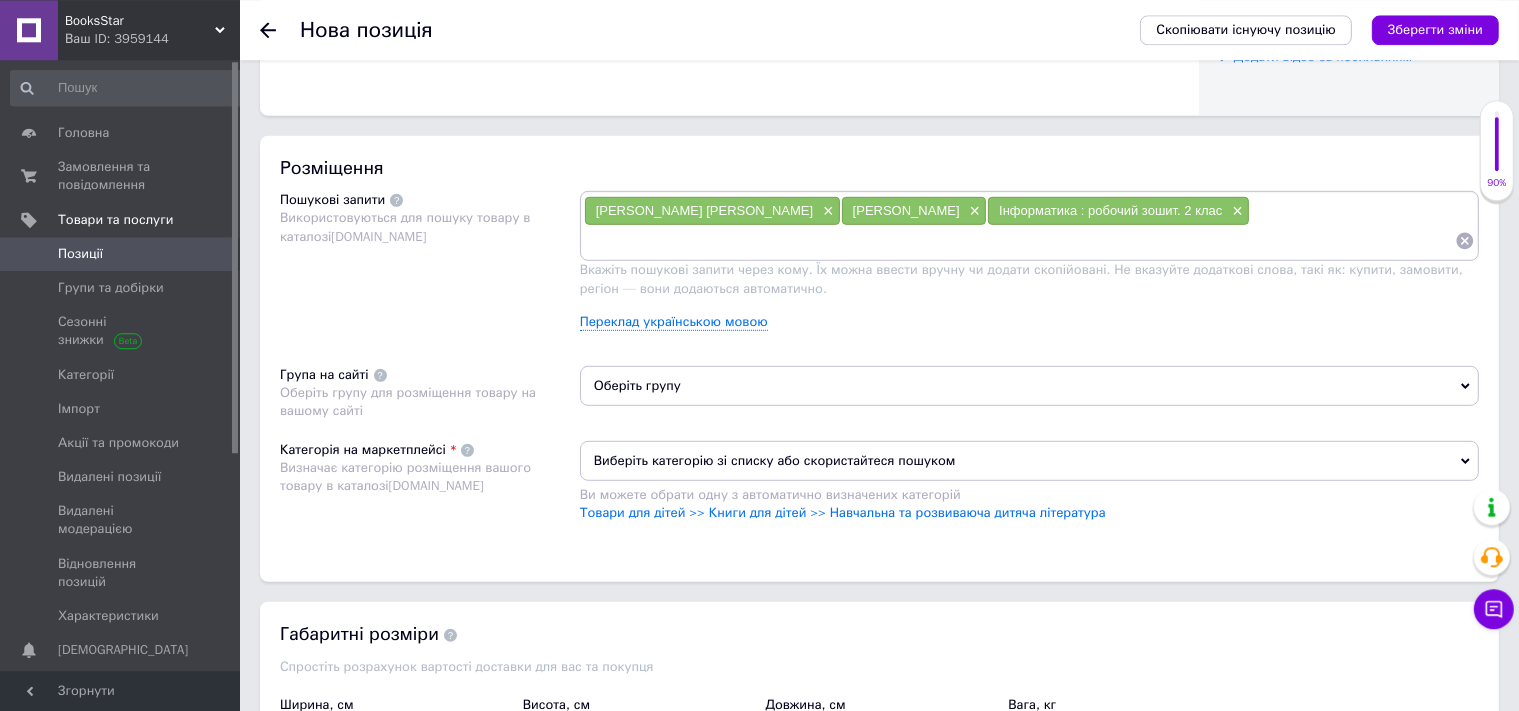 scroll, scrollTop: 1183, scrollLeft: 0, axis: vertical 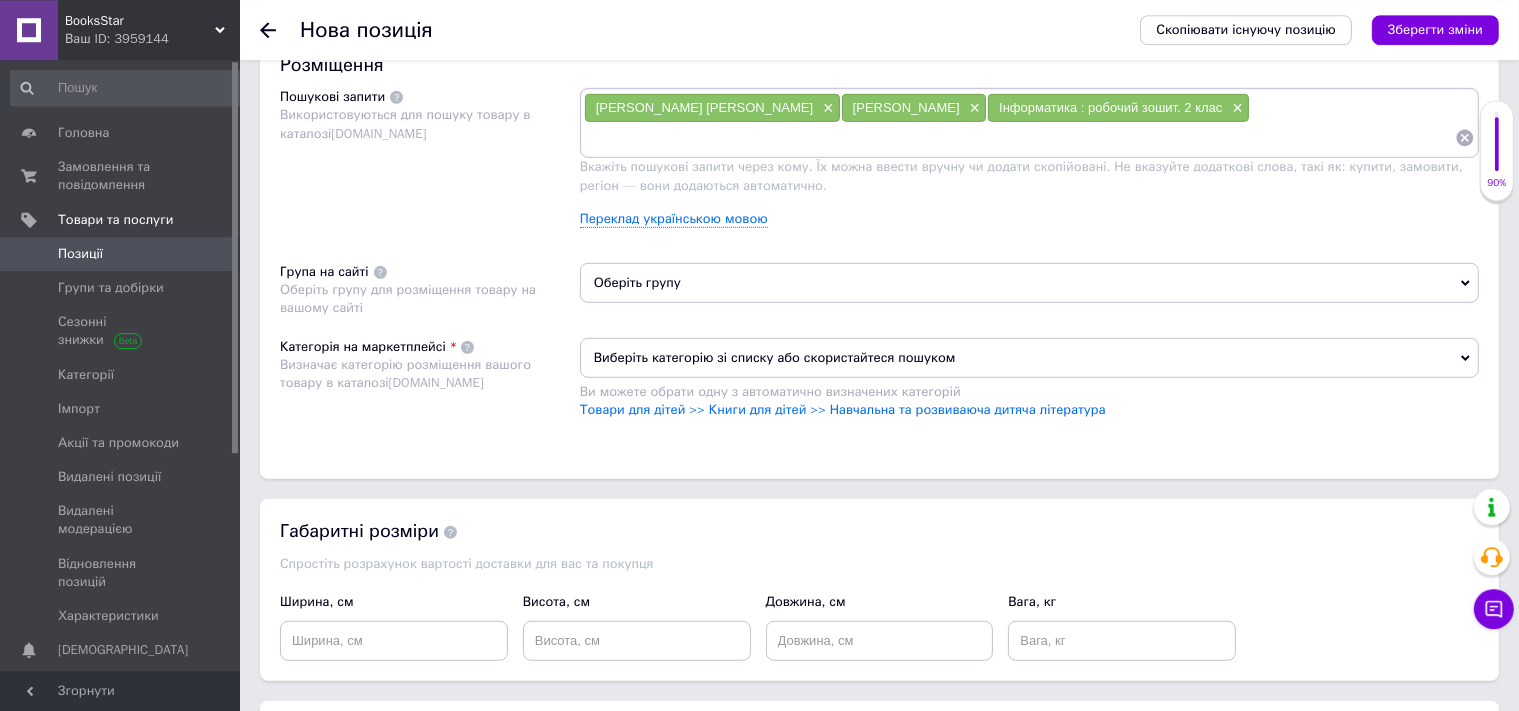 click on "Оберіть групу" at bounding box center [1029, 283] 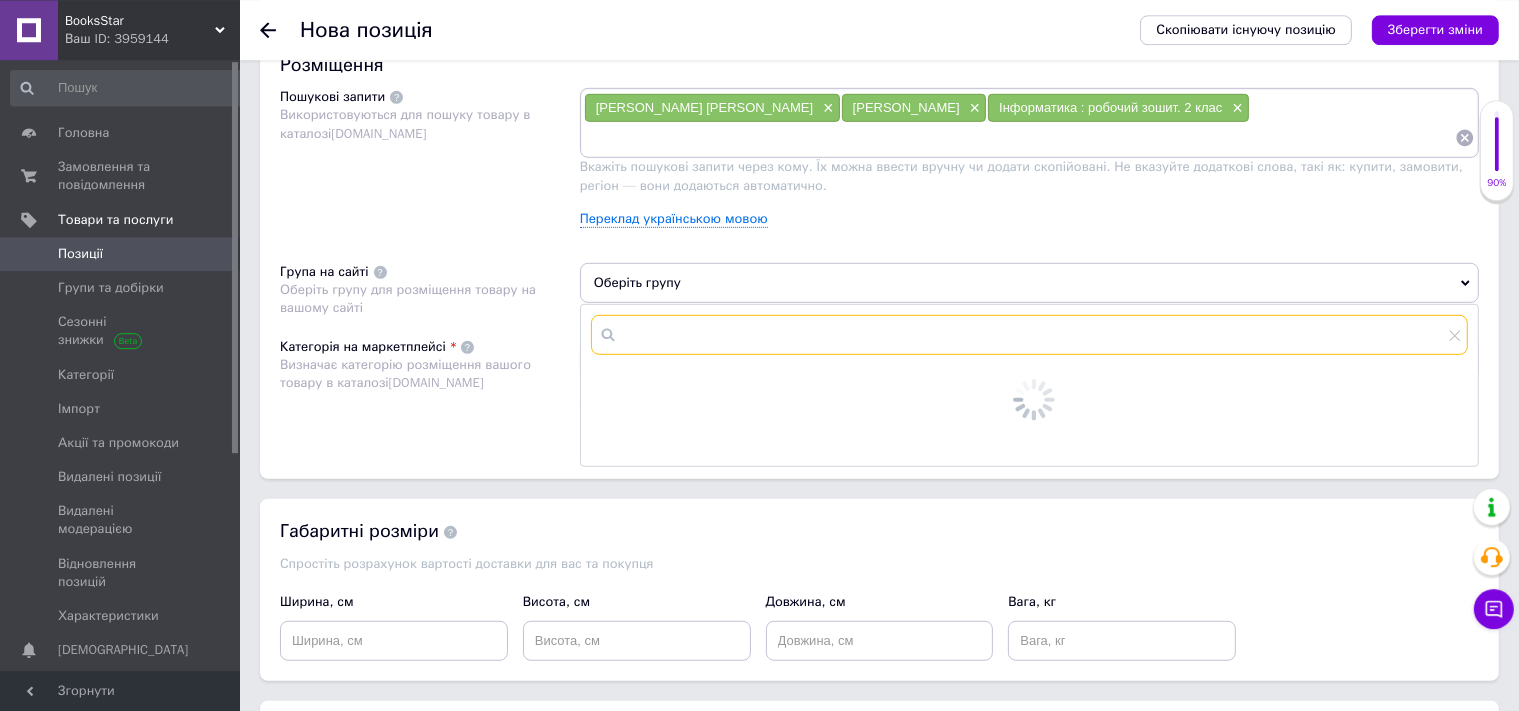 click at bounding box center (1029, 335) 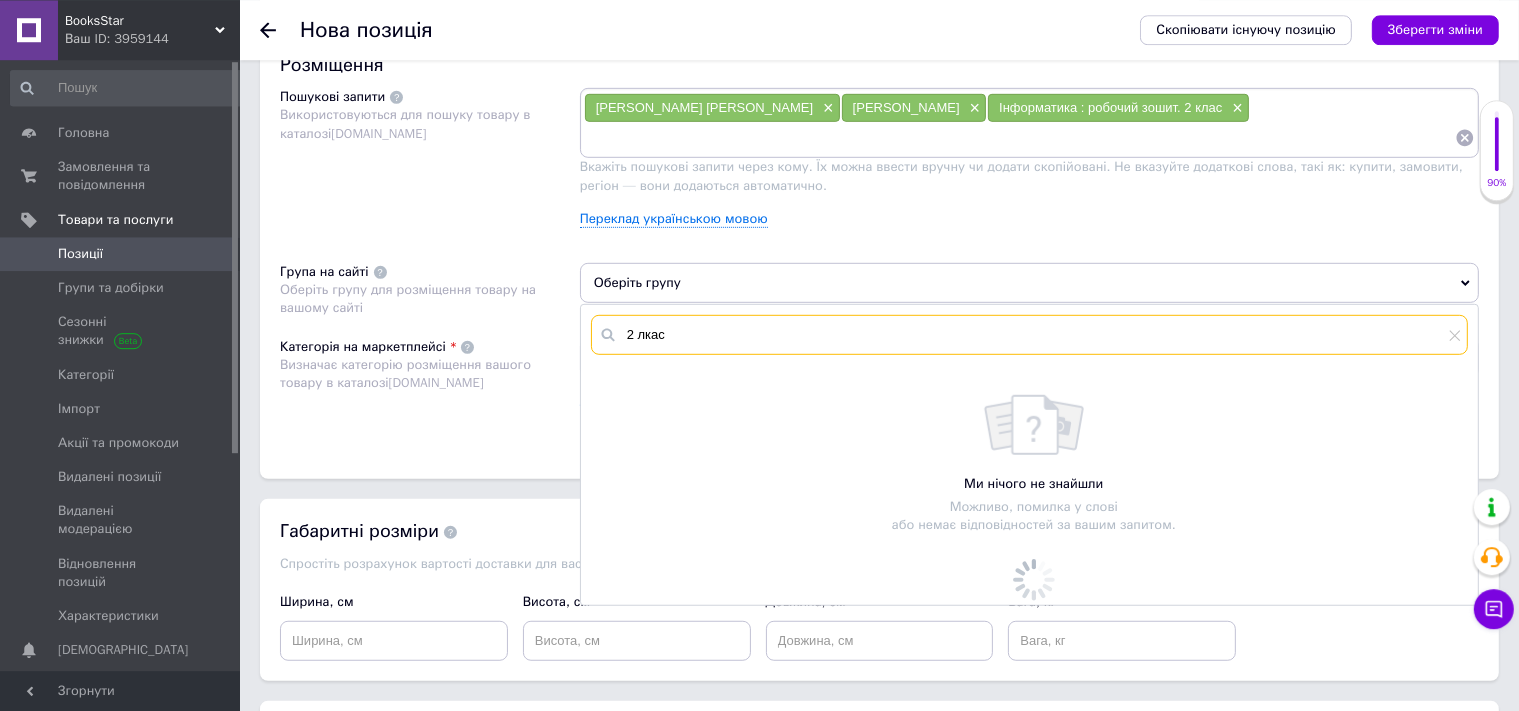 click on "2 лкас" at bounding box center [1029, 335] 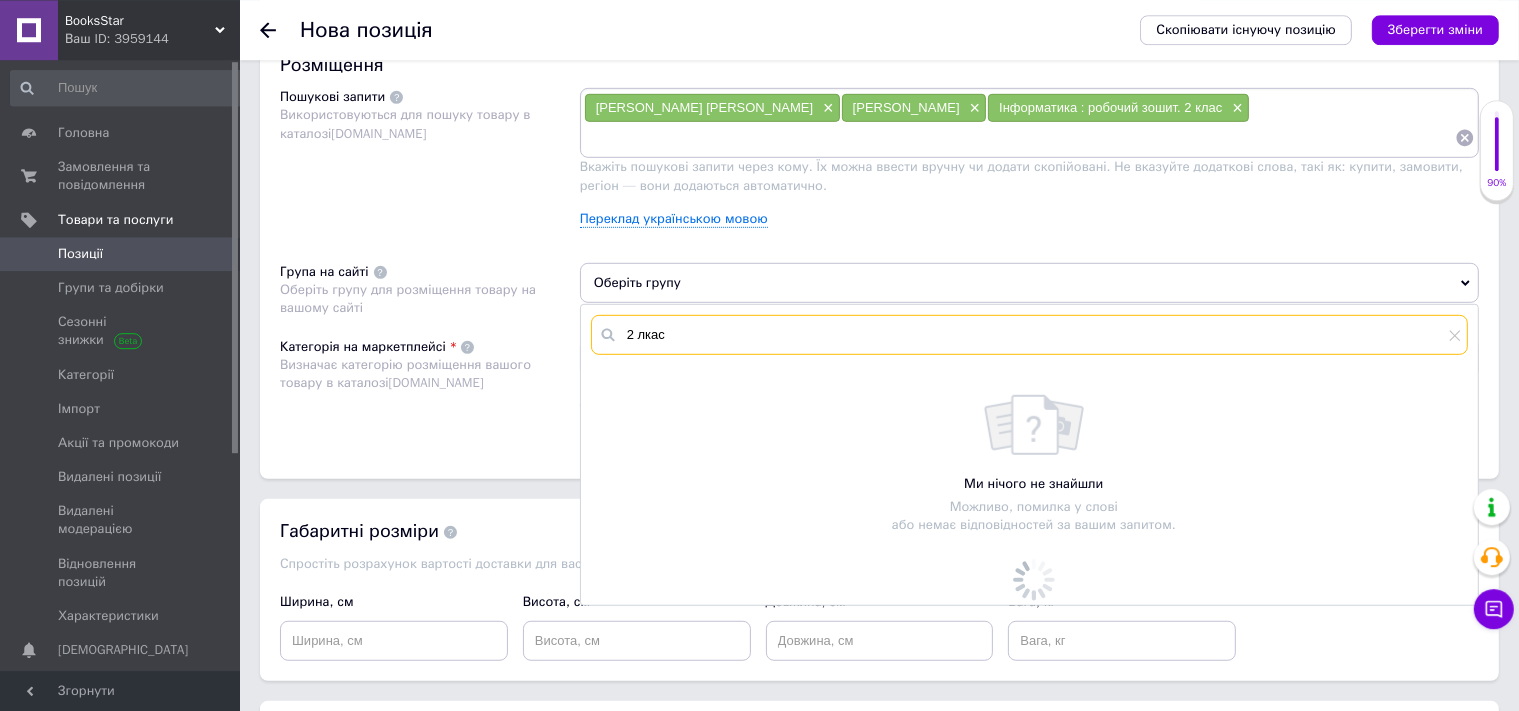 click on "2 лкас" at bounding box center [1029, 335] 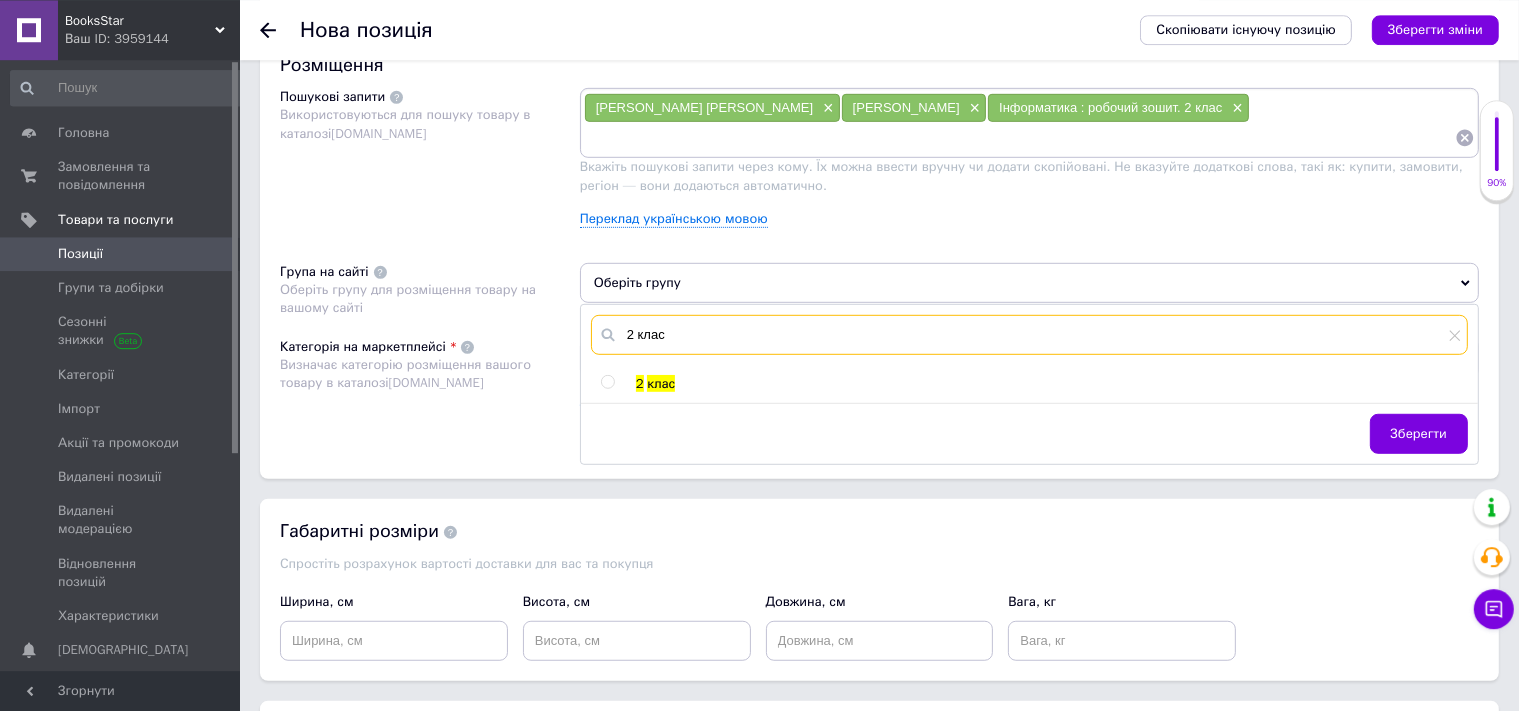 type on "2 клас" 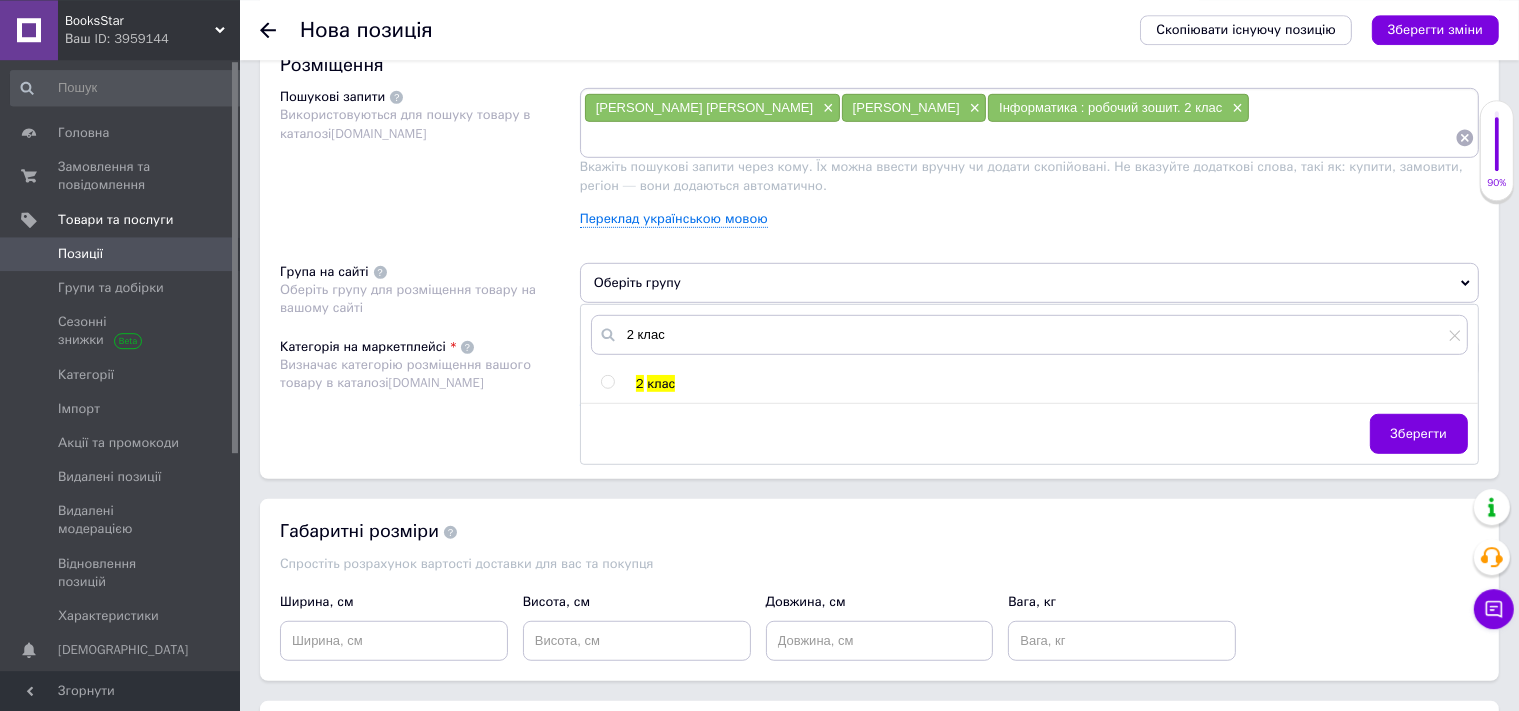 click at bounding box center (607, 382) 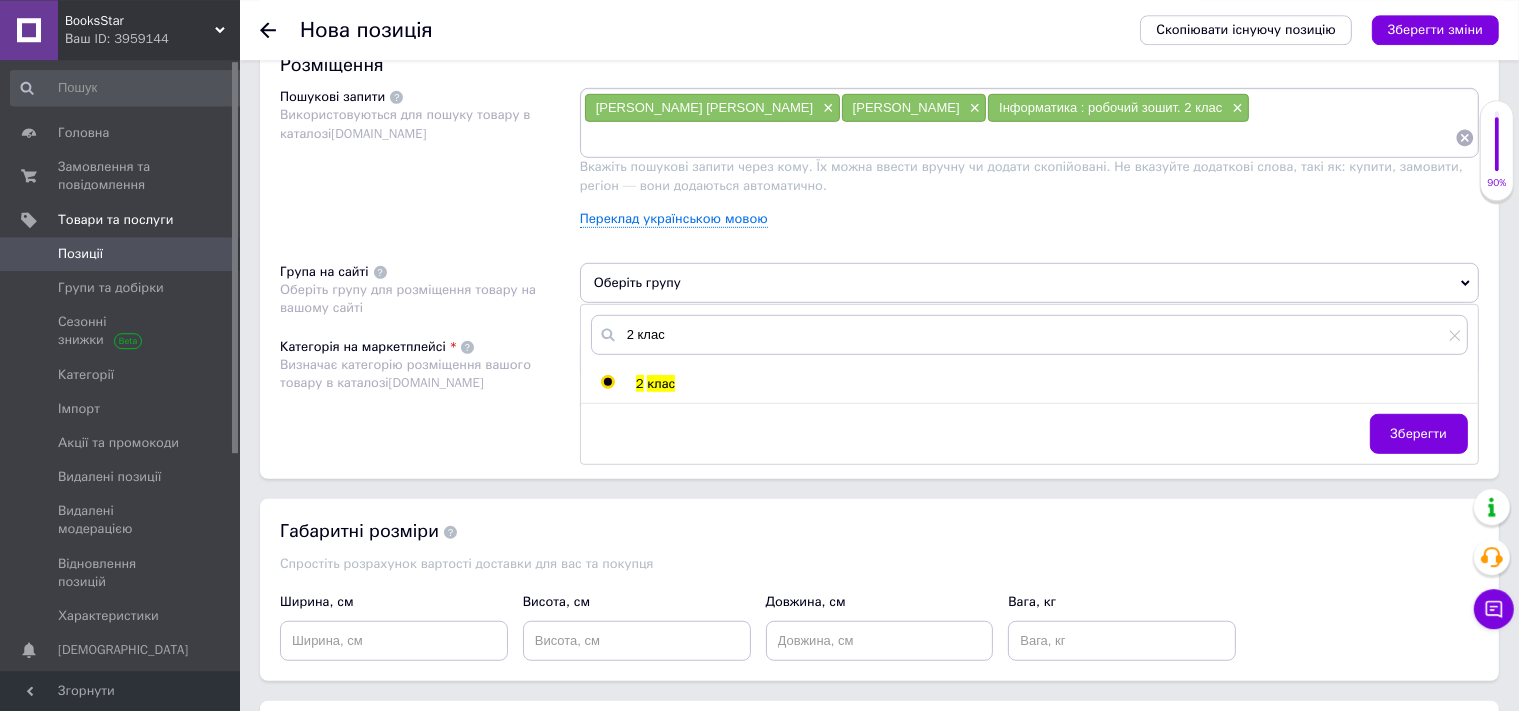 radio on "true" 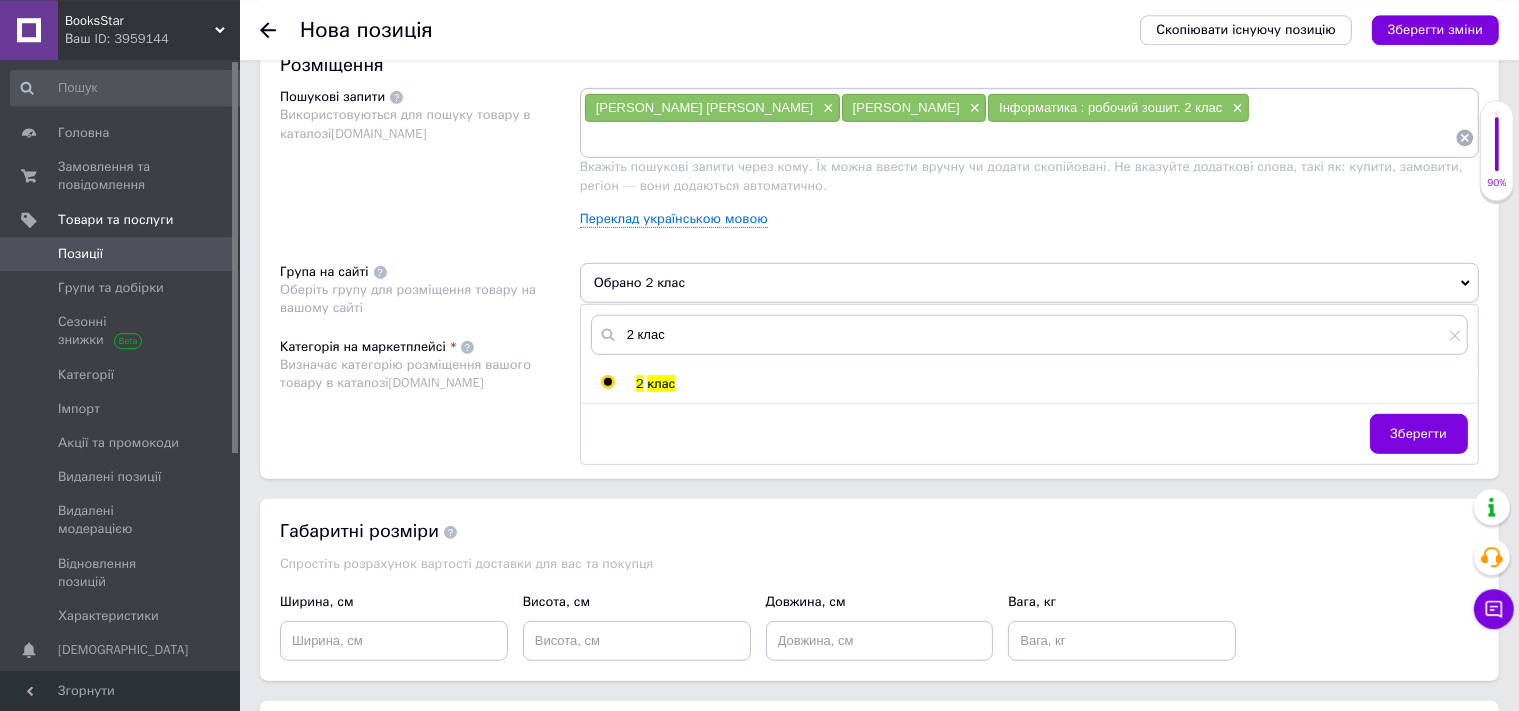 click on "Категорія на маркетплейсі Визначає категорію розміщення вашого товару в каталозі  [DOMAIN_NAME]" at bounding box center (430, 388) 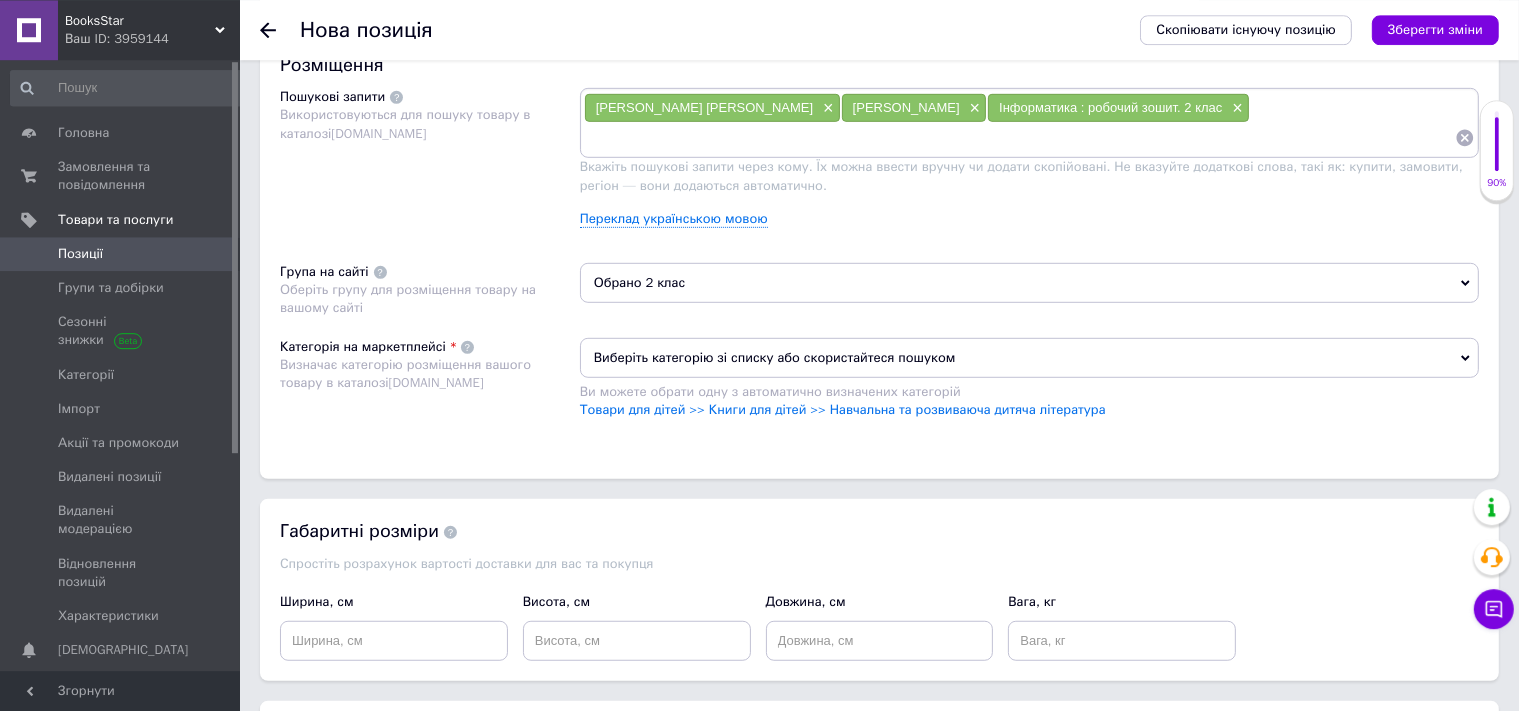 click on "Виберіть категорію зі списку або скористайтеся пошуком" at bounding box center (1029, 358) 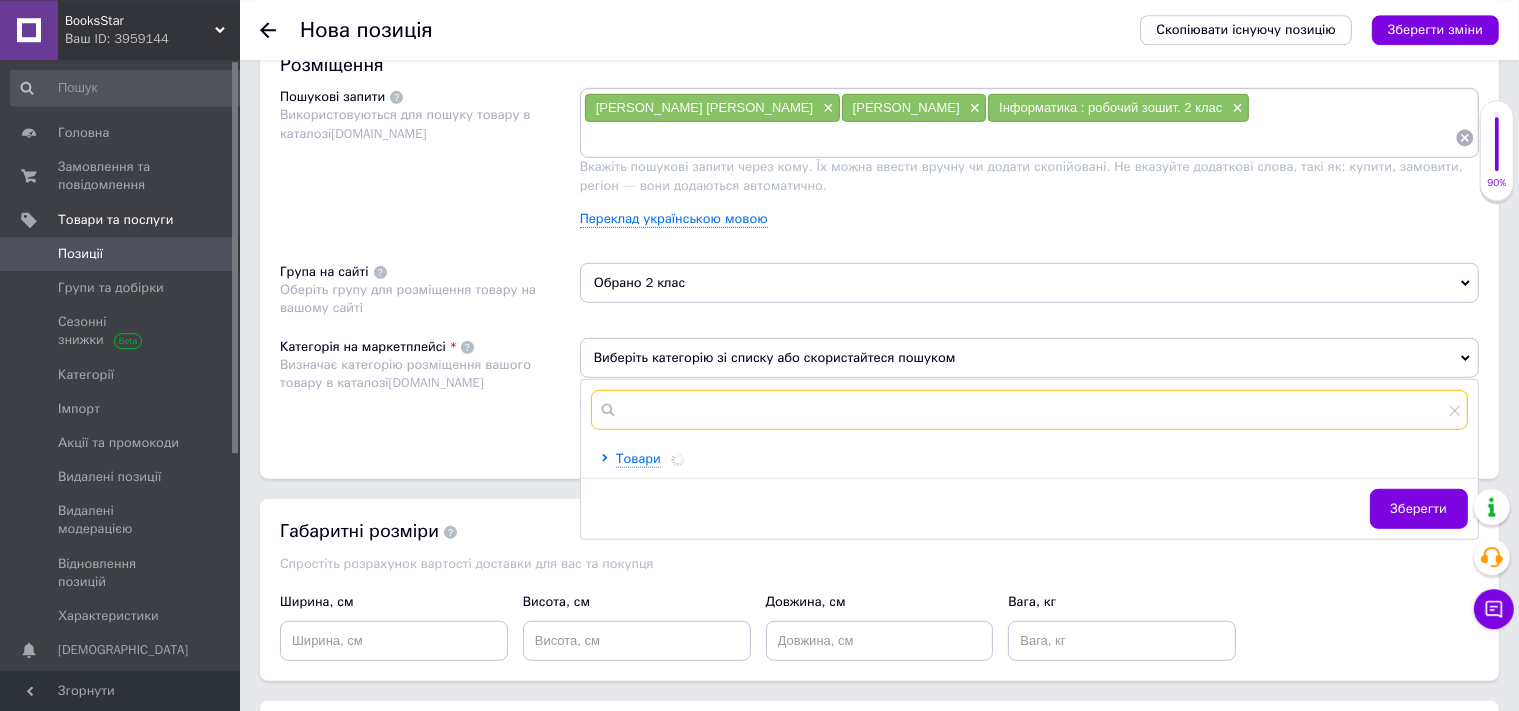 click at bounding box center [1029, 410] 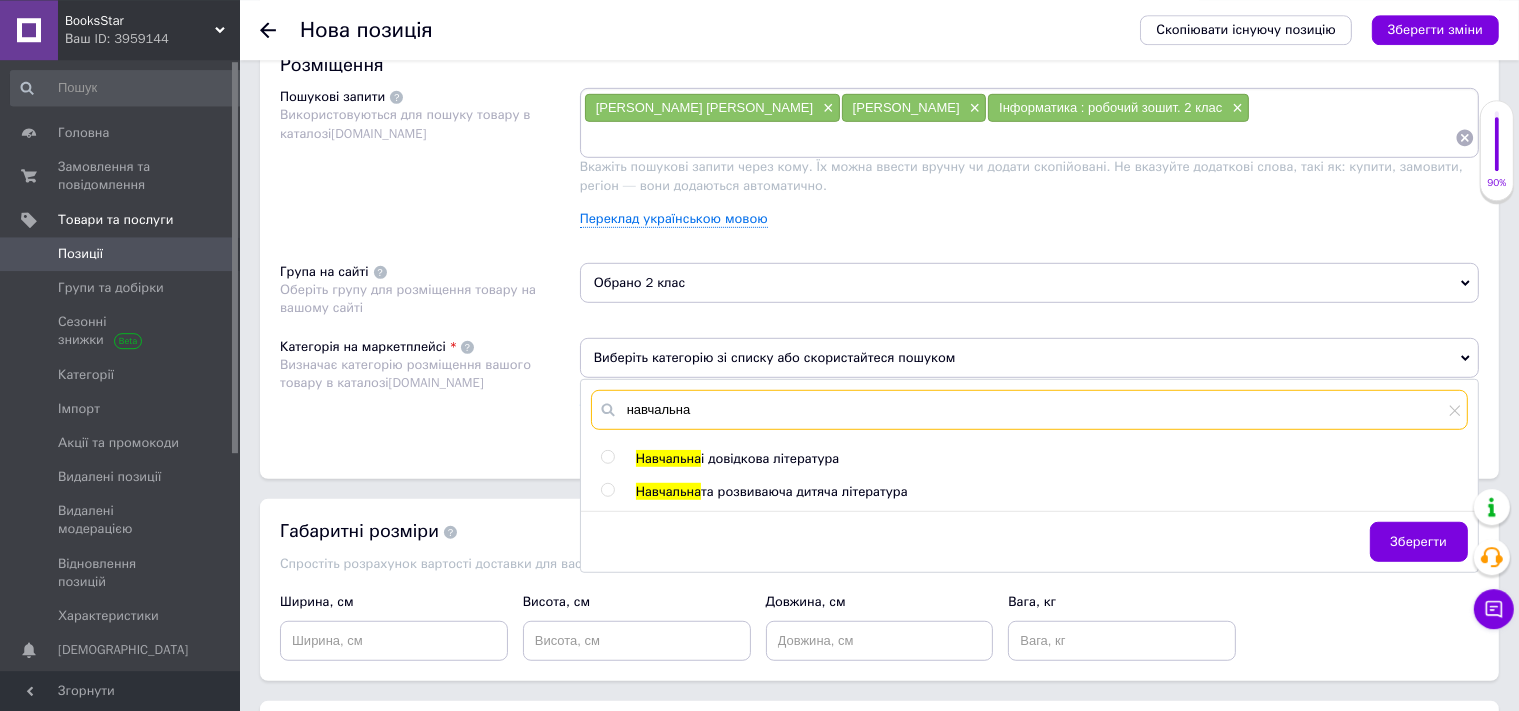type on "навчальна" 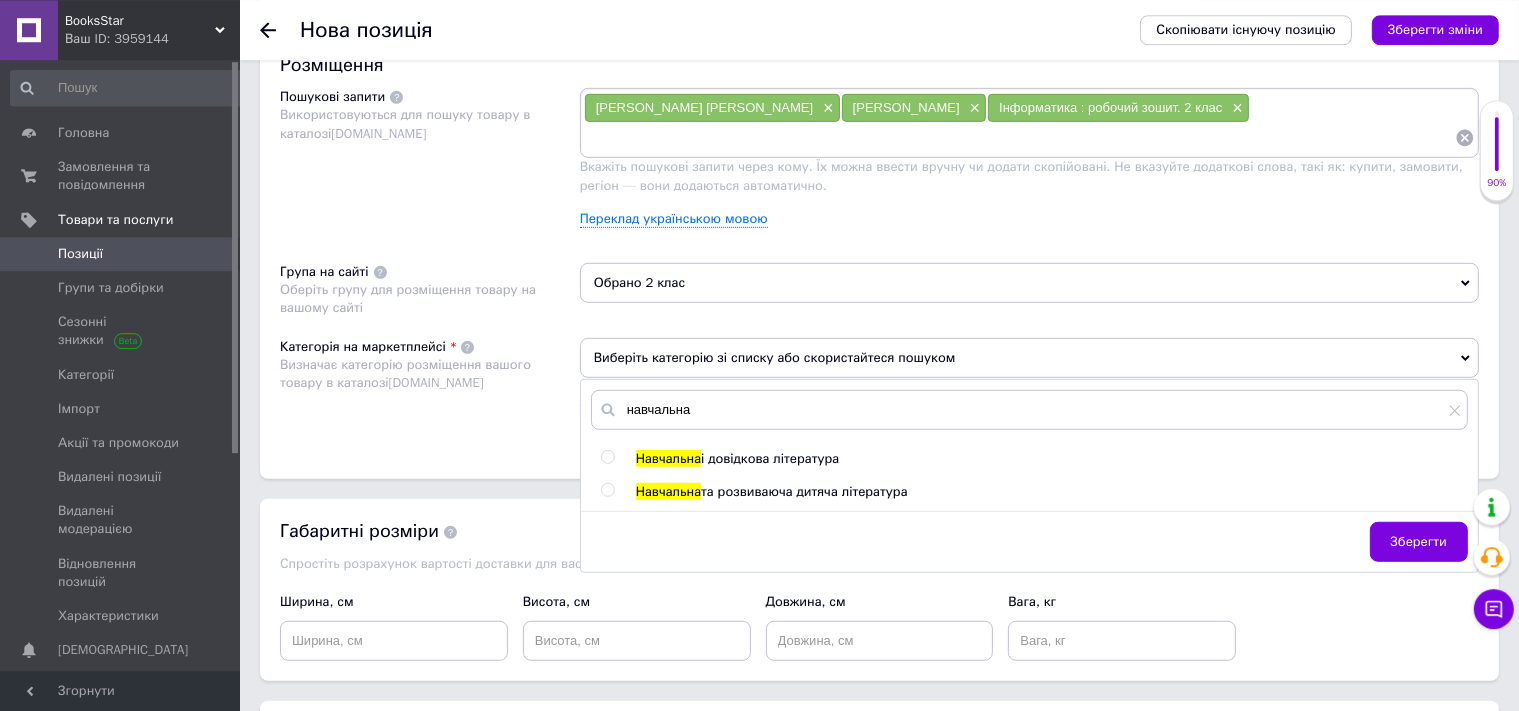 click on "і довідкова література" at bounding box center [770, 458] 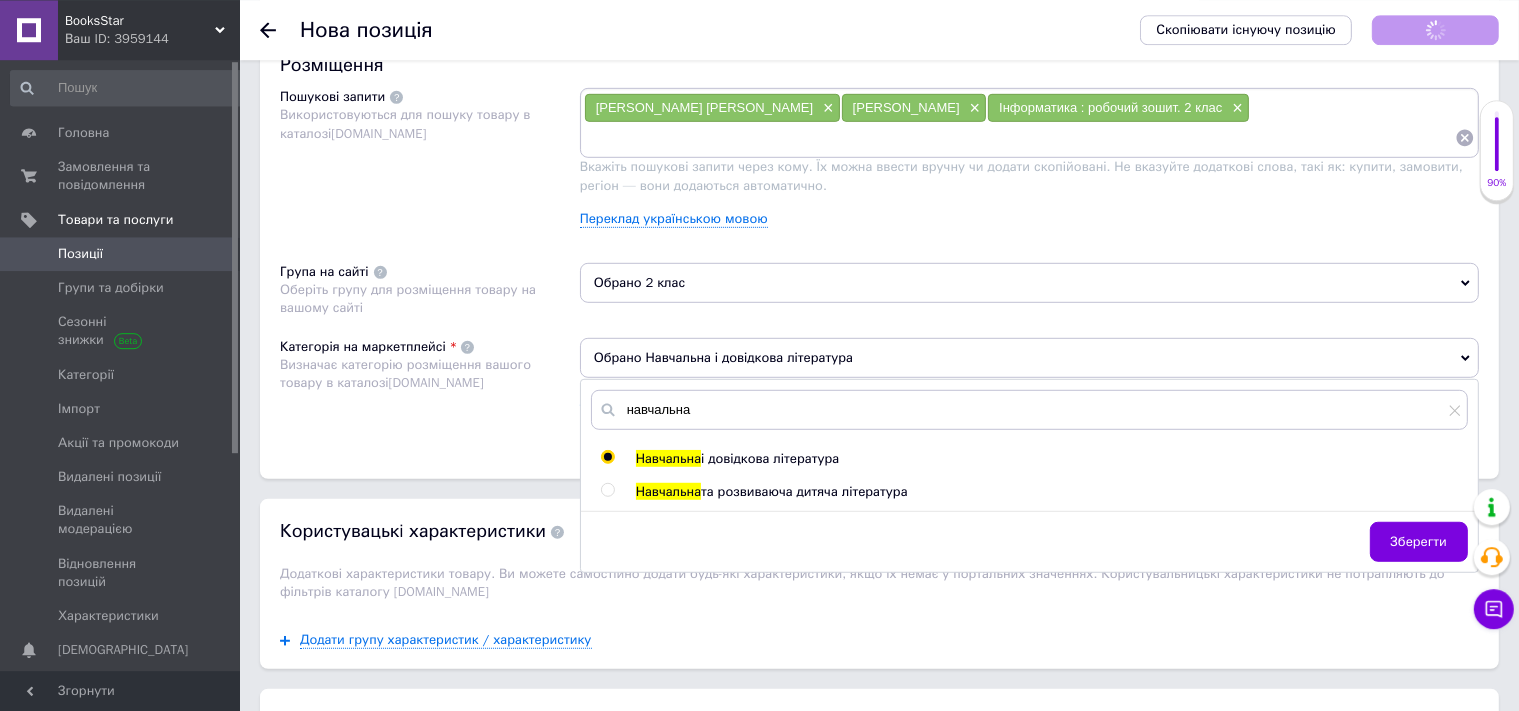 radio on "true" 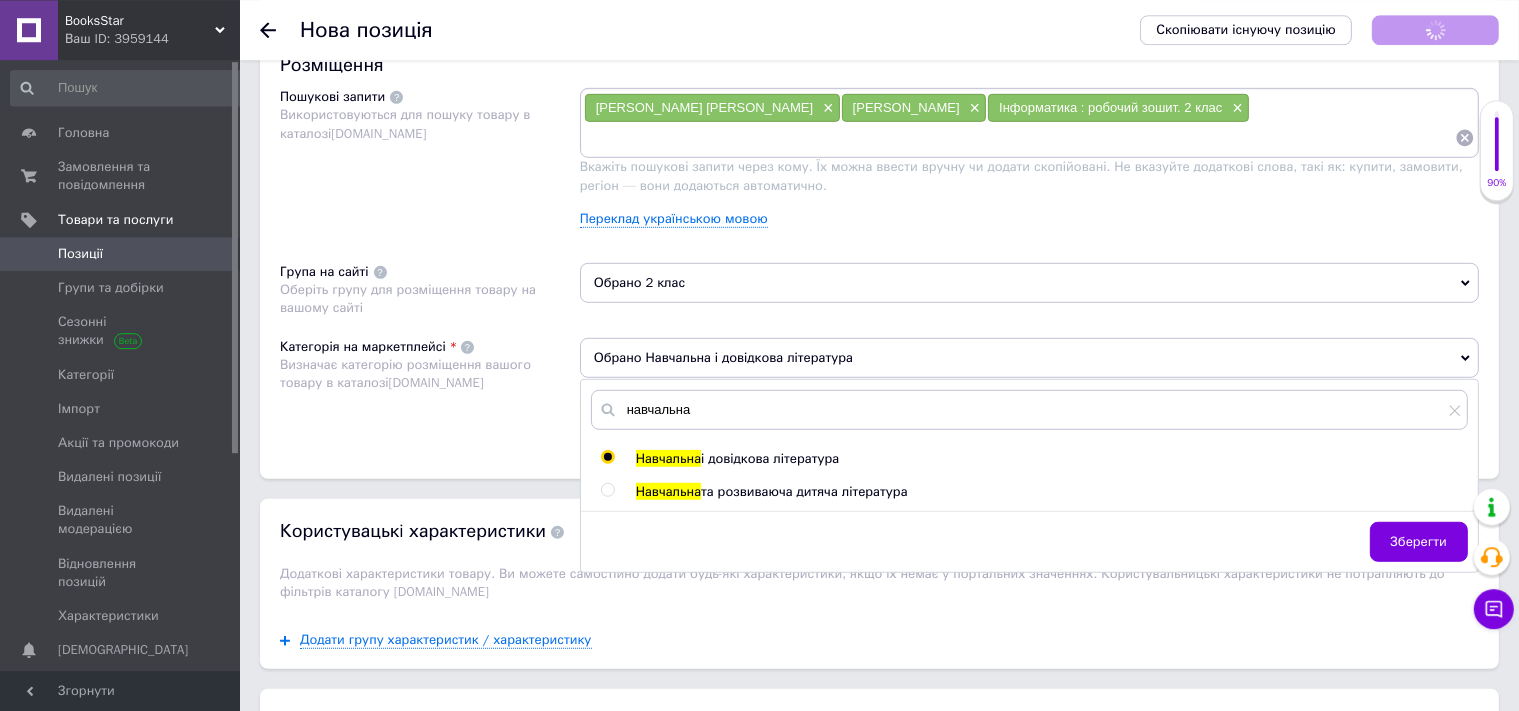 click on "Категорія на маркетплейсі Визначає категорію розміщення вашого товару в каталозі  [DOMAIN_NAME]" at bounding box center (430, 388) 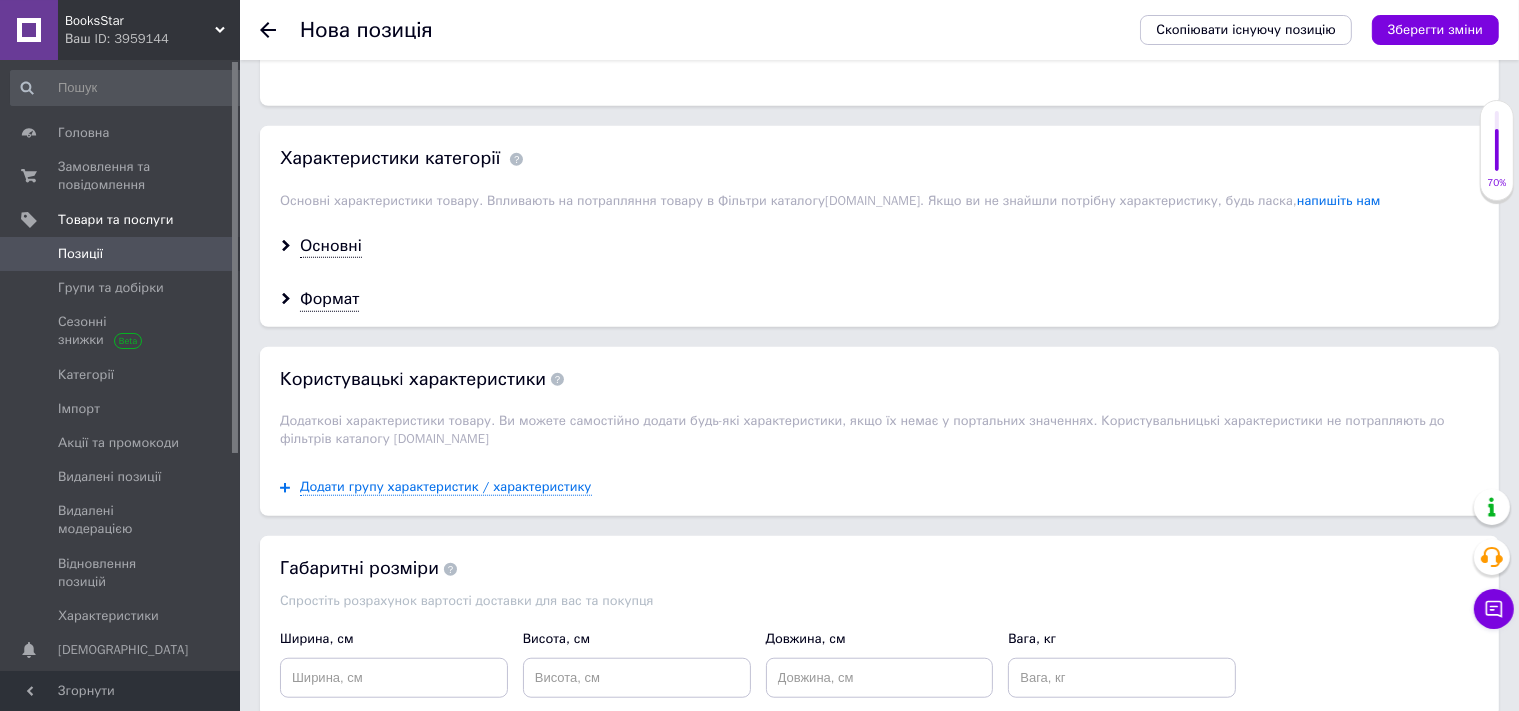 scroll, scrollTop: 1605, scrollLeft: 0, axis: vertical 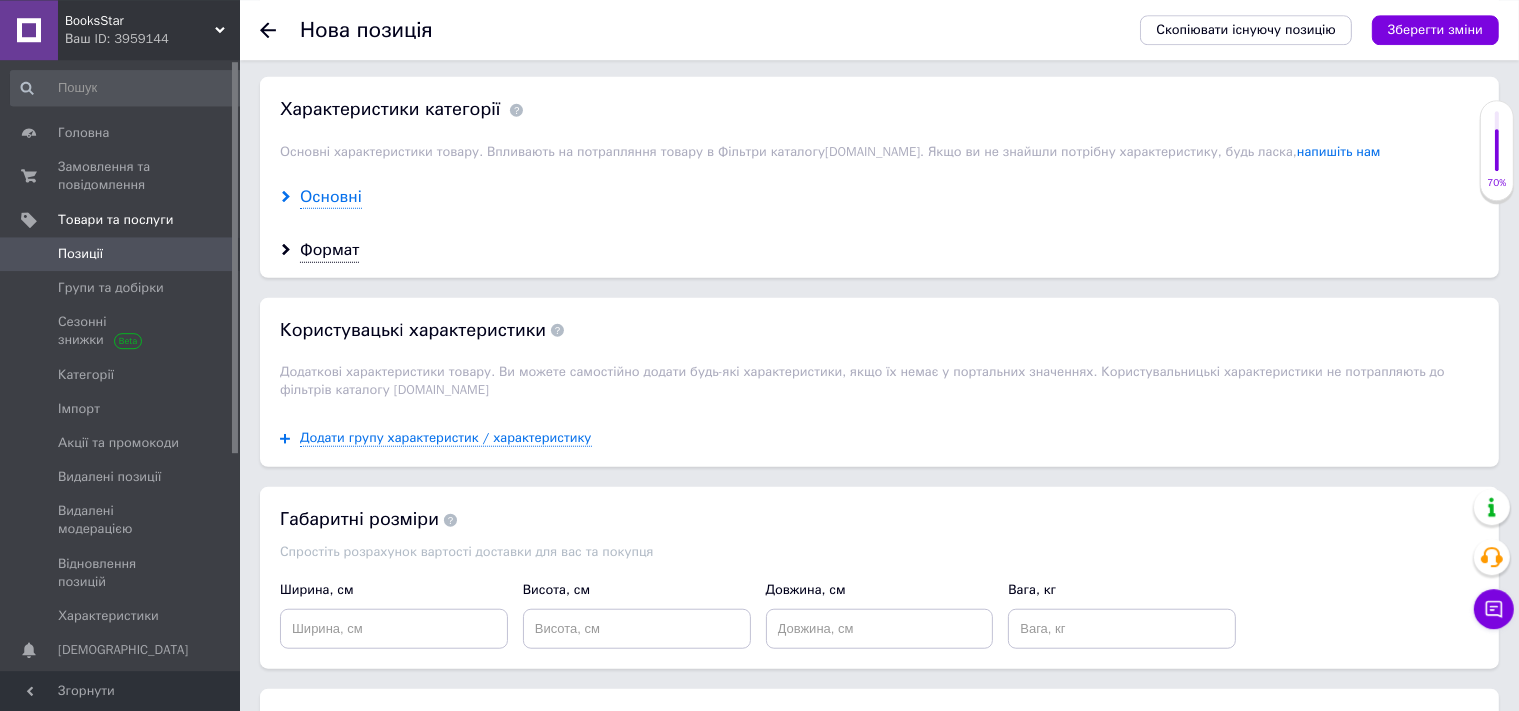 click on "Основні" at bounding box center [331, 197] 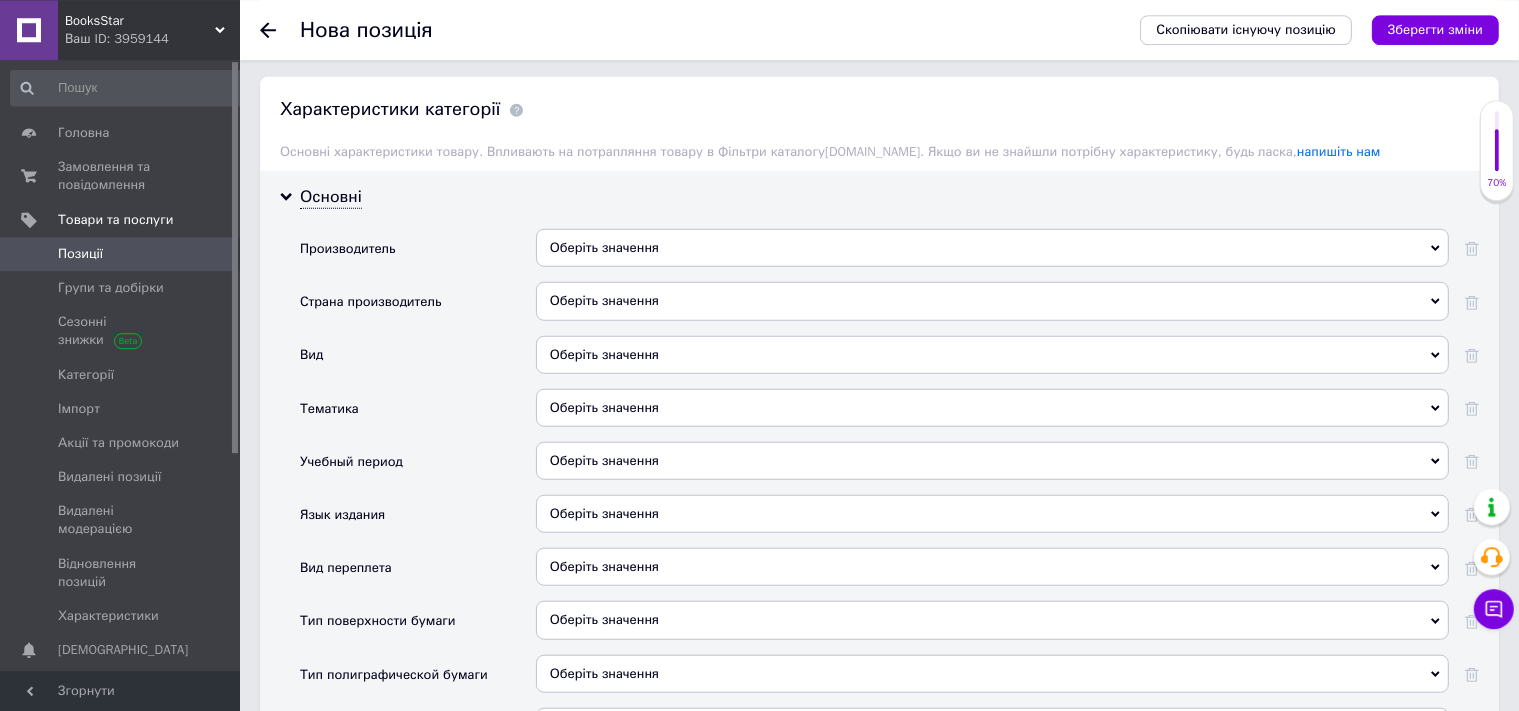 click on "Оберіть значення" at bounding box center [992, 248] 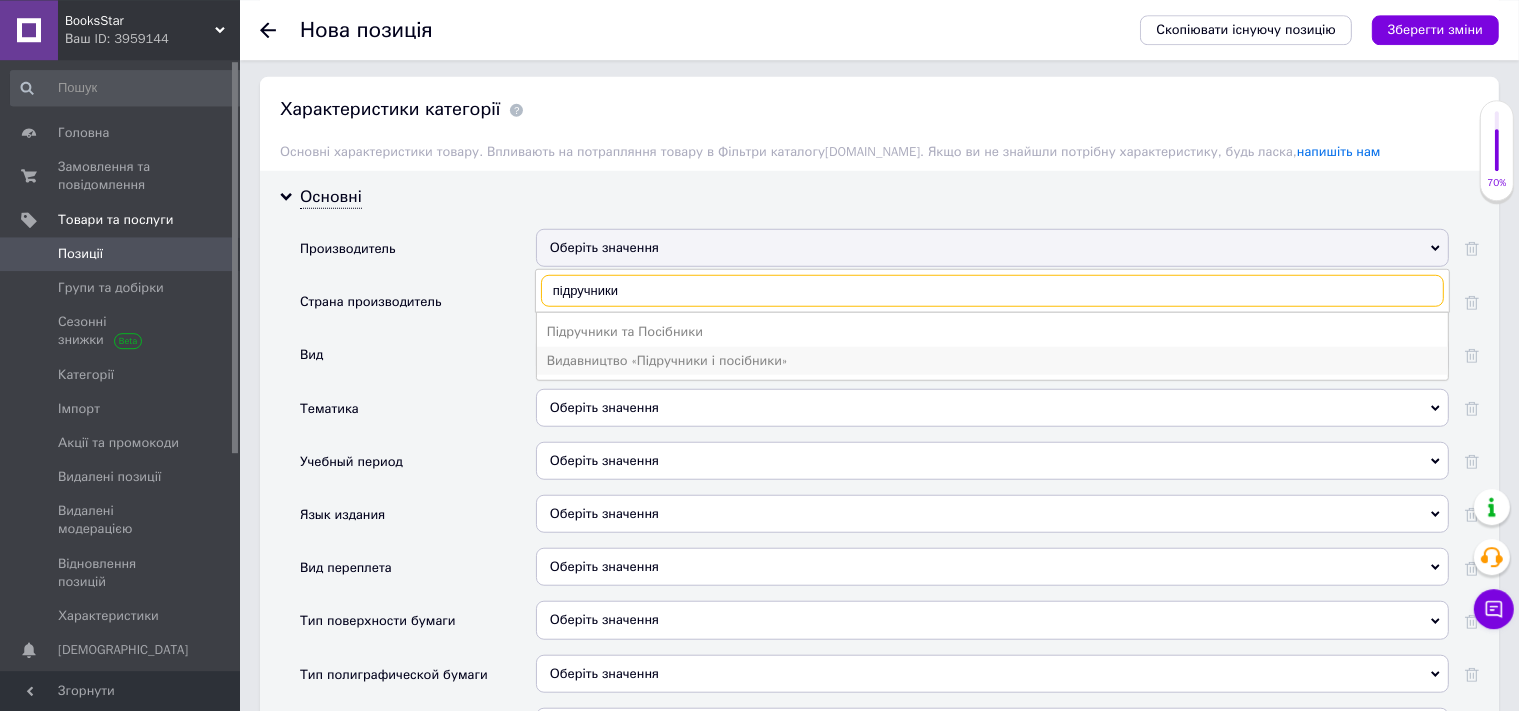 type on "підручники" 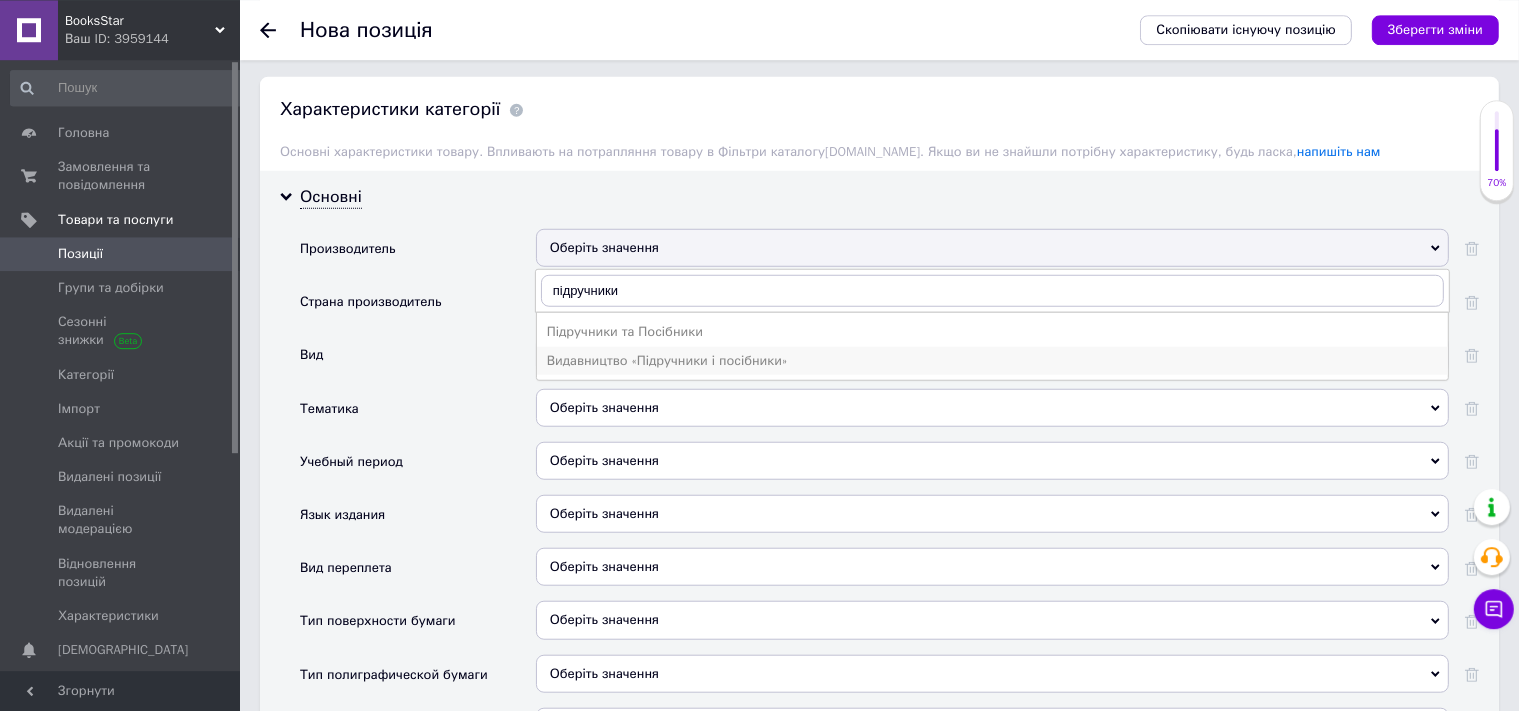 click on "Видавництво «Підручники і посібники»" at bounding box center (992, 361) 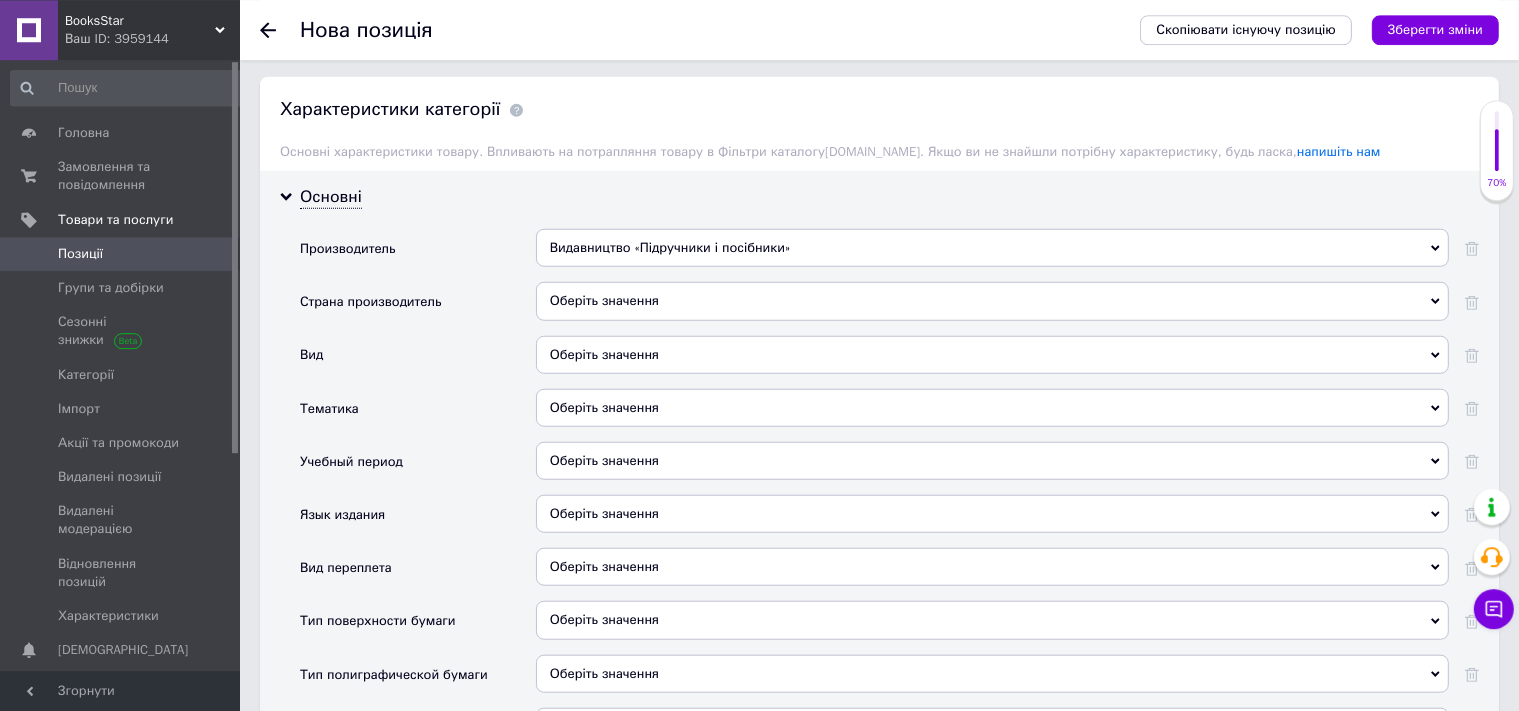 click on "Оберіть значення" at bounding box center (992, 301) 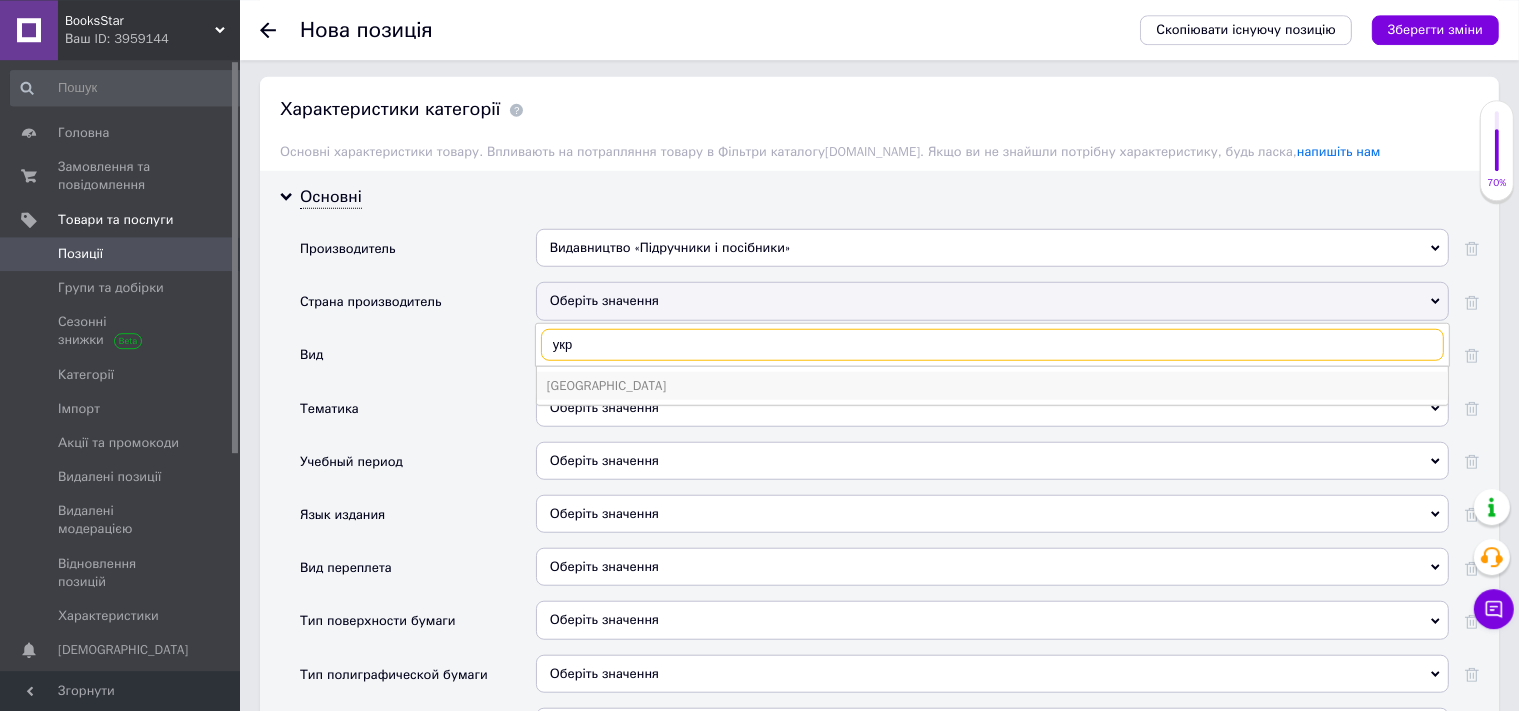 type on "укр" 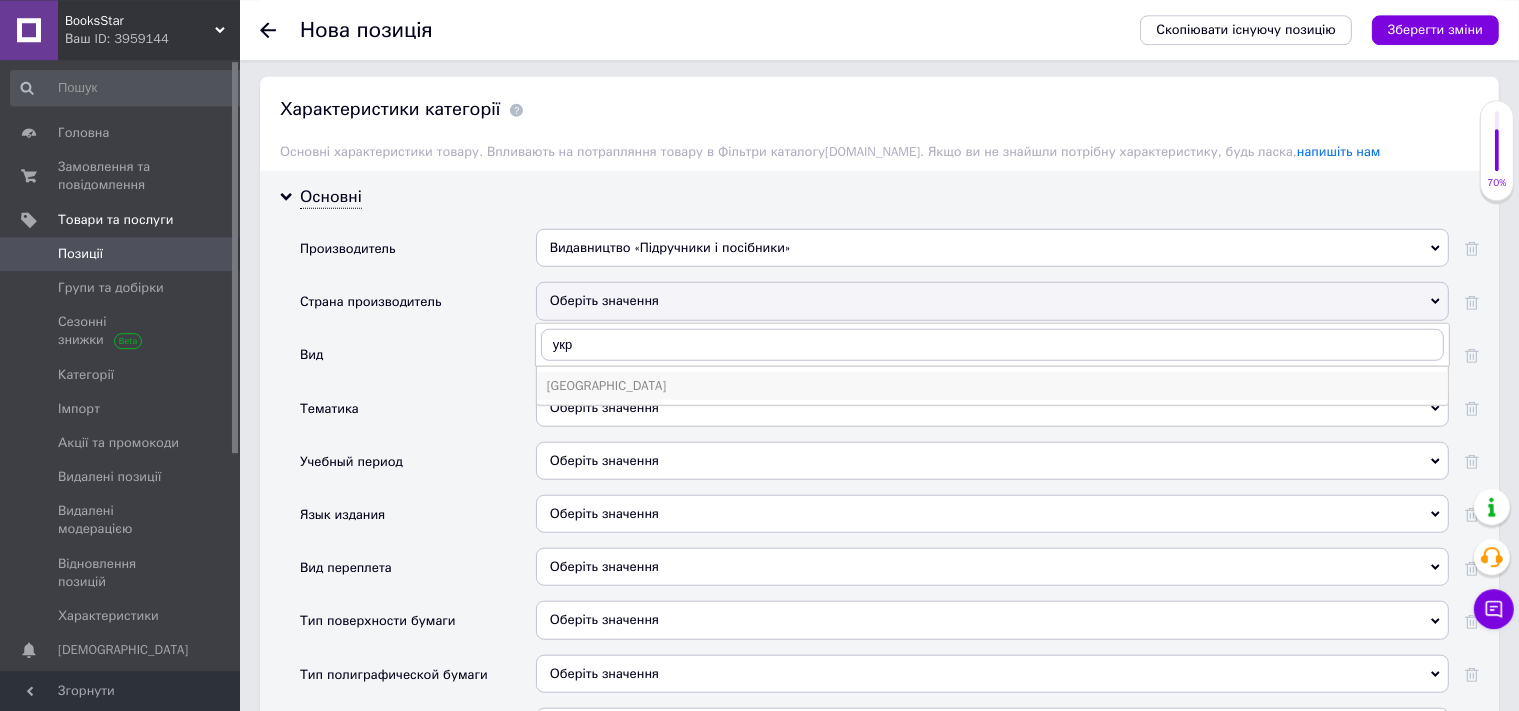 click on "[GEOGRAPHIC_DATA]" at bounding box center [992, 386] 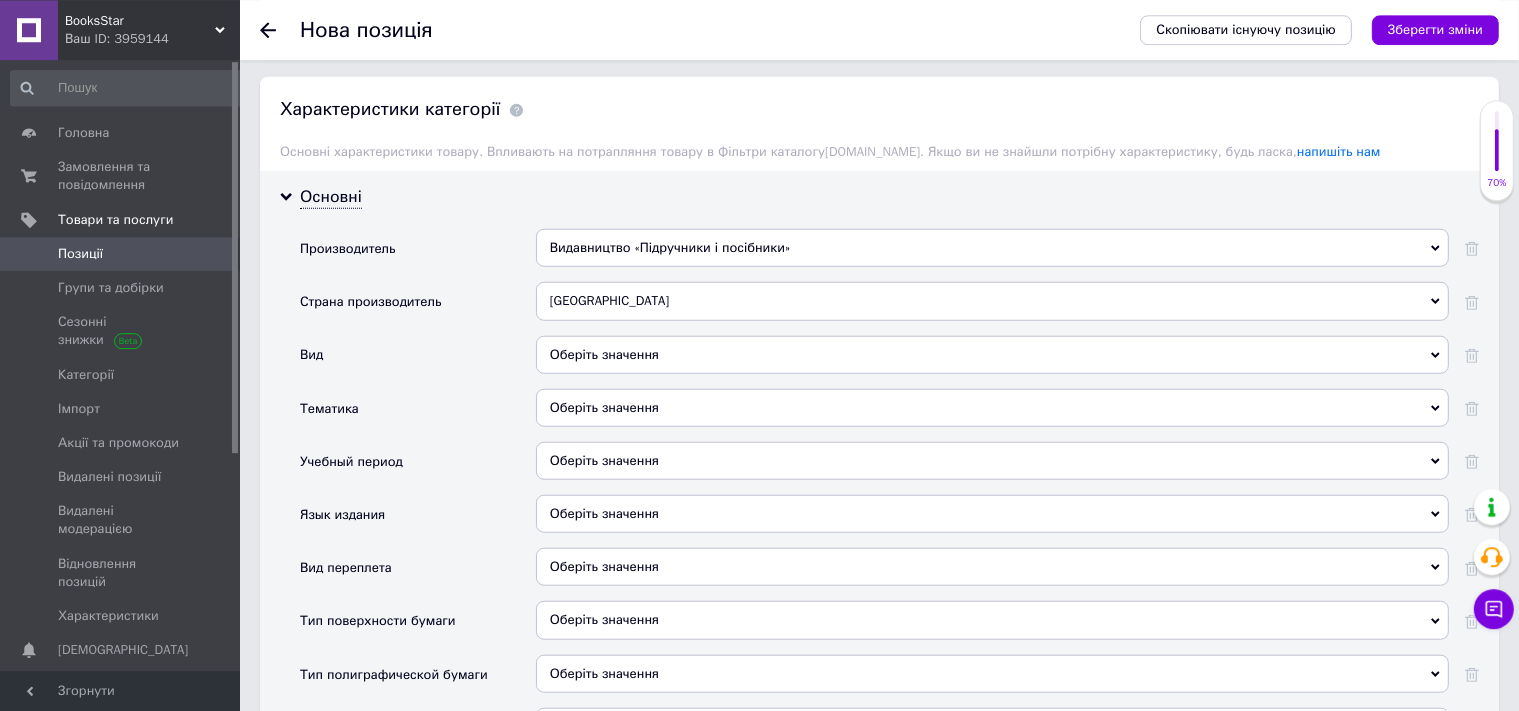 click on "Оберіть значення" at bounding box center (992, 355) 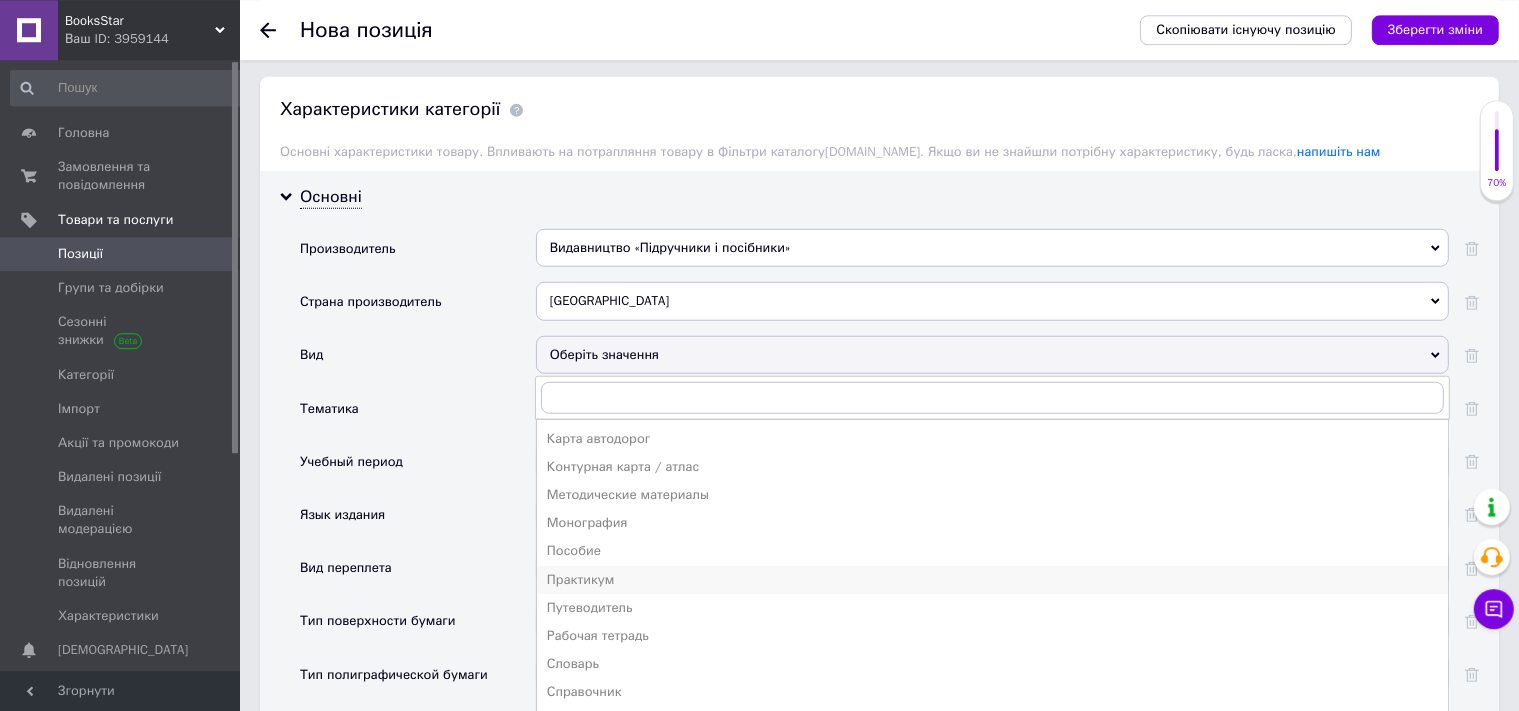 click on "Рабочая тетрадь" at bounding box center (992, 636) 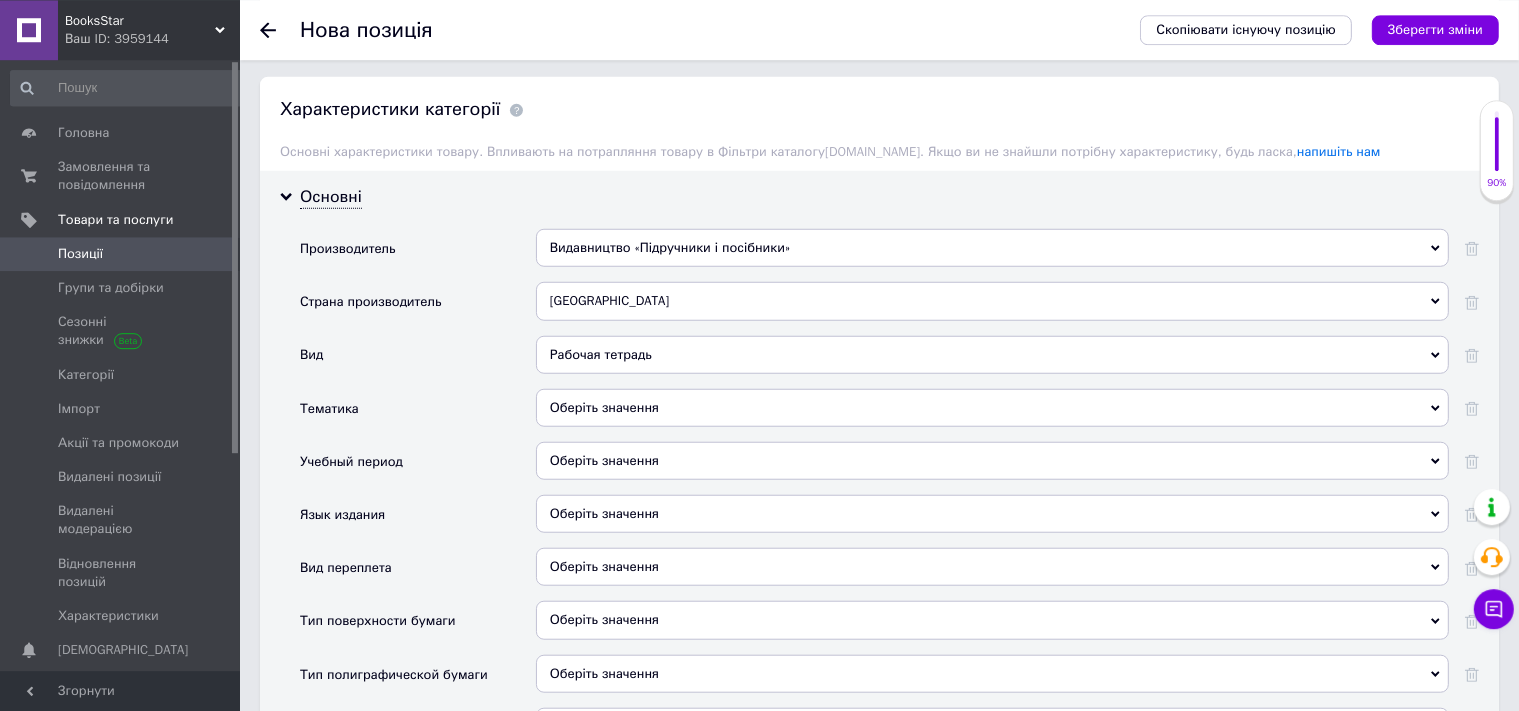 click on "Оберіть значення" at bounding box center (992, 408) 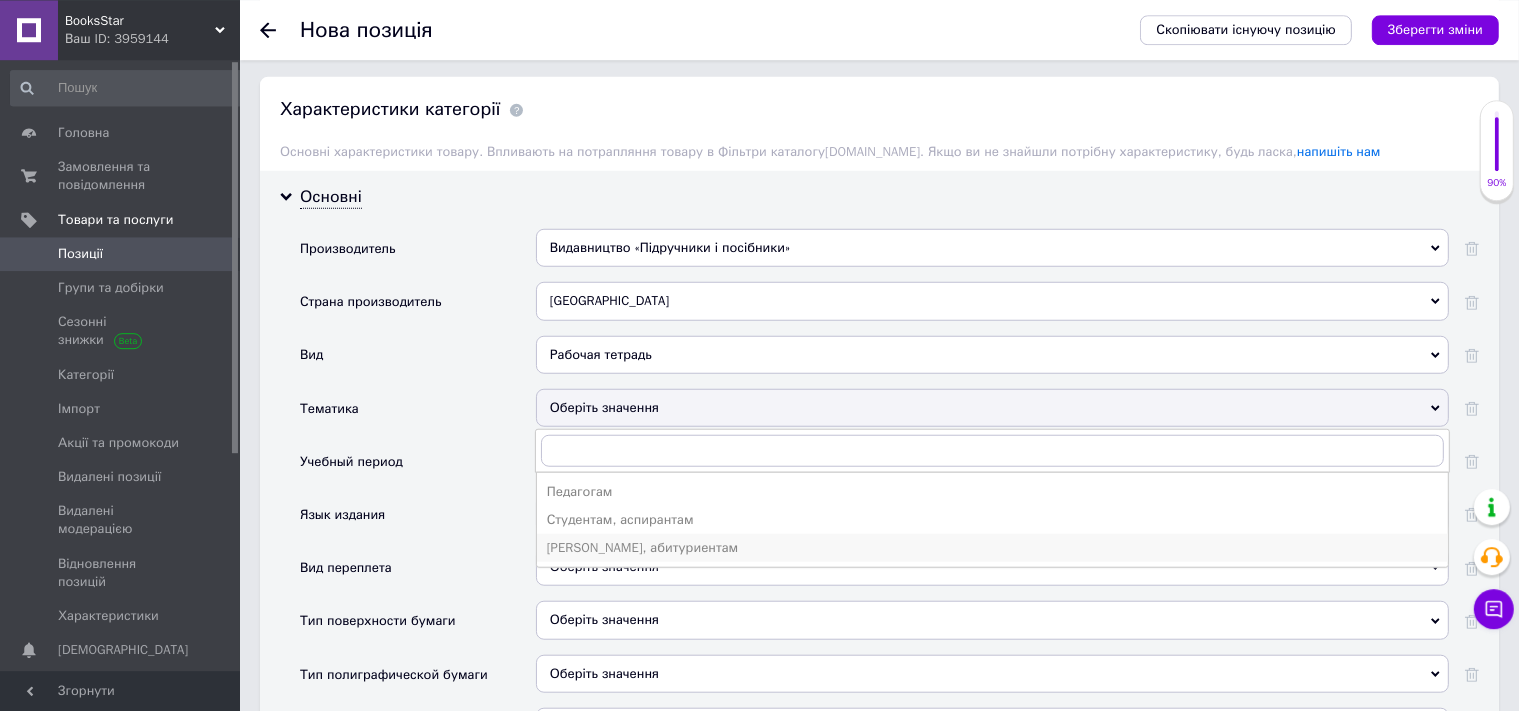 click on "[PERSON_NAME], абитуриентам" at bounding box center [992, 548] 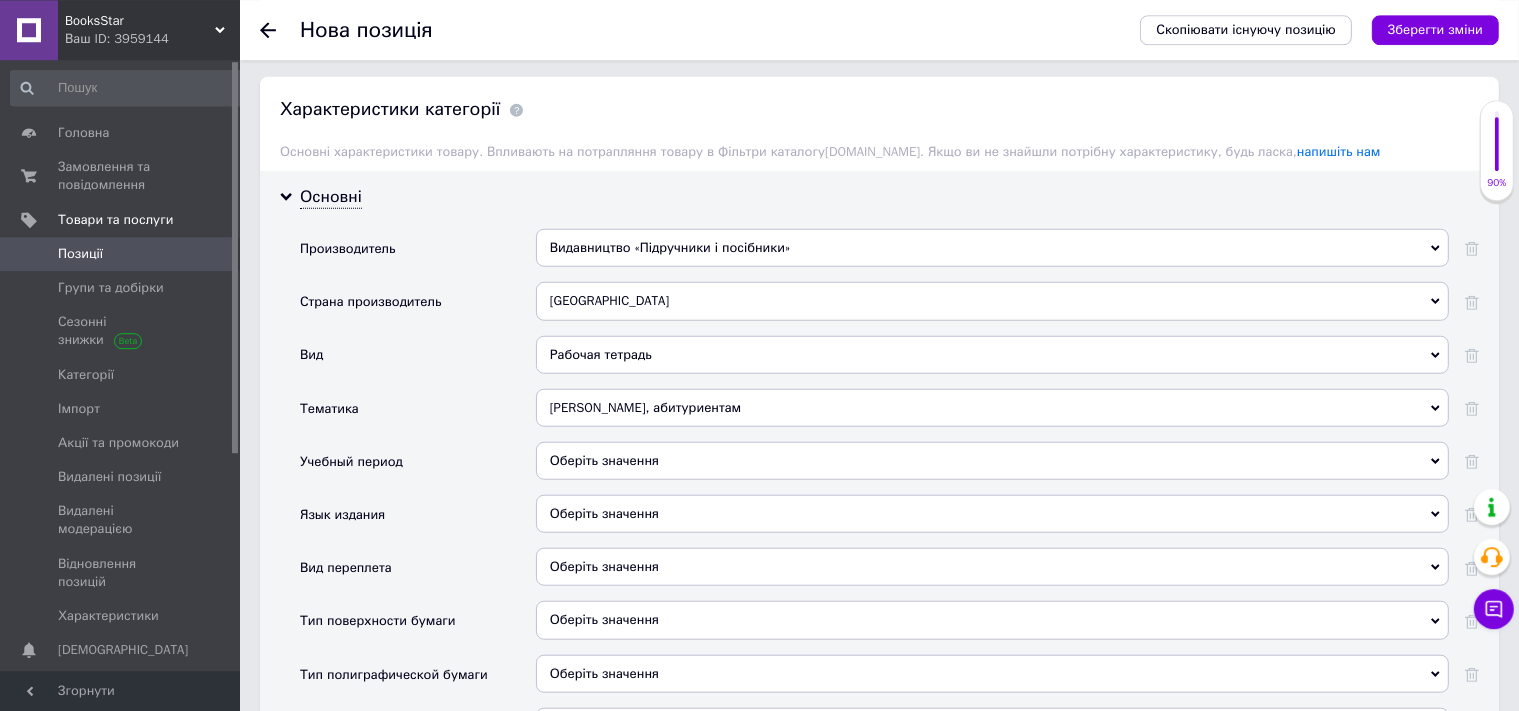 click on "Оберіть значення" at bounding box center (992, 461) 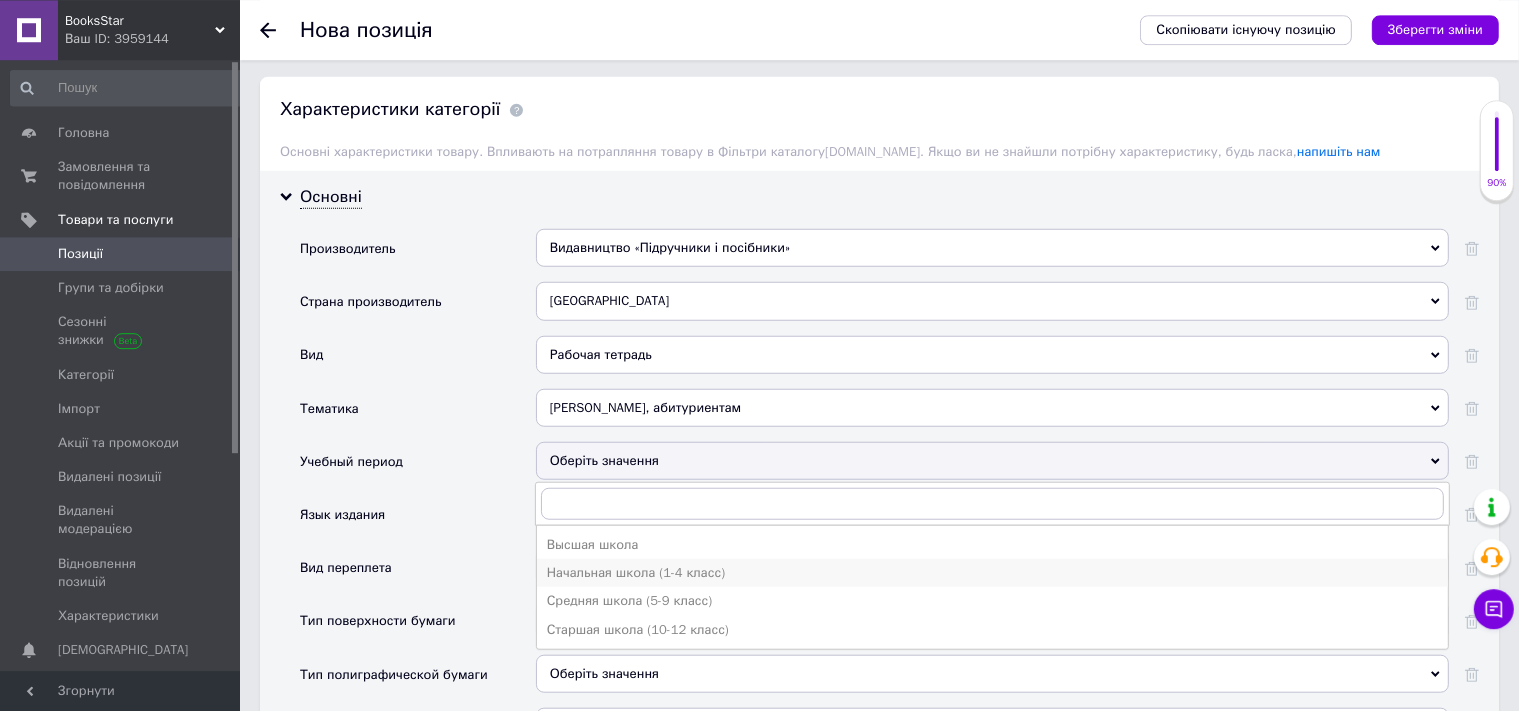 click on "Начальная школа (1-4 класс)" at bounding box center (992, 573) 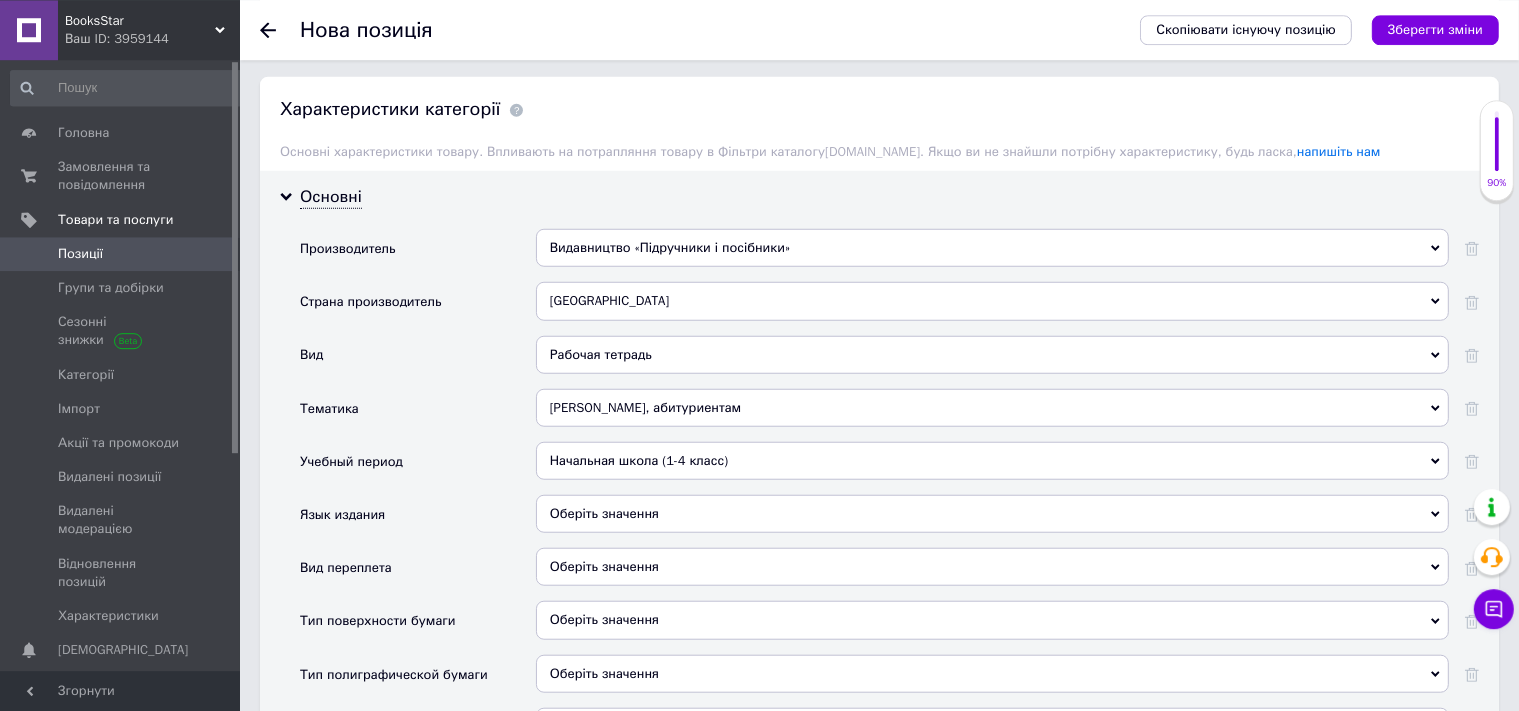 click on "Оберіть значення" at bounding box center [992, 514] 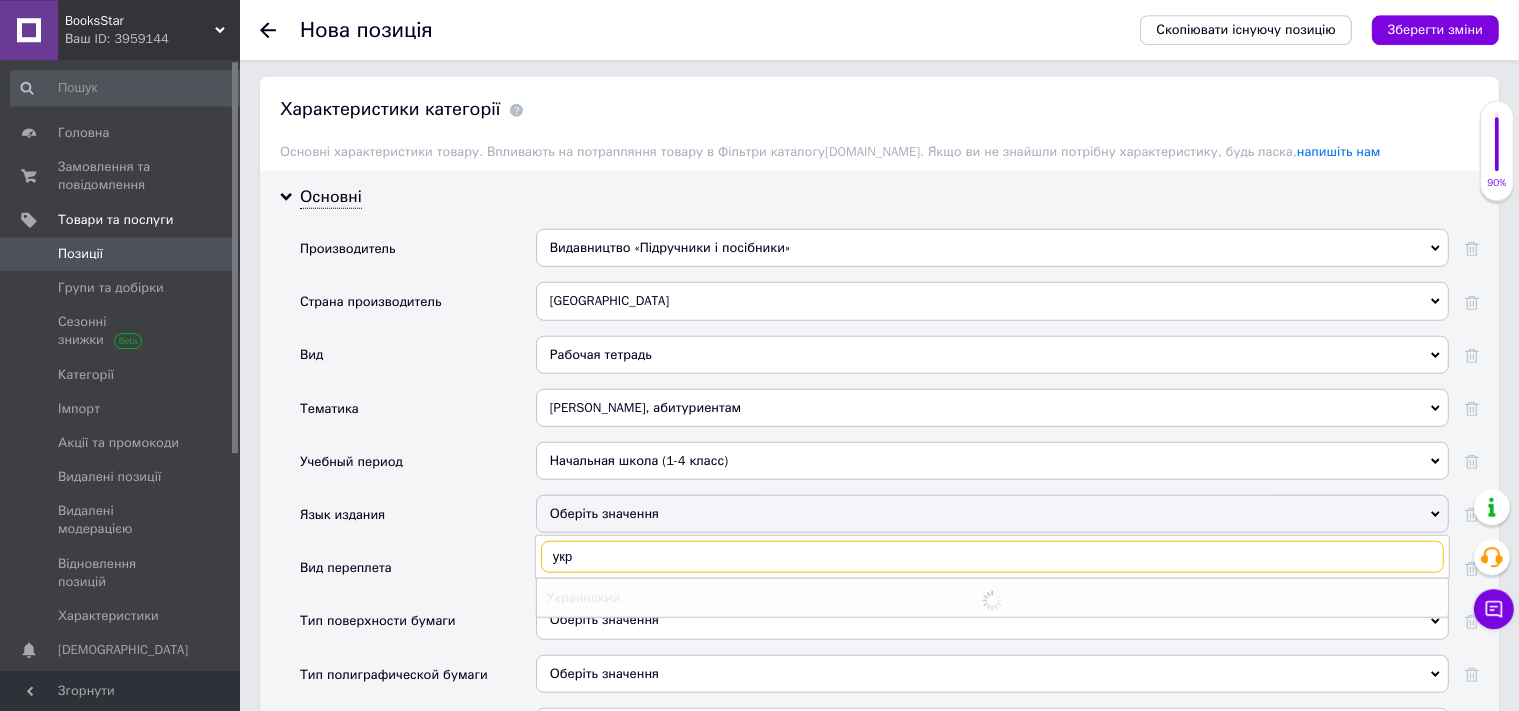 type on "укр" 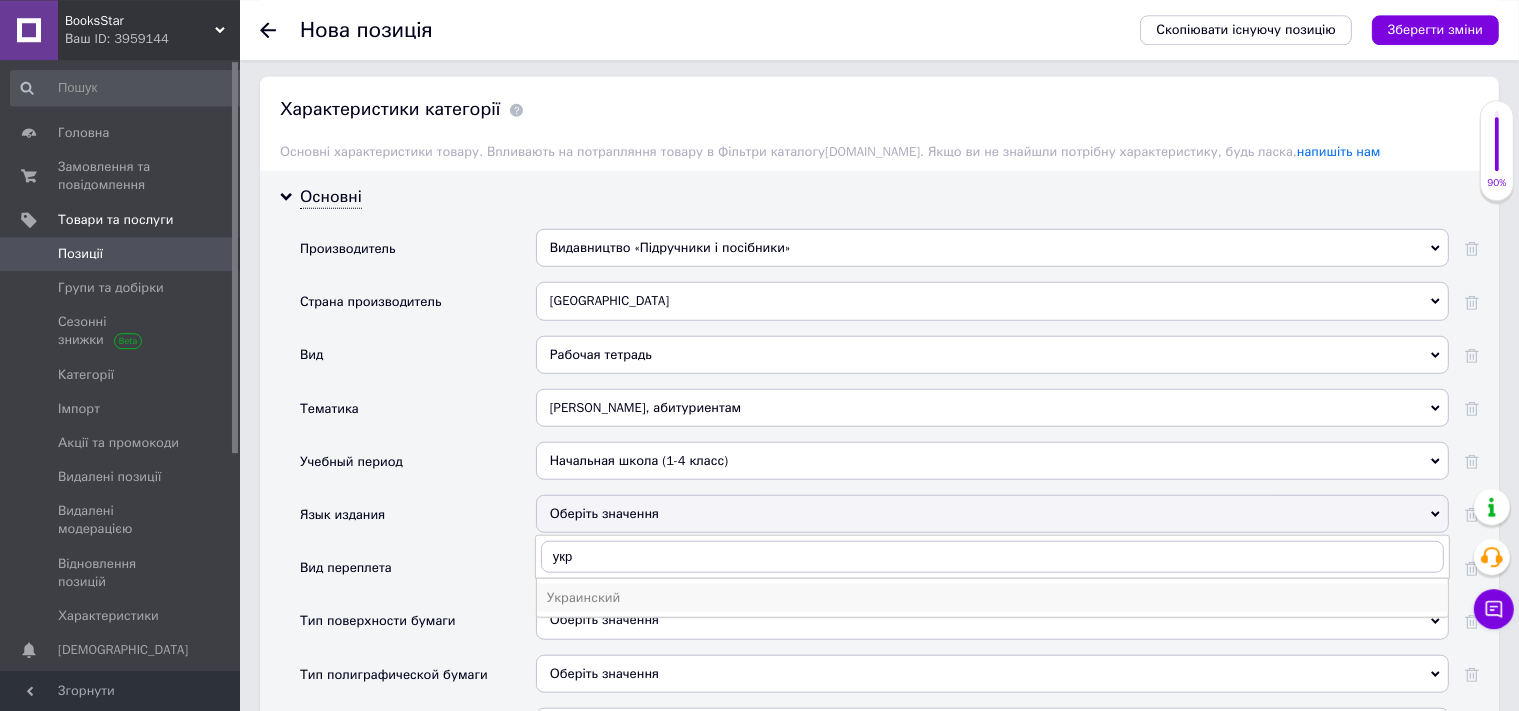 click on "Украинский" at bounding box center [992, 598] 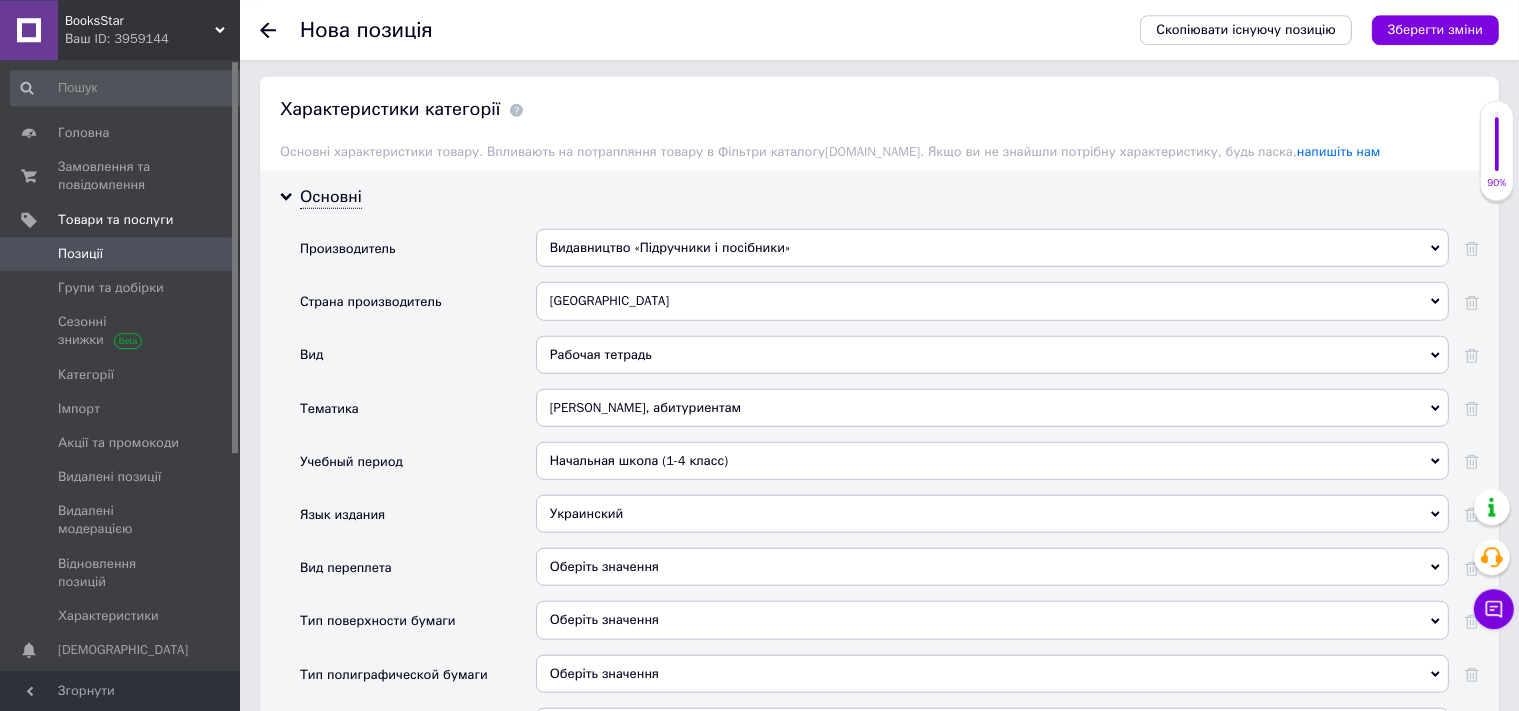 click on "Оберіть значення" at bounding box center (992, 567) 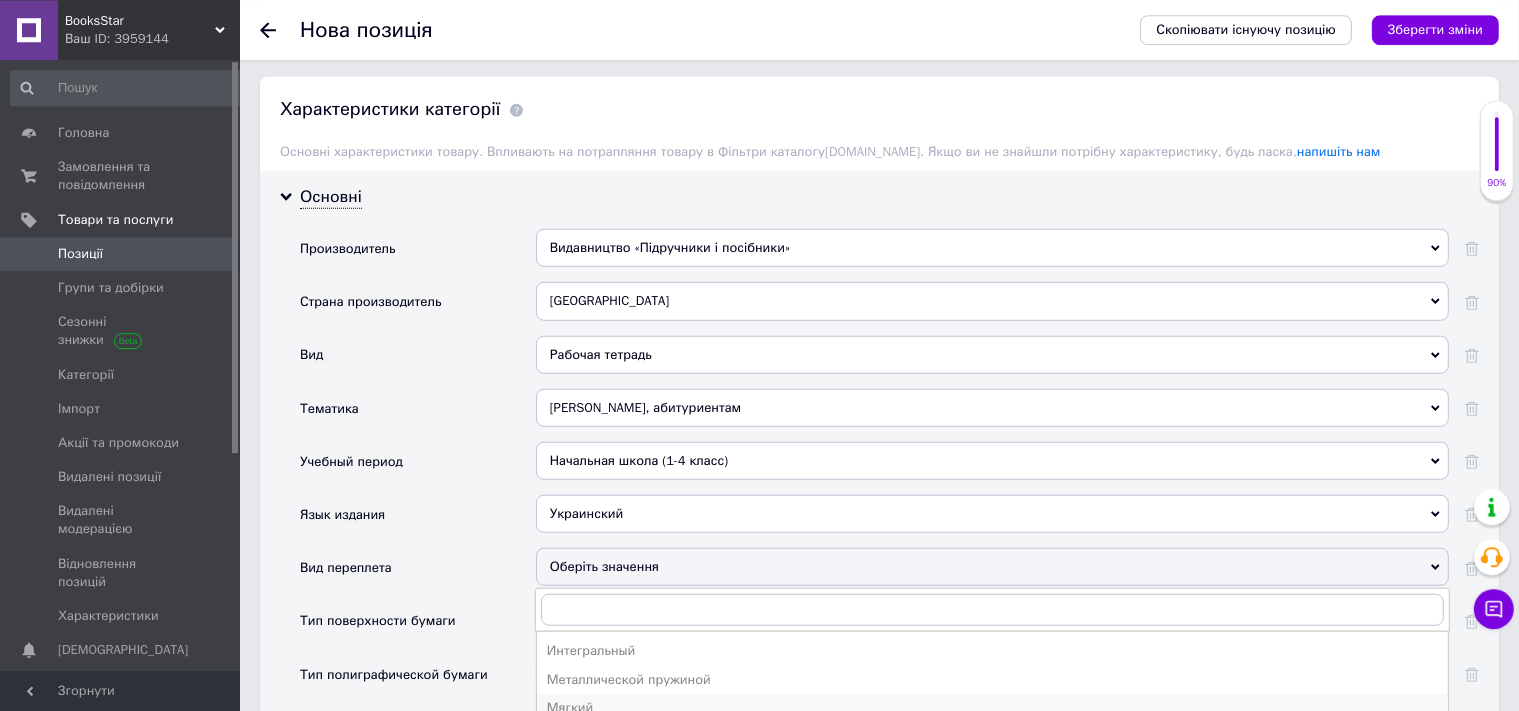 click on "Мягкий" at bounding box center [992, 708] 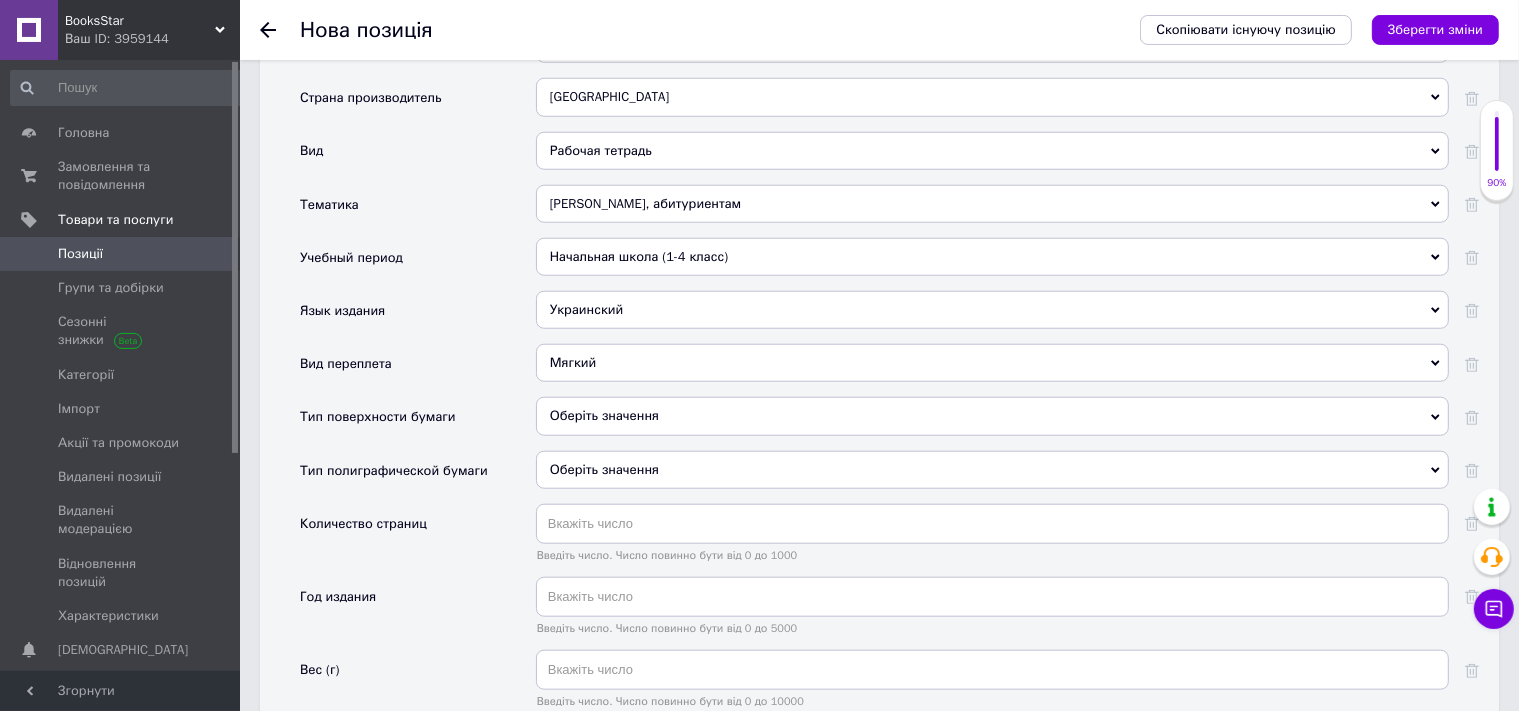 scroll, scrollTop: 1816, scrollLeft: 0, axis: vertical 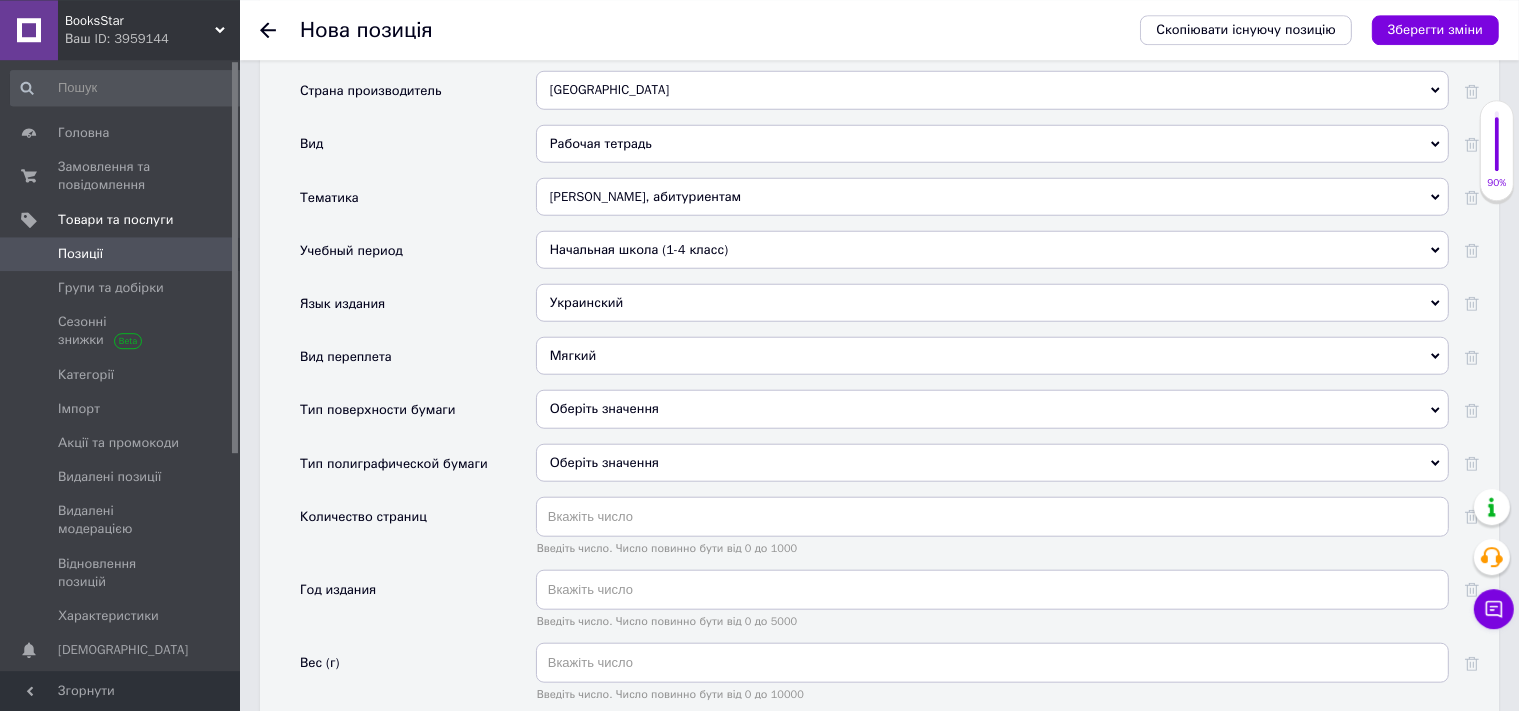 click on "Оберіть значення" at bounding box center [992, 463] 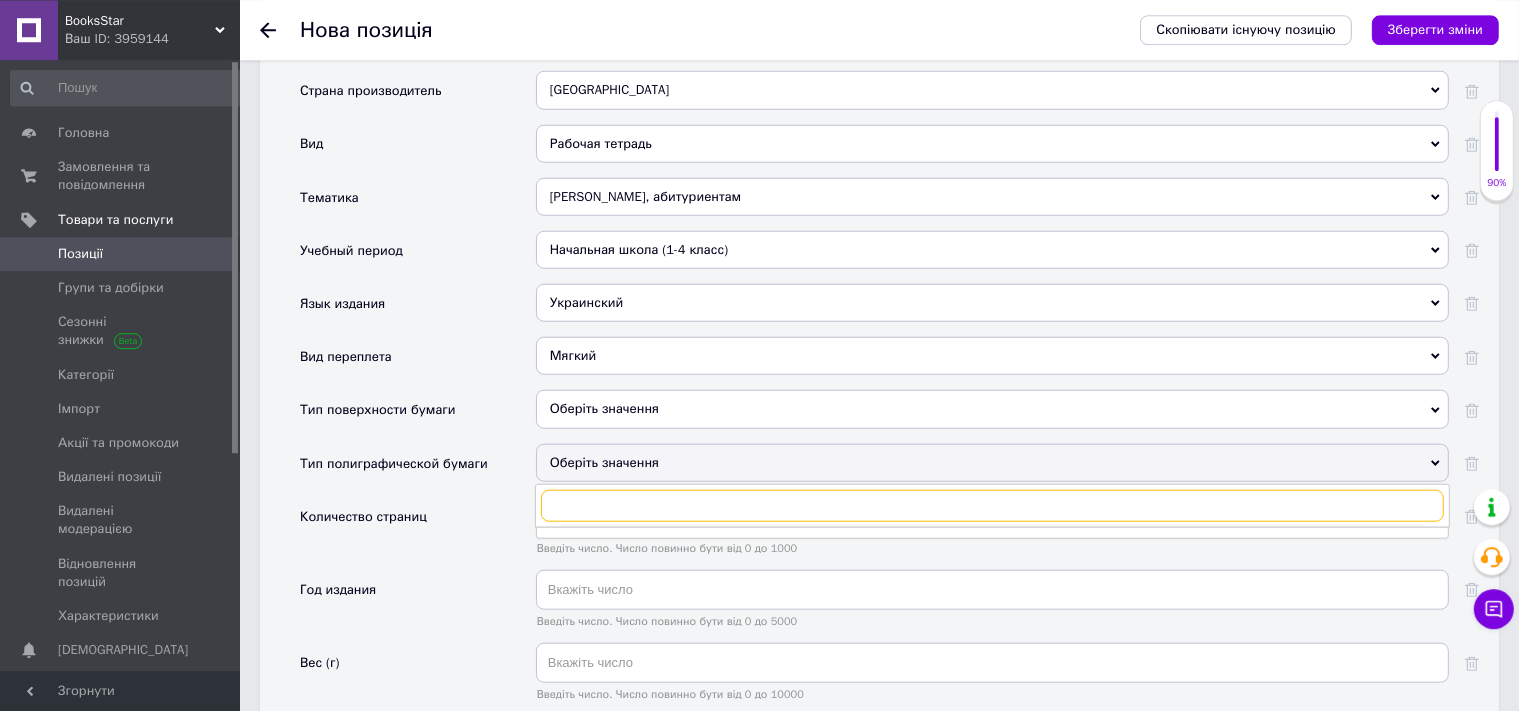 scroll, scrollTop: 2133, scrollLeft: 0, axis: vertical 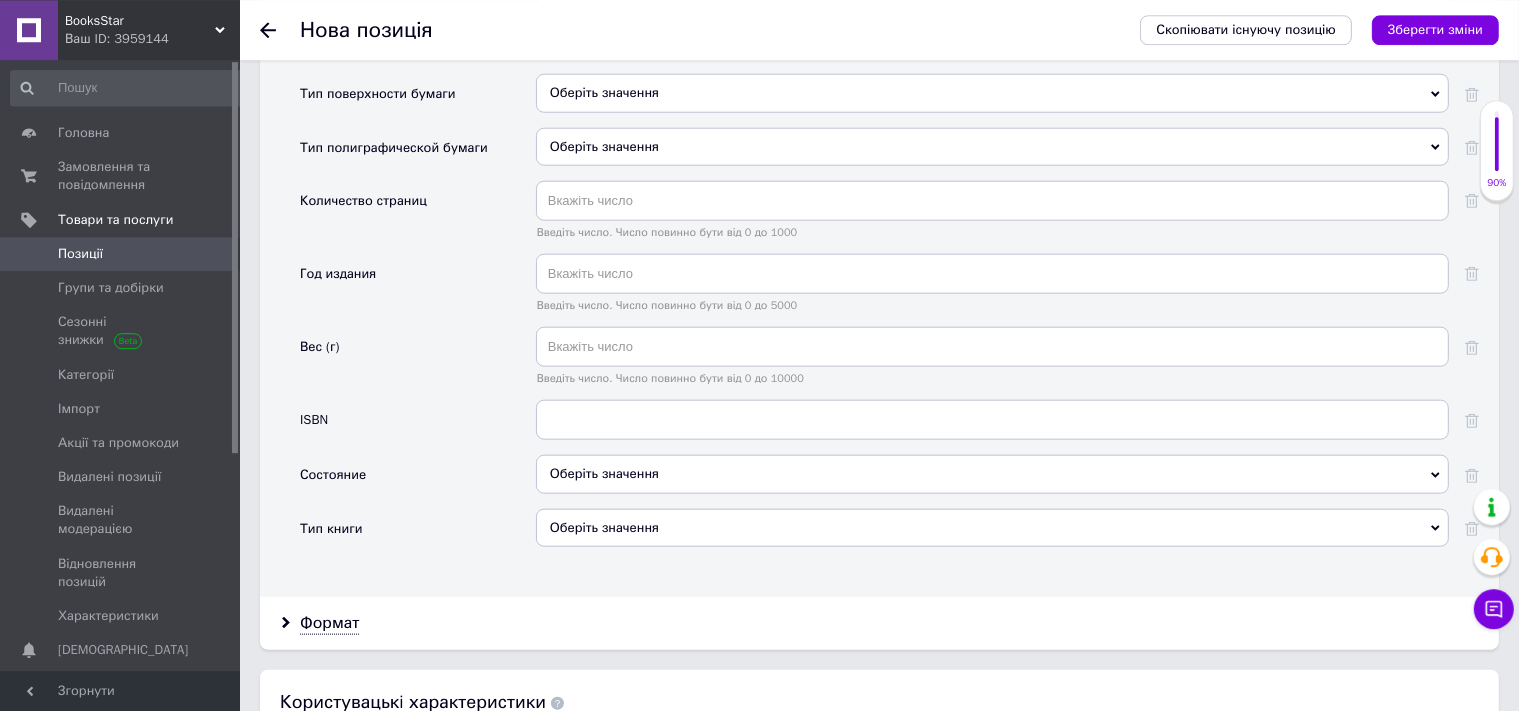 click on "Оберіть значення" at bounding box center [992, 473] 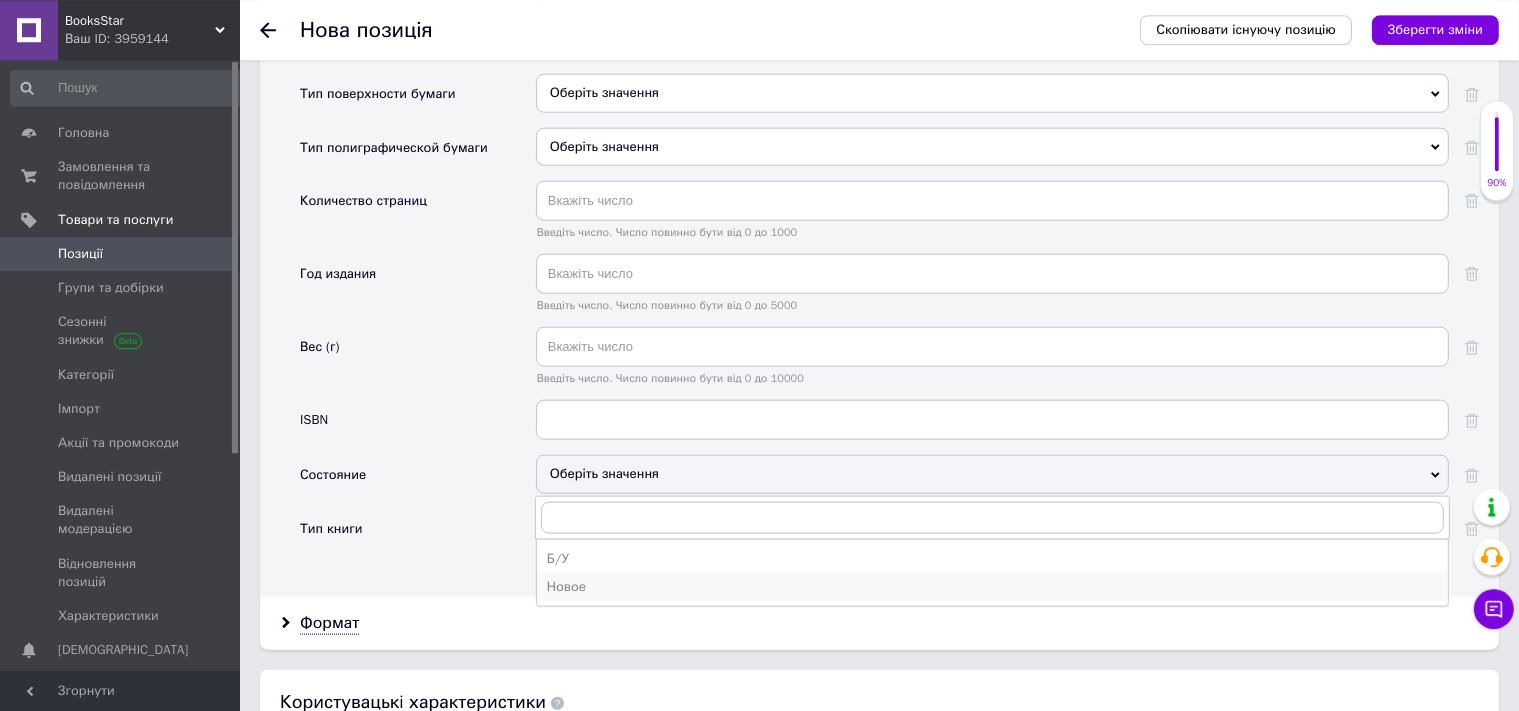 click on "Новое" at bounding box center [992, 586] 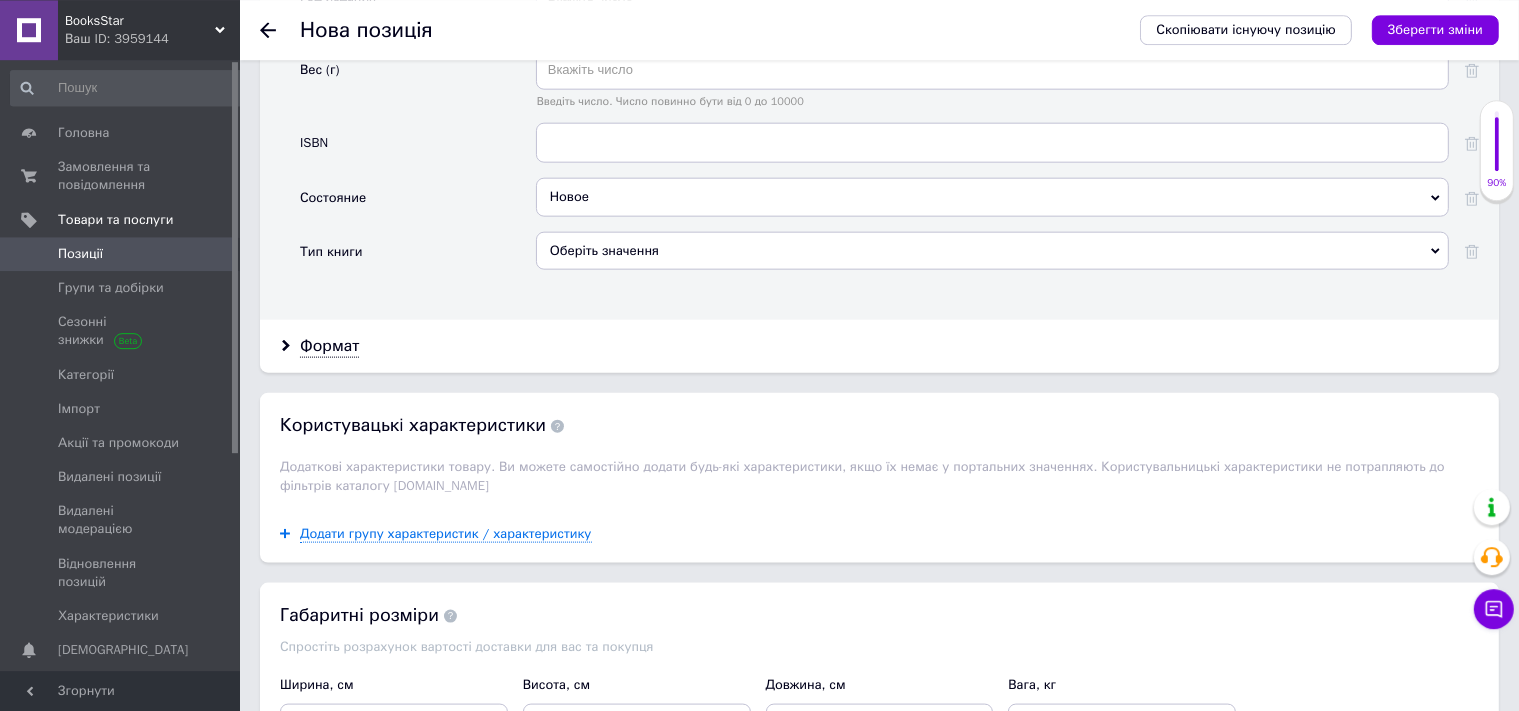 scroll, scrollTop: 2450, scrollLeft: 0, axis: vertical 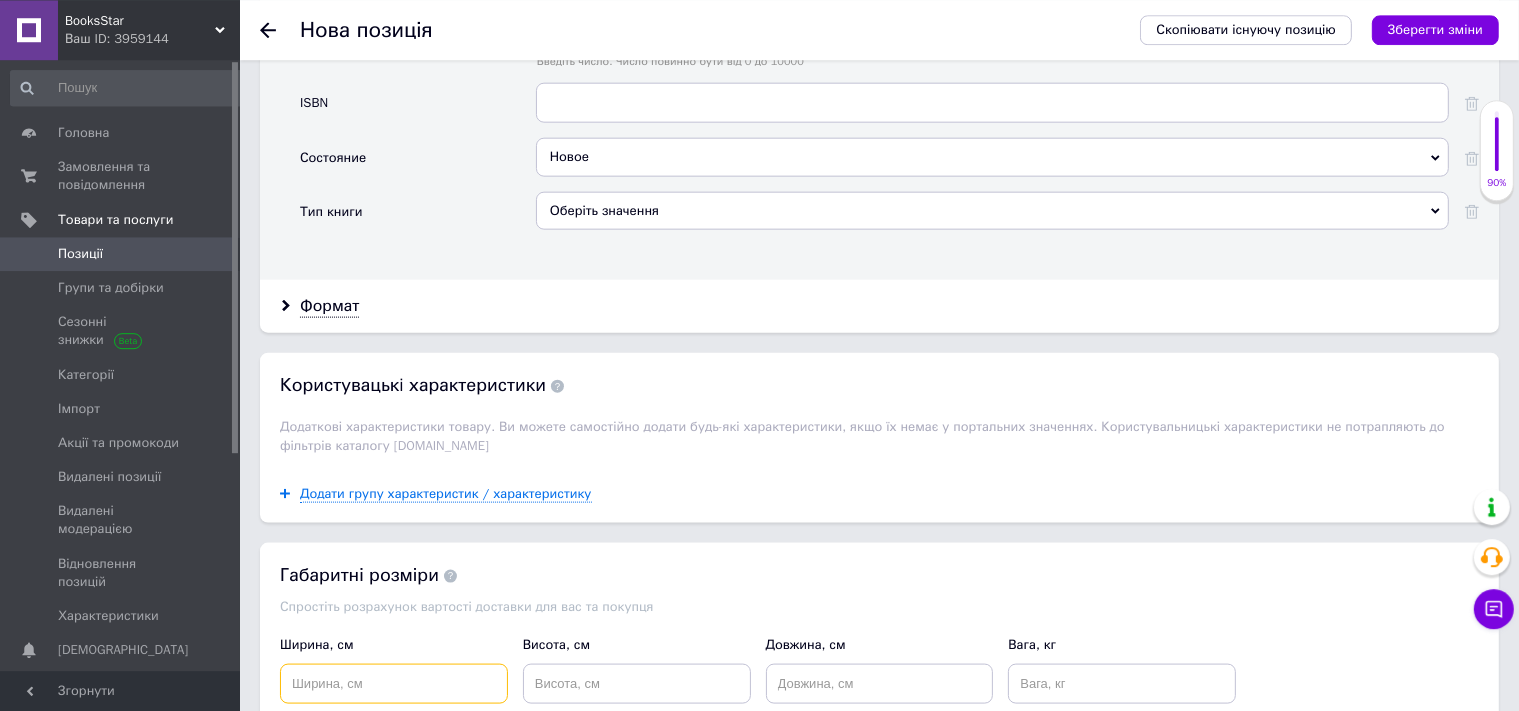 click at bounding box center [394, 683] 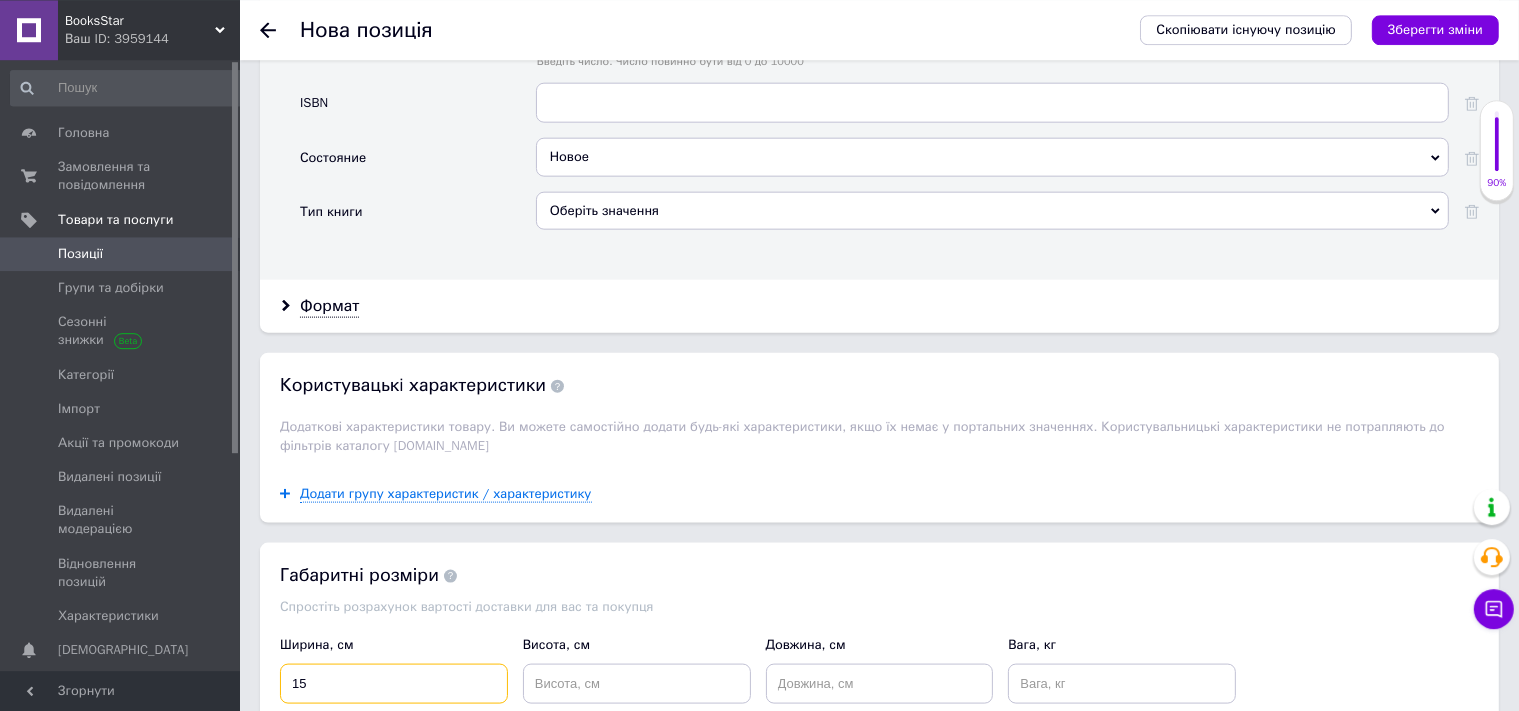 type on "15" 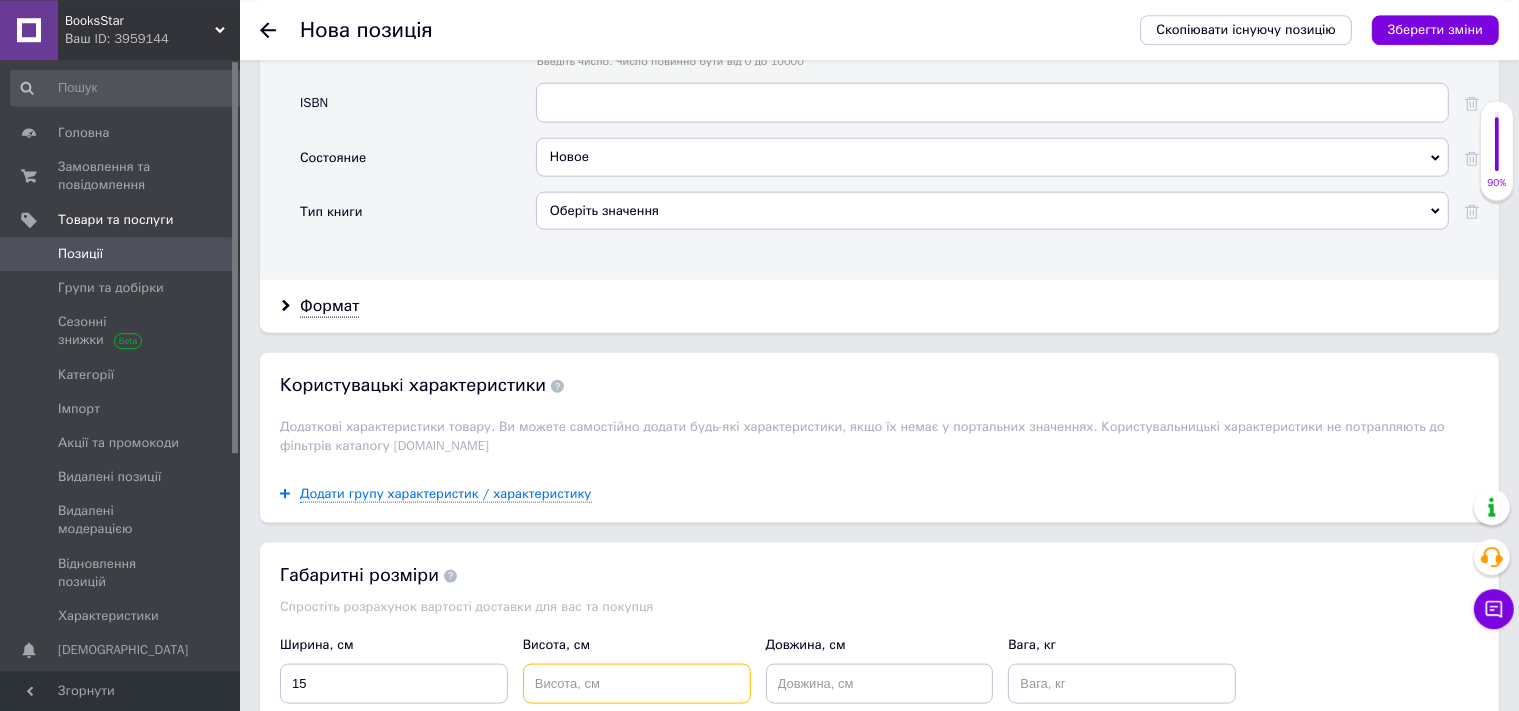 click at bounding box center (637, 683) 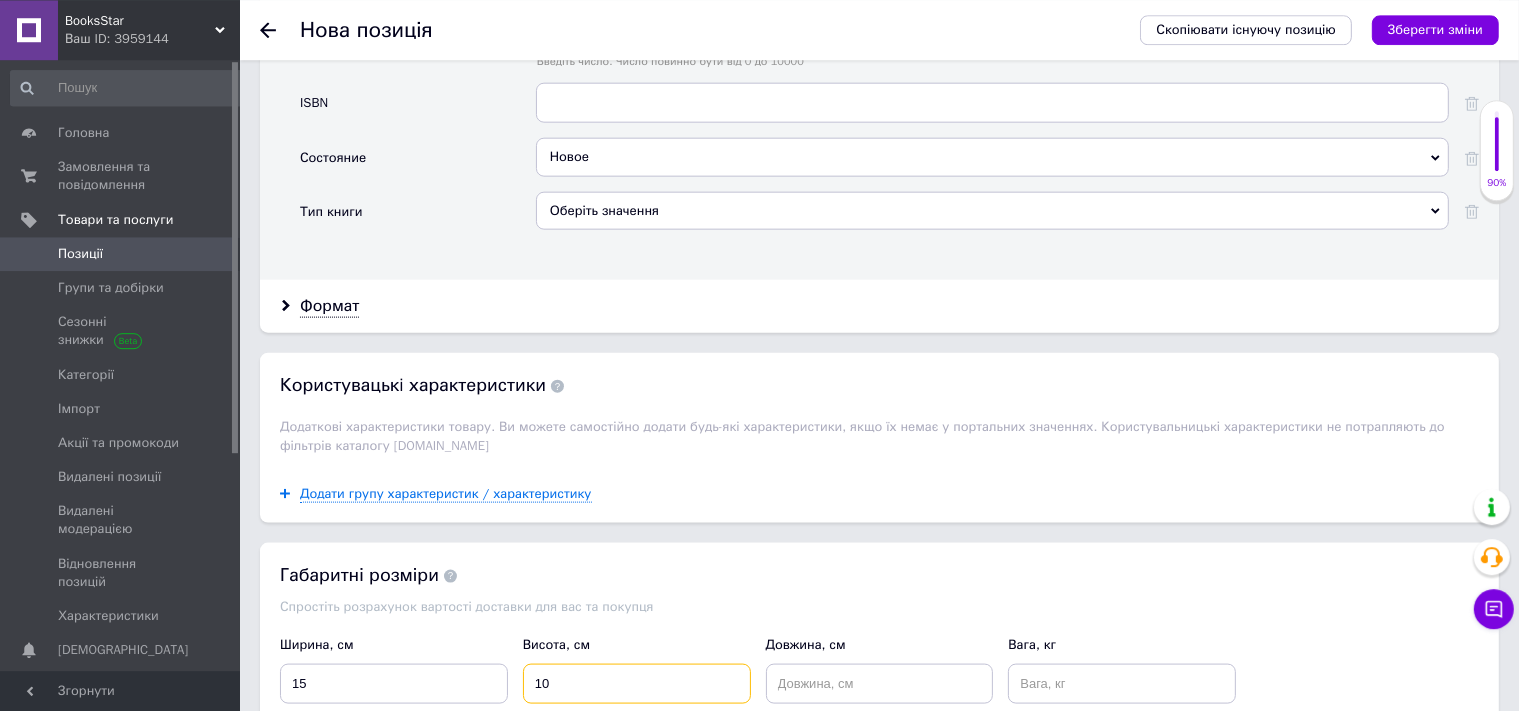 type on "10" 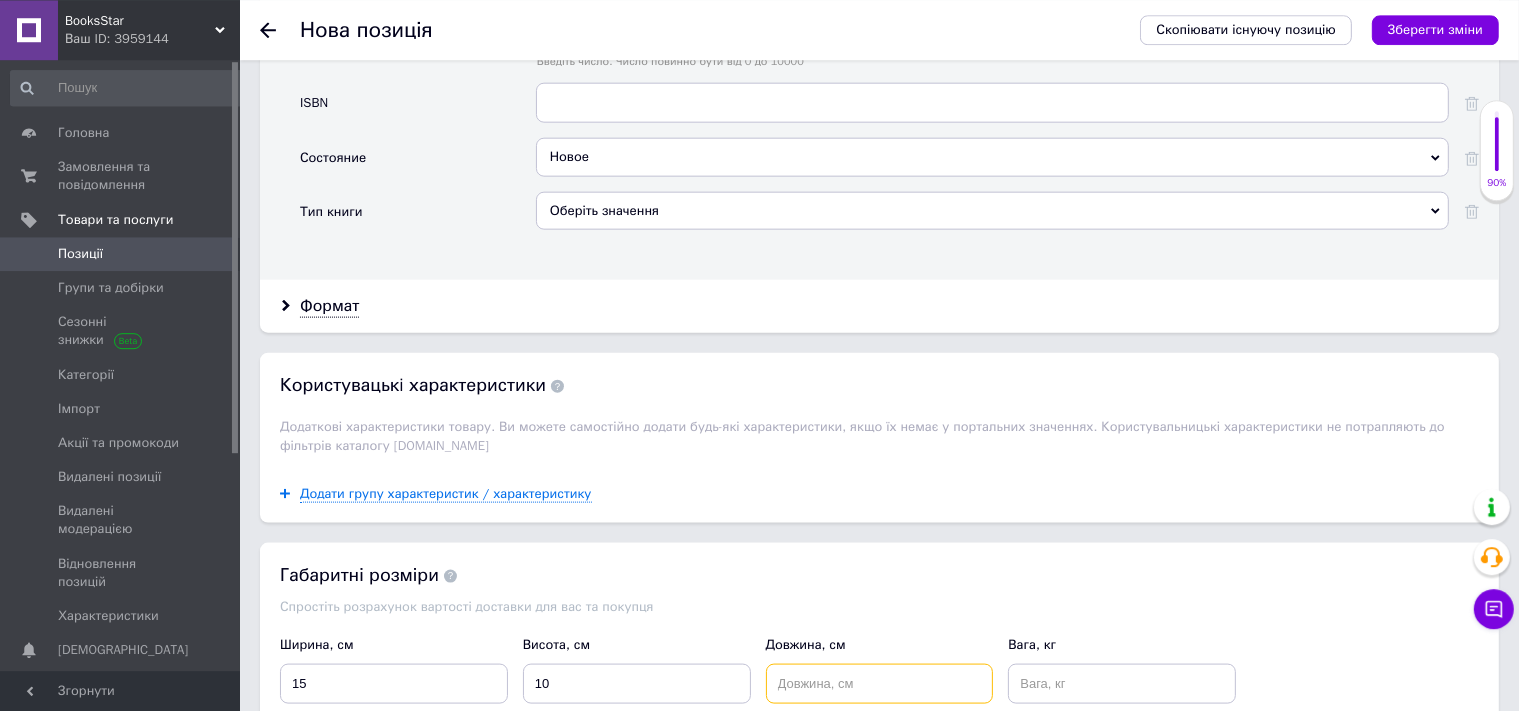 click at bounding box center [880, 683] 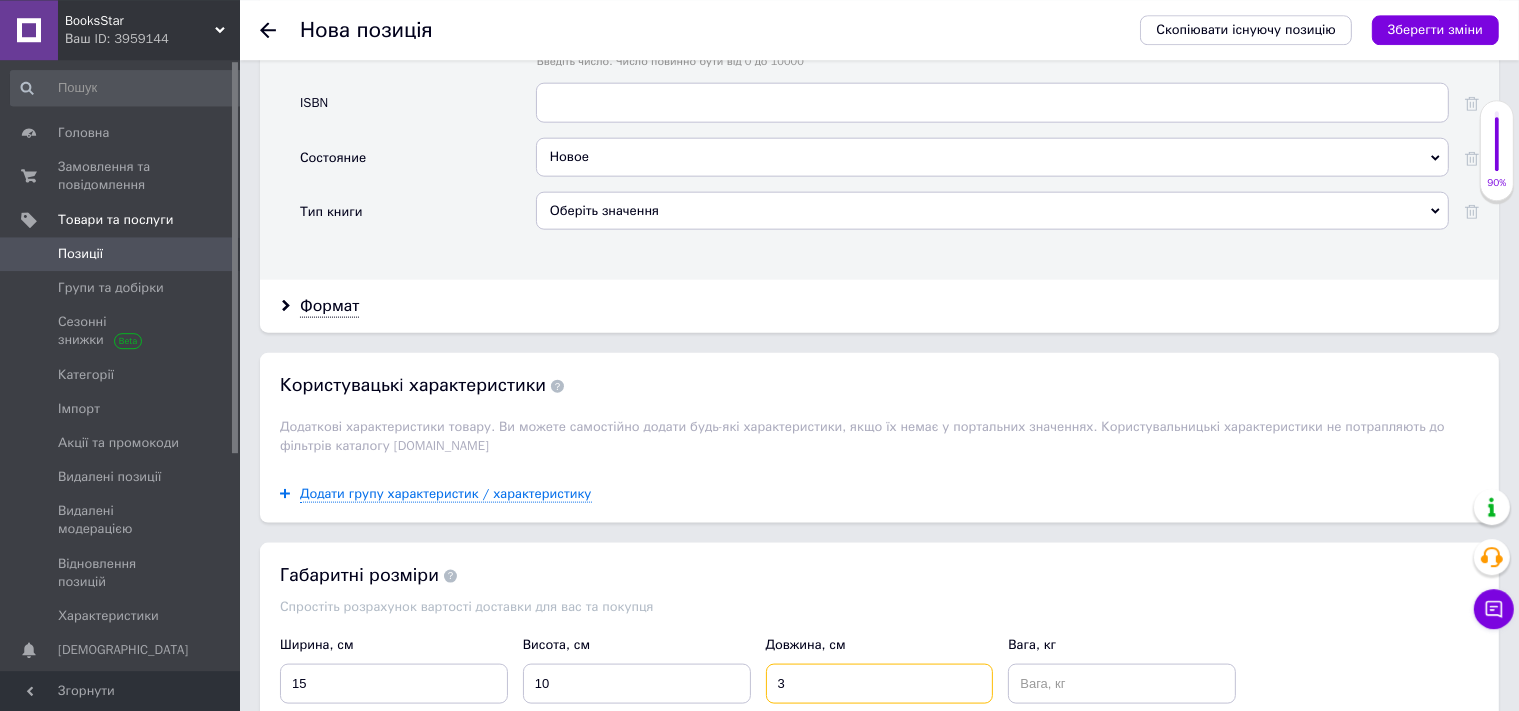 type on "3" 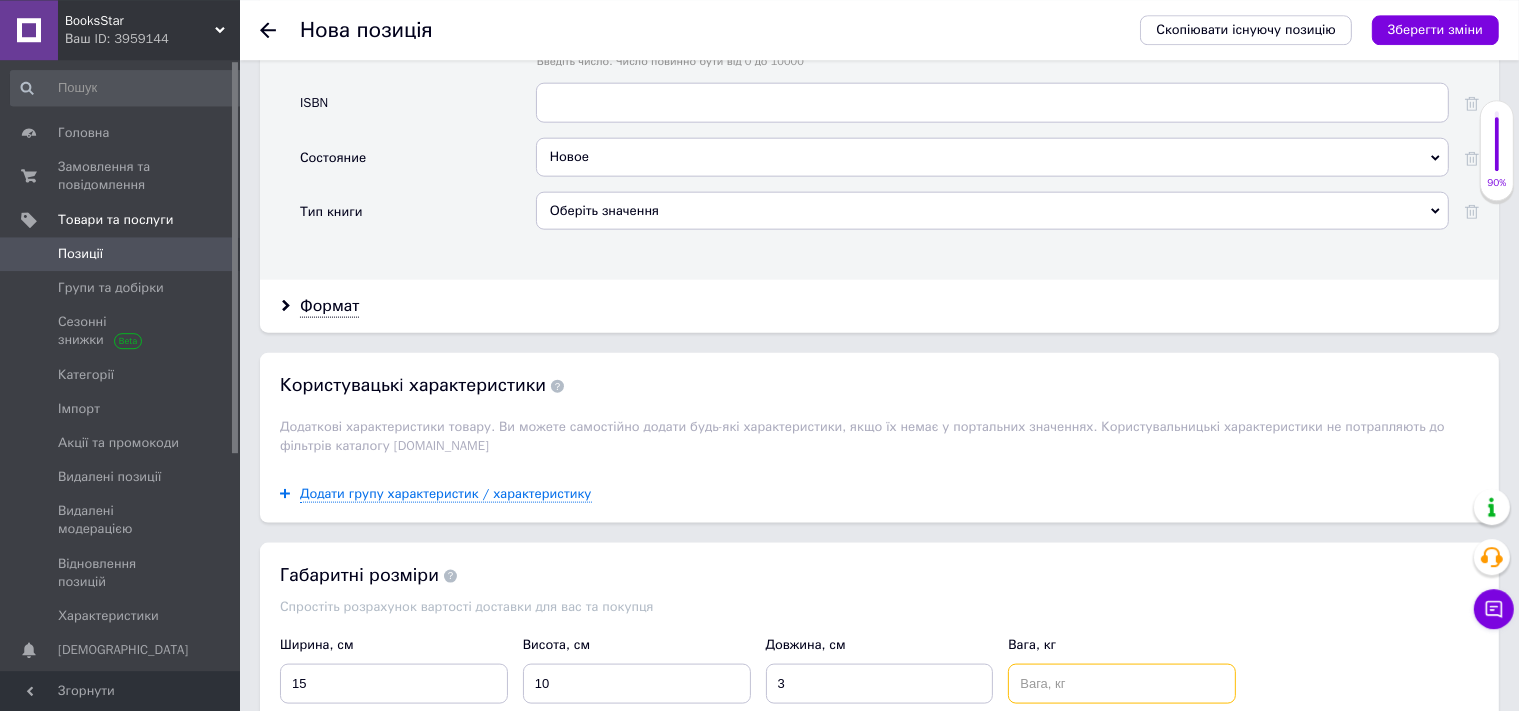 click at bounding box center [1122, 683] 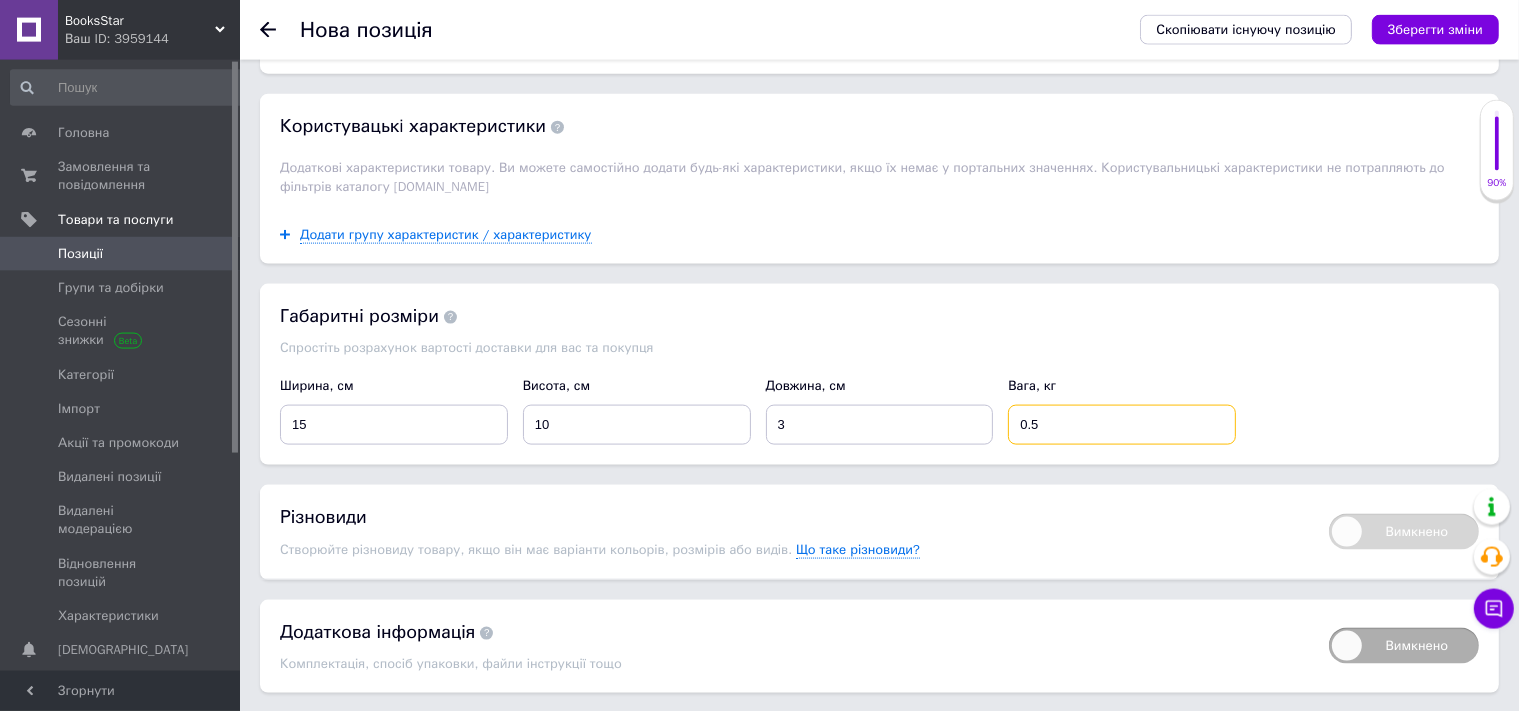 scroll, scrollTop: 2730, scrollLeft: 0, axis: vertical 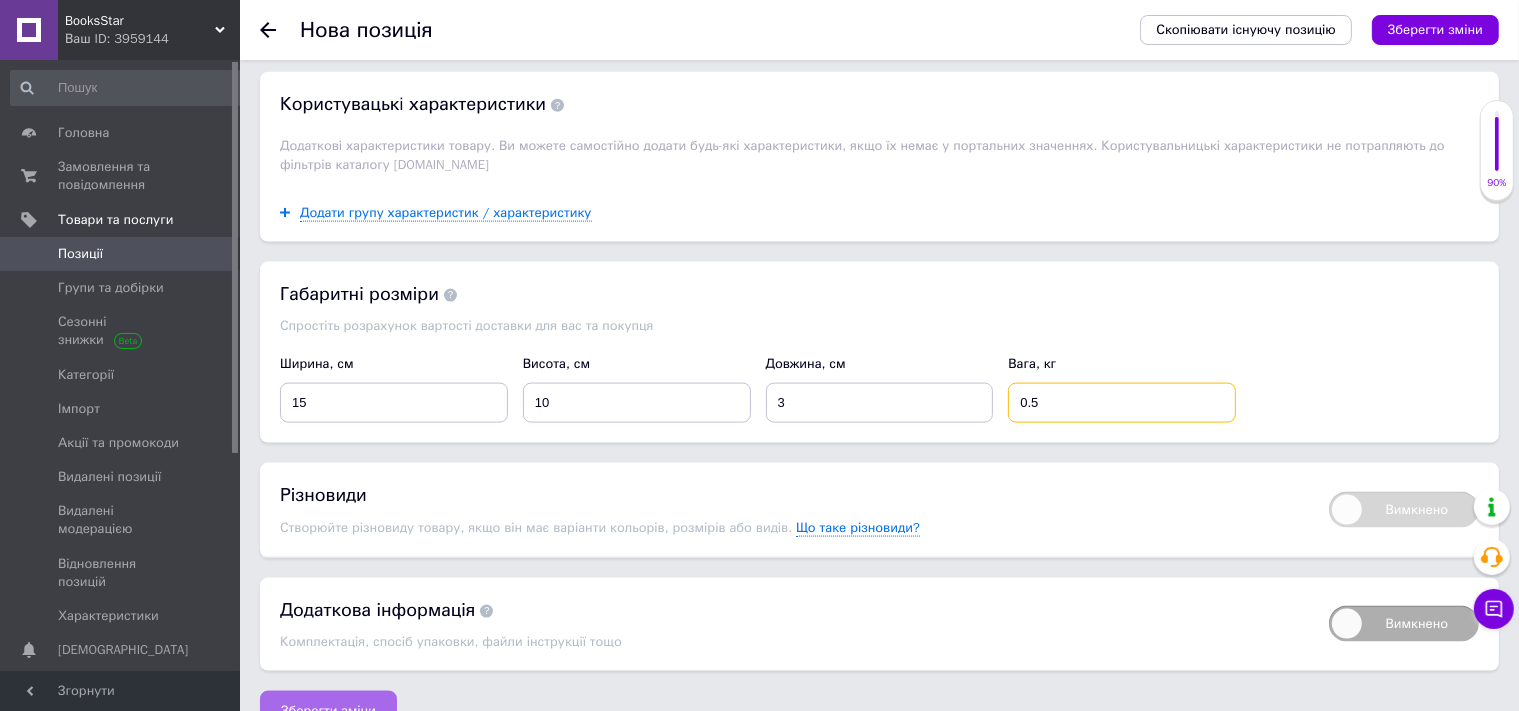 type on "0.5" 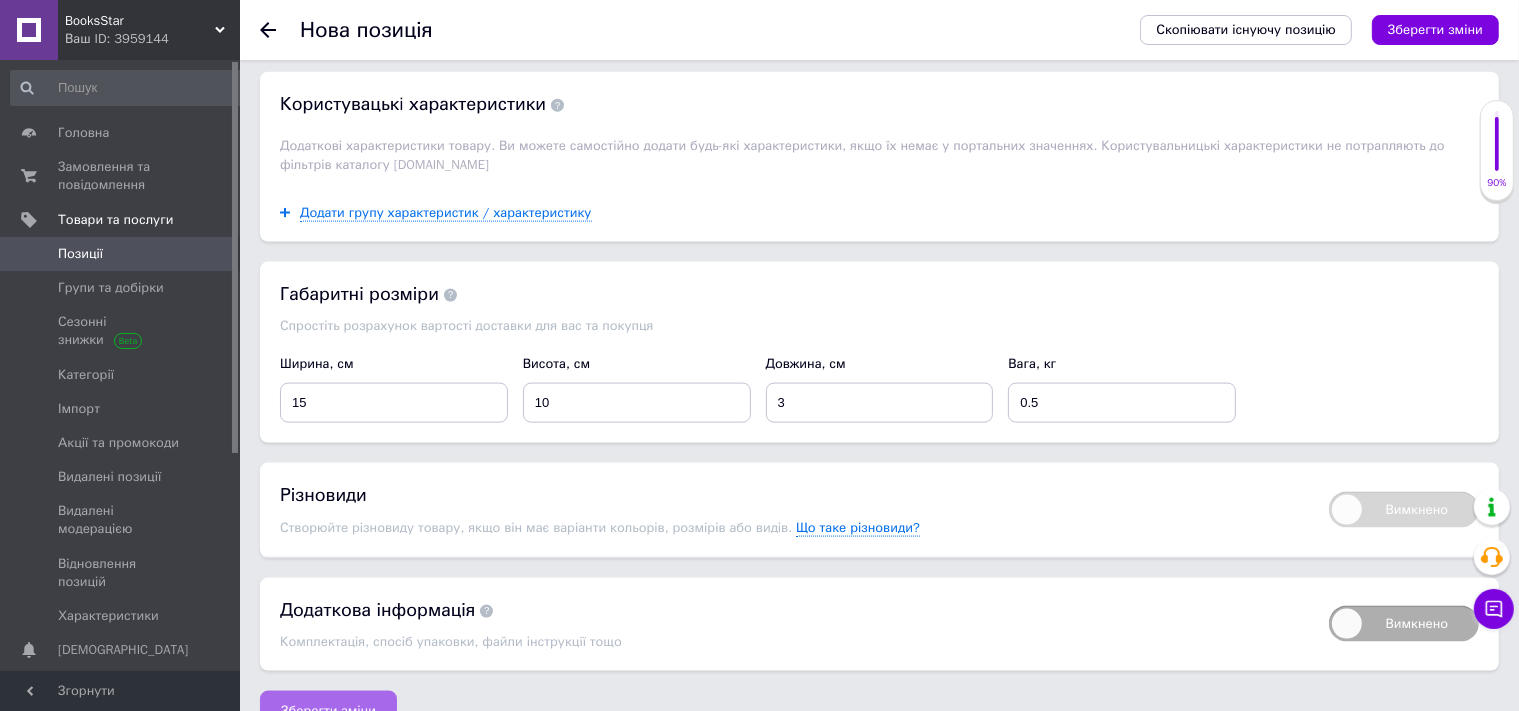 click on "Зберегти зміни" at bounding box center (328, 711) 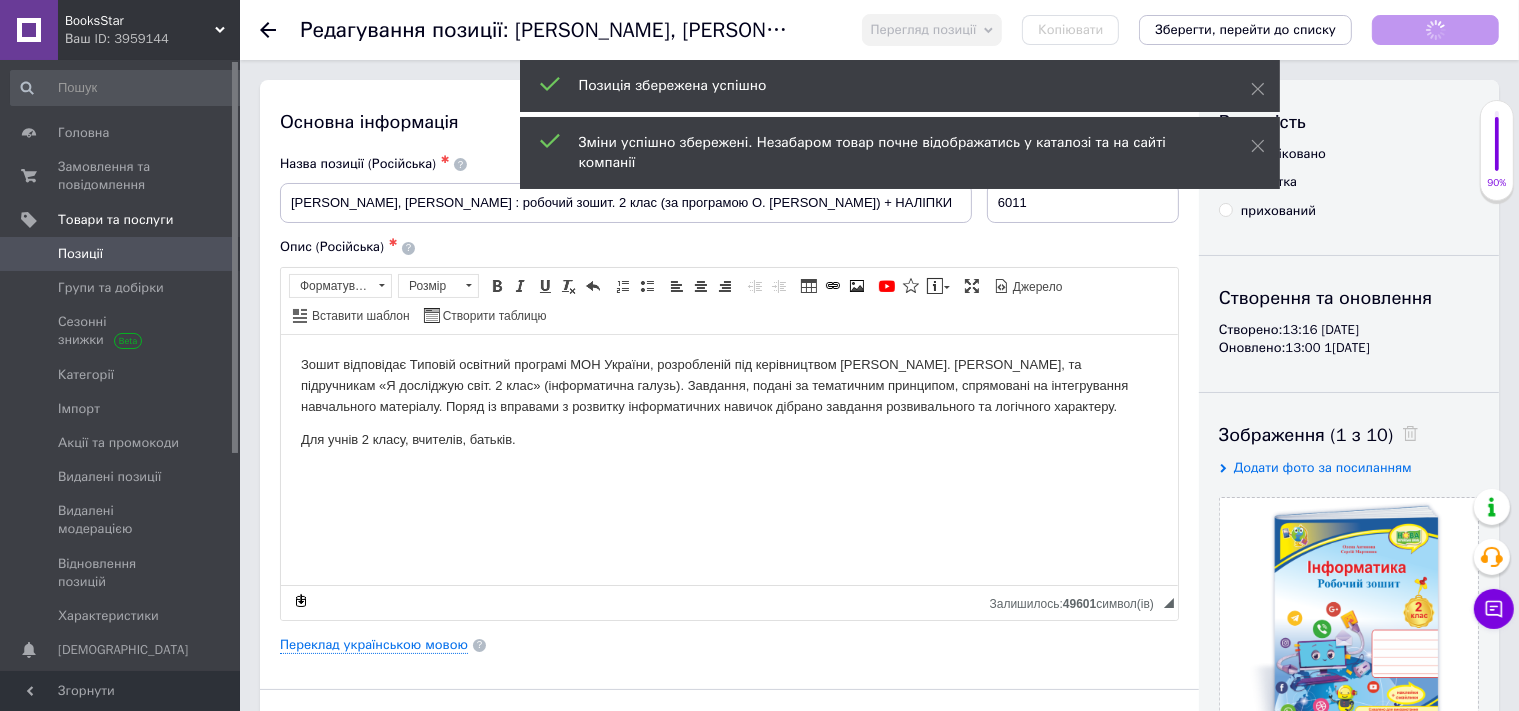 scroll, scrollTop: 0, scrollLeft: 0, axis: both 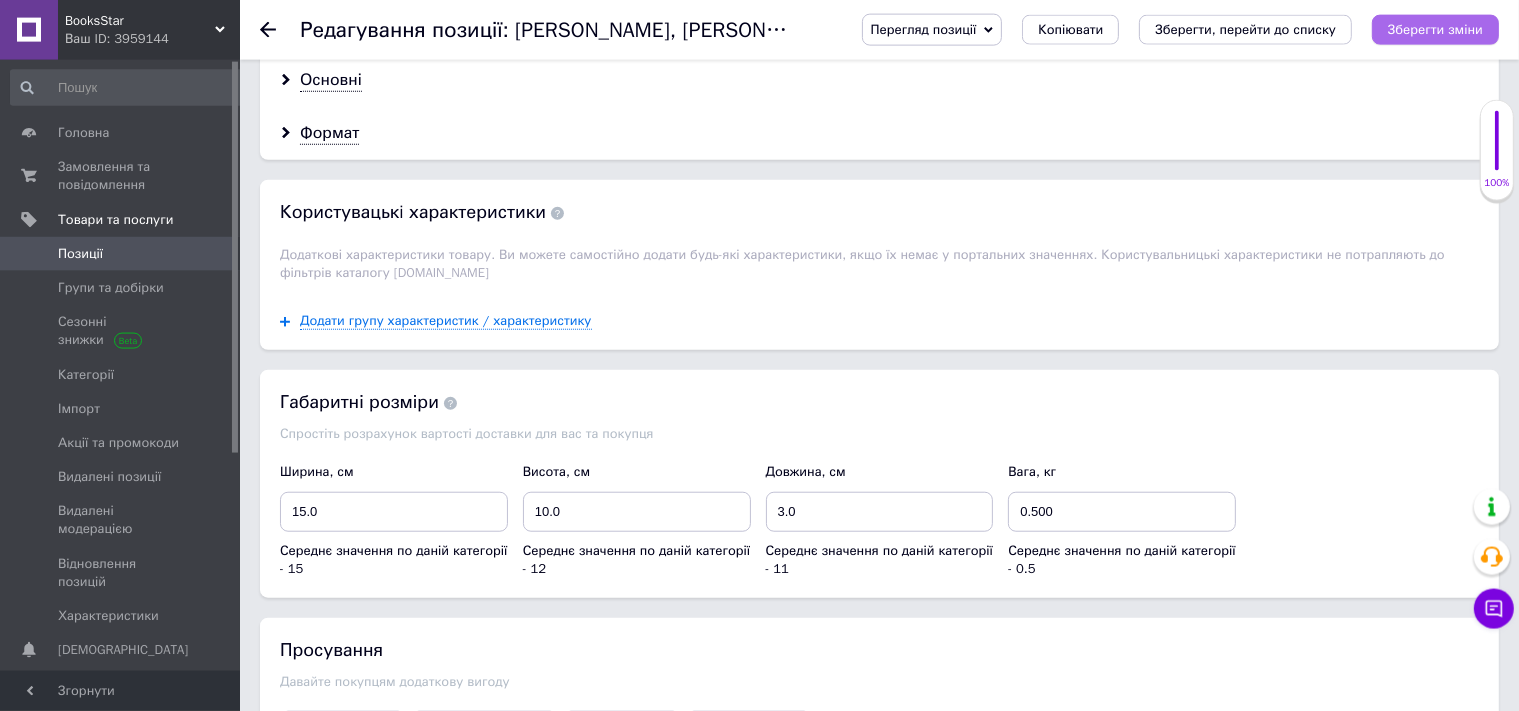 click on "Зберегти зміни" at bounding box center (1435, 29) 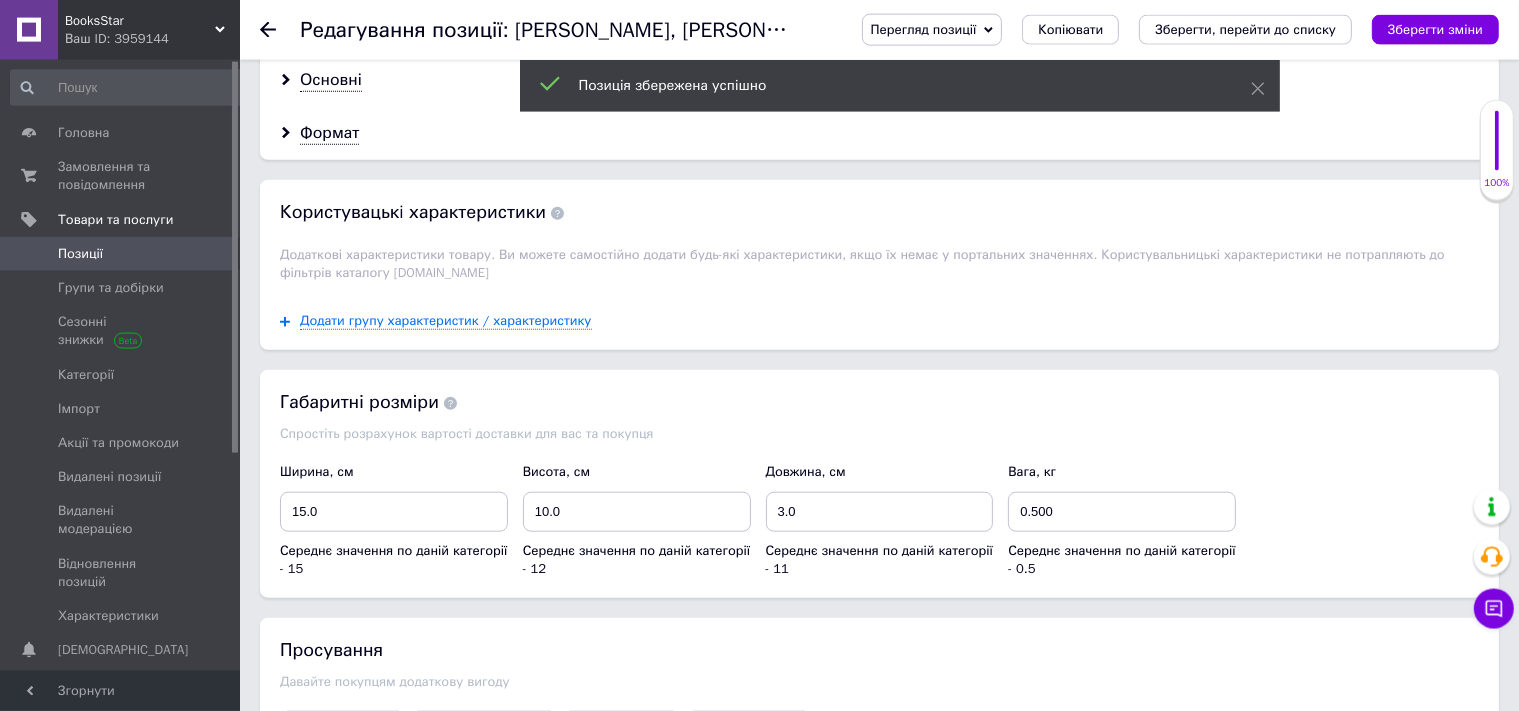 click on "Позиції" at bounding box center [121, 254] 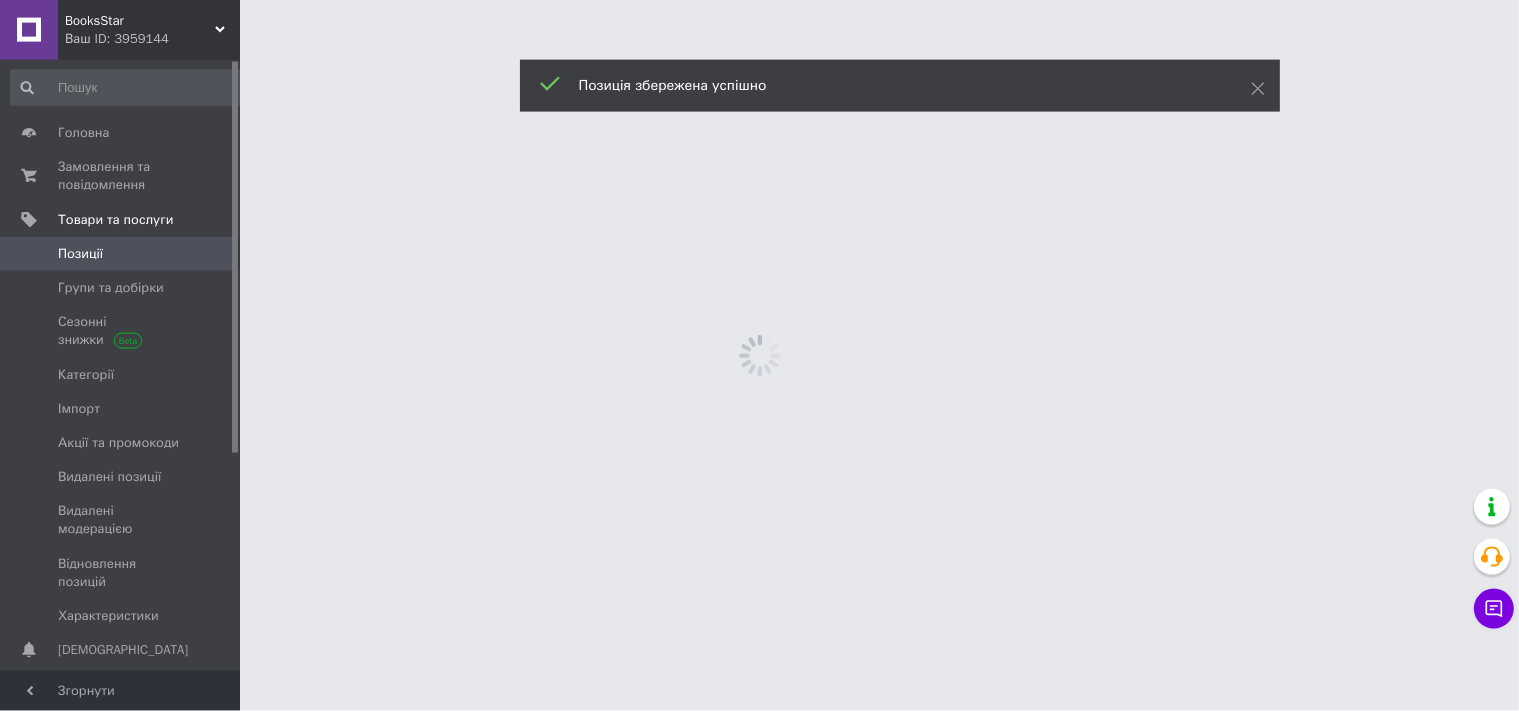 scroll, scrollTop: 0, scrollLeft: 0, axis: both 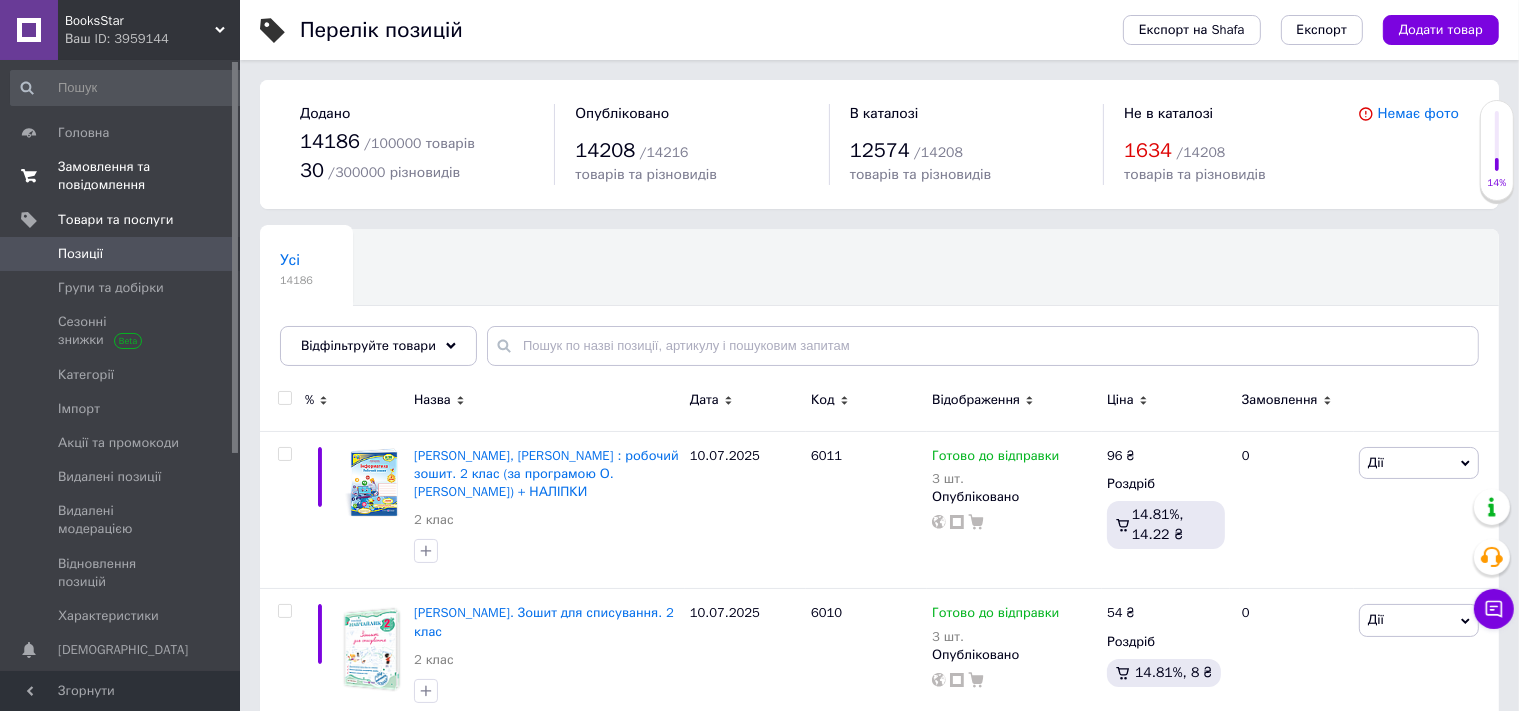 click on "Замовлення та повідомлення" at bounding box center (121, 176) 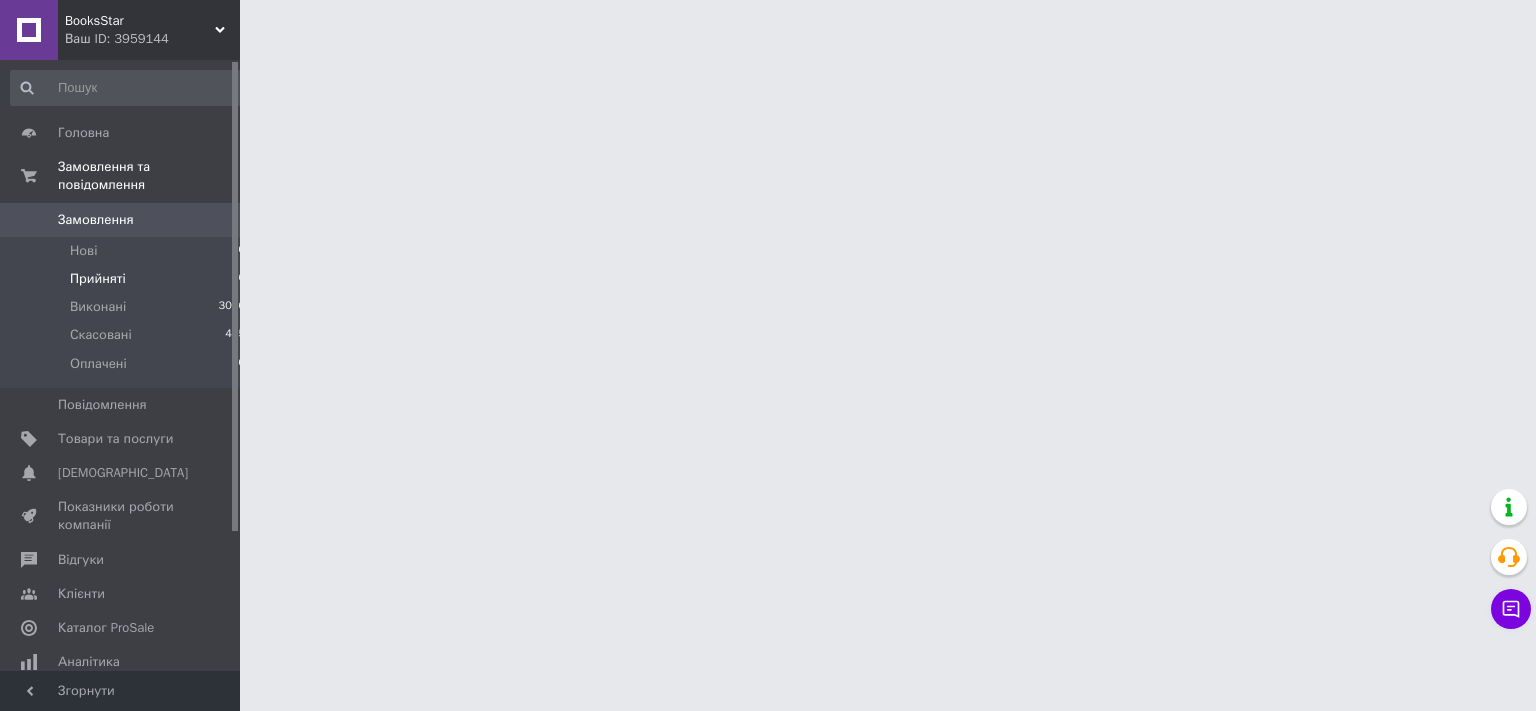click on "Прийняті" at bounding box center (98, 279) 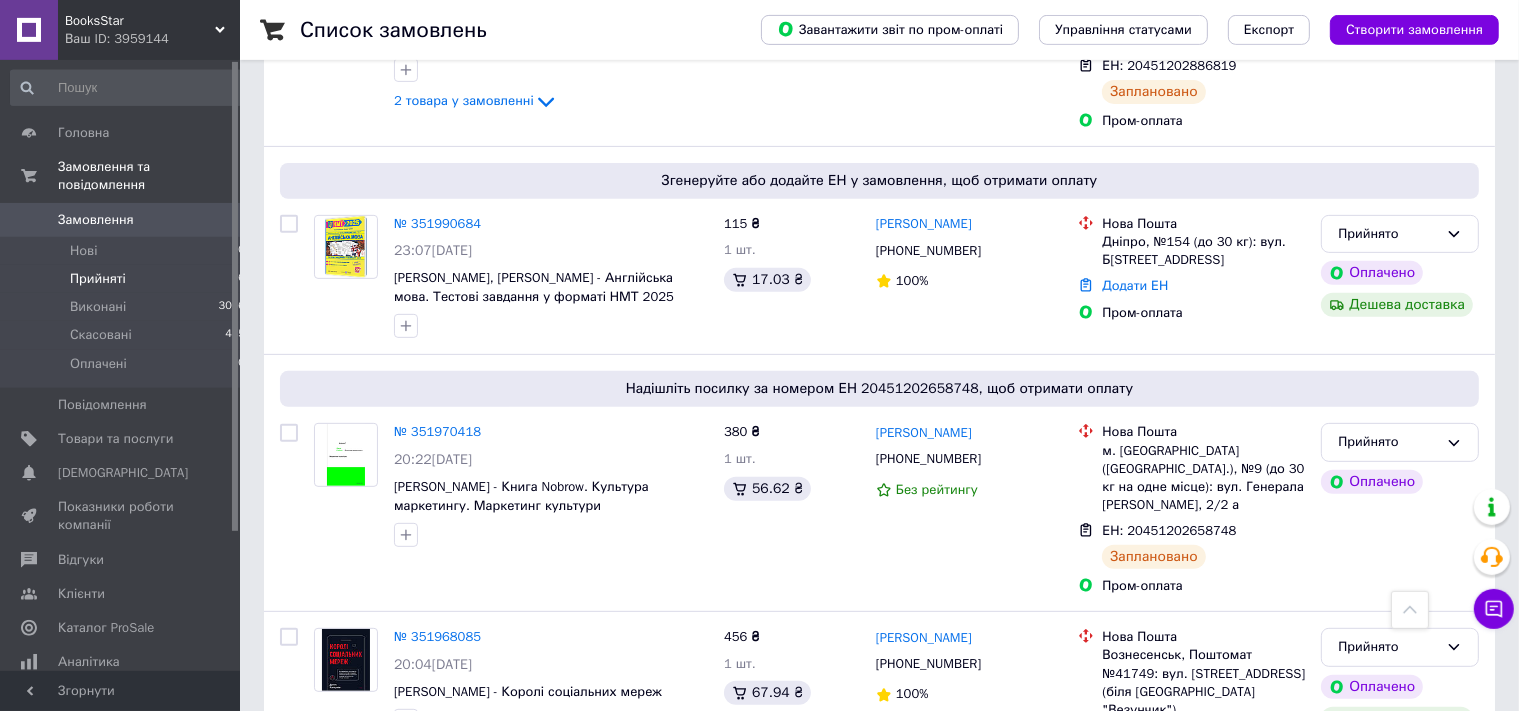 scroll, scrollTop: 763, scrollLeft: 0, axis: vertical 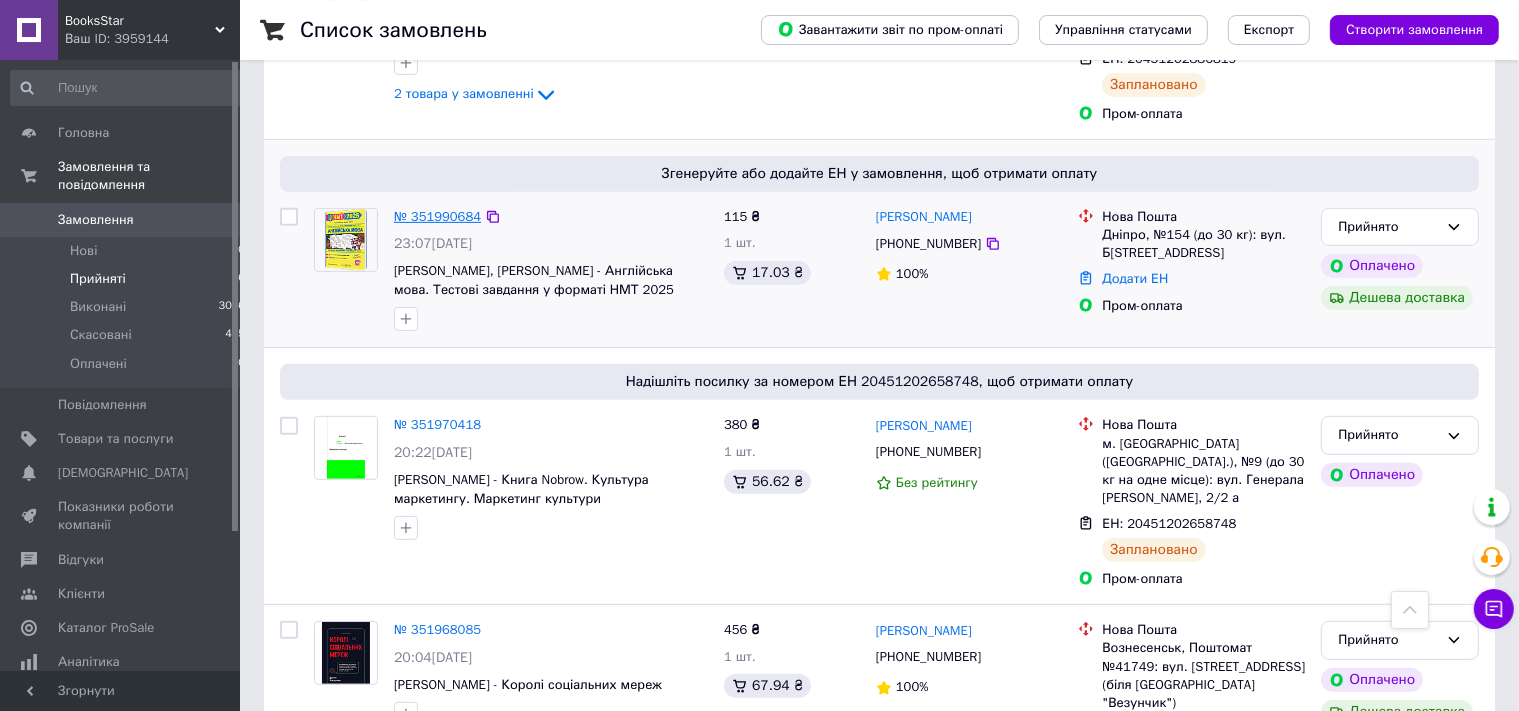 click on "№ 351990684" at bounding box center (437, 216) 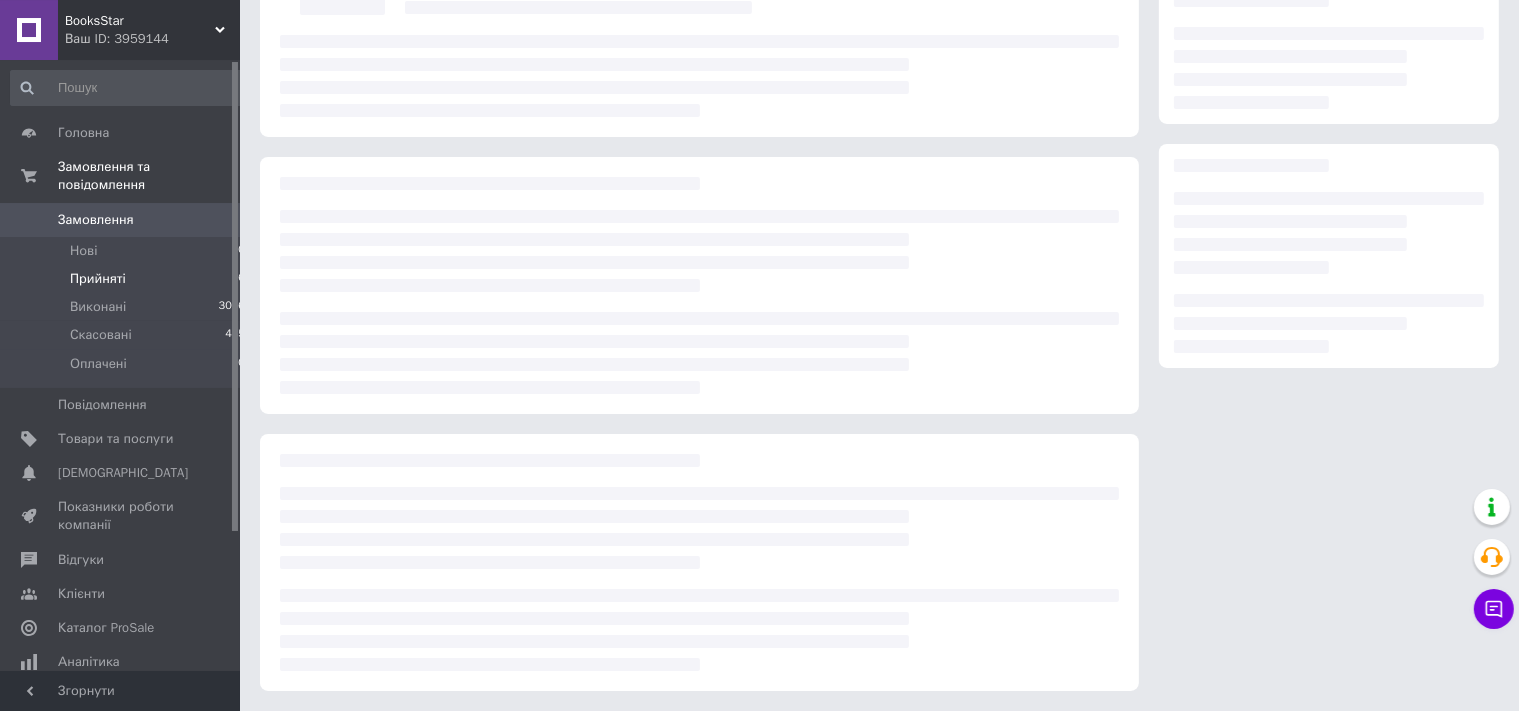 scroll, scrollTop: 203, scrollLeft: 0, axis: vertical 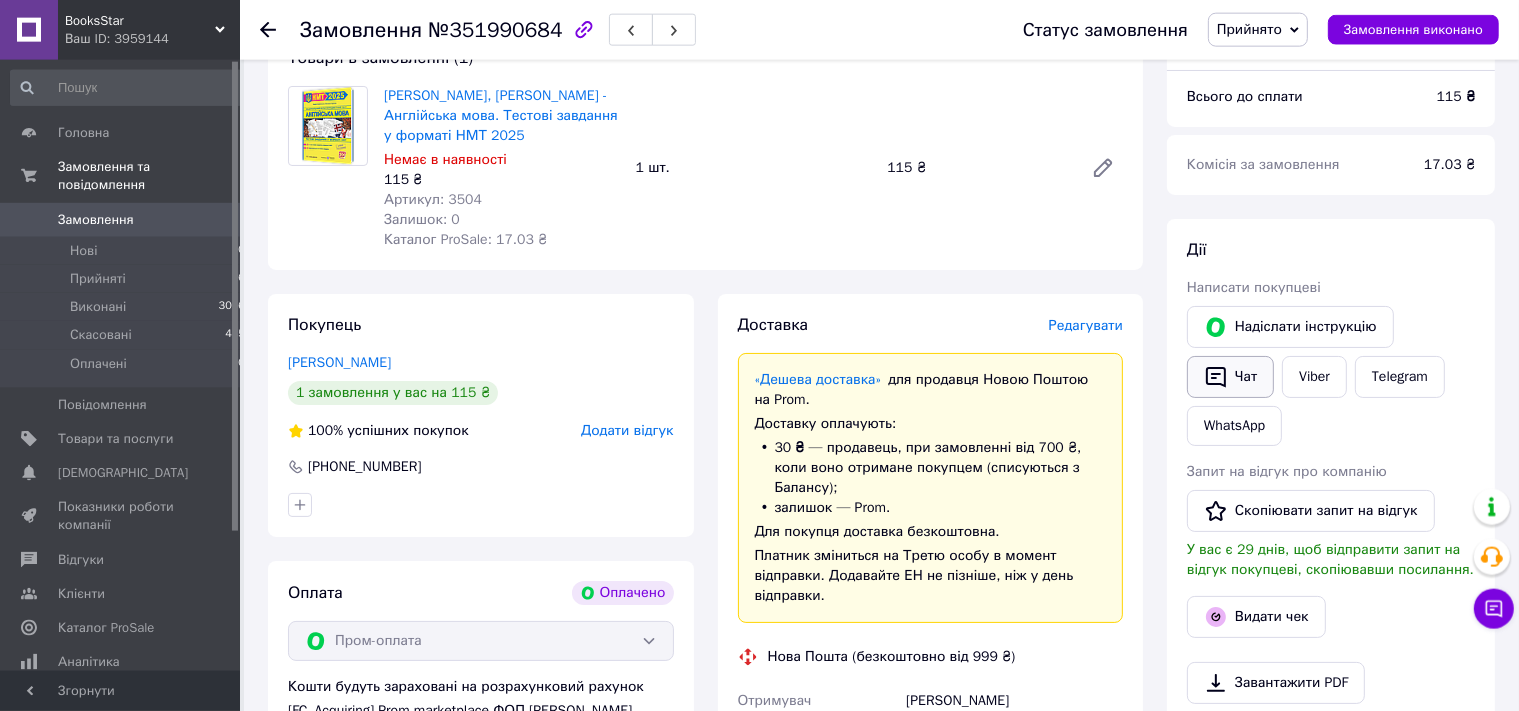 click on "Чат" at bounding box center [1230, 377] 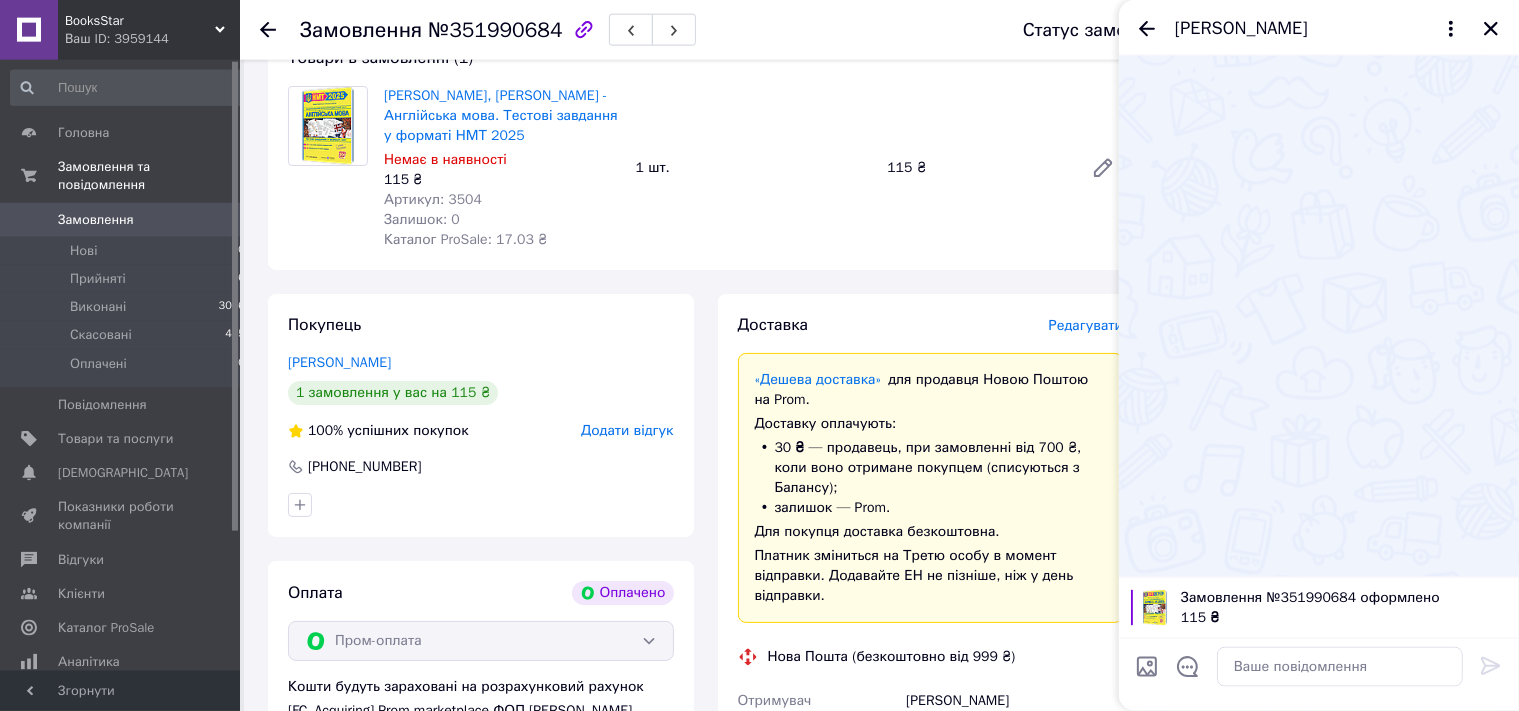 type 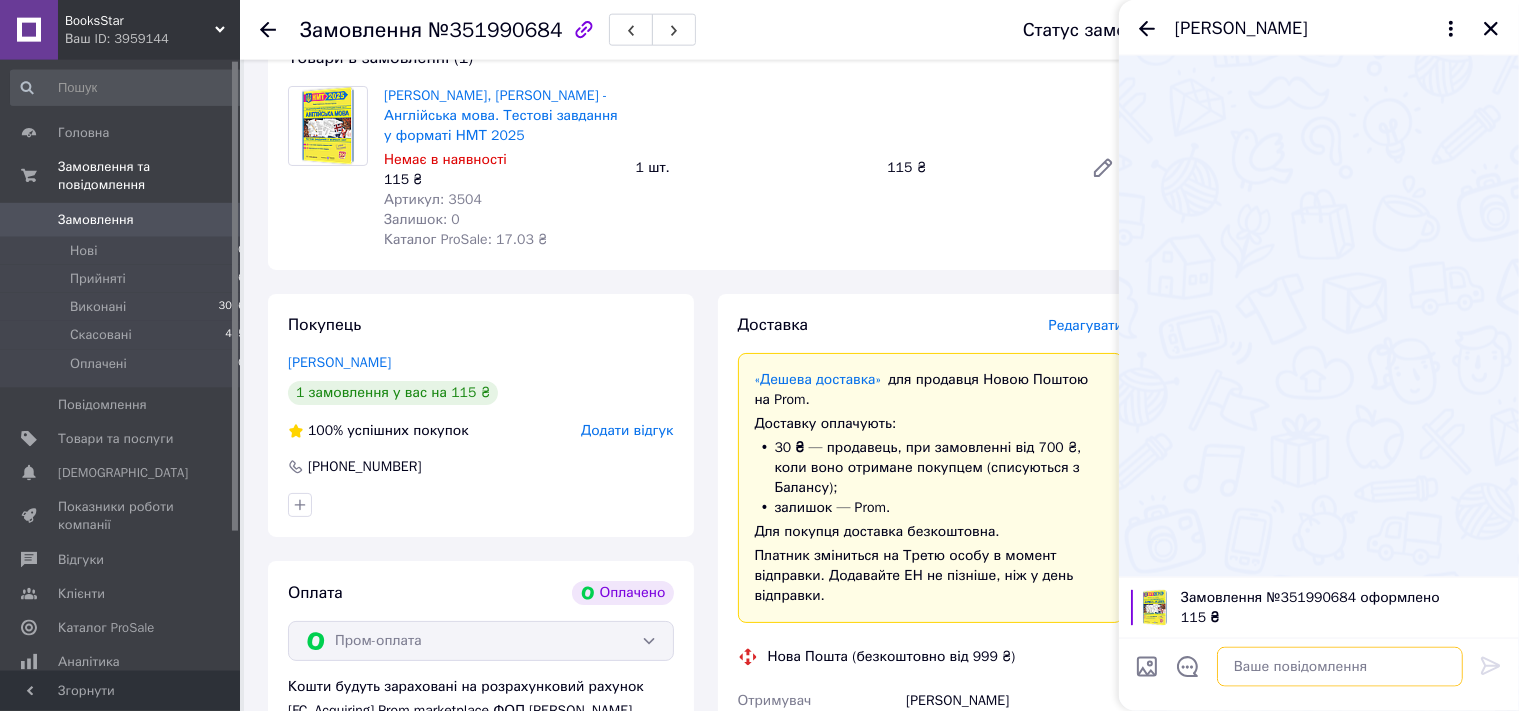 click at bounding box center (1340, 667) 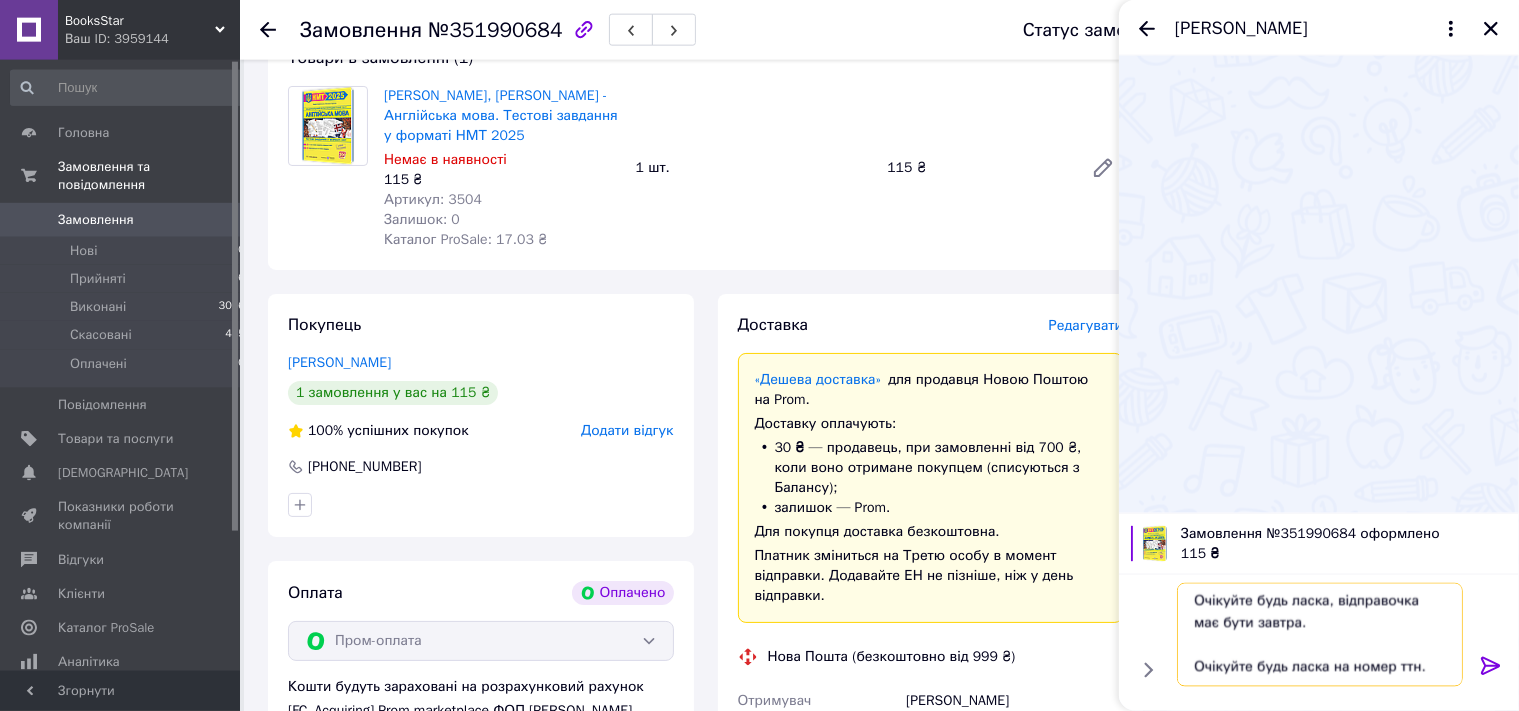 scroll, scrollTop: 104, scrollLeft: 0, axis: vertical 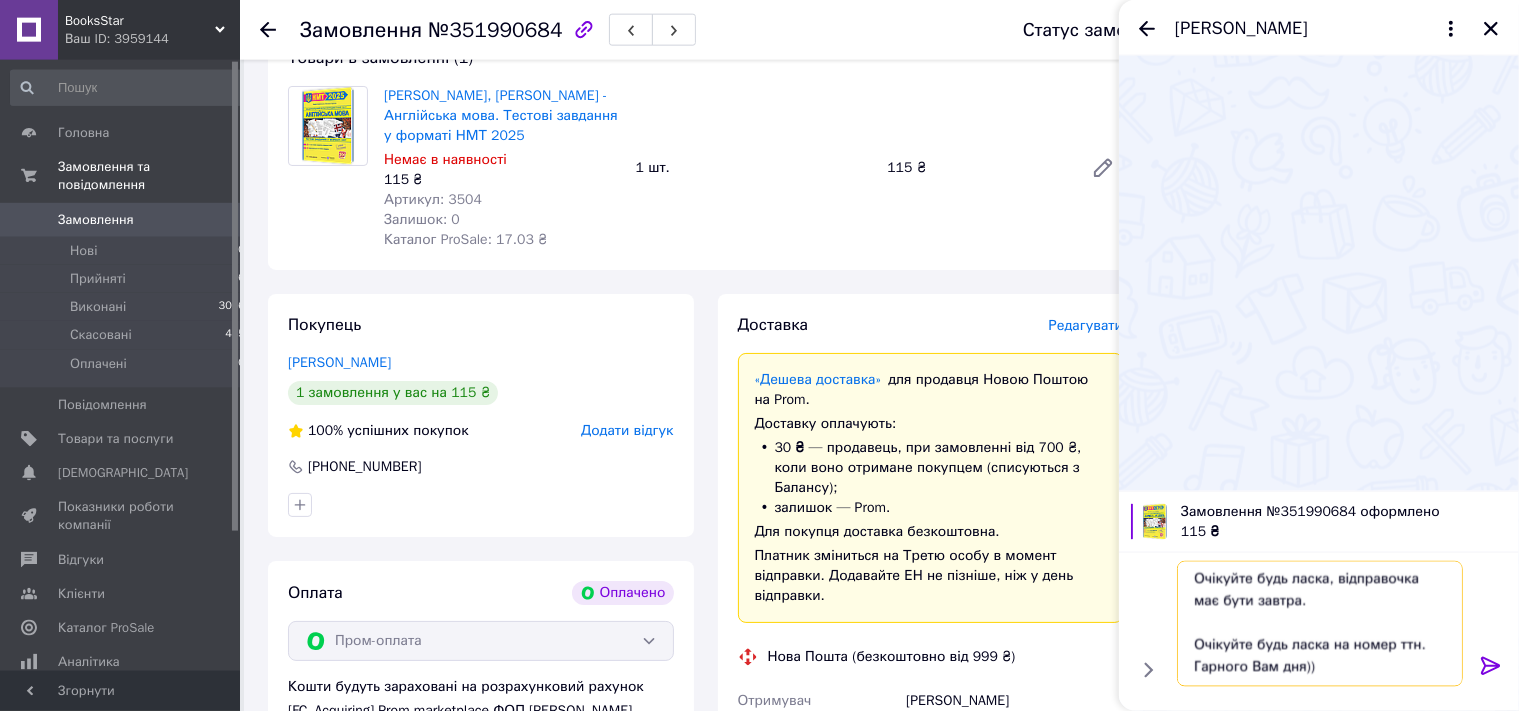 type on "Доброго дня,Марино)
Дякуємо за замовлення)
Очікуйте будь ласка, відправочка має бути завтра.
Очікуйте будь ласка на номер ттн.
Гарного Вам дня)))" 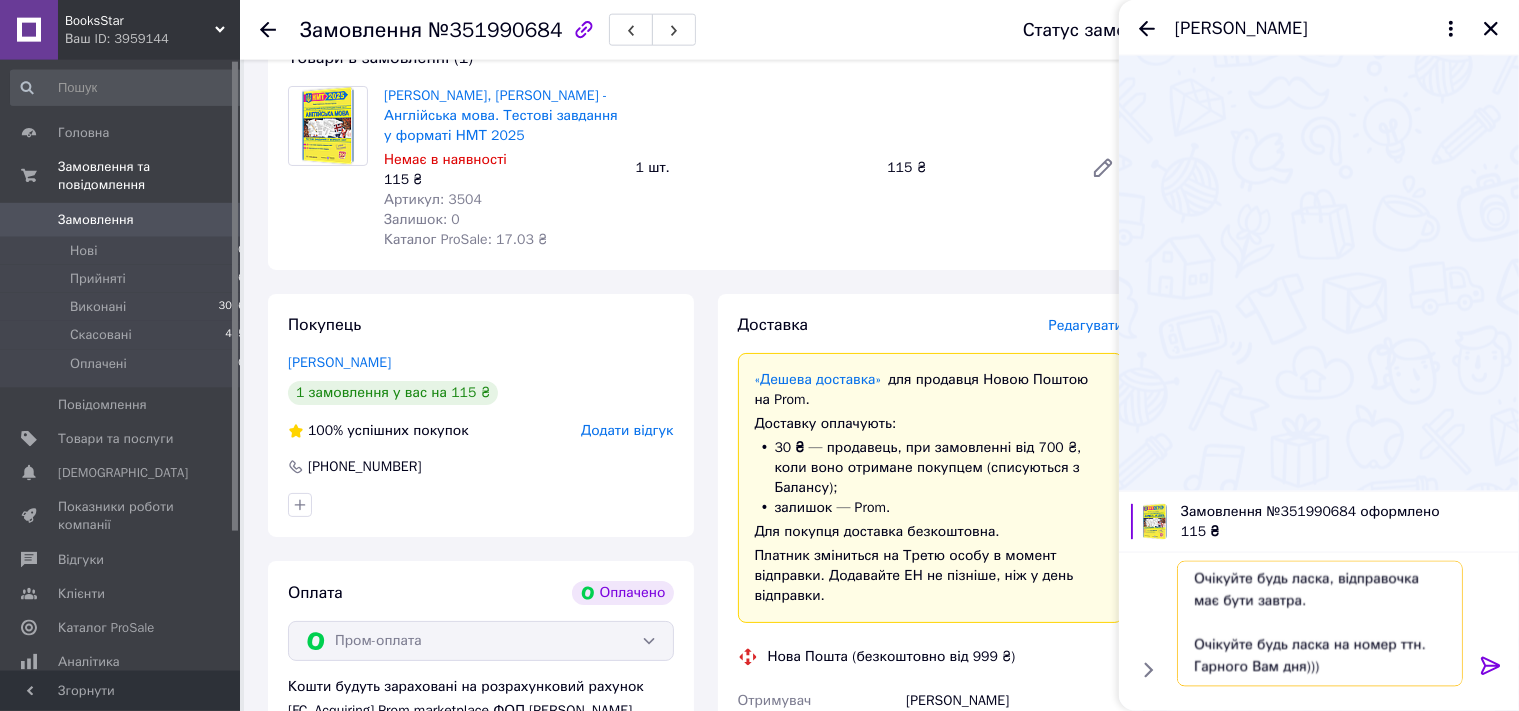 scroll, scrollTop: 90, scrollLeft: 0, axis: vertical 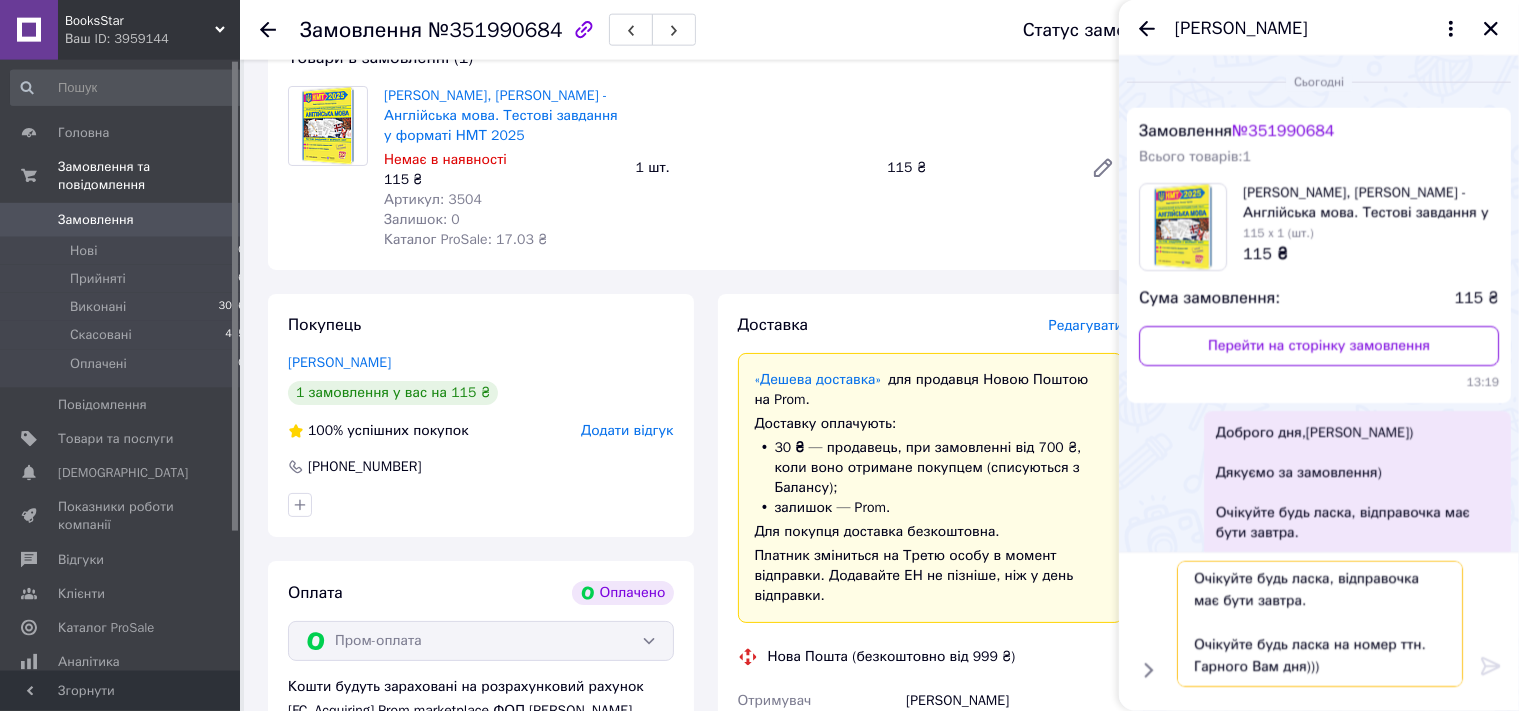type 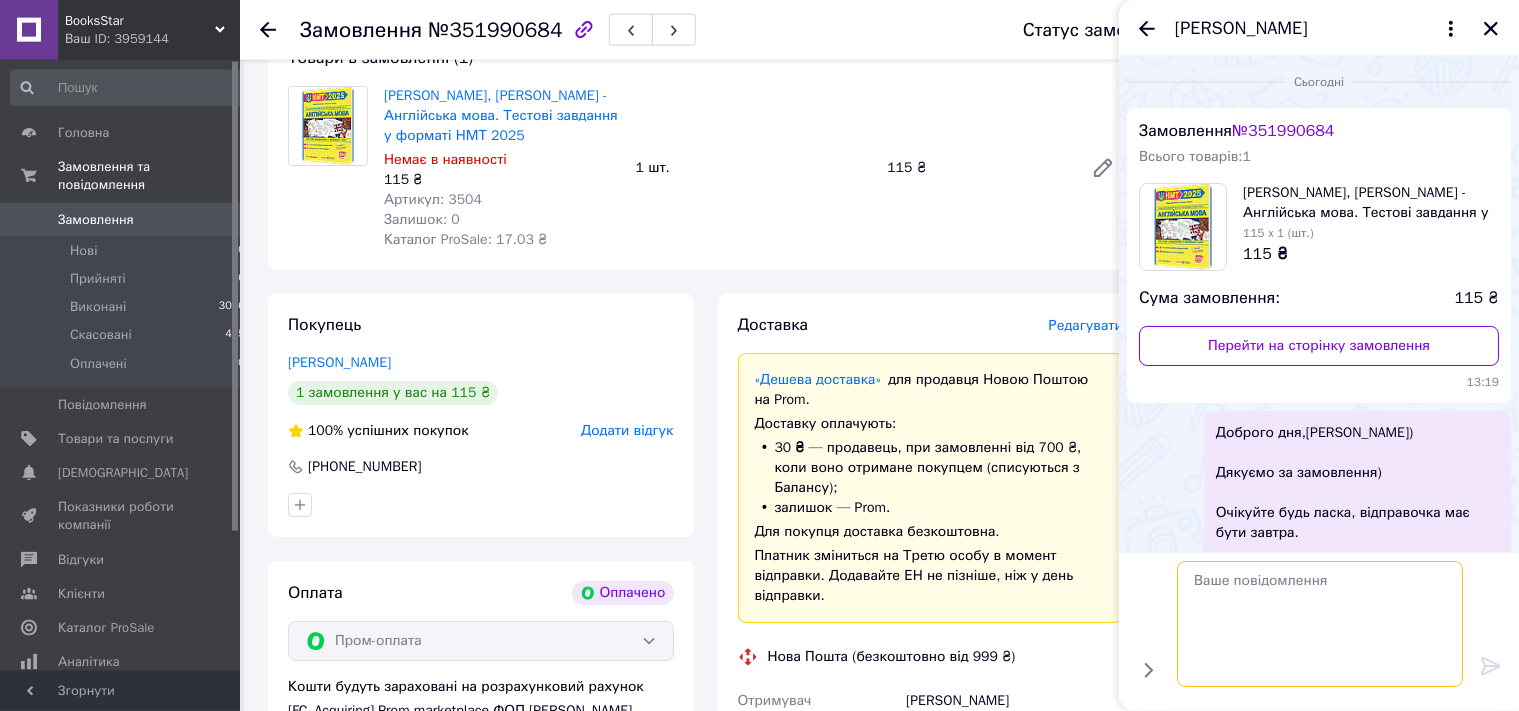 scroll, scrollTop: 0, scrollLeft: 0, axis: both 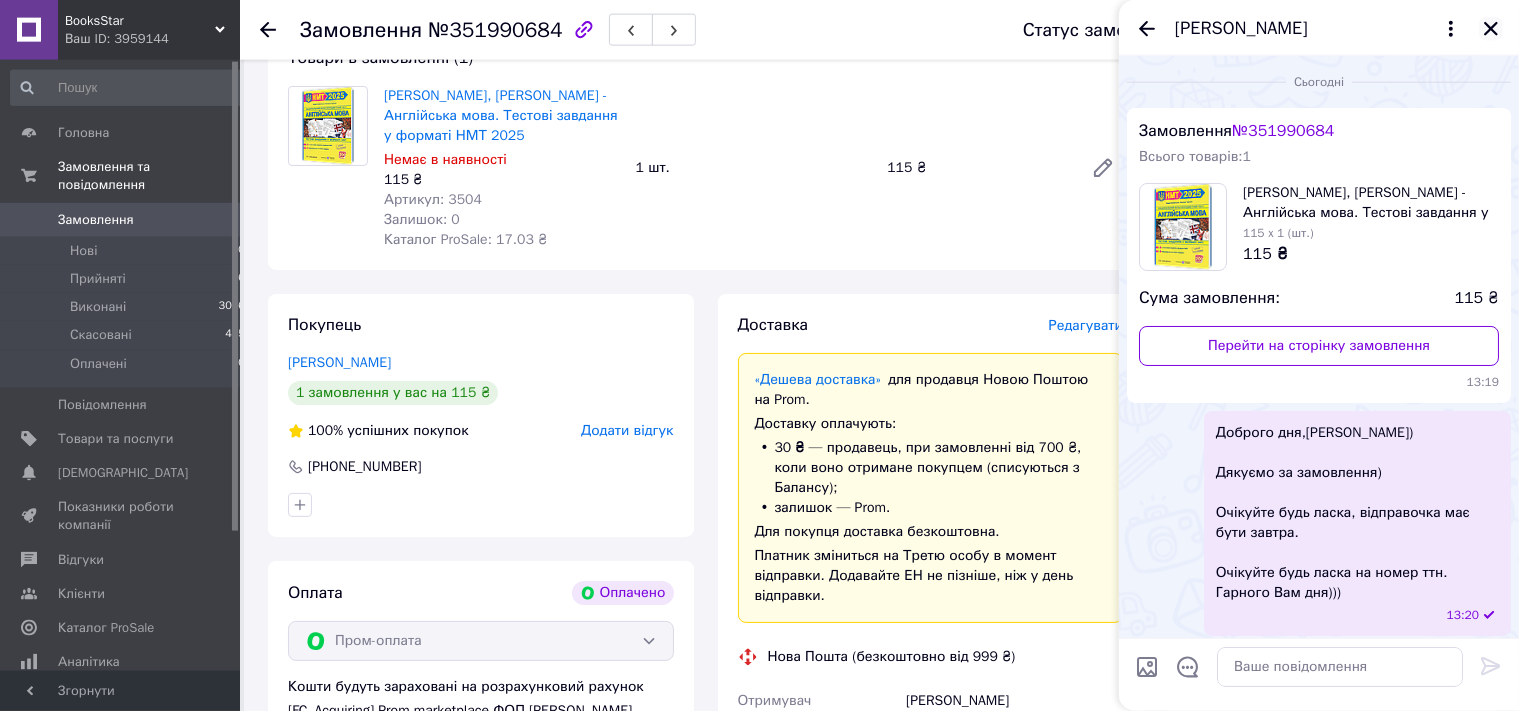 click 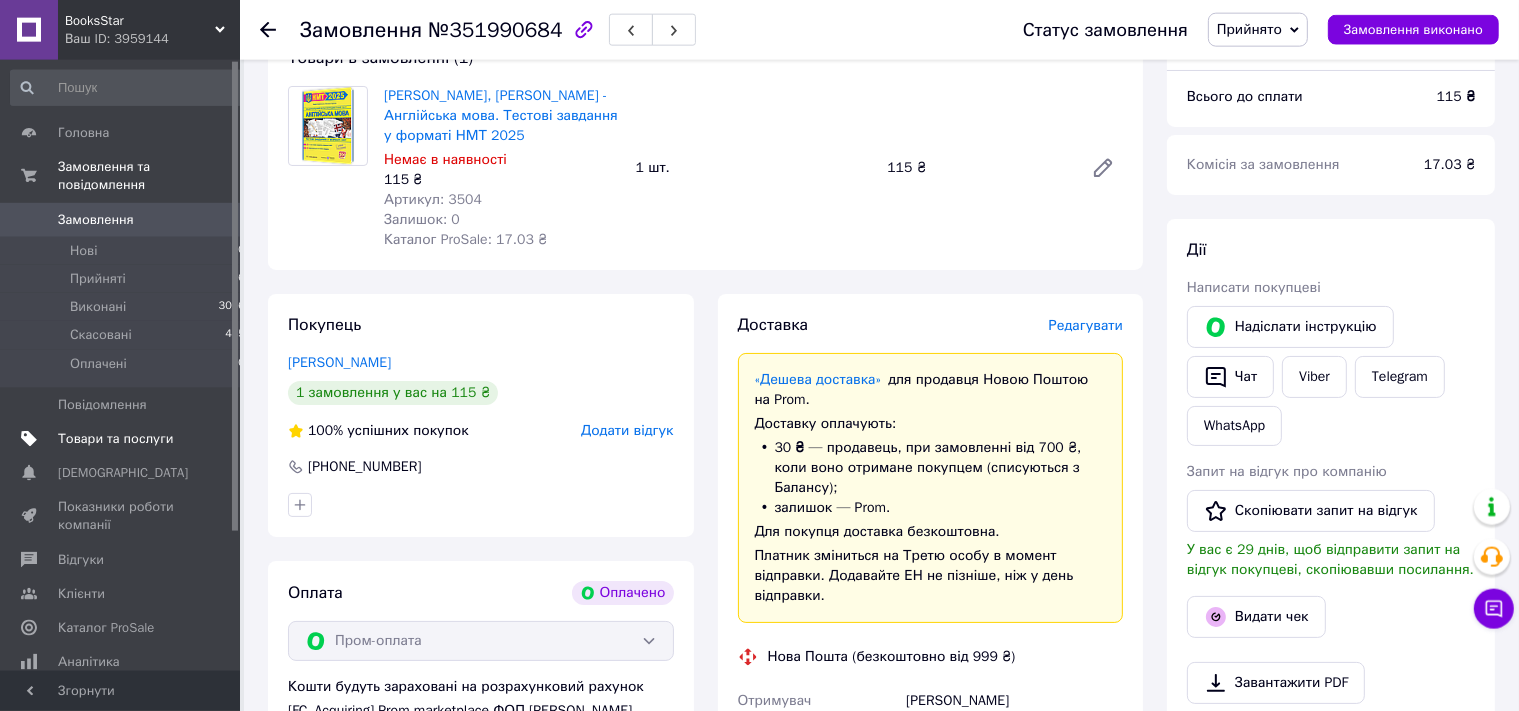 click on "Товари та послуги" at bounding box center (115, 439) 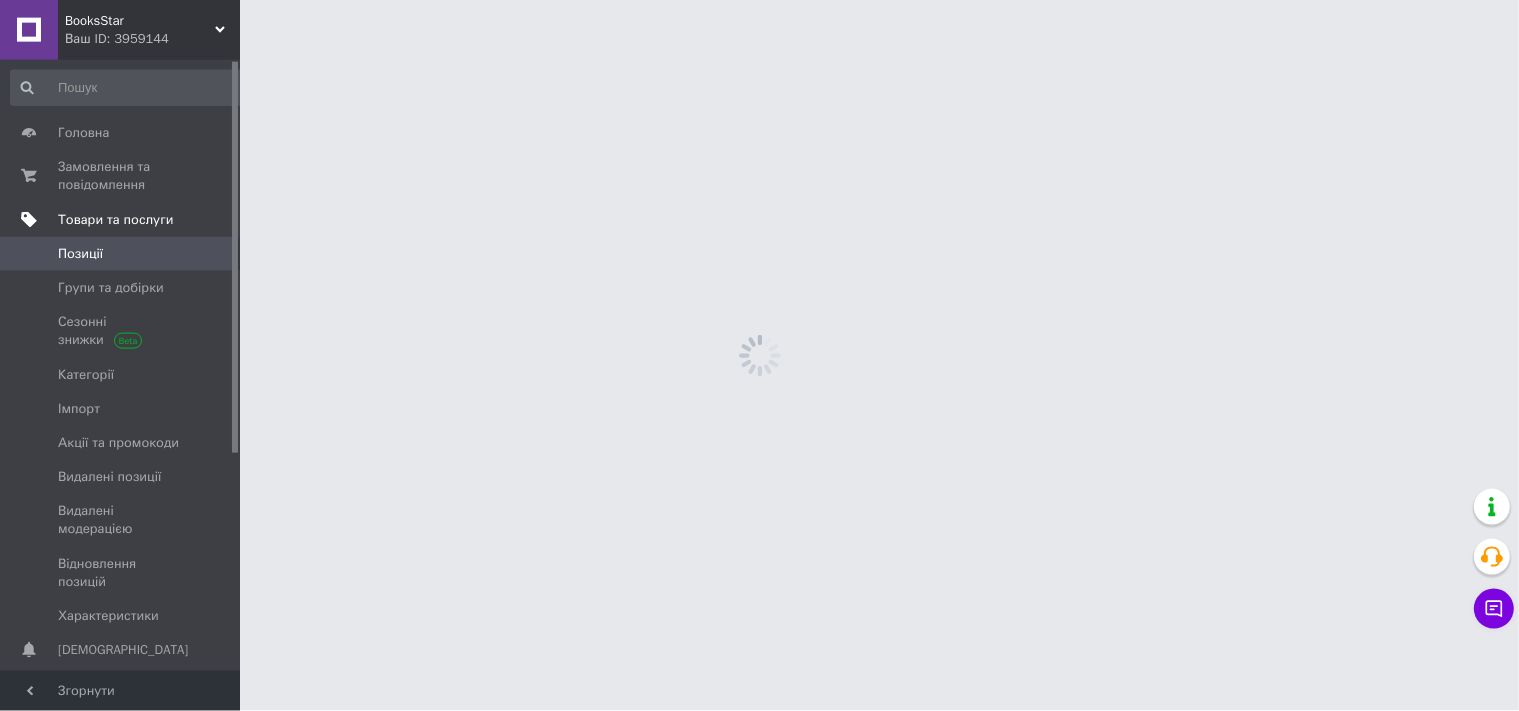 scroll, scrollTop: 0, scrollLeft: 0, axis: both 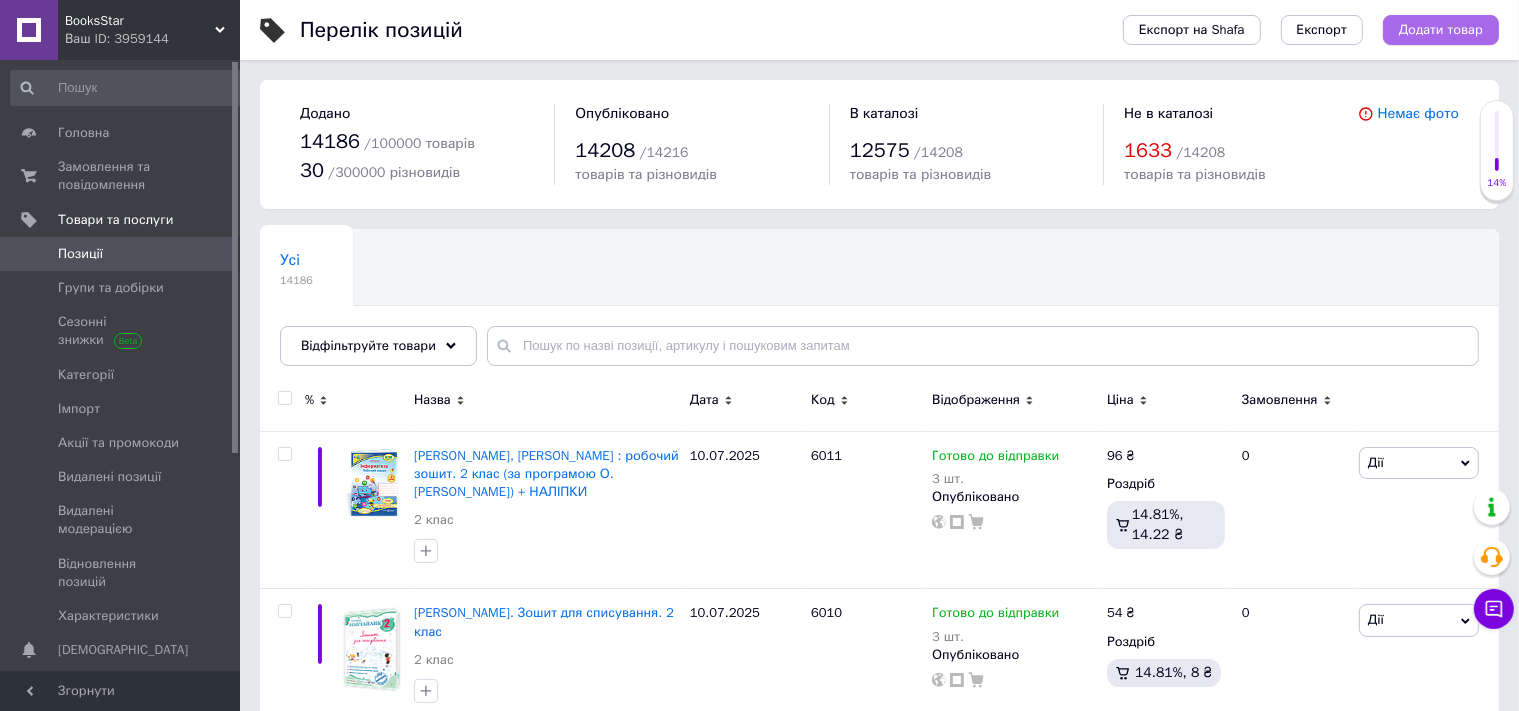 click on "Додати товар" at bounding box center [1441, 30] 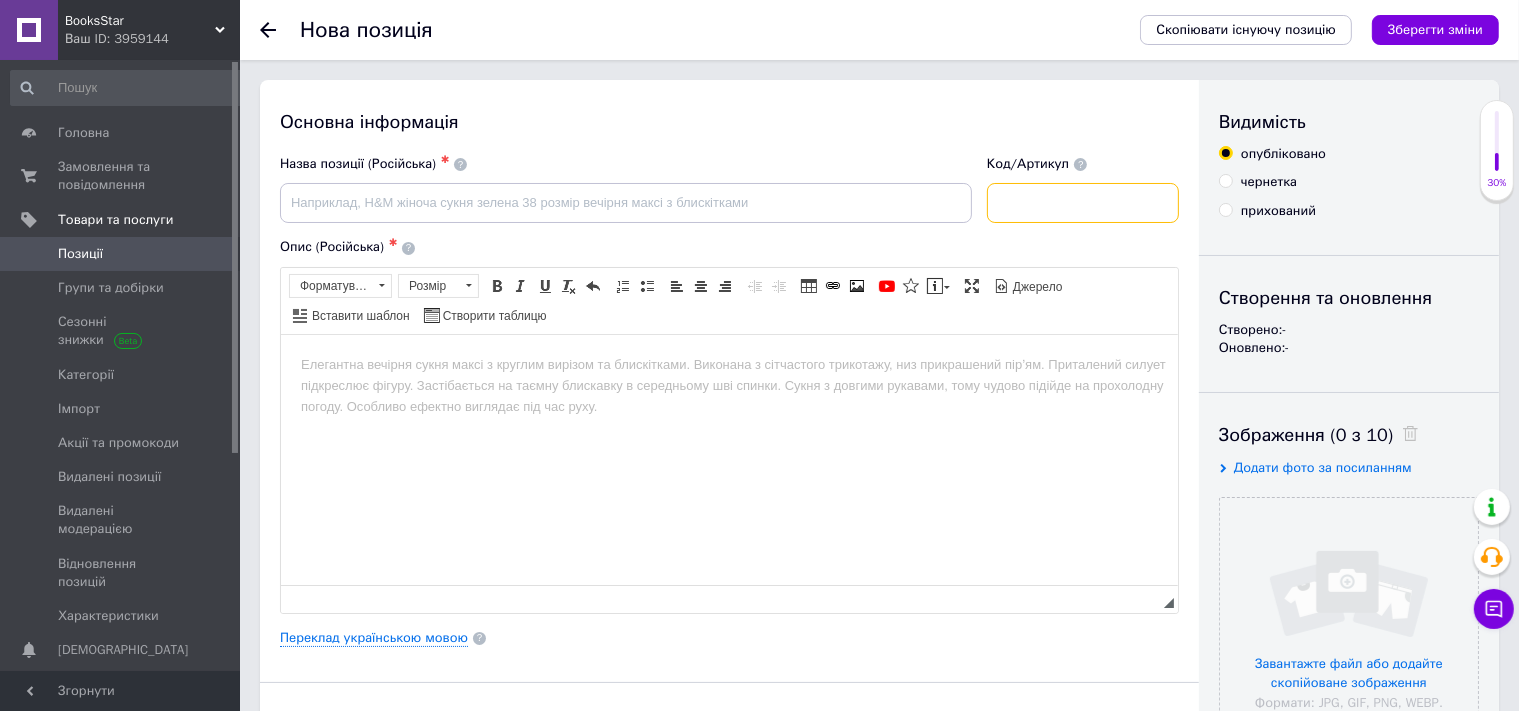click at bounding box center (1083, 203) 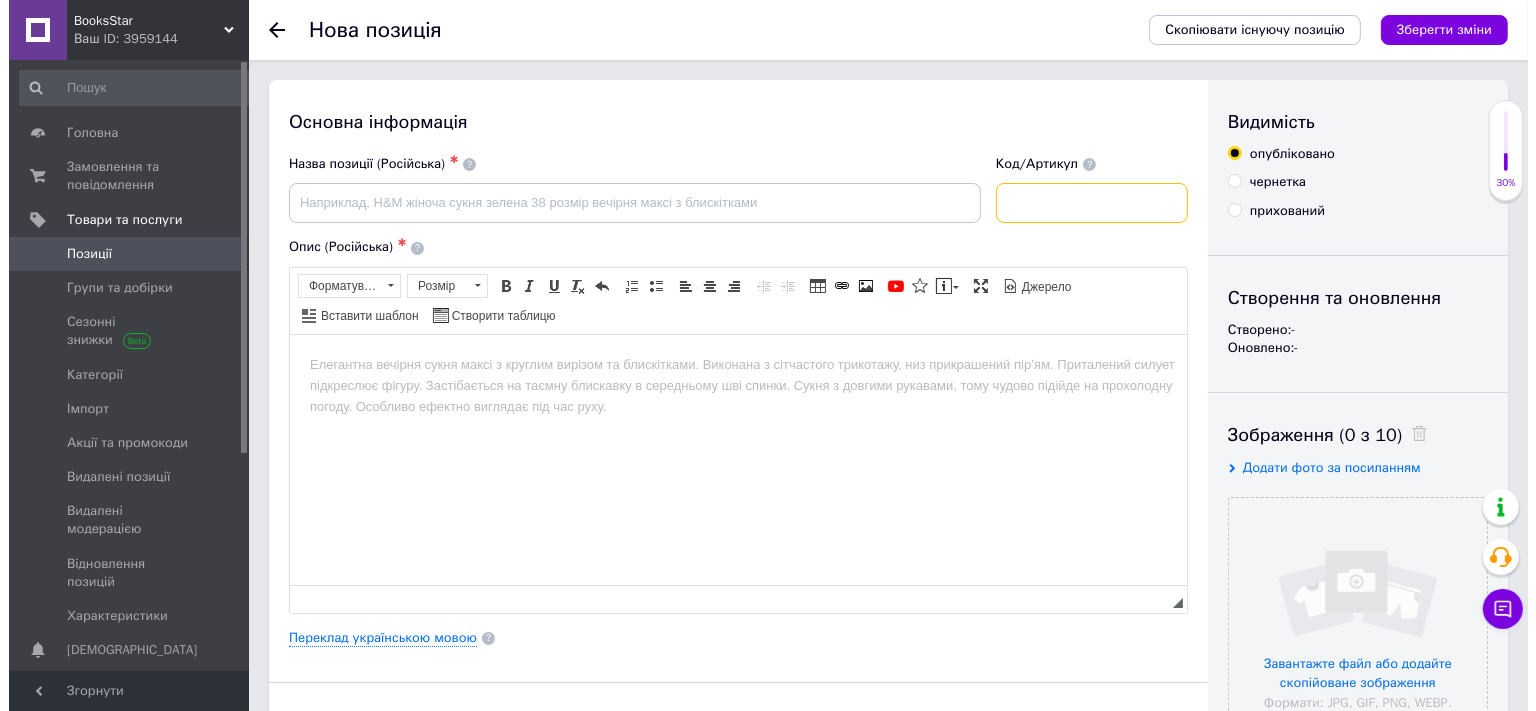 scroll, scrollTop: 0, scrollLeft: 0, axis: both 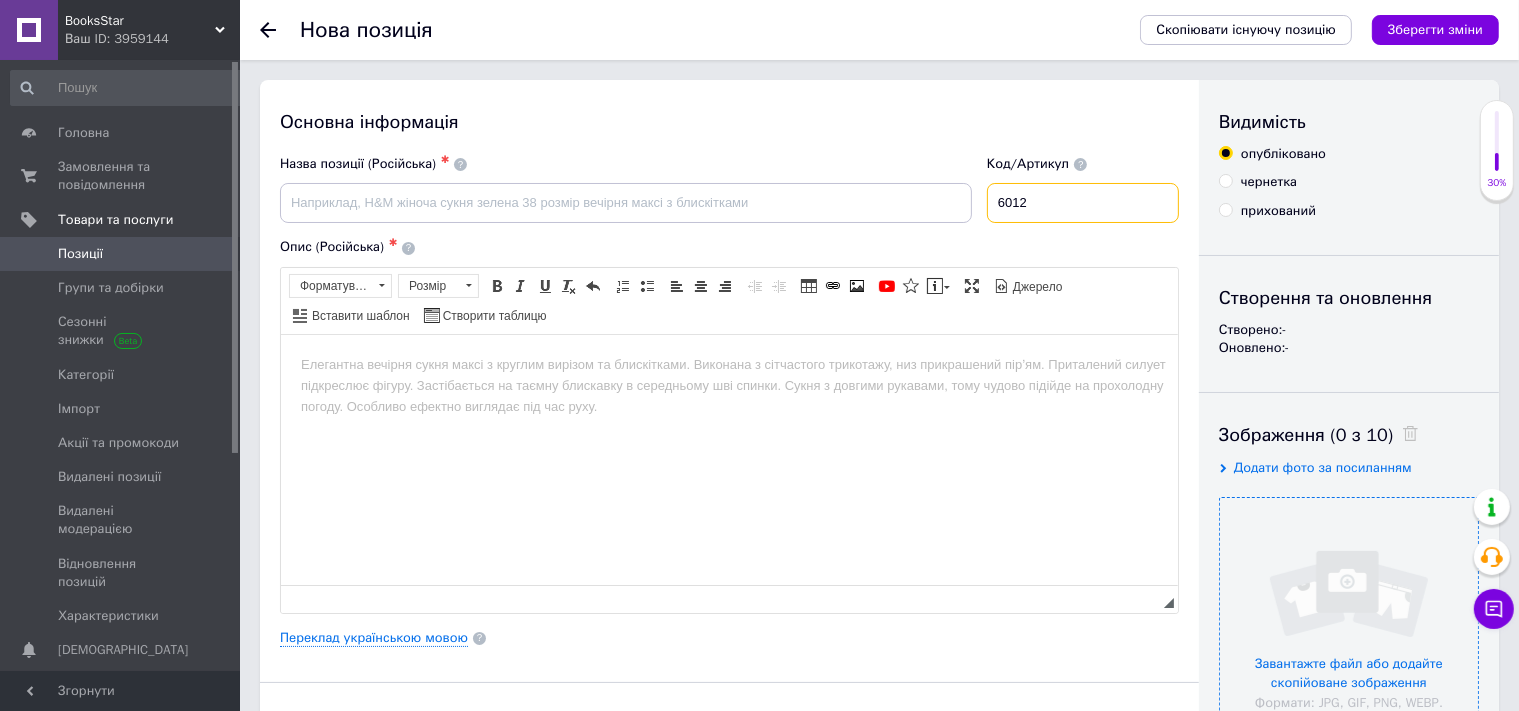 type on "6012" 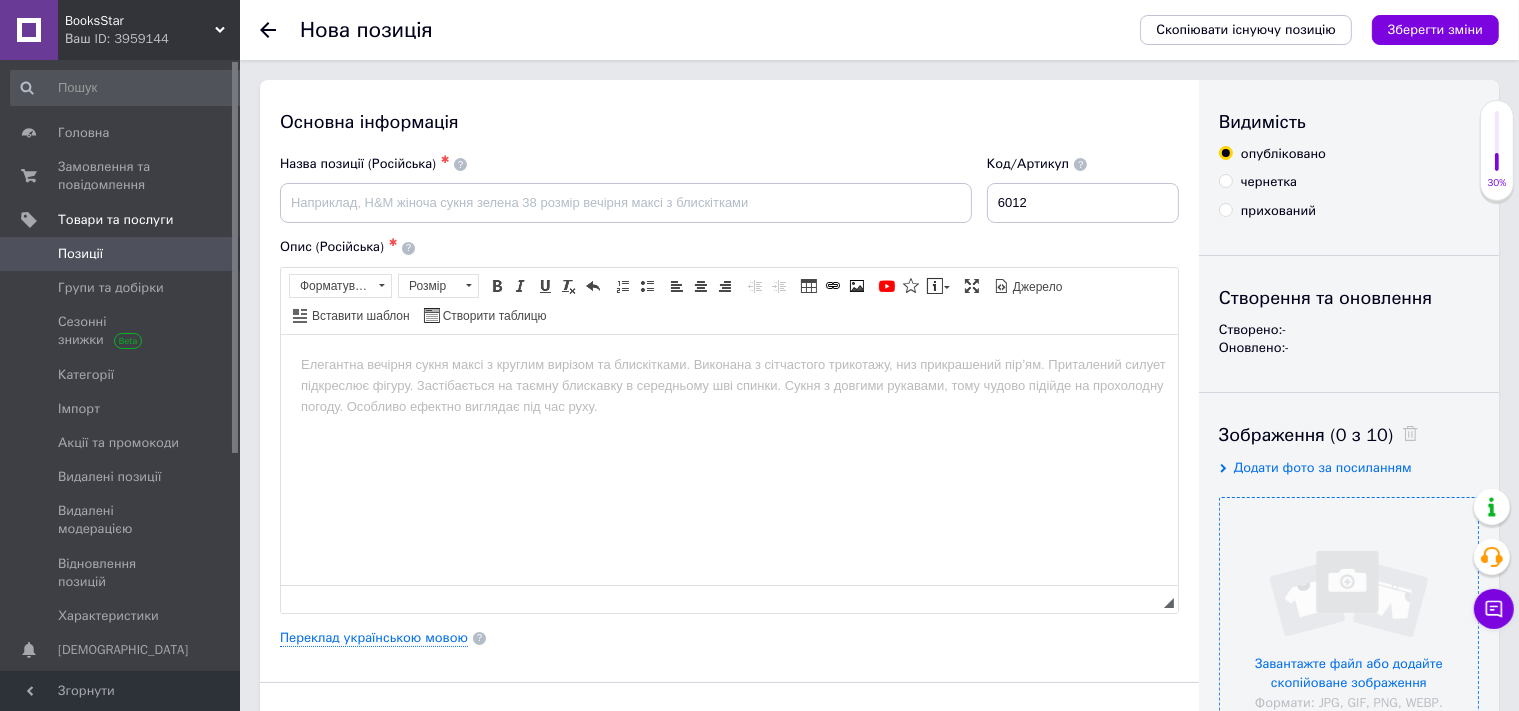 click at bounding box center (1349, 627) 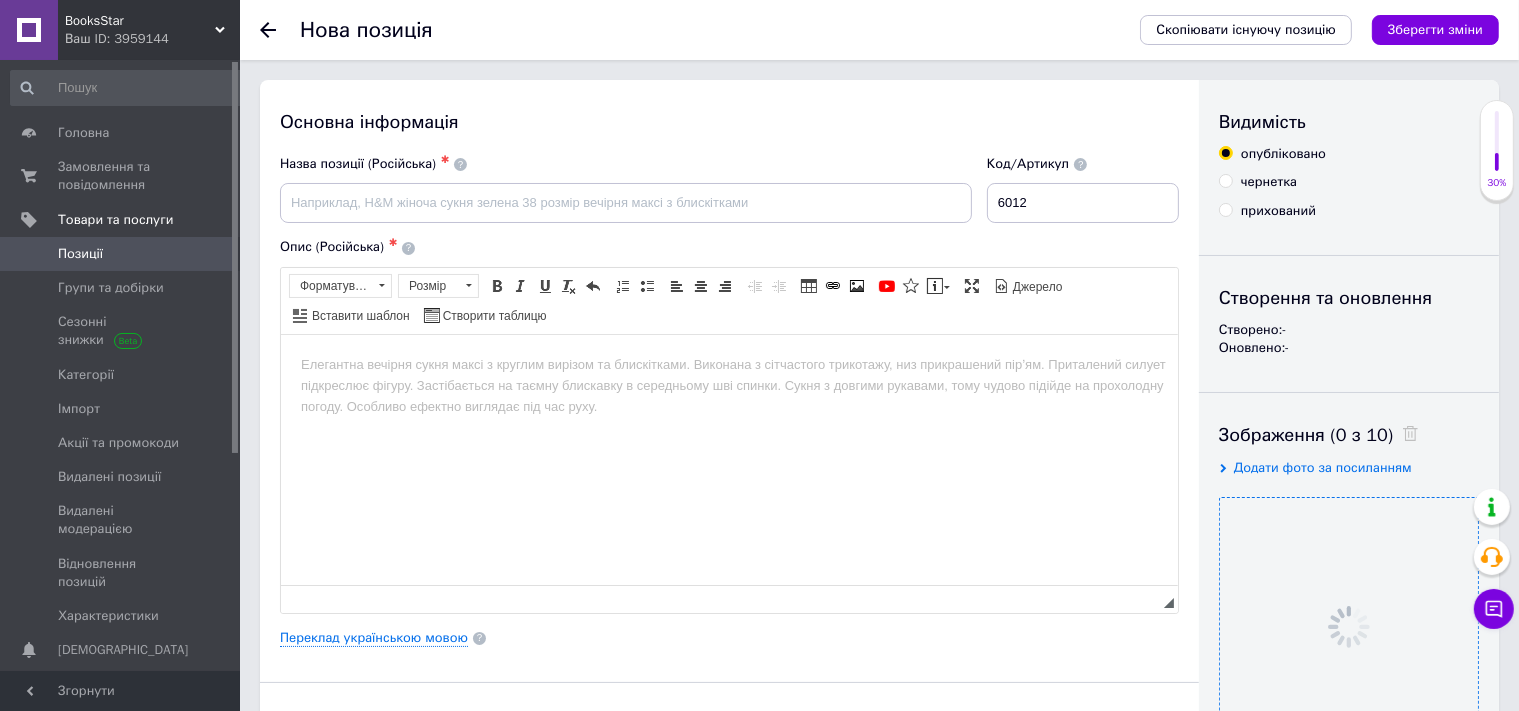 click on "Назва позиції (Російська) ✱" at bounding box center (626, 189) 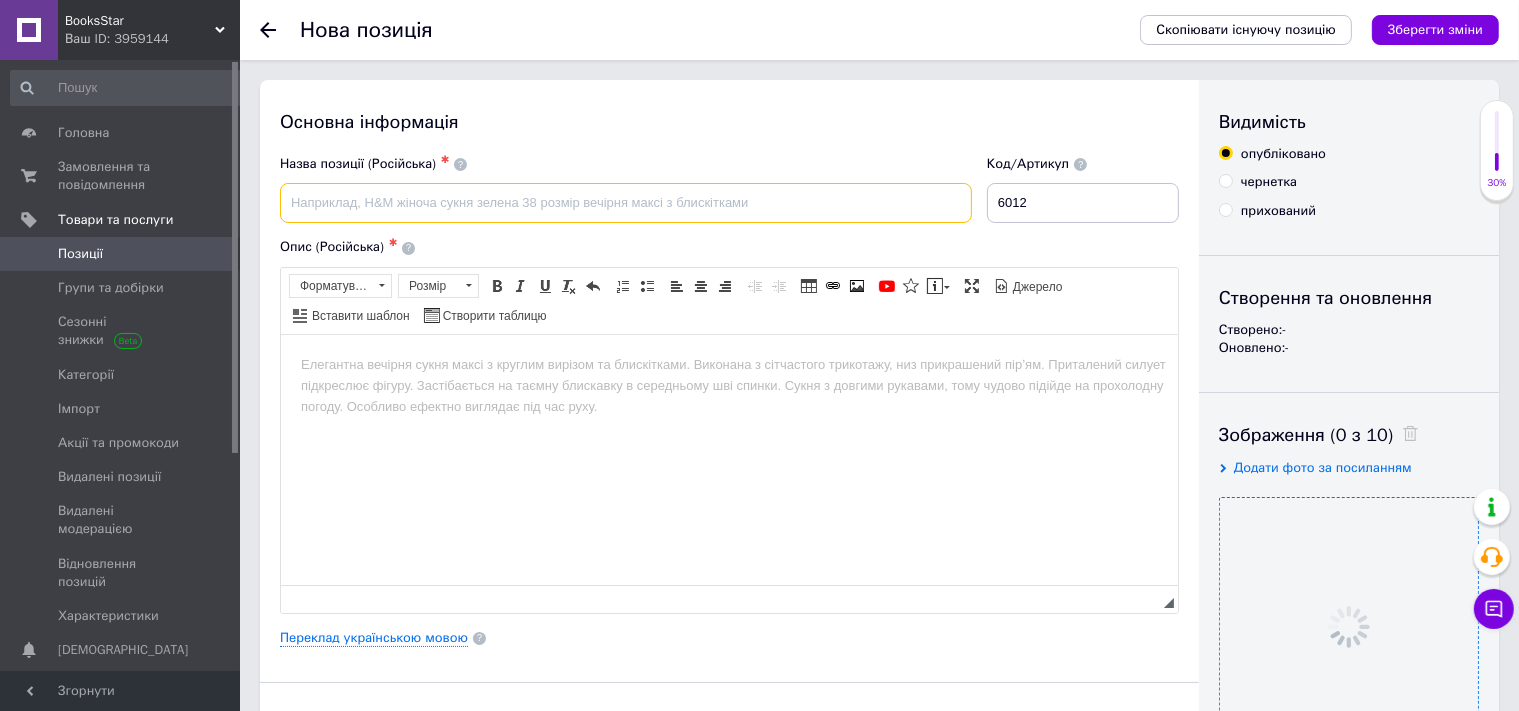 click at bounding box center [626, 203] 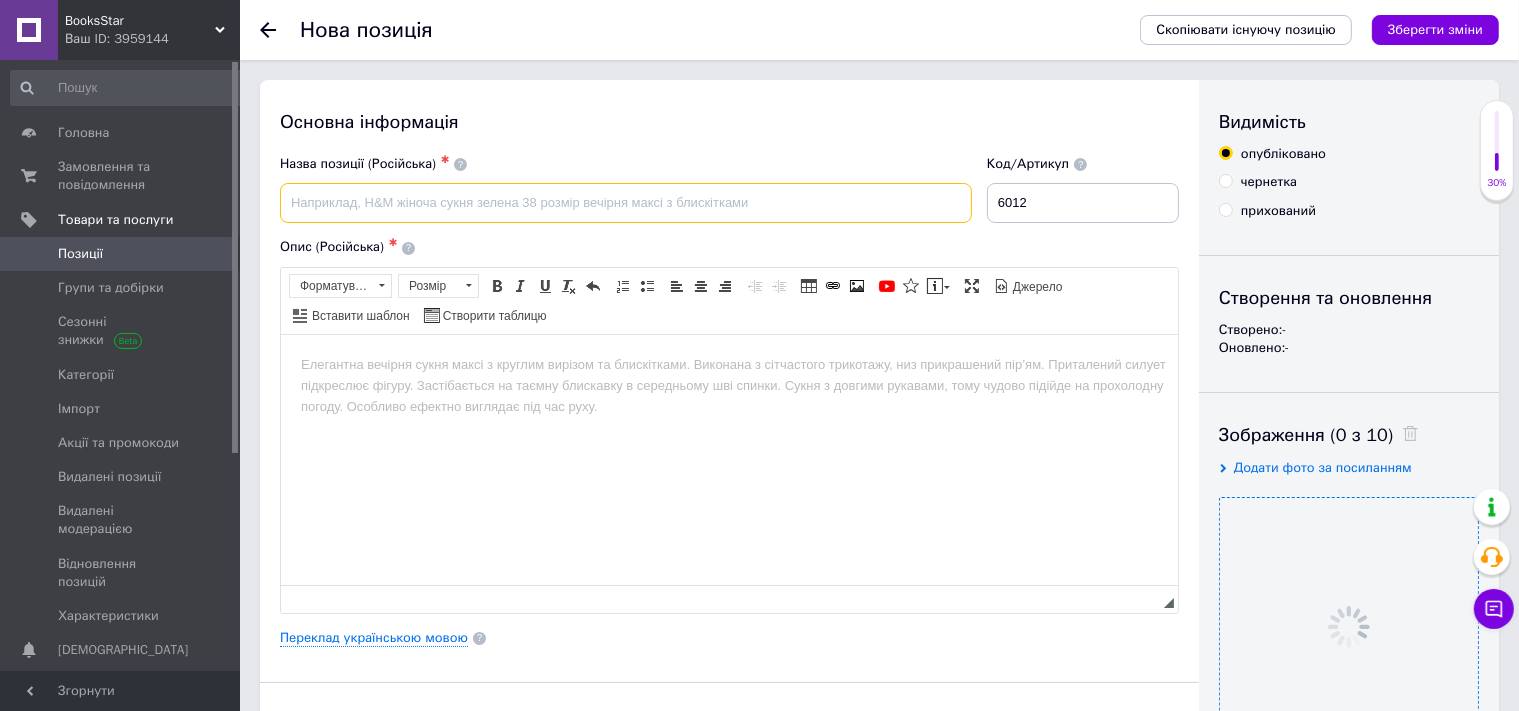 paste on "Лабащук [PERSON_NAME], [PERSON_NAME] Т." 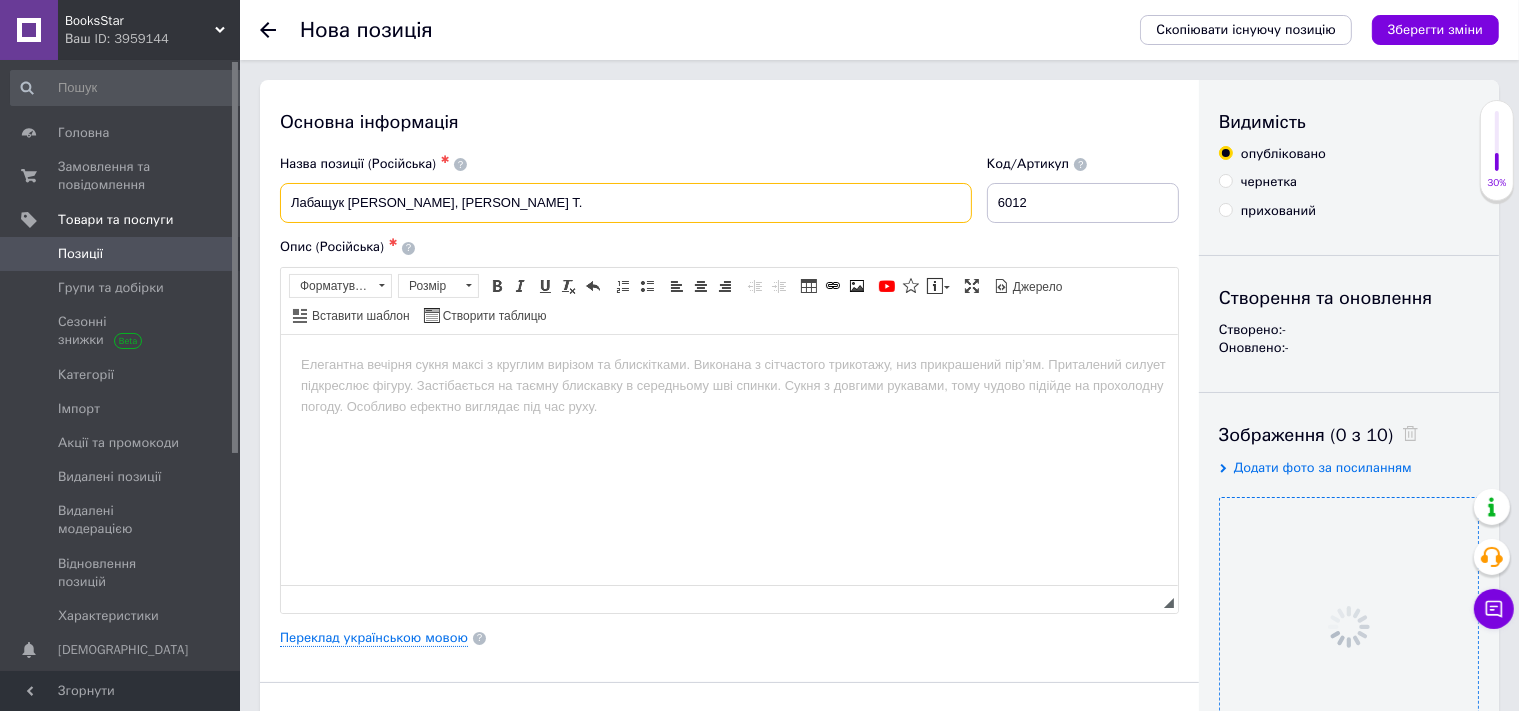 click on "Лабащук [PERSON_NAME], [PERSON_NAME] Т." at bounding box center [626, 203] 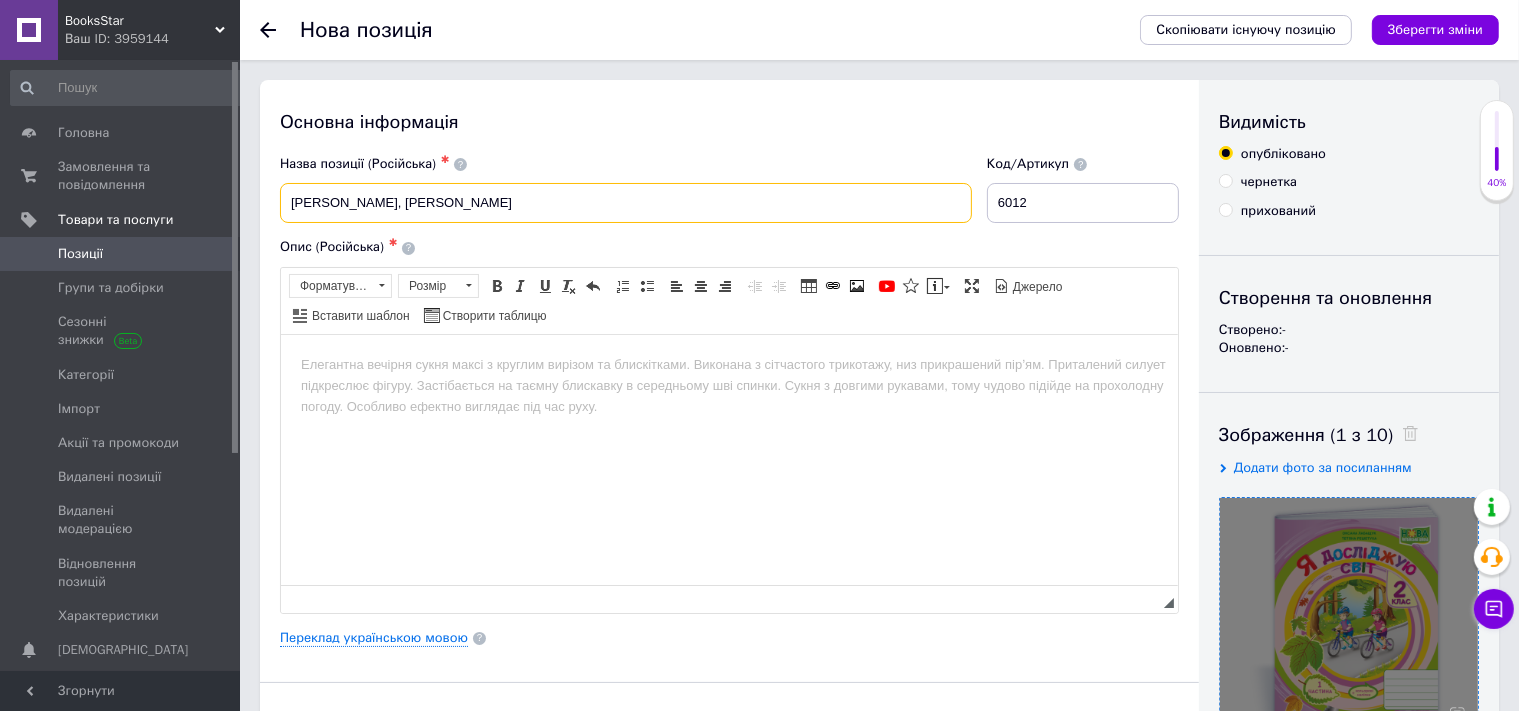 click on "[PERSON_NAME], [PERSON_NAME]" at bounding box center [626, 203] 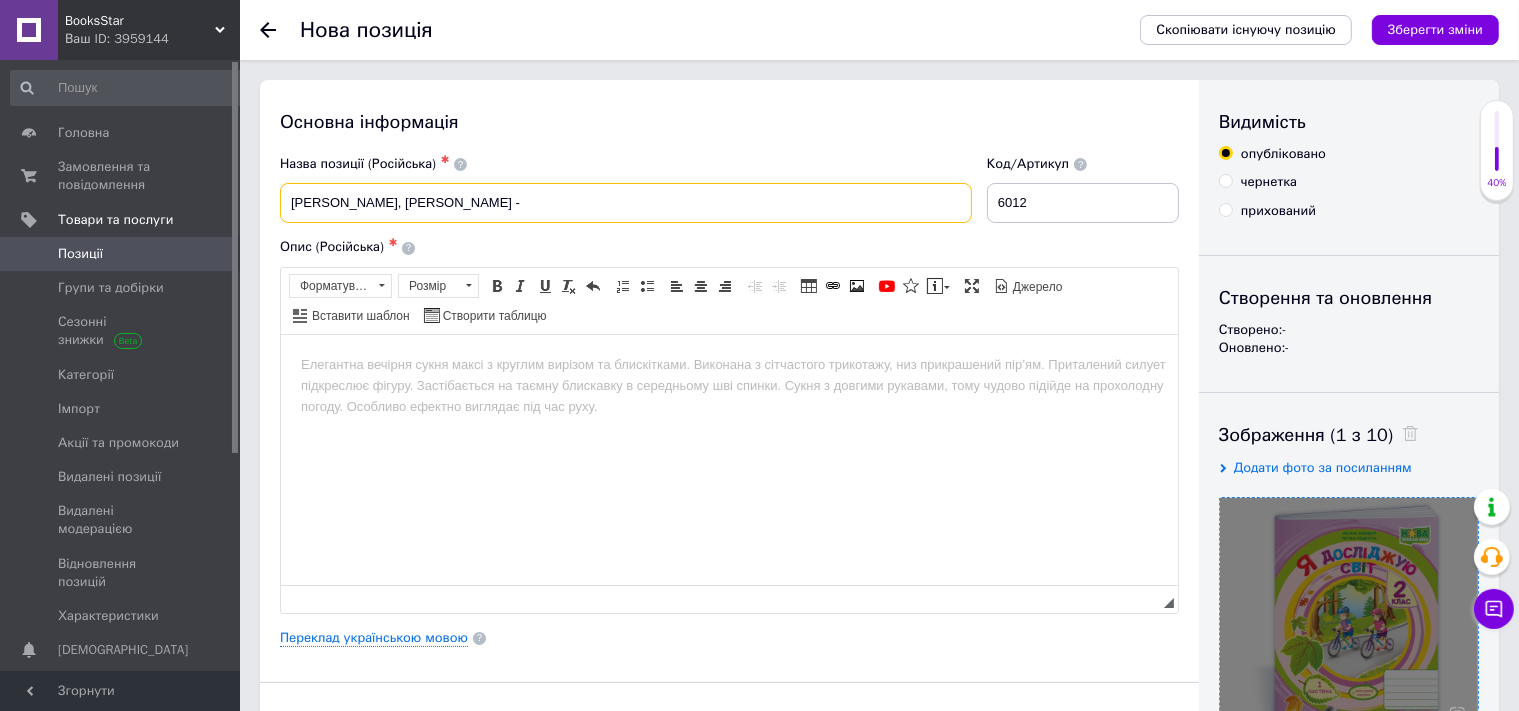 paste on "Я досліджую світ : зошит для 2 класу. Частина 1 (до підручн. Н. Бібік)" 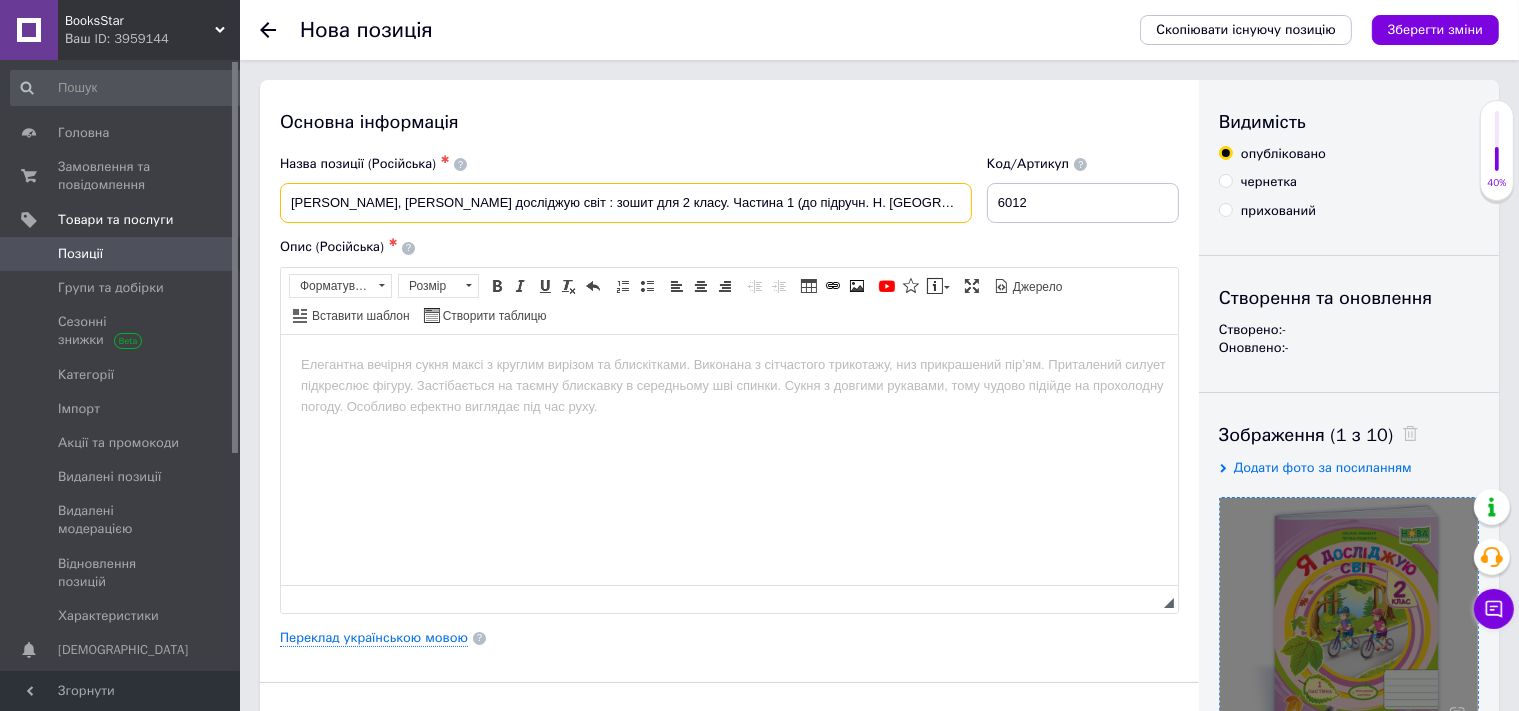 type on "Лабащук Оксана, Решетуха Тетяна - Я досліджую світ : зошит для 2 класу. Частина 1 (до підручн. Н. Бібік)" 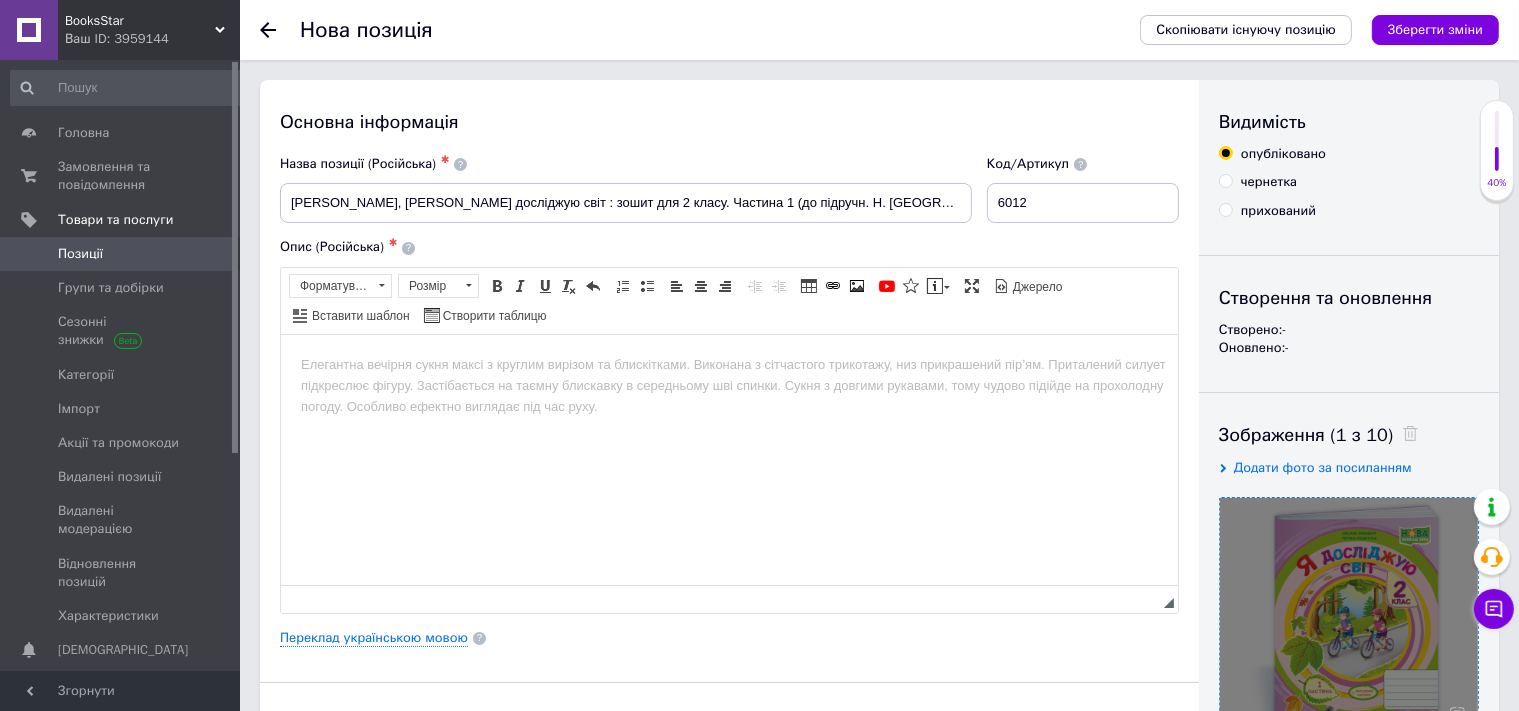click at bounding box center (728, 459) 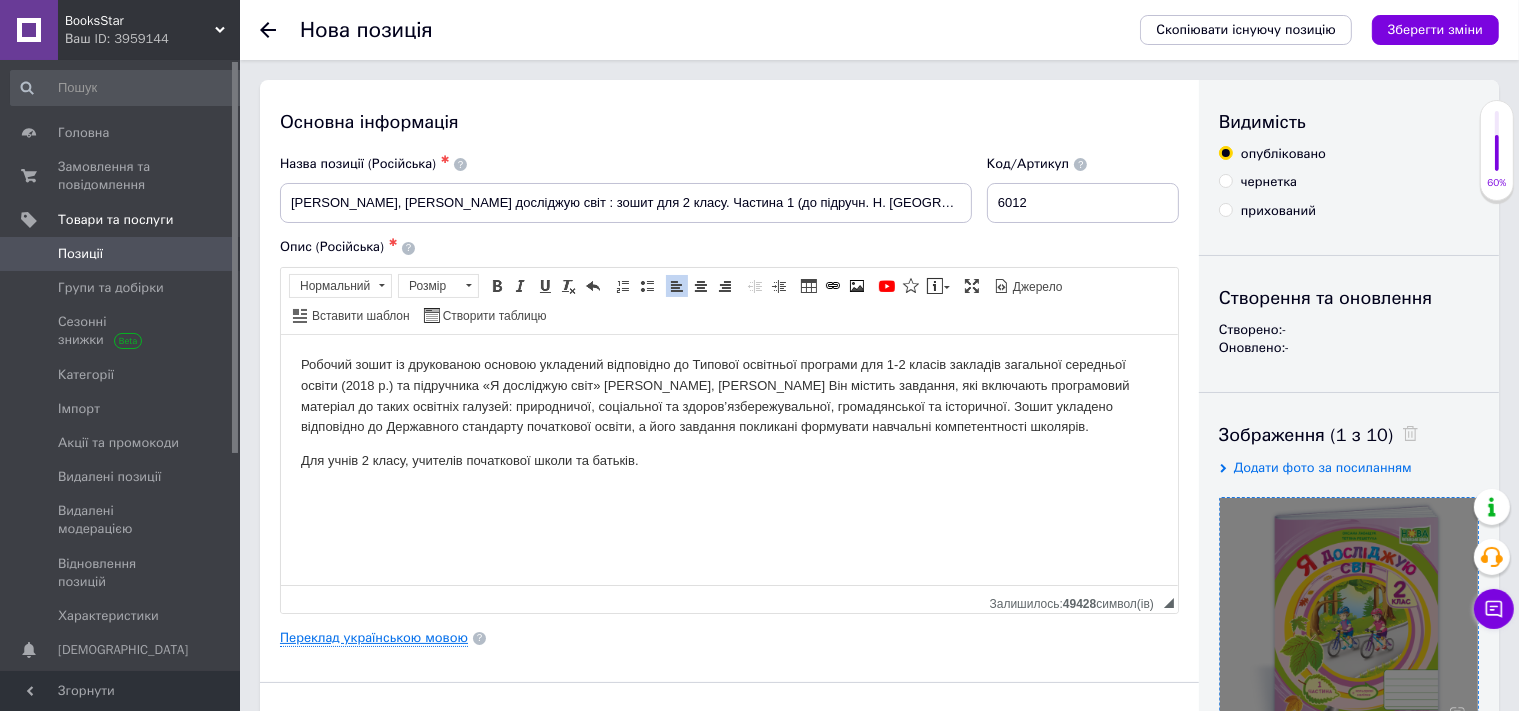 click on "Переклад українською мовою" at bounding box center (374, 638) 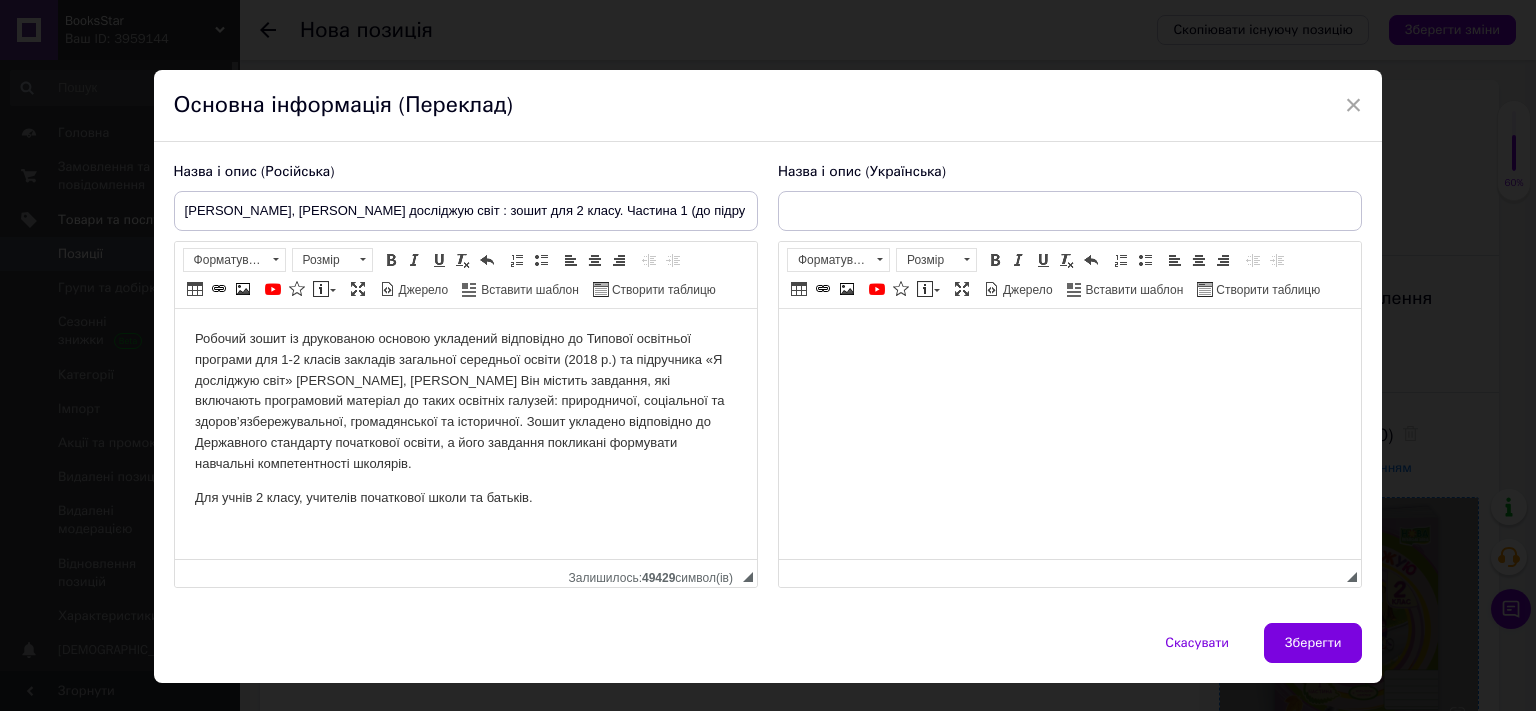 scroll, scrollTop: 0, scrollLeft: 0, axis: both 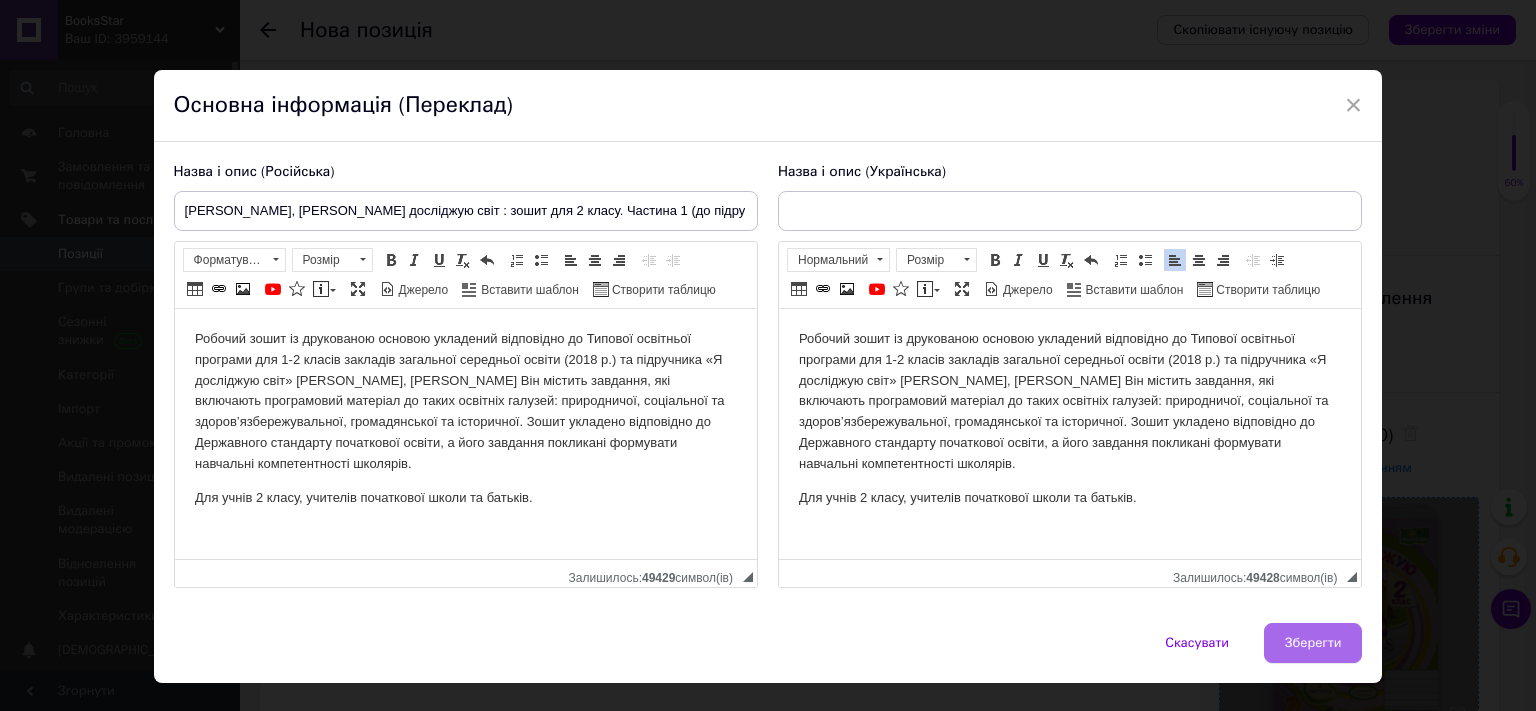 click on "Зберегти" at bounding box center (1313, 643) 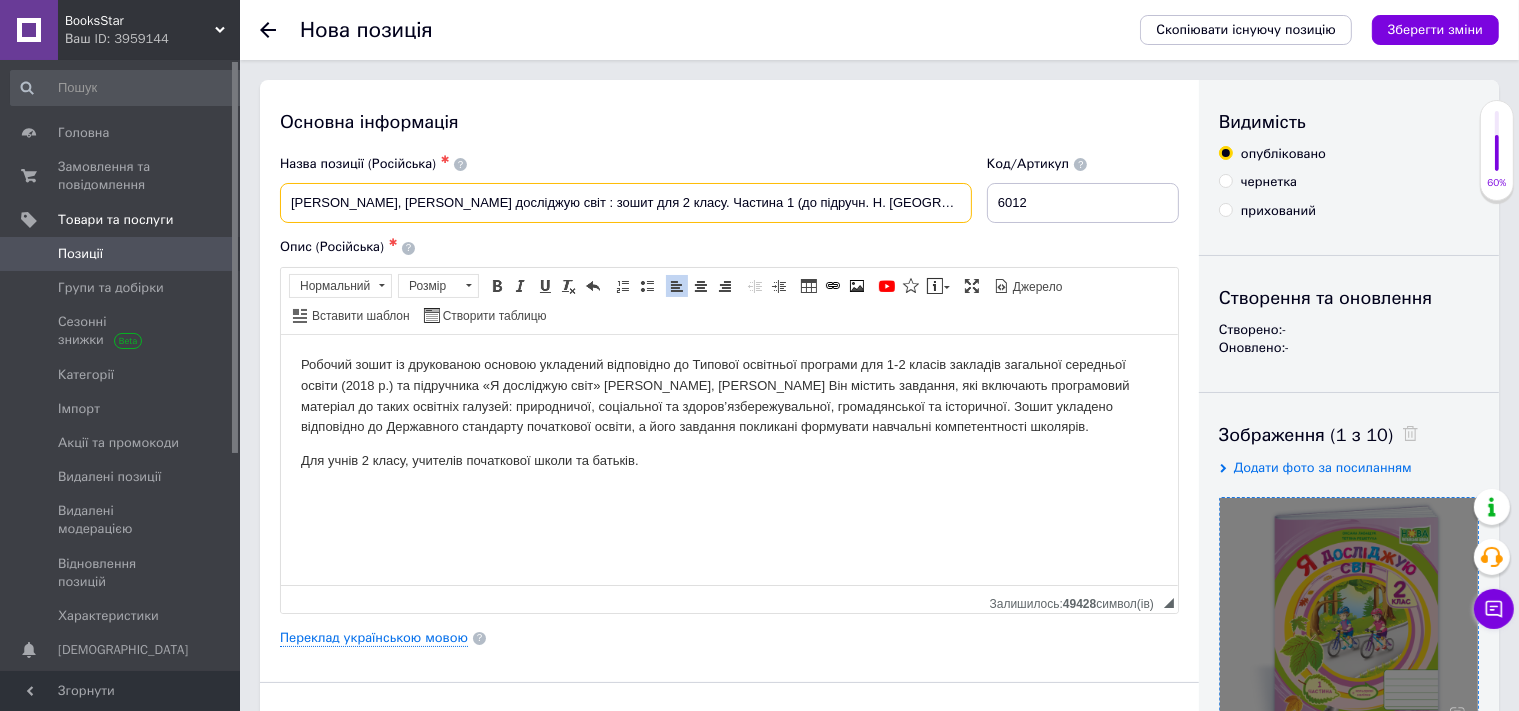 drag, startPoint x: 576, startPoint y: 230, endPoint x: 274, endPoint y: 196, distance: 303.90787 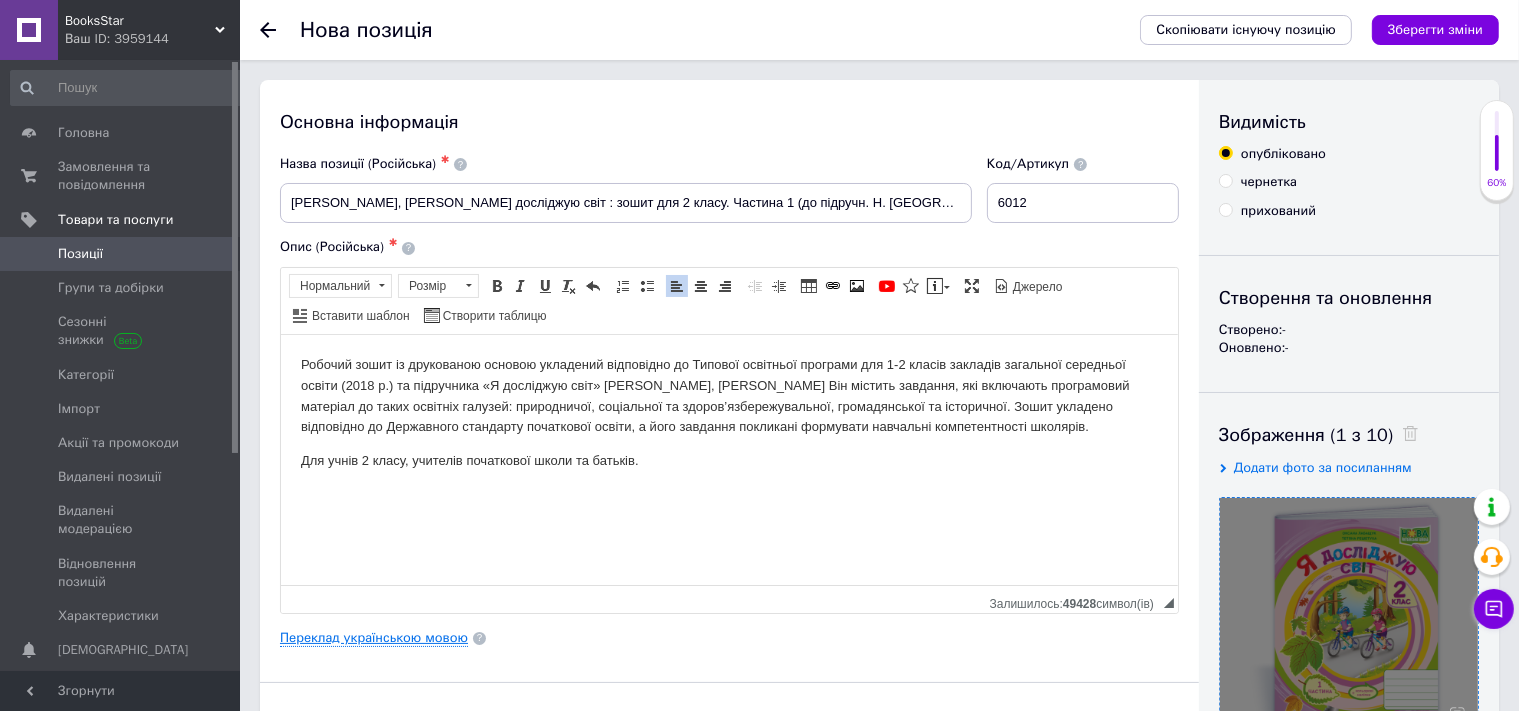 click on "Переклад українською мовою" at bounding box center (374, 638) 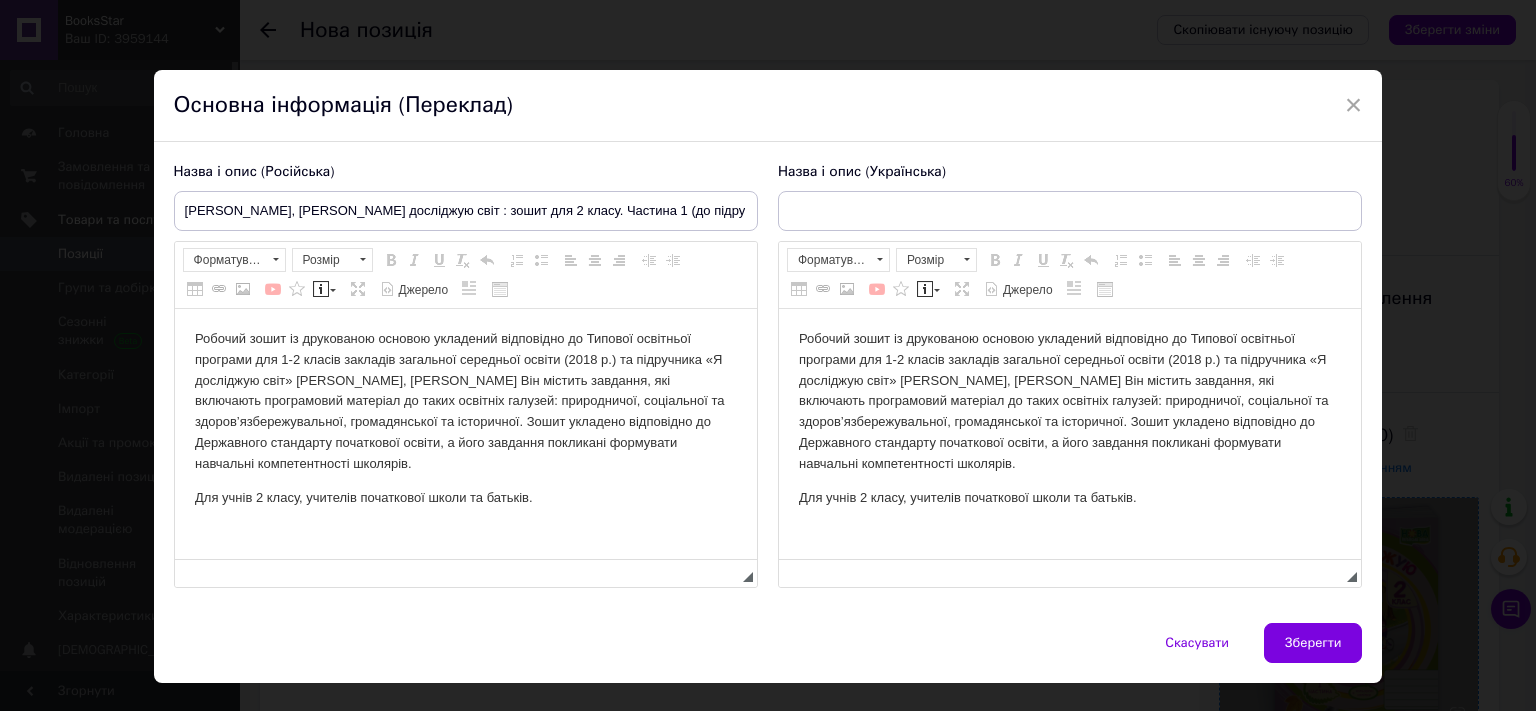 scroll, scrollTop: 0, scrollLeft: 0, axis: both 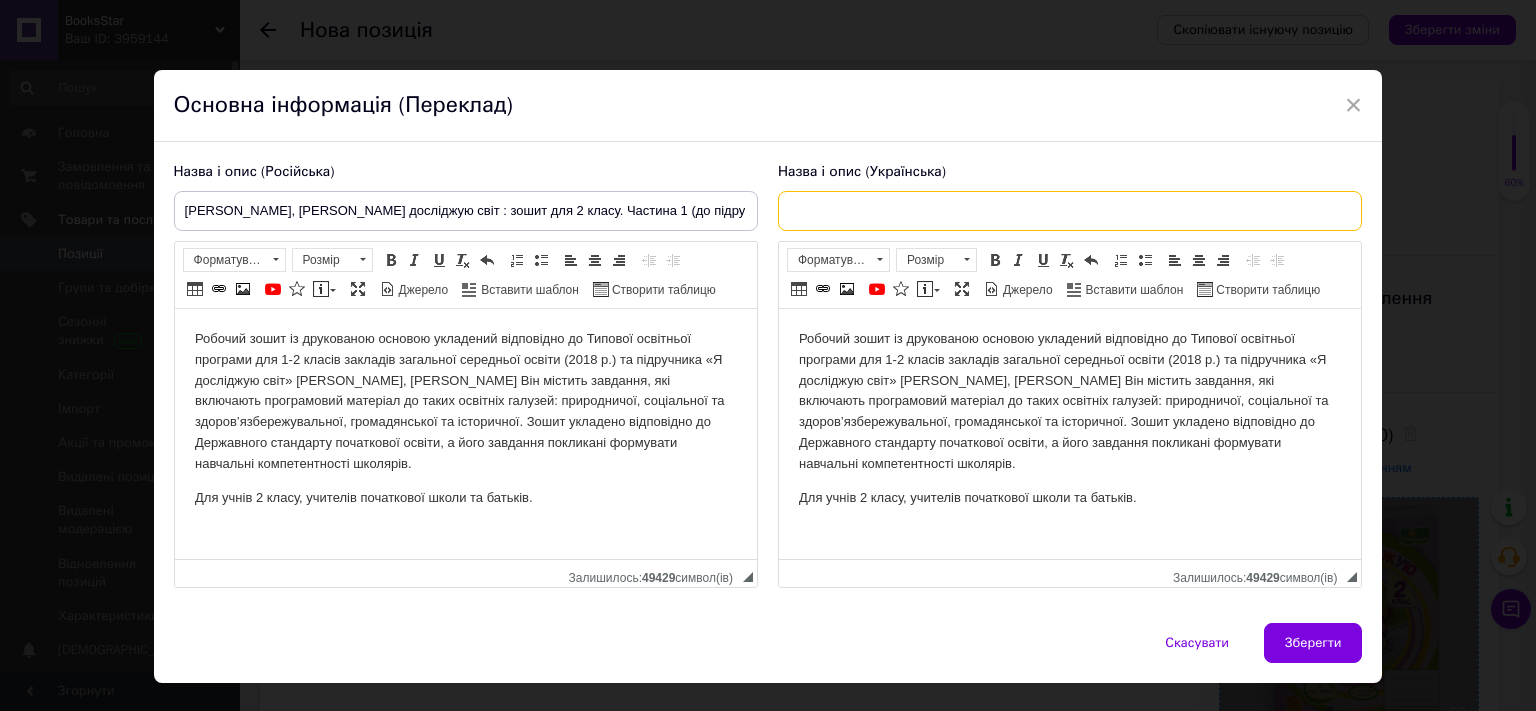 click at bounding box center (1070, 211) 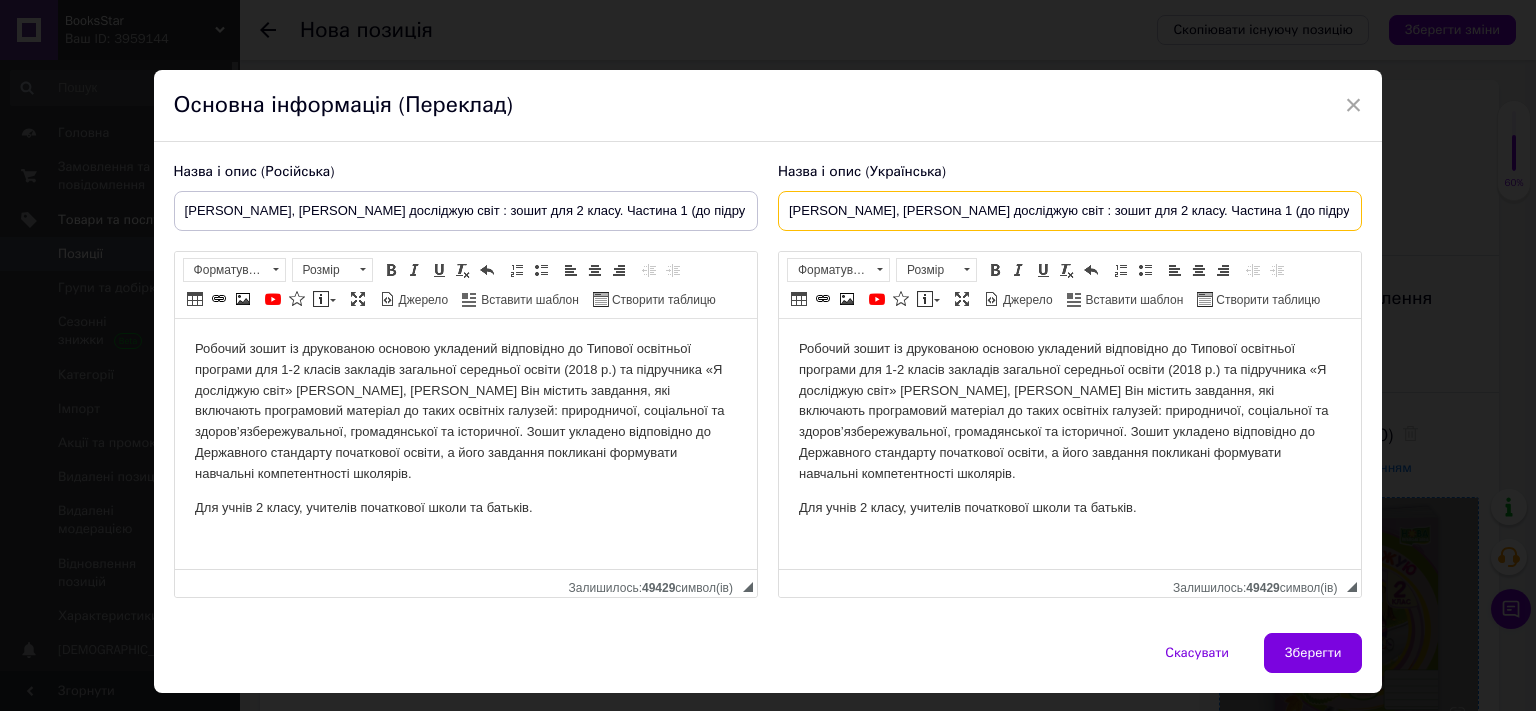 type on "Лабащук Оксана, Решетуха Тетяна - Я досліджую світ : зошит для 2 класу. Частина 1 (до підручн. Н. Бібік)" 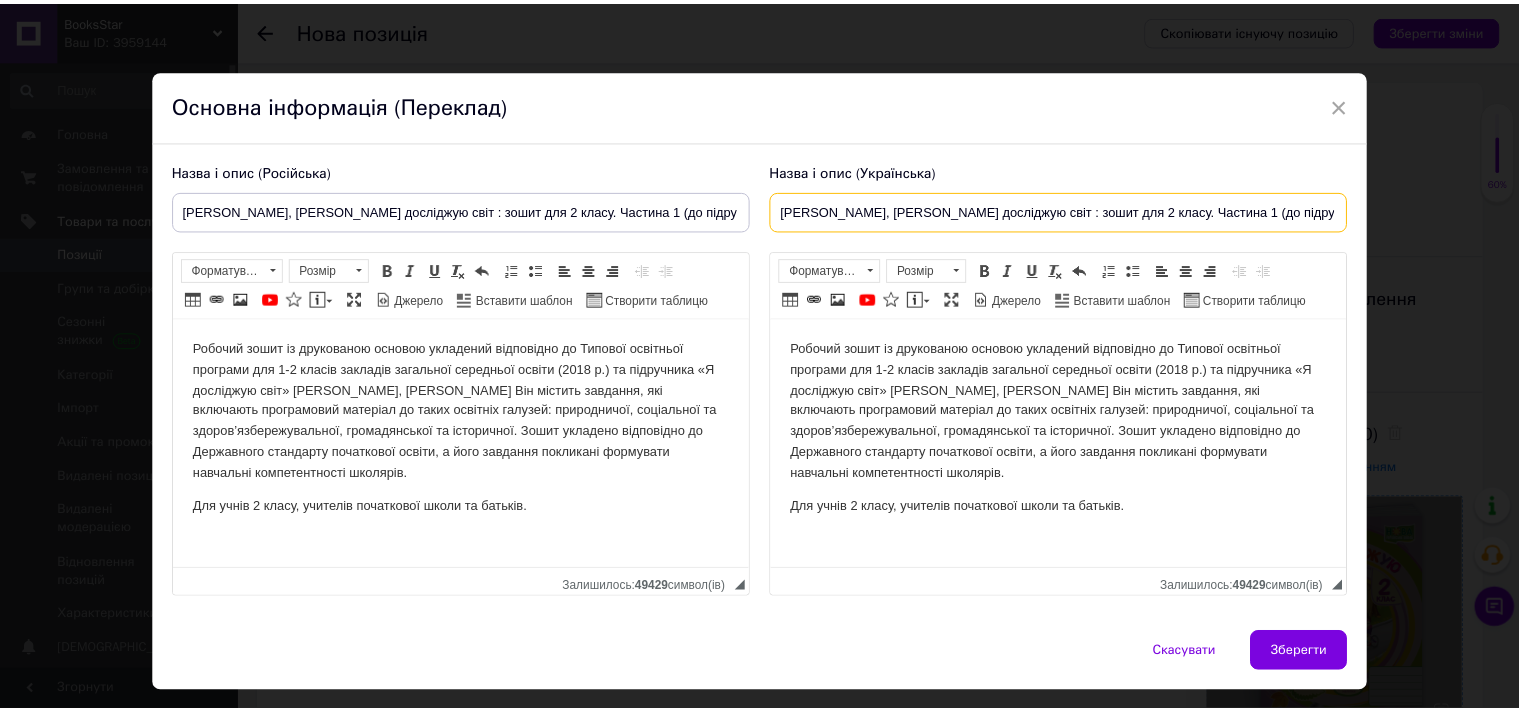 scroll, scrollTop: 0, scrollLeft: 88, axis: horizontal 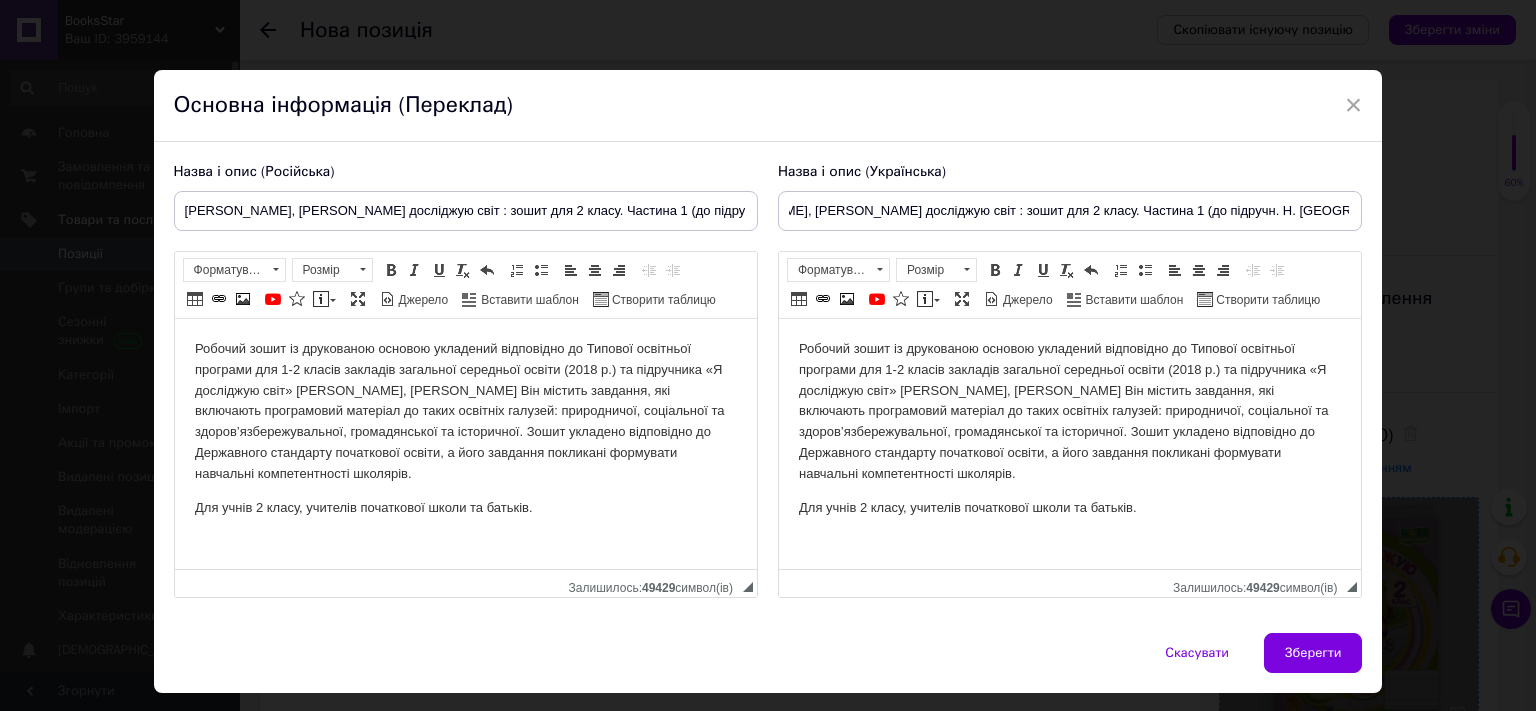 click on "Зберегти" at bounding box center (1313, 653) 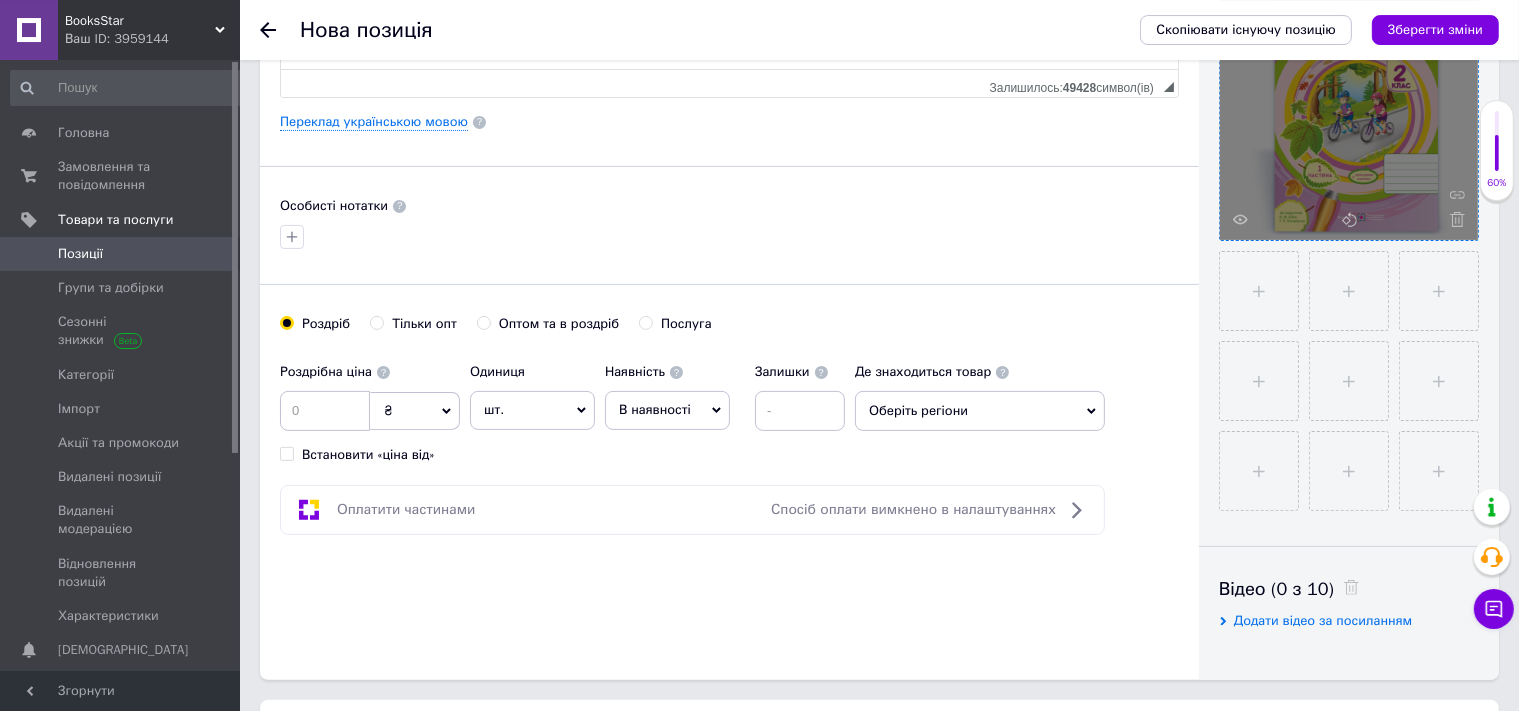 scroll, scrollTop: 526, scrollLeft: 0, axis: vertical 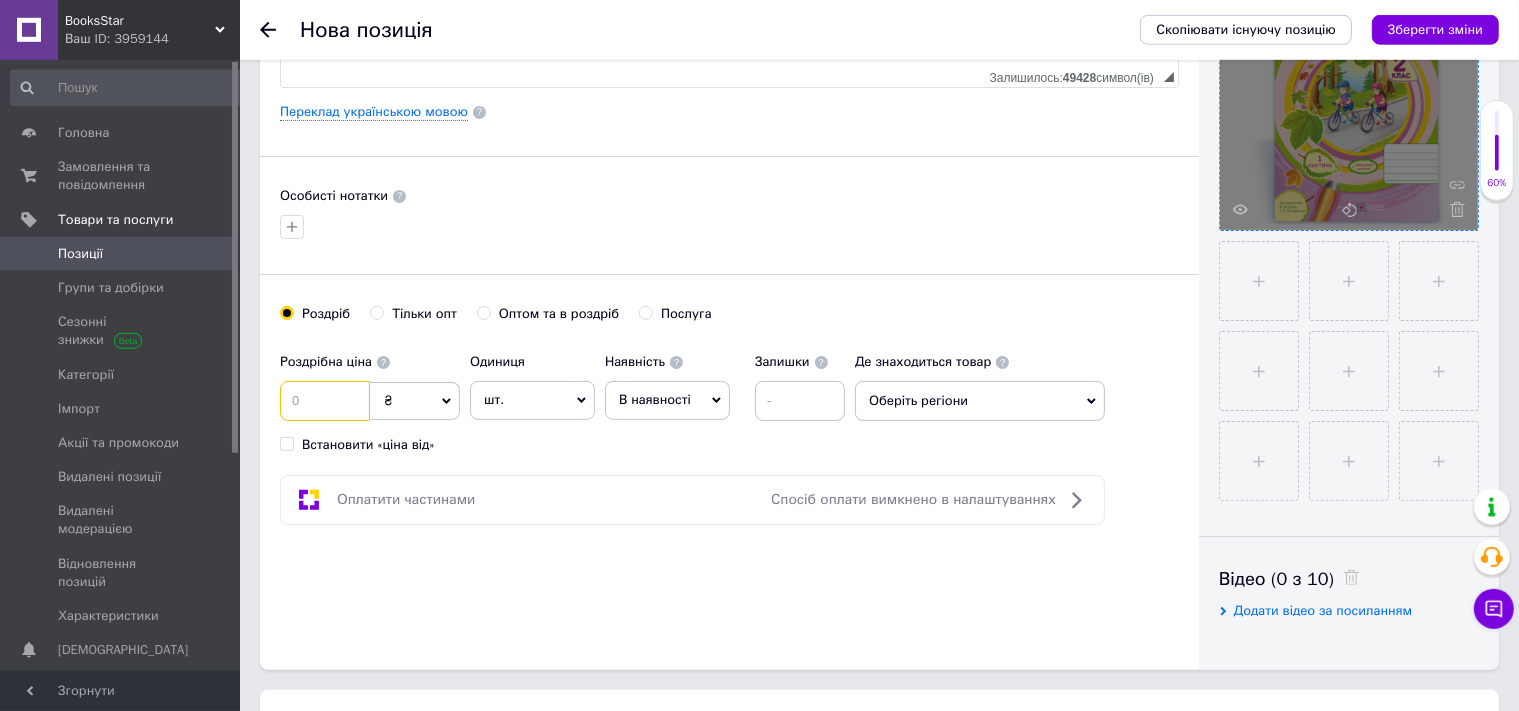 click at bounding box center (325, 401) 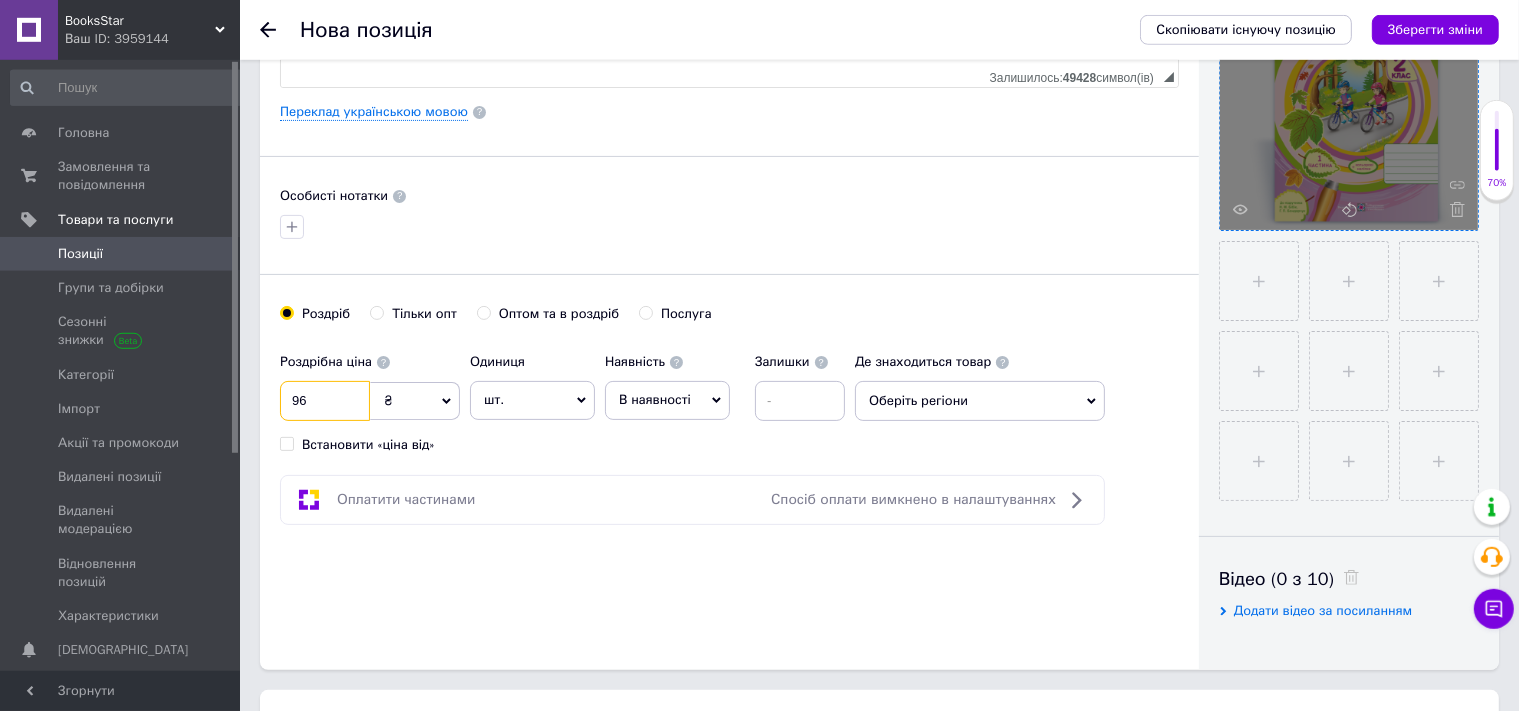 type on "96" 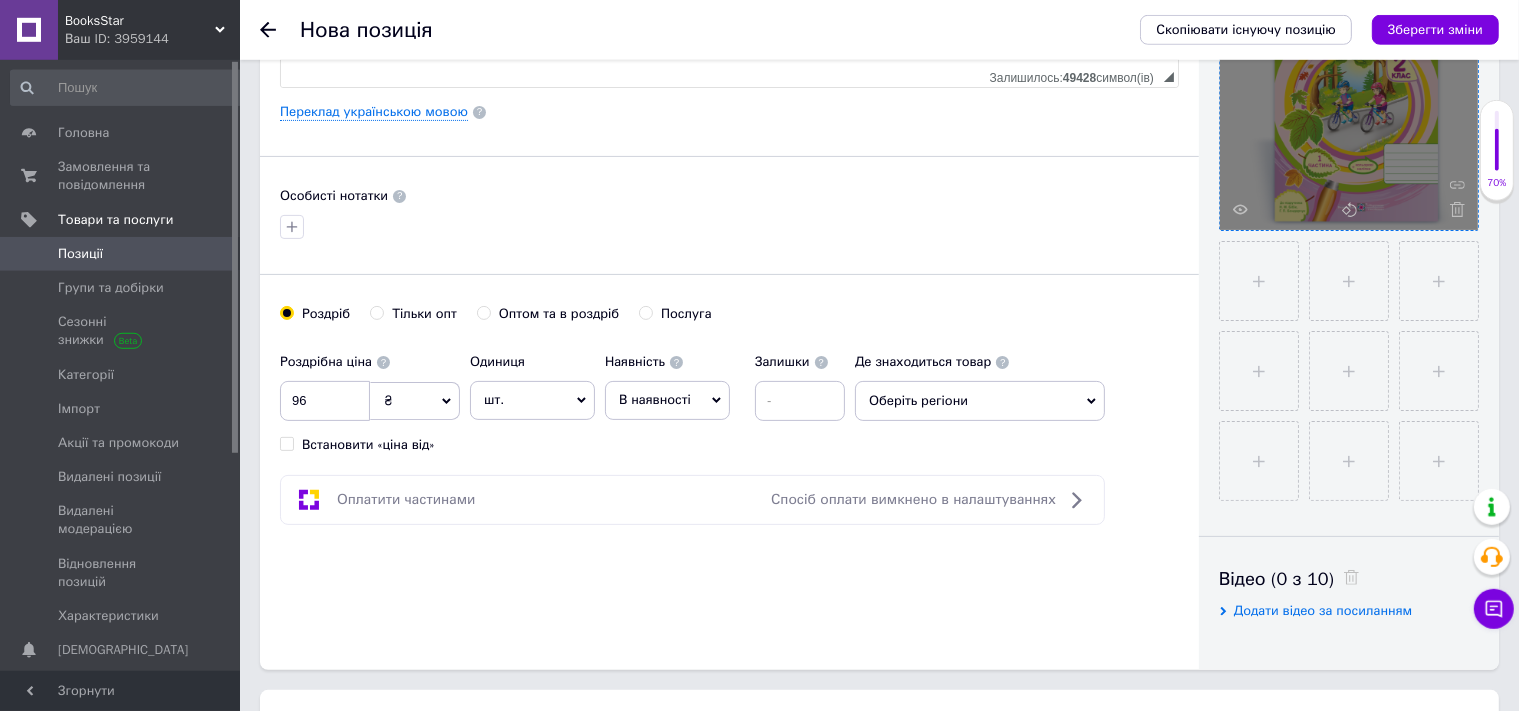 click on "В наявності" at bounding box center (655, 399) 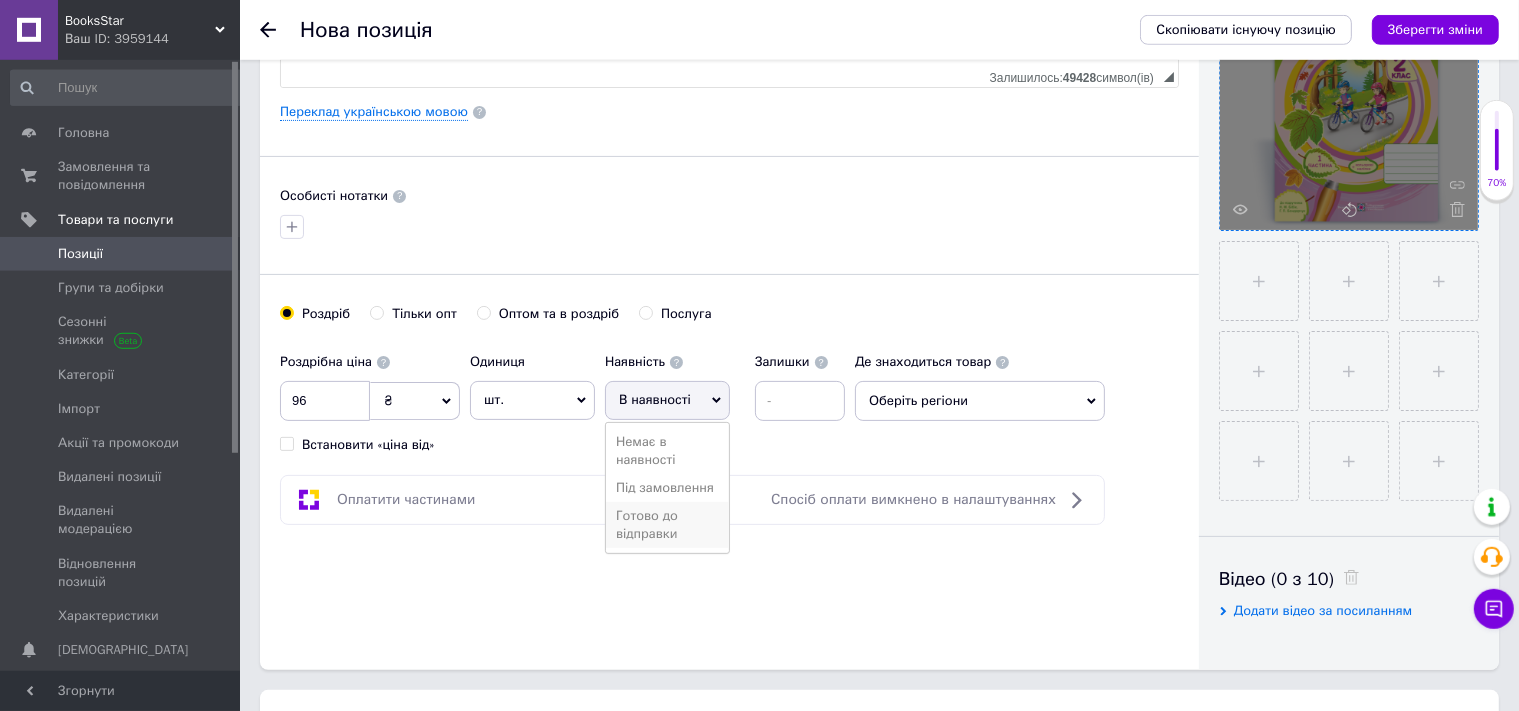 click on "Готово до відправки" at bounding box center [667, 525] 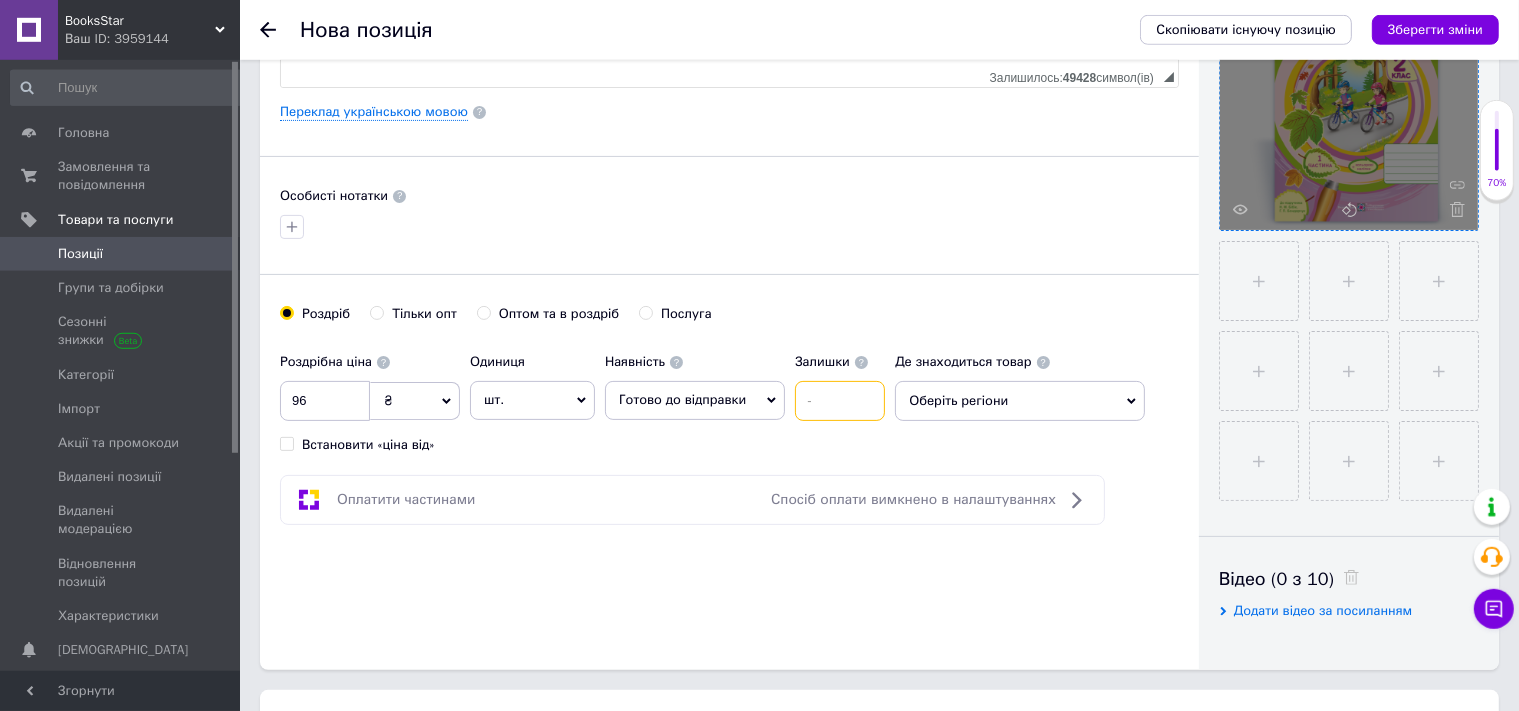click at bounding box center [840, 401] 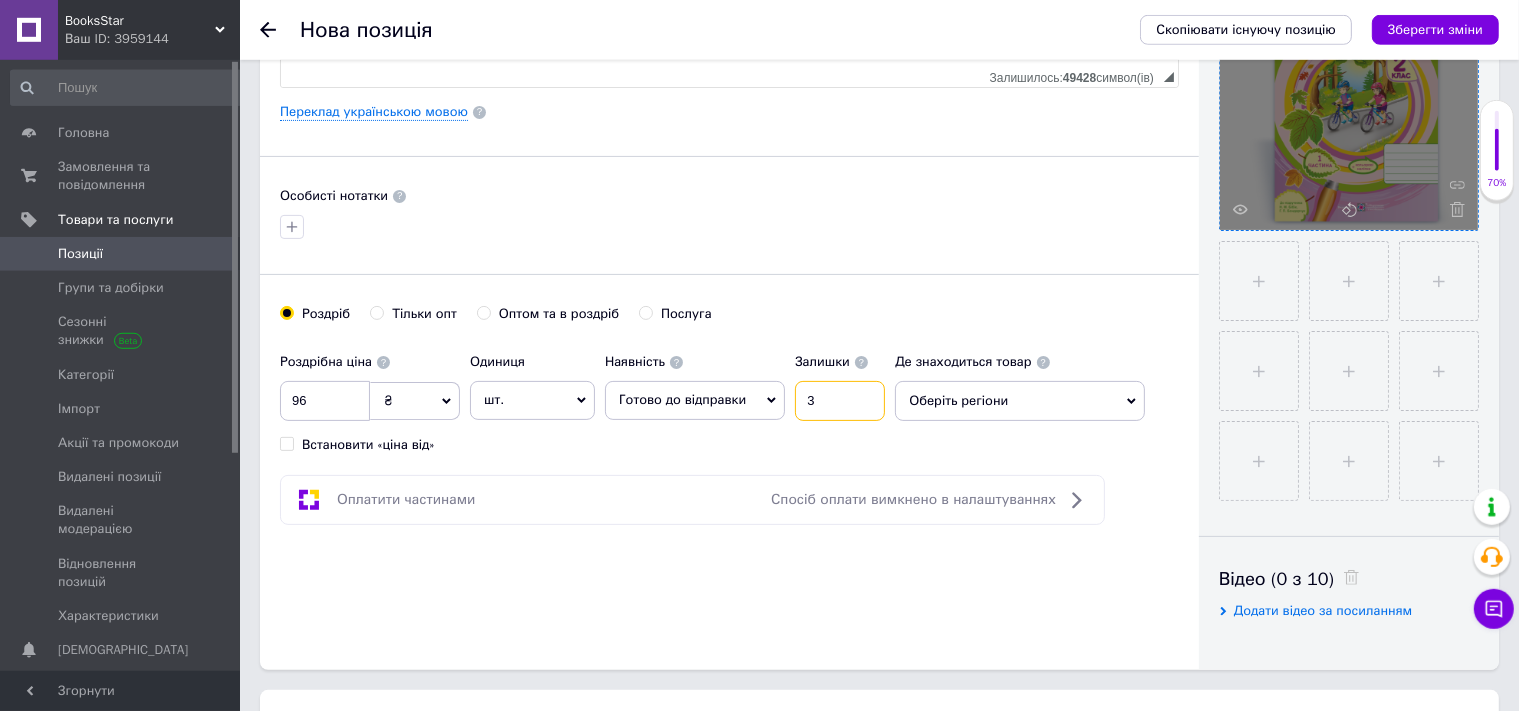 type on "3" 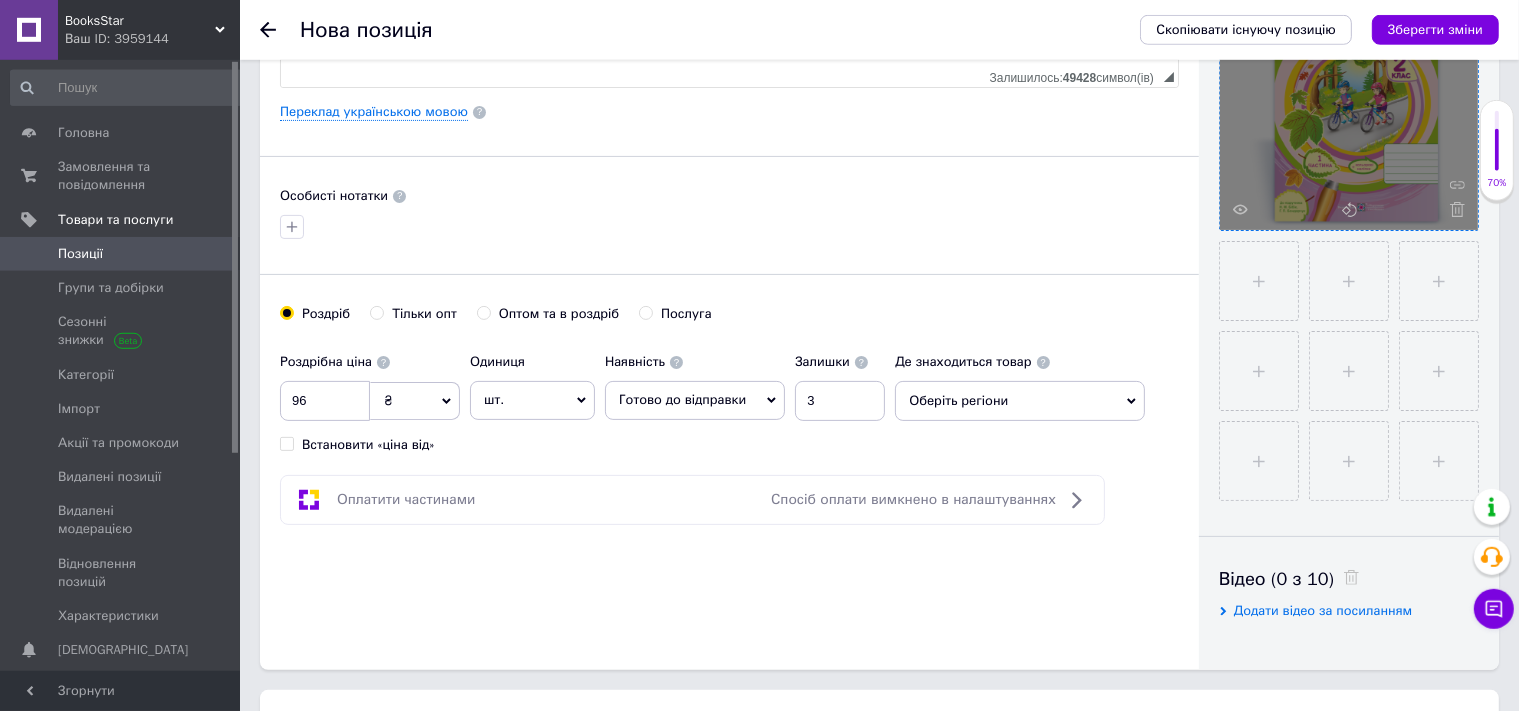 click on "Оберіть регіони" at bounding box center (1020, 401) 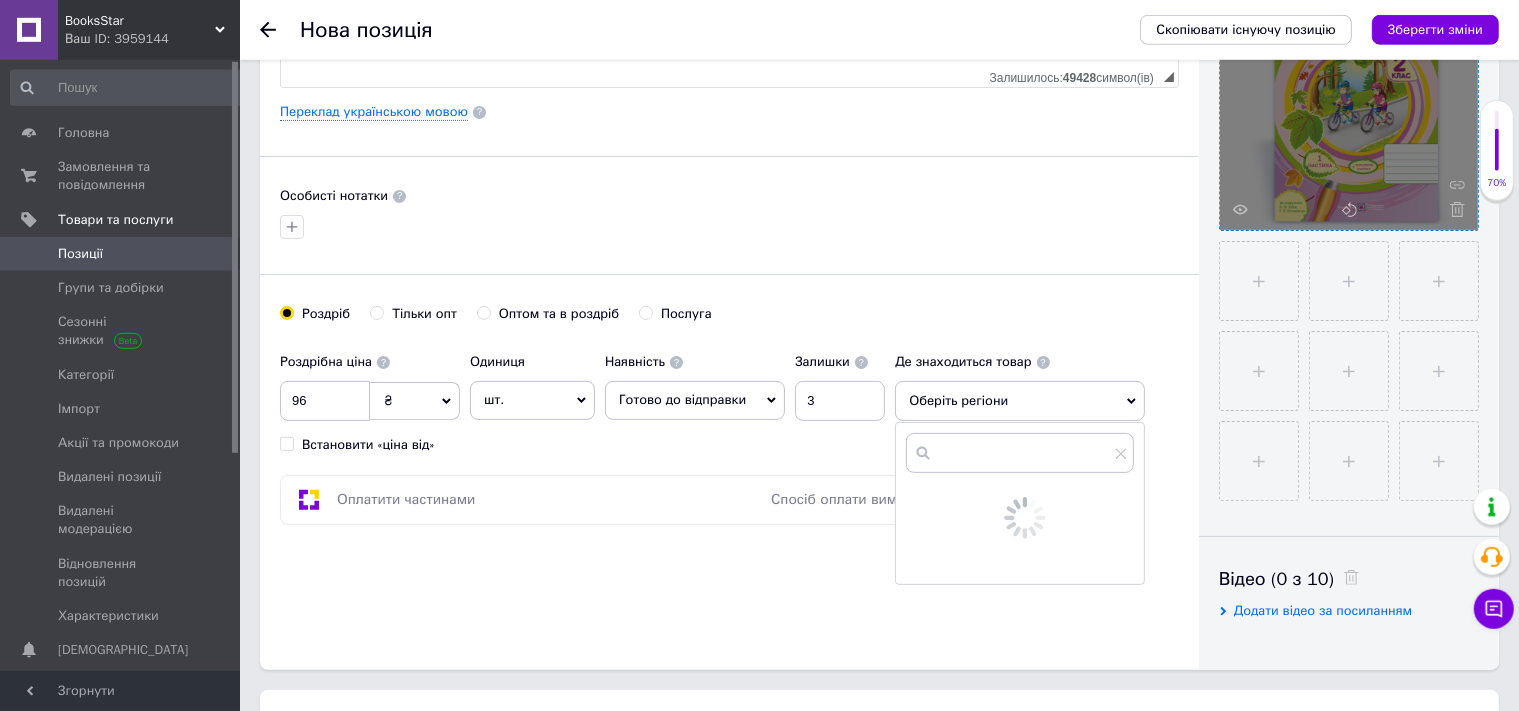 click on "Оберіть регіони" at bounding box center (1020, 401) 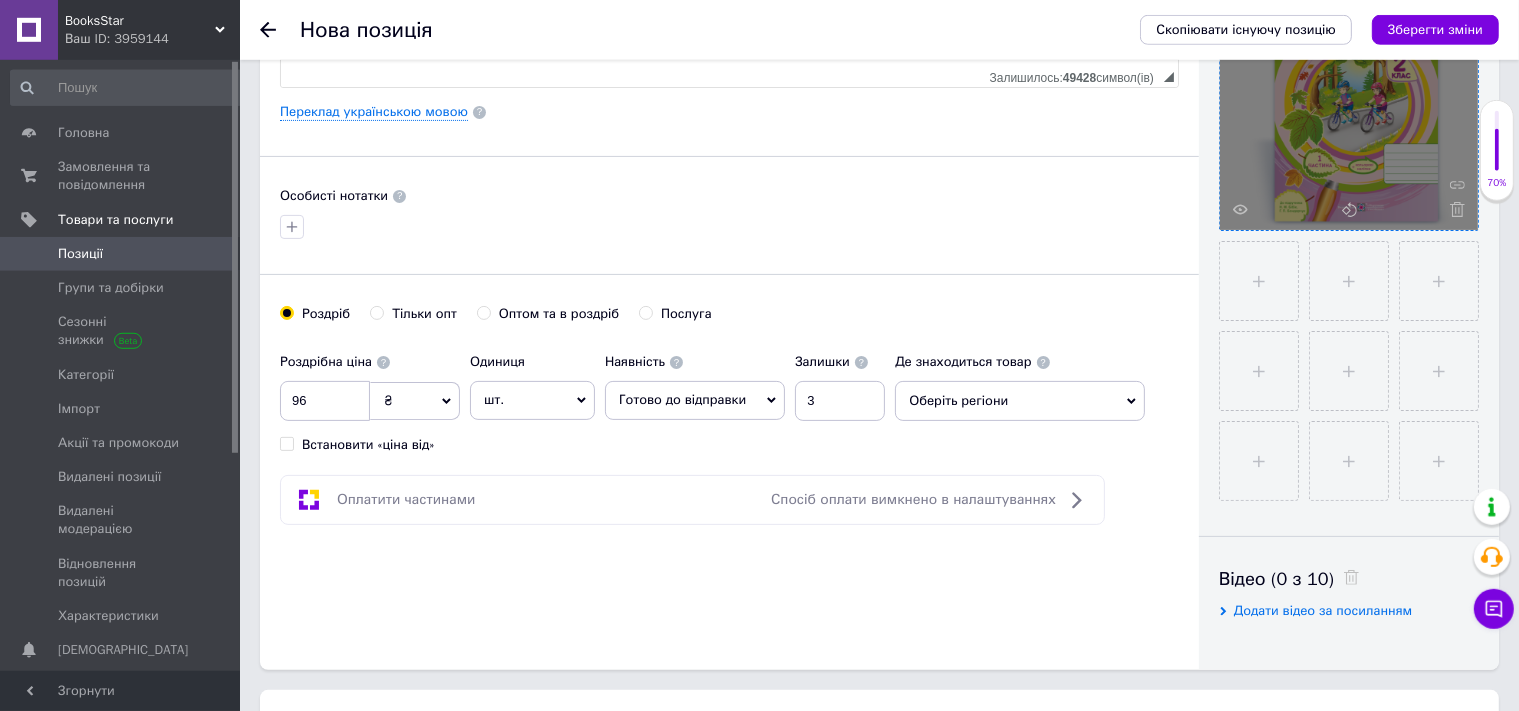 scroll, scrollTop: 784, scrollLeft: 0, axis: vertical 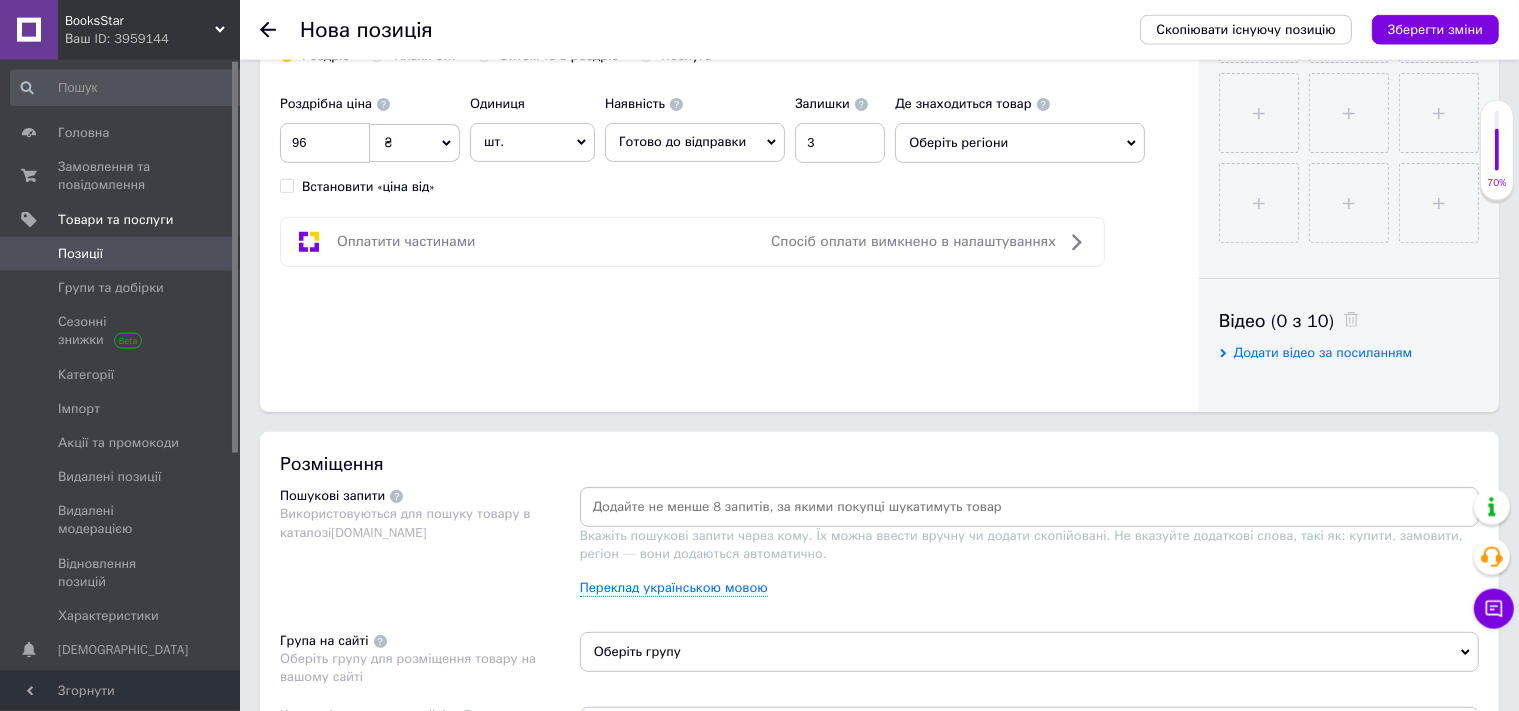 click on "Оберіть регіони" at bounding box center (1020, 143) 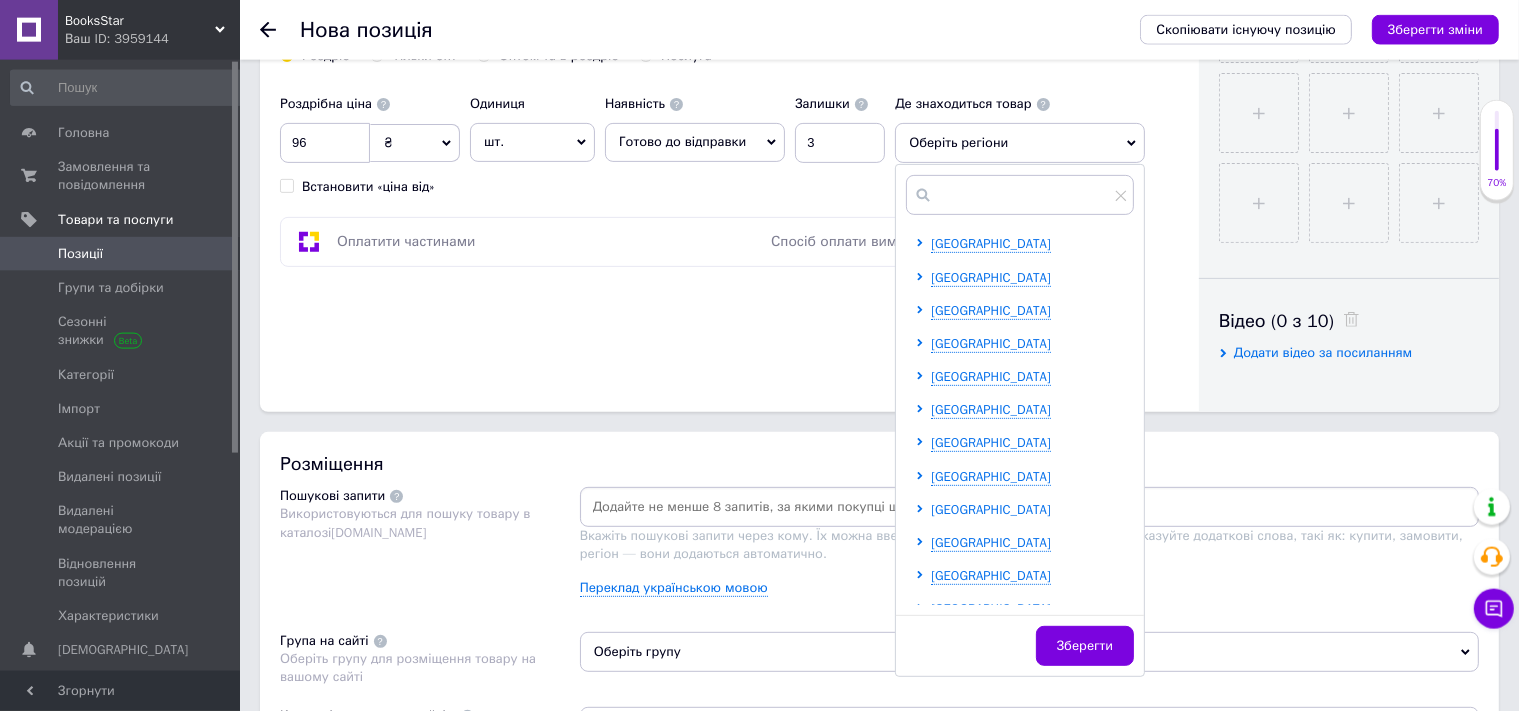 click on "[GEOGRAPHIC_DATA]" at bounding box center (991, 509) 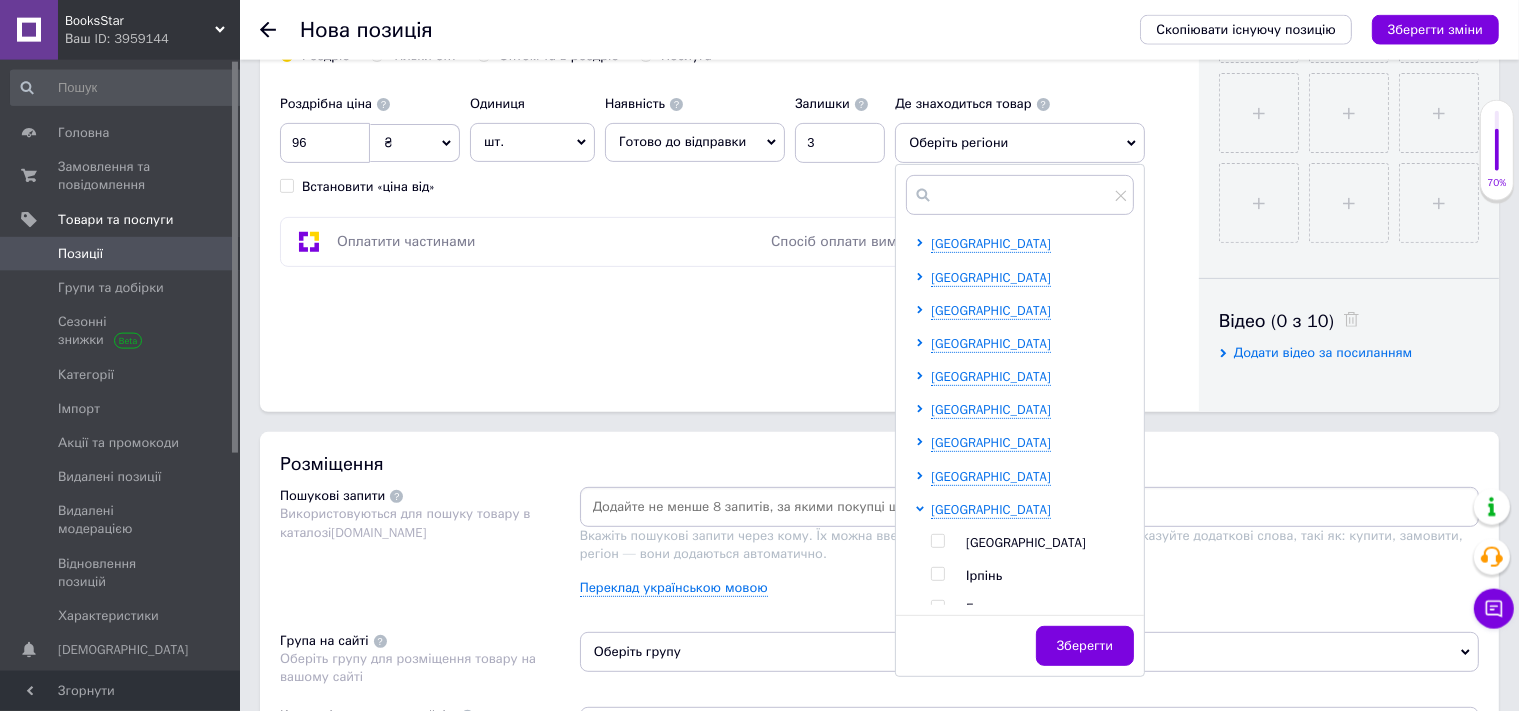 click on "[GEOGRAPHIC_DATA]" at bounding box center (1026, 542) 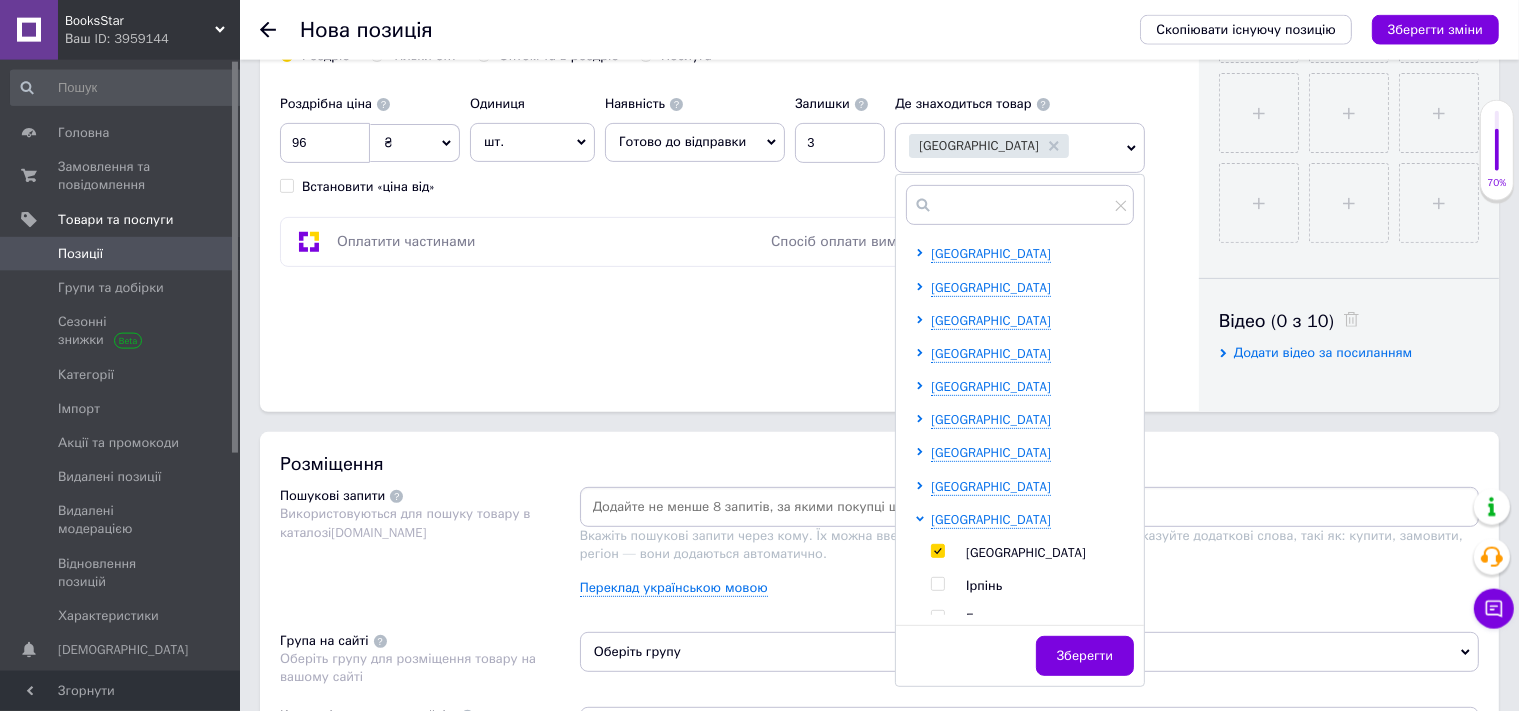 checkbox on "true" 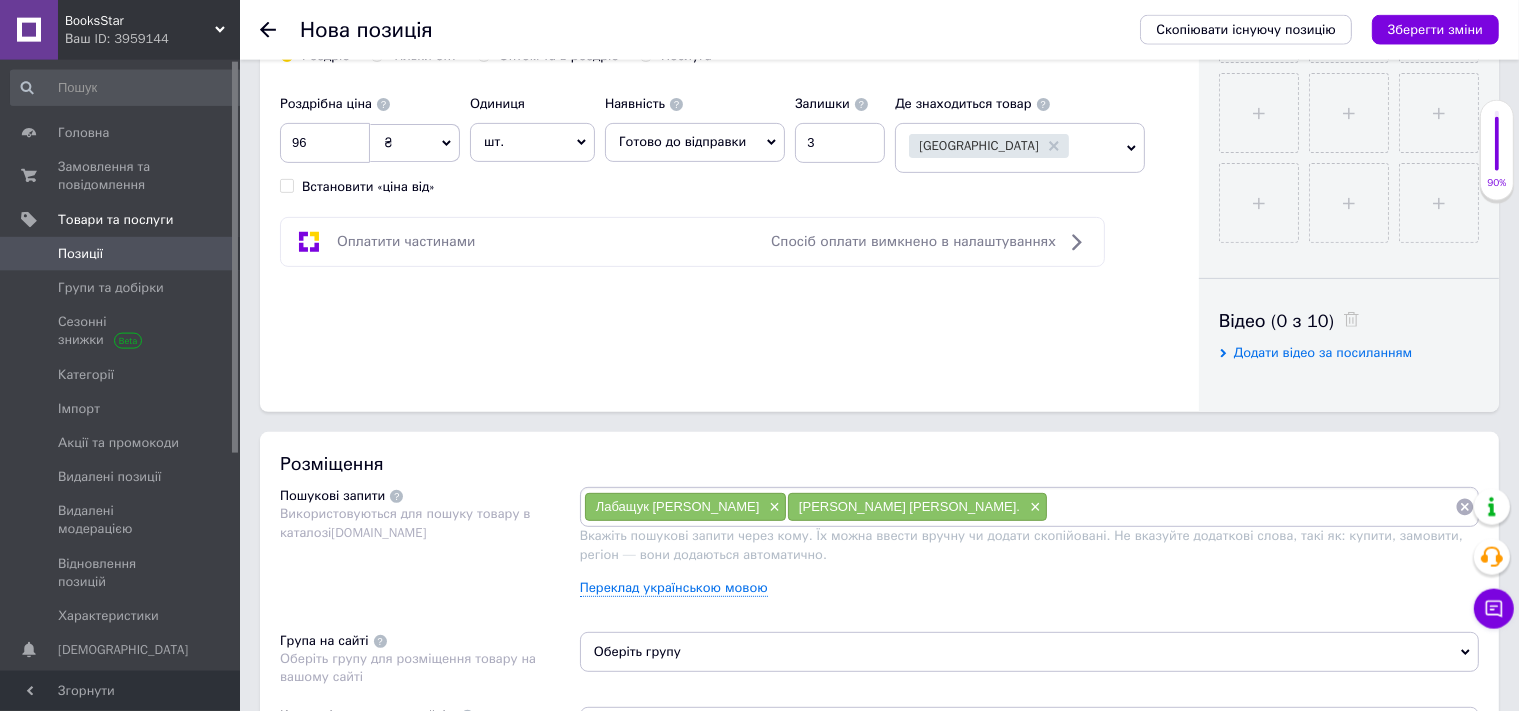 paste on "Я досліджую світ" 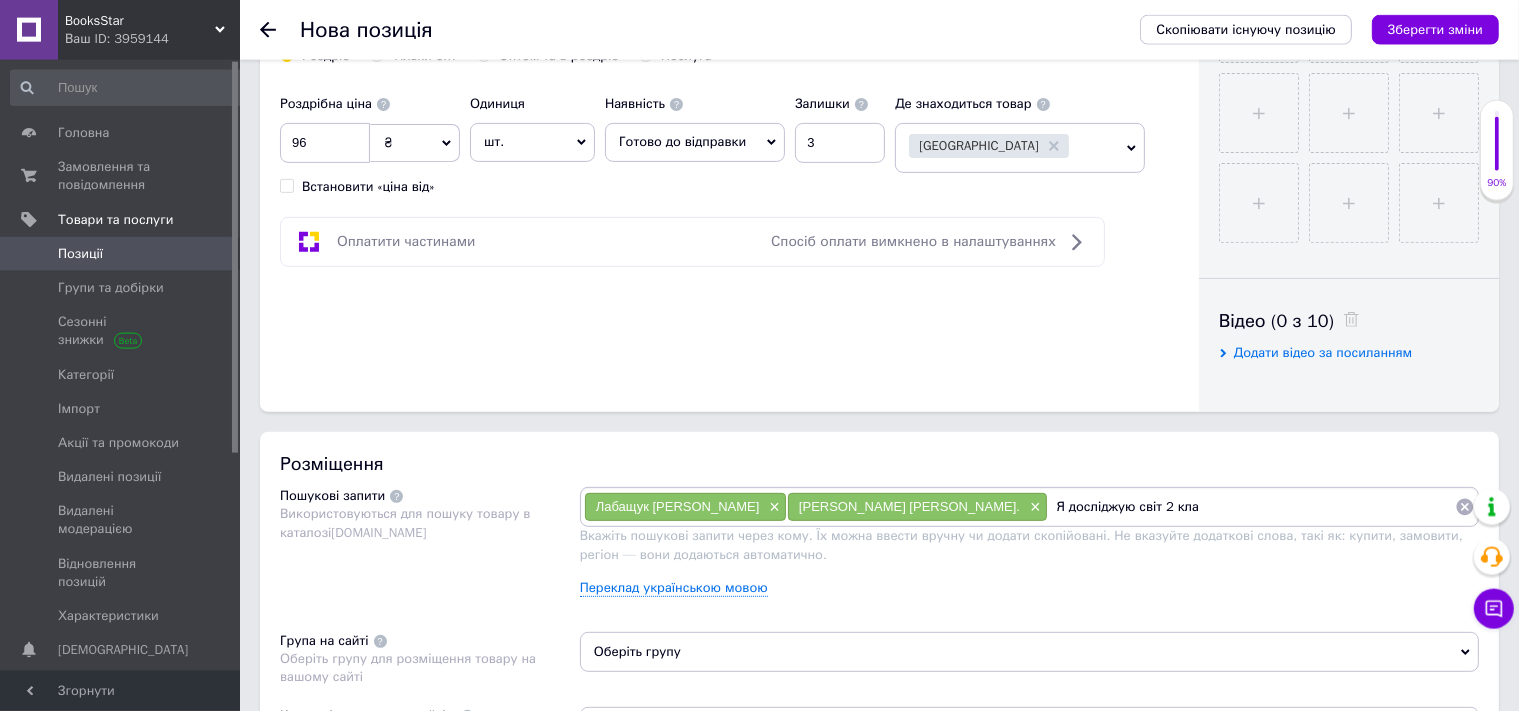 type on "Я досліджую світ 2 клас" 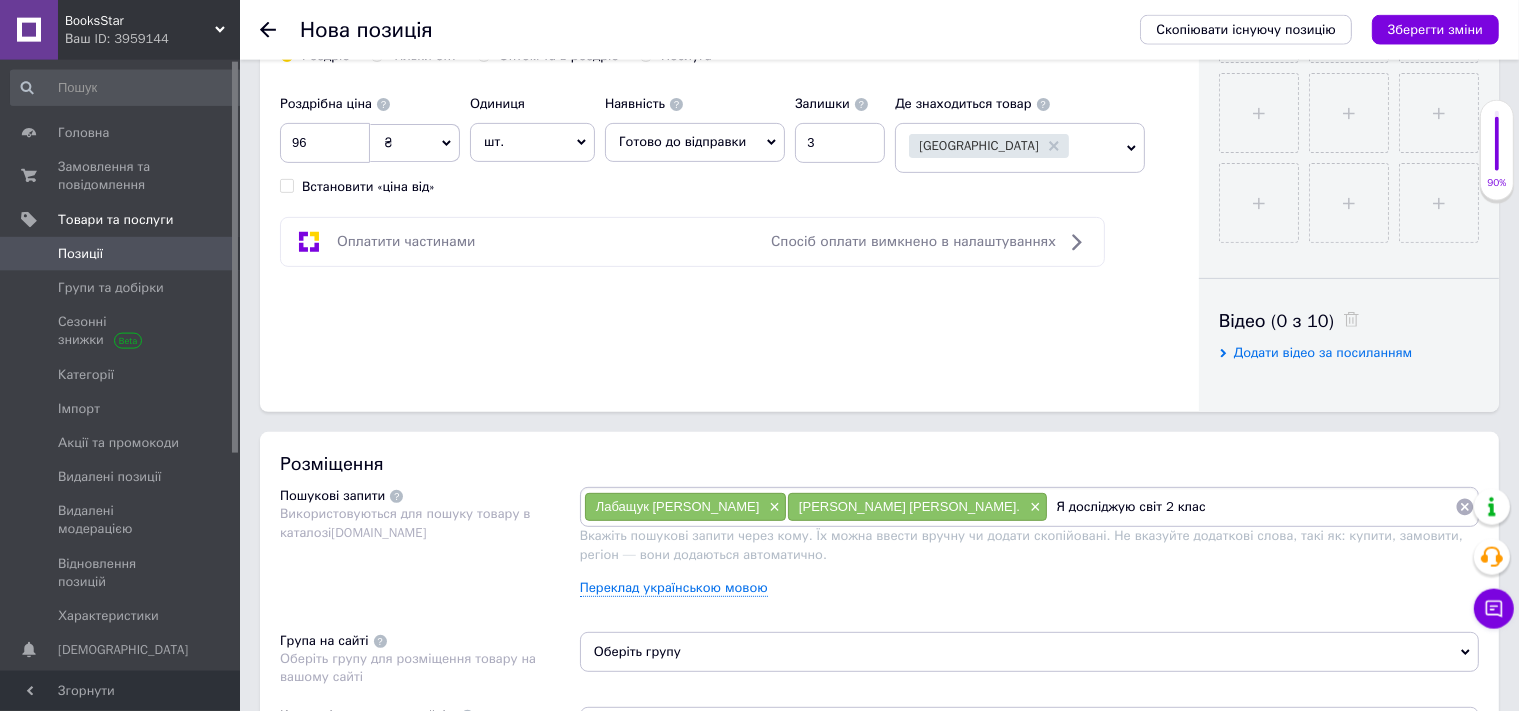 type 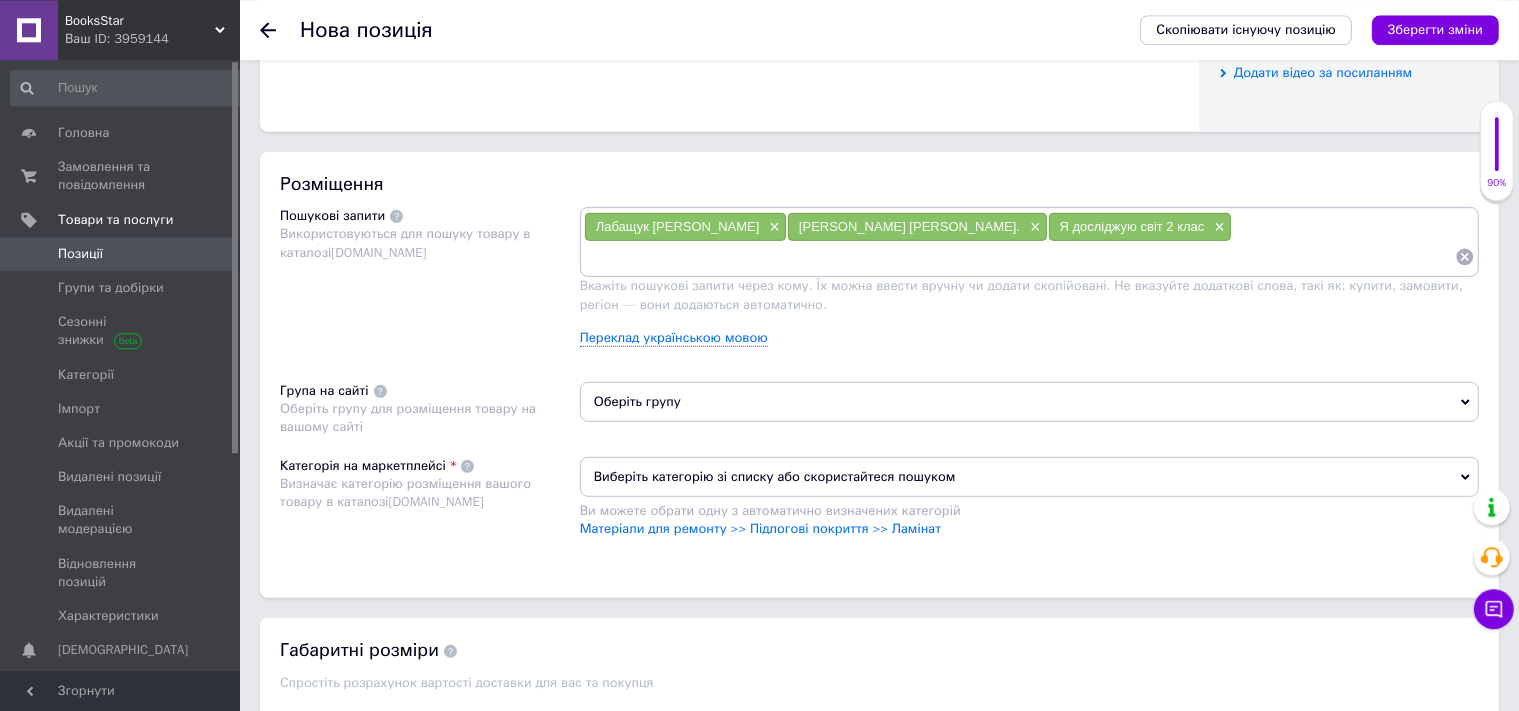 scroll, scrollTop: 1101, scrollLeft: 0, axis: vertical 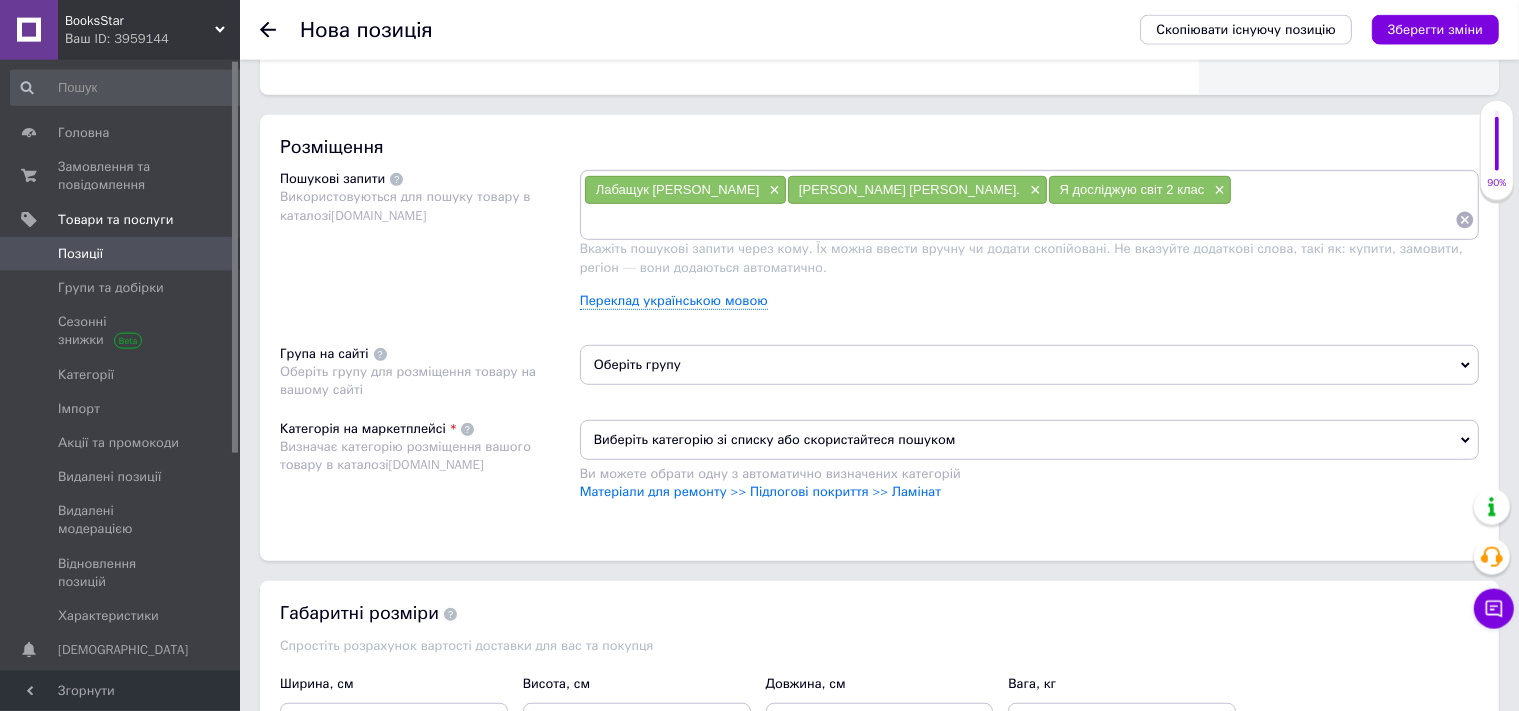 click on "Оберіть групу" at bounding box center (1029, 365) 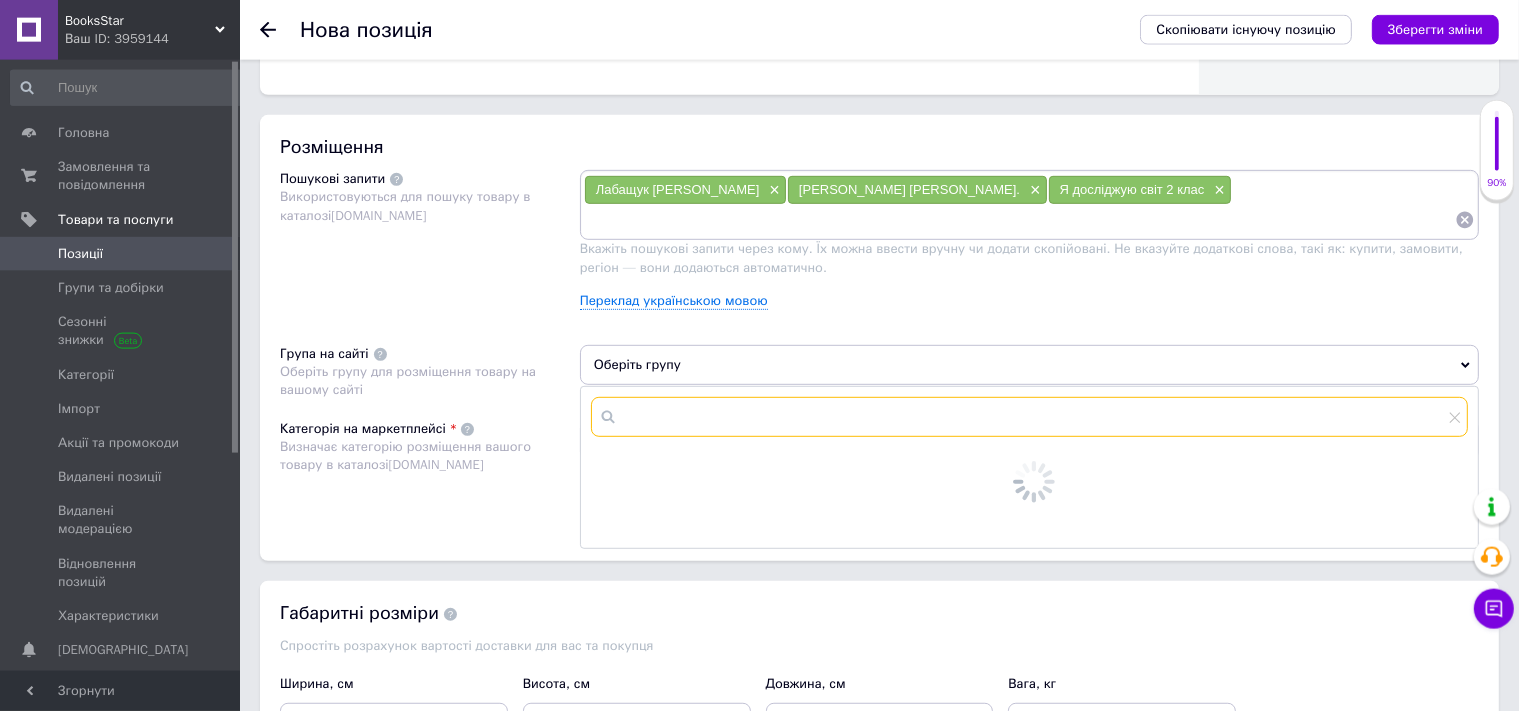 click at bounding box center [1029, 417] 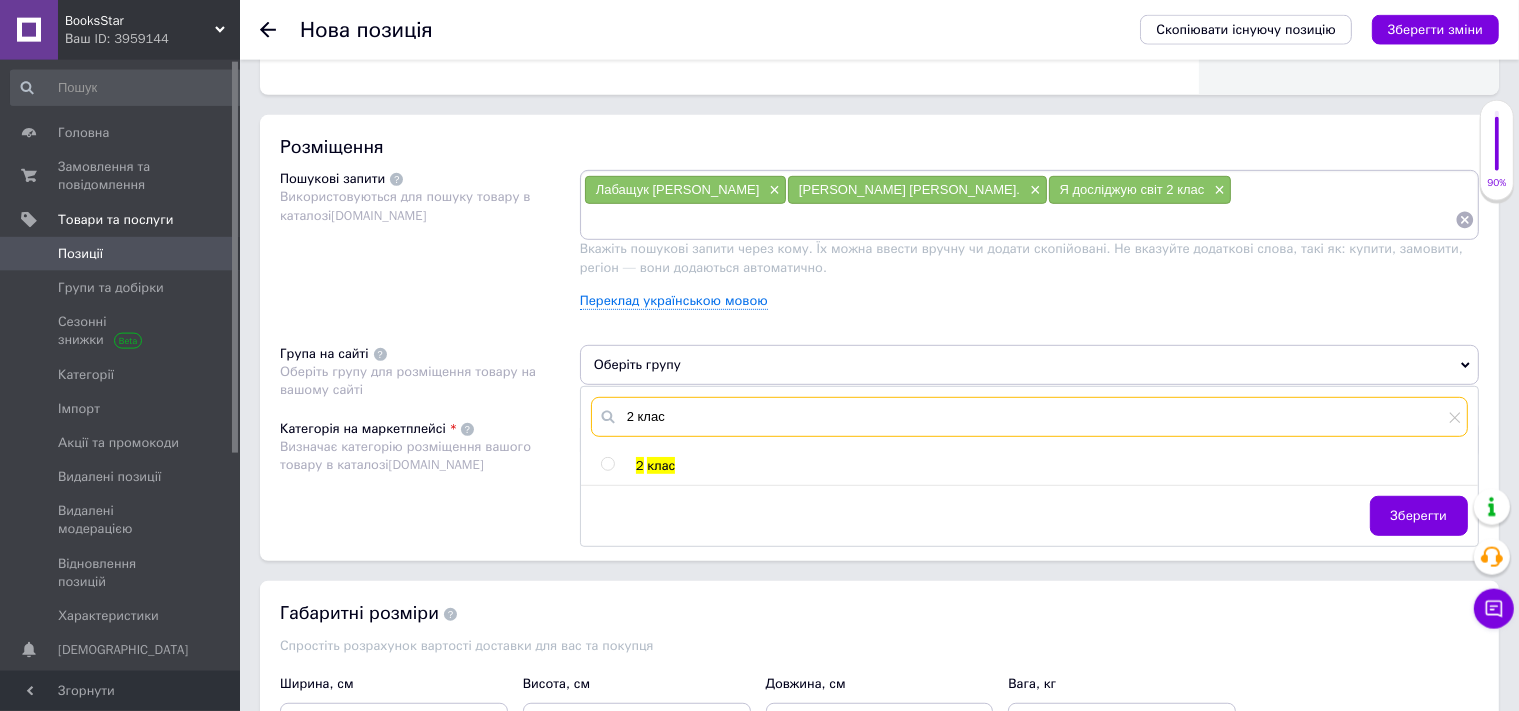 type on "2 клас" 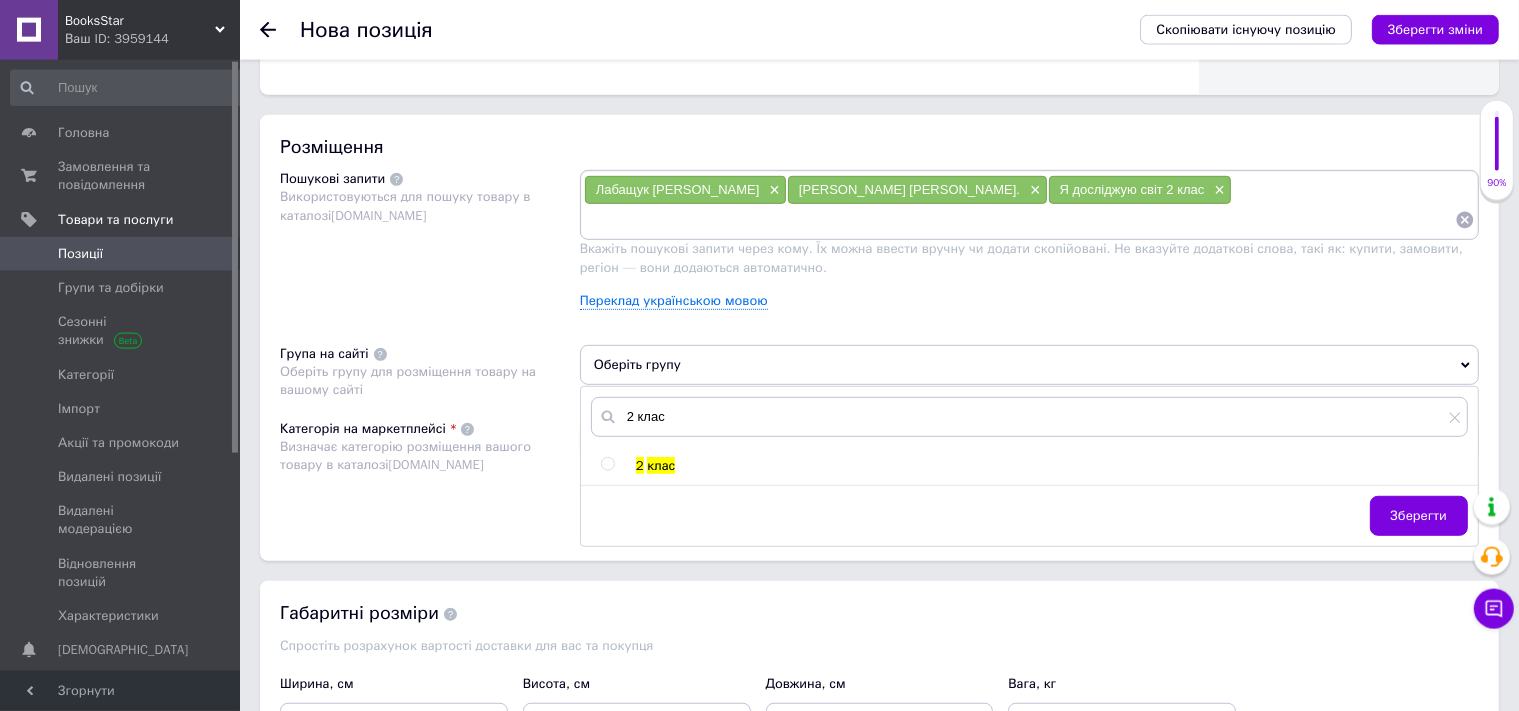click at bounding box center [607, 464] 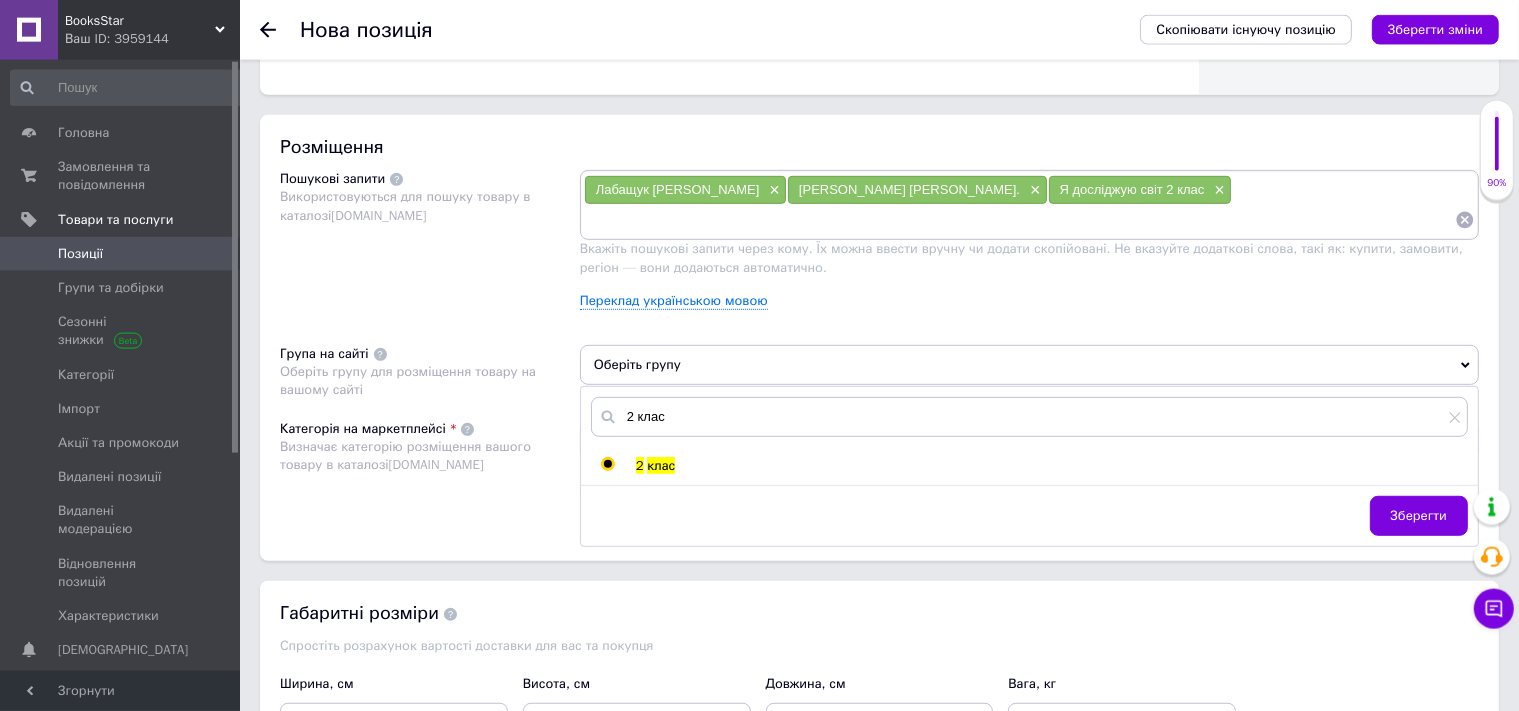 radio on "true" 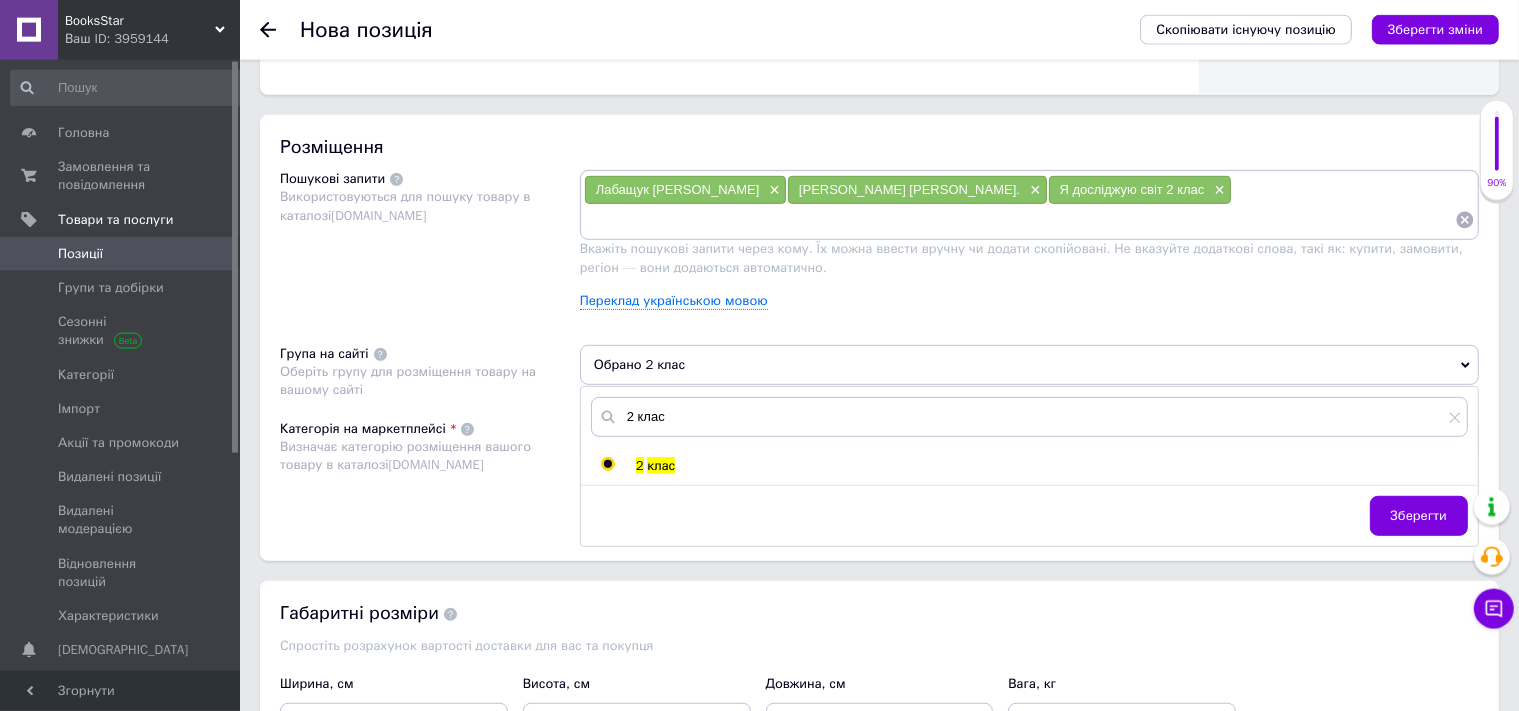 drag, startPoint x: 464, startPoint y: 484, endPoint x: 486, endPoint y: 484, distance: 22 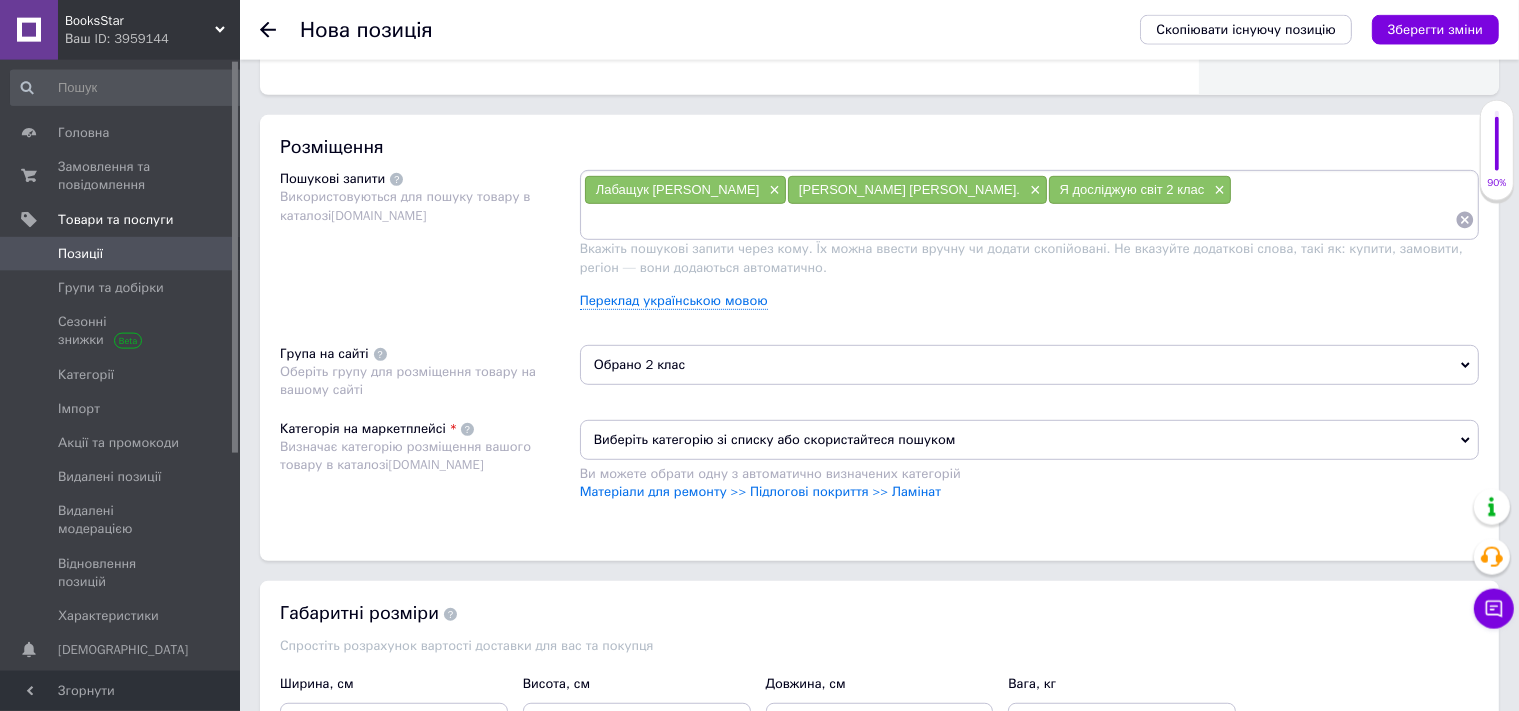 click on "Виберіть категорію зі списку або скористайтеся пошуком" at bounding box center [1029, 440] 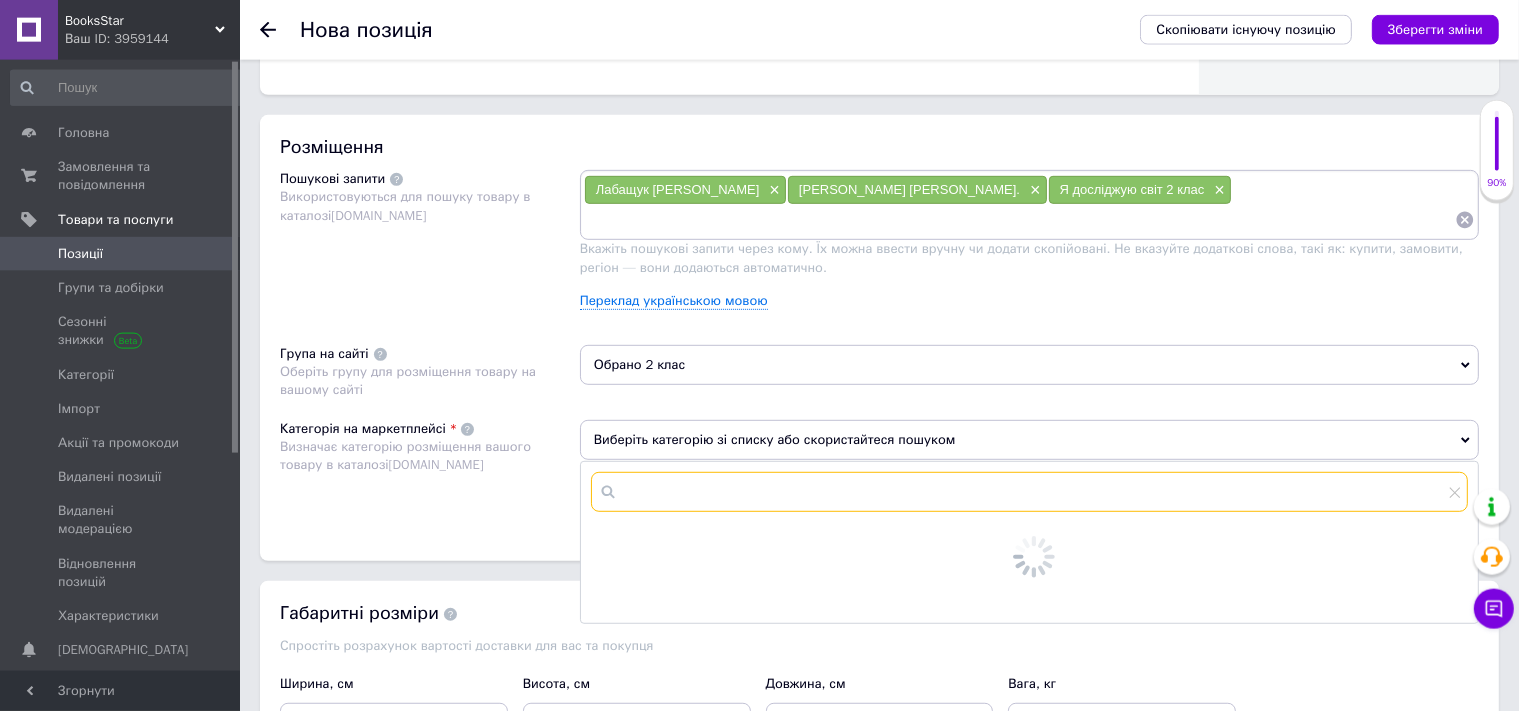 click at bounding box center (1029, 492) 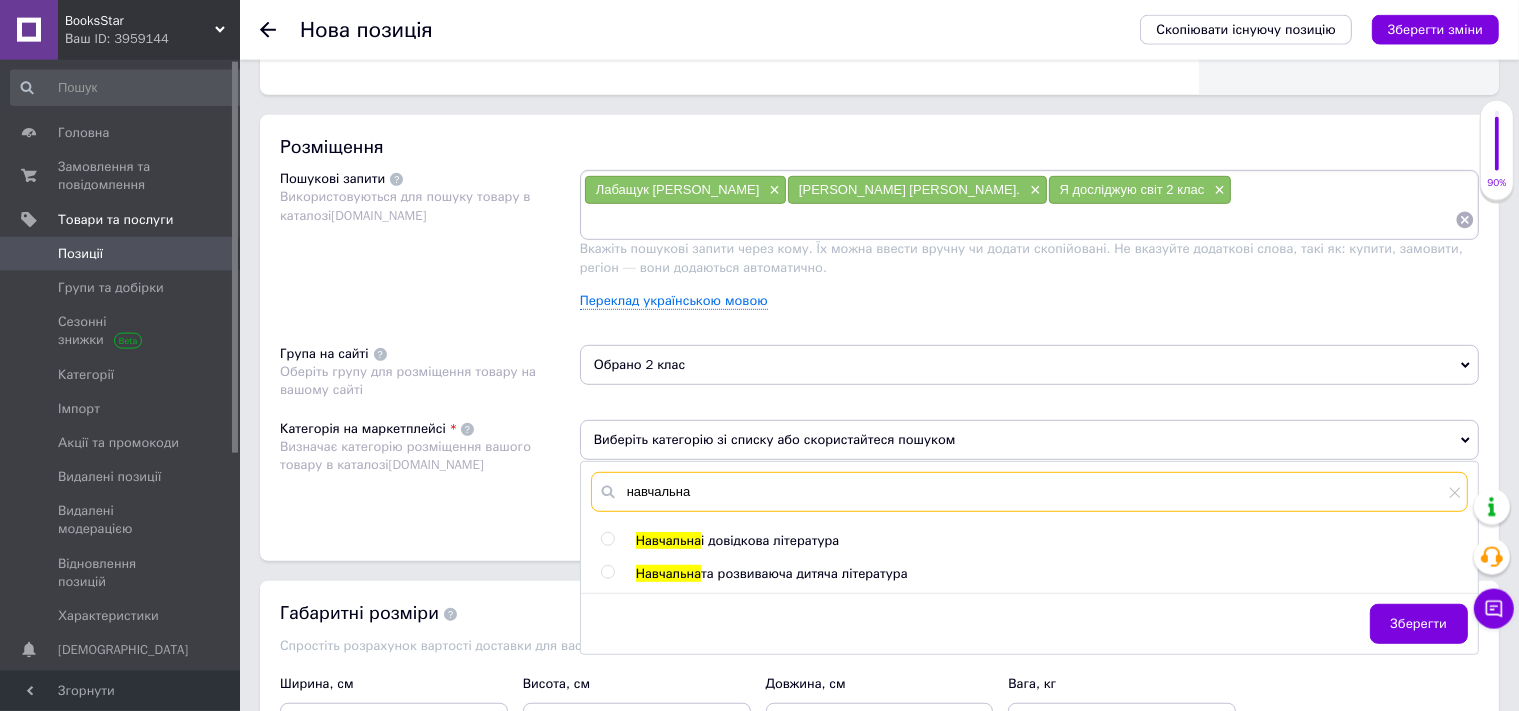 type on "навчальна" 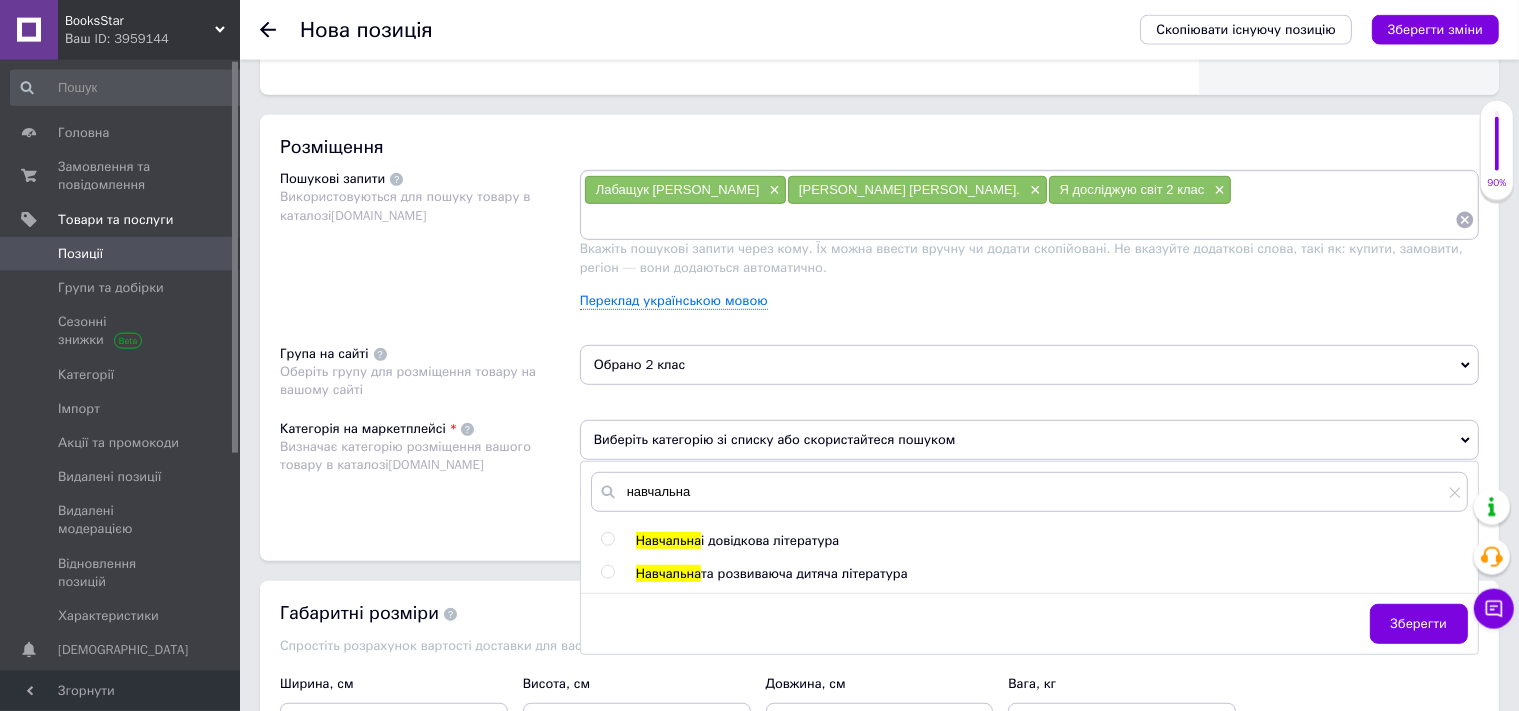 click on "Навчальна" at bounding box center [668, 540] 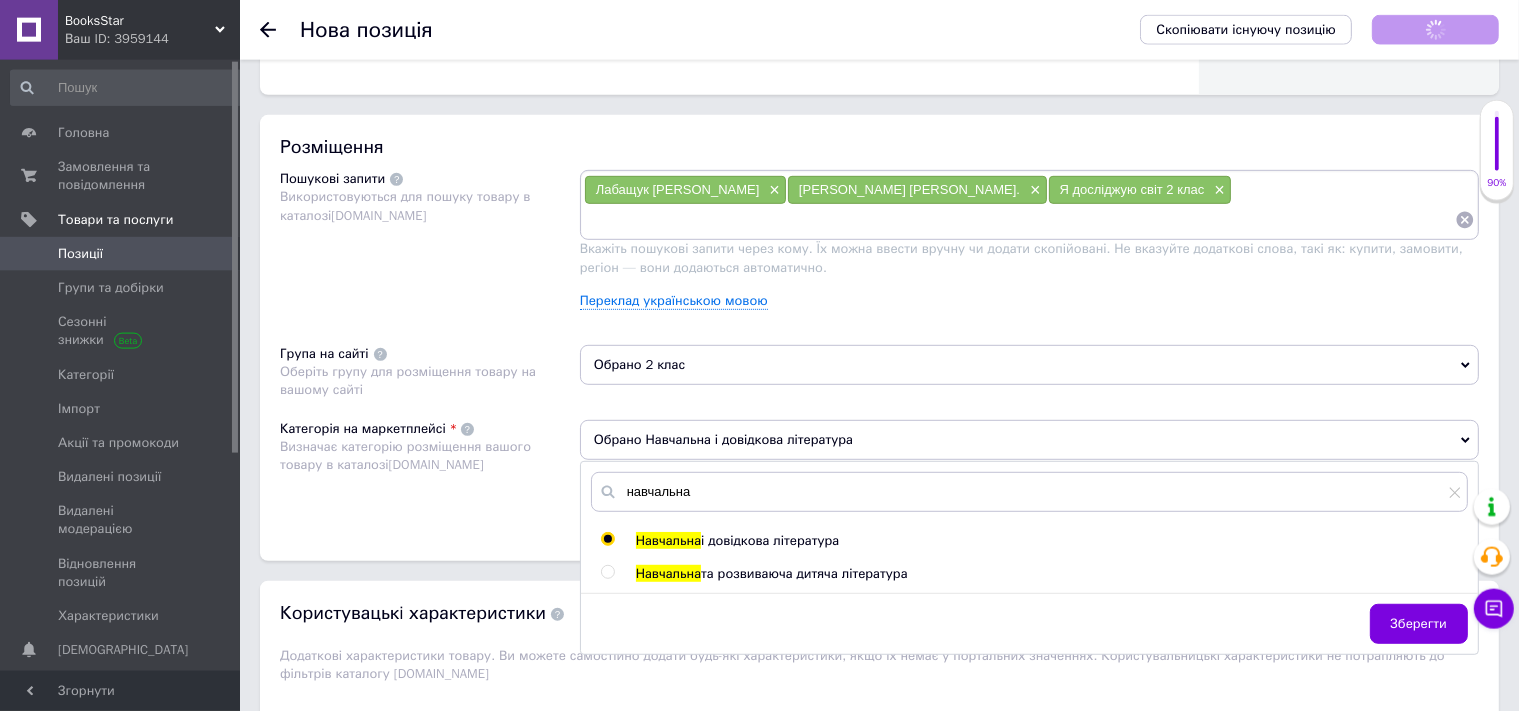 radio on "true" 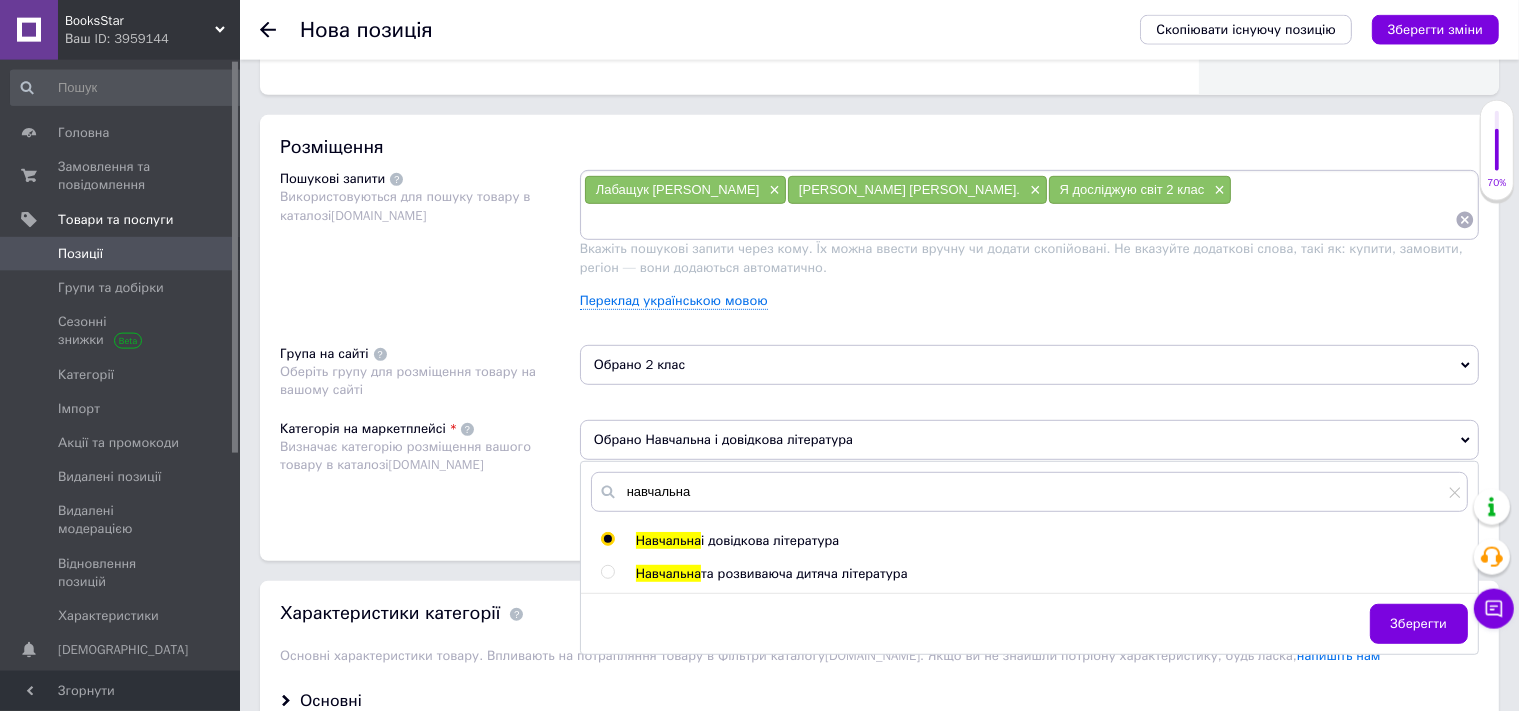 click on "Категорія на маркетплейсі Визначає категорію розміщення вашого товару в каталозі  [DOMAIN_NAME]" at bounding box center (430, 470) 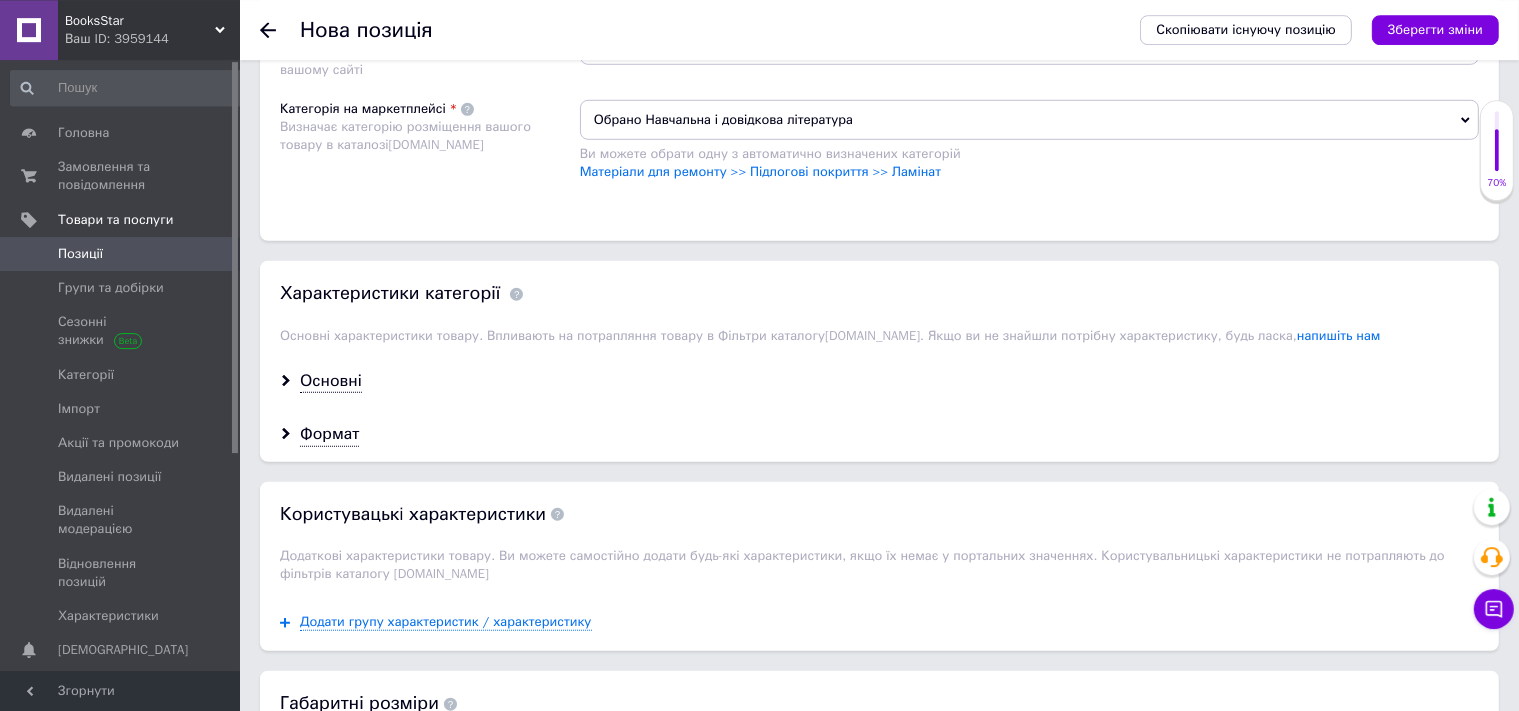 scroll, scrollTop: 1524, scrollLeft: 0, axis: vertical 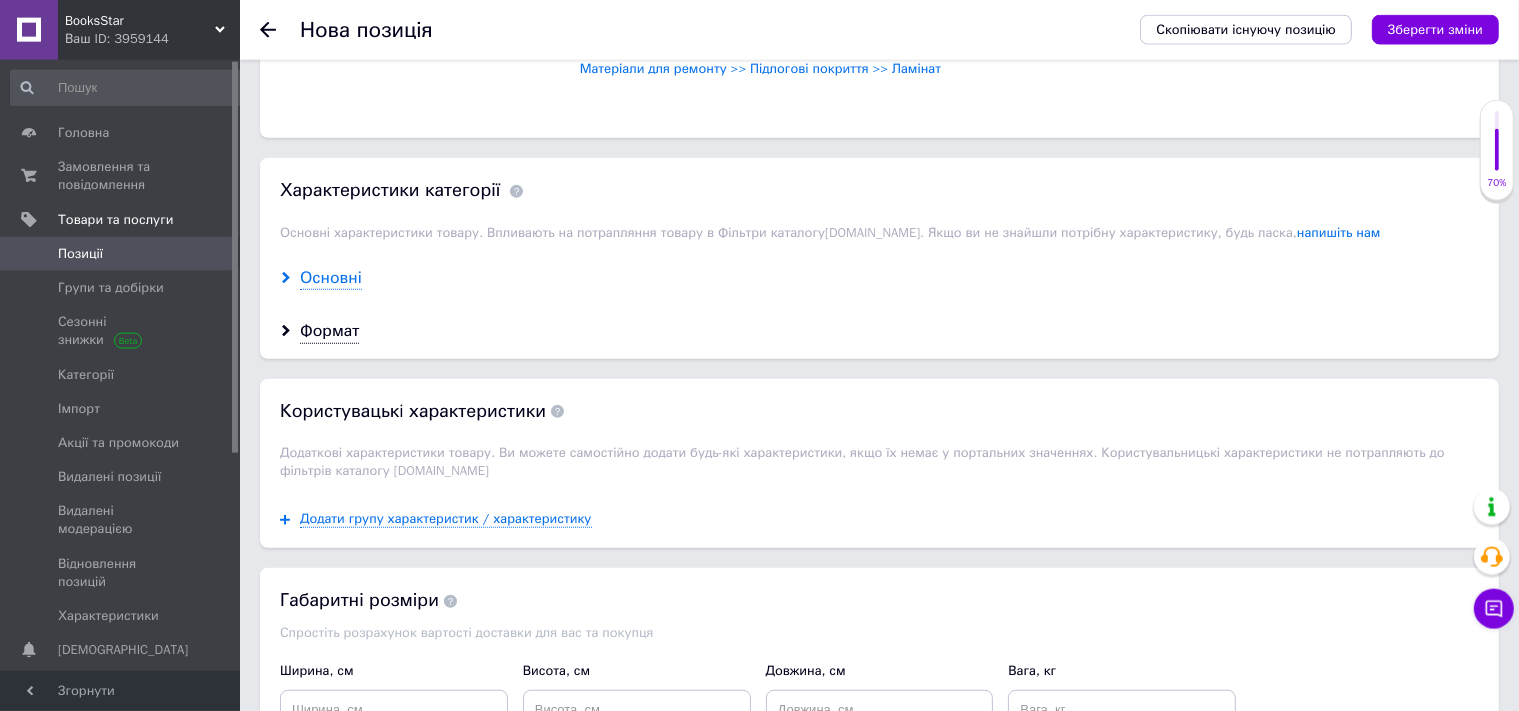 click on "Основні" at bounding box center [331, 278] 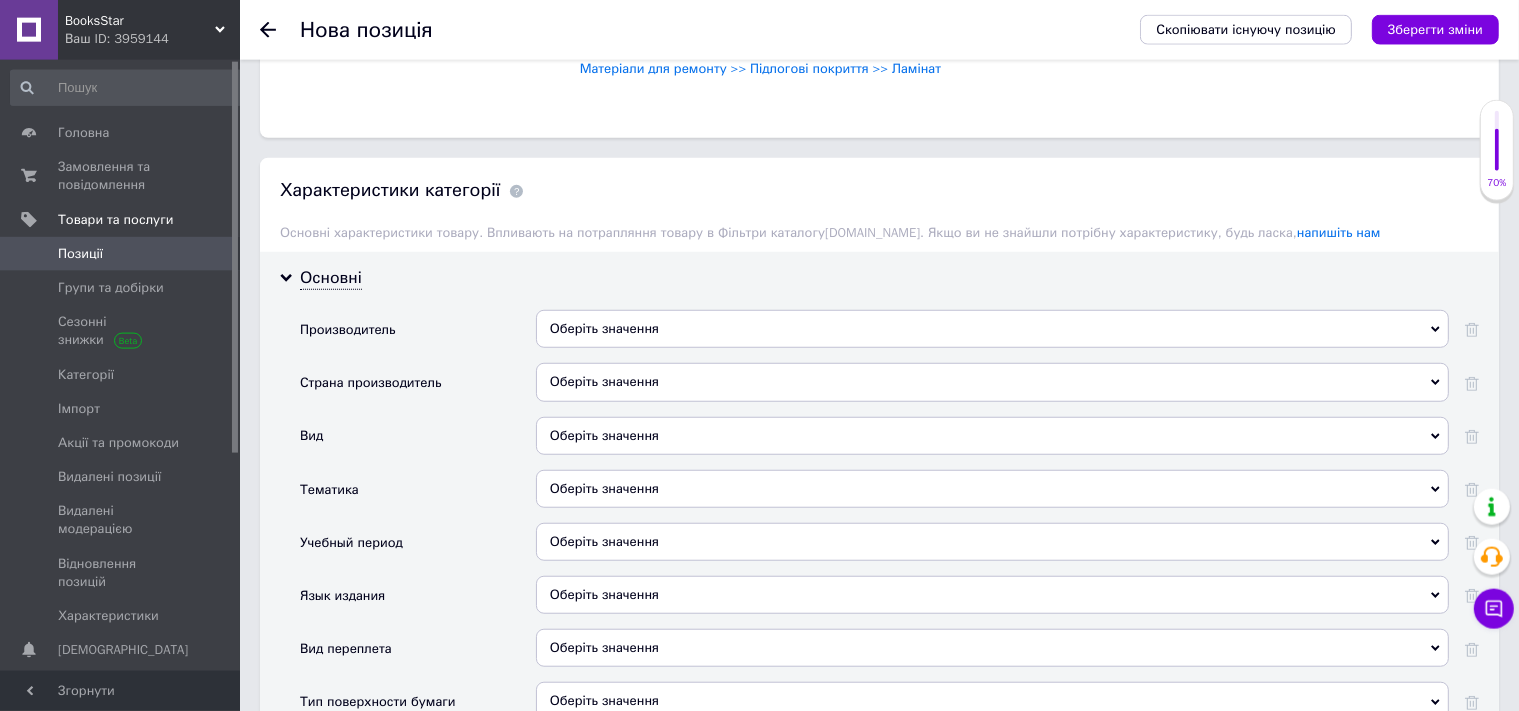 click on "Оберіть значення" at bounding box center (992, 329) 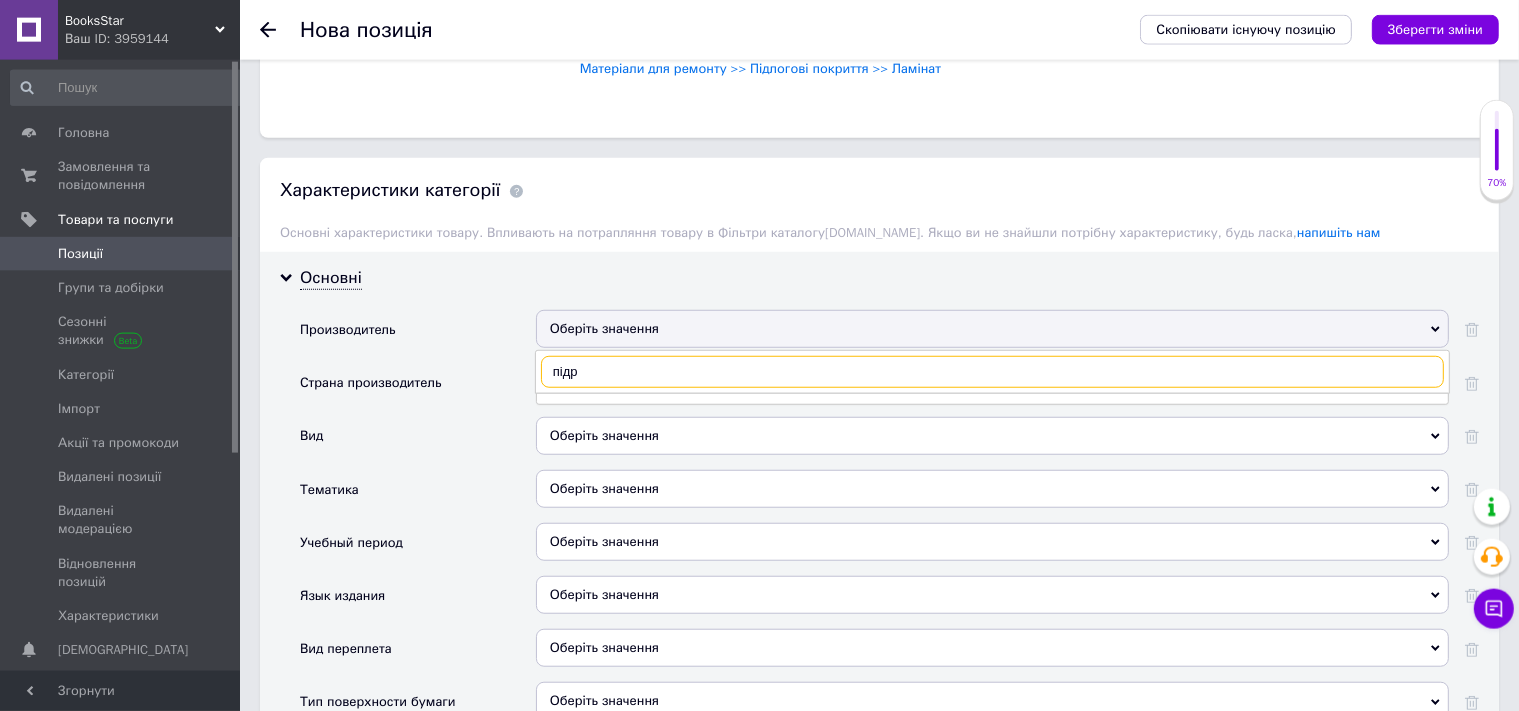 type on "підру" 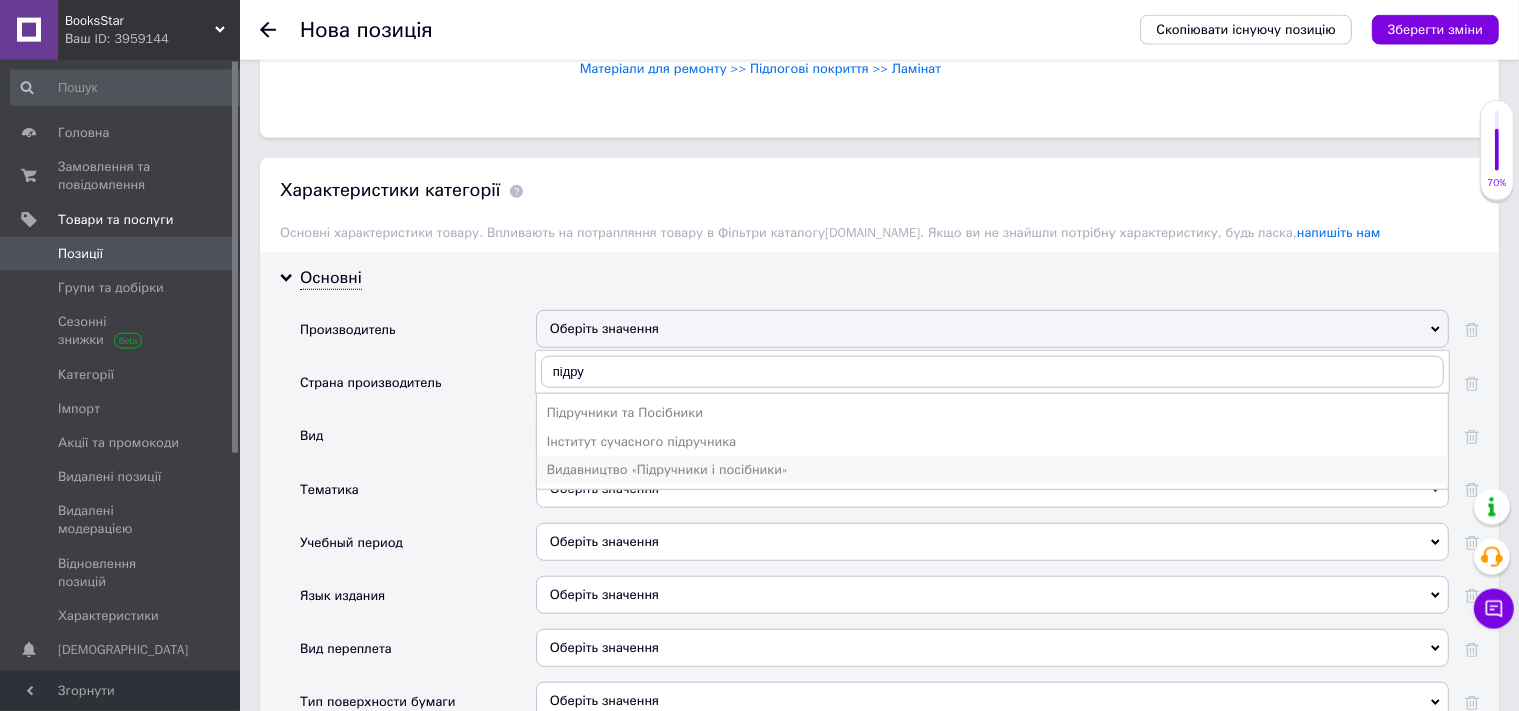 click on "Видавництво «Підручники і посібники»" at bounding box center [992, 470] 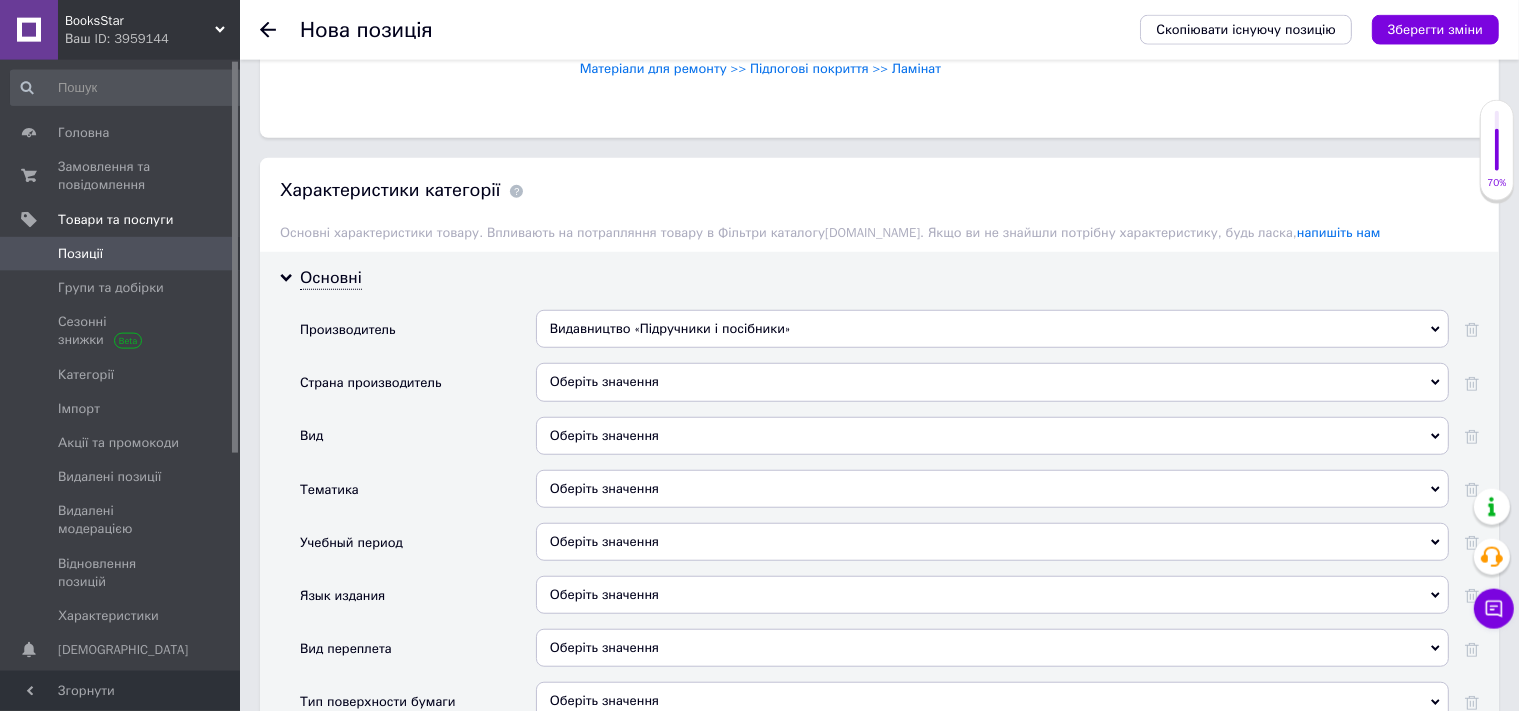 click on "Оберіть значення" at bounding box center (992, 382) 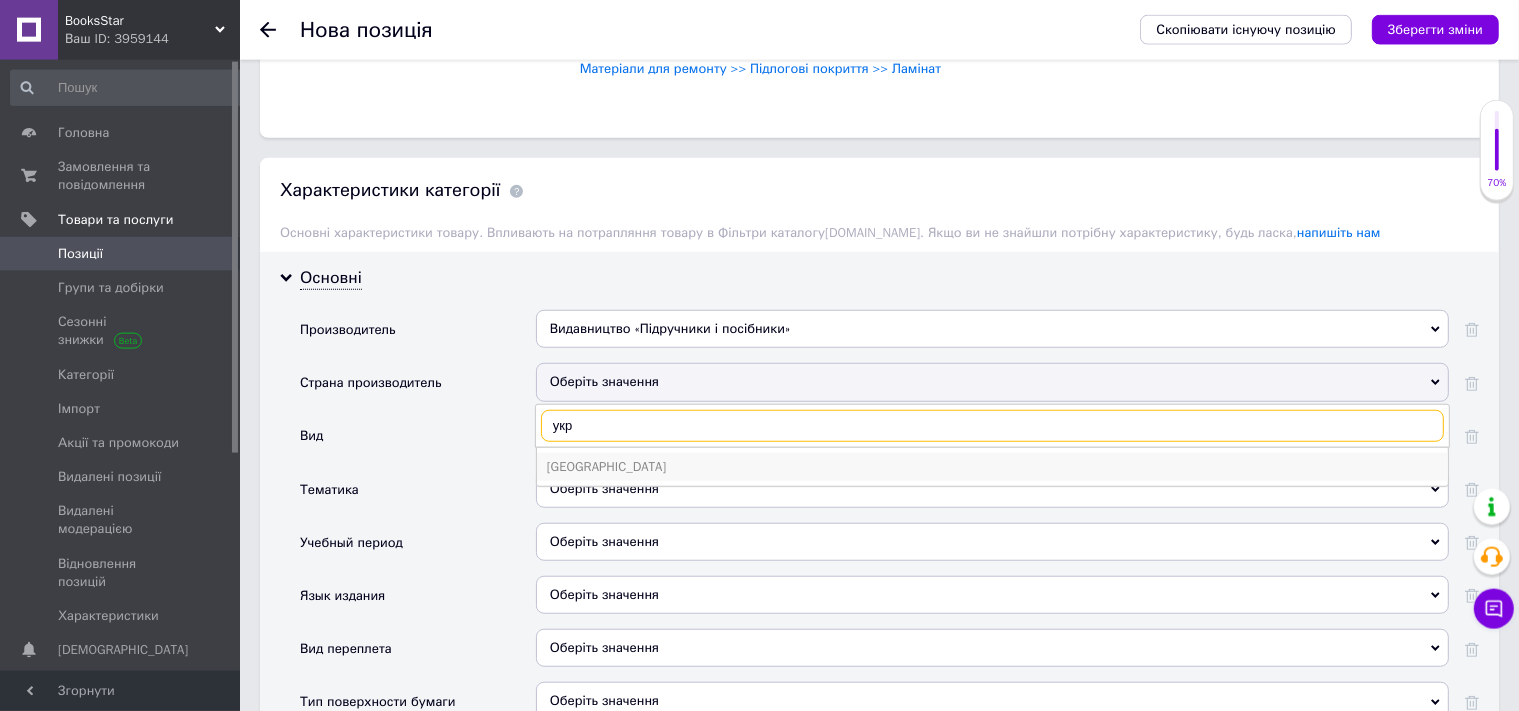 type on "укр" 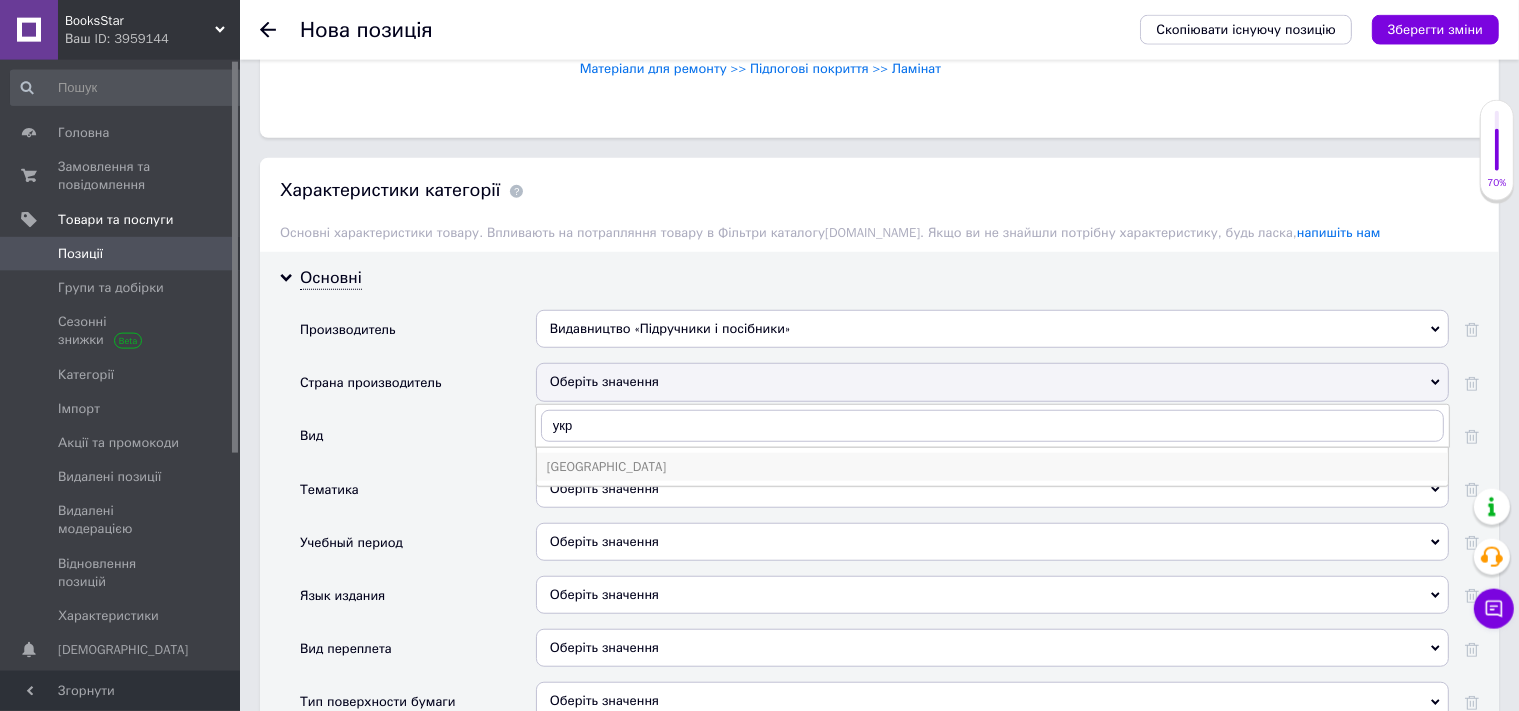 click on "[GEOGRAPHIC_DATA]" at bounding box center (992, 467) 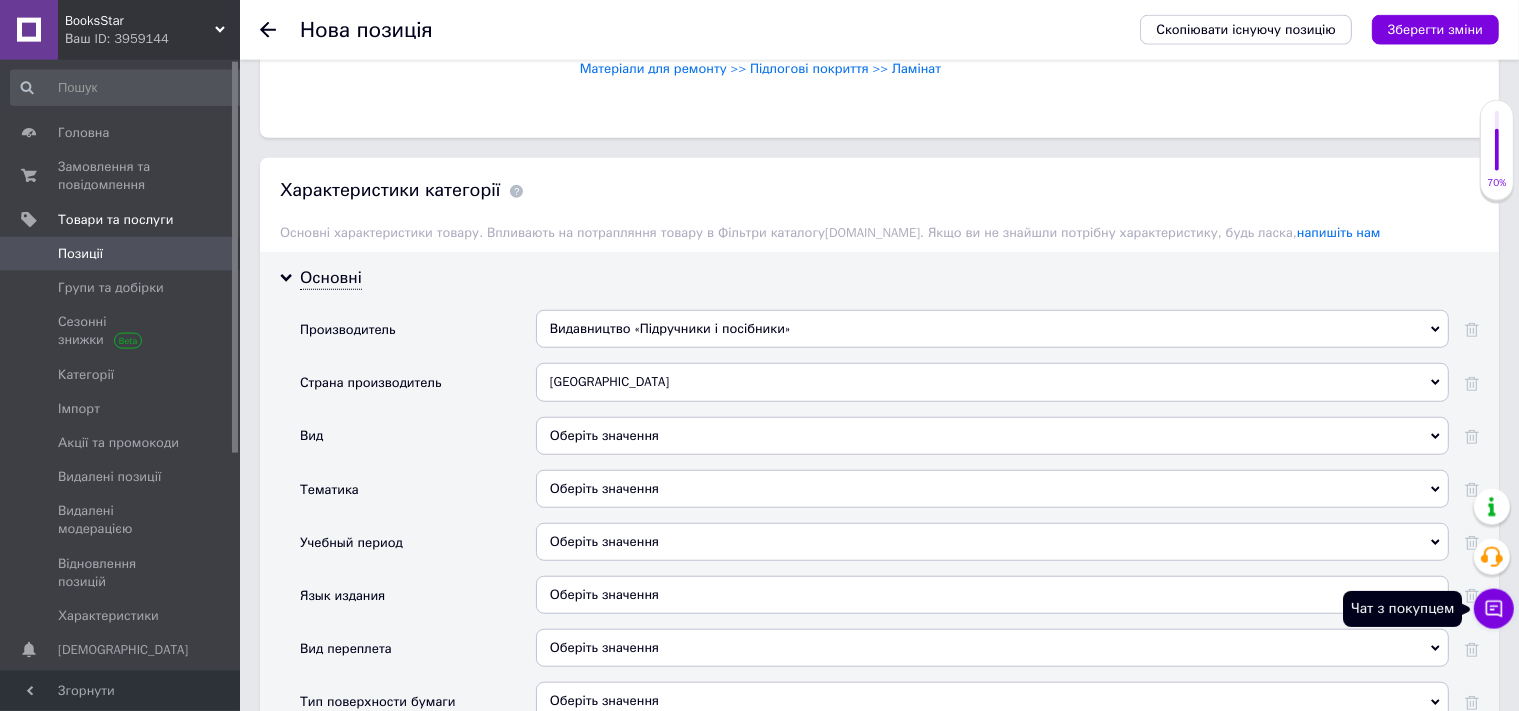 click 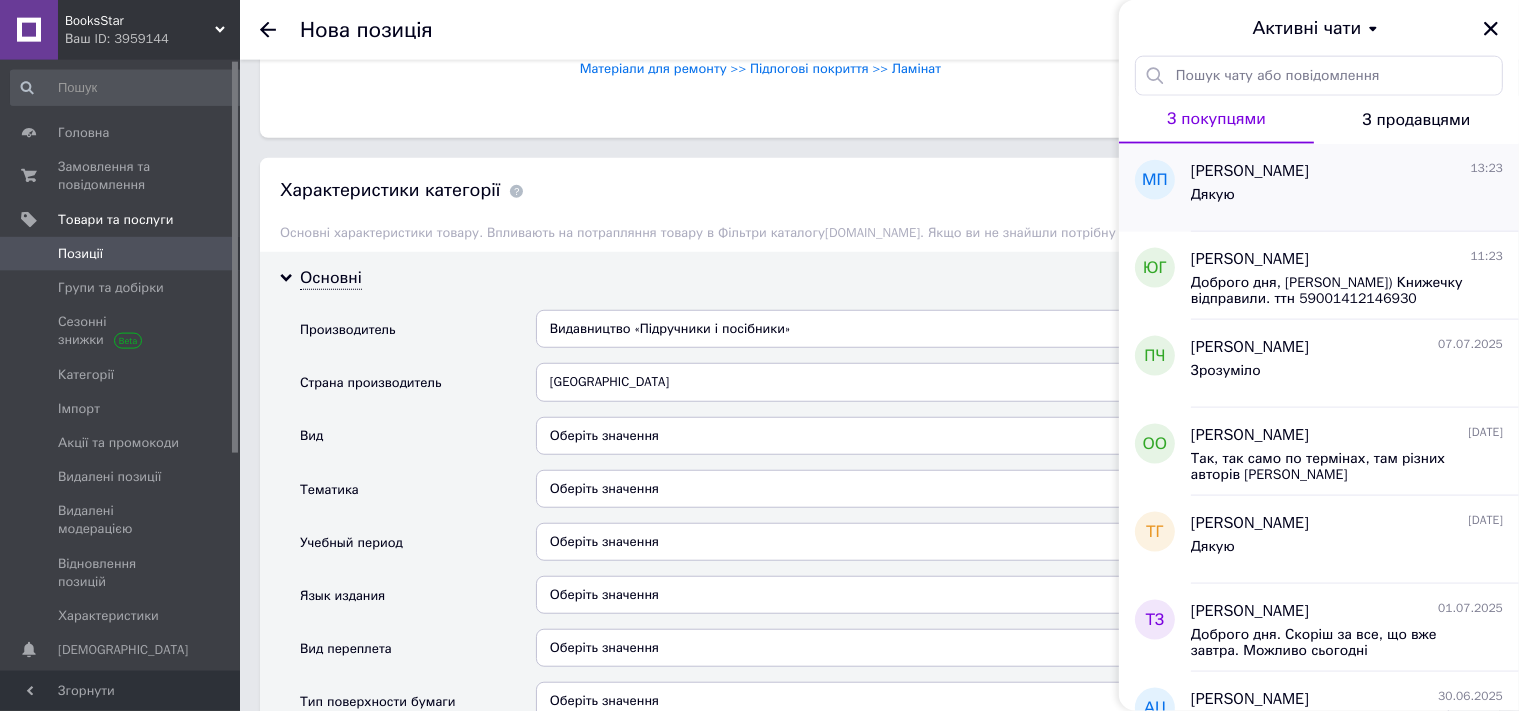 click on "Дякую" at bounding box center [1347, 199] 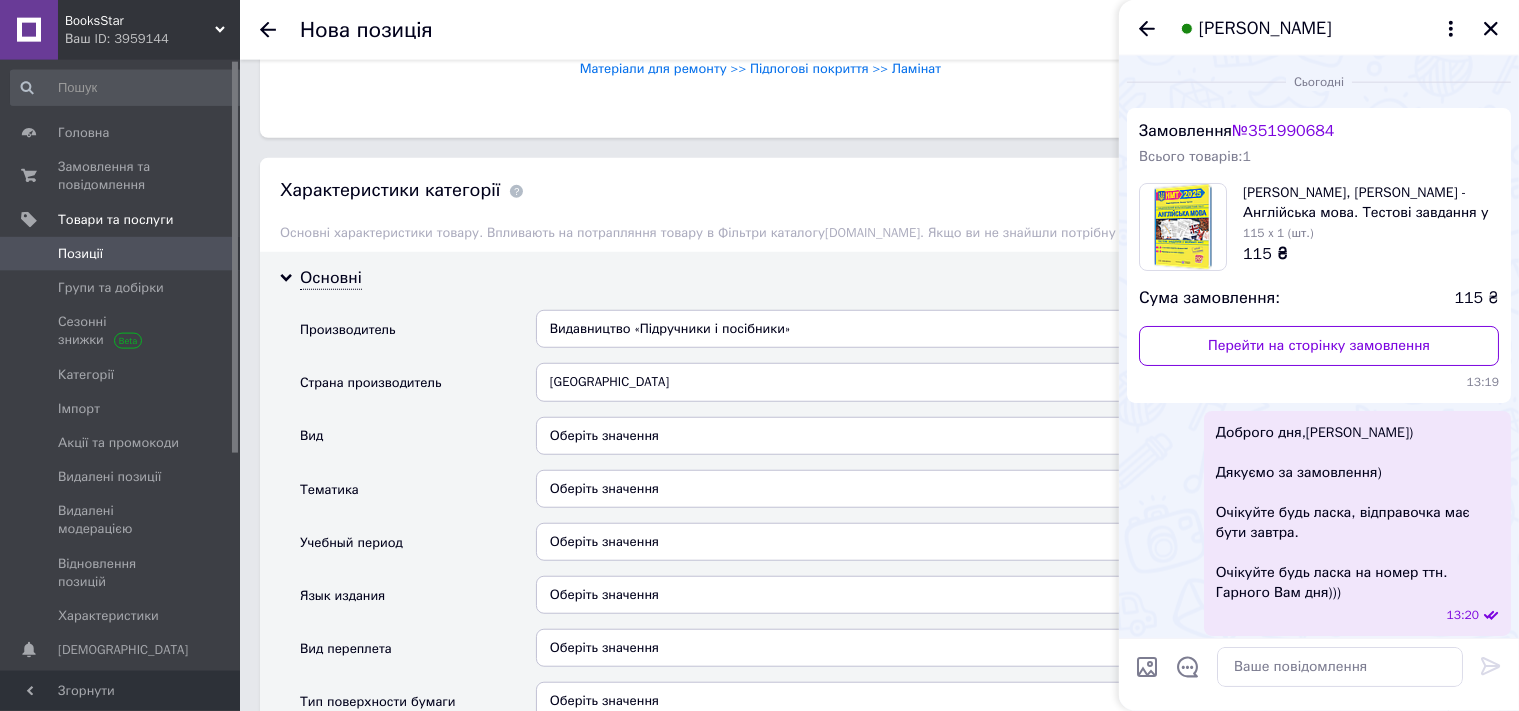scroll, scrollTop: 58, scrollLeft: 0, axis: vertical 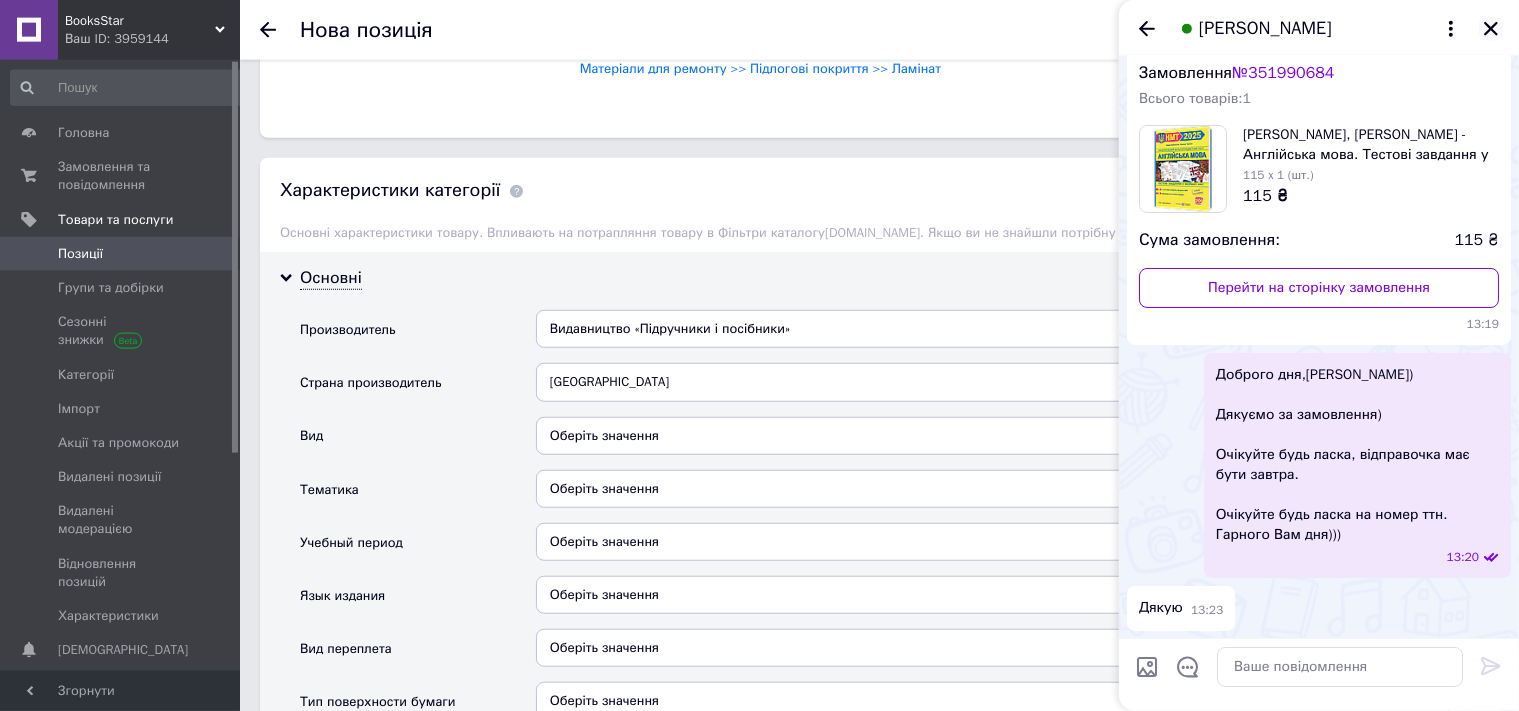 click 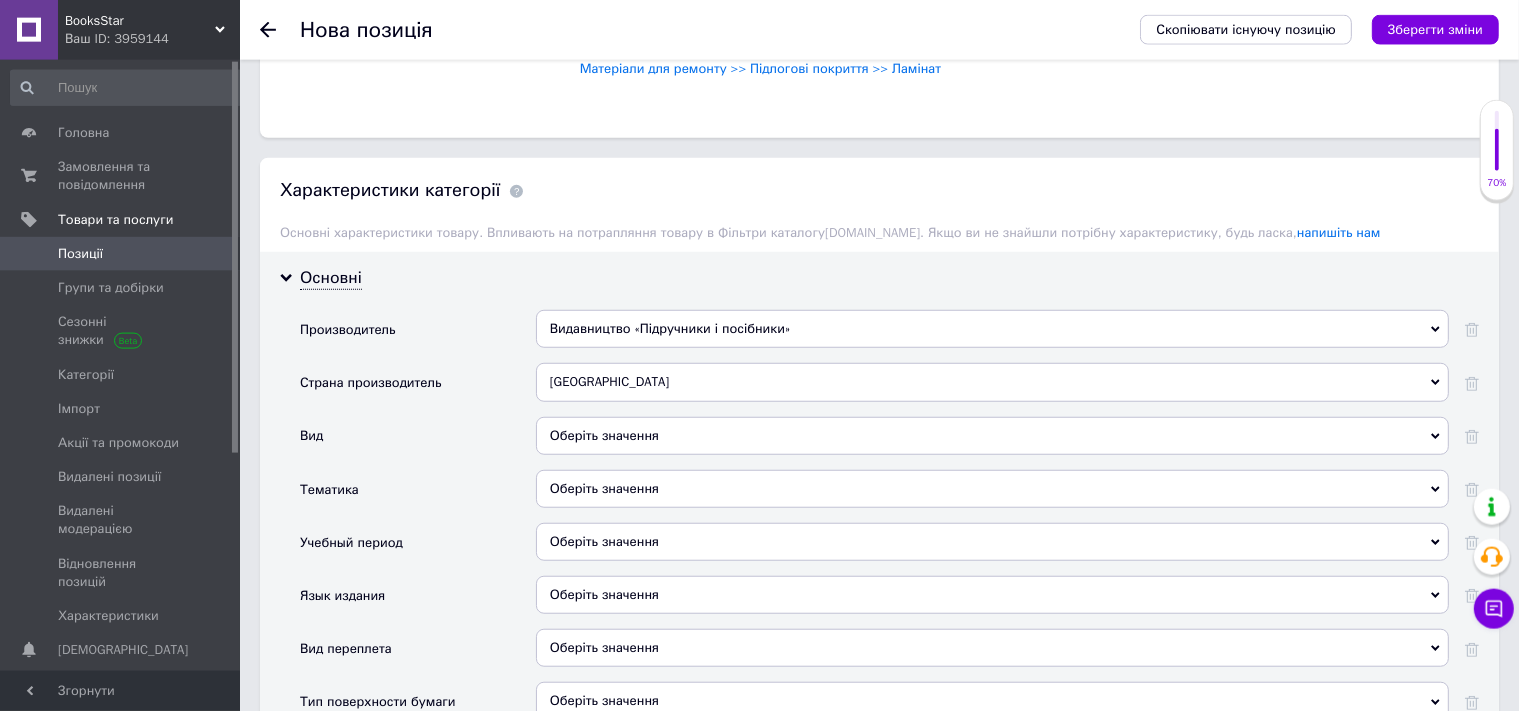 scroll, scrollTop: 1696, scrollLeft: 0, axis: vertical 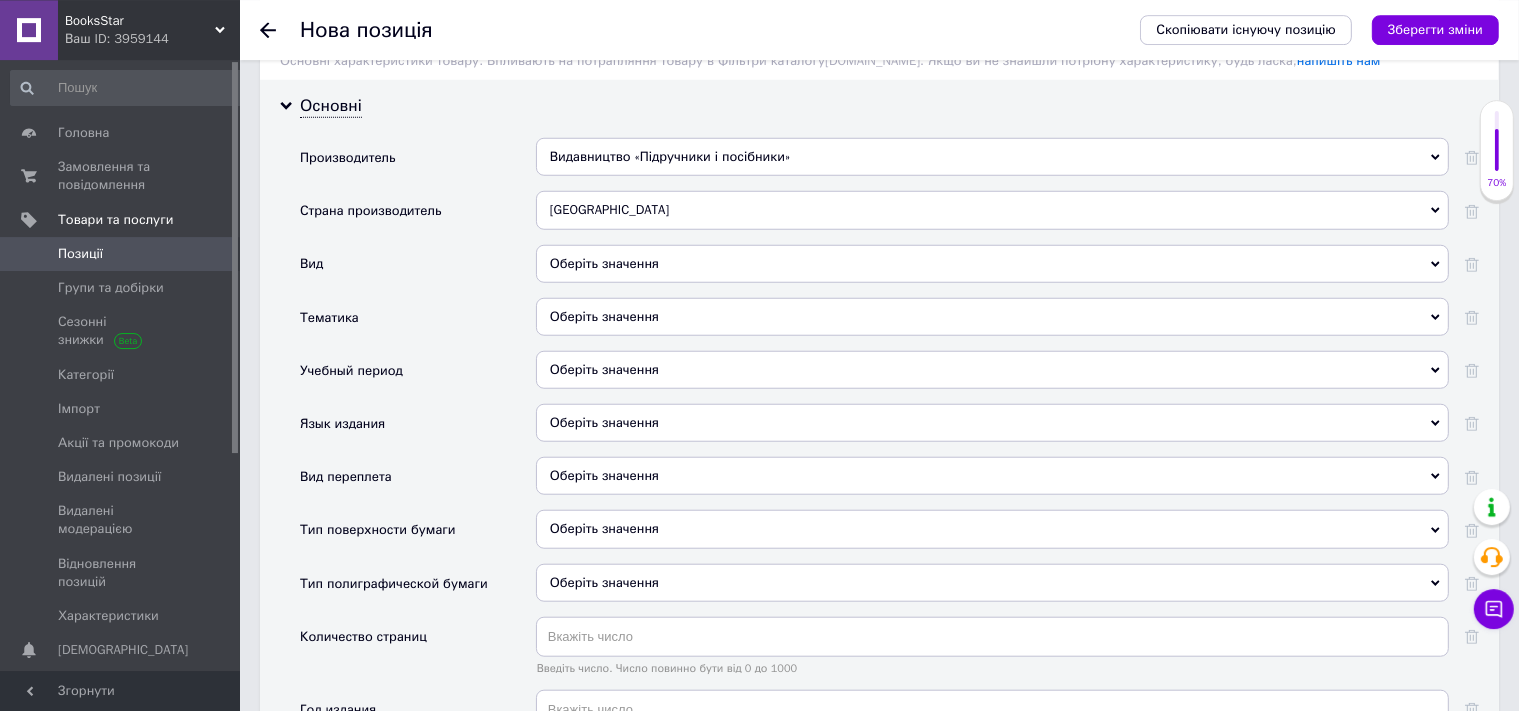 click on "Оберіть значення" at bounding box center [992, 264] 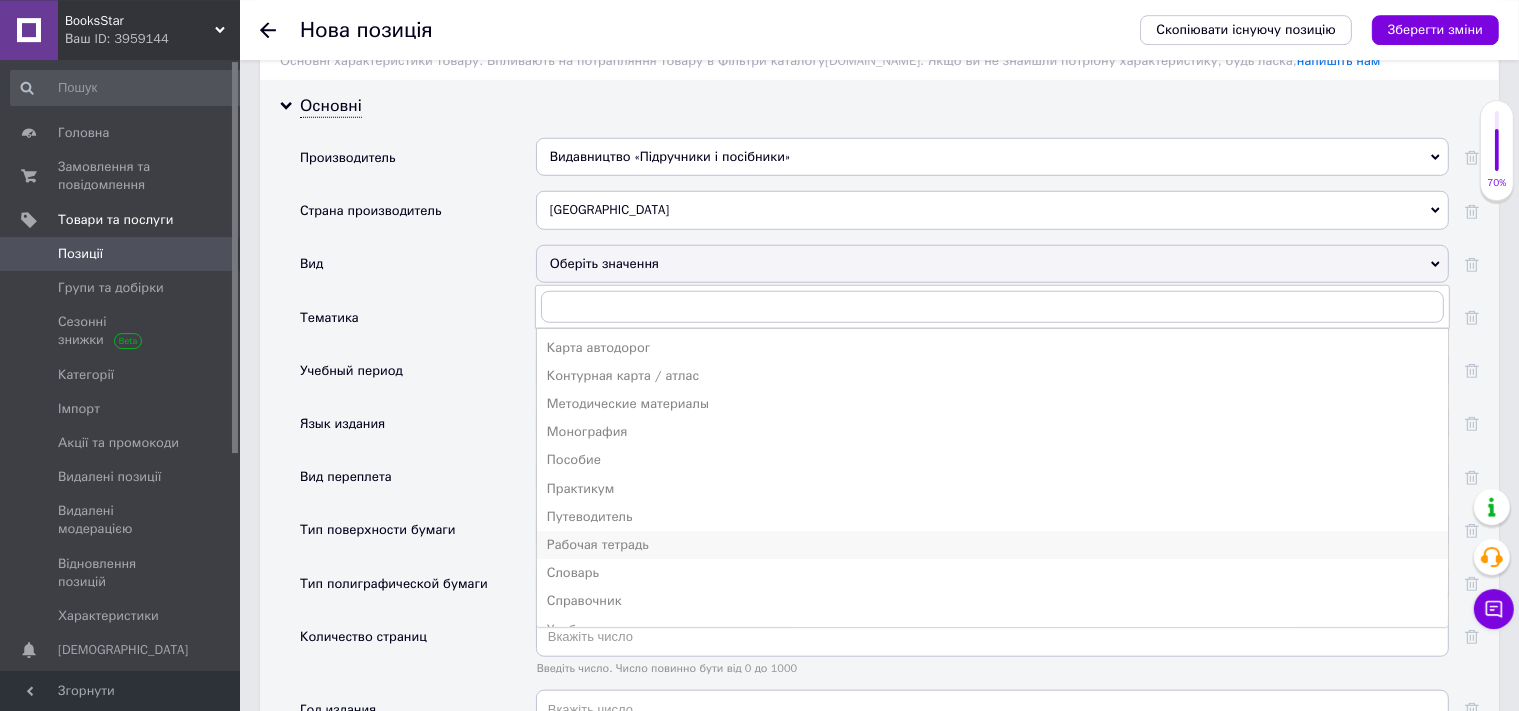 click on "Рабочая тетрадь" at bounding box center [992, 545] 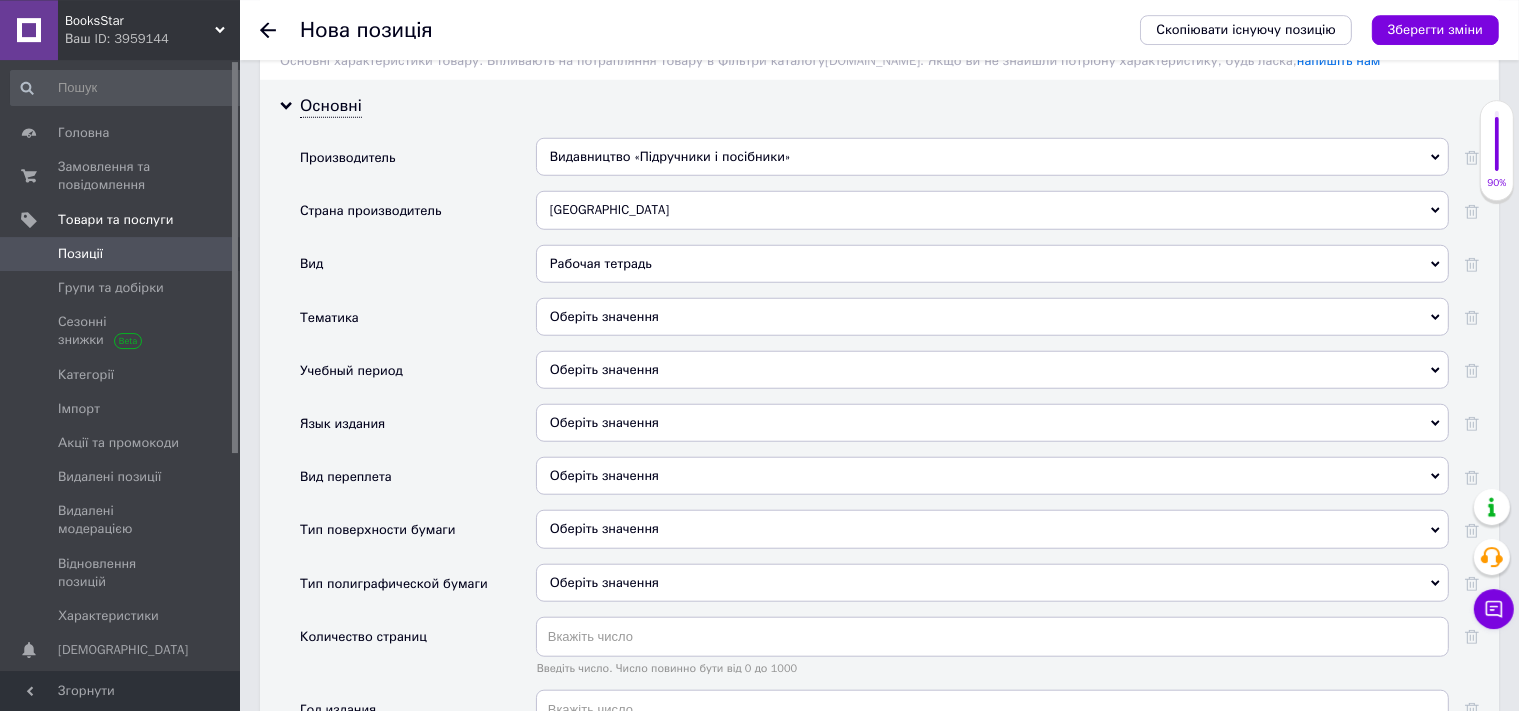 click on "Оберіть значення" at bounding box center (992, 317) 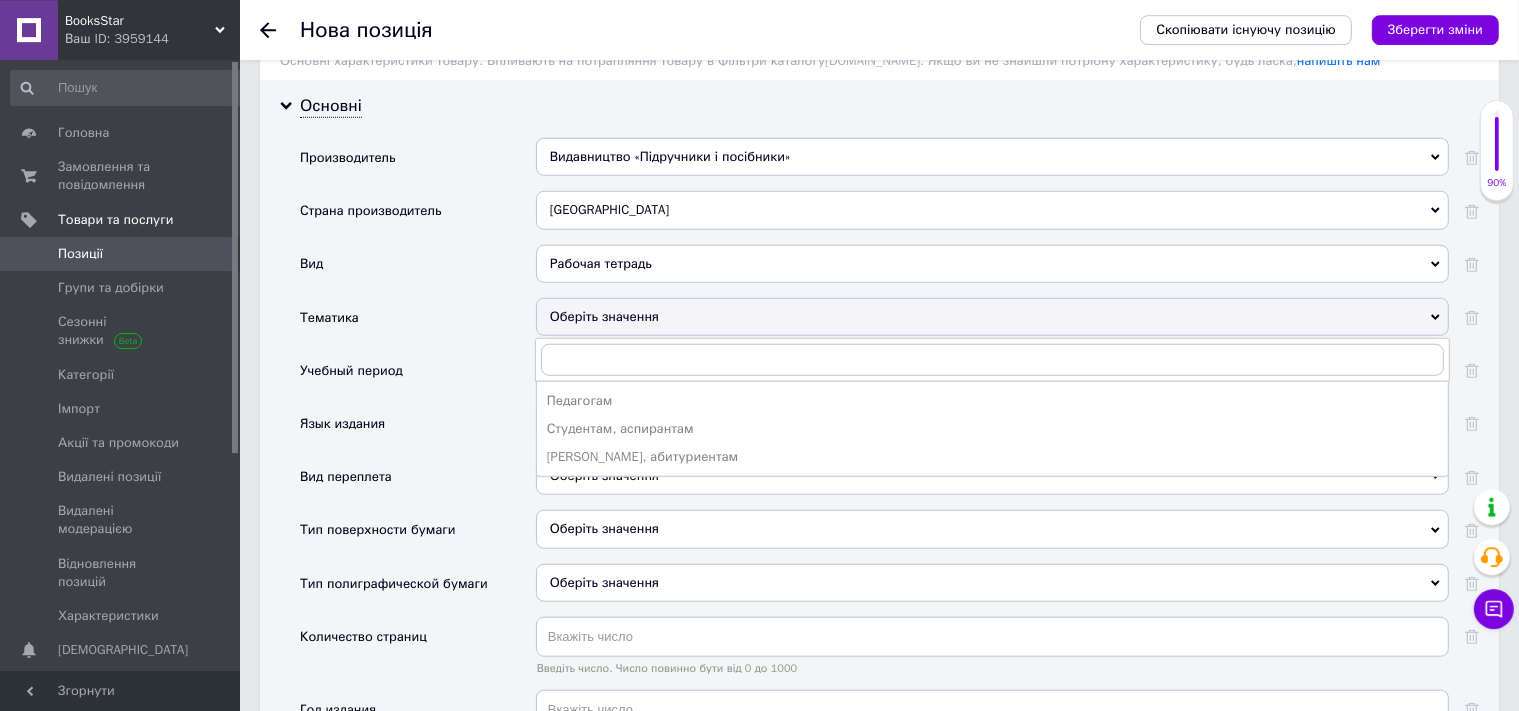 click on "[PERSON_NAME], абитуриентам" at bounding box center (992, 457) 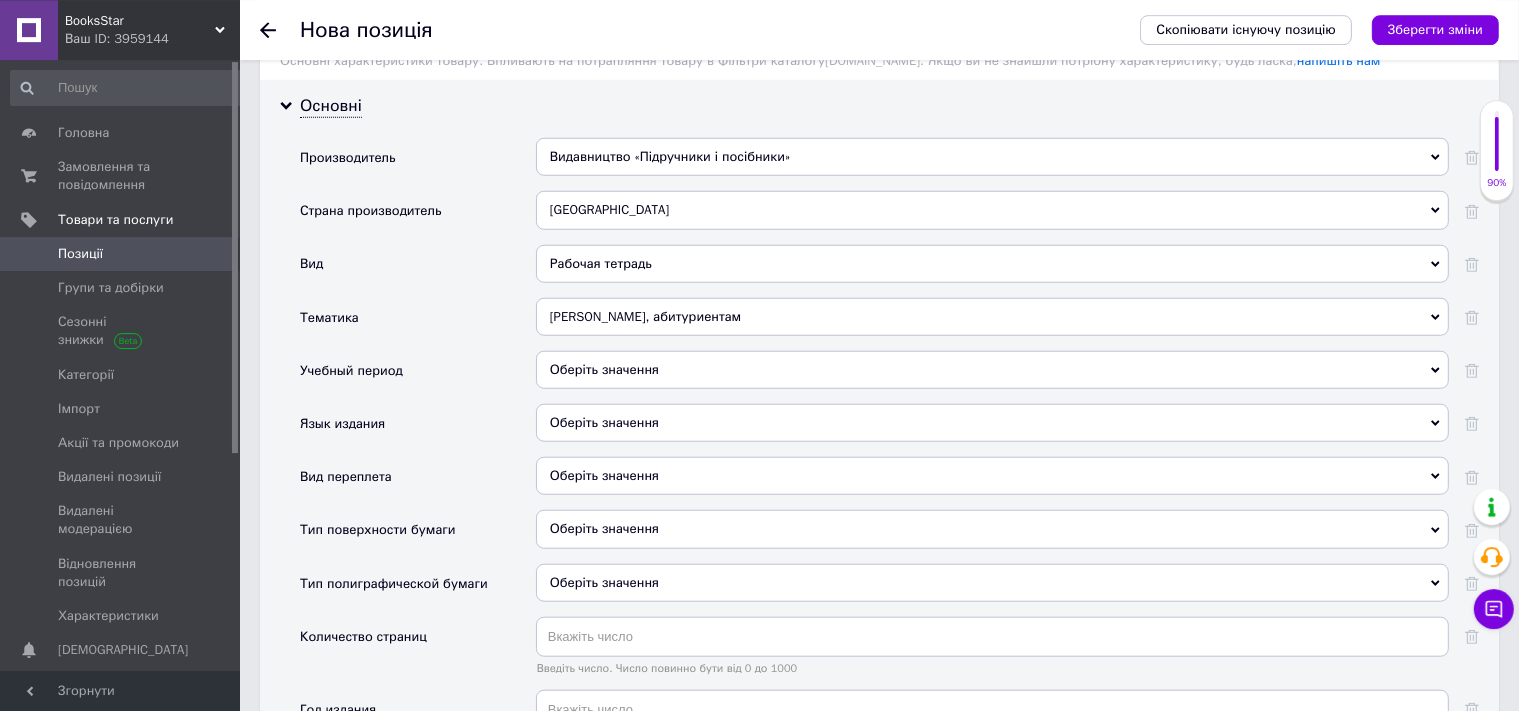 click on "Оберіть значення" at bounding box center [992, 370] 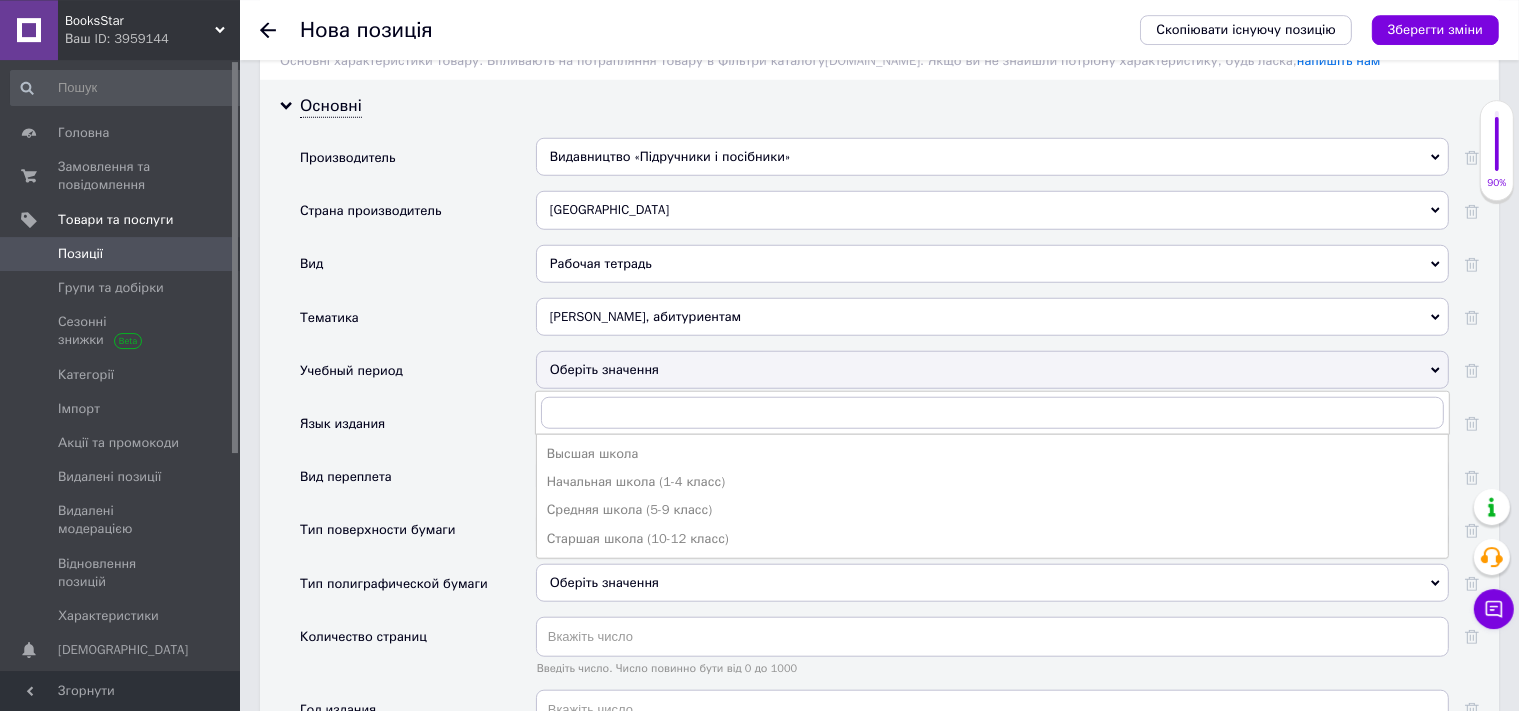 click on "Начальная школа (1-4 класс)" at bounding box center [992, 482] 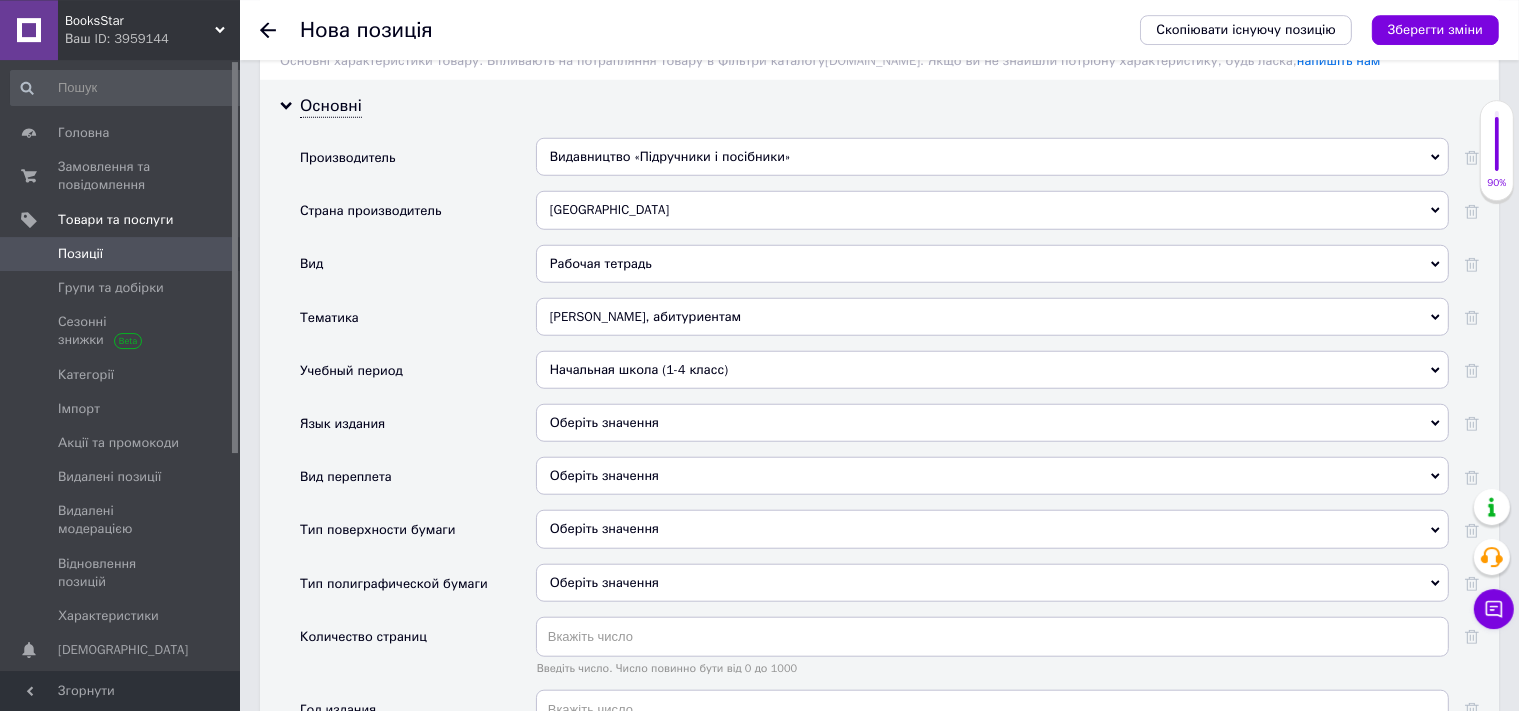 click on "Оберіть значення" at bounding box center [992, 423] 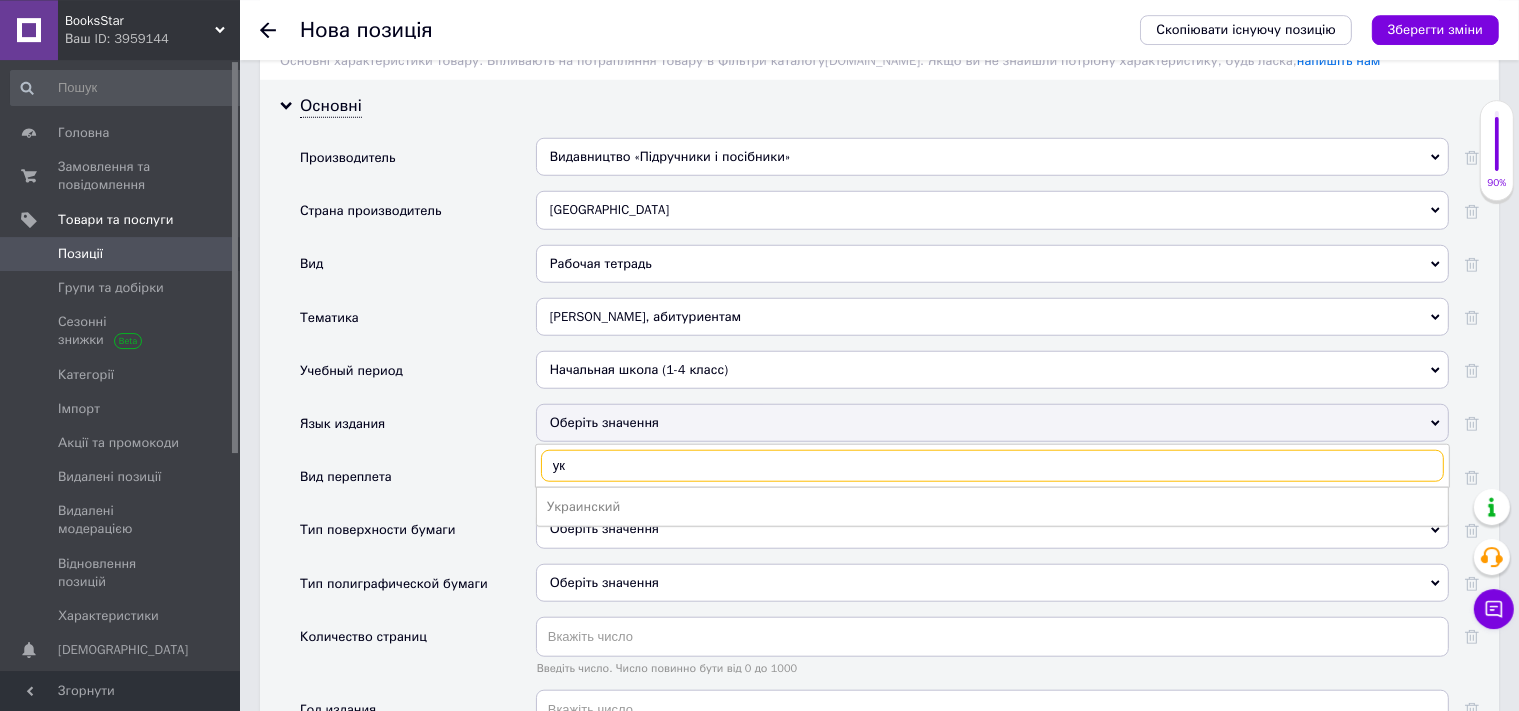 type on "укр" 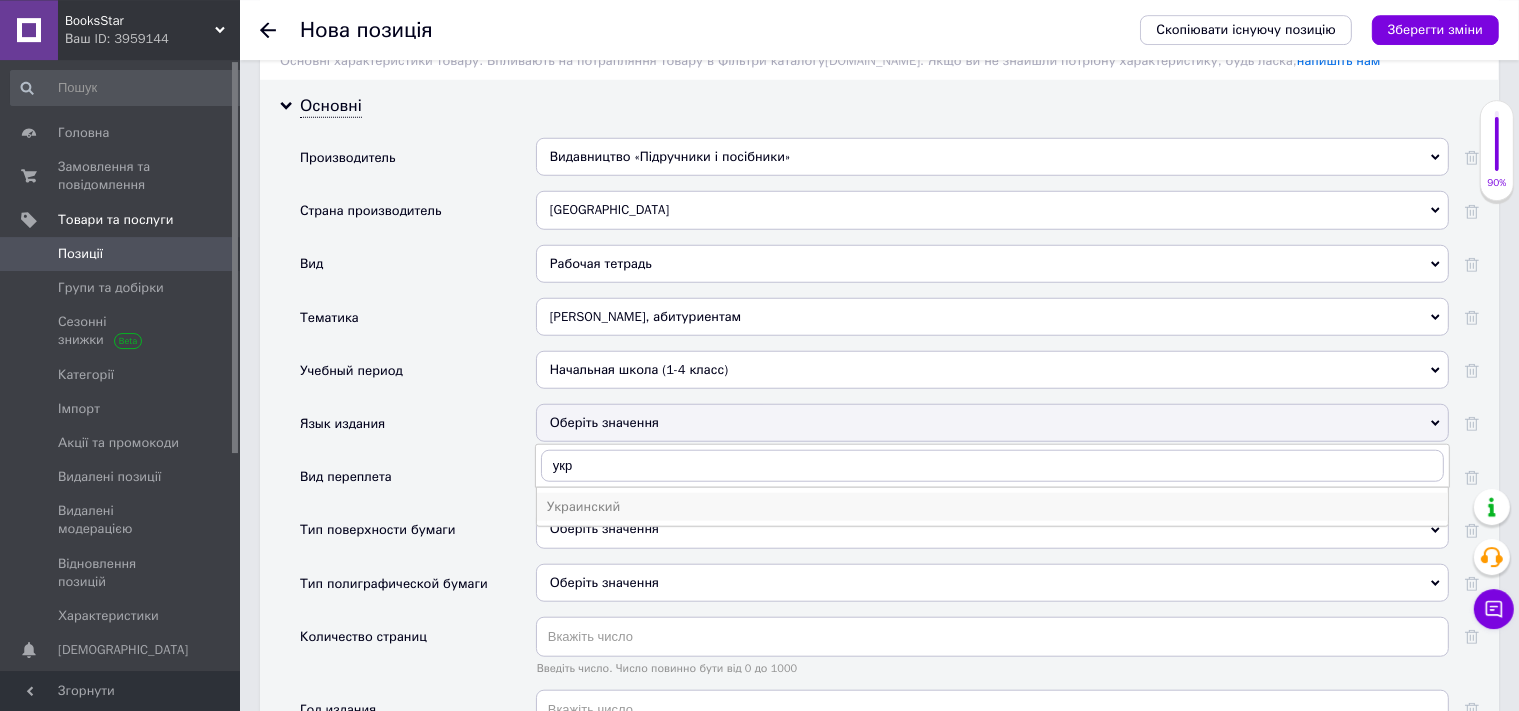 click on "Украинский" at bounding box center (992, 507) 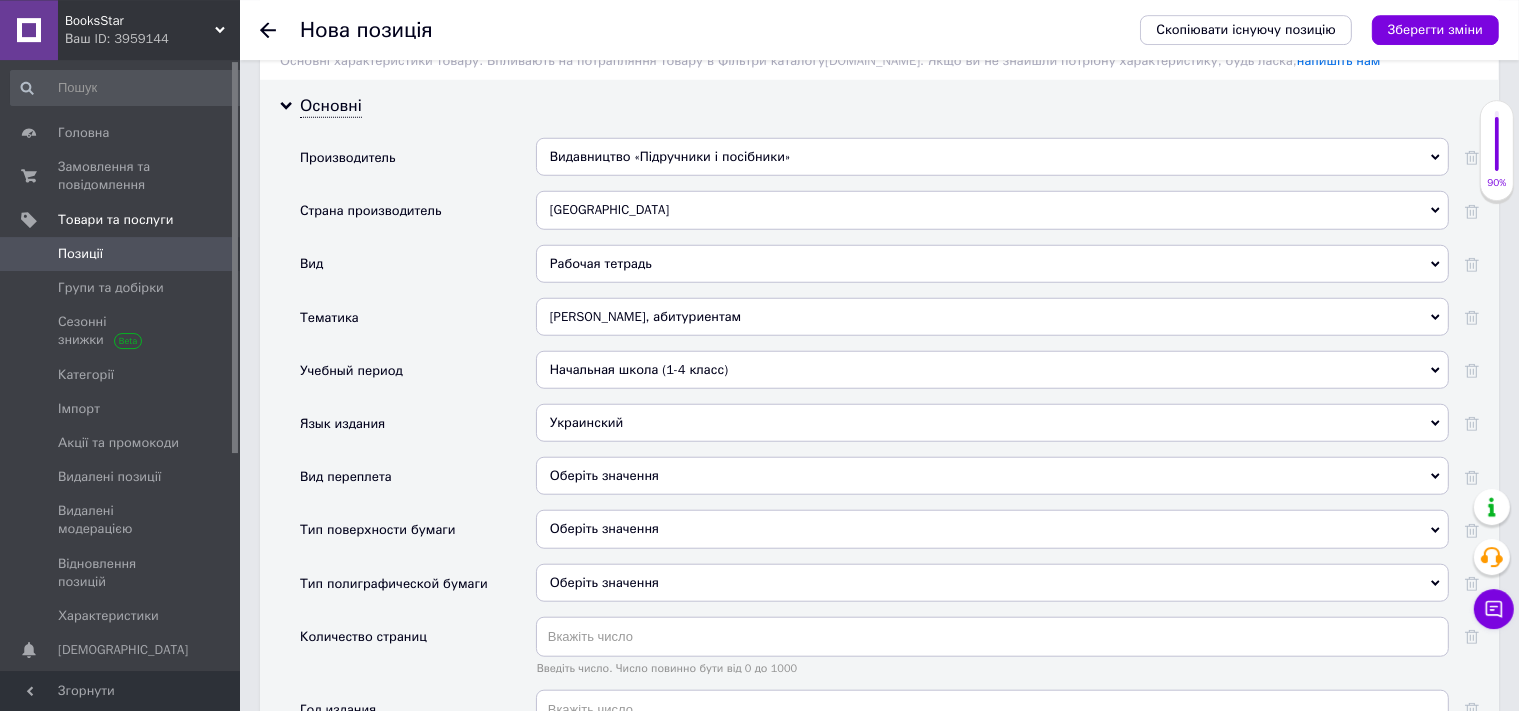 click on "Оберіть значення" at bounding box center [992, 476] 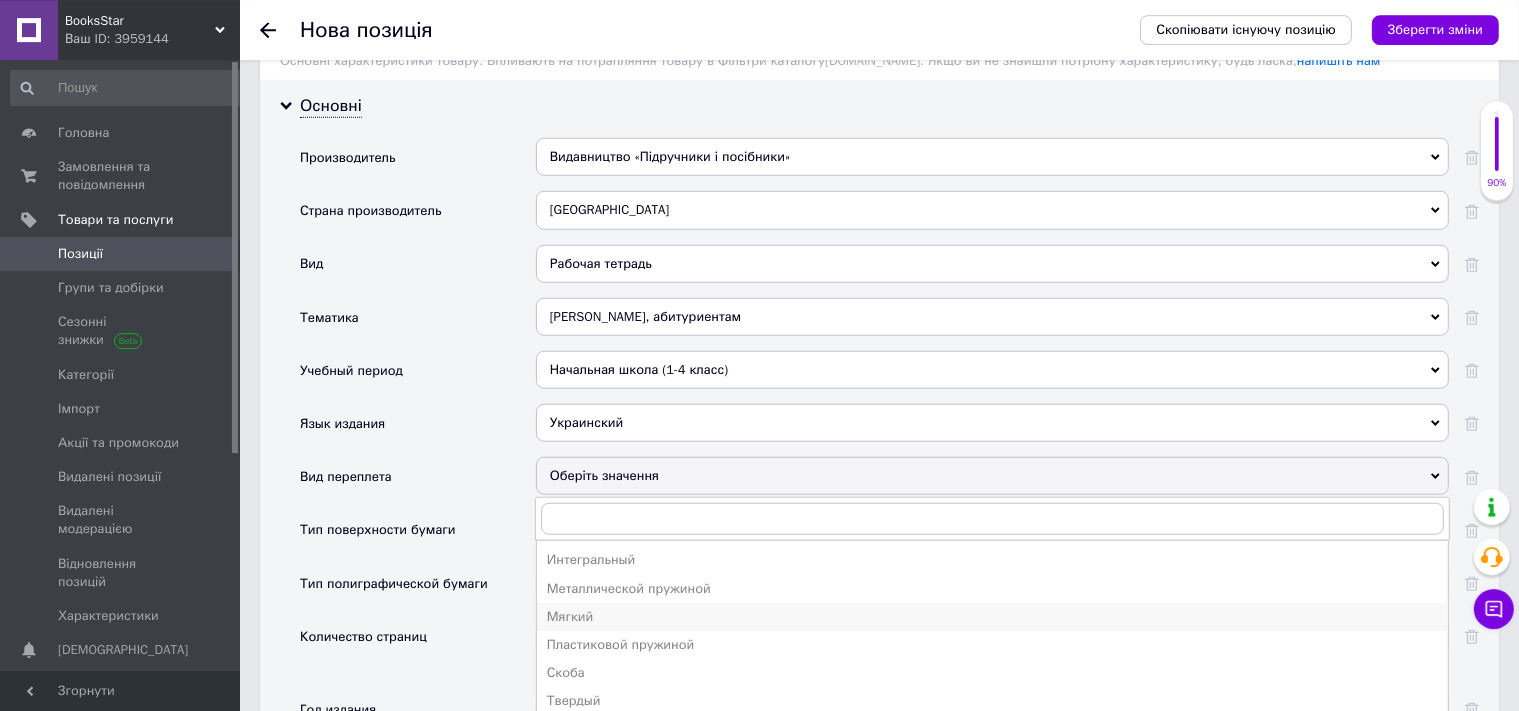 click on "Мягкий" at bounding box center [992, 617] 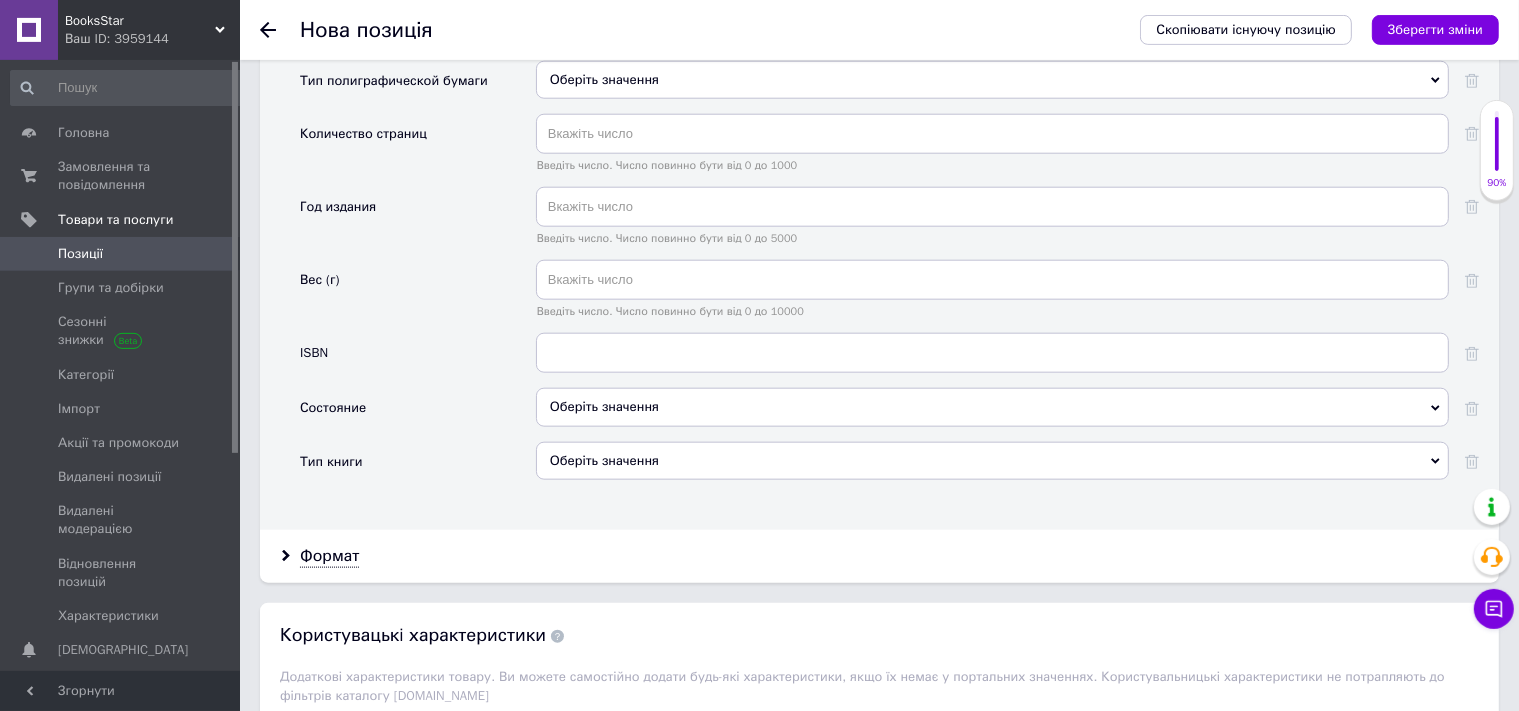 scroll, scrollTop: 2224, scrollLeft: 0, axis: vertical 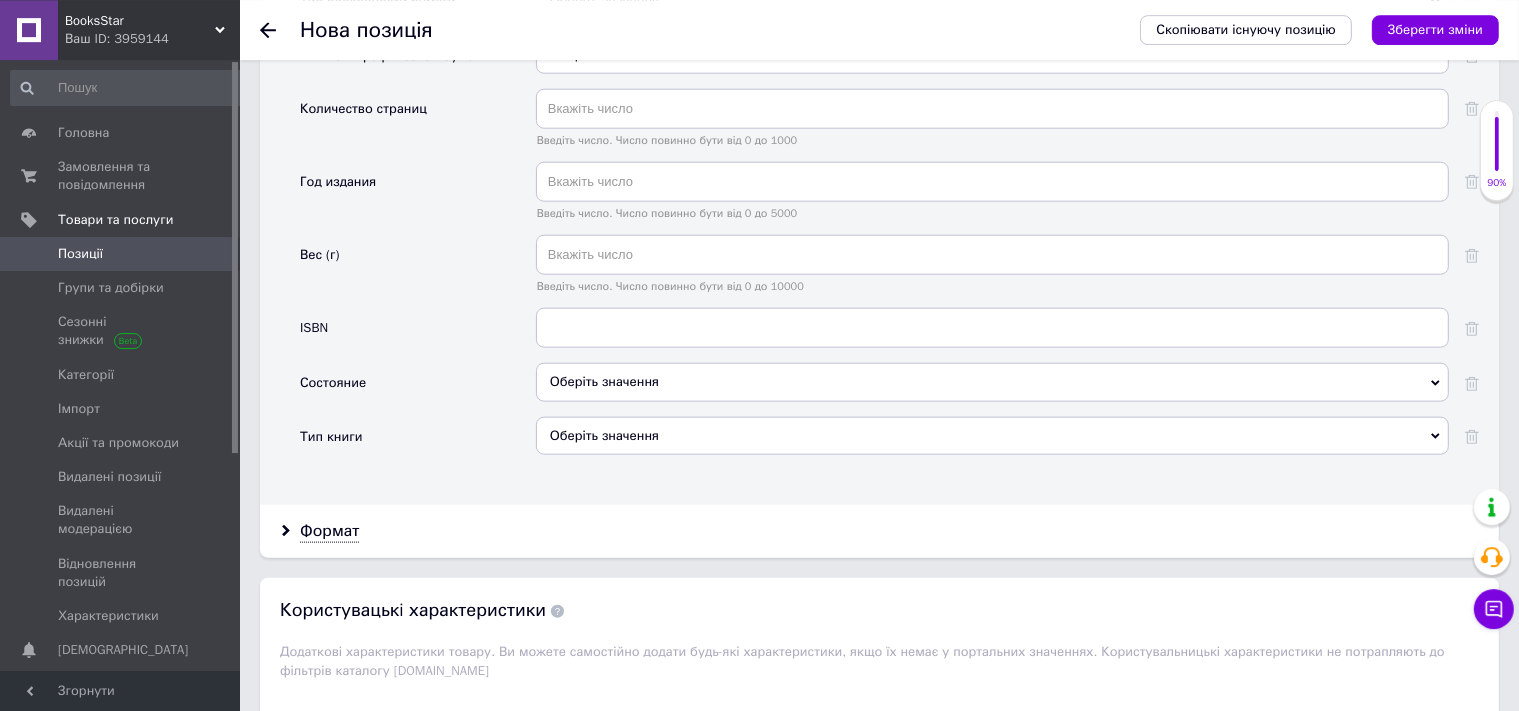click on "Оберіть значення" at bounding box center (992, 382) 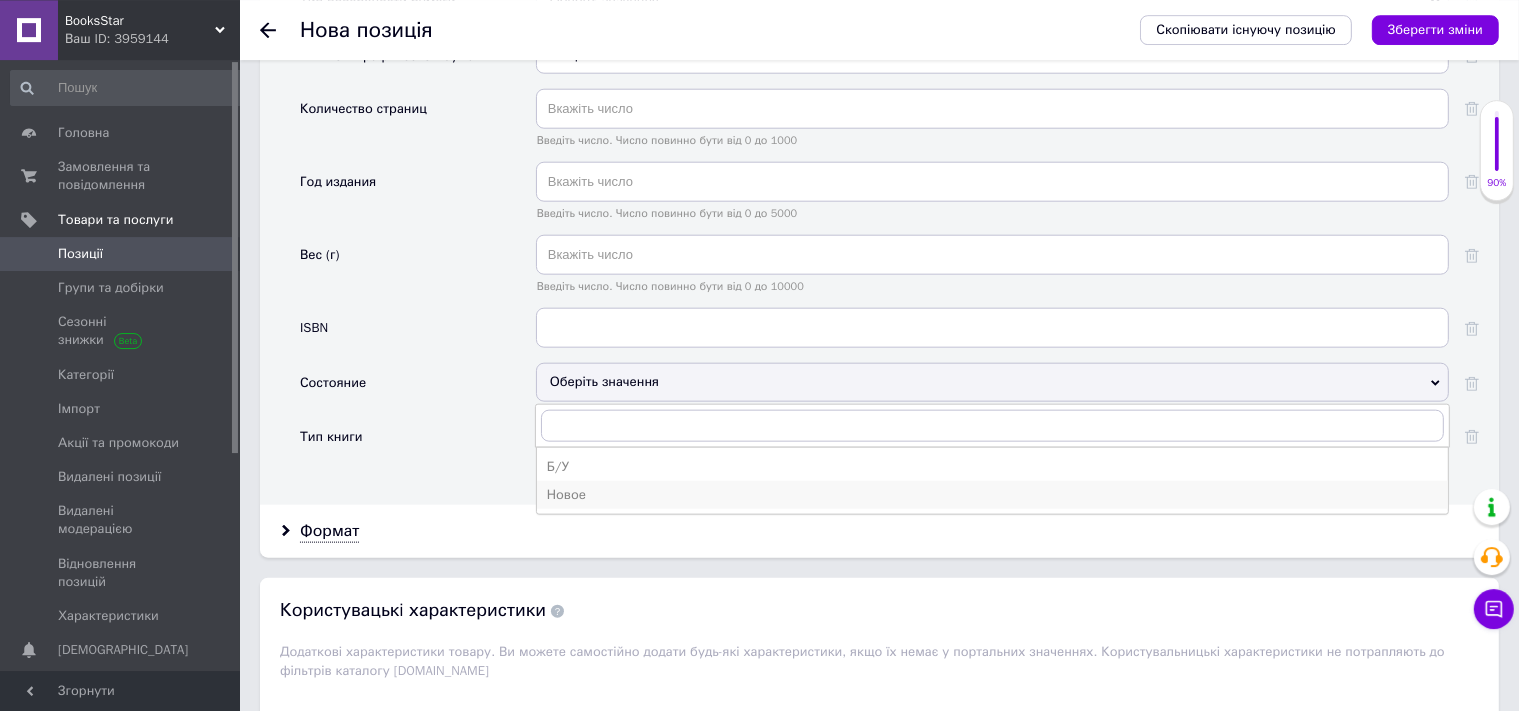click on "Новое" at bounding box center (992, 495) 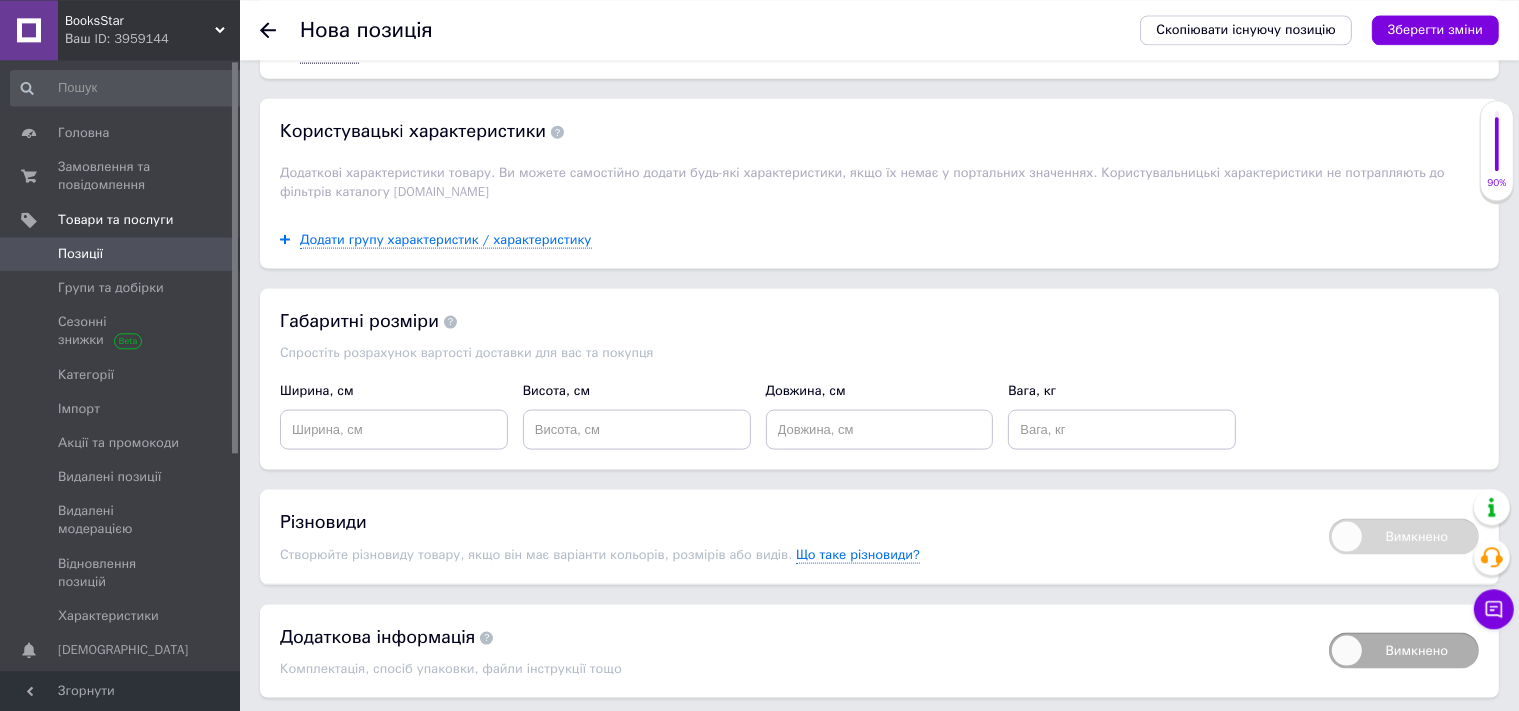 scroll, scrollTop: 2730, scrollLeft: 0, axis: vertical 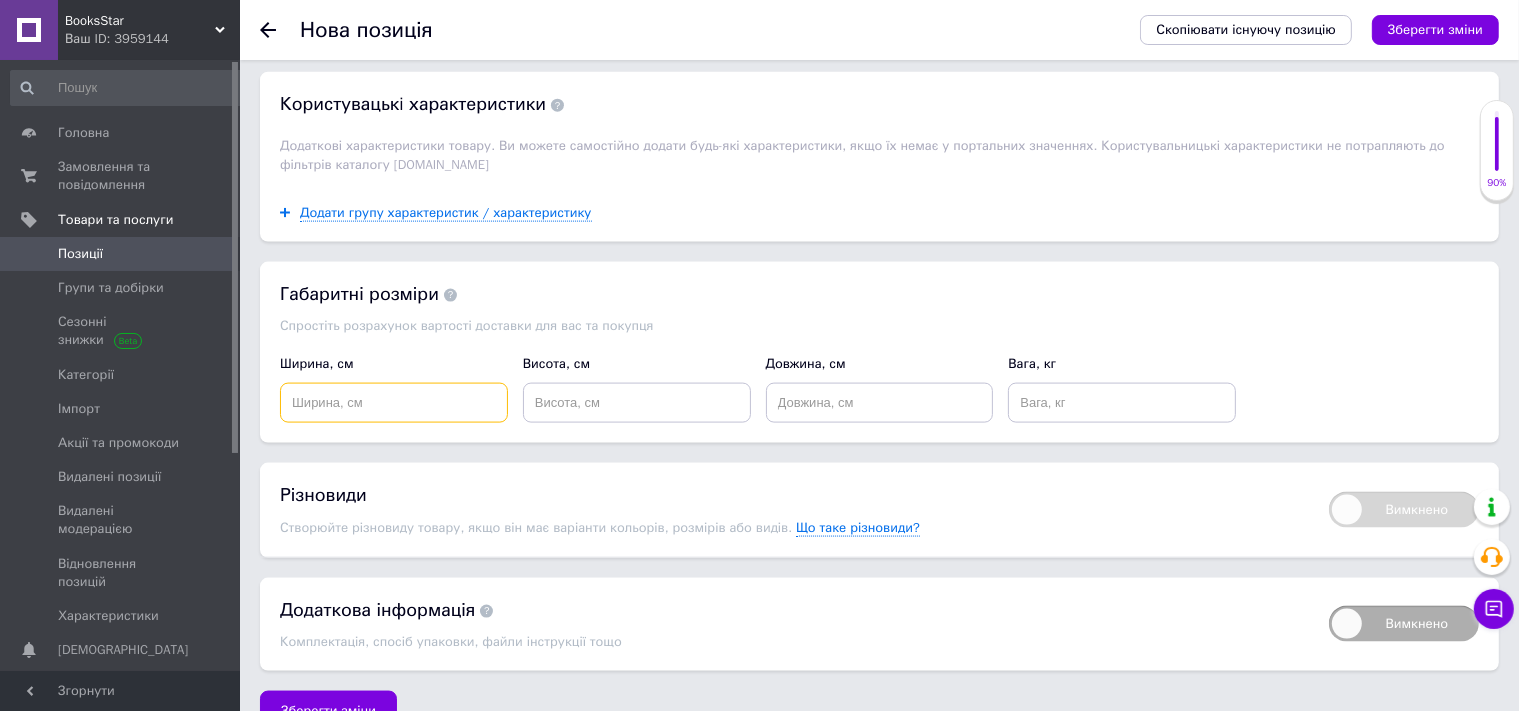 click at bounding box center (394, 403) 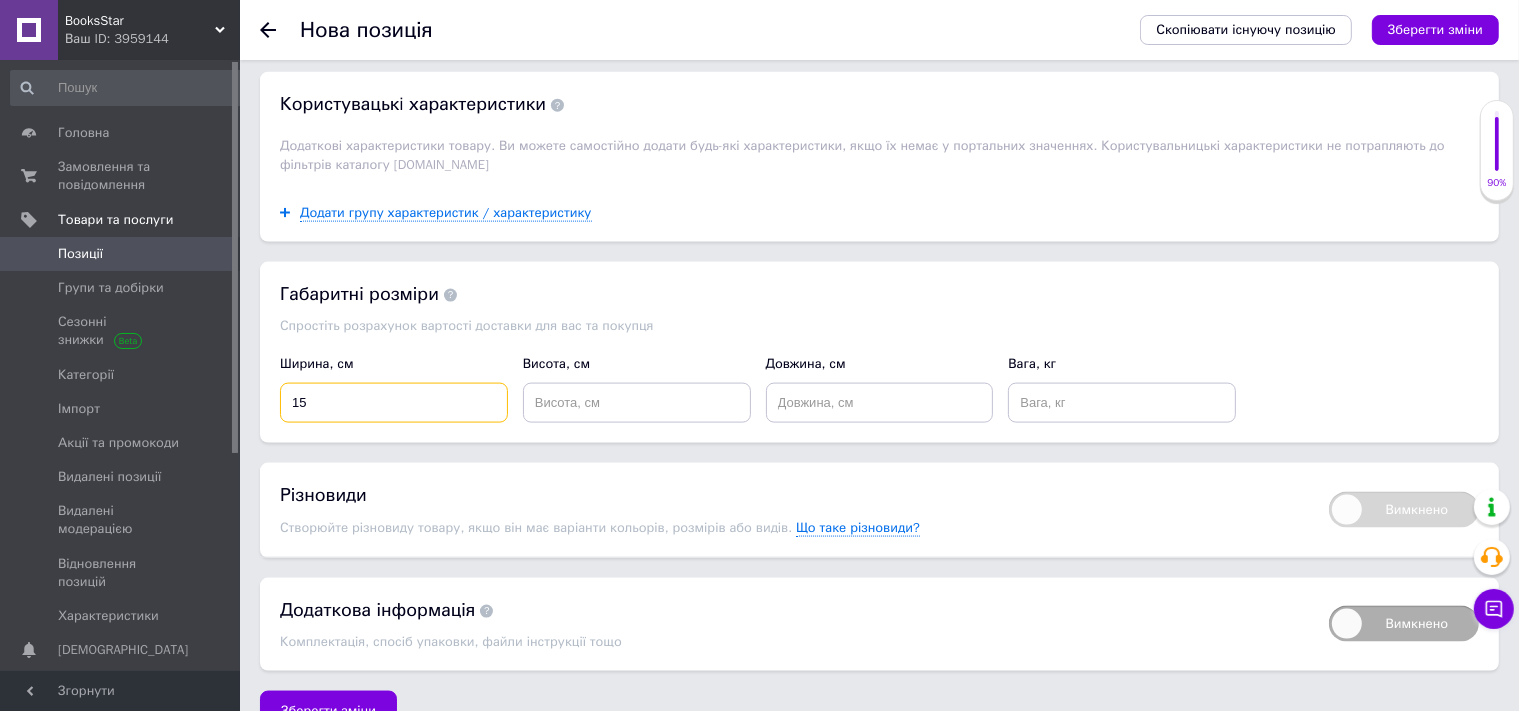 type on "15" 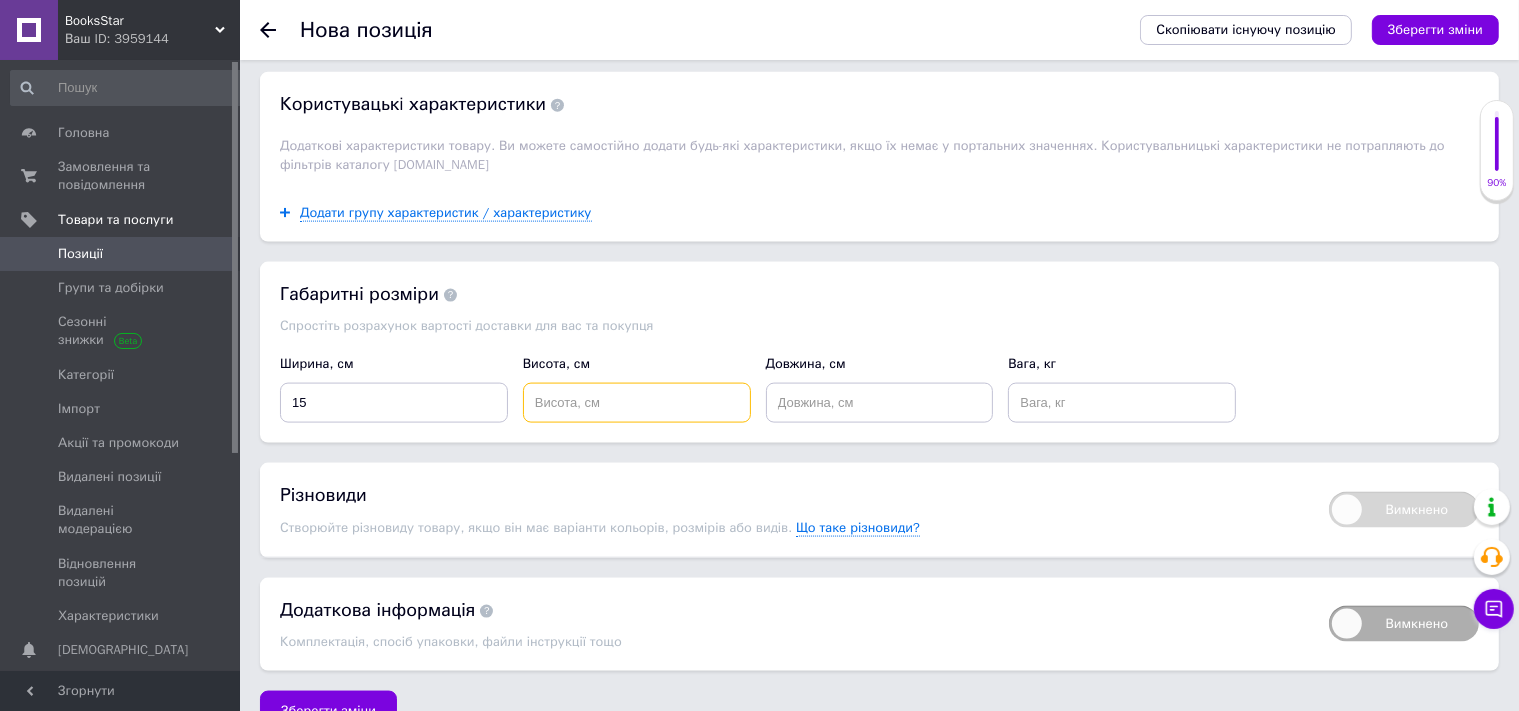 drag, startPoint x: 610, startPoint y: 368, endPoint x: 602, endPoint y: 356, distance: 14.422205 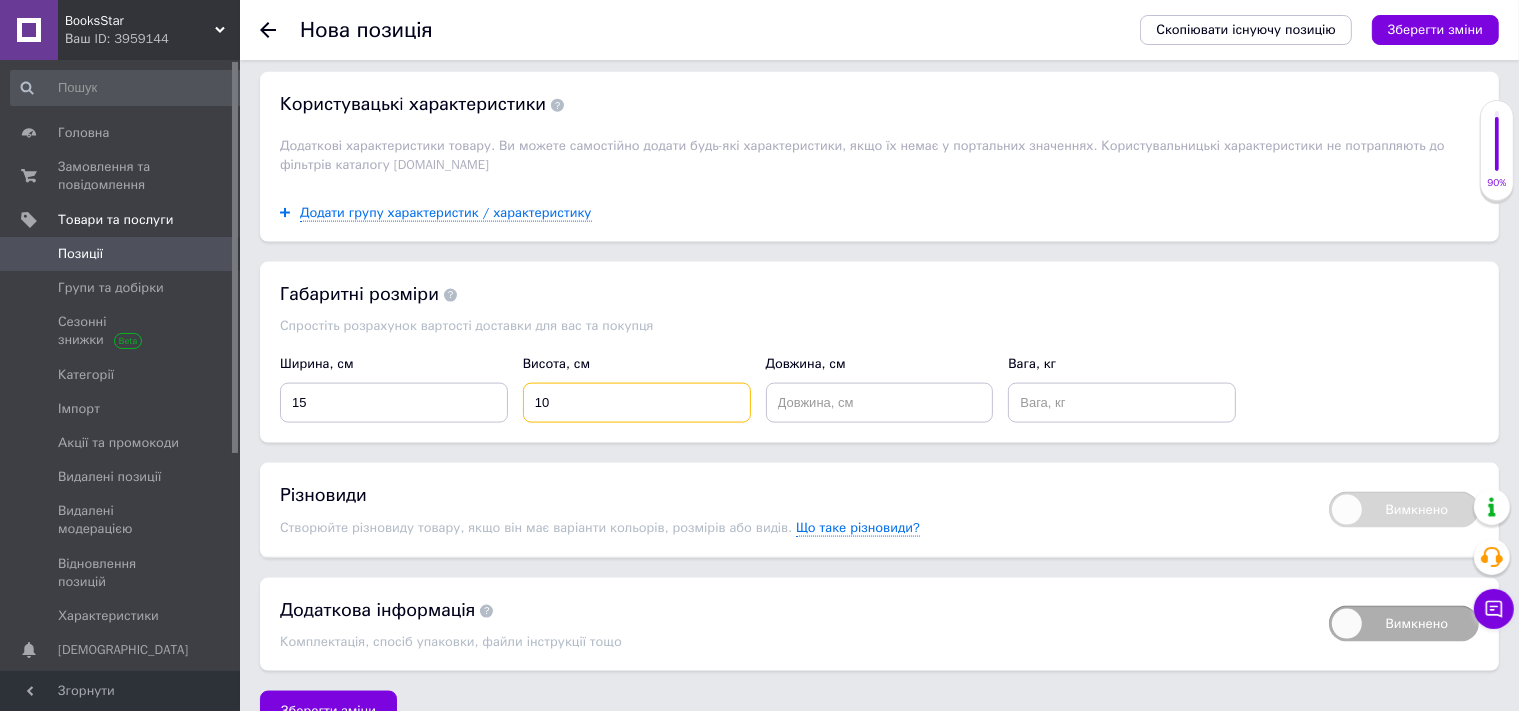 type on "10" 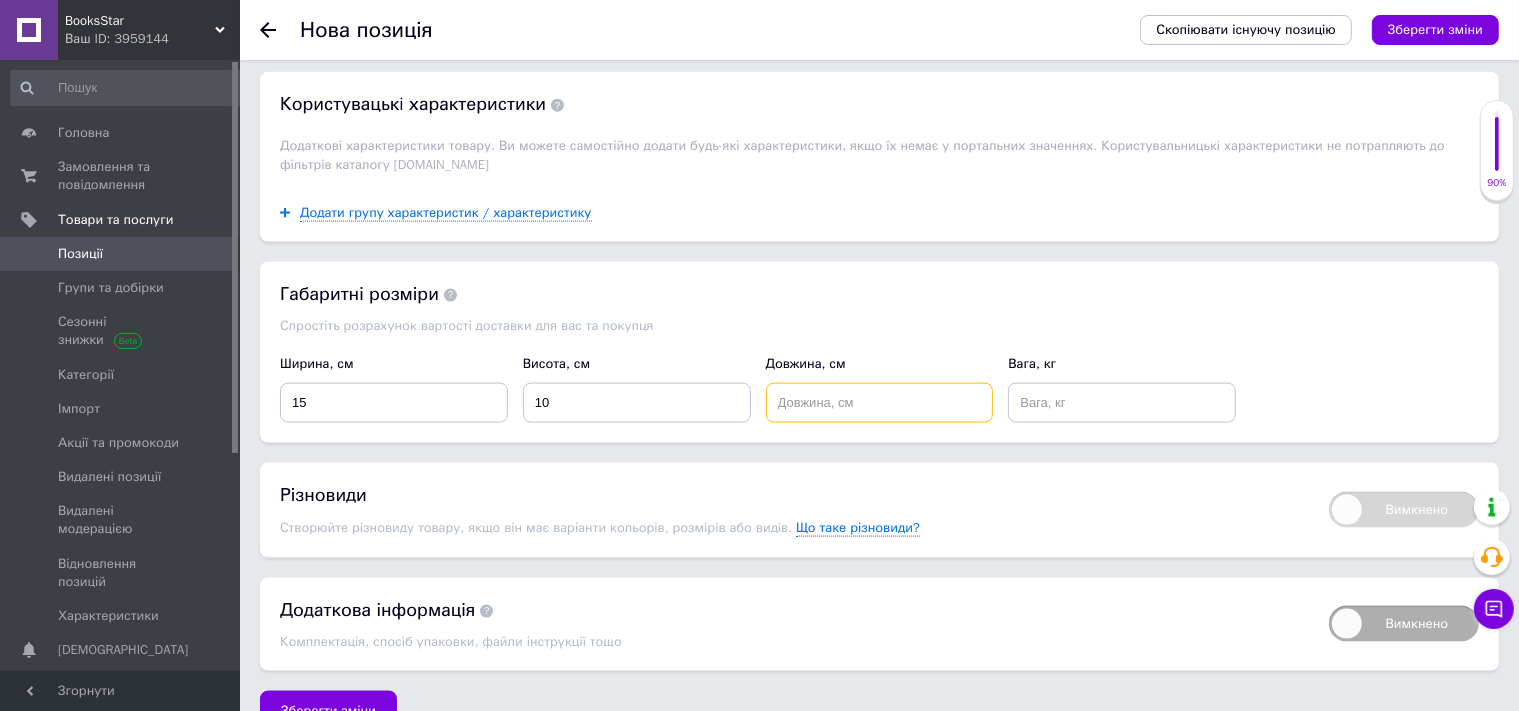 click at bounding box center [880, 403] 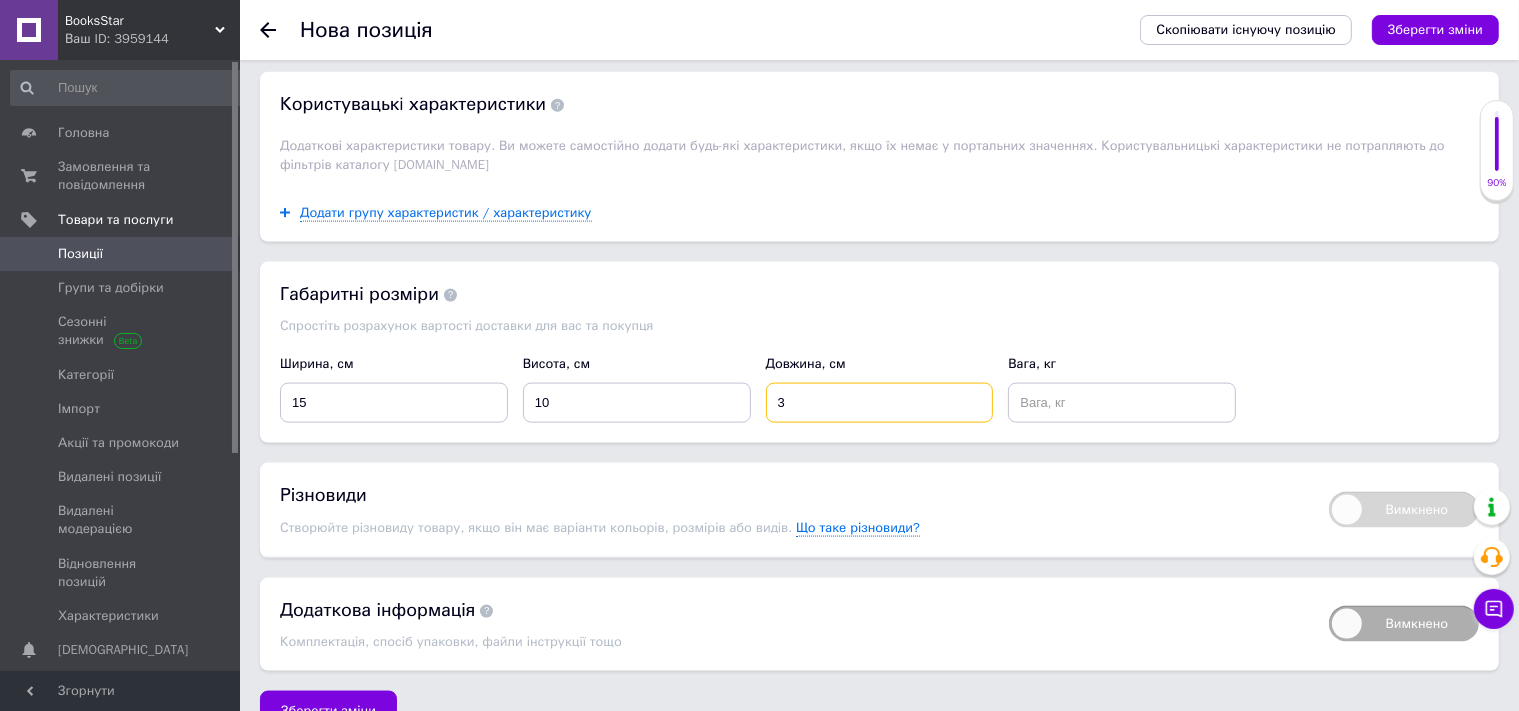 type on "3" 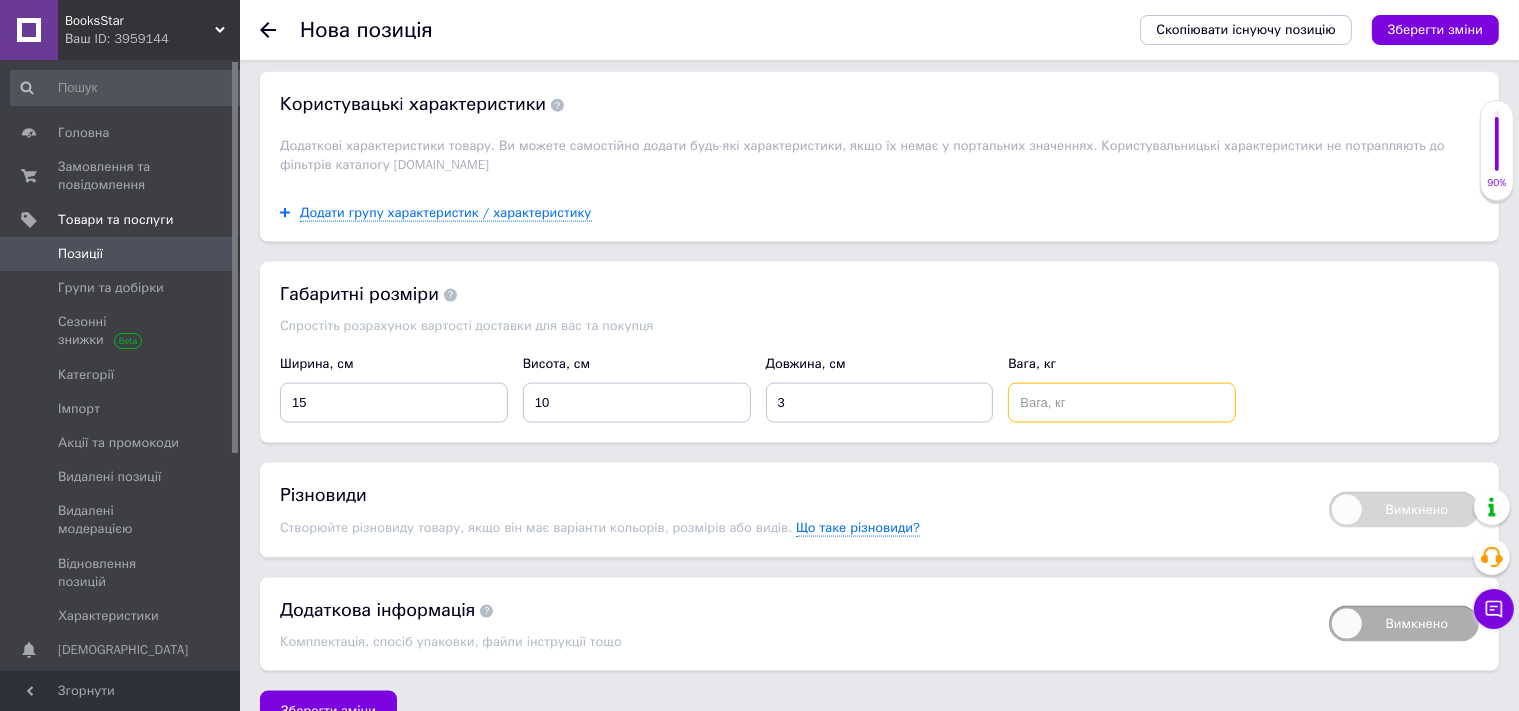 click at bounding box center [1122, 403] 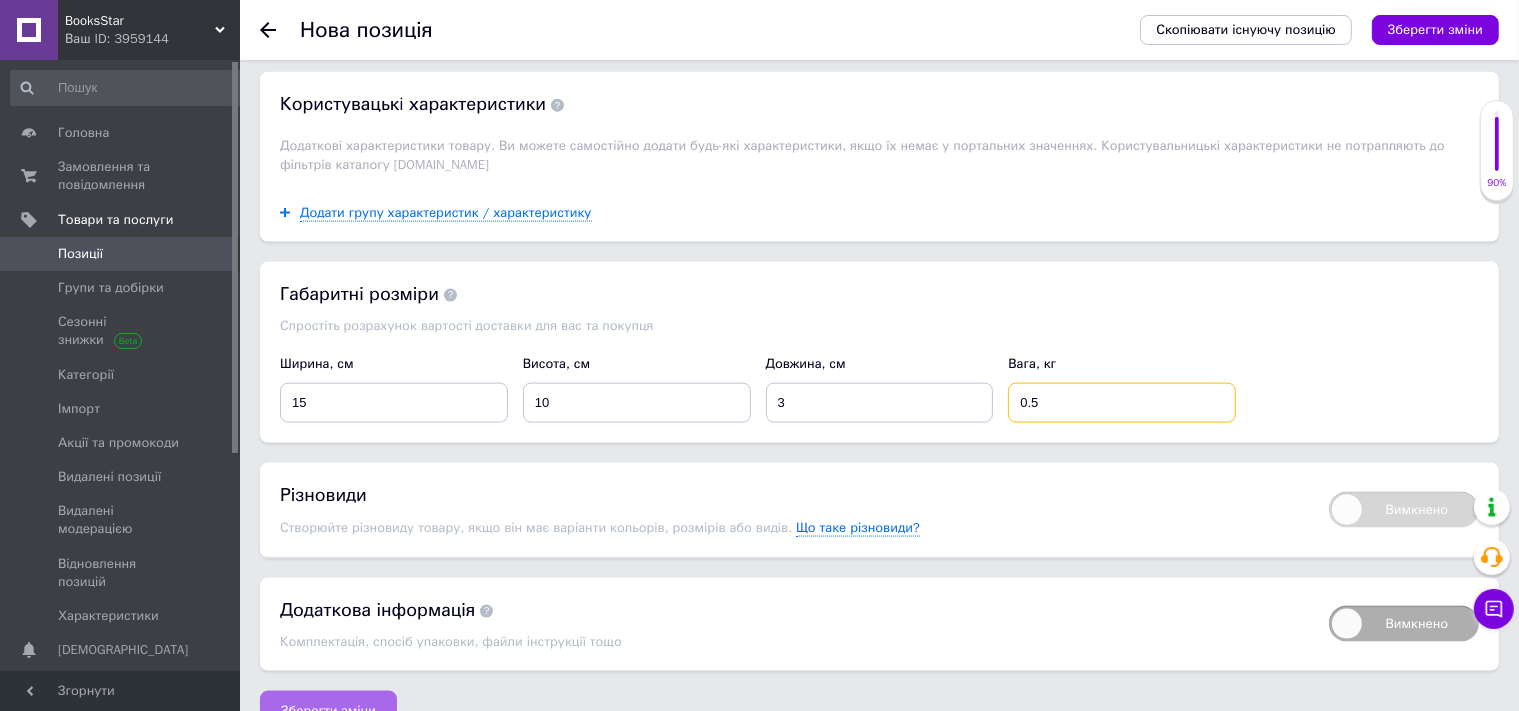 type on "0.5" 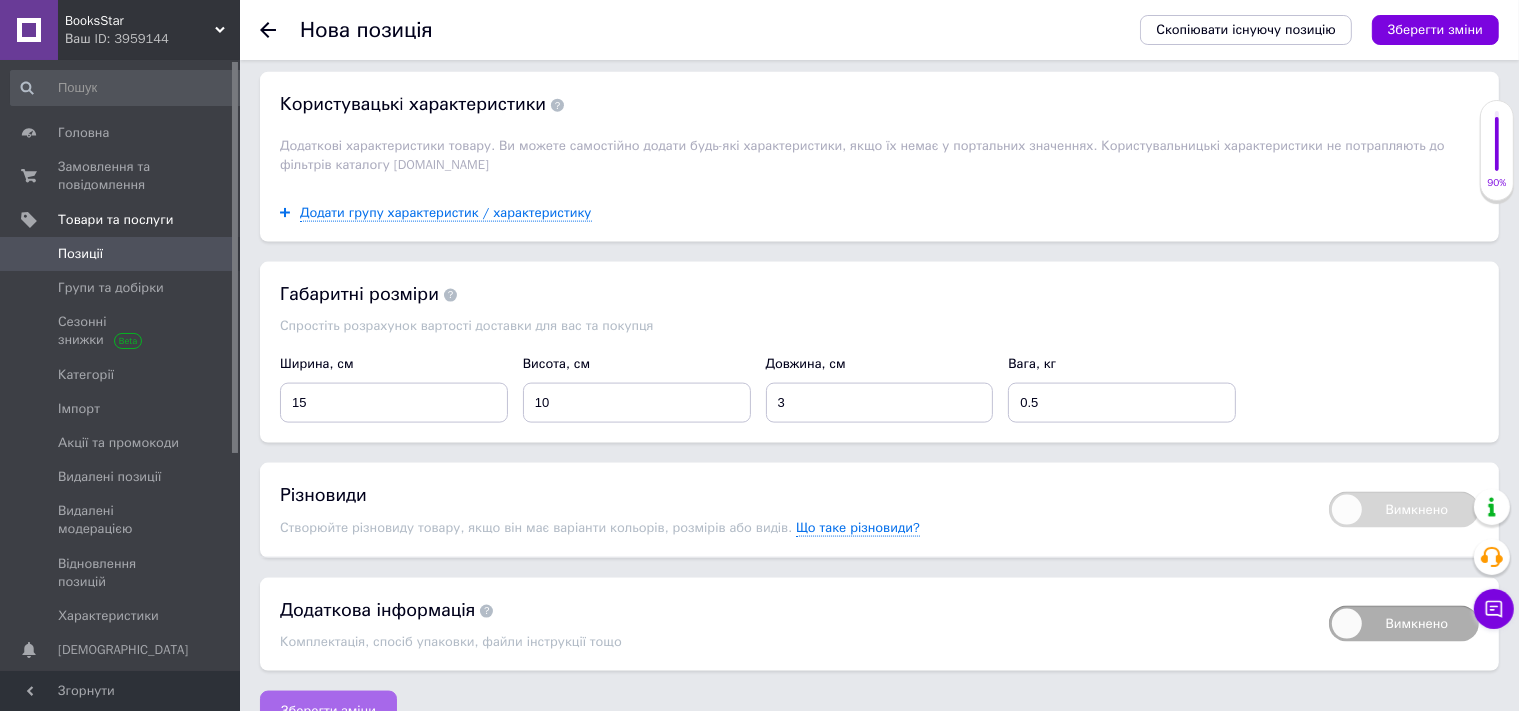 click on "Зберегти зміни" at bounding box center [328, 711] 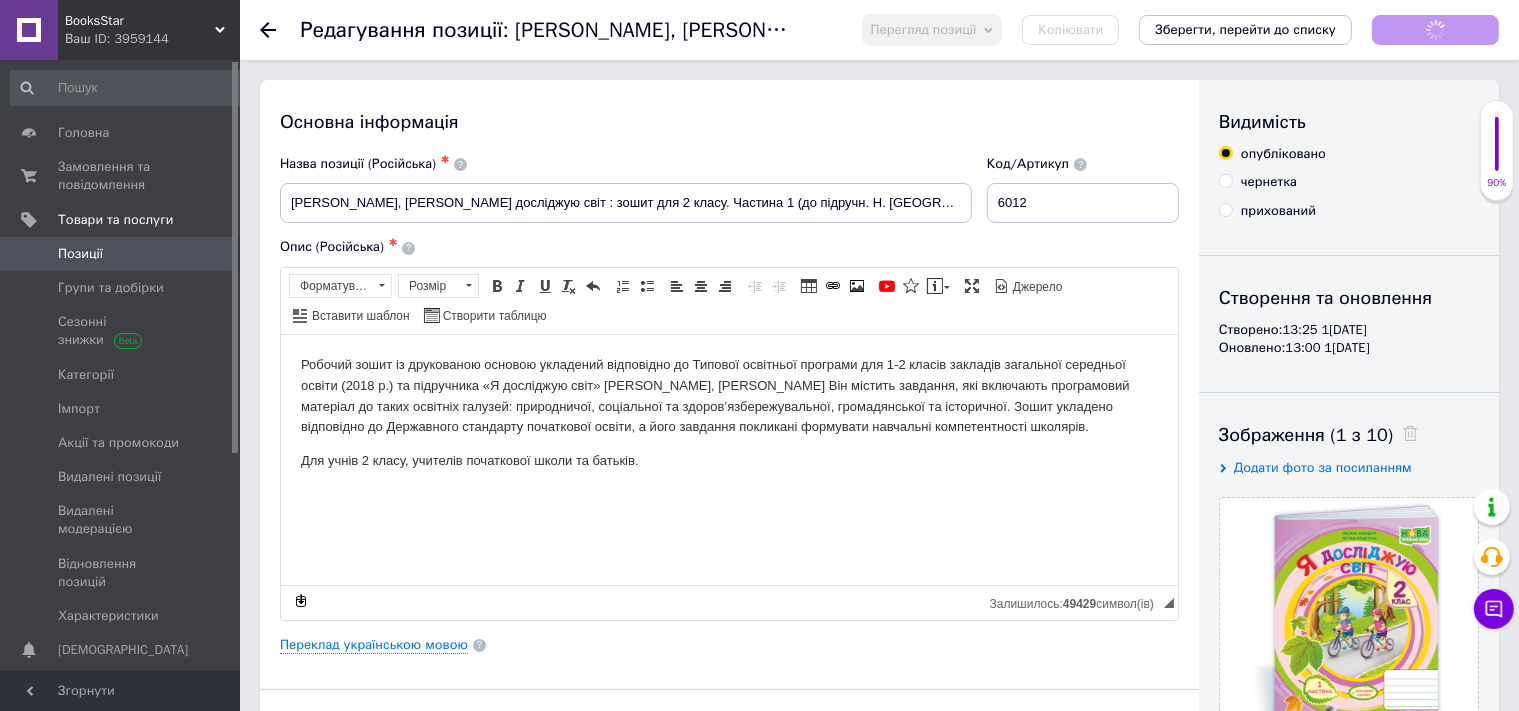 scroll, scrollTop: 0, scrollLeft: 0, axis: both 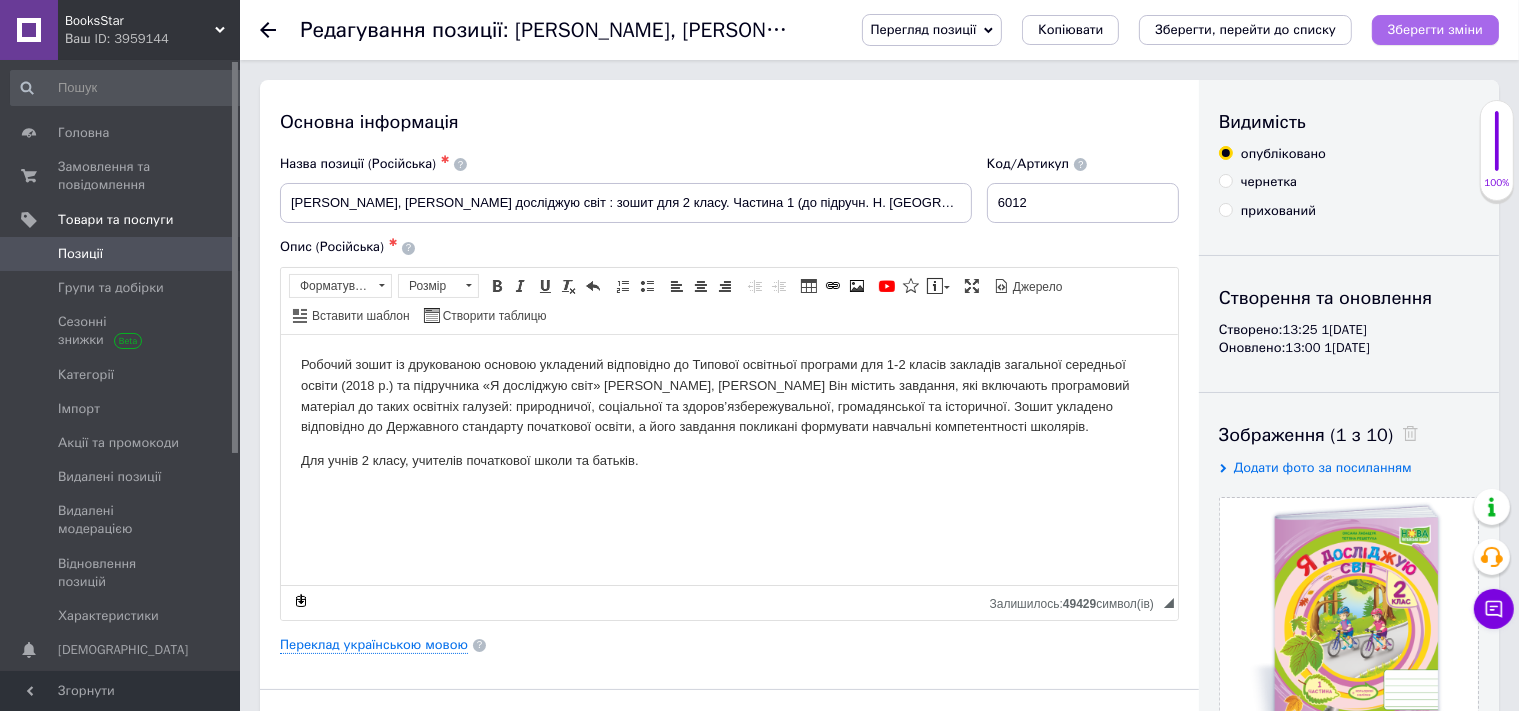 click on "Зберегти зміни" at bounding box center [1435, 29] 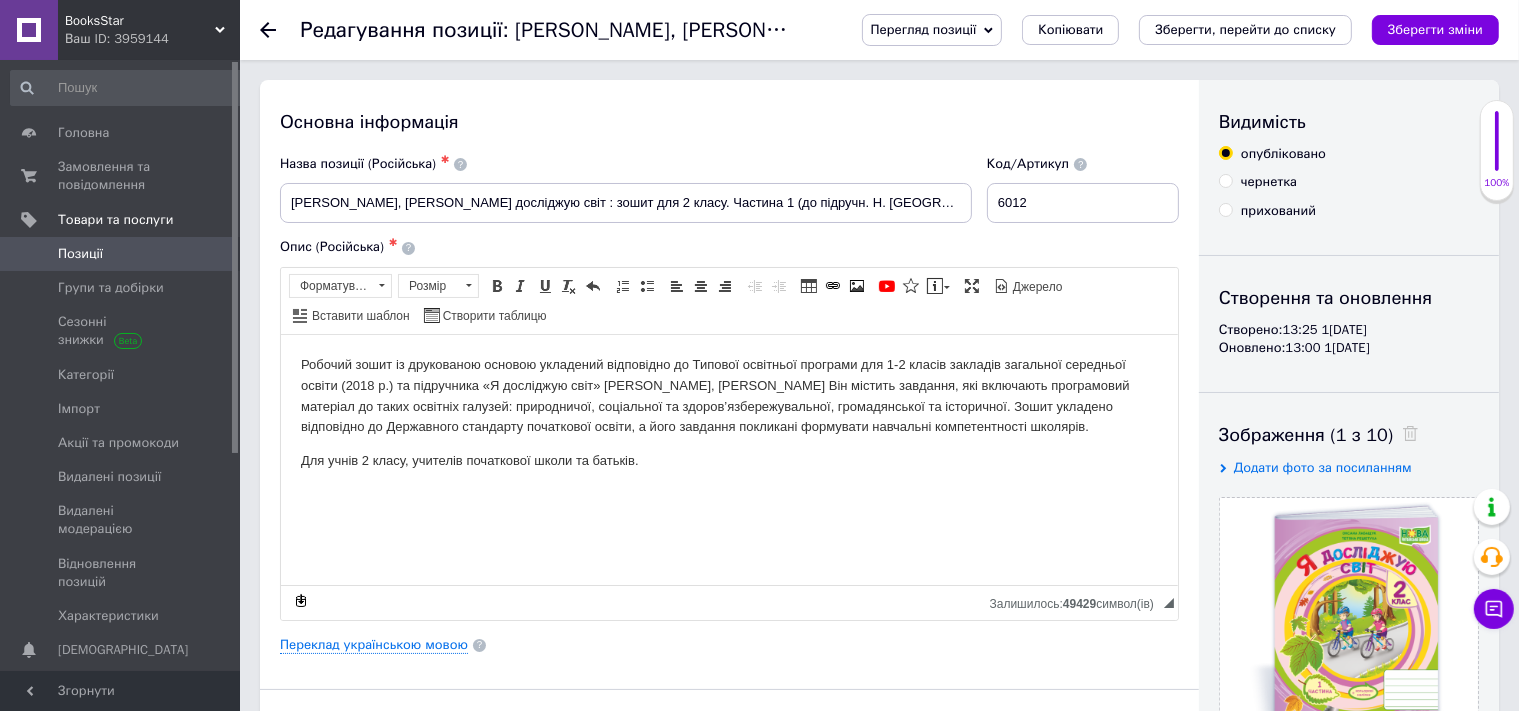 click on "Позиції" at bounding box center [121, 254] 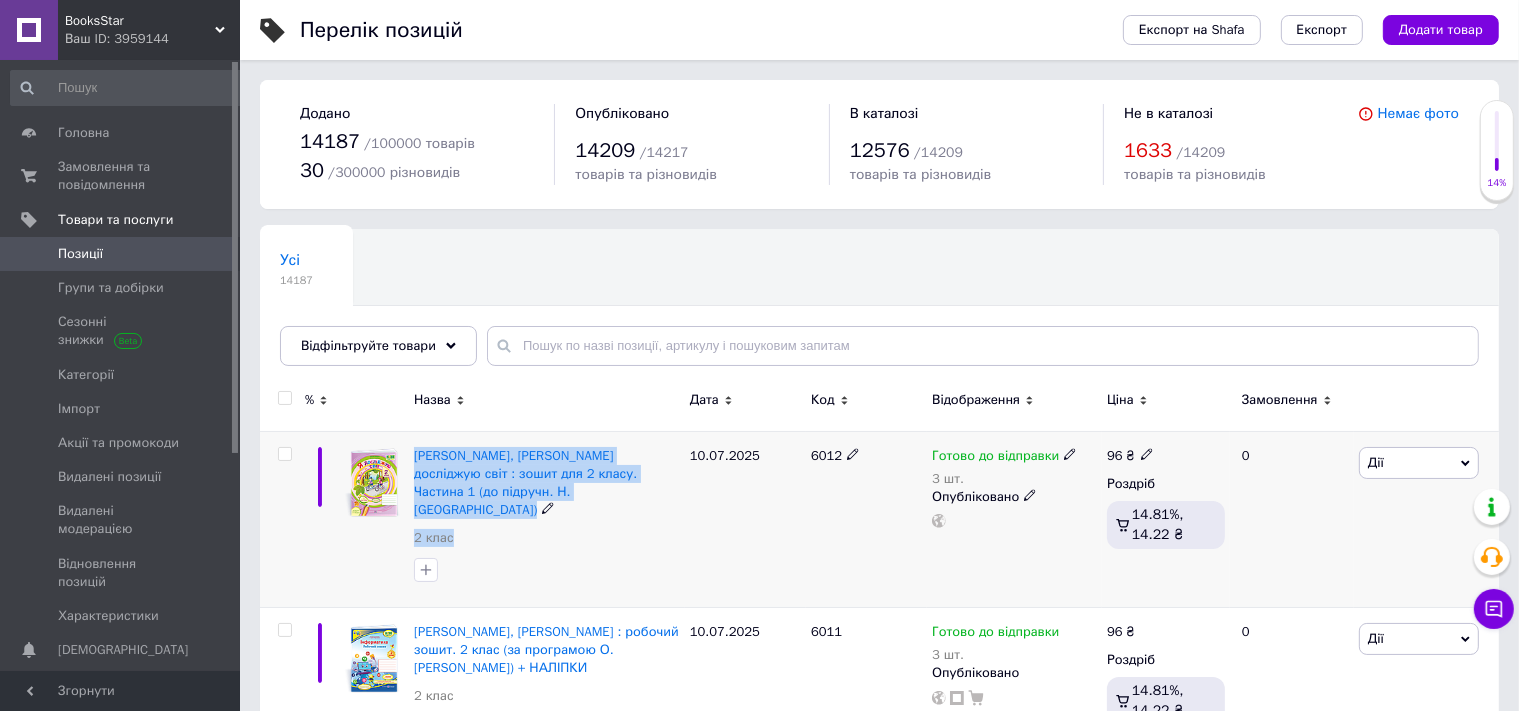 drag, startPoint x: 418, startPoint y: 437, endPoint x: 554, endPoint y: 502, distance: 150.73486 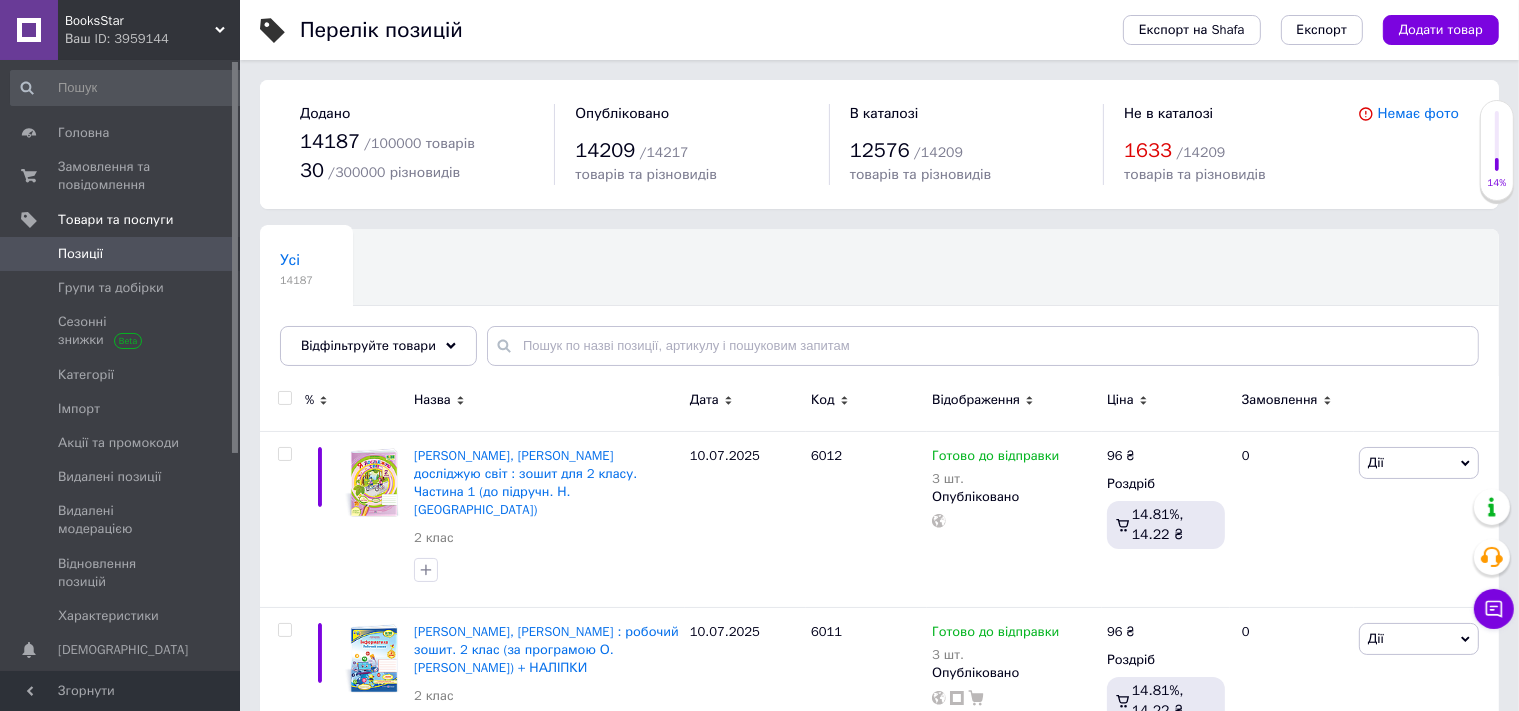 click on "Назва" at bounding box center [547, 400] 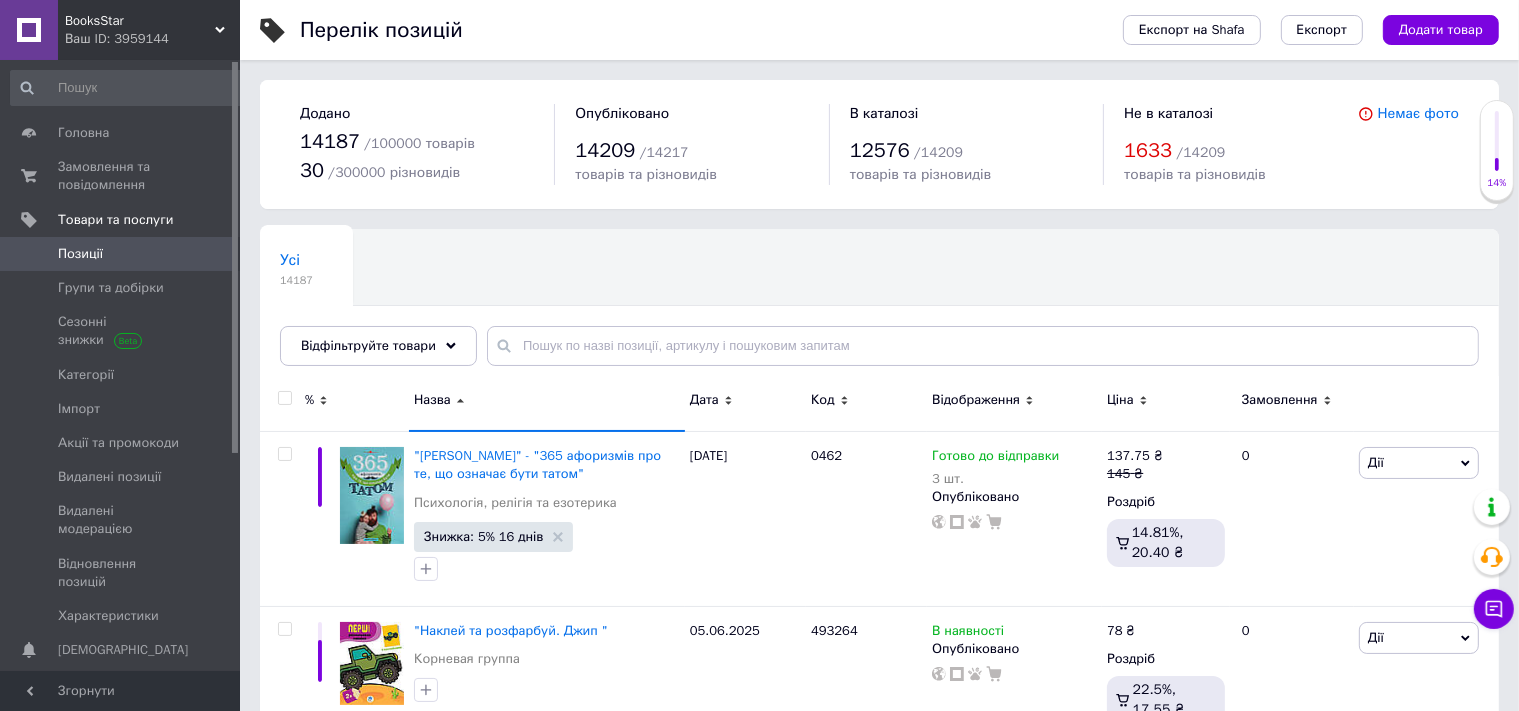 click on "Дата" at bounding box center [745, 403] 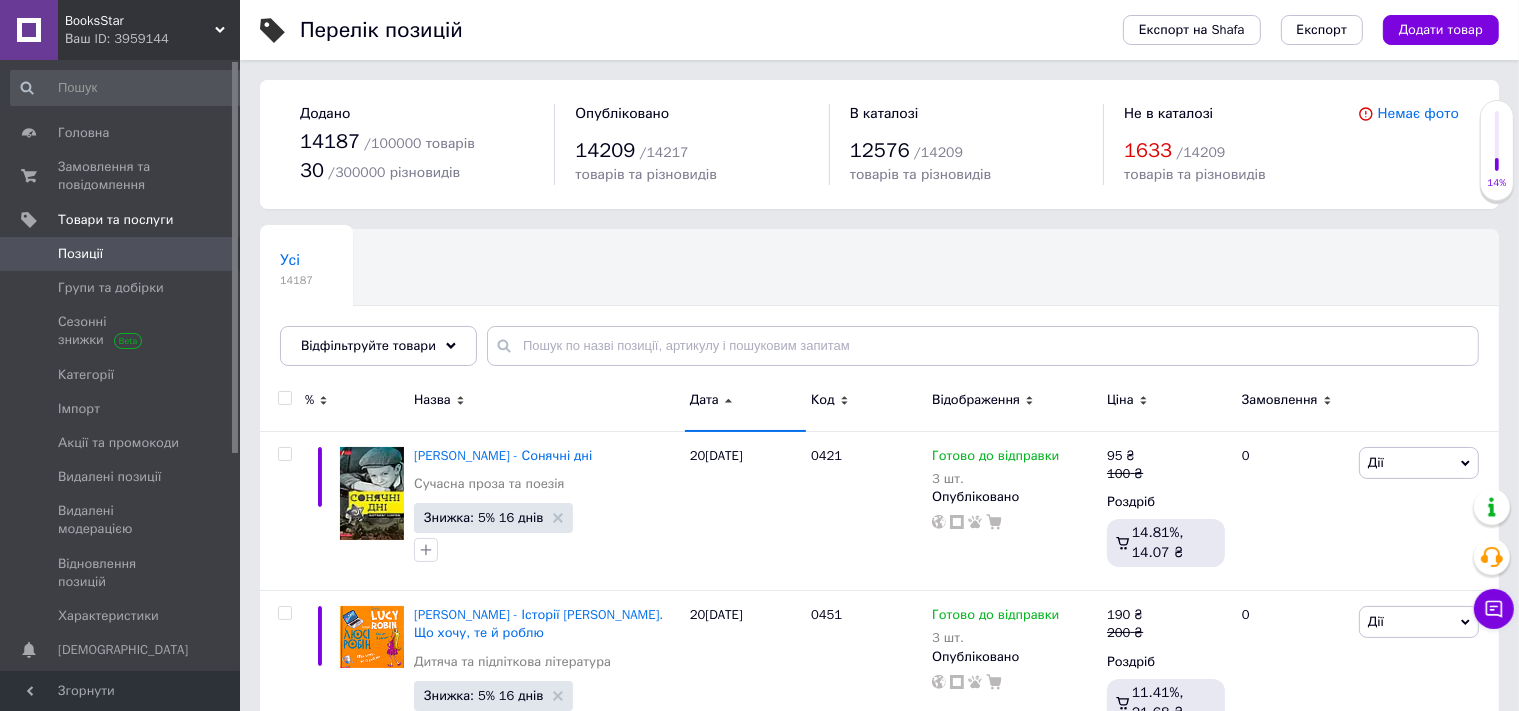 click on "Дата" at bounding box center (704, 400) 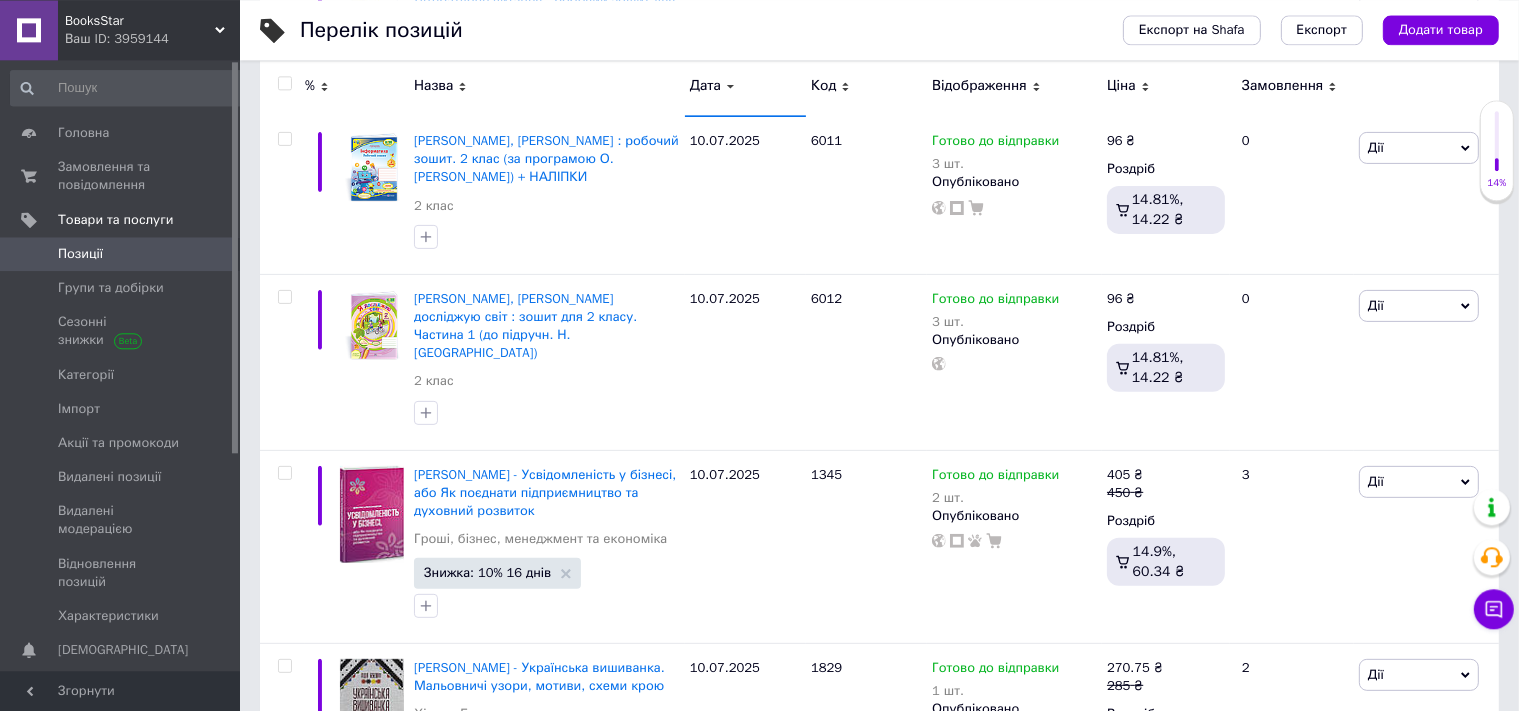 scroll, scrollTop: 0, scrollLeft: 0, axis: both 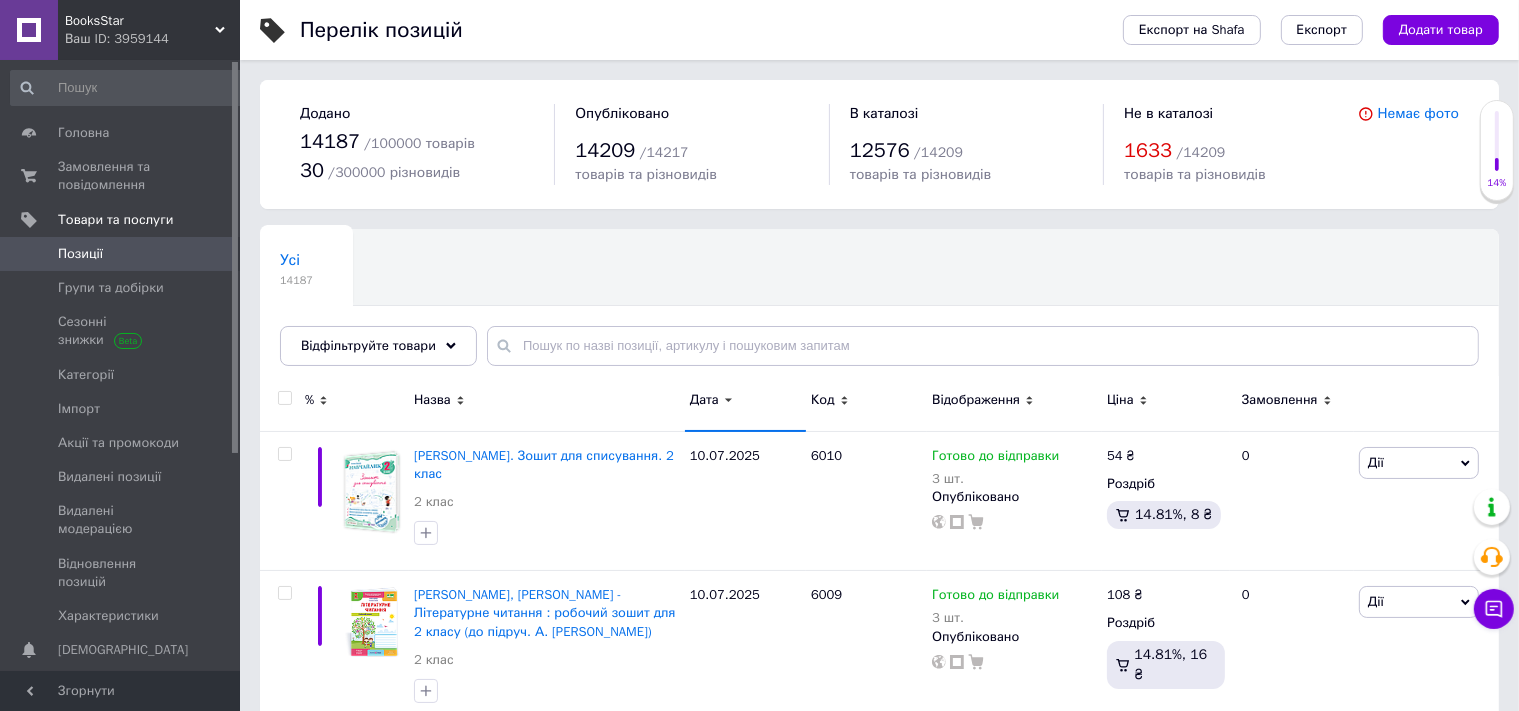 click on "Дата" at bounding box center (745, 403) 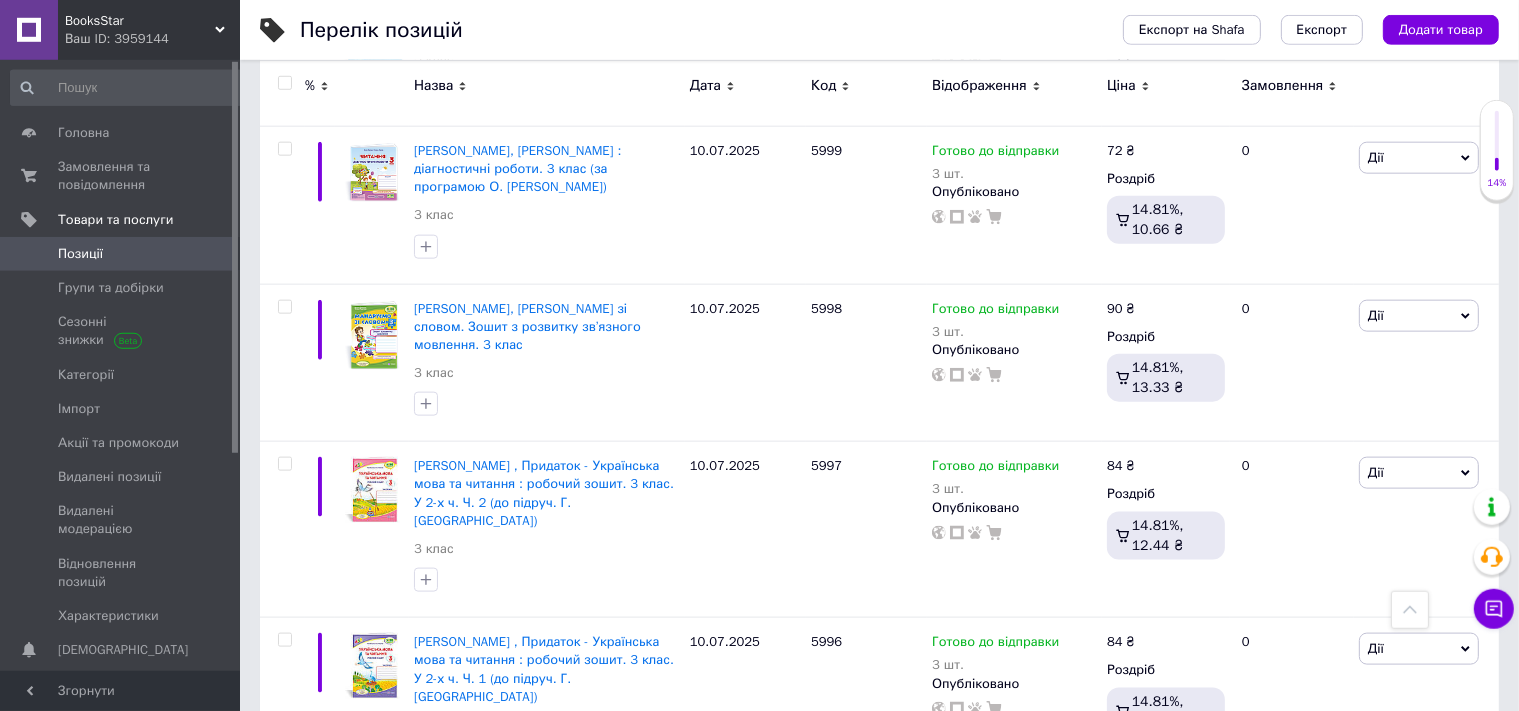 scroll, scrollTop: 0, scrollLeft: 0, axis: both 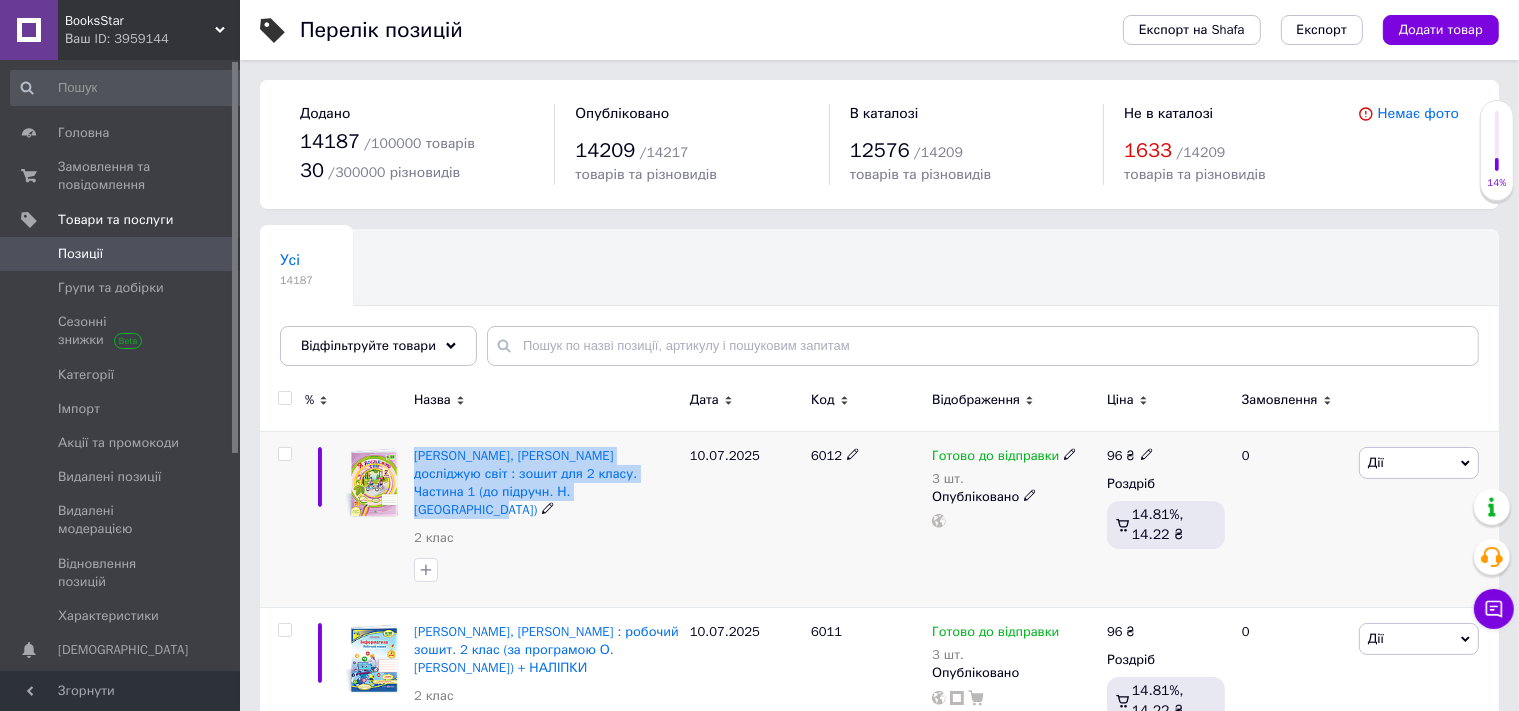 drag, startPoint x: 415, startPoint y: 436, endPoint x: 550, endPoint y: 490, distance: 145.39944 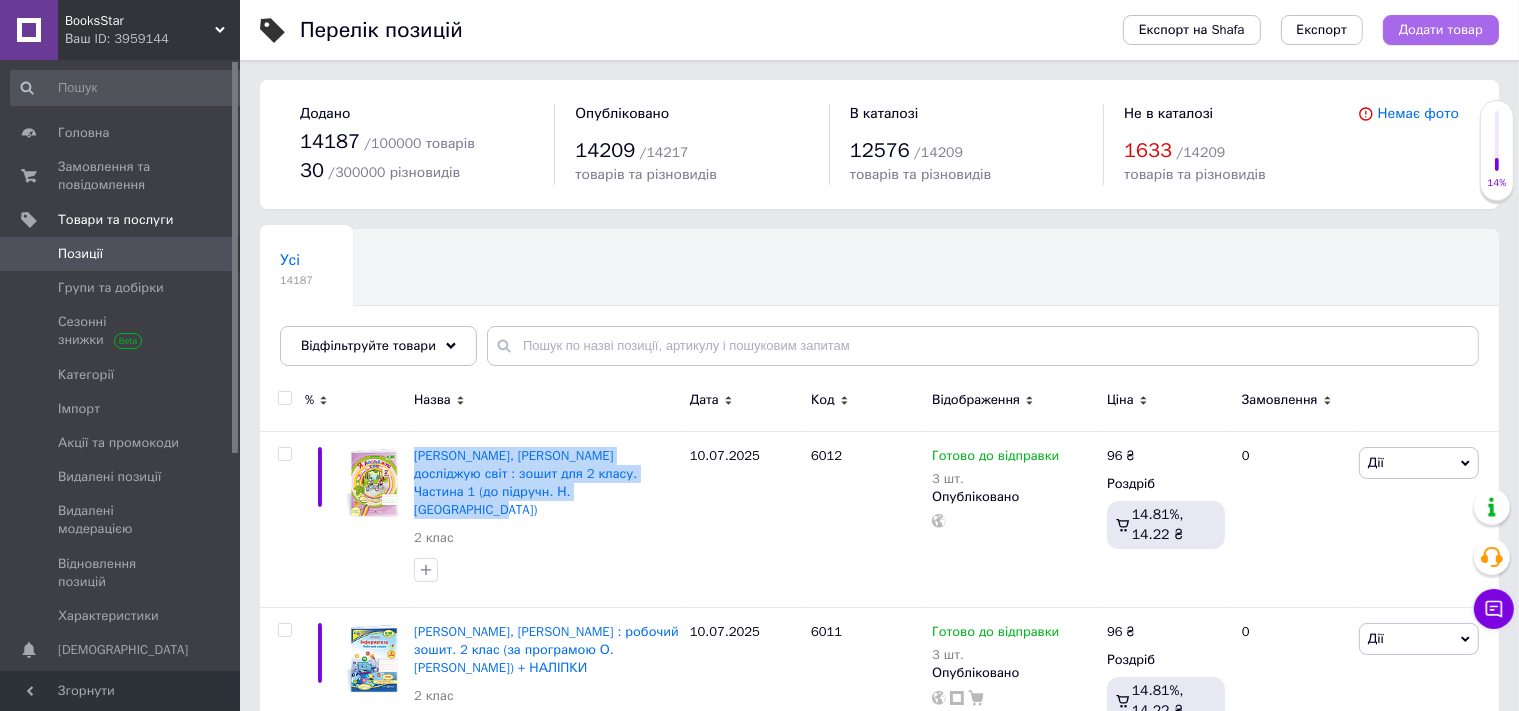 click on "Додати товар" at bounding box center [1441, 30] 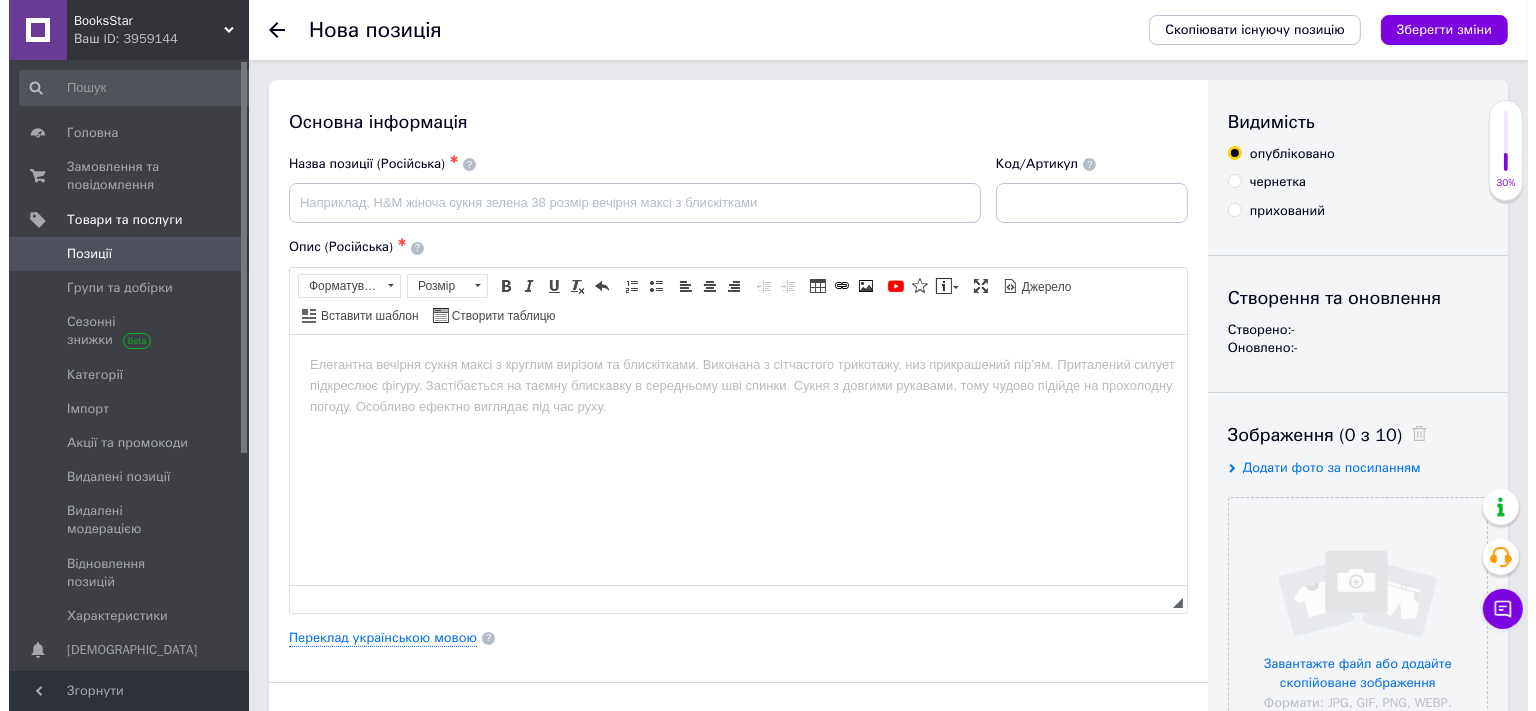 scroll, scrollTop: 0, scrollLeft: 0, axis: both 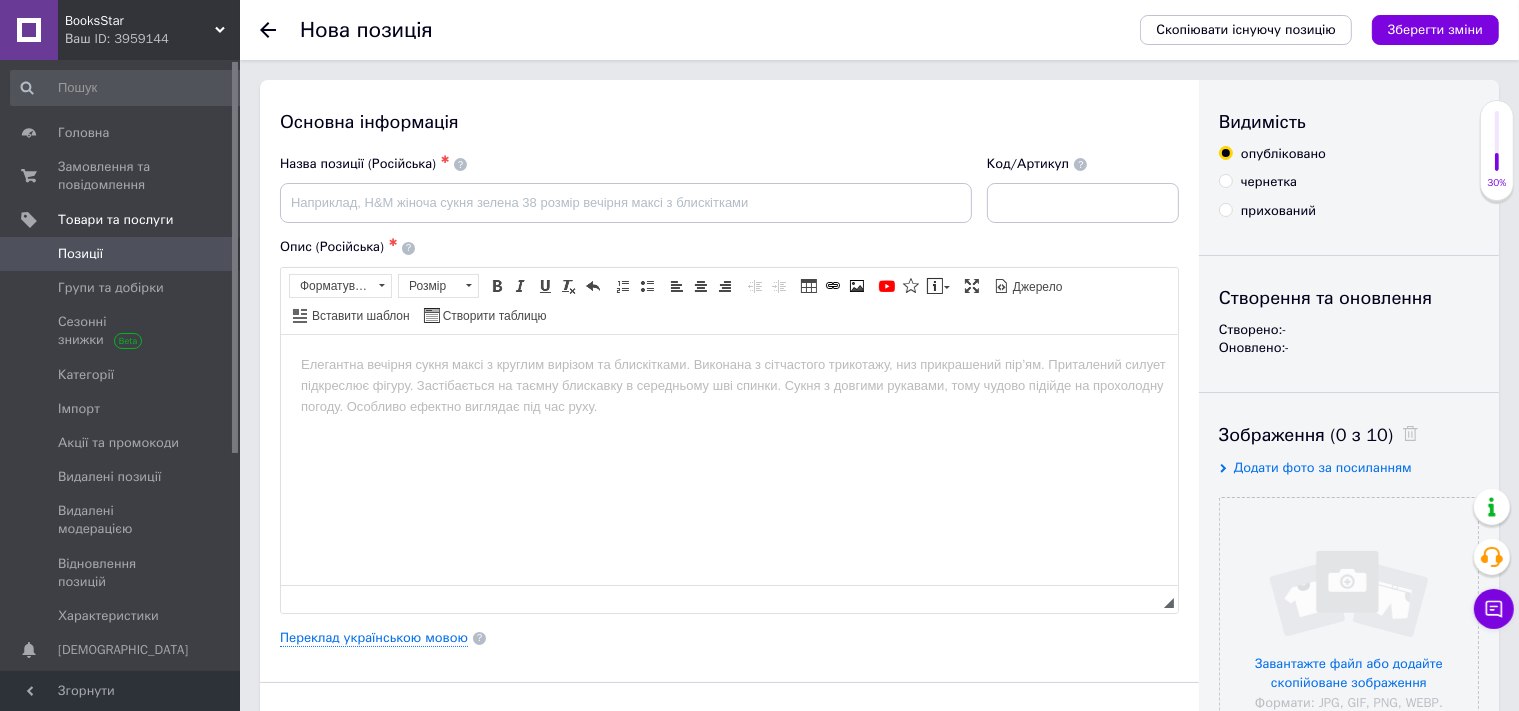 click on "Код/Артикул" at bounding box center [1083, 189] 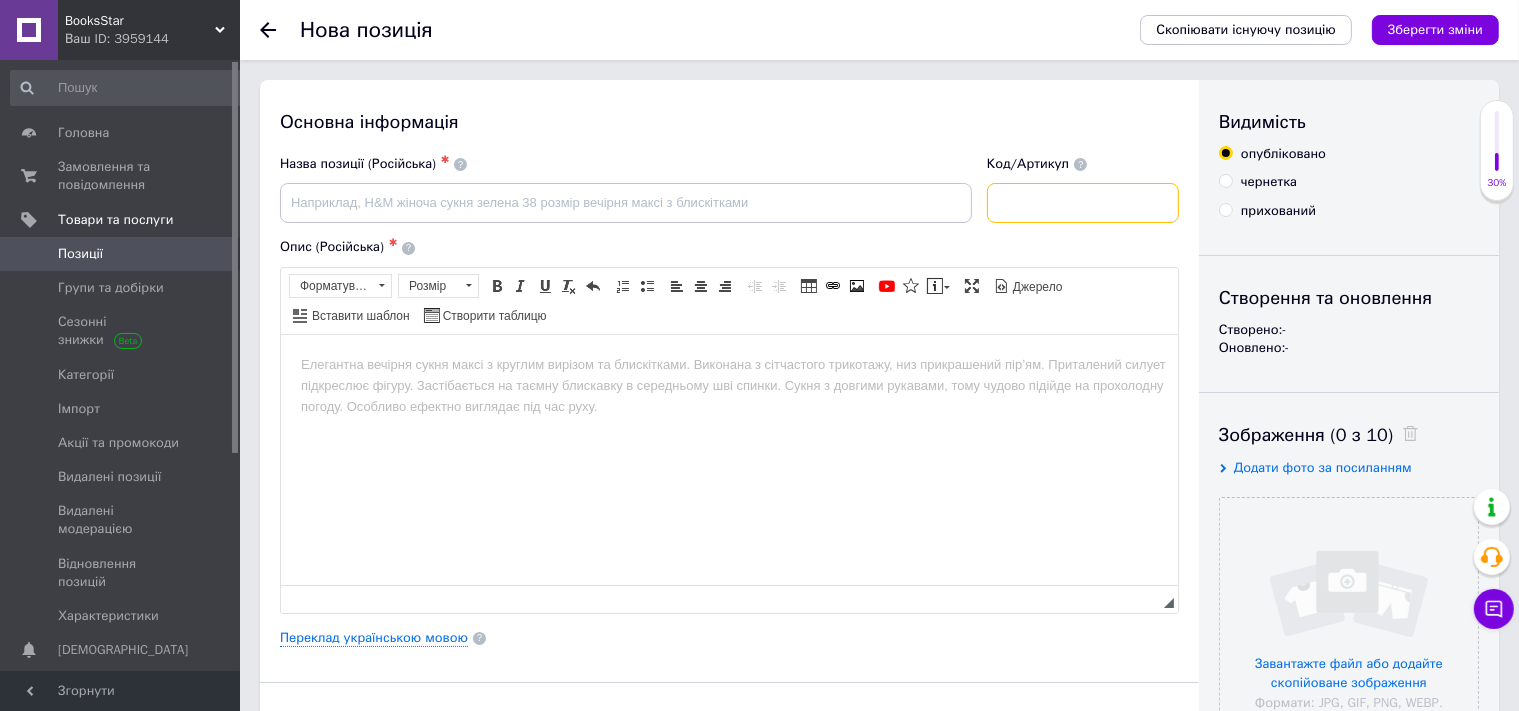 click at bounding box center [1083, 203] 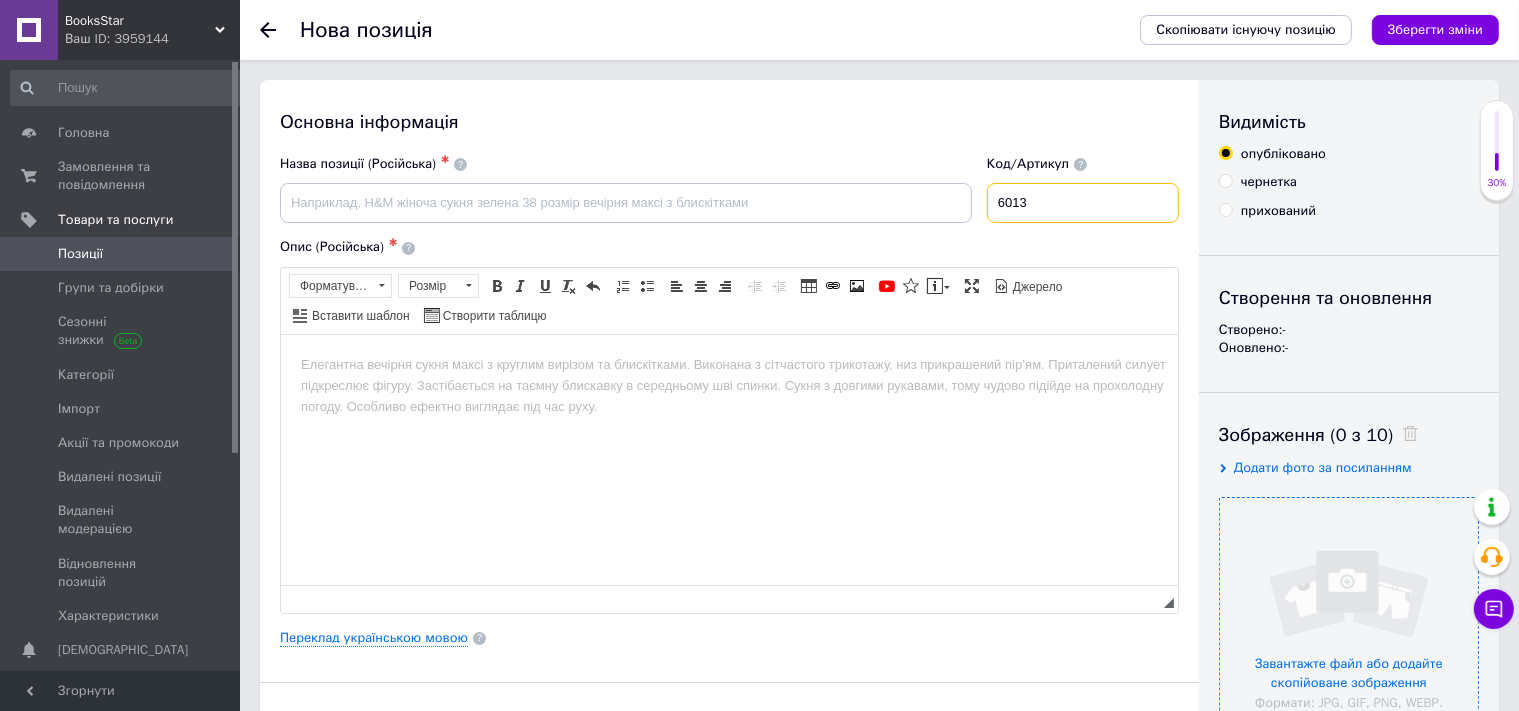 type on "6013" 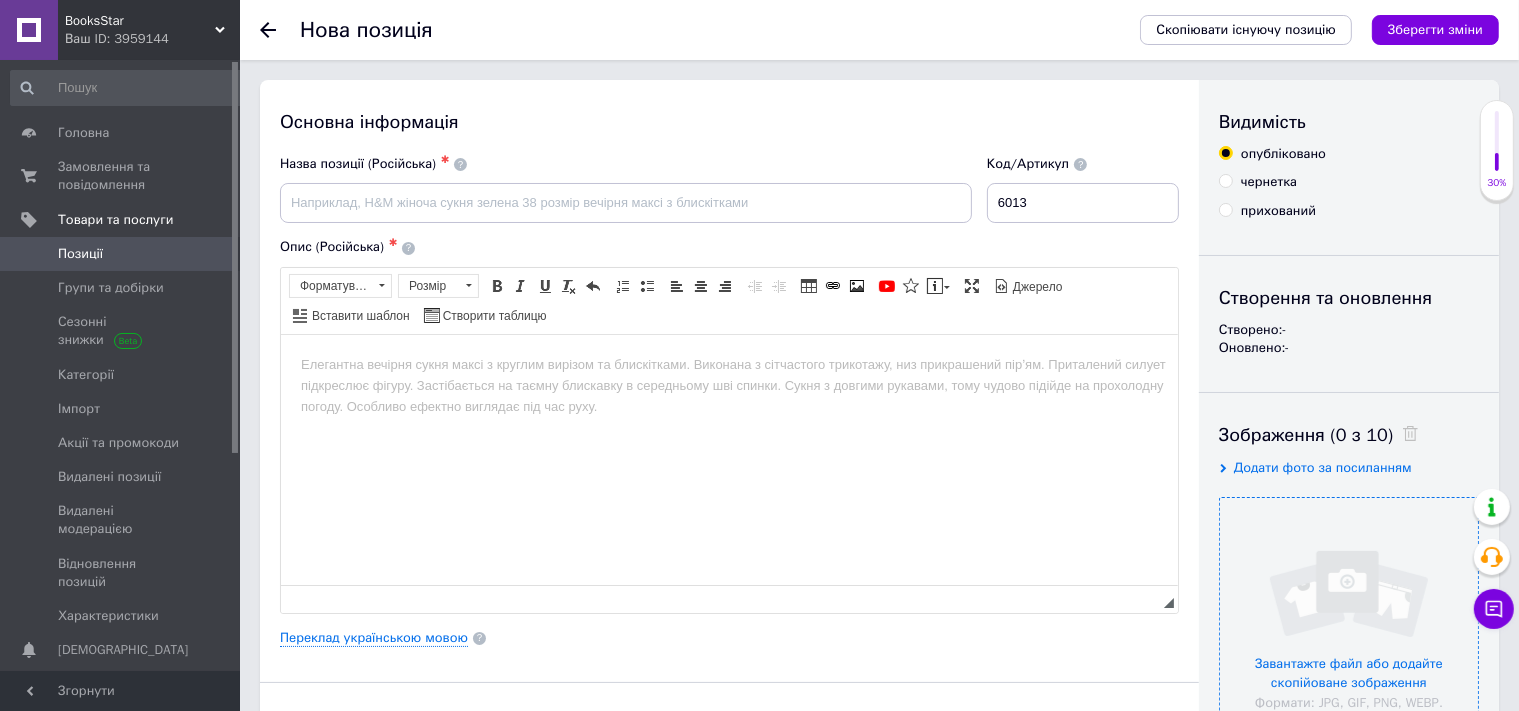 click at bounding box center (1349, 627) 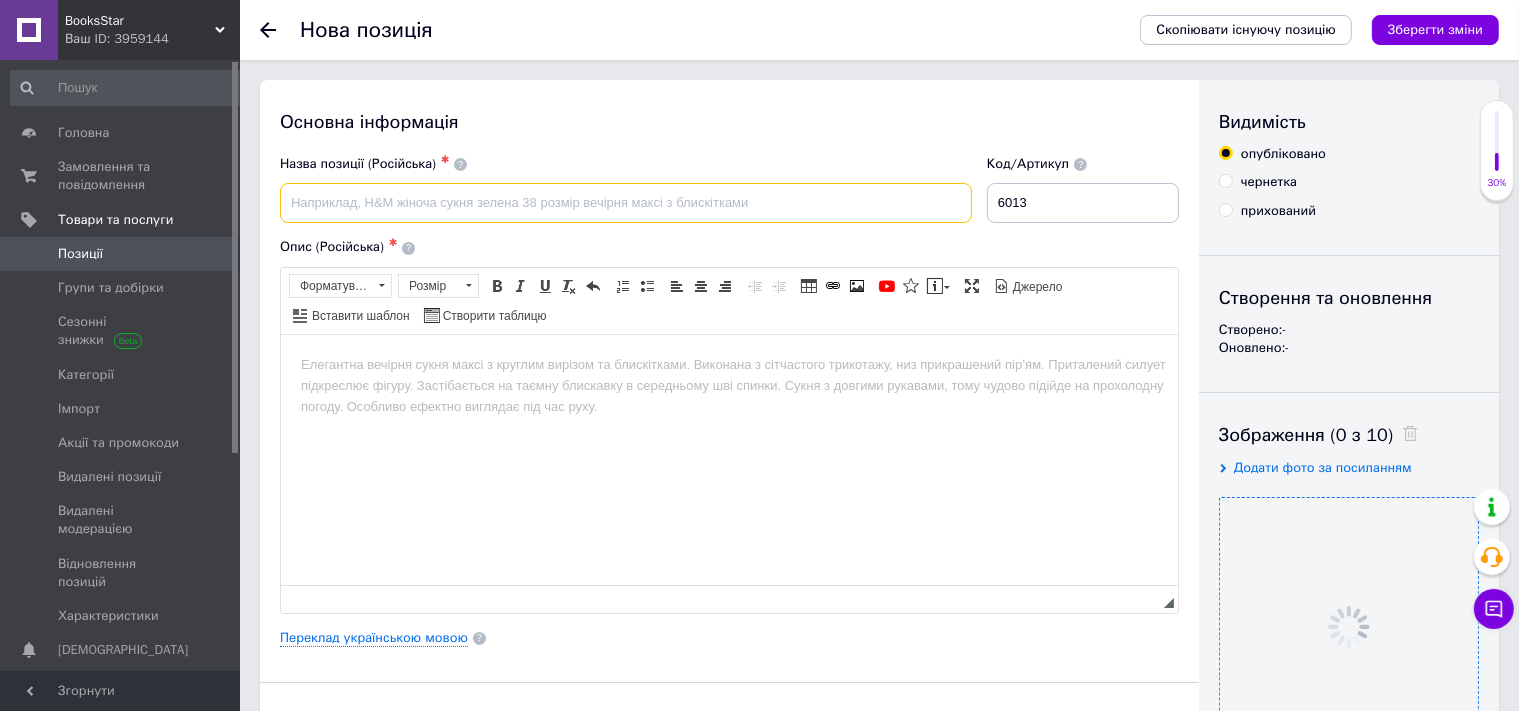 click at bounding box center (626, 203) 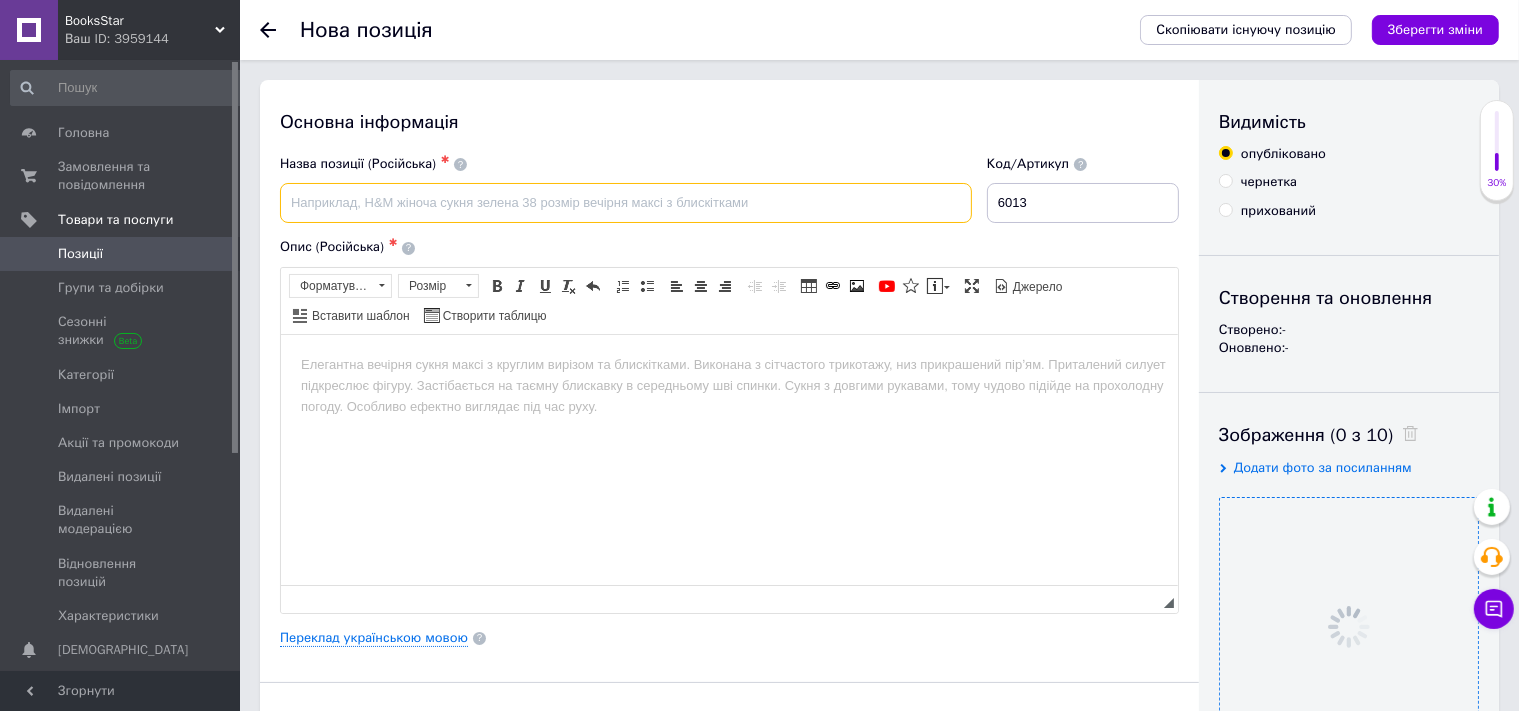 paste on "Лабащук Оксана, Решетуха Тетяна - Я досліджую світ : зошит для 2 класу. Частина 1 (до підручн. Н. Бібік)" 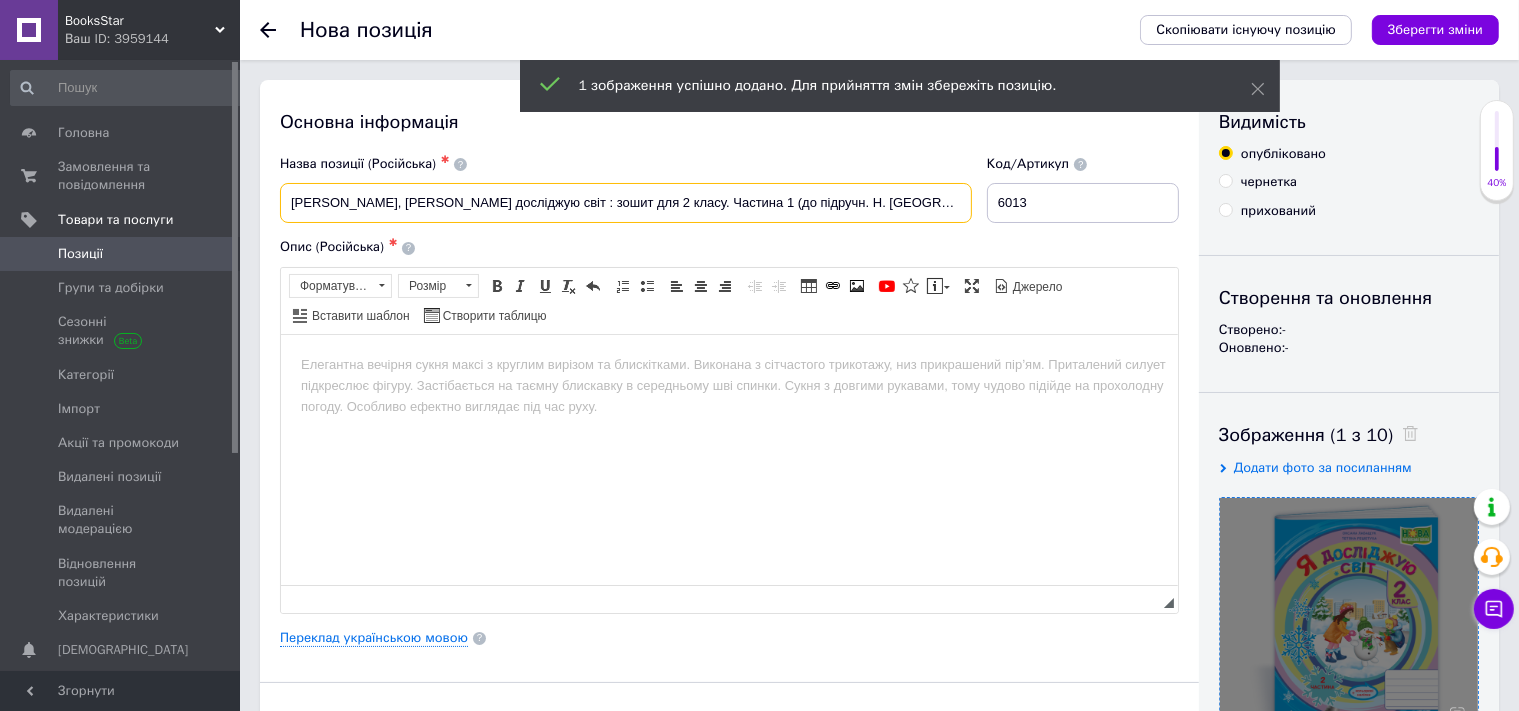 click on "Лабащук Оксана, Решетуха Тетяна - Я досліджую світ : зошит для 2 класу. Частина 1 (до підручн. Н. Бібік)" at bounding box center (626, 203) 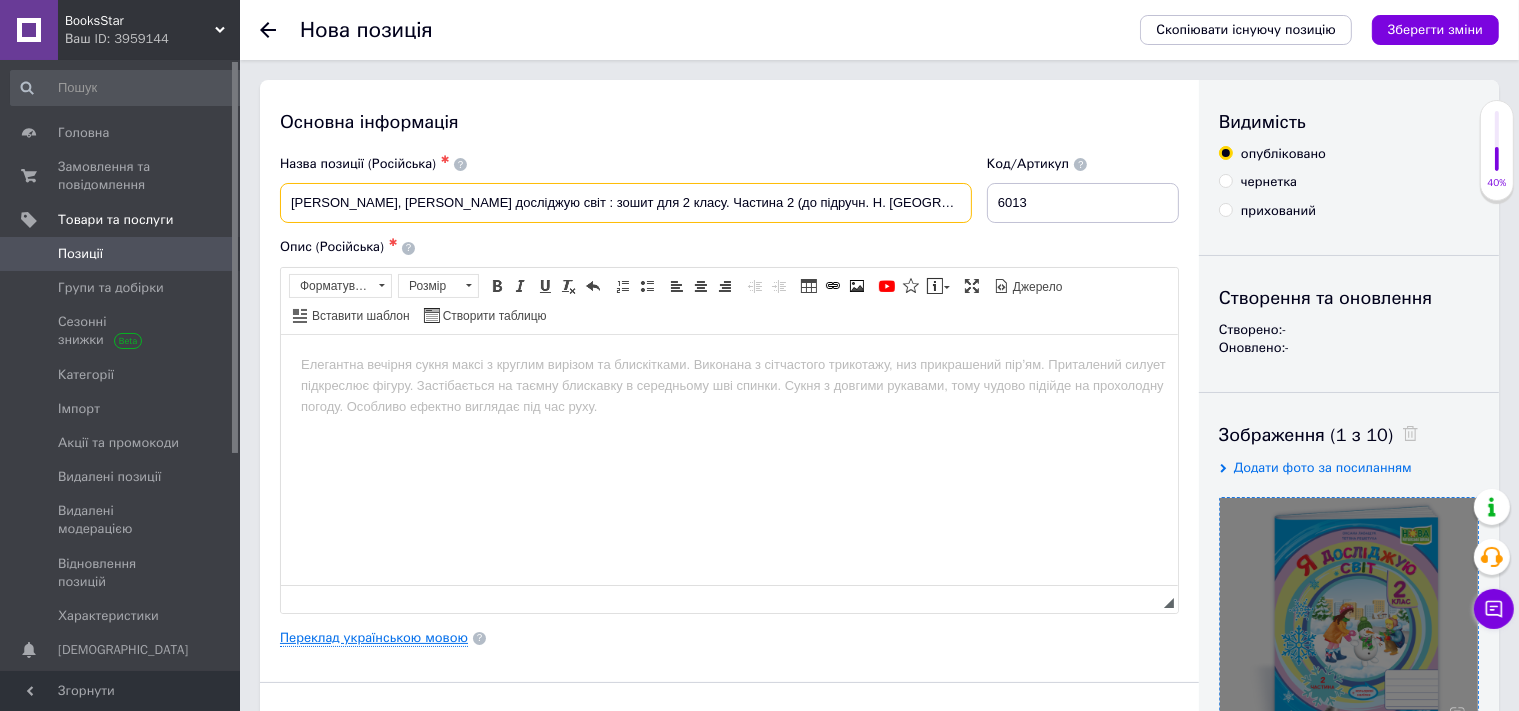 type on "Лабащук Оксана, Решетуха Тетяна - Я досліджую світ : зошит для 2 класу. Частина 2 (до підручн. Н. Бібік)" 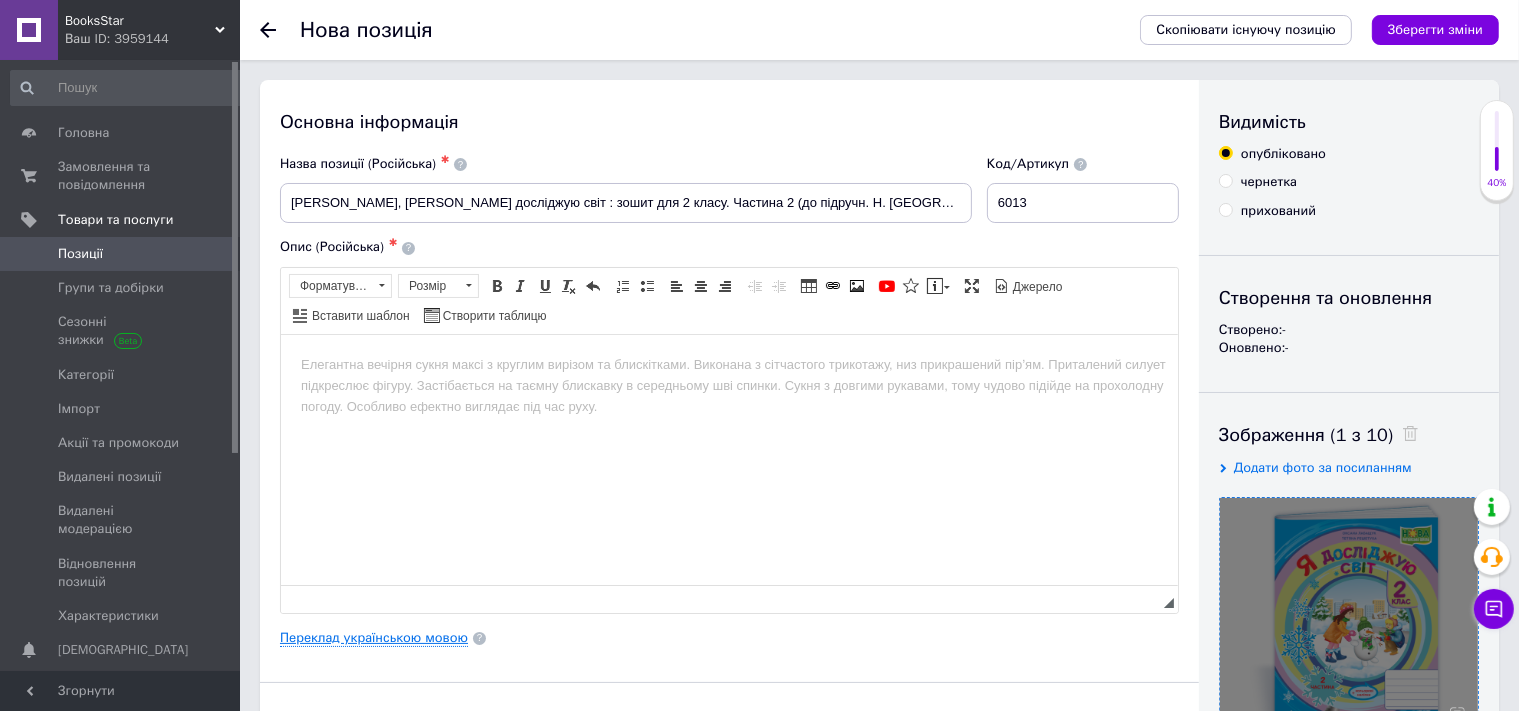 click on "Переклад українською мовою" at bounding box center [374, 638] 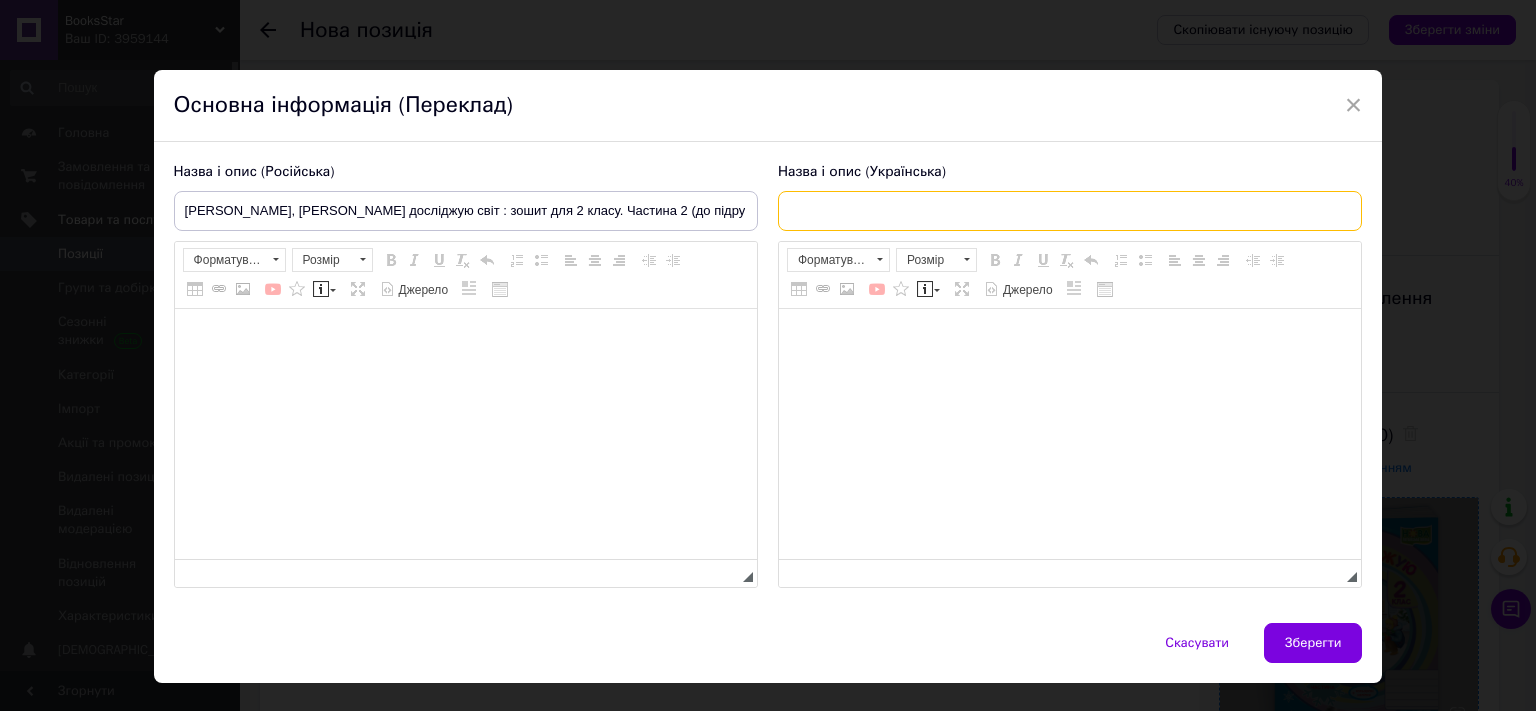 click at bounding box center [1070, 211] 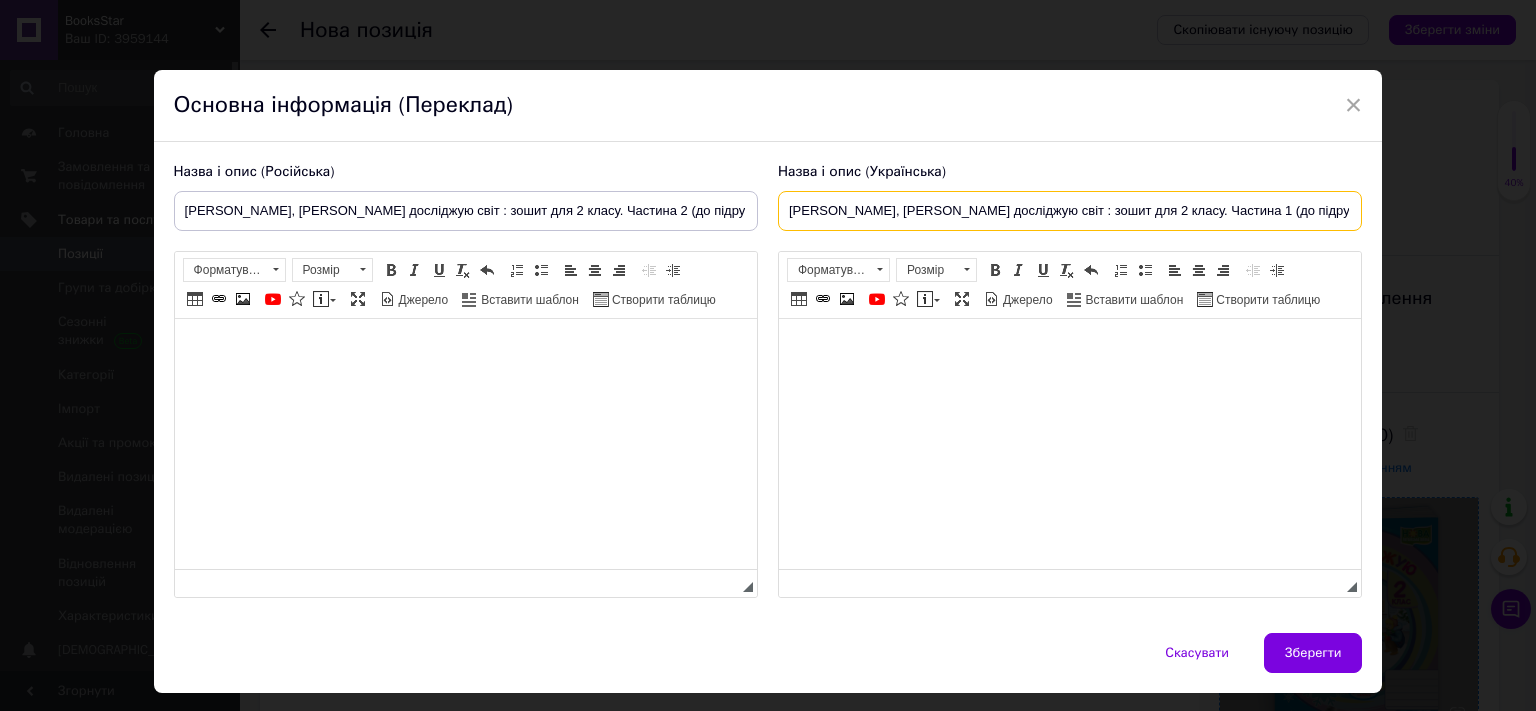 scroll, scrollTop: 0, scrollLeft: 88, axis: horizontal 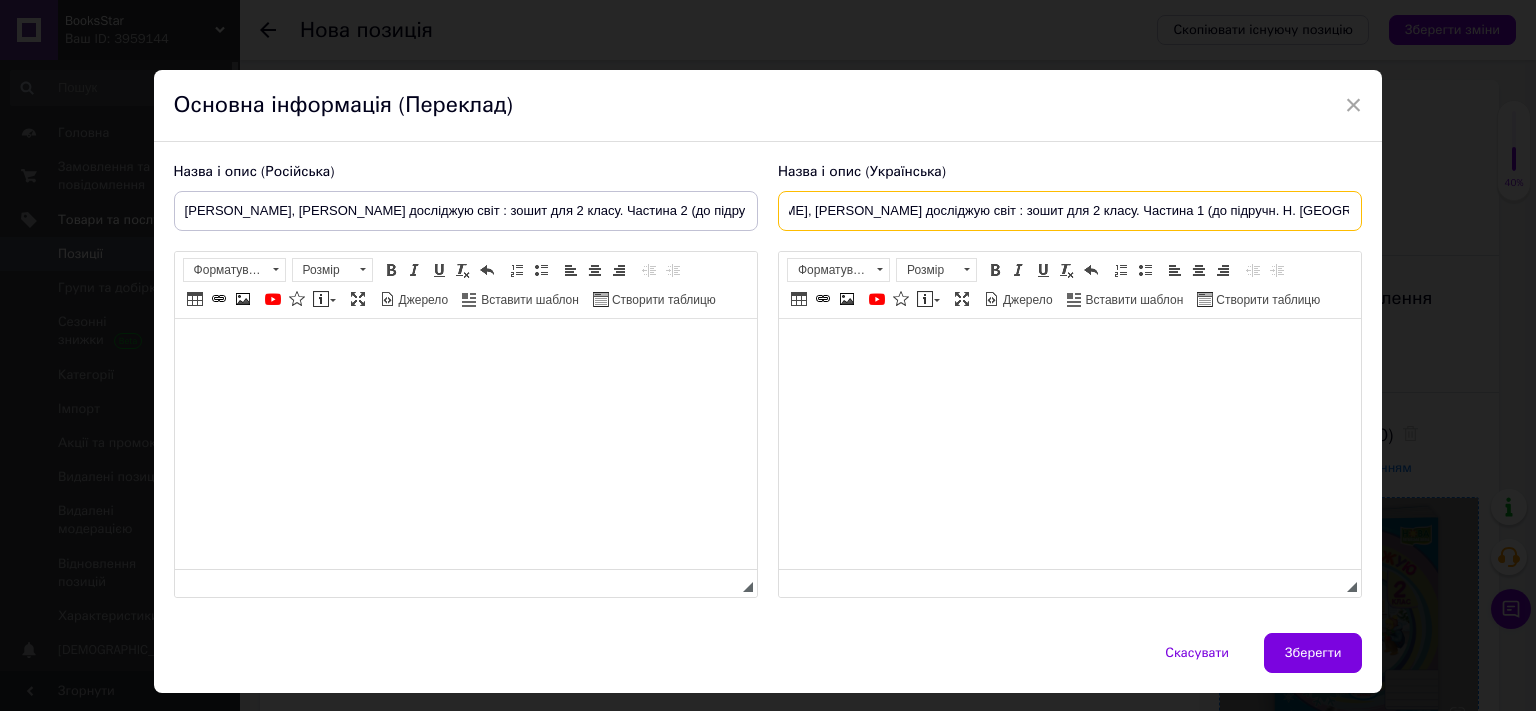 click on "Лабащук Оксана, Решетуха Тетяна - Я досліджую світ : зошит для 2 класу. Частина 1 (до підручн. Н. Бібік)" at bounding box center (1070, 211) 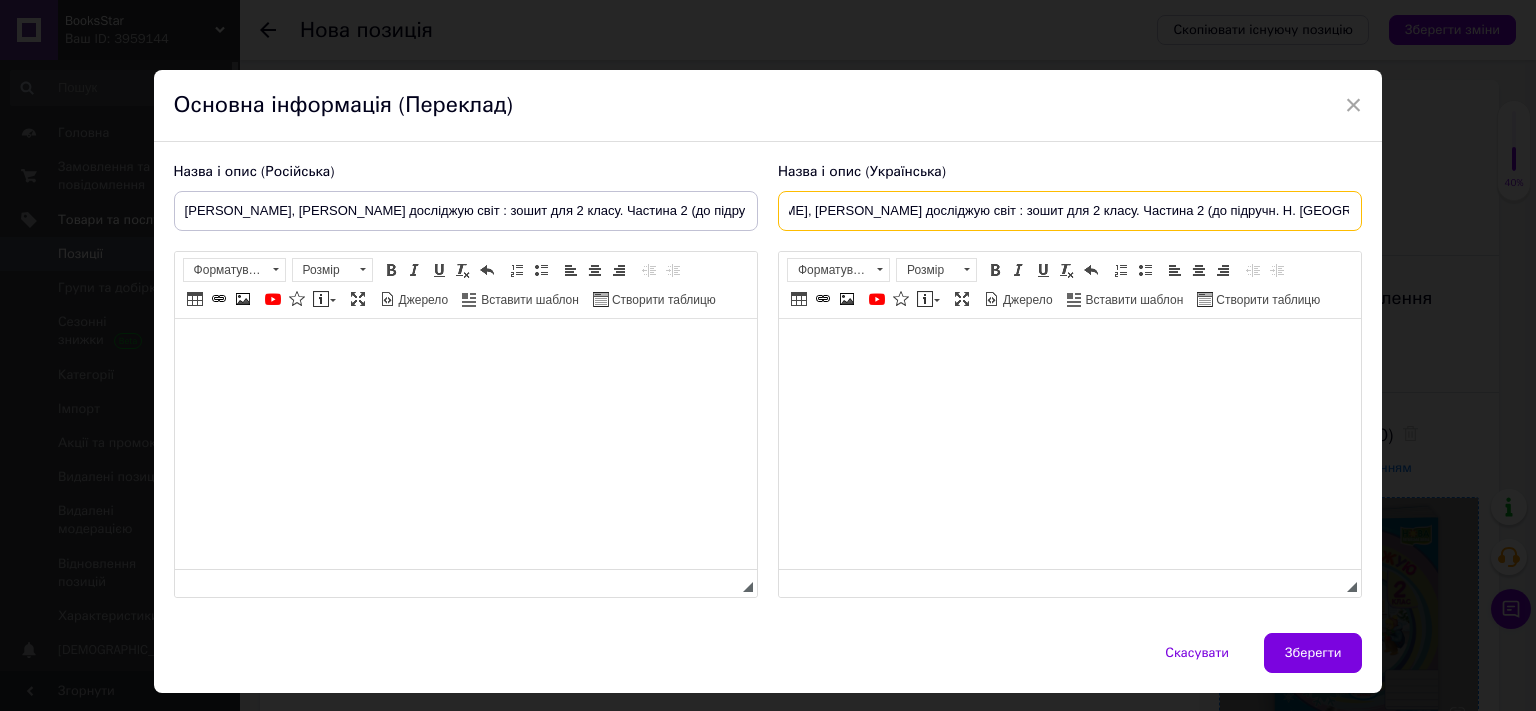 type on "Лабащук Оксана, Решетуха Тетяна - Я досліджую світ : зошит для 2 класу. Частина 2 (до підручн. Н. Бібік)" 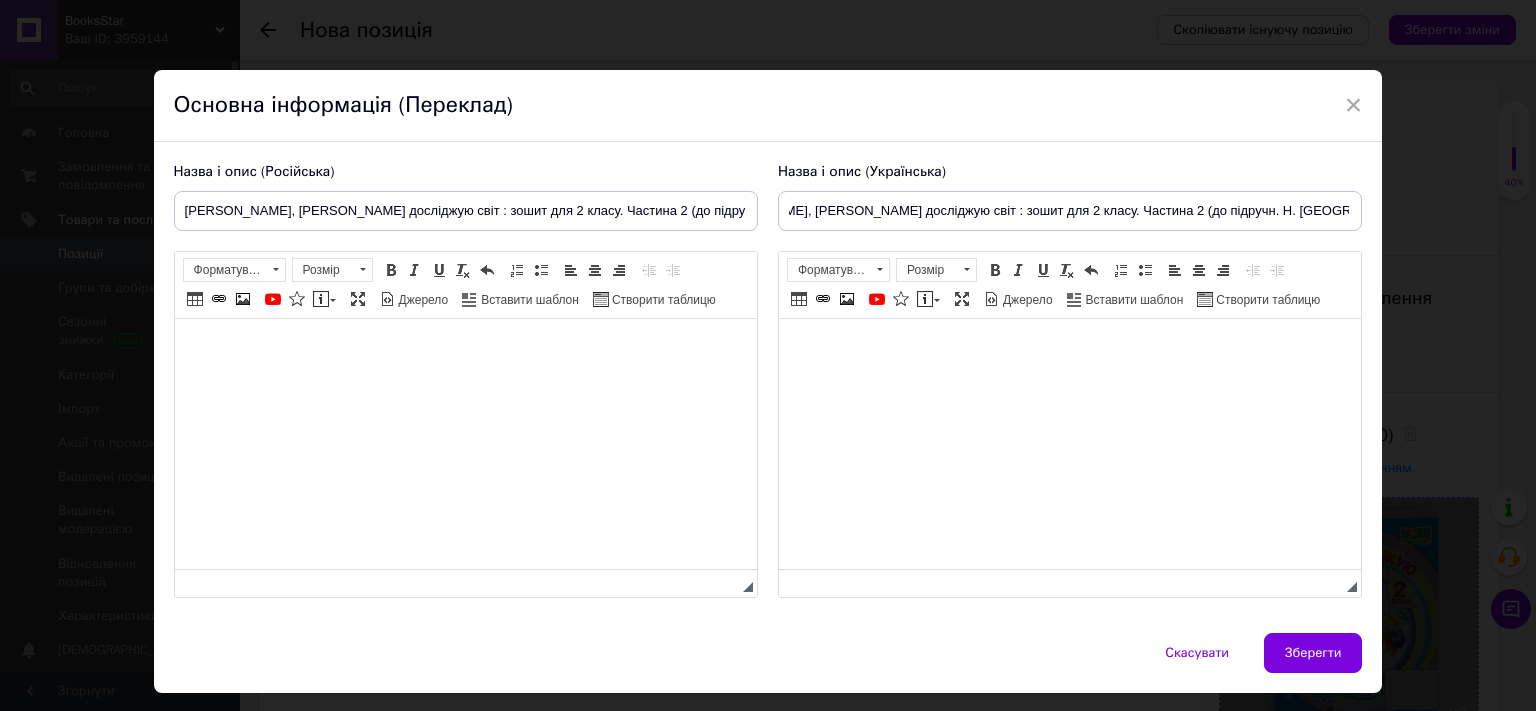 click at bounding box center [465, 444] 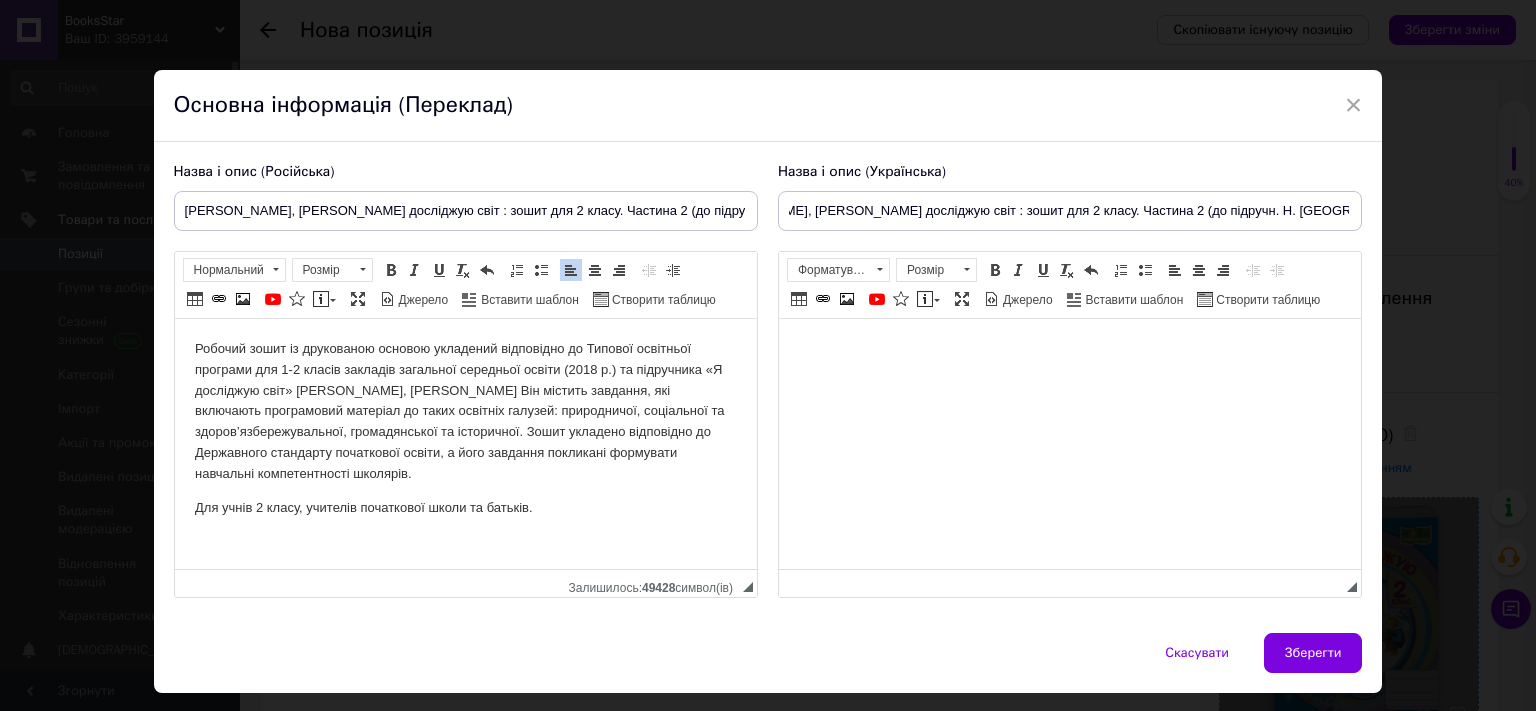 drag, startPoint x: 836, startPoint y: 382, endPoint x: 852, endPoint y: 419, distance: 40.311287 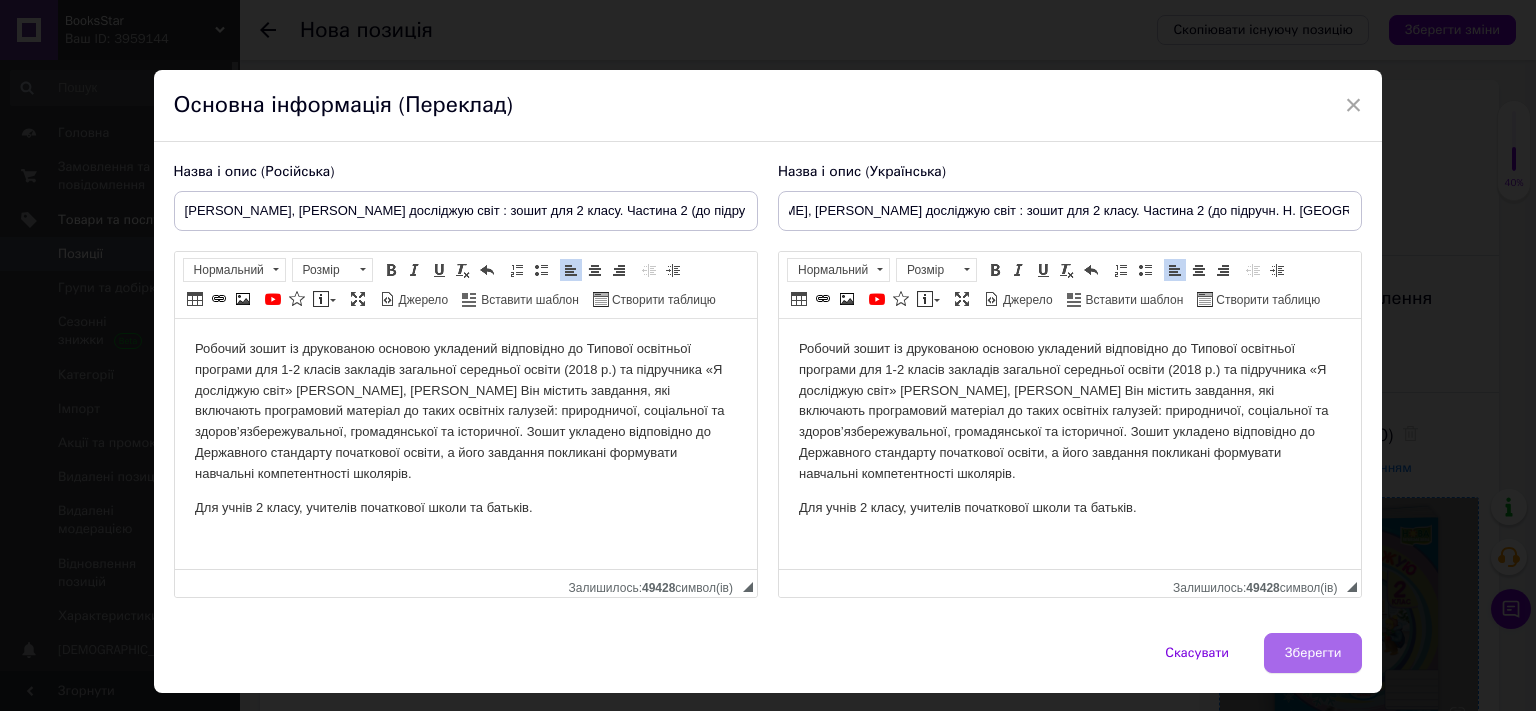 click on "Зберегти" at bounding box center [1313, 653] 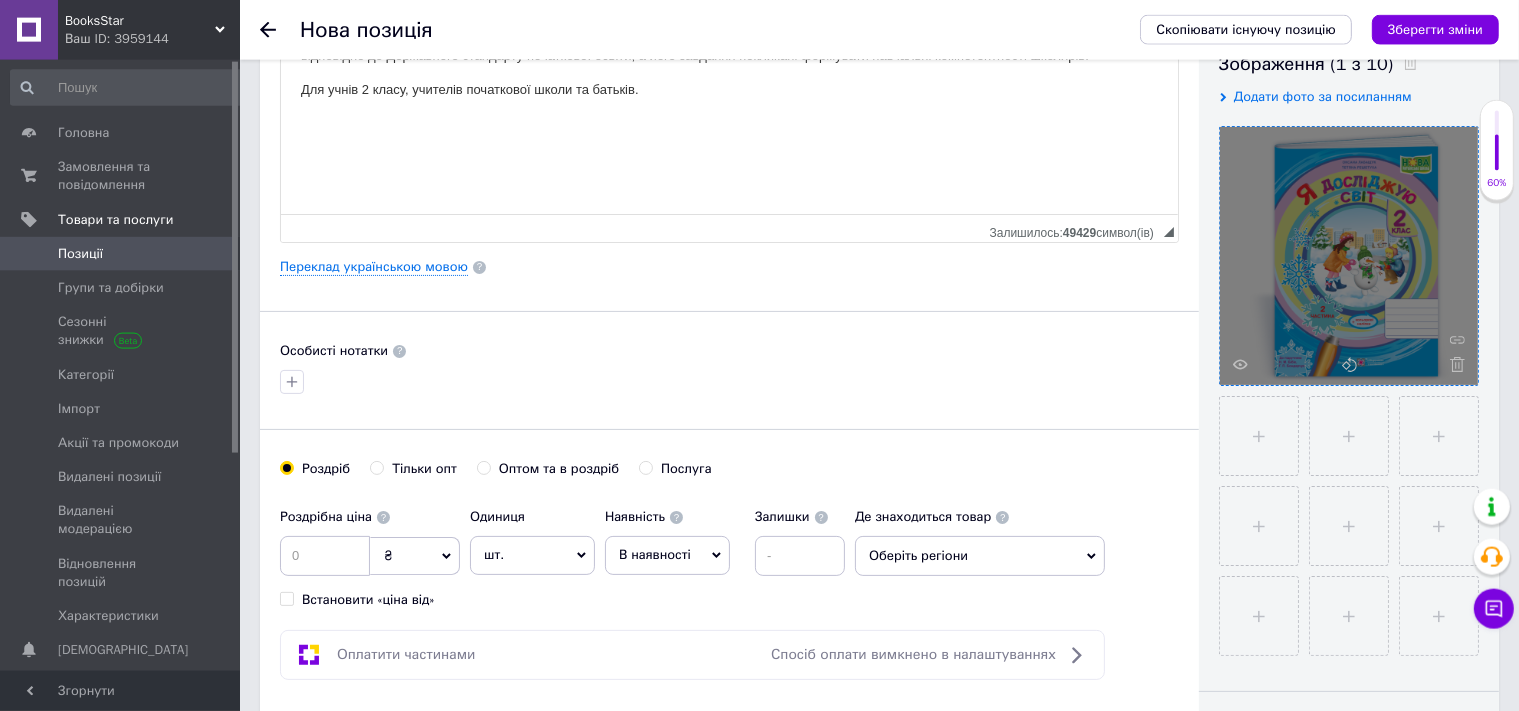 scroll, scrollTop: 487, scrollLeft: 0, axis: vertical 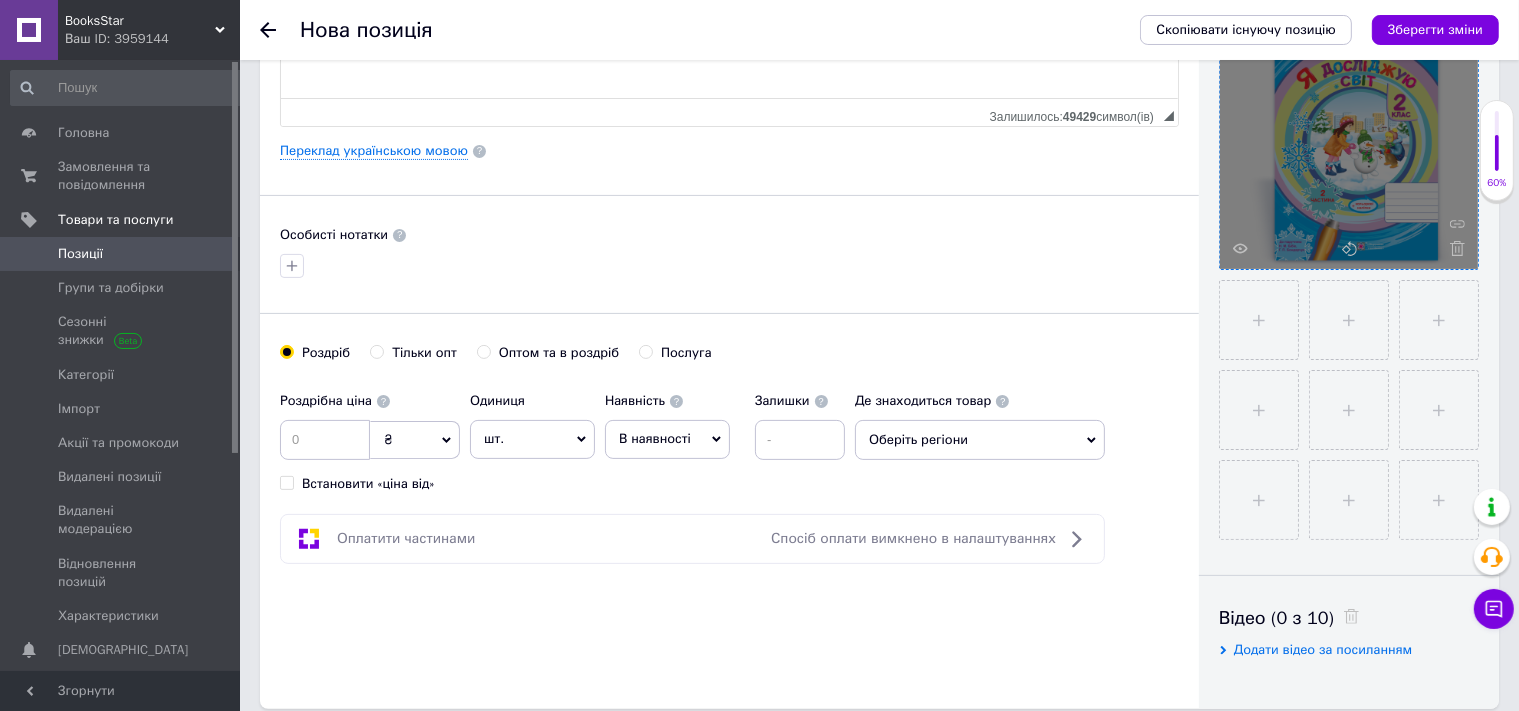 click on "Основна інформація Назва позиції (Російська) ✱ Лабащук Оксана, Решетуха Тетяна - Я досліджую світ : зошит для 2 класу. Частина 2 (до підручн. Н. Бібік) Код/Артикул 6013 Опис (Російська) ✱
Для учнів 2 класу, учителів початкової школи та батьків.
Розширений текстовий редактор, 1E678F14-4B97-4A61-8885-009BE5BF40AC Панель інструментів редактора Форматування Форматування Розмір Розмір   Жирний  Сполучення клавіш Ctrl+B   Курсив  Сполучення клавіш Ctrl+I   Підкреслений  Сполучення клавіш Ctrl+U   Видалити форматування   Повернути  Сполучення клавіш Ctrl+Z       По лівому краю" at bounding box center [729, 151] 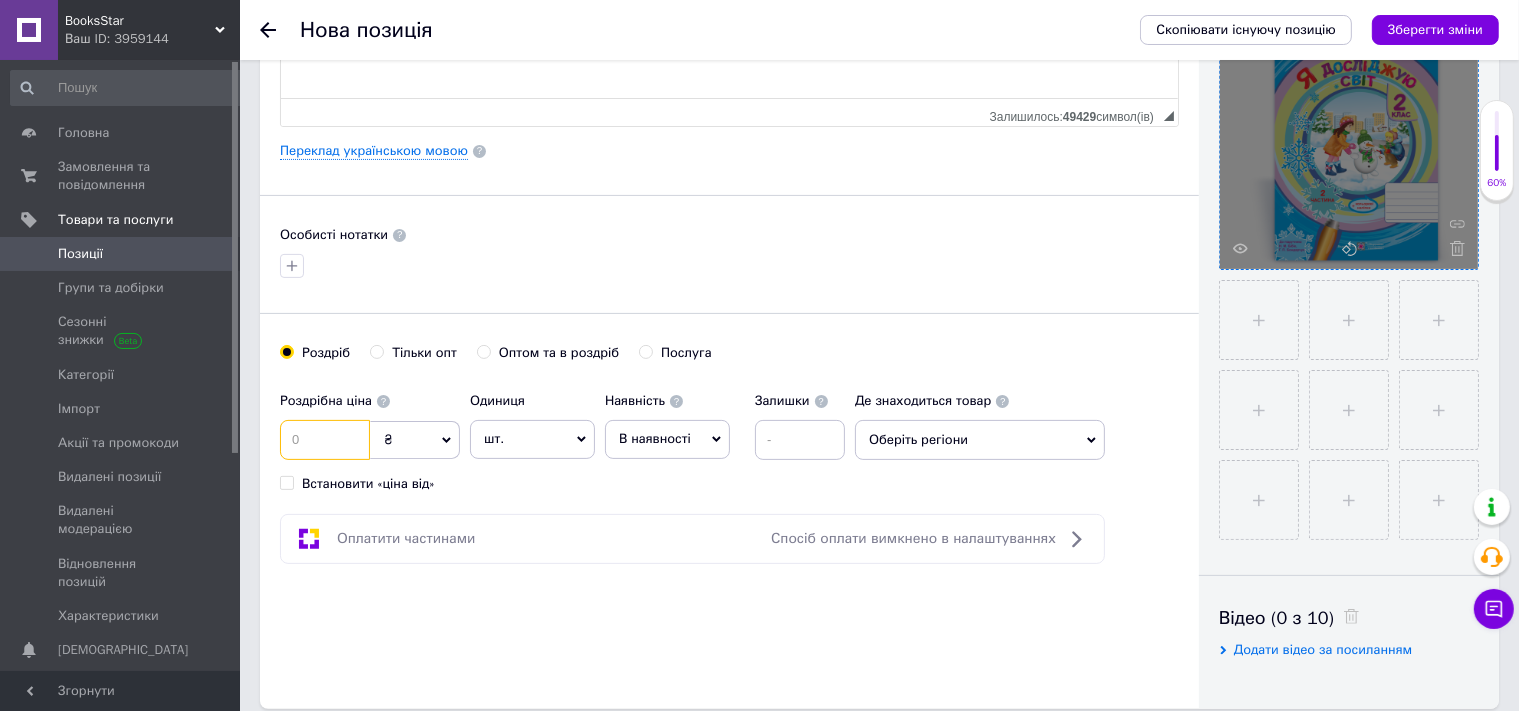 click at bounding box center (325, 440) 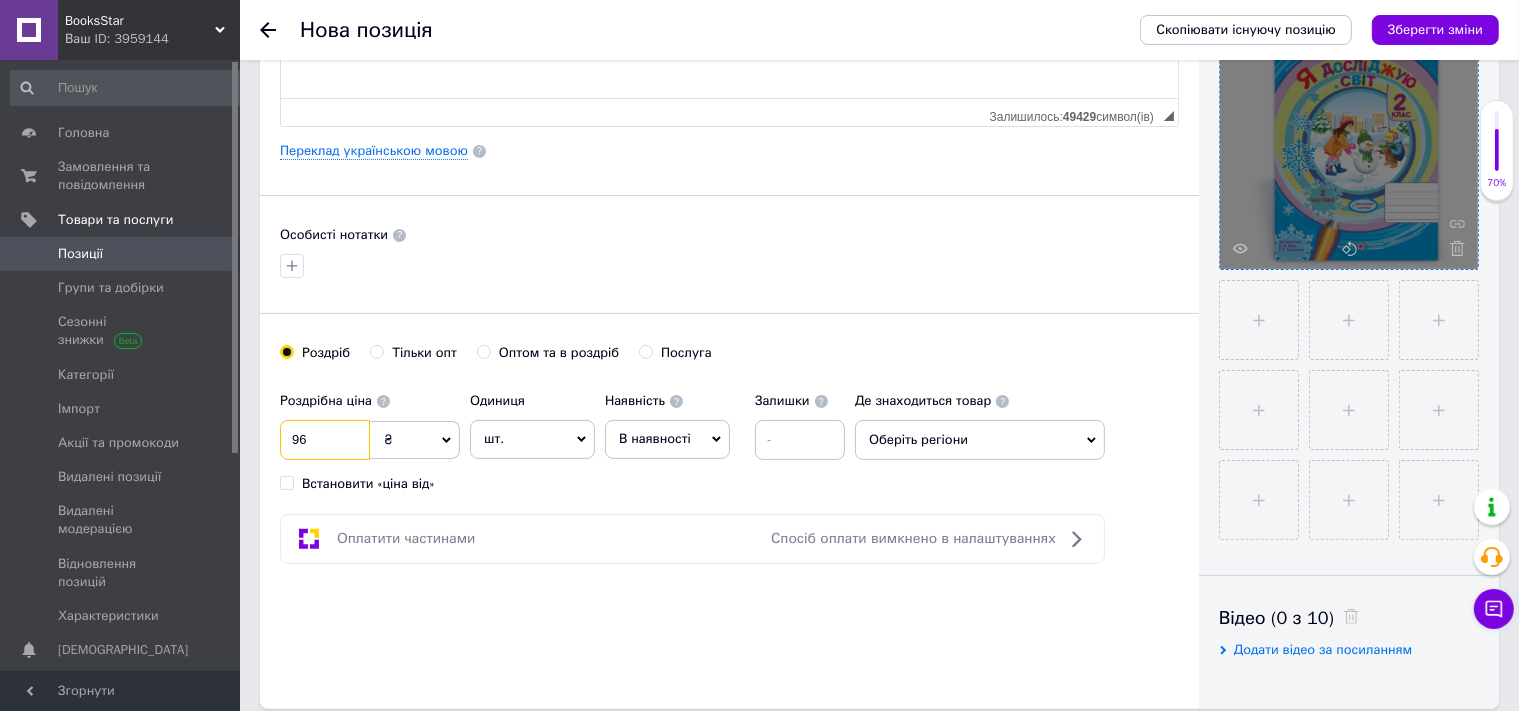 type on "96" 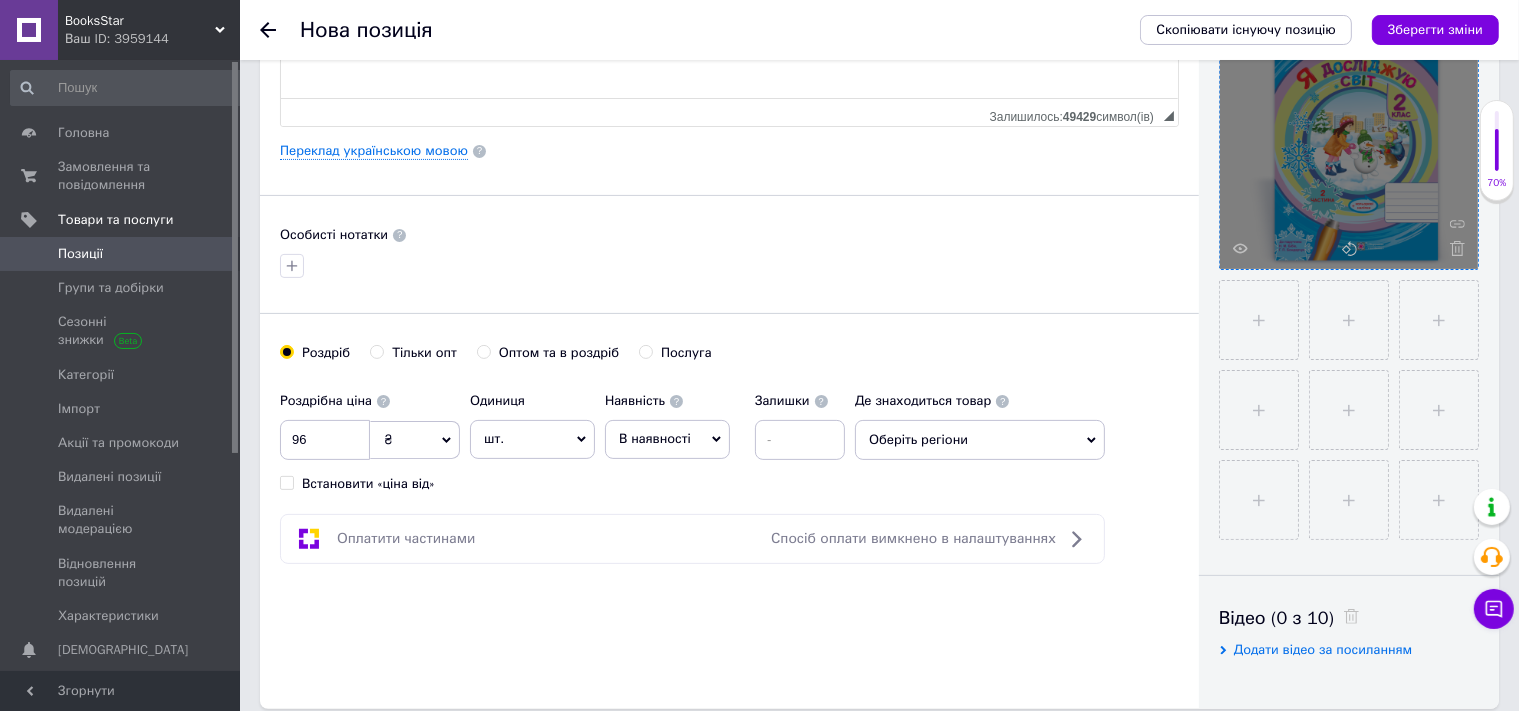 click on "В наявності" at bounding box center [667, 439] 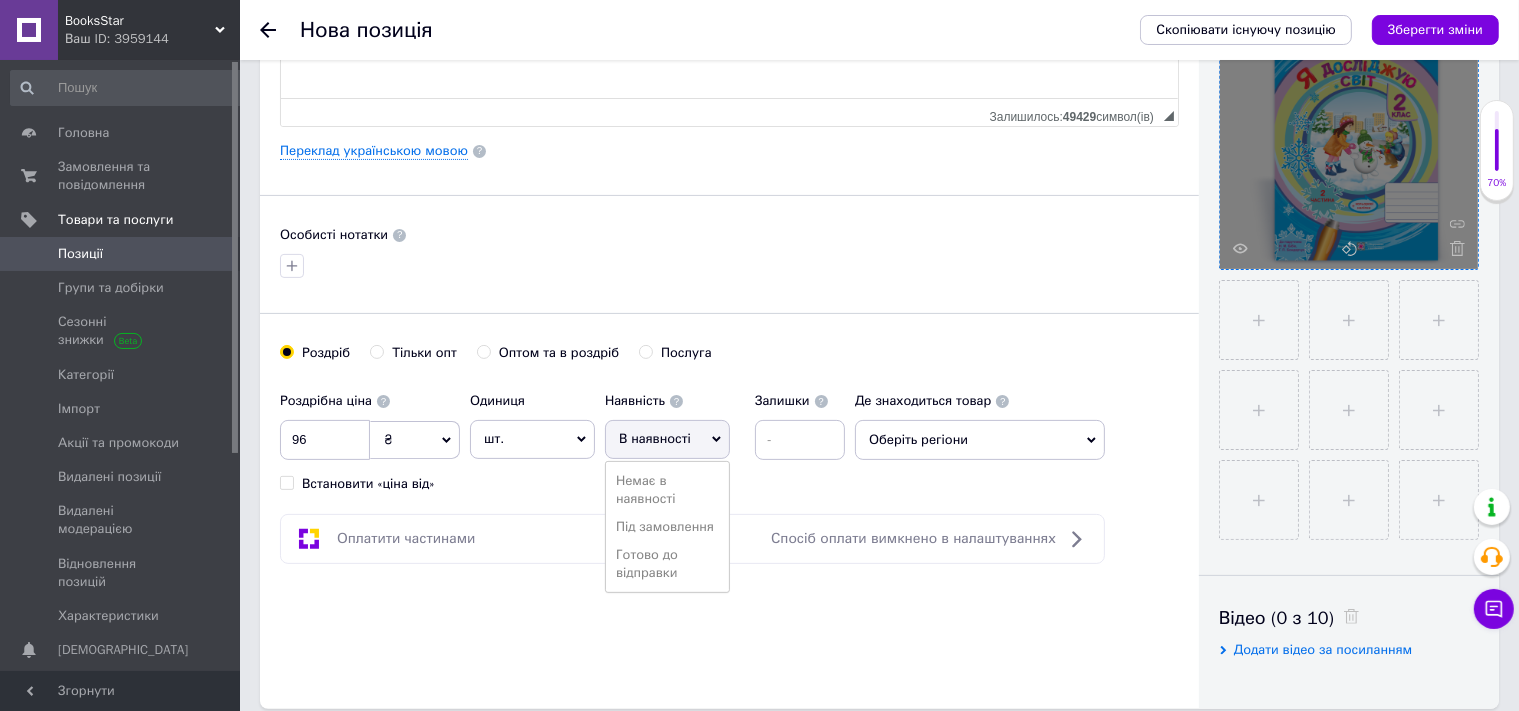 click on "Готово до відправки" at bounding box center (667, 564) 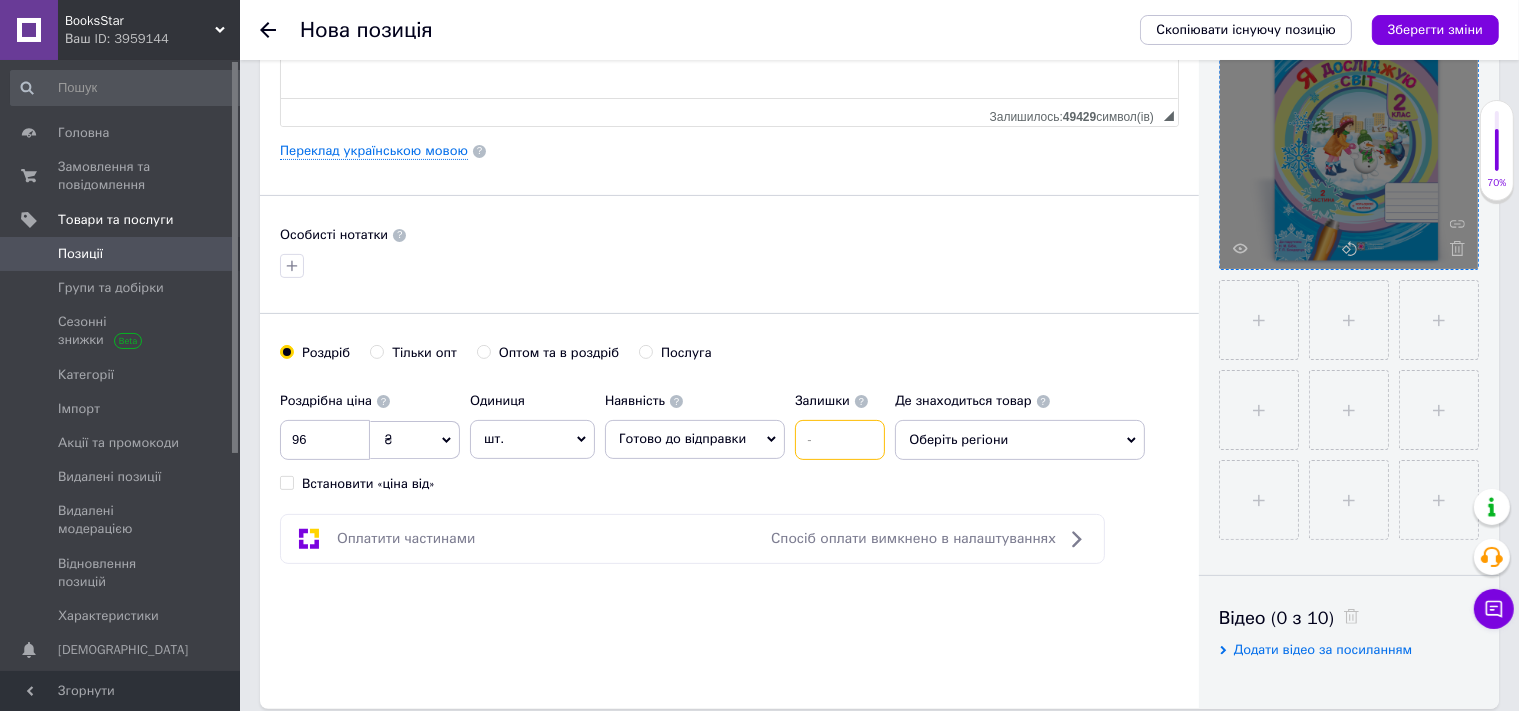 click at bounding box center [840, 440] 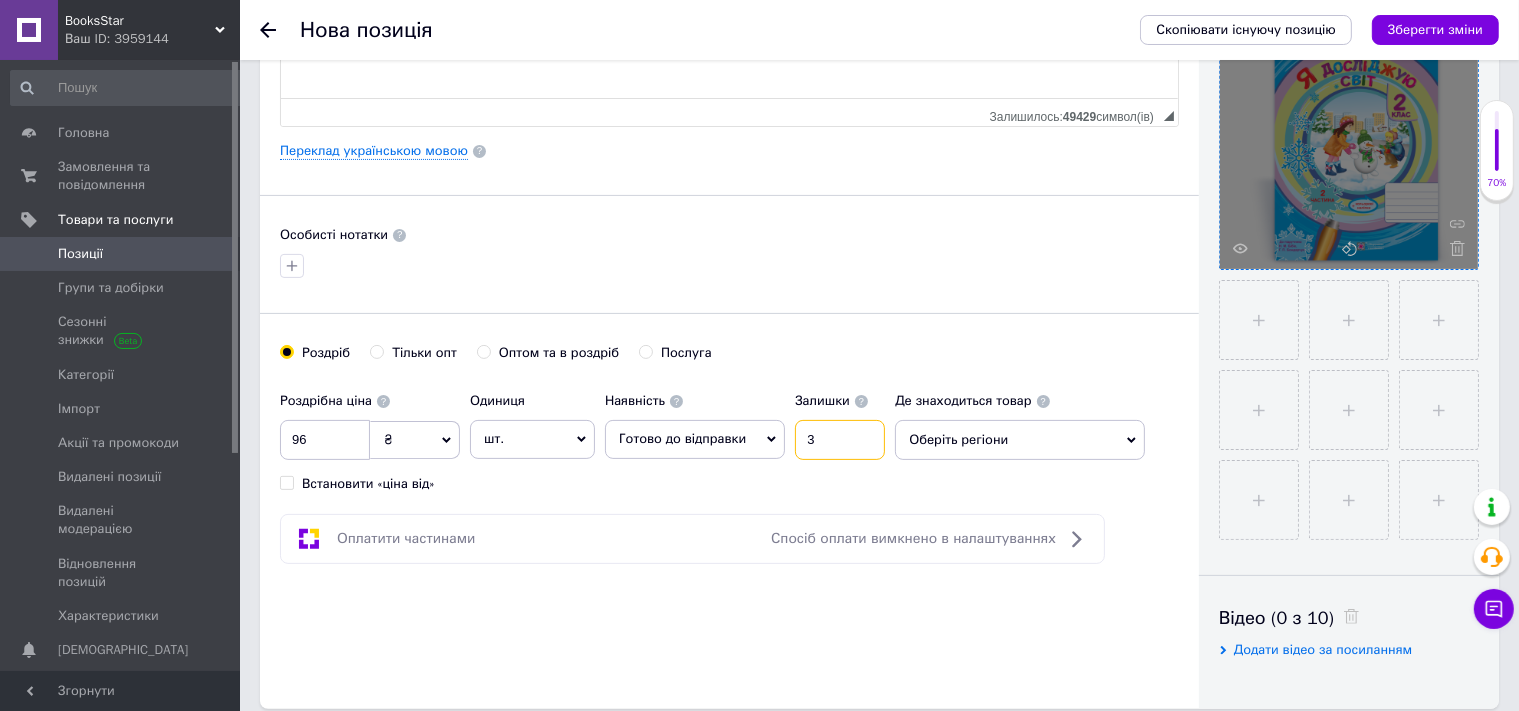 type on "3" 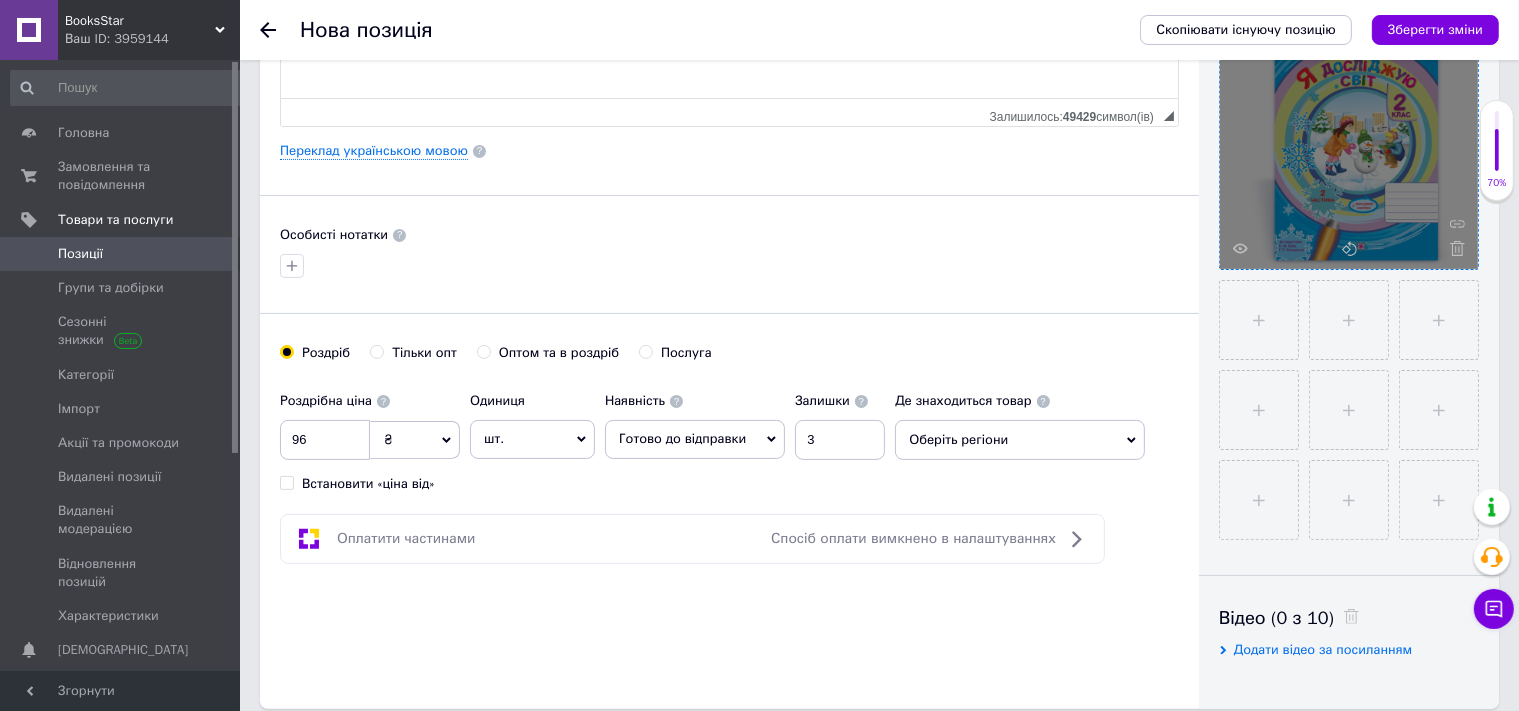 drag, startPoint x: 1063, startPoint y: 442, endPoint x: 1095, endPoint y: 435, distance: 32.75668 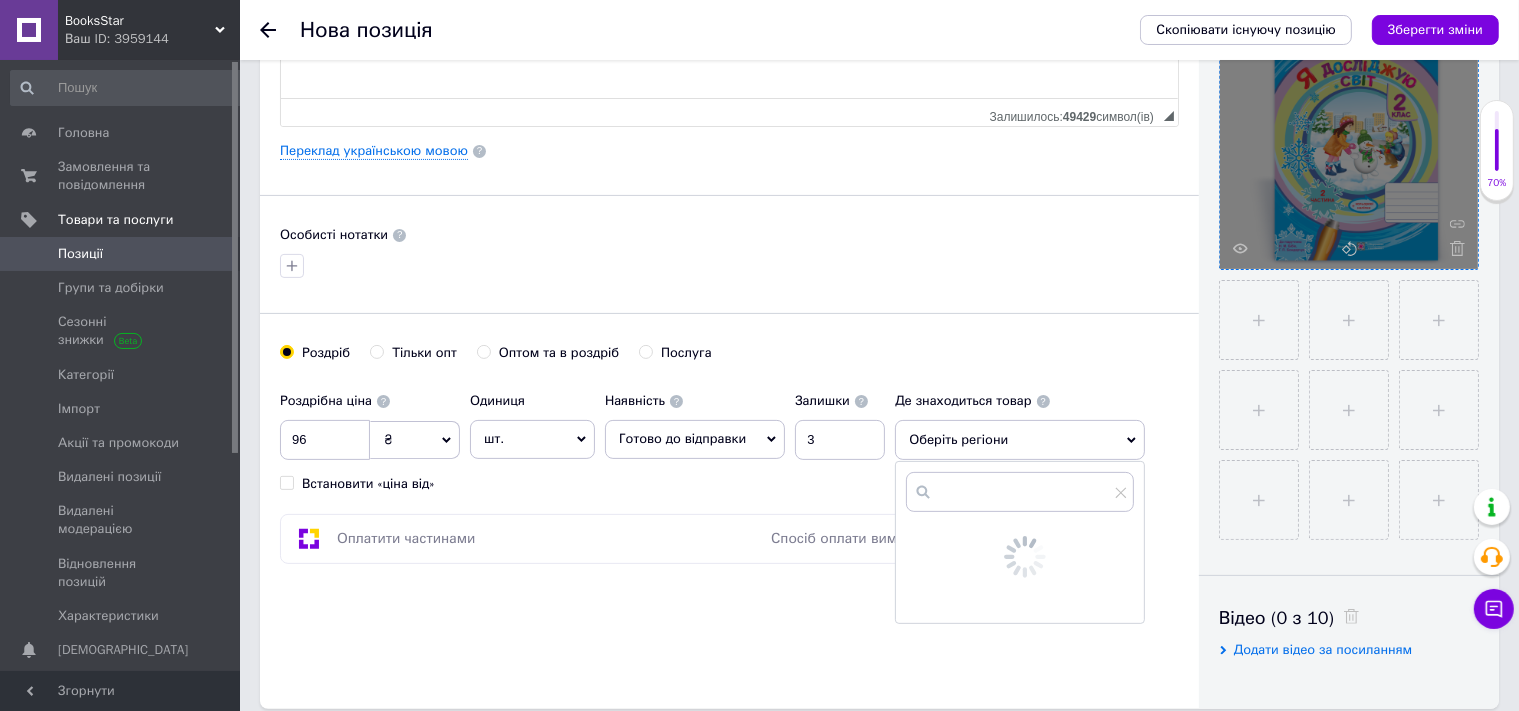 scroll, scrollTop: 716, scrollLeft: 0, axis: vertical 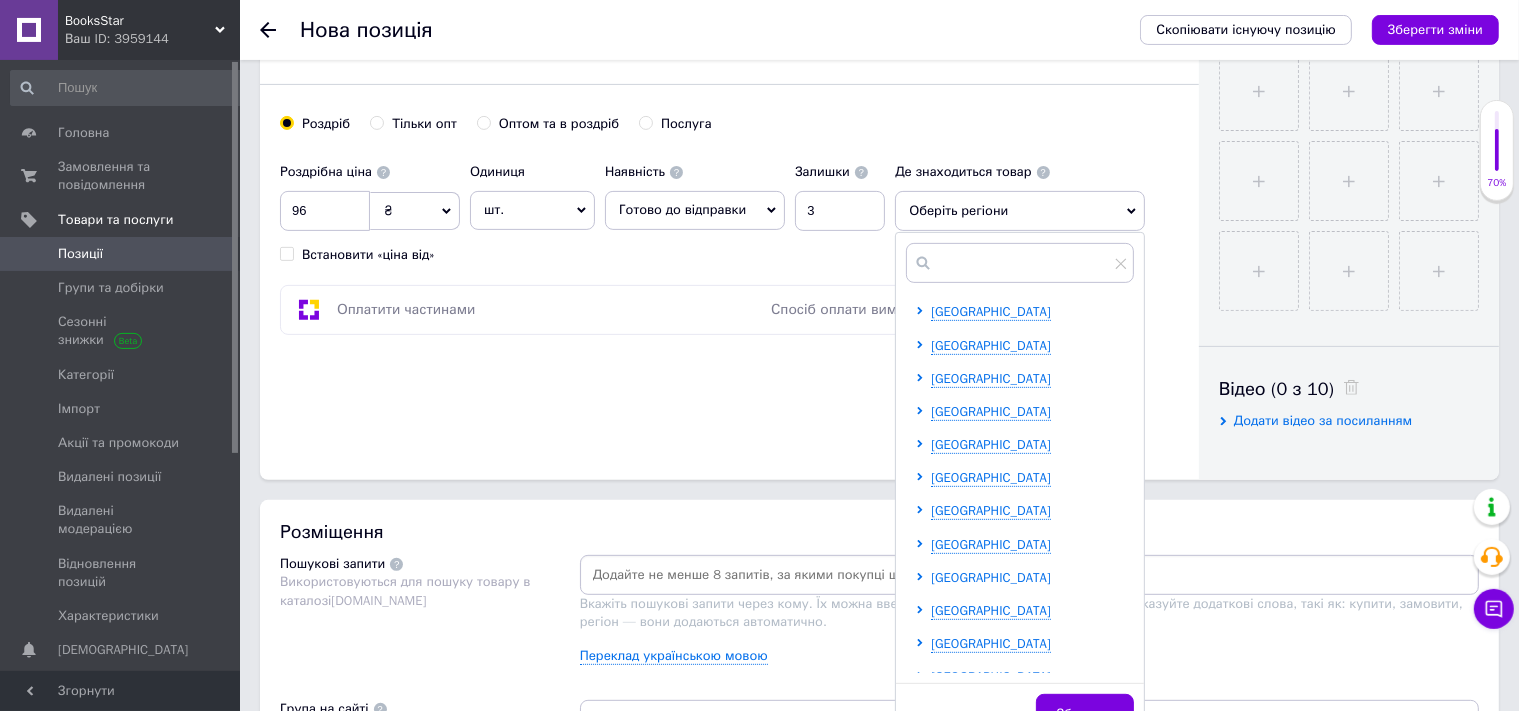 click on "[GEOGRAPHIC_DATA]" at bounding box center (991, 577) 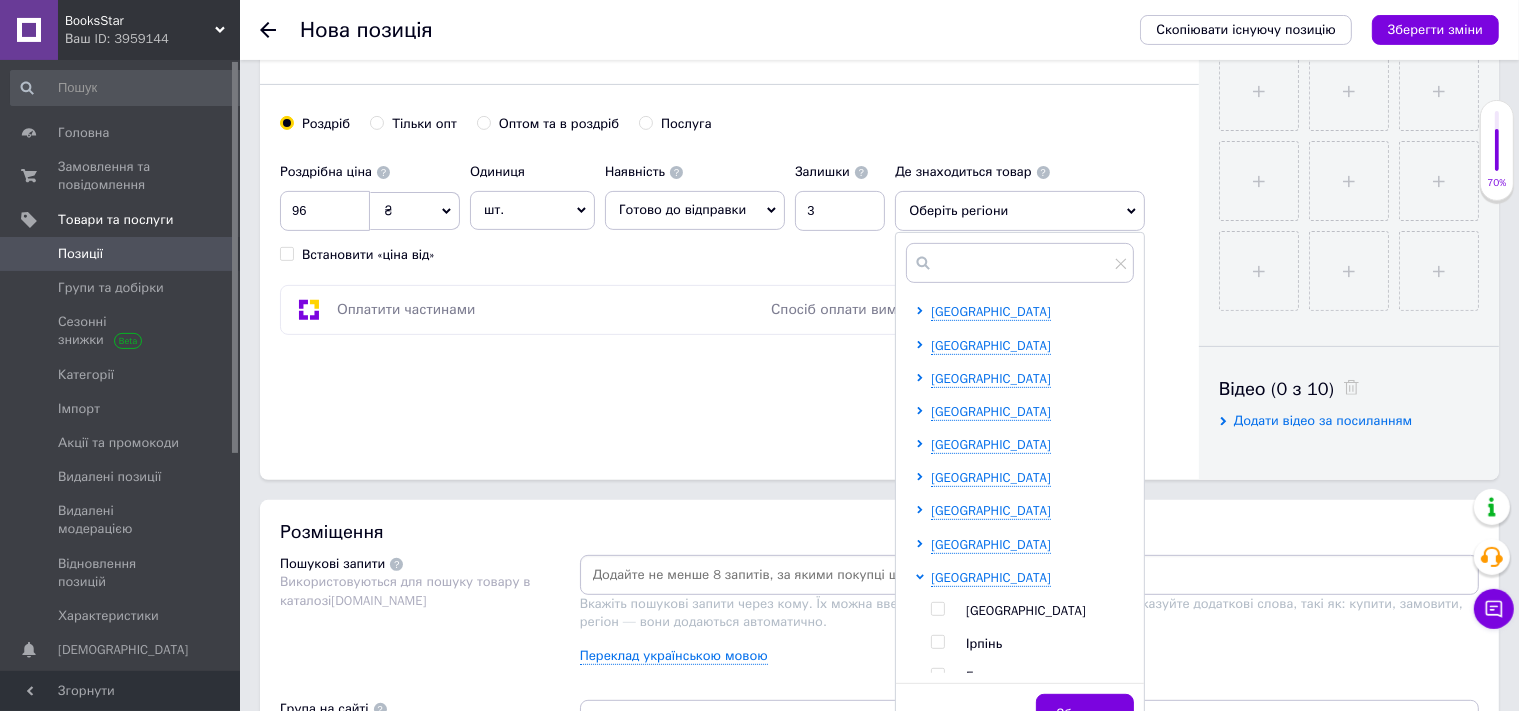 click on "[GEOGRAPHIC_DATA]" at bounding box center (1026, 610) 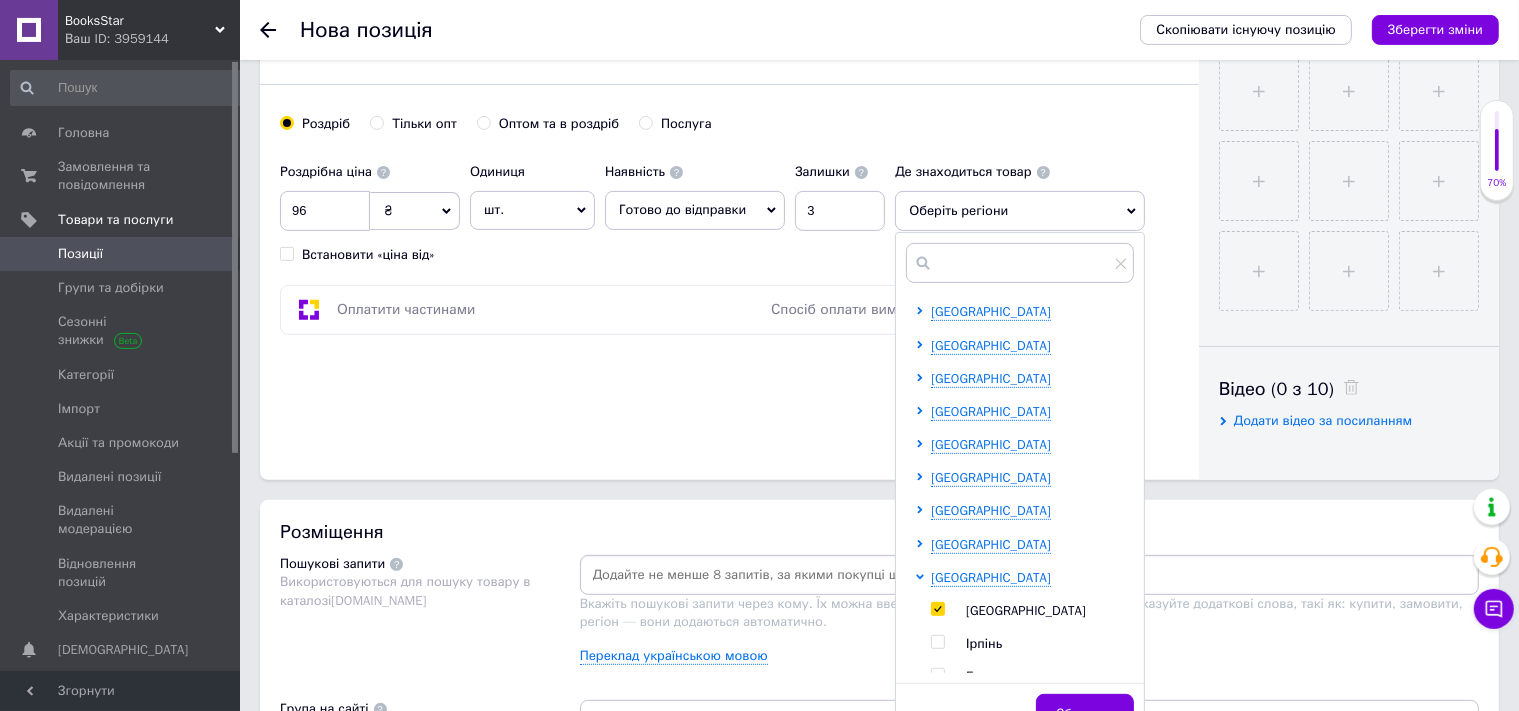 checkbox on "true" 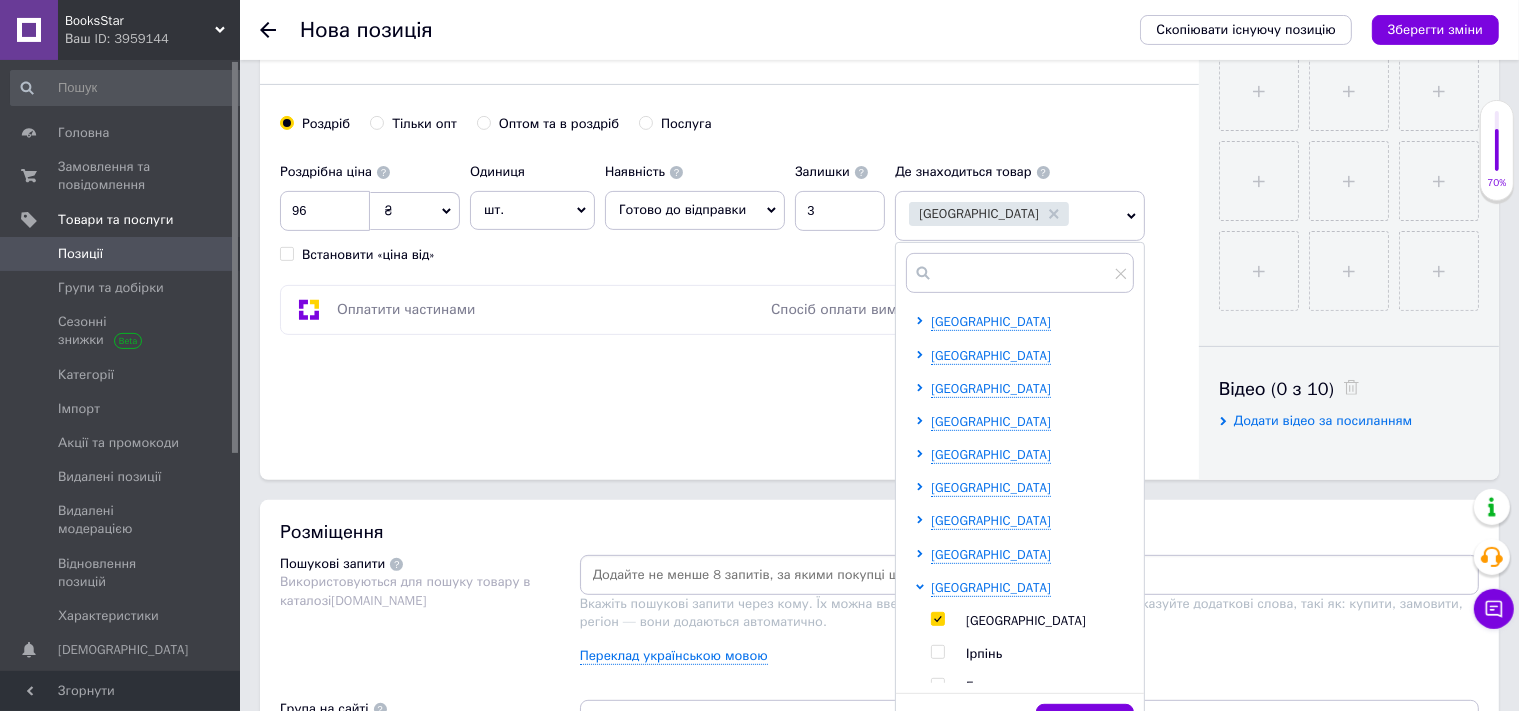 click at bounding box center [1029, 575] 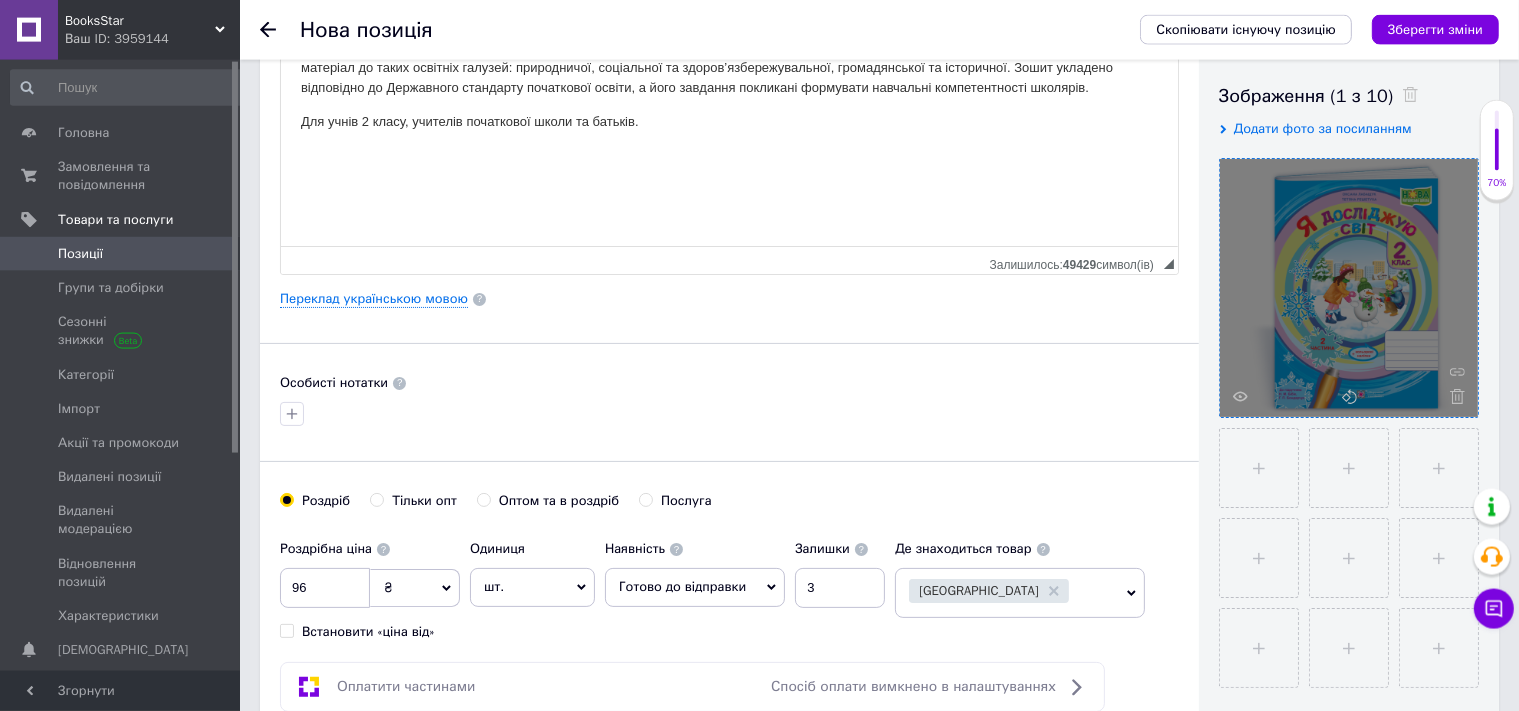 scroll, scrollTop: 66, scrollLeft: 0, axis: vertical 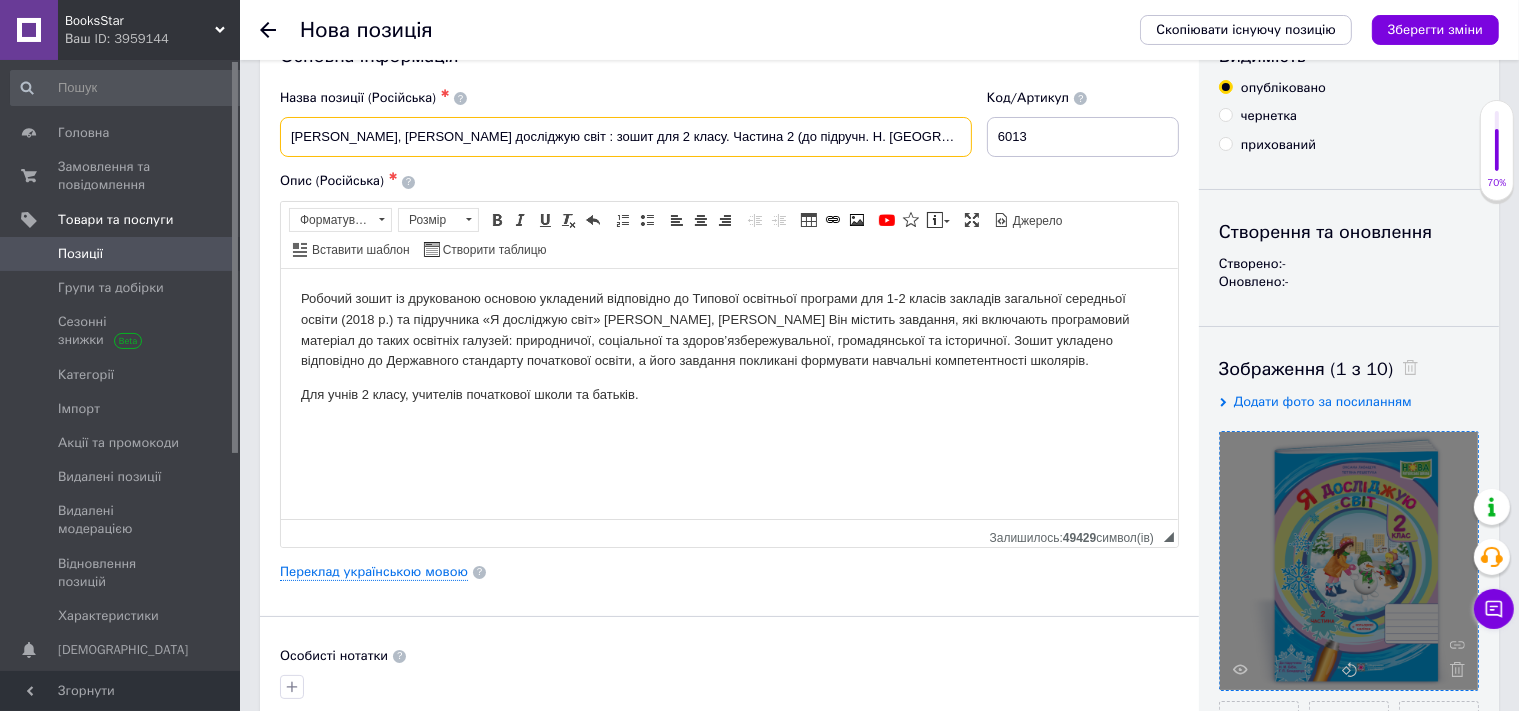drag, startPoint x: 294, startPoint y: 139, endPoint x: 501, endPoint y: 137, distance: 207.00966 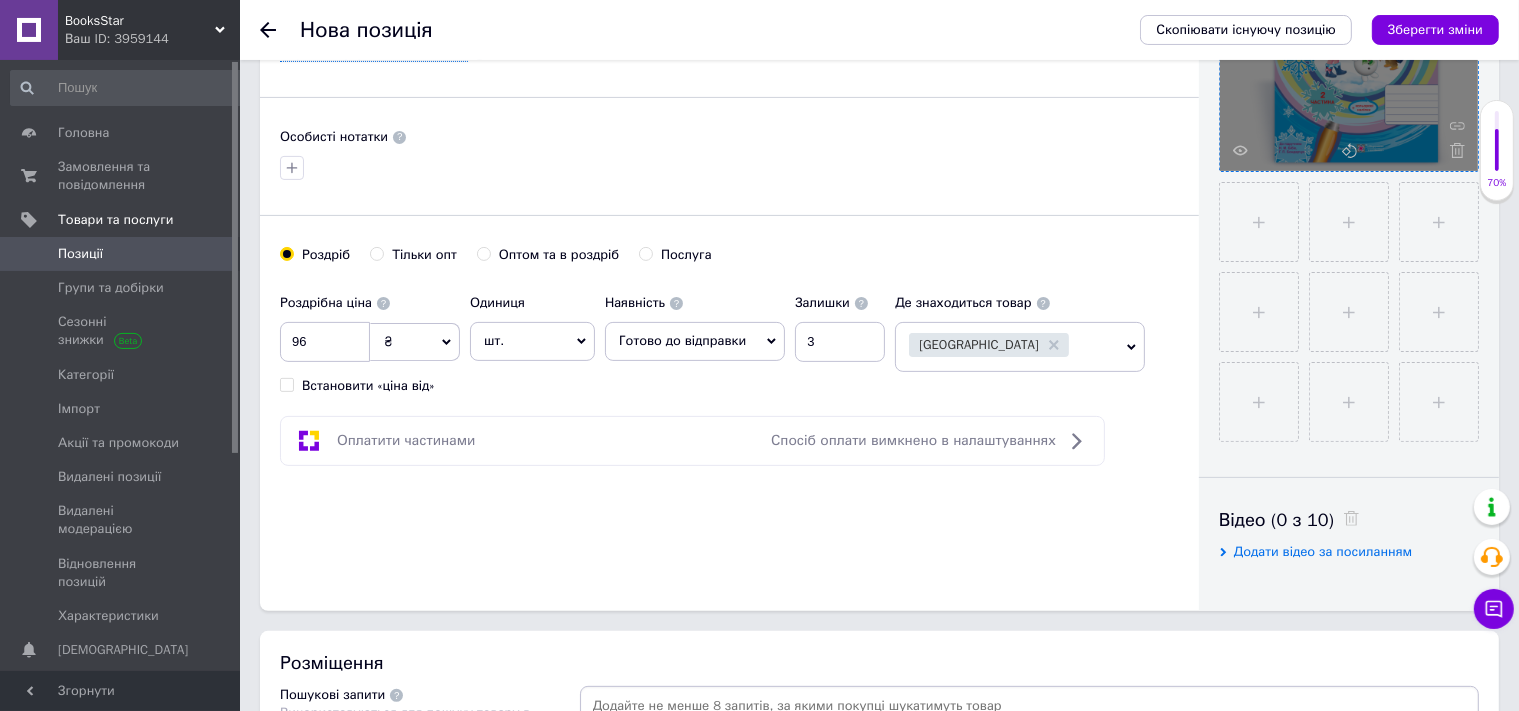 scroll, scrollTop: 969, scrollLeft: 0, axis: vertical 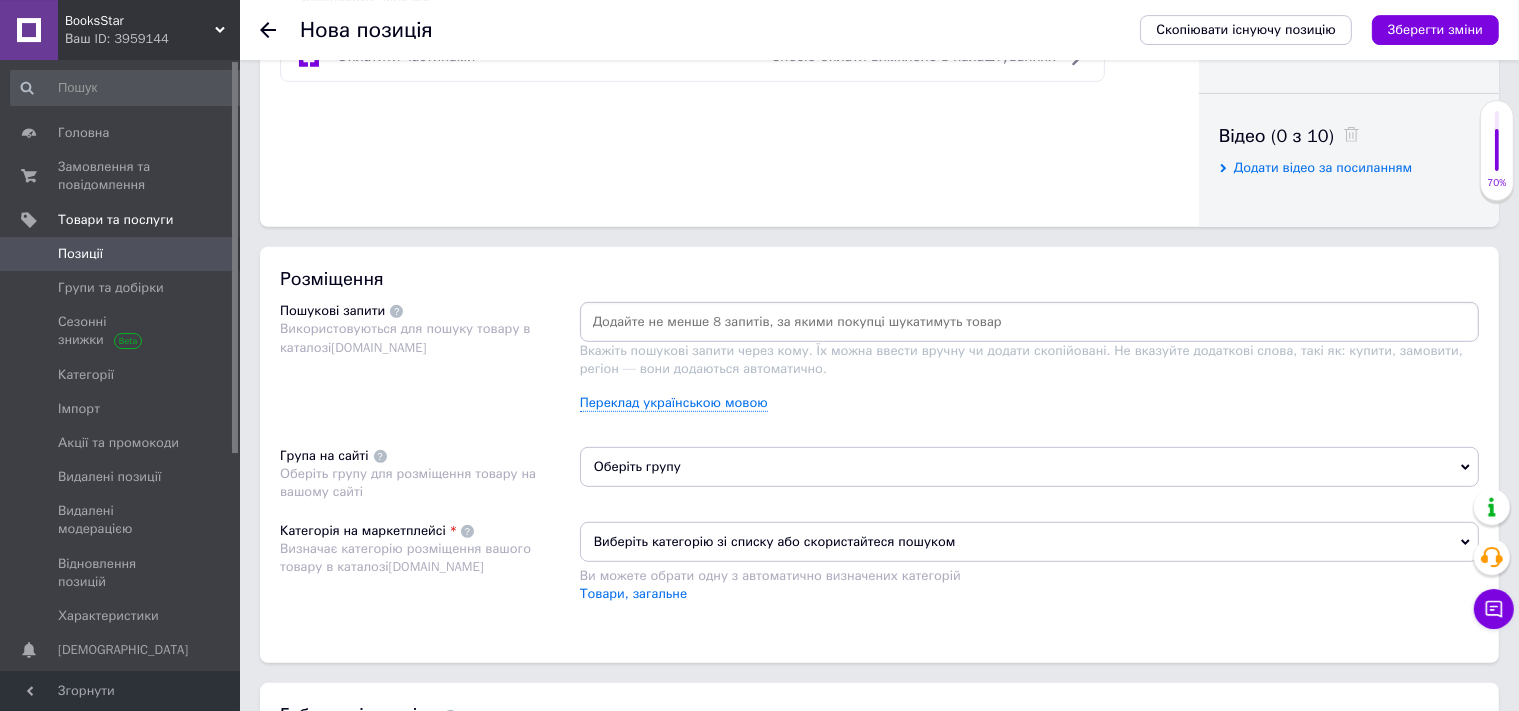 click at bounding box center [1029, 322] 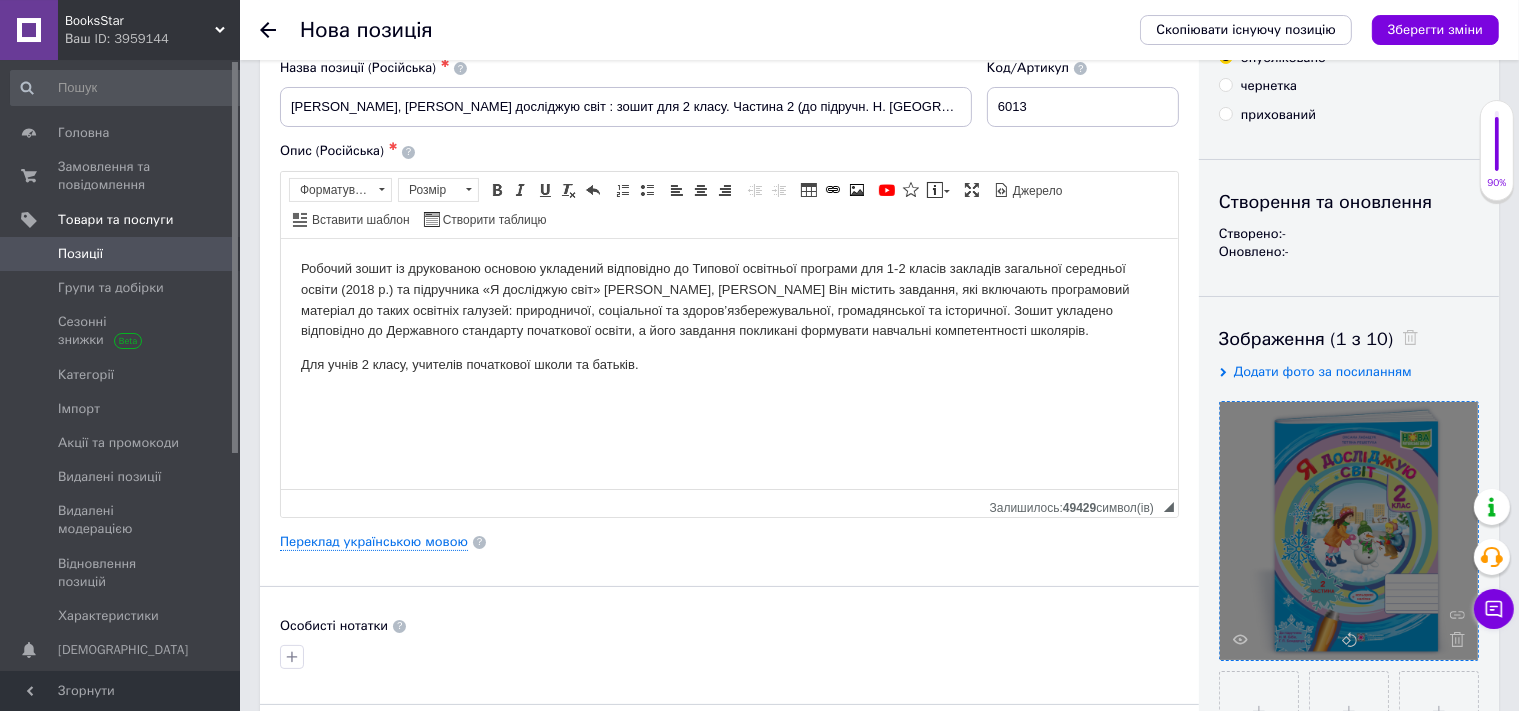 scroll, scrollTop: 0, scrollLeft: 0, axis: both 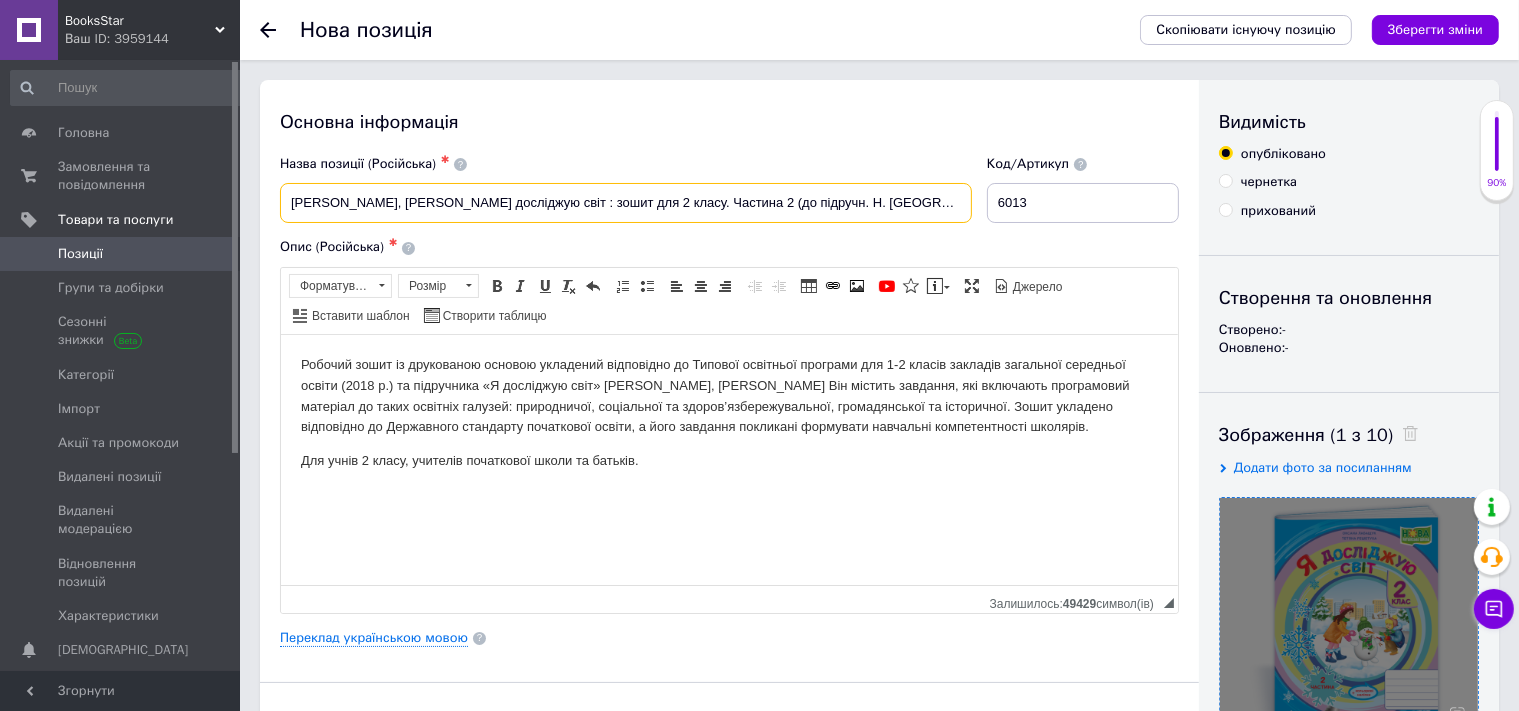 drag, startPoint x: 517, startPoint y: 200, endPoint x: 614, endPoint y: 201, distance: 97.00516 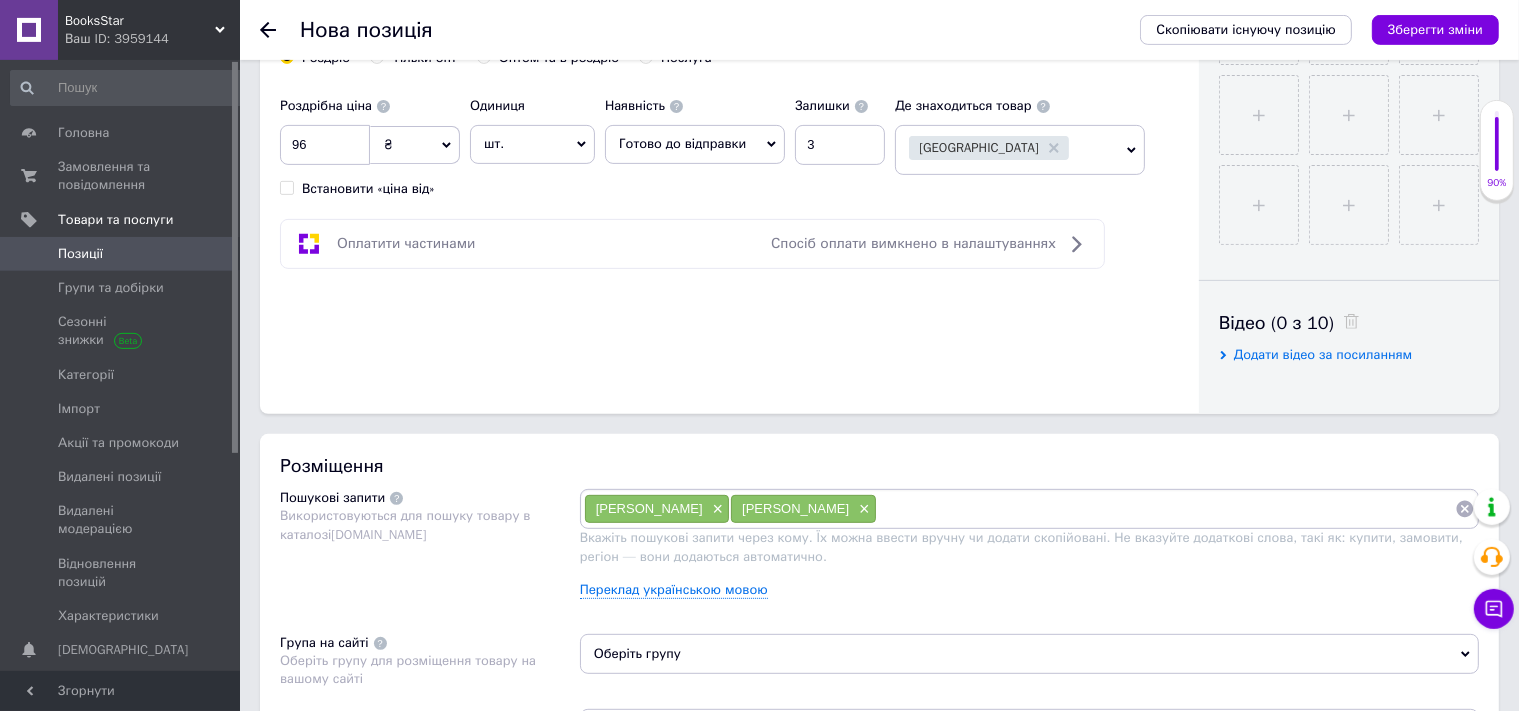 scroll, scrollTop: 809, scrollLeft: 0, axis: vertical 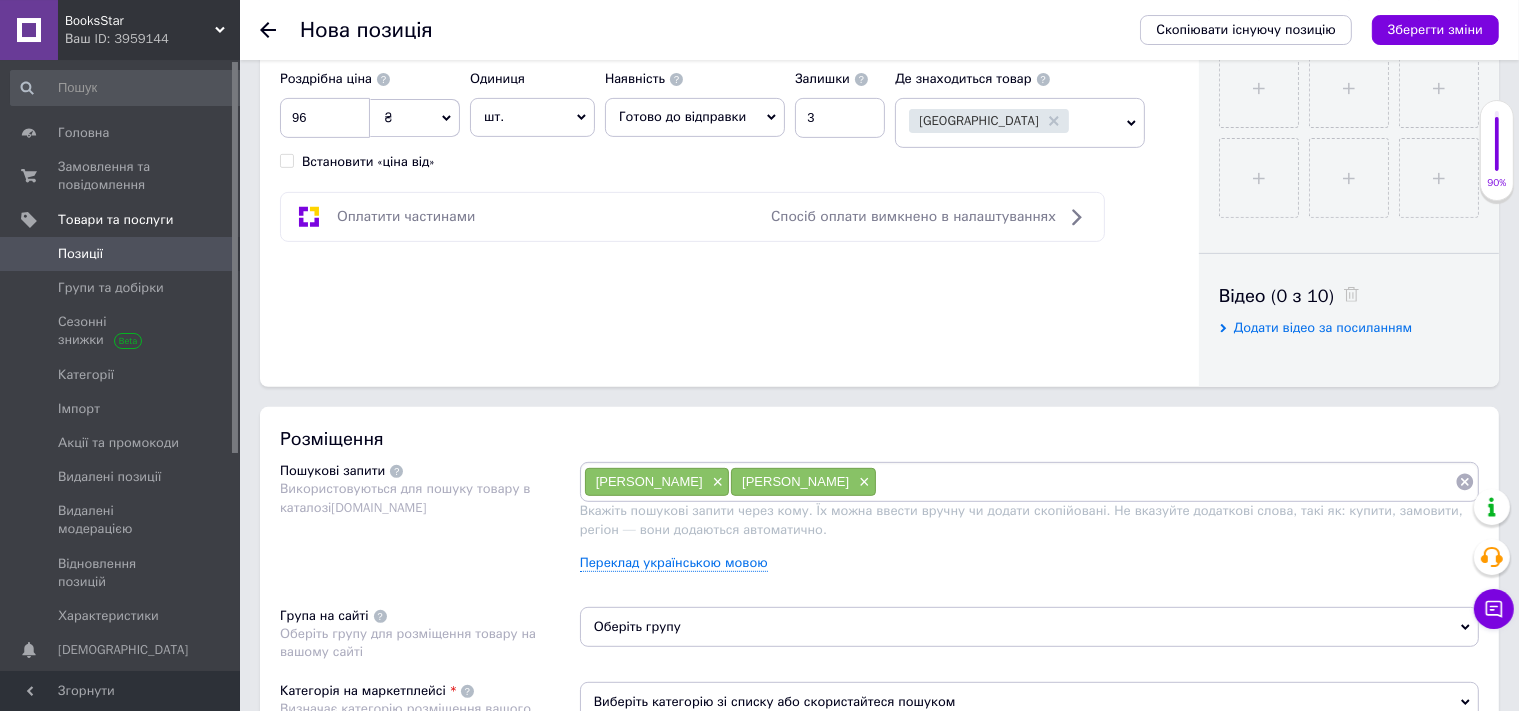 click on "Розміщення Пошукові запити Використовуються для пошуку товару в каталозі  Prom.ua Лабащук Оксана × Решетуха Тетяна × Вкажіть пошукові запити через кому. Їх можна ввести вручну чи додати скопійовані. Не вказуйте додаткові слова, такі як: купити, замовити, регіон — вони додаються автоматично. Переклад українською мовою Група на сайті Оберіть групу для розміщення товару на вашому сайті Оберіть групу Категорія на маркетплейсі Визначає категорію розміщення вашого товару в каталозі  Prom.ua Виберіть категорію зі списку або скористайтеся пошуком" at bounding box center (879, 615) 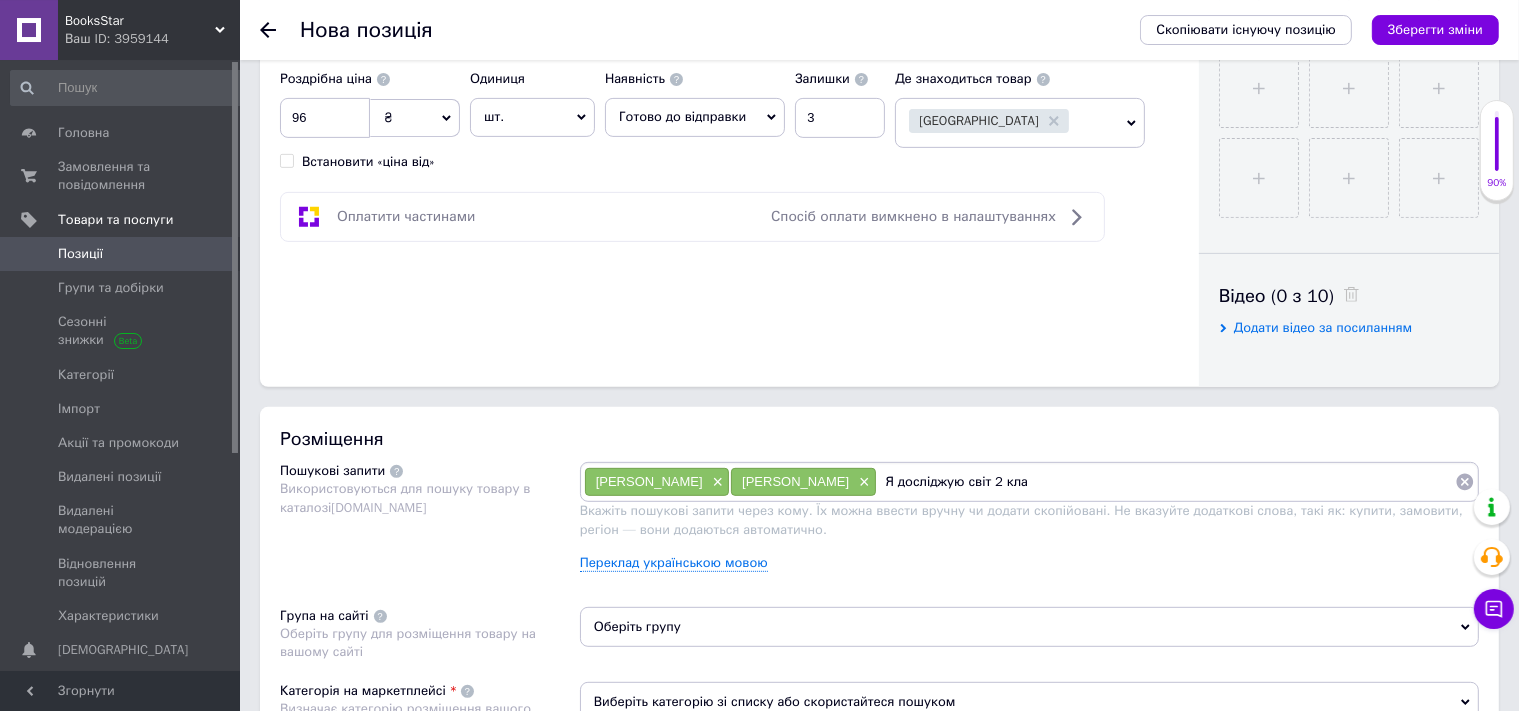 type on "Я досліджую світ 2 клас" 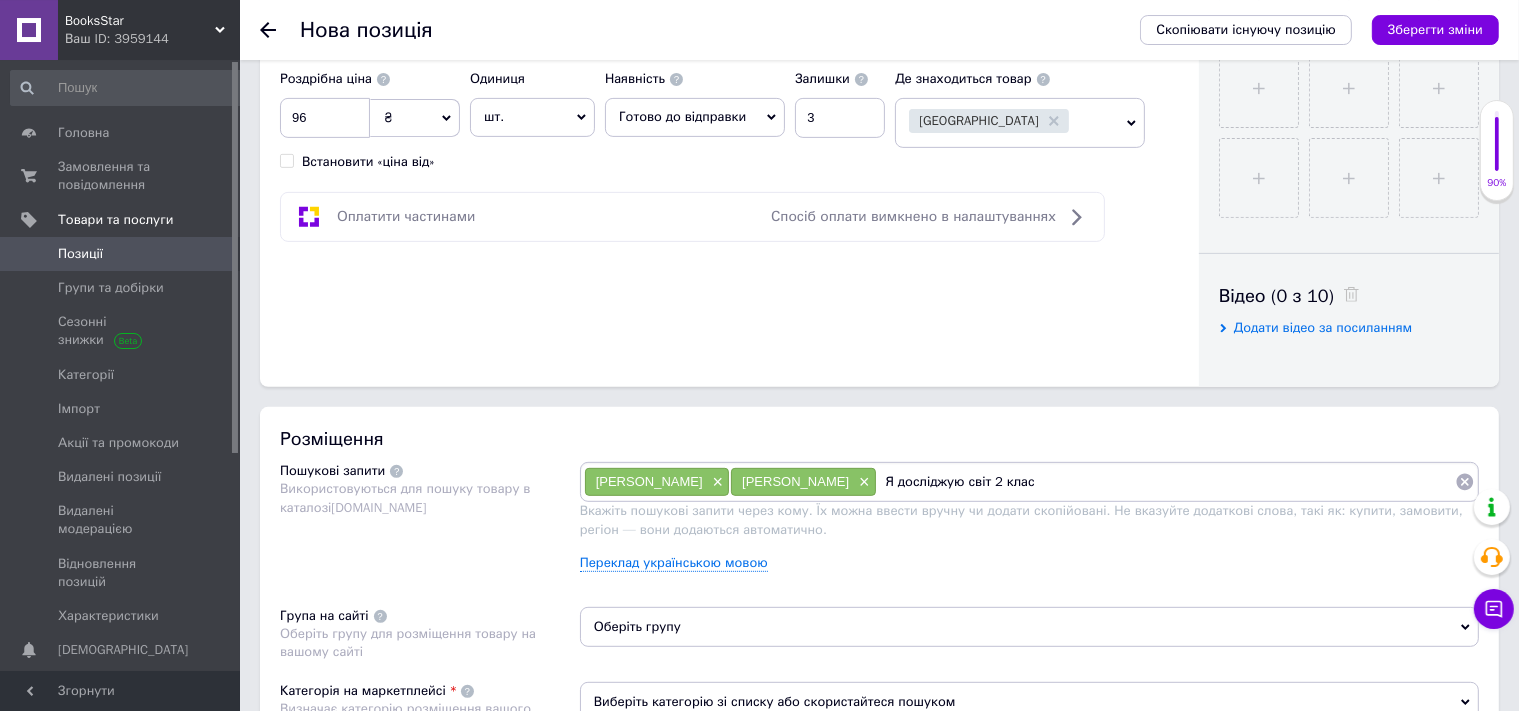type 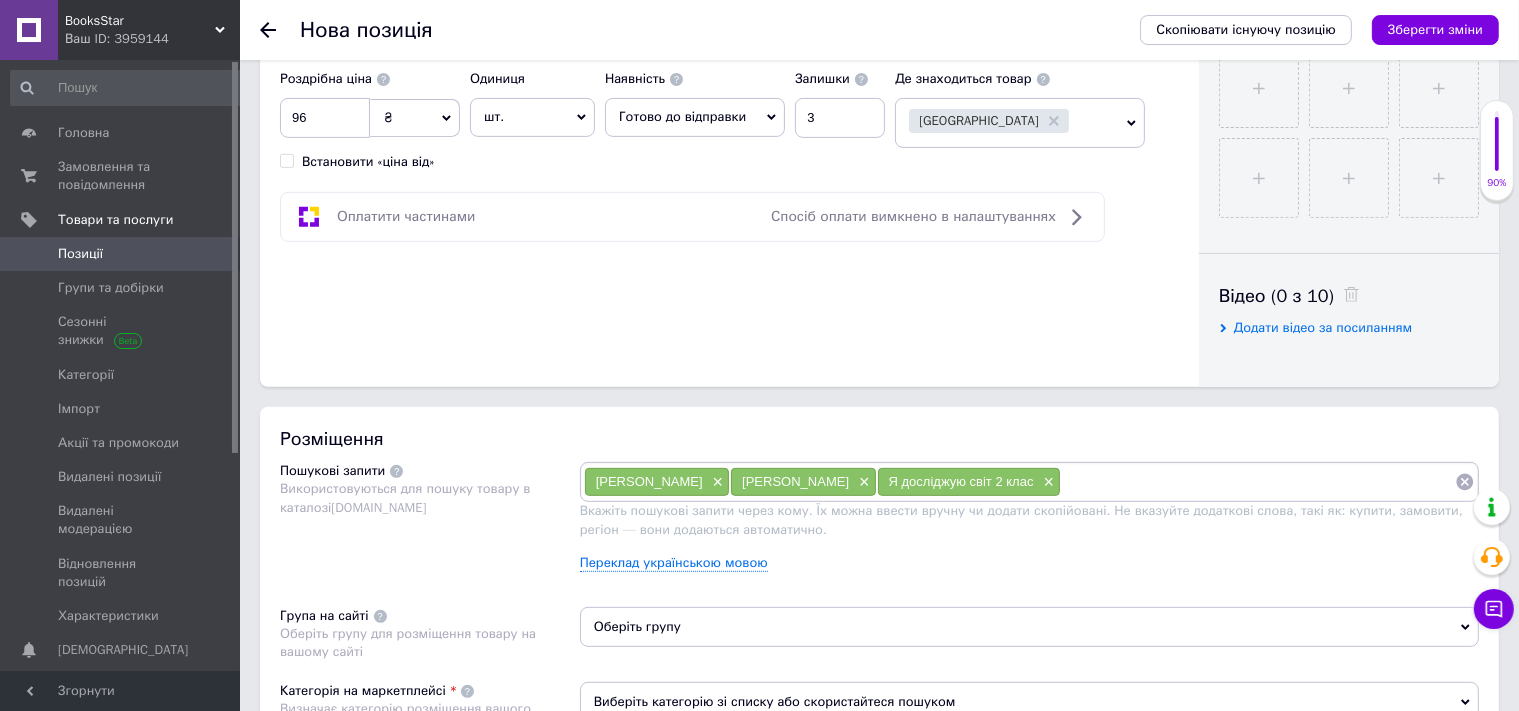 scroll, scrollTop: 1126, scrollLeft: 0, axis: vertical 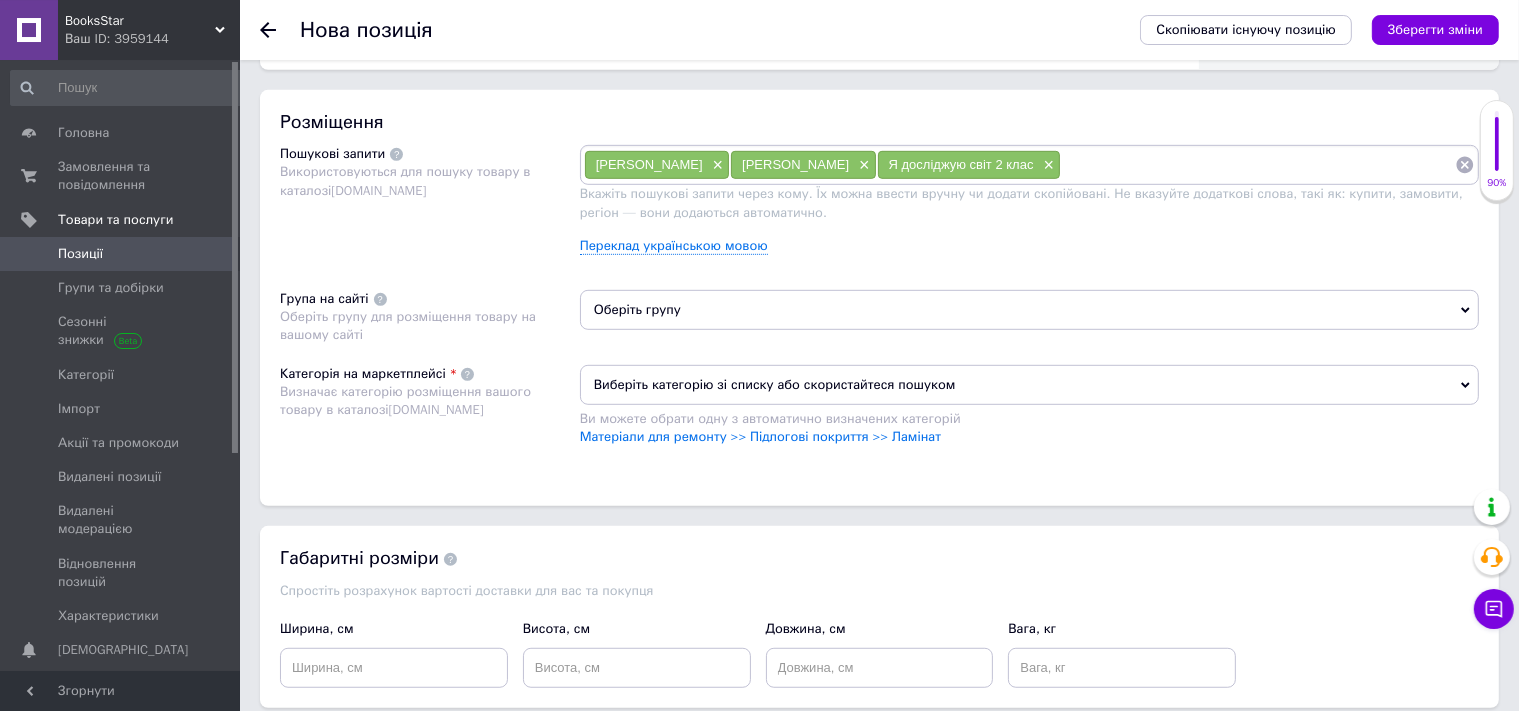 click on "Оберіть групу" at bounding box center (1029, 310) 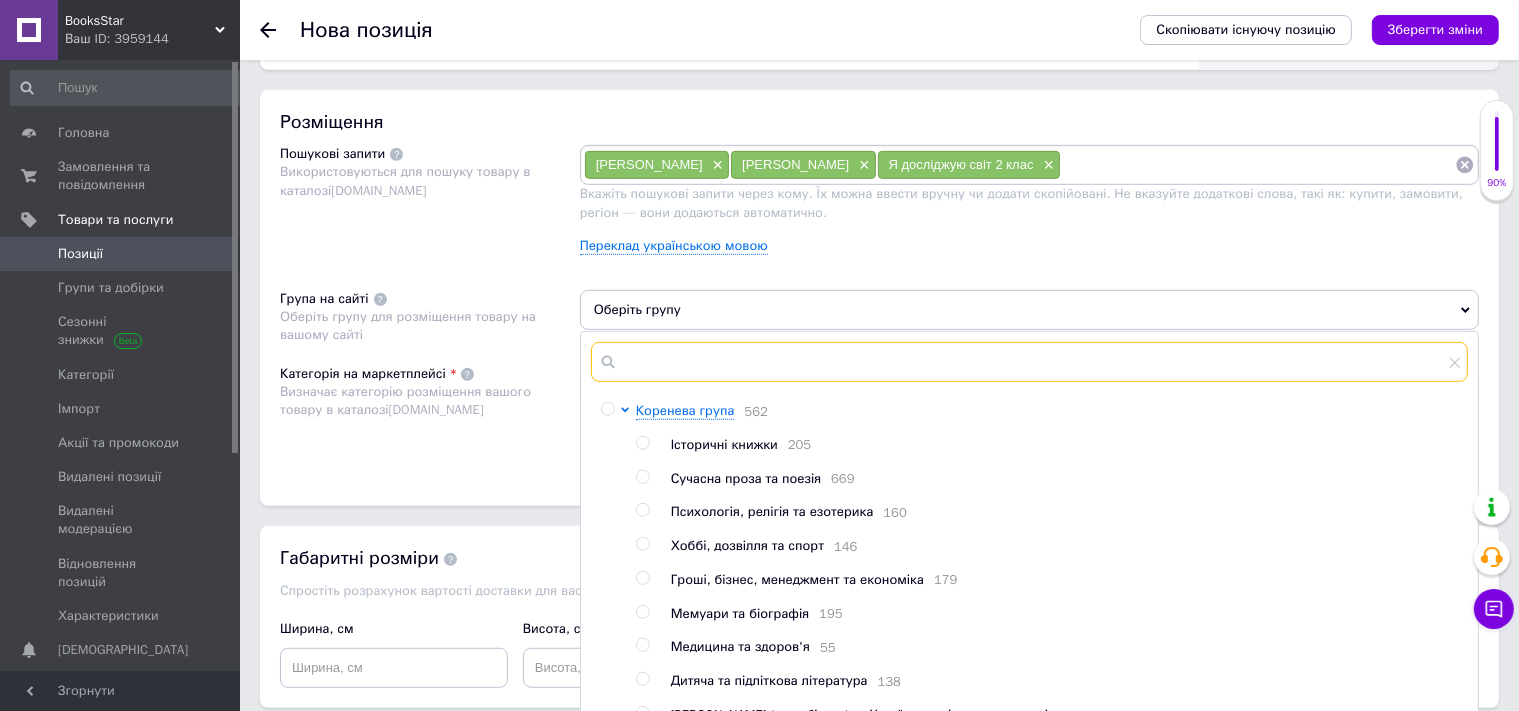 click at bounding box center [1029, 362] 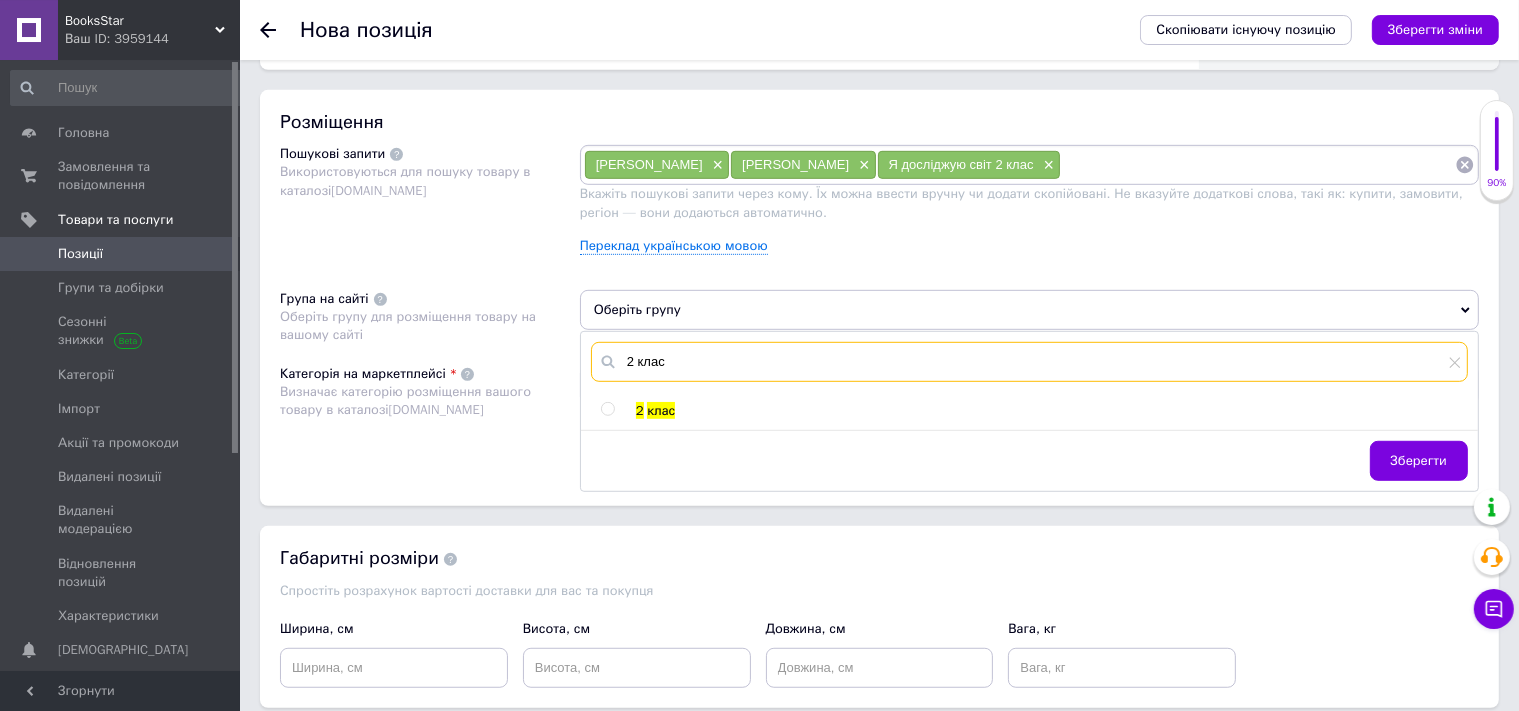 type on "2 клас" 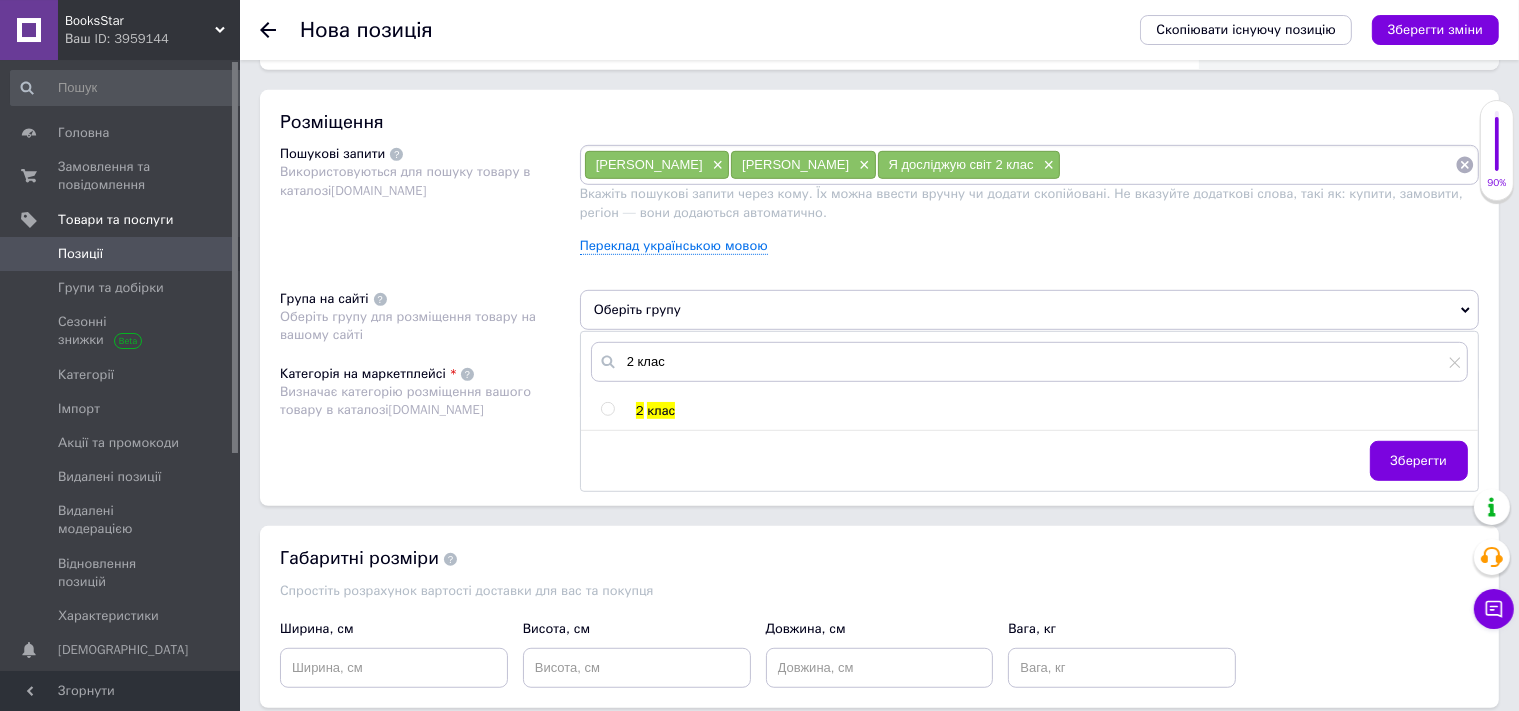 click at bounding box center [607, 409] 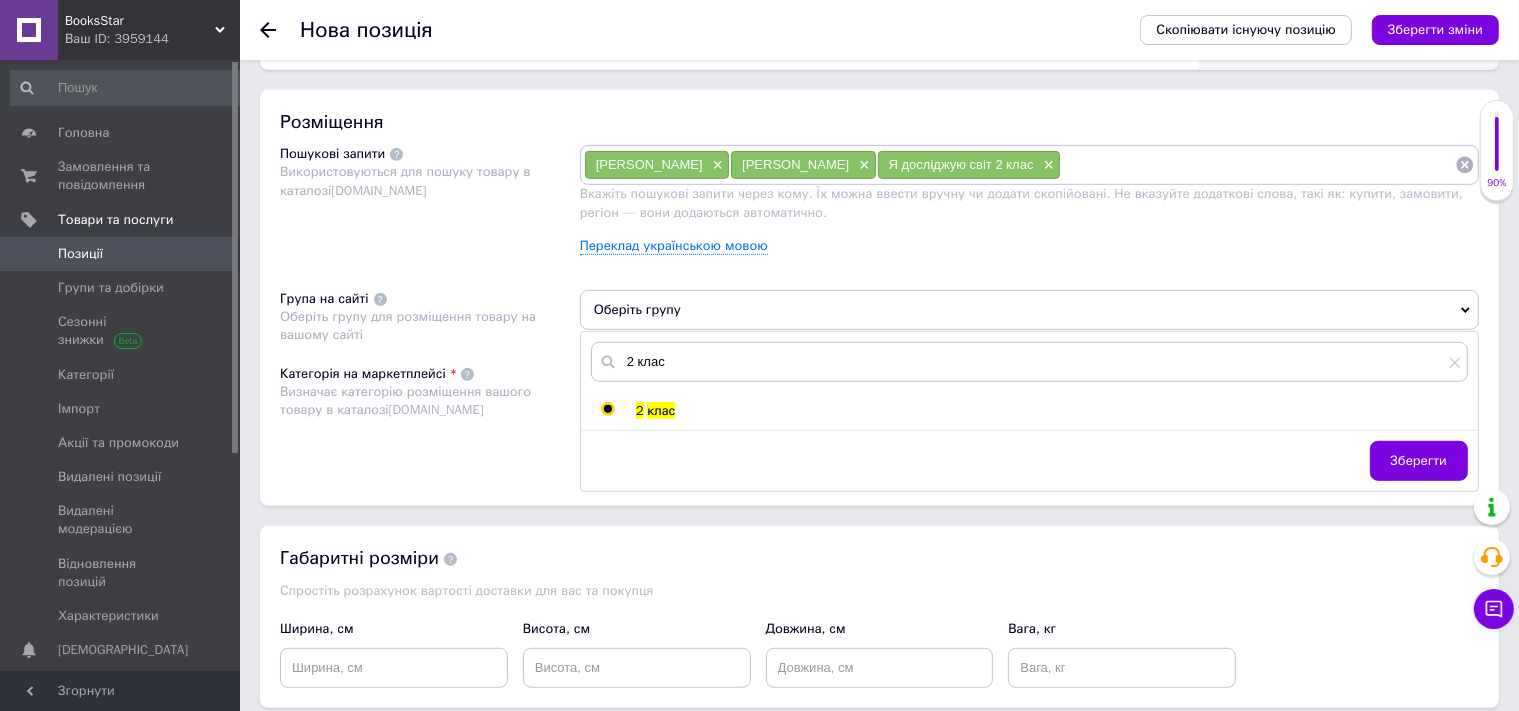 radio on "true" 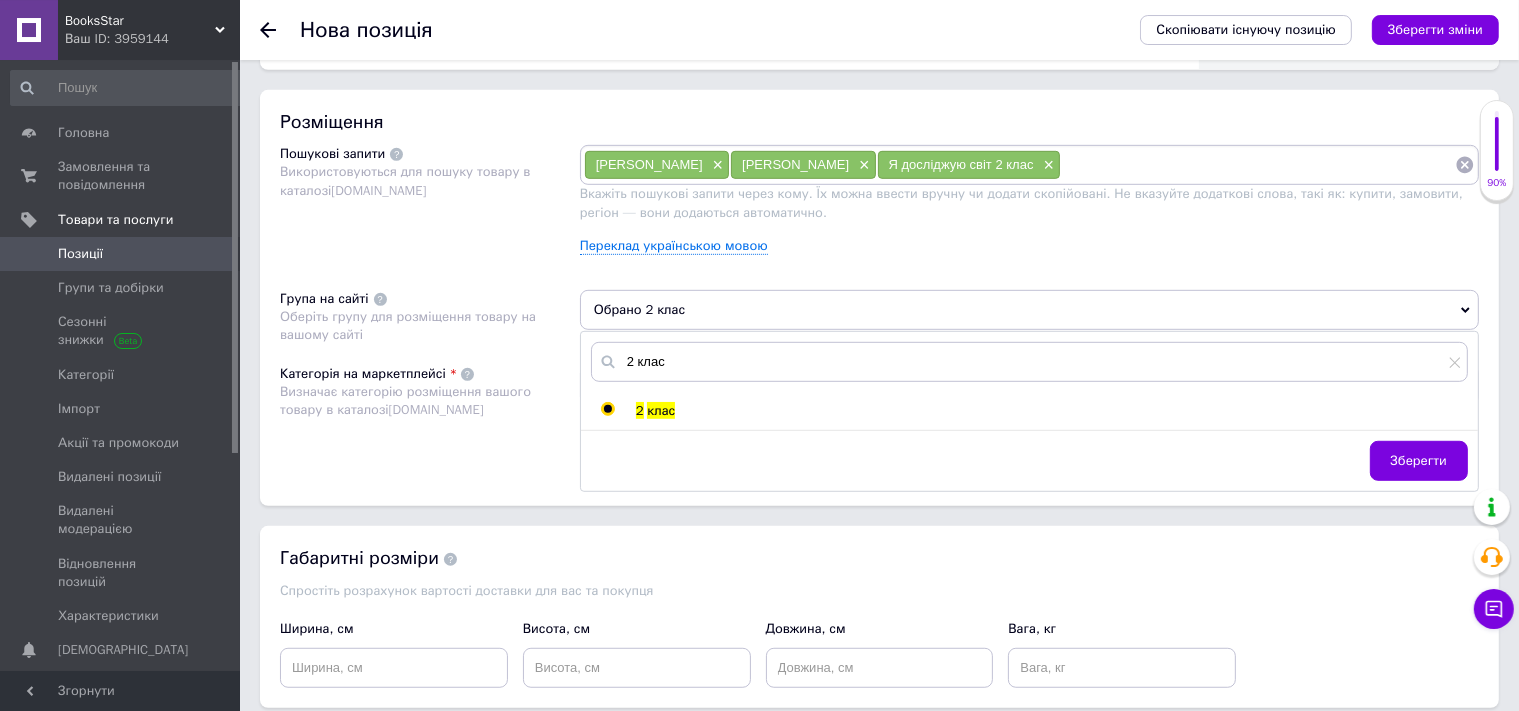 click on "Категорія на маркетплейсі Визначає категорію розміщення вашого товару в каталозі  [DOMAIN_NAME]" at bounding box center [430, 415] 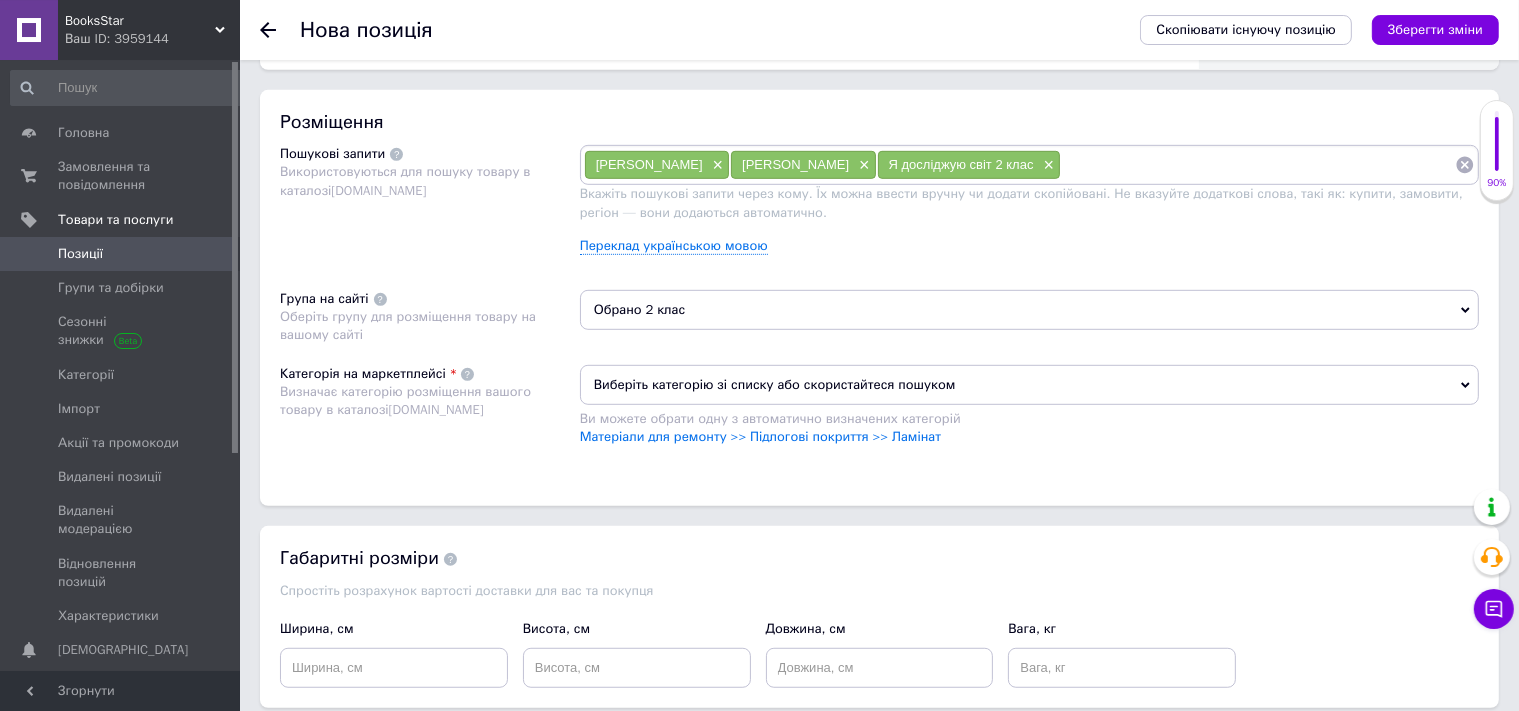 click on "Виберіть категорію зі списку або скористайтеся пошуком" at bounding box center [1029, 385] 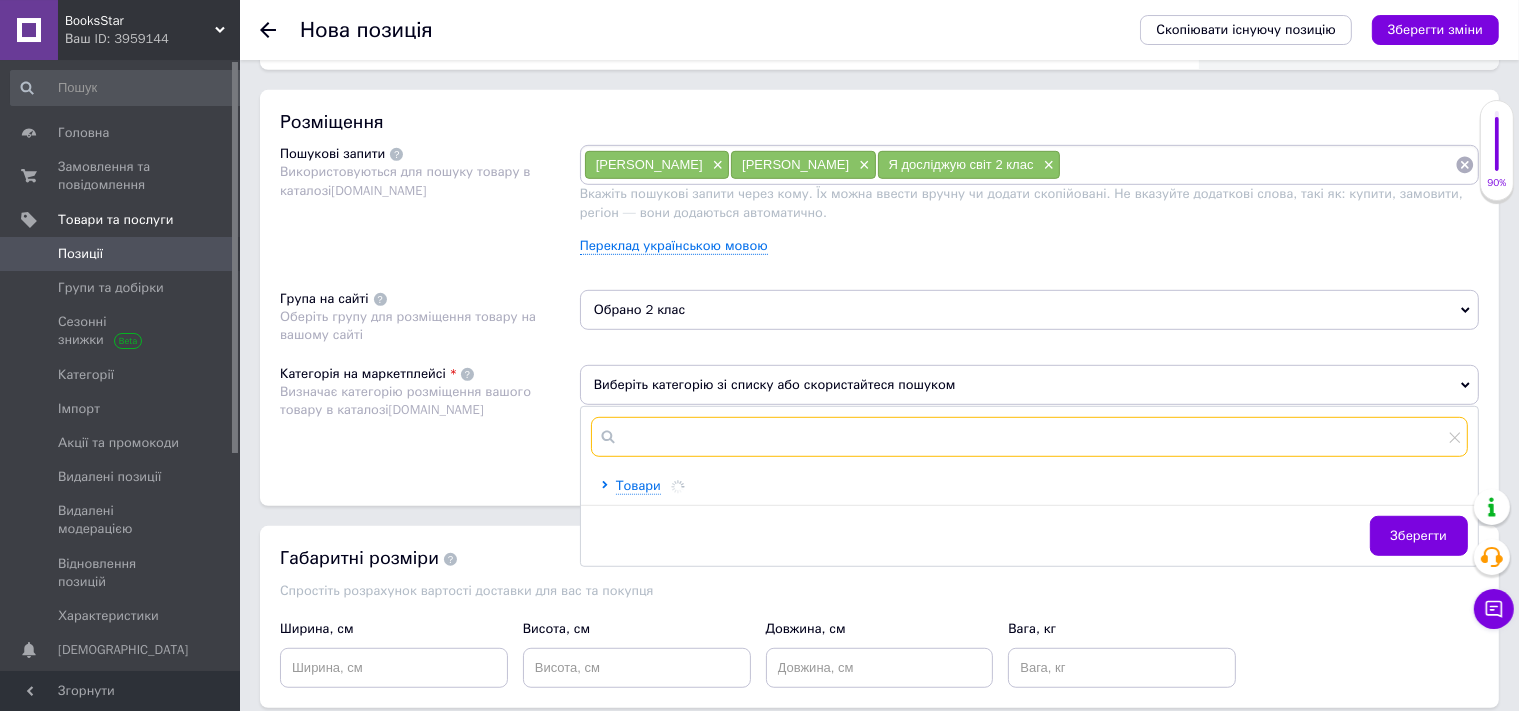 click at bounding box center [1029, 437] 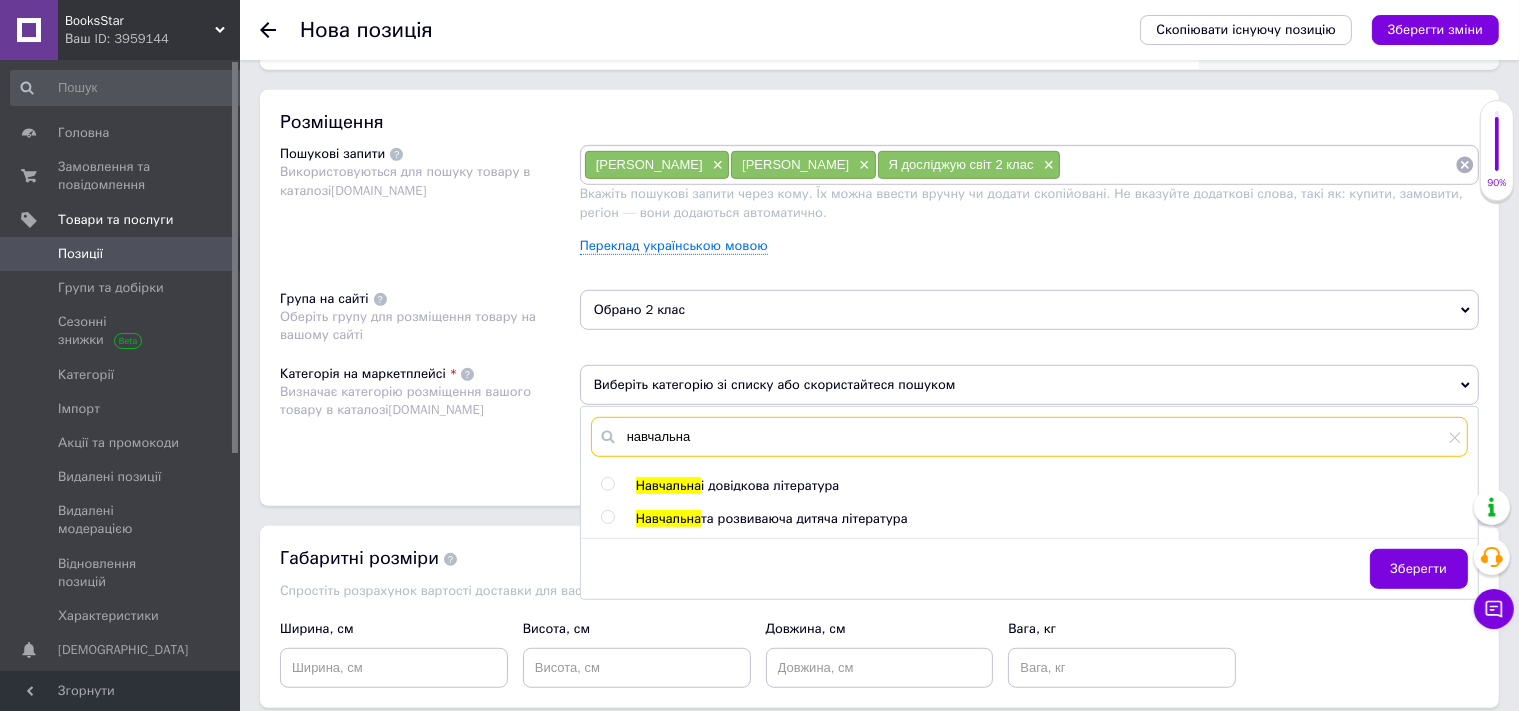 type on "навчальна" 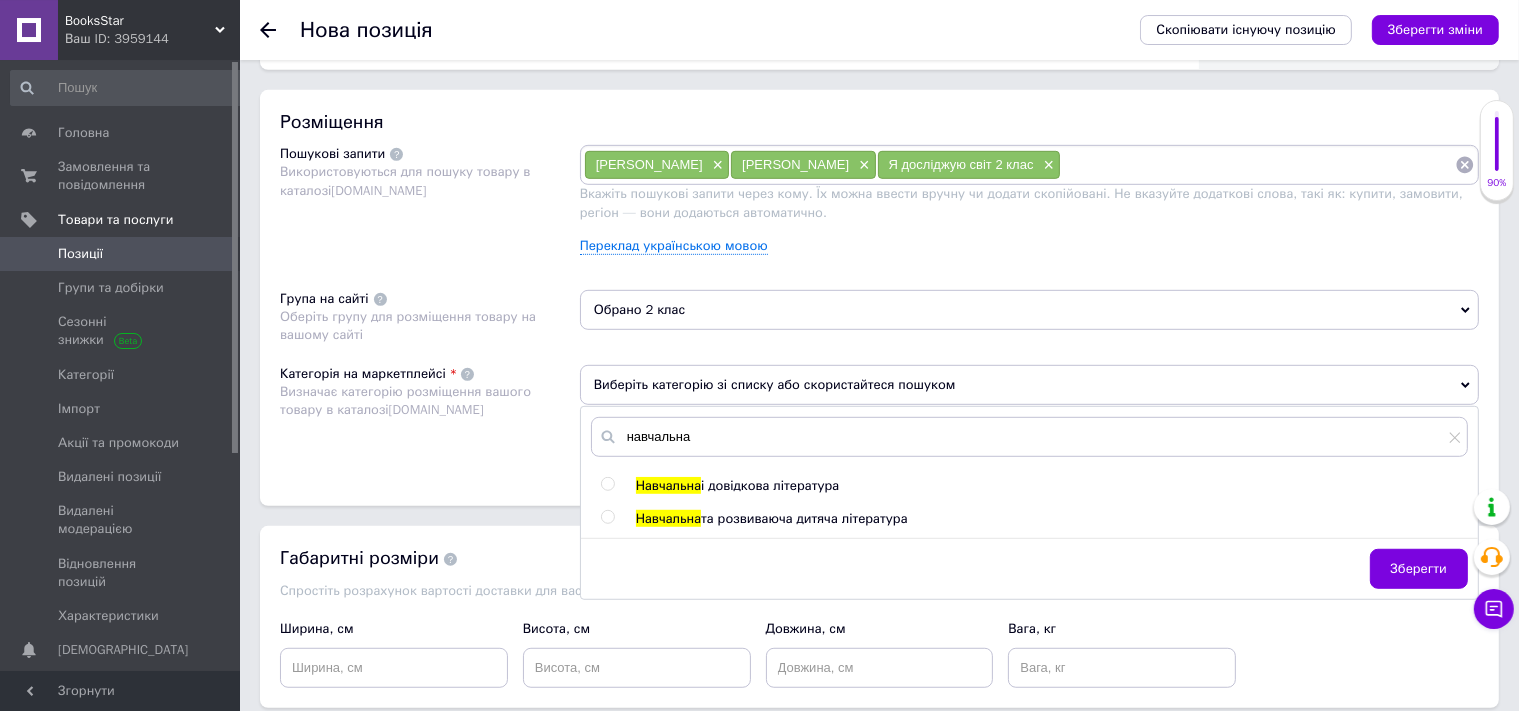 click on "навчальна Навчальна  і довідкова література Навчальна  та розвиваюча дитяча література Зберегти" at bounding box center [1029, 503] 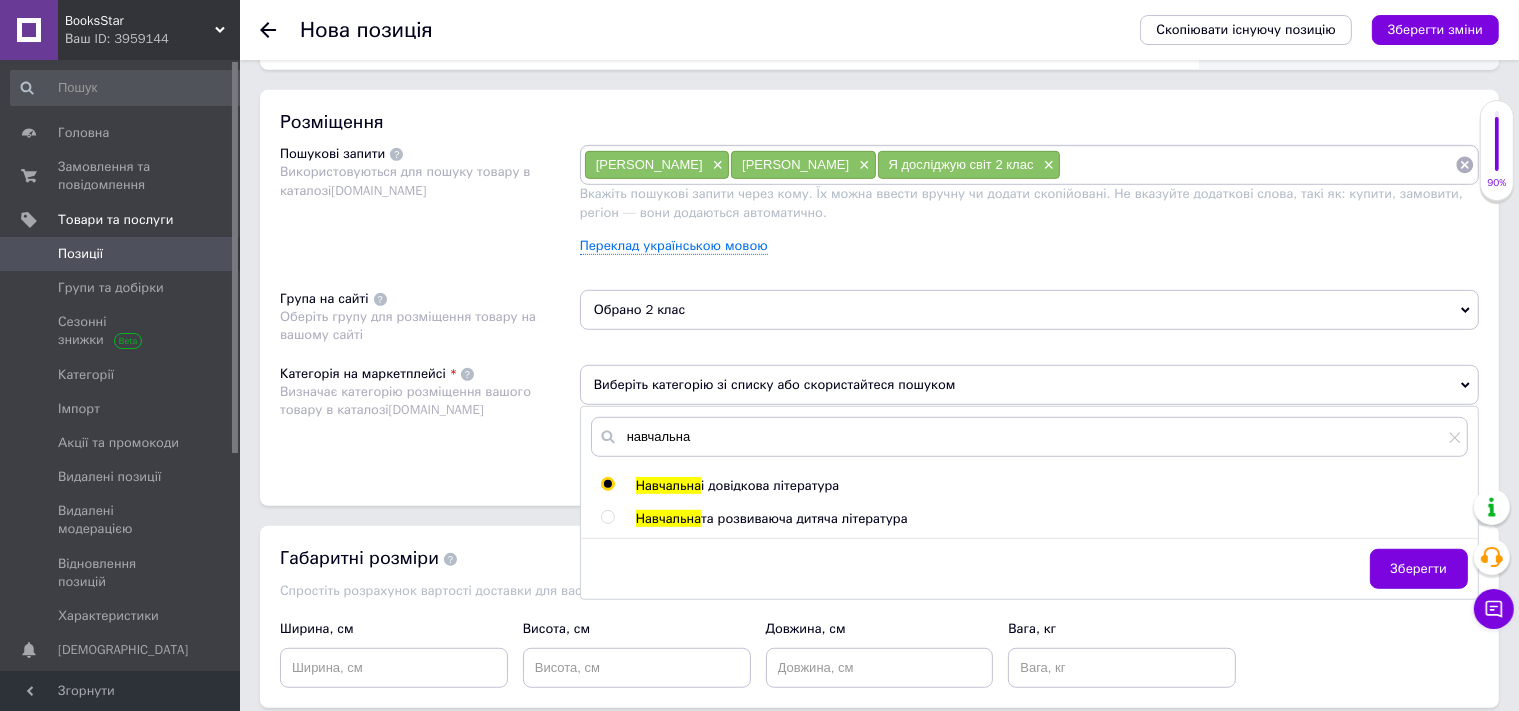 radio on "true" 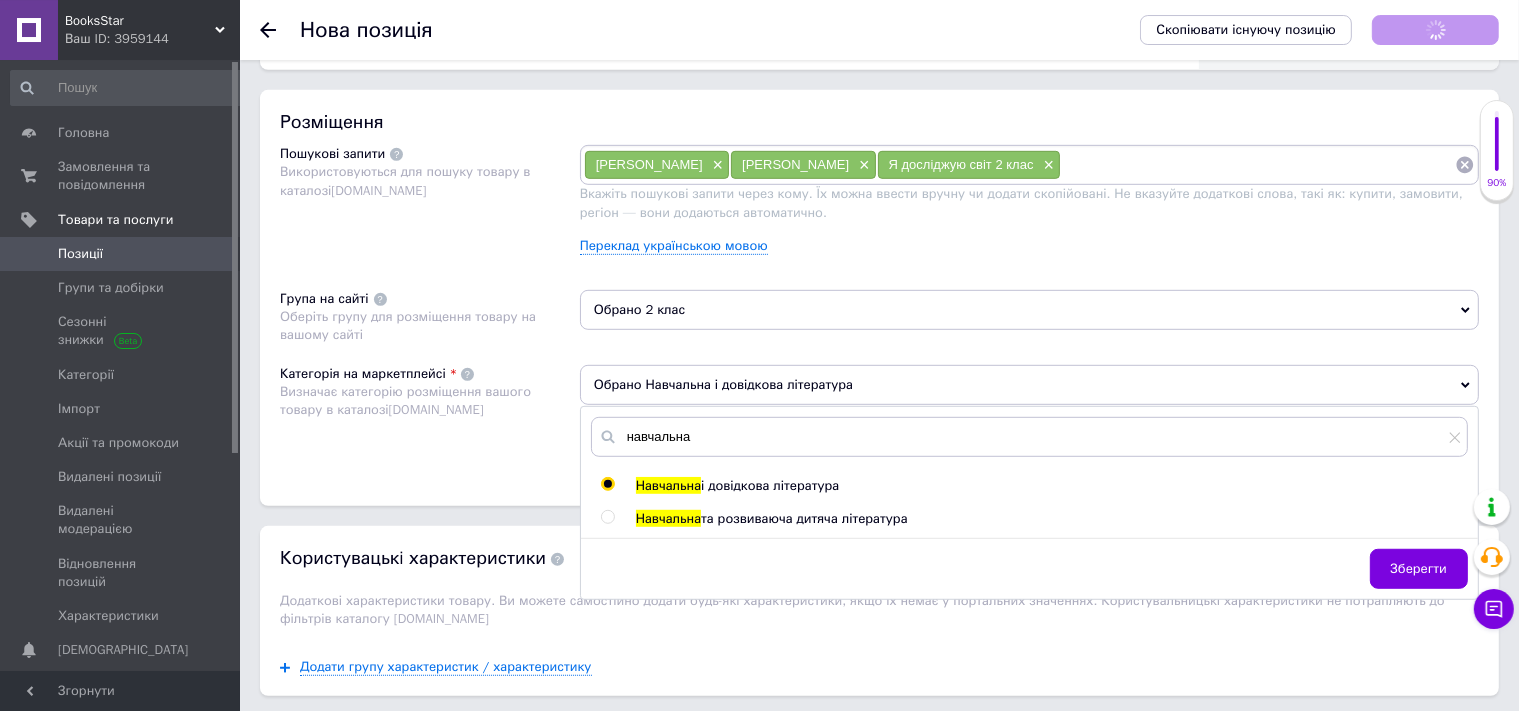 click on "Категорія на маркетплейсі Визначає категорію розміщення вашого товару в каталозі  [DOMAIN_NAME]" at bounding box center (430, 415) 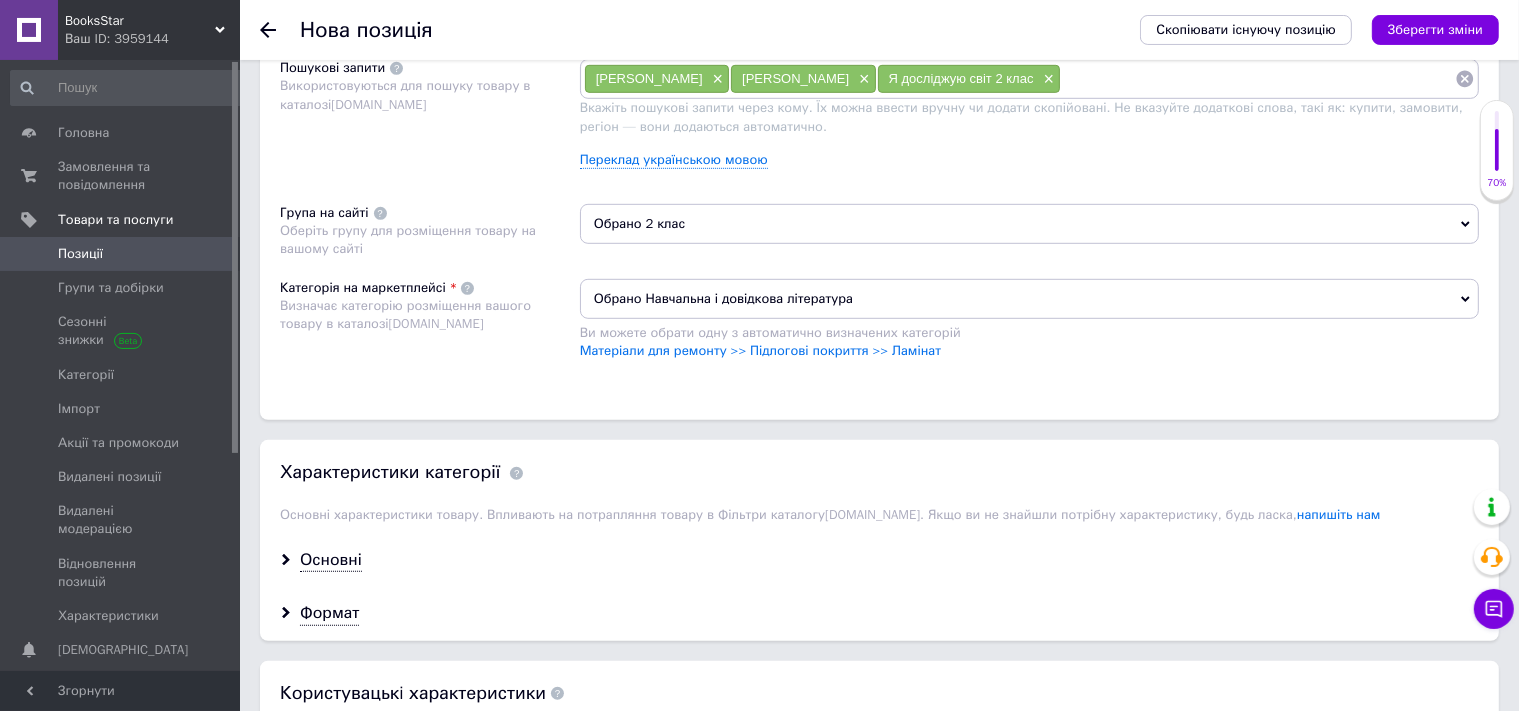 scroll, scrollTop: 1232, scrollLeft: 0, axis: vertical 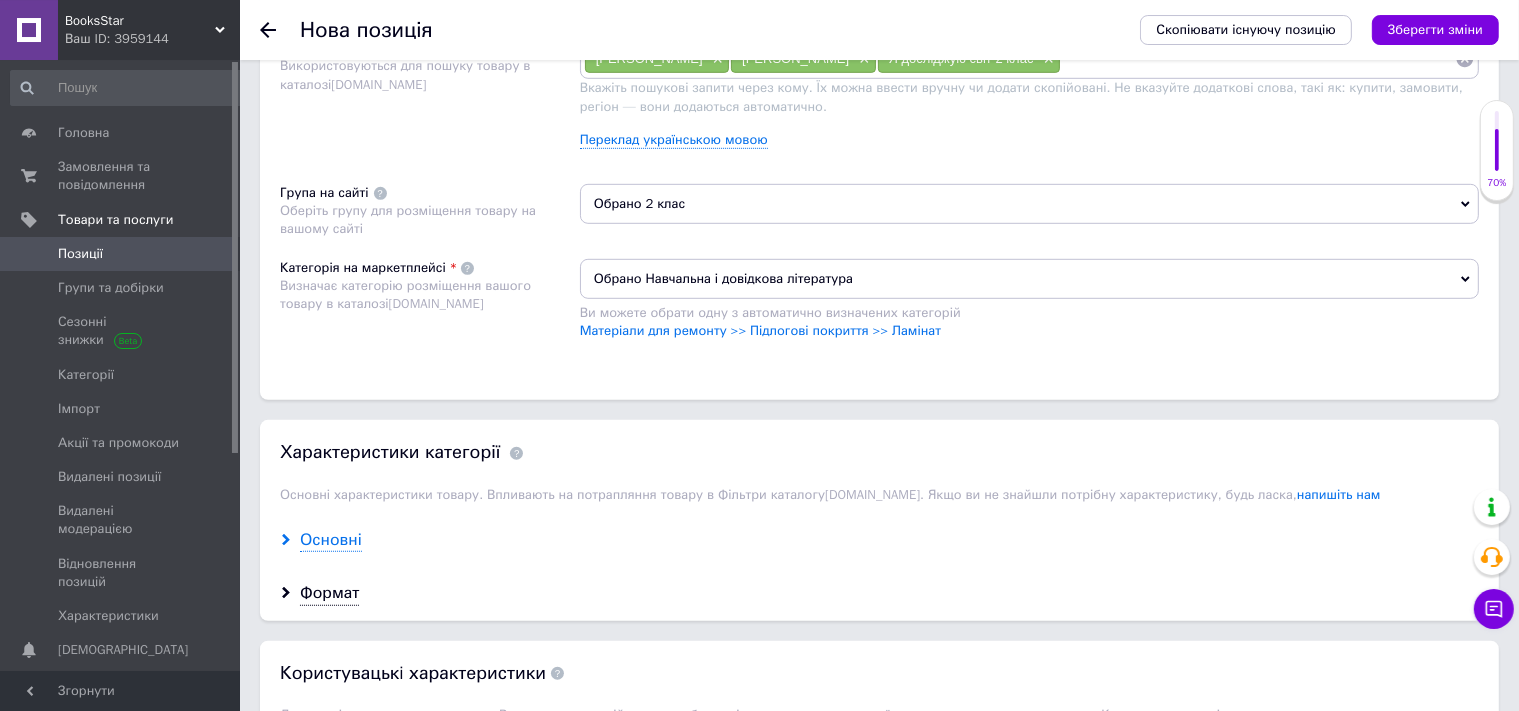 click on "Розміщення Пошукові запити Використовуються для пошуку товару в каталозі  Prom.ua Лабащук Оксана × Решетуха Тетяна × Я досліджую світ 2 клас × Вкажіть пошукові запити через кому. Їх можна ввести вручну чи додати скопійовані. Не вказуйте додаткові слова, такі як: купити, замовити, регіон — вони додаються автоматично. Переклад українською мовою Група на сайті Оберіть групу для розміщення товару на вашому сайті Обрано 2 клас Категорія на маркетплейсі Визначає категорію розміщення вашого товару в каталозі  Prom.ua Обрано Навчальна і довідкова література" at bounding box center (879, 192) 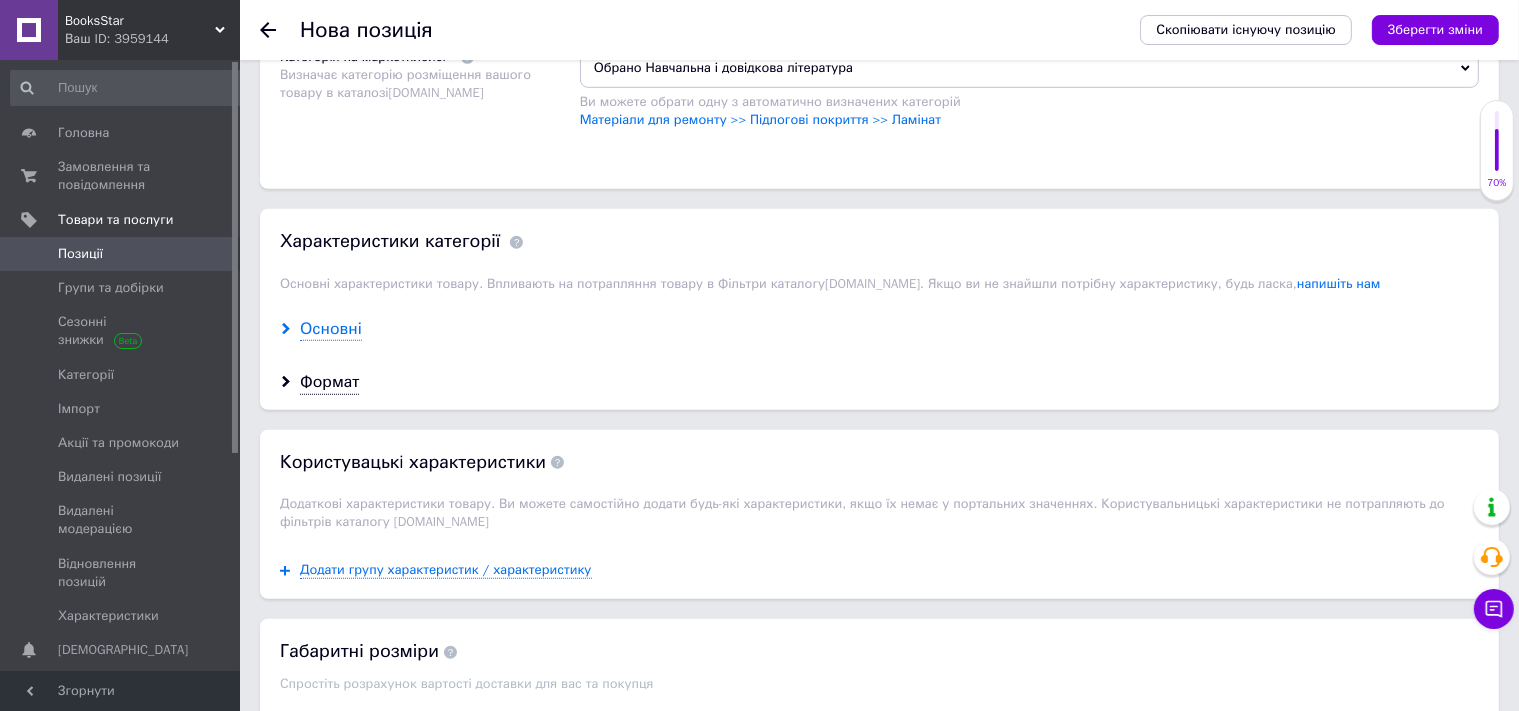 click on "Основні" at bounding box center [331, 329] 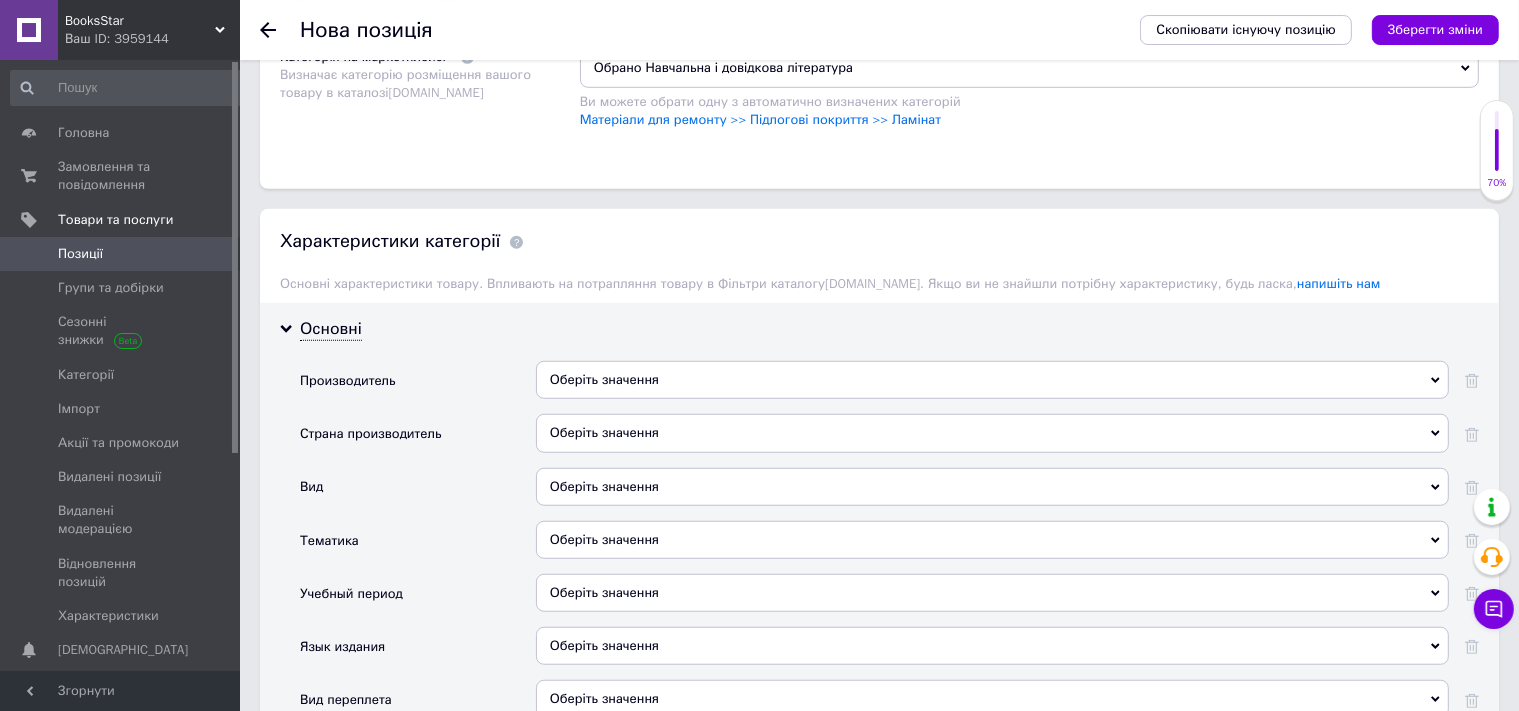 click on "Оберіть значення" at bounding box center (992, 380) 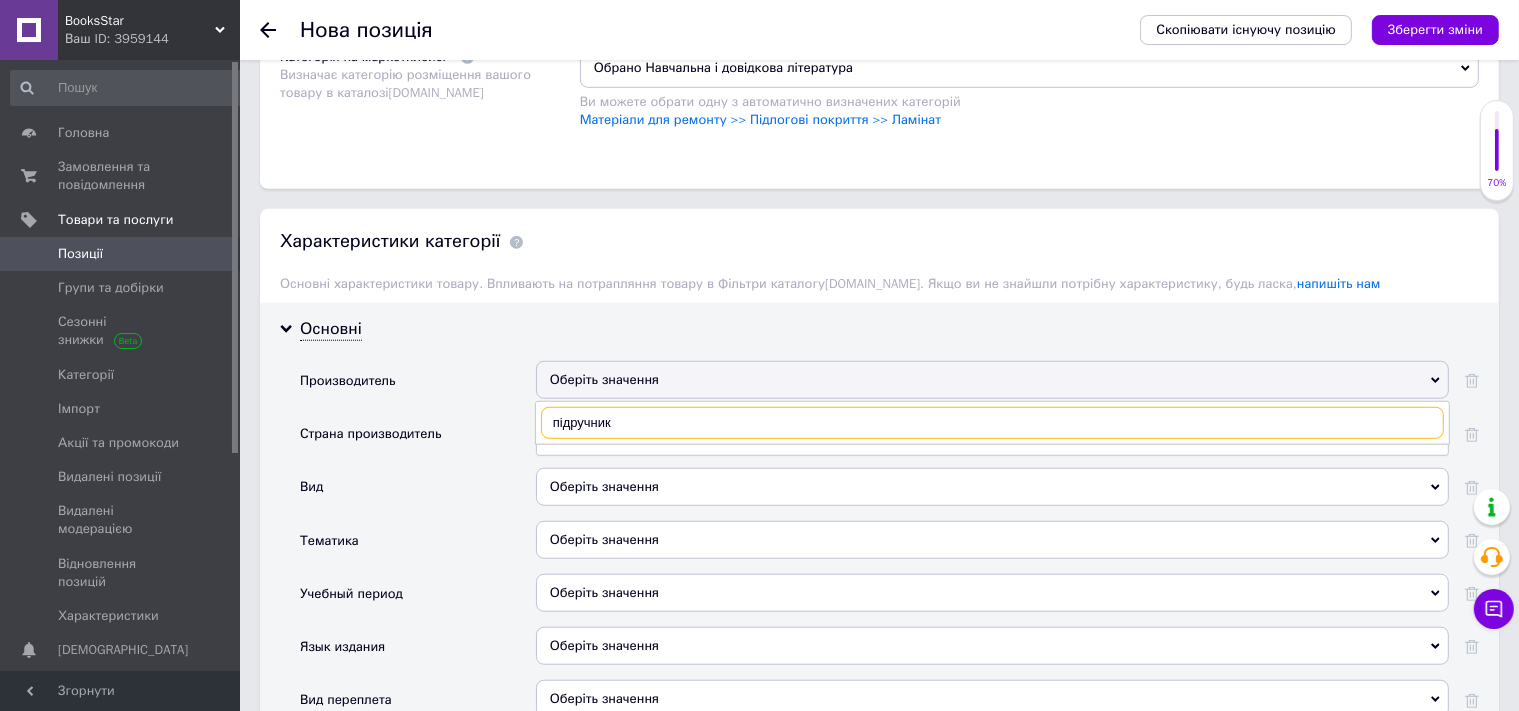 type on "підручники" 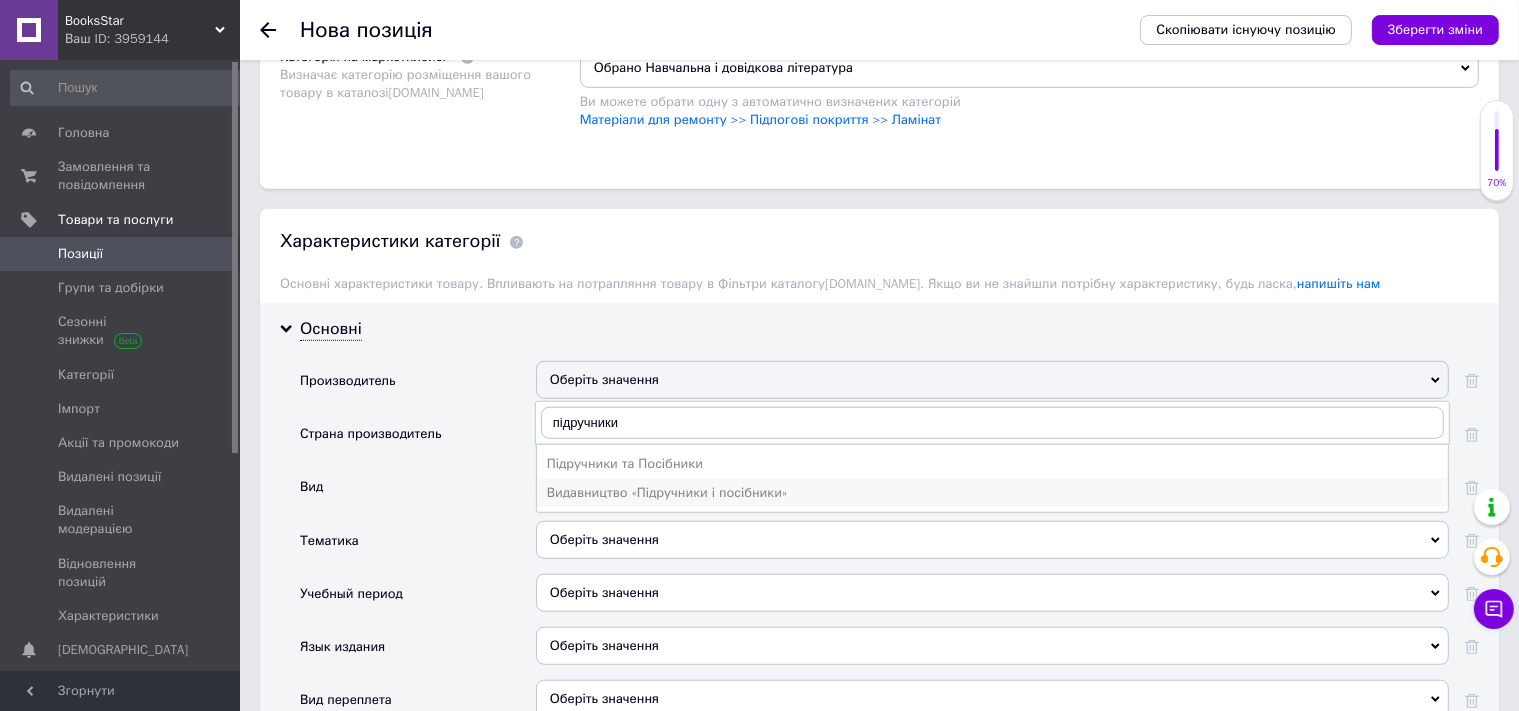 click on "Видавництво «Підручники і посібники»" at bounding box center [992, 493] 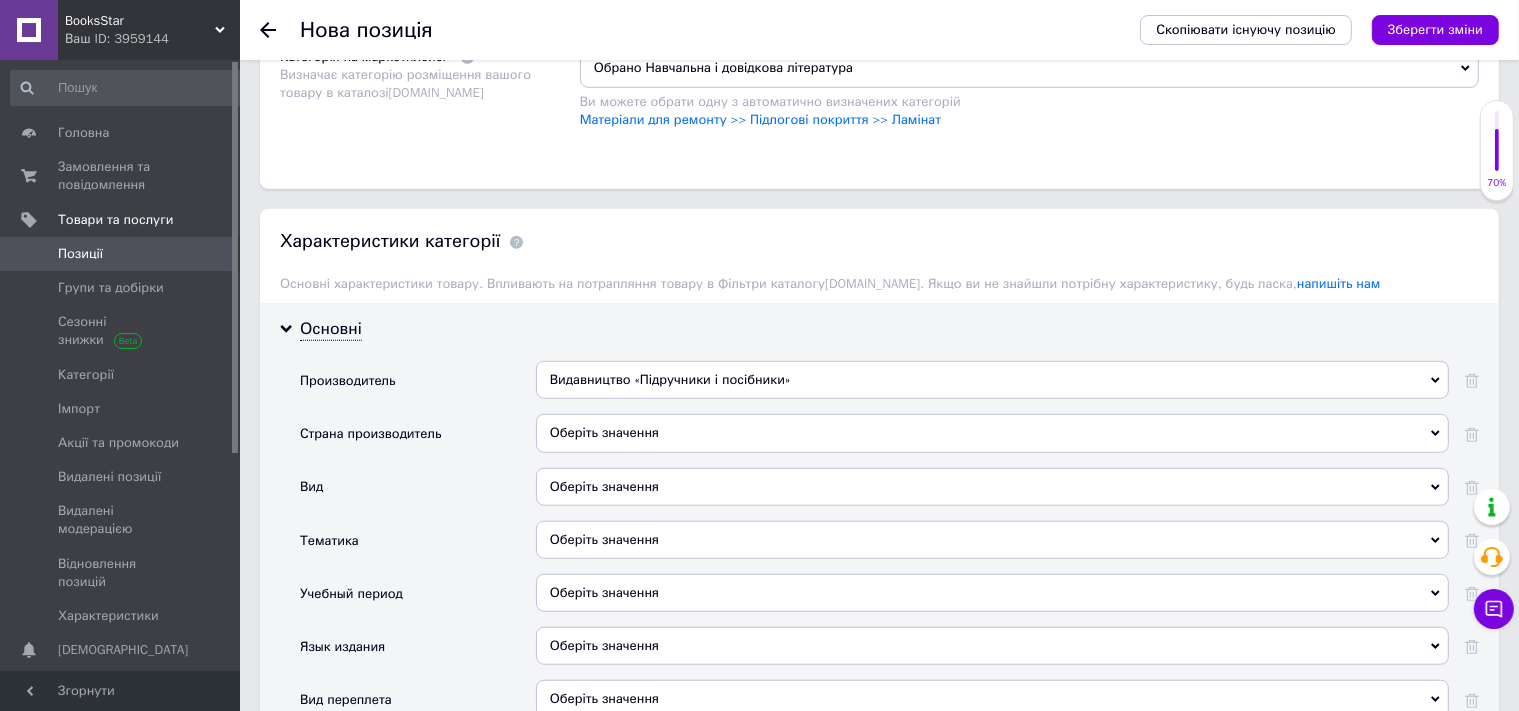 click on "Оберіть значення" at bounding box center [992, 433] 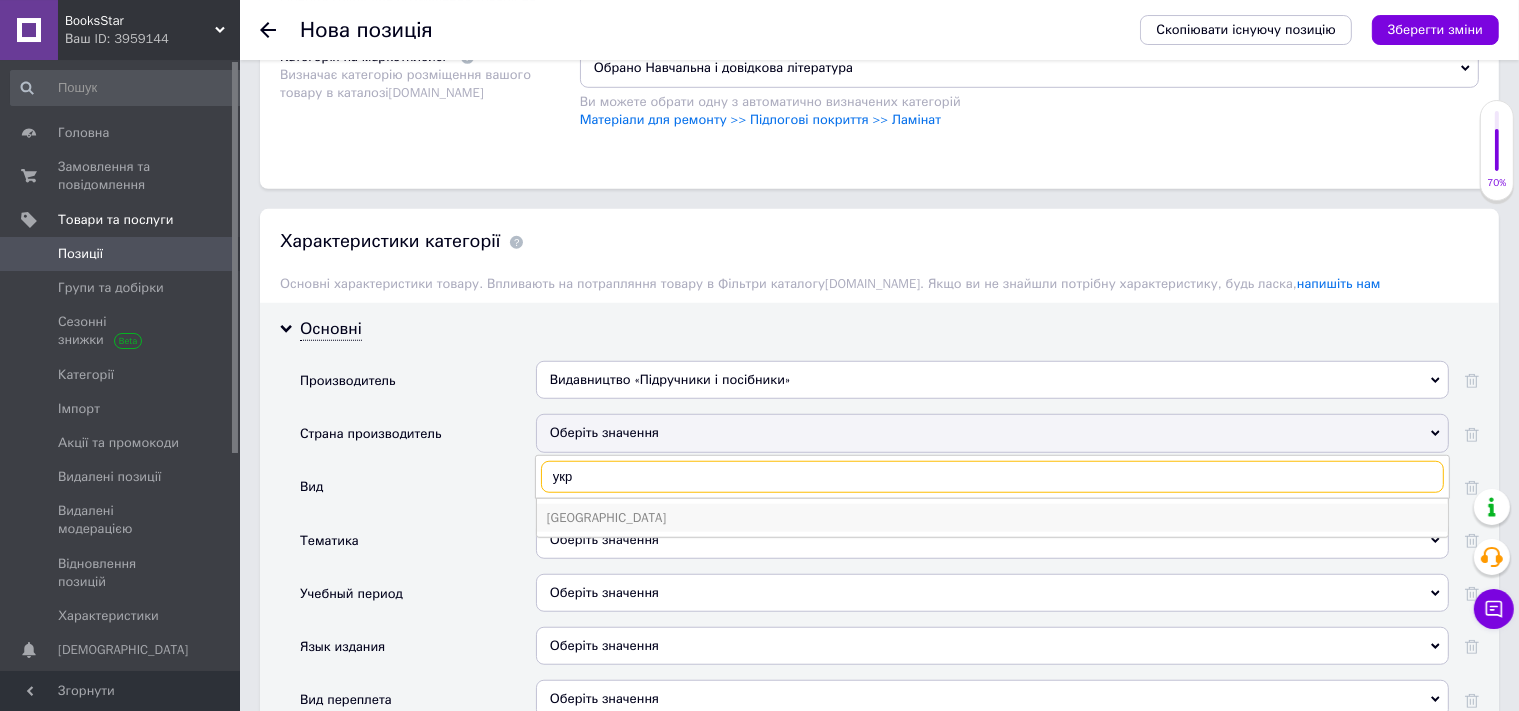 type on "укр" 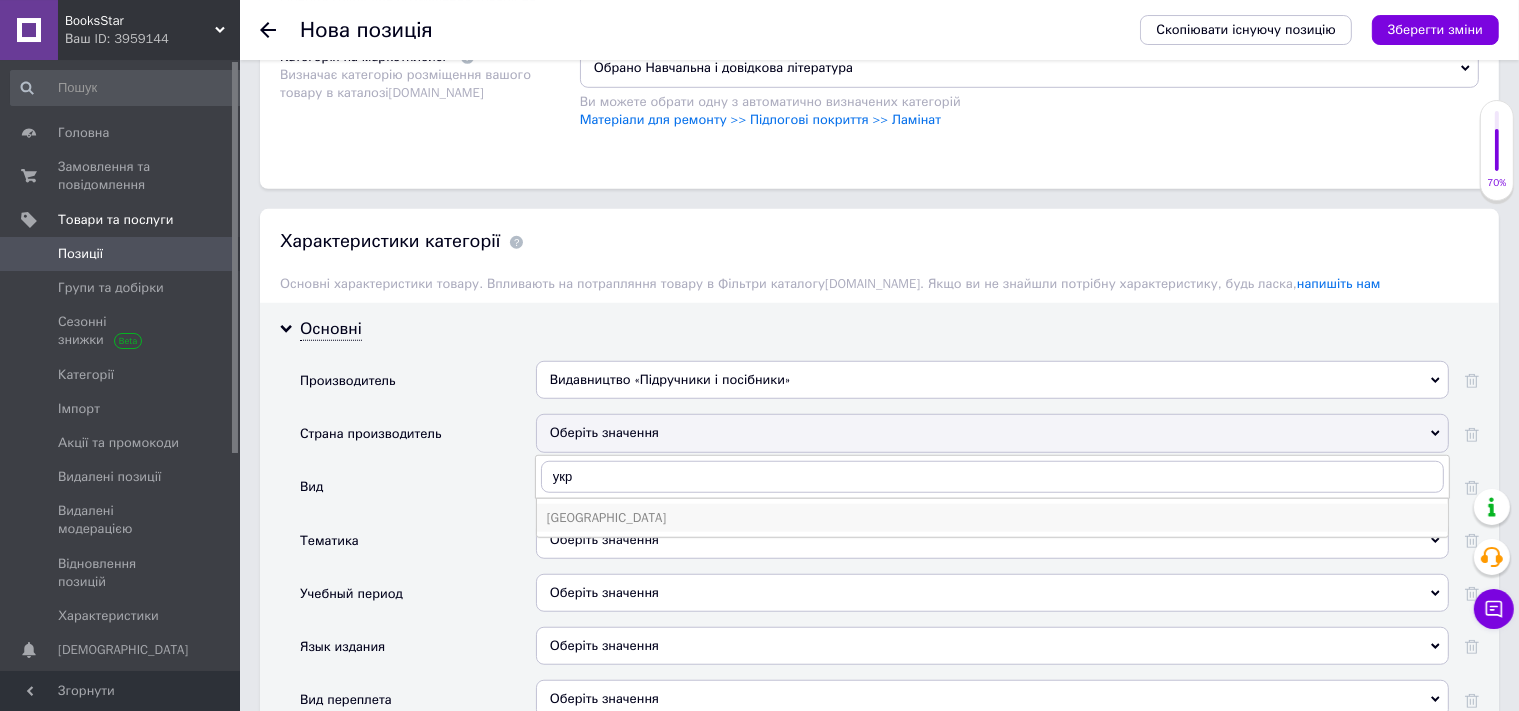 click on "[GEOGRAPHIC_DATA]" at bounding box center (992, 518) 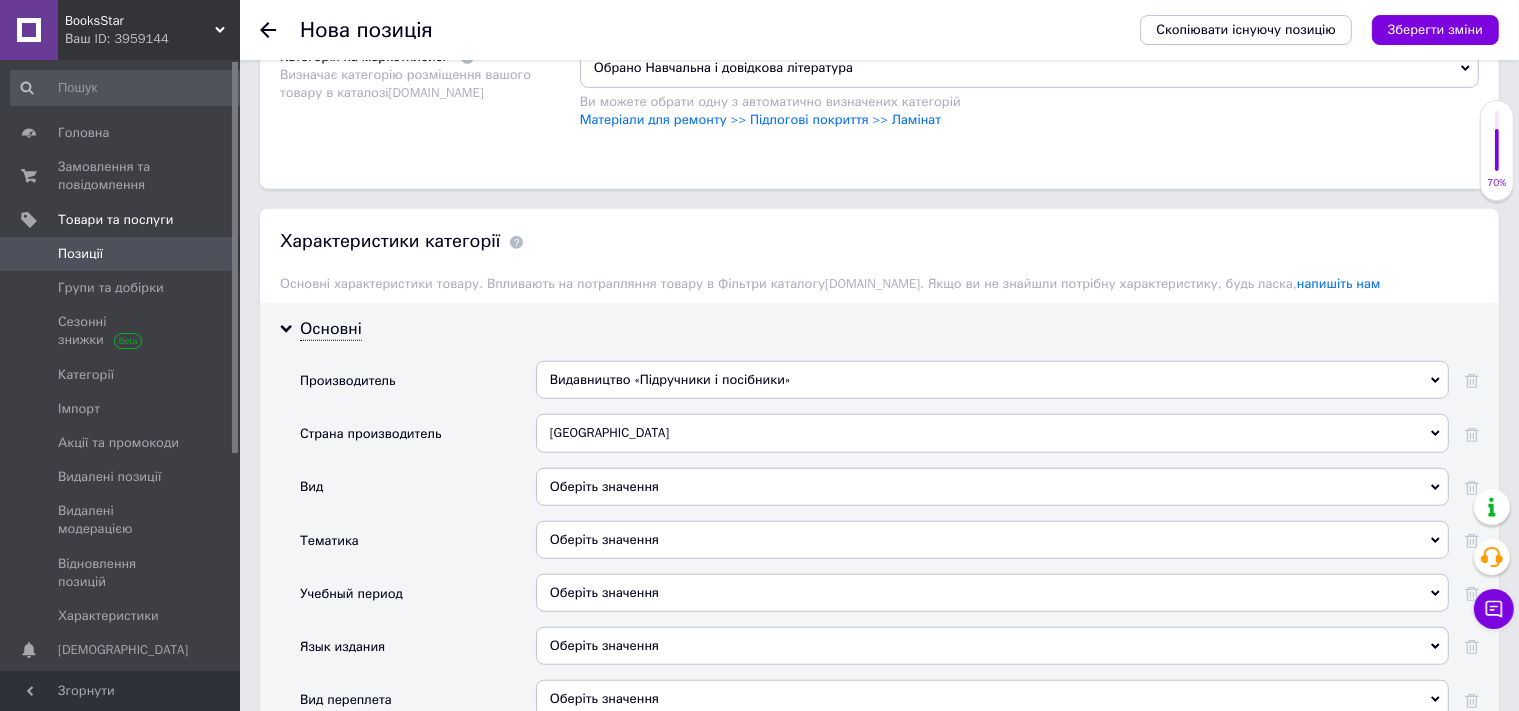 click on "Оберіть значення" at bounding box center (992, 487) 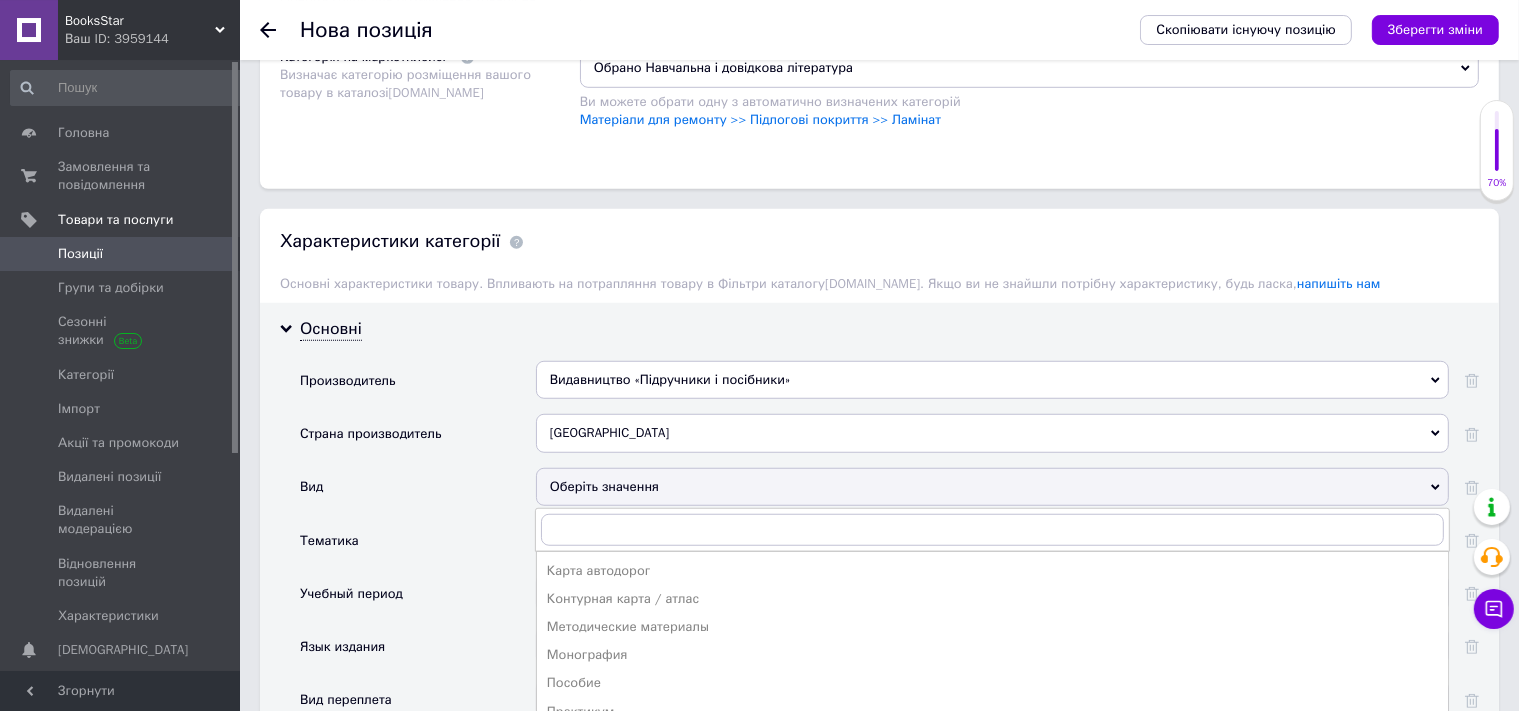 click on "Оберіть значення" at bounding box center (992, 487) 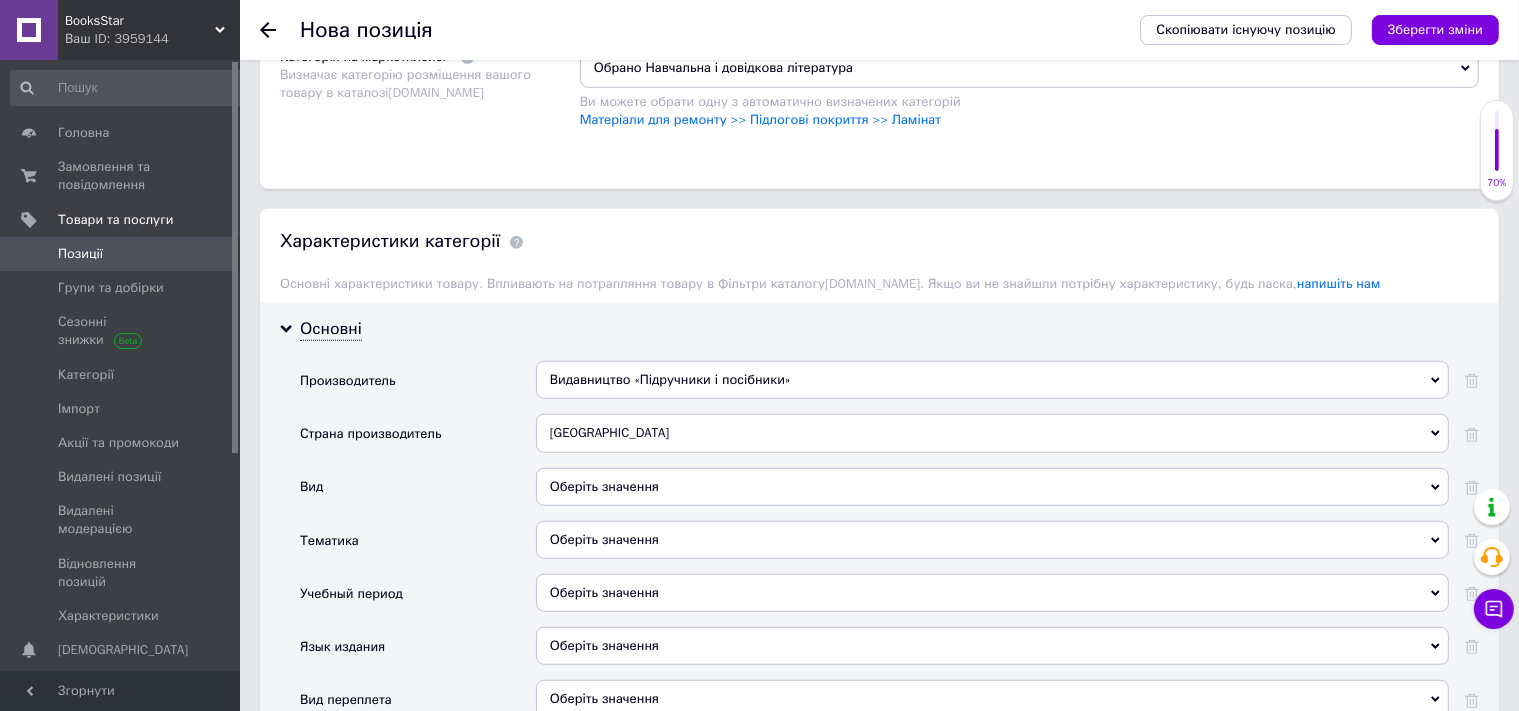 click on "Оберіть значення" at bounding box center (992, 487) 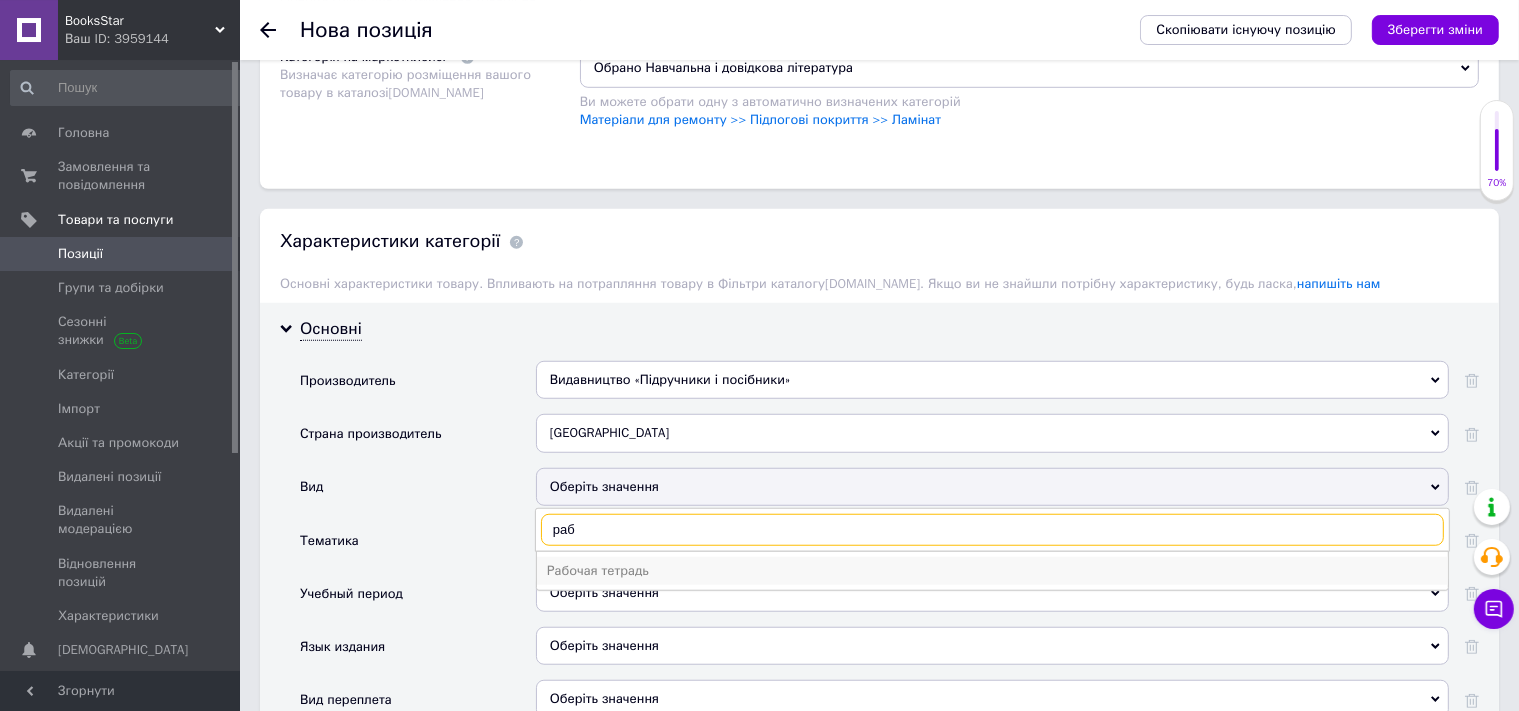 type on "раб" 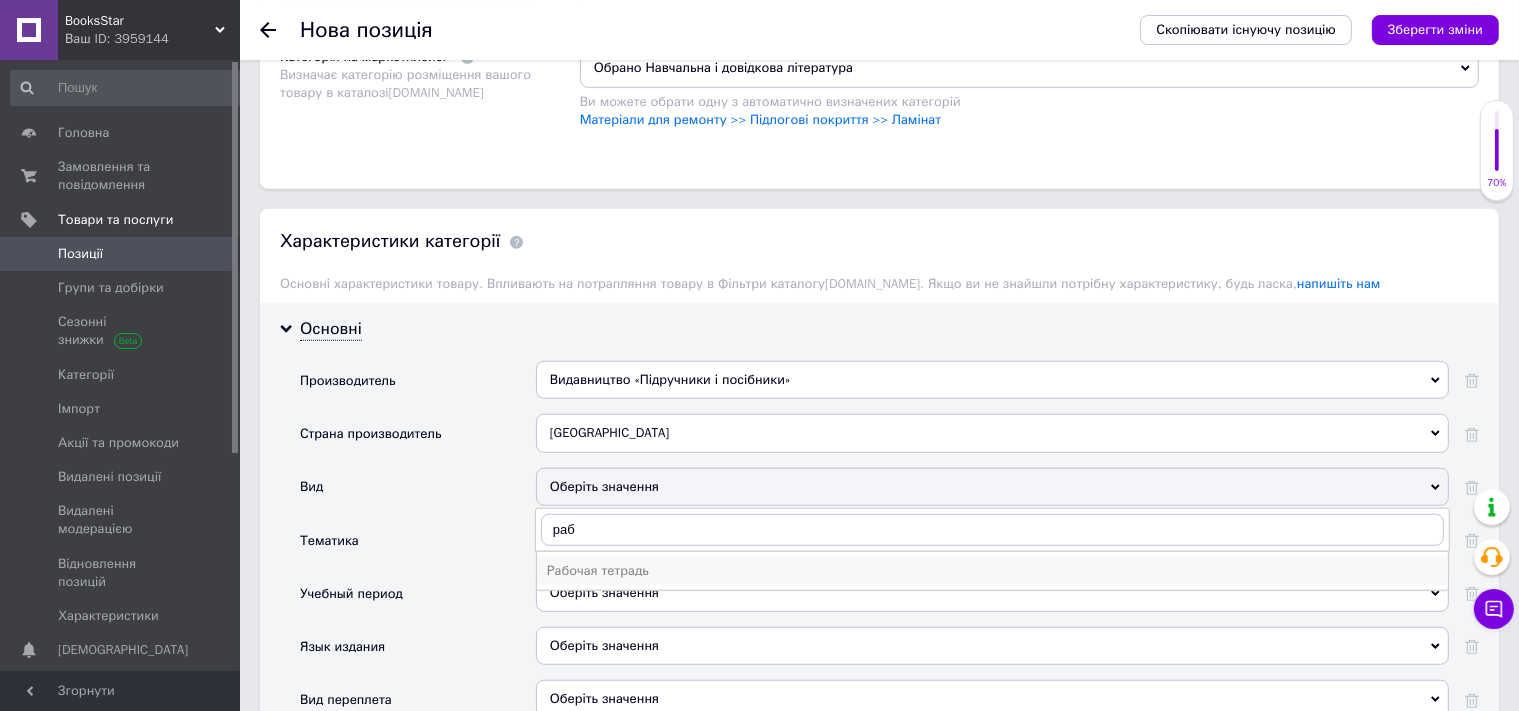 click on "Рабочая тетрадь" at bounding box center [992, 571] 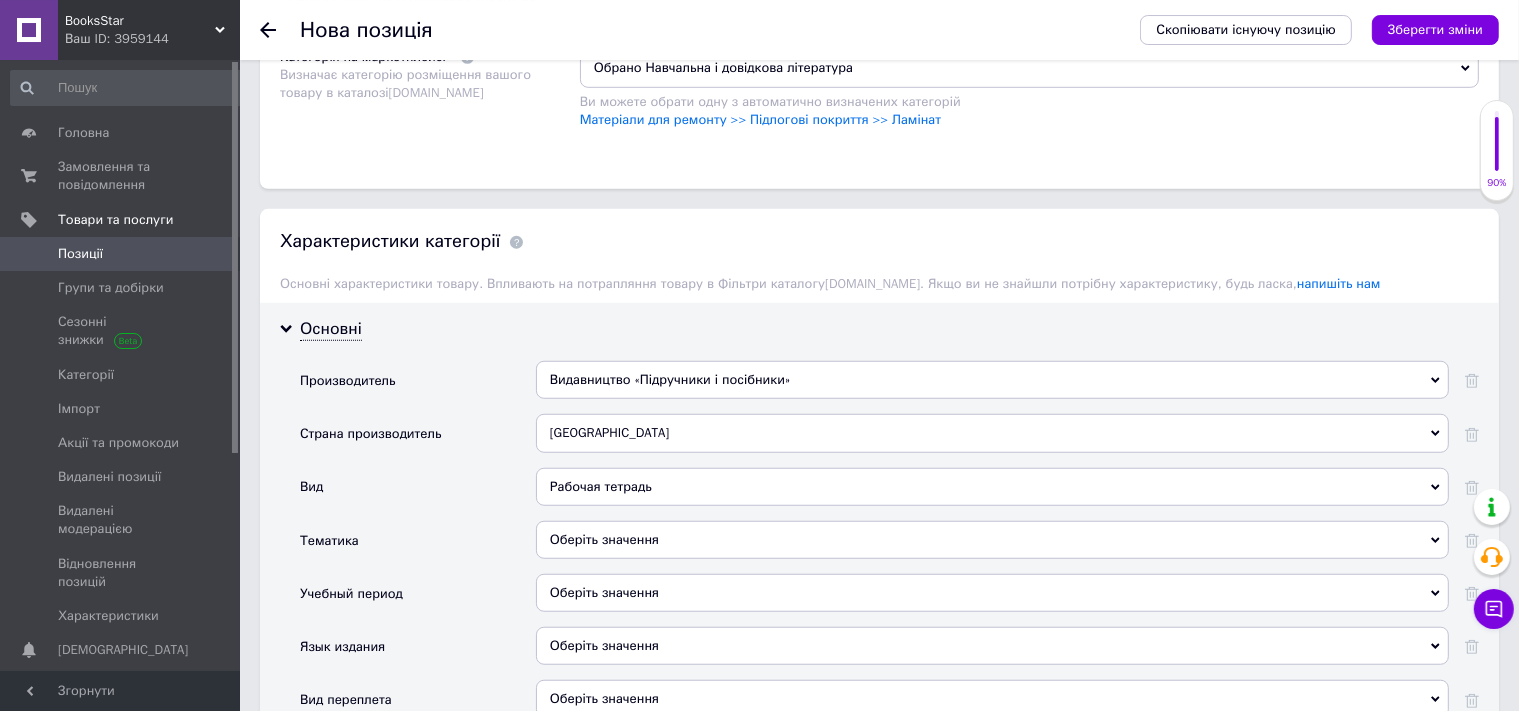 click on "Оберіть значення" at bounding box center [992, 540] 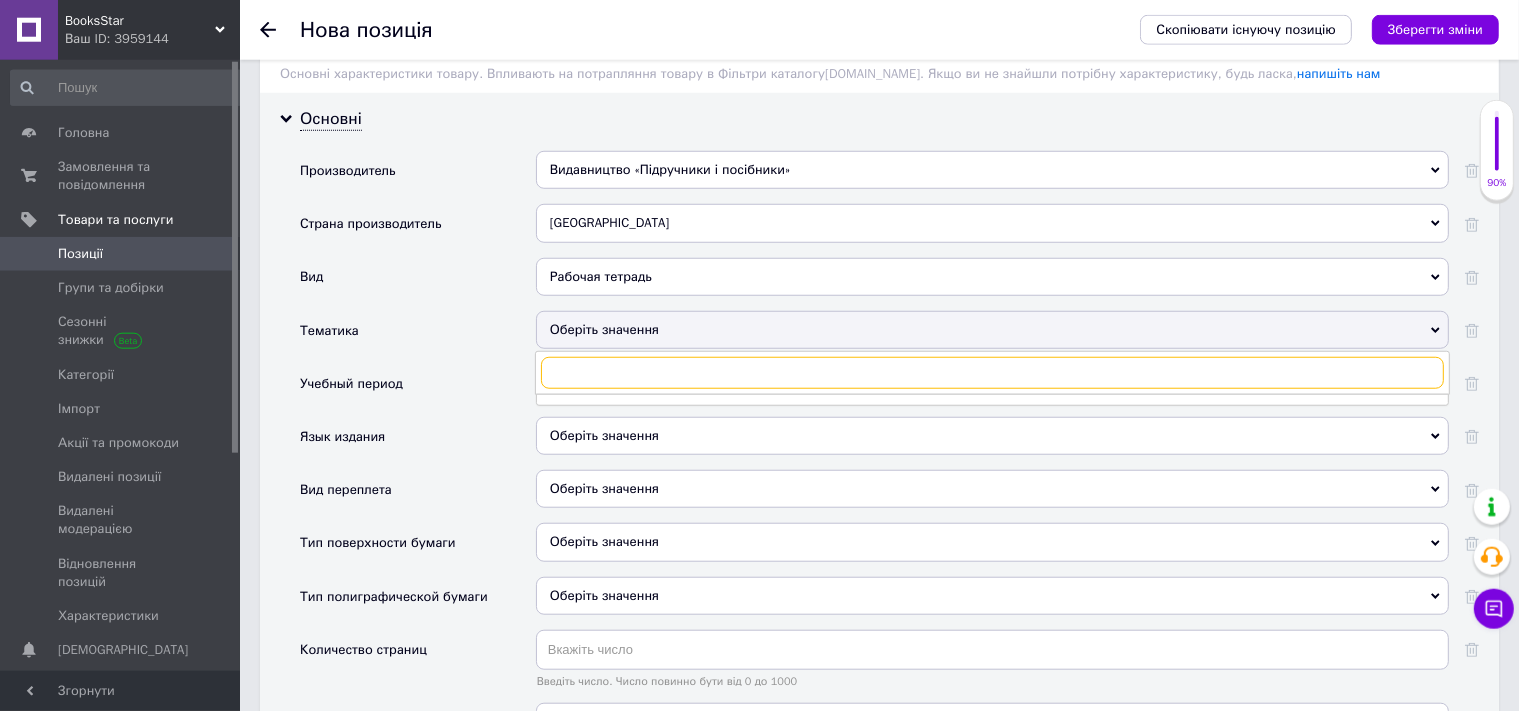scroll, scrollTop: 1654, scrollLeft: 0, axis: vertical 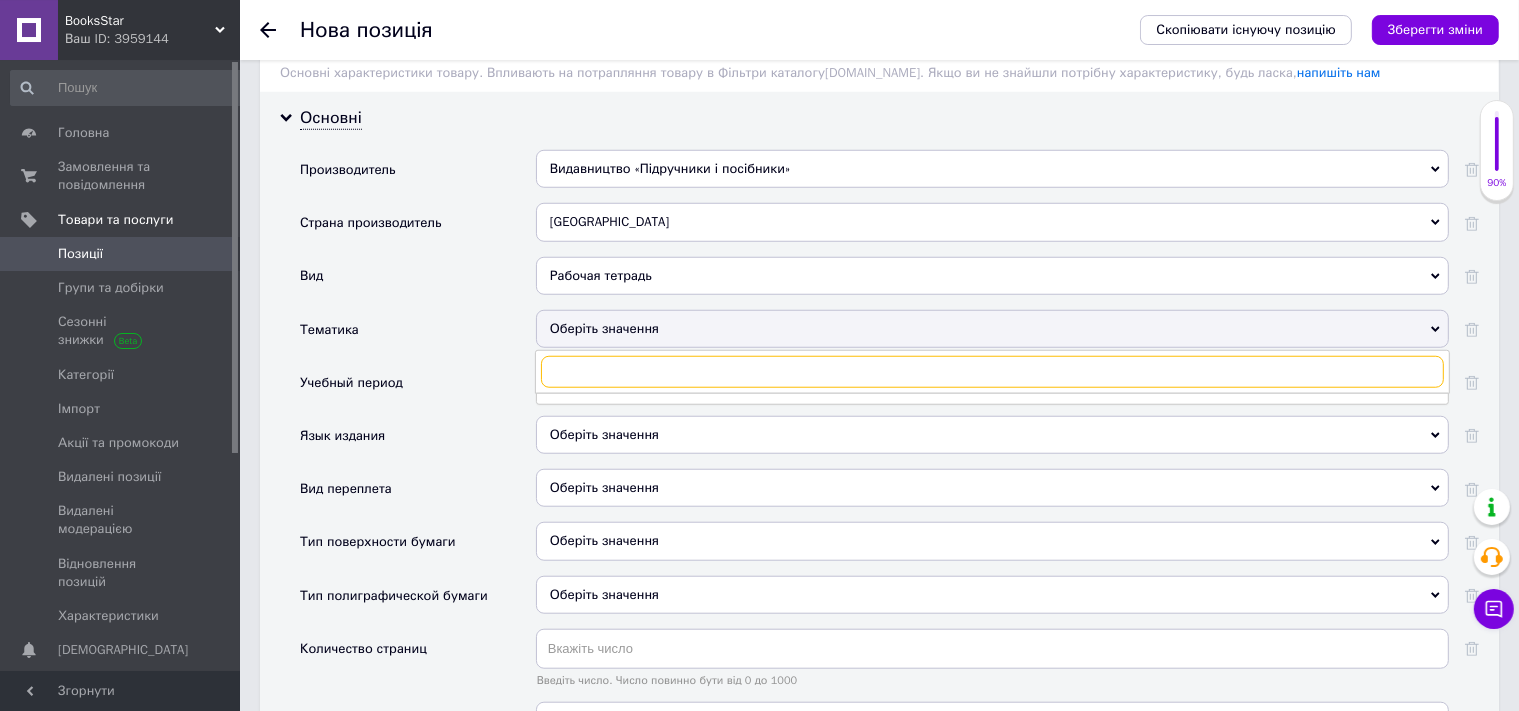 click at bounding box center [992, 372] 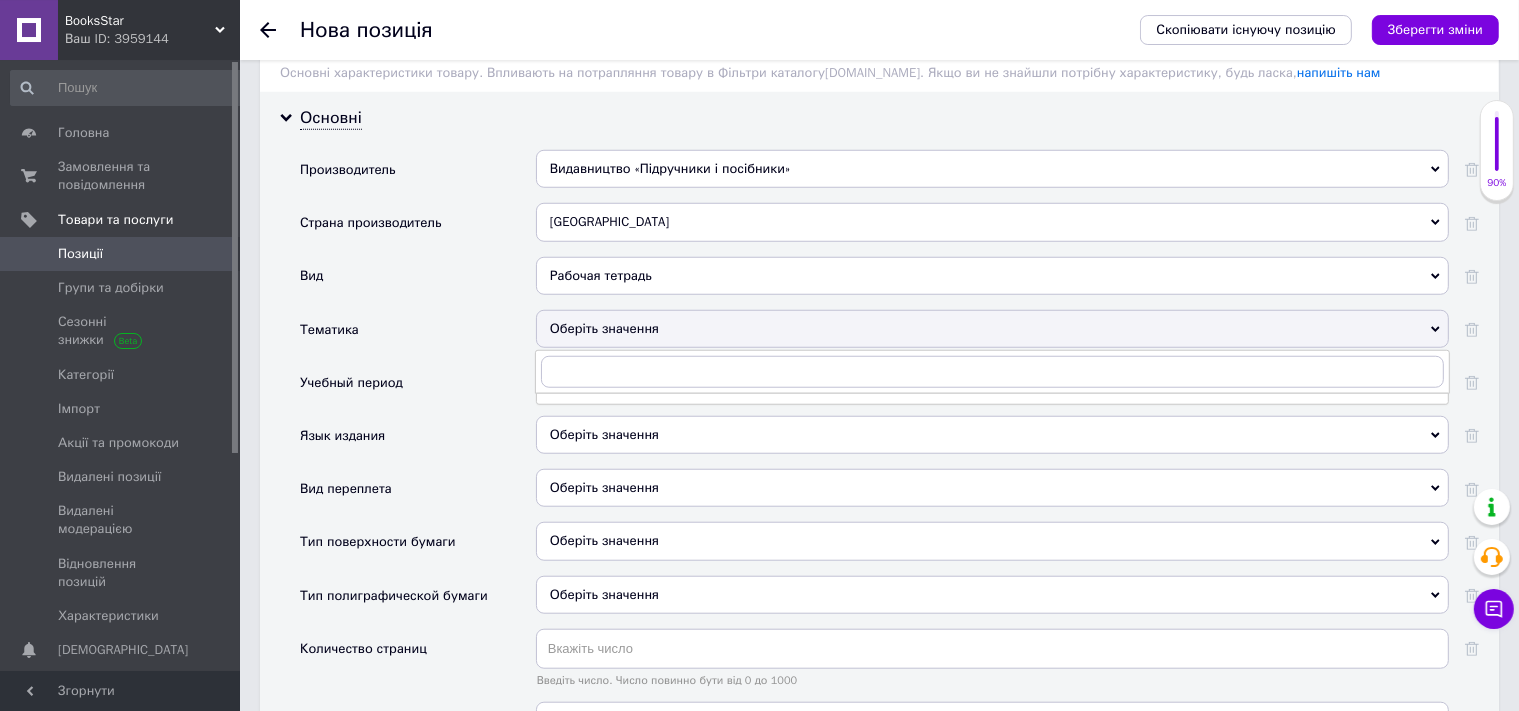 click on "Оберіть значення" at bounding box center [992, 329] 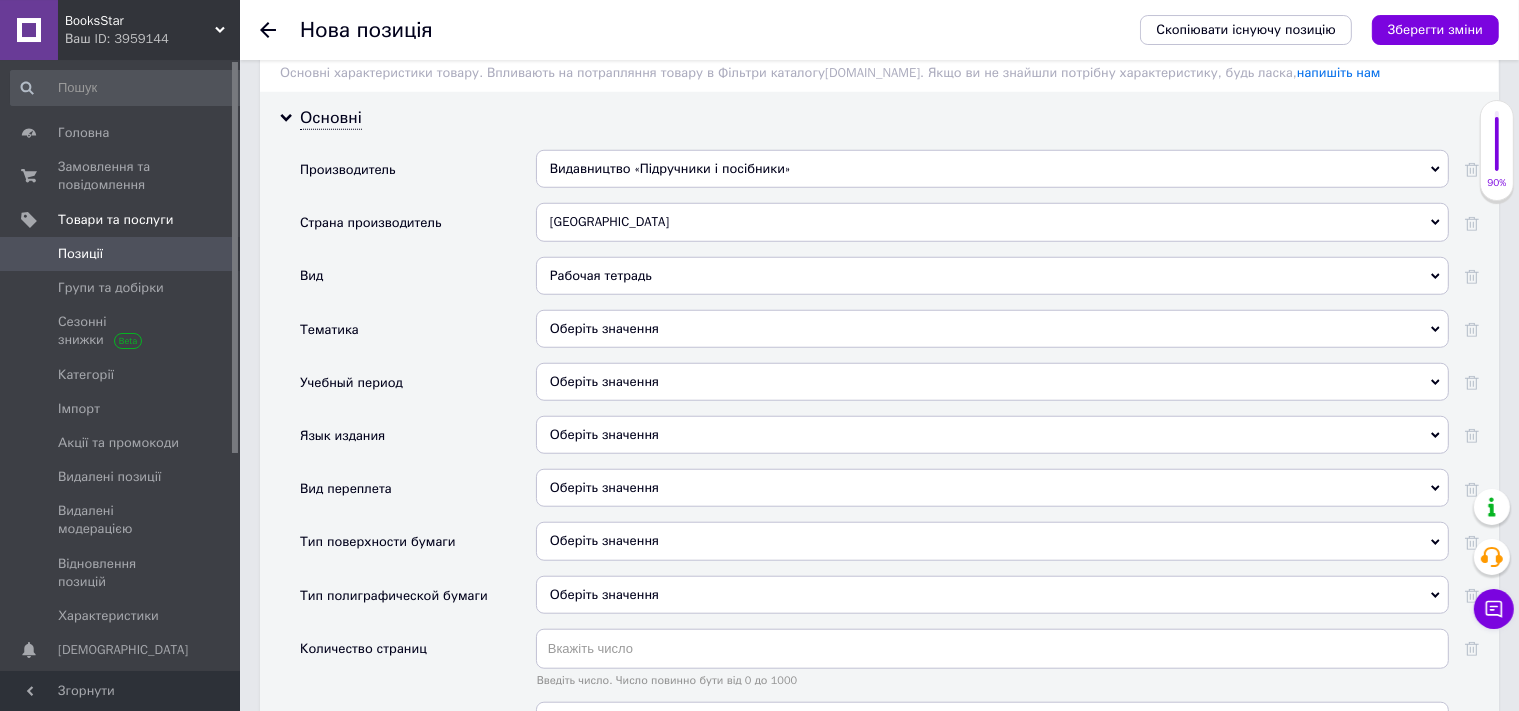 click on "Оберіть значення" at bounding box center [992, 329] 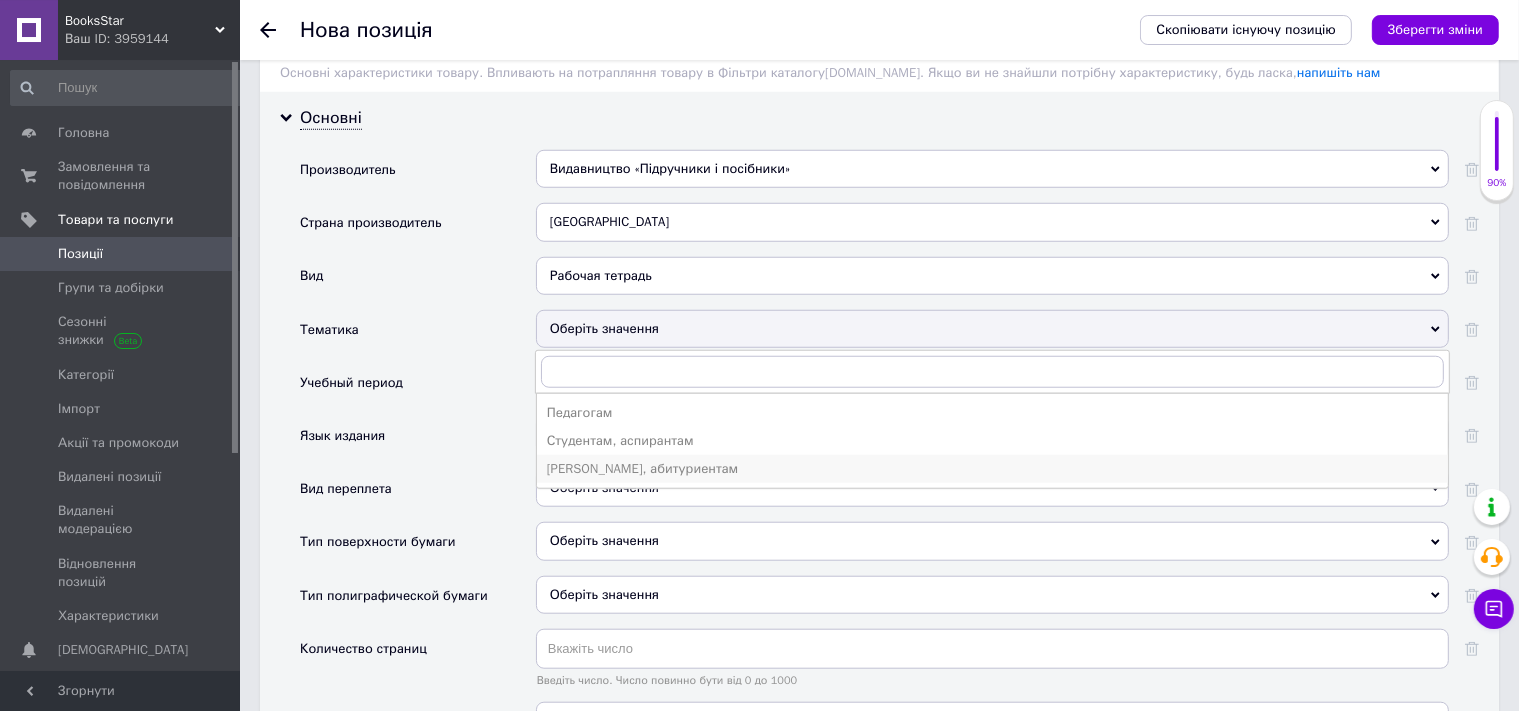click on "[PERSON_NAME], абитуриентам" at bounding box center [992, 469] 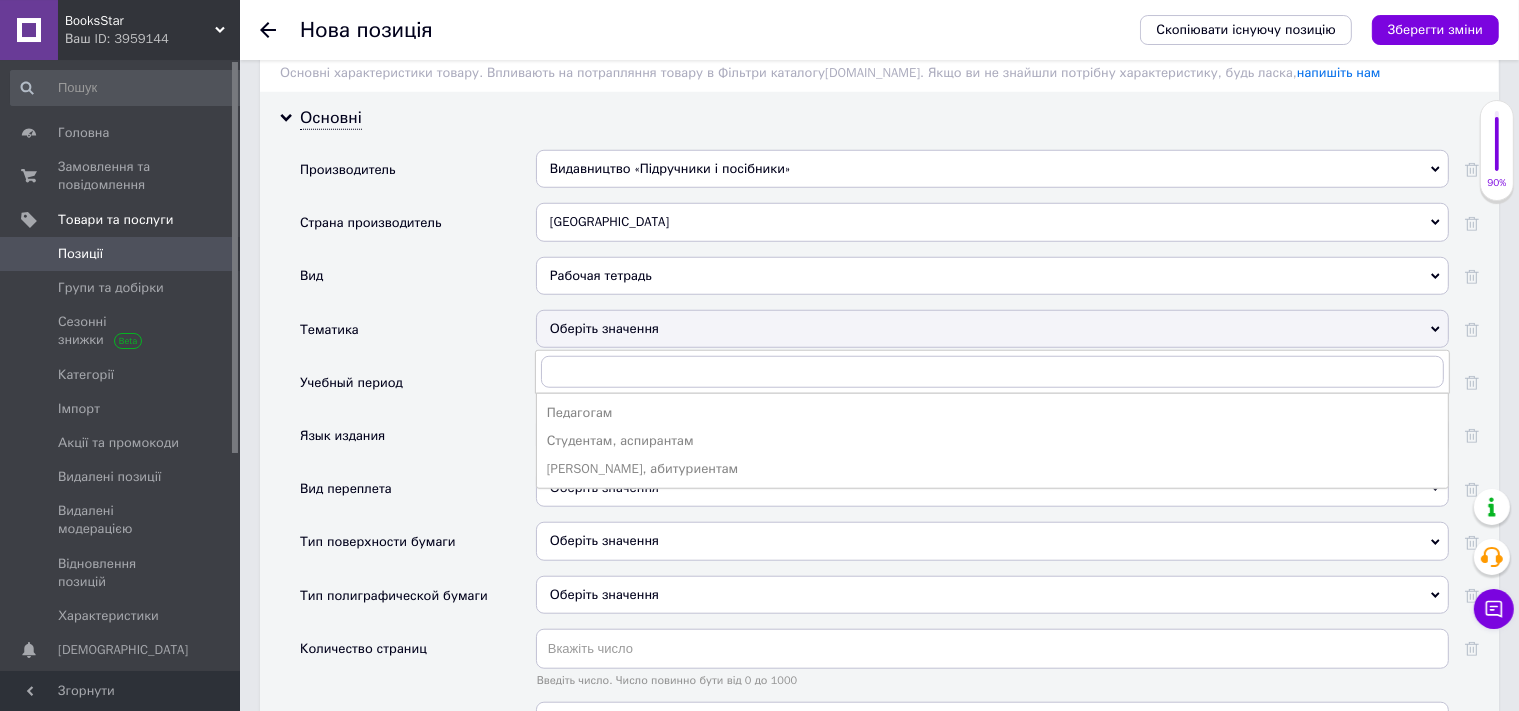 click on "Оберіть значення" at bounding box center [992, 382] 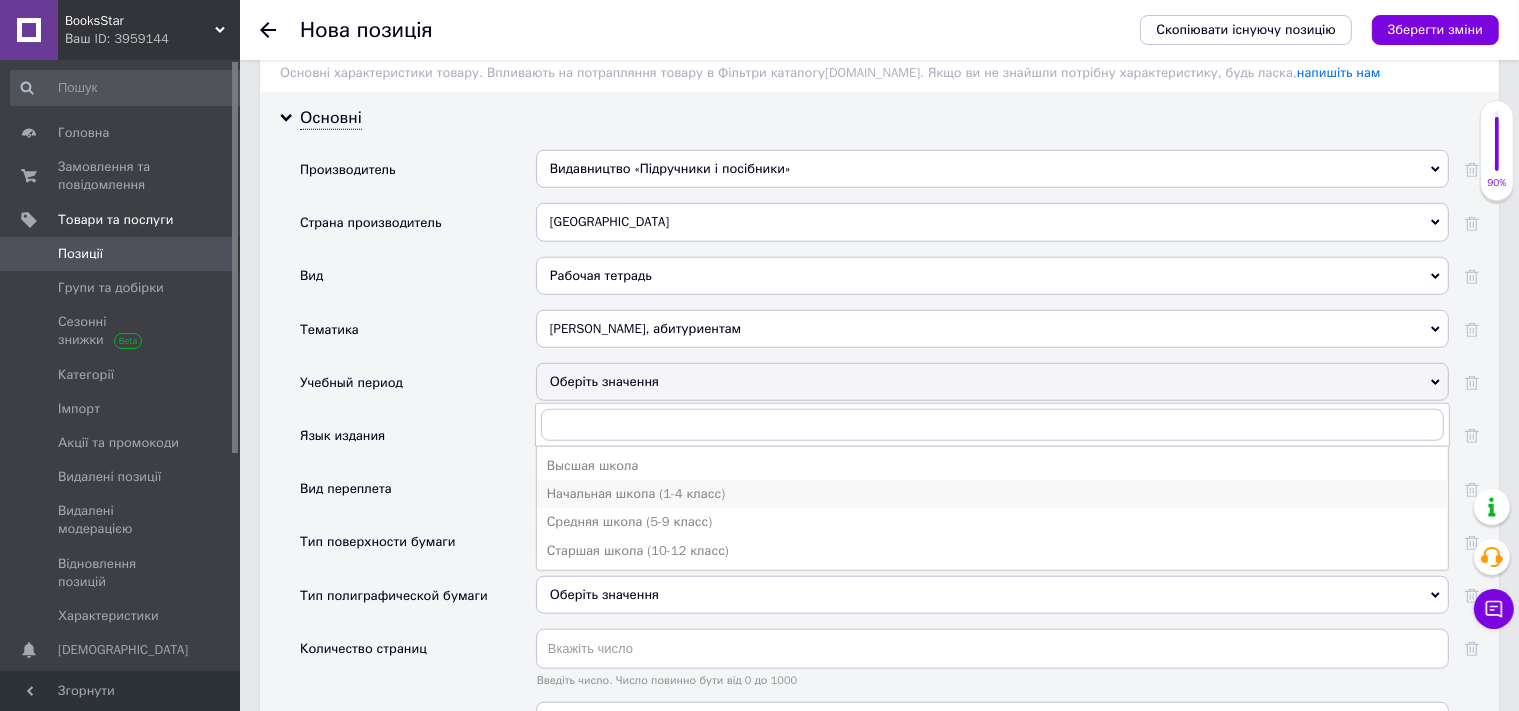 click on "Начальная школа (1-4 класс)" at bounding box center (992, 494) 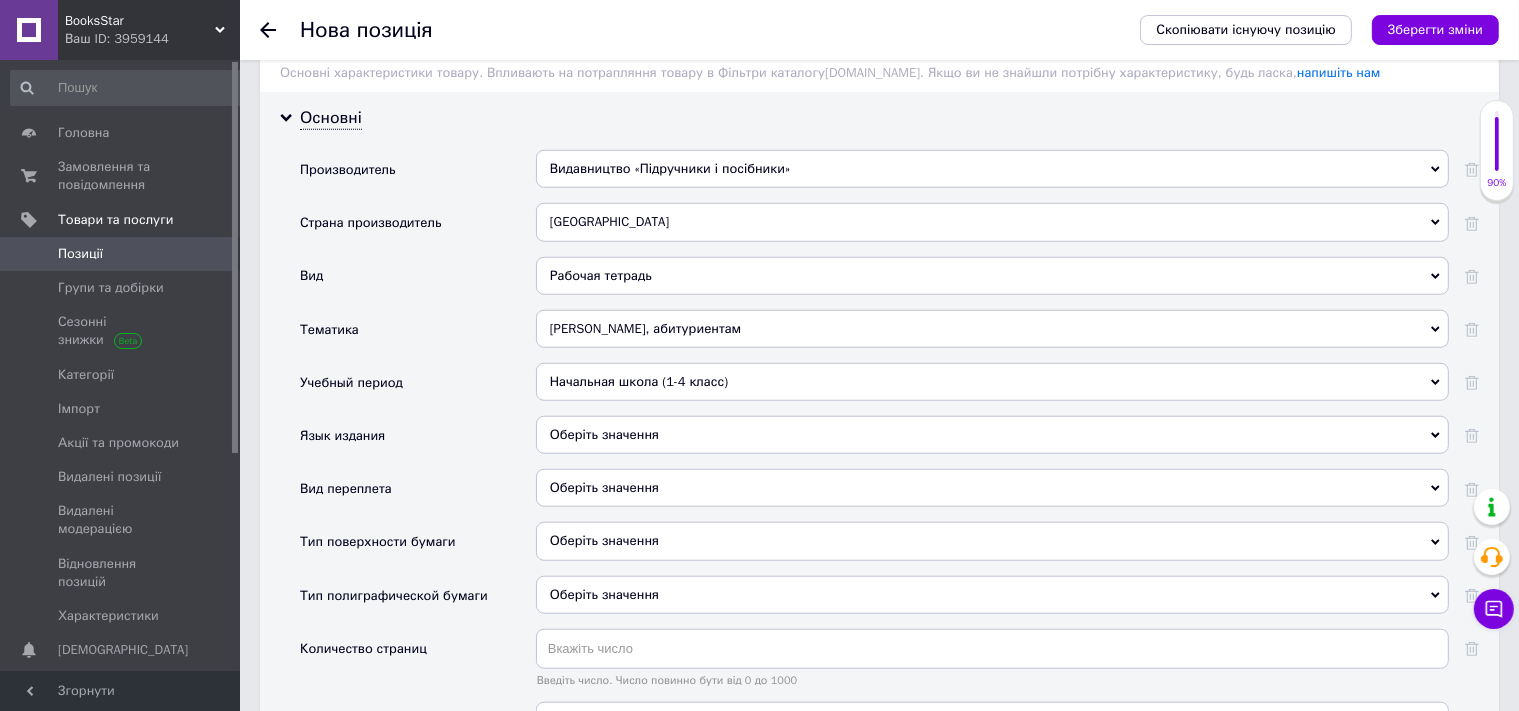 click on "Оберіть значення" at bounding box center (992, 435) 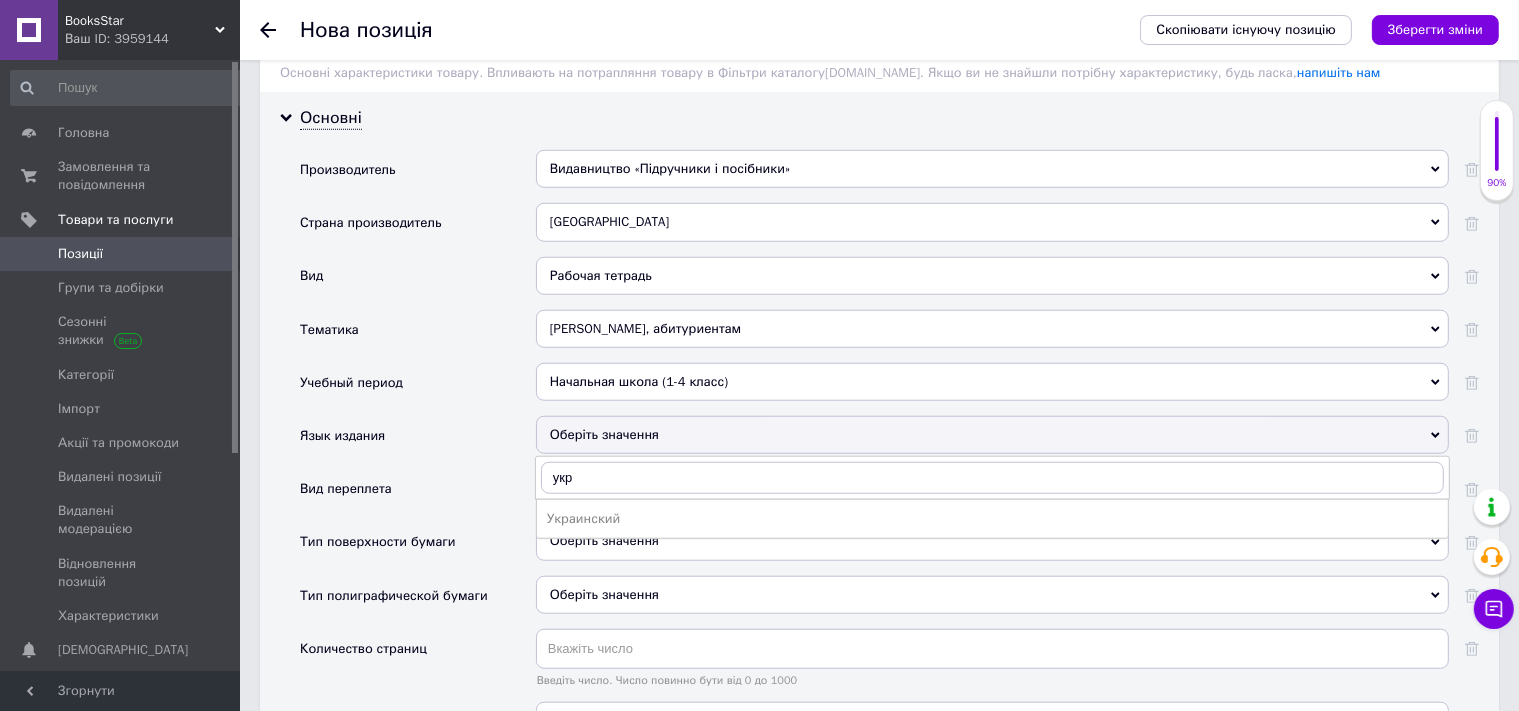 click on "Украинский" at bounding box center (992, 519) 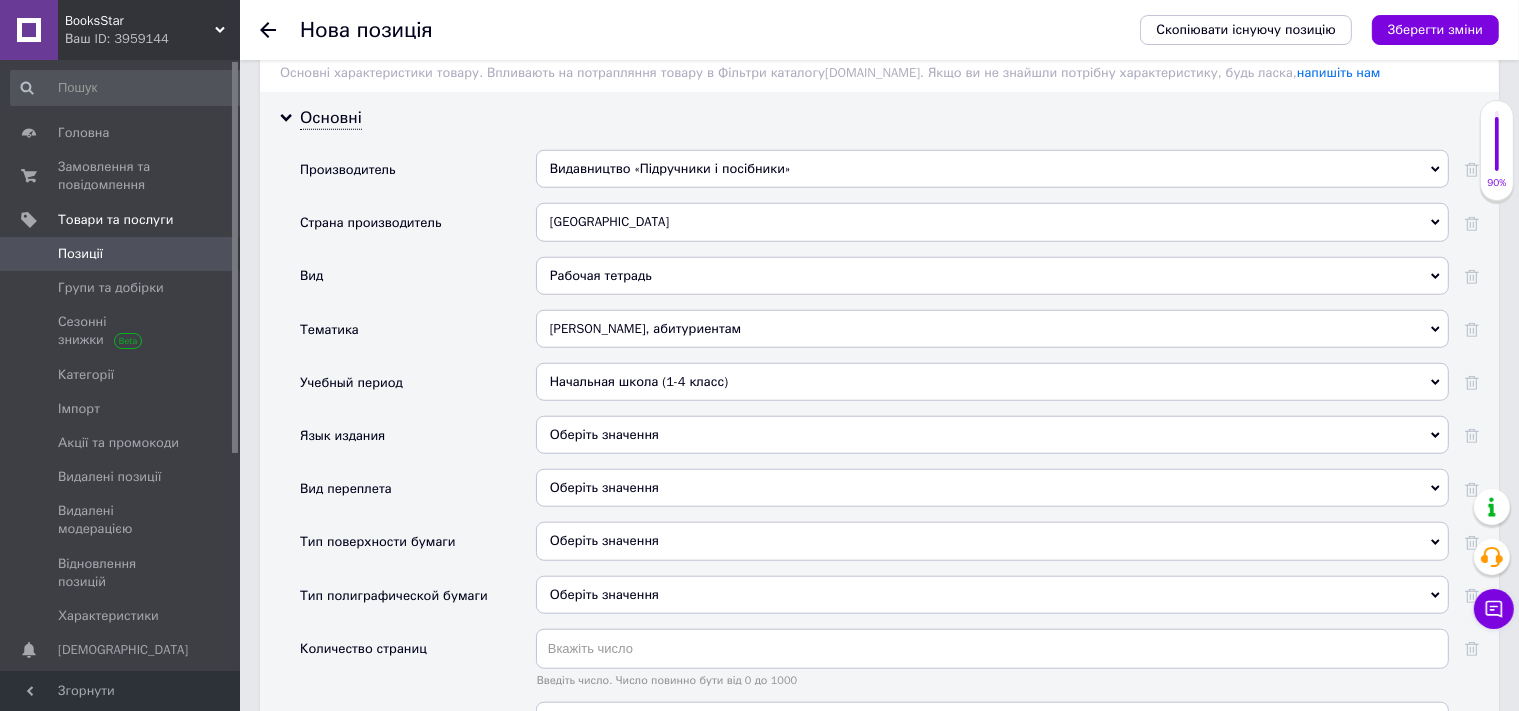 click on "Оберіть значення" at bounding box center (992, 435) 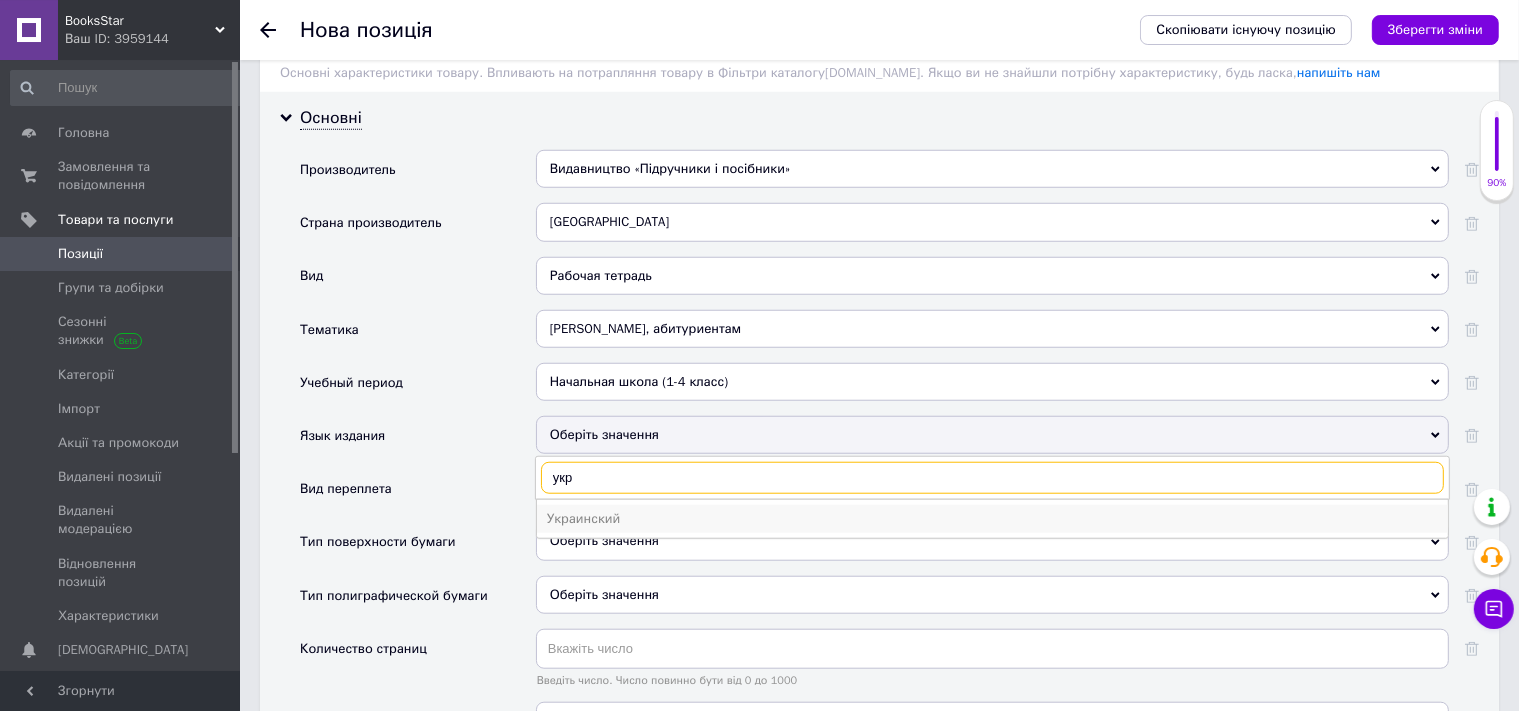 type on "укр" 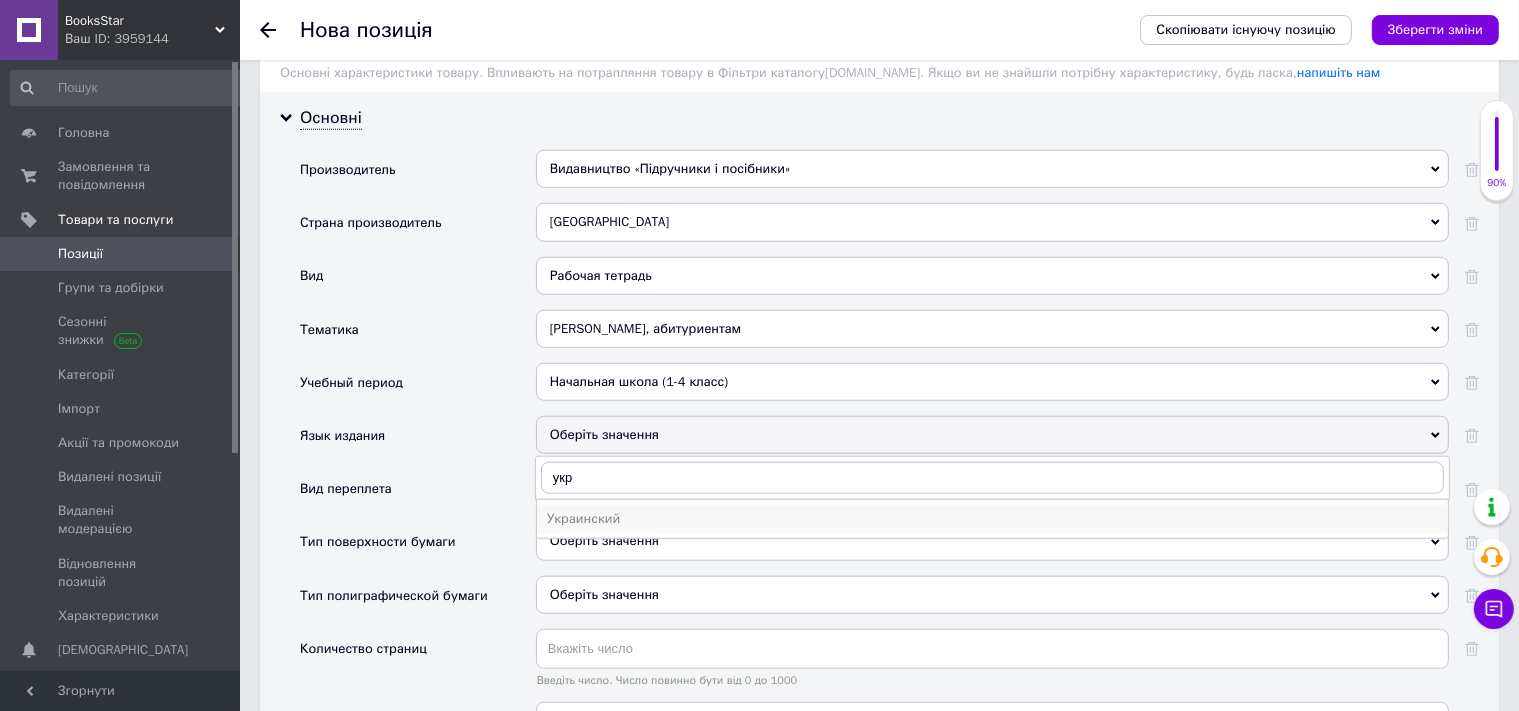 click on "Украинский" at bounding box center (992, 519) 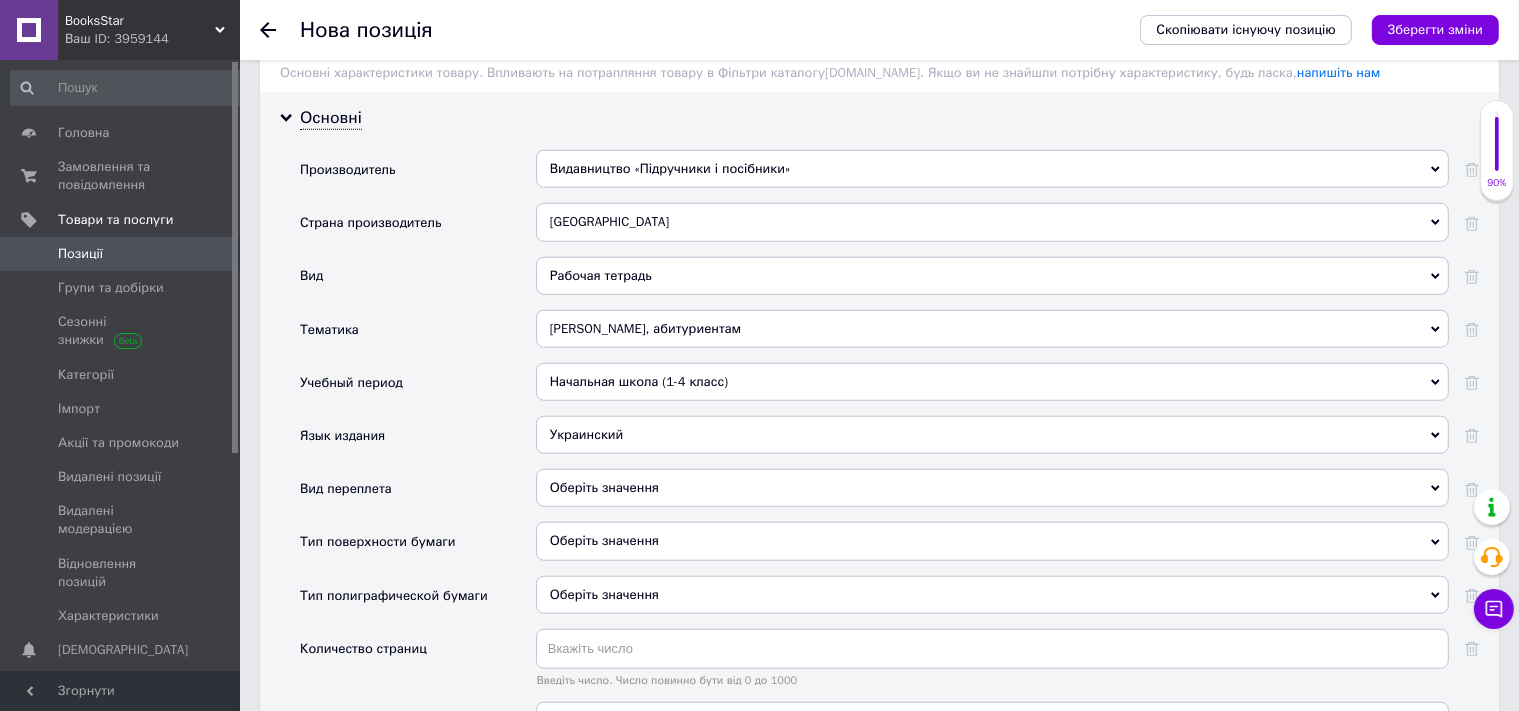 click on "Оберіть значення" at bounding box center [992, 488] 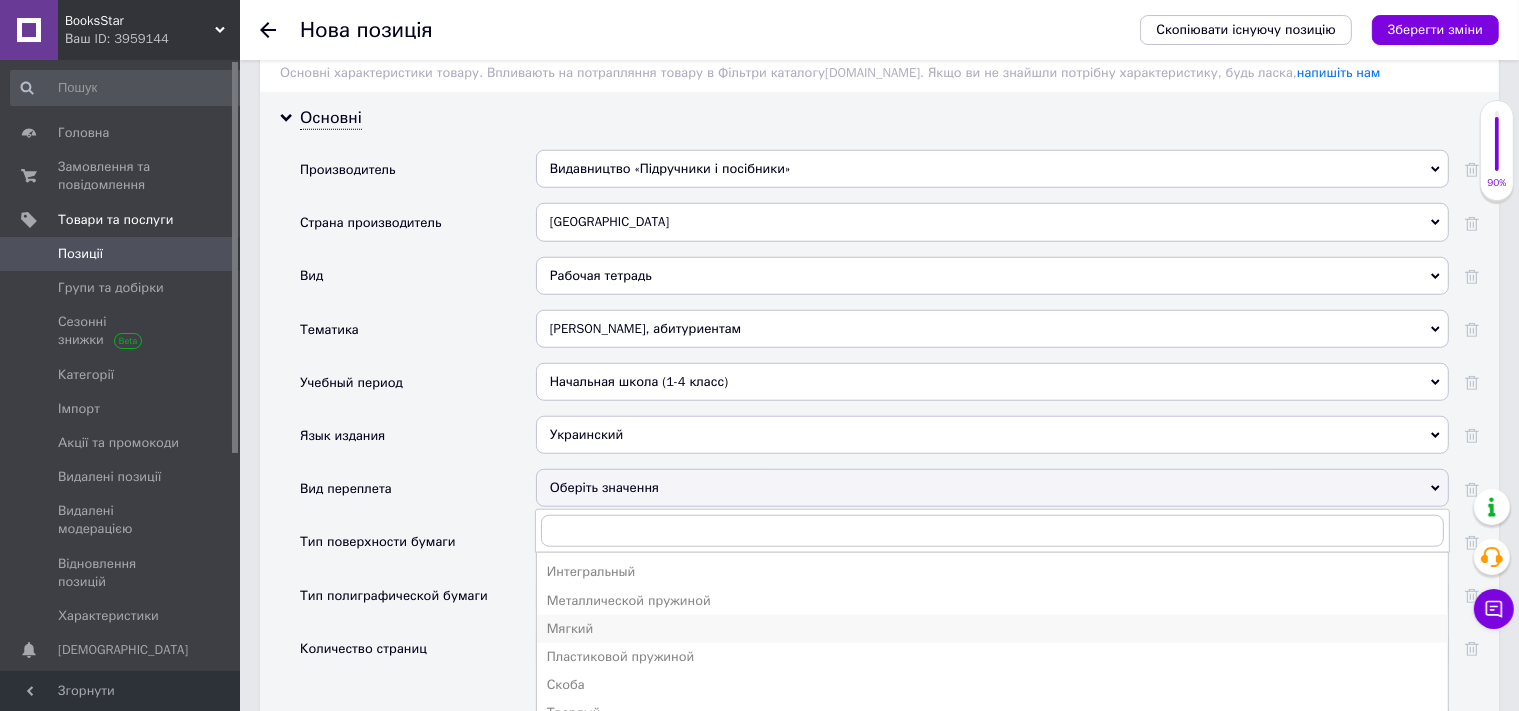 click on "Мягкий" at bounding box center (992, 629) 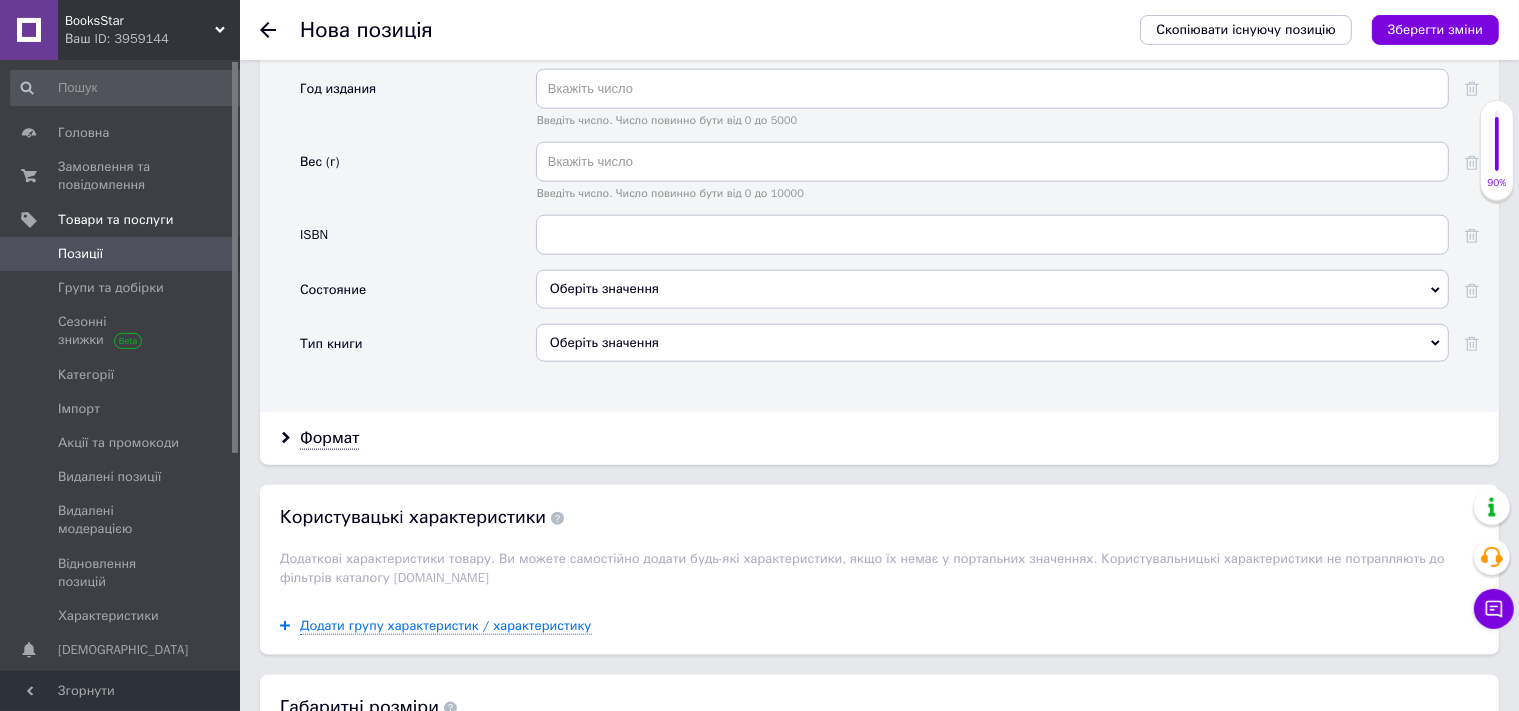 scroll, scrollTop: 2288, scrollLeft: 0, axis: vertical 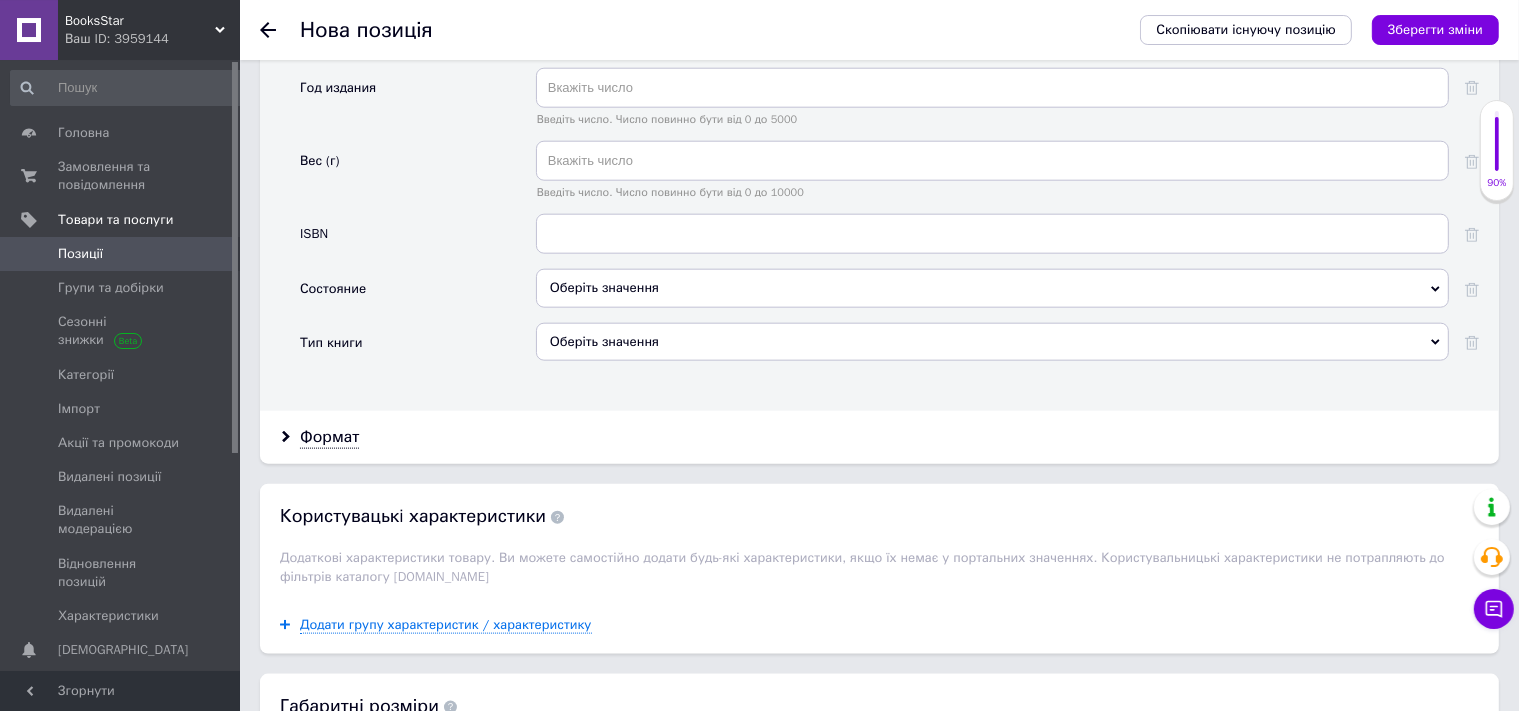 click on "Оберіть значення" at bounding box center (992, 288) 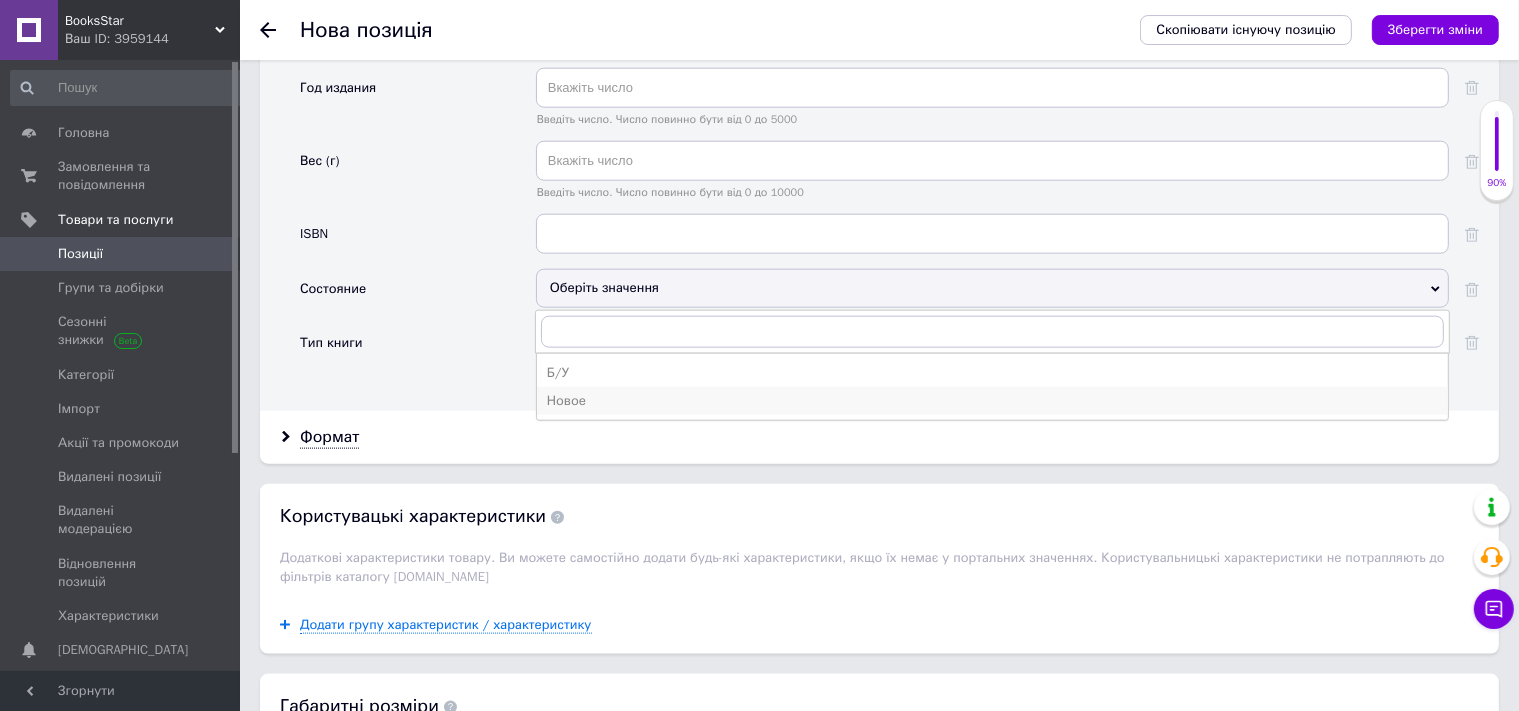 click on "Новое" at bounding box center (992, 401) 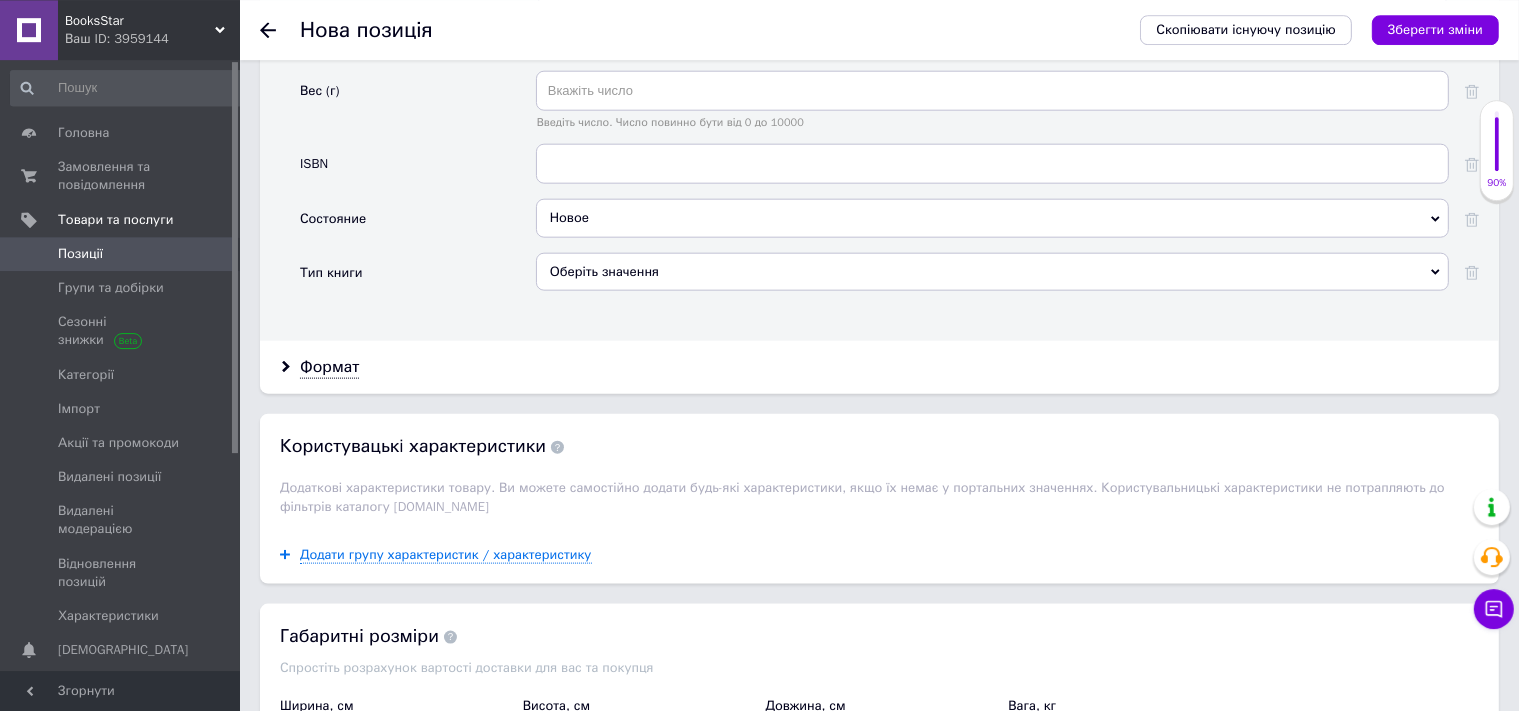 scroll, scrollTop: 2498, scrollLeft: 0, axis: vertical 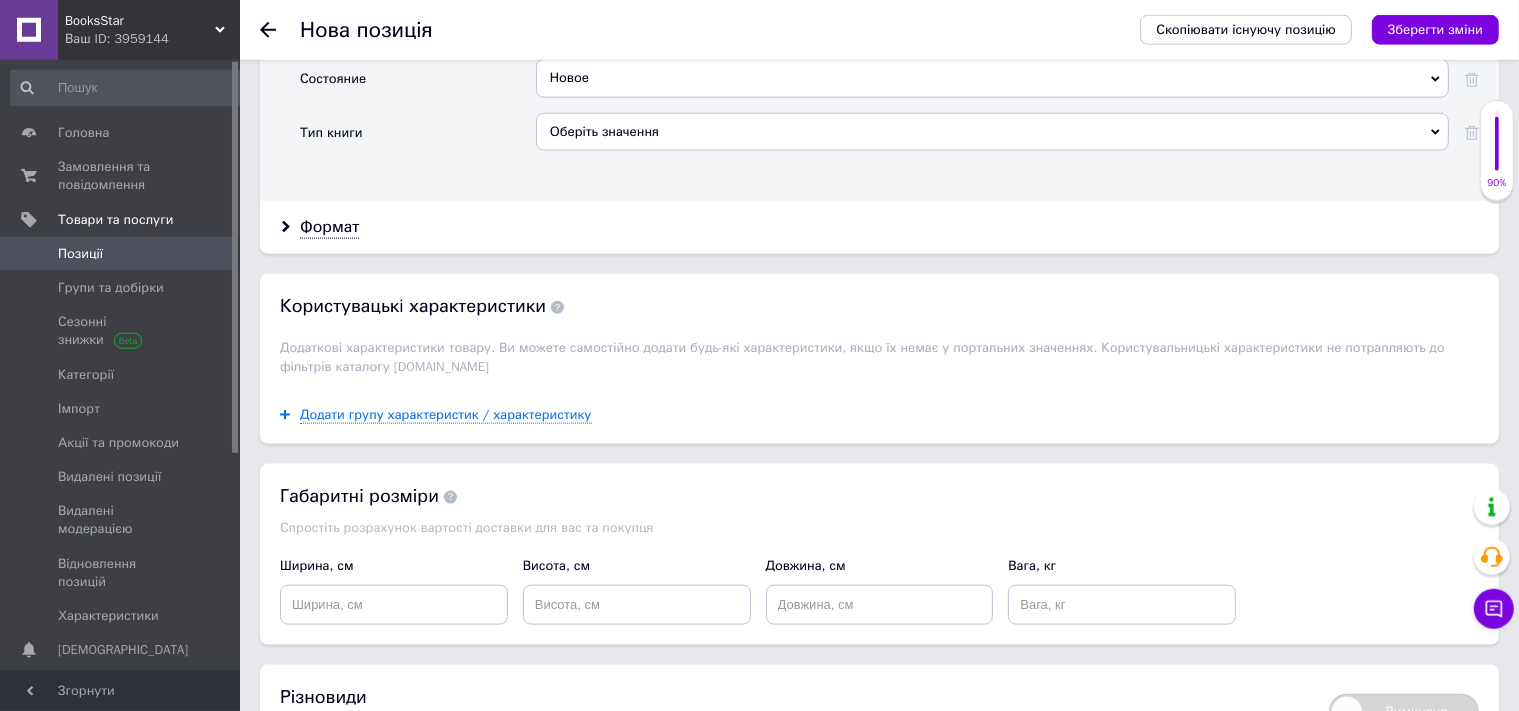 click on "Користувацькi характеристики Додаткові характеристики товару.
Ви можете самостійно додати будь-які характеристики, якщо їх немає
у портальних значеннях. Користувальницькі
характеристики не потрапляють до фільтрів каталогу Prom.ua" at bounding box center [879, 330] 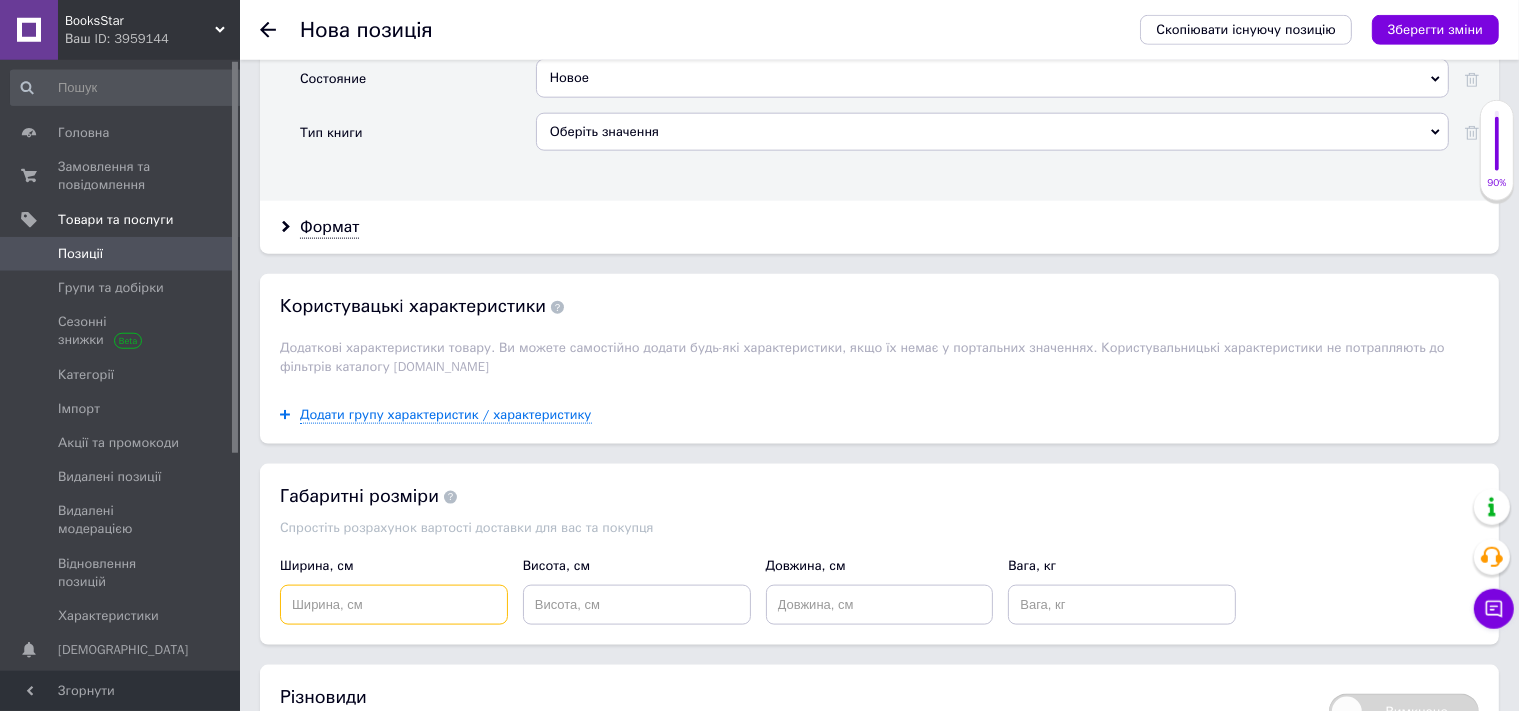 click at bounding box center [394, 605] 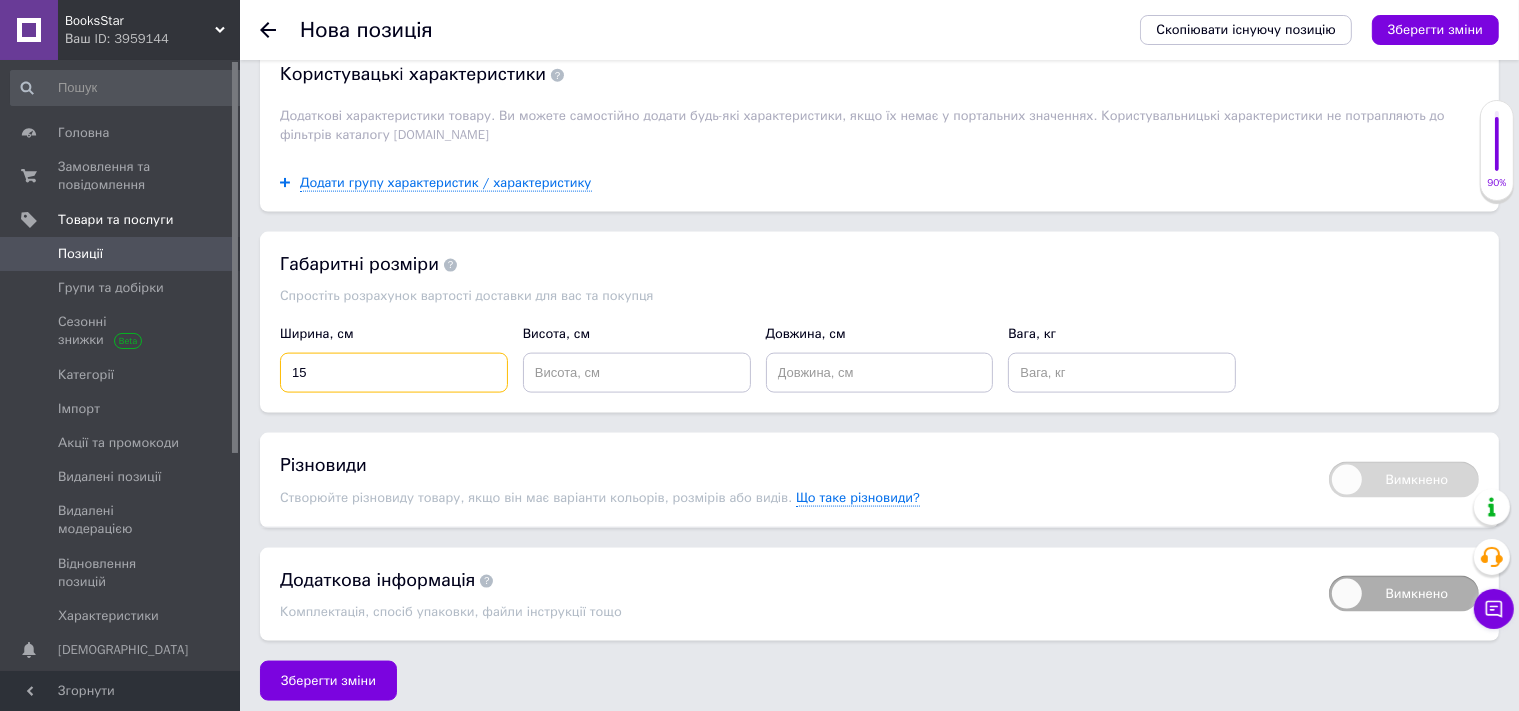 type on "15" 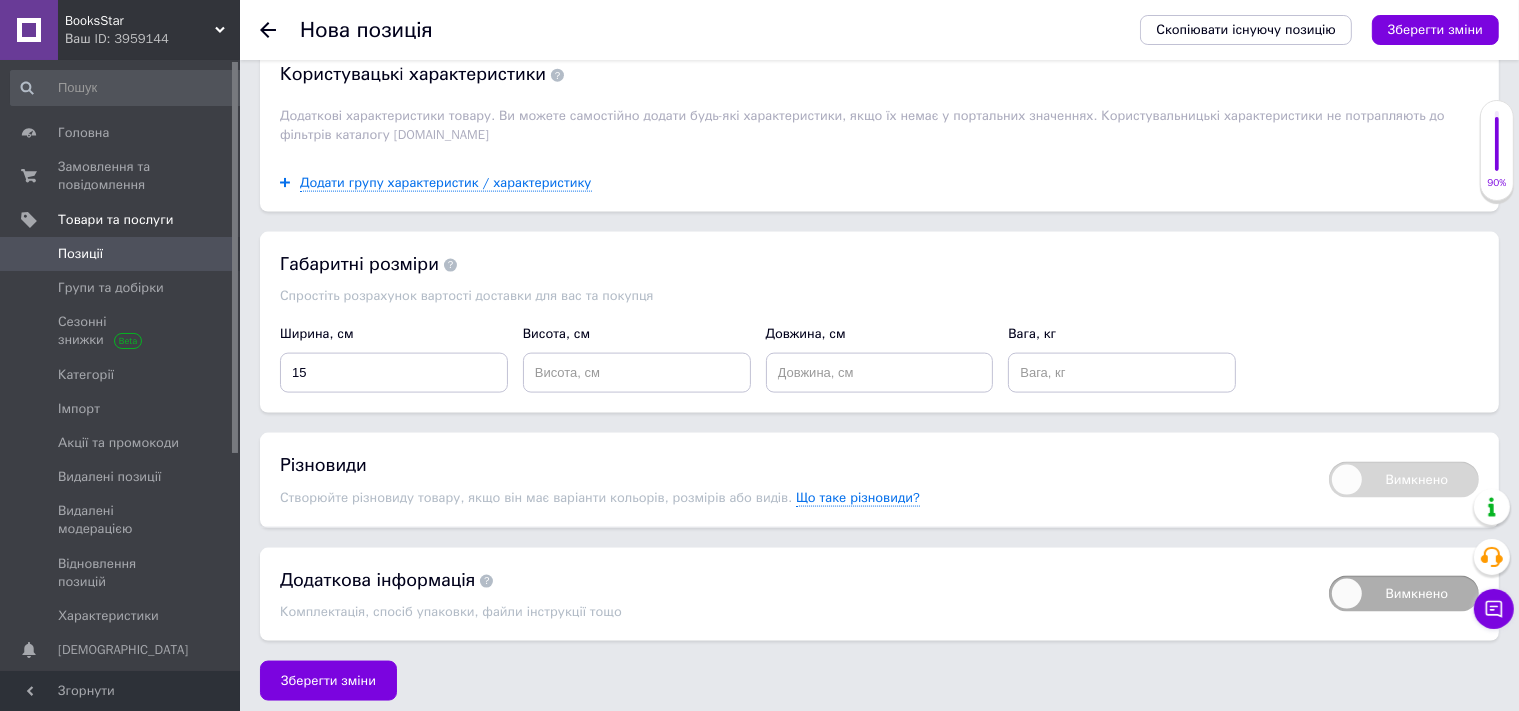 click on "Висота, см" at bounding box center (637, 359) 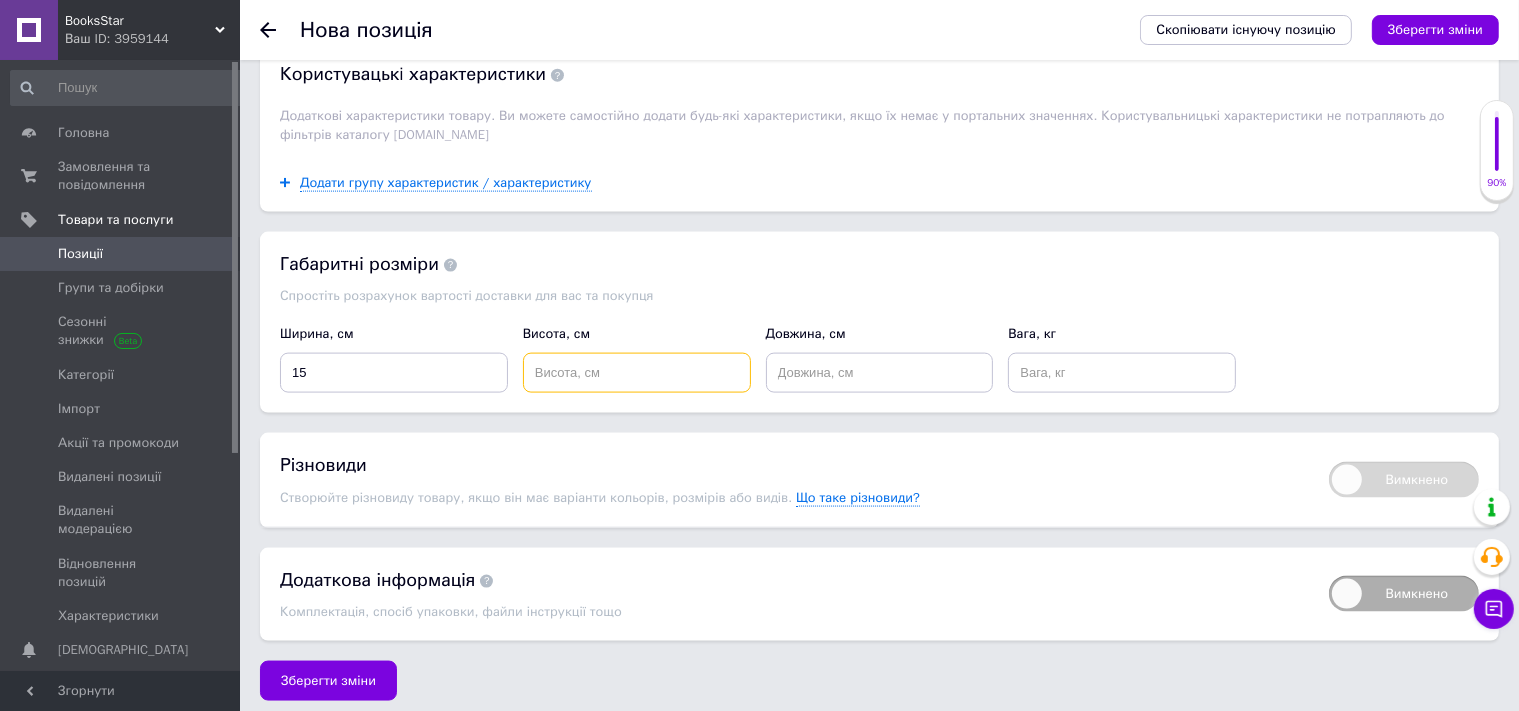 click at bounding box center (637, 373) 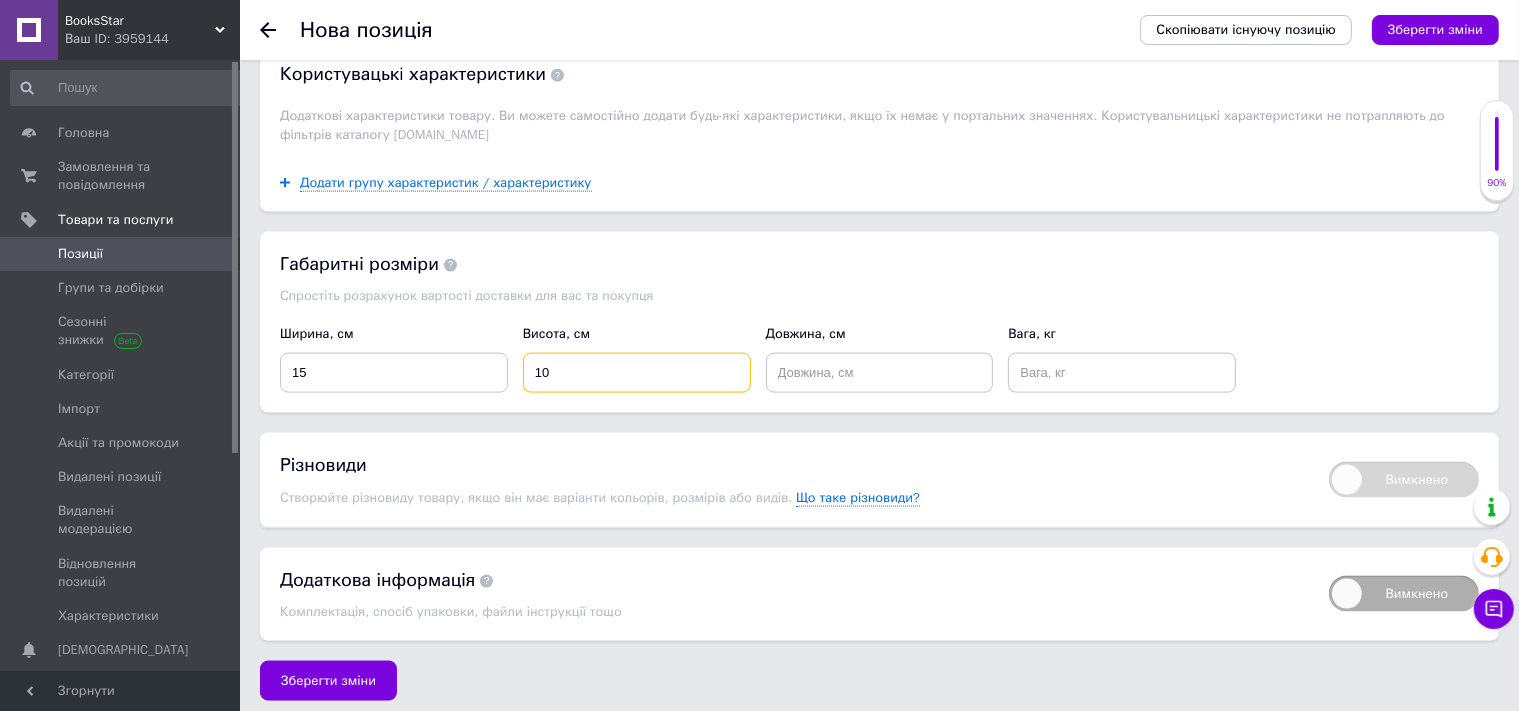 type on "10" 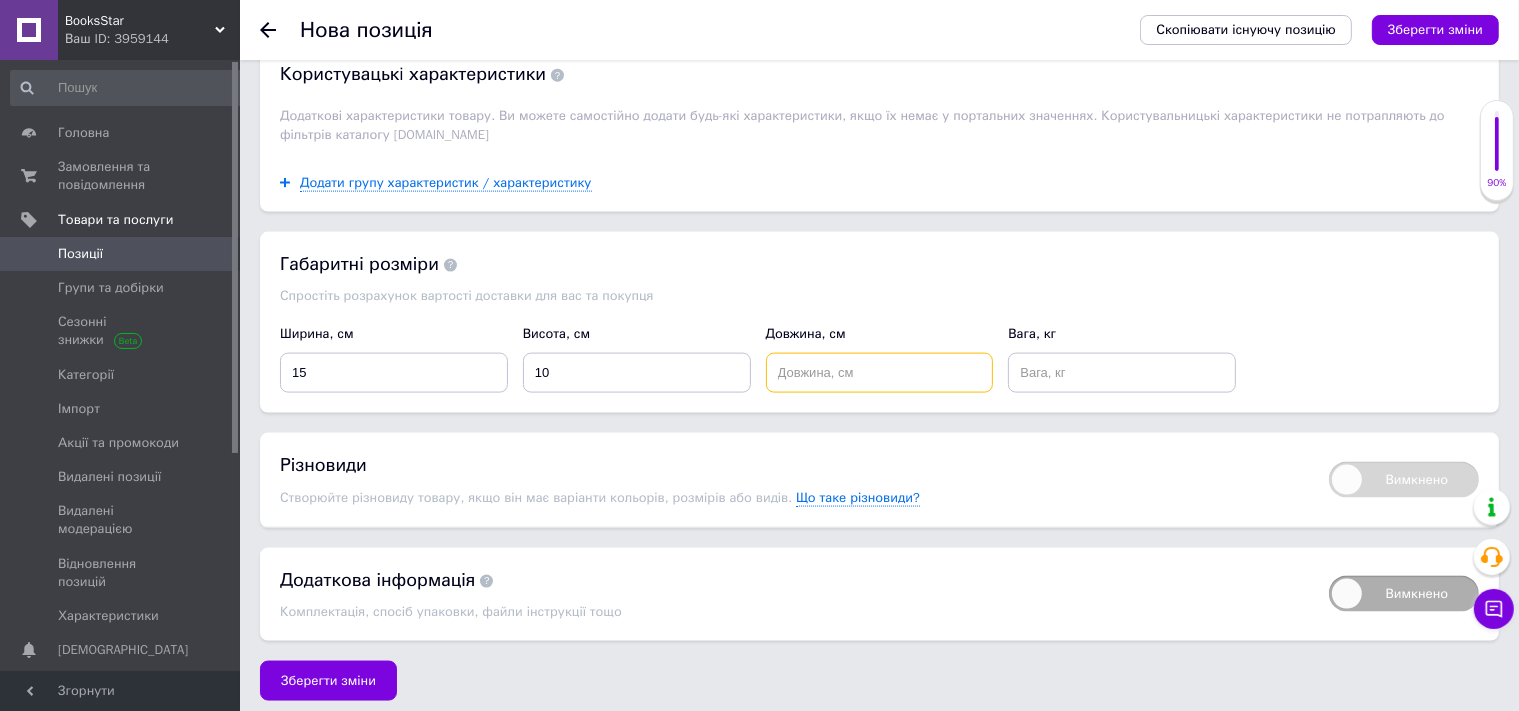 click at bounding box center (880, 373) 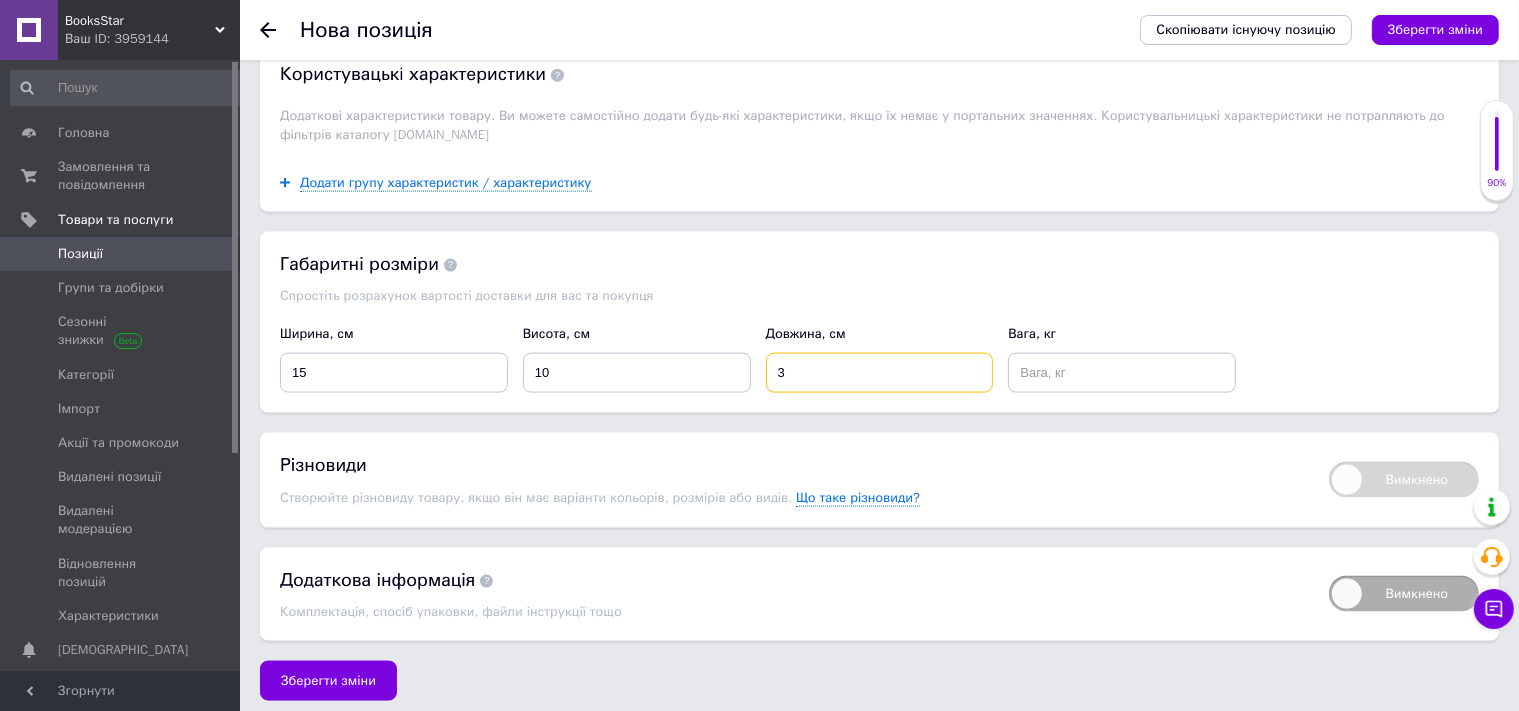 type on "3" 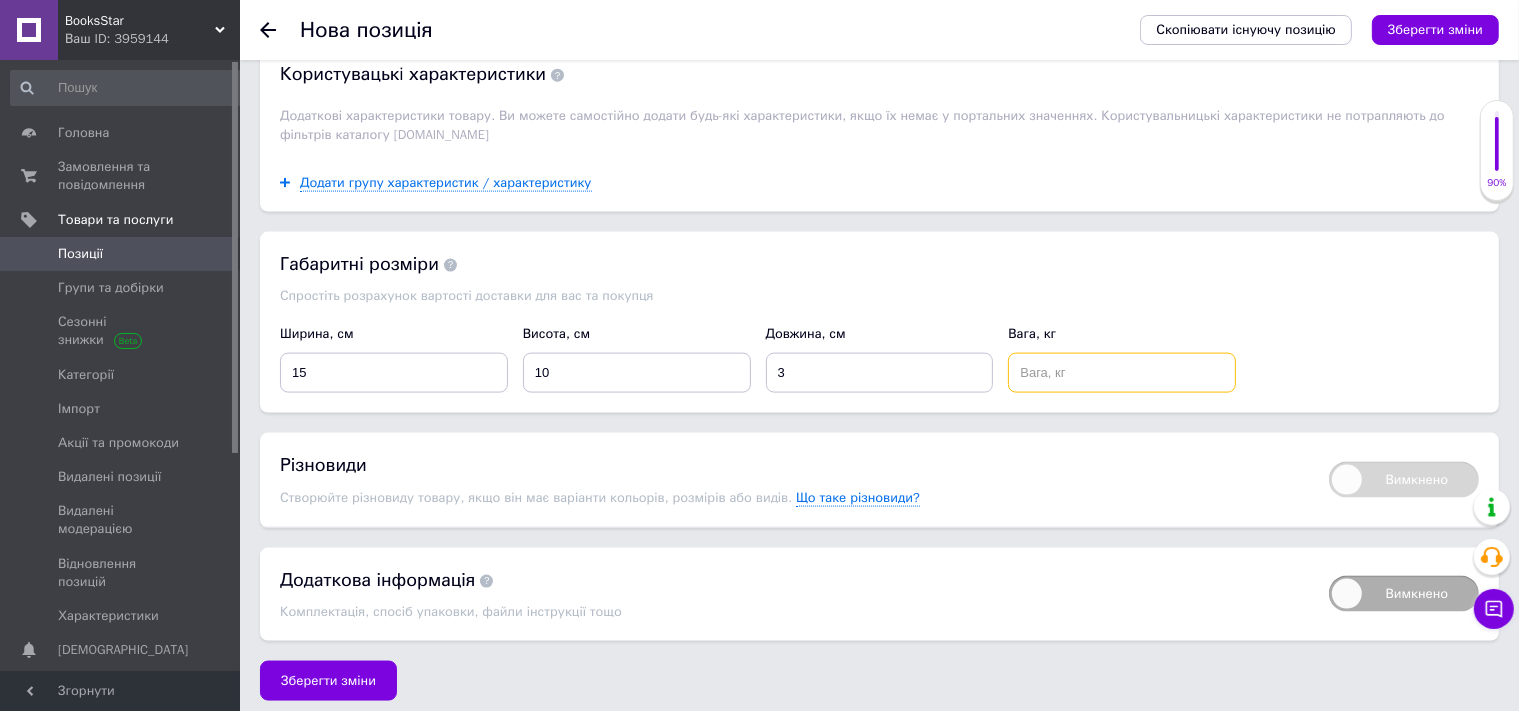 click at bounding box center (1122, 373) 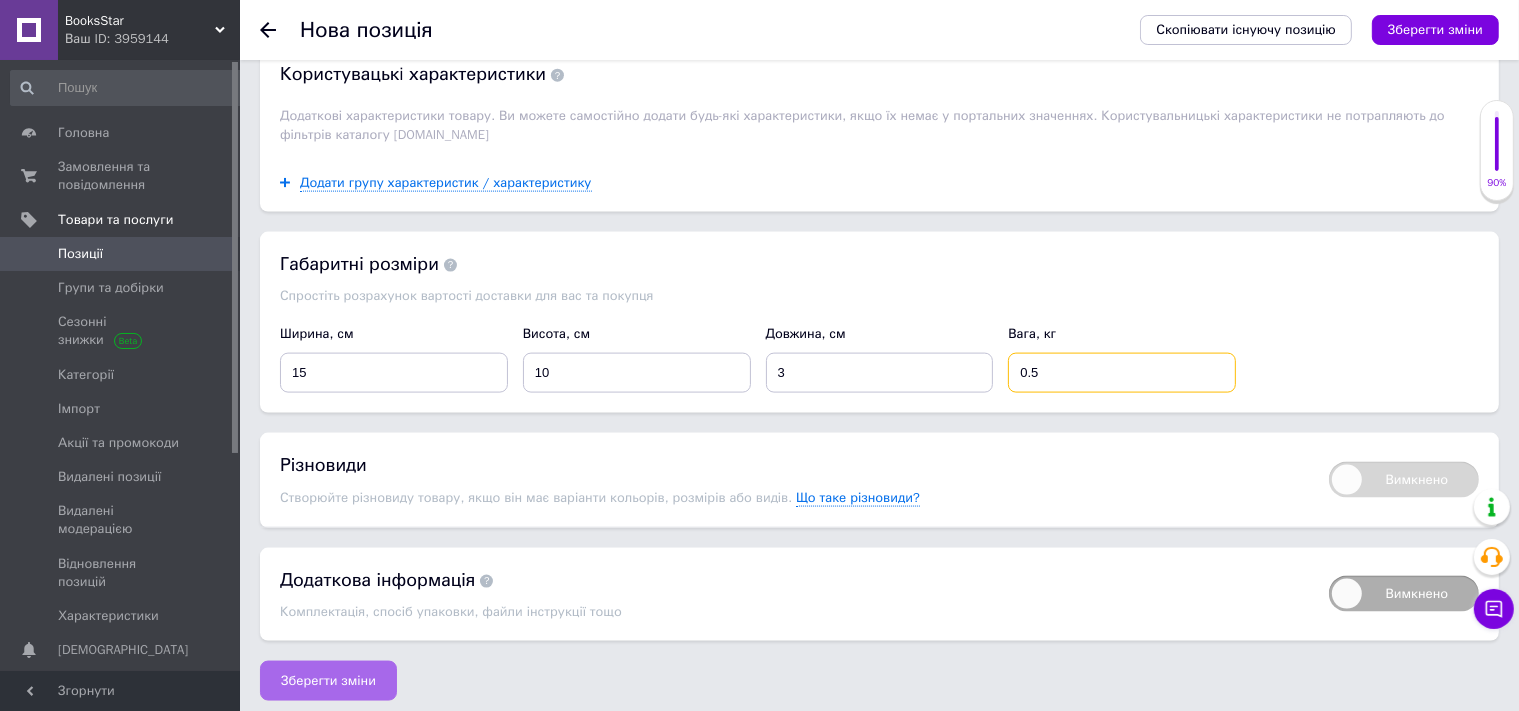 type on "0.5" 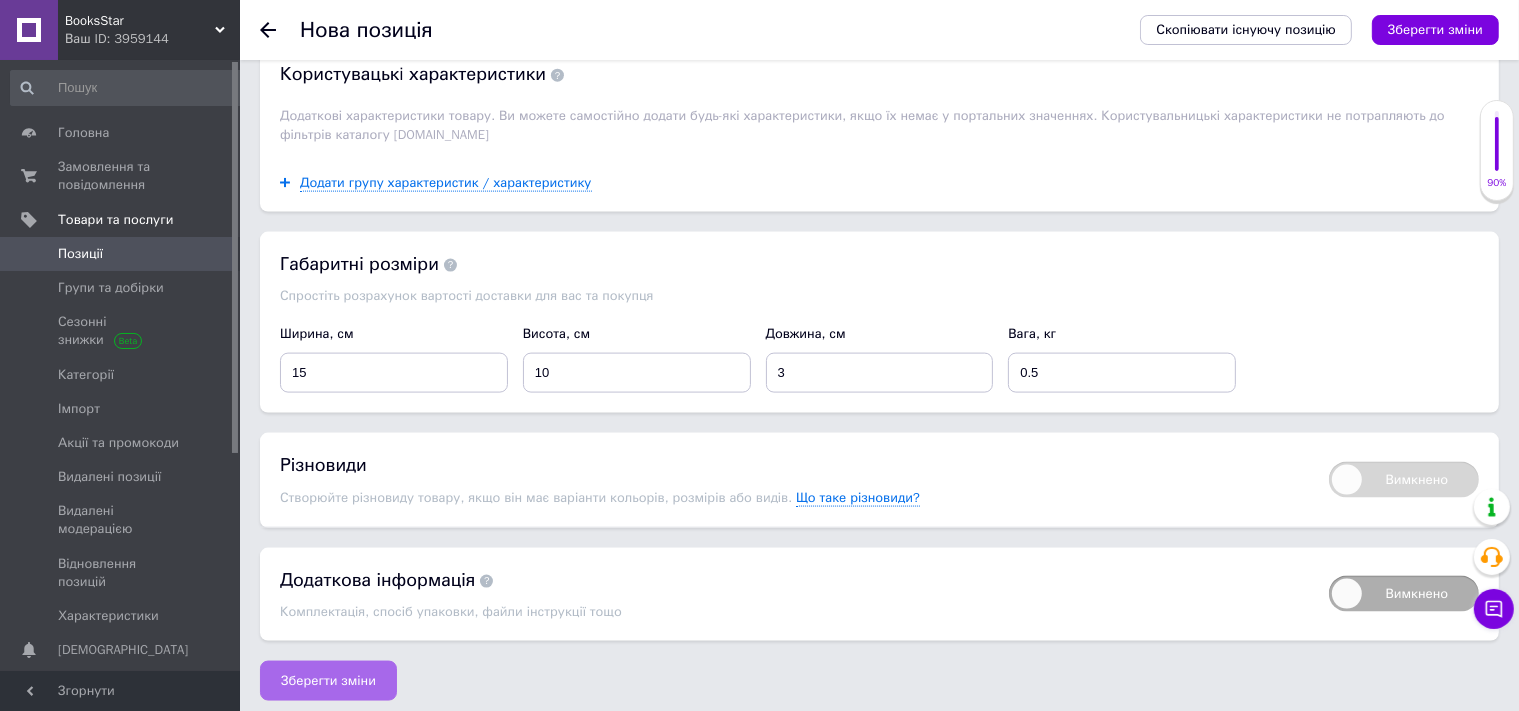 click on "Зберегти зміни" at bounding box center [328, 681] 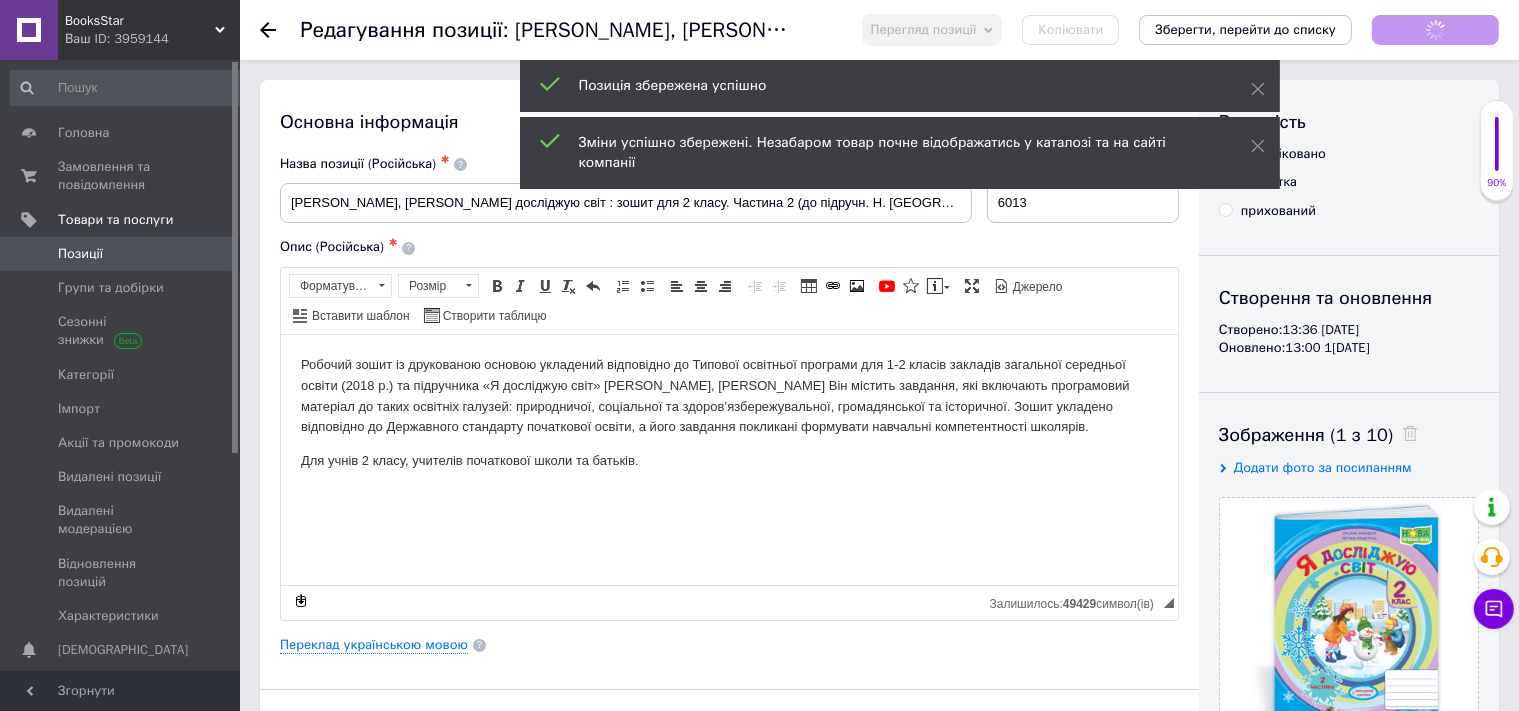 scroll, scrollTop: 0, scrollLeft: 0, axis: both 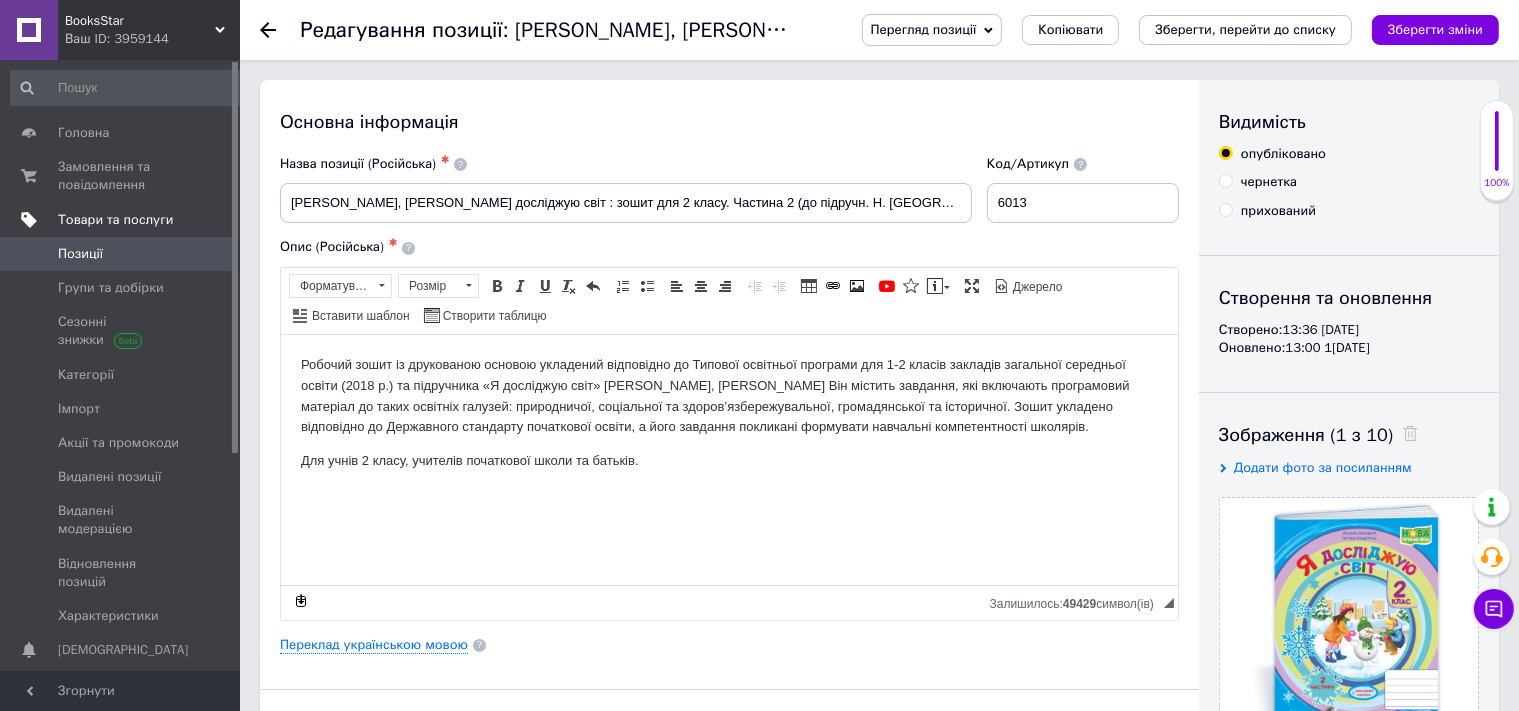 click on "Зберегти зміни" at bounding box center [1435, 29] 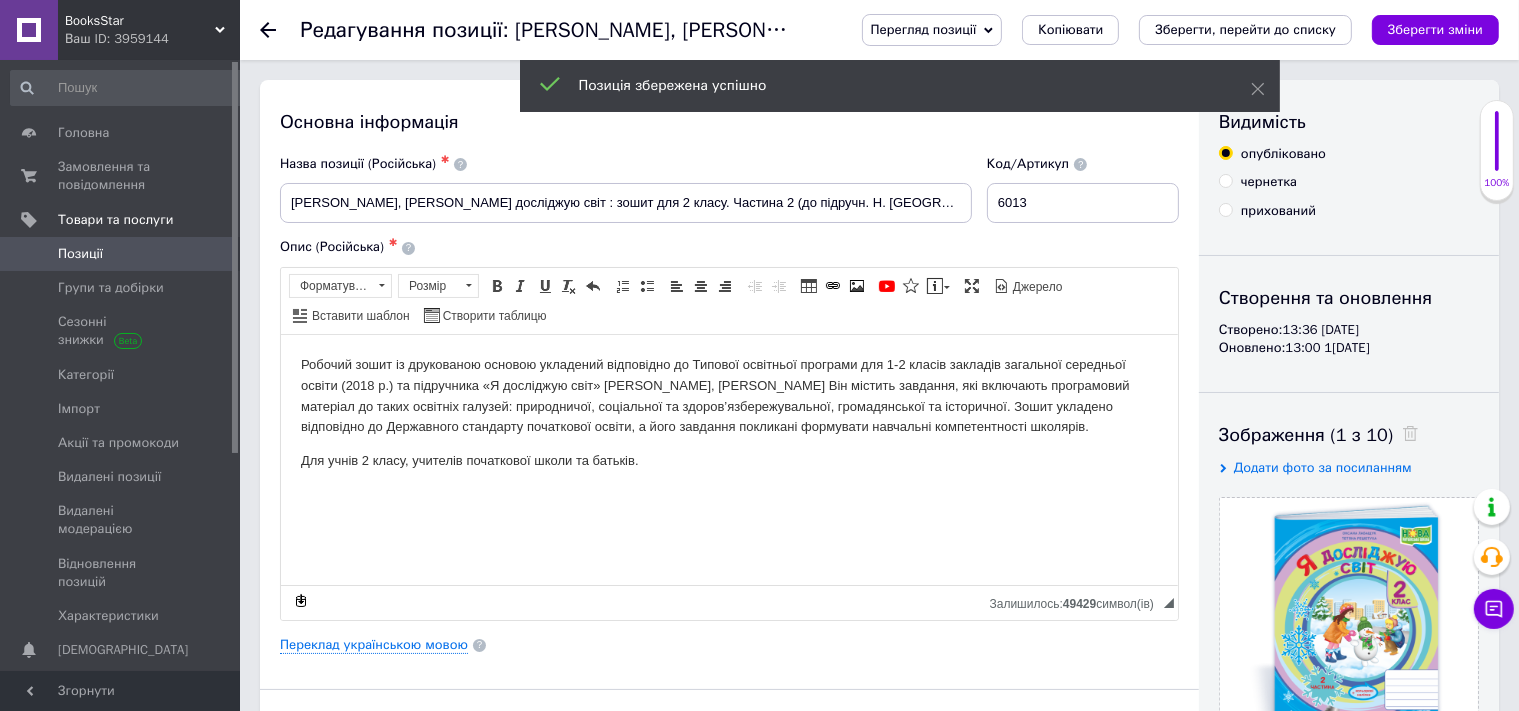 click on "Позиції" at bounding box center (128, 254) 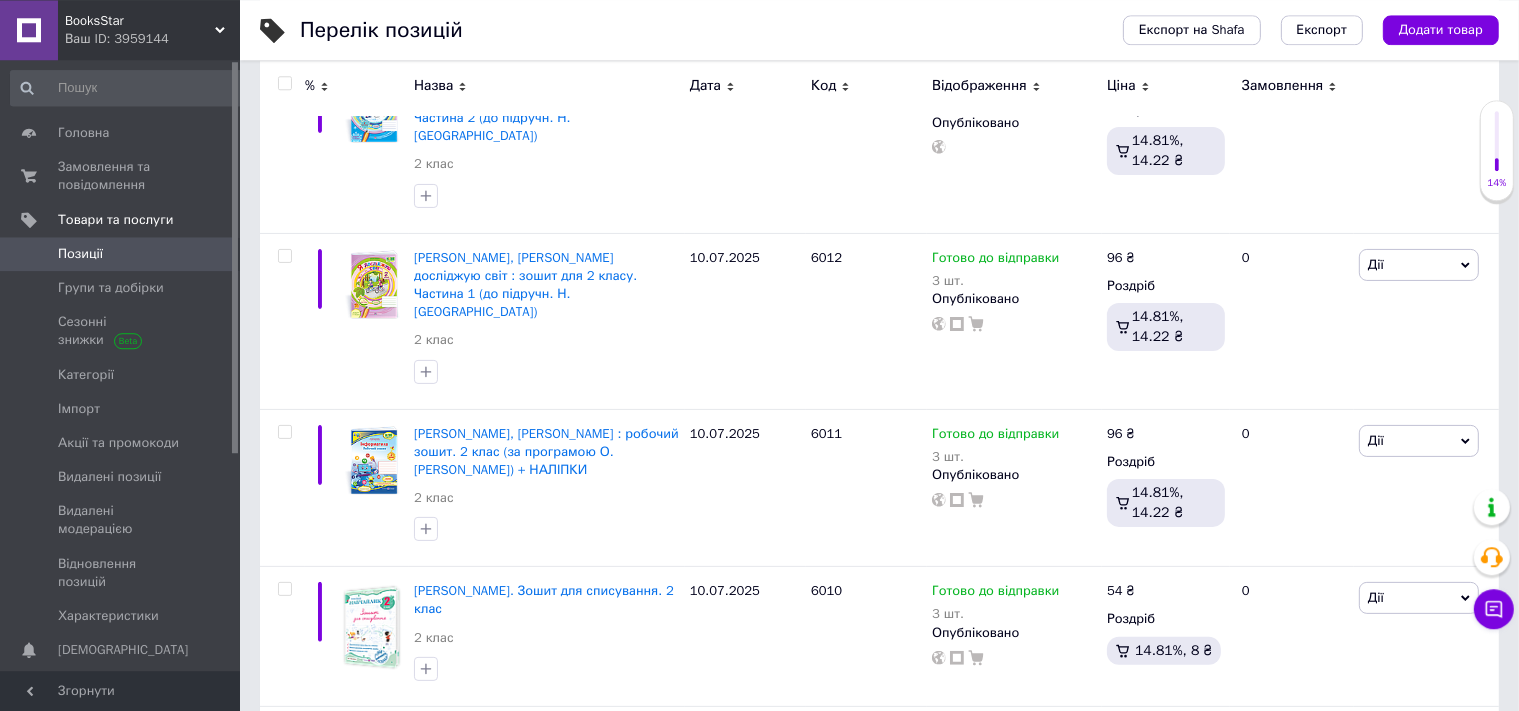 scroll, scrollTop: 0, scrollLeft: 0, axis: both 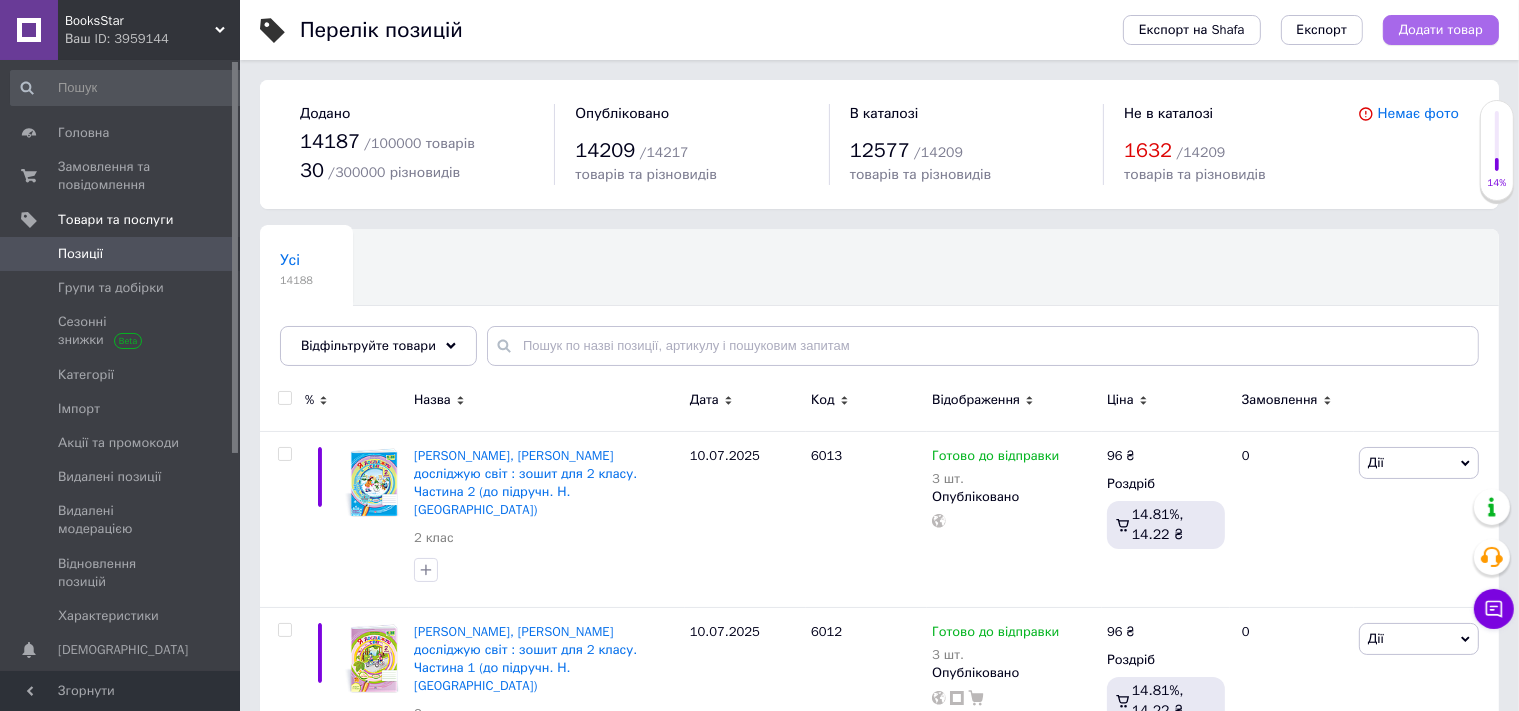 click on "Додати товар" at bounding box center (1441, 30) 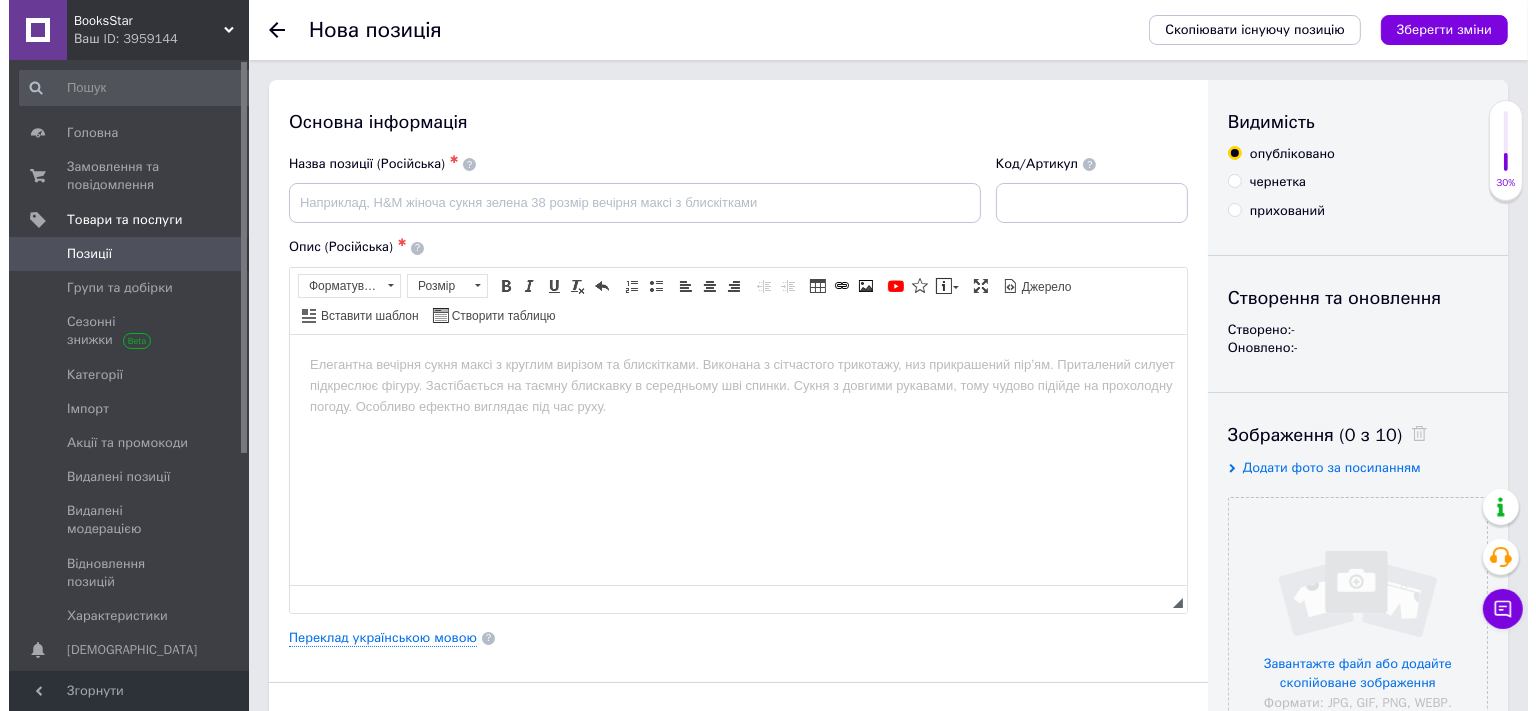 scroll, scrollTop: 0, scrollLeft: 0, axis: both 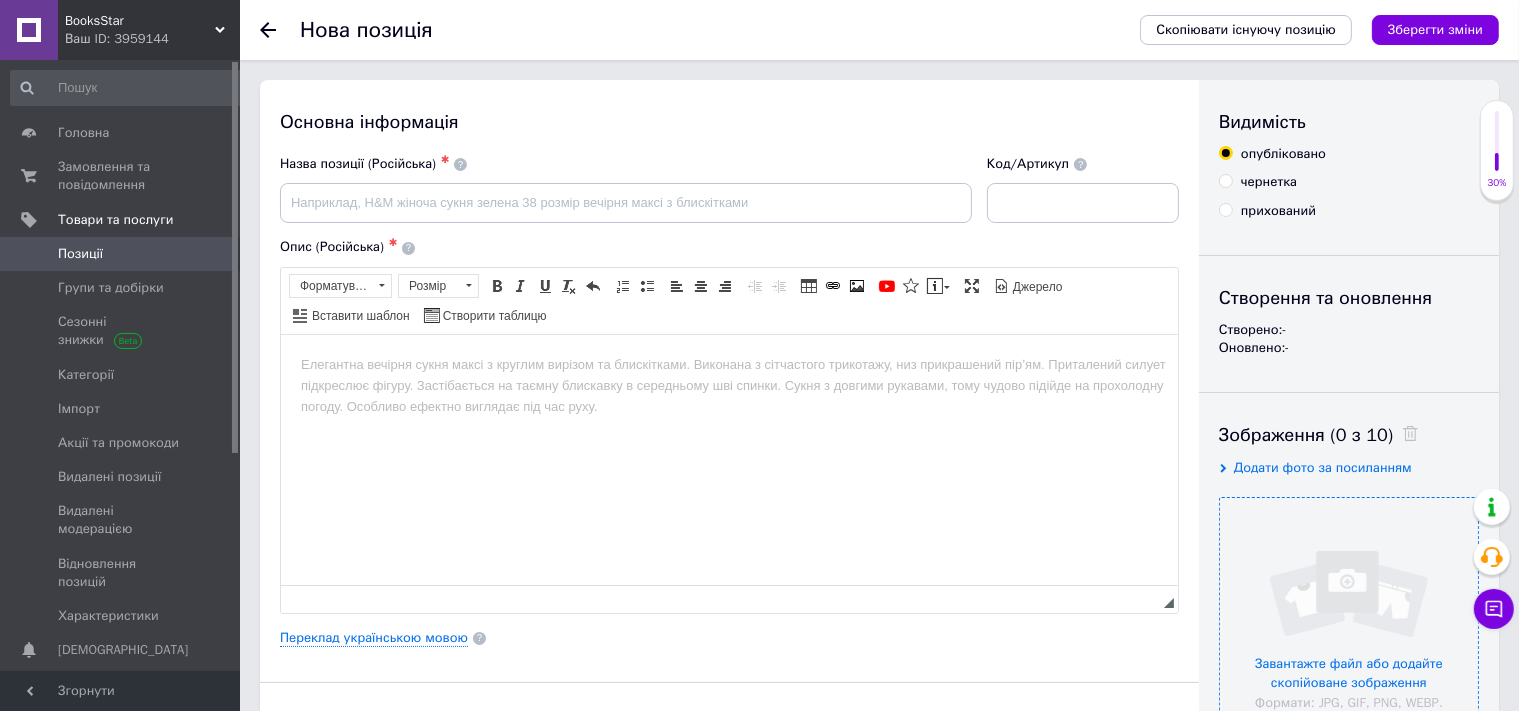click at bounding box center (1349, 627) 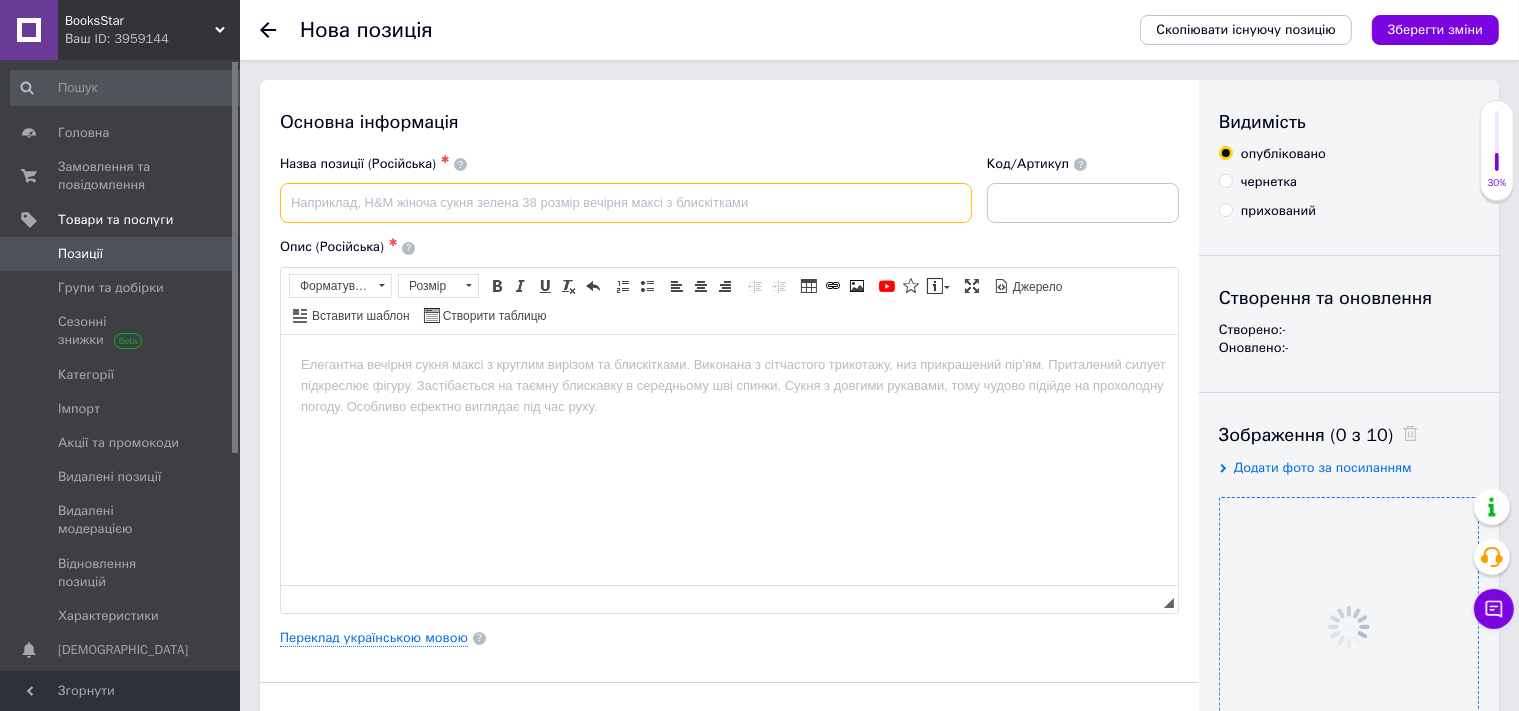 click at bounding box center [626, 203] 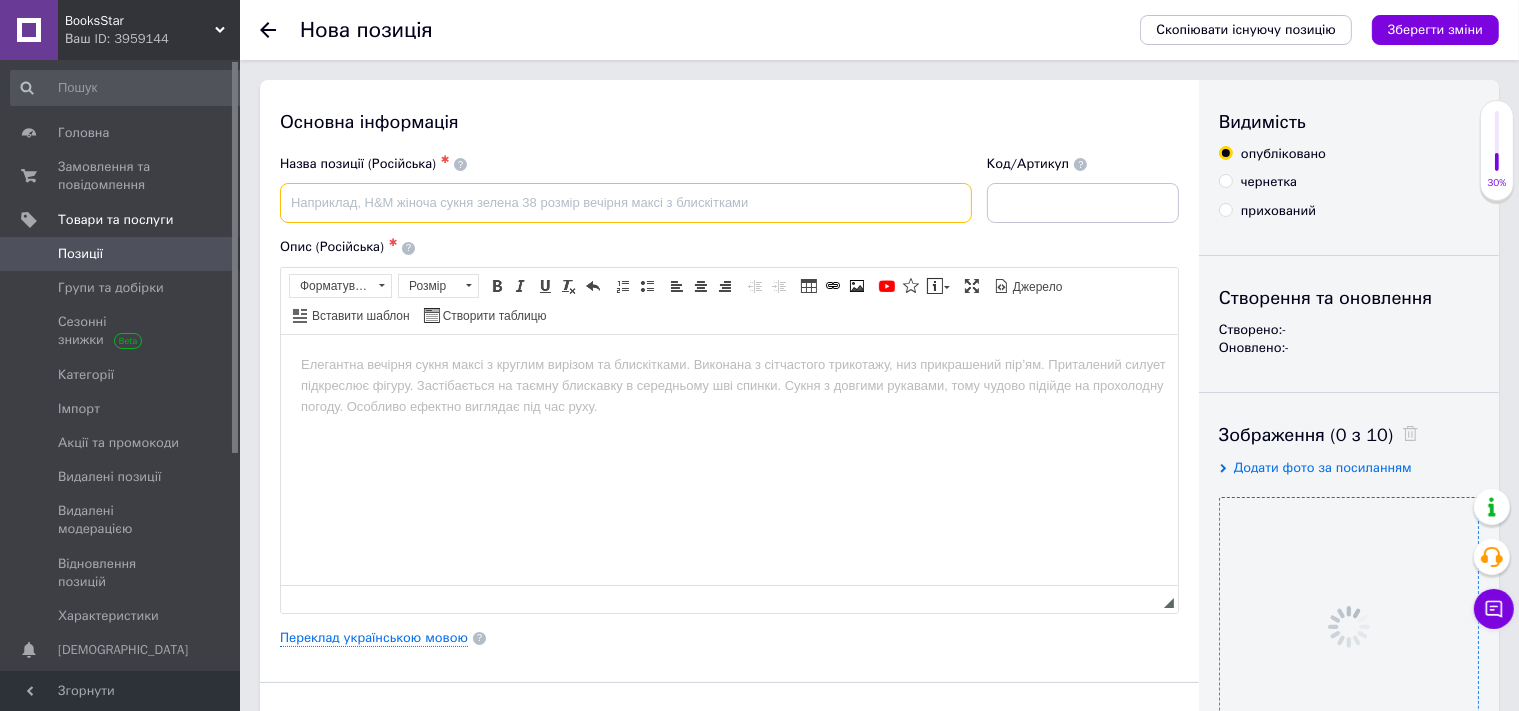 paste on "Сапун Г., Савчук А." 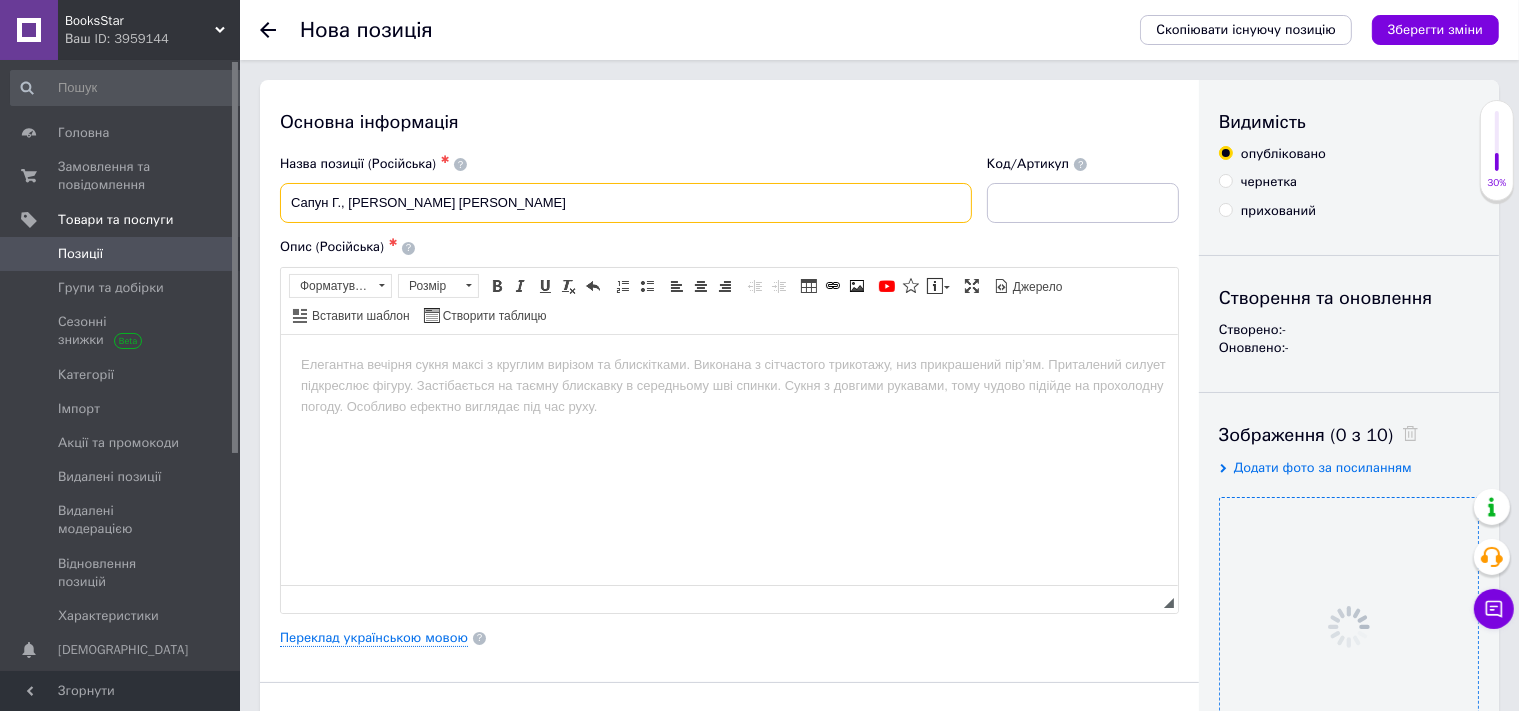 click on "Сапун Г., Савчук А." at bounding box center [626, 203] 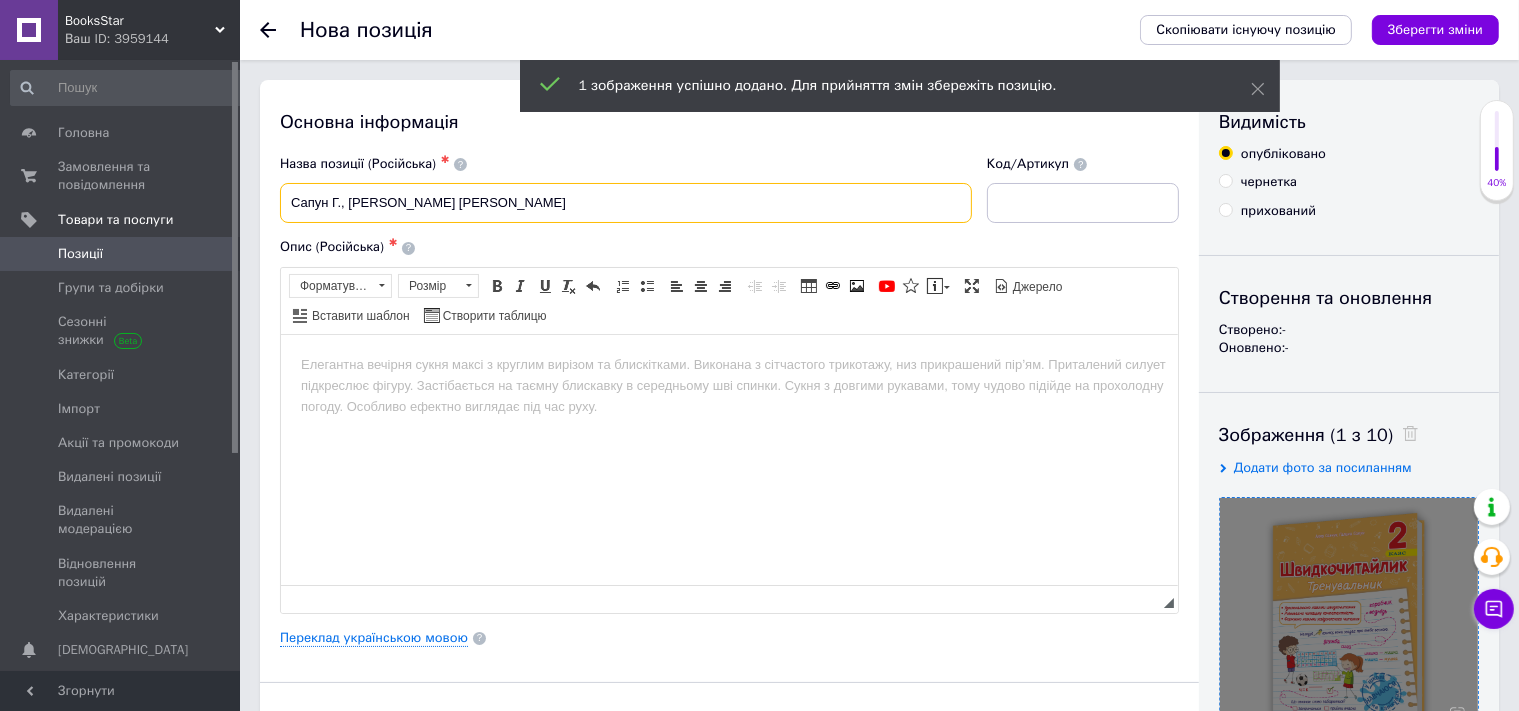 click on "Сапун Г., Савчук А." at bounding box center [626, 203] 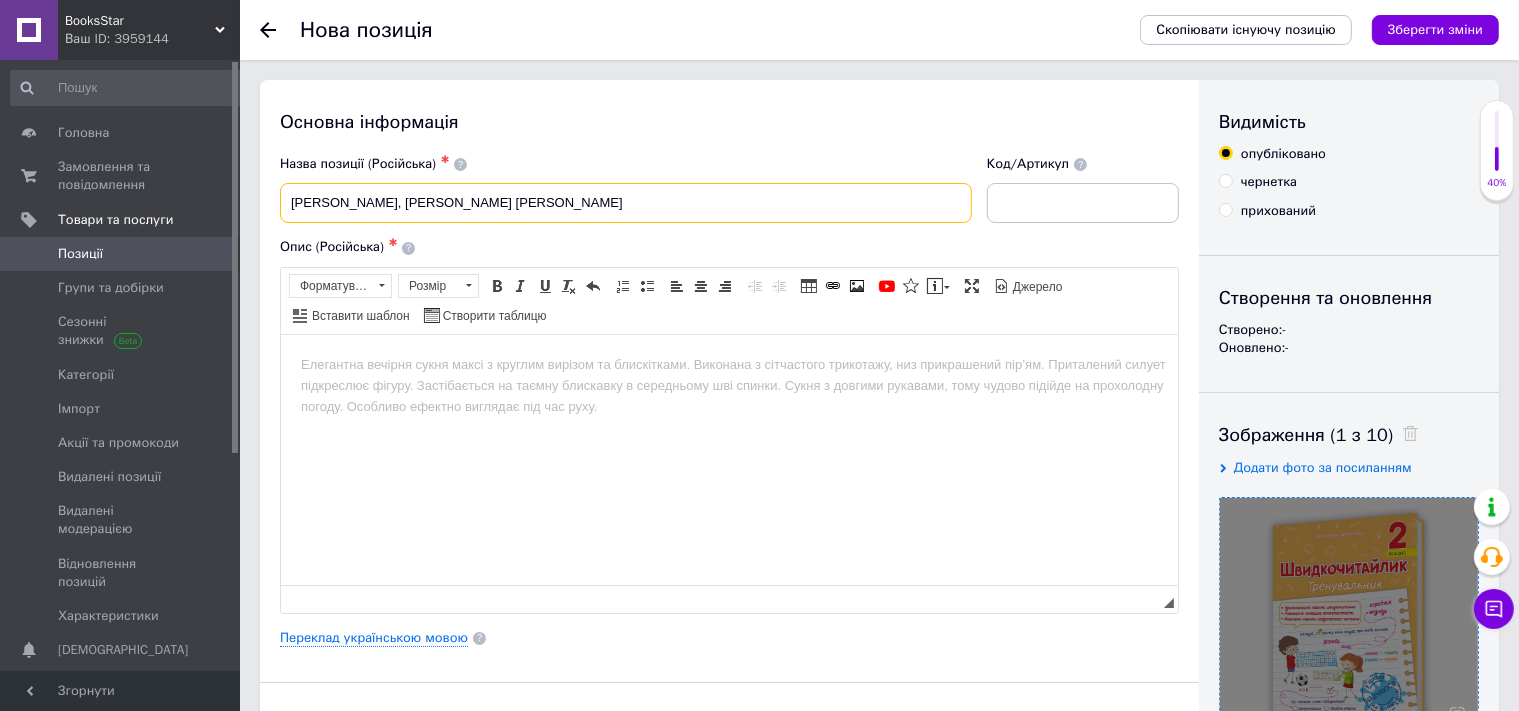 click on "Сапун Галина, Савчук А." at bounding box center [626, 203] 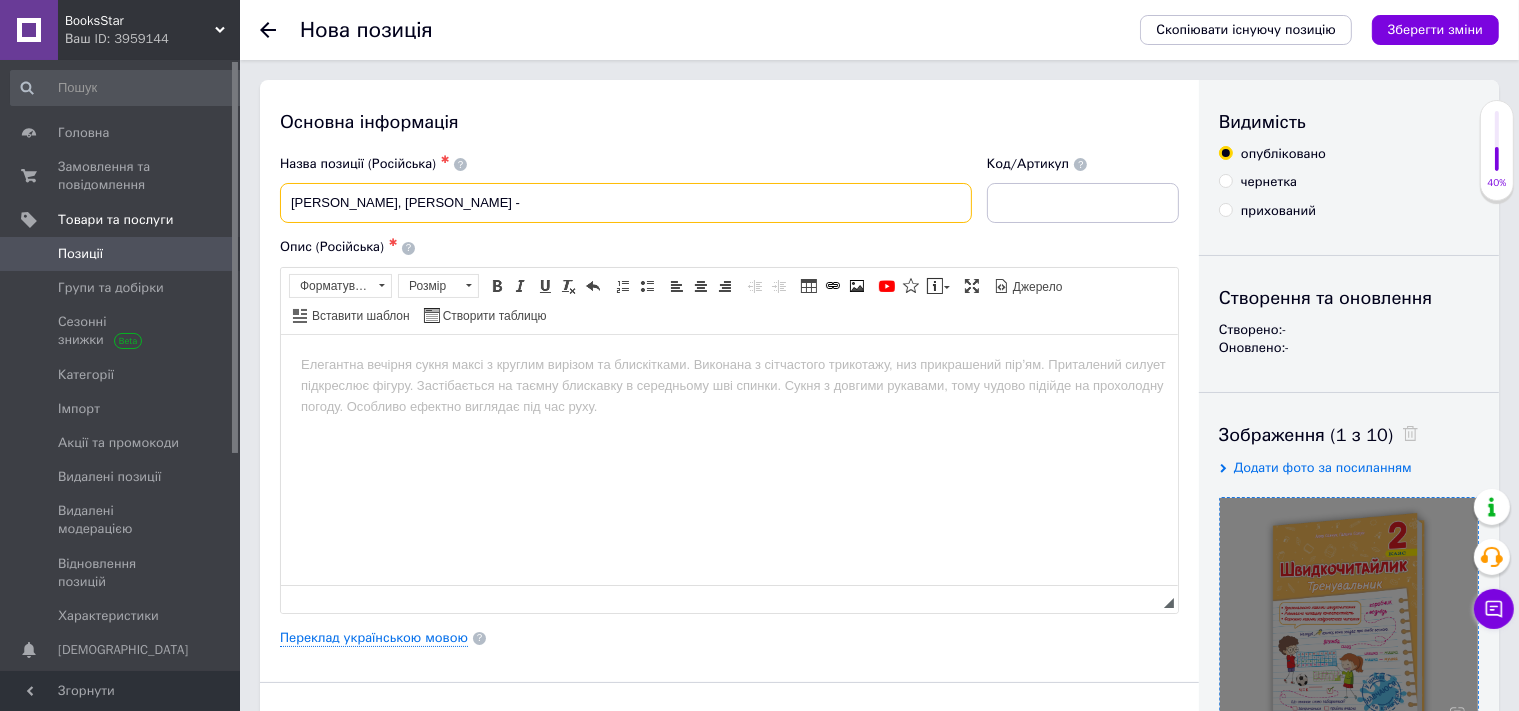 paste on "Швидкочитайлик. 2 клас. Посібник з розвитку навичок швидкочитання" 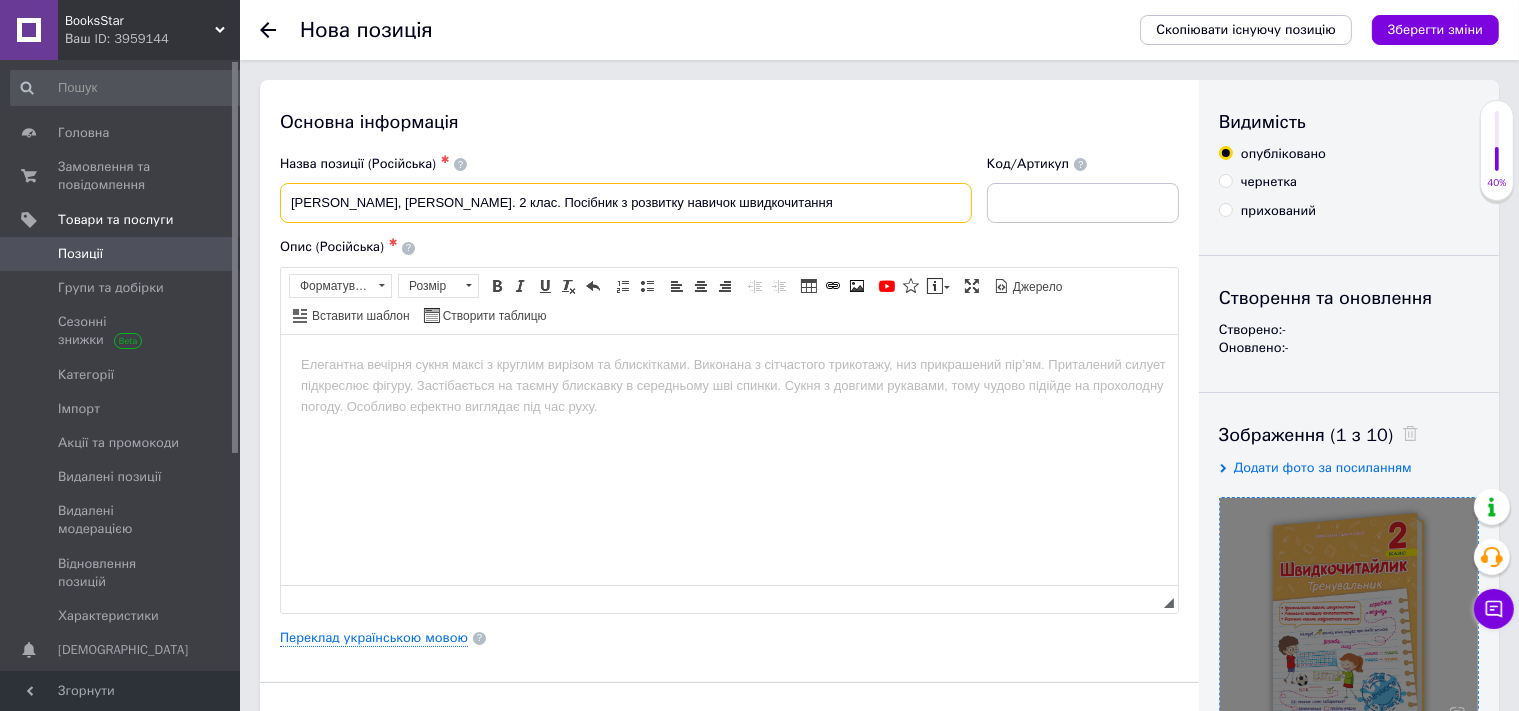 type on "Сапун Галина, Савчук Алла - Швидкочитайлик. 2 клас. Посібник з розвитку навичок швидкочитання" 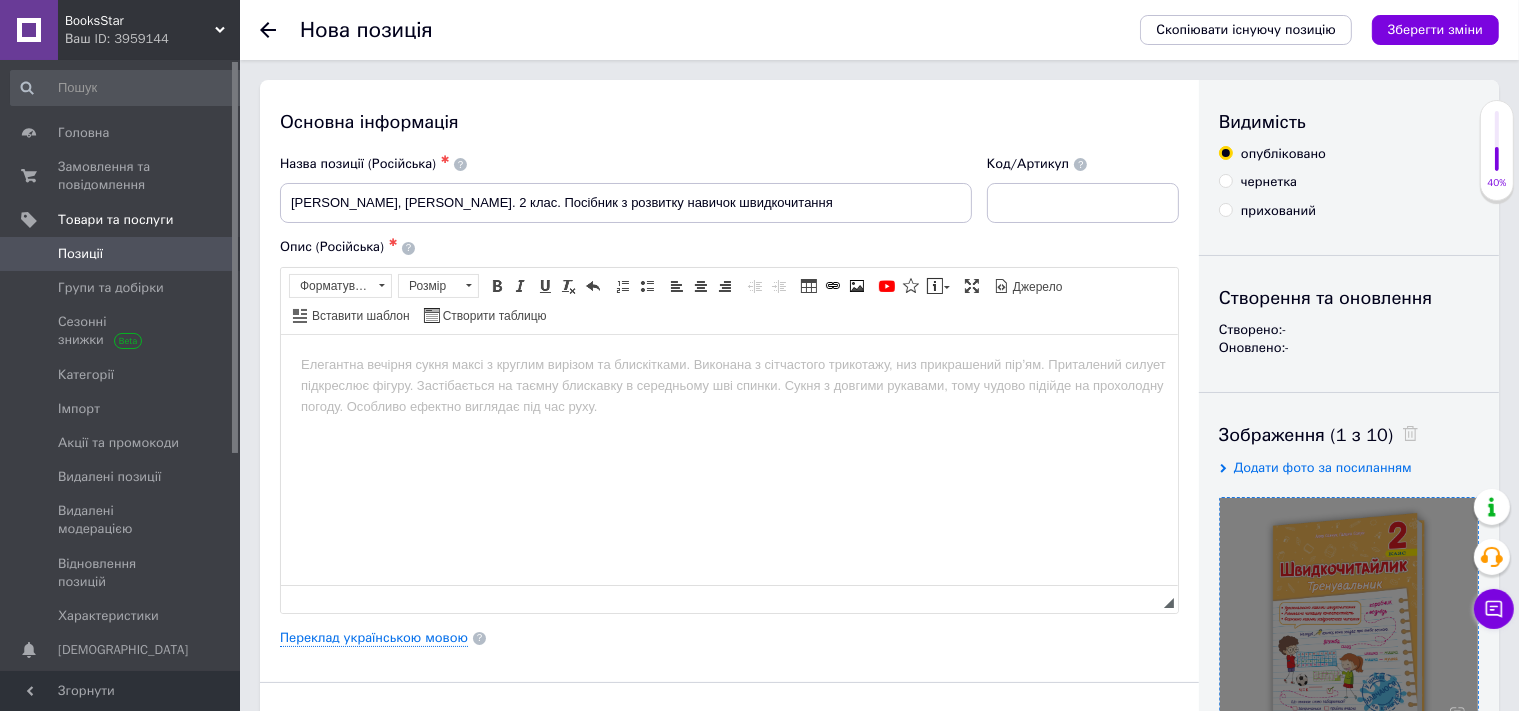 click at bounding box center [728, 459] 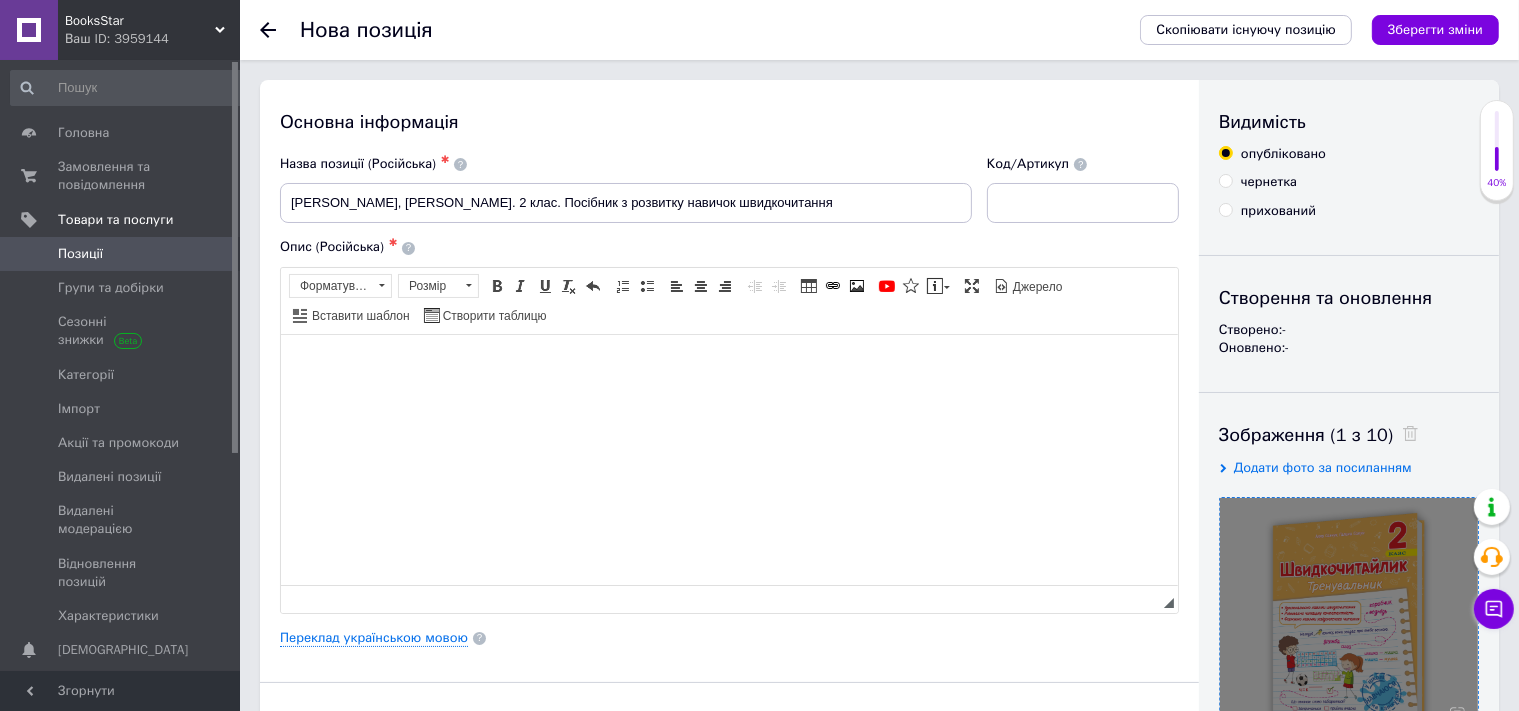 click at bounding box center [728, 459] 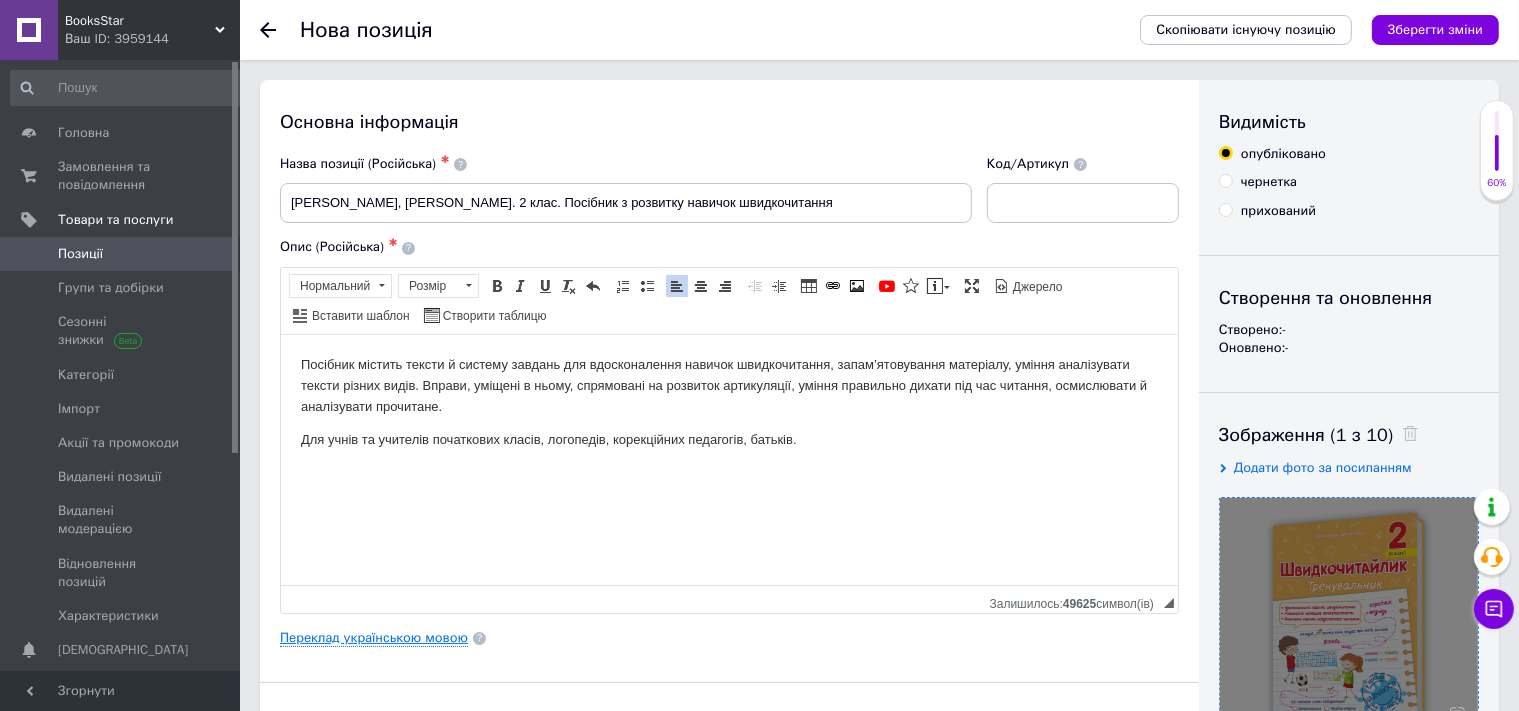 click on "Переклад українською мовою" at bounding box center (374, 638) 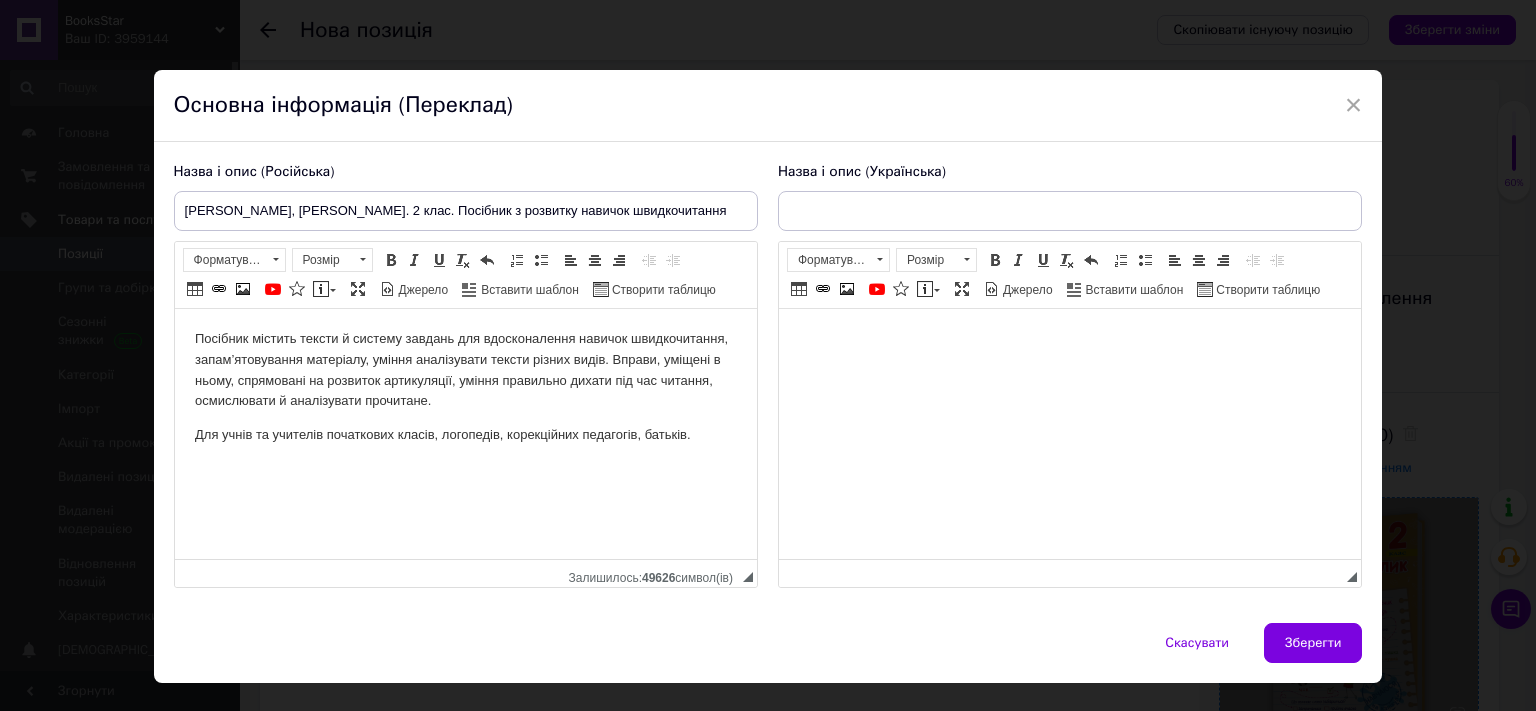 scroll, scrollTop: 0, scrollLeft: 0, axis: both 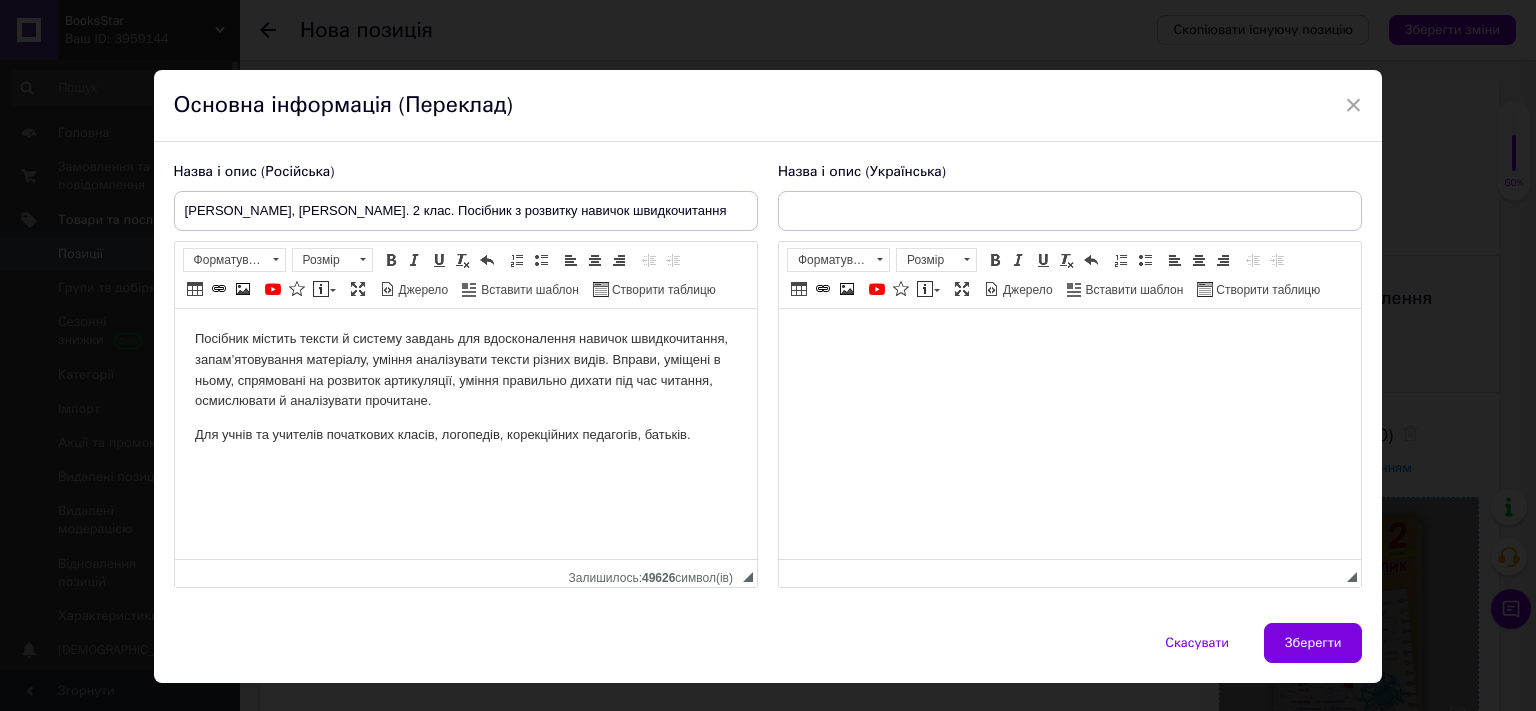 click at bounding box center (1069, 434) 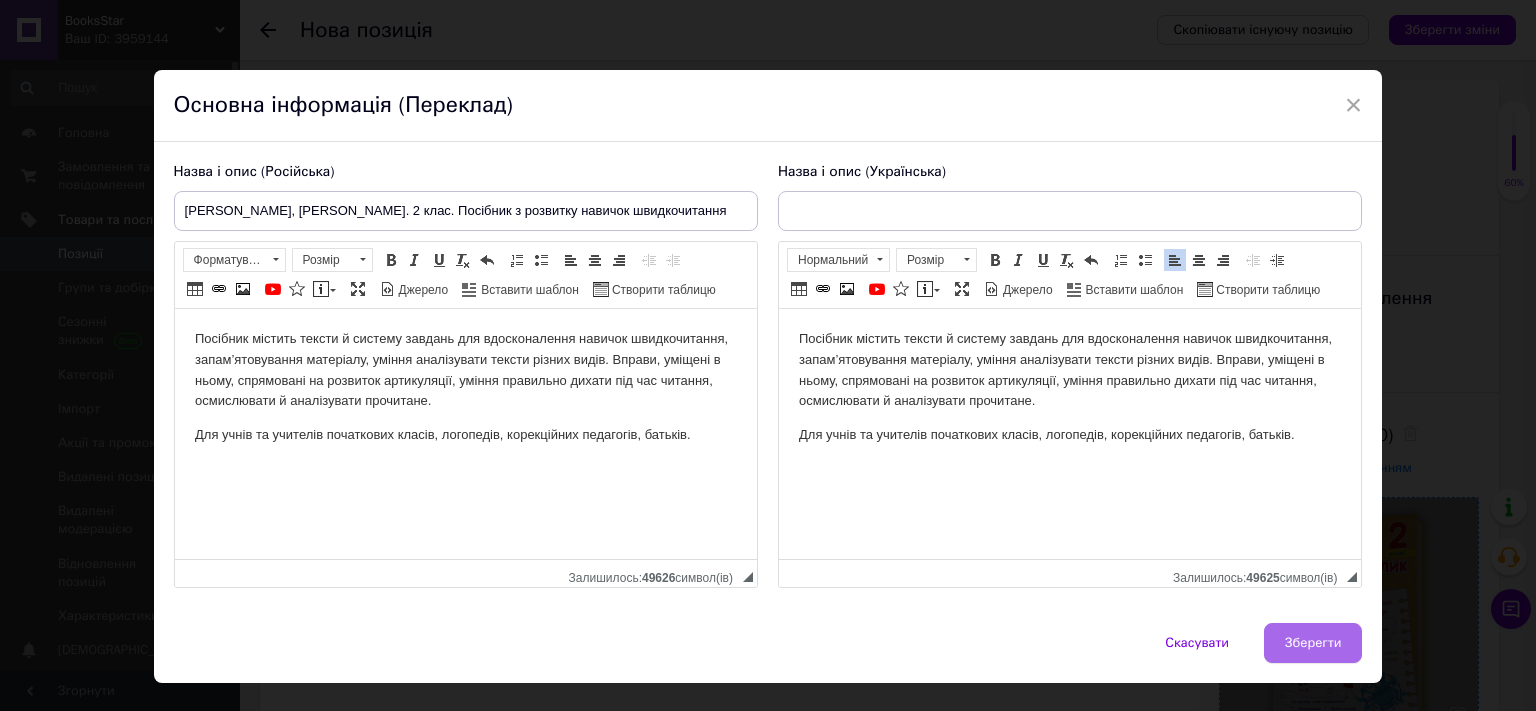 click on "Зберегти" at bounding box center (1313, 643) 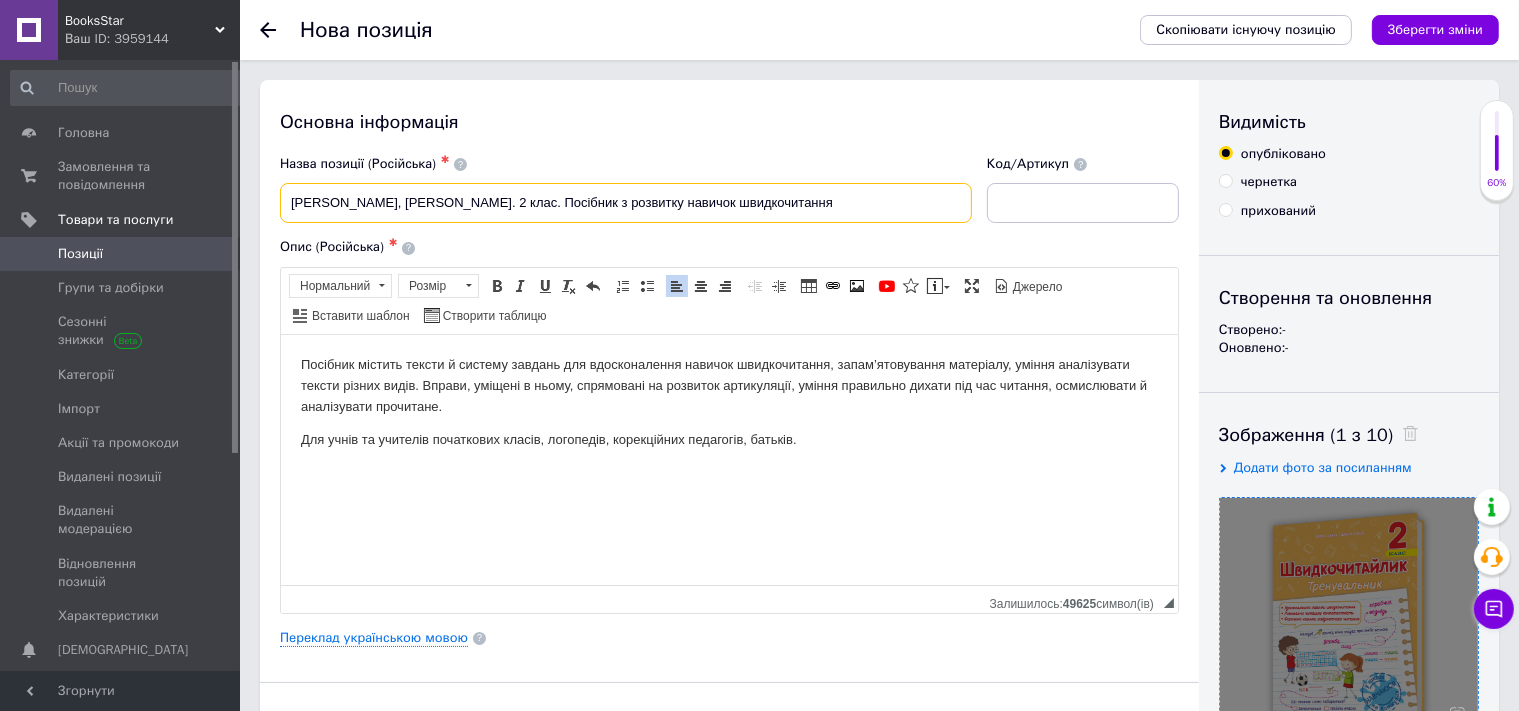 drag, startPoint x: 917, startPoint y: 198, endPoint x: 291, endPoint y: 214, distance: 626.20447 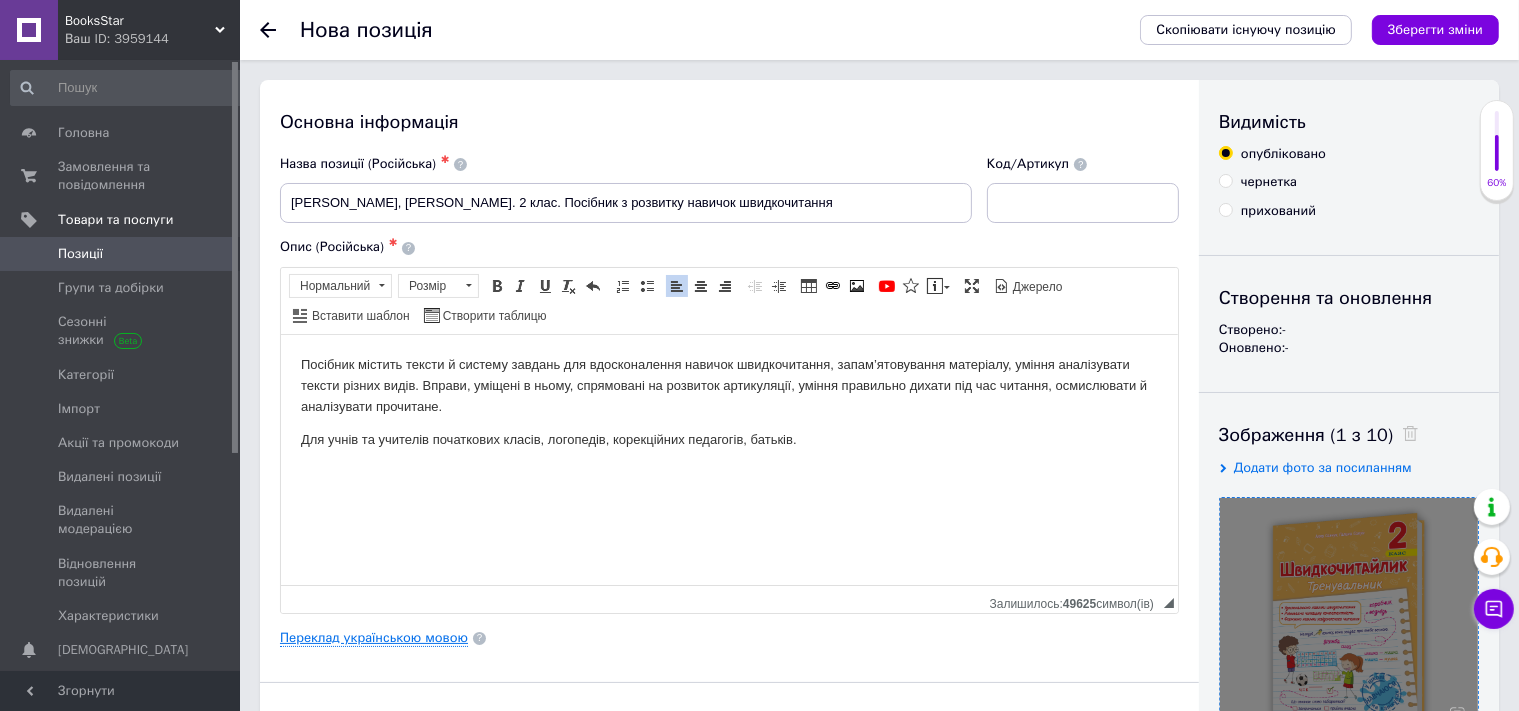 click on "Переклад українською мовою" at bounding box center [374, 638] 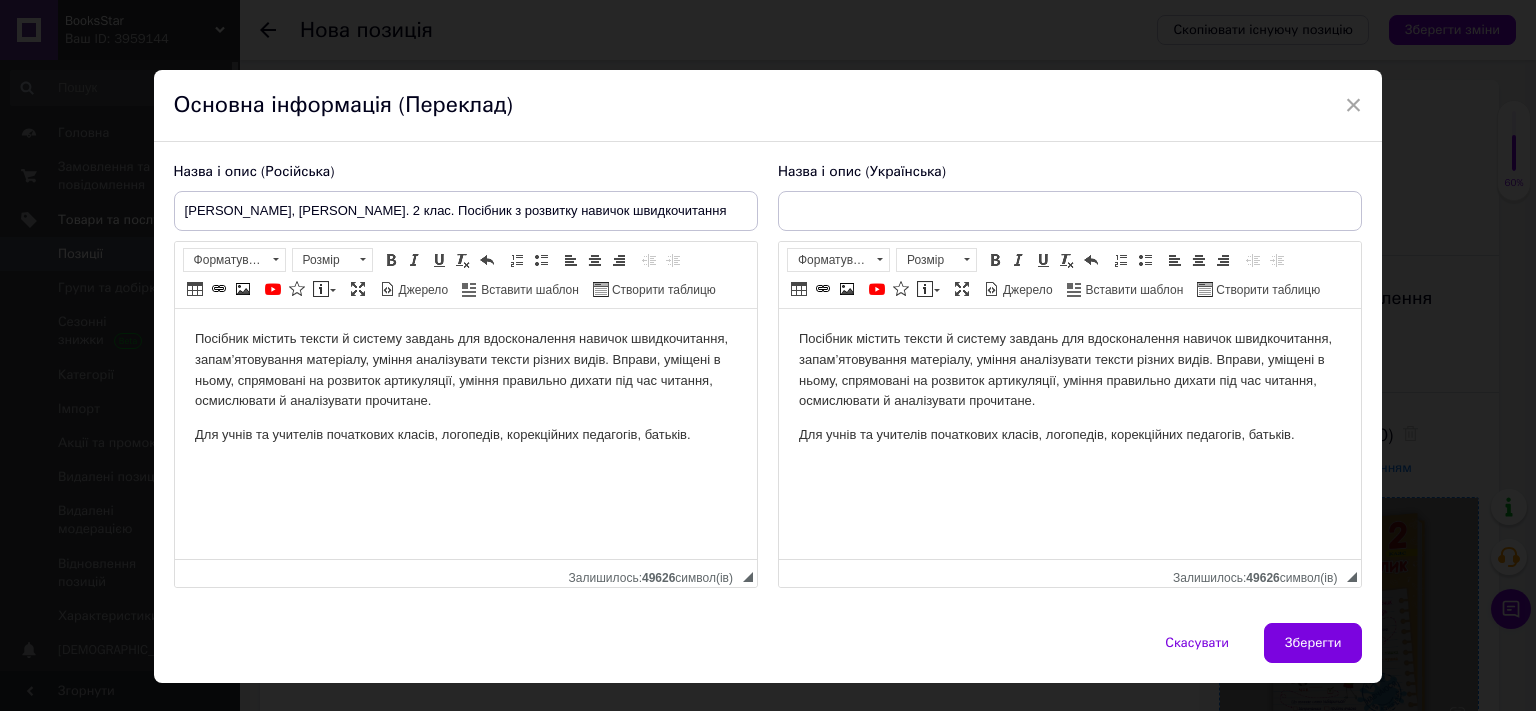 scroll, scrollTop: 0, scrollLeft: 0, axis: both 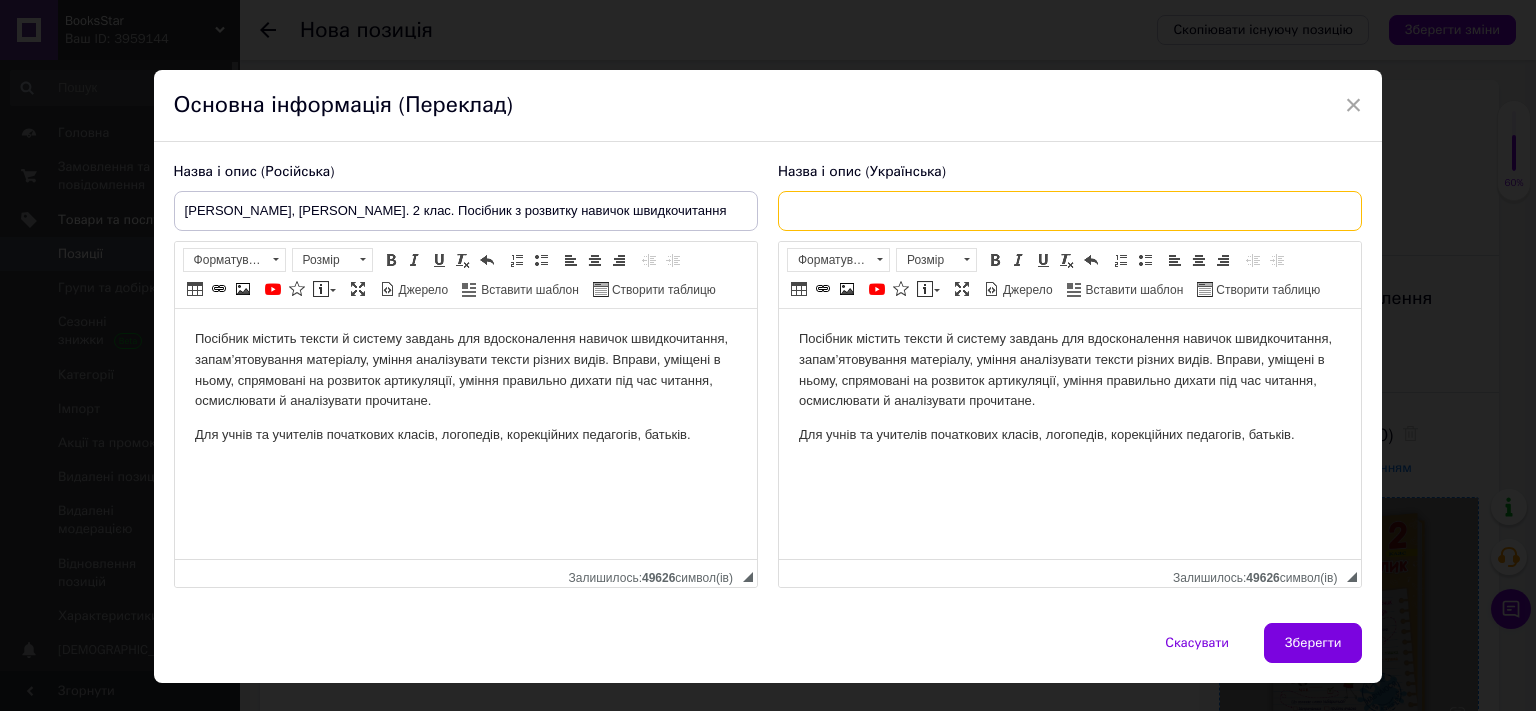 click at bounding box center [1070, 211] 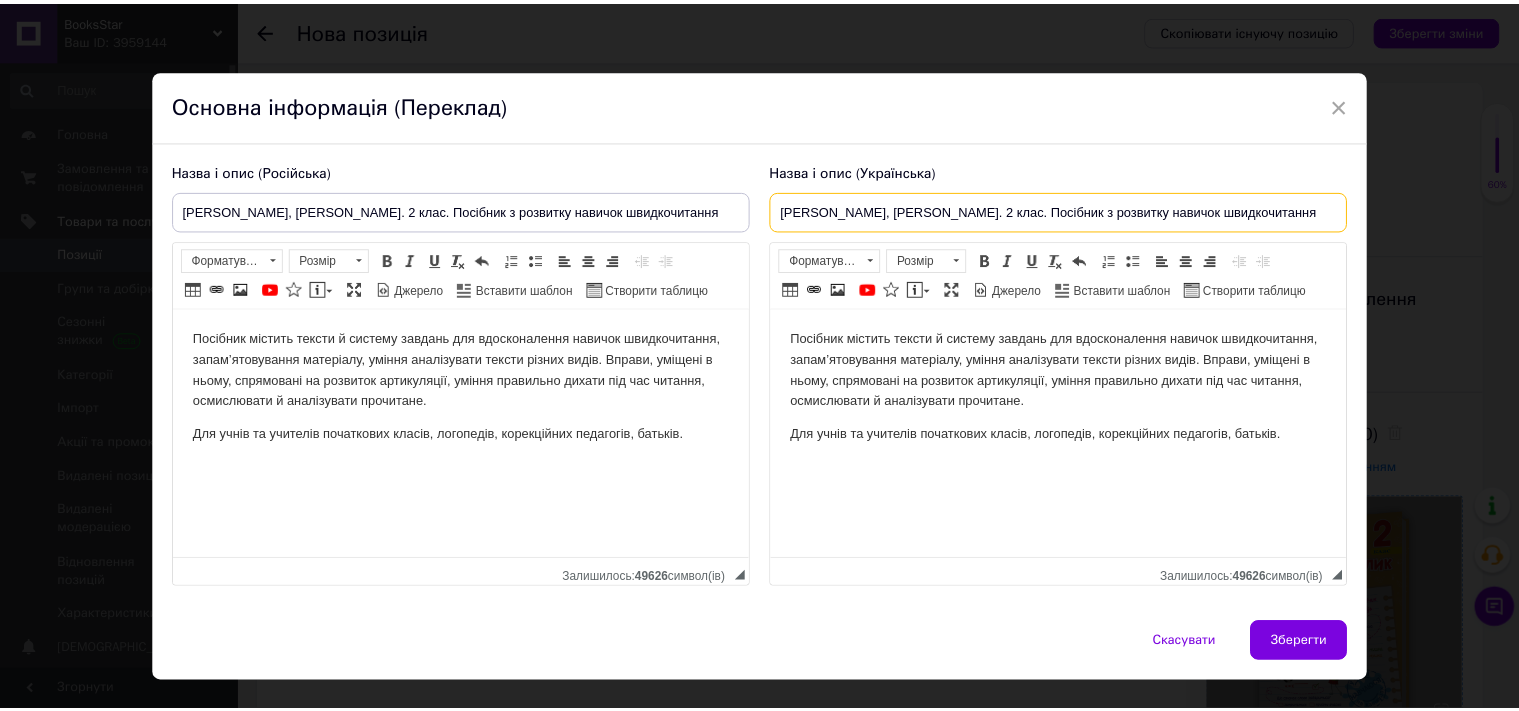 scroll, scrollTop: 0, scrollLeft: 48, axis: horizontal 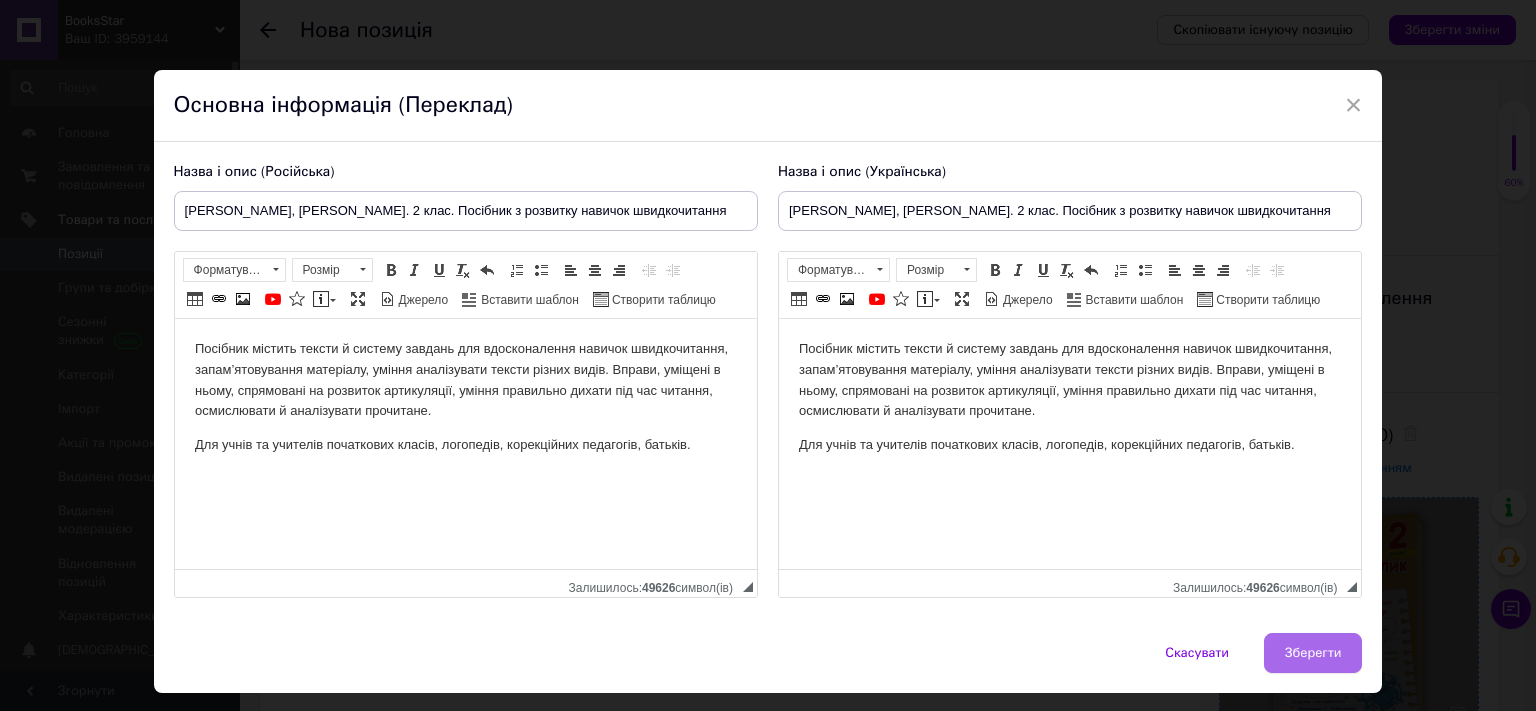click on "Зберегти" at bounding box center (1313, 653) 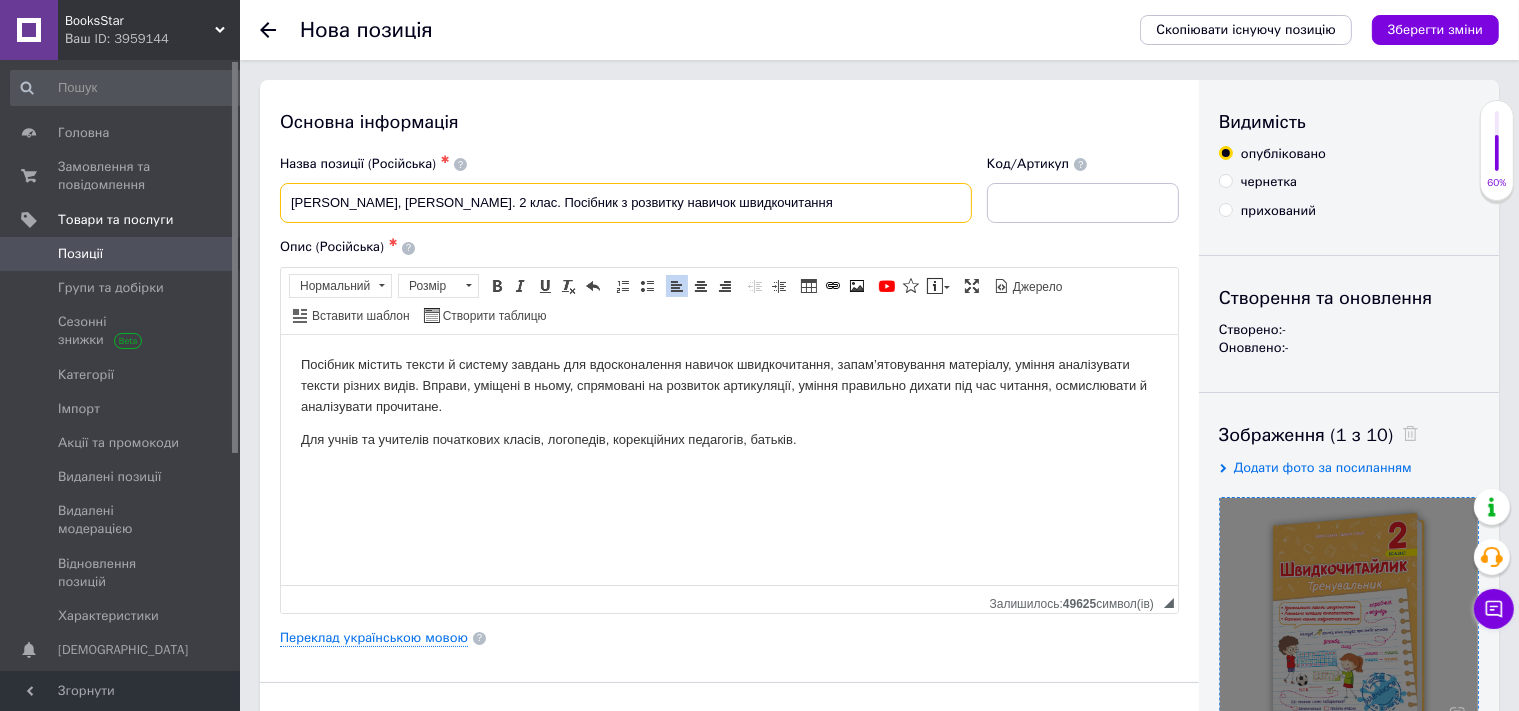 drag, startPoint x: 291, startPoint y: 199, endPoint x: 460, endPoint y: 195, distance: 169.04733 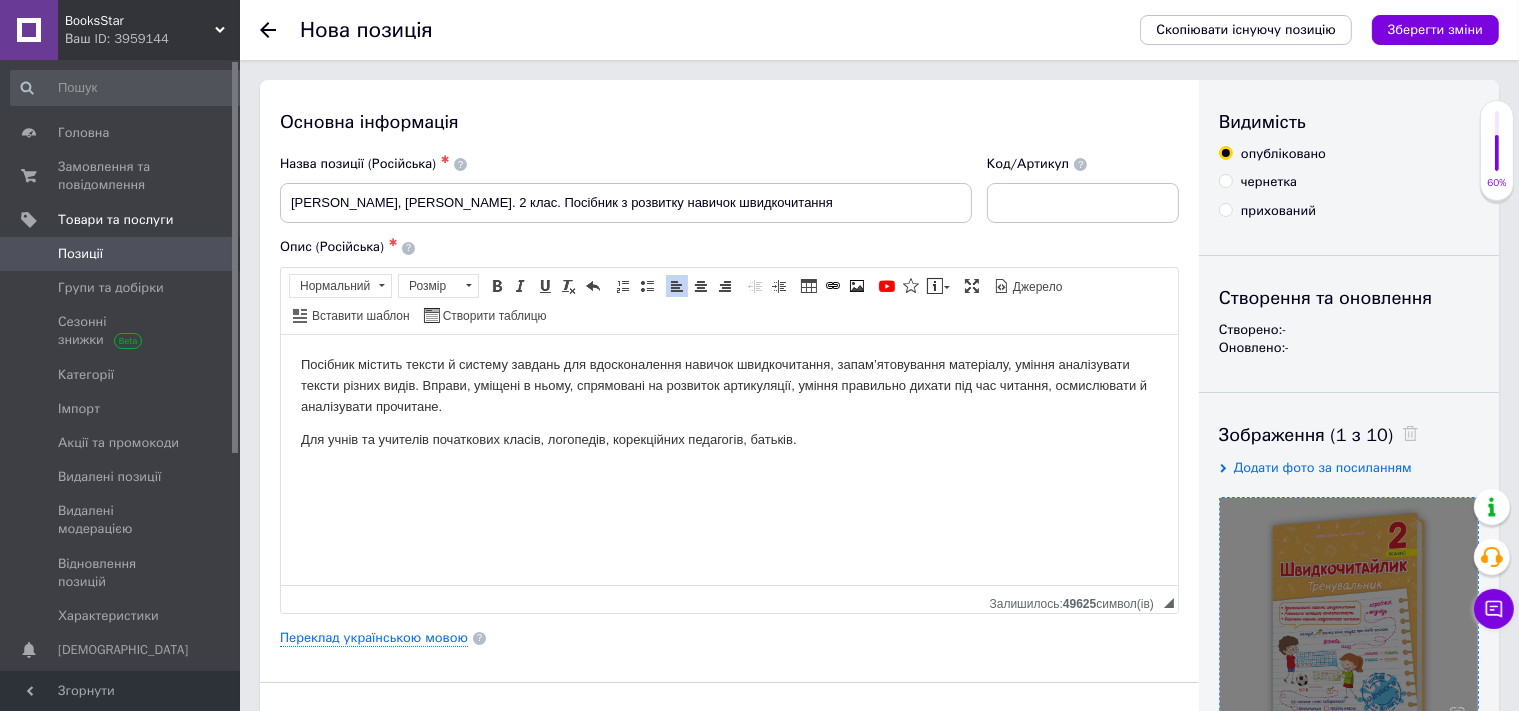scroll, scrollTop: 757, scrollLeft: 0, axis: vertical 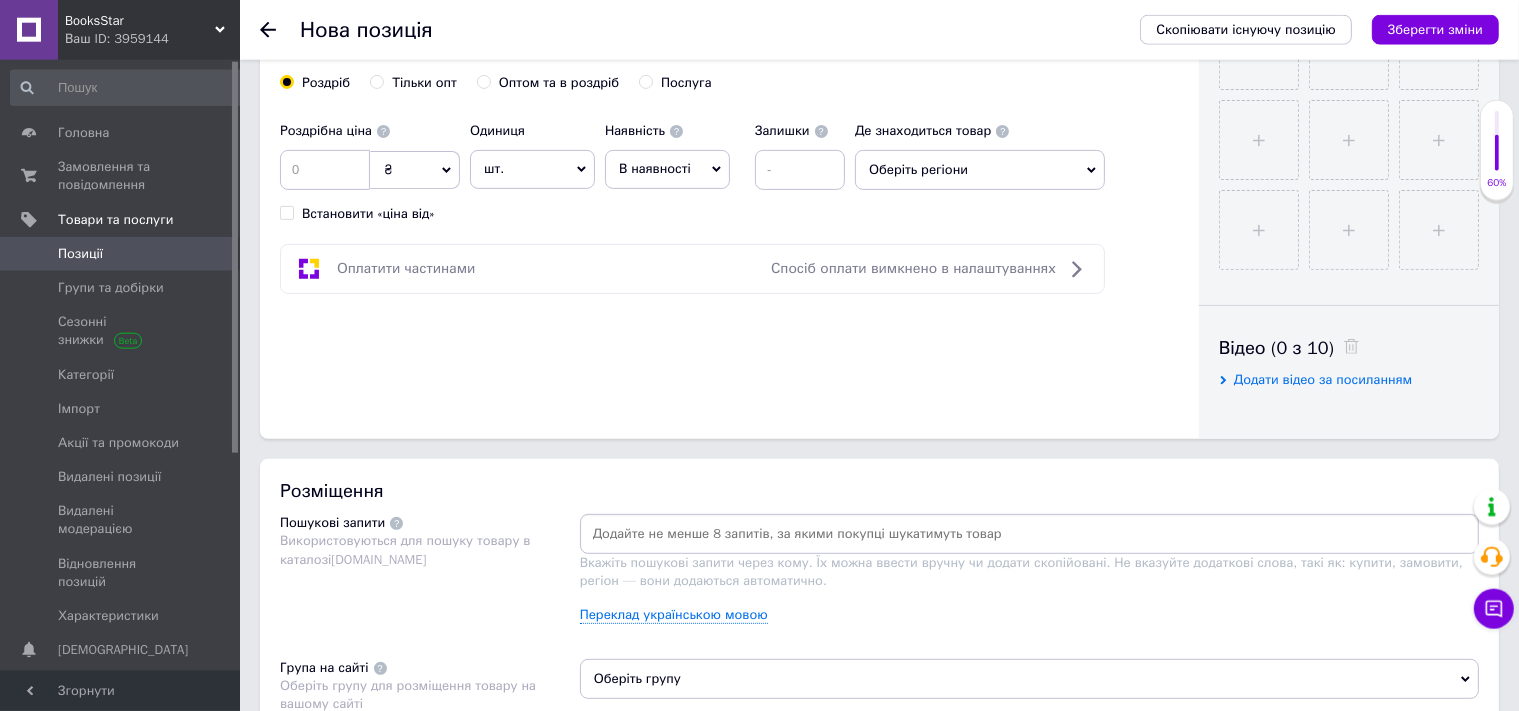 click on "Вкажіть пошукові запити через кому. Їх можна ввести вручну чи додати скопійовані. Не вказуйте додаткові слова, такі як: купити, замовити, регіон — вони додаються автоматично." at bounding box center (1021, 571) 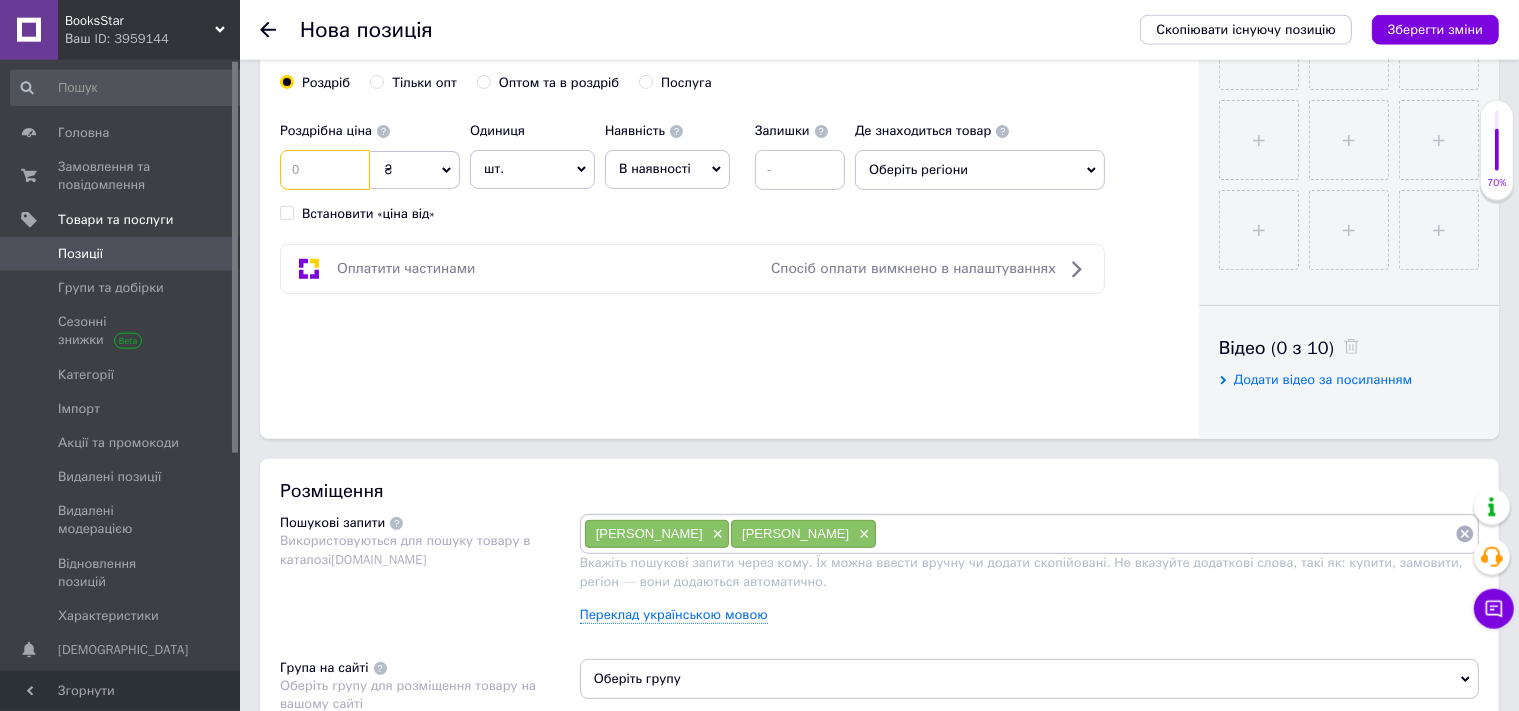 click at bounding box center (325, 170) 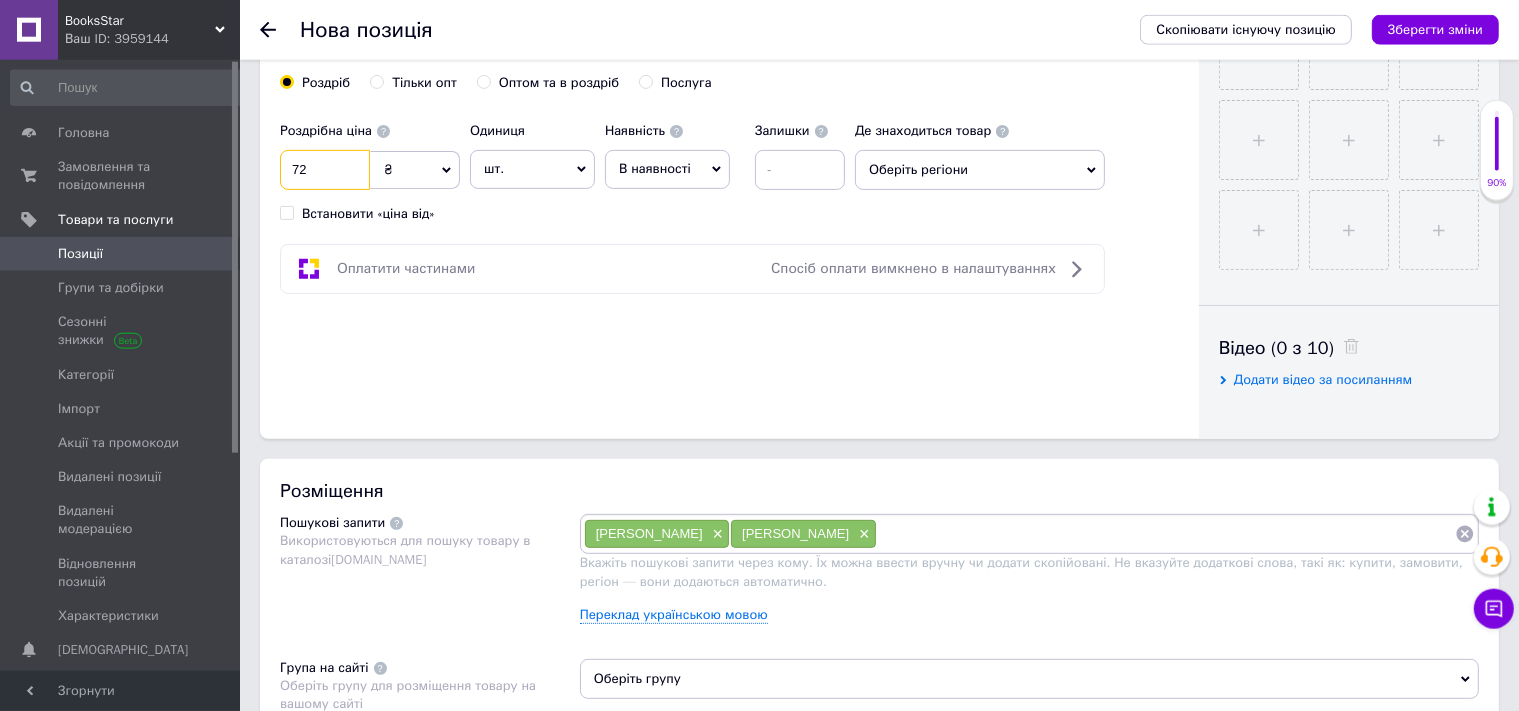 type on "72" 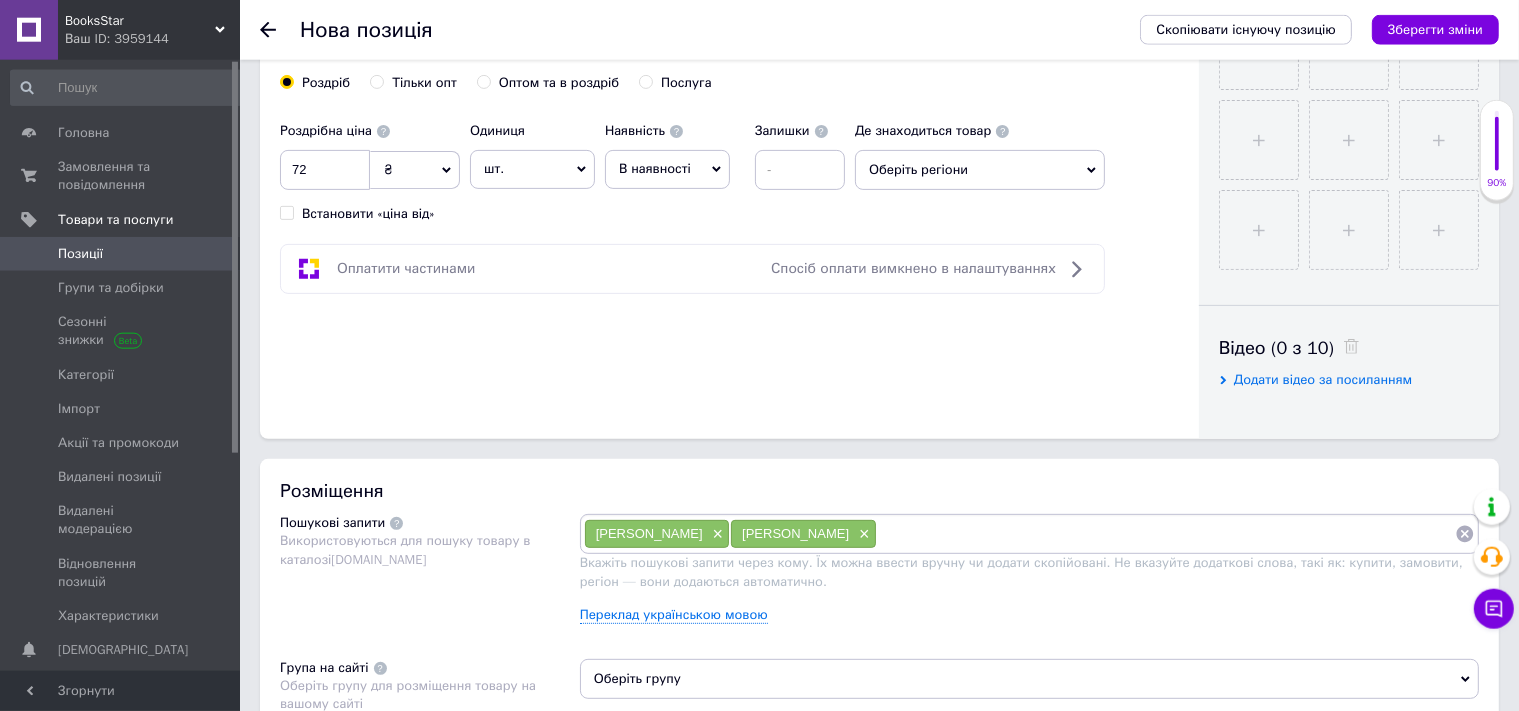 click on "В наявності" at bounding box center (667, 169) 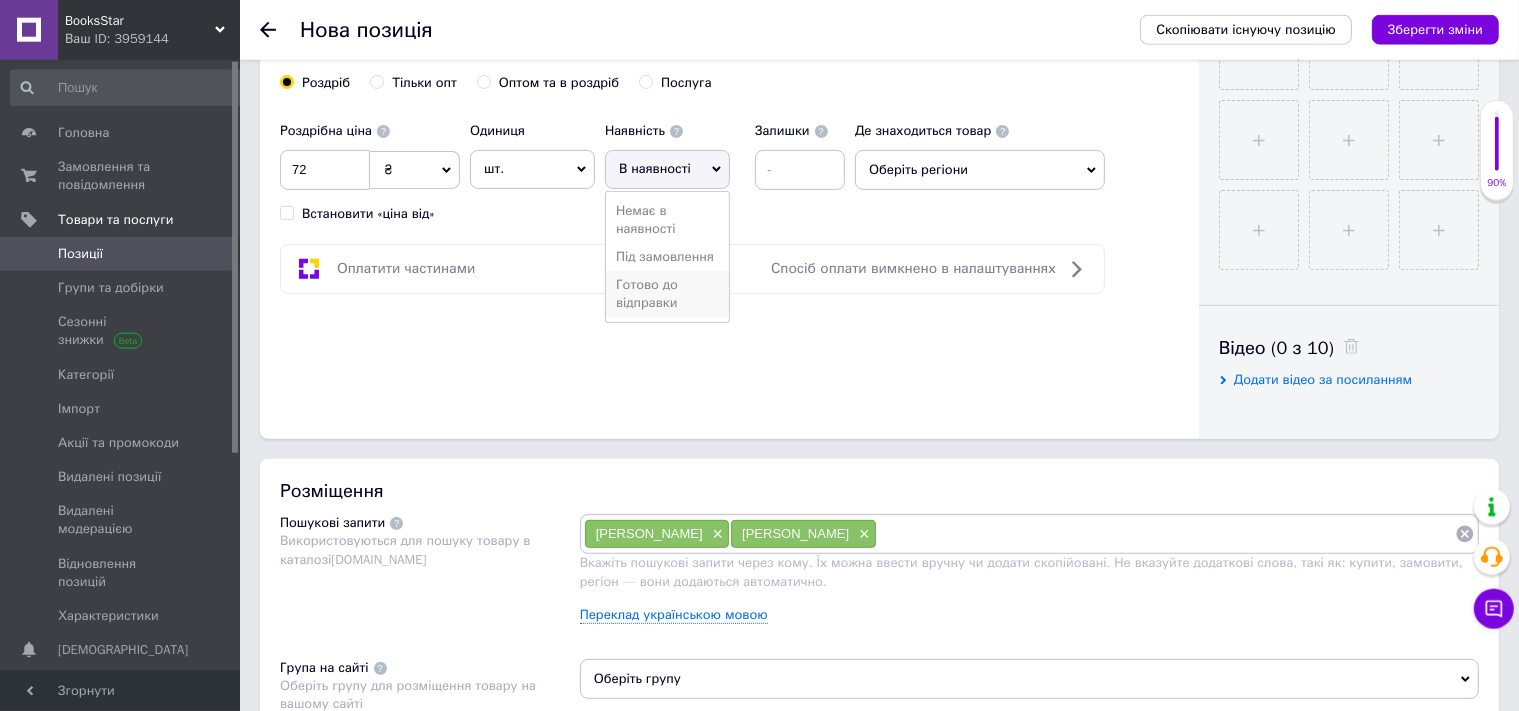 click on "Готово до відправки" at bounding box center [667, 294] 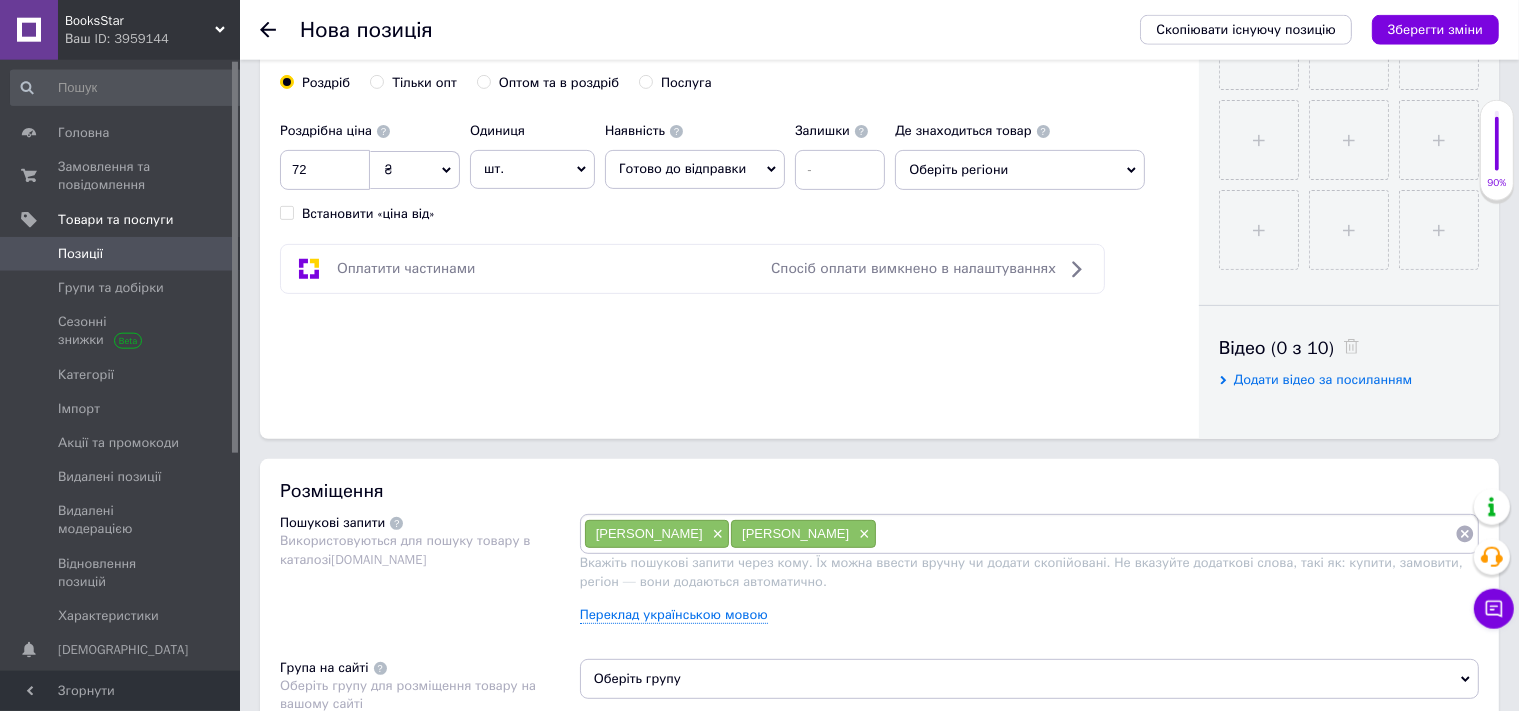 click on "Роздрібна ціна 72 ₴ $ EUR CHF GBP ¥ PLN ₸ MDL HUF KGS CNY TRY KRW lei Встановити «ціна від» Одиниця шт. Популярне комплект упаковка кв.м пара м кг пог.м послуга т а автоцистерна ампула б балон банка блістер бобіна бочка бут бухта в ват виїзд відро г г га година гр/кв.м гігакалорія д дав два місяці день доба доза є єврокуб з зміна к кВт каністра карат кв.дм кв.м кв.см кв.фут квартал кг кг/кв.м км колесо комплект коробка куб.дм куб.м л л лист м м мВт мл мм моток місяць мішок н набір номер о об'єкт од. п палетомісце пара партія пач пог.м послуга посівна одиниця птахомісце півроку пігулка 1" at bounding box center [587, 167] 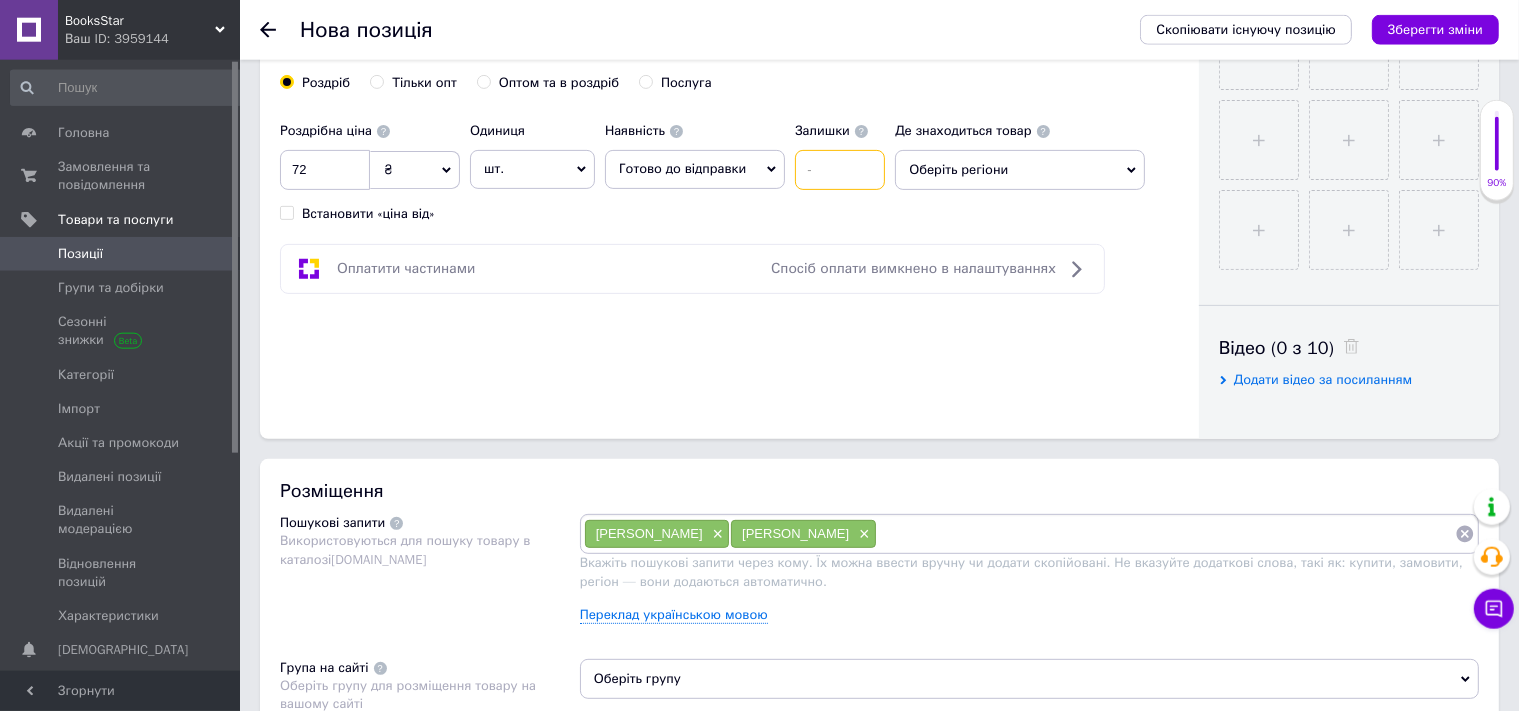 click at bounding box center [840, 170] 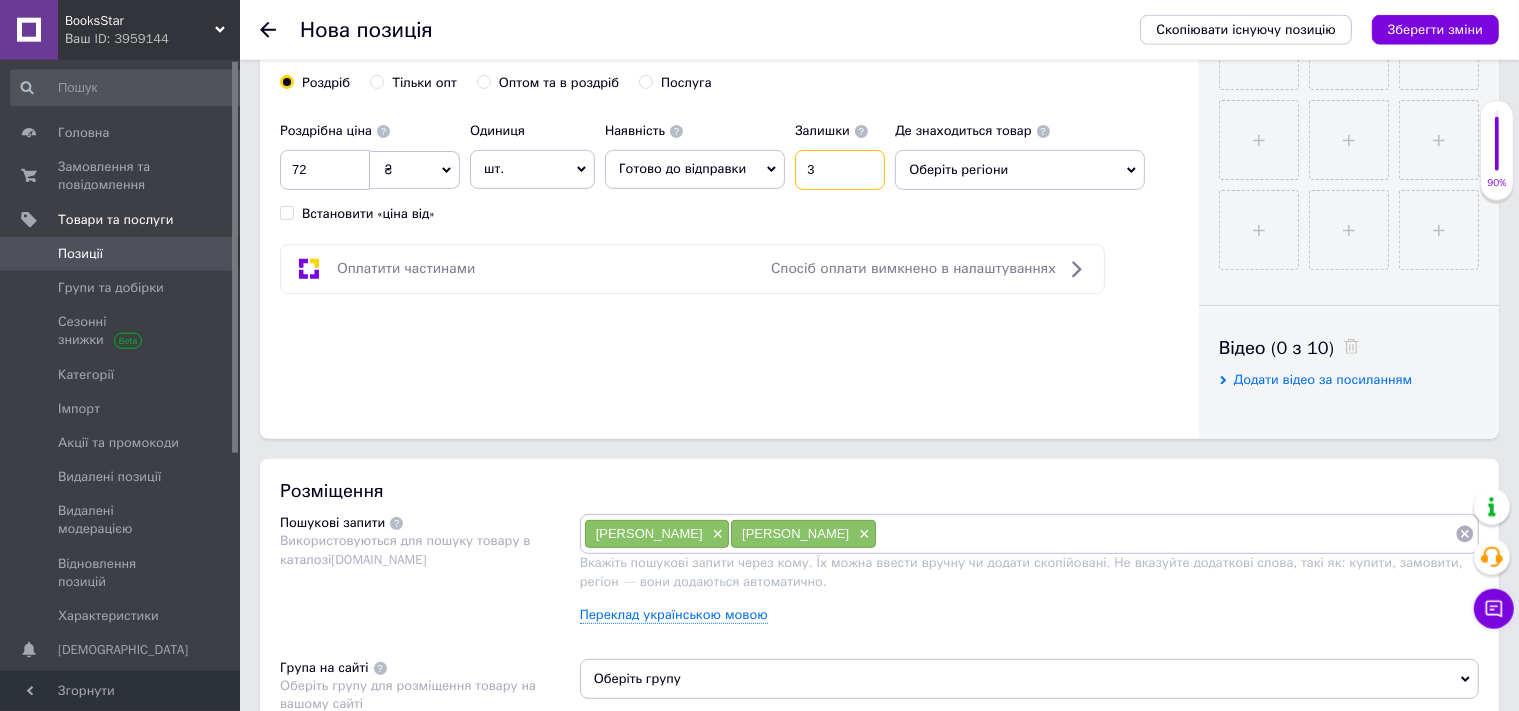 type on "3" 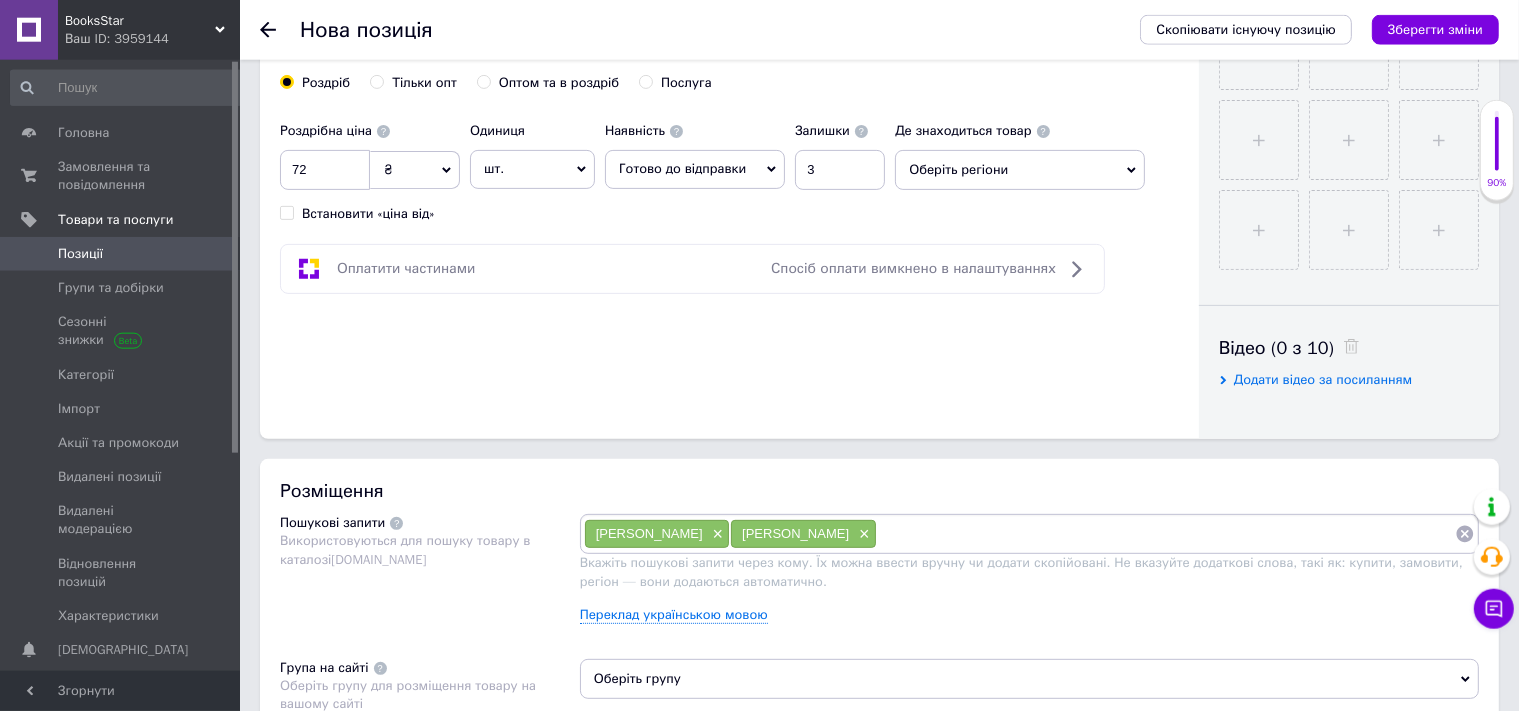 click on "Оберіть регіони" at bounding box center [1020, 170] 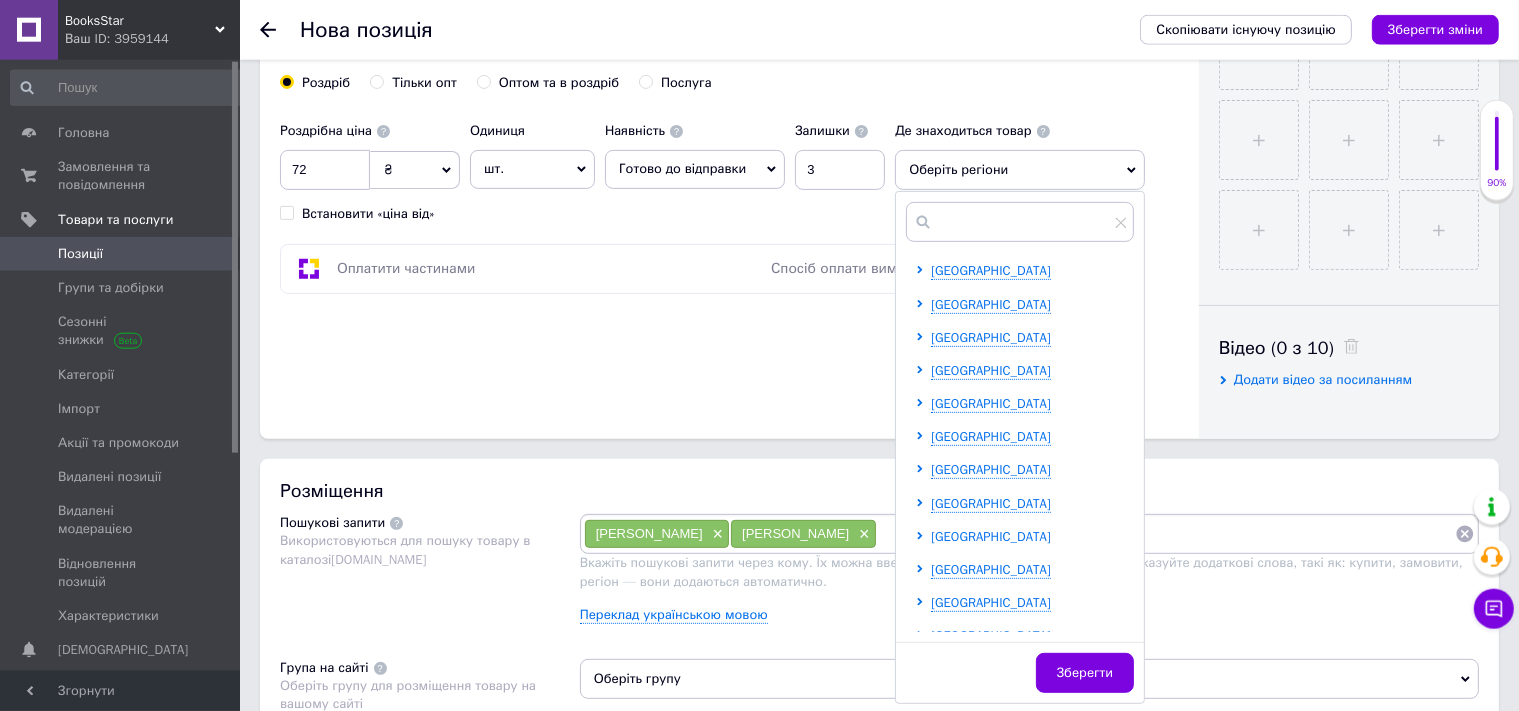 click on "[GEOGRAPHIC_DATA]" at bounding box center (991, 536) 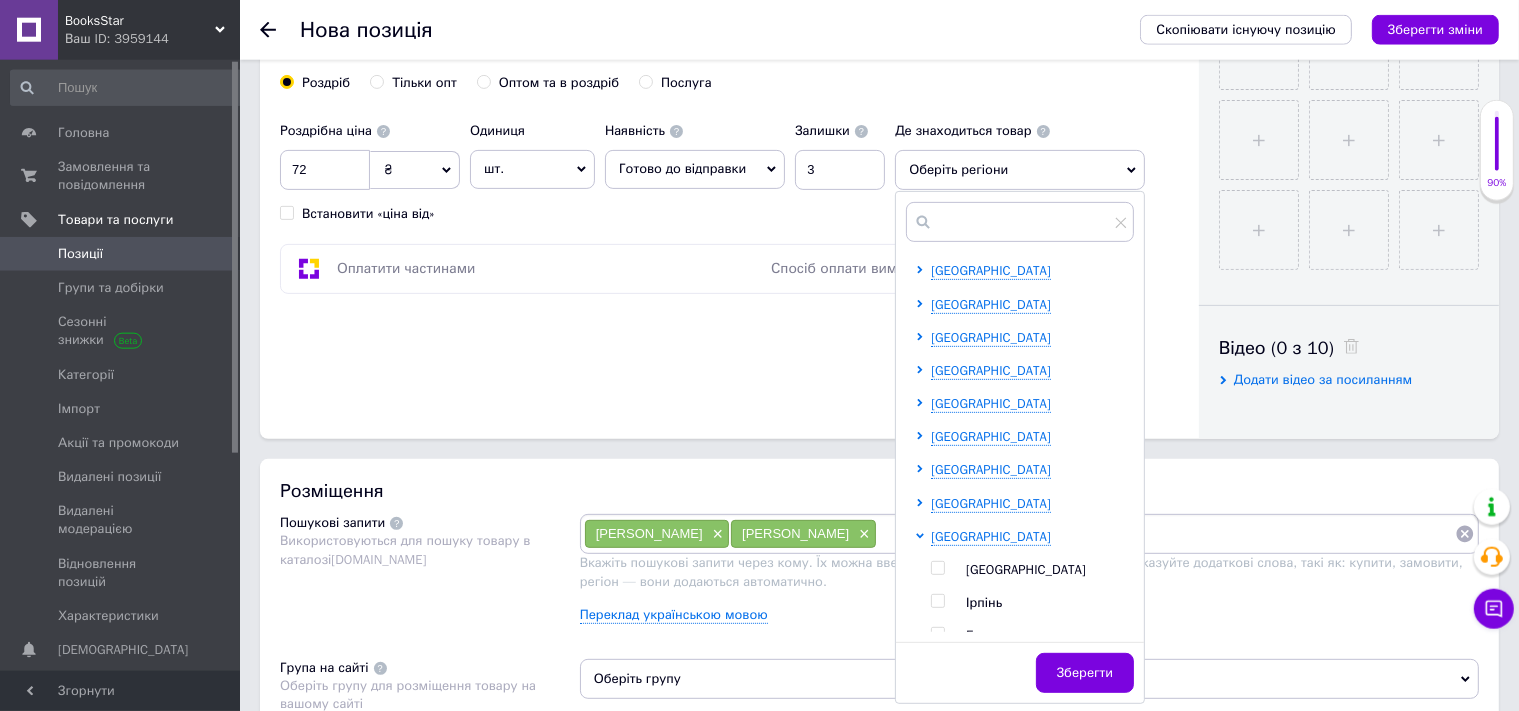 click on "[GEOGRAPHIC_DATA]" at bounding box center (1026, 569) 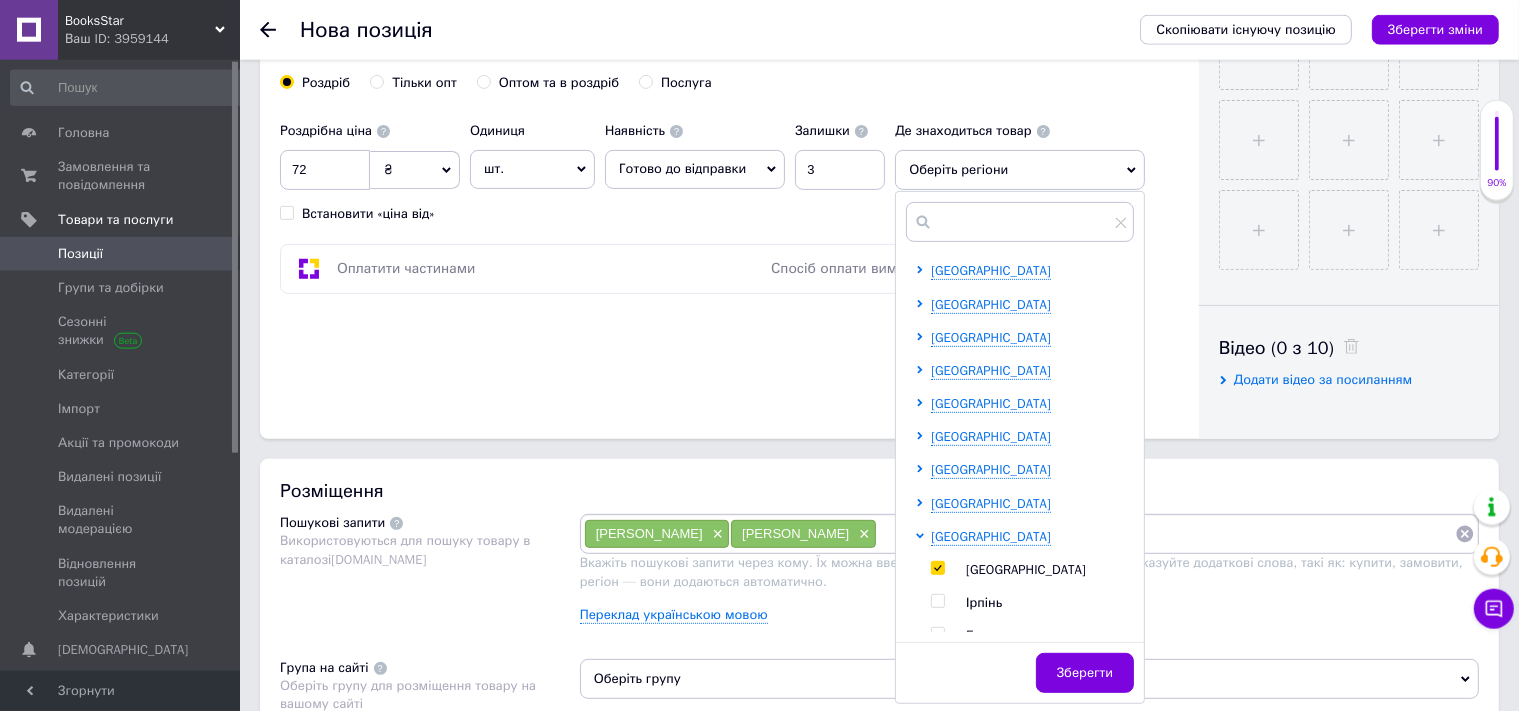 checkbox on "true" 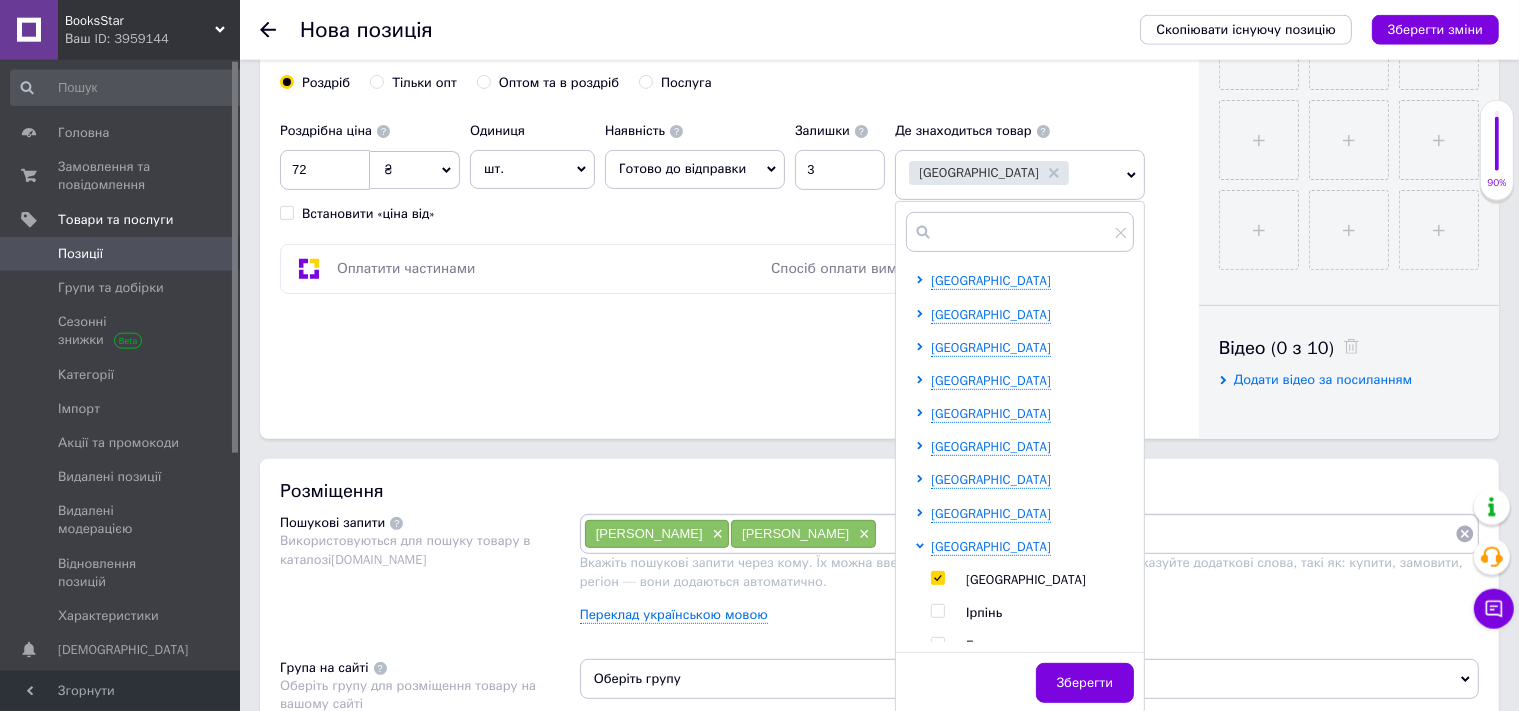 click at bounding box center [1166, 534] 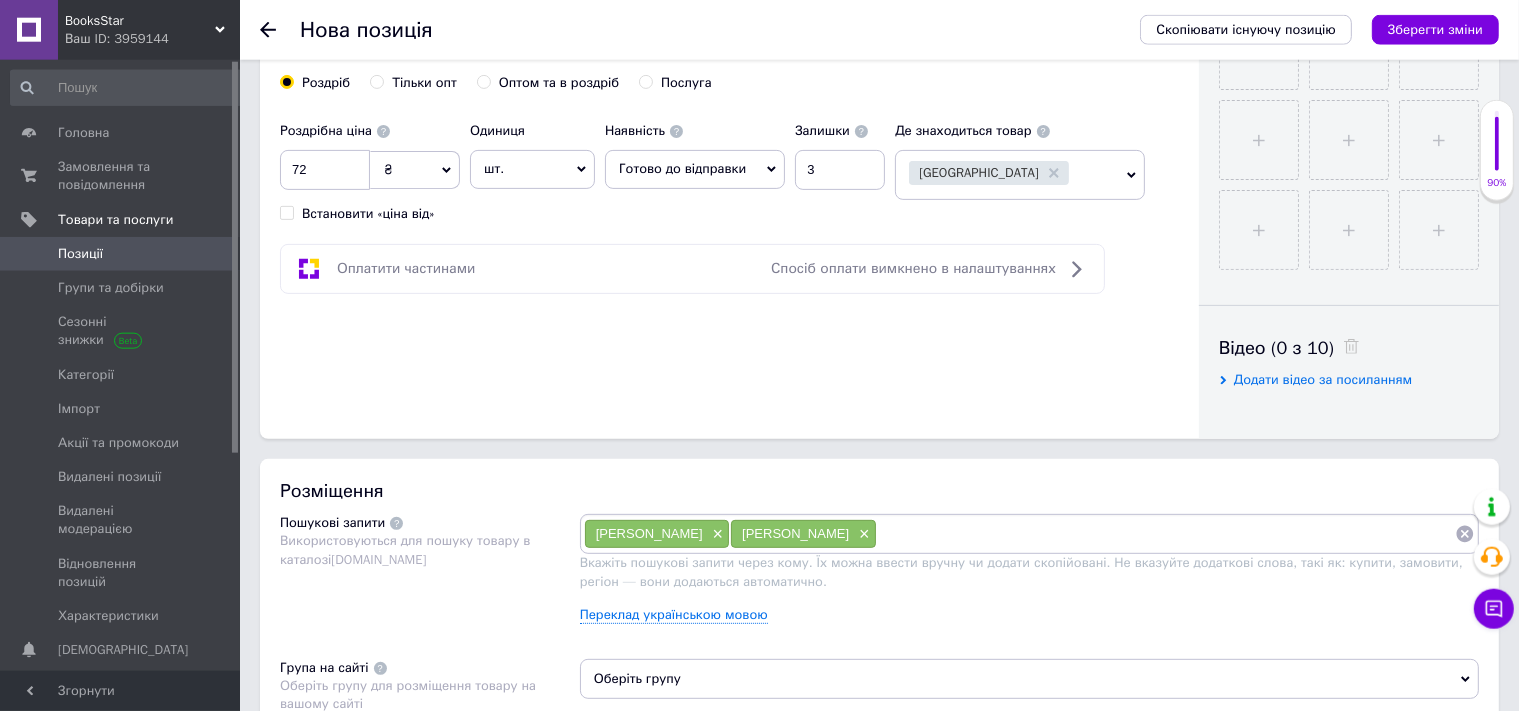 paste on "Швидкочитайлик. 2 клас" 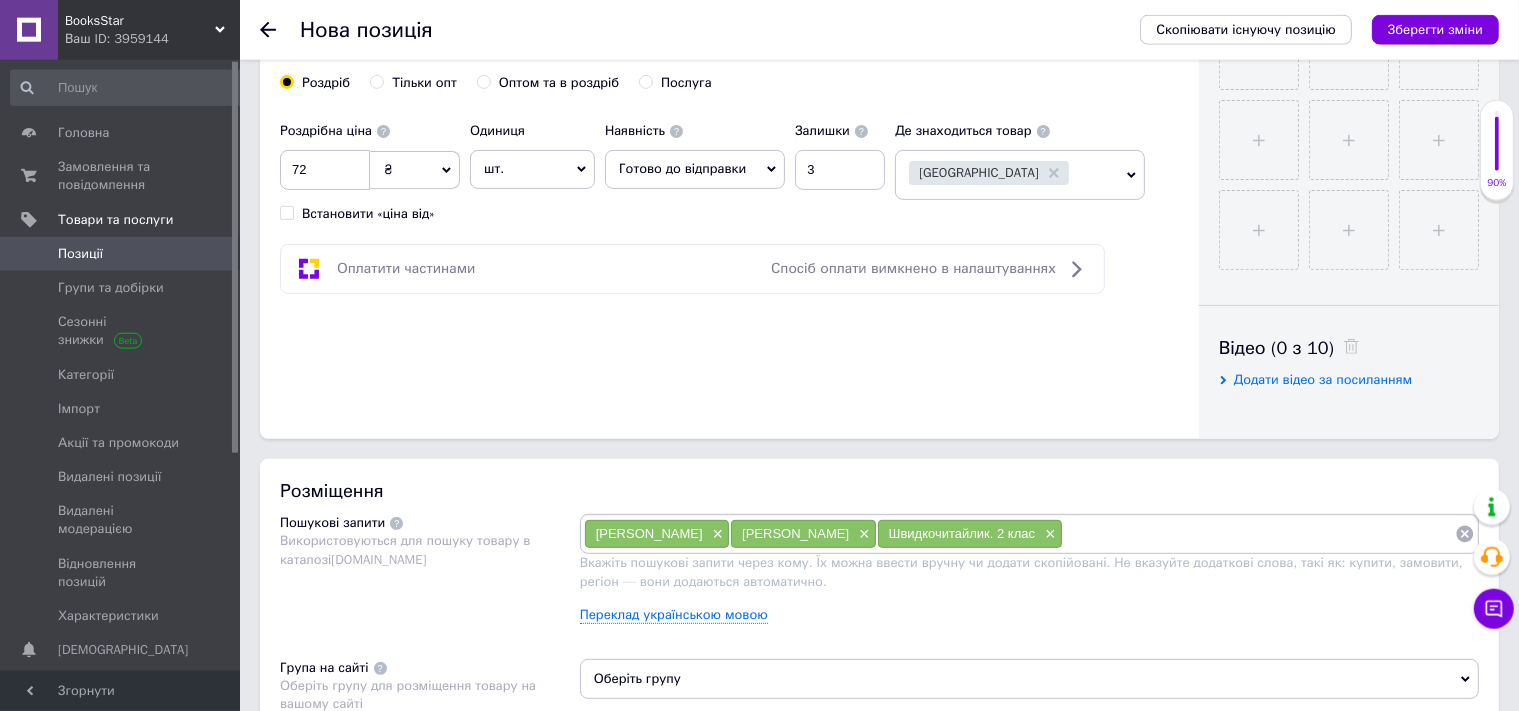 paste on "Посібник з розвитку навичок швидкочитання" 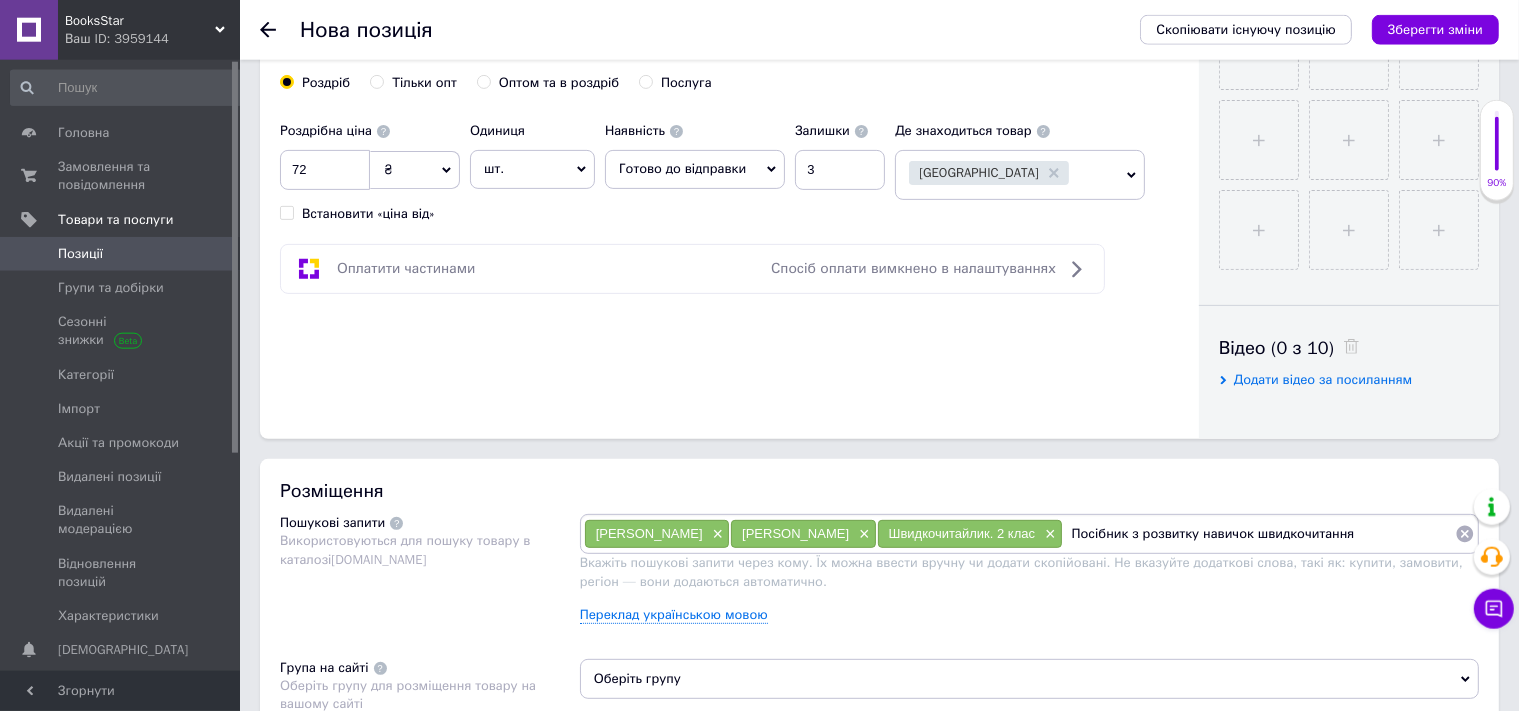 type 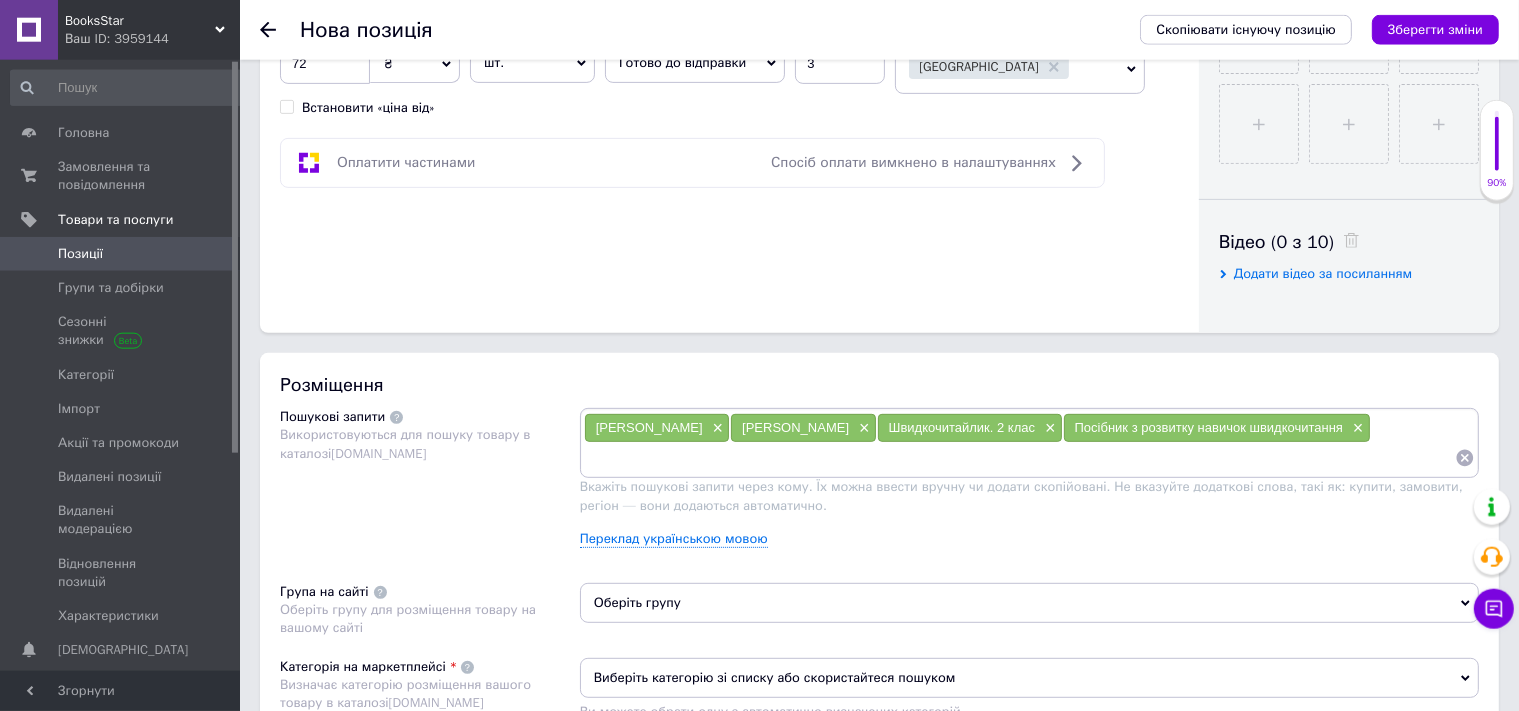 scroll, scrollTop: 1180, scrollLeft: 0, axis: vertical 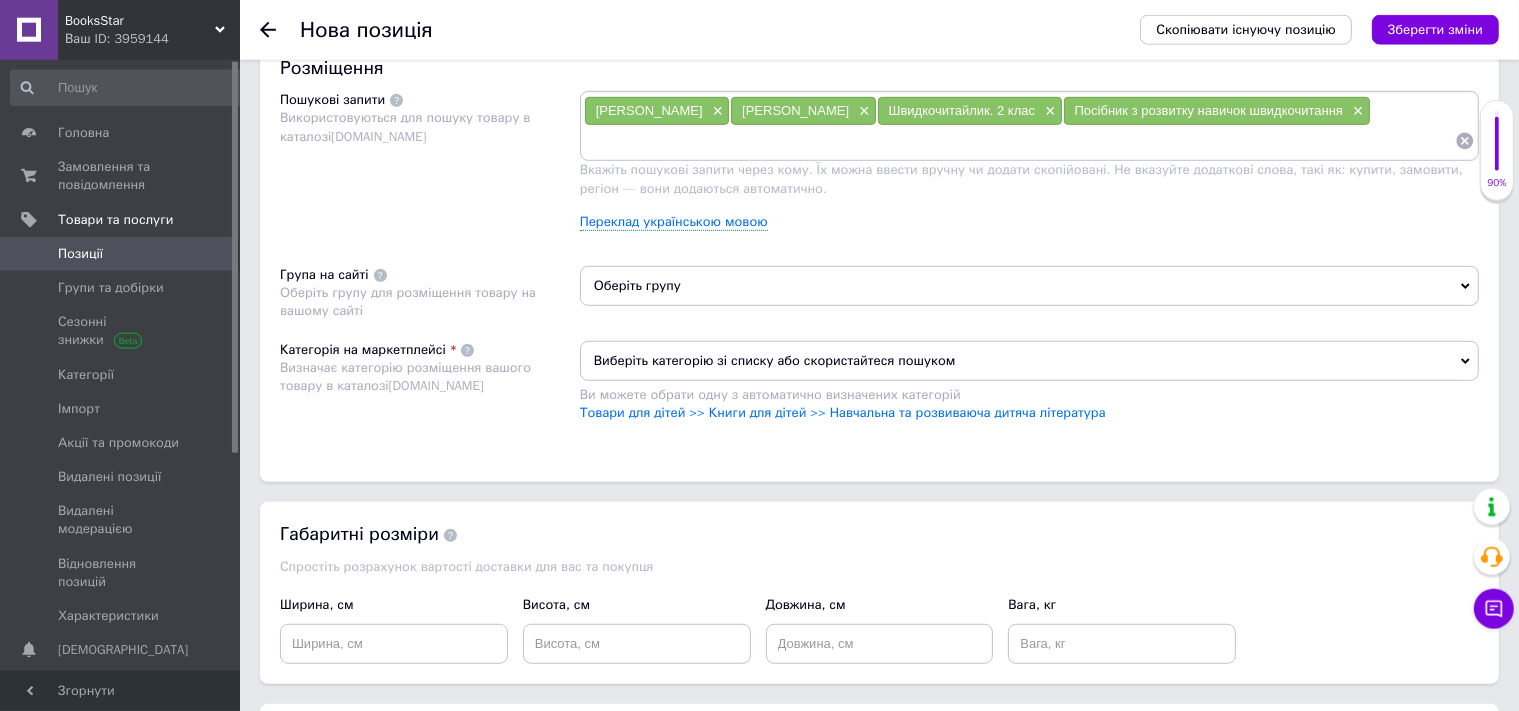click on "Оберіть групу" at bounding box center [1029, 286] 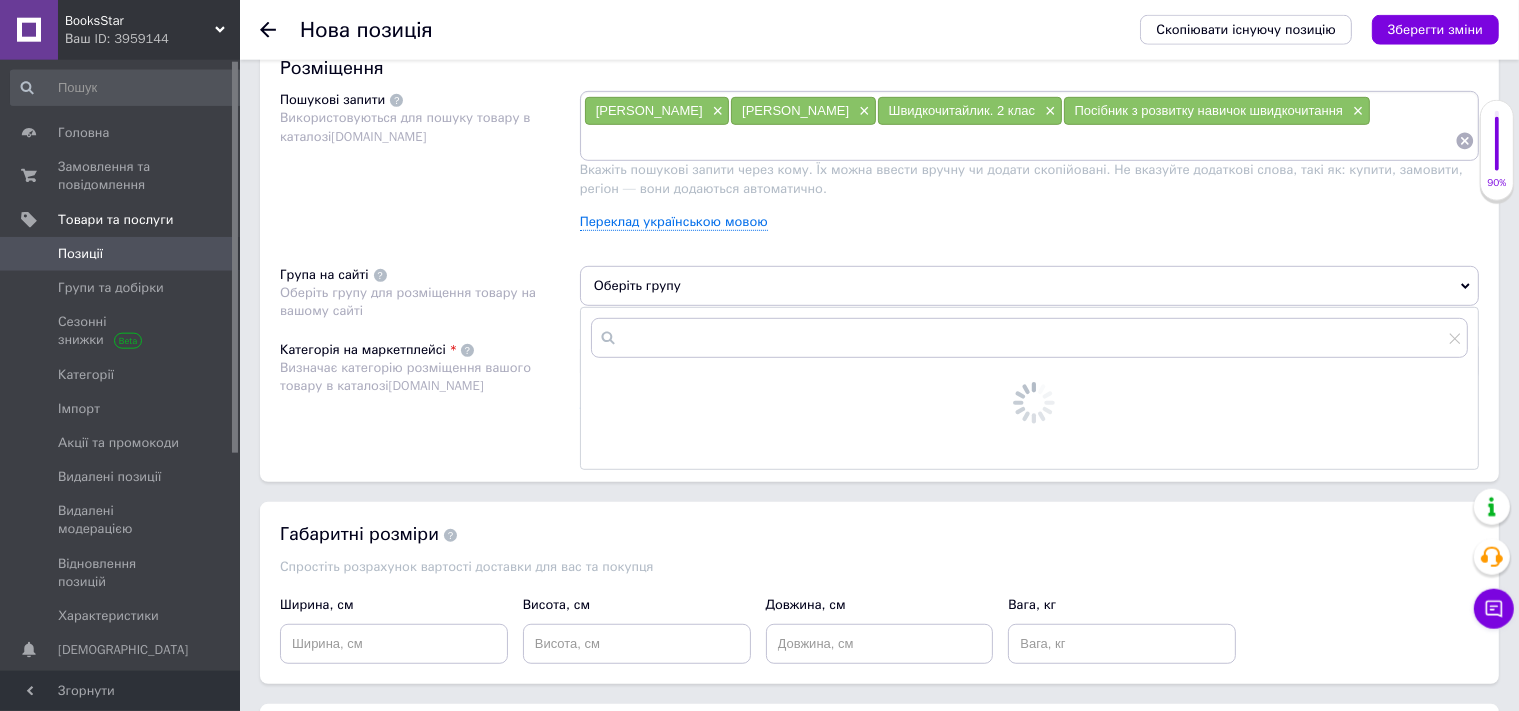 click on "Оберіть групу" at bounding box center (1029, 286) 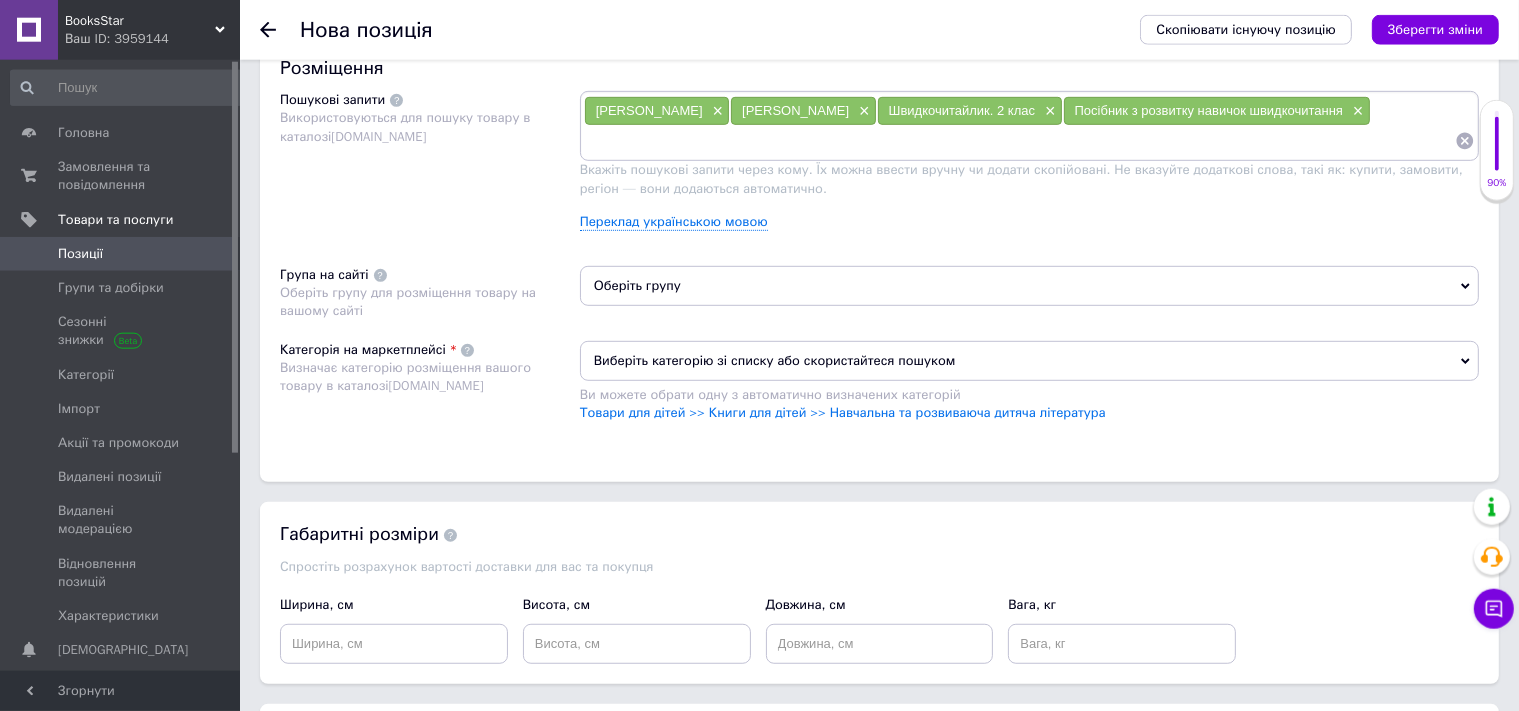 click on "Оберіть групу" at bounding box center [1029, 286] 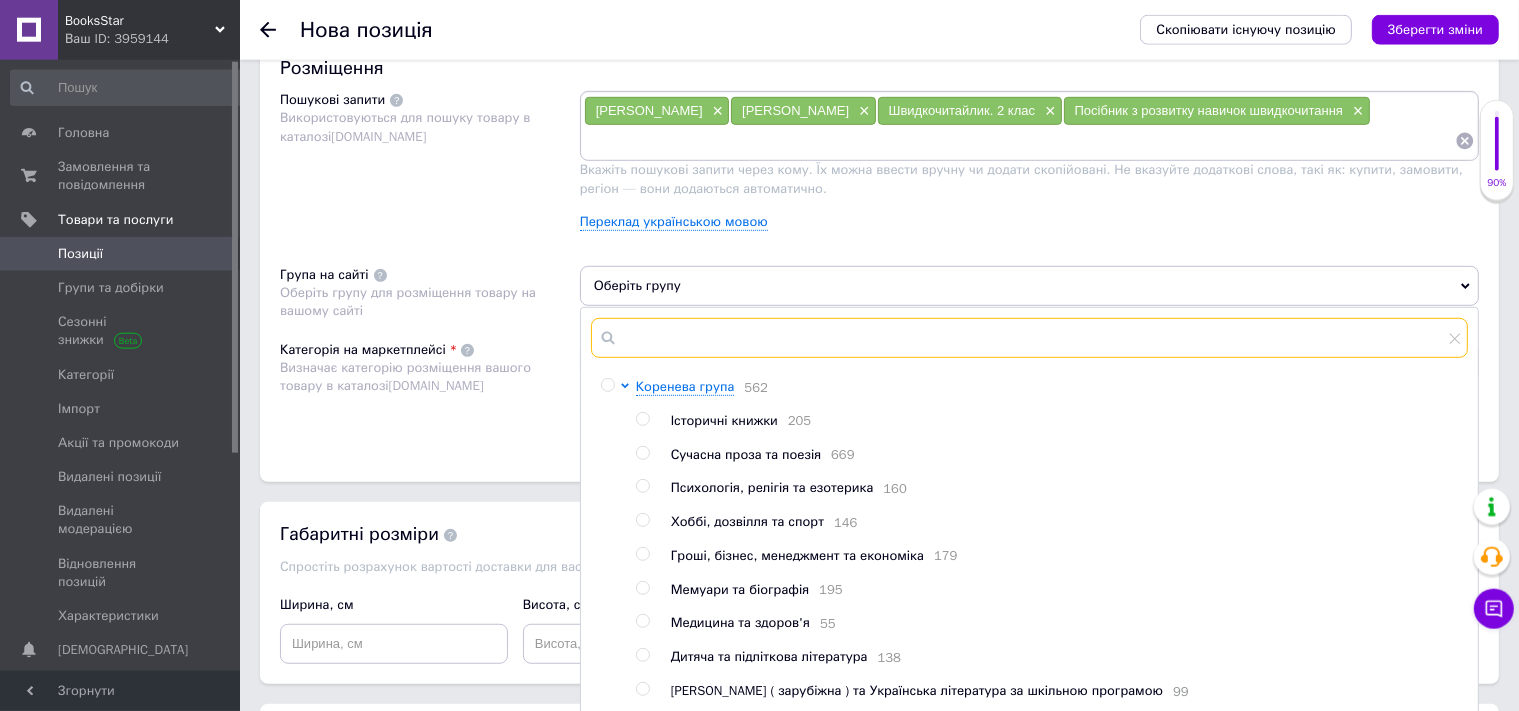 click at bounding box center (1029, 338) 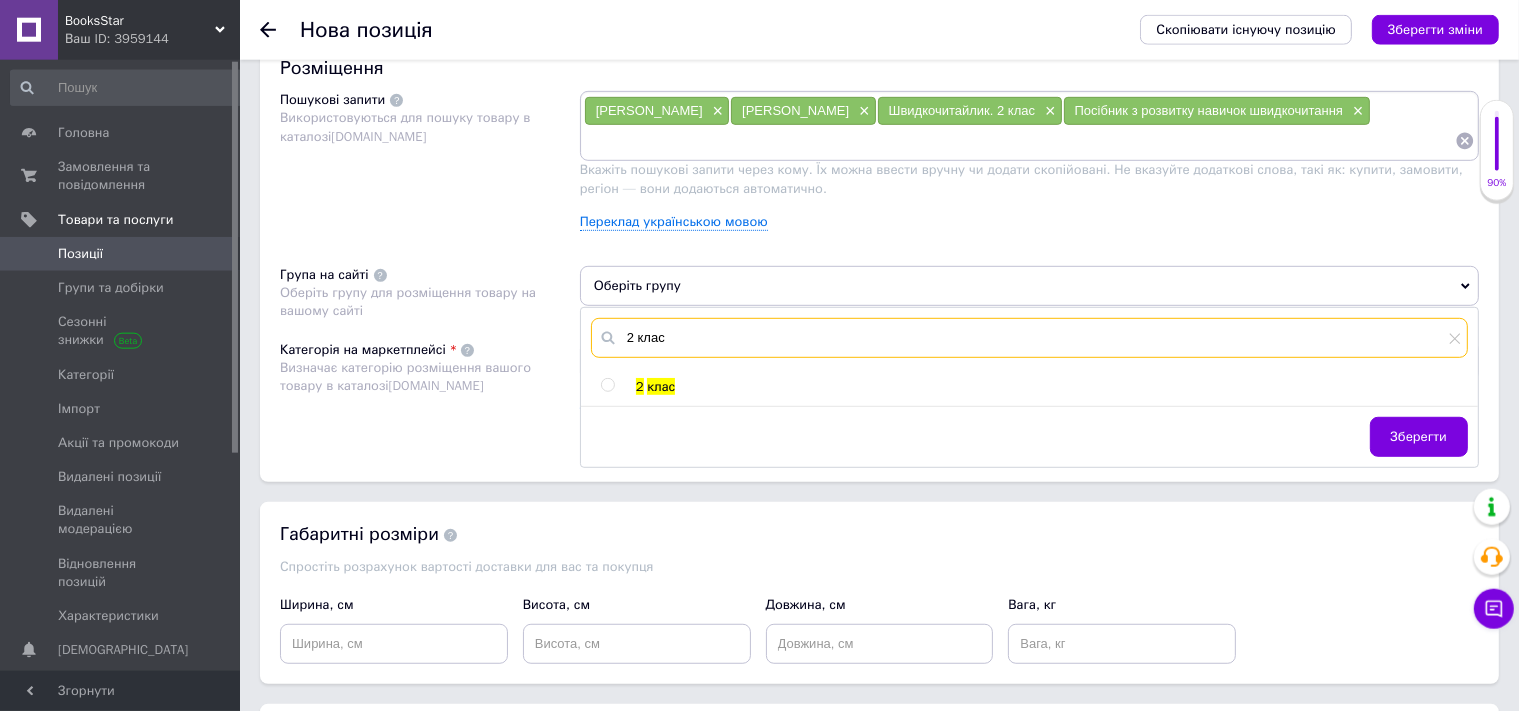 type on "2 клас" 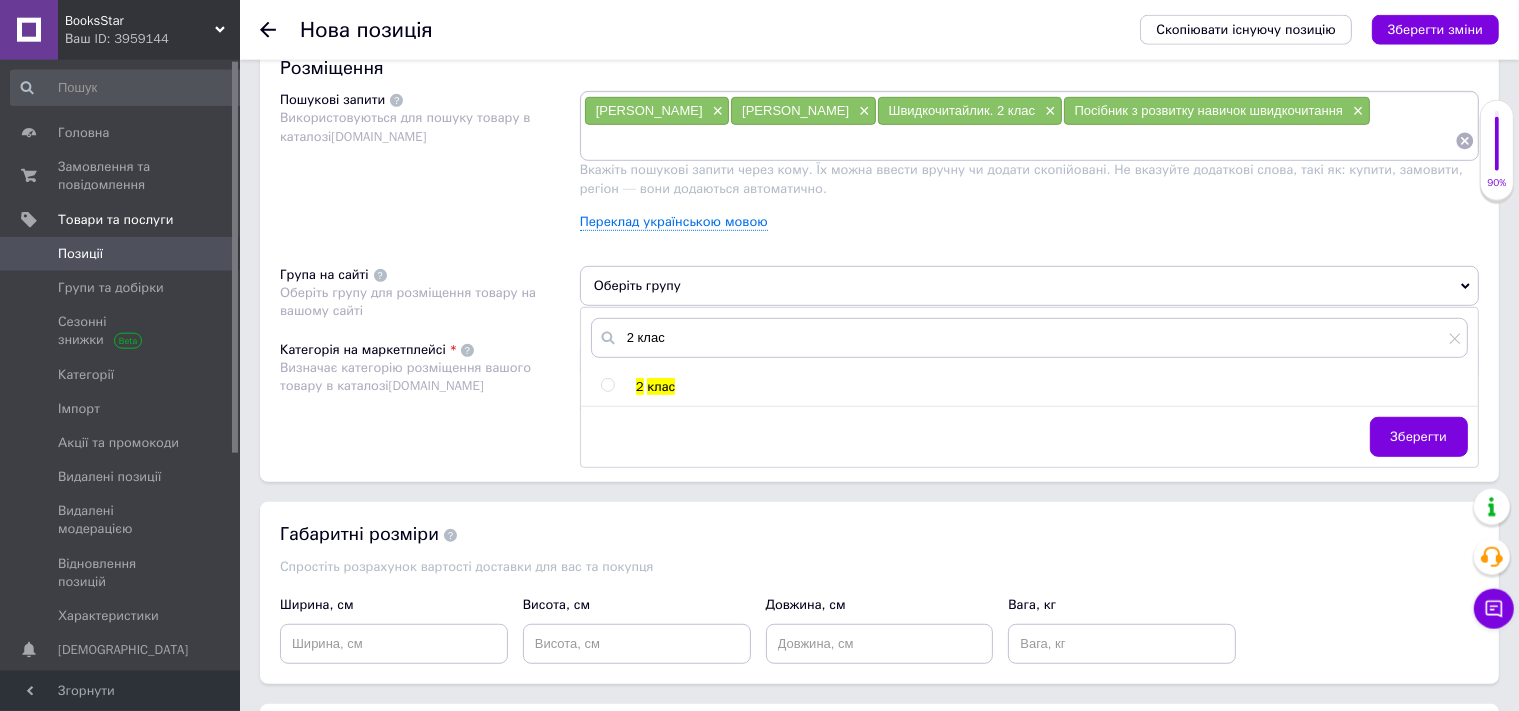 click at bounding box center (607, 385) 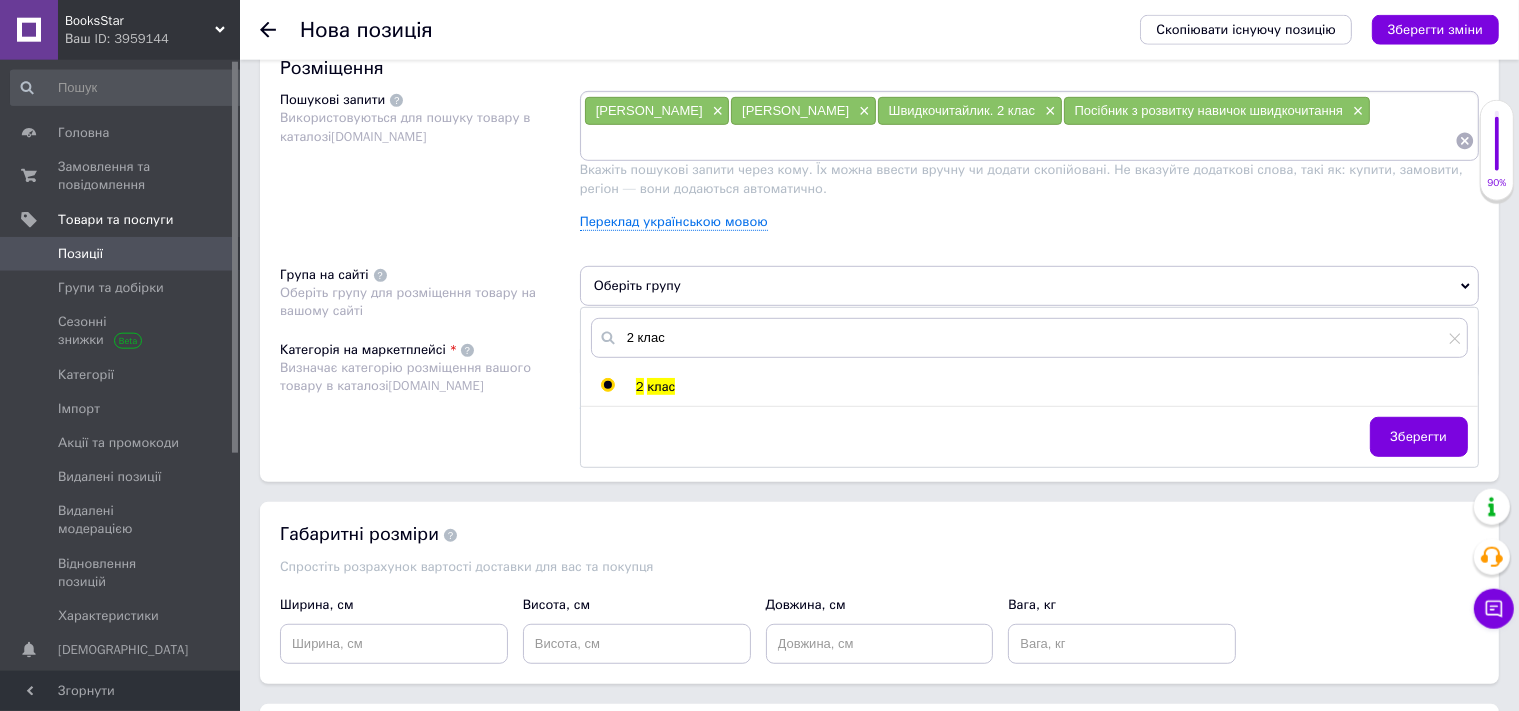 radio on "true" 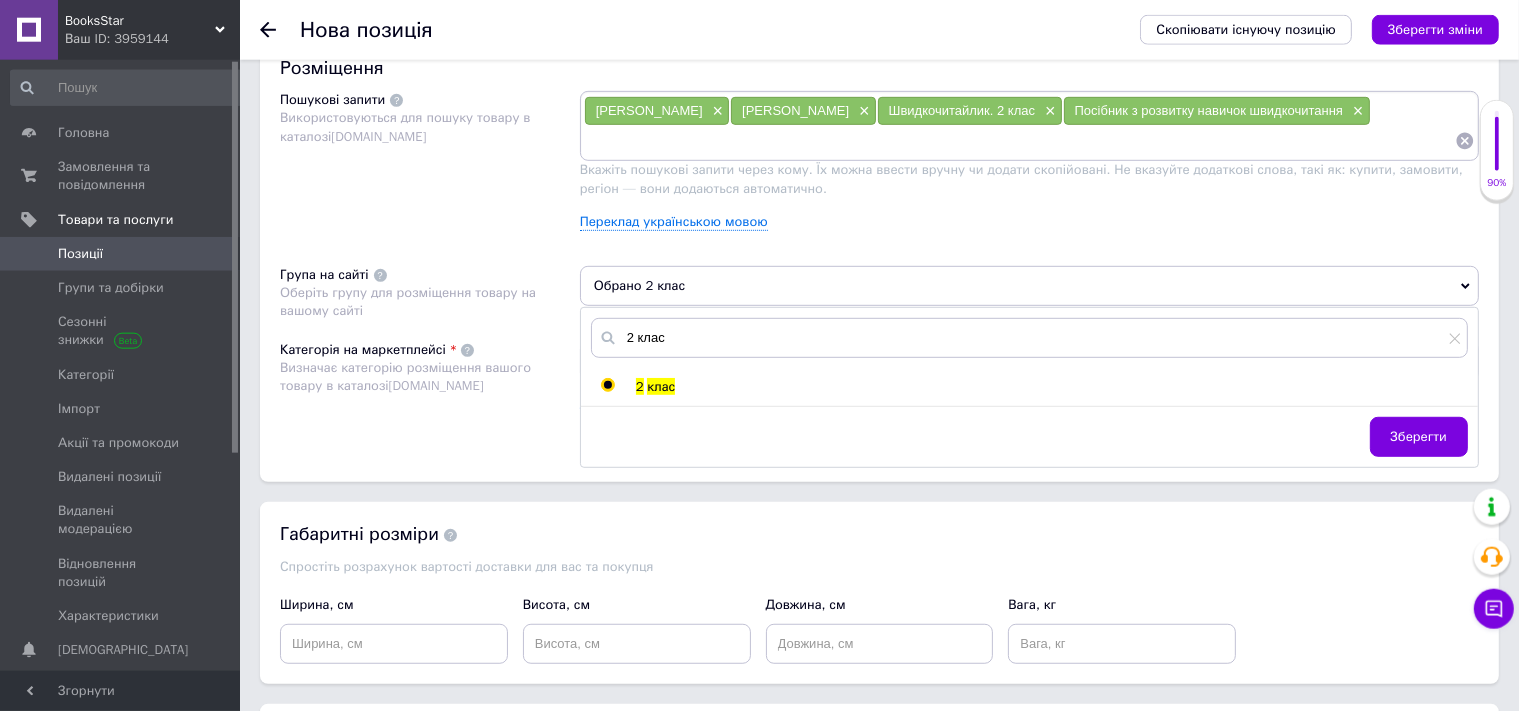 click on "Категорія на маркетплейсі Визначає категорію розміщення вашого товару в каталозі  [DOMAIN_NAME]" at bounding box center (430, 391) 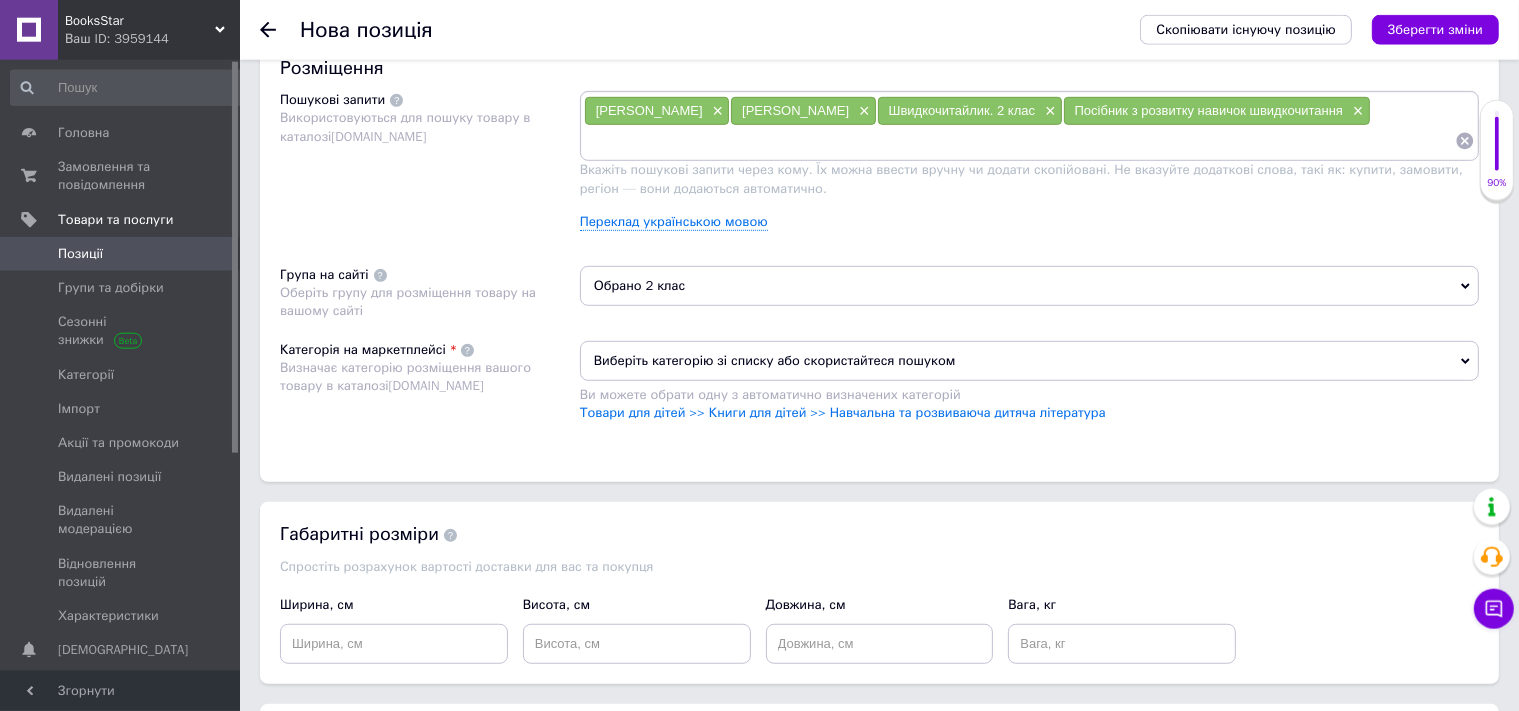 click on "Розміщення Пошукові запити Використовуються для пошуку товару в каталозі  Prom.ua Сапун Галина × Савчук Алла × Швидкочитайлик. 2 клас × Посібник з розвитку навичок швидкочитання × Вкажіть пошукові запити через кому. Їх можна ввести вручну чи додати скопійовані. Не вказуйте додаткові слова, такі як: купити, замовити, регіон — вони додаються автоматично. Переклад українською мовою Група на сайті Оберіть групу для розміщення товару на вашому сайті Обрано 2 клас Категорія на маркетплейсі Визначає категорію розміщення вашого товару в каталозі  Prom.ua" at bounding box center [879, 259] 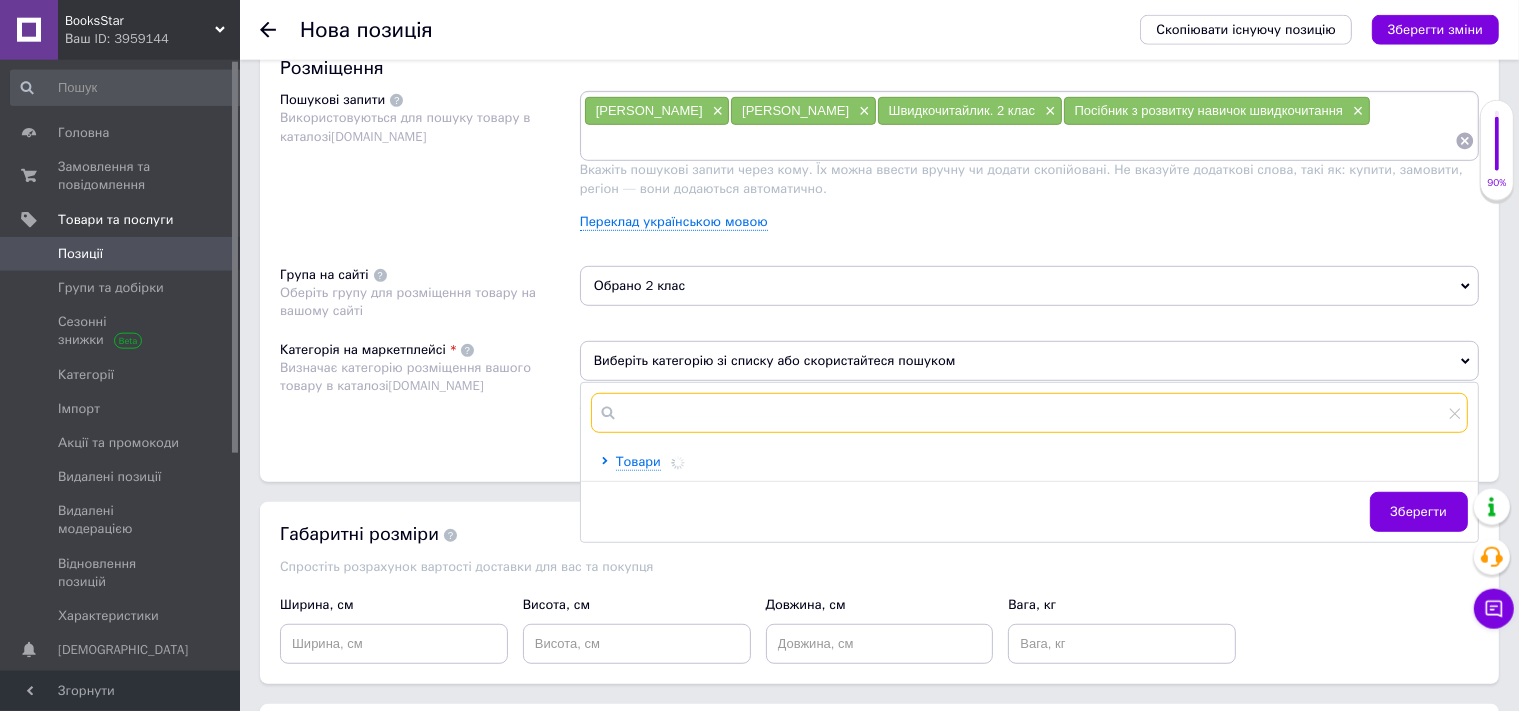click at bounding box center (1029, 413) 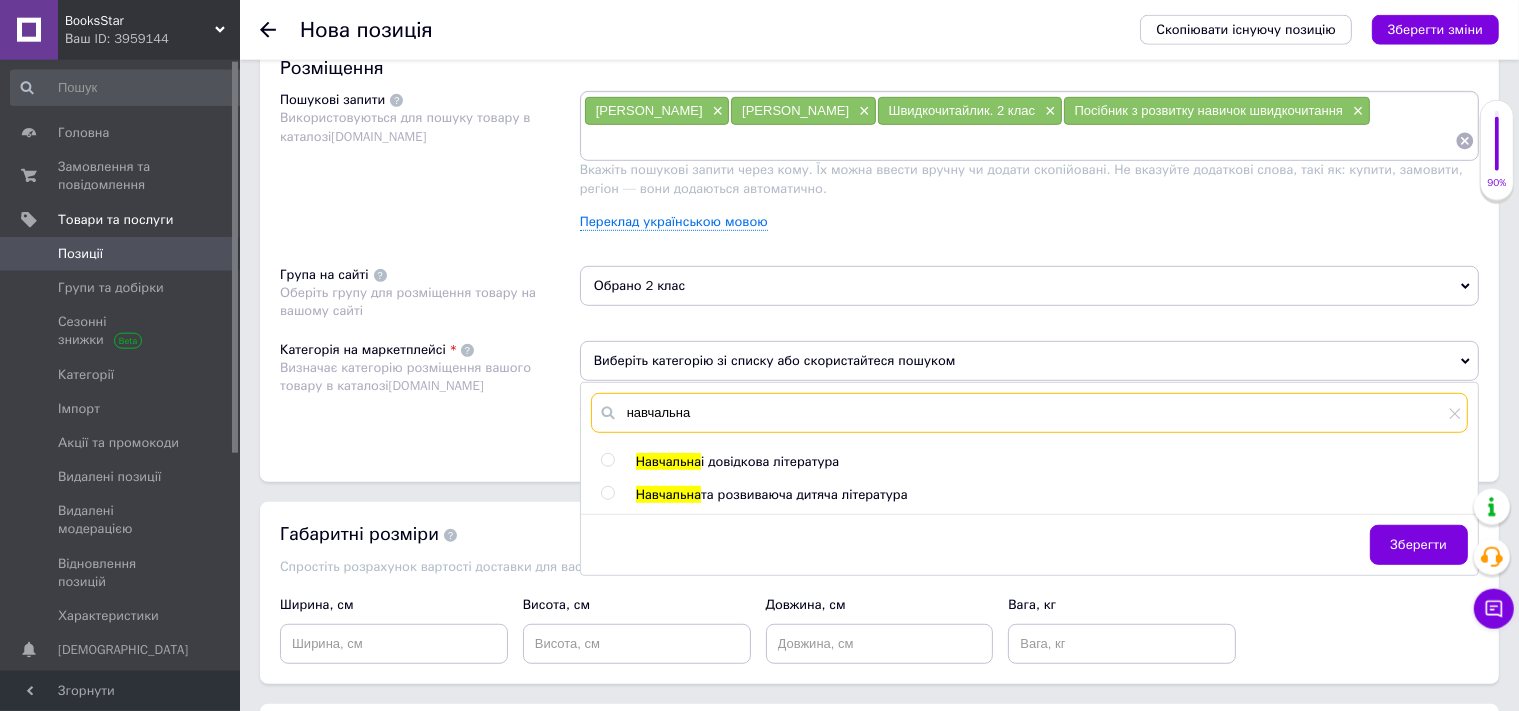 type on "навчальна" 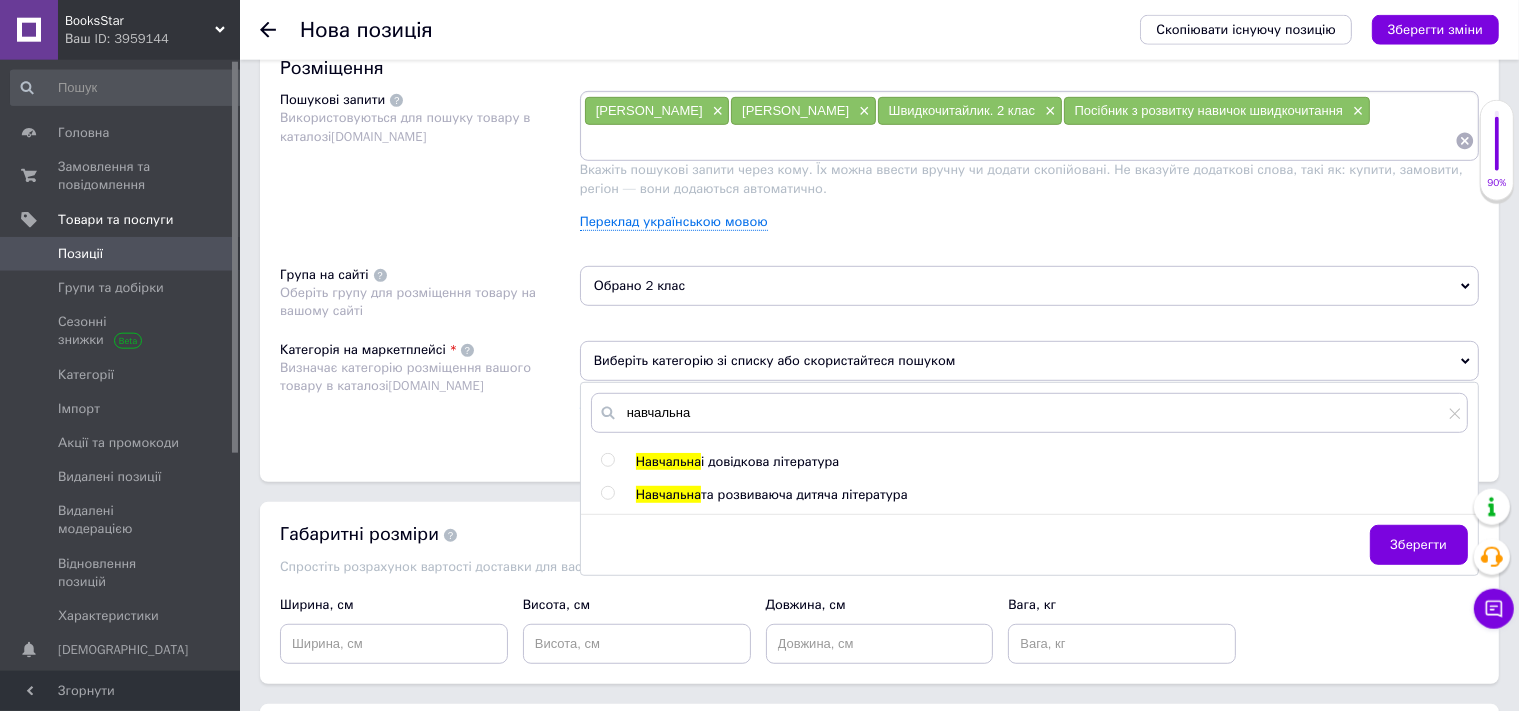 click on "і довідкова література" at bounding box center [770, 461] 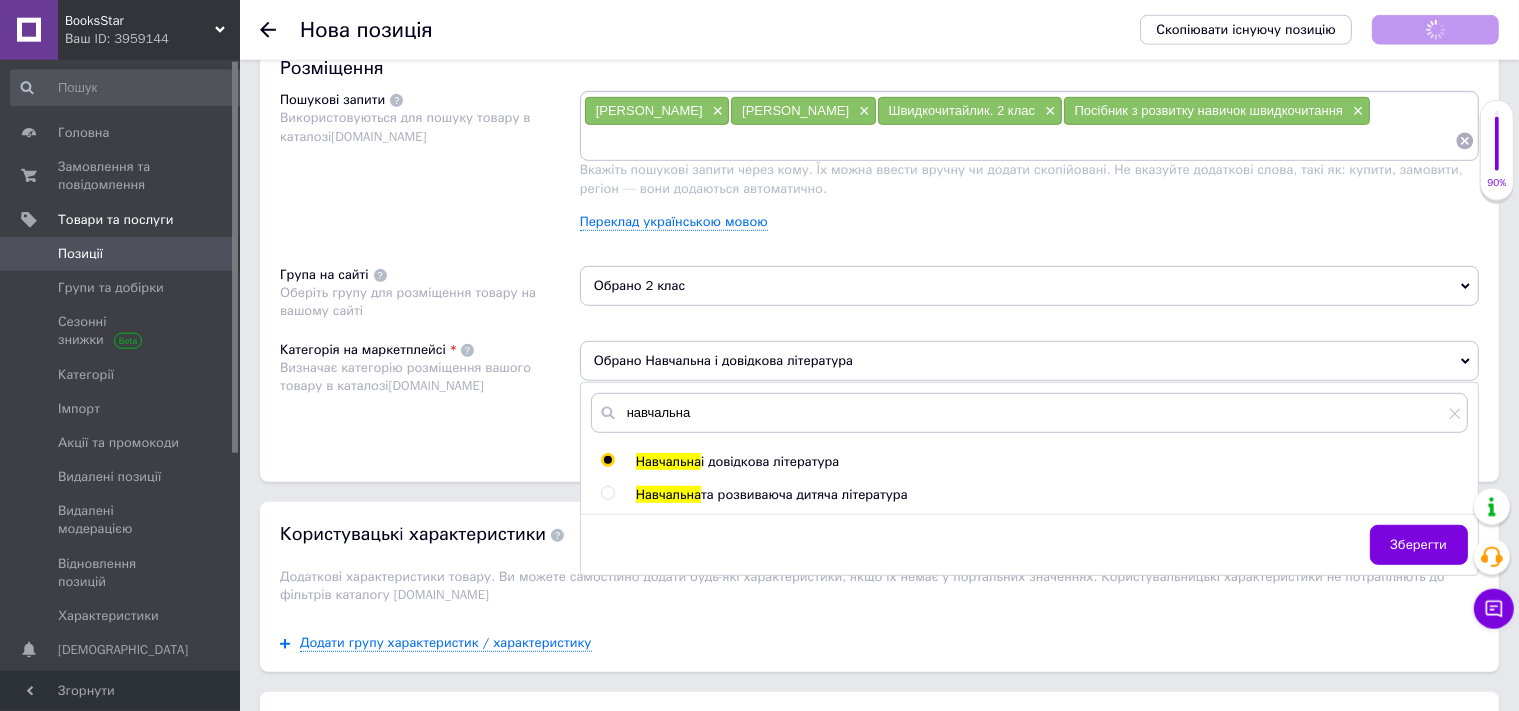 radio on "true" 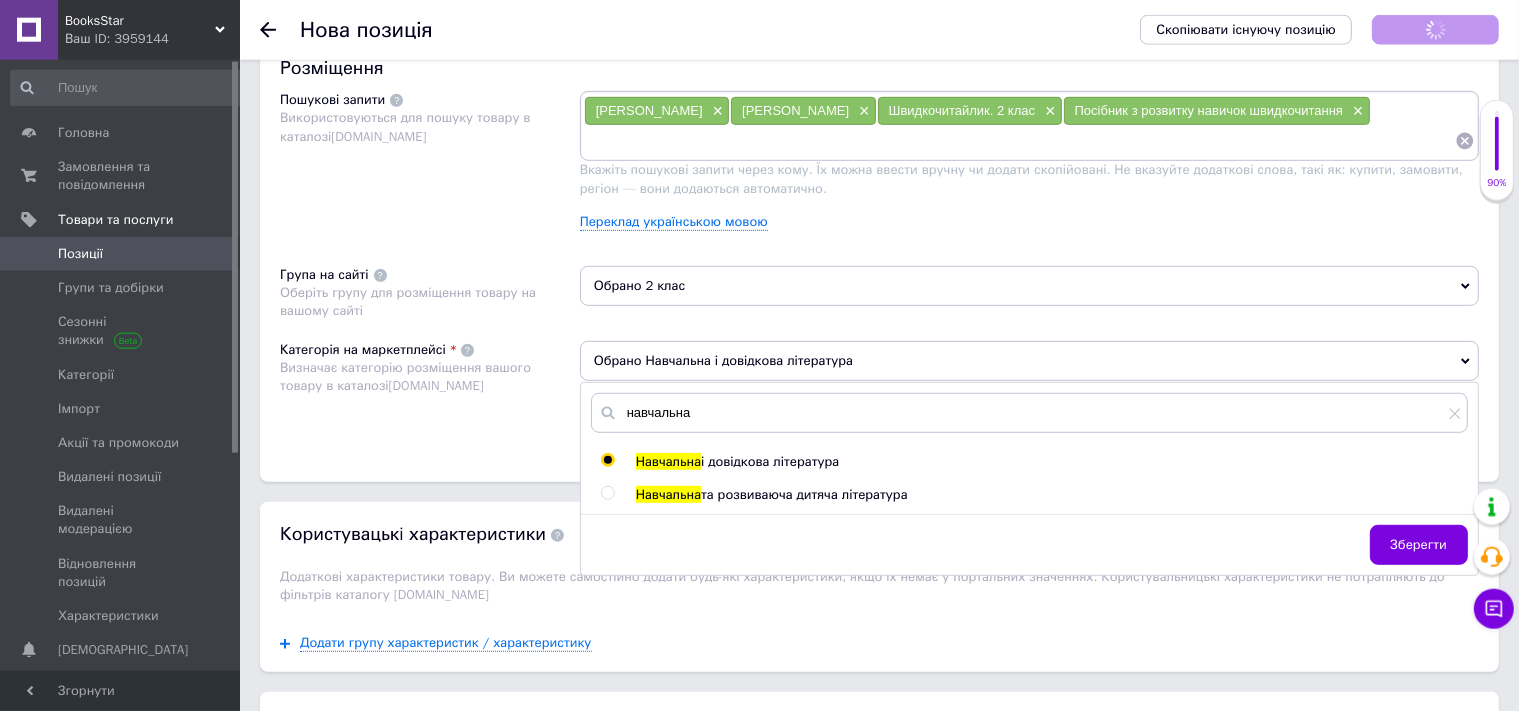 click on "Розміщення Пошукові запити Використовуються для пошуку товару в каталозі  Prom.ua Сапун Галина × Савчук Алла × Швидкочитайлик. 2 клас × Посібник з розвитку навичок швидкочитання × Вкажіть пошукові запити через кому. Їх можна ввести вручну чи додати скопійовані. Не вказуйте додаткові слова, такі як: купити, замовити, регіон — вони додаються автоматично. Переклад українською мовою Група на сайті Оберіть групу для розміщення товару на вашому сайті Обрано 2 клас Категорія на маркетплейсі Визначає категорію розміщення вашого товару в каталозі  Prom.ua навчальна" at bounding box center [879, 259] 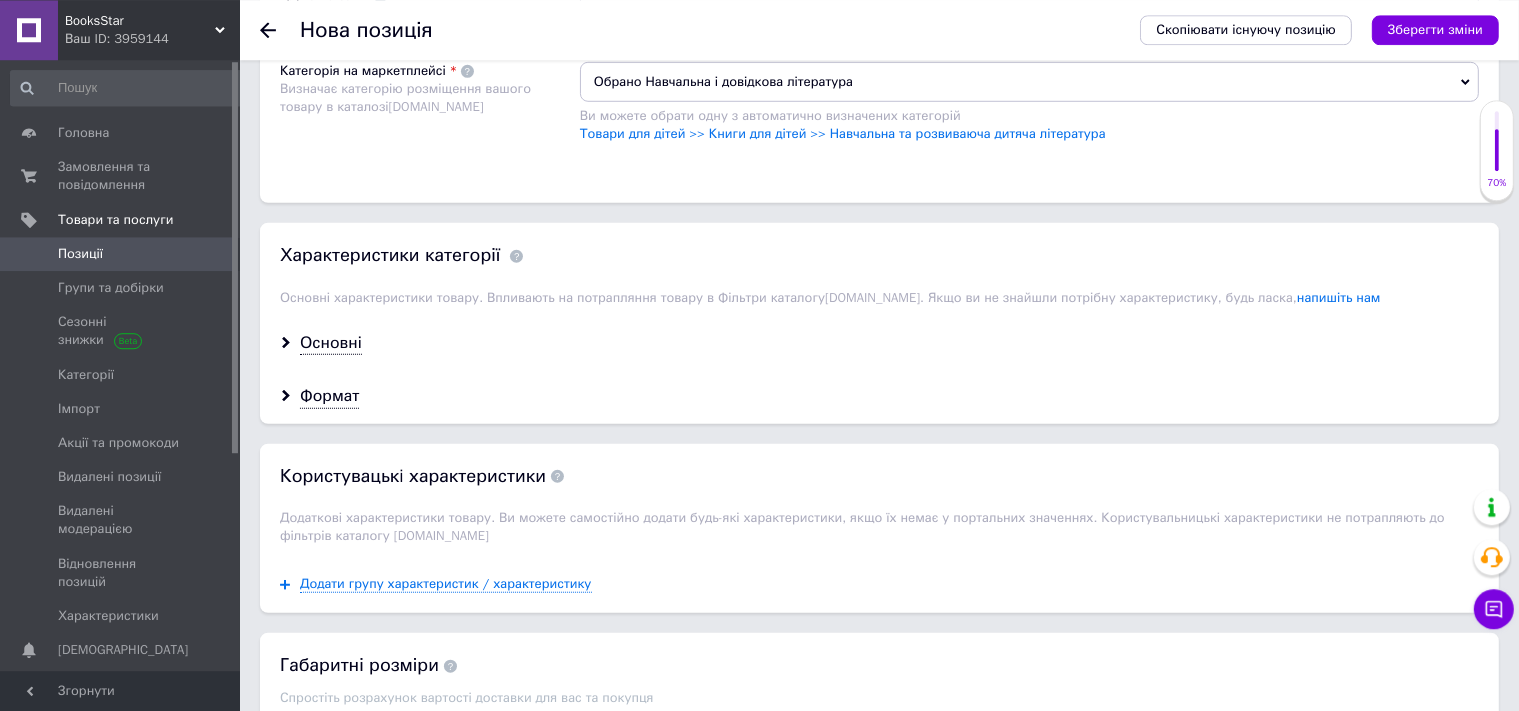 scroll, scrollTop: 1496, scrollLeft: 0, axis: vertical 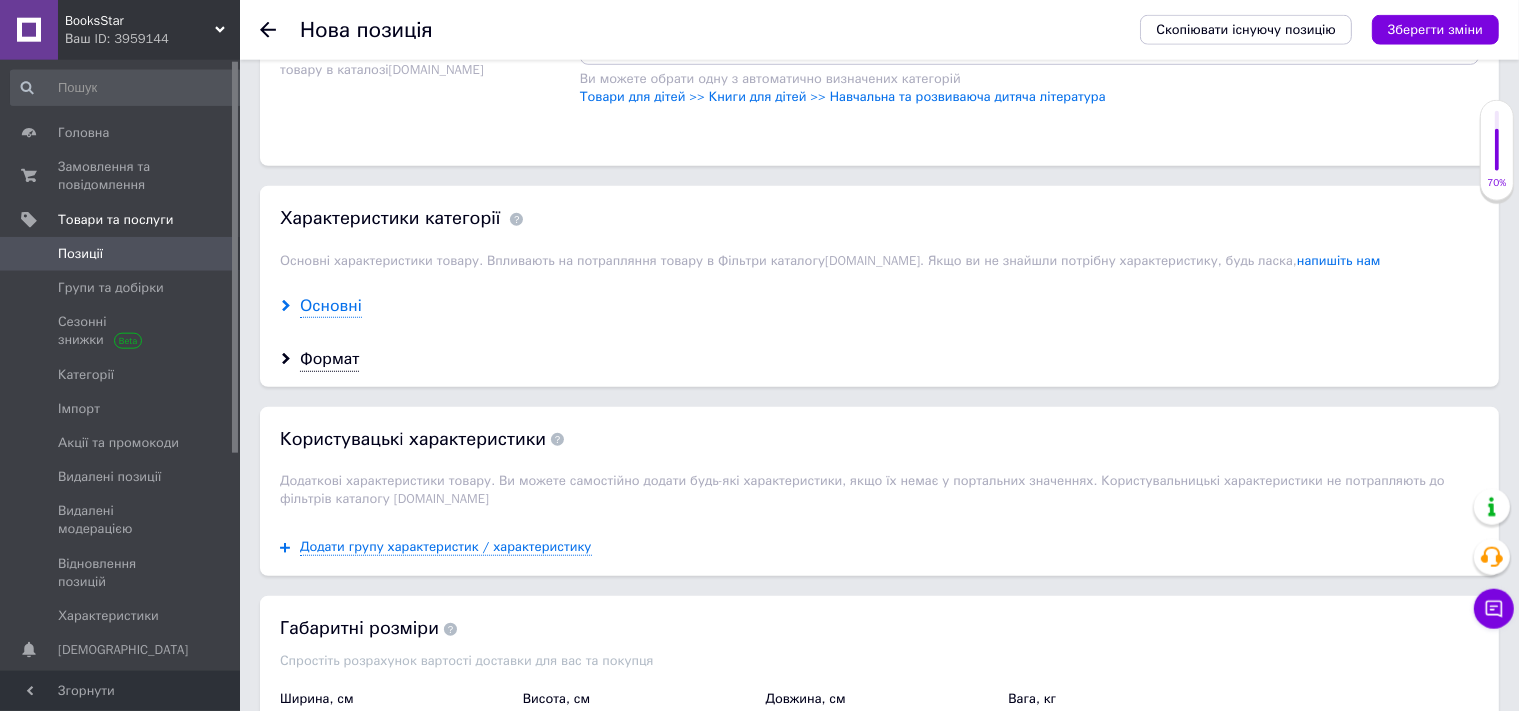 click on "Основні" at bounding box center [331, 306] 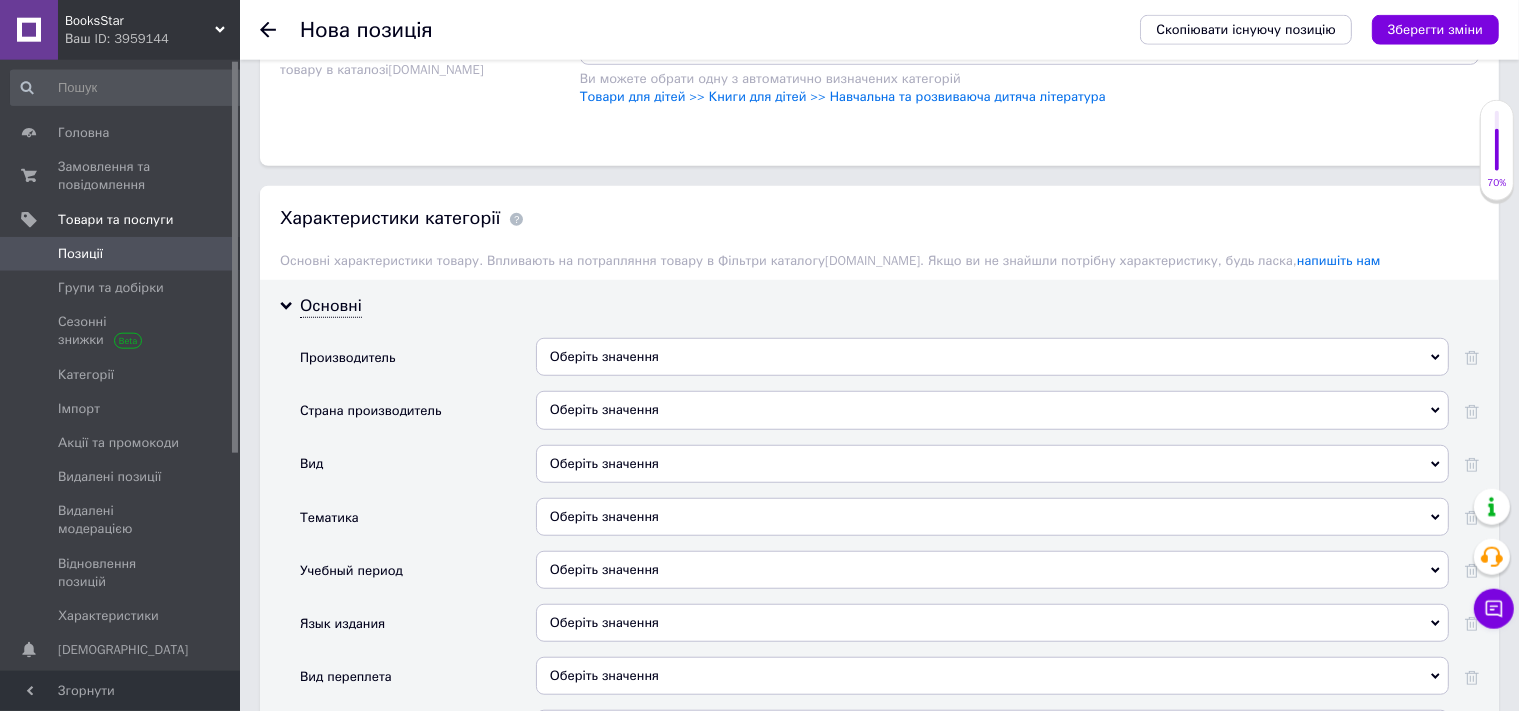 click on "Оберіть значення" at bounding box center (992, 357) 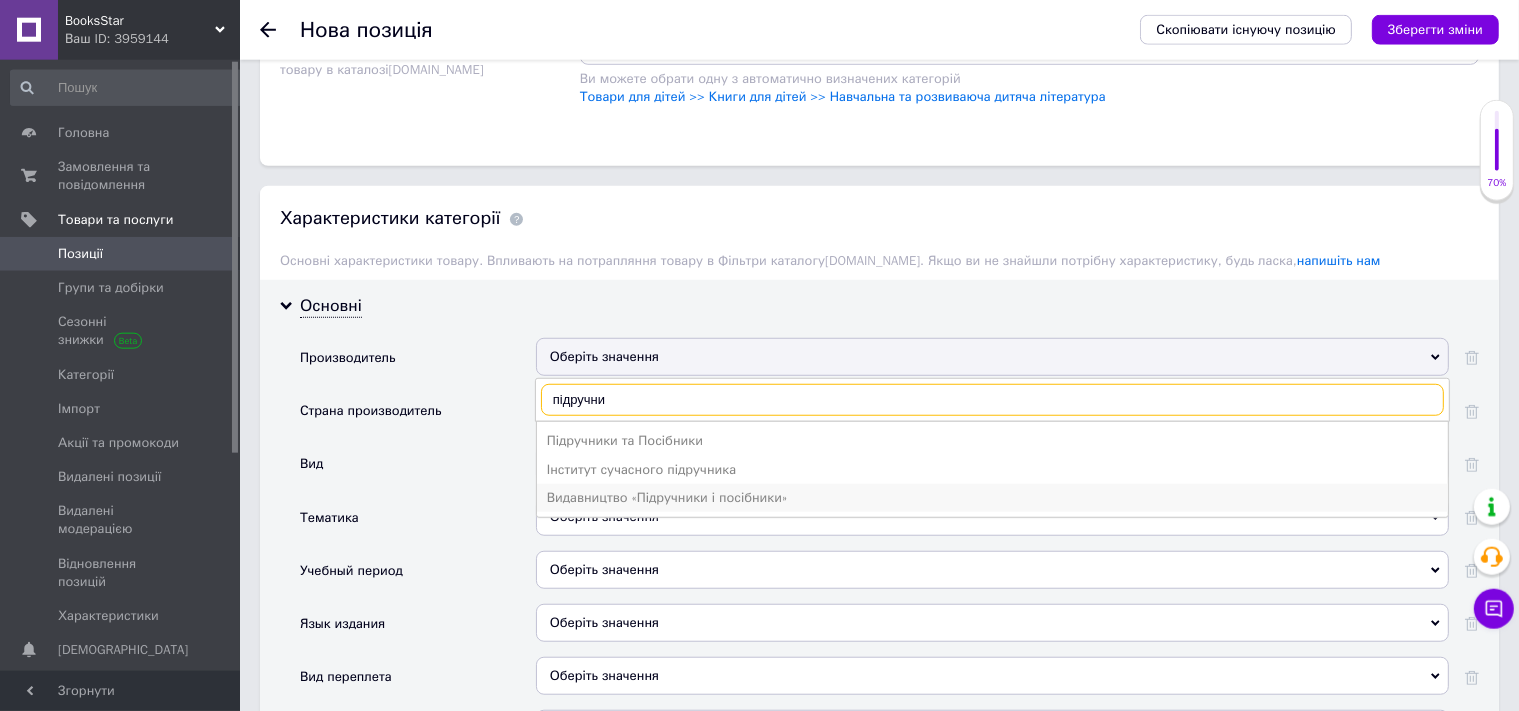 type on "підручни" 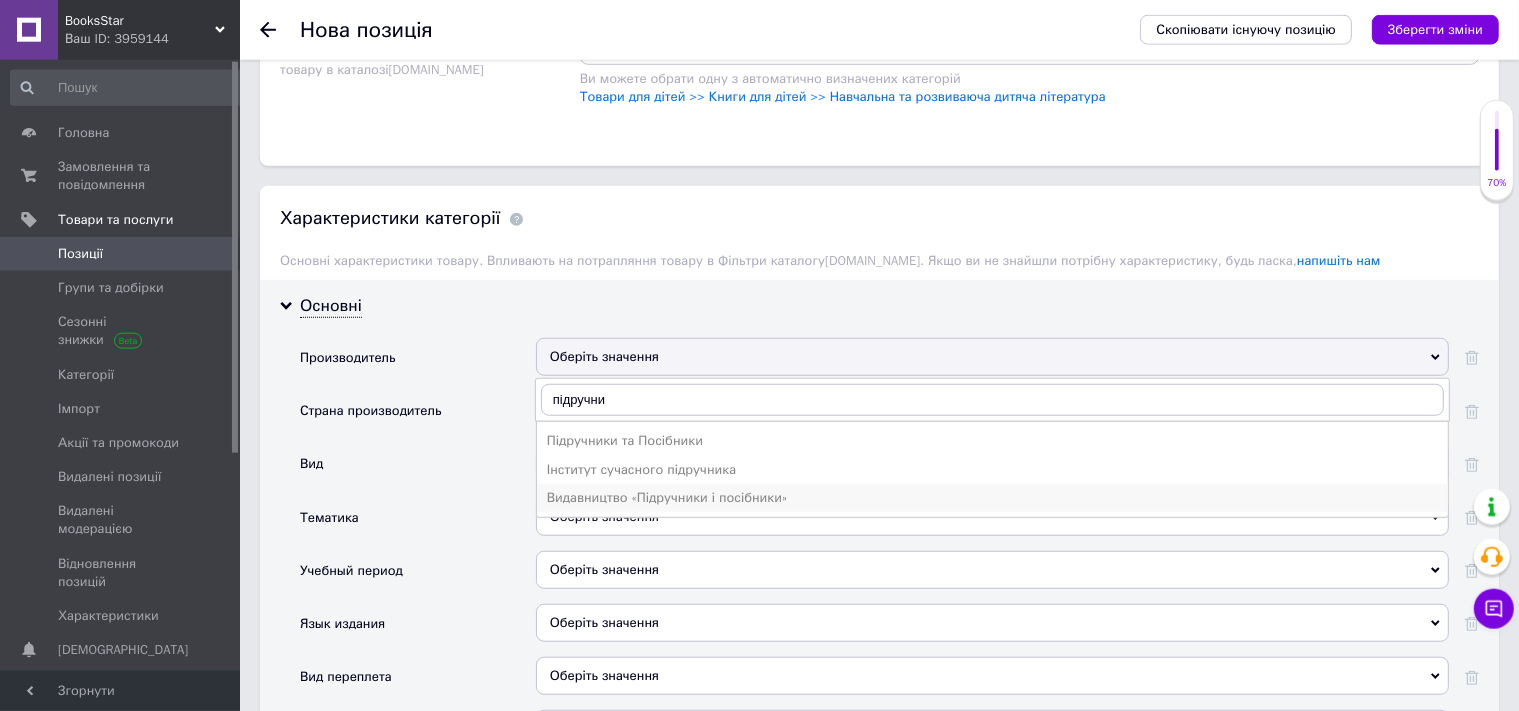 click on "Видавництво «Підручники і посібники»" at bounding box center (992, 498) 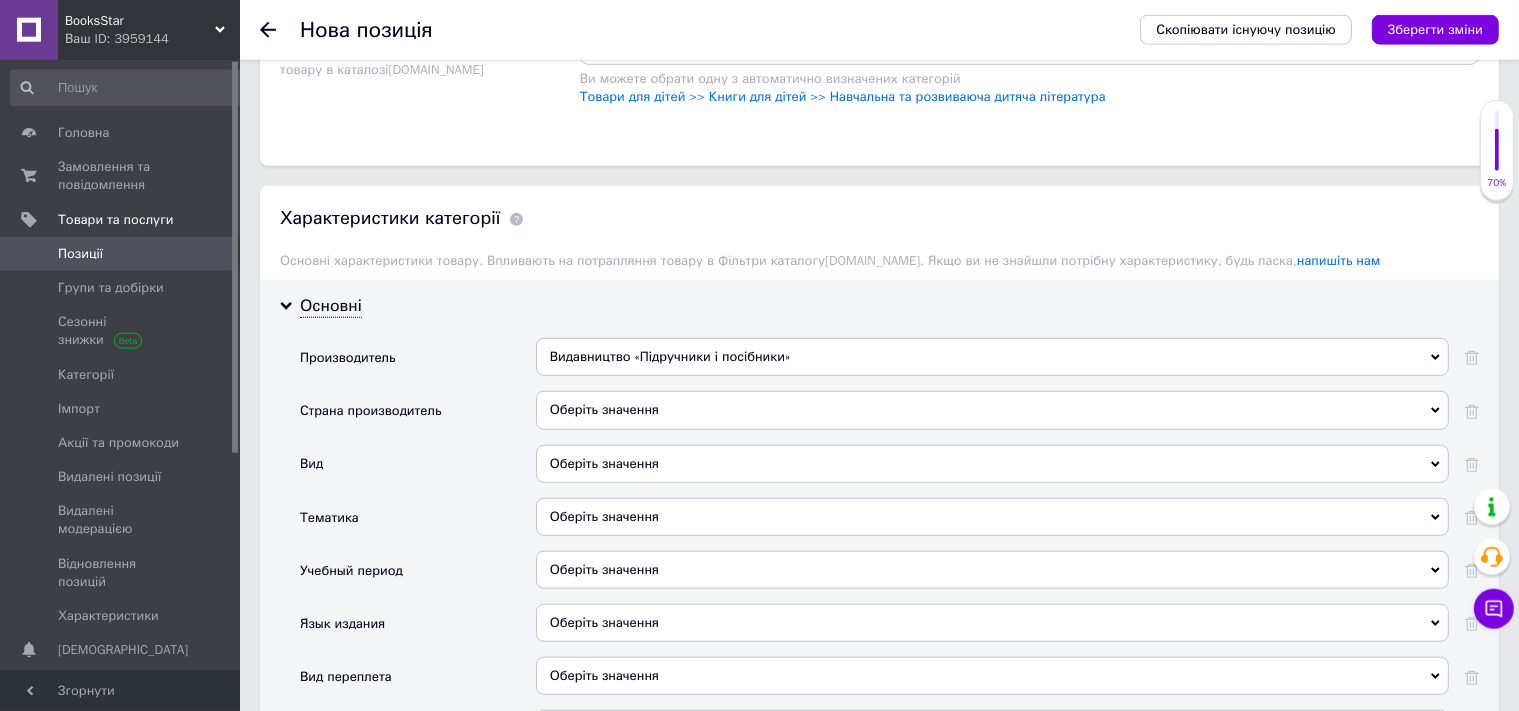 click on "Оберіть значення" at bounding box center (992, 410) 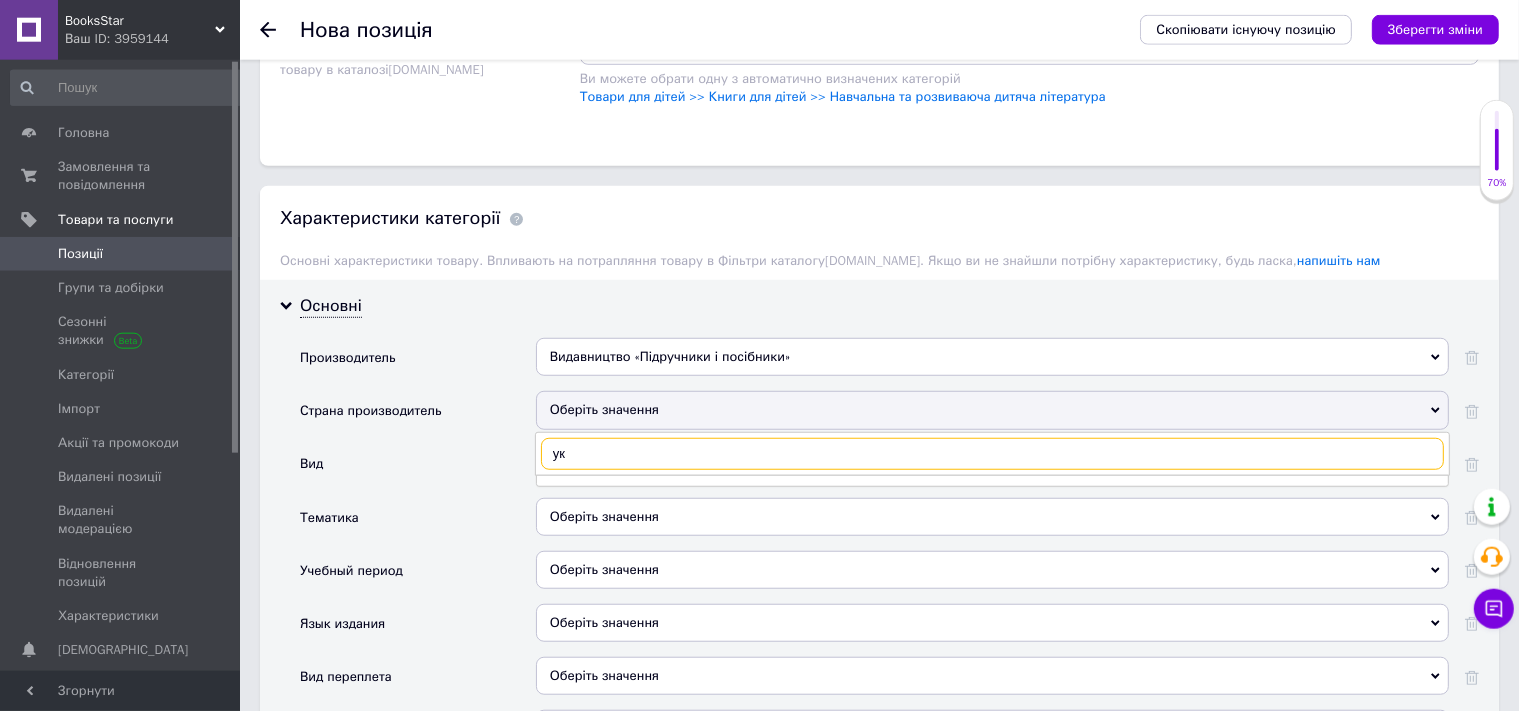 type on "укр" 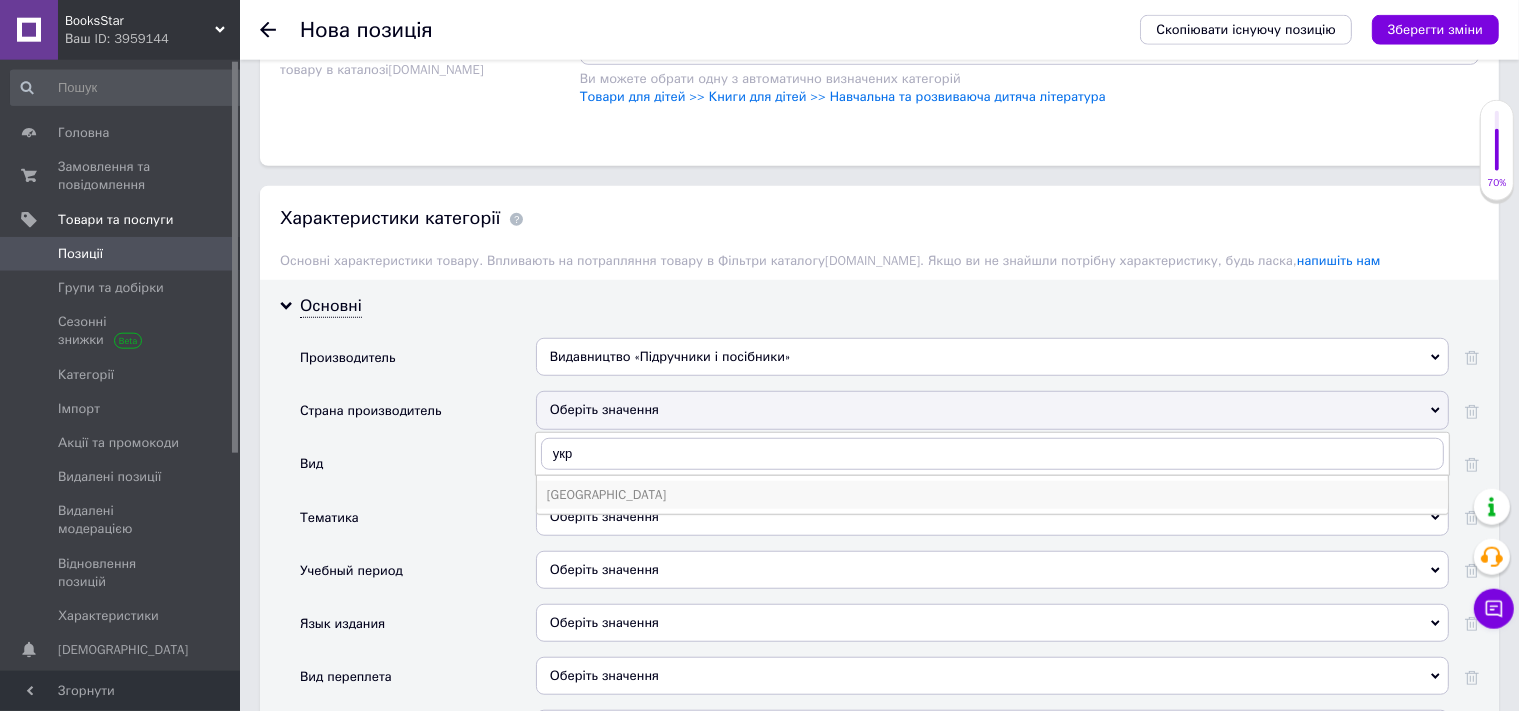 click on "[GEOGRAPHIC_DATA]" at bounding box center [992, 495] 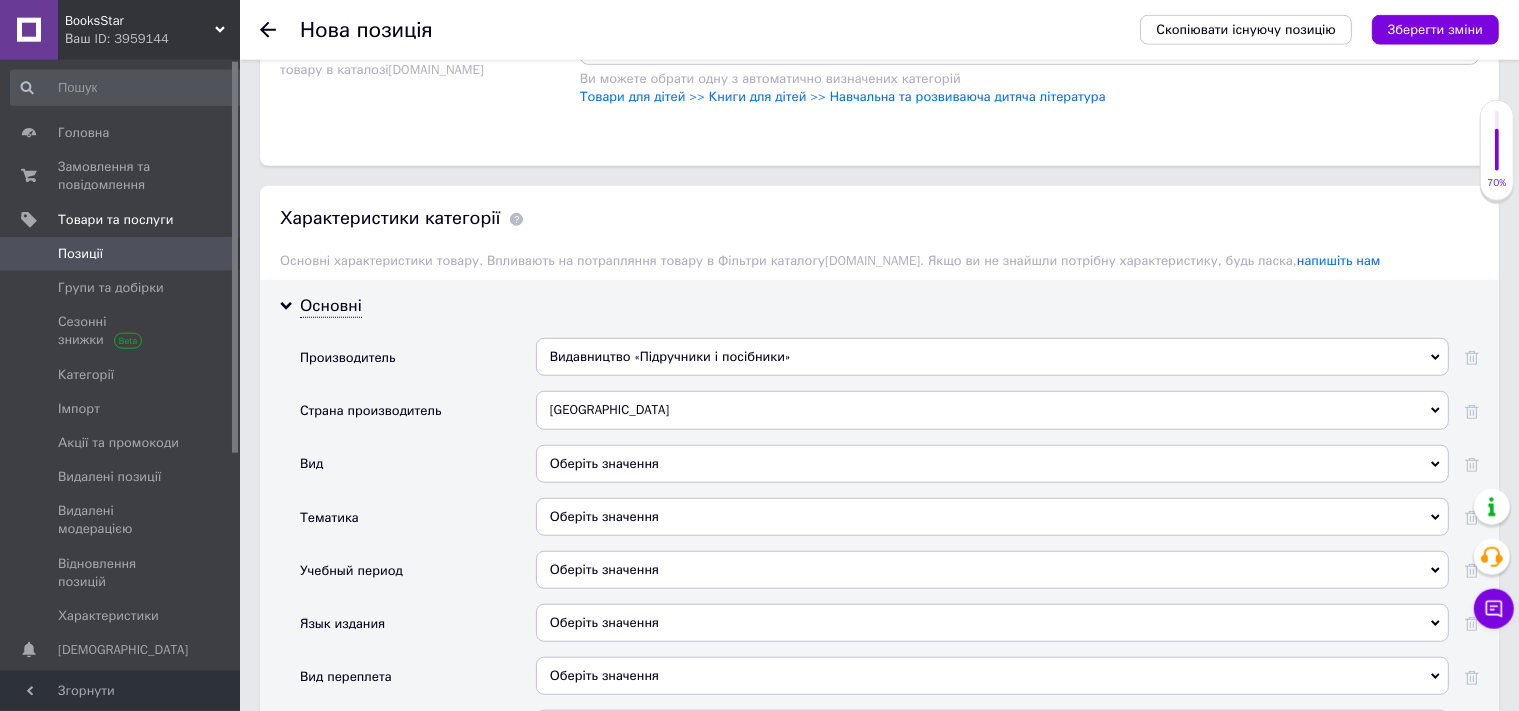 click on "Оберіть значення" at bounding box center (992, 464) 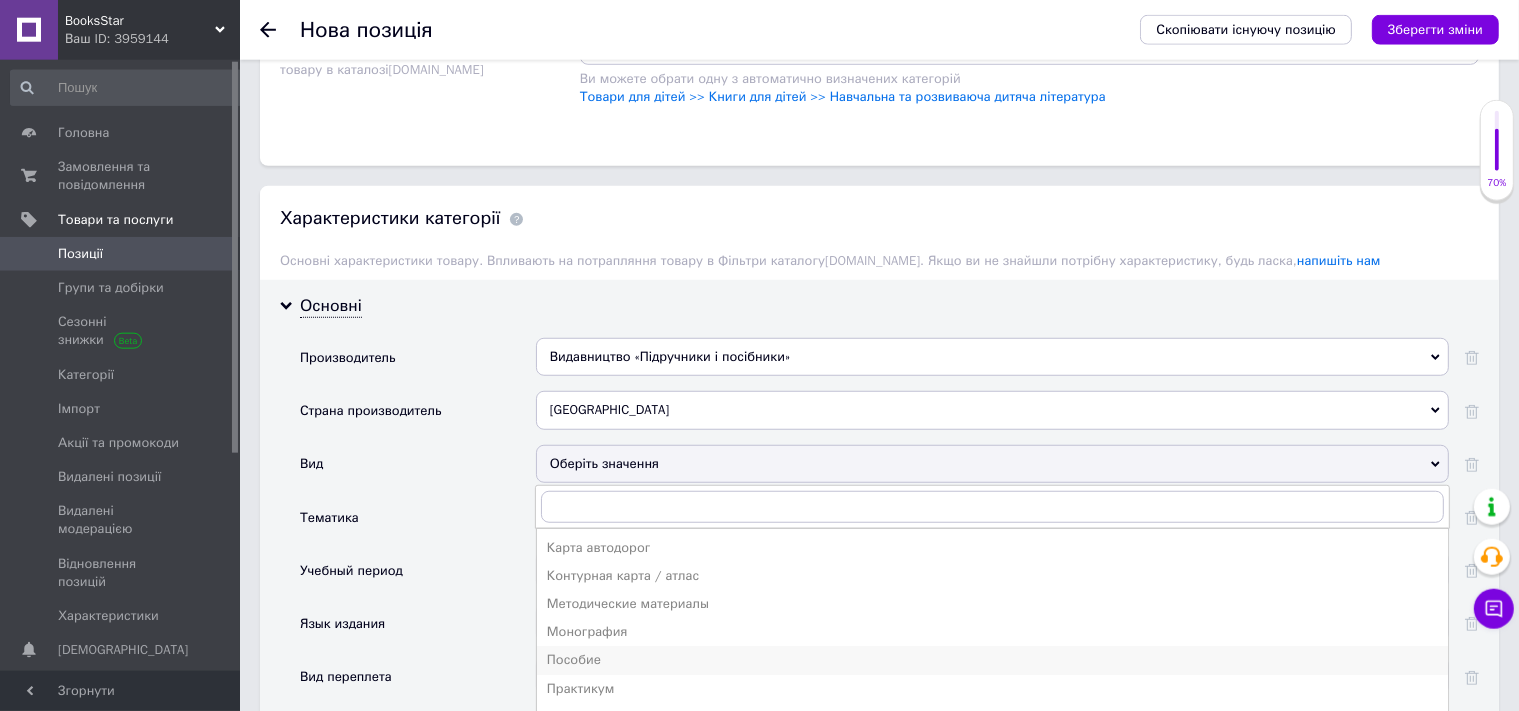 click on "Пособие" at bounding box center (992, 660) 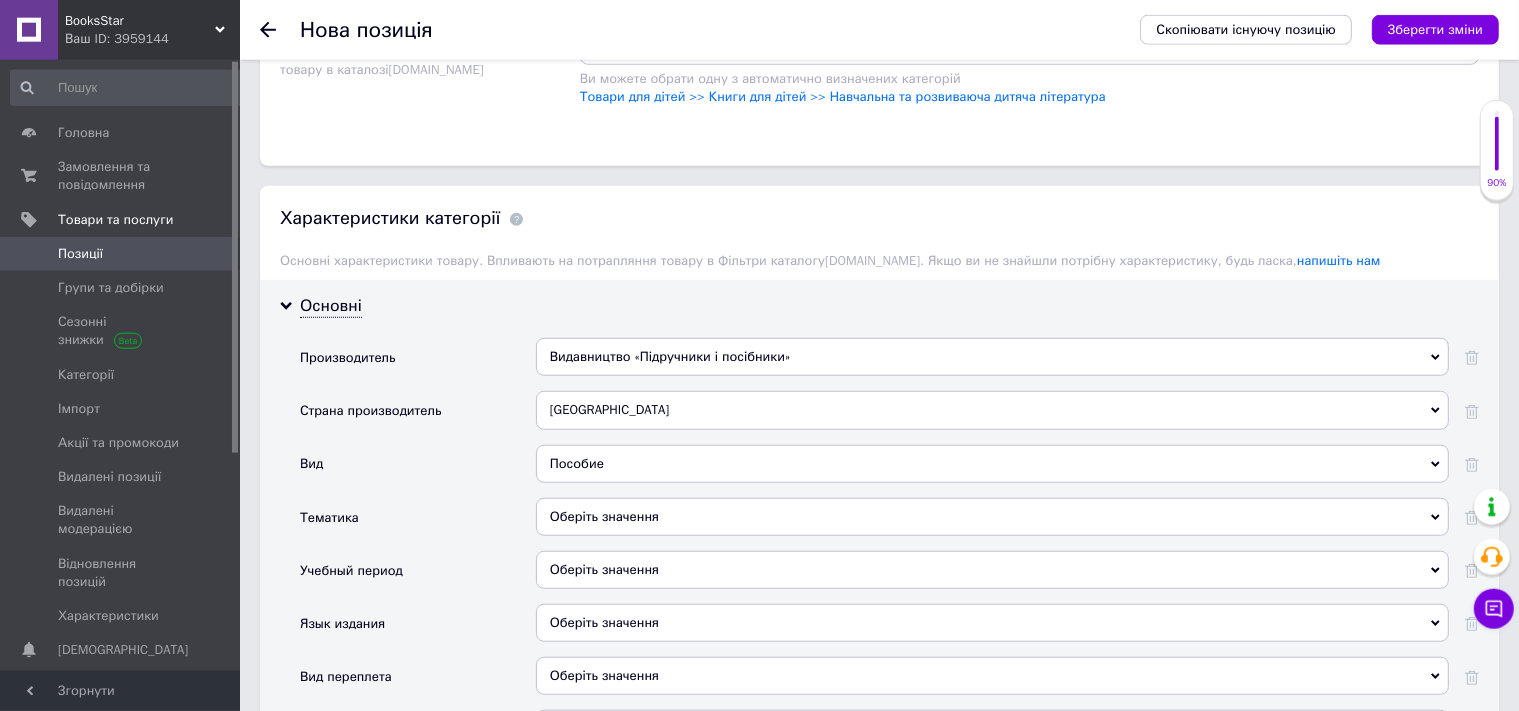 scroll, scrollTop: 1708, scrollLeft: 0, axis: vertical 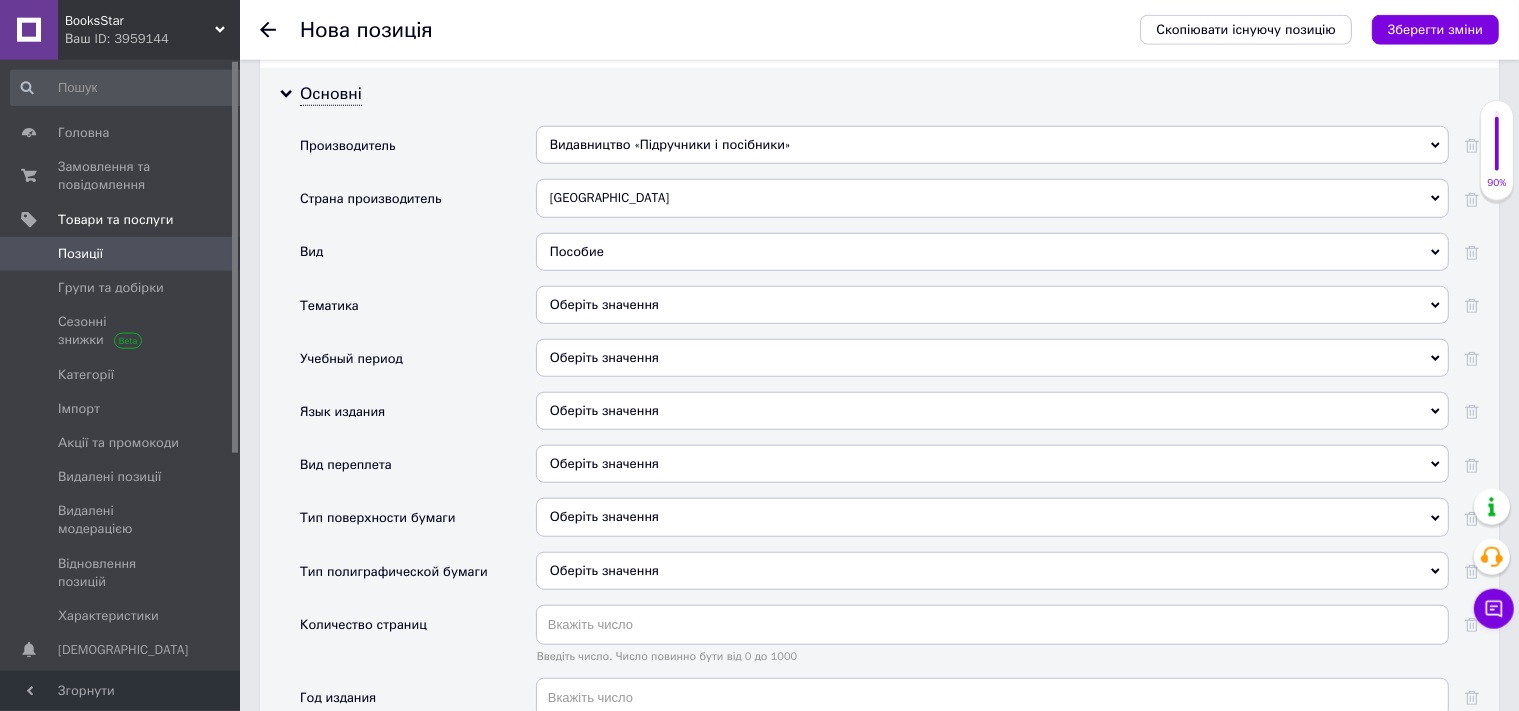 click on "Оберіть значення" at bounding box center (992, 305) 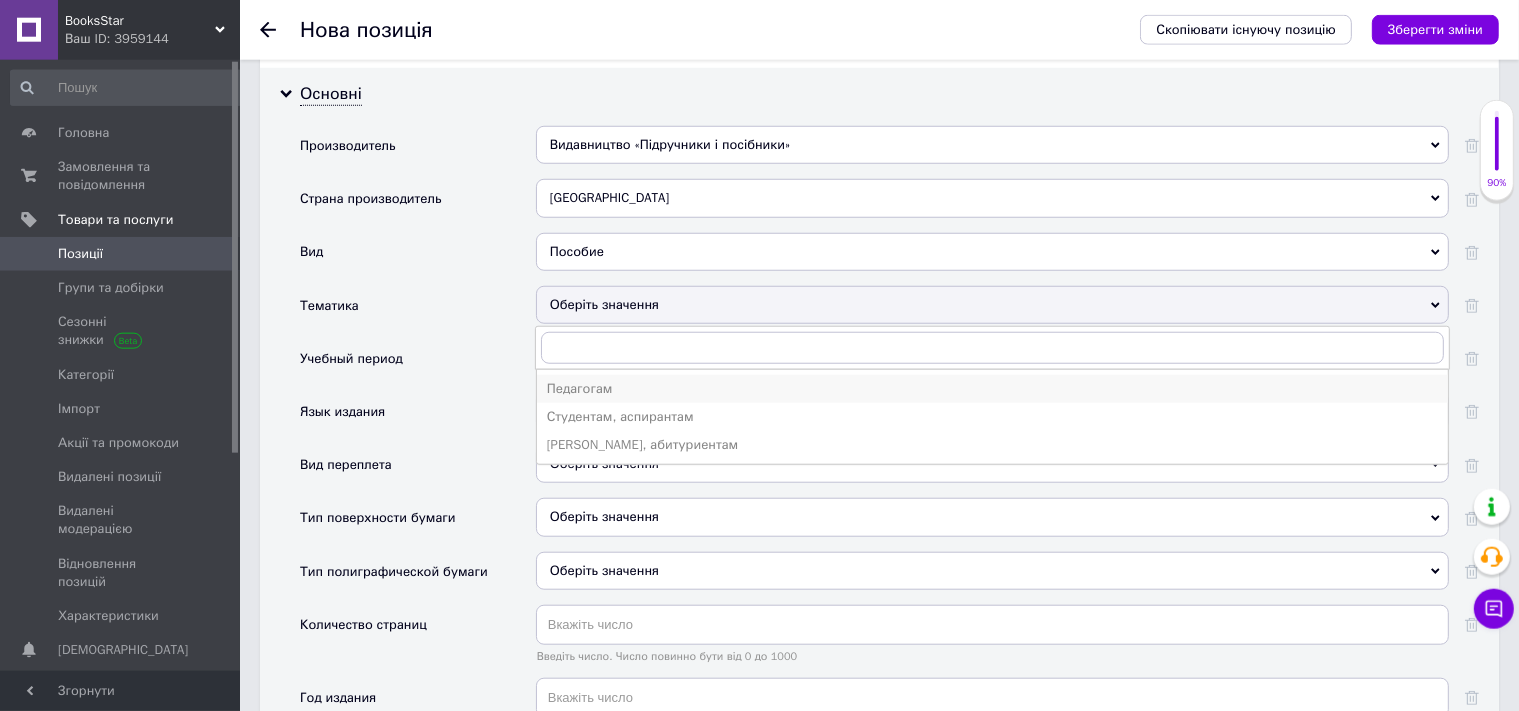 click on "[PERSON_NAME], абитуриентам" at bounding box center (992, 445) 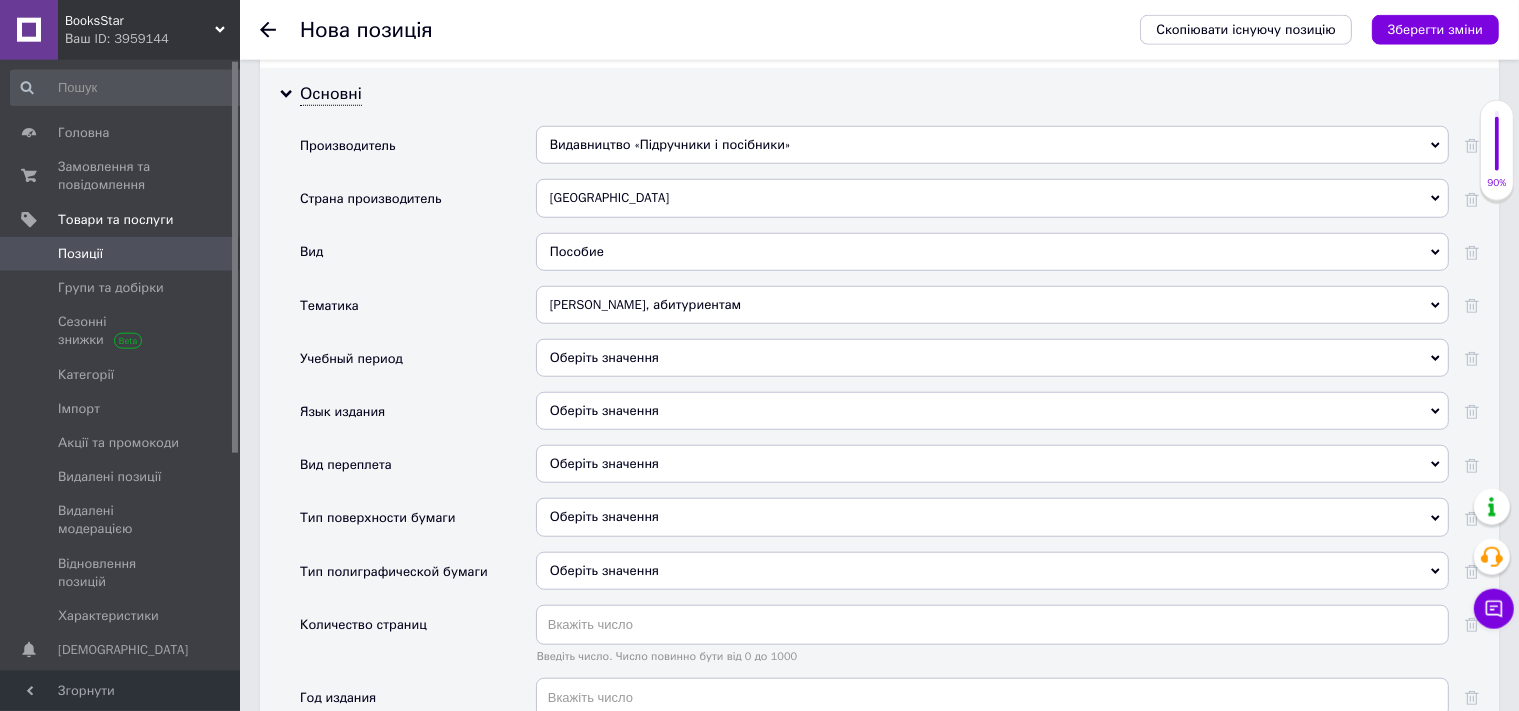 click on "Оберіть значення" at bounding box center [992, 358] 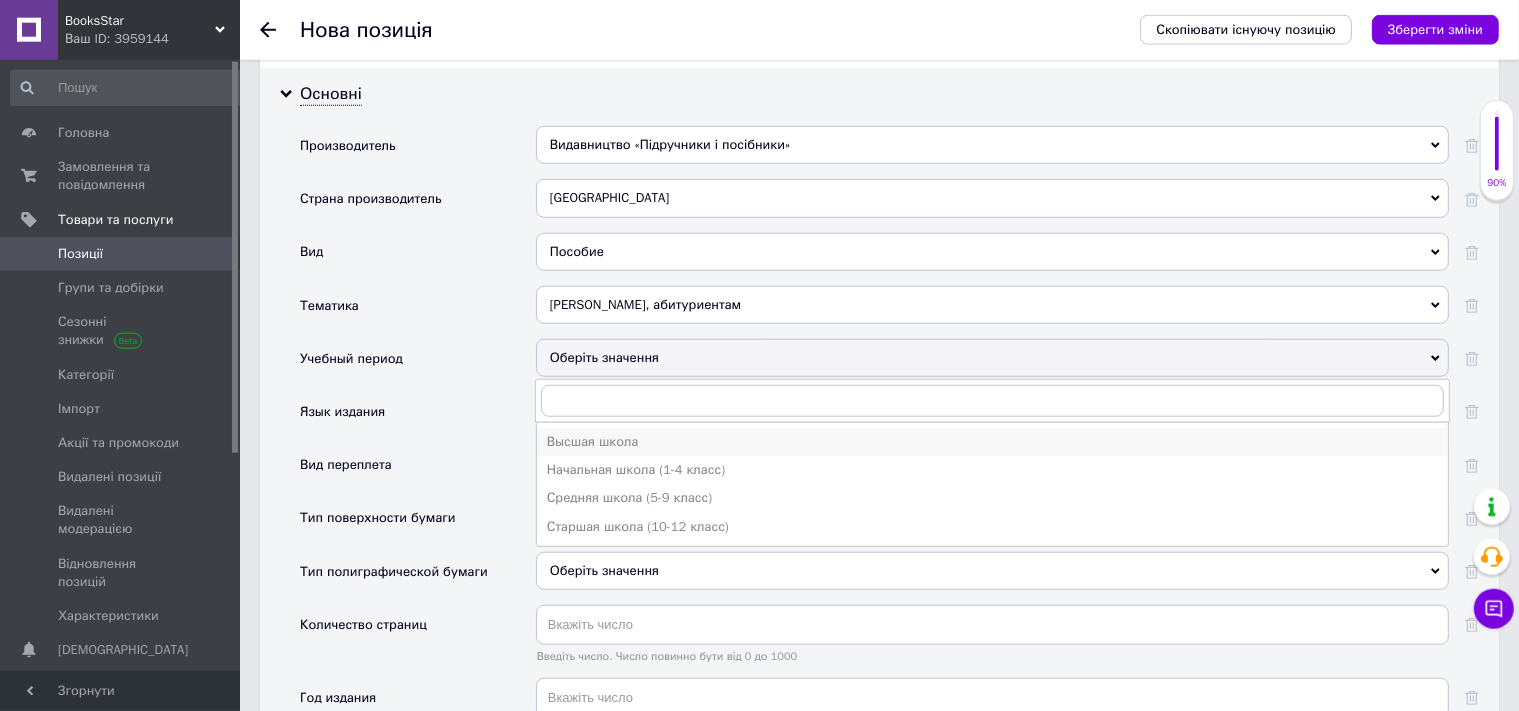 click on "Высшая школа" at bounding box center [992, 442] 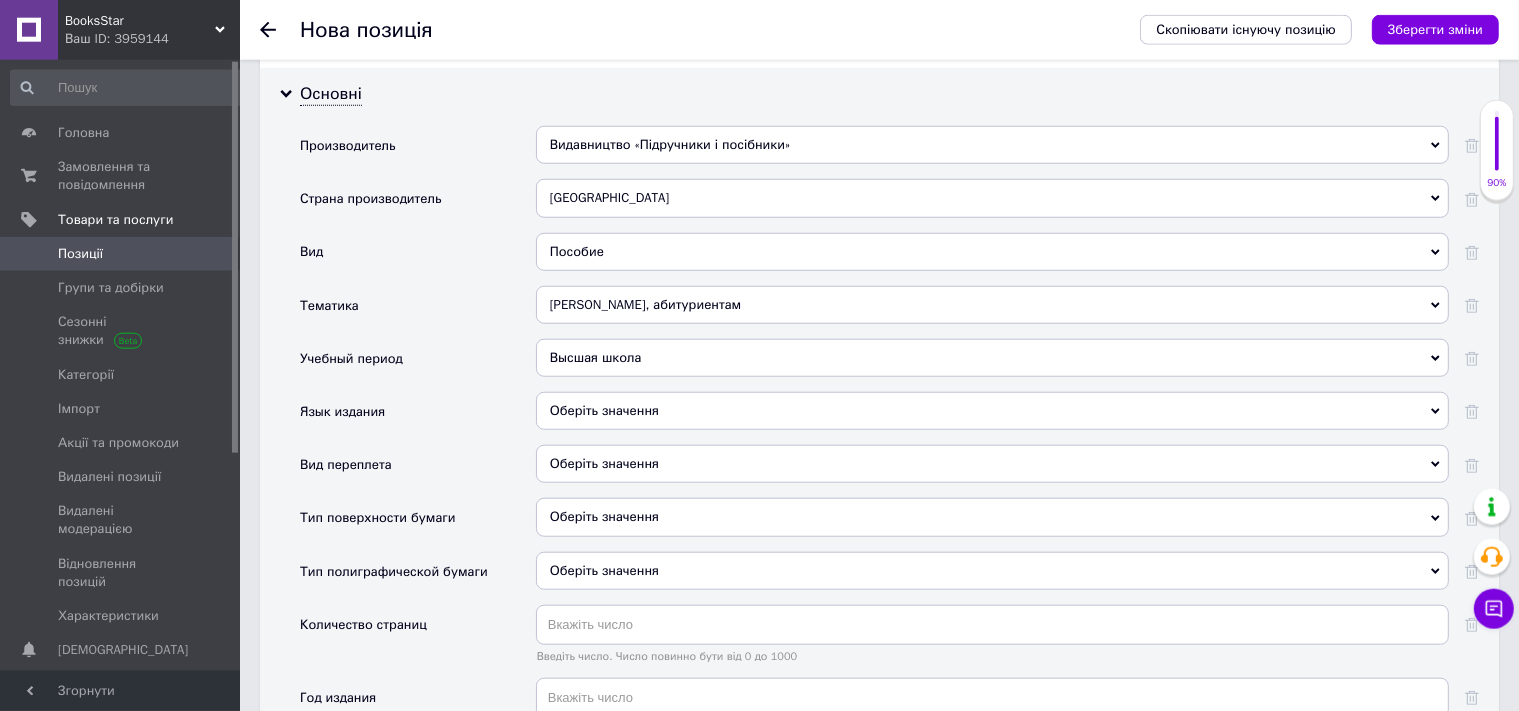 click on "Высшая школа" at bounding box center [992, 358] 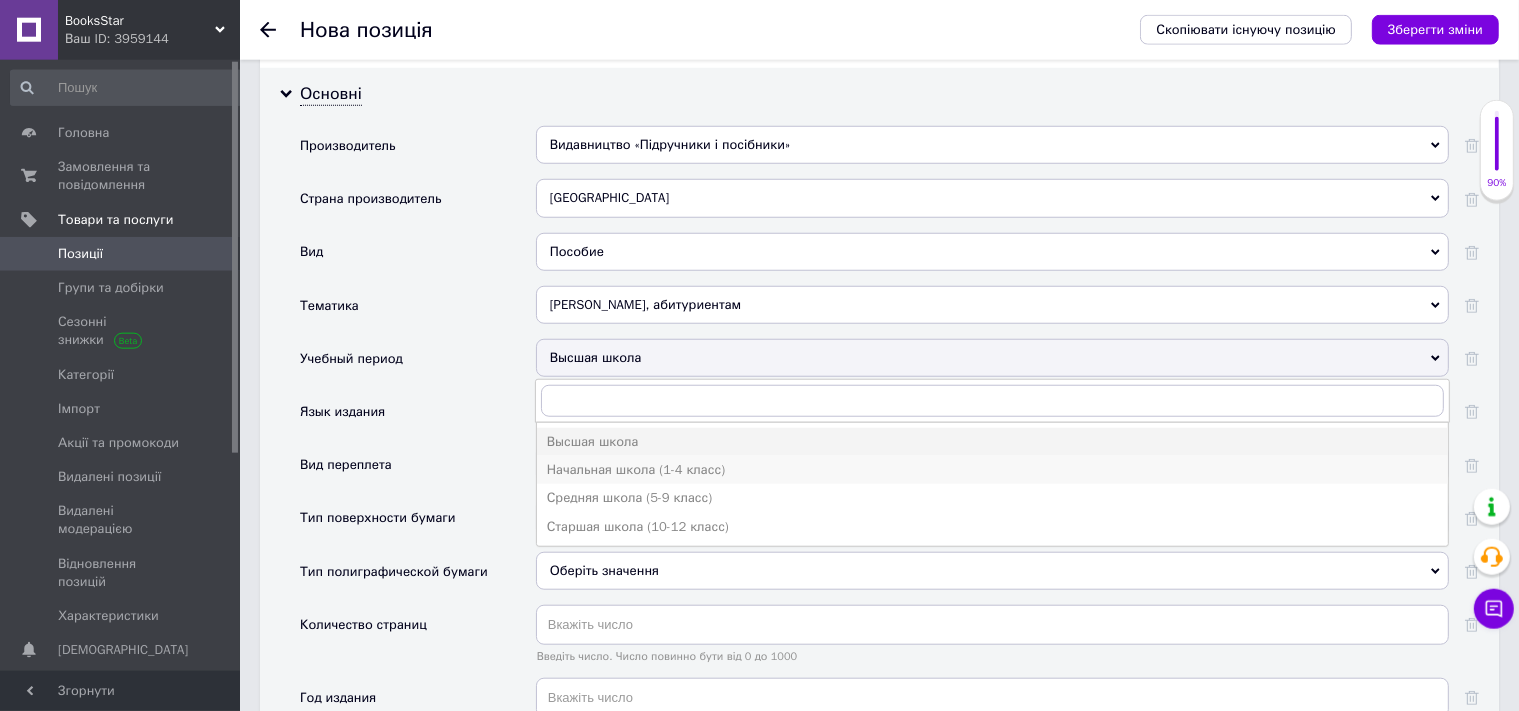 click on "Начальная школа (1-4 класс)" at bounding box center [992, 470] 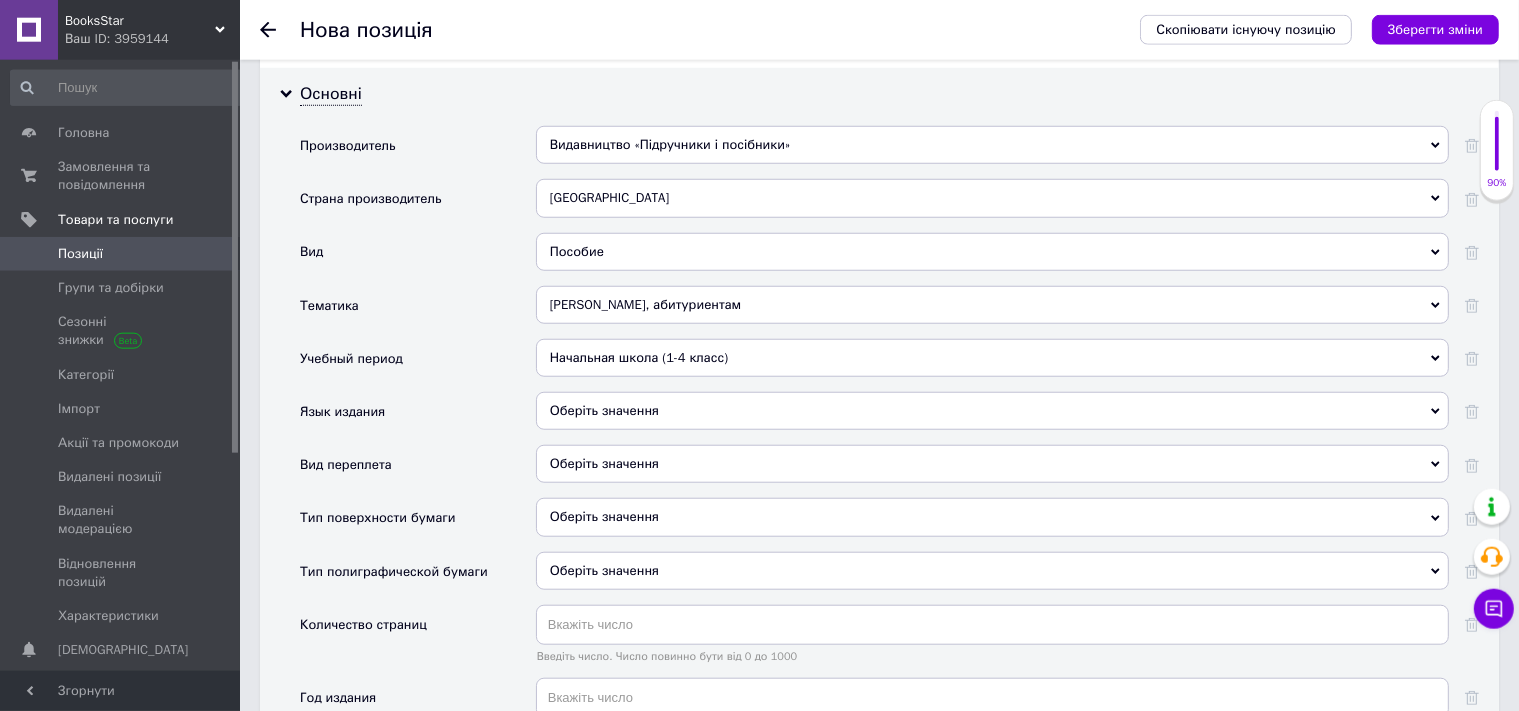 click on "Оберіть значення" at bounding box center [992, 411] 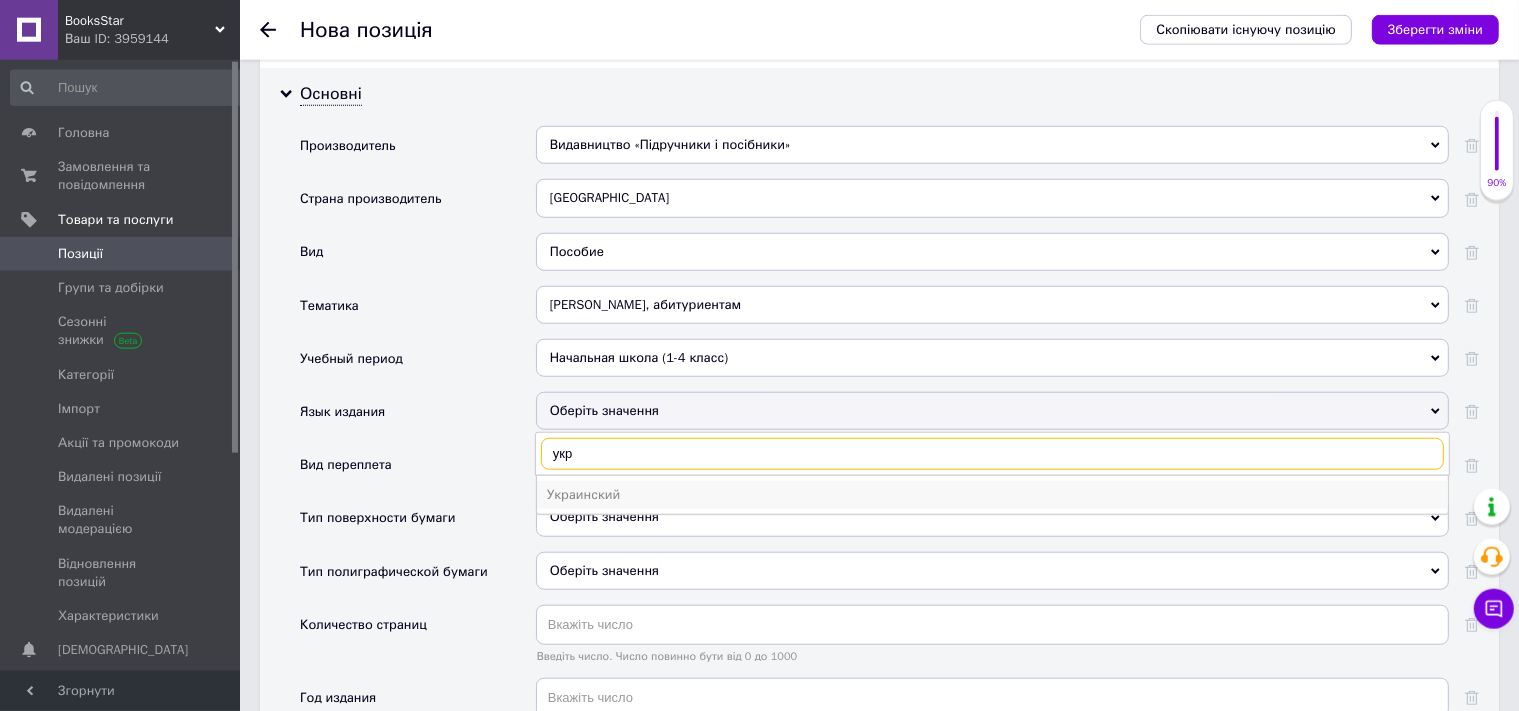 type on "укр" 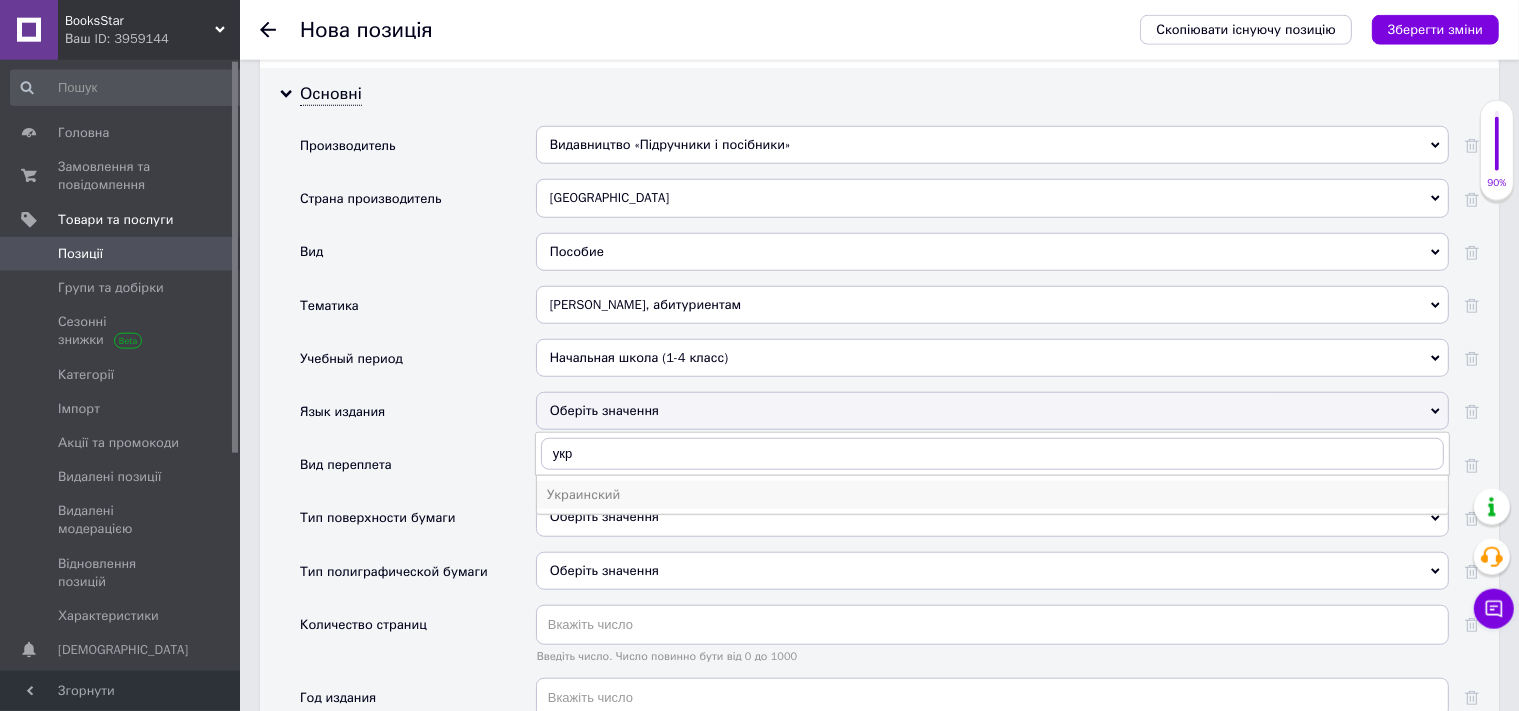 click on "Украинский" at bounding box center (992, 495) 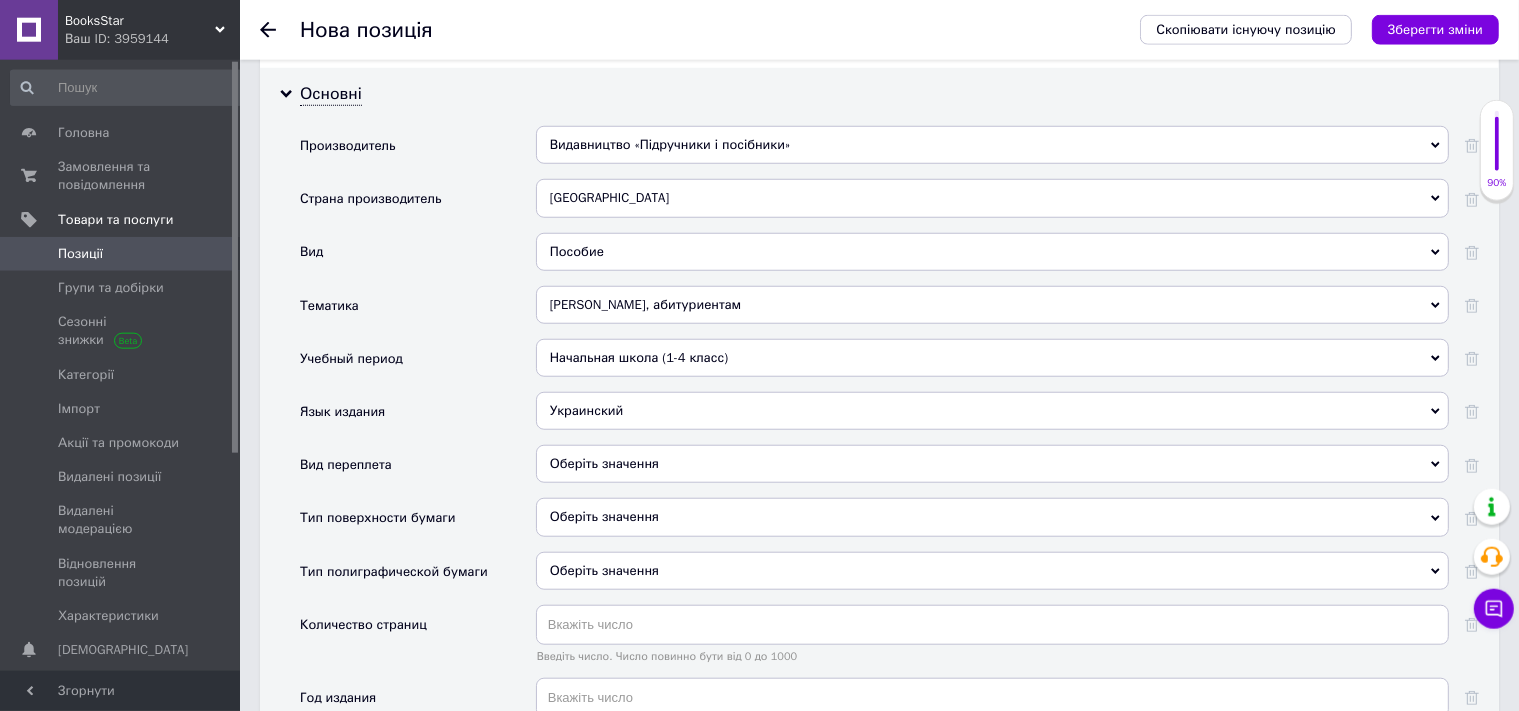 click on "Оберіть значення" at bounding box center [992, 464] 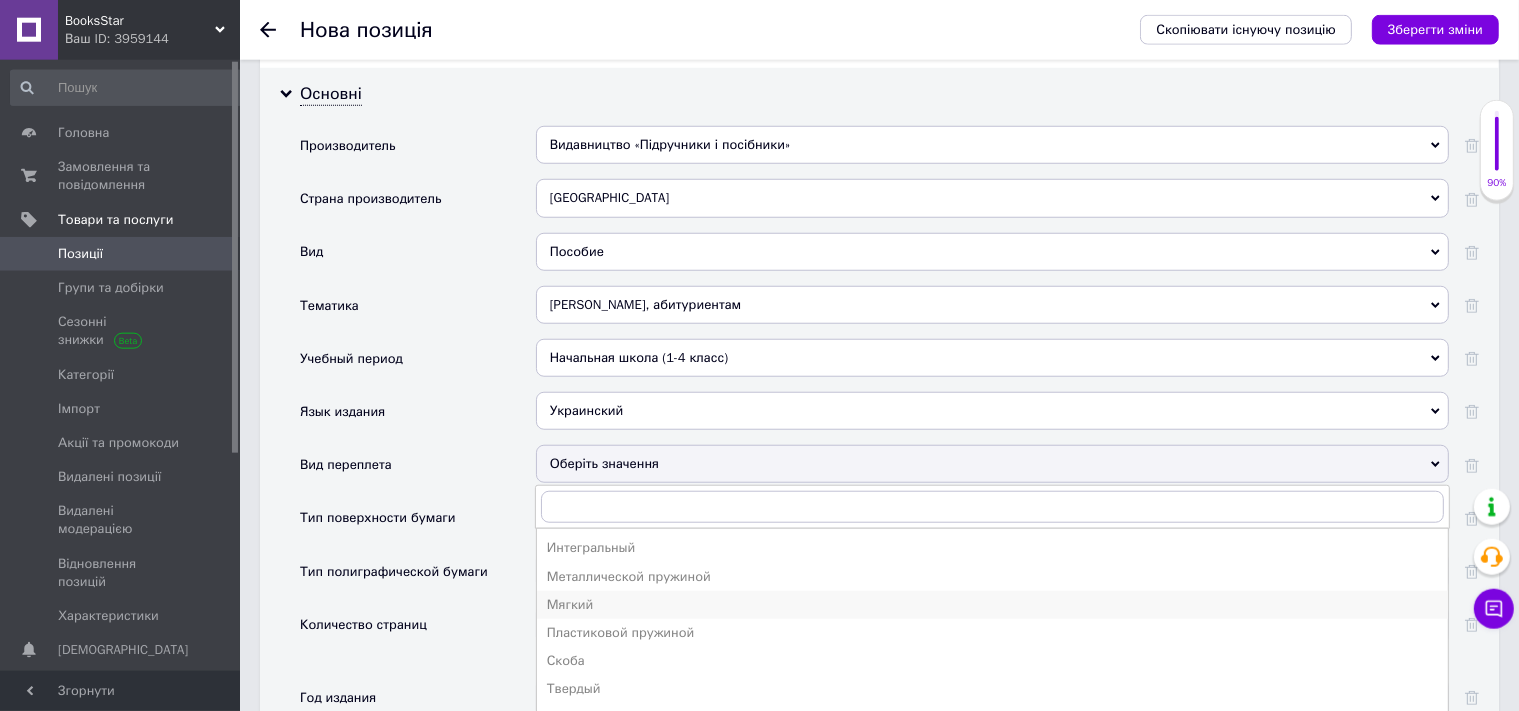 click on "Мягкий" at bounding box center (992, 605) 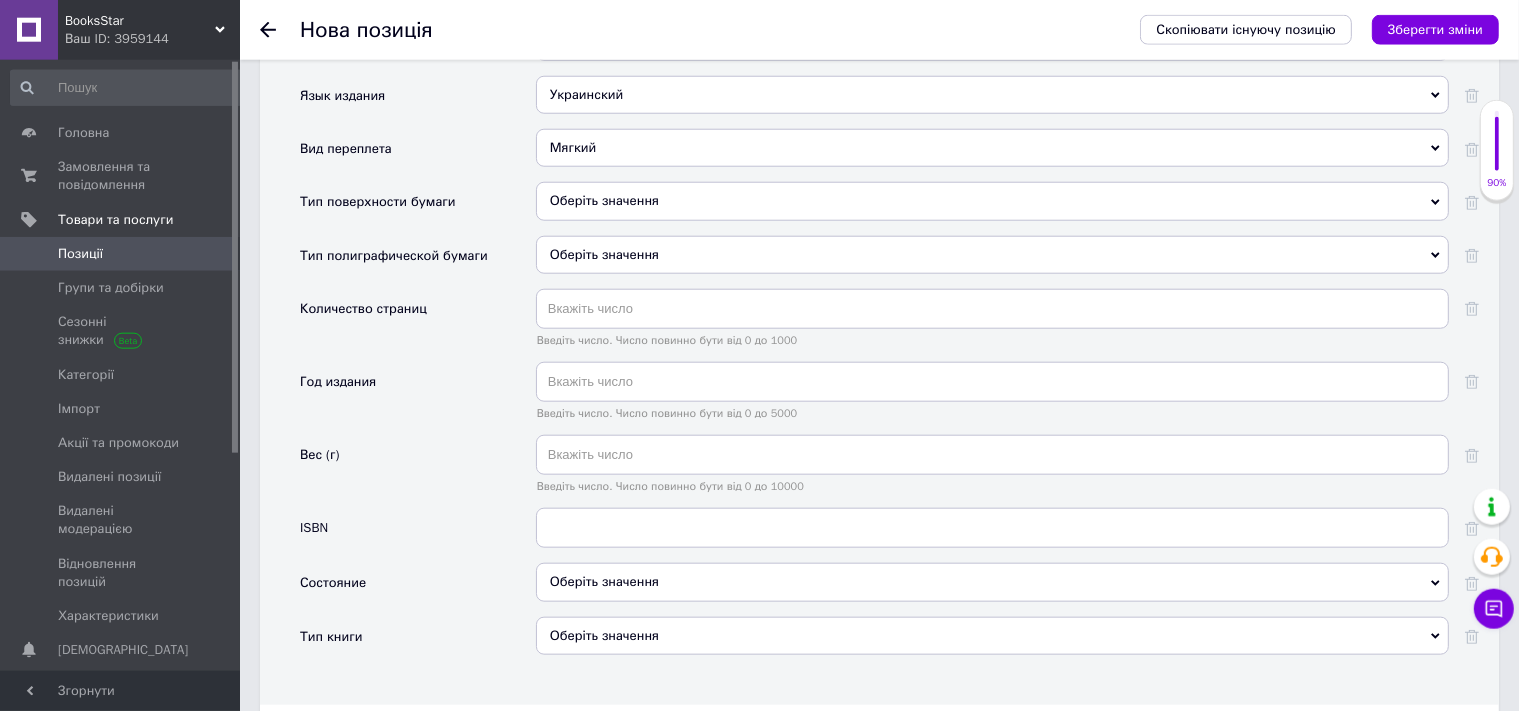 scroll, scrollTop: 2447, scrollLeft: 0, axis: vertical 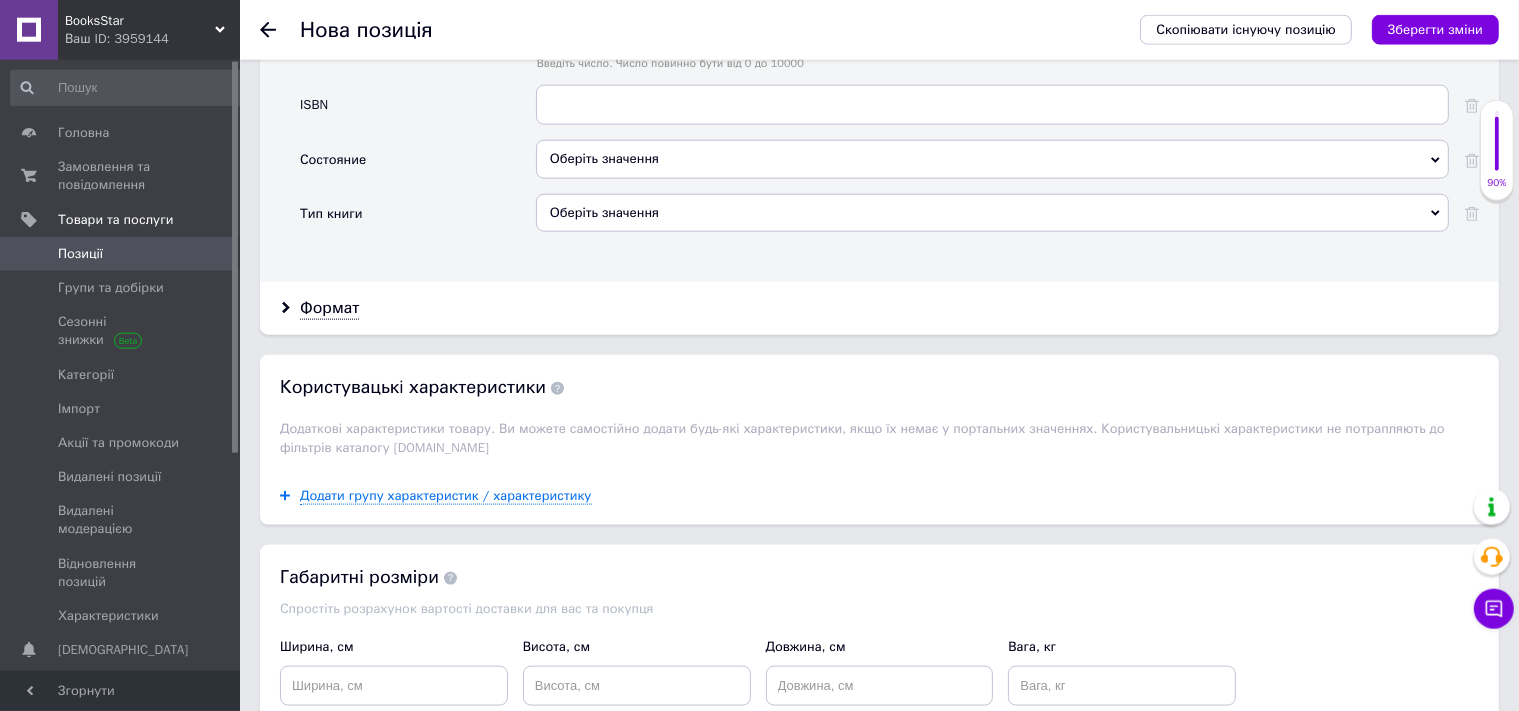 click on "Оберіть значення" at bounding box center [992, 159] 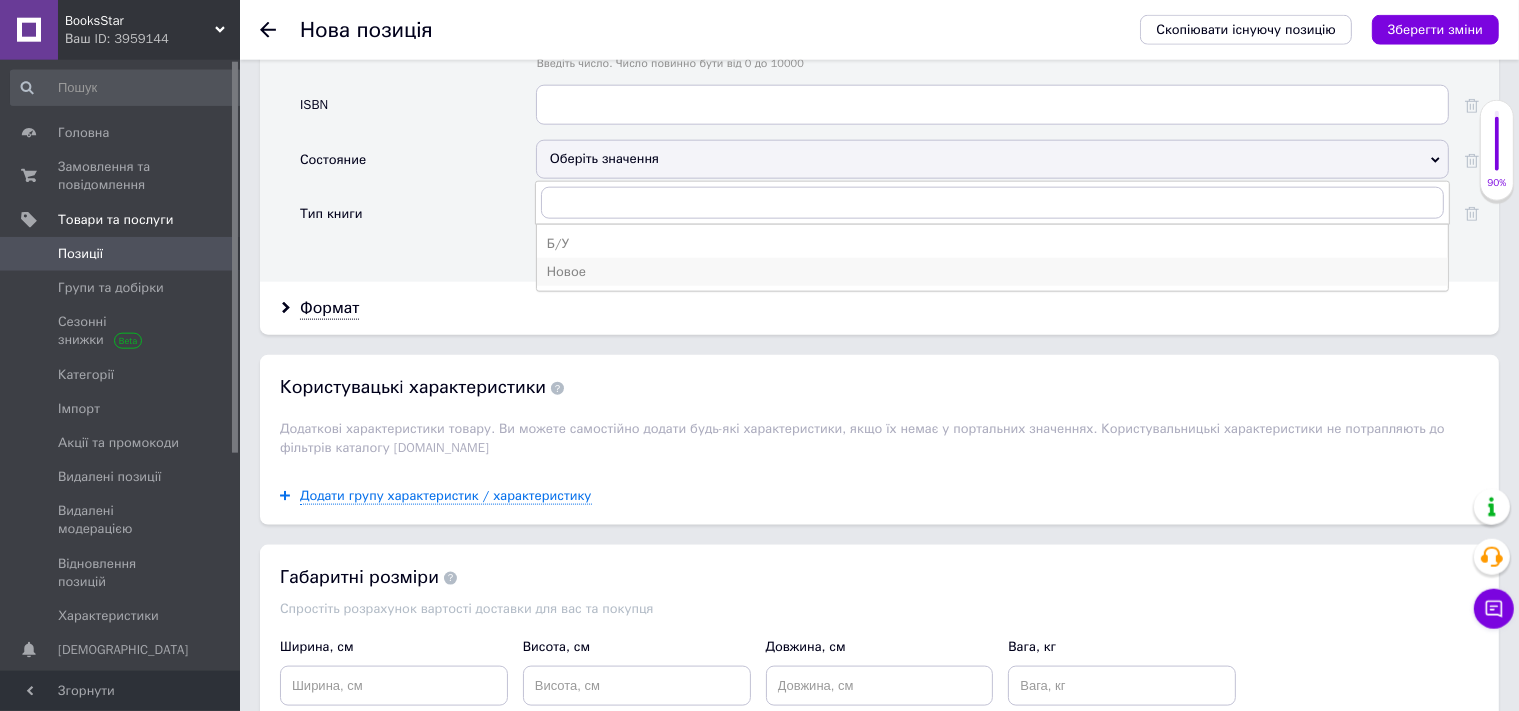 click on "Новое" at bounding box center (992, 272) 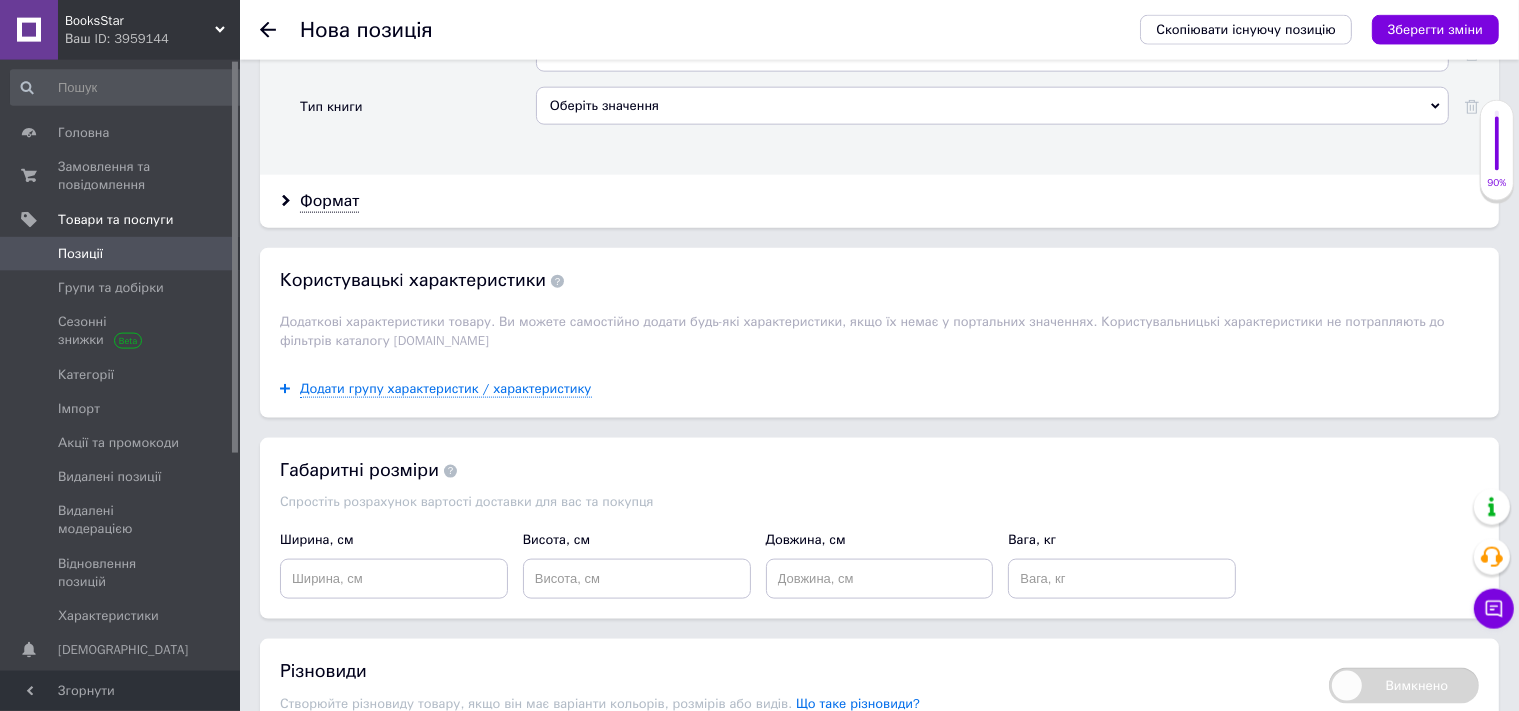scroll, scrollTop: 2552, scrollLeft: 0, axis: vertical 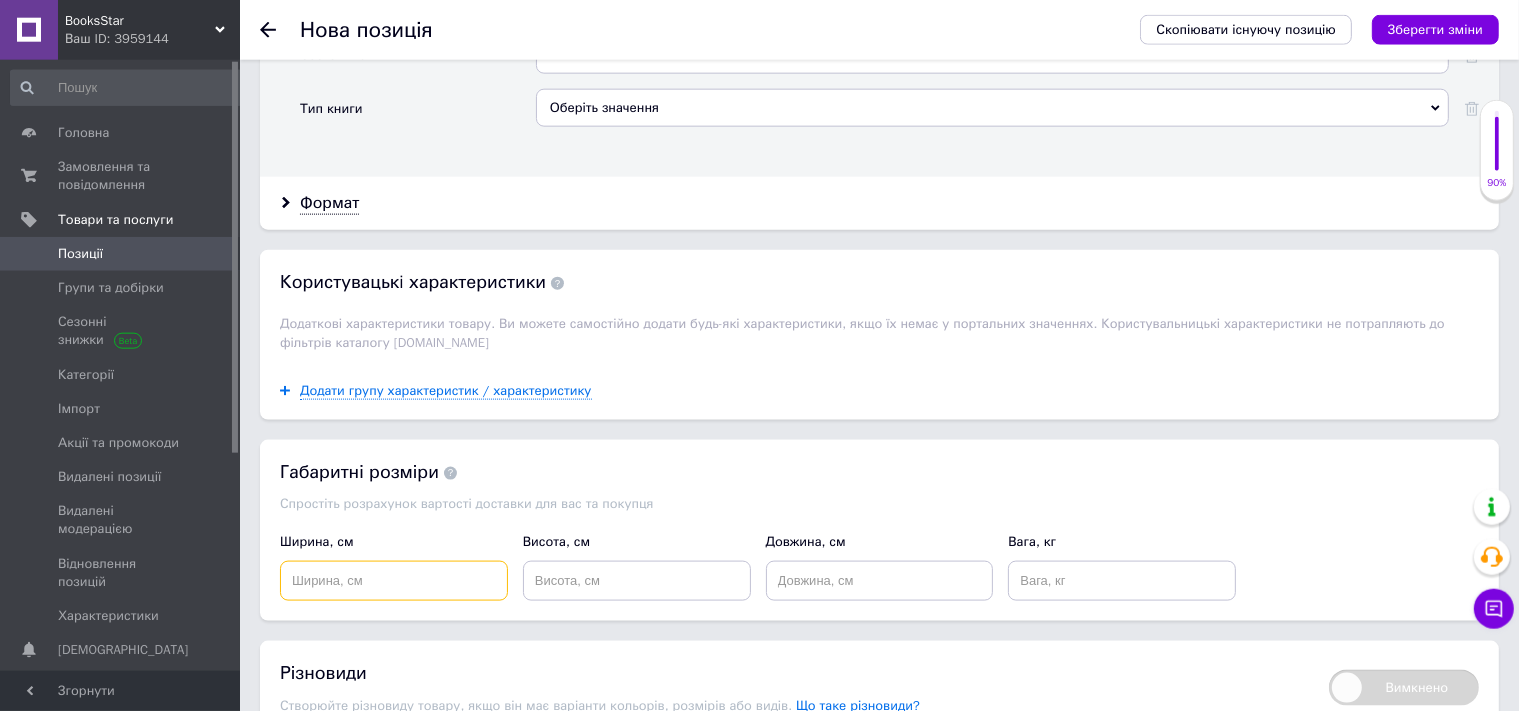click at bounding box center [394, 581] 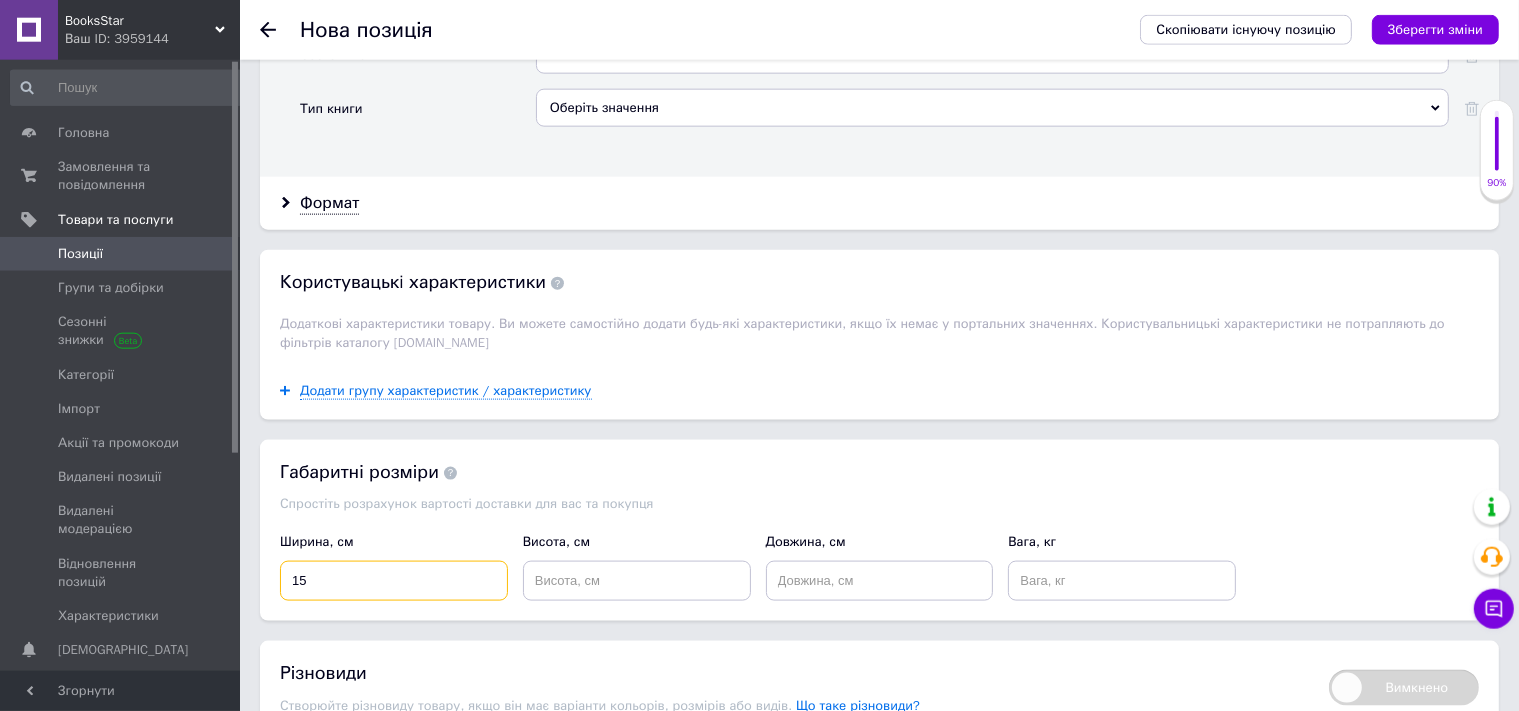 type on "15" 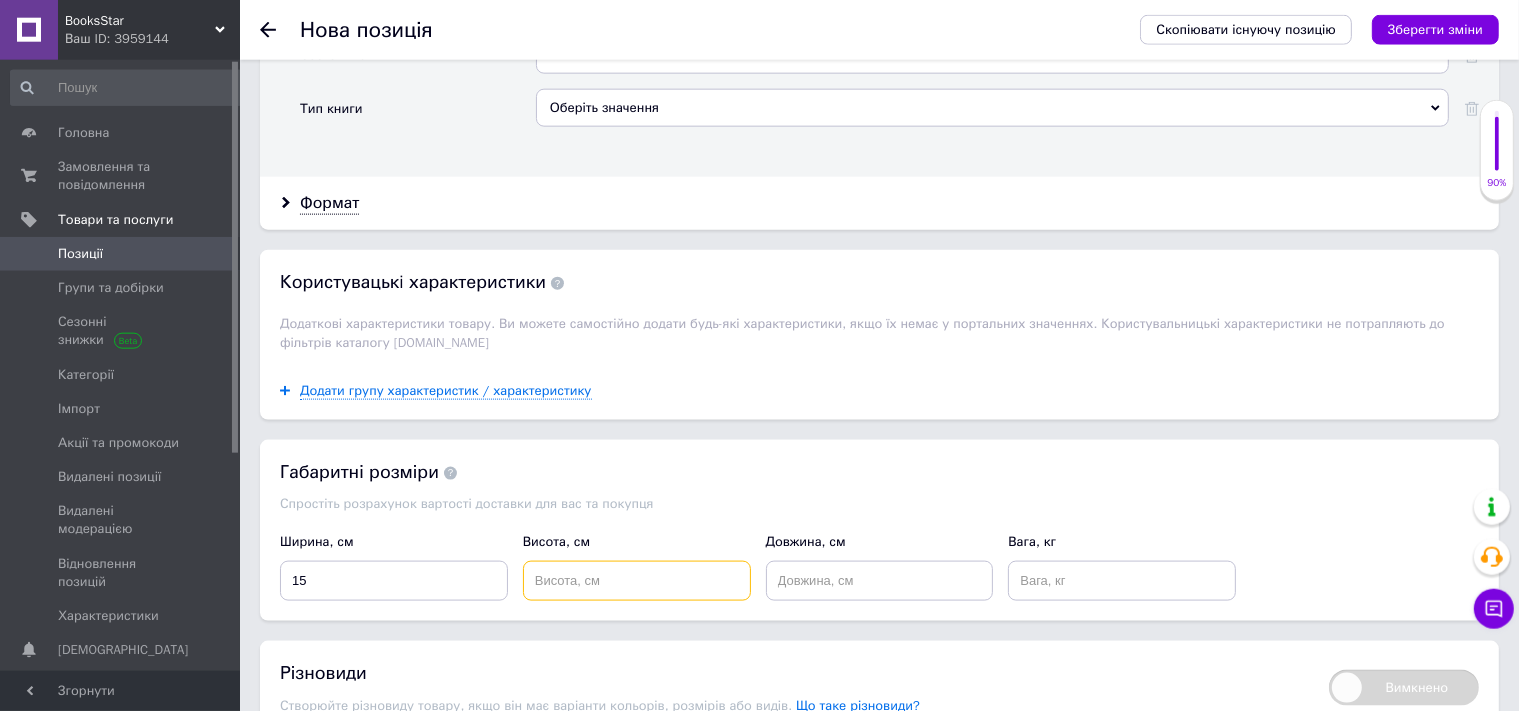 click at bounding box center (637, 581) 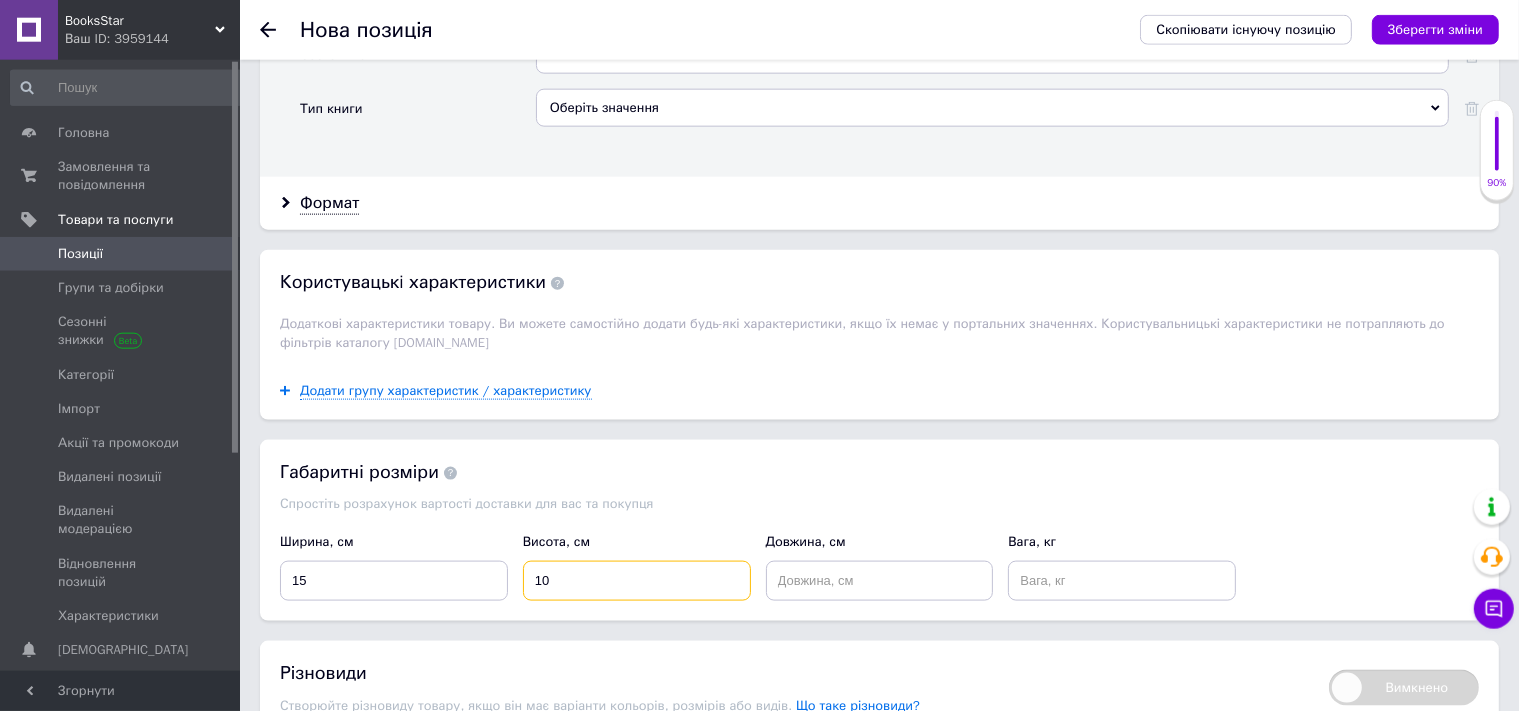 type on "10" 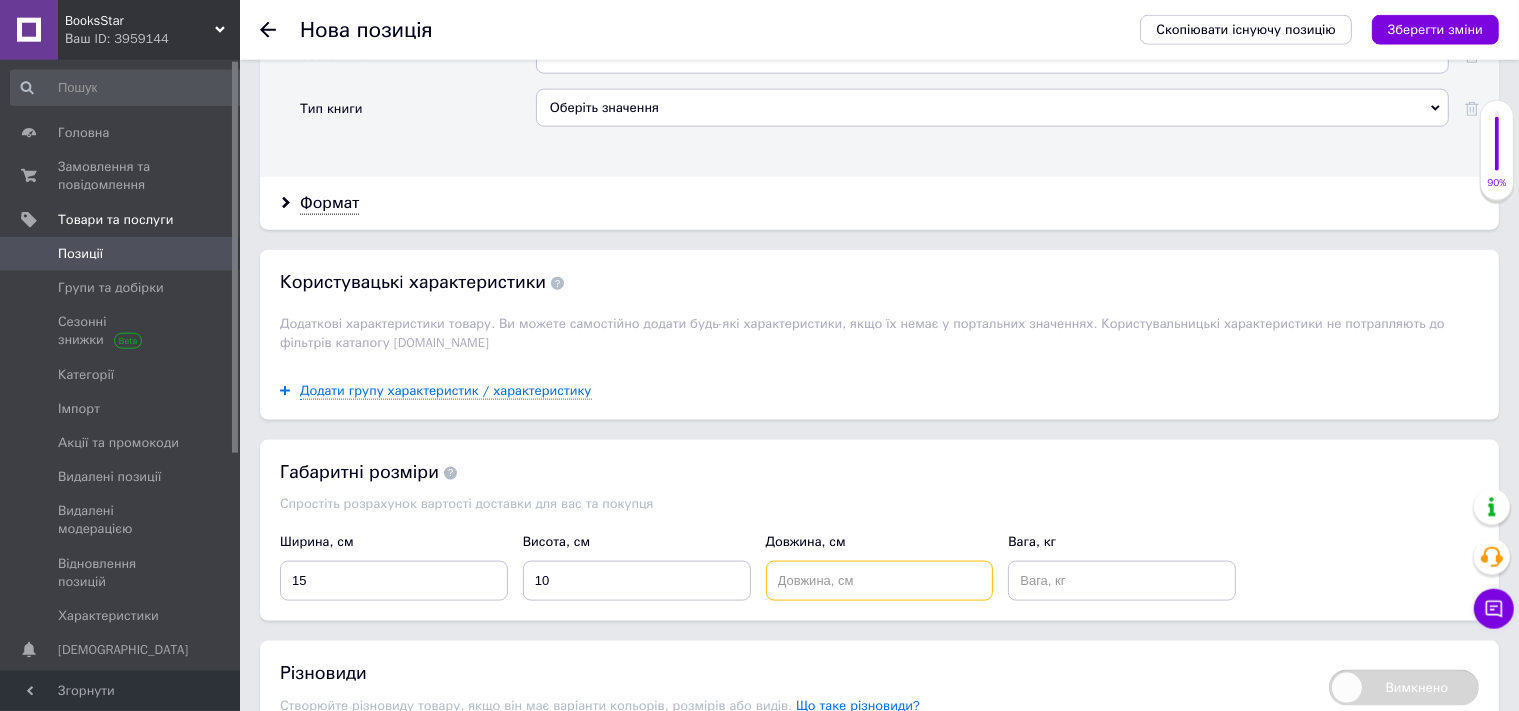 click at bounding box center (880, 581) 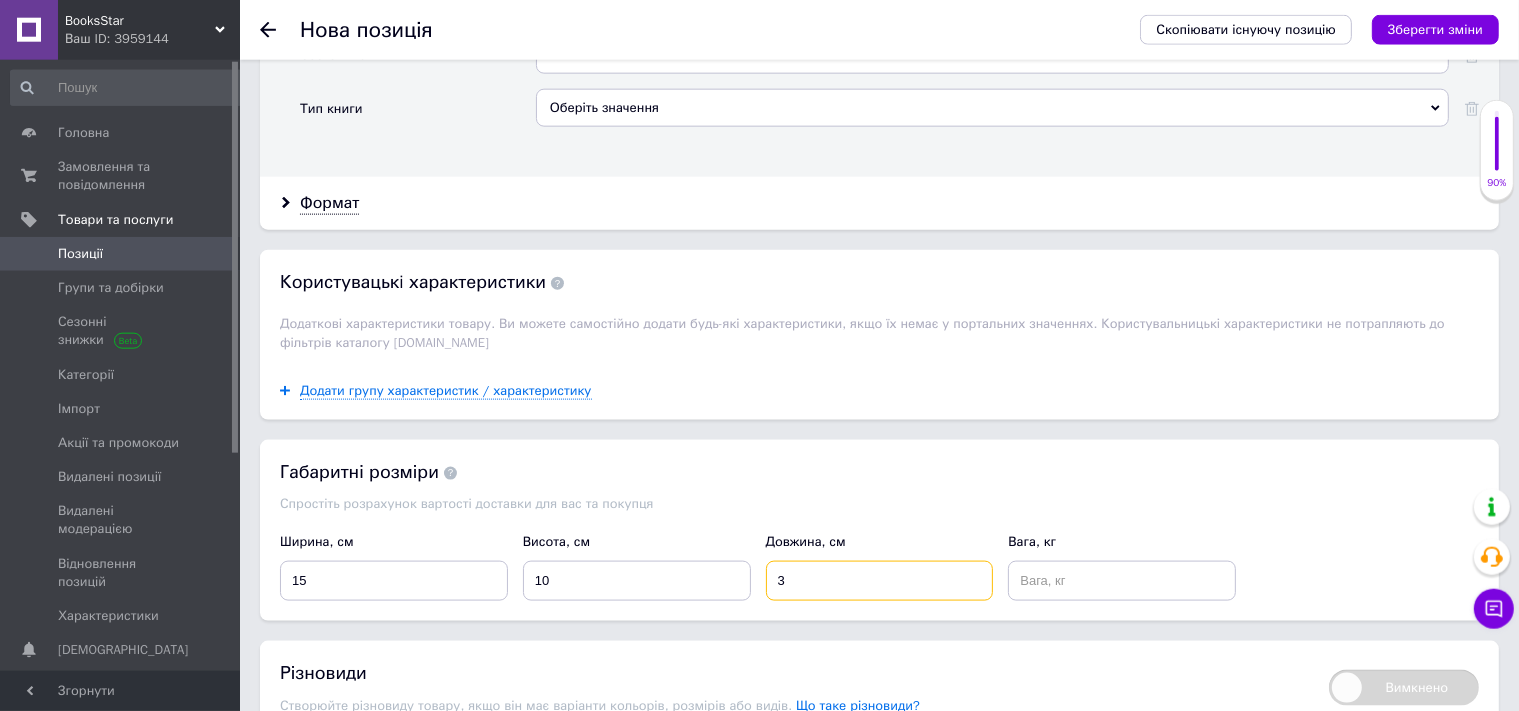 type on "3" 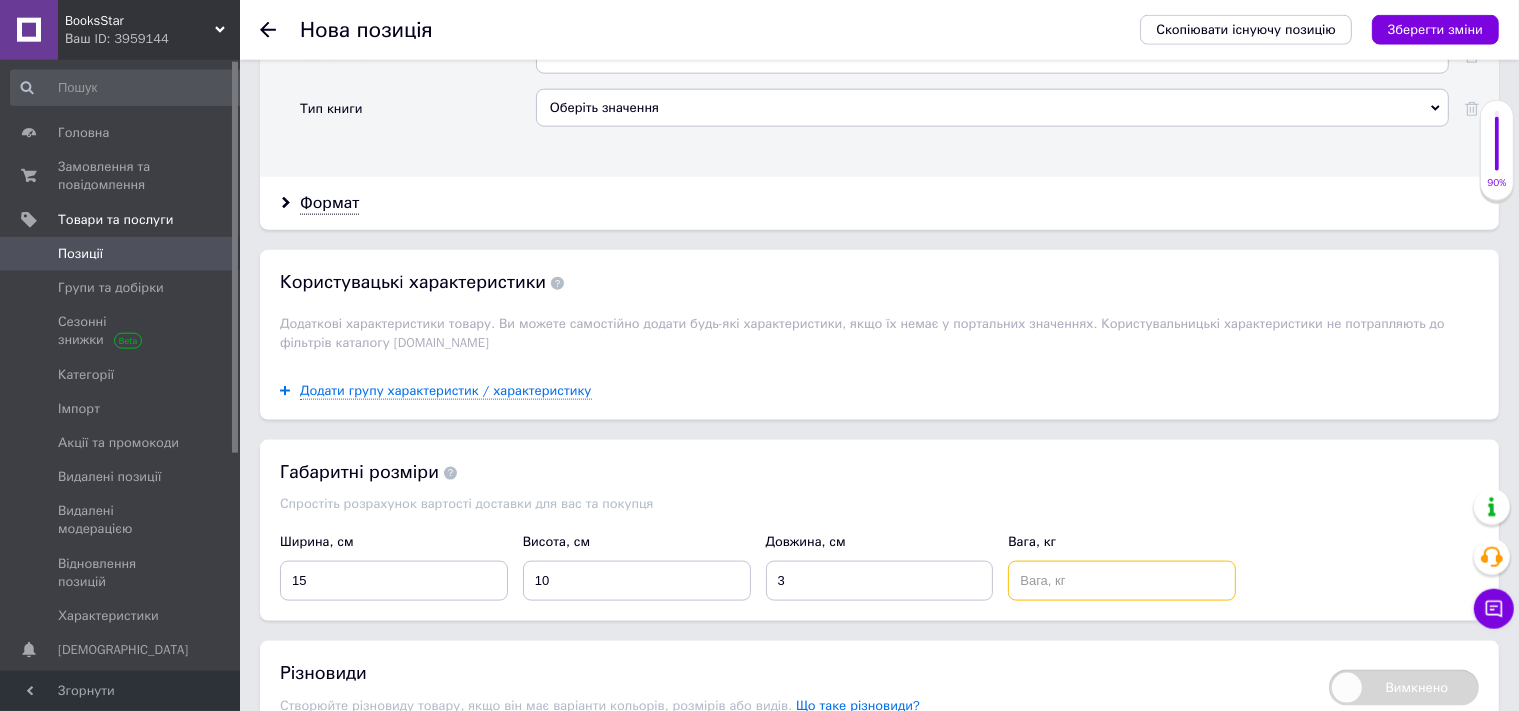 click at bounding box center (1122, 581) 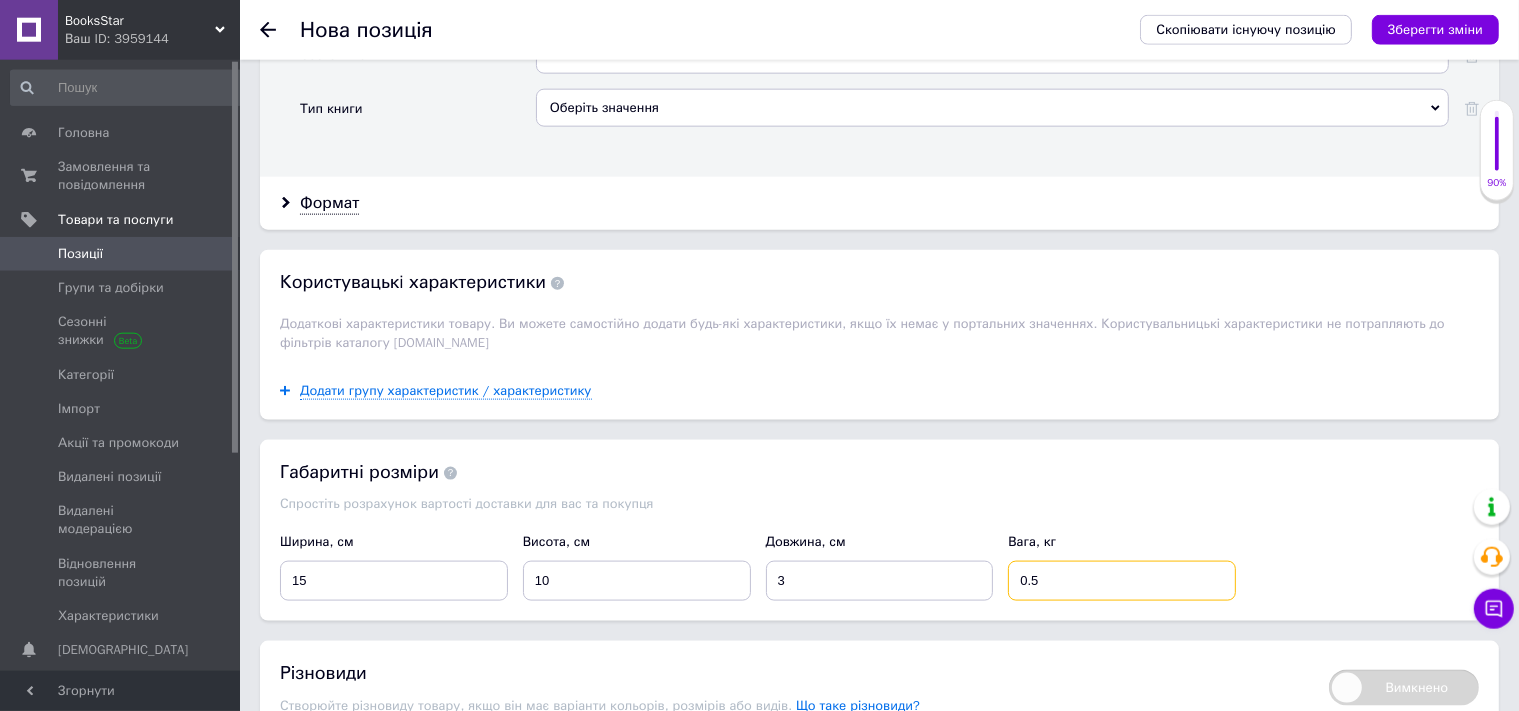 scroll, scrollTop: 2760, scrollLeft: 0, axis: vertical 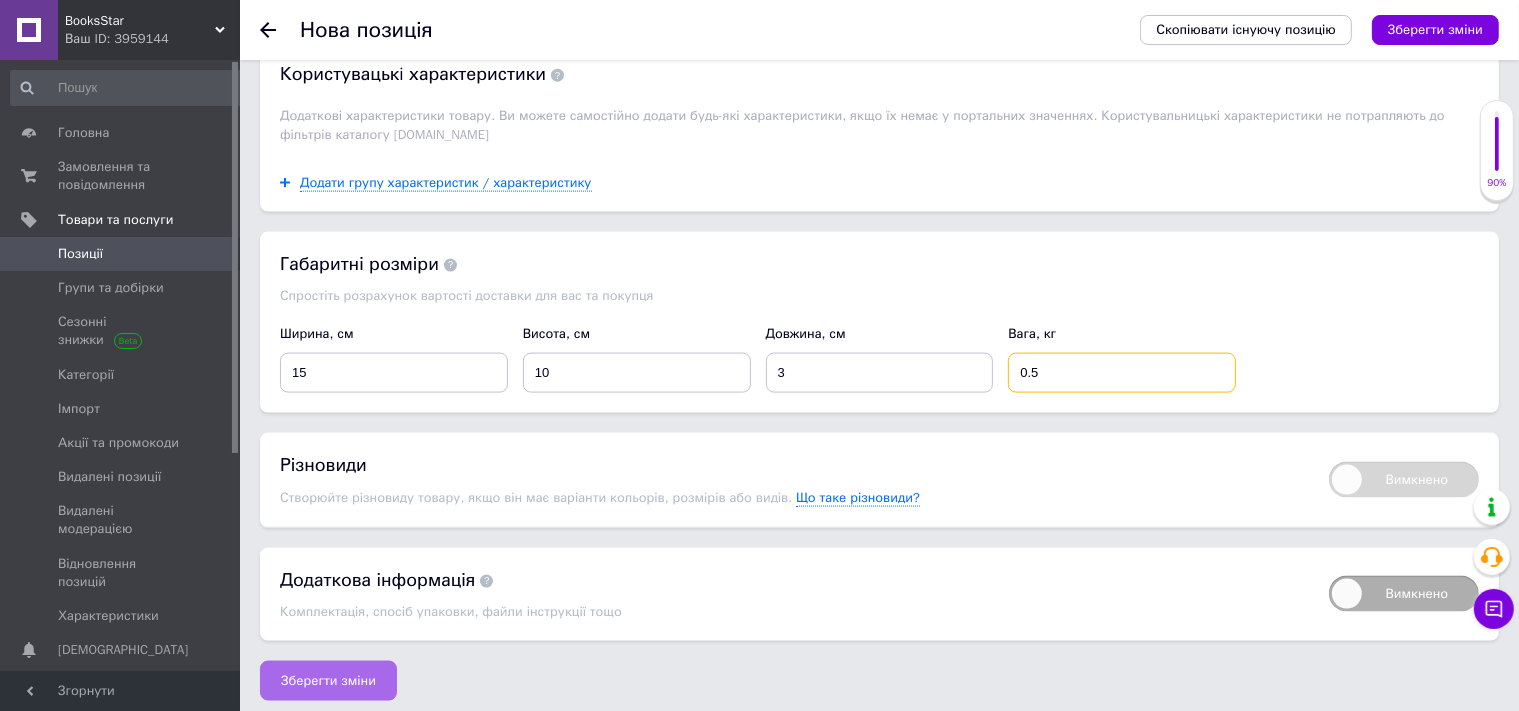 type on "0.5" 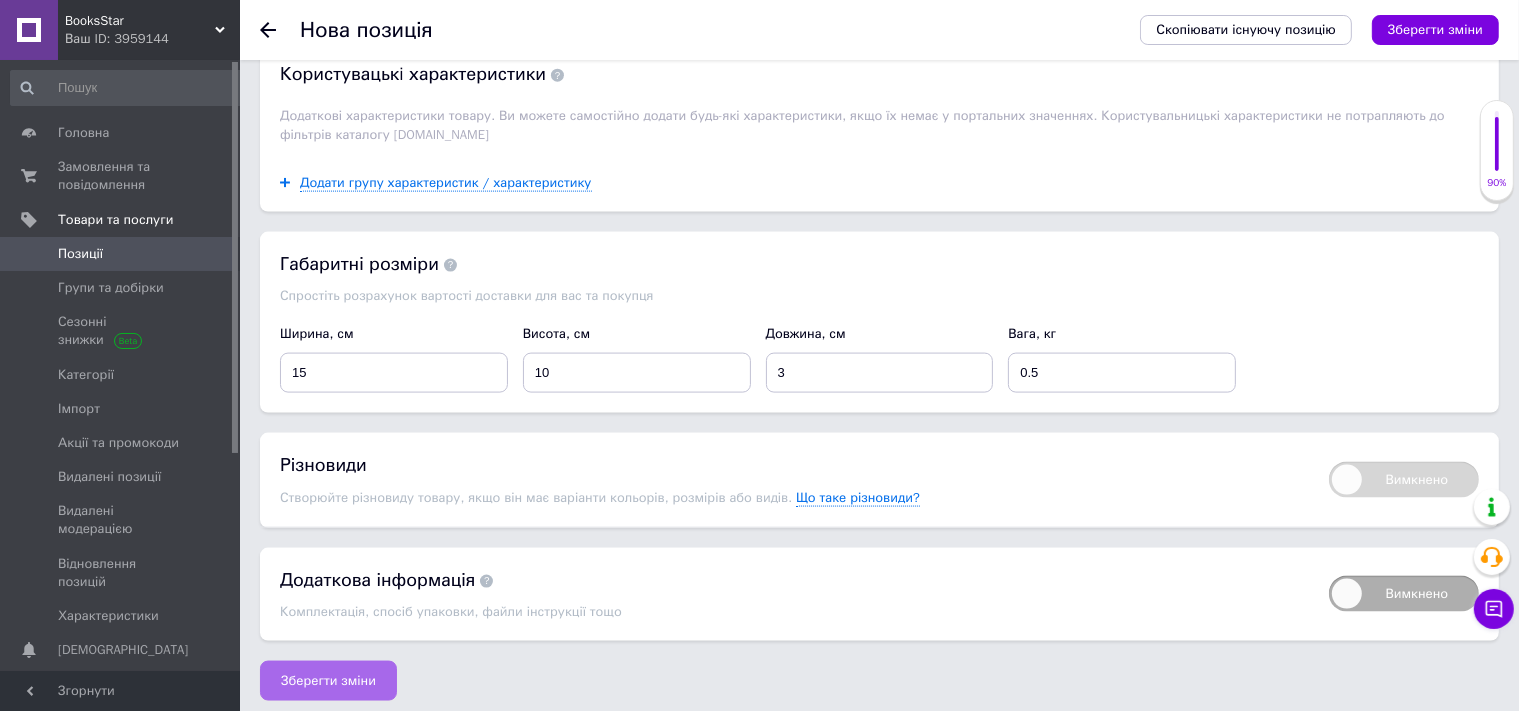 click on "Зберегти зміни" at bounding box center (328, 681) 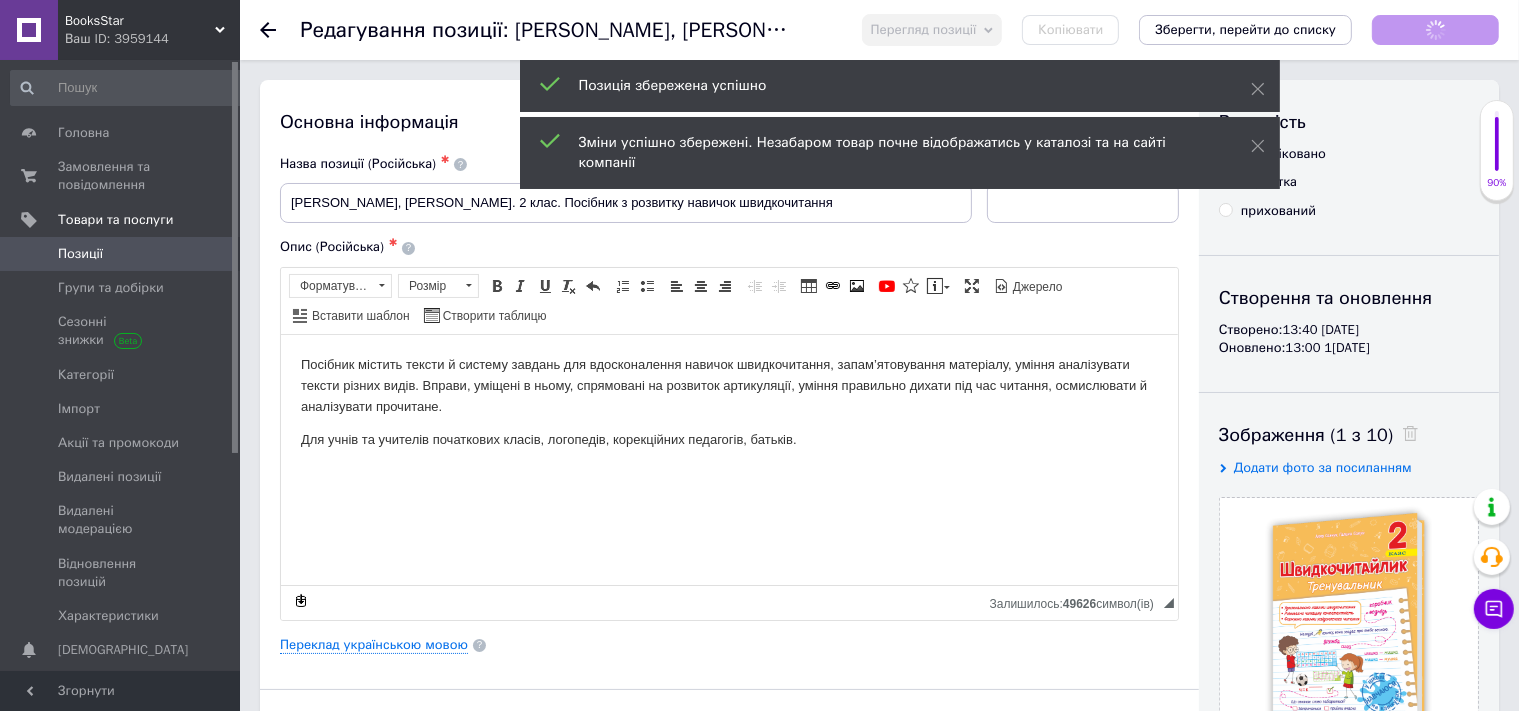 scroll, scrollTop: 0, scrollLeft: 0, axis: both 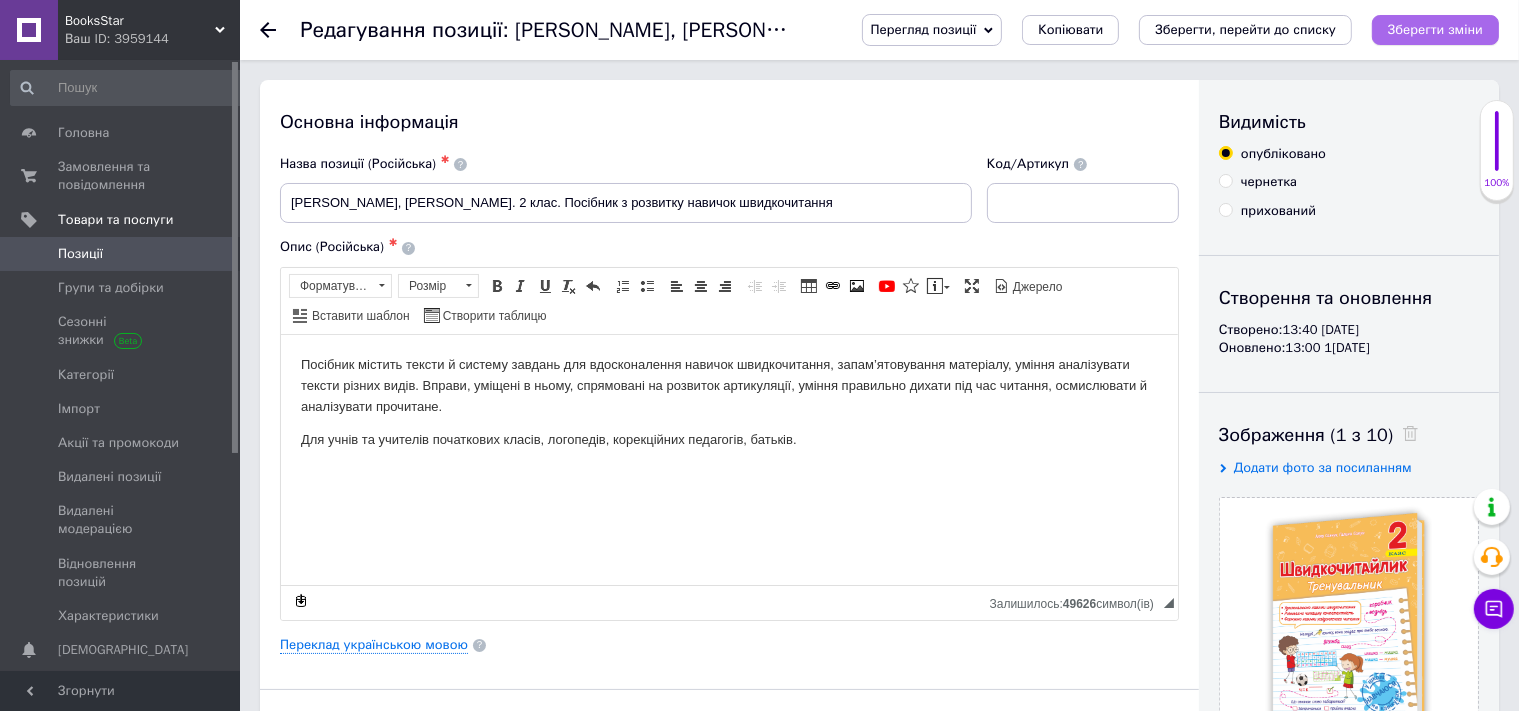 click on "Зберегти зміни" at bounding box center [1435, 29] 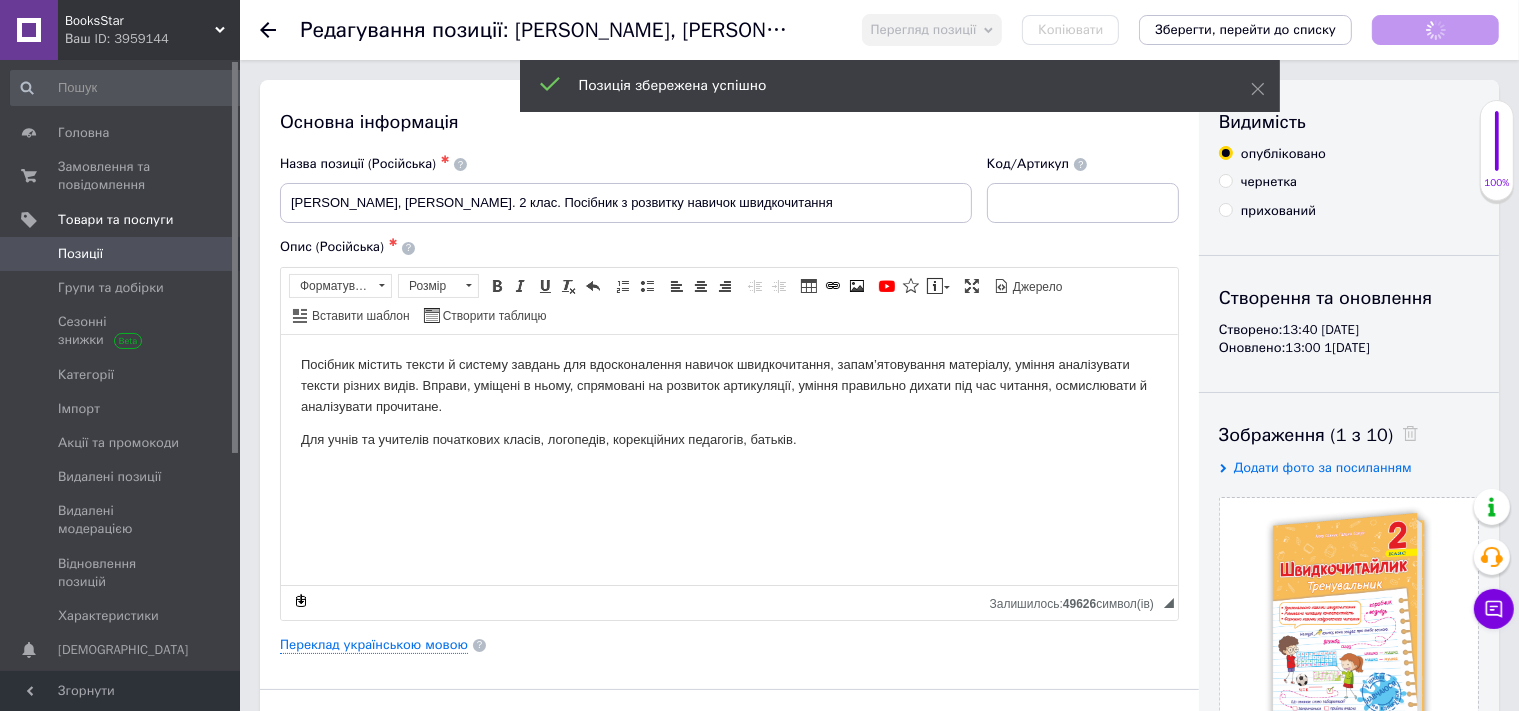 click on "Позиції" at bounding box center [121, 254] 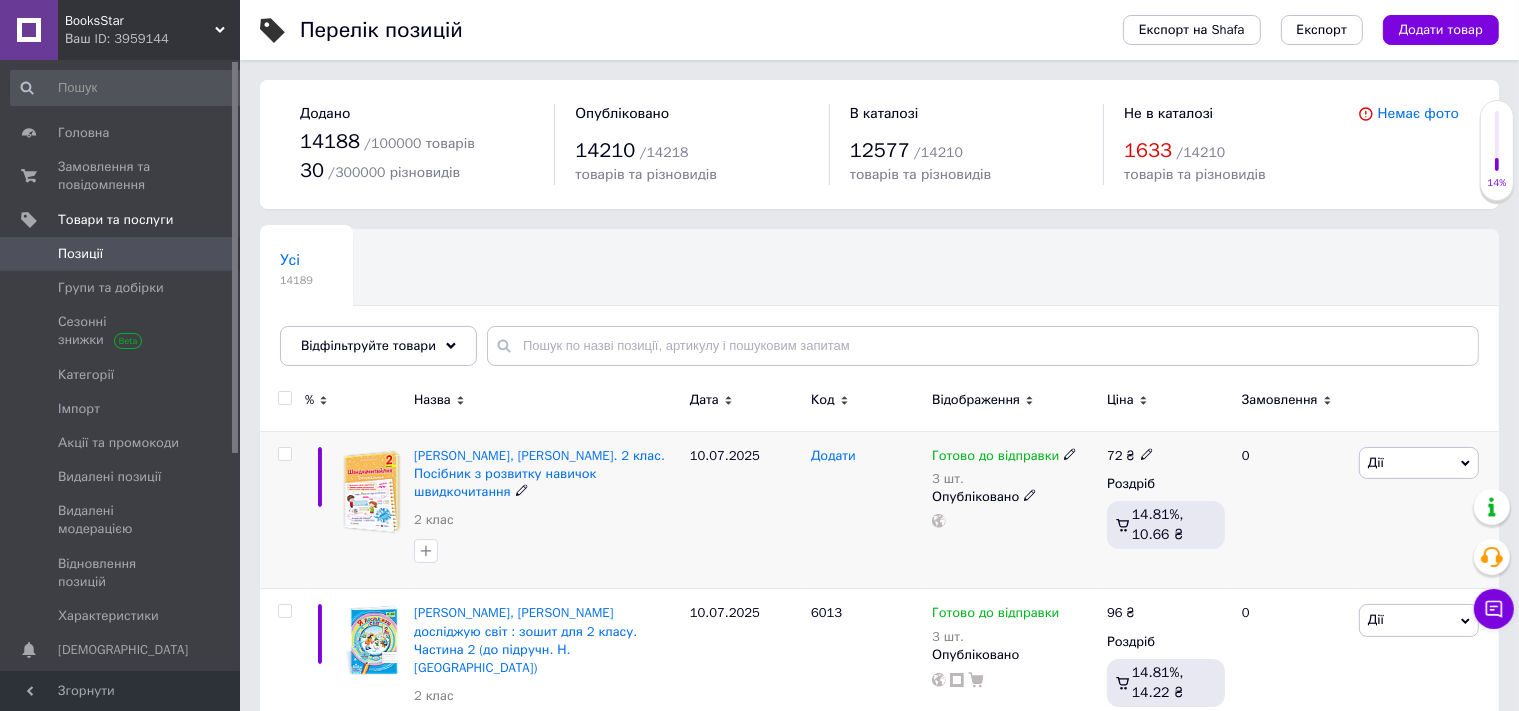click on "Додати" at bounding box center [833, 456] 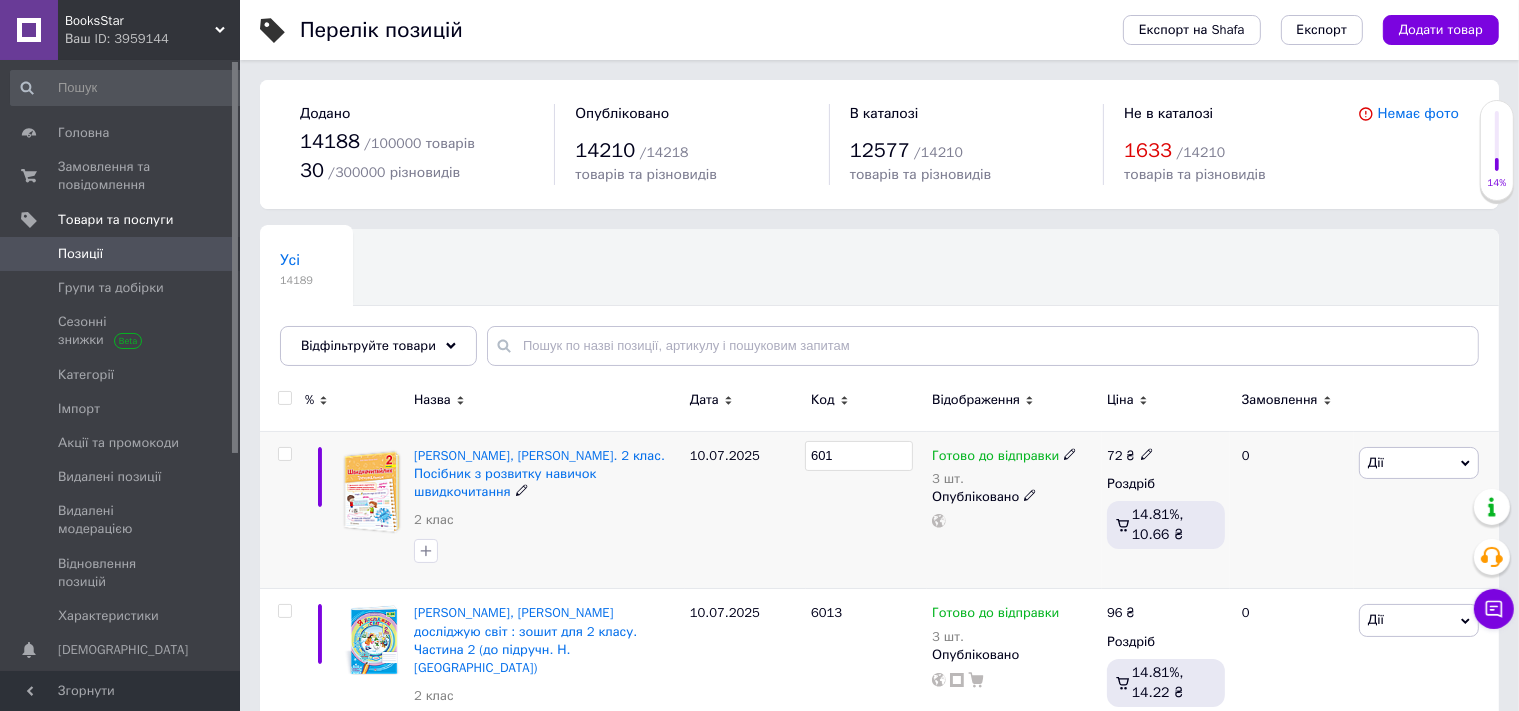 type on "6014" 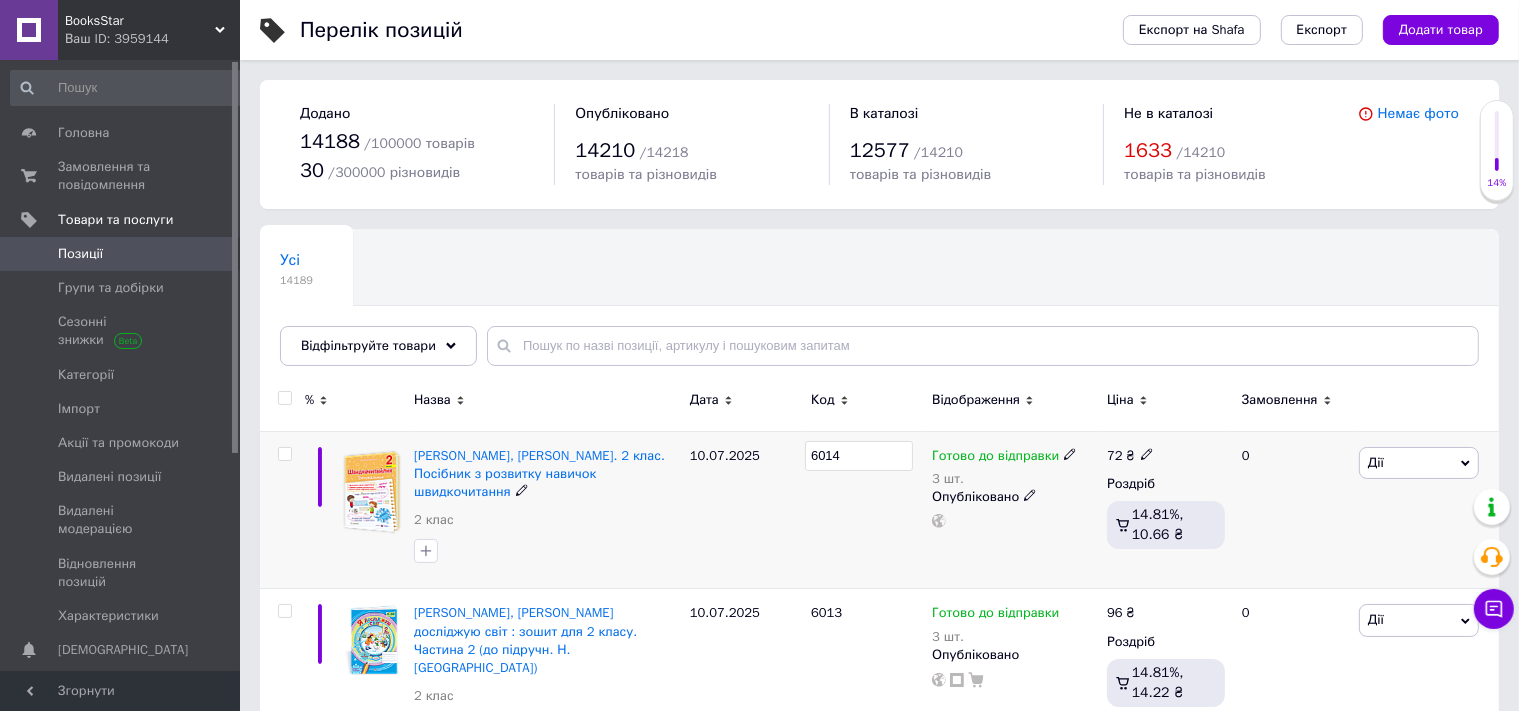 click on "6014" at bounding box center (866, 510) 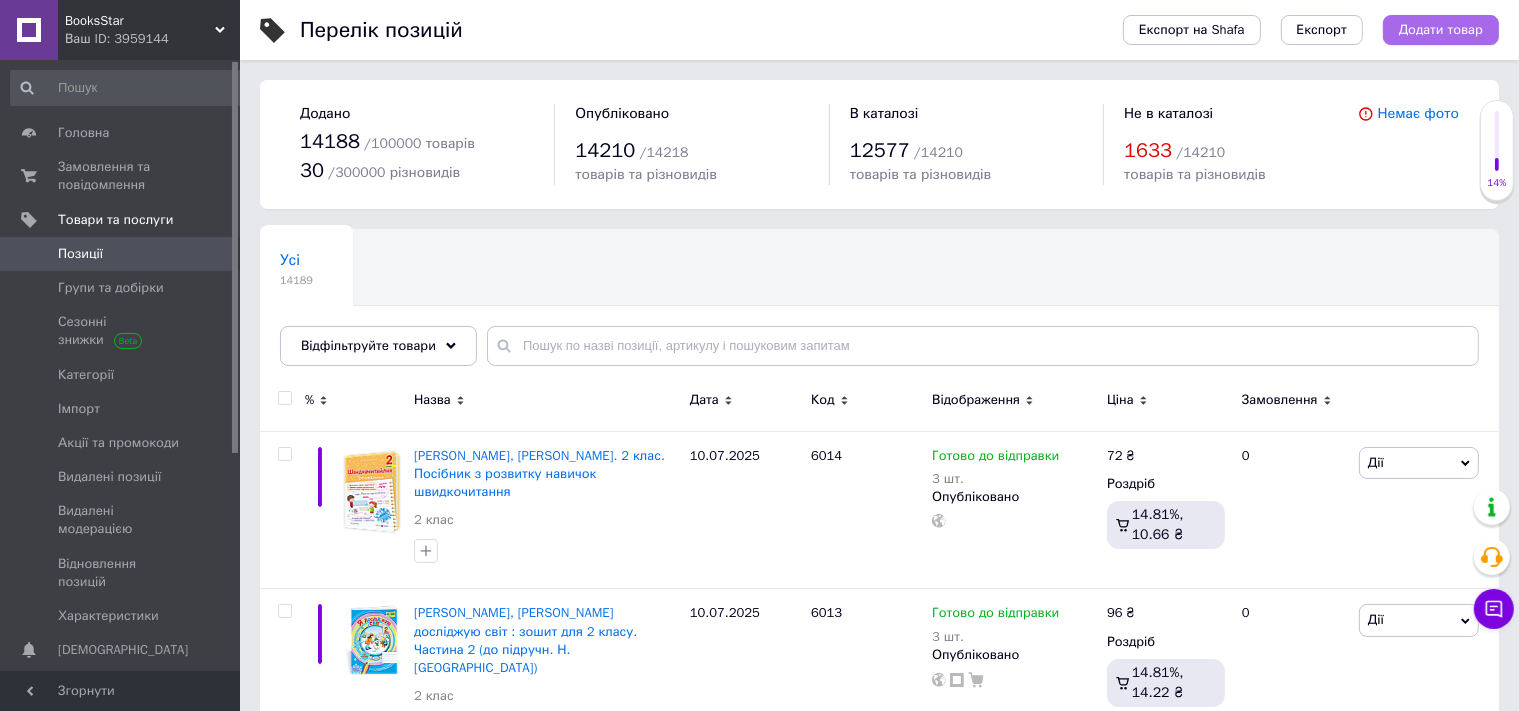 click on "Додати товар" at bounding box center [1441, 30] 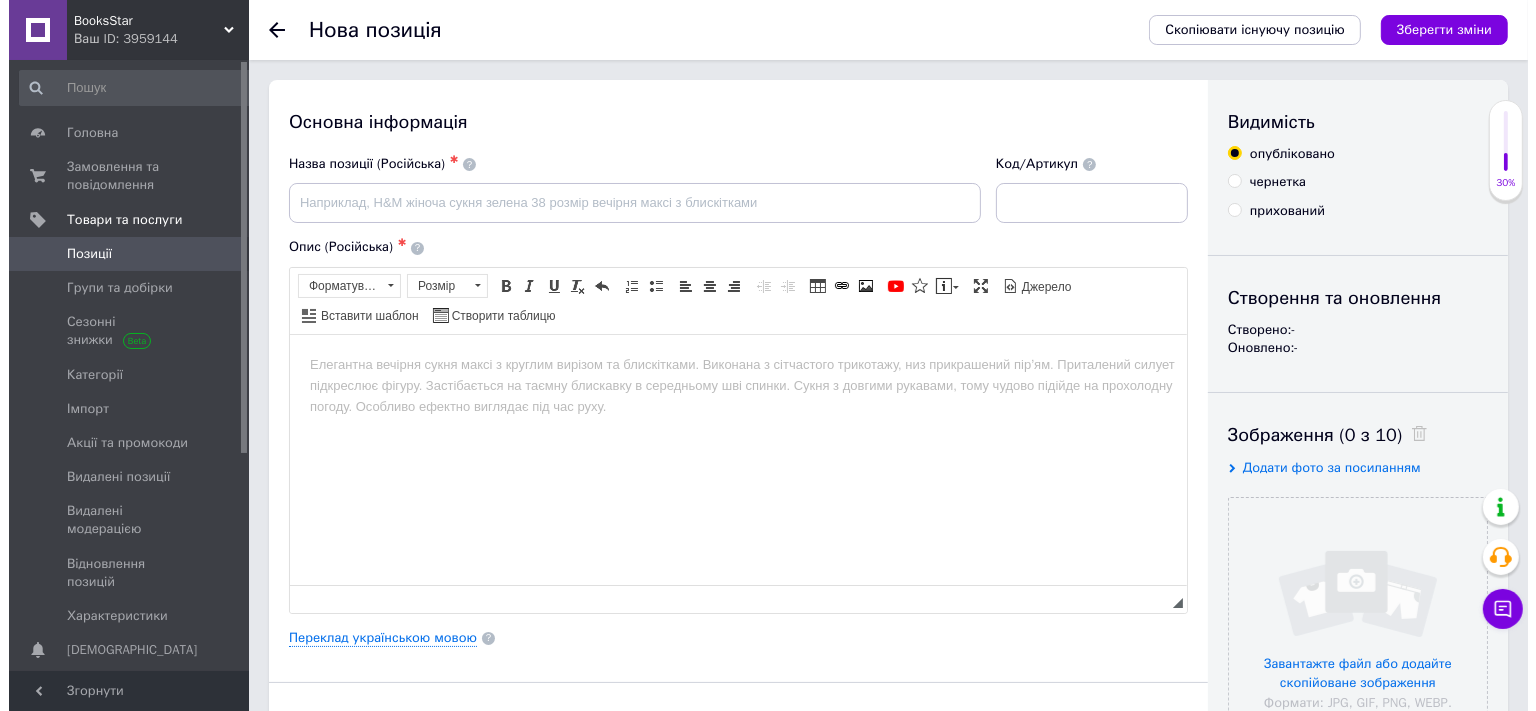 scroll, scrollTop: 0, scrollLeft: 0, axis: both 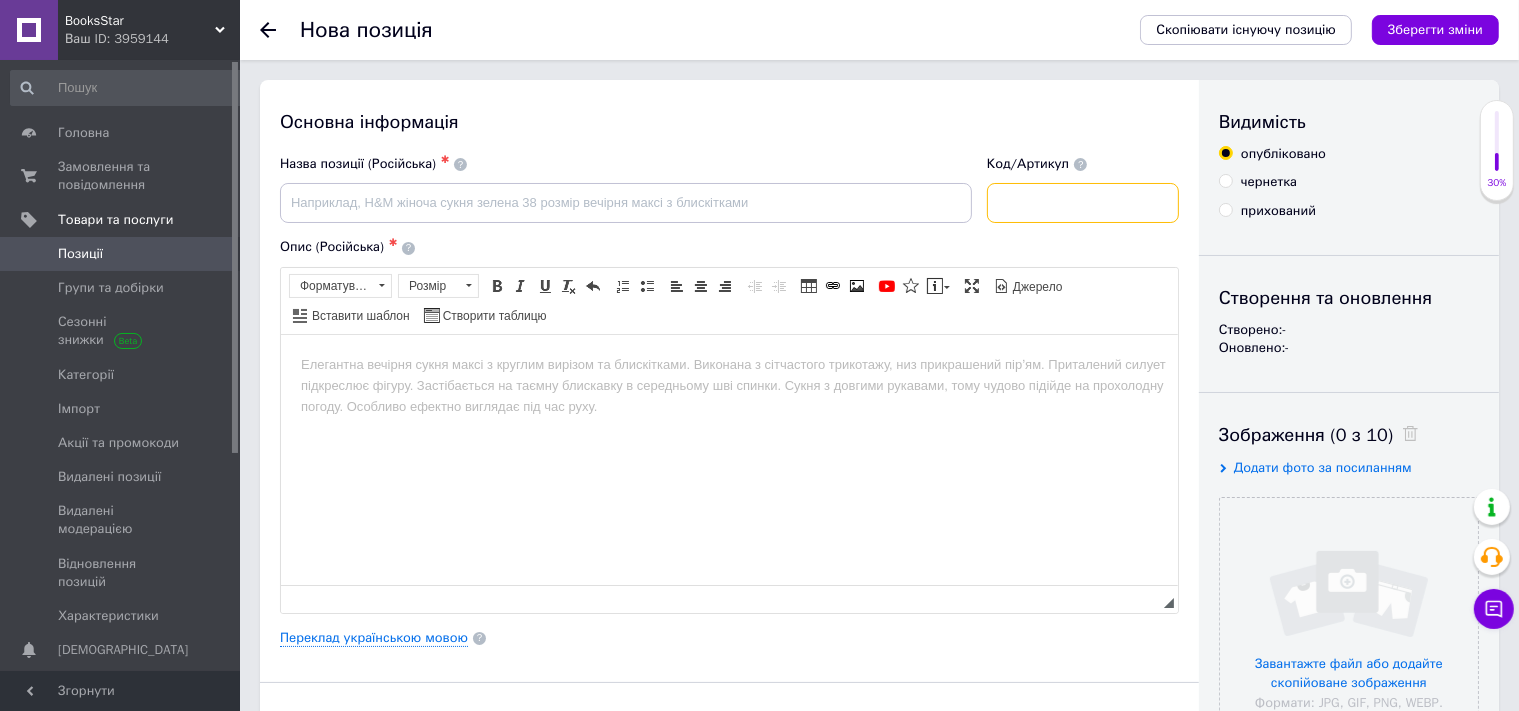 click at bounding box center (1083, 203) 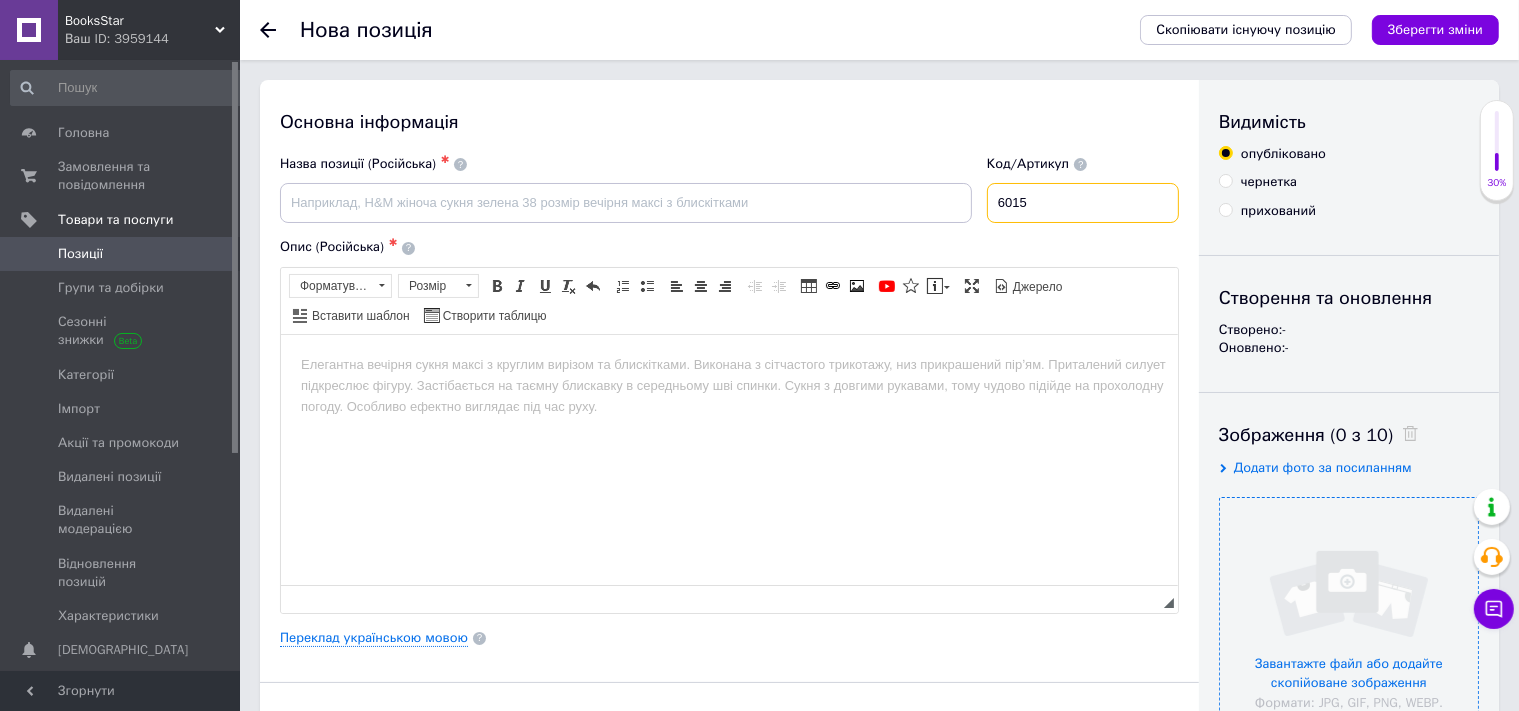 type on "6015" 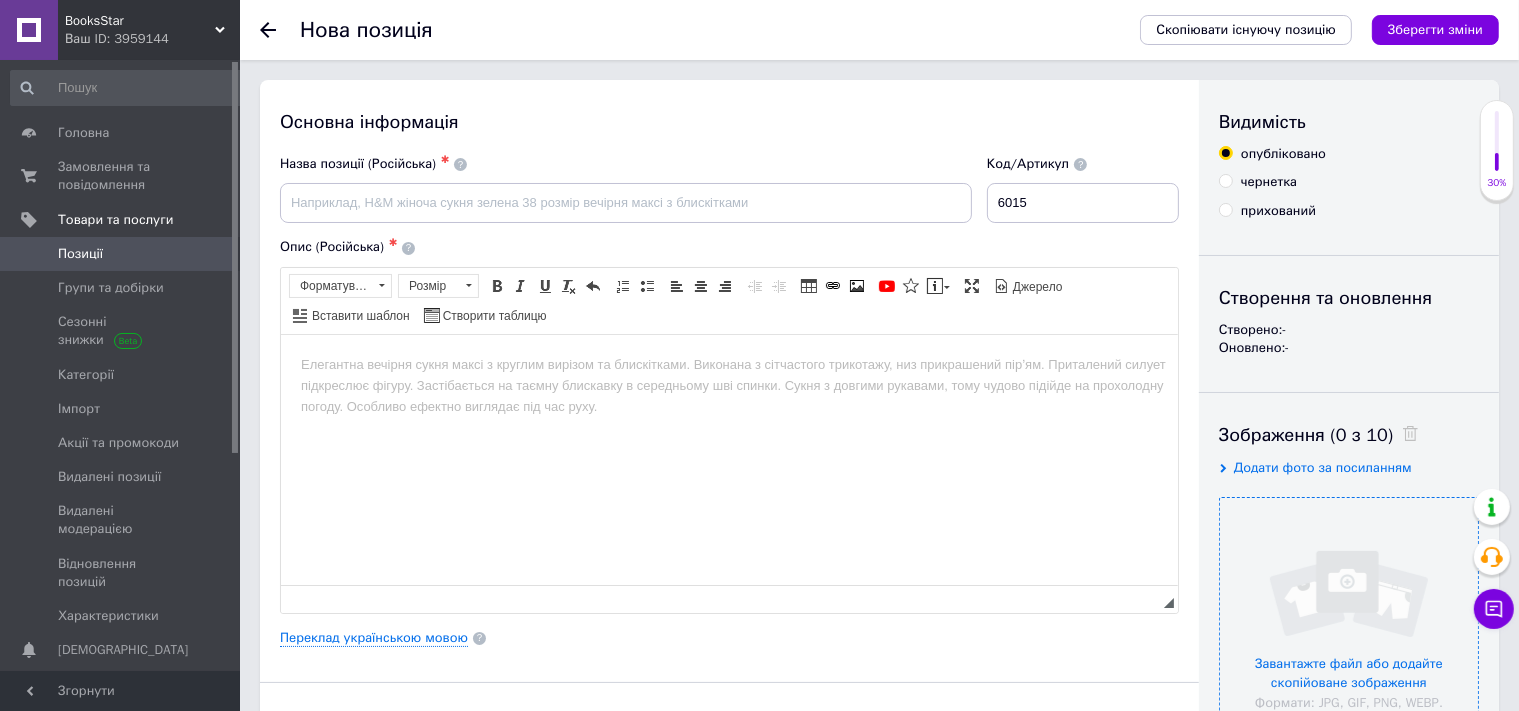 click at bounding box center (1349, 627) 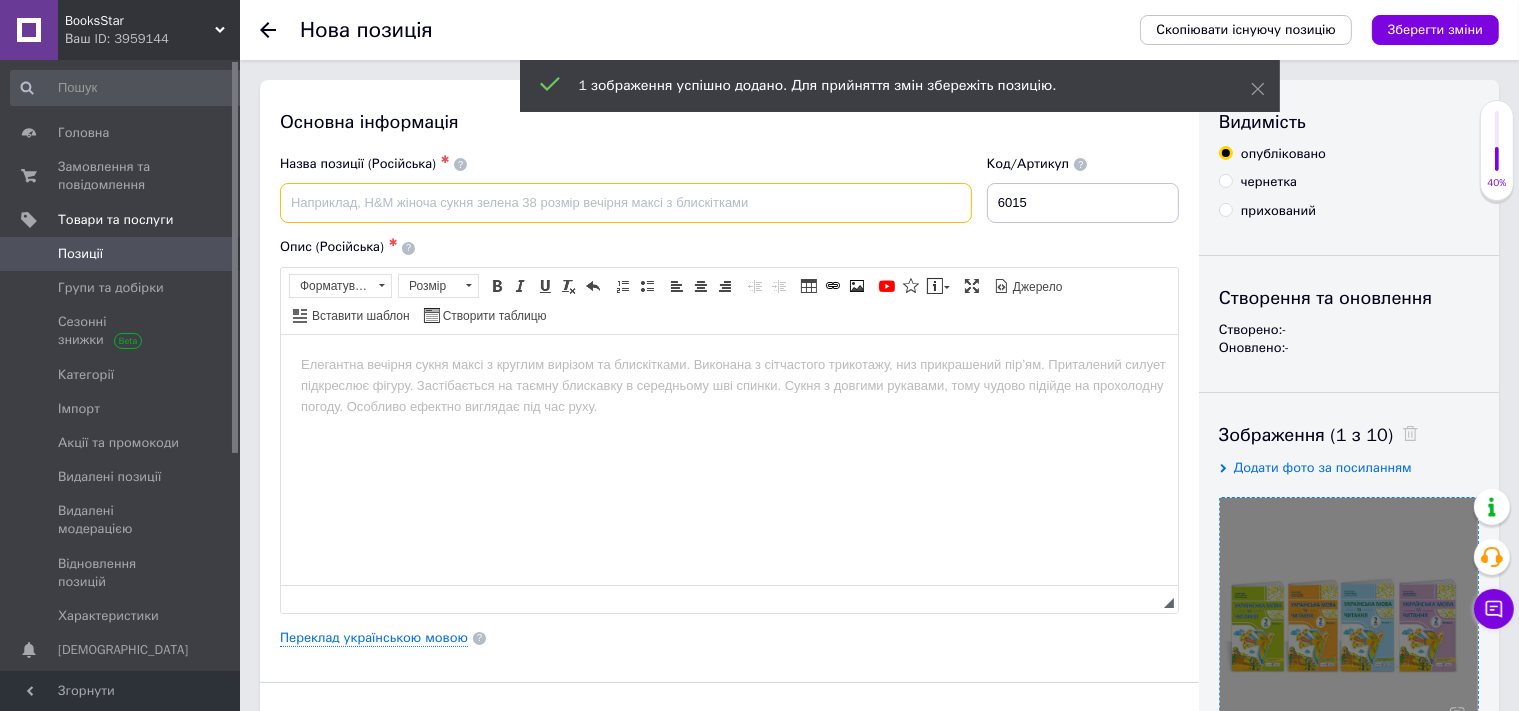 click at bounding box center (626, 203) 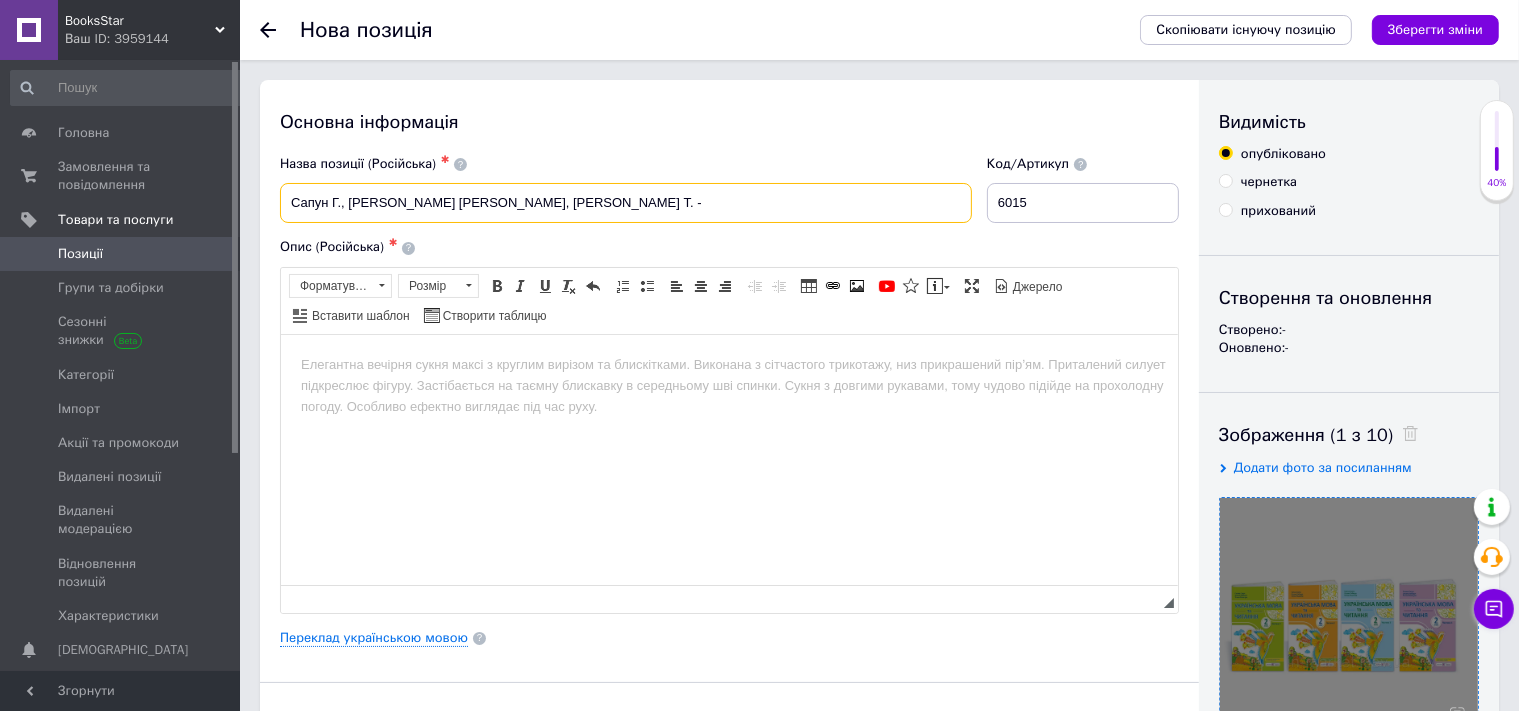 paste on "Українська мова та читання: навчальний посібник. 2 клас" 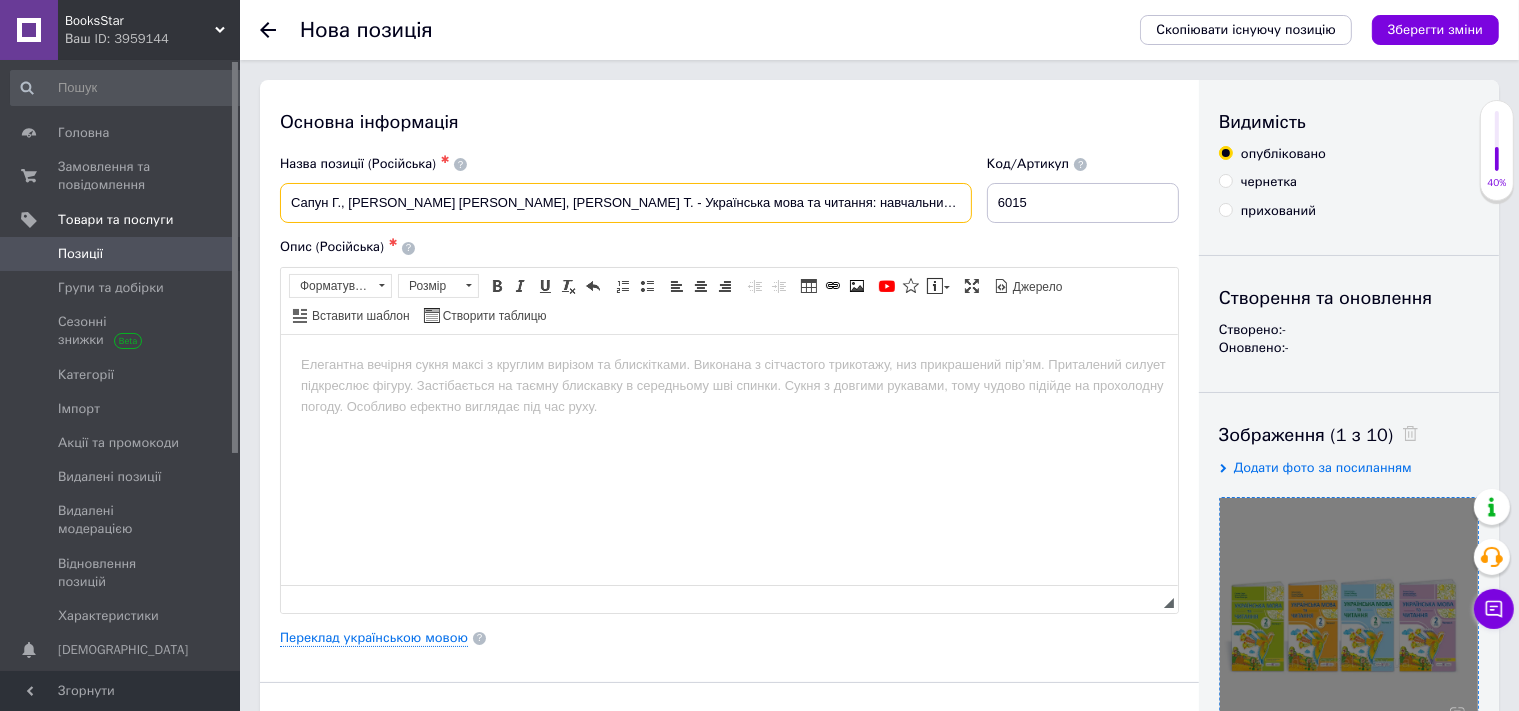 click on "Сапун Г., Лабащук О., Решетуха Т. - Українська мова та читання: навчальний посібник. 2 клас омплект 4 частини" at bounding box center [626, 203] 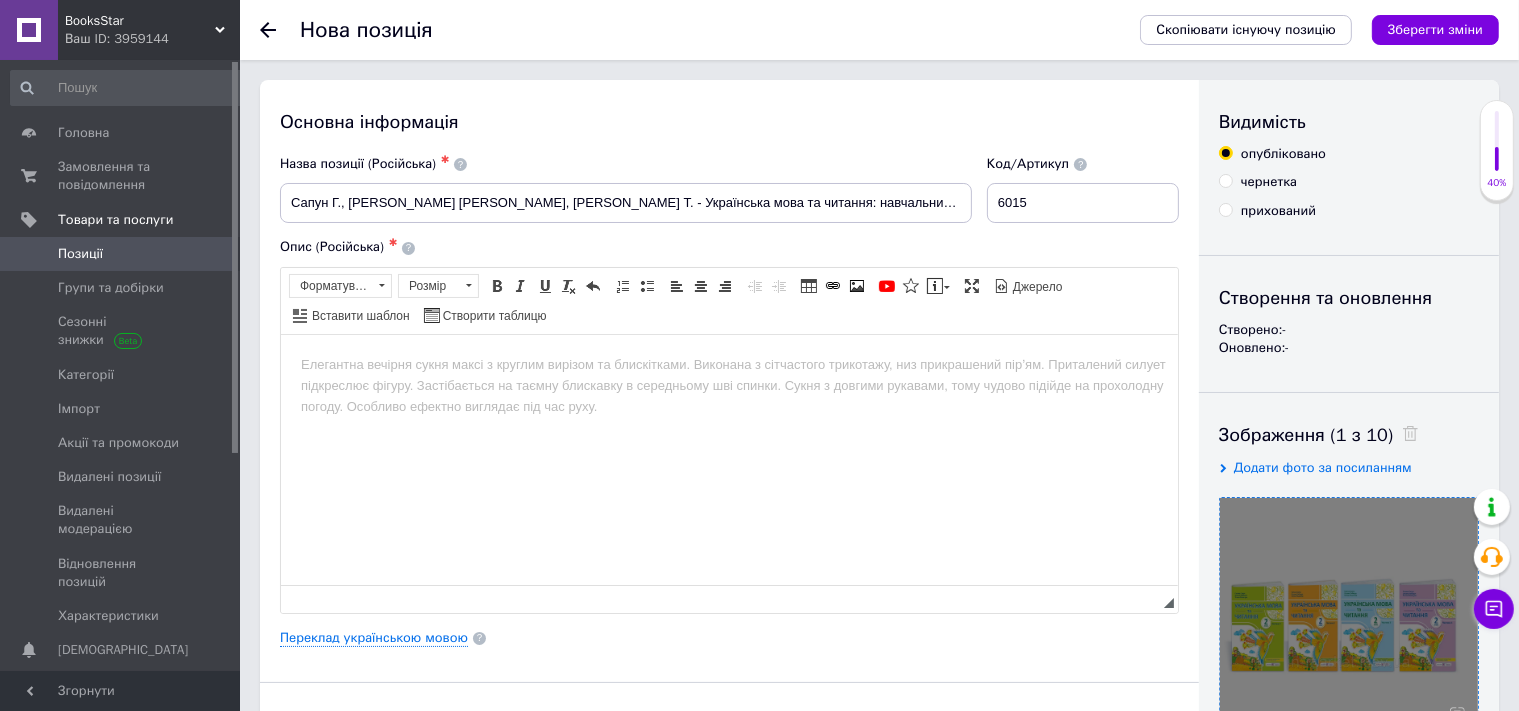 click at bounding box center (728, 459) 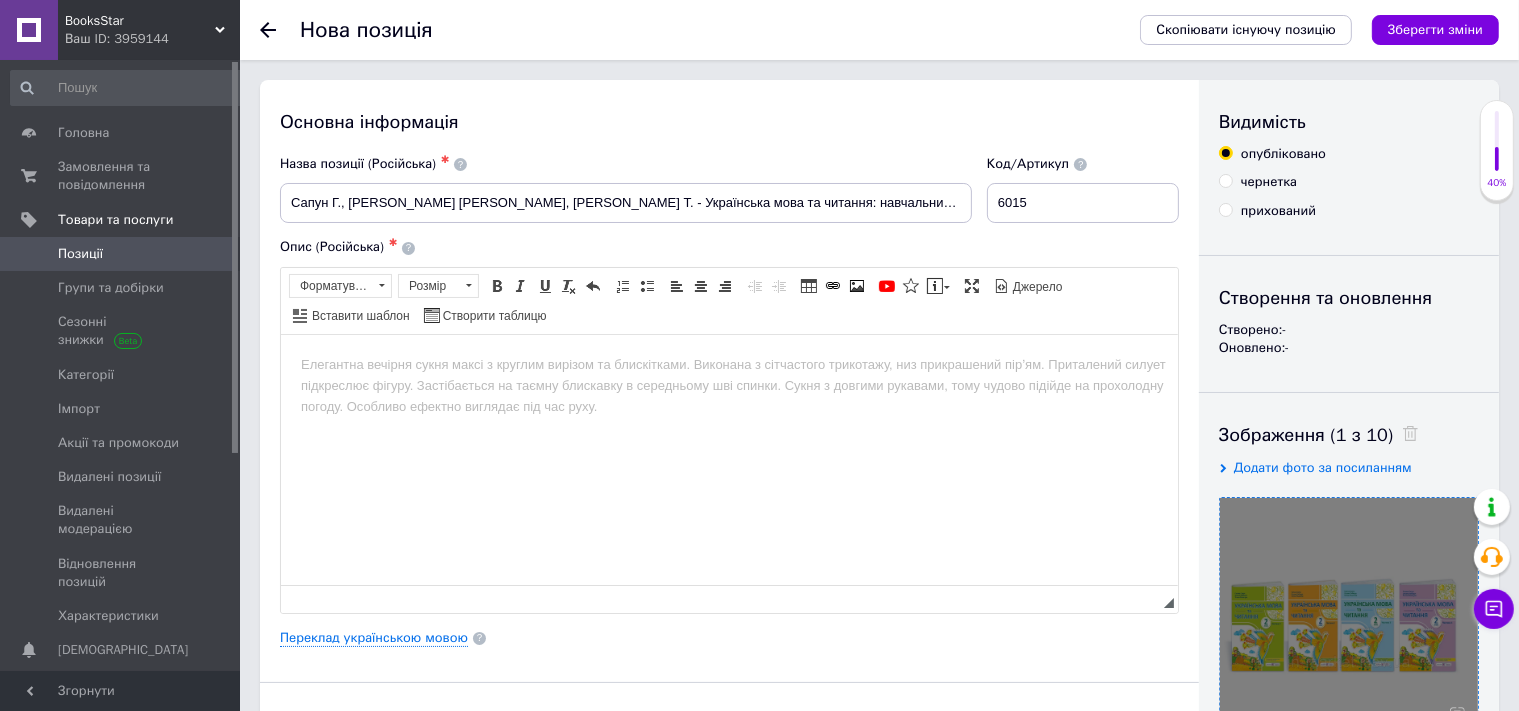 drag, startPoint x: 287, startPoint y: 202, endPoint x: 968, endPoint y: 214, distance: 681.1057 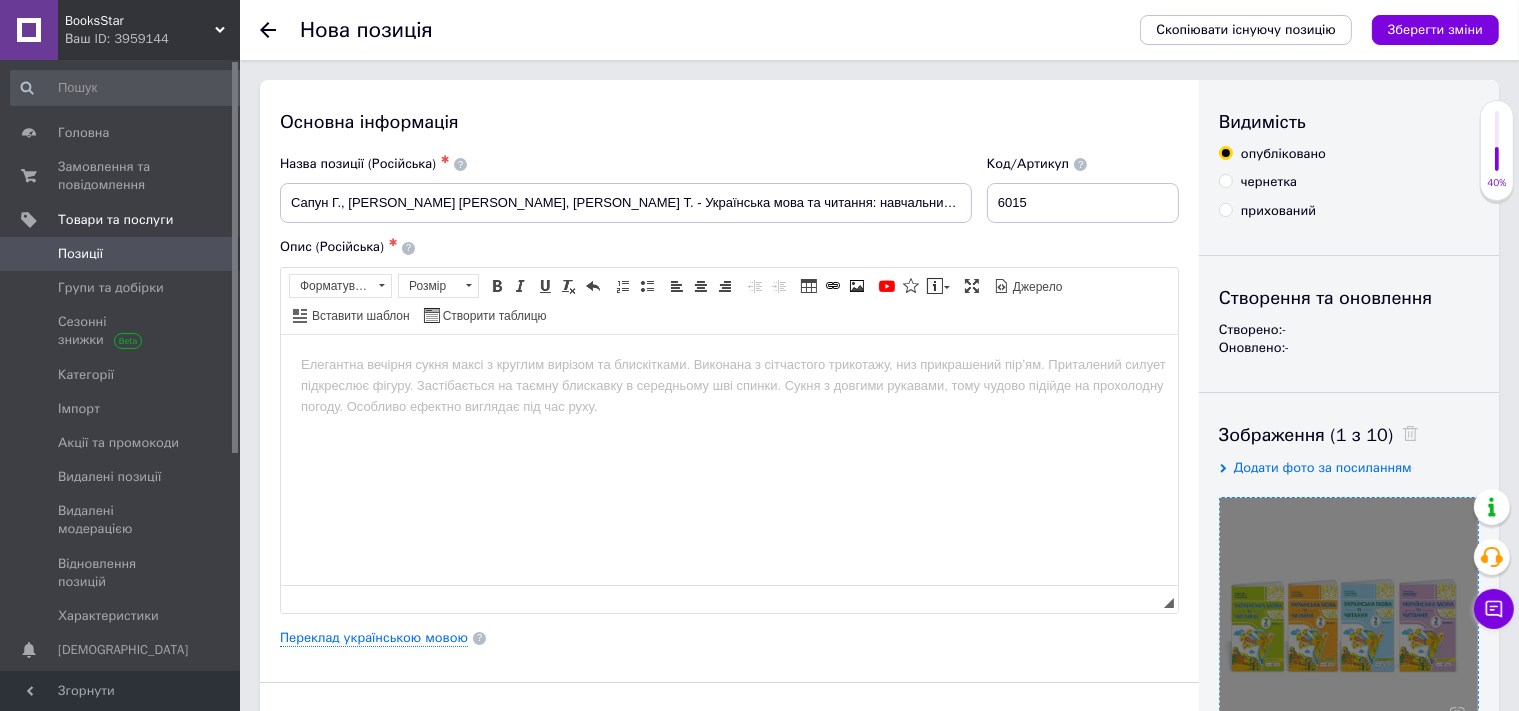 click on "Сапун Г., Лабащук О., Решетуха Т. - Українська мова та читання: навчальний посібник. 2 клас Комплект 4 частини" at bounding box center (626, 203) 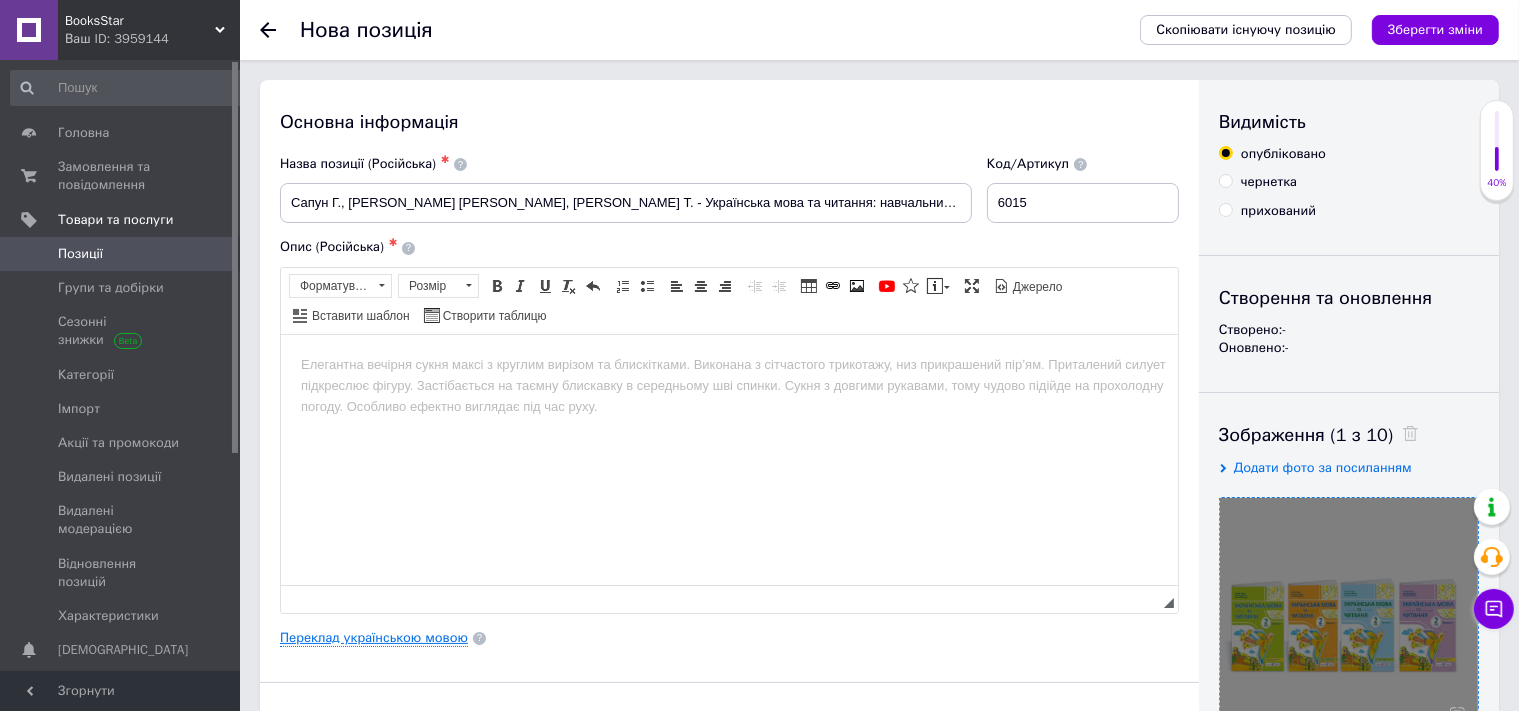 click on "Переклад українською мовою" at bounding box center [374, 638] 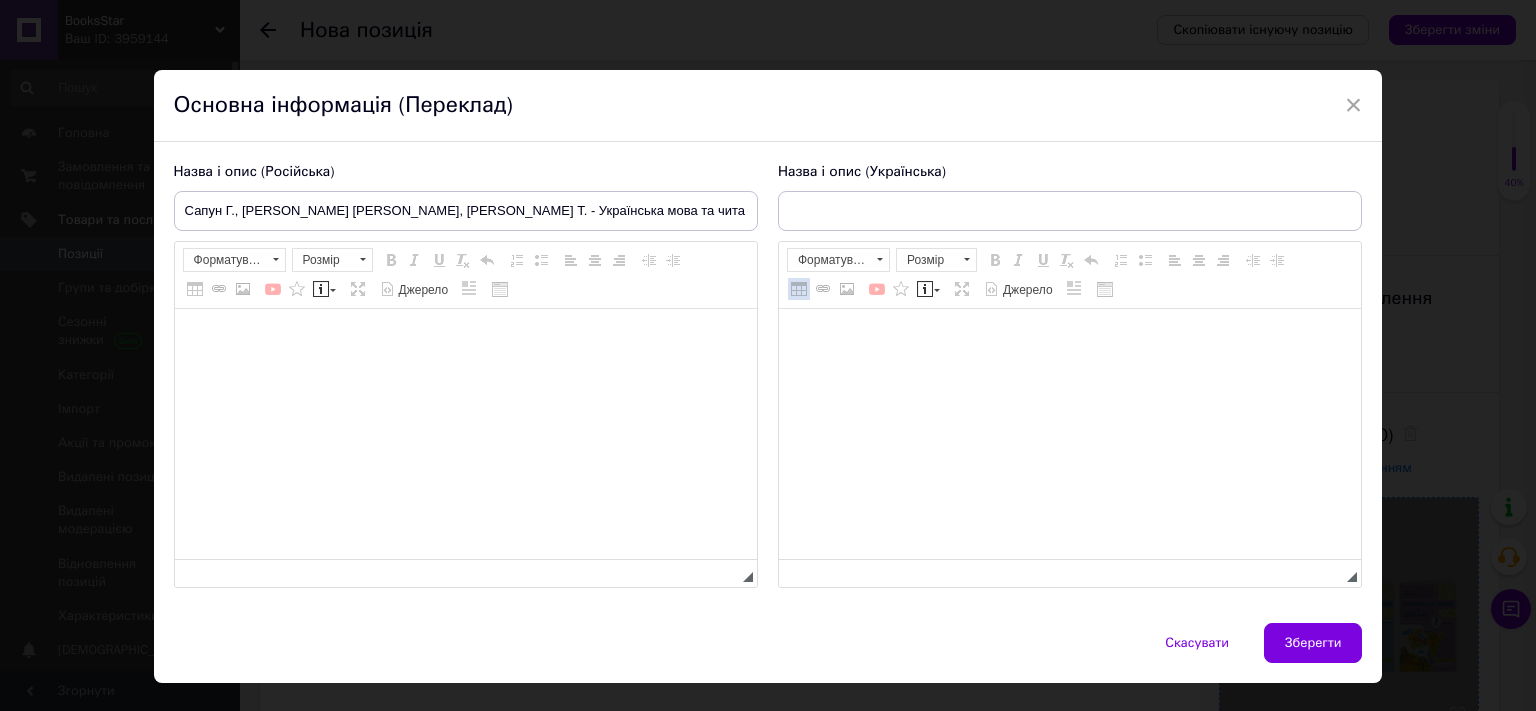 scroll, scrollTop: 0, scrollLeft: 0, axis: both 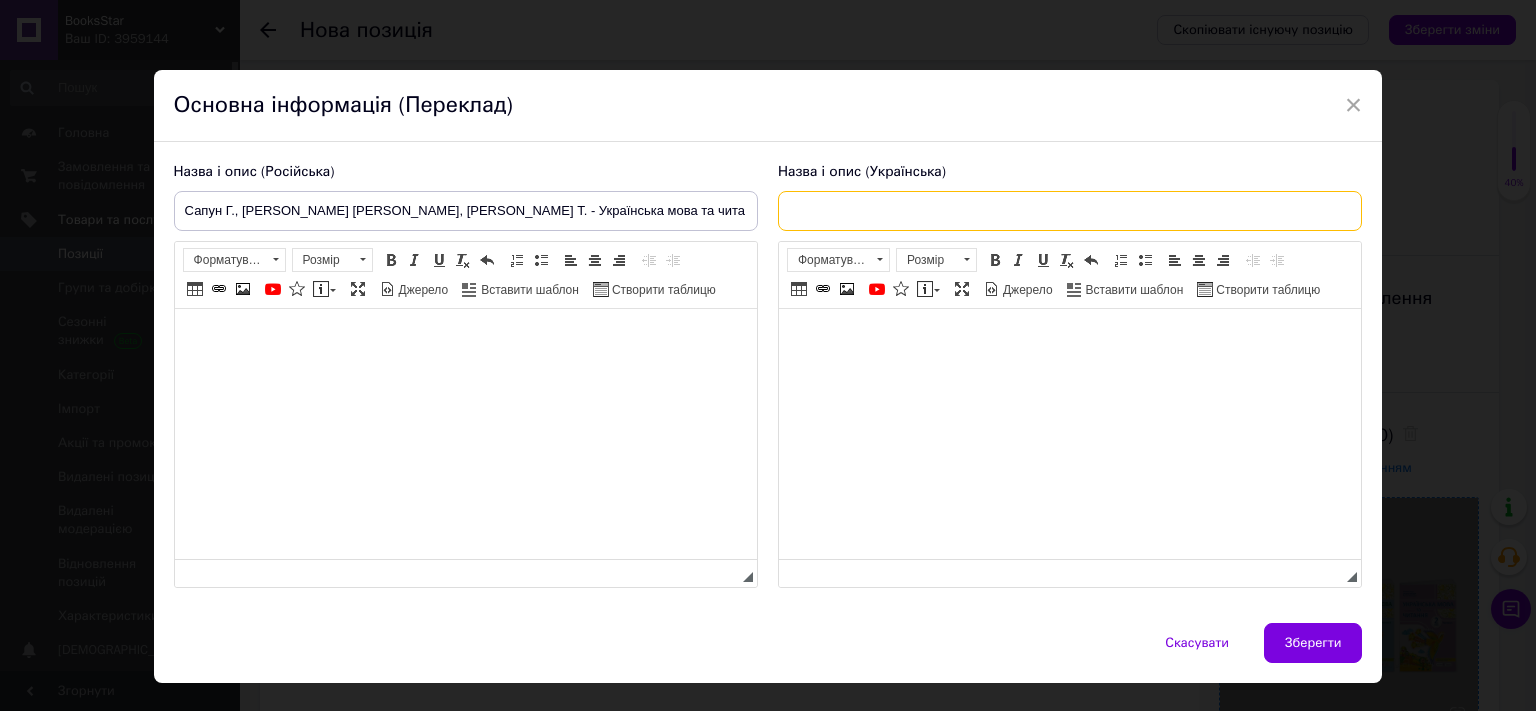 click at bounding box center [1070, 211] 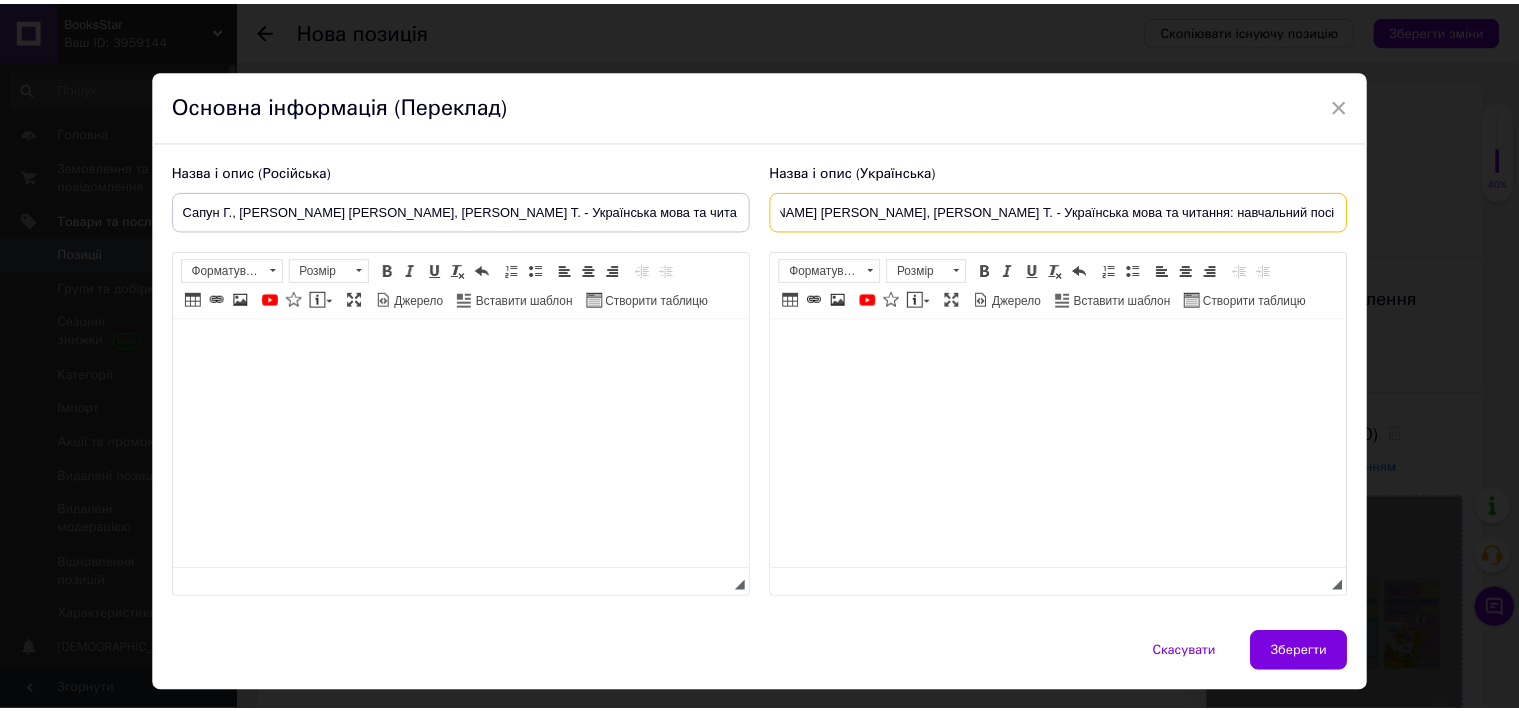 scroll, scrollTop: 0, scrollLeft: 134, axis: horizontal 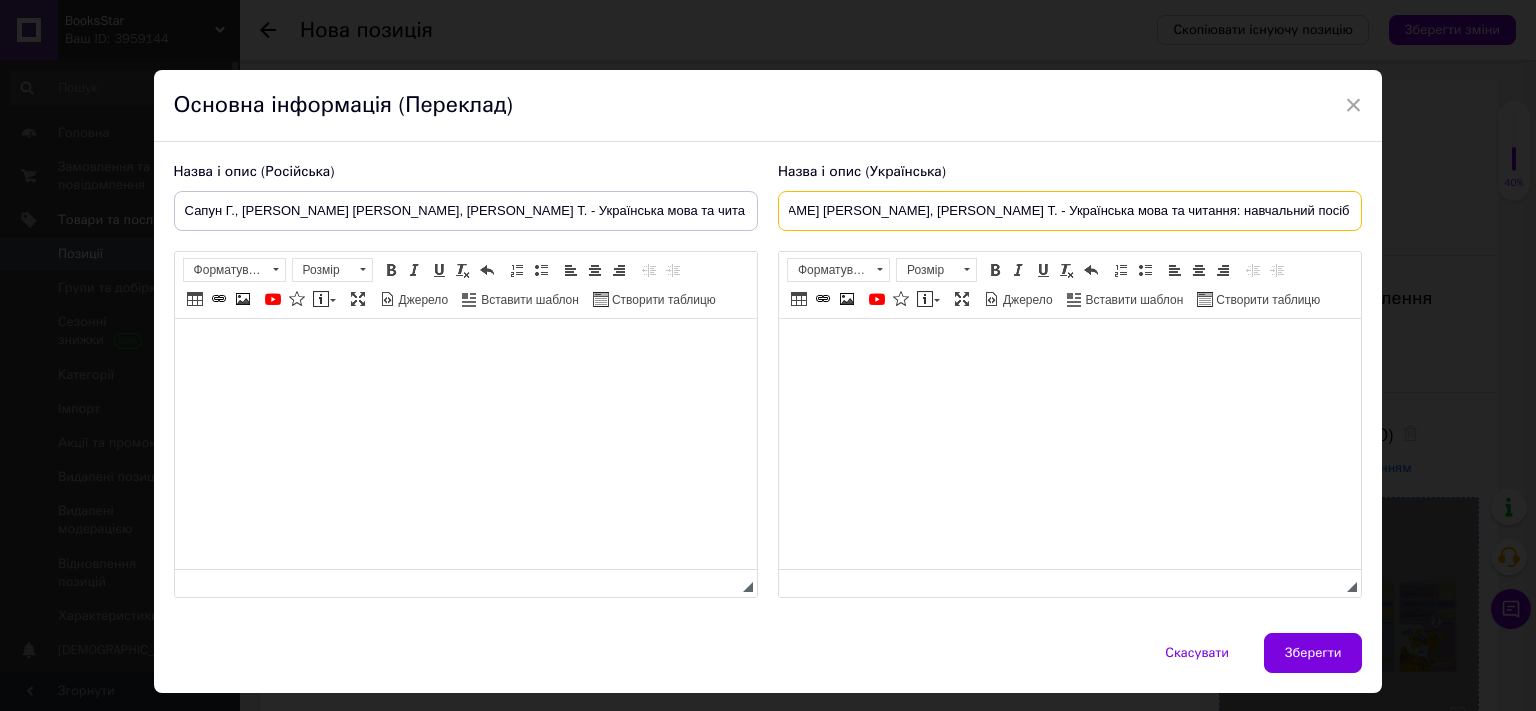 type on "Сапун Г., Лабащук О., Решетуха Т. - Українська мова та читання: навчальний посібник. 2 клас Комплект 4 частини" 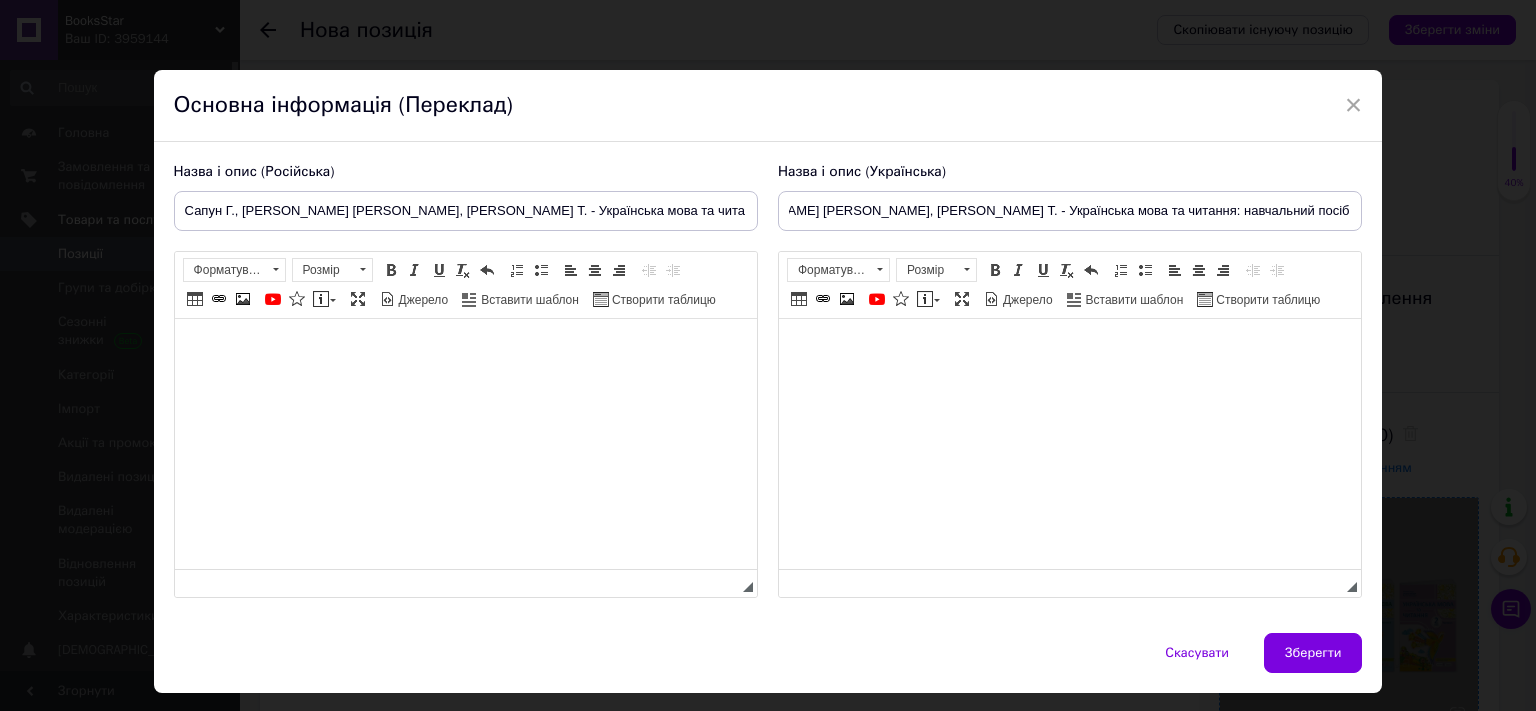 click at bounding box center (465, 444) 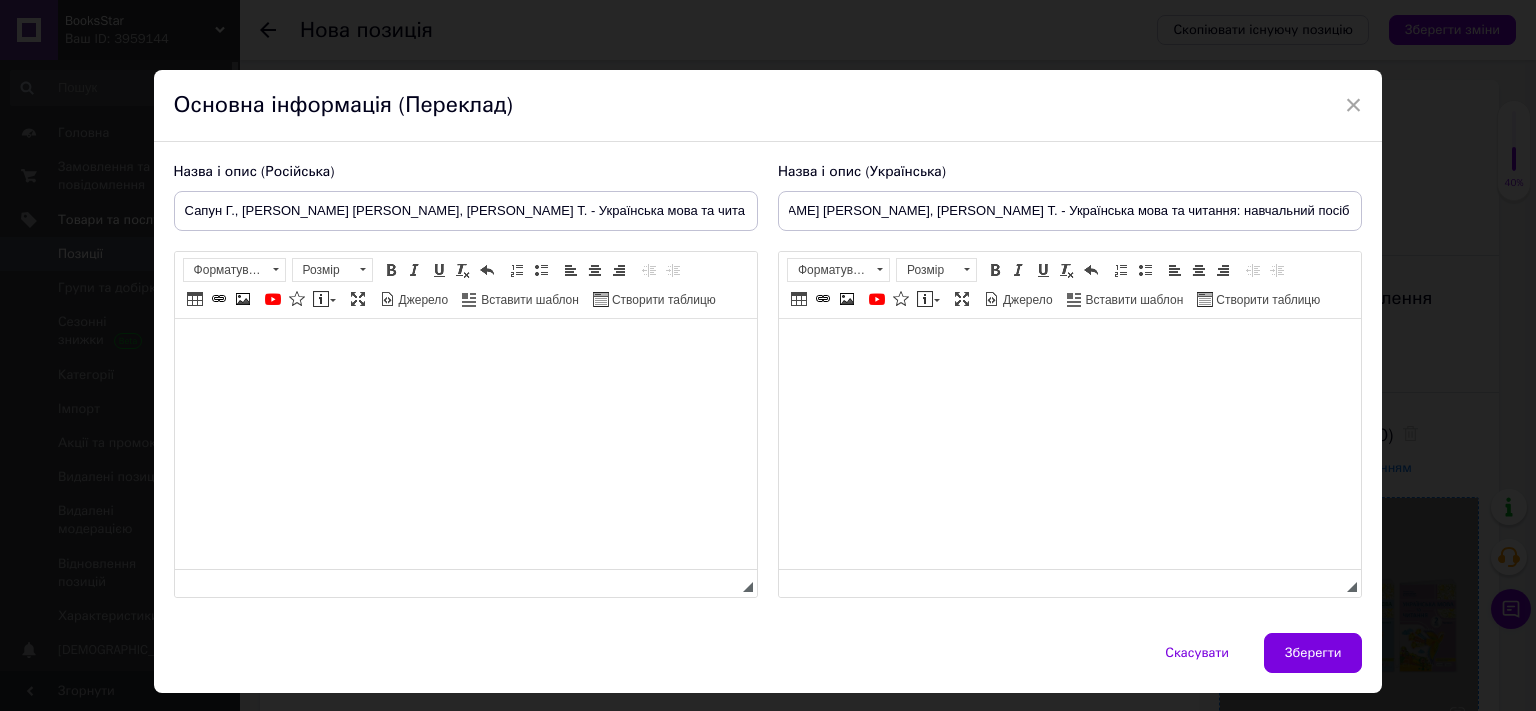 click at bounding box center [465, 444] 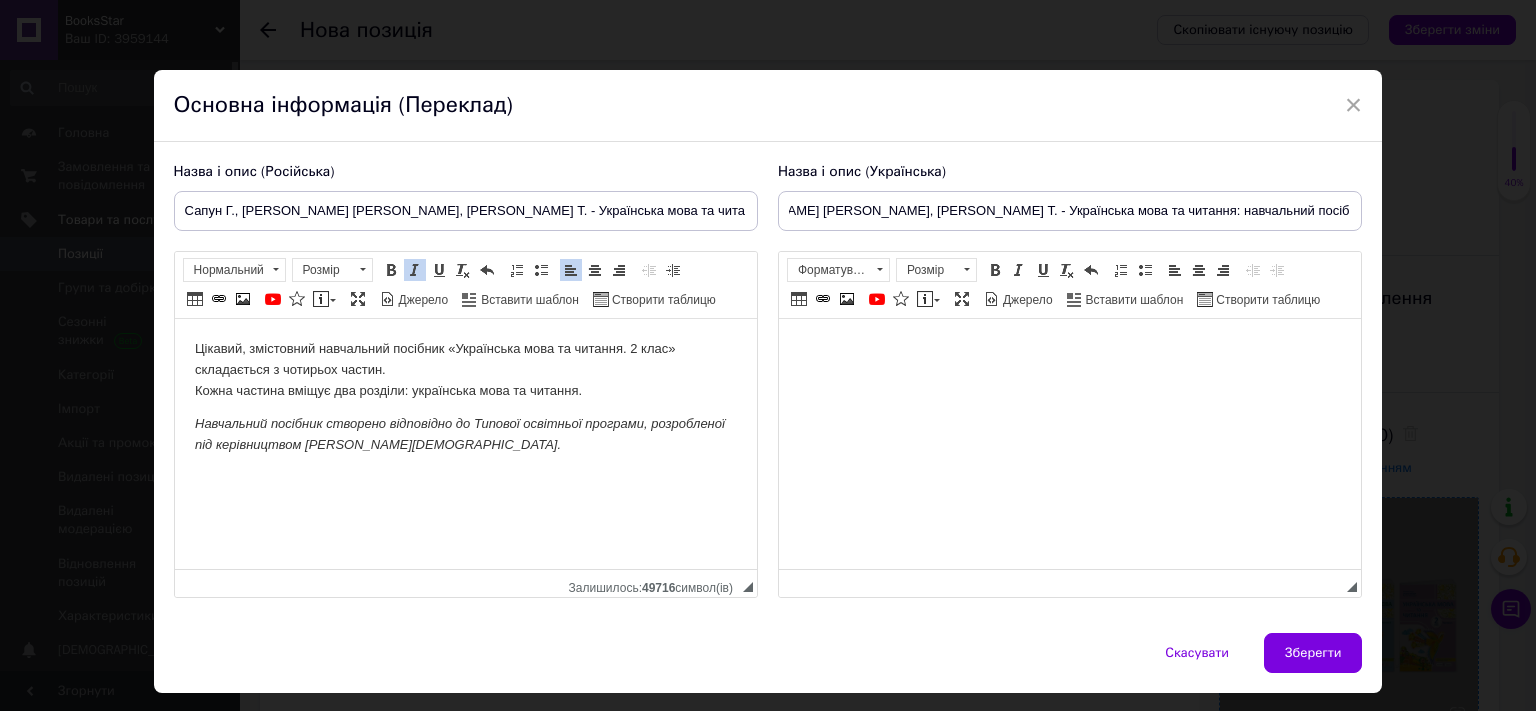 click at bounding box center (1069, 444) 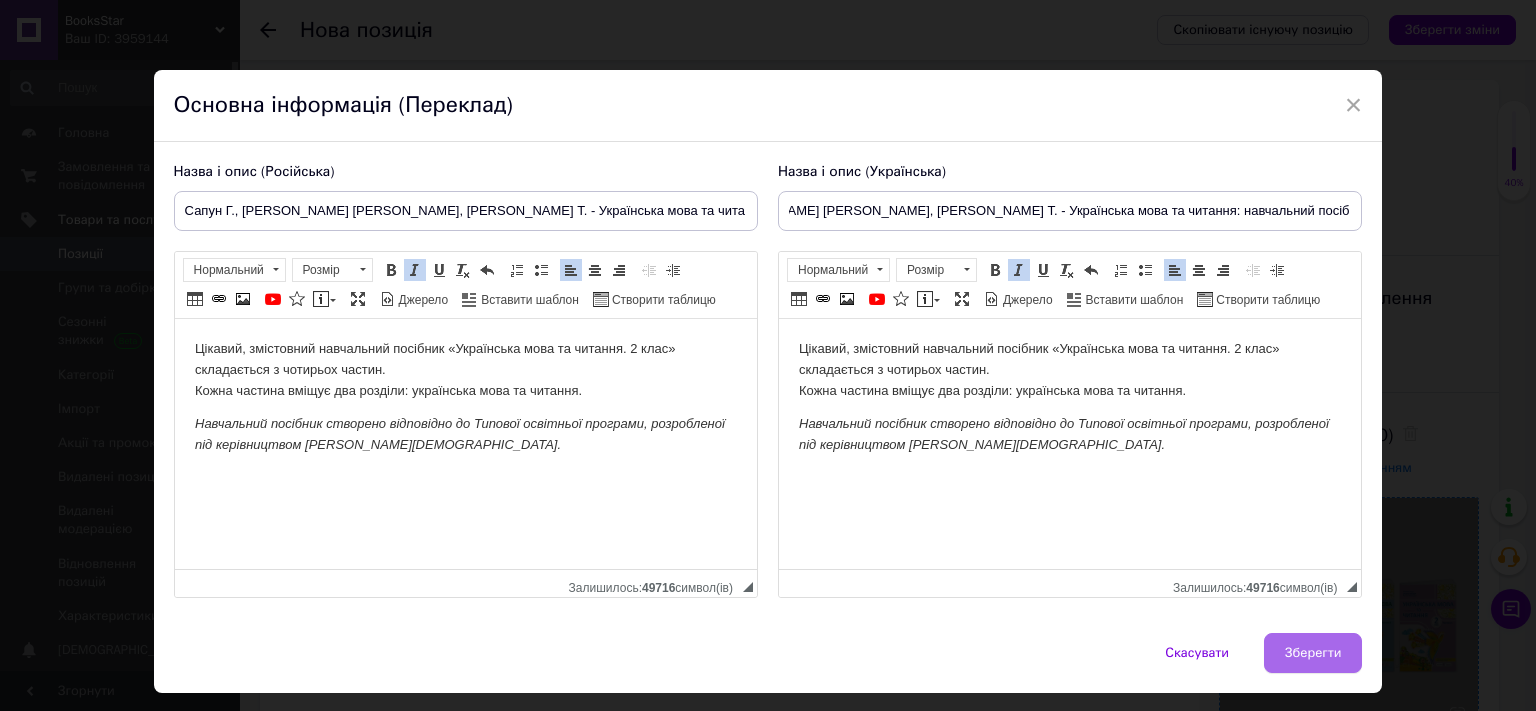 click on "Зберегти" at bounding box center [1313, 653] 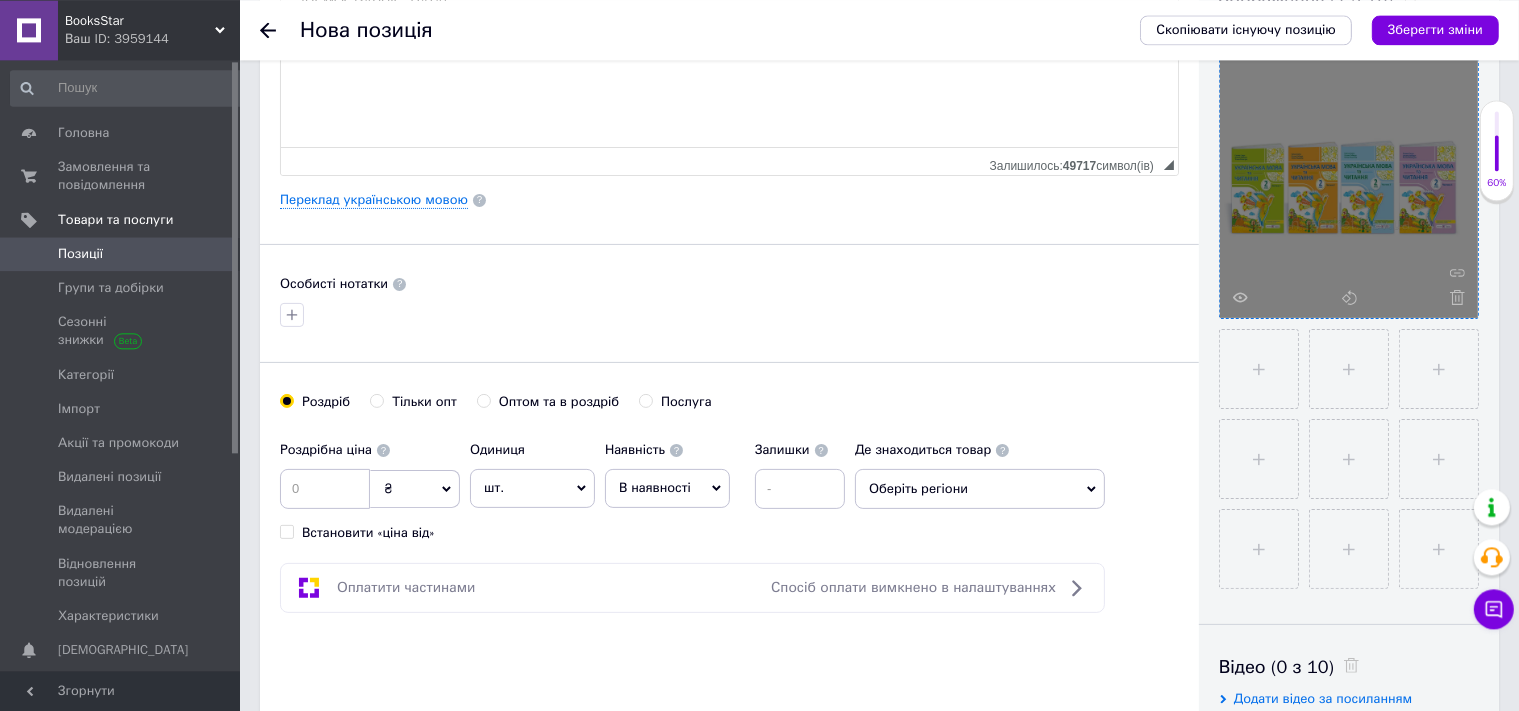 scroll, scrollTop: 501, scrollLeft: 0, axis: vertical 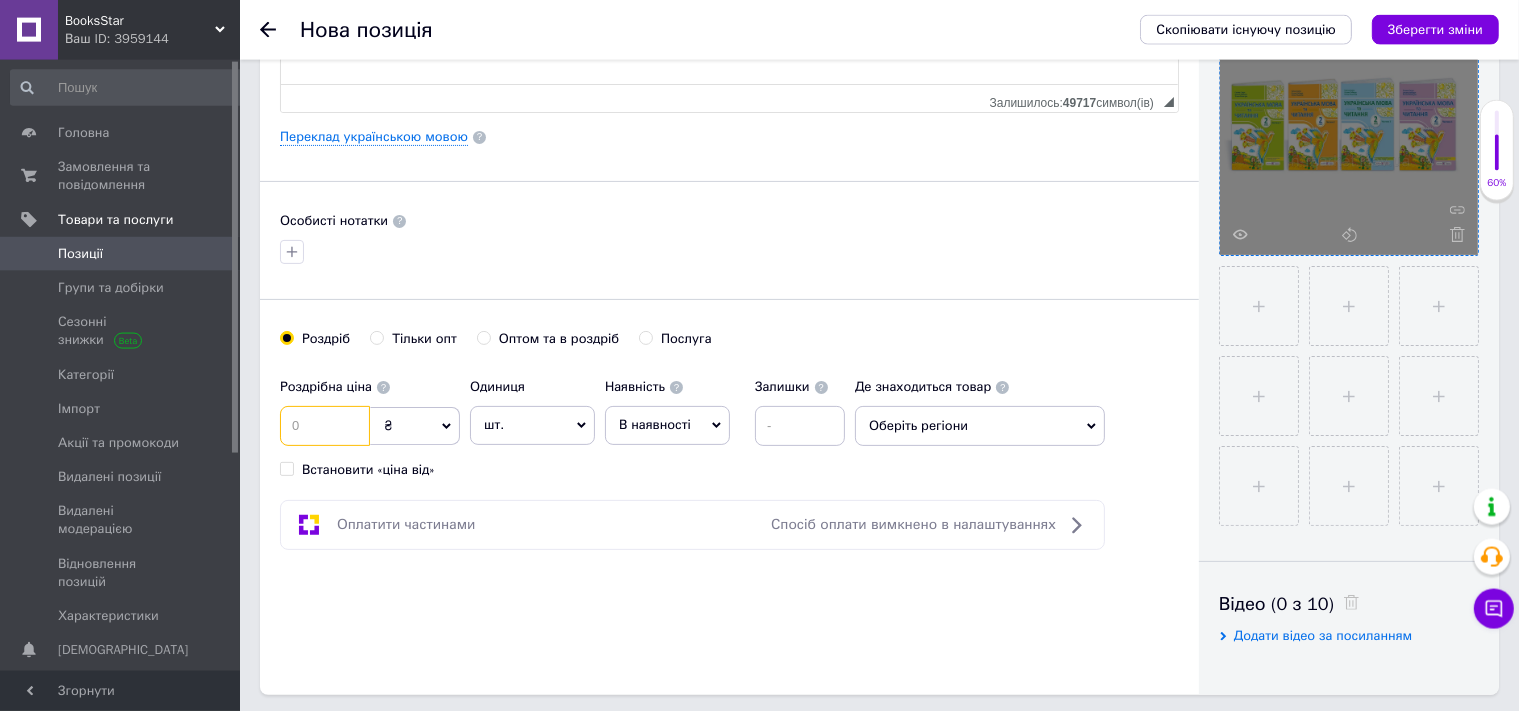 click at bounding box center [325, 426] 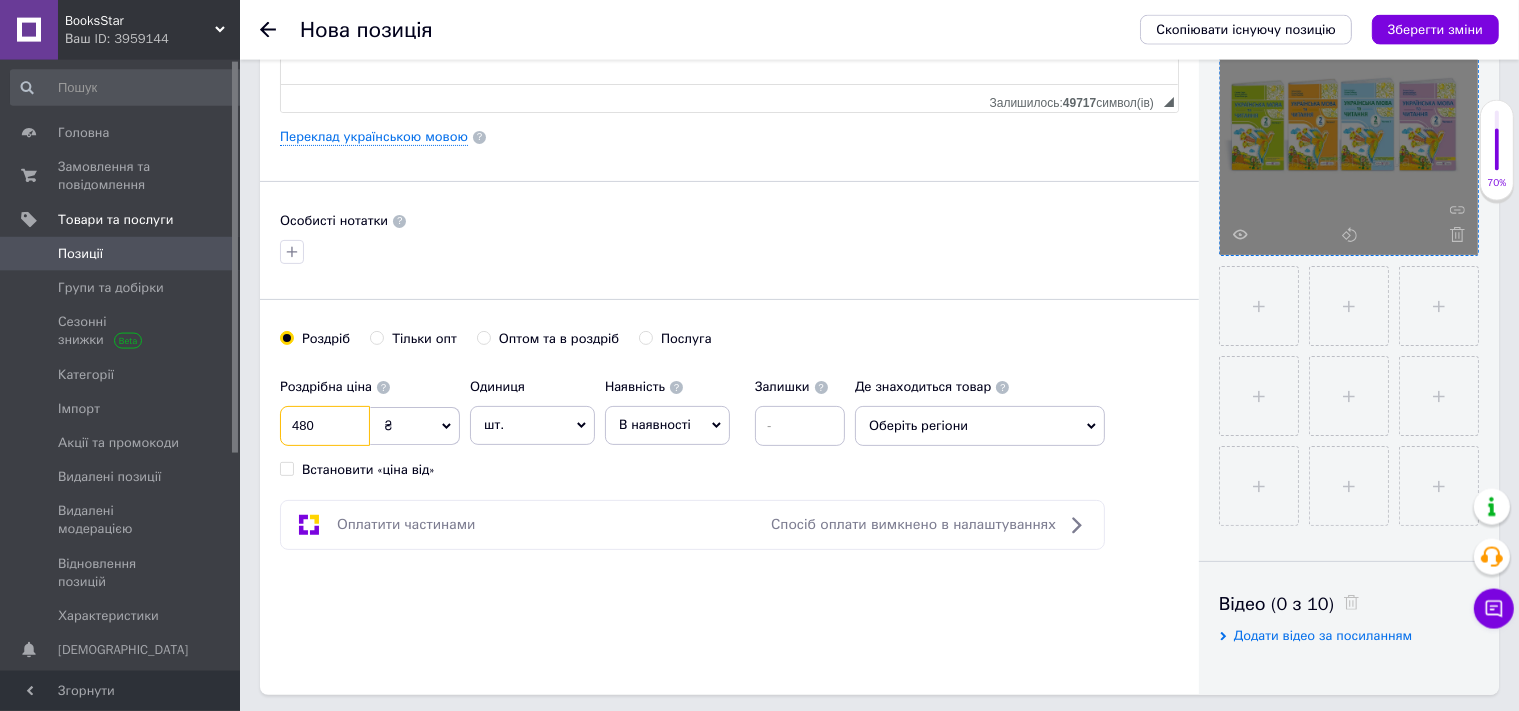 type on "480" 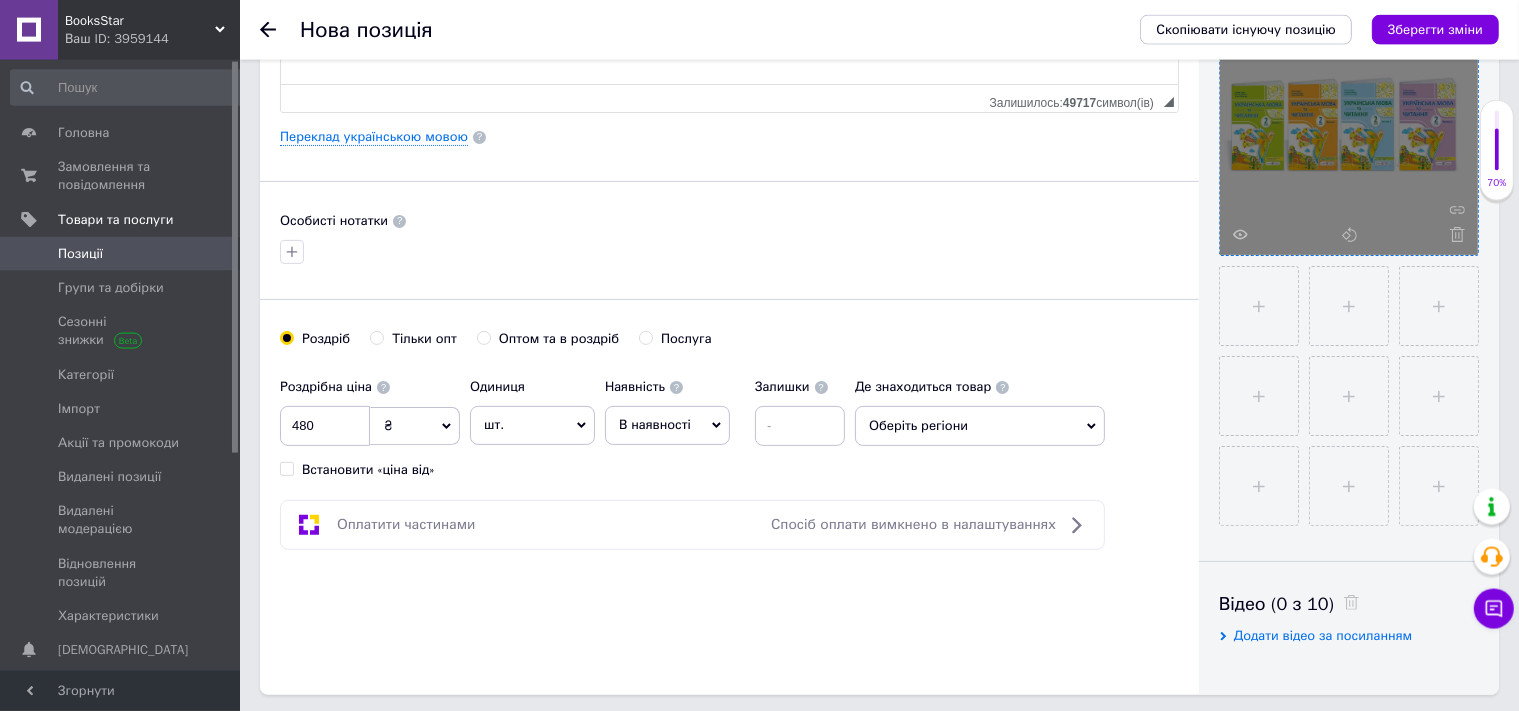 click on "В наявності" at bounding box center (655, 424) 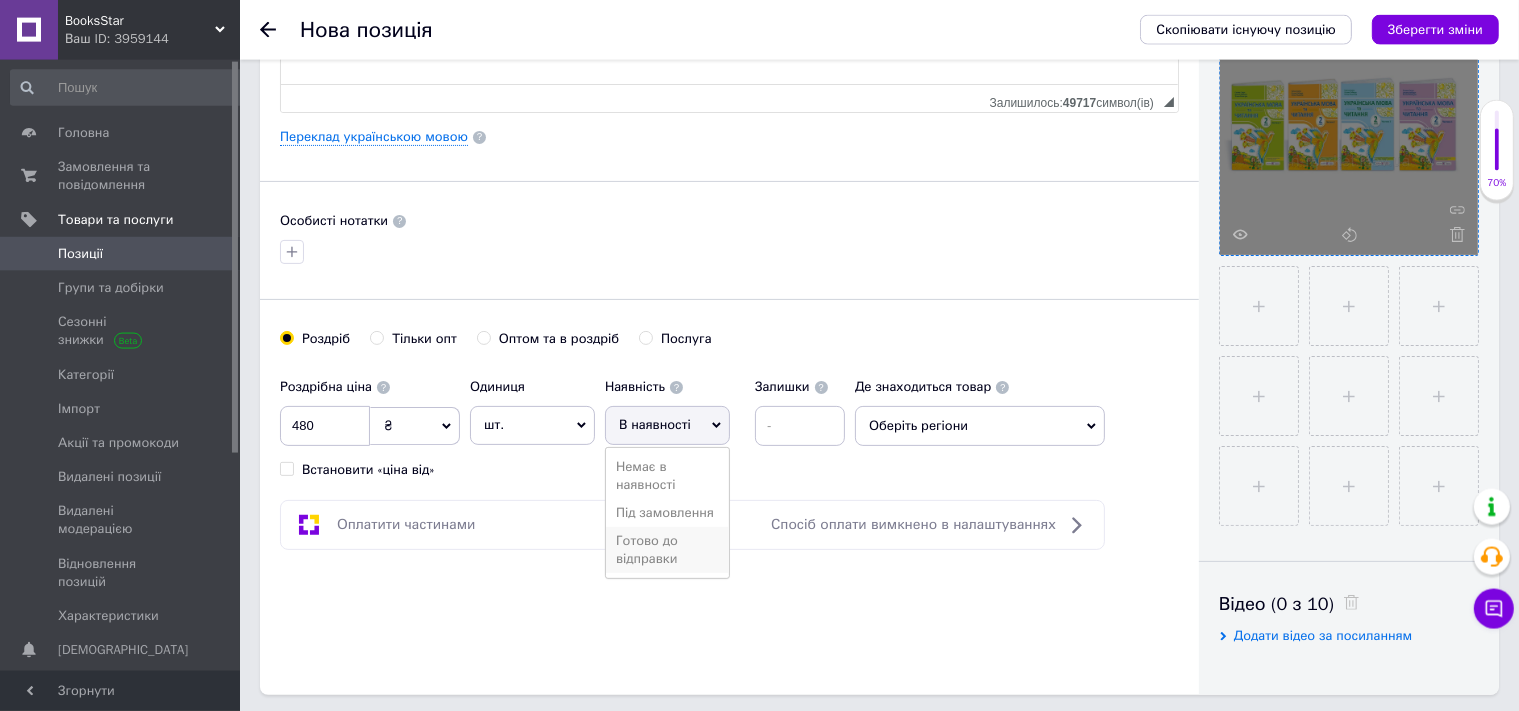 click on "Готово до відправки" at bounding box center (667, 550) 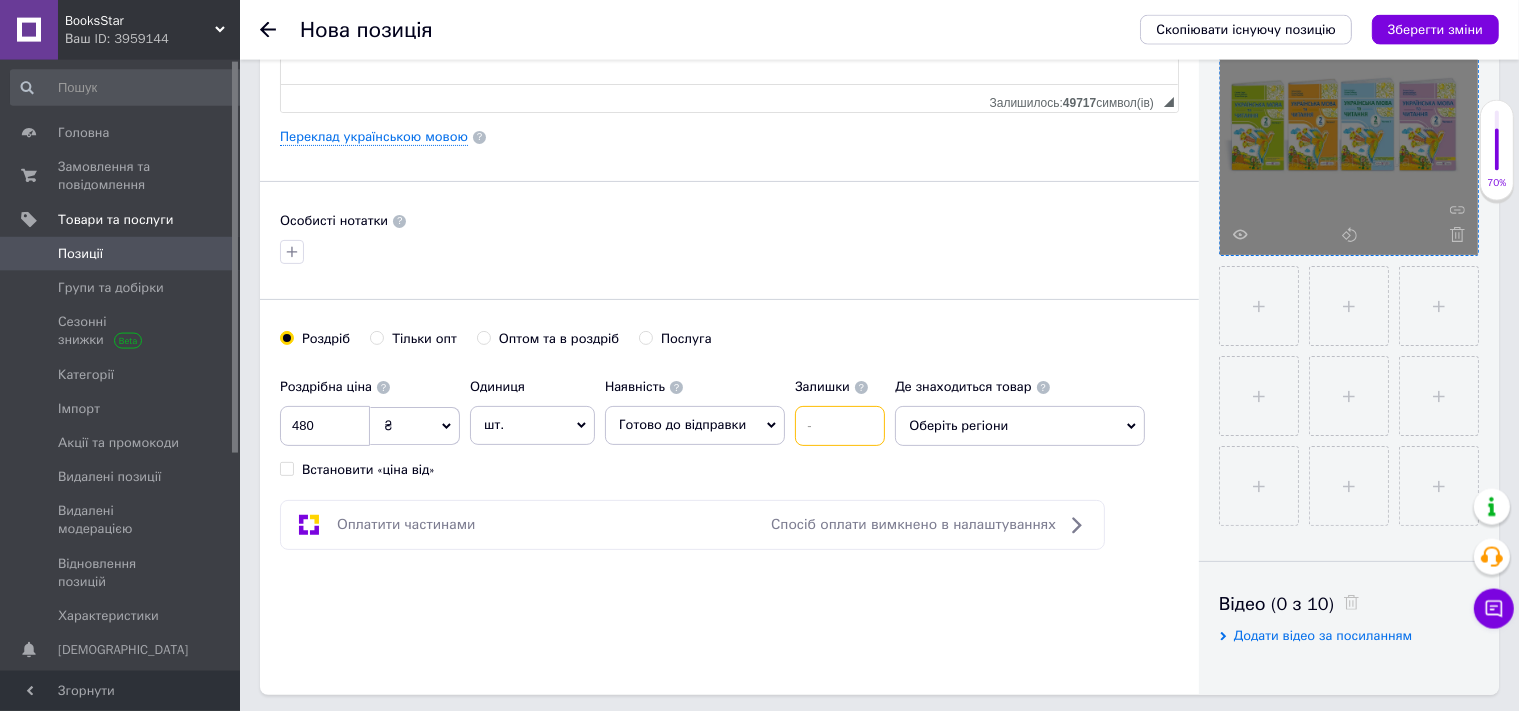 click at bounding box center [840, 426] 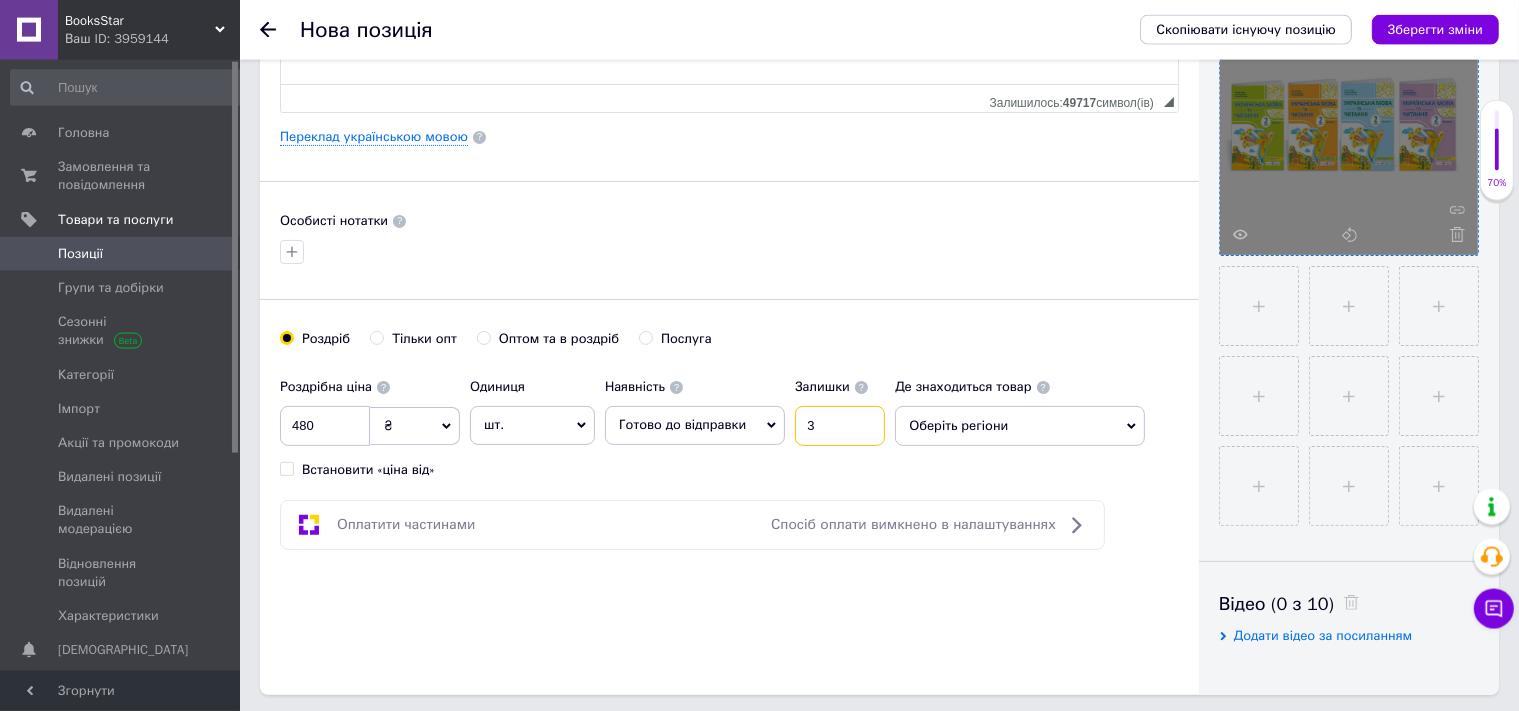 type on "3" 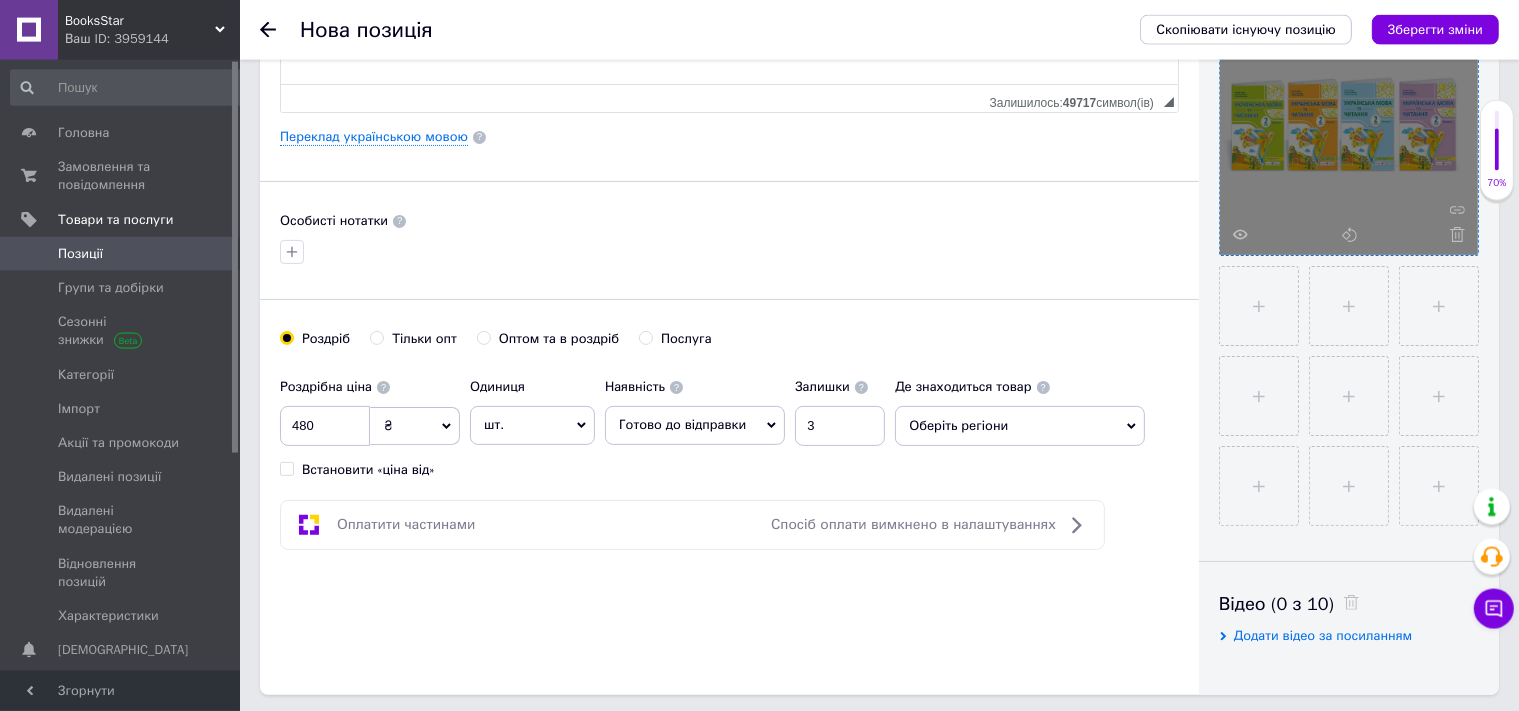 click on "Оберіть регіони" at bounding box center [1020, 426] 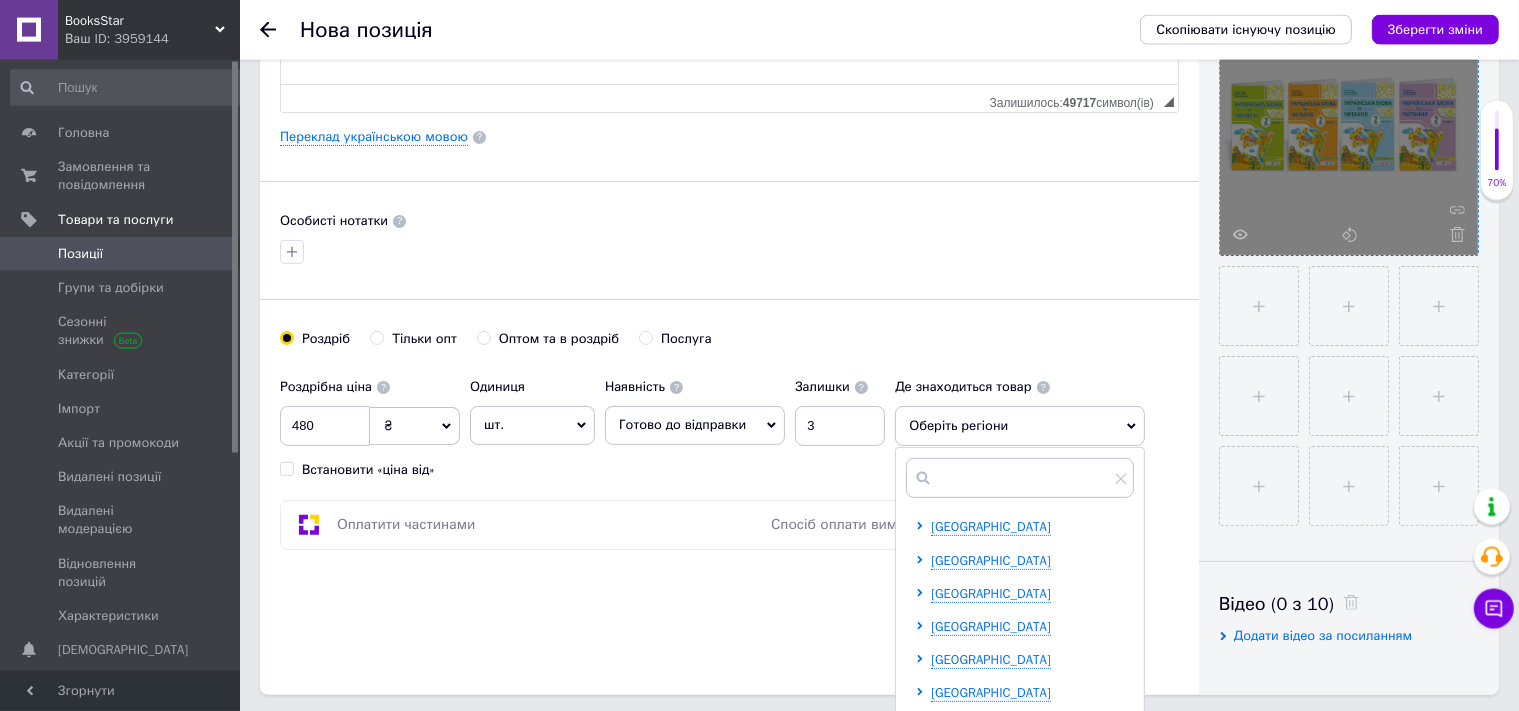 scroll, scrollTop: 777, scrollLeft: 0, axis: vertical 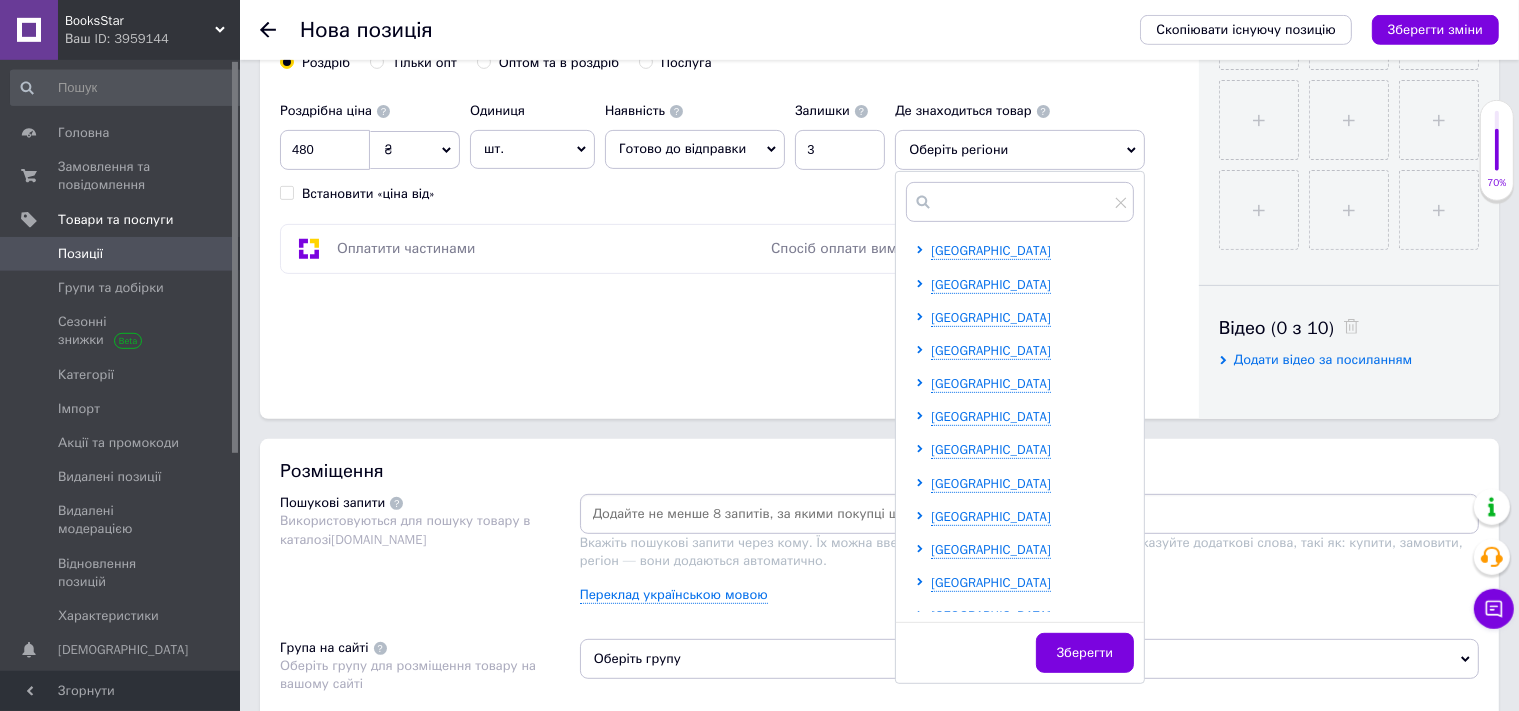 click on "[GEOGRAPHIC_DATA] [GEOGRAPHIC_DATA] [GEOGRAPHIC_DATA] [GEOGRAPHIC_DATA] [GEOGRAPHIC_DATA] [GEOGRAPHIC_DATA] [GEOGRAPHIC_DATA] [GEOGRAPHIC_DATA] [GEOGRAPHIC_DATA] [GEOGRAPHIC_DATA] [GEOGRAPHIC_DATA] [GEOGRAPHIC_DATA] [GEOGRAPHIC_DATA] [GEOGRAPHIC_DATA] [GEOGRAPHIC_DATA] [GEOGRAPHIC_DATA] [GEOGRAPHIC_DATA] [GEOGRAPHIC_DATA] [GEOGRAPHIC_DATA] [GEOGRAPHIC_DATA] [GEOGRAPHIC_DATA] [GEOGRAPHIC_DATA] [GEOGRAPHIC_DATA] [GEOGRAPHIC_DATA]" at bounding box center (1024, 633) 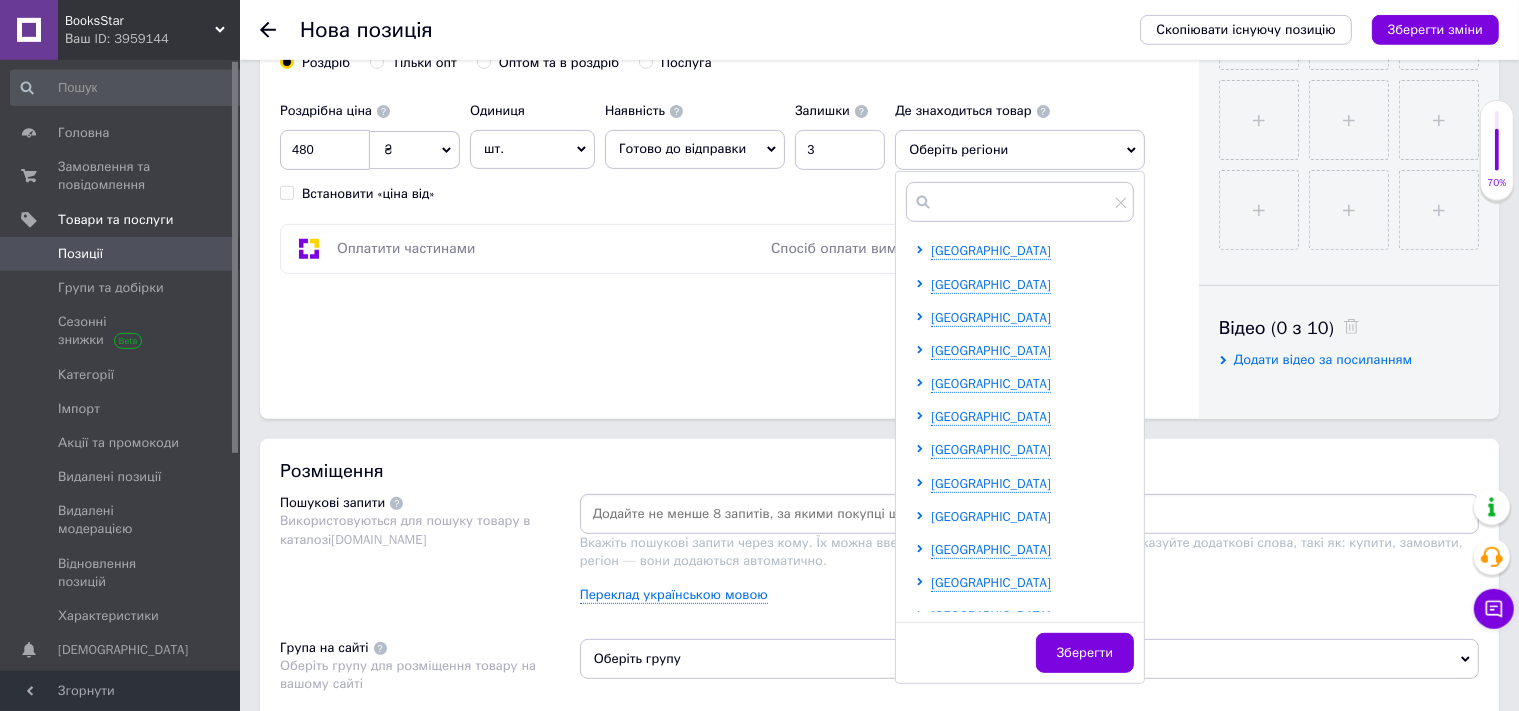 click on "[GEOGRAPHIC_DATA]" at bounding box center (991, 516) 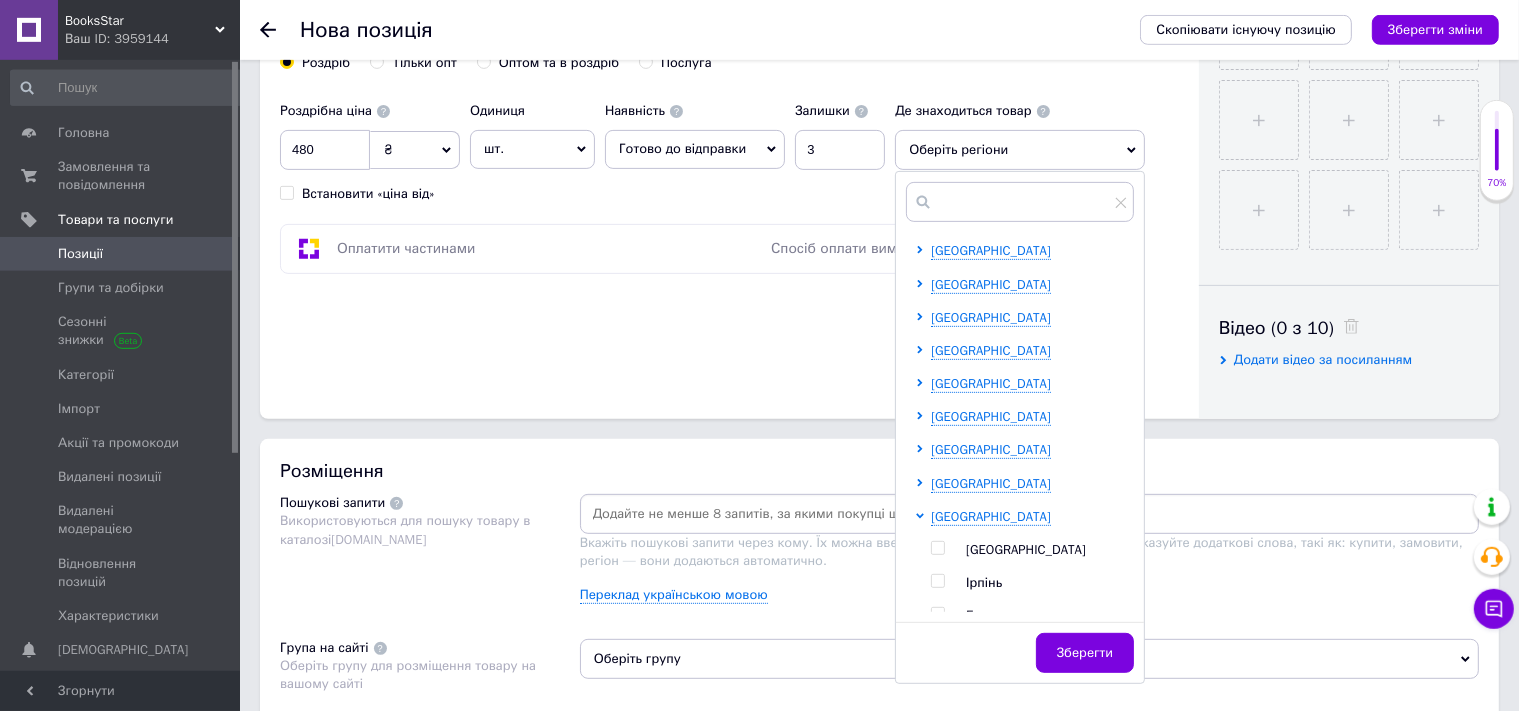 click on "[GEOGRAPHIC_DATA]" at bounding box center (1026, 549) 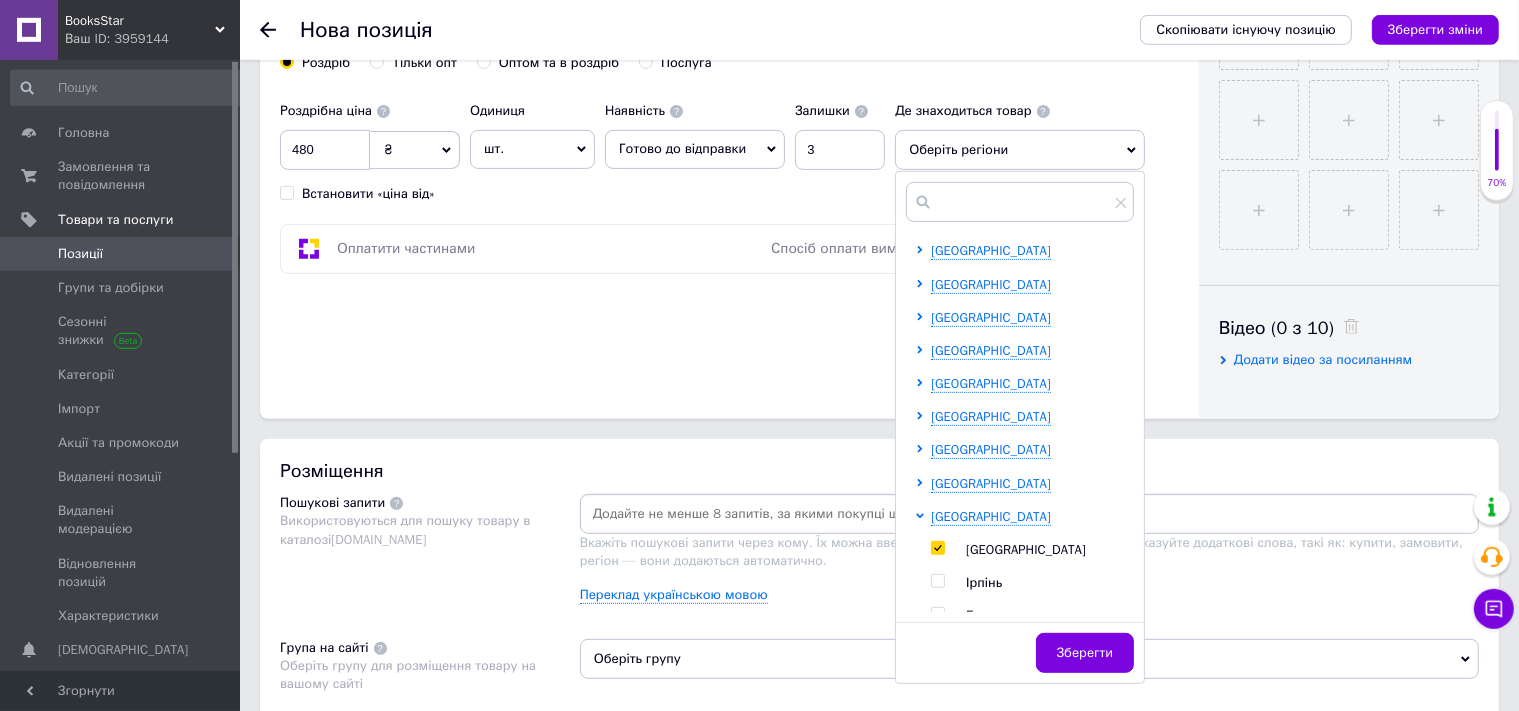checkbox on "true" 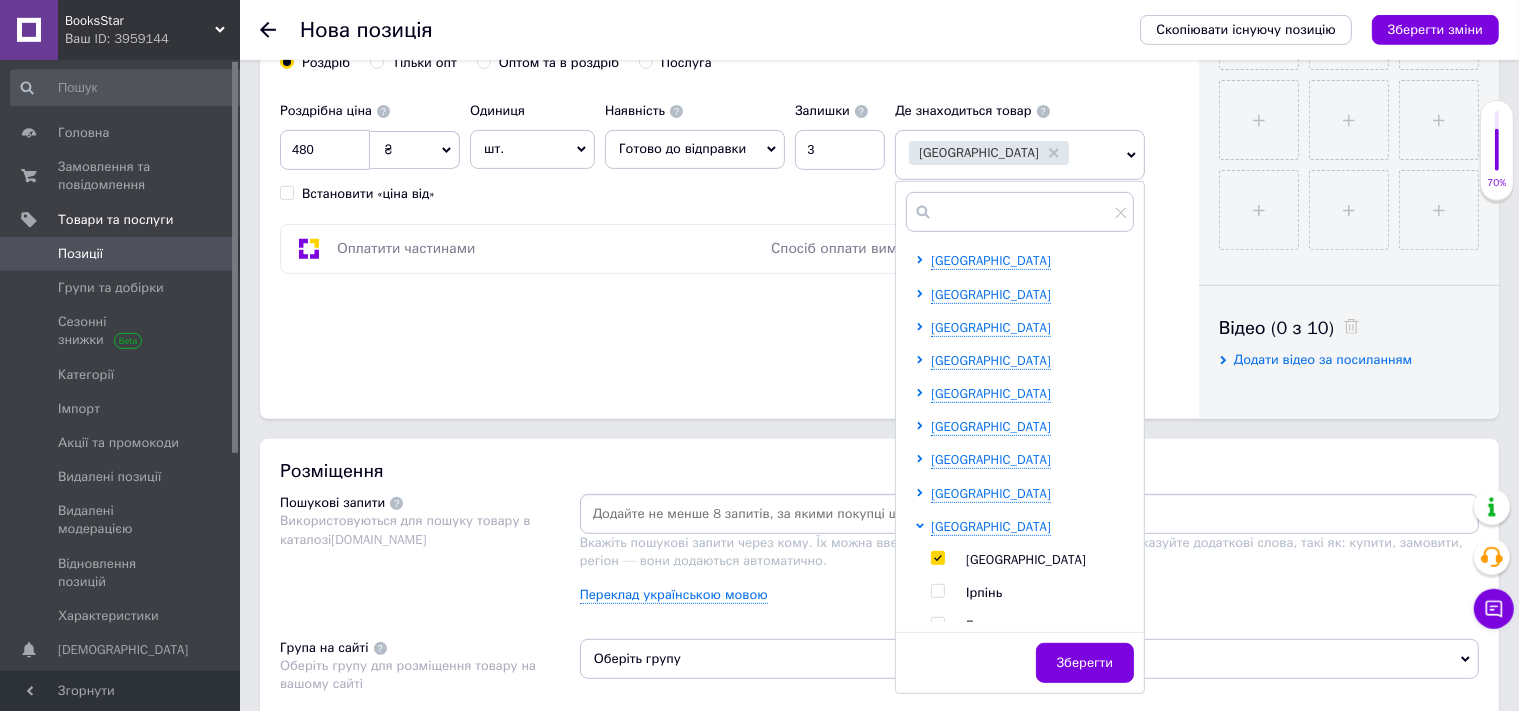 click at bounding box center [1029, 514] 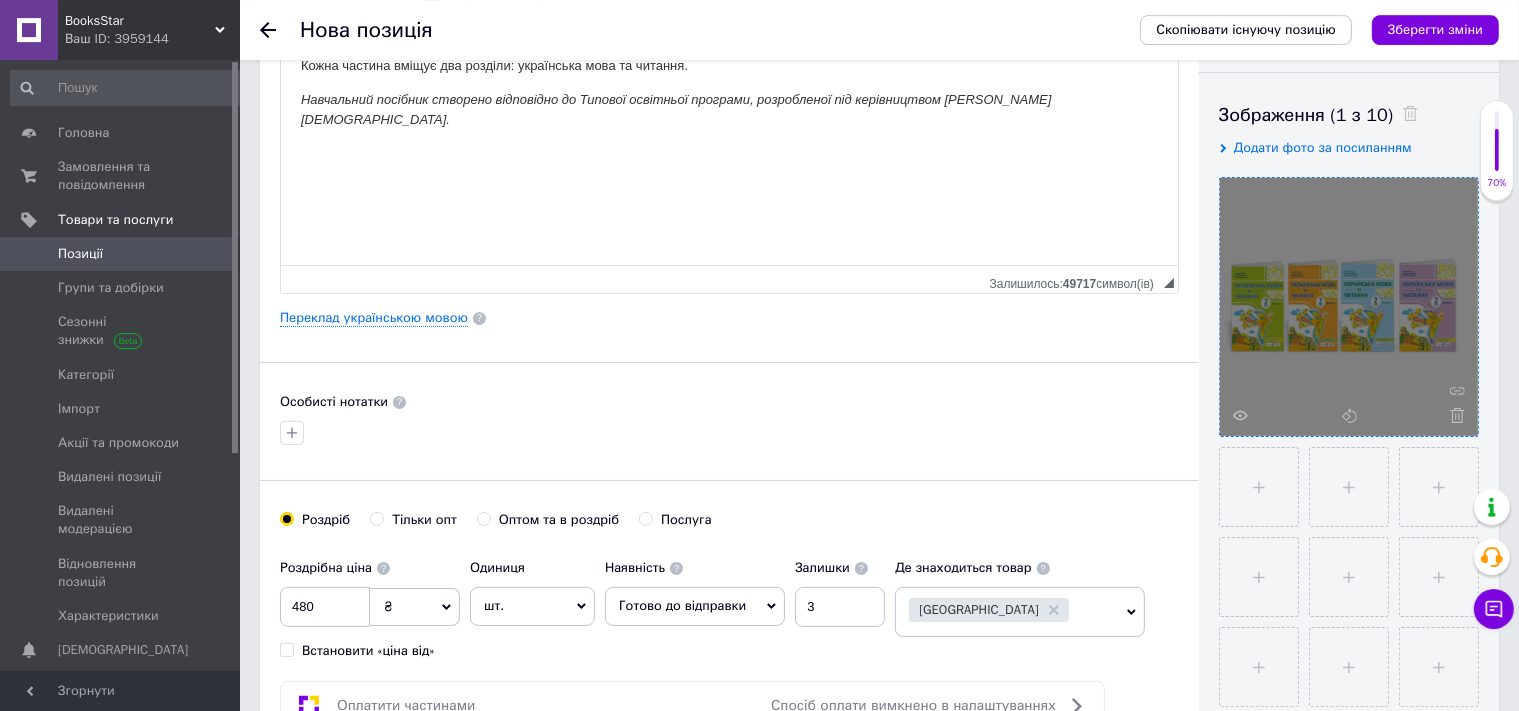 scroll, scrollTop: 61, scrollLeft: 0, axis: vertical 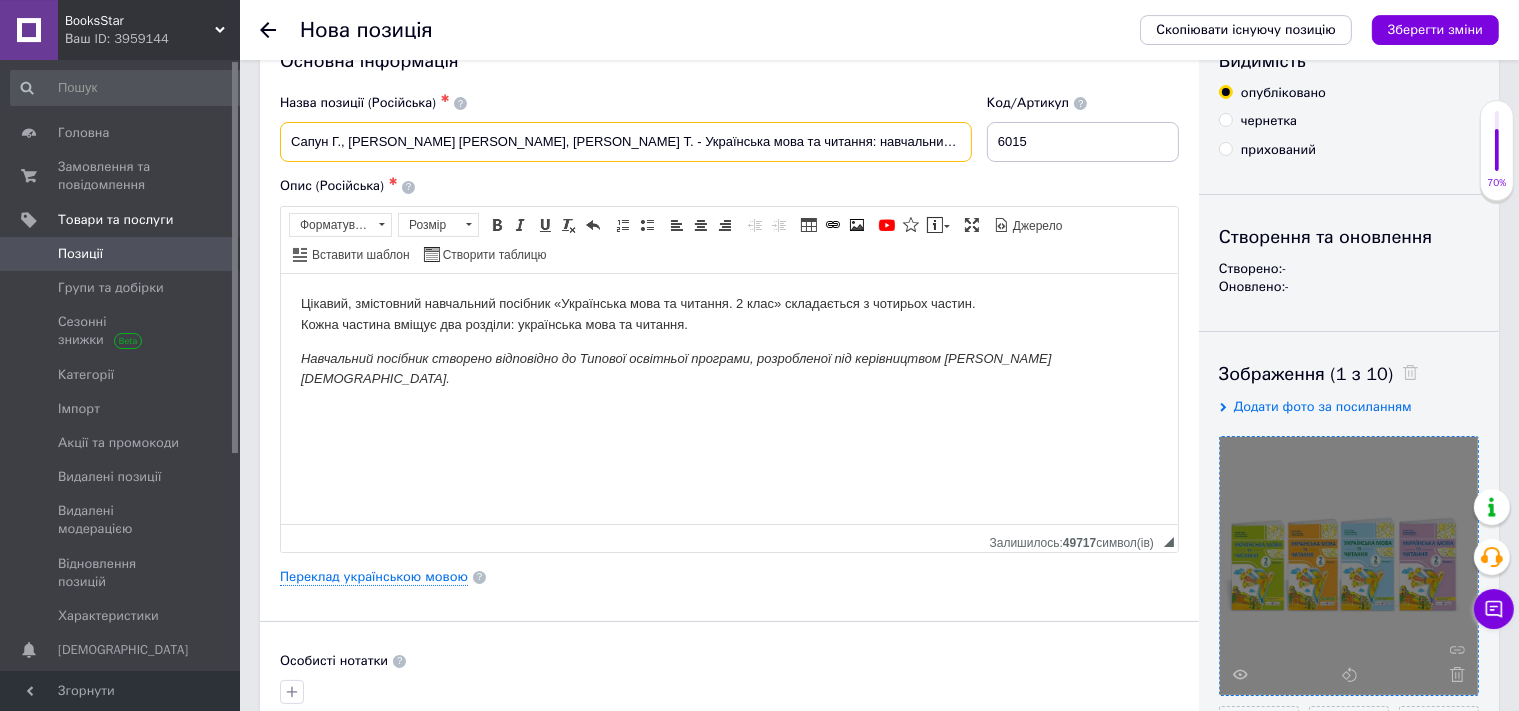 click on "Сапун Г., Лабащук О., Решетуха Т. - Українська мова та читання: навчальний посібник. 2 клас Комплект 4 частини" at bounding box center (626, 142) 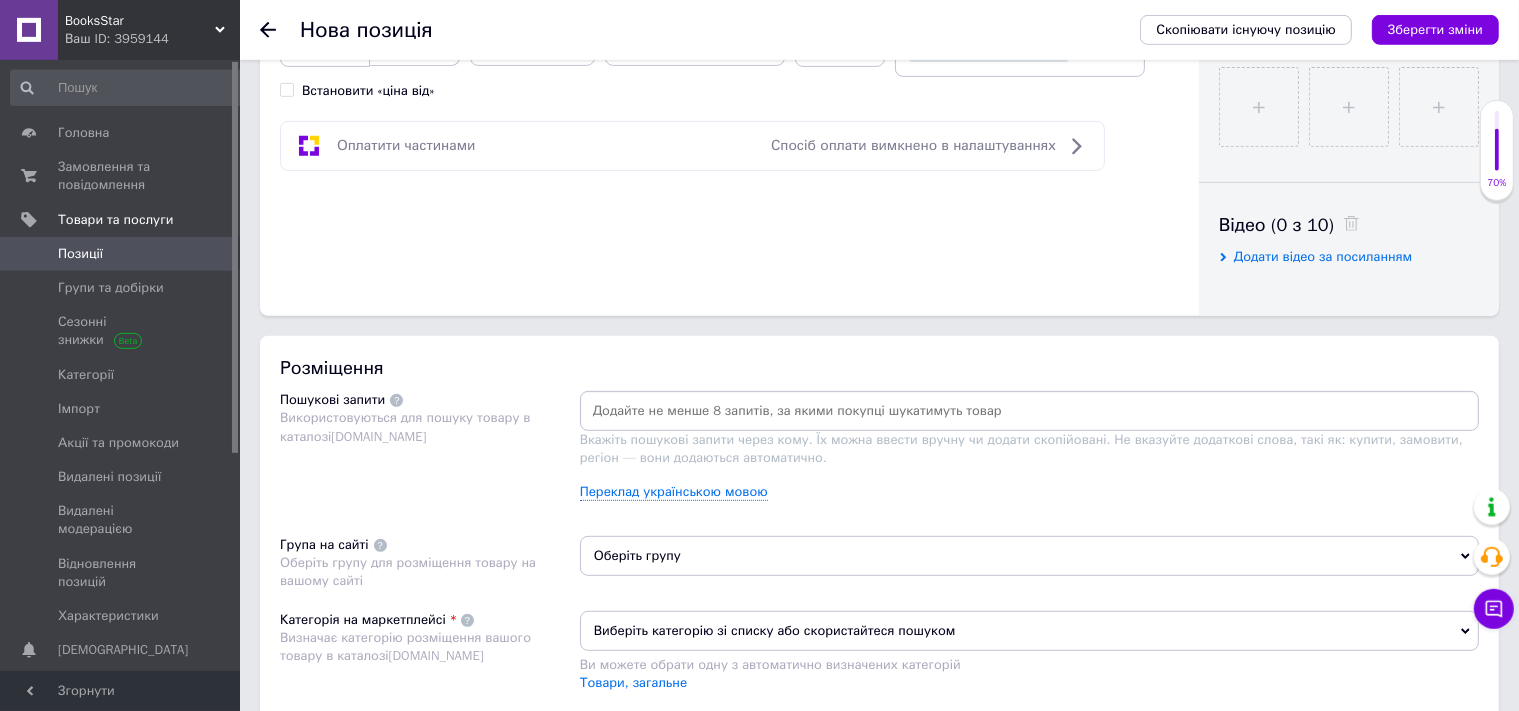 scroll, scrollTop: 883, scrollLeft: 0, axis: vertical 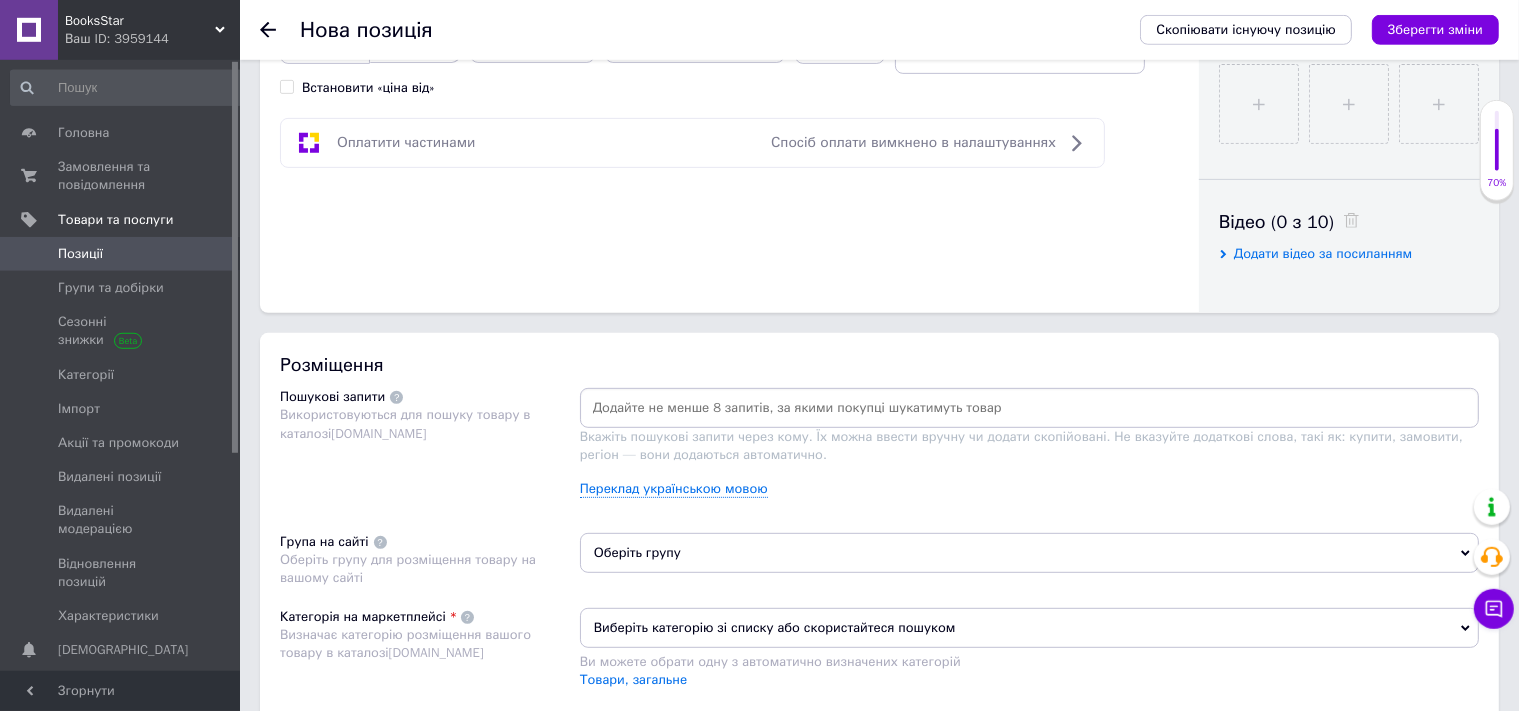 click at bounding box center [1029, 408] 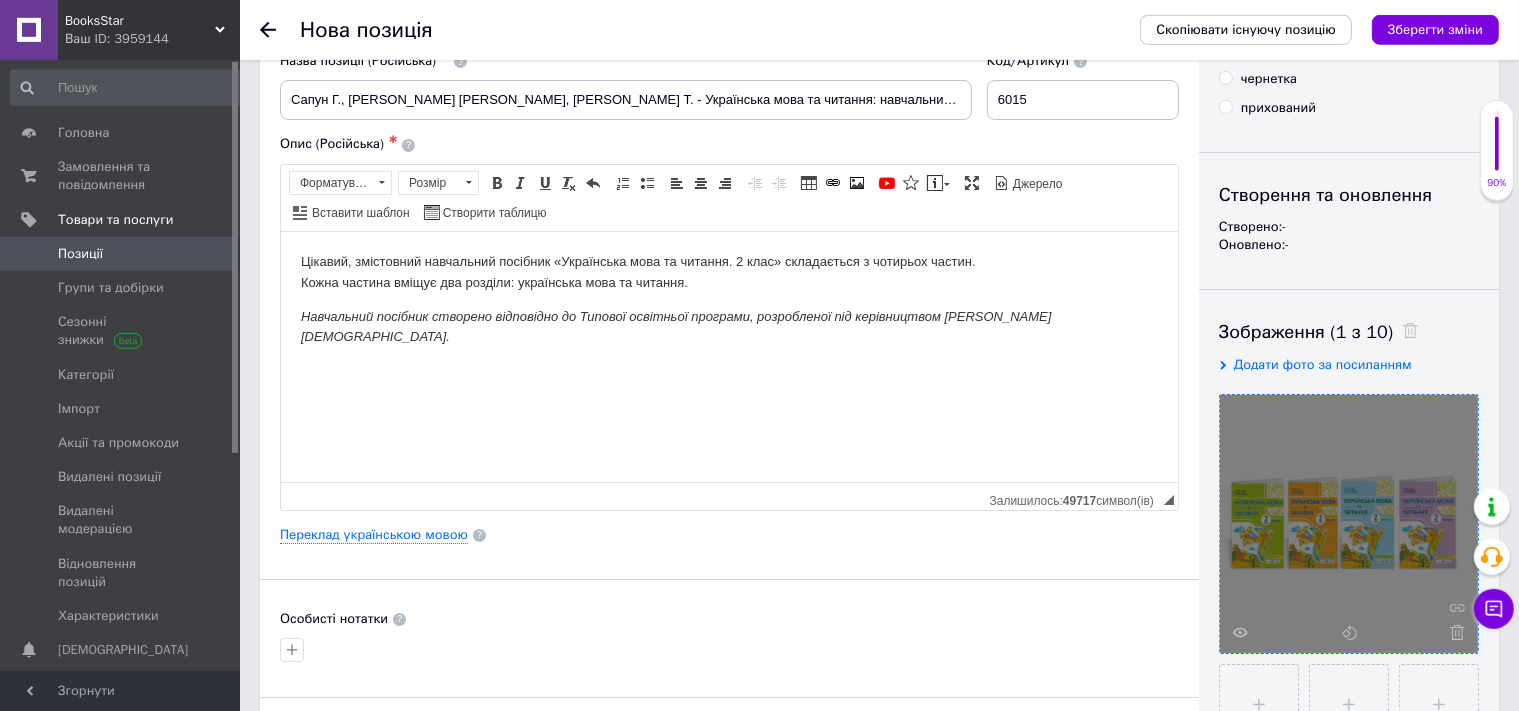 scroll, scrollTop: 32, scrollLeft: 0, axis: vertical 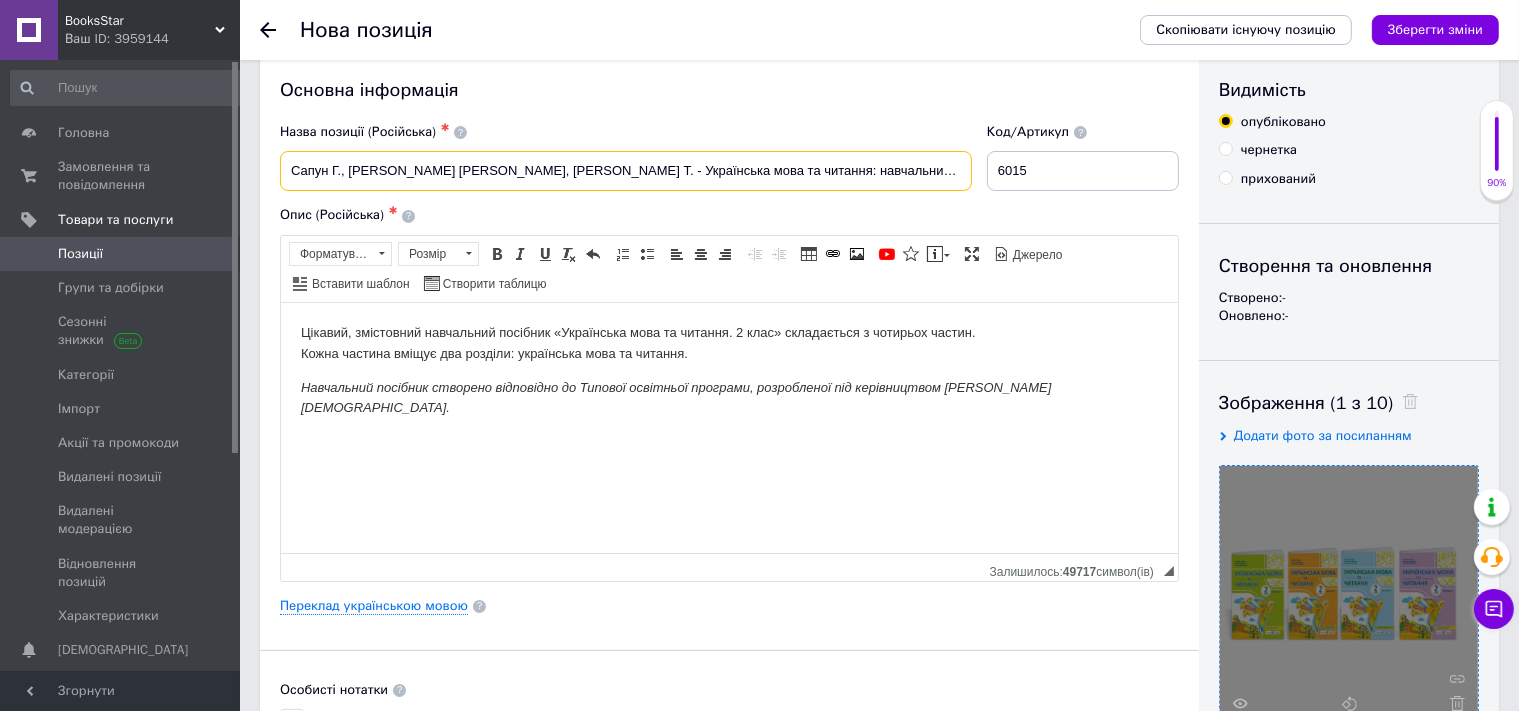 drag, startPoint x: 644, startPoint y: 179, endPoint x: 807, endPoint y: 174, distance: 163.07668 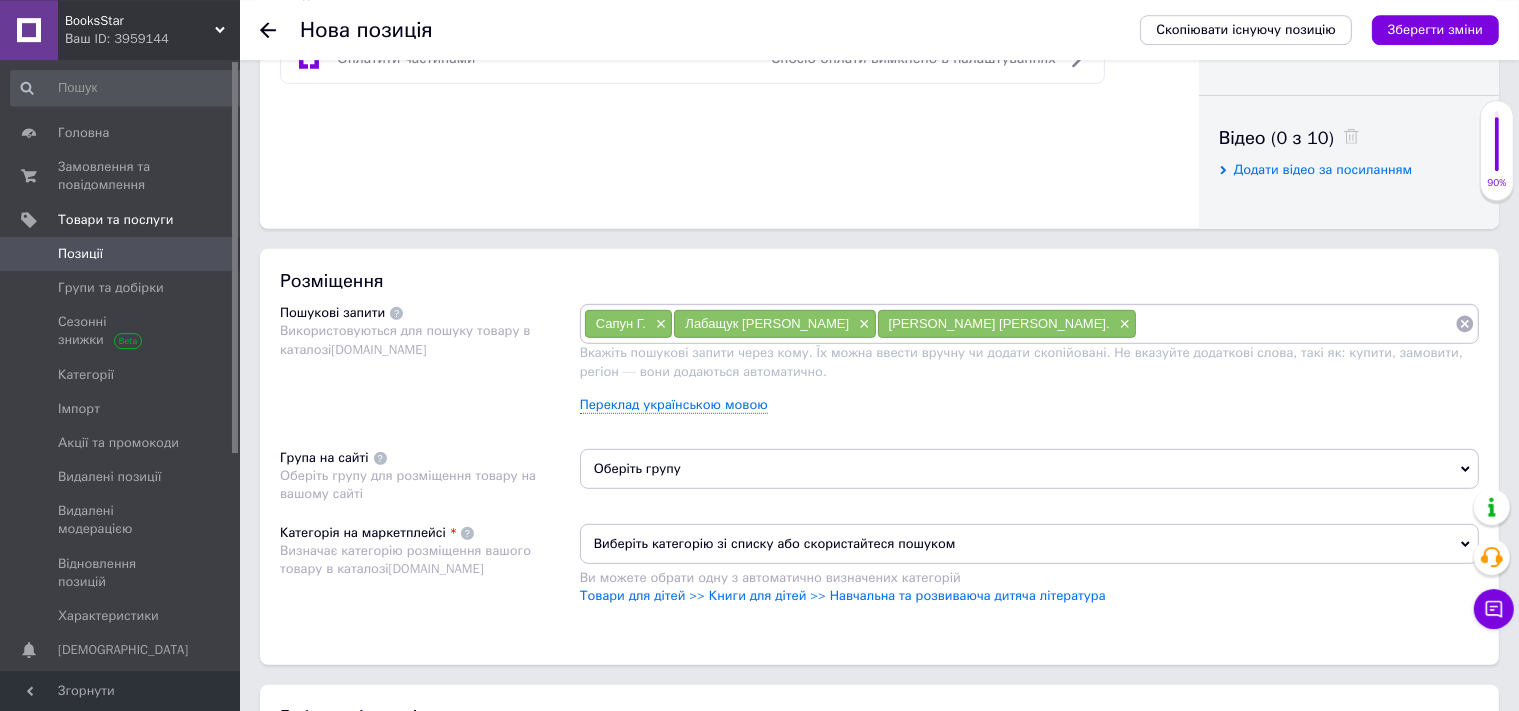 scroll, scrollTop: 1006, scrollLeft: 0, axis: vertical 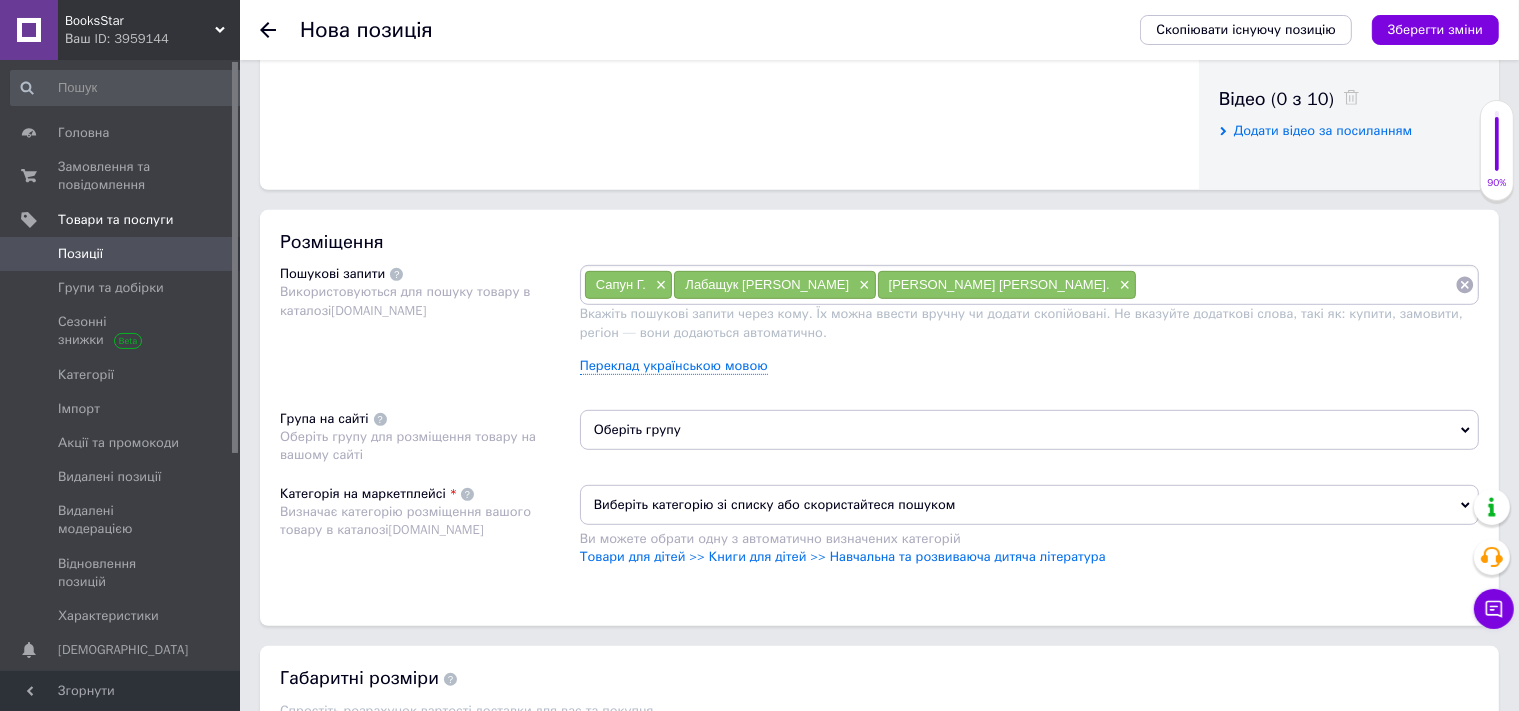 click at bounding box center (1296, 285) 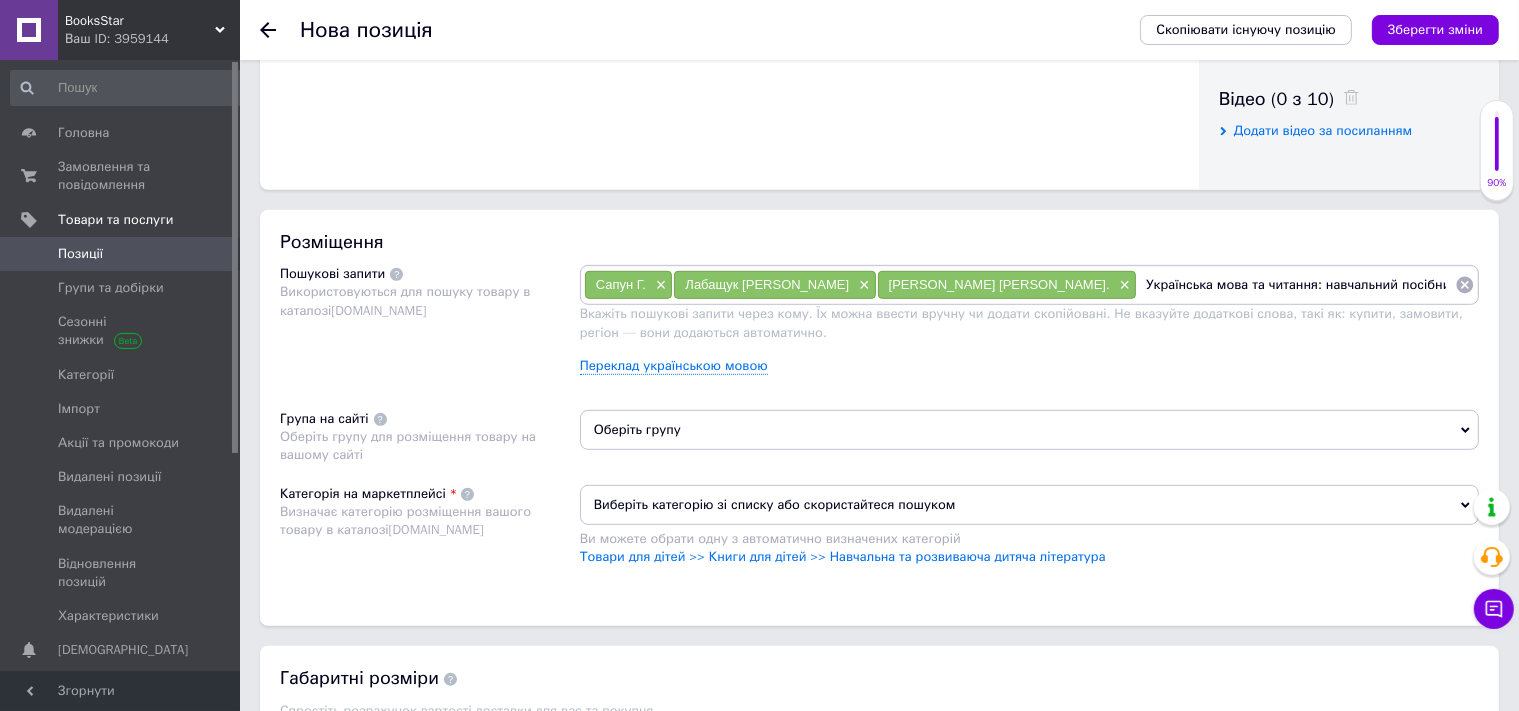 type on "Українська мова та читання: навчальний посібник" 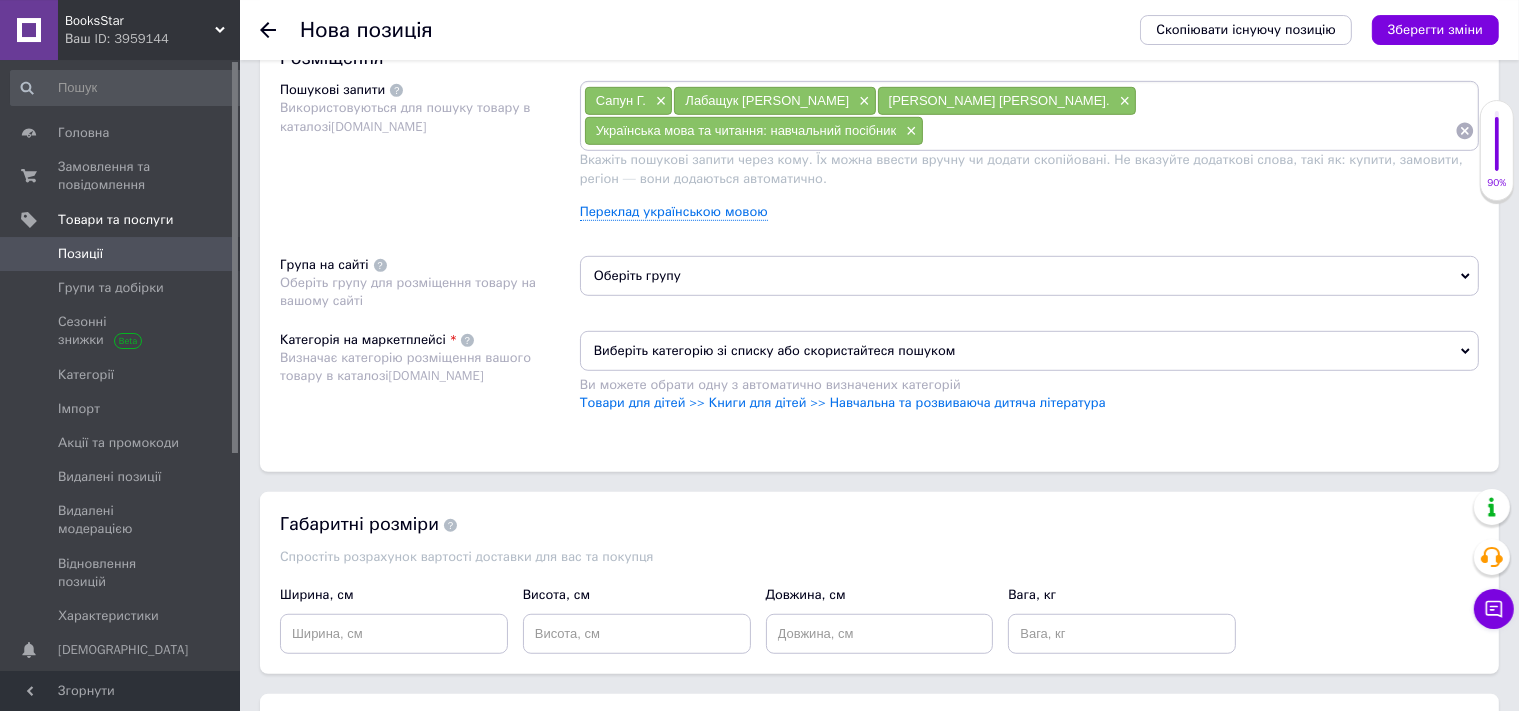 scroll, scrollTop: 1217, scrollLeft: 0, axis: vertical 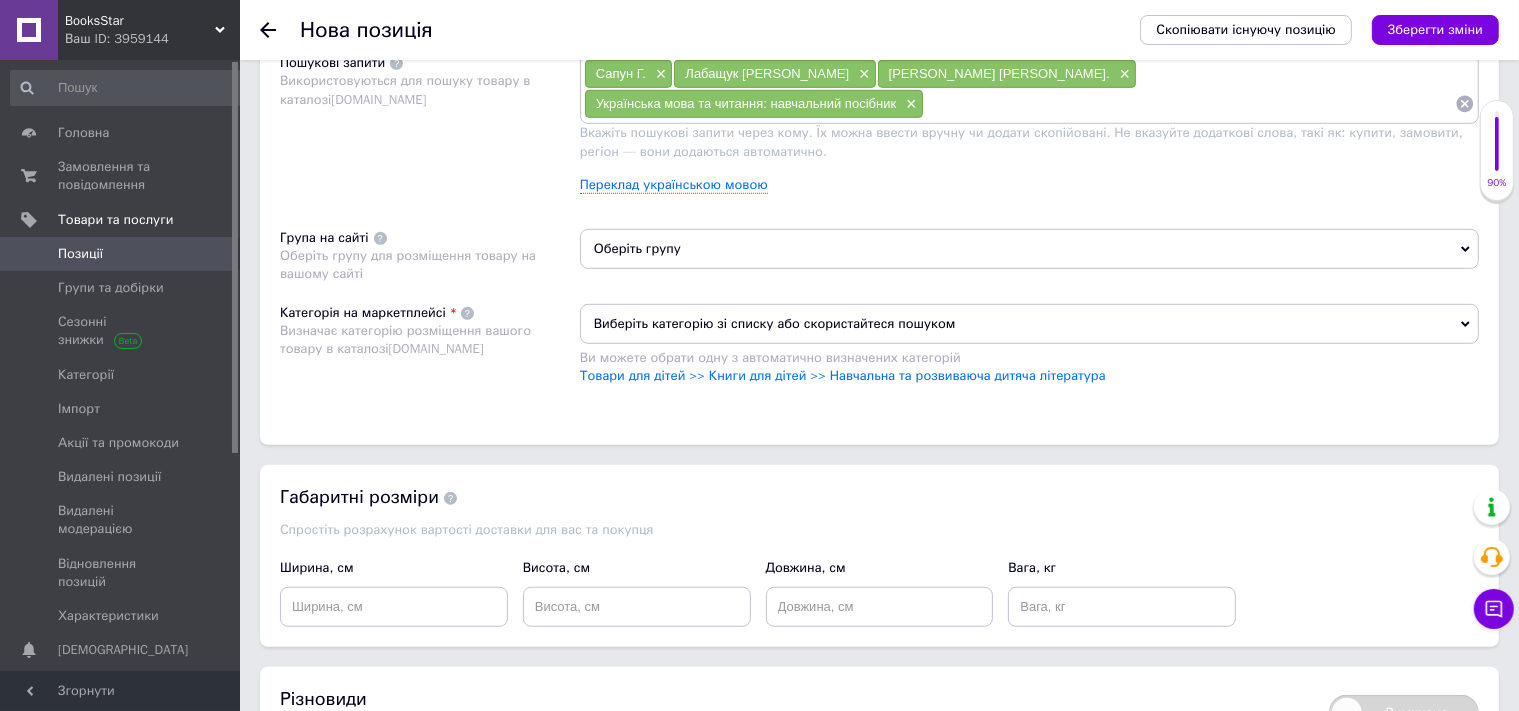 click on "Оберіть групу" at bounding box center [1029, 256] 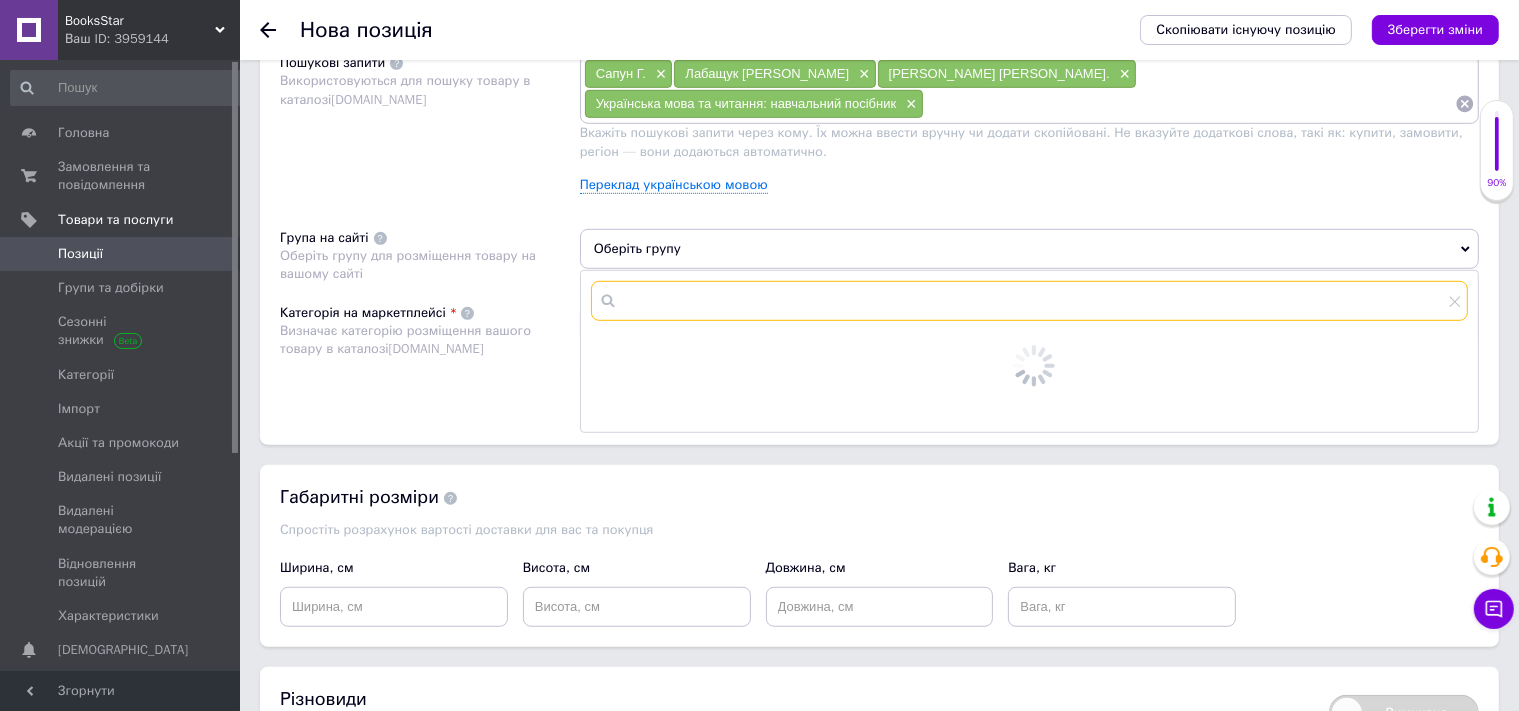 click at bounding box center (1029, 301) 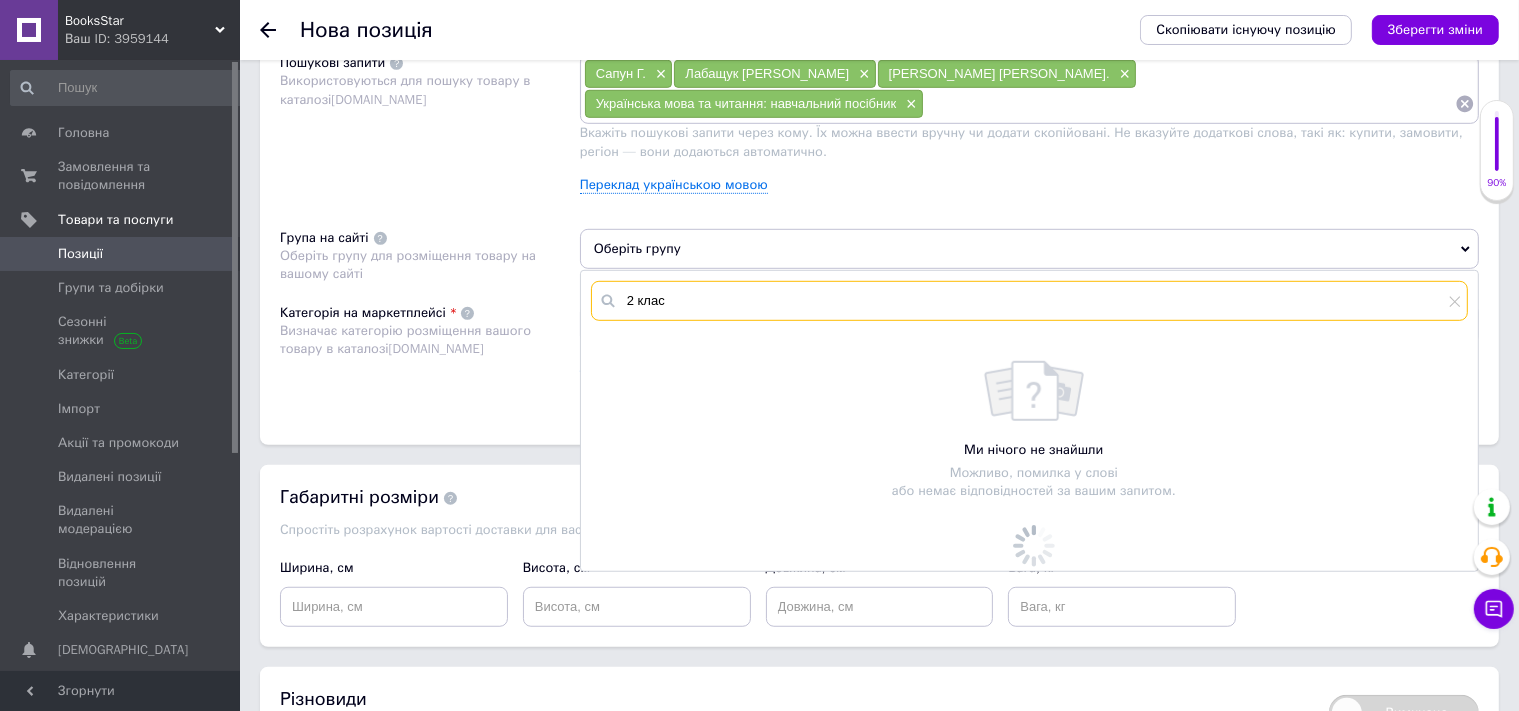 type on "2 клас" 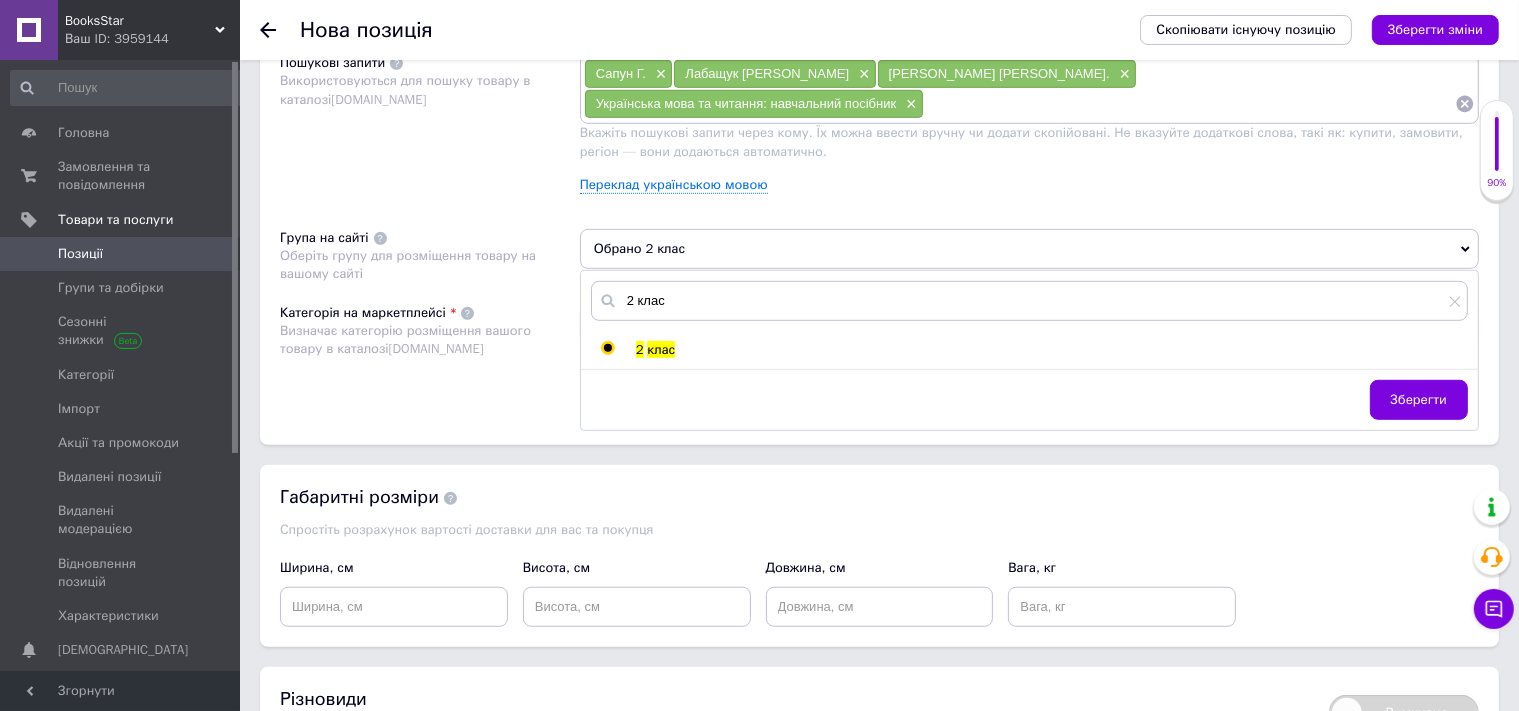 click at bounding box center (607, 348) 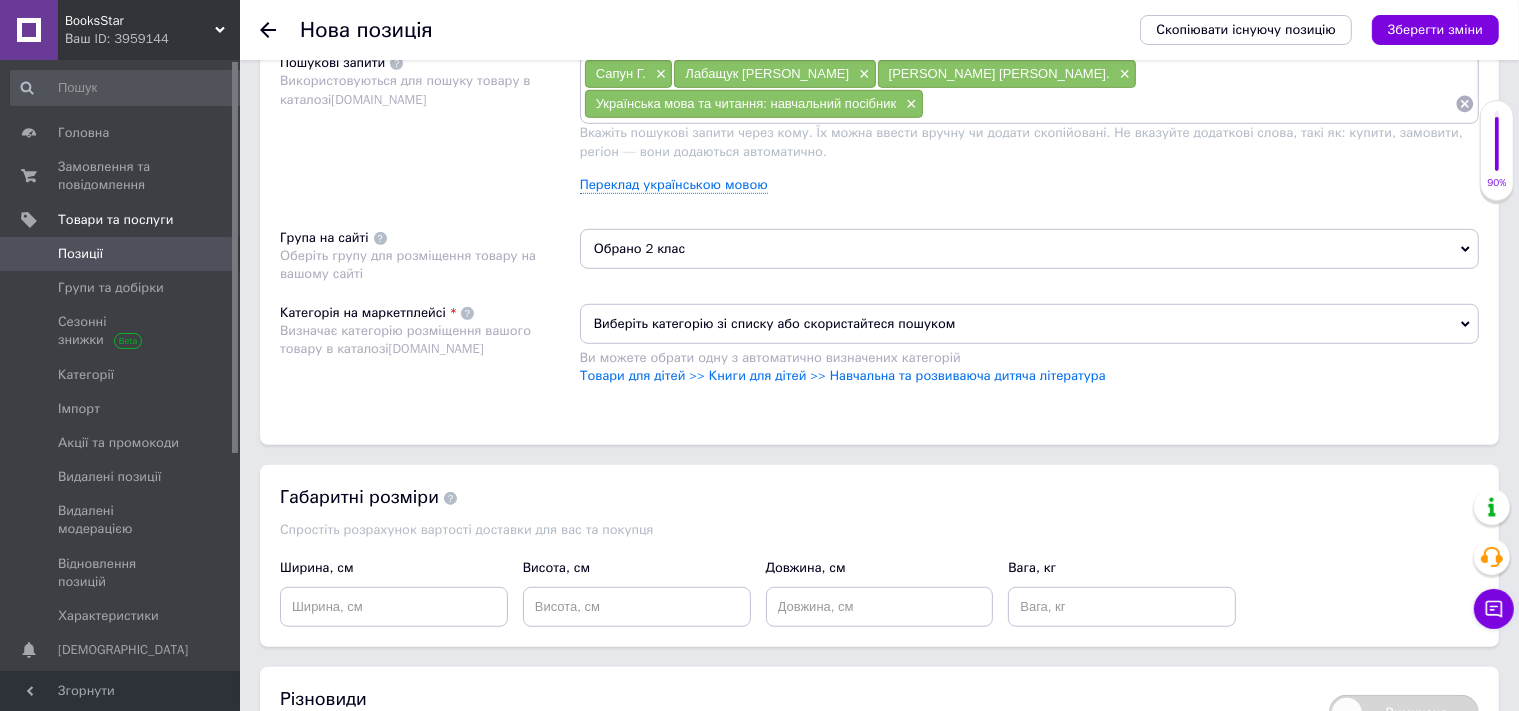 click on "Виберіть категорію зі списку або скористайтеся пошуком" at bounding box center [1029, 324] 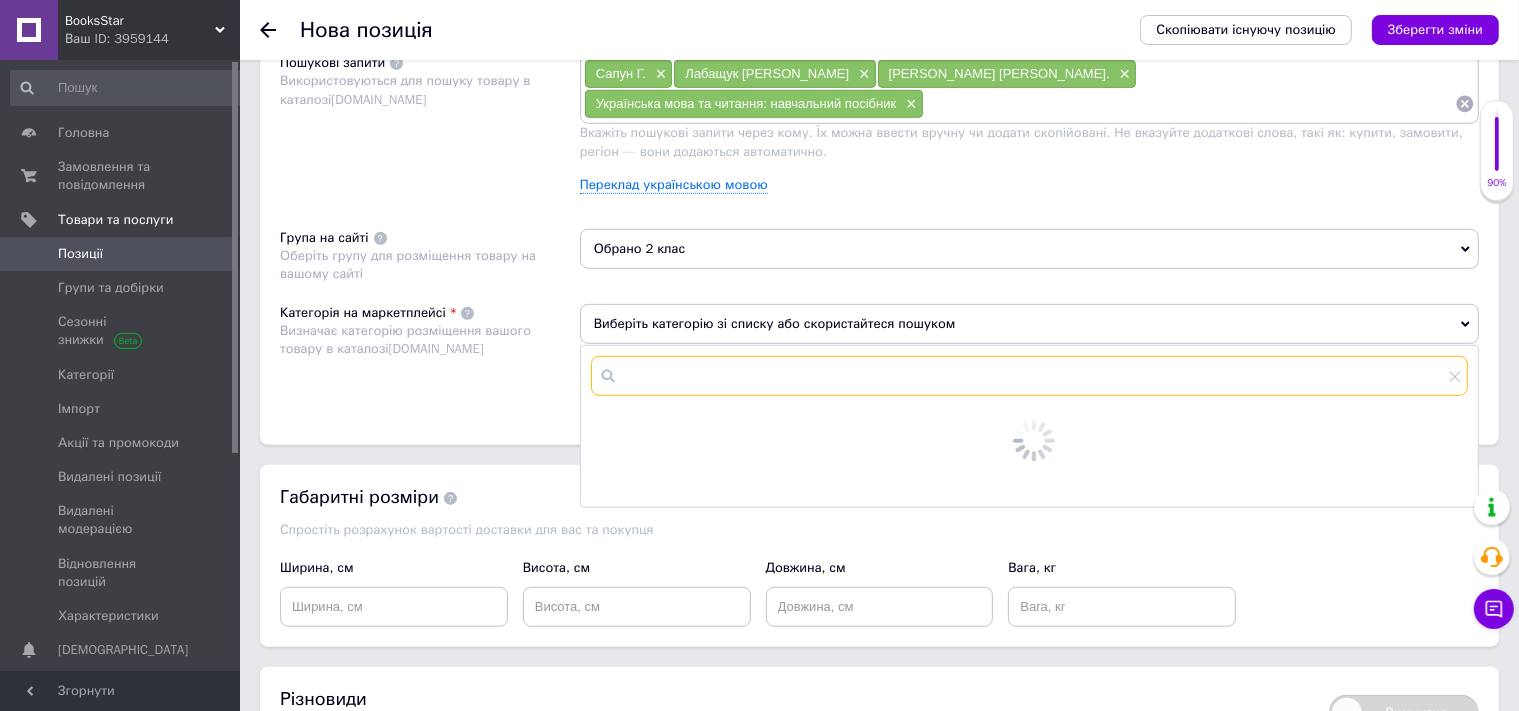 click at bounding box center [1029, 376] 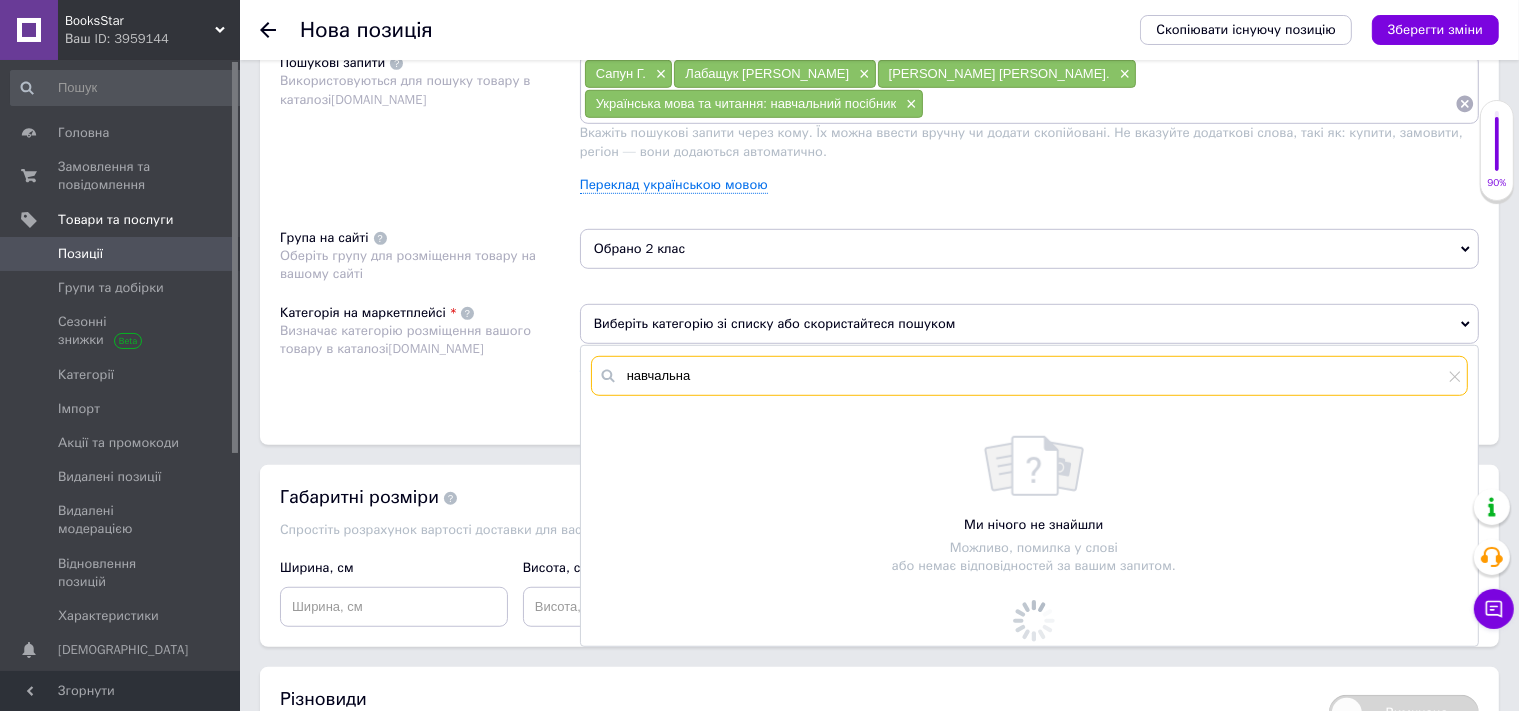 type on "навчальна" 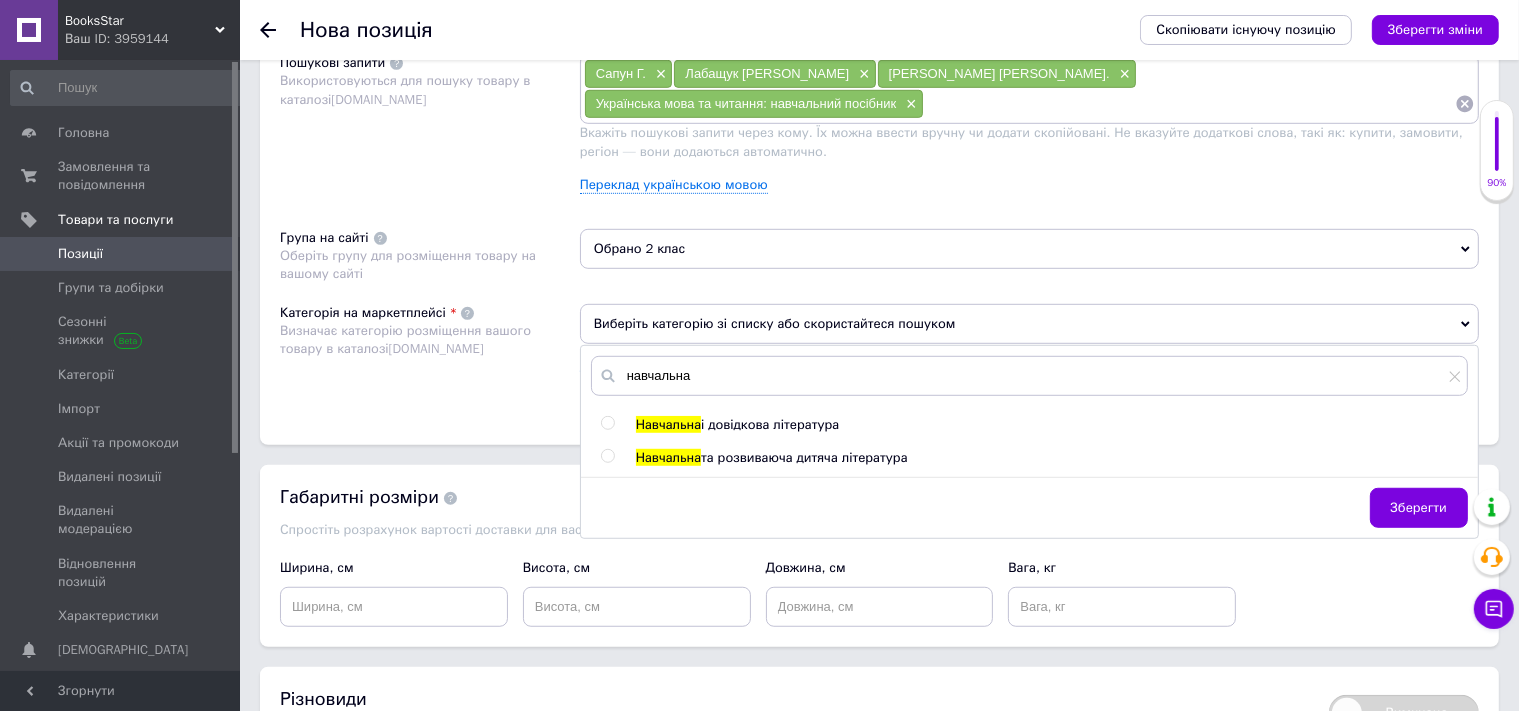 click on "і довідкова література" at bounding box center (770, 424) 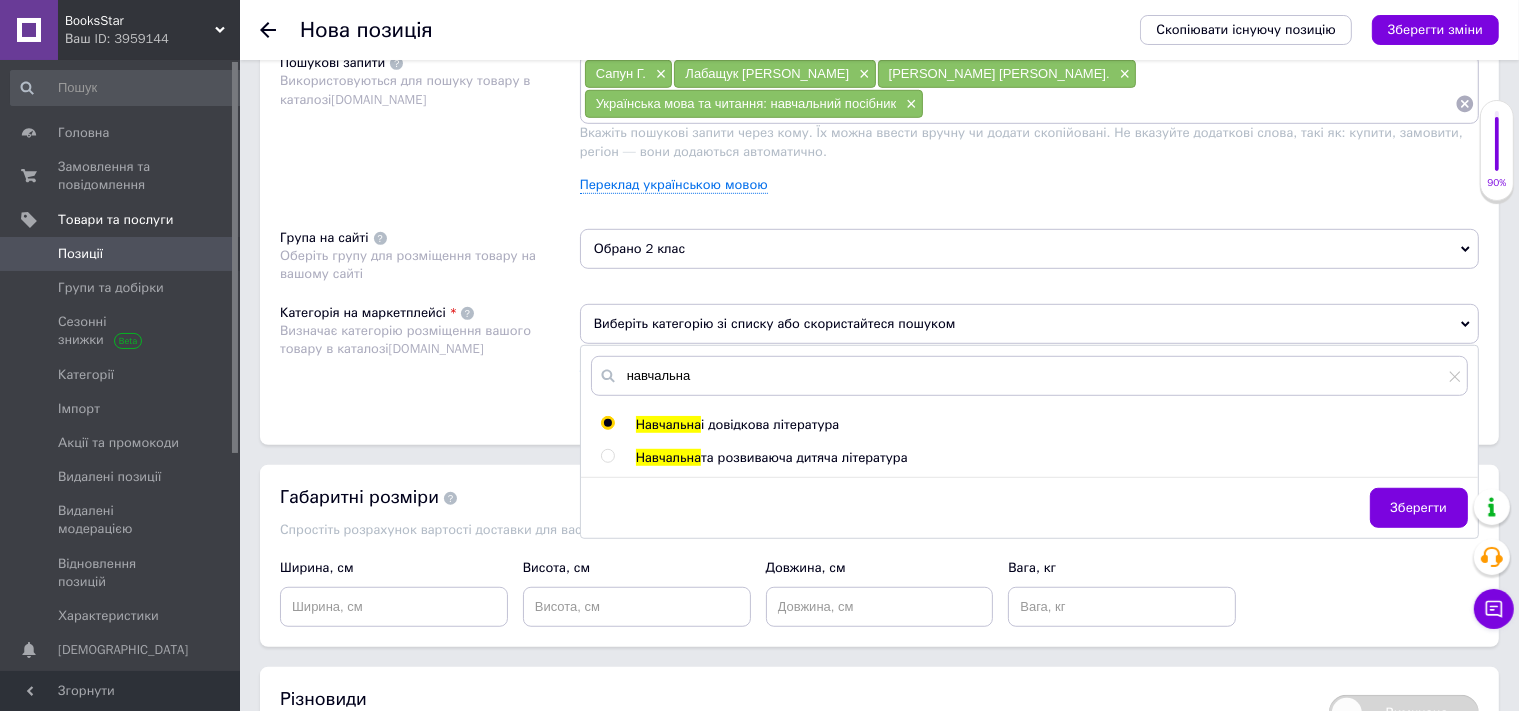 radio on "true" 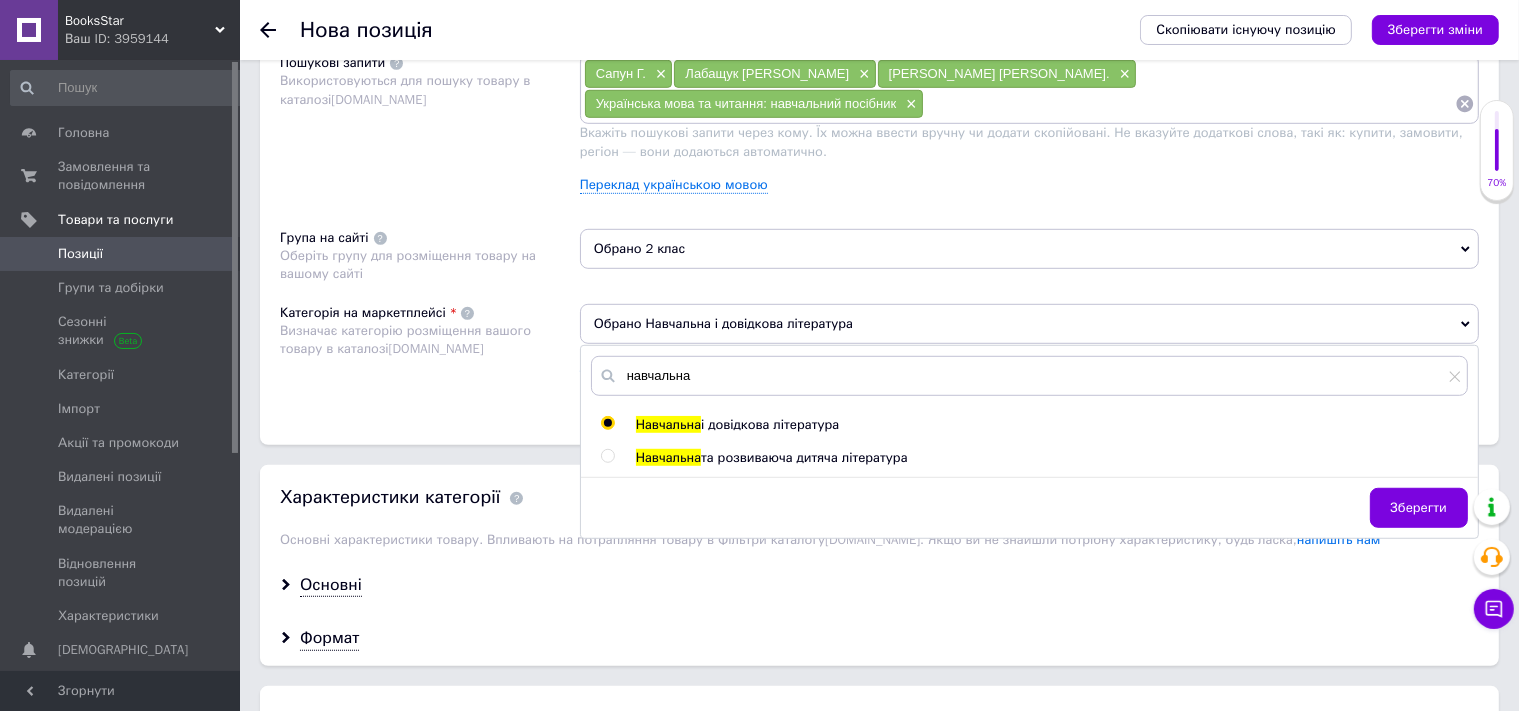 click on "Категорія на маркетплейсі Визначає категорію розміщення вашого товару в каталозі  [DOMAIN_NAME]" at bounding box center (430, 354) 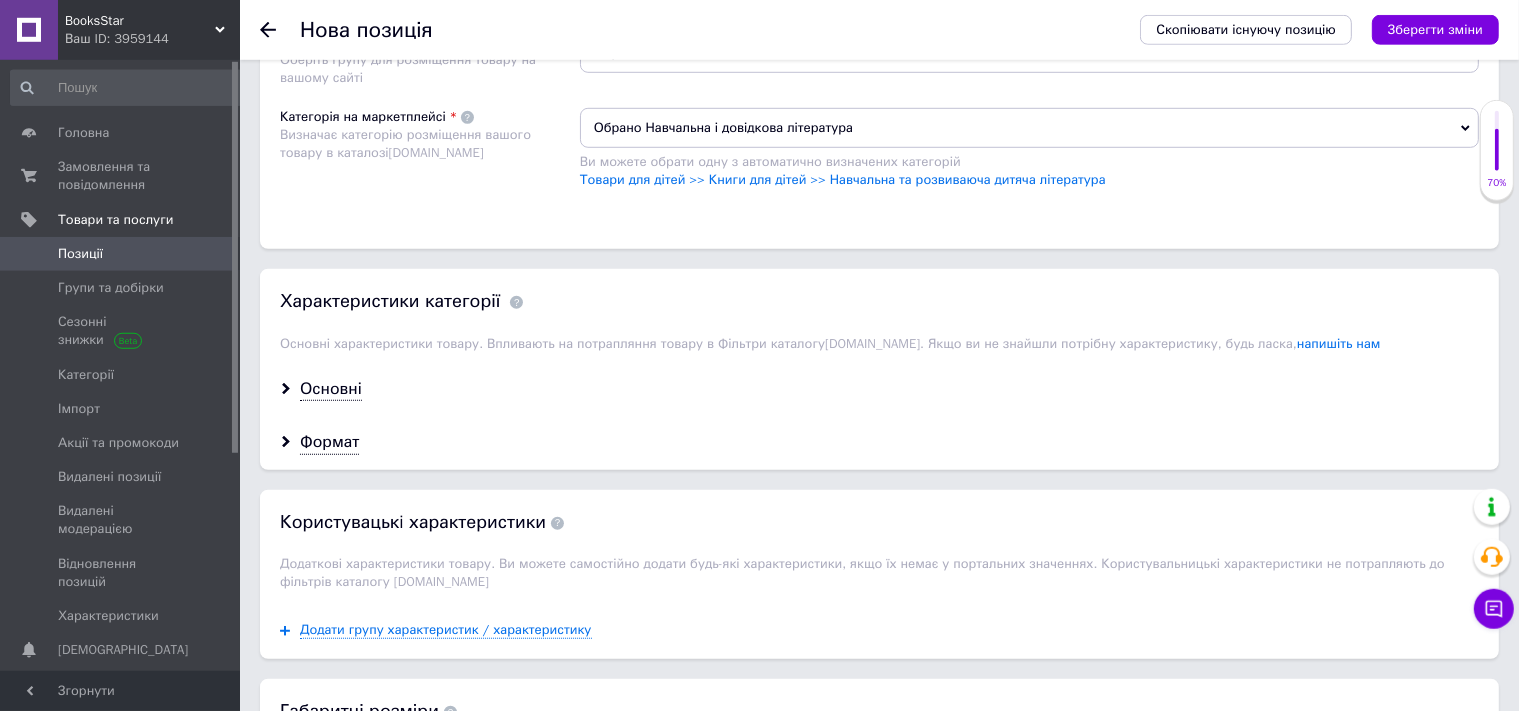 scroll, scrollTop: 1534, scrollLeft: 0, axis: vertical 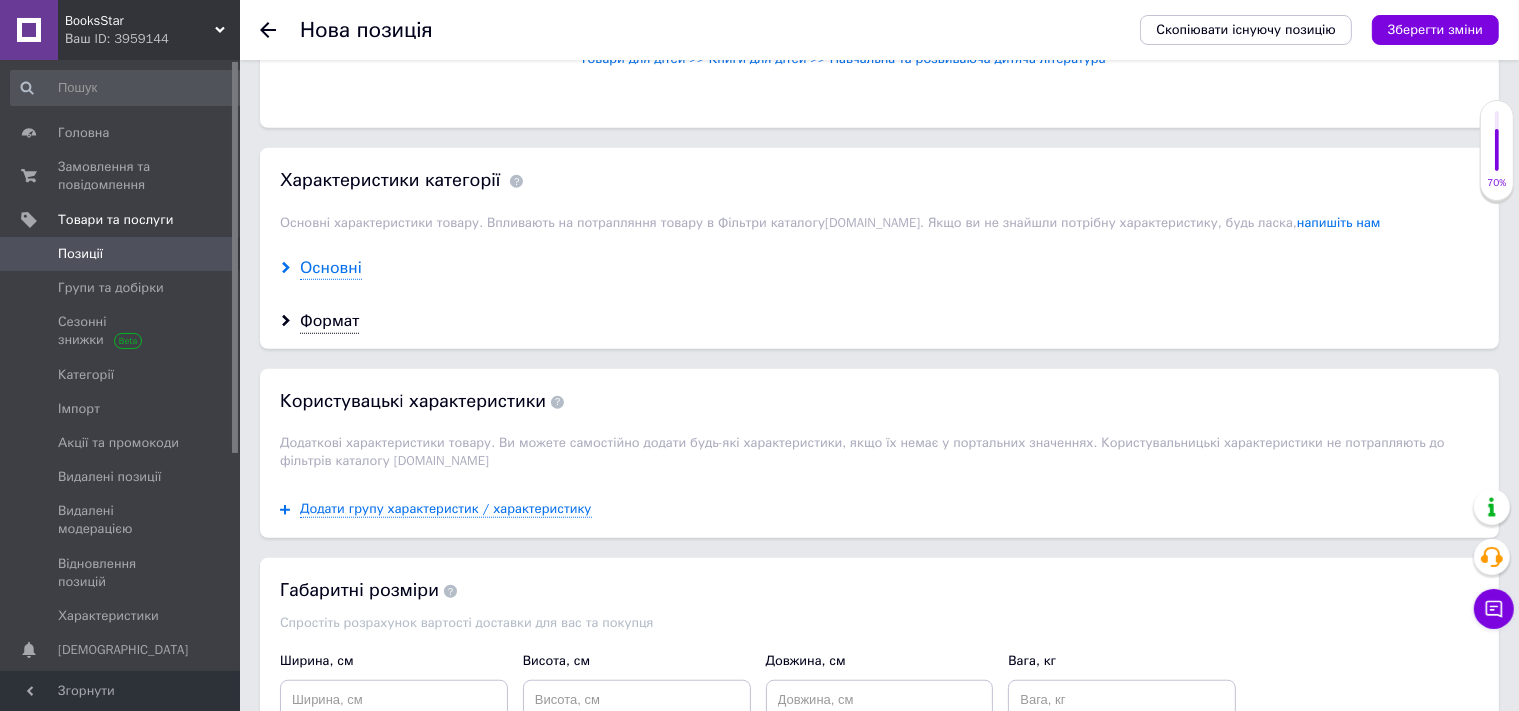 click on "Основні" at bounding box center [331, 268] 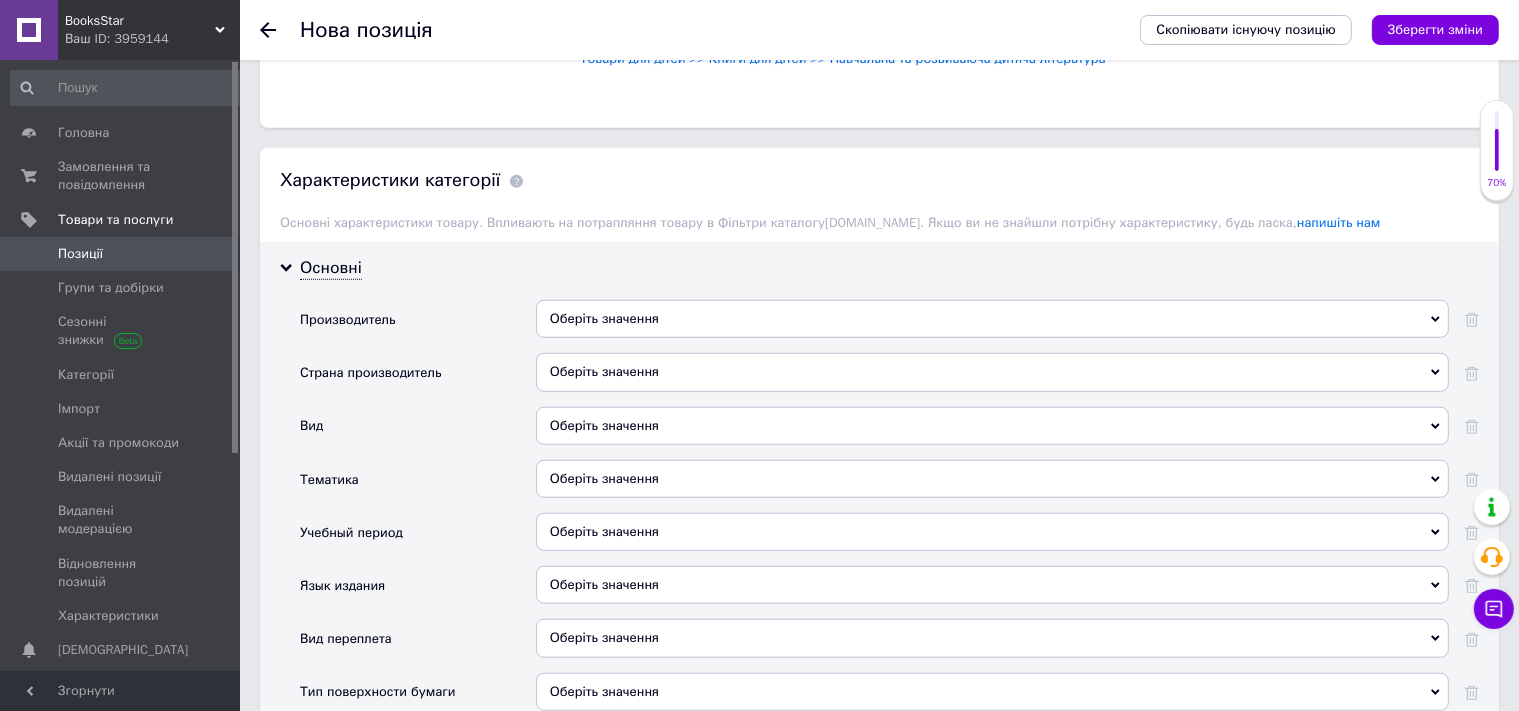 click on "Оберіть значення" at bounding box center (992, 319) 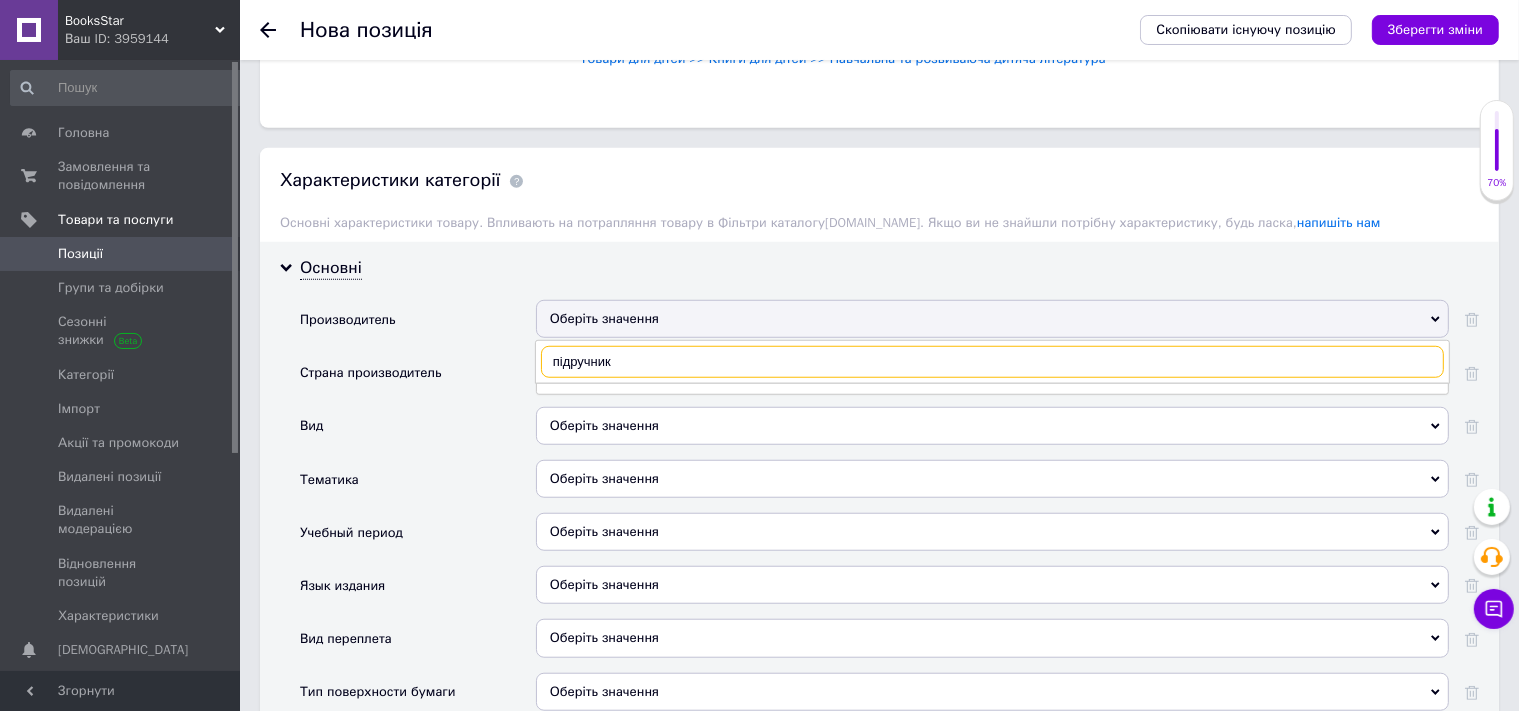 type on "підручники" 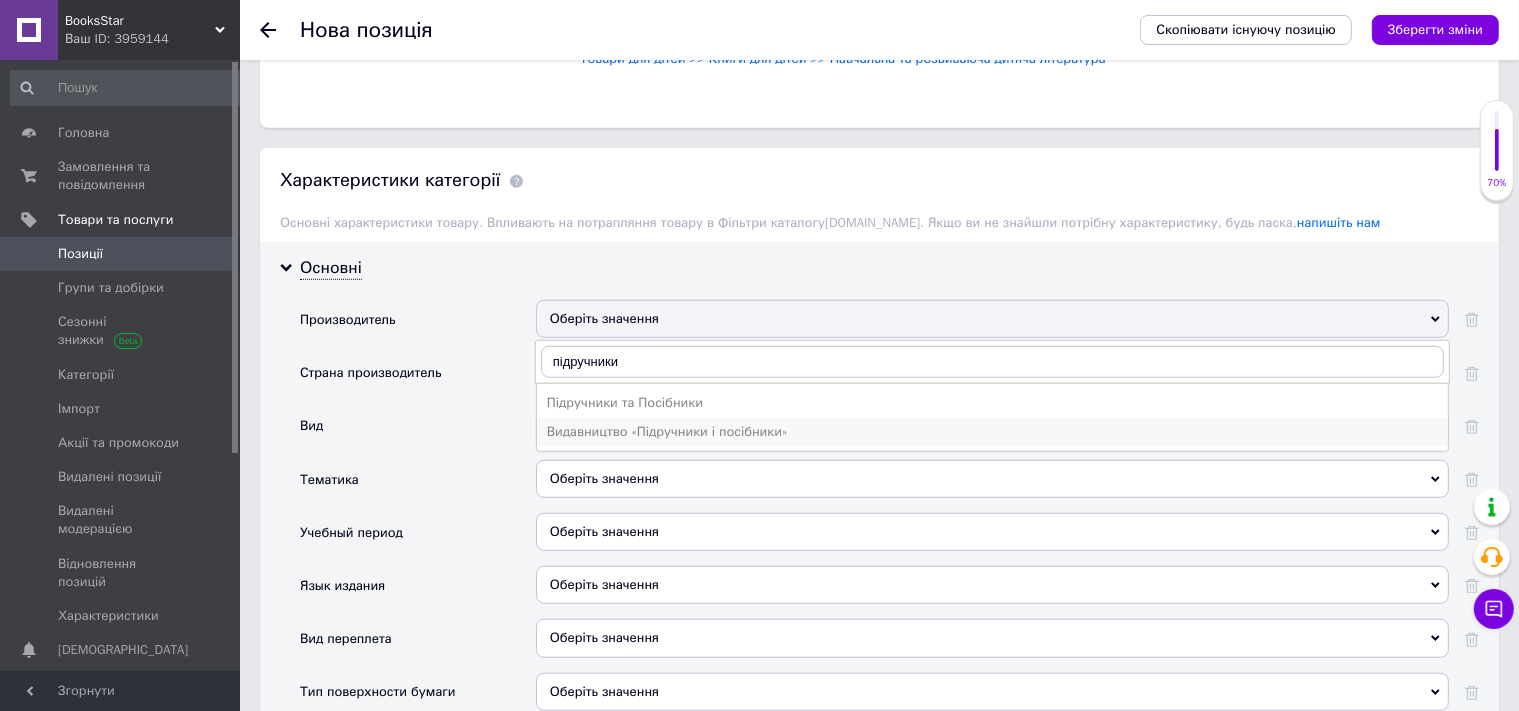 click on "Видавництво «Підручники і посібники»" at bounding box center (992, 432) 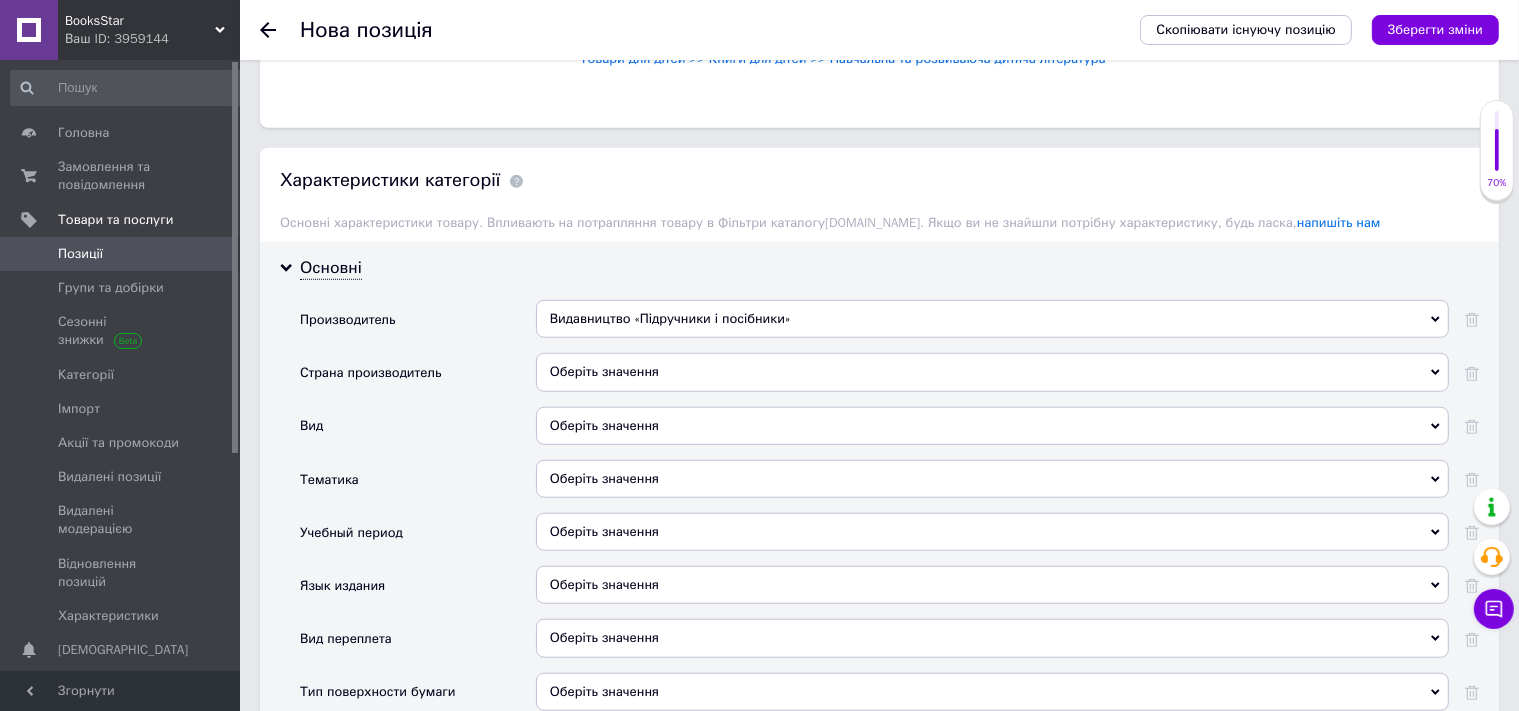 click on "Оберіть значення" at bounding box center (992, 372) 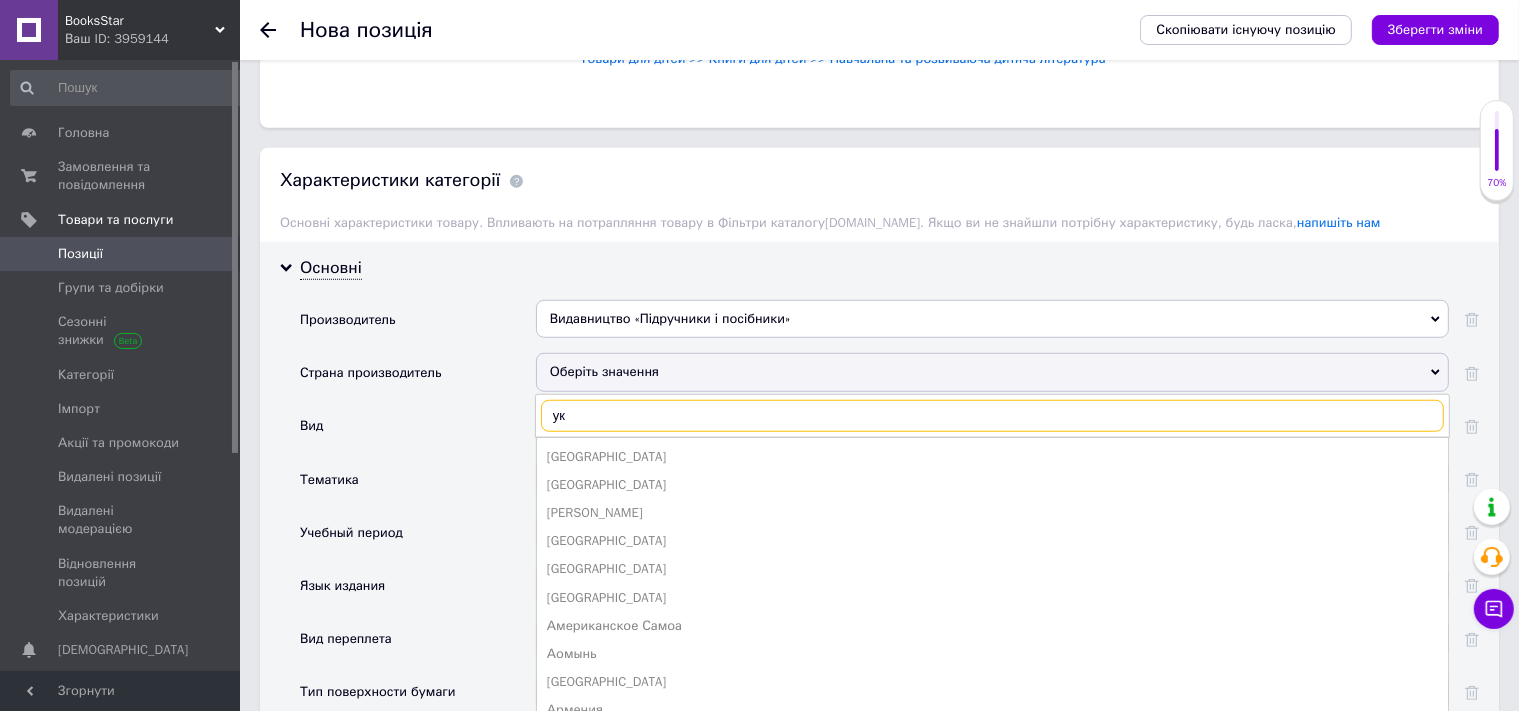 type on "укр" 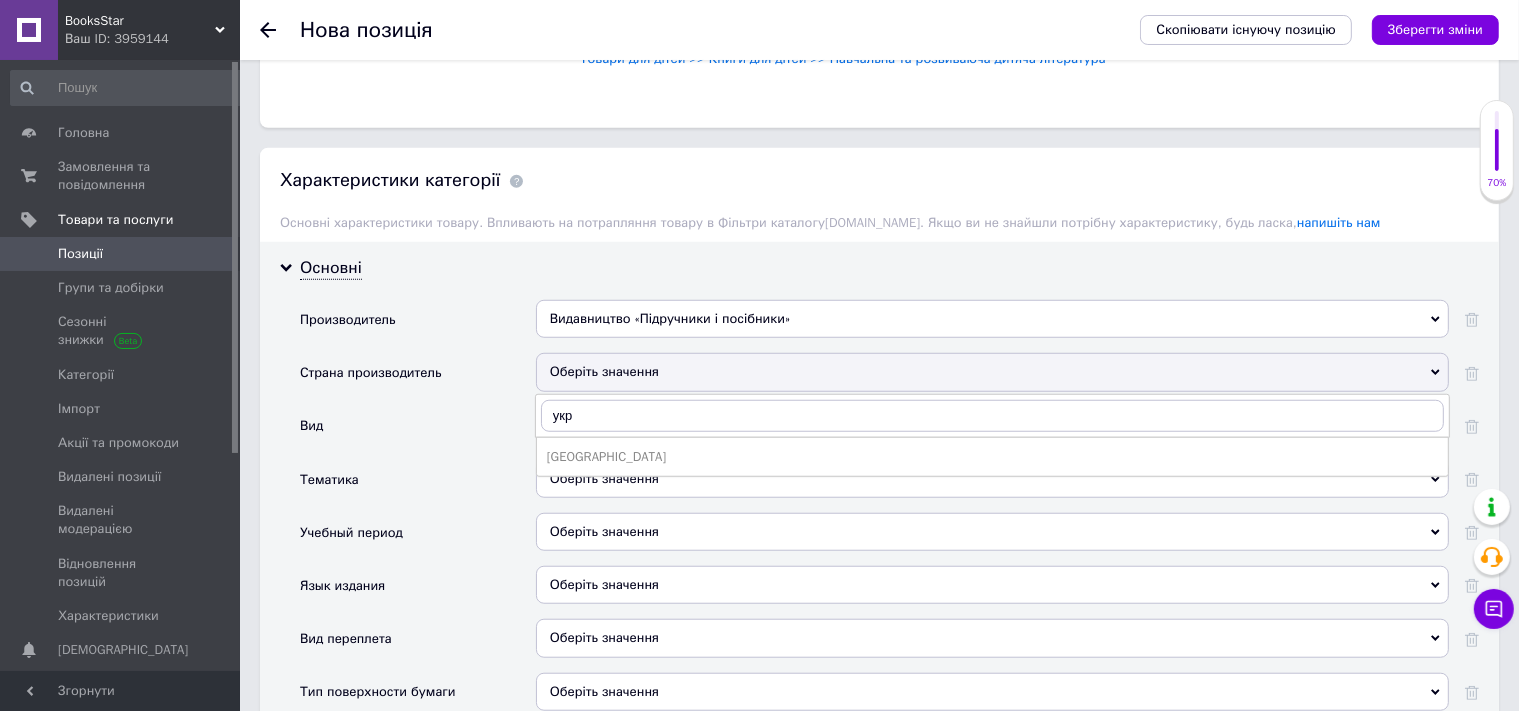 click on "[GEOGRAPHIC_DATA]" at bounding box center [992, 457] 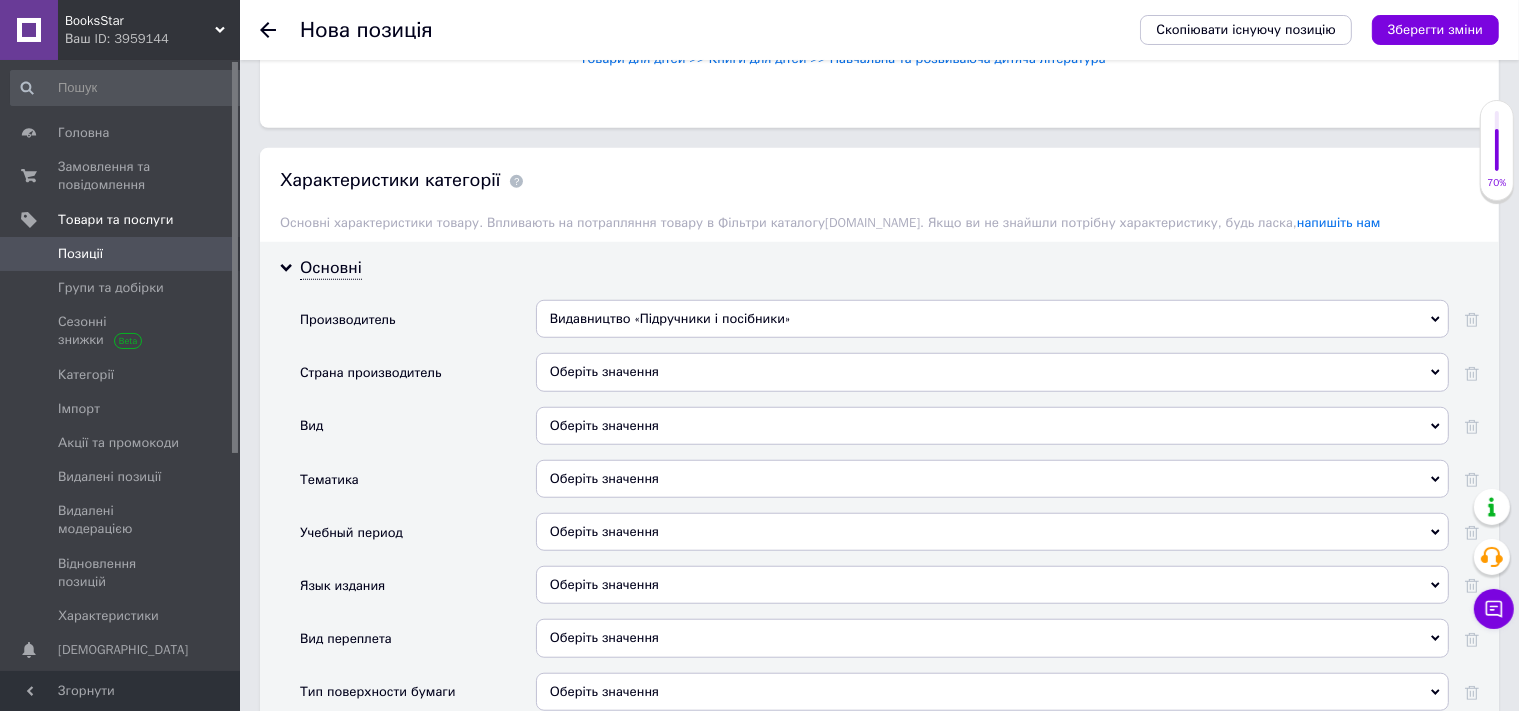 click on "Оберіть значення" at bounding box center [992, 426] 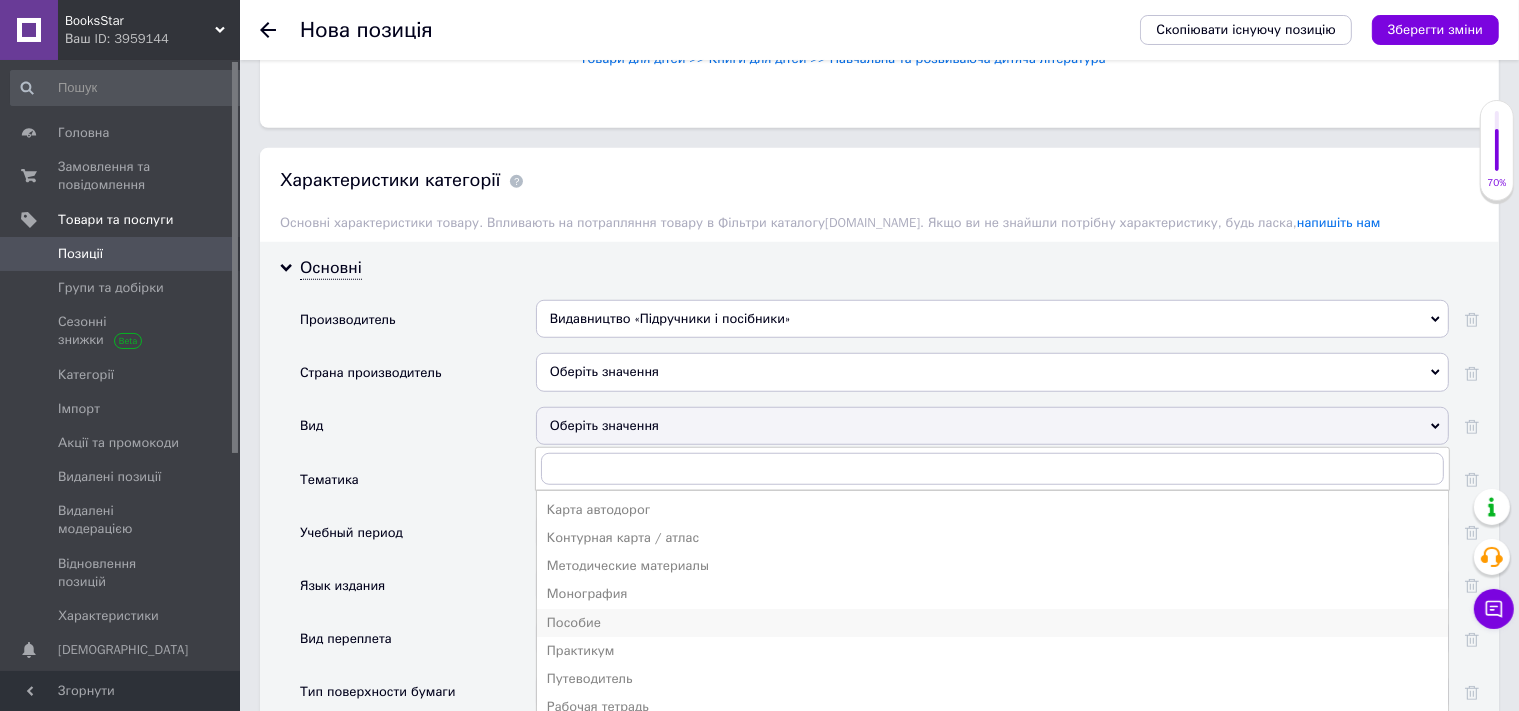 click on "Пособие" at bounding box center [992, 623] 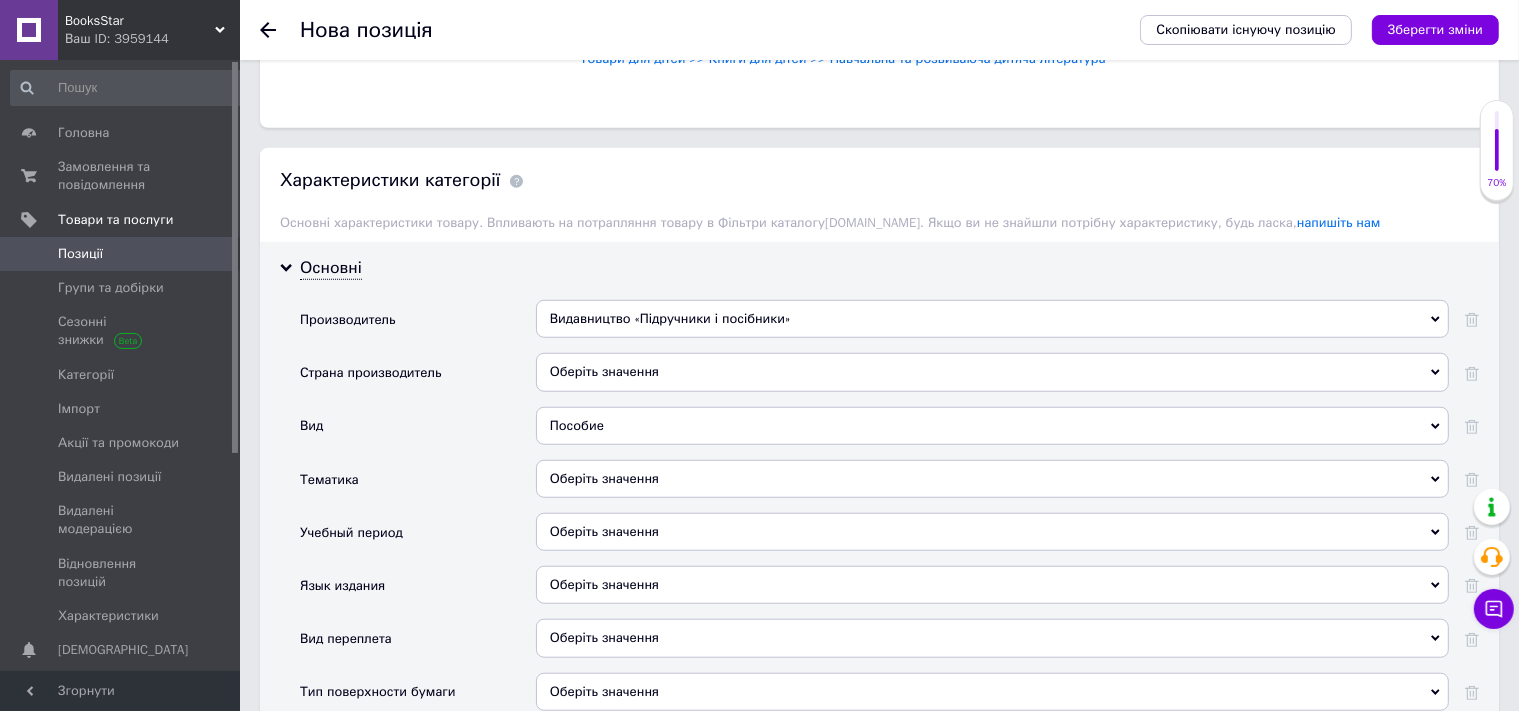 click on "Пособие Карта автодорог Контурная карта / атлас Методические материалы Монография Пособие Практикум Путеводитель Рабочая тетрадь Словарь Справочник Учебник Энциклопедия" at bounding box center [992, 433] 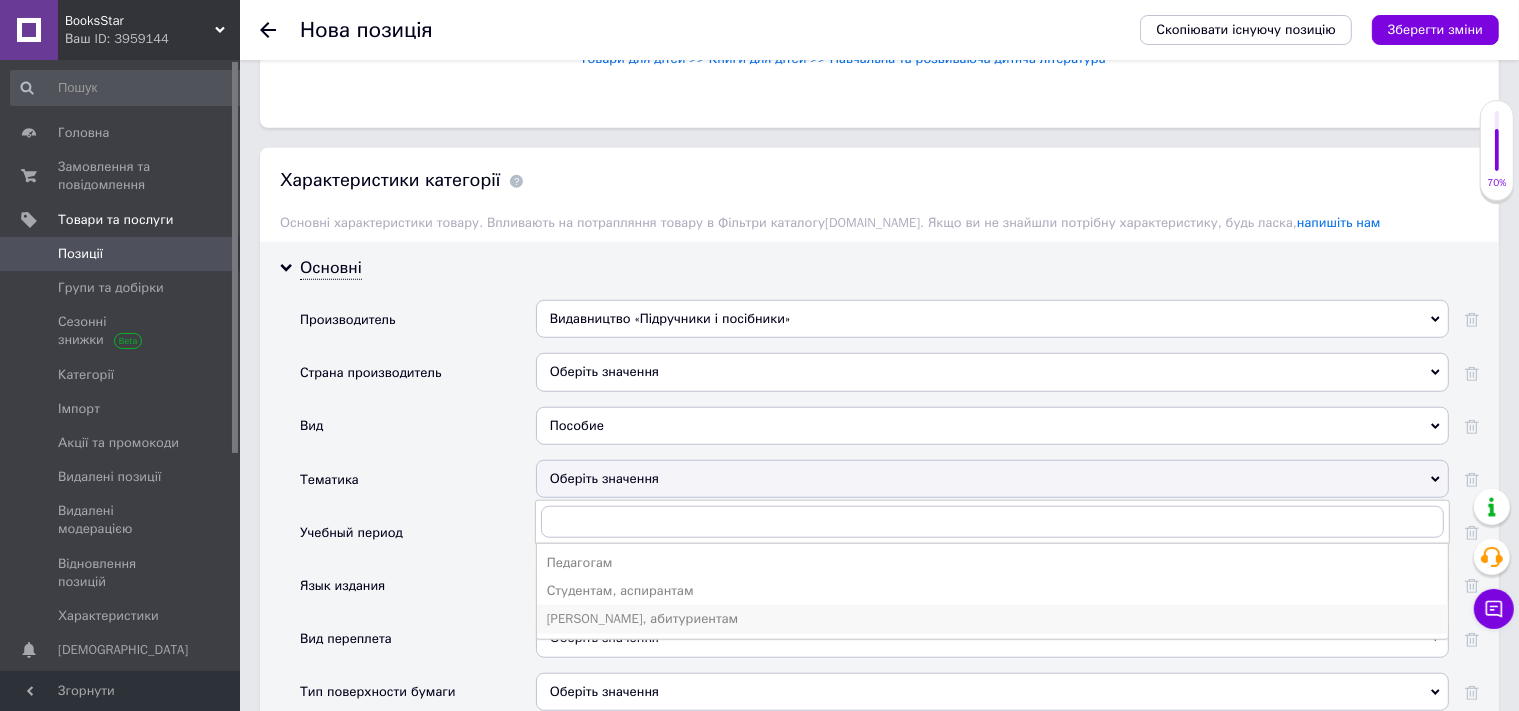 click on "[PERSON_NAME], абитуриентам" at bounding box center [992, 619] 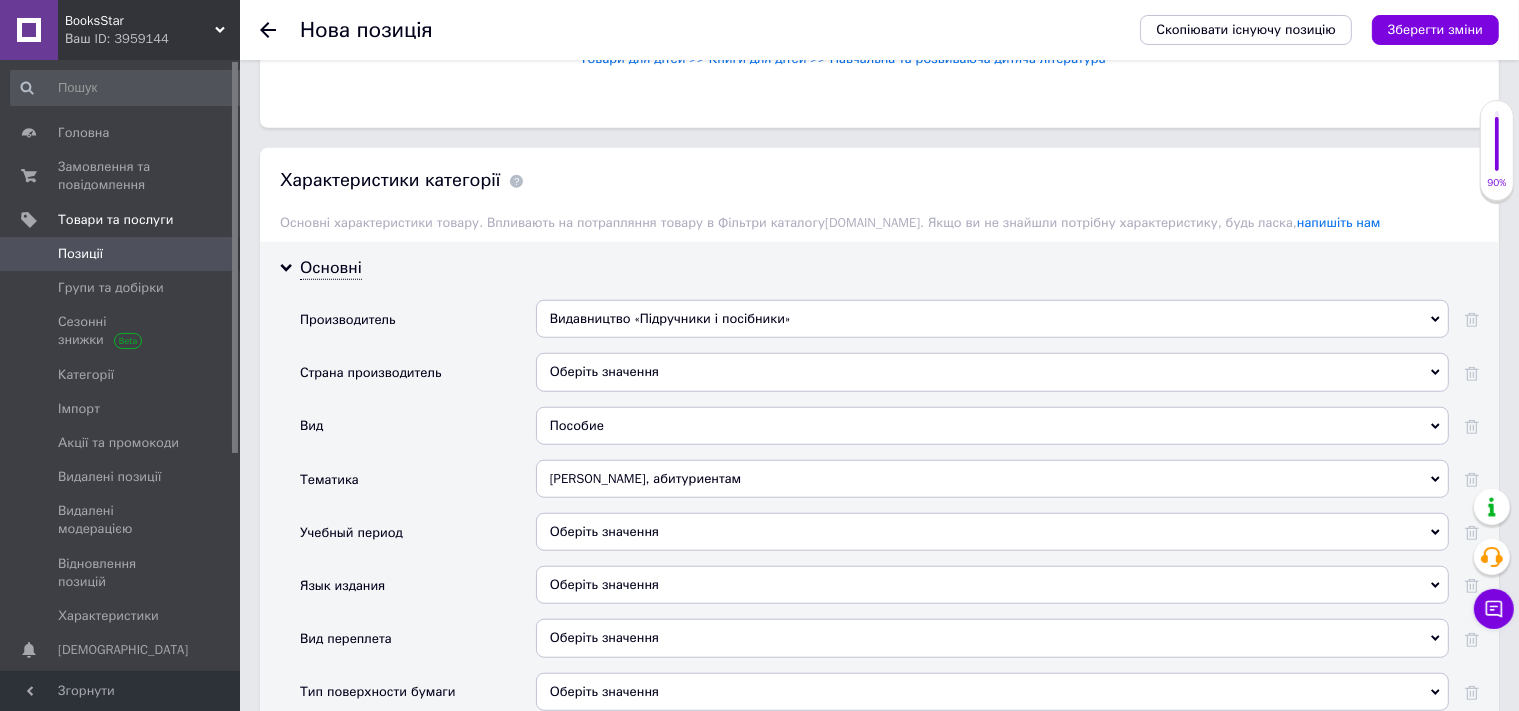 click on "Школьникам, абитуриентам Педагогам Студентам, аспирантам Школьникам, абитуриентам" at bounding box center (992, 486) 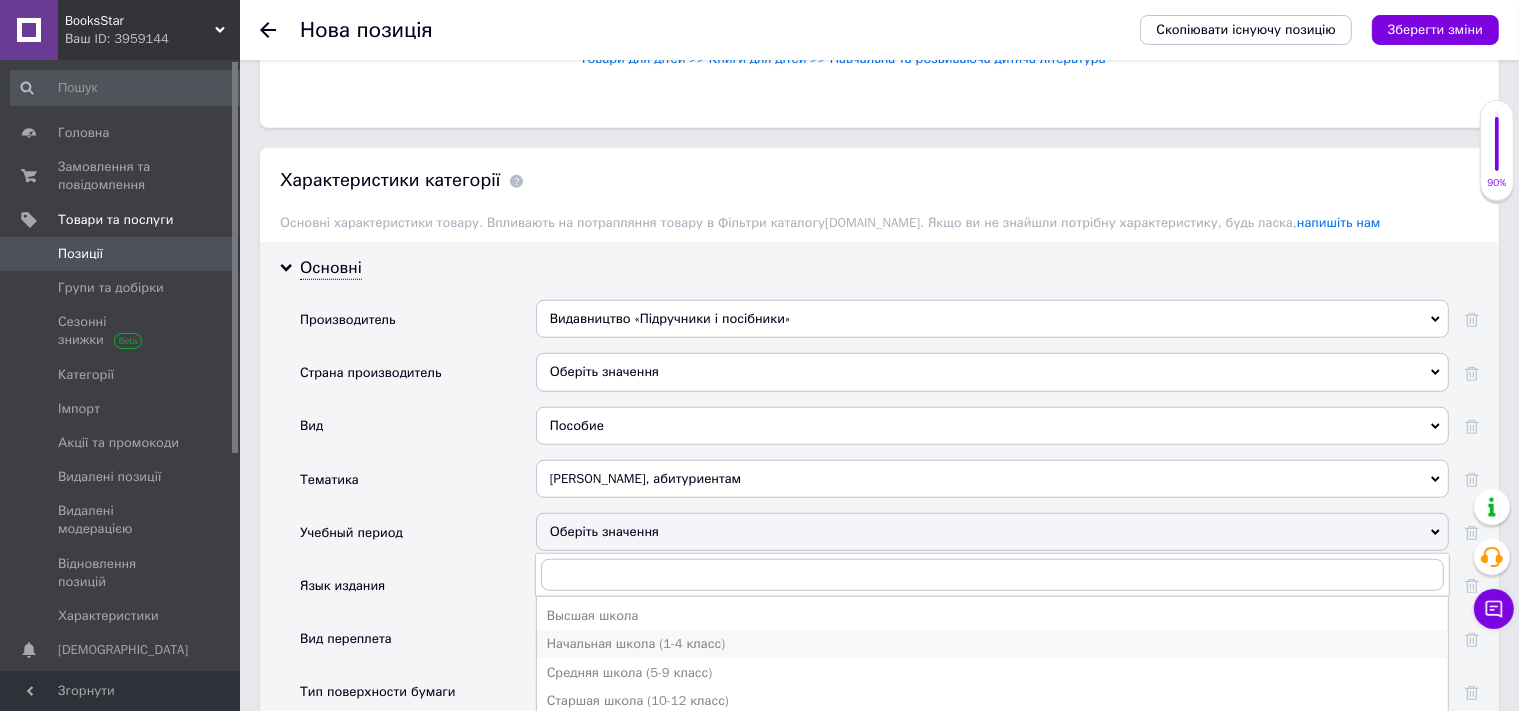click on "Средняя школа (5-9 класс)" at bounding box center (992, 673) 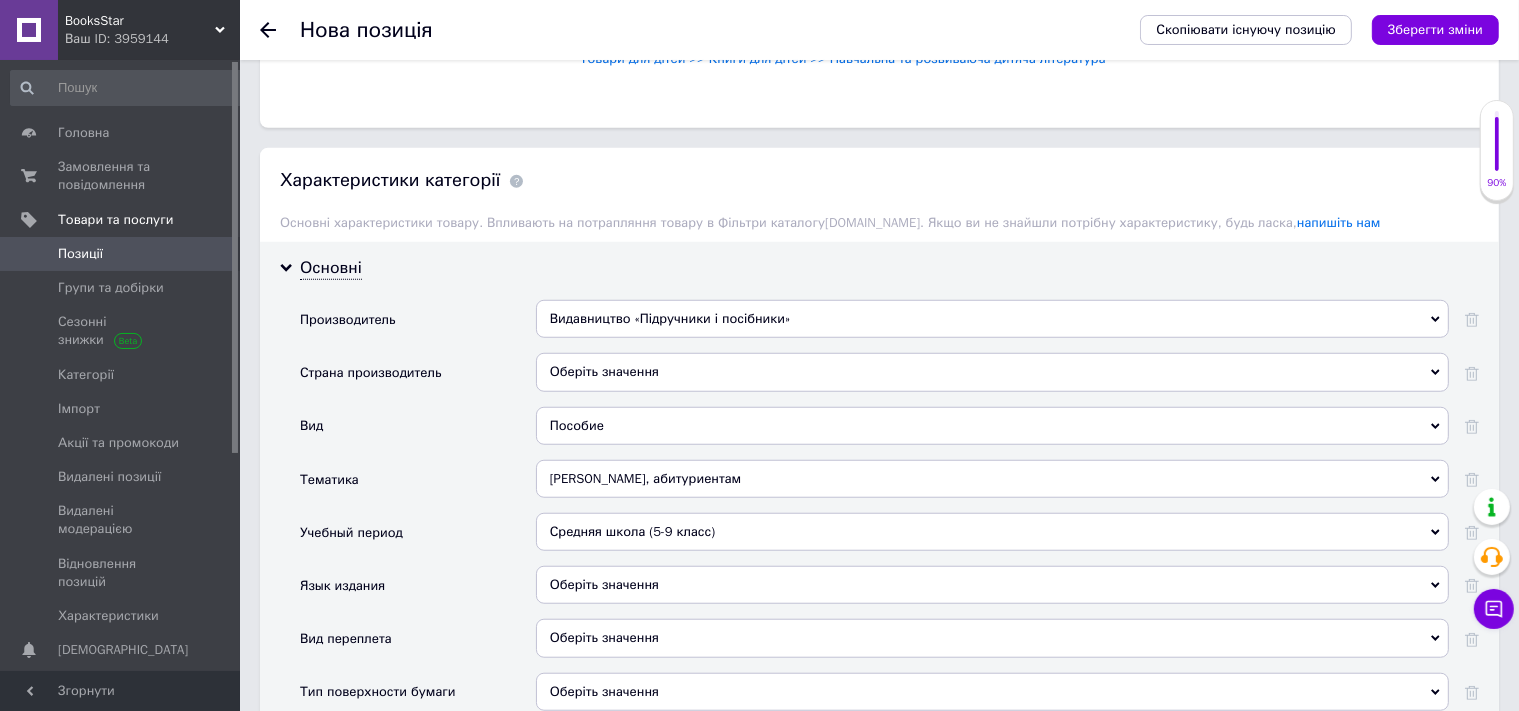 click on "Оберіть значення" at bounding box center [992, 638] 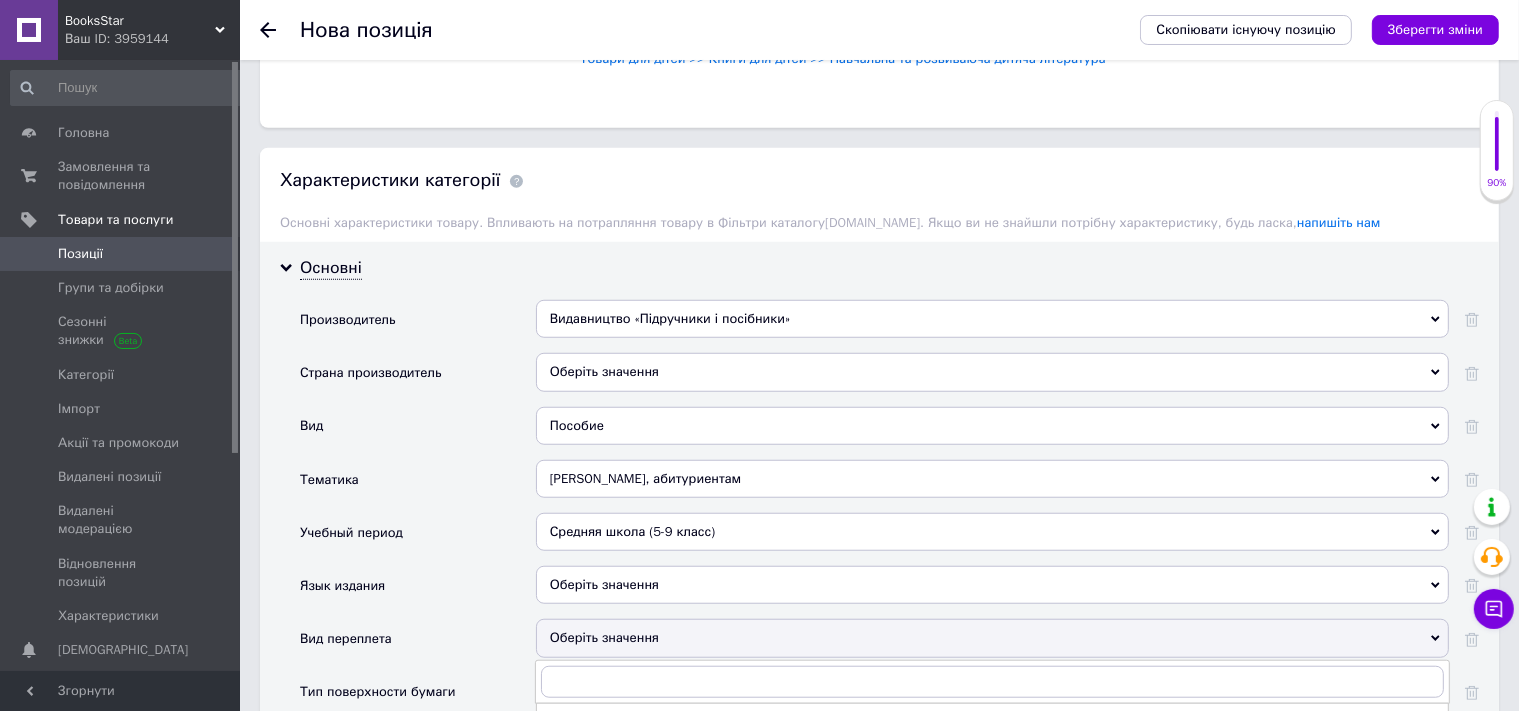 click on "Средняя школа (5-9 класс)" at bounding box center (992, 532) 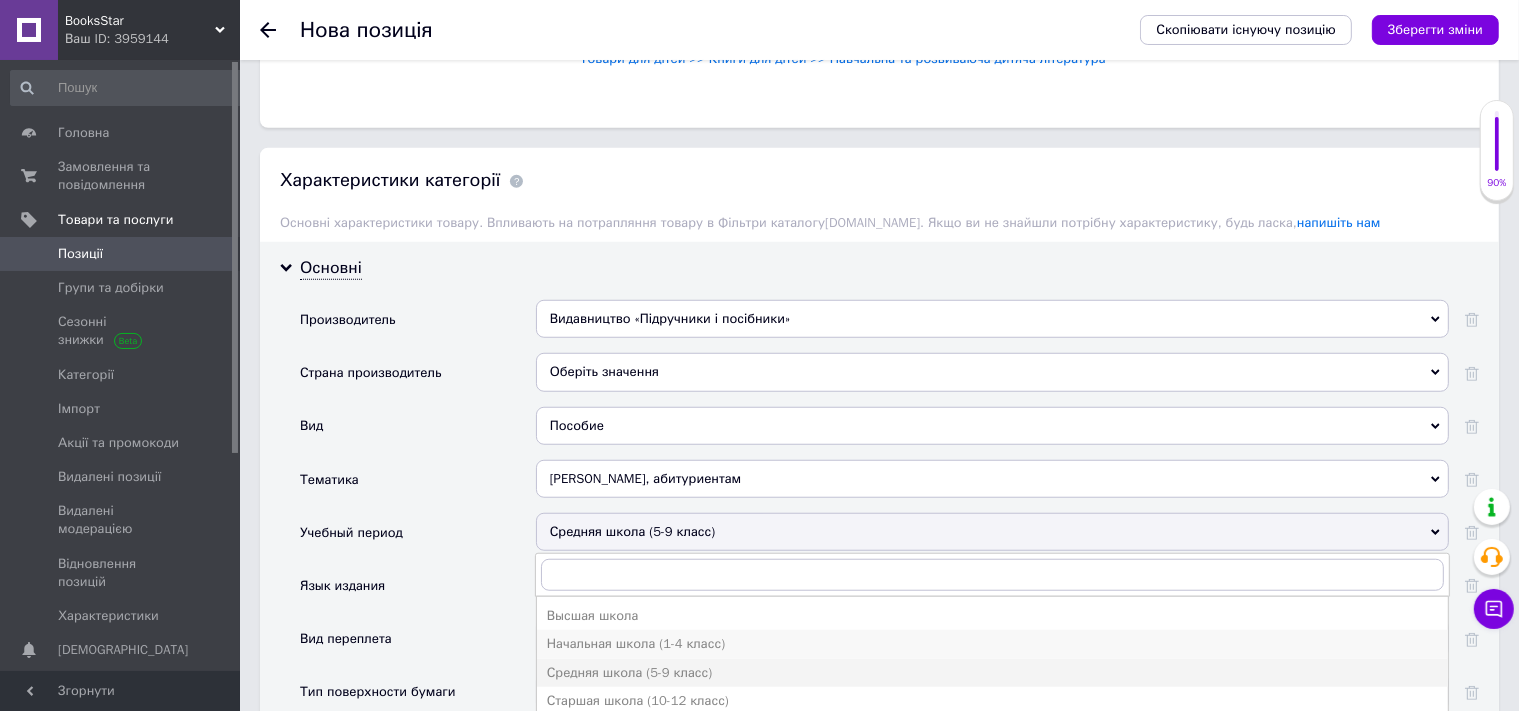 click on "Начальная школа (1-4 класс)" at bounding box center (992, 644) 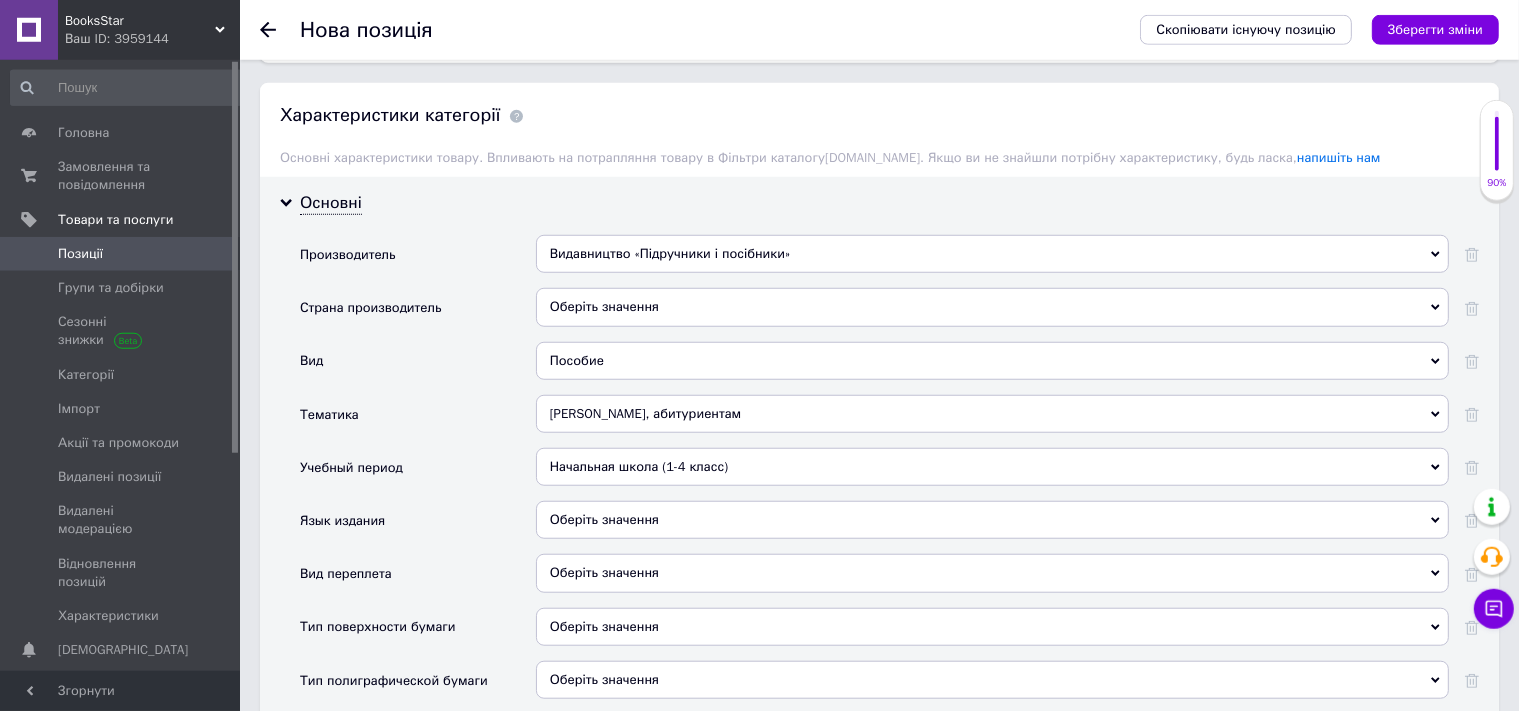 scroll, scrollTop: 1640, scrollLeft: 0, axis: vertical 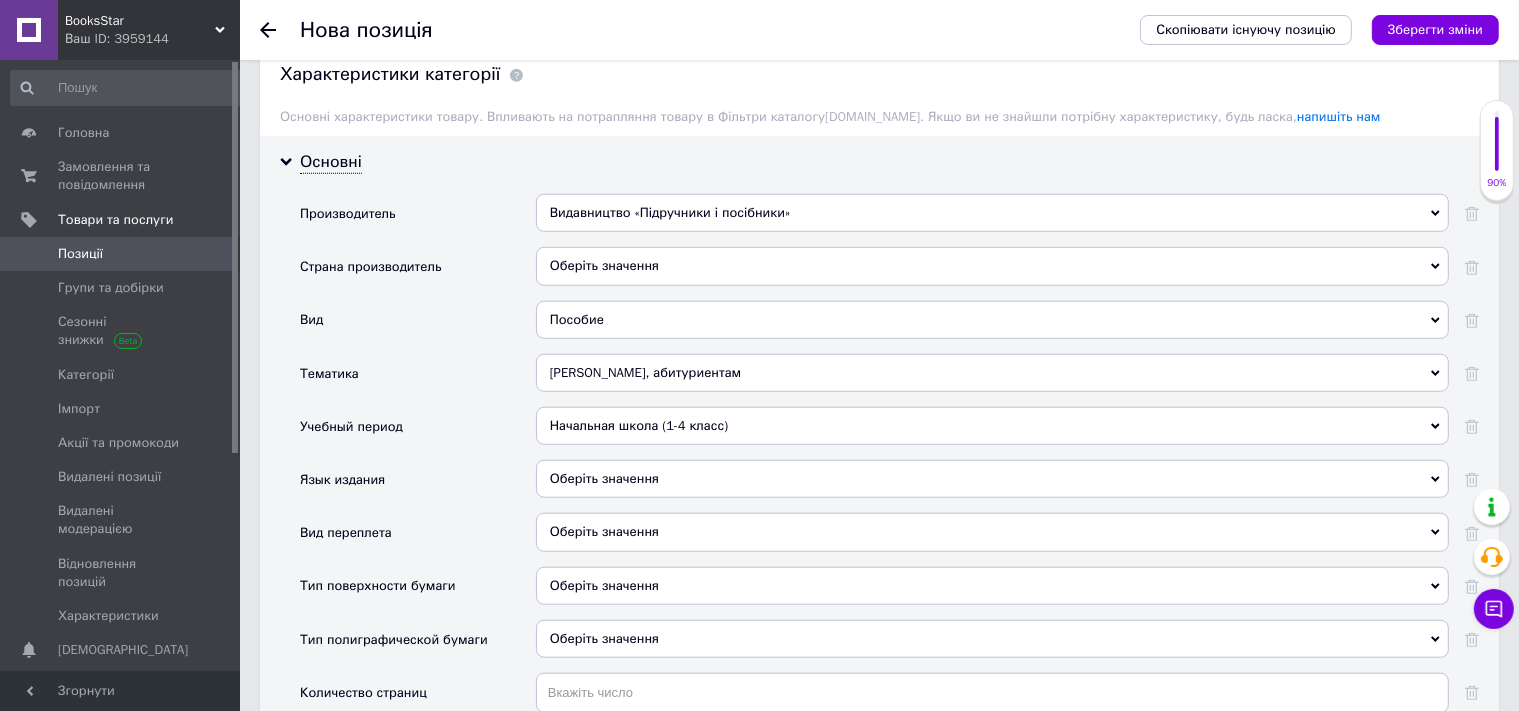 click on "Оберіть значення" at bounding box center (992, 479) 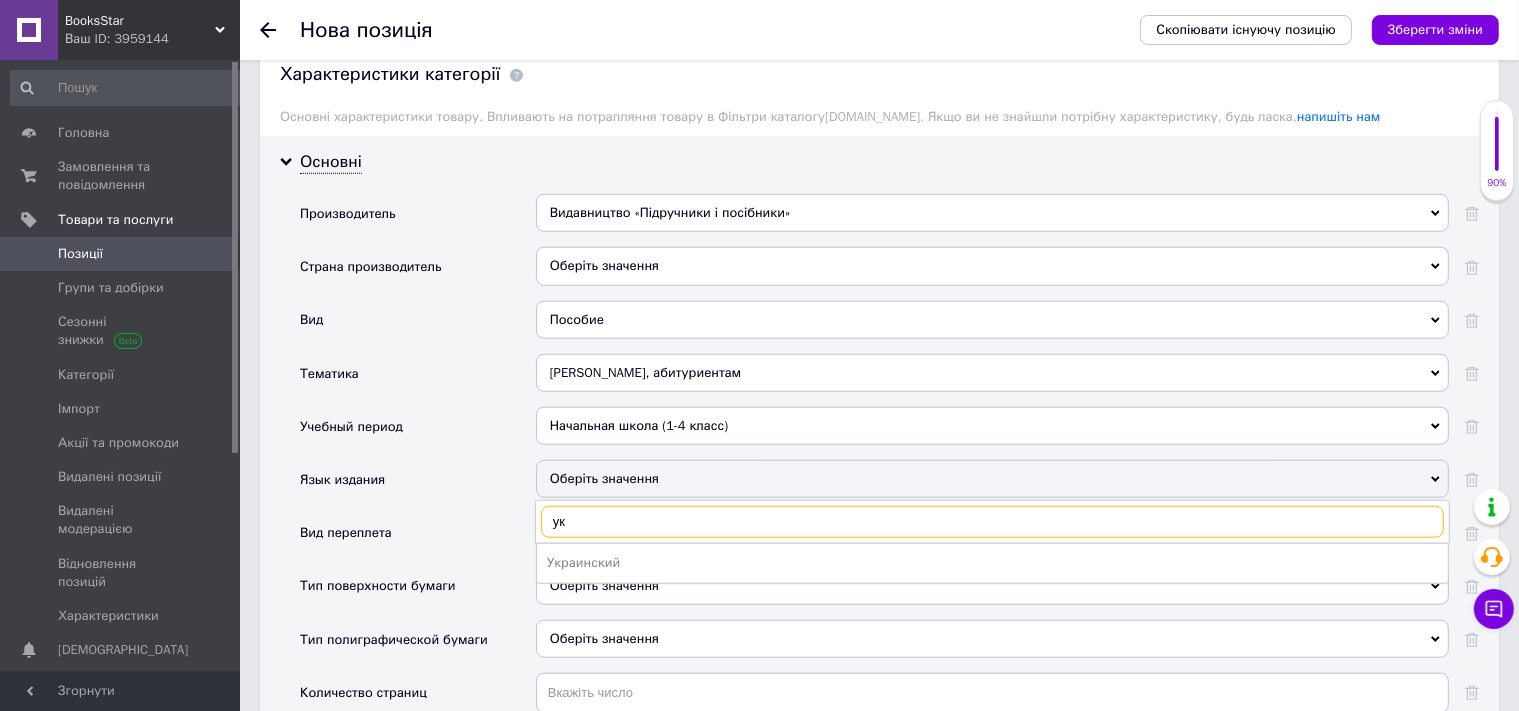 type on "укр" 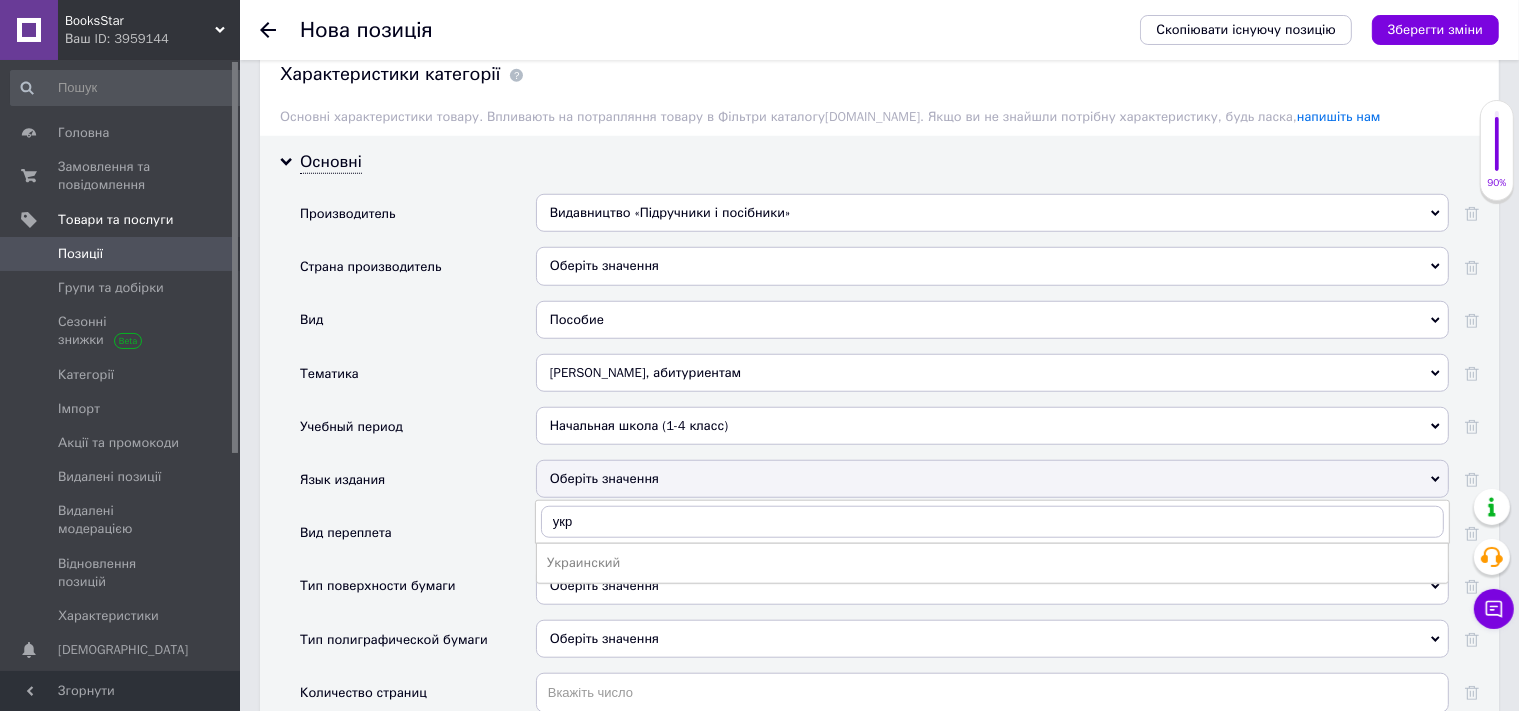 click on "Украинский" at bounding box center [992, 563] 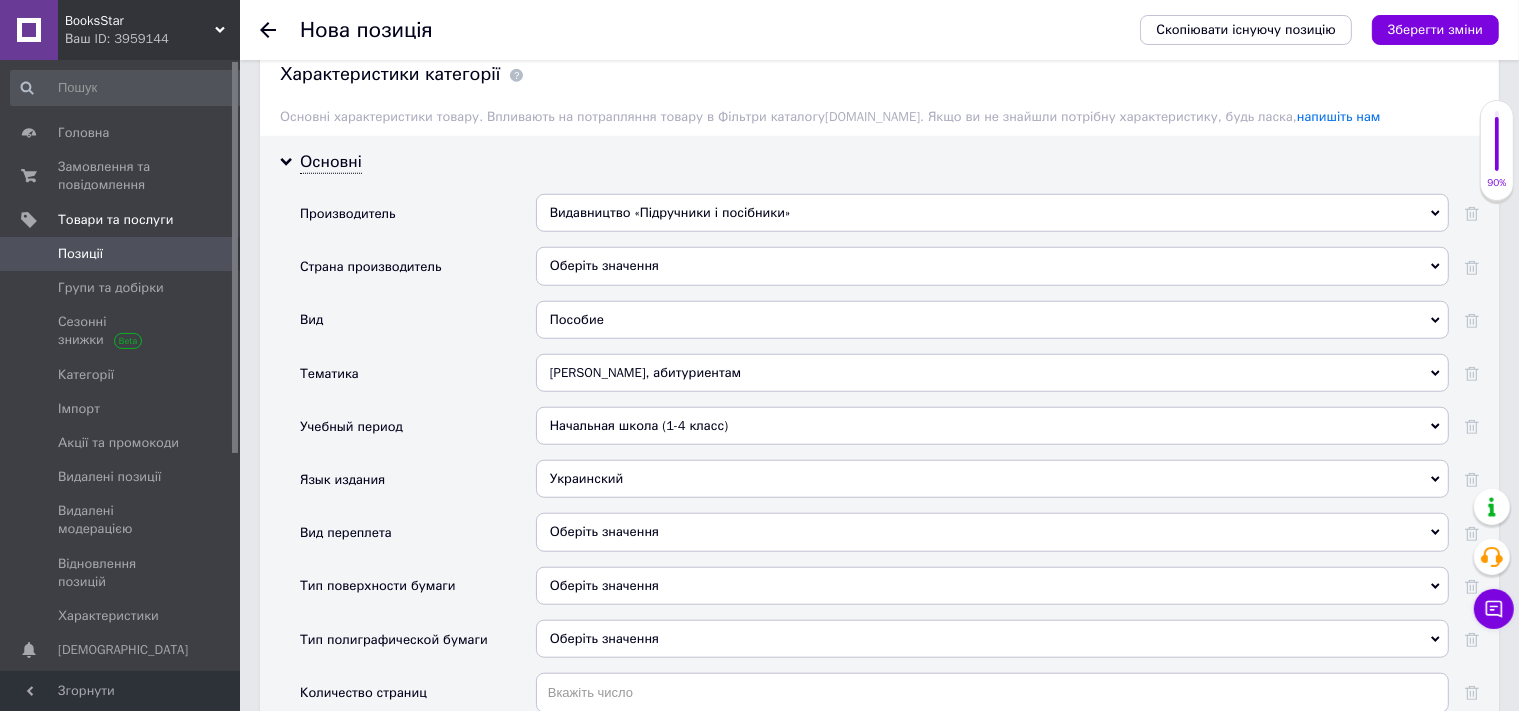 click on "Оберіть значення" at bounding box center (992, 532) 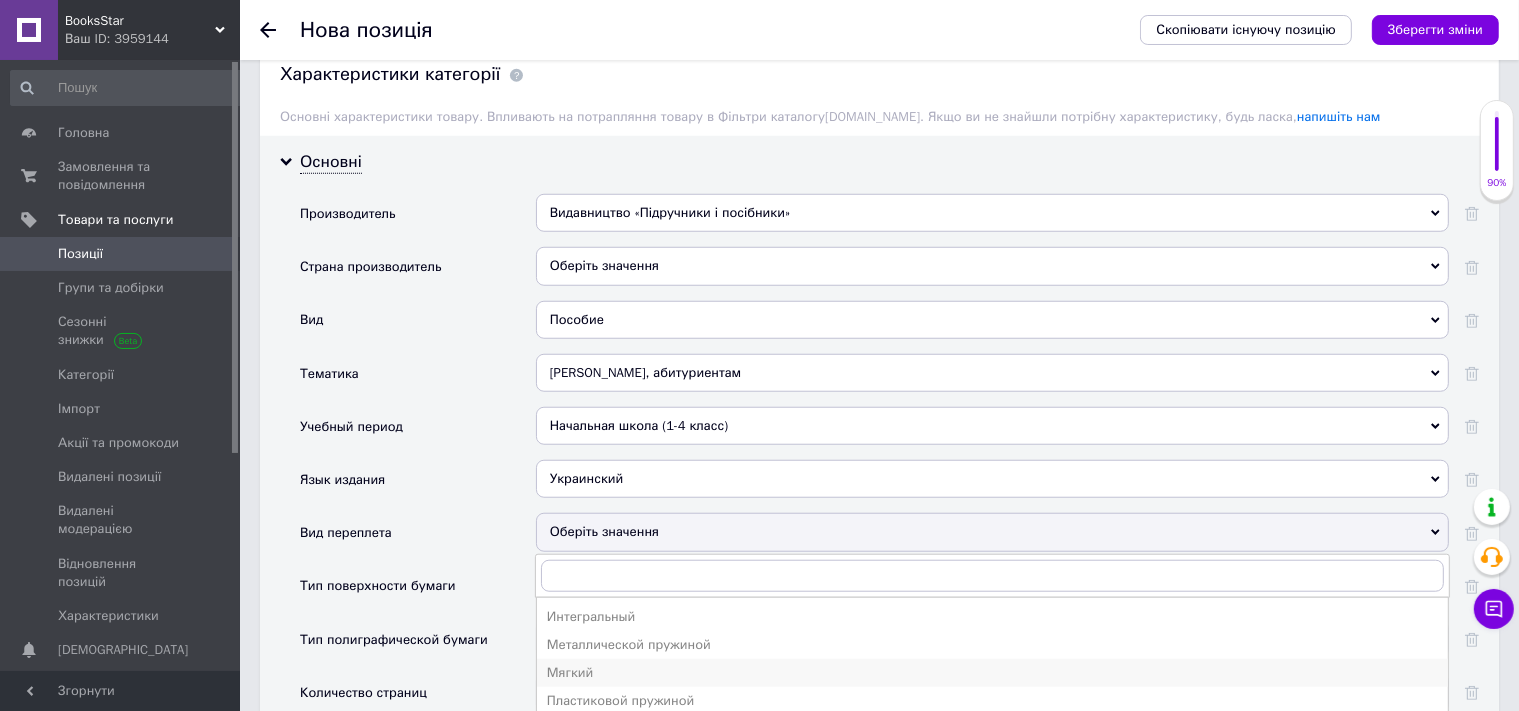 click on "Мягкий" at bounding box center (992, 673) 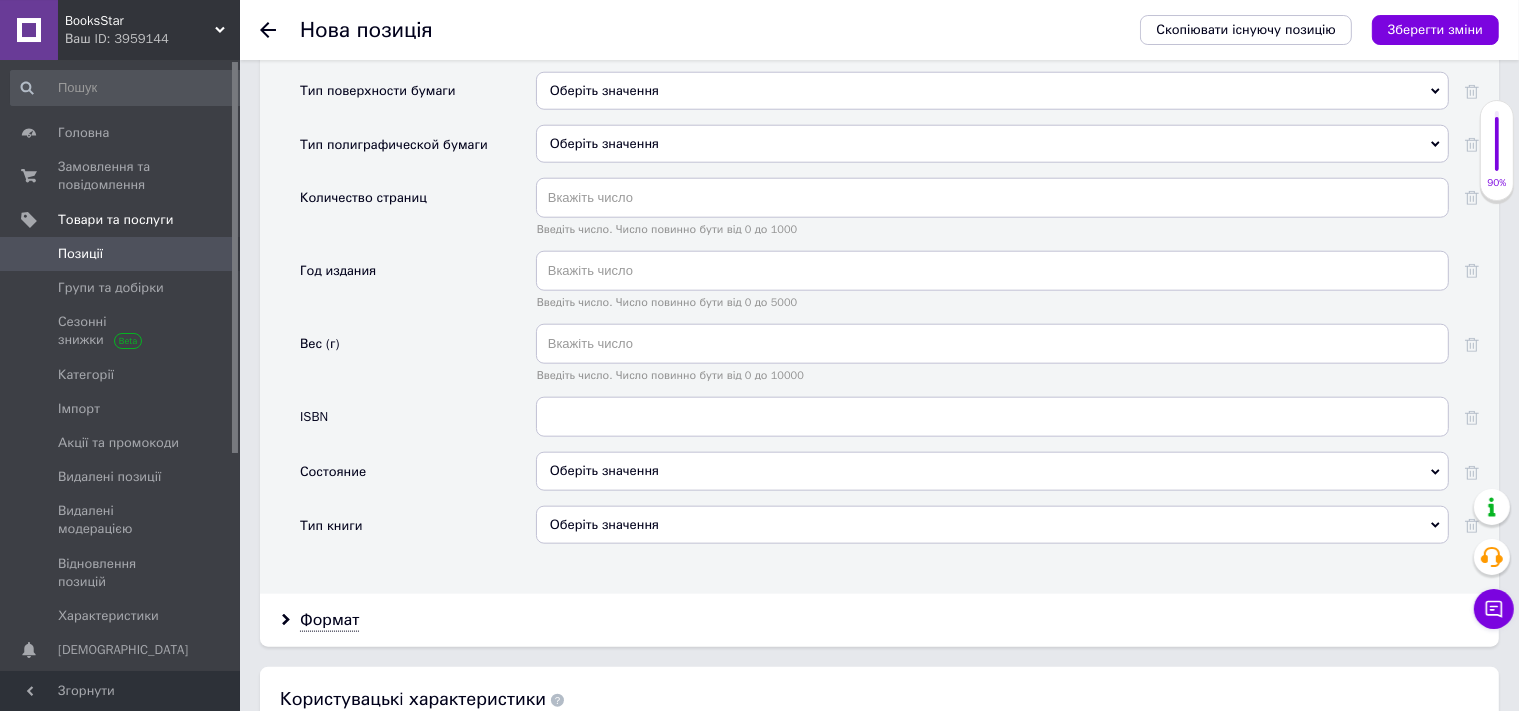 scroll, scrollTop: 2168, scrollLeft: 0, axis: vertical 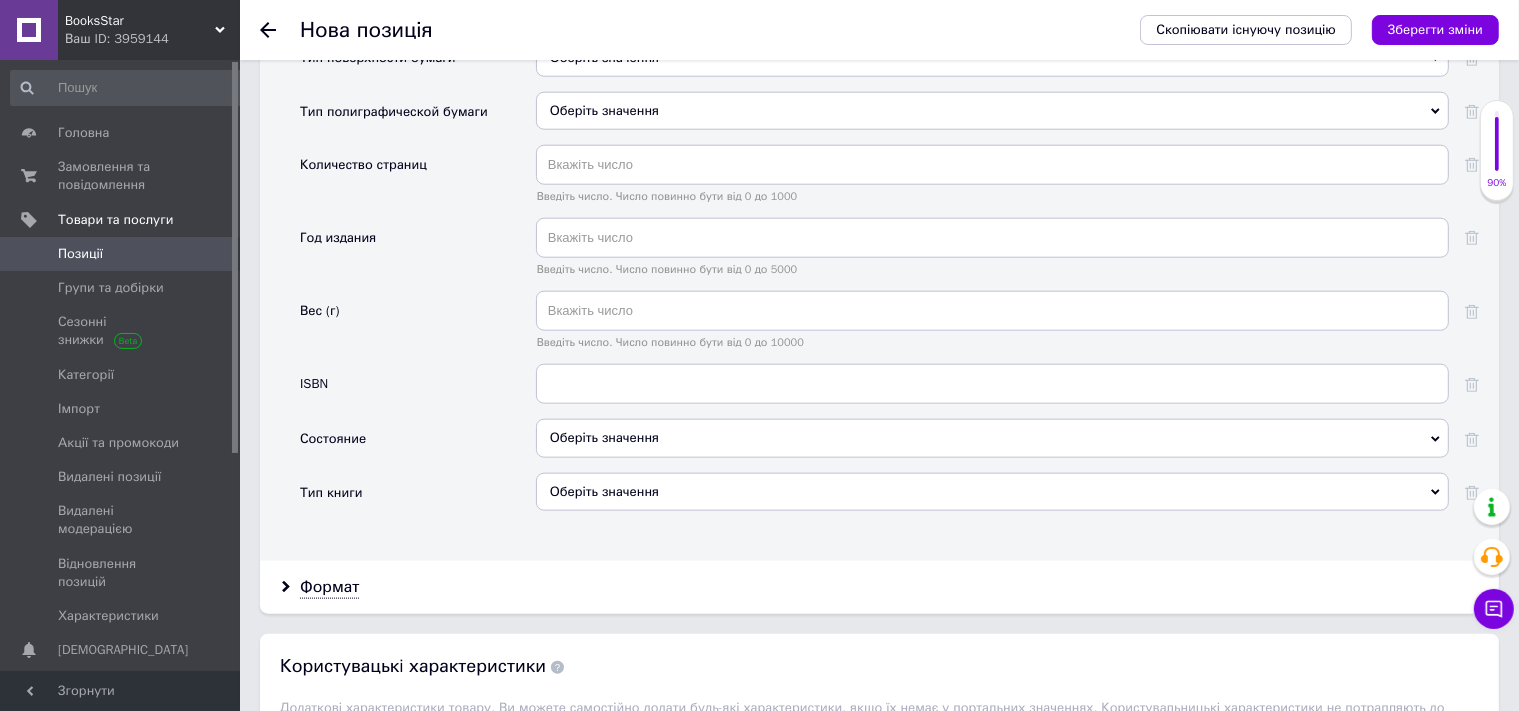 click on "Оберіть значення" at bounding box center [992, 438] 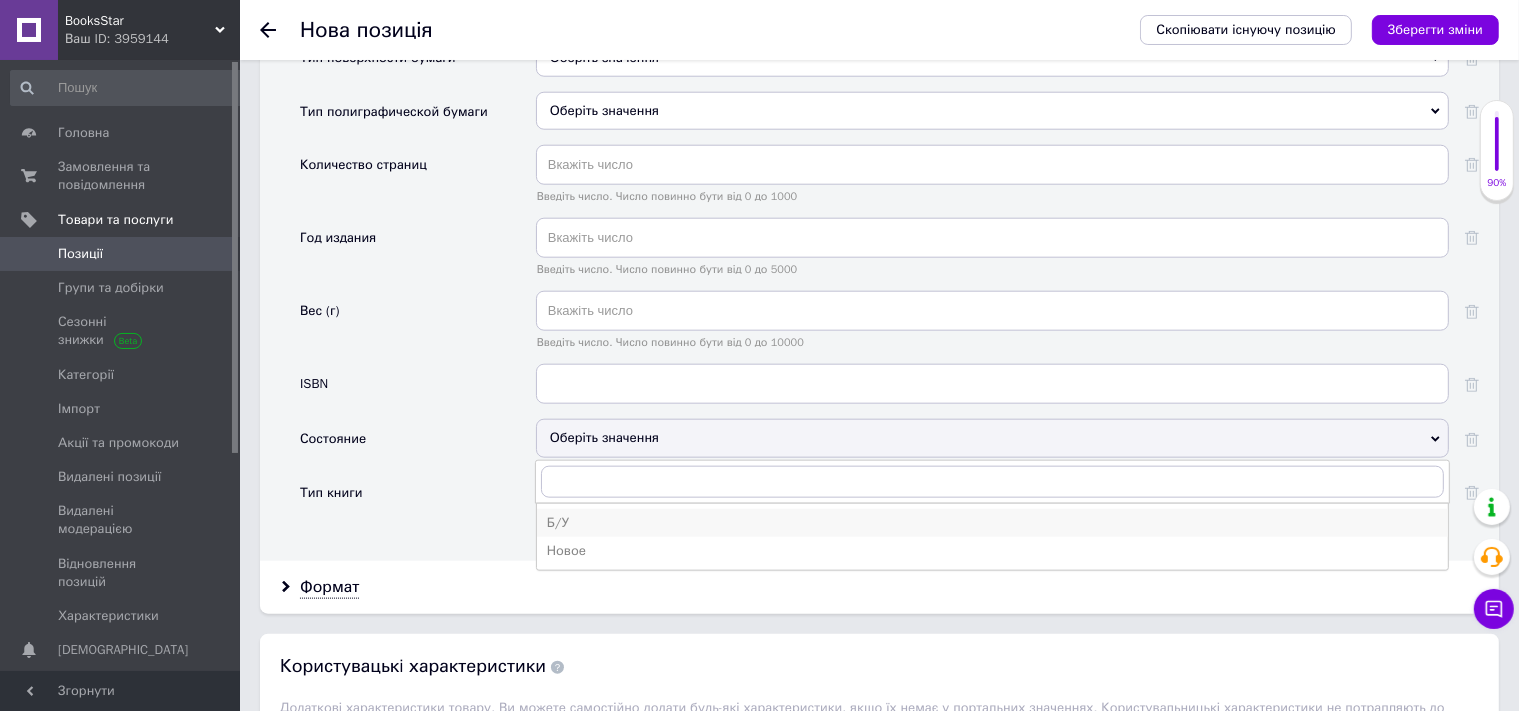 click on "Б/У" at bounding box center [992, 523] 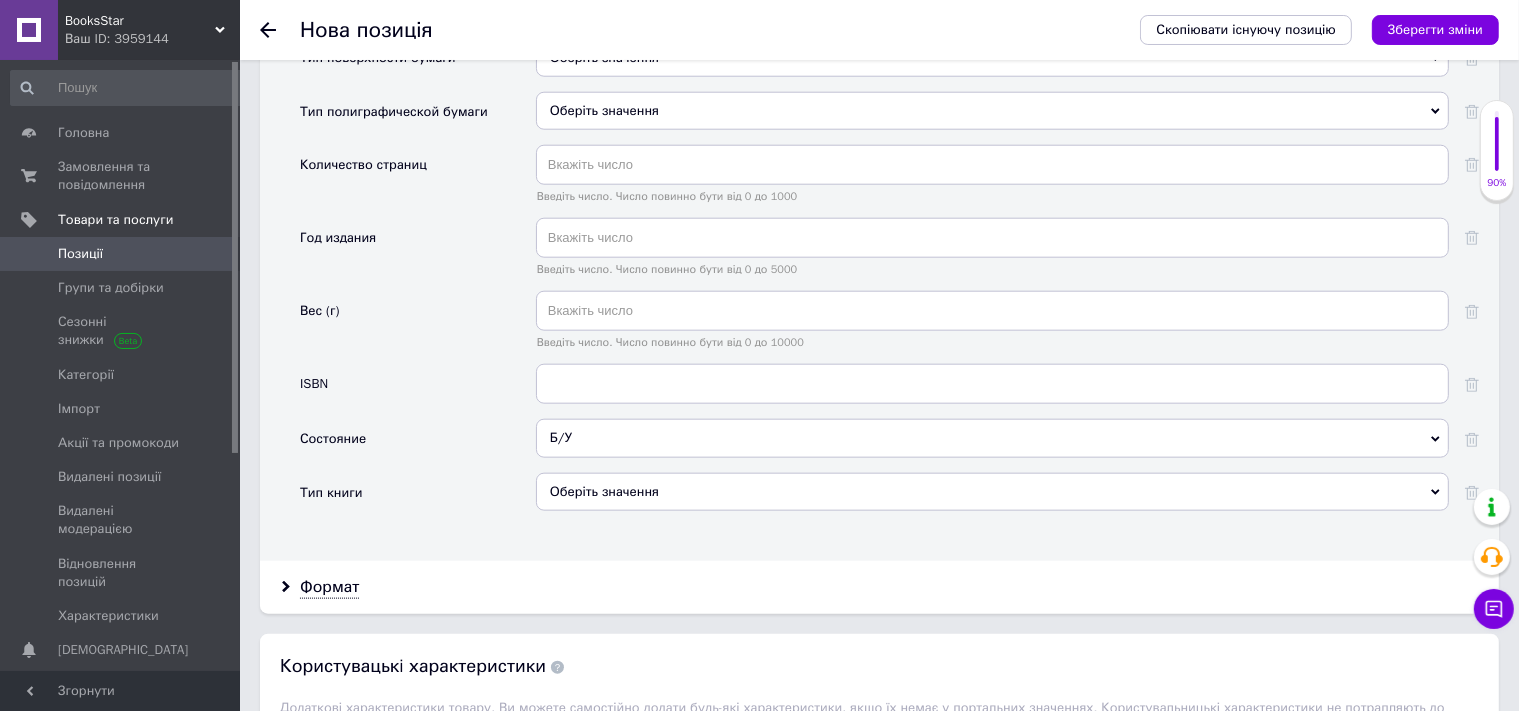 click on "Б/У" at bounding box center [992, 438] 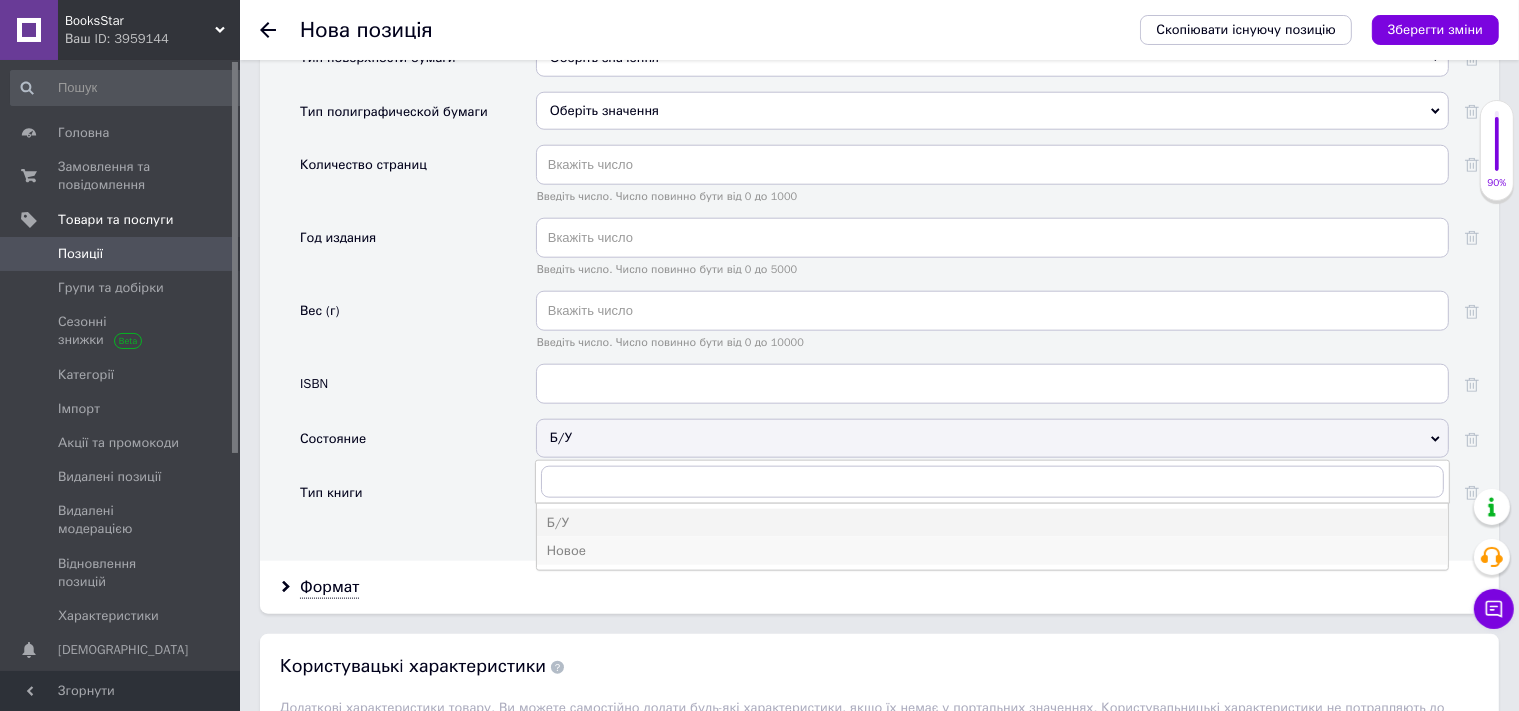 click on "Новое" at bounding box center [992, 551] 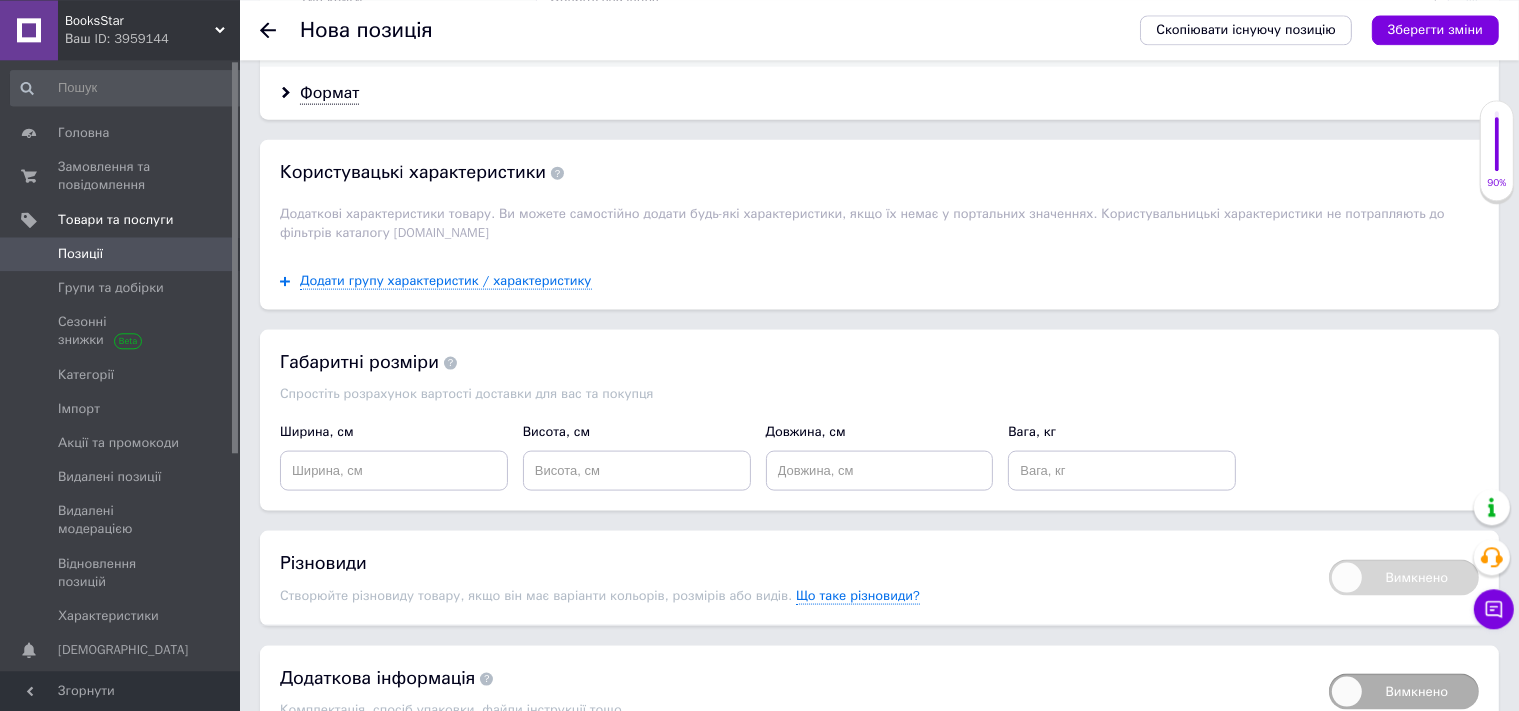 scroll, scrollTop: 2696, scrollLeft: 0, axis: vertical 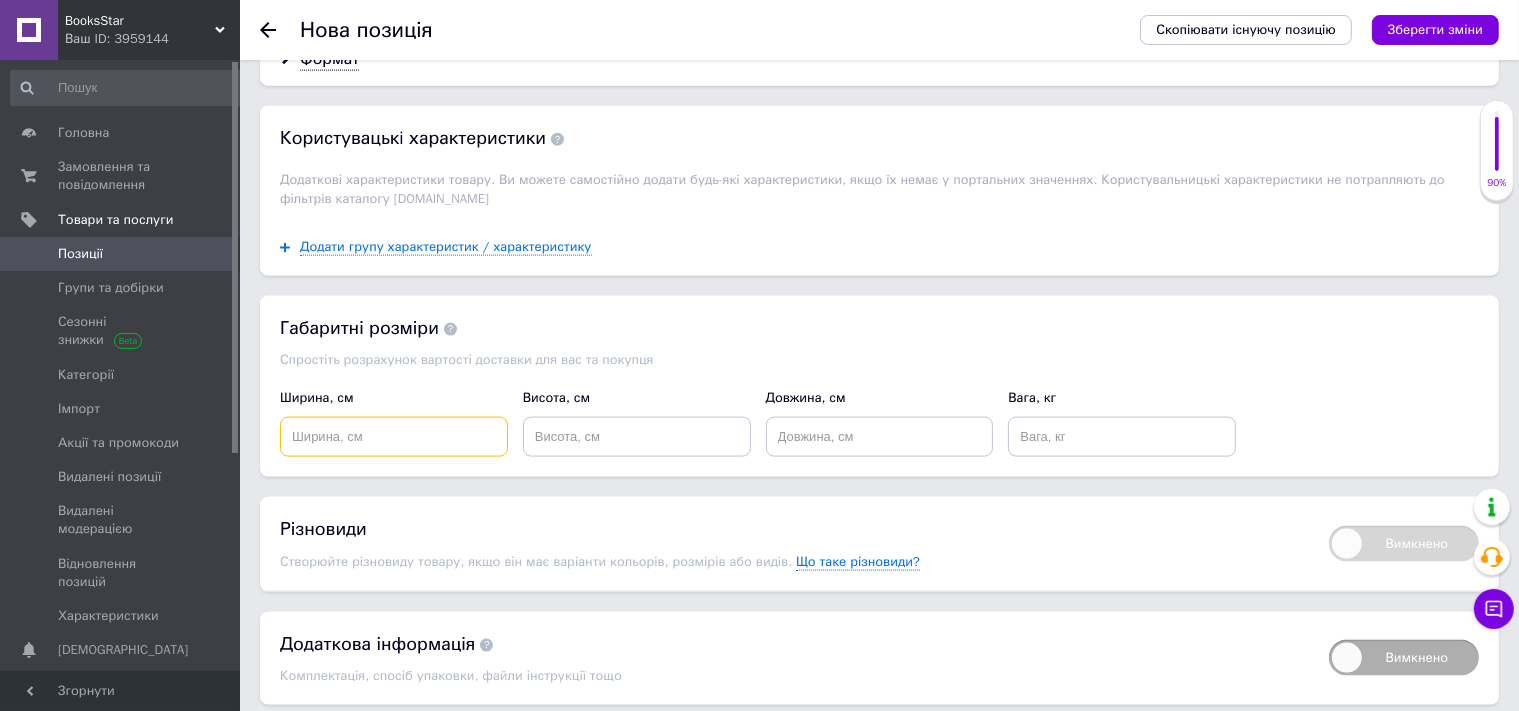 click at bounding box center (394, 437) 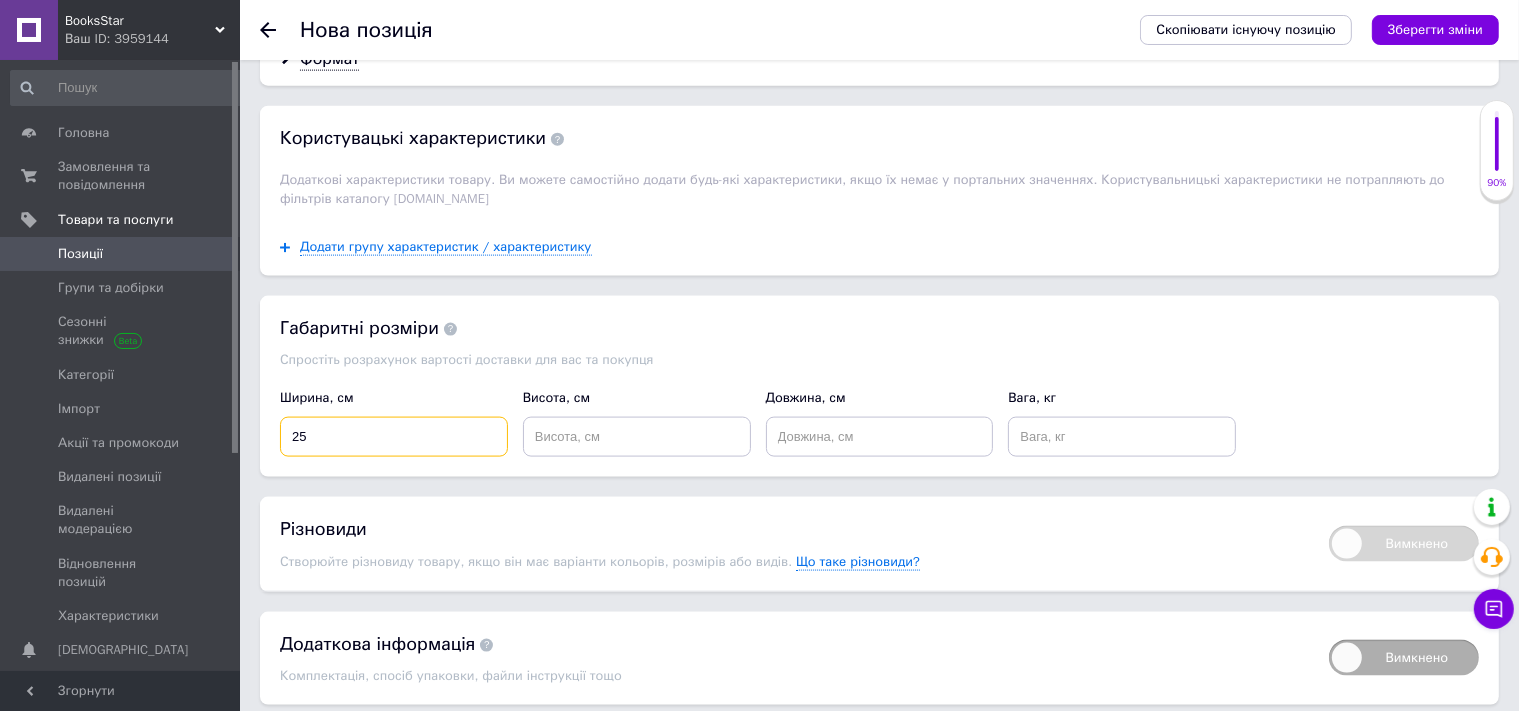 type on "25" 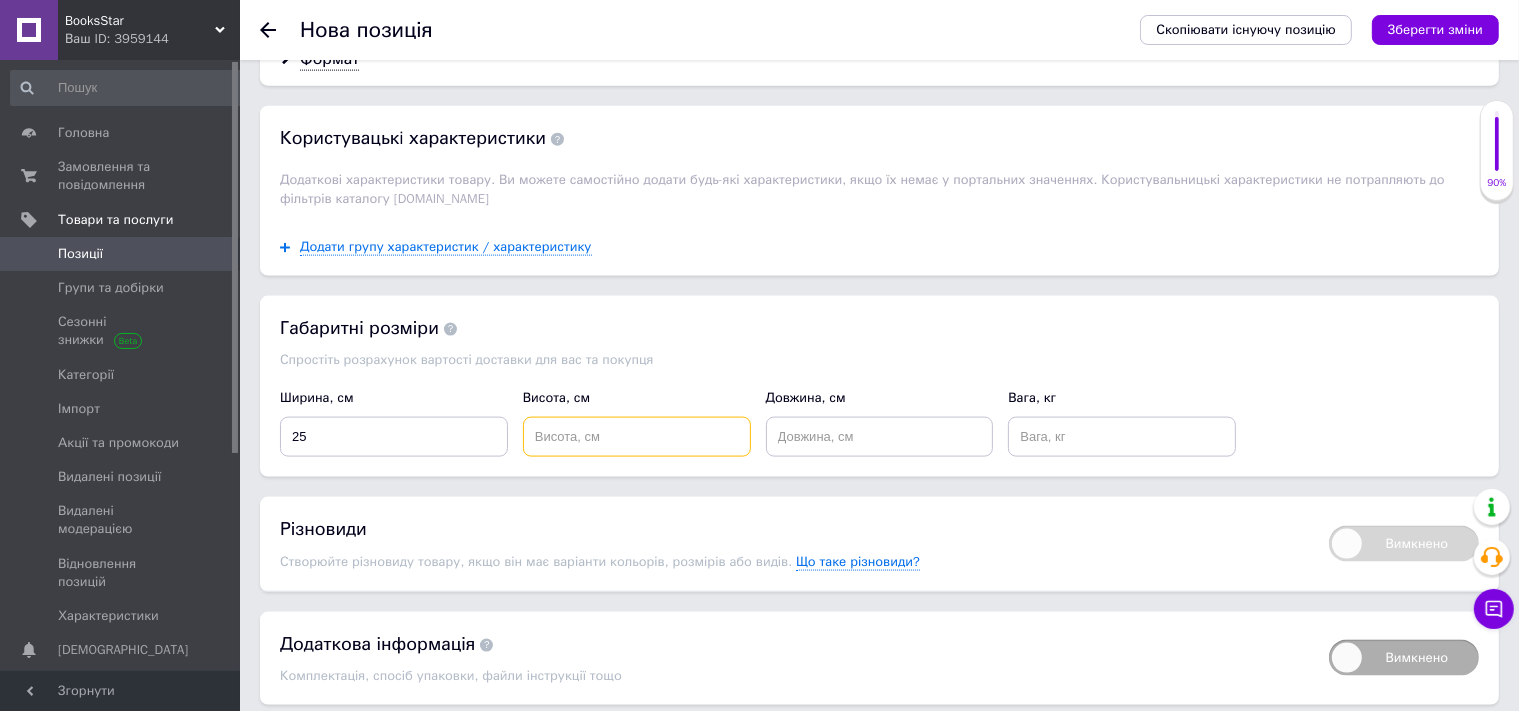 click at bounding box center (637, 437) 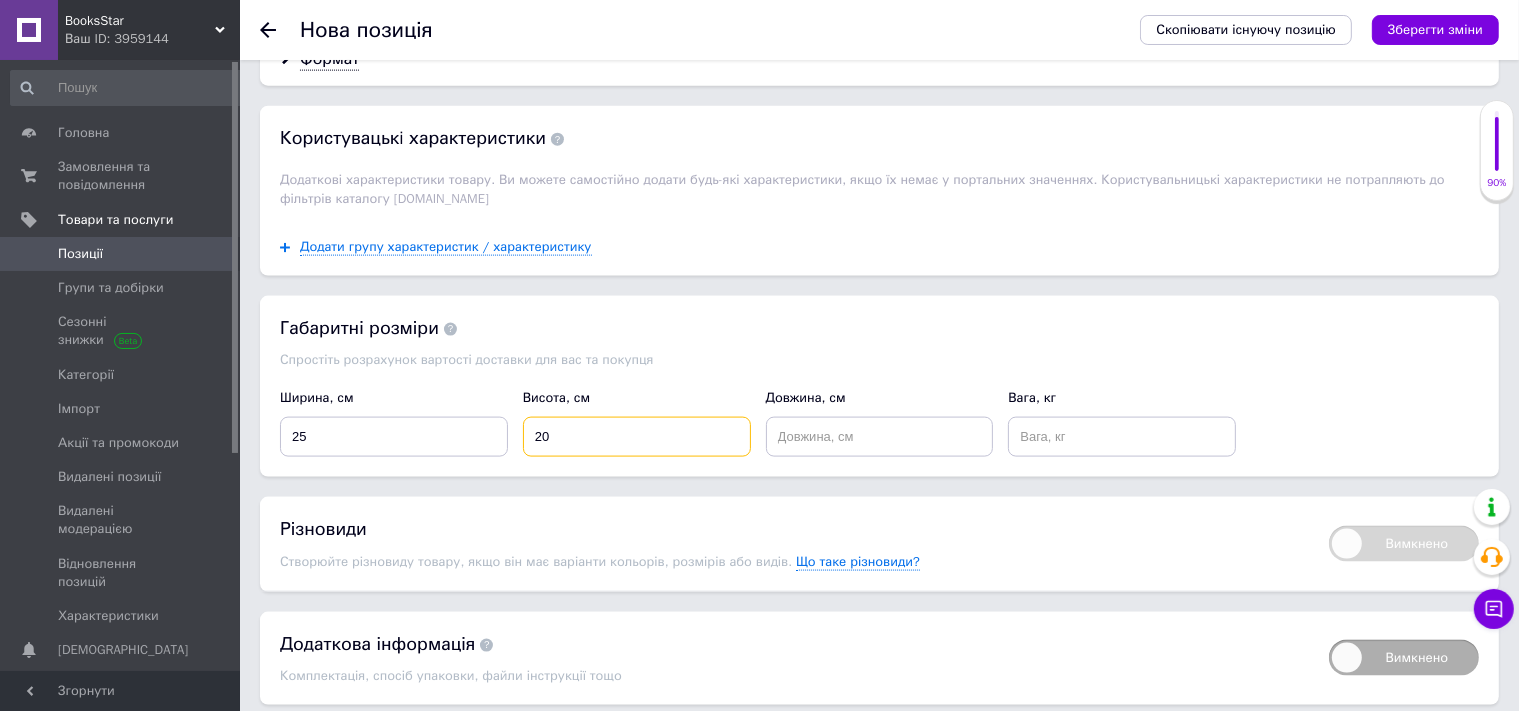 type on "20" 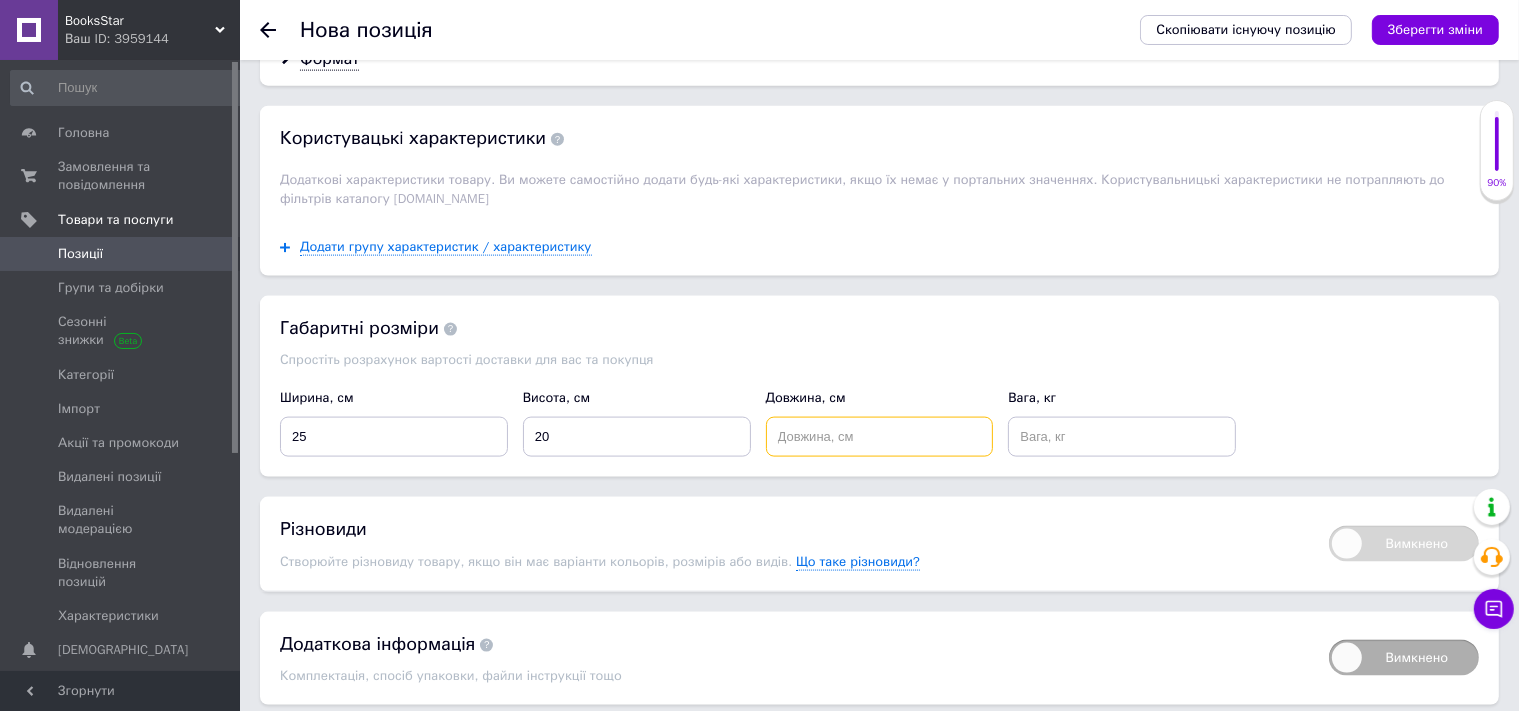 click at bounding box center [880, 437] 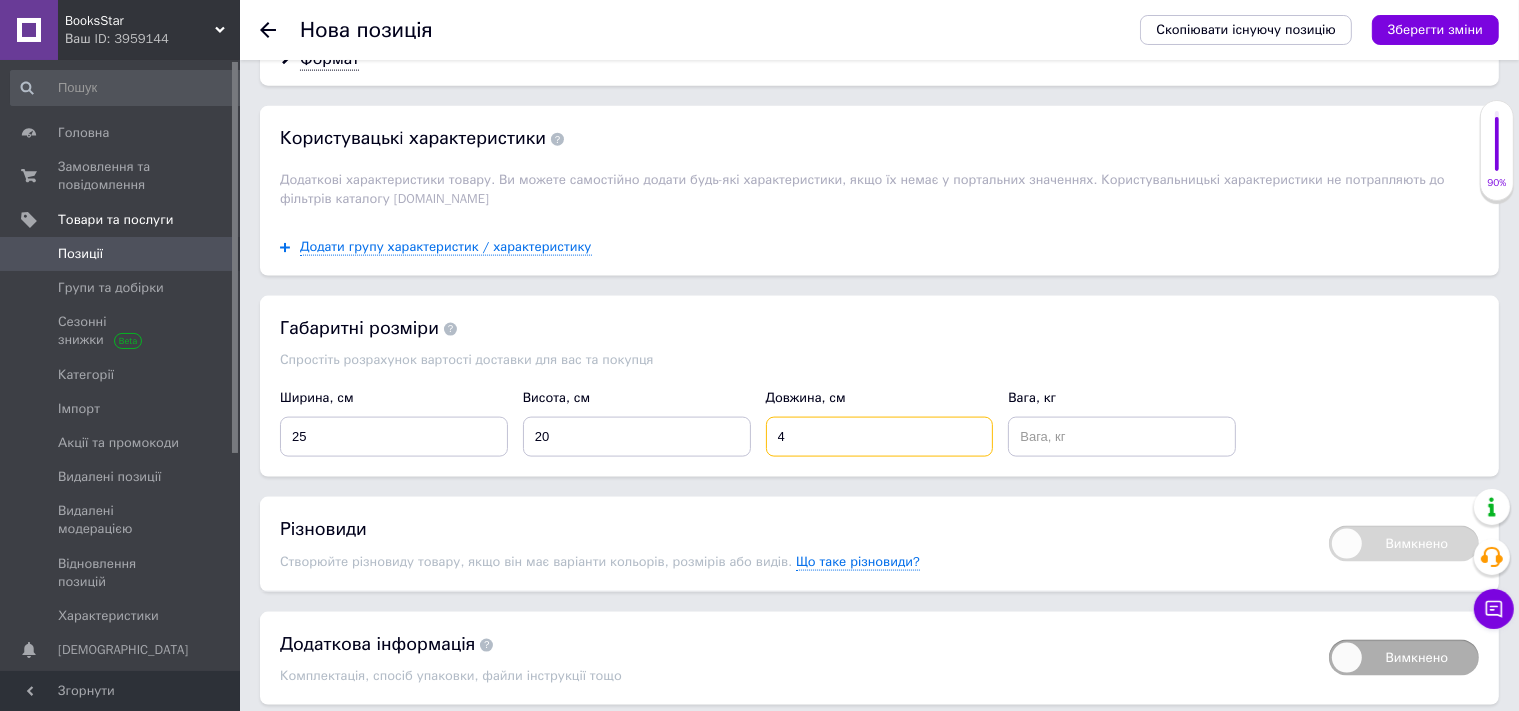 type on "4" 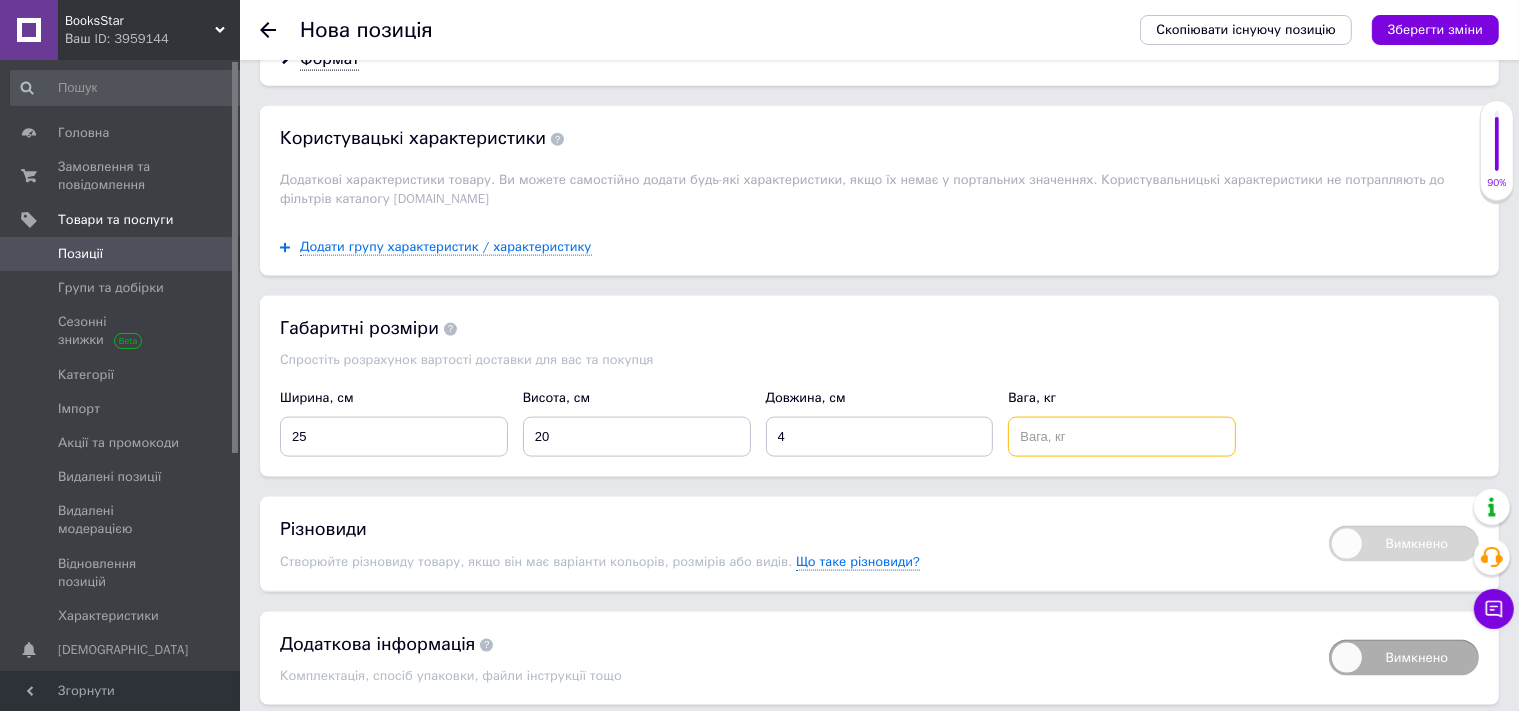 click at bounding box center [1122, 437] 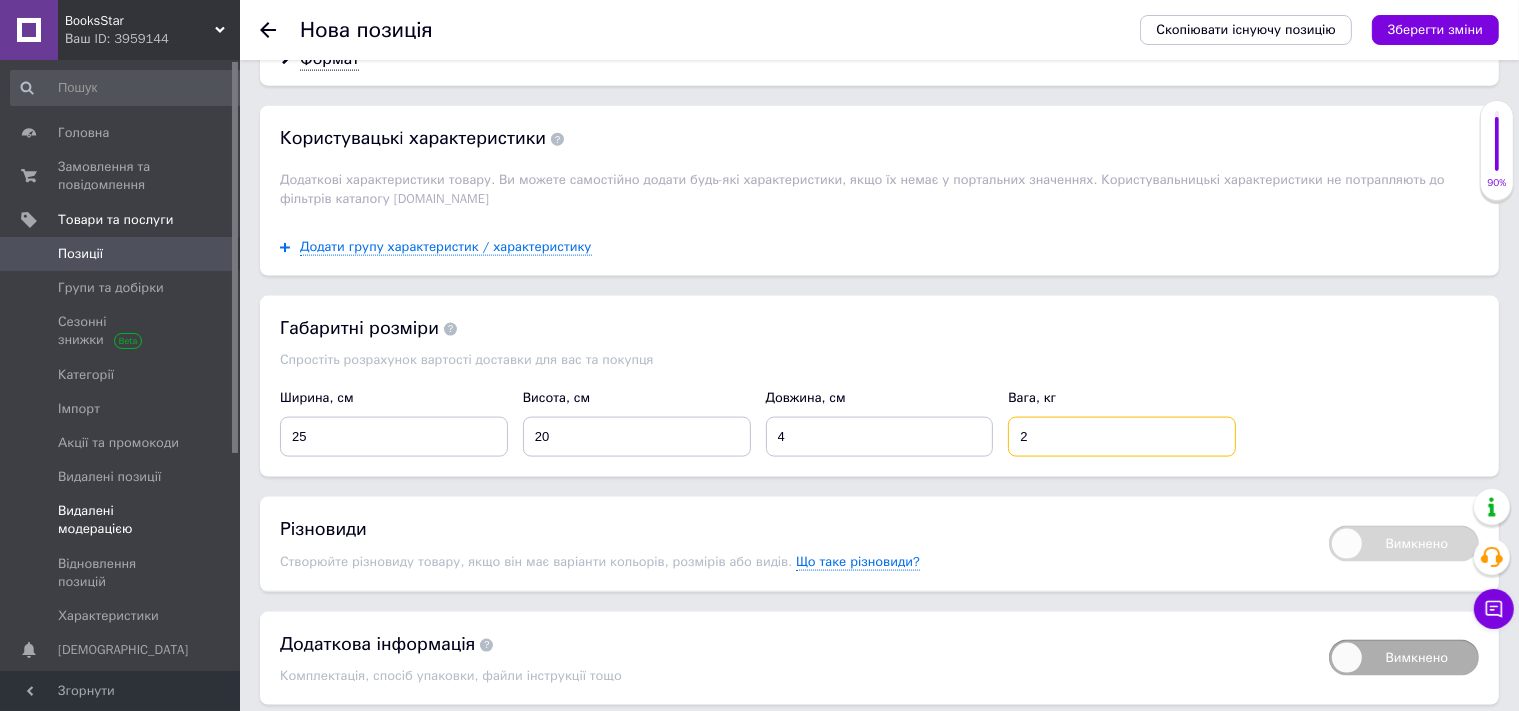 scroll, scrollTop: 2760, scrollLeft: 0, axis: vertical 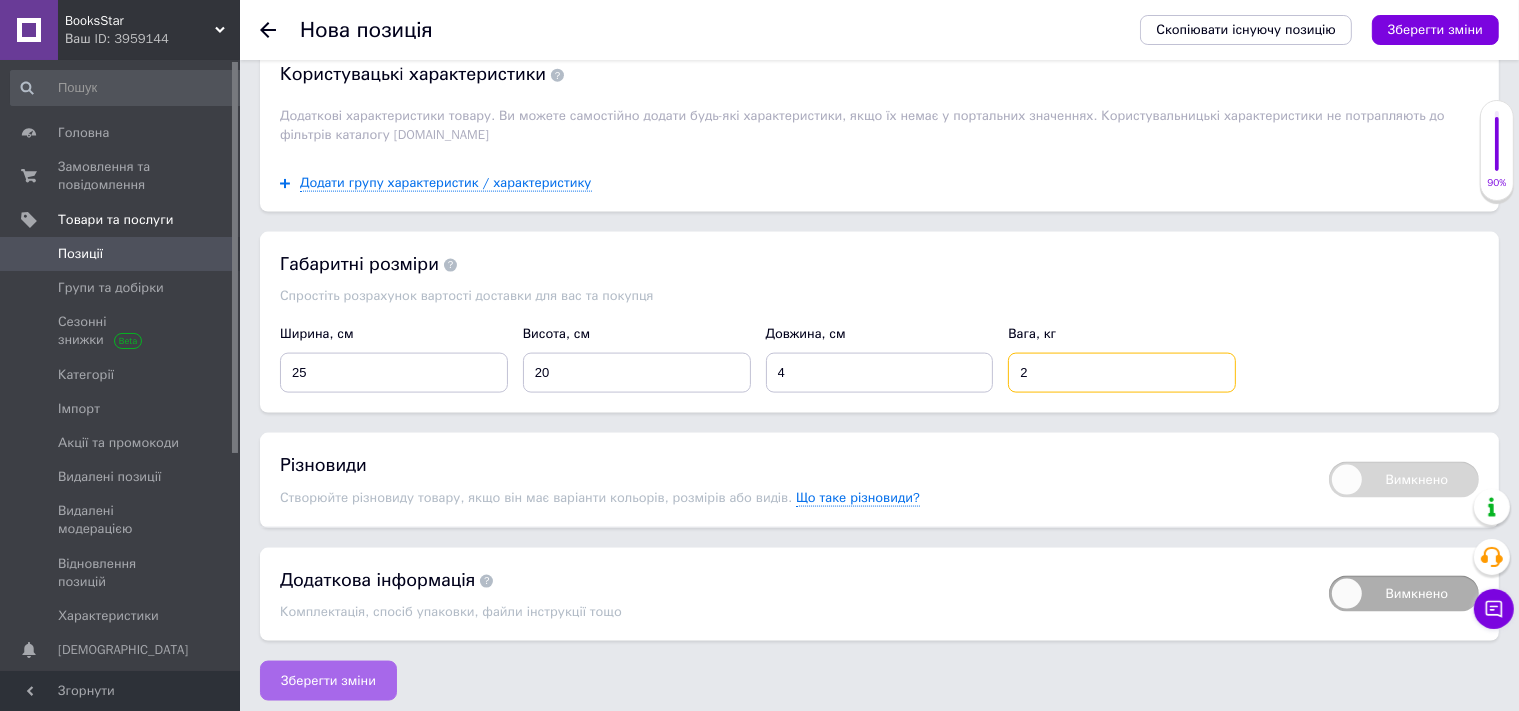 type on "2" 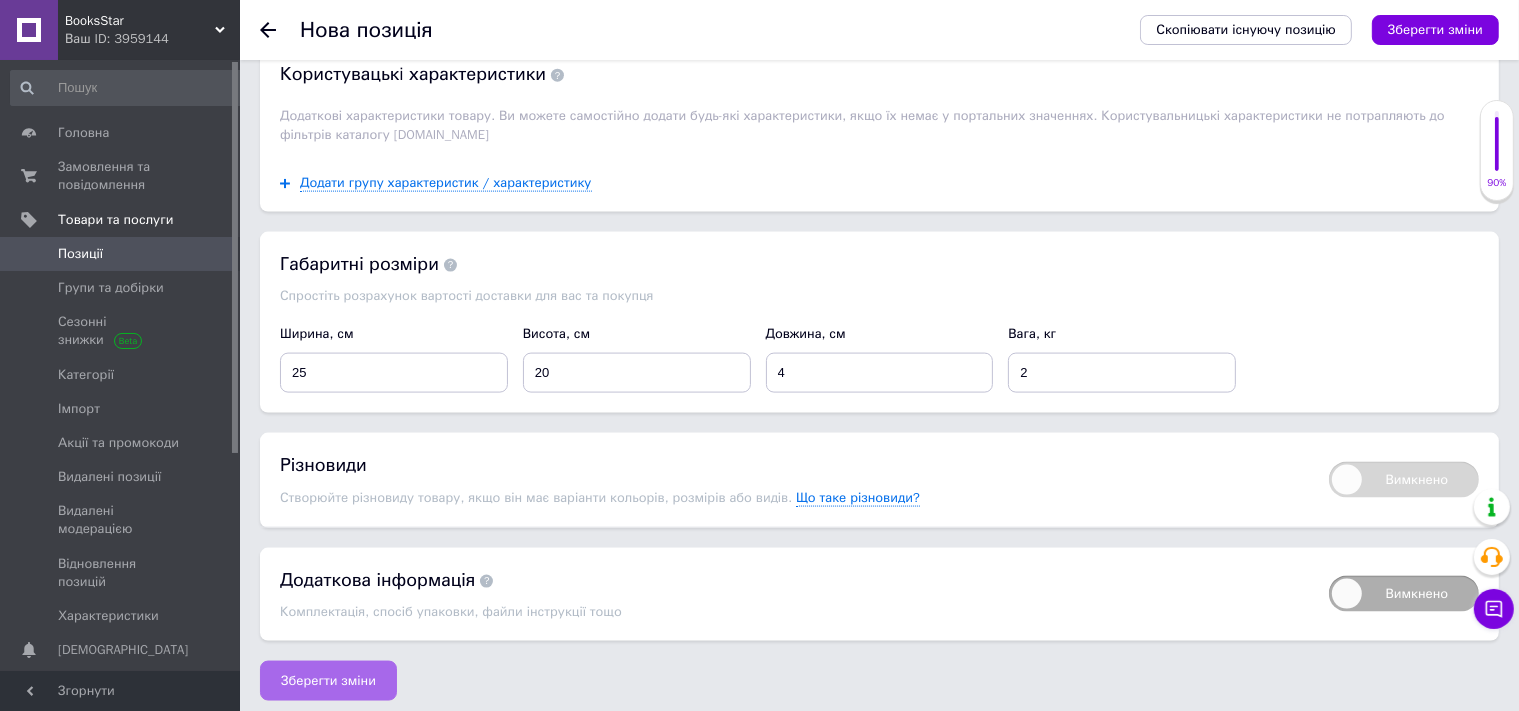 click on "Зберегти зміни" at bounding box center [328, 681] 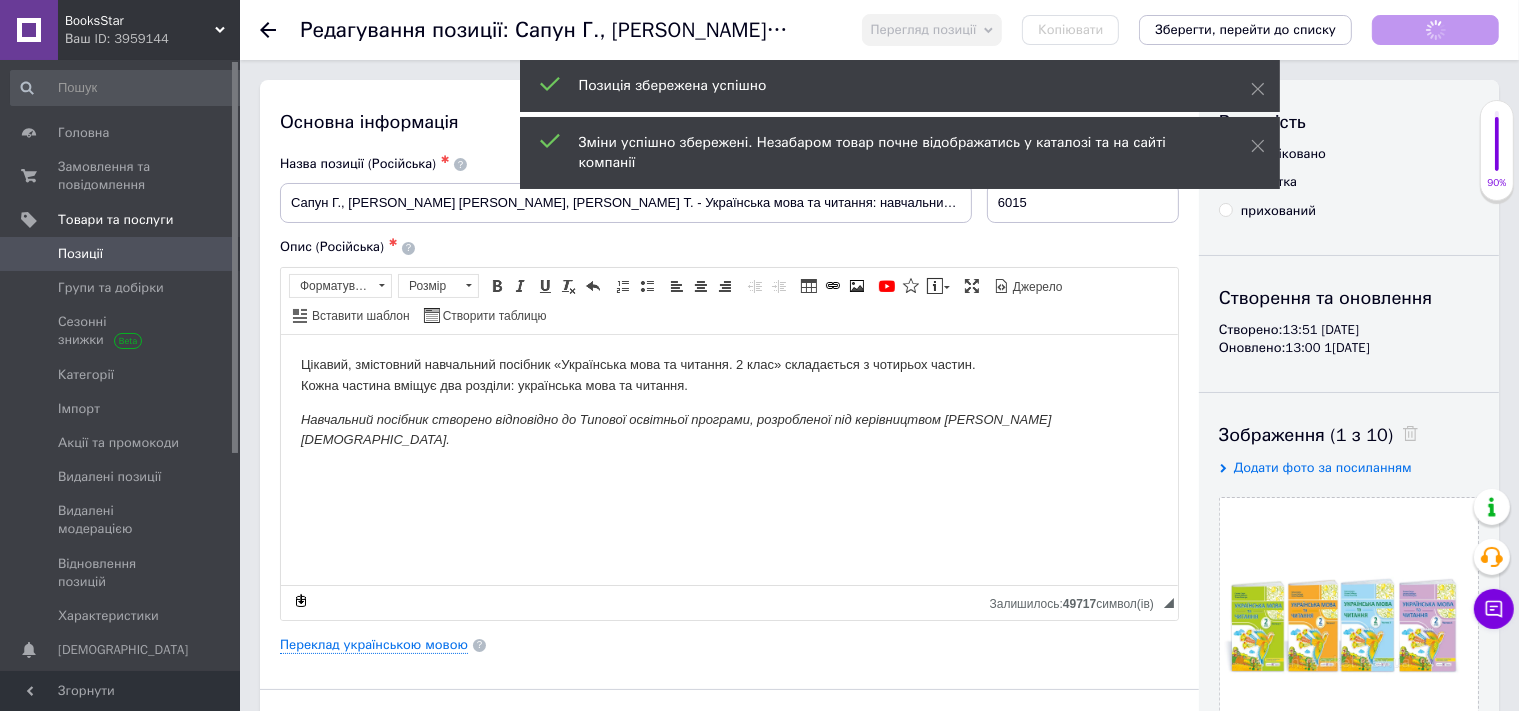 scroll, scrollTop: 0, scrollLeft: 0, axis: both 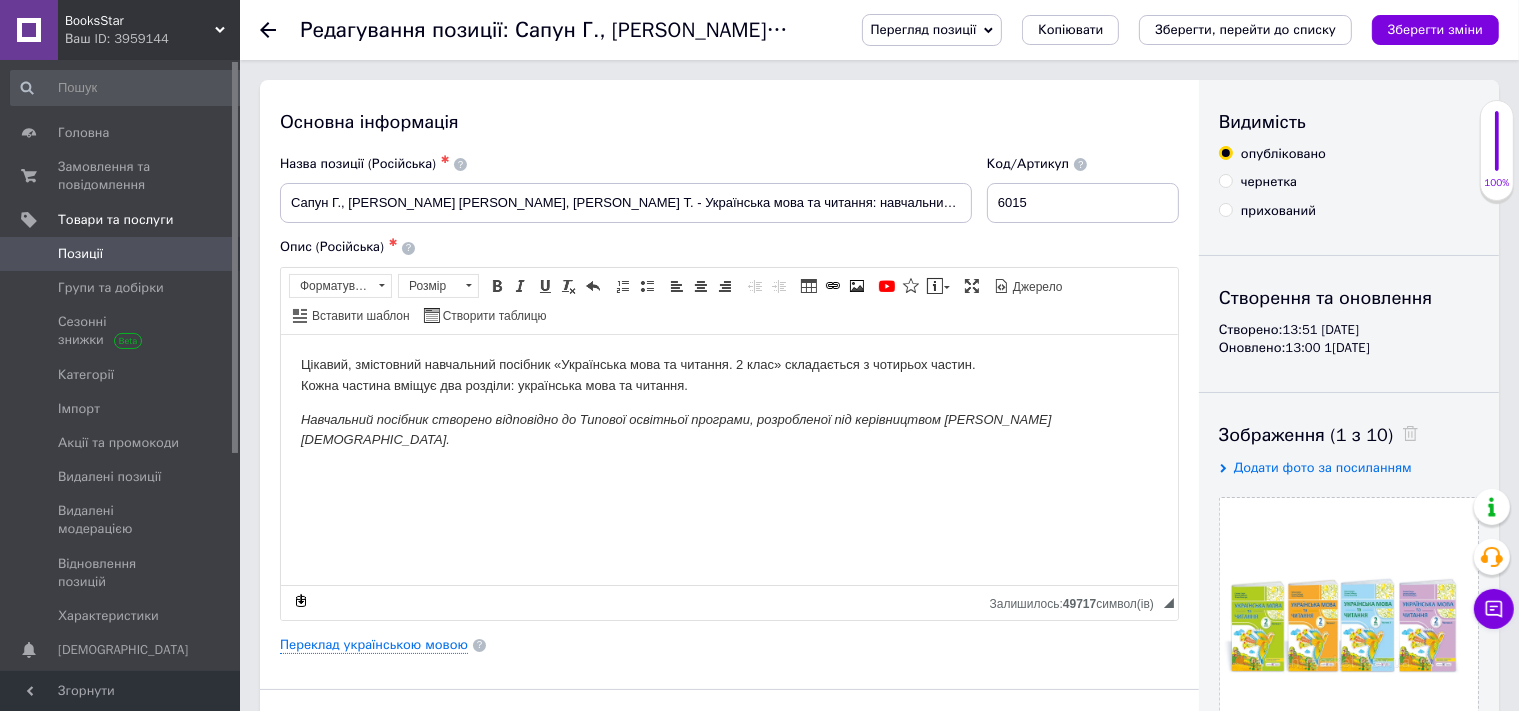 click on "Зберегти зміни" at bounding box center [1435, 29] 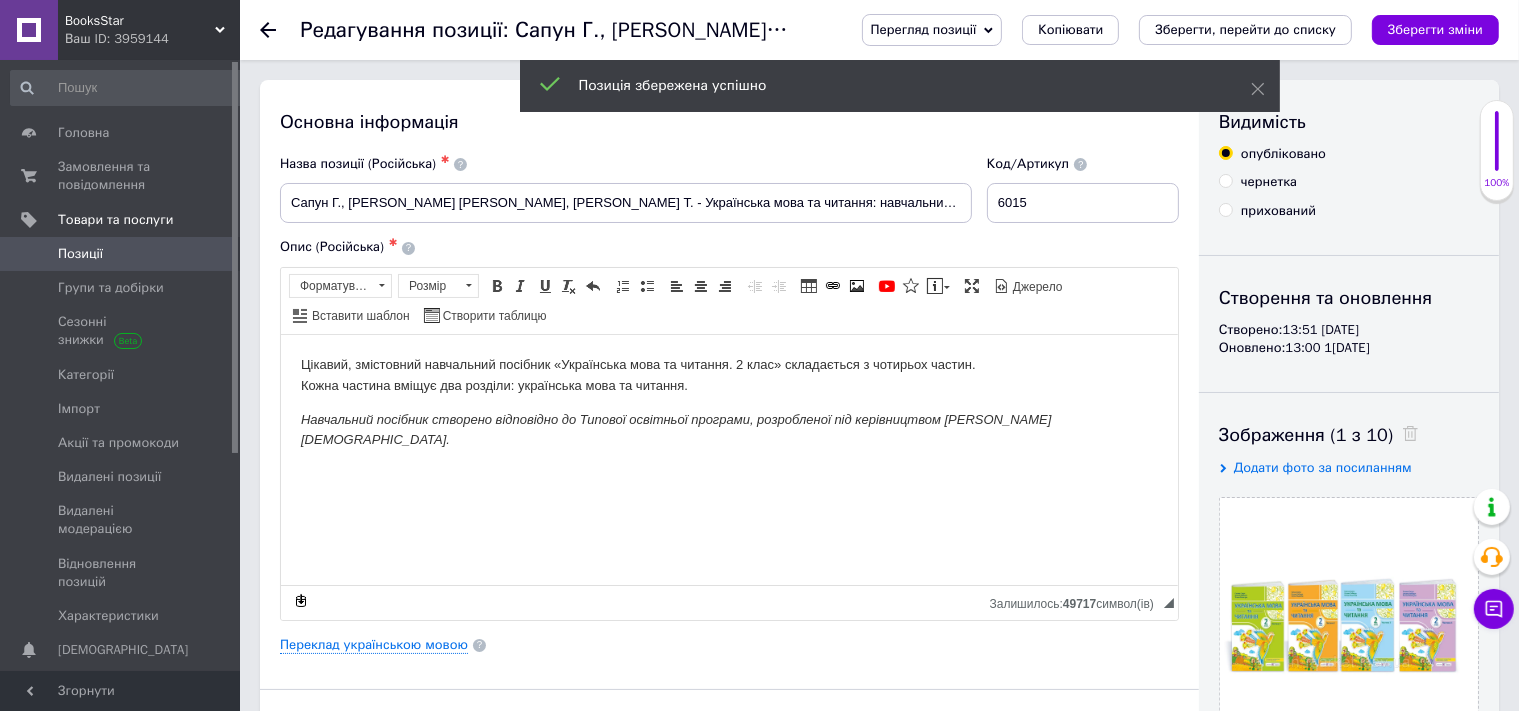click on "Позиції" at bounding box center [80, 254] 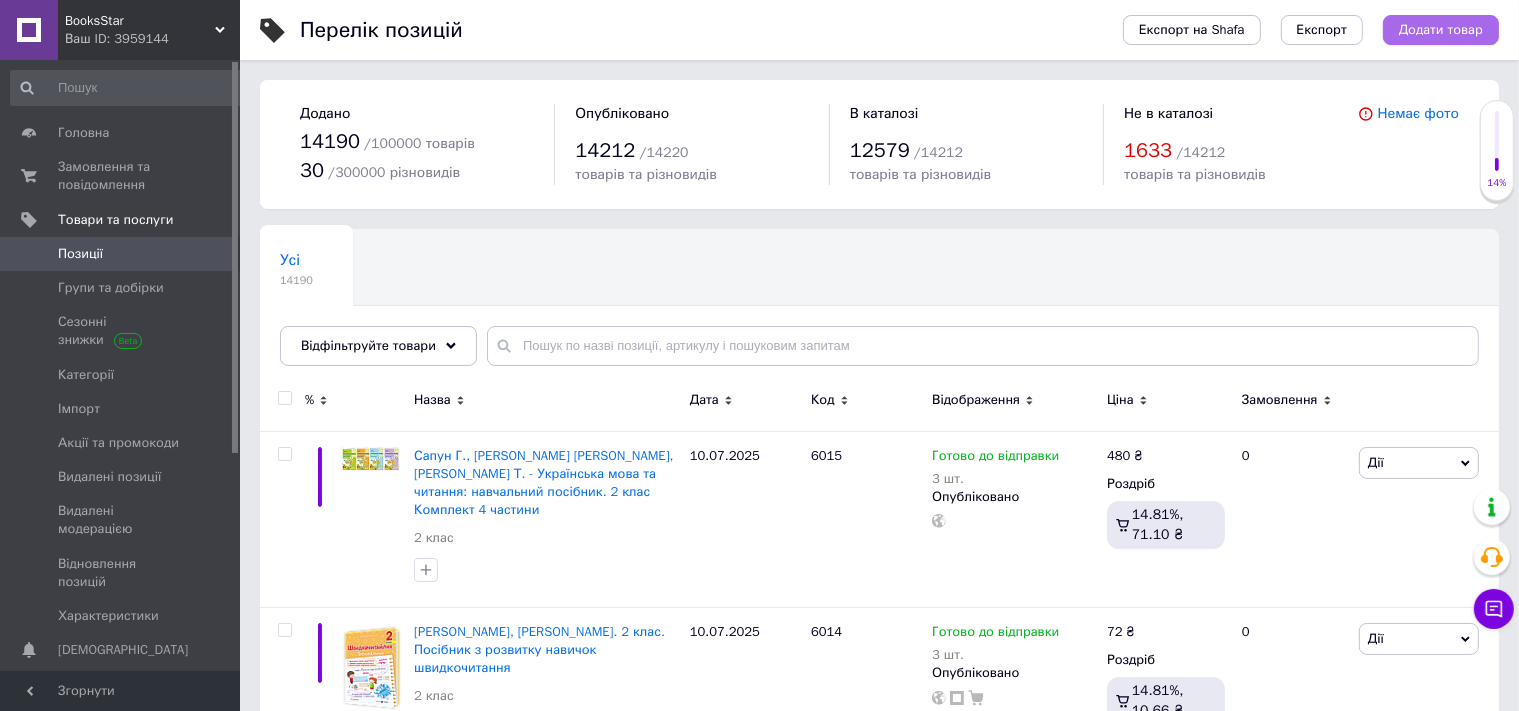 click on "Додати товар" at bounding box center (1441, 30) 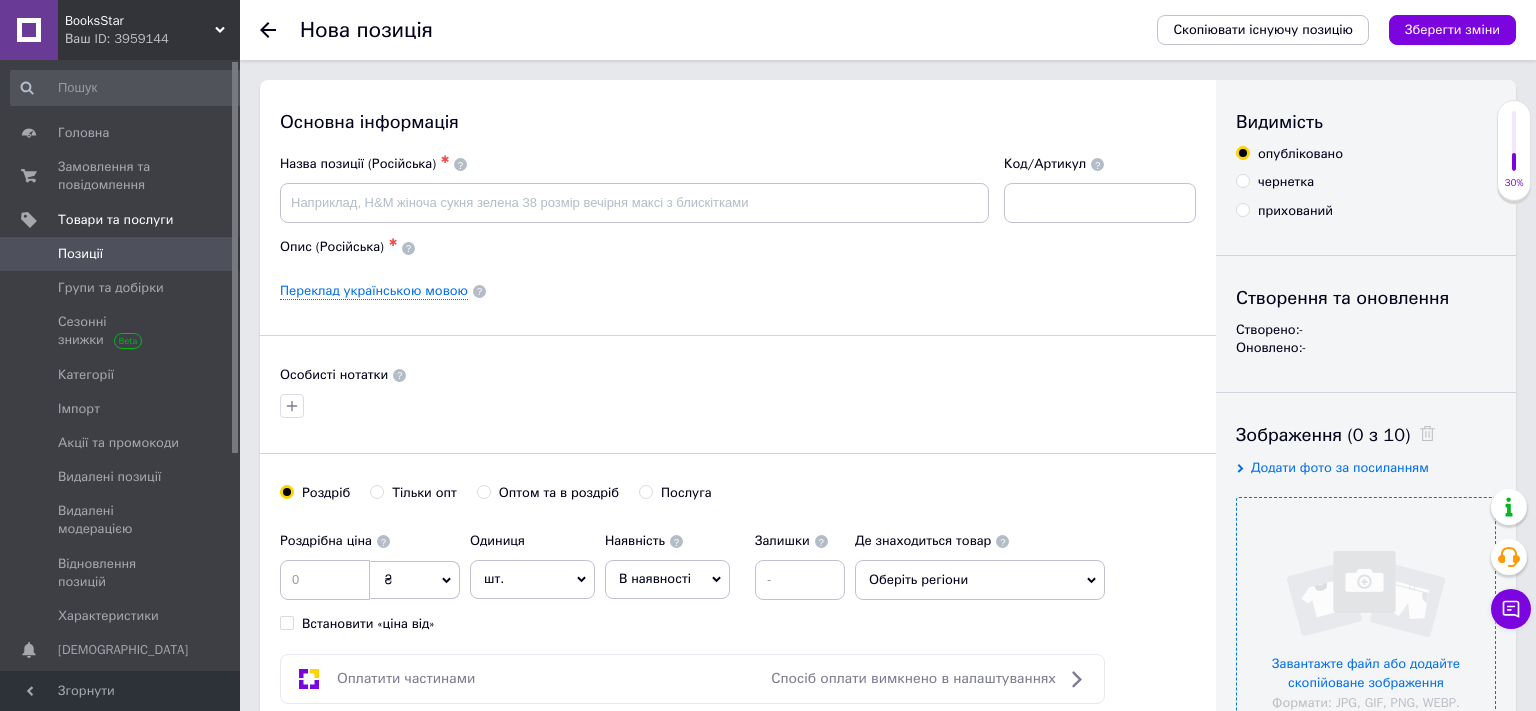 click at bounding box center [1366, 627] 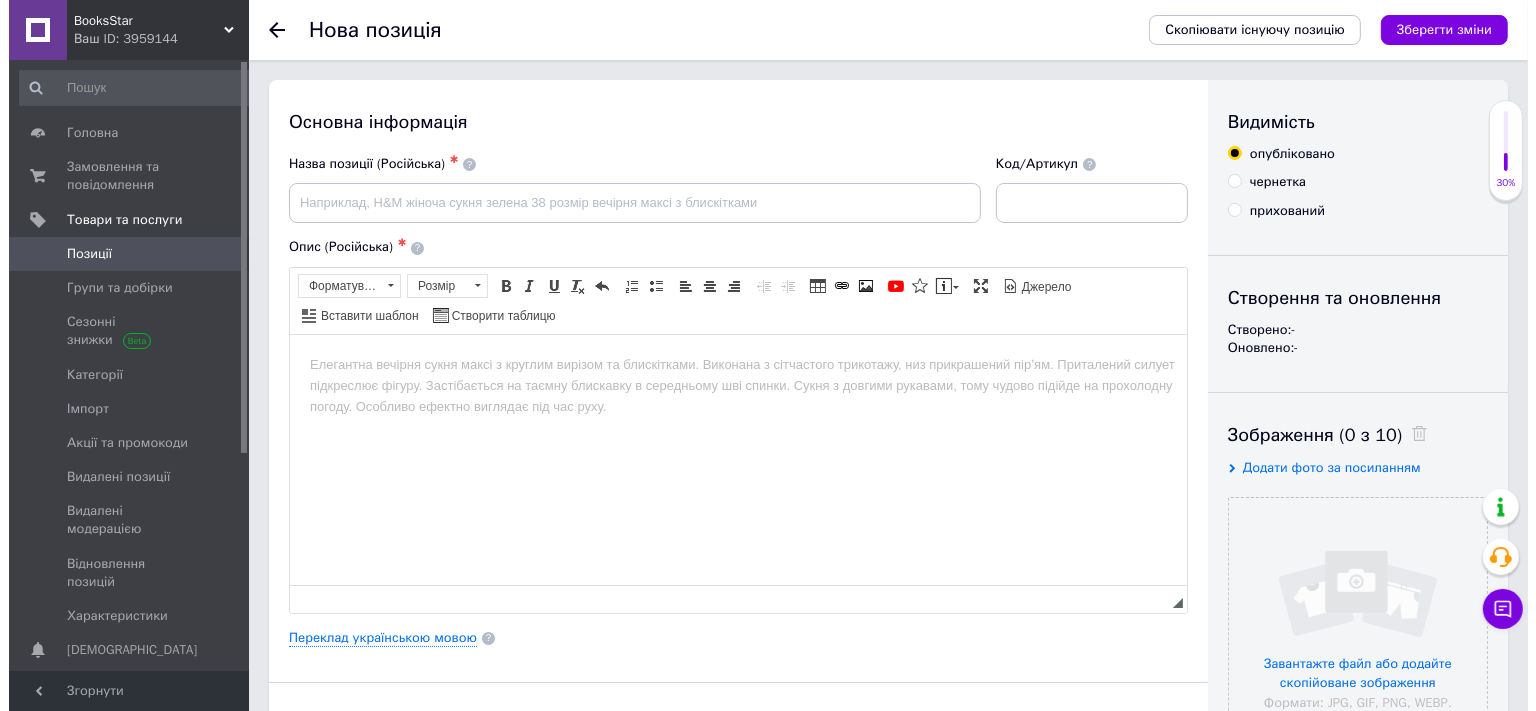 scroll, scrollTop: 0, scrollLeft: 0, axis: both 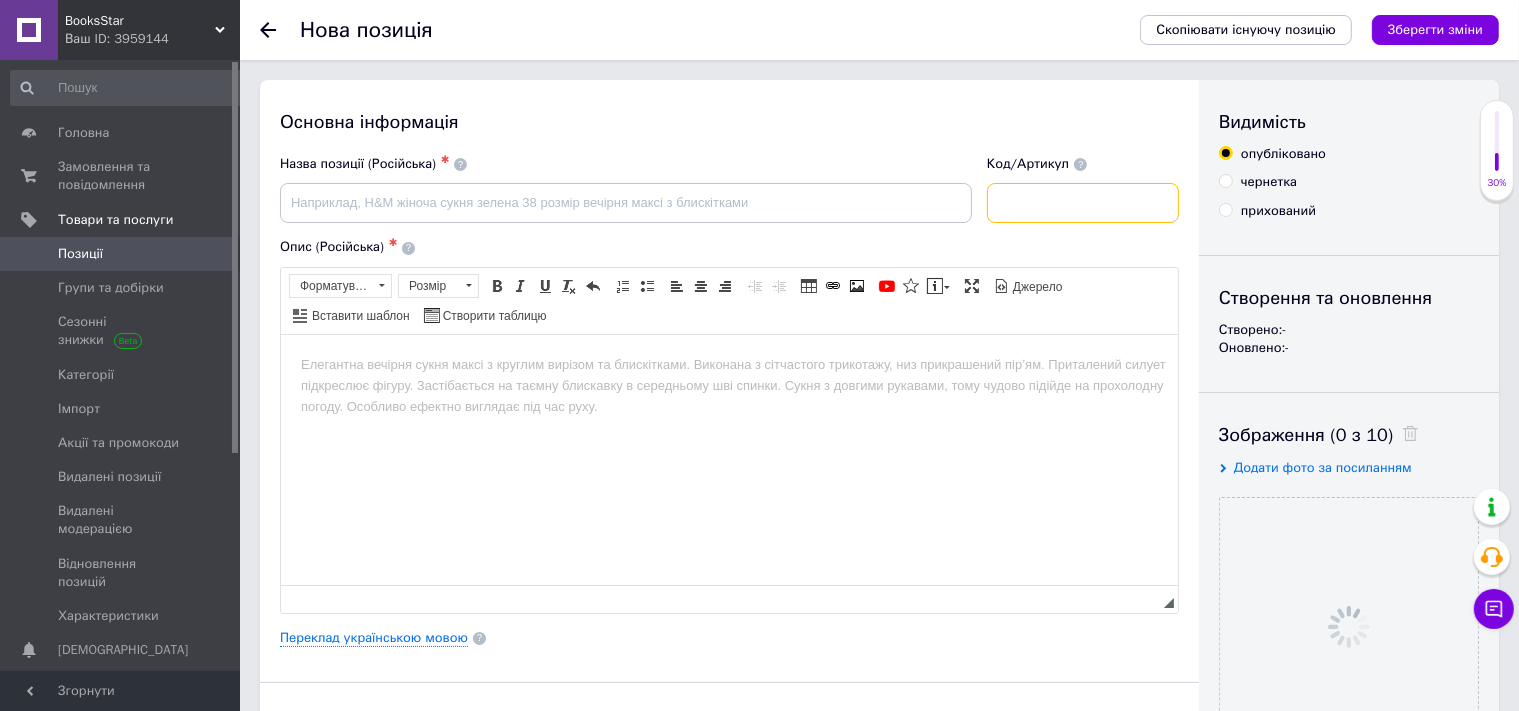 click at bounding box center [1083, 203] 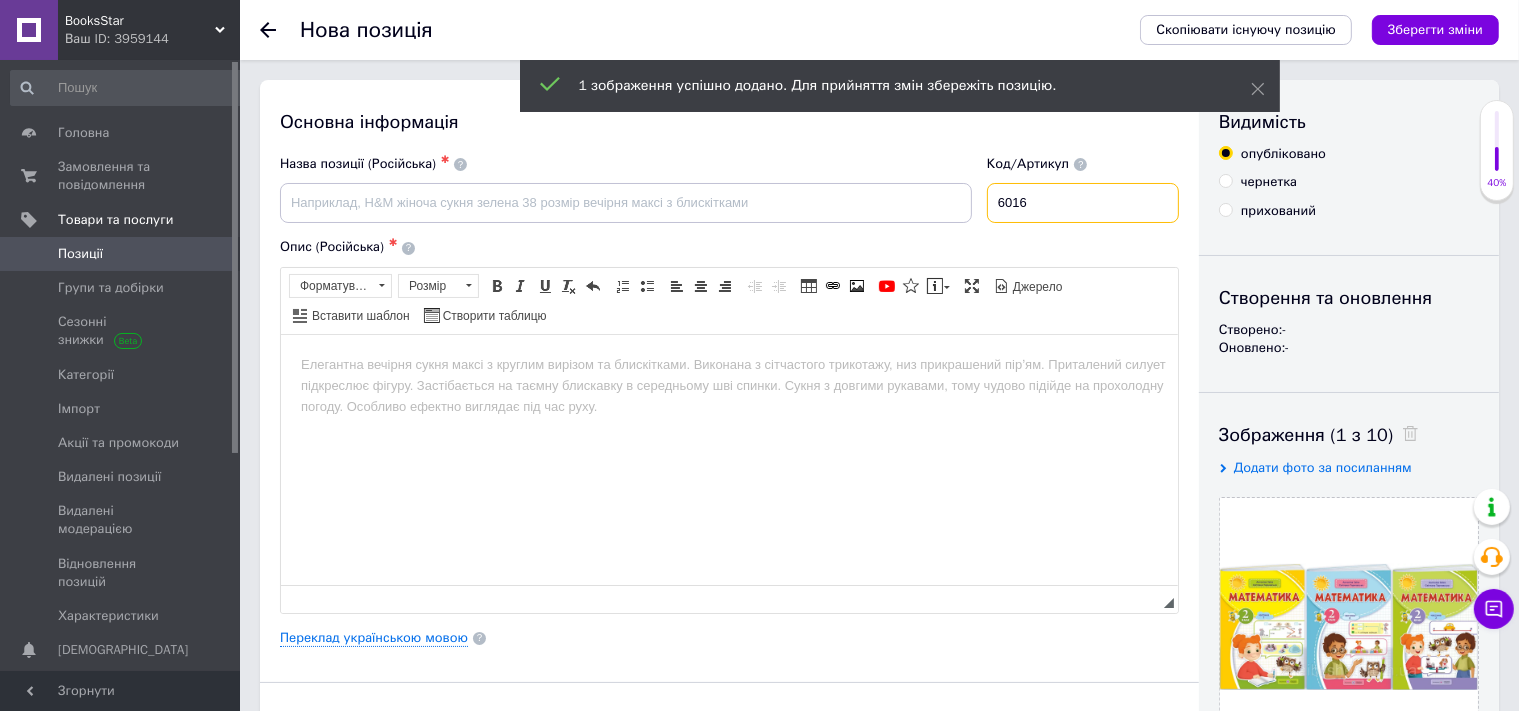 type on "6016" 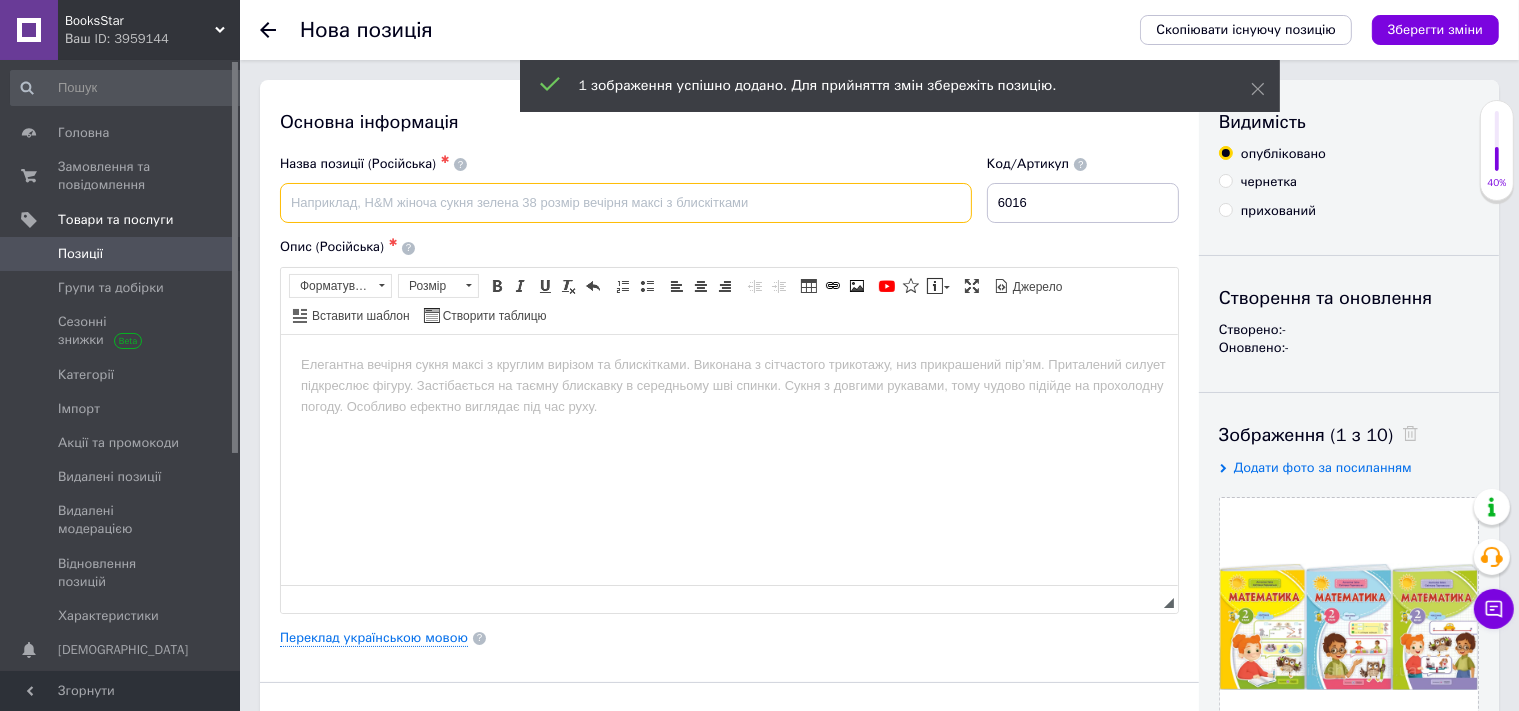 click at bounding box center (626, 203) 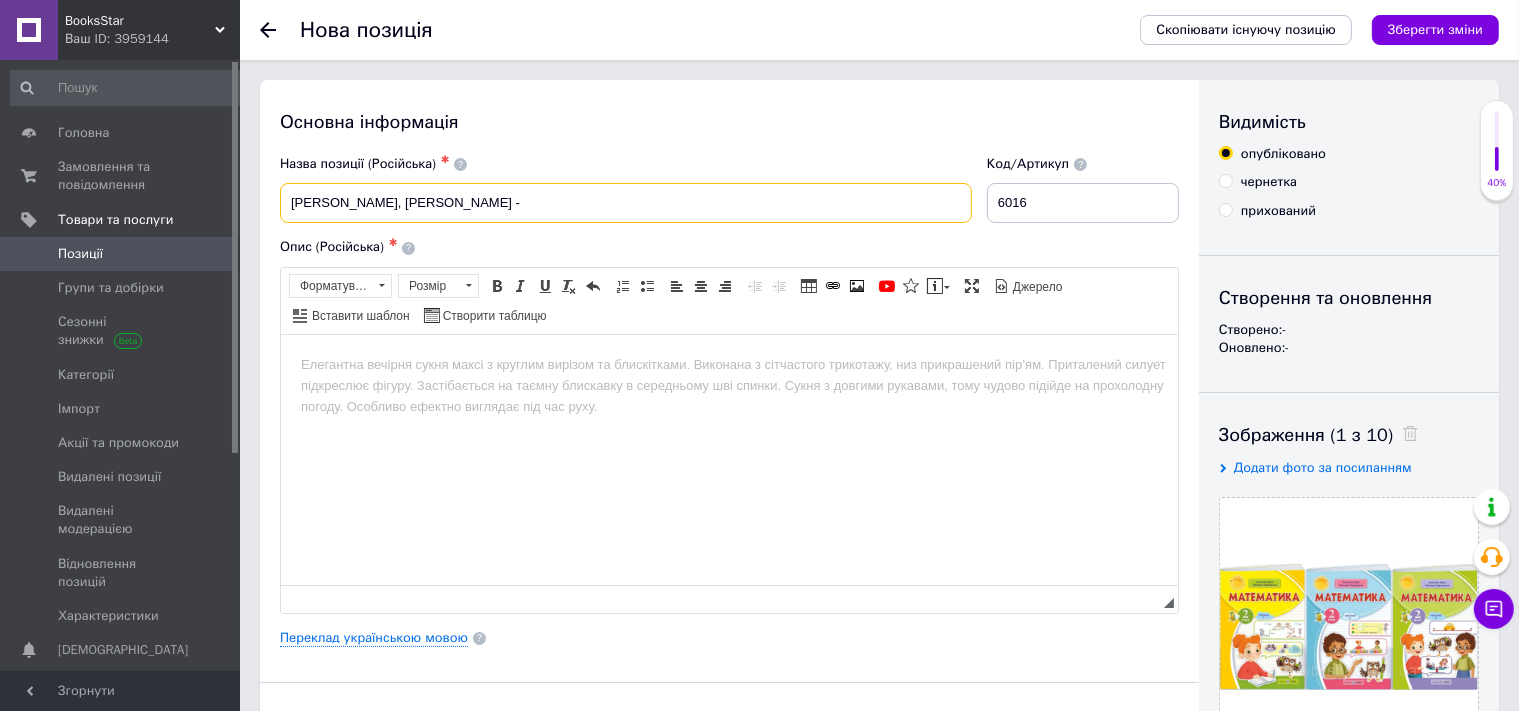 paste on "Математика. Навчальний посібник. 2 клас. В 3-ох частинах" 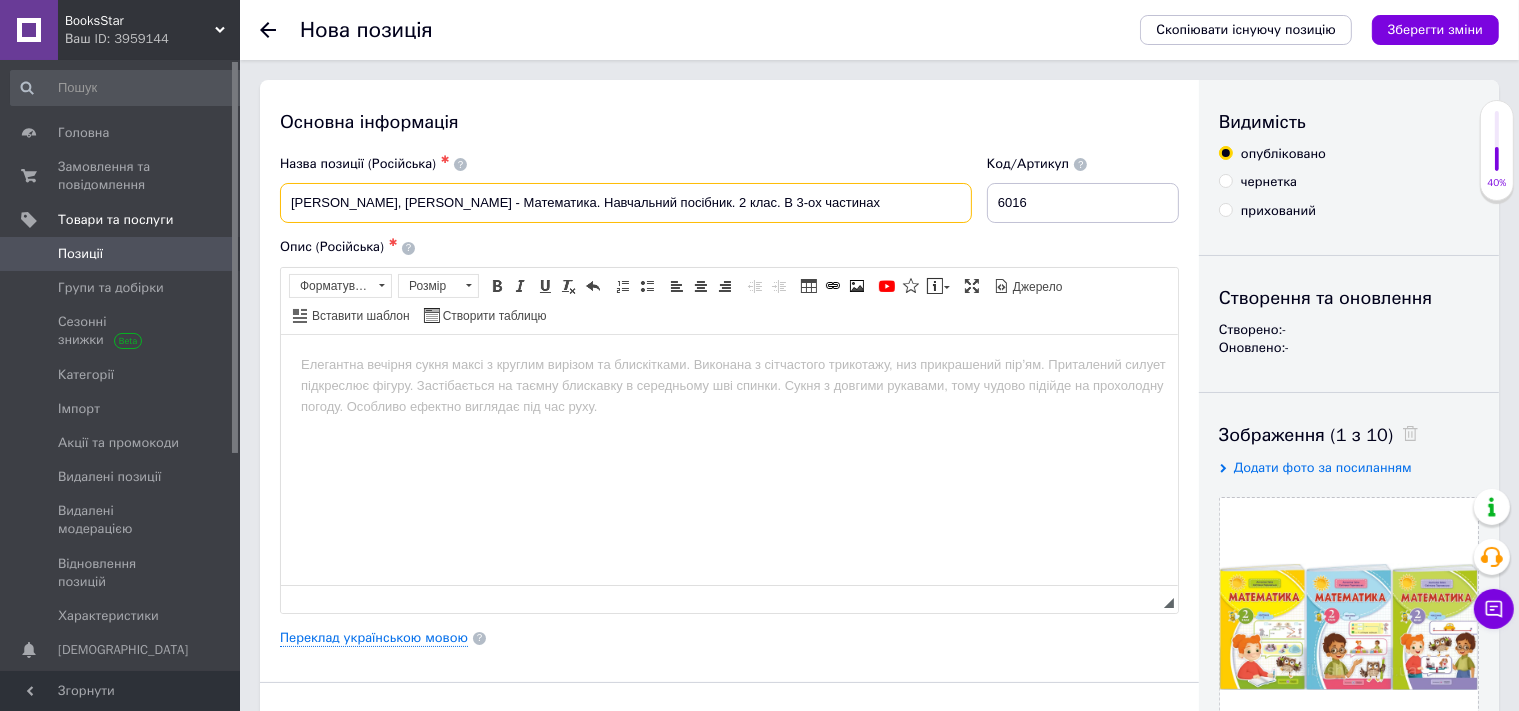 click on "Антоніна Заїка, Світлана Тарнавська - Математика. Навчальний посібник. 2 клас. В 3-ох частинах" at bounding box center (626, 203) 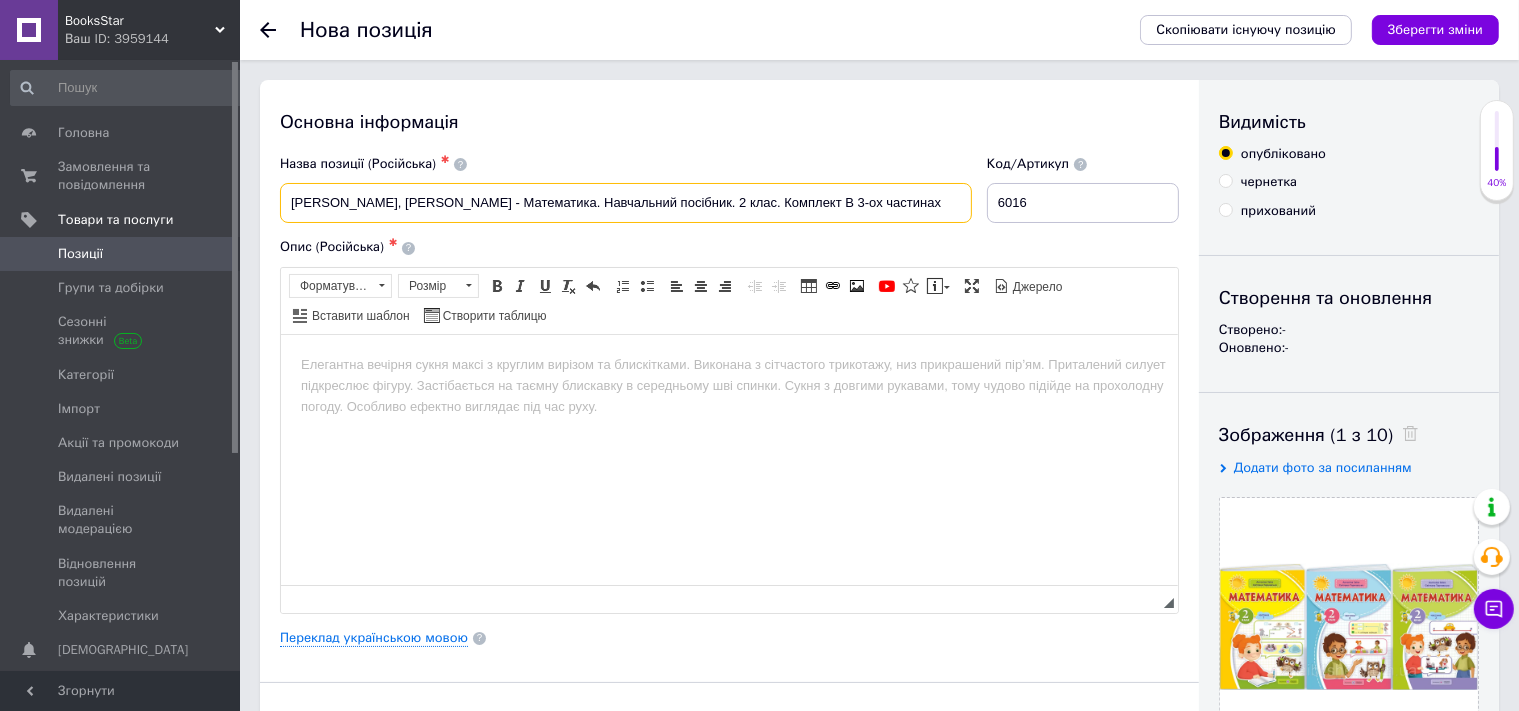 drag, startPoint x: 880, startPoint y: 206, endPoint x: 294, endPoint y: 190, distance: 586.2184 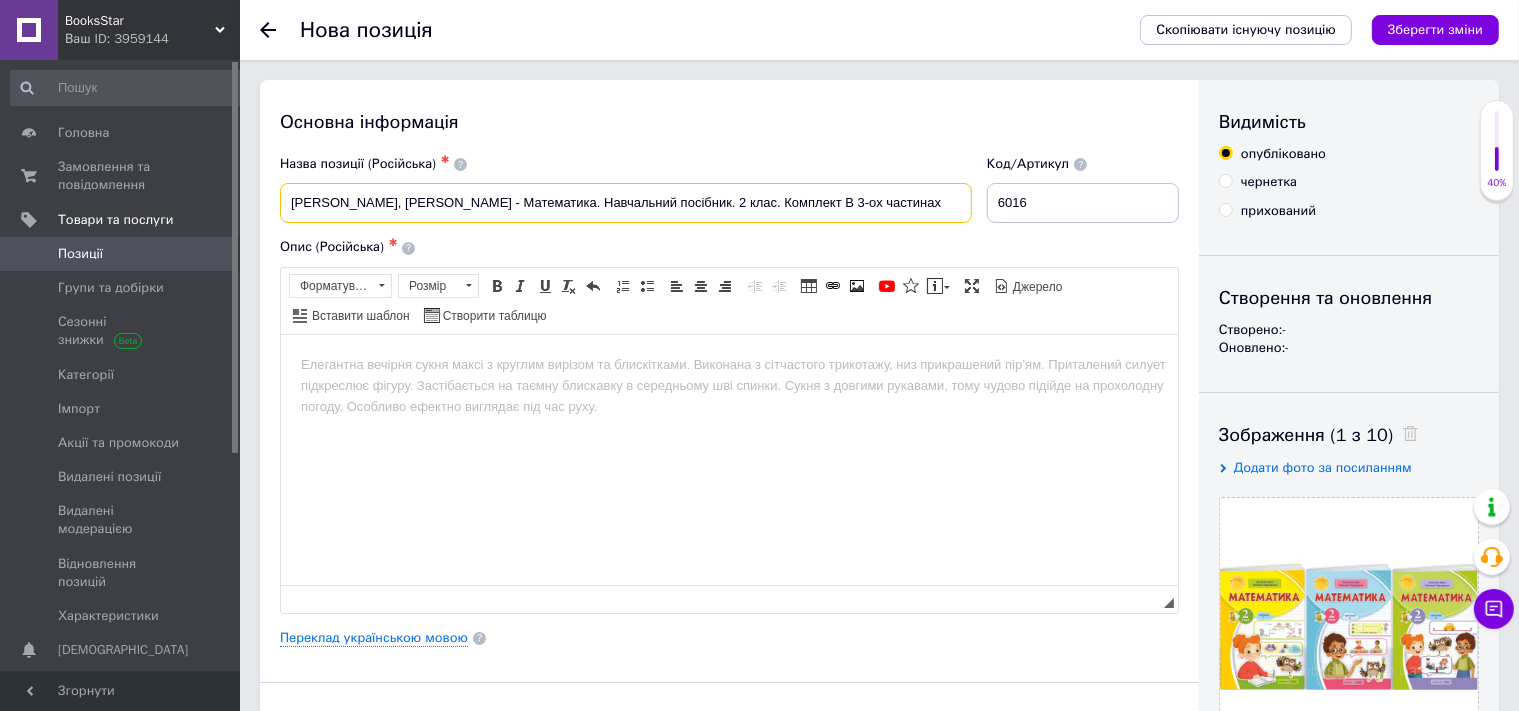 click on "Антоніна Заїка, Світлана Тарнавська - Математика. Навчальний посібник. 2 клас. Комплект В 3-ох частинах" at bounding box center [626, 203] 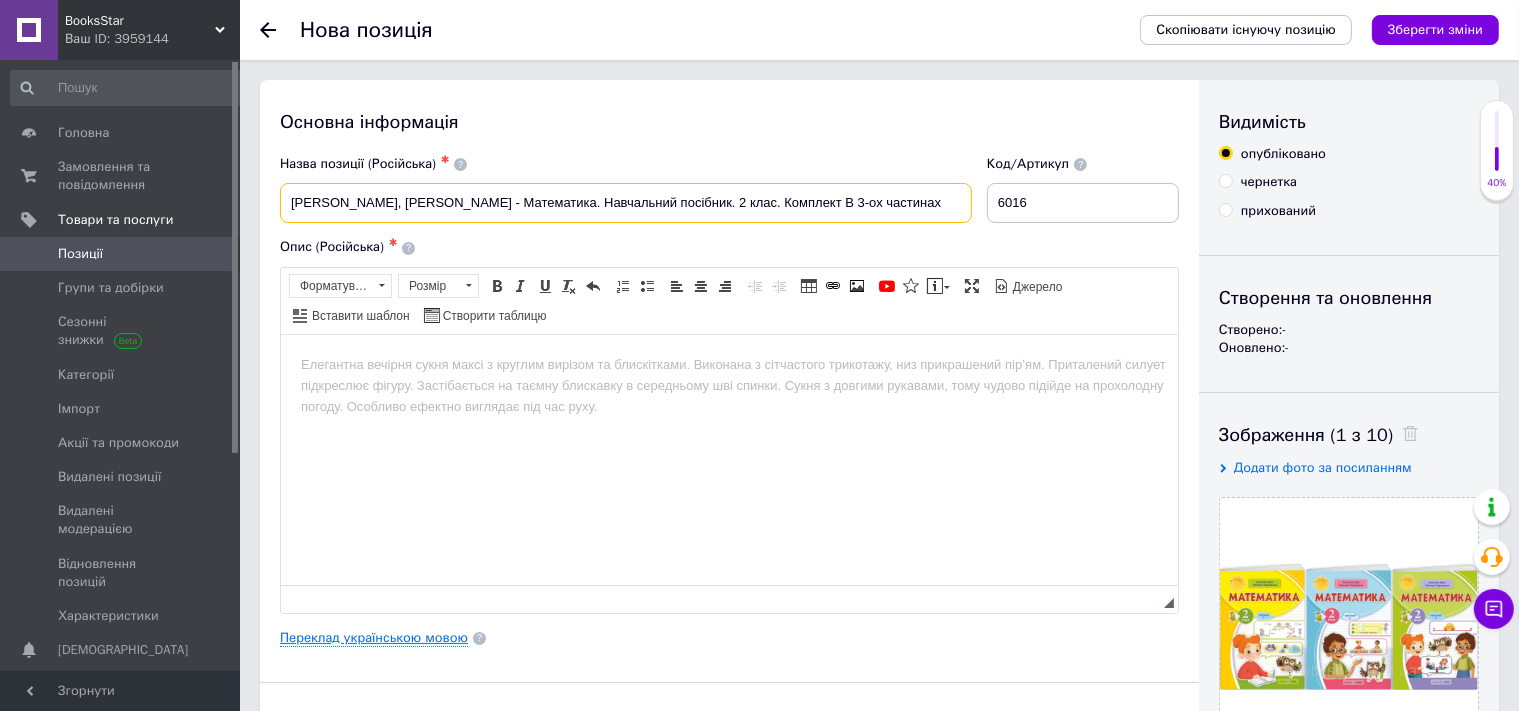 type on "Антоніна Заїка, Світлана Тарнавська - Математика. Навчальний посібник. 2 клас. Комплект В 3-ох частинах" 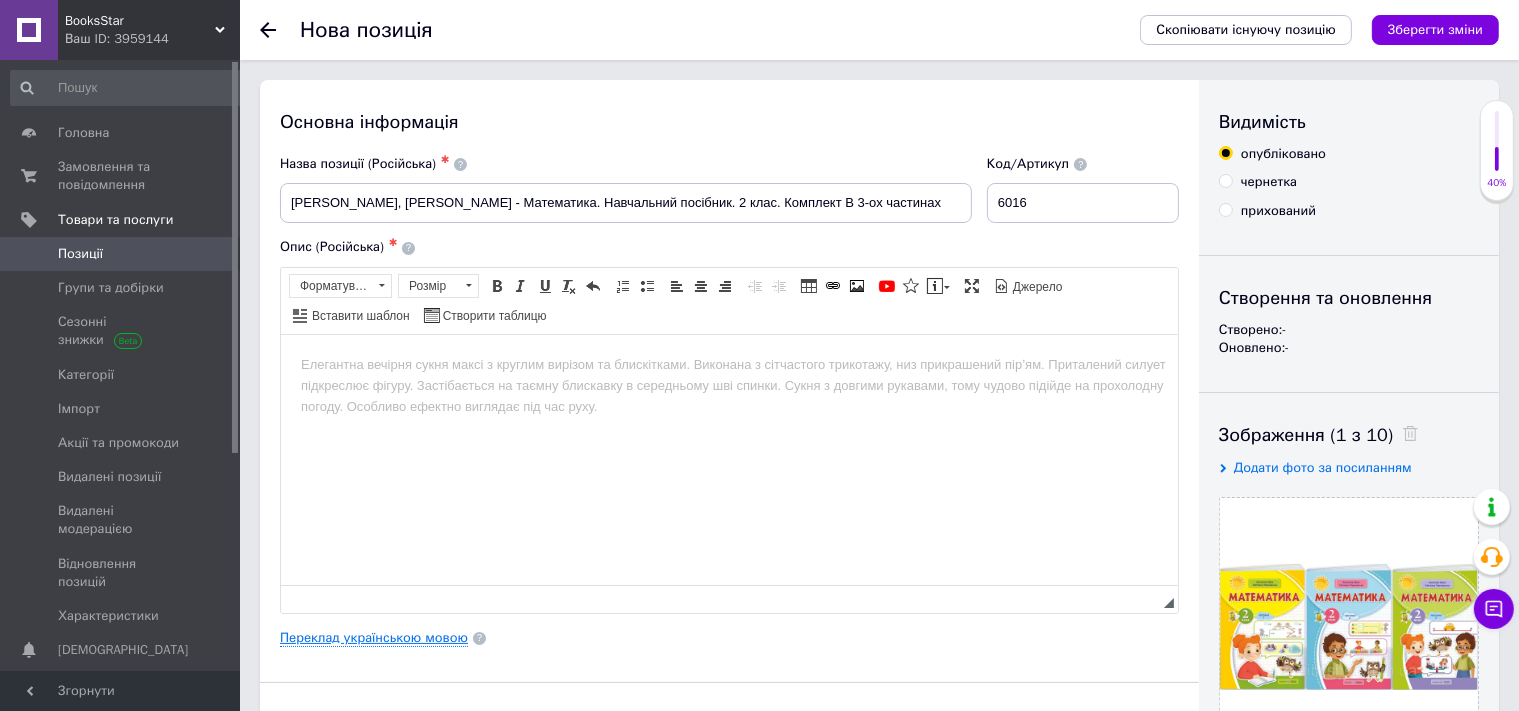 click on "Переклад українською мовою" at bounding box center (374, 638) 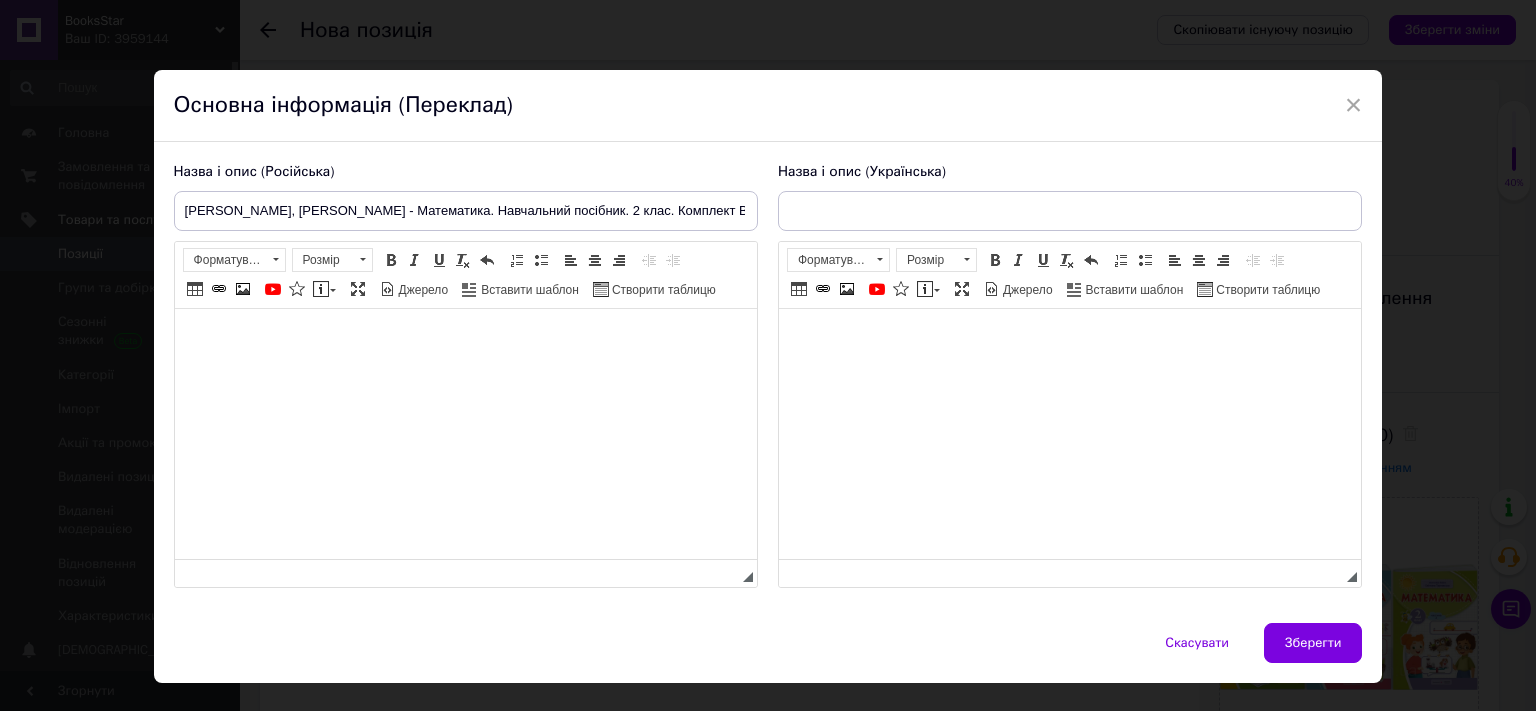 scroll, scrollTop: 0, scrollLeft: 0, axis: both 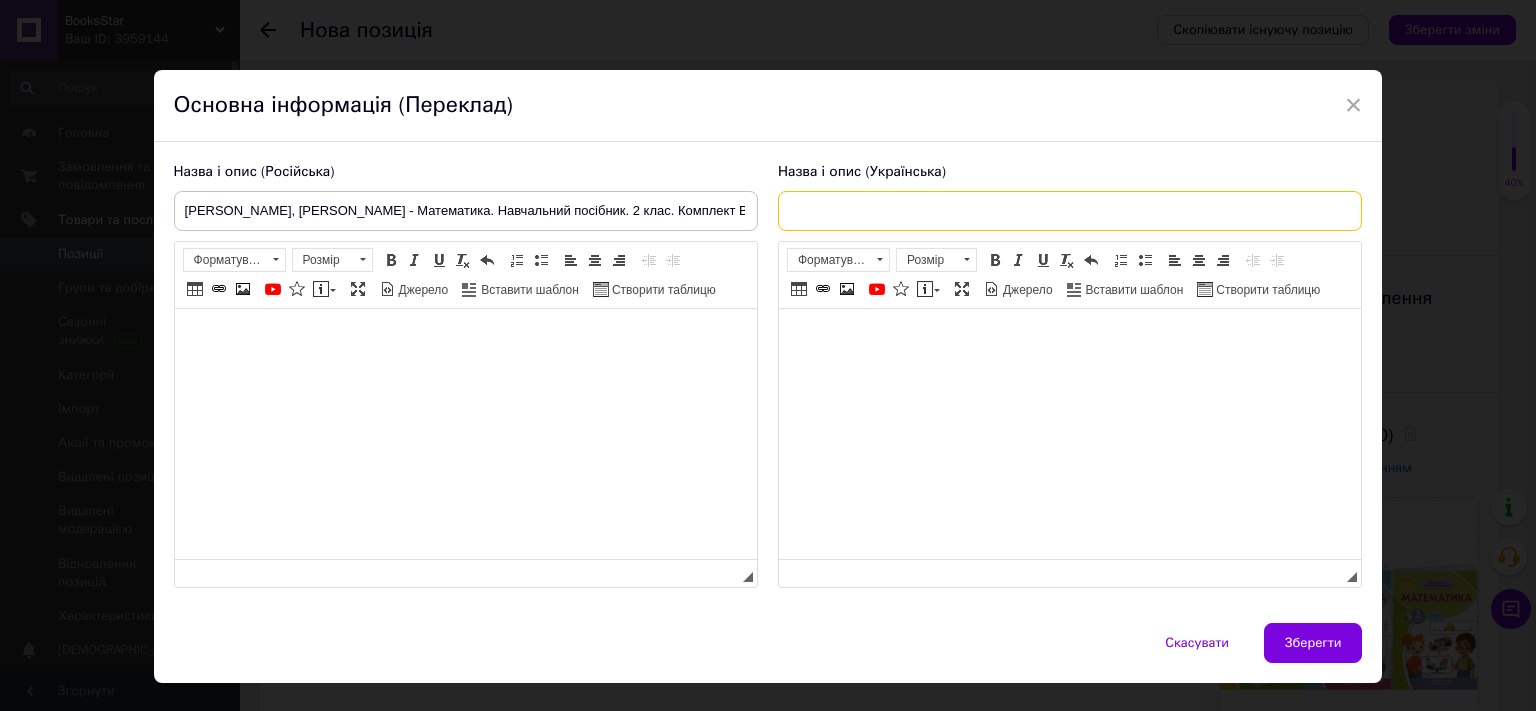 click at bounding box center [1070, 211] 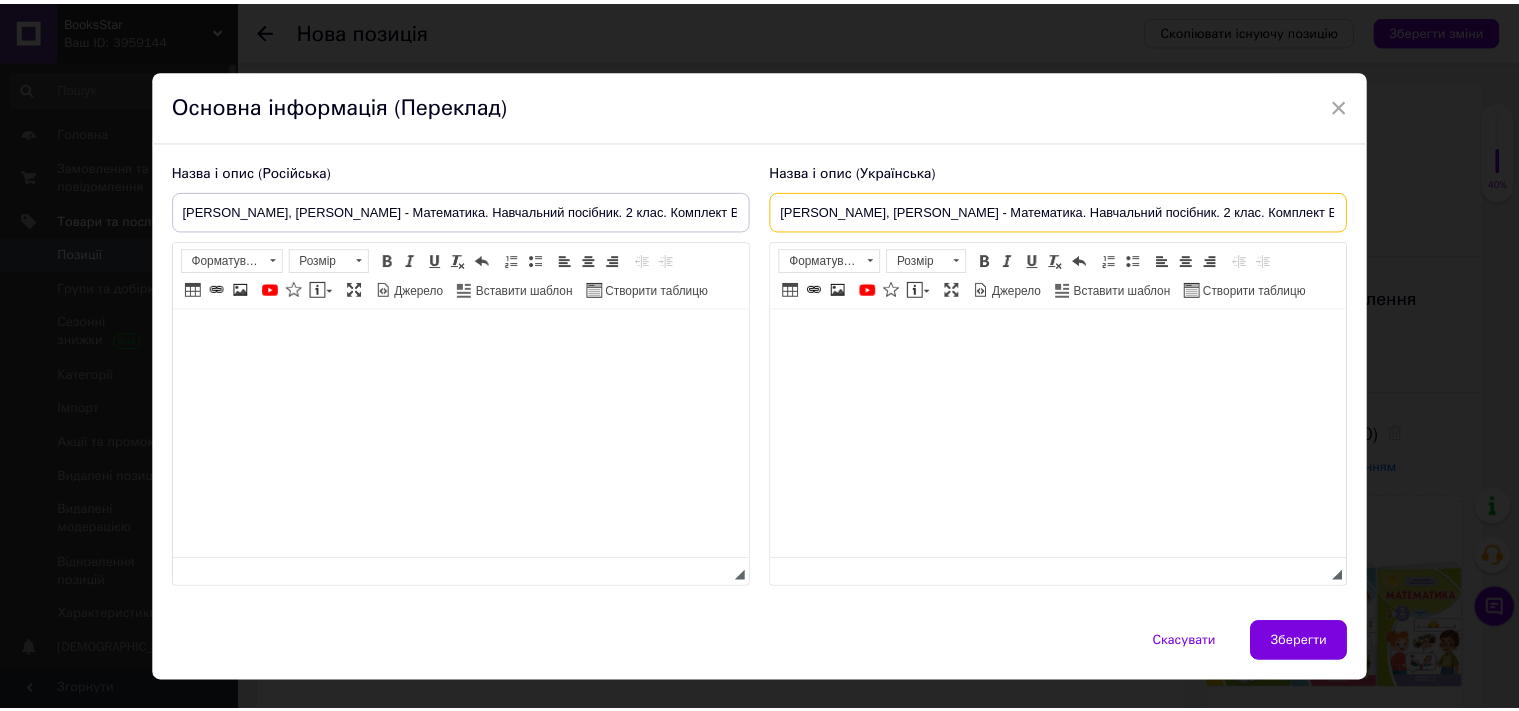 scroll, scrollTop: 0, scrollLeft: 98, axis: horizontal 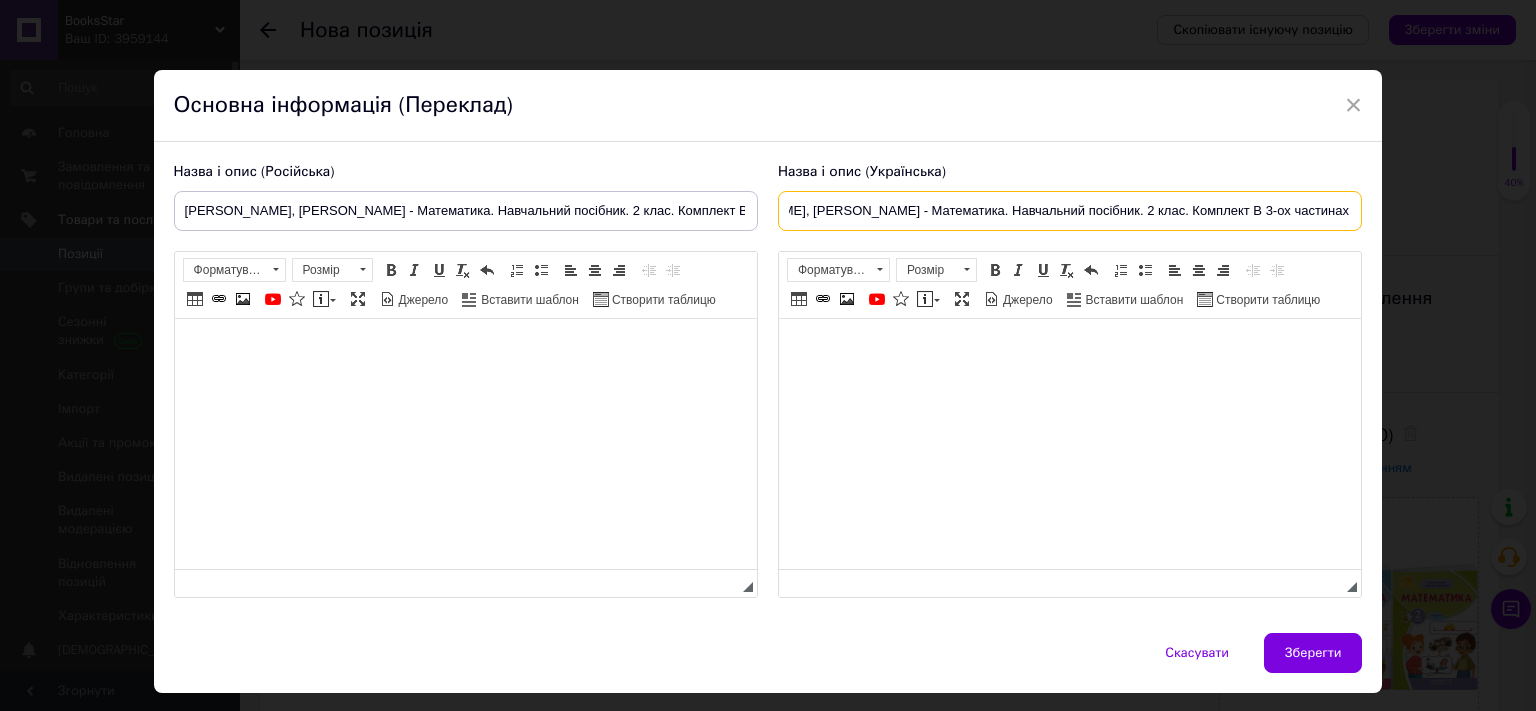 type on "Антоніна Заїка, Світлана Тарнавська - Математика. Навчальний посібник. 2 клас. Комплект В 3-ох частинах" 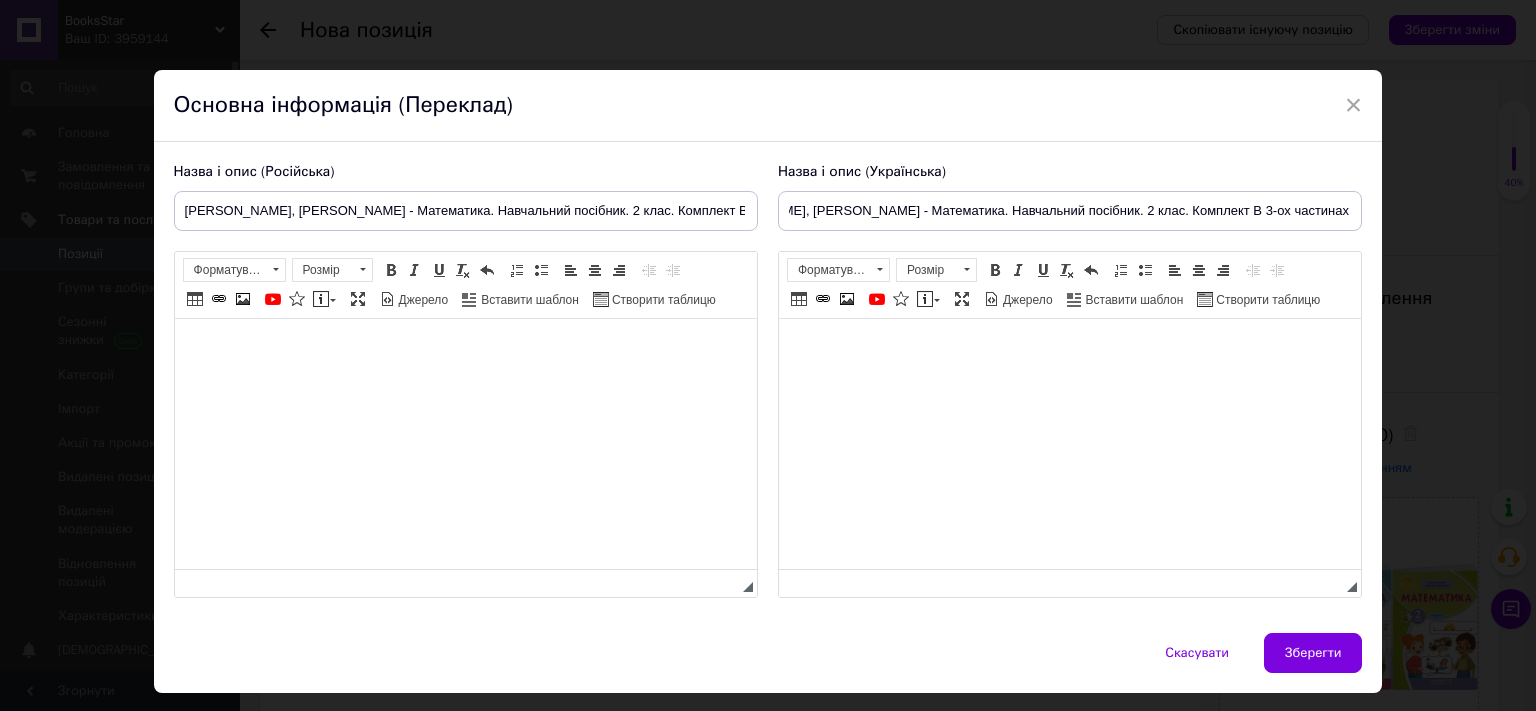 click at bounding box center [465, 444] 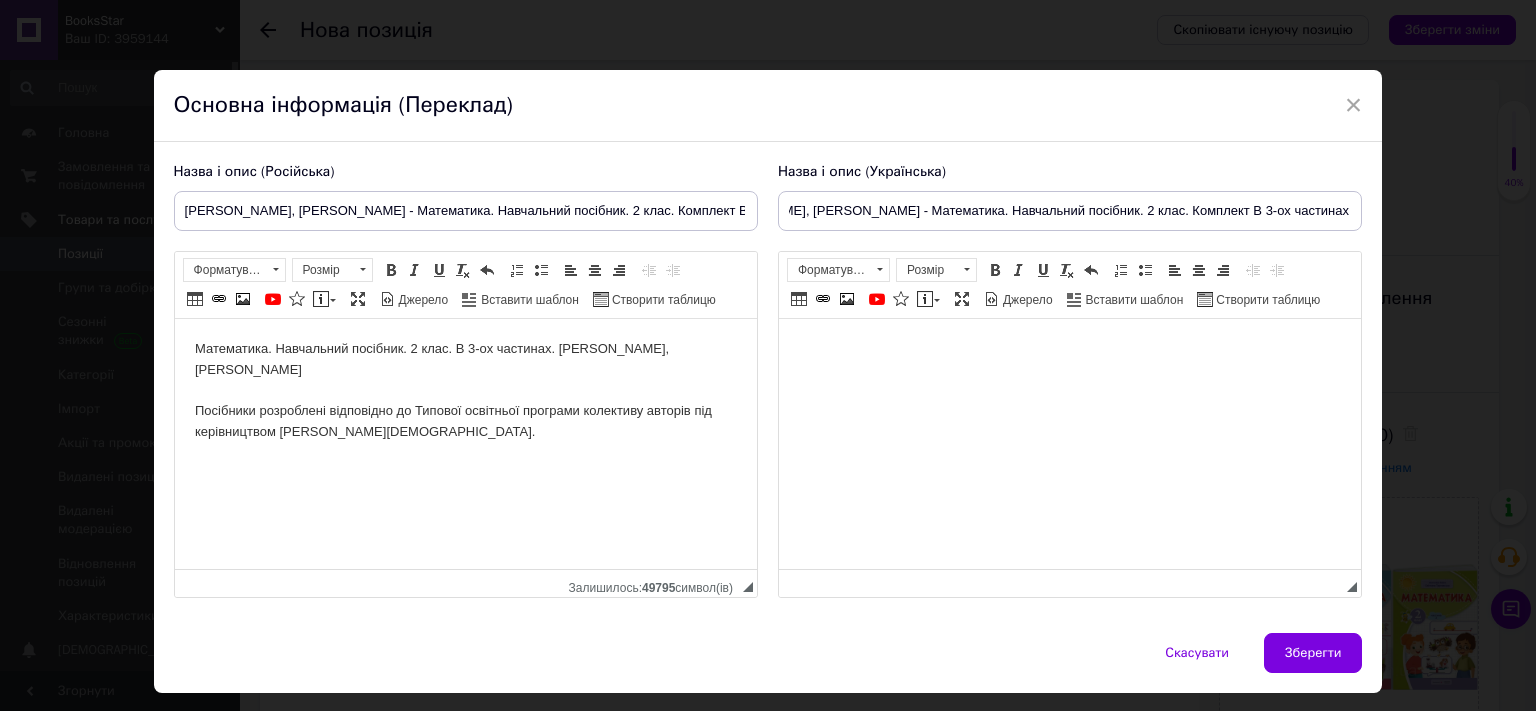 click at bounding box center (1069, 444) 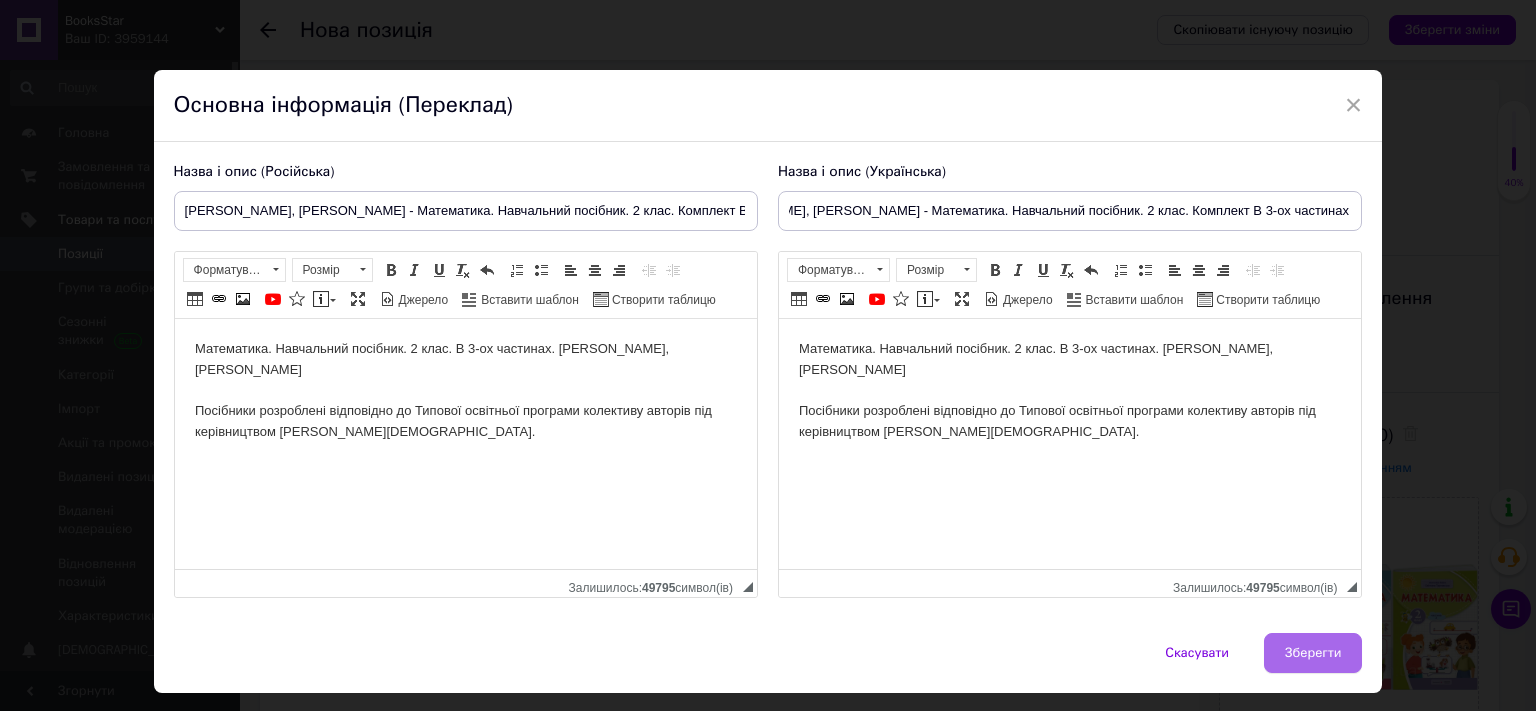 click on "Зберегти" at bounding box center [1313, 653] 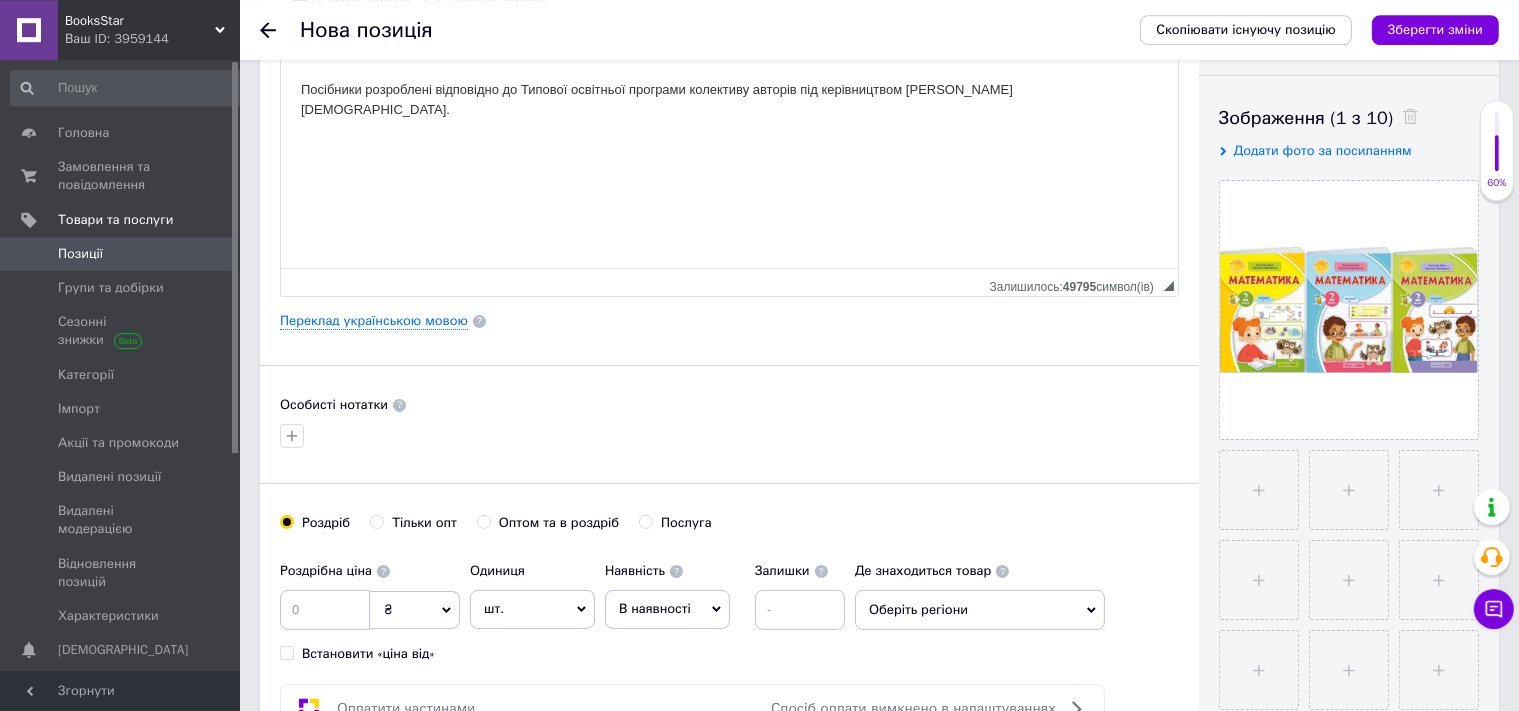 scroll, scrollTop: 499, scrollLeft: 0, axis: vertical 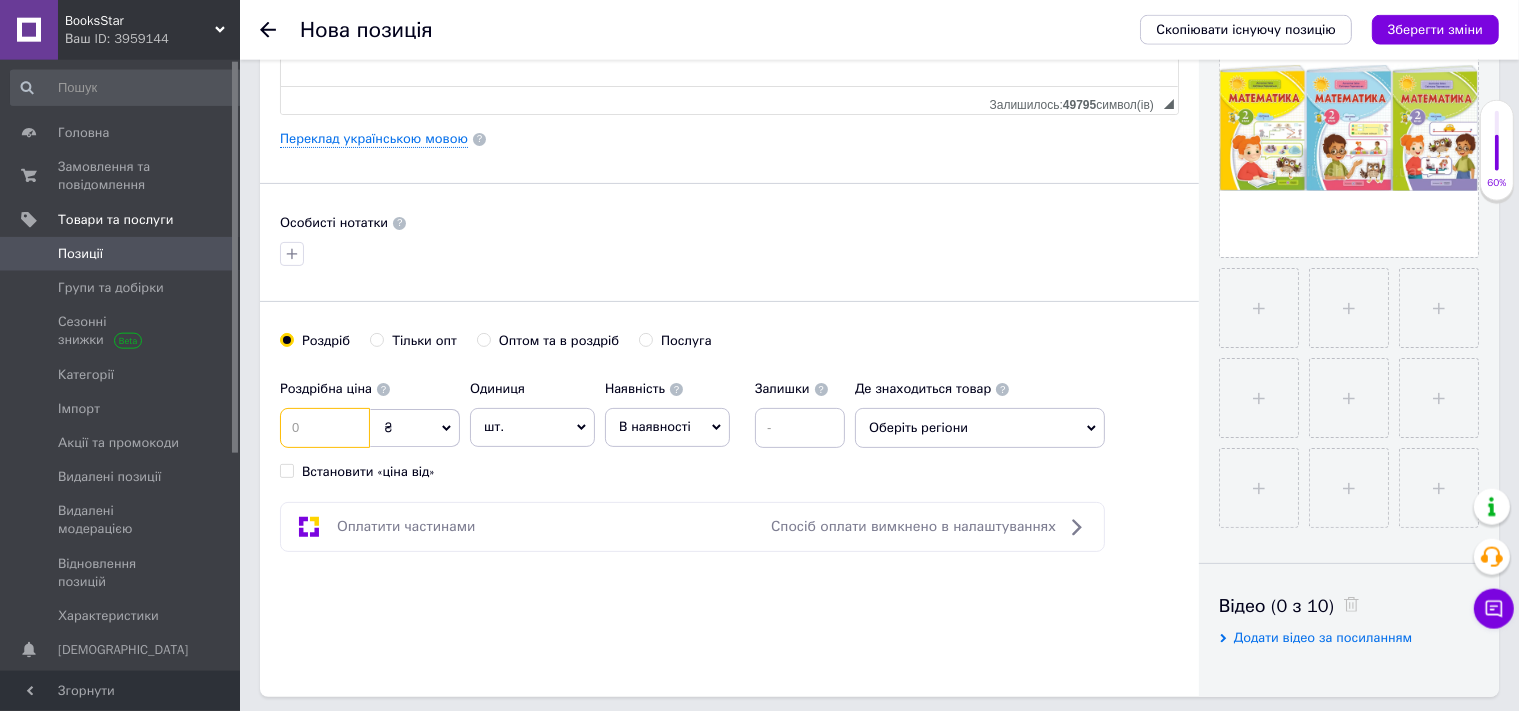 click at bounding box center [325, 428] 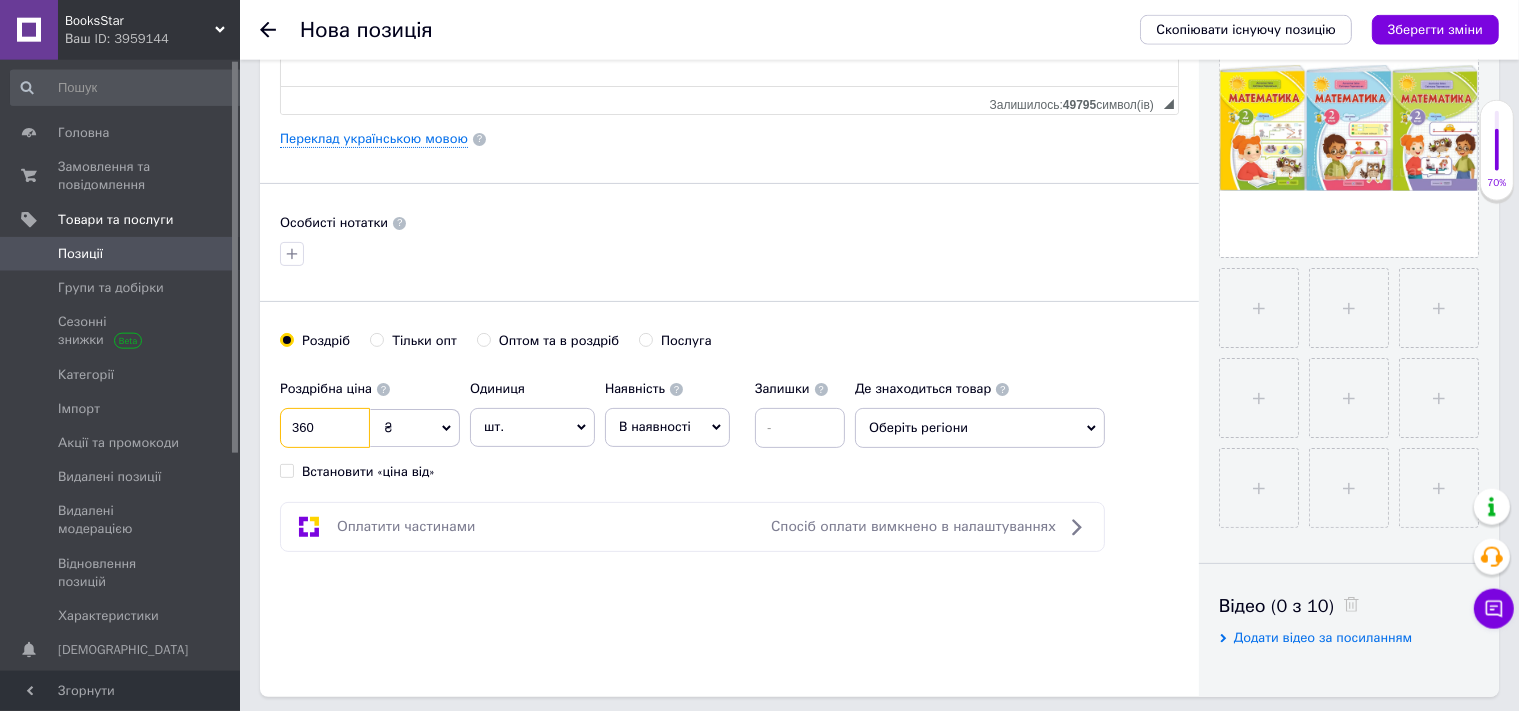 type on "360" 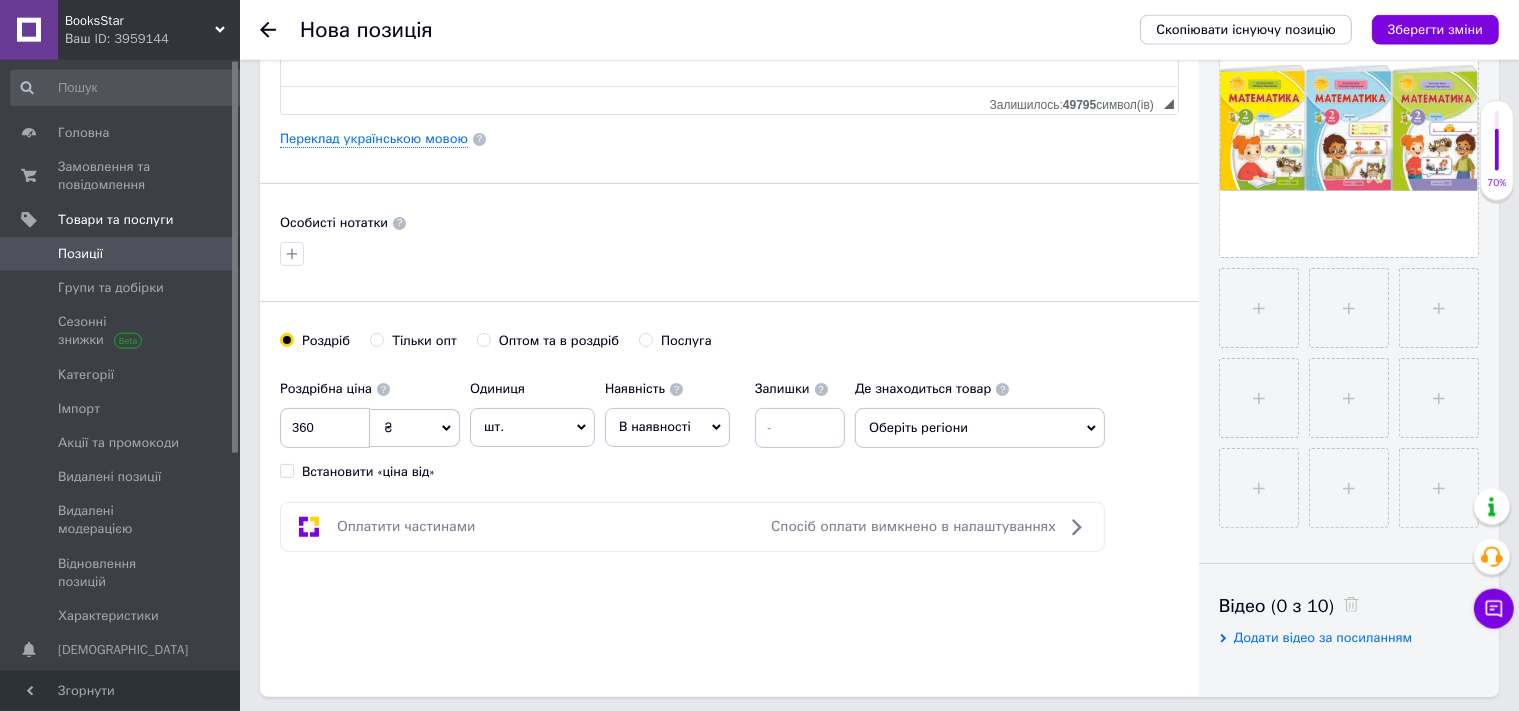 click on "В наявності" at bounding box center (667, 427) 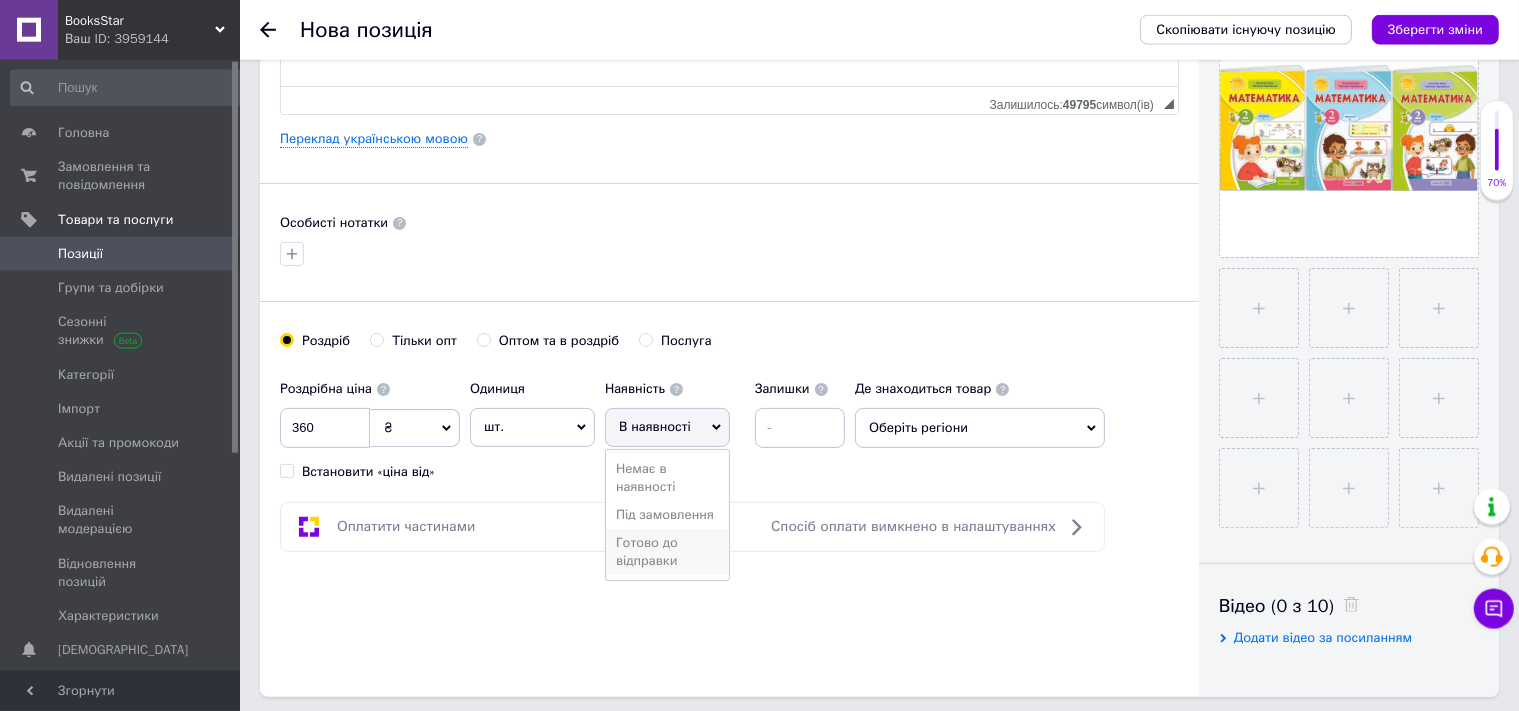 click on "Готово до відправки" at bounding box center [667, 552] 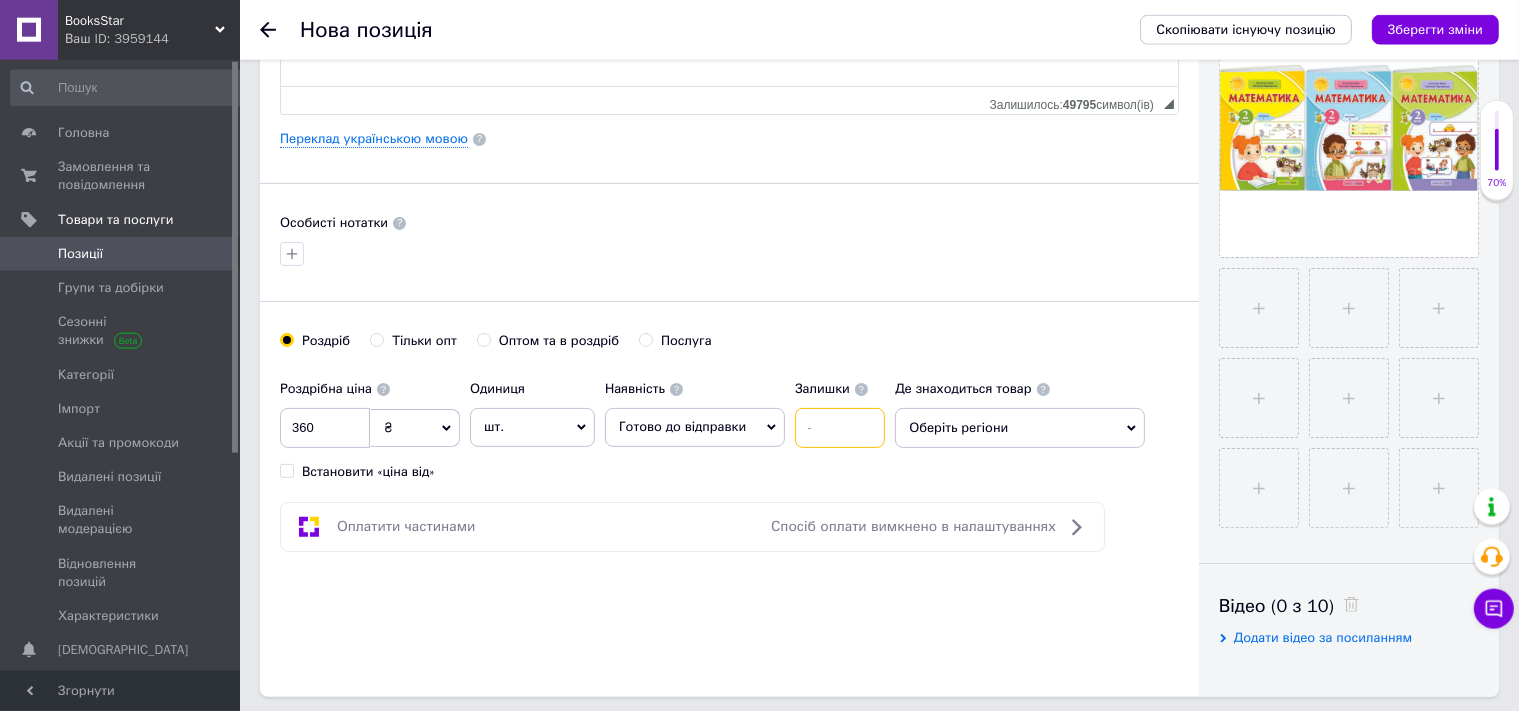click at bounding box center [840, 428] 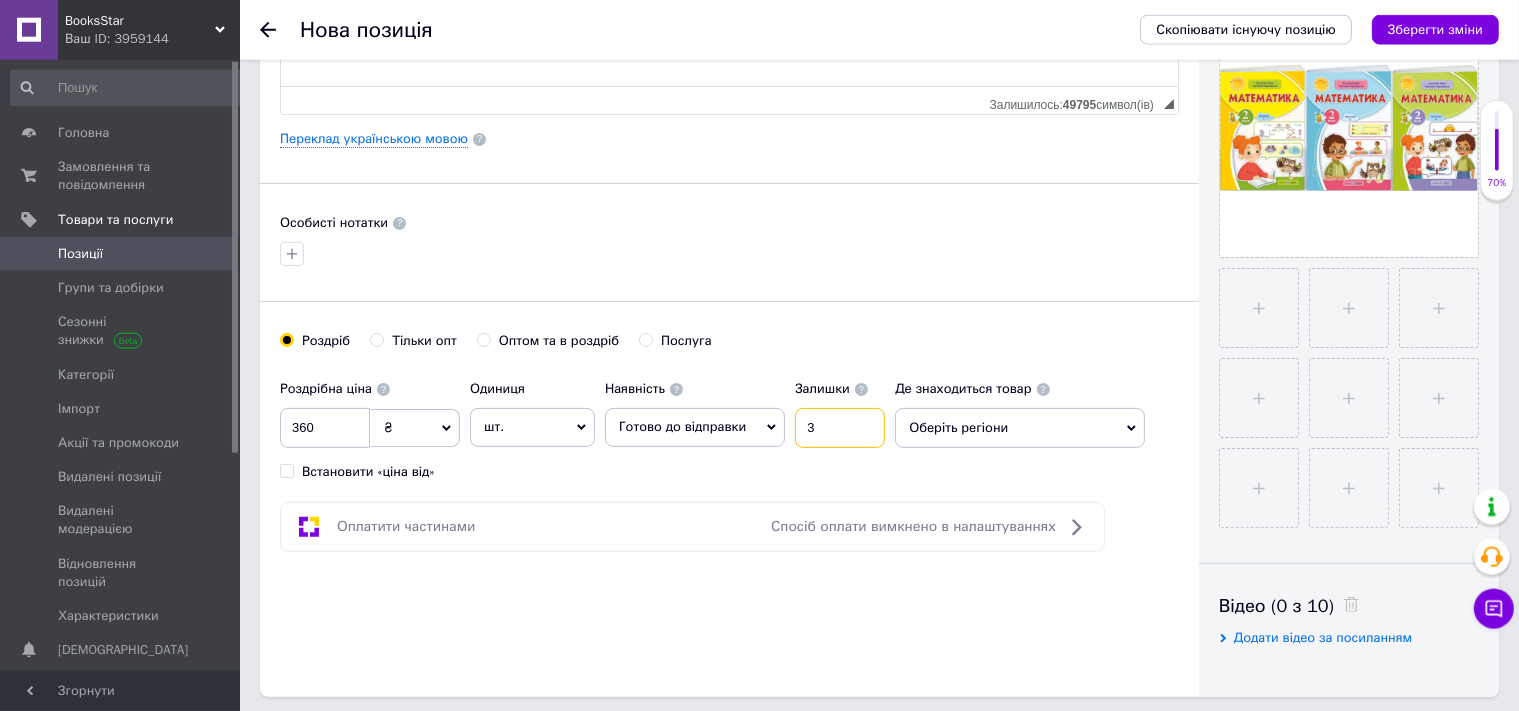 type on "3" 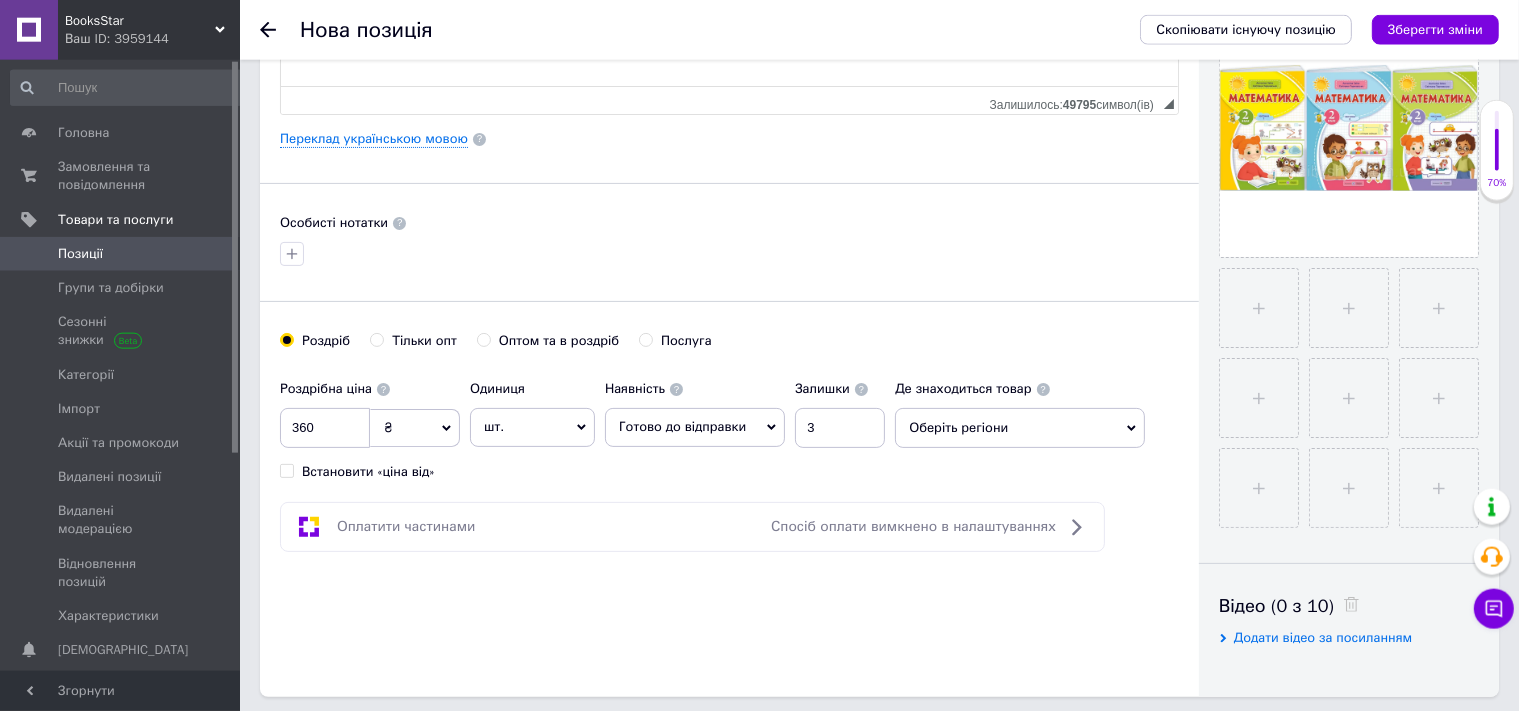 click on "Оберіть регіони" at bounding box center (1020, 428) 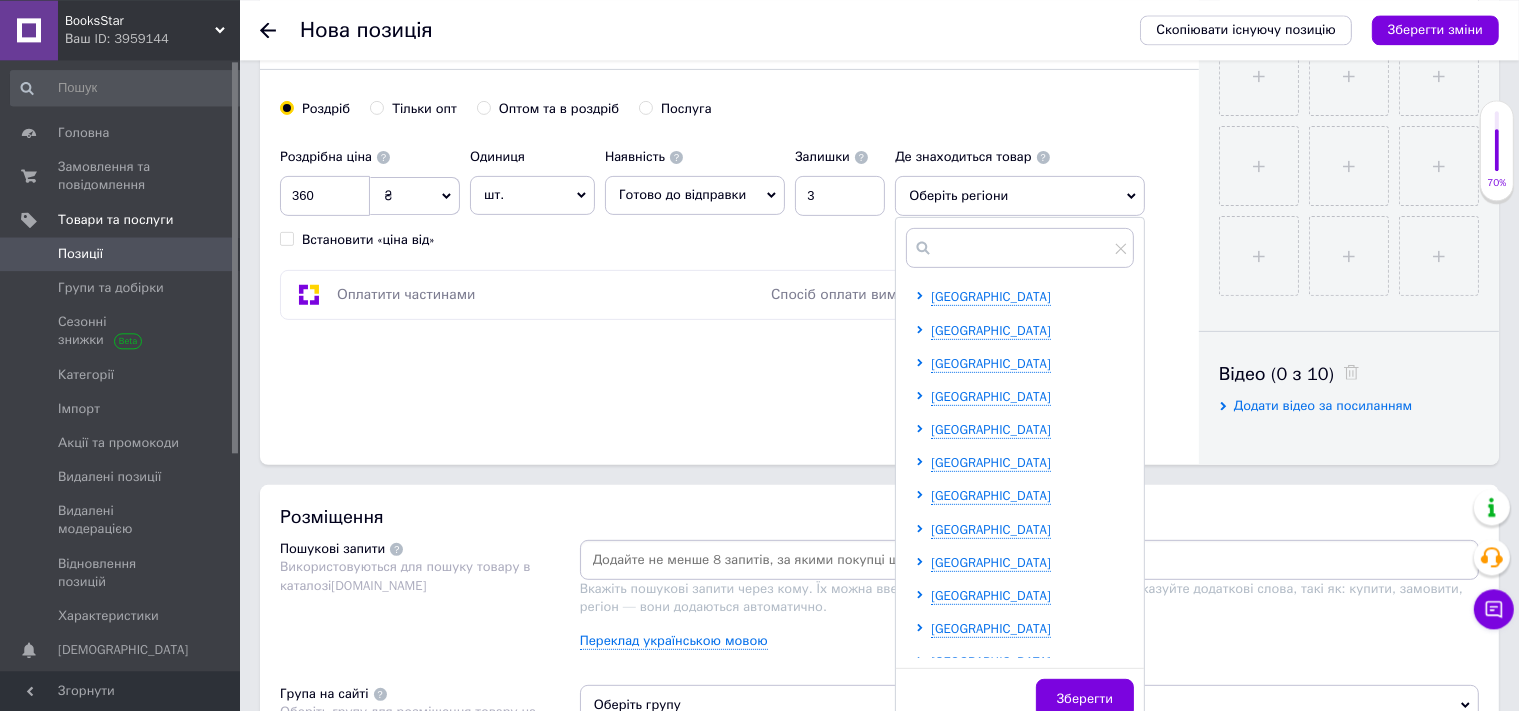 scroll, scrollTop: 765, scrollLeft: 0, axis: vertical 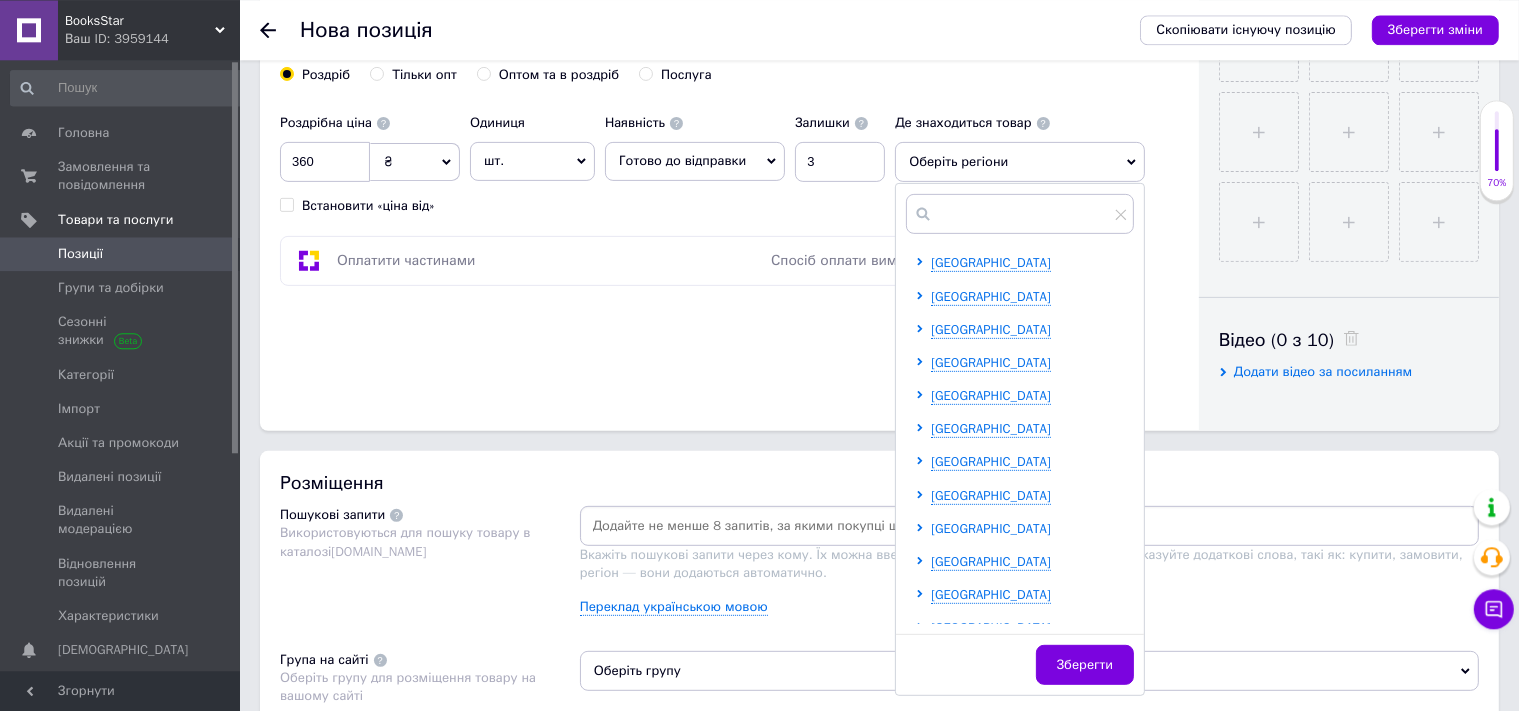 click on "[GEOGRAPHIC_DATA]" at bounding box center (991, 528) 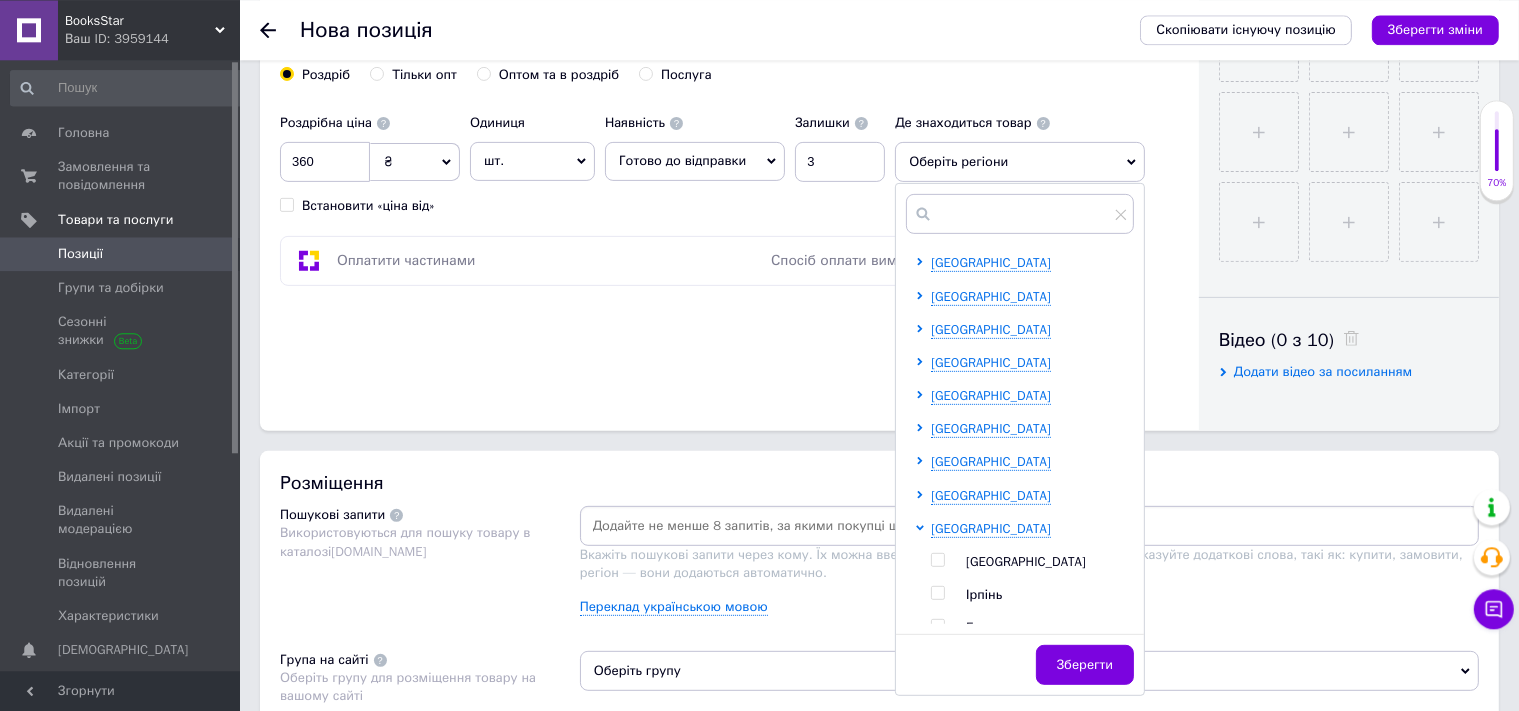 click on "[GEOGRAPHIC_DATA]" at bounding box center (1026, 561) 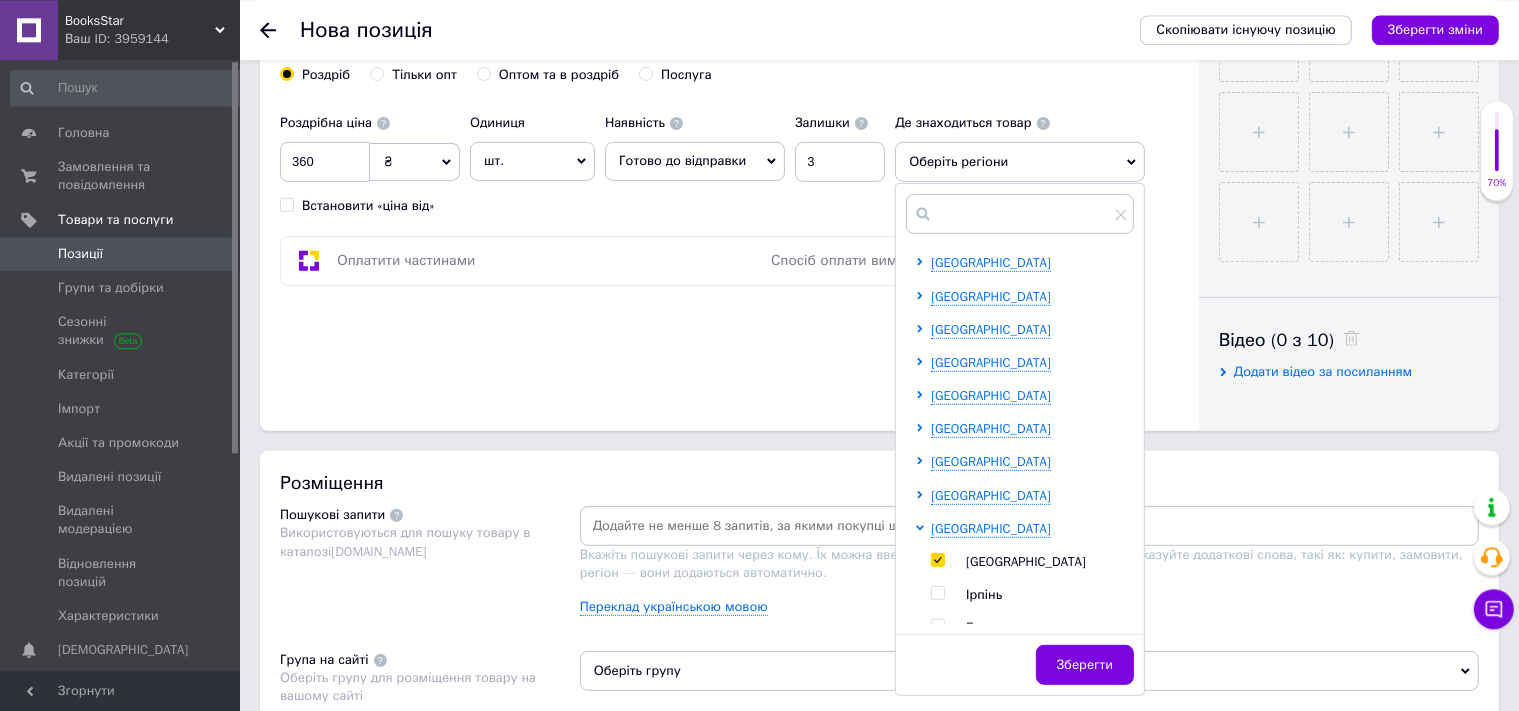 checkbox on "true" 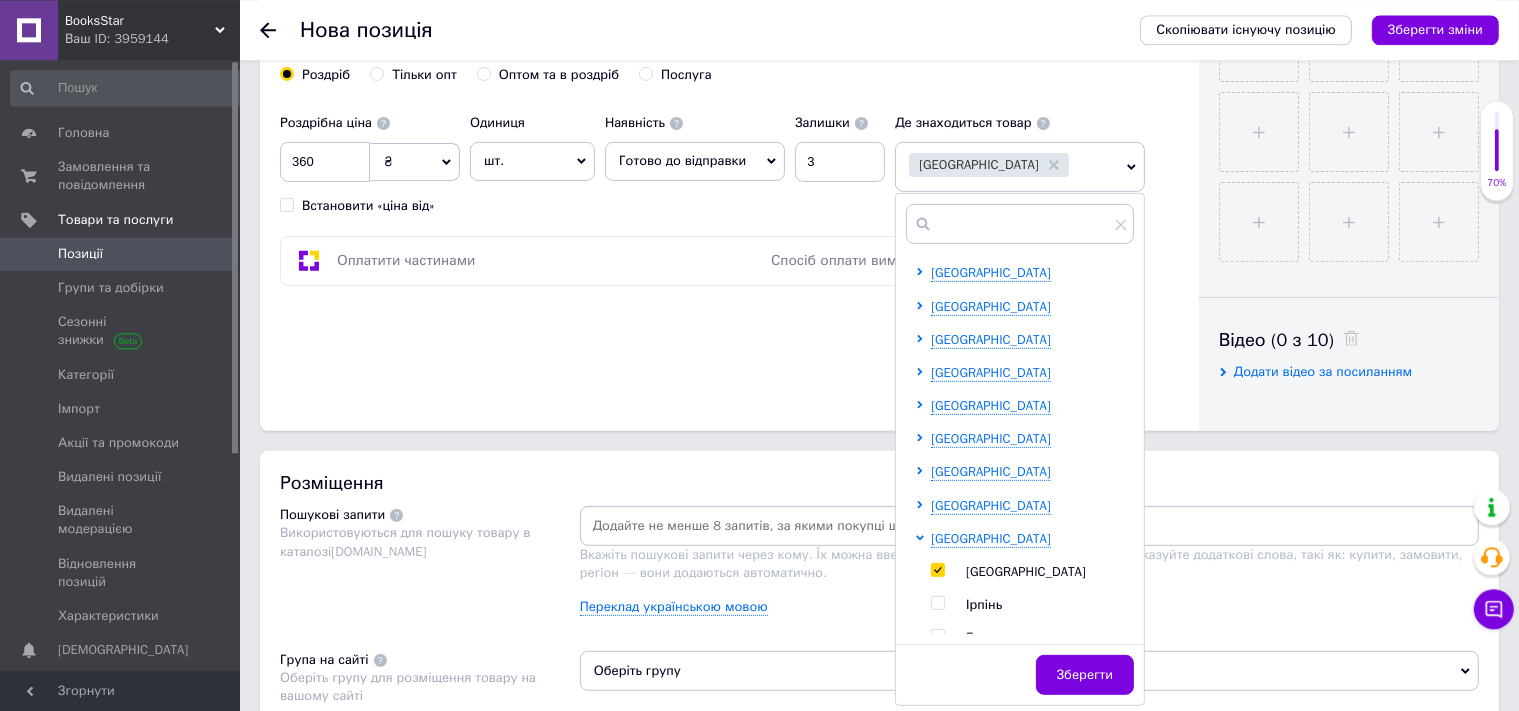 click at bounding box center (1029, 526) 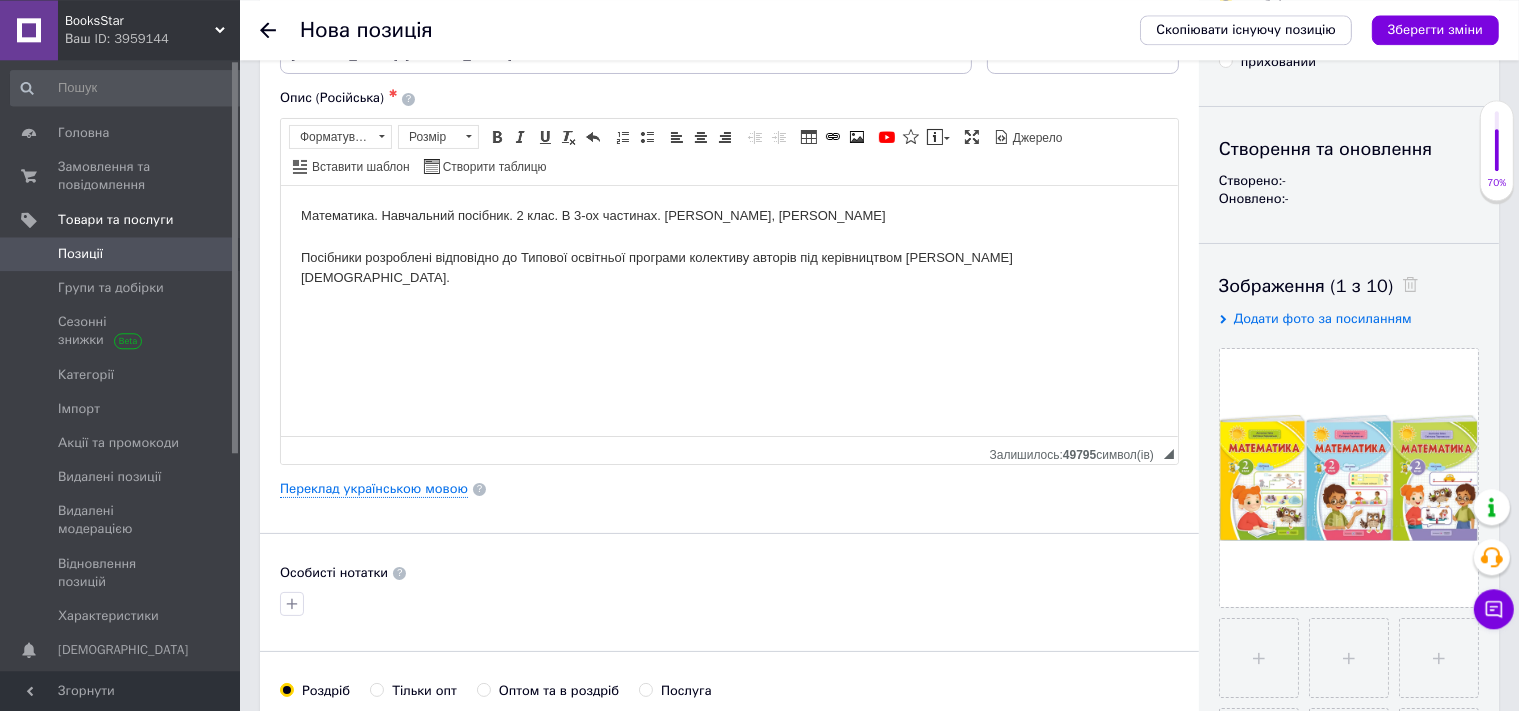 scroll, scrollTop: 0, scrollLeft: 0, axis: both 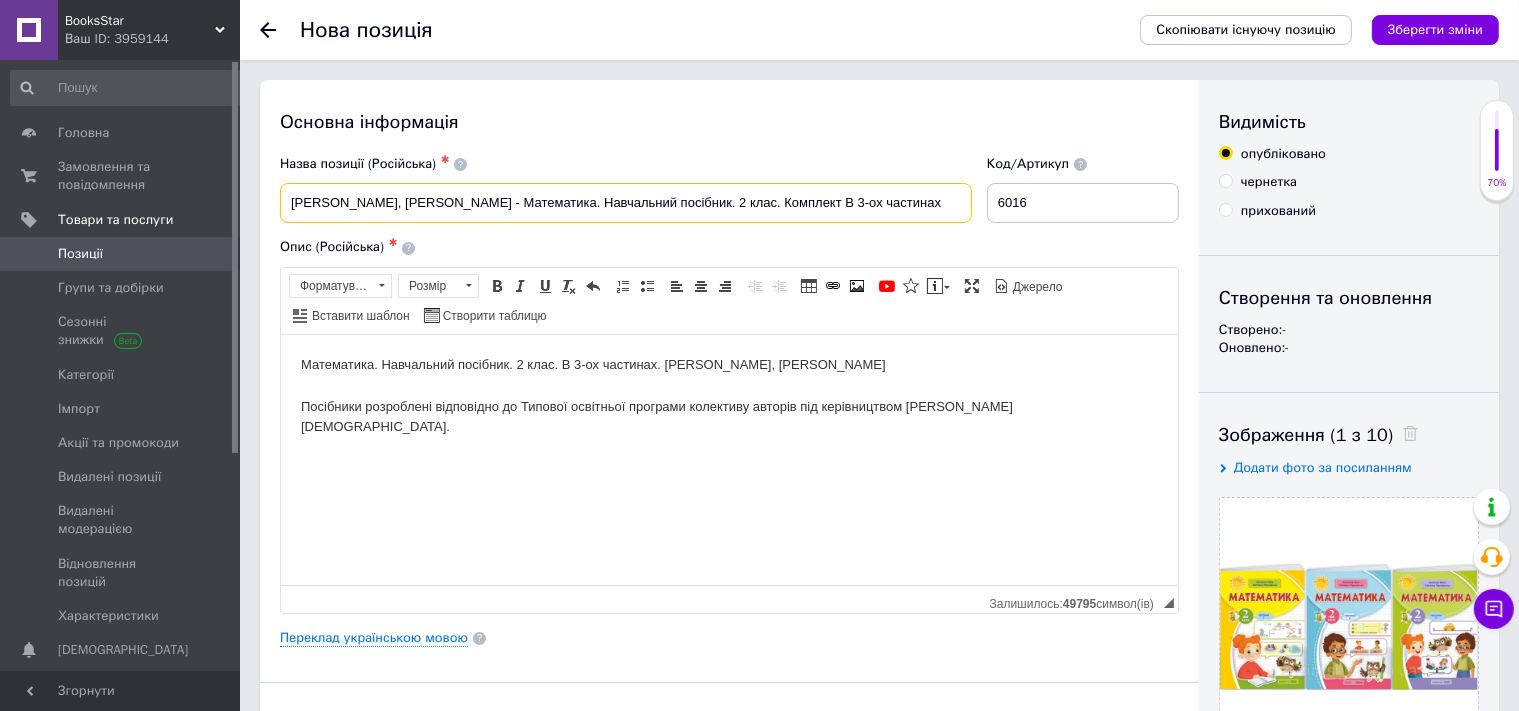 drag, startPoint x: 288, startPoint y: 200, endPoint x: 512, endPoint y: 208, distance: 224.1428 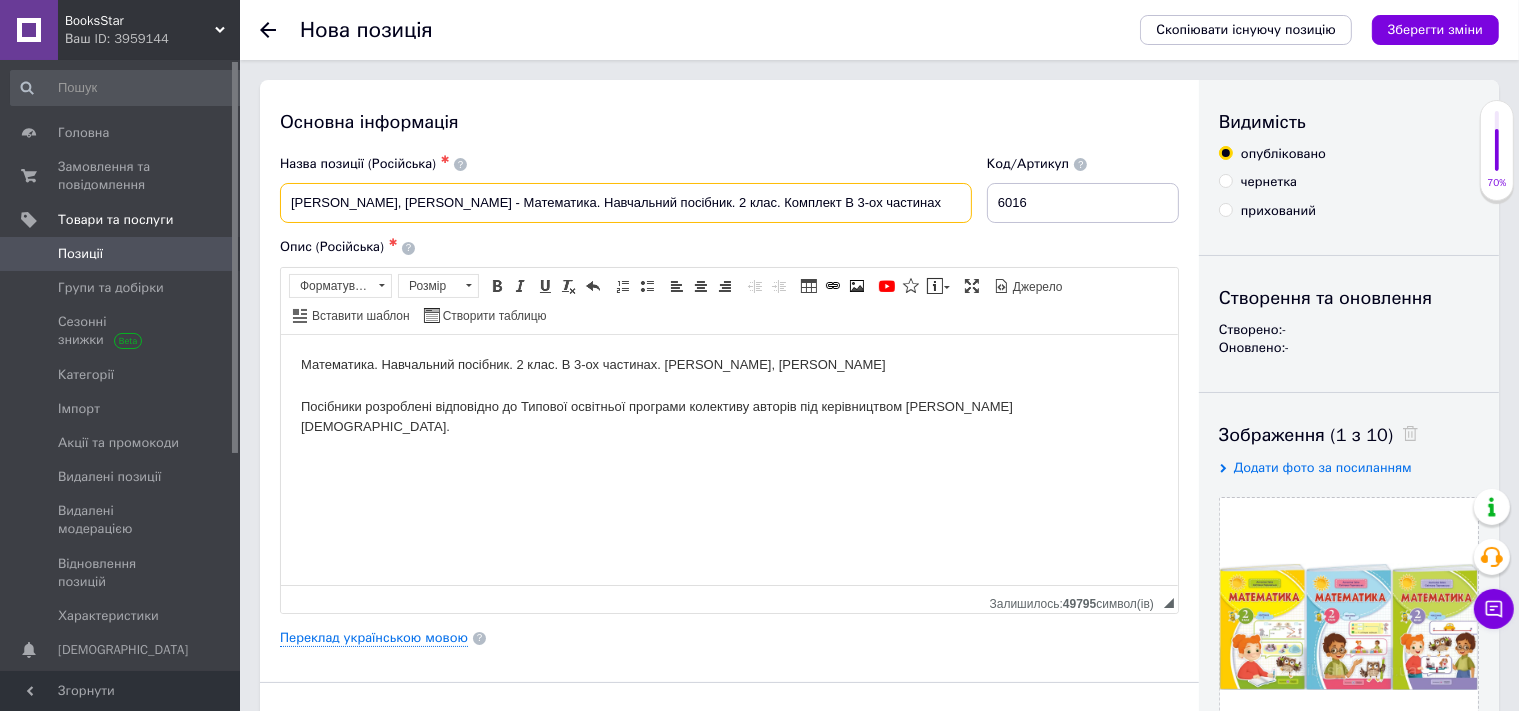 scroll, scrollTop: 684, scrollLeft: 0, axis: vertical 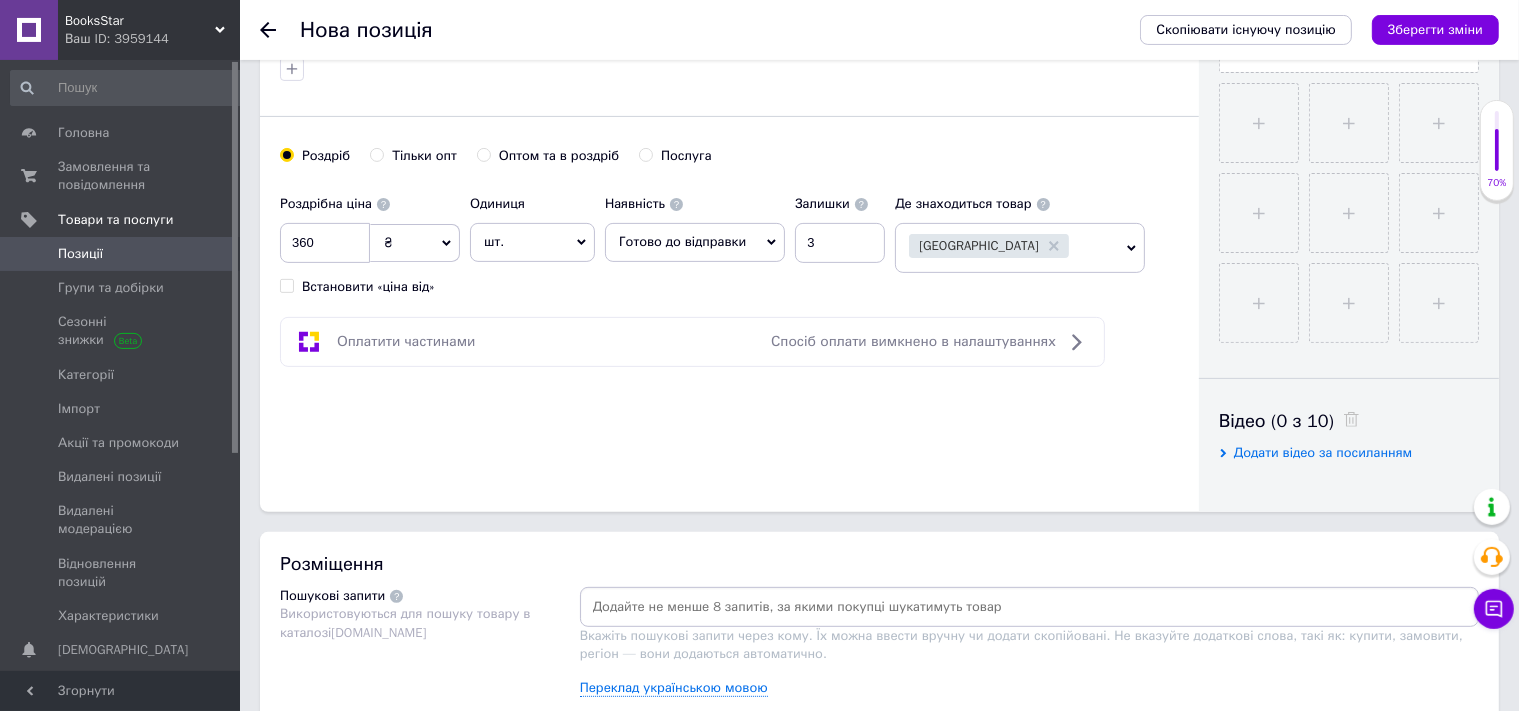 click at bounding box center (1029, 607) 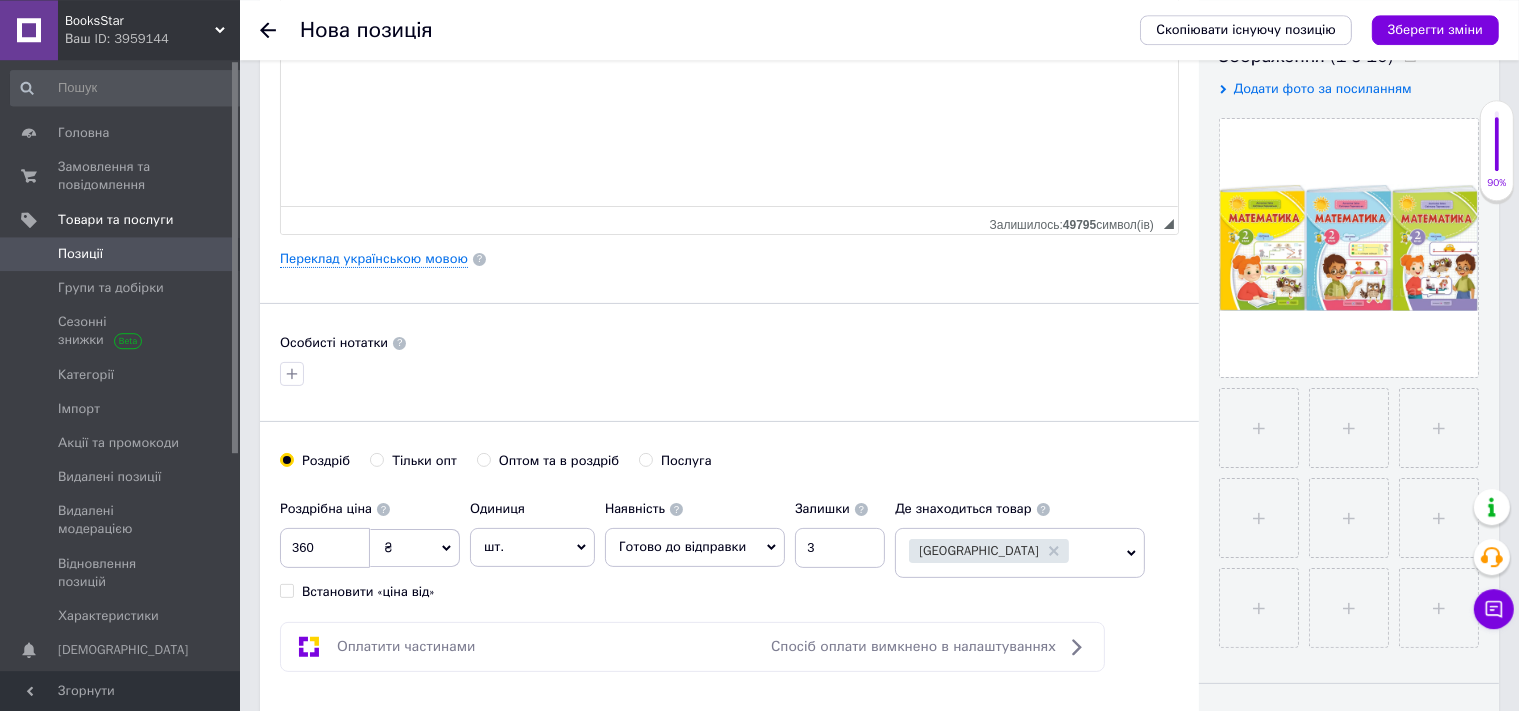 scroll, scrollTop: 0, scrollLeft: 0, axis: both 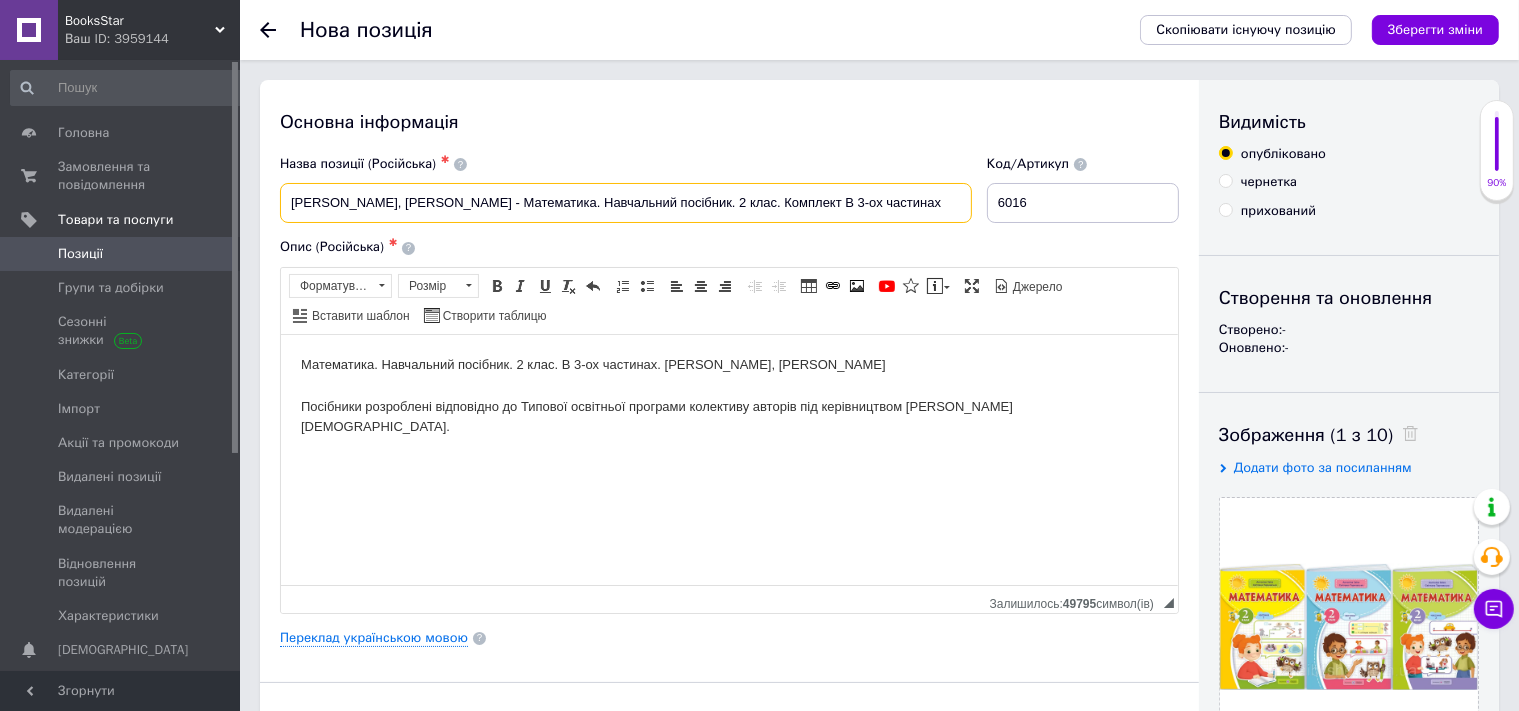 drag, startPoint x: 528, startPoint y: 200, endPoint x: 778, endPoint y: 220, distance: 250.79872 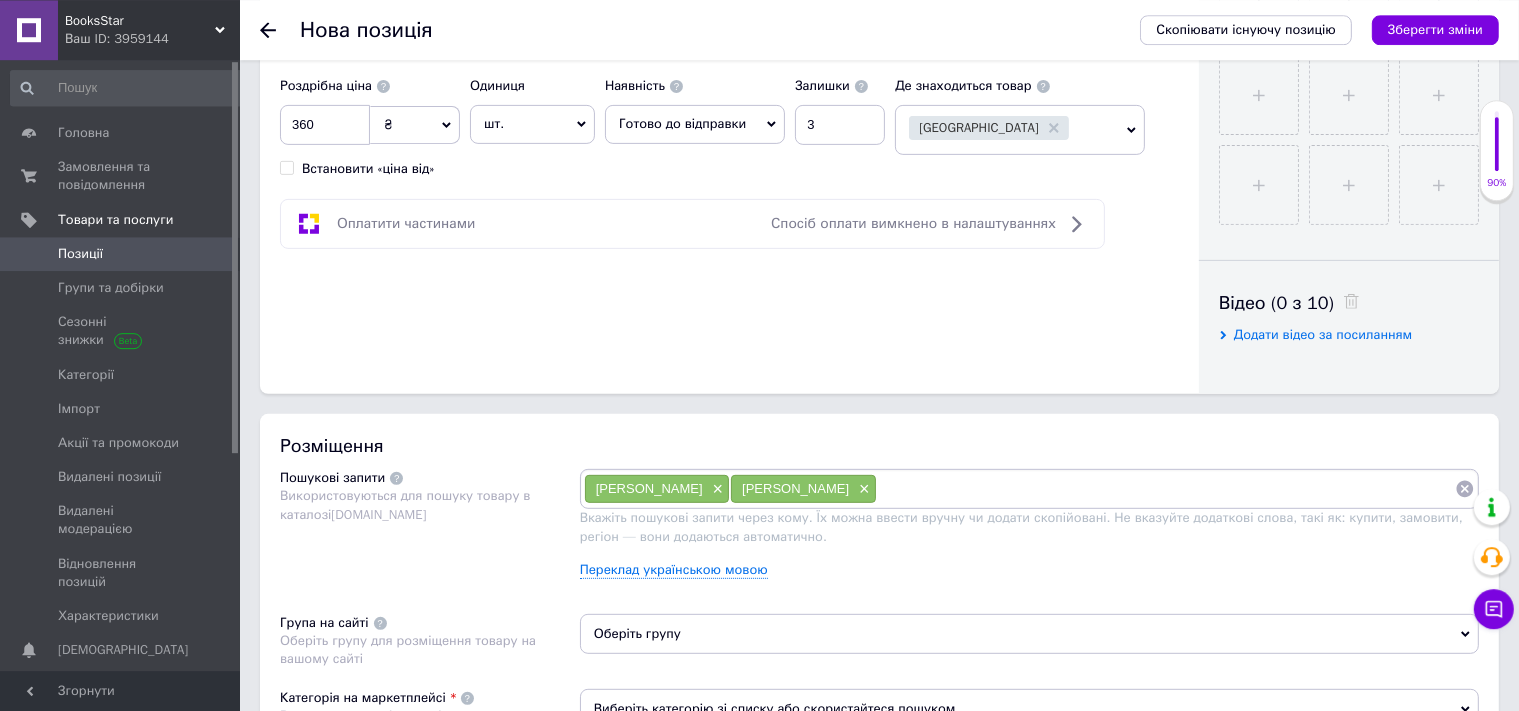 click at bounding box center (1166, 489) 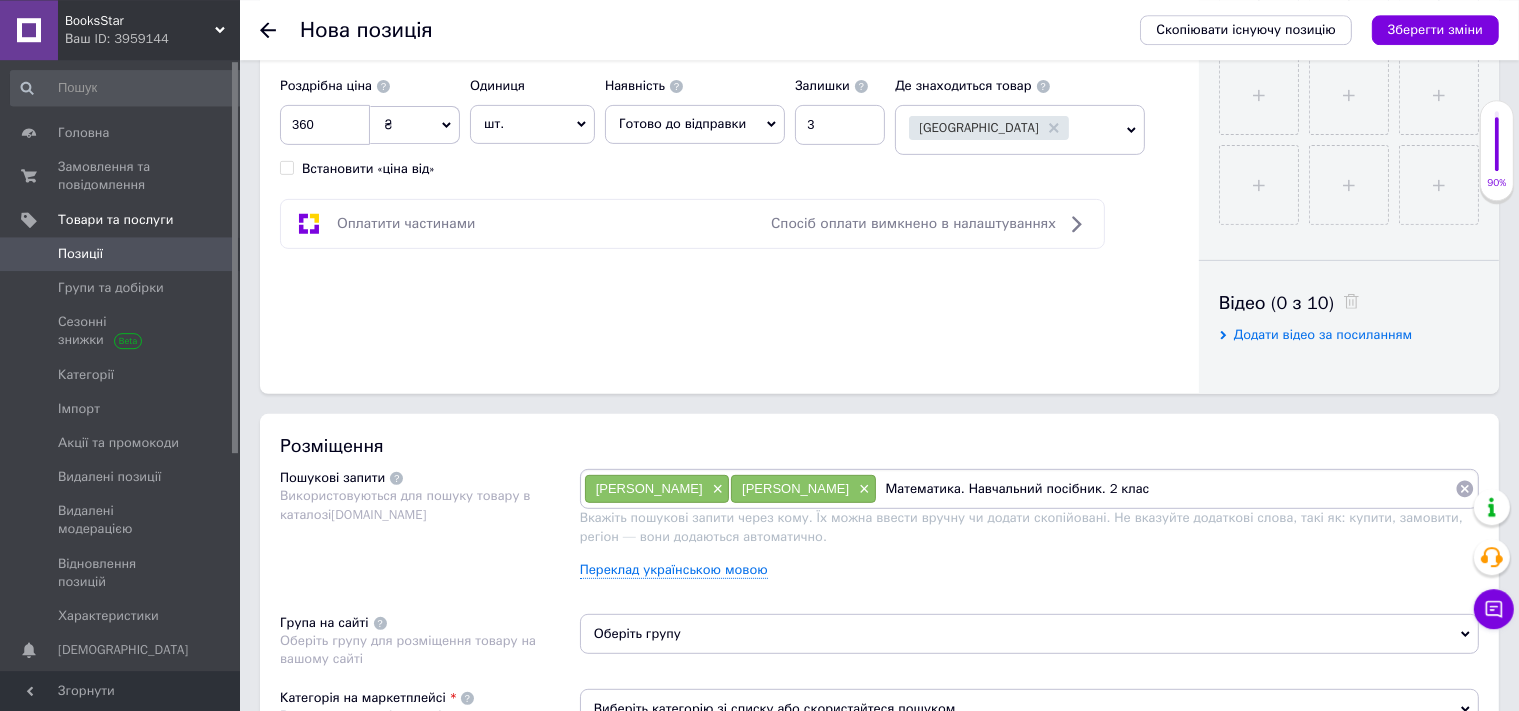 type 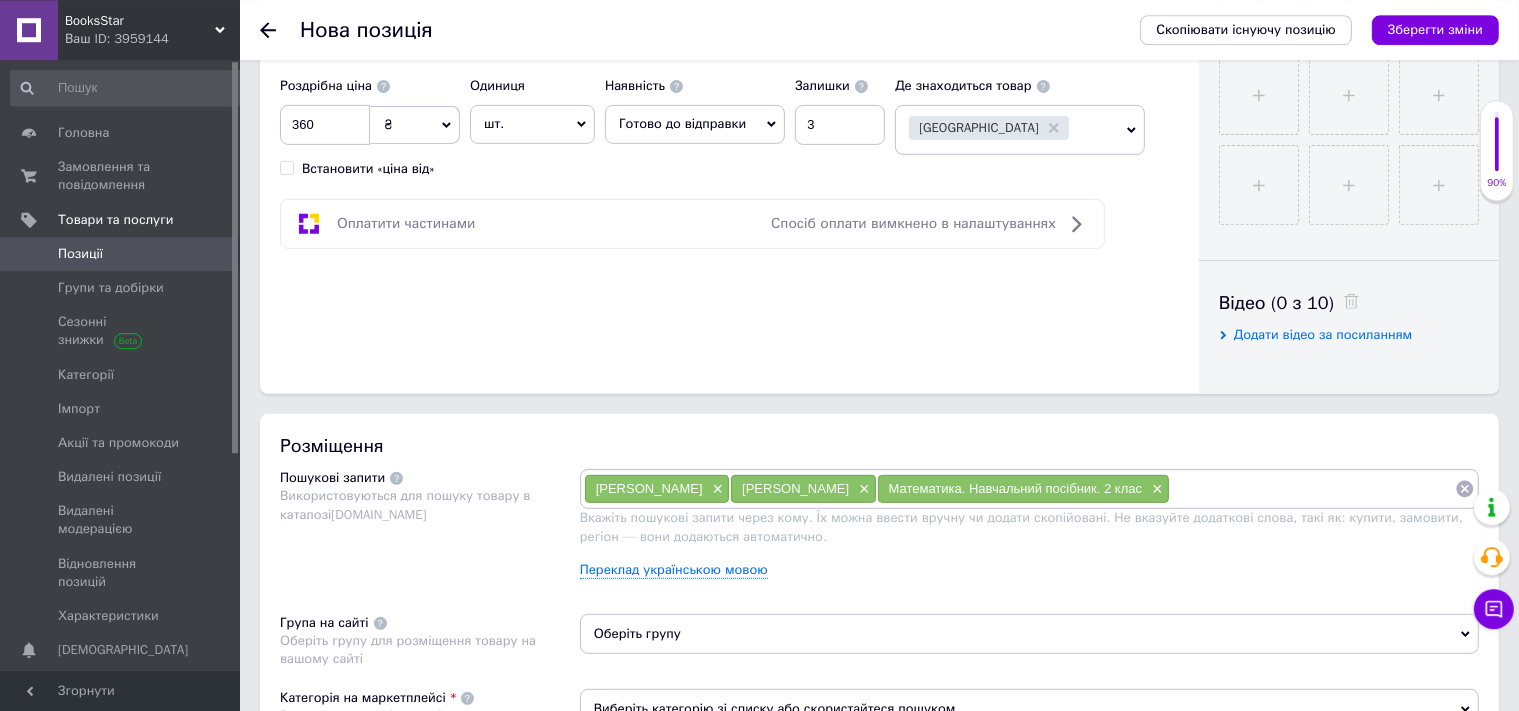 scroll, scrollTop: 1188, scrollLeft: 0, axis: vertical 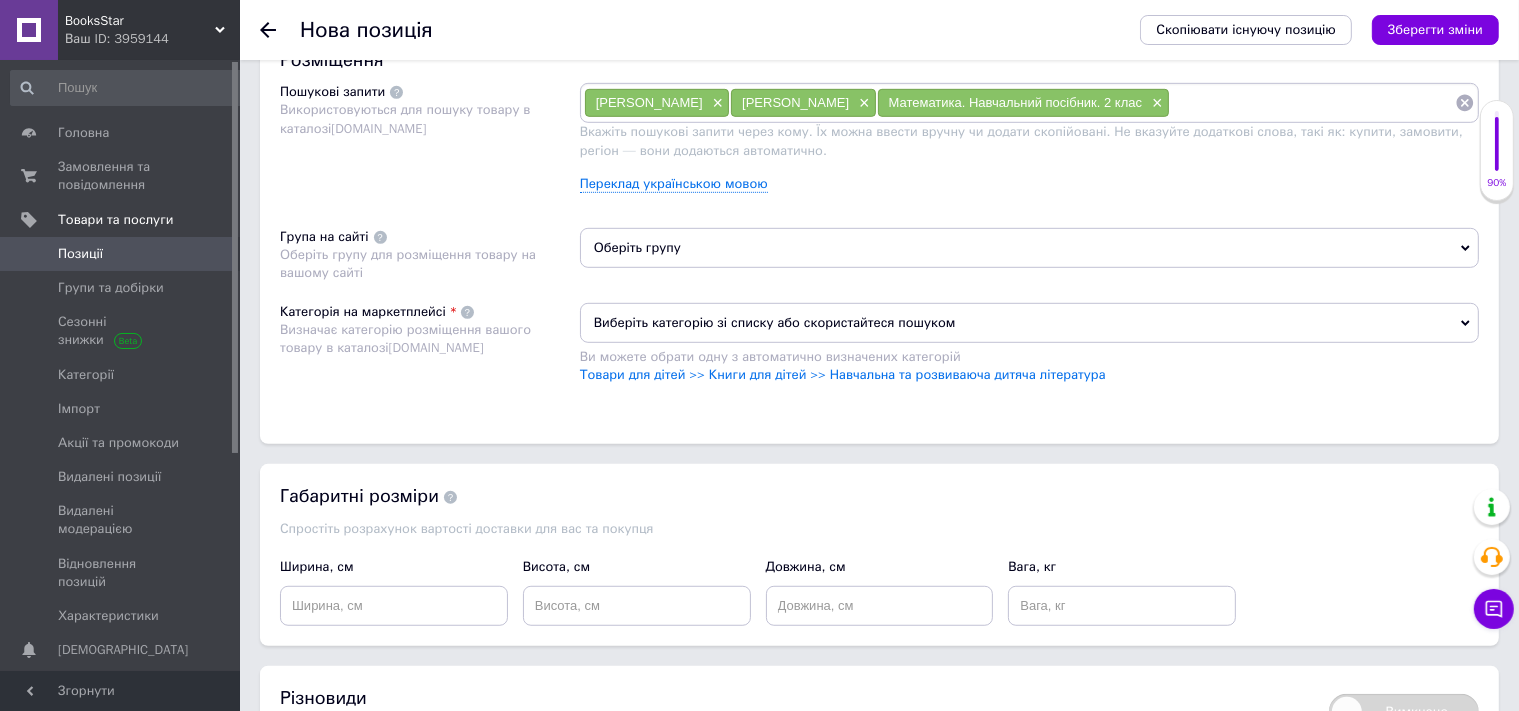 click on "Оберіть групу" at bounding box center (1029, 248) 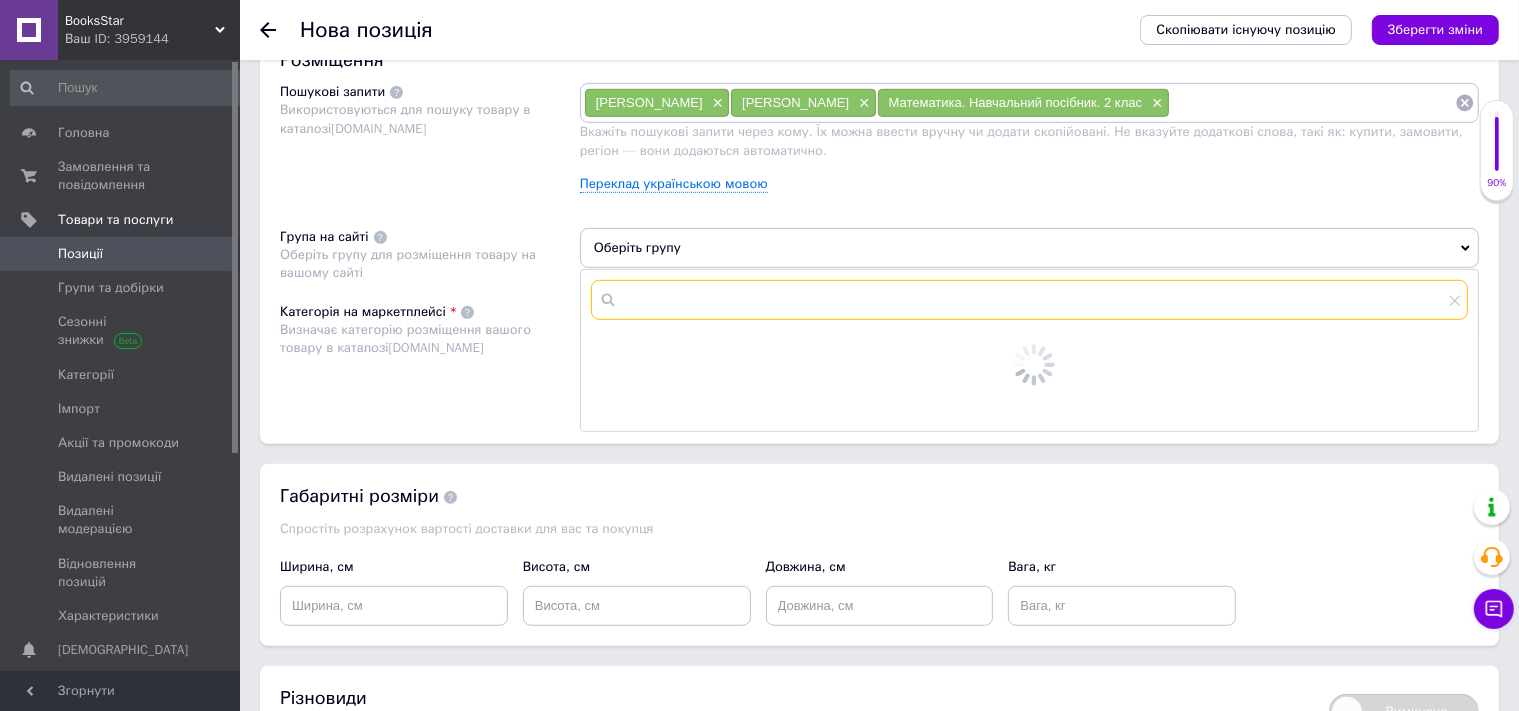 click at bounding box center (1029, 300) 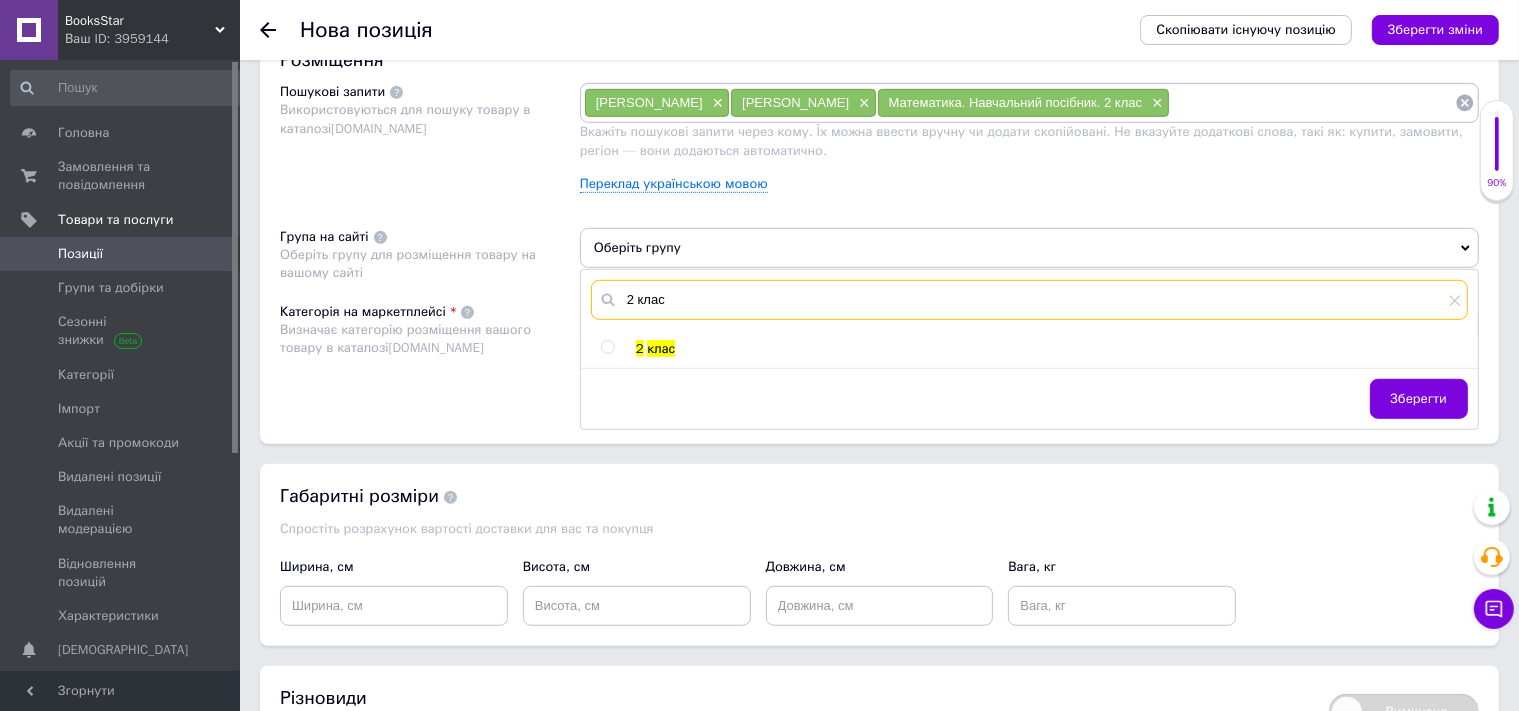 type on "2 клас" 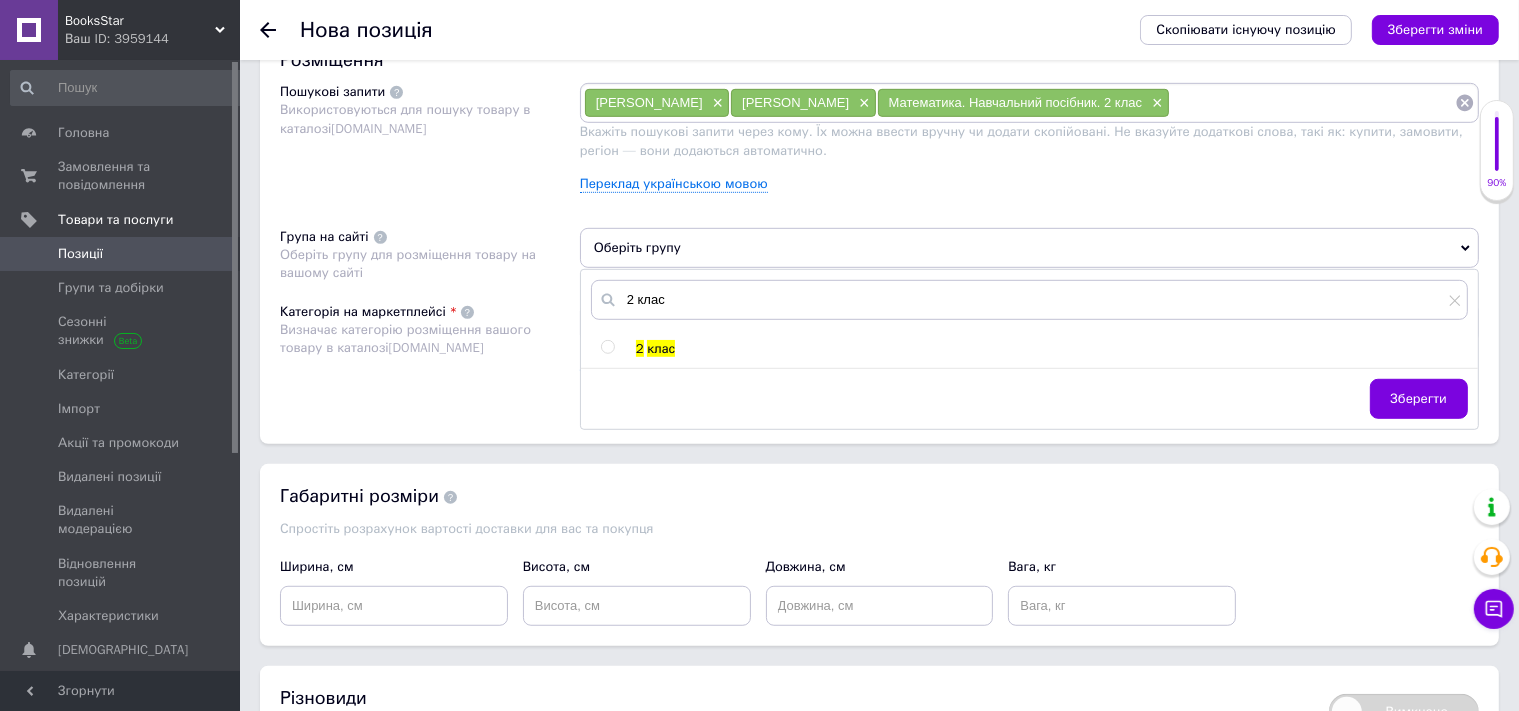 click at bounding box center (607, 347) 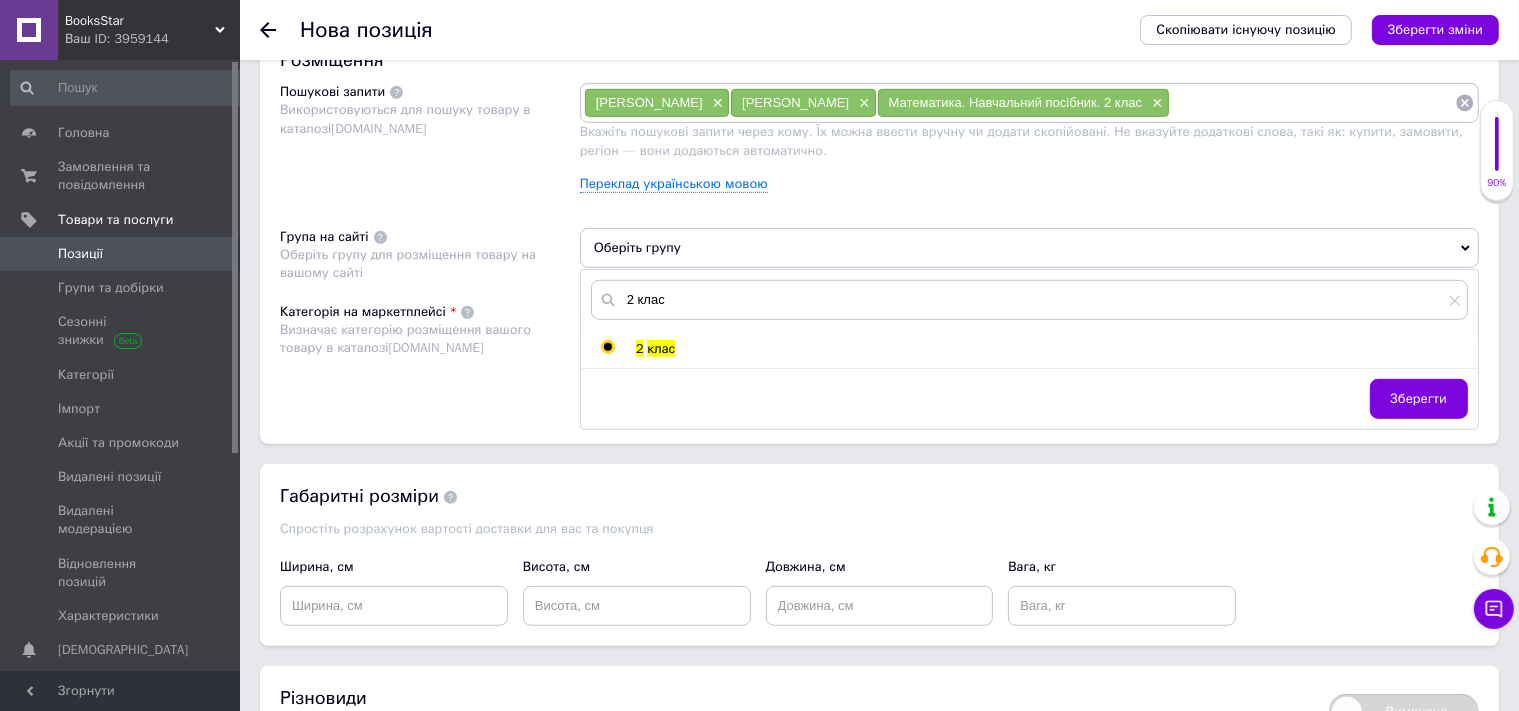 radio on "true" 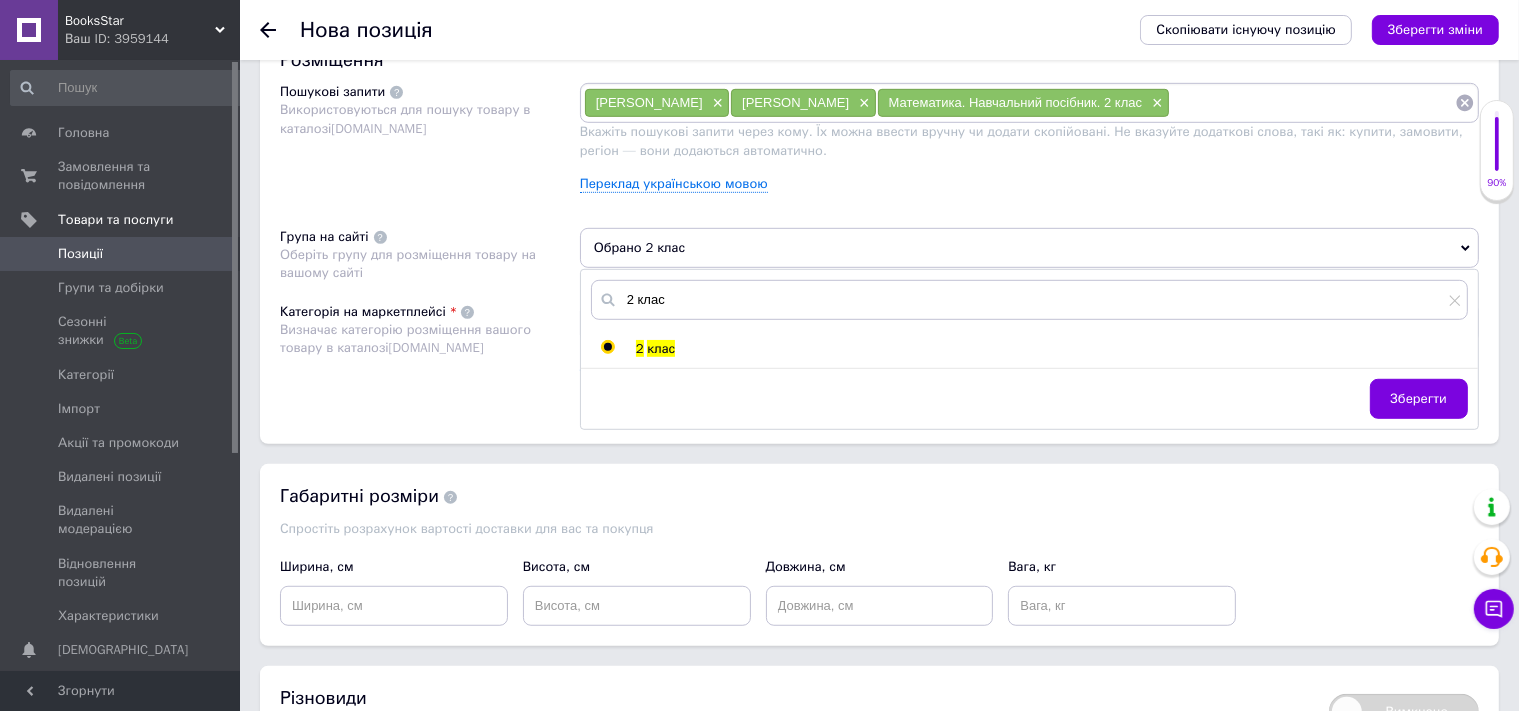 click on "Категорія на маркетплейсі Визначає категорію розміщення вашого товару в каталозі  [DOMAIN_NAME]" at bounding box center (430, 353) 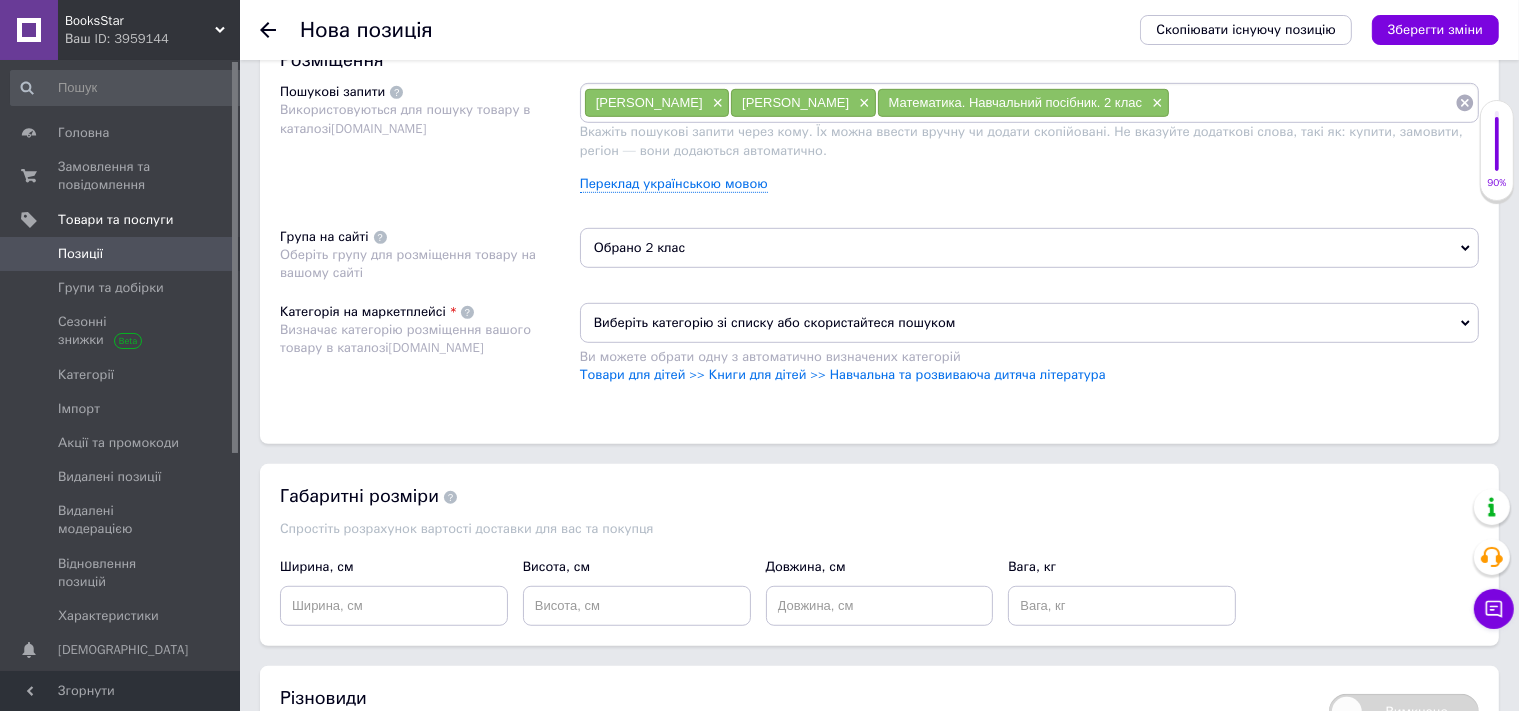 click on "Виберіть категорію зі списку або скористайтеся пошуком" at bounding box center (1029, 323) 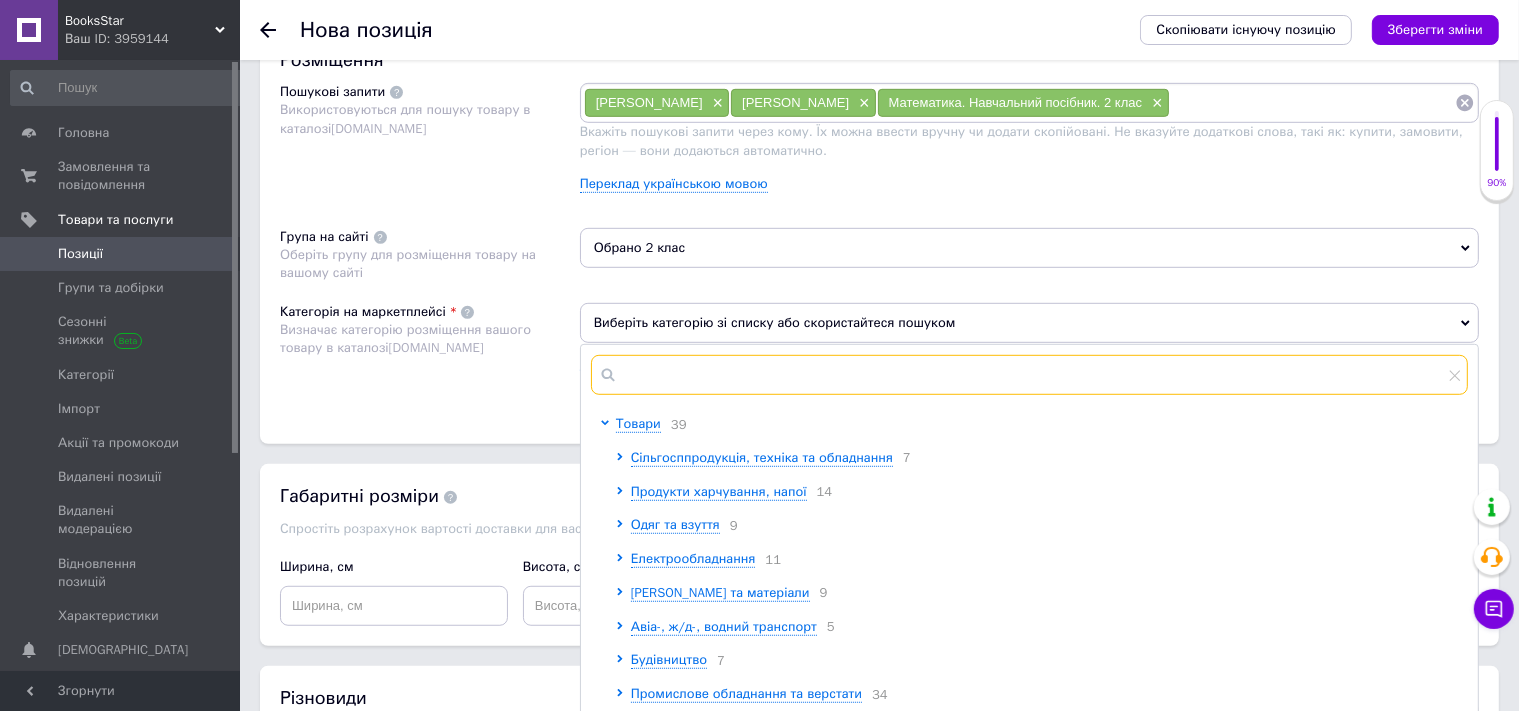 click at bounding box center [1029, 375] 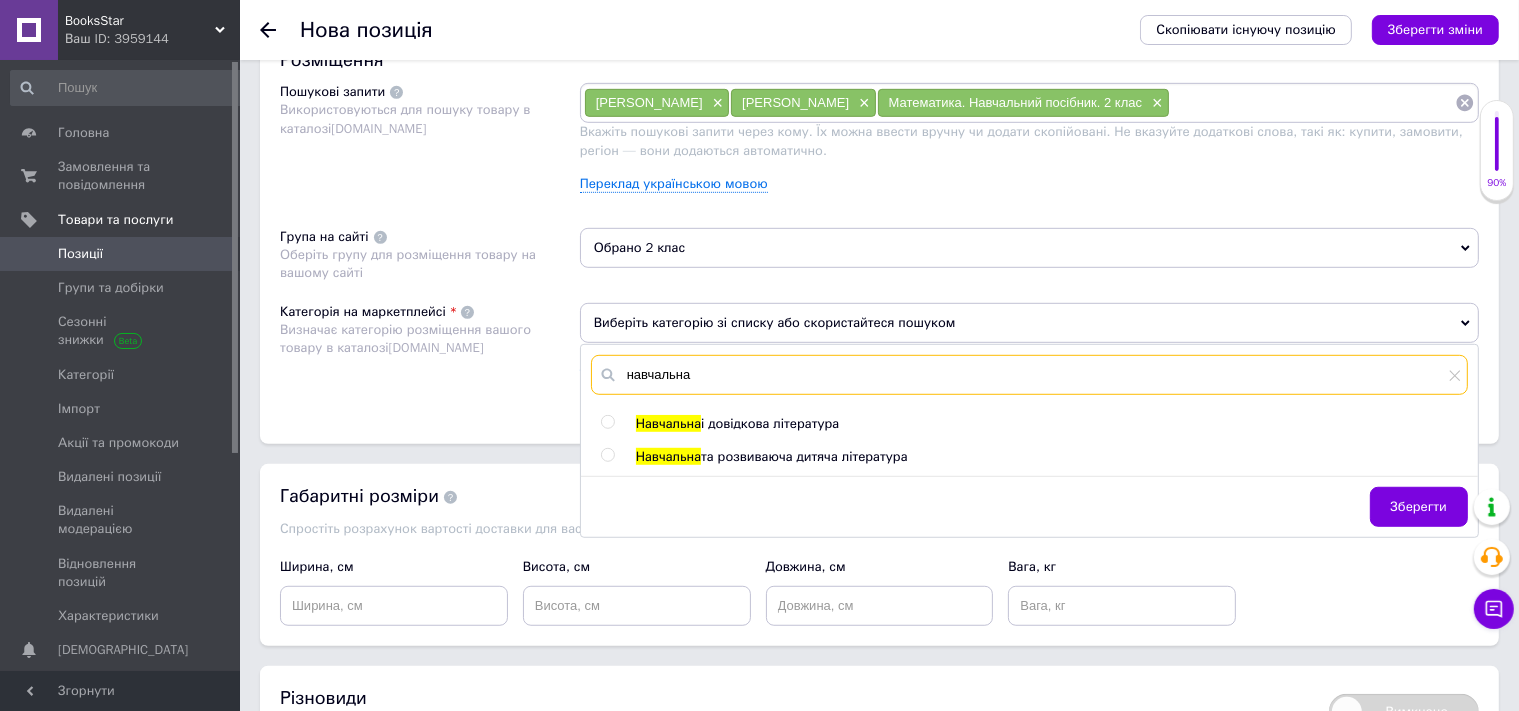 type on "навчальна" 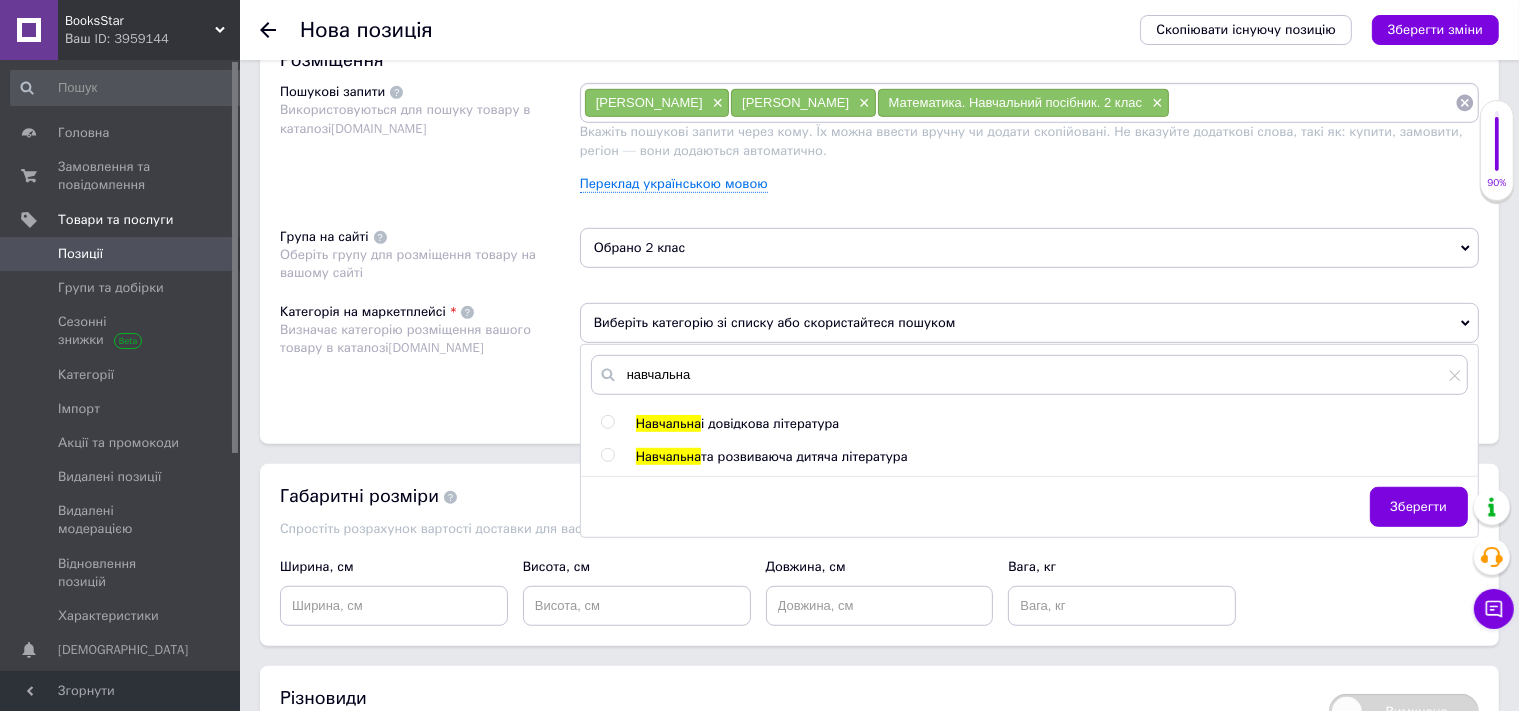 click on "і довідкова література" at bounding box center [770, 423] 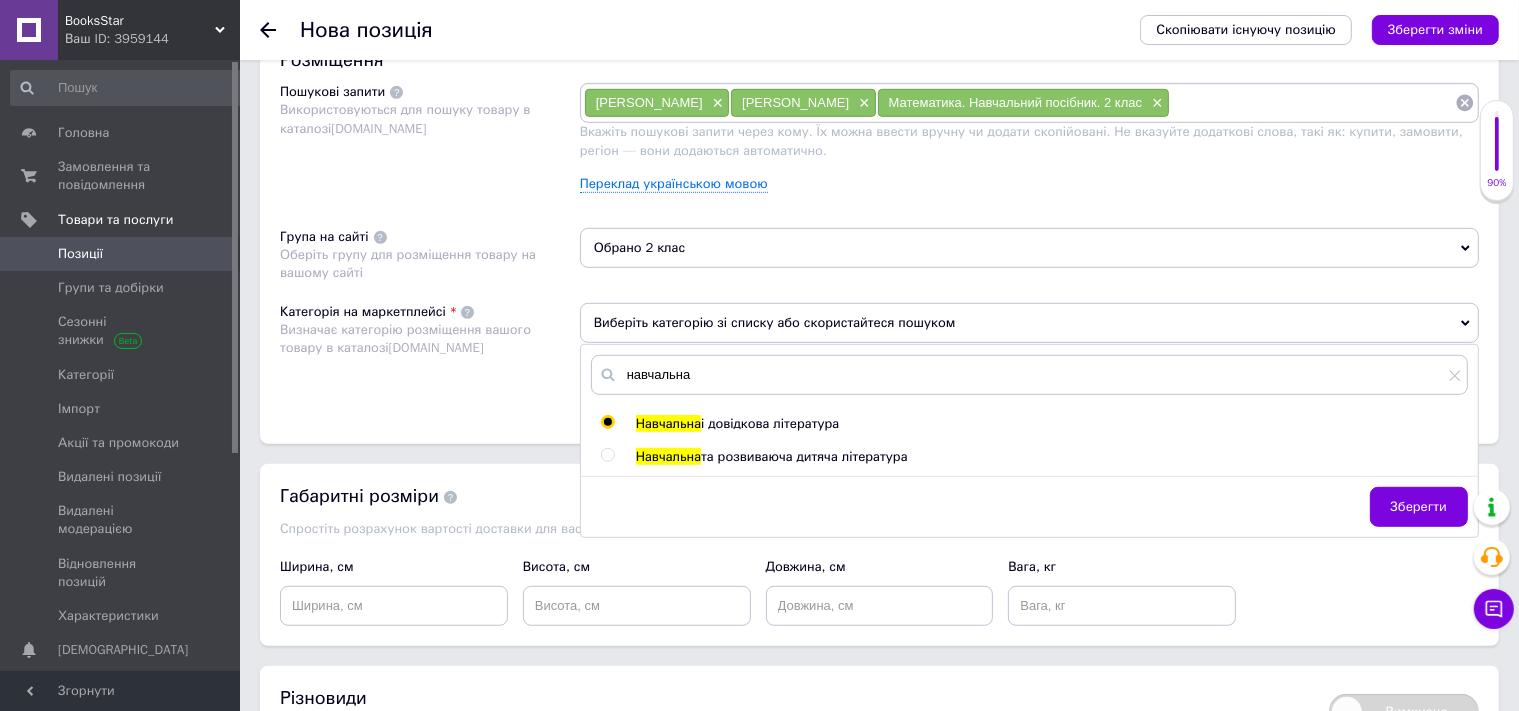 radio on "true" 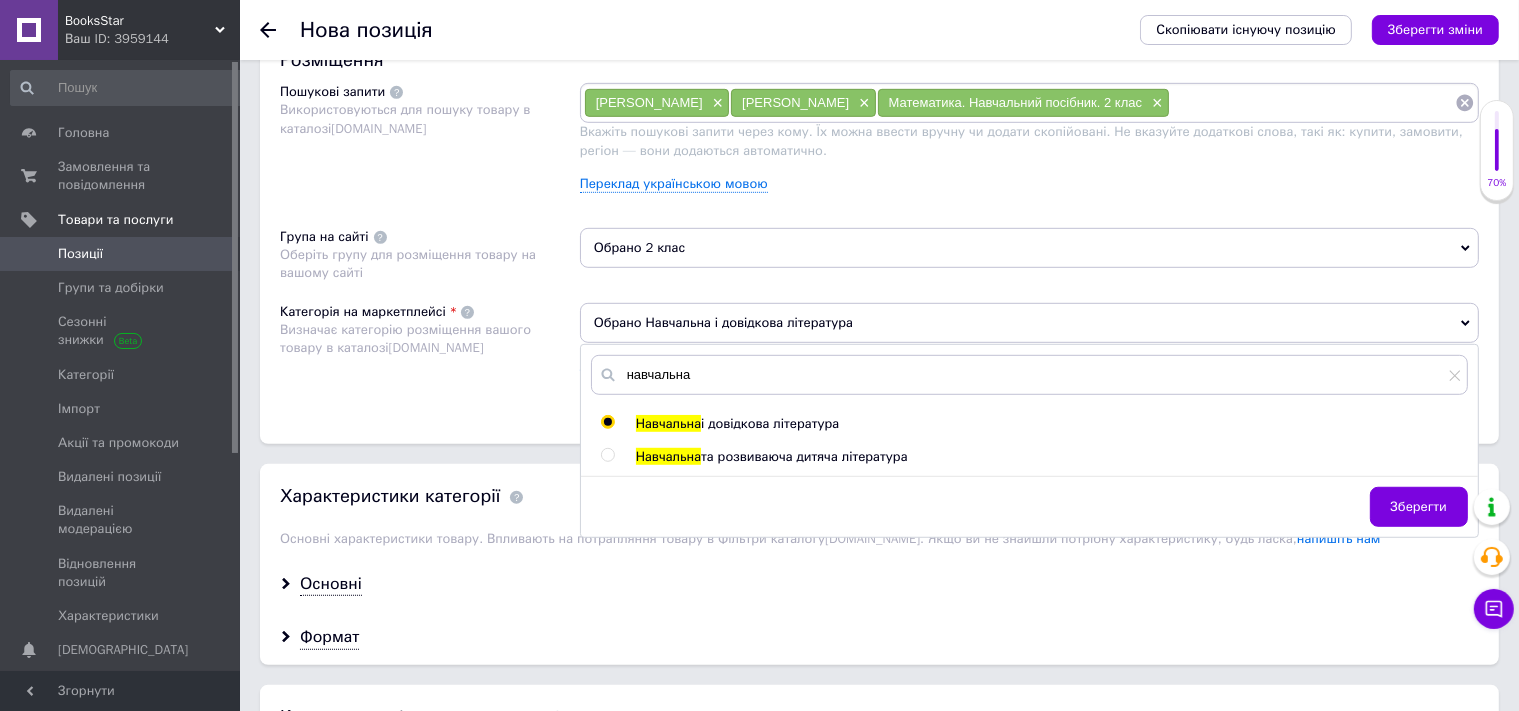 click on "Категорія на маркетплейсі Визначає категорію розміщення вашого товару в каталозі  [DOMAIN_NAME]" at bounding box center (430, 353) 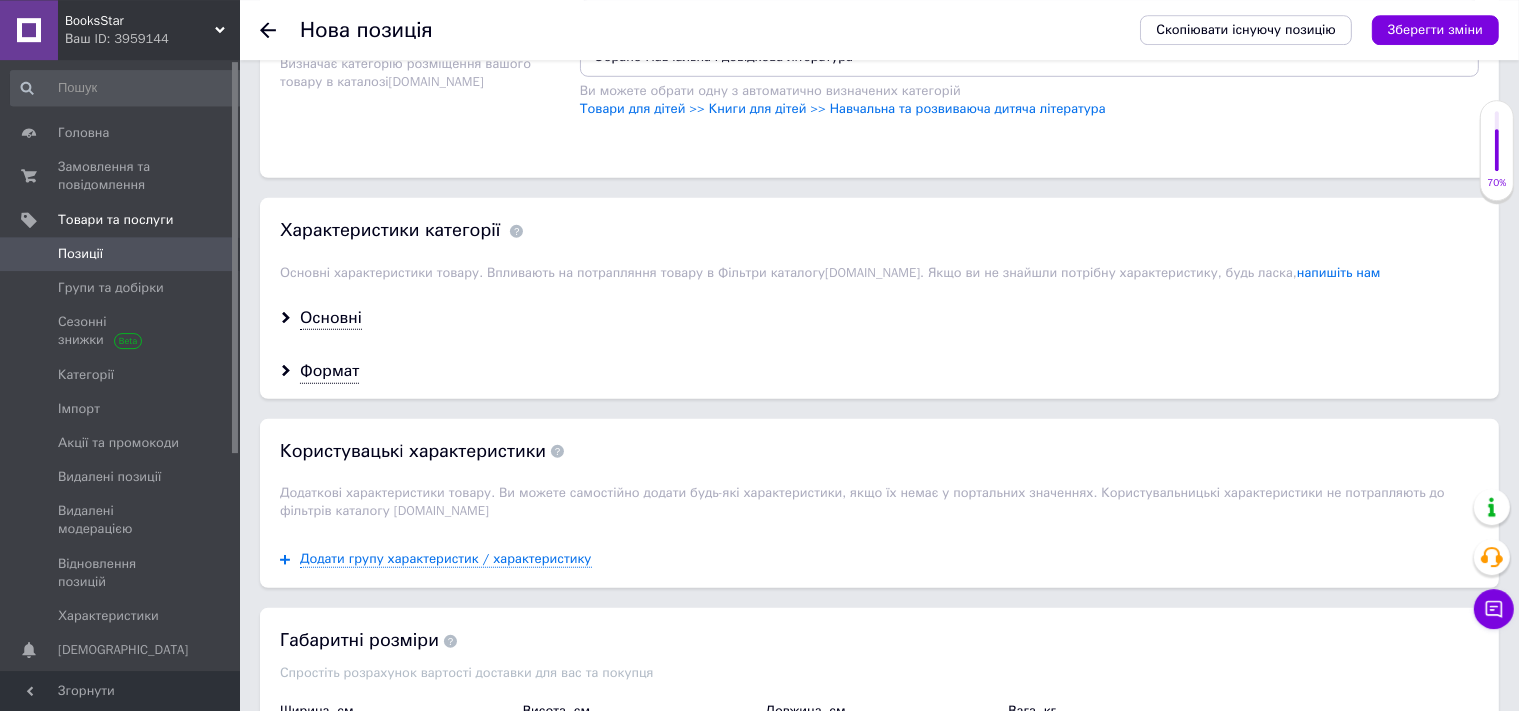 scroll, scrollTop: 1505, scrollLeft: 0, axis: vertical 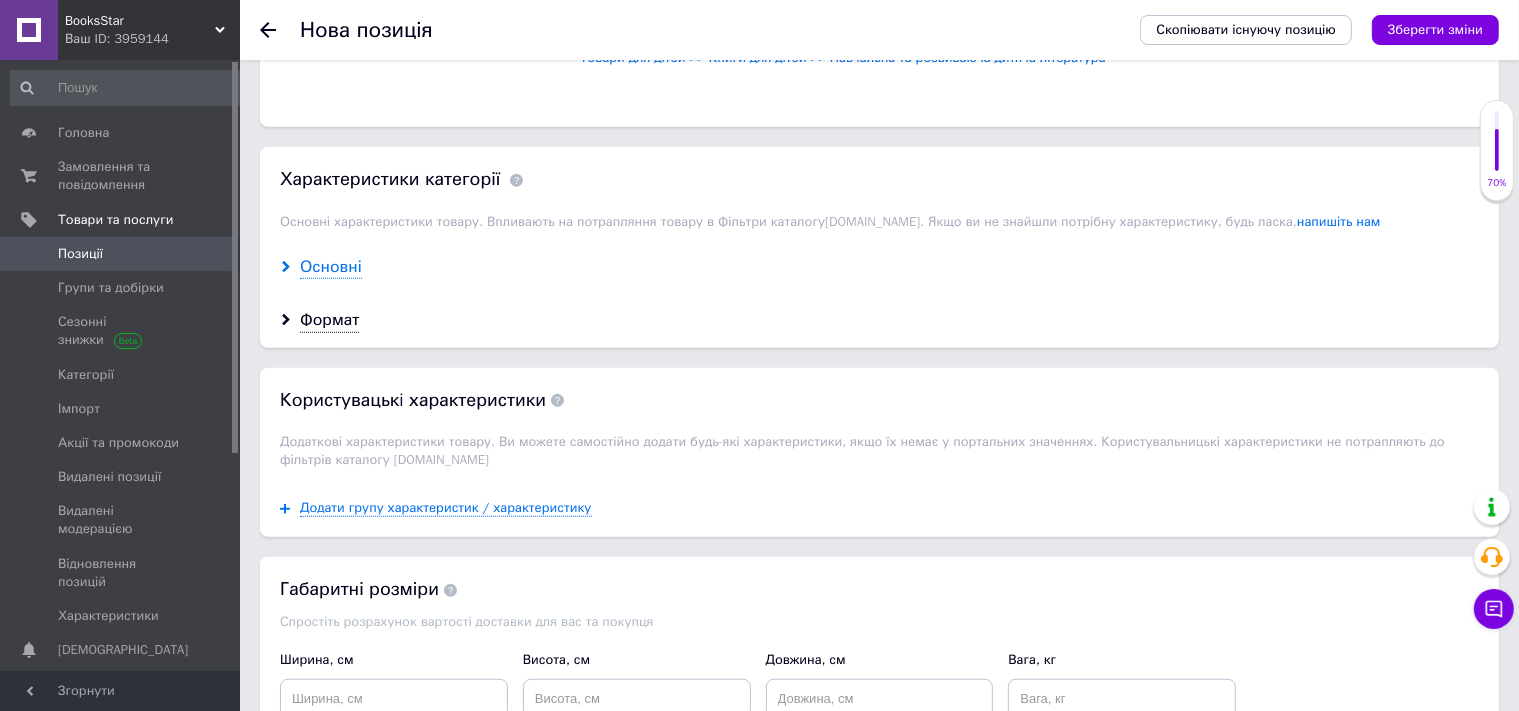click on "Основні" at bounding box center (331, 267) 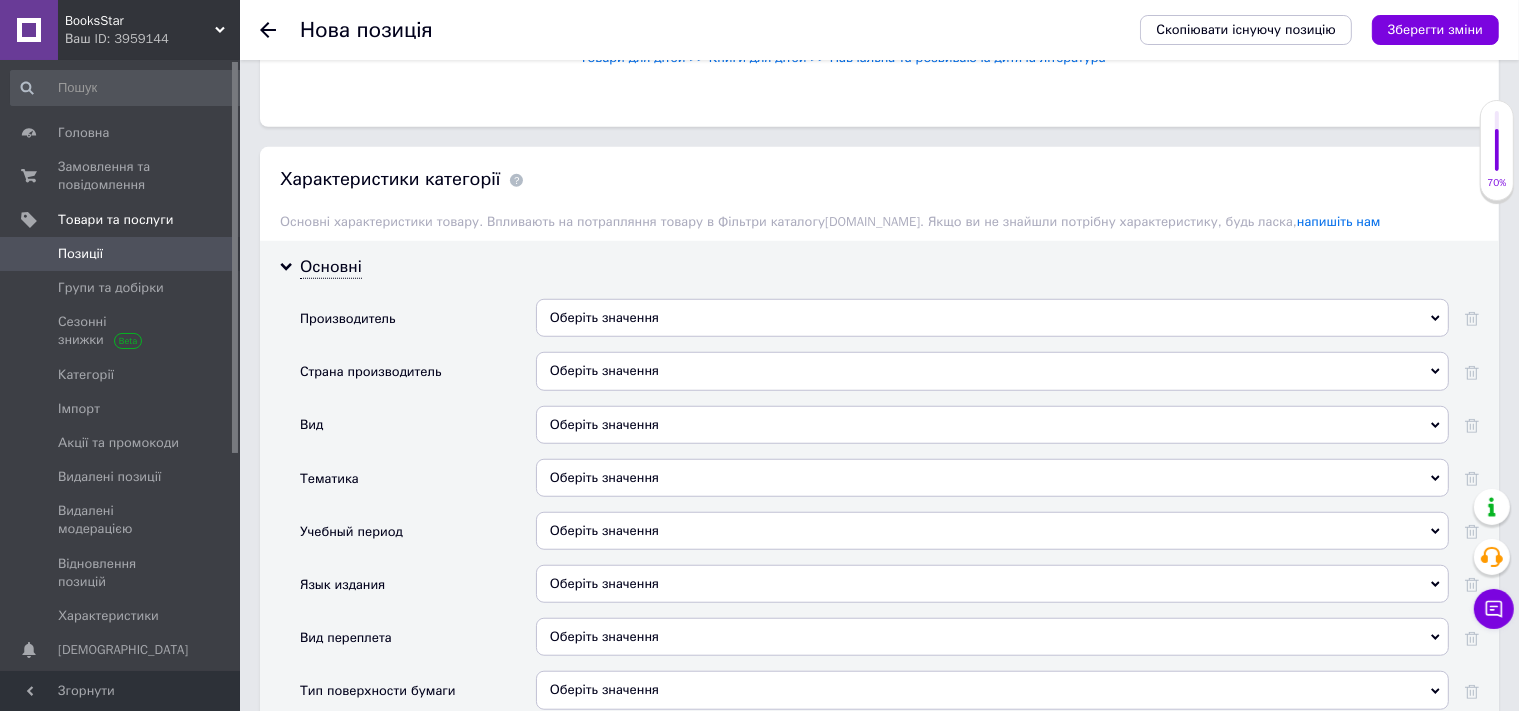 click on "Оберіть значення" at bounding box center (992, 318) 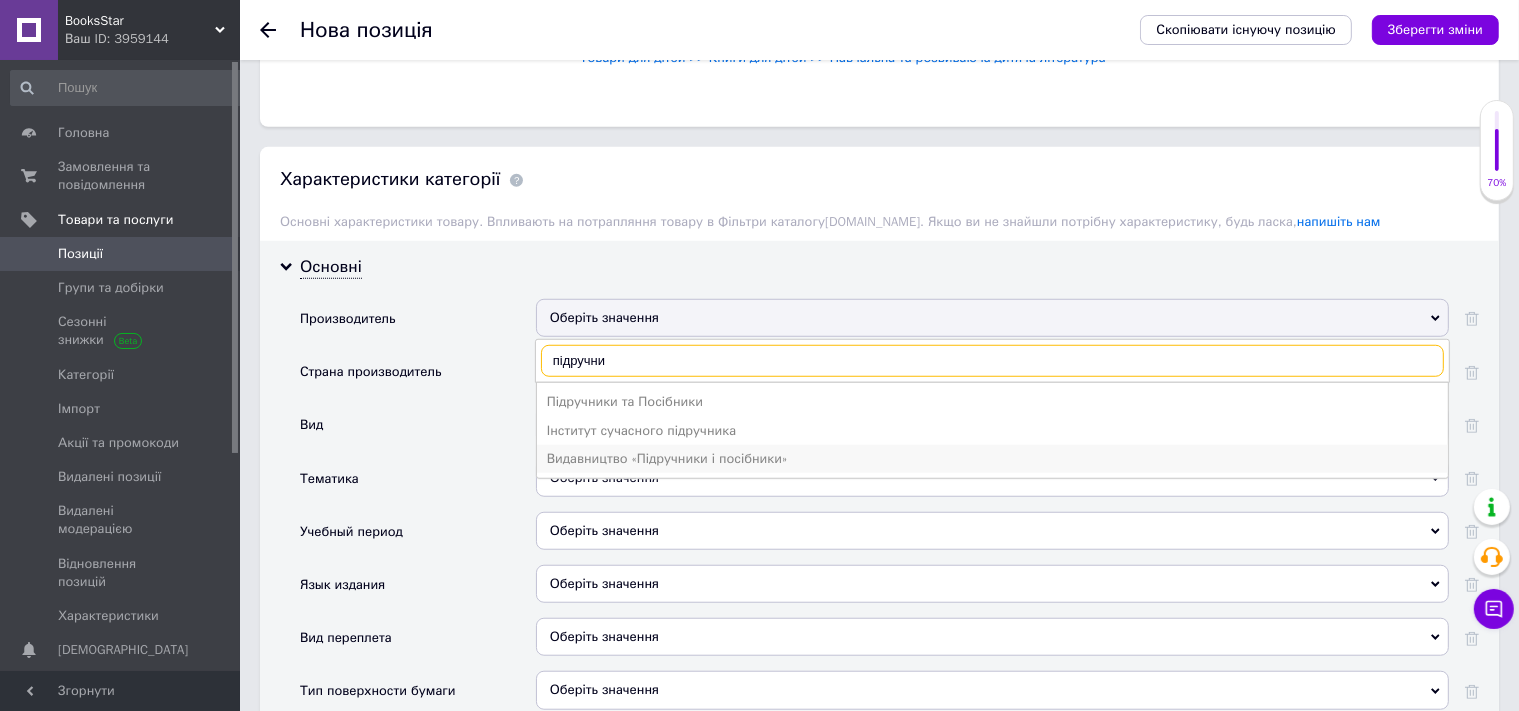 type on "підручни" 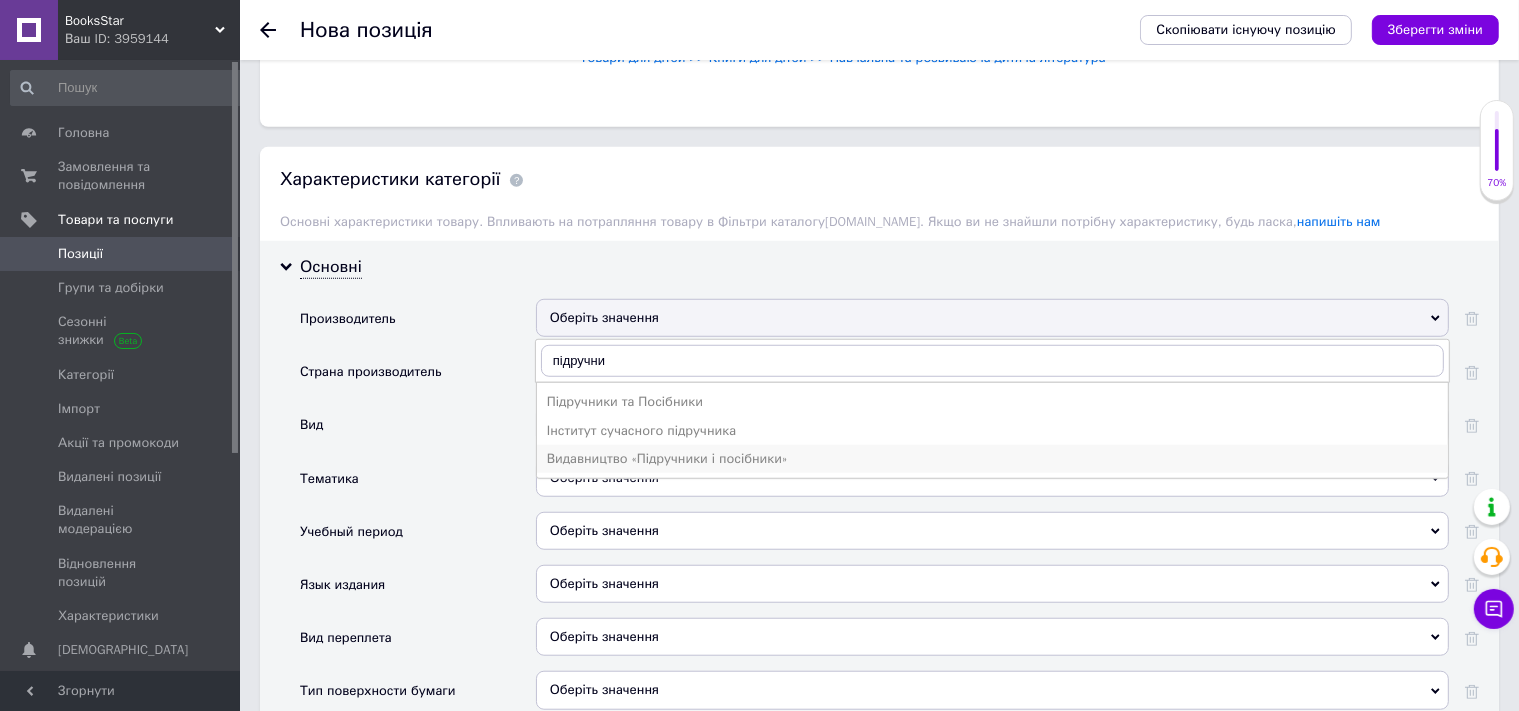 click on "Видавництво «Підручники і посібники»" at bounding box center (992, 459) 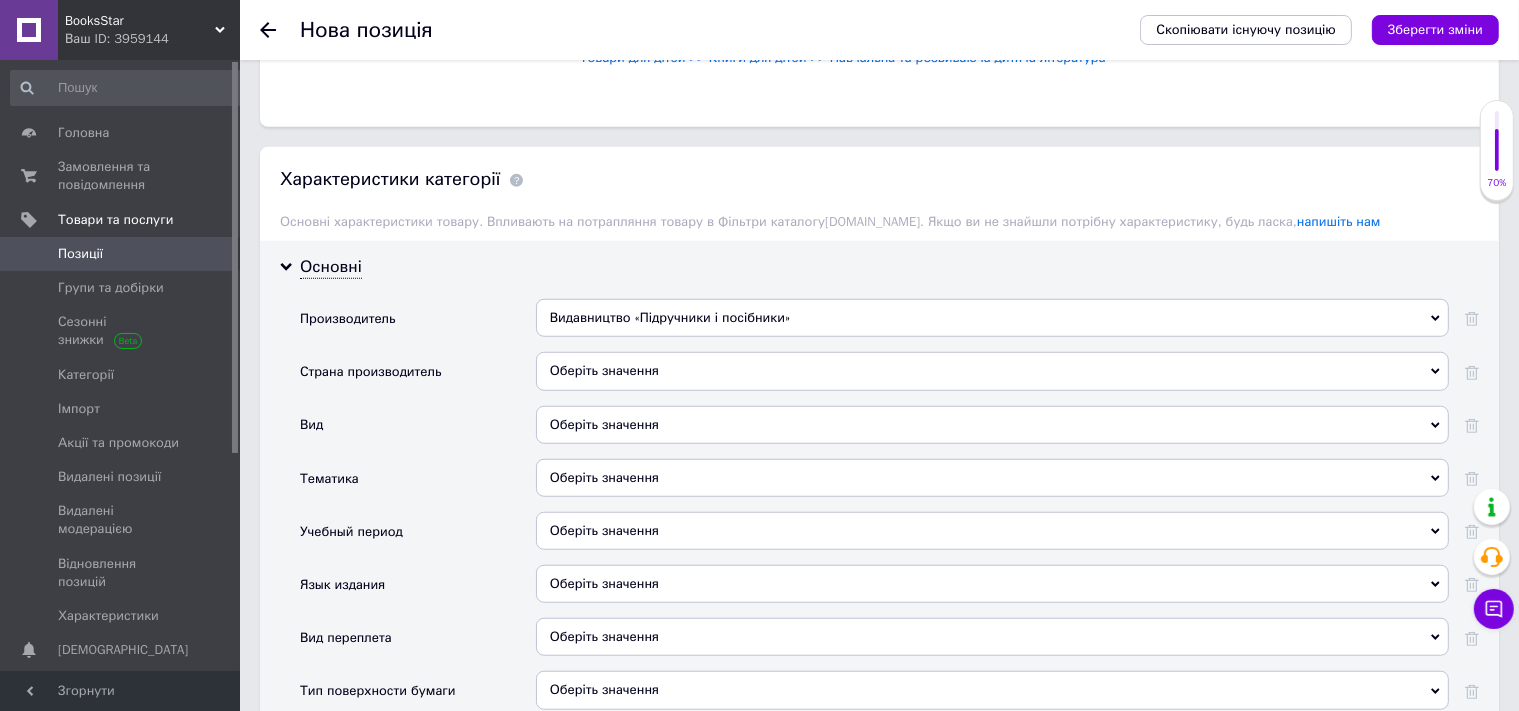 click on "Оберіть значення" at bounding box center (992, 371) 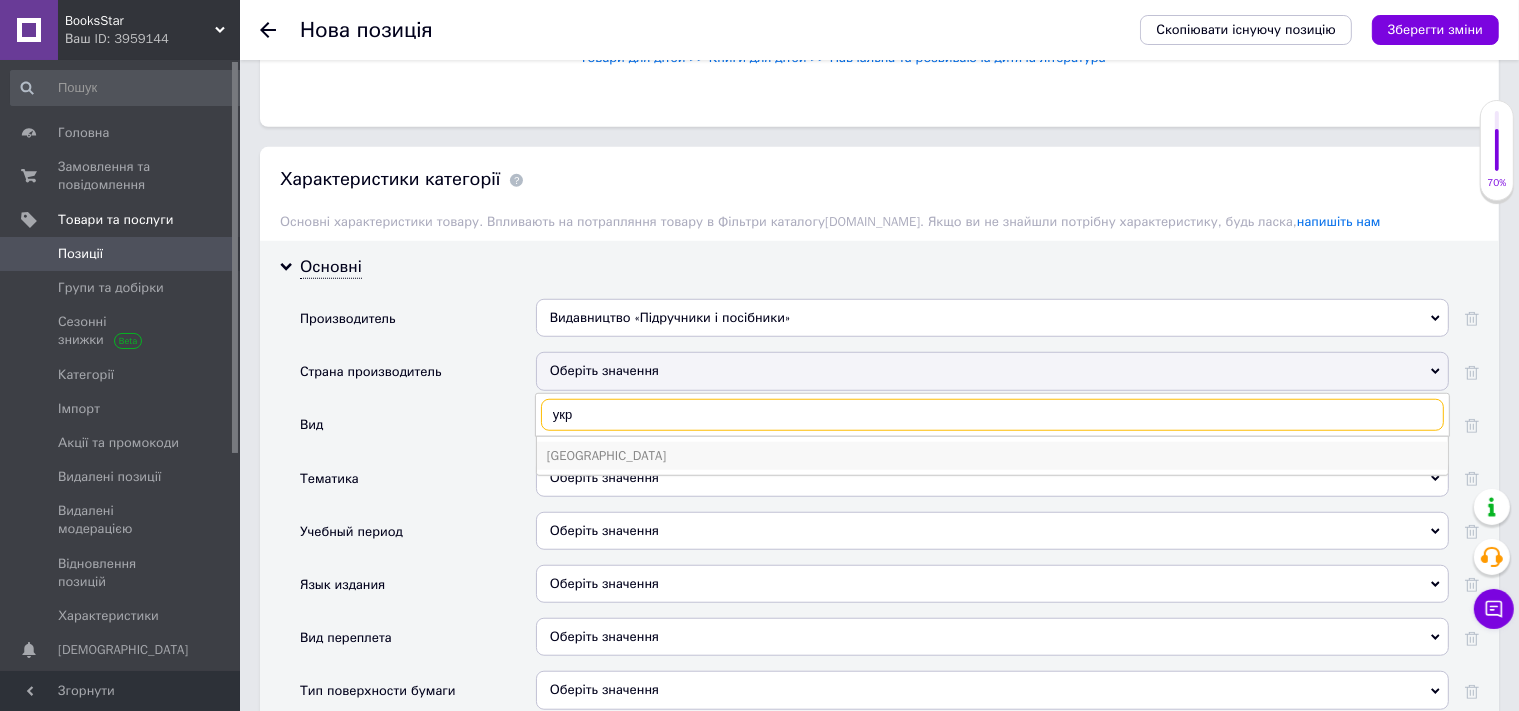 type on "укр" 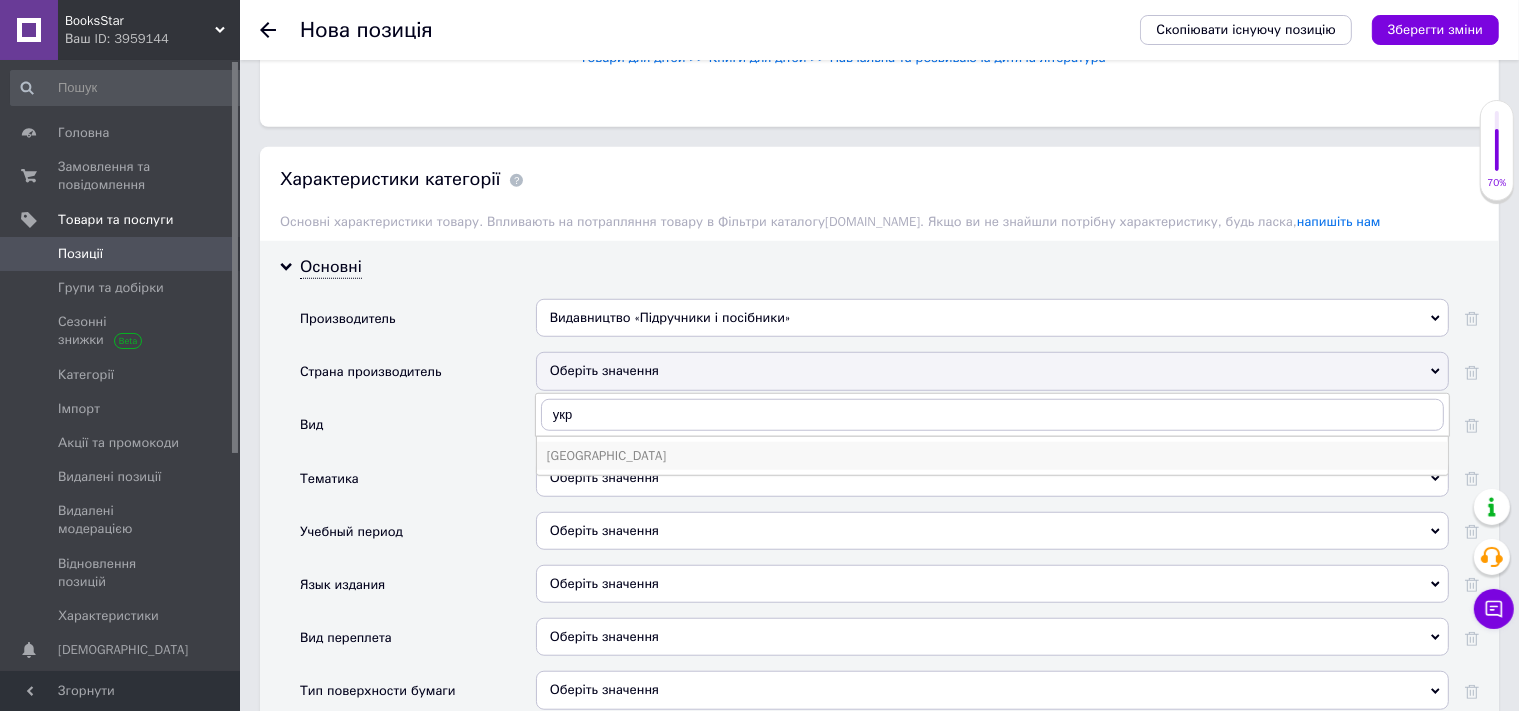 click on "[GEOGRAPHIC_DATA]" at bounding box center [992, 456] 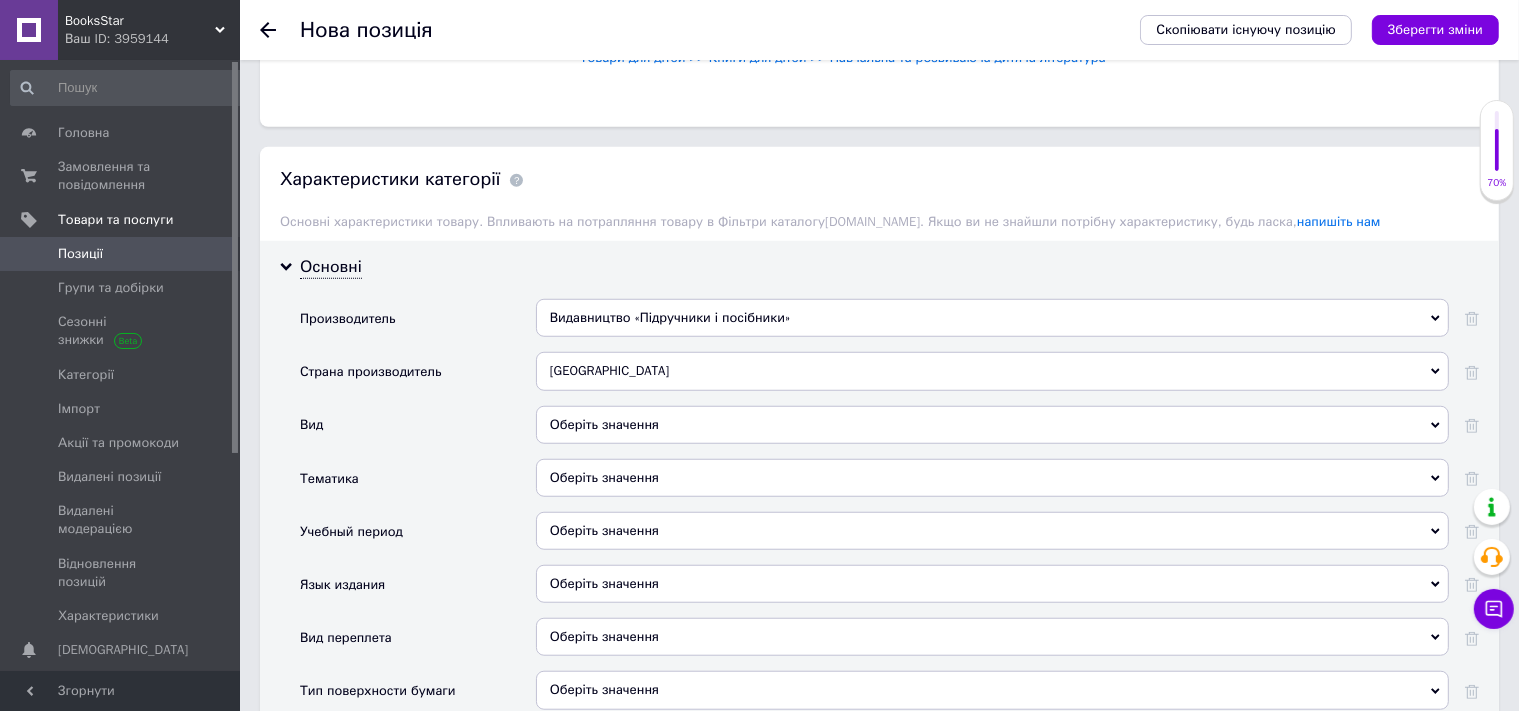 click on "Оберіть значення" at bounding box center (992, 425) 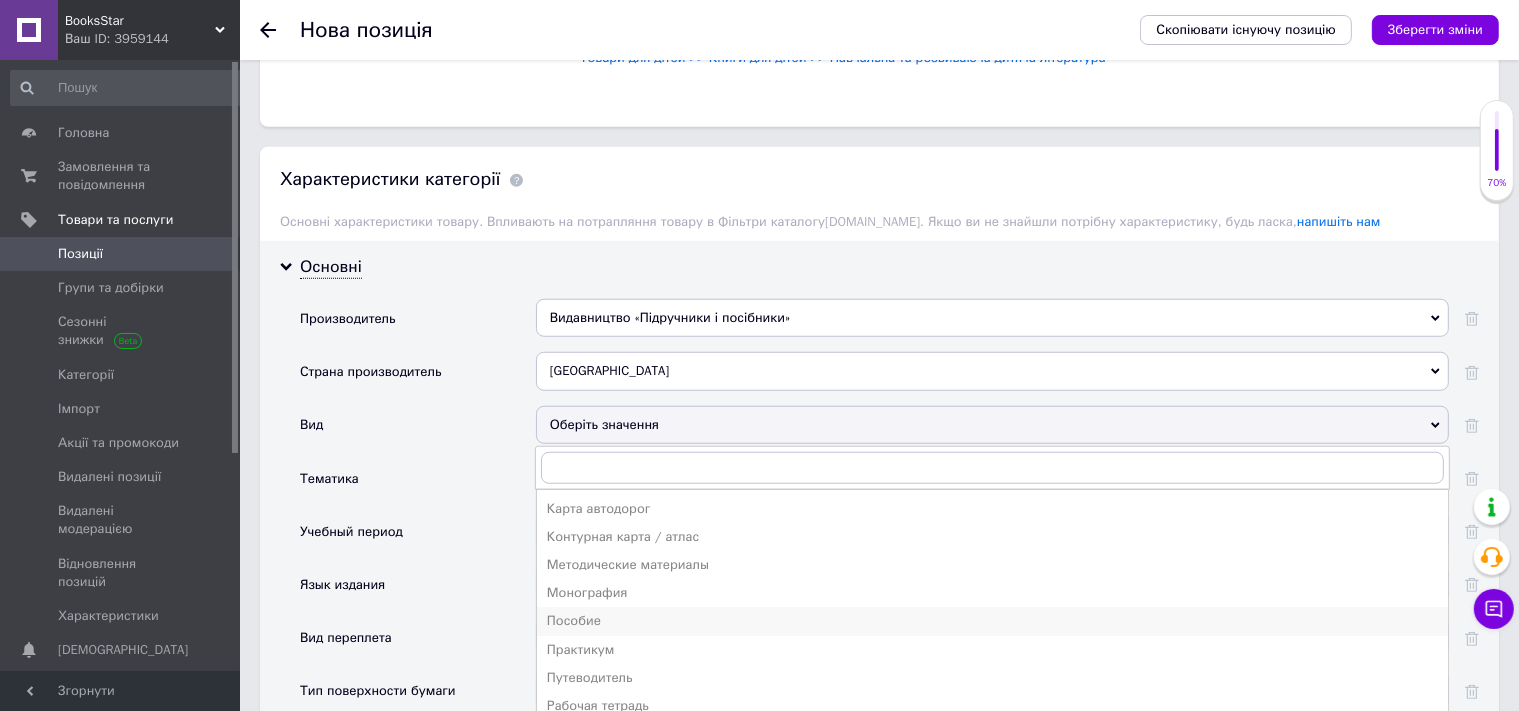 click on "Пособие" at bounding box center (992, 621) 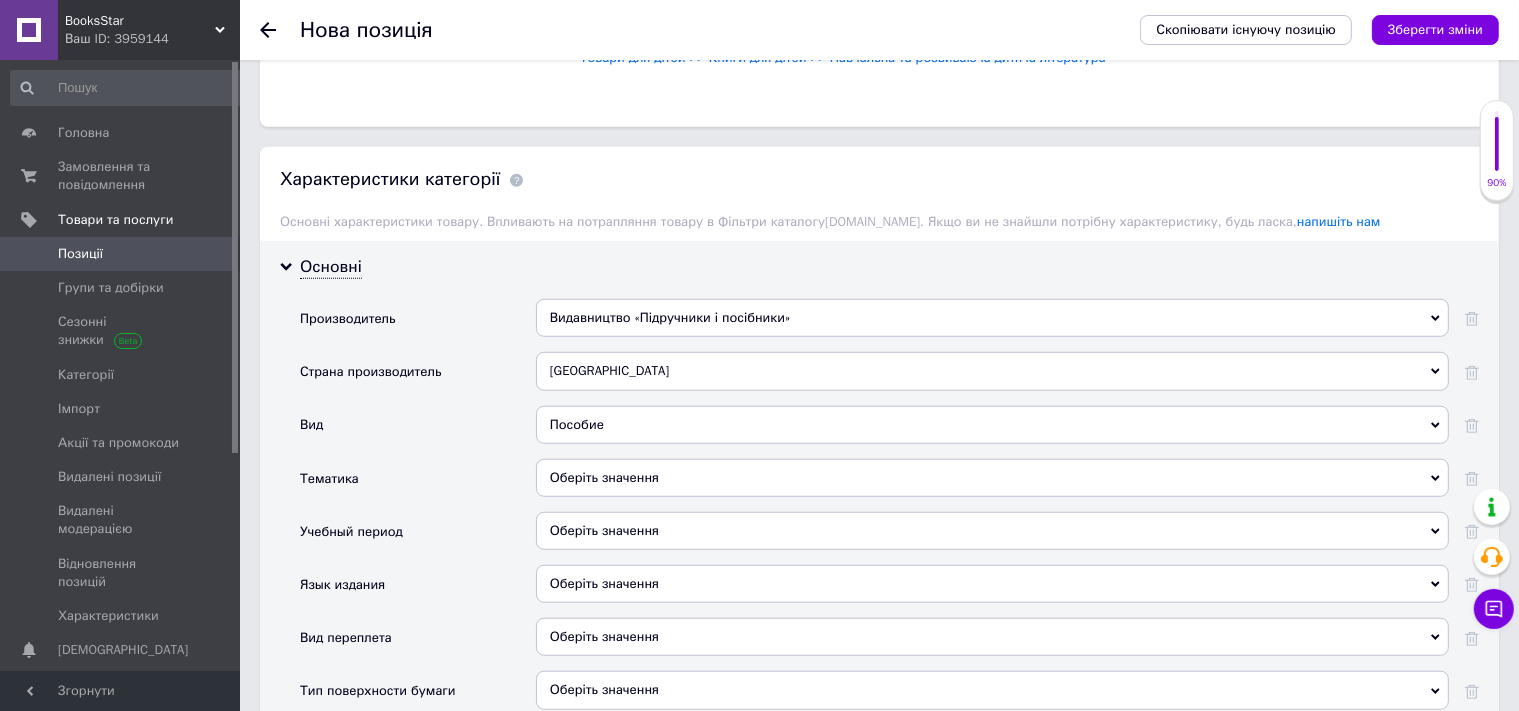 click on "Оберіть значення" at bounding box center [992, 478] 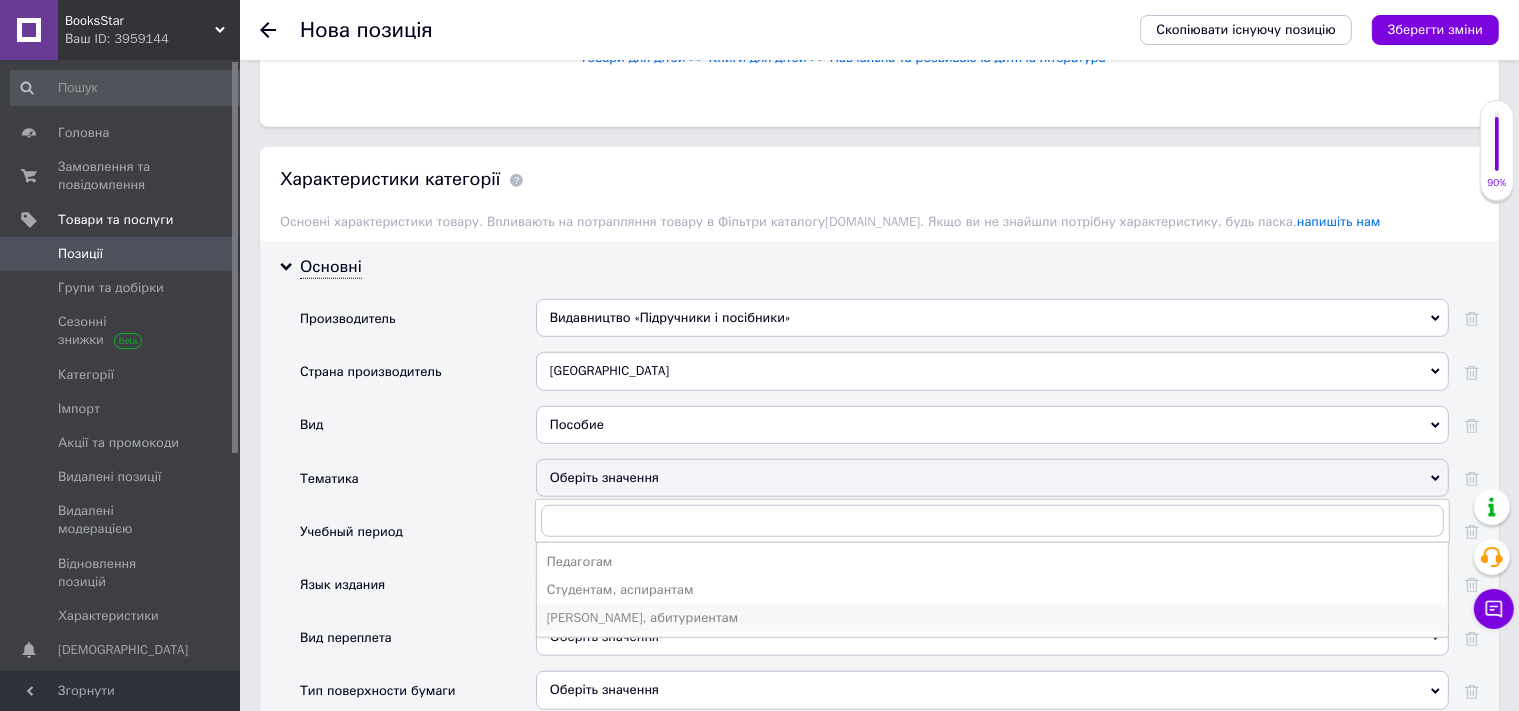click on "[PERSON_NAME], абитуриентам" at bounding box center (992, 618) 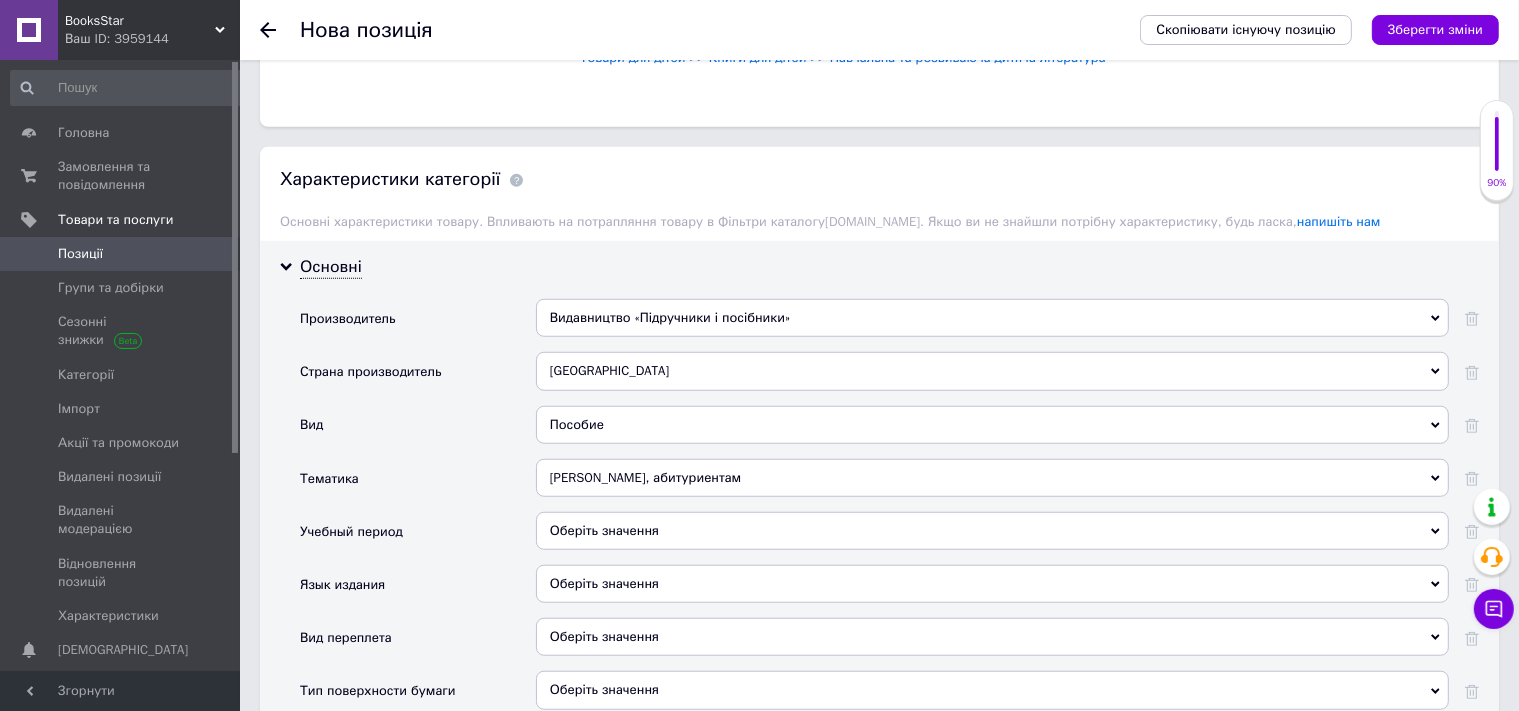 scroll, scrollTop: 1716, scrollLeft: 0, axis: vertical 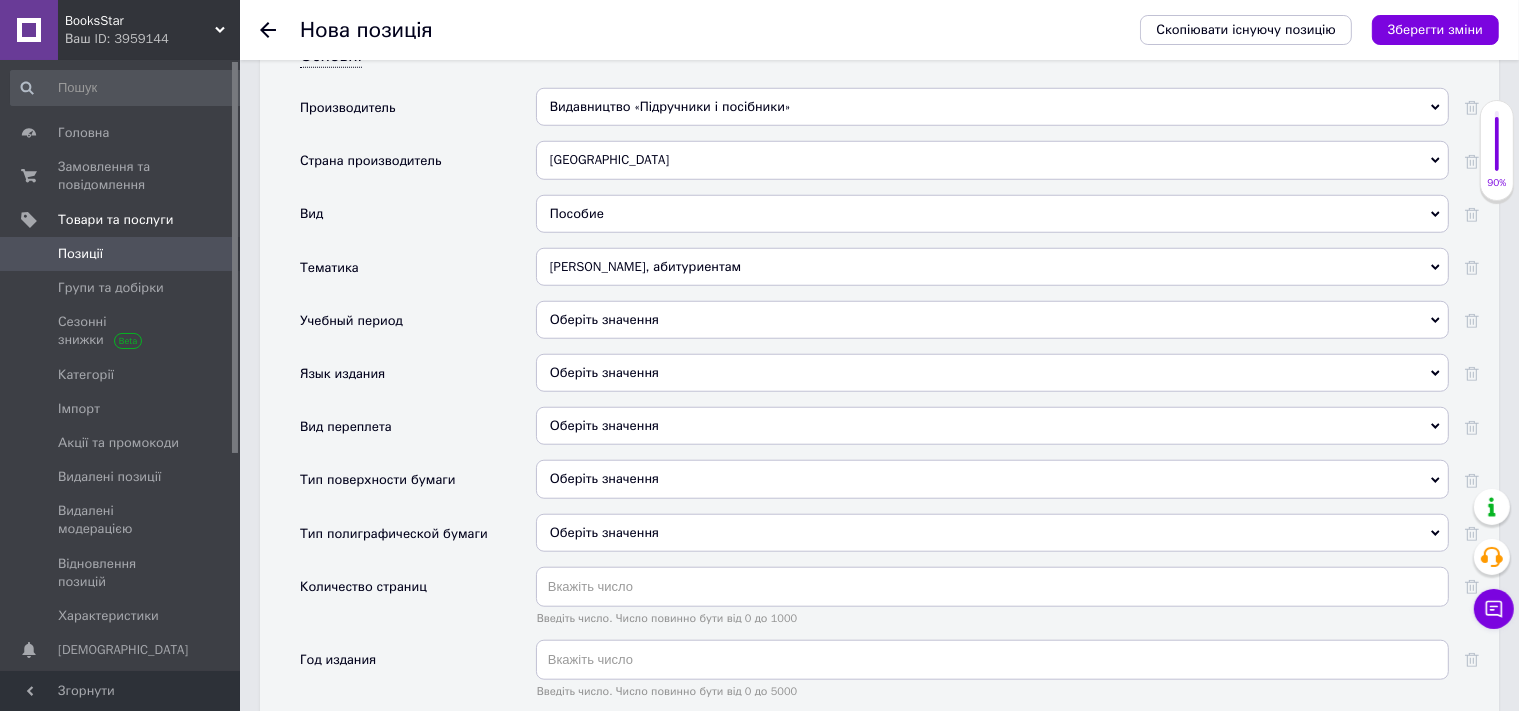 click on "Оберіть значення" at bounding box center (992, 320) 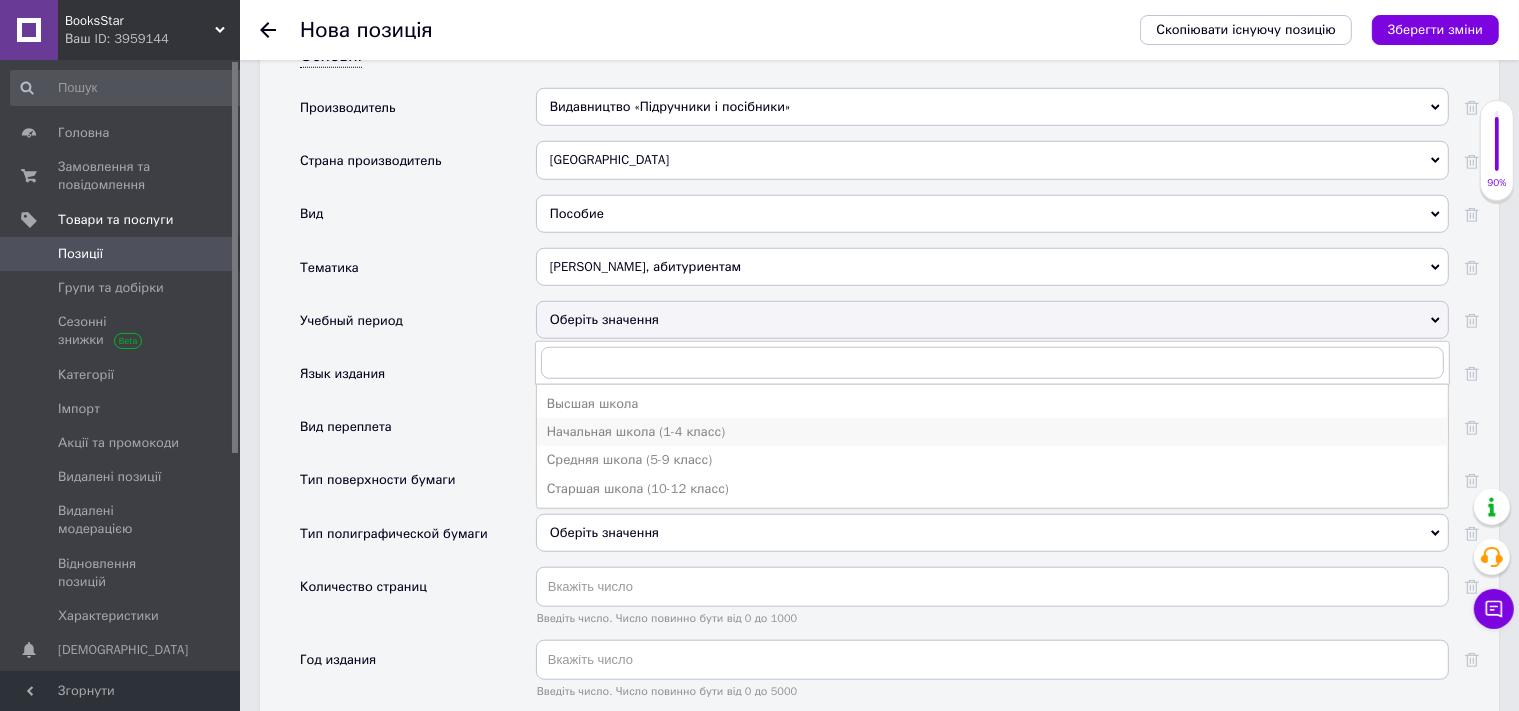 click on "Начальная школа (1-4 класс)" at bounding box center [992, 432] 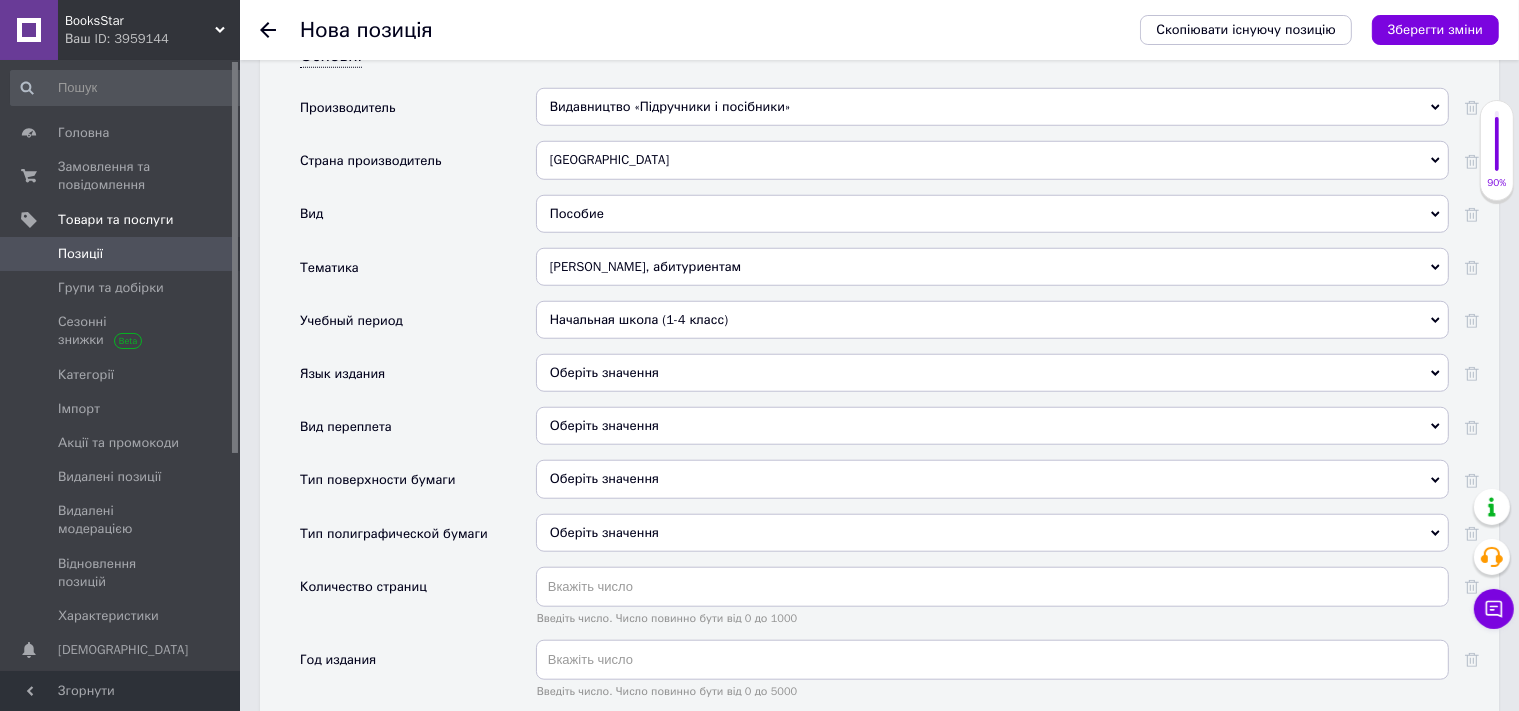 click on "Оберіть значення" at bounding box center [992, 373] 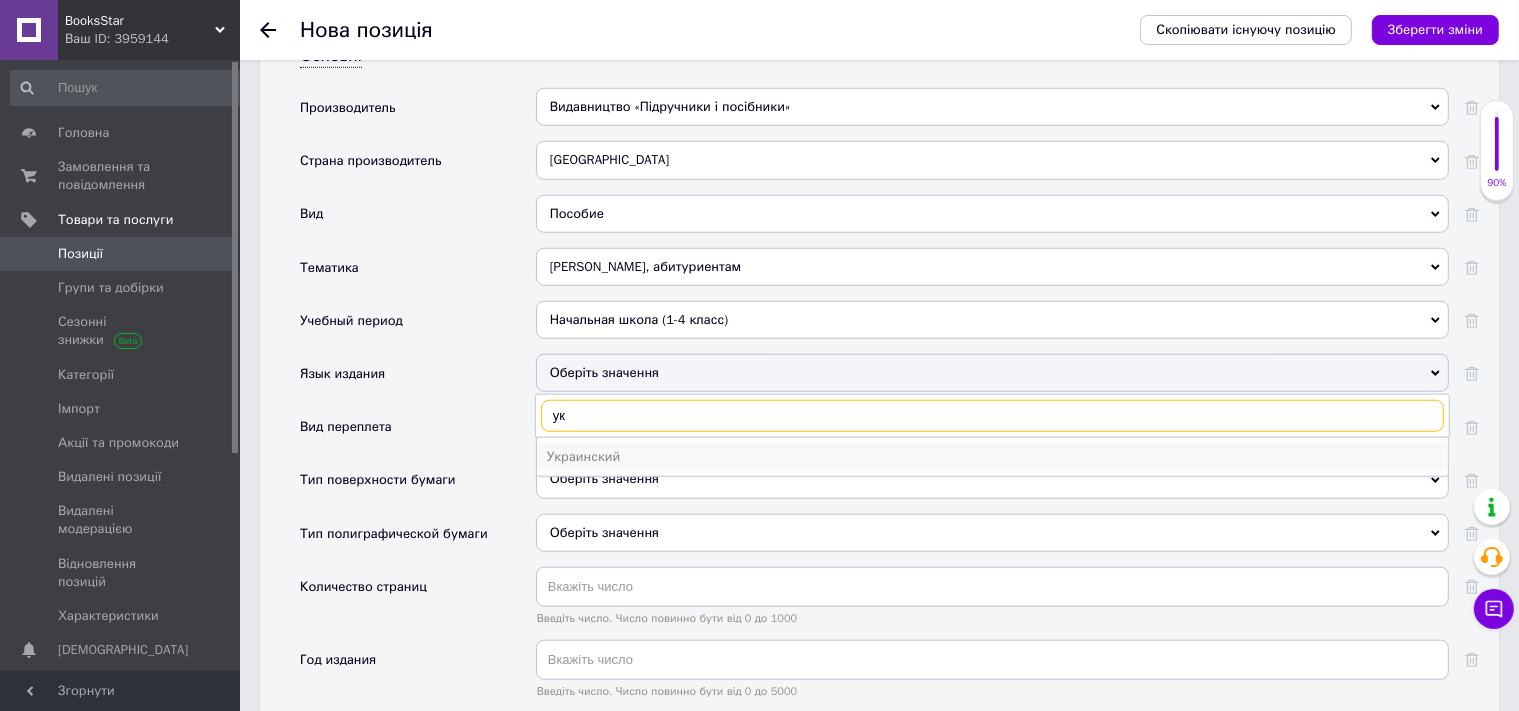 type on "укр" 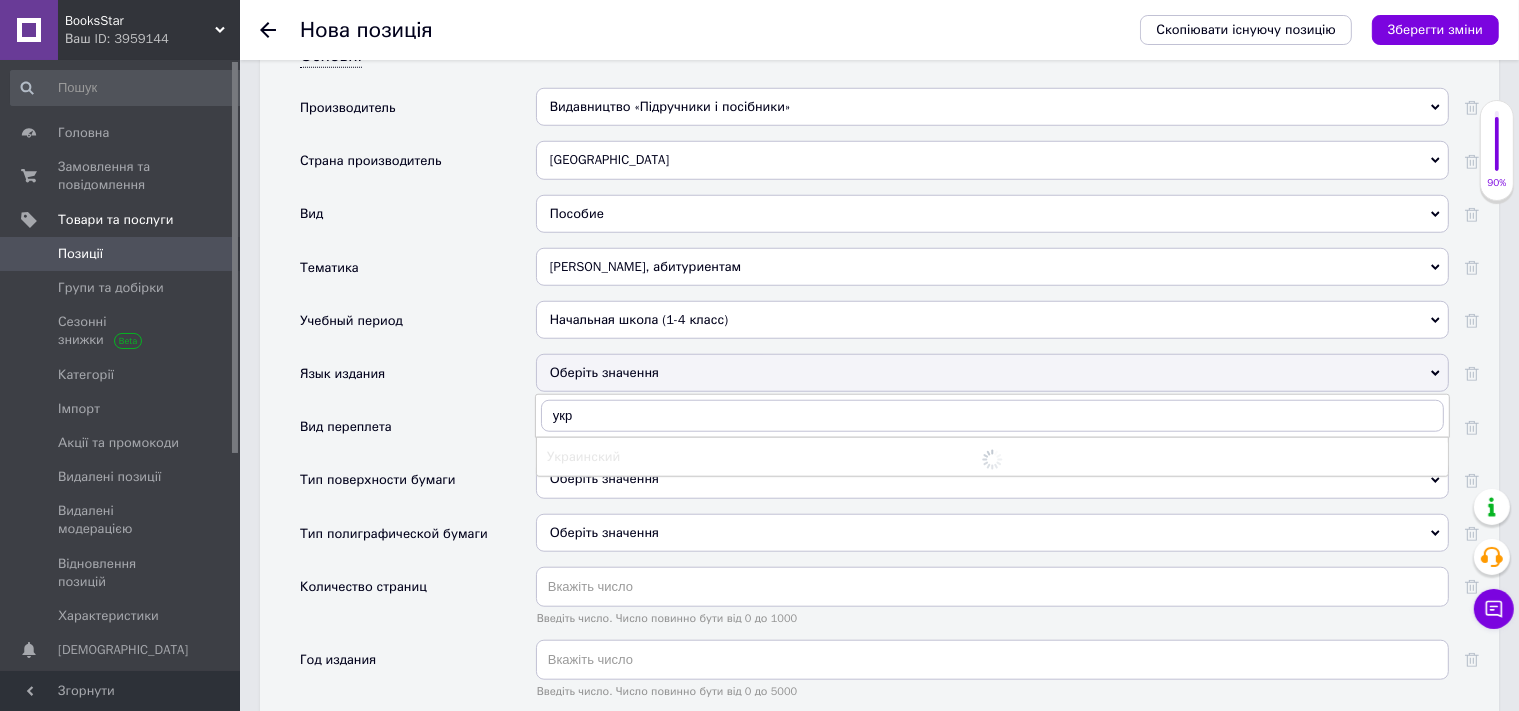click at bounding box center (992, 460) 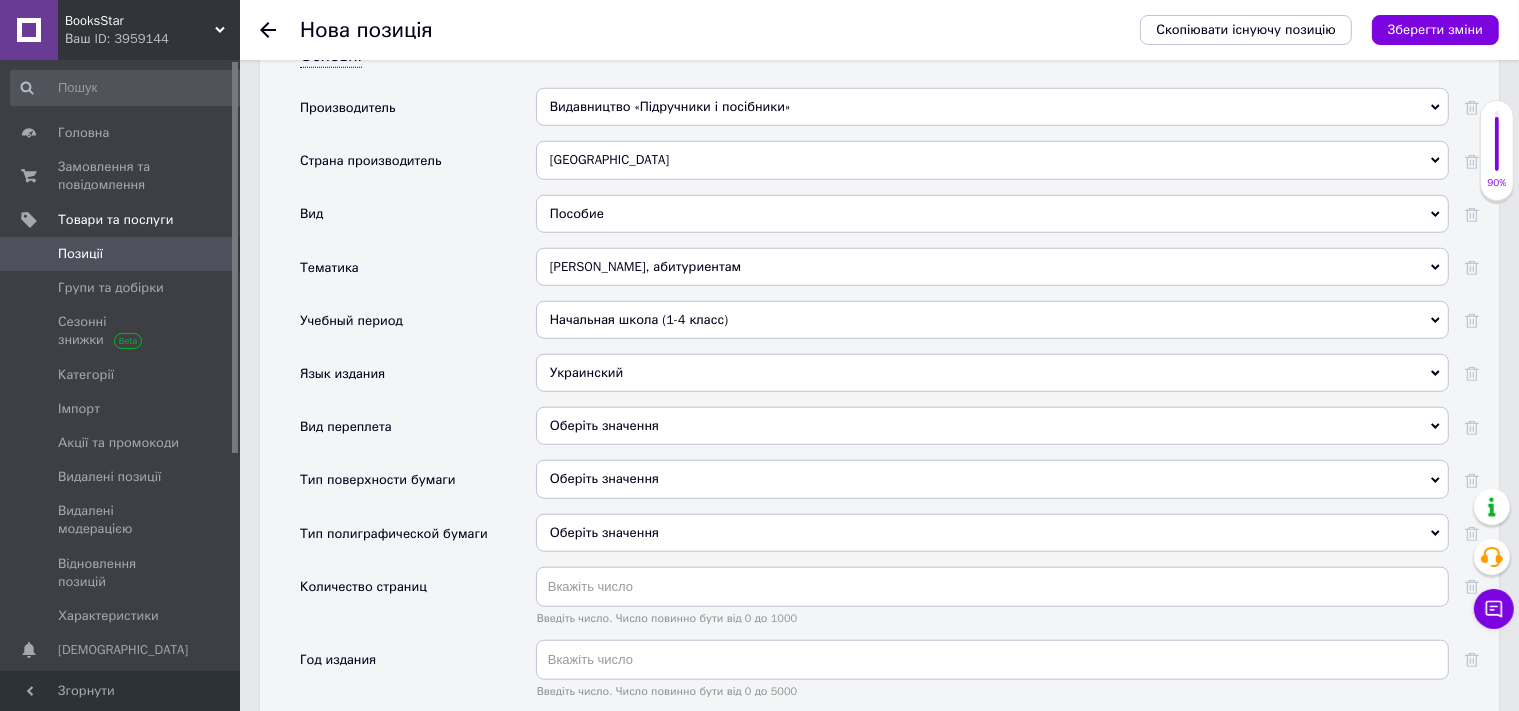 click on "Оберіть значення" at bounding box center (992, 426) 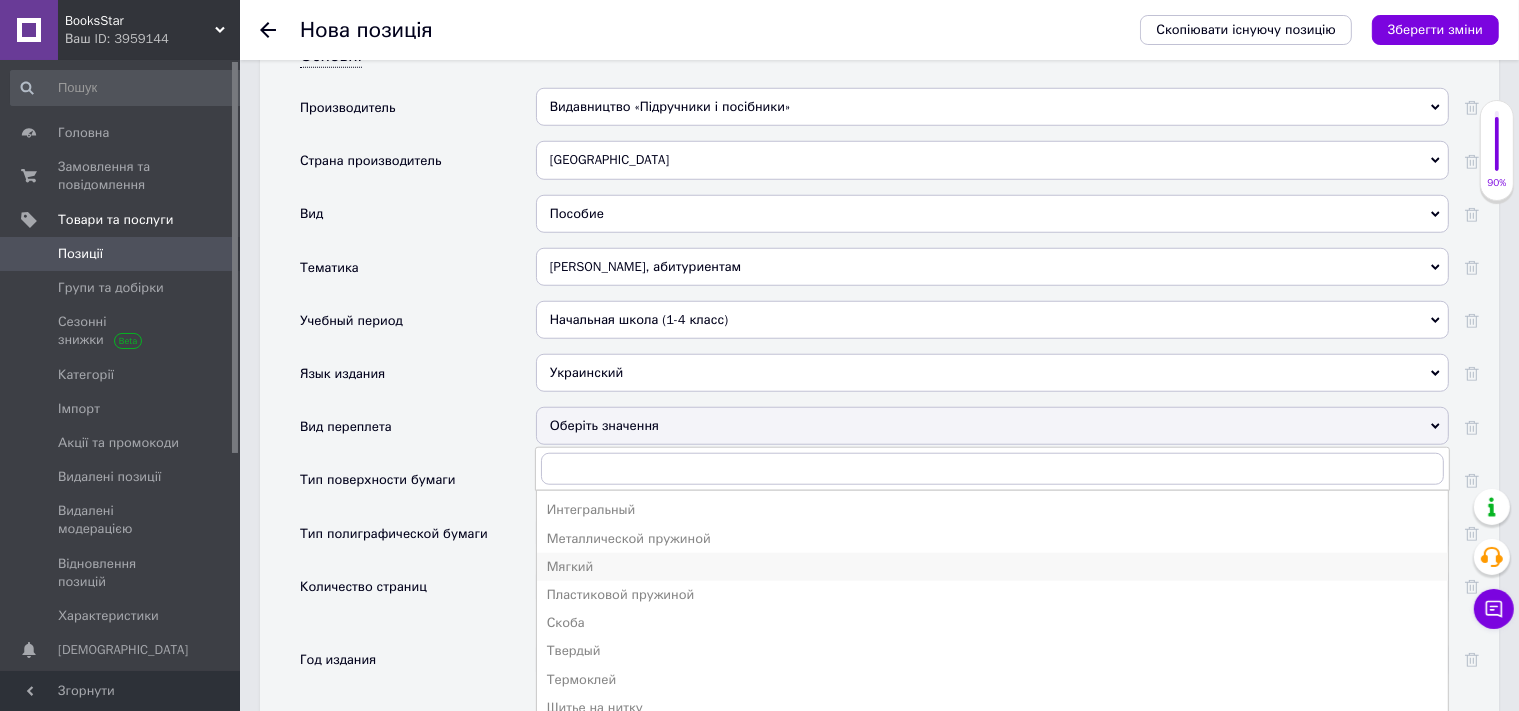 click on "Мягкий" at bounding box center (992, 567) 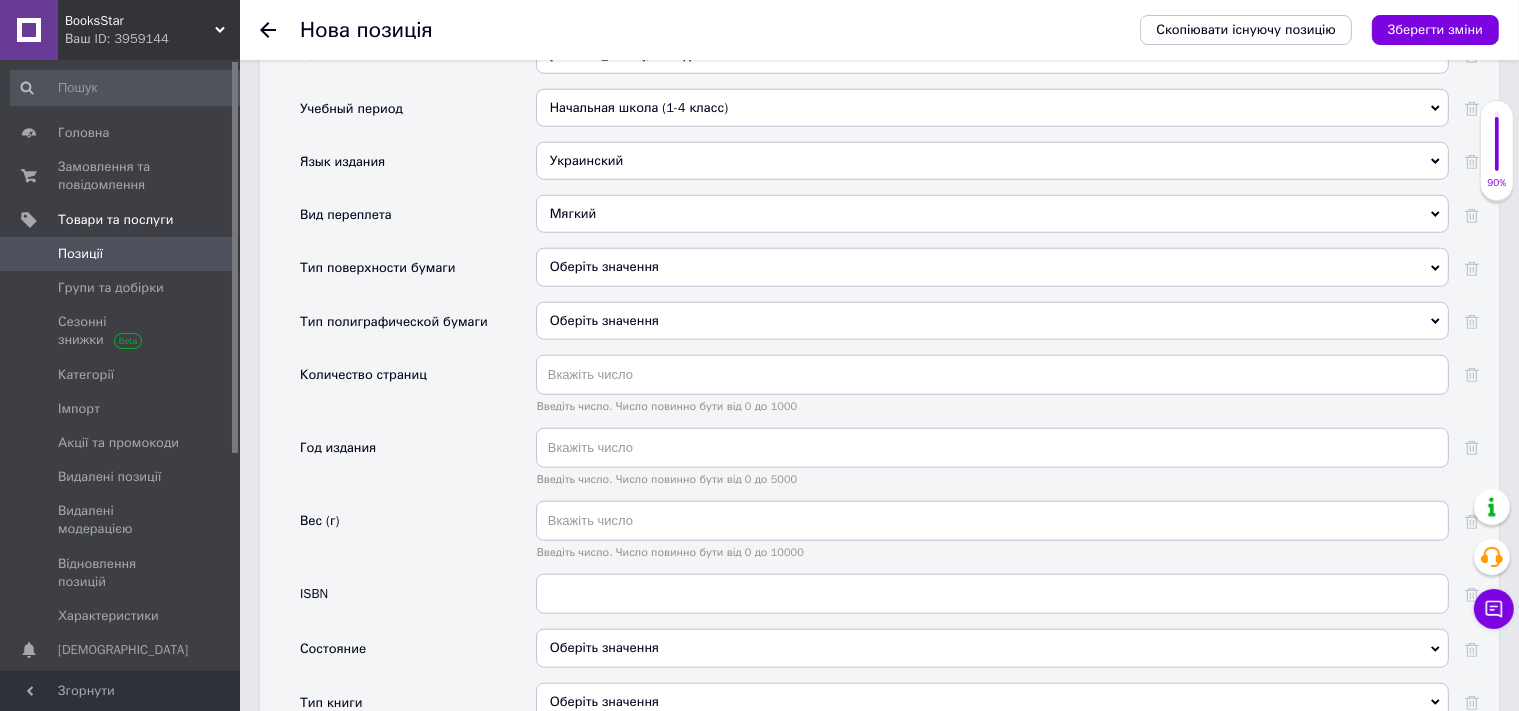 scroll, scrollTop: 2244, scrollLeft: 0, axis: vertical 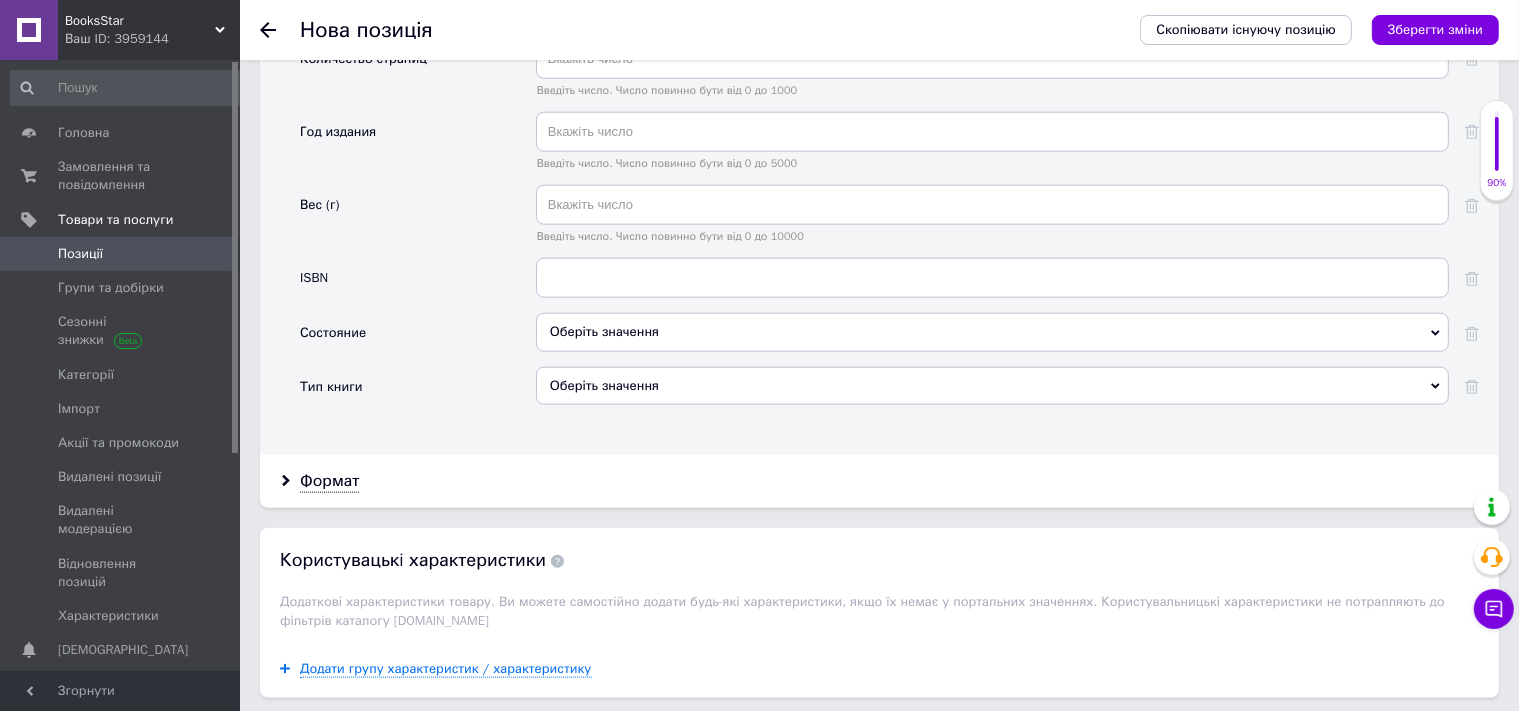 drag, startPoint x: 651, startPoint y: 300, endPoint x: 648, endPoint y: 316, distance: 16.27882 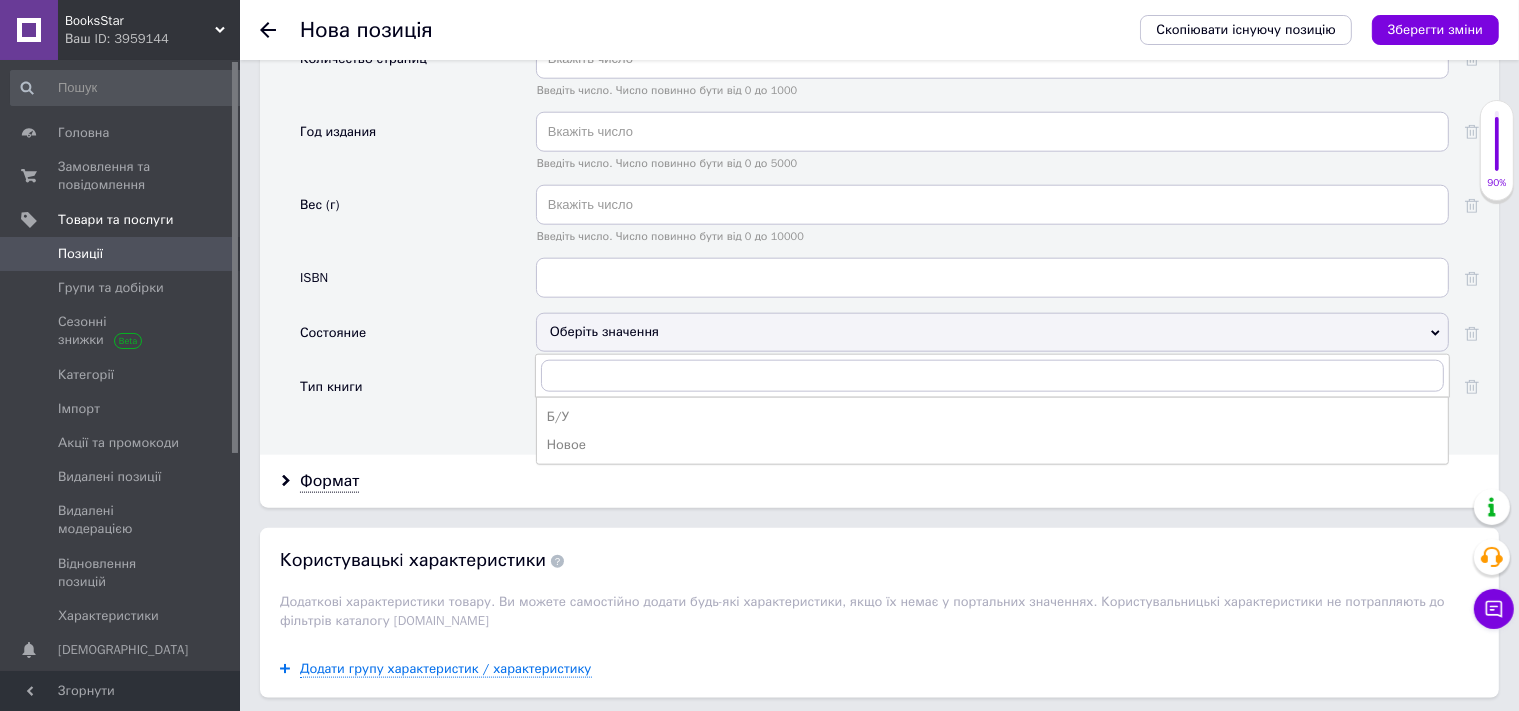 click on "Новое" at bounding box center [992, 445] 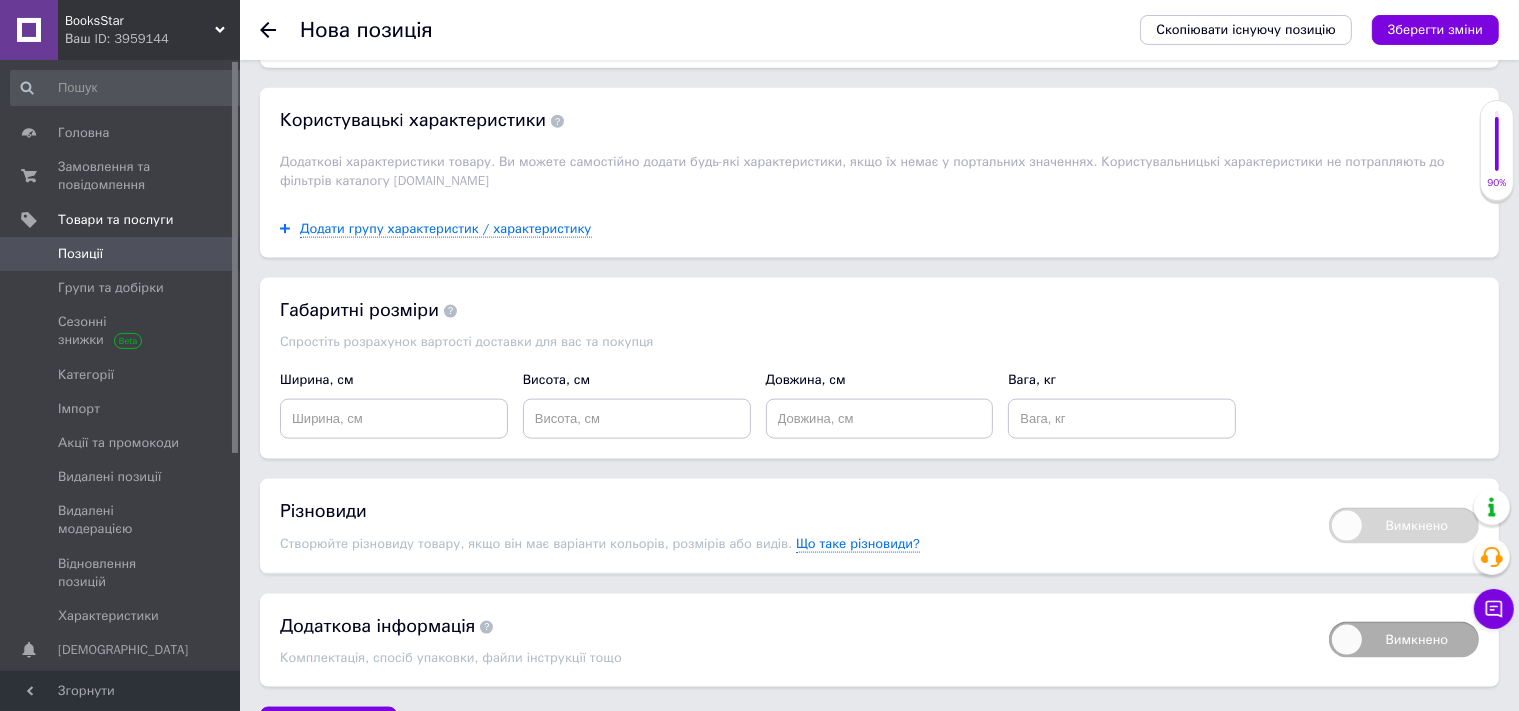 scroll, scrollTop: 2730, scrollLeft: 0, axis: vertical 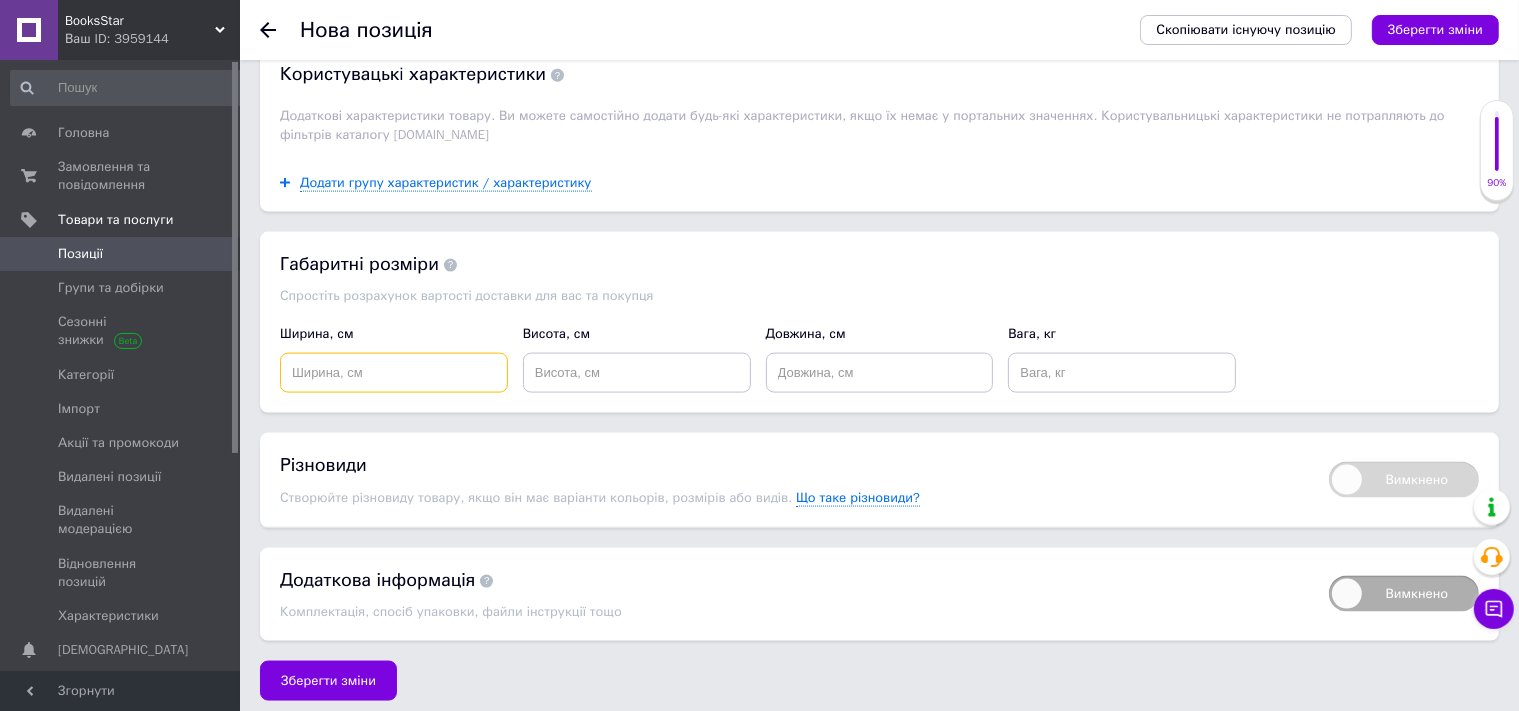 click at bounding box center (394, 373) 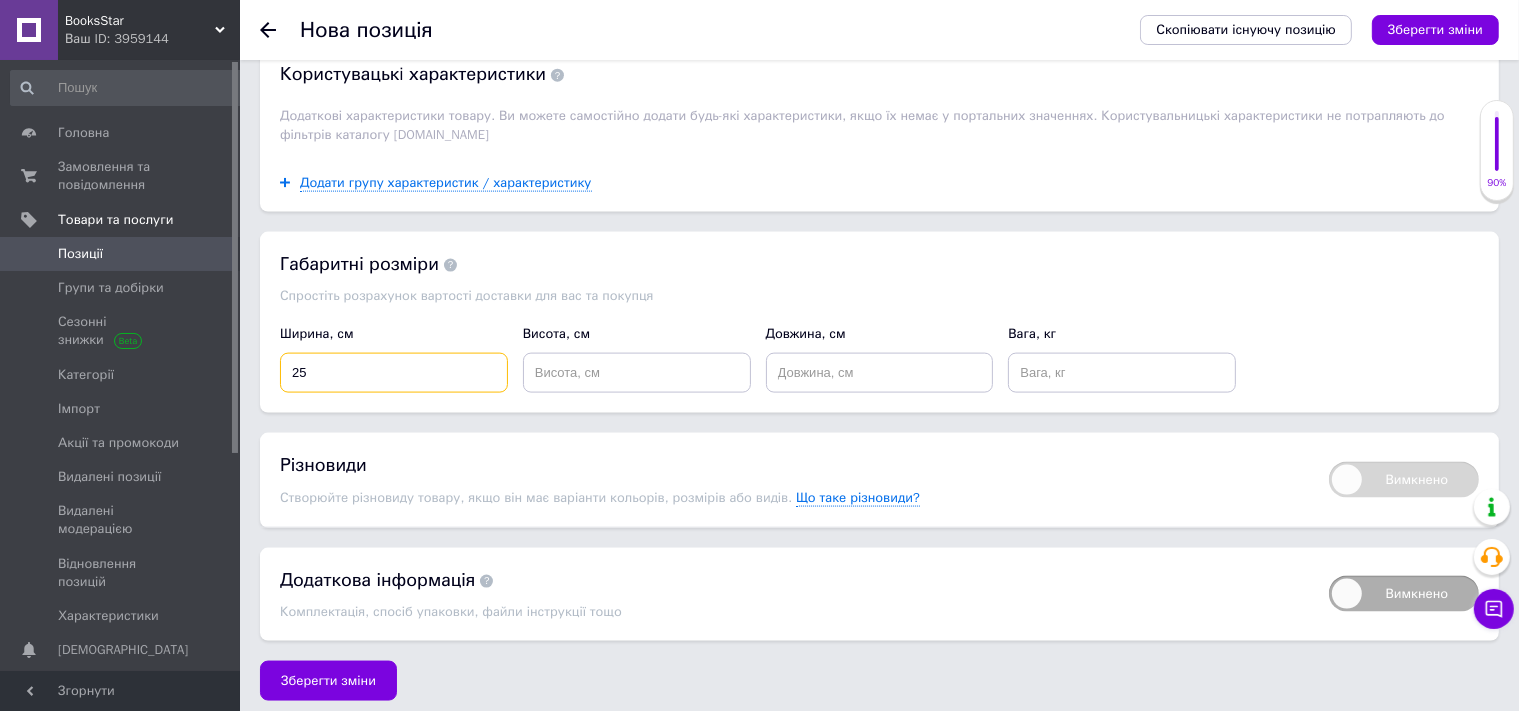 type on "25" 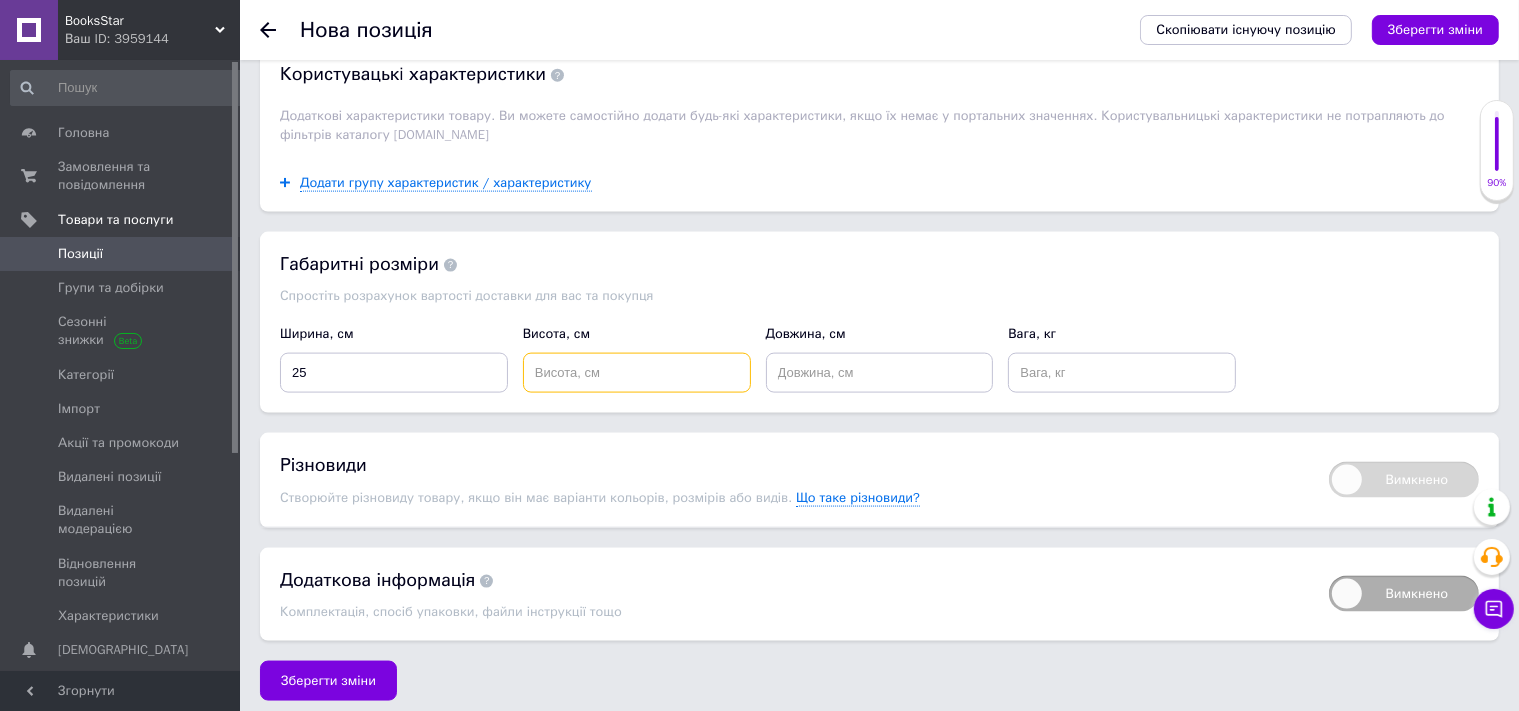 click at bounding box center [637, 373] 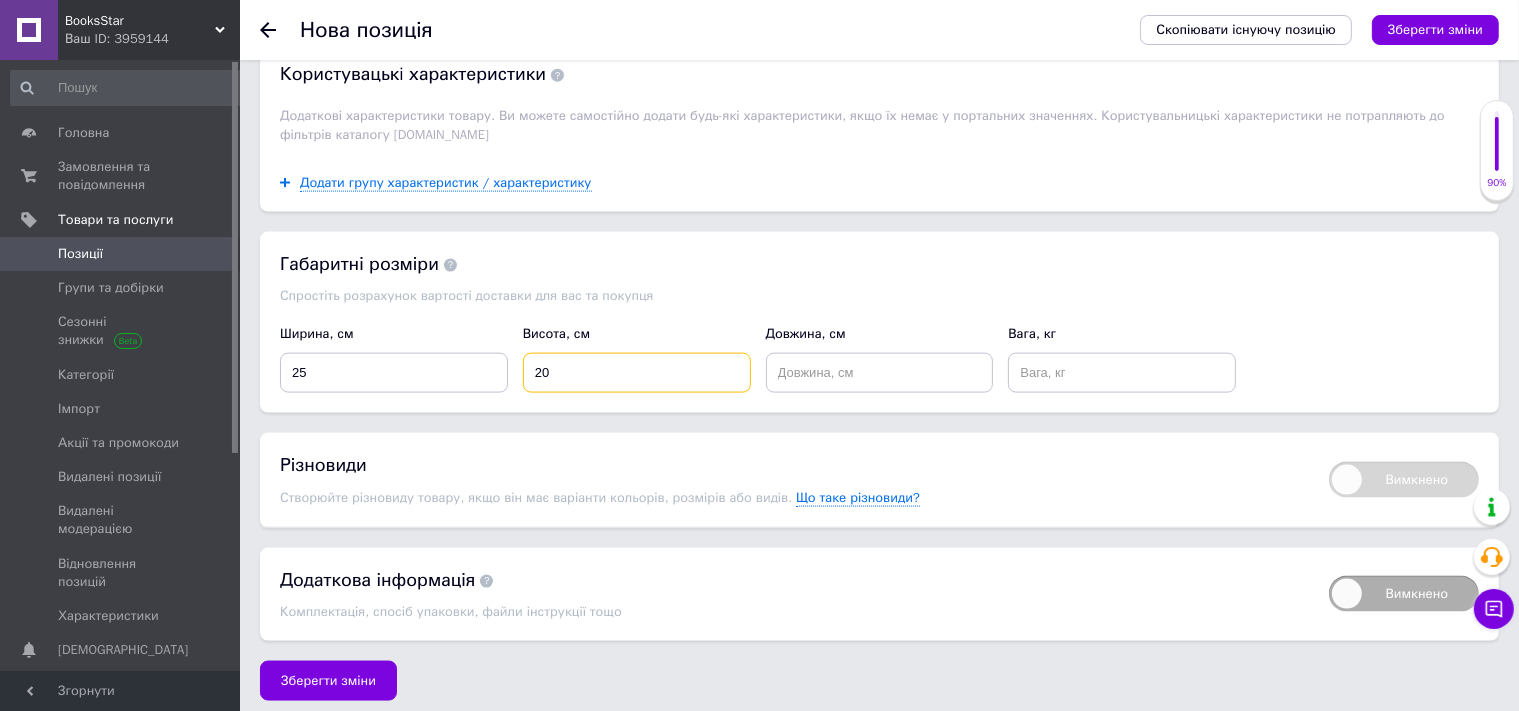 type on "20" 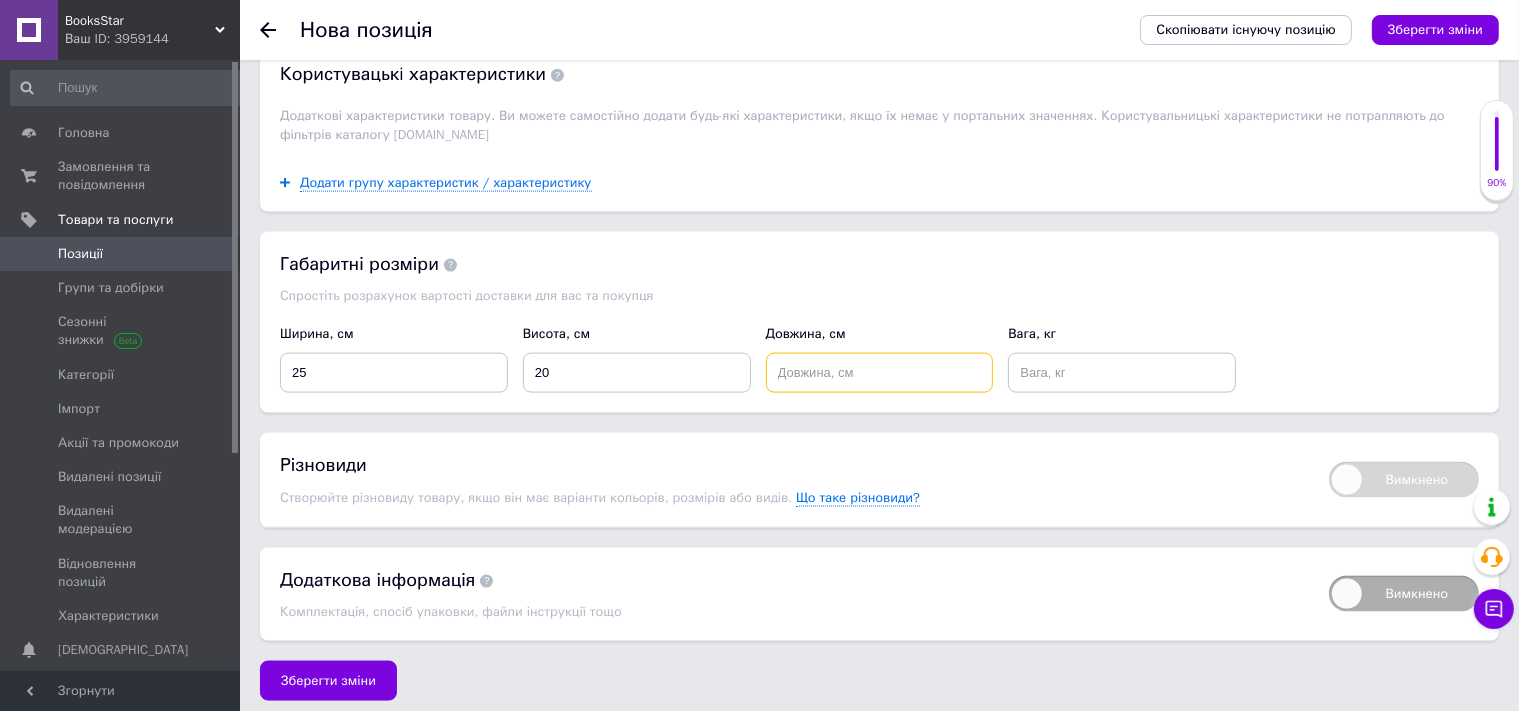 click at bounding box center (880, 373) 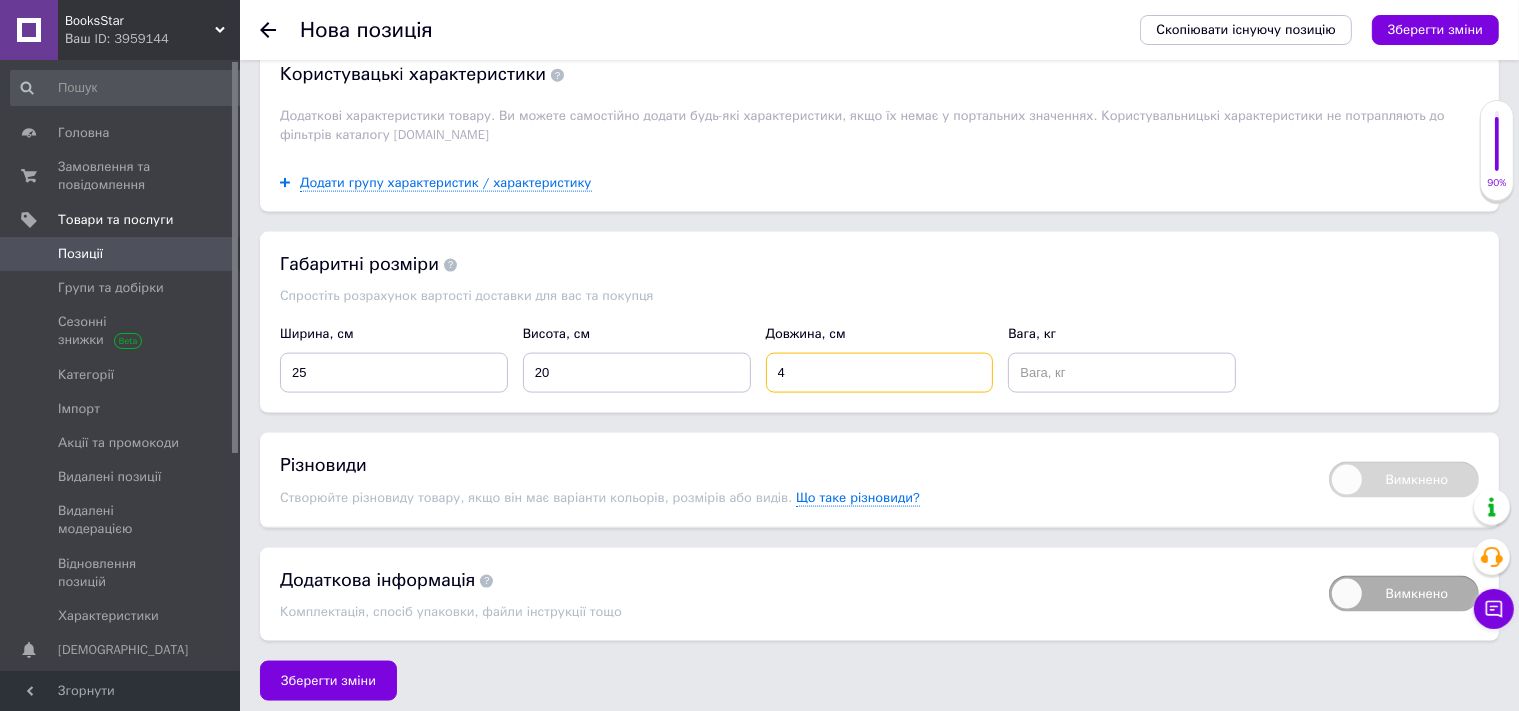 type on "4" 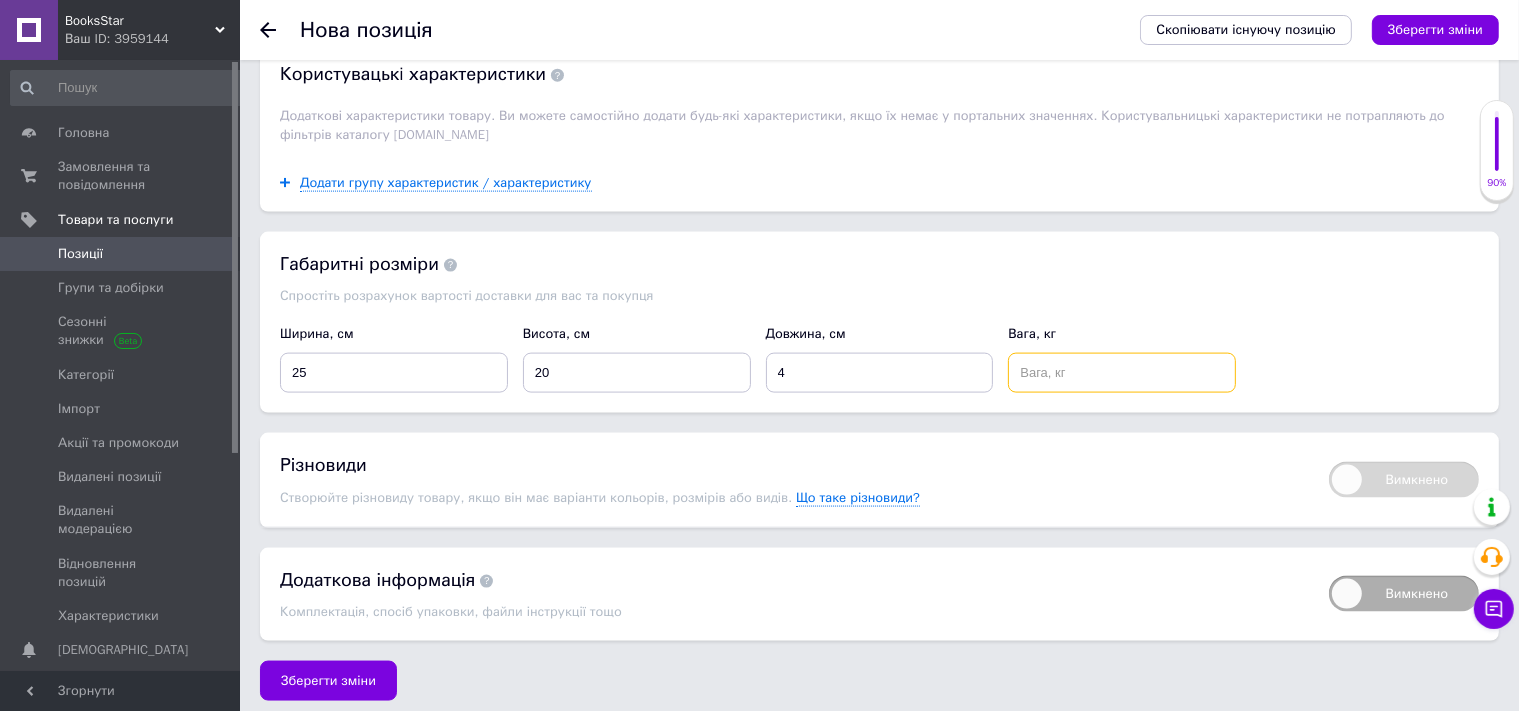 click at bounding box center [1122, 373] 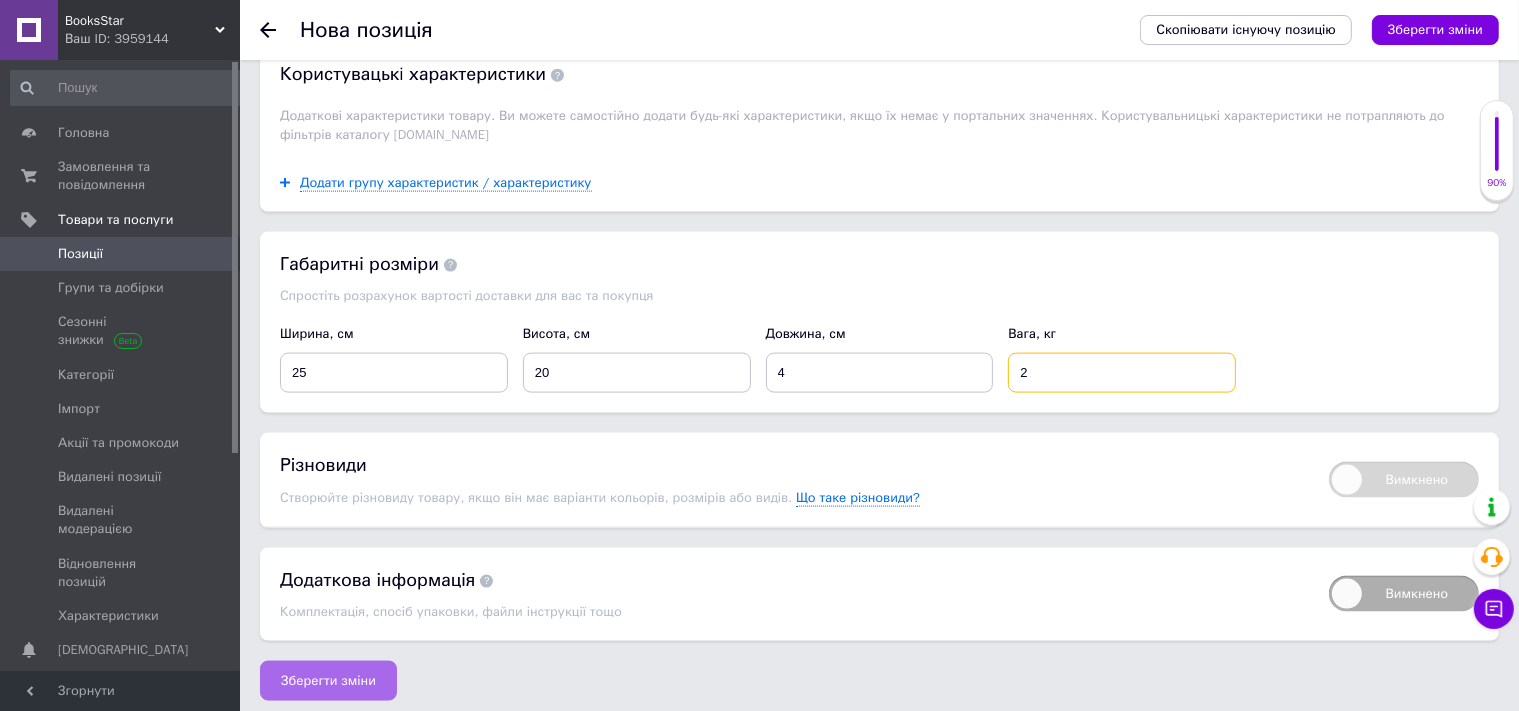 type on "2" 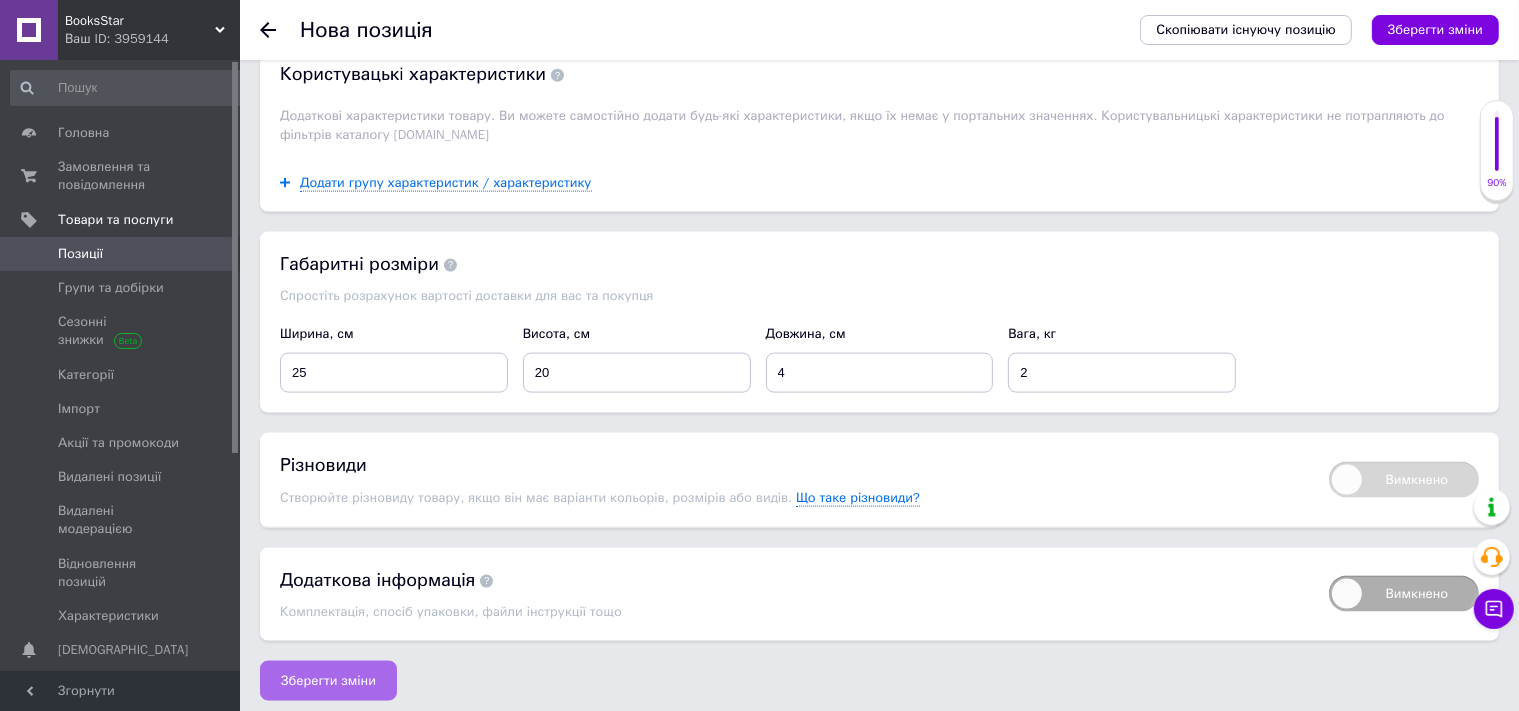 click on "Зберегти зміни" at bounding box center [328, 681] 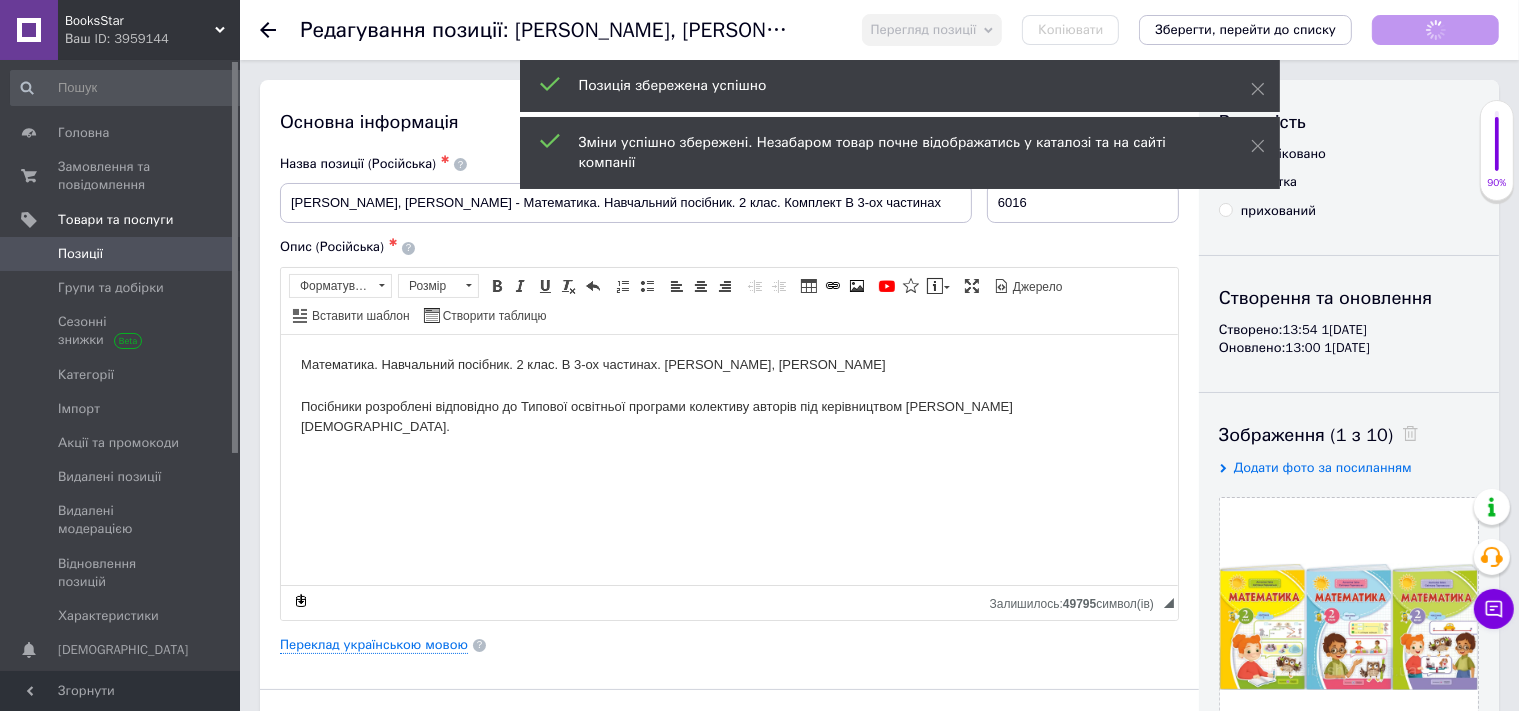 scroll, scrollTop: 0, scrollLeft: 0, axis: both 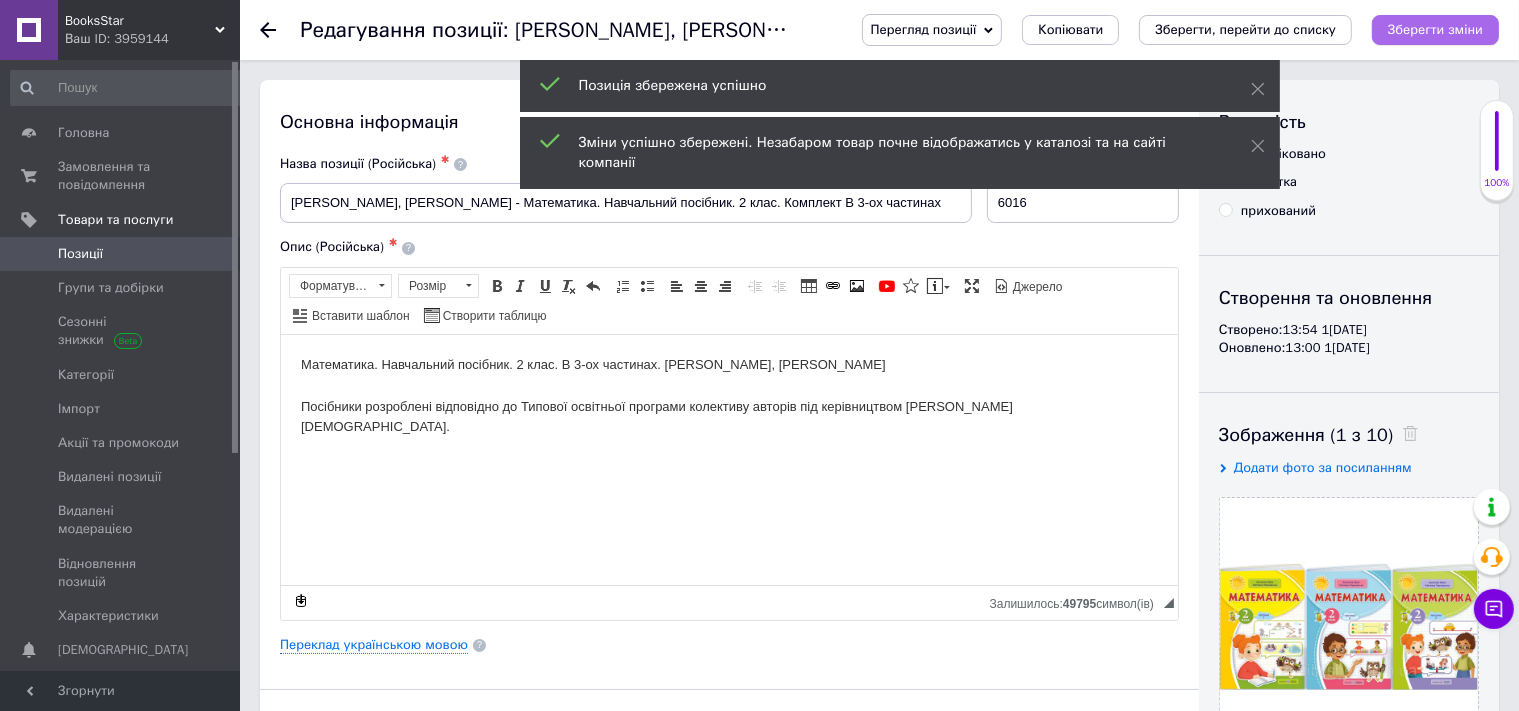 click on "Зберегти зміни" at bounding box center (1435, 29) 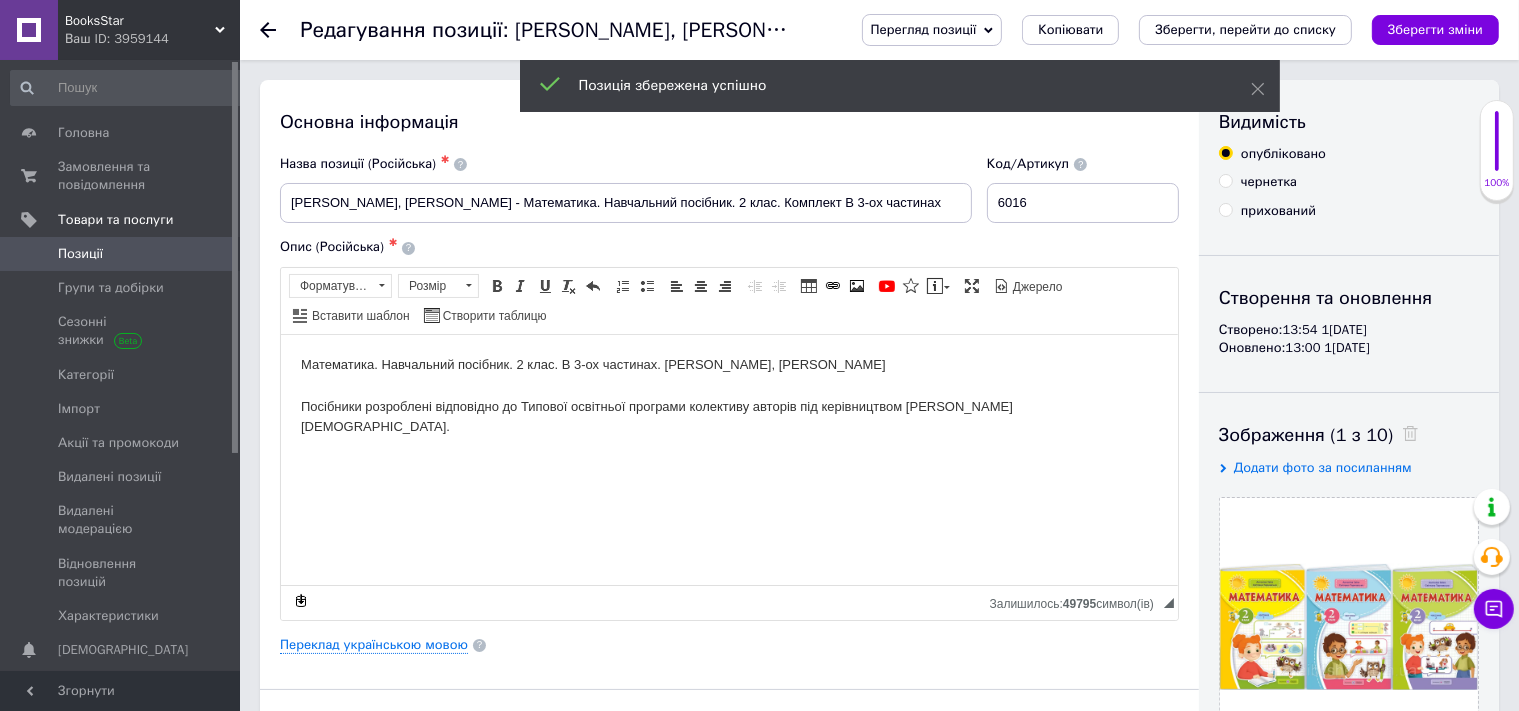 click on "Позиції" at bounding box center [121, 254] 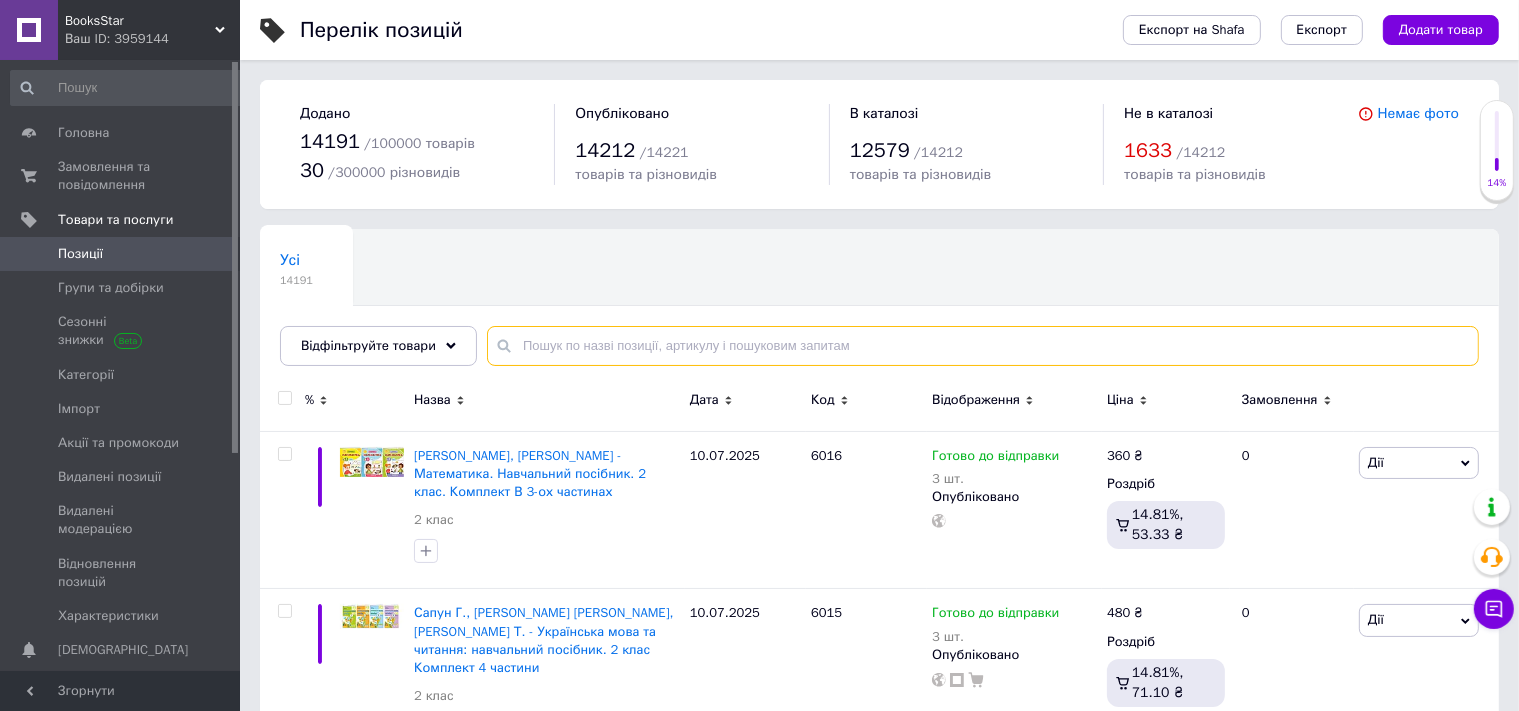 click at bounding box center (983, 346) 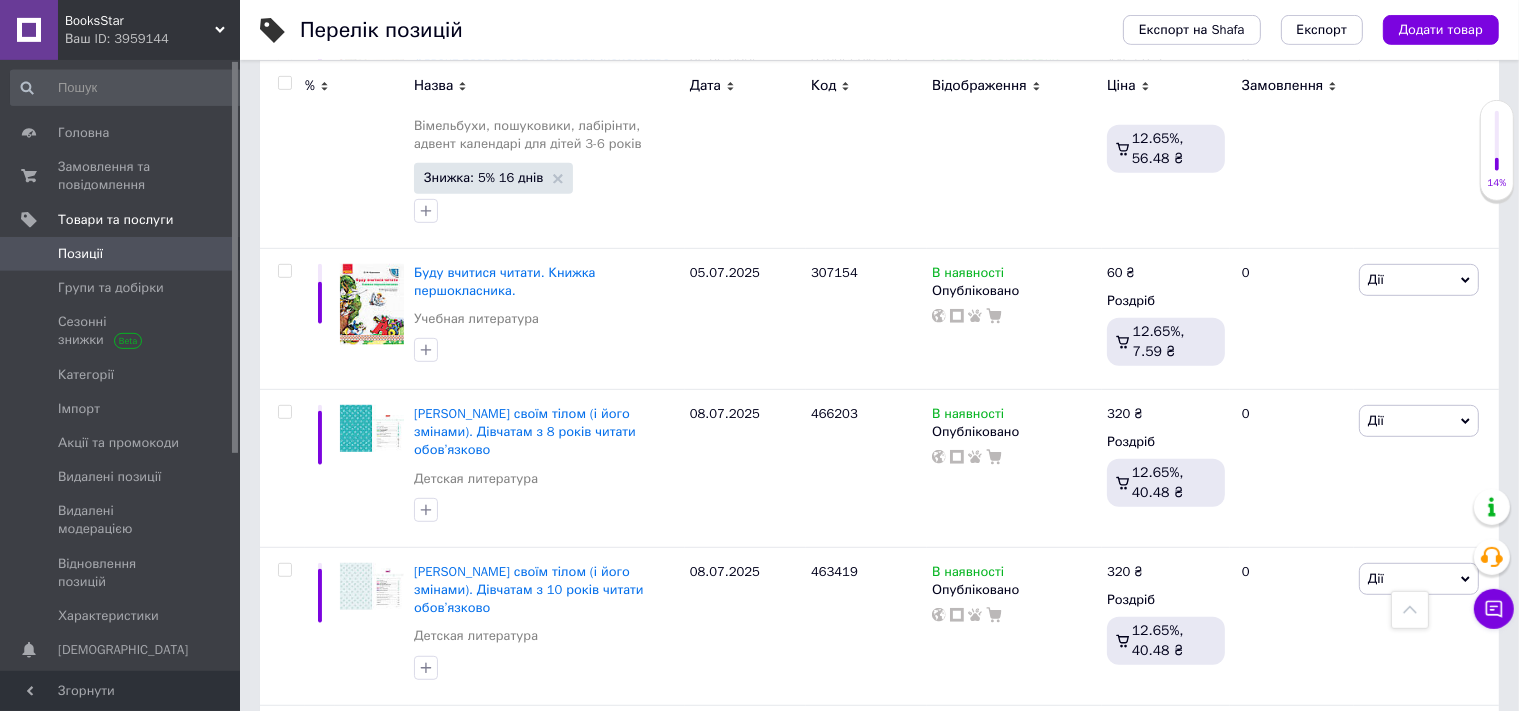 scroll, scrollTop: 8723, scrollLeft: 0, axis: vertical 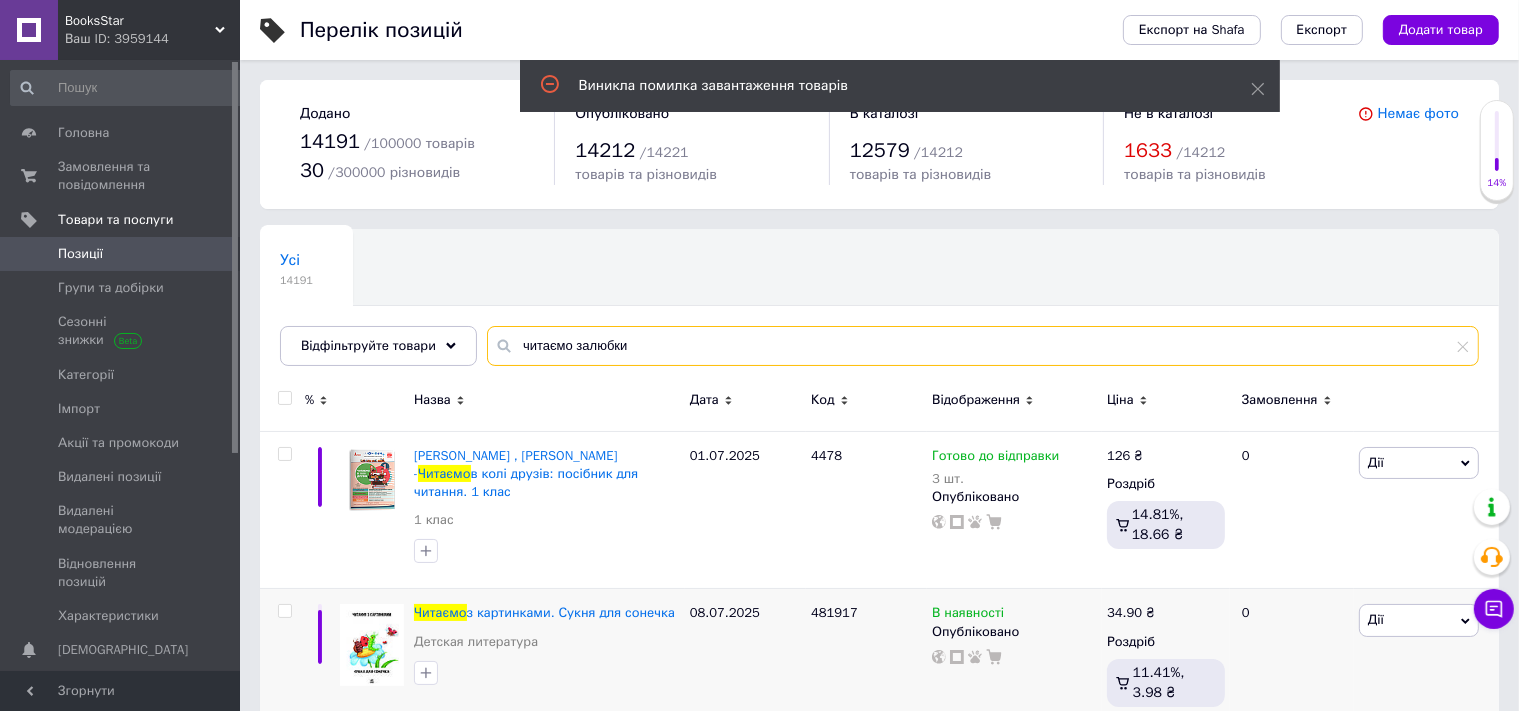 type on "читаємо залюбки" 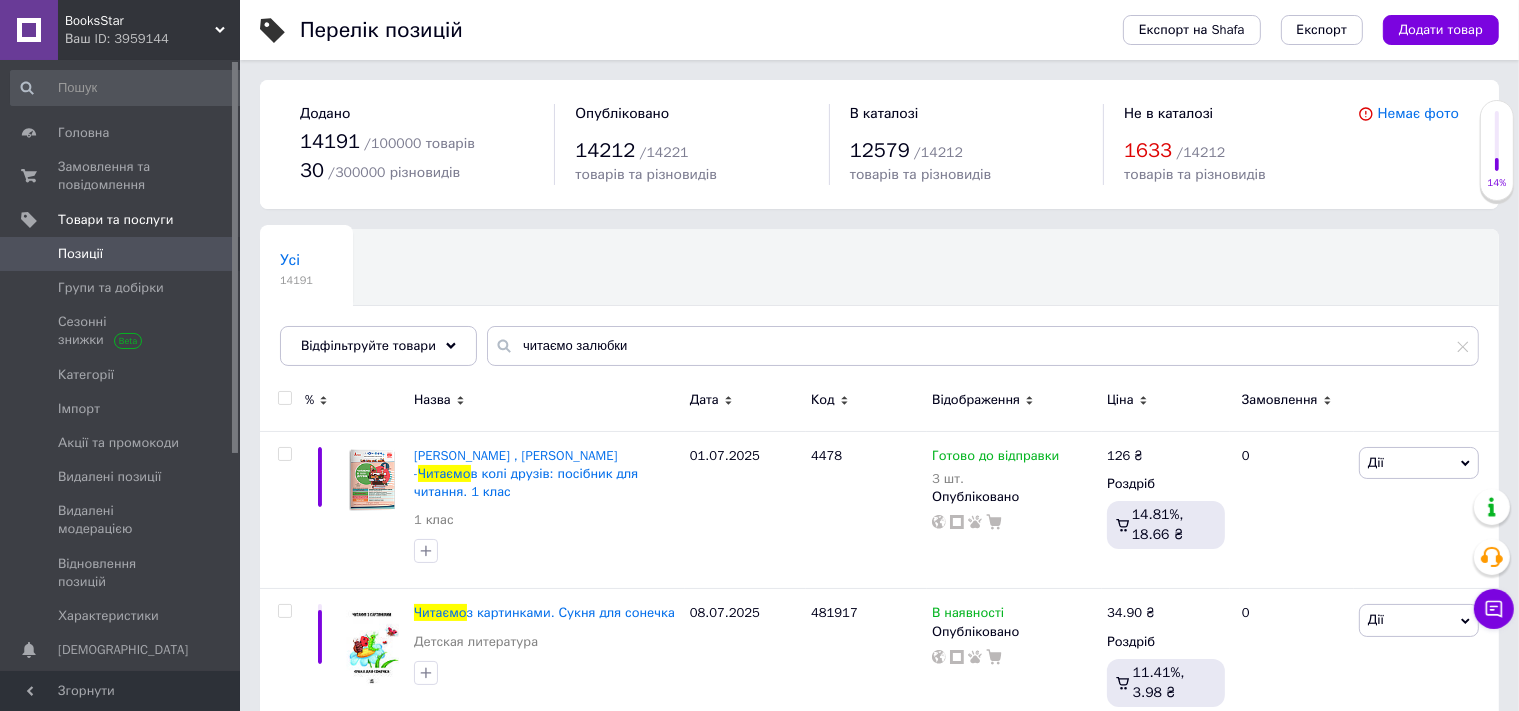 click on "Ваш ID: 3959144" at bounding box center (152, 39) 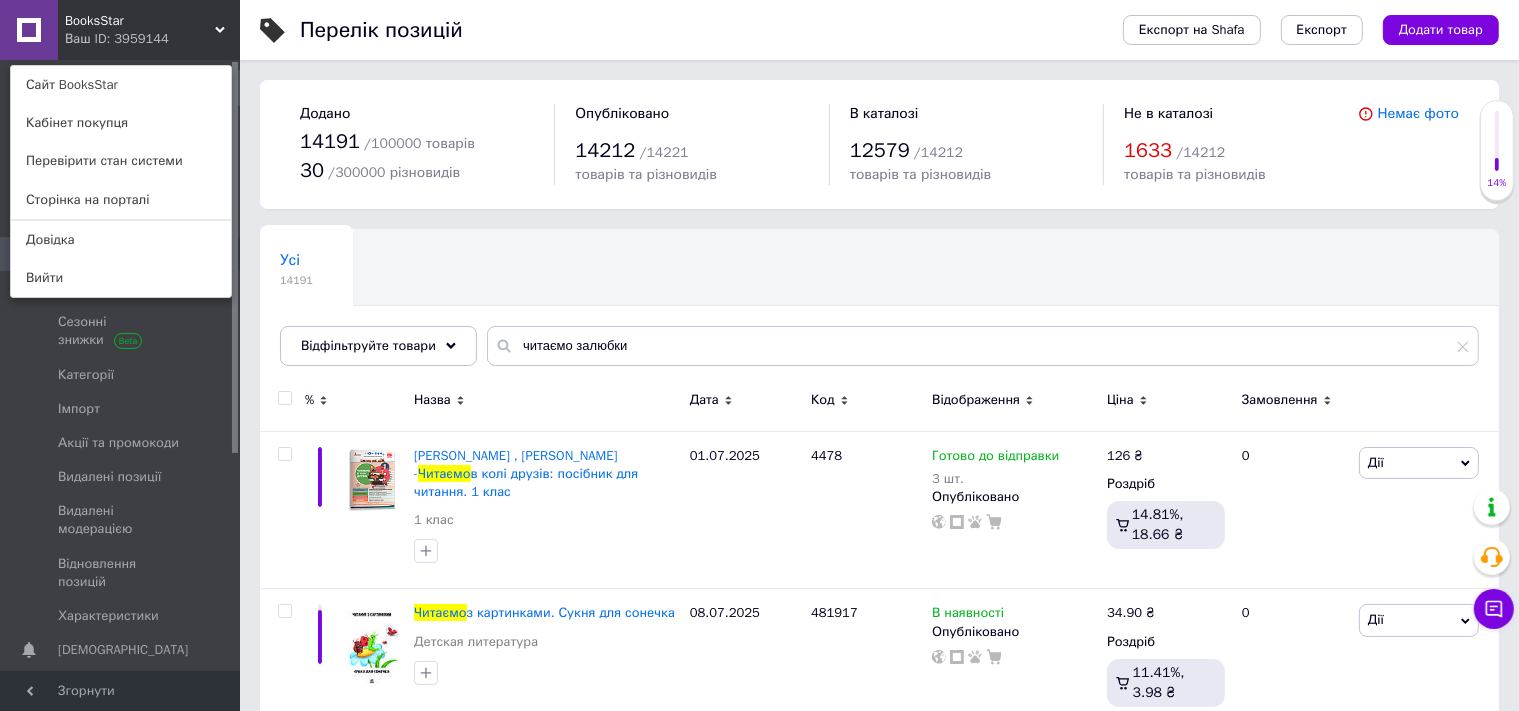 click on "Сторінка на порталі" at bounding box center (121, 200) 